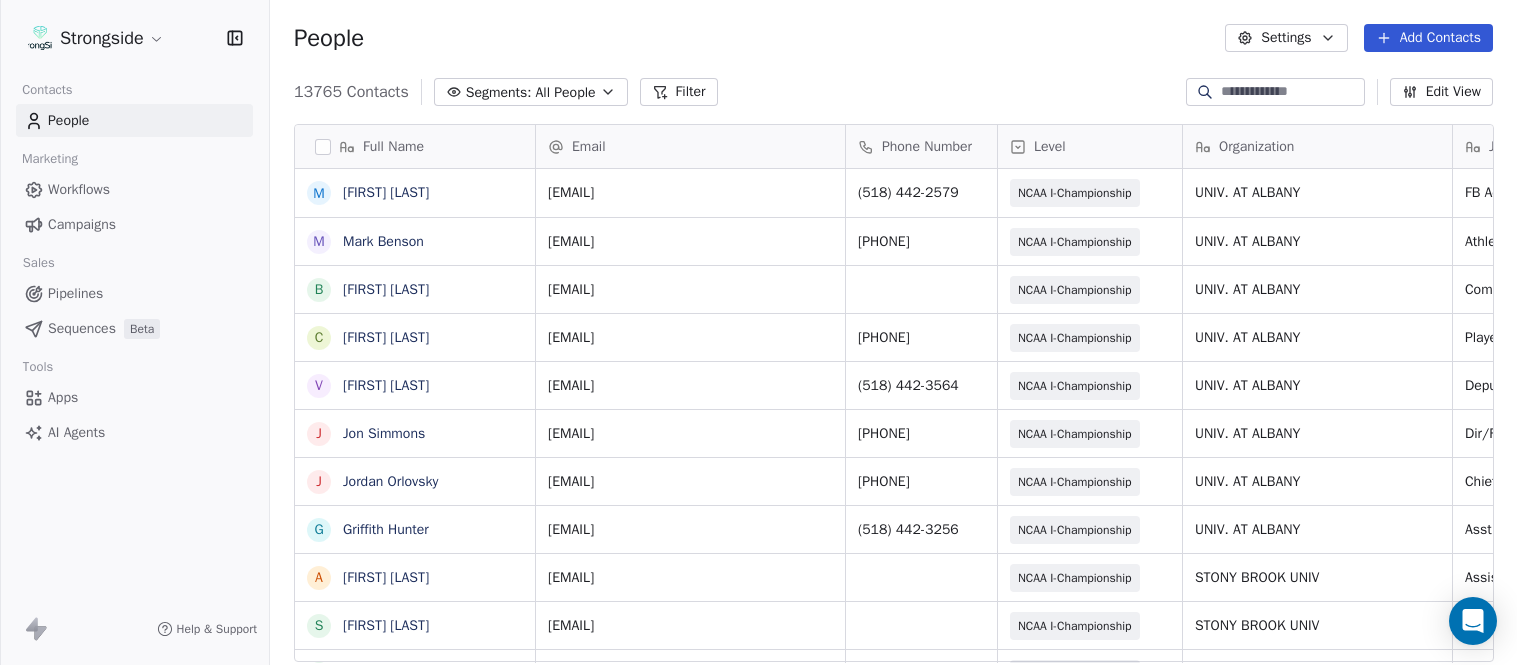 scroll, scrollTop: 0, scrollLeft: 0, axis: both 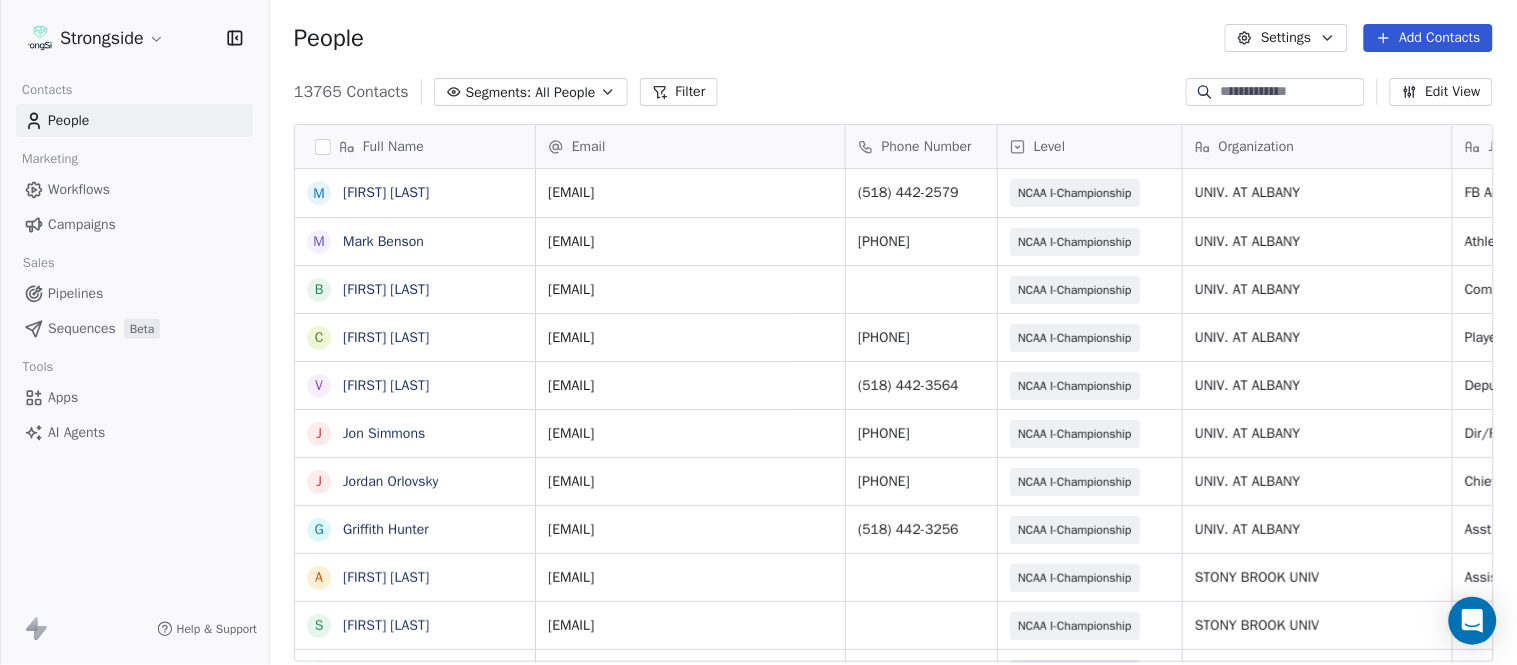 click on "Add Contacts" at bounding box center [1428, 38] 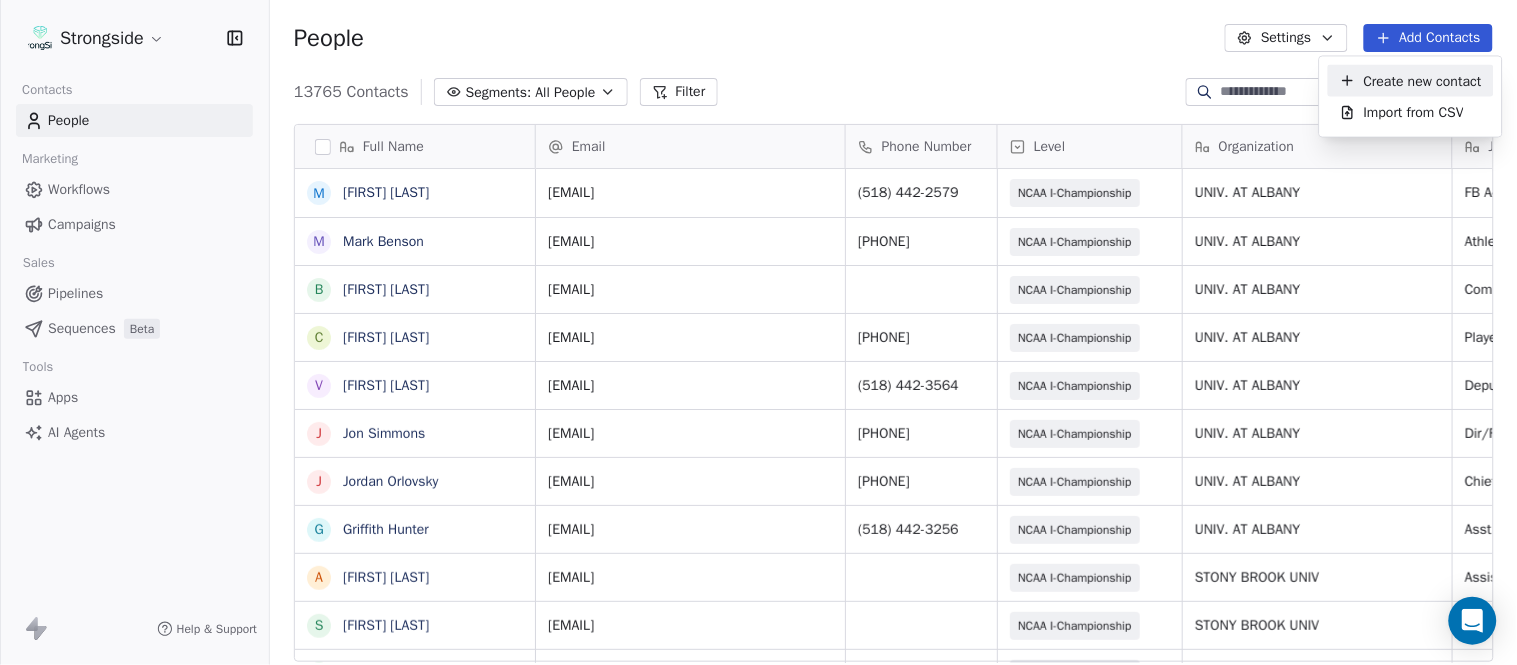 click on "Create new contact" at bounding box center [1423, 80] 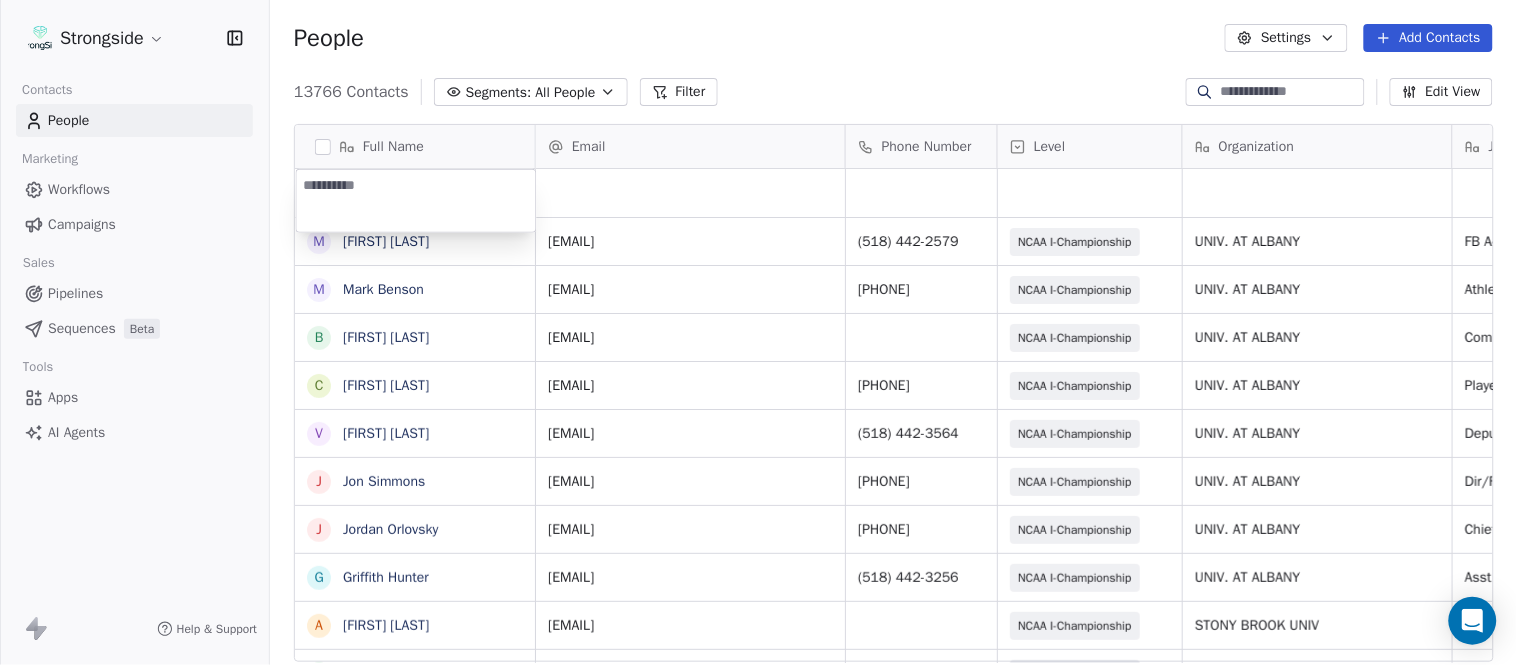 type on "**********" 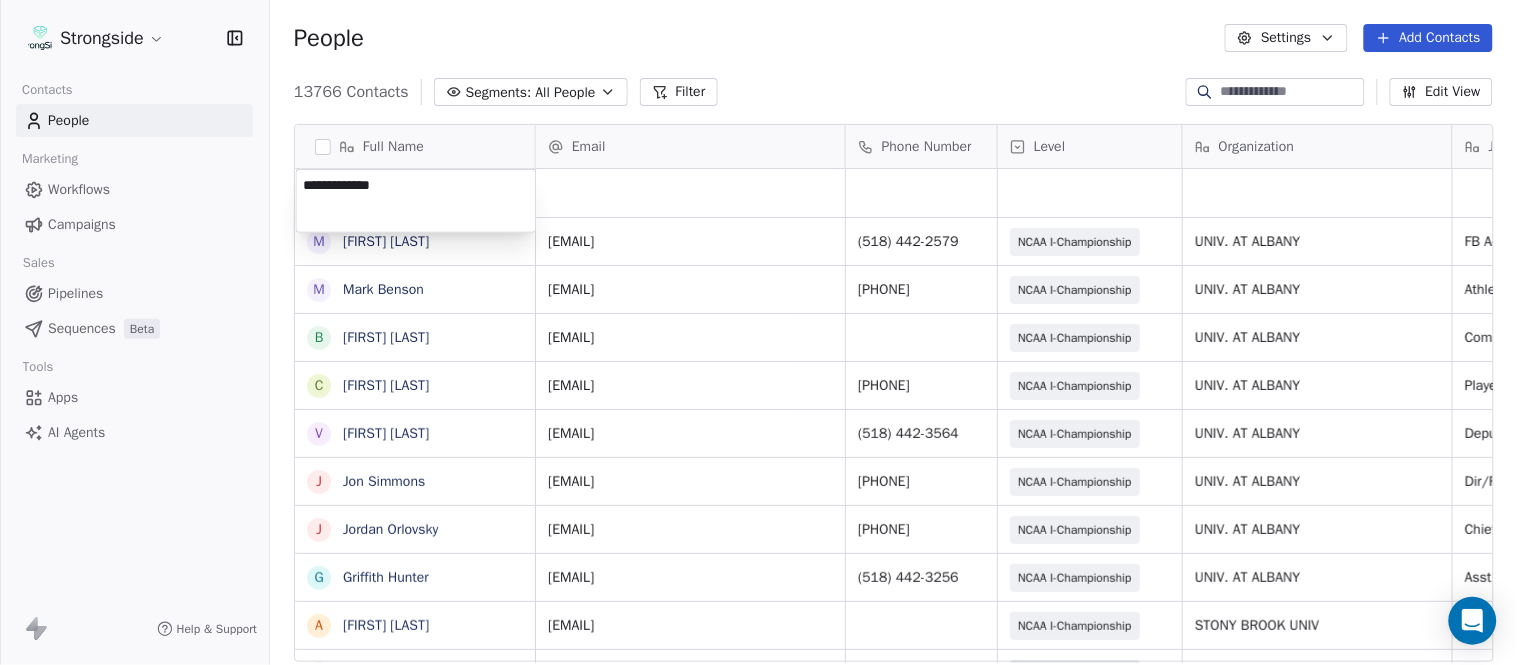 click on "mkeegan@[EMAIL] ([PHONE]) NCAA I-Championship UNIV. AT ALBANY FB Admin Asst Aug 08, 2025 09:47 PM mabenson@[EMAIL] ([PHONE]) NCAA I-Championship UNIV. AT ALBANY Athletic Director" at bounding box center [758, 332] 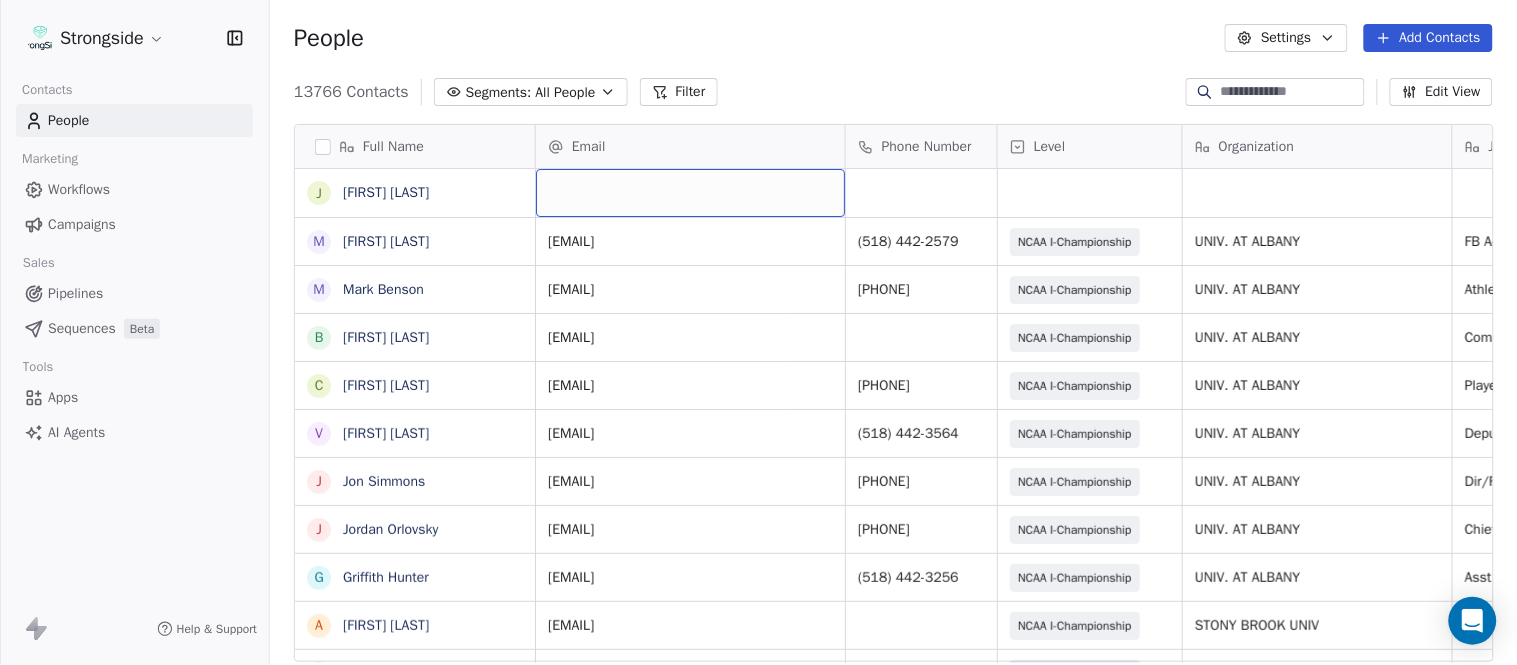 click at bounding box center [690, 193] 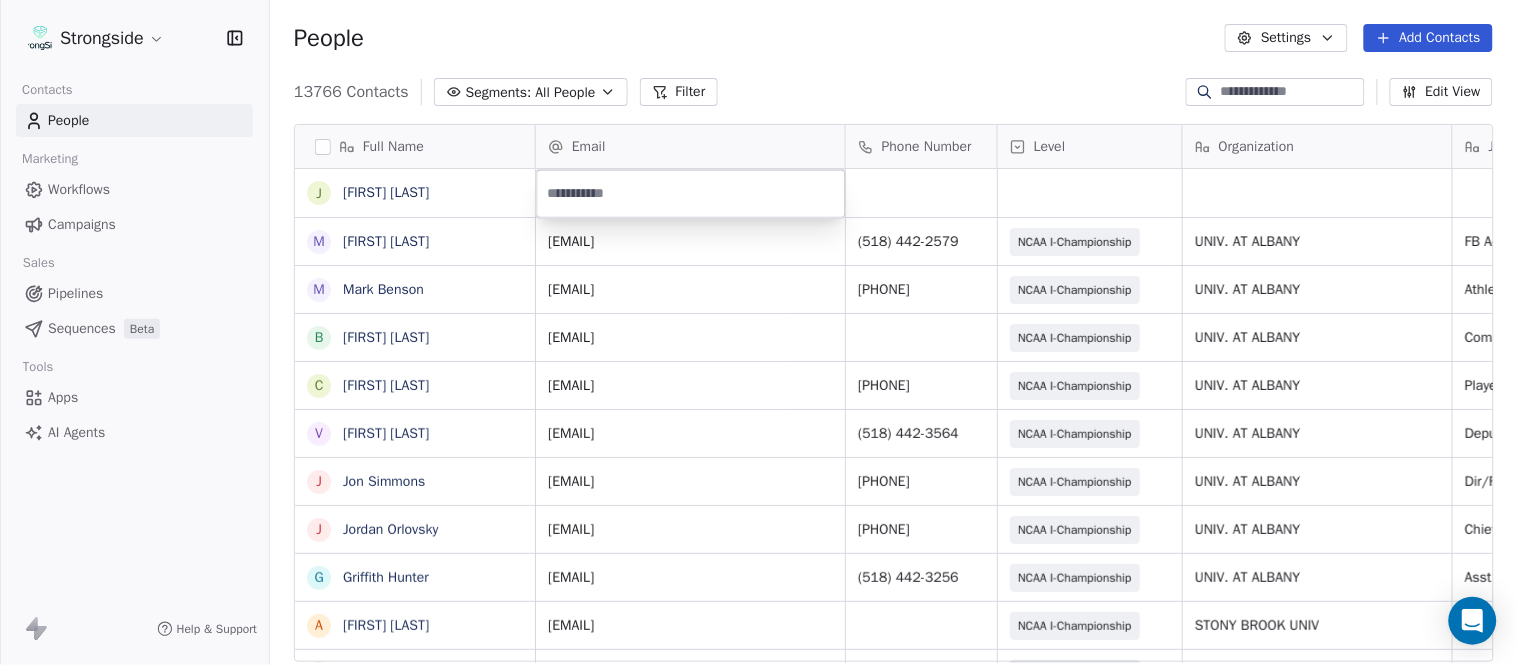 type on "**********" 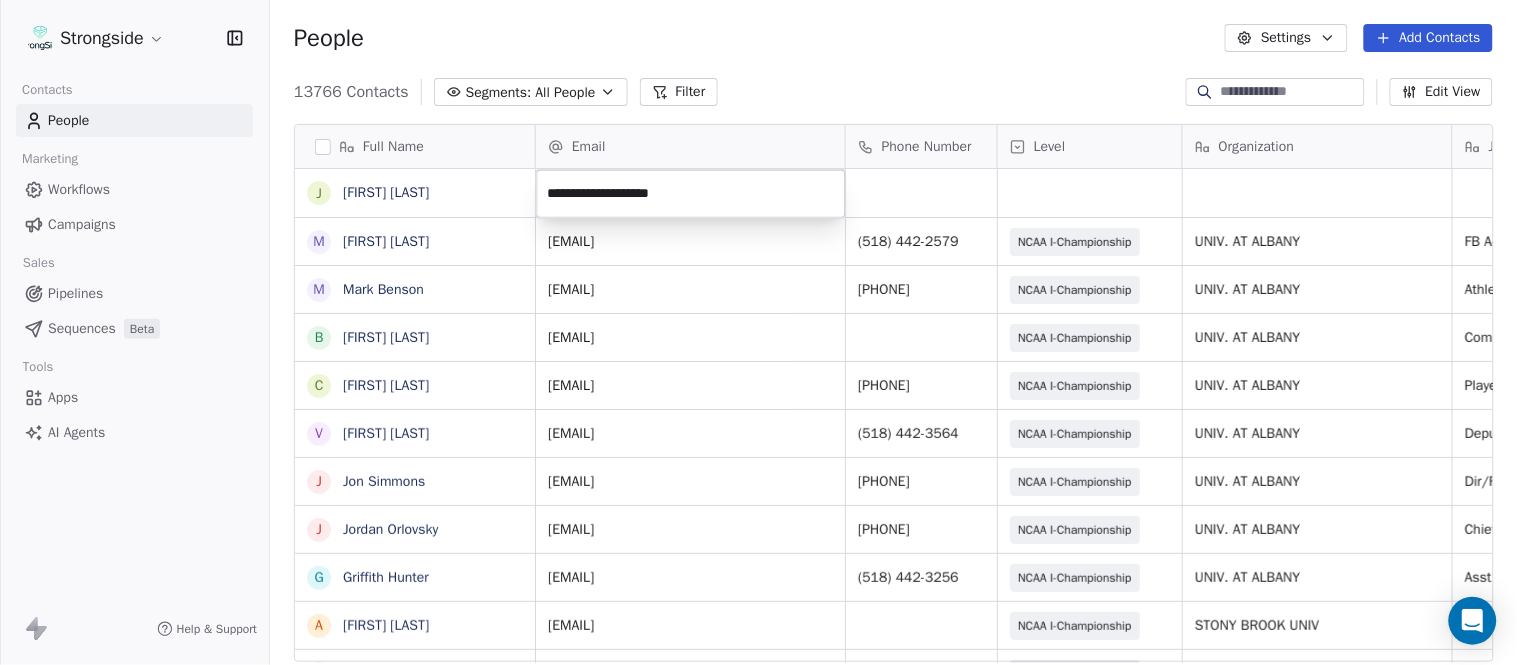 click on "Strongside Contacts People Marketing Workflows Campaigns Sales Pipelines Sequences Beta Tools Apps AI Agents Help & Support People Settings  Add Contacts 13766 Contacts Segments: All People Filter  Edit View Tag Add to Sequence Export Full Name J Jared Ambrose M Maryfrancis Keegan M Mark Benson B Brendan Smith C Chris Calabrese V Vic Cegles J Jon Simmons J Jordan Orlovsky G Griffith Hunter A Adam Lovan S Sean Hammonds C Chris Bache K Kevin Elliott A Anthony Davis II S Steve Martino S Scott Lewis Z Zuril Hendrick S Sean Kennedy E Elizabeth Zanolli B Briana Sterling J Jack Clark E Enzo Zucconi T Timothy Koehler B Billy Cosh S Shawn Heilbron B Billy Barber A Aaron Suma J Jeffrey Carter M Mike Ferraro D Dominic Dutton J Johanna Migliaccio Email Phone Number Level Organization Job Title Tags Created Date BST Status Aug 09, 2025 12:05 AM mkeegan@albany.edu (518) 442-2579 NCAA I-Championship UNIV. AT ALBANY FB Admin Asst Aug 08, 2025 09:47 PM mabenson@albany.edu (518) 442-2562 NCAA I-Championship UNIV. AT ALBANY" at bounding box center [758, 332] 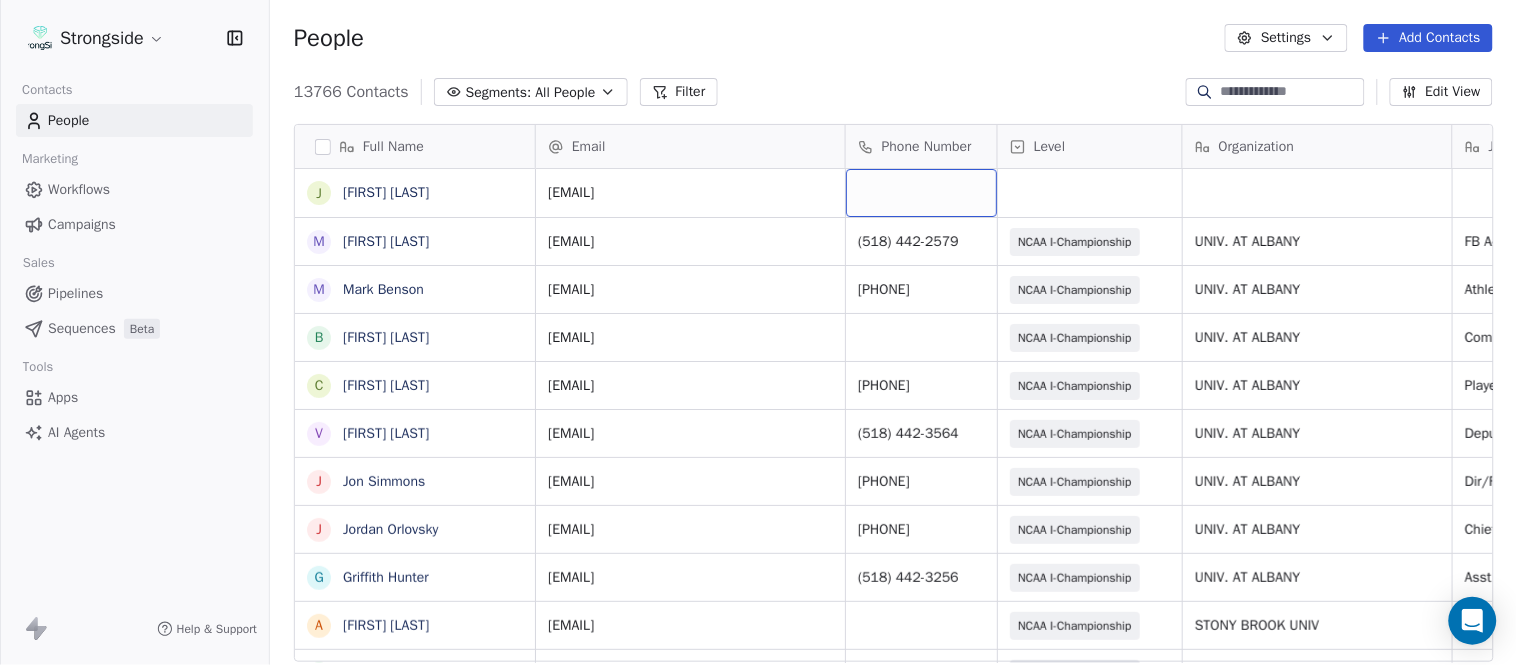 click at bounding box center [921, 193] 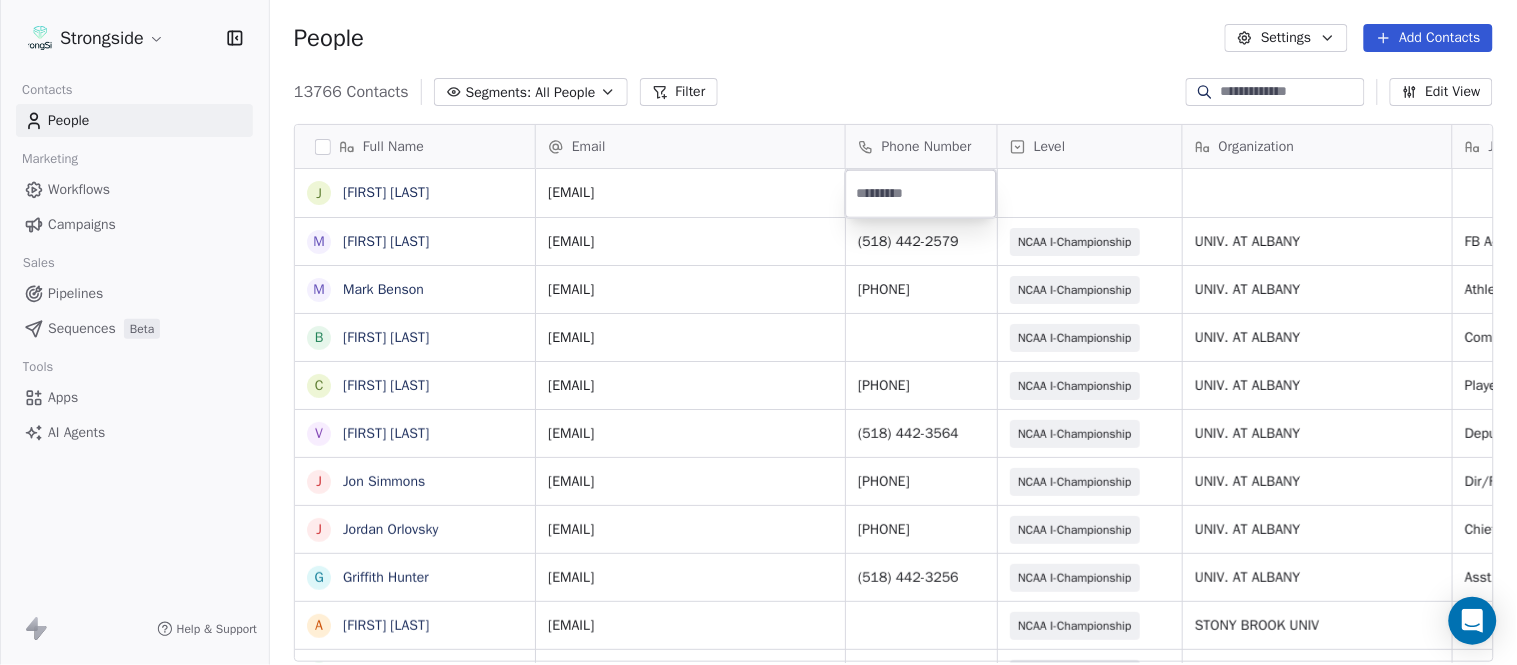 type on "**********" 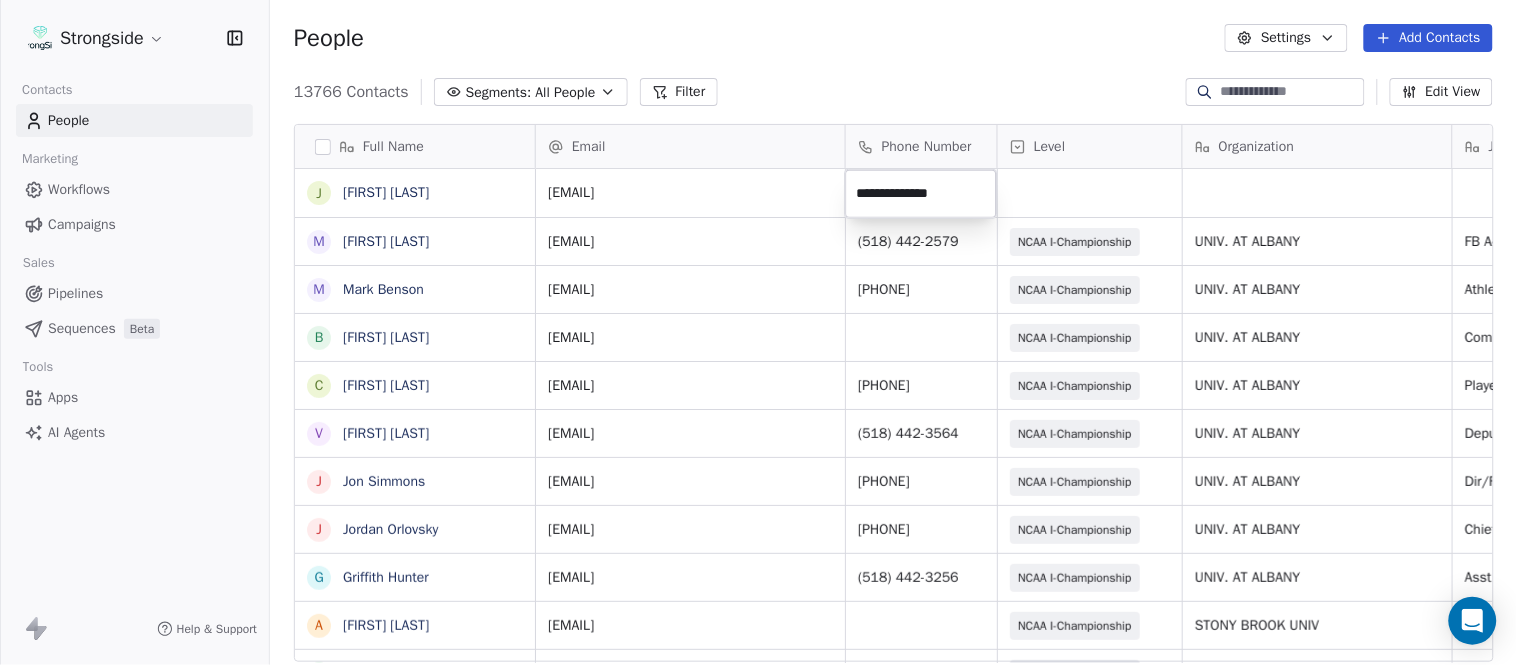 click on "Strongside Contacts People Marketing Workflows Campaigns Sales Pipelines Sequences Beta Tools Apps AI Agents Help & Support People Settings  Add Contacts 13766 Contacts Segments: All People Filter  Edit View Tag Add to Sequence Export Full Name J Jared Ambrose M Maryfrancis Keegan M Mark Benson B Brendan Smith C Chris Calabrese V Vic Cegles J Jon Simmons J Jordan Orlovsky G Griffith Hunter A Adam Lovan S Sean Hammonds C Chris Bache K Kevin Elliott A Anthony Davis II S Steve Martino S Scott Lewis Z Zuril Hendrick S Sean Kennedy E Elizabeth Zanolli B Briana Sterling J Jack Clark E Enzo Zucconi T Timothy Koehler B Billy Cosh S Shawn Heilbron B Billy Barber A Aaron Suma J Jeffrey Carter M Mike Ferraro D Dominic Dutton J Johanna Migliaccio Email Phone Number Level Organization Job Title Tags Created Date BST Status jrambrose@albany.edu Aug 09, 2025 12:05 AM mkeegan@albany.edu (518) 442-2579 NCAA I-Championship UNIV. AT ALBANY FB Admin Asst Aug 08, 2025 09:47 PM mabenson@albany.edu (518) 442-2562 UNIV. AT ALBANY" at bounding box center (758, 332) 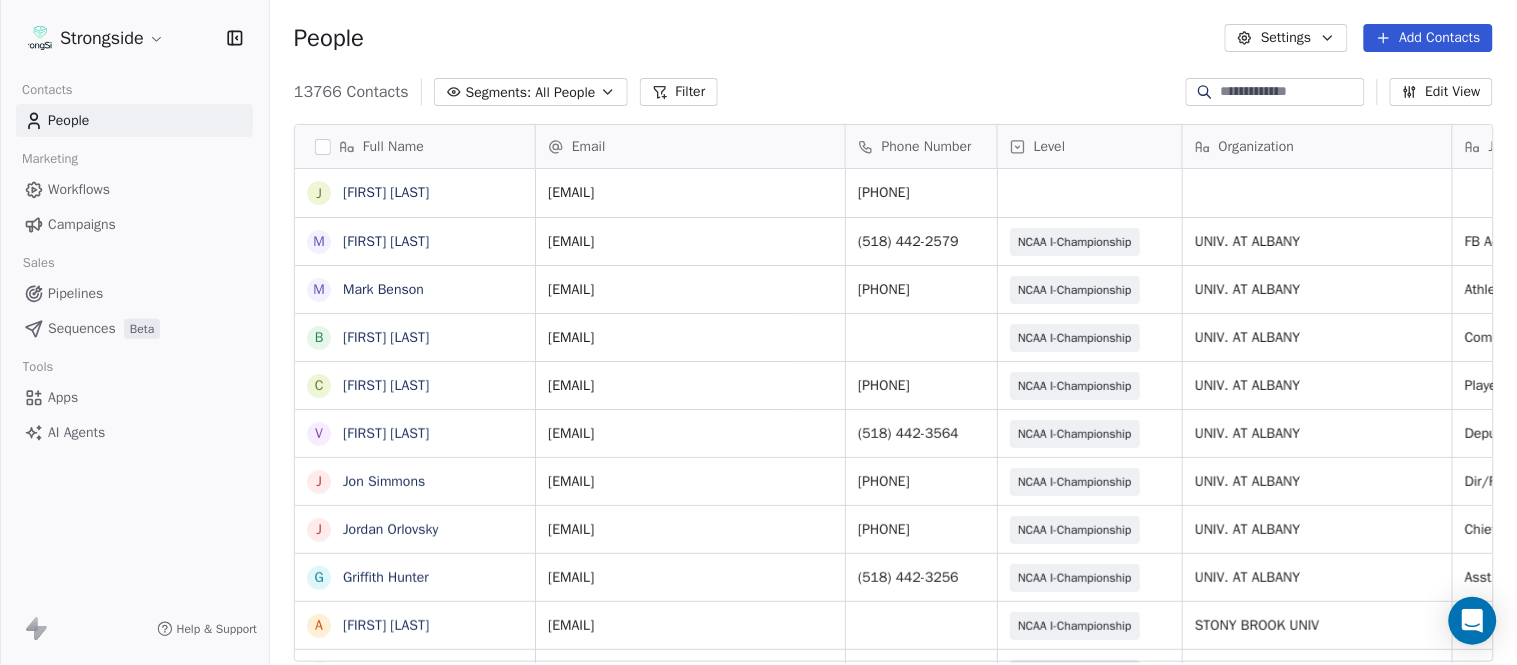 click on "Level" at bounding box center (1090, 146) 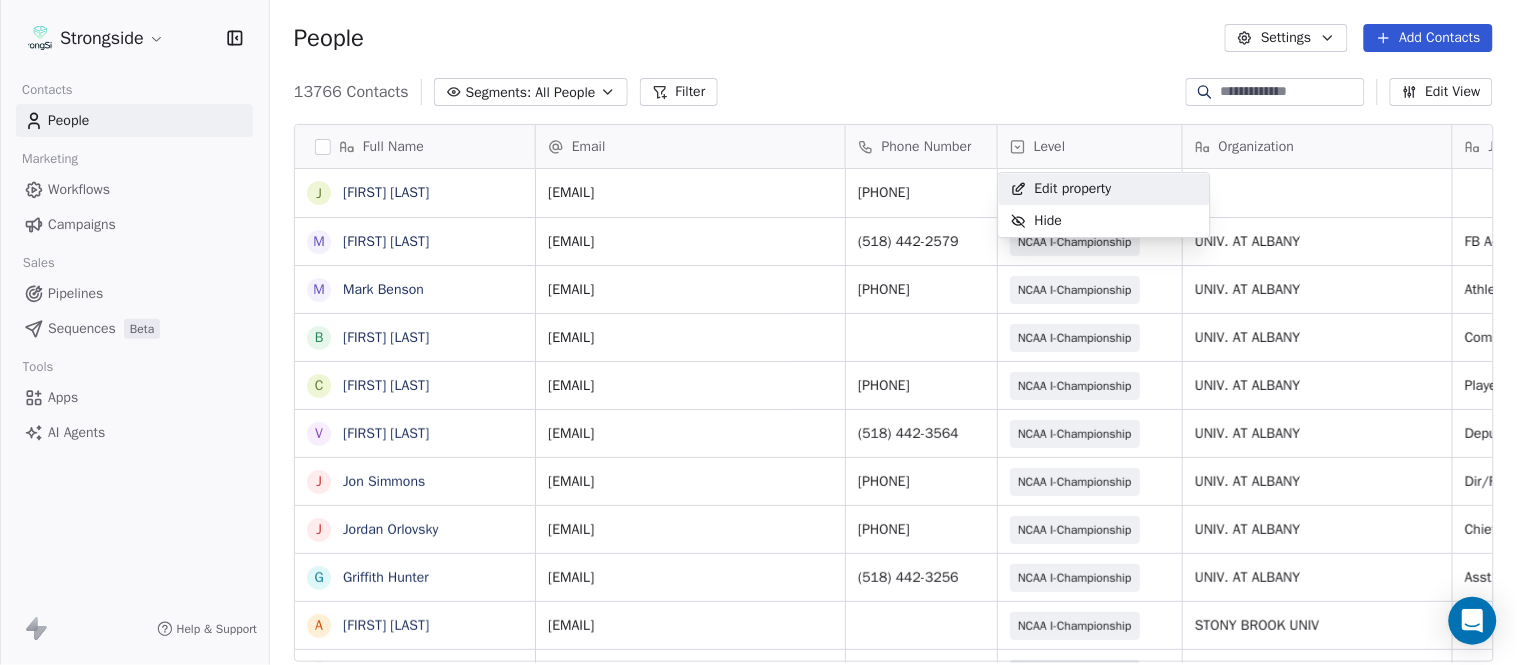 click on "Strongside Contacts People Marketing Workflows Campaigns Sales Pipelines Sequences Beta Tools Apps AI Agents Help & Support People Settings  Add Contacts 13766 Contacts Segments: All People Filter  Edit View Tag Add to Sequence Export Full Name J Jared Ambrose M Maryfrancis Keegan M Mark Benson B Brendan Smith C Chris Calabrese V Vic Cegles J Jon Simmons J Jordan Orlovsky G Griffith Hunter A Adam Lovan S Sean Hammonds C Chris Bache K Kevin Elliott A Anthony Davis II S Steve Martino S Scott Lewis Z Zuril Hendrick S Sean Kennedy E Elizabeth Zanolli B Briana Sterling J Jack Clark E Enzo Zucconi T Timothy Koehler B Billy Cosh S Shawn Heilbron B Billy Barber A Aaron Suma J Jeffrey Carter M Mike Ferraro D Dominic Dutton J Johanna Migliaccio Email Phone Number Level Organization Job Title Tags Created Date BST Status jrambrose@albany.edu (518) 442-3052 Aug 09, 2025 12:05 AM mkeegan@albany.edu (518) 442-2579 NCAA I-Championship UNIV. AT ALBANY FB Admin Asst Aug 08, 2025 09:47 PM mabenson@albany.edu (518) 442-2562" at bounding box center [758, 332] 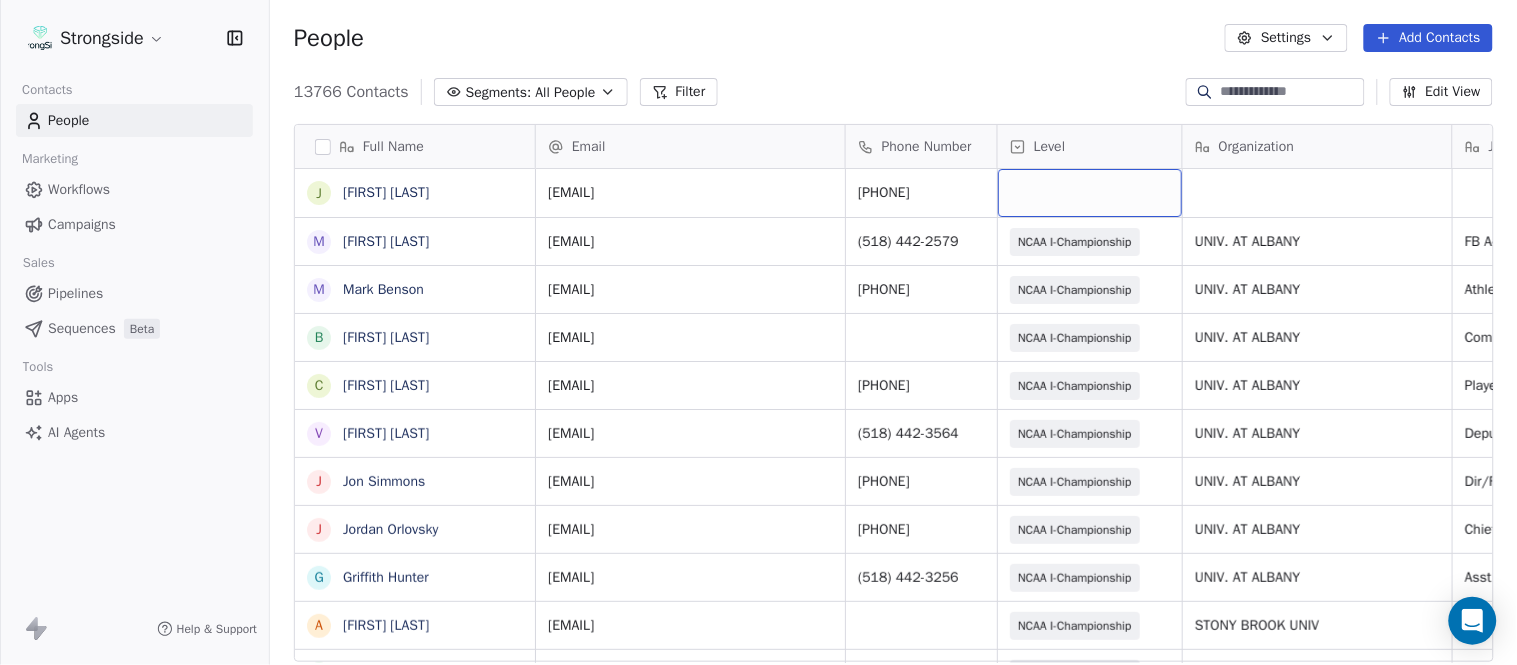 click at bounding box center (1090, 193) 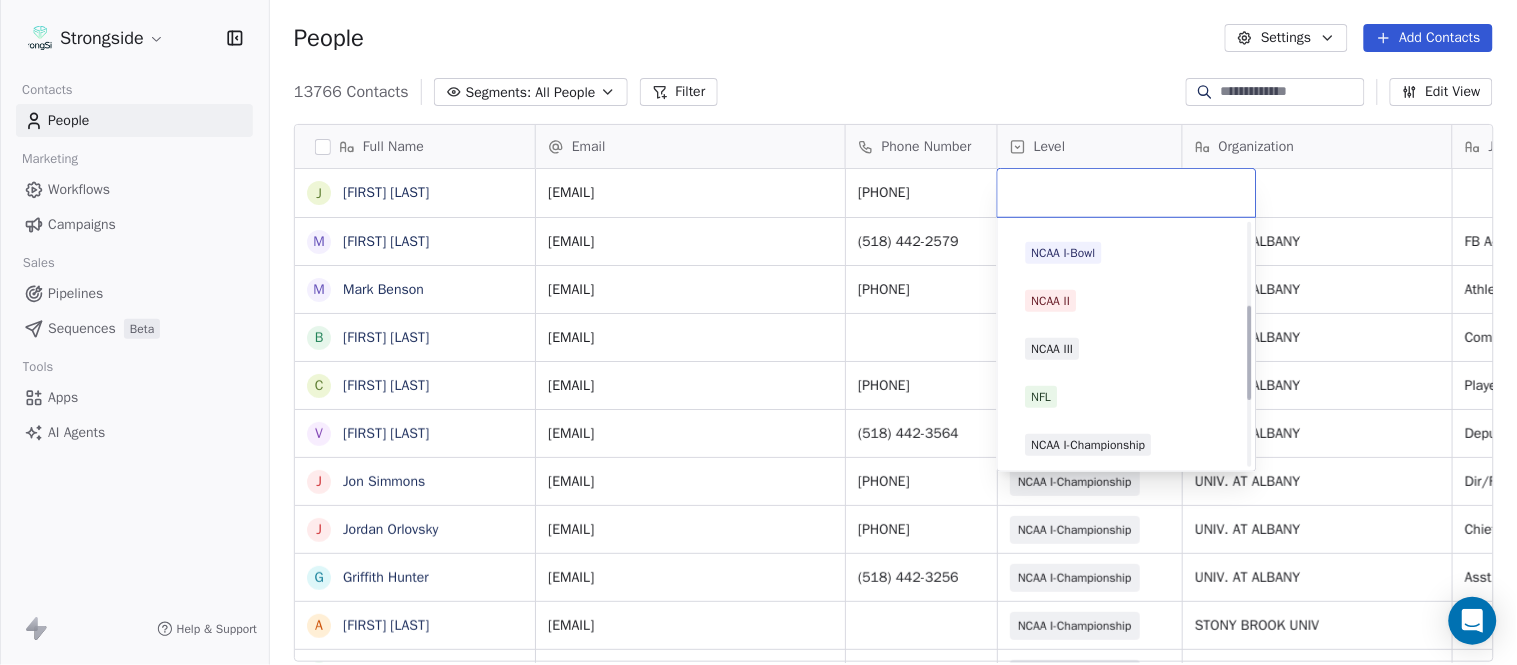 scroll, scrollTop: 378, scrollLeft: 0, axis: vertical 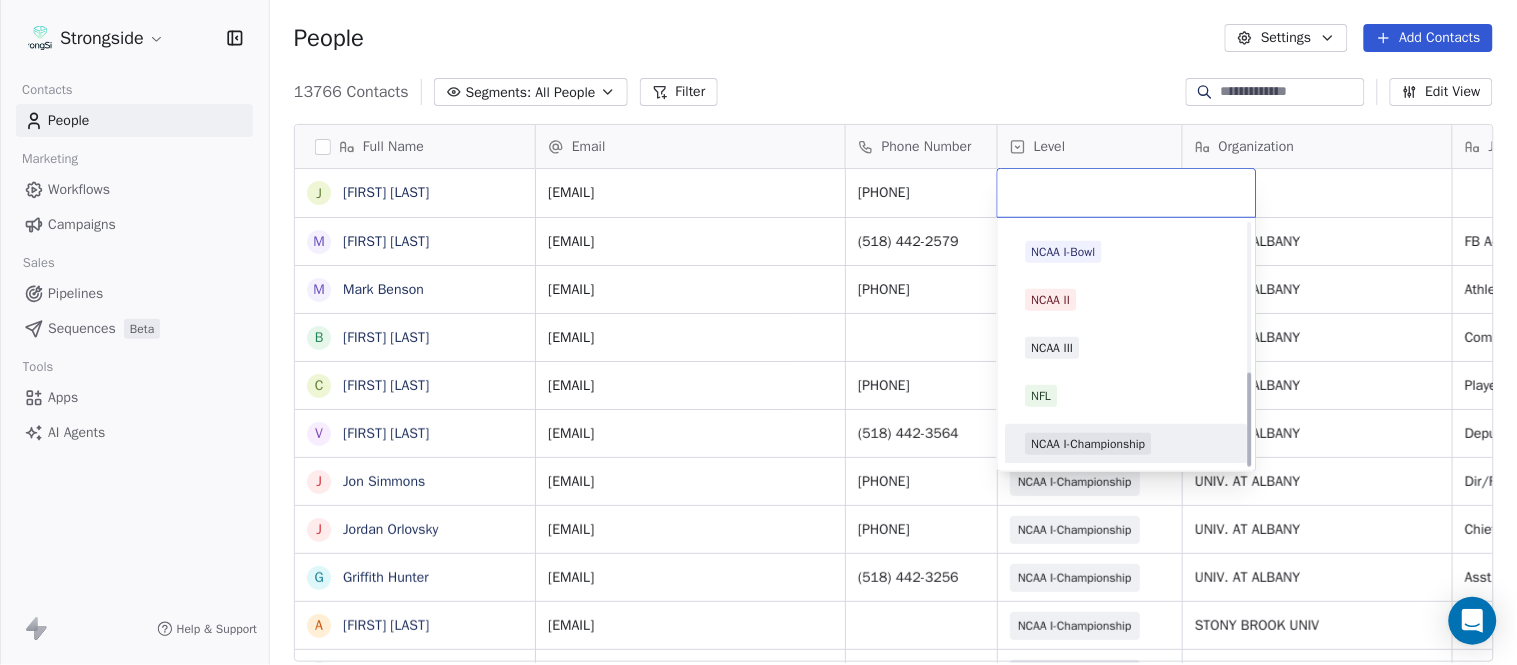 click on "NCAA I-Championship" at bounding box center [1089, 444] 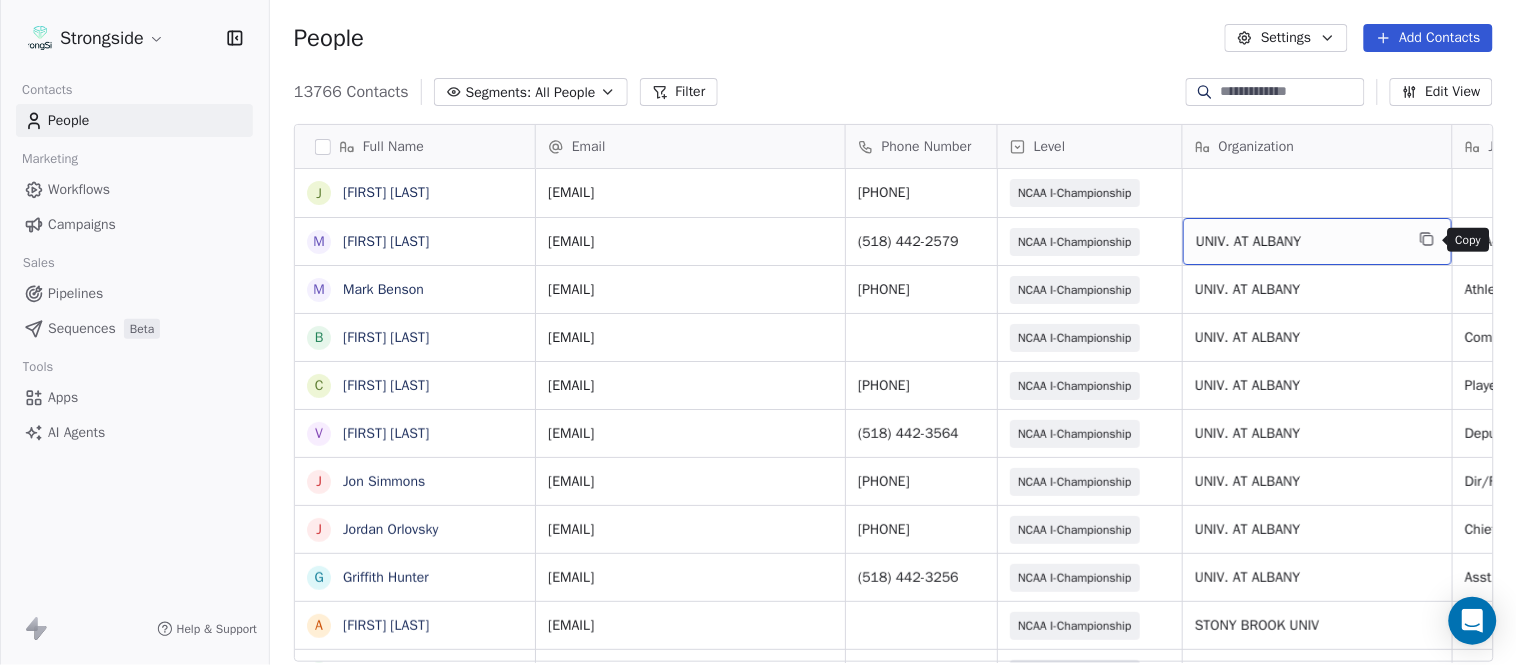 click 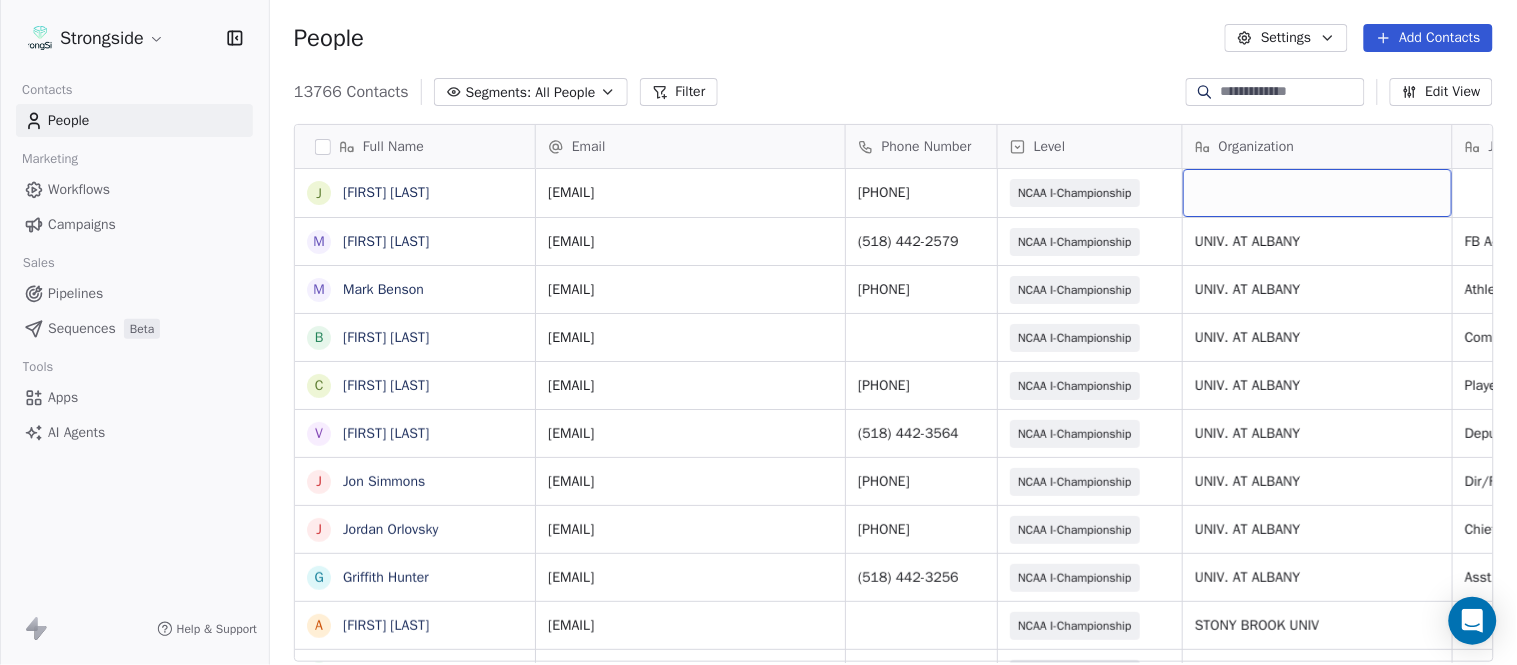 click at bounding box center [1317, 193] 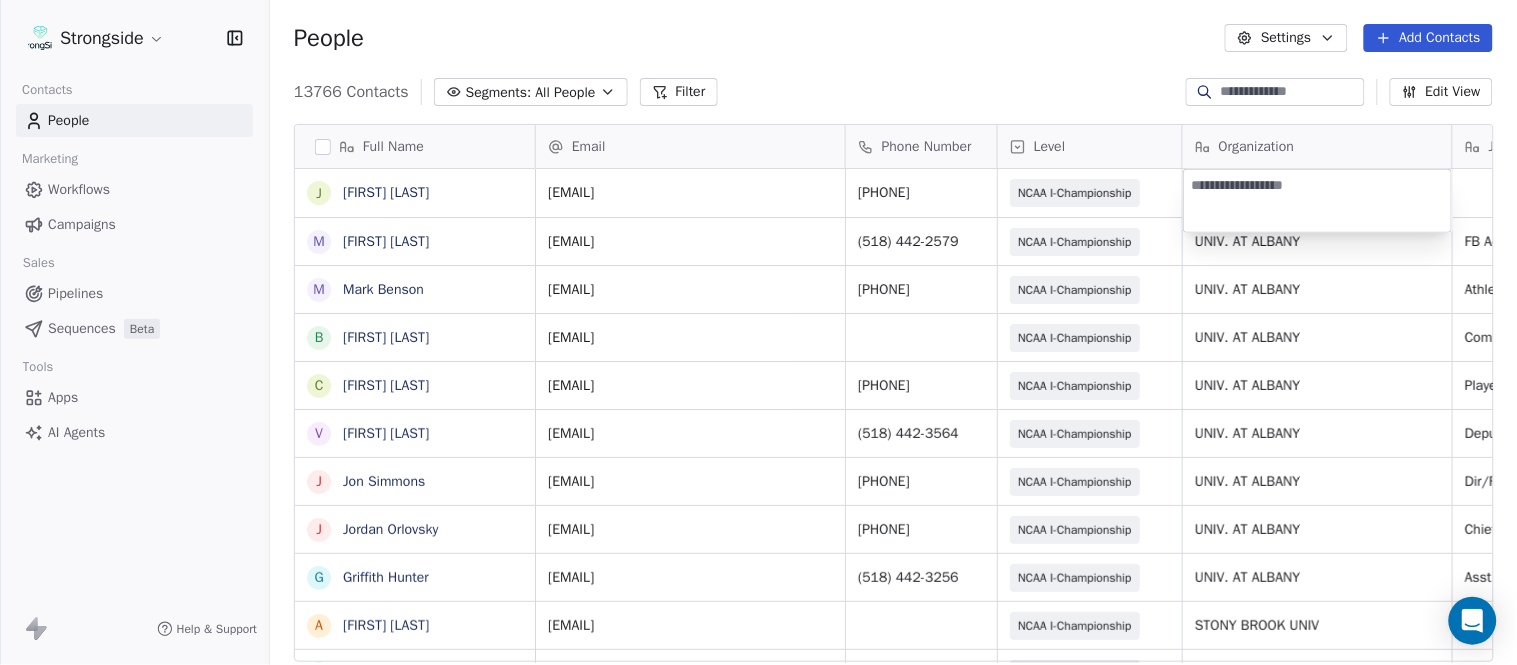 type on "**********" 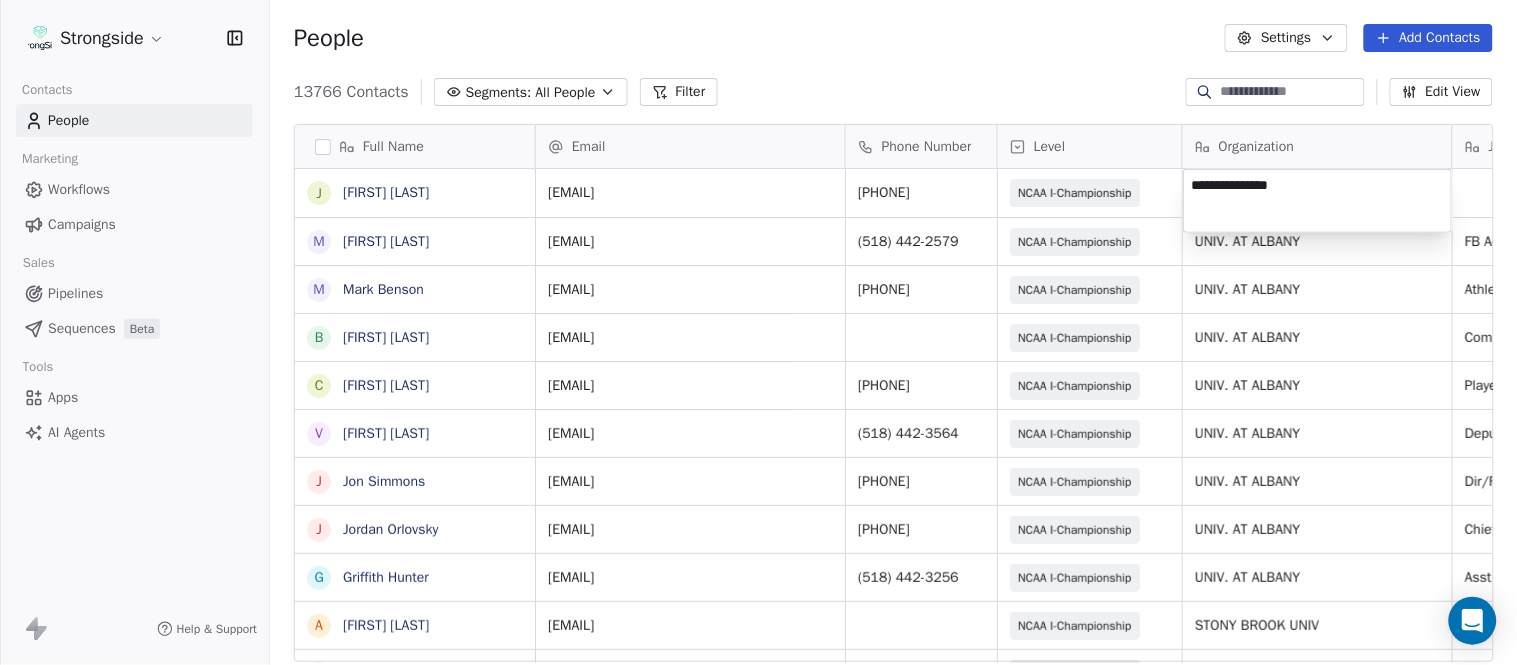 click on "Strongside Contacts People Marketing Workflows Campaigns Sales Pipelines Sequences Beta Tools Apps AI Agents Help & Support People Settings  Add Contacts 13766 Contacts Segments: All People Filter  Edit View Tag Add to Sequence Export Full Name J Jared Ambrose M Maryfrancis Keegan M Mark Benson B Brendan Smith C Chris Calabrese V Vic Cegles J Jon Simmons J Jordan Orlovsky G Griffith Hunter A Adam Lovan S Sean Hammonds C Chris Bache K Kevin Elliott A Anthony Davis II S Steve Martino S Scott Lewis Z Zuril Hendrick S Sean Kennedy E Elizabeth Zanolli B Briana Sterling J Jack Clark E Enzo Zucconi T Timothy Koehler B Billy Cosh S Shawn Heilbron B Billy Barber A Aaron Suma J Jeffrey Carter M Mike Ferraro D Dominic Dutton J Johanna Migliaccio Email Phone Number Level Organization Job Title Tags Created Date BST Status jrambrose@albany.edu (518) 442-3052 NCAA I-Championship Aug 09, 2025 12:05 AM mkeegan@albany.edu (518) 442-2579 NCAA I-Championship UNIV. AT ALBANY FB Admin Asst Aug 08, 2025 09:47 PM (518) 442-2562" at bounding box center [758, 332] 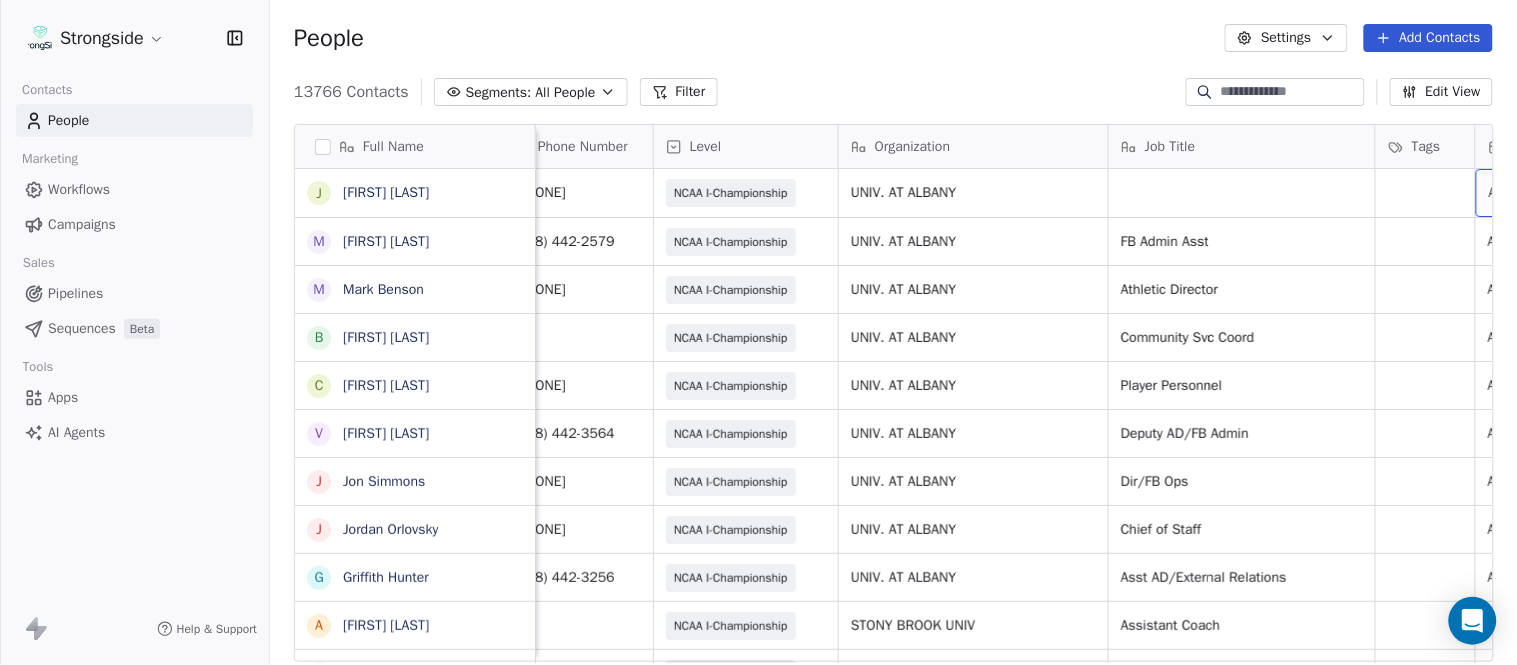 scroll, scrollTop: 0, scrollLeft: 528, axis: horizontal 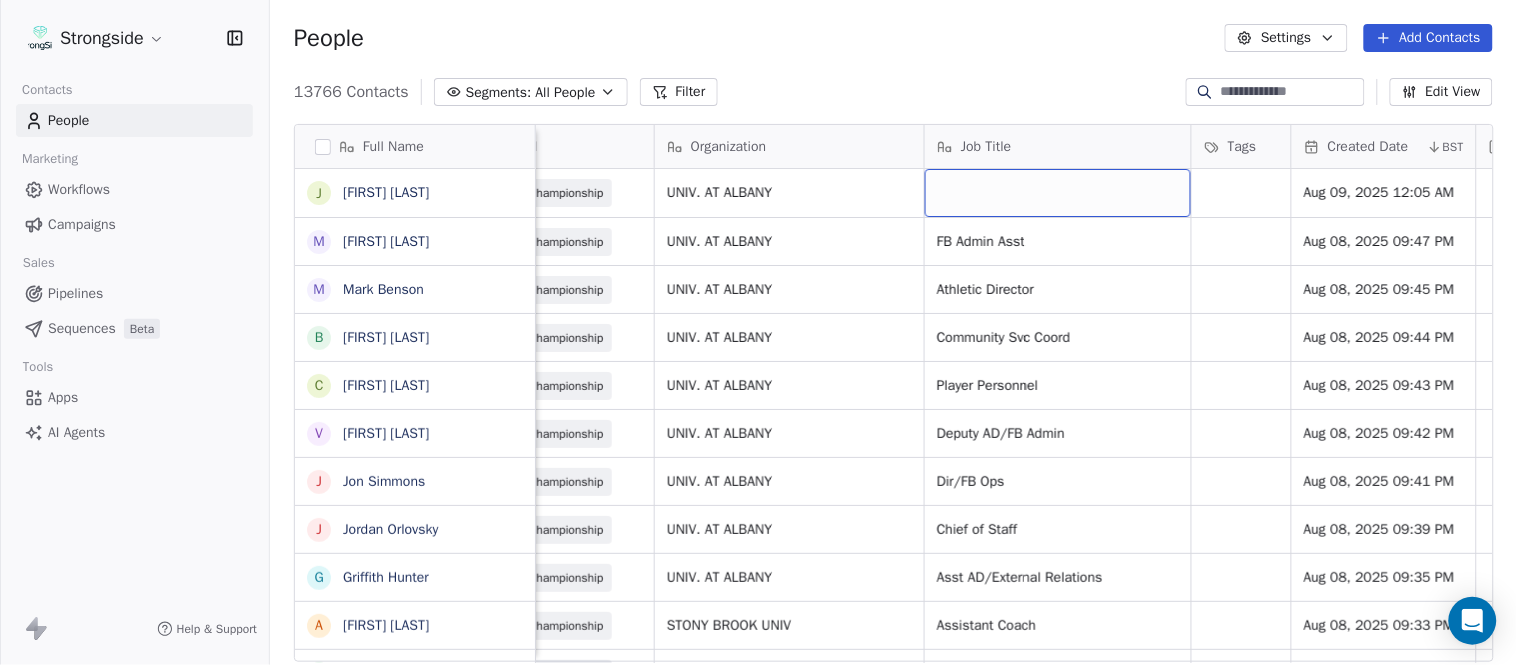 click at bounding box center [1058, 193] 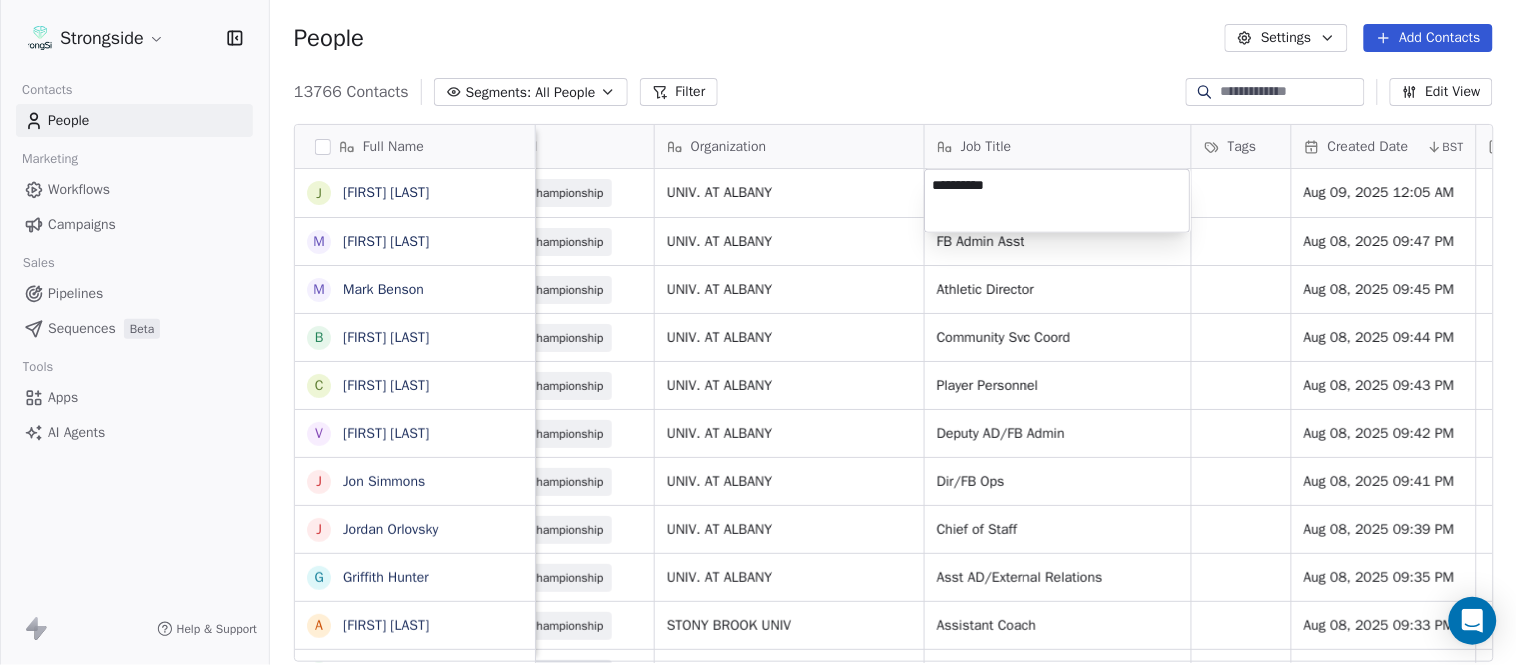 click on "Strongside Contacts People Marketing Workflows Campaigns Sales Pipelines Sequences Beta Tools Apps AI Agents Help & Support People Settings  Add Contacts 13766 Contacts Segments: All People Filter  Edit View Tag Add to Sequence Export Full Name J Jared Ambrose M Maryfrancis Keegan M Mark Benson B Brendan Smith C Chris Calabrese V Vic Cegles J Jon Simmons J Jordan Orlovsky G Griffith Hunter A Adam Lovan S Sean Hammonds C Chris Bache K Kevin Elliott A Anthony Davis II S Steve Martino S Scott Lewis Z Zuril Hendrick S Sean Kennedy E Elizabeth Zanolli B Briana Sterling J Jack Clark E Enzo Zucconi T Timothy Koehler B Billy Cosh S Shawn Heilbron B Billy Barber A Aaron Suma J Jeffrey Carter M Mike Ferraro D Dominic Dutton J Johanna Migliaccio Email Phone Number Level Organization Job Title Tags Created Date BST Status Priority Emails Auto Clicked Last Activity Date BST jrambrose@albany.edu (518) 442-3052 NCAA I-Championship UNIV. AT ALBANY Aug 09, 2025 12:05 AM mkeegan@albany.edu (518) 442-2579 NCAA I-Championship" at bounding box center (758, 332) 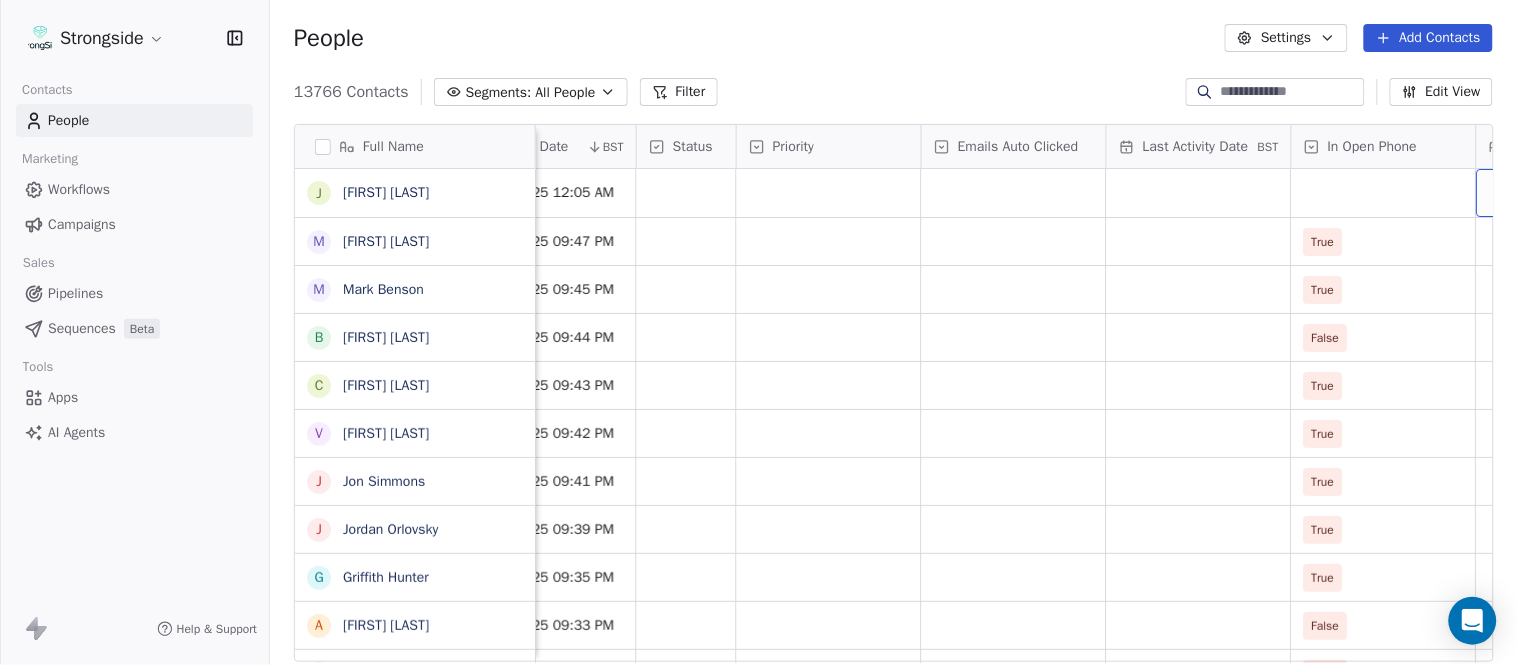 scroll, scrollTop: 0, scrollLeft: 1554, axis: horizontal 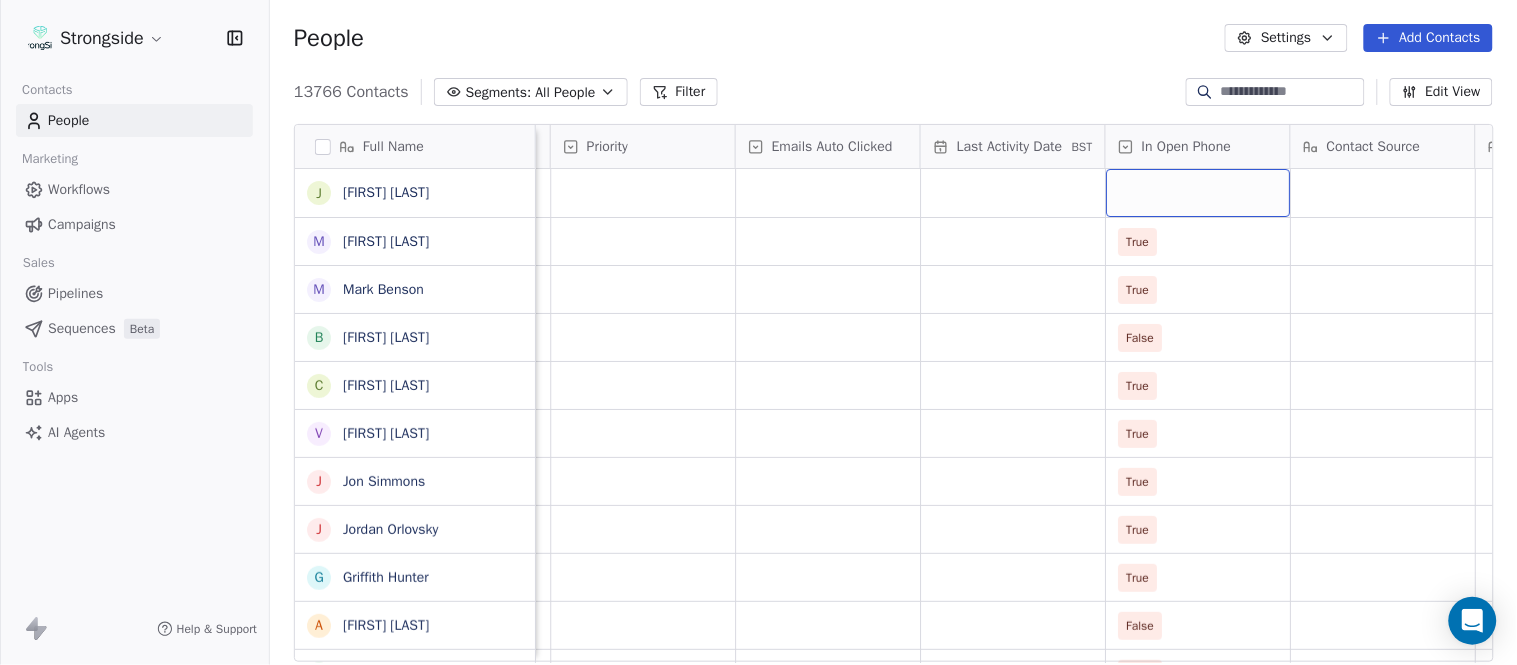 click at bounding box center [1198, 193] 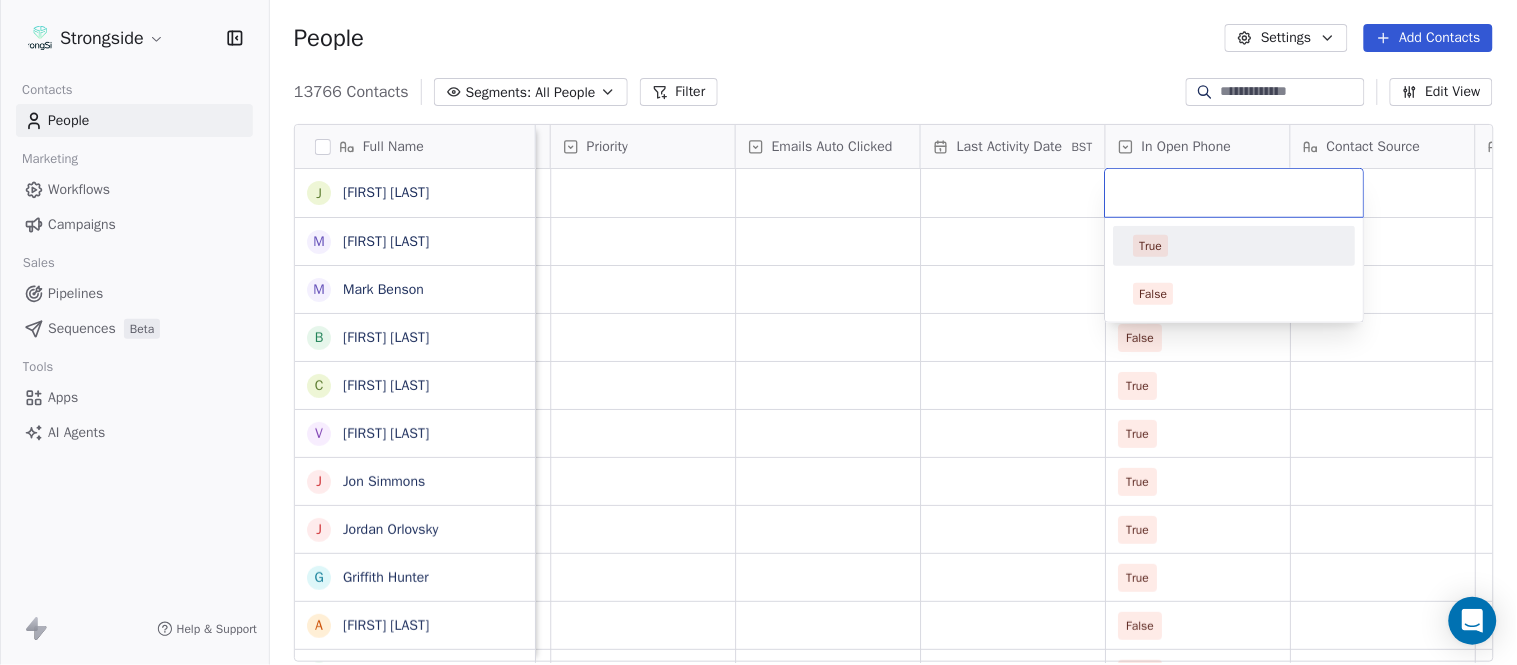 click on "True" at bounding box center [1235, 246] 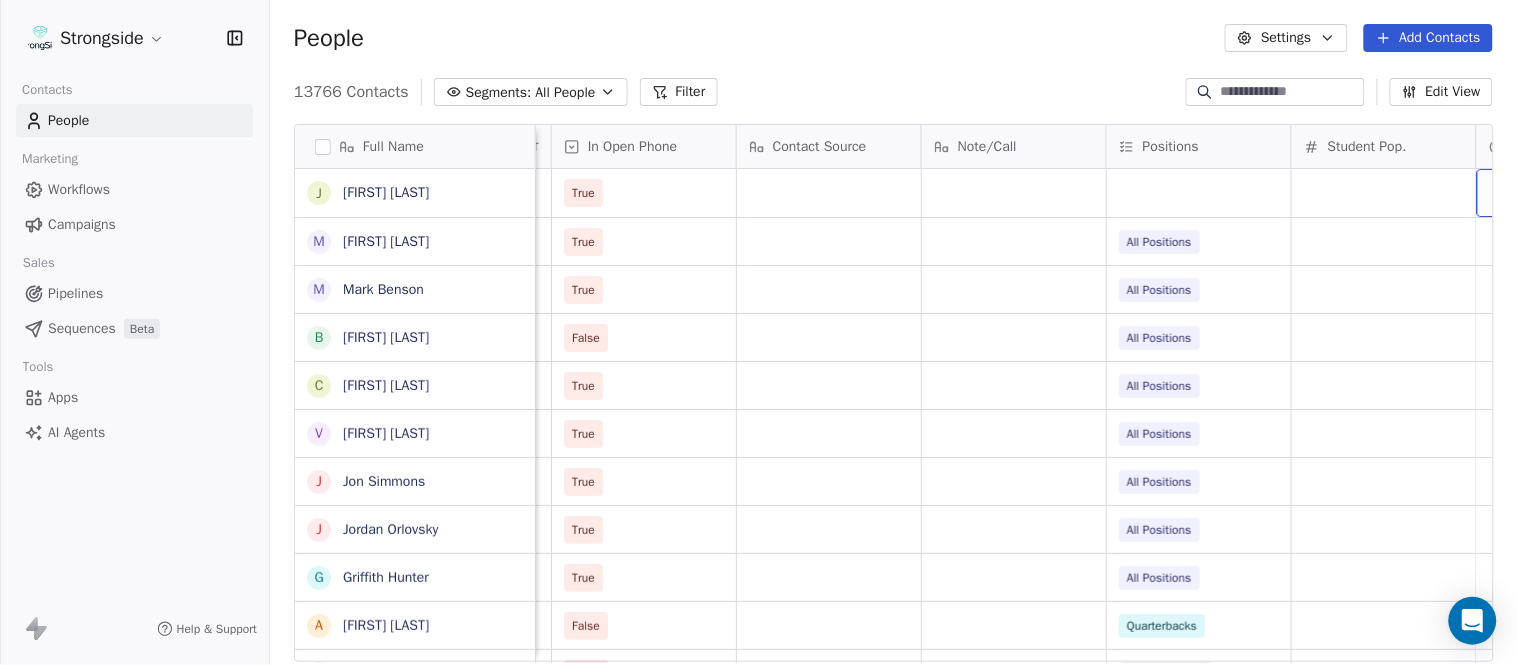 scroll, scrollTop: 0, scrollLeft: 2294, axis: horizontal 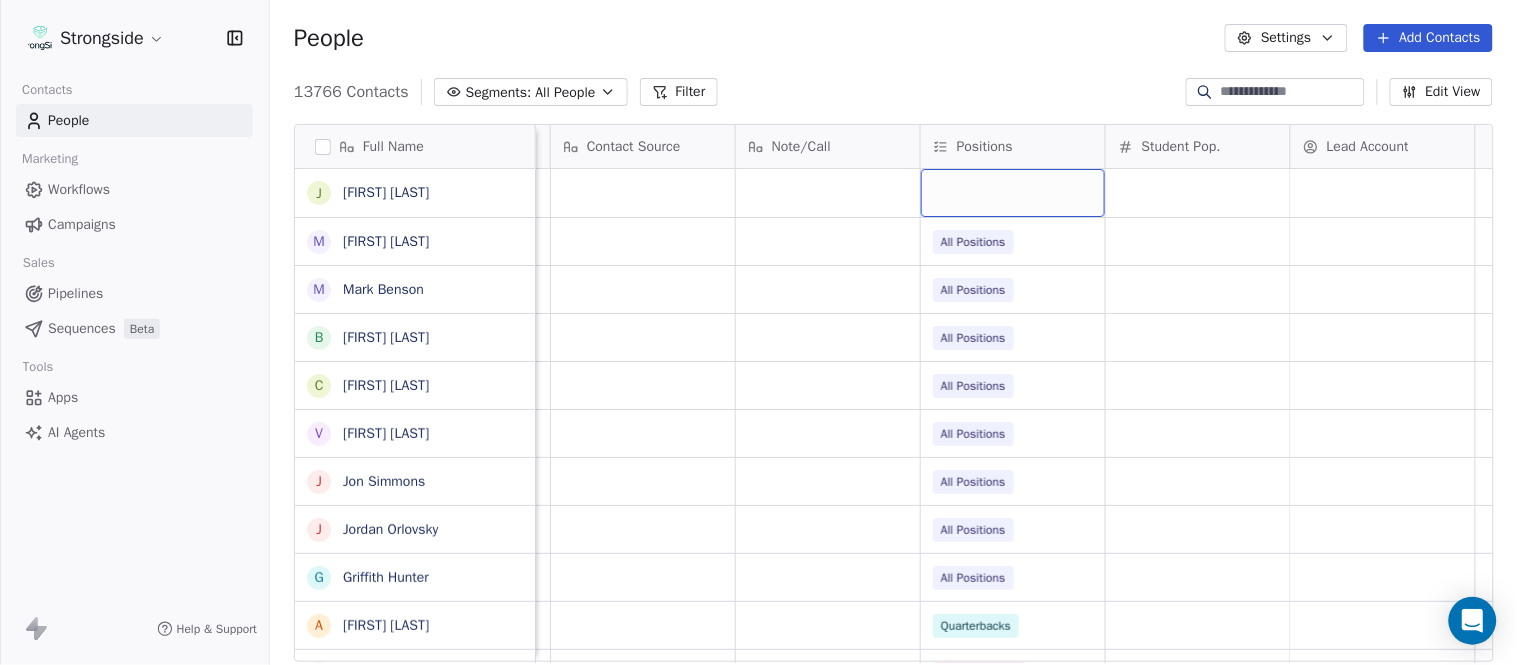 click at bounding box center (1013, 193) 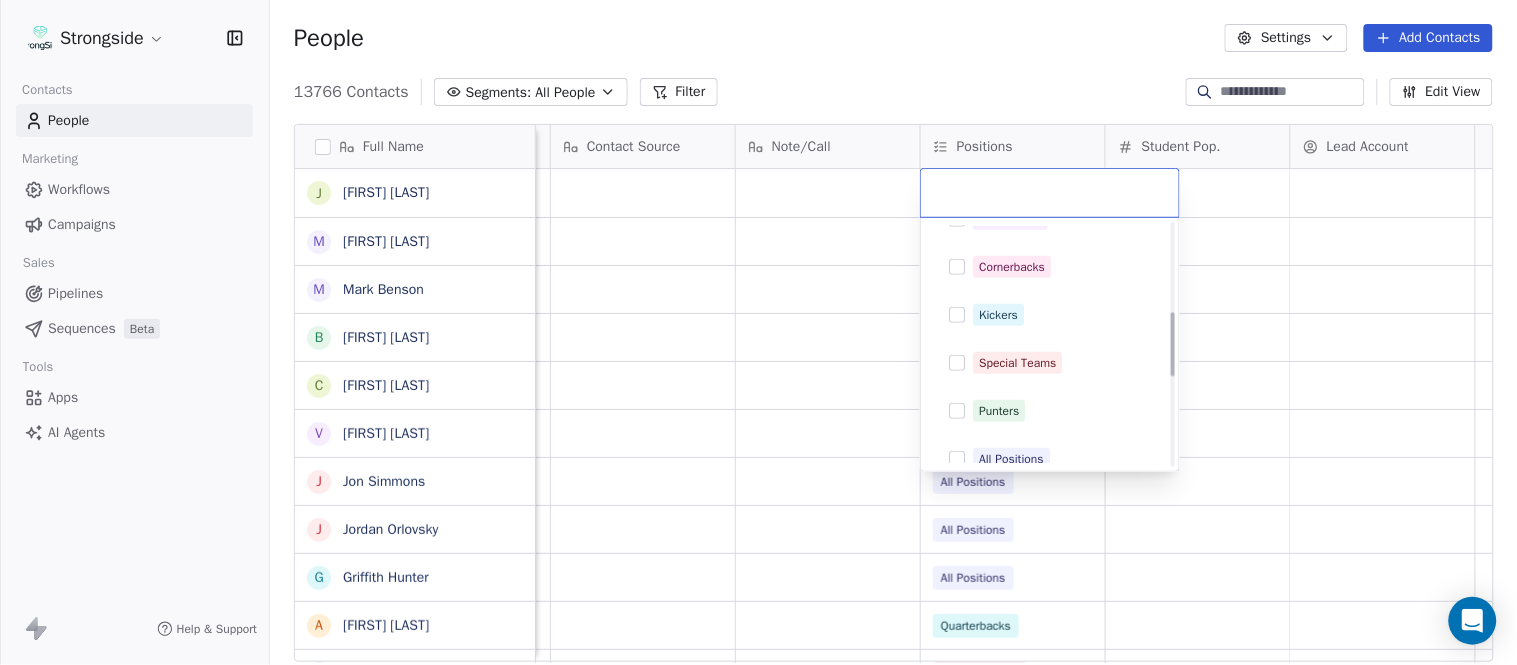 scroll, scrollTop: 333, scrollLeft: 0, axis: vertical 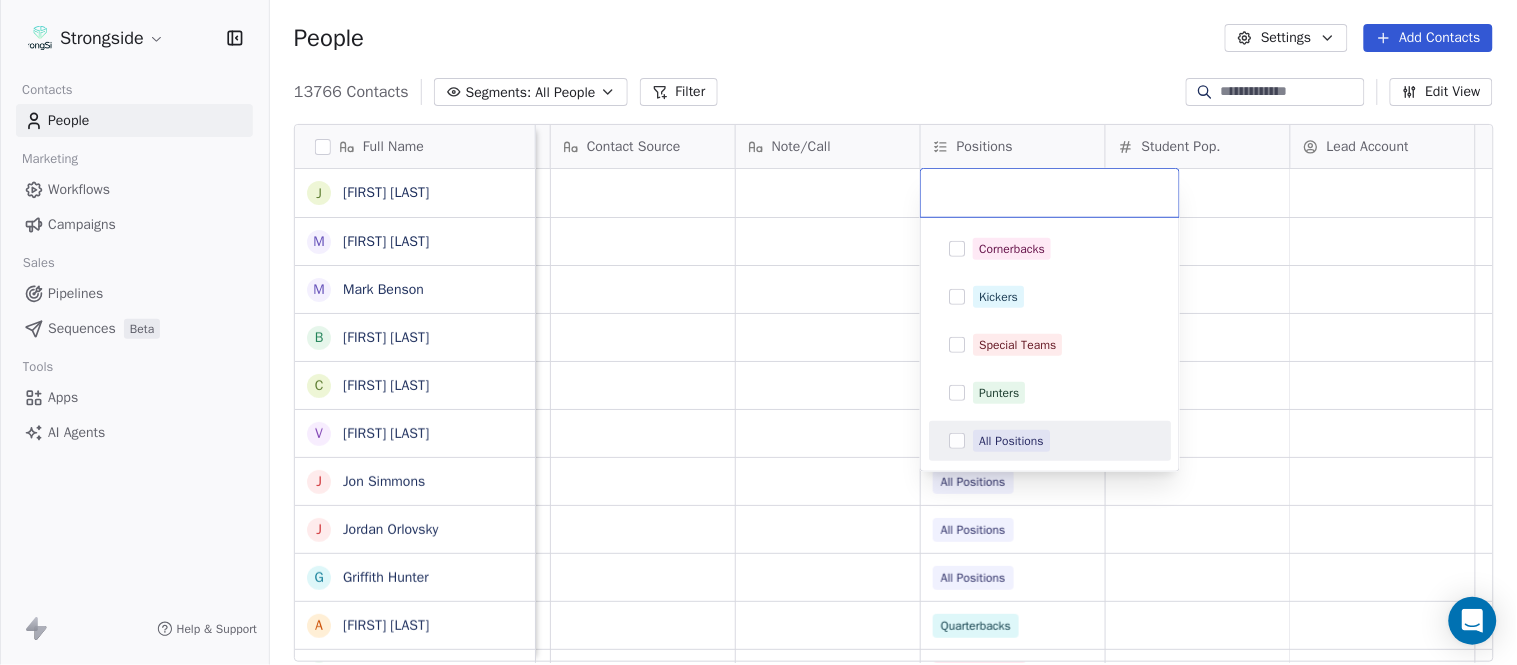 click on "All Positions" at bounding box center [1011, 441] 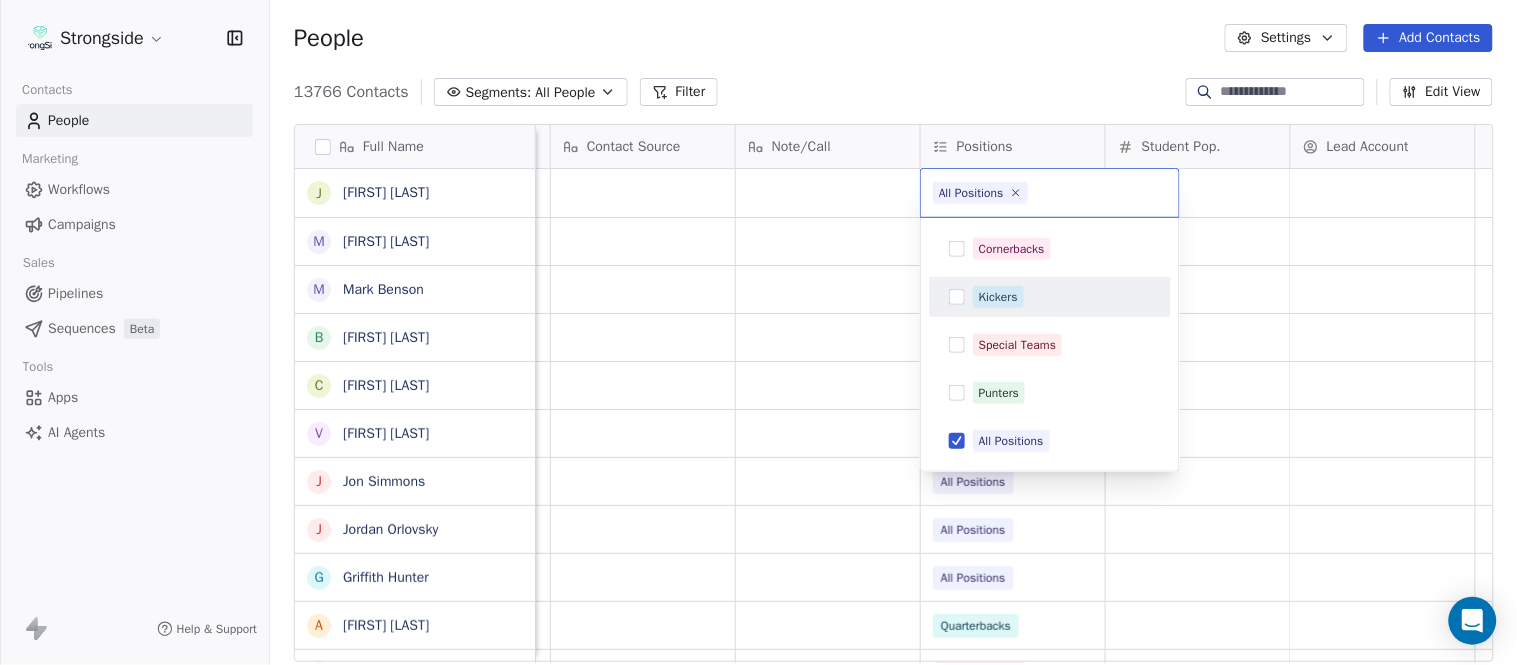 click on "Strongside Contacts People Marketing Workflows Campaigns Sales Pipelines Sequences Beta Tools Apps AI Agents Help & Support People Settings  Add Contacts 13766 Contacts Segments: All People Filter  Edit View Tag Add to Sequence Export Full Name J Jared Ambrose M Maryfrancis Keegan M Mark Benson B Brendan Smith C Chris Calabrese V Vic Cegles J Jon Simmons J Jordan Orlovsky G Griffith Hunter A Adam Lovan S Sean Hammonds C Chris Bache K Kevin Elliott A Anthony Davis II S Steve Martino S Scott Lewis Z Zuril Hendrick S Sean Kennedy E Elizabeth Zanolli B Briana Sterling J Jack Clark E Enzo Zucconi T Timothy Koehler B Billy Cosh S Shawn Heilbron B Billy Barber A Aaron Suma J Jeffrey Carter M Mike Ferraro D Dominic Dutton J Johanna Migliaccio Priority Emails Auto Clicked Last Activity Date BST In Open Phone Contact Source Note/Call Positions Student Pop. Lead Account   True   True All Positions   True All Positions   False All Positions   True All Positions   True All Positions   True All Positions   True   True" at bounding box center (758, 332) 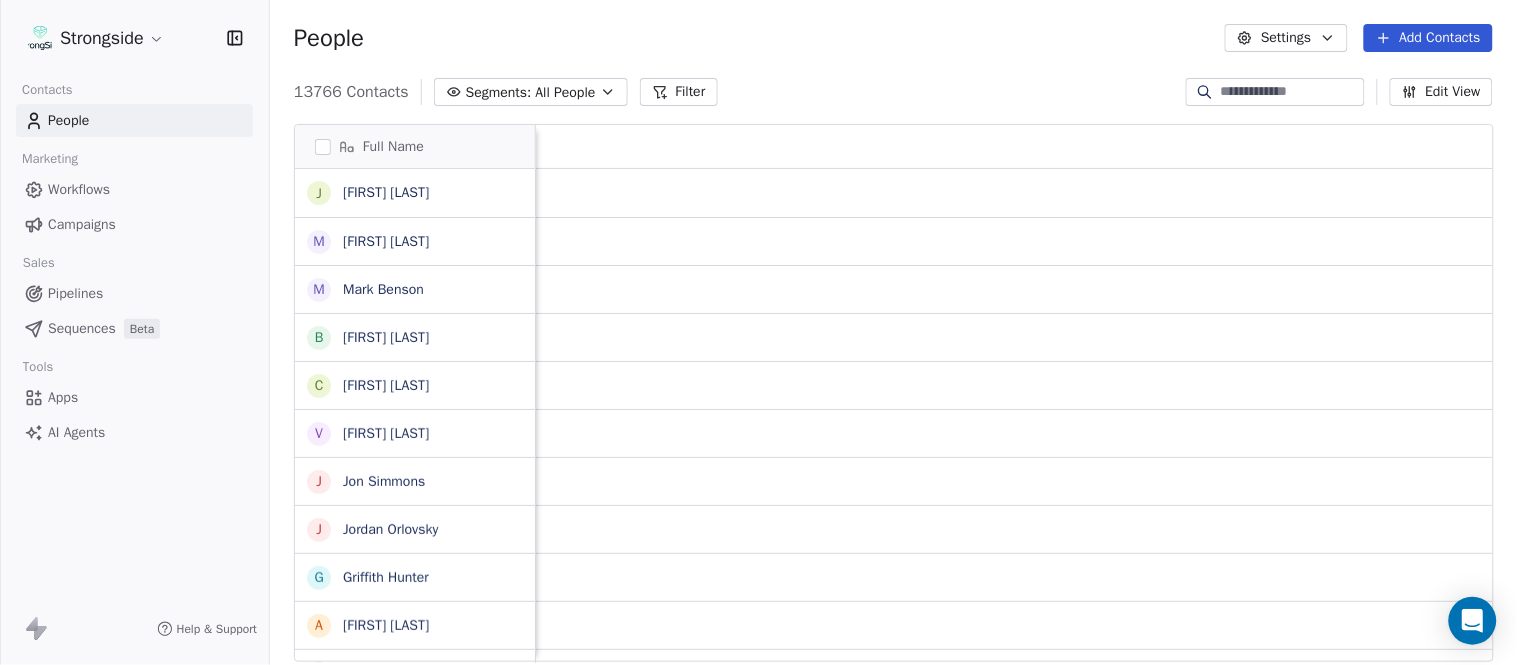 scroll, scrollTop: 0, scrollLeft: 0, axis: both 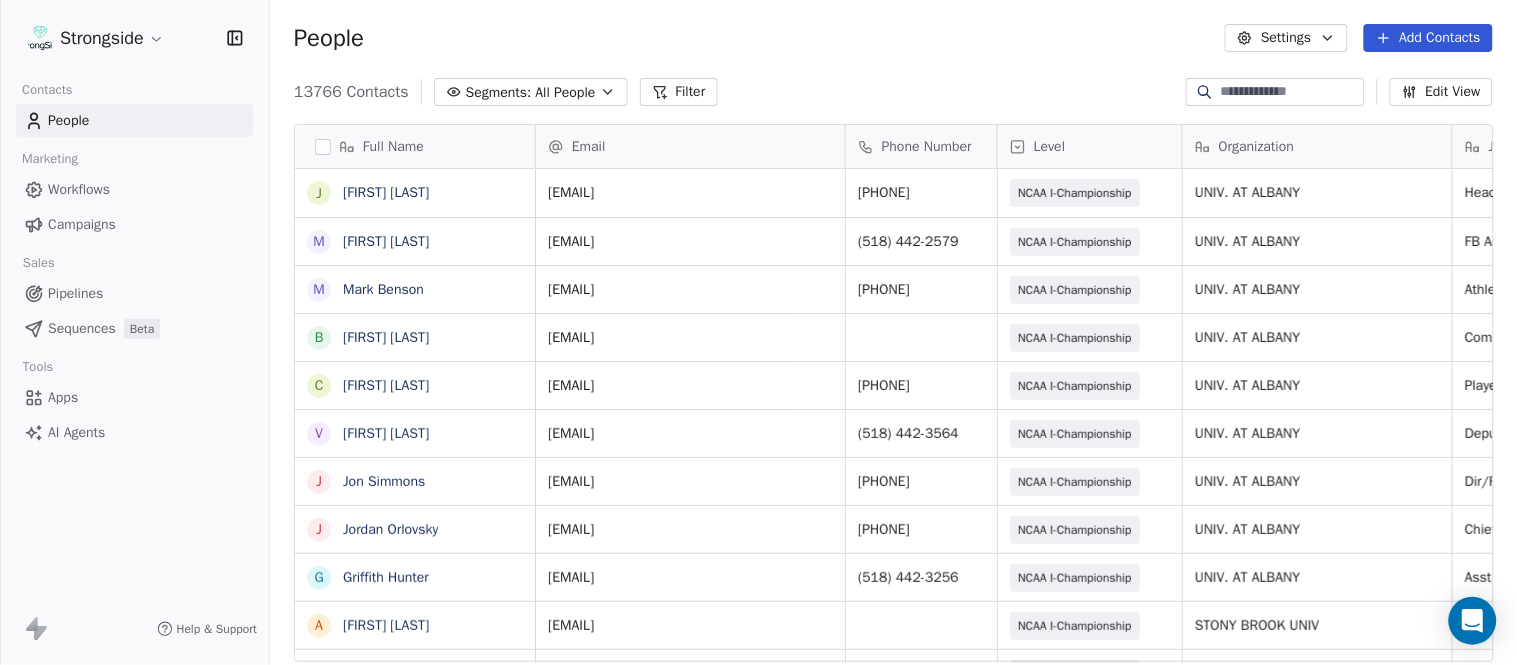 click on "Add Contacts" at bounding box center [1428, 38] 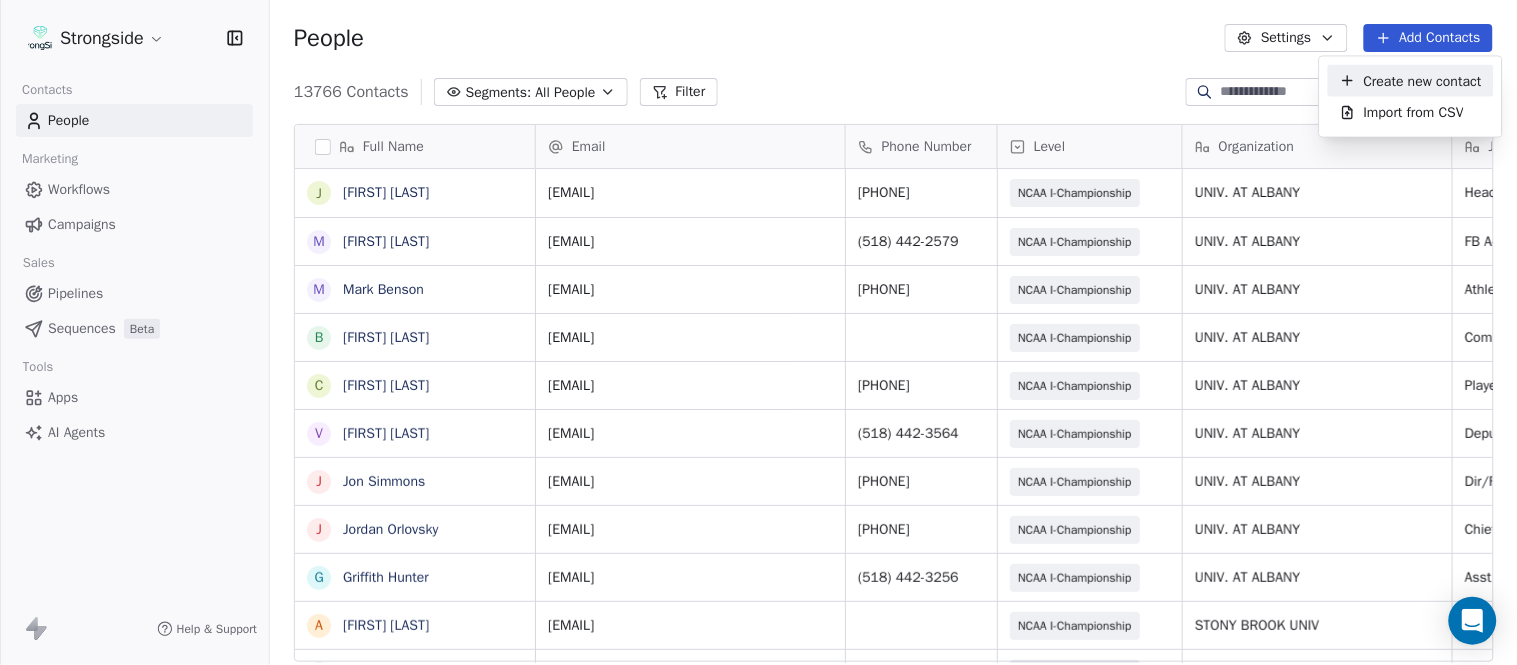 click on "Create new contact" at bounding box center [1423, 80] 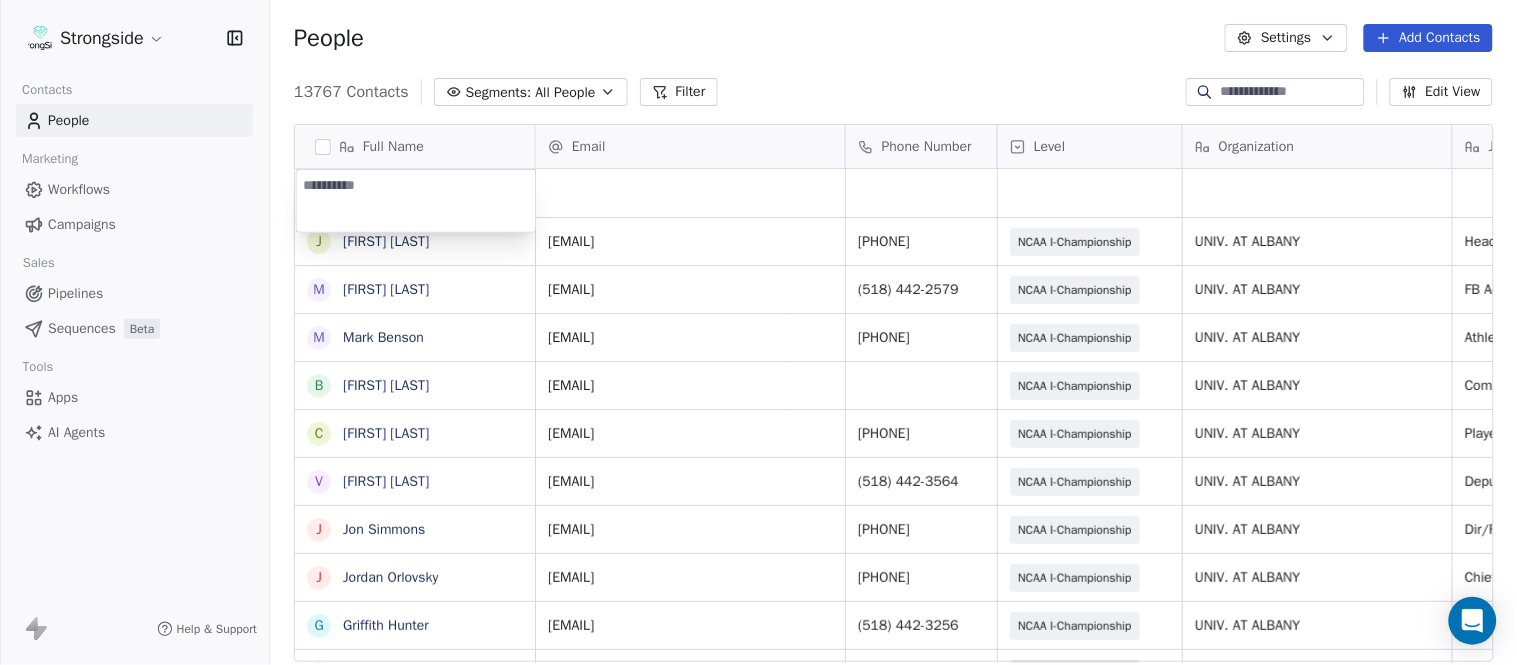 type on "**********" 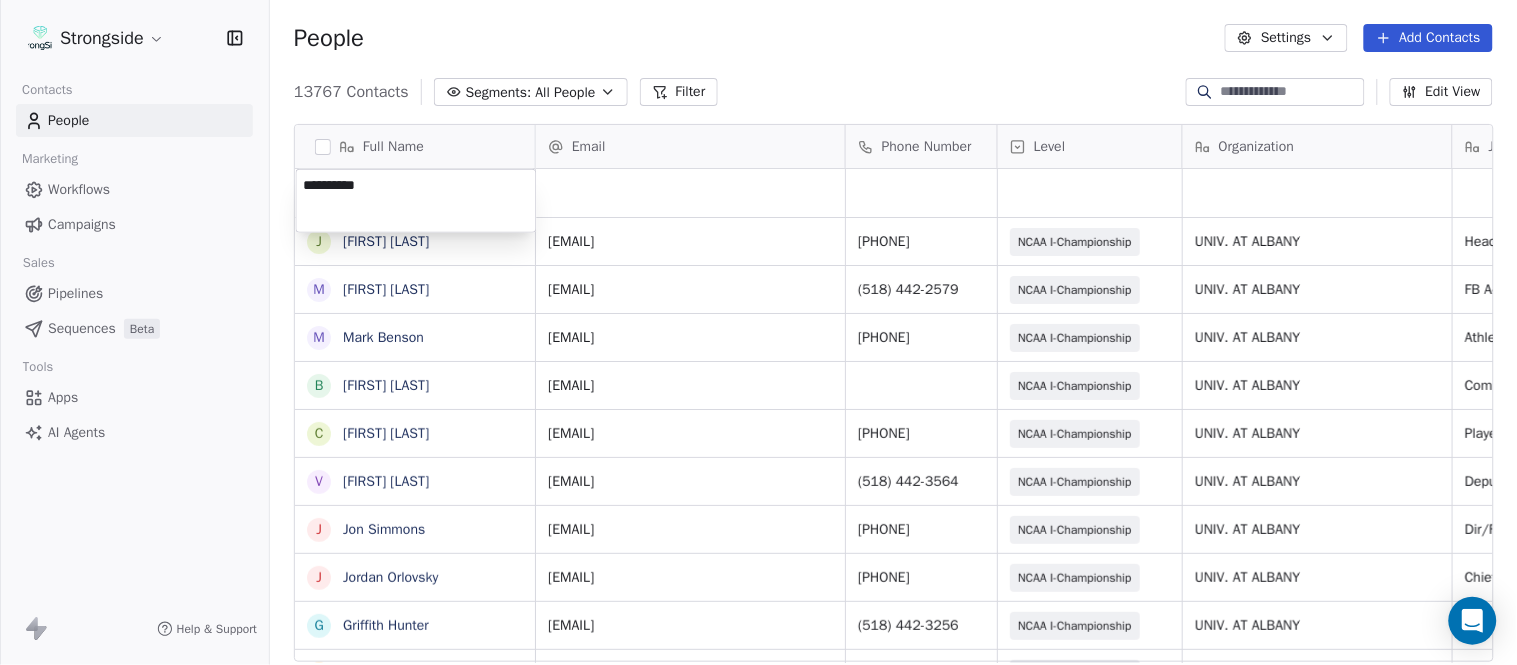 click on "Strongside Contacts People Marketing Workflows Campaigns Sales Pipelines Sequences Beta Tools Apps AI Agents Help & Support People Settings  Add Contacts 13767 Contacts Segments: All People Filter  Edit View Tag Add to Sequence Export Full Name J Jared Ambrose M Maryfrancis Keegan M Mark Benson B Brendan Smith C Chris Calabrese V Vic Cegles J Jon Simmons J Jordan Orlovsky G Griffith Hunter A Adam Lovan S Sean Hammonds C Chris Bache K Kevin Elliott A Anthony Davis II S Steve Martino S Scott Lewis Z Zuril Hendrick S Sean Kennedy E Elizabeth Zanolli B Briana Sterling J Jack Clark E Enzo Zucconi T Timothy Koehler B Billy Cosh S Shawn Heilbron B Billy Barber A Aaron Suma J Jeffrey Carter M Mike Ferraro D Dominic Dutton Email Phone Number Level Organization Job Title Tags Created Date BST Status Aug 09, 2025 12:06 AM jrambrose@albany.edu (518) 442-3052 NCAA I-Championship UNIV. AT ALBANY Head Coach Aug 09, 2025 12:05 AM mkeegan@albany.edu (518) 442-2579 NCAA I-Championship UNIV. AT ALBANY FB Admin Asst Dir/FB Ops" at bounding box center [758, 332] 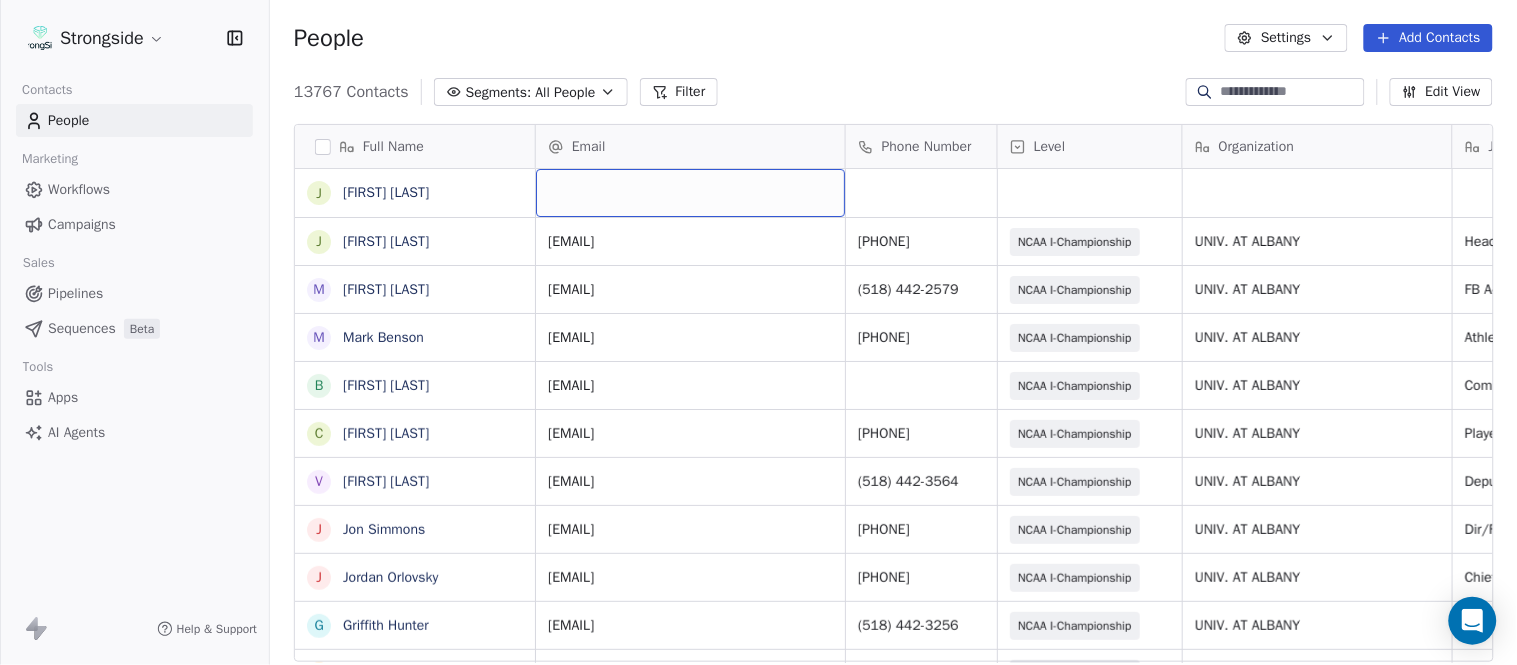 click at bounding box center (690, 193) 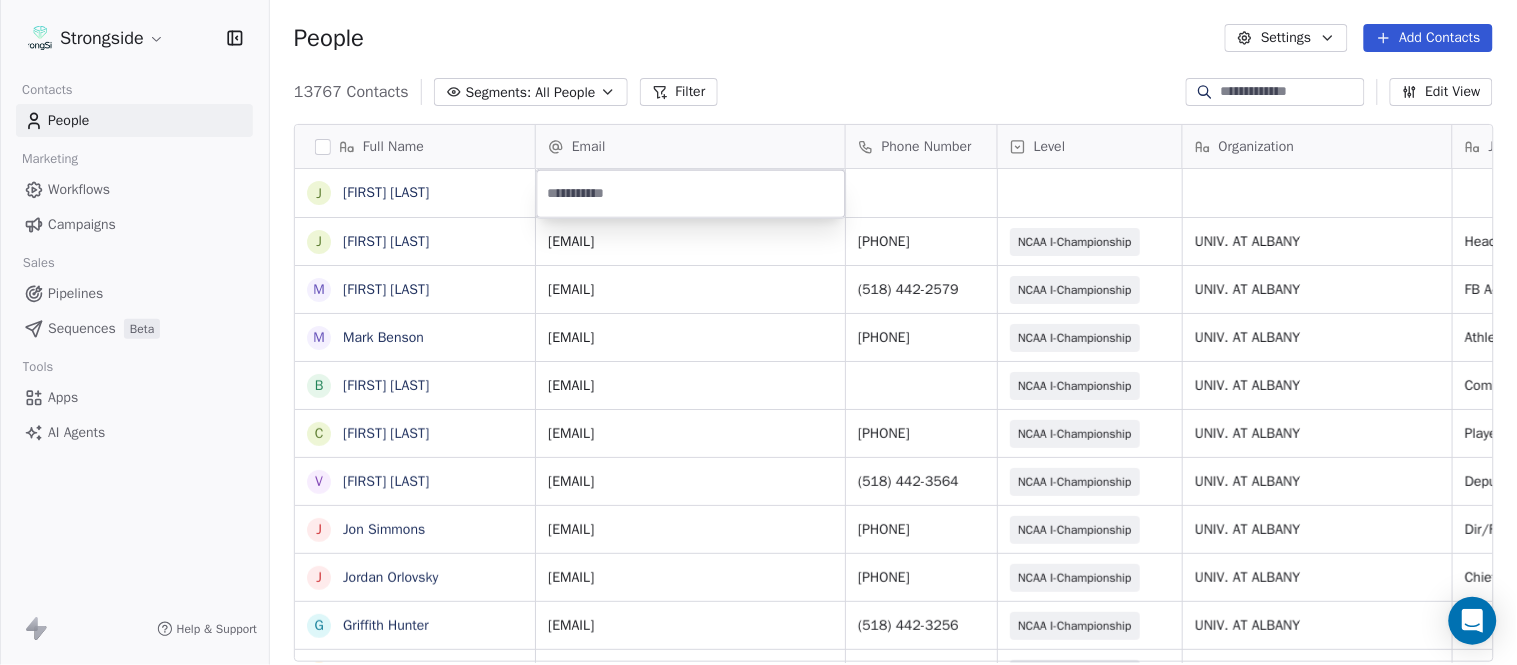 type on "**********" 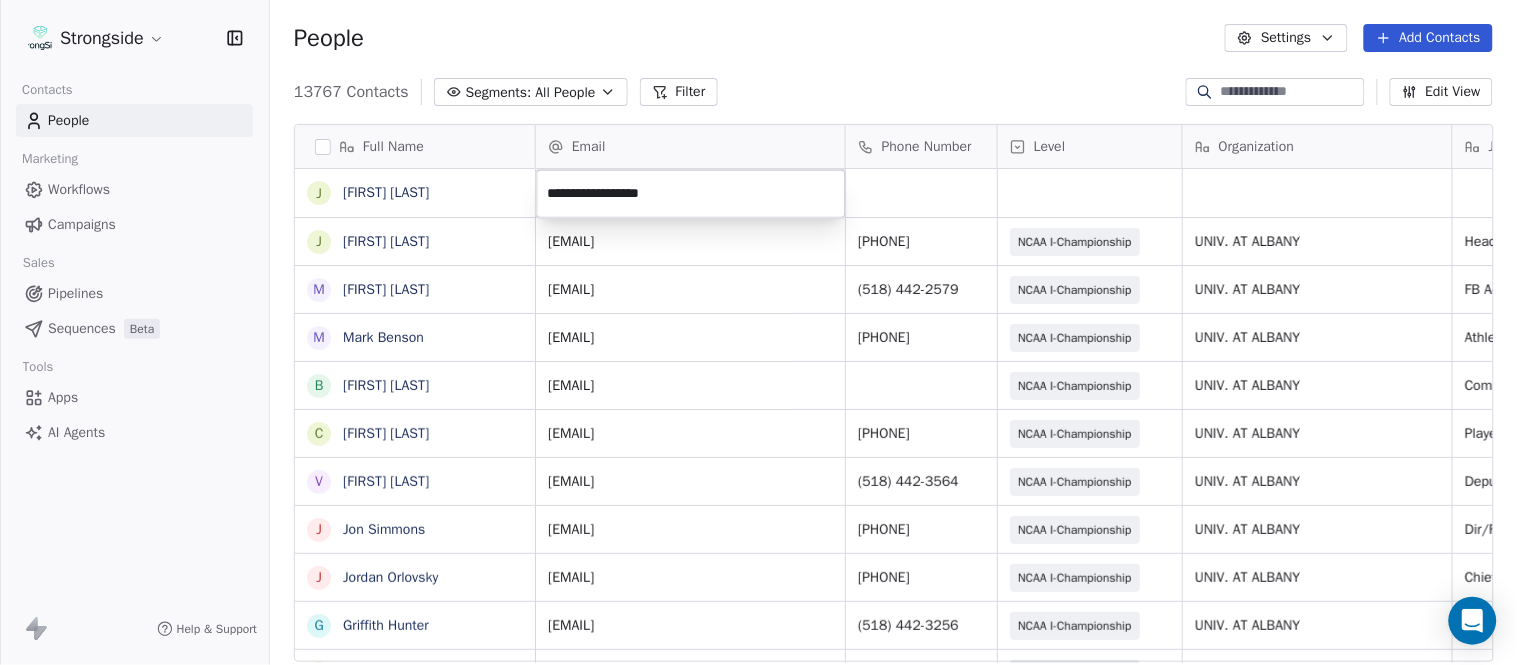 click on "Strongside Contacts People Marketing Workflows Campaigns Sales Pipelines Sequences Beta Tools Apps AI Agents Help & Support People Settings  Add Contacts 13767 Contacts Segments: All People Filter  Edit View Tag Add to Sequence Export Full Name J Jay Geiger J Jared Ambrose M Maryfrancis Keegan M Mark Benson B Brendan Smith C Chris Calabrese V Vic Cegles J Jon Simmons J Jordan Orlovsky G Griffith Hunter A Adam Lovan S Sean Hammonds C Chris Bache K Kevin Elliott A Anthony Davis II S Steve Martino S Scott Lewis Z Zuril Hendrick S Sean Kennedy E Elizabeth Zanolli B Briana Sterling J Jack Clark E Enzo Zucconi T Timothy Koehler B Billy Cosh S Shawn Heilbron B Billy Barber A Aaron Suma J Jeffrey Carter M Mike Ferraro D Dominic Dutton Email Phone Number Level Organization Job Title Tags Created Date BST Status Aug 09, 2025 12:06 AM jrambrose@albany.edu (518) 442-3052 NCAA I-Championship UNIV. AT ALBANY Head Coach Aug 09, 2025 12:05 AM mkeegan@albany.edu (518) 442-2579 NCAA I-Championship UNIV. AT ALBANY Dir/FB Ops" at bounding box center (758, 332) 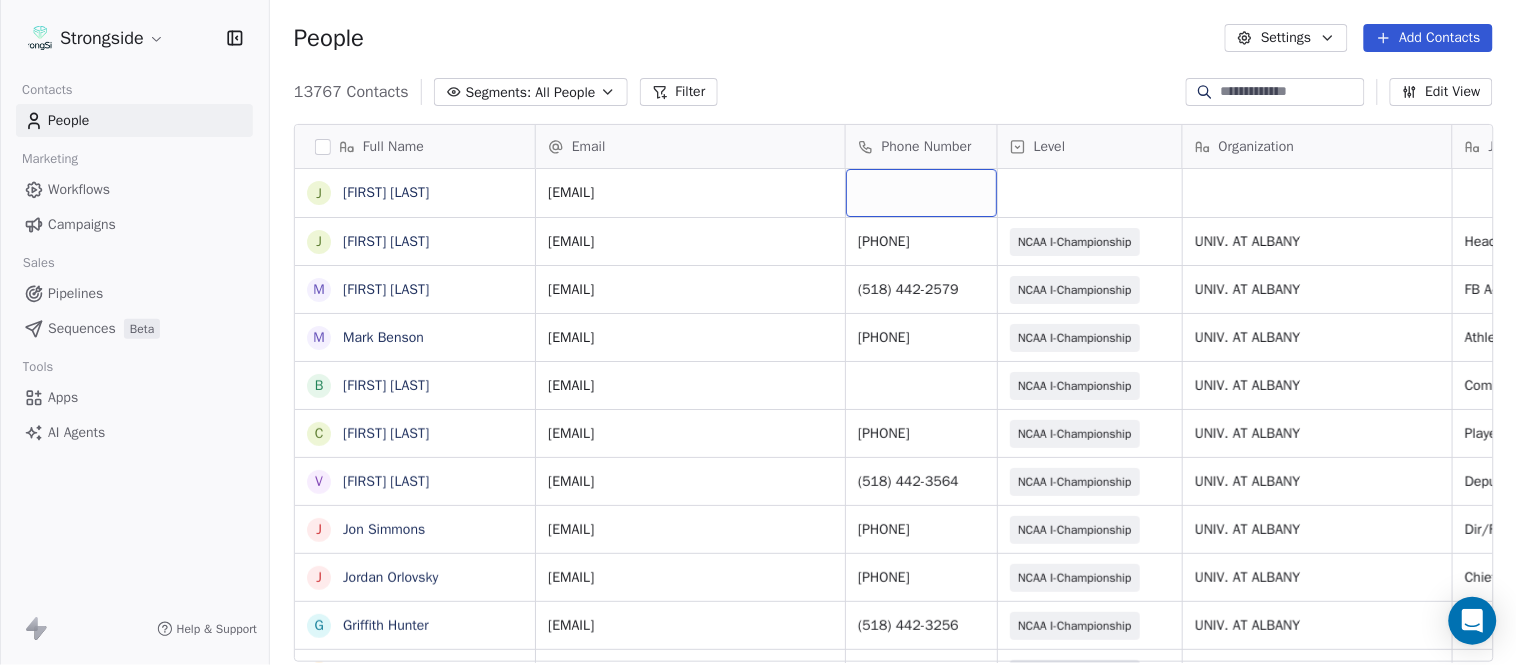 click at bounding box center [921, 193] 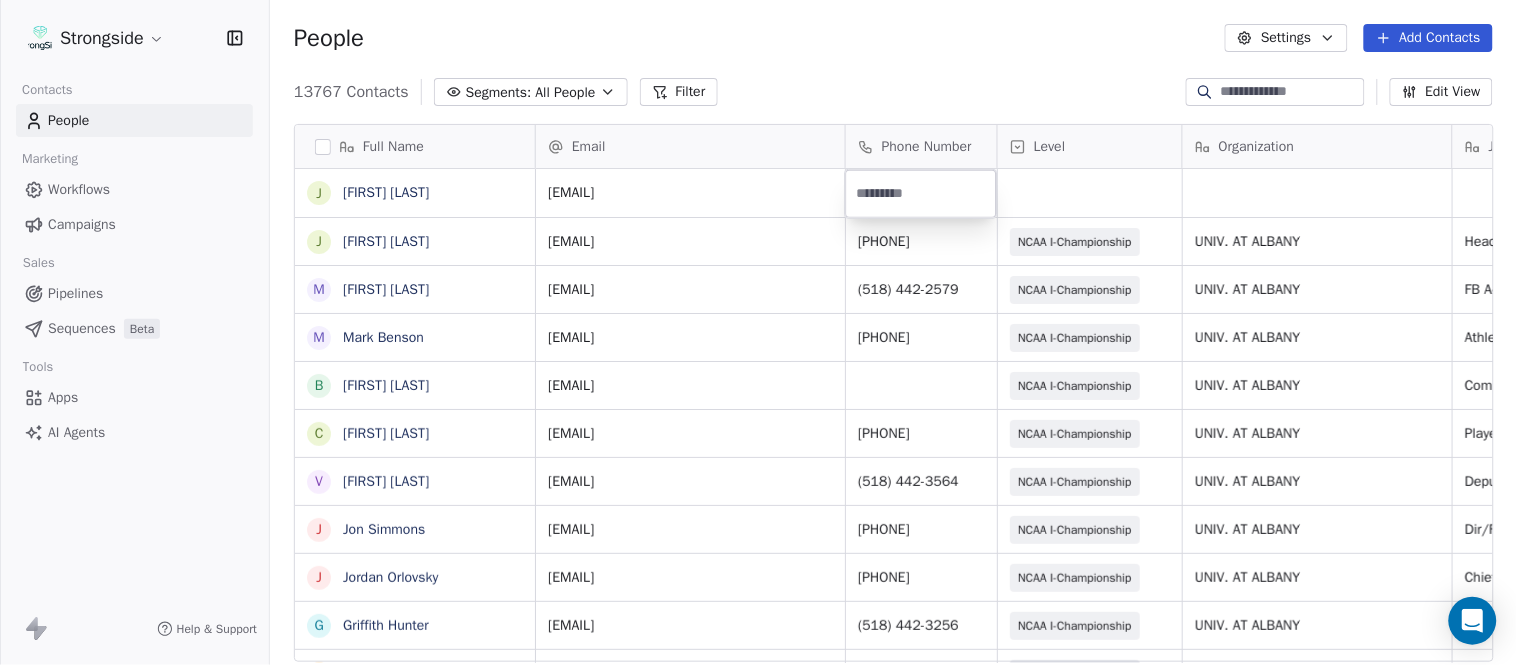 type on "**********" 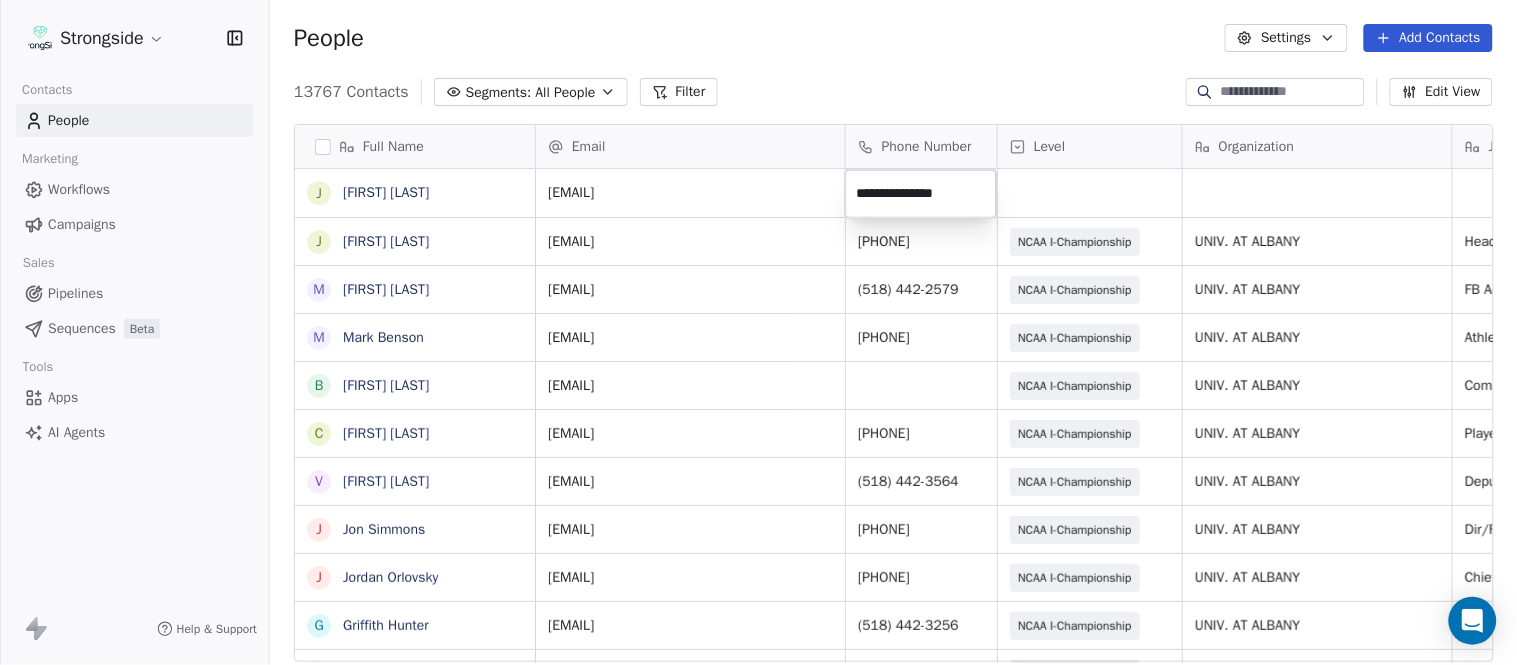 click on "Strongside Contacts People Marketing Workflows Campaigns Sales Pipelines Sequences Beta Tools Apps AI Agents Help & Support People Settings  Add Contacts 13767 Contacts Segments: All People Filter  Edit View Tag Add to Sequence Export Full Name J Jay Geiger J Jared Ambrose M Maryfrancis Keegan M Mark Benson B Brendan Smith C Chris Calabrese V Vic Cegles J Jon Simmons J Jordan Orlovsky G Griffith Hunter A Adam Lovan S Sean Hammonds C Chris Bache K Kevin Elliott A Anthony Davis II S Steve Martino S Scott Lewis Z Zuril Hendrick S Sean Kennedy E Elizabeth Zanolli B Briana Sterling J Jack Clark E Enzo Zucconi T Timothy Koehler B Billy Cosh S Shawn Heilbron B Billy Barber A Aaron Suma J Jeffrey Carter M Mike Ferraro D Dominic Dutton Email Phone Number Level Organization Job Title Tags Created Date BST Status jgeiger@albany.edu Aug 09, 2025 12:06 AM jrambrose@albany.edu (518) 442-3052 NCAA I-Championship UNIV. AT ALBANY Head Coach Aug 09, 2025 12:05 AM mkeegan@albany.edu (518) 442-2579 NCAA I-Championship SID SID" at bounding box center (758, 332) 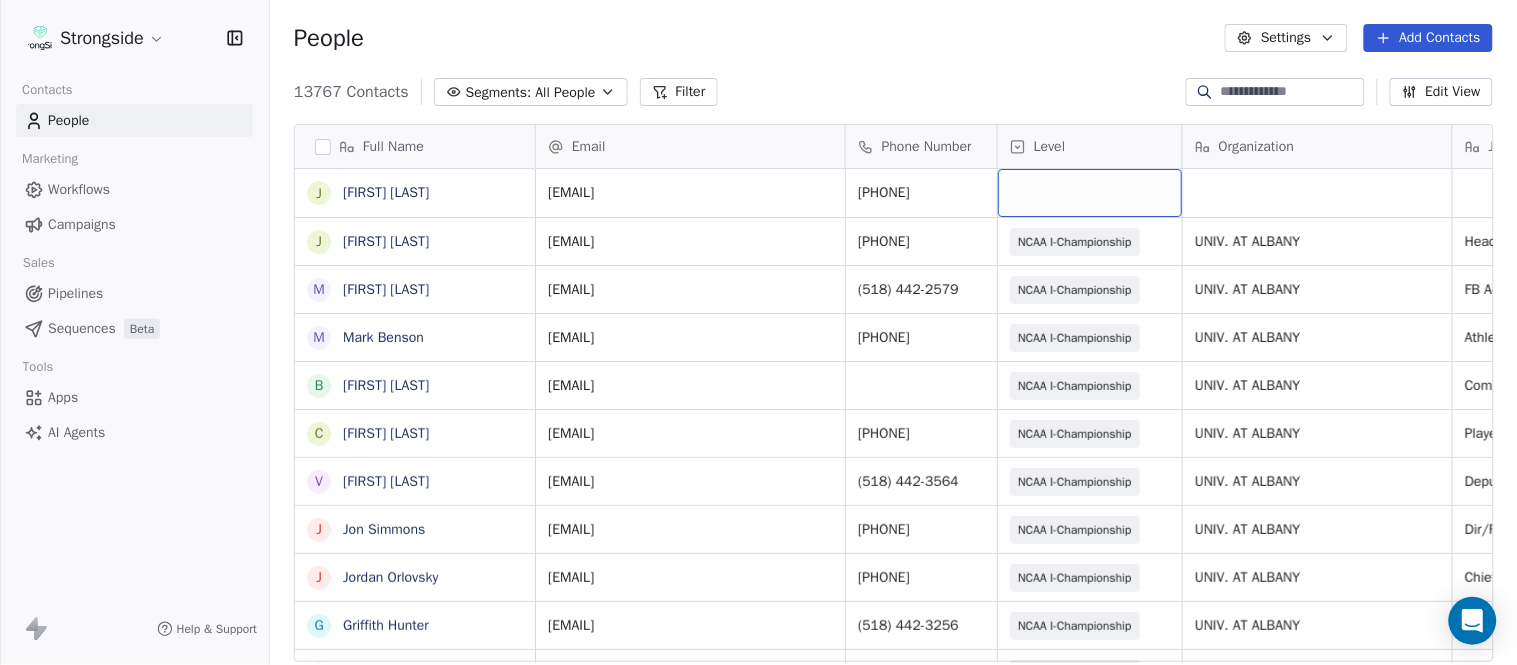 click at bounding box center [1090, 193] 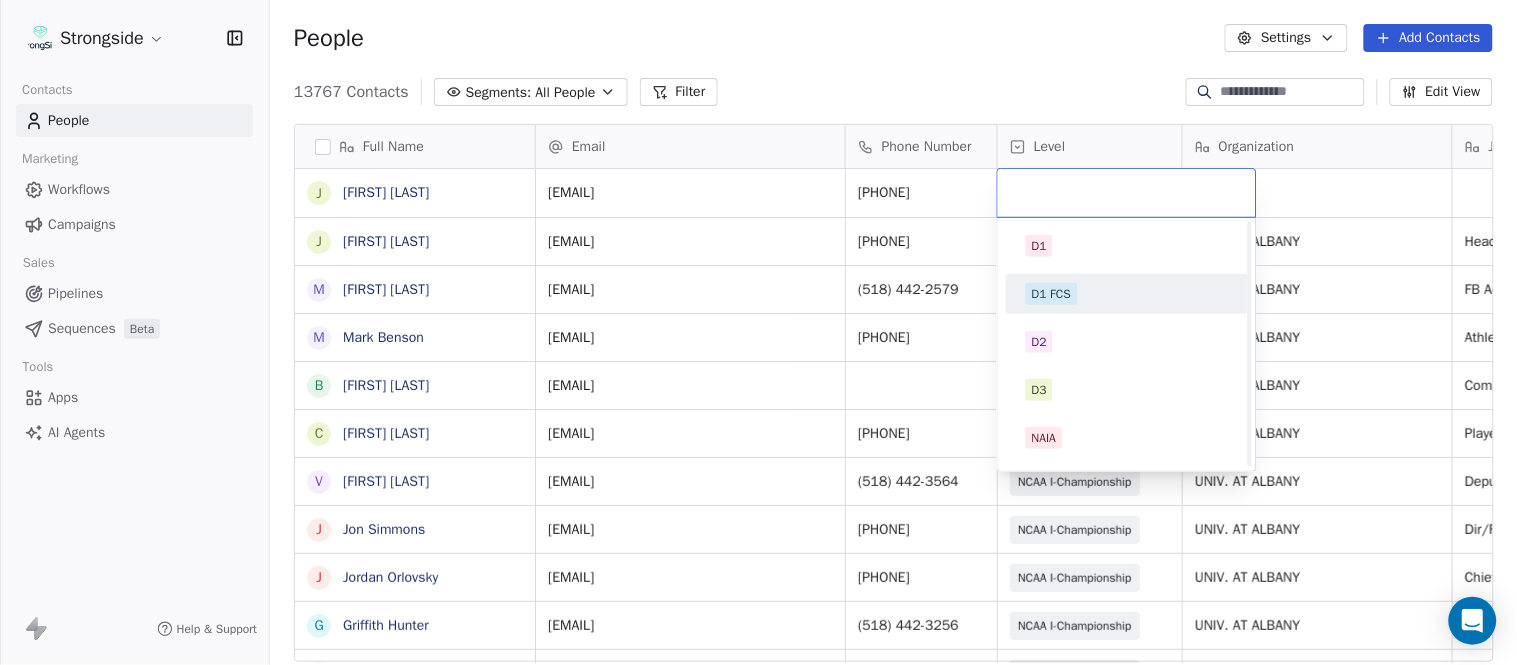 scroll, scrollTop: 378, scrollLeft: 0, axis: vertical 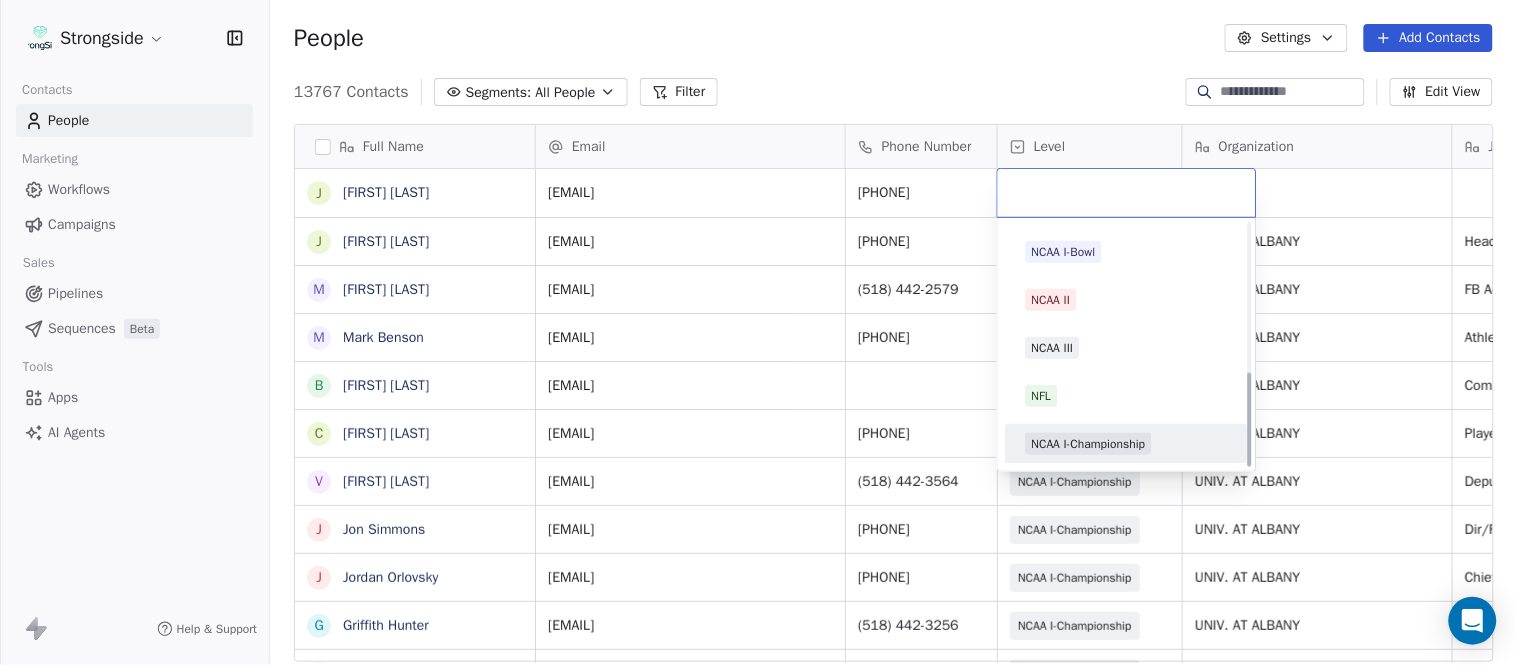 click on "NCAA I-Championship" at bounding box center [1089, 444] 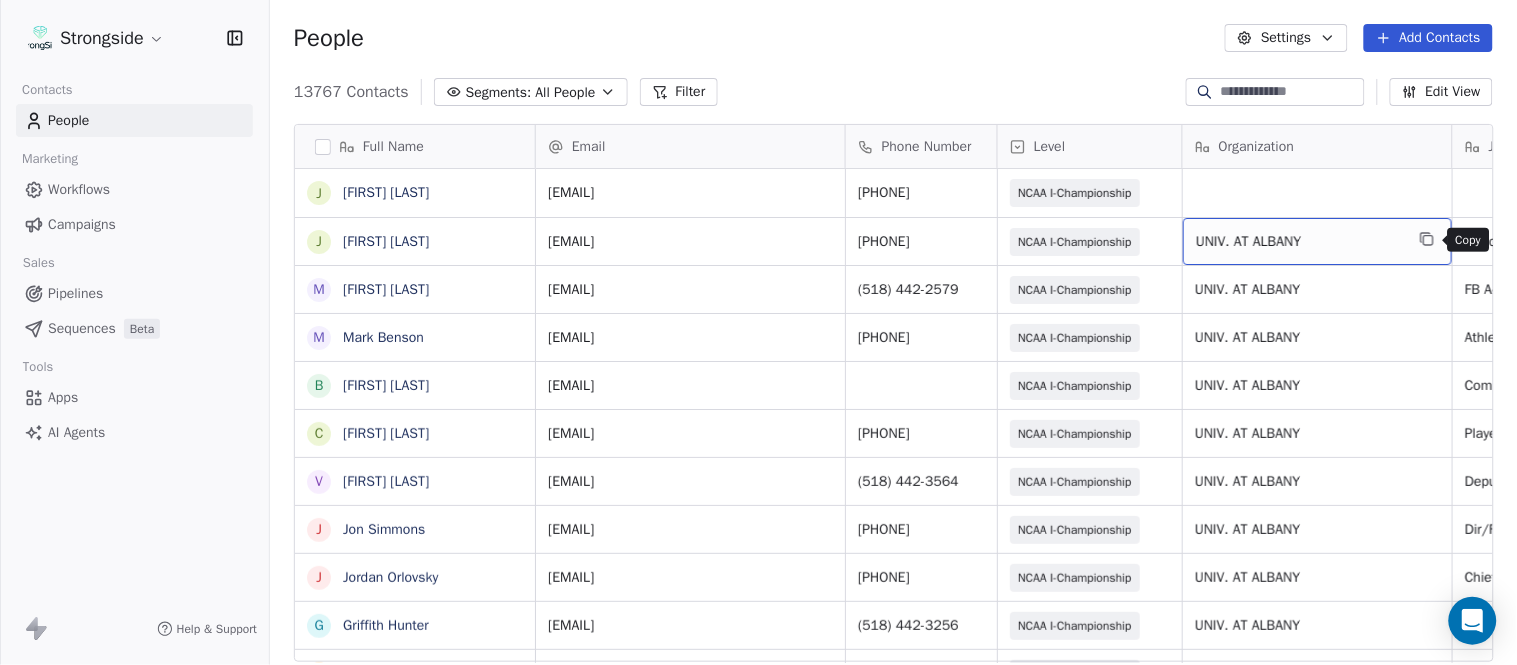 click 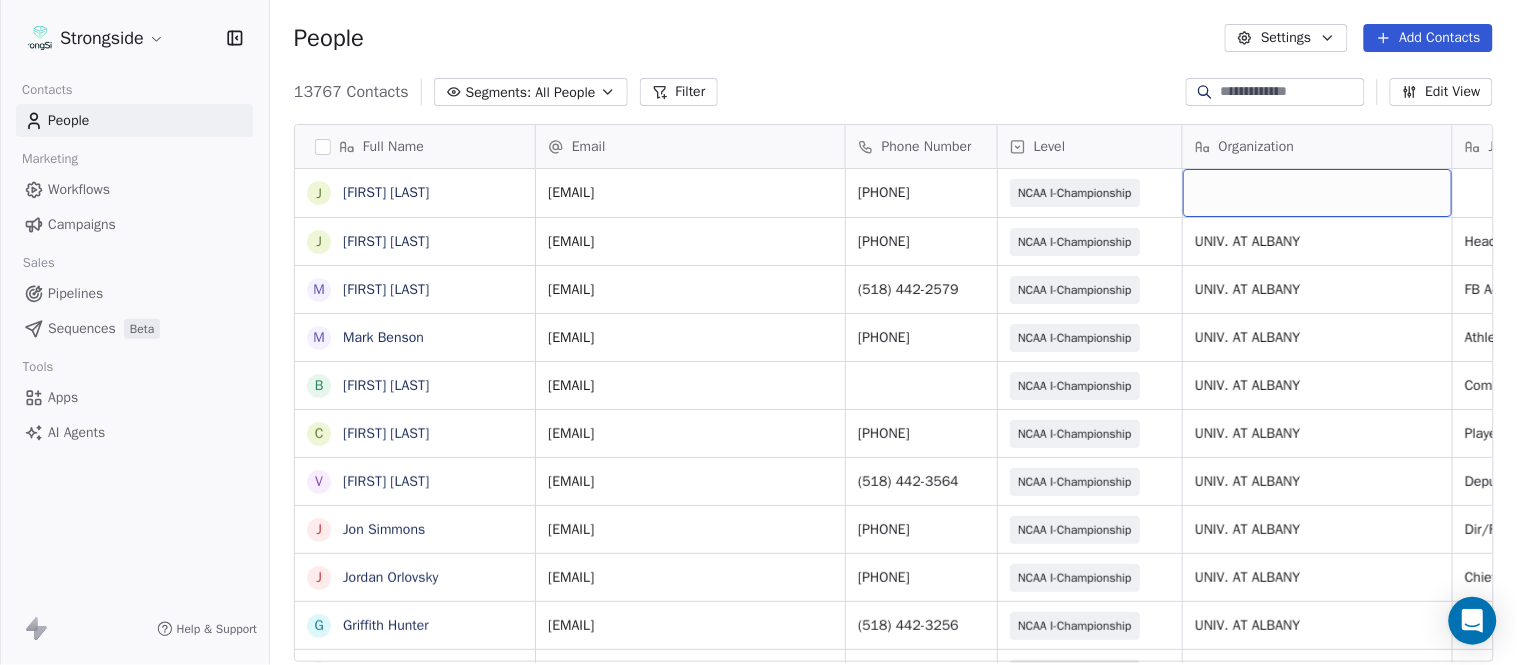 click at bounding box center [1317, 193] 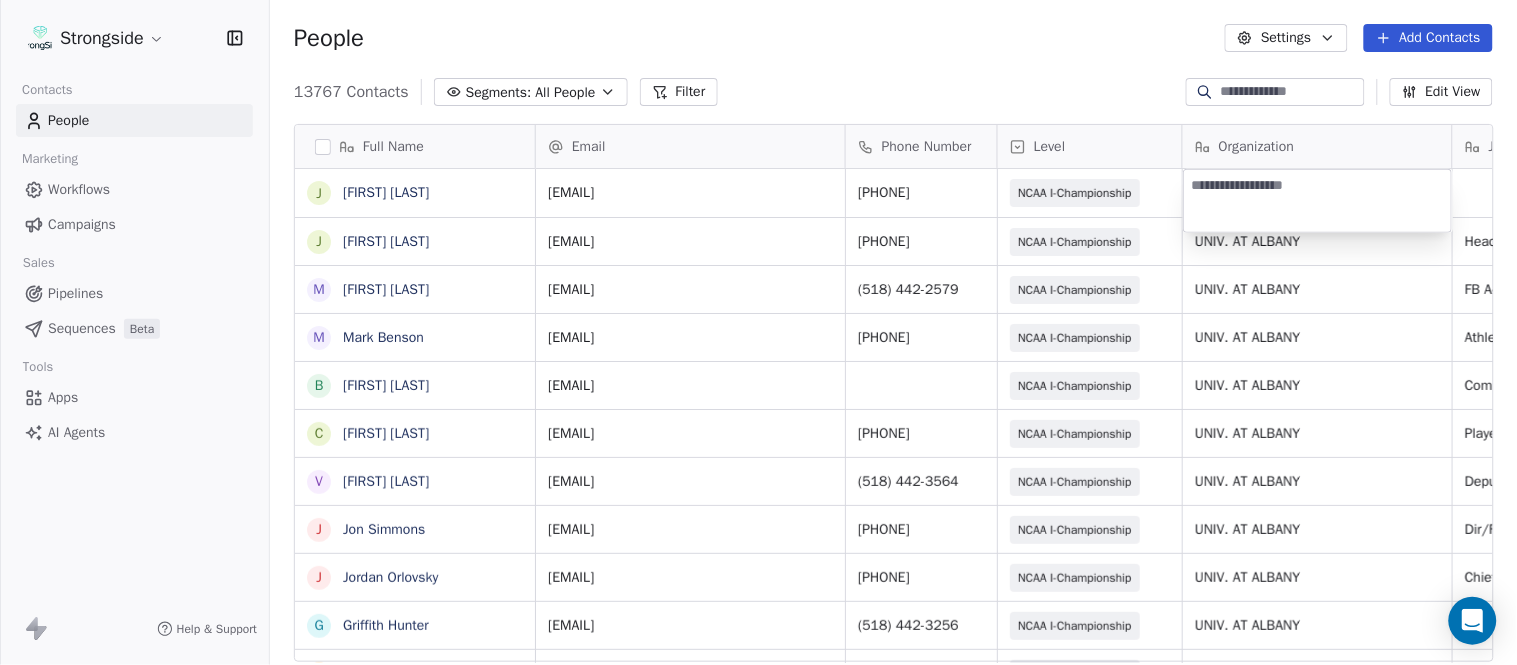 type on "**********" 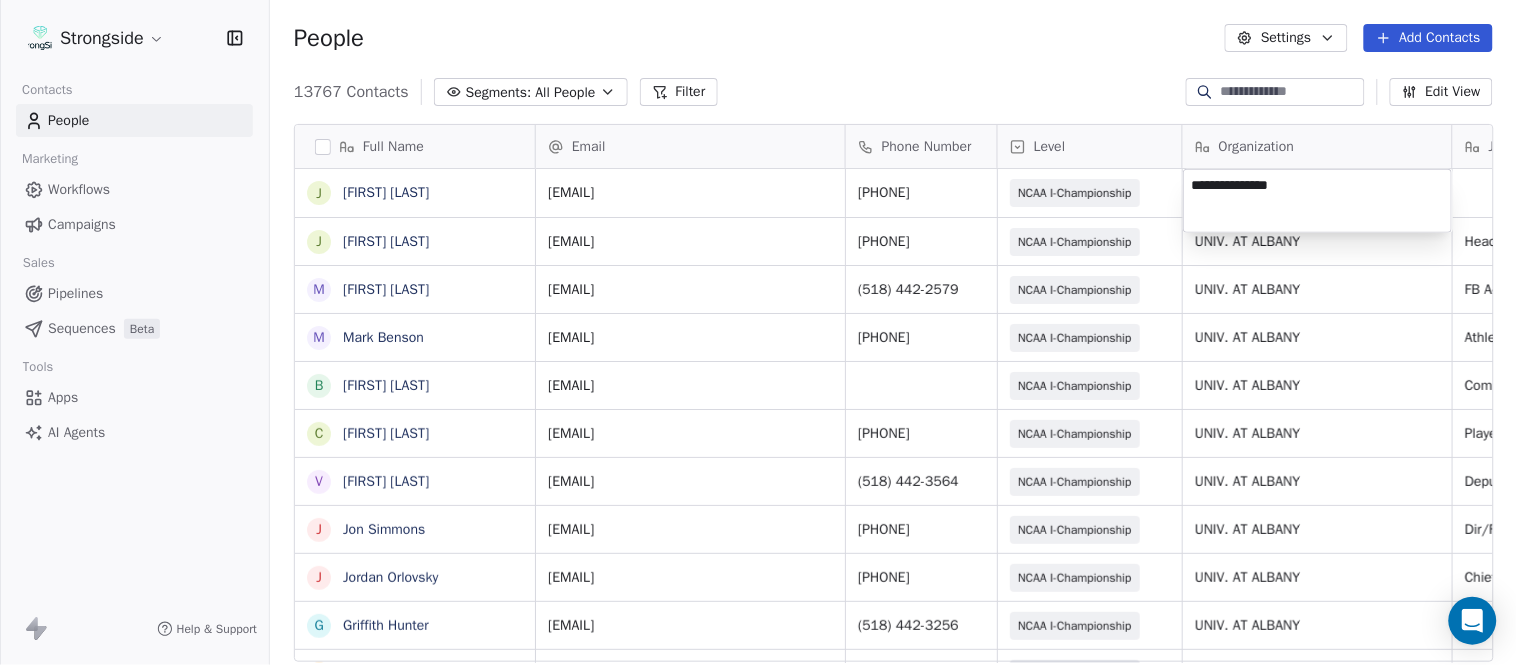 click on "Strongside Contacts People Marketing Workflows Campaigns Sales Pipelines Sequences Beta Tools Apps AI Agents Help & Support People Settings  Add Contacts 13767 Contacts Segments: All People Filter  Edit View Tag Add to Sequence Export Full Name J Jay Geiger J Jared Ambrose M Maryfrancis Keegan M Mark Benson B Brendan Smith C Chris Calabrese V Vic Cegles J Jon Simmons J Jordan Orlovsky G Griffith Hunter A Adam Lovan S Sean Hammonds C Chris Bache K Kevin Elliott A Anthony Davis II S Steve Martino S Scott Lewis Z Zuril Hendrick S Sean Kennedy E Elizabeth Zanolli B Briana Sterling J Jack Clark E Enzo Zucconi T Timothy Koehler B Billy Cosh S Shawn Heilbron B Billy Barber A Aaron Suma J Jeffrey Carter M Mike Ferraro D Dominic Dutton Email Phone Number Level Organization Job Title Tags Created Date BST Status jgeiger@albany.edu 	(518) 442-3725 NCAA I-Championship Aug 09, 2025 12:06 AM jrambrose@albany.edu (518) 442-3052 NCAA I-Championship UNIV. AT ALBANY Head Coach Aug 09, 2025 12:05 AM mkeegan@albany.edu SID SID" at bounding box center (758, 332) 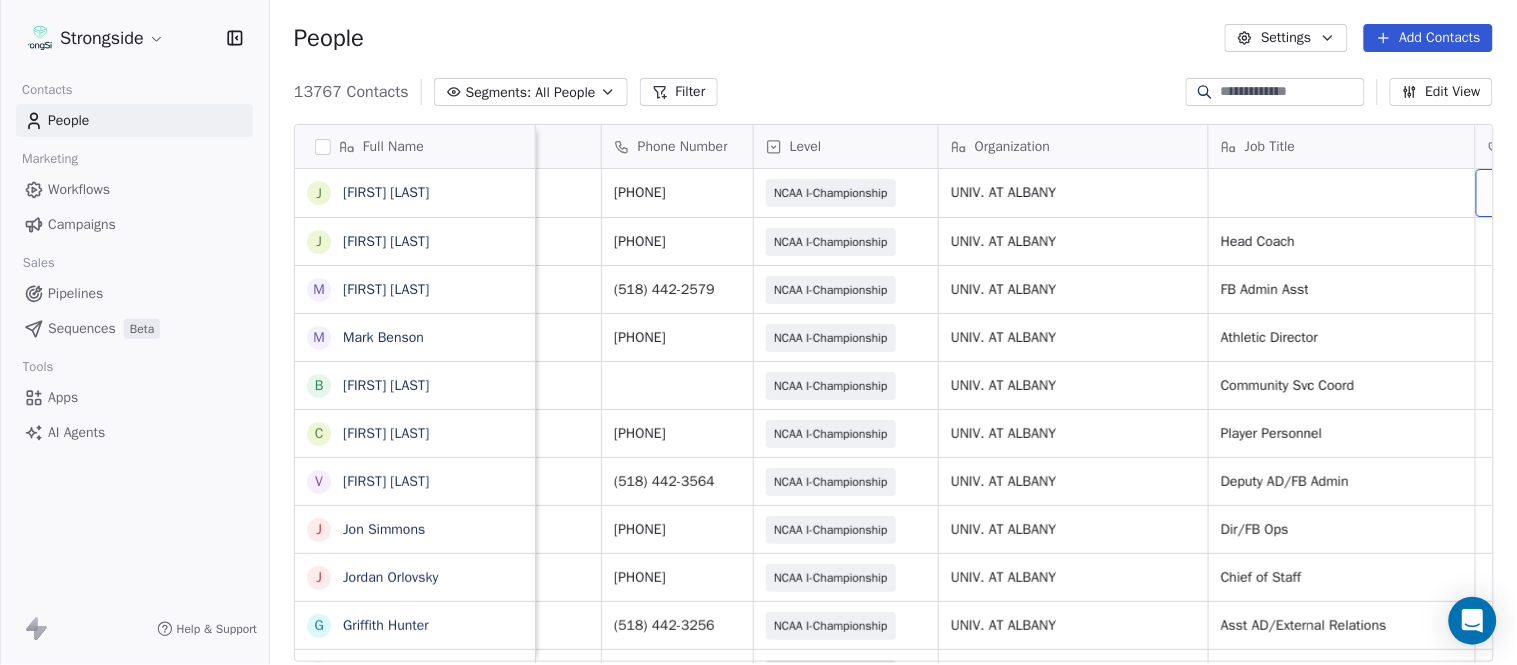 scroll, scrollTop: 0, scrollLeft: 344, axis: horizontal 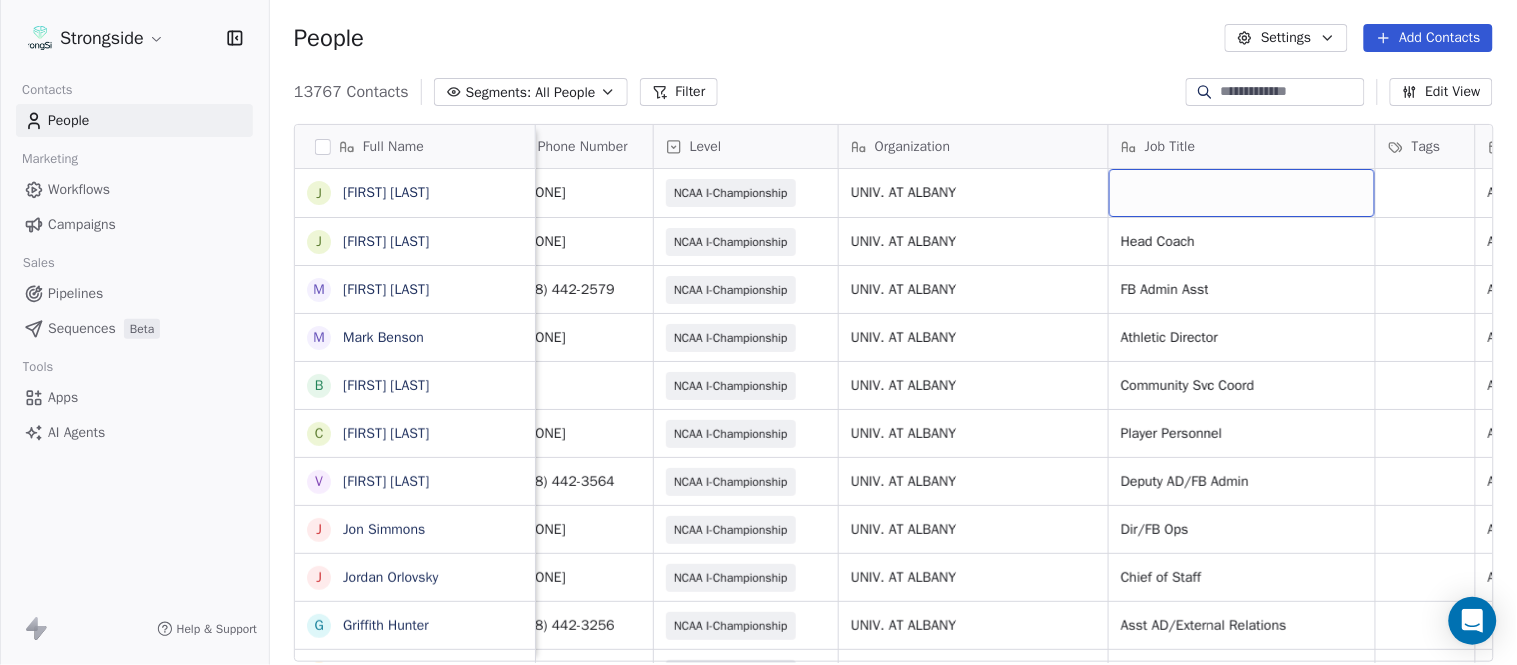 click at bounding box center (1242, 193) 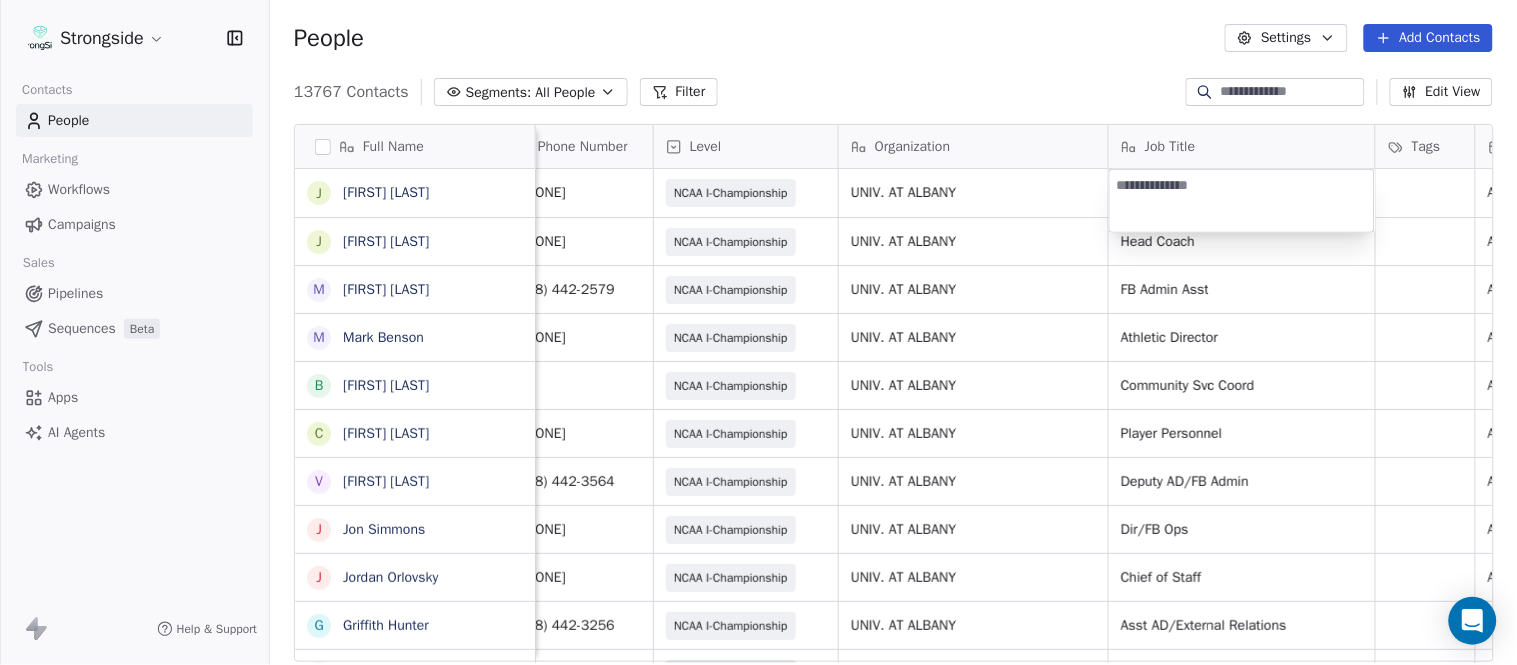 type on "**********" 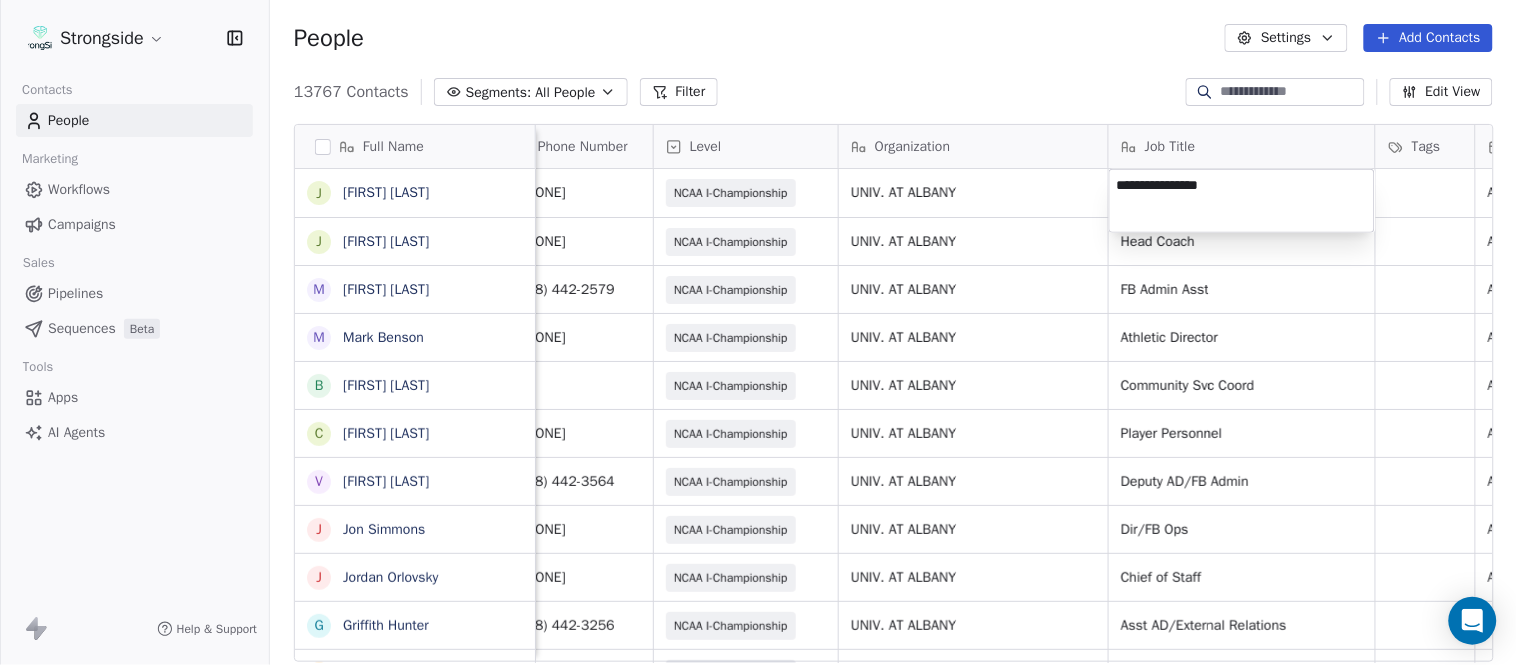 click on "Strongside Contacts People Marketing Workflows Campaigns Sales Pipelines Sequences Beta Tools Apps AI Agents Help & Support People Settings  Add Contacts 13767 Contacts Segments: All People Filter  Edit View Tag Add to Sequence Export Full Name J Jay Geiger J Jared Ambrose M Maryfrancis Keegan M Mark Benson B Brendan Smith C Chris Calabrese V Vic Cegles J Jon Simmons J Jordan Orlovsky G Griffith Hunter A Adam Lovan S Sean Hammonds C Chris Bache K Kevin Elliott A Anthony Davis II S Steve Martino S Scott Lewis Z Zuril Hendrick S Sean Kennedy E Elizabeth Zanolli B Briana Sterling J Jack Clark E Enzo Zucconi T Timothy Koehler B Billy Cosh S Shawn Heilbron B Billy Barber A Aaron Suma J Jeffrey Carter M Mike Ferraro D Dominic Dutton Email Phone Number Level Organization Job Title Tags Created Date BST Status Priority Emails Auto Clicked jgeiger@albany.edu 	(518) 442-3725 NCAA I-Championship UNIV. AT ALBANY Aug 09, 2025 12:06 AM jrambrose@albany.edu (518) 442-3052 NCAA I-Championship UNIV. AT ALBANY Head Coach SID" at bounding box center (758, 332) 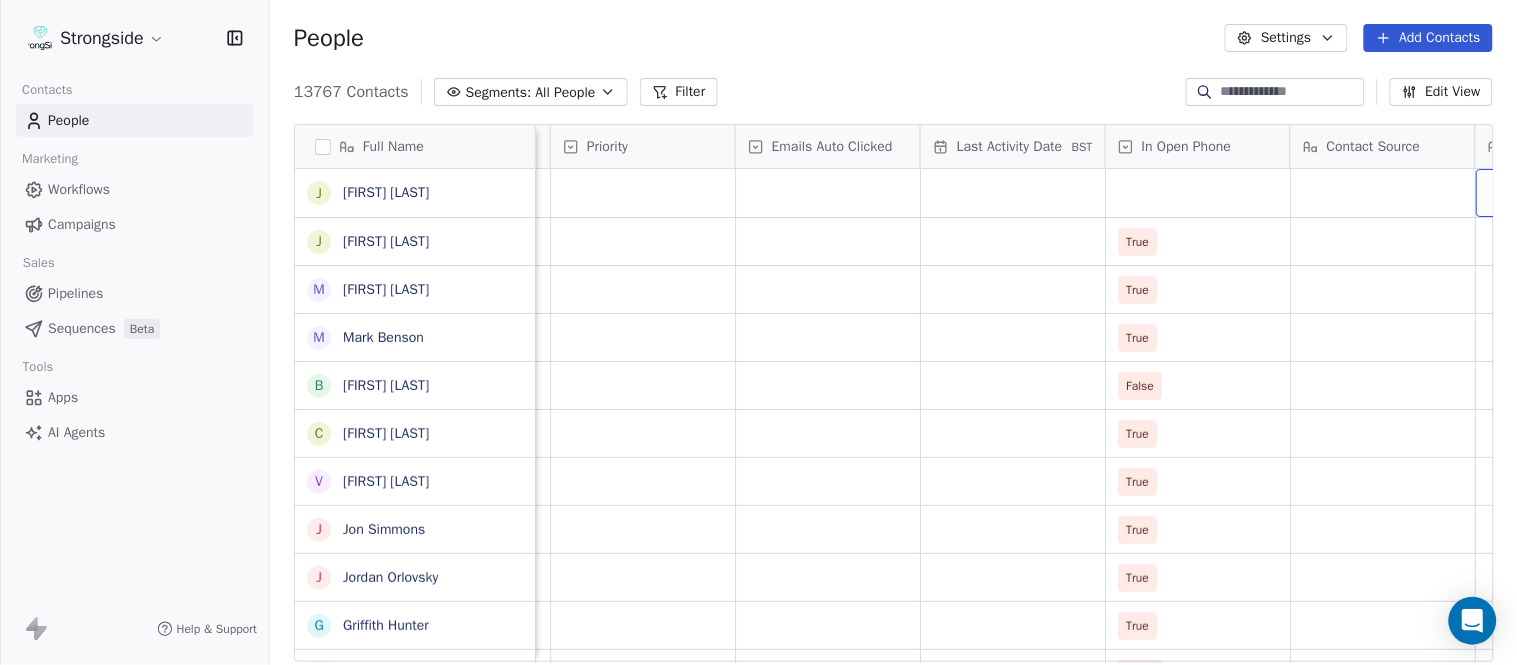 scroll, scrollTop: 0, scrollLeft: 1738, axis: horizontal 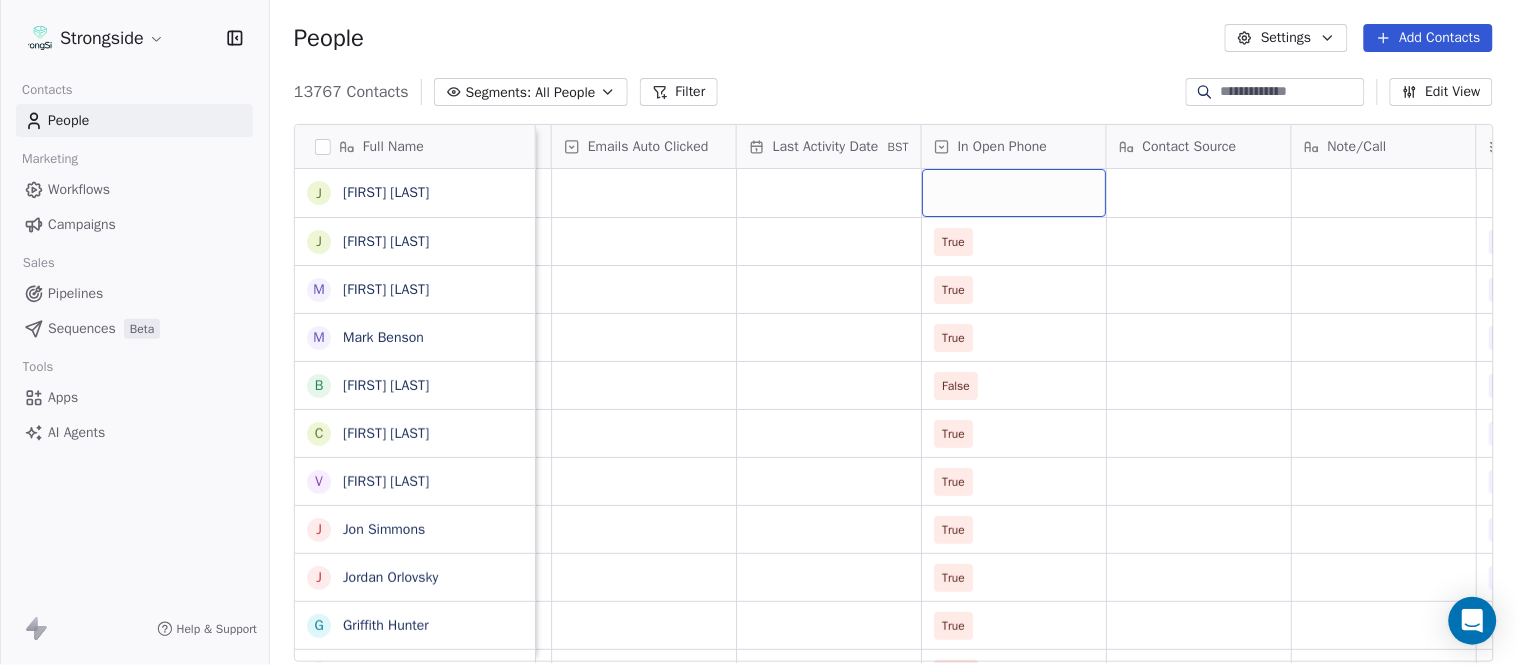 click at bounding box center (1014, 193) 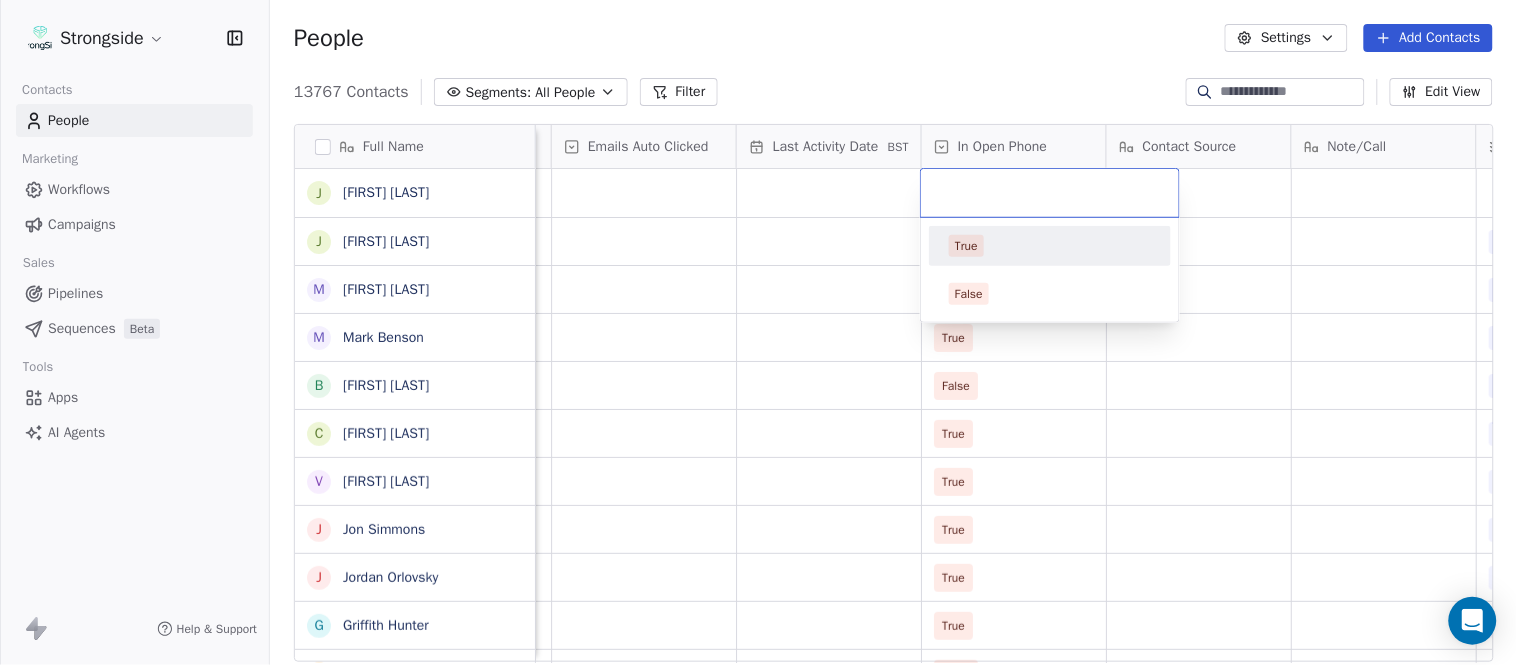click on "True" at bounding box center [1050, 246] 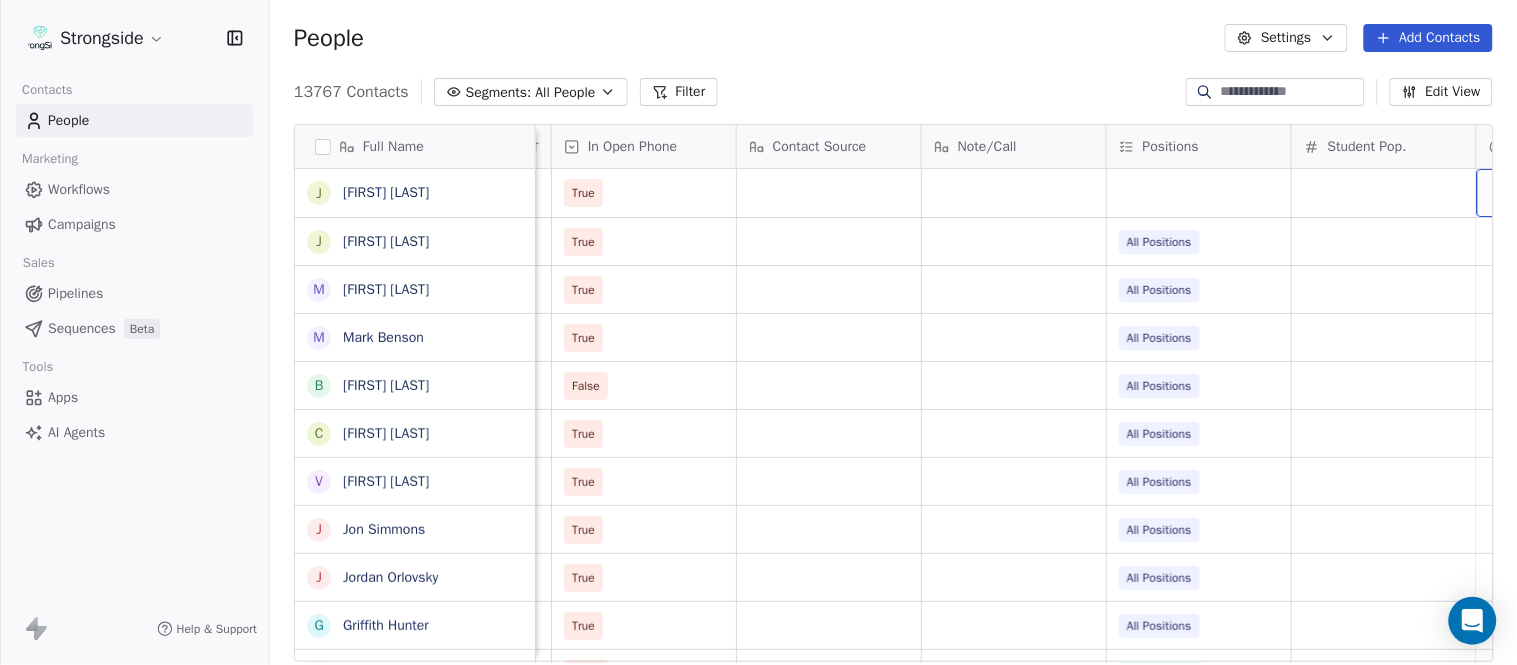 scroll, scrollTop: 0, scrollLeft: 2294, axis: horizontal 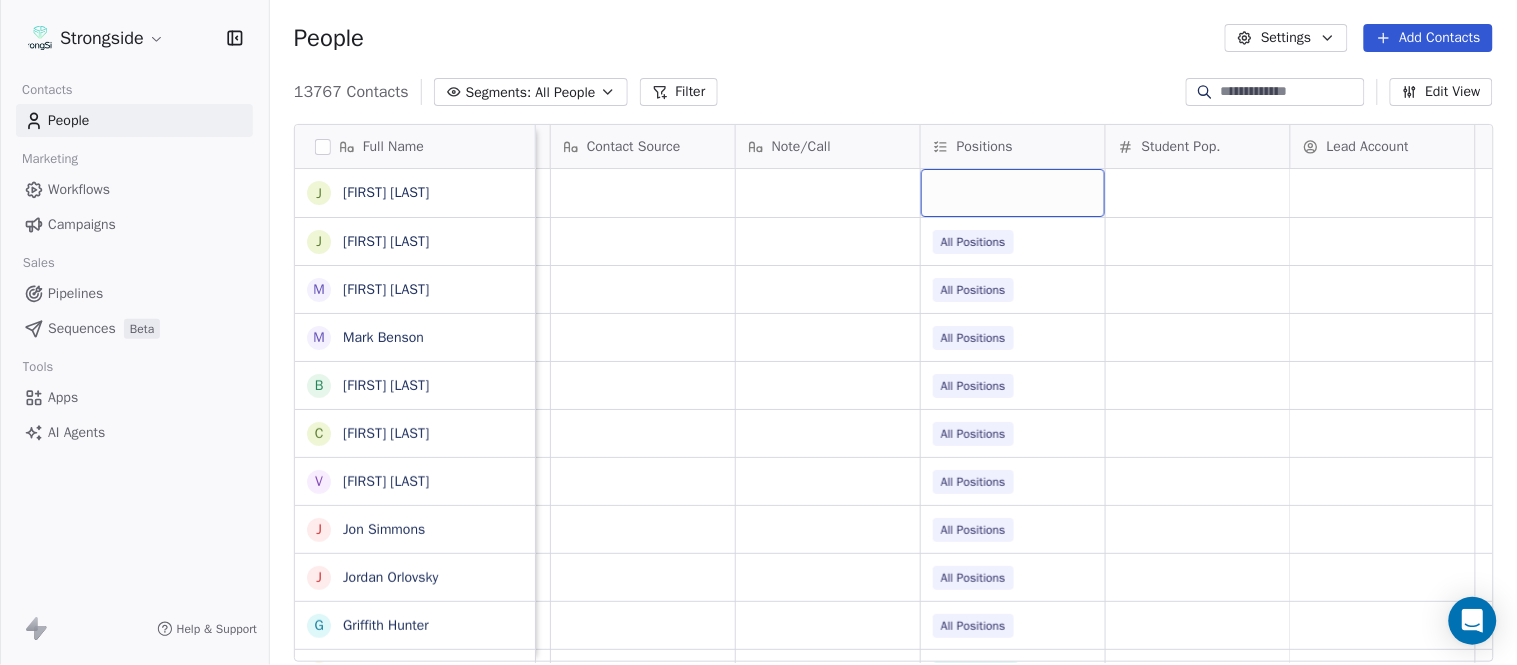 click at bounding box center [1013, 193] 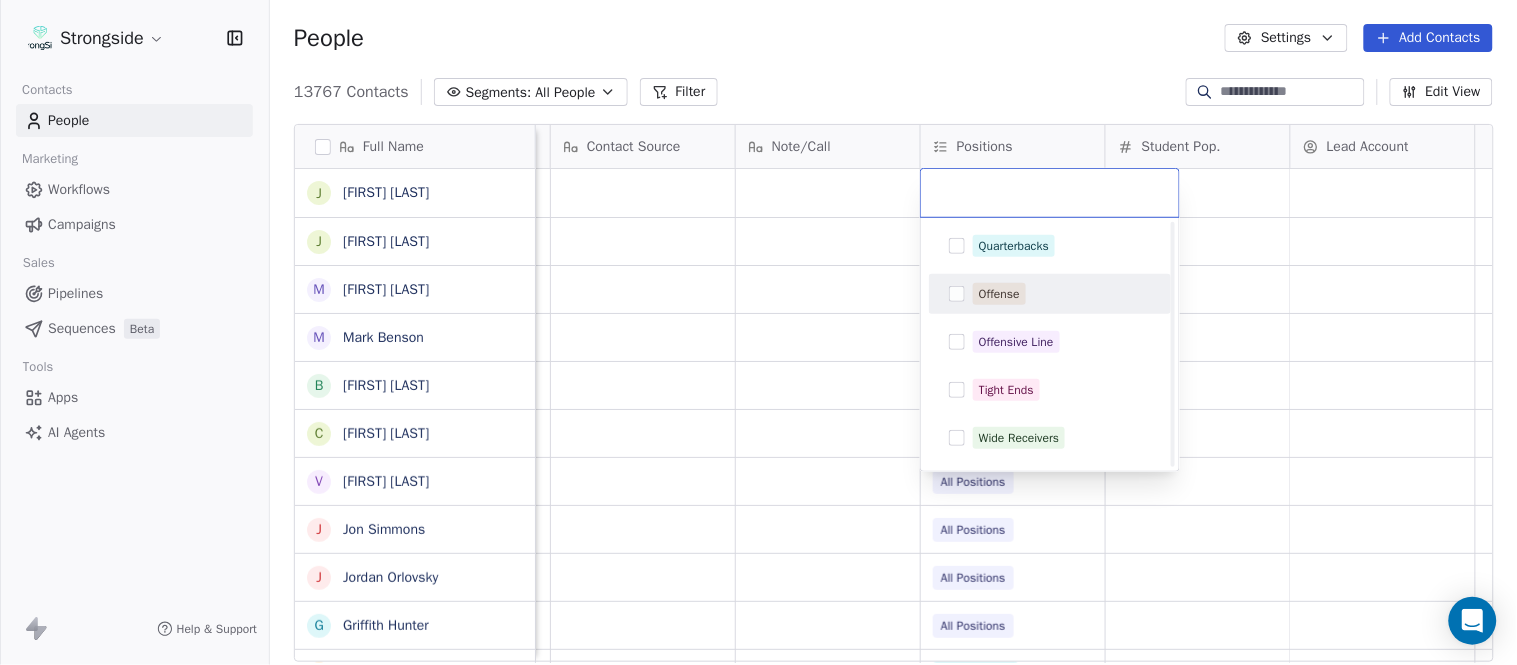 scroll, scrollTop: 444, scrollLeft: 0, axis: vertical 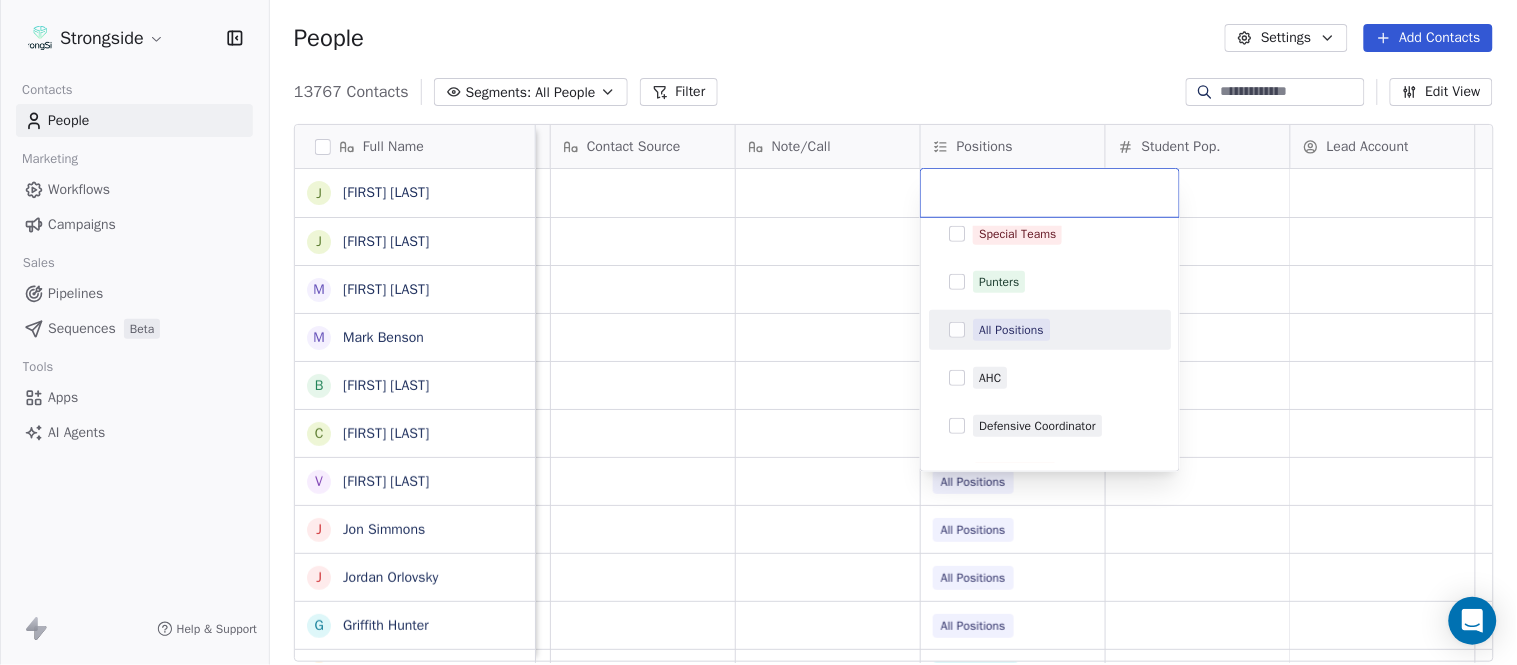 click on "All Positions" at bounding box center (1011, 330) 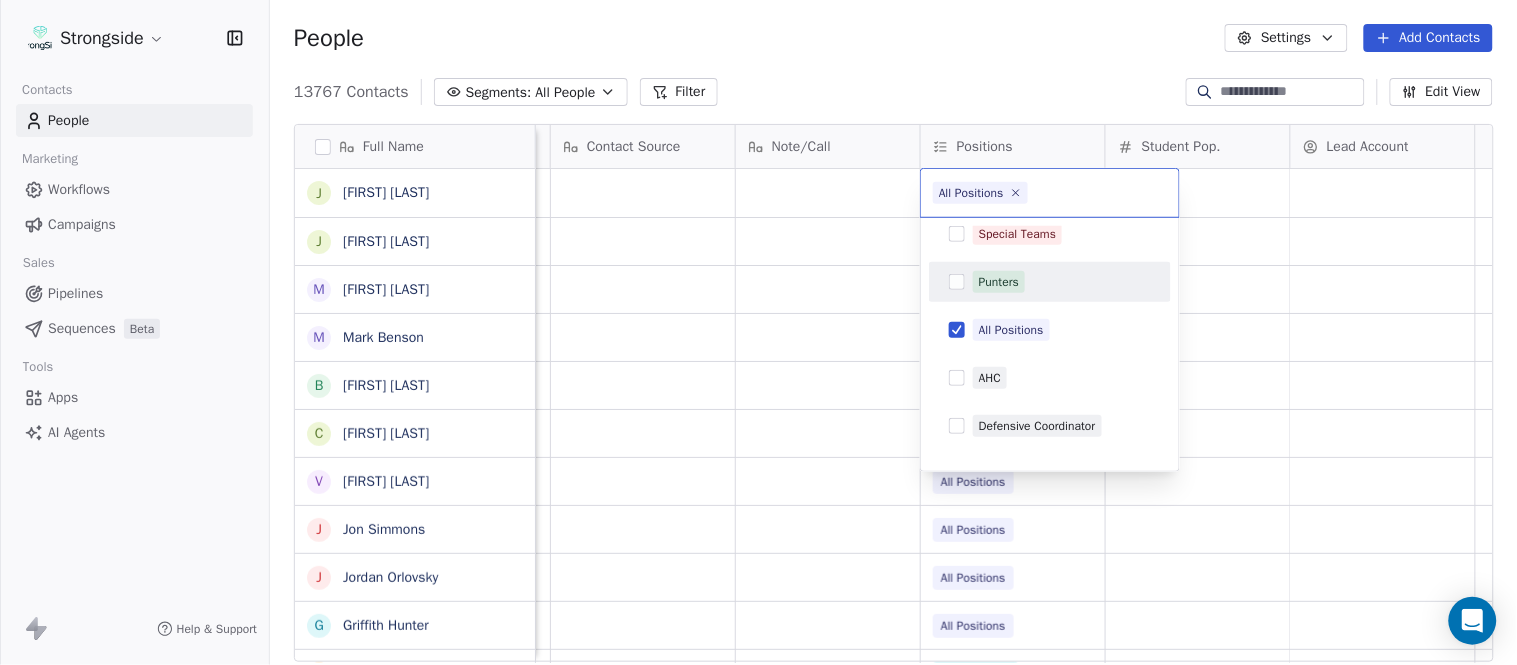 click on "Strongside Contacts People Marketing Workflows Campaigns Sales Pipelines Sequences Beta Tools Apps AI Agents Help & Support People Settings  Add Contacts 13767 Contacts Segments: All People Filter  Edit View Tag Add to Sequence Export Full Name J Jay Geiger J Jared Ambrose M Maryfrancis Keegan M Mark Benson B Brendan Smith C Chris Calabrese V Vic Cegles J Jon Simmons J Jordan Orlovsky G Griffith Hunter A Adam Lovan S Sean Hammonds C Chris Bache K Kevin Elliott A Anthony Davis II S Steve Martino S Scott Lewis Z Zuril Hendrick S Sean Kennedy E Elizabeth Zanolli B Briana Sterling J Jack Clark E Enzo Zucconi T Timothy Koehler B Billy Cosh S Shawn Heilbron B Billy Barber A Aaron Suma J Jeffrey Carter M Mike Ferraro D Dominic Dutton Priority Emails Auto Clicked Last Activity Date BST In Open Phone Contact Source Note/Call Positions Student Pop. Lead Account   True   True All Positions   True All Positions   True All Positions   False All Positions   True All Positions   True All Positions   True All Positions" at bounding box center [758, 332] 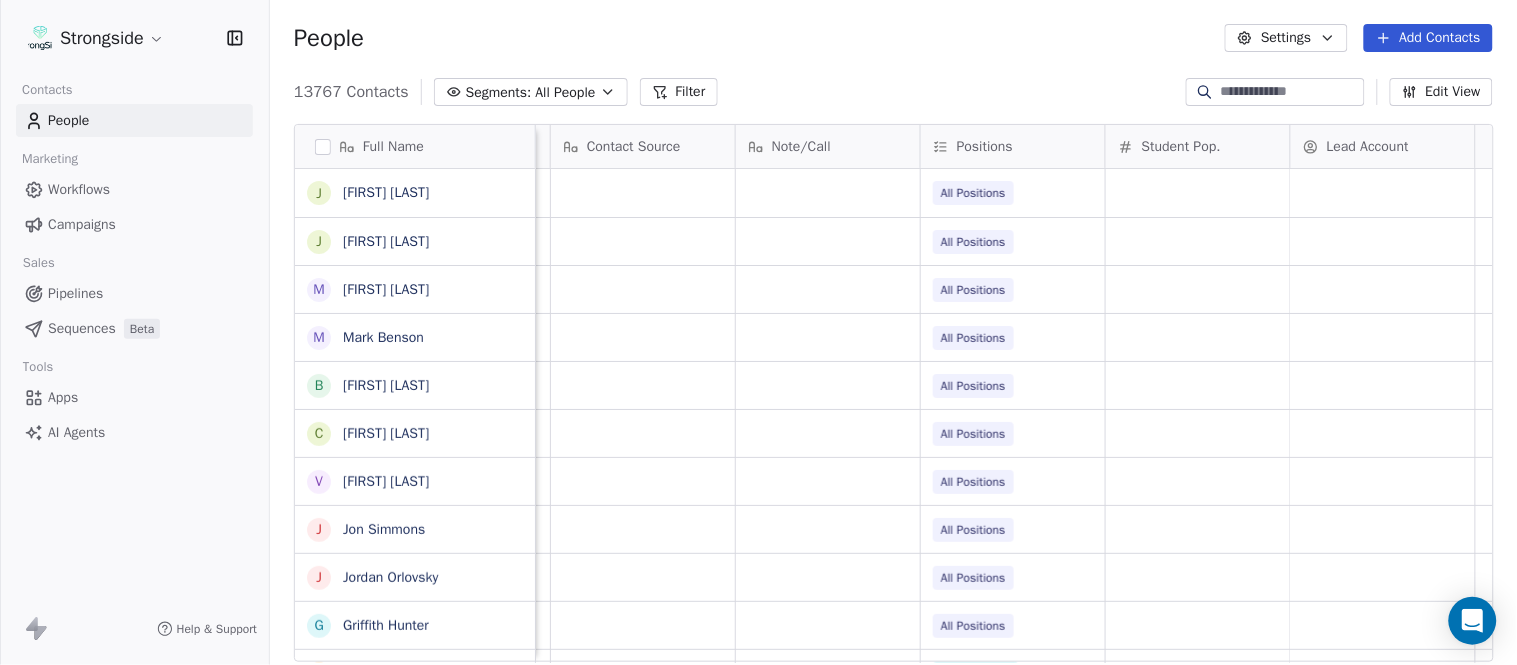 scroll, scrollTop: 0, scrollLeft: 0, axis: both 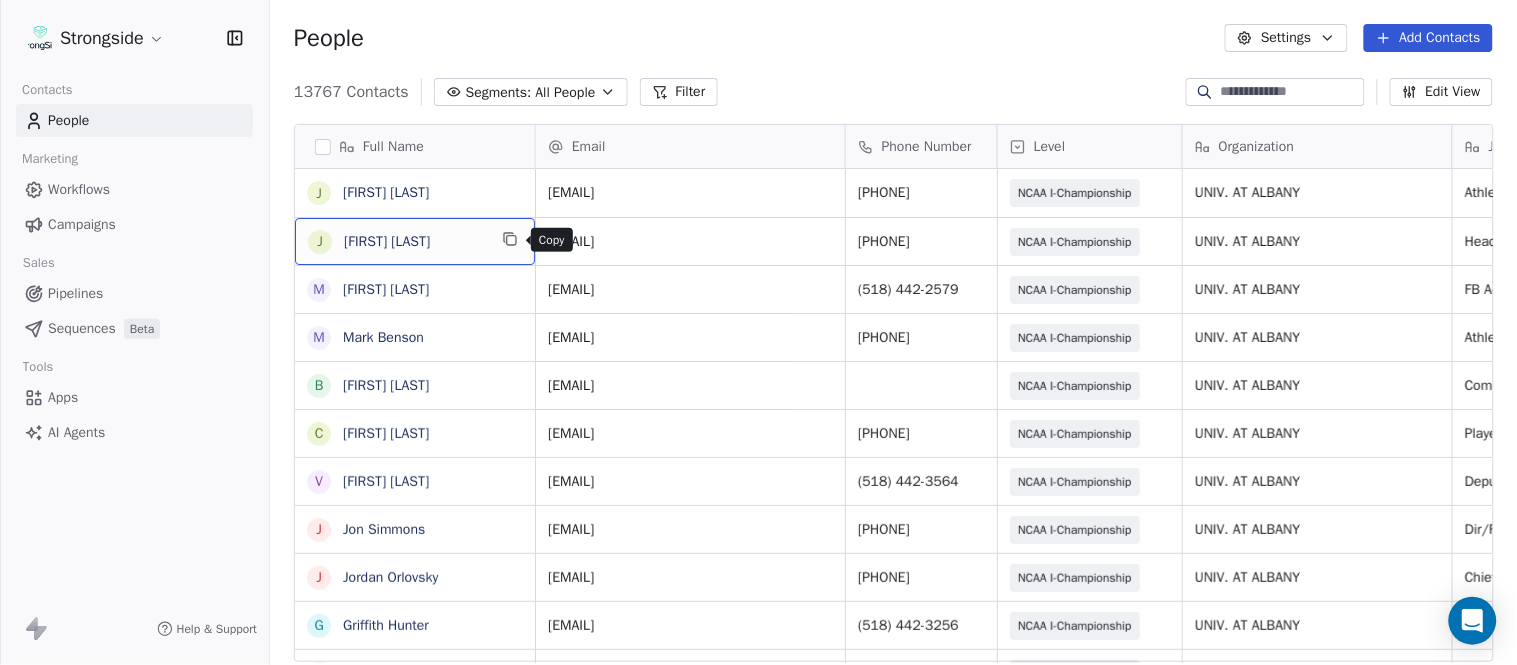 click 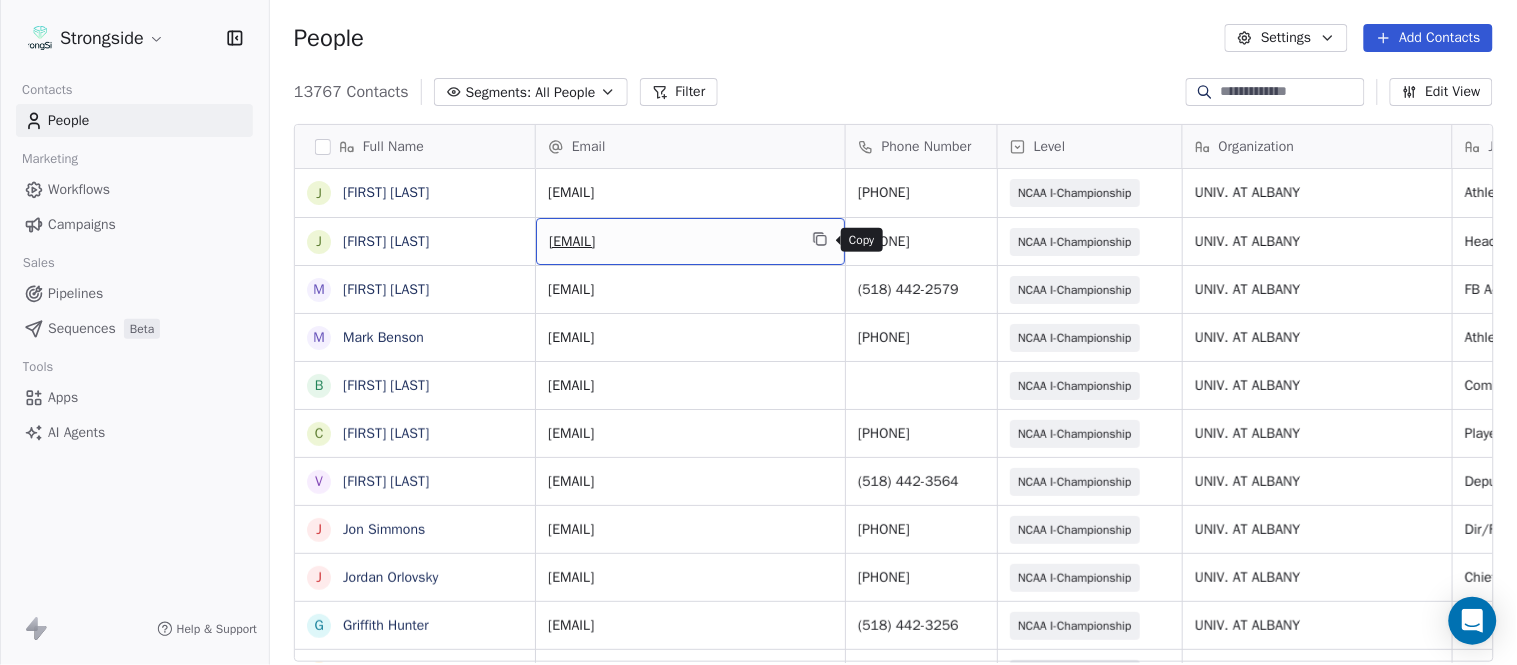 click at bounding box center (820, 239) 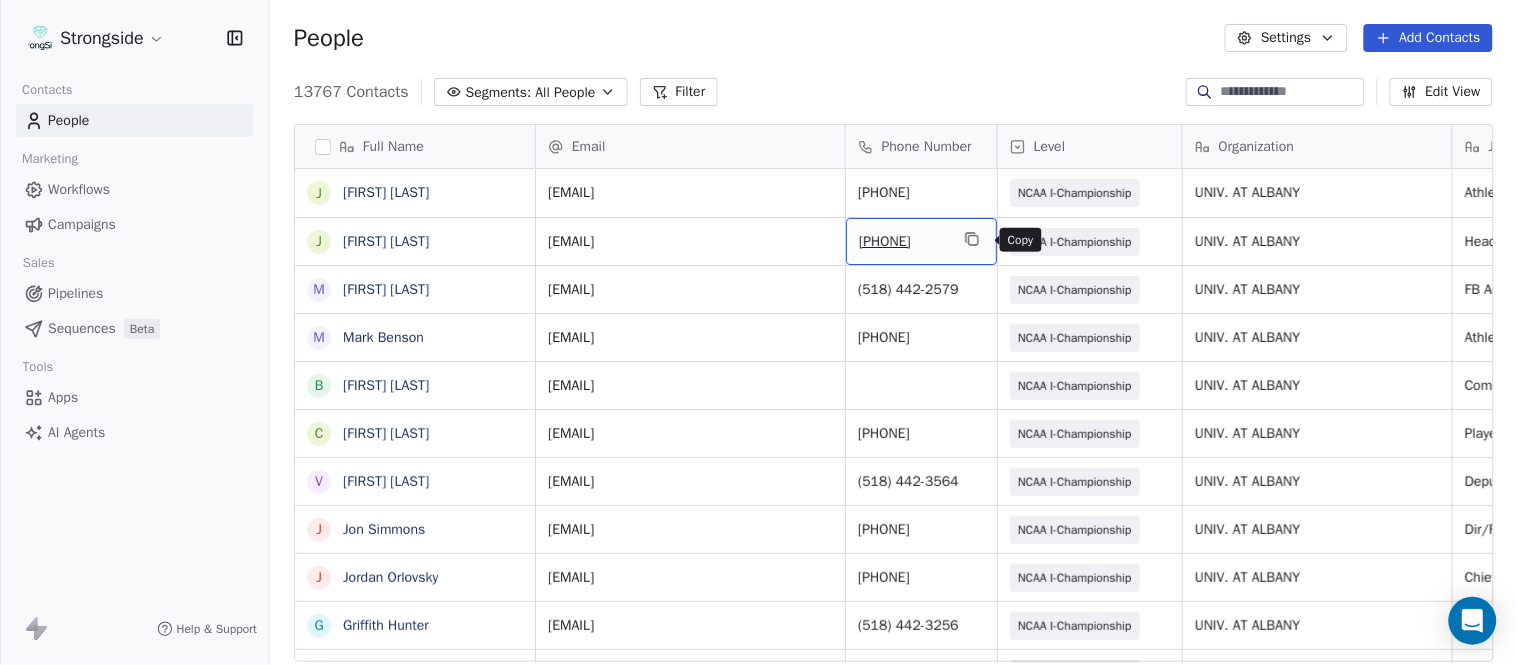 click 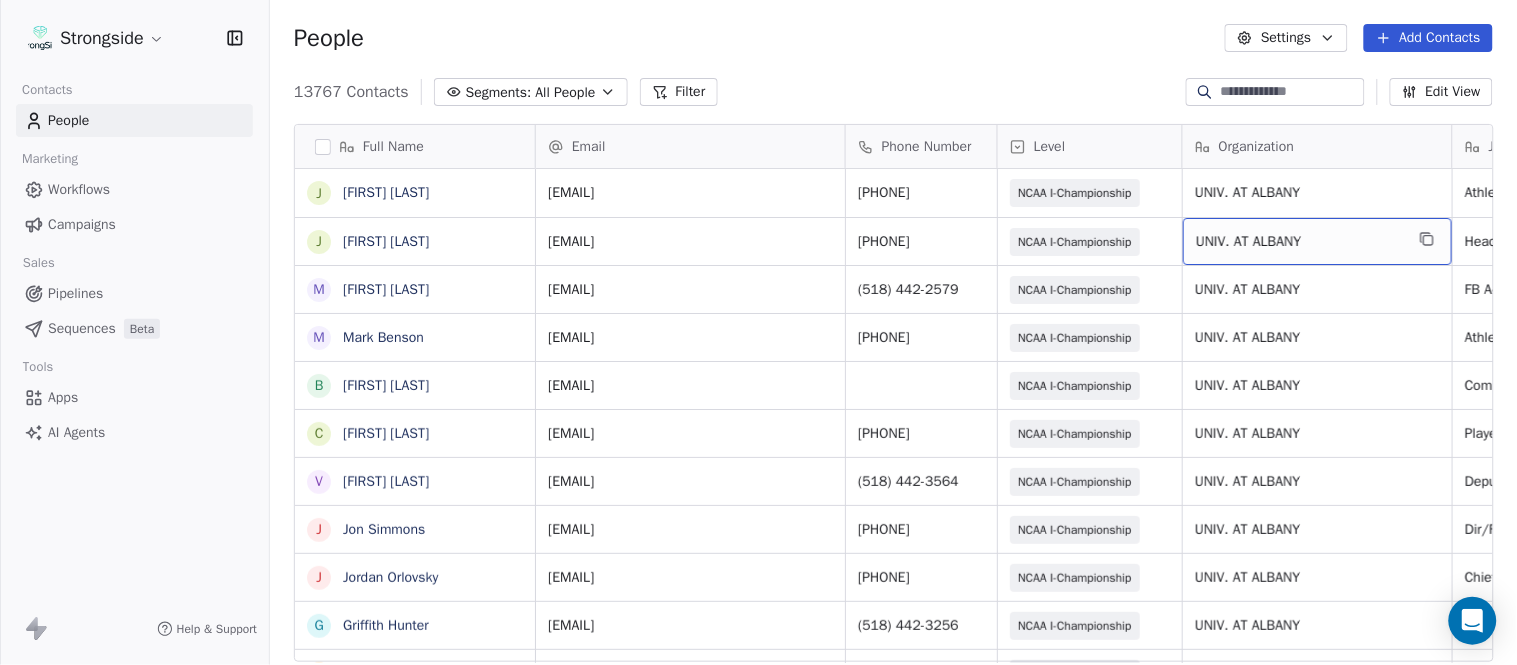 scroll, scrollTop: 0, scrollLeft: 244, axis: horizontal 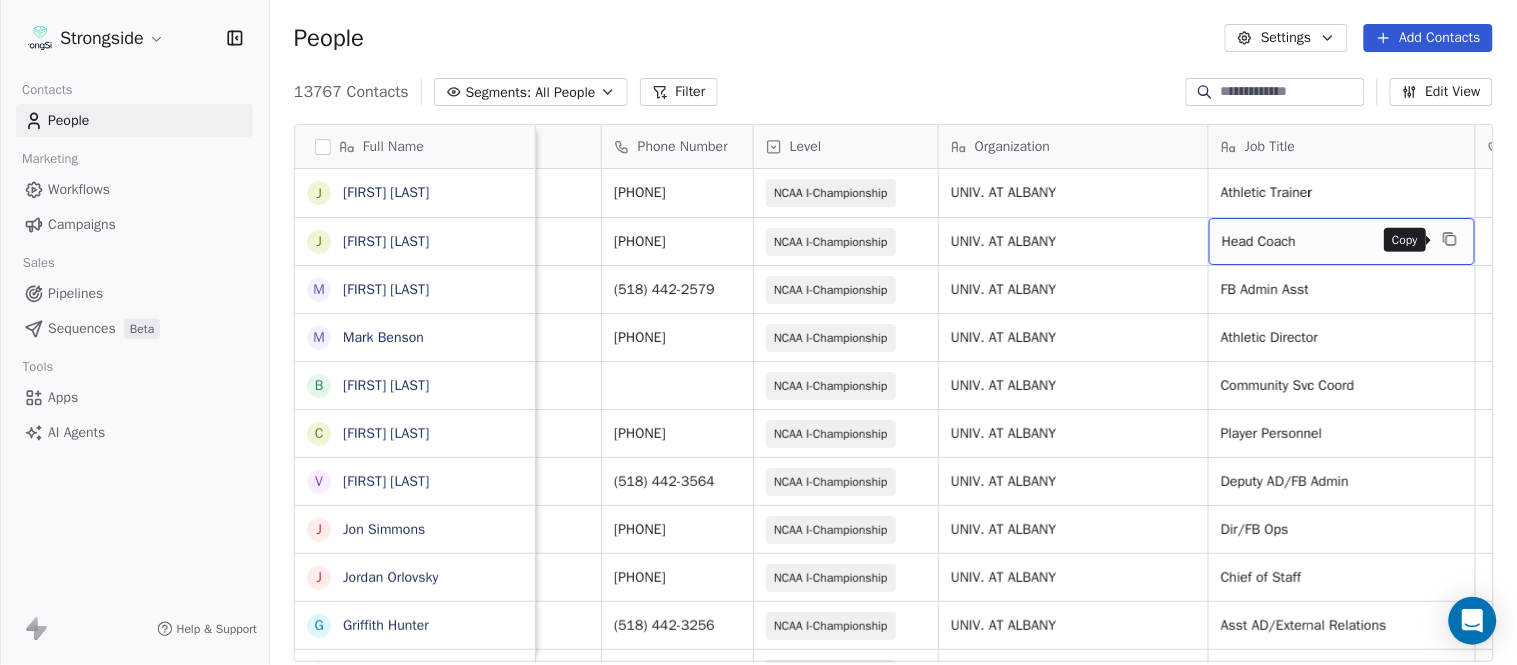click 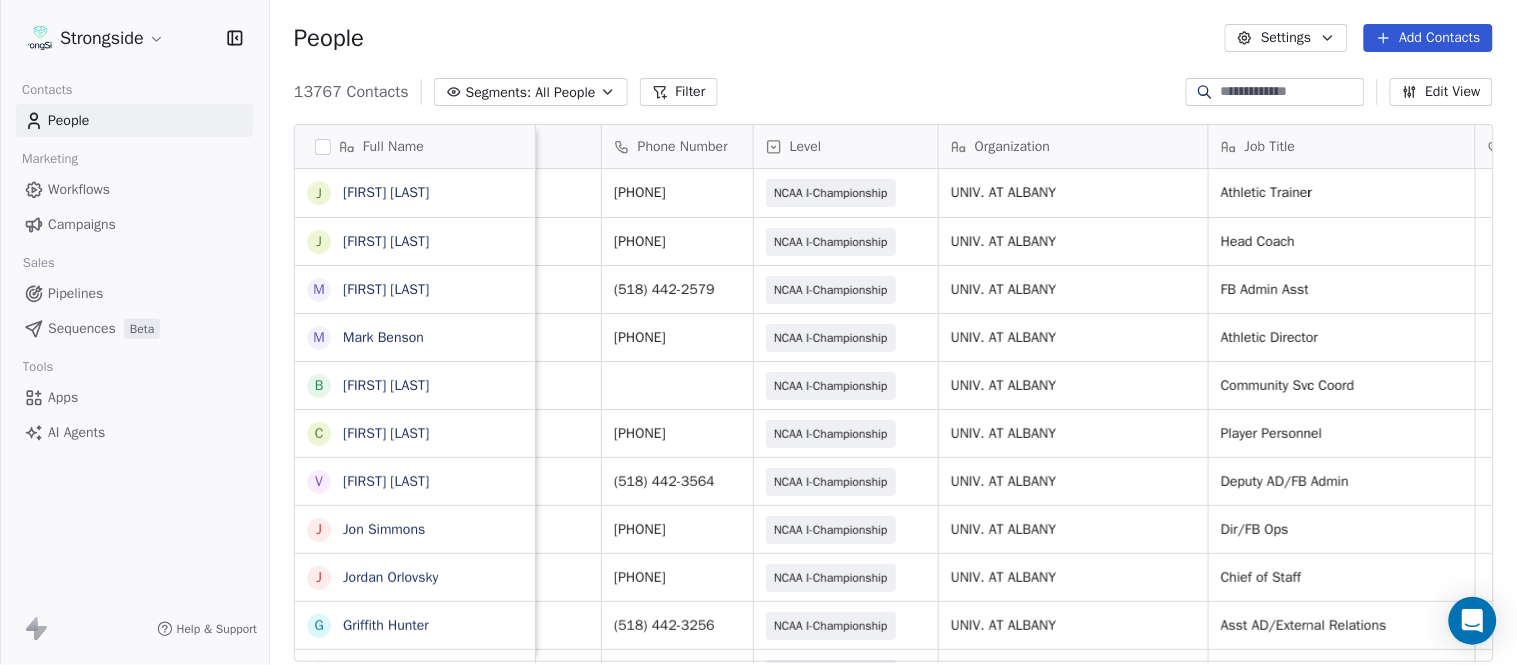 scroll, scrollTop: 0, scrollLeft: 0, axis: both 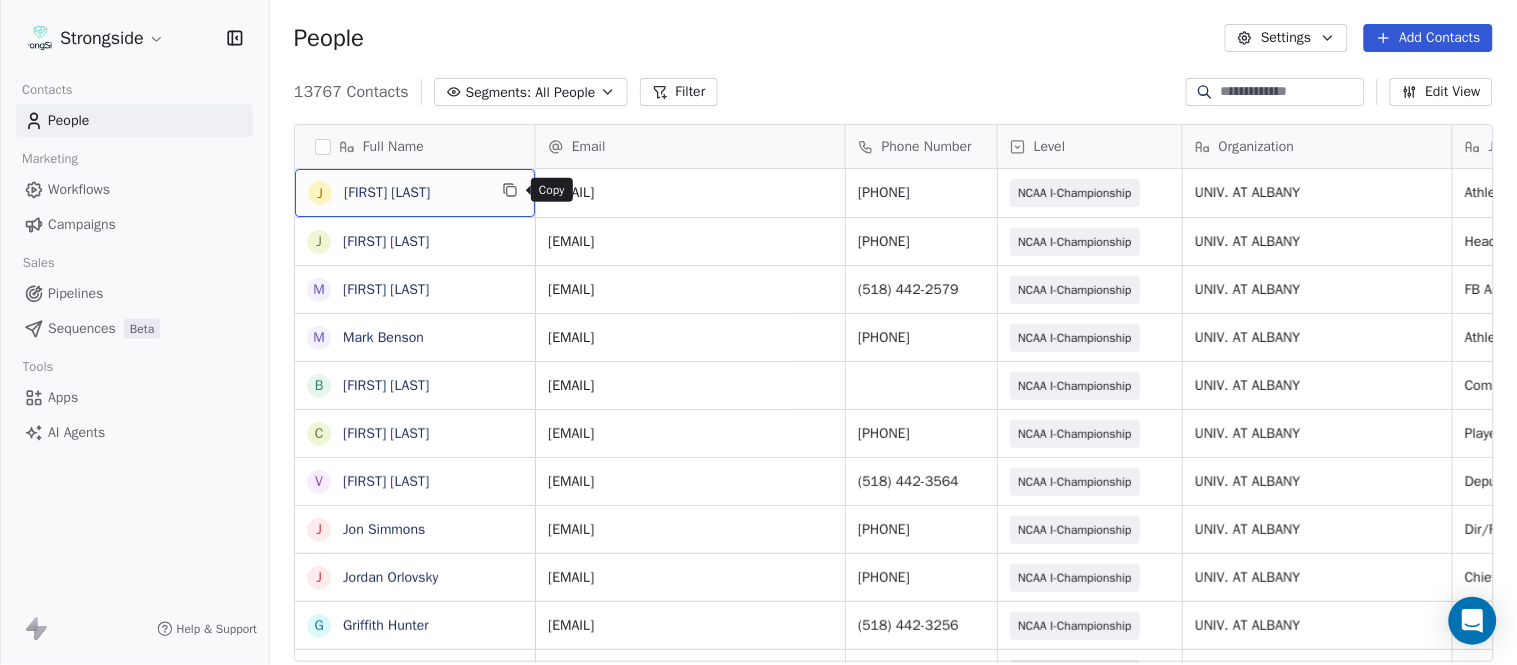 click 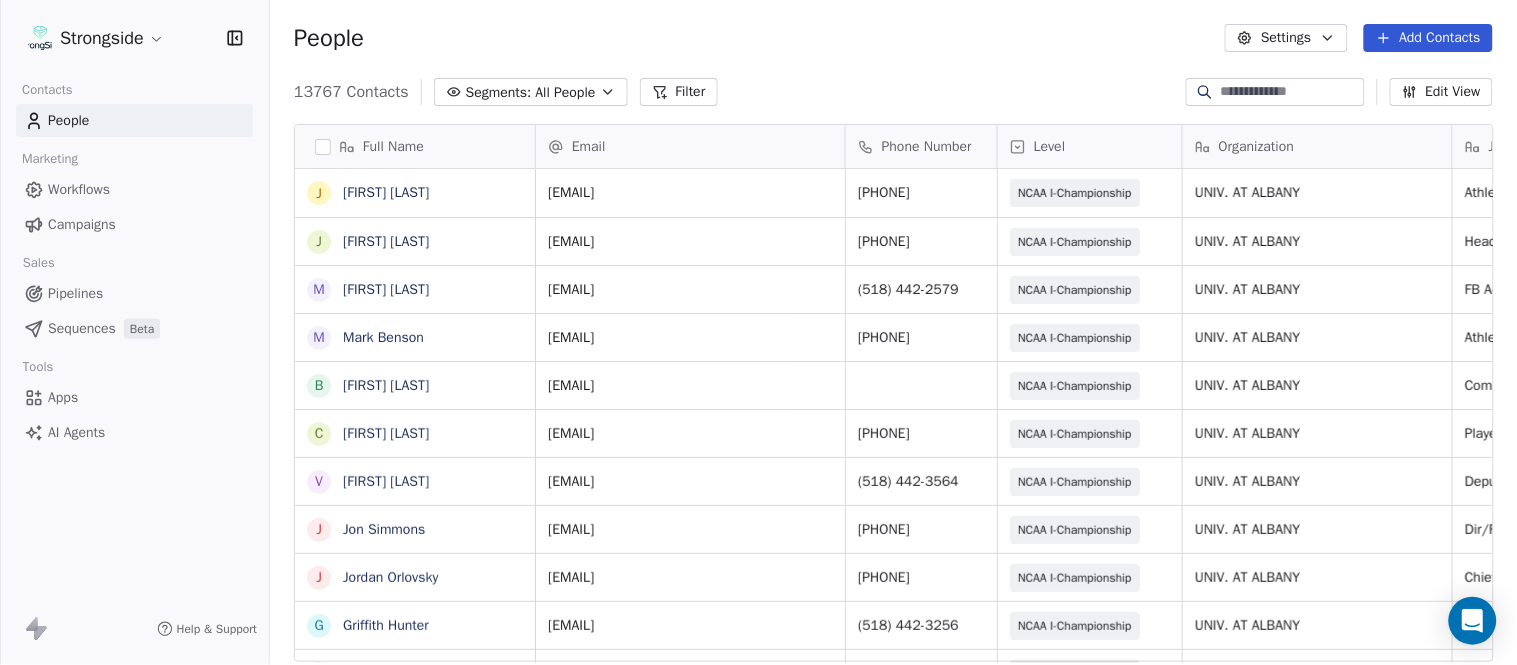 click on "People Settings  Add Contacts" at bounding box center (893, 38) 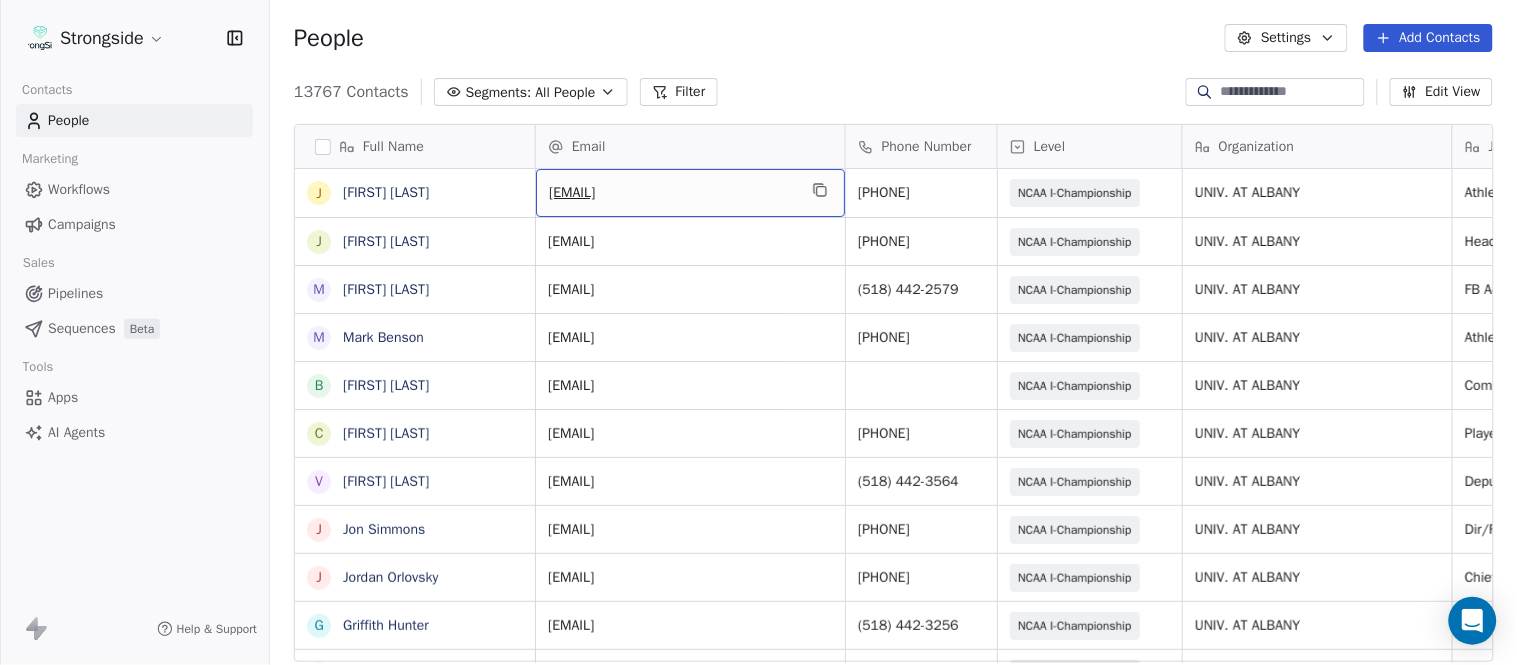 drag, startPoint x: 731, startPoint y: 208, endPoint x: 767, endPoint y: 198, distance: 37.363083 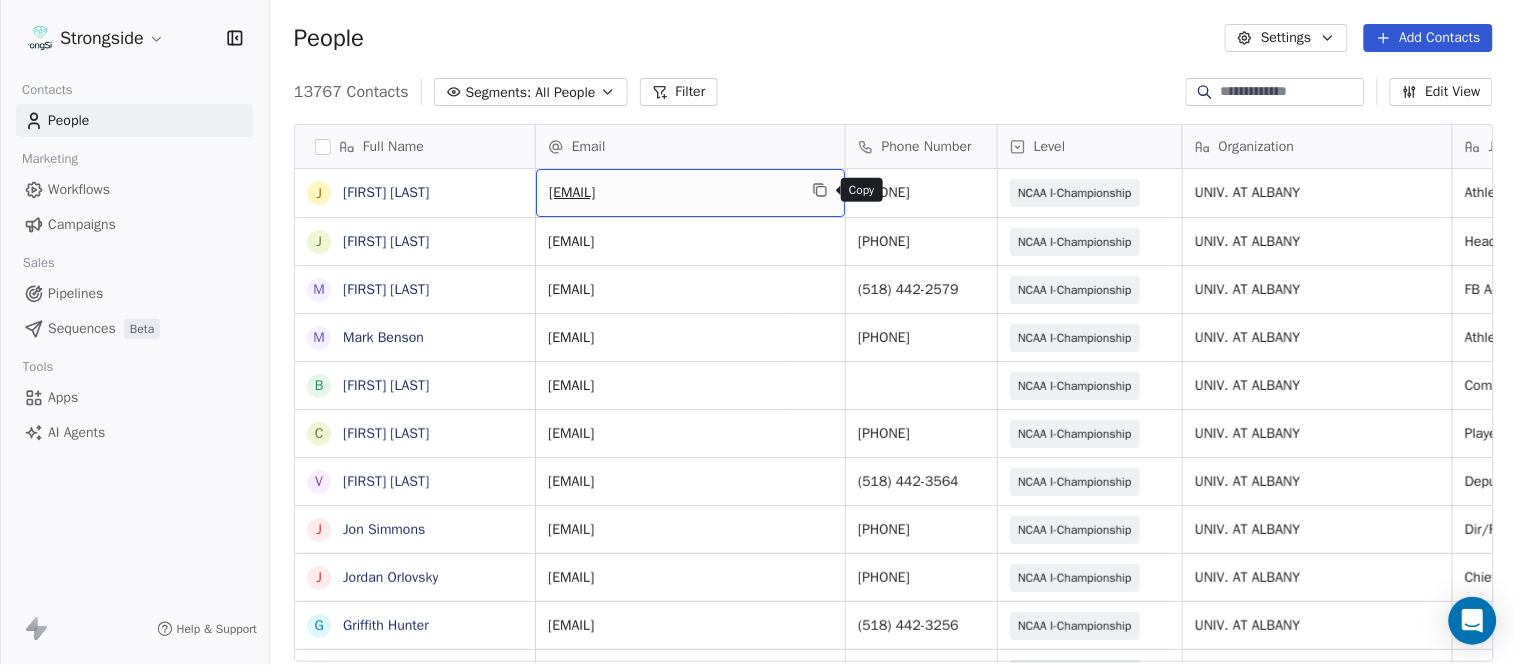 click 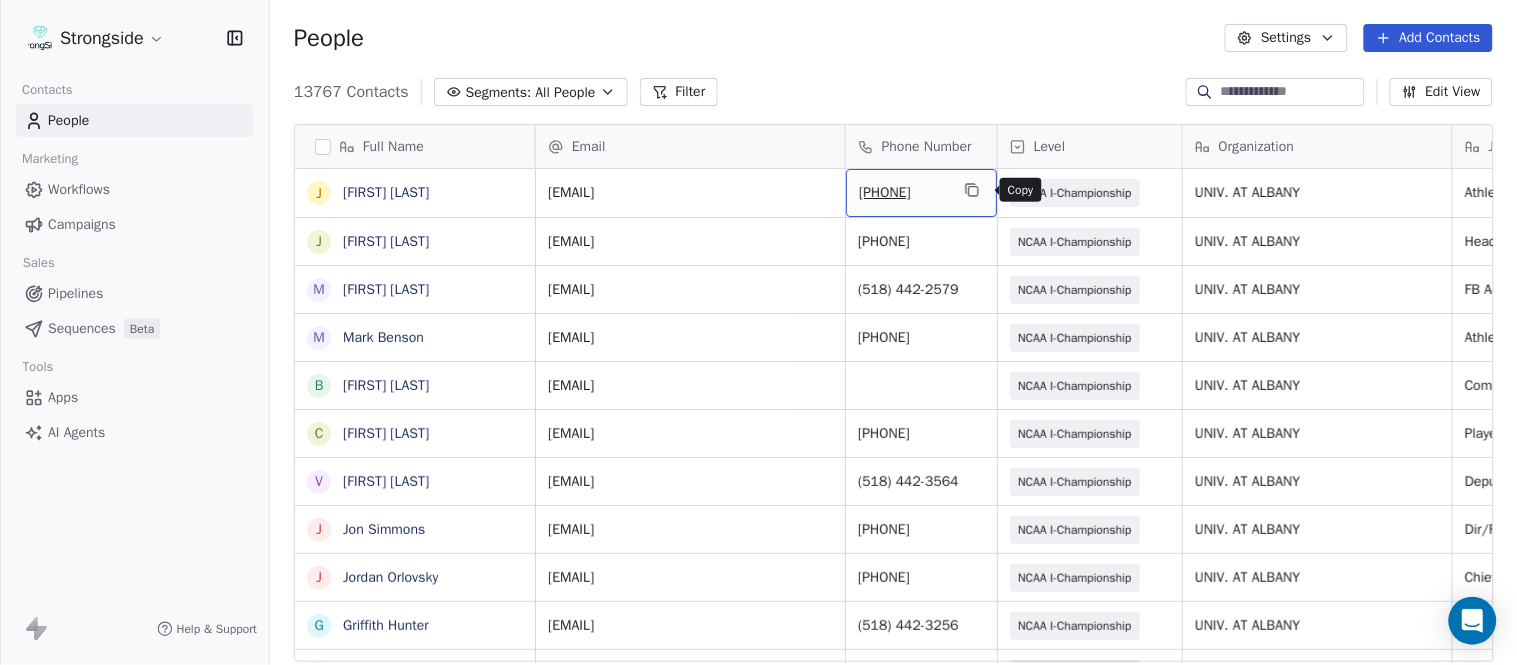 click 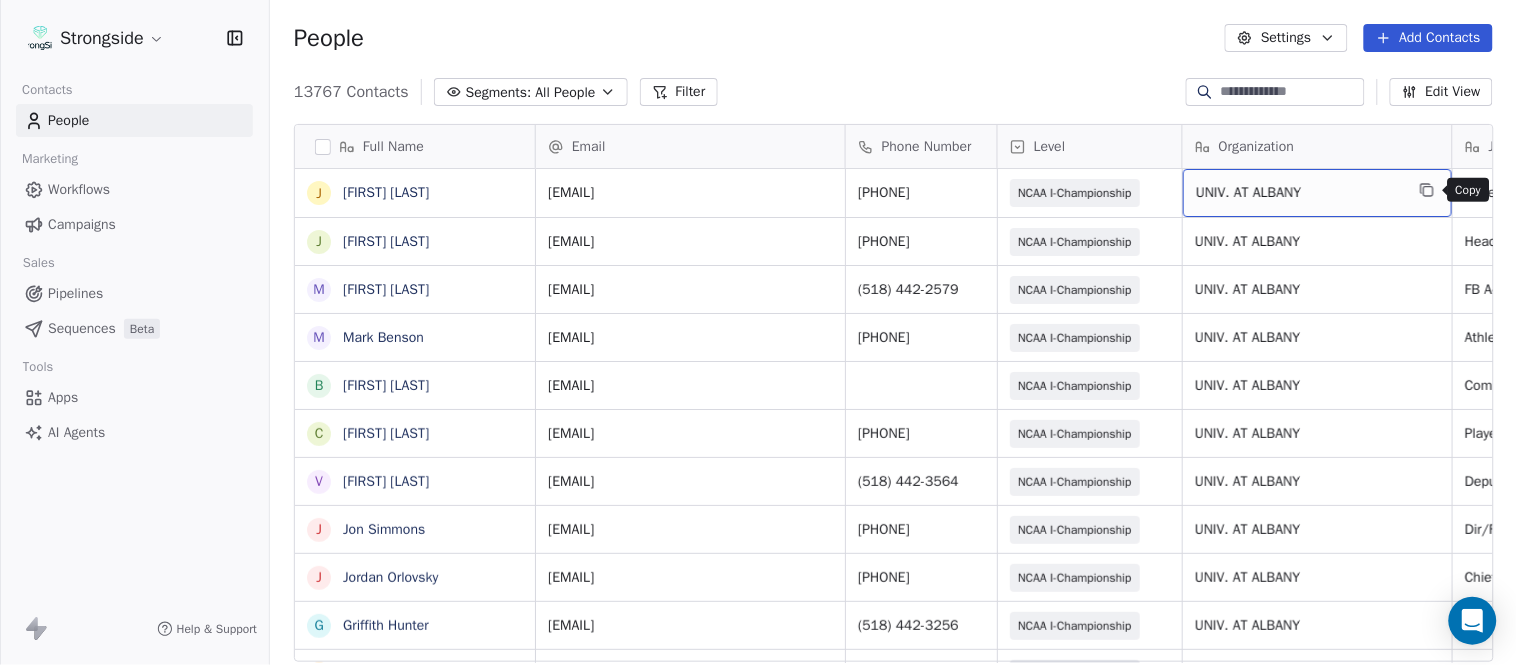 click 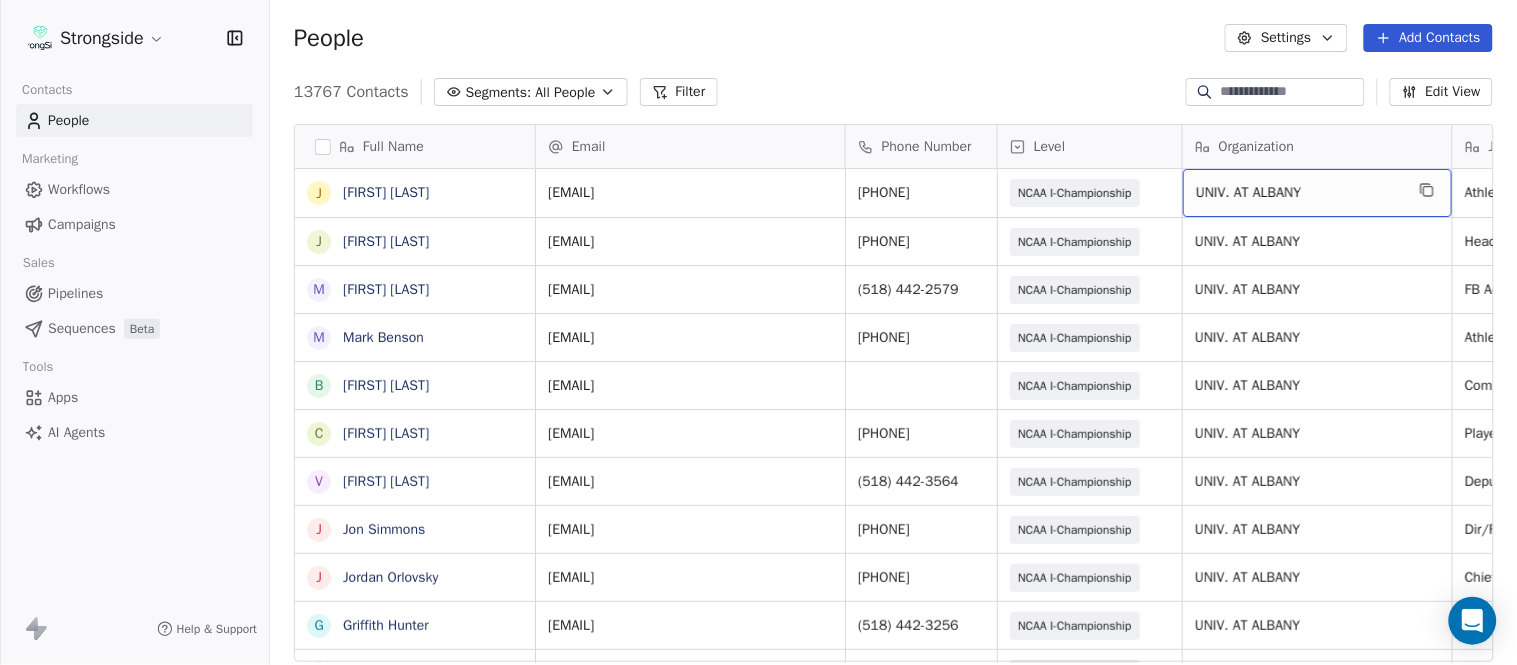 scroll, scrollTop: 0, scrollLeft: 244, axis: horizontal 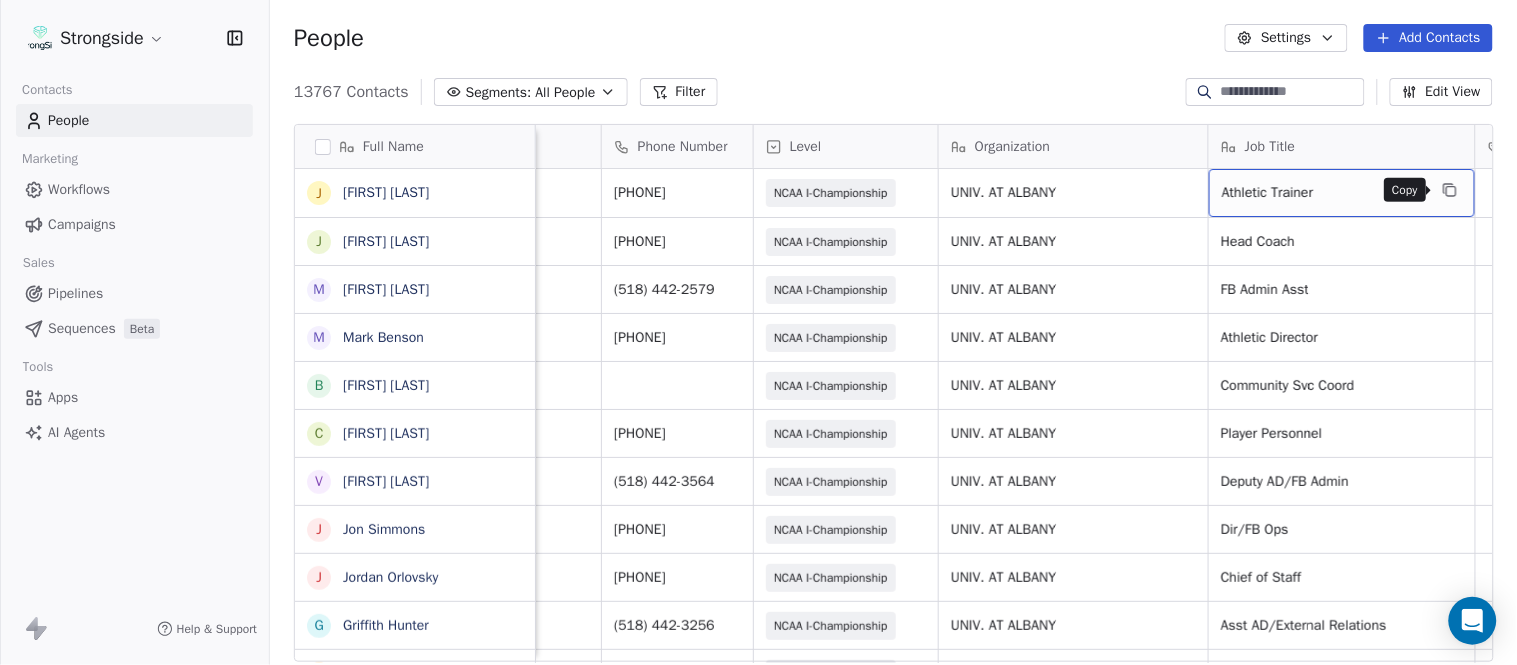 click 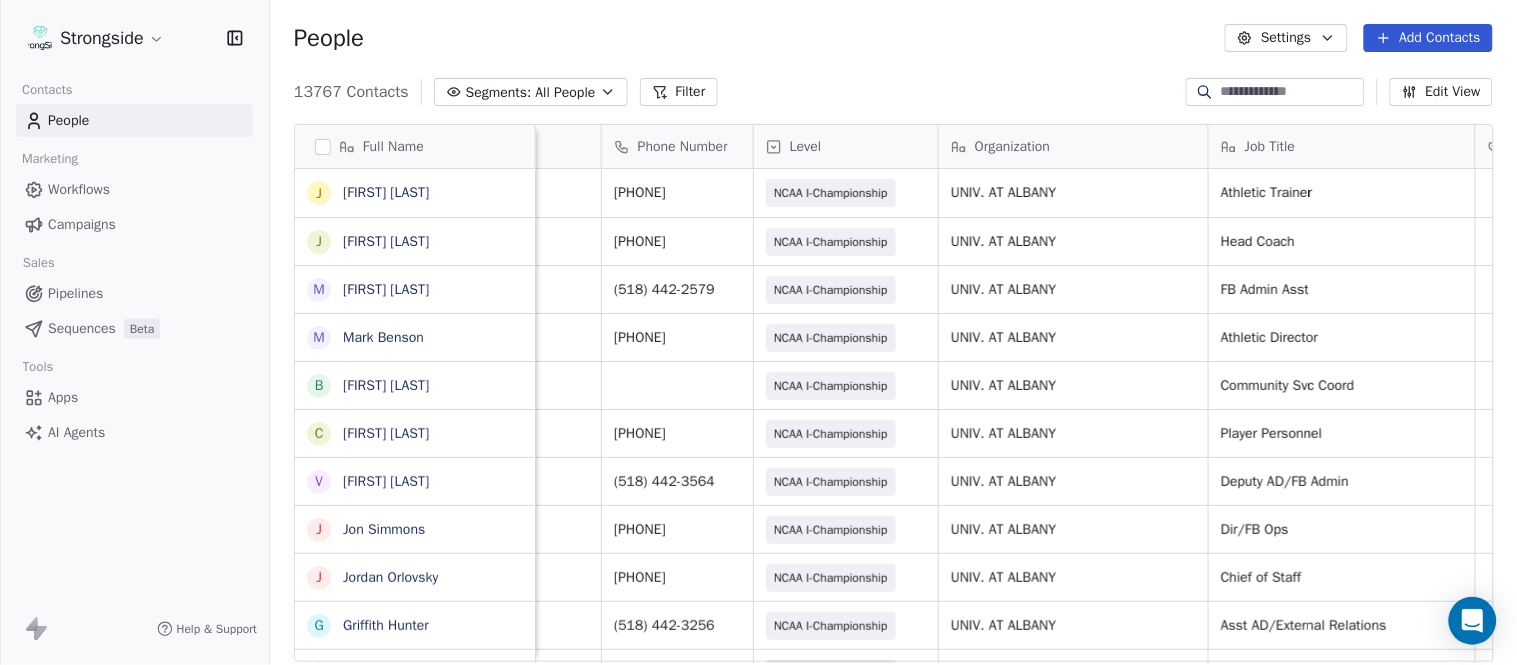 scroll, scrollTop: 0, scrollLeft: 0, axis: both 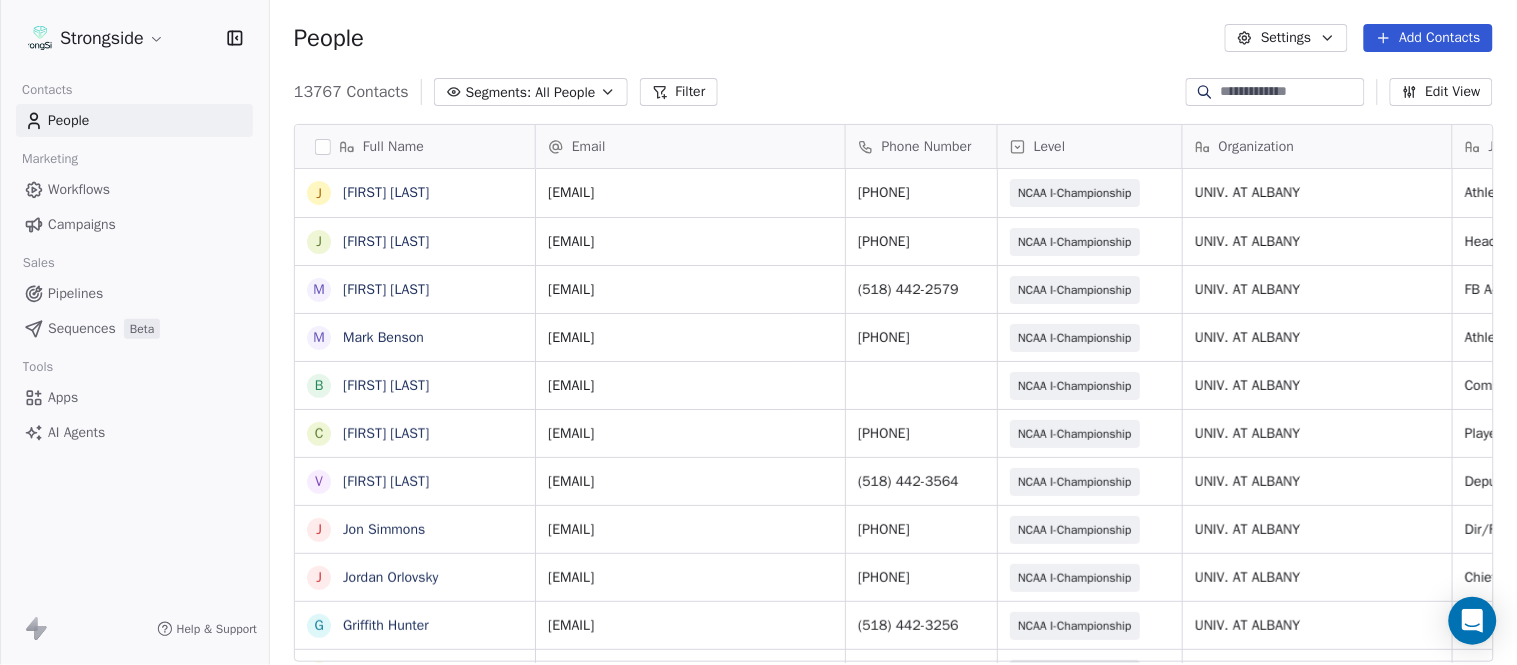 click on "Add Contacts" at bounding box center (1428, 38) 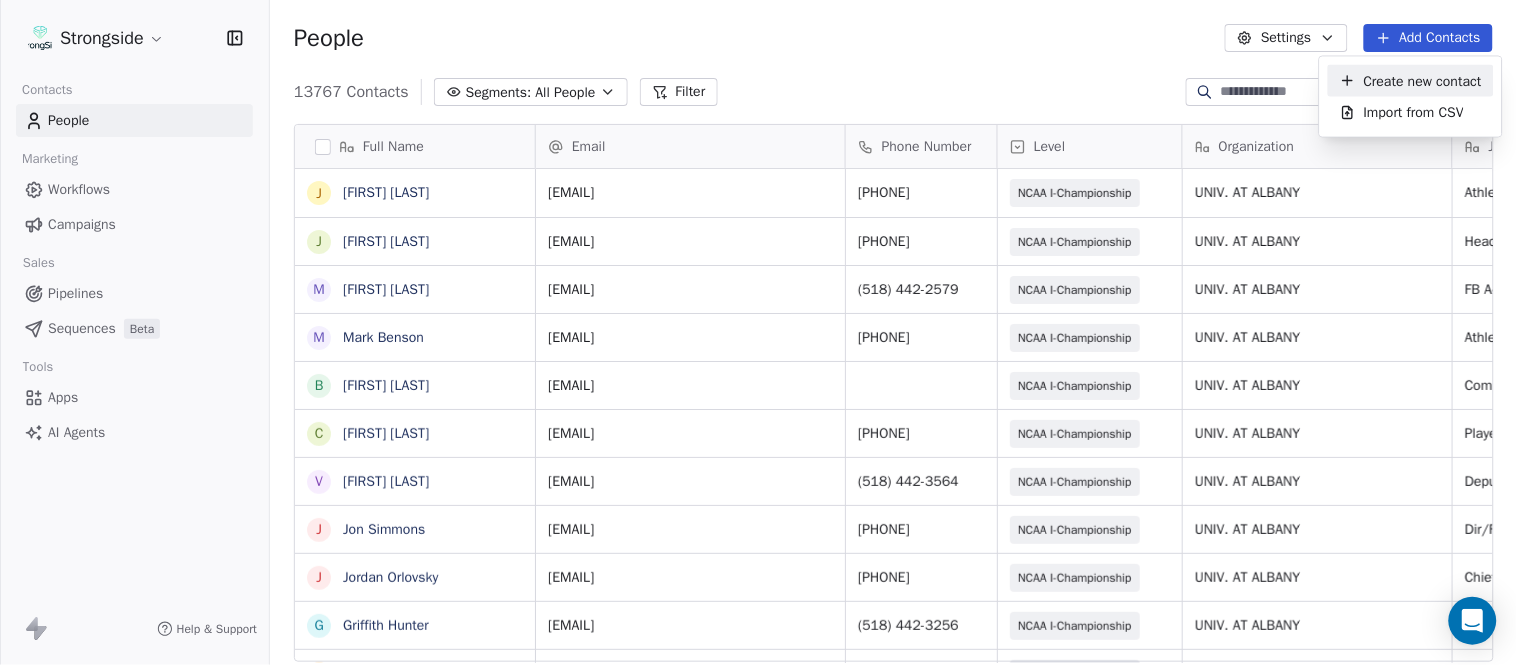 click on "Create new contact" at bounding box center [1423, 80] 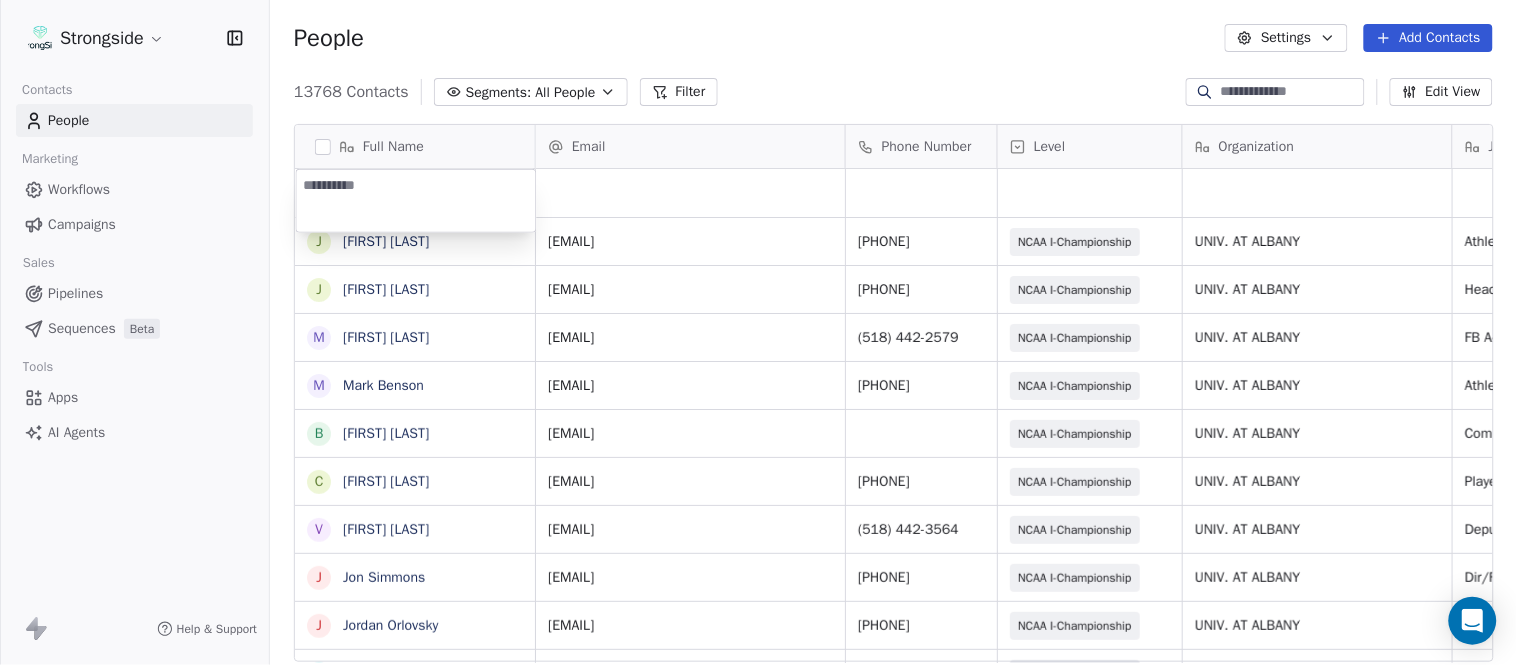 type on "**********" 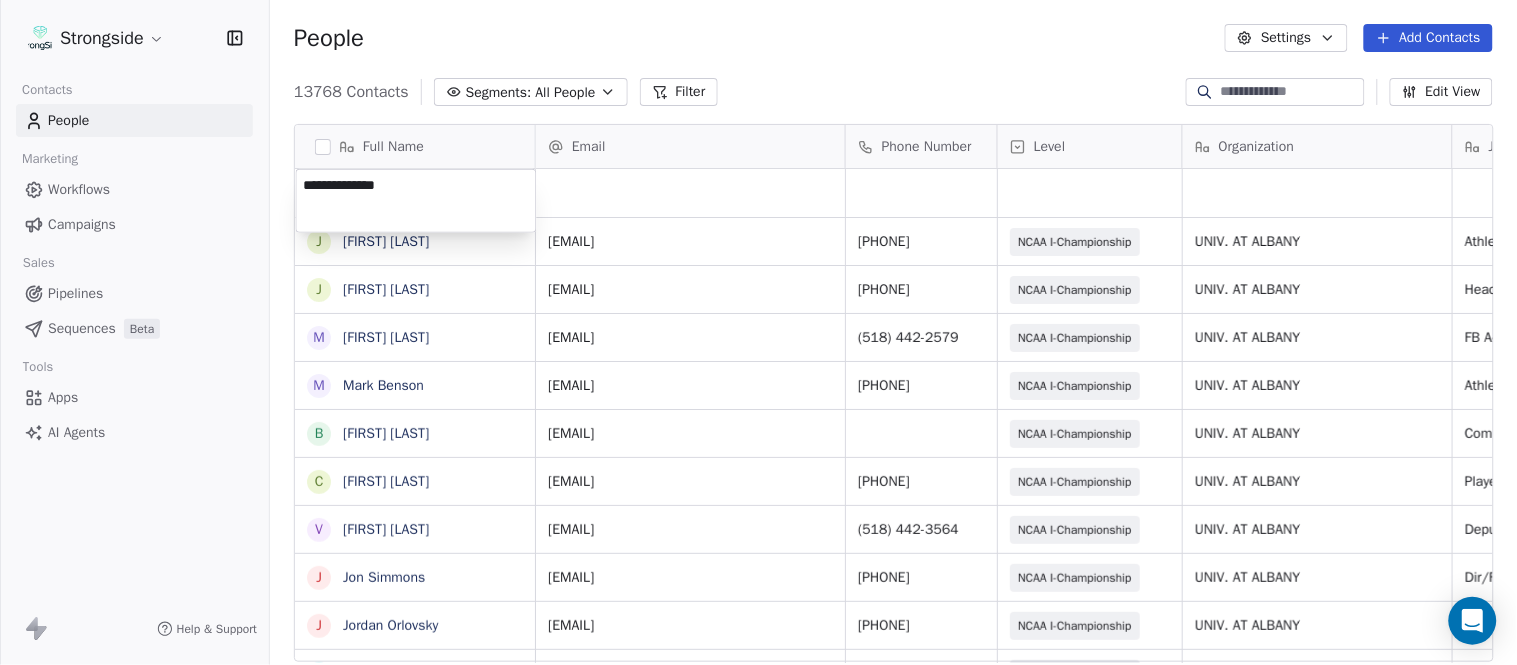click on "Strongside Contacts People Marketing Workflows Campaigns Sales Pipelines Sequences Beta Tools Apps AI Agents Help & Support People Settings  Add Contacts 13768 Contacts Segments: All People Filter  Edit View Tag Add to Sequence Export Full Name J Jay Geiger J Jared Ambrose M Maryfrancis Keegan M Mark Benson B Brendan Smith C Chris Calabrese V Vic Cegles J Jon Simmons J Jordan Orlovsky G Griffith Hunter A Adam Lovan S Sean Hammonds C Chris Bache K Kevin Elliott A Anthony Davis II S Steve Martino S Scott Lewis Z Zuril Hendrick S Sean Kennedy E Elizabeth Zanolli B Briana Sterling J Jack Clark E Enzo Zucconi T Timothy Koehler B Billy Cosh S Shawn Heilbron B Billy Barber A Aaron Suma J Jeffrey Carter M Mike Ferraro Email Phone Number Level Organization Job Title Tags Created Date BST Status Aug 09, 2025 12:20 AM jgeiger@albany.edu 	(518) 442-3725 NCAA I-Championship UNIV. AT ALBANY Athletic Trainer Aug 09, 2025 12:06 AM jrambrose@albany.edu (518) 442-3052 NCAA I-Championship UNIV. AT ALBANY Head Coach Dir/FB Ops" at bounding box center [758, 332] 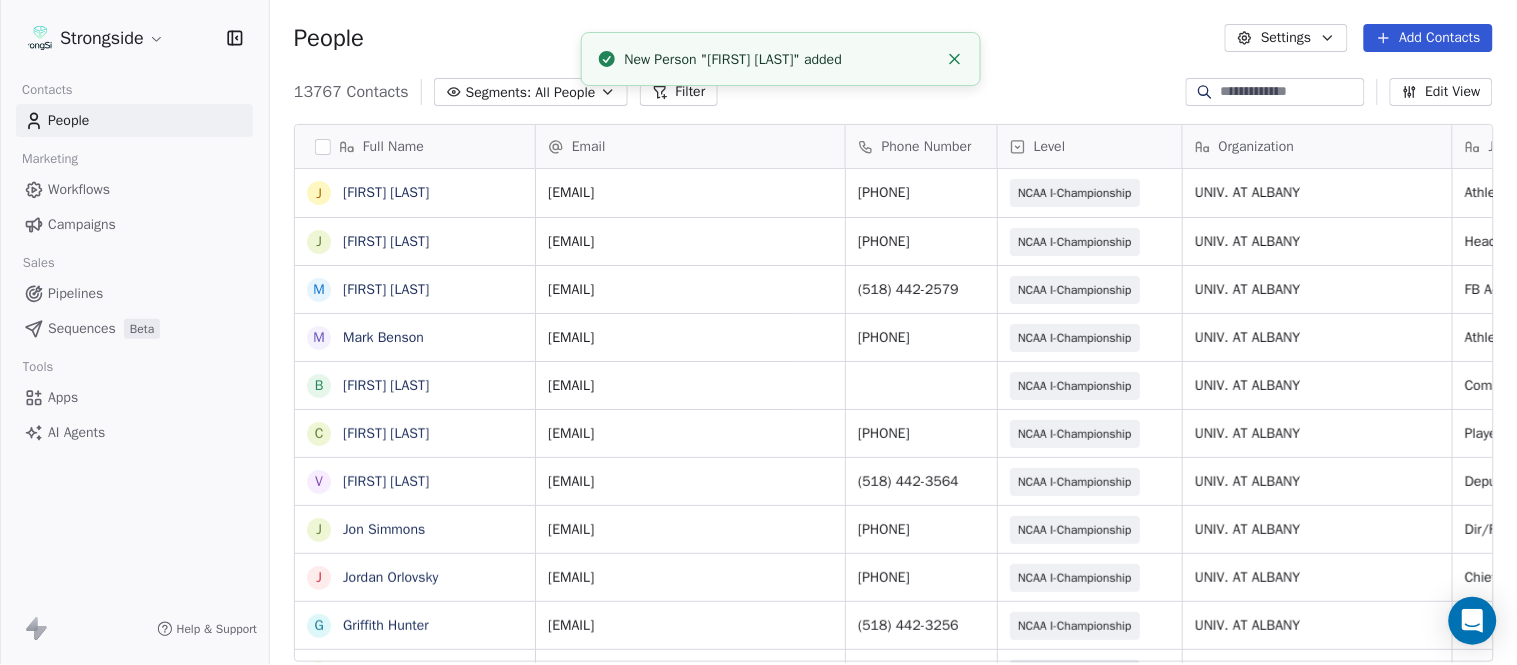 click on "New Person "Conor Rafferty" added" at bounding box center [781, 59] 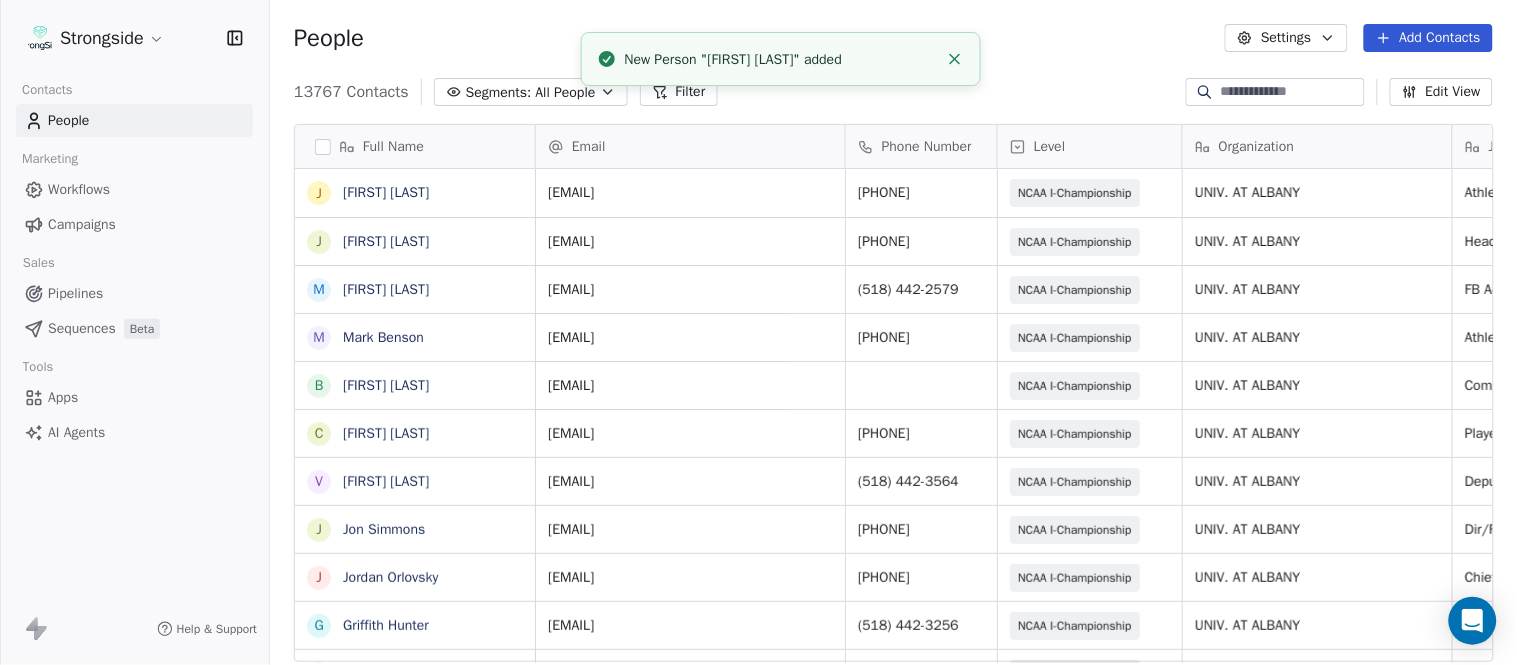 click 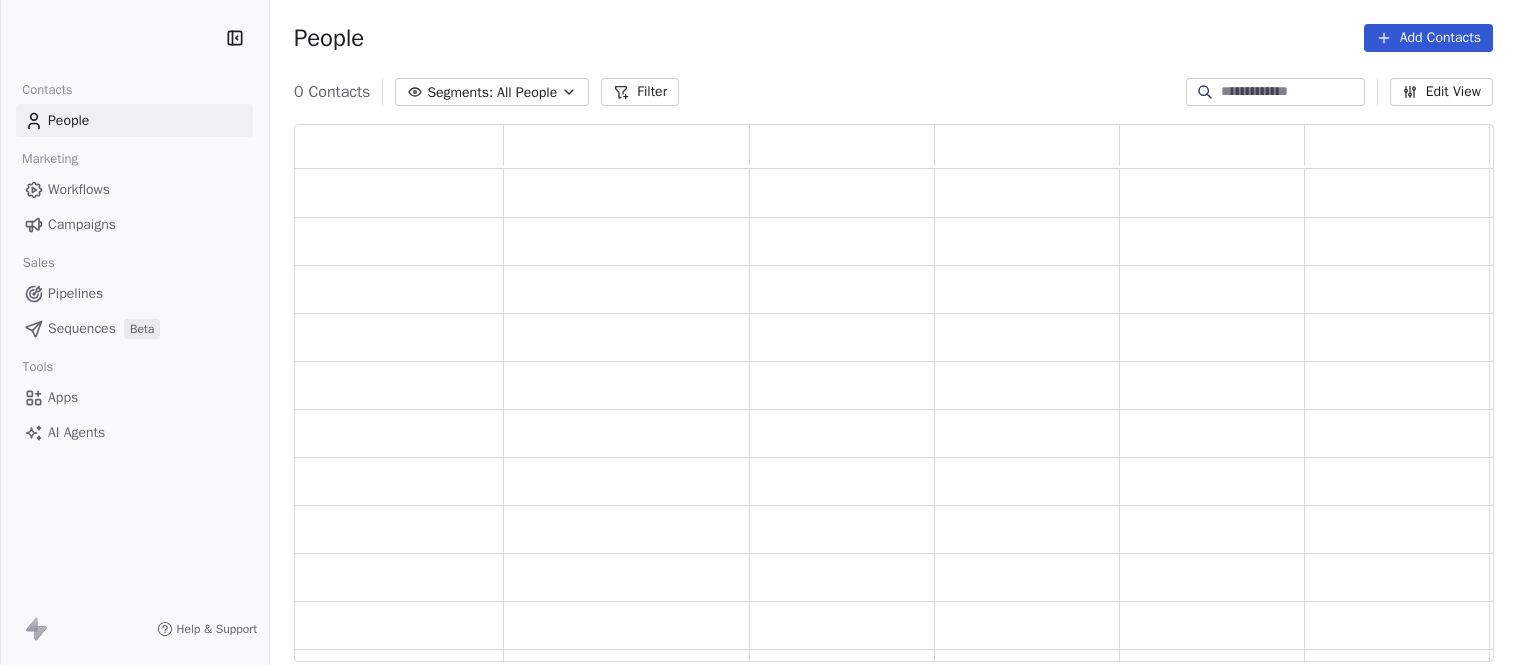 scroll, scrollTop: 0, scrollLeft: 0, axis: both 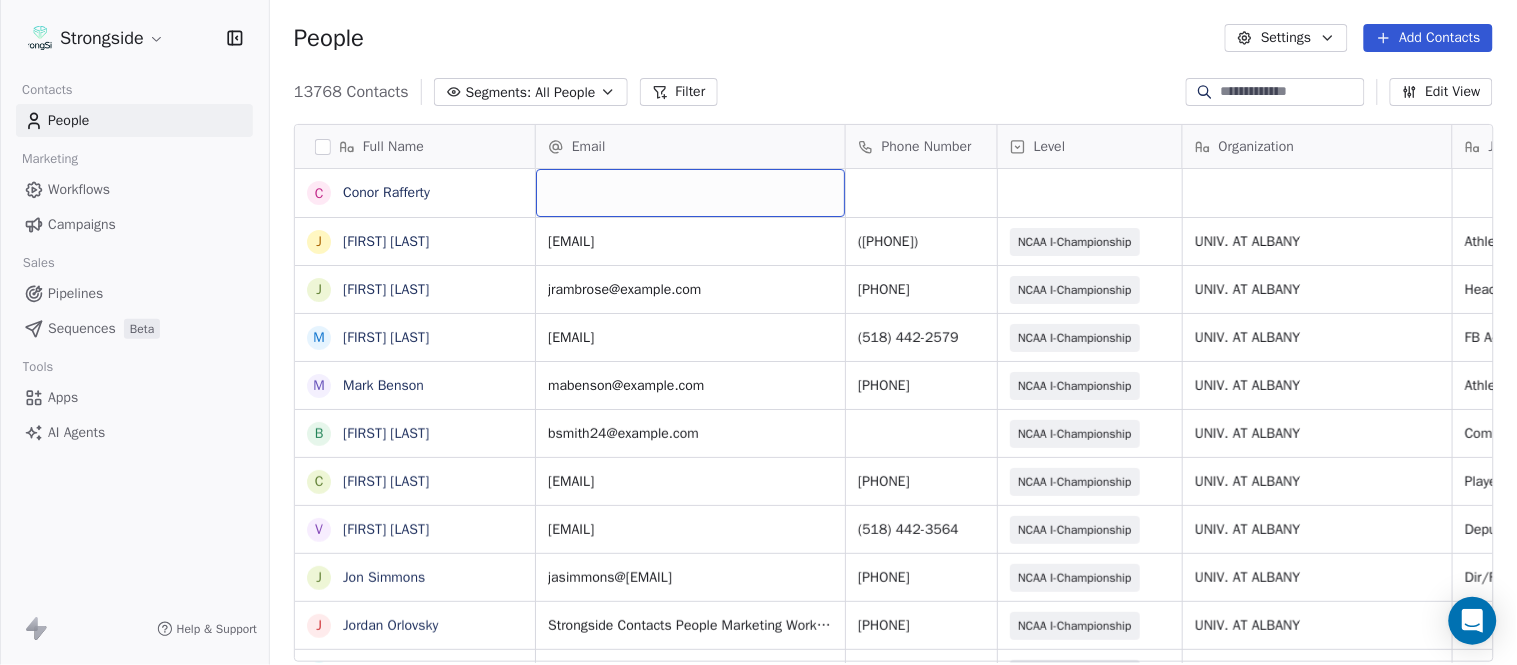 click at bounding box center [690, 193] 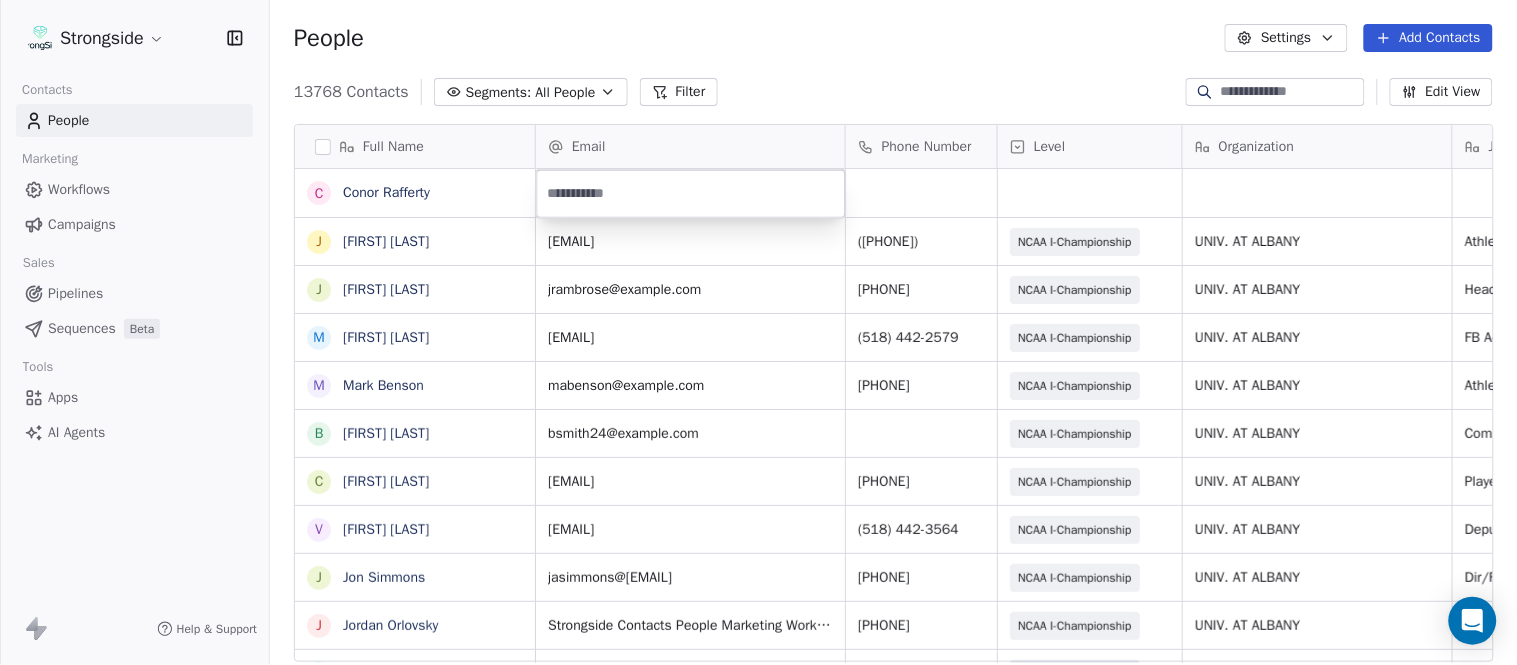 type on "**********" 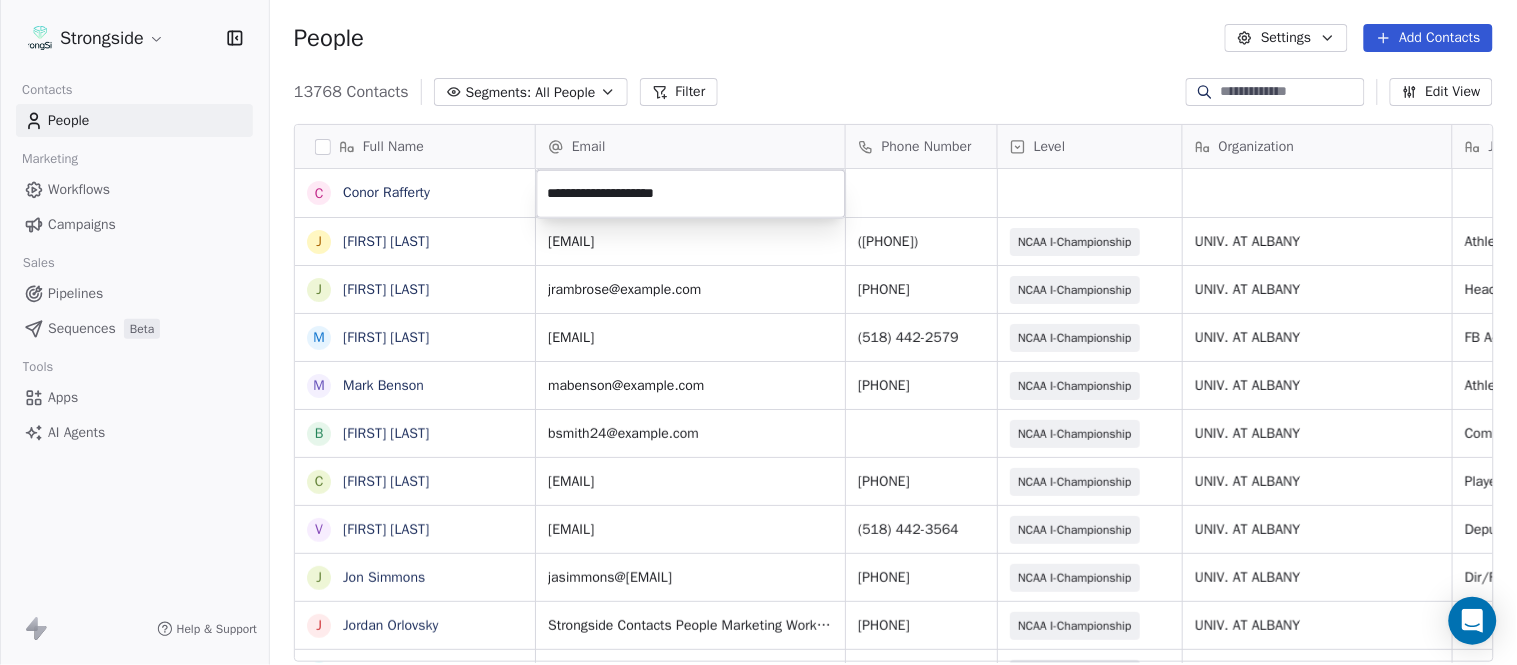click on "Strongside Contacts People Marketing Workflows Campaigns Sales Pipelines Sequences Beta Tools Apps AI Agents Help & Support People Settings Add Contacts 13768 Contacts Segments: All People Filter Edit View Tag Add to Sequence Export Full Name C [FIRST] [LAST] J [FIRST] [LAST] J [FIRST] [LAST] M [FIRST] [LAST] M [FIRST] [LAST] B [FIRST] [LAST] C [FIRST] [LAST] V [FIRST] [LAST] J [FIRST] [LAST] J [FIRST] [LAST] G [FIRST] [LAST] A [FIRST] [LAST] S [FIRST] [LAST] C [FIRST] [LAST] K [FIRST] [LAST] A [FIRST] [LAST] S [FIRST] [LAST] S [FIRST] [LAST] Z [FIRST] [LAST] S [FIRST] [LAST] E [FIRST] [LAST] B [FIRST] [LAST] J [FIRST] [LAST] E [FIRST] [LAST] T [FIRST] [LAST] B [FIRST] [LAST] S [FIRST] [LAST] B [FIRST] [LAST] A [FIRST] [LAST] J [FIRST] [LAST] Email Phone Number Level Organization Job Title Tags Created Date BST Status Aug 09, 2025 12:21 AM [EMAIL] 	([PHONE]) NCAA I-Championship UNIV. AT ALBANY Athletic Trainer Aug 09, 2025 12:06 AM [EMAIL] ([PHONE]) NCAA I-Championship UNIV. AT ALBANY SID" at bounding box center (758, 332) 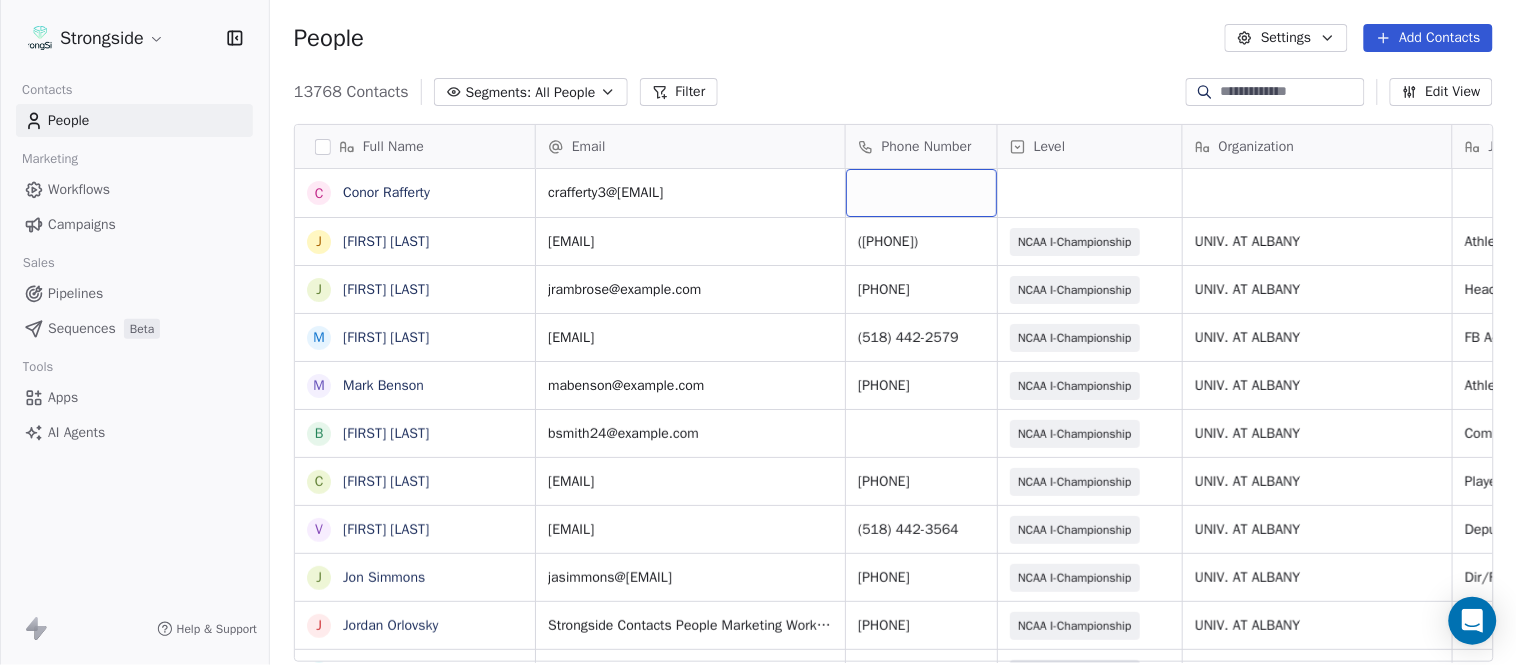click at bounding box center (921, 193) 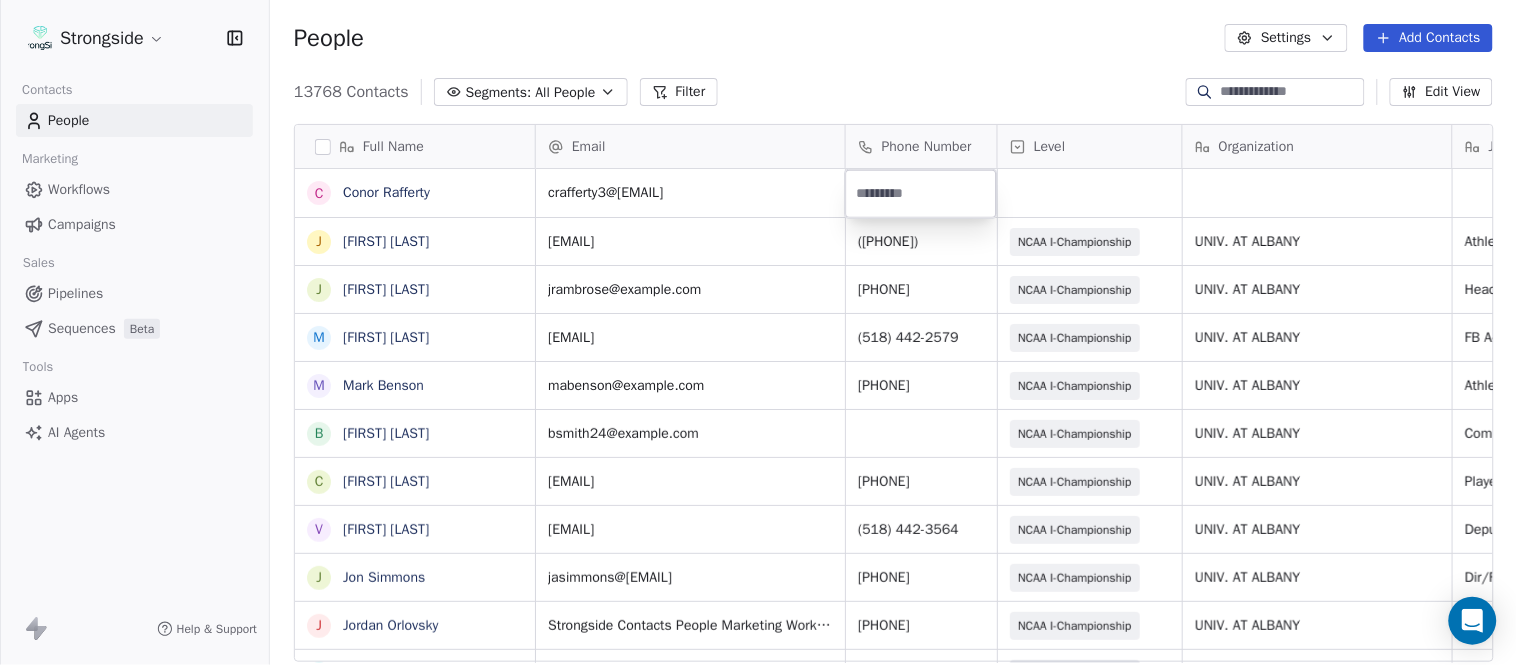 type on "**********" 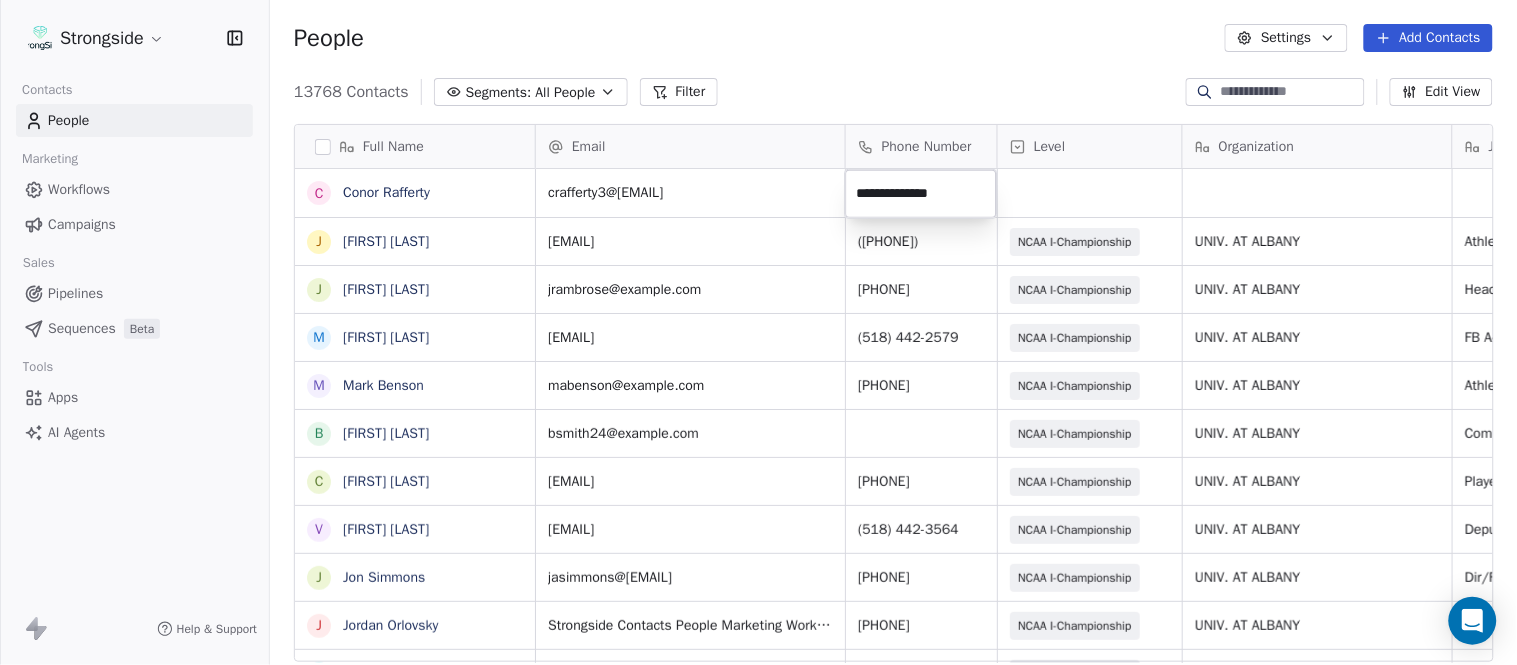 click on "Strongside Contacts People Marketing Workflows Campaigns Sales Pipelines Sequences Beta Tools Apps AI Agents Help & Support People Settings  Add Contacts 13768 Contacts Segments: All People Filter  Edit View Tag Add to Sequence Export Full Name C Conor Rafferty J Jay Geiger J Jared Ambrose M Maryfrancis Keegan M Mark Benson B Brendan Smith C Chris Calabrese V Vic Cegles J Jon Simmons J Jordan Orlovsky G Griffith Hunter A Adam Lovan S Sean Hammonds C Chris Bache K Kevin Elliott A Anthony Davis II S Steve Martino S Scott Lewis Z Zuril Hendrick S Sean Kennedy E Elizabeth Zanolli B Briana Sterling J Jack Clark E Enzo Zucconi T Timothy Koehler B Billy Cosh S Shawn Heilbron B Billy Barber A Aaron Suma J Jeffrey Carter M Mike Ferraro Email Phone Number Level Organization Job Title Tags Created Date BST Status crafferty3@albany.edu Aug 09, 2025 12:21 AM jgeiger@albany.edu 	(518) 442-3725 NCAA I-Championship UNIV. AT ALBANY Athletic Trainer Aug 09, 2025 12:06 AM jrambrose@albany.edu (518) 442-3052 UNIV. AT ALBANY" at bounding box center [758, 332] 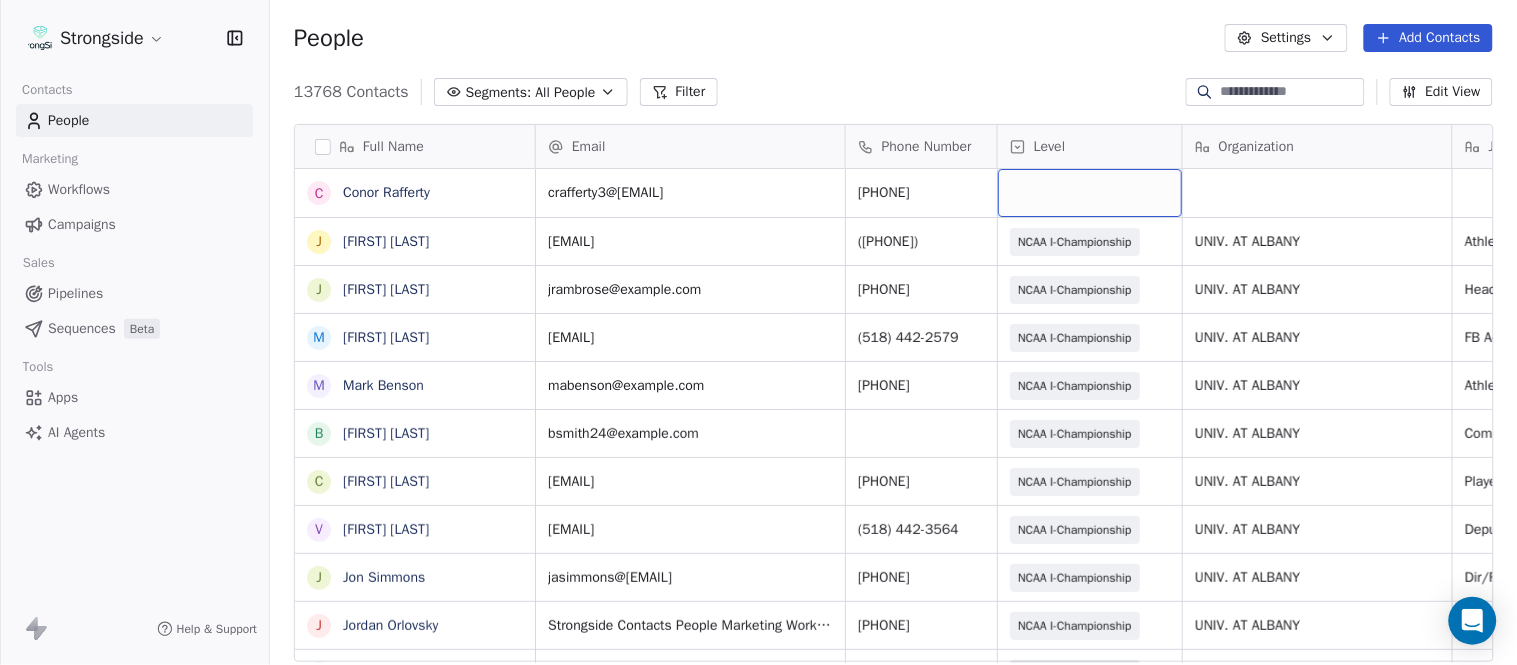 click at bounding box center (1090, 193) 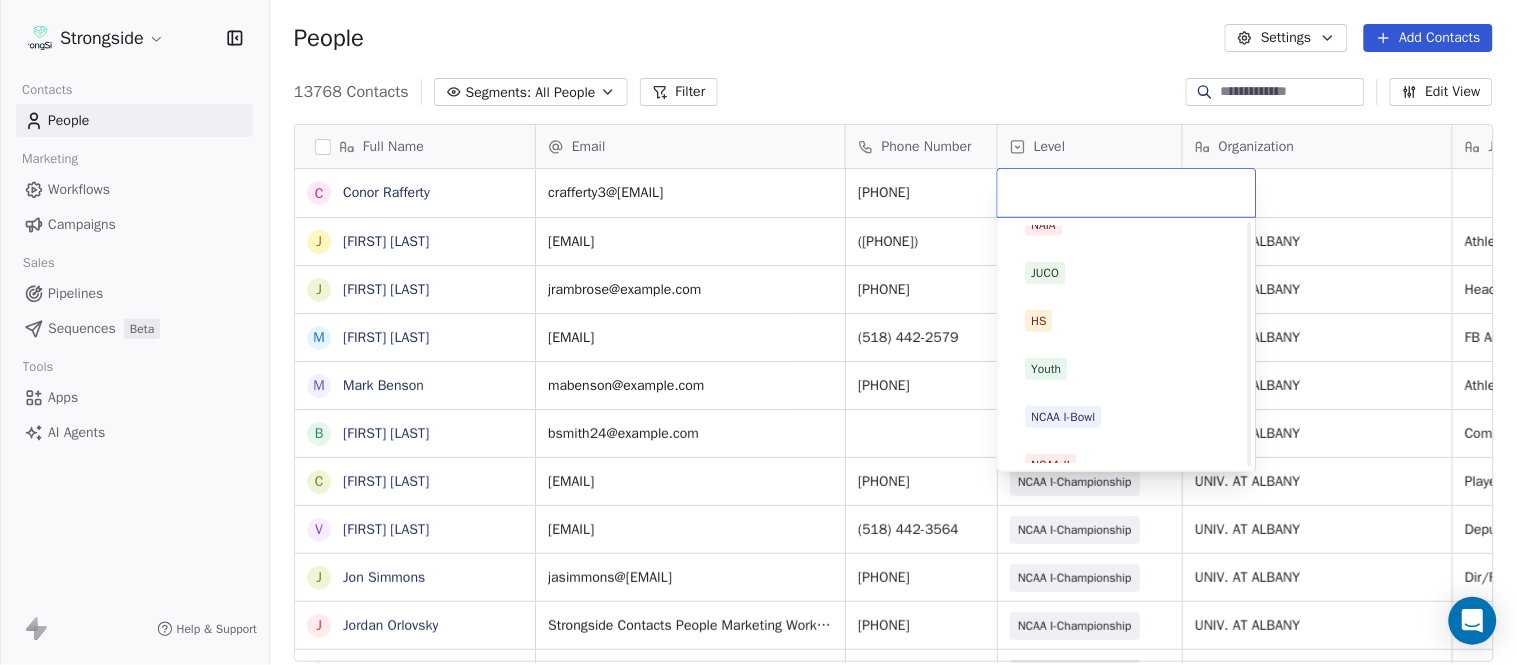 scroll, scrollTop: 378, scrollLeft: 0, axis: vertical 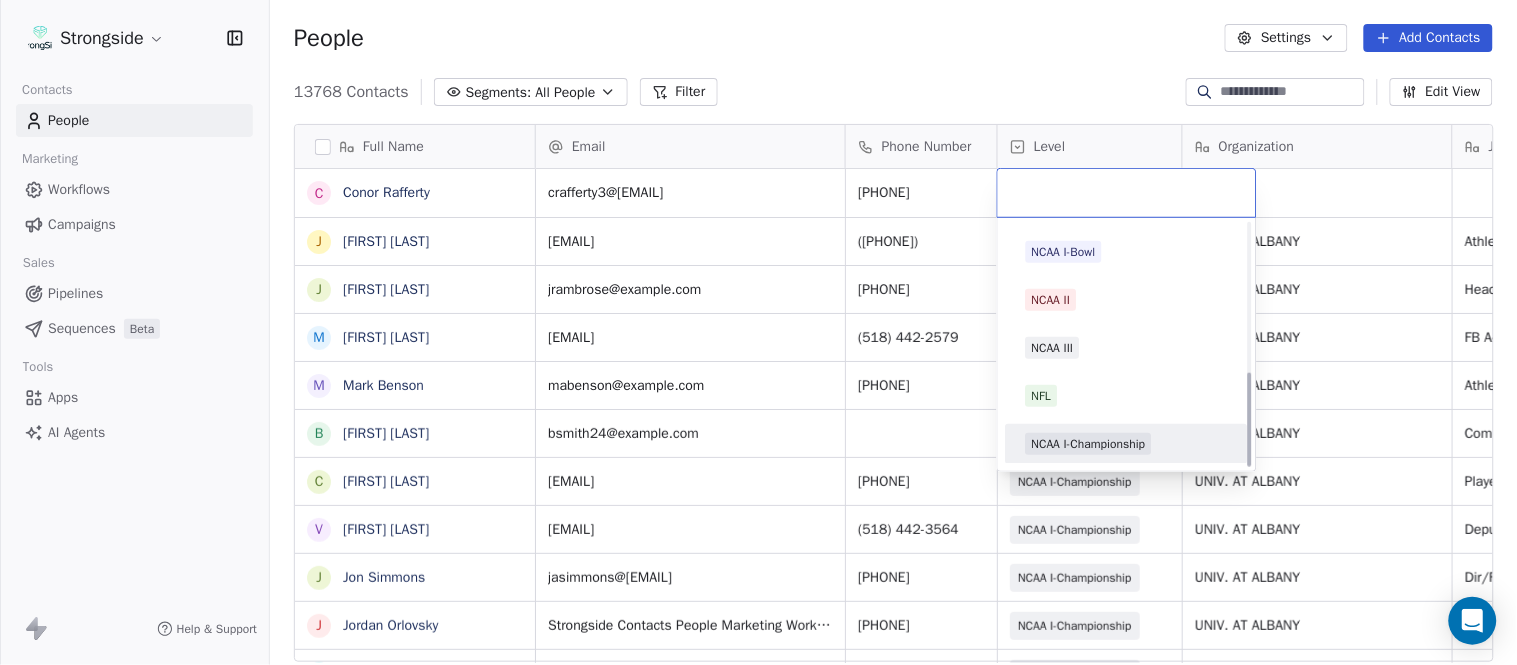 drag, startPoint x: 1145, startPoint y: 430, endPoint x: 1120, endPoint y: 426, distance: 25.317978 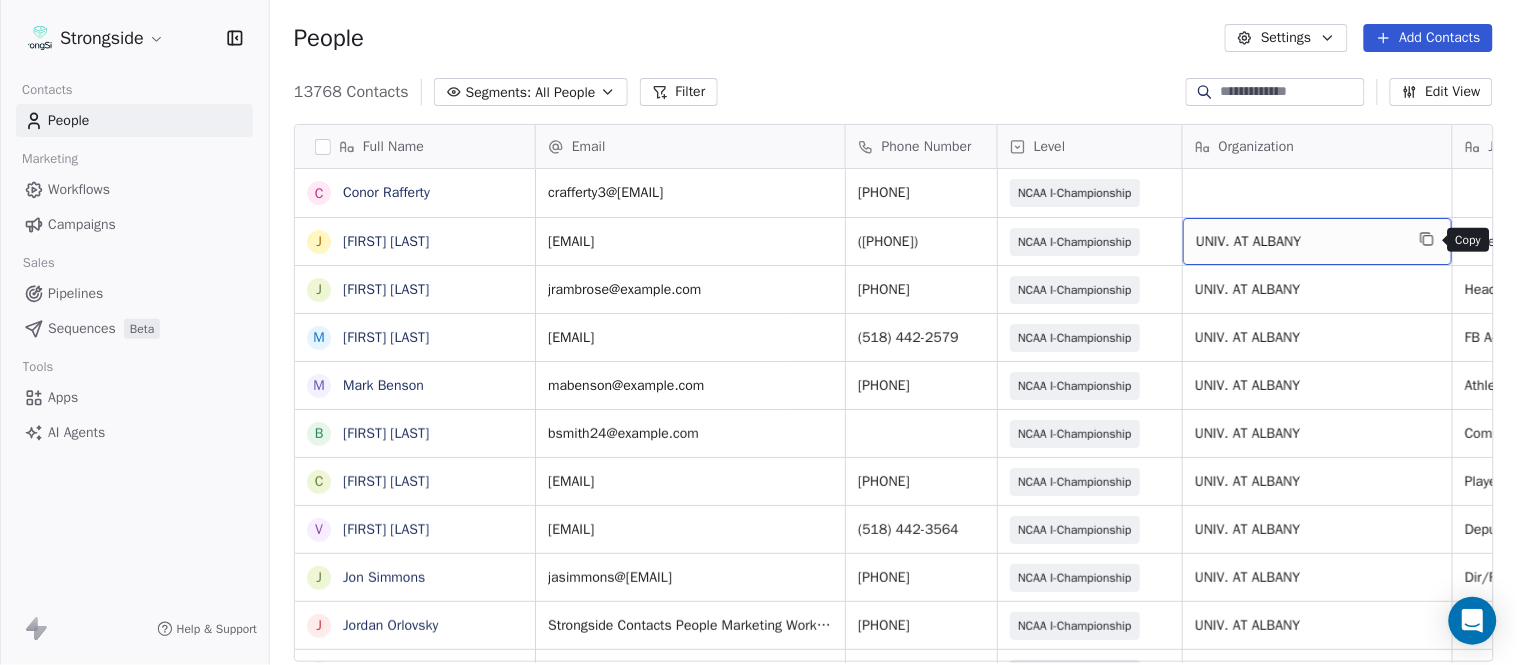 click 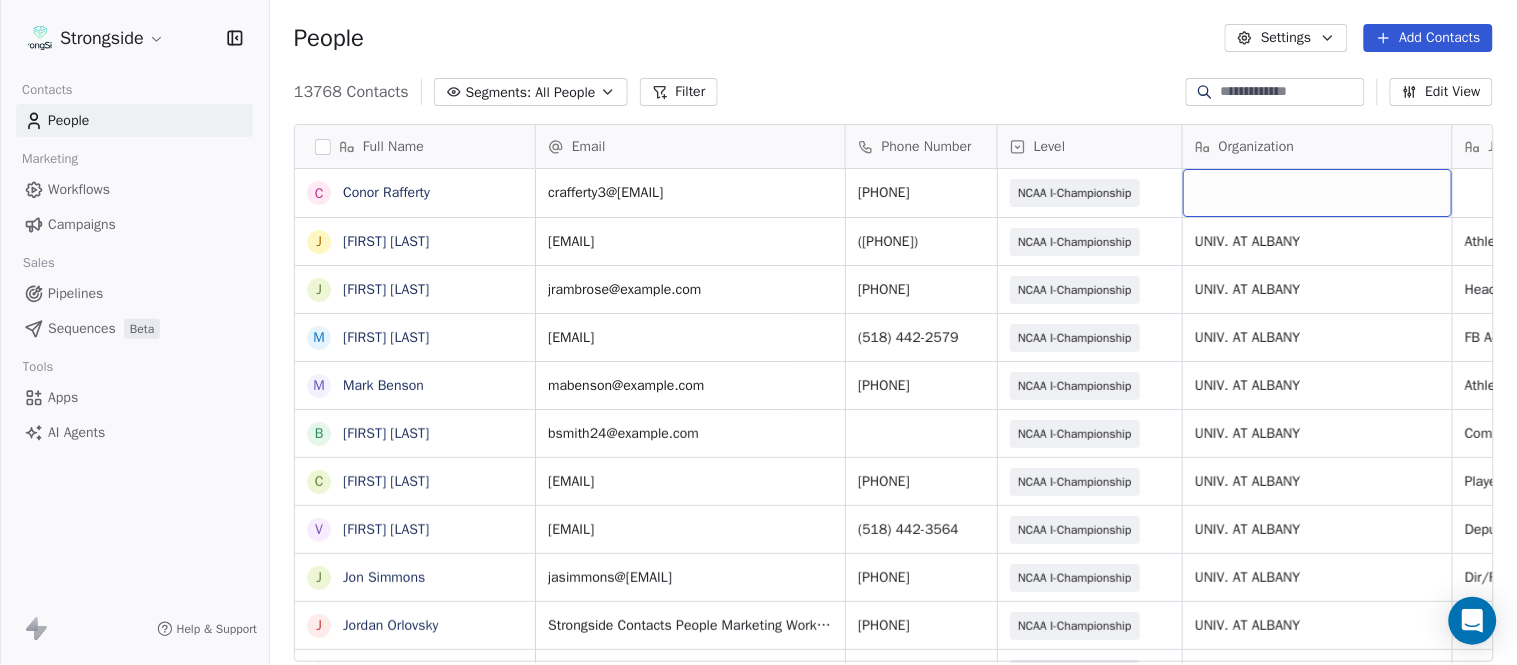 click at bounding box center (1317, 193) 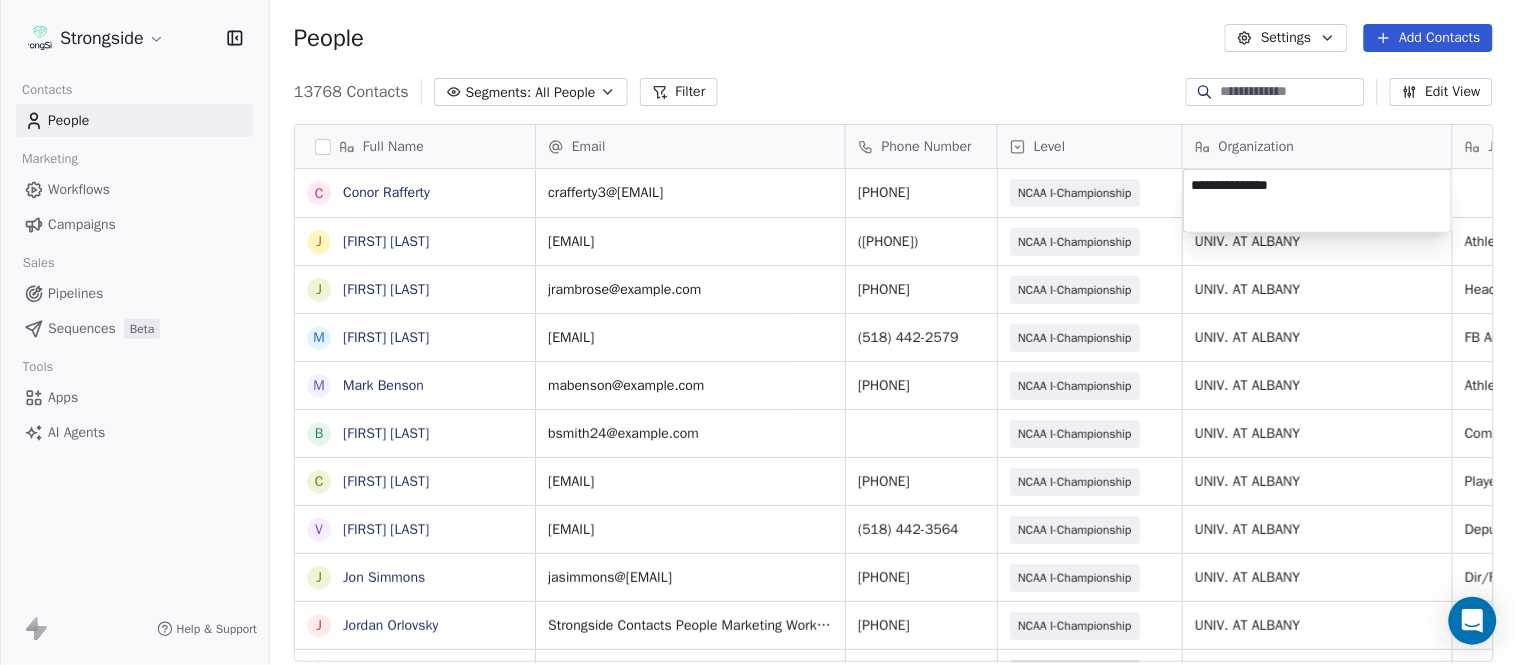 click on "Strongside Contacts People Marketing Workflows Campaigns Sales Pipelines Sequences Beta Tools Apps AI Agents Help & Support People Settings  Add Contacts 13768 Contacts Segments: All People Filter  Edit View Tag Add to Sequence Export Full Name C Conor Rafferty J Jay Geiger J Jared Ambrose M Maryfrancis Keegan M Mark Benson B Brendan Smith C Chris Calabrese V Vic Cegles J Jon Simmons J Jordan Orlovsky G Griffith Hunter A Adam Lovan S Sean Hammonds C Chris Bache K Kevin Elliott A Anthony Davis II S Steve Martino S Scott Lewis Z Zuril Hendrick S Sean Kennedy E Elizabeth Zanolli B Briana Sterling J Jack Clark E Enzo Zucconi T Timothy Koehler B Billy Cosh S Shawn Heilbron B Billy Barber A Aaron Suma J Jeffrey Carter M Mike Ferraro Email Phone Number Level Organization Job Title Tags Created Date BST Status crafferty3@albany.edu (518) 442-3059 NCAA I-Championship Aug 09, 2025 12:21 AM jgeiger@albany.edu 	(518) 442-3725 NCAA I-Championship UNIV. AT ALBANY Athletic Trainer Aug 09, 2025 12:06 AM (518) 442-3052 SID" at bounding box center (758, 332) 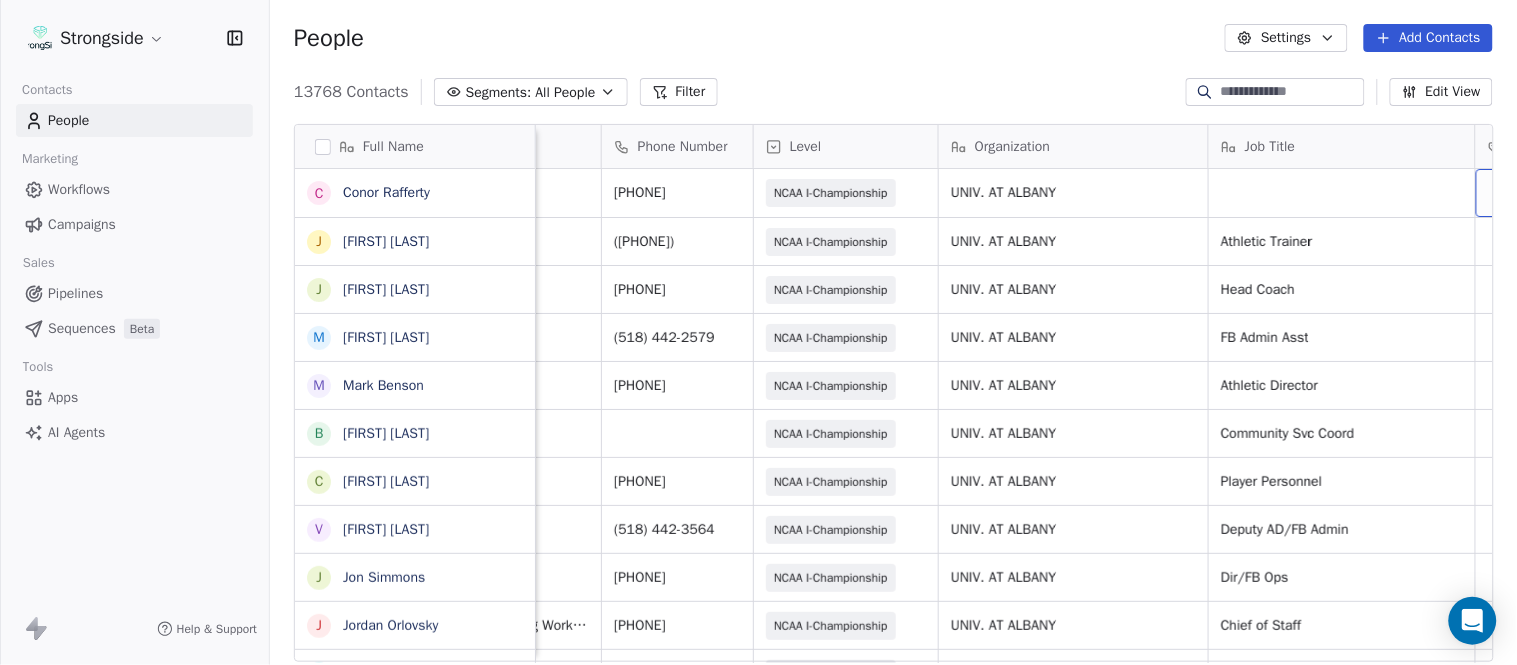 scroll, scrollTop: 0, scrollLeft: 528, axis: horizontal 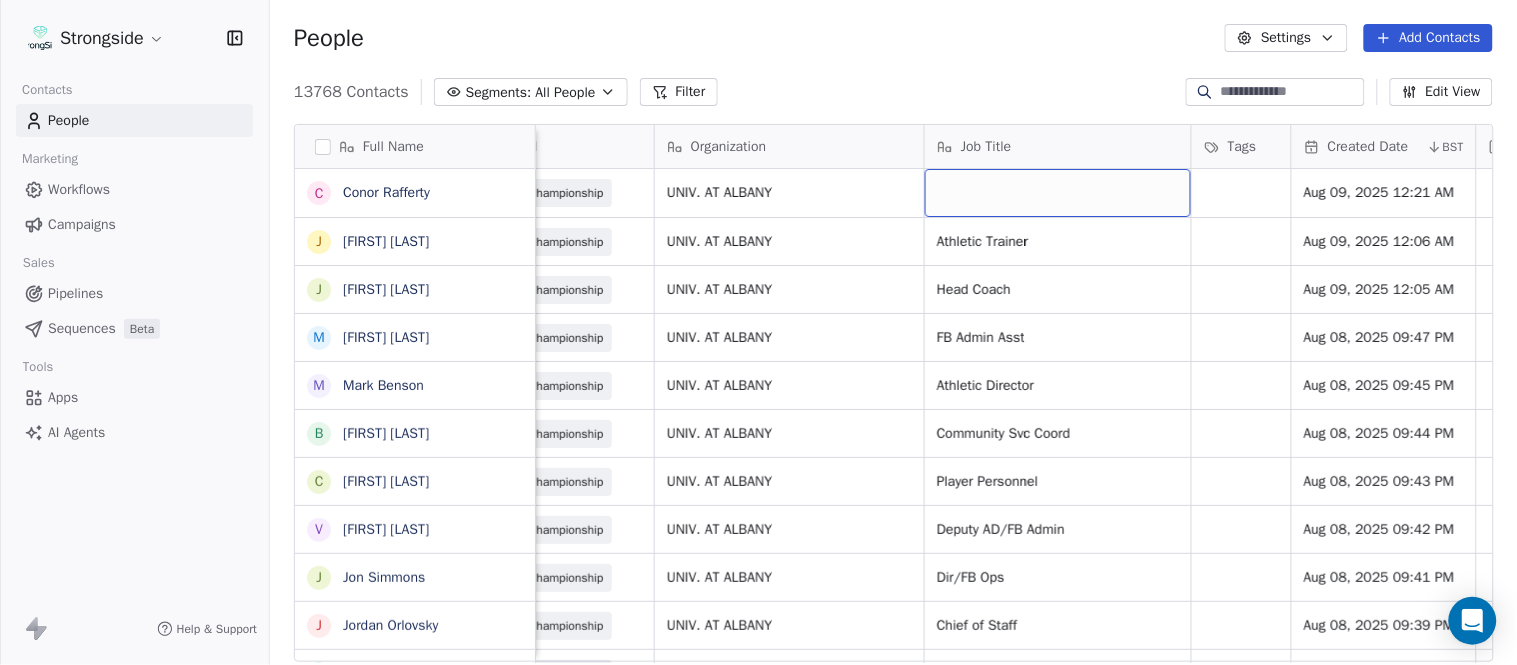 click at bounding box center [1058, 193] 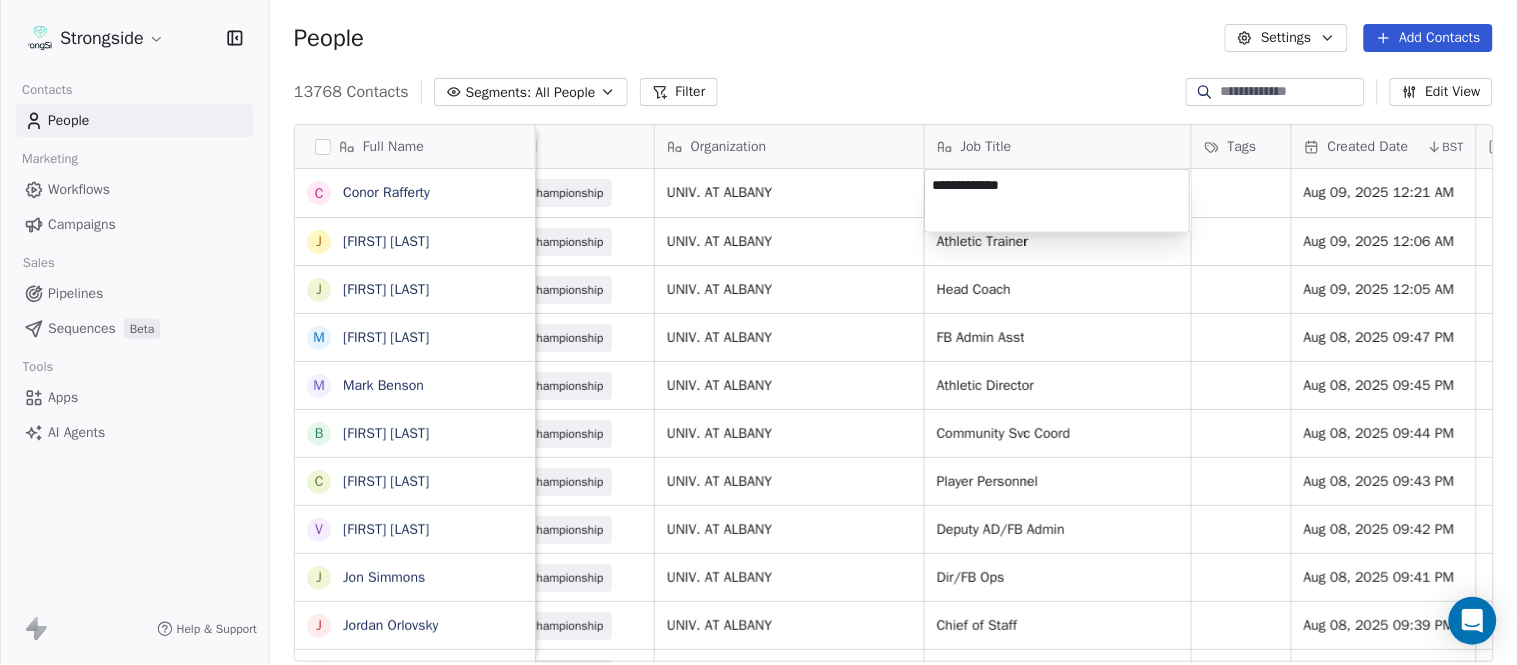 click on "Strongside Contacts People Marketing Workflows Campaigns Sales Pipelines Sequences Beta Tools Apps AI Agents Help & Support People Settings  Add Contacts 13768 Contacts Segments: All People Filter  Edit View Tag Add to Sequence Export Full Name C Conor Rafferty J Jay Geiger J Jared Ambrose M Maryfrancis Keegan M Mark Benson B Brendan Smith C Chris Calabrese V Vic Cegles J Jon Simmons J Jordan Orlovsky G Griffith Hunter A Adam Lovan S Sean Hammonds C Chris Bache K Kevin Elliott A Anthony Davis II S Steve Martino S Scott Lewis Z Zuril Hendrick S Sean Kennedy E Elizabeth Zanolli B Briana Sterling J Jack Clark E Enzo Zucconi T Timothy Koehler B Billy Cosh S Shawn Heilbron B Billy Barber A Aaron Suma J Jeffrey Carter M Mike Ferraro Email Phone Number Level Organization Job Title Tags Created Date BST Status Priority Emails Auto Clicked Last Activity Date BST crafferty3@albany.edu (518) 442-3059 NCAA I-Championship UNIV. AT ALBANY Aug 09, 2025 12:21 AM jgeiger@albany.edu 	(518) 442-3725 NCAA I-Championship SID" at bounding box center [758, 332] 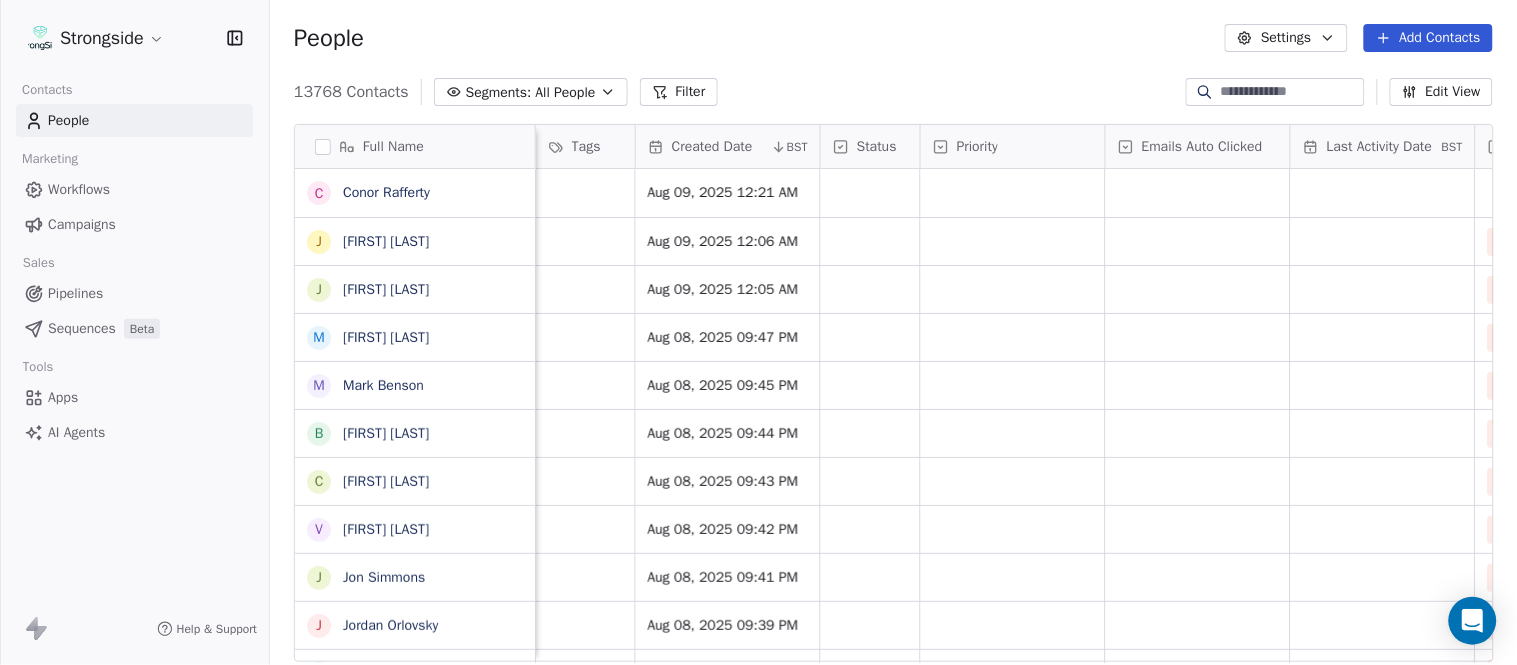 scroll, scrollTop: 0, scrollLeft: 1554, axis: horizontal 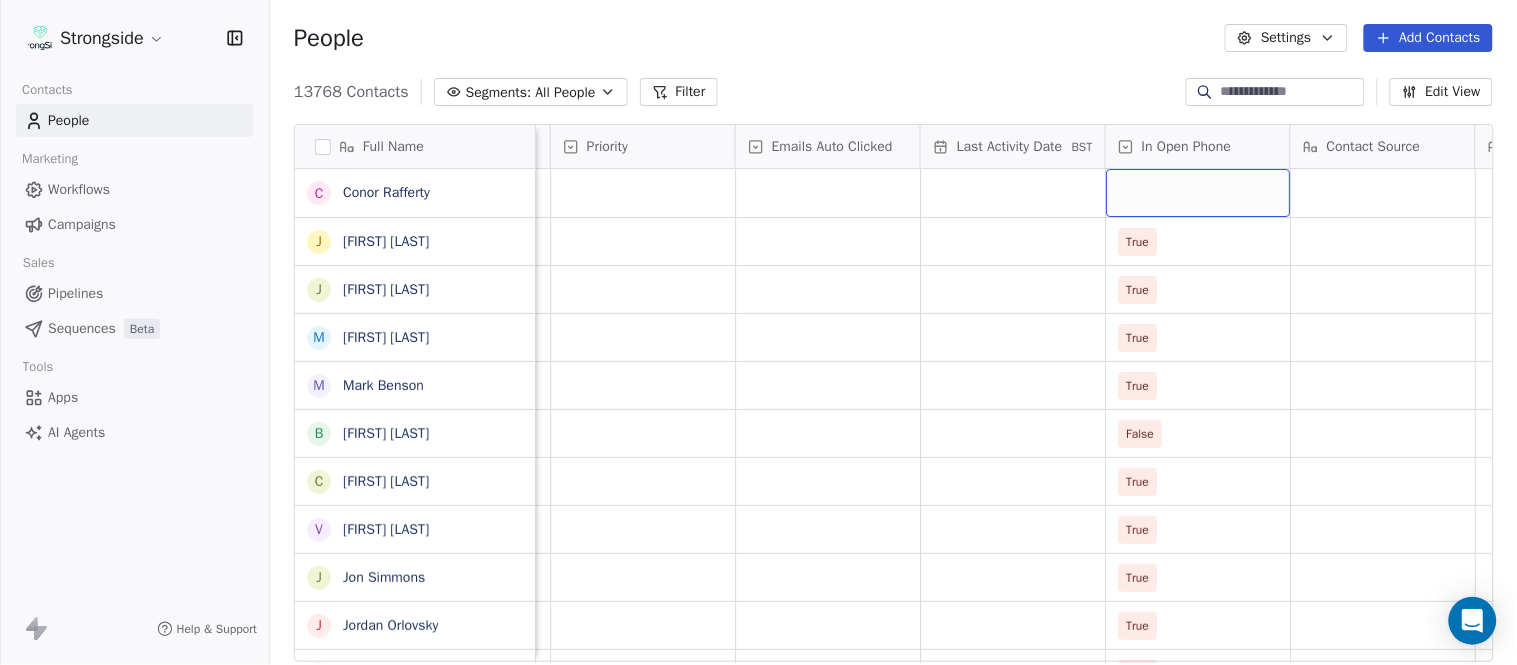 click at bounding box center [1198, 193] 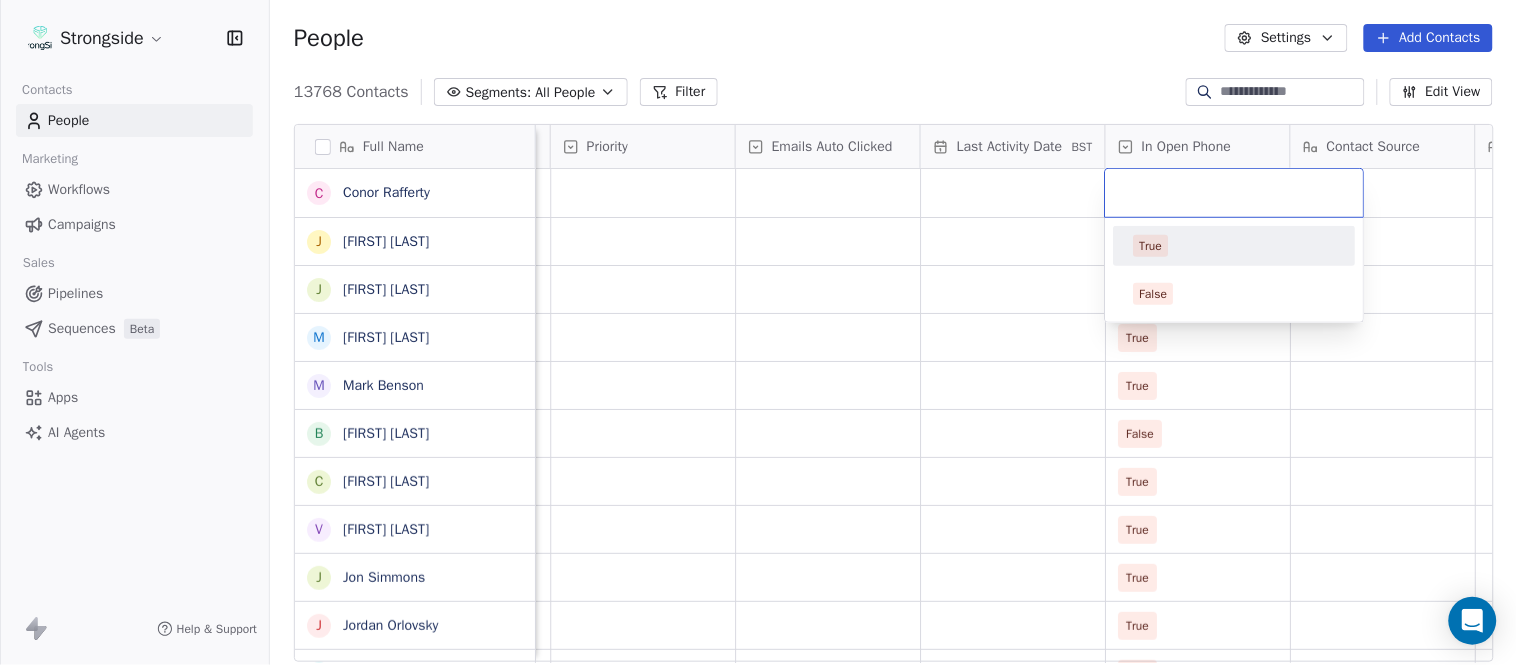 click on "True" at bounding box center [1235, 246] 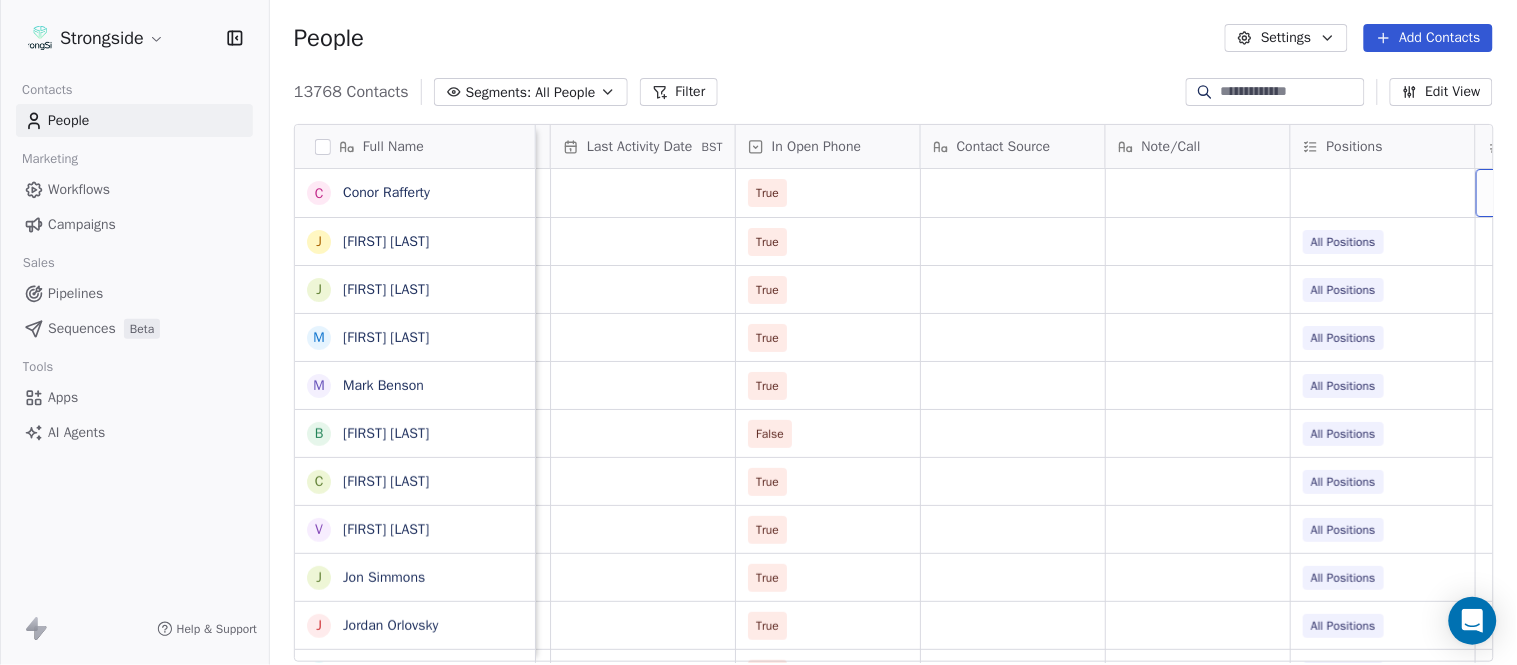 scroll, scrollTop: 0, scrollLeft: 2108, axis: horizontal 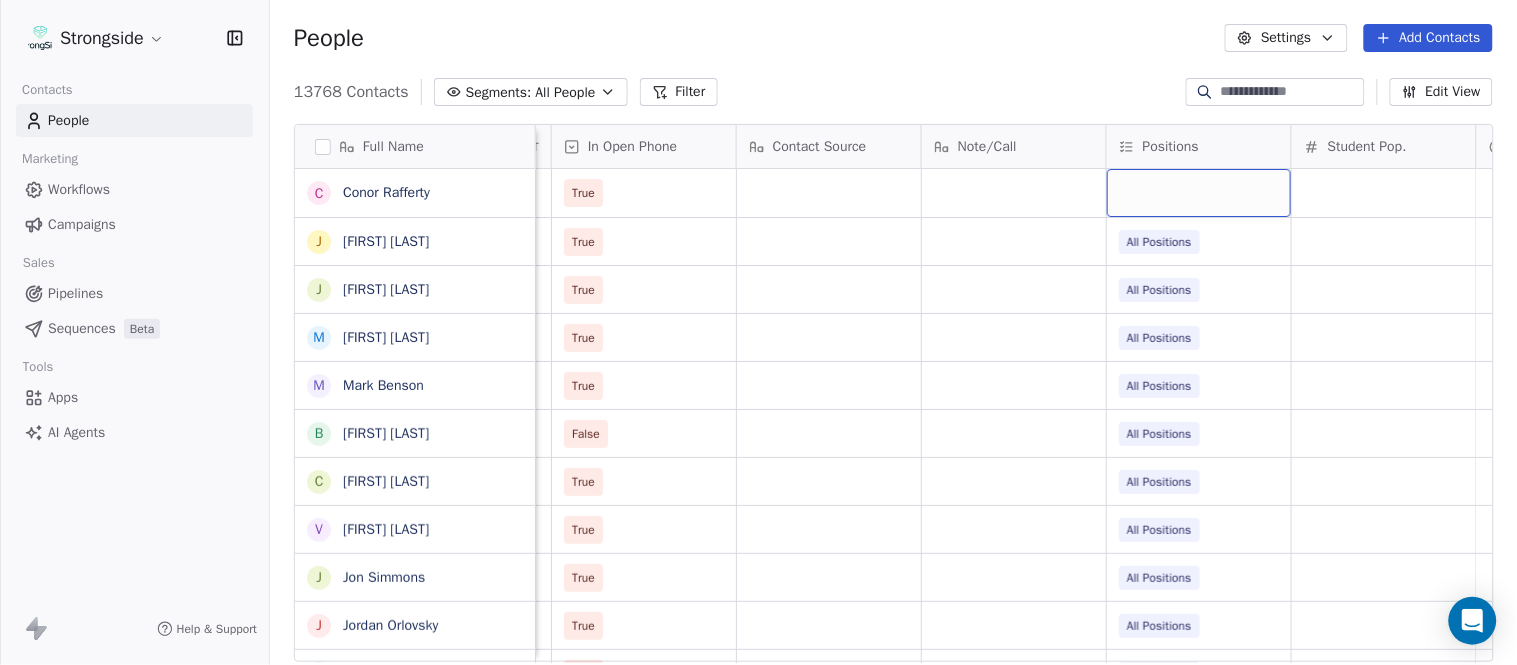 click at bounding box center [1199, 193] 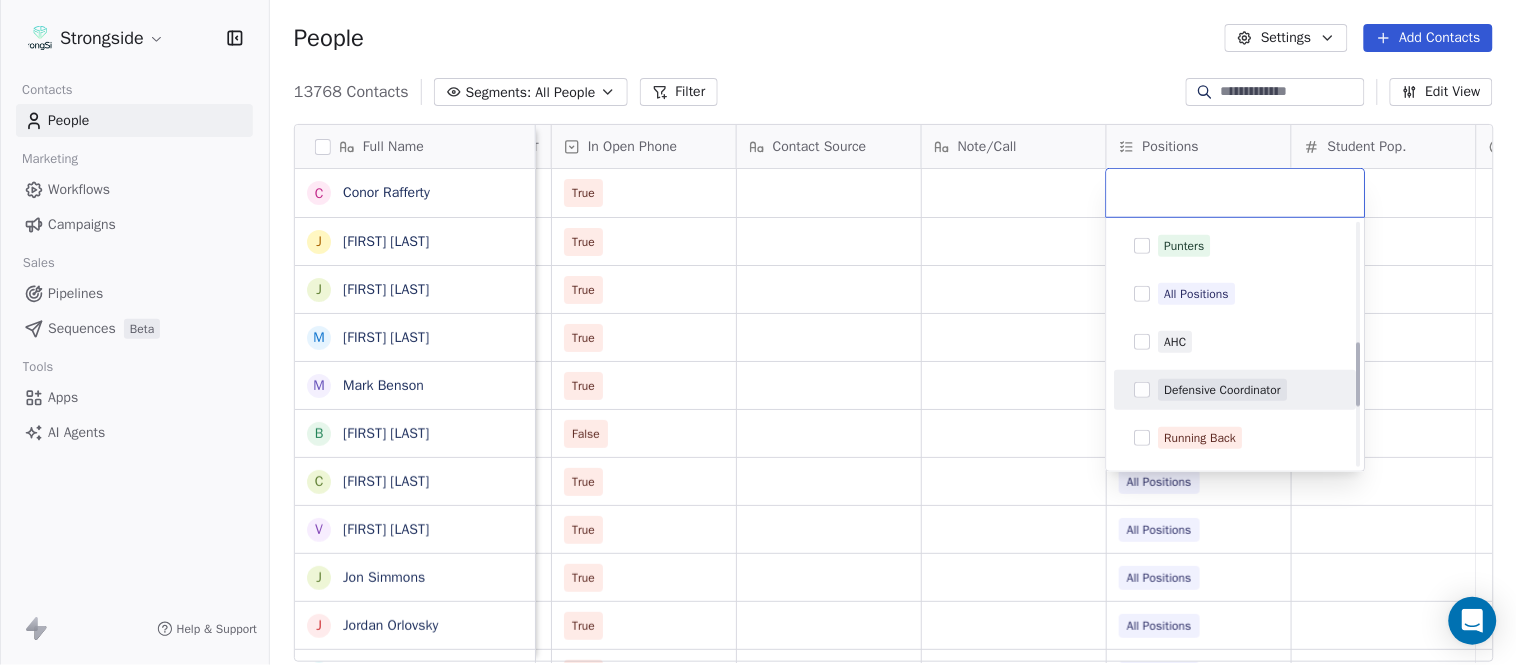 scroll, scrollTop: 444, scrollLeft: 0, axis: vertical 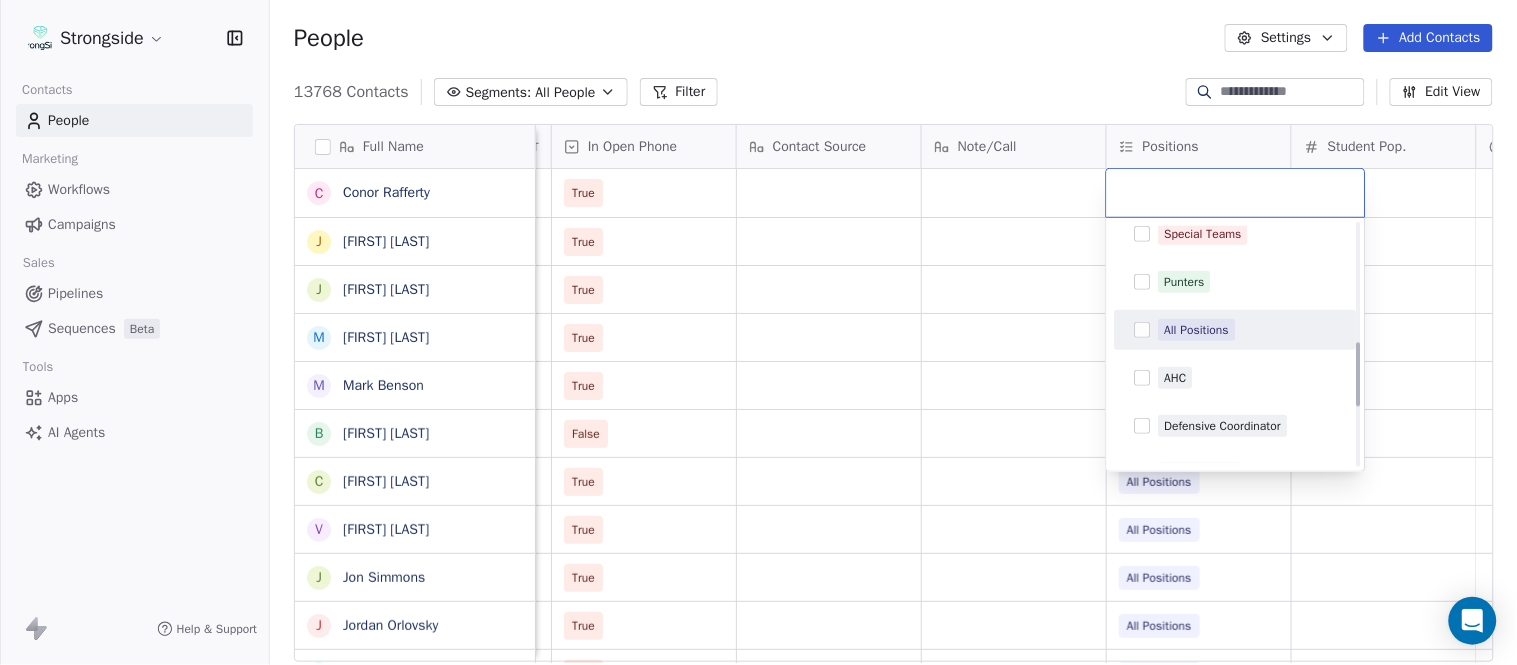 click on "All Positions" at bounding box center (1236, 330) 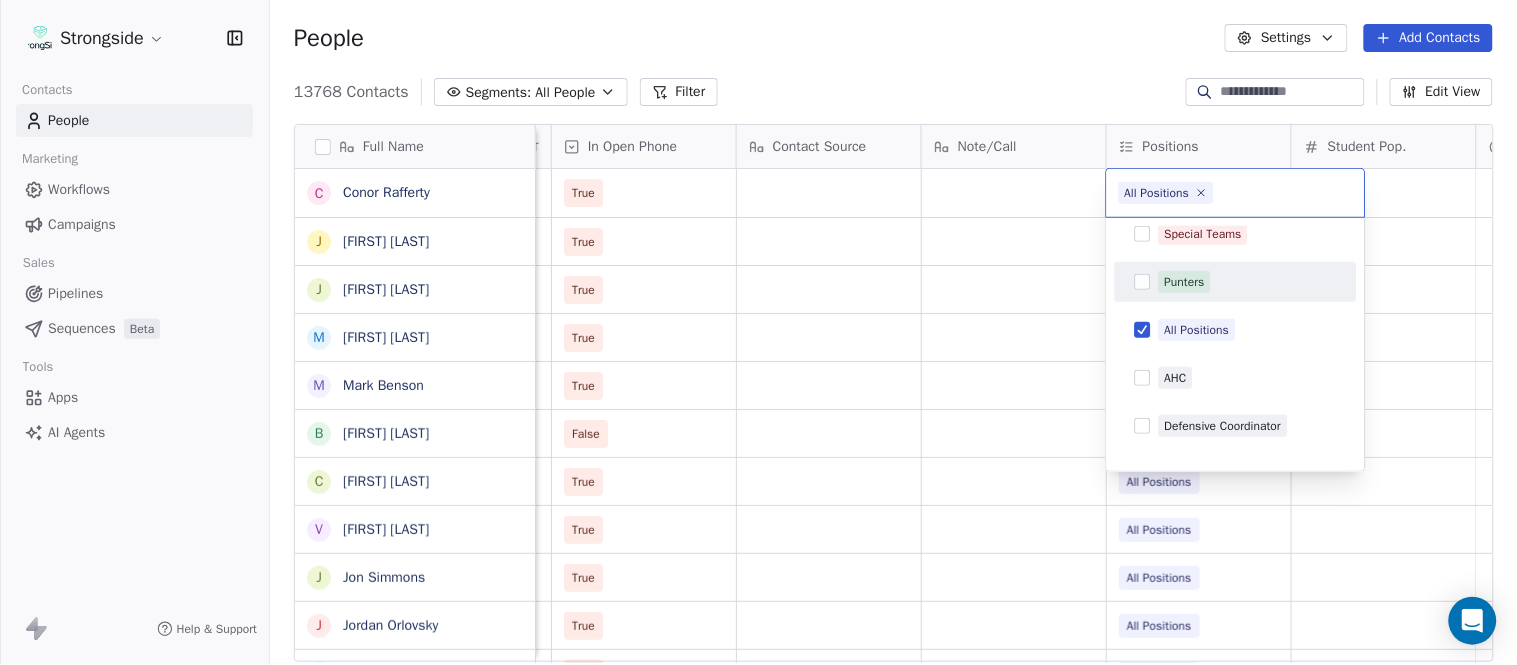 click on "Strongside Contacts People Marketing Workflows Campaigns Sales Pipelines Sequences Beta Tools Apps AI Agents Help & Support People Settings  Add Contacts 13768 Contacts Segments: All People Filter  Edit View Tag Add to Sequence Export Full Name C Conor Rafferty J Jay Geiger J Jared Ambrose M Maryfrancis Keegan M Mark Benson B Brendan Smith C Chris Calabrese V Vic Cegles J Jon Simmons J Jordan Orlovsky G Griffith Hunter A Adam Lovan S Sean Hammonds C Chris Bache K Kevin Elliott A Anthony Davis II S Steve Martino S Scott Lewis Z Zuril Hendrick S Sean Kennedy E Elizabeth Zanolli B Briana Sterling J Jack Clark E Enzo Zucconi T Timothy Koehler B Billy Cosh S Shawn Heilbron B Billy Barber A Aaron Suma J Jeffrey Carter M Mike Ferraro Status Priority Emails Auto Clicked Last Activity Date BST In Open Phone Contact Source Note/Call Positions Student Pop. Lead Account   True   True All Positions   True All Positions   True All Positions   True All Positions   False All Positions   True All Positions   True   True" at bounding box center (758, 332) 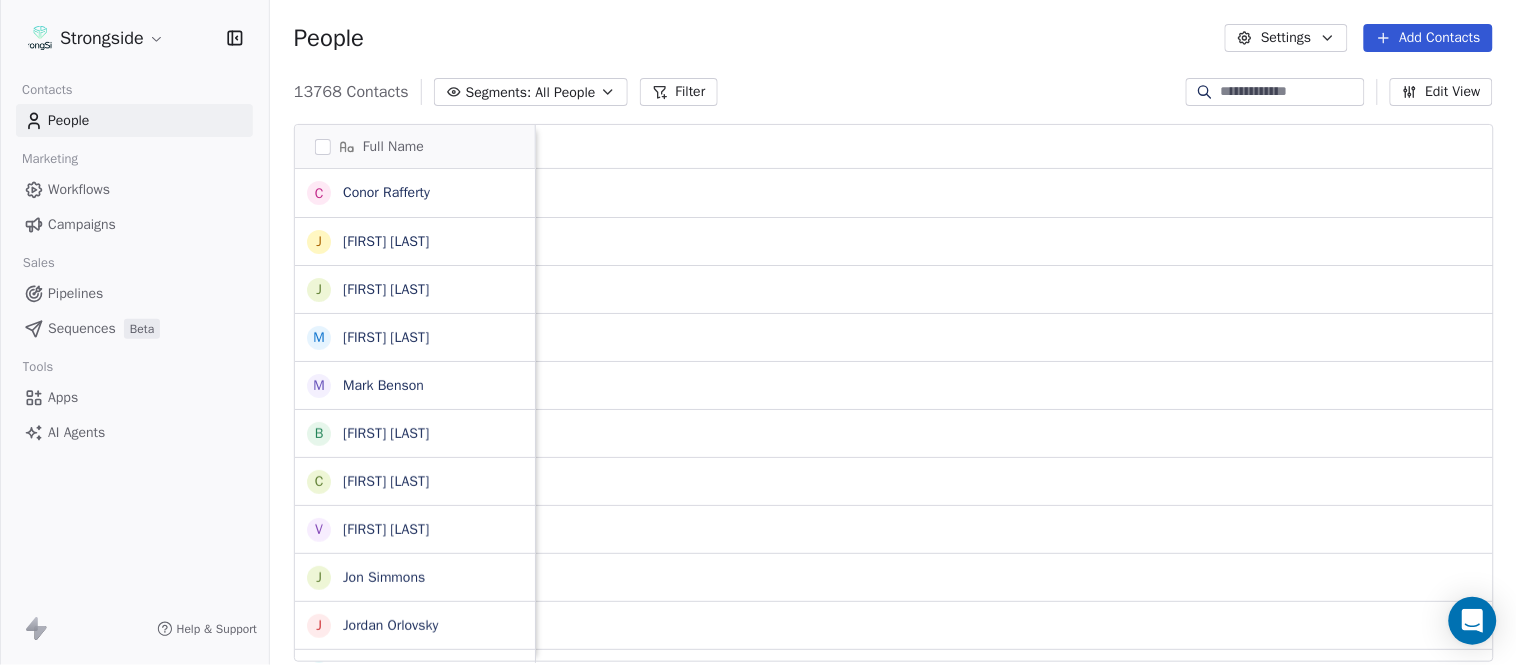 scroll, scrollTop: 0, scrollLeft: 0, axis: both 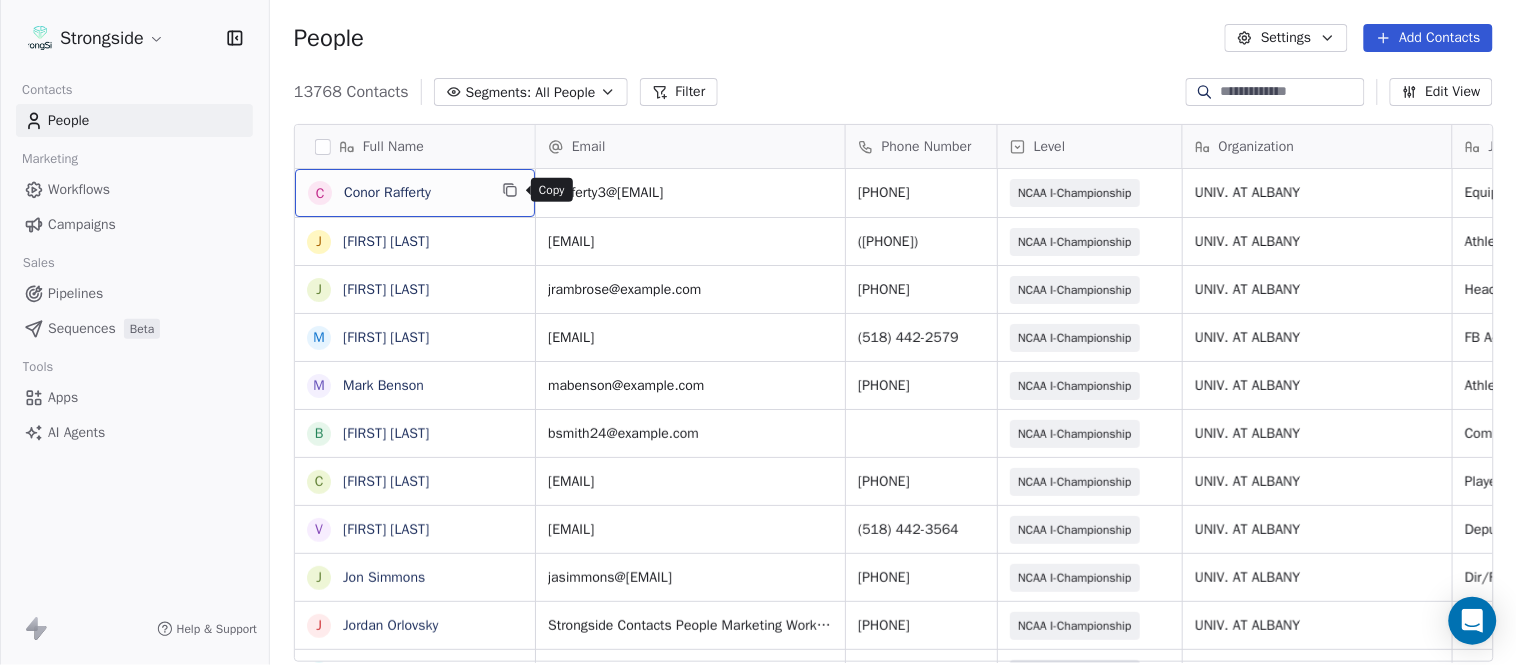 click 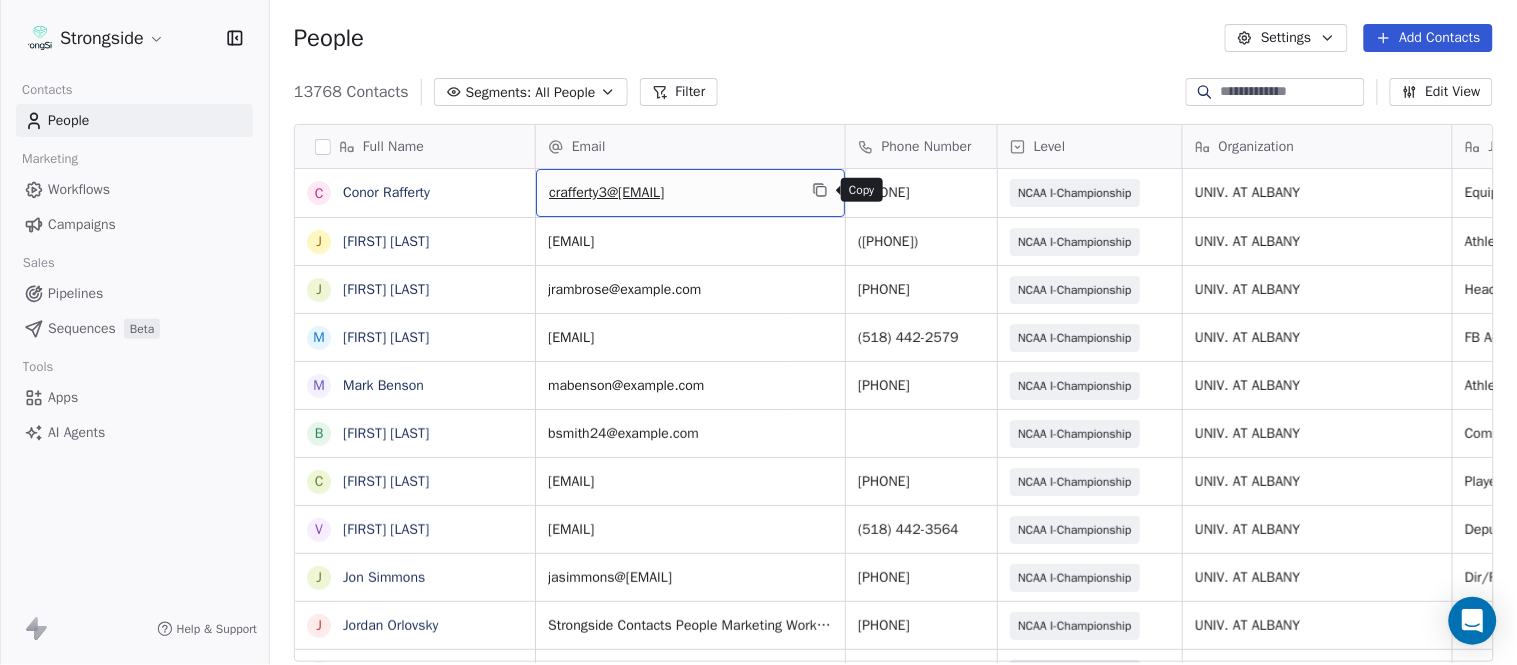 click at bounding box center [820, 190] 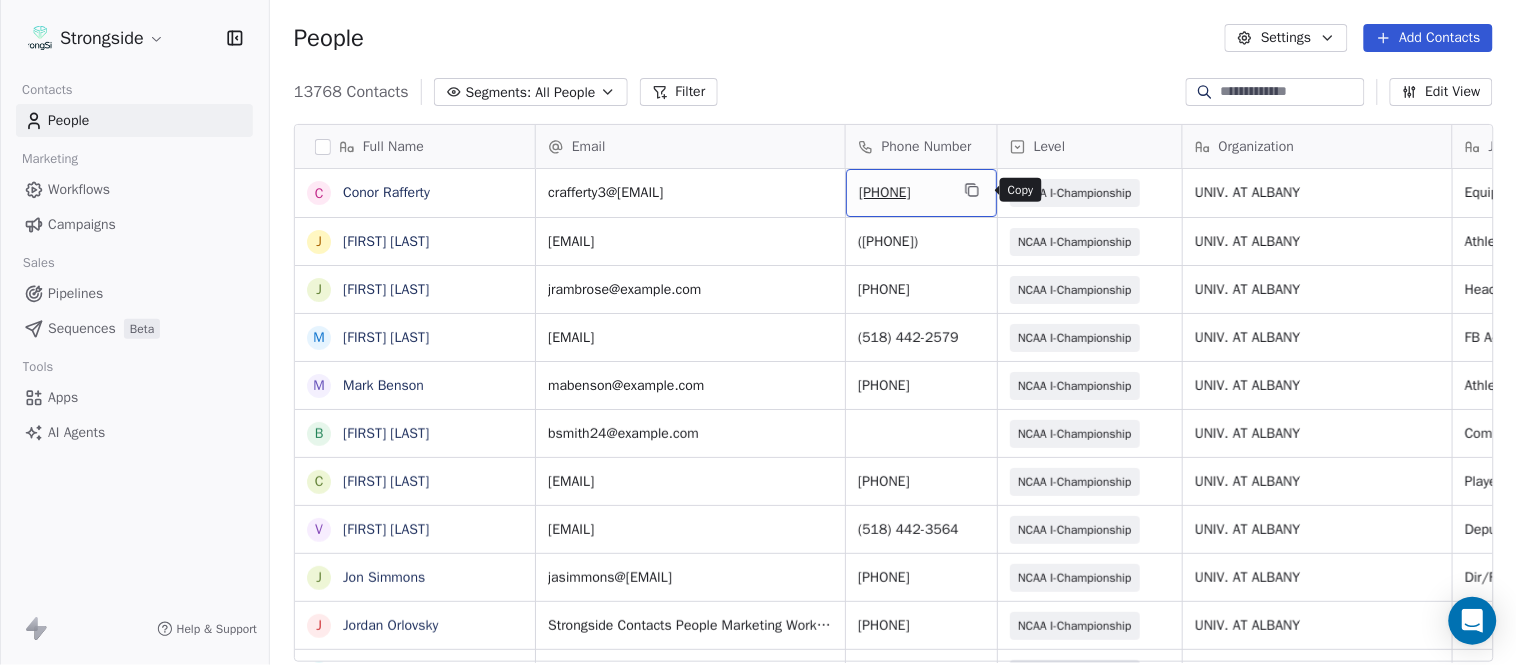 click at bounding box center [972, 190] 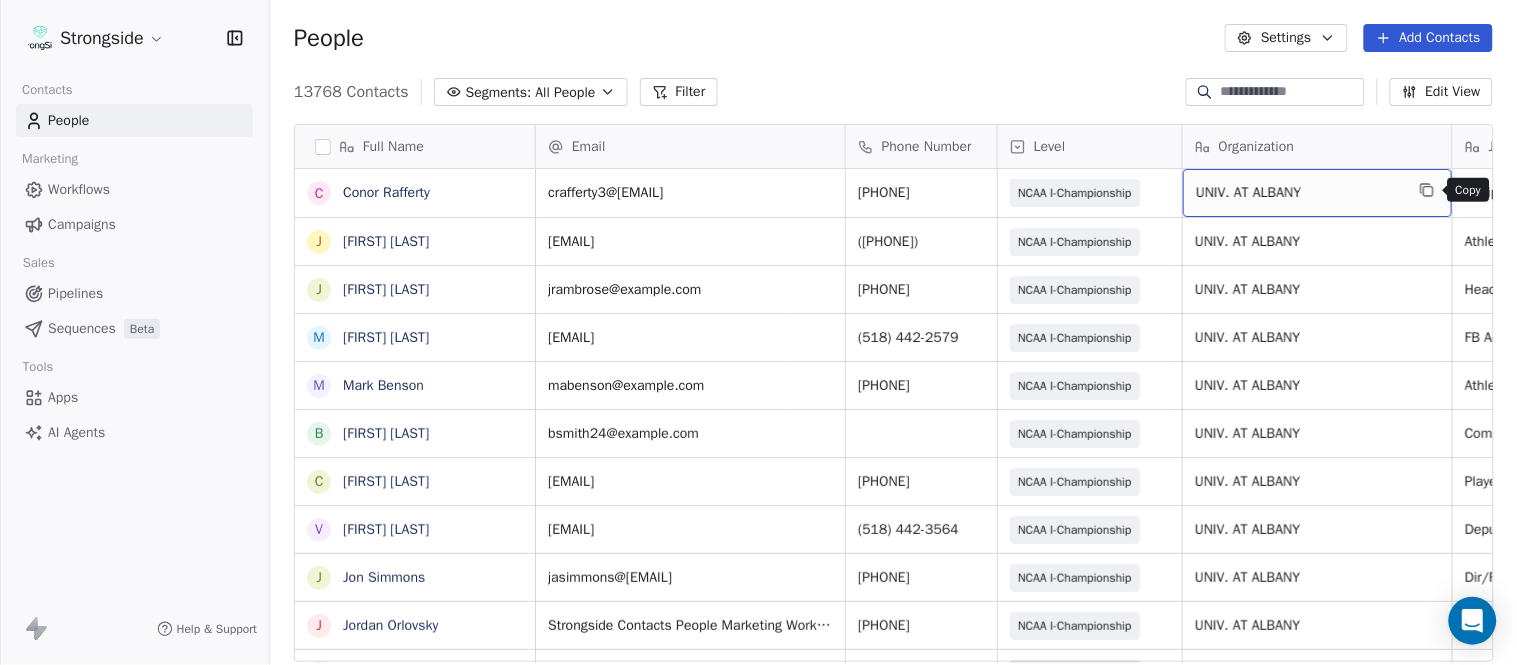 click 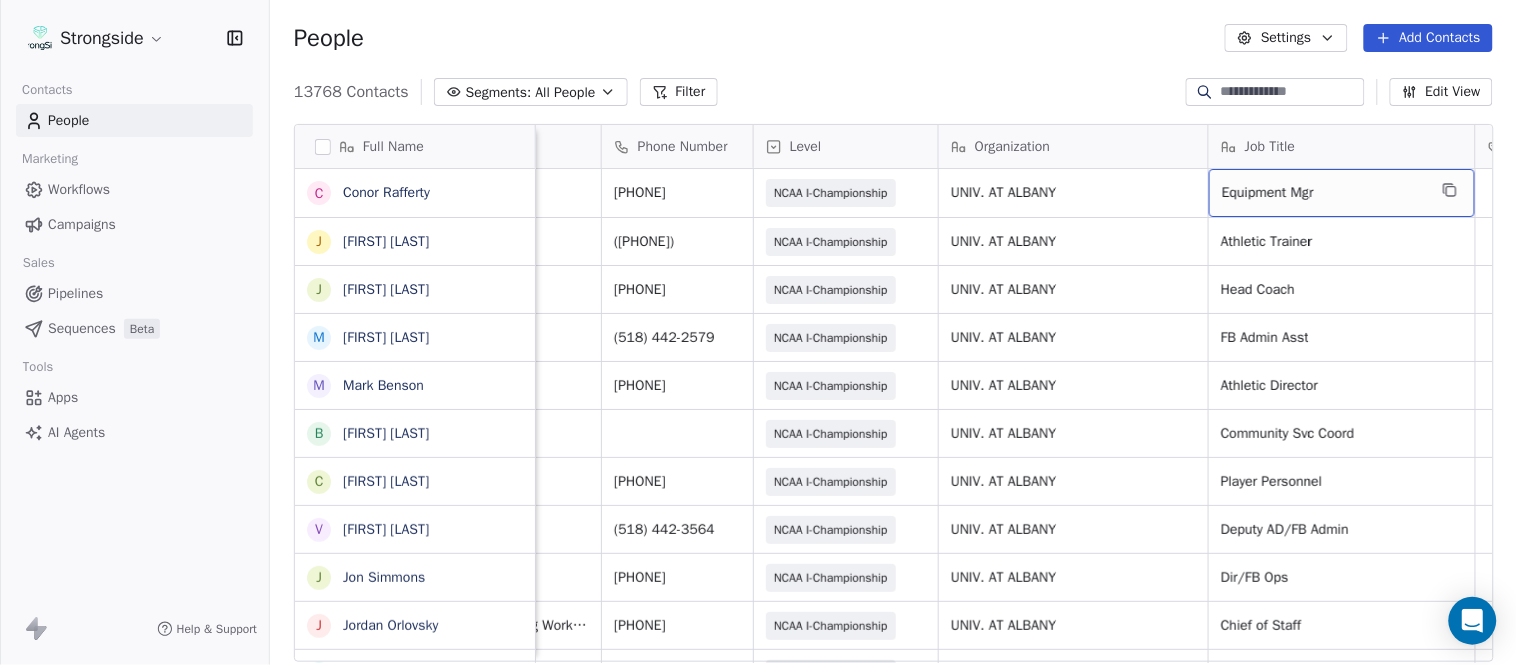 scroll, scrollTop: 0, scrollLeft: 344, axis: horizontal 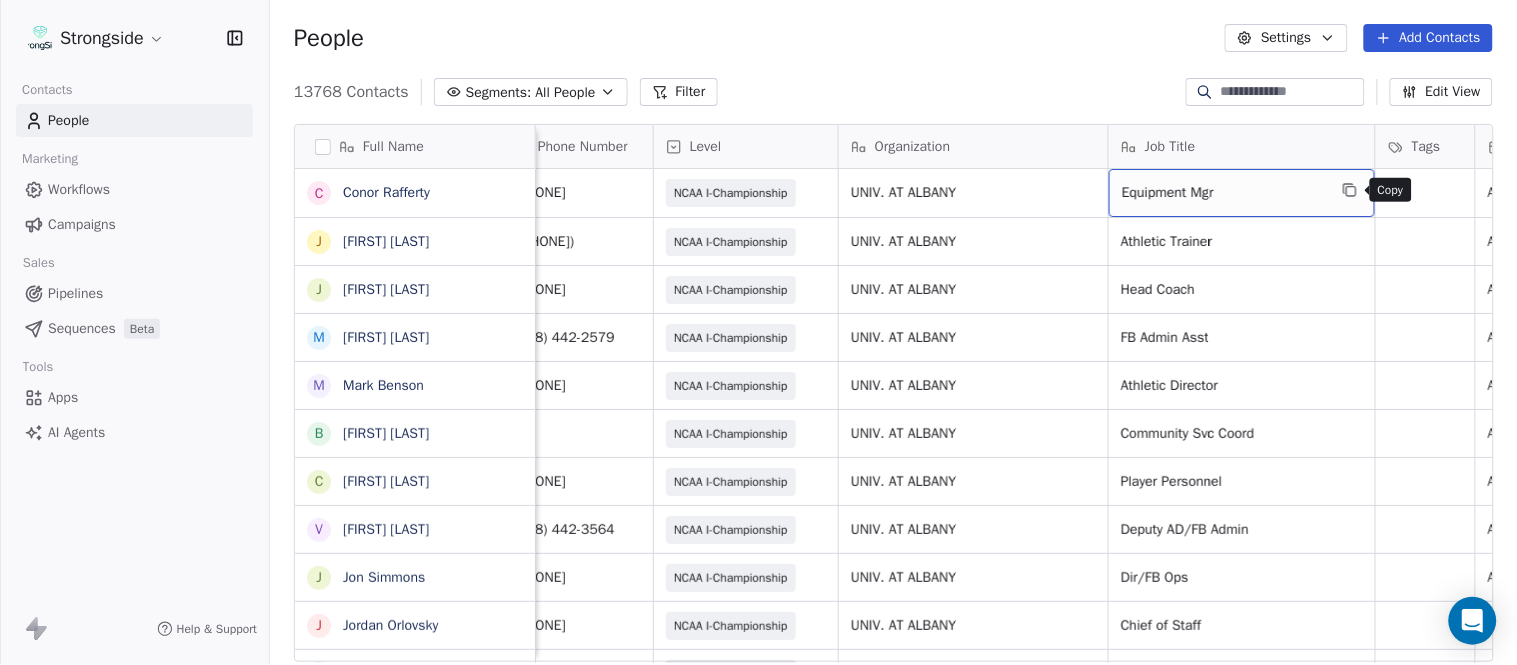 click 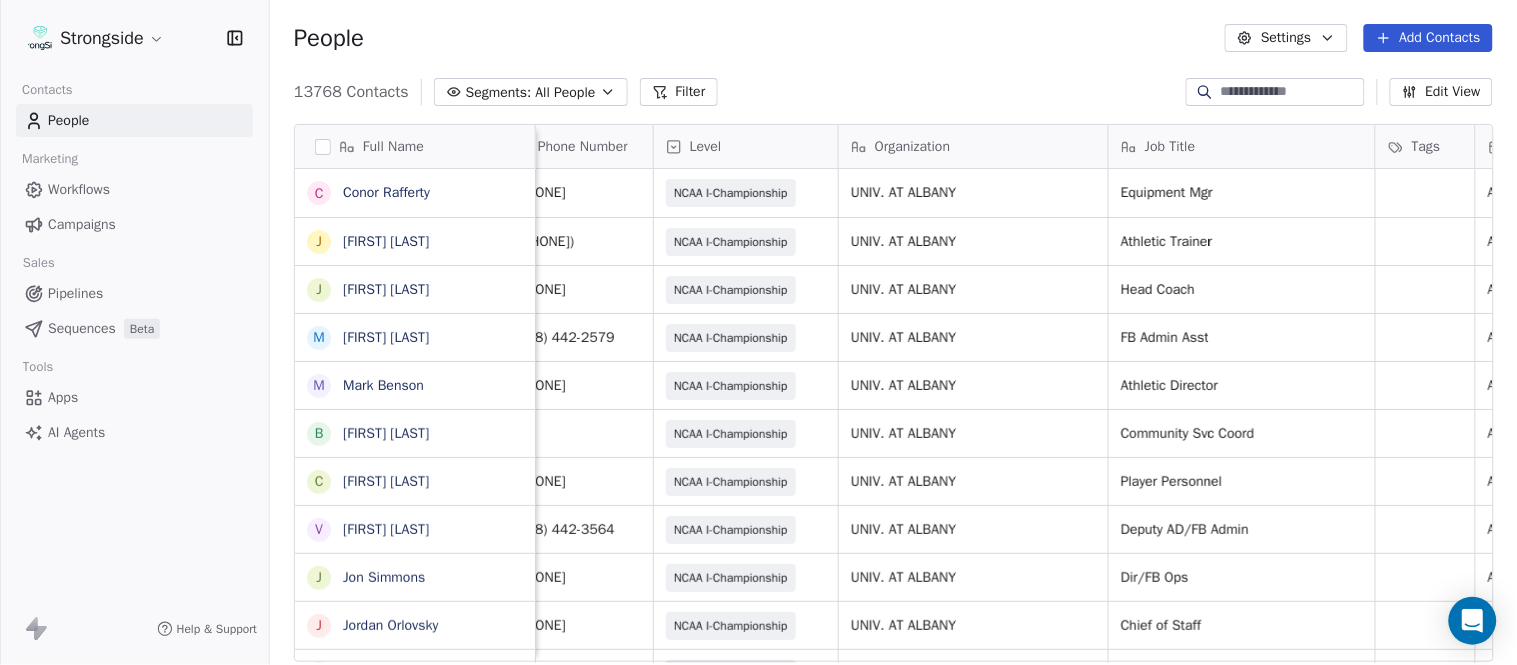 click on "Add Contacts" at bounding box center (1428, 38) 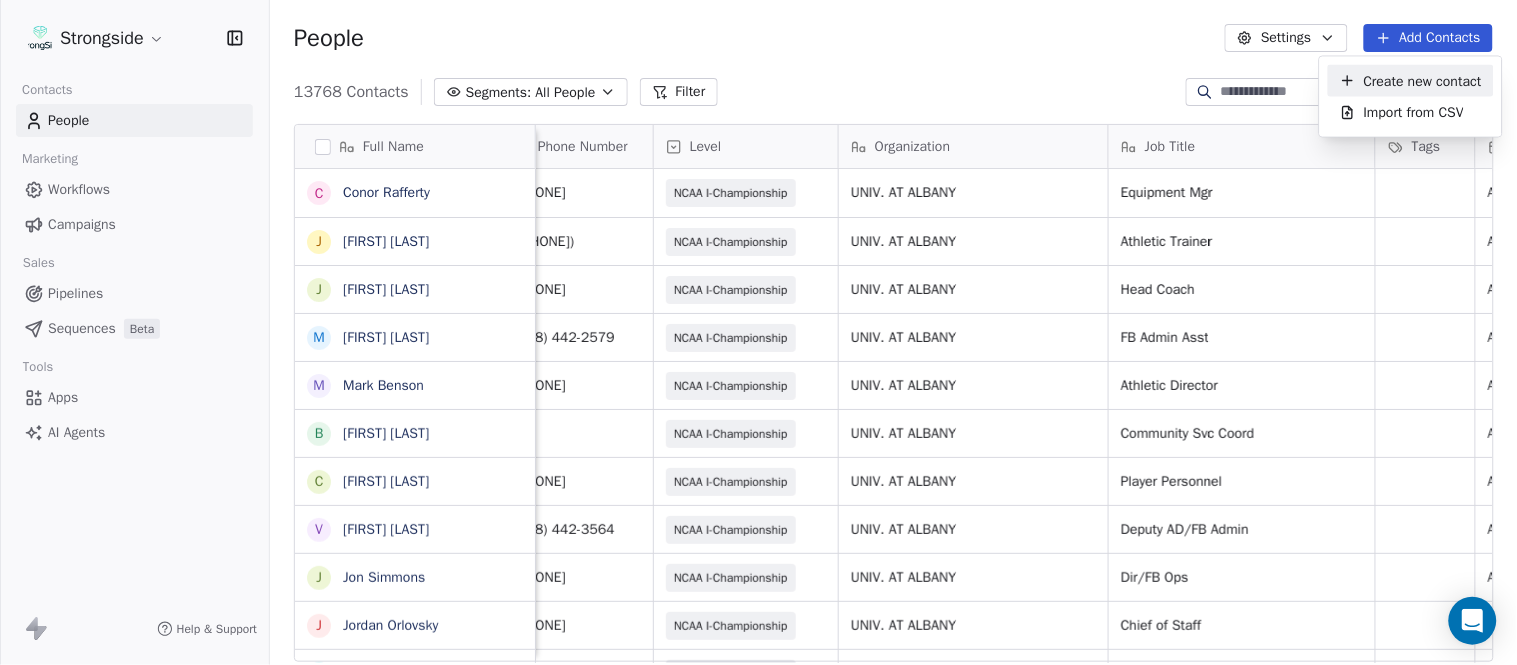 click on "Create new contact" at bounding box center [1423, 80] 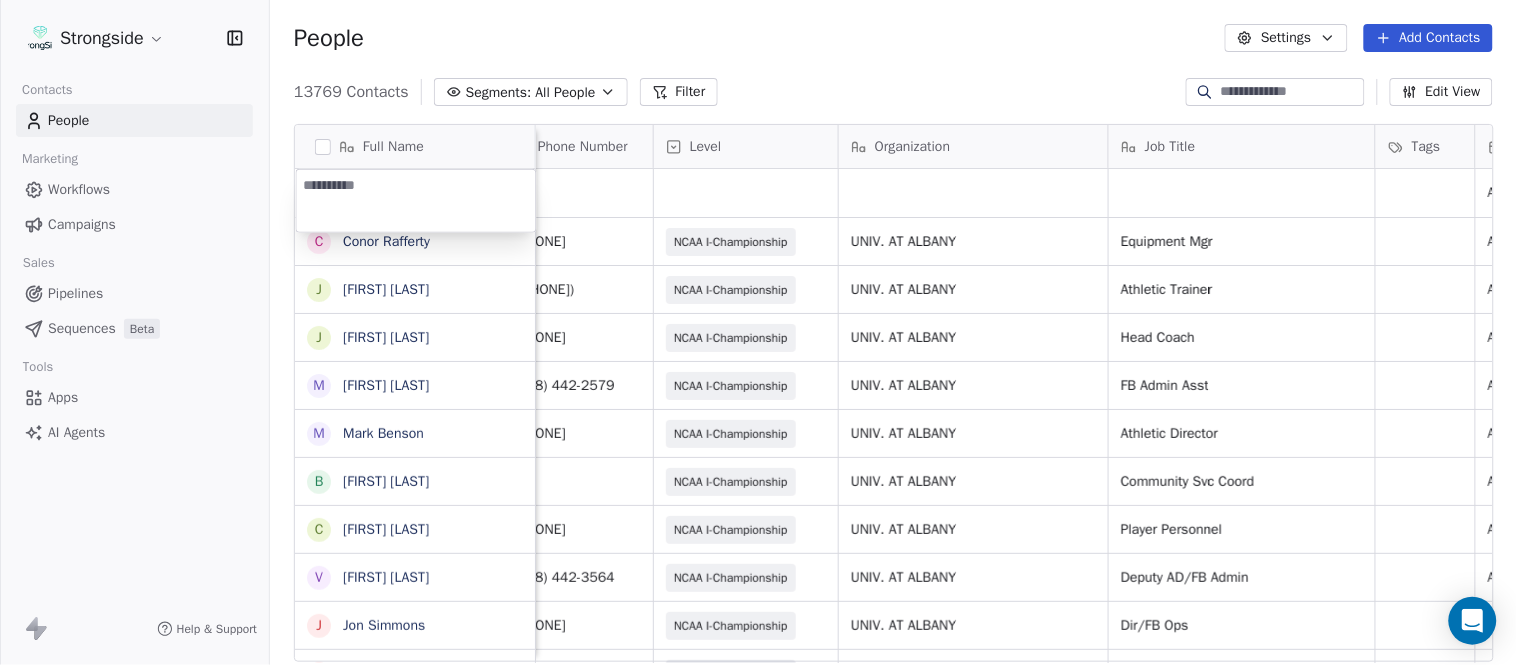 type on "**********" 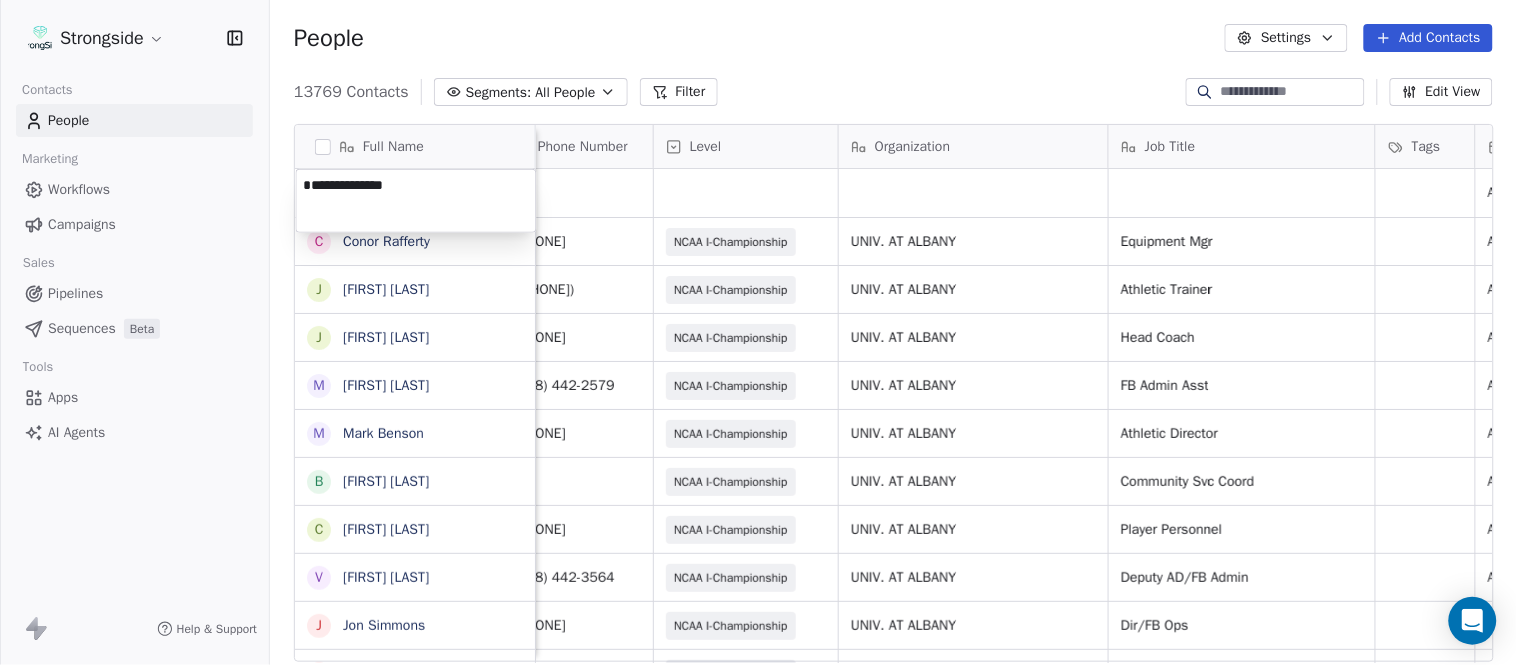 click on "Strongside Contacts People Marketing Workflows Campaigns Sales Pipelines Sequences Beta Tools Apps AI Agents Help & Support People Settings  Add Contacts 13769 Contacts Segments: All People Filter  Edit View Tag Add to Sequence Export Full Name C Conor Rafferty J Jay Geiger J Jared Ambrose M Maryfrancis Keegan M Mark Benson B Brendan Smith C Chris Calabrese V Vic Cegles J Jon Simmons J Jordan Orlovsky G Griffith Hunter A Adam Lovan S Sean Hammonds C Chris Bache K Kevin Elliott A Anthony Davis II S Steve Martino S Scott Lewis Z Zuril Hendrick S Sean Kennedy E Elizabeth Zanolli B Briana Sterling J Jack Clark E Enzo Zucconi T Timothy Koehler B Billy Cosh S Shawn Heilbron B Billy Barber A Aaron Suma J Jeffrey Carter Email Phone Number Level Organization Job Title Tags Created Date BST Status Priority Emails Auto Clicked Aug 09, 2025 12:22 AM crafferty3@albany.edu (518) 442-3059 NCAA I-Championship UNIV. AT ALBANY Equipment Mgr Aug 09, 2025 12:21 AM jgeiger@albany.edu 	(518) 442-3725 NCAA I-Championship SID" at bounding box center (758, 332) 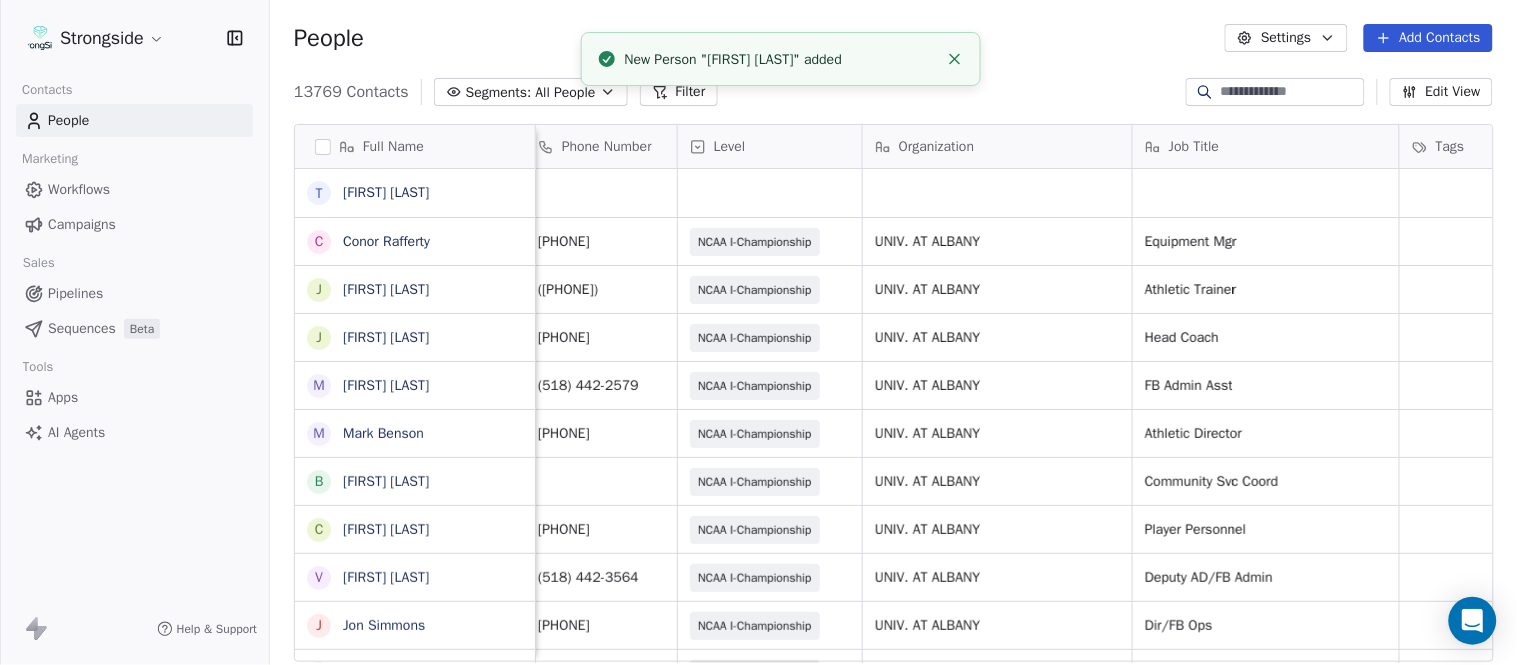scroll, scrollTop: 0, scrollLeft: 0, axis: both 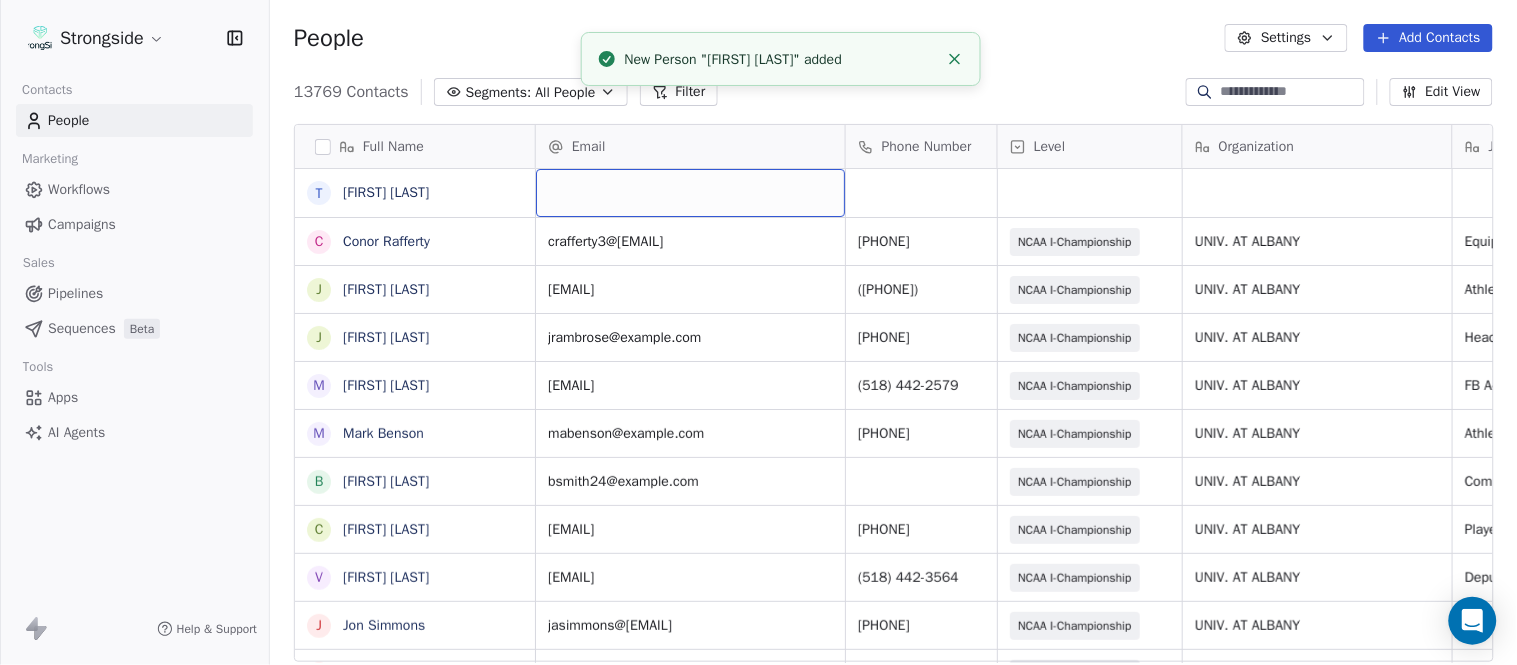 click at bounding box center (690, 193) 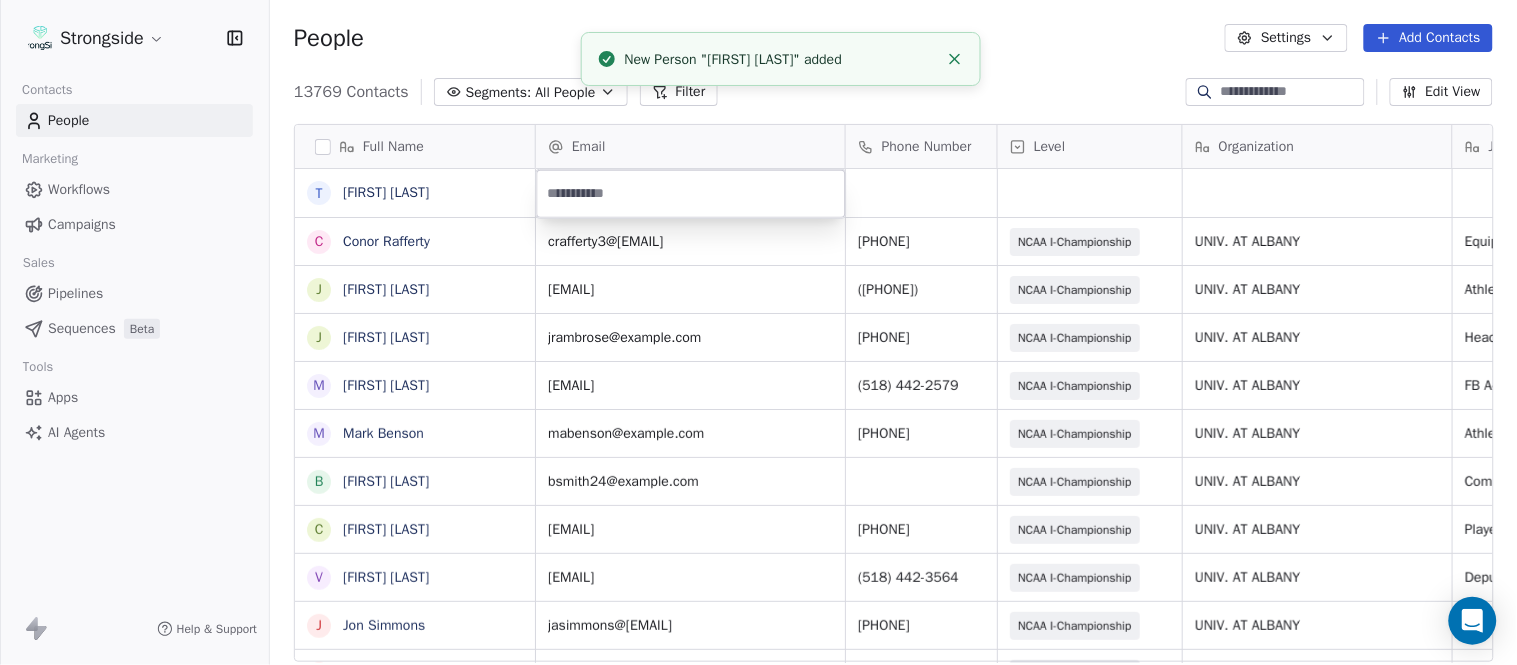 type on "**********" 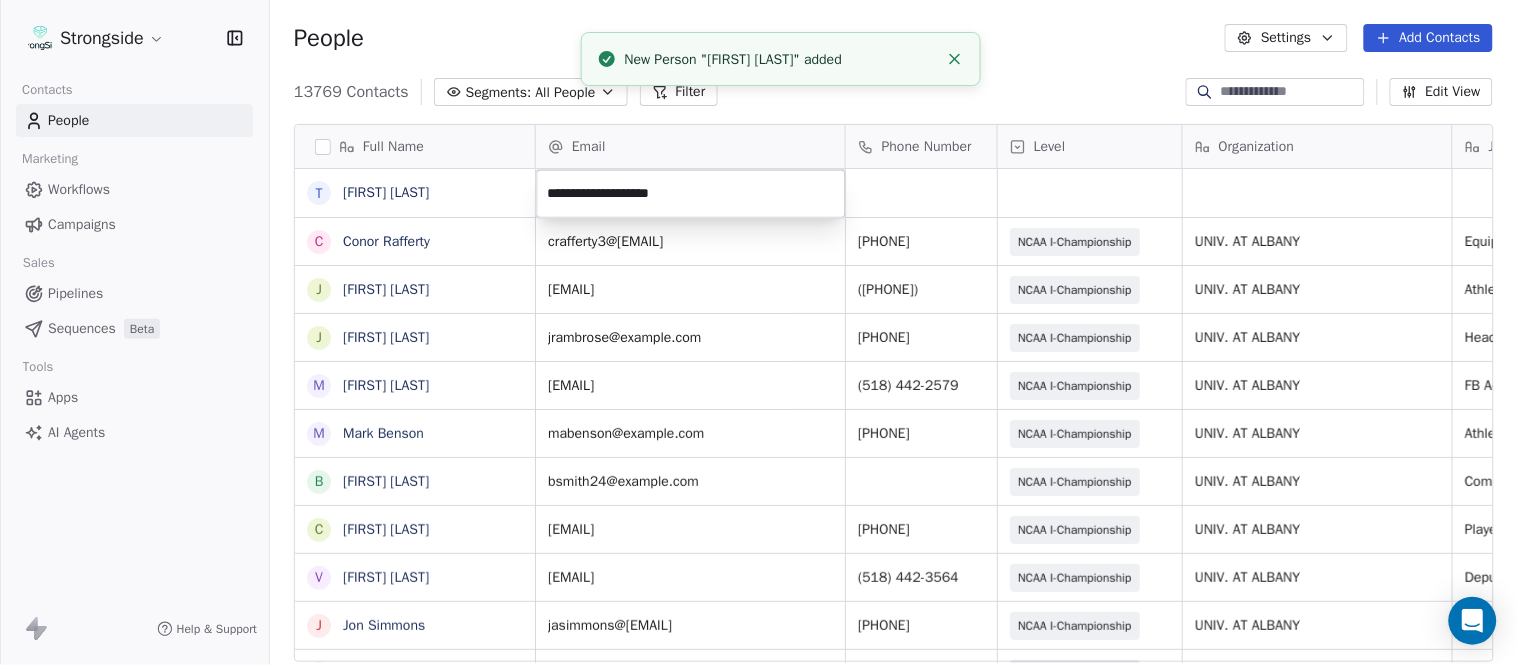click on "Strongside Contacts People Marketing Workflows Campaigns Sales Pipelines Sequences Beta Tools Apps AI Agents Help & Support People Settings  Add Contacts 13769 Contacts Segments: All People Filter  Edit View Tag Add to Sequence Export Full Name T Taylor OConnor C Conor Rafferty J Jay Geiger J Jared Ambrose M Maryfrancis Keegan M Mark Benson B Brendan Smith C Chris Calabrese V Vic Cegles J Jon Simmons J Jordan Orlovsky G Griffith Hunter A Adam Lovan S Sean Hammonds C Chris Bache K Kevin Elliott A Anthony Davis II S Steve Martino S Scott Lewis Z Zuril Hendrick S Sean Kennedy E Elizabeth Zanolli B Briana Sterling J Jack Clark E Enzo Zucconi T Timothy Koehler B Billy Cosh S Shawn Heilbron B Billy Barber A Aaron Suma J Jeffrey Carter Email Phone Number Level Organization Job Title Tags Created Date BST Status Aug 09, 2025 12:22 AM crafferty3@albany.edu (518) 442-3059 NCAA I-Championship UNIV. AT ALBANY Equipment Mgr Aug 09, 2025 12:21 AM jgeiger@albany.edu 	(518) 442-3725 NCAA I-Championship UNIV. AT ALBANY SID" at bounding box center (758, 332) 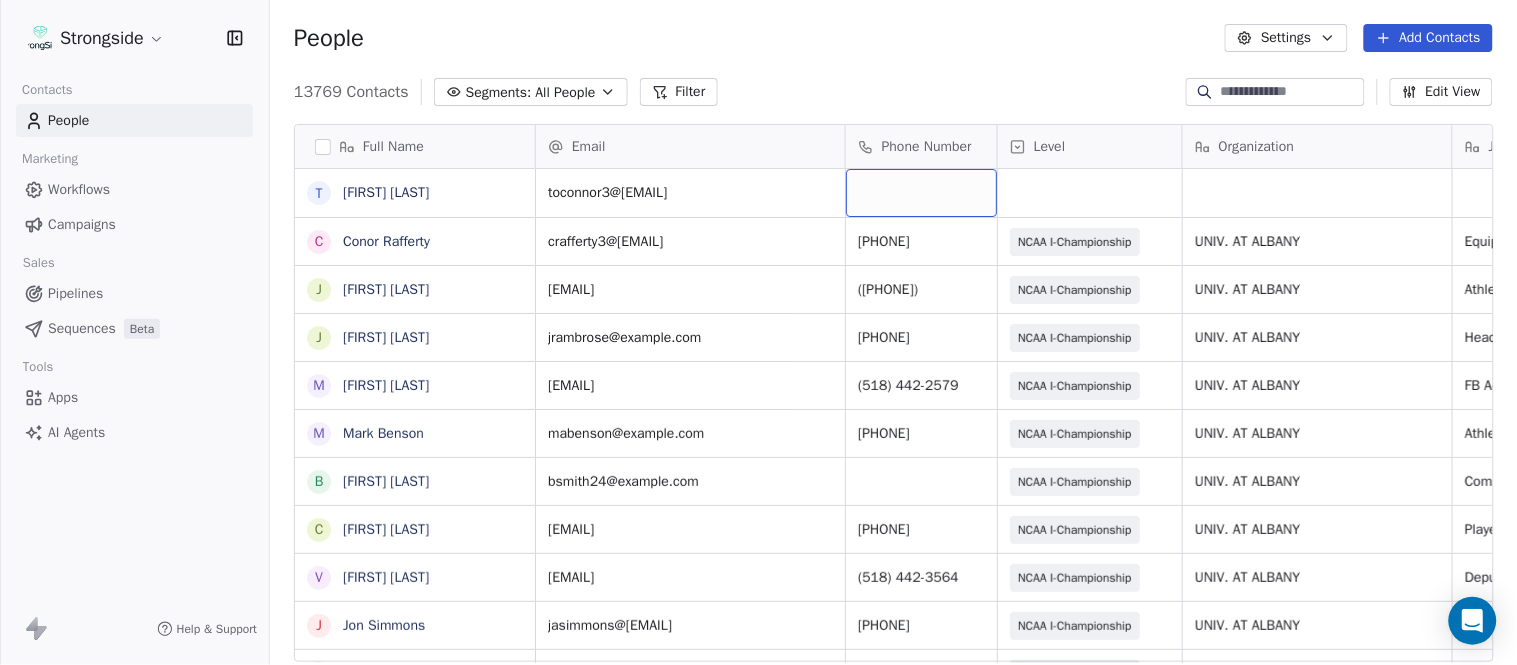 click at bounding box center [921, 193] 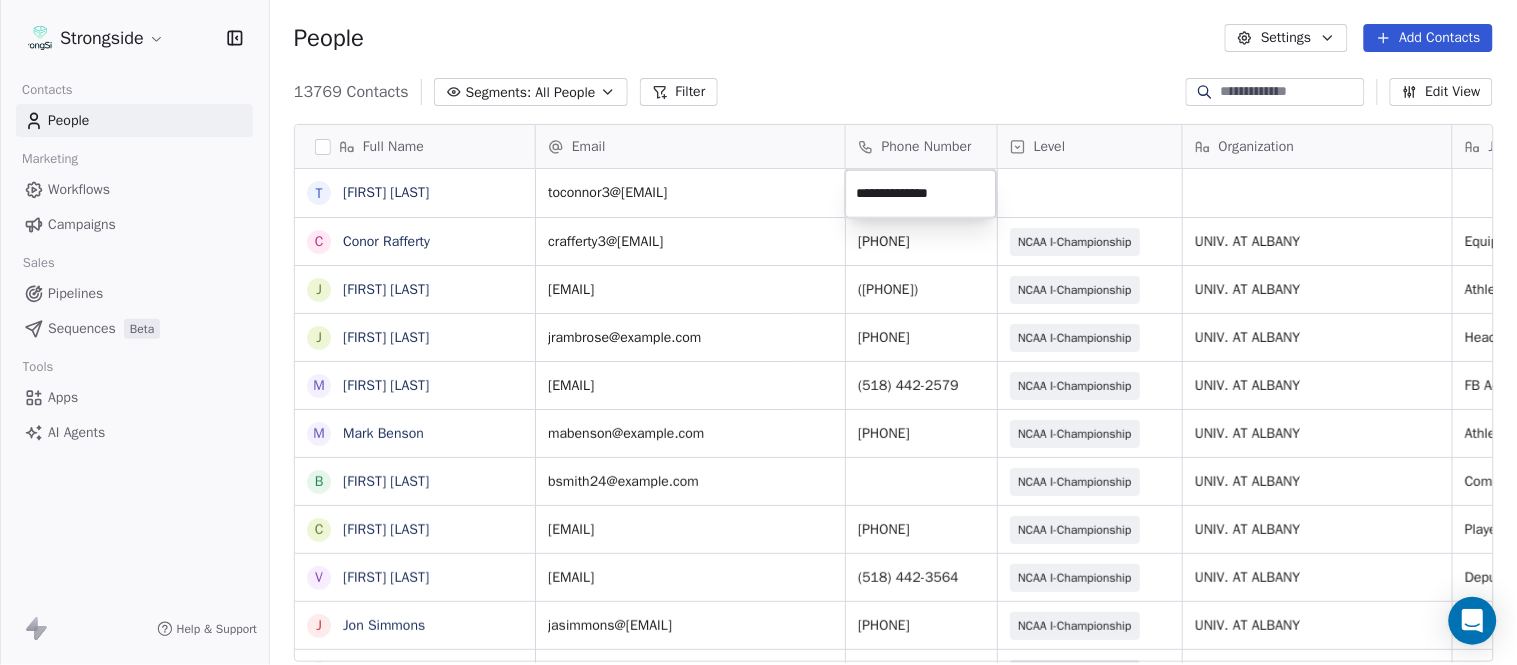 click on "Strongside Contacts People Marketing Workflows Campaigns Sales Pipelines Sequences Beta Tools Apps AI Agents Help & Support People Settings  Add Contacts 13769 Contacts Segments: All People Filter  Edit View Tag Add to Sequence Export Full Name T Taylor OConnor C Conor Rafferty J Jay Geiger J Jared Ambrose M Maryfrancis Keegan M Mark Benson B Brendan Smith C Chris Calabrese V Vic Cegles J Jon Simmons J Jordan Orlovsky G Griffith Hunter A Adam Lovan S Sean Hammonds C Chris Bache K Kevin Elliott A Anthony Davis II S Steve Martino S Scott Lewis Z Zuril Hendrick S Sean Kennedy E Elizabeth Zanolli B Briana Sterling J Jack Clark E Enzo Zucconi T Timothy Koehler B Billy Cosh S Shawn Heilbron B Billy Barber A Aaron Suma J Jeffrey Carter Email Phone Number Level Organization Job Title Tags Created Date BST Status toconnor3@albany.edu Aug 09, 2025 12:22 AM crafferty3@albany.edu (518) 442-3059 NCAA I-Championship UNIV. AT ALBANY Equipment Mgr Aug 09, 2025 12:21 AM jgeiger@albany.edu 	(518) 442-3725 NCAA I-Championship" at bounding box center [758, 332] 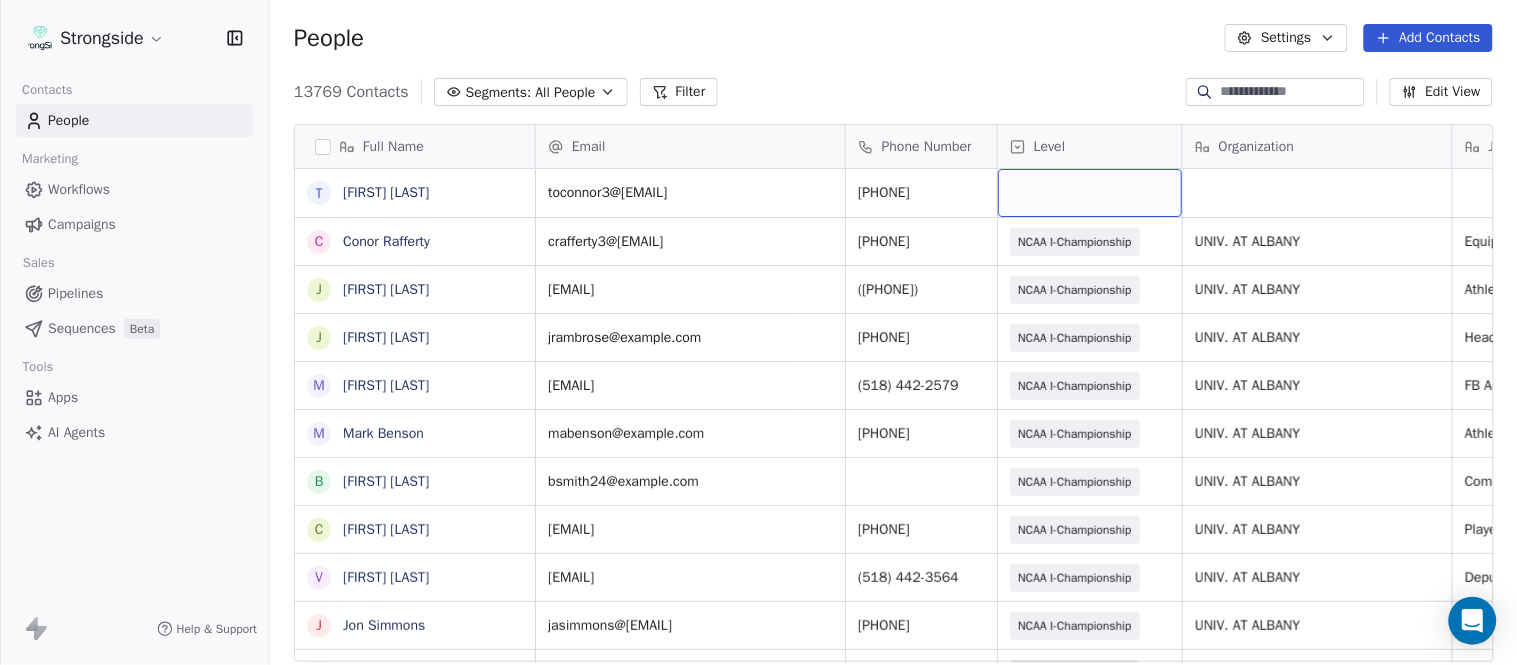 click at bounding box center (1090, 193) 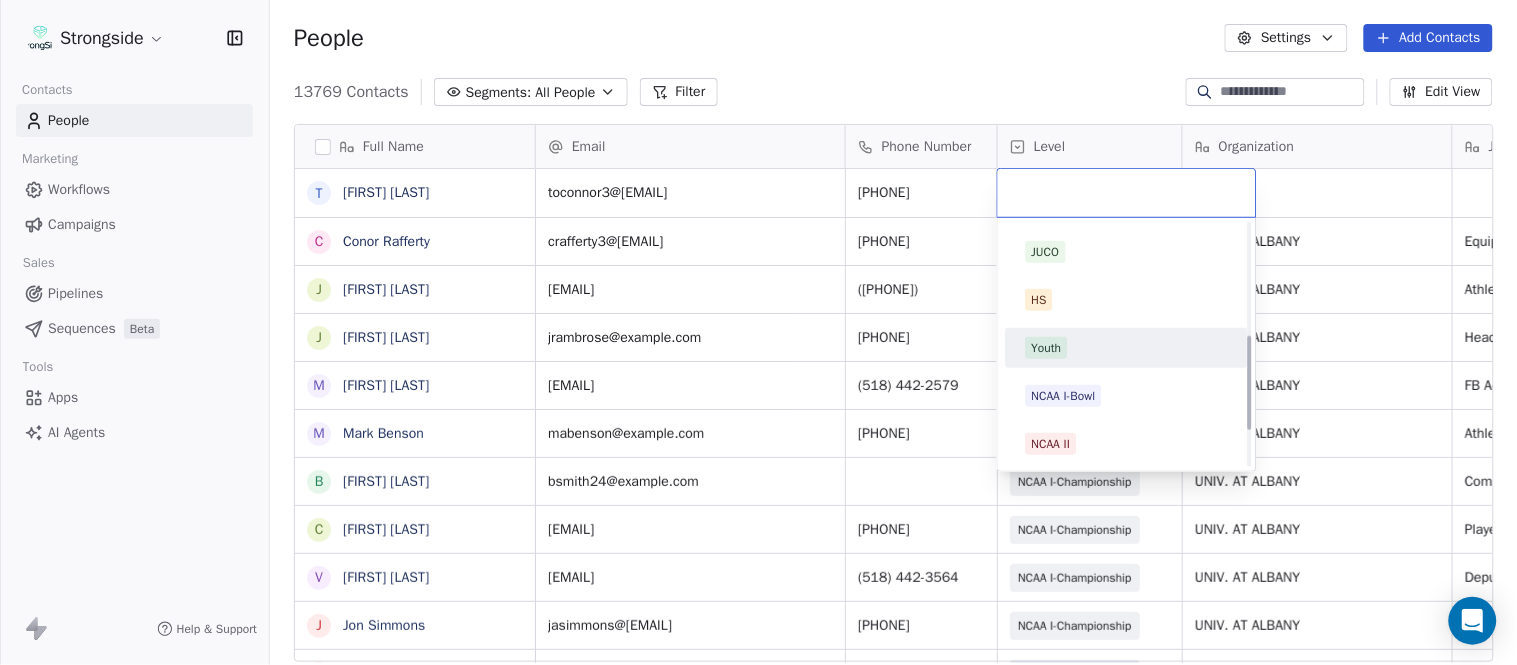 scroll, scrollTop: 378, scrollLeft: 0, axis: vertical 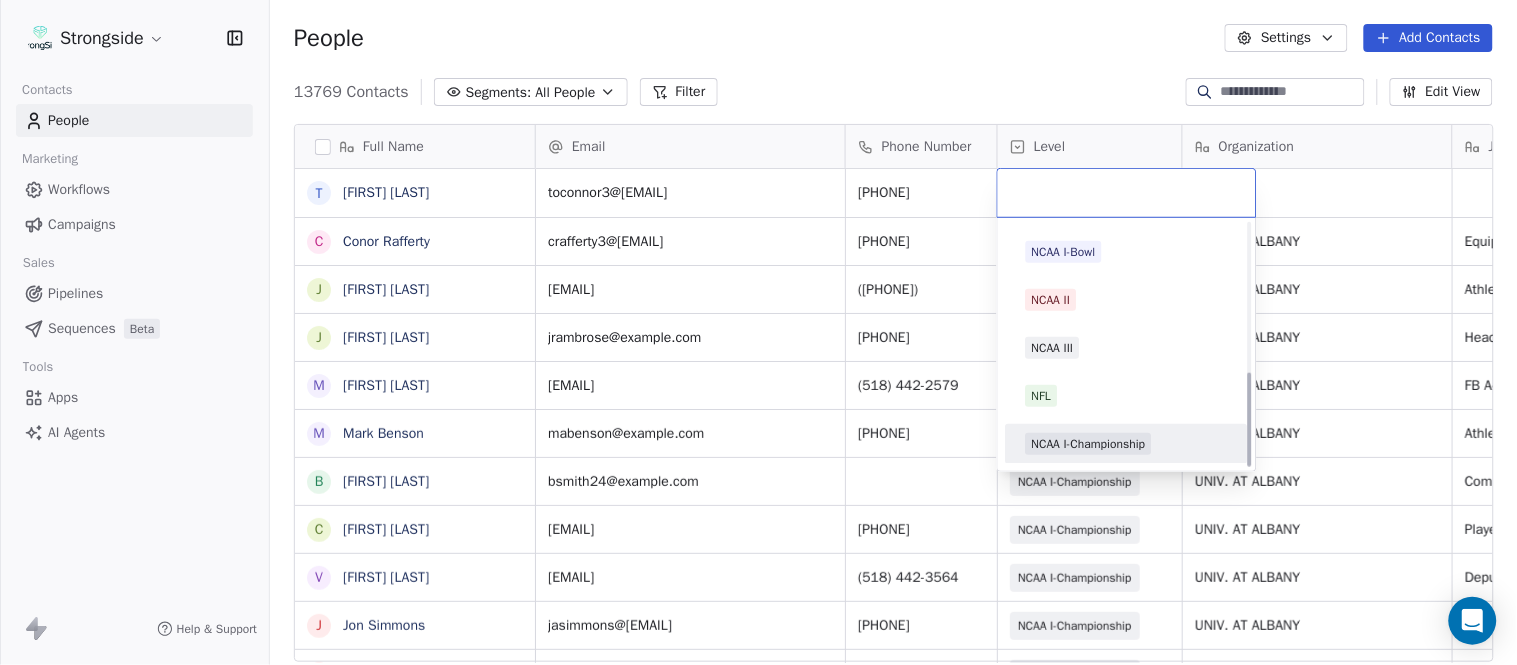 click on "NCAA I-Championship" at bounding box center [1089, 444] 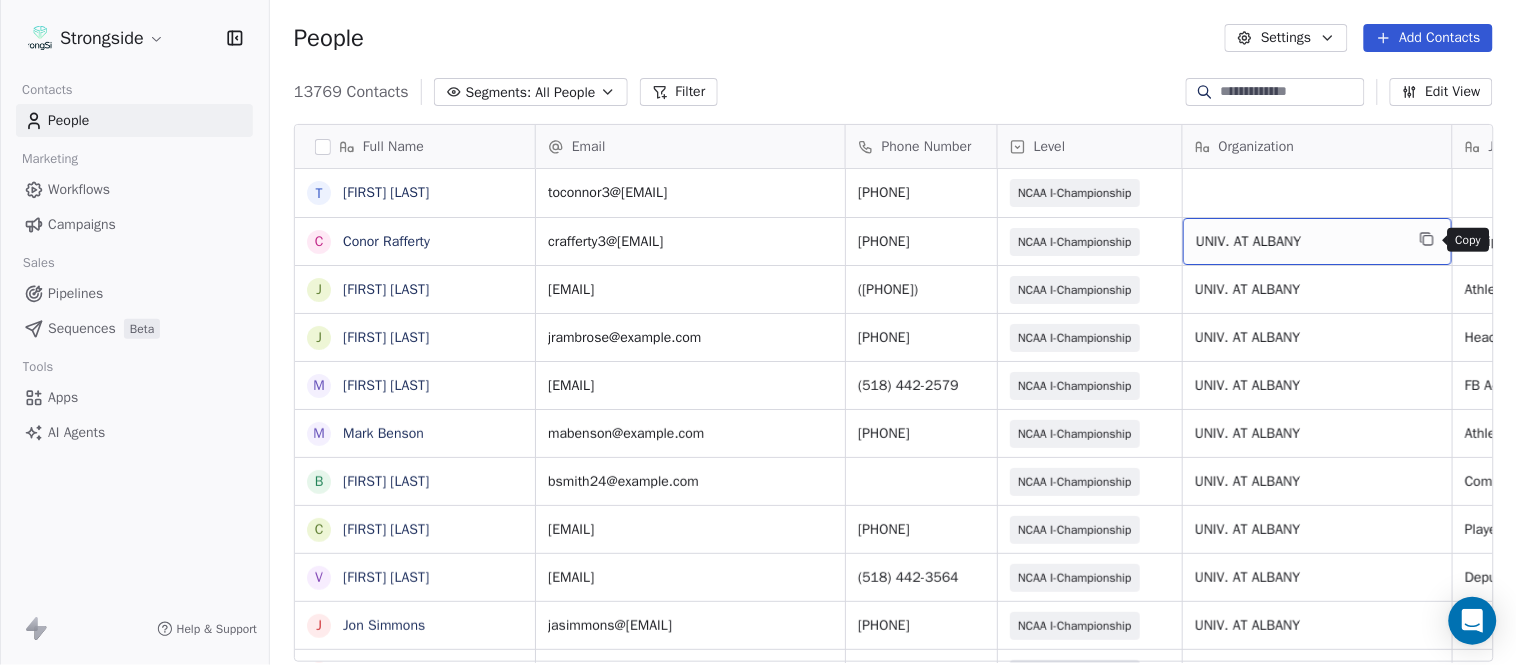 click 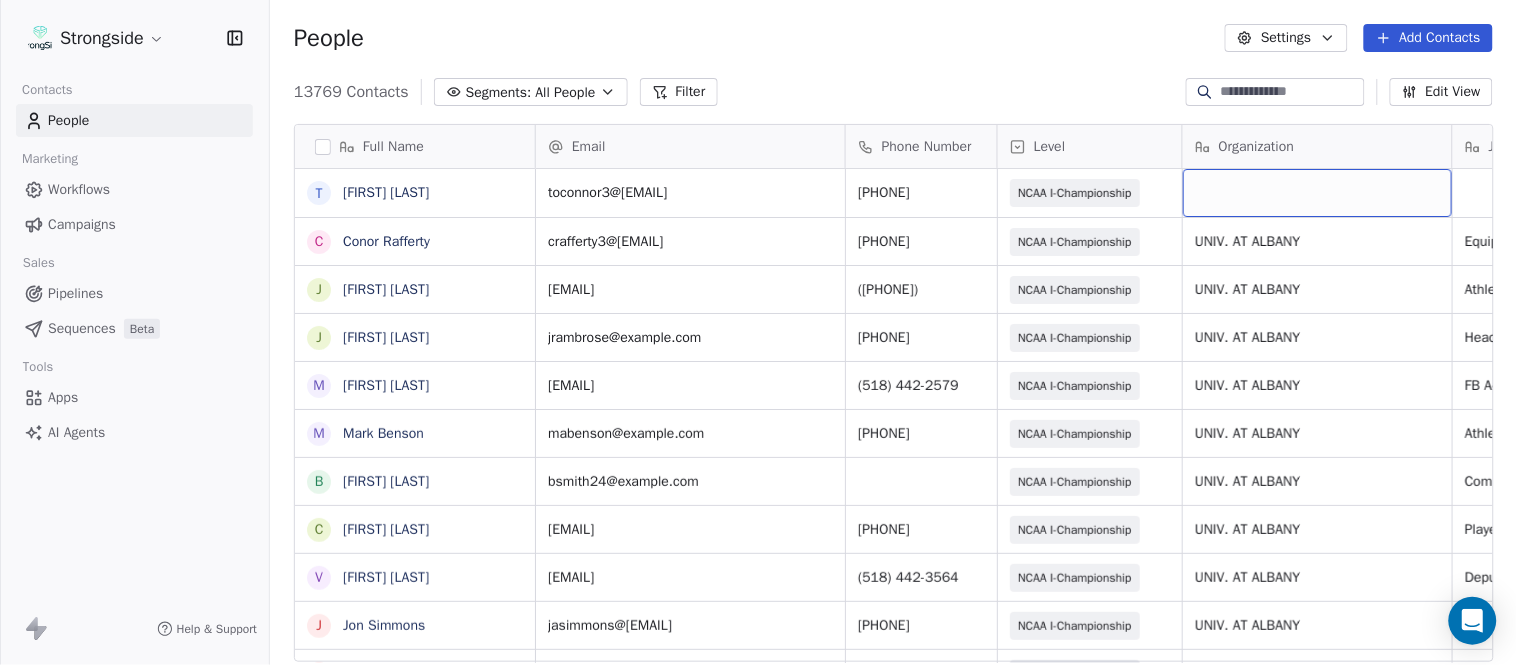 click at bounding box center [1317, 193] 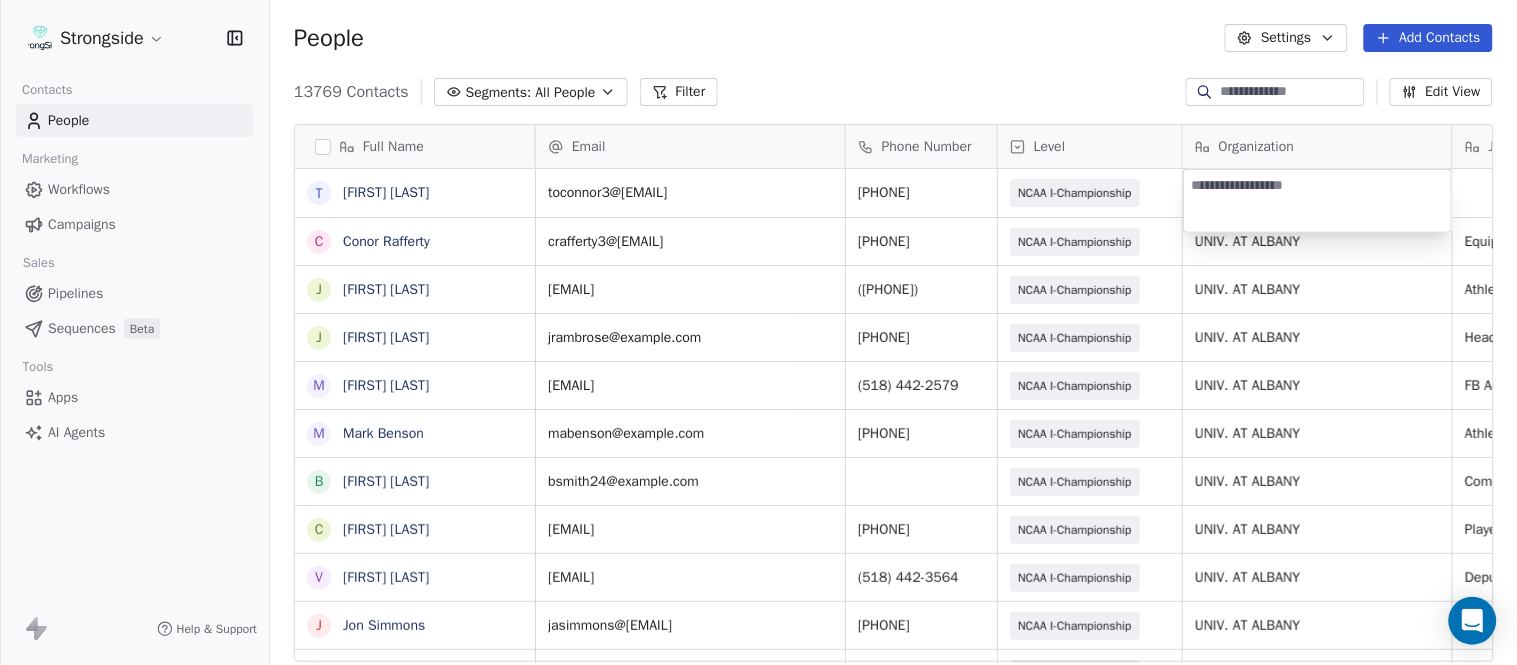 type on "**********" 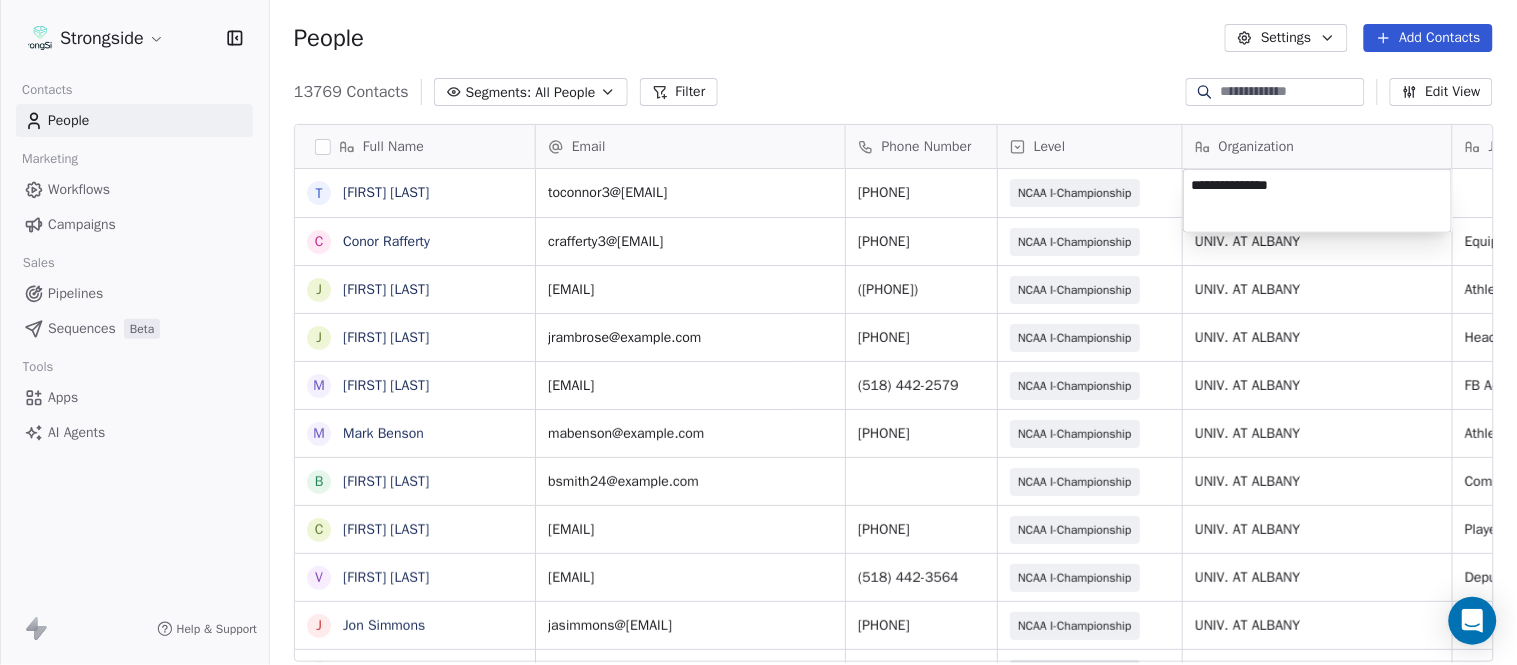 click on "Strongside Contacts People Marketing Workflows Campaigns Sales Pipelines Sequences Beta Tools Apps AI Agents Help & Support People Settings  Add Contacts 13769 Contacts Segments: All People Filter  Edit View Tag Add to Sequence Export Full Name T Taylor OConnor C Conor Rafferty J Jay Geiger J Jared Ambrose M Maryfrancis Keegan M Mark Benson B Brendan Smith C Chris Calabrese V Vic Cegles J Jon Simmons J Jordan Orlovsky G Griffith Hunter A Adam Lovan S Sean Hammonds C Chris Bache K Kevin Elliott A Anthony Davis II S Steve Martino S Scott Lewis Z Zuril Hendrick S Sean Kennedy E Elizabeth Zanolli B Briana Sterling J Jack Clark E Enzo Zucconi T Timothy Koehler B Billy Cosh S Shawn Heilbron B Billy Barber A Aaron Suma J Jeffrey Carter Email Phone Number Level Organization Job Title Tags Created Date BST Status toconnor3@albany.edu (518) 442-3072 NCAA I-Championship Aug 09, 2025 12:22 AM crafferty3@albany.edu (518) 442-3059 NCAA I-Championship UNIV. AT ALBANY Equipment Mgr Aug 09, 2025 12:21 AM jgeiger@albany.edu" at bounding box center (758, 332) 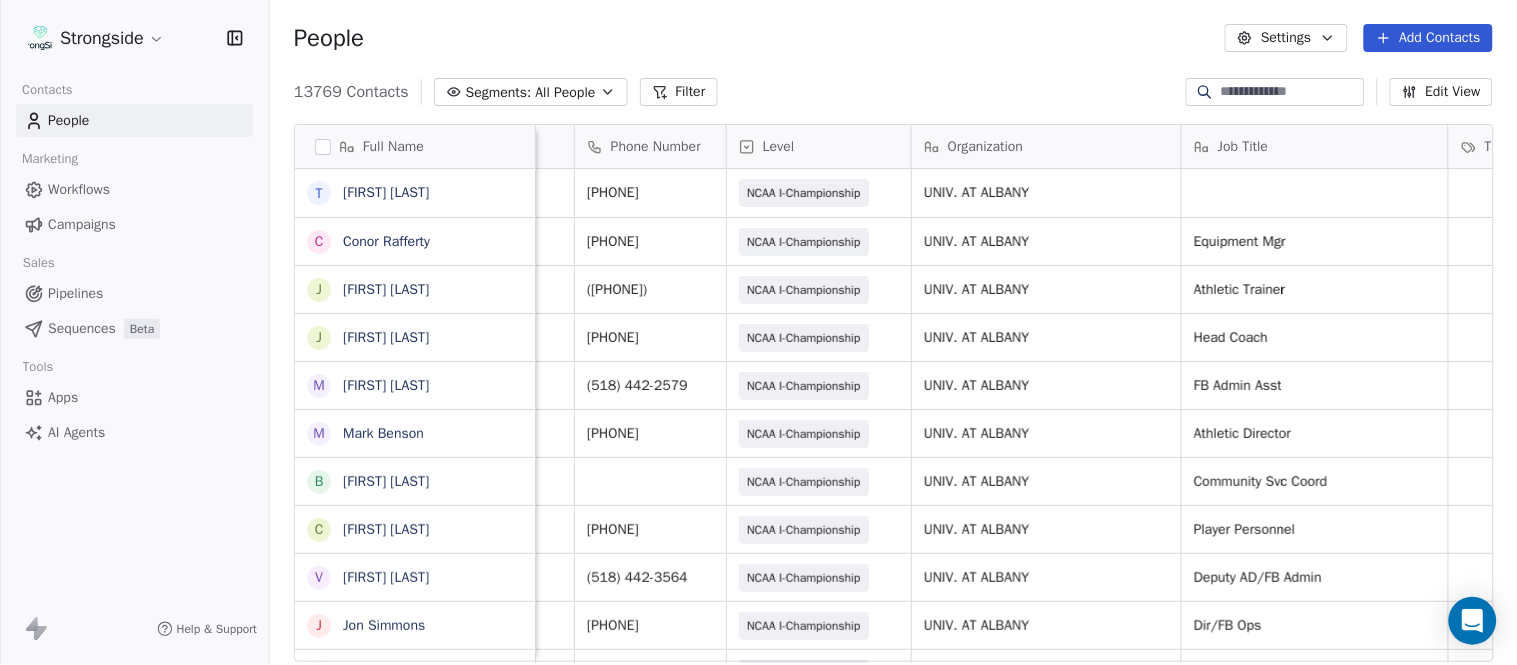 scroll, scrollTop: 0, scrollLeft: 368, axis: horizontal 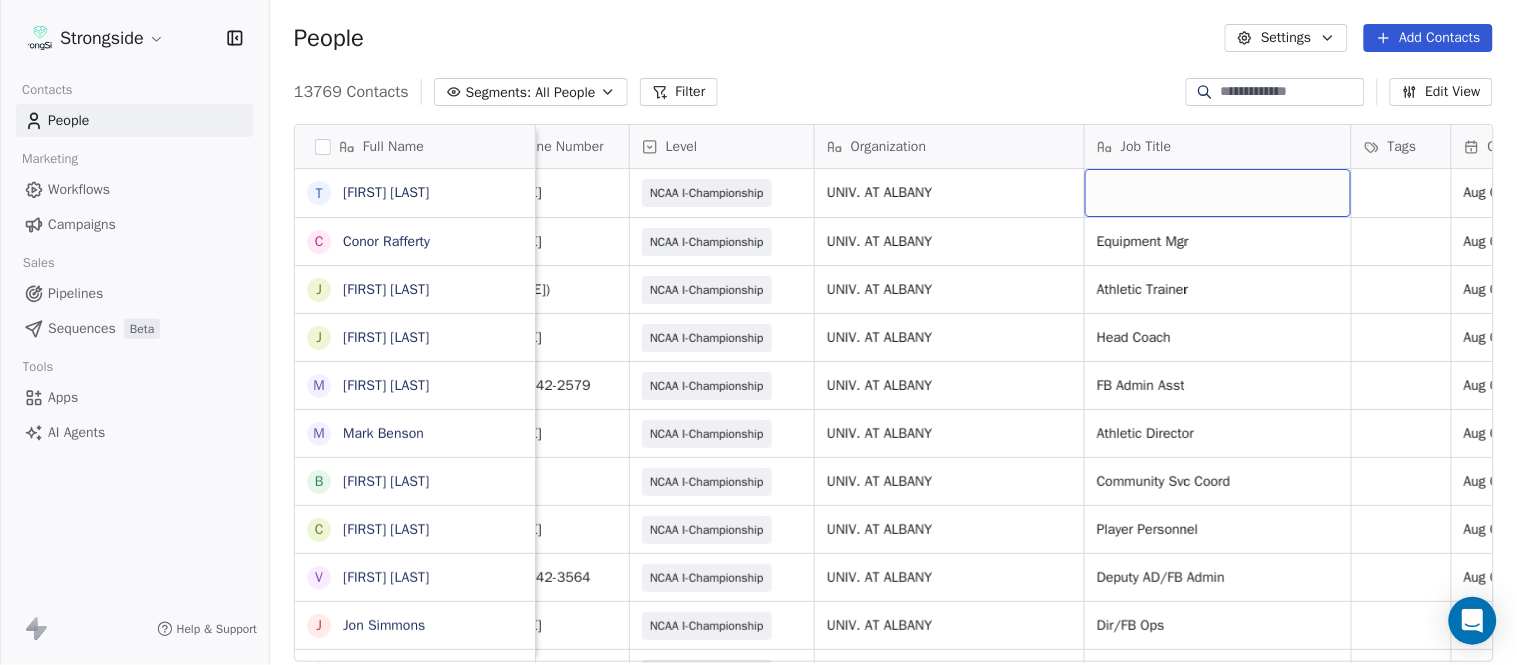 click at bounding box center (1218, 193) 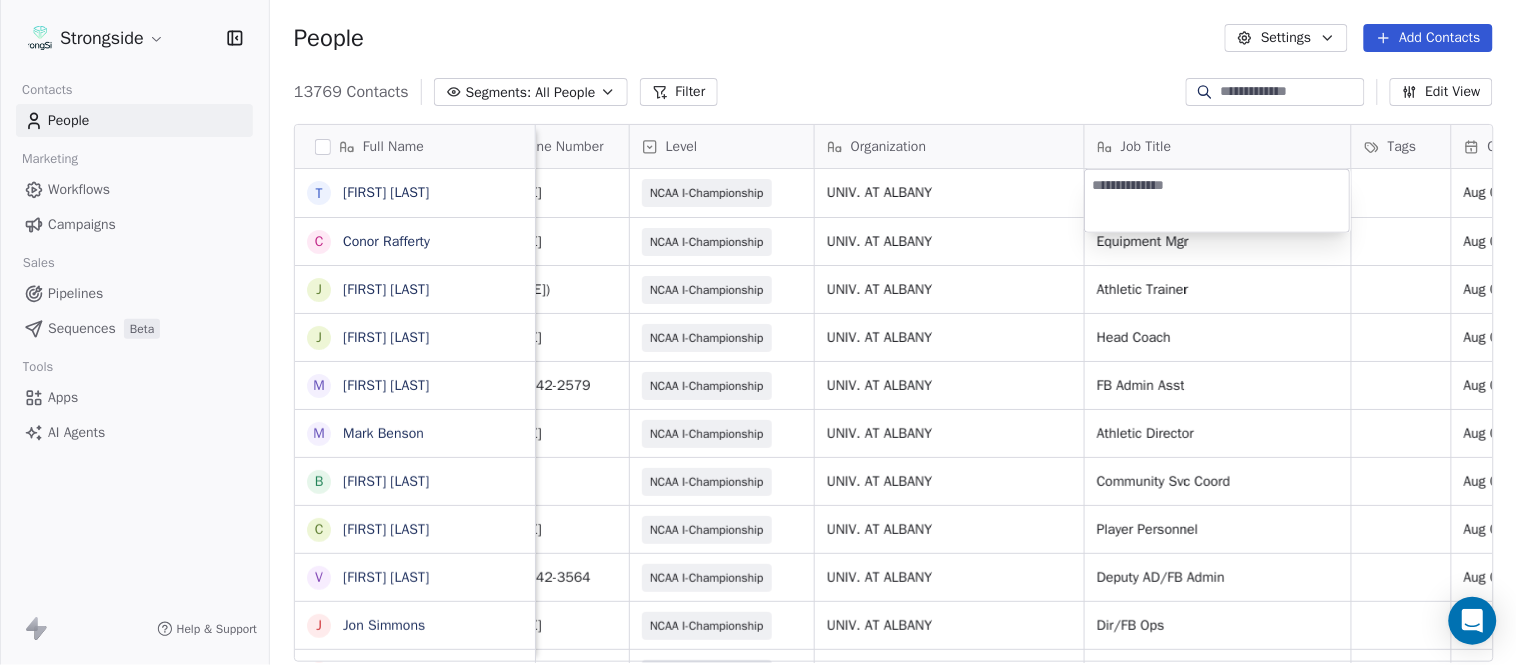 type on "***" 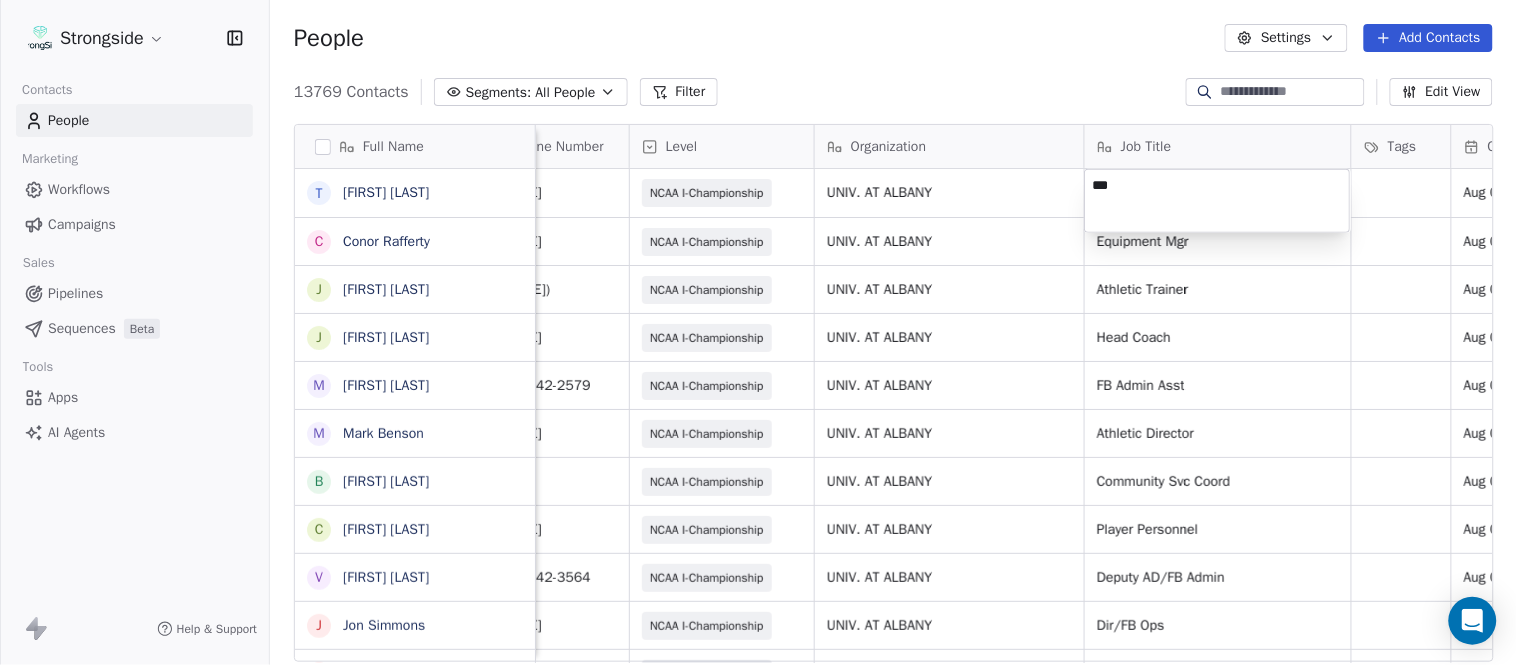 click on "Strongside Contacts People Marketing Workflows Campaigns Sales Pipelines Sequences Beta Tools Apps AI Agents Help & Support People Settings  Add Contacts 13769 Contacts Segments: All People Filter  Edit View Tag Add to Sequence Export Full Name T Taylor OConnor C Conor Rafferty J Jay Geiger J Jared Ambrose M Maryfrancis Keegan M Mark Benson B Brendan Smith C Chris Calabrese V Vic Cegles J Jon Simmons J Jordan Orlovsky G Griffith Hunter A Adam Lovan S Sean Hammonds C Chris Bache K Kevin Elliott A Anthony Davis II S Steve Martino S Scott Lewis Z Zuril Hendrick S Sean Kennedy E Elizabeth Zanolli B Briana Sterling J Jack Clark E Enzo Zucconi T Timothy Koehler B Billy Cosh S Shawn Heilbron B Billy Barber A Aaron Suma J Jeffrey Carter Email Phone Number Level Organization Job Title Tags Created Date BST Status Priority Emails Auto Clicked toconnor3@albany.edu (518) 442-3072 NCAA I-Championship UNIV. AT ALBANY Aug 09, 2025 12:22 AM crafferty3@albany.edu (518) 442-3059 NCAA I-Championship UNIV. AT ALBANY Head Coach" at bounding box center (758, 332) 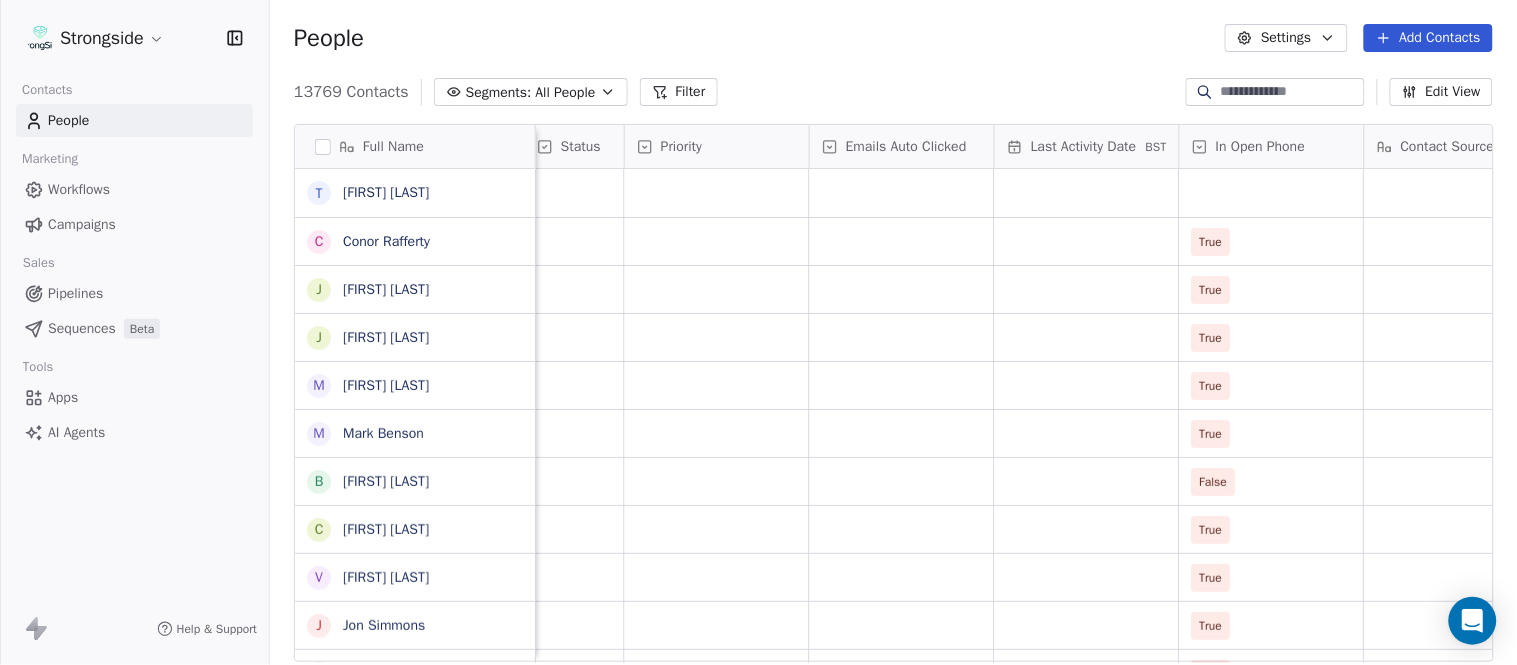 scroll, scrollTop: 0, scrollLeft: 1492, axis: horizontal 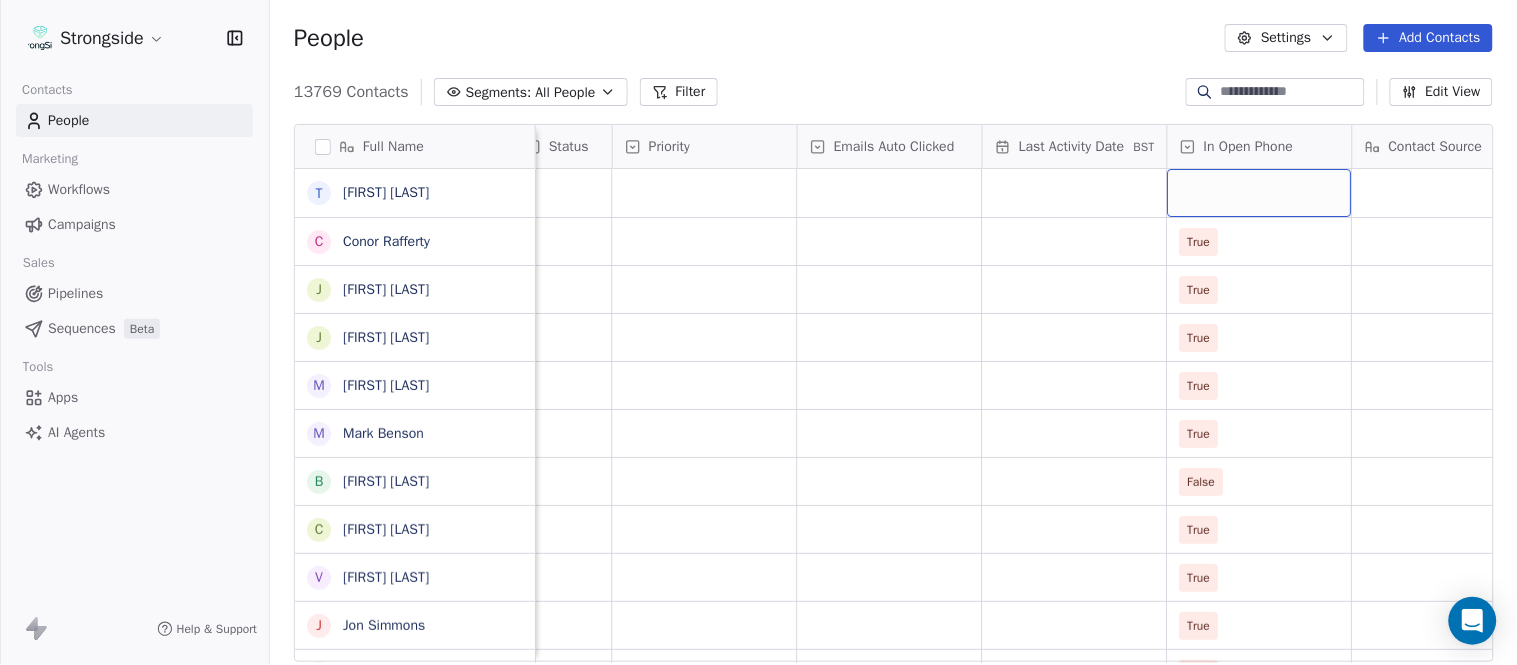 click at bounding box center [1260, 193] 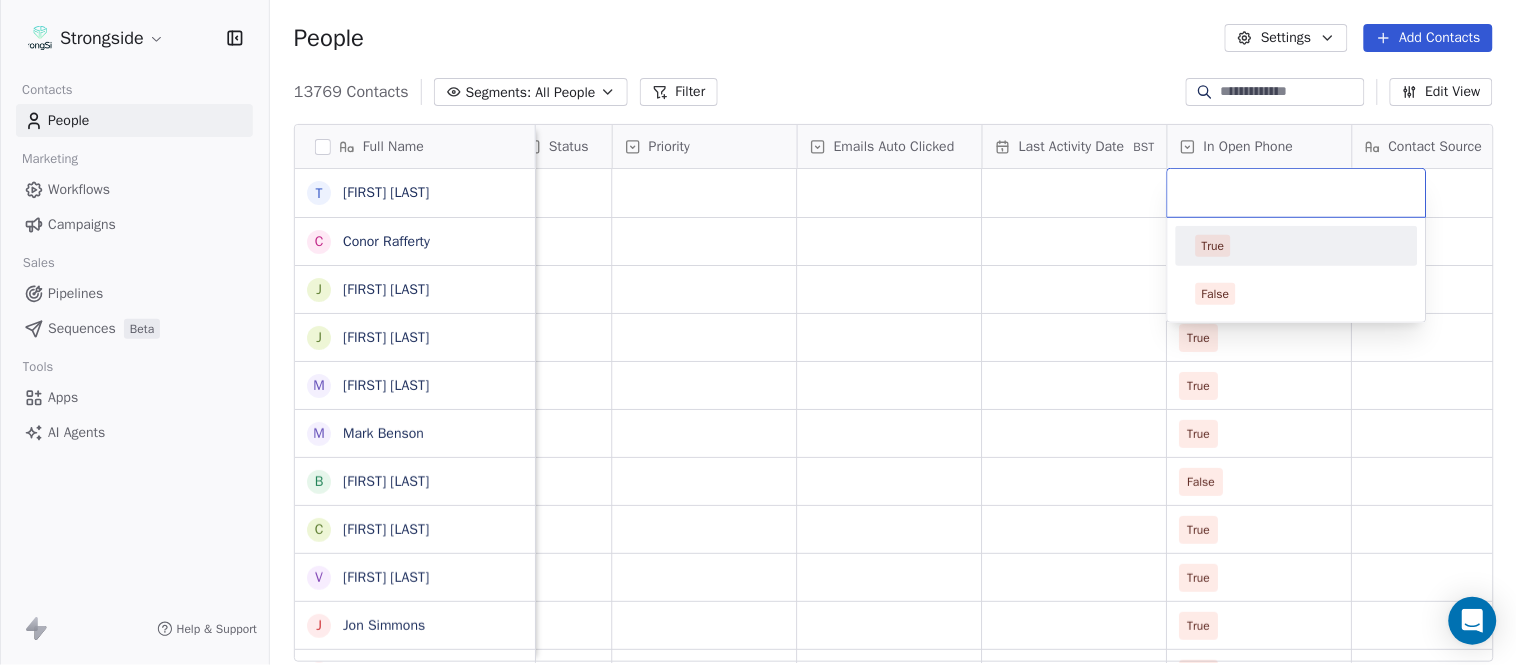 click on "True" at bounding box center [1297, 246] 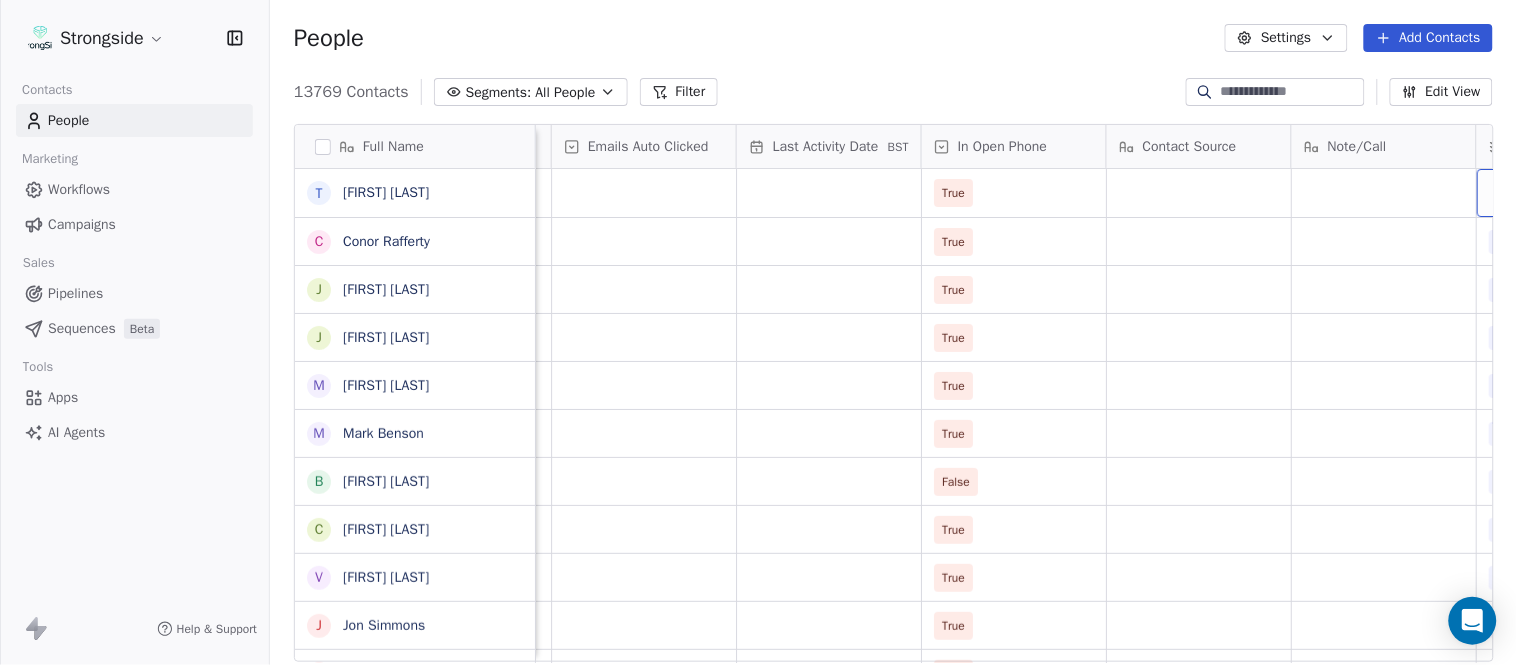 scroll, scrollTop: 0, scrollLeft: 2108, axis: horizontal 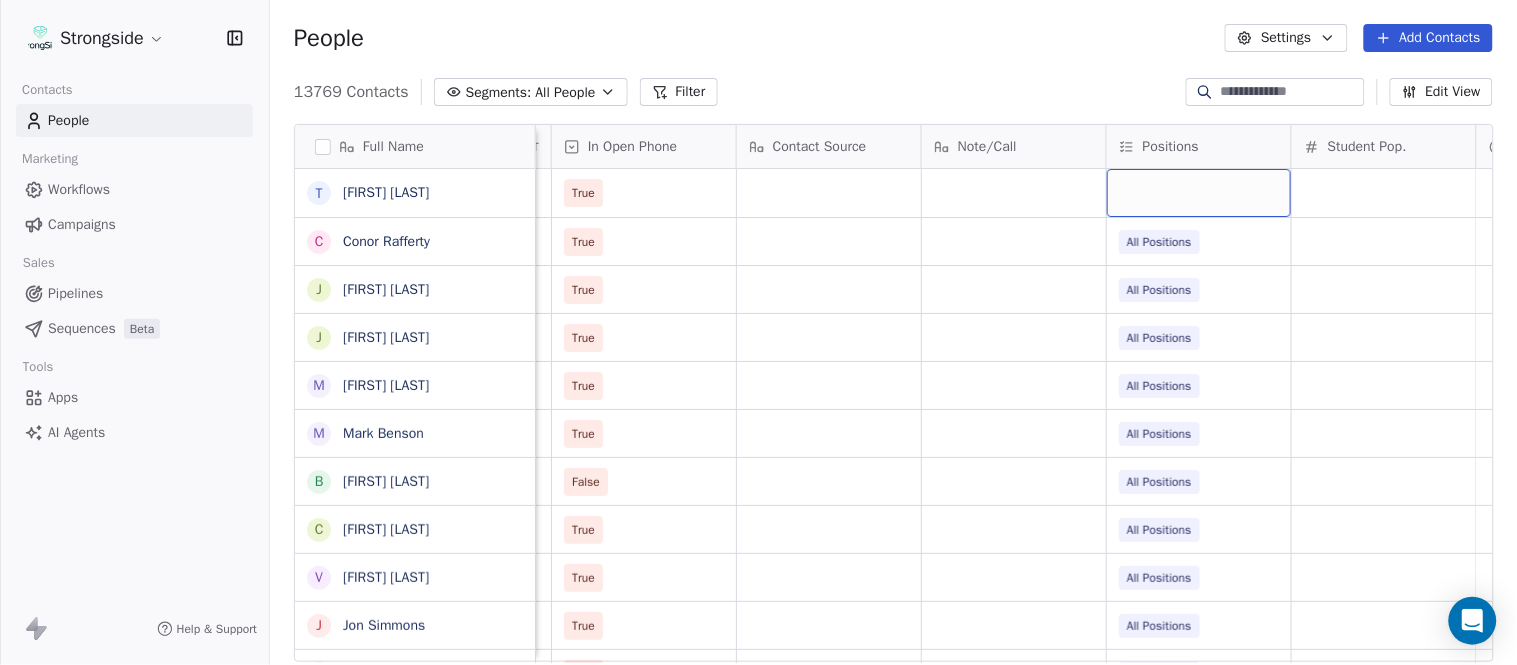 click at bounding box center (1199, 193) 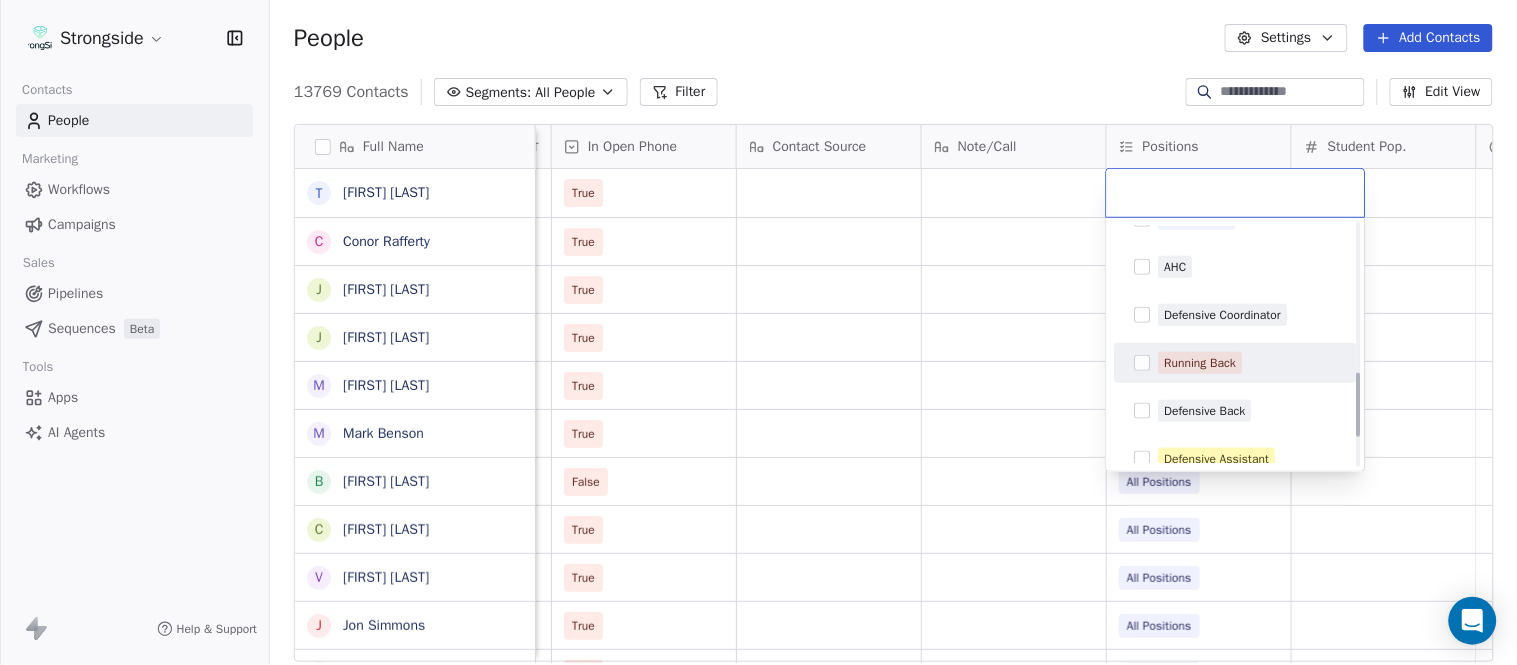 scroll, scrollTop: 333, scrollLeft: 0, axis: vertical 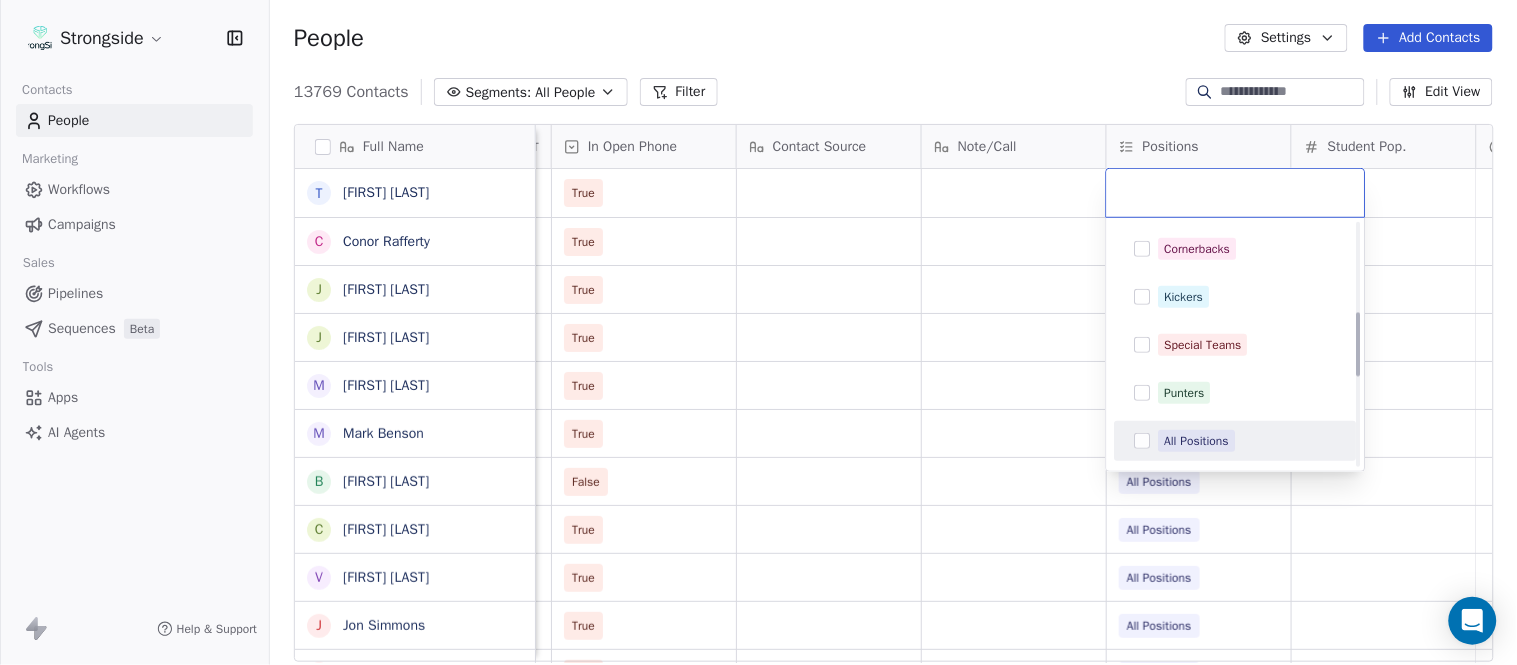 click on "All Positions" at bounding box center (1197, 441) 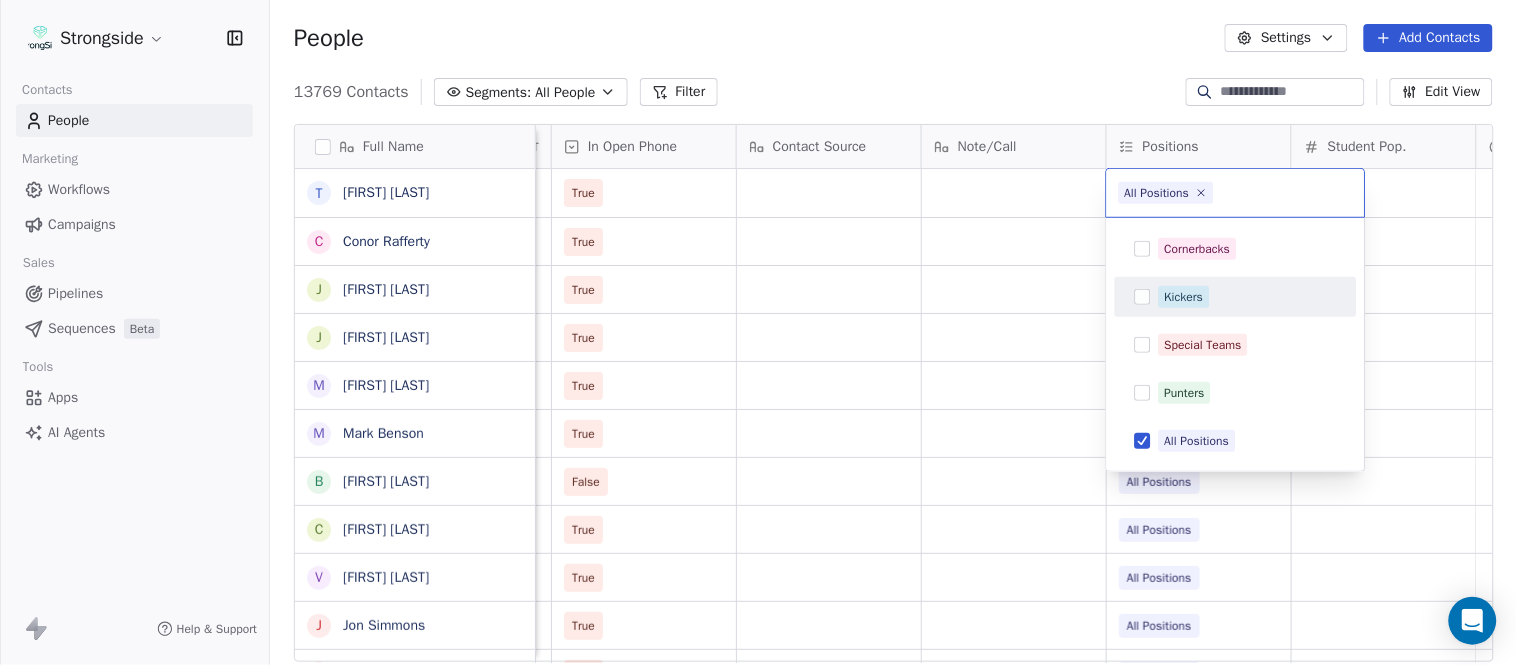 click on "Strongside Contacts People Marketing Workflows Campaigns Sales Pipelines Sequences Beta Tools Apps AI Agents Help & Support People Settings  Add Contacts 13769 Contacts Segments: All People Filter  Edit View Tag Add to Sequence Export Full Name T Taylor OConnor C Conor Rafferty J Jay Geiger J Jared Ambrose M Maryfrancis Keegan M Mark Benson B Brendan Smith C Chris Calabrese V Vic Cegles J Jon Simmons J Jordan Orlovsky G Griffith Hunter A Adam Lovan S Sean Hammonds C Chris Bache K Kevin Elliott A Anthony Davis II S Steve Martino S Scott Lewis Z Zuril Hendrick S Sean Kennedy E Elizabeth Zanolli B Briana Sterling J Jack Clark E Enzo Zucconi T Timothy Koehler B Billy Cosh S Shawn Heilbron B Billy Barber A Aaron Suma J Jeffrey Carter Status Priority Emails Auto Clicked Last Activity Date BST In Open Phone Contact Source Note/Call Positions Student Pop. Lead Account   True   True All Positions   True All Positions   True All Positions   True All Positions   True All Positions   False All Positions   True   True" at bounding box center (758, 332) 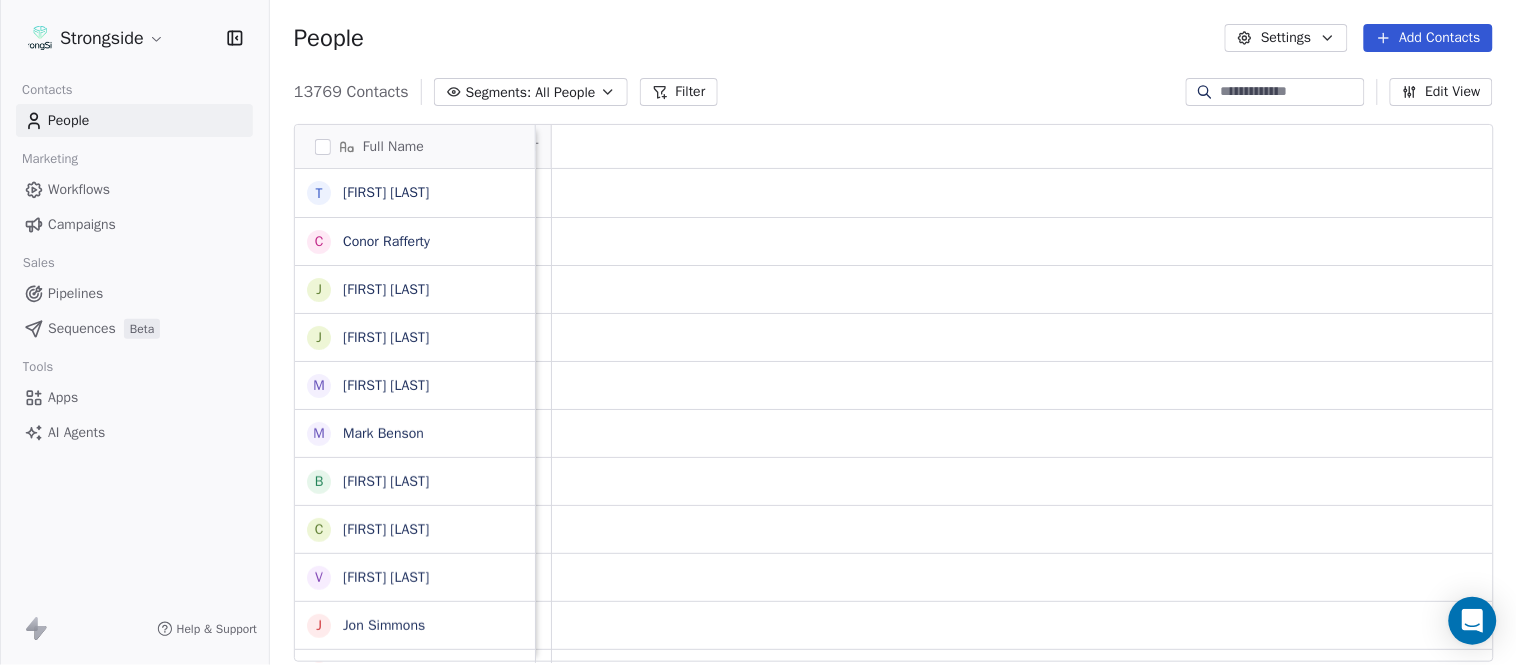 scroll, scrollTop: 0, scrollLeft: 0, axis: both 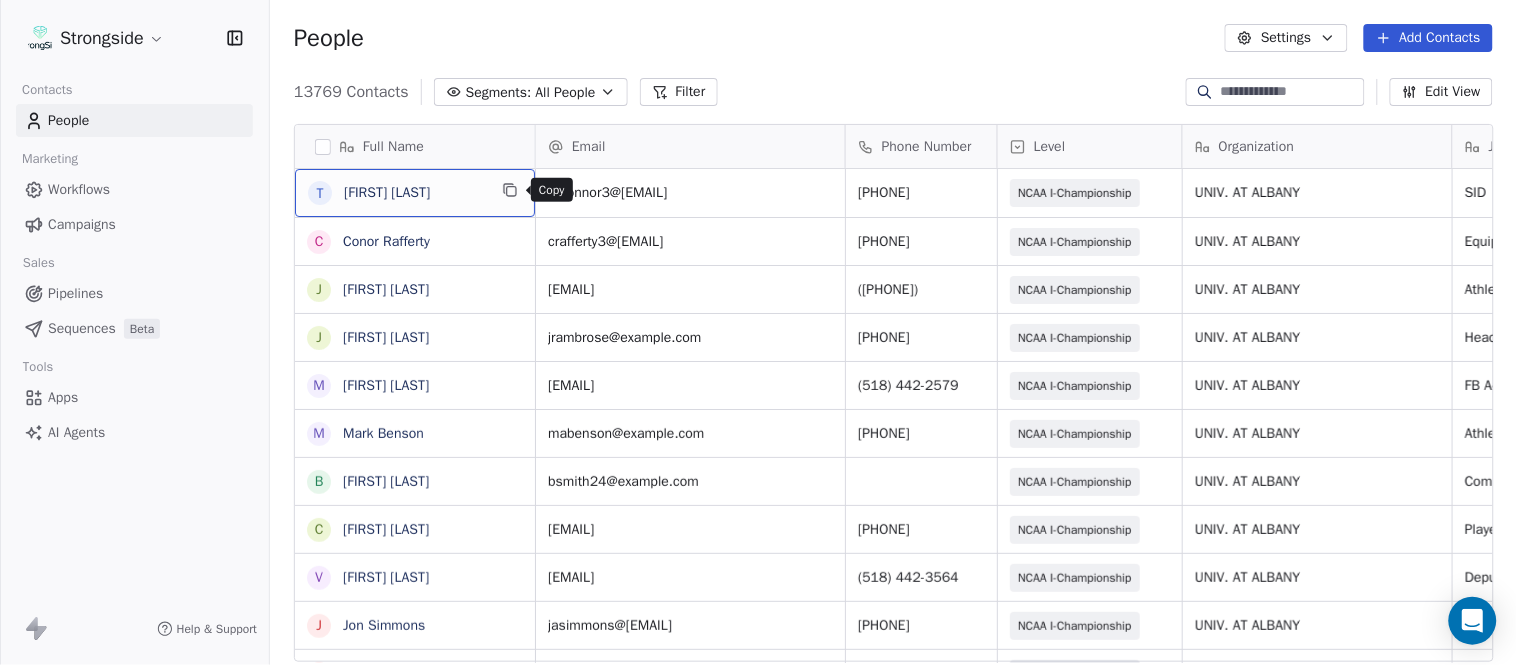 click at bounding box center (510, 190) 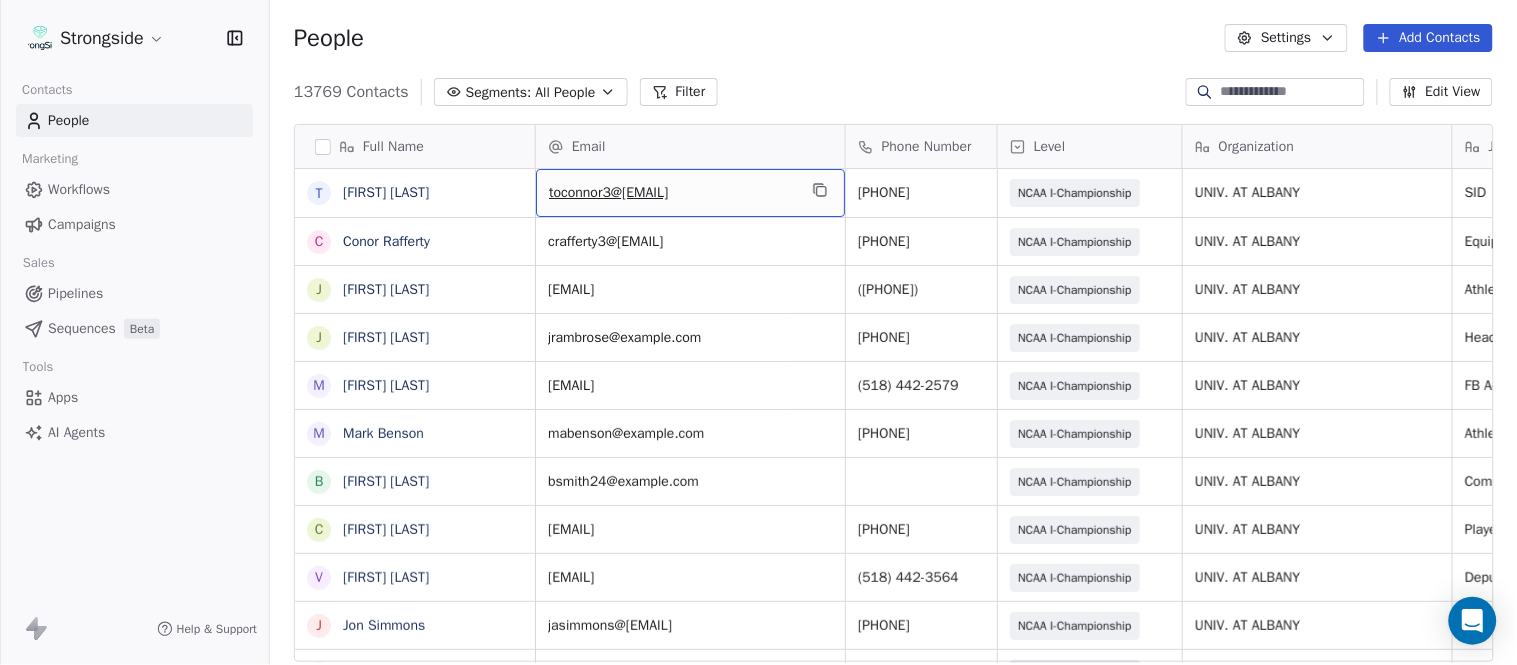 click on "[EMAIL]" at bounding box center [690, 193] 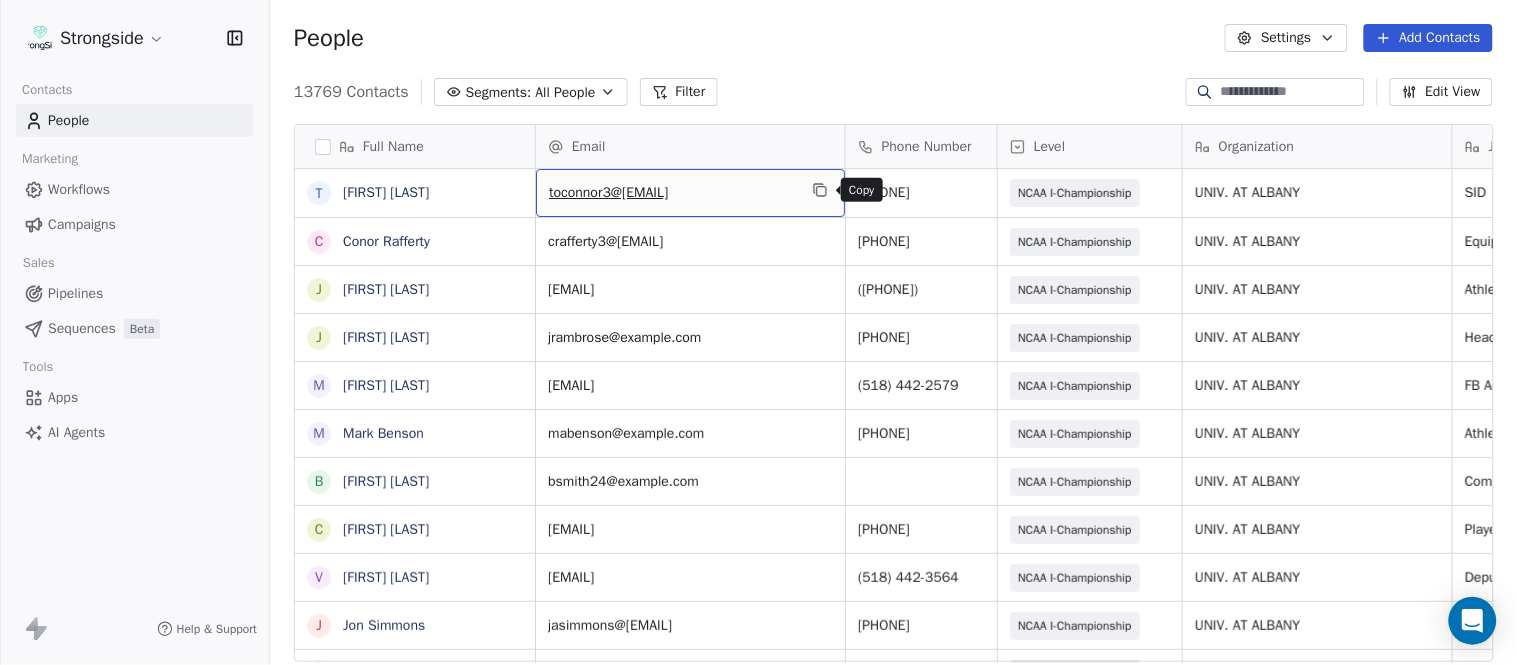click at bounding box center (820, 190) 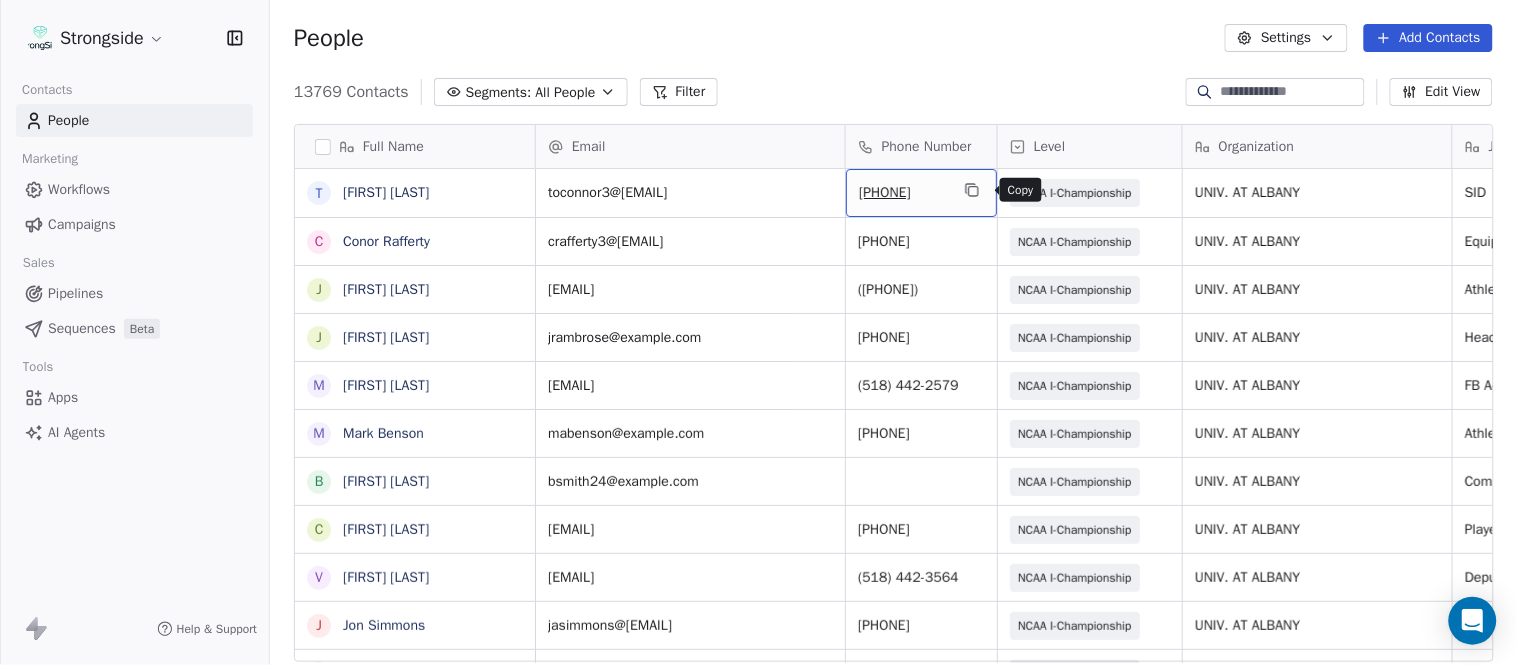 click 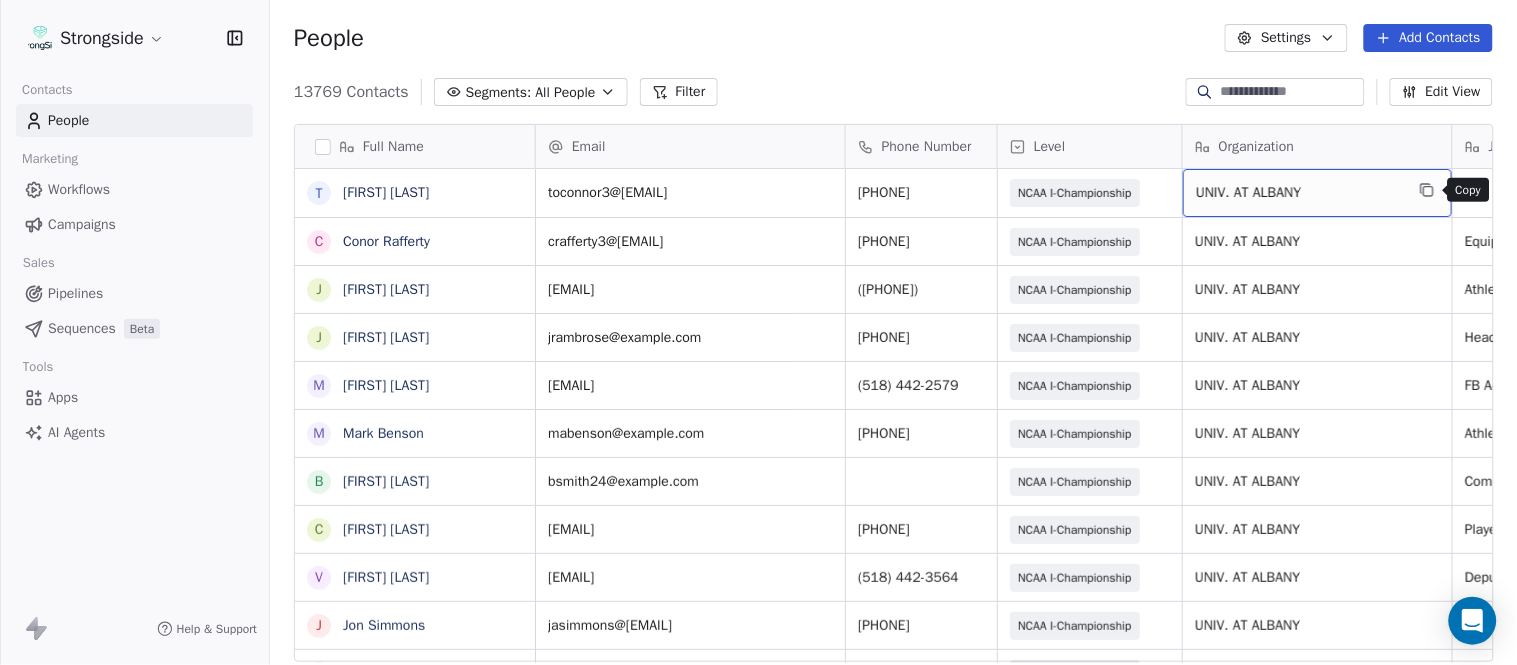 click 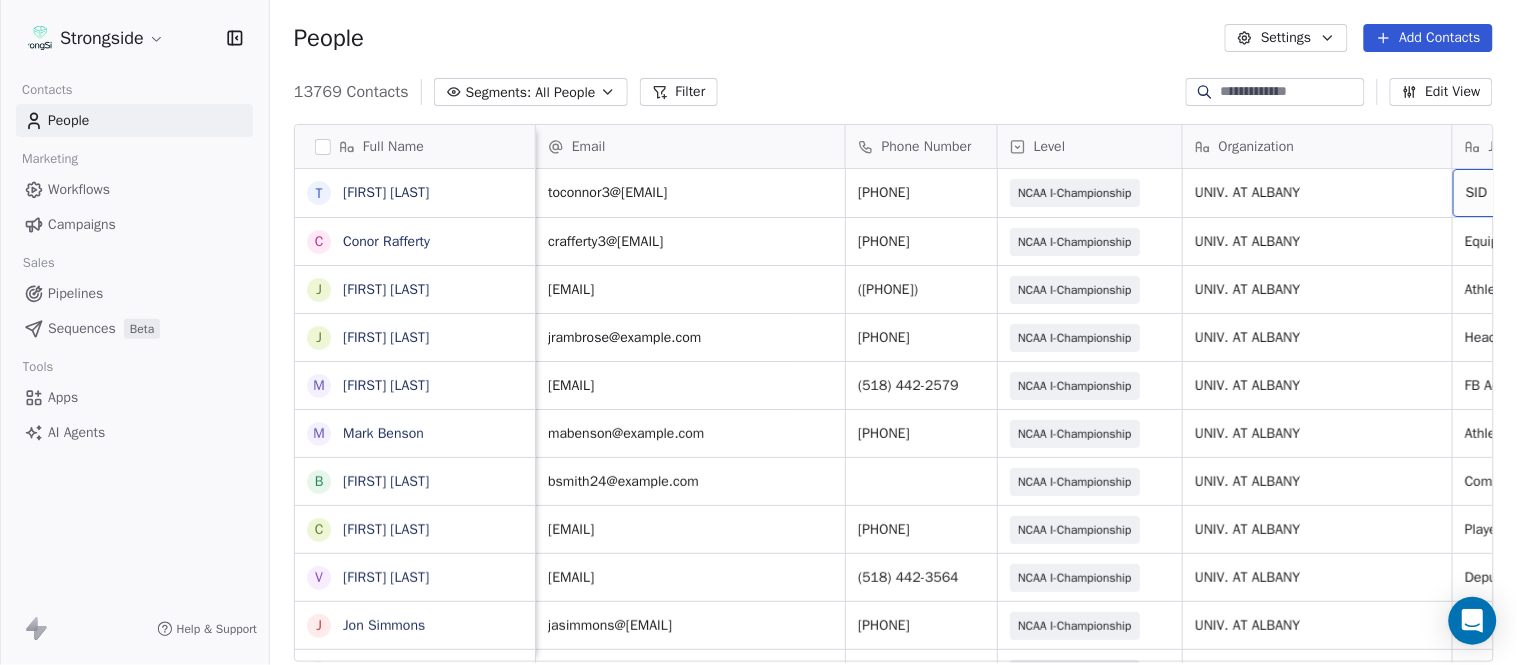 scroll, scrollTop: 0, scrollLeft: 244, axis: horizontal 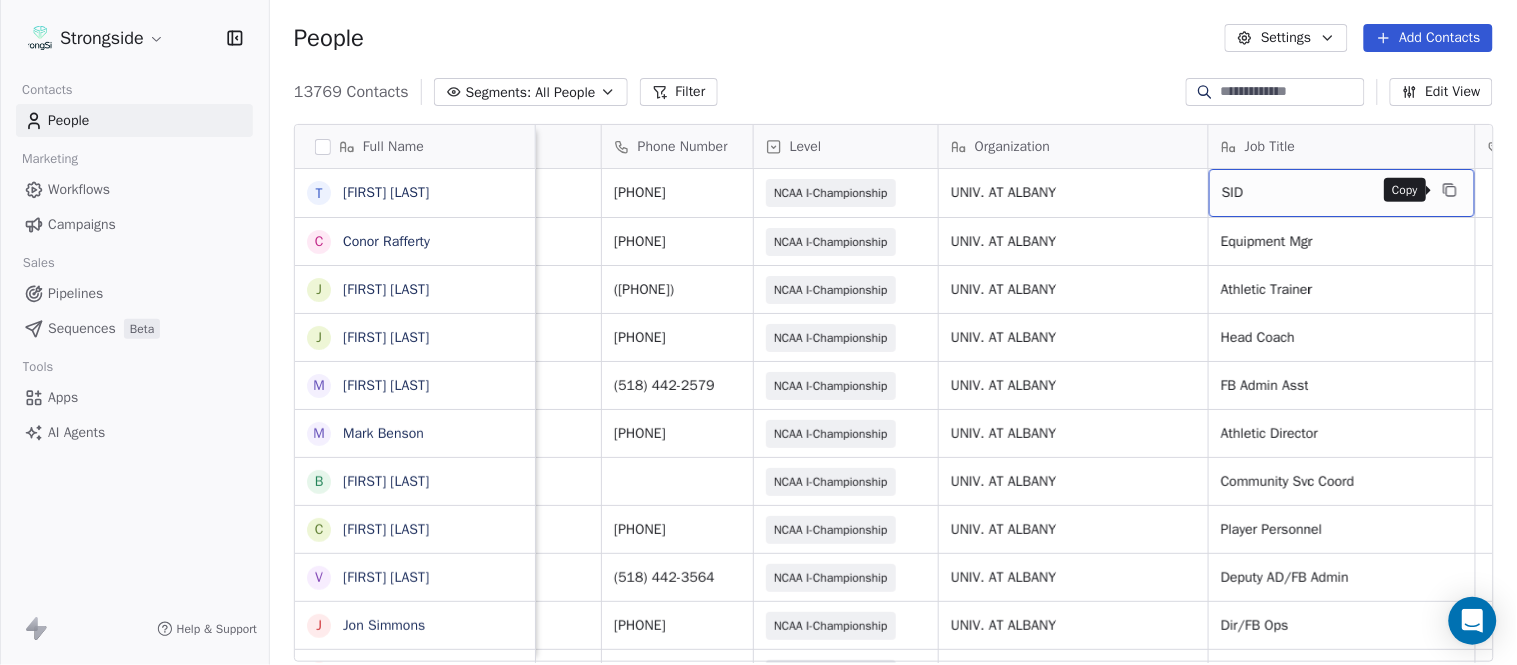 click 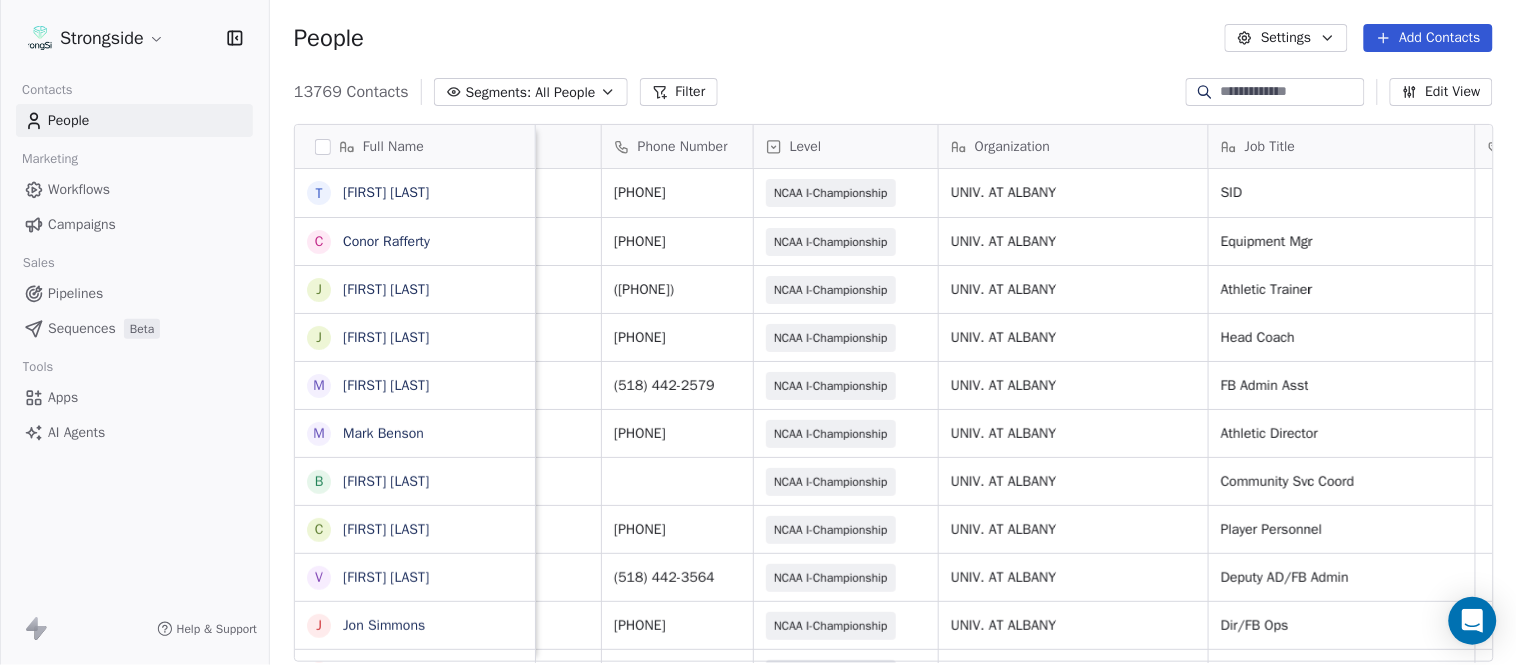 scroll, scrollTop: 0, scrollLeft: 0, axis: both 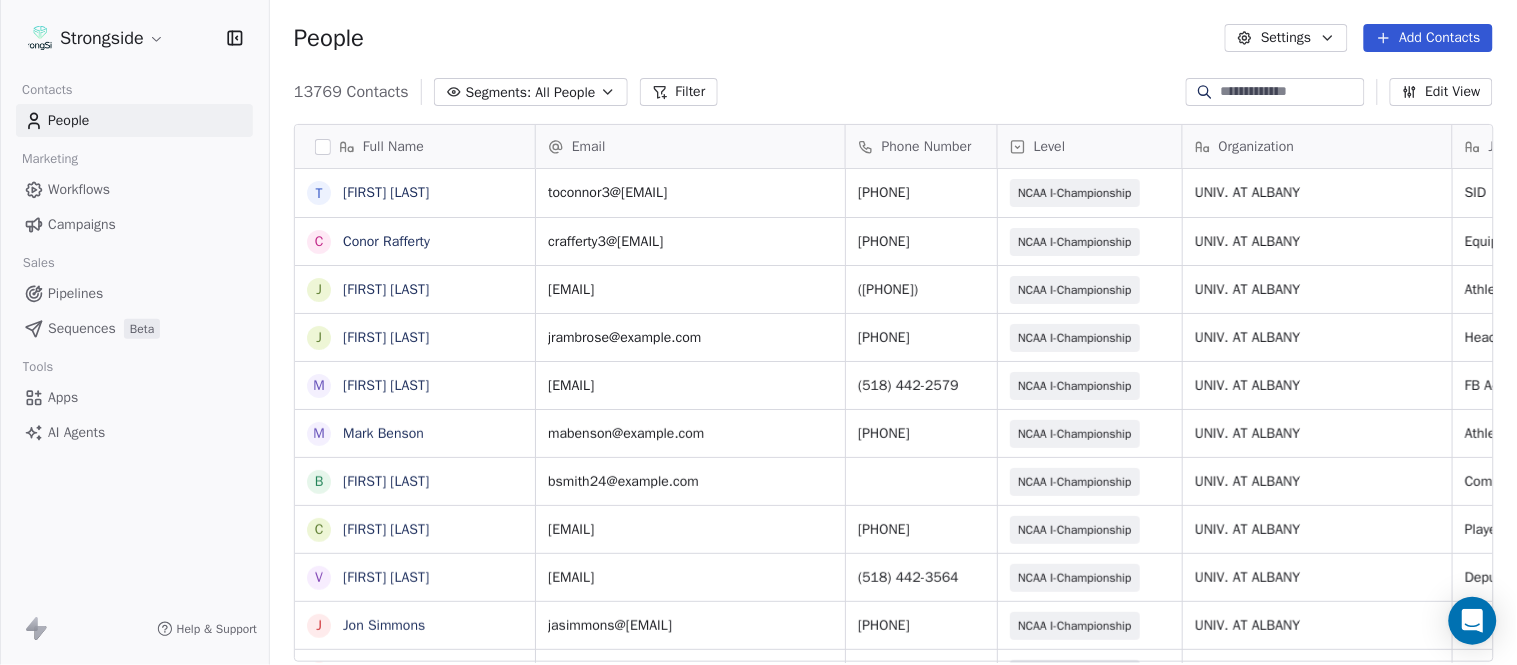 click on "Add Contacts" at bounding box center [1428, 38] 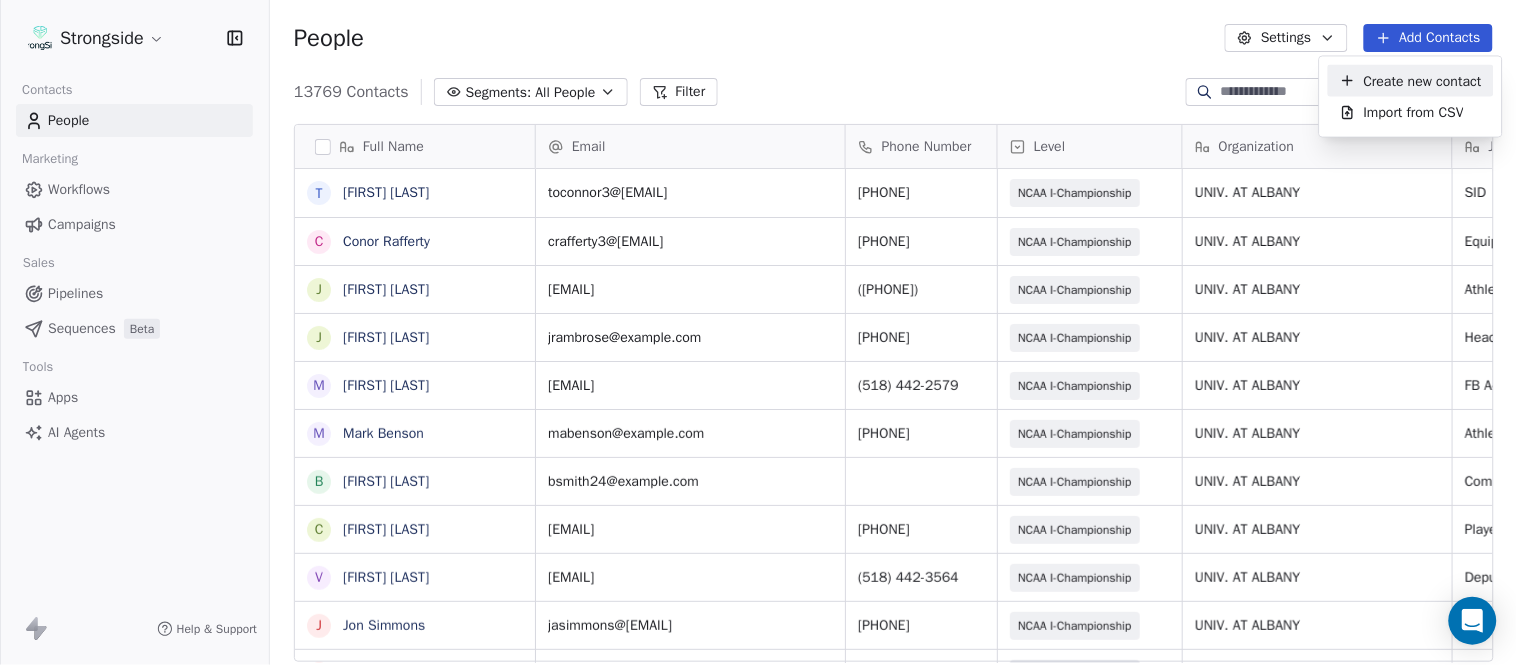click on "Create new contact" at bounding box center [1423, 80] 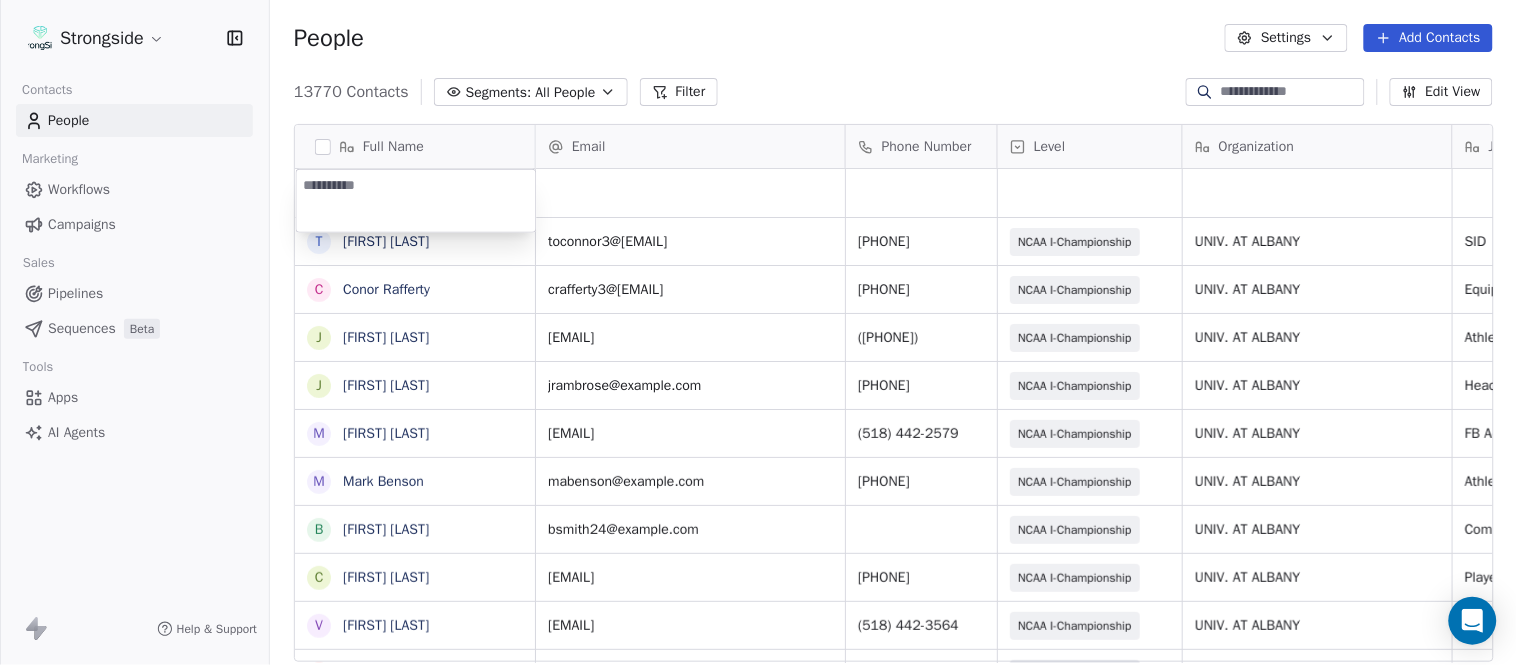type on "**********" 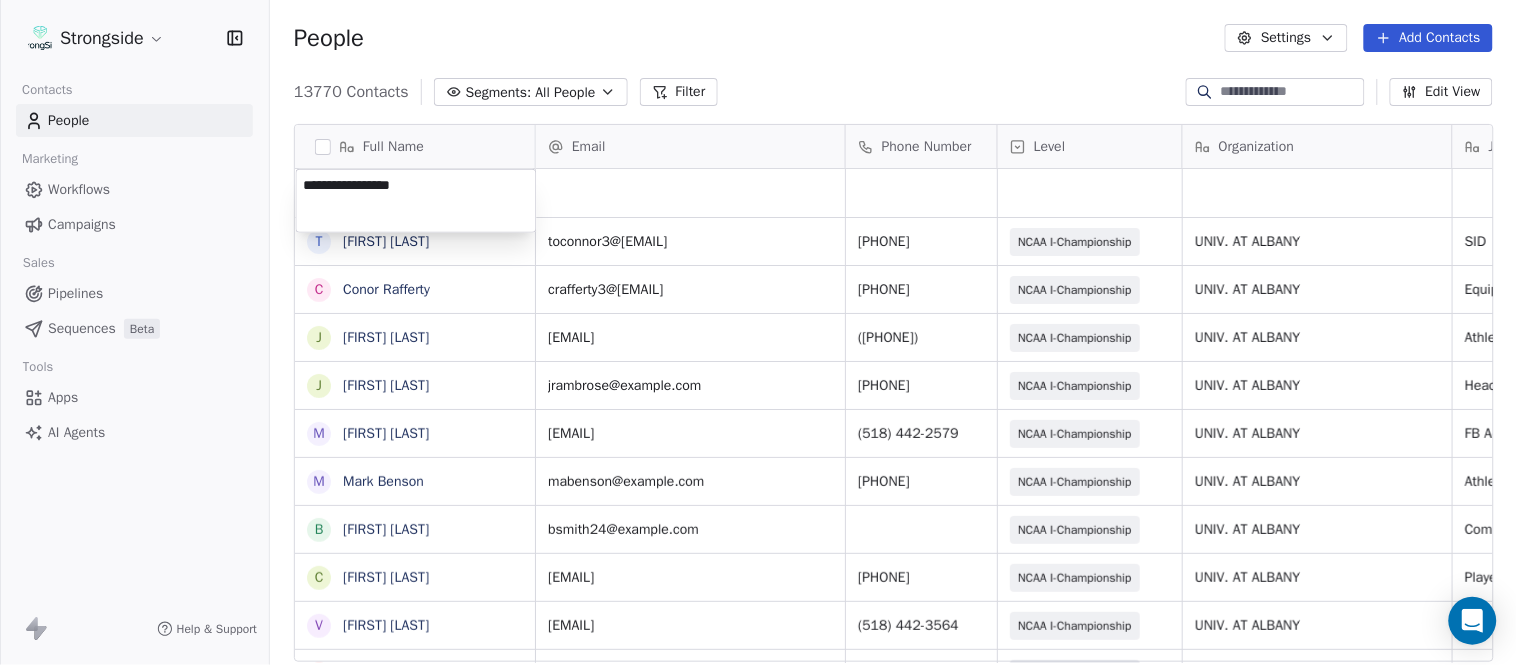 click on "Strongside Contacts People Marketing Workflows Campaigns Sales Pipelines Sequences Beta Tools Apps AI Agents Help & Support People Settings  Add Contacts 13770 Contacts Segments: All People Filter  Edit View Tag Add to Sequence Export Full Name T Taylor OConnor C Conor Rafferty J Jay Geiger J Jared Ambrose M Maryfrancis Keegan M Mark Benson B Brendan Smith C Chris Calabrese V Vic Cegles J Jon Simmons J Jordan Orlovsky G Griffith Hunter A Adam Lovan S Sean Hammonds C Chris Bache K Kevin Elliott A Anthony Davis II S Steve Martino S Scott Lewis Z Zuril Hendrick S Sean Kennedy E Elizabeth Zanolli B Briana Sterling J Jack Clark E Enzo Zucconi T Timothy Koehler B Billy Cosh S Shawn Heilbron B Billy Barber A Aaron Suma Email Phone Number Level Organization Job Title Tags Created Date BST Status Aug 09, 2025 12:24 AM toconnor3@albany.edu (518) 442-3072 NCAA I-Championship UNIV. AT ALBANY SID Aug 09, 2025 12:22 AM crafferty3@albany.edu (518) 442-3059 NCAA I-Championship UNIV. AT ALBANY Equipment Mgr 	(518) 442-3725" at bounding box center (758, 332) 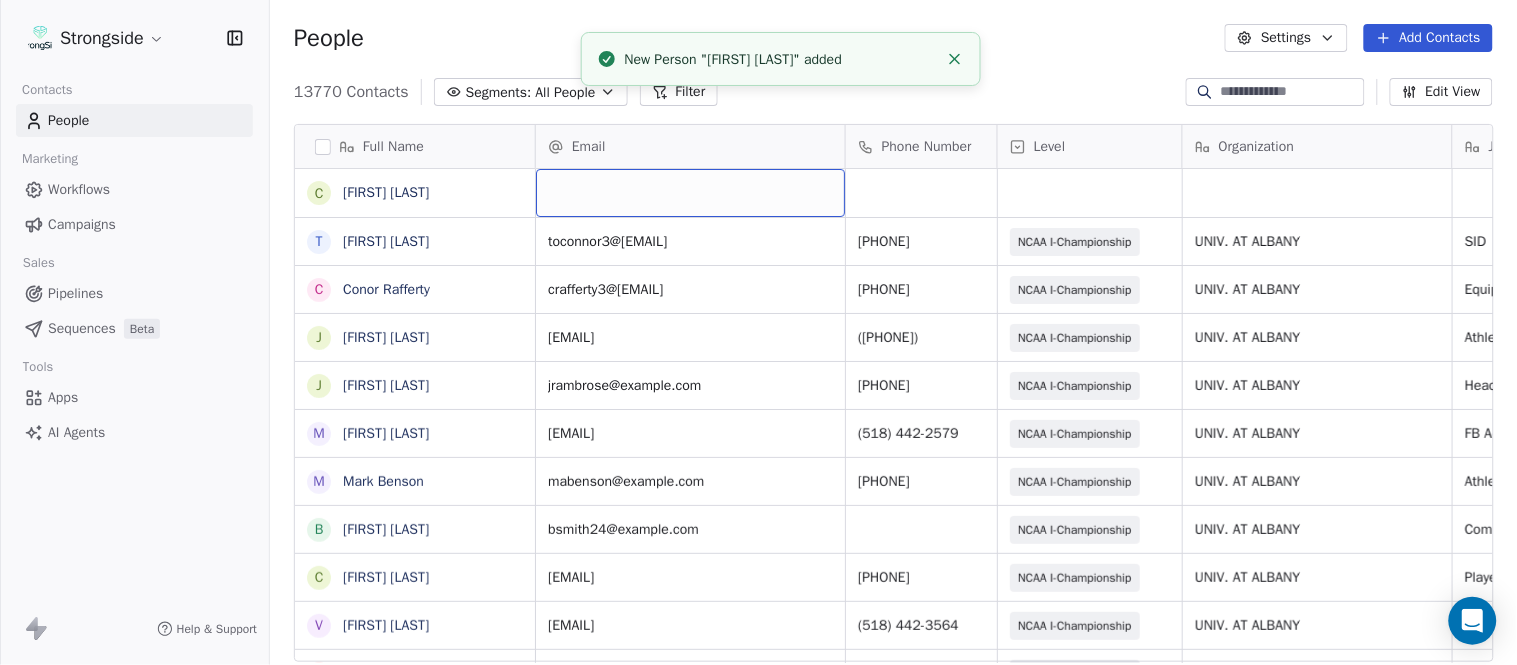 click at bounding box center [690, 193] 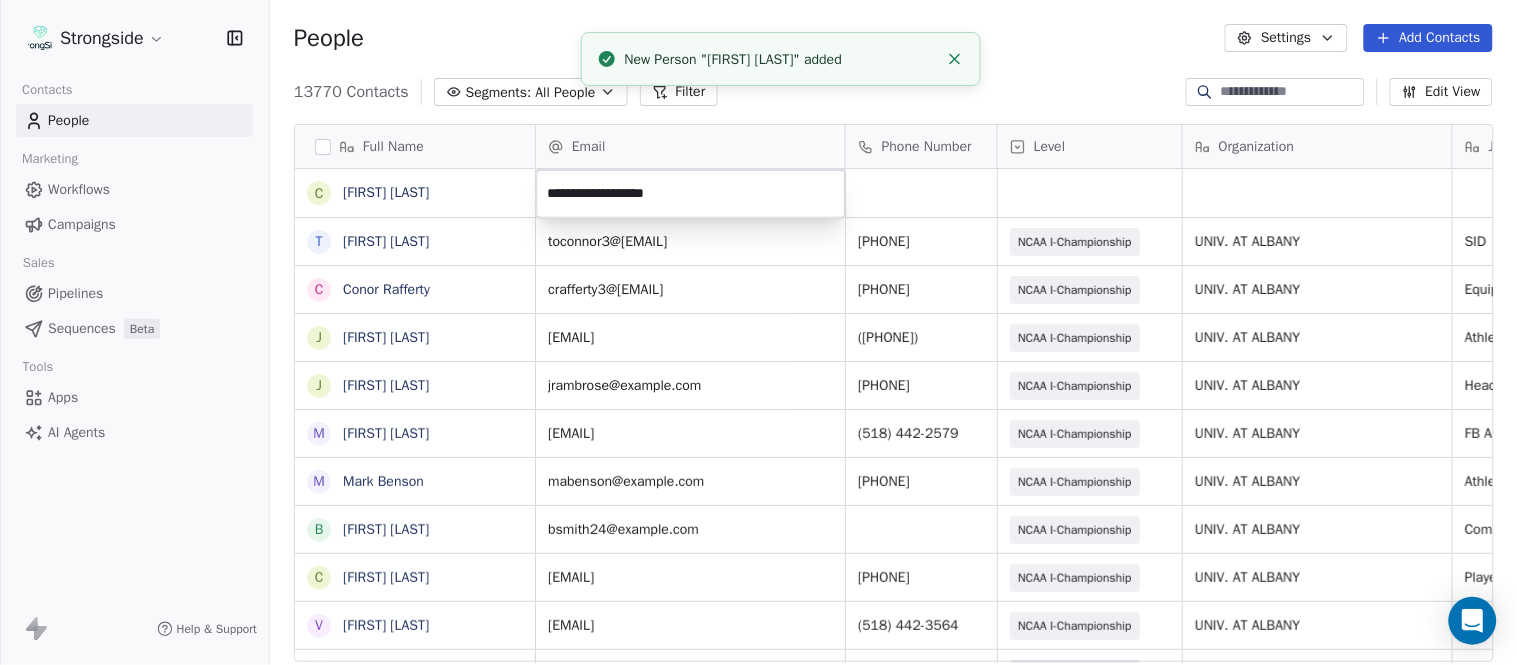click on "Strongside Contacts People Marketing Workflows Campaigns Sales Pipelines Sequences Beta Tools Apps AI Agents Help & Support People Settings  Add Contacts 13770 Contacts Segments: All People Filter  Edit View Tag Add to Sequence Export Full Name C Casey Mae Filiaci T Taylor OConnor C Conor Rafferty J Jay Geiger J Jared Ambrose M Maryfrancis Keegan M Mark Benson B Brendan Smith C Chris Calabrese V Vic Cegles J Jon Simmons J Jordan Orlovsky G Griffith Hunter A Adam Lovan S Sean Hammonds C Chris Bache K Kevin Elliott A Anthony Davis II S Steve Martino S Scott Lewis Z Zuril Hendrick S Sean Kennedy E Elizabeth Zanolli B Briana Sterling J Jack Clark E Enzo Zucconi T Timothy Koehler B Billy Cosh S Shawn Heilbron B Billy Barber A Aaron Suma Email Phone Number Level Organization Job Title Tags Created Date BST Status Aug 09, 2025 12:24 AM toconnor3@albany.edu (518) 442-3072 NCAA I-Championship UNIV. AT ALBANY SID Aug 09, 2025 12:22 AM crafferty3@albany.edu (518) 442-3059 NCAA I-Championship UNIV. AT ALBANY Head Coach" at bounding box center (758, 332) 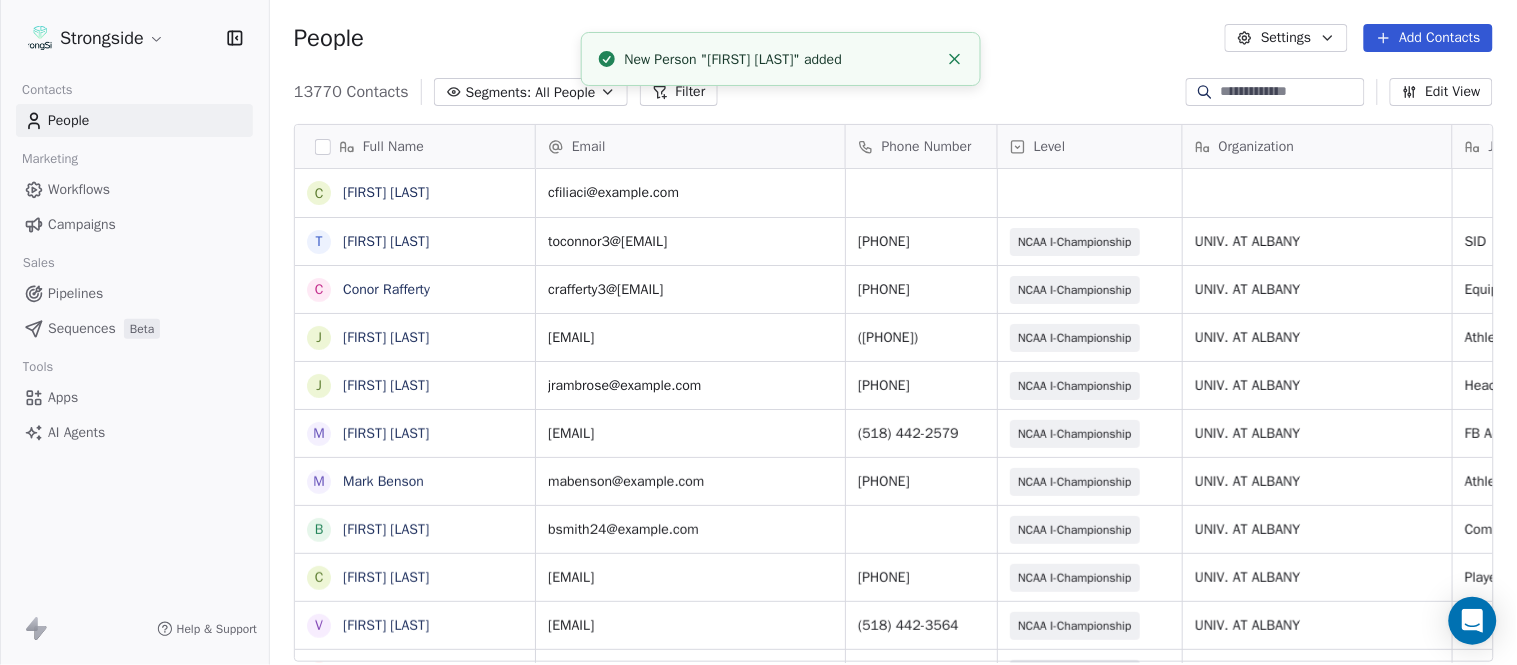 click 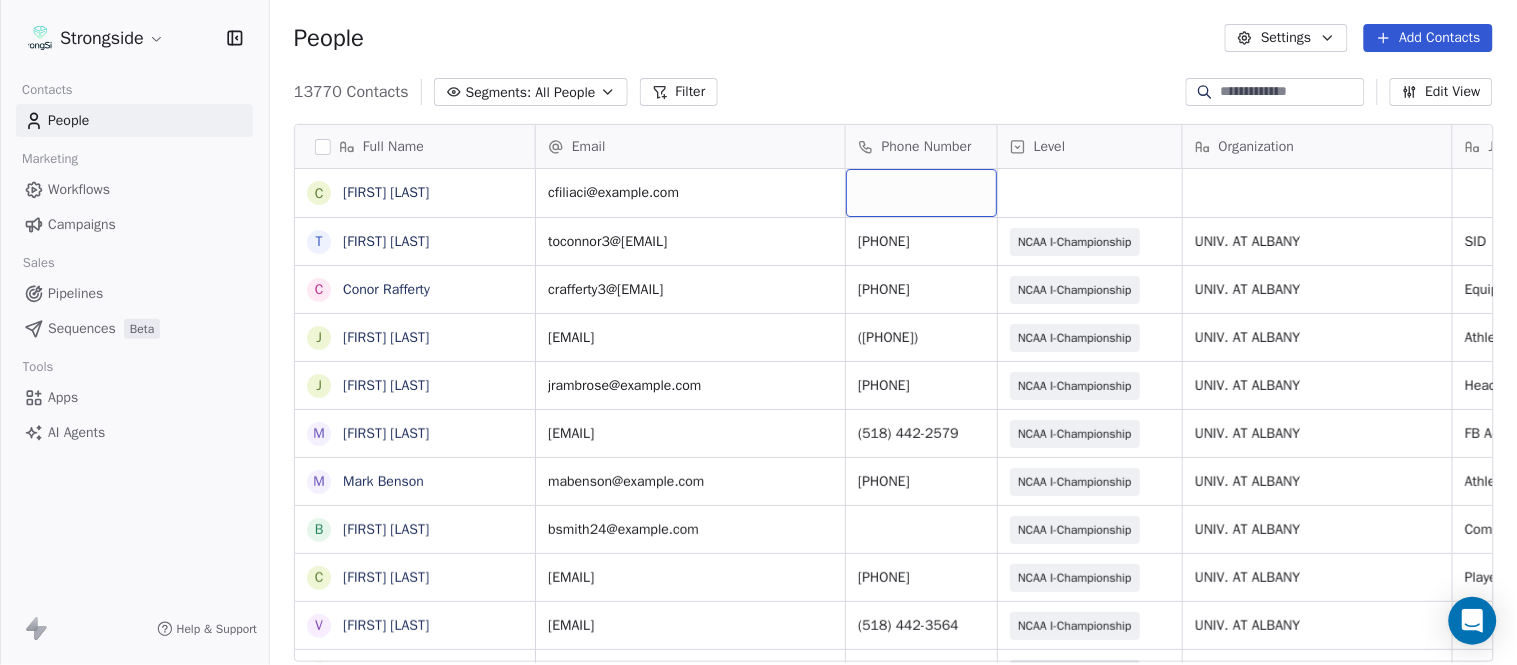 click at bounding box center [921, 193] 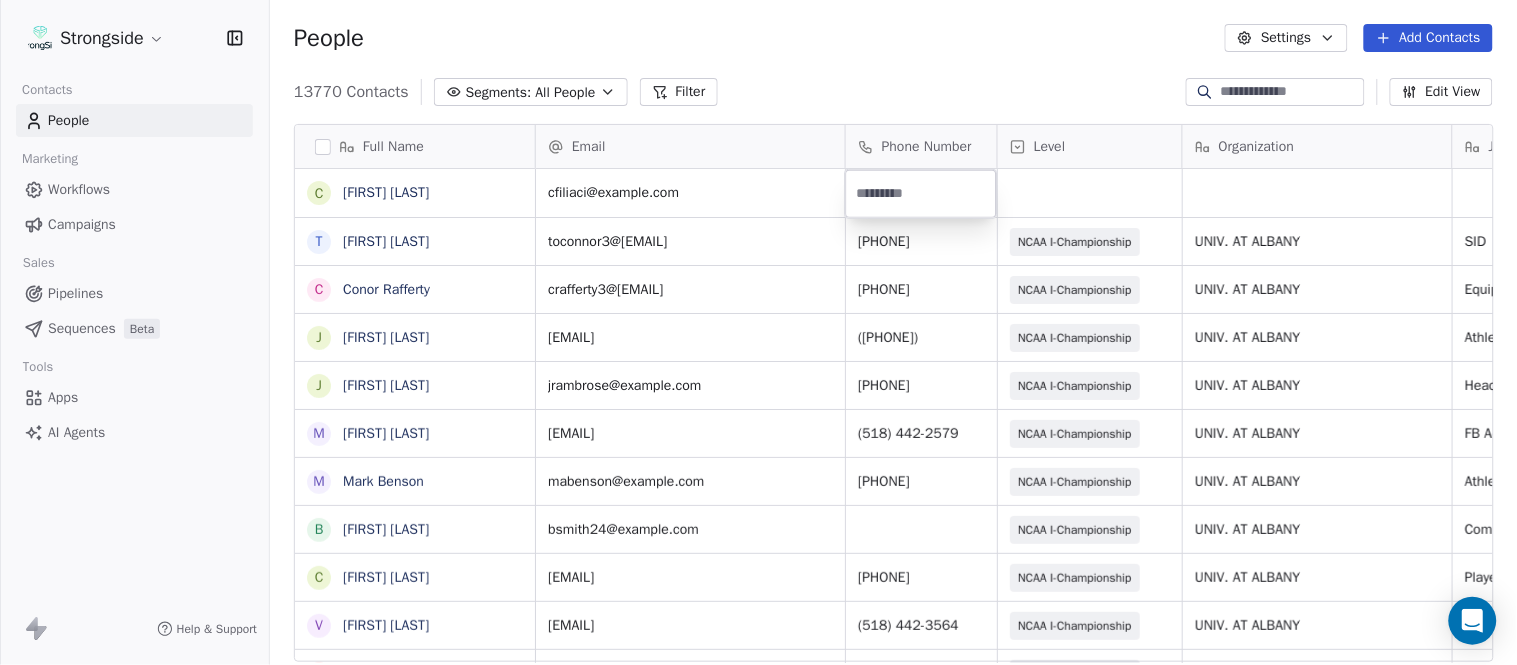 type on "**********" 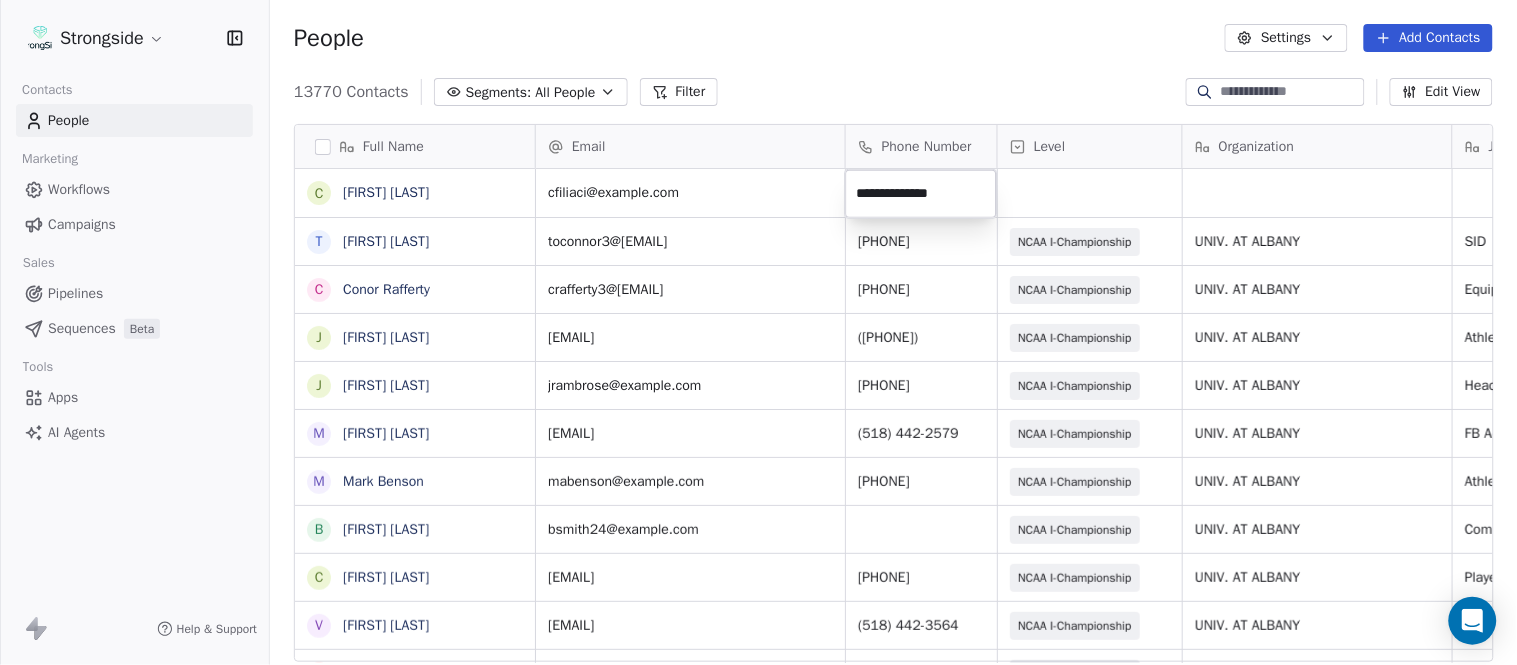 click on "Strongside Contacts People Marketing Workflows Campaigns Sales Pipelines Sequences Beta Tools Apps AI Agents Help & Support People Settings  Add Contacts 13770 Contacts Segments: All People Filter  Edit View Tag Add to Sequence Export Full Name C Casey Mae Filiaci T Taylor OConnor C Conor Rafferty J Jay Geiger J Jared Ambrose M Maryfrancis Keegan M Mark Benson B Brendan Smith C Chris Calabrese V Vic Cegles J Jon Simmons J Jordan Orlovsky G Griffith Hunter A Adam Lovan S Sean Hammonds C Chris Bache K Kevin Elliott A Anthony Davis II S Steve Martino S Scott Lewis Z Zuril Hendrick S Sean Kennedy E Elizabeth Zanolli B Briana Sterling J Jack Clark E Enzo Zucconi T Timothy Koehler B Billy Cosh S Shawn Heilbron B Billy Barber A Aaron Suma Email Phone Number Level Organization Job Title Tags Created Date BST Status cfiliaci@albany.edu Aug 09, 2025 12:24 AM toconnor3@albany.edu (518) 442-3072 NCAA I-Championship UNIV. AT ALBANY SID Aug 09, 2025 12:22 AM crafferty3@albany.edu (518) 442-3059 NCAA I-Championship SID" at bounding box center [758, 332] 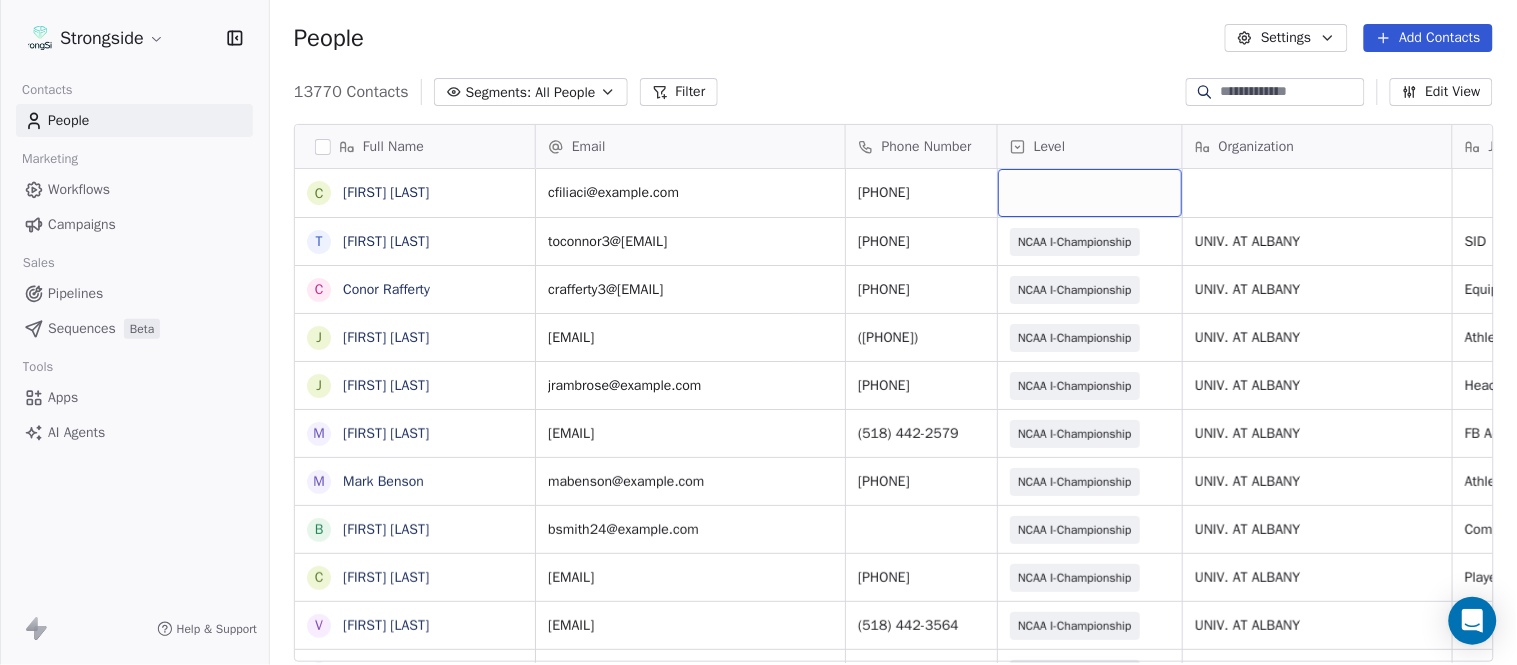 click at bounding box center [1090, 193] 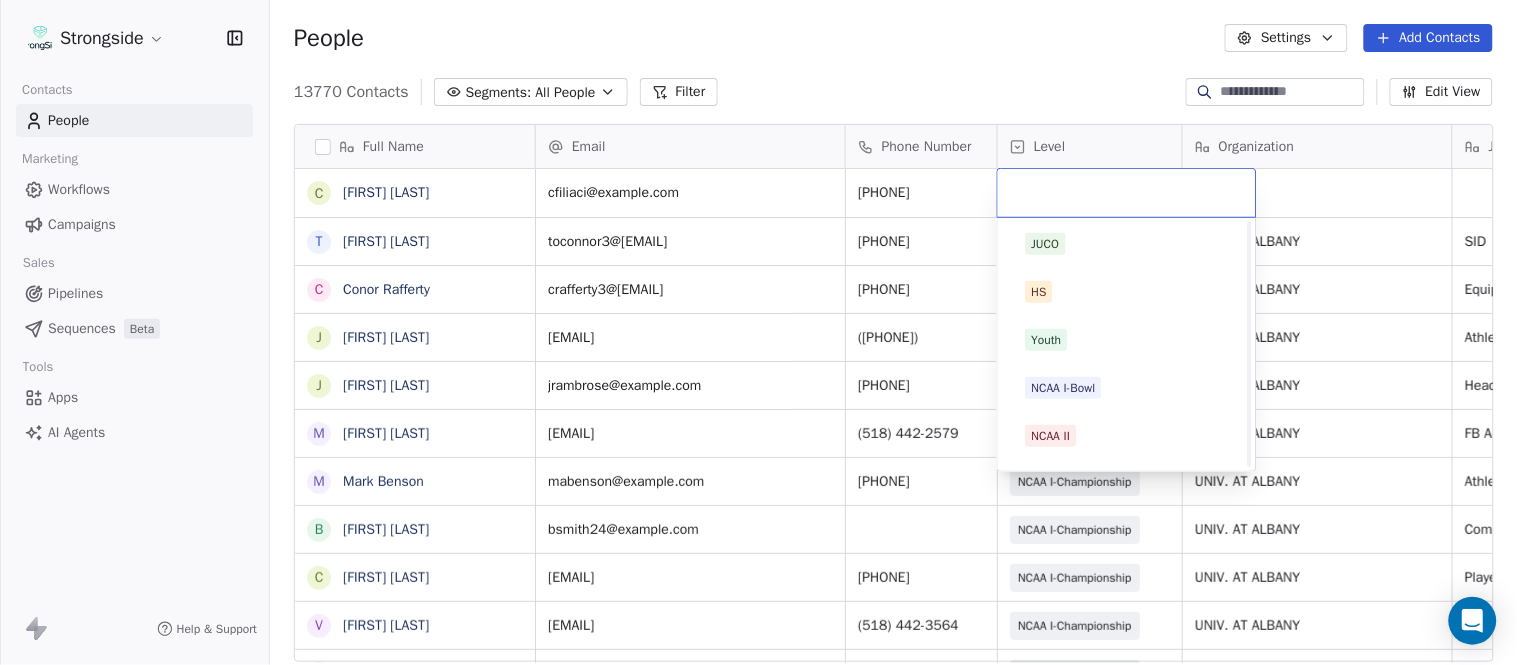 scroll, scrollTop: 378, scrollLeft: 0, axis: vertical 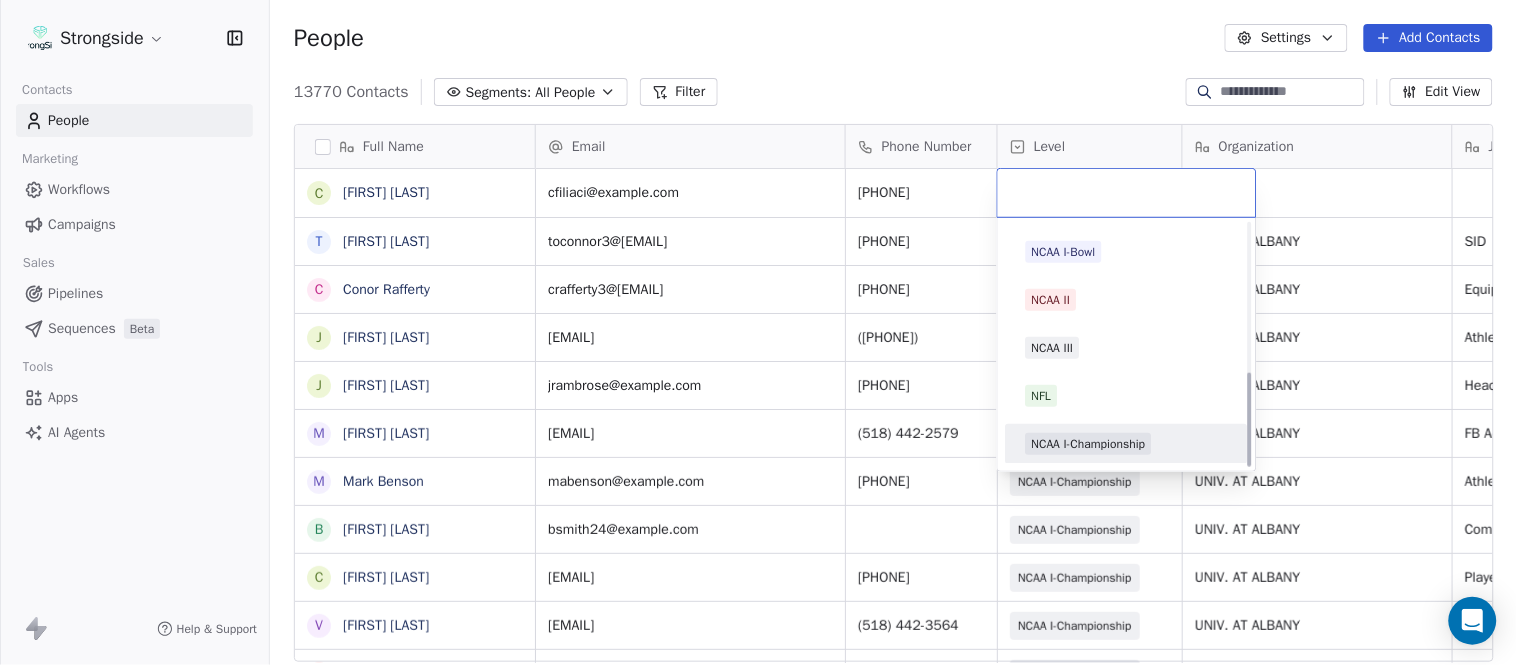 click on "NCAA I-Championship" at bounding box center (1089, 444) 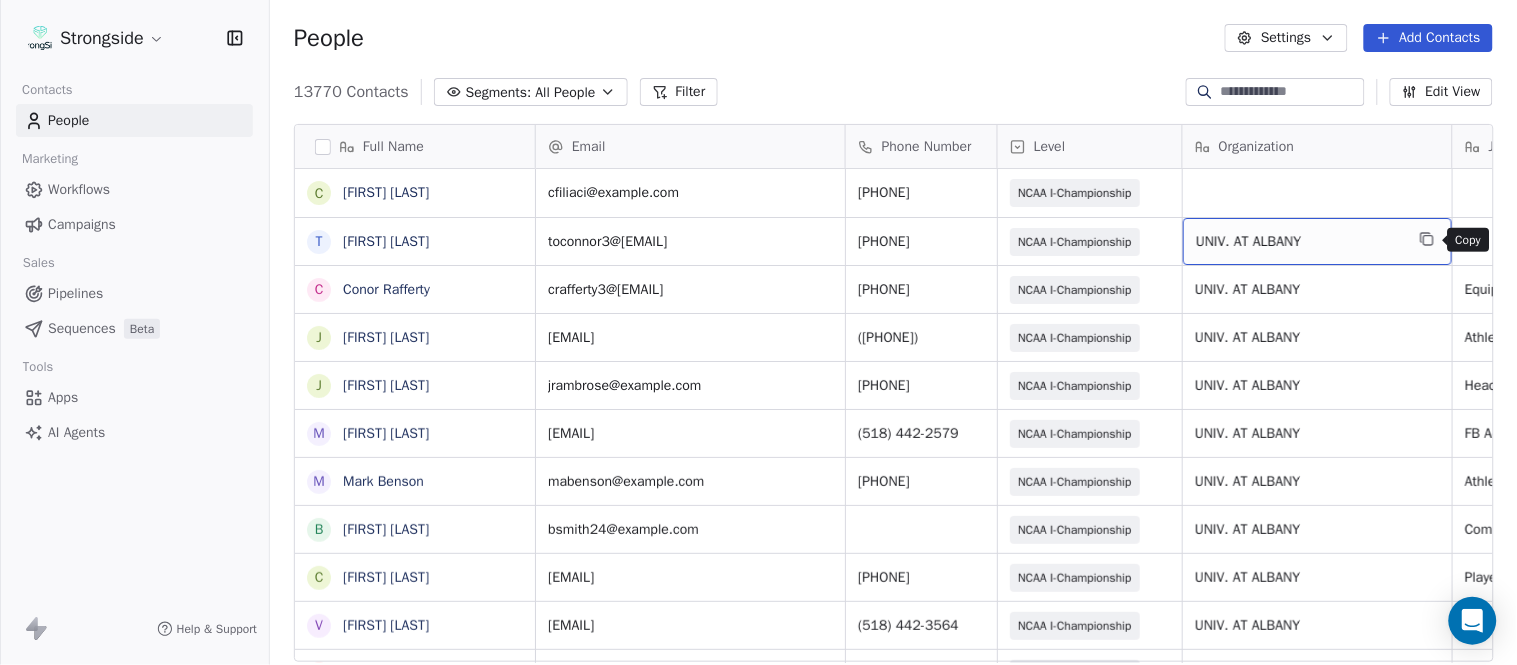 click 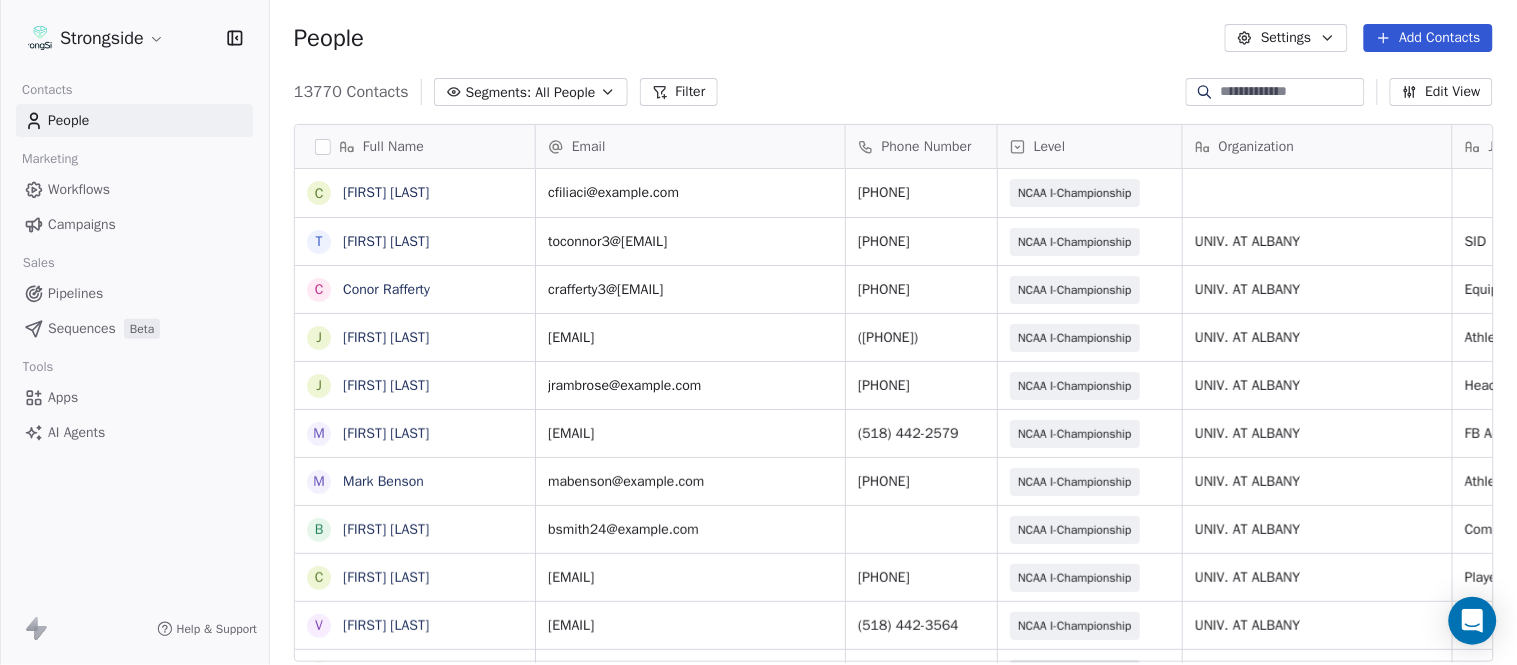 click on "Organization" at bounding box center [1317, 146] 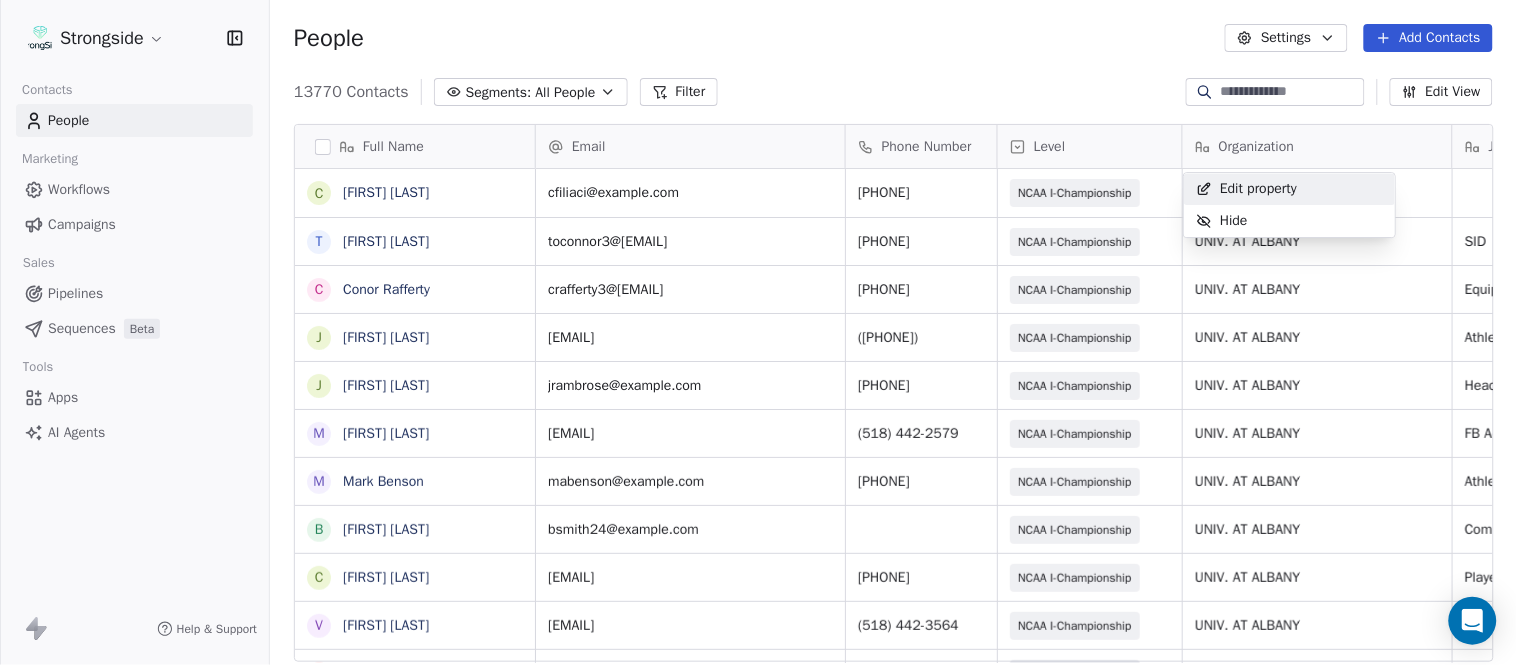 click on "Strongside Contacts People Marketing Workflows Campaigns Sales Pipelines Sequences Beta Tools Apps AI Agents Help & Support People Settings  Add Contacts 13770 Contacts Segments: All People Filter  Edit View Tag Add to Sequence Export Full Name C Casey Mae Filiaci T Taylor OConnor C Conor Rafferty J Jay Geiger J Jared Ambrose M Maryfrancis Keegan M Mark Benson B Brendan Smith C Chris Calabrese V Vic Cegles J Jon Simmons J Jordan Orlovsky G Griffith Hunter A Adam Lovan S Sean Hammonds C Chris Bache K Kevin Elliott A Anthony Davis II S Steve Martino S Scott Lewis Z Zuril Hendrick S Sean Kennedy E Elizabeth Zanolli B Briana Sterling J Jack Clark E Enzo Zucconi T Timothy Koehler B Billy Cosh S Shawn Heilbron B Billy Barber A Aaron Suma Email Phone Number Level Organization Job Title Tags Created Date BST Status cfiliaci@albany.edu (518) 424-3847 NCAA I-Championship Aug 09, 2025 12:24 AM toconnor3@albany.edu (518) 442-3072 NCAA I-Championship UNIV. AT ALBANY SID Aug 09, 2025 12:22 AM crafferty3@albany.edu SID" at bounding box center [758, 332] 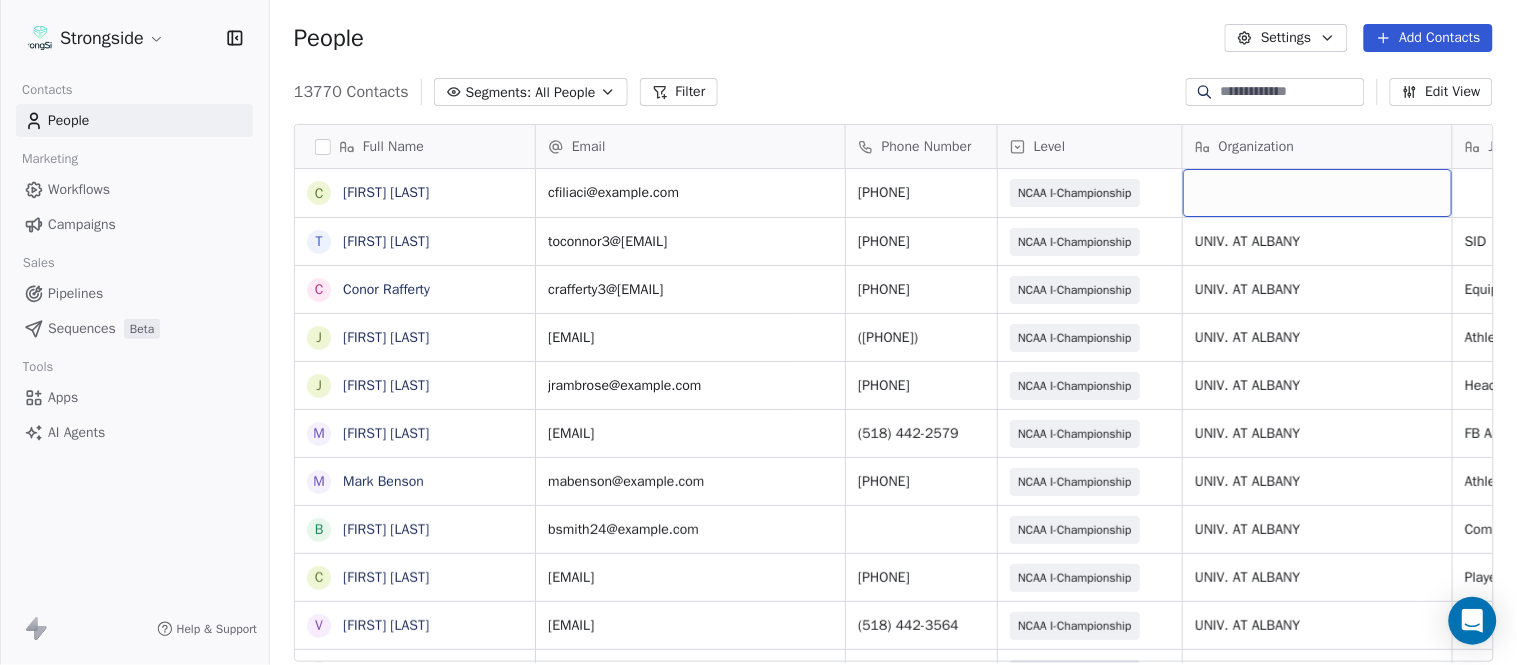 click at bounding box center (1317, 193) 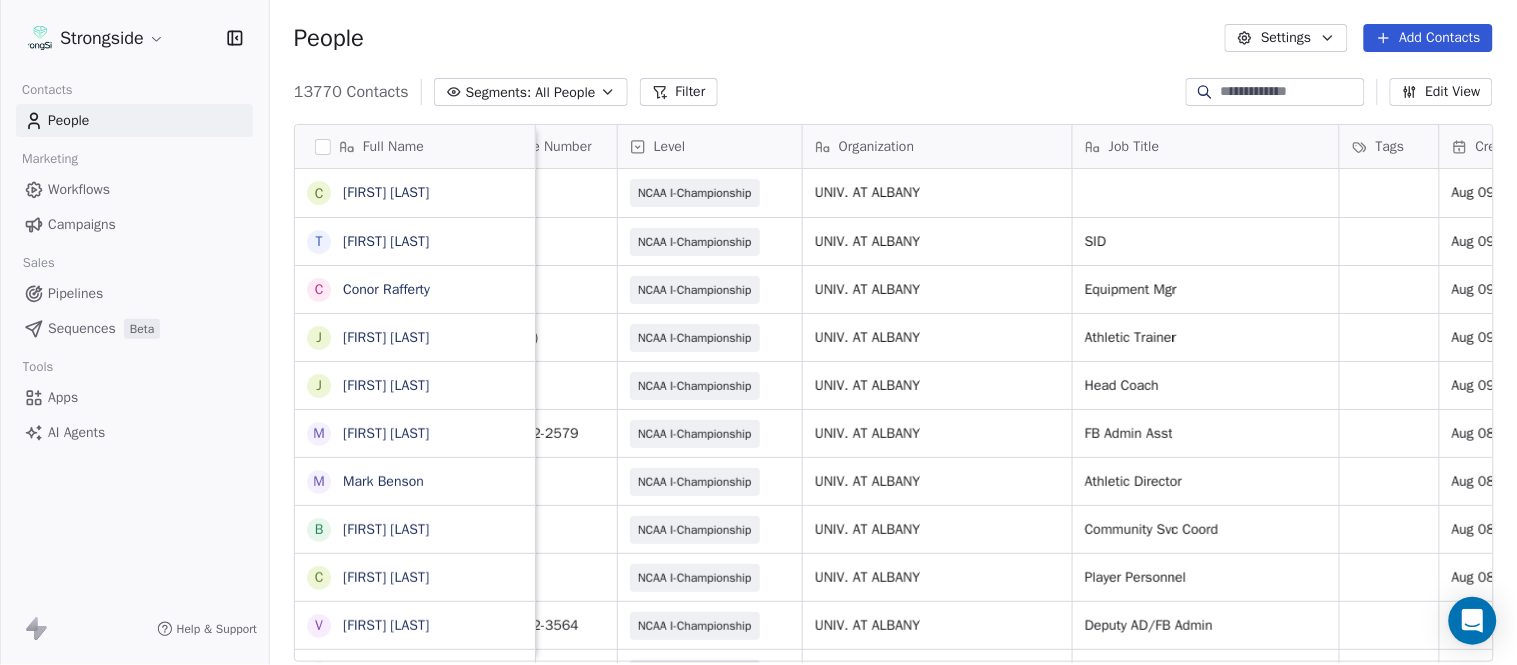 scroll, scrollTop: 0, scrollLeft: 392, axis: horizontal 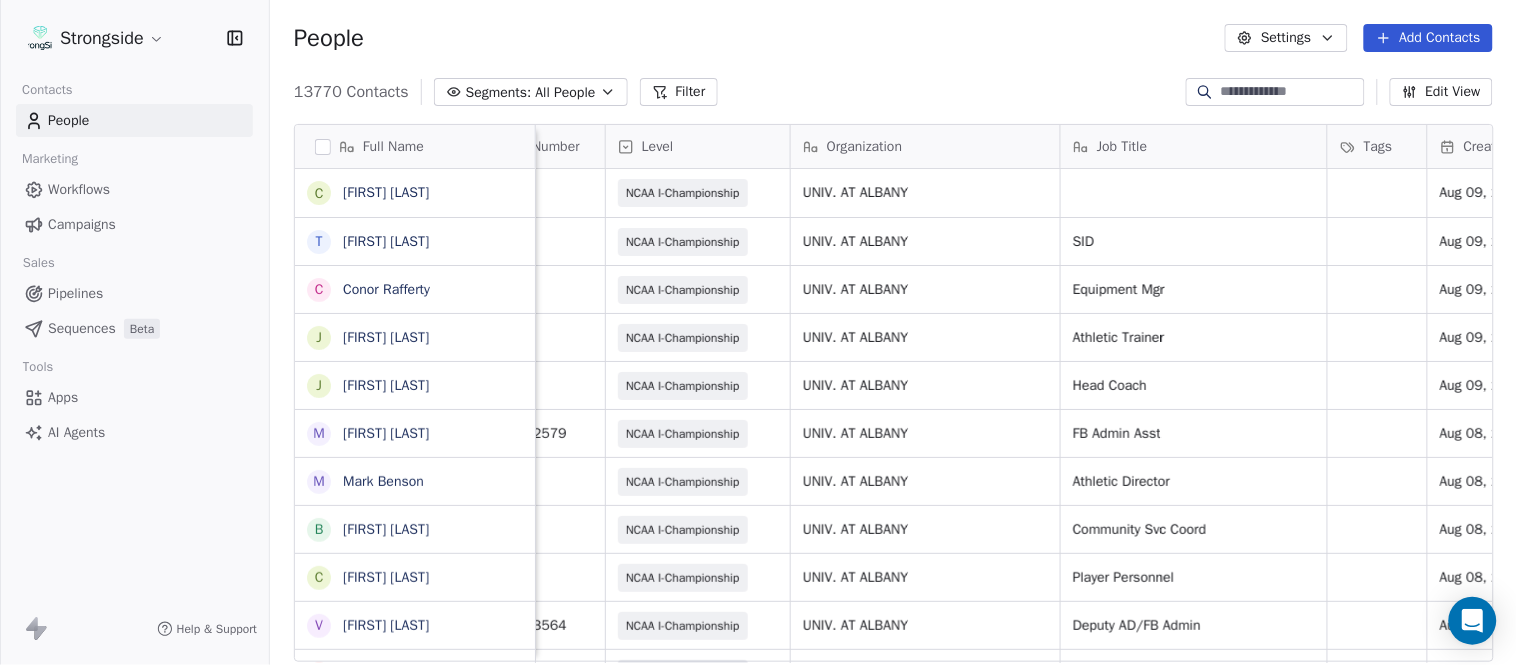 drag, startPoint x: 770, startPoint y: 651, endPoint x: 877, endPoint y: 653, distance: 107.01869 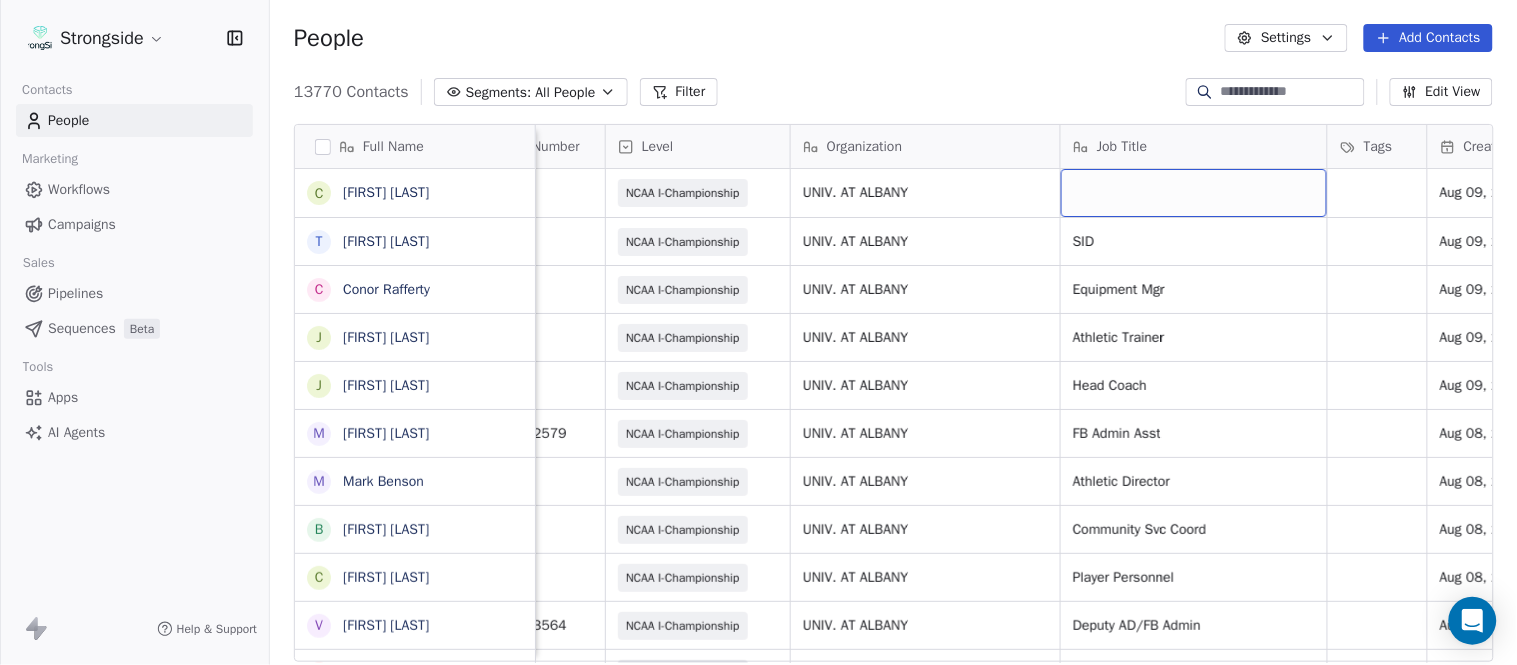 click at bounding box center (1194, 193) 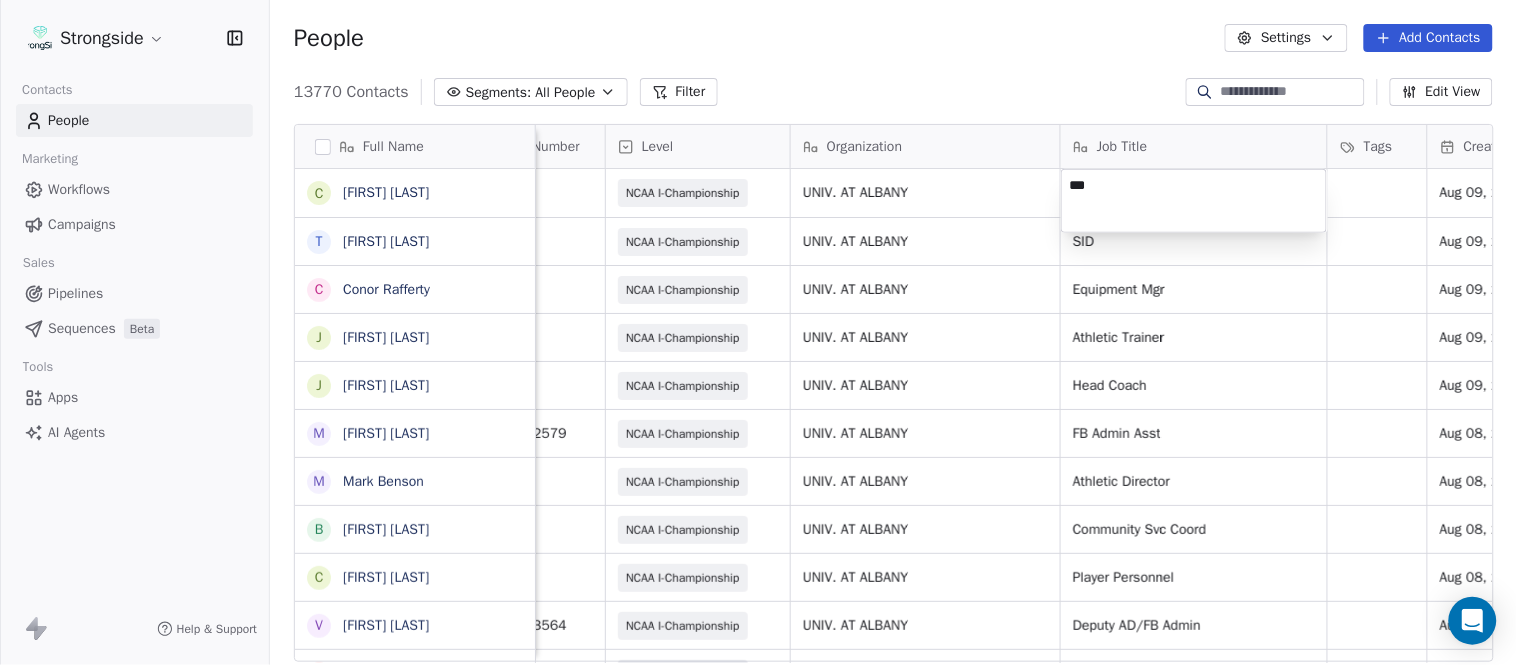 click on "Strongside Contacts People Marketing Workflows Campaigns Sales Pipelines Sequences Beta Tools Apps AI Agents Help & Support People Settings  Add Contacts 13770 Contacts Segments: All People Filter  Edit View Tag Add to Sequence Export Full Name C Casey Mae Filiaci T Taylor OConnor C Conor Rafferty J Jay Geiger J Jared Ambrose M Maryfrancis Keegan M Mark Benson B Brendan Smith C Chris Calabrese V Vic Cegles J Jon Simmons J Jordan Orlovsky G Griffith Hunter A Adam Lovan S Sean Hammonds C Chris Bache K Kevin Elliott A Anthony Davis II S Steve Martino S Scott Lewis Z Zuril Hendrick S Sean Kennedy E Elizabeth Zanolli B Briana Sterling J Jack Clark E Enzo Zucconi T Timothy Koehler B Billy Cosh S Shawn Heilbron B Billy Barber A Aaron Suma Email Phone Number Level Organization Job Title Tags Created Date BST Status Priority Emails Auto Clicked cfiliaci@albany.edu (518) 424-3847 NCAA I-Championship UNIV. AT ALBANY Aug 09, 2025 12:24 AM toconnor3@albany.edu (518) 442-3072 NCAA I-Championship UNIV. AT ALBANY SID SID" at bounding box center (758, 332) 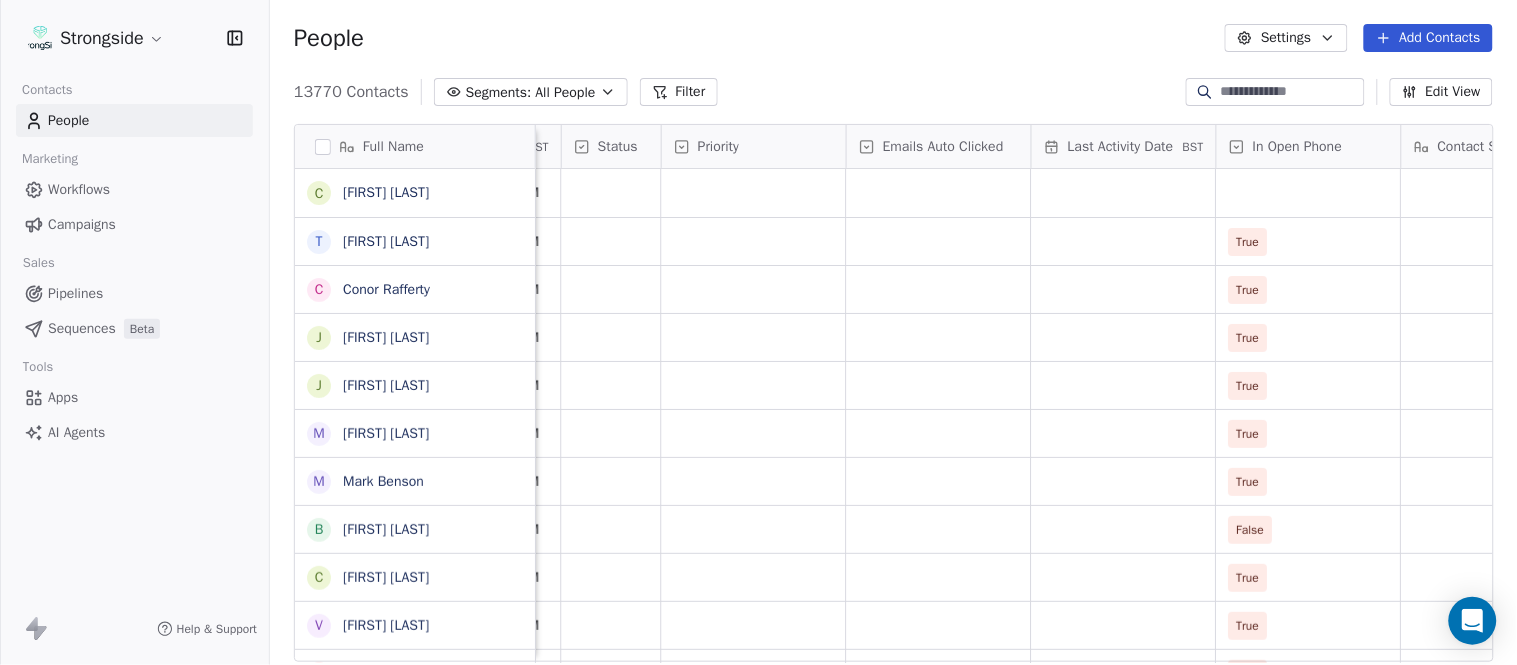 scroll, scrollTop: 0, scrollLeft: 1512, axis: horizontal 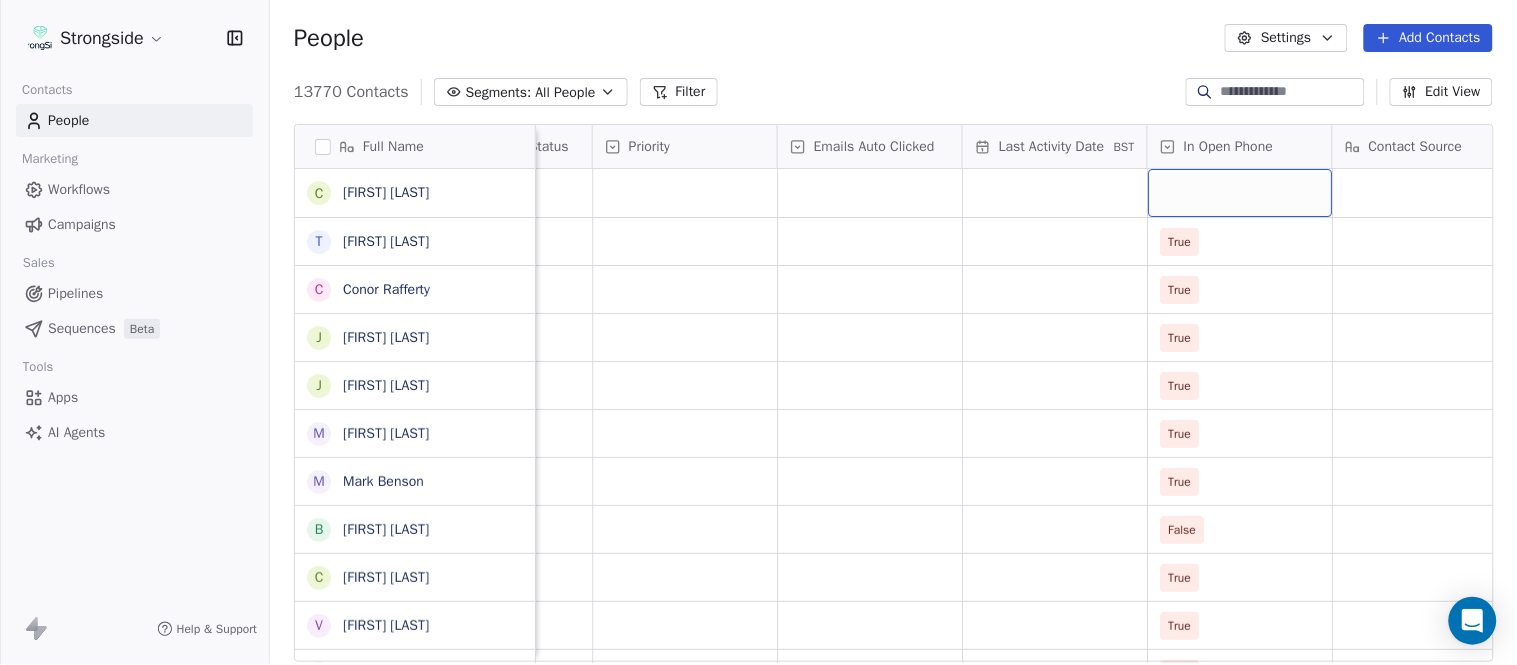 click at bounding box center [1240, 193] 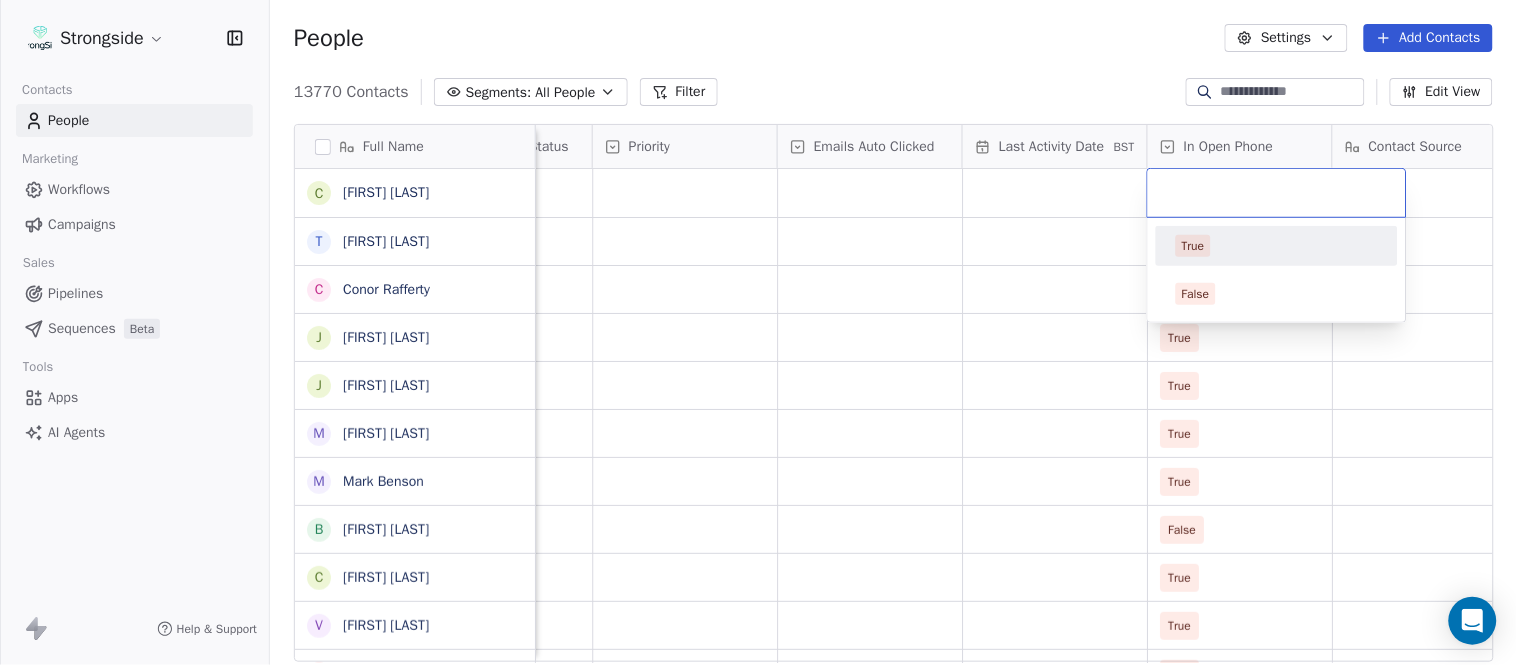 click on "True" at bounding box center (1277, 246) 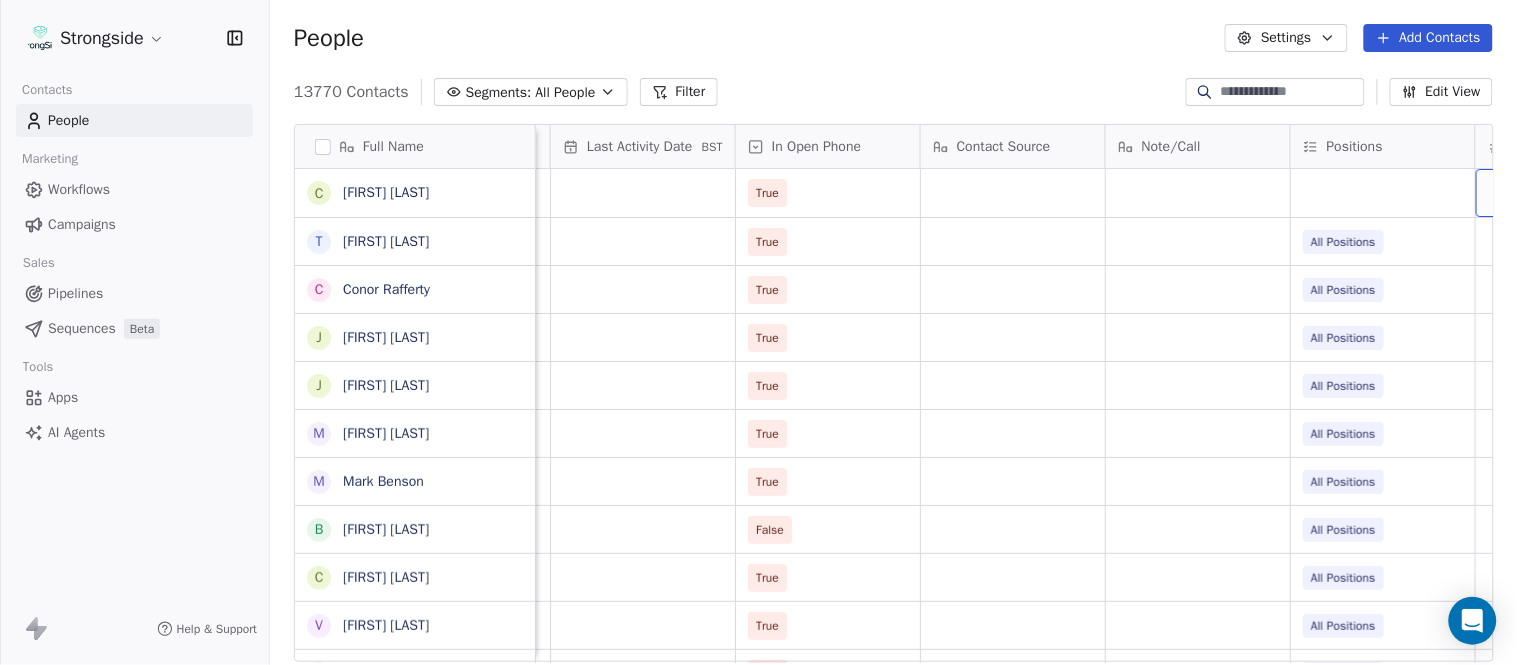 scroll, scrollTop: 0, scrollLeft: 2108, axis: horizontal 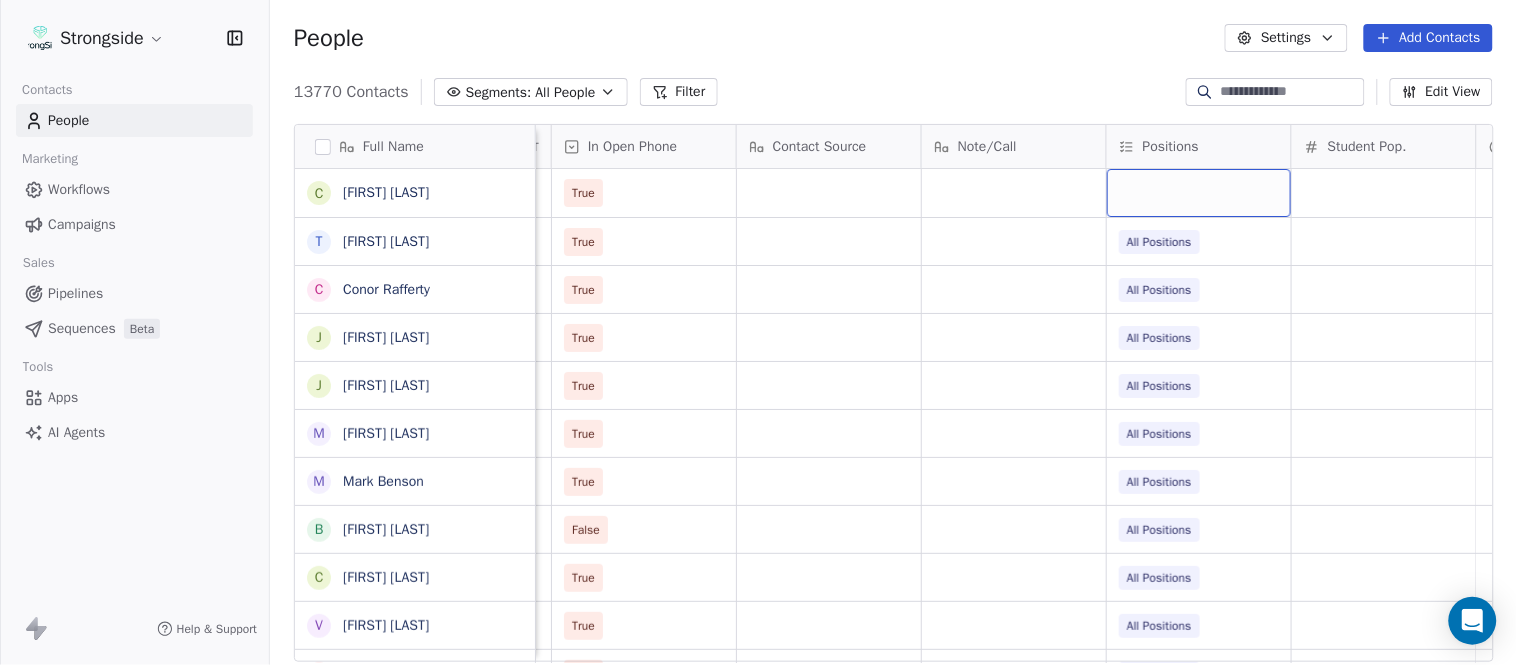 click at bounding box center [1199, 193] 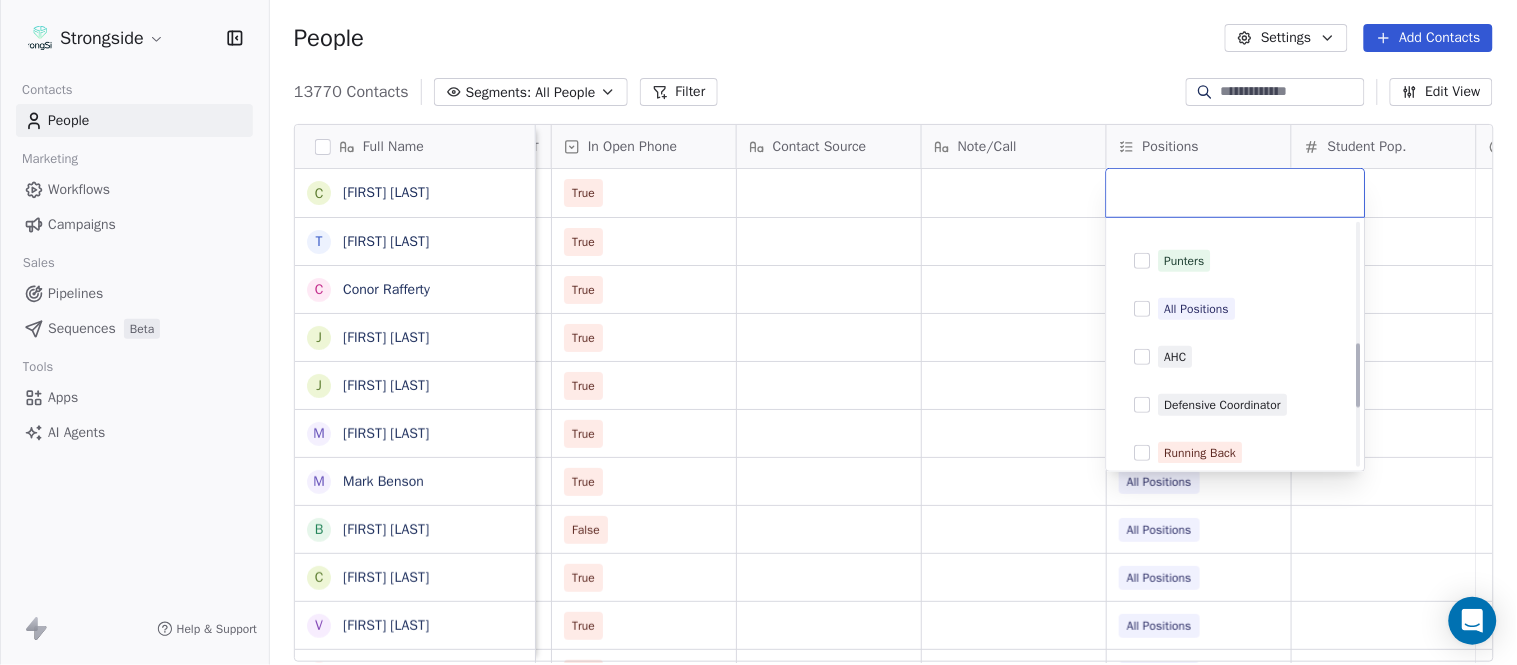 scroll, scrollTop: 444, scrollLeft: 0, axis: vertical 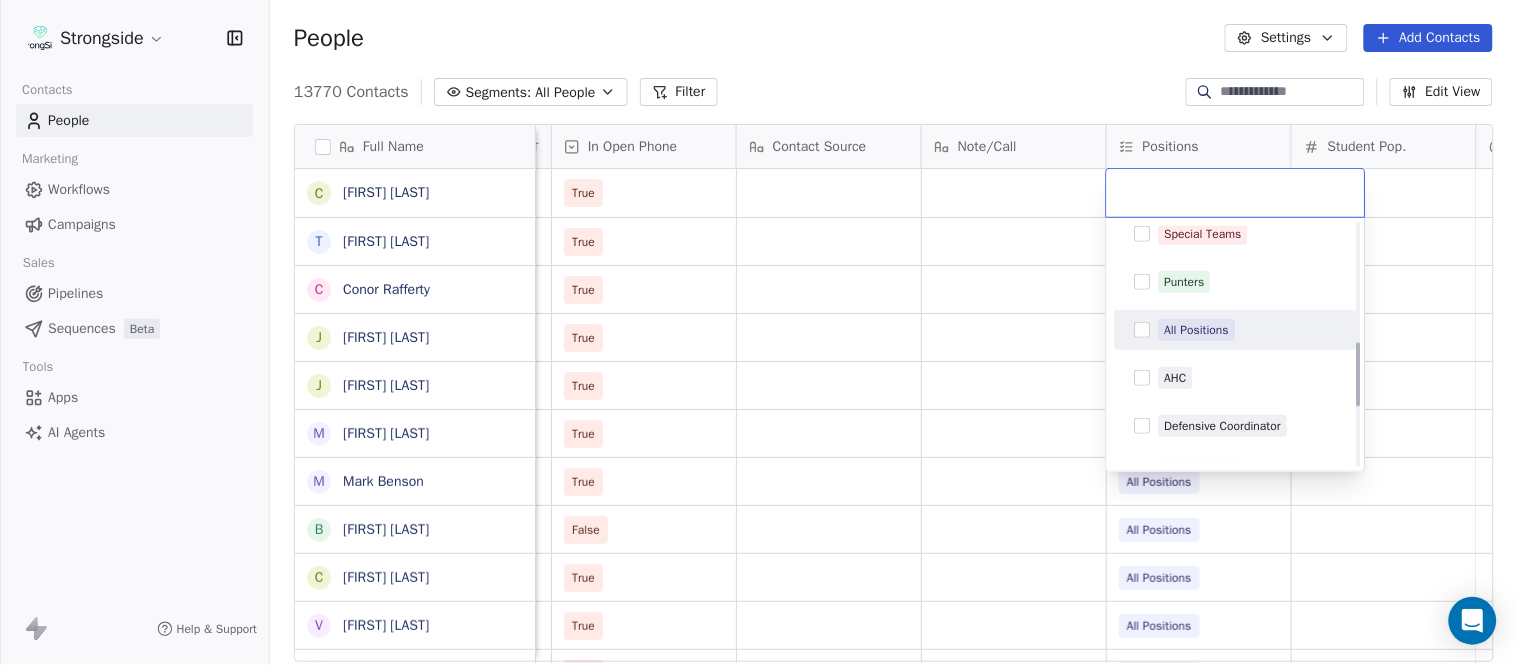click on "All Positions" at bounding box center [1197, 330] 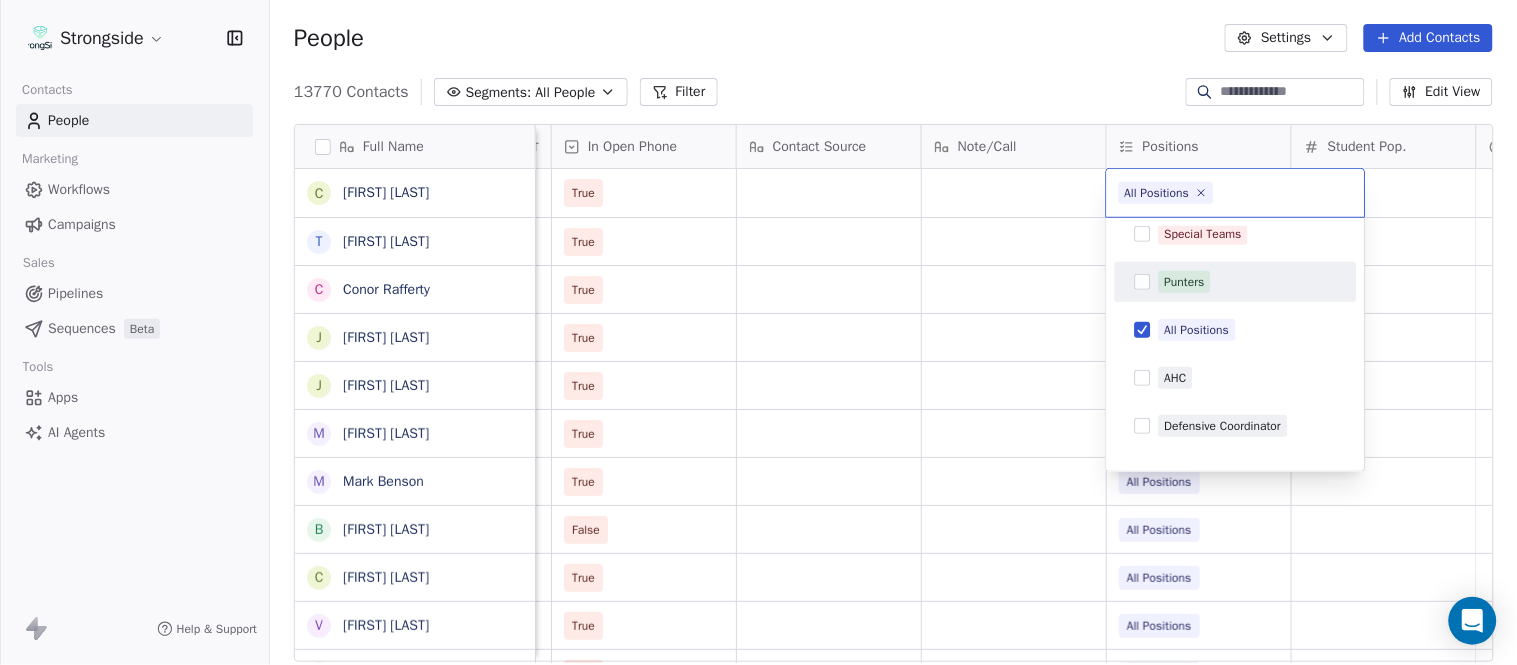 click on "Strongside Contacts People Marketing Workflows Campaigns Sales Pipelines Sequences Beta Tools Apps AI Agents Help & Support People Settings  Add Contacts 13770 Contacts Segments: All People Filter  Edit View Tag Add to Sequence Export Full Name C Casey Mae Filiaci T Taylor OConnor C Conor Rafferty J Jay Geiger J Jared Ambrose M Maryfrancis Keegan M Mark Benson B Brendan Smith C Chris Calabrese V Vic Cegles J Jon Simmons J Jordan Orlovsky G Griffith Hunter A Adam Lovan S Sean Hammonds C Chris Bache K Kevin Elliott A Anthony Davis II S Steve Martino S Scott Lewis Z Zuril Hendrick S Sean Kennedy E Elizabeth Zanolli B Briana Sterling J Jack Clark E Enzo Zucconi T Timothy Koehler B Billy Cosh S Shawn Heilbron B Billy Barber A Aaron Suma Status Priority Emails Auto Clicked Last Activity Date BST In Open Phone Contact Source Note/Call Positions Student Pop. Lead Account   True   True All Positions   True All Positions   True All Positions   True All Positions   True All Positions   True All Positions   False" at bounding box center [758, 332] 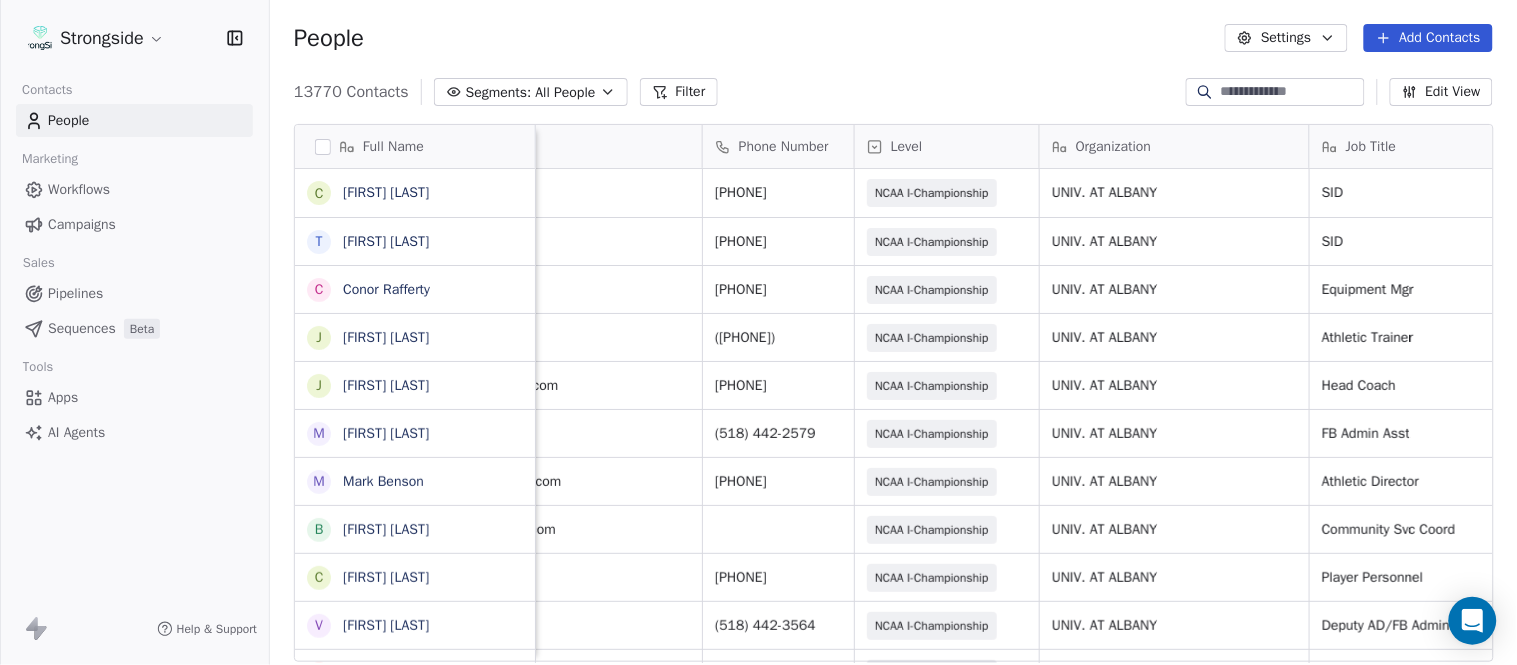 scroll, scrollTop: 0, scrollLeft: 0, axis: both 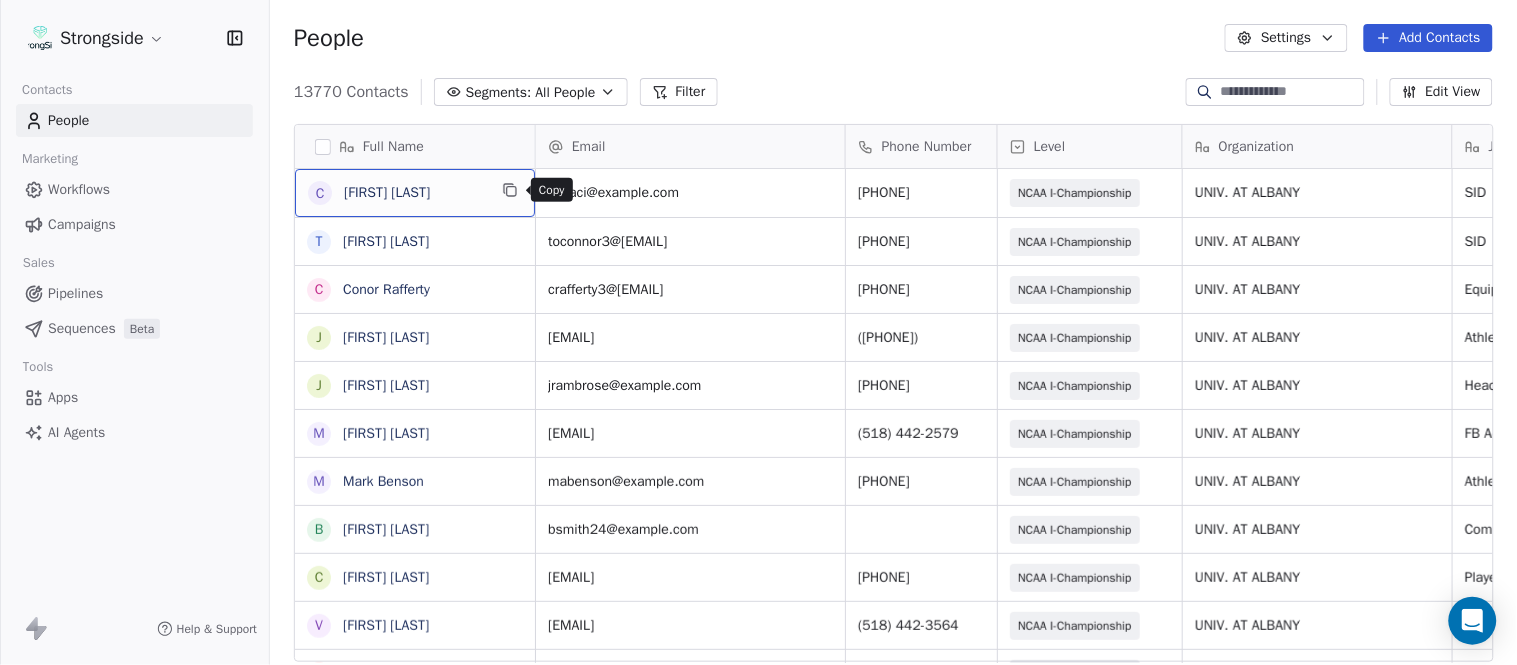 click 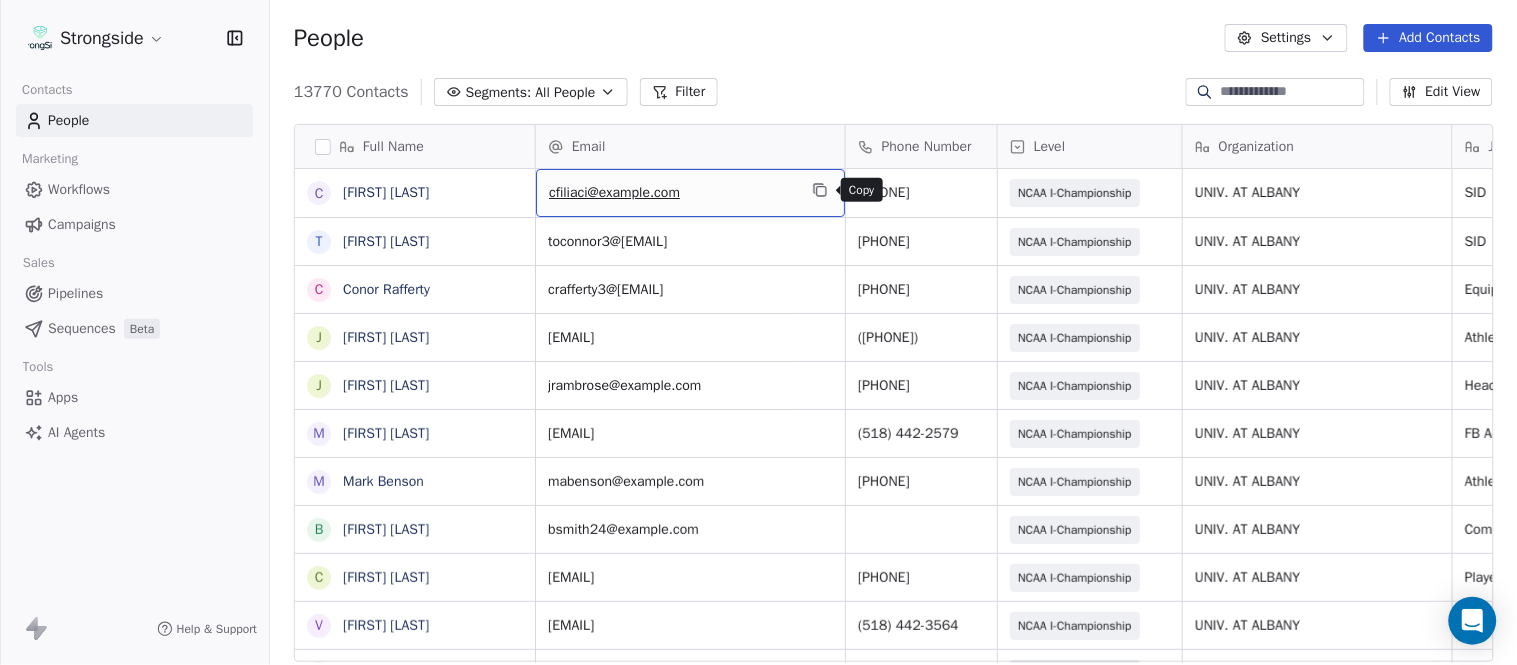 click 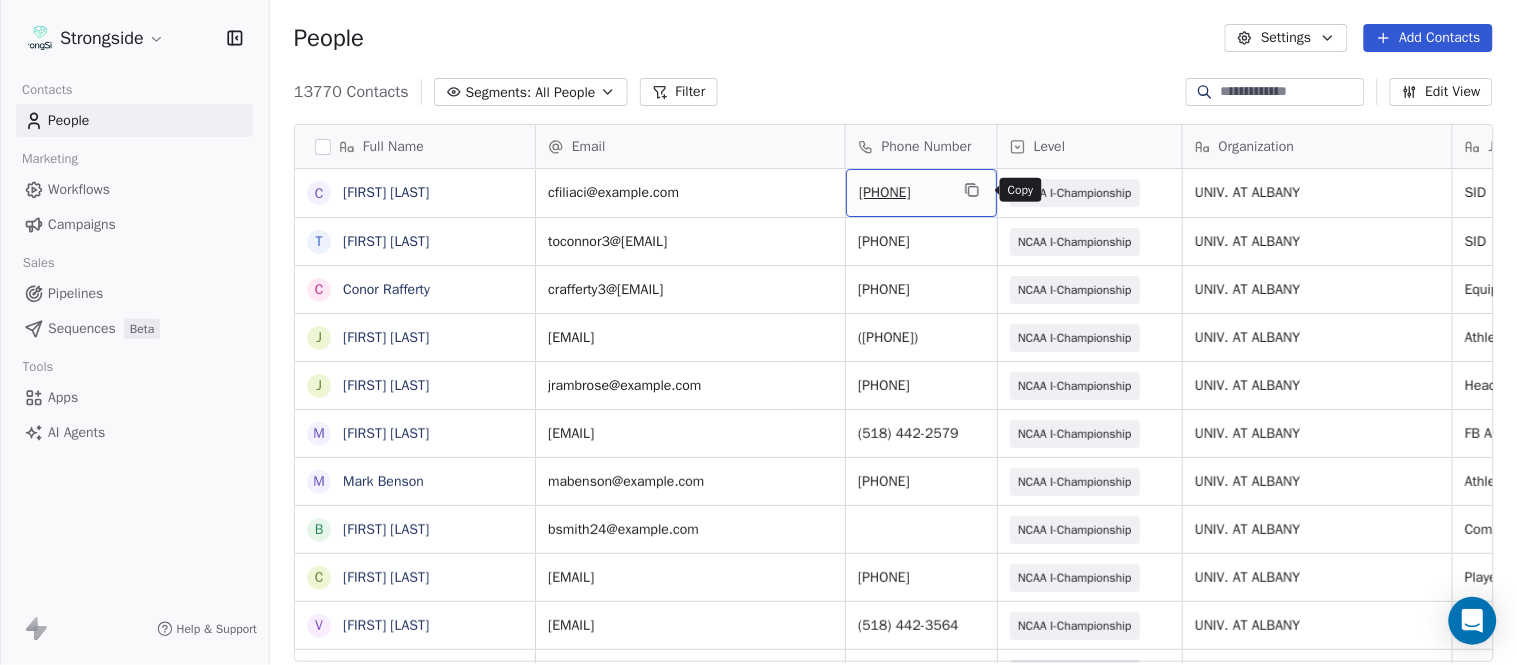 click 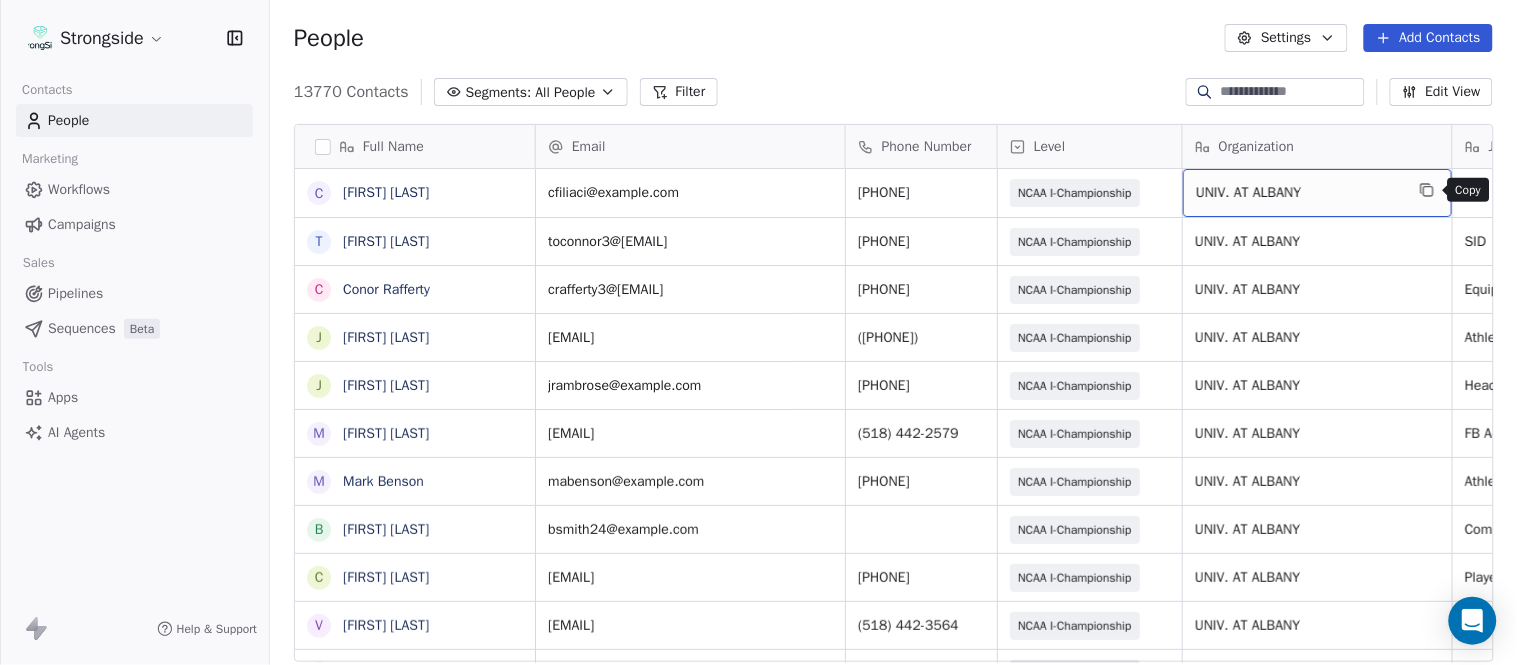 click 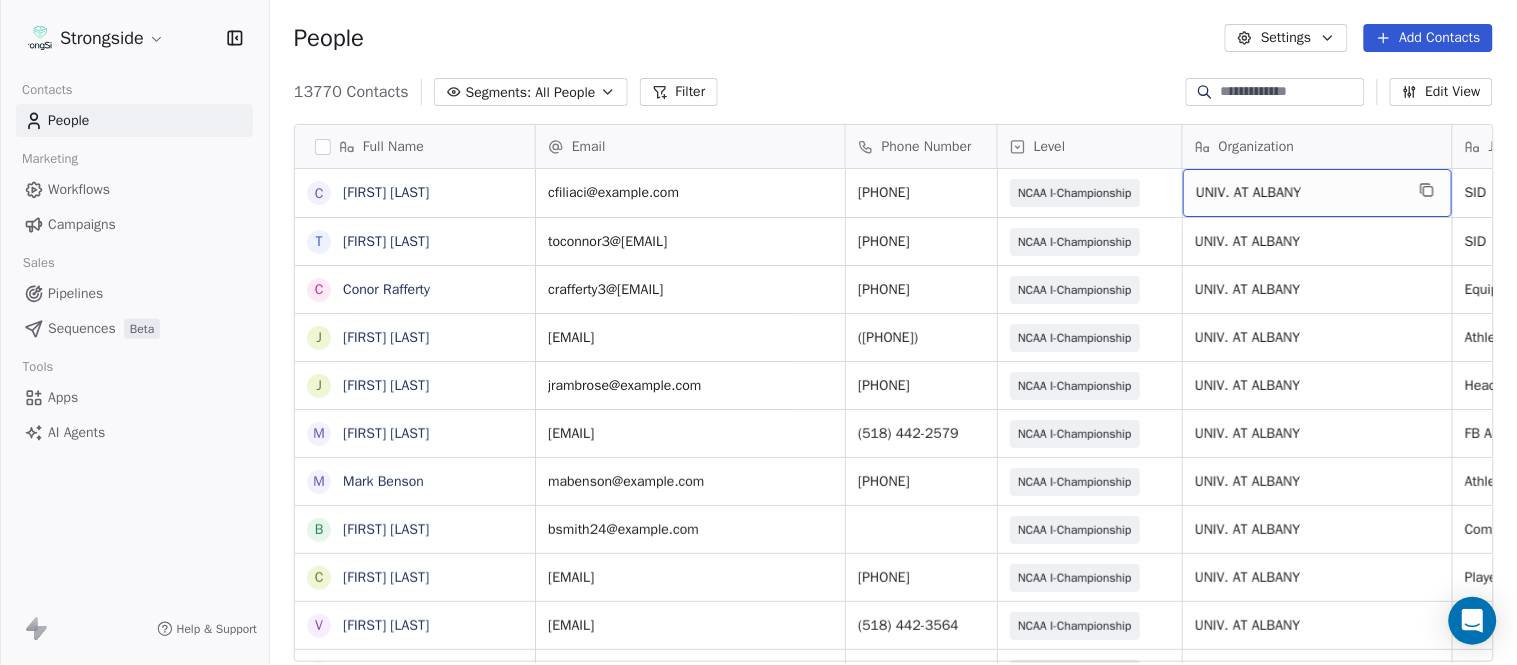 scroll, scrollTop: 0, scrollLeft: 244, axis: horizontal 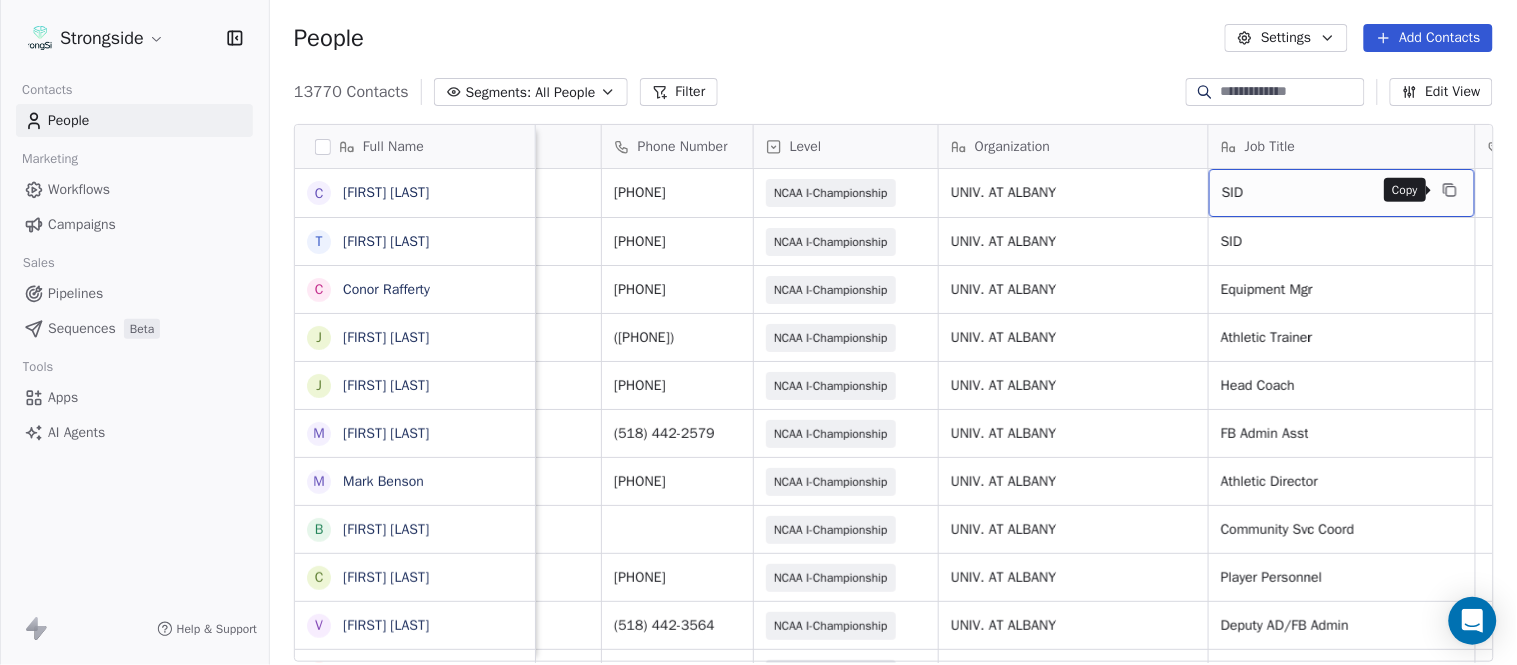 click 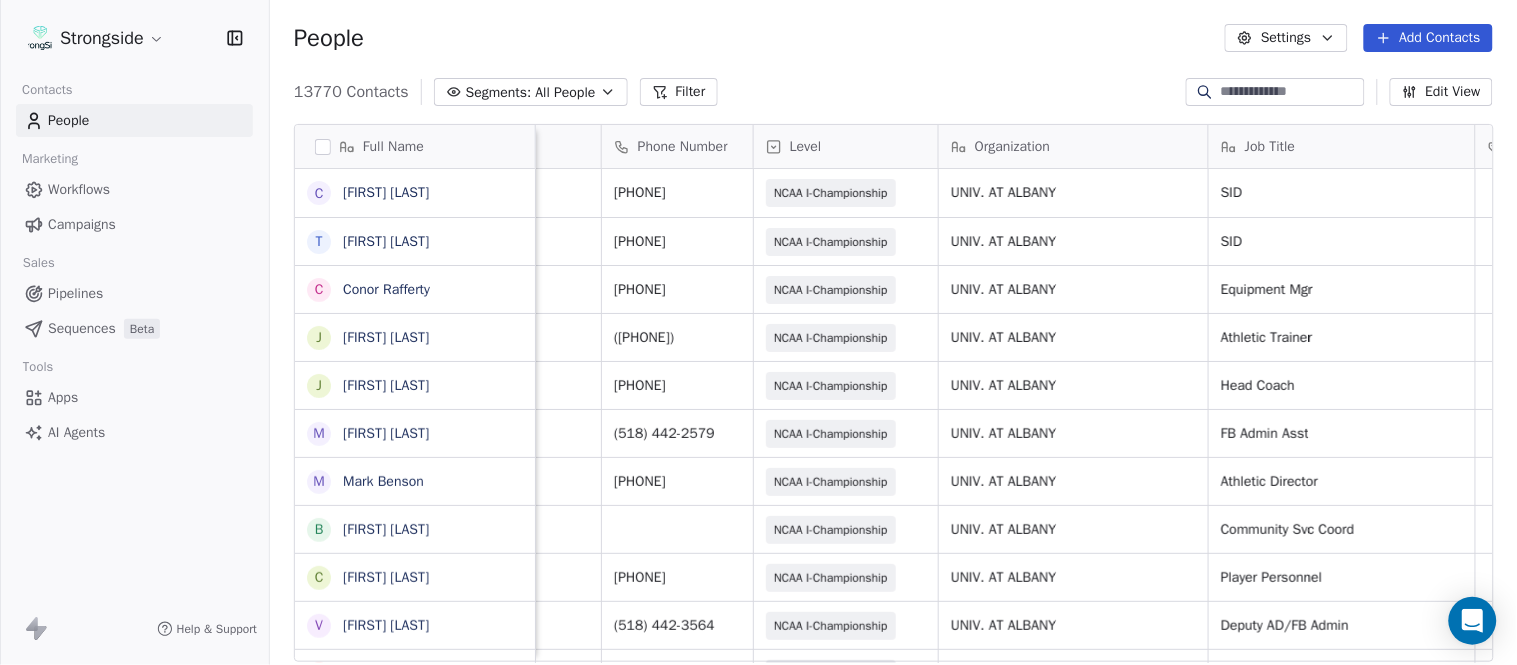 scroll, scrollTop: 0, scrollLeft: 0, axis: both 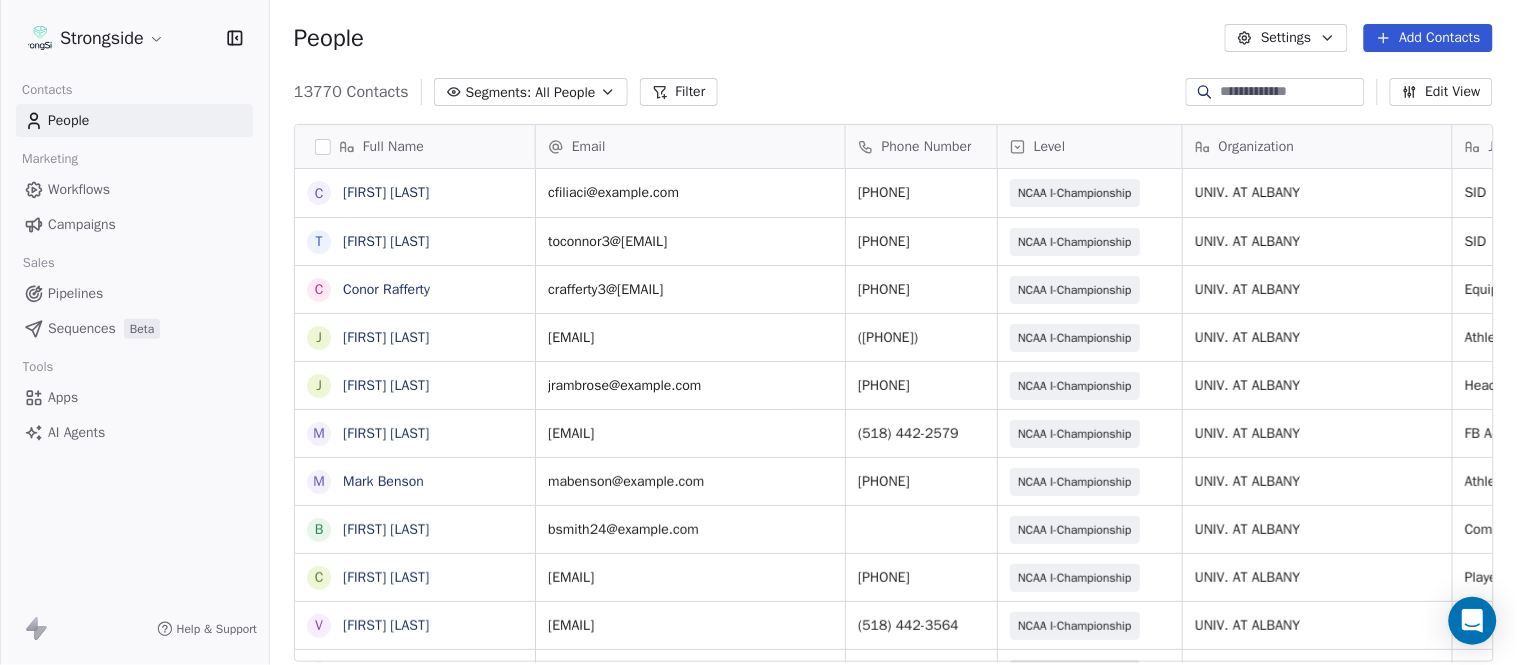 click on "Add Contacts" at bounding box center (1428, 38) 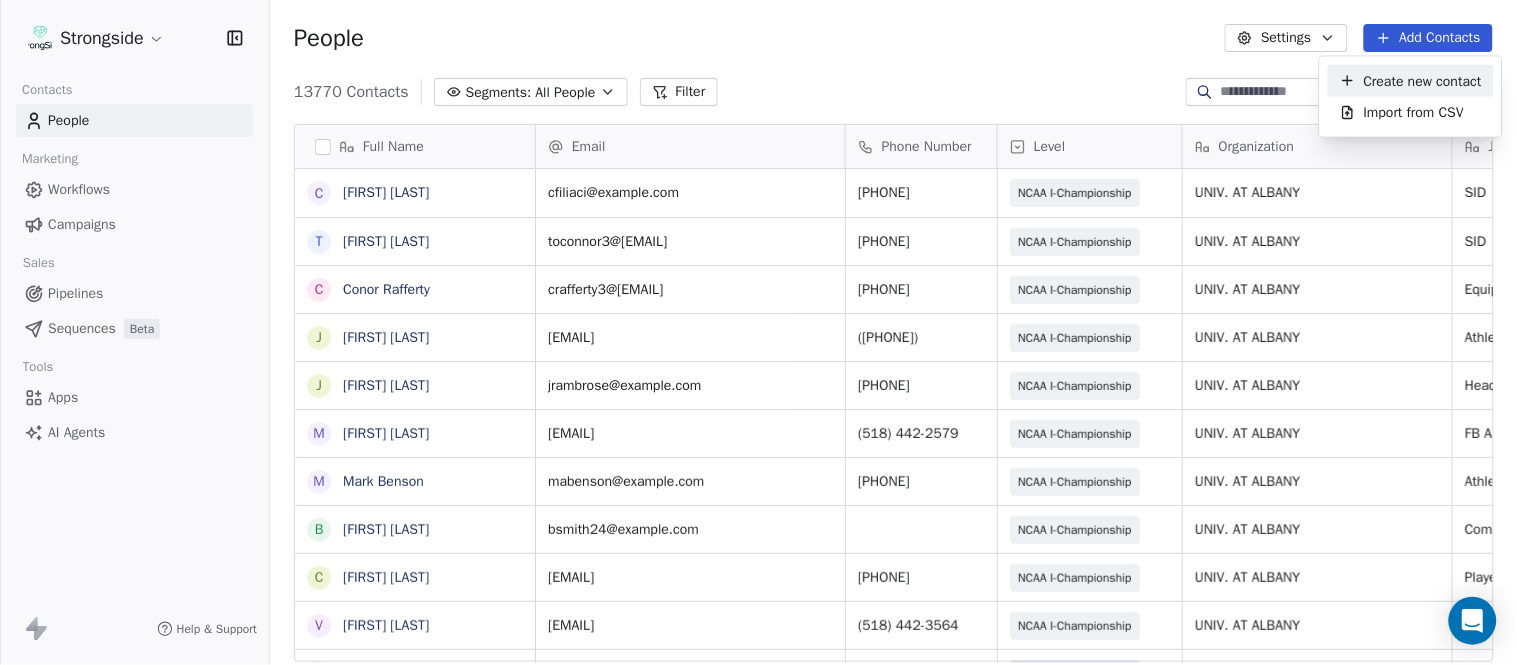 click on "Create new contact" at bounding box center [1423, 80] 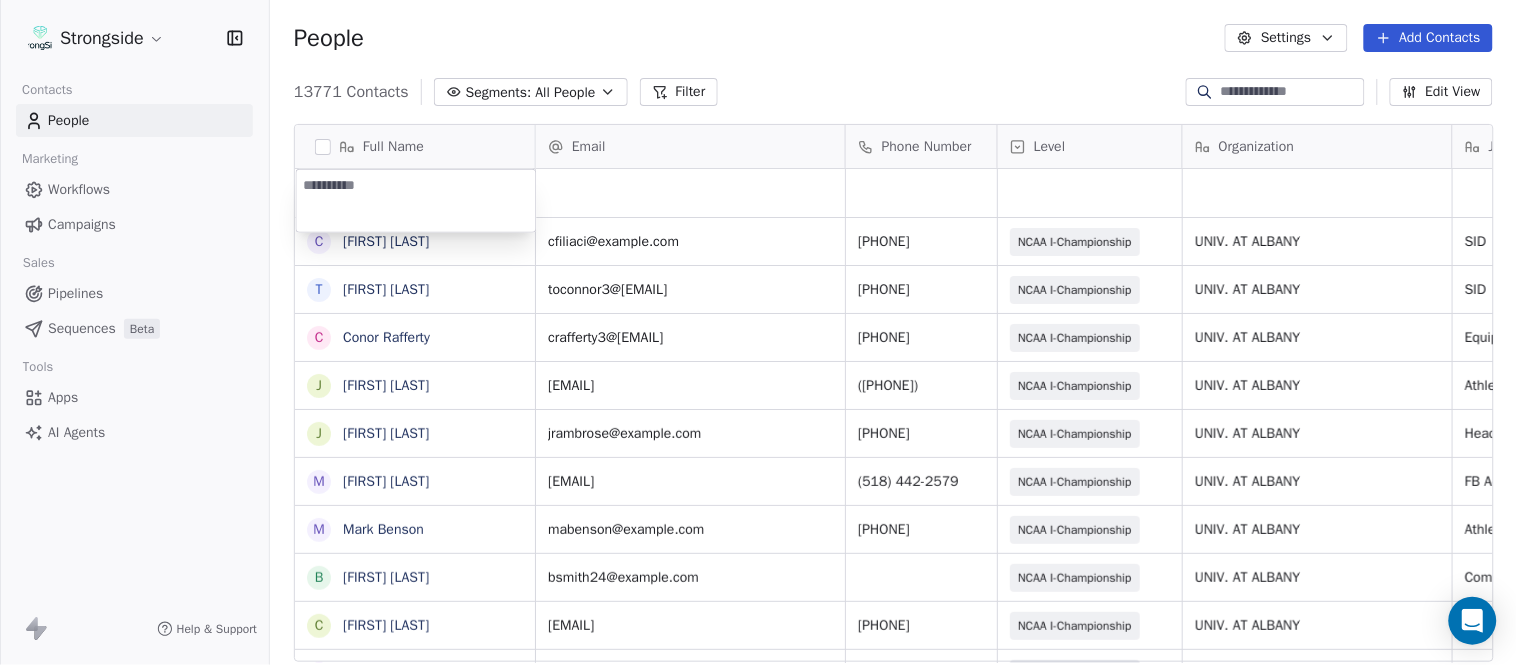 type on "**********" 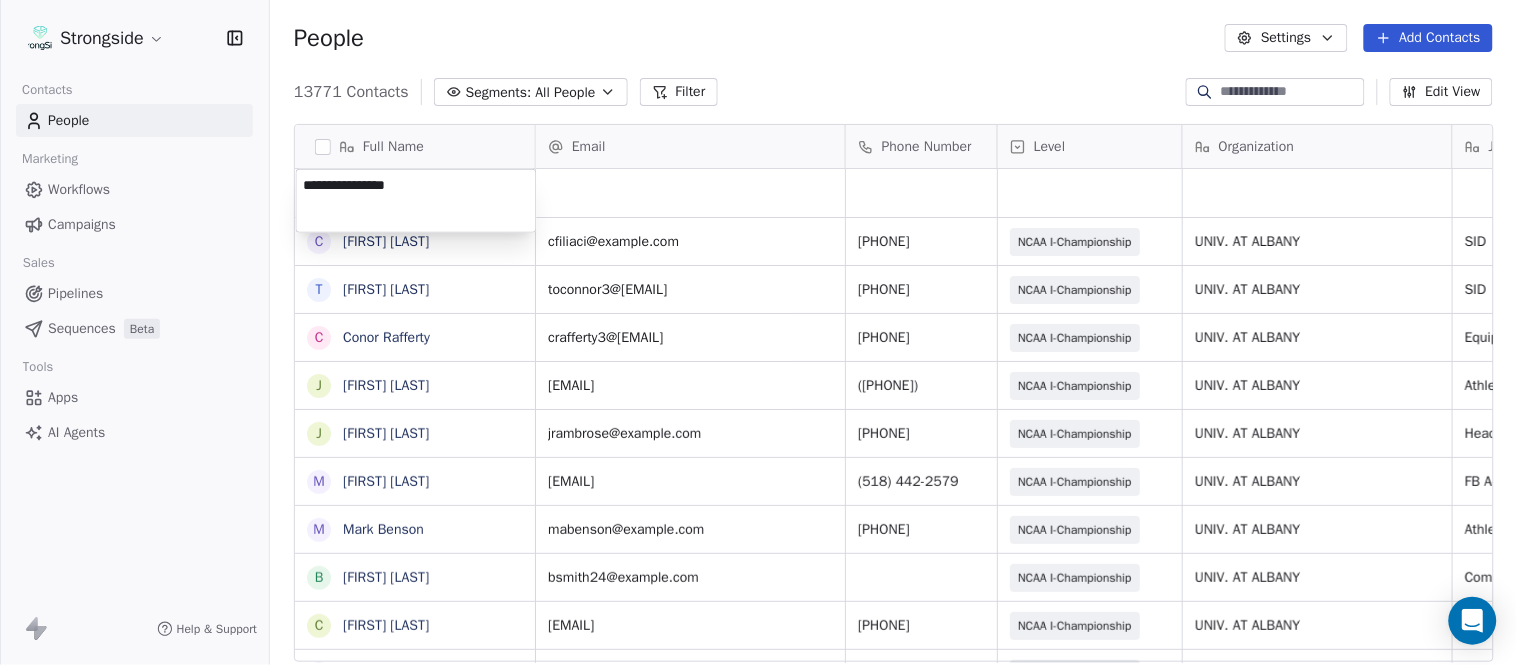 click on "Strongside Contacts People Marketing Workflows Campaigns Sales Pipelines Sequences Beta Tools Apps AI Agents Help & Support People Settings  Add Contacts 13771 Contacts Segments: All People Filter  Edit View Tag Add to Sequence Export Full Name C Casey Mae Filiaci T Taylor OConnor C Conor Rafferty J Jay Geiger J Jared Ambrose M Maryfrancis Keegan M Mark Benson B Brendan Smith C Chris Calabrese V Vic Cegles J Jon Simmons J Jordan Orlovsky G Griffith Hunter A Adam Lovan S Sean Hammonds C Chris Bache K Kevin Elliott A Anthony Davis II S Steve Martino S Scott Lewis Z Zuril Hendrick S Sean Kennedy E Elizabeth Zanolli B Briana Sterling J Jack Clark E Enzo Zucconi T Timothy Koehler B Billy Cosh S Shawn Heilbron B Billy Barber Email Phone Number Level Organization Job Title Tags Created Date BST Status Aug 09, 2025 12:26 AM cfiliaci@albany.edu (518) 424-3847 NCAA I-Championship UNIV. AT ALBANY SID Aug 09, 2025 12:24 AM toconnor3@albany.edu (518) 442-3072 NCAA I-Championship UNIV. AT ALBANY SID Aug 09, 2025 12:22 AM" at bounding box center [758, 332] 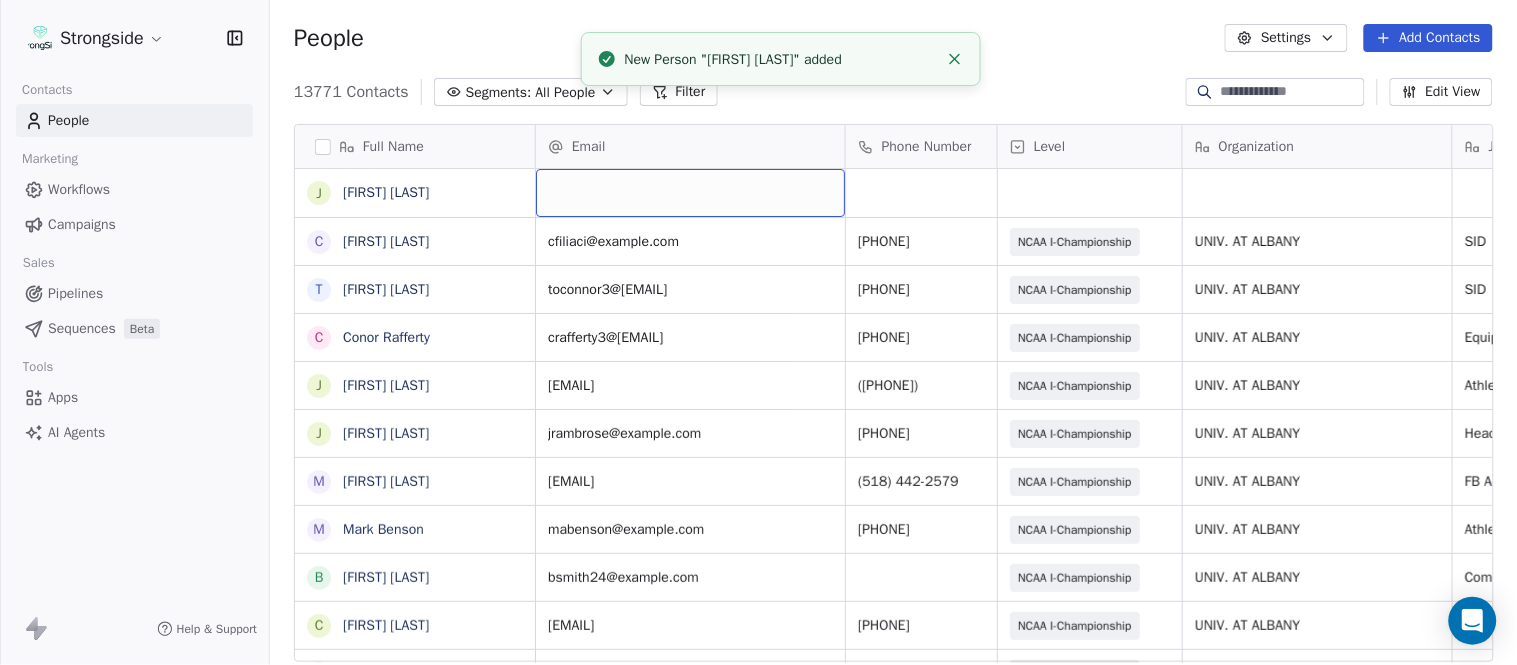 click at bounding box center (690, 193) 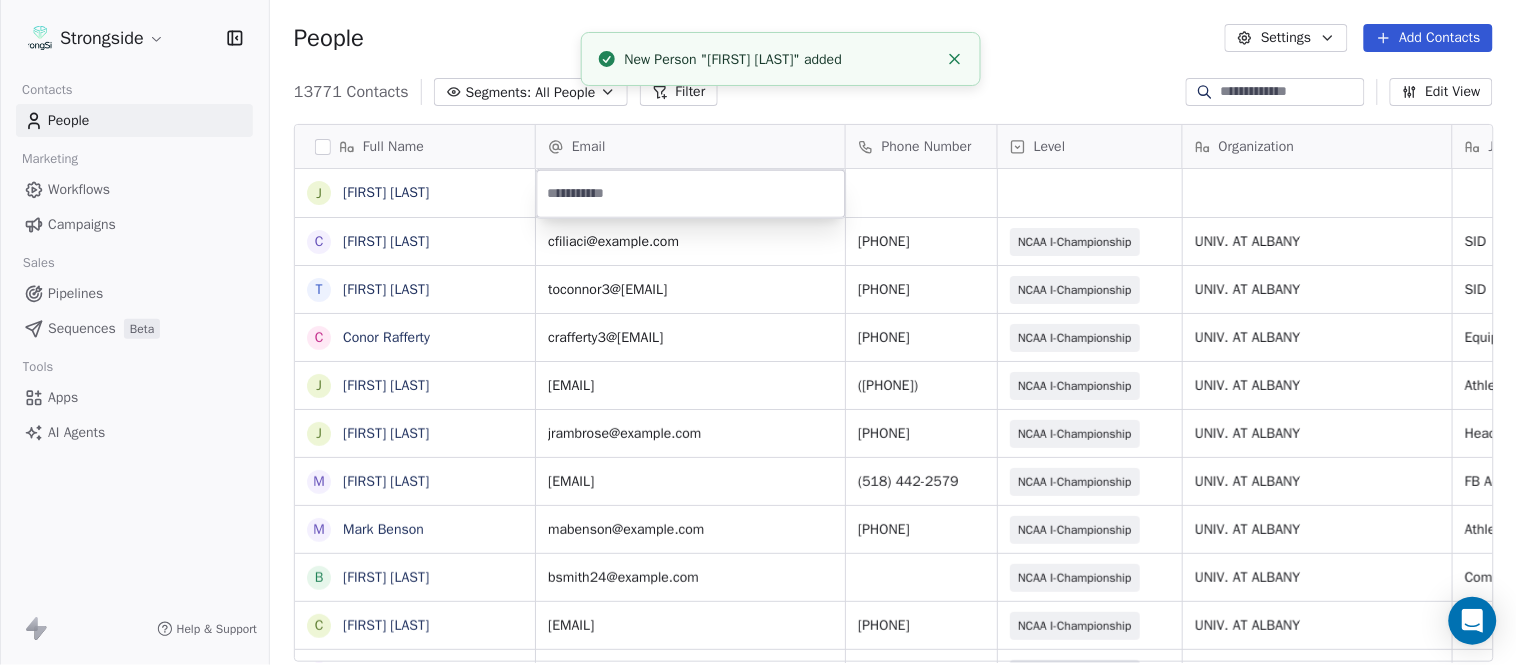 type on "**********" 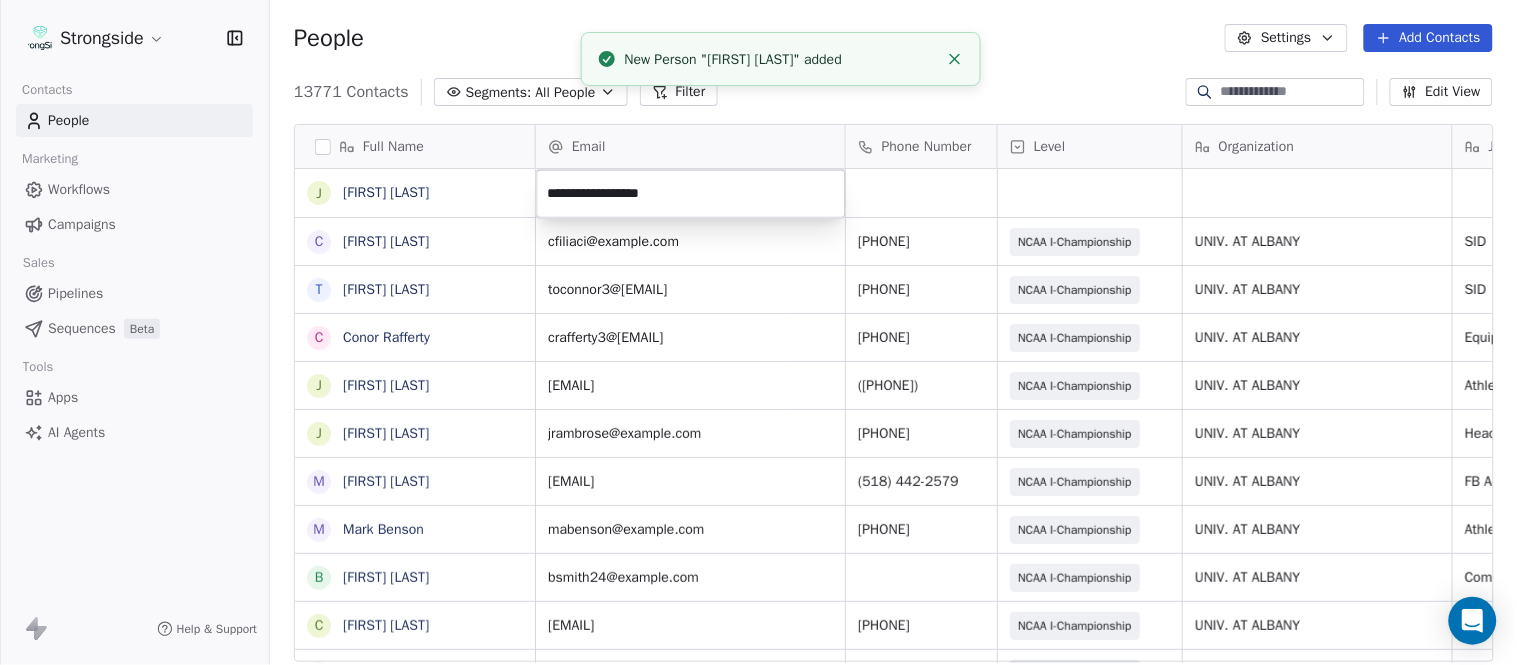 click on "Strongside Contacts People Marketing Workflows Campaigns Sales Pipelines Sequences Beta Tools Apps AI Agents Help & Support People Settings  Add Contacts 13771 Contacts Segments: All People Filter  Edit View Tag Add to Sequence Export Full Name J Jennifer Carron C Casey Mae Filiaci T Taylor OConnor C Conor Rafferty J Jay Geiger J Jared Ambrose M Maryfrancis Keegan M Mark Benson B Brendan Smith C Chris Calabrese V Vic Cegles J Jon Simmons J Jordan Orlovsky G Griffith Hunter A Adam Lovan S Sean Hammonds C Chris Bache K Kevin Elliott A Anthony Davis II S Steve Martino S Scott Lewis Z Zuril Hendrick S Sean Kennedy E Elizabeth Zanolli B Briana Sterling J Jack Clark E Enzo Zucconi T Timothy Koehler B Billy Cosh S Shawn Heilbron B Billy Barber Email Phone Number Level Organization Job Title Tags Created Date BST Status Aug 09, 2025 12:26 AM cfiliaci@albany.edu (518) 424-3847 NCAA I-Championship UNIV. AT ALBANY SID Aug 09, 2025 12:24 AM toconnor3@albany.edu (518) 442-3072 NCAA I-Championship UNIV. AT ALBANY SID SID" at bounding box center [758, 332] 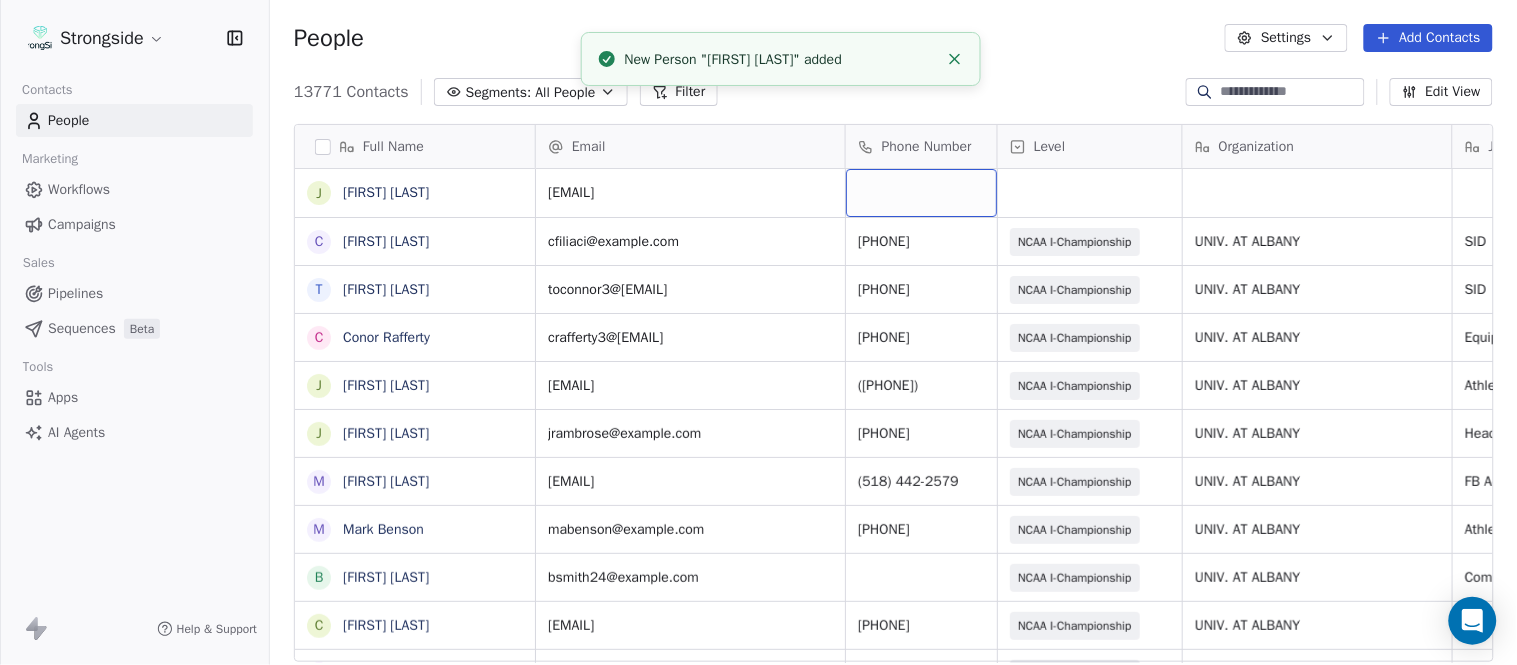click at bounding box center (921, 193) 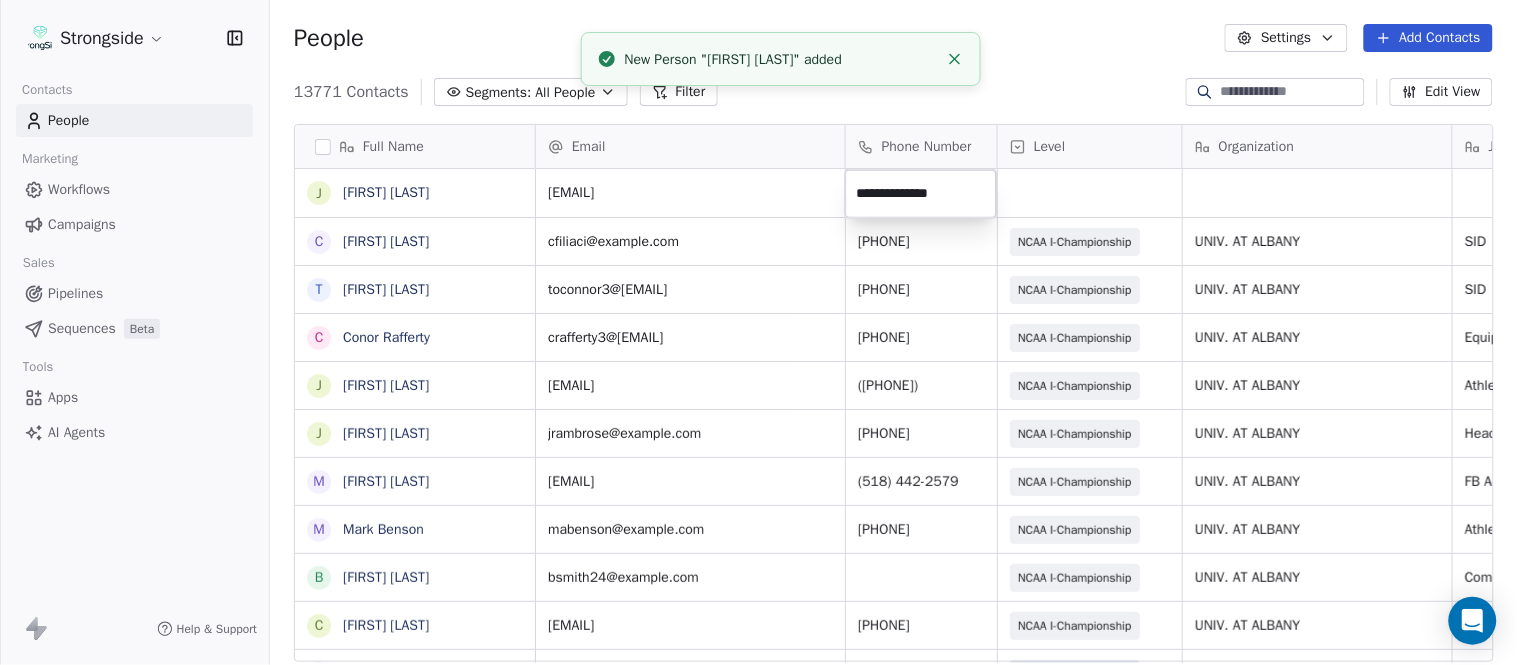 click on "Strongside Contacts People Marketing Workflows Campaigns Sales Pipelines Sequences Beta Tools Apps AI Agents Help & Support People Settings  Add Contacts 13771 Contacts Segments: All People Filter  Edit View Tag Add to Sequence Export Full Name J Jennifer Carron C Casey Mae Filiaci T Taylor OConnor C Conor Rafferty J Jay Geiger J Jared Ambrose M Maryfrancis Keegan M Mark Benson B Brendan Smith C Chris Calabrese V Vic Cegles J Jon Simmons J Jordan Orlovsky G Griffith Hunter A Adam Lovan S Sean Hammonds C Chris Bache K Kevin Elliott A Anthony Davis II S Steve Martino S Scott Lewis Z Zuril Hendrick S Sean Kennedy E Elizabeth Zanolli B Briana Sterling J Jack Clark E Enzo Zucconi T Timothy Koehler B Billy Cosh S Shawn Heilbron B Billy Barber Email Phone Number Level Organization Job Title Tags Created Date BST Status jcarron@albany.edu Aug 09, 2025 12:26 AM cfiliaci@albany.edu (518) 424-3847 NCAA I-Championship UNIV. AT ALBANY SID Aug 09, 2025 12:24 AM toconnor3@albany.edu (518) 442-3072 NCAA I-Championship SID" at bounding box center [758, 332] 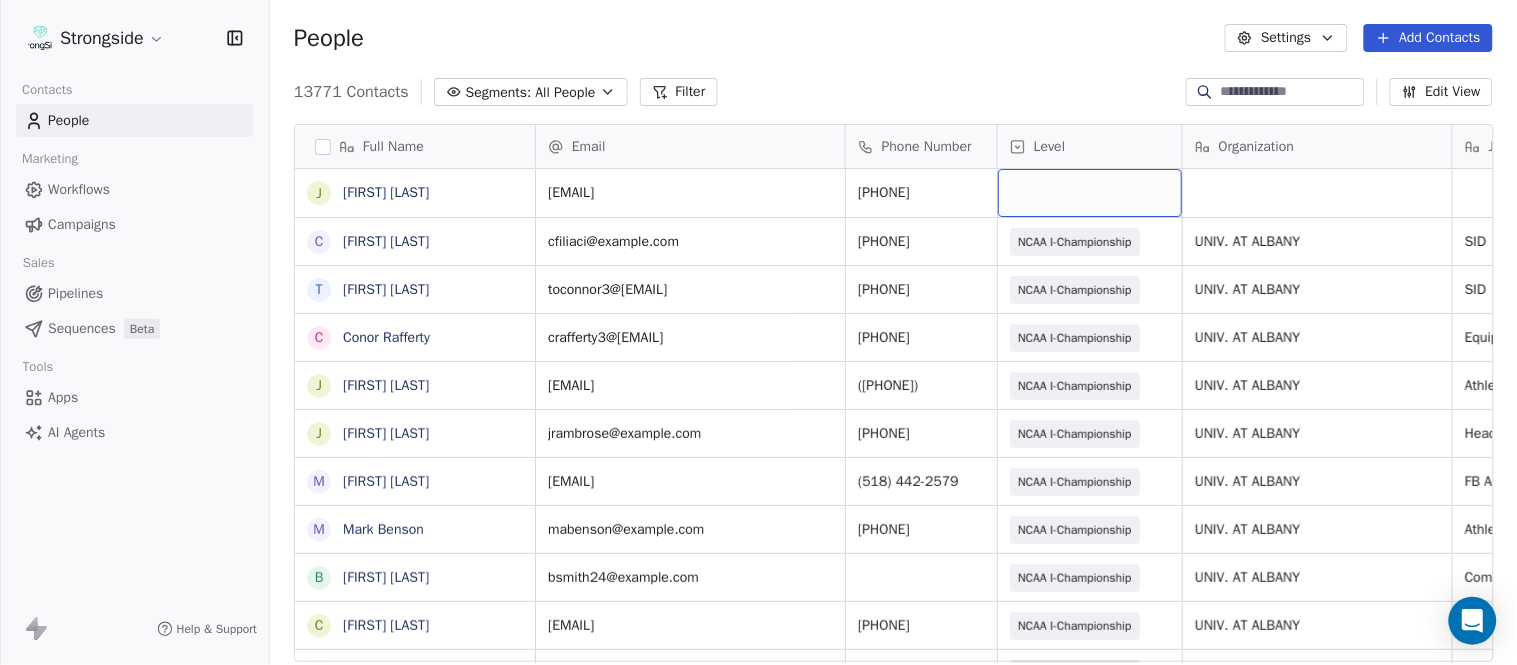 click at bounding box center (1090, 193) 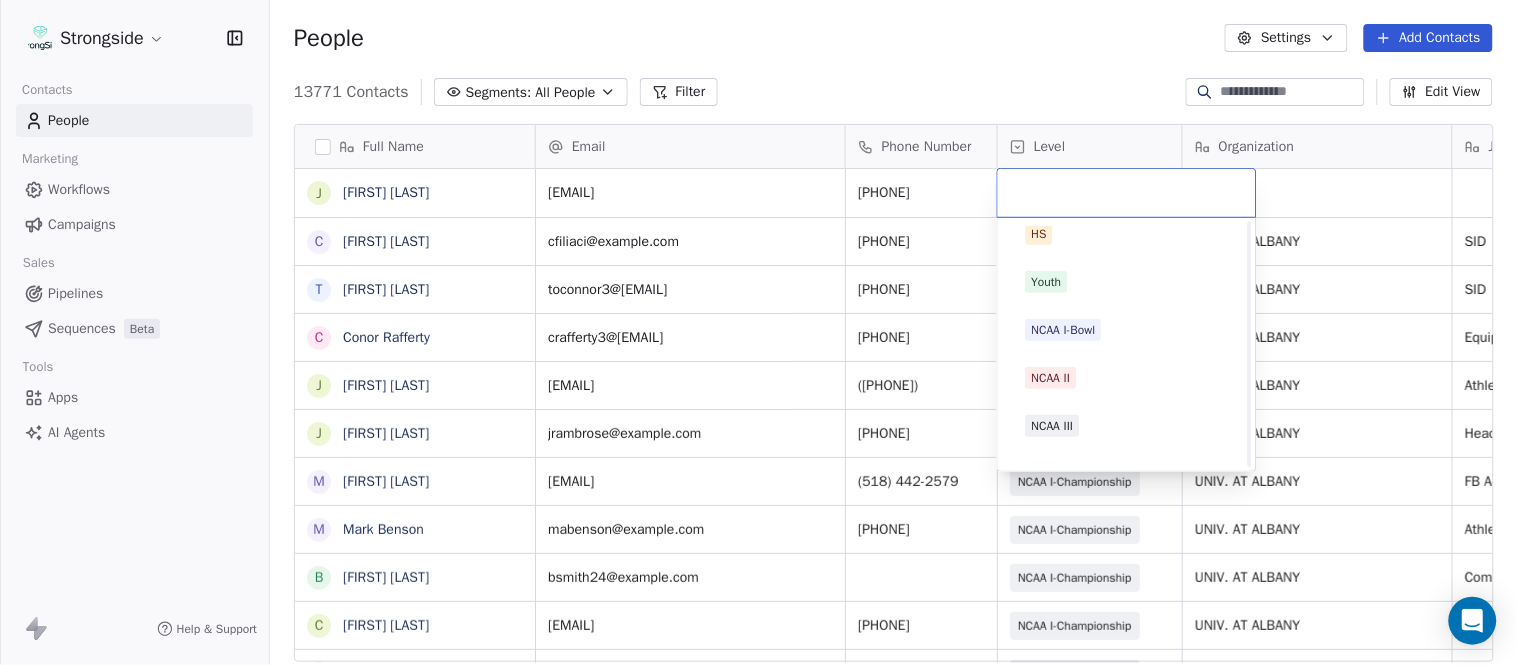 scroll, scrollTop: 378, scrollLeft: 0, axis: vertical 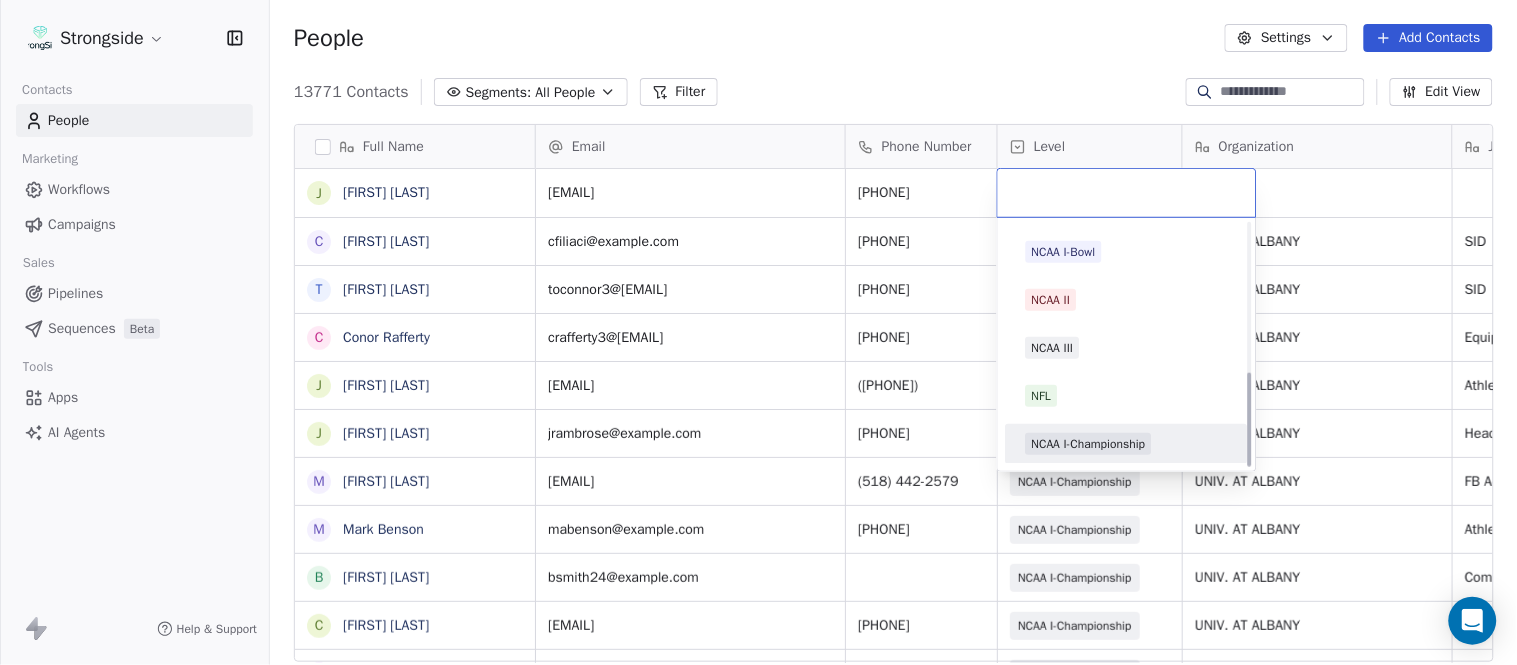 click on "NCAA I-Championship" at bounding box center [1089, 444] 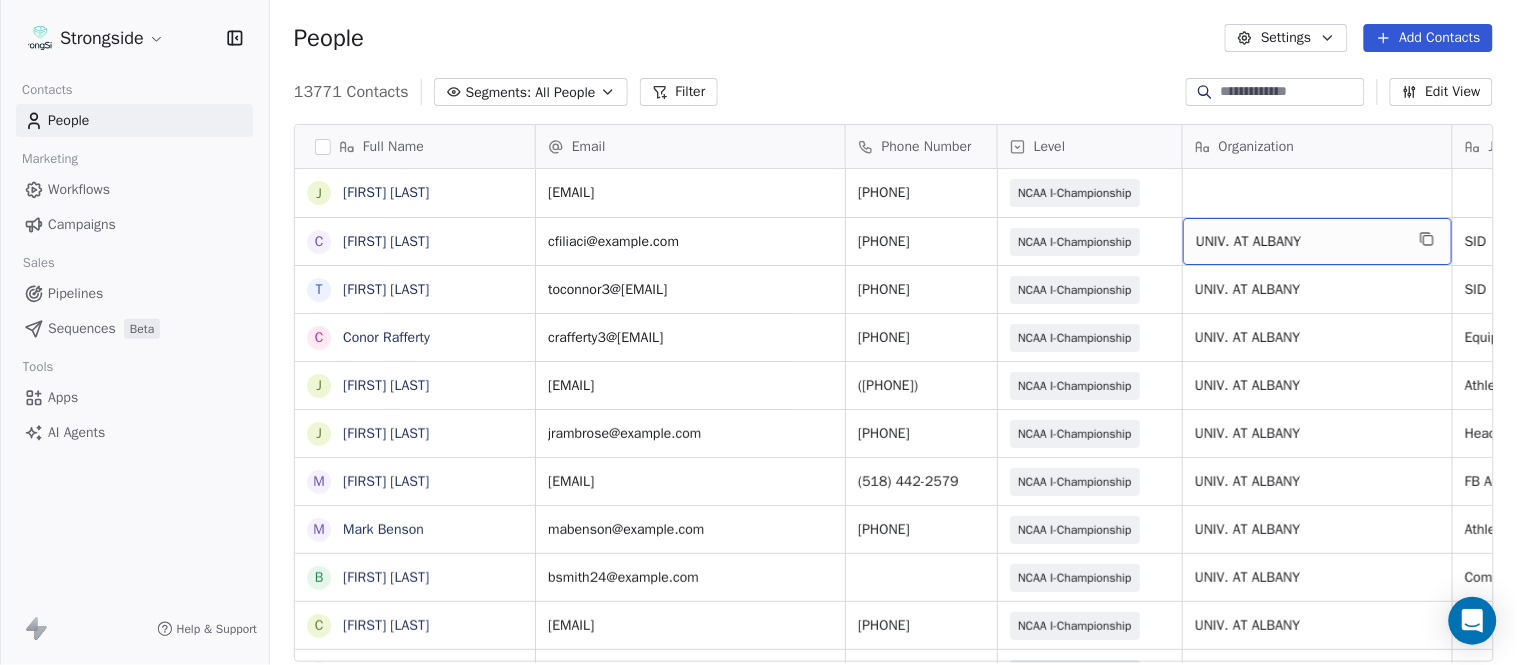 drag, startPoint x: 1365, startPoint y: 230, endPoint x: 1394, endPoint y: 238, distance: 30.083218 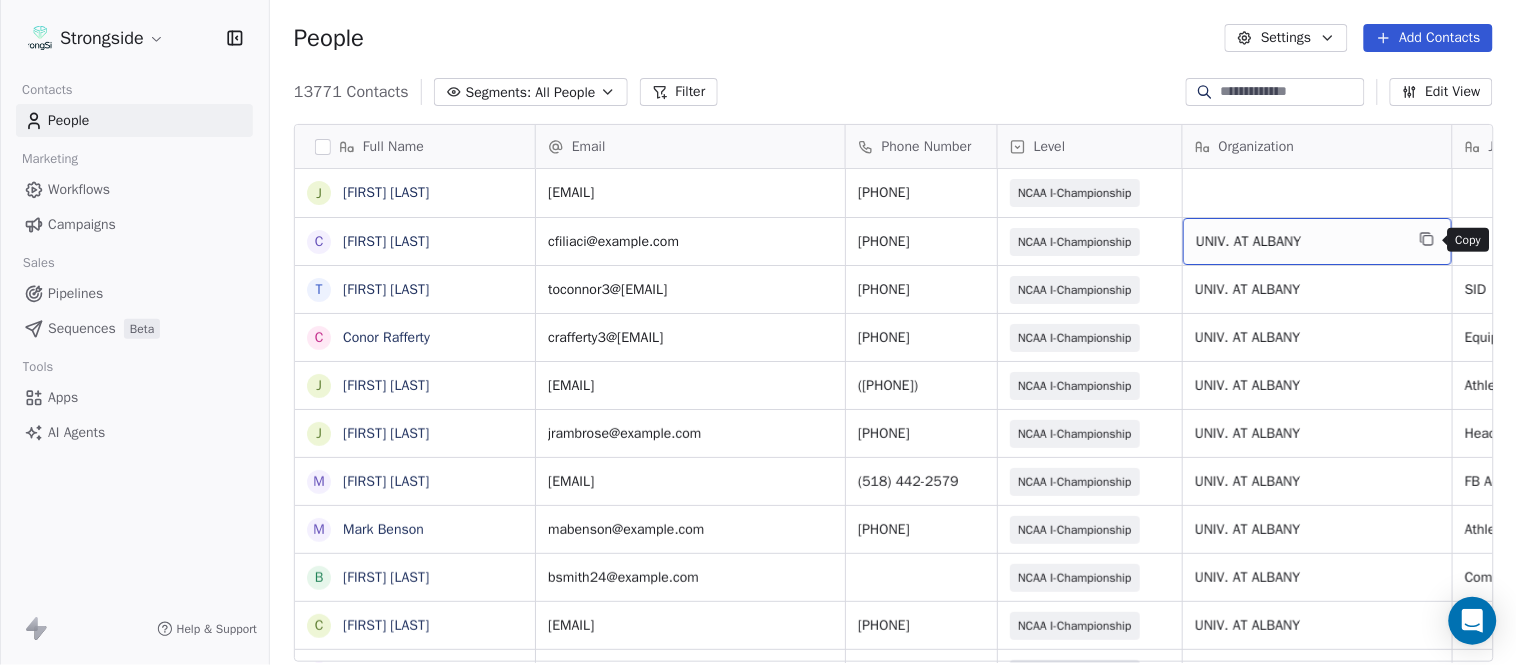 click 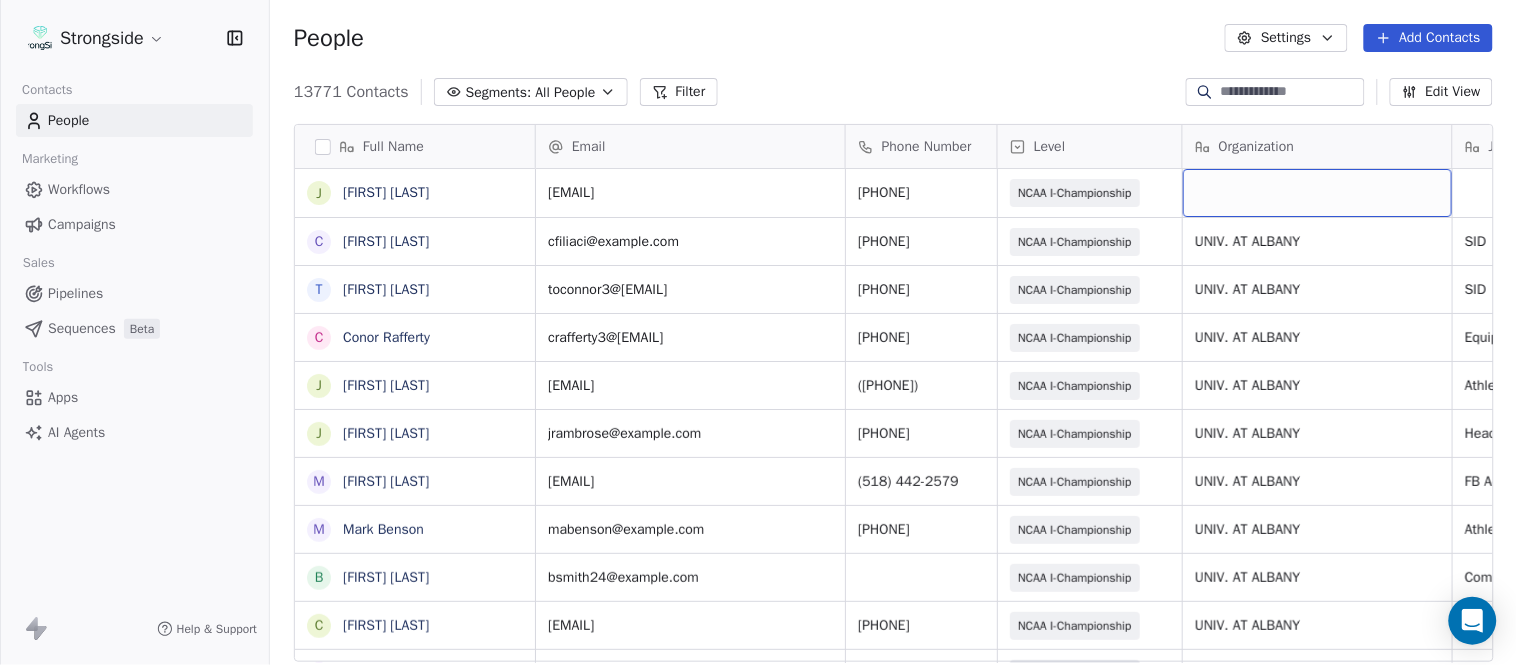click at bounding box center [1317, 193] 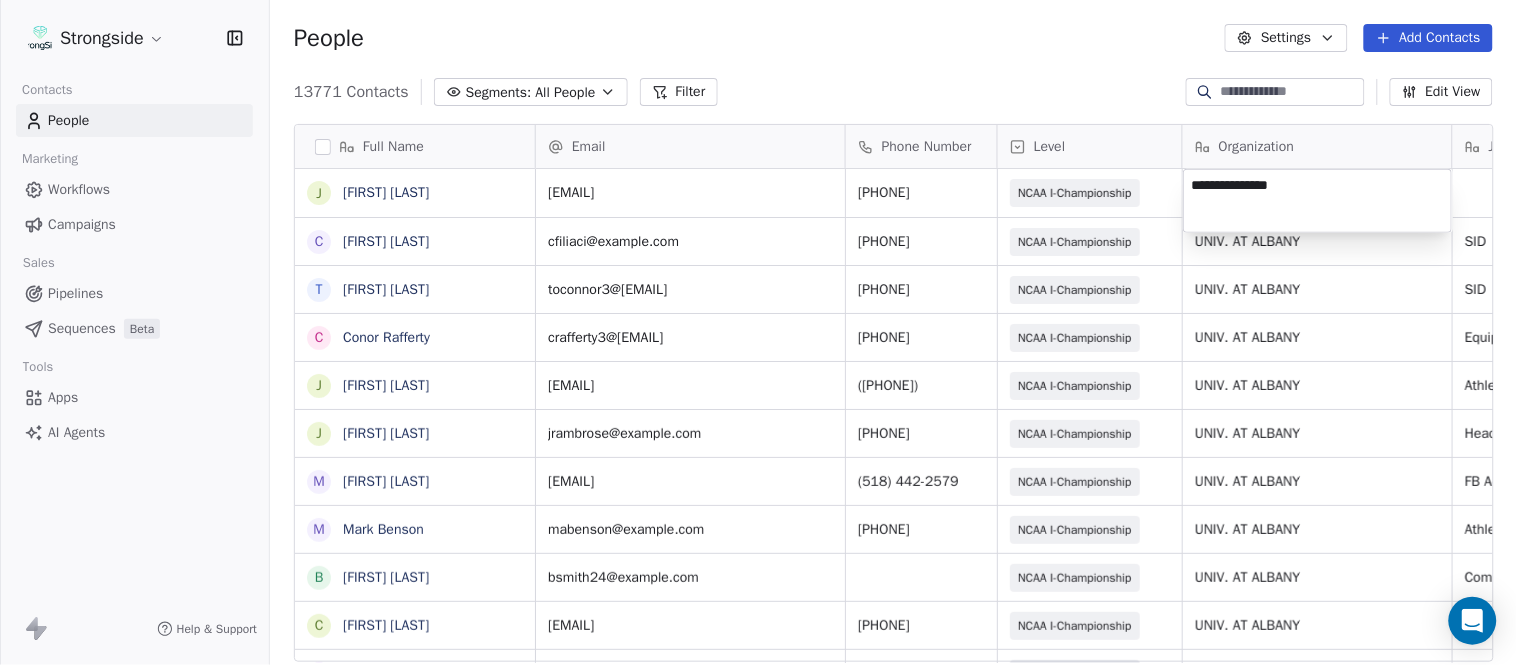 click on "Strongside Contacts People Marketing Workflows Campaigns Sales Pipelines Sequences Beta Tools Apps AI Agents Help & Support People Settings  Add Contacts 13771 Contacts Segments: All People Filter  Edit View Tag Add to Sequence Export Full Name J Jennifer Carron C Casey Mae Filiaci T Taylor OConnor C Conor Rafferty J Jay Geiger J Jared Ambrose M Maryfrancis Keegan M Mark Benson B Brendan Smith C Chris Calabrese V Vic Cegles J Jon Simmons J Jordan Orlovsky G Griffith Hunter A Adam Lovan S Sean Hammonds C Chris Bache K Kevin Elliott A Anthony Davis II S Steve Martino S Scott Lewis Z Zuril Hendrick S Sean Kennedy E Elizabeth Zanolli B Briana Sterling J Jack Clark E Enzo Zucconi T Timothy Koehler B Billy Cosh S Shawn Heilbron B Billy Barber Email Phone Number Level Organization Job Title Tags Created Date BST Status jcarron@albany.edu (518) 442-4153 NCAA I-Championship Aug 09, 2025 12:26 AM cfiliaci@albany.edu (518) 424-3847 NCAA I-Championship UNIV. AT ALBANY SID Aug 09, 2025 12:24 AM toconnor3@albany.edu SID" at bounding box center [758, 332] 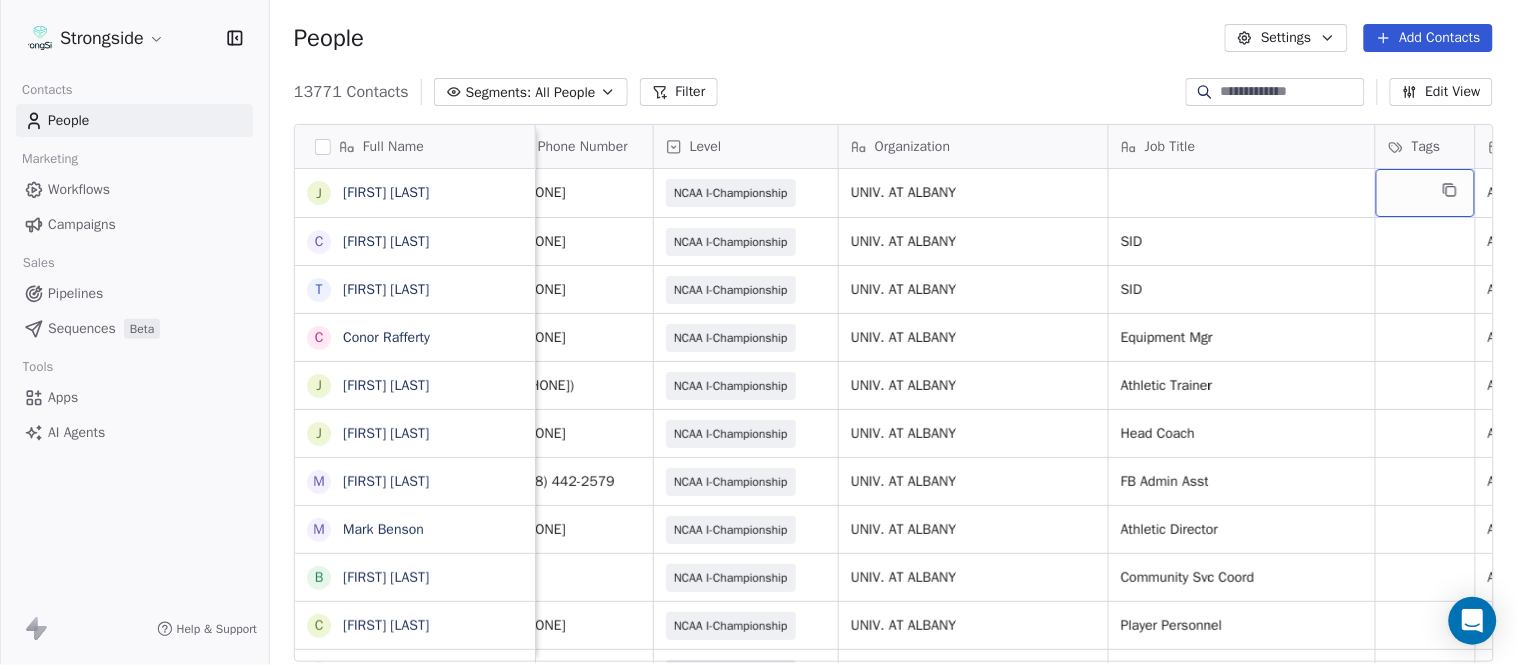 scroll, scrollTop: 0, scrollLeft: 528, axis: horizontal 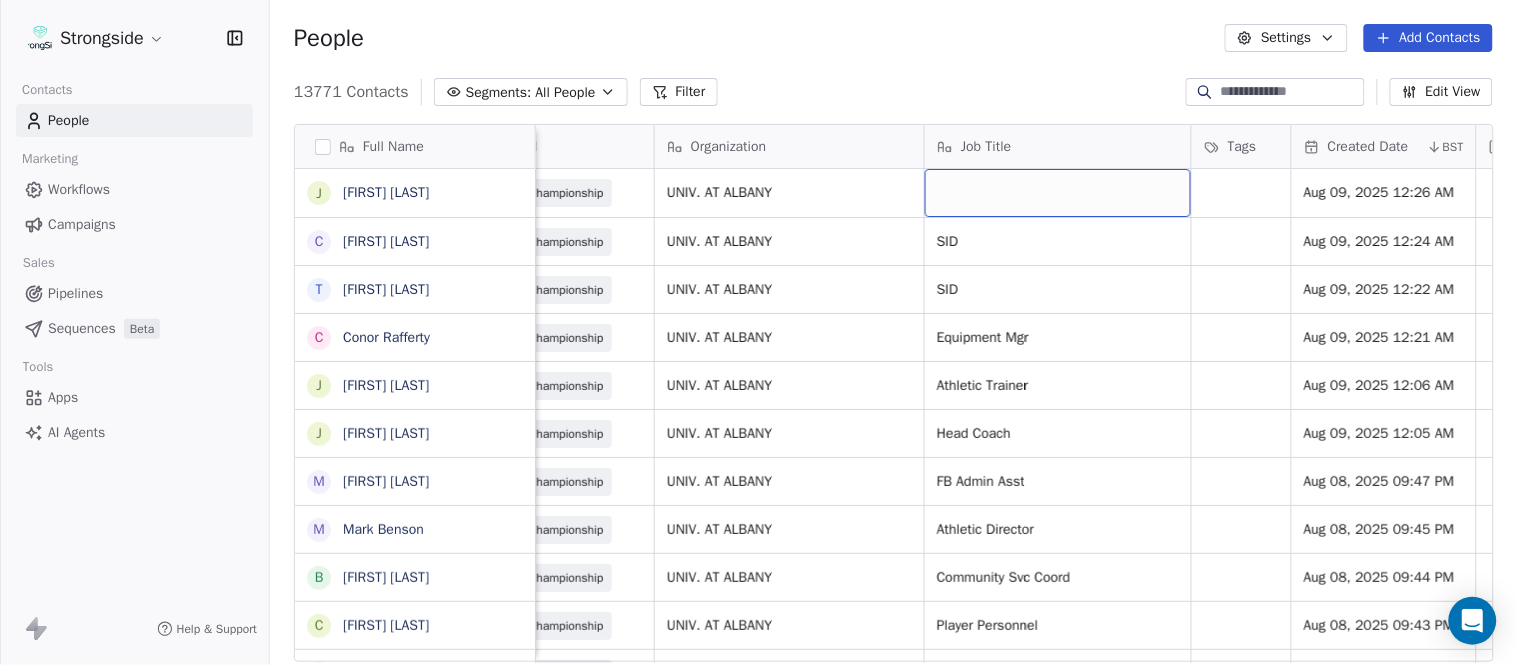 click at bounding box center [1058, 193] 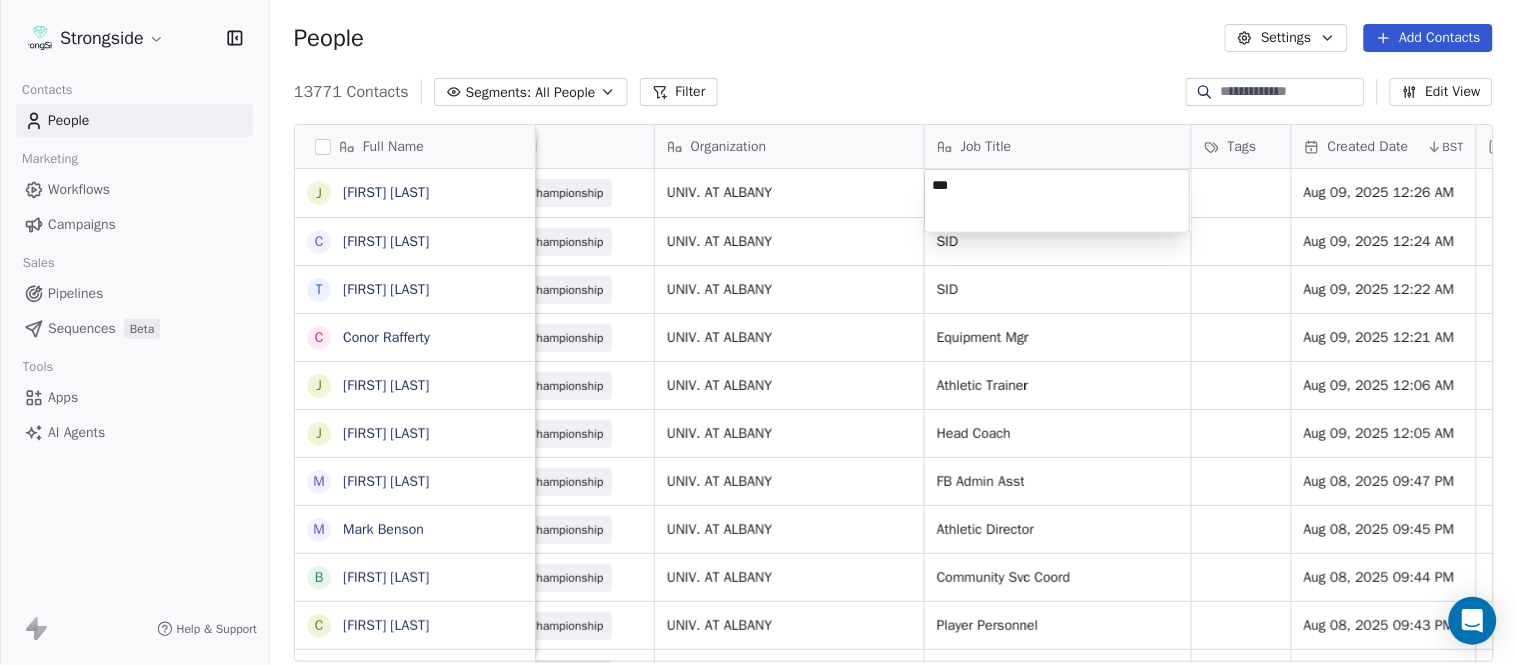 click on "Strongside Contacts People Marketing Workflows Campaigns Sales Pipelines Sequences Beta Tools Apps AI Agents Help & Support People Settings  Add Contacts 13771 Contacts Segments: All People Filter  Edit View Tag Add to Sequence Export Full Name J Jennifer Carron C Casey Mae Filiaci T Taylor OConnor C Conor Rafferty J Jay Geiger J Jared Ambrose M Maryfrancis Keegan M Mark Benson B Brendan Smith C Chris Calabrese V Vic Cegles J Jon Simmons J Jordan Orlovsky G Griffith Hunter A Adam Lovan S Sean Hammonds C Chris Bache K Kevin Elliott A Anthony Davis II S Steve Martino S Scott Lewis Z Zuril Hendrick S Sean Kennedy E Elizabeth Zanolli B Briana Sterling J Jack Clark E Enzo Zucconi T Timothy Koehler B Billy Cosh S Shawn Heilbron B Billy Barber Email Phone Number Level Organization Job Title Tags Created Date BST Status Priority Emails Auto Clicked Last Activity Date BST jcarron@albany.edu (518) 442-4153 NCAA I-Championship UNIV. AT ALBANY Aug 09, 2025 12:26 AM cfiliaci@albany.edu (518) 424-3847 NCAA I-Championship" at bounding box center [758, 332] 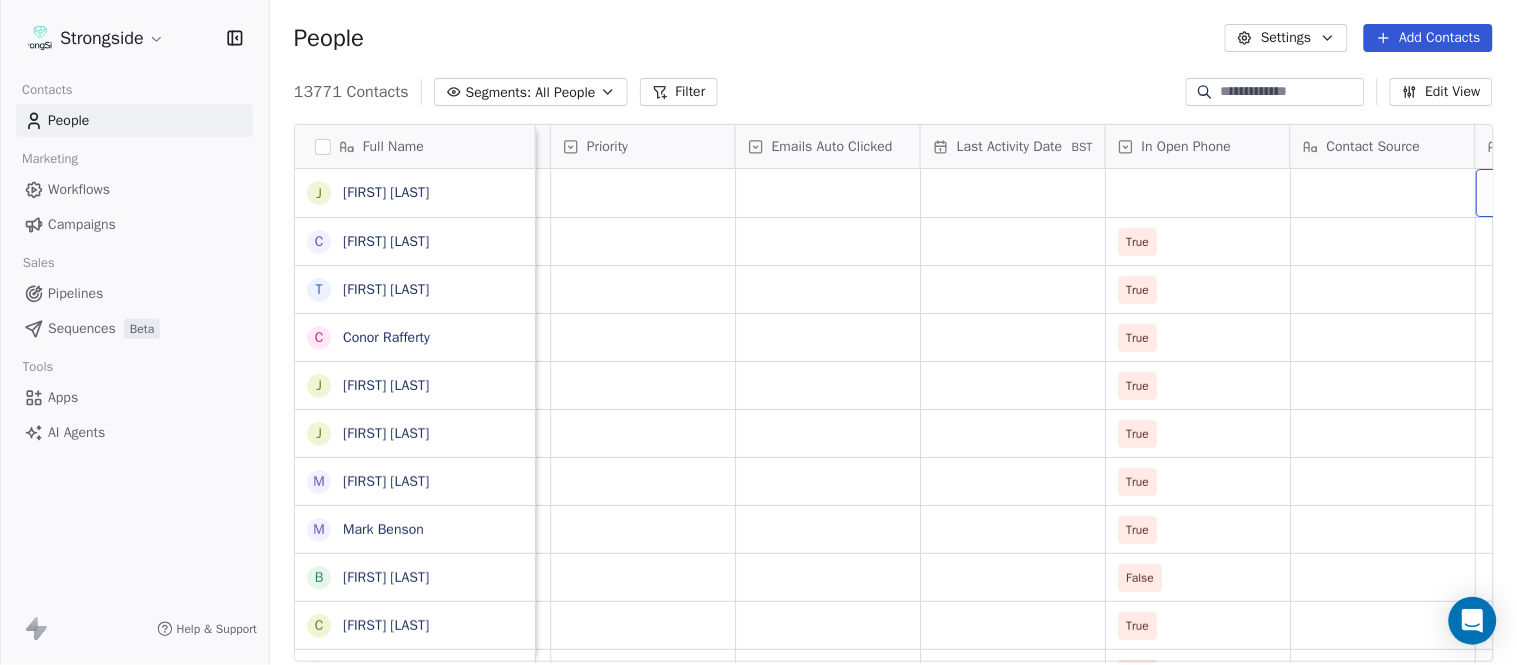 scroll, scrollTop: 0, scrollLeft: 1738, axis: horizontal 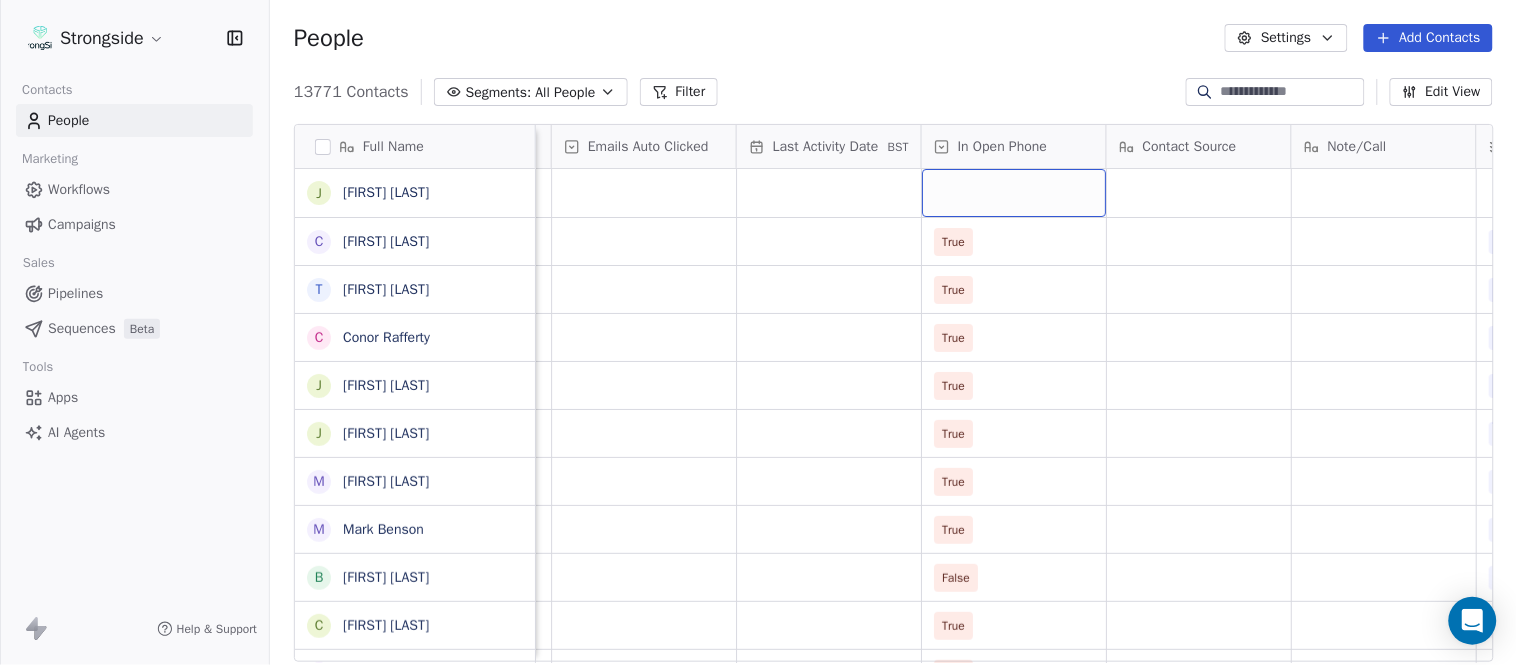 click at bounding box center [1014, 193] 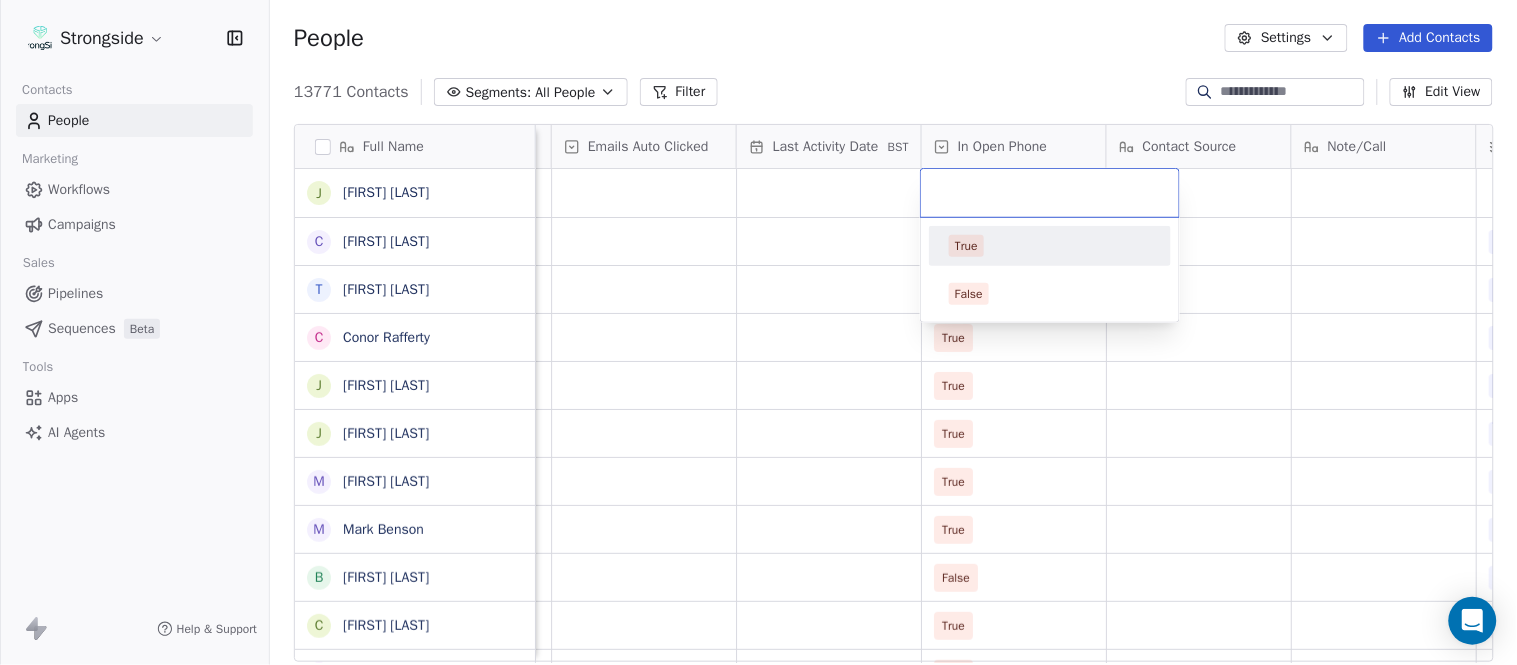 click on "True" at bounding box center (1050, 246) 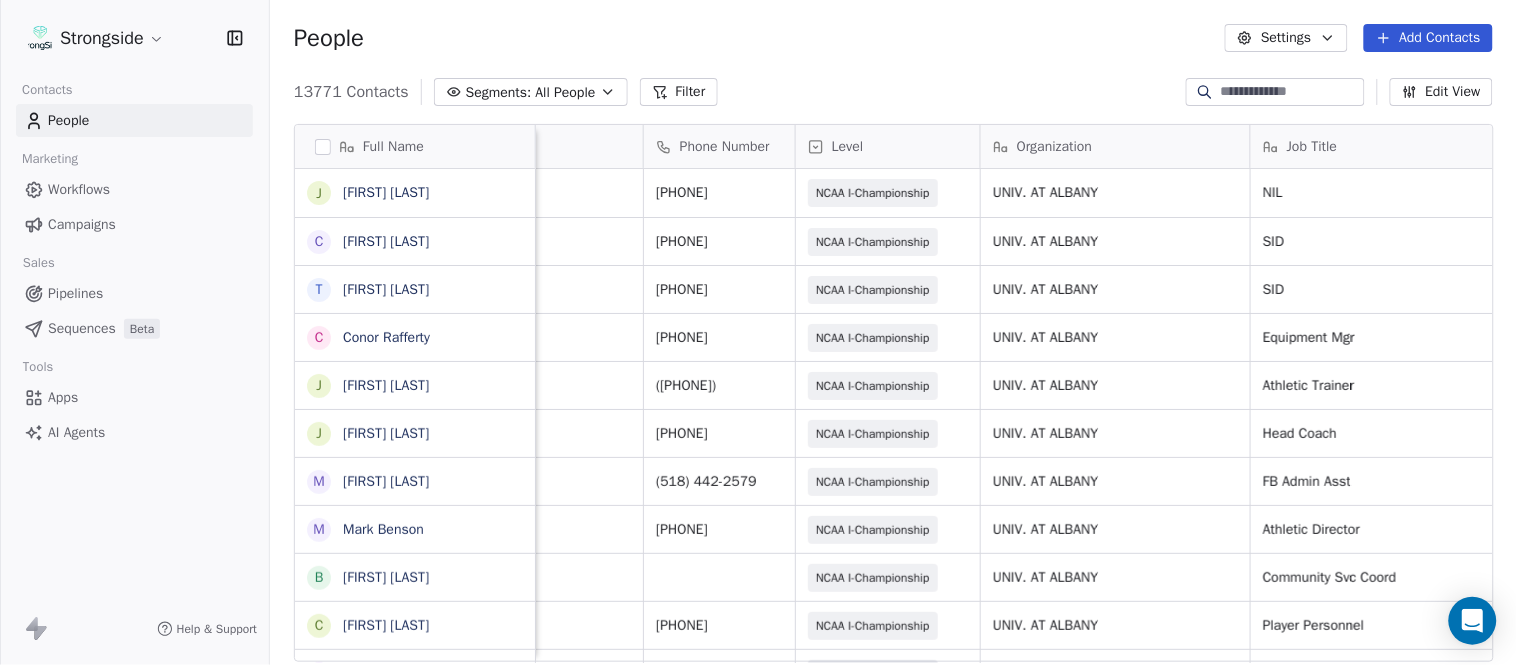 scroll, scrollTop: 0, scrollLeft: 0, axis: both 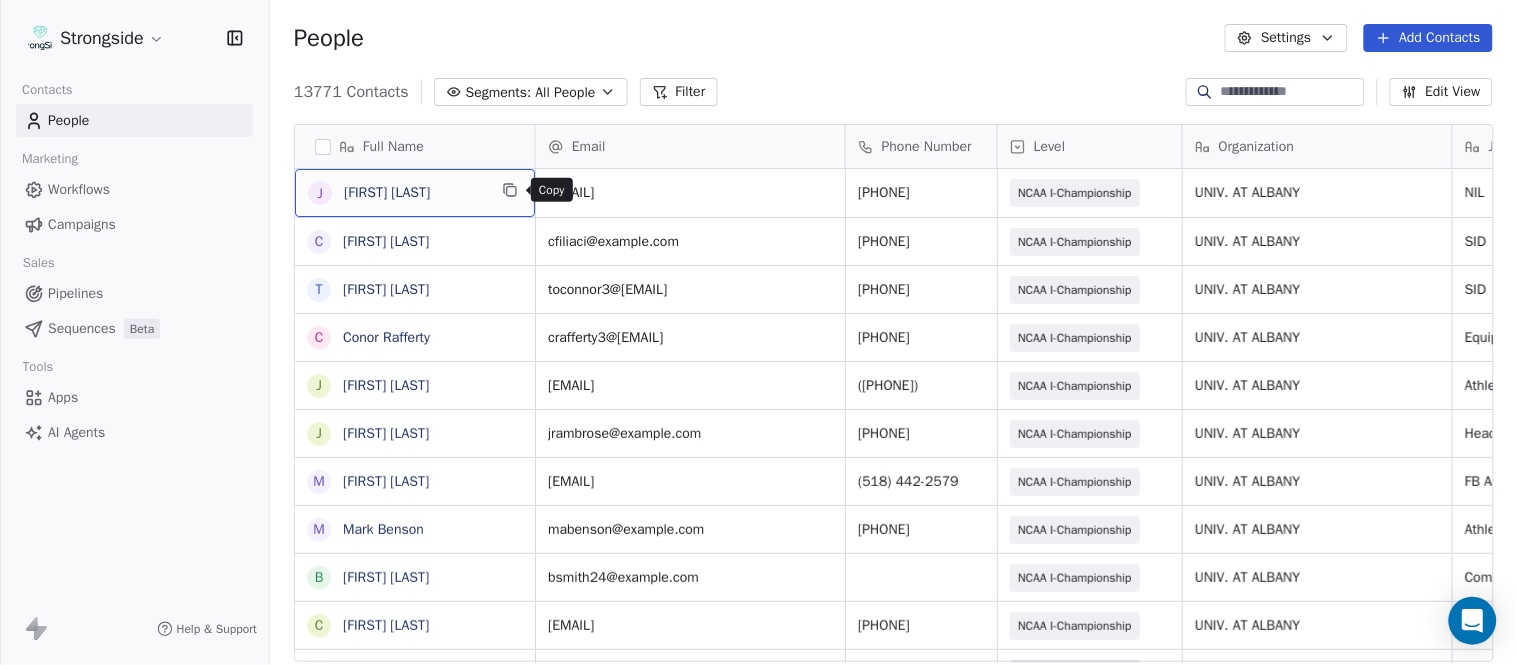 click 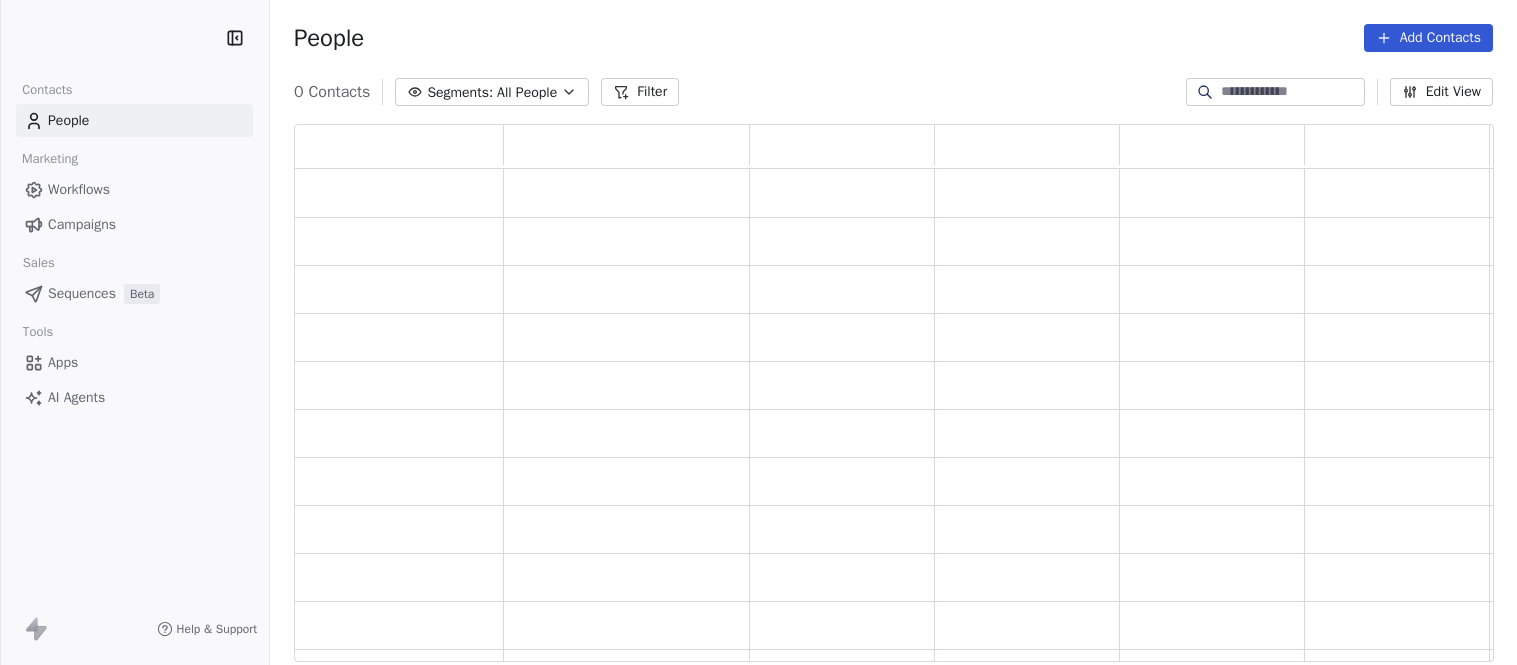 scroll, scrollTop: 0, scrollLeft: 0, axis: both 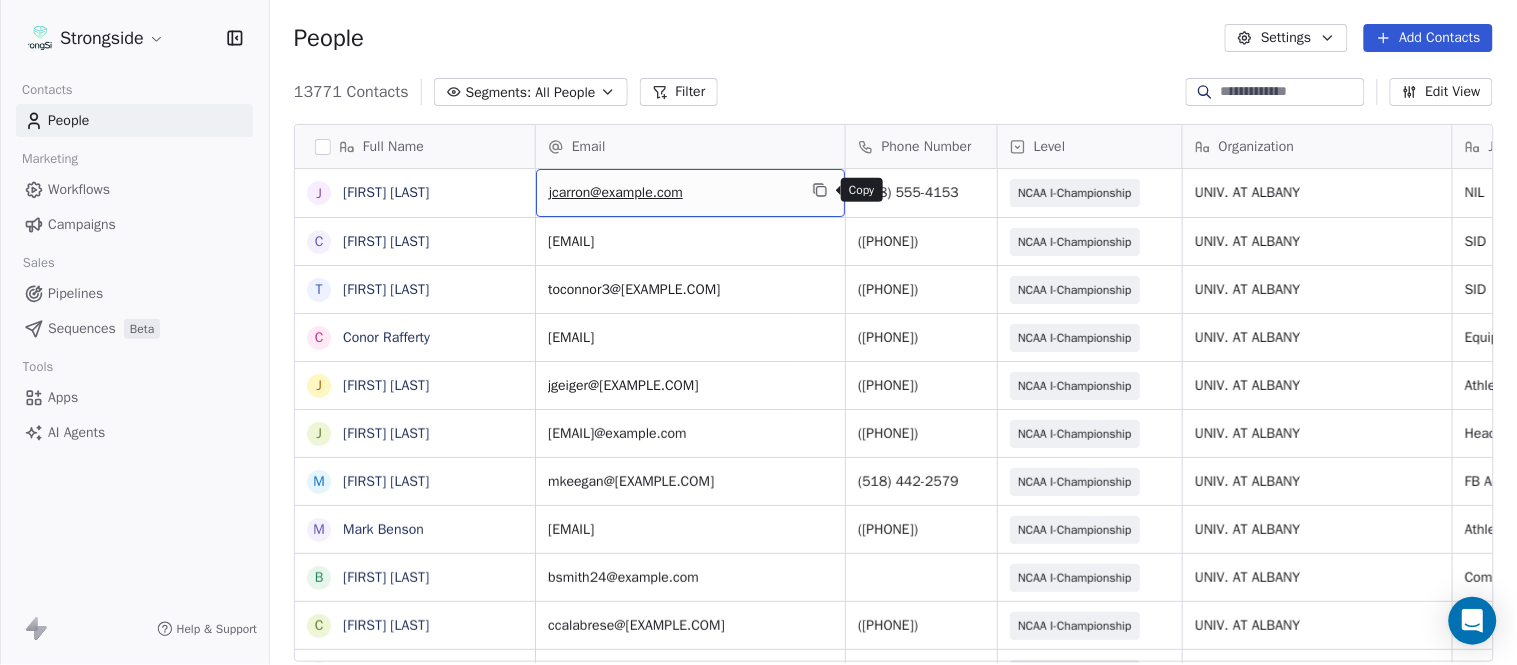 click 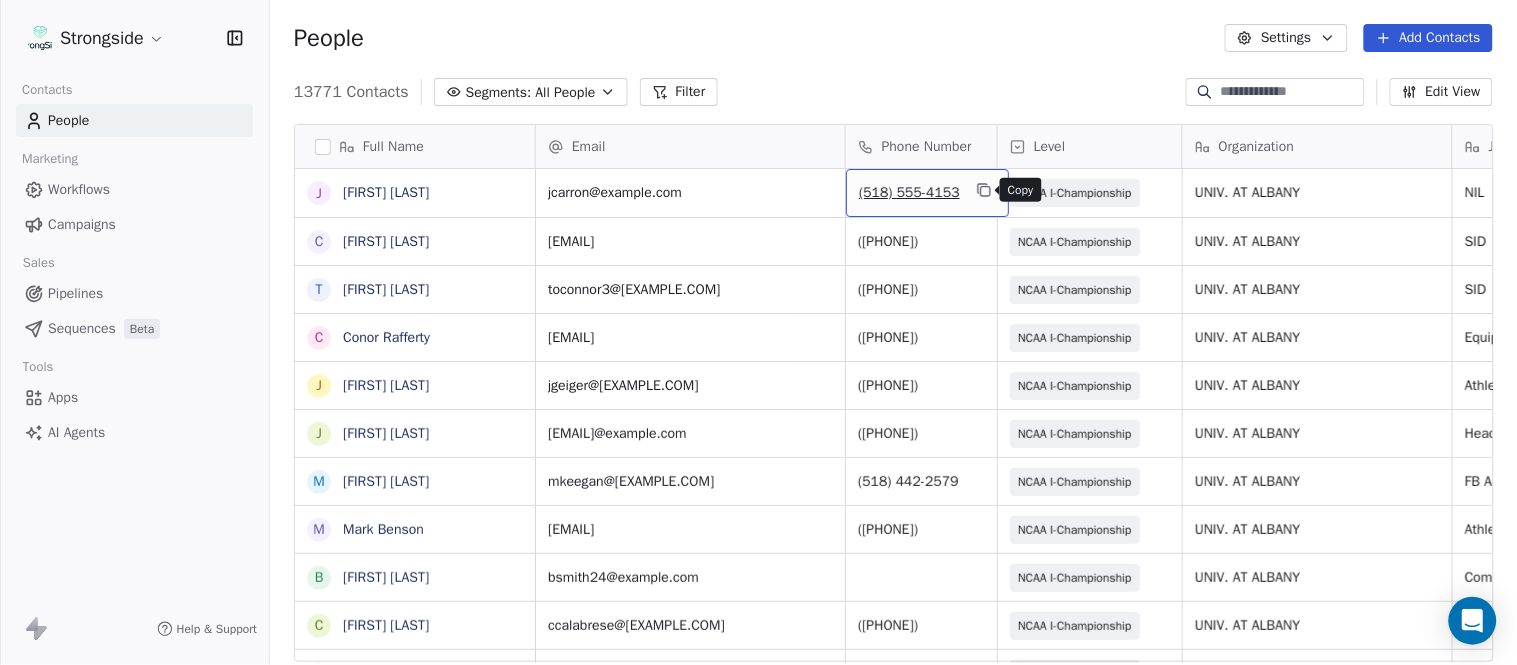 click 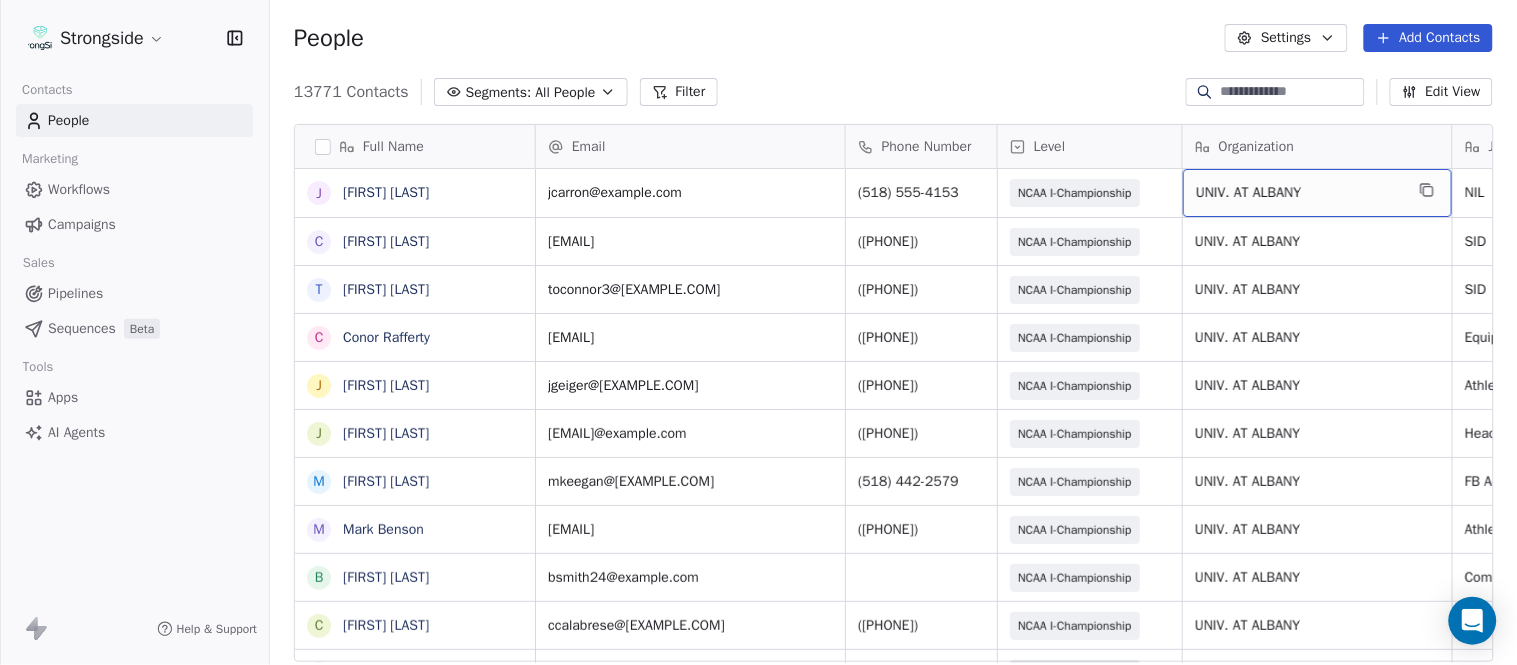 drag, startPoint x: 1260, startPoint y: 188, endPoint x: 1341, endPoint y: 178, distance: 81.61495 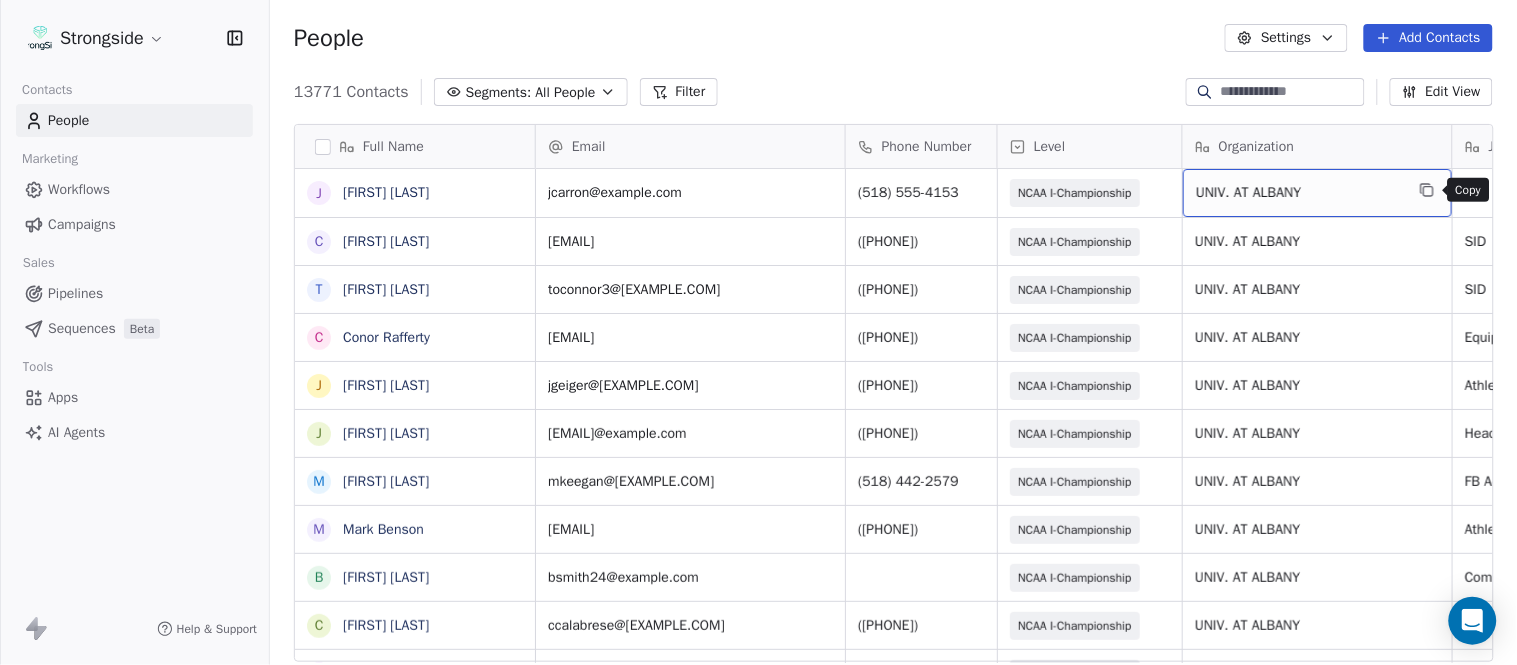 click at bounding box center [1427, 190] 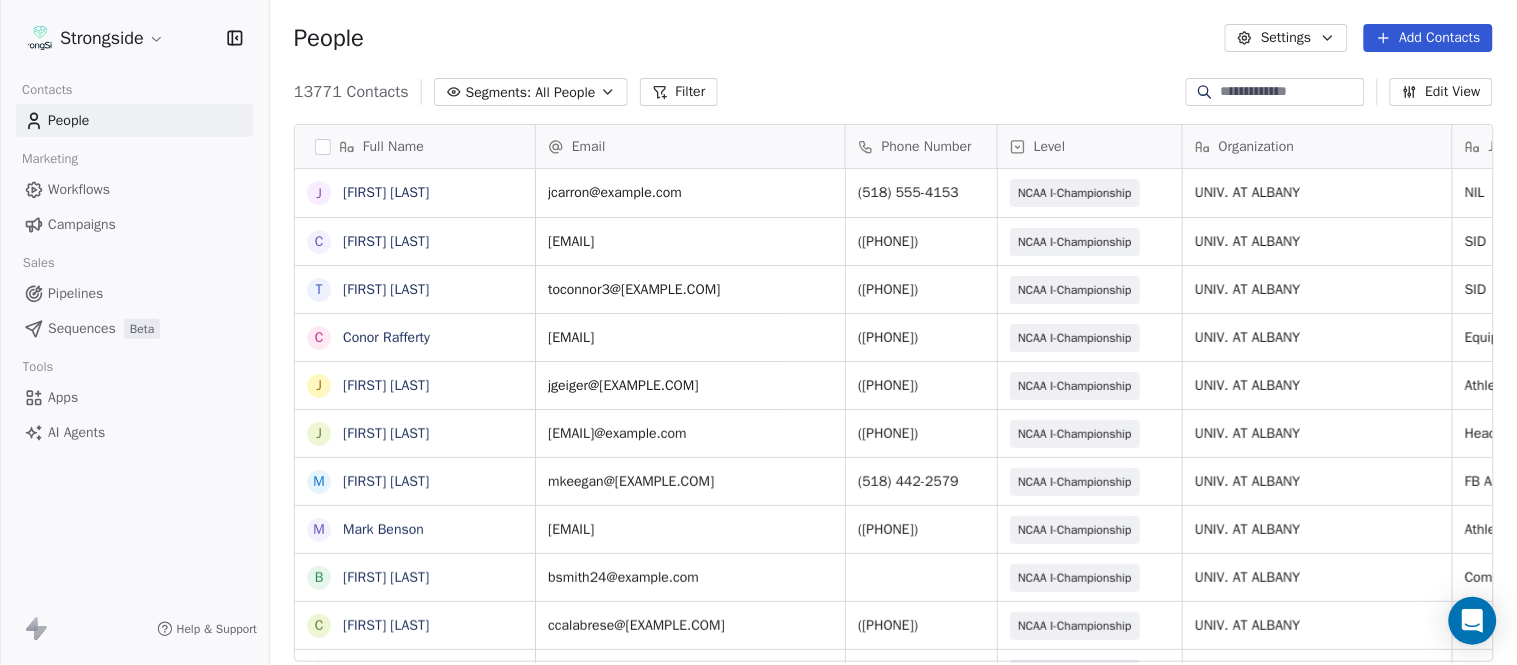 scroll, scrollTop: 0, scrollLeft: 244, axis: horizontal 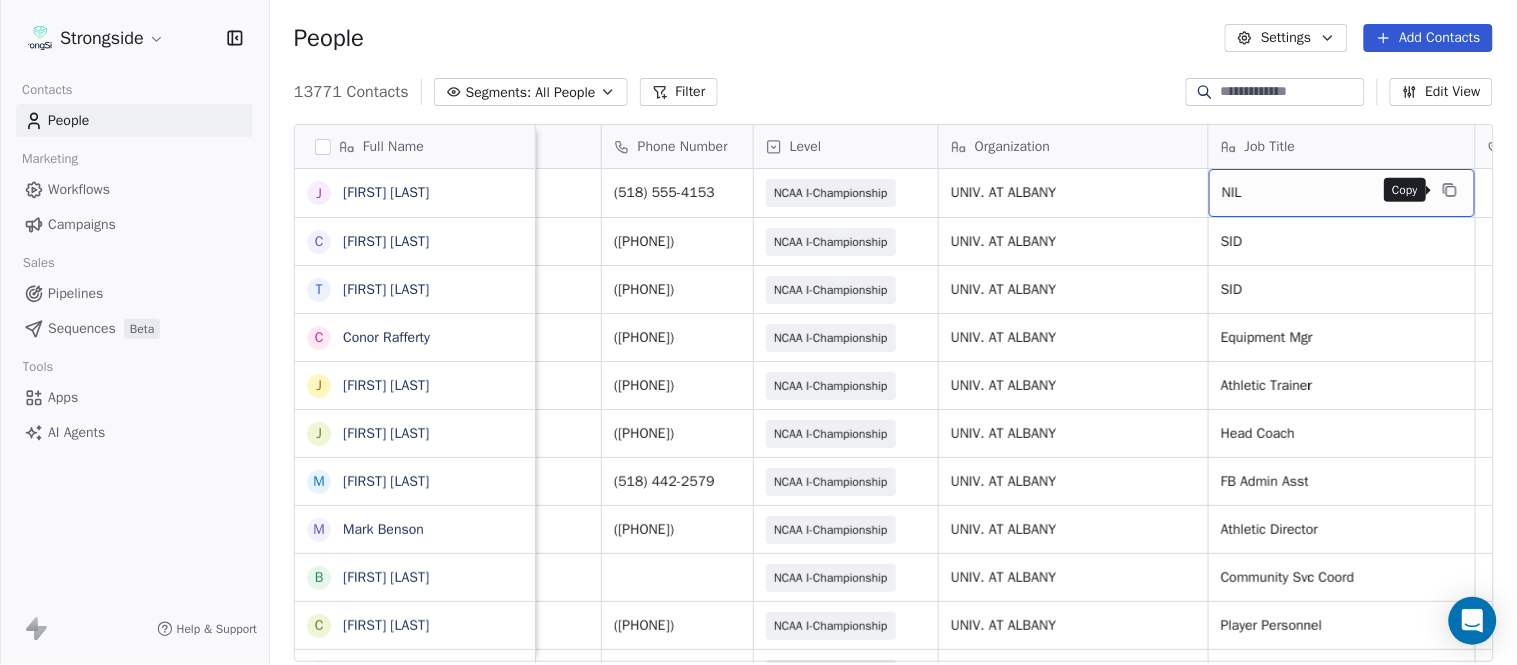click 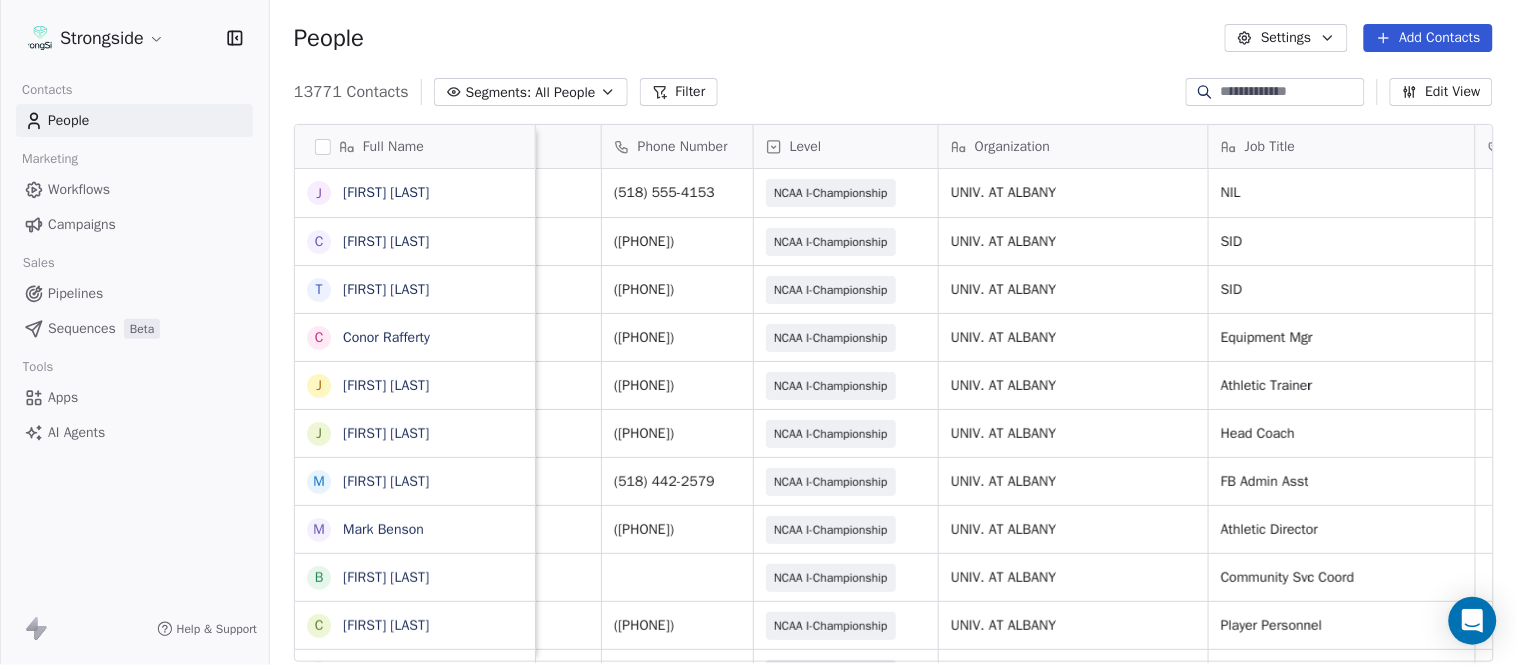 scroll, scrollTop: 0, scrollLeft: 0, axis: both 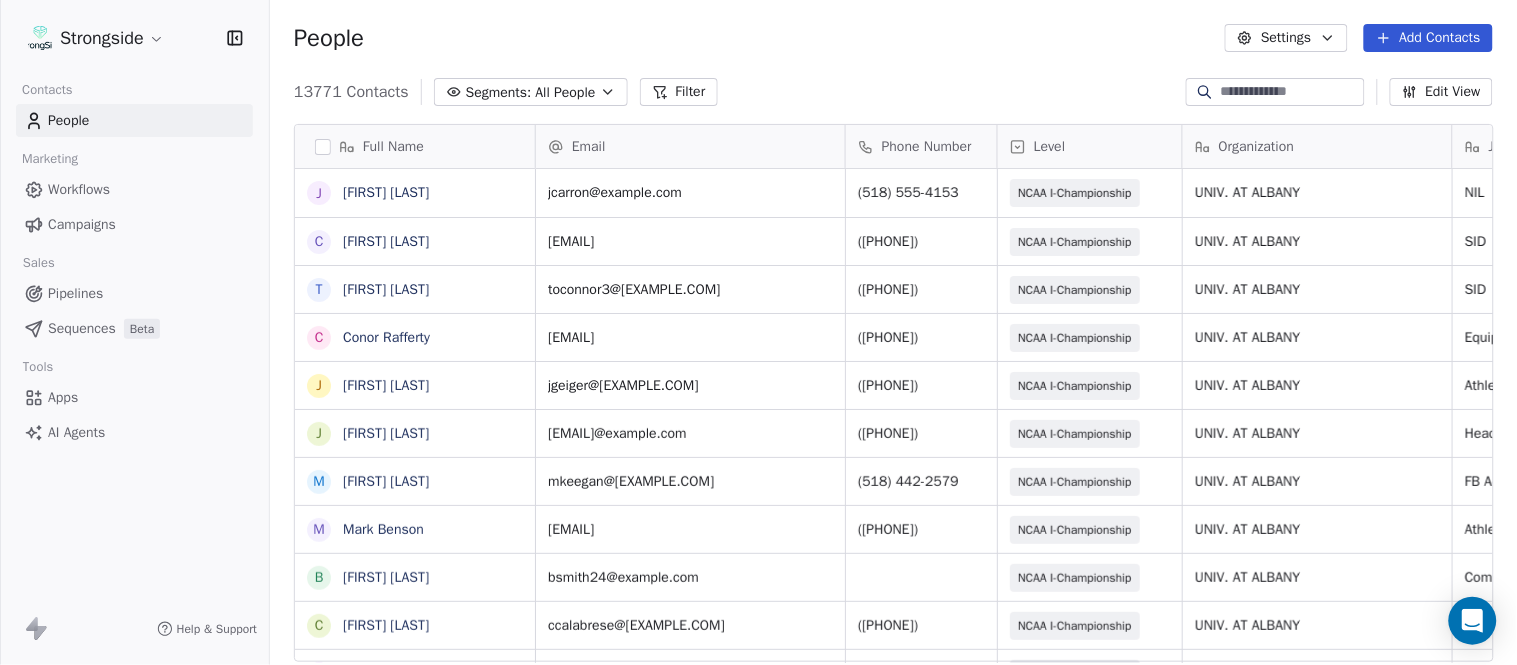 click on "Add Contacts" at bounding box center [1428, 38] 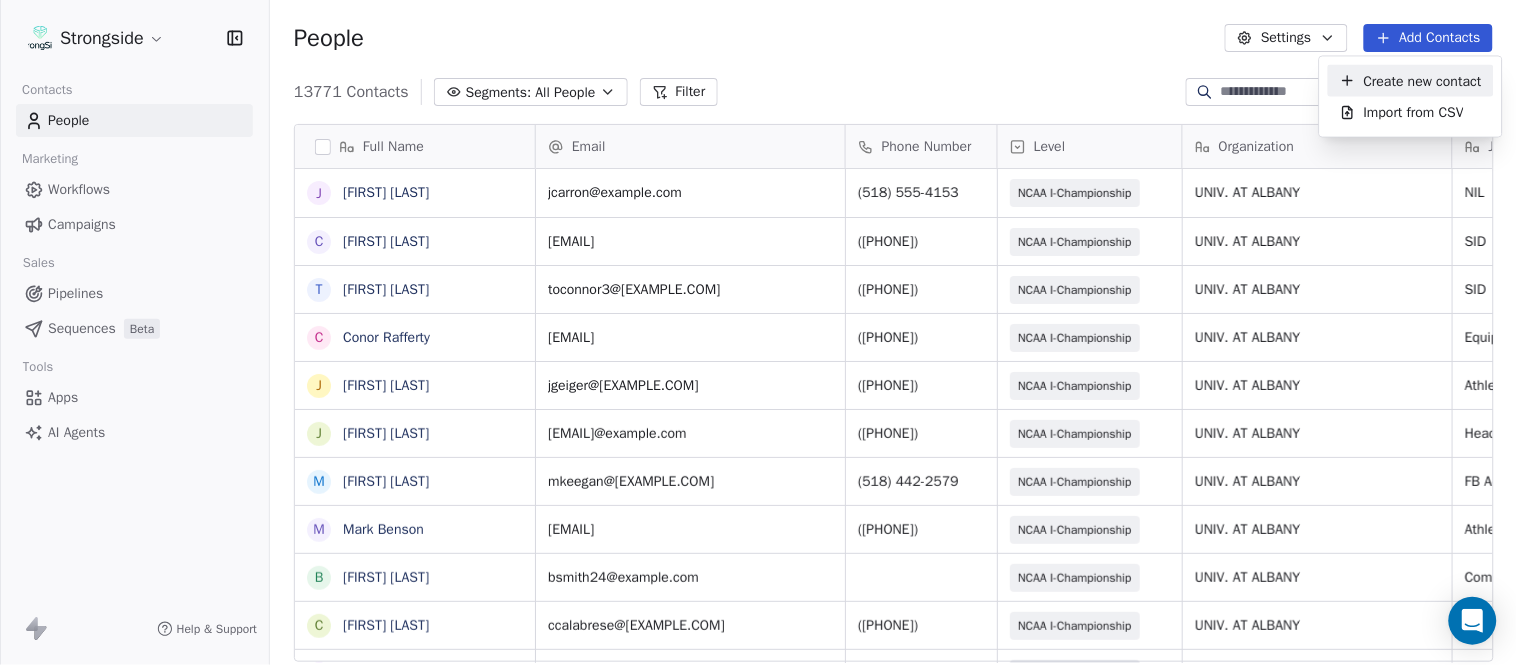 click on "Create new contact" at bounding box center (1423, 80) 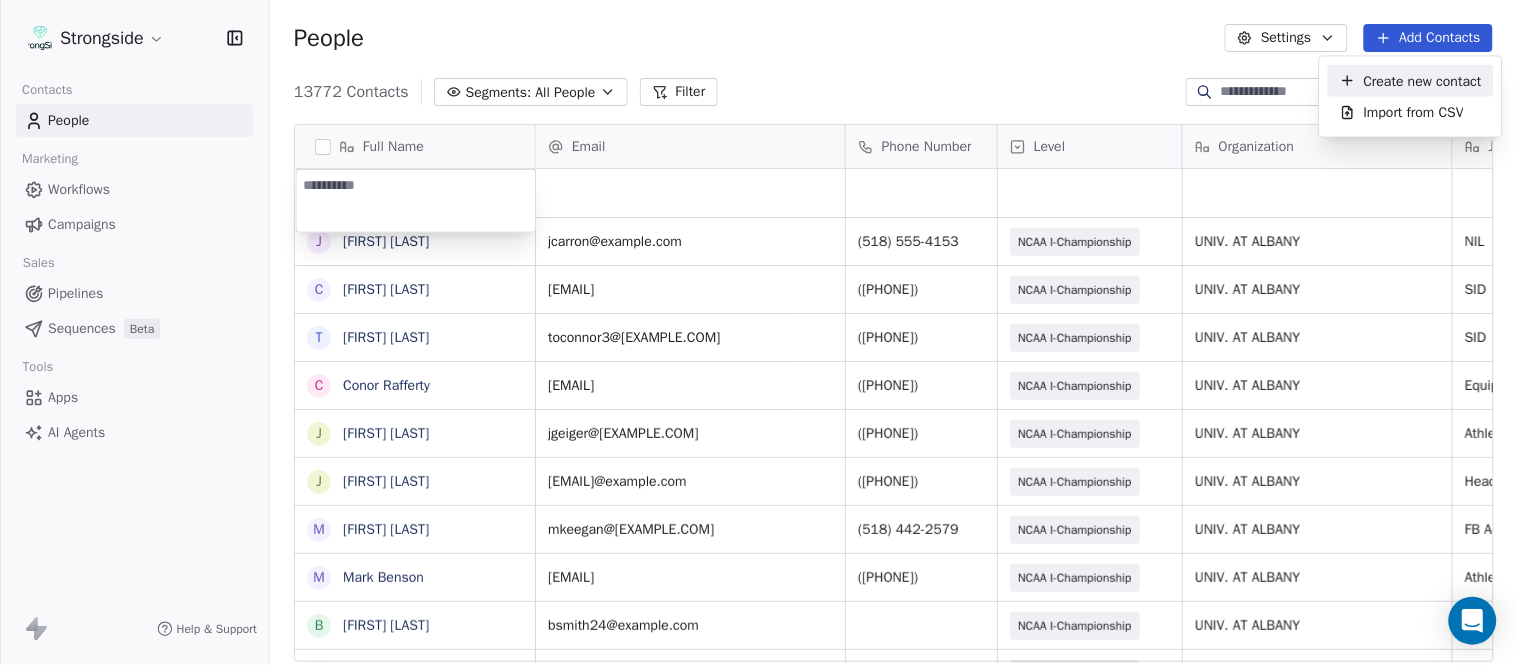 type on "**********" 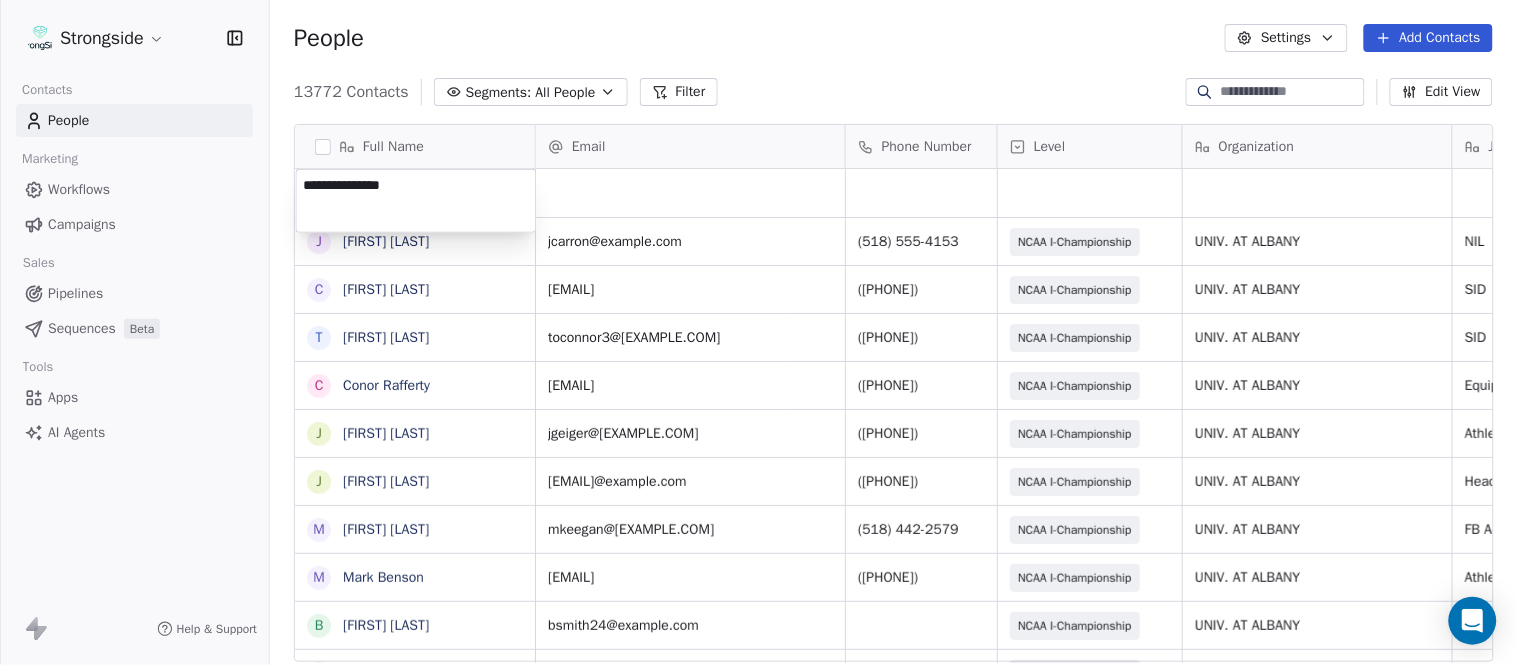 click on "Strongside Contacts People Marketing Workflows Campaigns Sales Pipelines Sequences Beta Tools Apps AI Agents Help & Support People Settings Add Contacts 13772 Contacts Segments: All People Filter Edit View Tag Add to Sequence Export Full Name J [FIRST] [LAST] C [FIRST] [LAST] T [FIRST] [LAST] C [FIRST] [LAST] J [FIRST] [LAST] J [FIRST] [LAST] M [FIRST] [LAST] M [FIRST] [LAST] B [FIRST] [LAST] C [FIRST] [LAST] V [FIRST] [LAST] J [FIRST] [LAST] J [FIRST] [LAST] G [FIRST] [LAST] A [FIRST] [LAST] S [FIRST] [LAST] C [FIRST] [LAST] K [FIRST] [LAST] A [FIRST] [LAST] S [FIRST] [LAST] S [FIRST] [LAST] Z [FIRST] [LAST] S [FIRST] [LAST] E [FIRST] [LAST] B [FIRST] [LAST] J [FIRST] [LAST] E [FIRST] [LAST] T [FIRST] [LAST] B [FIRST] [LAST] Email Phone Number Level Organization Job Title Tags Created Date BST Status Aug 09, 2025 12:27 AM [EMAIL] ([PHONE]) NCAA I-Championship UNIV. AT ALBANY NIL Aug 09, 2025 12:26 AM [EMAIL] ([PHONE]) NCAA I-Championship UNIV. AT ALBANY SID [EMAIL]" at bounding box center (758, 332) 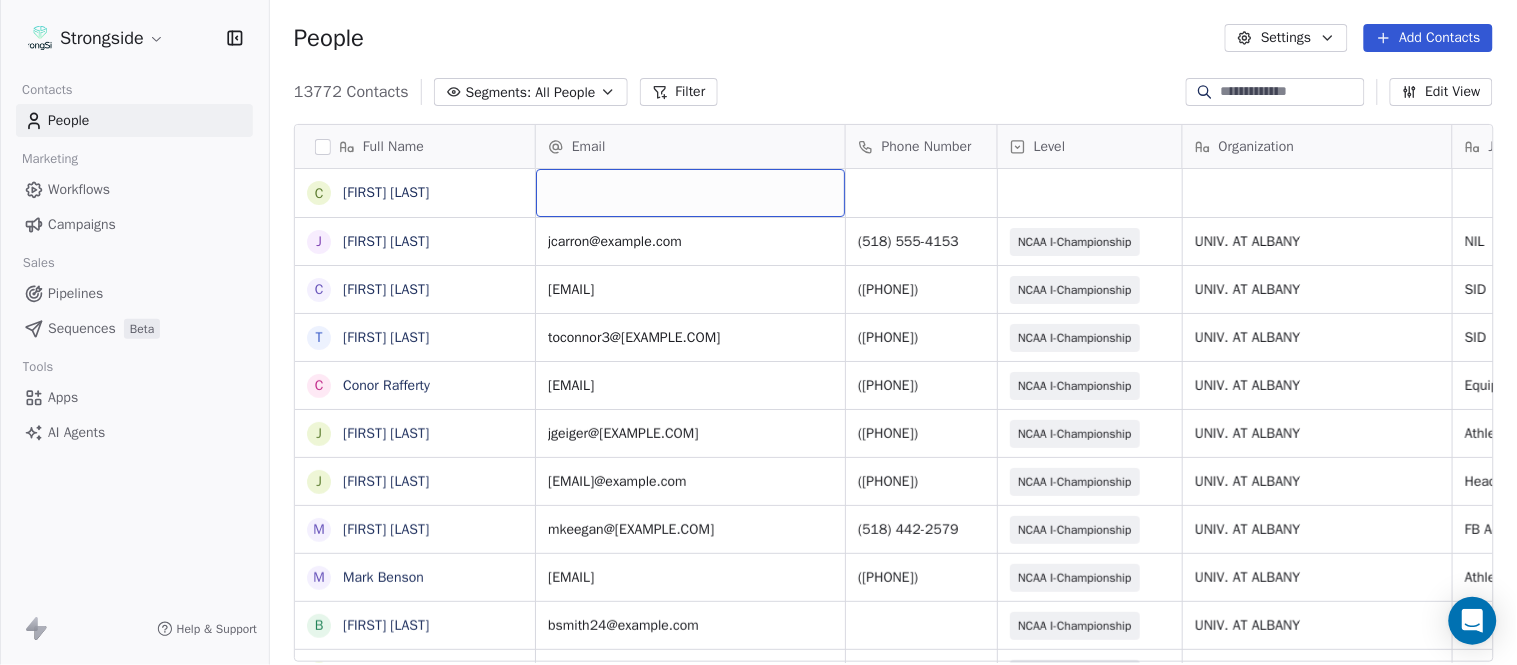 click at bounding box center [690, 193] 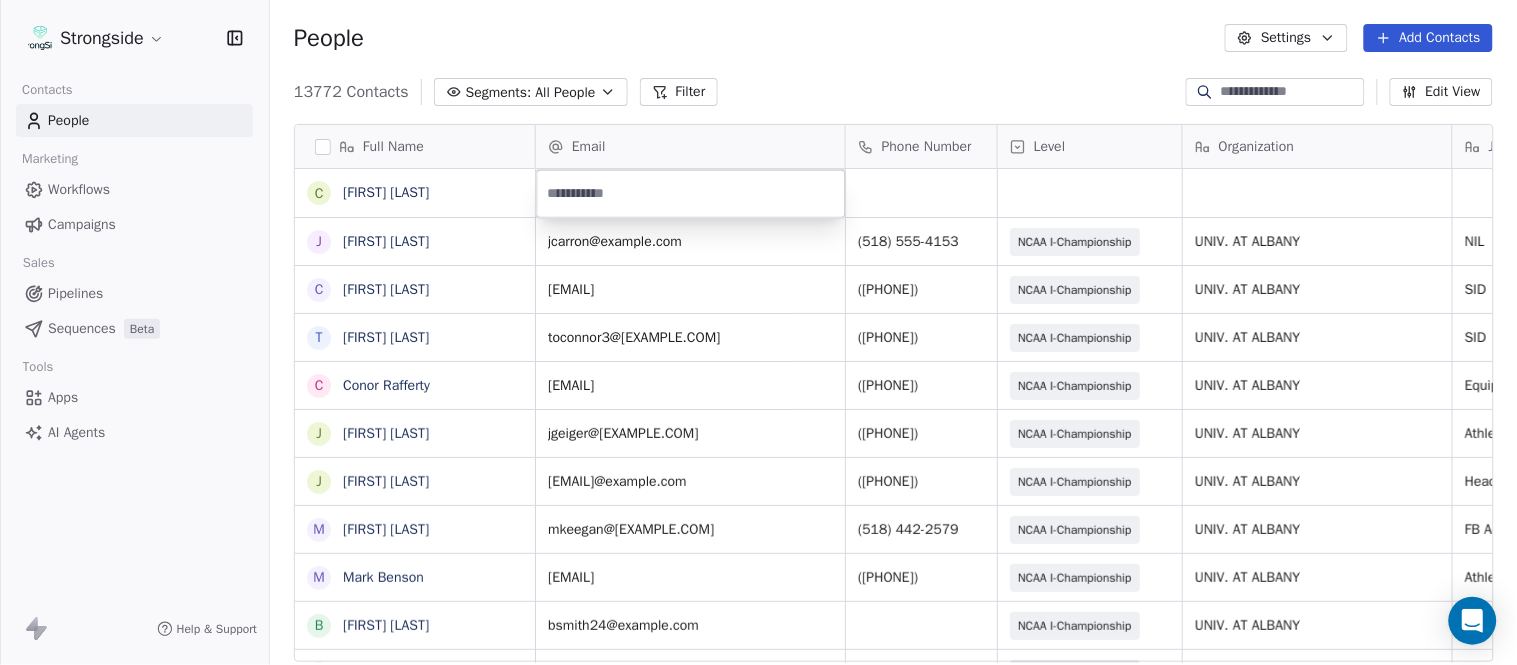 type on "**********" 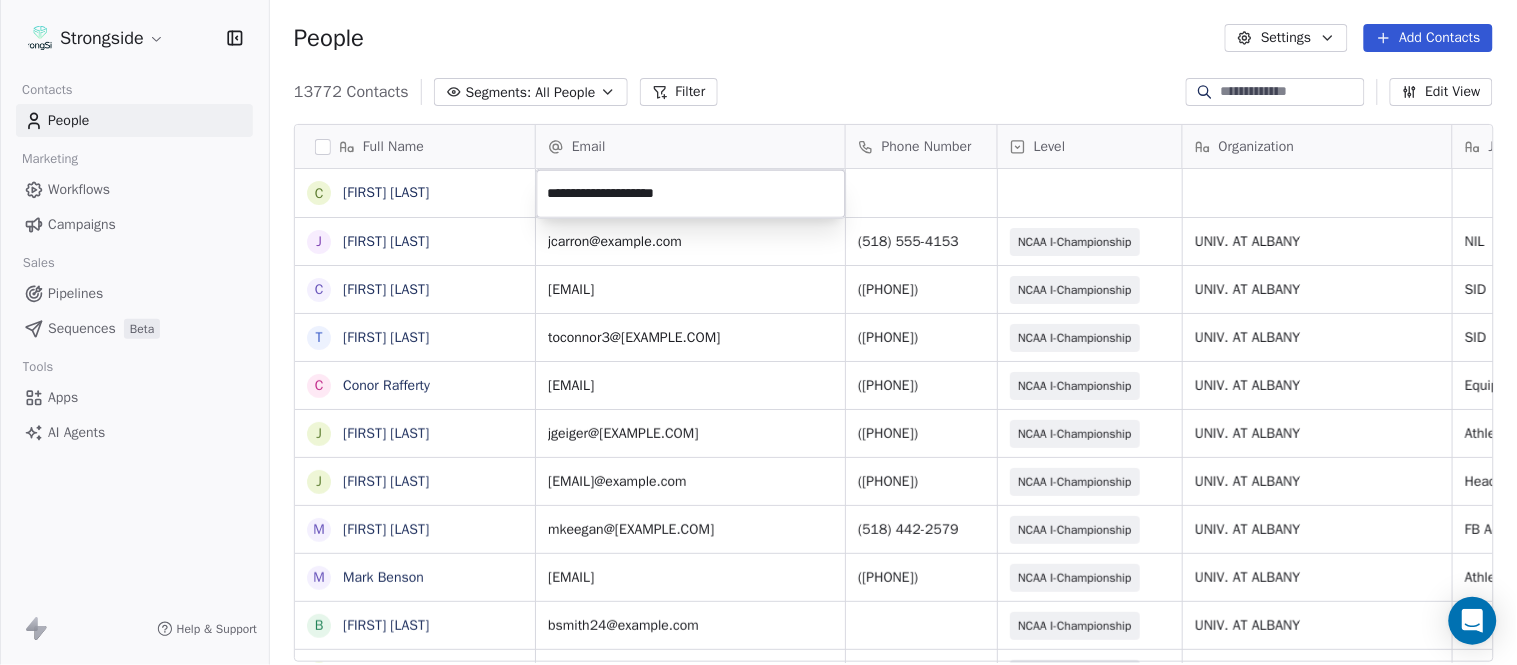 click on "Strongside Contacts People Marketing Workflows Campaigns Sales Pipelines Sequences Beta Tools Apps AI Agents Help & Support People Settings  Add Contacts 13772 Contacts Segments: All People Filter  Edit View Tag Add to Sequence Export Full Name C [FIRST] [LAST] J [FIRST] [LAST] C [FIRST] [LAST] T [FIRST] [LAST] C [FIRST] [LAST] J [FIRST] [LAST] J [FIRST] [LAST] M [FIRST] [LAST] M [FIRST] [LAST] B [FIRST] [LAST] C [FIRST] [LAST] V [FIRST] [LAST] J [FIRST] [LAST] J [FIRST] [LAST] G [FIRST] [LAST] A [FIRST] [LAST] S [FIRST] [LAST] C [FIRST] [LAST] K [FIRST] [LAST] A [FIRST] [LAST] S [FIRST] [LAST] Z [FIRST] [LAST] S [FIRST] [LAST] E [FIRST] [LAST] B [FIRST] [LAST] J [FIRST] [LAST] E [FIRST] [LAST] T [FIRST] [LAST] B [FIRST] [LAST] Email Phone Number Level Organization Job Title Tags Created Date BST Status Aug 09, 2025 12:27 AM [EMAIL]@example.com ([PHONE]) NCAA I-Championship UNIV. AT ALBANY NIL Aug 09, 2025 12:26 AM [EMAIL]@example.com ([PHONE]) NCAA I-Championship UNIV. AT ALBANY SID Aug 09, 2025 12:24 AM SID" at bounding box center (758, 332) 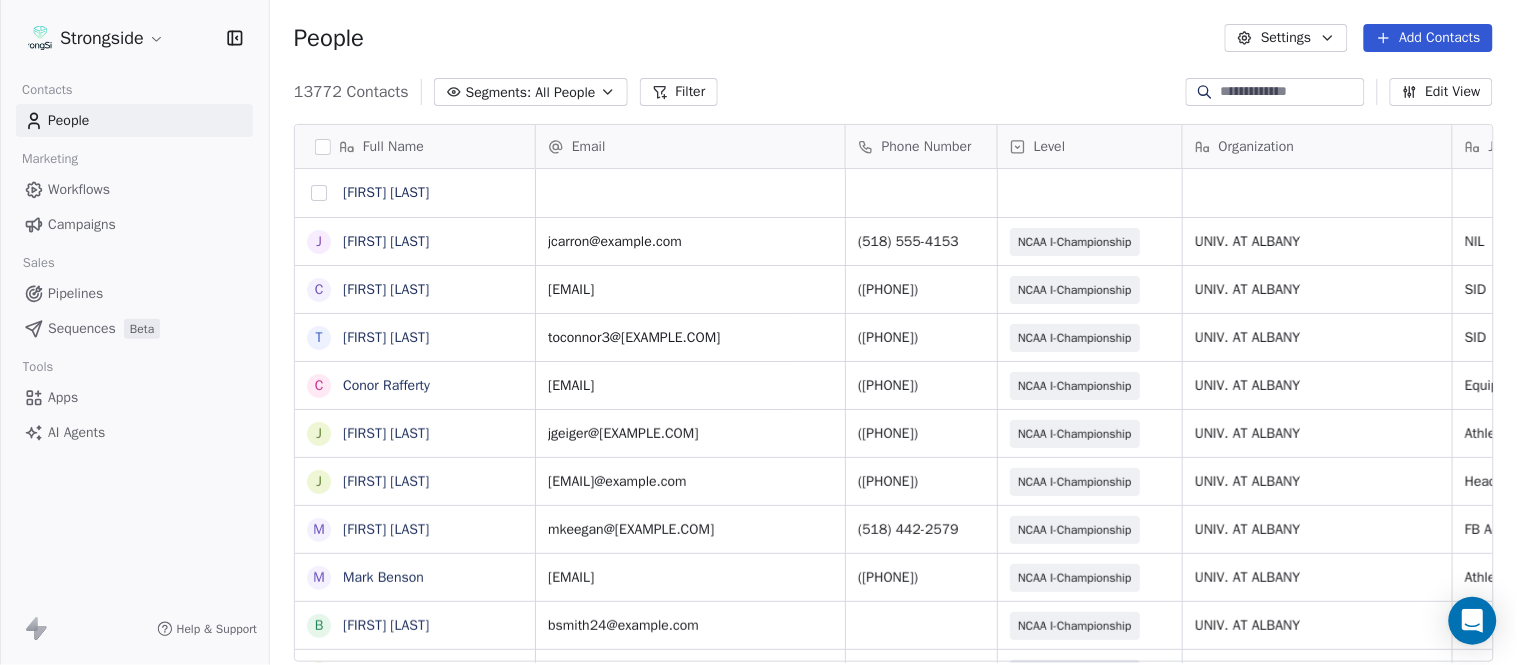 click at bounding box center [319, 193] 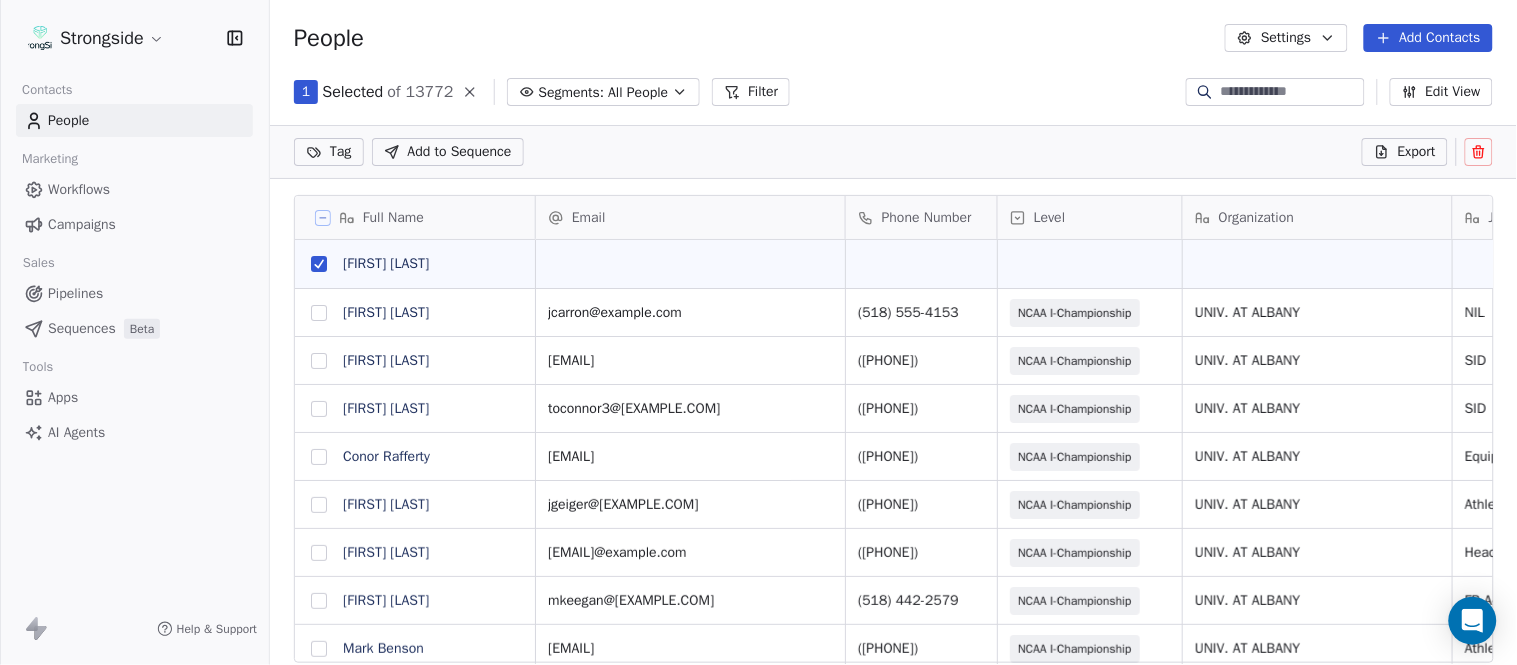 click 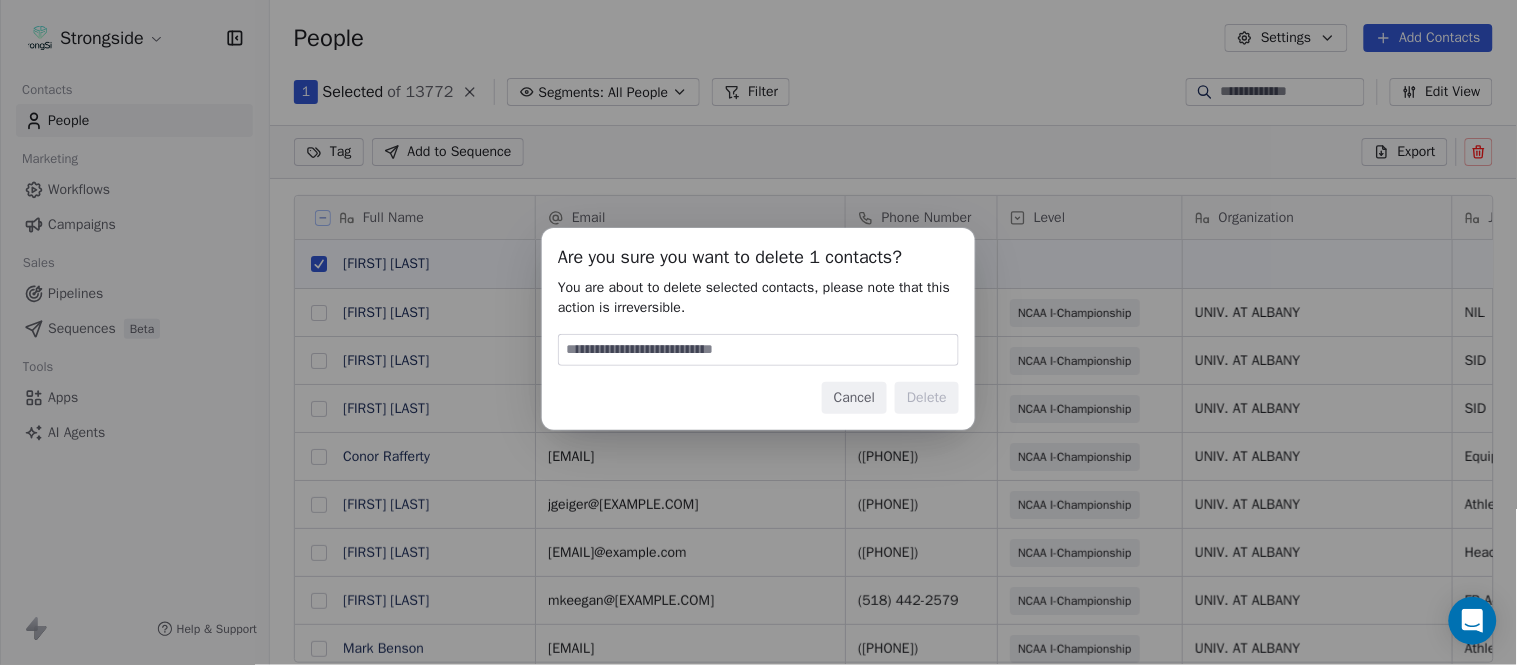 click at bounding box center (758, 350) 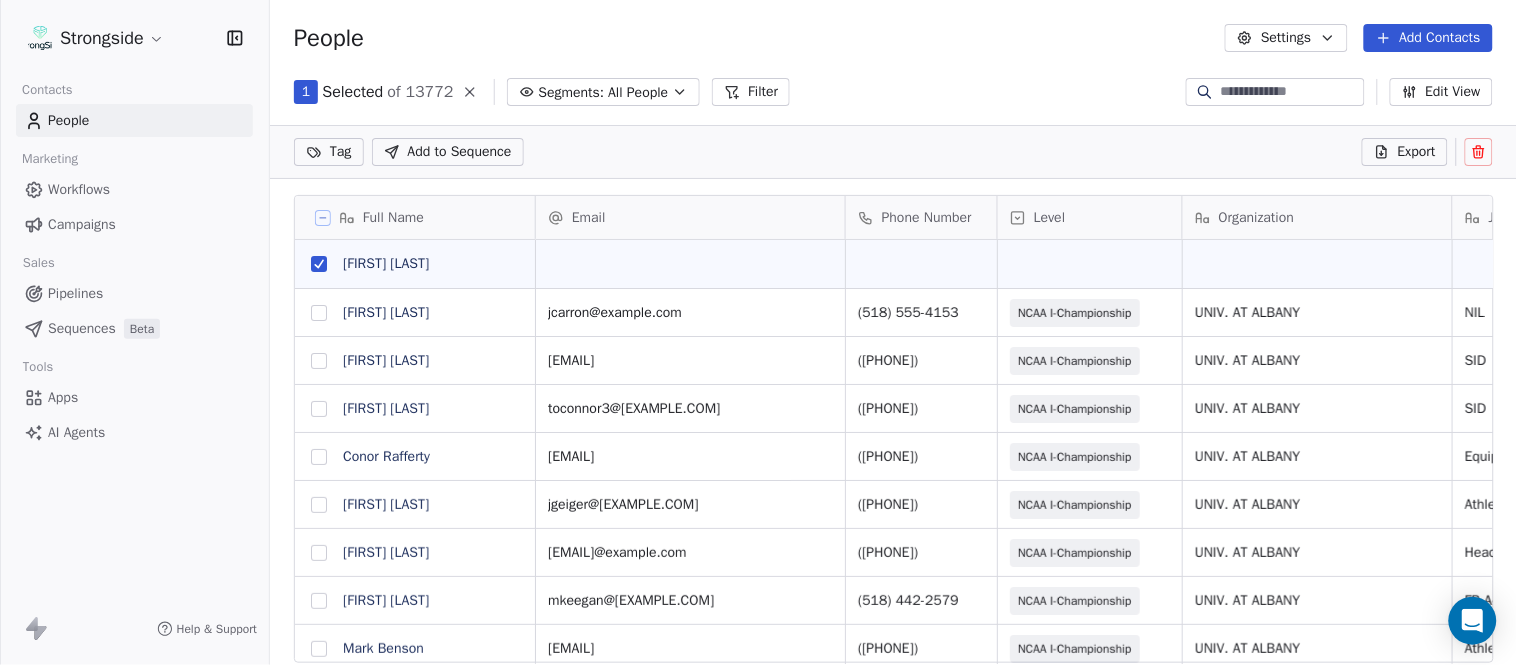 drag, startPoint x: 986, startPoint y: 402, endPoint x: 946, endPoint y: 403, distance: 40.012497 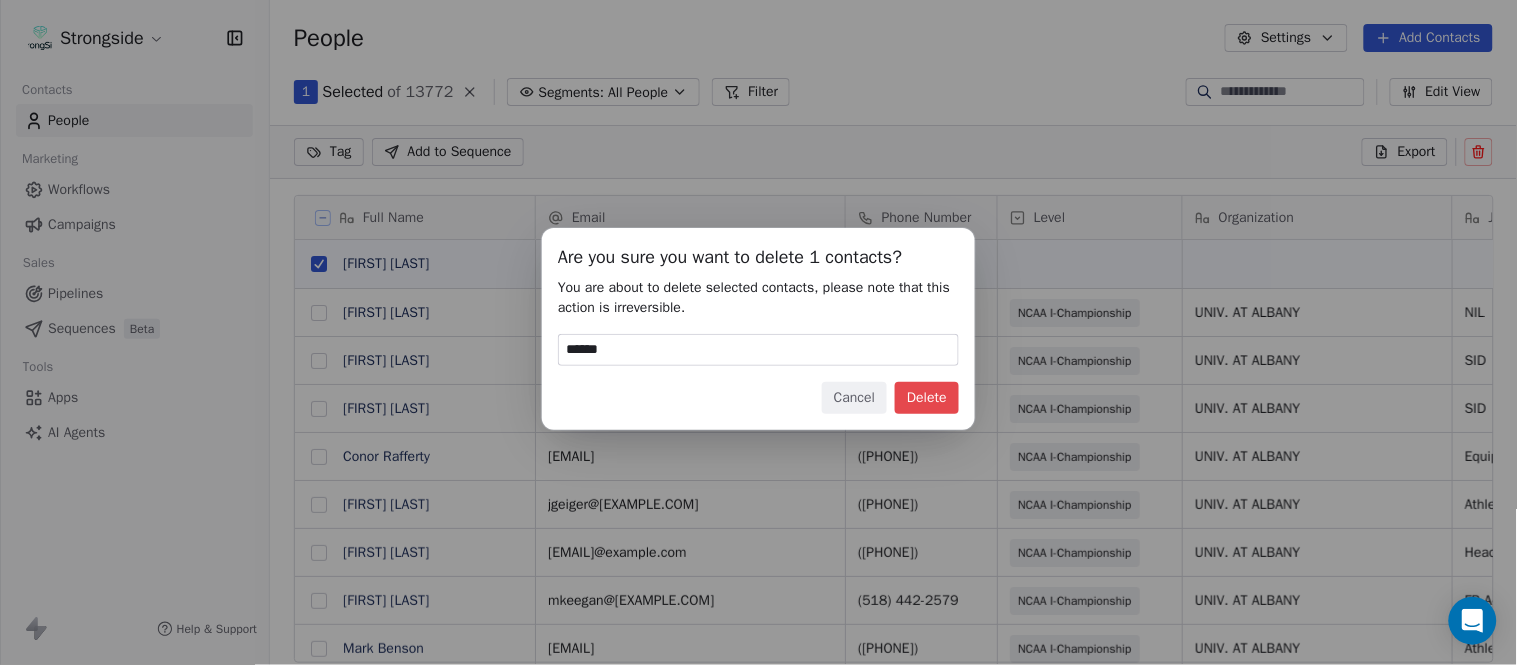 click on "Delete" at bounding box center [927, 398] 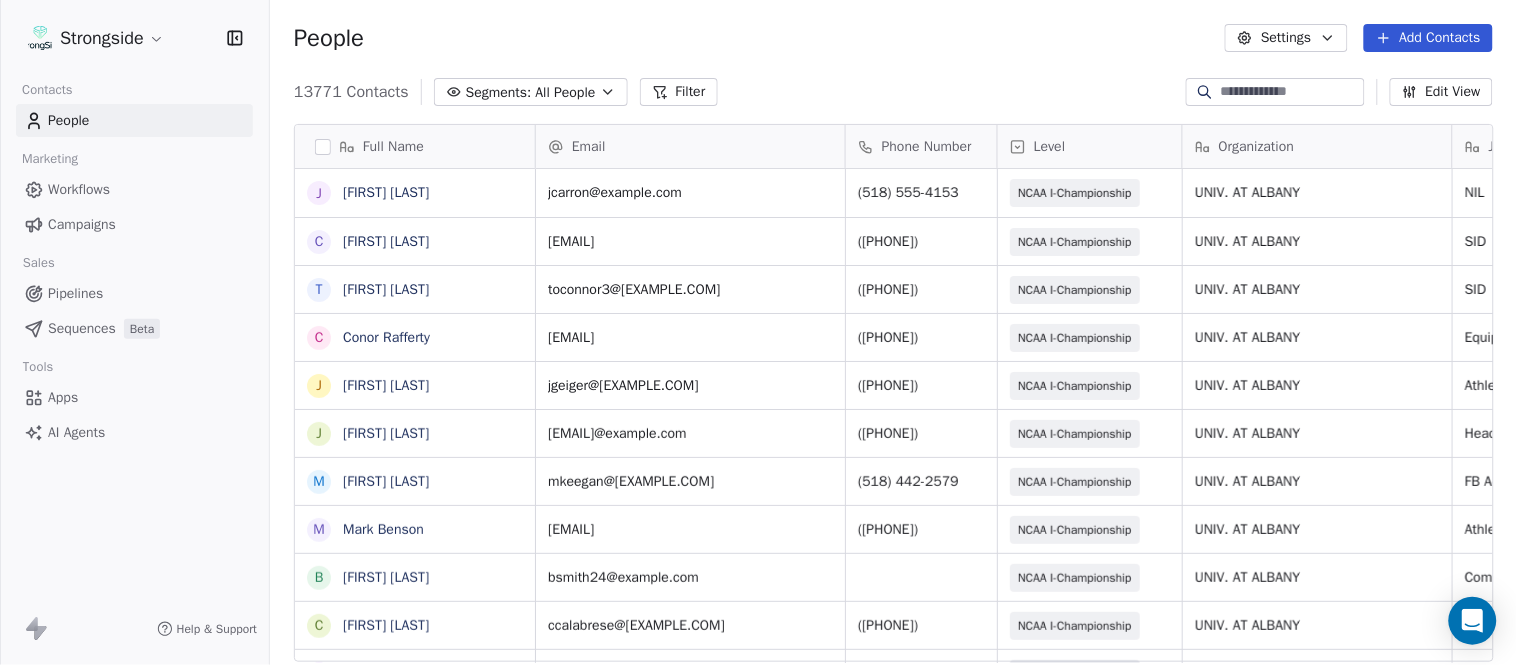 scroll, scrollTop: 17, scrollLeft: 17, axis: both 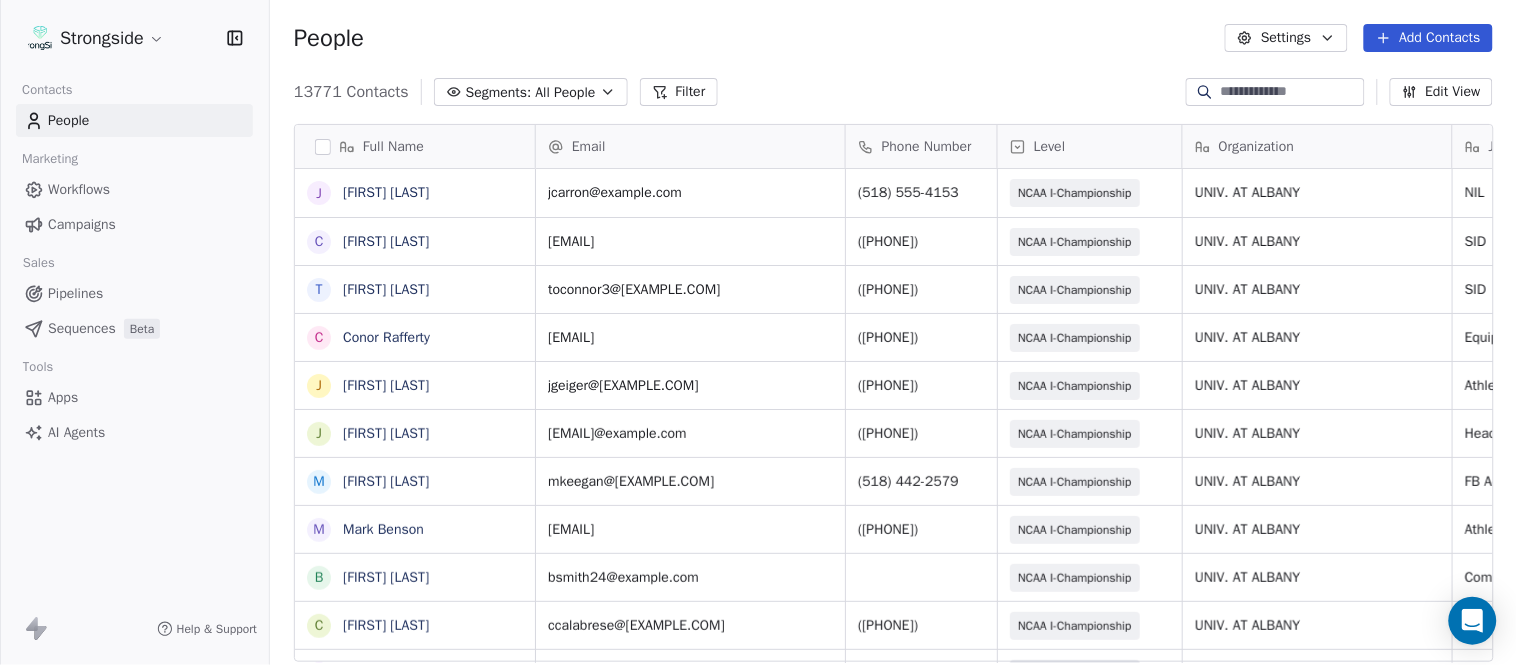 click on "Add Contacts" at bounding box center [1428, 38] 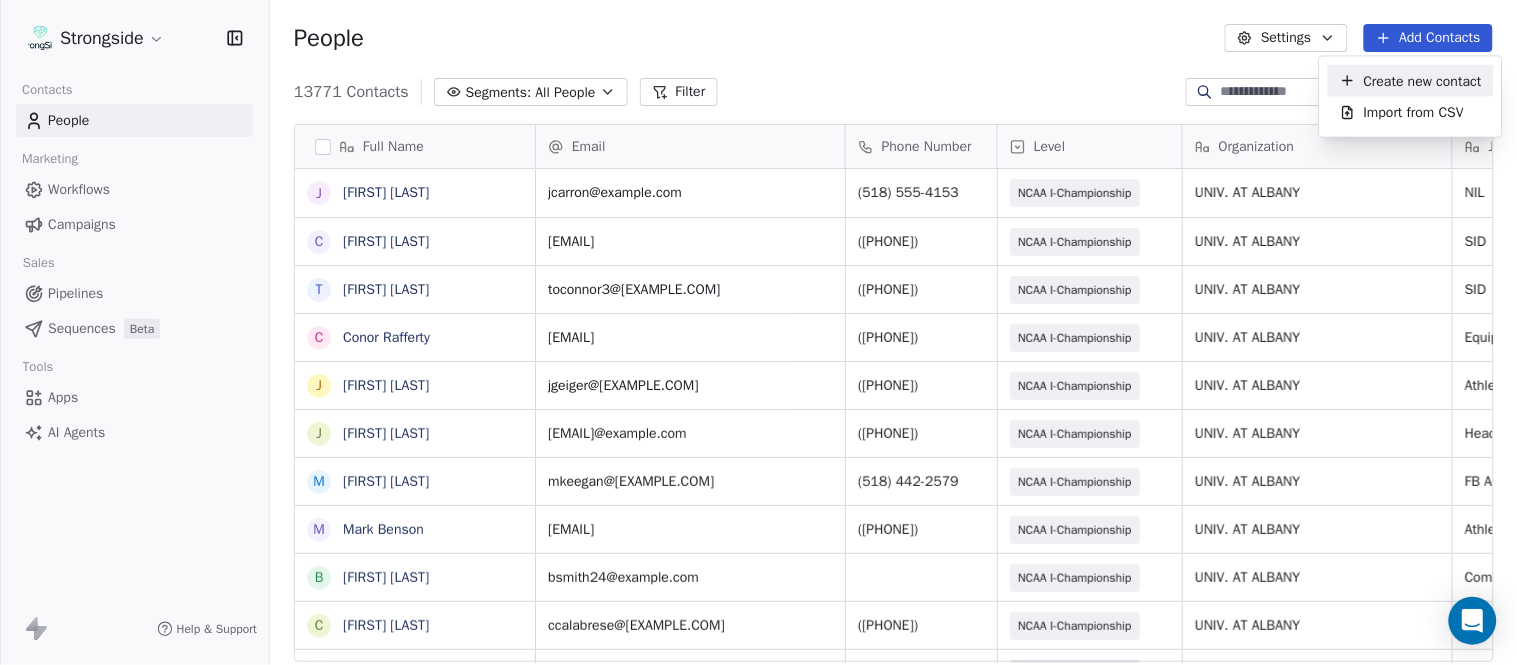 click on "Create new contact" at bounding box center [1423, 80] 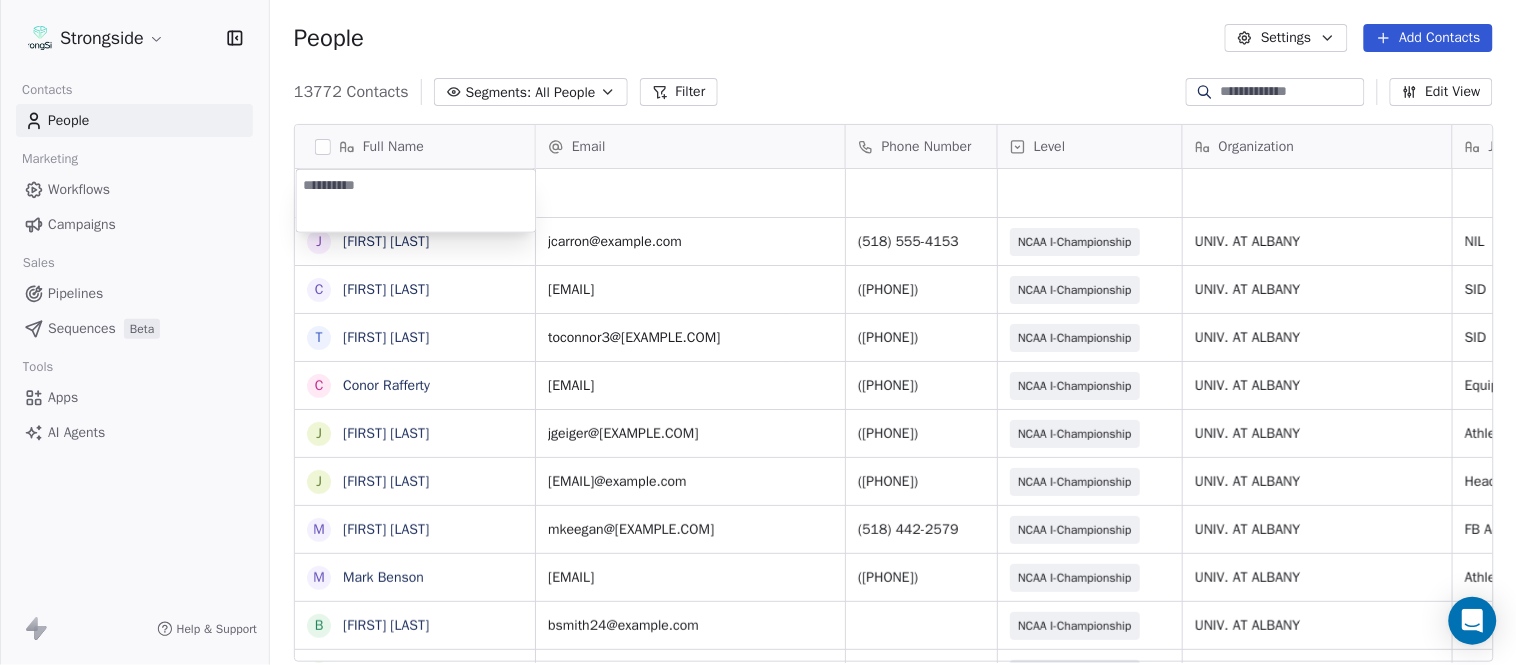 type on "**********" 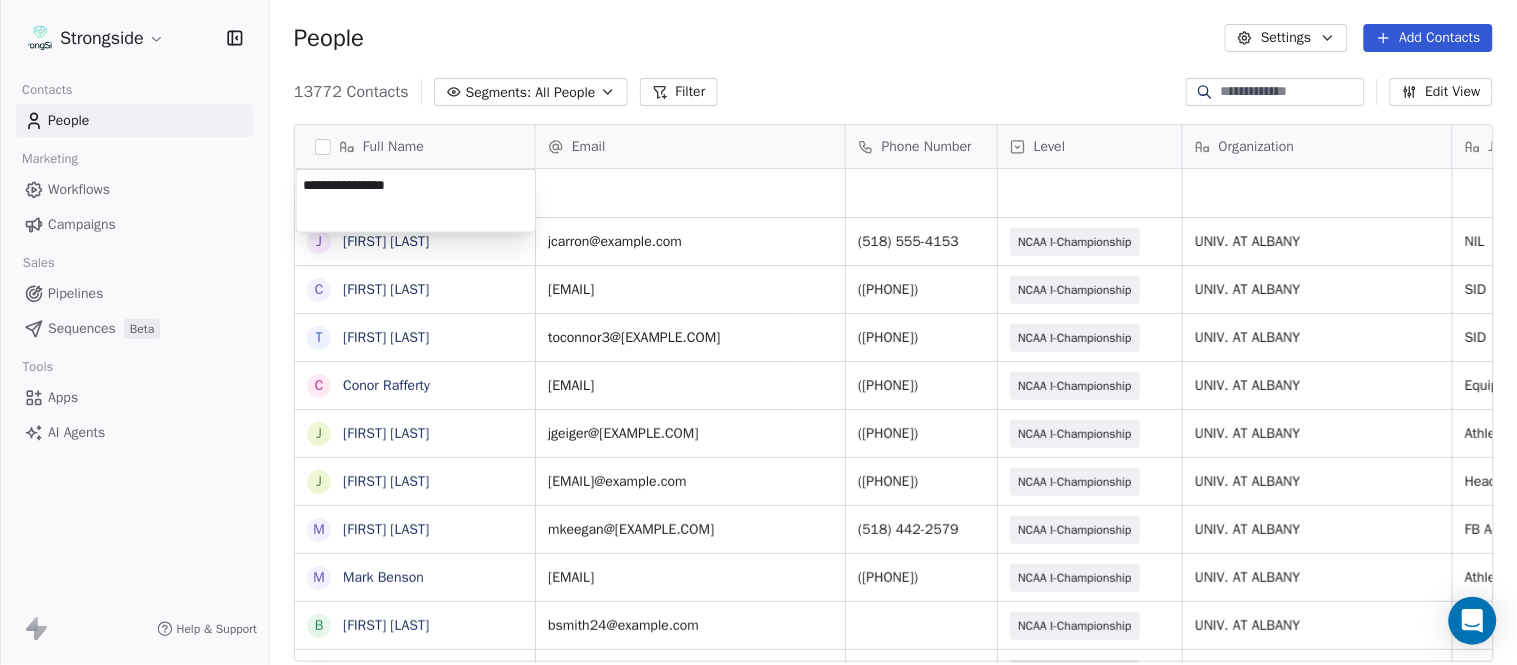 click on "Strongside Contacts People Marketing Workflows Campaigns Sales Pipelines Sequences Beta Tools Apps AI Agents Help & Support People Settings  Add Contacts 13772 Contacts Segments: All People Filter  Edit View Tag Add to Sequence Export Full Name J [FIRST] [LAST] C [FIRST] [LAST] T [FIRST] [LAST] C [FIRST] [LAST] J [FIRST] [LAST] J [FIRST] [LAST] M [FIRST] [LAST] M [FIRST] [LAST] B [FIRST] [LAST] C [FIRST] [LAST] V [FIRST] [LAST] J [FIRST] [LAST] J [FIRST] [LAST] G [FIRST] [LAST] A [FIRST] [LAST] S [FIRST] [LAST] C [FIRST] [LAST] K [FIRST] [LAST] A [FIRST] [LAST] S [FIRST] [LAST] S [FIRST] [LAST] Z [FIRST] [LAST] S [FIRST] [LAST] E [FIRST] [LAST] B [FIRST] [LAST] J [FIRST] [LAST] E [FIRST] [LAST] T [FIRST] [LAST] B [FIRST] [LAST] Email Phone Number Level Organization Job Title Tags Created Date BST Status [EMAIL] ([PHONE]) NCAA I-Championship [ORGANIZATION] NIL Aug 09, 2025 12:28 AM [EMAIL] ([PHONE]) NCAA I-Championship [ORGANIZATION] SID [EMAIL]" at bounding box center (758, 332) 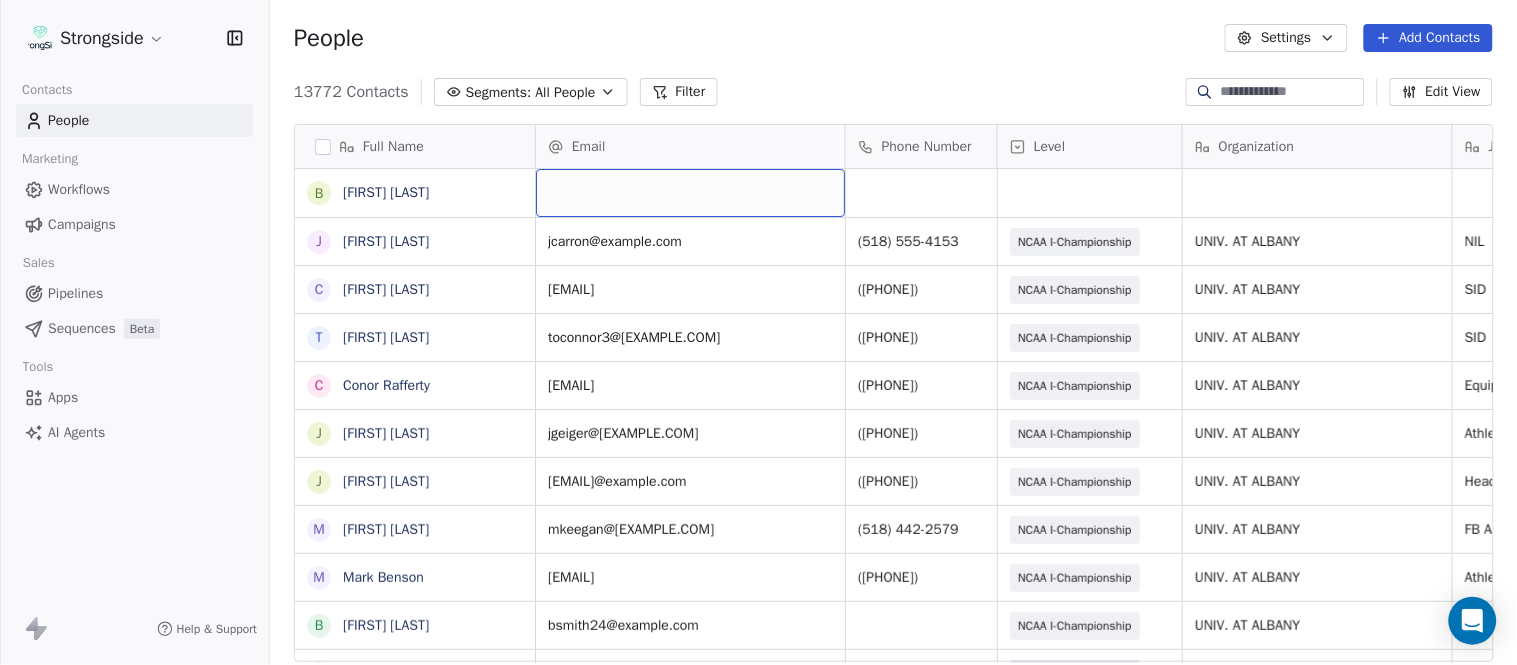 click at bounding box center (690, 193) 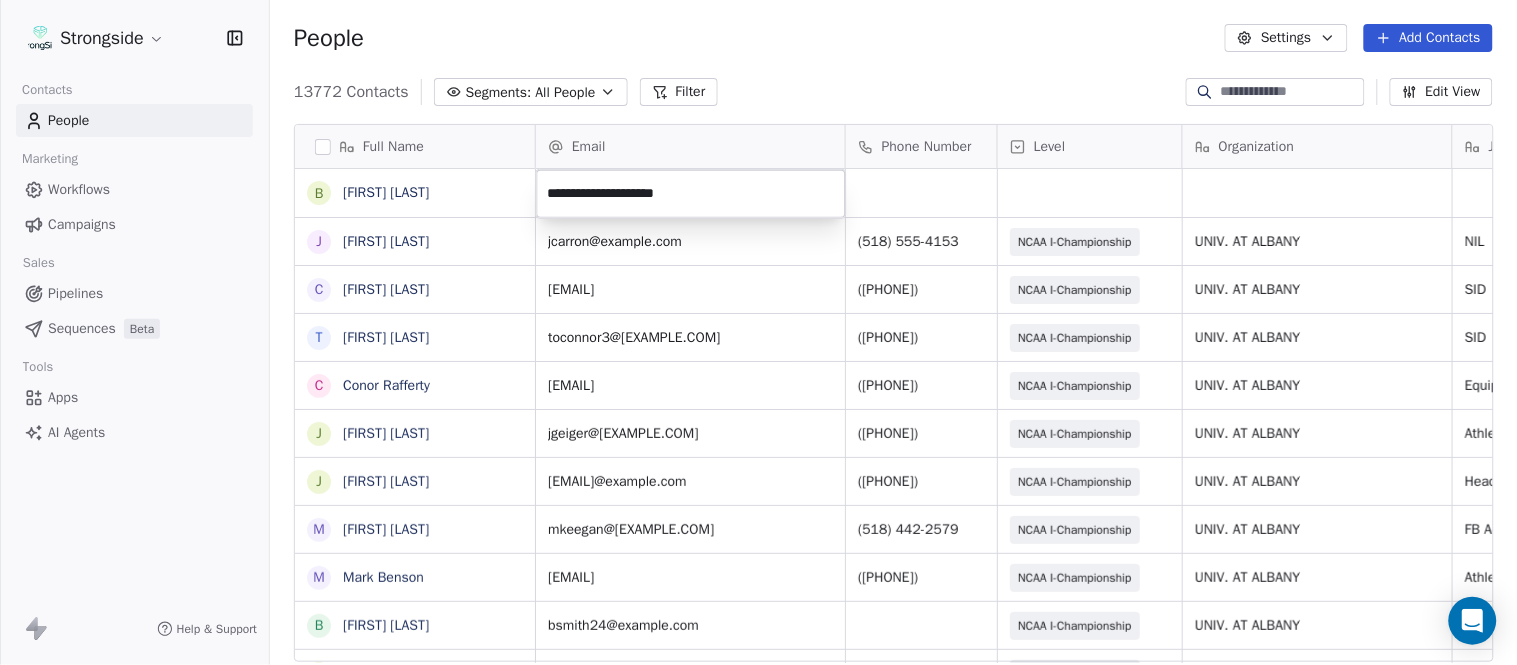 click on "Strongside Contacts People Marketing Workflows Campaigns Sales Pipelines Sequences Beta Tools Apps AI Agents Help & Support People Settings Add Contacts 13772 Contacts Segments: All People Filter Edit View Tag Add to Sequence Export Full Name B [FIRST] [LAST] J [FIRST] [LAST] C [FIRST] [LAST] T [FIRST] [LAST] C [FIRST] [LAST] J [FIRST] [LAST] J [FIRST] [LAST] M [FIRST] [LAST] M [FIRST] [LAST] B [FIRST] [LAST] C [FIRST] [LAST] V [FIRST] [LAST] J [FIRST] [LAST] J [FIRST] [LAST] G [FIRST] [LAST] A [FIRST] [LAST] S [FIRST] [LAST] C [FIRST] [LAST] K [FIRST] [LAST] A [FIRST] [LAST] S [FIRST] [LAST] S [FIRST] [LAST] Z [FIRST] [LAST] S [FIRST] [LAST] E [FIRST] [LAST] B [FIRST] [LAST] J [FIRST] [LAST] E [FIRST] [LAST] T [FIRST] [LAST] B [FIRST] [LAST] S [FIRST] [LAST] Email Phone Number Level Organization Job Title Tags Created Date BST Status [EMAIL] ([PHONE]) NCAA I-Championship UNIV. AT ALBANY NIL Aug 09, 2025 12:28 AM [EMAIL] ([PHONE]) NCAA I-Championship UNIV. AT ALBANY SID" at bounding box center (758, 332) 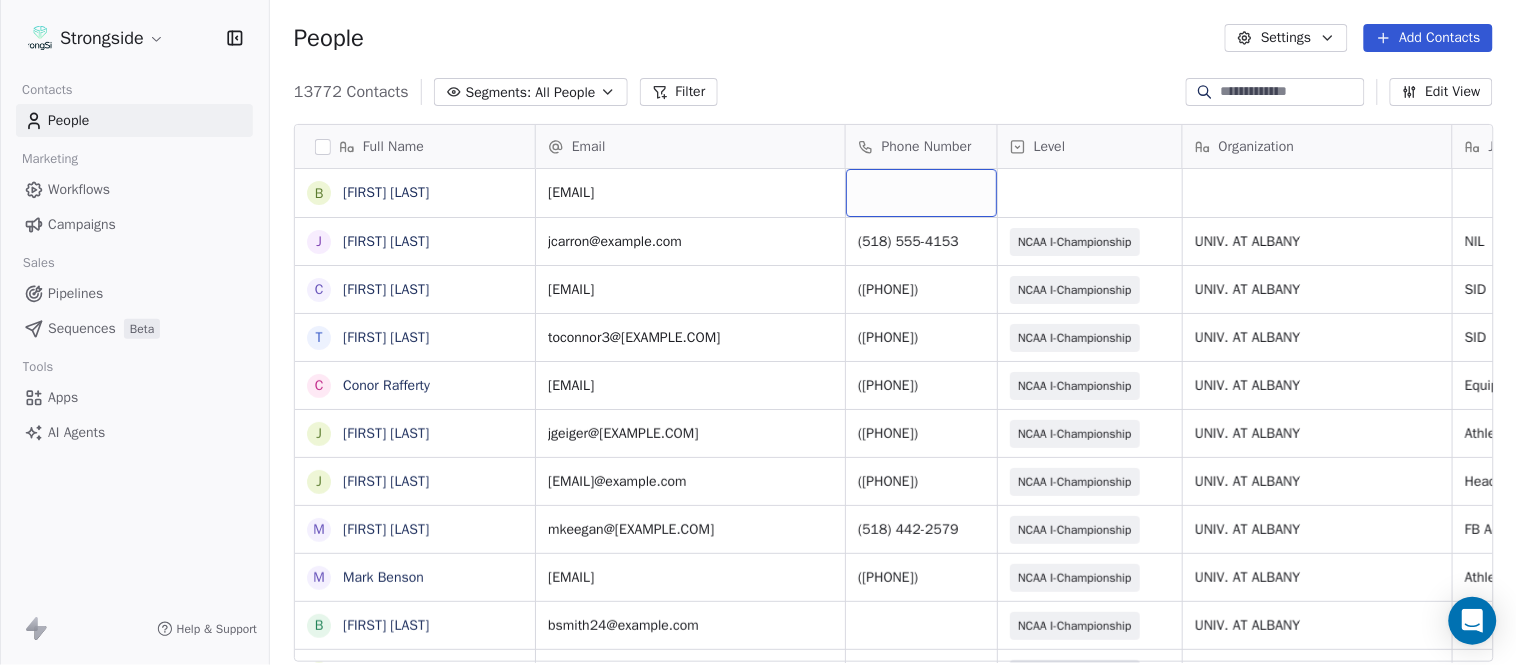 click at bounding box center (921, 193) 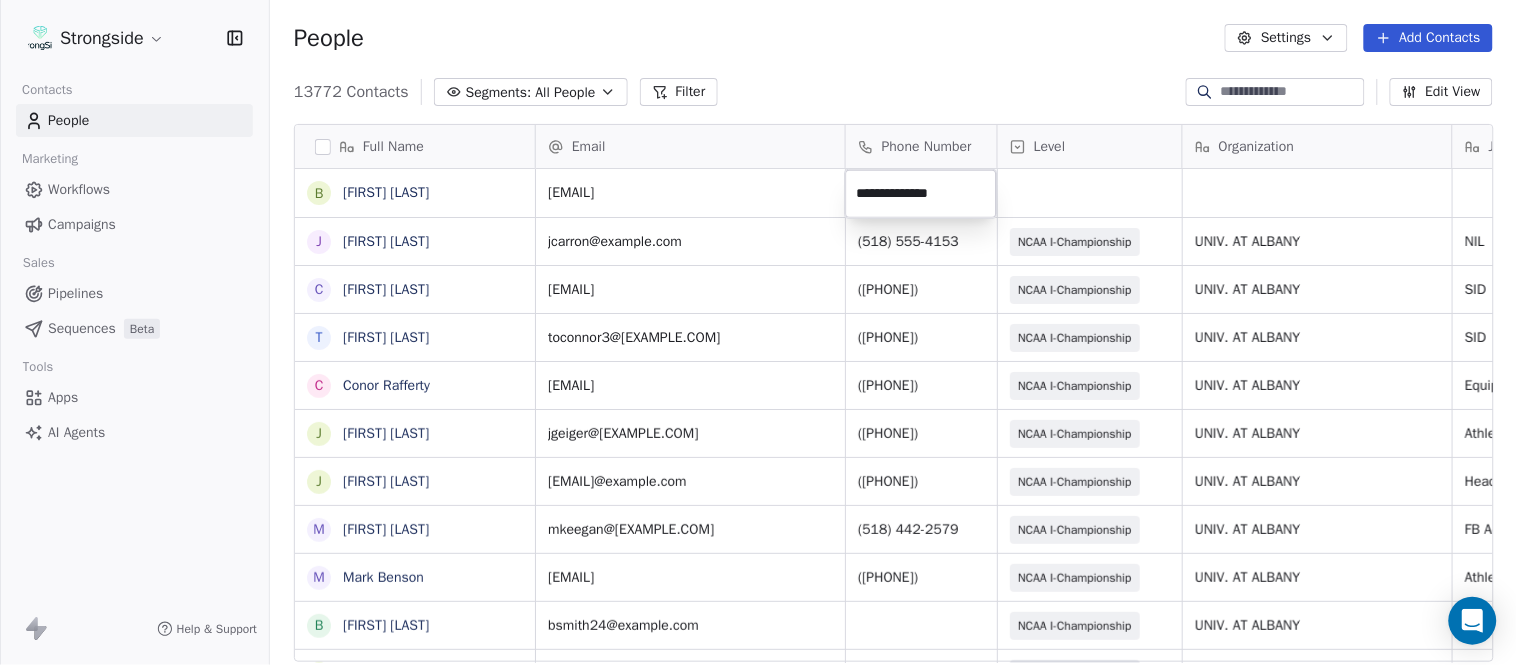click on "Strongside Contacts People Marketing Workflows Campaigns Sales Pipelines Sequences Beta Tools Apps AI Agents Help & Support People Settings Add Contacts 13772 Contacts Segments: All People Filter Edit View Tag Add to Sequence Export Full Name B [FIRST] [LAST] J [FIRST] [LAST] C [FIRST] [LAST] T [FIRST] [LAST] C [FIRST] [LAST] J [FIRST] [LAST] J [FIRST] [LAST] M [FIRST] [LAST] M [FIRST] [LAST] B [FIRST] [LAST] C [FIRST] [LAST] V [FIRST] [LAST] J [FIRST] [LAST] J [FIRST] [LAST] G [FIRST] [LAST] A [FIRST] [LAST] S [FIRST] [LAST] C [FIRST] [LAST] K [FIRST] [LAST] A [FIRST] [LAST] S [FIRST] [LAST] S [FIRST] [LAST] Z [FIRST] [LAST] S [FIRST] [LAST] E [FIRST] [LAST] B [FIRST] [LAST] J [FIRST] [LAST] E [FIRST] [LAST] T [FIRST] [LAST] B [FIRST] [LAST] S [FIRST] [LAST] Email Phone Number Level Organization Job Title Tags Created Date BST Status [EMAIL] Aug 09, 2025 12:28 AM [EMAIL] ([PHONE]) NCAA I-Championship UNIV. AT ALBANY NIL Aug 09, 2025 12:26 AM [EMAIL] ([PHONE]) NCAA I-Championship" at bounding box center (758, 332) 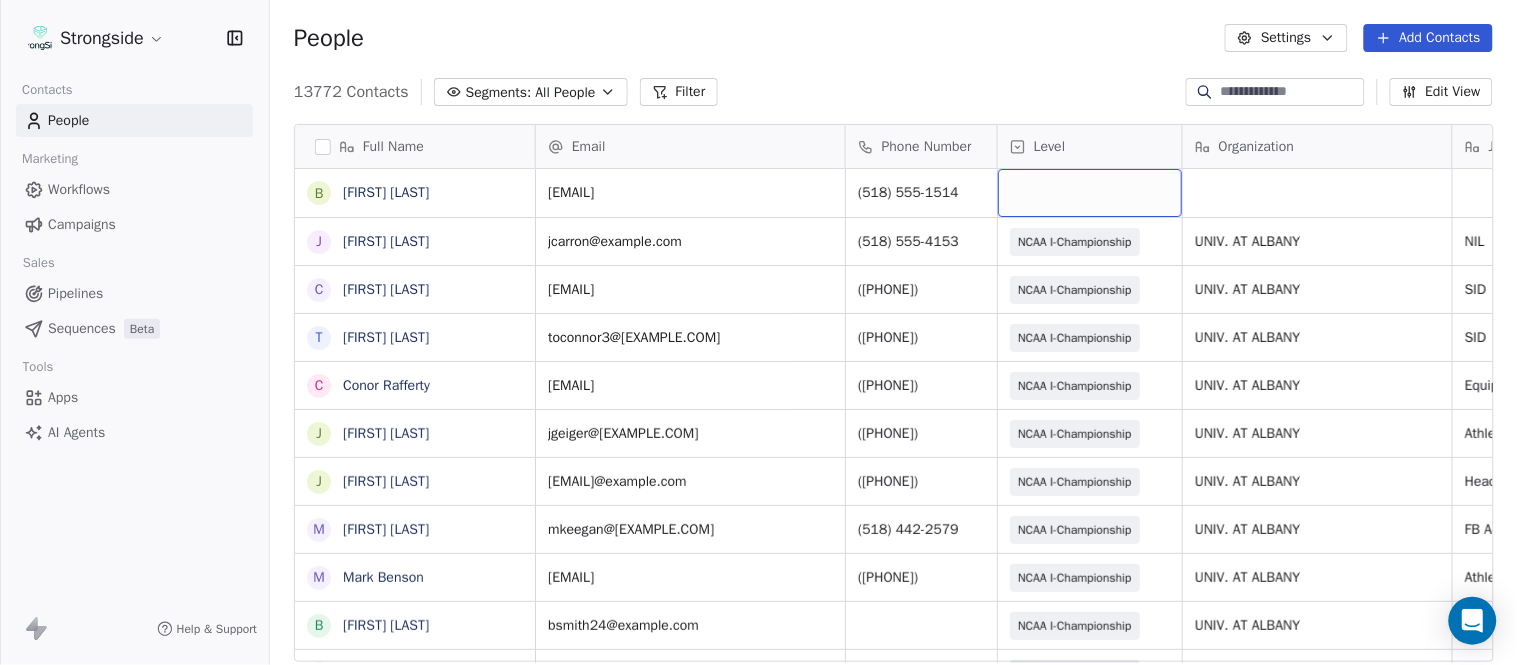 click at bounding box center [1090, 193] 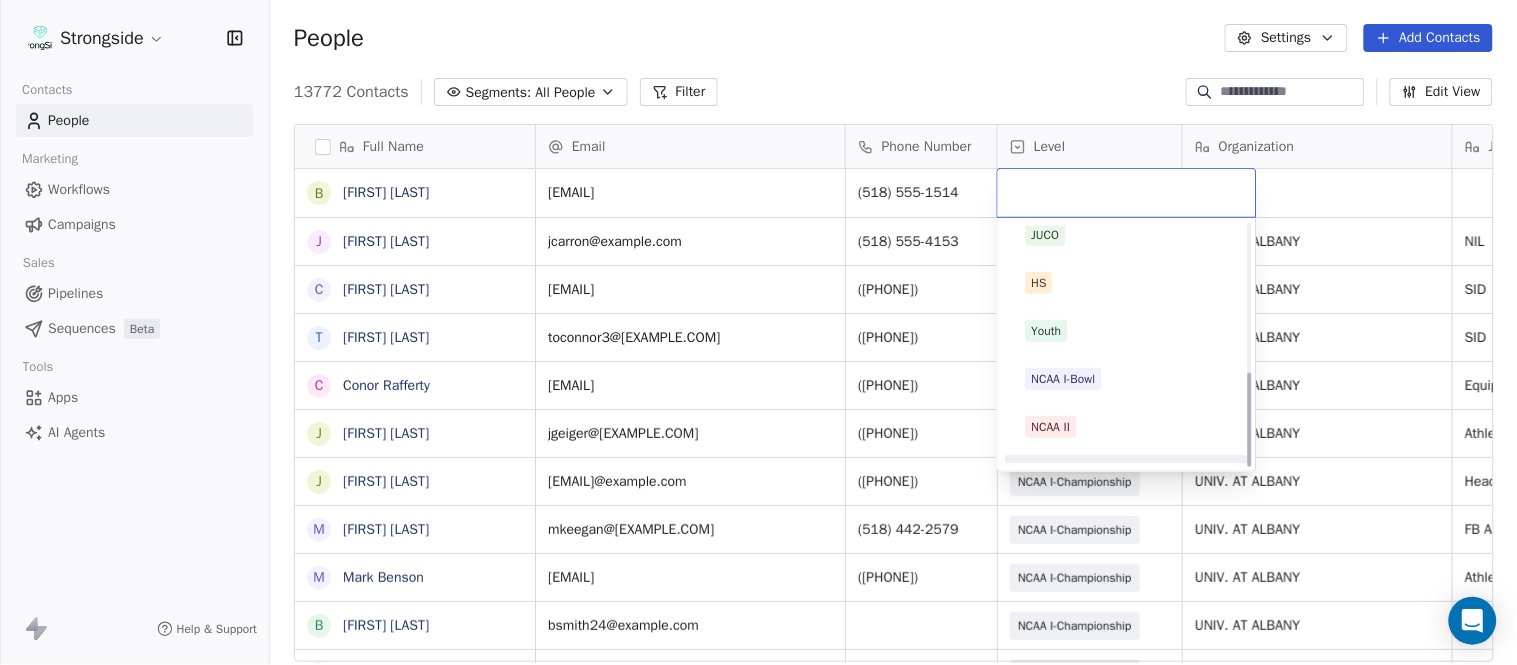 scroll, scrollTop: 378, scrollLeft: 0, axis: vertical 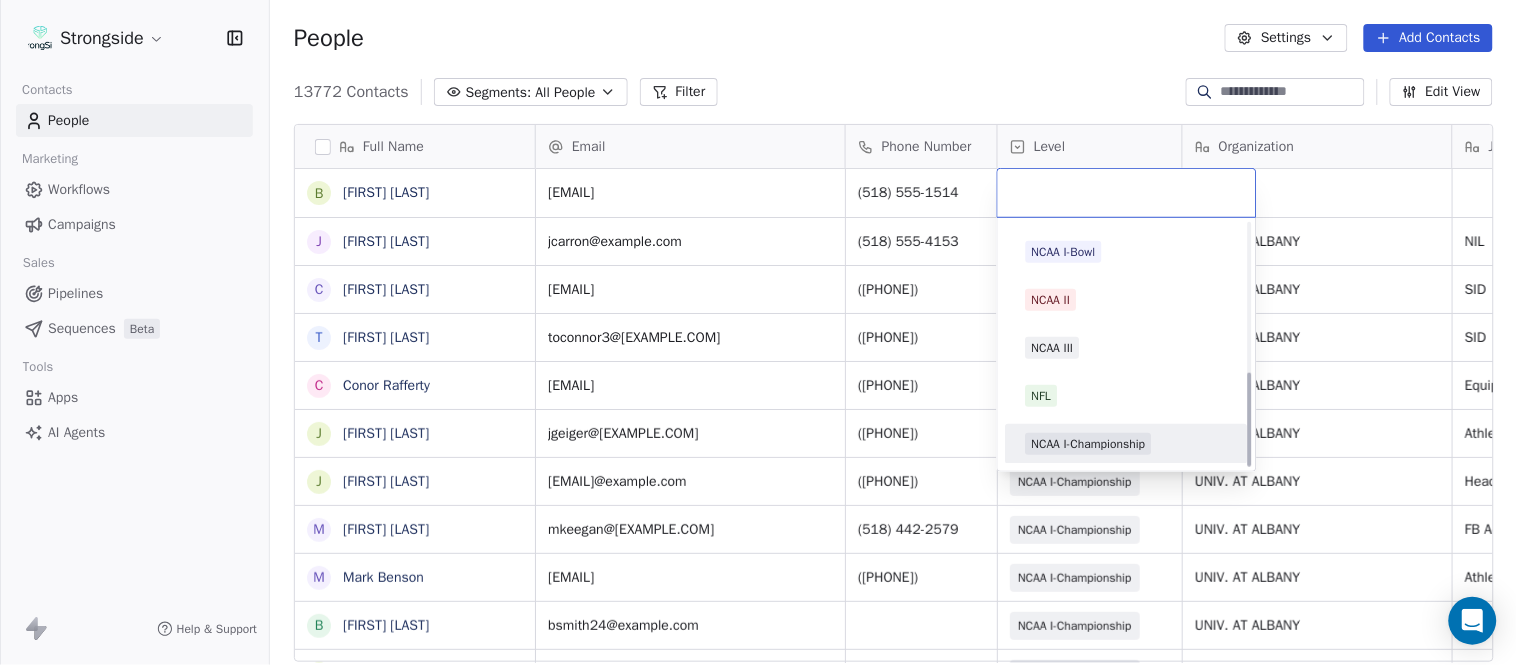 click on "NCAA I-Championship" at bounding box center [1089, 444] 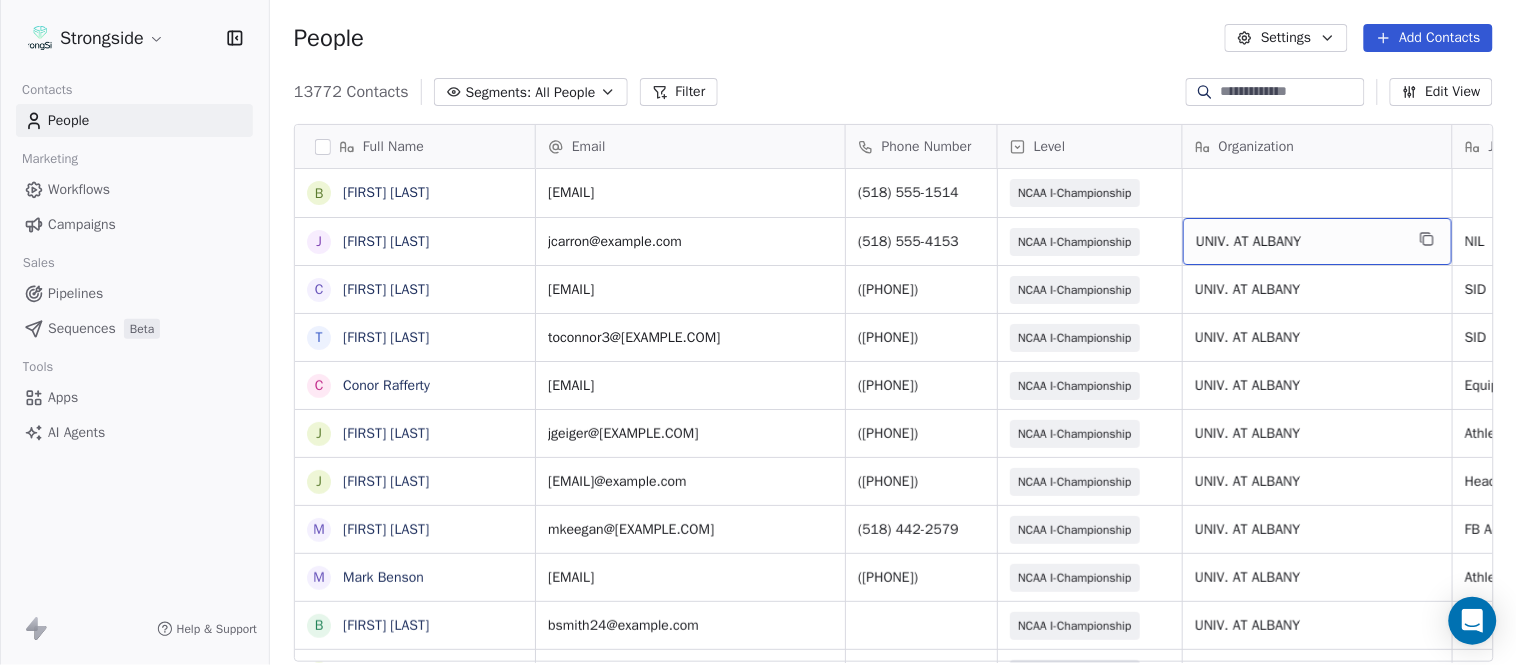 click on "UNIV. AT ALBANY" at bounding box center (1317, 241) 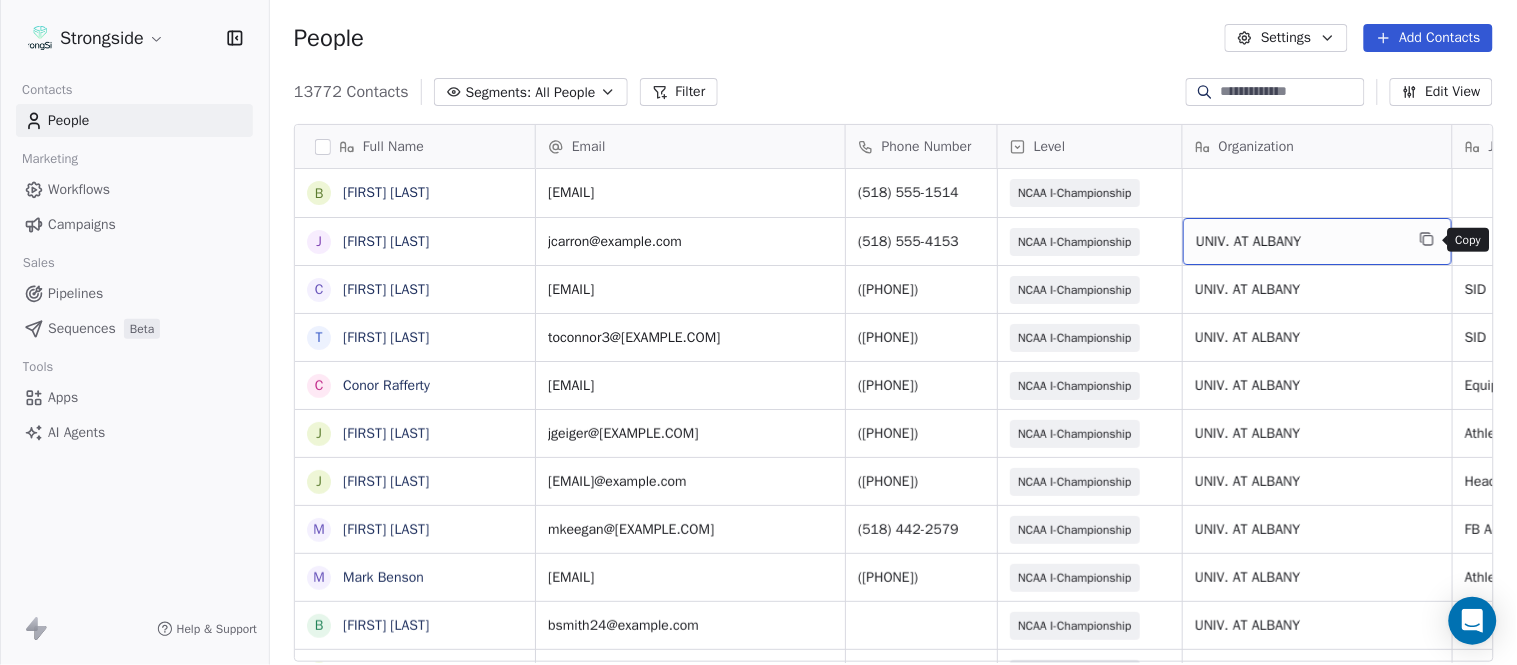 click at bounding box center [1427, 239] 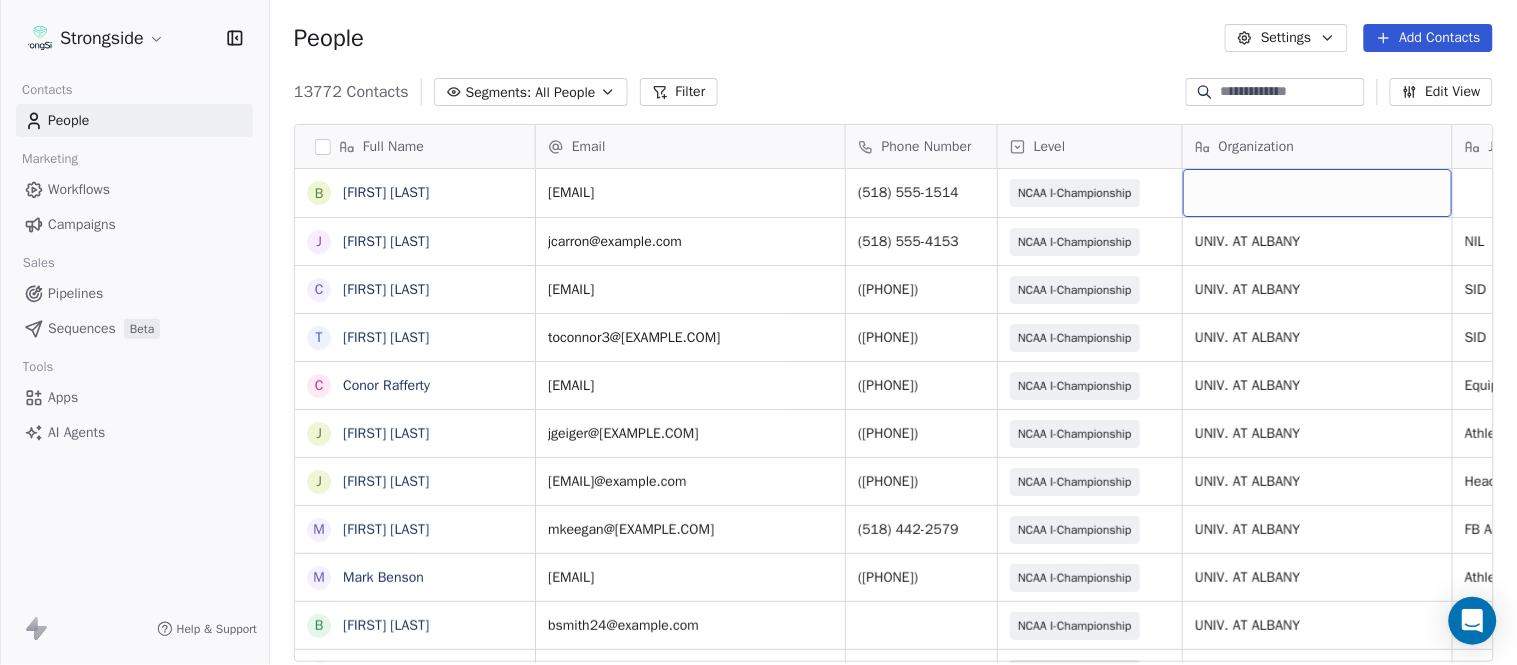 click at bounding box center [1317, 193] 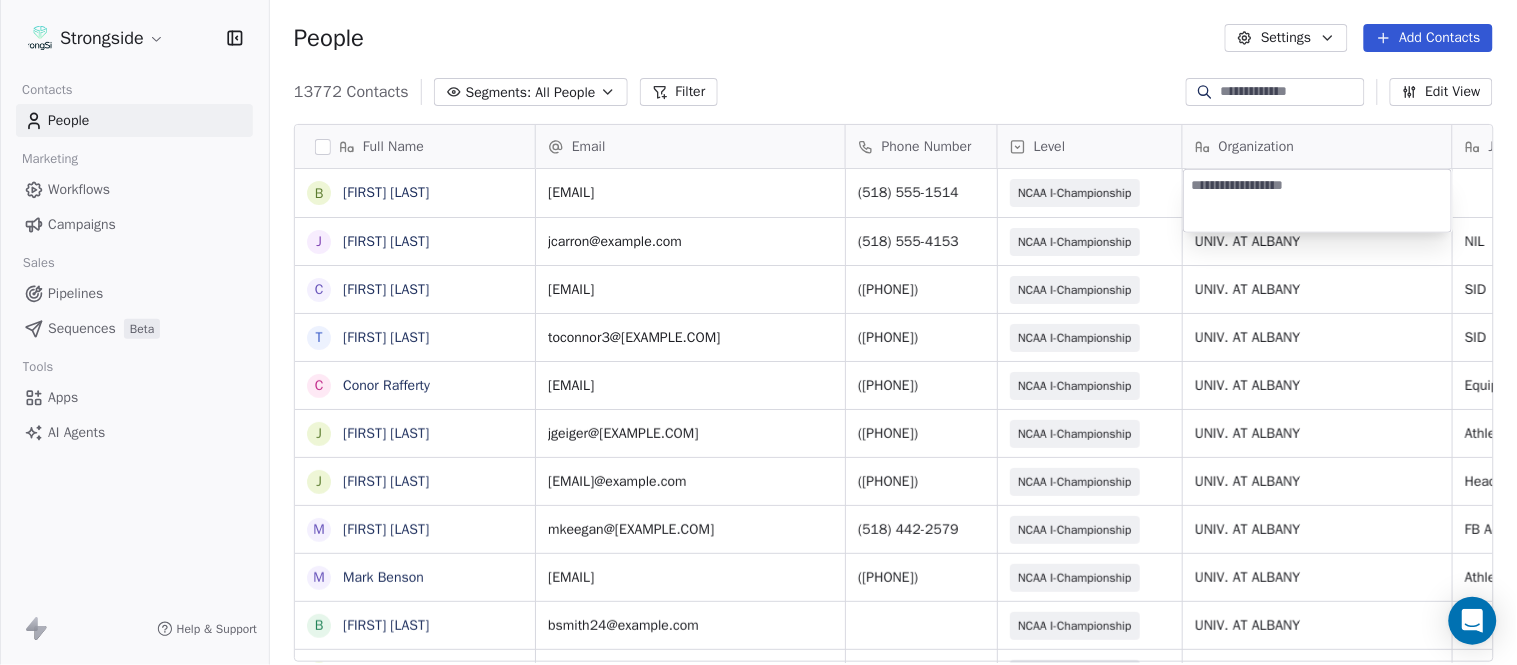 type on "**********" 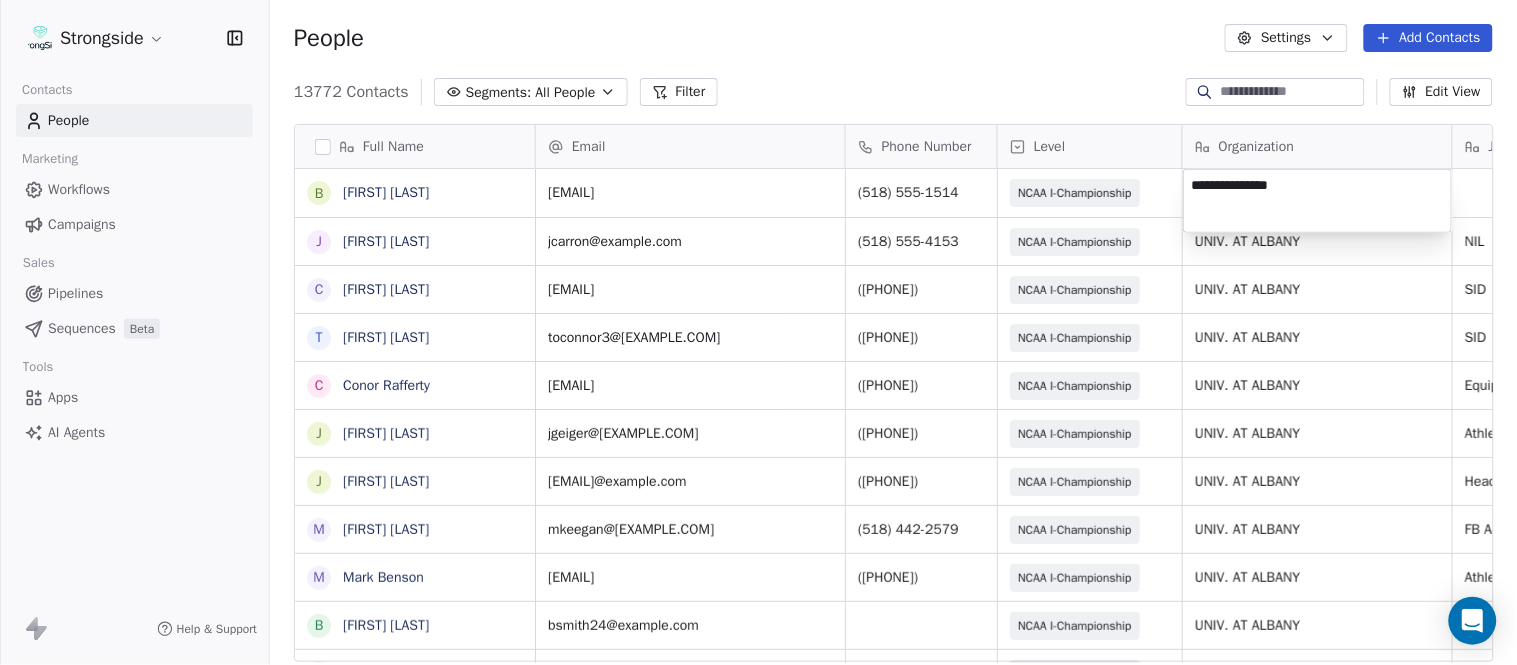 click on "Strongside Contacts People Marketing Workflows Campaigns Sales Pipelines Sequences Beta Tools Apps AI Agents Help & Support People Settings Add Contacts 13772 Contacts Segments: All People Filter Edit View Tag Add to Sequence Export Full Name B [FIRST] [LAST] J [FIRST] [LAST] C [FIRST] [LAST] T [FIRST] [LAST] C [FIRST] [LAST] J [FIRST] [LAST] M [FIRST] [LAST] M [FIRST] [LAST] B [FIRST] [LAST] C [FIRST] [LAST] V [FIRST] [LAST] J [FIRST] [LAST] J [FIRST] [LAST] G [FIRST] [LAST] A [FIRST] [LAST] S [FIRST] [LAST] C [FIRST] [LAST] K [FIRST] [LAST] A [FIRST] [LAST] II S [FIRST] [LAST] S [FIRST] [LAST] Z [FIRST] [LAST] S [FIRST] [LAST] E [FIRST] [LAST] B [FIRST] [LAST] J [FIRST] [LAST] E [FIRST] [LAST] T [FIRST] [LAST] B [FIRST] [LAST] S [FIRST] [LAST] Status Priority Emails Auto Clicked Last Activity Date BST In Open Phone Contact Source Note/Call Positions Student Pop. Lead Account True All Positions True True All Positions True All Positions True All Positions True All Positions True All Positions" at bounding box center [758, 332] 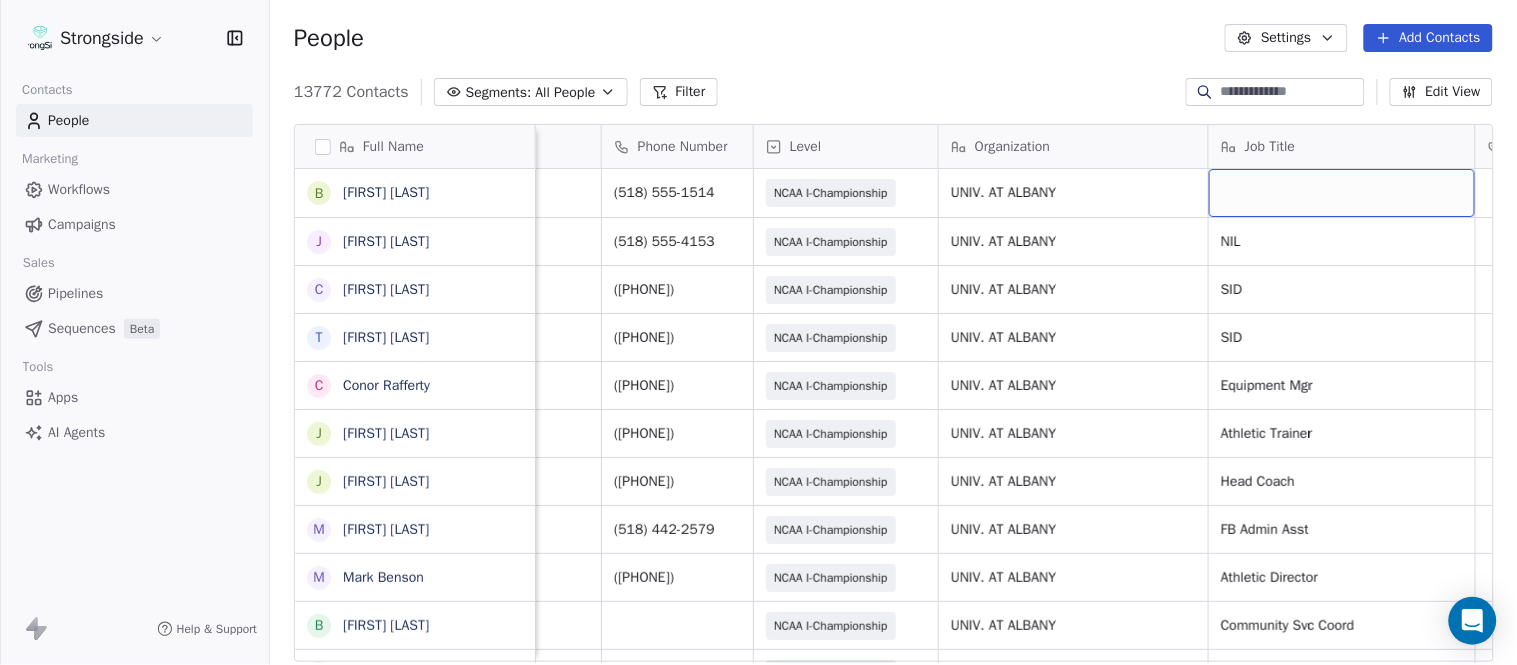 scroll, scrollTop: 0, scrollLeft: 344, axis: horizontal 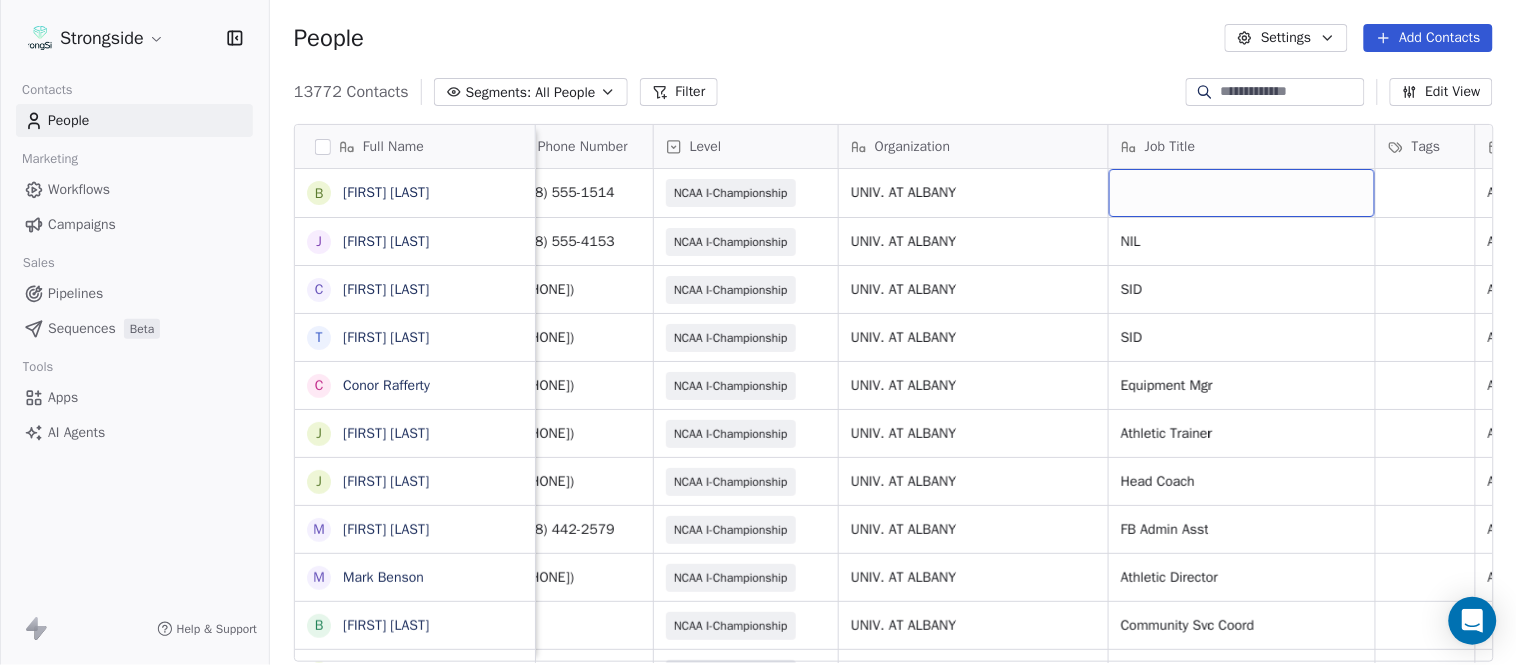 click at bounding box center (1242, 193) 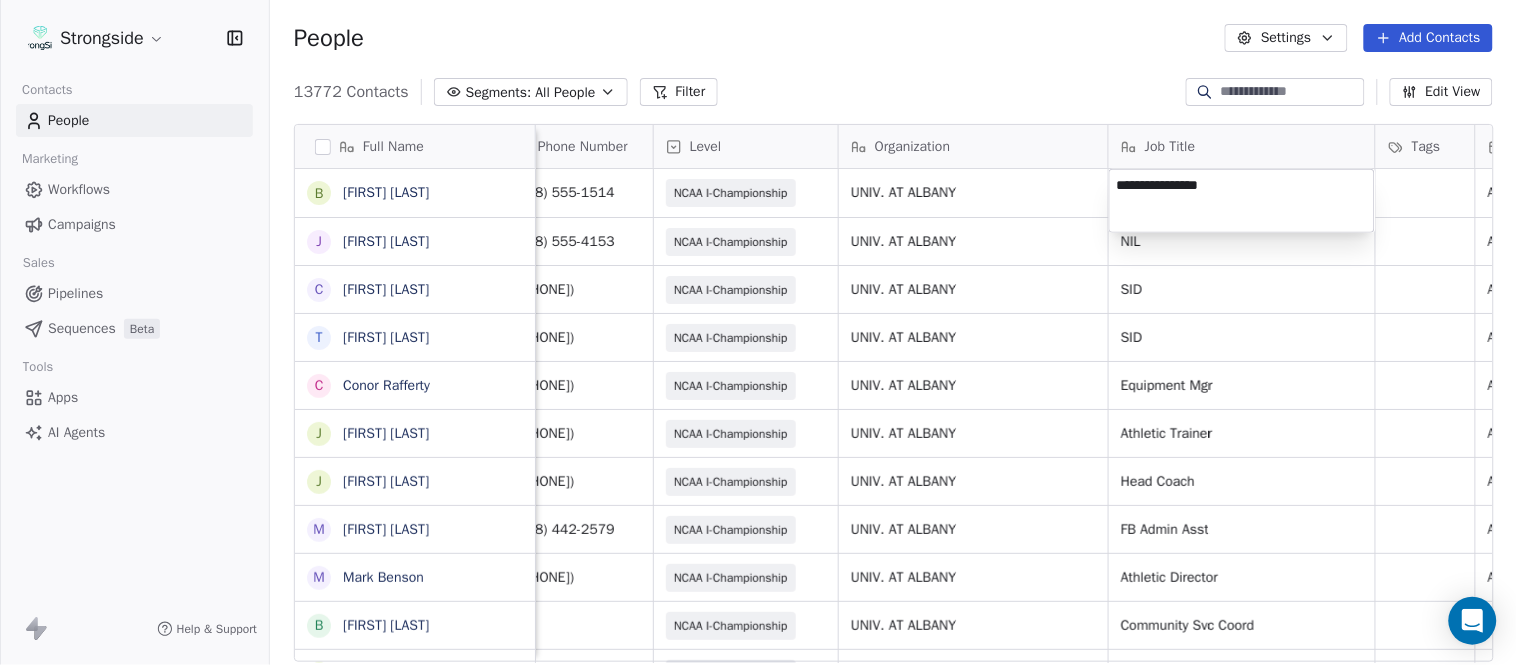click on "Strongside Contacts People Marketing Workflows Campaigns Sales Pipelines Sequences Beta Tools Apps AI Agents Help & Support People Settings  Add Contacts 13772 Contacts Segments: All People Filter  Edit View Tag Add to Sequence Export Full Name B Bryan Mannarino J Jennifer Carron C Casey Mae Filiaci T Taylor OConnor C Conor Rafferty J Jay Geiger J Jared Ambrose M Maryfrancis Keegan M Mark Benson B Brendan Smith C Chris Calabrese V Vic Cegles J Jon Simmons J Jordan Orlovsky G Griffith Hunter A Adam Lovan S Sean Hammonds C Chris Bache K Kevin Elliott A Anthony Davis II S Steve Martino S Scott Lewis Z Zuril Hendrick S Sean Kennedy E Elizabeth Zanolli B Briana Sterling J Jack Clark E Enzo Zucconi T Timothy Koehler B Billy Cosh S Shawn Heilbron Email Phone Number Level Organization Job Title Tags Created Date BST Status Priority Emails Auto Clicked bmannarino@albany.edu (518) 442-1514 NCAA I-Championship UNIV. AT ALBANY Aug 09, 2025 12:28 AM jcarron@albany.edu (518) 442-4153 NCAA I-Championship UNIV. AT ALBANY" at bounding box center [758, 332] 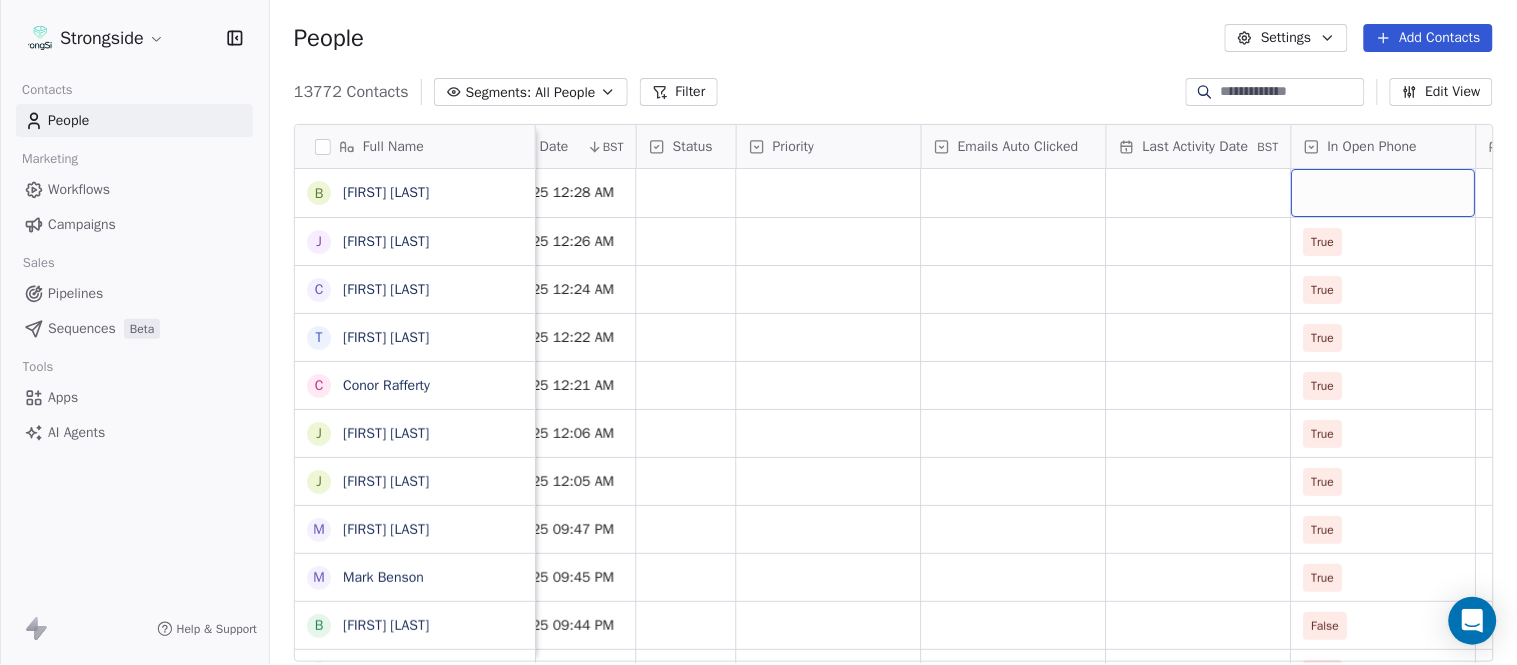 scroll, scrollTop: 0, scrollLeft: 1554, axis: horizontal 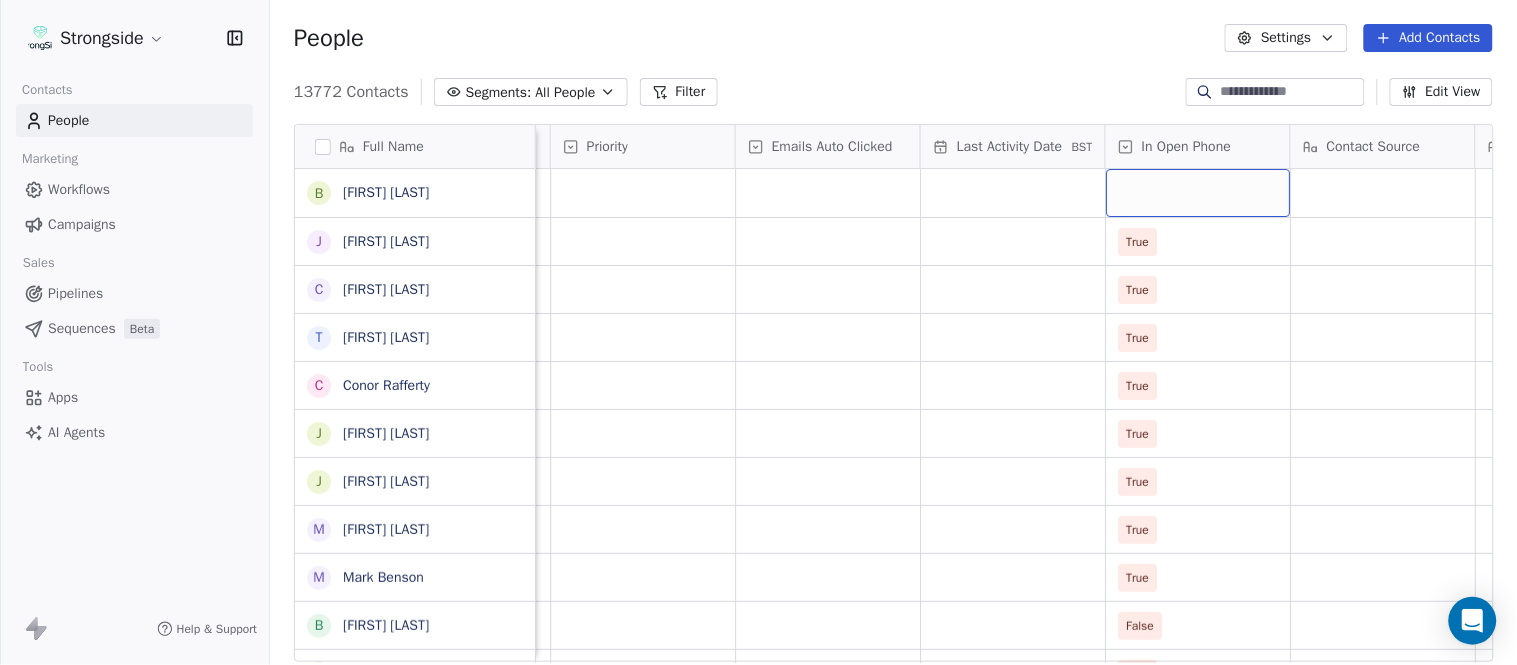 click at bounding box center [1198, 193] 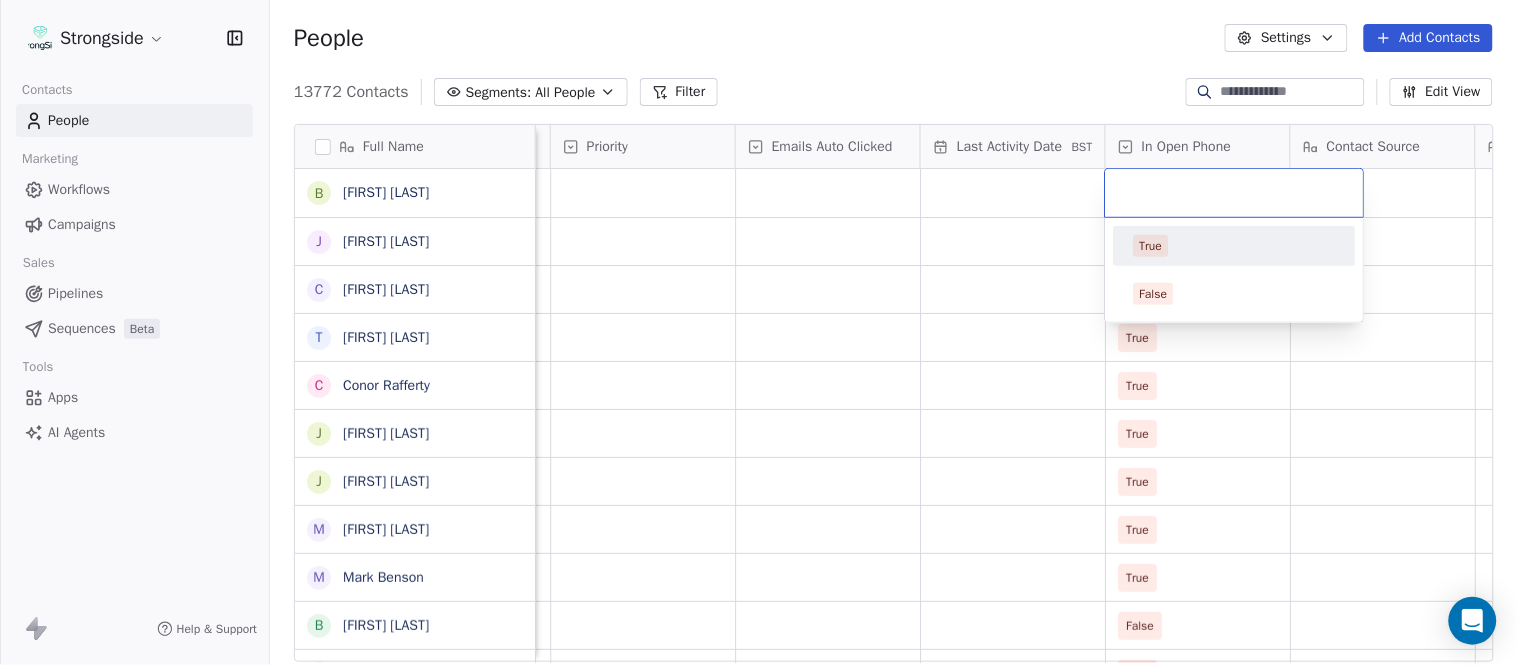 click on "True" at bounding box center [1235, 246] 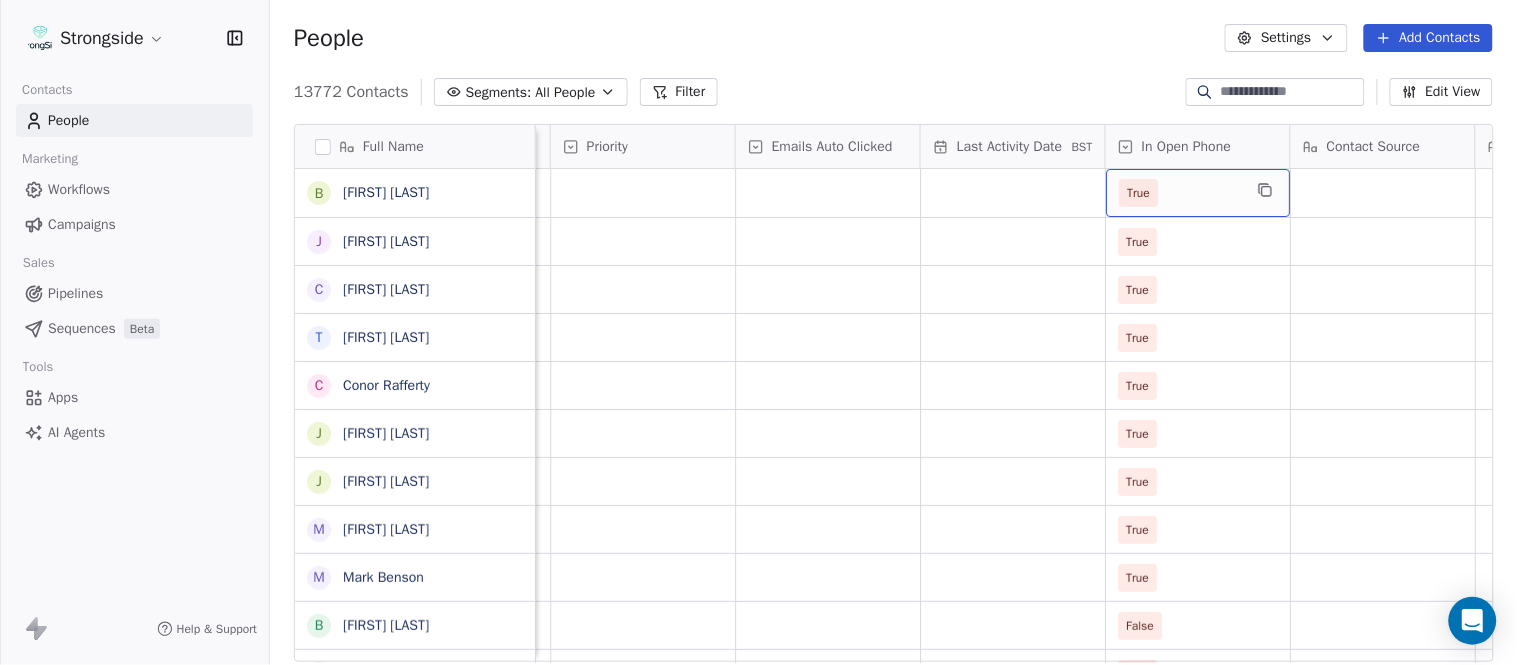 drag, startPoint x: 1223, startPoint y: 255, endPoint x: 1207, endPoint y: 202, distance: 55.362442 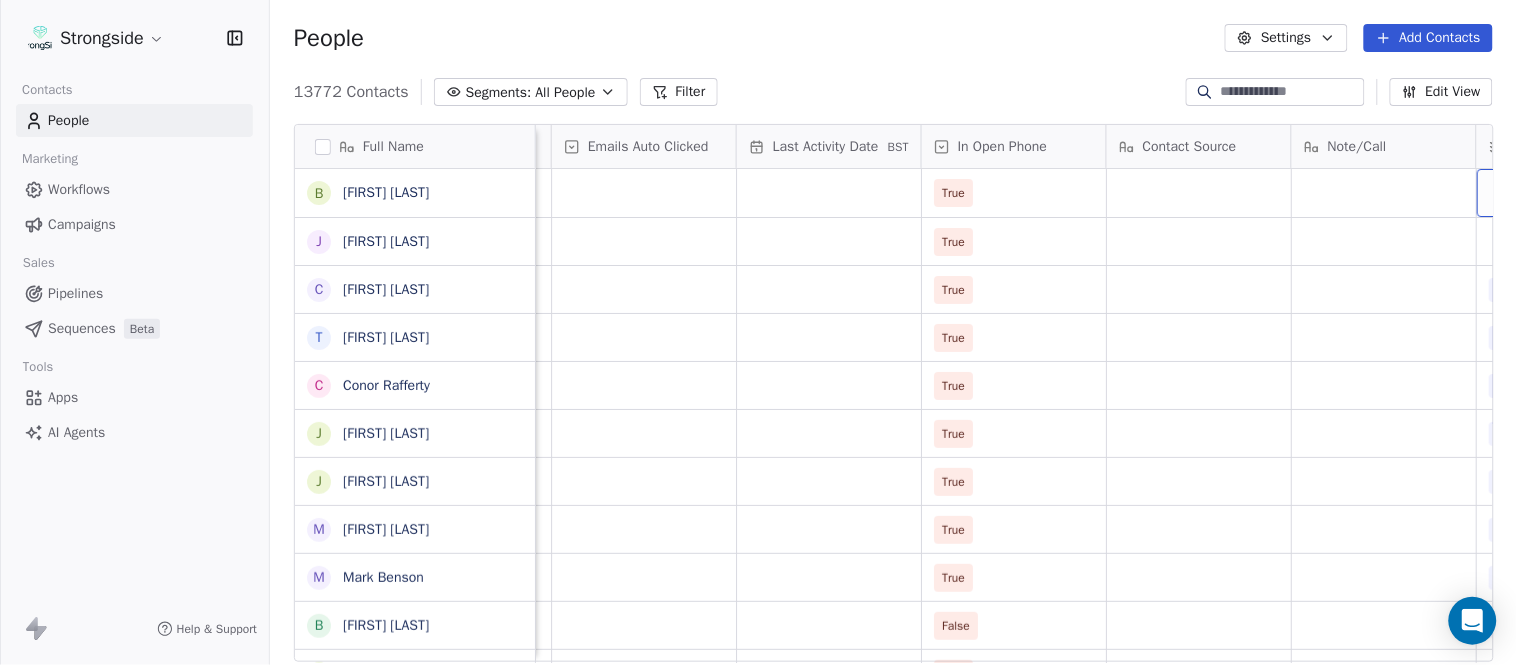 scroll, scrollTop: 0, scrollLeft: 2108, axis: horizontal 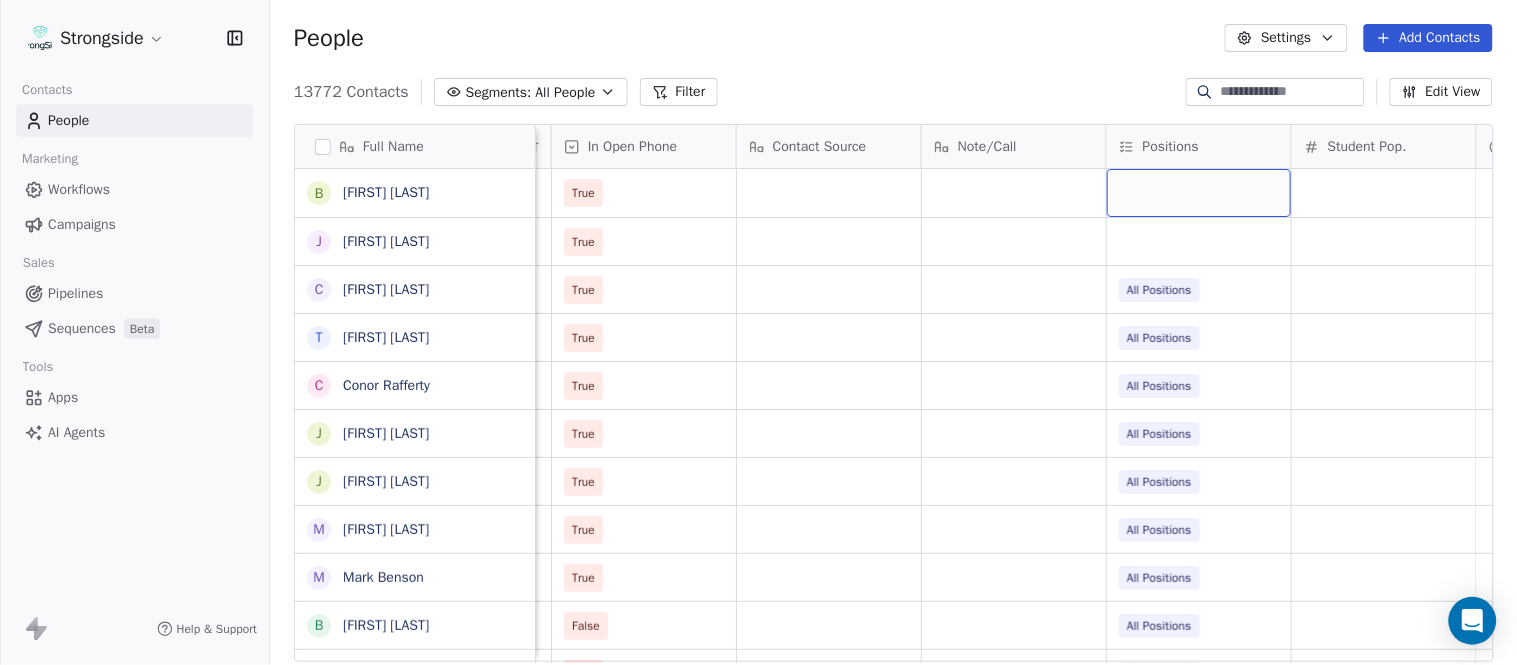click at bounding box center (1199, 193) 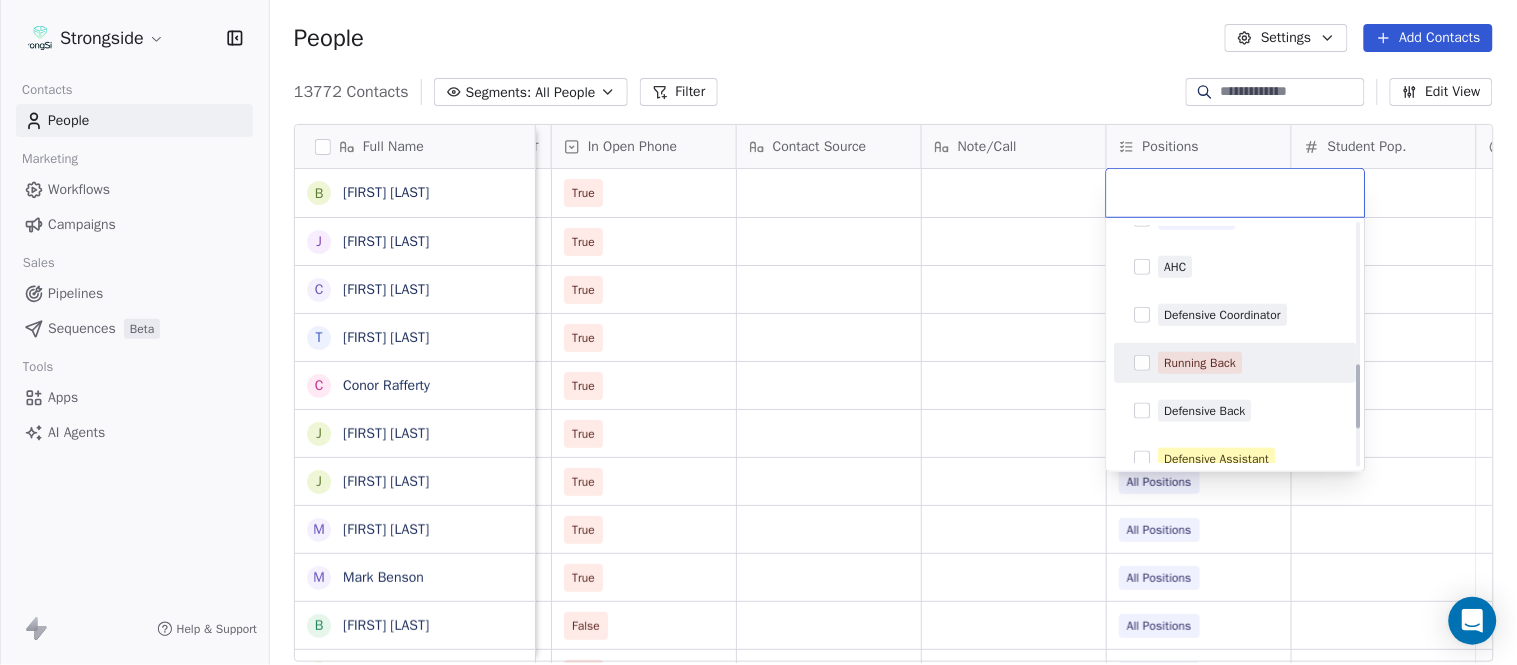 scroll, scrollTop: 444, scrollLeft: 0, axis: vertical 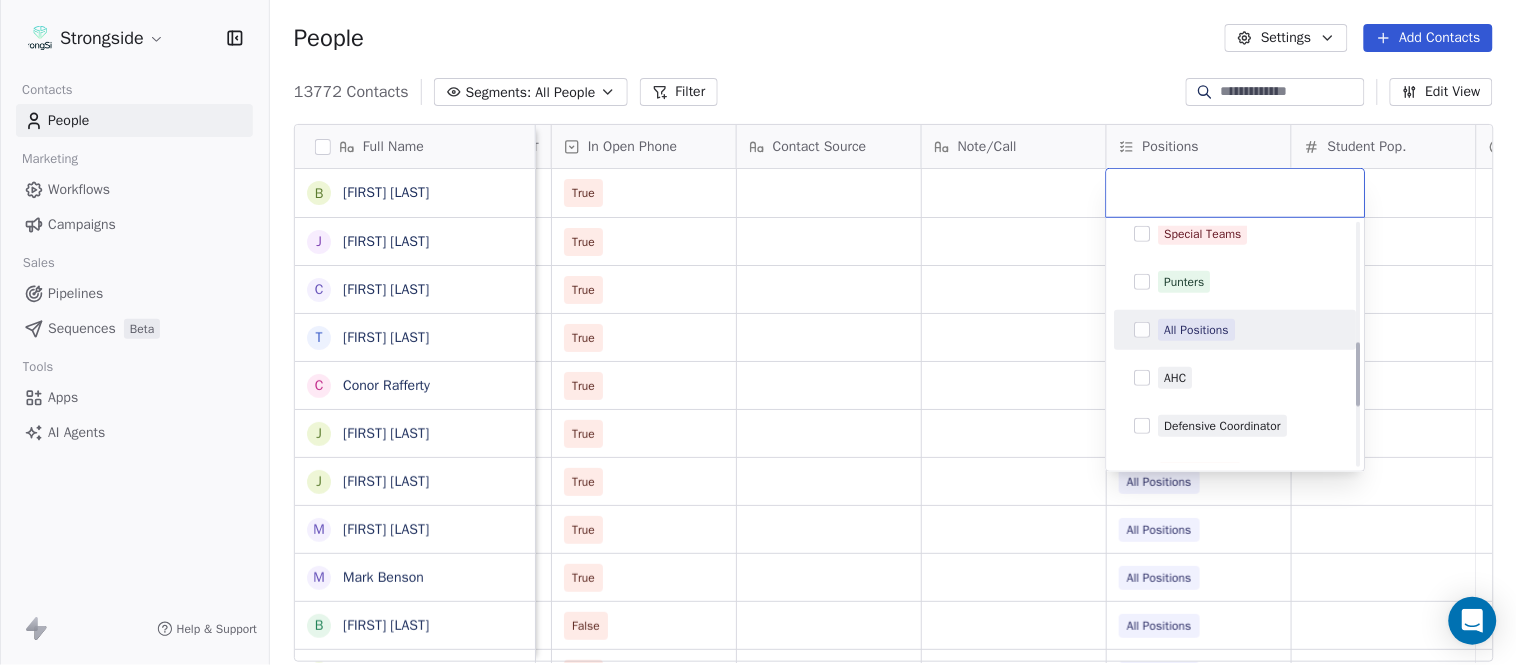 click on "All Positions" at bounding box center (1197, 330) 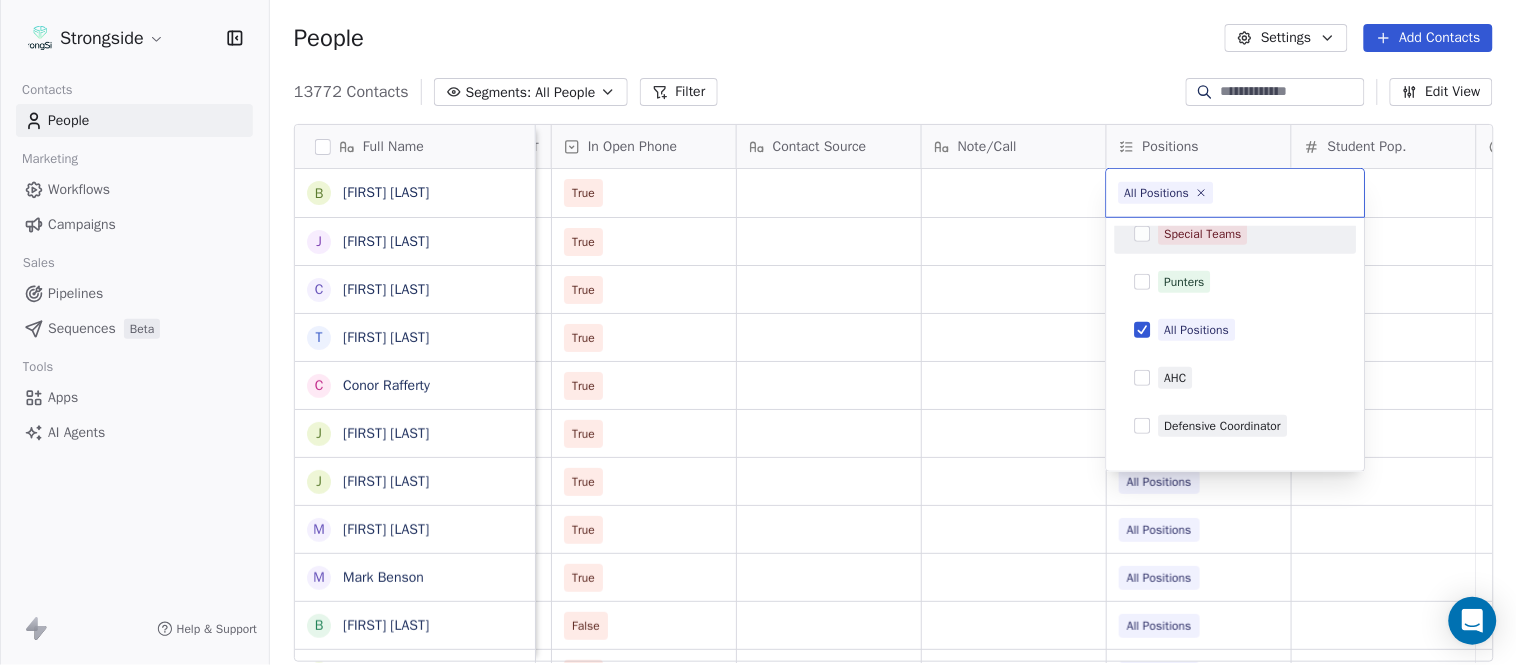 click on "Strongside Contacts People Marketing Workflows Campaigns Sales Pipelines Sequences Beta Tools Apps AI Agents Help & Support People Settings  Add Contacts 13772 Contacts Segments: All People Filter  Edit View Tag Add to Sequence Export Full Name B Bryan Mannarino J Jennifer Carron C Casey Mae Filiaci T Taylor OConnor C Conor Rafferty J Jay Geiger J Jared Ambrose M Maryfrancis Keegan M Mark Benson B Brendan Smith C Chris Calabrese V Vic Cegles J Jon Simmons J Jordan Orlovsky G Griffith Hunter A Adam Lovan S Sean Hammonds C Chris Bache K Kevin Elliott A Anthony Davis II S Steve Martino S Scott Lewis Z Zuril Hendrick S Sean Kennedy E Elizabeth Zanolli B Briana Sterling J Jack Clark E Enzo Zucconi T Timothy Koehler B Billy Cosh S Shawn Heilbron Status Priority Emails Auto Clicked Last Activity Date BST In Open Phone Contact Source Note/Call Positions Student Pop. Lead Account   True   True   True All Positions   True All Positions   True All Positions   True All Positions   True All Positions   True   True" at bounding box center (758, 332) 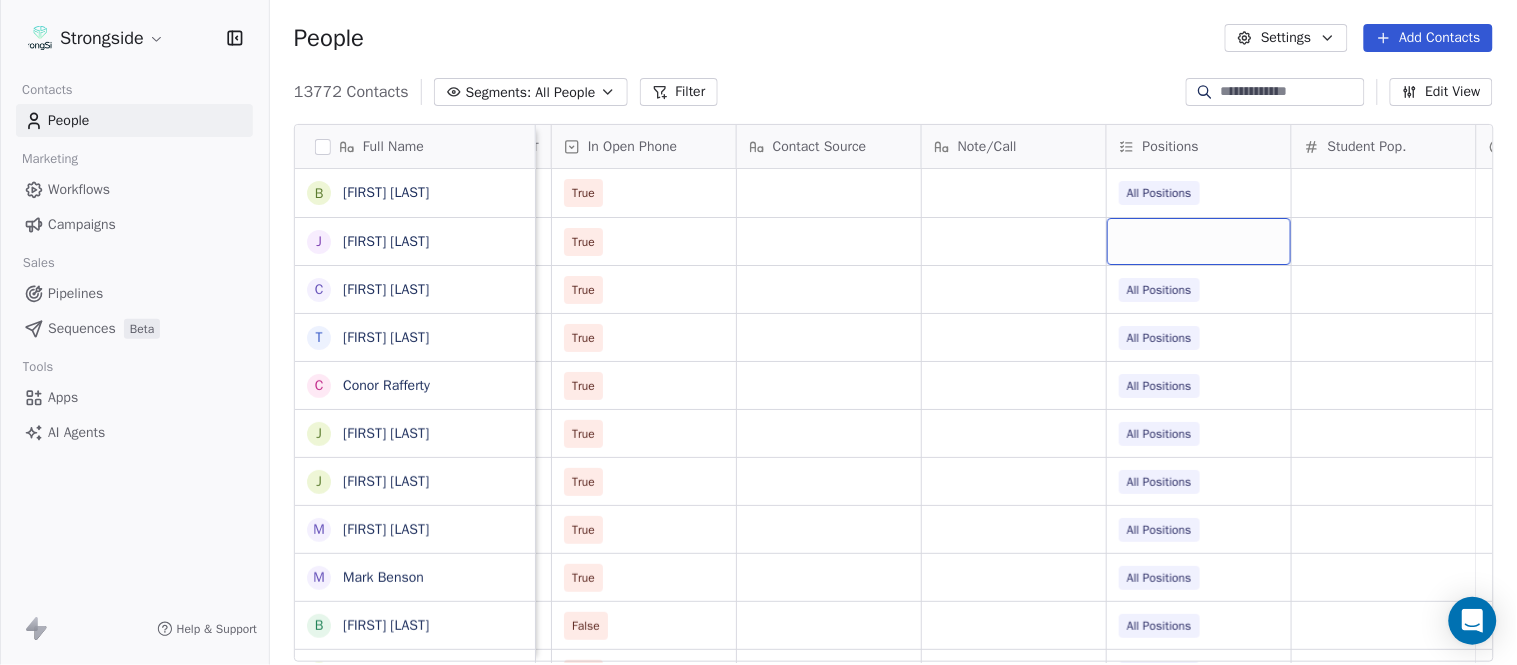 click at bounding box center (1199, 241) 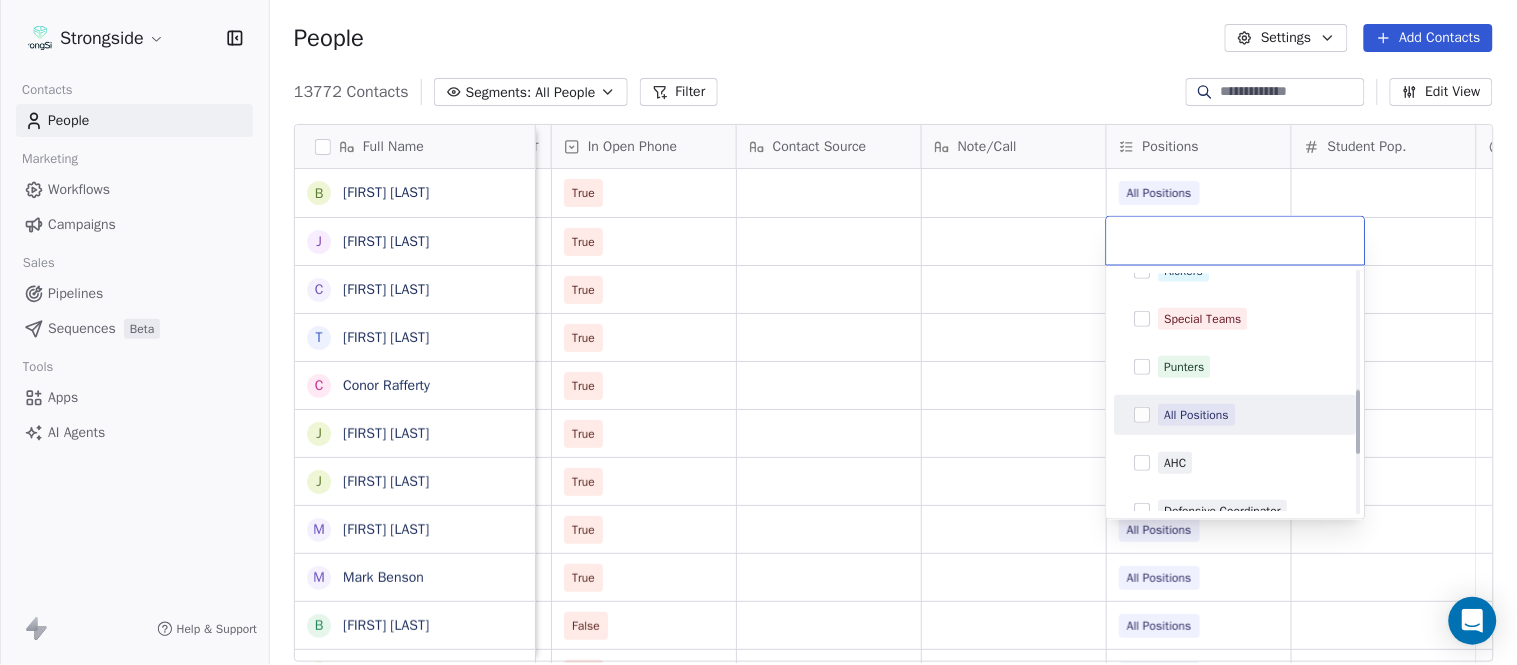 scroll, scrollTop: 444, scrollLeft: 0, axis: vertical 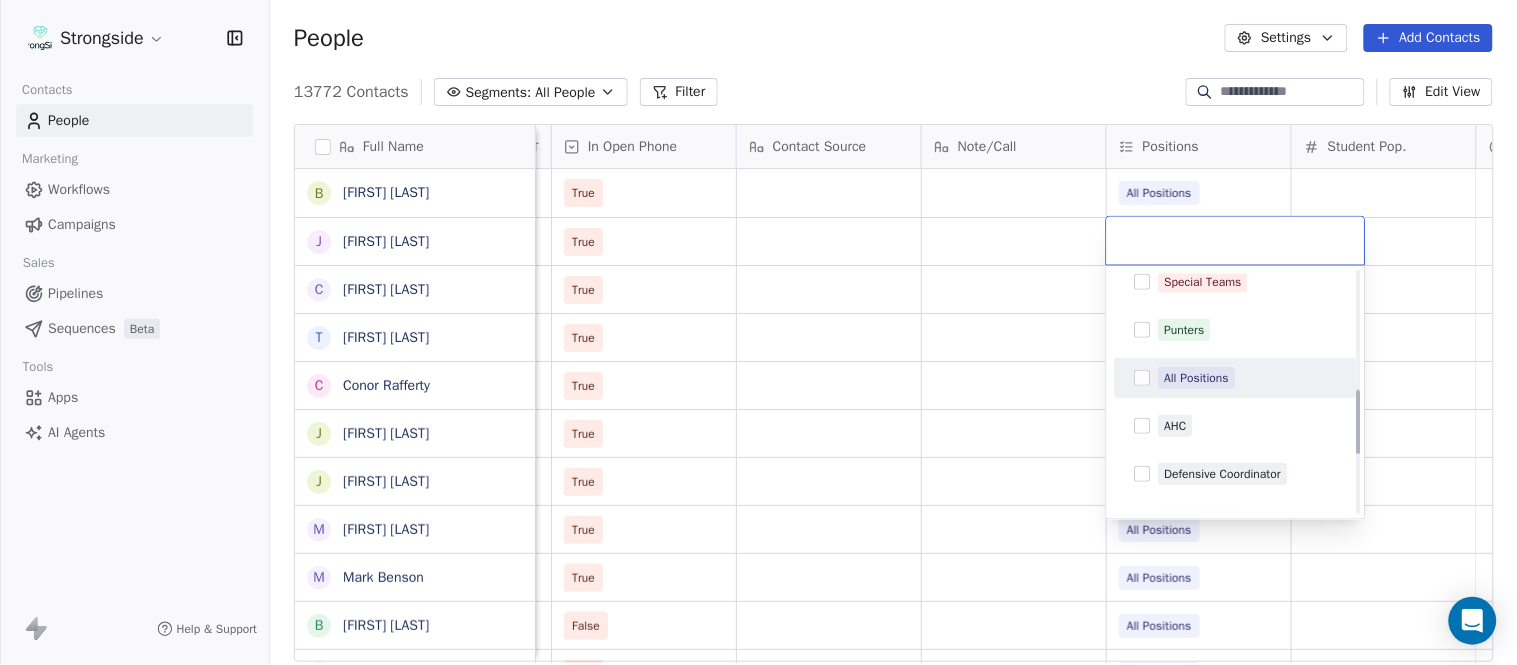 click on "All Positions" at bounding box center [1197, 378] 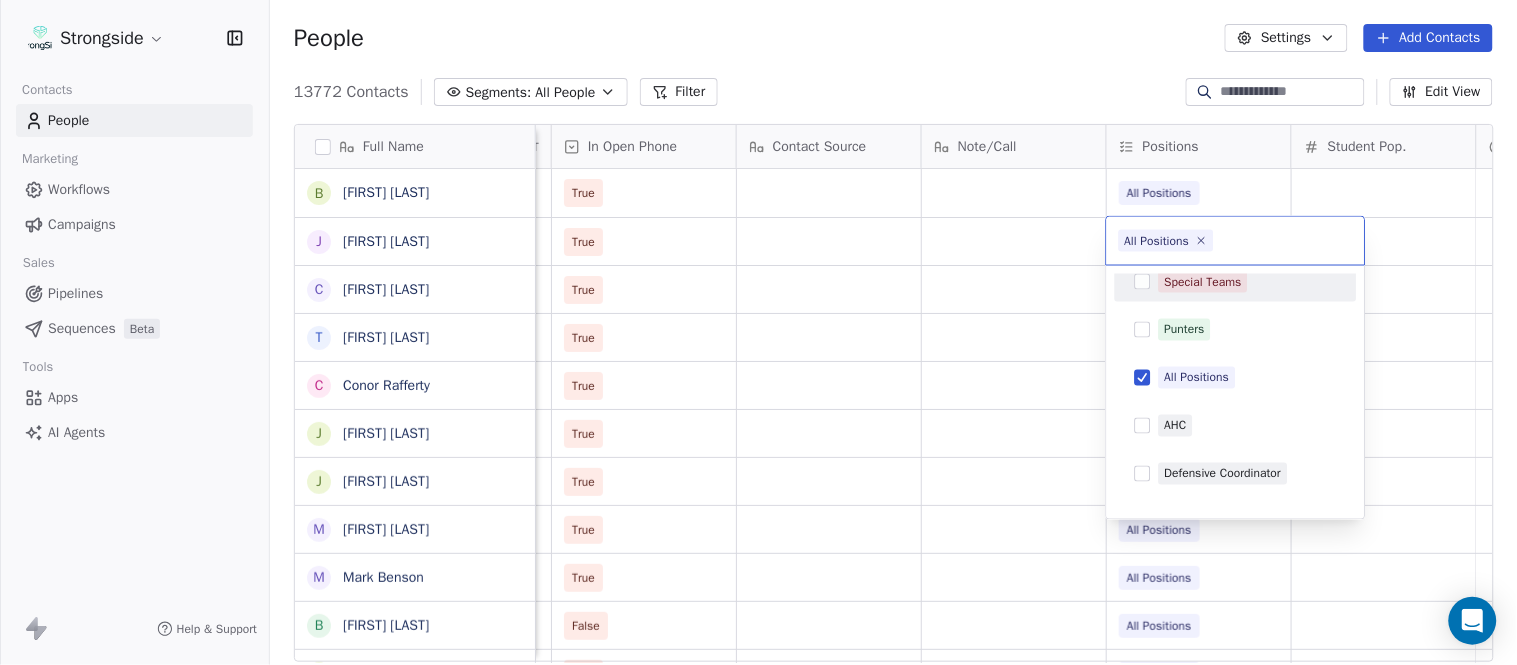click on "Strongside Contacts People Marketing Workflows Campaigns Sales Pipelines Sequences Beta Tools Apps AI Agents Help & Support People Settings  Add Contacts 13772 Contacts Segments: All People Filter  Edit View Tag Add to Sequence Export Full Name B Bryan Mannarino J Jennifer Carron C Casey Mae Filiaci T Taylor OConnor C Conor Rafferty J Jay Geiger J Jared Ambrose M Maryfrancis Keegan M Mark Benson B Brendan Smith C Chris Calabrese V Vic Cegles J Jon Simmons J Jordan Orlovsky G Griffith Hunter A Adam Lovan S Sean Hammonds C Chris Bache K Kevin Elliott A Anthony Davis II S Steve Martino S Scott Lewis Z Zuril Hendrick S Sean Kennedy E Elizabeth Zanolli B Briana Sterling J Jack Clark E Enzo Zucconi T Timothy Koehler B Billy Cosh S Shawn Heilbron Status Priority Emails Auto Clicked Last Activity Date BST In Open Phone Contact Source Note/Call Positions Student Pop. Lead Account   True All Positions   True   True All Positions   True All Positions   True All Positions   True All Positions   True All Positions" at bounding box center [758, 332] 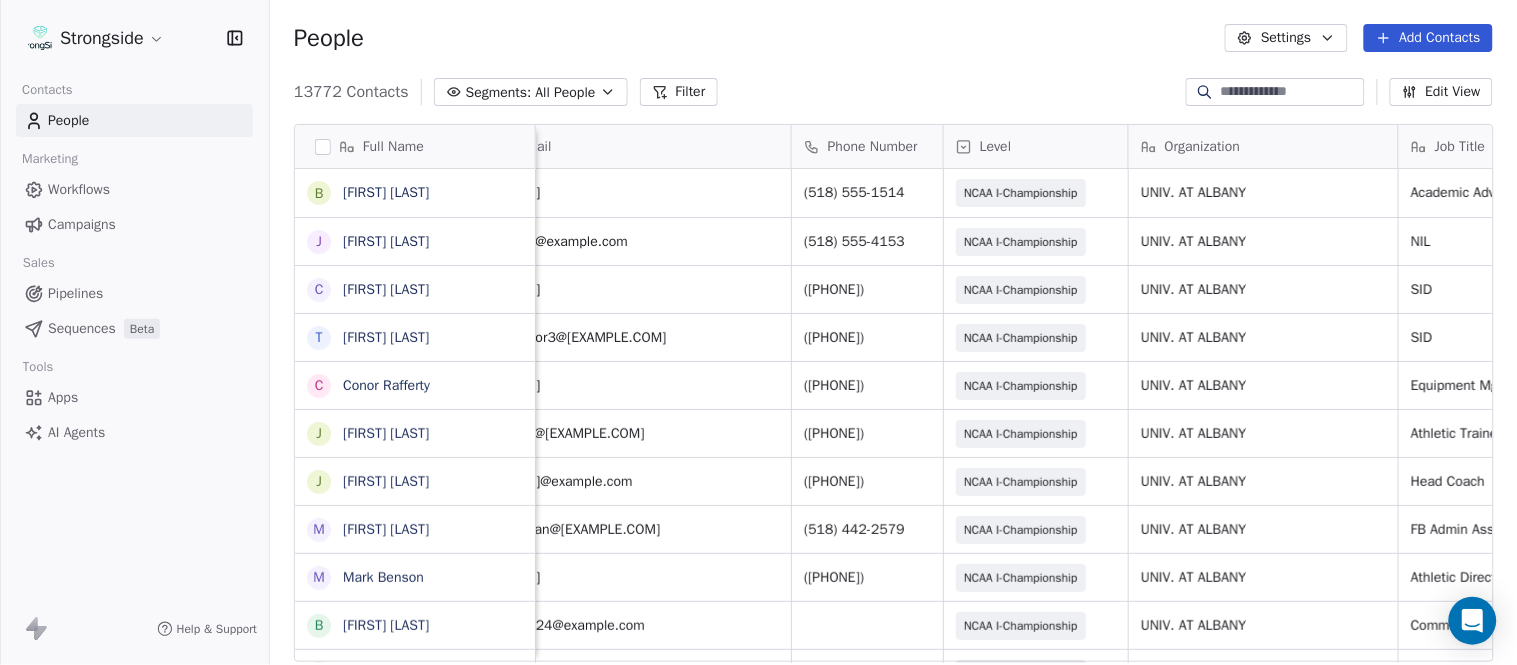 scroll, scrollTop: 0, scrollLeft: 0, axis: both 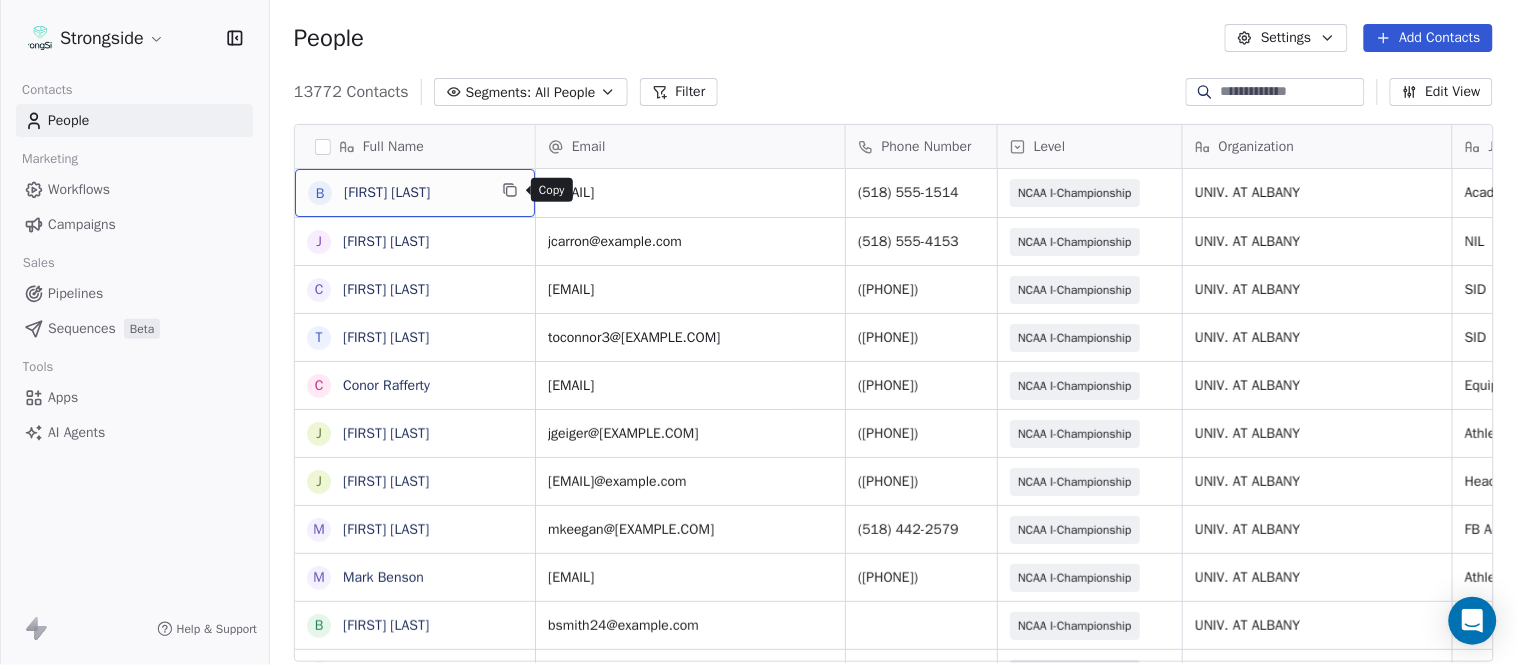 click 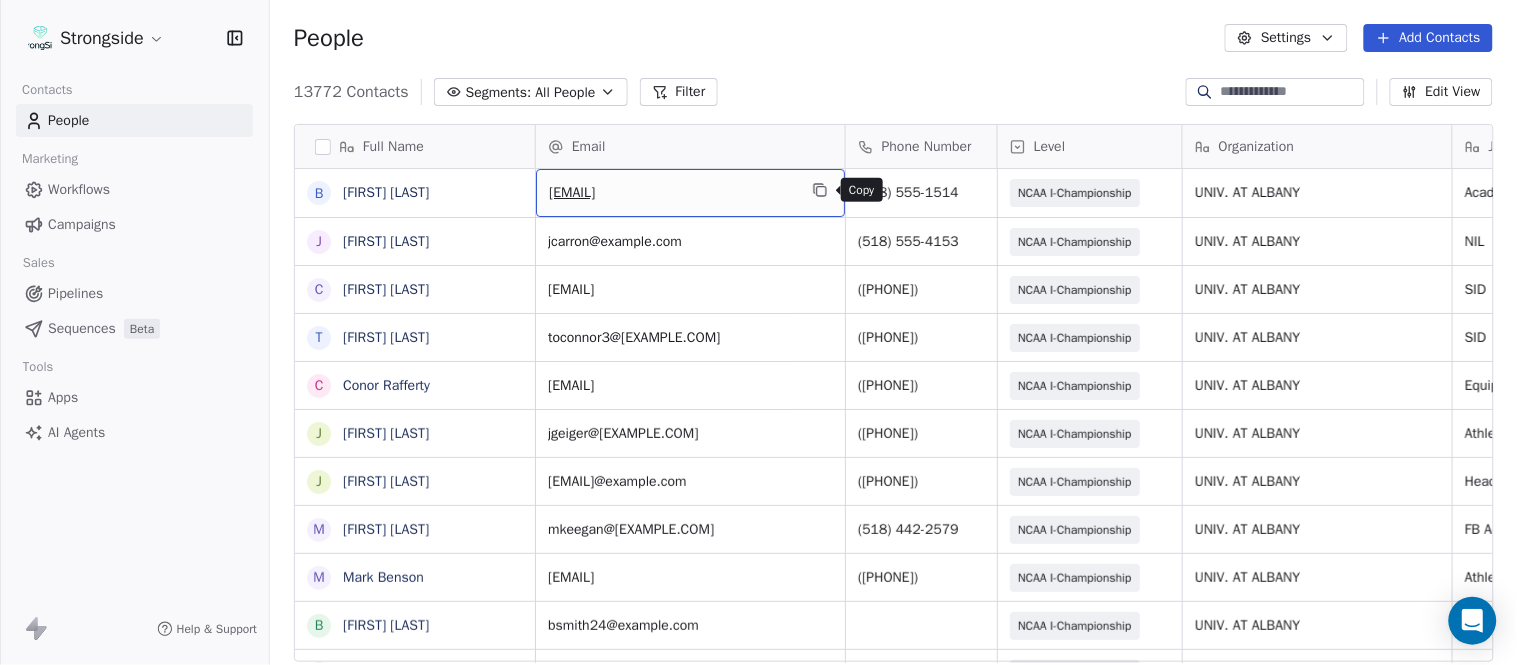 click at bounding box center [820, 190] 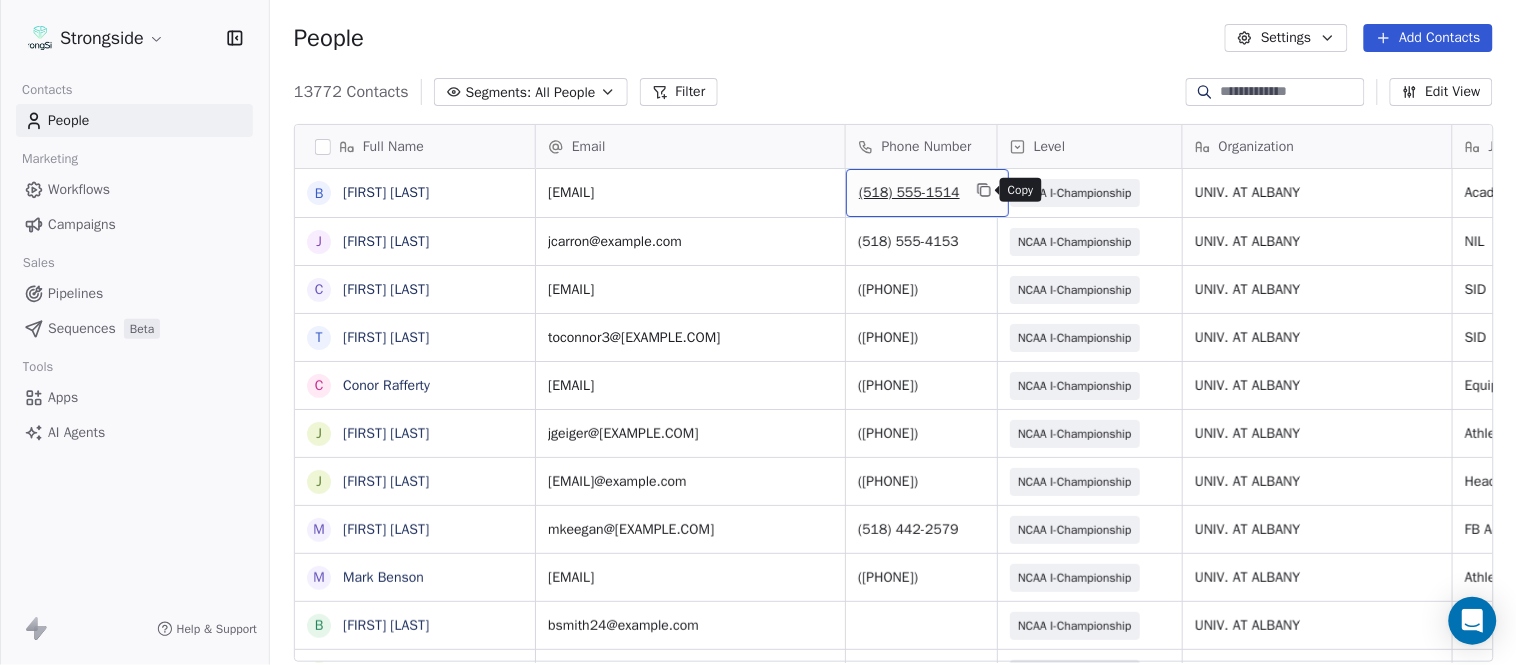 click 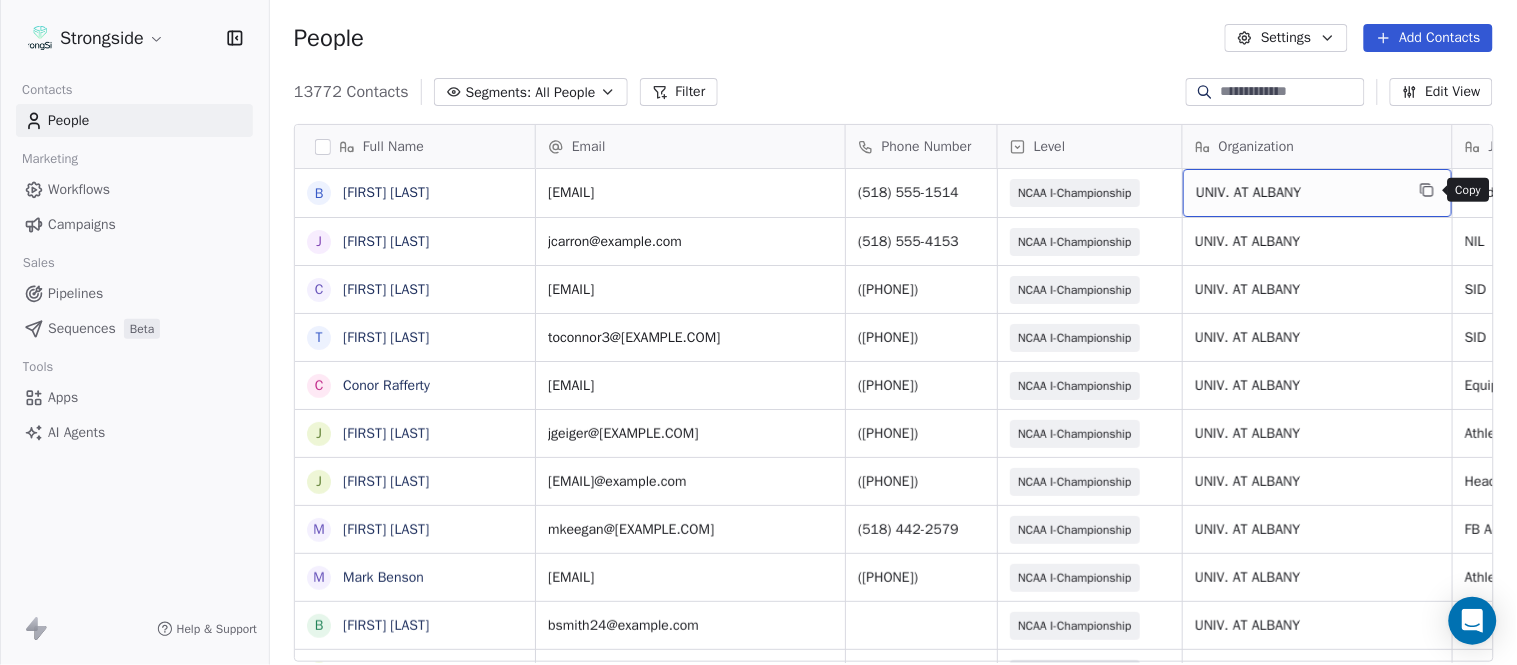 click 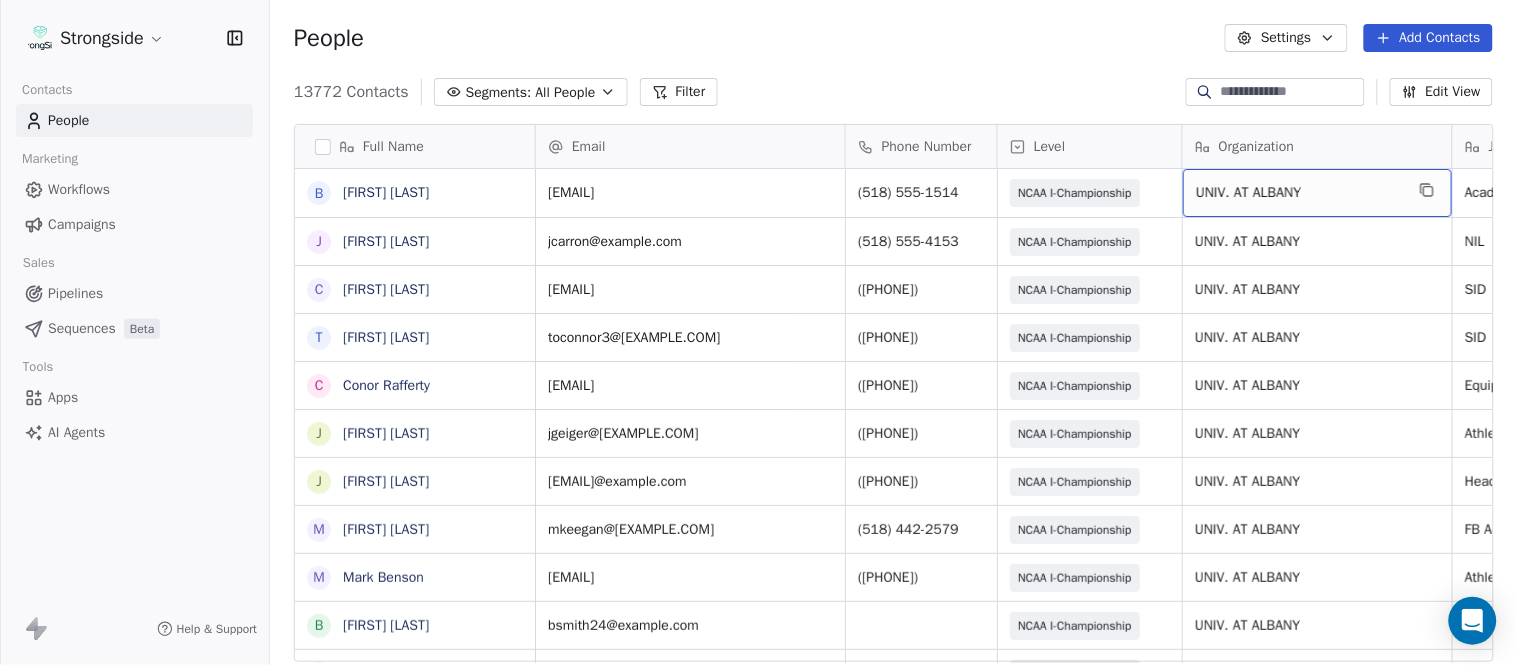scroll, scrollTop: 0, scrollLeft: 244, axis: horizontal 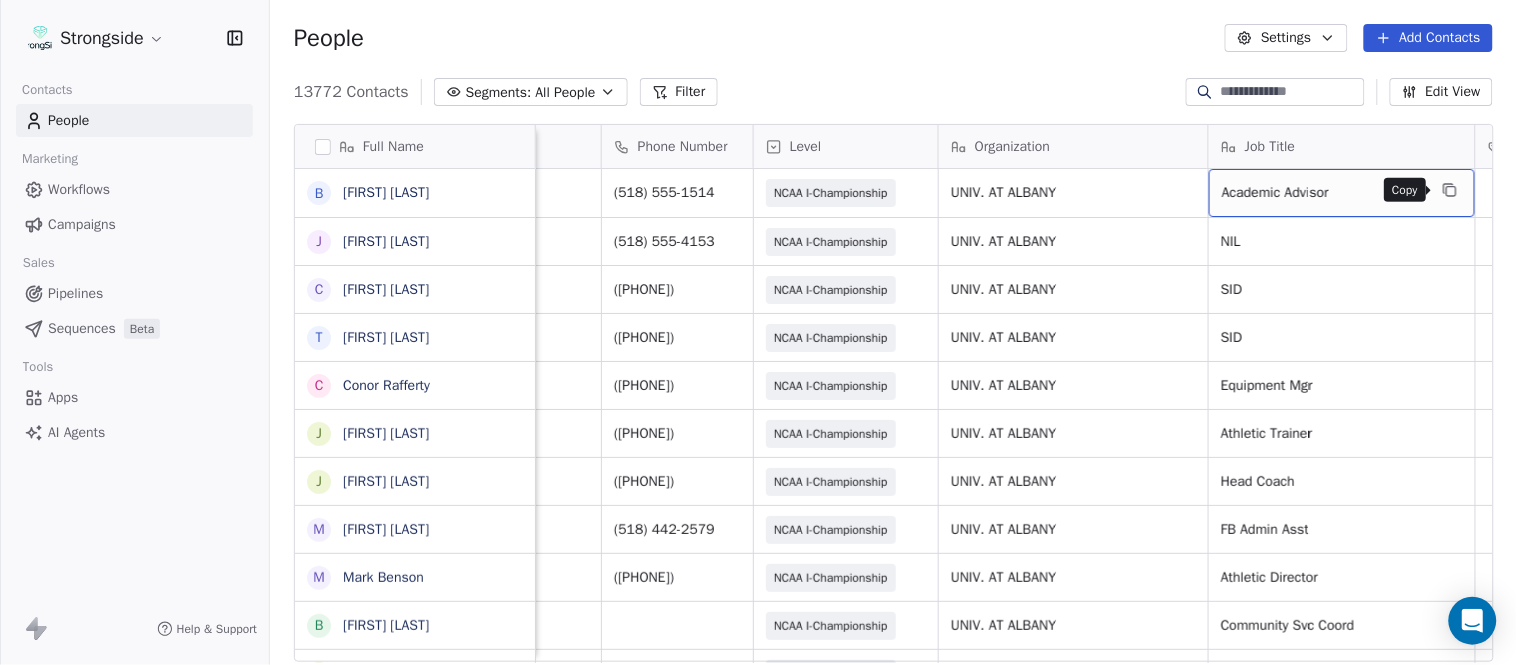click 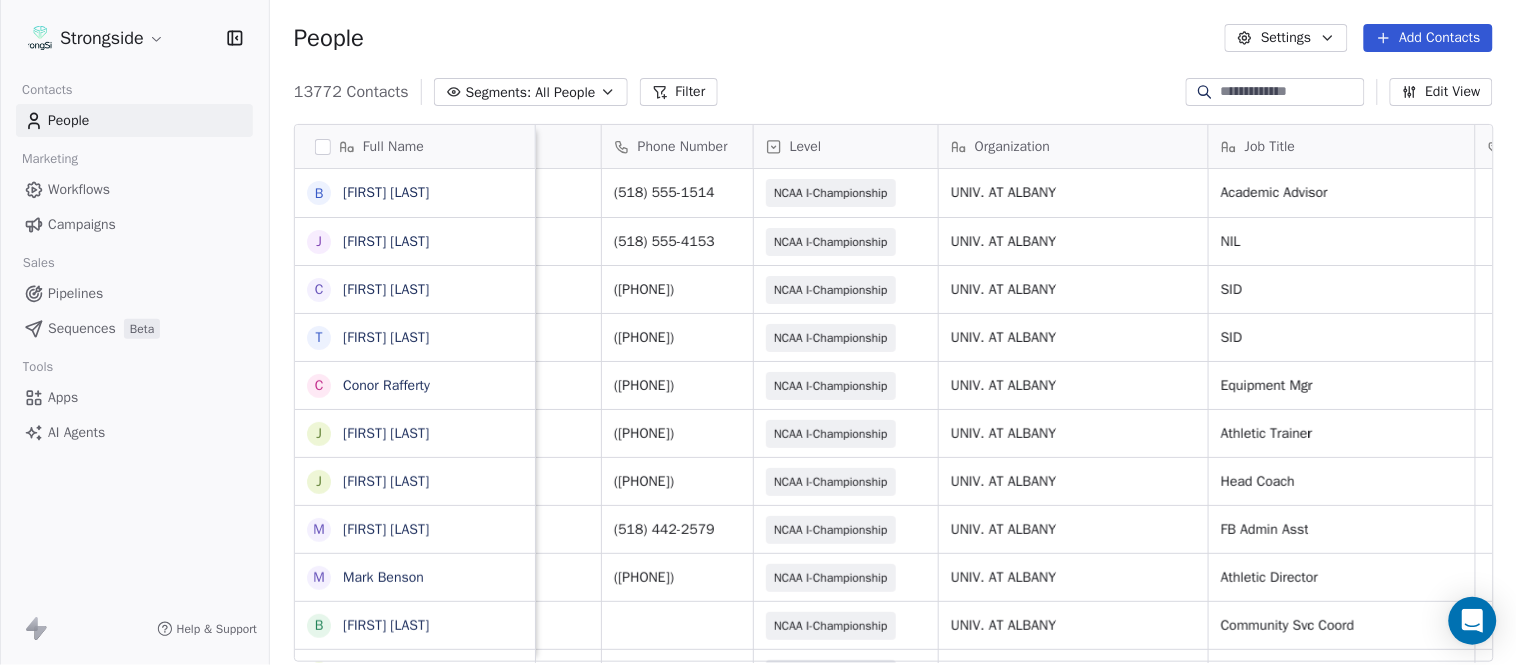 scroll, scrollTop: 0, scrollLeft: 0, axis: both 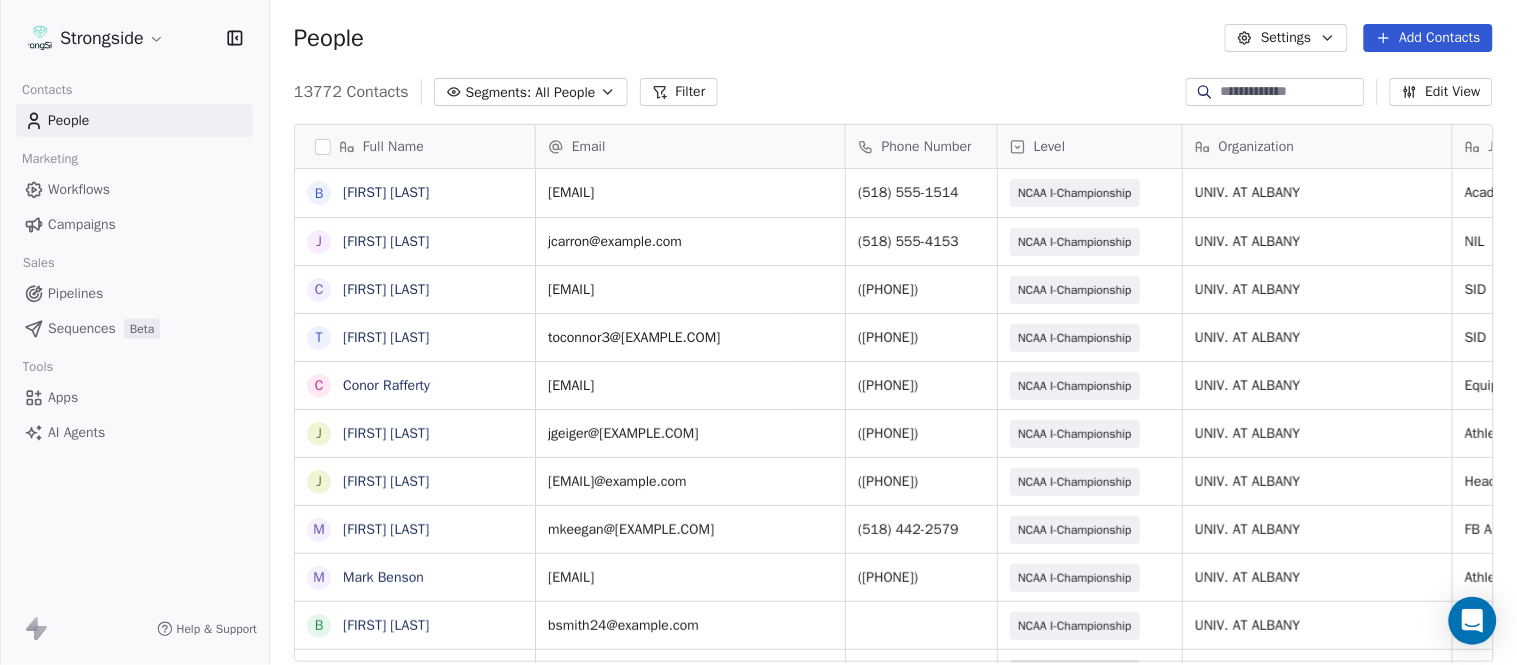 click on "Add Contacts" at bounding box center [1428, 38] 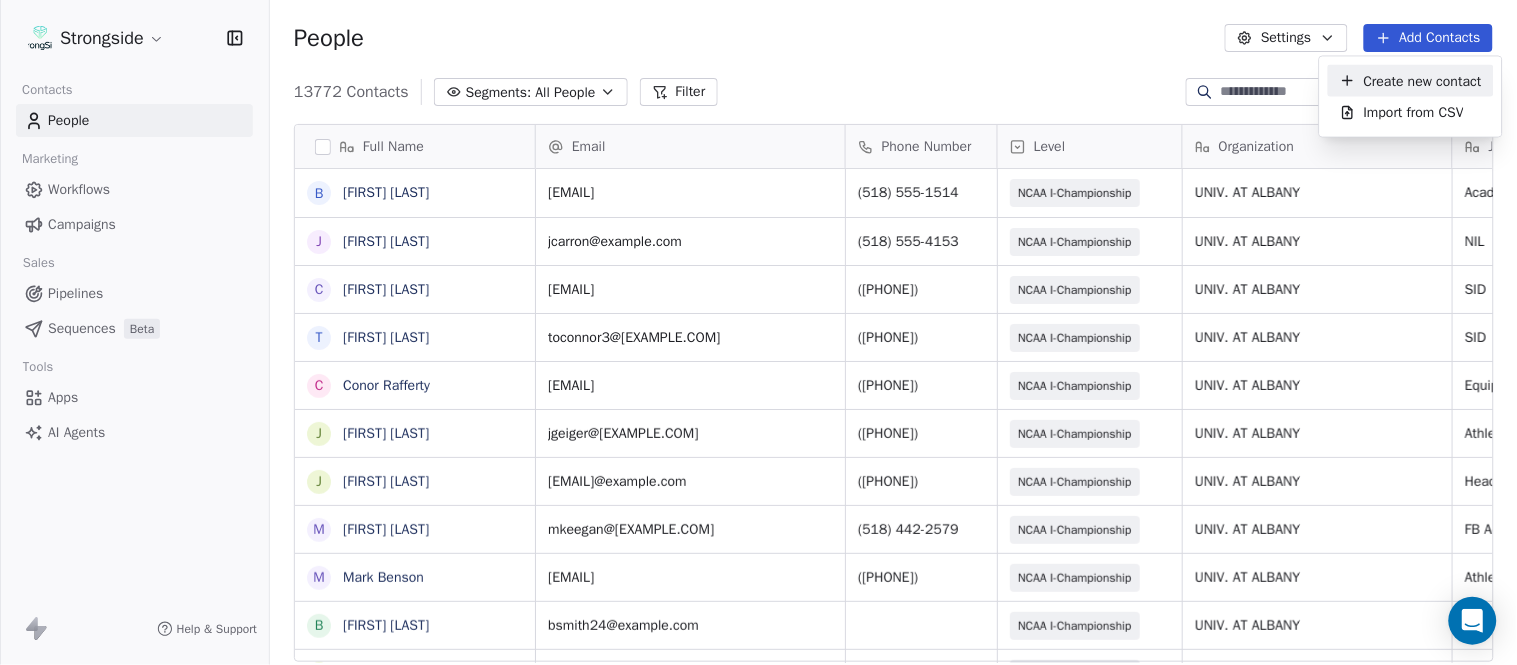 click on "Create new contact" at bounding box center (1423, 80) 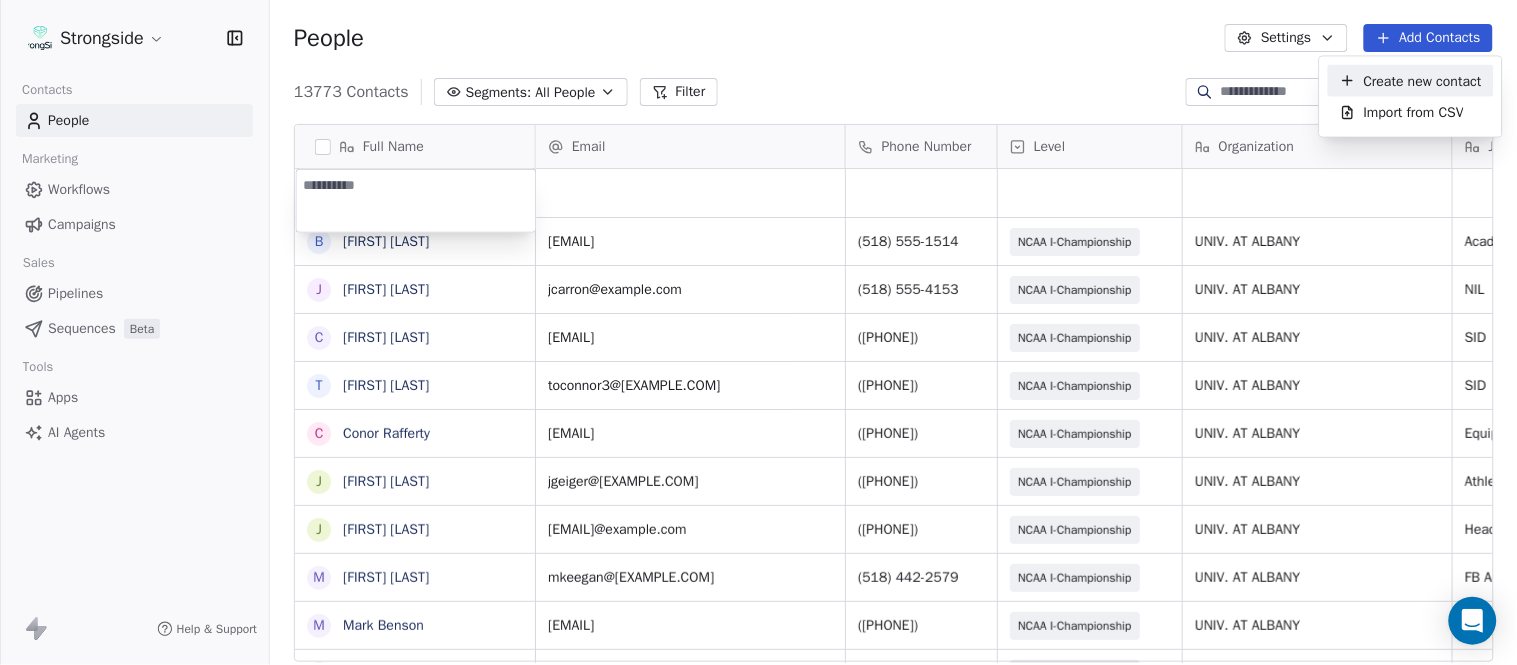 type on "**********" 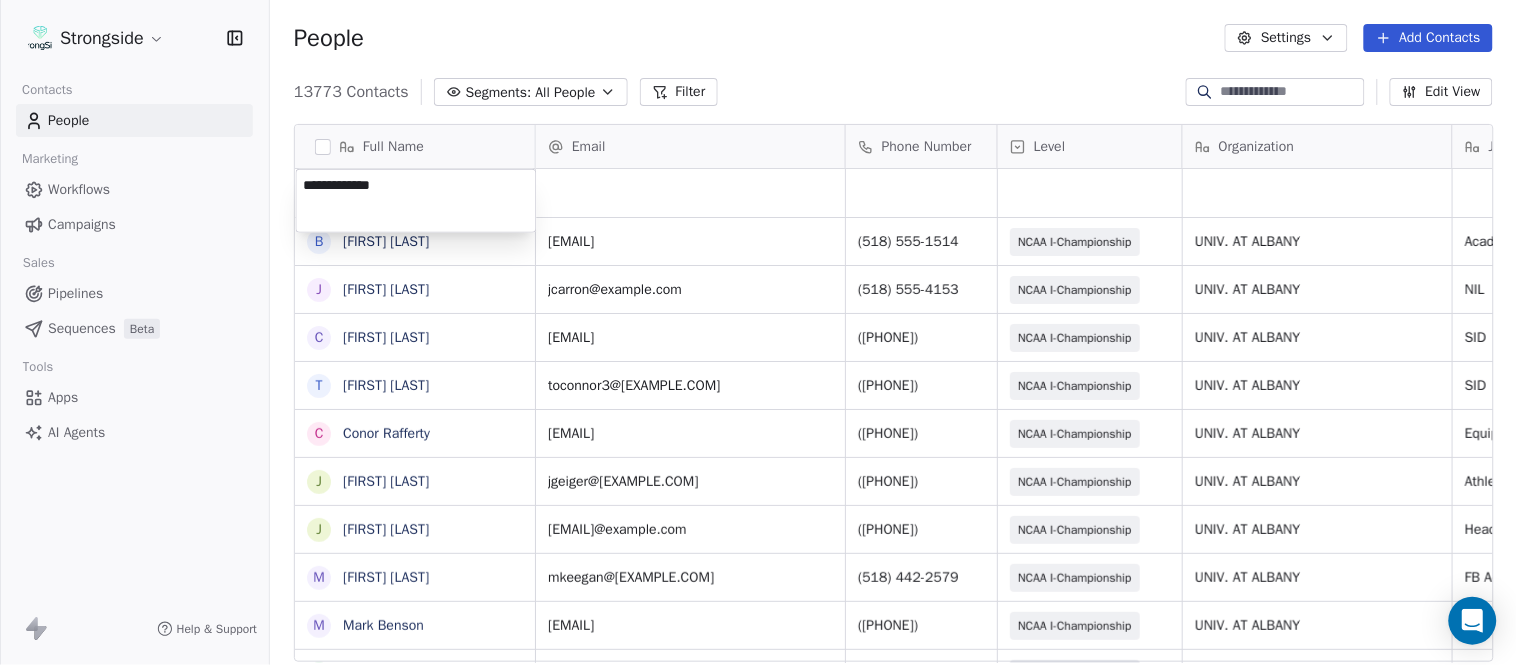click on "Strongside Contacts People Marketing Workflows Campaigns Sales Pipelines Sequences Beta Tools Apps AI Agents Help & Support People Settings  Add Contacts 13773 Contacts Segments: All People Filter  Edit View Tag Add to Sequence Export Full Name B Bryan Mannarino J Jennifer Carron C Casey Mae Filiaci T Taylor OConnor C Conor Rafferty J Jay Geiger J Jared Ambrose M Maryfrancis Keegan M Mark Benson B Brendan Smith C Chris Calabrese V Vic Cegles J Jon Simmons J Jordan Orlovsky G Griffith Hunter A Adam Lovan S Sean Hammonds C Chris Bache K Kevin Elliott A Anthony Davis II S Steve Martino S Scott Lewis Z Zuril Hendrick S Sean Kennedy E Elizabeth Zanolli B Briana Sterling J Jack Clark E Enzo Zucconi T Timothy Koehler B Billy Cosh Email Phone Number Level Organization Job Title Tags Created Date BST Status Aug 09, 2025 12:29 AM bmannarino@albany.edu (518) 442-1514 NCAA I-Championship UNIV. AT ALBANY Academic Advisor Aug 09, 2025 12:28 AM jcarron@albany.edu (518) 442-4153 NCAA I-Championship UNIV. AT ALBANY NIL SID" at bounding box center [758, 332] 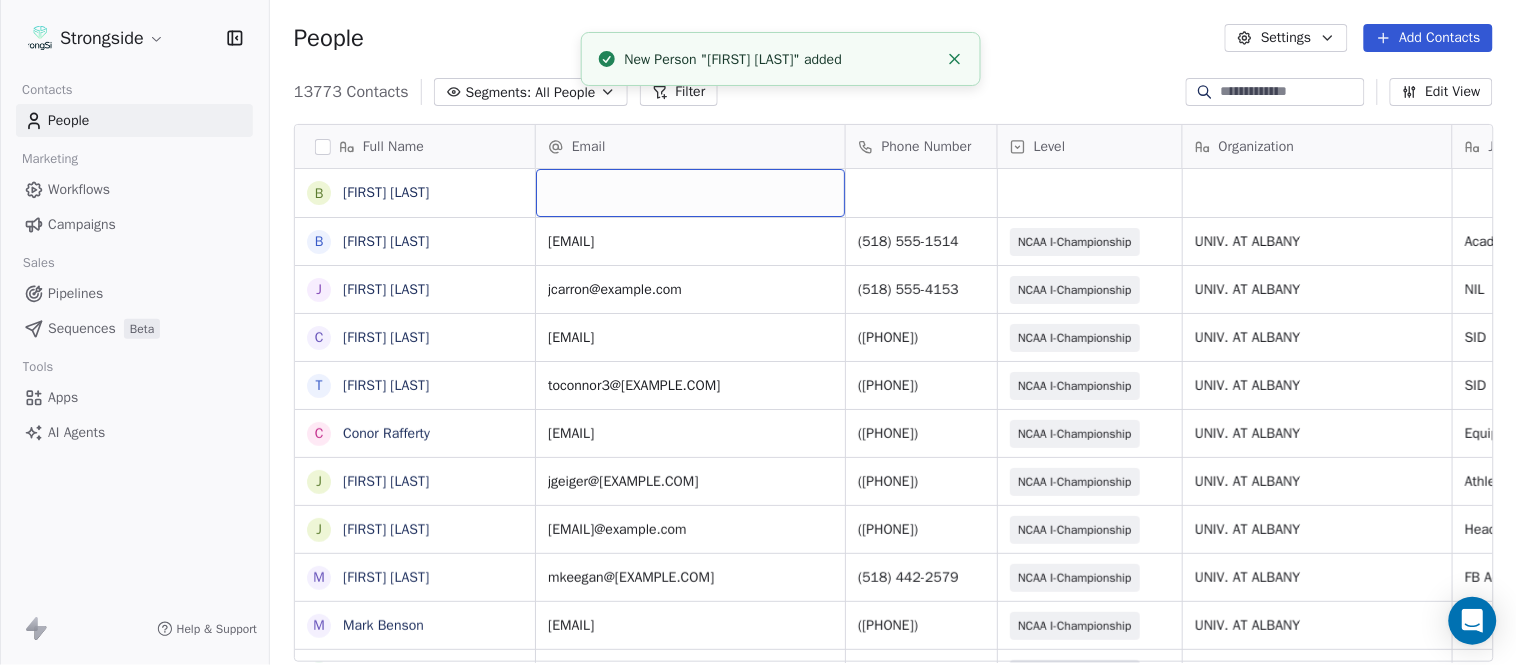 click at bounding box center (690, 193) 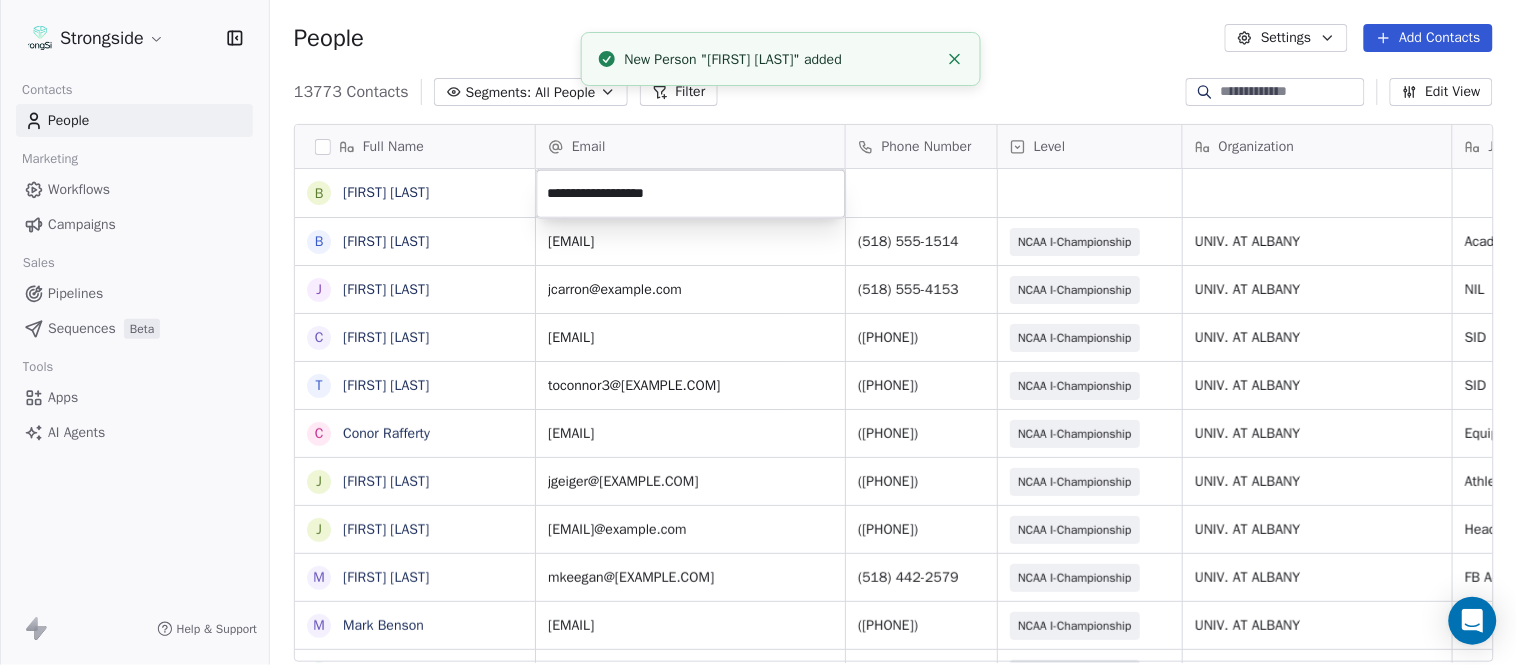 click on "Strongside Contacts People Marketing Workflows Campaigns Sales Pipelines Sequences Beta Tools Apps AI Agents Help & Support People Settings  Add Contacts 13773 Contacts Segments: All People Filter  Edit View Tag Add to Sequence Export Full Name B Brendan Smith B Bryan Mannarino J Jennifer Carron C Casey Mae Filiaci T Taylor OConnor C Conor Rafferty J Jay Geiger J Jared Ambrose M Maryfrancis Keegan M Mark Benson B Brendan Smith C Chris Calabrese V Vic Cegles J Jon Simmons J Jordan Orlovsky G Griffith Hunter A Adam Lovan S Sean Hammonds C Chris Bache K Kevin Elliott A Anthony Davis II S Steve Martino S Scott Lewis Z Zuril Hendrick S Sean Kennedy E Elizabeth Zanolli B Briana Sterling J Jack Clark E Enzo Zucconi T Timothy Koehler B Billy Cosh Email Phone Number Level Organization Job Title Tags Created Date BST Status Aug 09, 2025 12:29 AM bmannarino@albany.edu (518) 442-1514 NCAA I-Championship UNIV. AT ALBANY Academic Advisor Aug 09, 2025 12:28 AM jcarron@albany.edu (518) 442-4153 NCAA I-Championship NIL SID" at bounding box center [758, 332] 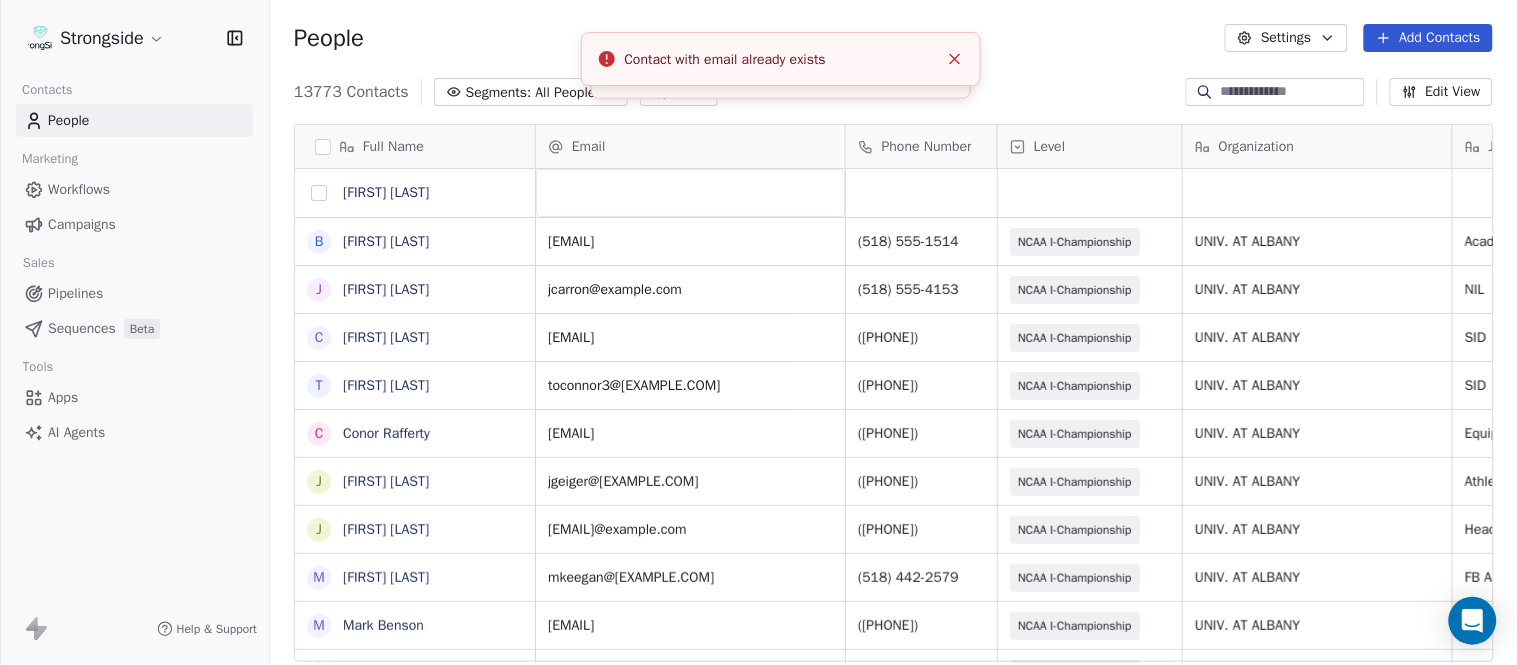 click at bounding box center [319, 193] 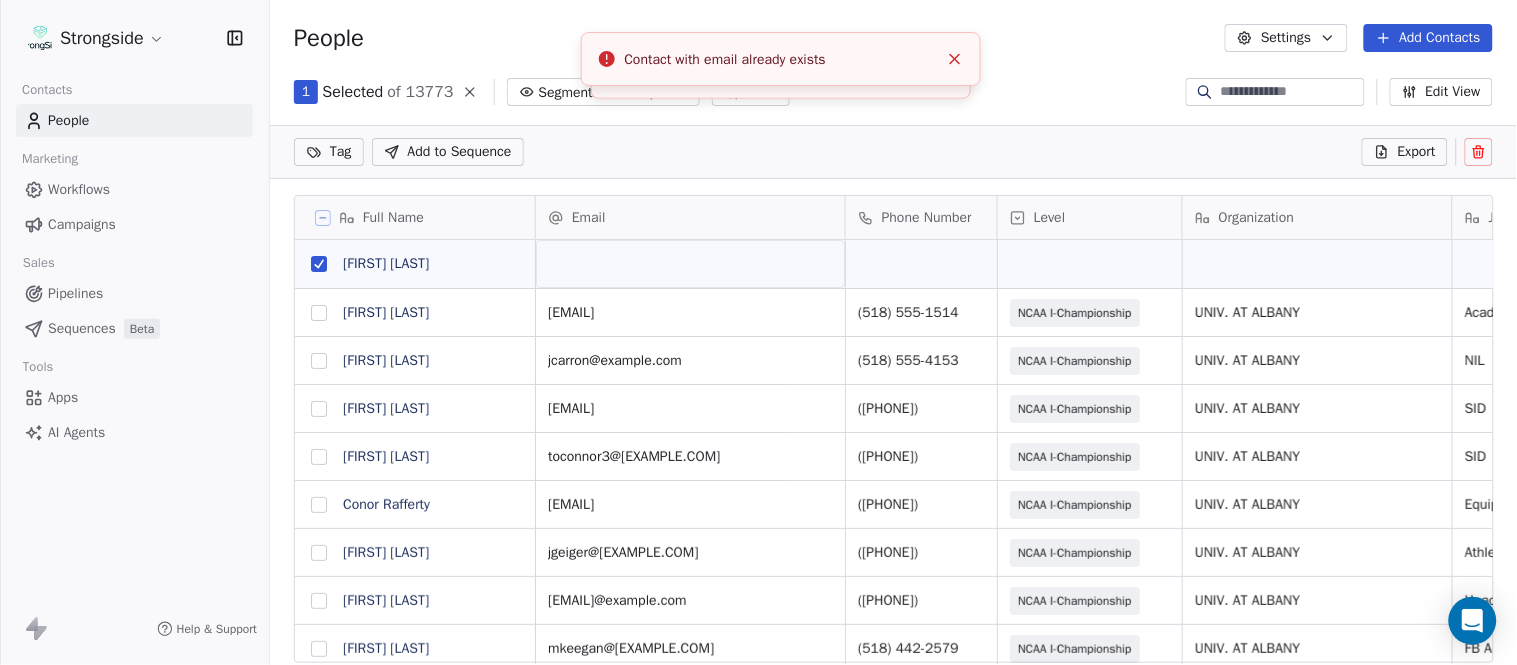 scroll, scrollTop: 498, scrollLeft: 1231, axis: both 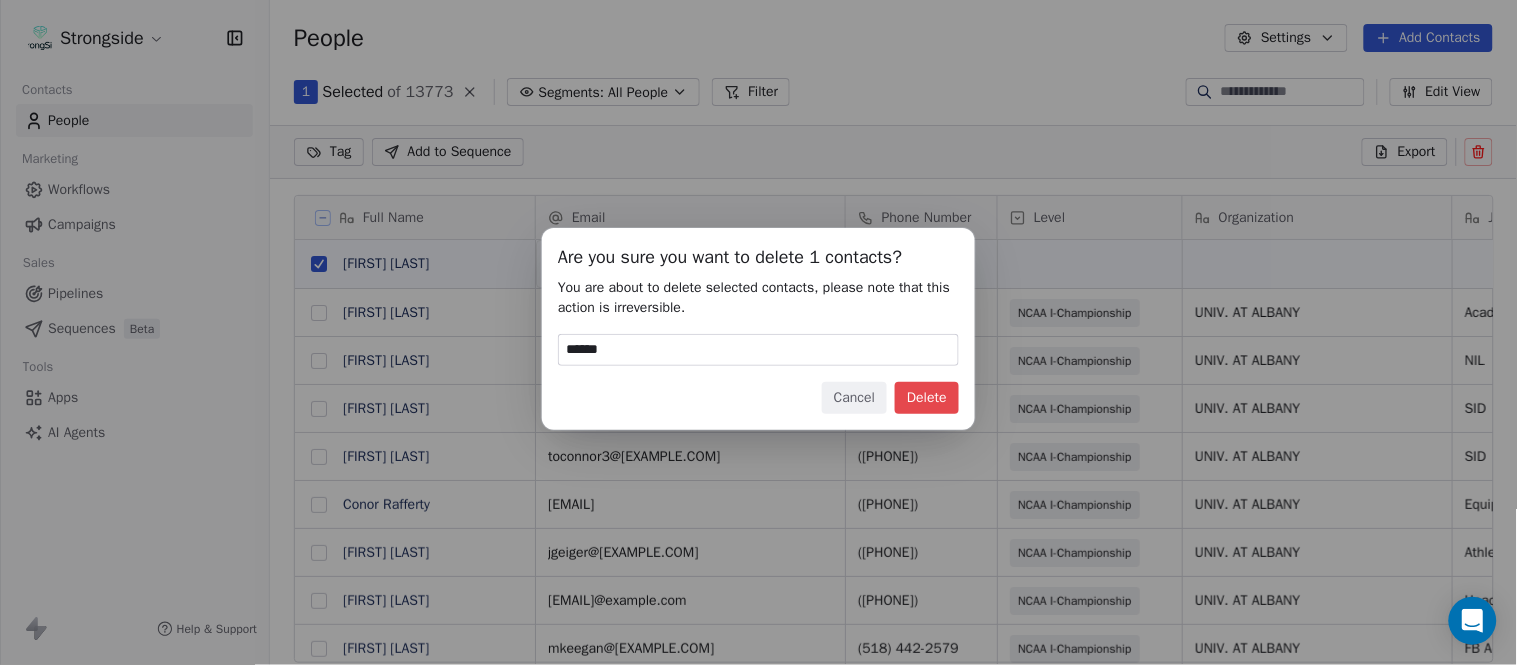 click on "Delete" at bounding box center [927, 398] 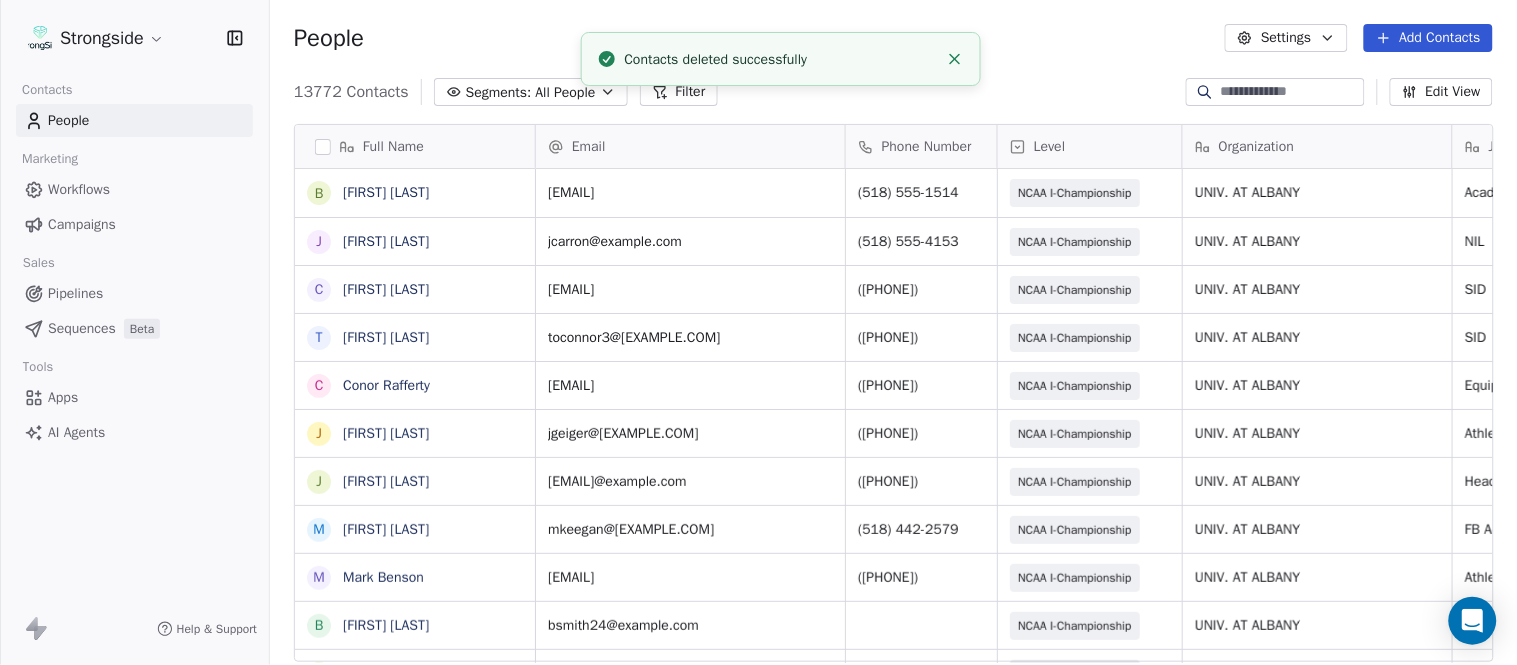 scroll, scrollTop: 17, scrollLeft: 17, axis: both 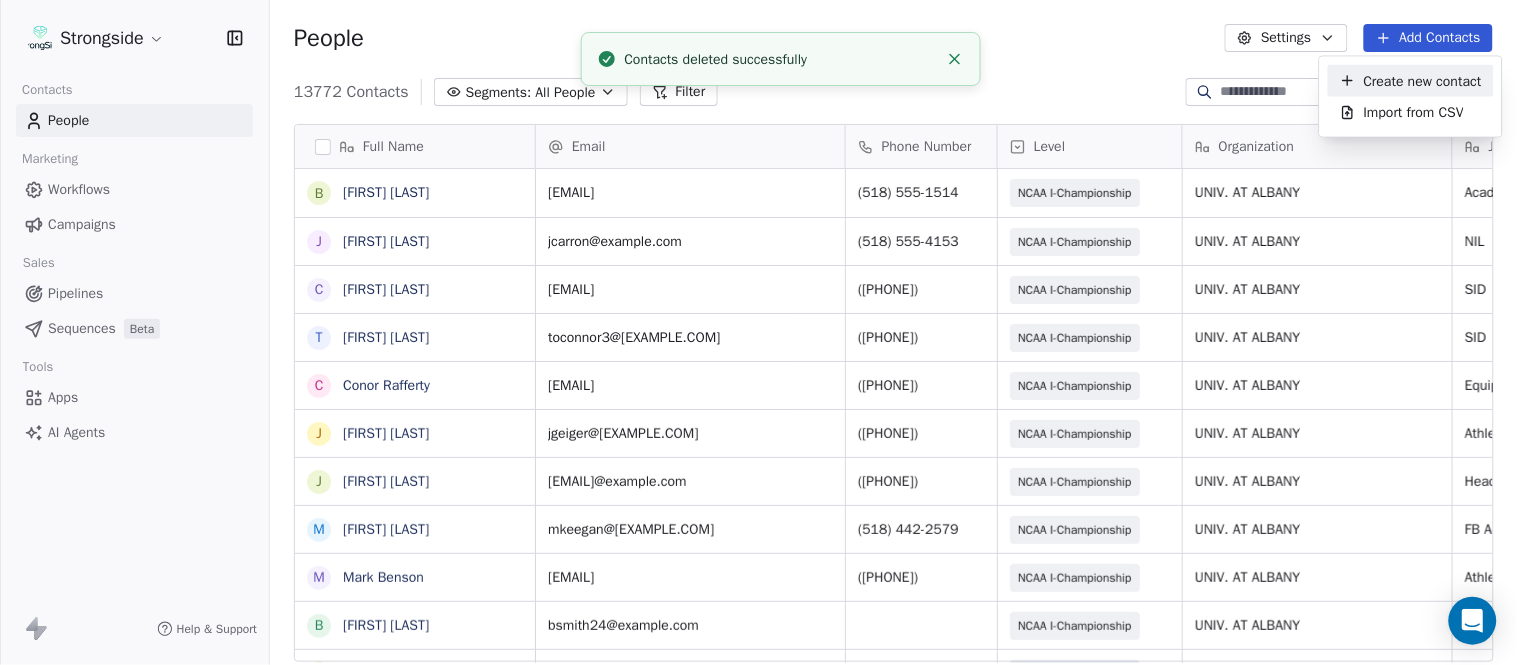 click on "Create new contact" at bounding box center [1423, 80] 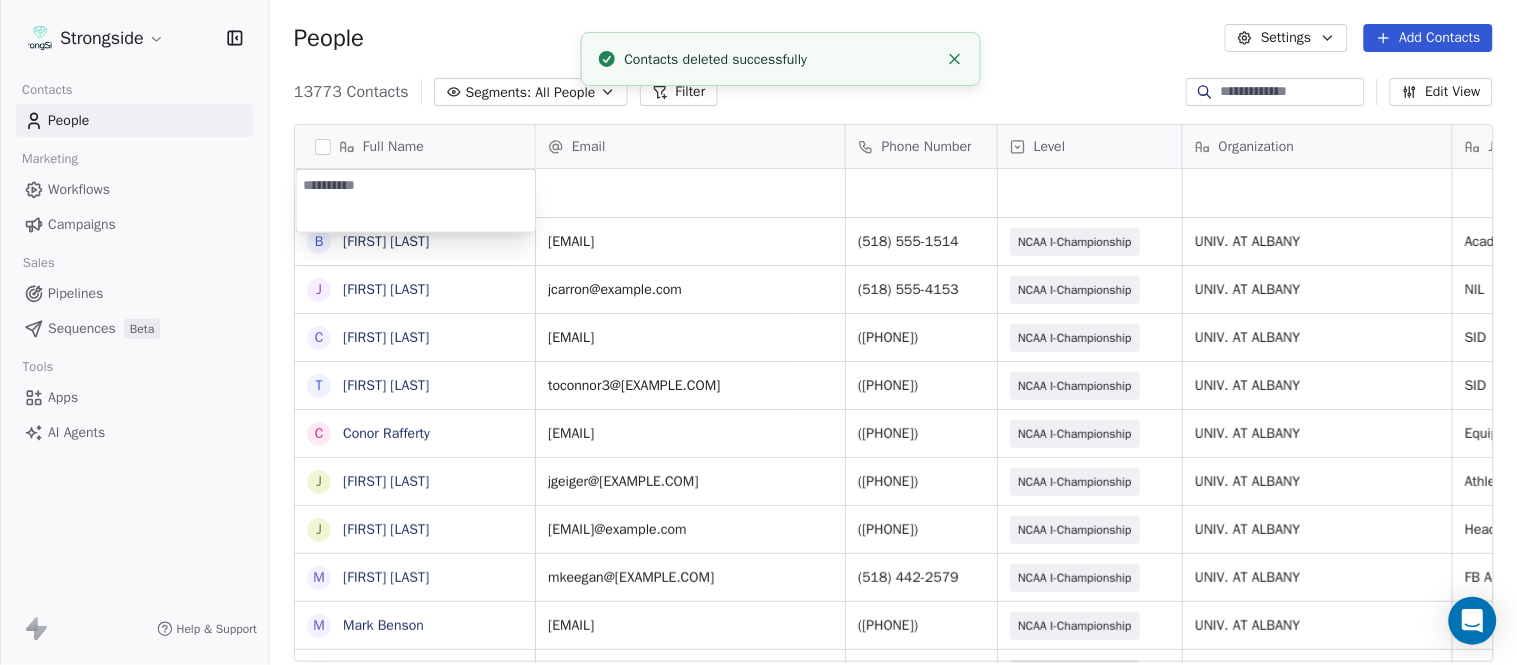 type on "**********" 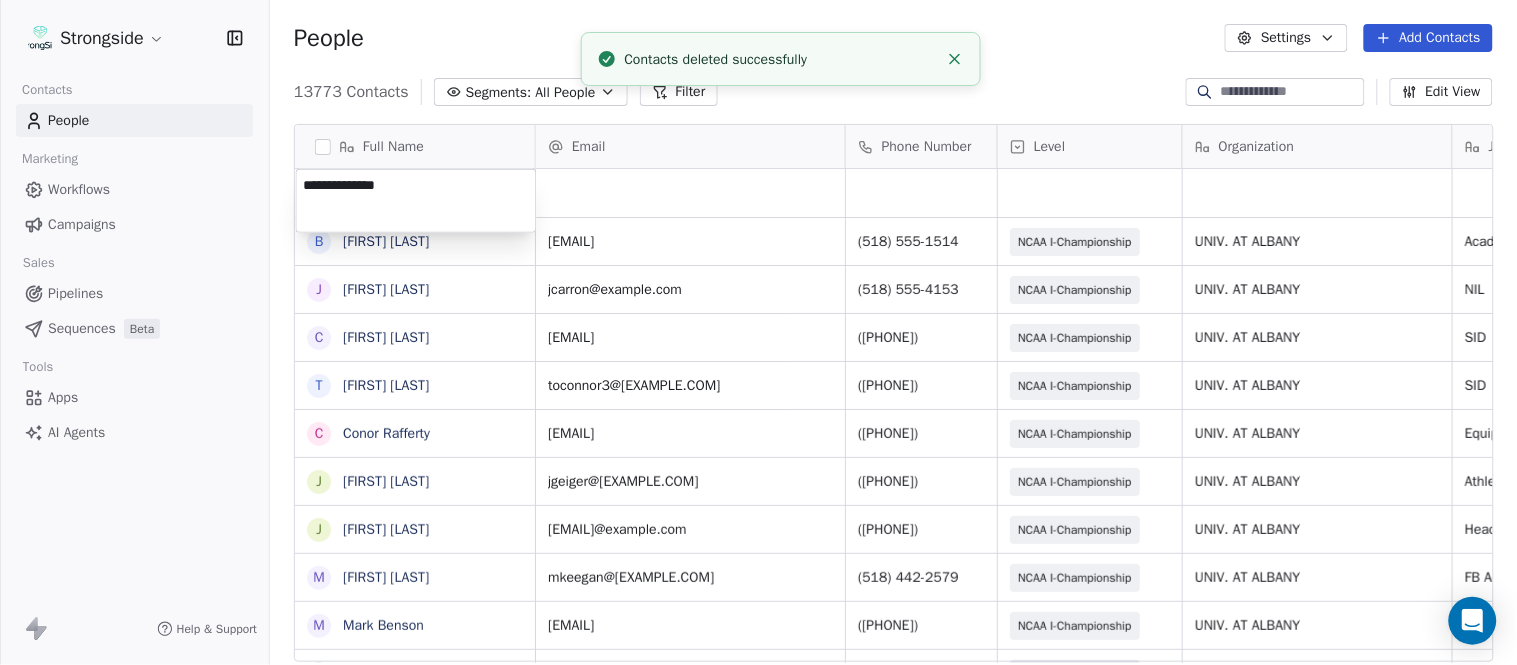 click on "Strongside Contacts People Marketing Workflows Campaigns Sales Pipelines Sequences Beta Tools Apps AI Agents Help & Support People Settings  Add Contacts 13773 Contacts Segments: All People Filter  Edit View Tag Add to Sequence Export Full Name B Bryan Mannarino J Jennifer Carron C Casey Mae Filiaci T Taylor OConnor C Conor Rafferty J Jay Geiger J Jared Ambrose M Maryfrancis Keegan M Mark Benson B Brendan Smith C Chris Calabrese V Vic Cegles J Jon Simmons J Jordan Orlovsky G Griffith Hunter A Adam Lovan S Sean Hammonds C Chris Bache K Kevin Elliott A Anthony Davis II S Steve Martino S Scott Lewis Z Zuril Hendrick S Sean Kennedy E Elizabeth Zanolli B Briana Sterling J Jack Clark E Enzo Zucconi T Timothy Koehler B Billy Cosh Email Phone Number Level Organization Job Title Tags Created Date BST Status Aug 09, 2025 12:30 AM bmannarino@albany.edu (518) 442-1514 NCAA I-Championship UNIV. AT ALBANY Academic Advisor Aug 09, 2025 12:28 AM jcarron@albany.edu (518) 442-4153 NCAA I-Championship UNIV. AT ALBANY NIL SID" at bounding box center (758, 332) 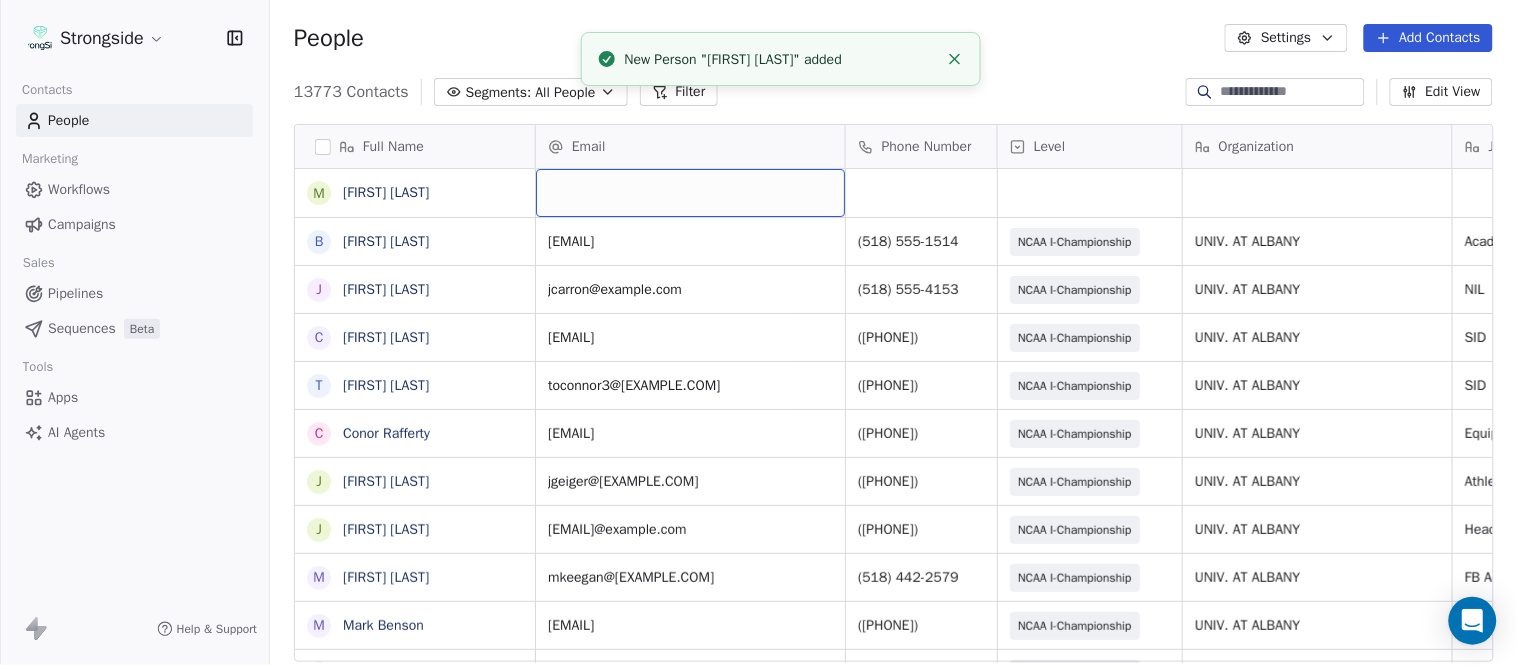 click at bounding box center [690, 193] 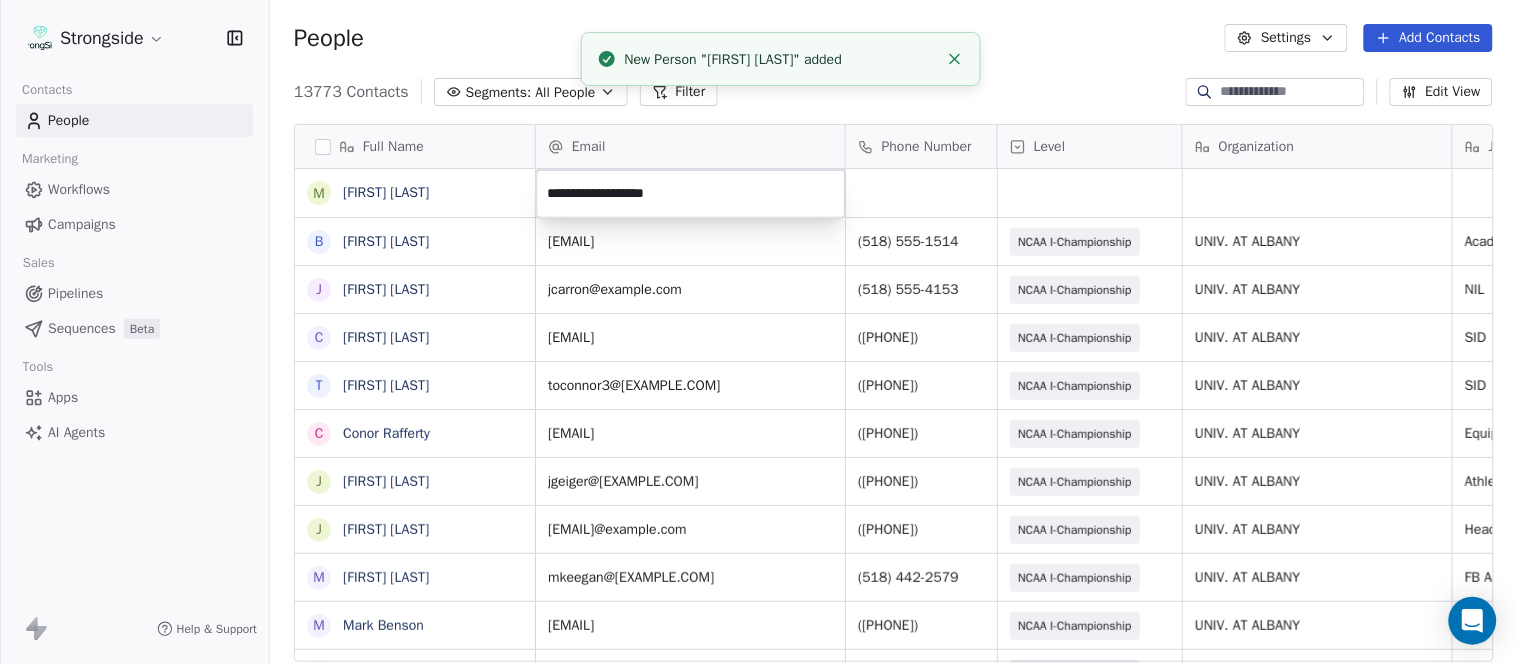 click on "Strongside Contacts People Marketing Workflows Campaigns Sales Pipelines Sequences Beta Tools Apps AI Agents Help & Support People Settings  Add Contacts 13773 Contacts Segments: All People Filter  Edit View Tag Add to Sequence Export Full Name M Matthew Barber B Bryan Mannarino J Jennifer Carron C Casey Mae Filiaci T Taylor OConnor C Conor Rafferty J Jay Geiger J Jared Ambrose M Maryfrancis Keegan M Mark Benson B Brendan Smith C Chris Calabrese V Vic Cegles J Jon Simmons J Jordan Orlovsky G Griffith Hunter A Adam Lovan S Sean Hammonds C Chris Bache K Kevin Elliott A Anthony Davis II S Steve Martino S Scott Lewis Z Zuril Hendrick S Sean Kennedy E Elizabeth Zanolli B Briana Sterling J Jack Clark E Enzo Zucconi T Timothy Koehler B Billy Cosh Email Phone Number Level Organization Job Title Tags Created Date BST Status Aug 09, 2025 12:30 AM bmannarino@albany.edu (518) 442-1514 NCAA I-Championship UNIV. AT ALBANY Academic Advisor Aug 09, 2025 12:28 AM jcarron@albany.edu (518) 442-4153 NCAA I-Championship NIL SID" at bounding box center (758, 332) 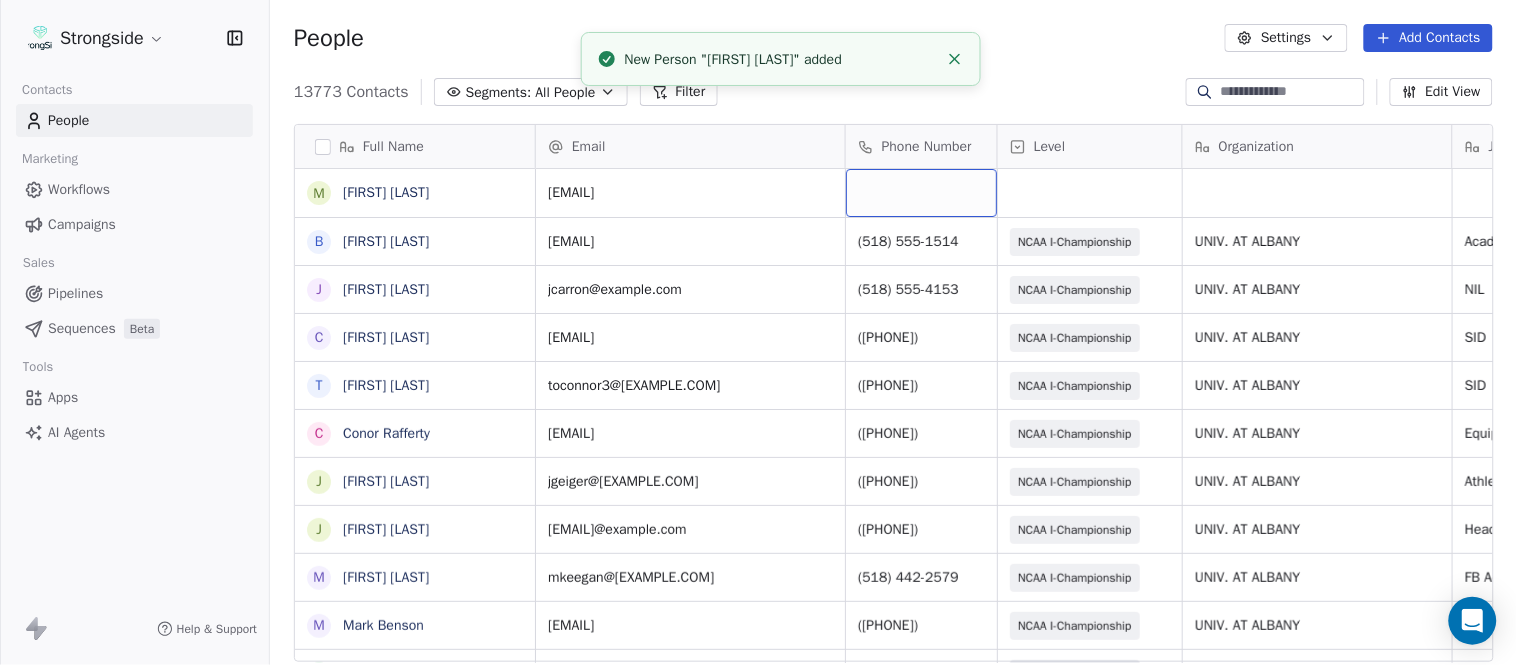 click at bounding box center (921, 193) 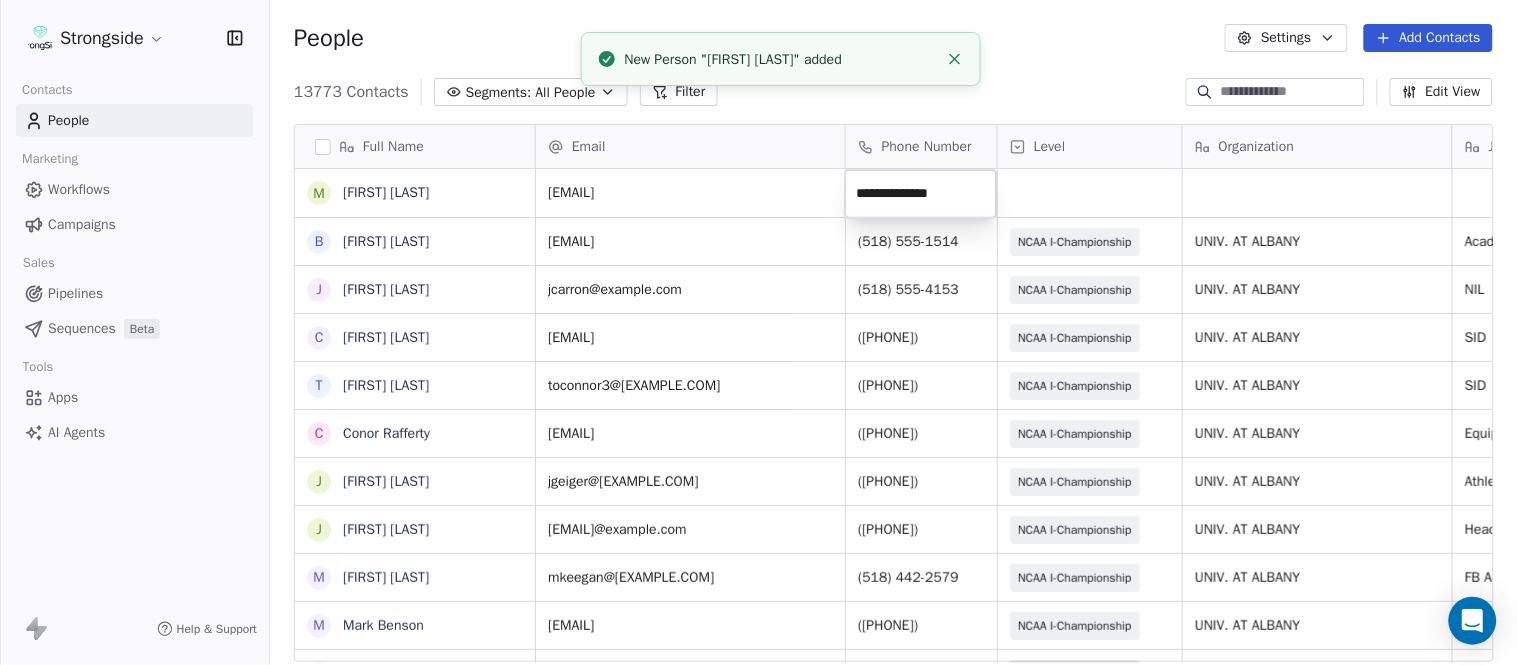 click on "Strongside Contacts People Marketing Workflows Campaigns Sales Pipelines Sequences Beta Tools Apps AI Agents Help & Support People Settings  Add Contacts 13773 Contacts Segments: All People Filter  Edit View Tag Add to Sequence Export Full Name M Matthew Barber B Bryan Mannarino J Jennifer Carron C Casey Mae Filiaci T Taylor OConnor C Conor Rafferty J Jay Geiger J Jared Ambrose M Maryfrancis Keegan M Mark Benson B Brendan Smith C Chris Calabrese V Vic Cegles J Jon Simmons J Jordan Orlovsky G Griffith Hunter A Adam Lovan S Sean Hammonds C Chris Bache K Kevin Elliott A Anthony Davis II S Steve Martino S Scott Lewis Z Zuril Hendrick S Sean Kennedy E Elizabeth Zanolli B Briana Sterling J Jack Clark E Enzo Zucconi T Timothy Koehler B Billy Cosh Email Phone Number Level Organization Job Title Tags Created Date BST Status mjbarber@albany.edu Aug 09, 2025 12:30 AM bmannarino@albany.edu (518) 442-1514 NCAA I-Championship UNIV. AT ALBANY Academic Advisor Aug 09, 2025 12:28 AM jcarron@albany.edu (518) 442-4153 NIL SID" at bounding box center (758, 332) 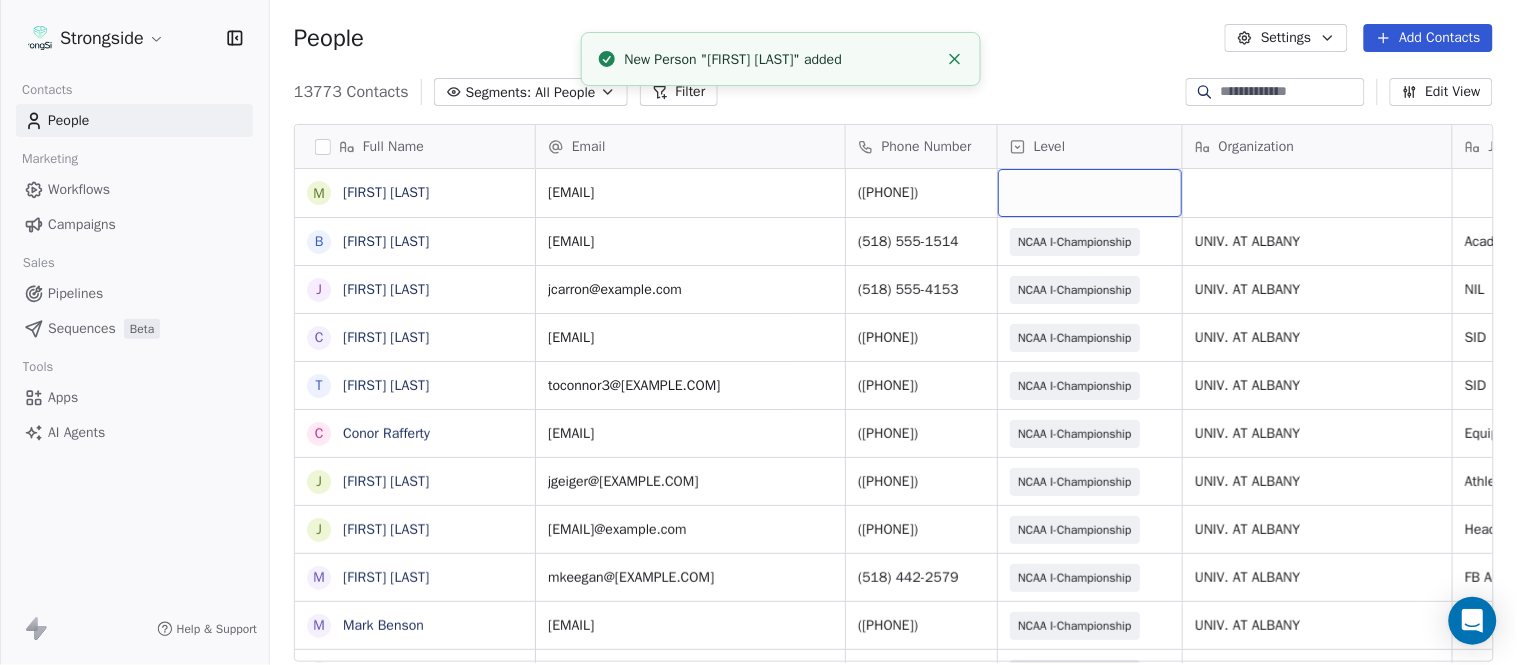 click at bounding box center (1090, 193) 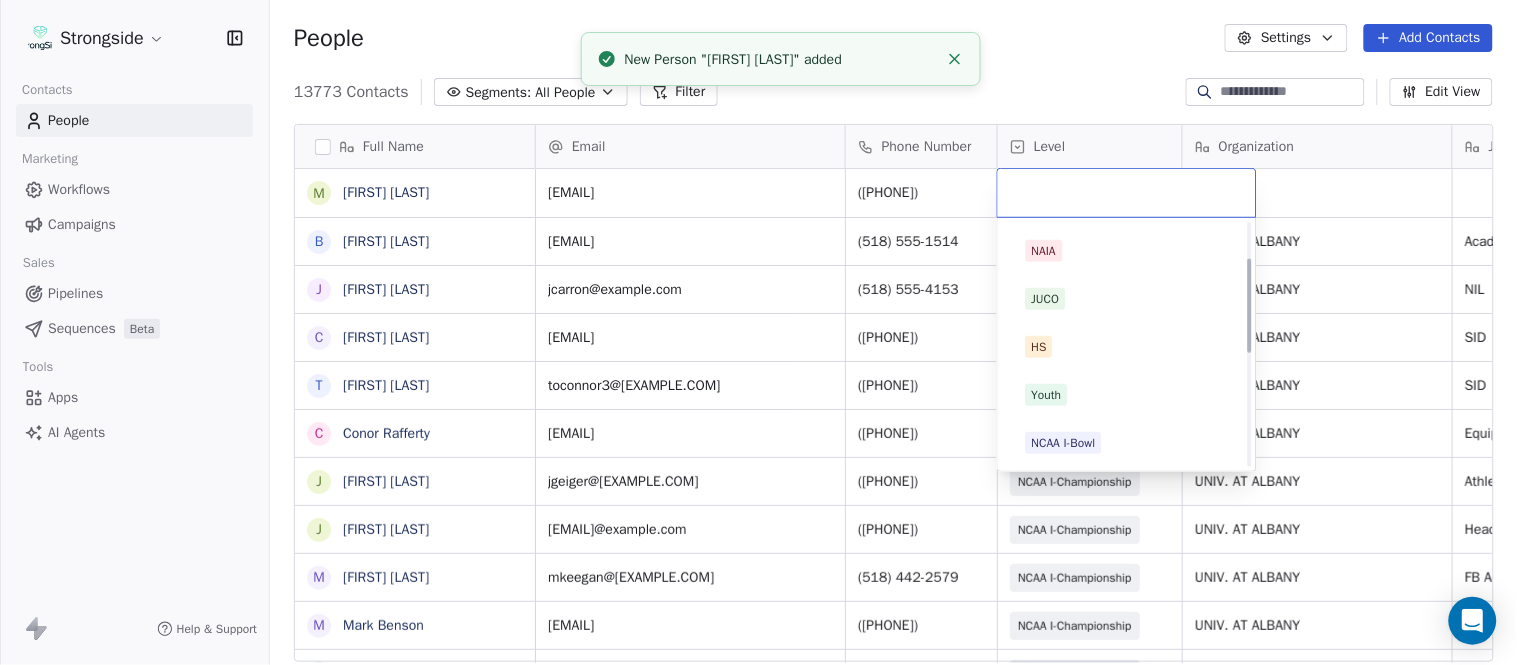scroll, scrollTop: 378, scrollLeft: 0, axis: vertical 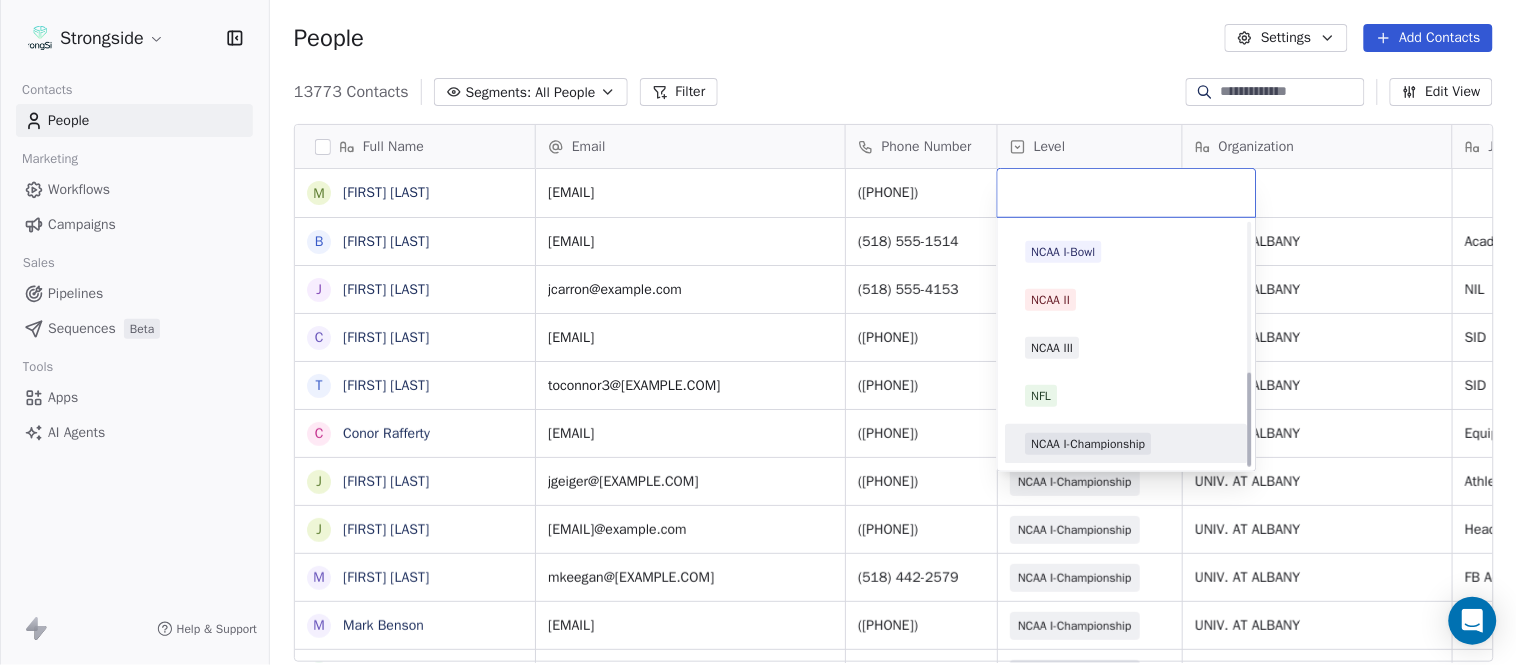 click on "NCAA I-Championship" at bounding box center (1089, 444) 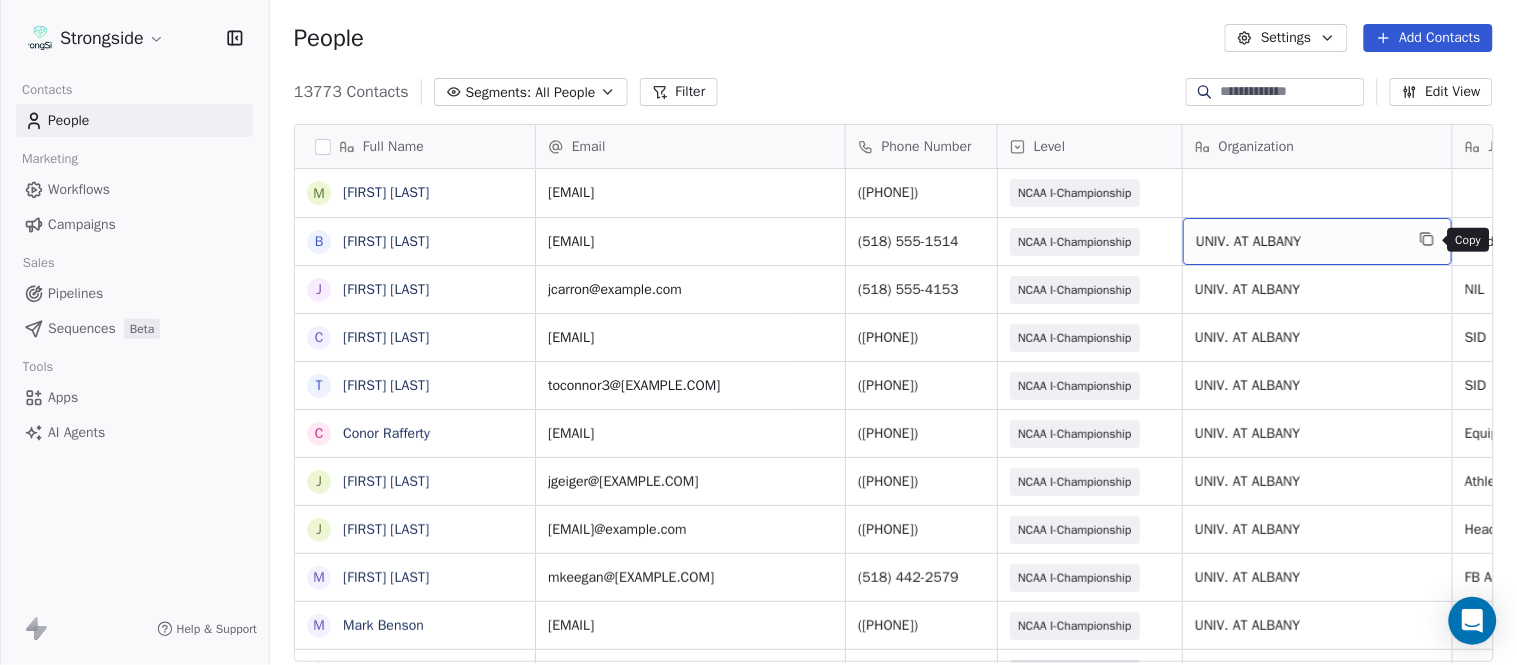 click at bounding box center [1427, 239] 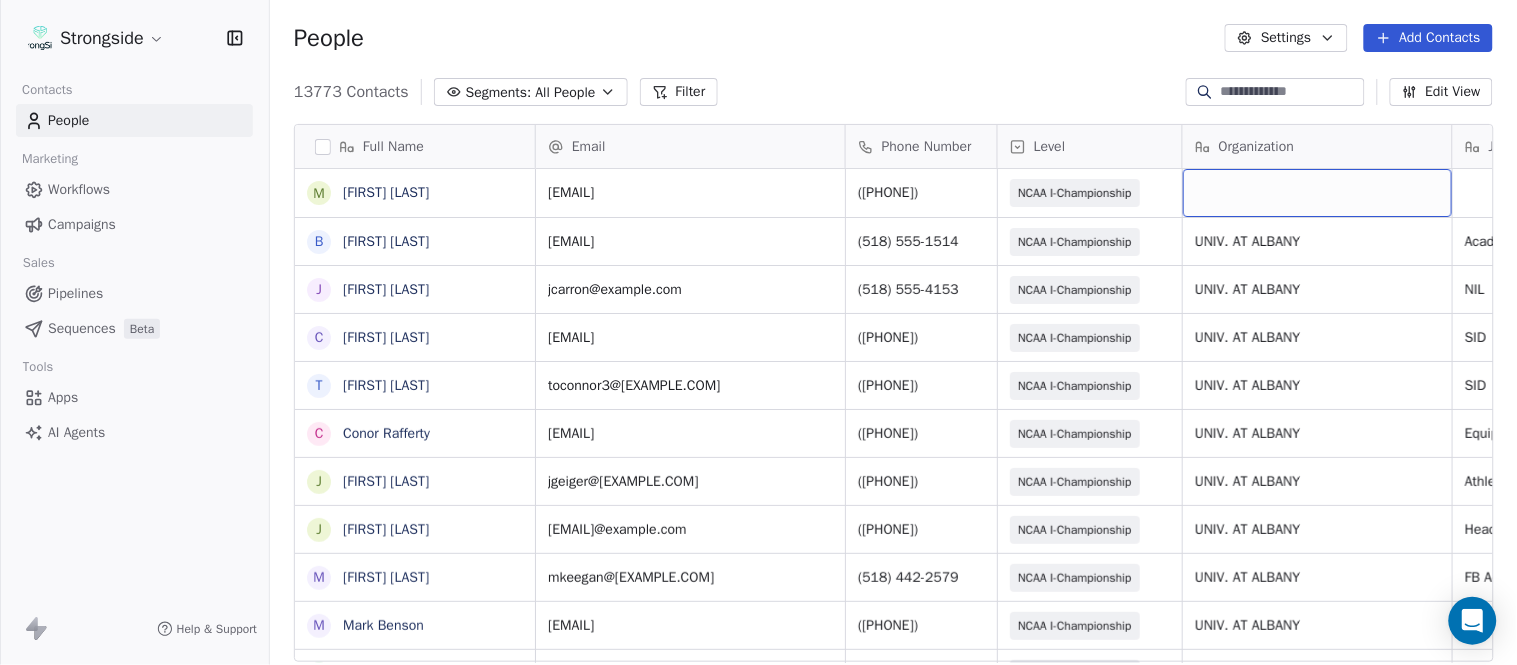click at bounding box center [1317, 193] 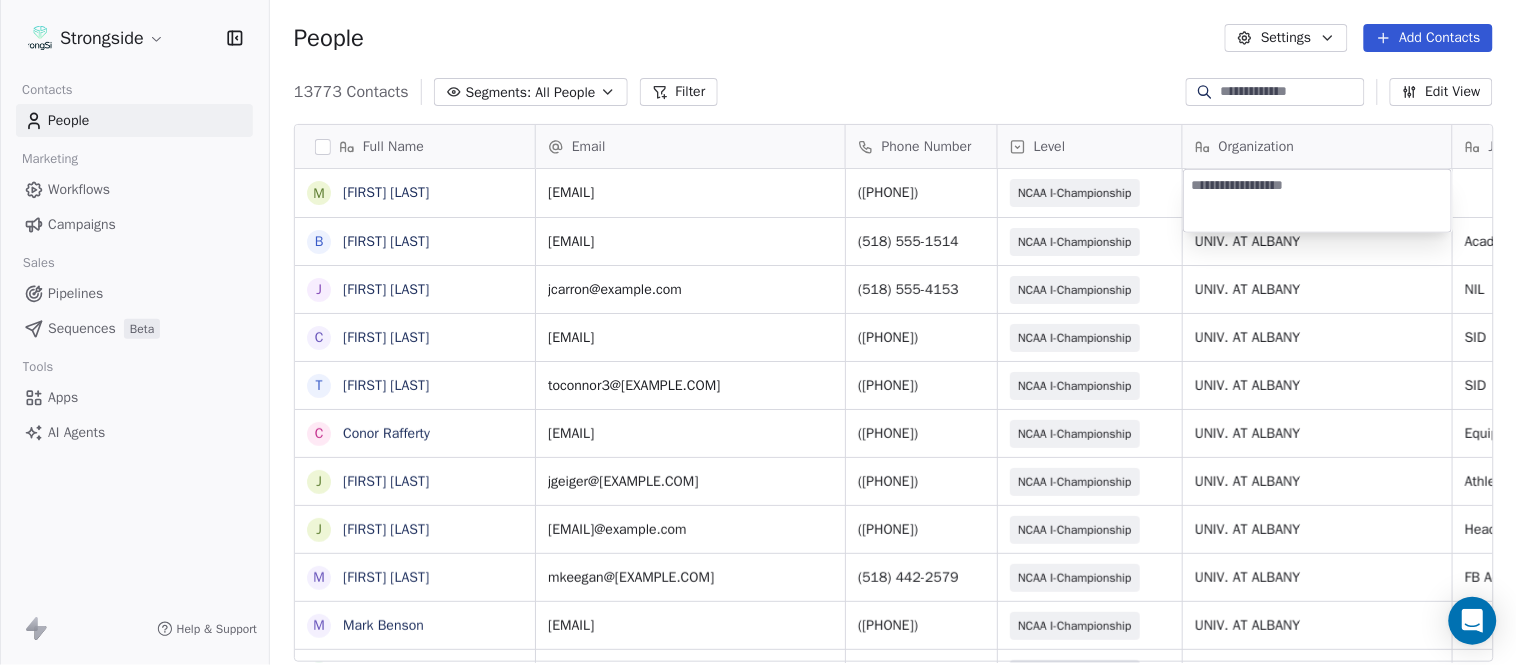 type on "**********" 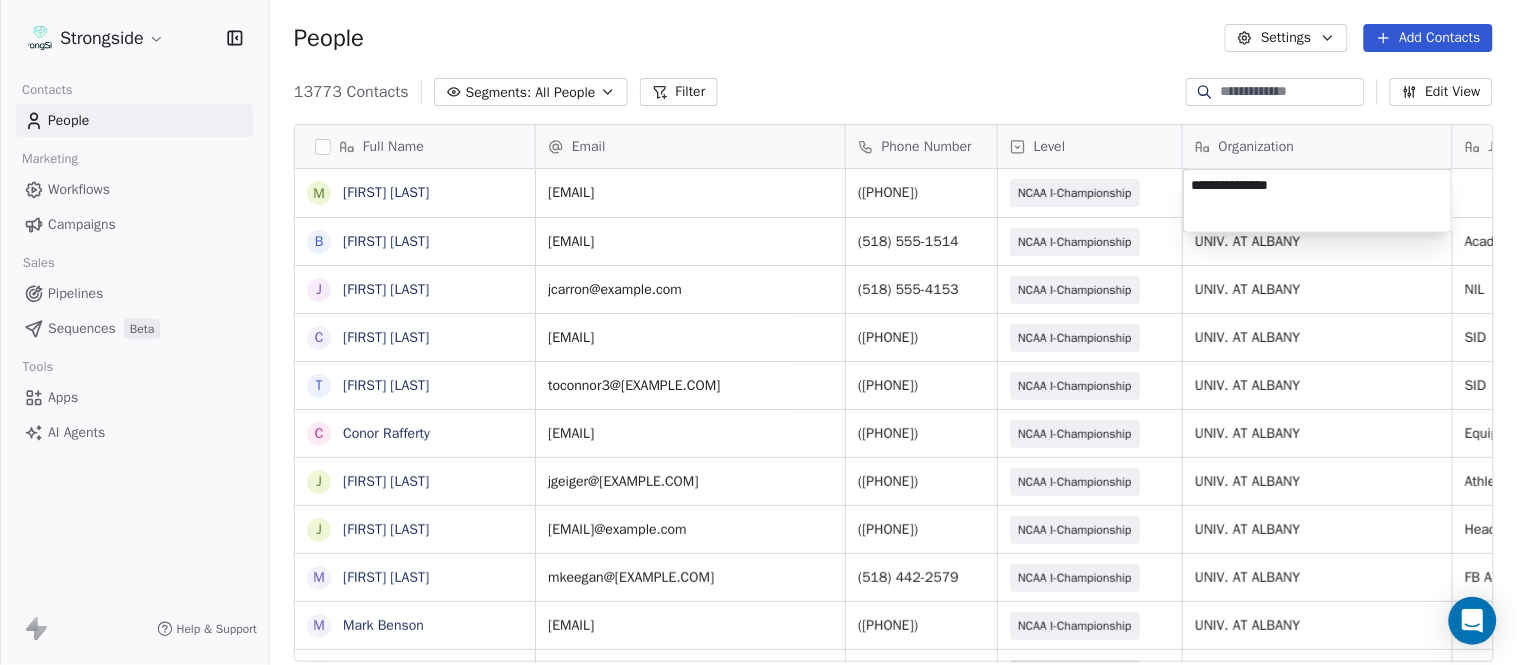 click on "Strongside Contacts People Marketing Workflows Campaigns Sales Pipelines Sequences Beta Tools Apps AI Agents Help & Support People Settings  Add Contacts 13773 Contacts Segments: All People Filter  Edit View Tag Add to Sequence Export Full Name M Matthew Barber B Bryan Mannarino J Jennifer Carron C Casey Mae Filiaci T Taylor OConnor C Conor Rafferty J Jay Geiger J Jared Ambrose M Maryfrancis Keegan M Mark Benson B Brendan Smith C Chris Calabrese V Vic Cegles J Jon Simmons J Jordan Orlovsky G Griffith Hunter A Adam Lovan S Sean Hammonds C Chris Bache K Kevin Elliott A Anthony Davis II S Steve Martino S Scott Lewis Z Zuril Hendrick S Sean Kennedy E Elizabeth Zanolli B Briana Sterling J Jack Clark E Enzo Zucconi T Timothy Koehler B Billy Cosh Email Phone Number Level Organization Job Title Tags Created Date BST Status mjbarber@albany.edu (518) 442-3018 NCAA I-Championship Aug 09, 2025 12:30 AM bmannarino@albany.edu (518) 442-1514 NCAA I-Championship UNIV. AT ALBANY Academic Advisor Aug 09, 2025 12:28 AM NIL" at bounding box center (758, 332) 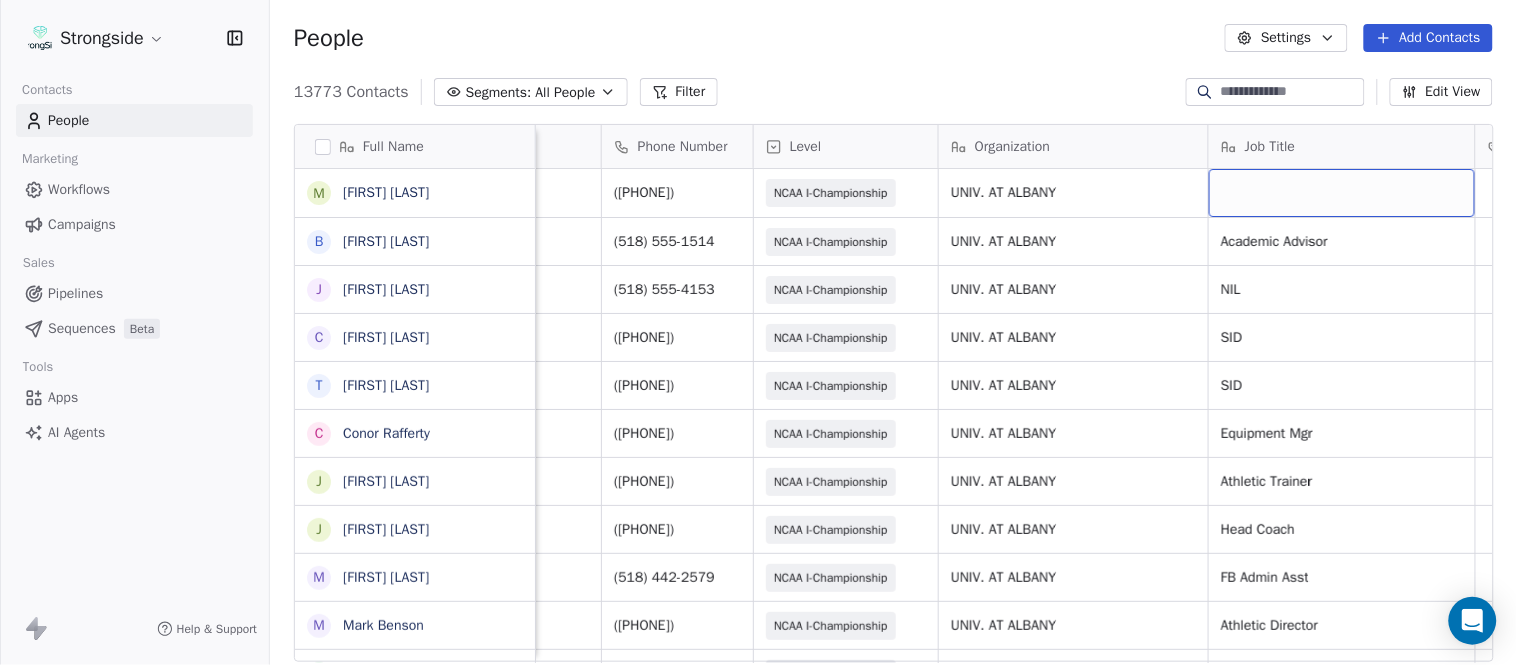 scroll, scrollTop: 0, scrollLeft: 344, axis: horizontal 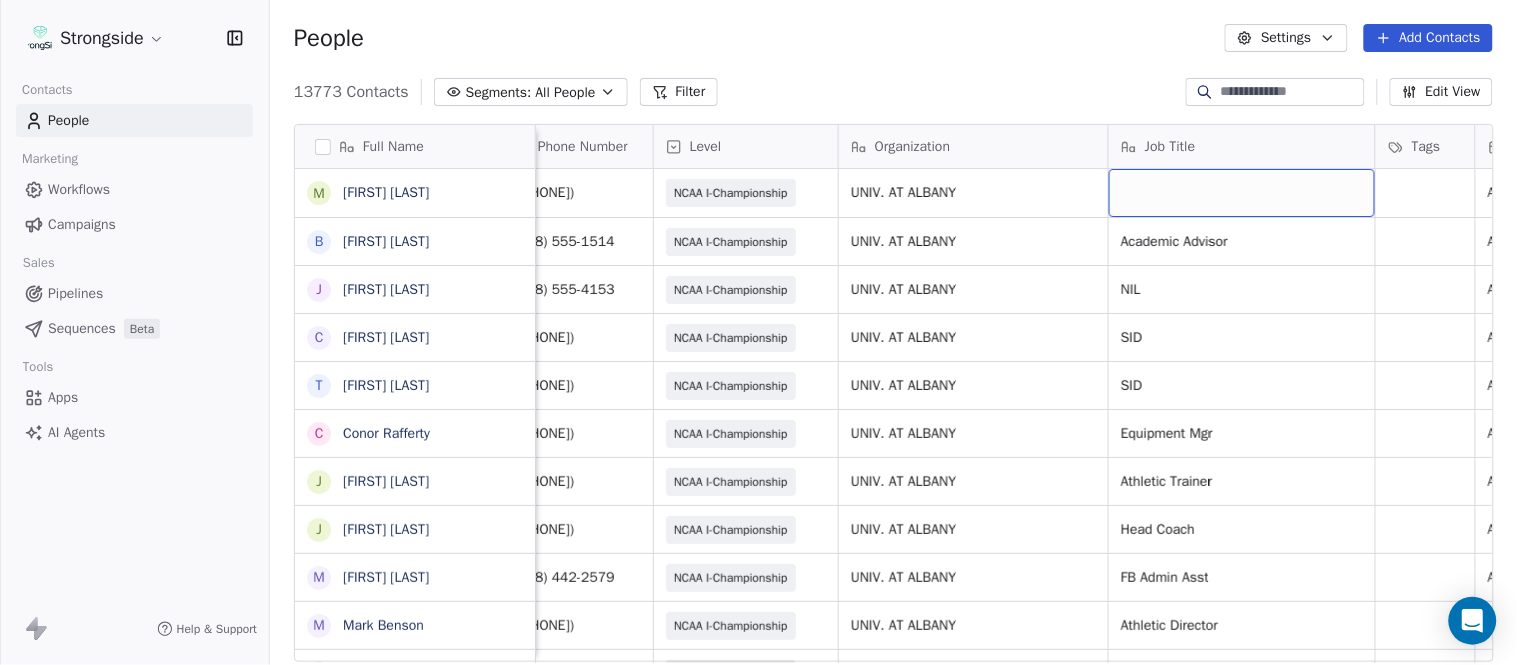 click at bounding box center [1242, 193] 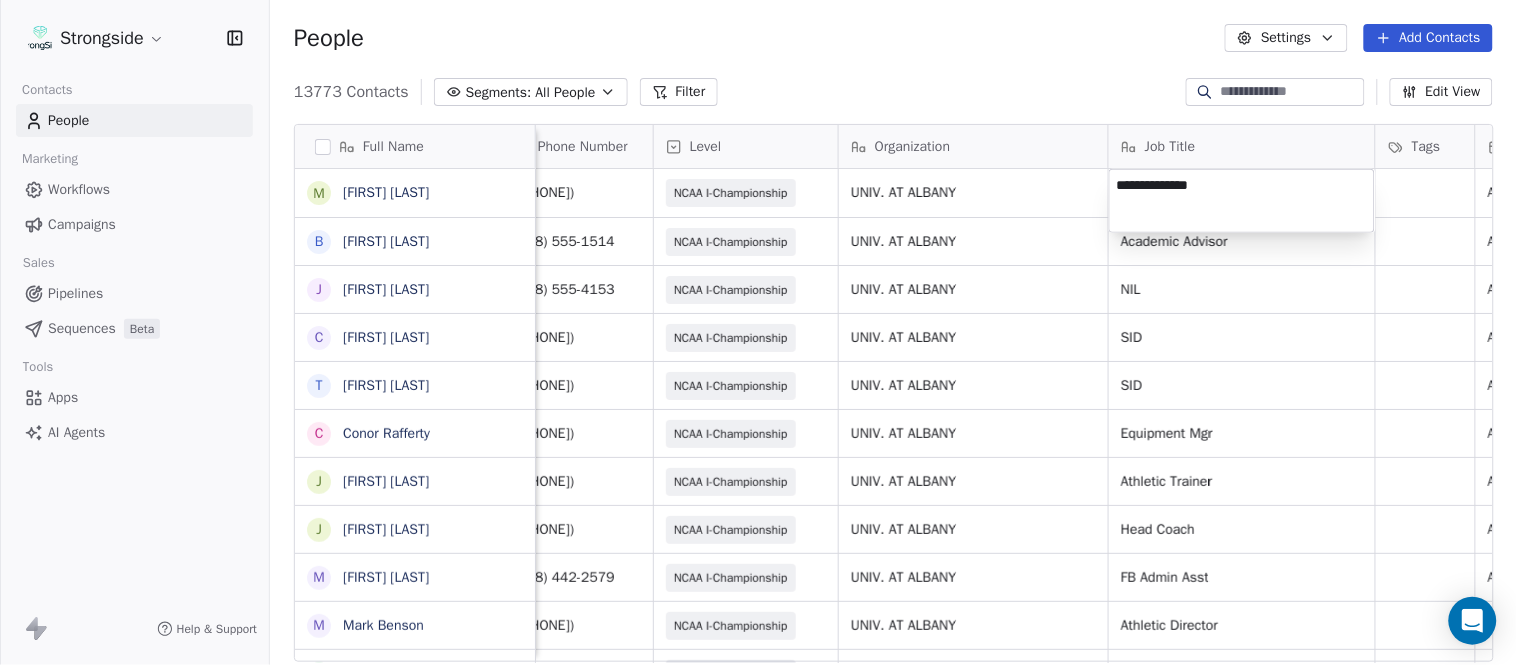 click on "Strongside Contacts People Marketing Workflows Campaigns Sales Pipelines Sequences Beta Tools Apps AI Agents Help & Support People Settings  Add Contacts 13773 Contacts Segments: All People Filter  Edit View Tag Add to Sequence Export Full Name M Matthew Barber B Bryan Mannarino J Jennifer Carron C Casey Mae Filiaci T Taylor OConnor C Conor Rafferty J Jay Geiger J Jared Ambrose M Maryfrancis Keegan M Mark Benson B Brendan Smith C Chris Calabrese V Vic Cegles J Jon Simmons J Jordan Orlovsky G Griffith Hunter A Adam Lovan S Sean Hammonds C Chris Bache K Kevin Elliott A Anthony Davis II S Steve Martino S Scott Lewis Z Zuril Hendrick S Sean Kennedy E Elizabeth Zanolli B Briana Sterling J Jack Clark E Enzo Zucconi T Timothy Koehler B Billy Cosh Email Phone Number Level Organization Job Title Tags Created Date BST Status Priority Emails Auto Clicked mjbarber@albany.edu (518) 442-3018 NCAA I-Championship UNIV. AT ALBANY Aug 09, 2025 12:30 AM bmannarino@albany.edu (518) 442-1514 NCAA I-Championship UNIV. AT ALBANY" at bounding box center (758, 332) 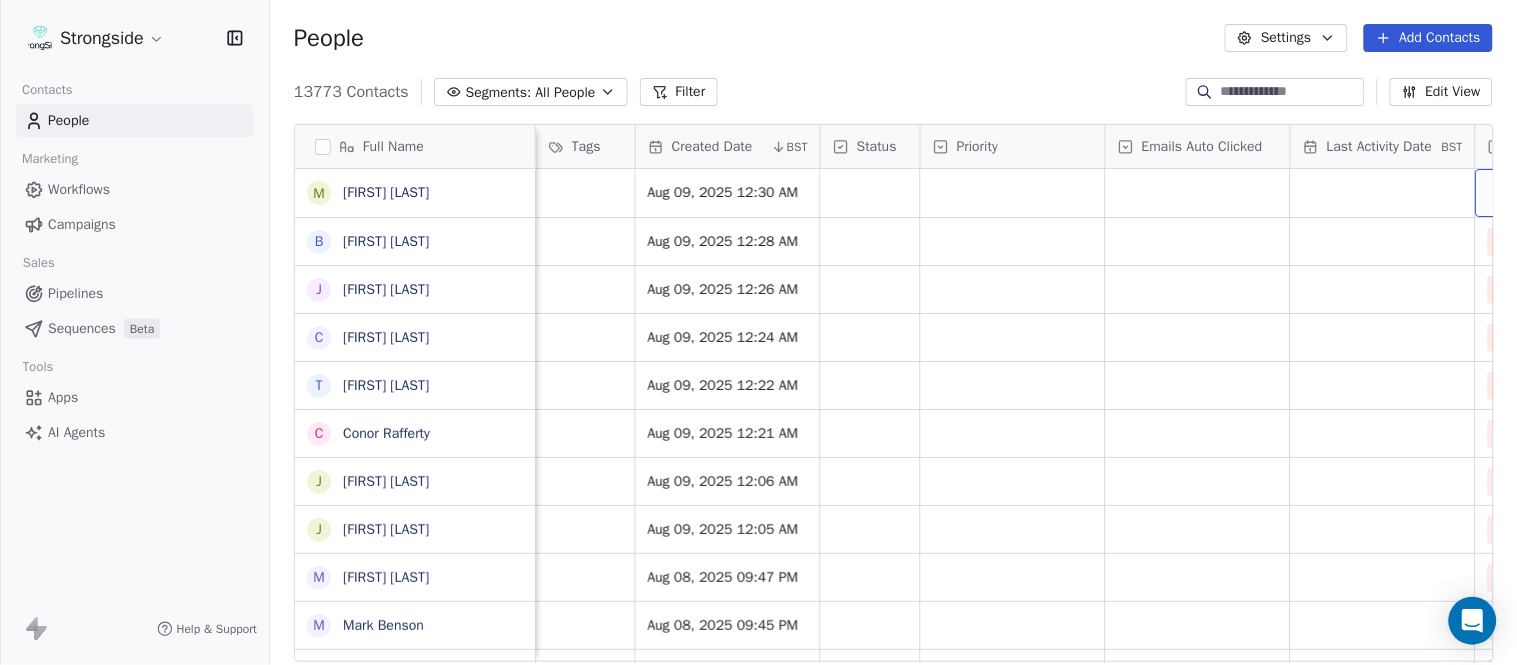 scroll, scrollTop: 0, scrollLeft: 1368, axis: horizontal 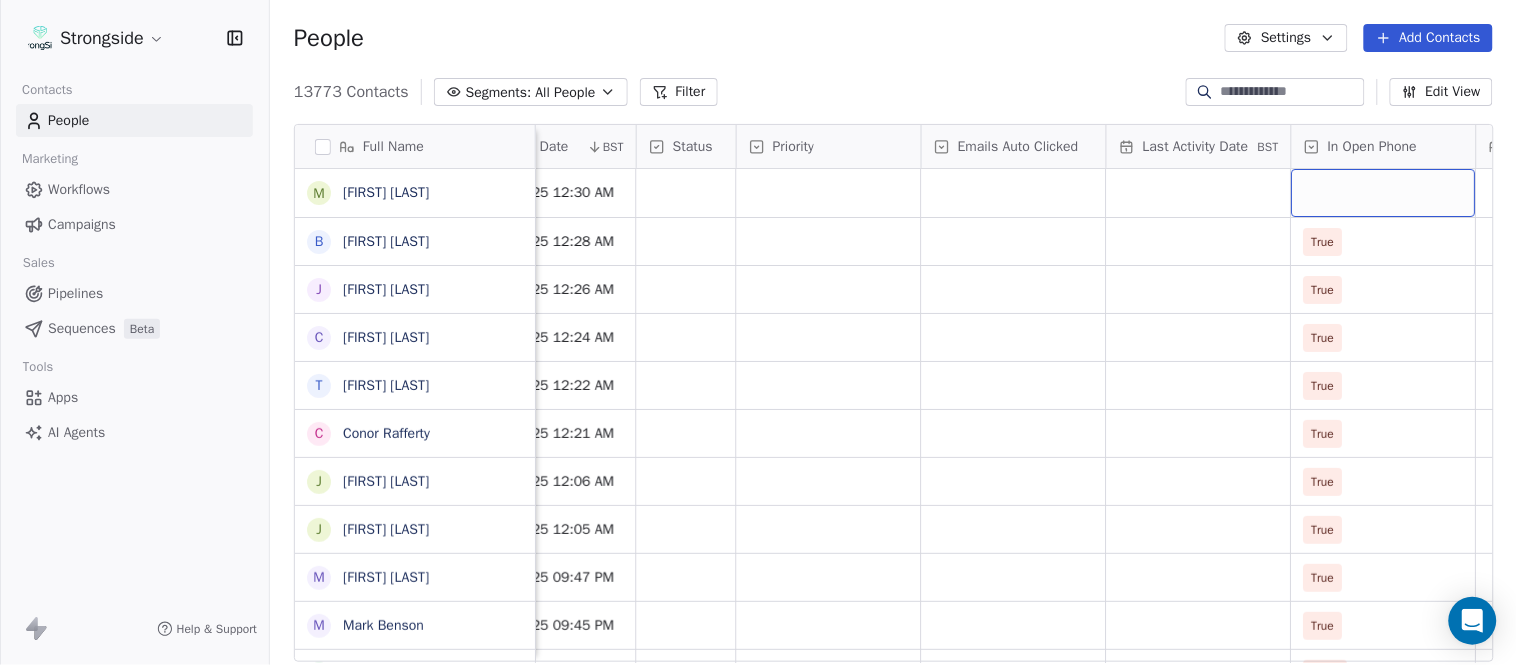 click at bounding box center [1384, 193] 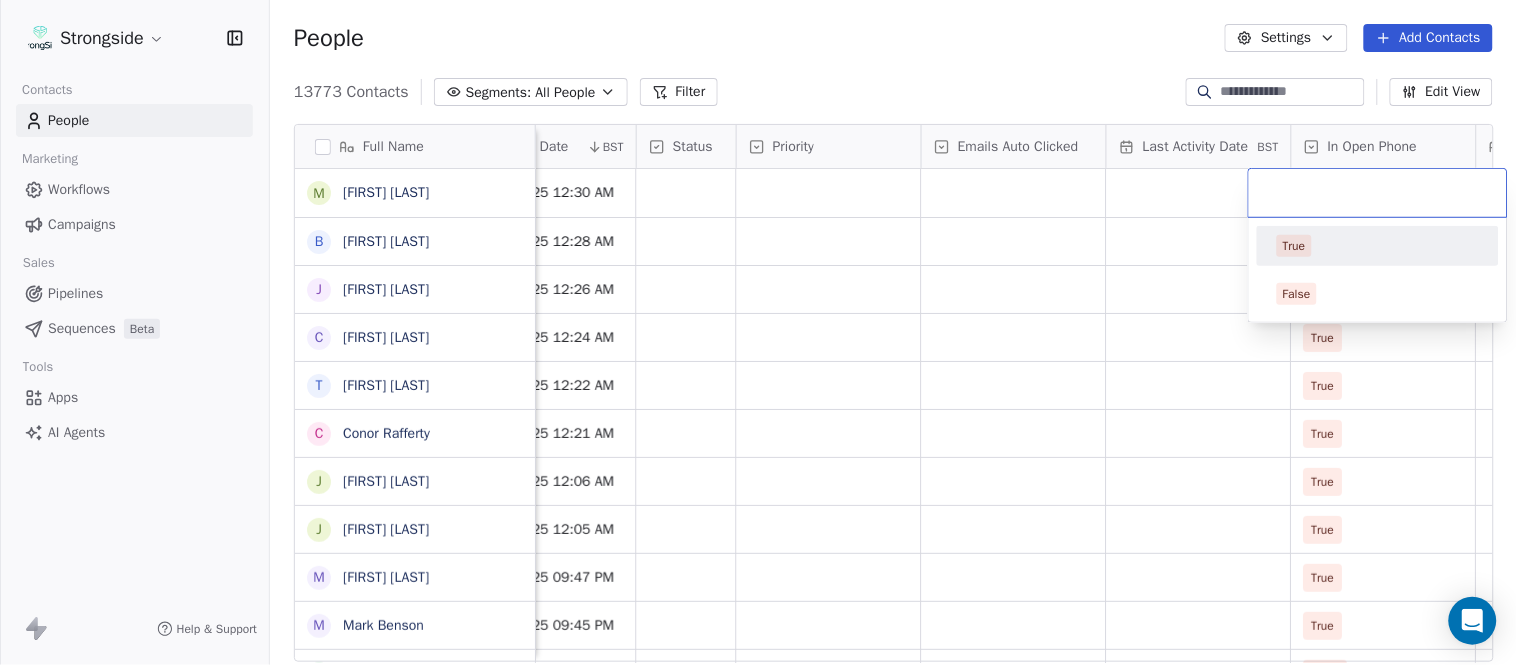 click on "True" at bounding box center [1378, 246] 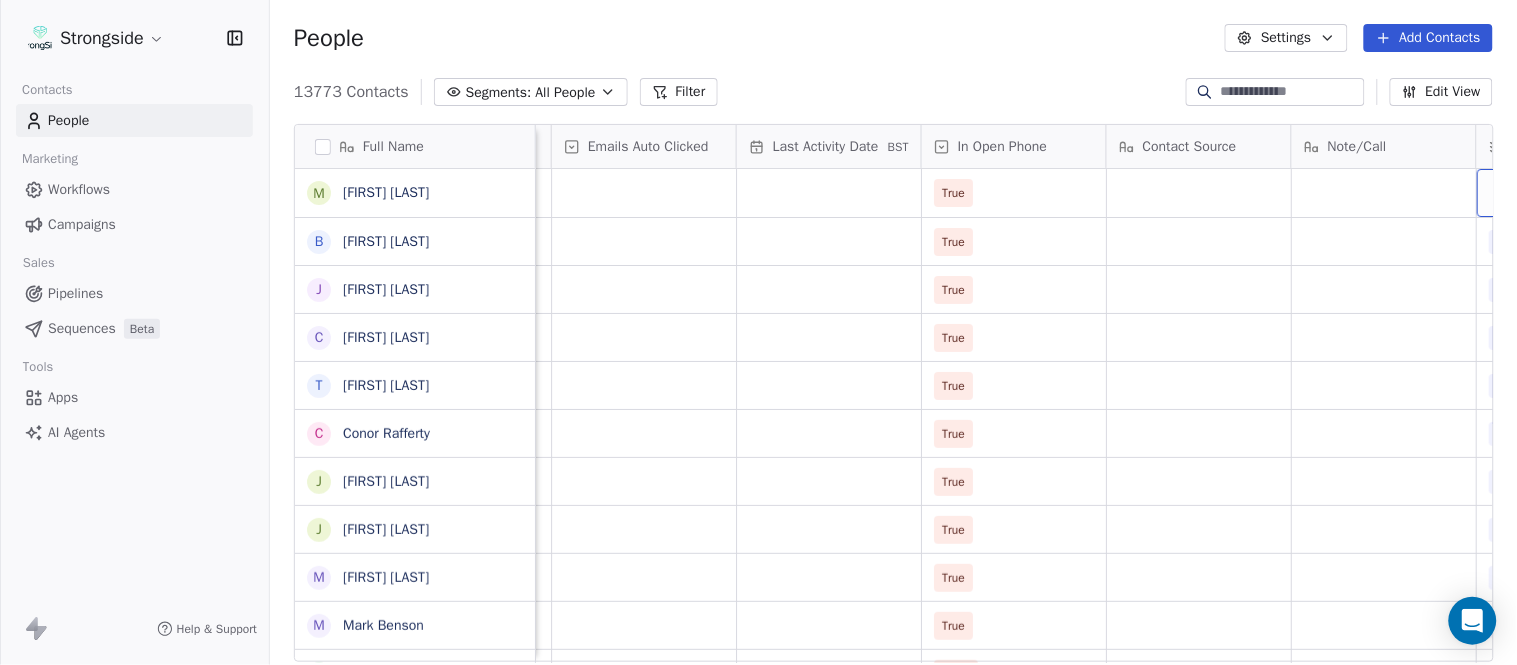 scroll, scrollTop: 0, scrollLeft: 1924, axis: horizontal 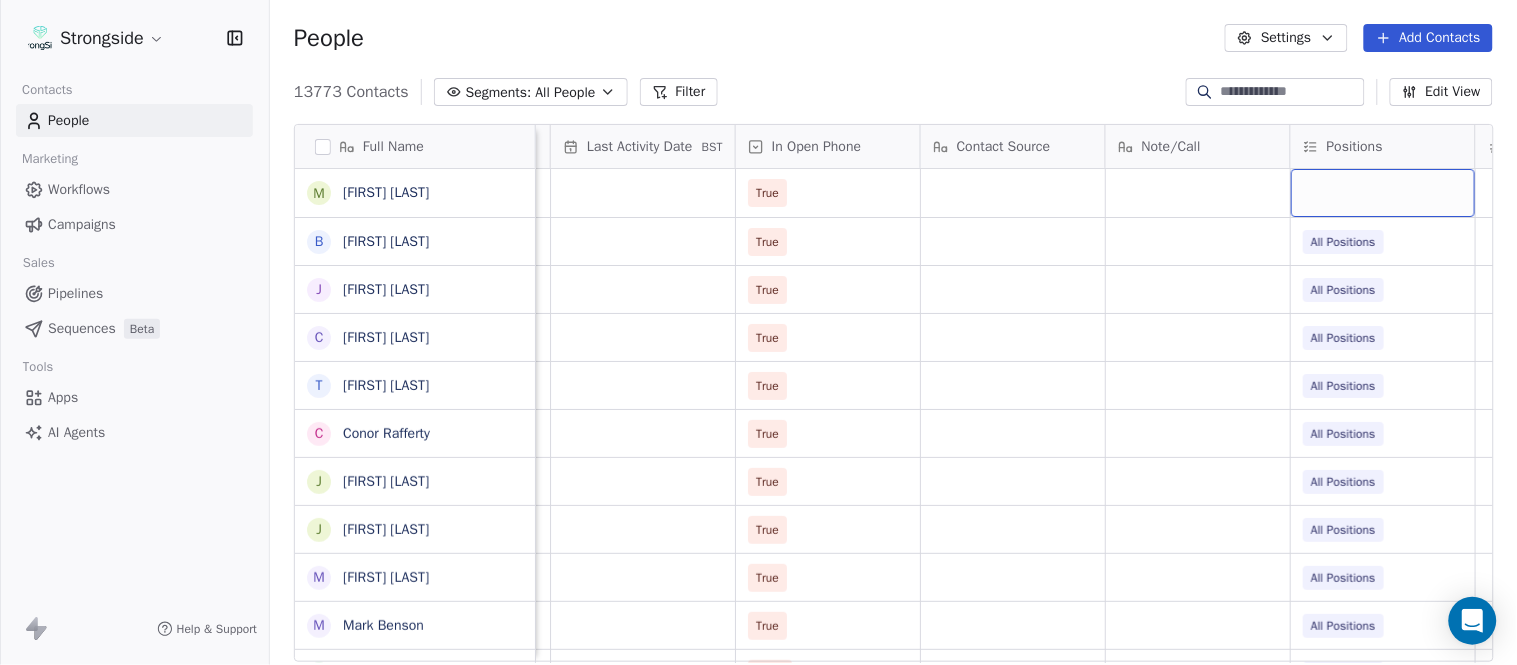 click at bounding box center (1383, 193) 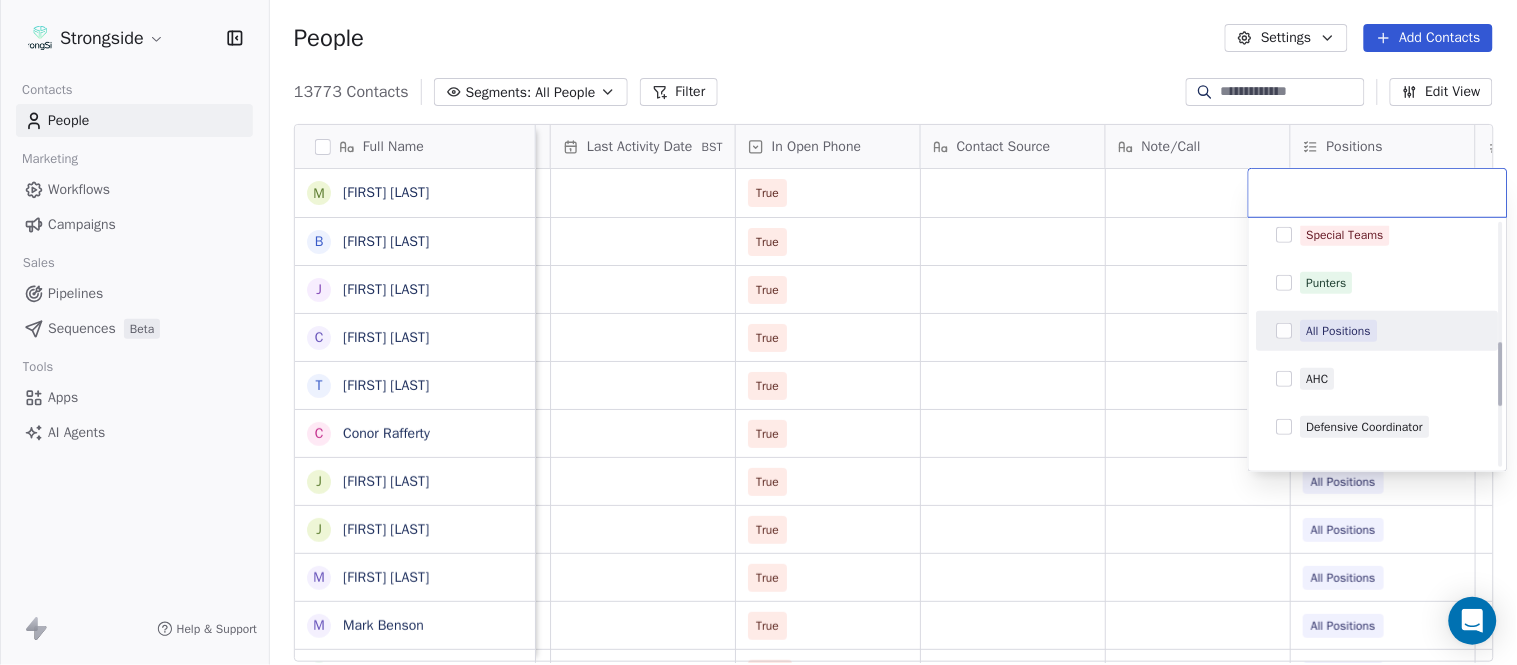 scroll, scrollTop: 444, scrollLeft: 0, axis: vertical 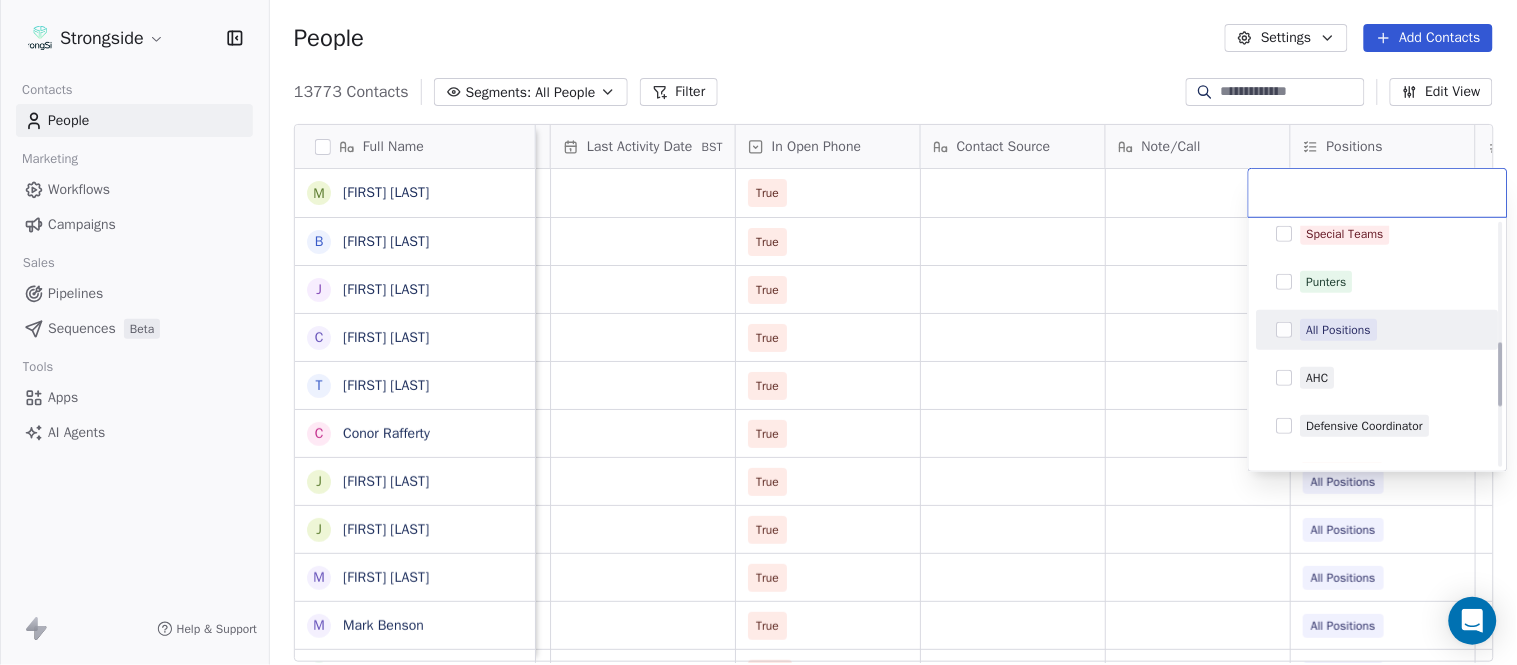 click on "All Positions" at bounding box center [1390, 330] 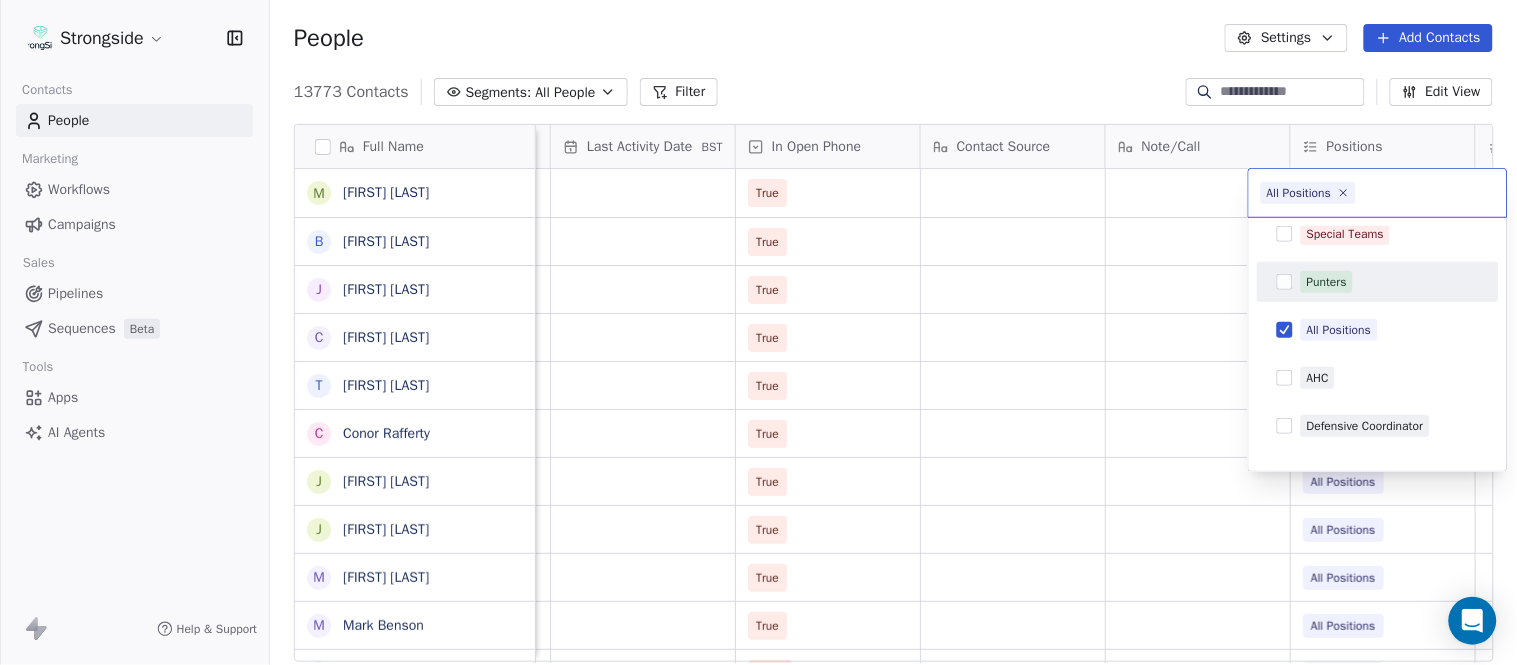 click on "Strongside Contacts People Marketing Workflows Campaigns Sales Pipelines Sequences Beta Tools Apps AI Agents Help & Support People Settings  Add Contacts 13773 Contacts Segments: All People Filter  Edit View Tag Add to Sequence Export Full Name M Matthew Barber B Bryan Mannarino J Jennifer Carron C Casey Mae Filiaci T Taylor OConnor C Conor Rafferty J Jay Geiger J Jared Ambrose M Maryfrancis Keegan M Mark Benson B Brendan Smith C Chris Calabrese V Vic Cegles J Jon Simmons J Jordan Orlovsky G Griffith Hunter A Adam Lovan S Sean Hammonds C Chris Bache K Kevin Elliott A Anthony Davis II S Steve Martino S Scott Lewis Z Zuril Hendrick S Sean Kennedy E Elizabeth Zanolli B Briana Sterling J Jack Clark E Enzo Zucconi T Timothy Koehler B Billy Cosh Created Date BST Status Priority Emails Auto Clicked Last Activity Date BST In Open Phone Contact Source Note/Call Positions Student Pop. Lead Account   Aug 09, 2025 12:30 AM True   Aug 09, 2025 12:28 AM True All Positions   Aug 09, 2025 12:26 AM True All Positions   True" at bounding box center (758, 332) 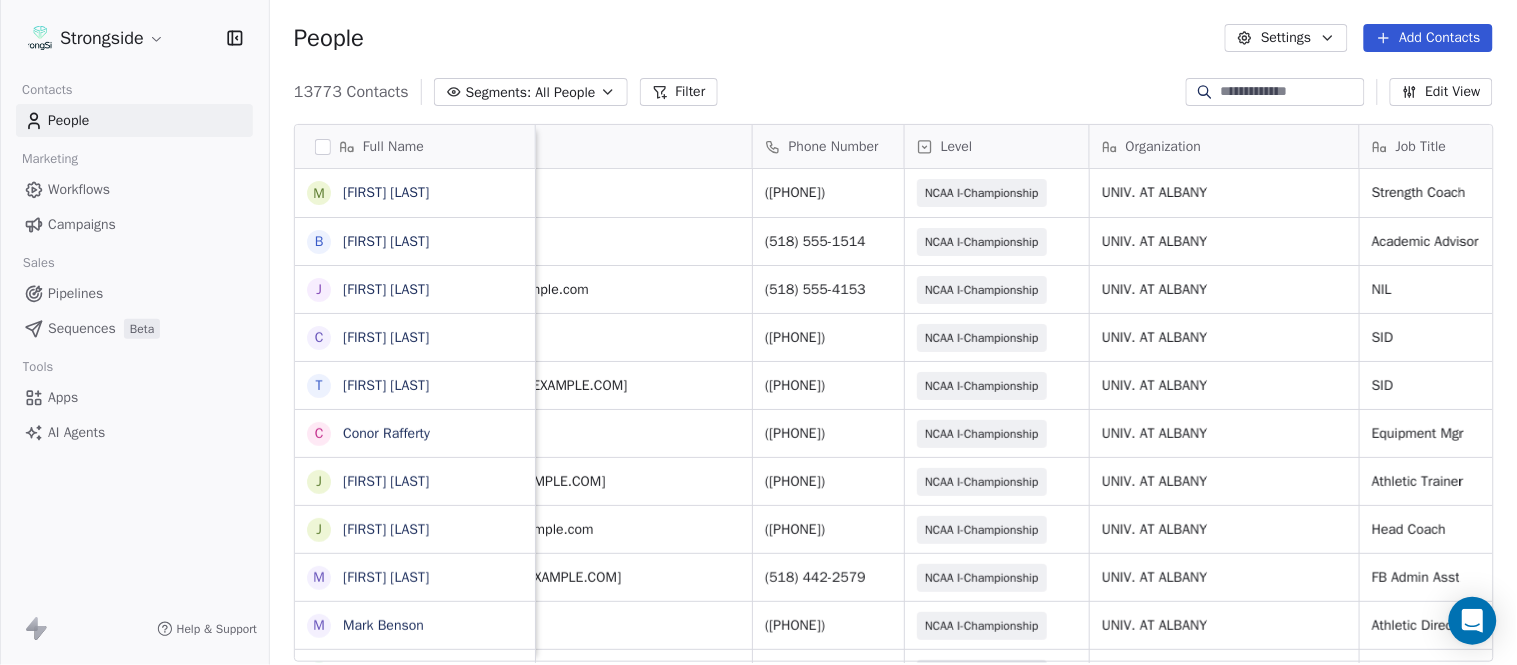 scroll, scrollTop: 0, scrollLeft: 0, axis: both 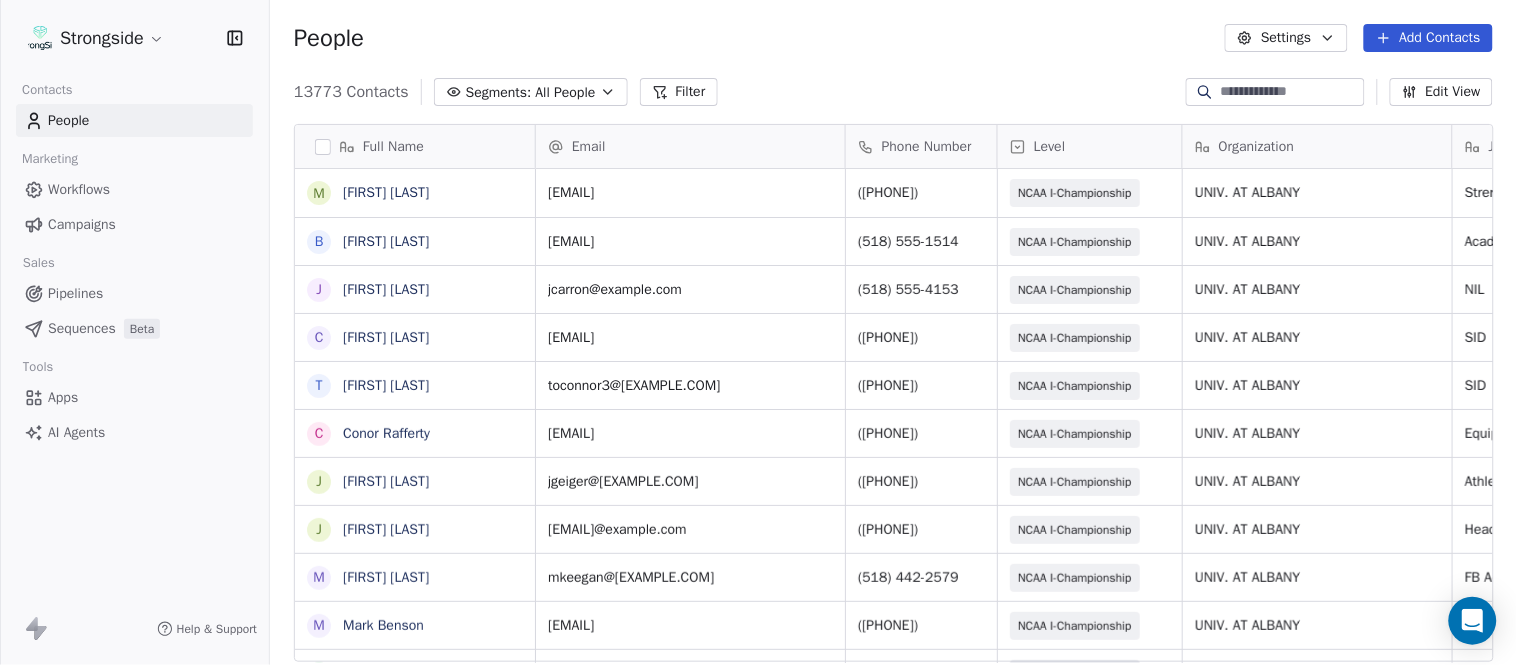 click on "Add Contacts" at bounding box center (1428, 38) 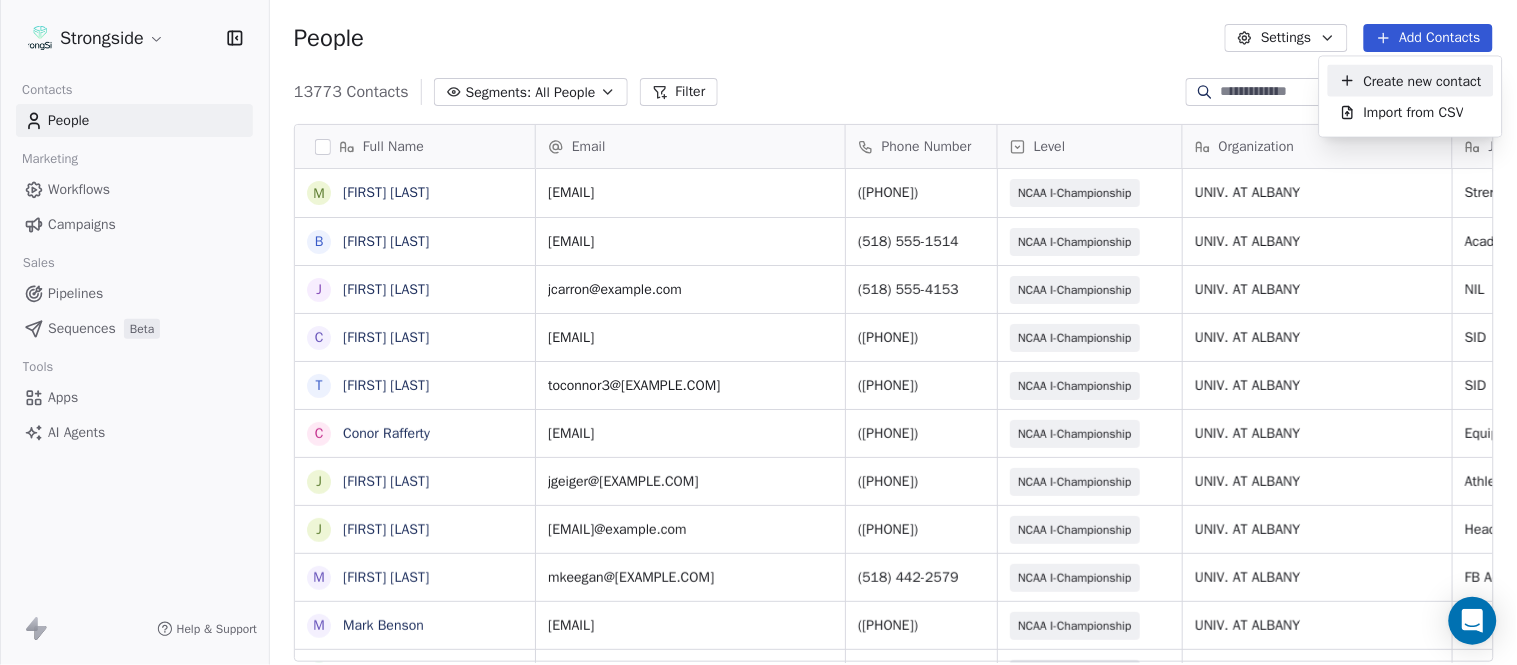 click on "Create new contact" at bounding box center (1423, 80) 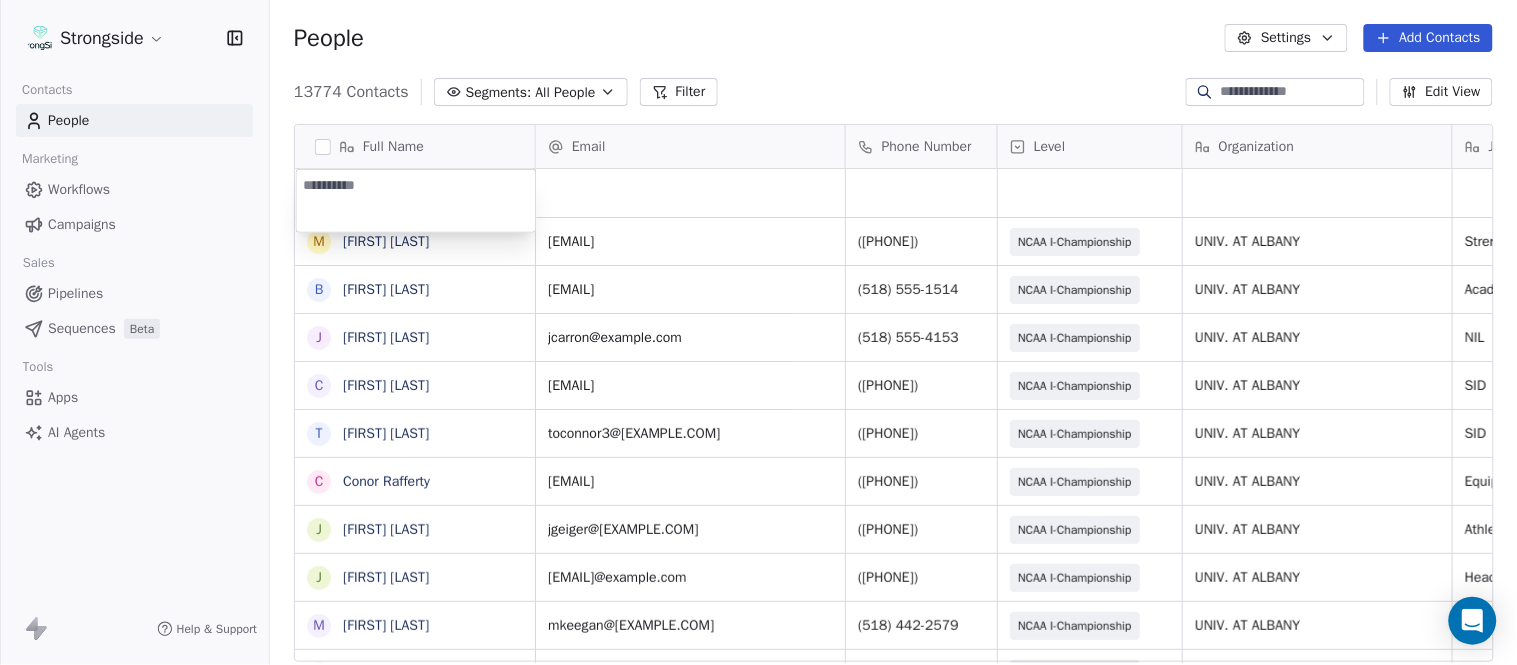 type on "**********" 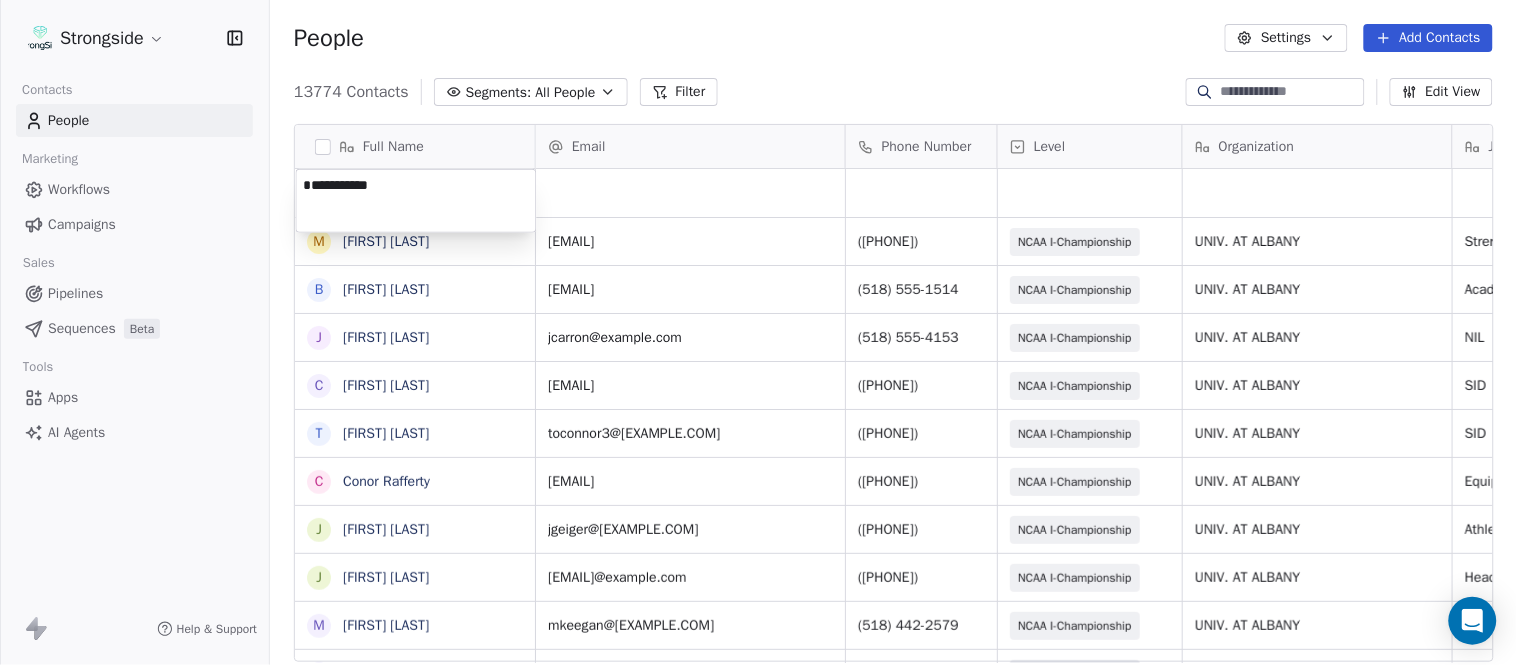 click on "Strongside Contacts People Marketing Workflows Campaigns Sales Pipelines Sequences Beta Tools Apps AI Agents Help & Support People Settings  Add Contacts 13774 Contacts Segments: All People Filter  Edit View Tag Add to Sequence Export Full Name M Matthew Barber B Bryan Mannarino J Jennifer Carron C Casey Mae Filiaci T Taylor OConnor C Conor Rafferty J Jay Geiger J Jared Ambrose M Maryfrancis Keegan M Mark Benson B Brendan Smith C Chris Calabrese V Vic Cegles J Jon Simmons J Jordan Orlovsky G Griffith Hunter A Adam Lovan S Sean Hammonds C Chris Bache K Kevin Elliott A Anthony Davis II S Steve Martino S Scott Lewis Z Zuril Hendrick S Sean Kennedy E Elizabeth Zanolli B Briana Sterling J Jack Clark E Enzo Zucconi T Timothy Koehler Email Phone Number Level Organization Job Title Tags Created Date BST Status Aug 09, 2025 12:30 AM mjbarber@albany.edu (518) 442-3018 NCAA I-Championship UNIV. AT ALBANY Strength Coach Aug 09, 2025 12:30 AM bmannarino@albany.edu (518) 442-1514 NCAA I-Championship UNIV. AT ALBANY NIL" at bounding box center (758, 332) 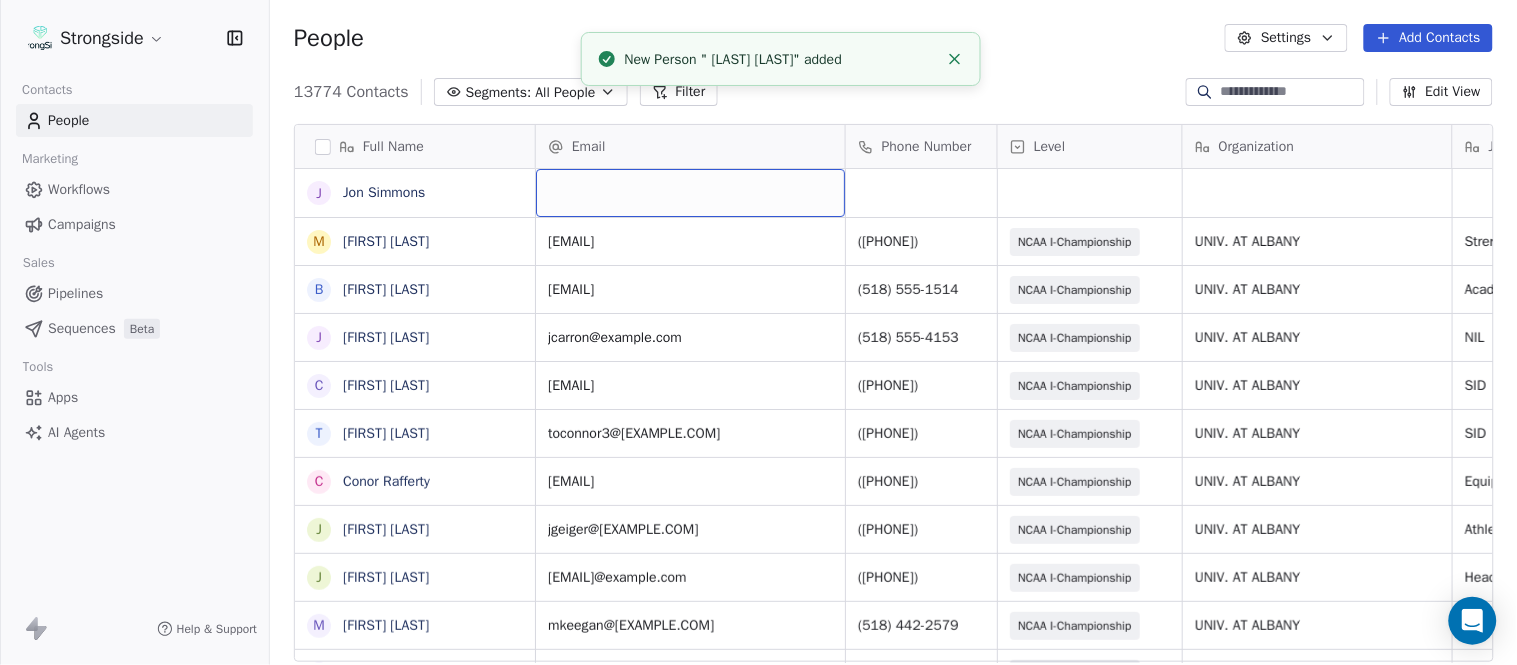 click at bounding box center [690, 193] 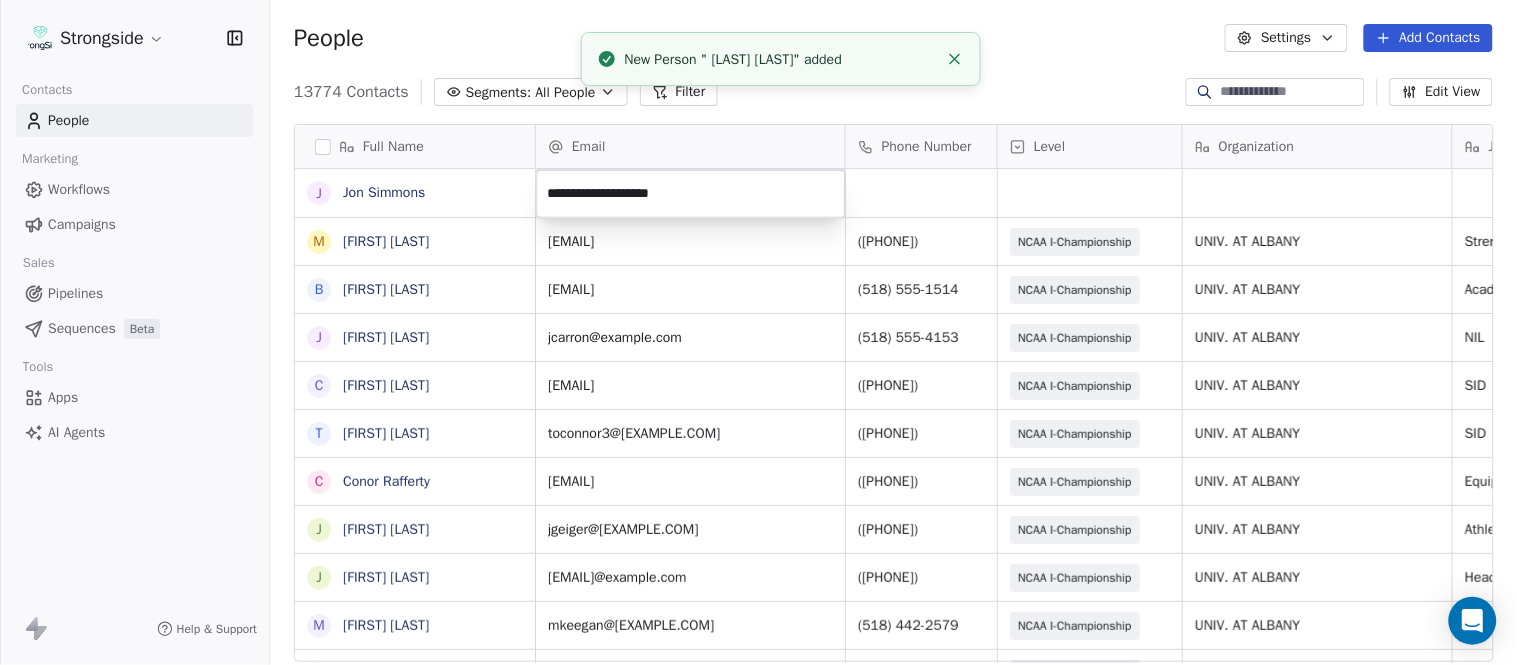 click on "Strongside Contacts People Marketing Workflows Campaigns Sales Pipelines Sequences Beta Tools Apps AI Agents Help & Support People Settings  Add Contacts 13774 Contacts Segments: All People Filter  Edit View Tag Add to Sequence Export Full Name J Jon Simmons M Matthew Barber B Bryan Mannarino J Jennifer Carron C Casey Mae Filiaci T Taylor OConnor C Conor Rafferty J Jay Geiger J Jared Ambrose M Maryfrancis Keegan M Mark Benson B Brendan Smith C Chris Calabrese V Vic Cegles J Jon Simmons J Jordan Orlovsky G Griffith Hunter A Adam Lovan S Sean Hammonds C Chris Bache K Kevin Elliott A Anthony Davis II S Steve Martino S Scott Lewis Z Zuril Hendrick S Sean Kennedy E Elizabeth Zanolli B Briana Sterling J Jack Clark E Enzo Zucconi T Timothy Koehler Email Phone Number Level Organization Job Title Tags Created Date BST Status Aug 09, 2025 12:31 AM mjbarber@albany.edu (518) 442-3018 NCAA I-Championship UNIV. AT ALBANY Strength Coach Aug 09, 2025 12:30 AM bmannarino@albany.edu (518) 442-1514 NCAA I-Championship NIL SID" at bounding box center [758, 332] 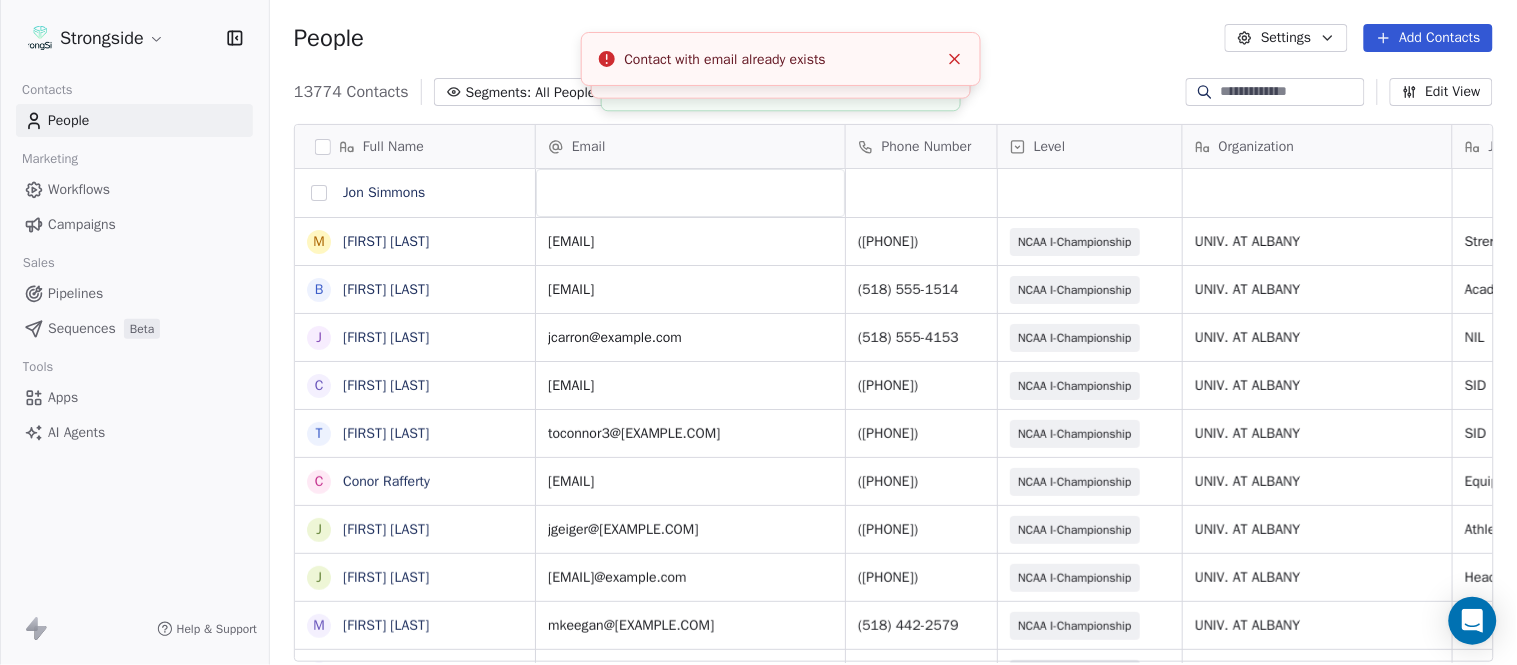 click at bounding box center [319, 193] 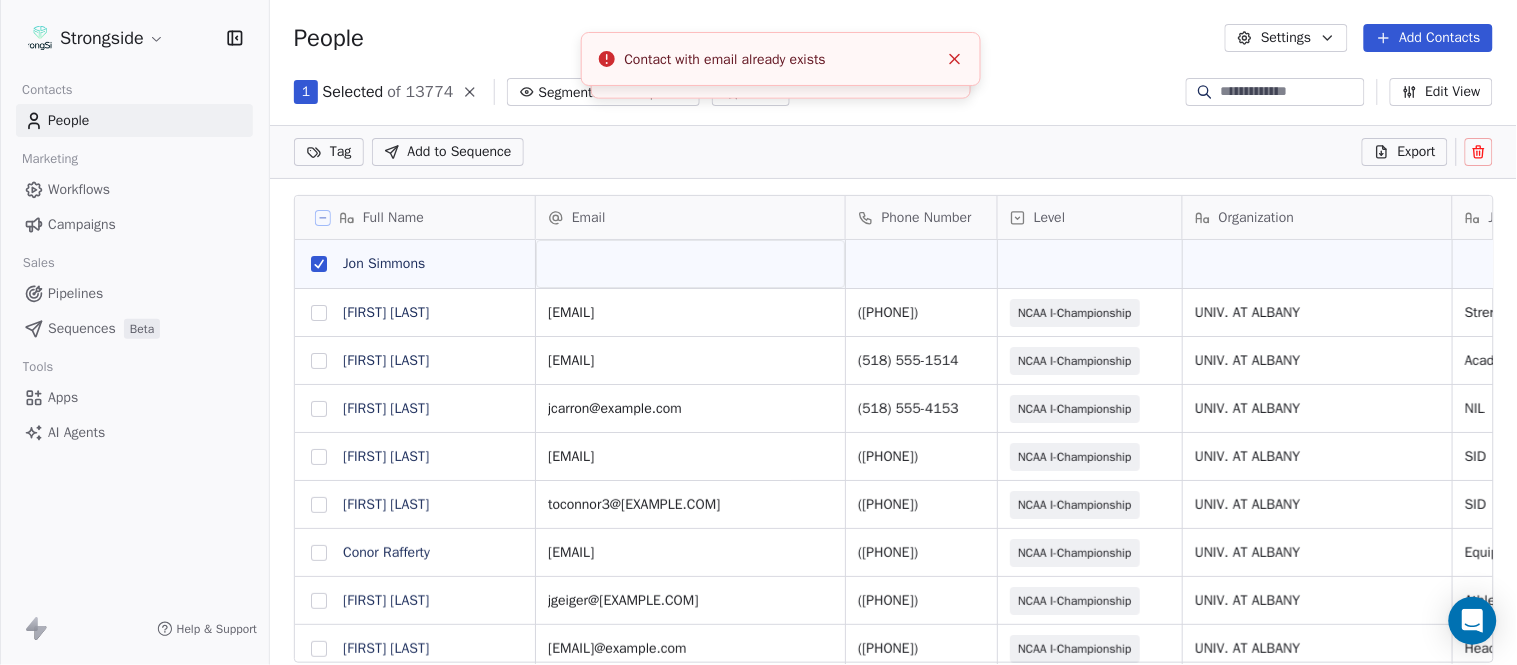 click 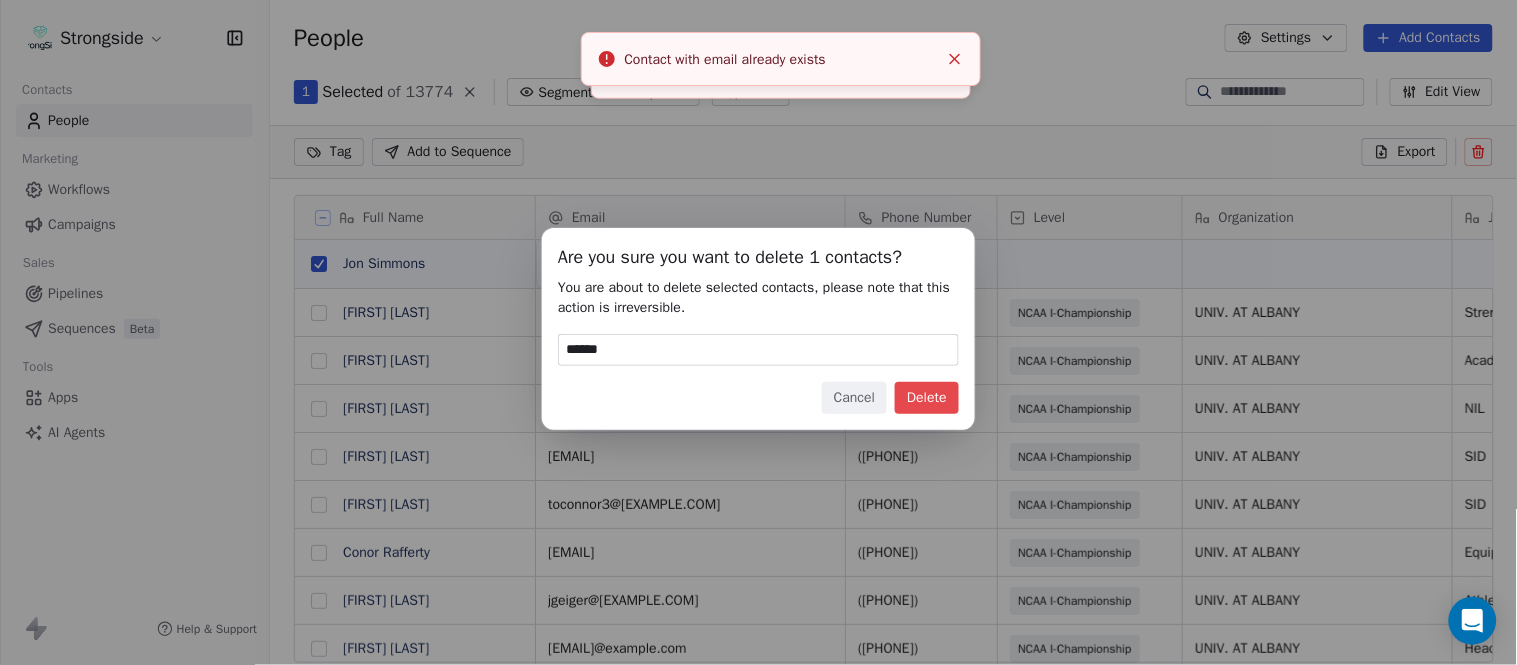 click on "Delete" at bounding box center (927, 398) 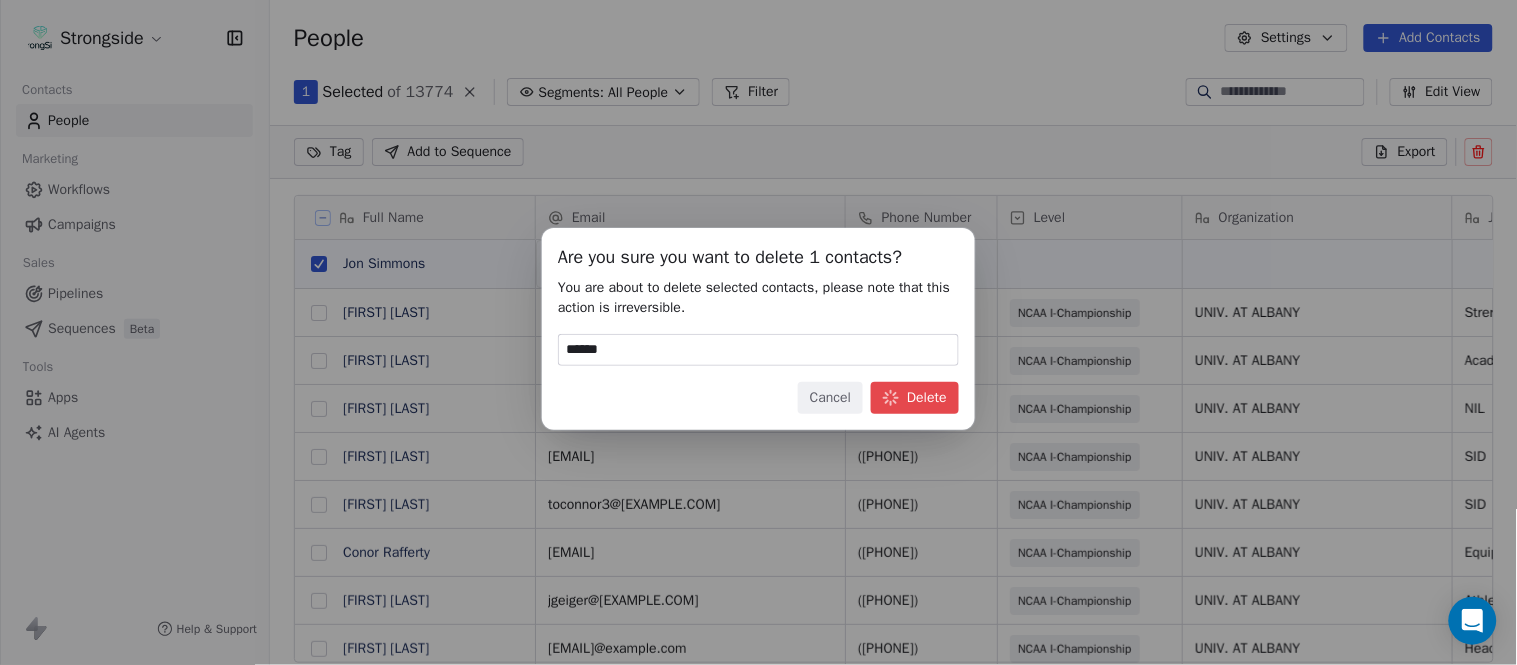 scroll, scrollTop: 17, scrollLeft: 17, axis: both 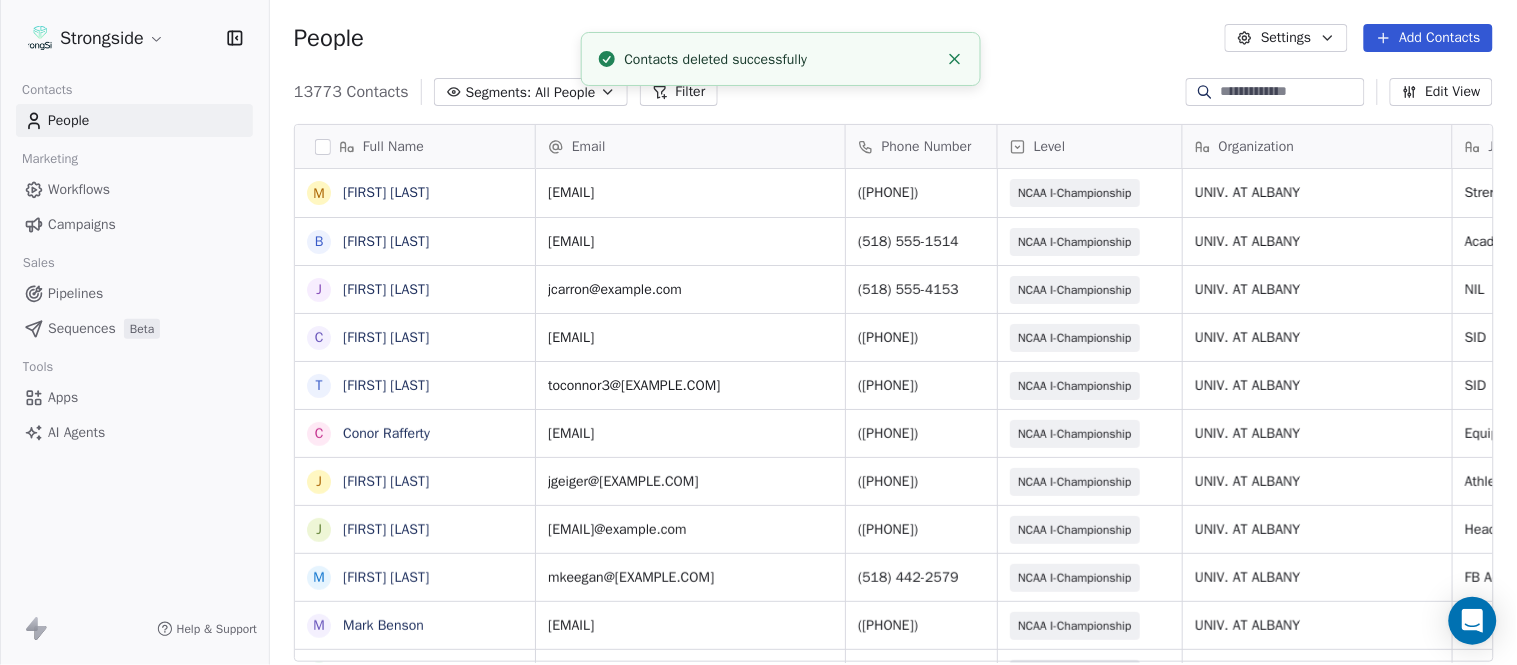 click on "Add Contacts" at bounding box center [1428, 38] 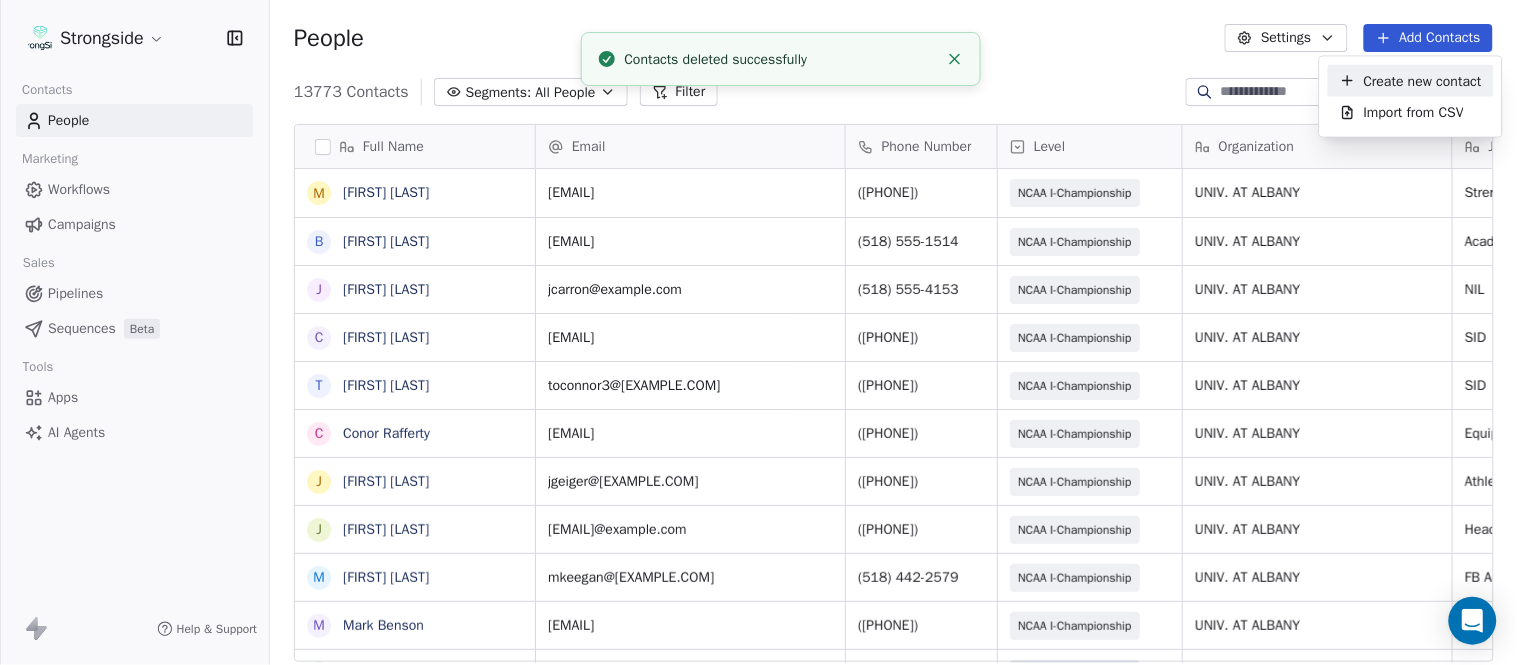 click on "Create new contact" at bounding box center (1423, 80) 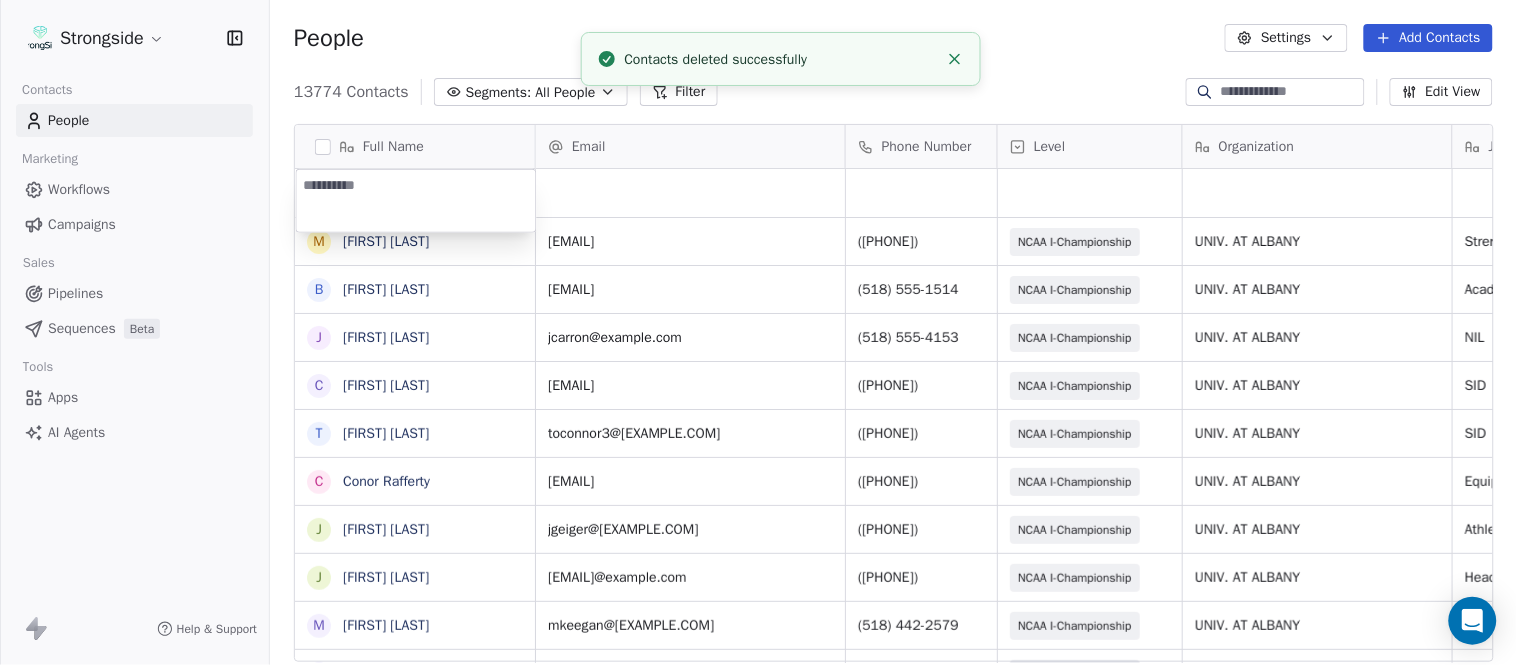 type on "**********" 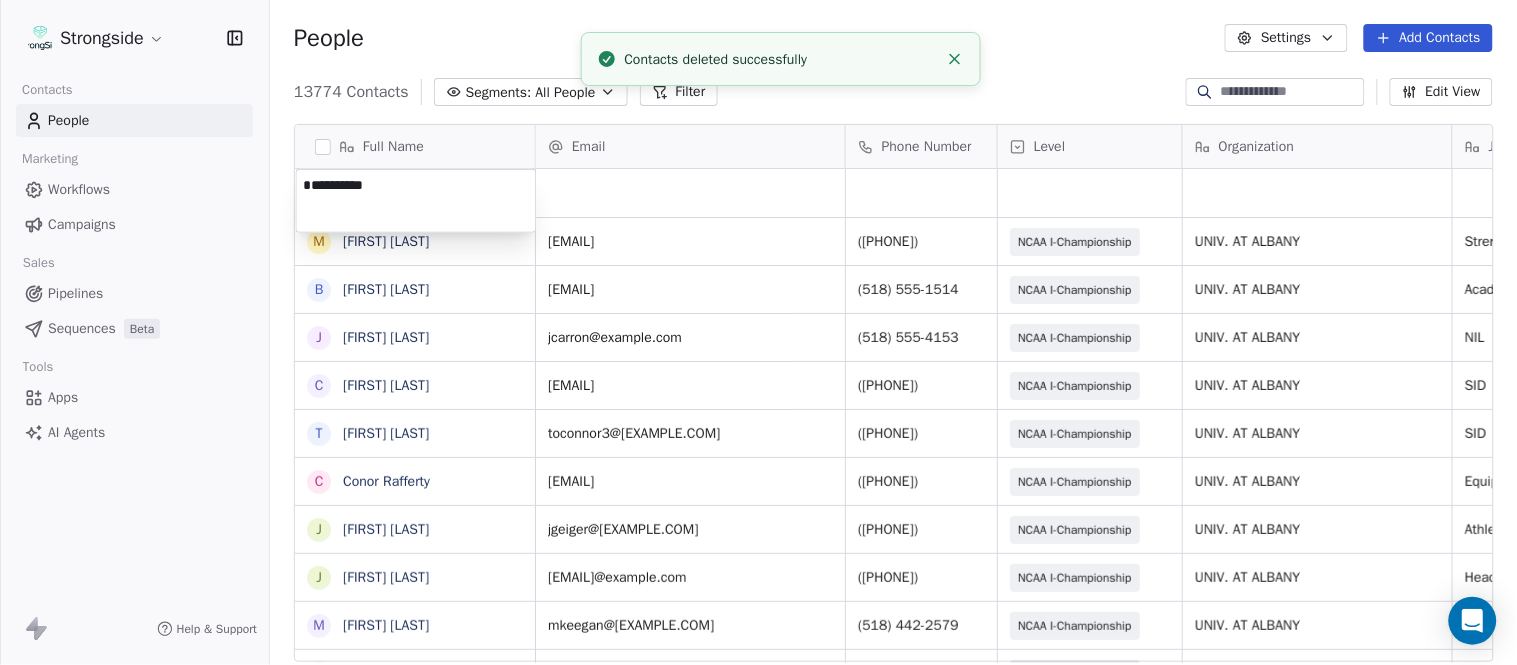 click on "Strongside Contacts People Marketing Workflows Campaigns Sales Pipelines Sequences Beta Tools Apps AI Agents Help & Support People Settings  Add Contacts 13774 Contacts Segments: All People Filter  Edit View Tag Add to Sequence Export Full Name M Matthew Barber B Bryan Mannarino J Jennifer Carron C Casey Mae Filiaci T Taylor OConnor C Conor Rafferty J Jay Geiger J Jared Ambrose M Maryfrancis Keegan M Mark Benson B Brendan Smith C Chris Calabrese V Vic Cegles J Jon Simmons J Jordan Orlovsky G Griffith Hunter A Adam Lovan S Sean Hammonds C Chris Bache K Kevin Elliott A Anthony Davis II S Steve Martino S Scott Lewis Z Zuril Hendrick S Sean Kennedy E Elizabeth Zanolli B Briana Sterling J Jack Clark E Enzo Zucconi T Timothy Koehler Email Phone Number Level Organization Job Title Tags Created Date BST Status Aug 09, 2025 12:31 AM mjbarber@albany.edu (518) 442-3018 NCAA I-Championship UNIV. AT ALBANY Strength Coach Aug 09, 2025 12:30 AM bmannarino@albany.edu (518) 442-1514 NCAA I-Championship UNIV. AT ALBANY NIL" at bounding box center [758, 332] 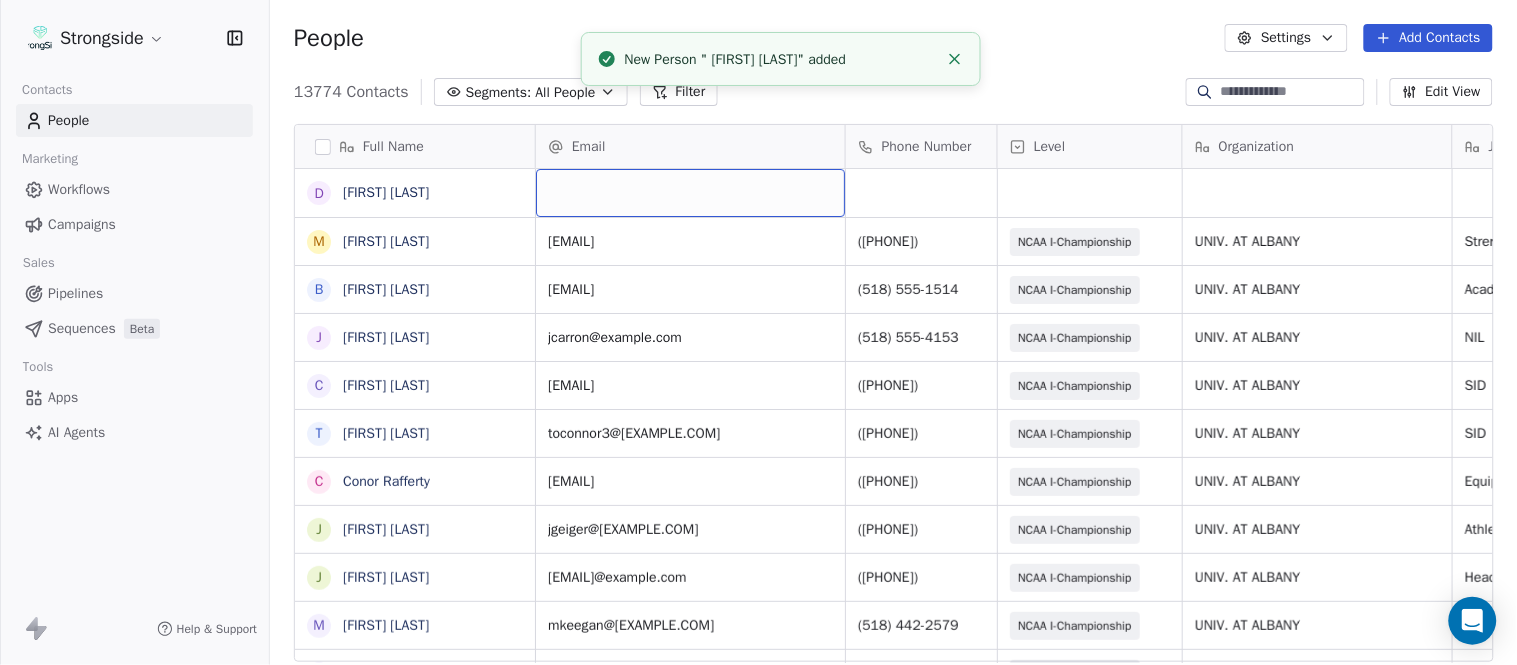 click at bounding box center [690, 193] 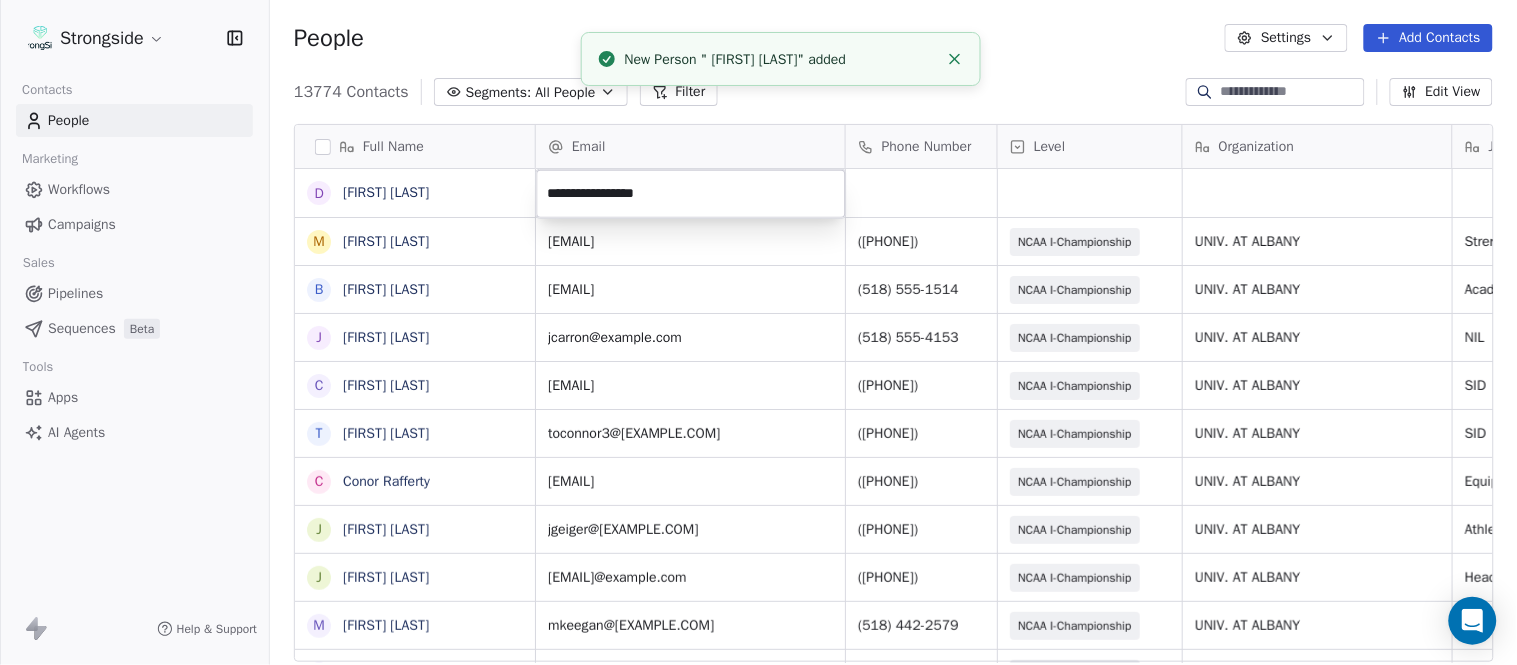 click on "Strongside Contacts People Marketing Workflows Campaigns Sales Pipelines Sequences Beta Tools Apps AI Agents Help & Support People Settings  Add Contacts 13774 Contacts Segments: All People Filter  Edit View Tag Add to Sequence Export Full Name D Dave Bucar M Matthew Barber B Bryan Mannarino J Jennifer Carron C Casey Mae Filiaci T Taylor OConnor C Conor Rafferty J Jay Geiger J Jared Ambrose M Maryfrancis Keegan M Mark Benson B Brendan Smith C Chris Calabrese V Vic Cegles J Jon Simmons J Jordan Orlovsky G Griffith Hunter A Adam Lovan S Sean Hammonds C Chris Bache K Kevin Elliott A Anthony Davis II S Steve Martino S Scott Lewis Z Zuril Hendrick S Sean Kennedy E Elizabeth Zanolli B Briana Sterling J Jack Clark E Enzo Zucconi T Timothy Koehler Email Phone Number Level Organization Job Title Tags Created Date BST Status Aug 09, 2025 12:31 AM mjbarber@albany.edu (518) 442-3018 NCAA I-Championship UNIV. AT ALBANY Strength Coach Aug 09, 2025 12:30 AM bmannarino@albany.edu (518) 442-1514 NCAA I-Championship NIL SID" at bounding box center (758, 332) 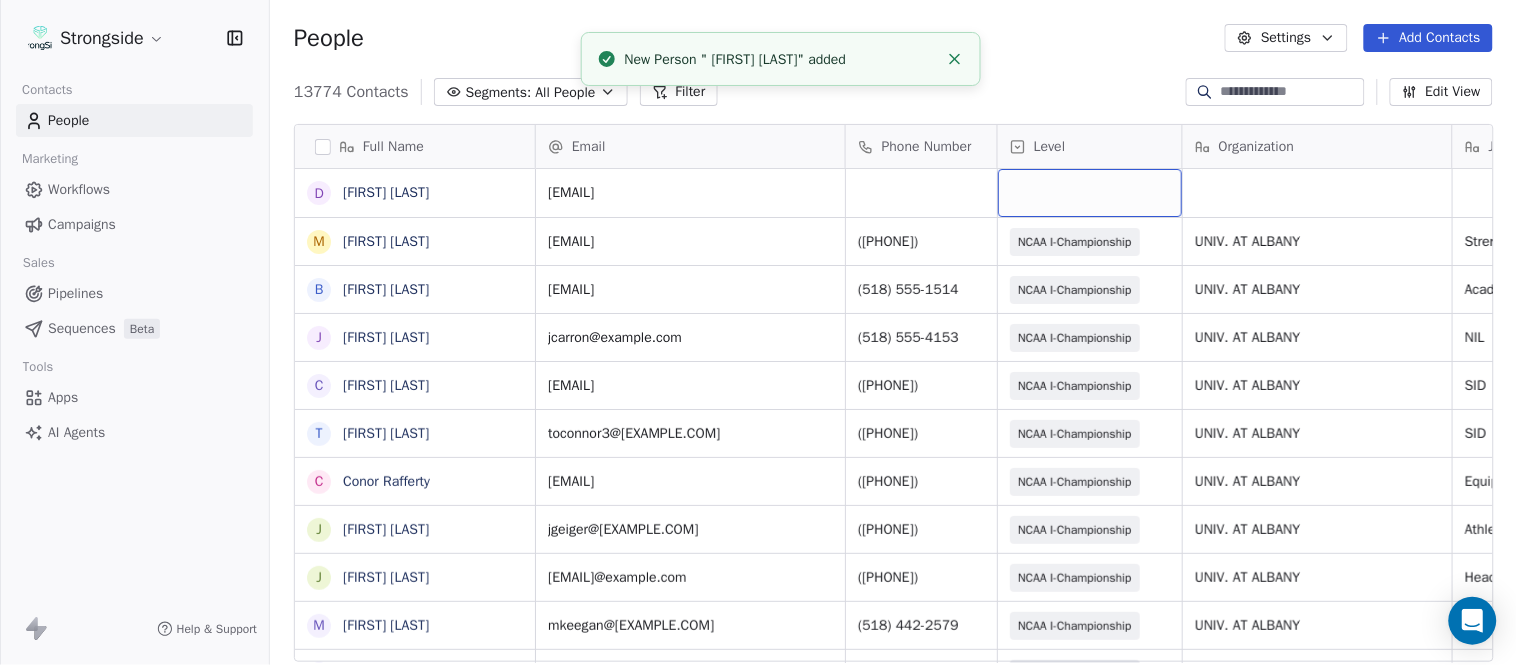 click at bounding box center (1090, 193) 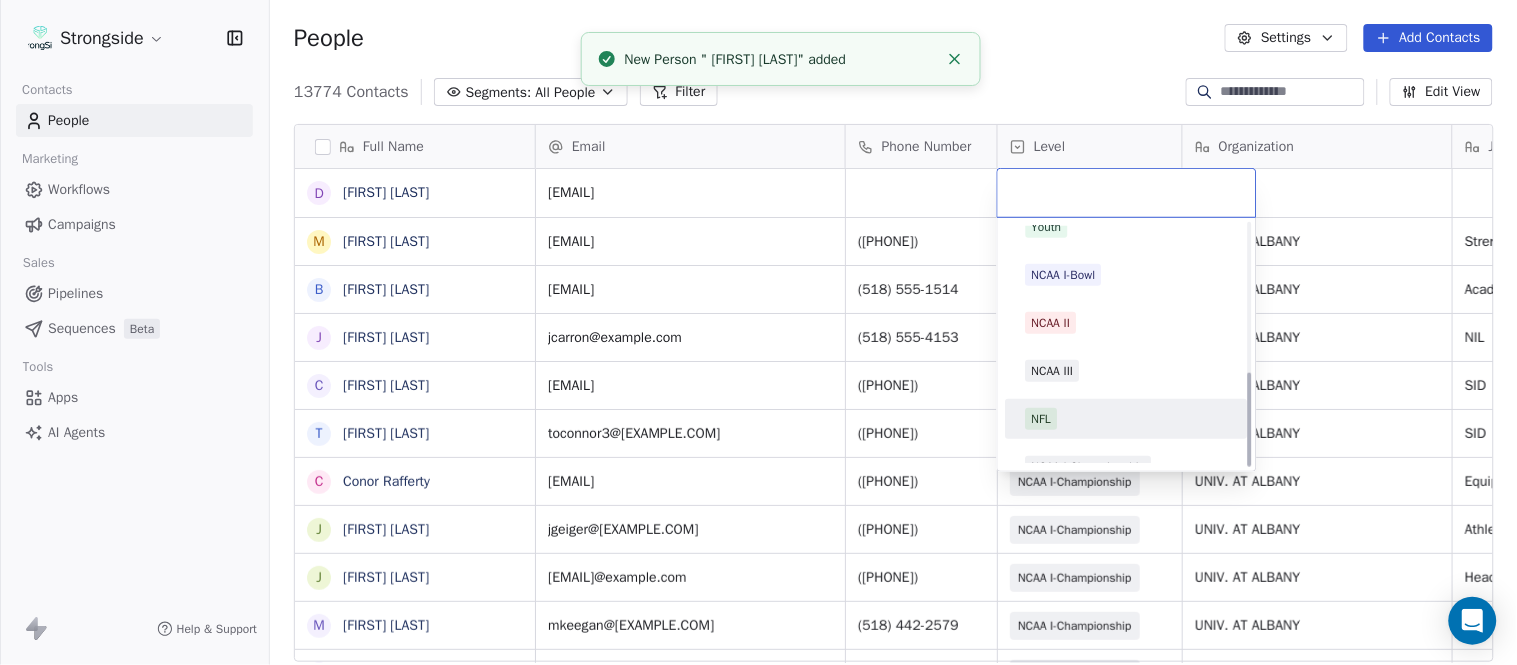 scroll, scrollTop: 378, scrollLeft: 0, axis: vertical 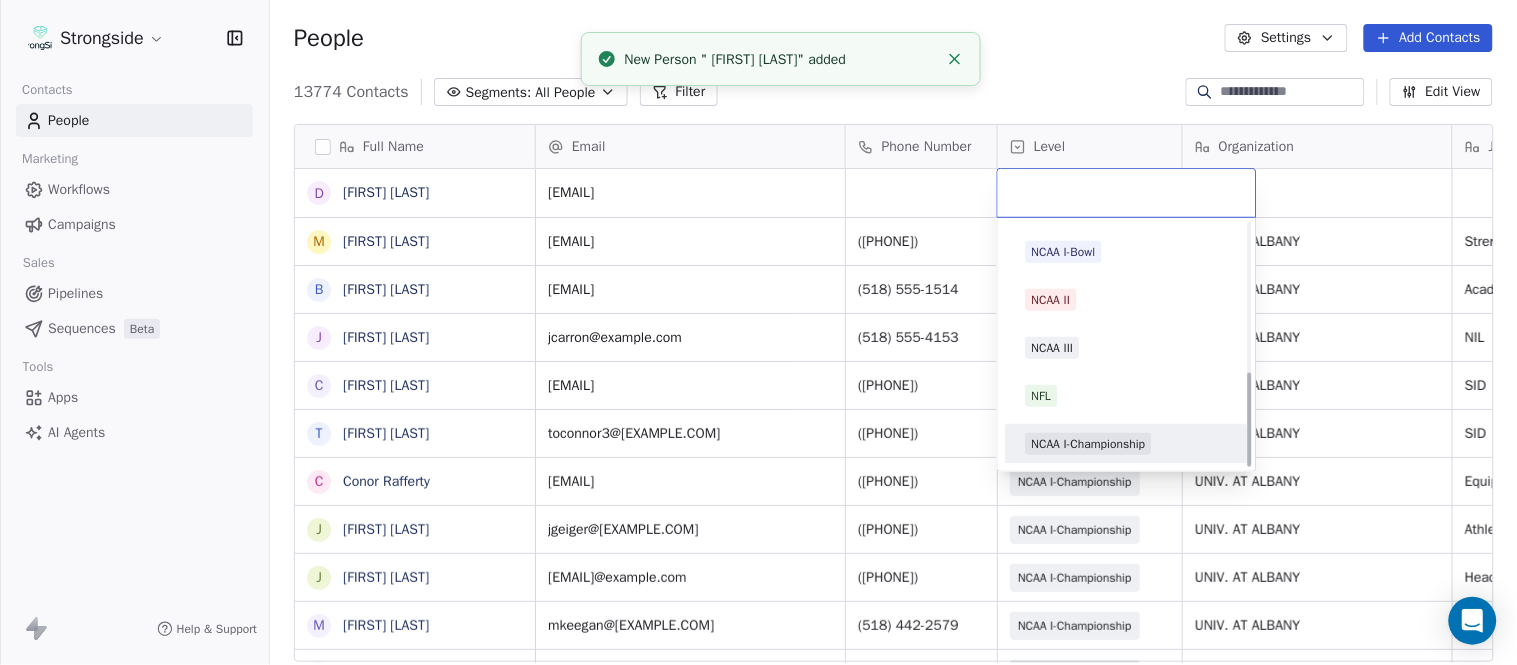 click on "NCAA I-Championship" at bounding box center (1089, 444) 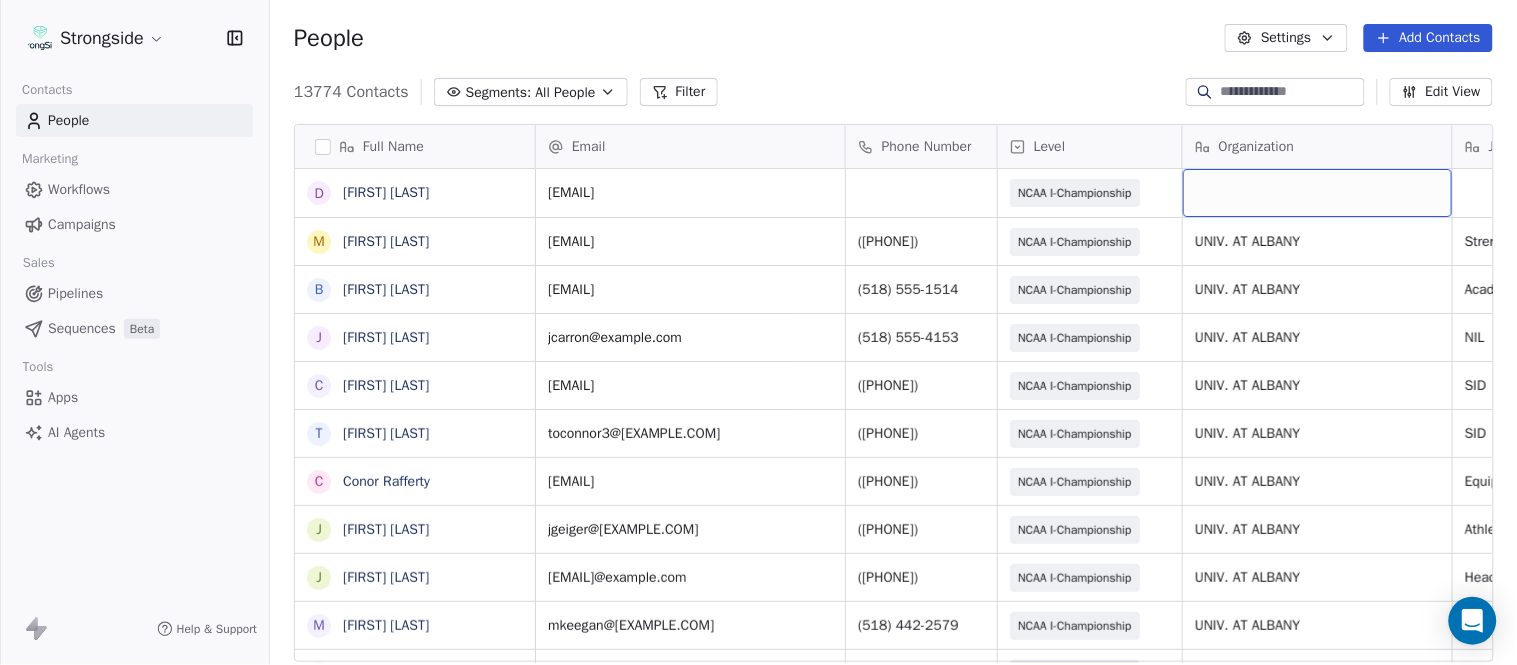 scroll, scrollTop: 0, scrollLeft: 244, axis: horizontal 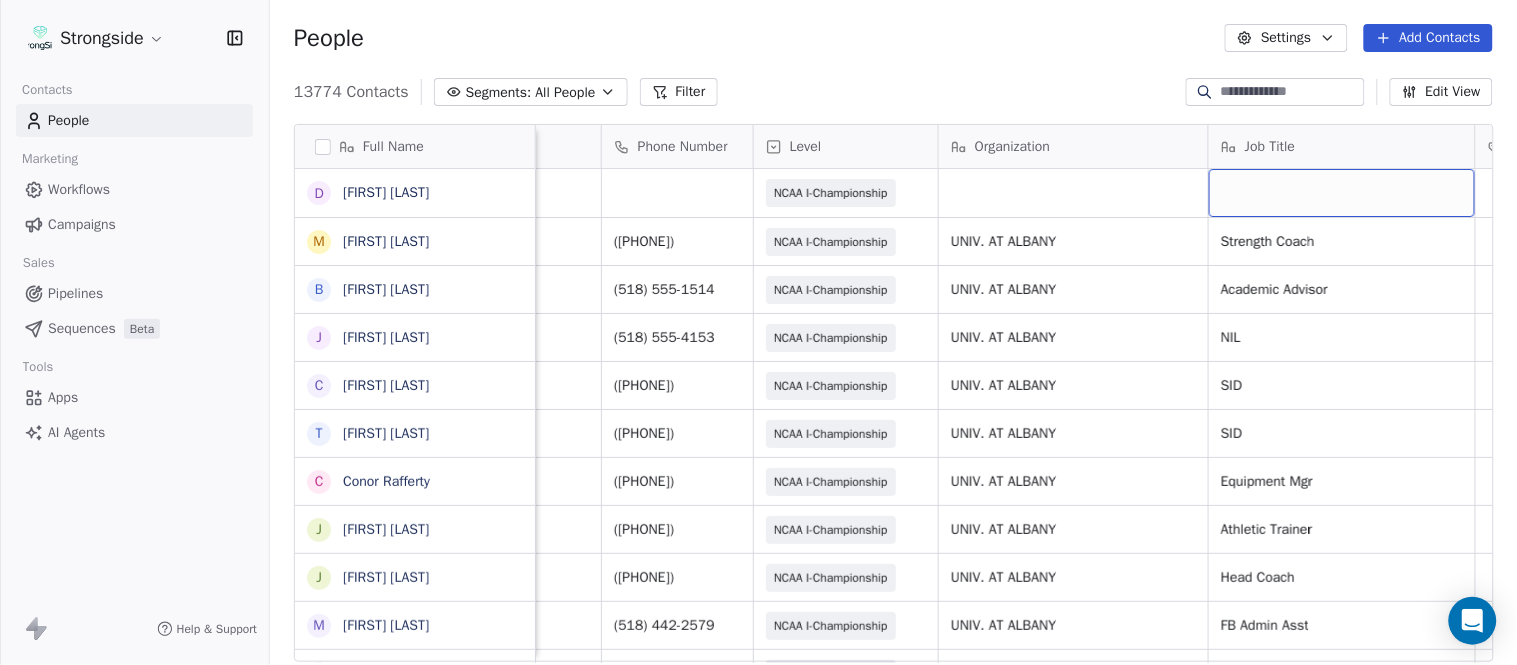 click at bounding box center [1342, 193] 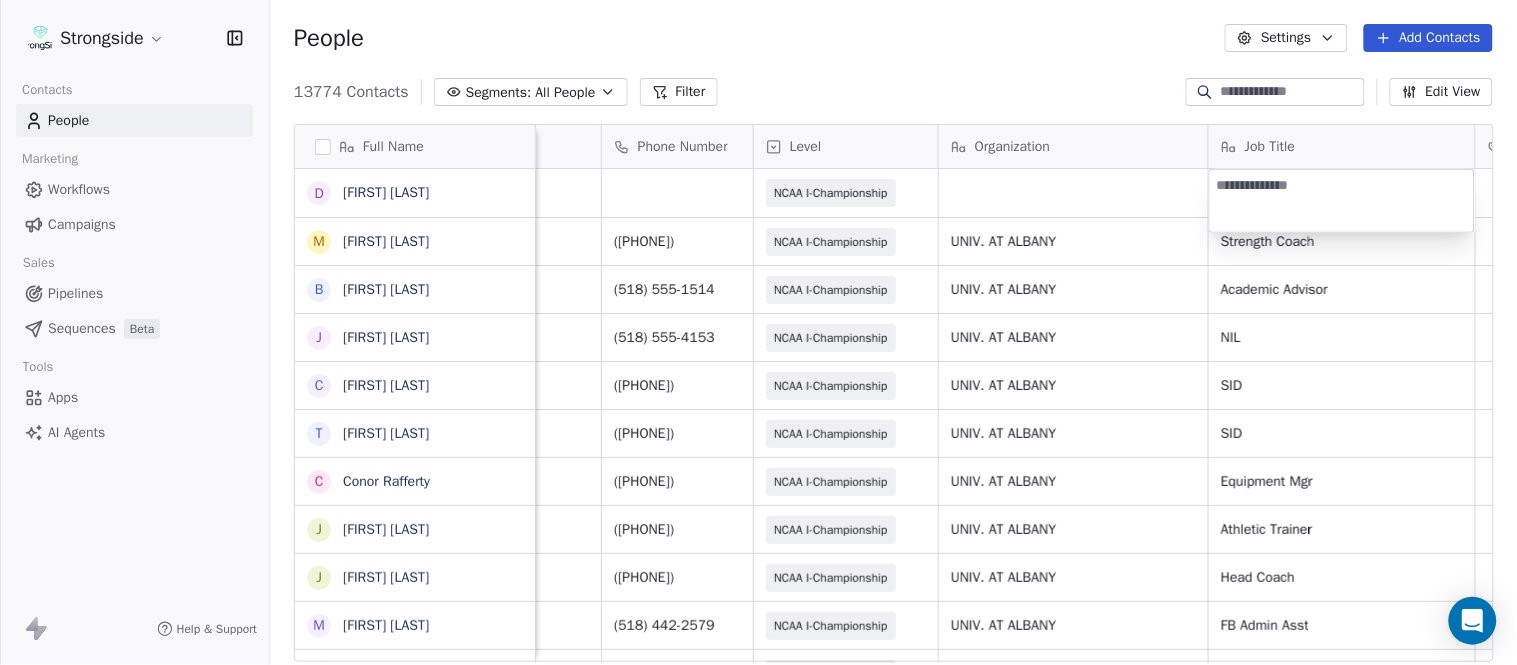 type on "**********" 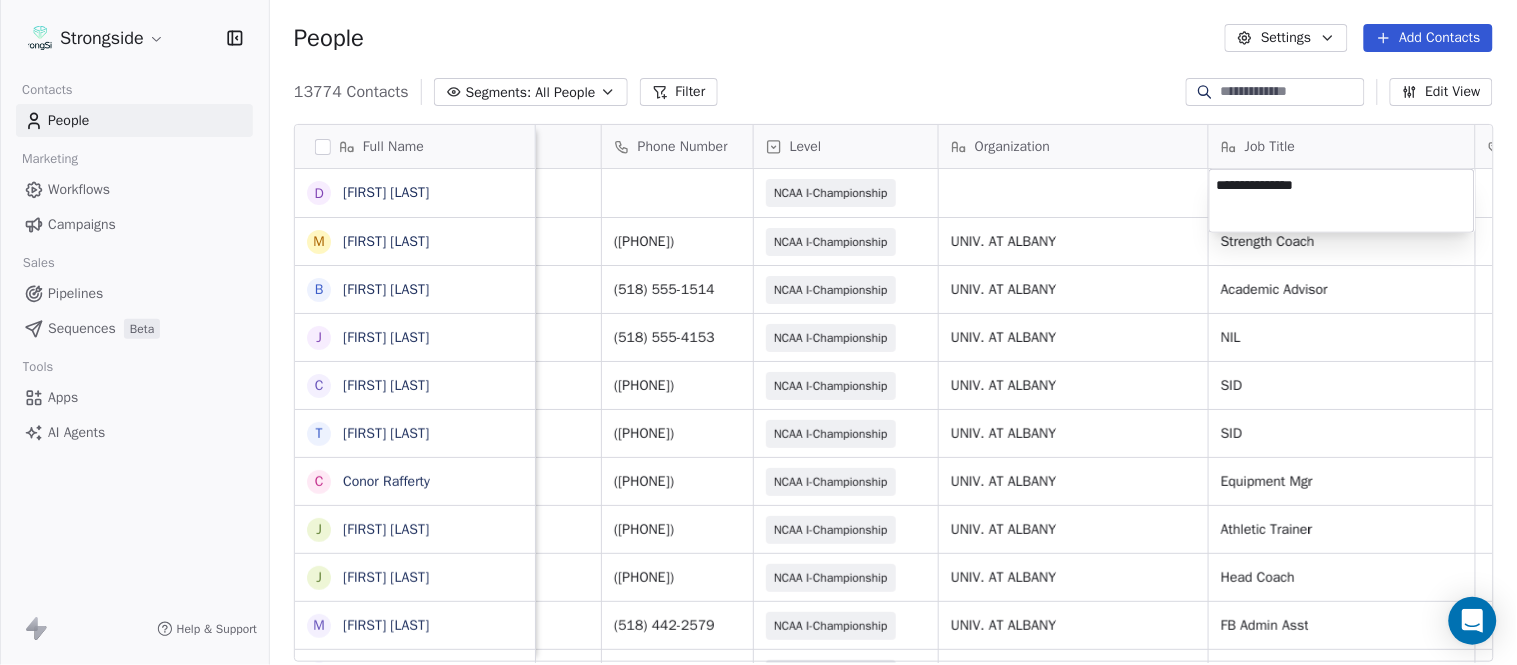 click on "Strongside Contacts People Marketing Workflows Campaigns Sales Pipelines Sequences Beta Tools Apps AI Agents Help & Support People Settings  Add Contacts 13774 Contacts Segments: All People Filter  Edit View Tag Add to Sequence Export Full Name D Dave Bucar M Matthew Barber B Bryan Mannarino J Jennifer Carron C Casey Mae Filiaci T Taylor OConnor C Conor Rafferty J Jay Geiger J Jared Ambrose M Maryfrancis Keegan M Mark Benson B Brendan Smith C Chris Calabrese V Vic Cegles J Jon Simmons J Jordan Orlovsky G Griffith Hunter A Adam Lovan S Sean Hammonds C Chris Bache K Kevin Elliott A Anthony Davis II S Steve Martino S Scott Lewis Z Zuril Hendrick S Sean Kennedy E Elizabeth Zanolli B Briana Sterling J Jack Clark E Enzo Zucconi T Timothy Koehler Email Phone Number Level Organization Job Title Tags Created Date BST Status Priority dbucar@albany.edu NCAA I-Championship Aug 09, 2025 12:31 AM mjbarber@albany.edu (518) 442-3018 NCAA I-Championship UNIV. AT ALBANY Strength Coach Aug 09, 2025 12:30 AM (518) 442-1514 NIL" at bounding box center [758, 332] 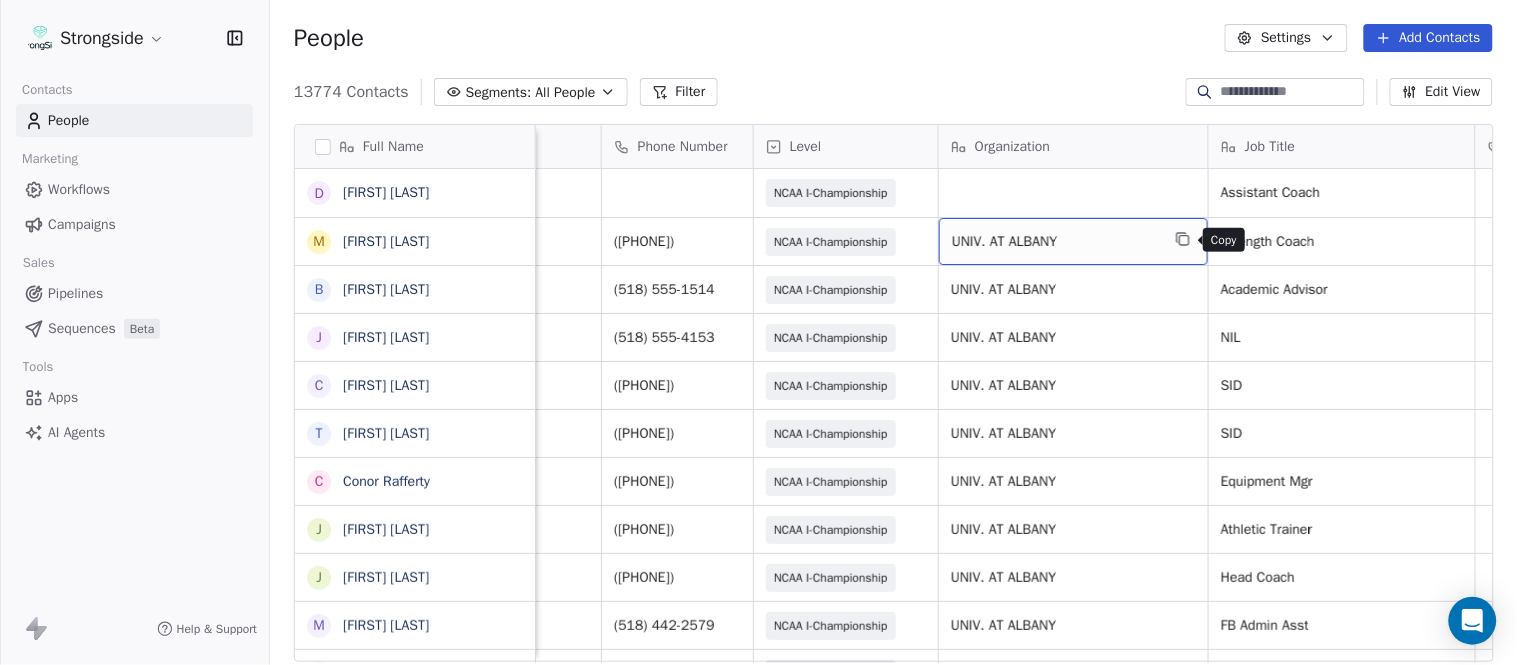 click 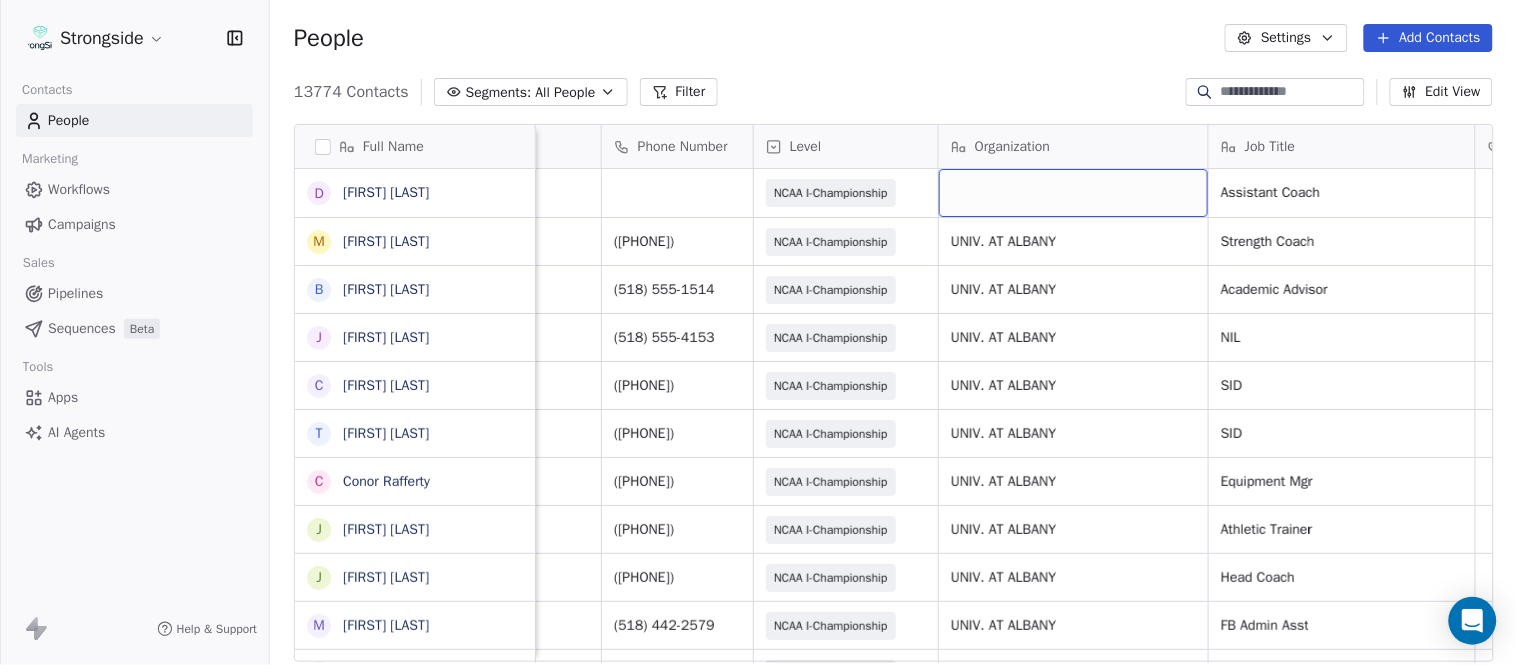click at bounding box center [1073, 193] 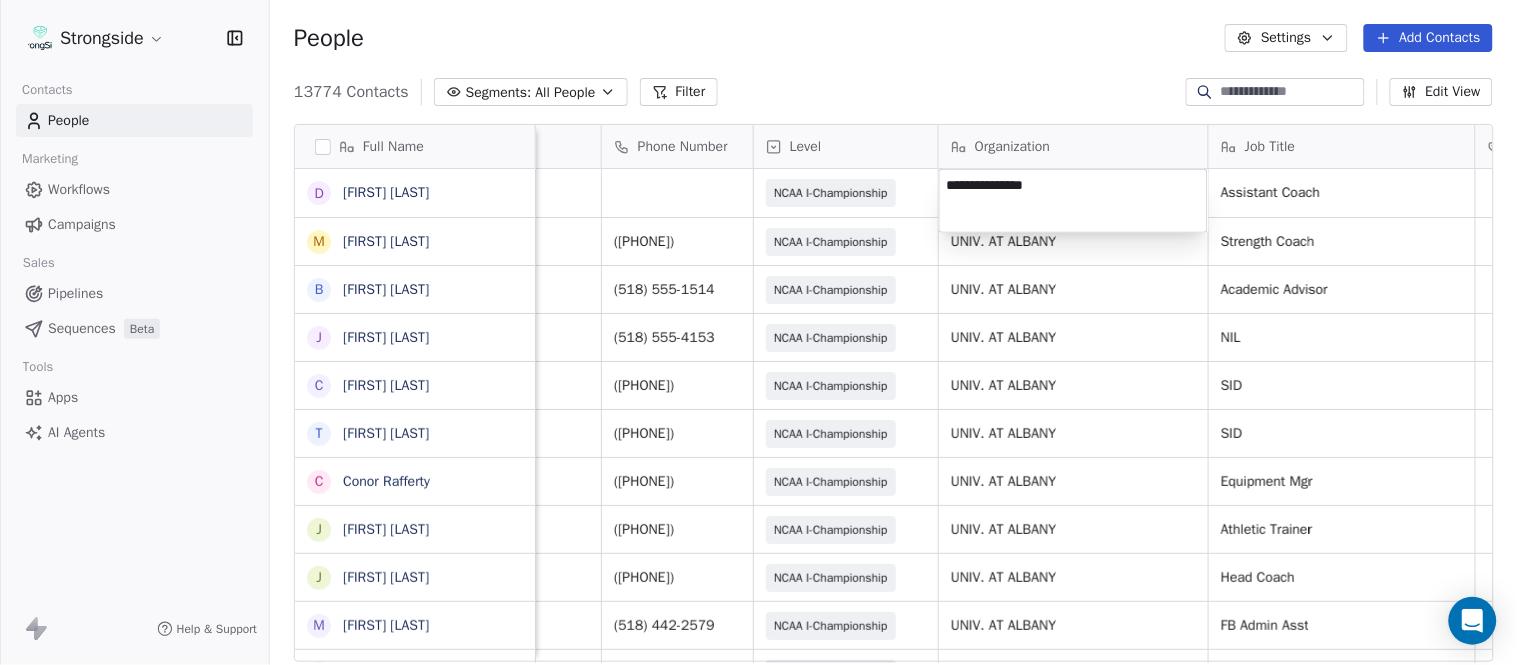 click on "Strongside Contacts People Marketing Workflows Campaigns Sales Pipelines Sequences Beta Tools Apps AI Agents Help & Support People Settings  Add Contacts 13774 Contacts Segments: All People Filter  Edit View Tag Add to Sequence Export Full Name D Dave Bucar M Matthew Barber B Bryan Mannarino J Jennifer Carron C Casey Mae Filiaci T Taylor OConnor C Conor Rafferty J Jay Geiger J Jared Ambrose M Maryfrancis Keegan M Mark Benson B Brendan Smith C Chris Calabrese V Vic Cegles J Jon Simmons J Jordan Orlovsky G Griffith Hunter A Adam Lovan S Sean Hammonds C Chris Bache K Kevin Elliott A Anthony Davis II S Steve Martino S Scott Lewis Z Zuril Hendrick S Sean Kennedy E Elizabeth Zanolli B Briana Sterling J Jack Clark E Enzo Zucconi T Timothy Koehler Email Phone Number Level Organization Job Title Tags Created Date BST Status Priority dbucar@albany.edu NCAA I-Championship Assistant Coach Aug 09, 2025 12:31 AM mjbarber@albany.edu (518) 442-3018 NCAA I-Championship UNIV. AT ALBANY Strength Coach Aug 09, 2025 12:30 AM" at bounding box center (758, 332) 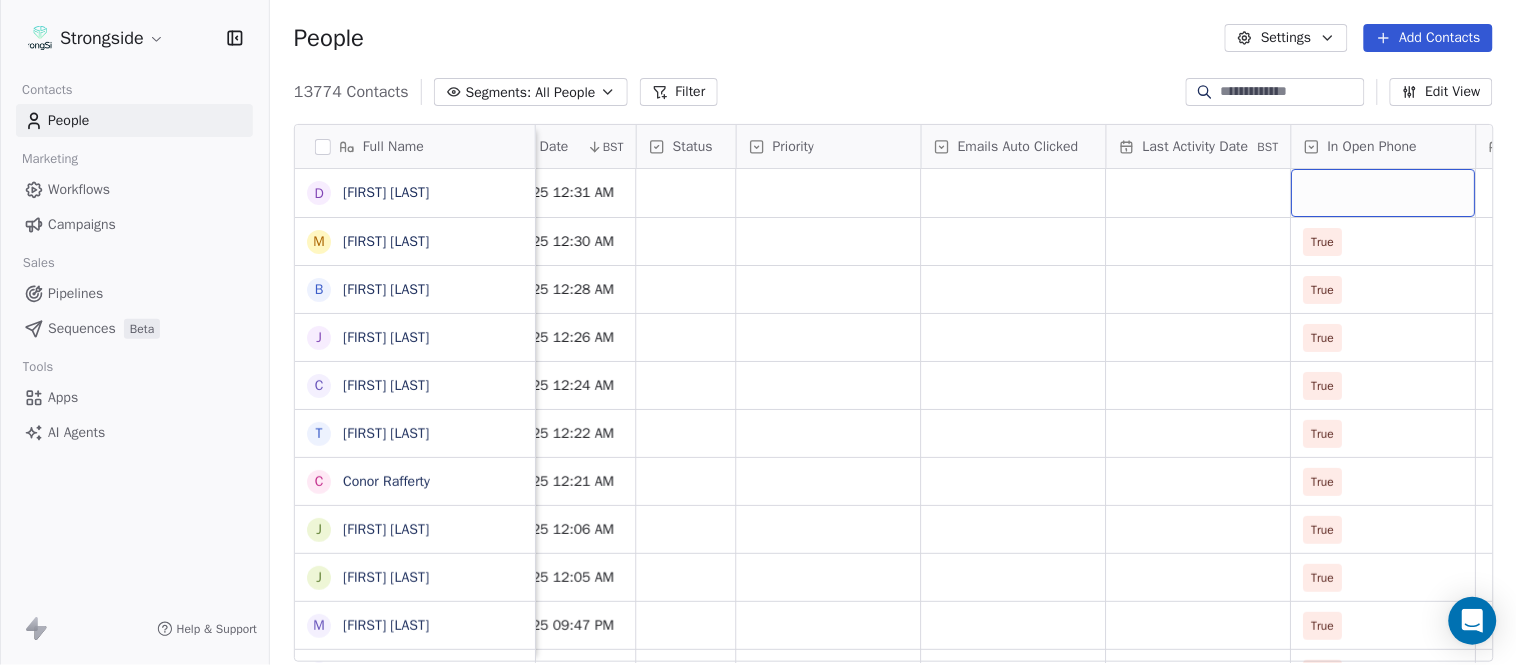 scroll, scrollTop: 0, scrollLeft: 1554, axis: horizontal 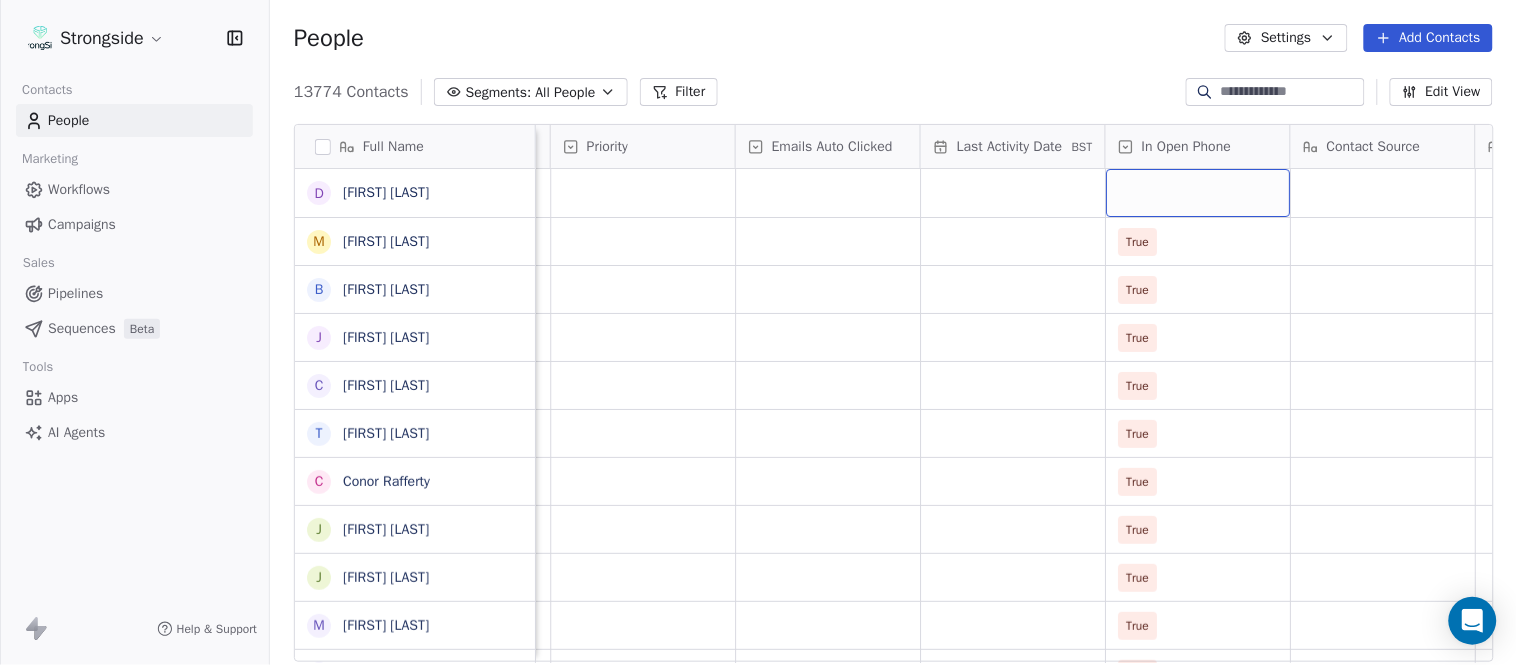 click at bounding box center [1198, 193] 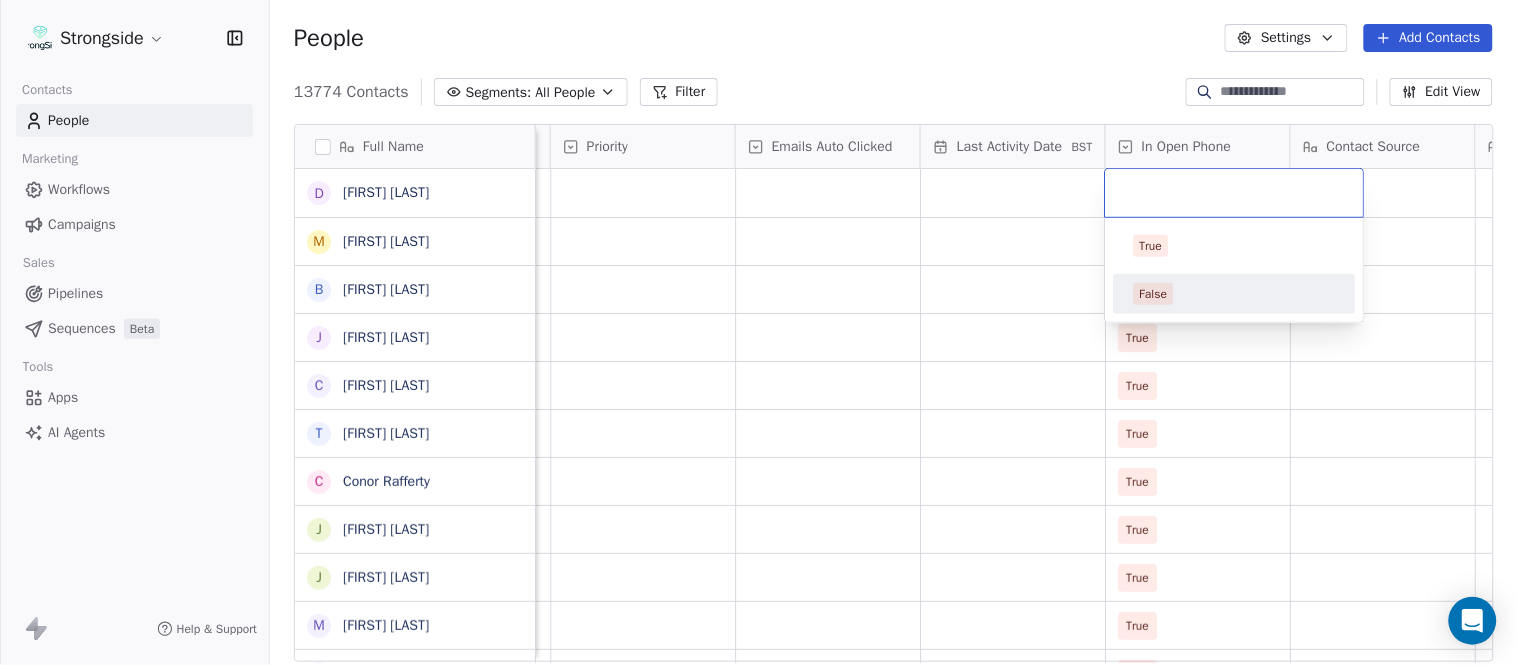 click on "False" at bounding box center [1235, 294] 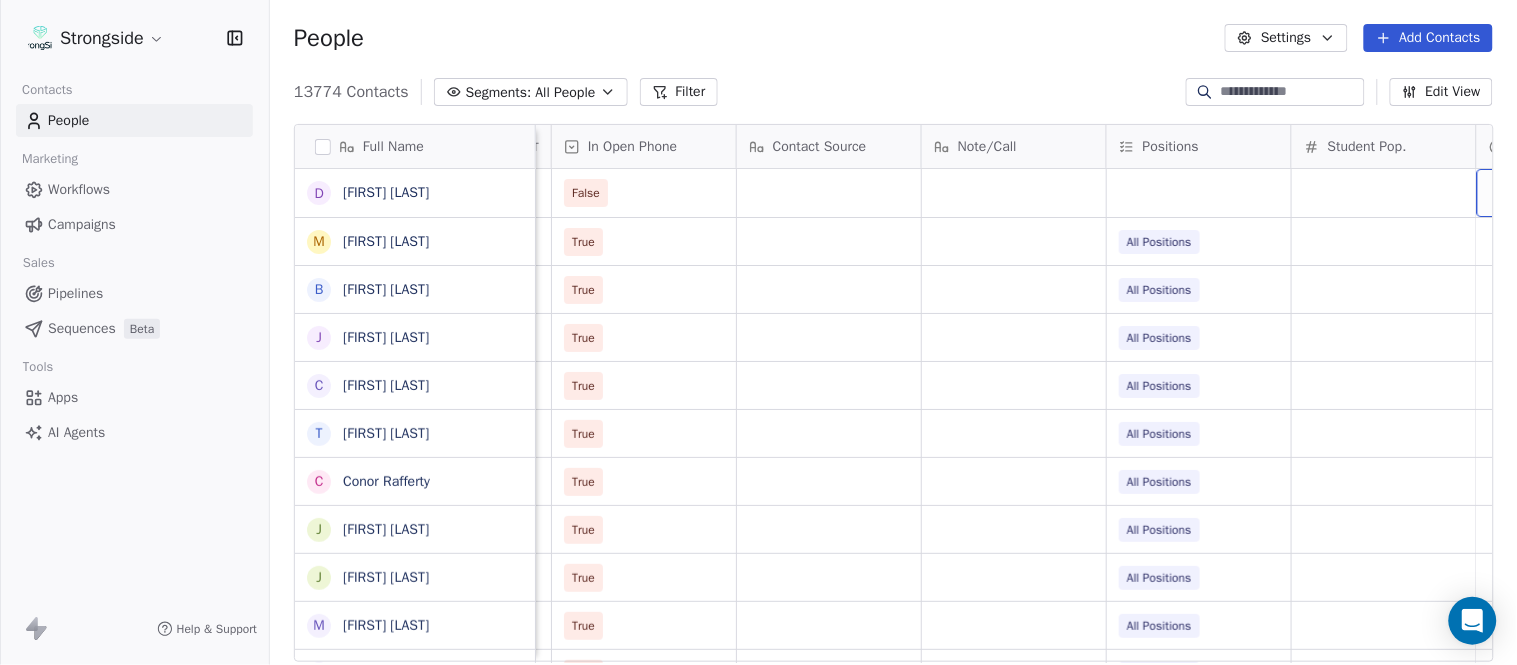 scroll, scrollTop: 0, scrollLeft: 2294, axis: horizontal 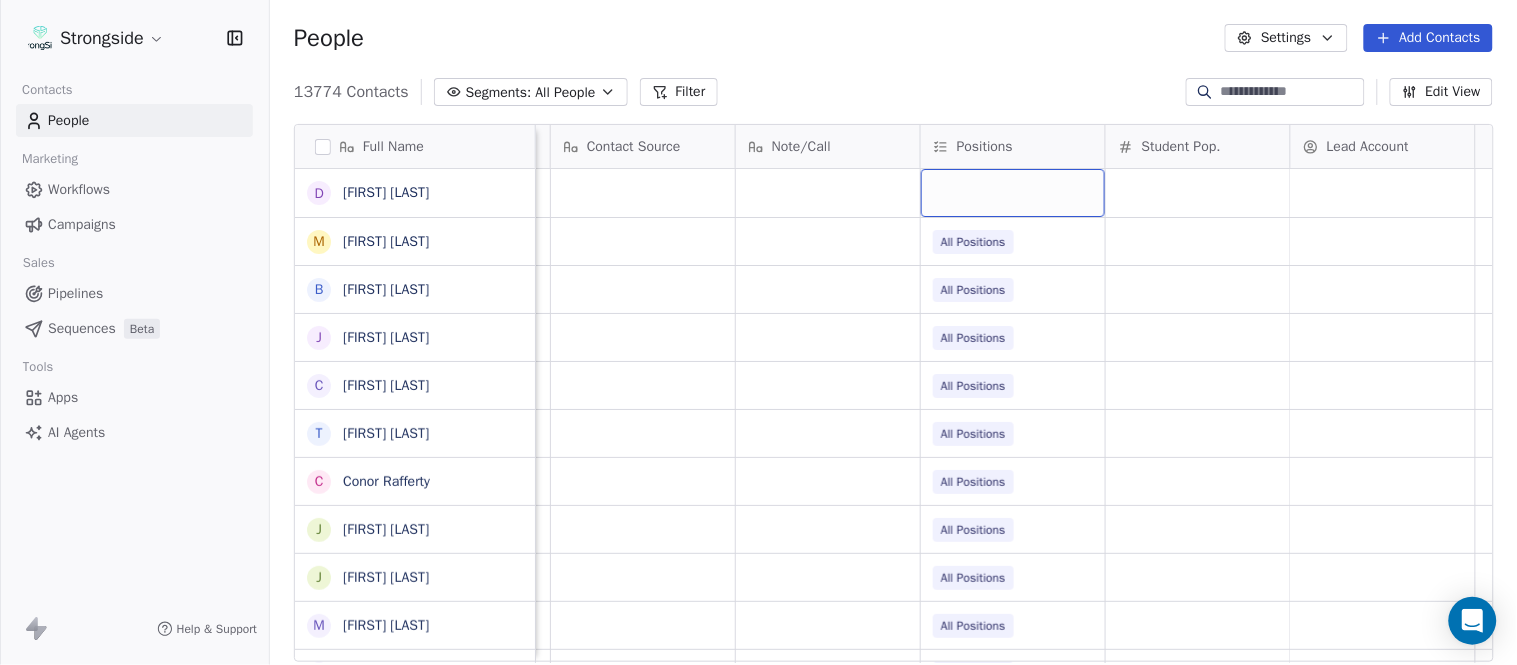 click at bounding box center (1013, 193) 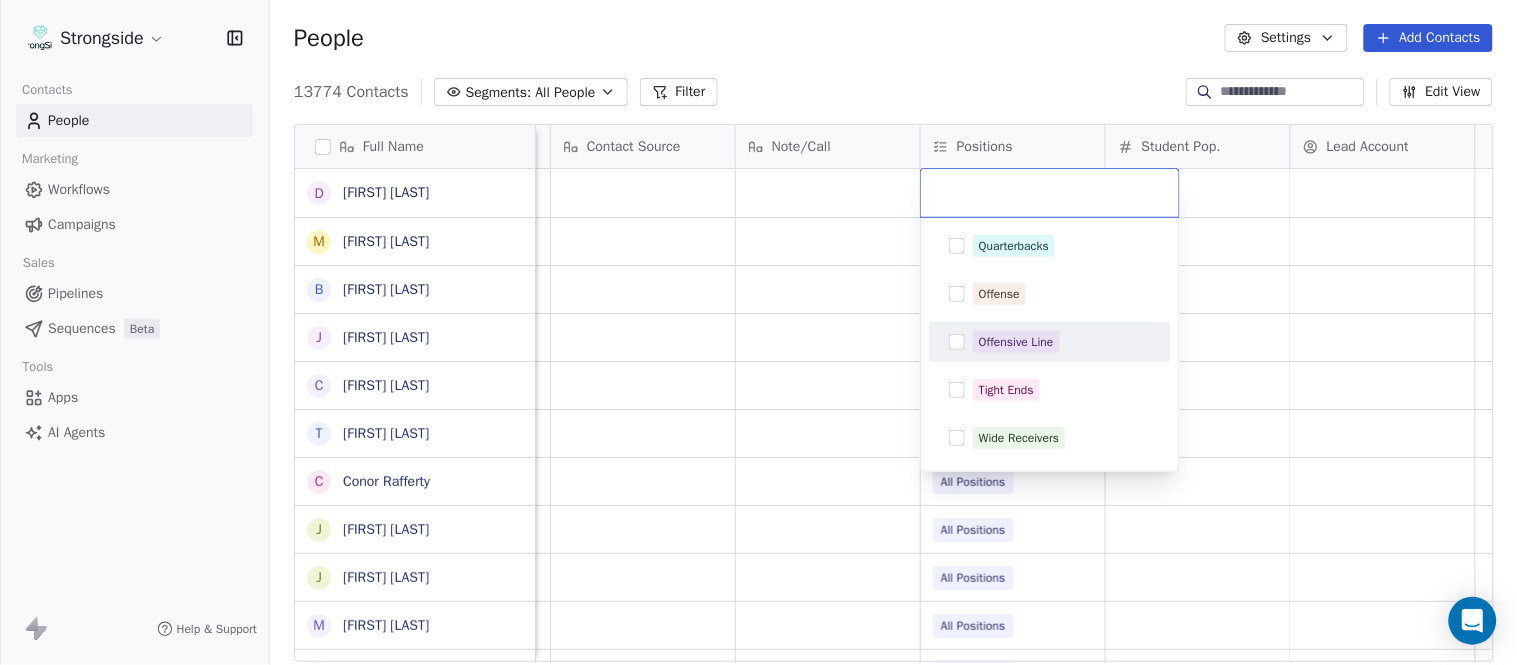 click on "Offensive Line" at bounding box center [1016, 342] 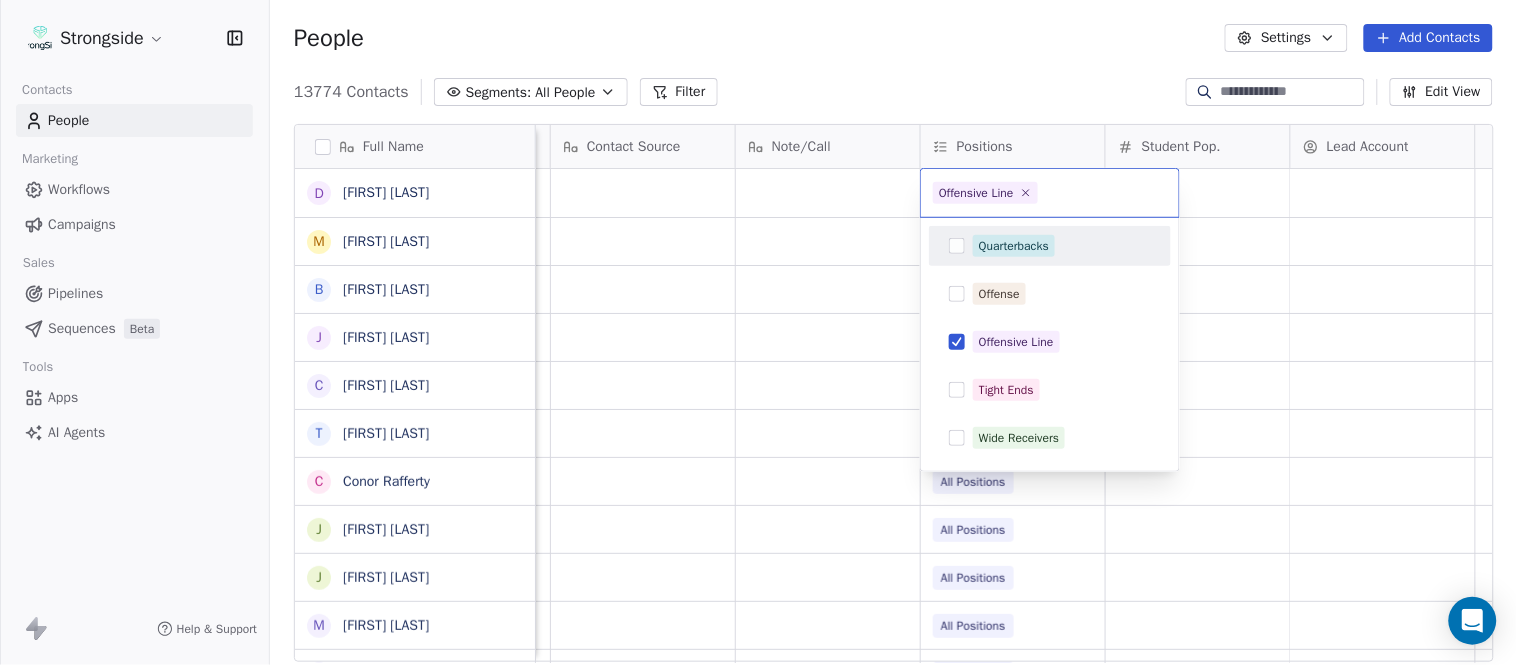 click on "Strongside Contacts People Marketing Workflows Campaigns Sales Pipelines Sequences Beta Tools Apps AI Agents Help & Support People Settings  Add Contacts 13774 Contacts Segments: All People Filter  Edit View Tag Add to Sequence Export Full Name D Dave Bucar M Matthew Barber B Bryan Mannarino J Jennifer Carron C Casey Mae Filiaci T Taylor OConnor C Conor Rafferty J Jay Geiger J Jared Ambrose M Maryfrancis Keegan M Mark Benson B Brendan Smith C Chris Calabrese V Vic Cegles J Jon Simmons J Jordan Orlovsky G Griffith Hunter A Adam Lovan S Sean Hammonds C Chris Bache K Kevin Elliott A Anthony Davis II S Steve Martino S Scott Lewis Z Zuril Hendrick S Sean Kennedy E Elizabeth Zanolli B Briana Sterling J Jack Clark E Enzo Zucconi T Timothy Koehler Priority Emails Auto Clicked Last Activity Date BST In Open Phone Contact Source Note/Call Positions Student Pop. Lead Account   False   True All Positions   True All Positions   True All Positions   True All Positions   True All Positions   True All Positions   True" at bounding box center (758, 332) 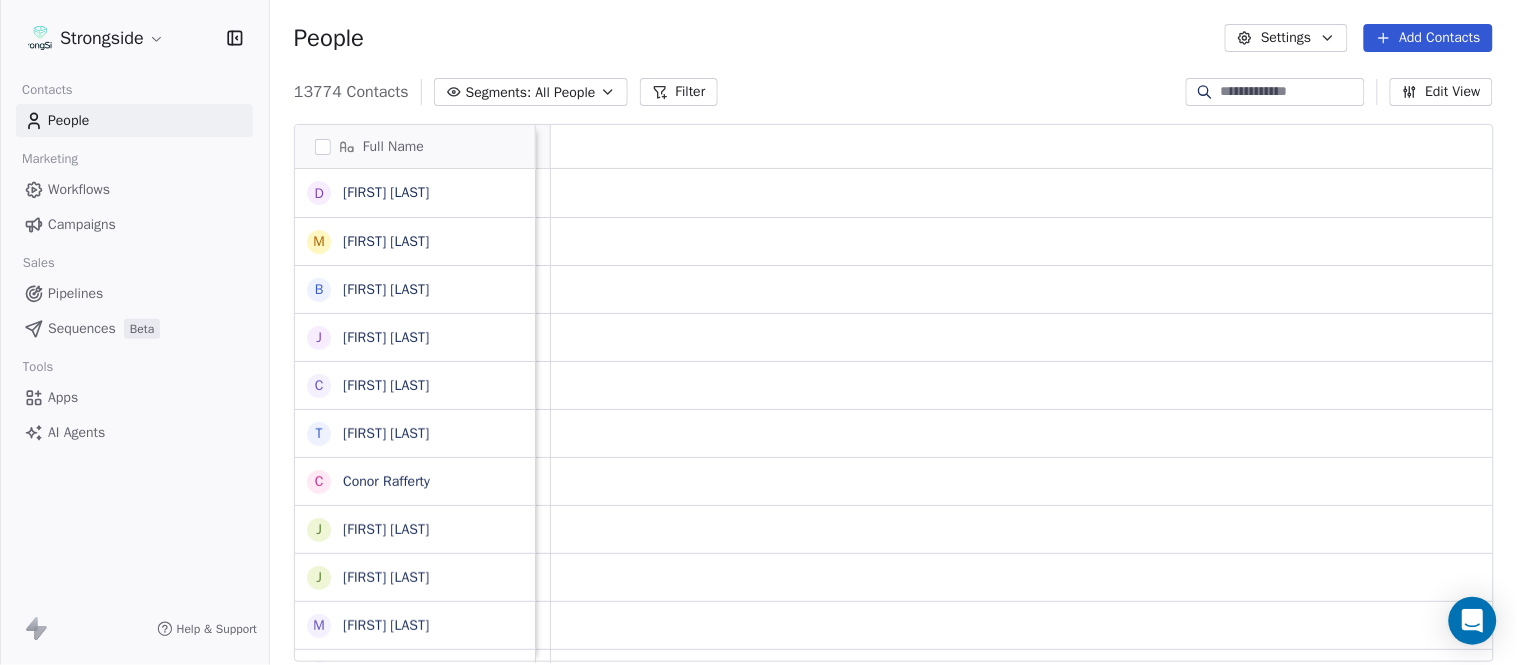 scroll, scrollTop: 0, scrollLeft: 0, axis: both 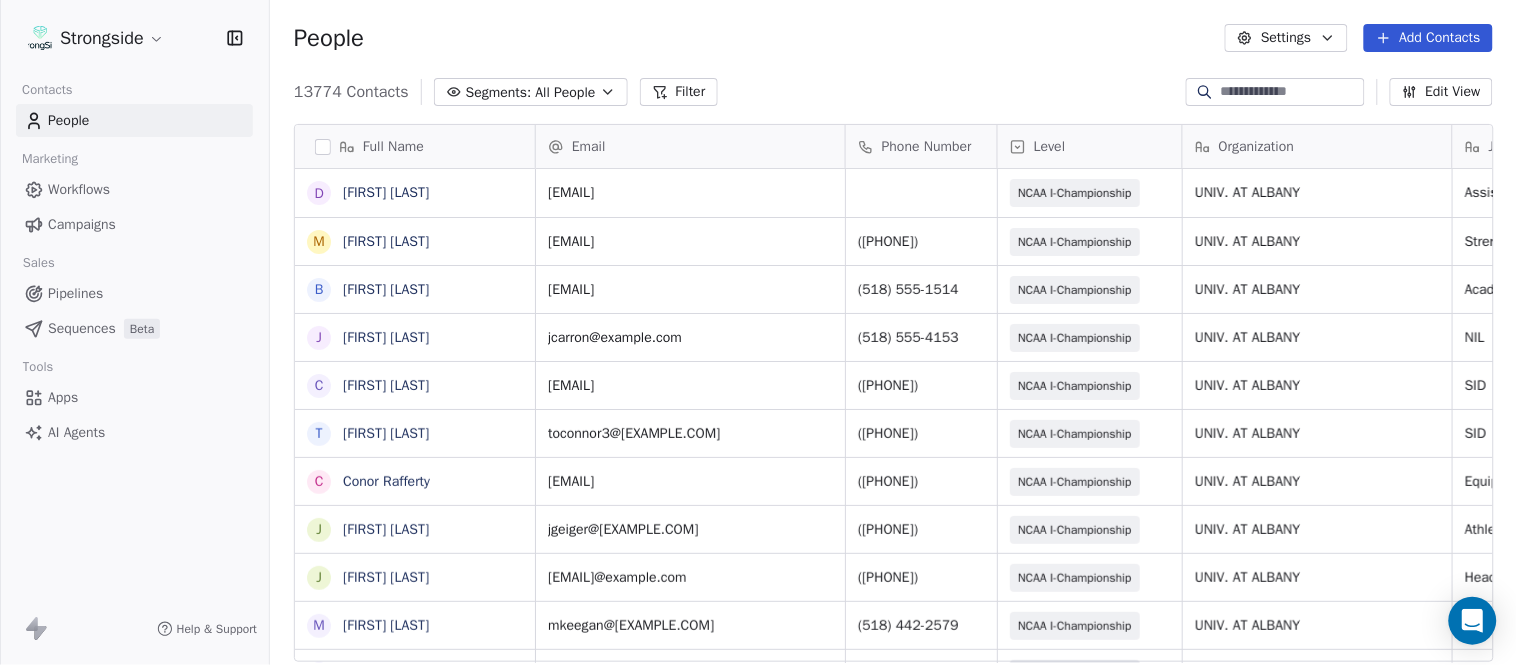 click on "Add Contacts" at bounding box center (1428, 38) 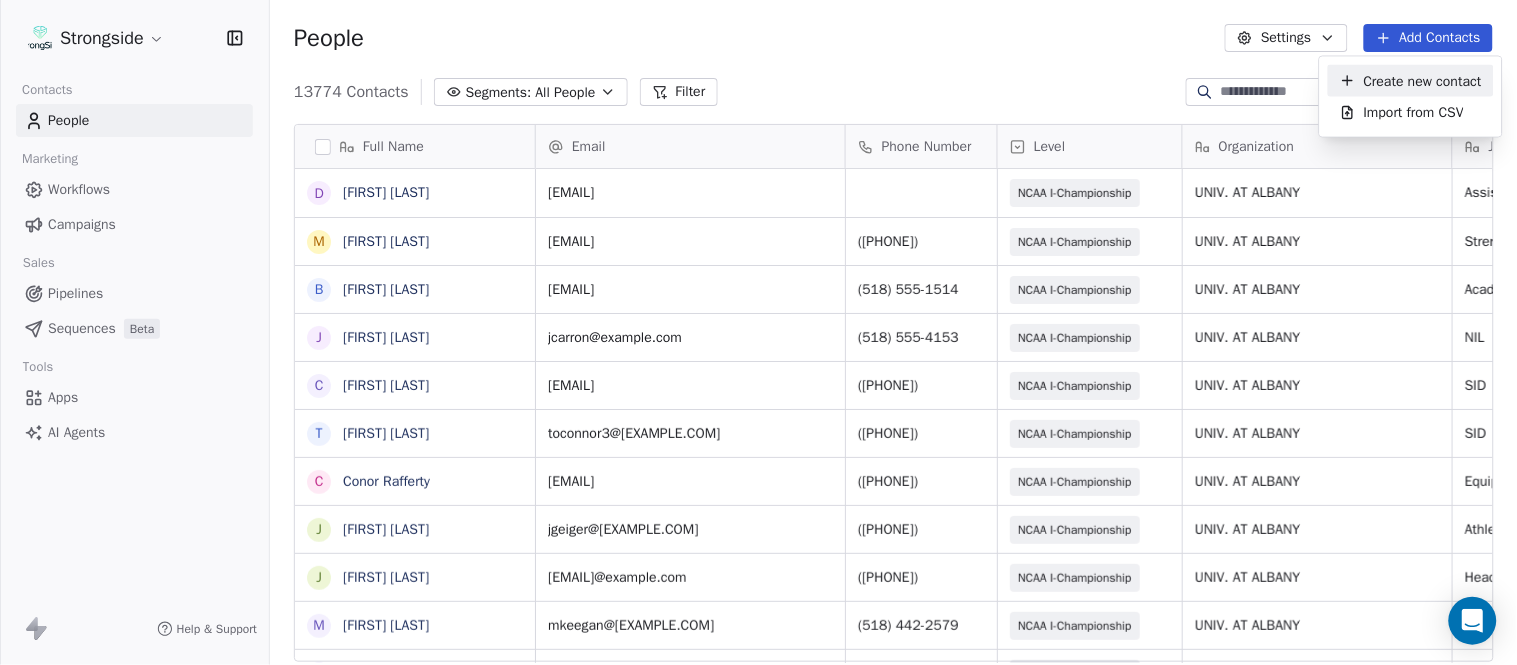 click on "Create new contact" at bounding box center [1423, 80] 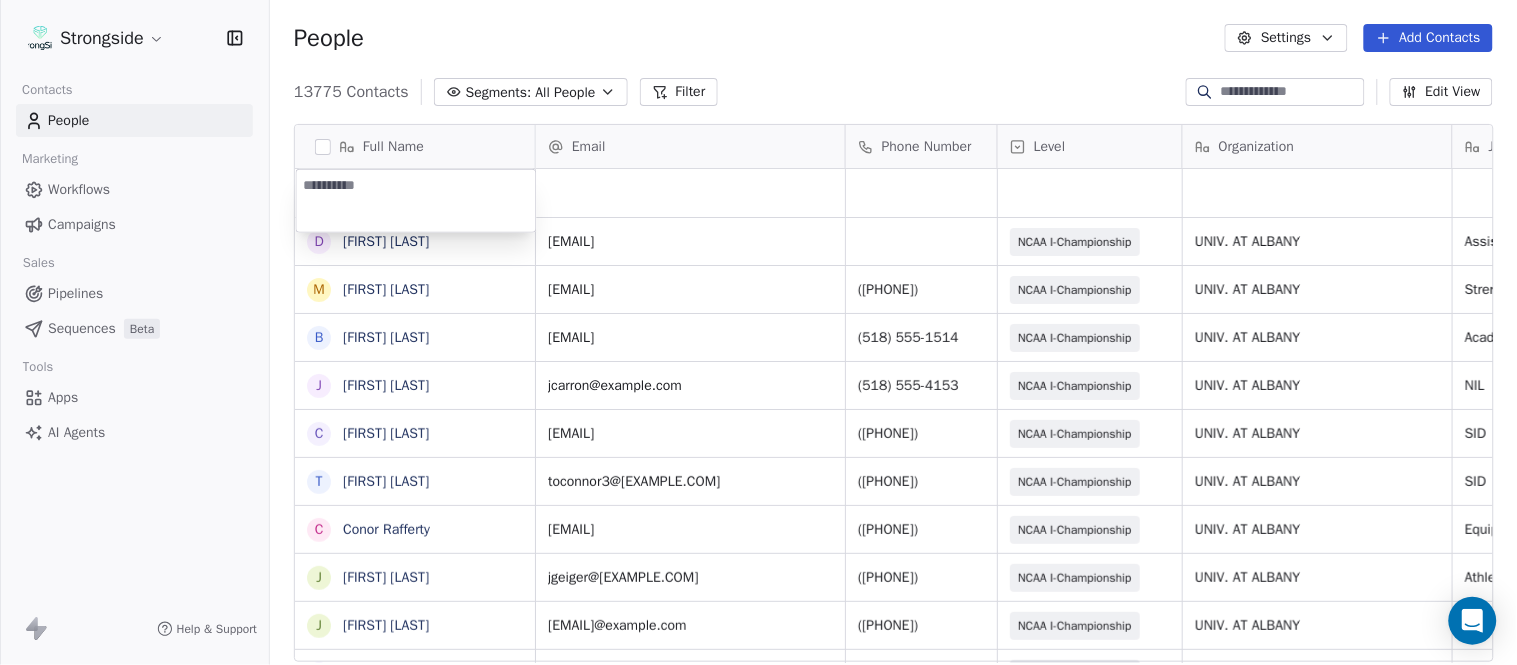 type on "**********" 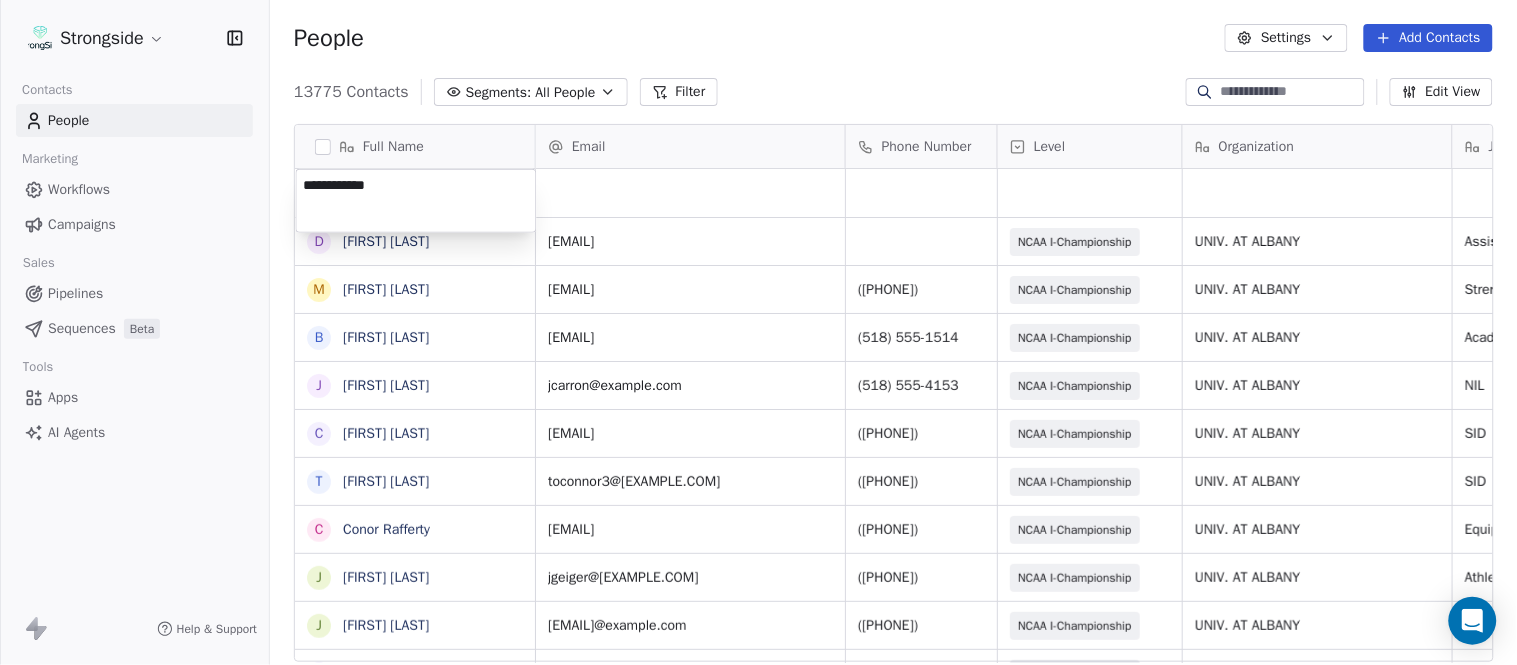 click on "Strongside Contacts People Marketing Workflows Campaigns Sales Pipelines Sequences Beta Tools Apps AI Agents Help & Support People Settings  Add Contacts 13775 Contacts Segments: All People Filter  Edit View Tag Add to Sequence Export Full Name D Dave Bucar M Matthew Barber B Bryan Mannarino J Jennifer Carron C Casey Mae Filiaci T Taylor OConnor C Conor Rafferty J Jay Geiger J Jared Ambrose M Maryfrancis Keegan M Mark Benson B Brendan Smith C Chris Calabrese V Vic Cegles J Jon Simmons J Jordan Orlovsky G Griffith Hunter A Adam Lovan S Sean Hammonds C Chris Bache K Kevin Elliott A Anthony Davis II S Steve Martino S Scott Lewis Z Zuril Hendrick S Sean Kennedy E Elizabeth Zanolli B Briana Sterling J Jack Clark E Enzo Zucconi Email Phone Number Level Organization Job Title Tags Created Date BST Status Aug 09, 2025 12:32 AM dbucar@albany.edu NCAA I-Championship UNIV. AT ALBANY Assistant Coach Aug 09, 2025 12:31 AM mjbarber@albany.edu (518) 442-3018 NCAA I-Championship UNIV. AT ALBANY Strength Coach NIL SID SID" at bounding box center (758, 332) 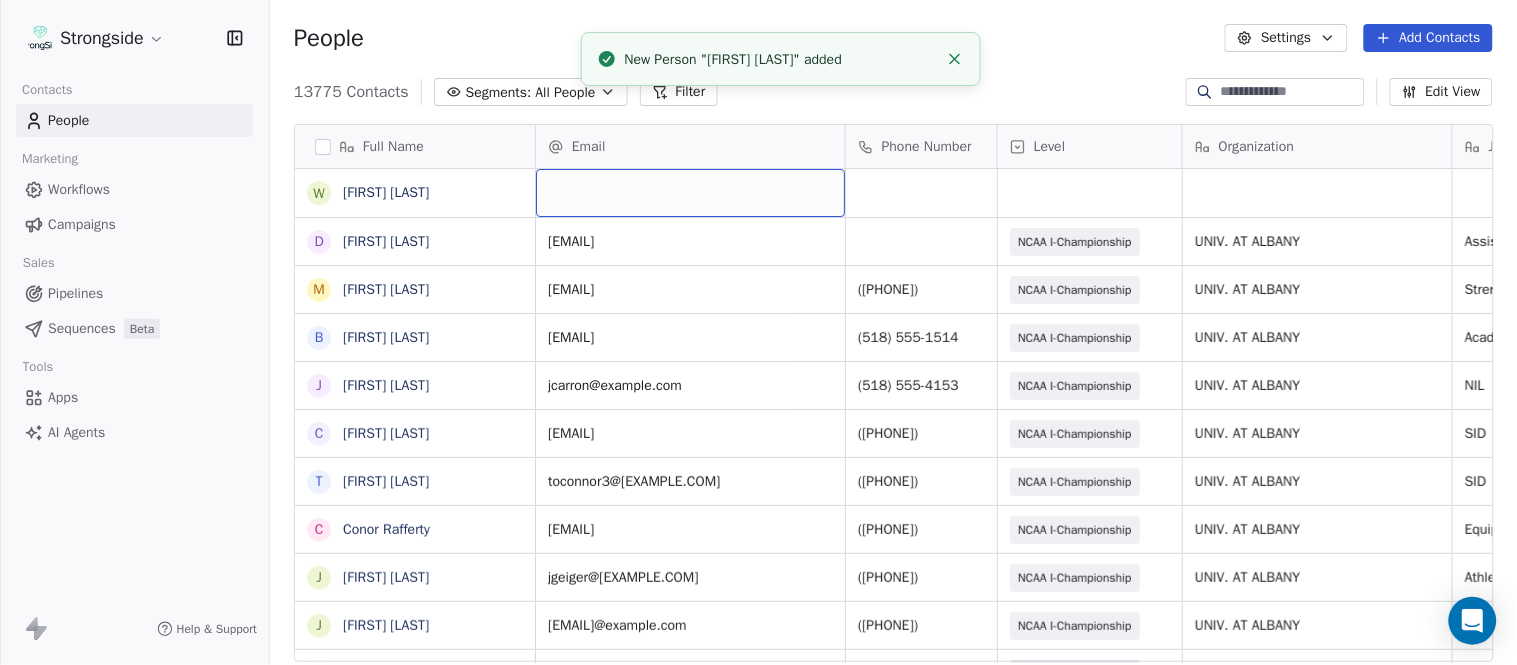 click at bounding box center (690, 193) 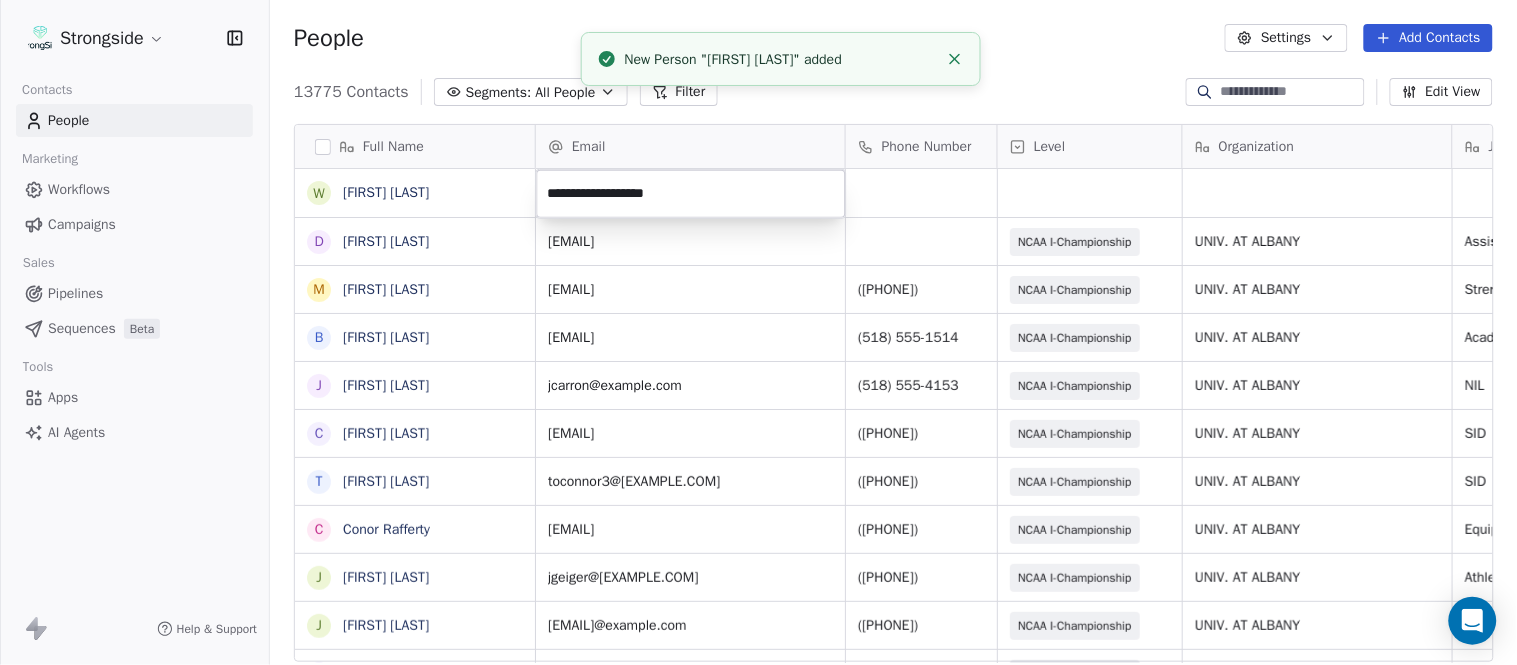 click on "Strongside Contacts People Marketing Workflows Campaigns Sales Pipelines Sequences Beta Tools Apps AI Agents Help & Support People Settings  Add Contacts 13775 Contacts Segments: All People Filter  Edit View Tag Add to Sequence Export Full Name W Will Fiacchi D Dave Bucar M Matthew Barber B Bryan Mannarino J Jennifer Carron C Casey Mae Filiaci T Taylor OConnor C Conor Rafferty J Jay Geiger J Jared Ambrose M Maryfrancis Keegan M Mark Benson B Brendan Smith C Chris Calabrese V Vic Cegles J Jon Simmons J Jordan Orlovsky G Griffith Hunter A Adam Lovan S Sean Hammonds C Chris Bache K Kevin Elliott A Anthony Davis II S Steve Martino S Scott Lewis Z Zuril Hendrick S Sean Kennedy E Elizabeth Zanolli B Briana Sterling J Jack Clark E Enzo Zucconi Email Phone Number Level Organization Job Title Tags Created Date BST Status Aug 09, 2025 12:32 AM dbucar@albany.edu NCAA I-Championship UNIV. AT ALBANY Assistant Coach Aug 09, 2025 12:31 AM mjbarber@albany.edu (518) 442-3018 NCAA I-Championship UNIV. AT ALBANY NIL SID SID" at bounding box center [758, 332] 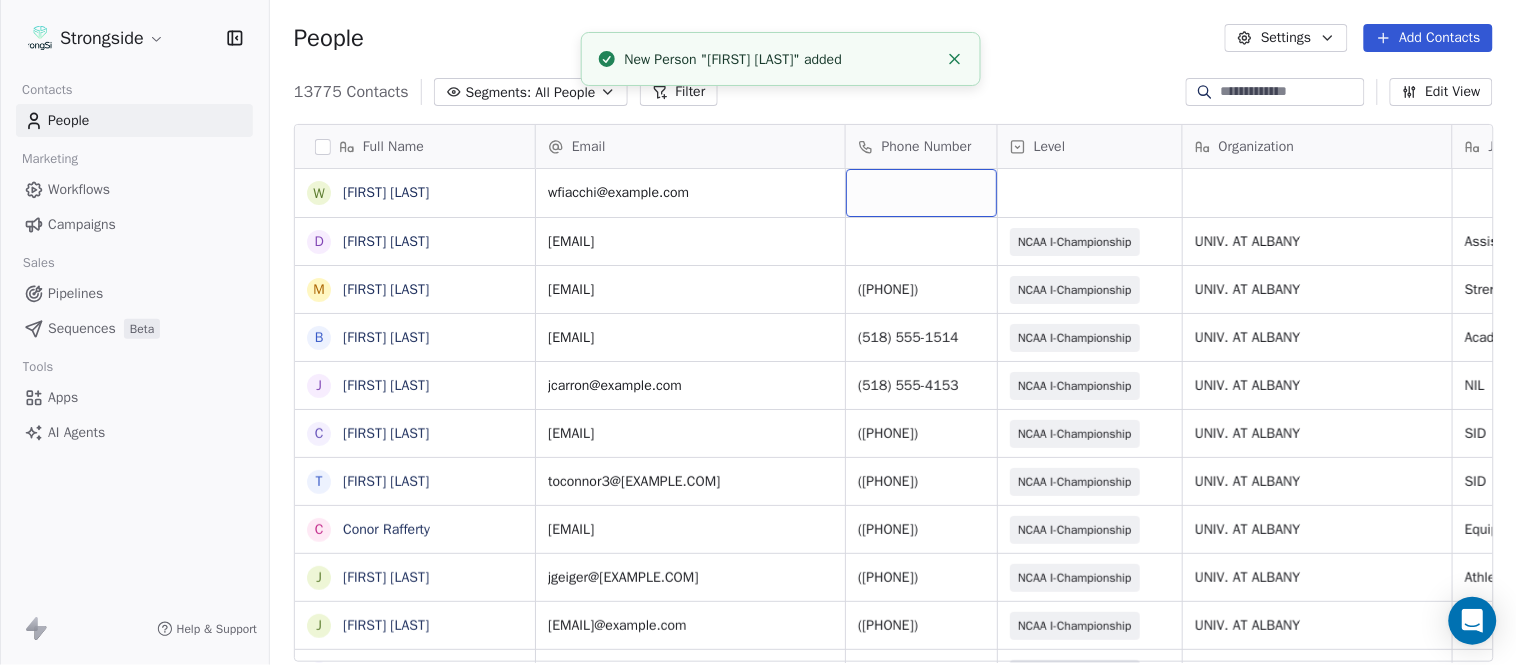 click at bounding box center (921, 193) 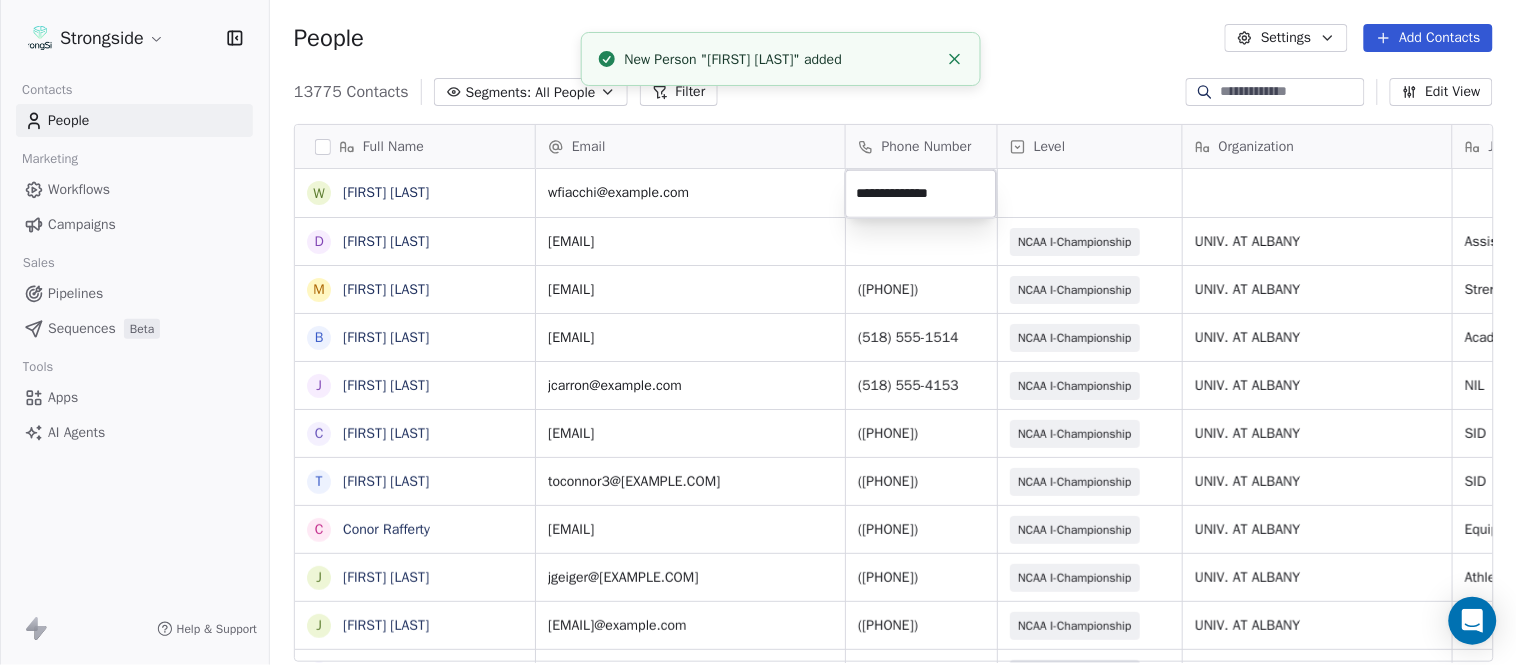 click on "Strongside Contacts People Marketing Workflows Campaigns Sales Pipelines Sequences Beta Tools Apps AI Agents Help & Support People Settings  Add Contacts 13775 Contacts Segments: All People Filter  Edit View Tag Add to Sequence Export Full Name W Will Fiacchi D Dave Bucar M Matthew Barber B Bryan Mannarino J Jennifer Carron C Casey Mae Filiaci T Taylor OConnor C Conor Rafferty J Jay Geiger J Jared Ambrose M Maryfrancis Keegan M Mark Benson B Brendan Smith C Chris Calabrese V Vic Cegles J Jon Simmons J Jordan Orlovsky G Griffith Hunter A Adam Lovan S Sean Hammonds C Chris Bache K Kevin Elliott A Anthony Davis II S Steve Martino S Scott Lewis Z Zuril Hendrick S Sean Kennedy E Elizabeth Zanolli B Briana Sterling J Jack Clark E Enzo Zucconi Email Phone Number Level Organization Job Title Tags Created Date BST Status wfiacchi@albany.edu Aug 09, 2025 12:32 AM dbucar@albany.edu NCAA I-Championship UNIV. AT ALBANY Assistant Coach Aug 09, 2025 12:31 AM mjbarber@albany.edu (518) 442-3018 NCAA I-Championship NIL SID" at bounding box center (758, 332) 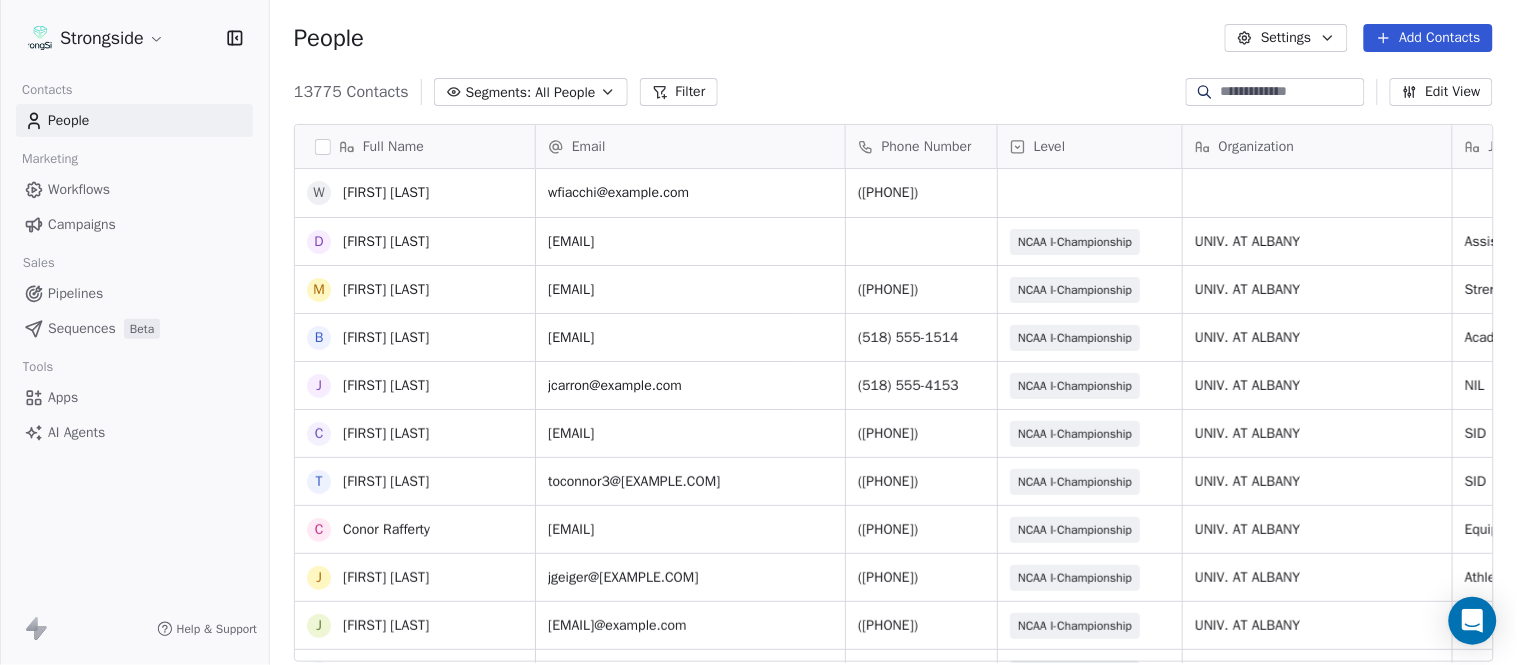 scroll, scrollTop: 111, scrollLeft: 0, axis: vertical 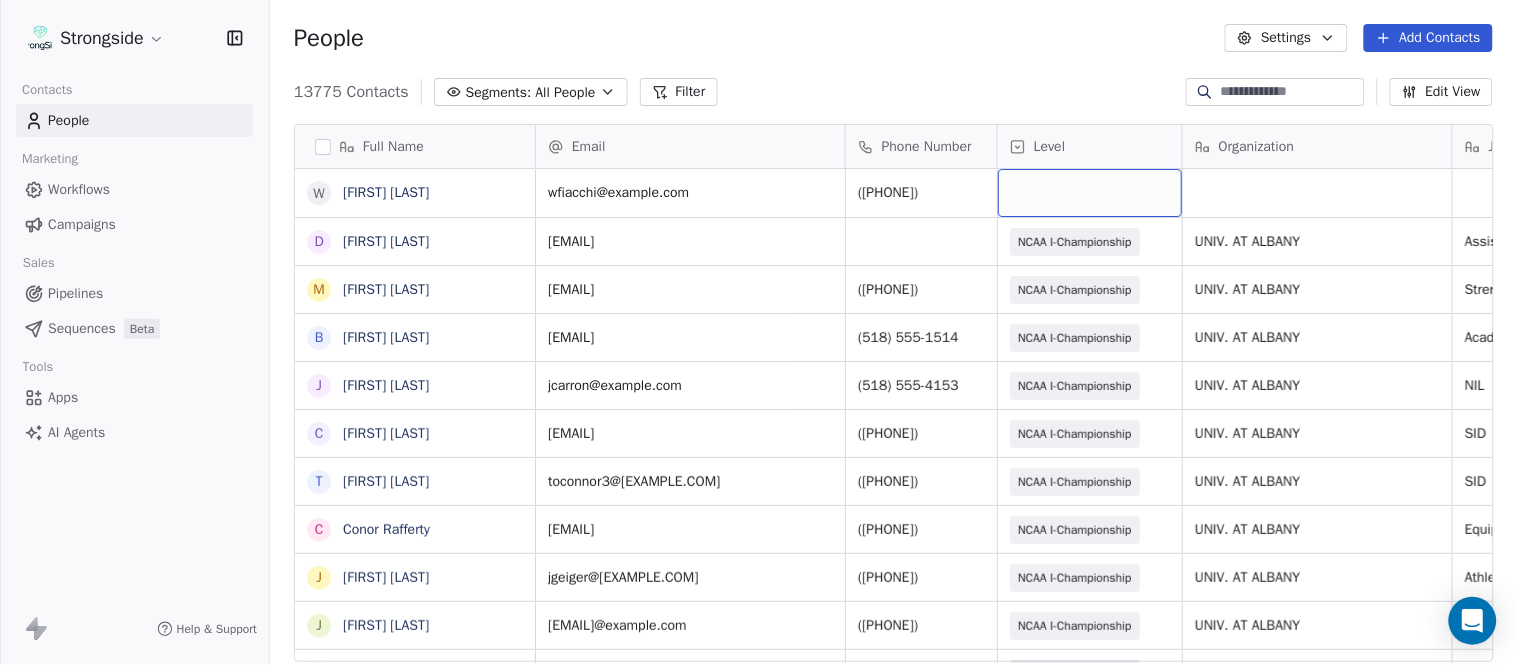 click at bounding box center [1090, 193] 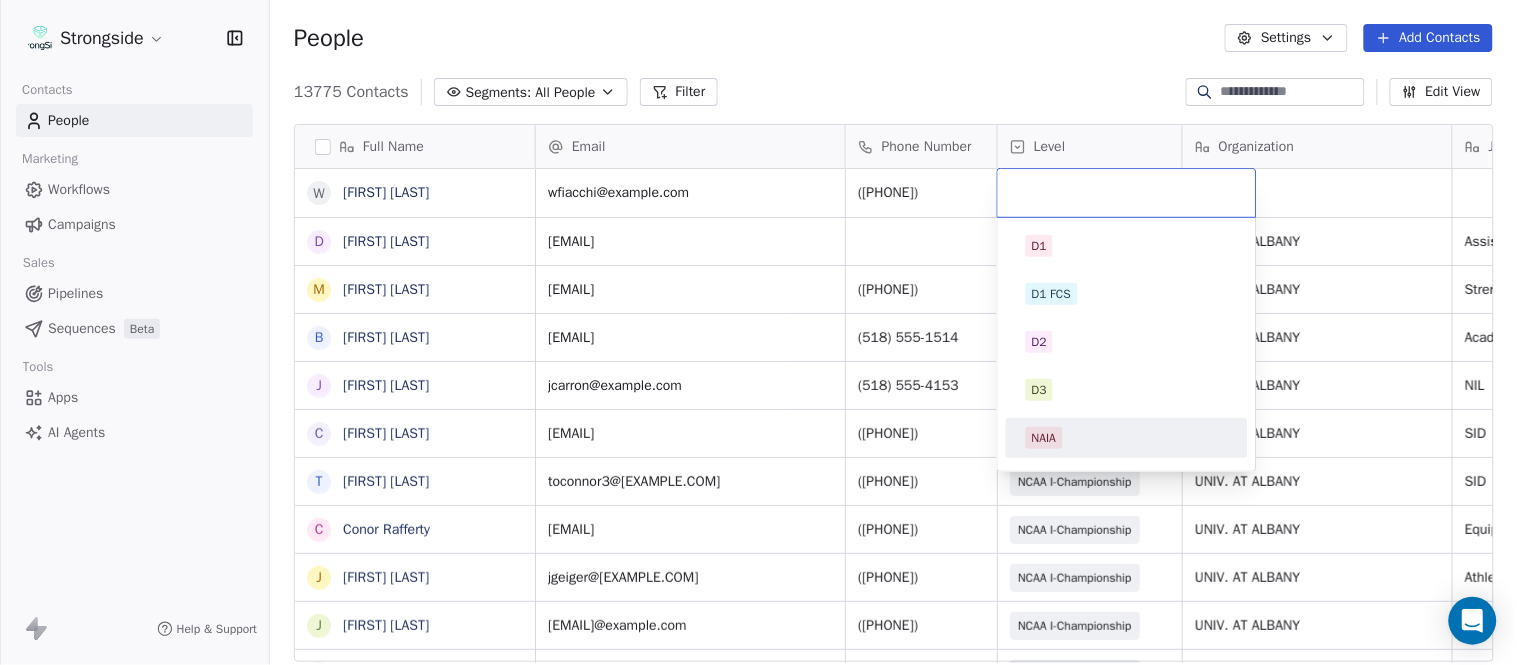 scroll, scrollTop: 378, scrollLeft: 0, axis: vertical 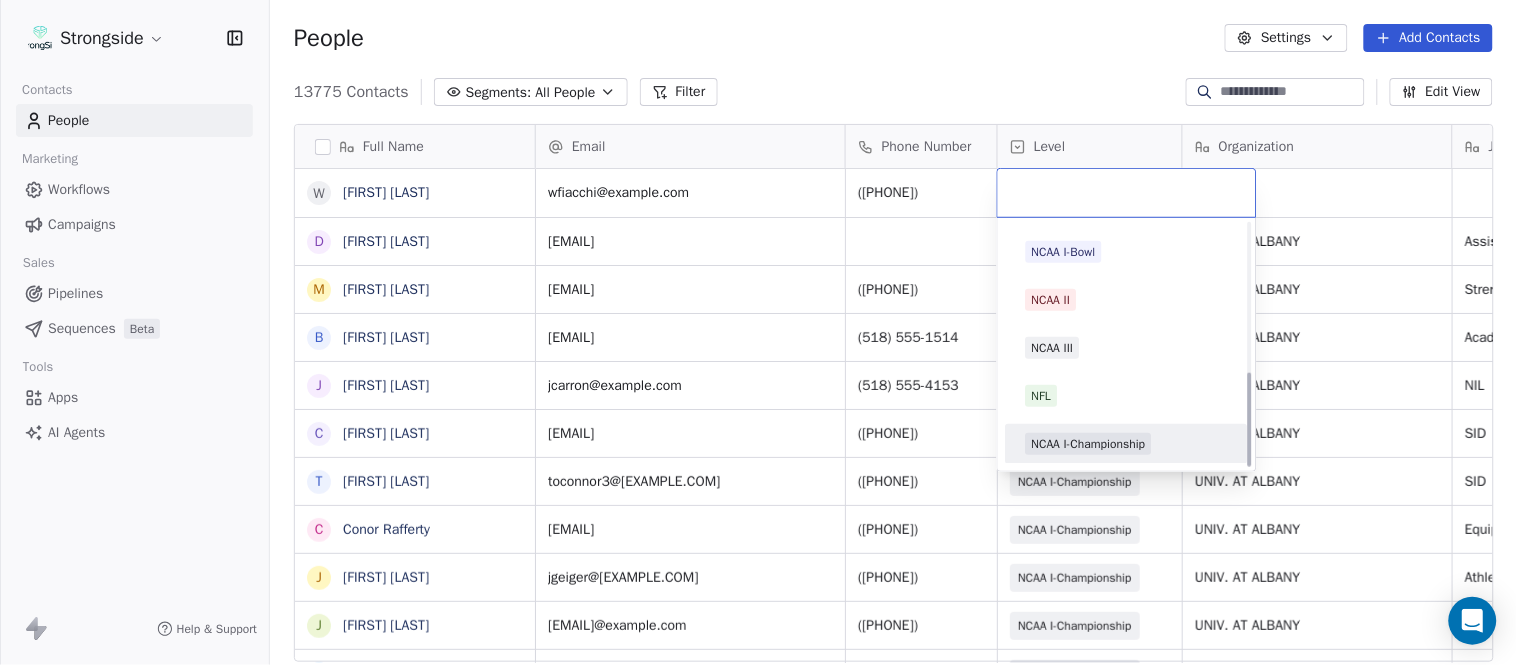 click on "NCAA I-Championship" at bounding box center [1089, 444] 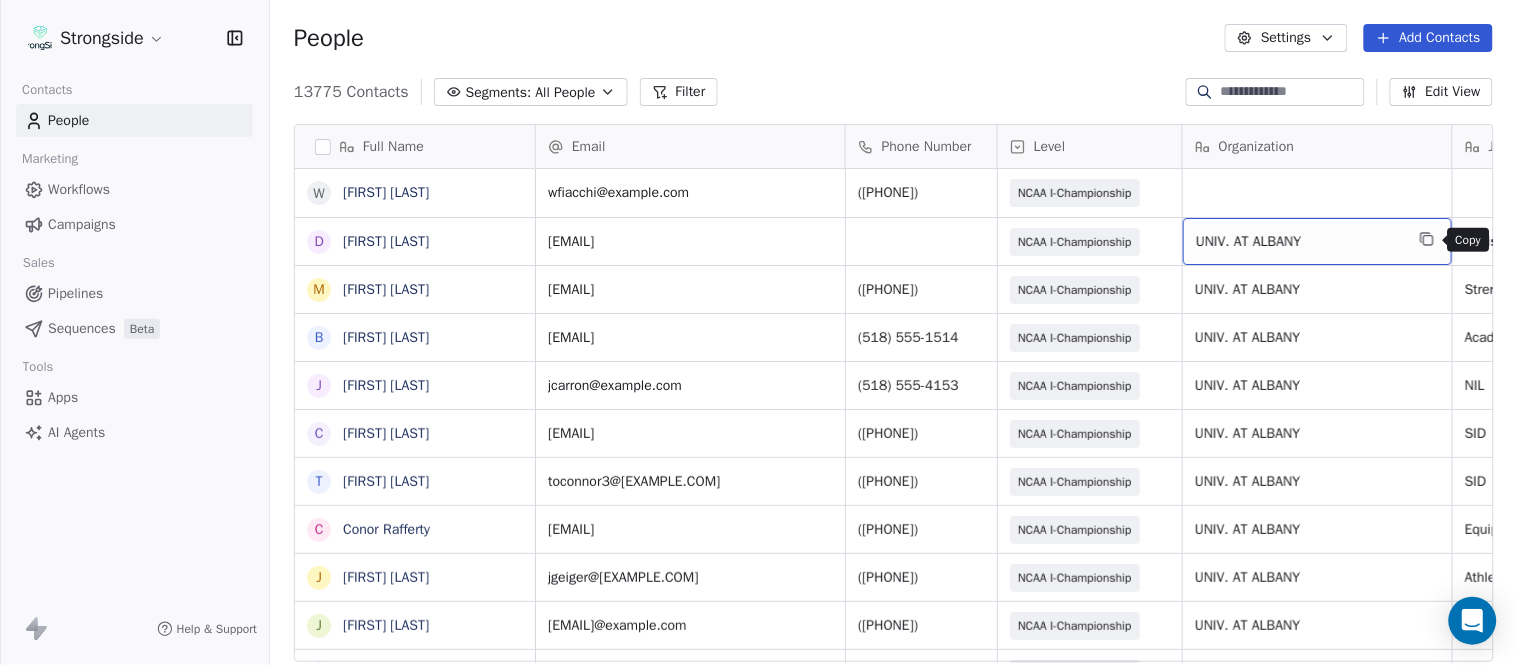 click at bounding box center [1427, 239] 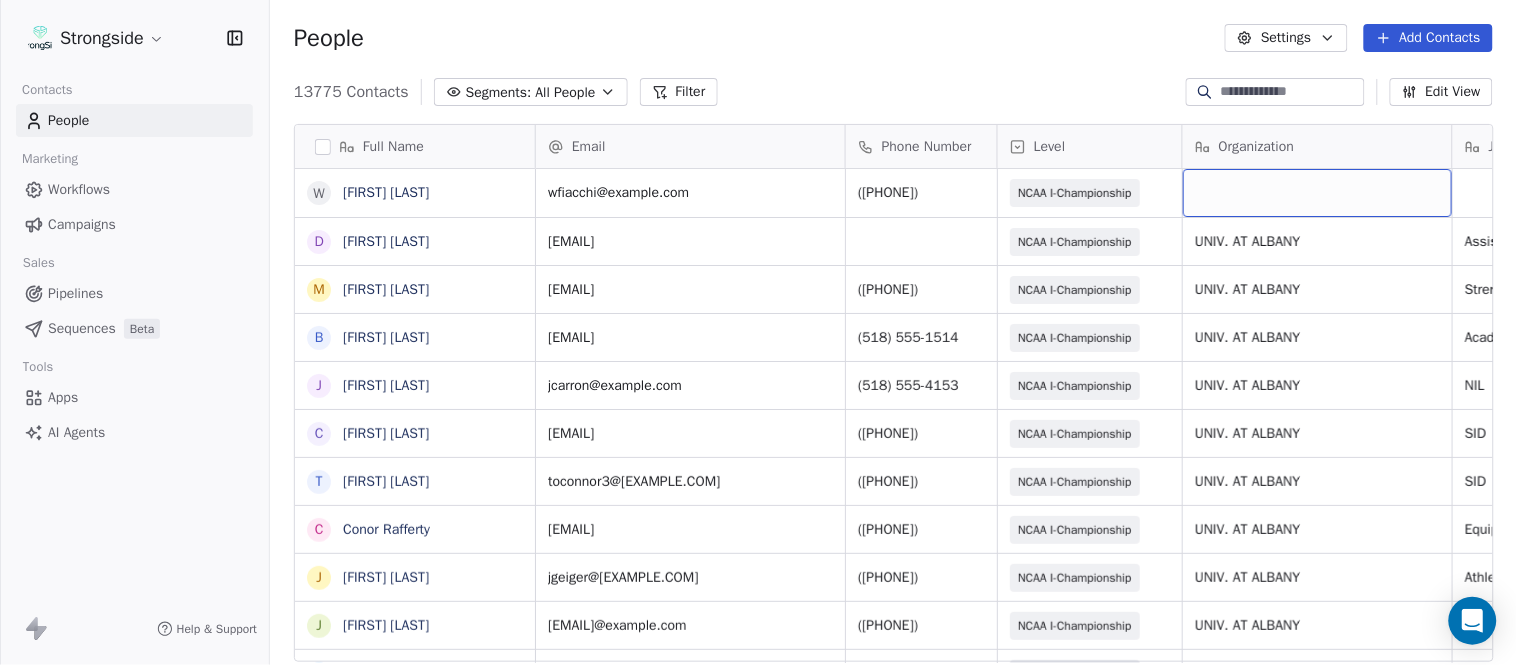 click at bounding box center (1317, 193) 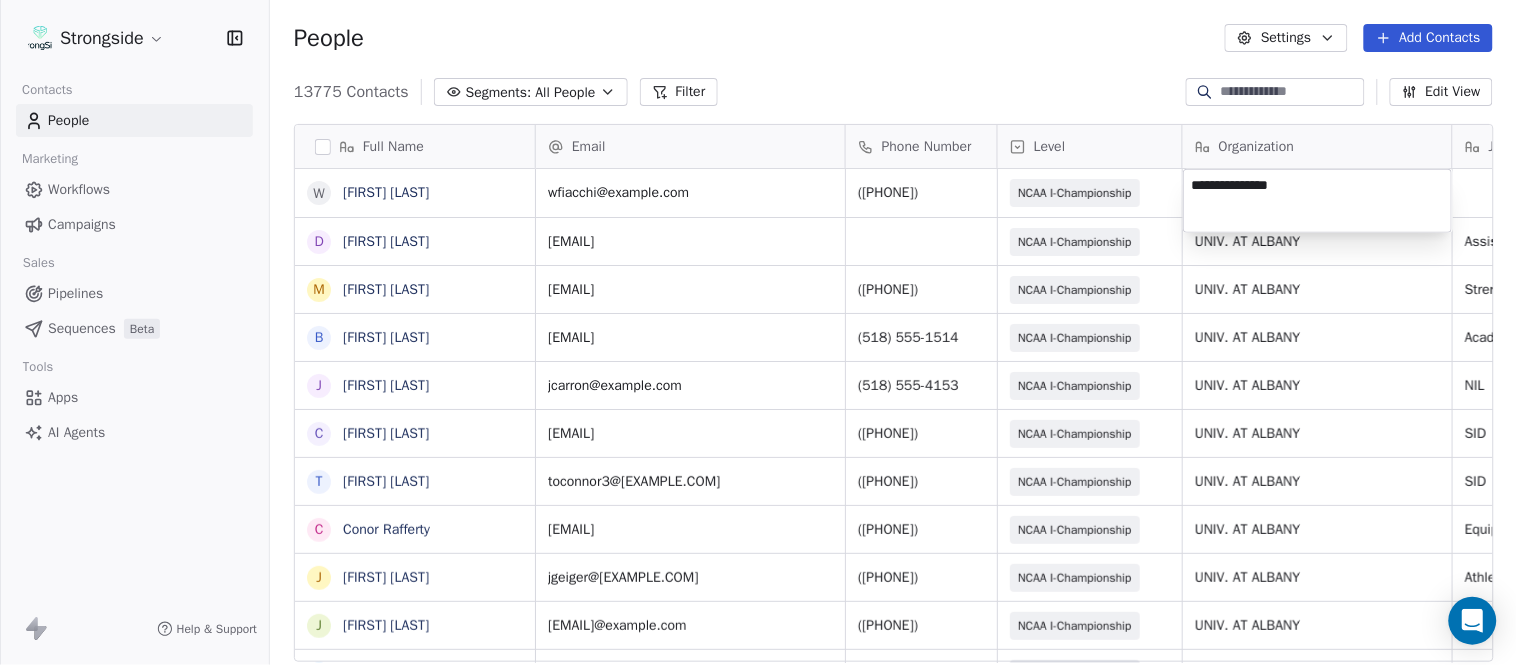 click on "Strongside Contacts People Marketing Workflows Campaigns Sales Pipelines Sequences Beta Tools Apps AI Agents Help & Support People Settings  Add Contacts 13775 Contacts Segments: All People Filter  Edit View Tag Add to Sequence Export Full Name W Will Fiacchi D Dave Bucar M Matthew Barber B Bryan Mannarino J Jennifer Carron C Casey Mae Filiaci T Taylor OConnor C Conor Rafferty J Jay Geiger J Jared Ambrose M Maryfrancis Keegan M Mark Benson B Brendan Smith C Chris Calabrese V Vic Cegles J Jon Simmons J Jordan Orlovsky G Griffith Hunter A Adam Lovan S Sean Hammonds C Chris Bache K Kevin Elliott A Anthony Davis II S Steve Martino S Scott Lewis Z Zuril Hendrick S Sean Kennedy E Elizabeth Zanolli B Briana Sterling J Jack Clark E Enzo Zucconi Email Phone Number Level Organization Job Title Tags Created Date BST Status wfiacchi@albany.edu (518) 407-7065 NCAA I-Championship Aug 09, 2025 12:32 AM dbucar@albany.edu NCAA I-Championship UNIV. AT ALBANY Assistant Coach Aug 09, 2025 12:31 AM mjbarber@albany.edu NIL SID" at bounding box center (758, 332) 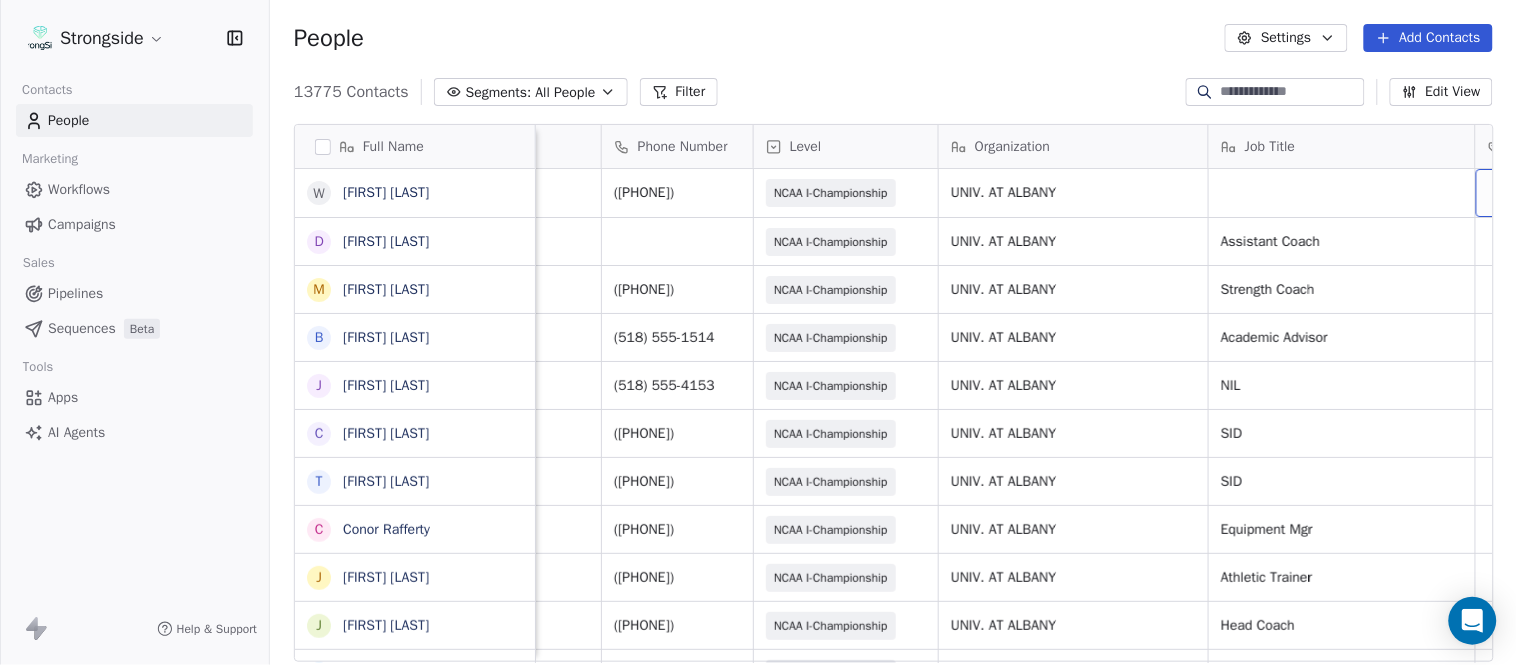 scroll, scrollTop: 0, scrollLeft: 344, axis: horizontal 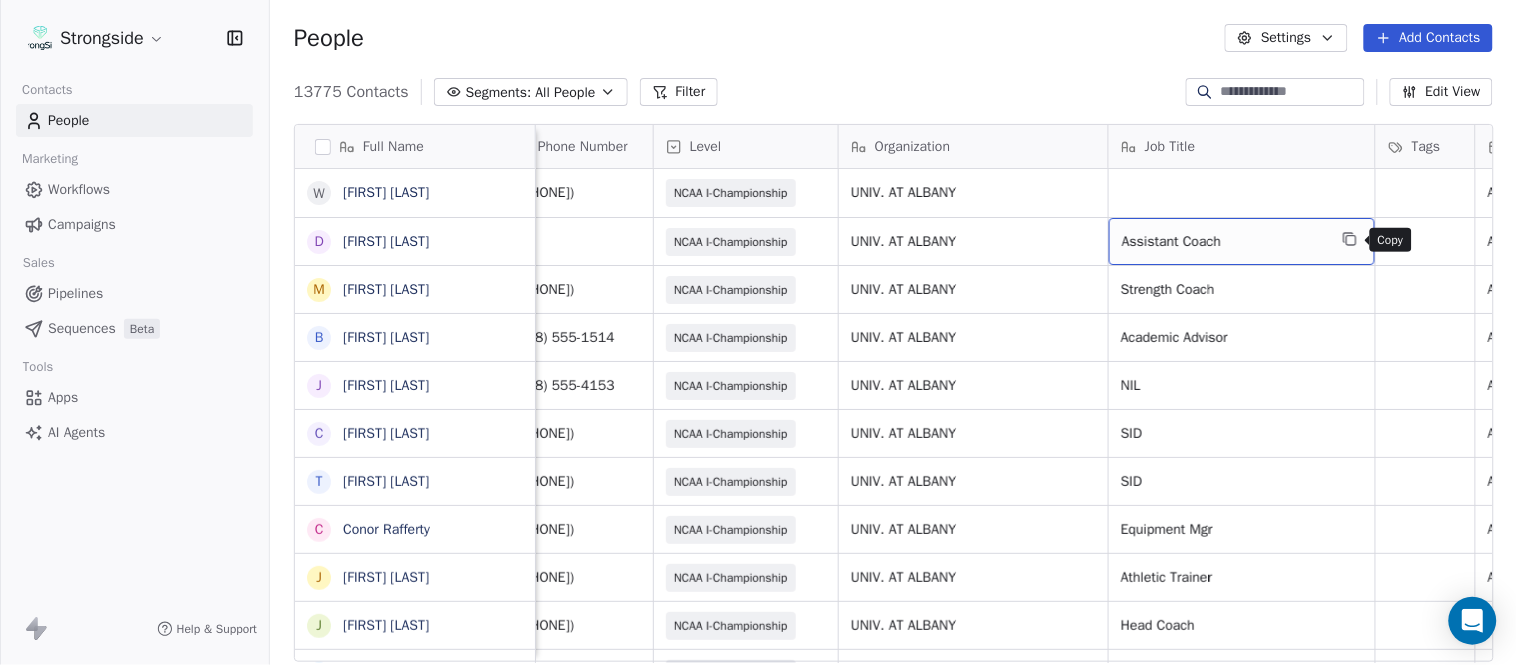 click 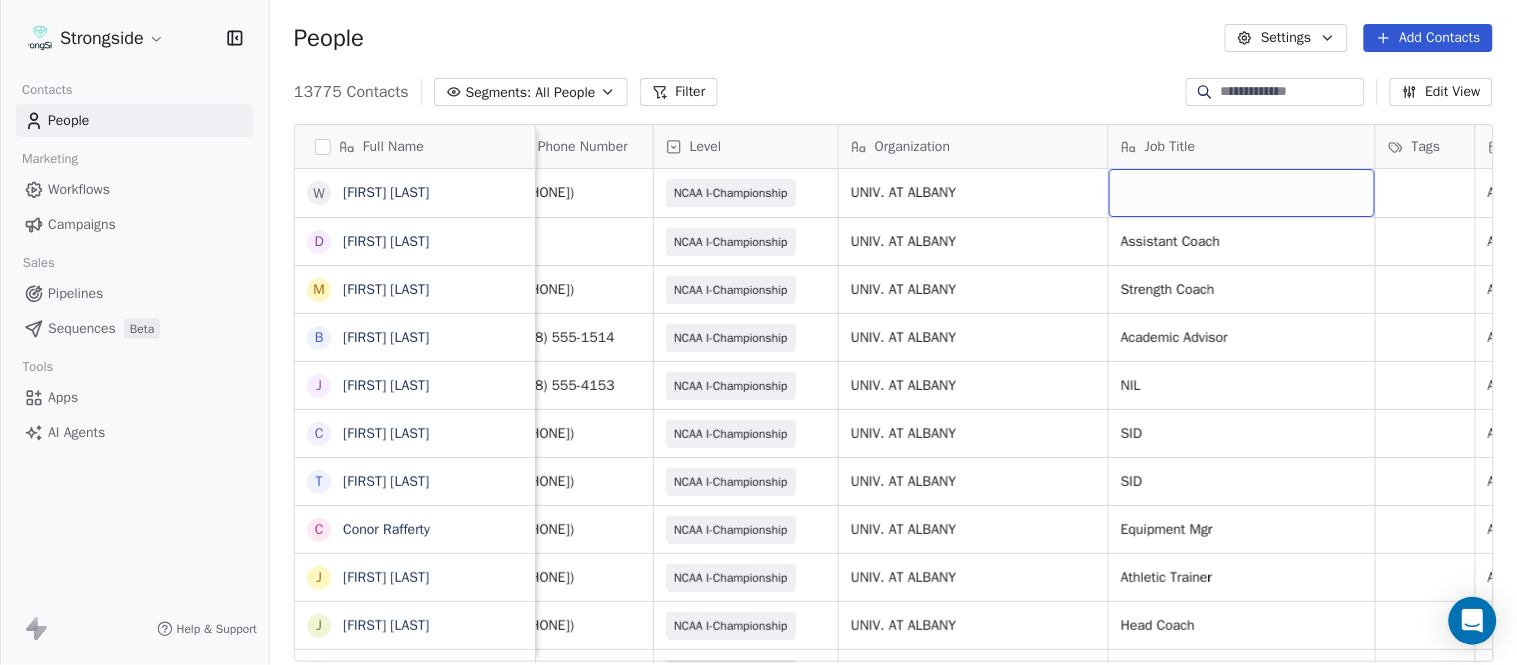click at bounding box center [1242, 193] 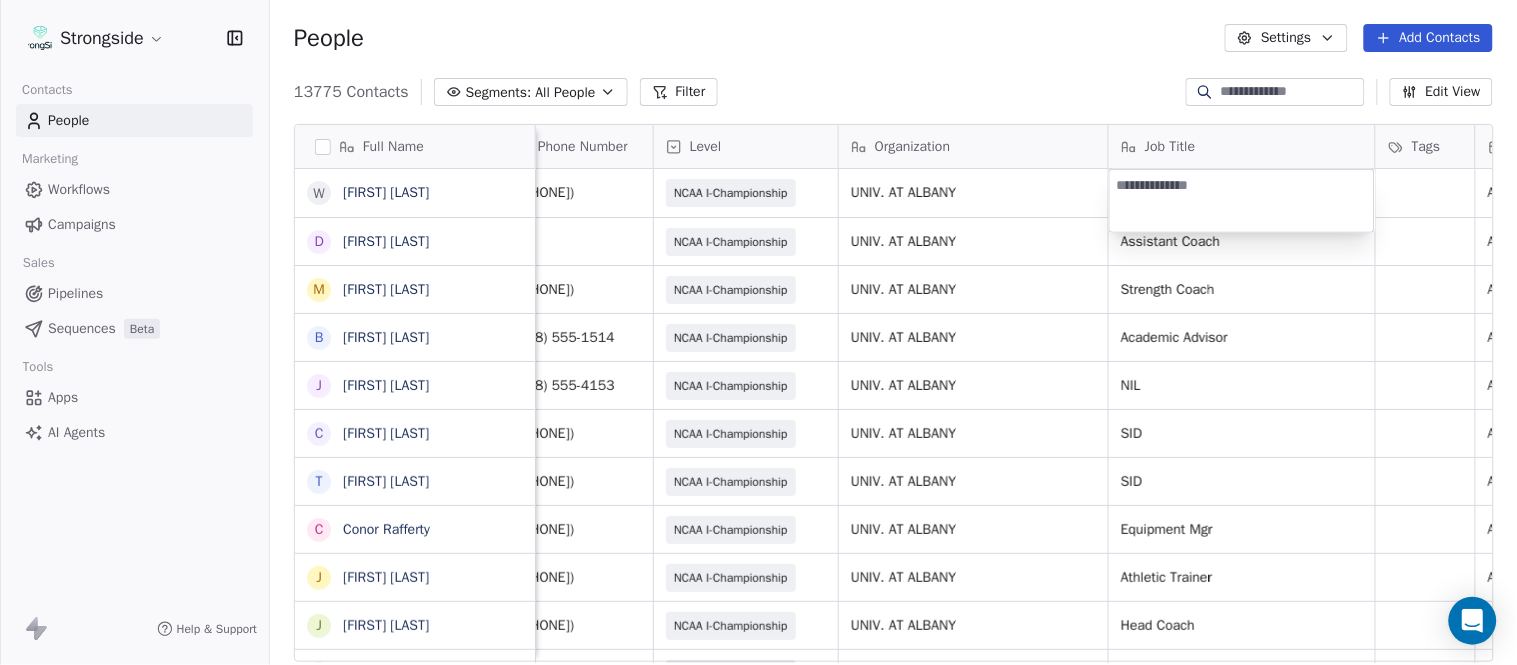 type on "**********" 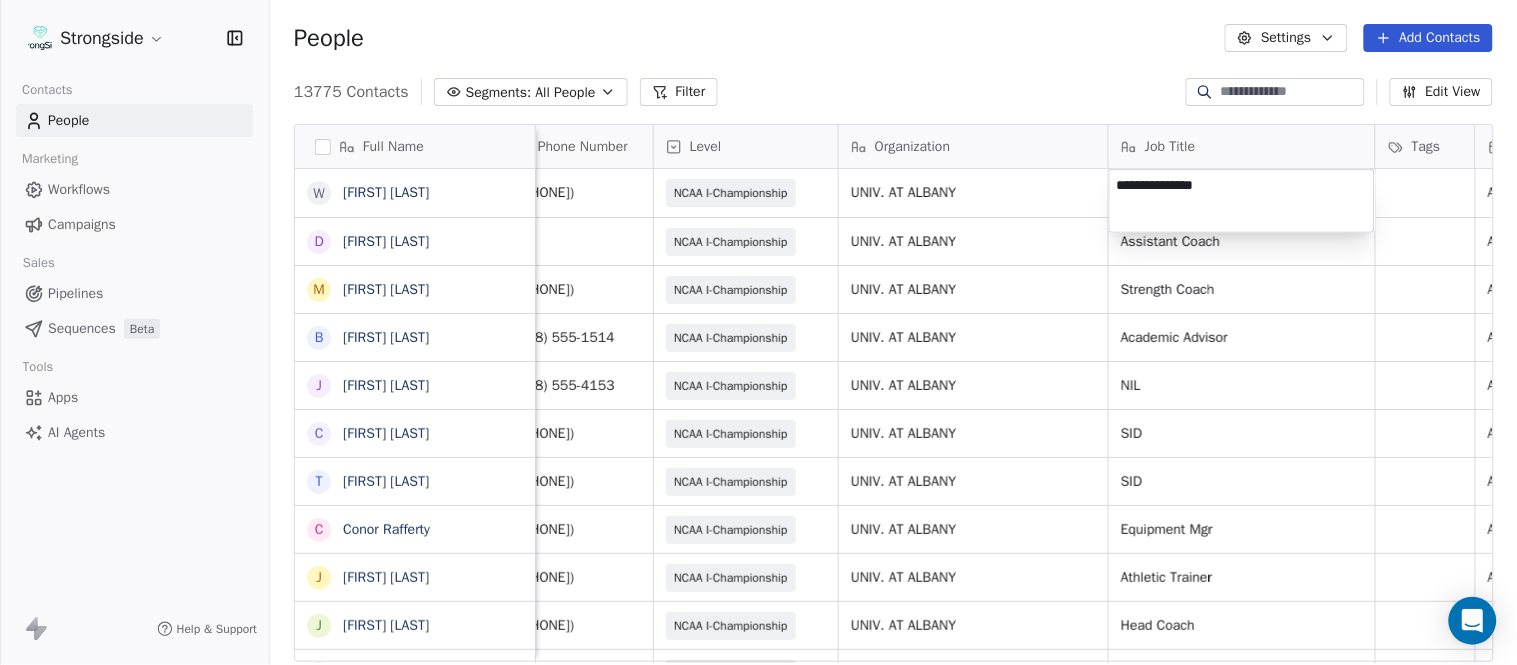 click on "Strongside Contacts People Marketing Workflows Campaigns Sales Pipelines Sequences Beta Tools Apps AI Agents Help & Support People Settings  Add Contacts 13775 Contacts Segments: All People Filter  Edit View Tag Add to Sequence Export Full Name W Will Fiacchi D Dave Bucar M Matthew Barber B Bryan Mannarino J Jennifer Carron C Casey Mae Filiaci T Taylor OConnor C Conor Rafferty J Jay Geiger J Jared Ambrose M Maryfrancis Keegan M Mark Benson B Brendan Smith C Chris Calabrese V Vic Cegles J Jon Simmons J Jordan Orlovsky G Griffith Hunter A Adam Lovan S Sean Hammonds C Chris Bache K Kevin Elliott A Anthony Davis II S Steve Martino S Scott Lewis Z Zuril Hendrick S Sean Kennedy E Elizabeth Zanolli B Briana Sterling J Jack Clark E Enzo Zucconi Email Phone Number Level Organization Job Title Tags Created Date BST Status Priority Emails Auto Clicked wfiacchi@albany.edu (518) 407-7065 NCAA I-Championship UNIV. AT ALBANY Aug 09, 2025 12:32 AM dbucar@albany.edu NCAA I-Championship UNIV. AT ALBANY Assistant Coach NIL" at bounding box center [758, 332] 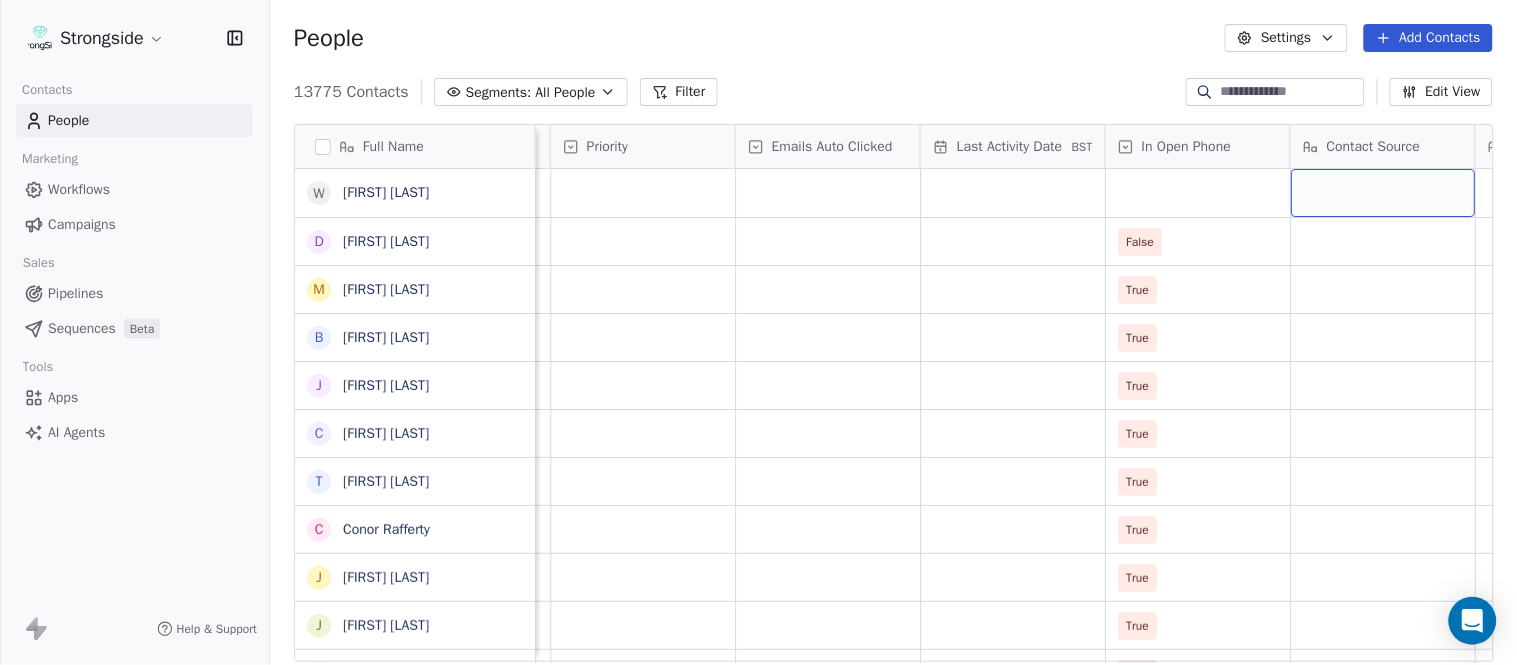 scroll, scrollTop: 0, scrollLeft: 1738, axis: horizontal 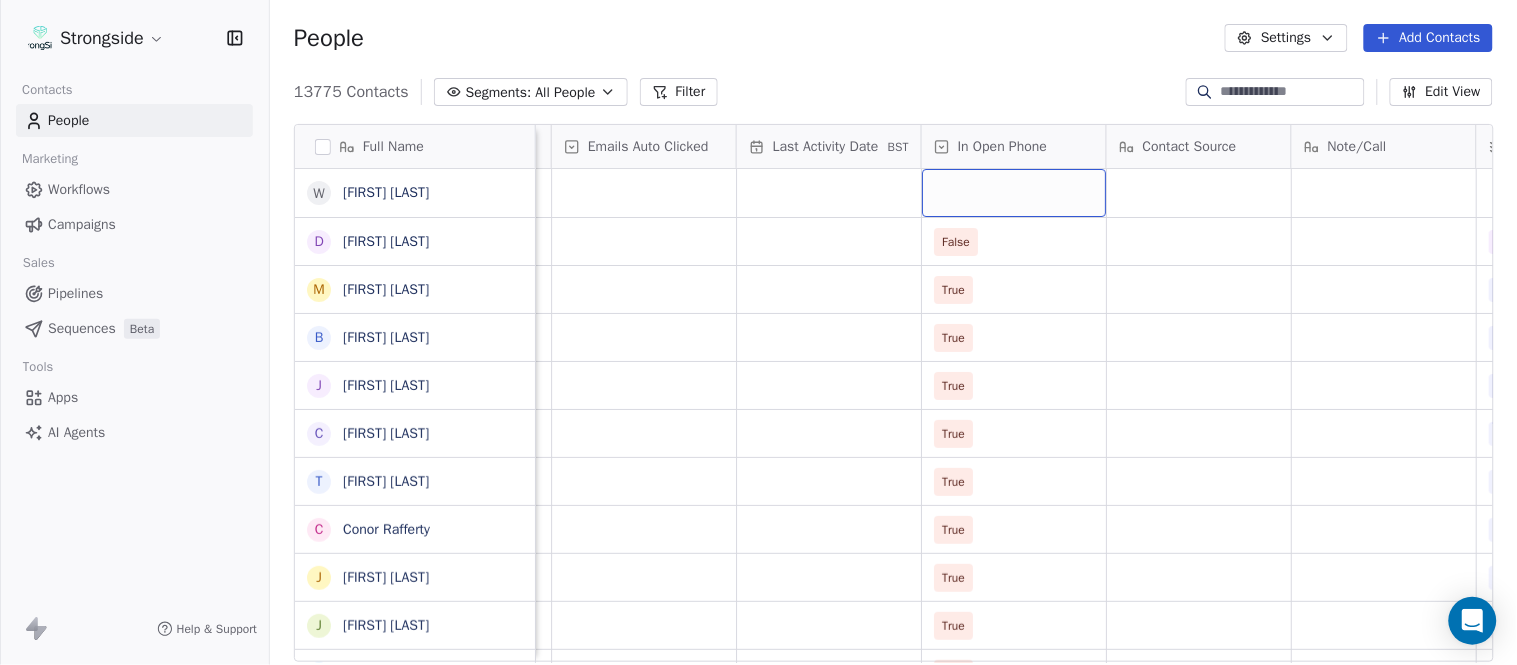 click at bounding box center (1014, 193) 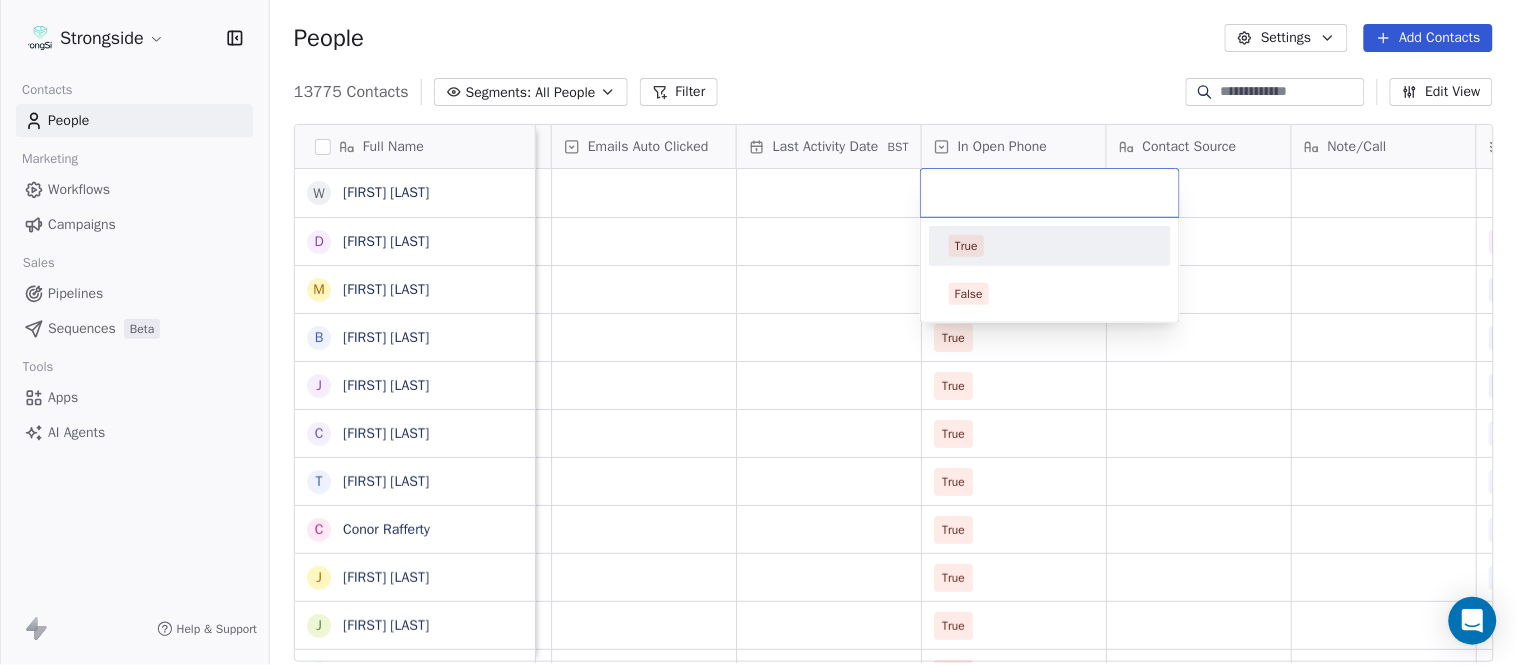 click on "True" at bounding box center (1050, 246) 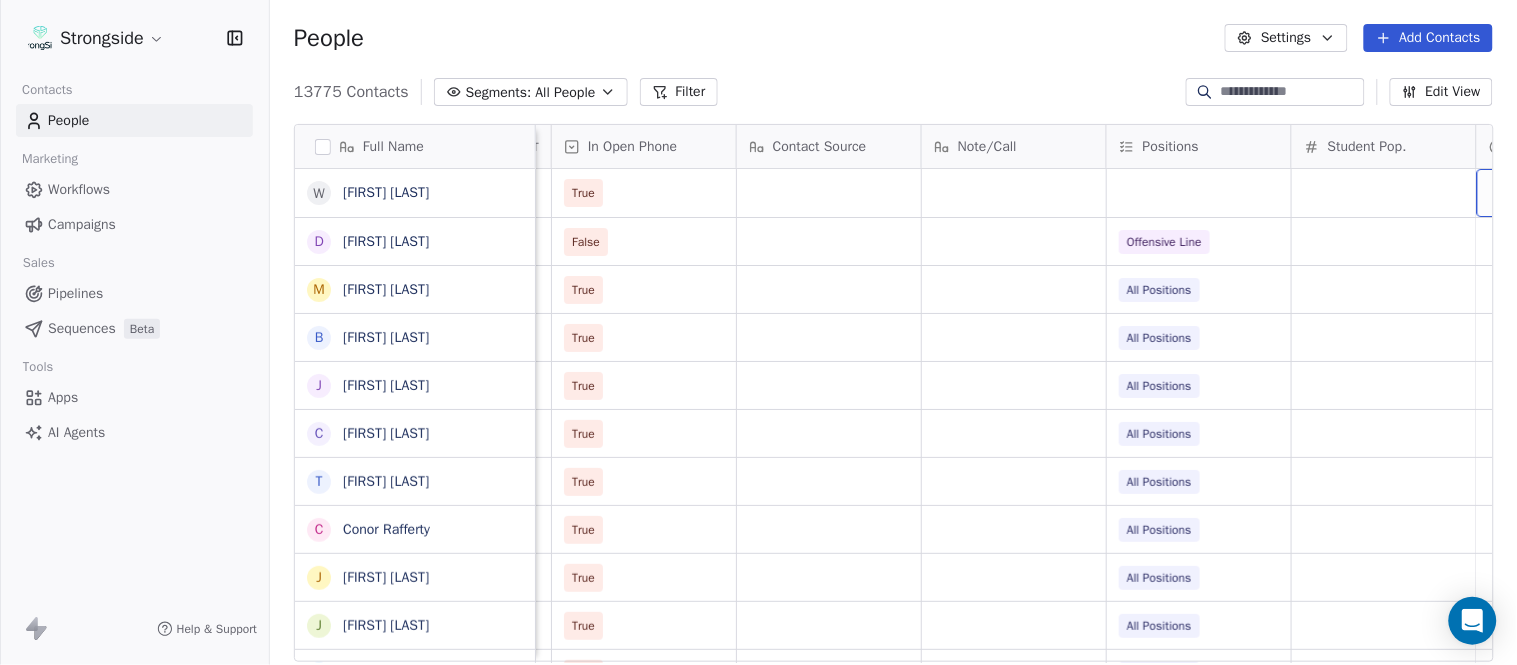 scroll, scrollTop: 0, scrollLeft: 2294, axis: horizontal 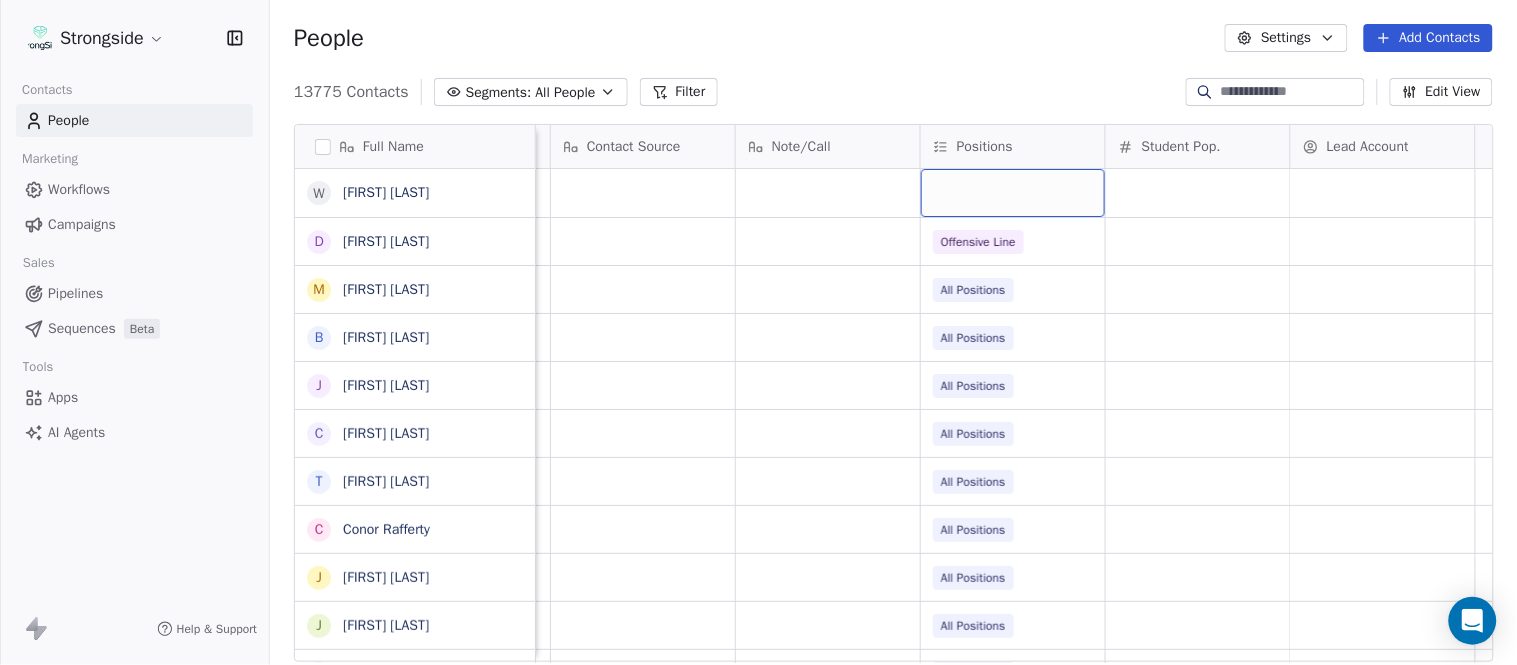 click at bounding box center [1013, 193] 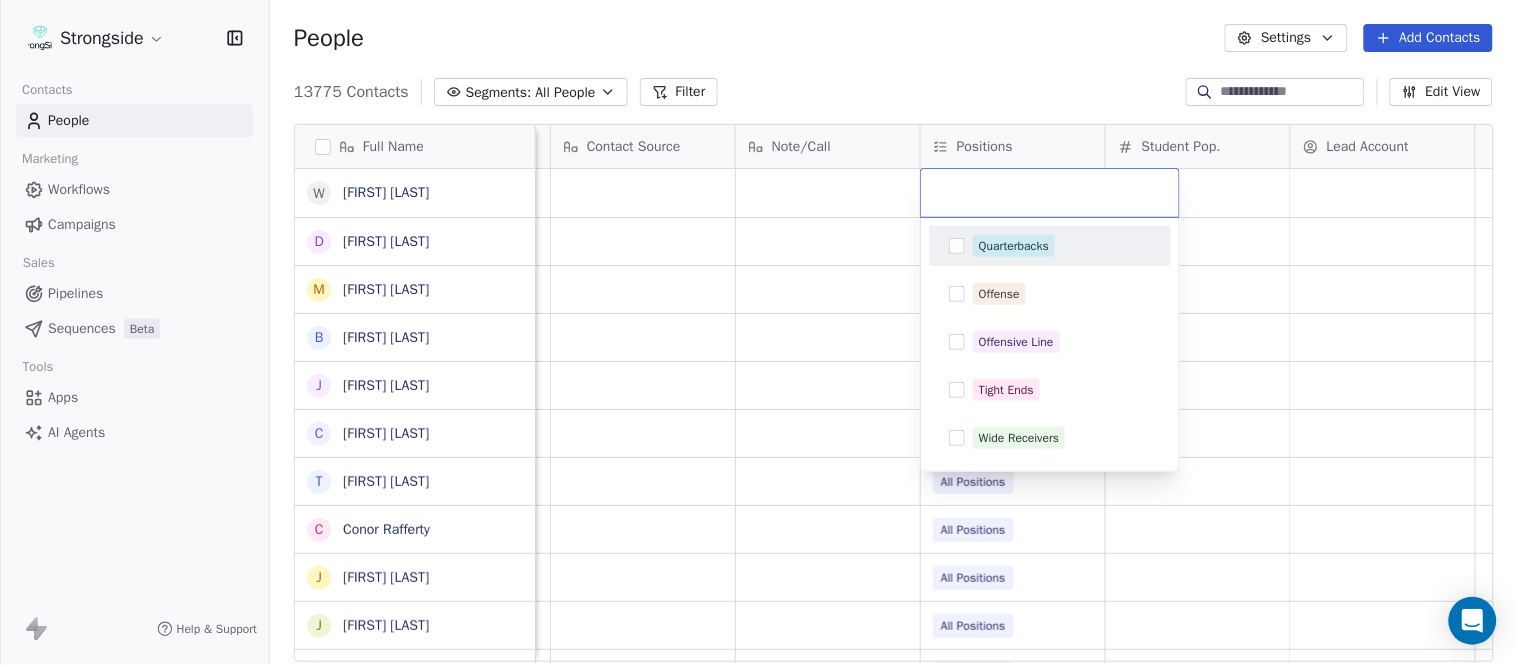 click on "Quarterbacks" at bounding box center [1014, 246] 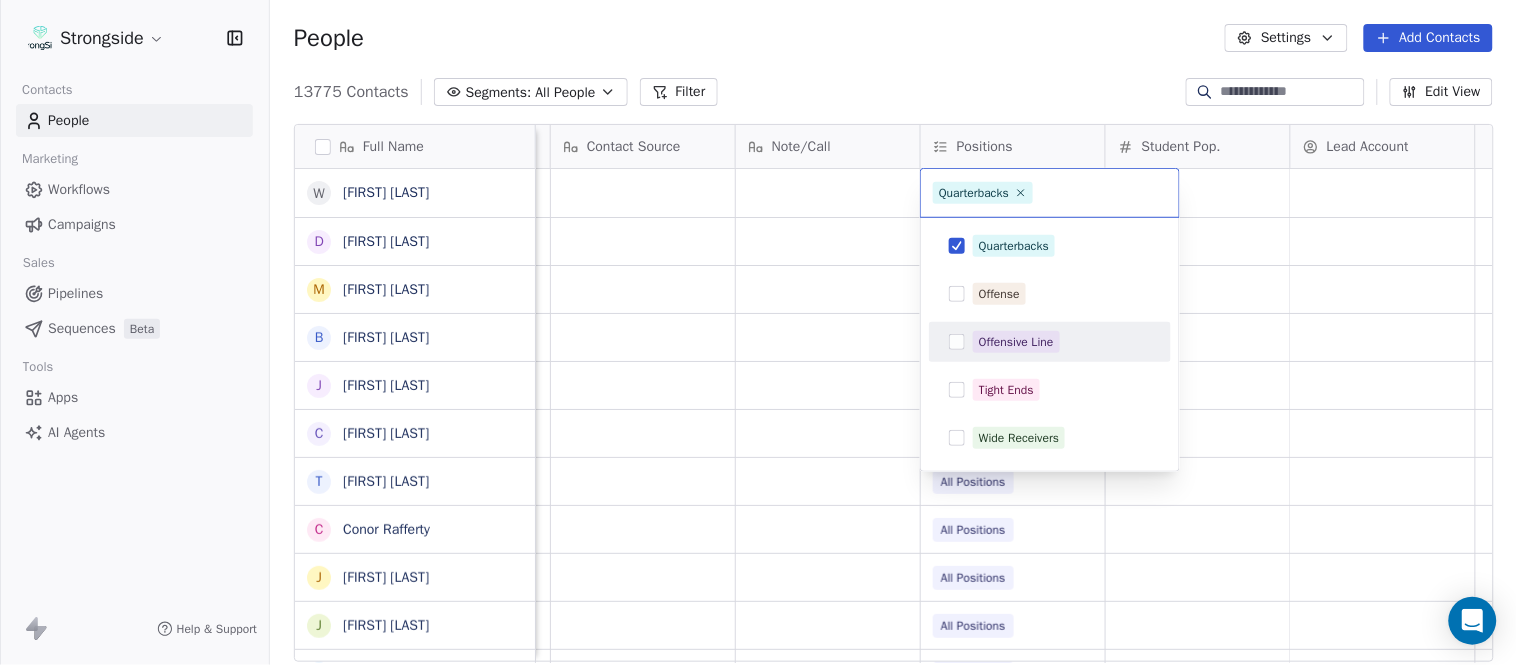 click on "Offensive Line" at bounding box center (1016, 342) 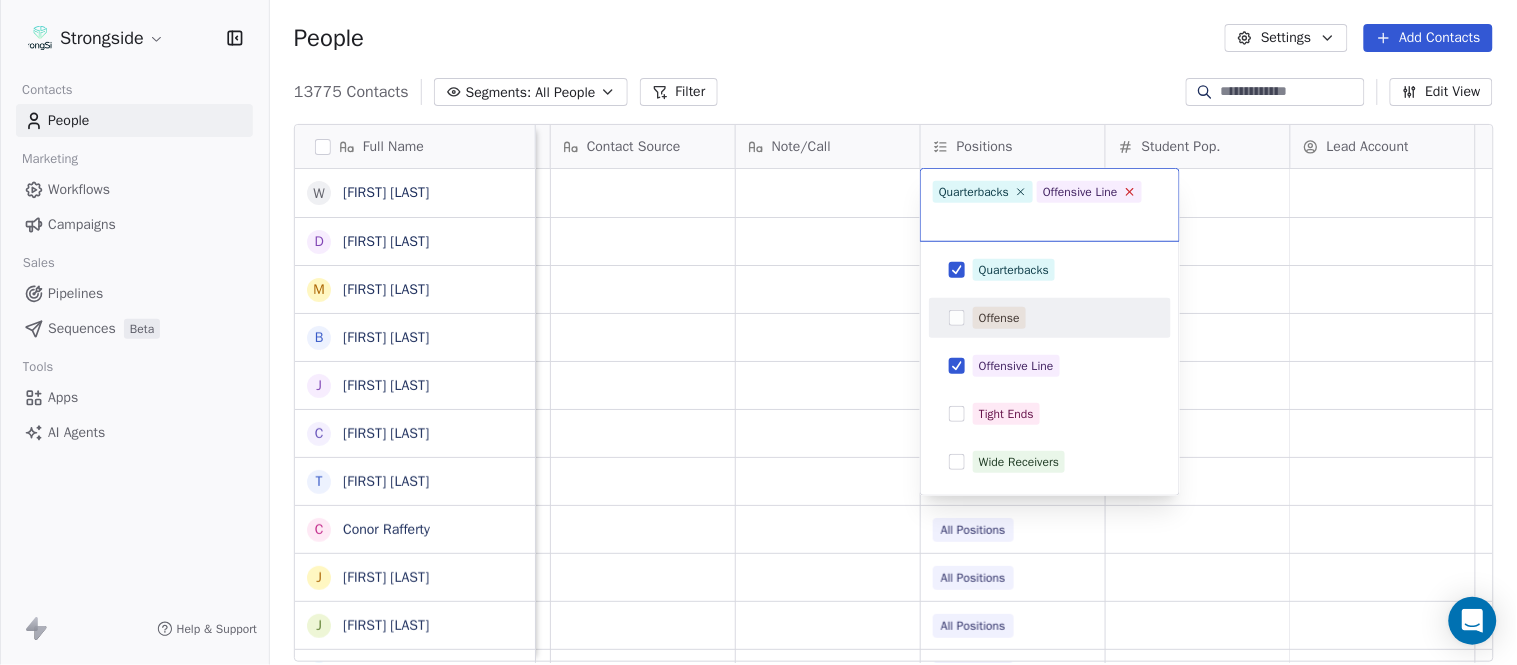 click 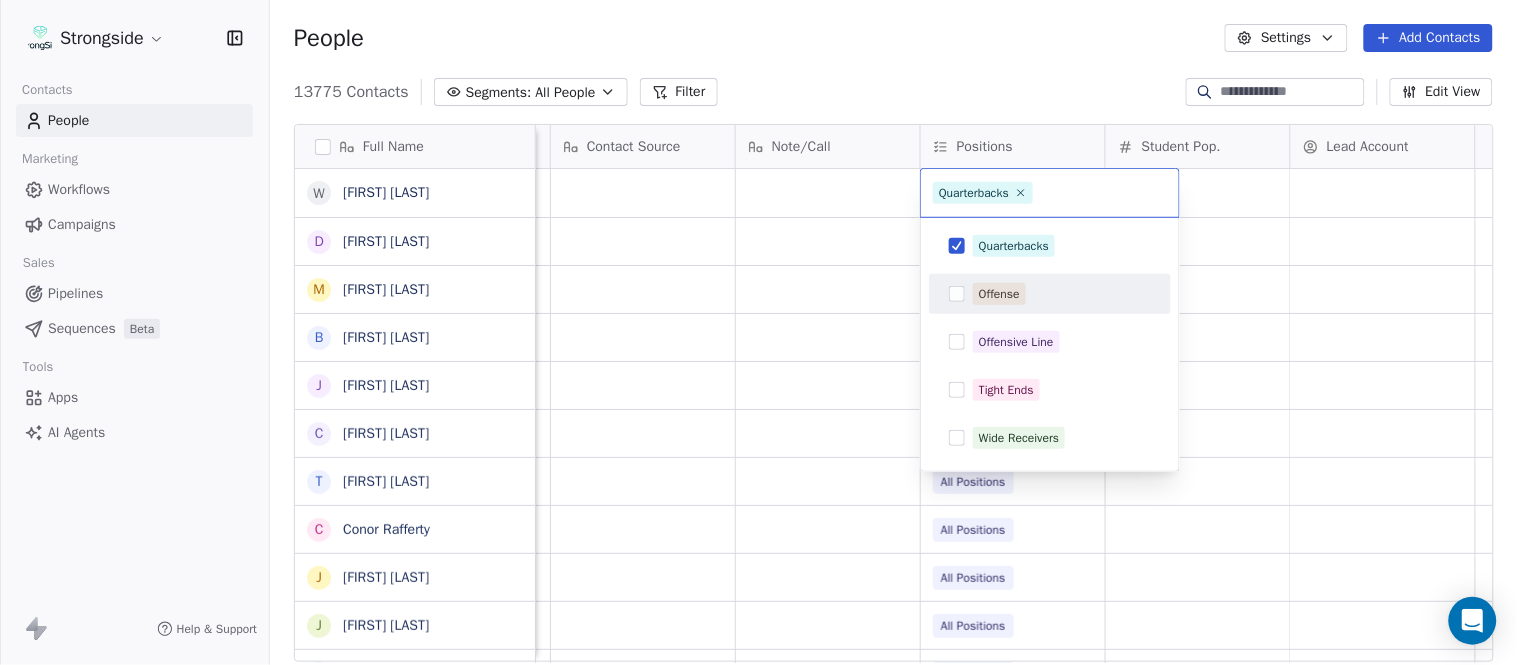 click on "Offense" at bounding box center [999, 294] 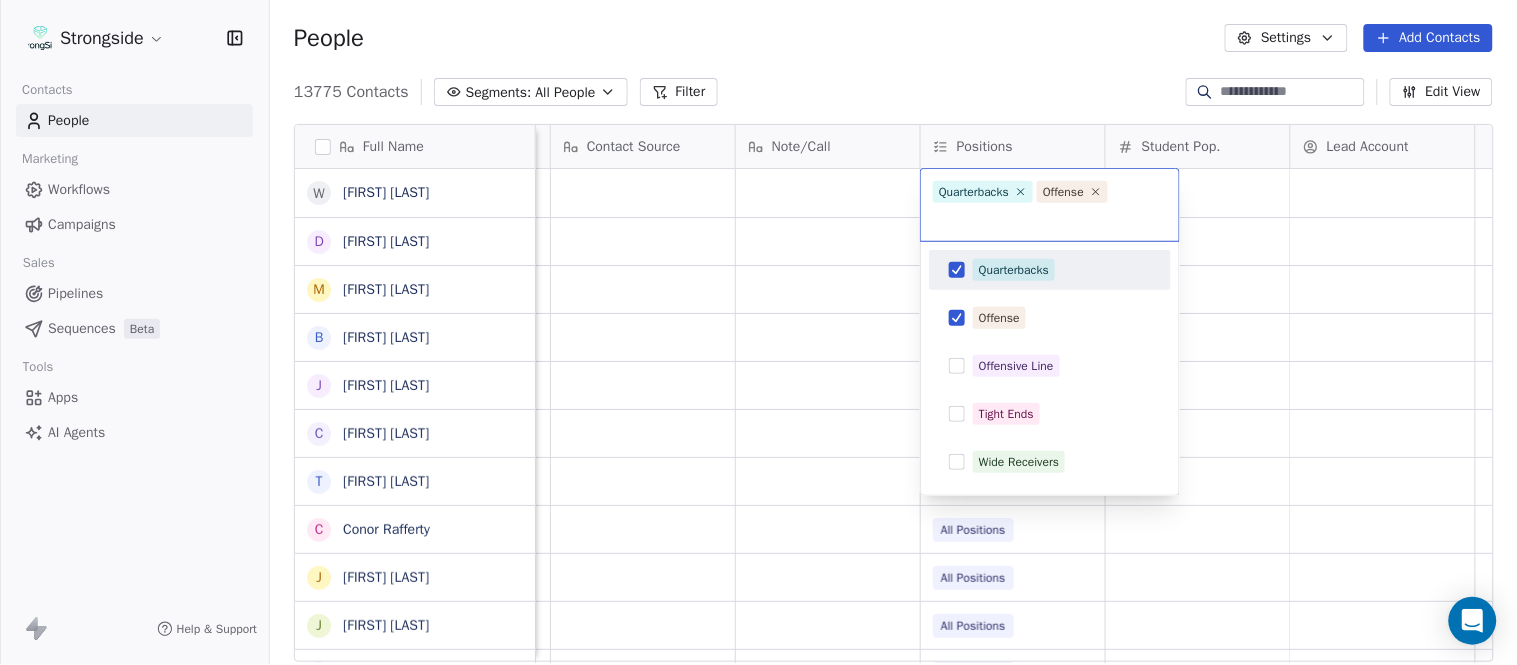 click on "Strongside Contacts People Marketing Workflows Campaigns Sales Pipelines Sequences Beta Tools Apps AI Agents Help & Support People Settings  Add Contacts 13775 Contacts Segments: All People Filter  Edit View Tag Add to Sequence Export Full Name W Will Fiacchi D Dave Bucar M Matthew Barber B Bryan Mannarino J Jennifer Carron C Casey Mae Filiaci T Taylor OConnor C Conor Rafferty J Jay Geiger J Jared Ambrose M Maryfrancis Keegan M Mark Benson B Brendan Smith C Chris Calabrese V Vic Cegles J Jon Simmons J Jordan Orlovsky G Griffith Hunter A Adam Lovan S Sean Hammonds C Chris Bache K Kevin Elliott A Anthony Davis II S Steve Martino S Scott Lewis Z Zuril Hendrick S Sean Kennedy E Elizabeth Zanolli B Briana Sterling J Jack Clark E Enzo Zucconi Priority Emails Auto Clicked Last Activity Date BST In Open Phone Contact Source Note/Call Positions Student Pop. Lead Account   True   False Offensive Line   True All Positions   True All Positions   True All Positions   True All Positions   True All Positions   True   True" at bounding box center (758, 332) 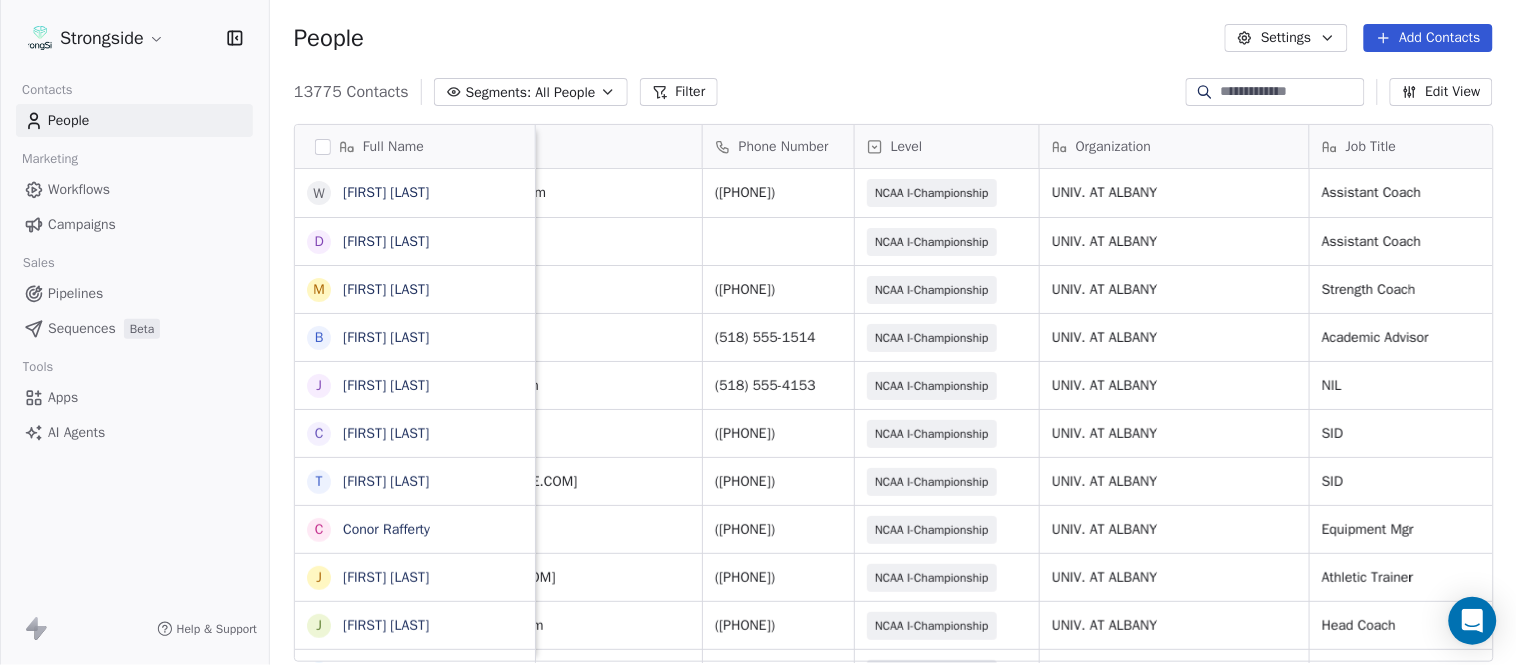 scroll, scrollTop: 0, scrollLeft: 0, axis: both 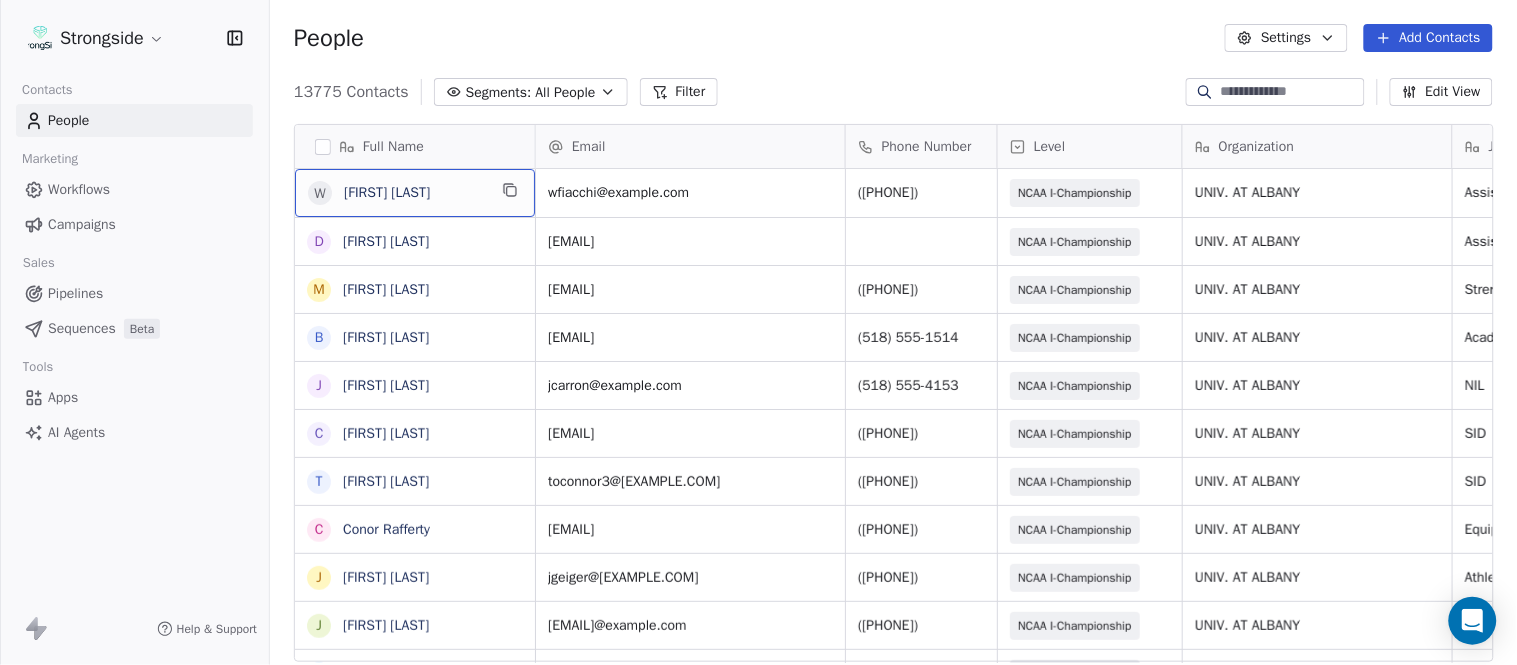 click on "W Will Fiacchi" at bounding box center [415, 193] 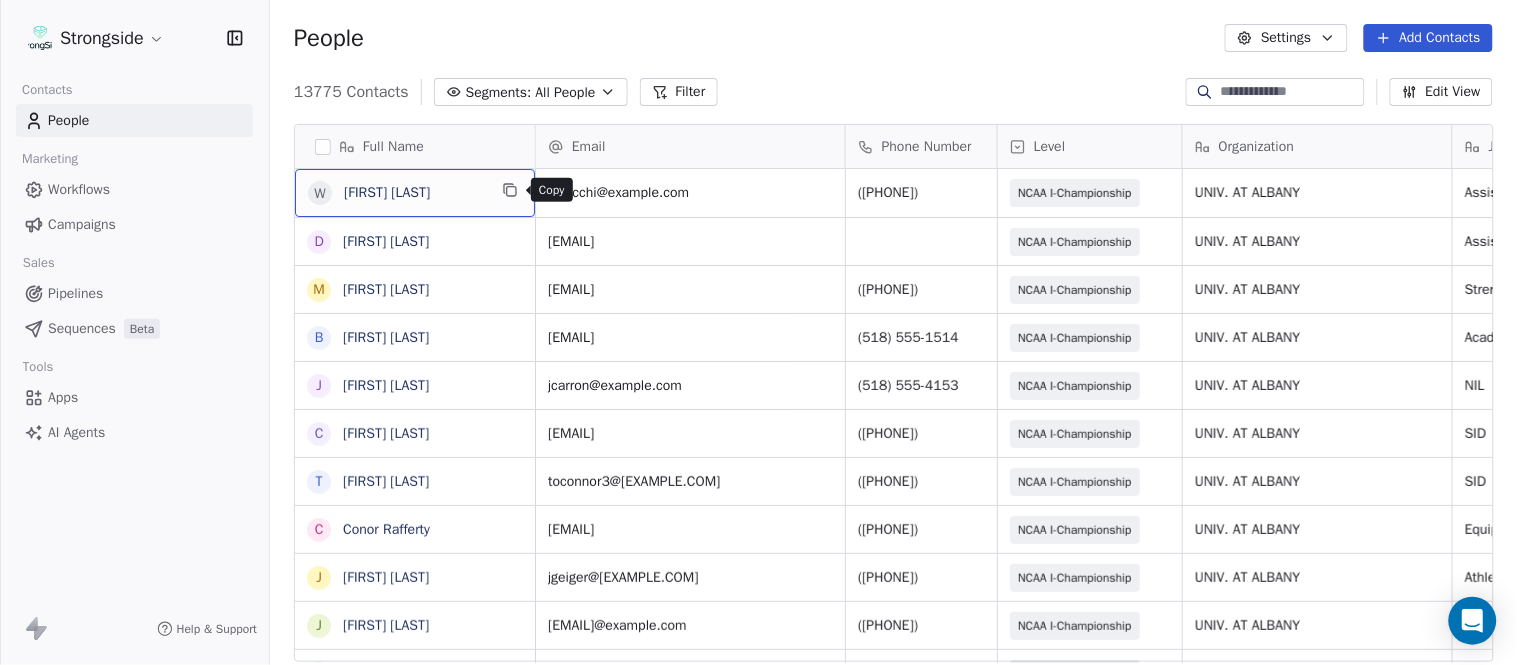 click 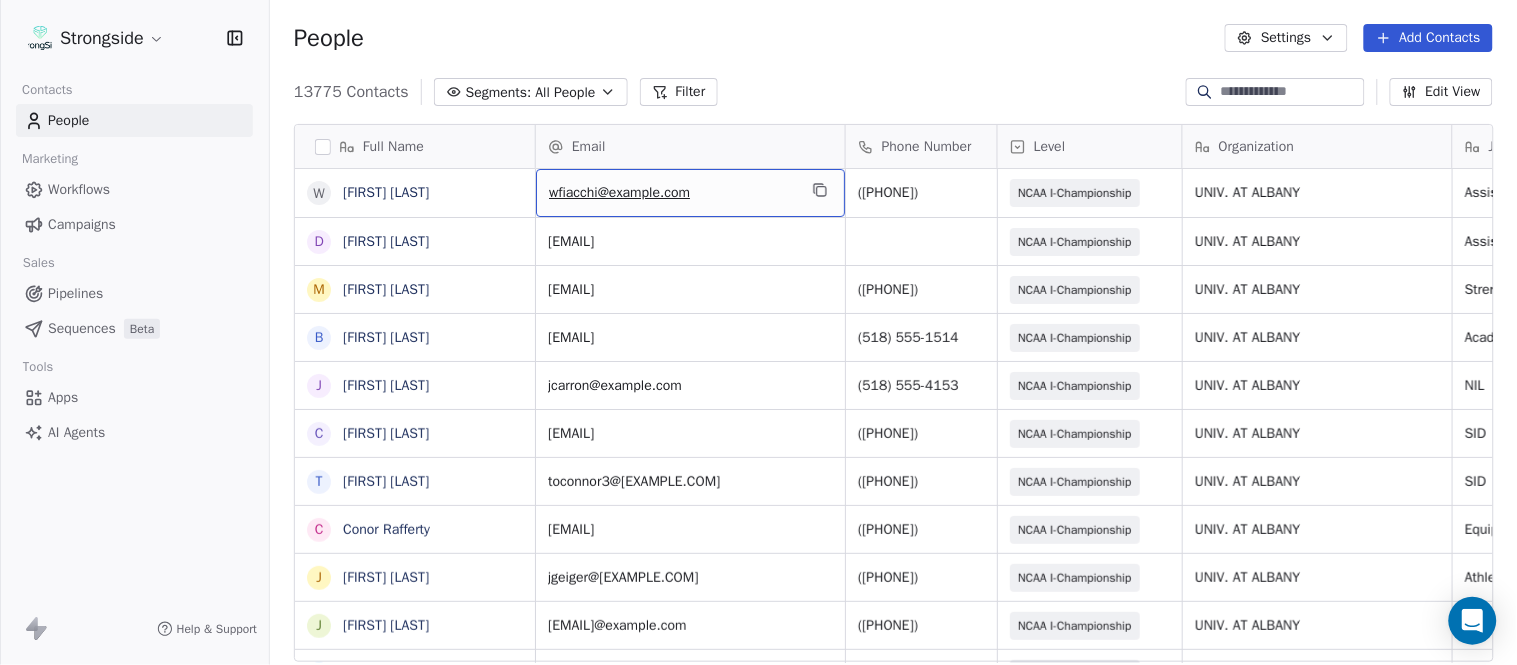 drag, startPoint x: 722, startPoint y: 215, endPoint x: 735, endPoint y: 198, distance: 21.400934 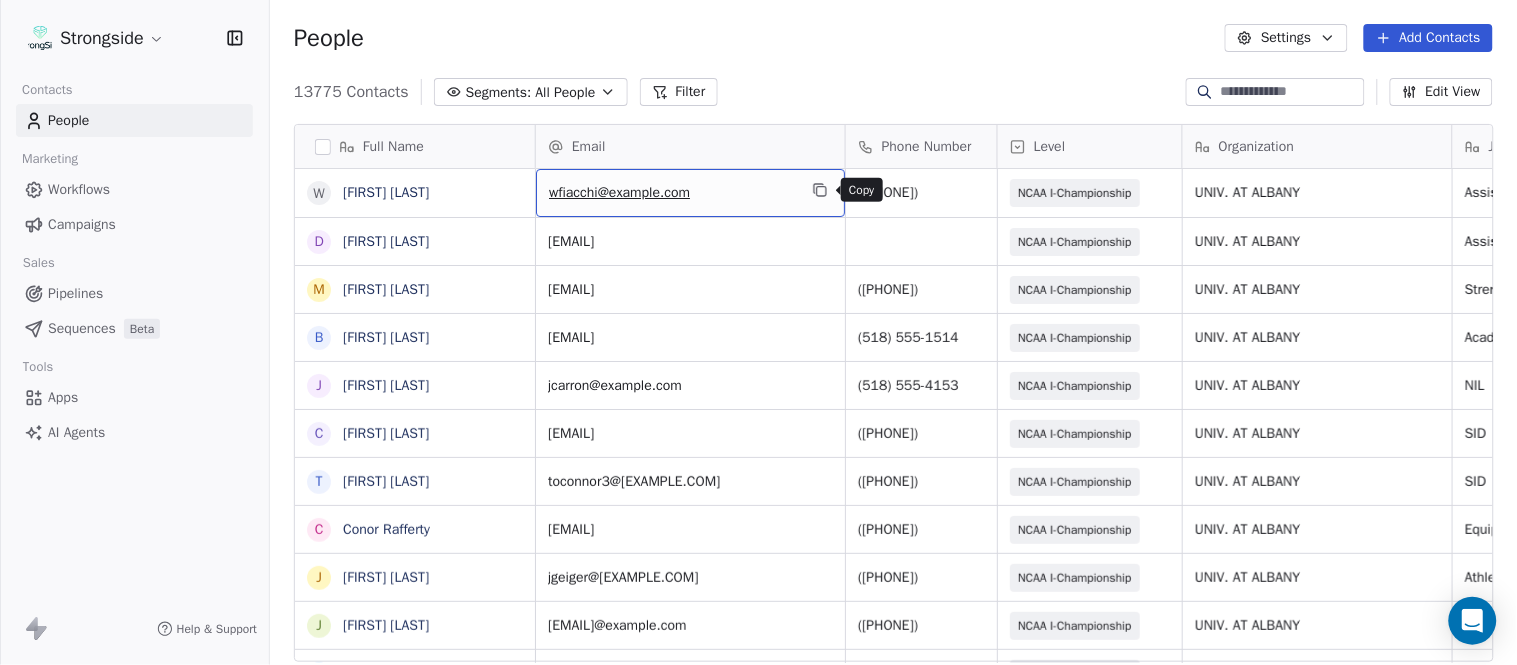 click at bounding box center [820, 190] 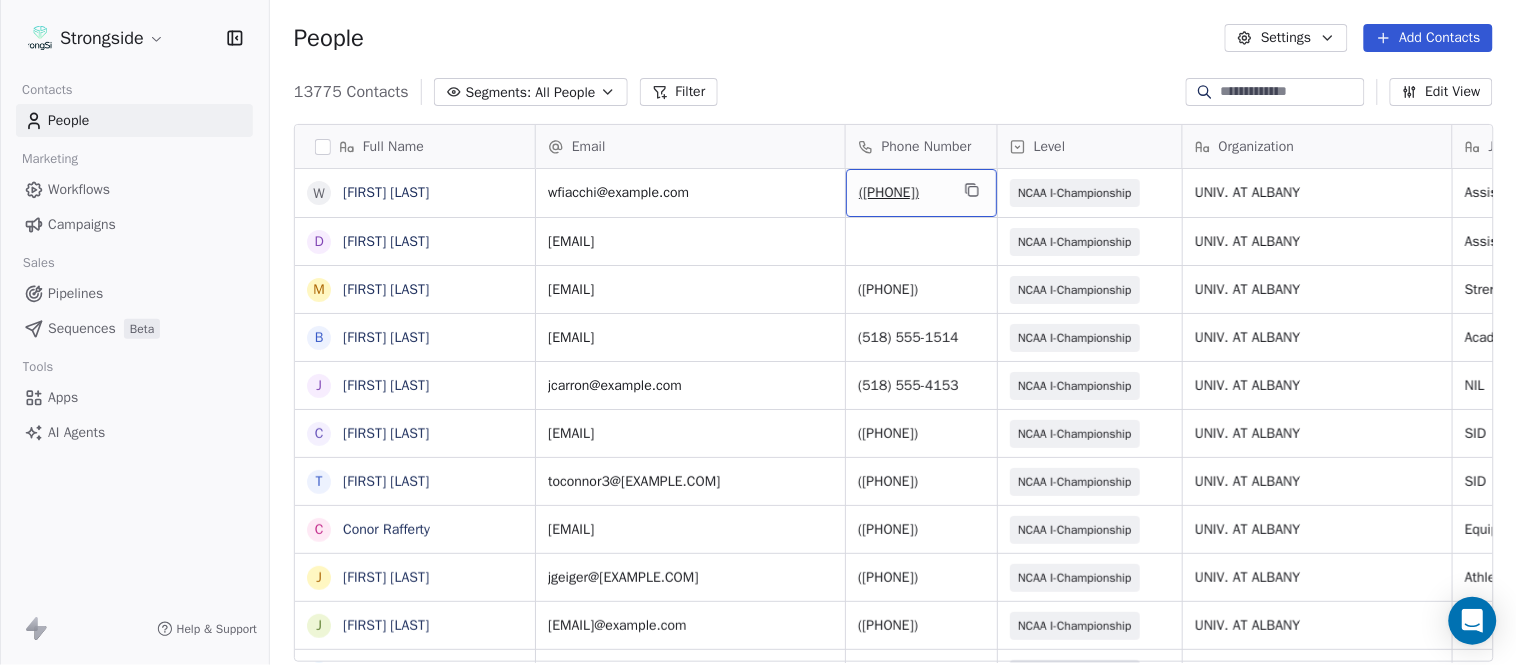 click at bounding box center [972, 190] 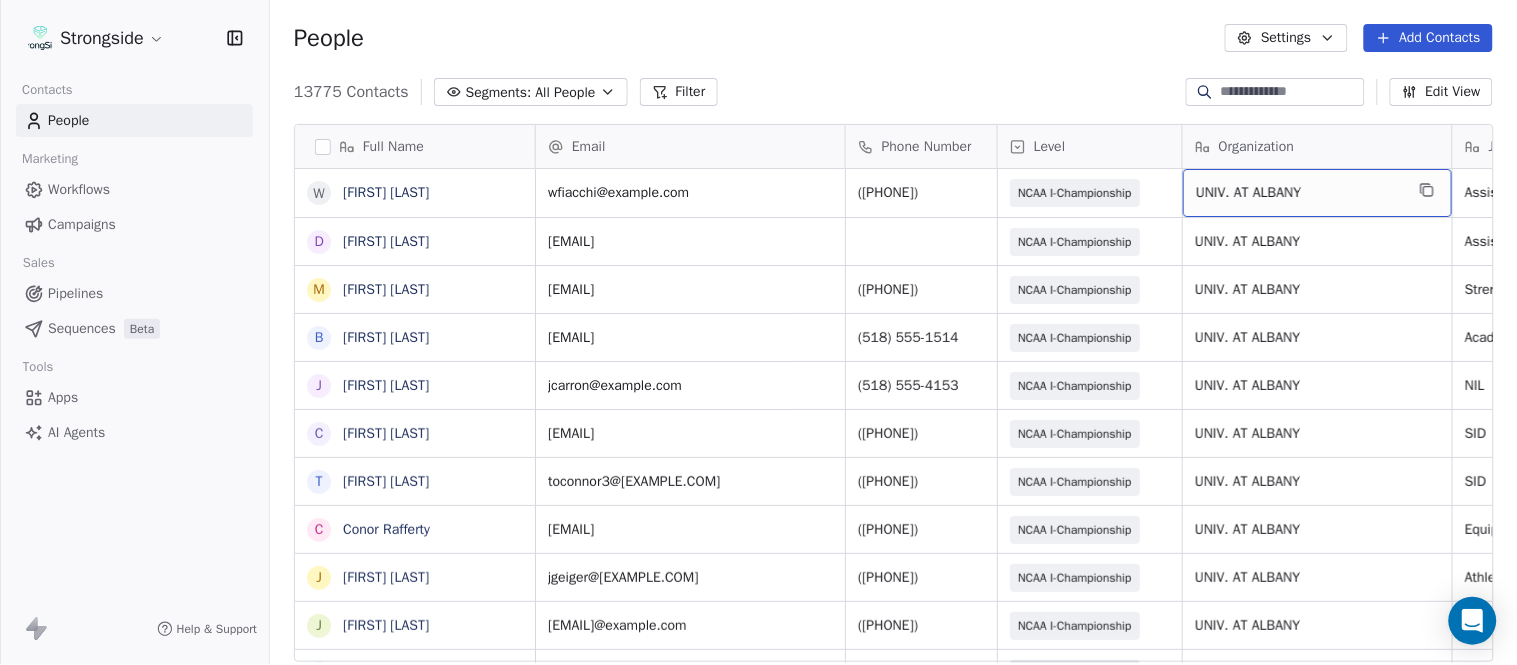 click on "UNIV. AT ALBANY" at bounding box center (1317, 193) 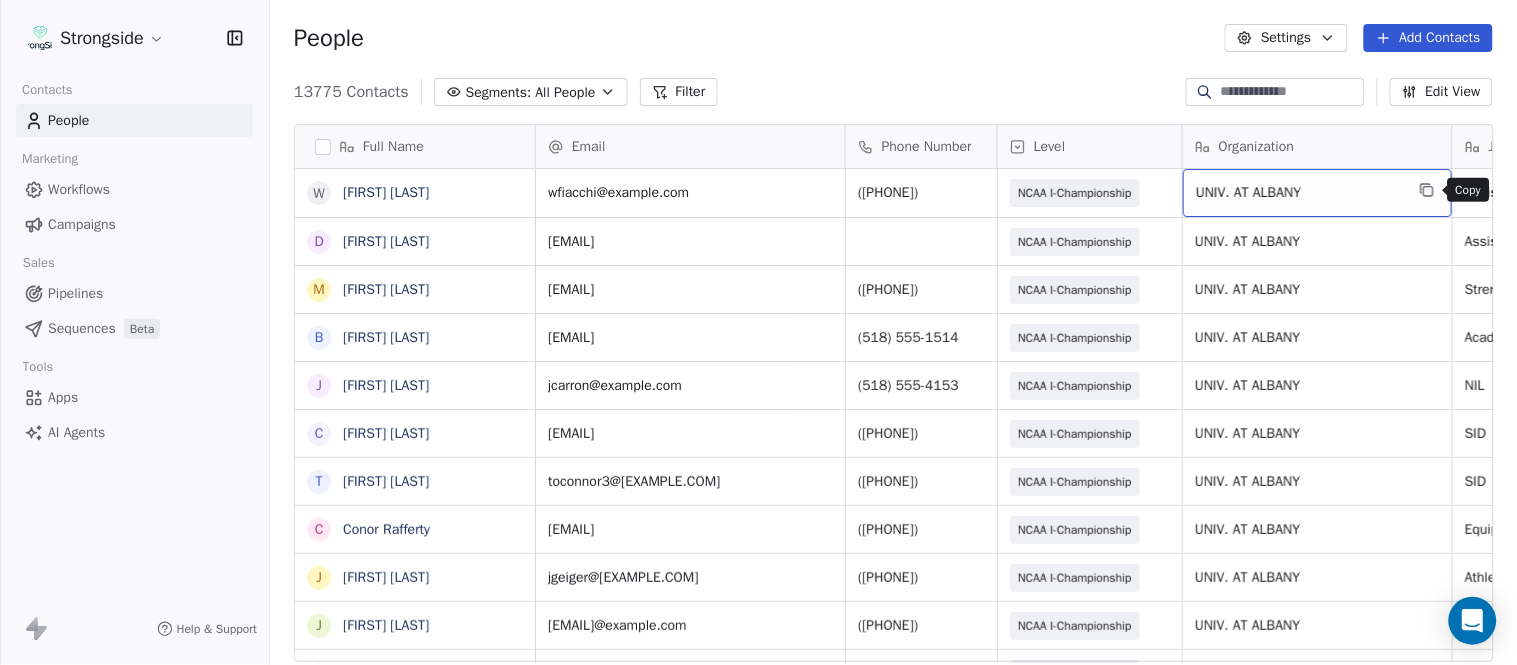 click at bounding box center [1427, 190] 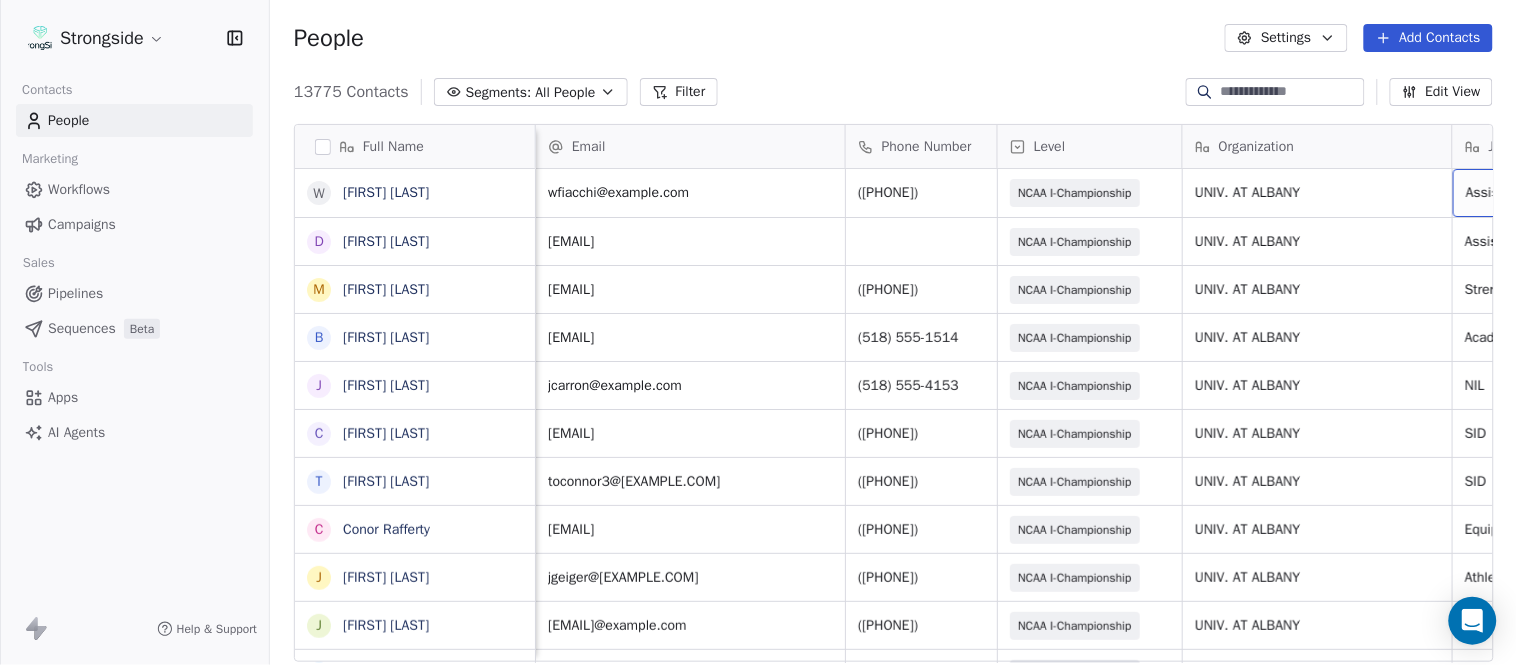 scroll, scrollTop: 0, scrollLeft: 244, axis: horizontal 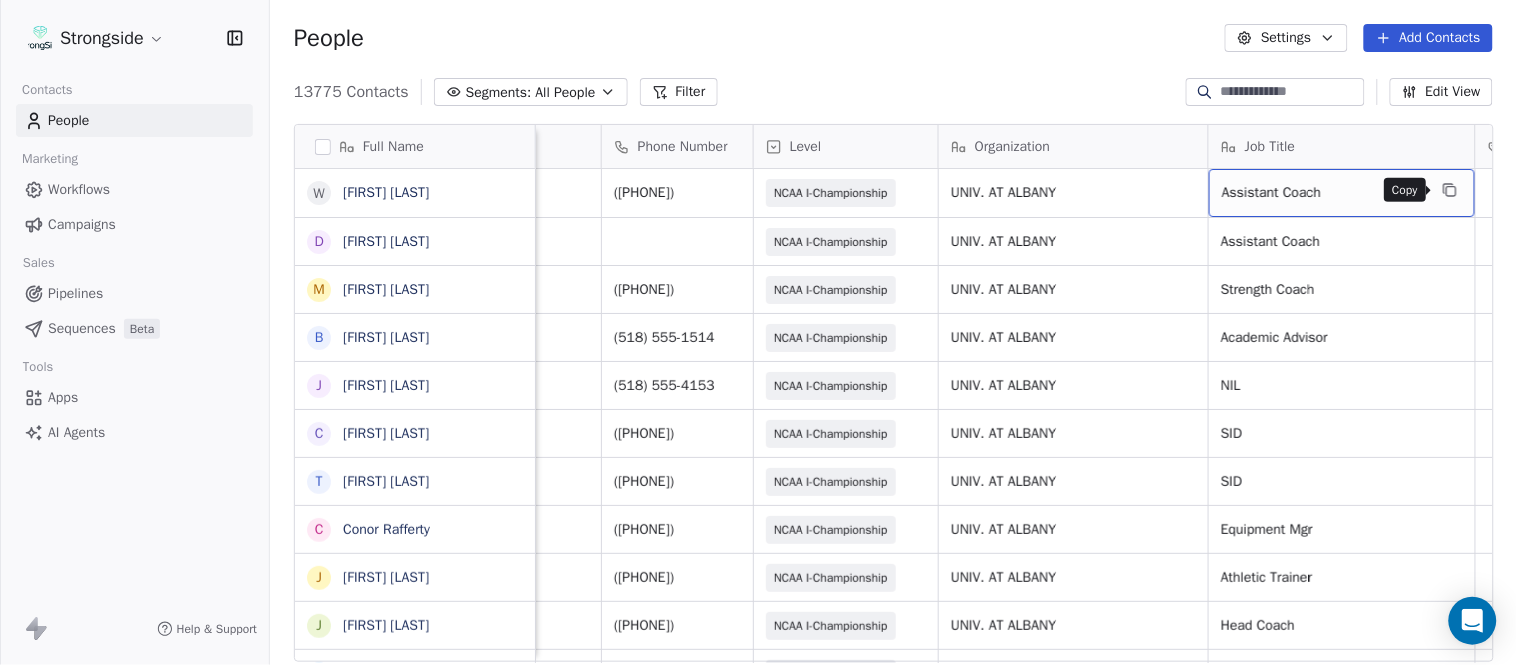 click 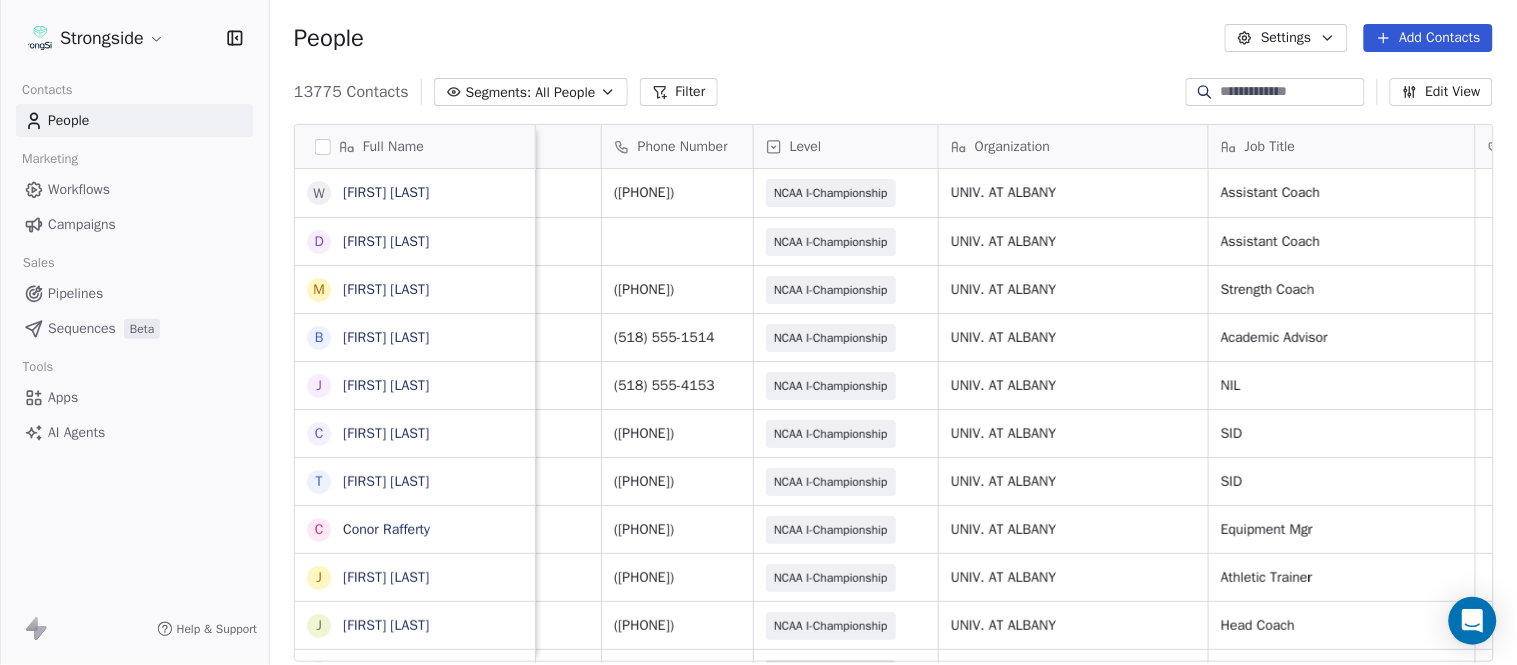 click on "Add Contacts" at bounding box center (1428, 38) 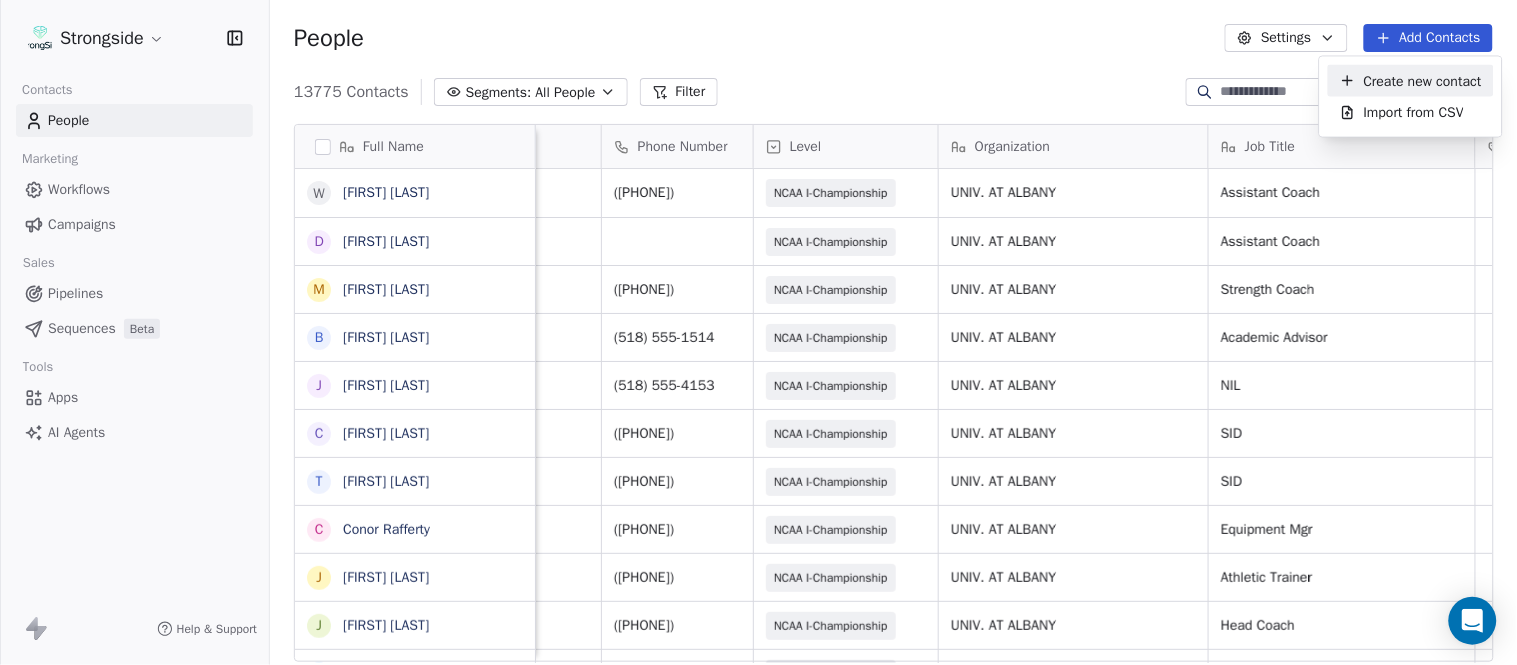 click on "Create new contact" at bounding box center (1423, 80) 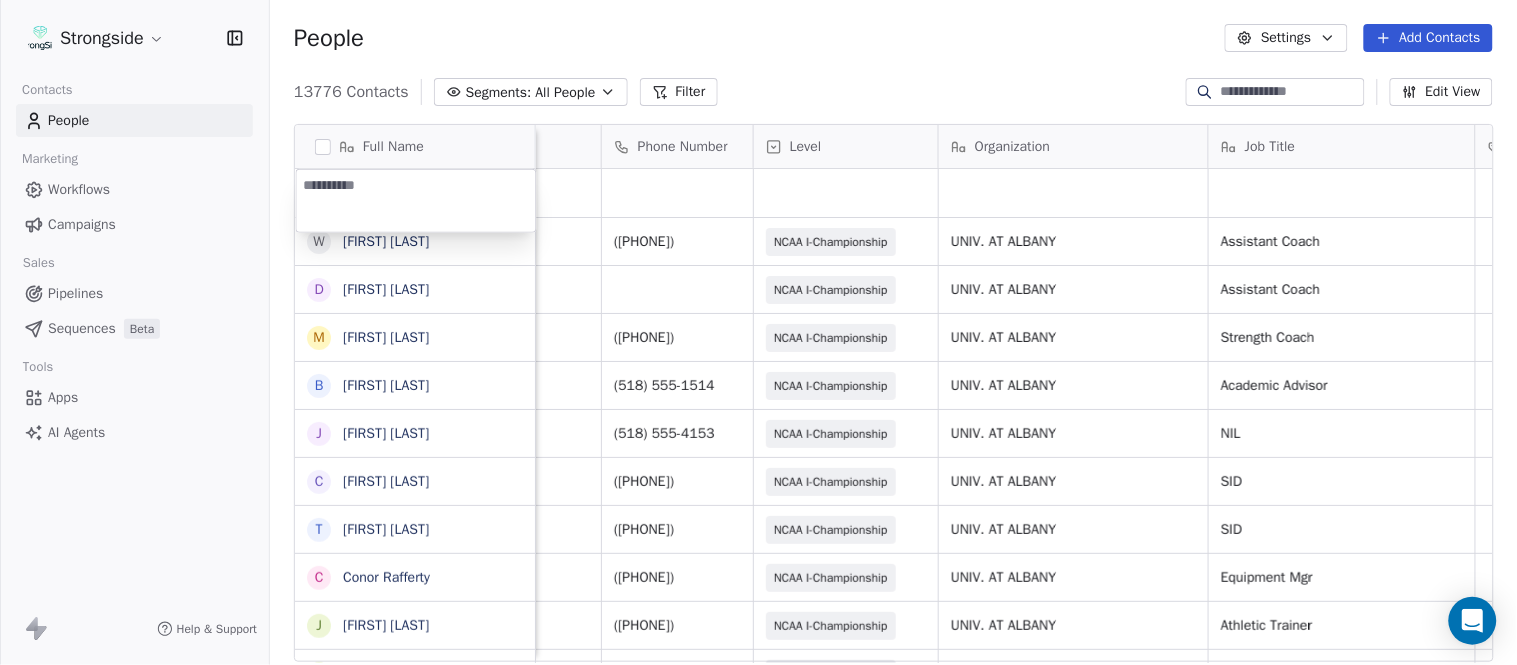 type on "**********" 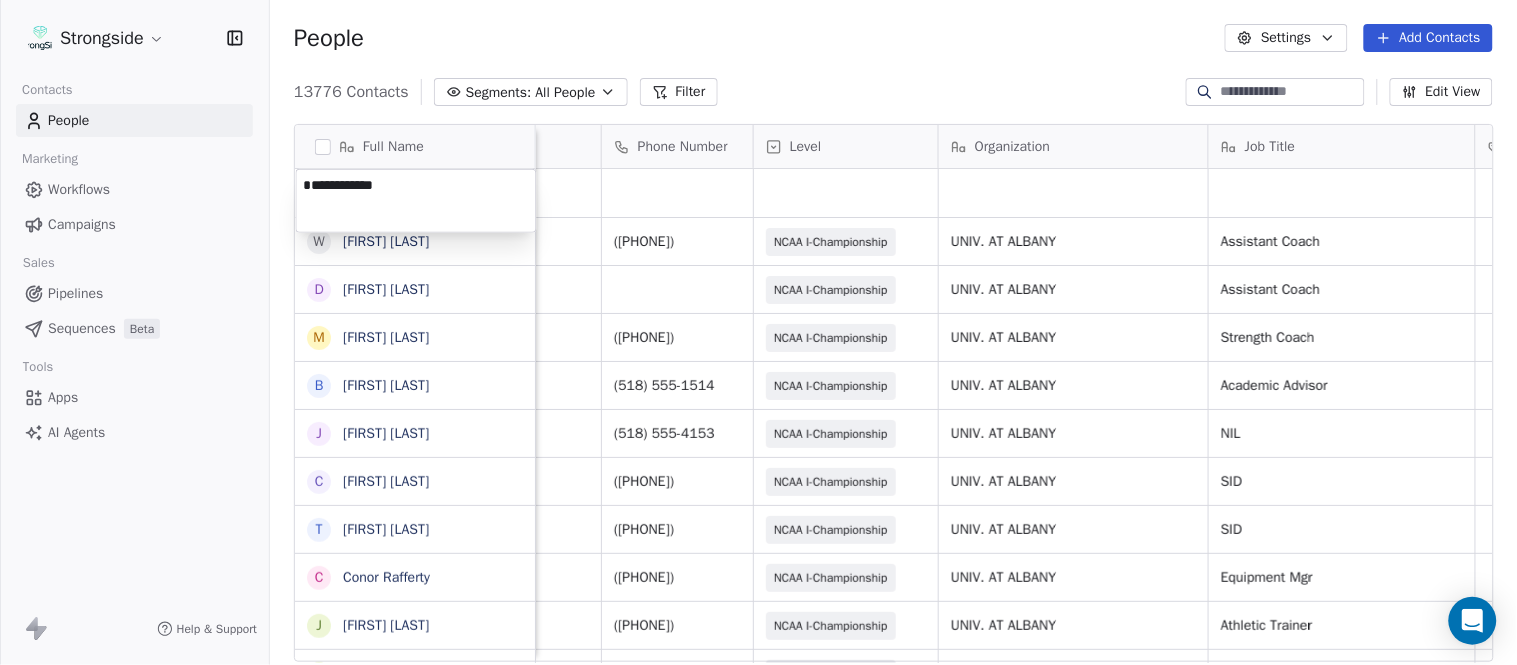 click on "Strongside Contacts People Marketing Workflows Campaigns Sales Pipelines Sequences Beta Tools Apps AI Agents Help & Support People Settings  Add Contacts 13776 Contacts Segments: All People Filter  Edit View Tag Add to Sequence Export Full Name W Will Fiacchi D Dave Bucar M Matthew Barber B Bryan Mannarino J Jennifer Carron C Casey Mae Filiaci T Taylor OConnor C Conor Rafferty J Jay Geiger J Jared Ambrose M Maryfrancis Keegan M Mark Benson B Brendan Smith C Chris Calabrese V Vic Cegles J Jon Simmons J Jordan Orlovsky G Griffith Hunter A Adam Lovan S Sean Hammonds C Chris Bache K Kevin Elliott A Anthony Davis II S Steve Martino S Scott Lewis Z Zuril Hendrick S Sean Kennedy E Elizabeth Zanolli B Briana Sterling J Jack Clark Email Phone Number Level Organization Job Title Tags Created Date BST Status Priority Aug 09, 2025 12:33 AM wfiacchi@albany.edu (518) 407-7065 NCAA I-Championship UNIV. AT ALBANY Assistant Coach Aug 09, 2025 12:32 AM dbucar@albany.edu NCAA I-Championship UNIV. AT ALBANY Assistant Coach NIL" at bounding box center (758, 332) 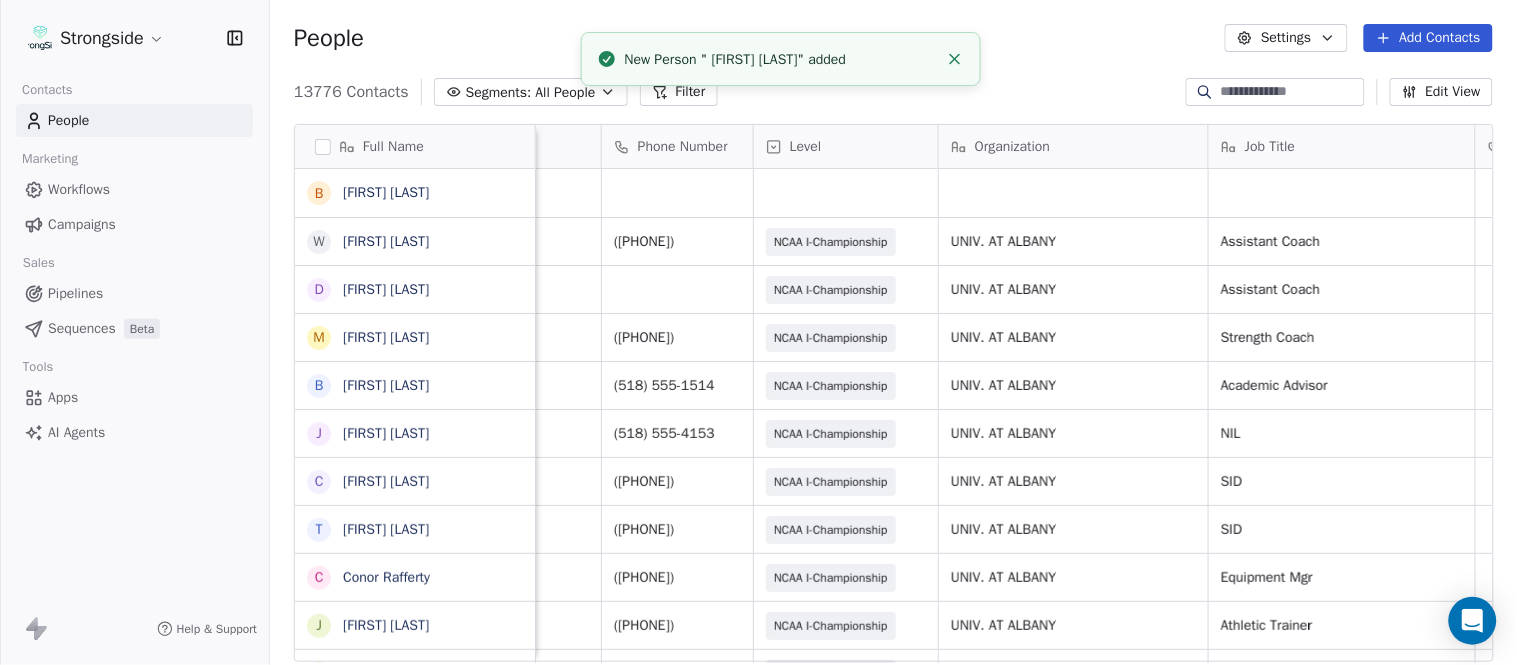 scroll, scrollTop: 0, scrollLeft: 0, axis: both 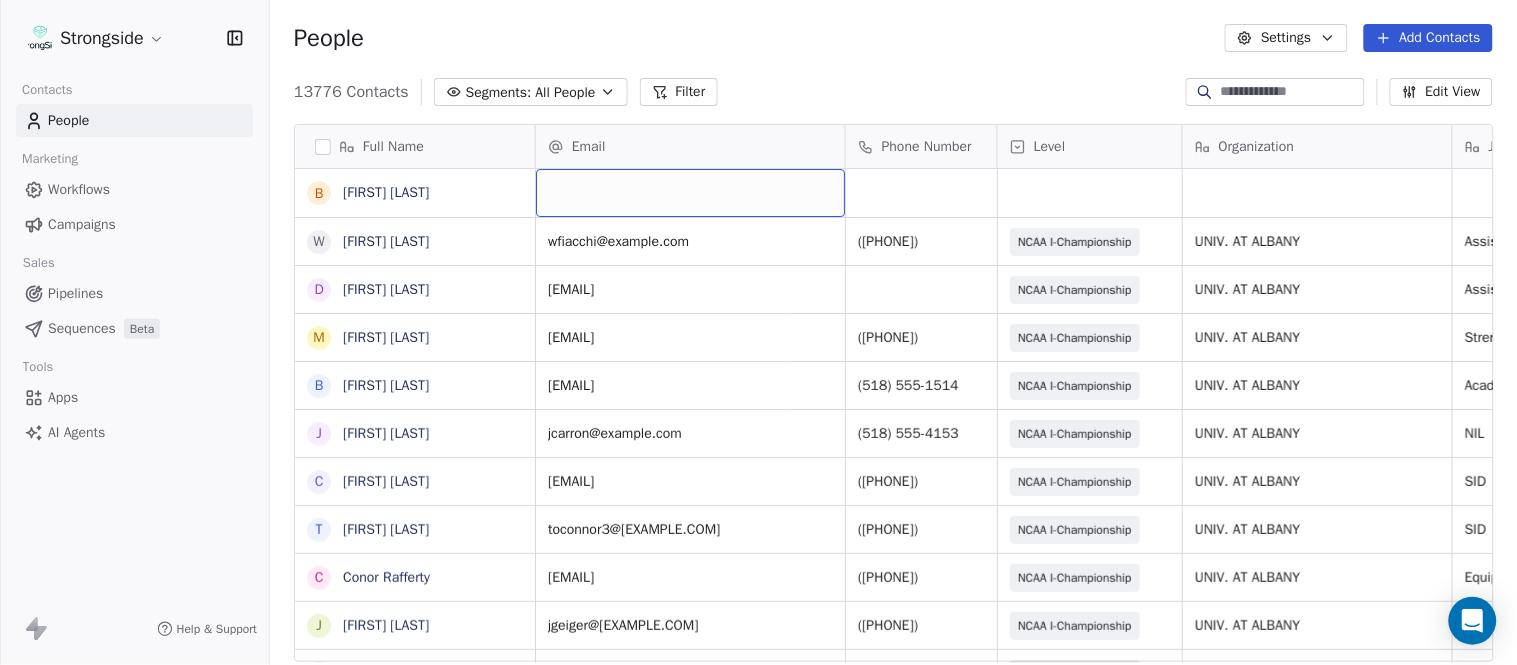 click at bounding box center (690, 193) 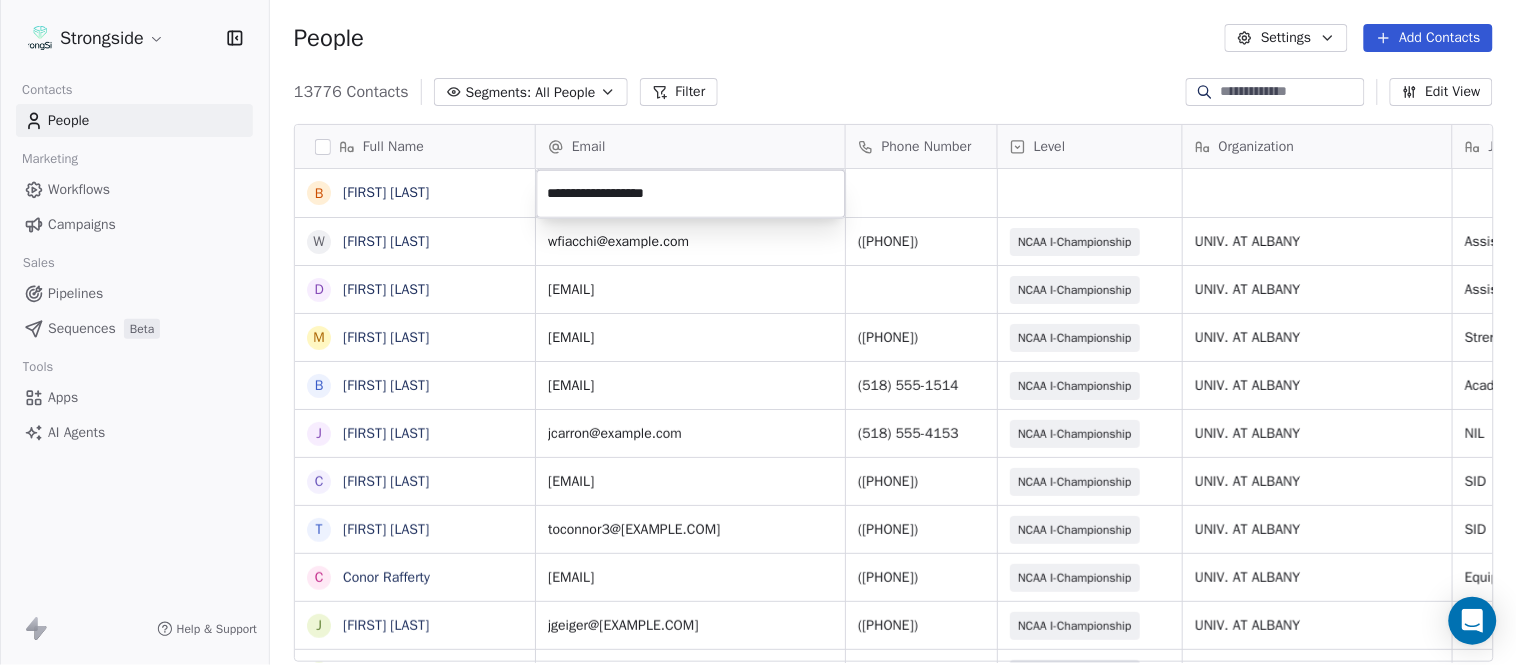 click on "Strongside Contacts People Marketing Workflows Campaigns Sales Pipelines Sequences Beta Tools Apps AI Agents Help & Support People Settings  Add Contacts 13776 Contacts Segments: All People Filter  Edit View Tag Add to Sequence Export Full Name B Bill Nesselt W Will Fiacchi D Dave Bucar M Matthew Barber B Bryan Mannarino J Jennifer Carron C Casey Mae Filiaci T Taylor OConnor C Conor Rafferty J Jay Geiger J Jared Ambrose M Maryfrancis Keegan M Mark Benson B Brendan Smith C Chris Calabrese V Vic Cegles J Jon Simmons J Jordan Orlovsky G Griffith Hunter A Adam Lovan S Sean Hammonds C Chris Bache K Kevin Elliott A Anthony Davis II S Steve Martino S Scott Lewis Z Zuril Hendrick S Sean Kennedy E Elizabeth Zanolli B Briana Sterling J Jack Clark Email Phone Number Level Organization Job Title Tags Created Date BST Status Aug 09, 2025 12:33 AM wfiacchi@albany.edu (518) 407-7065 NCAA I-Championship UNIV. AT ALBANY Assistant Coach Aug 09, 2025 12:32 AM dbucar@albany.edu NCAA I-Championship UNIV. AT ALBANY NIL SID SID" at bounding box center [758, 332] 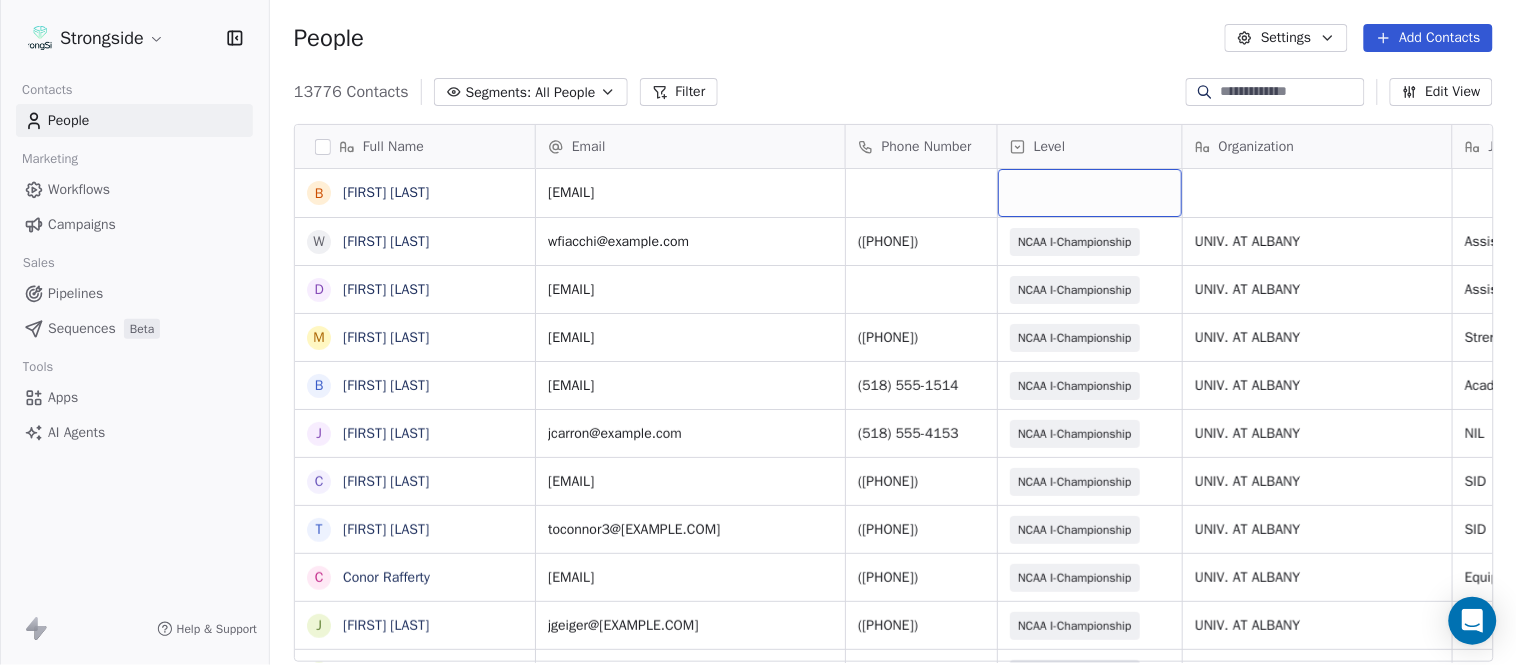 click at bounding box center [1090, 193] 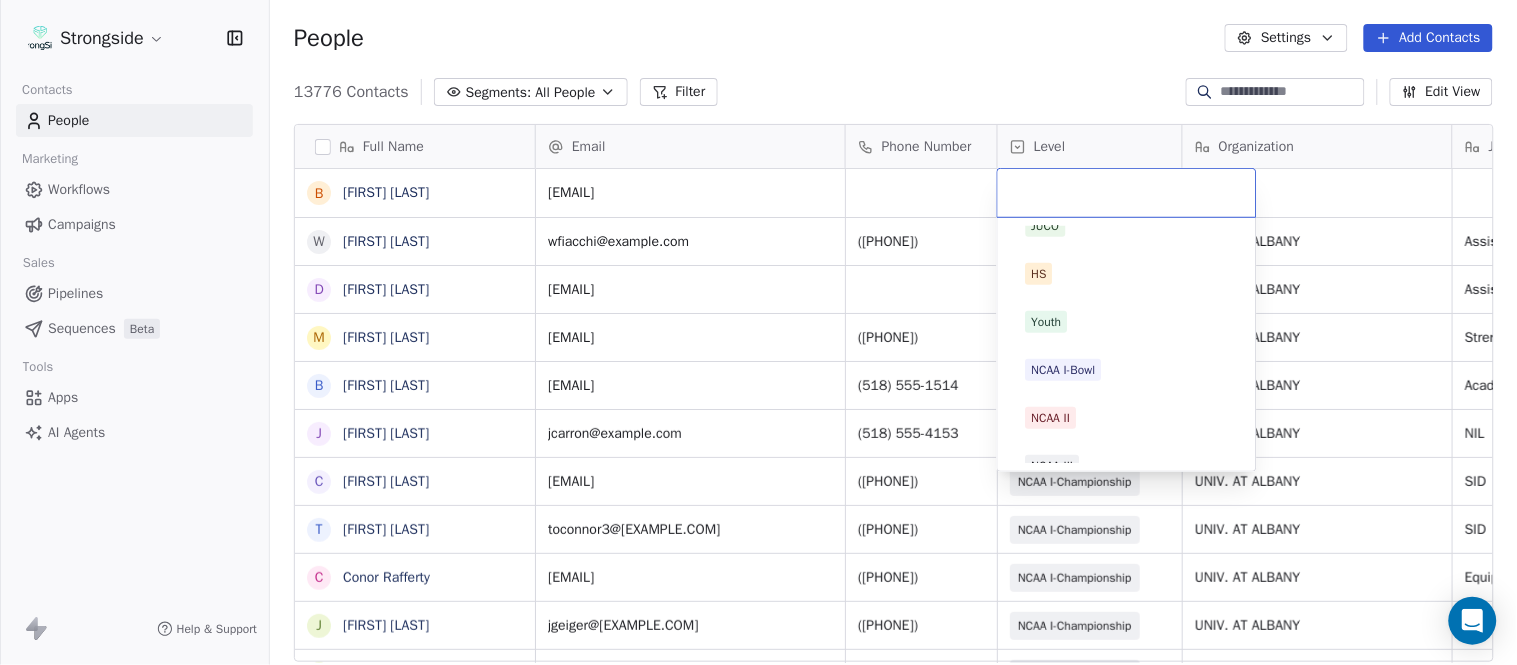 scroll, scrollTop: 378, scrollLeft: 0, axis: vertical 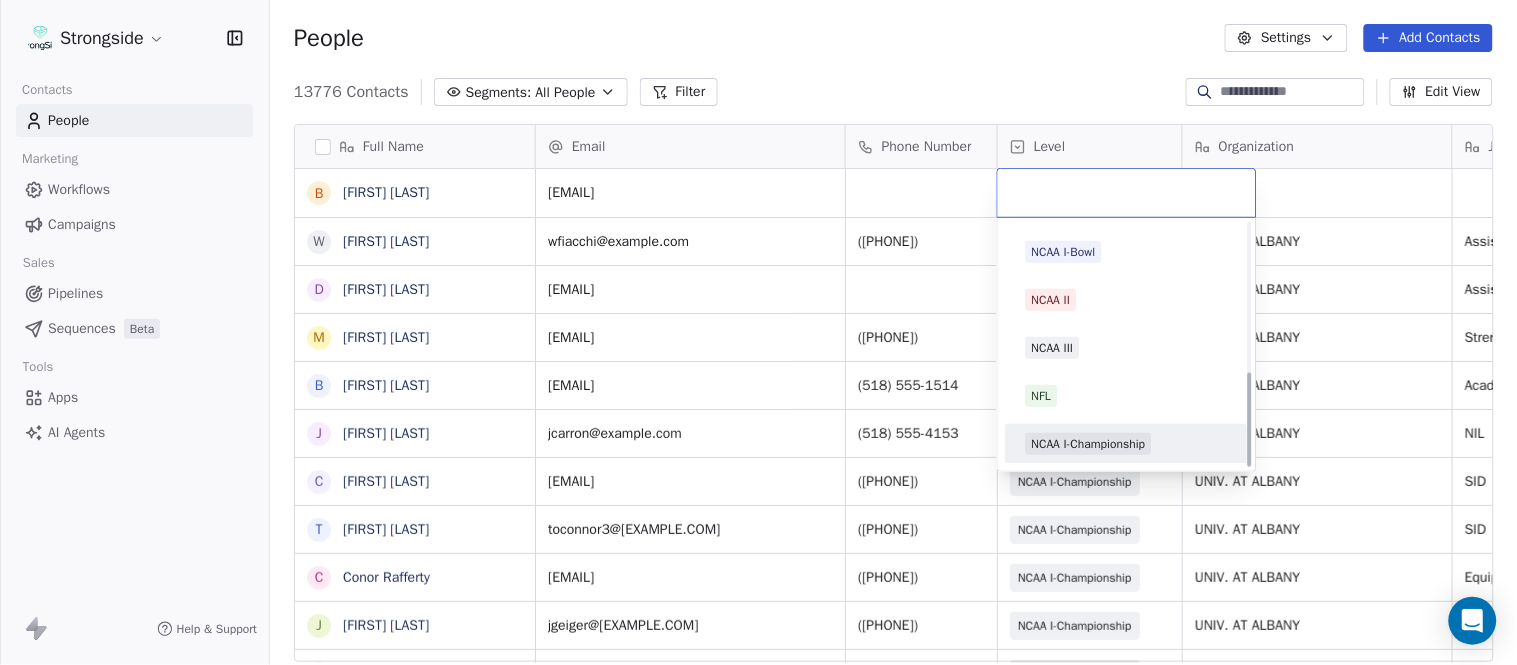 click on "NCAA I-Championship" at bounding box center [1089, 444] 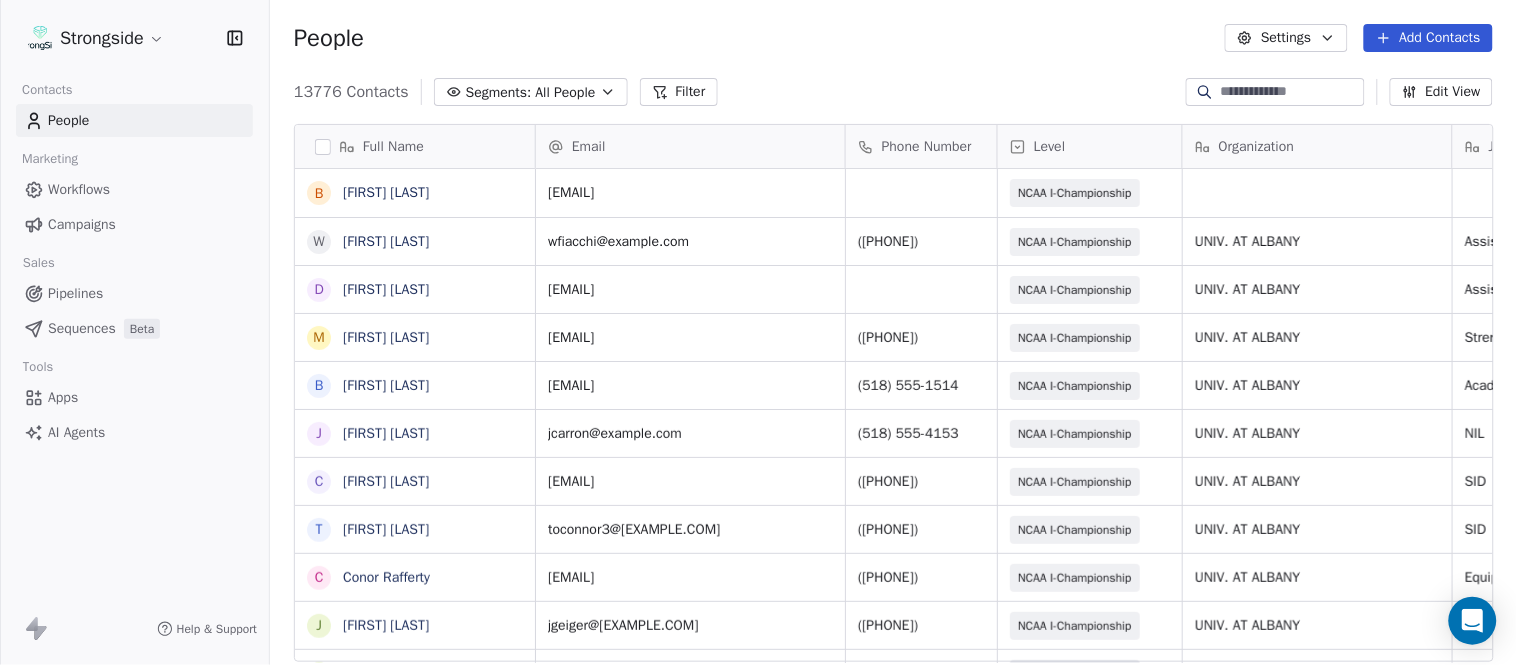 scroll, scrollTop: 0, scrollLeft: 244, axis: horizontal 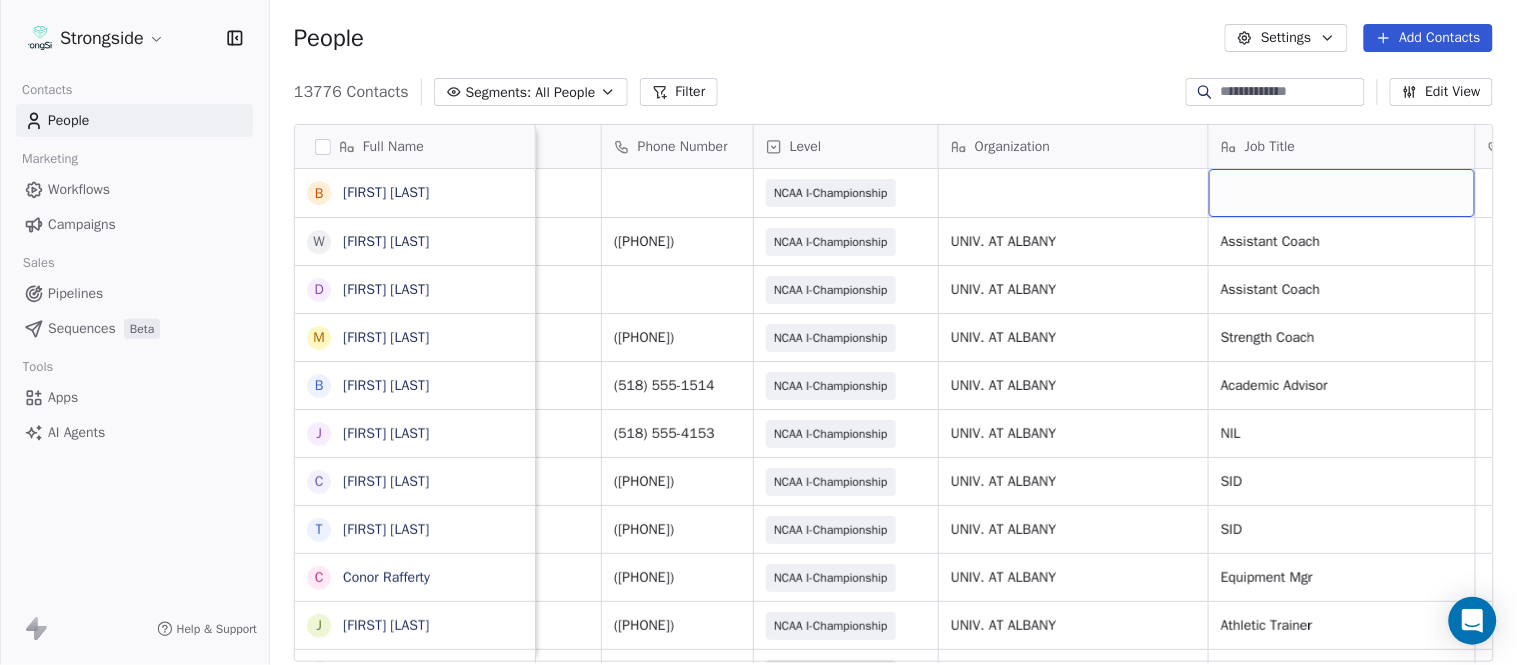 click at bounding box center [1342, 193] 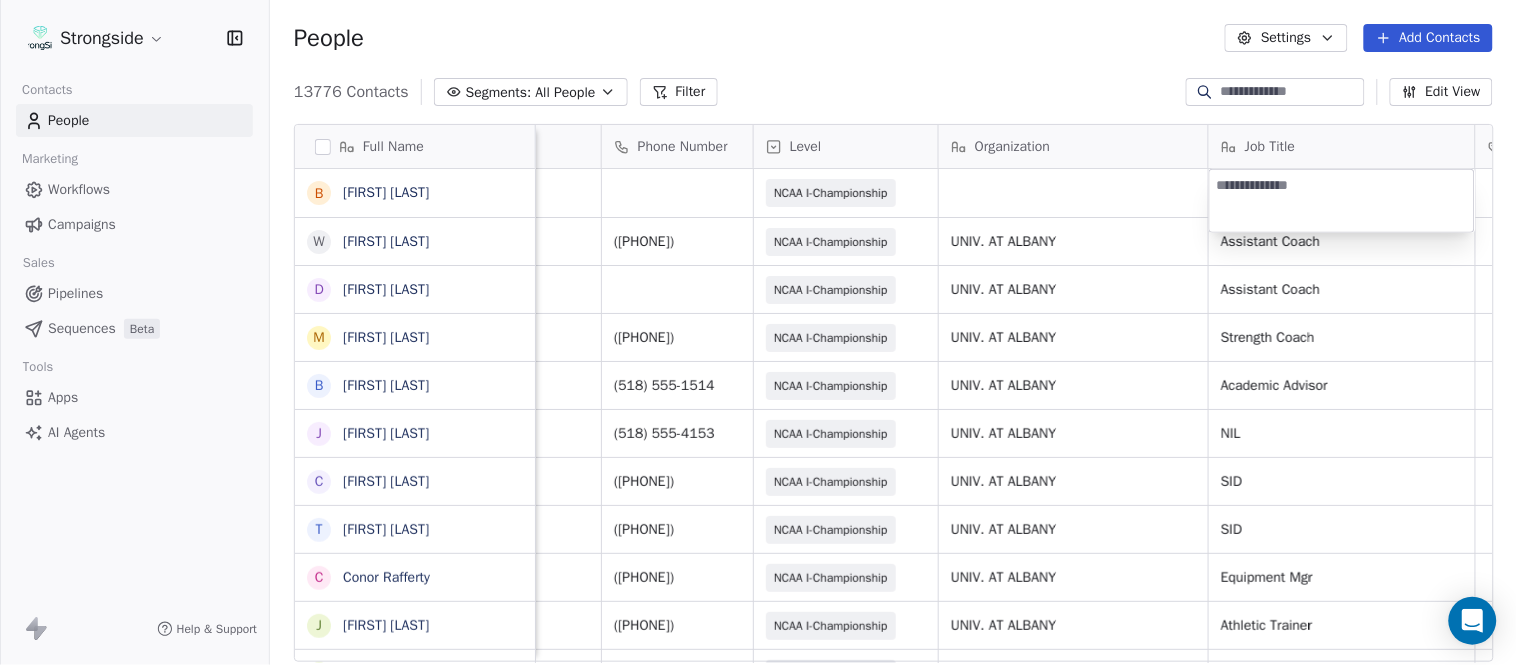 type on "**********" 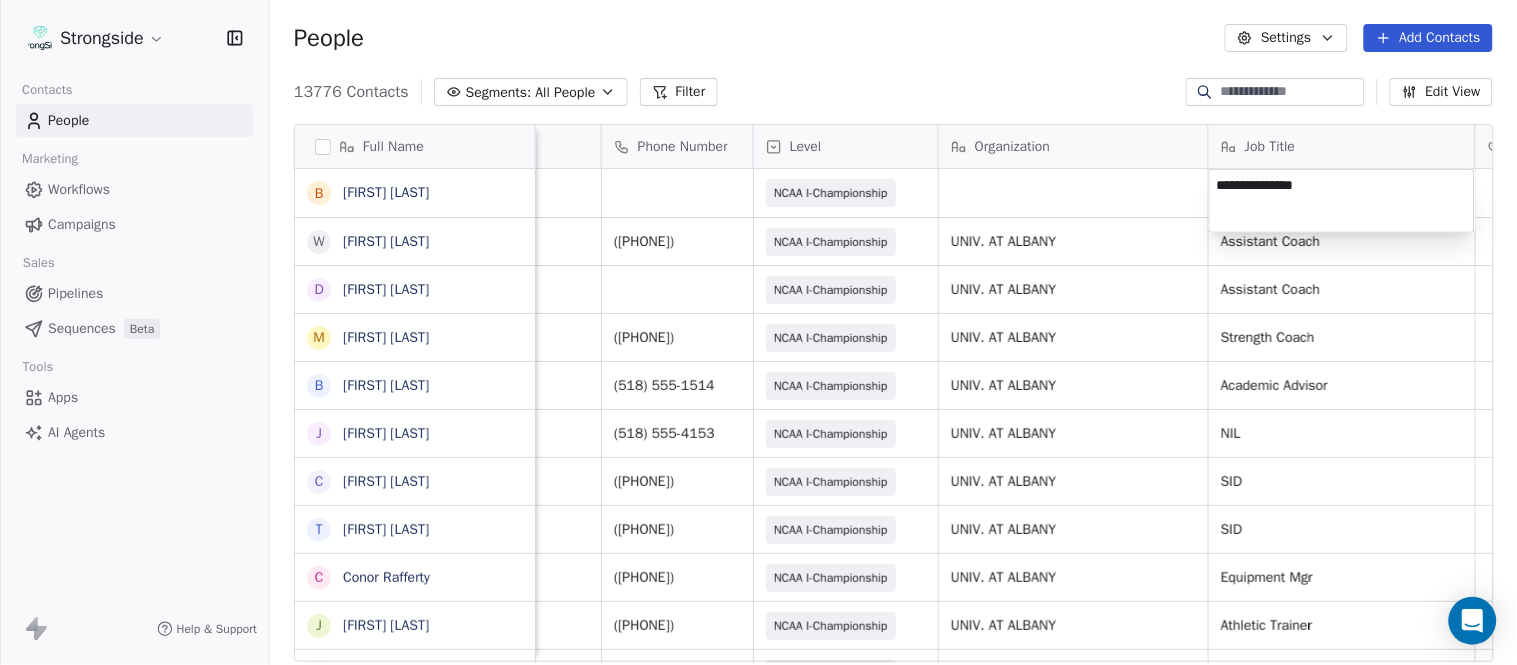 click on "Strongside Contacts People Marketing Workflows Campaigns Sales Pipelines Sequences Beta Tools Apps AI Agents Help & Support People Settings  Add Contacts 13776 Contacts Segments: All People Filter  Edit View Tag Add to Sequence Export Full Name B Bill Nesselt W Will Fiacchi D Dave Bucar M Matthew Barber B Bryan Mannarino J Jennifer Carron C Casey Mae Filiaci T Taylor OConnor C Conor Rafferty J Jay Geiger J Jared Ambrose M Maryfrancis Keegan M Mark Benson B Brendan Smith C Chris Calabrese V Vic Cegles J Jon Simmons J Jordan Orlovsky G Griffith Hunter A Adam Lovan S Sean Hammonds C Chris Bache K Kevin Elliott A Anthony Davis II S Steve Martino S Scott Lewis Z Zuril Hendrick S Sean Kennedy E Elizabeth Zanolli B Briana Sterling J Jack Clark Email Phone Number Level Organization Job Title Tags Created Date BST Status Priority wnesselt@albany.edu NCAA I-Championship Aug 09, 2025 12:33 AM wfiacchi@albany.edu (518) 407-7065 NCAA I-Championship UNIV. AT ALBANY Assistant Coach Aug 09, 2025 12:32 AM dbucar@albany.edu" at bounding box center [758, 332] 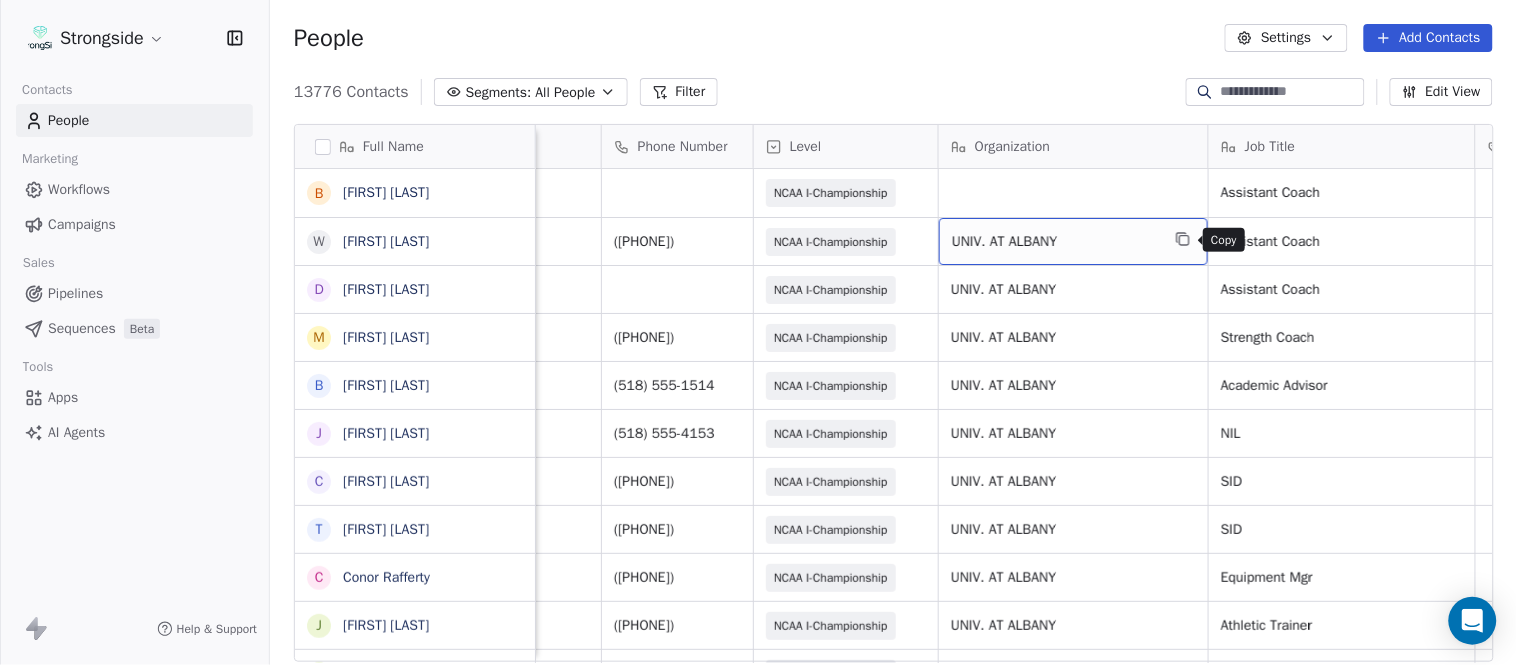 click 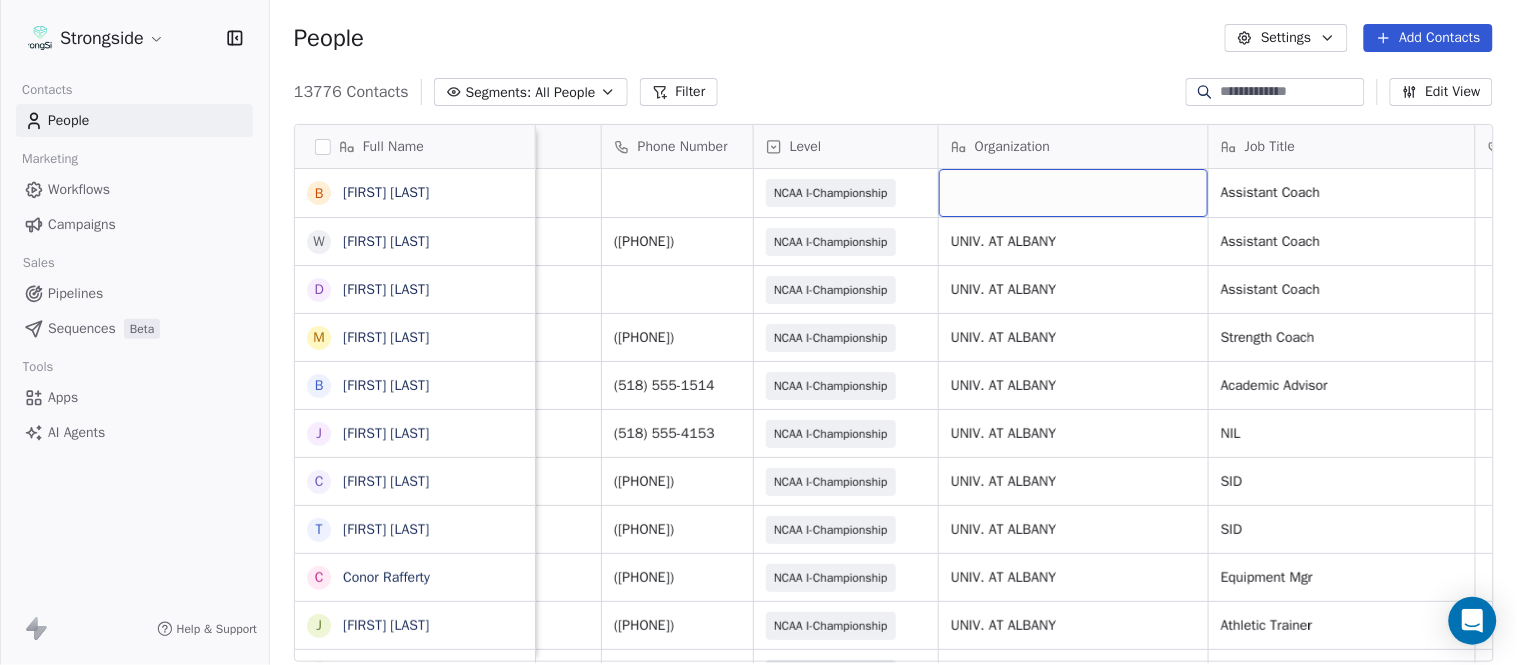 click at bounding box center [1073, 193] 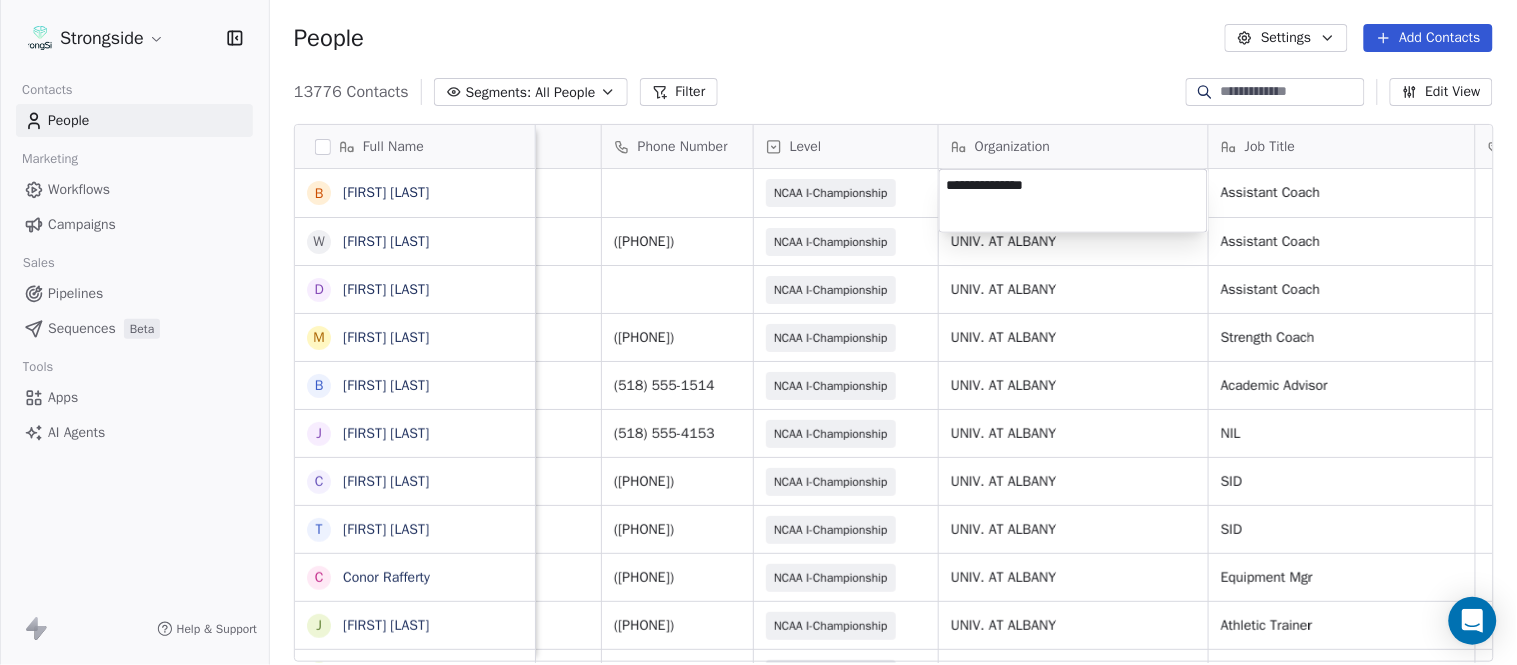 click on "Strongside Contacts People Marketing Workflows Campaigns Sales Pipelines Sequences Beta Tools Apps AI Agents Help & Support People Settings  Add Contacts 13776 Contacts Segments: All People Filter  Edit View Tag Add to Sequence Export Full Name B Bill Nesselt W Will Fiacchi D Dave Bucar M Matthew Barber B Bryan Mannarino J Jennifer Carron C Casey Mae Filiaci T Taylor OConnor C Conor Rafferty J Jay Geiger J Jared Ambrose M Maryfrancis Keegan M Mark Benson B Brendan Smith C Chris Calabrese V Vic Cegles J Jon Simmons J Jordan Orlovsky G Griffith Hunter A Adam Lovan S Sean Hammonds C Chris Bache K Kevin Elliott A Anthony Davis II S Steve Martino S Scott Lewis Z Zuril Hendrick S Sean Kennedy E Elizabeth Zanolli B Briana Sterling J Jack Clark Email Phone Number Level Organization Job Title Tags Created Date BST Status Priority wnesselt@albany.edu NCAA I-Championship Assistant Coach Aug 09, 2025 12:33 AM wfiacchi@albany.edu (518) 407-7065 NCAA I-Championship UNIV. AT ALBANY Assistant Coach Aug 09, 2025 12:32 AM" at bounding box center [758, 332] 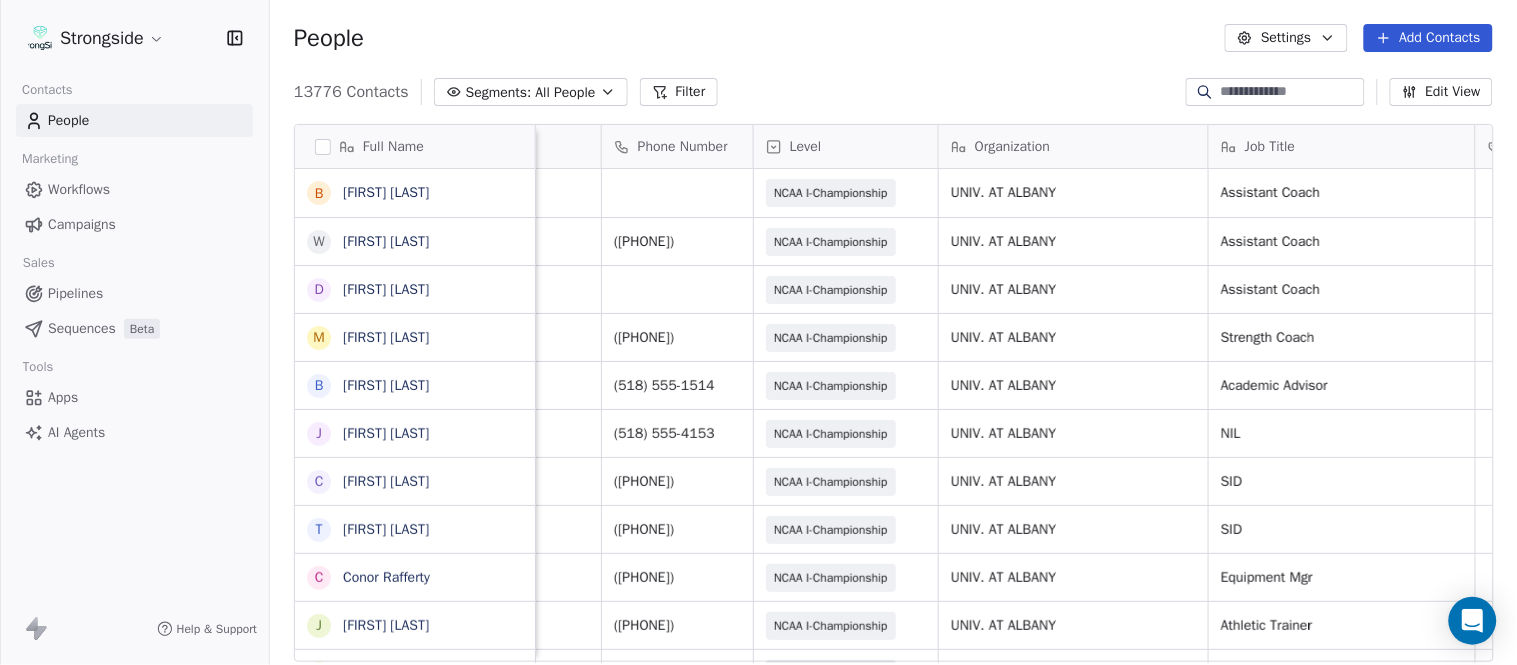 scroll, scrollTop: 0, scrollLeft: 0, axis: both 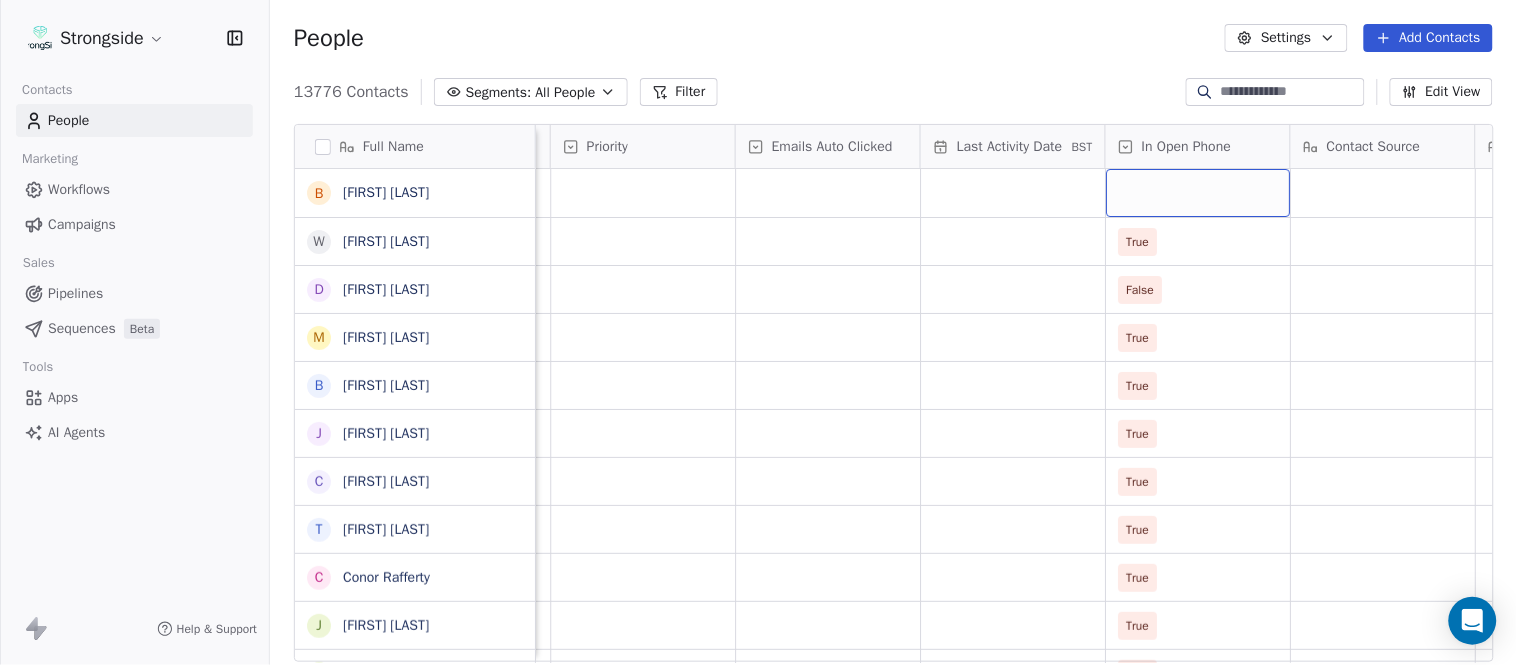 click at bounding box center [1198, 193] 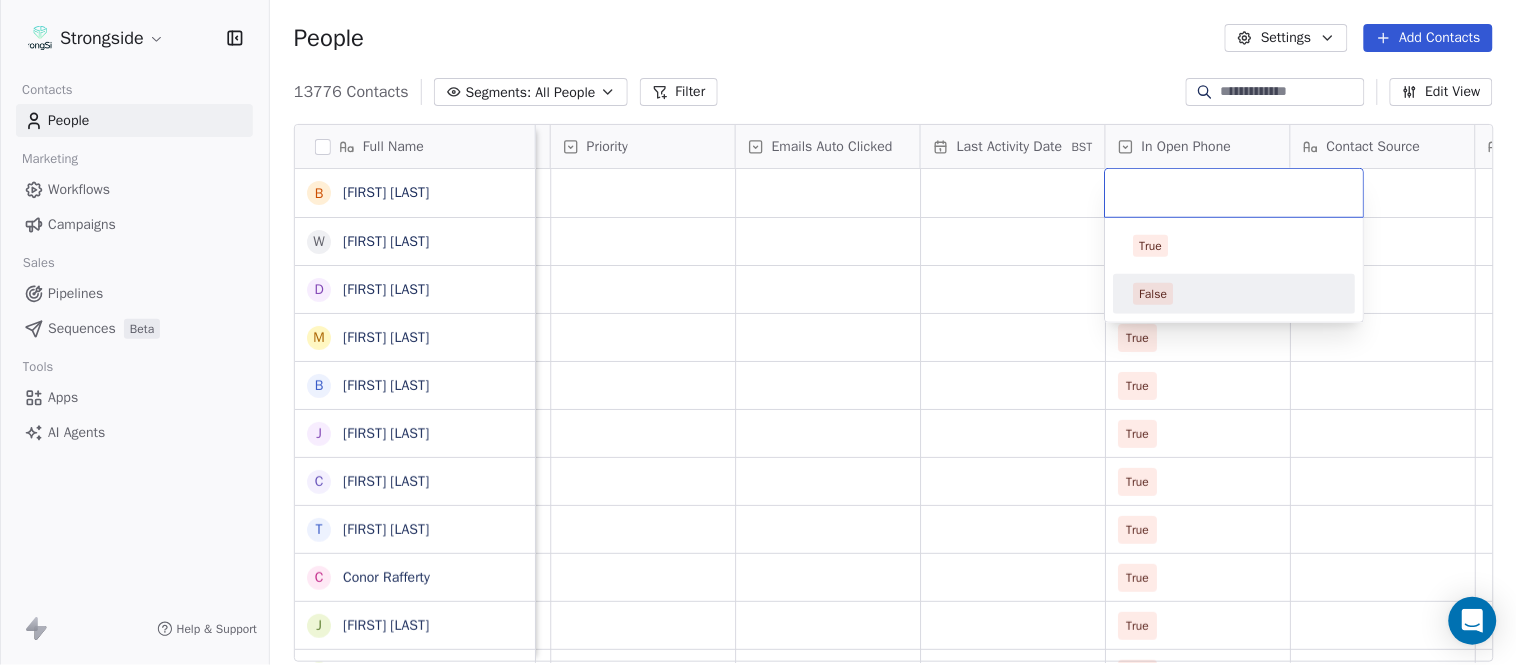 click on "False" at bounding box center (1235, 294) 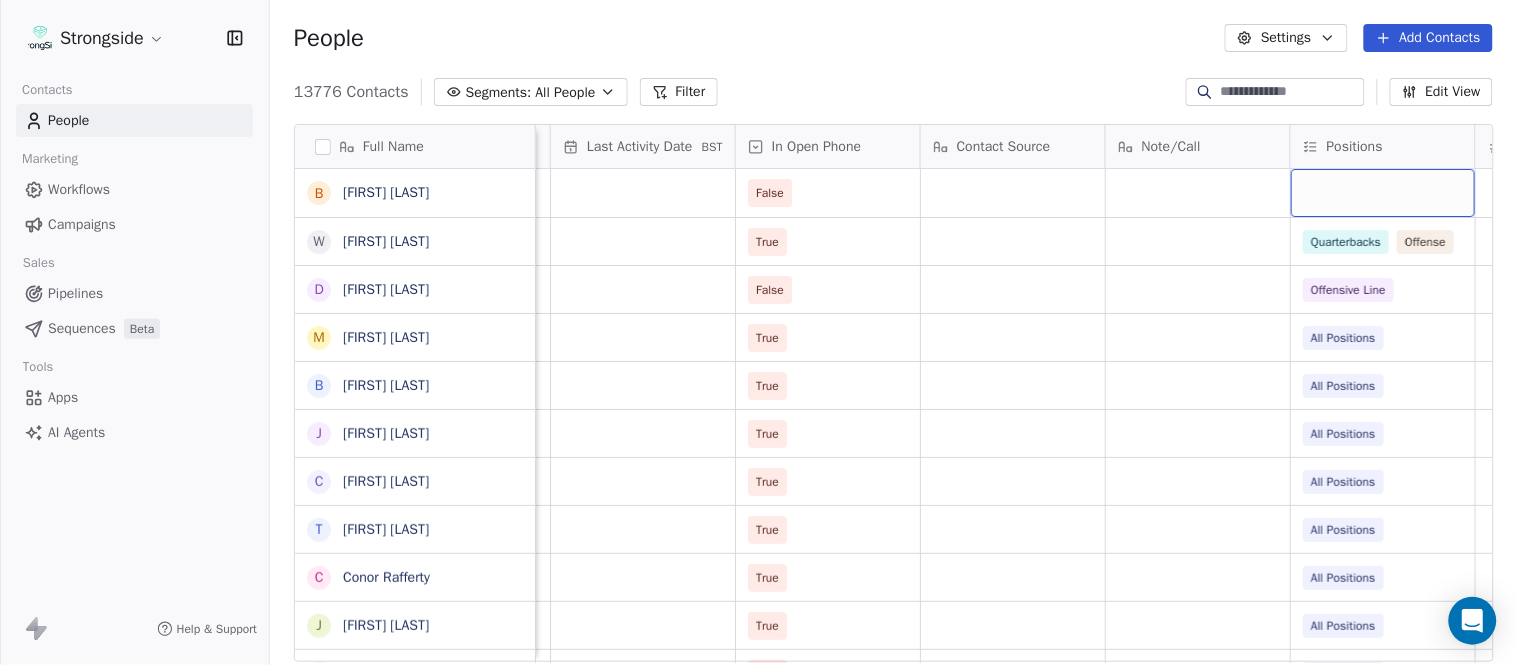 scroll, scrollTop: 0, scrollLeft: 2108, axis: horizontal 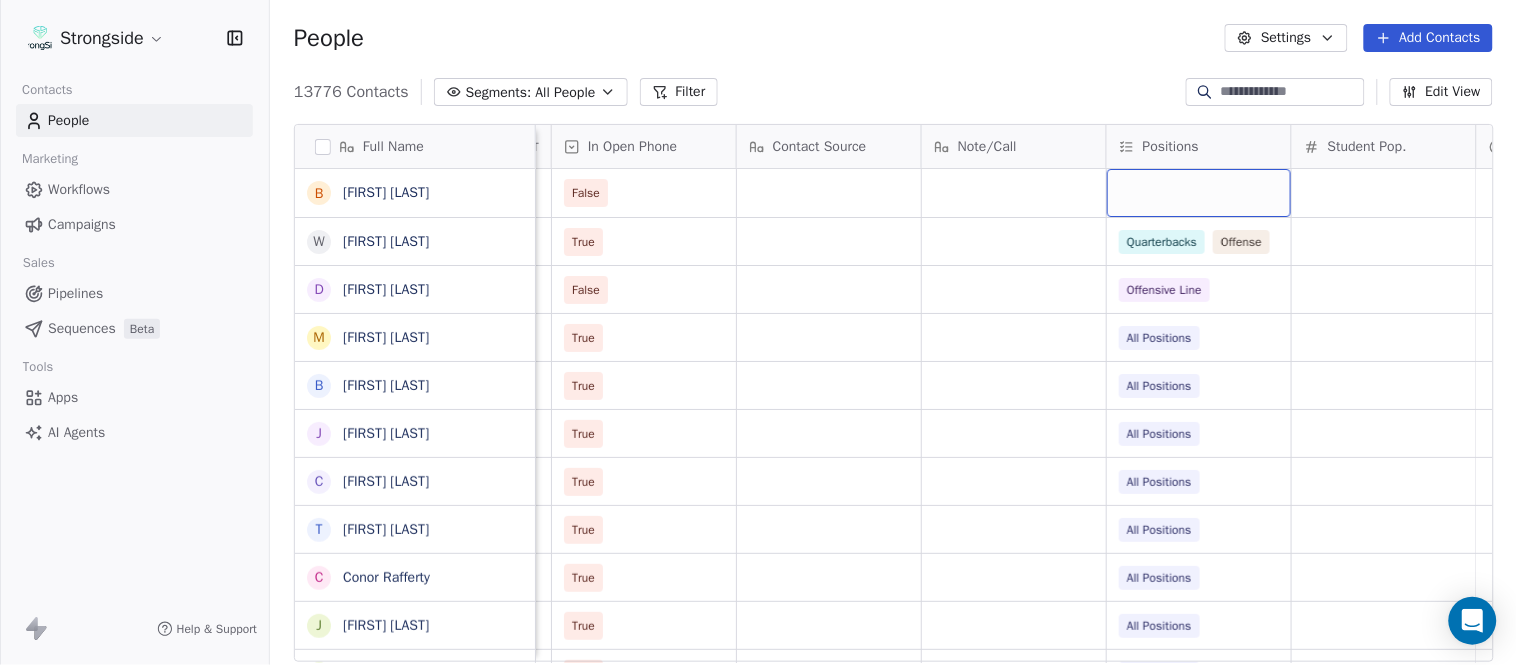 click at bounding box center (1199, 193) 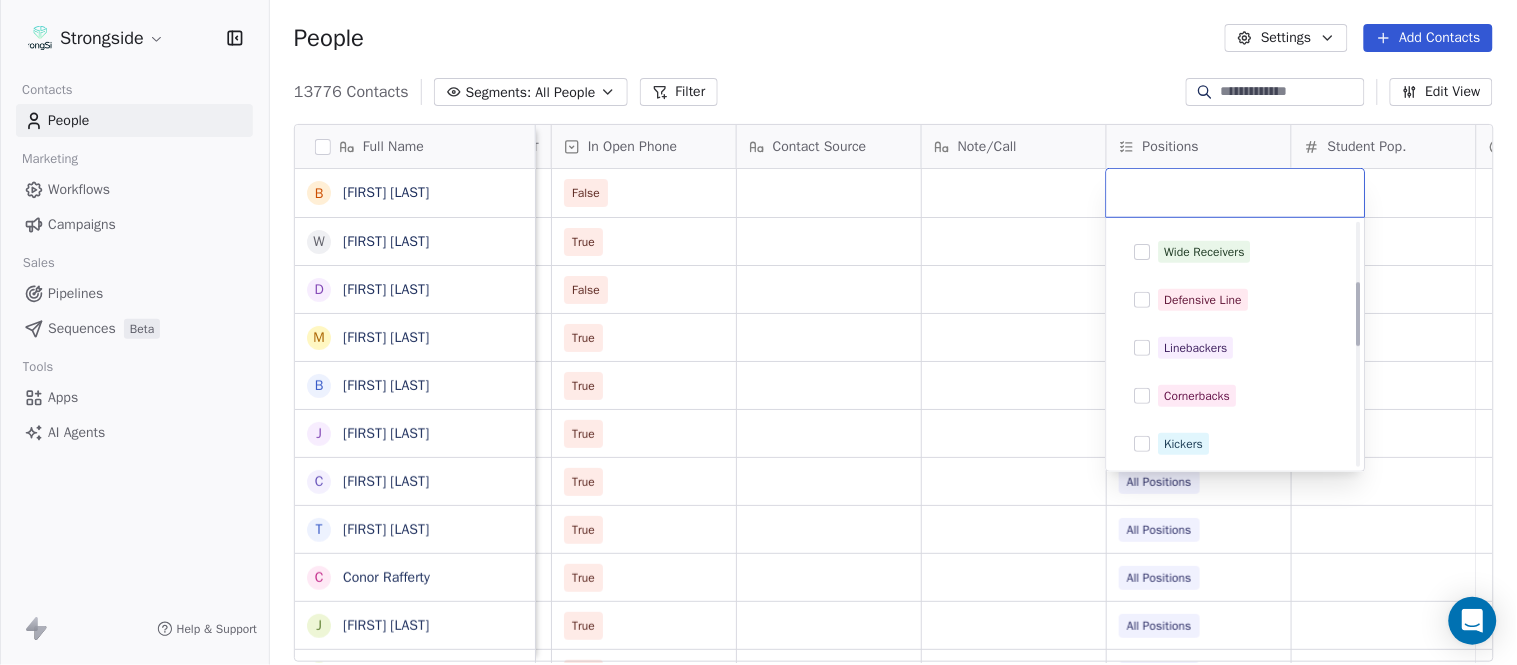 scroll, scrollTop: 222, scrollLeft: 0, axis: vertical 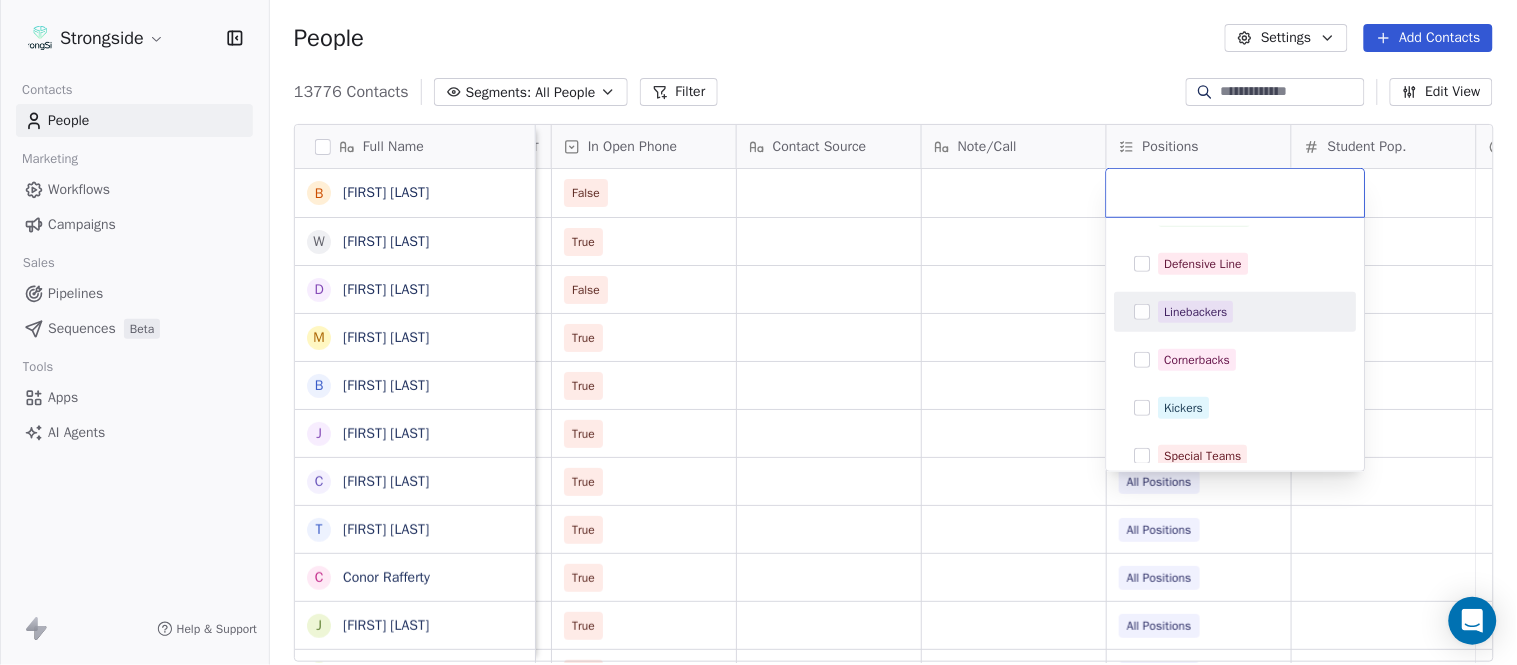 click on "Linebackers" at bounding box center (1196, 312) 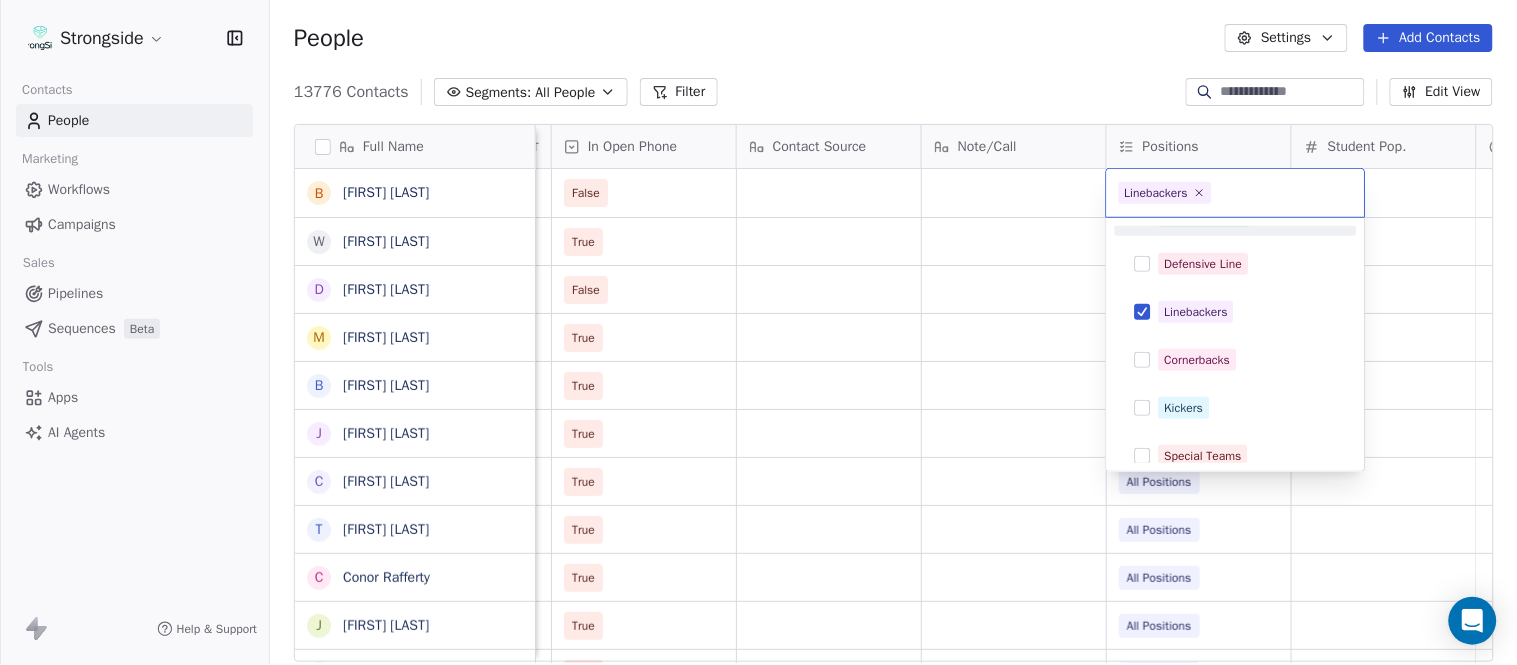 click on "Strongside Contacts People Marketing Workflows Campaigns Sales Pipelines Sequences Beta Tools Apps AI Agents Help & Support People Settings  Add Contacts 13776 Contacts Segments: All People Filter  Edit View Tag Add to Sequence Export Full Name B Bill Nesselt W Will Fiacchi D Dave Bucar M Matthew Barber B Bryan Mannarino J Jennifer Carron C Casey Mae Filiaci T Taylor OConnor C Conor Rafferty J Jay Geiger J Jared Ambrose M Maryfrancis Keegan M Mark Benson B Brendan Smith C Chris Calabrese V Vic Cegles J Jon Simmons J Jordan Orlovsky G Griffith Hunter A Adam Lovan S Sean Hammonds C Chris Bache K Kevin Elliott A Anthony Davis II S Steve Martino S Scott Lewis Z Zuril Hendrick S Sean Kennedy E Elizabeth Zanolli B Briana Sterling J Jack Clark Status Priority Emails Auto Clicked Last Activity Date BST In Open Phone Contact Source Note/Call Positions Student Pop. Lead Account   False   True Quarterbacks Offense   False Offensive Line   True All Positions   True All Positions   True All Positions   True   True" at bounding box center (758, 332) 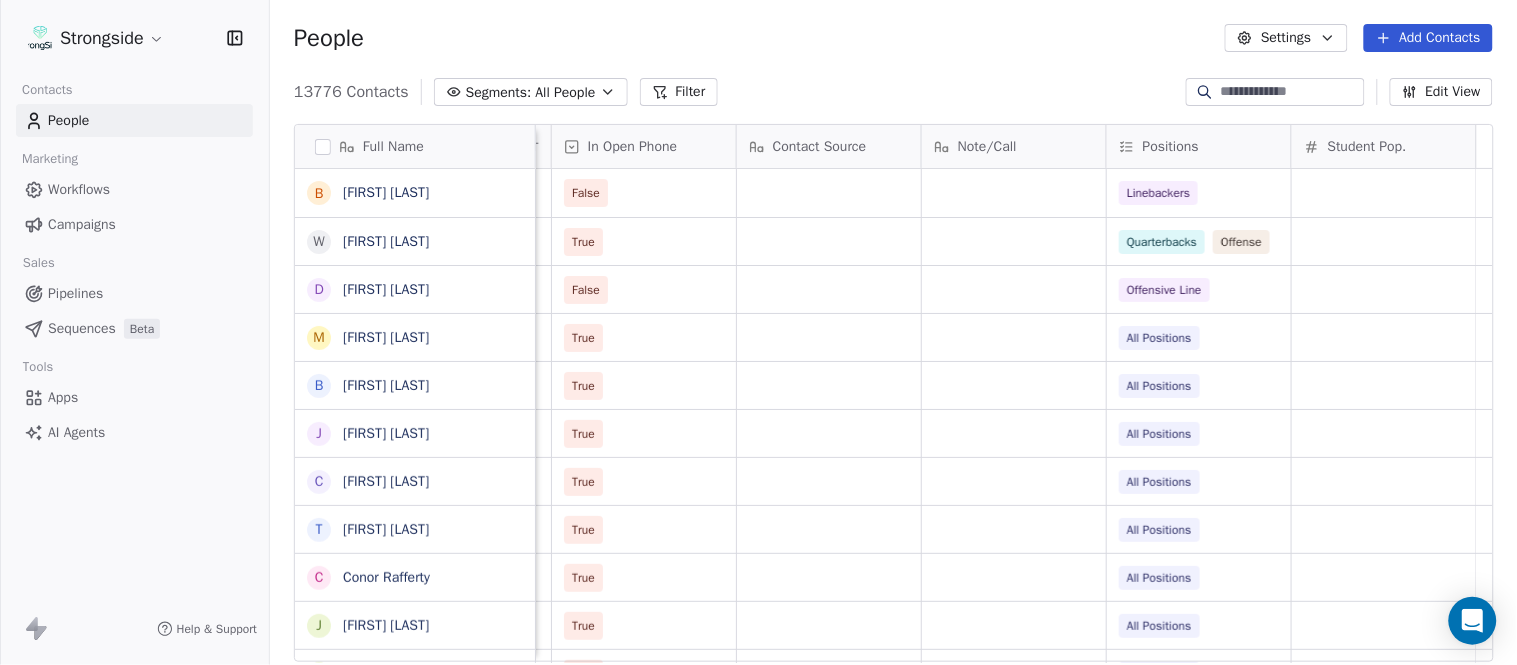 scroll, scrollTop: 0, scrollLeft: 0, axis: both 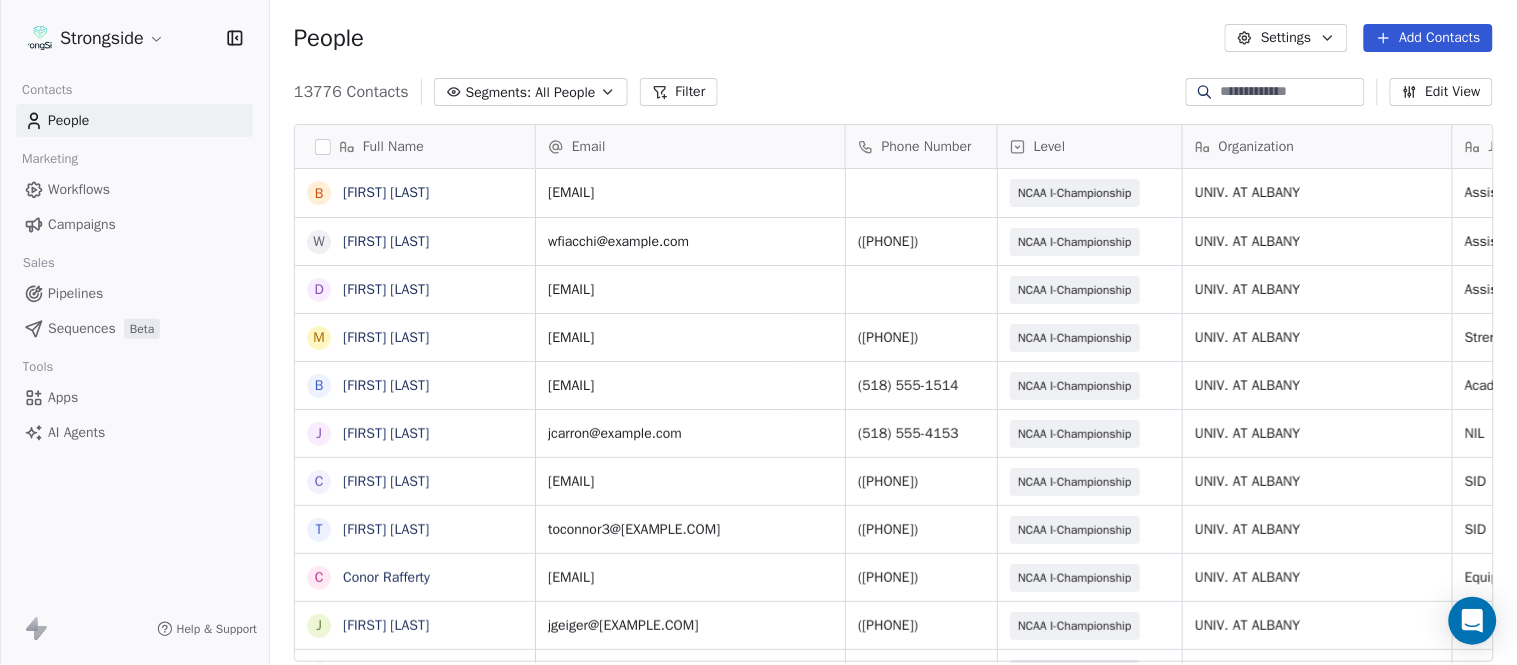 click on "Add Contacts" at bounding box center (1428, 38) 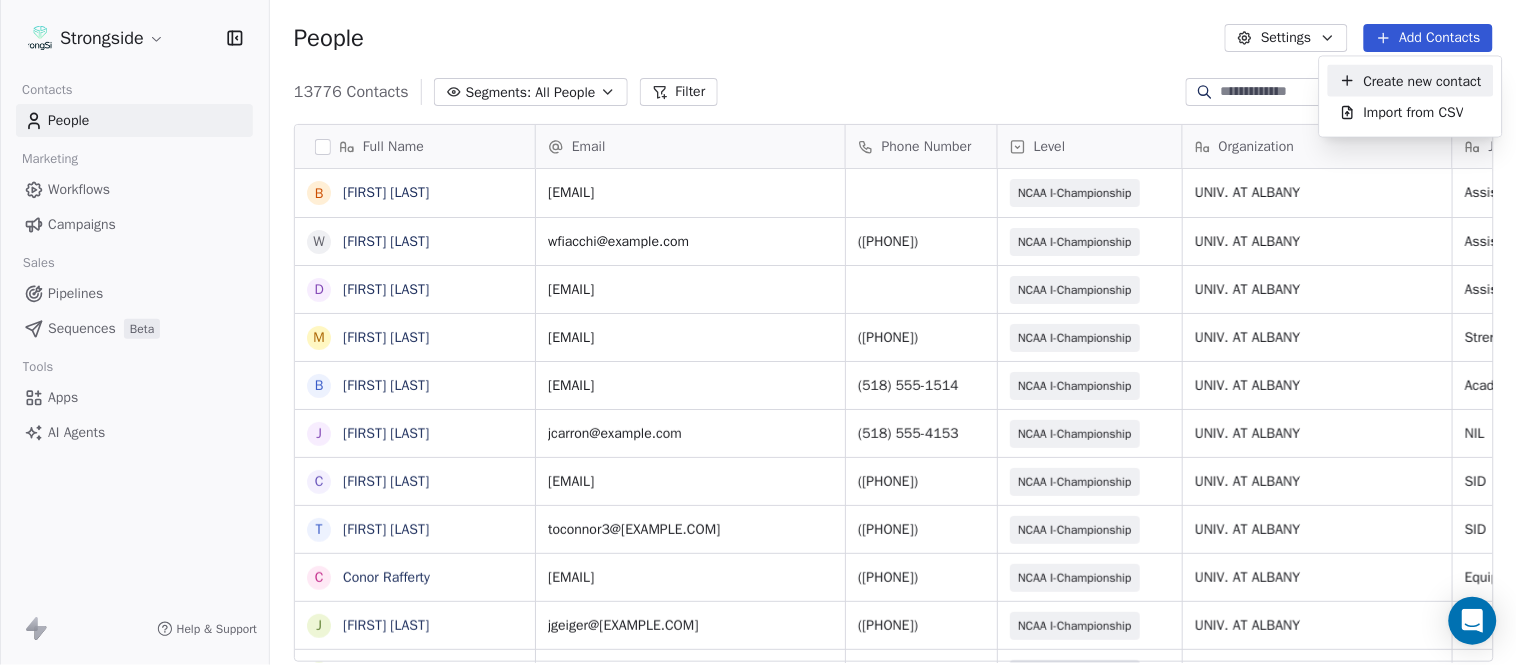 click on "Create new contact" at bounding box center (1423, 80) 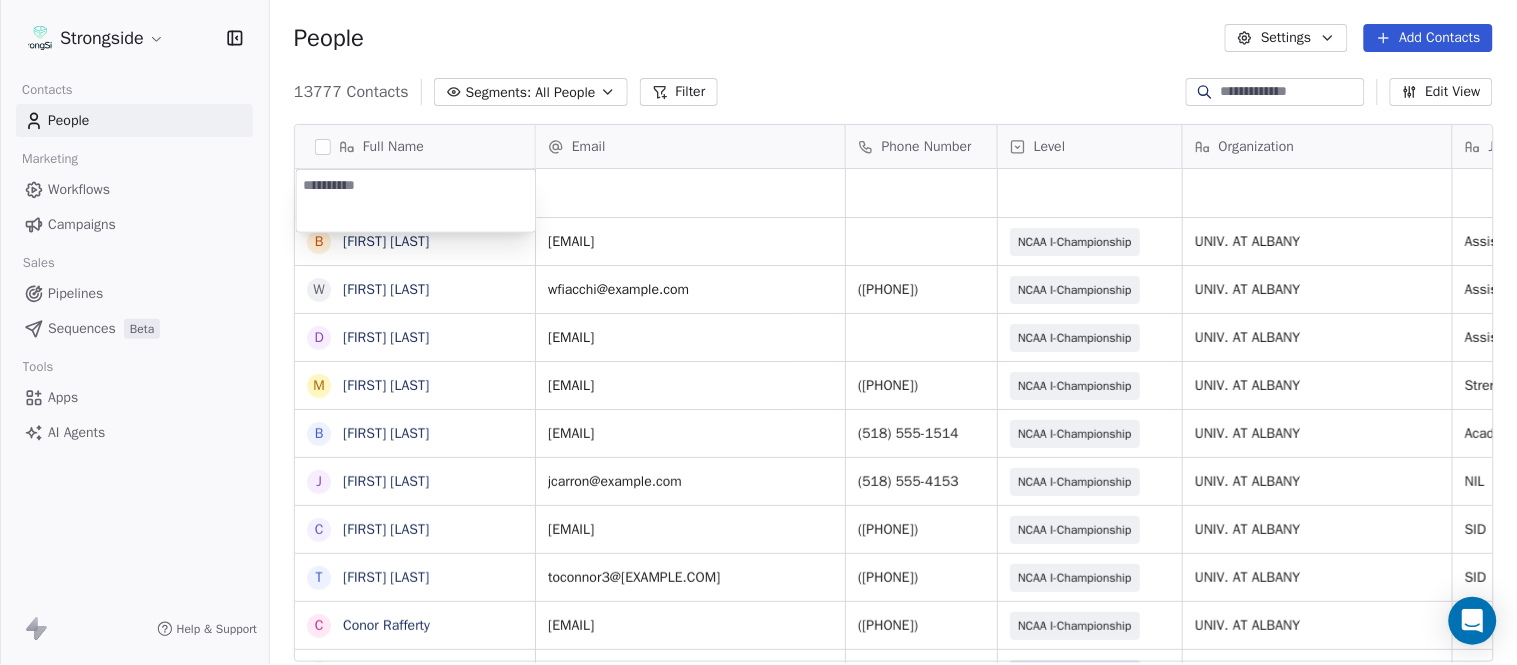 type on "**********" 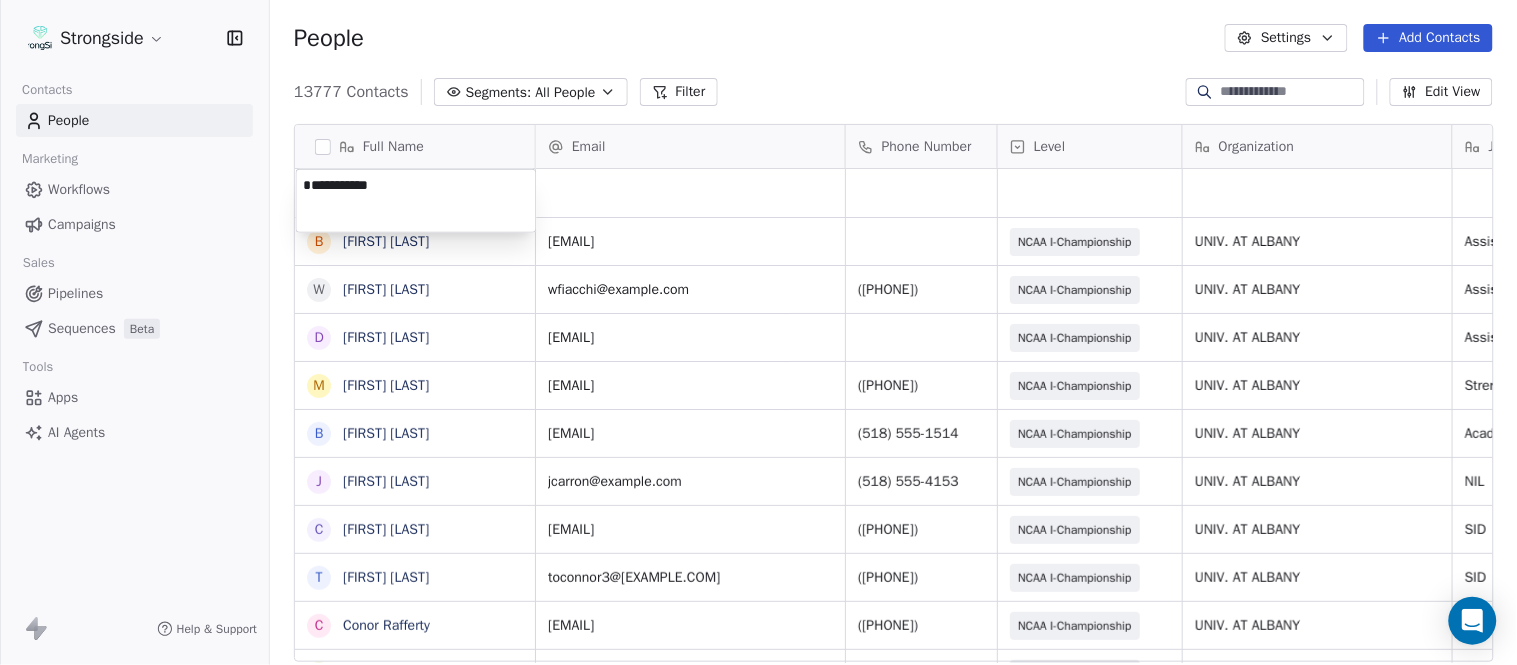 click on "Strongside Contacts People Marketing Workflows Campaigns Sales Pipelines Sequences Beta Tools Apps AI Agents Help & Support People Settings  Add Contacts 13777 Contacts Segments: All People Filter  Edit View Tag Add to Sequence Export Full Name B Bill Nesselt W Will Fiacchi D Dave Bucar M Matthew Barber B Bryan Mannarino J Jennifer Carron C Casey Mae Filiaci T Taylor OConnor C Conor Rafferty J Jay Geiger J Jared Ambrose M Maryfrancis Keegan M Mark Benson B Brendan Smith C Chris Calabrese V Vic Cegles J Jon Simmons J Jordan Orlovsky G Griffith Hunter A Adam Lovan S Sean Hammonds C Chris Bache K Kevin Elliott A Anthony Davis II S Steve Martino S Scott Lewis Z Zuril Hendrick S Sean Kennedy E Elizabeth Zanolli B Briana Sterling Email Phone Number Level Organization Job Title Tags Created Date BST Status Aug 09, 2025 12:41 AM wnesselt@albany.edu NCAA I-Championship UNIV. AT ALBANY Assistant Coach Aug 09, 2025 12:33 AM wfiacchi@albany.edu (518) 407-7065 NCAA I-Championship UNIV. AT ALBANY Assistant Coach NIL SID" at bounding box center [758, 332] 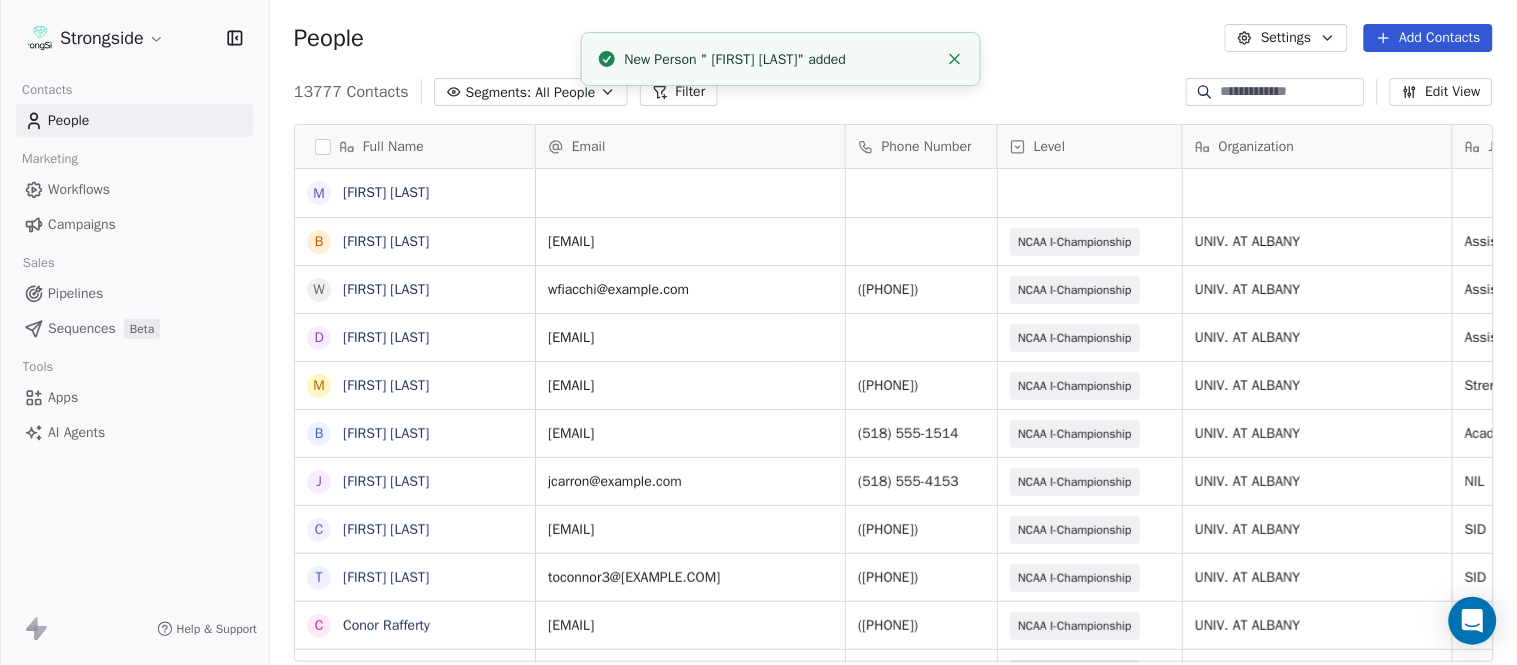 click on "New Person "	Mikal Myers" added" at bounding box center [781, 59] 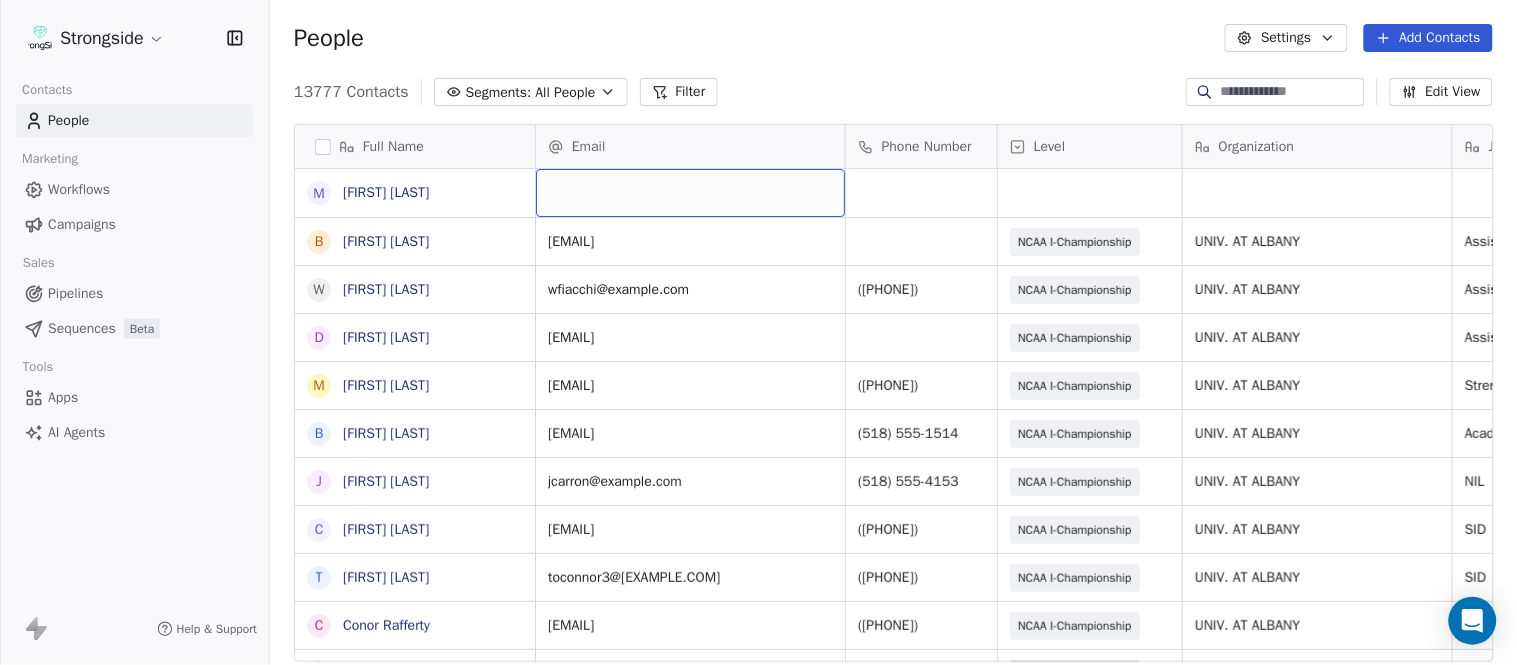 click at bounding box center [690, 193] 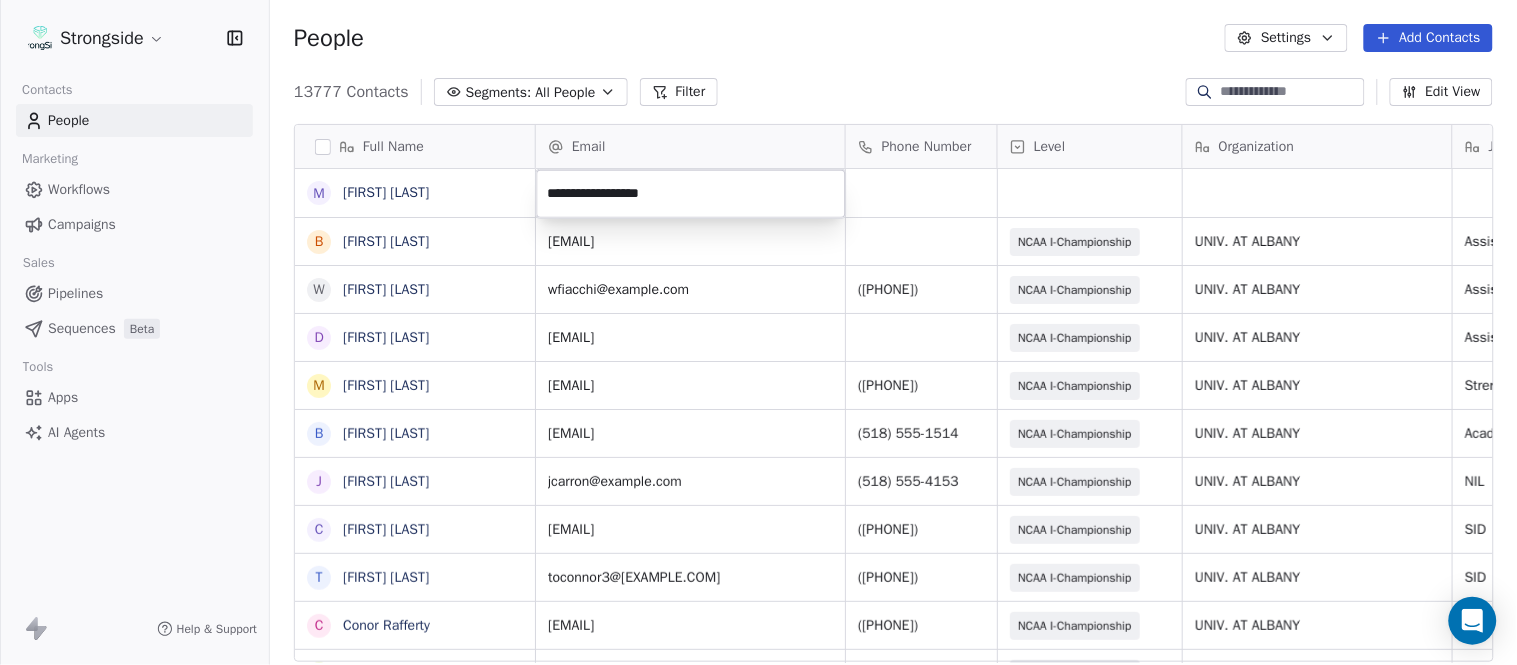 click on "Strongside Contacts People Marketing Workflows Campaigns Sales Pipelines Sequences Beta Tools Apps AI Agents Help & Support People Settings  Add Contacts 13777 Contacts Segments: All People Filter  Edit View Tag Add to Sequence Export Full Name M Mikal Myers B Bill Nesselt W Will Fiacchi D Dave Bucar M Matthew Barber B Bryan Mannarino J Jennifer Carron C Casey Mae Filiaci T Taylor OConnor C Conor Rafferty J Jay Geiger J Jared Ambrose M Maryfrancis Keegan M Mark Benson B Brendan Smith C Chris Calabrese V Vic Cegles J Jon Simmons J Jordan Orlovsky G Griffith Hunter A Adam Lovan S Sean Hammonds C Chris Bache K Kevin Elliott A Anthony Davis II S Steve Martino S Scott Lewis Z Zuril Hendrick S Sean Kennedy E Elizabeth Zanolli B Briana Sterling Email Phone Number Level Organization Job Title Tags Created Date BST Status Aug 09, 2025 12:41 AM wnesselt@albany.edu NCAA I-Championship UNIV. AT ALBANY Assistant Coach Aug 09, 2025 12:33 AM wfiacchi@albany.edu (518) 407-7065 NCAA I-Championship UNIV. AT ALBANY NIL SID" at bounding box center [758, 332] 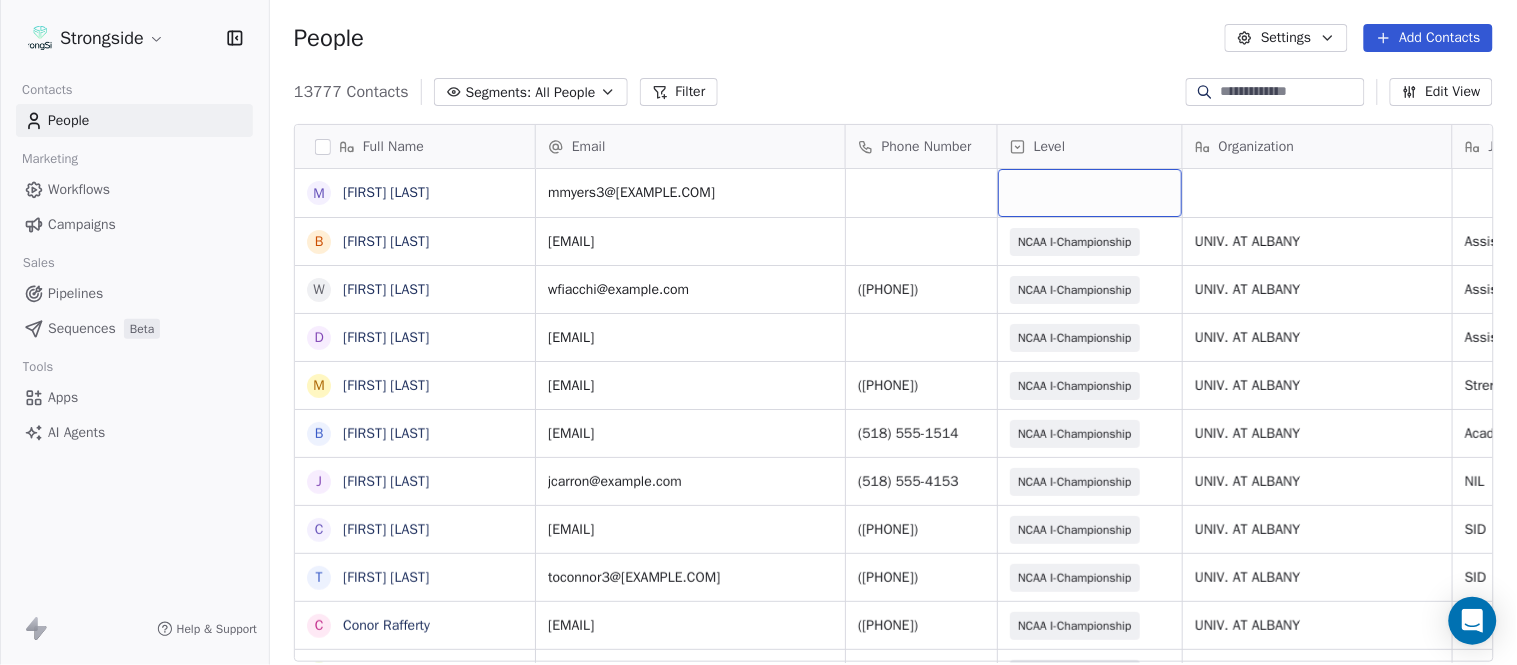 click at bounding box center [1090, 193] 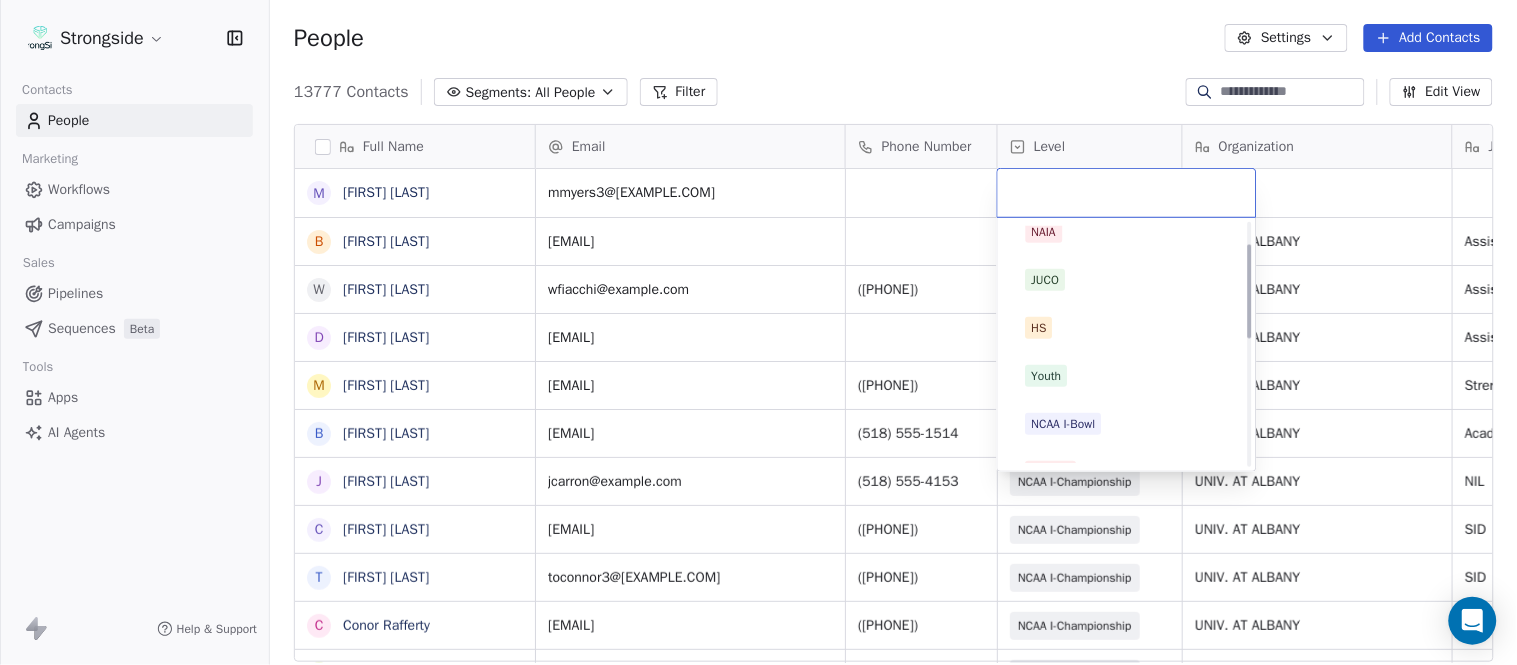 scroll, scrollTop: 378, scrollLeft: 0, axis: vertical 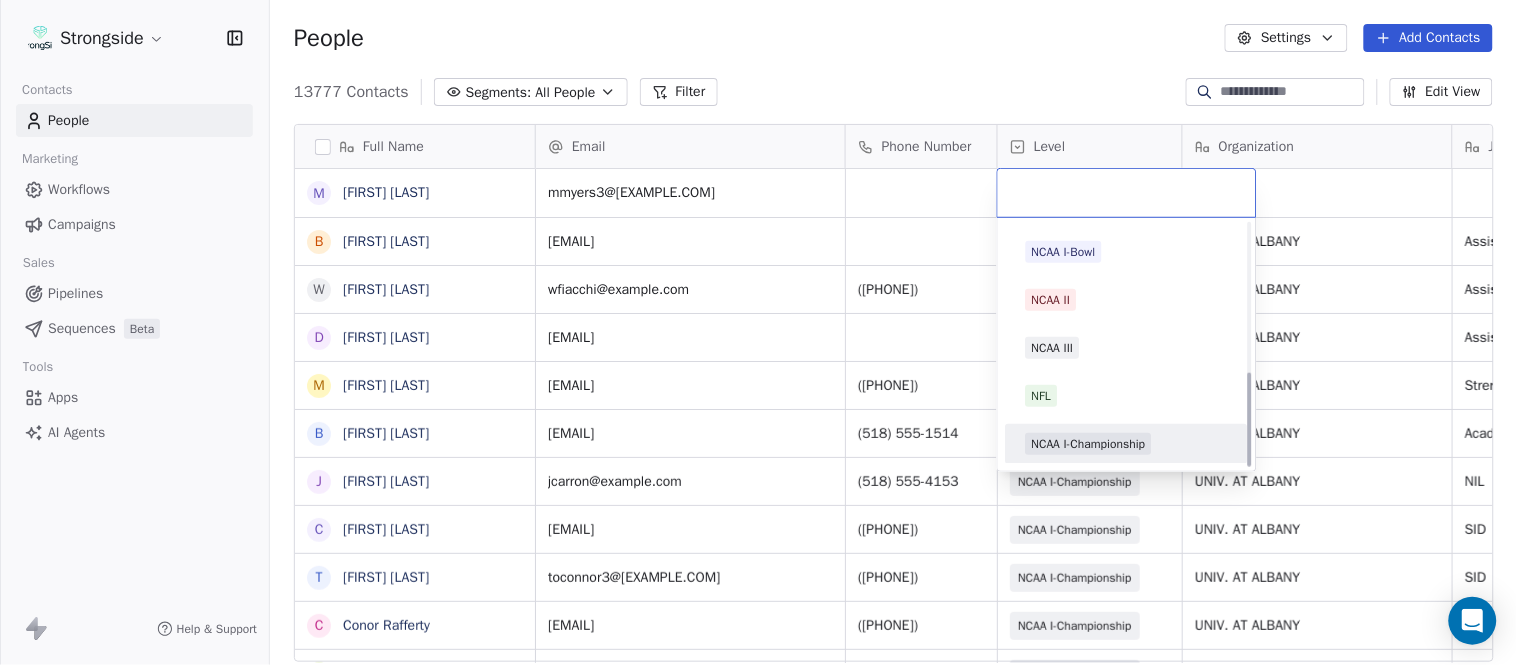 click on "NCAA I-Championship" at bounding box center (1127, 444) 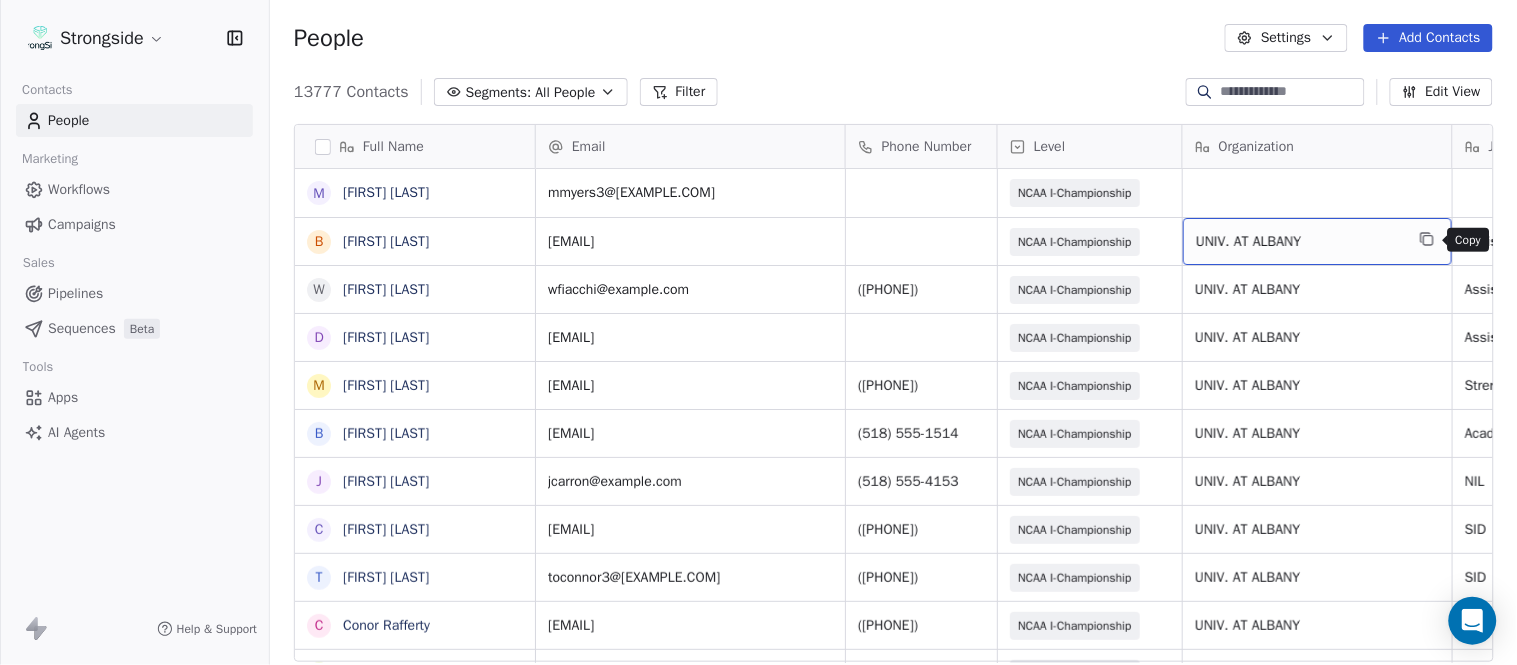 click 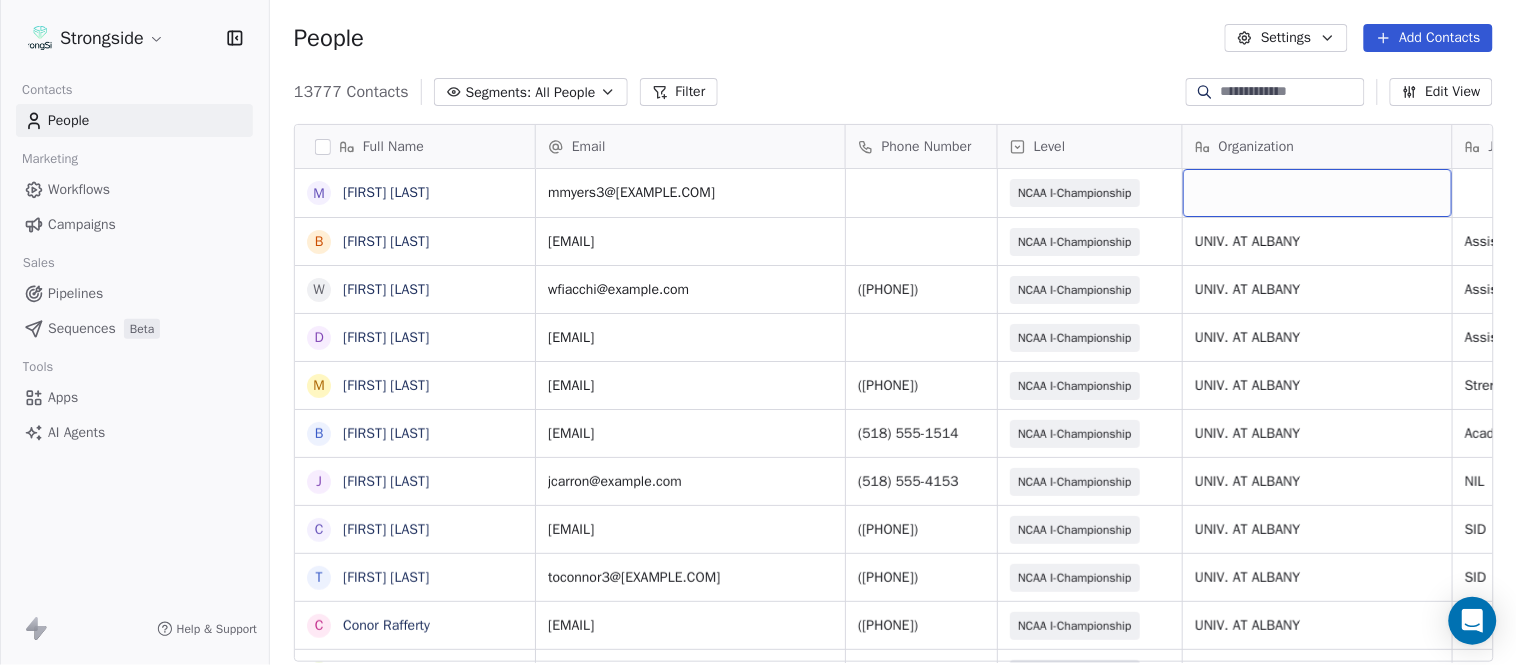 click at bounding box center (1317, 193) 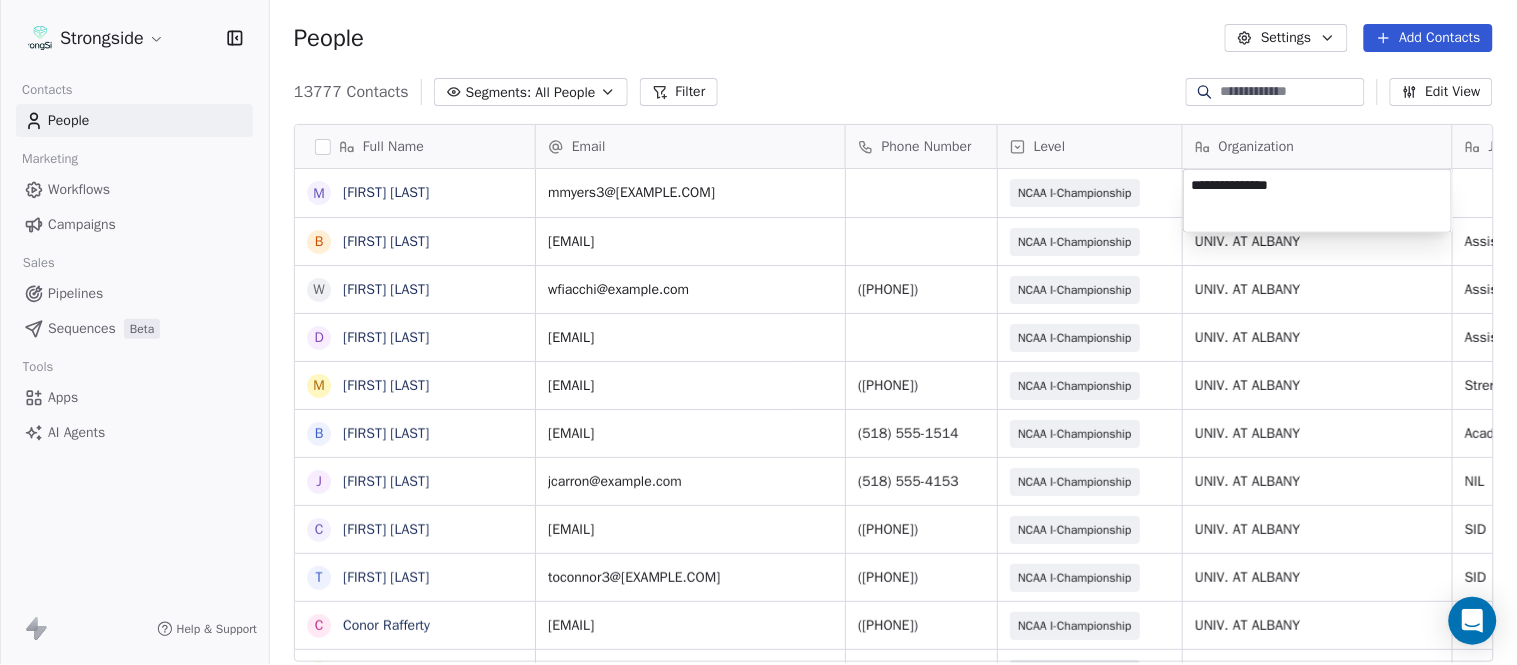 click on "Strongside Contacts People Marketing Workflows Campaigns Sales Pipelines Sequences Beta Tools Apps AI Agents Help & Support People Settings  Add Contacts 13777 Contacts Segments: All People Filter  Edit View Tag Add to Sequence Export Full Name M Mikal Myers B Bill Nesselt W Will Fiacchi D Dave Bucar M Matthew Barber B Bryan Mannarino J Jennifer Carron C Casey Mae Filiaci T Taylor OConnor C Conor Rafferty J Jay Geiger J Jared Ambrose M Maryfrancis Keegan M Mark Benson B Brendan Smith C Chris Calabrese V Vic Cegles J Jon Simmons J Jordan Orlovsky G Griffith Hunter A Adam Lovan S Sean Hammonds C Chris Bache K Kevin Elliott A Anthony Davis II S Steve Martino S Scott Lewis Z Zuril Hendrick S Sean Kennedy E Elizabeth Zanolli B Briana Sterling Email Phone Number Level Organization Job Title Tags Created Date BST Status mmyers3@albany.edu NCAA I-Championship Aug 09, 2025 12:41 AM wnesselt@albany.edu NCAA I-Championship UNIV. AT ALBANY Assistant Coach Aug 09, 2025 12:33 AM wfiacchi@albany.edu (518) 407-7065 NIL SID" at bounding box center [758, 332] 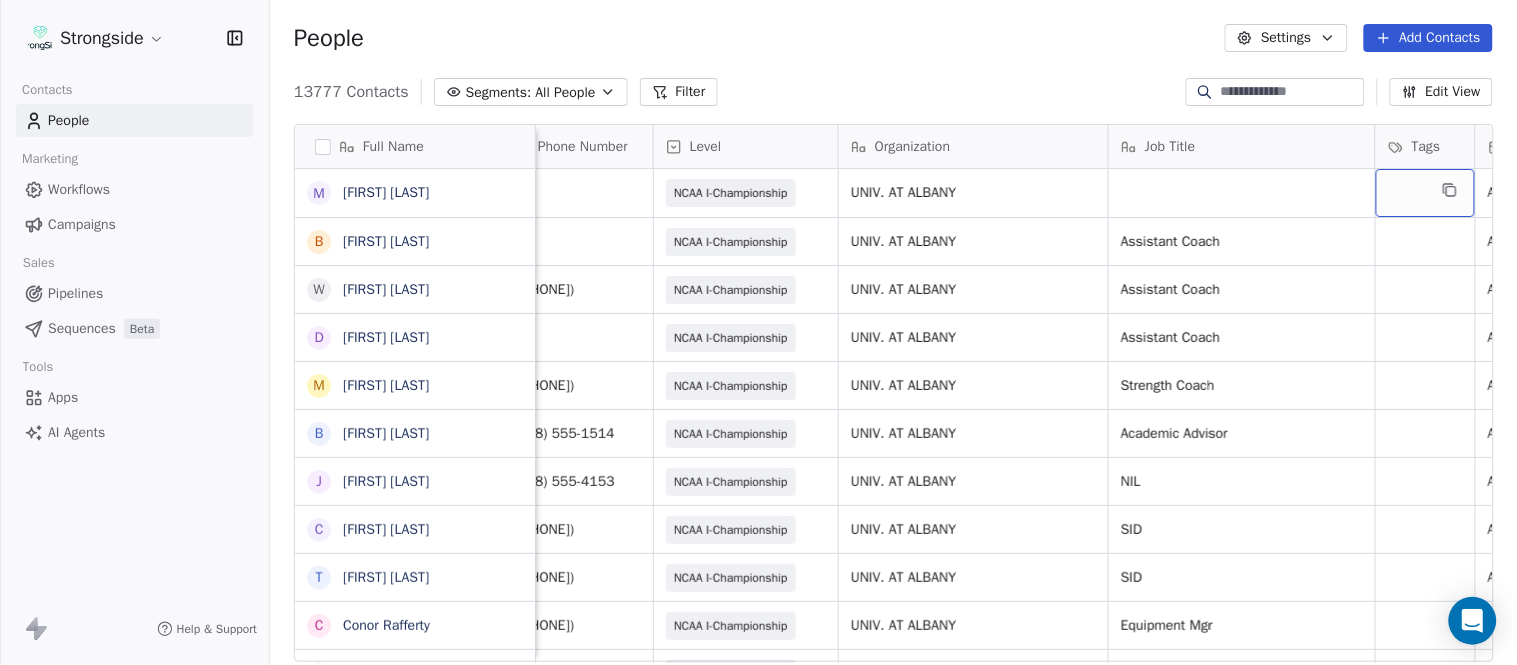 scroll, scrollTop: 0, scrollLeft: 528, axis: horizontal 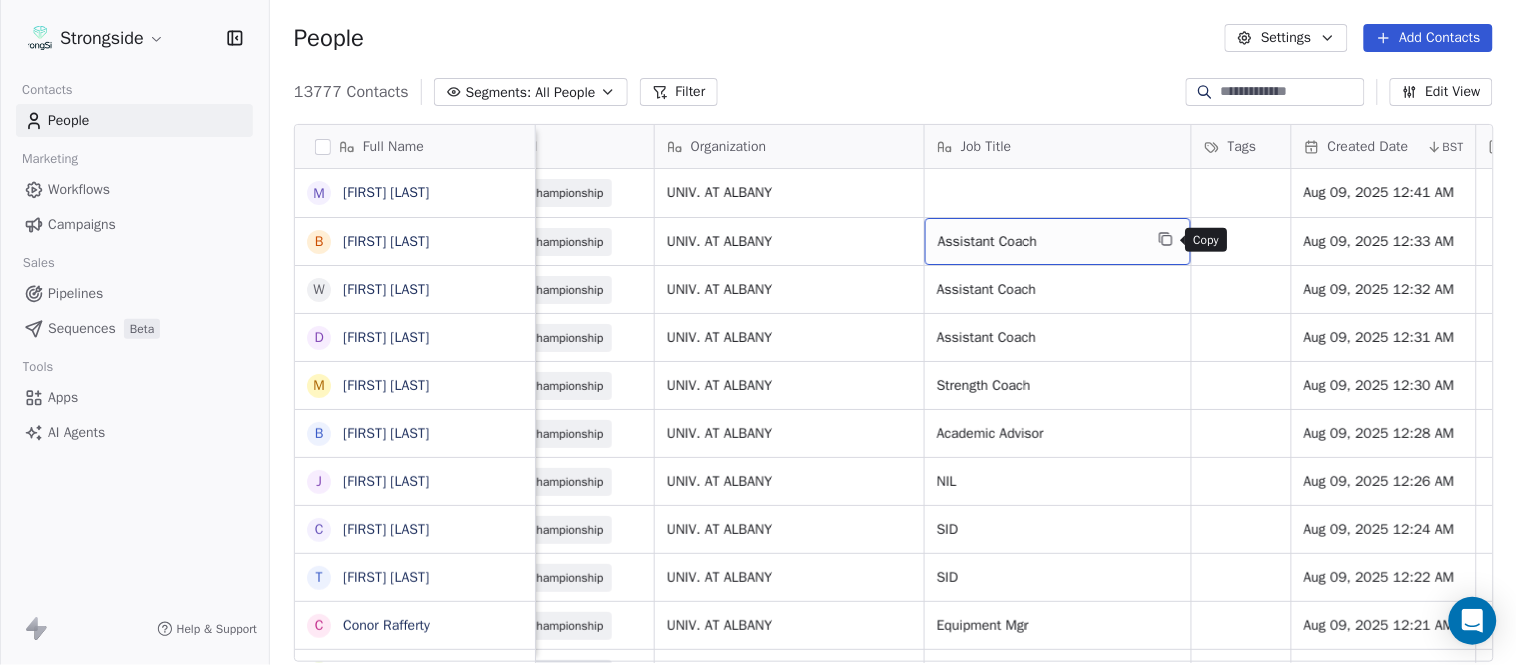 click 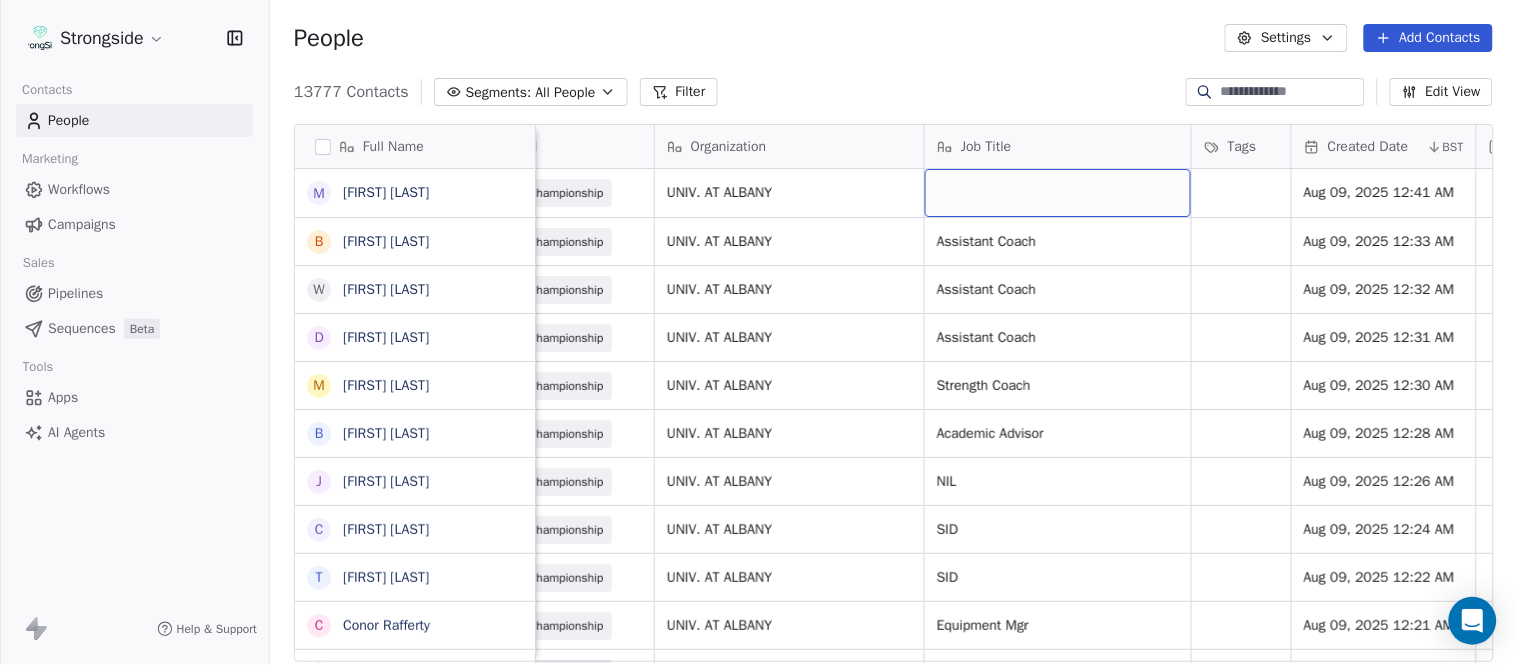 click at bounding box center [1058, 193] 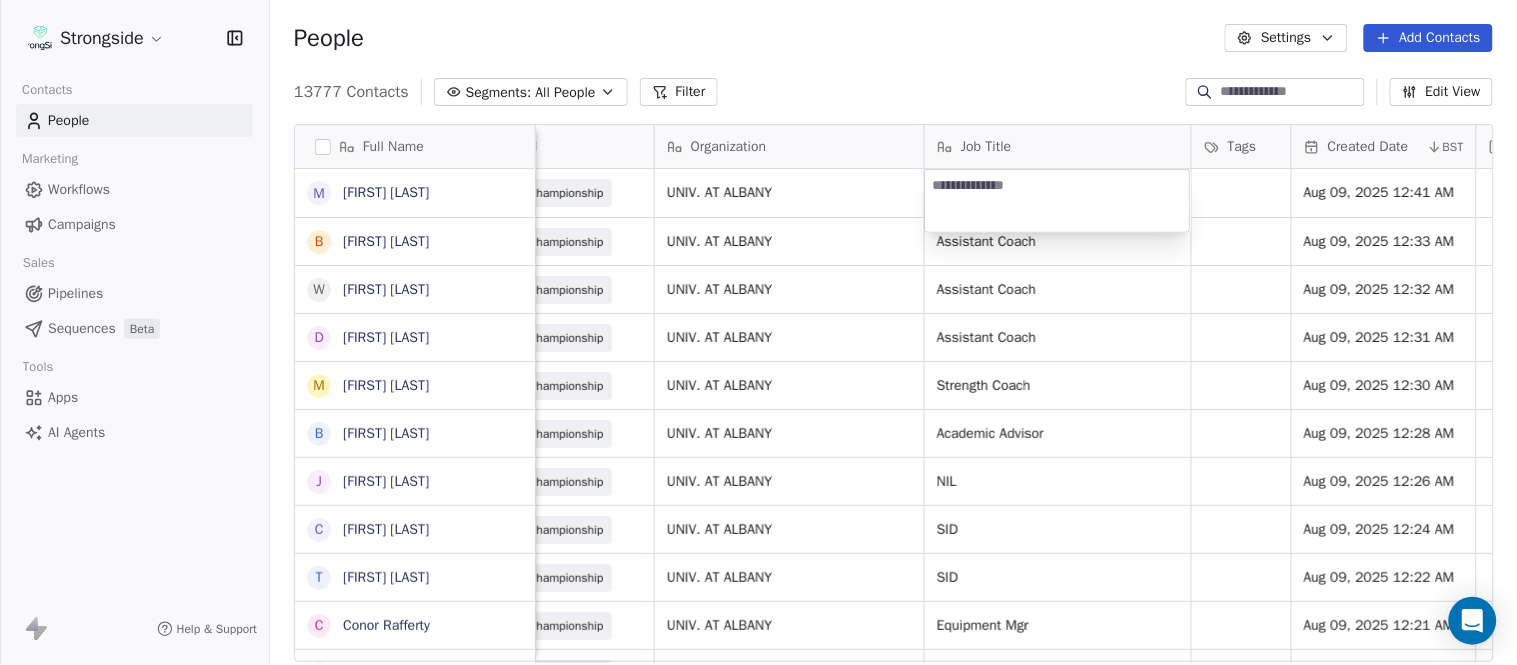 type on "**********" 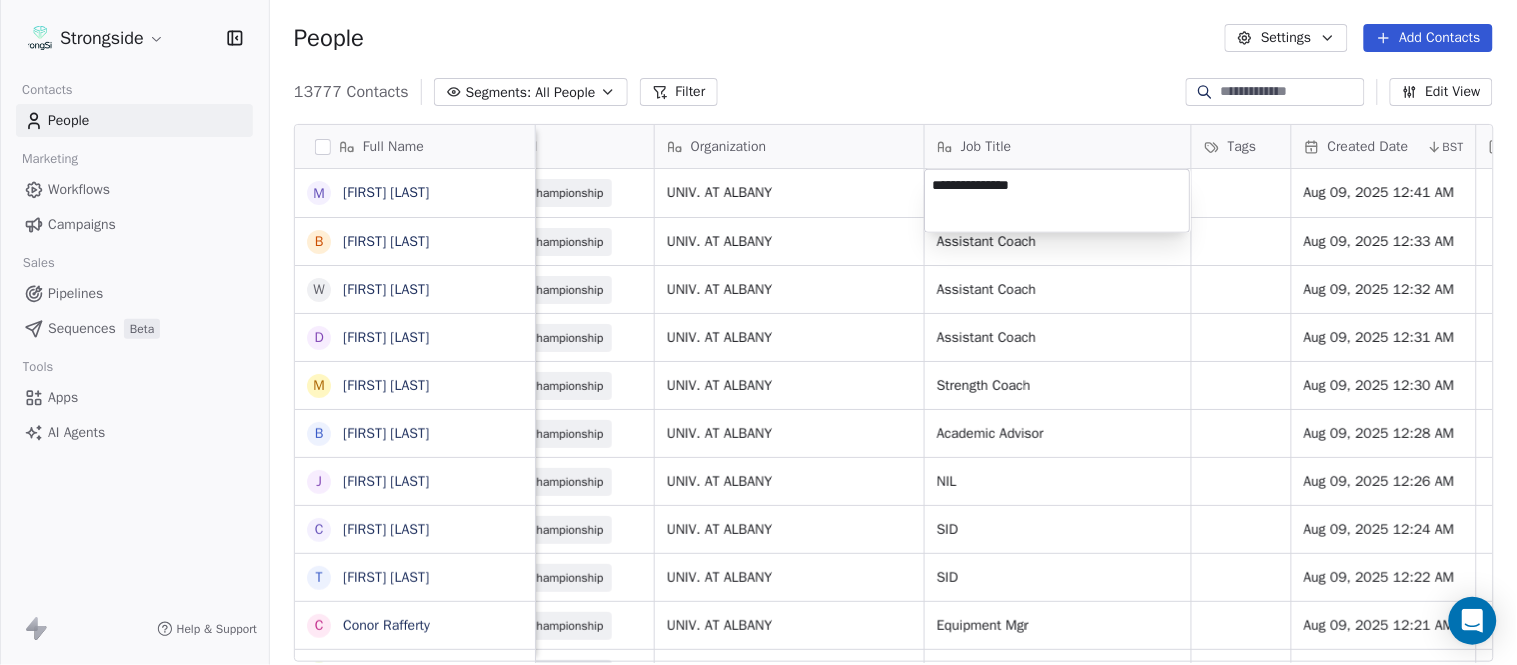 click on "Strongside Contacts People Marketing Workflows Campaigns Sales Pipelines Sequences Beta Tools Apps AI Agents Help & Support People Settings  Add Contacts 13777 Contacts Segments: All People Filter  Edit View Tag Add to Sequence Export Full Name M Mikal Myers B Bill Nesselt W Will Fiacchi D Dave Bucar M Matthew Barber B Bryan Mannarino J Jennifer Carron C Casey Mae Filiaci T Taylor OConnor C Conor Rafferty J Jay Geiger J Jared Ambrose M Maryfrancis Keegan M Mark Benson B Brendan Smith C Chris Calabrese V Vic Cegles J Jon Simmons J Jordan Orlovsky G Griffith Hunter A Adam Lovan S Sean Hammonds C Chris Bache K Kevin Elliott A Anthony Davis II S Steve Martino S Scott Lewis Z Zuril Hendrick S Sean Kennedy E Elizabeth Zanolli B Briana Sterling Email Phone Number Level Organization Job Title Tags Created Date BST Status Priority Emails Auto Clicked Last Activity Date BST mmyers3@albany.edu NCAA I-Championship UNIV. AT ALBANY Aug 09, 2025 12:41 AM wnesselt@albany.edu NCAA I-Championship UNIV. AT ALBANY NIL SID SID" at bounding box center (758, 332) 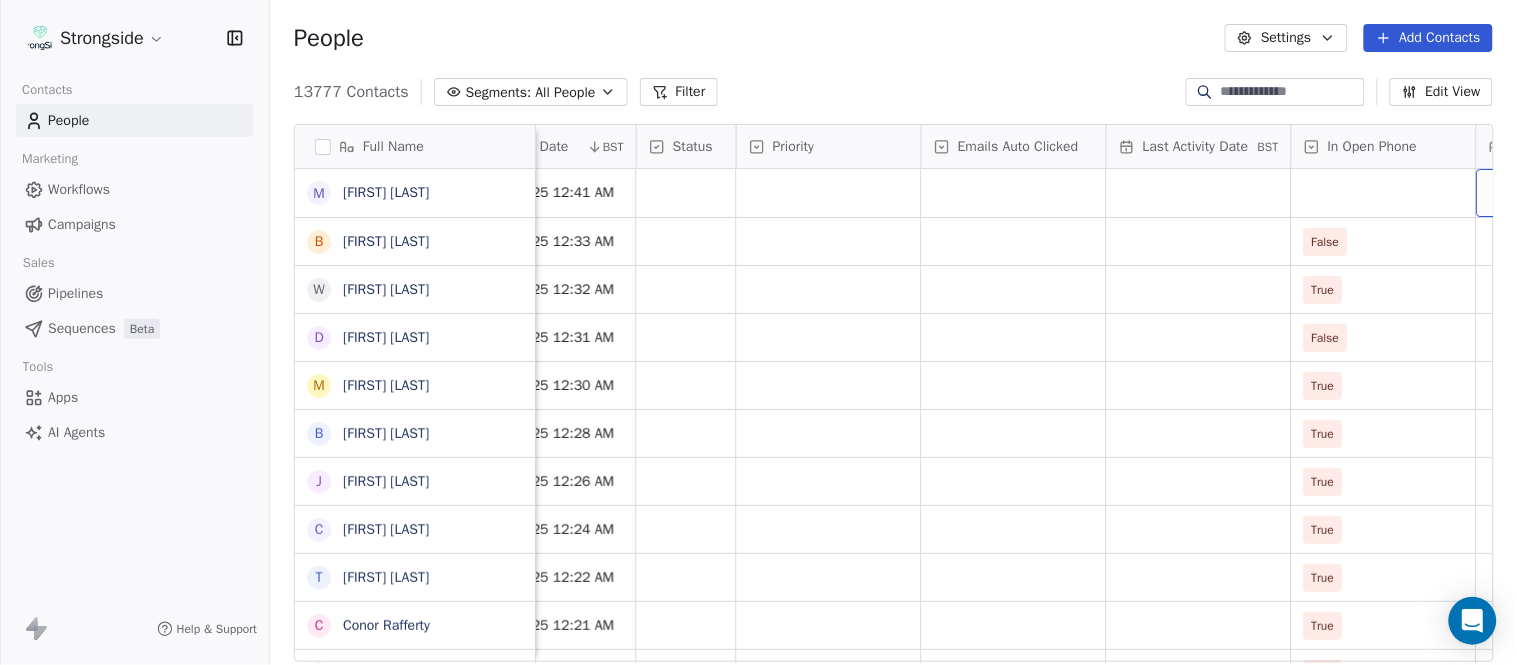 scroll, scrollTop: 0, scrollLeft: 1554, axis: horizontal 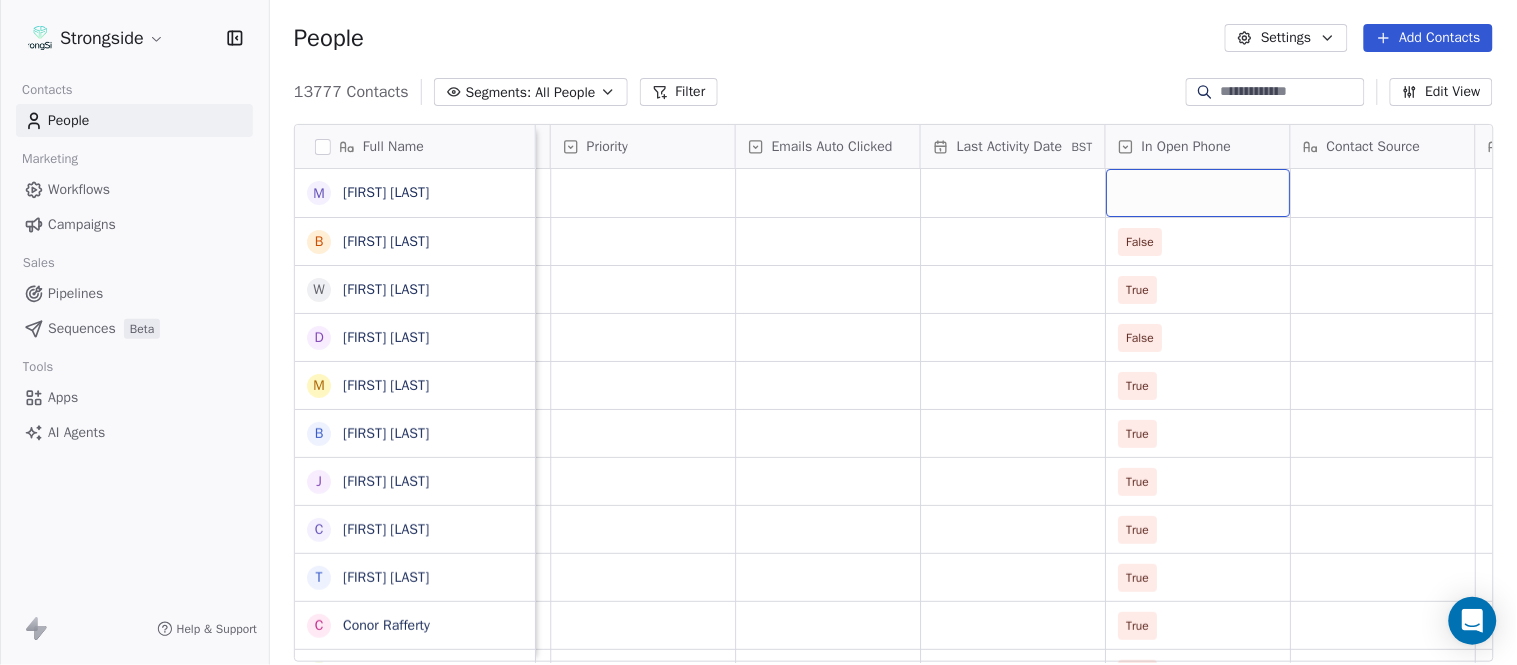click at bounding box center [1198, 193] 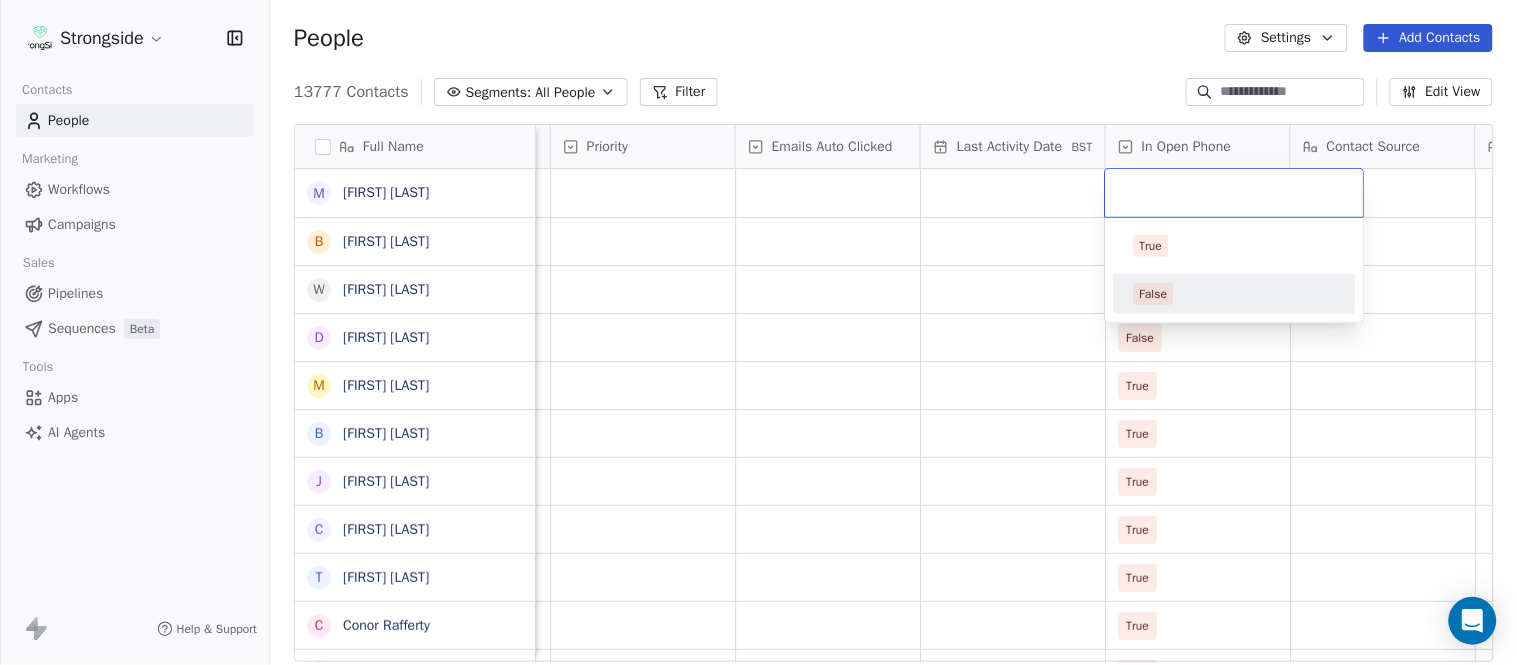 click on "False" at bounding box center [1235, 294] 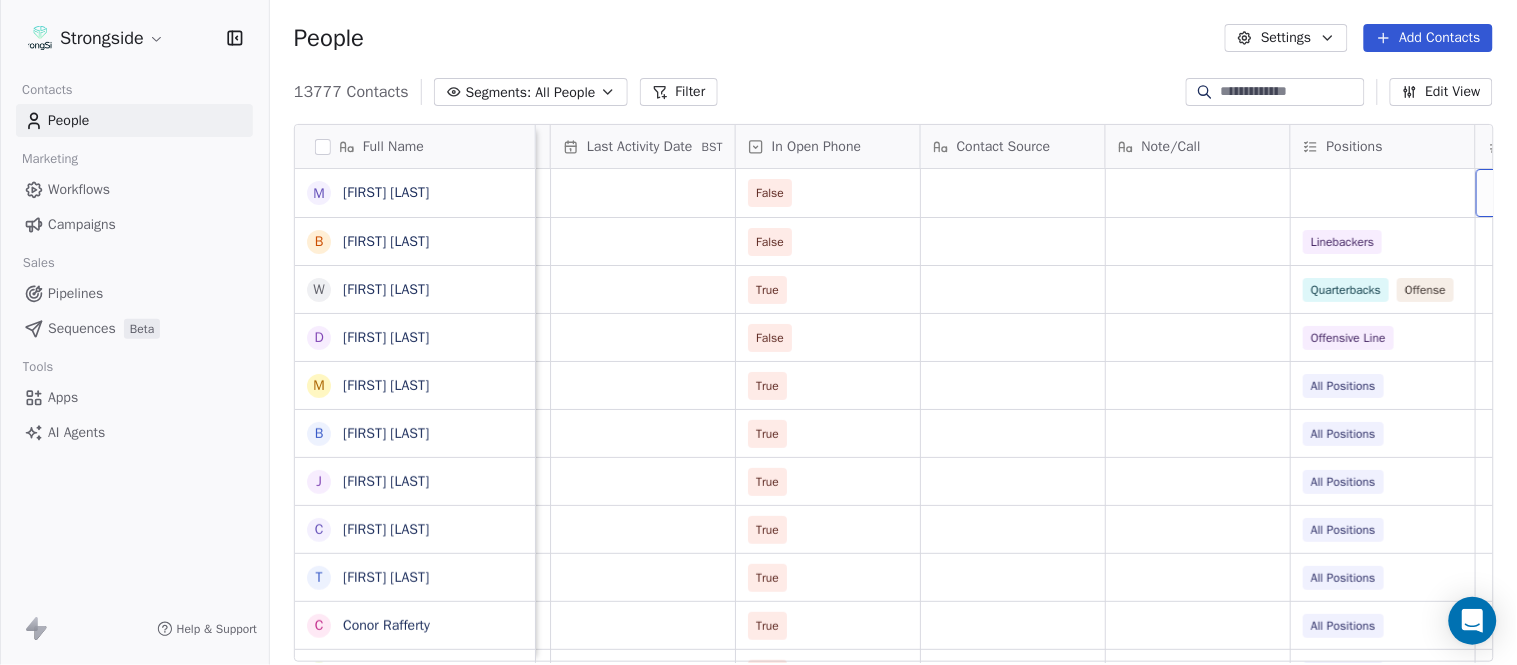 scroll, scrollTop: 0, scrollLeft: 2108, axis: horizontal 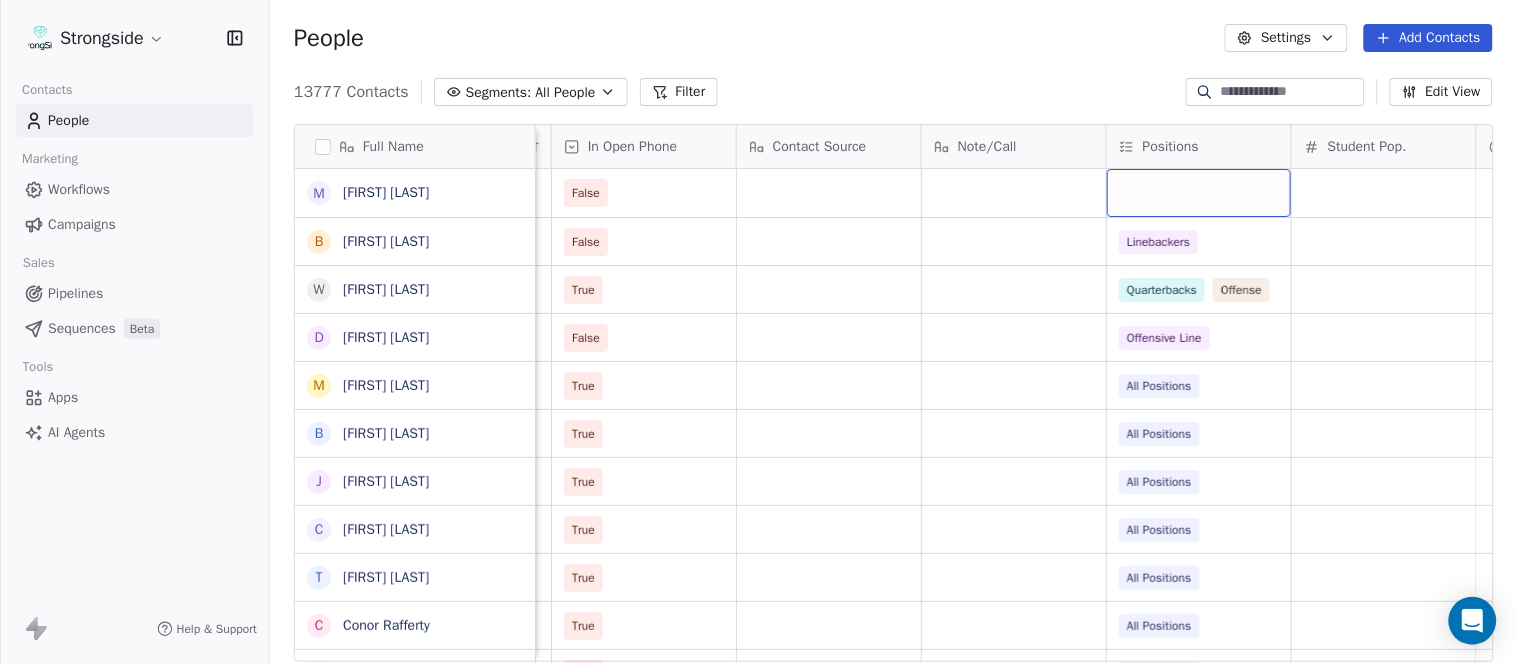 click at bounding box center (1199, 193) 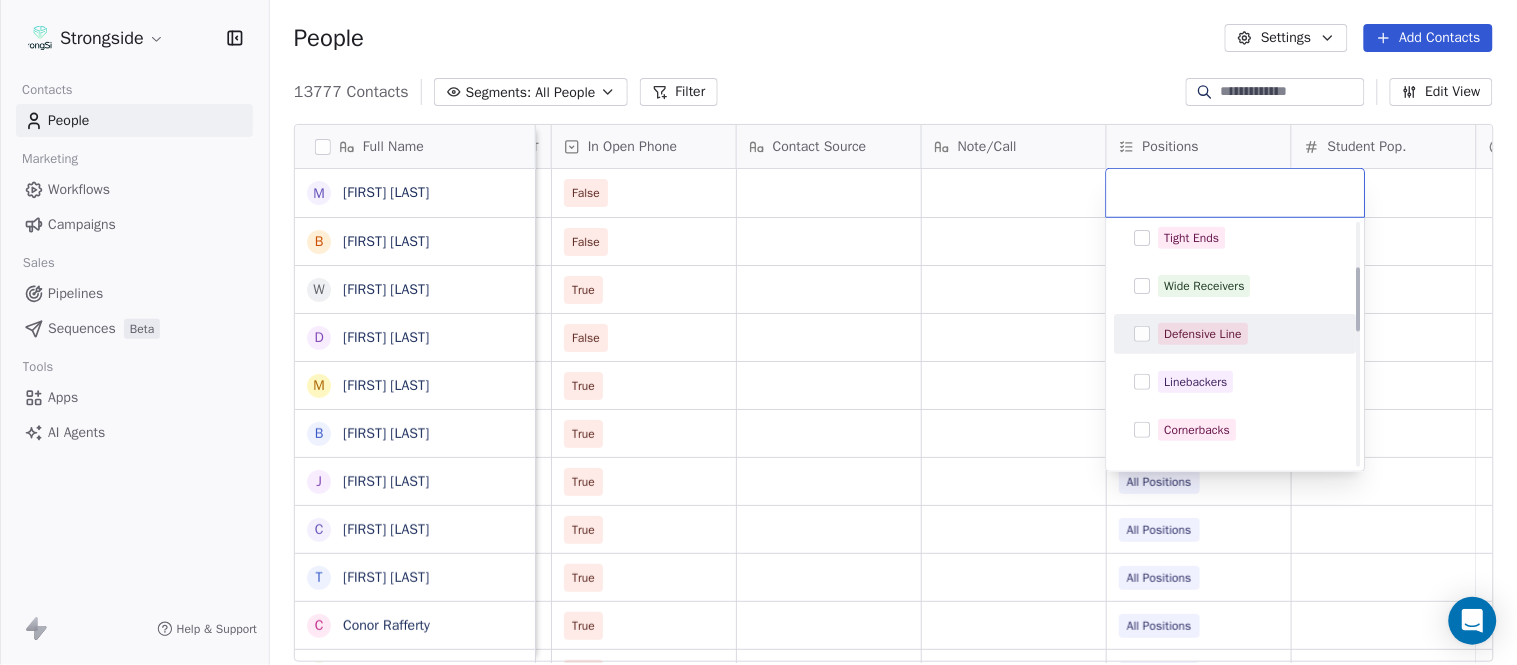 scroll, scrollTop: 222, scrollLeft: 0, axis: vertical 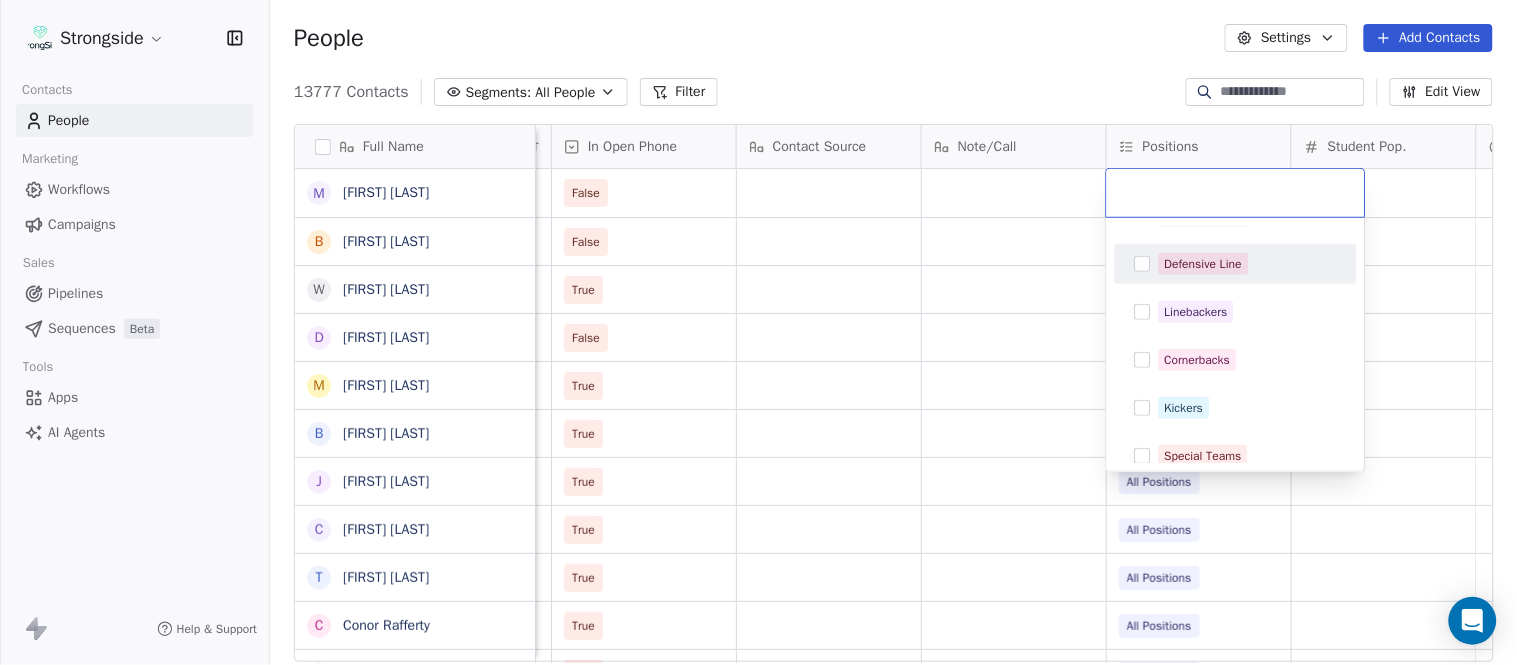 click on "Defensive Line" at bounding box center [1248, 264] 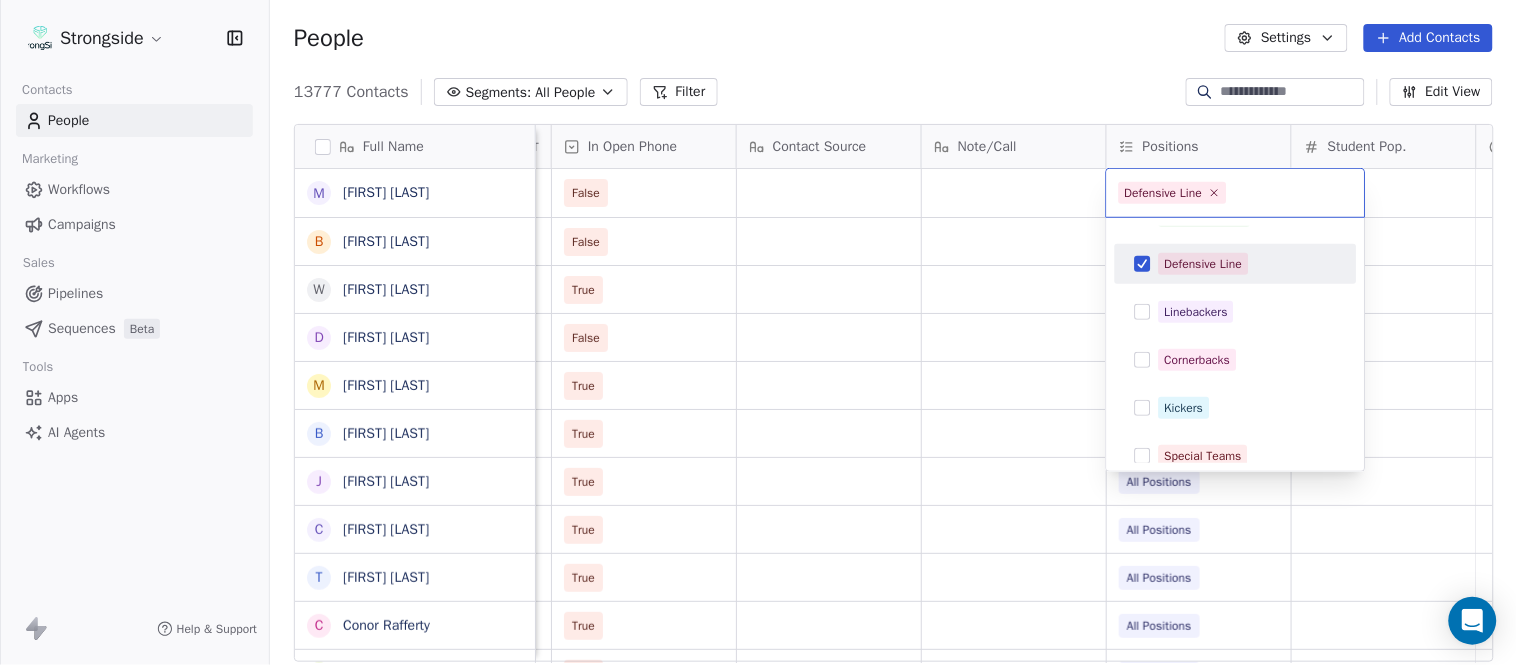 click on "Strongside Contacts People Marketing Workflows Campaigns Sales Pipelines Sequences Beta Tools Apps AI Agents Help & Support People Settings  Add Contacts 13777 Contacts Segments: All People Filter  Edit View Tag Add to Sequence Export Full Name M Mikal Myers B Bill Nesselt W Will Fiacchi D Dave Bucar M Matthew Barber B Bryan Mannarino J Jennifer Carron C Casey Mae Filiaci T Taylor OConnor C Conor Rafferty J Jay Geiger J Jared Ambrose M Maryfrancis Keegan M Mark Benson B Brendan Smith C Chris Calabrese V Vic Cegles J Jon Simmons J Jordan Orlovsky G Griffith Hunter A Adam Lovan S Sean Hammonds C Chris Bache K Kevin Elliott A Anthony Davis II S Steve Martino S Scott Lewis Z Zuril Hendrick S Sean Kennedy E Elizabeth Zanolli B Briana Sterling Status Priority Emails Auto Clicked Last Activity Date BST In Open Phone Contact Source Note/Call Positions Student Pop. Lead Account   False   False Linebackers   True Quarterbacks Offense   False Offensive Line   True All Positions   True All Positions   True   True" at bounding box center (758, 332) 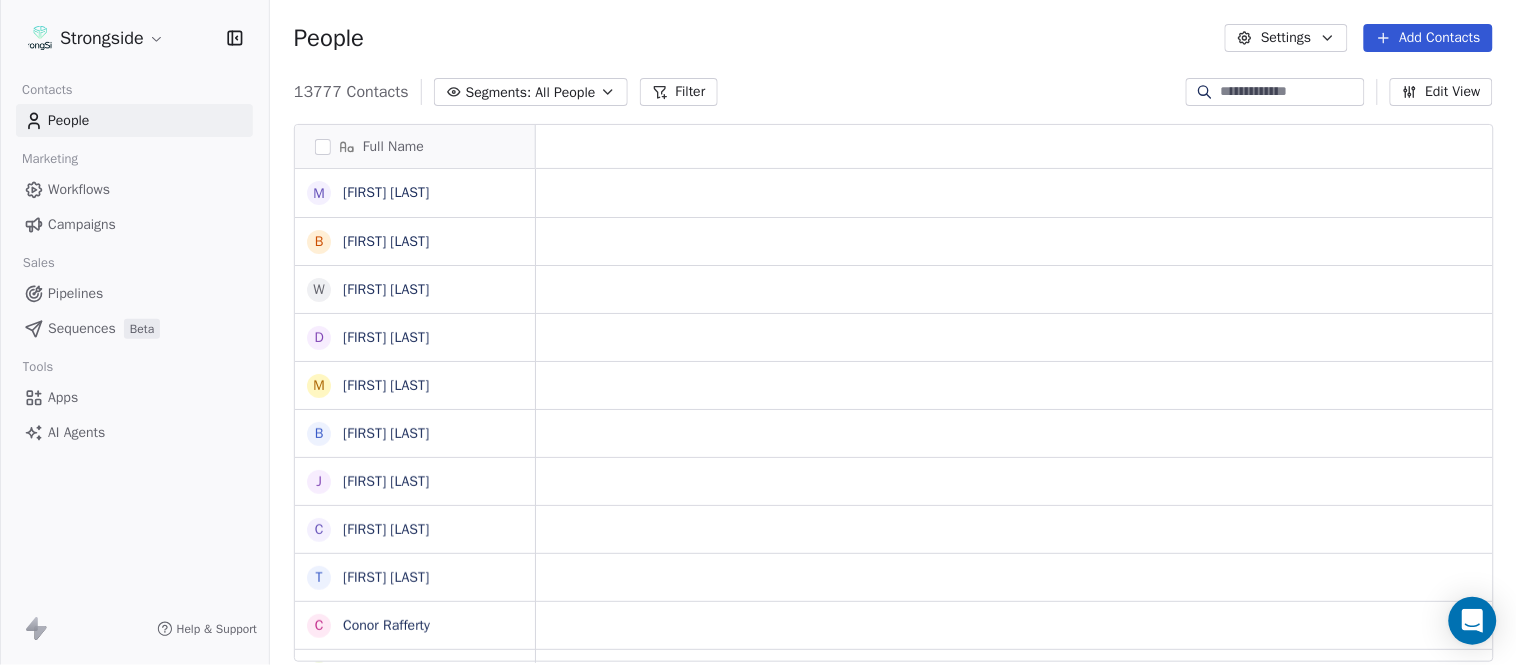 scroll, scrollTop: 0, scrollLeft: 0, axis: both 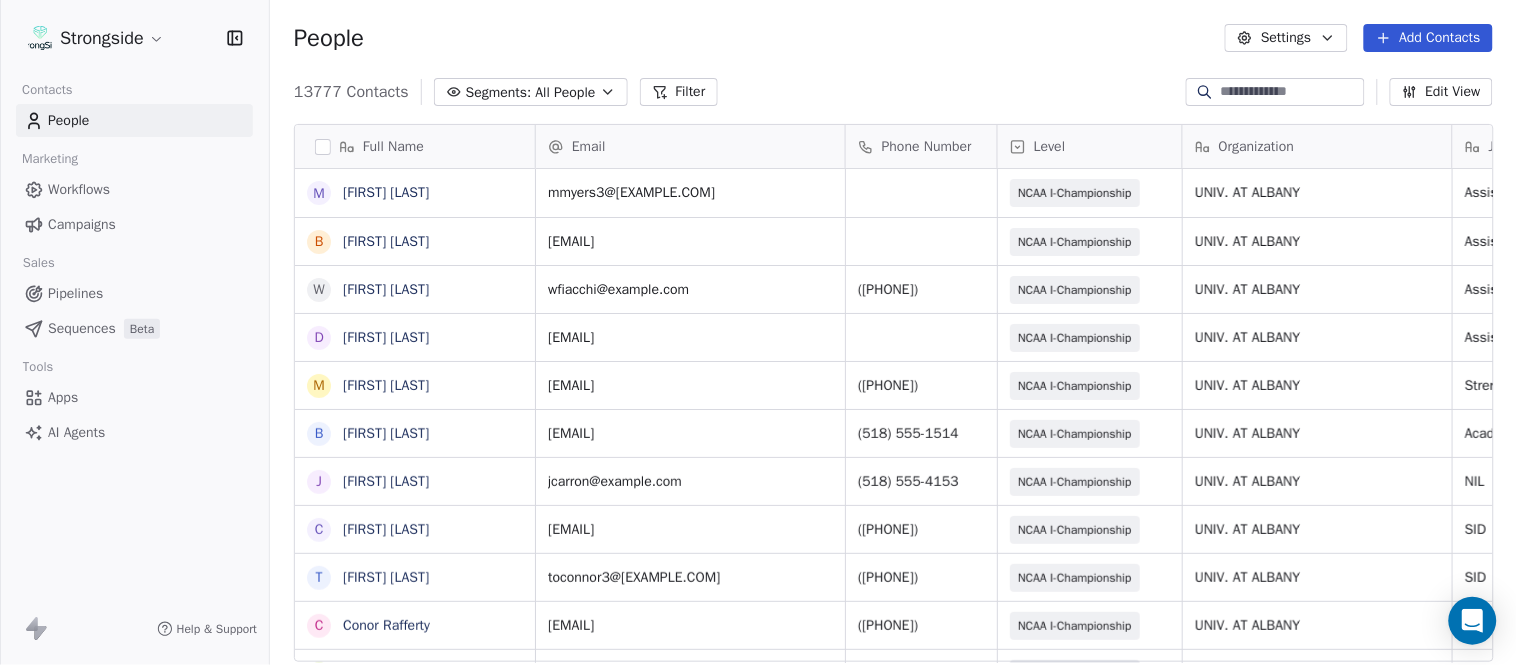 click on "Add Contacts" at bounding box center (1428, 38) 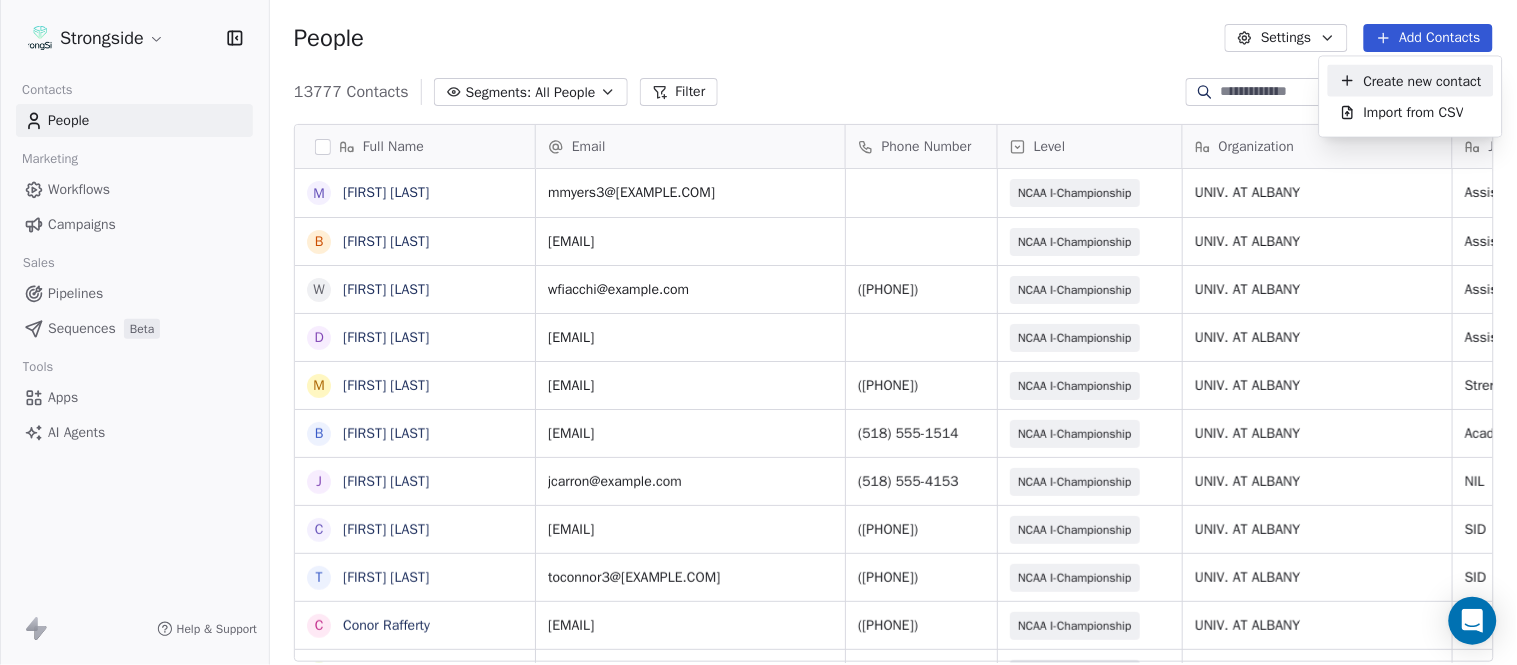 click on "Create new contact" at bounding box center (1423, 80) 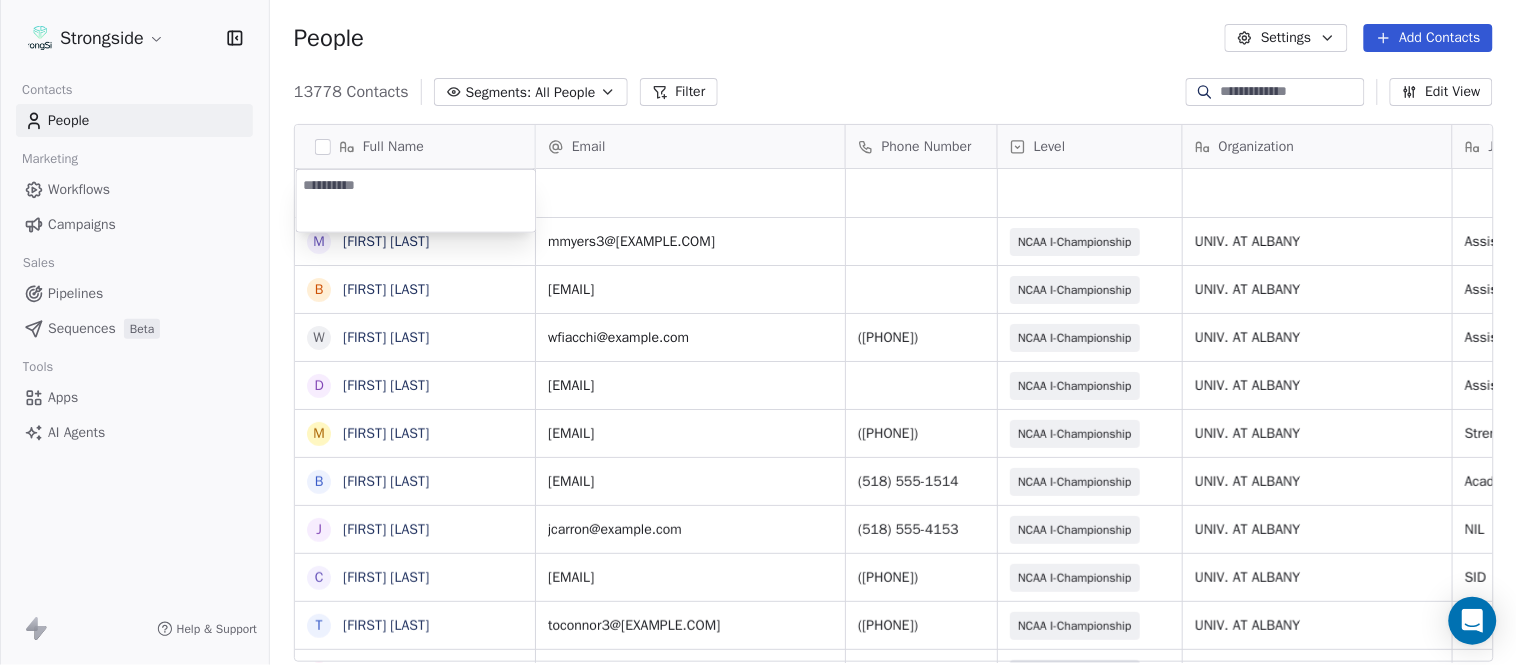 type on "**********" 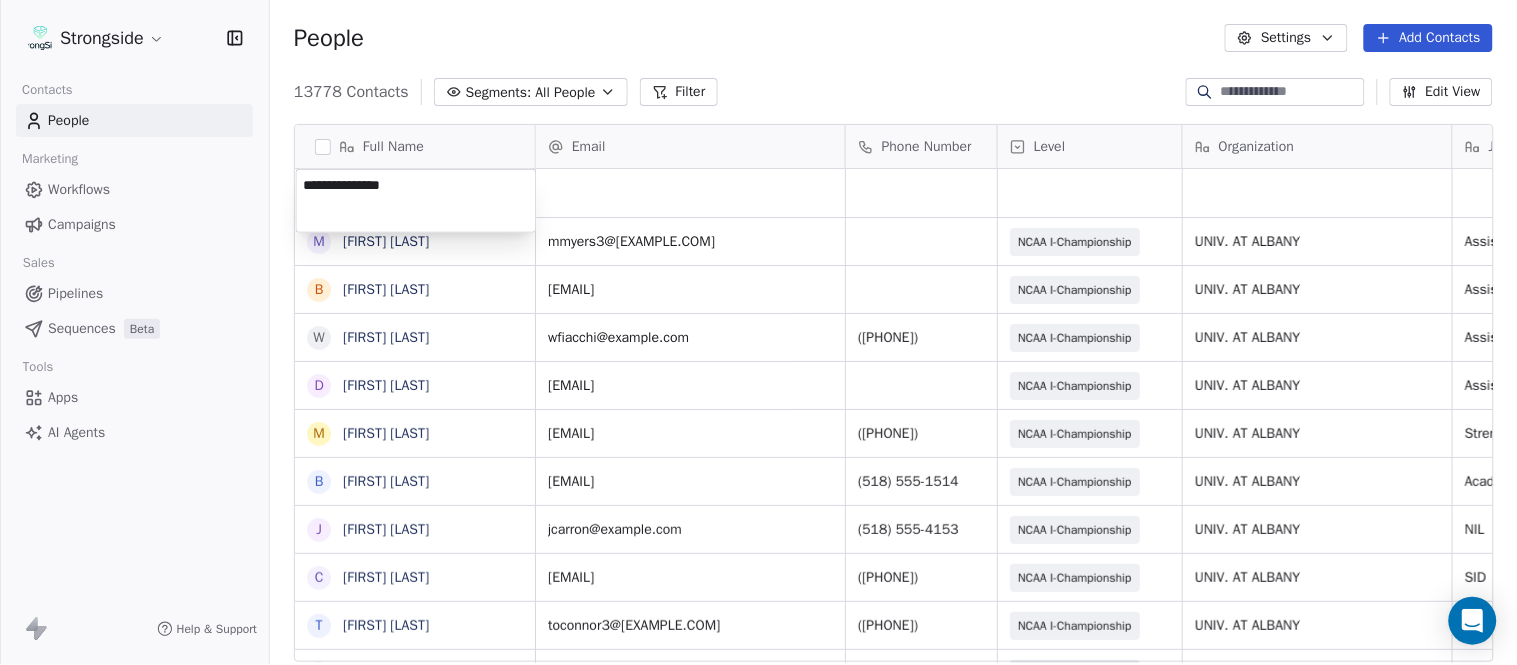 click on "Strongside Contacts People Marketing Workflows Campaigns Sales Pipelines Sequences Beta Tools Apps AI Agents Help & Support People Settings  Add Contacts 13778 Contacts Segments: All People Filter  Edit View Tag Add to Sequence Export Full Name M Mikal Myers B Bill Nesselt W Will Fiacchi D Dave Bucar M Matthew Barber B Bryan Mannarino J Jennifer Carron C Casey Mae Filiaci T Taylor OConnor C Conor Rafferty J Jay Geiger J Jared Ambrose M Maryfrancis Keegan M Mark Benson B Brendan Smith C Chris Calabrese V Vic Cegles J Jon Simmons J Jordan Orlovsky G Griffith Hunter A Adam Lovan S Sean Hammonds C Chris Bache K Kevin Elliott A Anthony Davis II S Steve Martino S Scott Lewis Z Zuril Hendrick S Sean Kennedy E Elizabeth Zanolli Email Phone Number Level Organization Job Title Tags Created Date BST Status Aug 09, 2025 12:42 AM mmyers3@albany.edu NCAA I-Championship UNIV. AT ALBANY Assistant Coach Aug 09, 2025 12:41 AM wnesselt@albany.edu NCAA I-Championship UNIV. AT ALBANY Assistant Coach Aug 09, 2025 12:33 AM NIL" at bounding box center [758, 332] 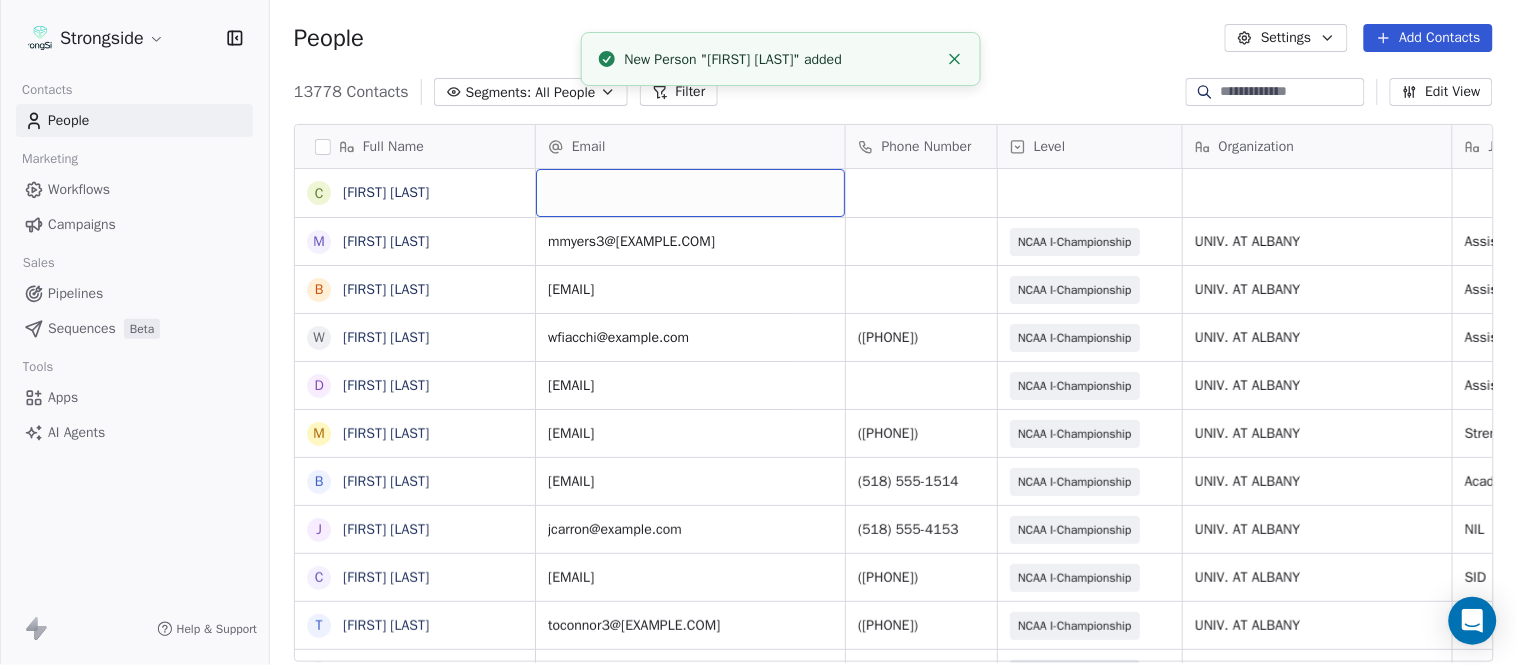 click at bounding box center (690, 193) 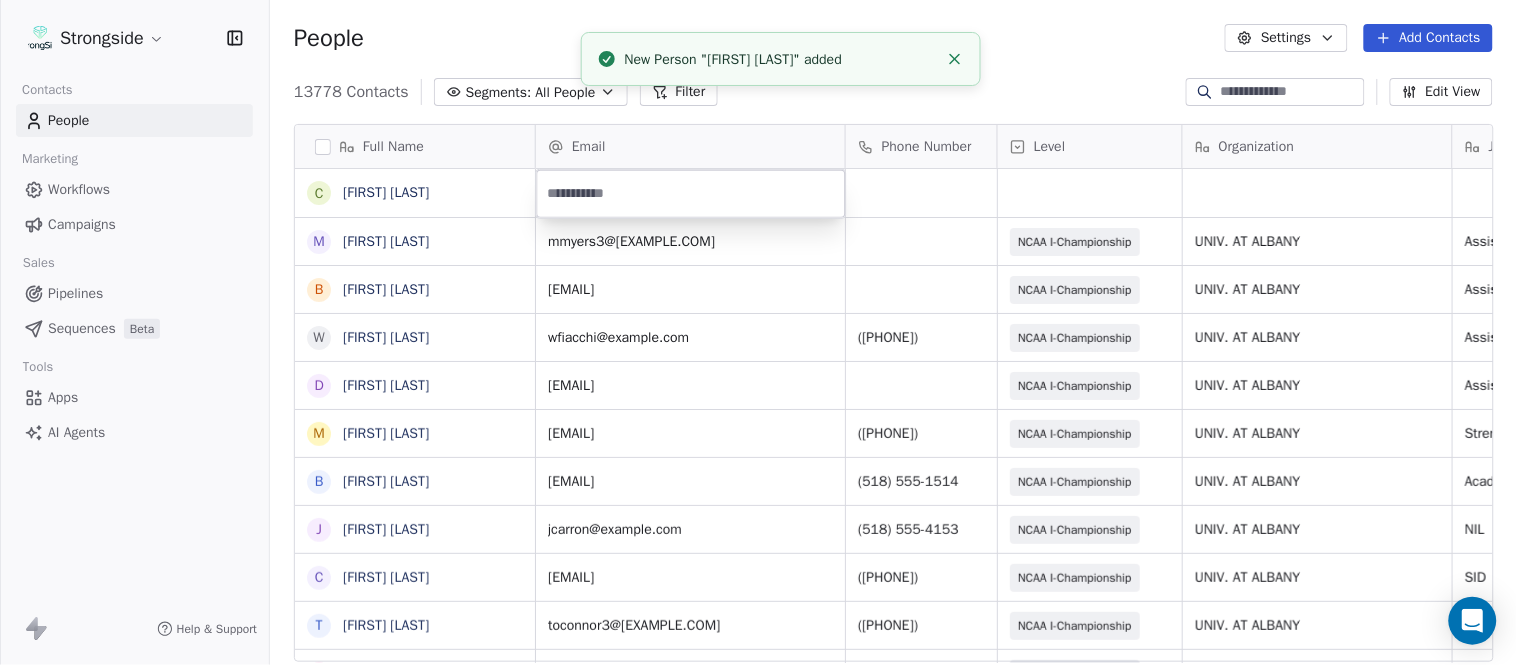 type on "**********" 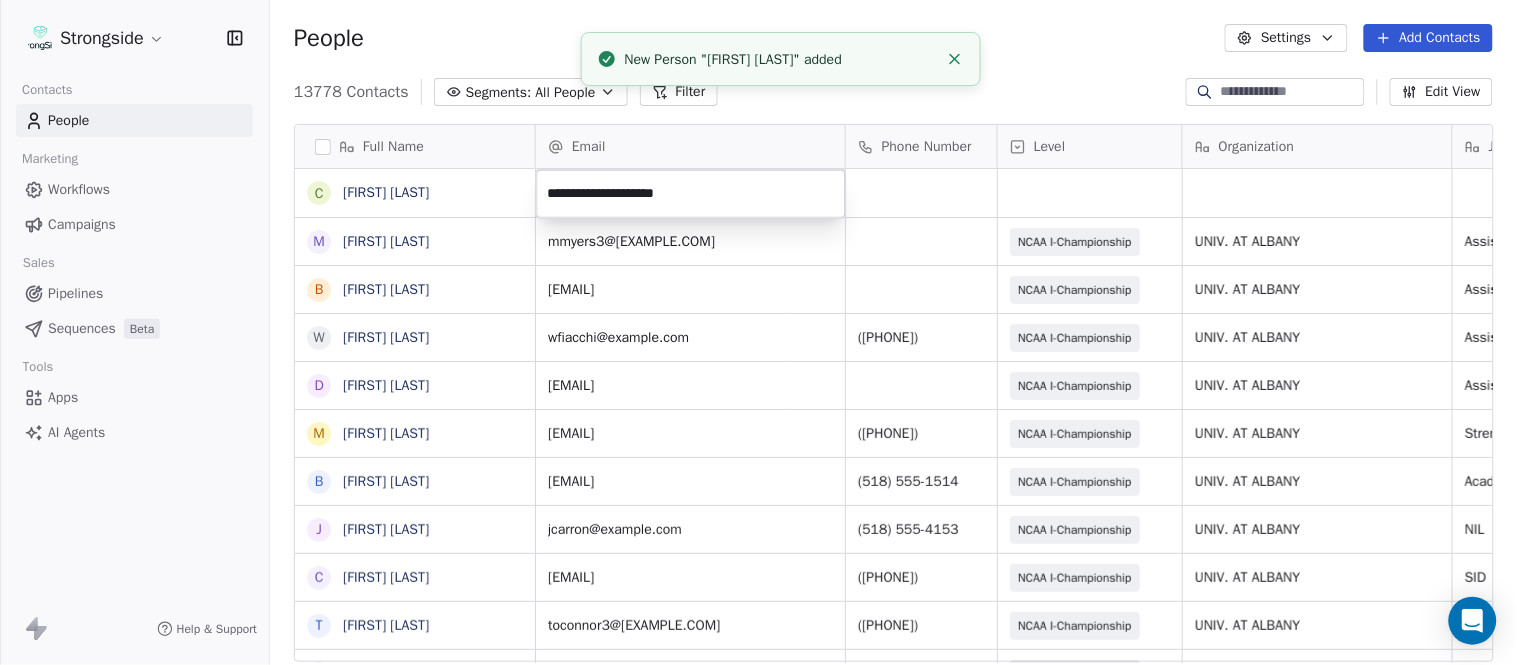 click on "Strongside Contacts People Marketing Workflows Campaigns Sales Pipelines Sequences Beta Tools Apps AI Agents Help & Support People Settings  Add Contacts 13778 Contacts Segments: All People Filter  Edit View Tag Add to Sequence Export Full Name C Chris Calabrese M Mikal Myers B Bill Nesselt W Will Fiacchi D Dave Bucar M Matthew Barber B Bryan Mannarino J Jennifer Carron C Casey Mae Filiaci T Taylor OConnor C Conor Rafferty J Jay Geiger J Jared Ambrose M Maryfrancis Keegan M Mark Benson B Brendan Smith C Chris Calabrese V Vic Cegles J Jon Simmons J Jordan Orlovsky G Griffith Hunter A Adam Lovan S Sean Hammonds C Chris Bache K Kevin Elliott A Anthony Davis II S Steve Martino S Scott Lewis Z Zuril Hendrick S Sean Kennedy E Elizabeth Zanolli Email Phone Number Level Organization Job Title Tags Created Date BST Status Aug 09, 2025 12:42 AM mmyers3@albany.edu NCAA I-Championship UNIV. AT ALBANY Assistant Coach Aug 09, 2025 12:41 AM wnesselt@albany.edu NCAA I-Championship UNIV. AT ALBANY Assistant Coach NIL SID" at bounding box center [758, 332] 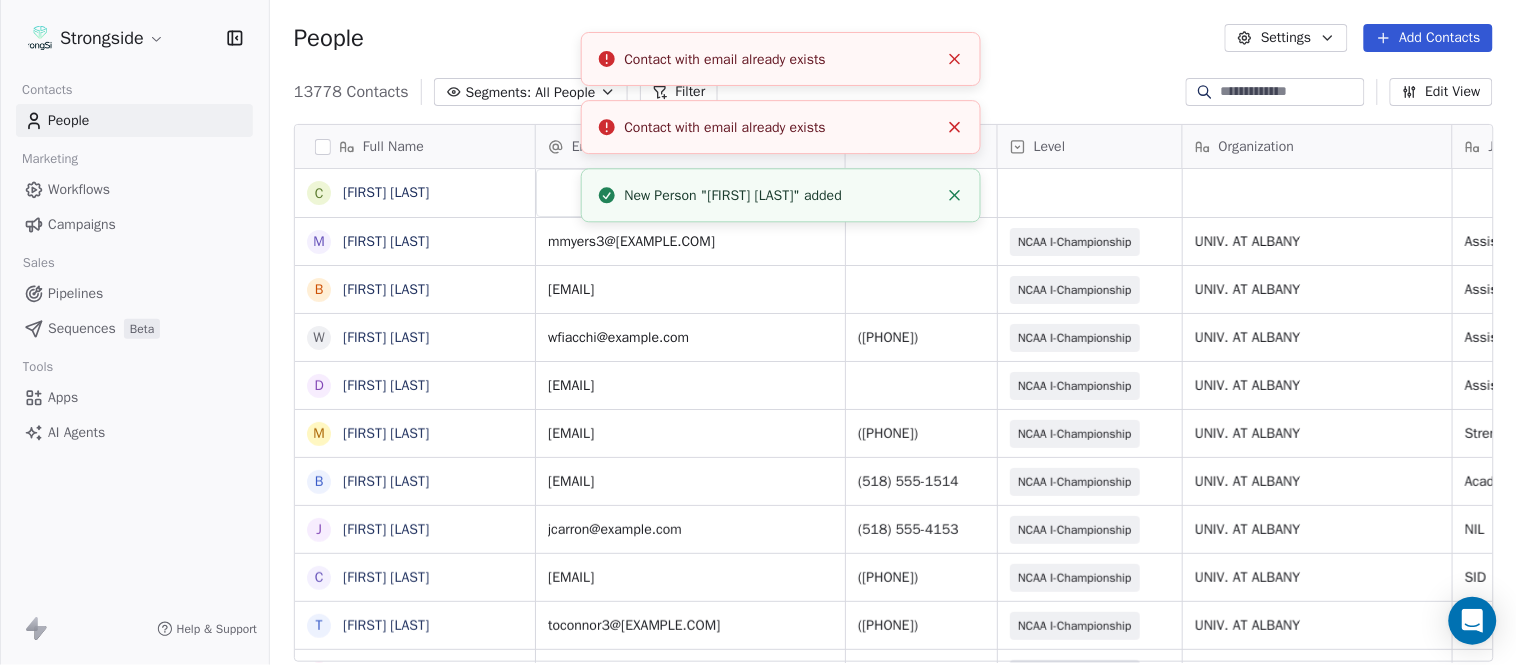 click 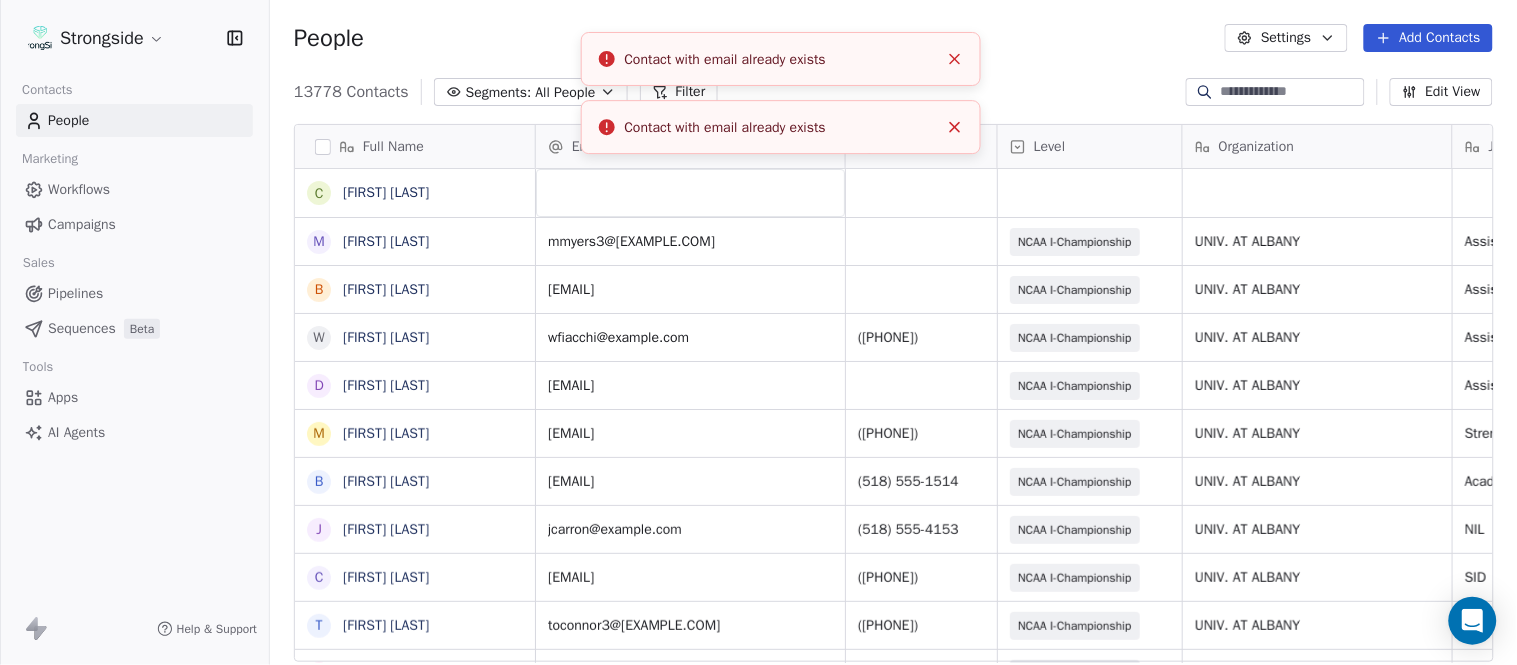 click 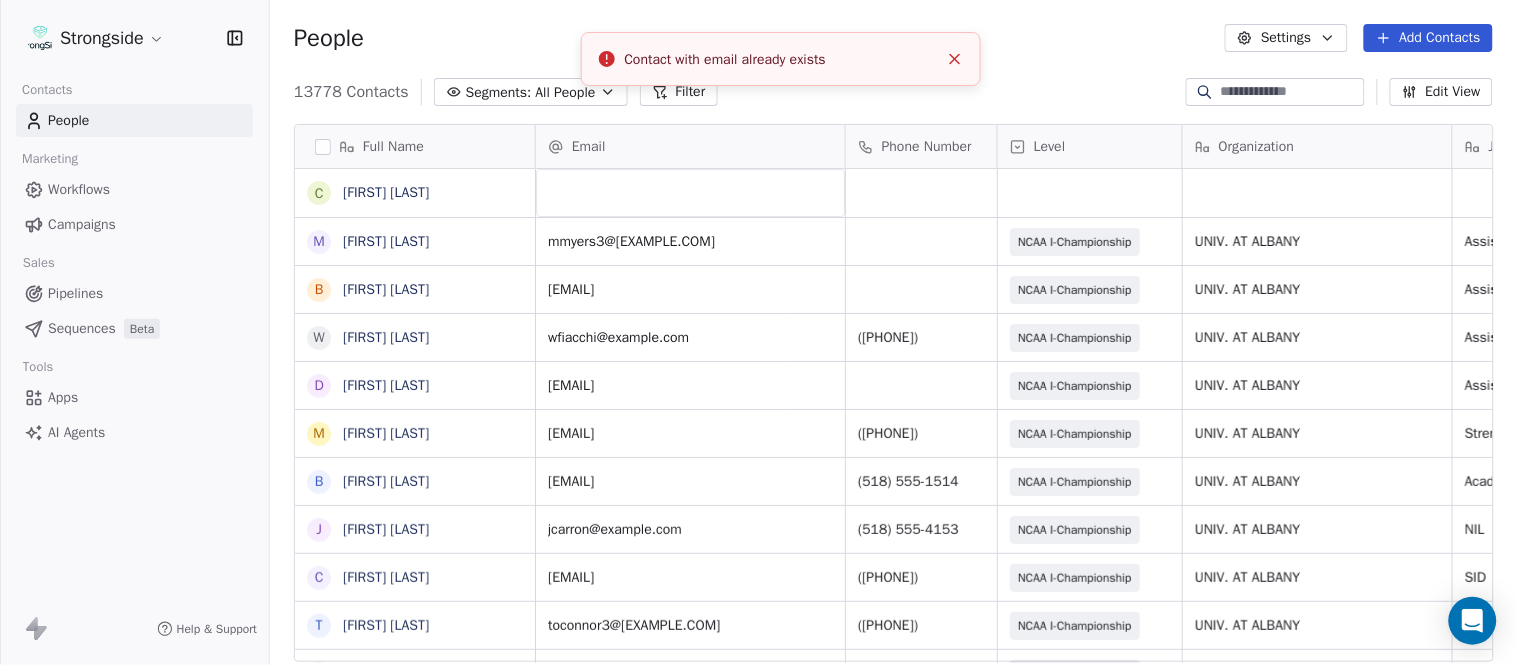 click 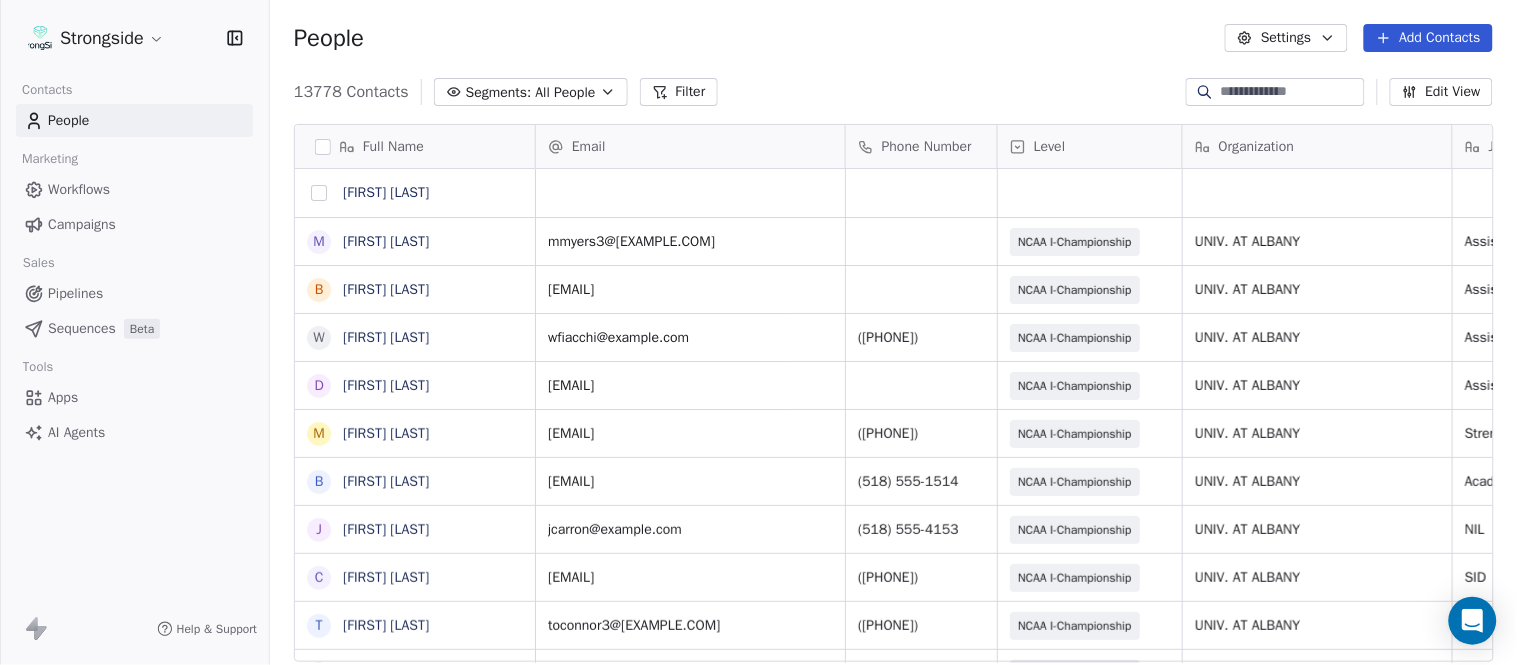click at bounding box center (319, 193) 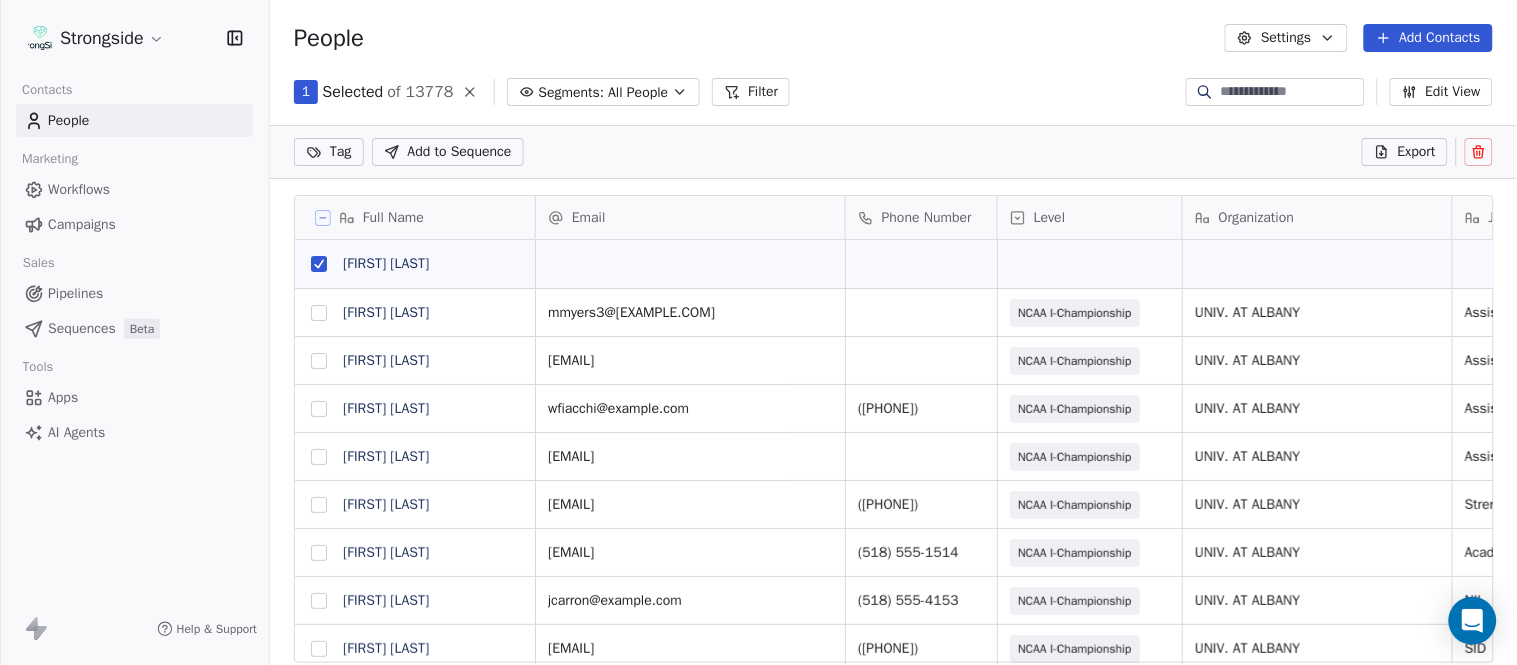 scroll, scrollTop: 498, scrollLeft: 1231, axis: both 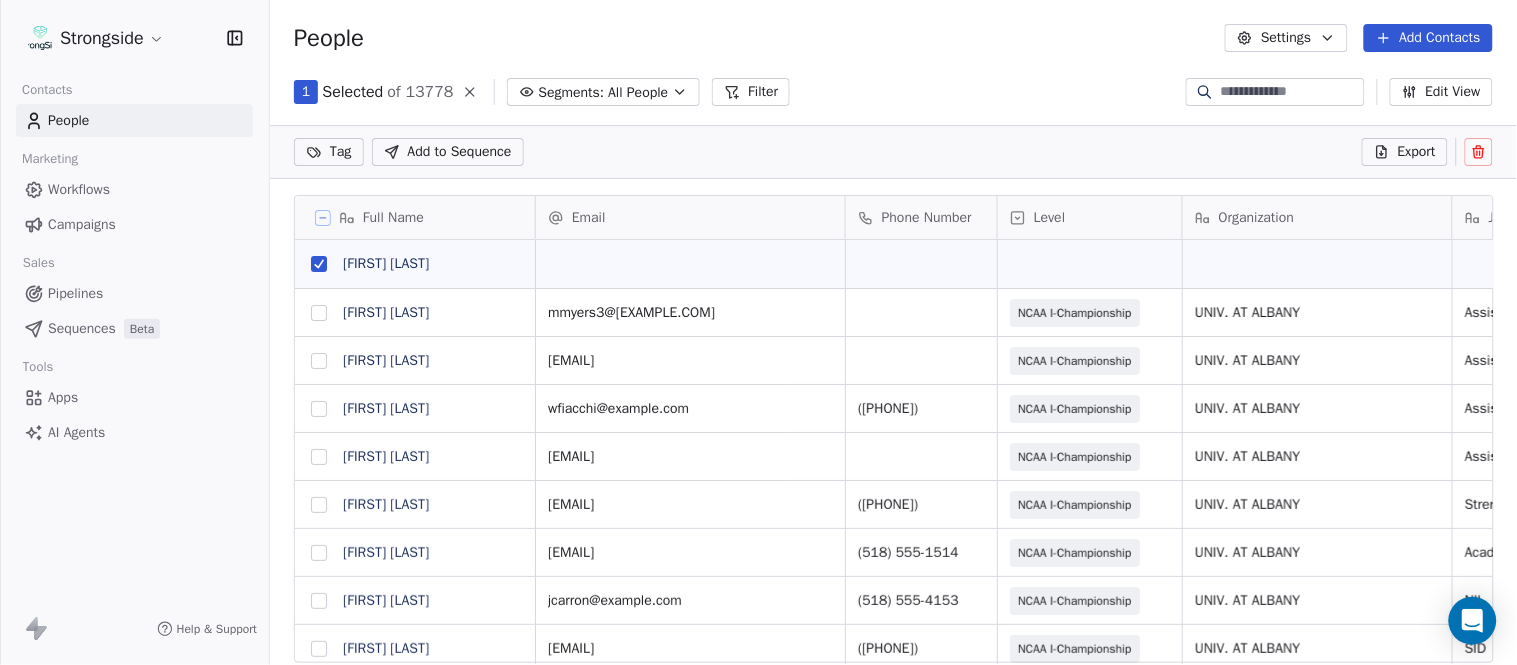 click 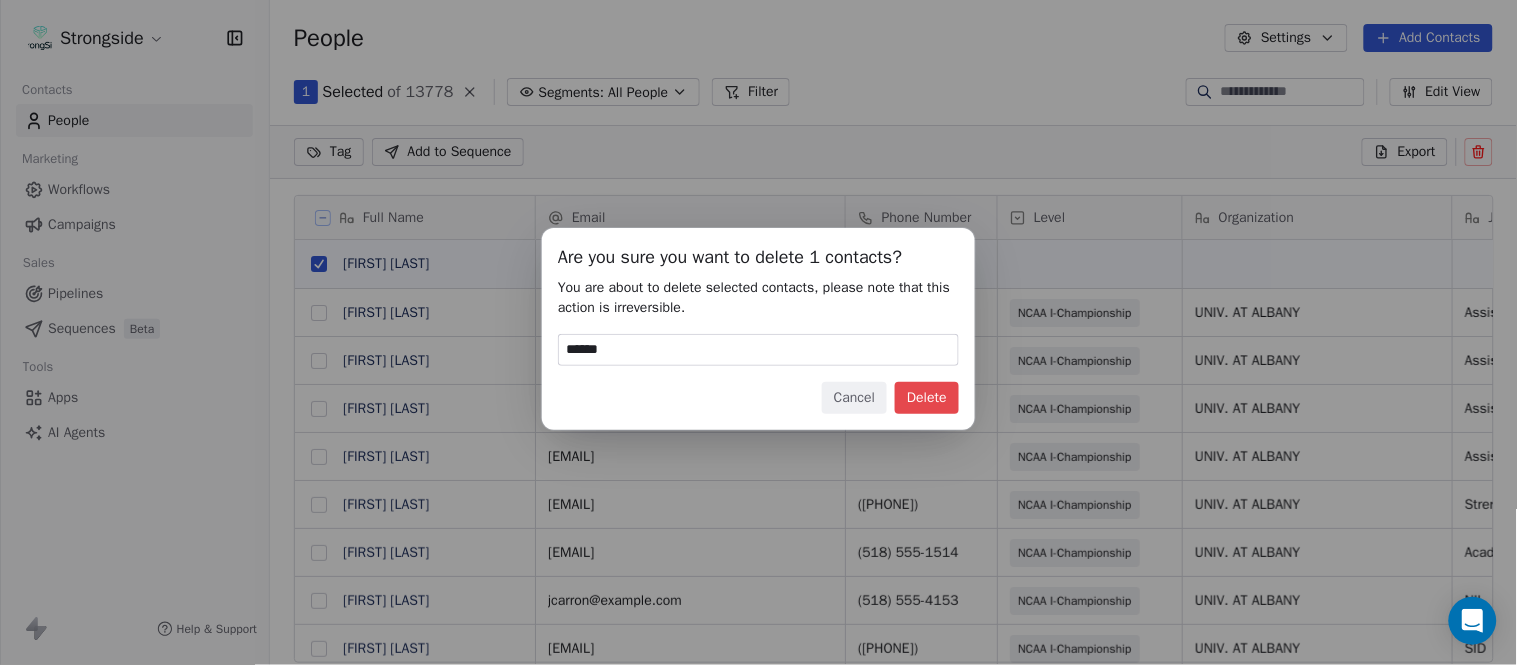 click on "Delete" at bounding box center [927, 398] 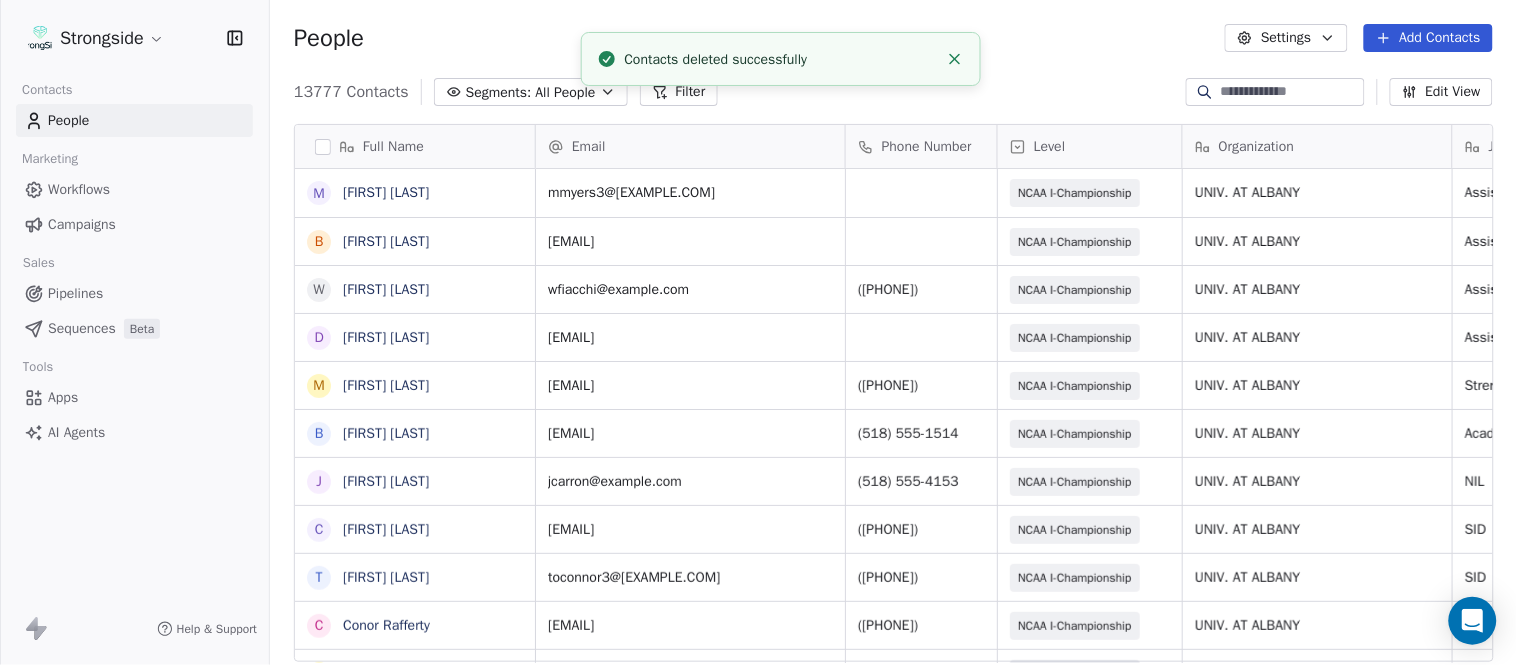 scroll, scrollTop: 17, scrollLeft: 17, axis: both 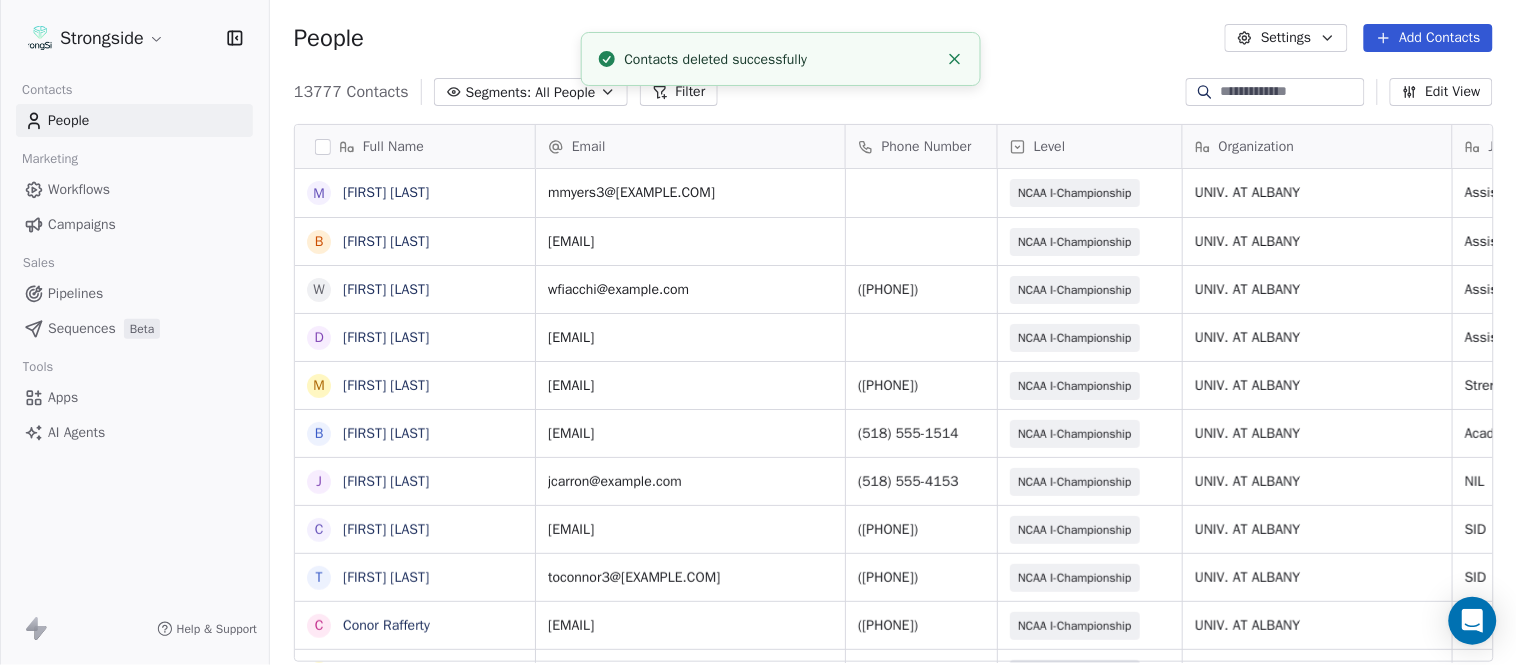 click 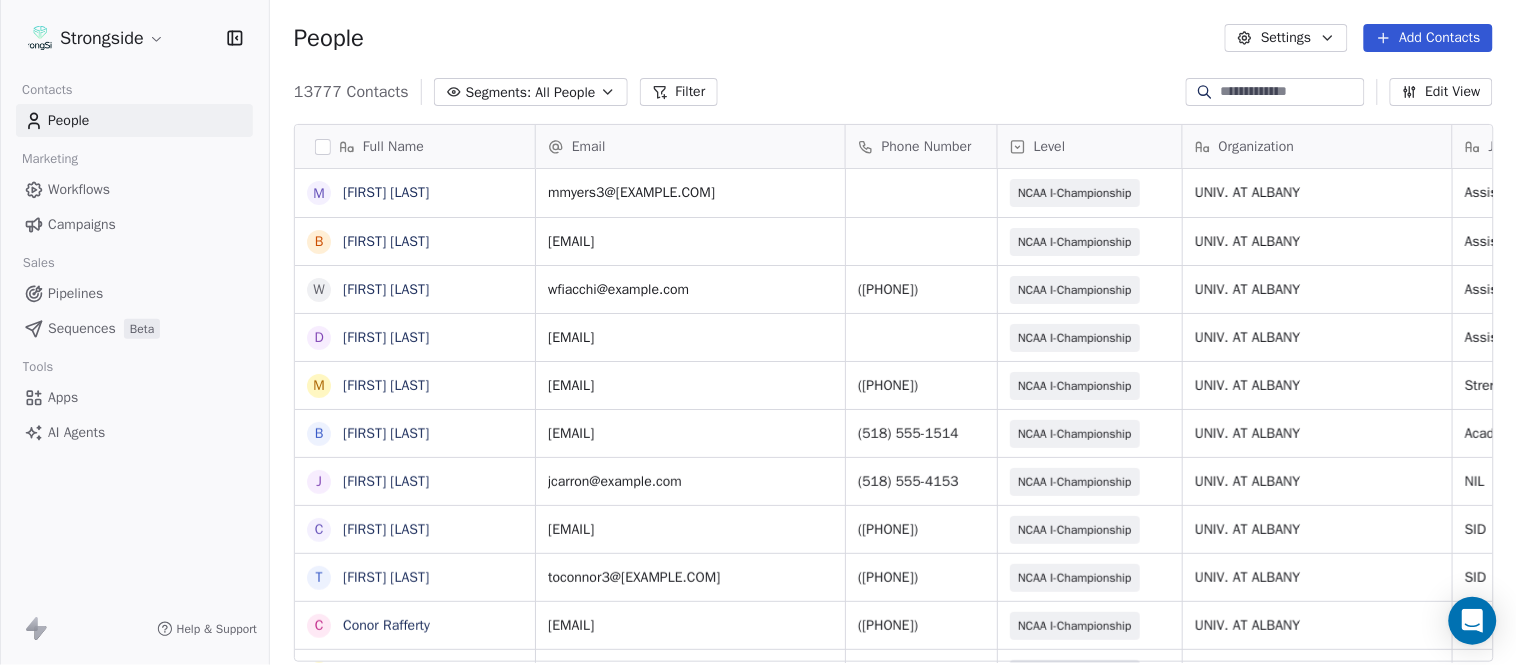click on "Add Contacts" at bounding box center (1428, 38) 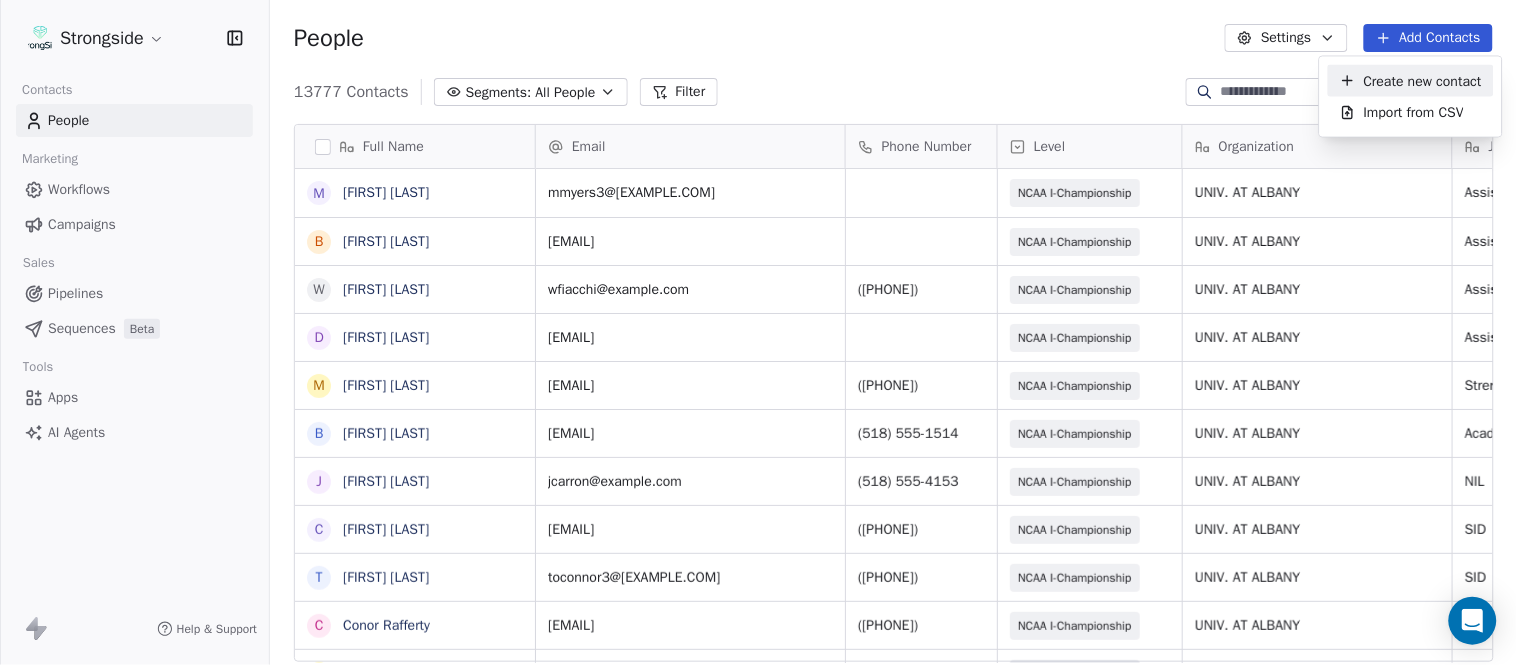 click on "Create new contact" at bounding box center (1423, 80) 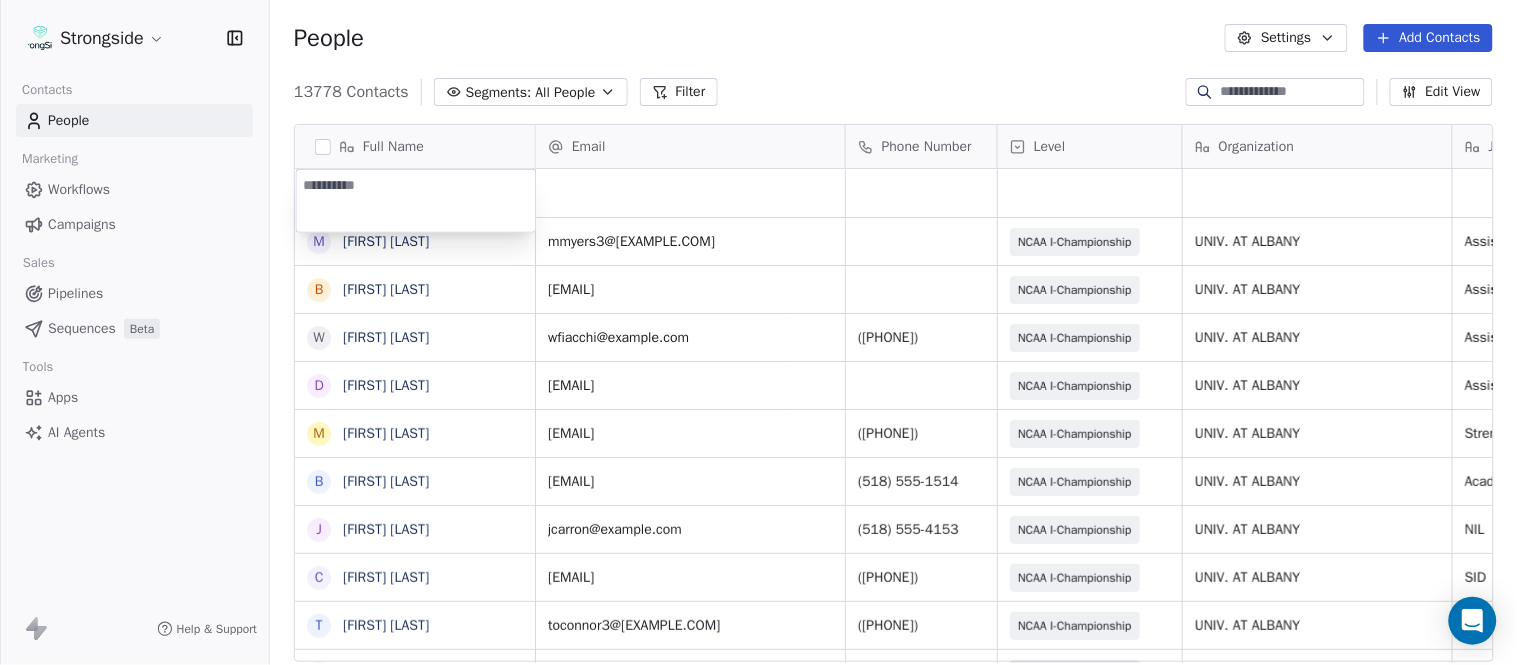 type on "**********" 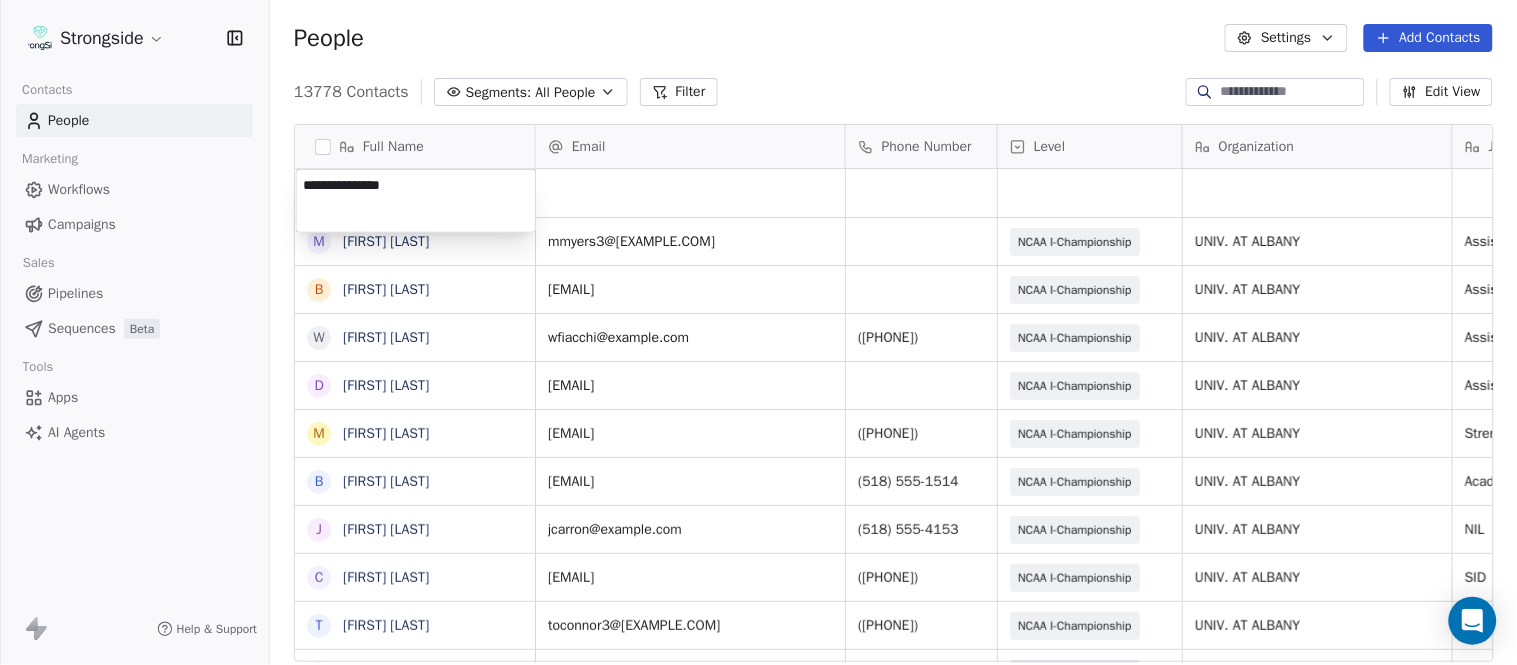 click on "Strongside Contacts People Marketing Workflows Campaigns Sales Pipelines Sequences Beta Tools Apps AI Agents Help & Support People Settings  Add Contacts 13778 Contacts Segments: All People Filter  Edit View Tag Add to Sequence Export Full Name M Mikal Myers B Bill Nesselt W Will Fiacchi D Dave Bucar M Matthew Barber B Bryan Mannarino J Jennifer Carron C Casey Mae Filiaci T Taylor OConnor C Conor Rafferty J Jay Geiger J Jared Ambrose M Maryfrancis Keegan M Mark Benson B Brendan Smith C Chris Calabrese V Vic Cegles J Jon Simmons J Jordan Orlovsky G Griffith Hunter A Adam Lovan S Sean Hammonds C Chris Bache K Kevin Elliott A Anthony Davis II S Steve Martino S Scott Lewis Z Zuril Hendrick S Sean Kennedy E Elizabeth Zanolli Email Phone Number Level Organization Job Title Tags Created Date BST Status Aug 09, 2025 12:42 AM mmyers3@albany.edu NCAA I-Championship UNIV. AT ALBANY Assistant Coach Aug 09, 2025 12:41 AM wnesselt@albany.edu NCAA I-Championship UNIV. AT ALBANY Assistant Coach Aug 09, 2025 12:33 AM NIL" at bounding box center [758, 332] 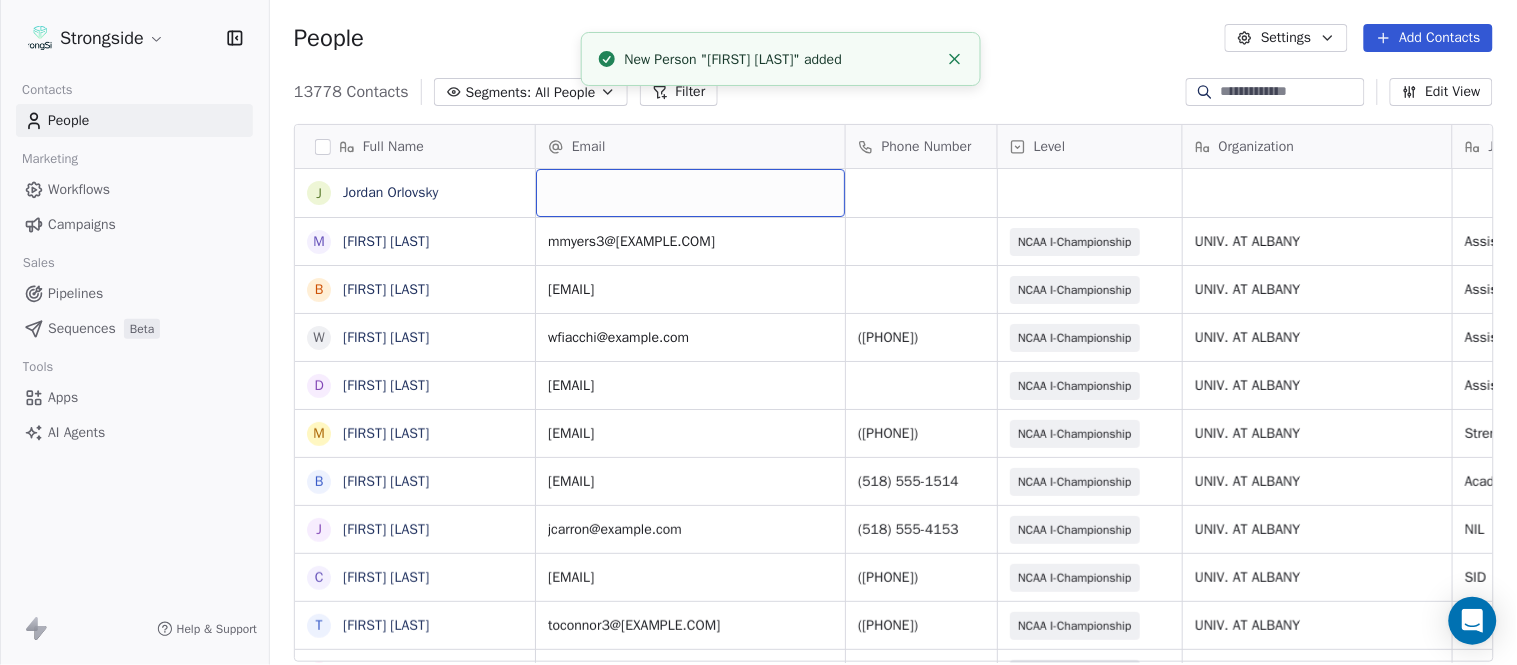 click at bounding box center (690, 193) 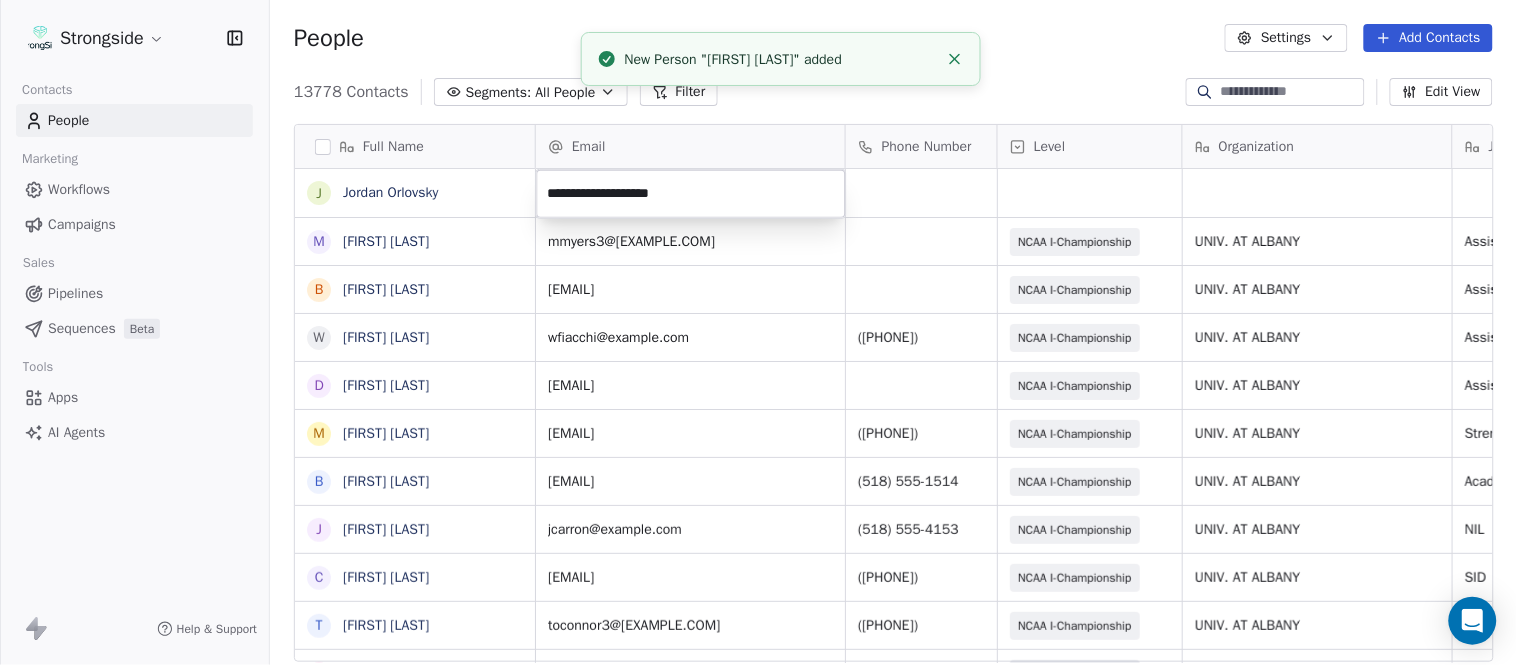 click 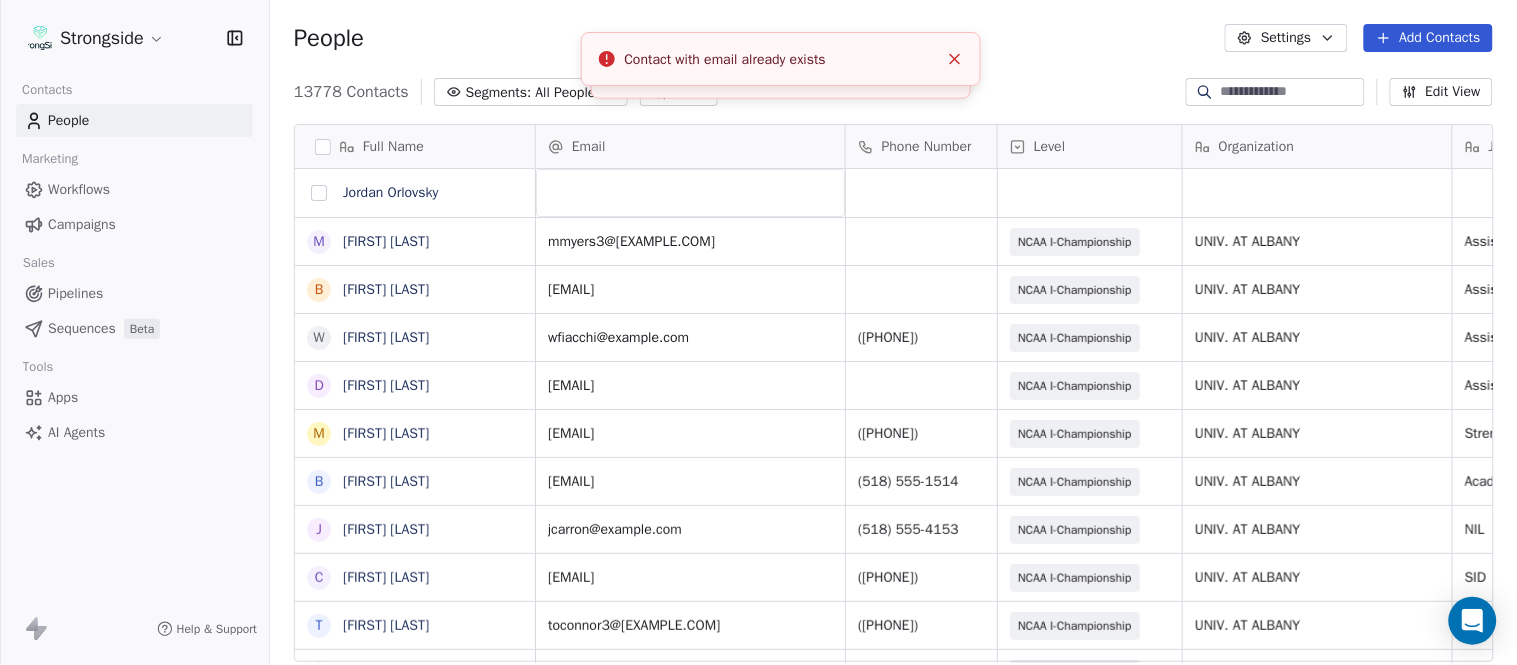 click at bounding box center (319, 193) 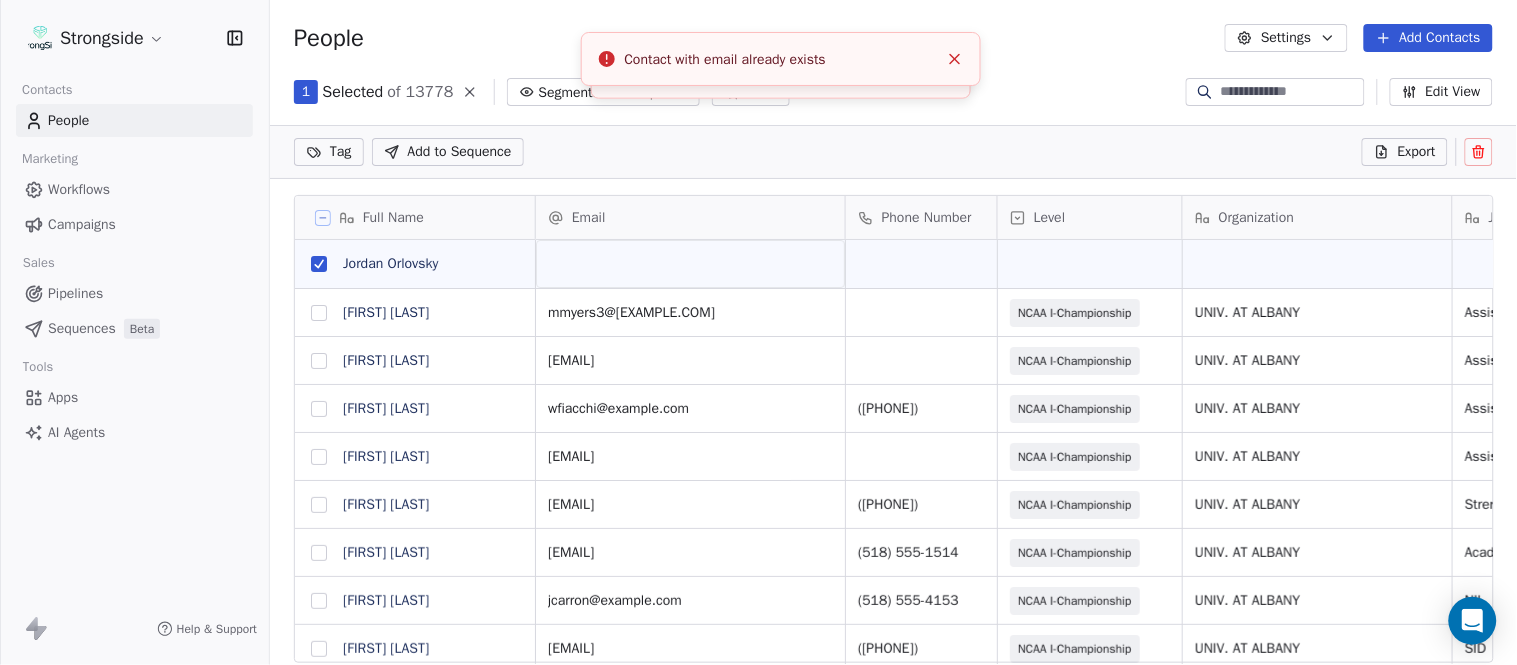 click 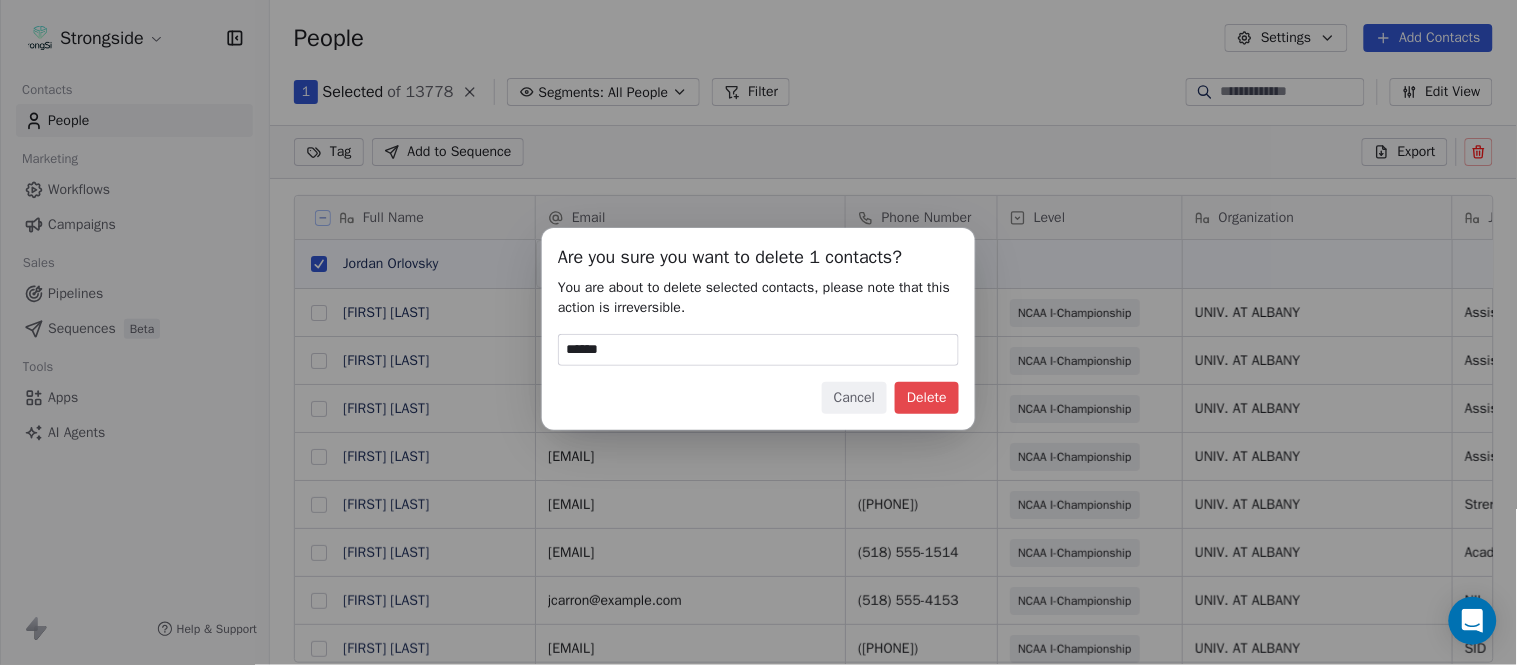click on "Delete" at bounding box center [927, 398] 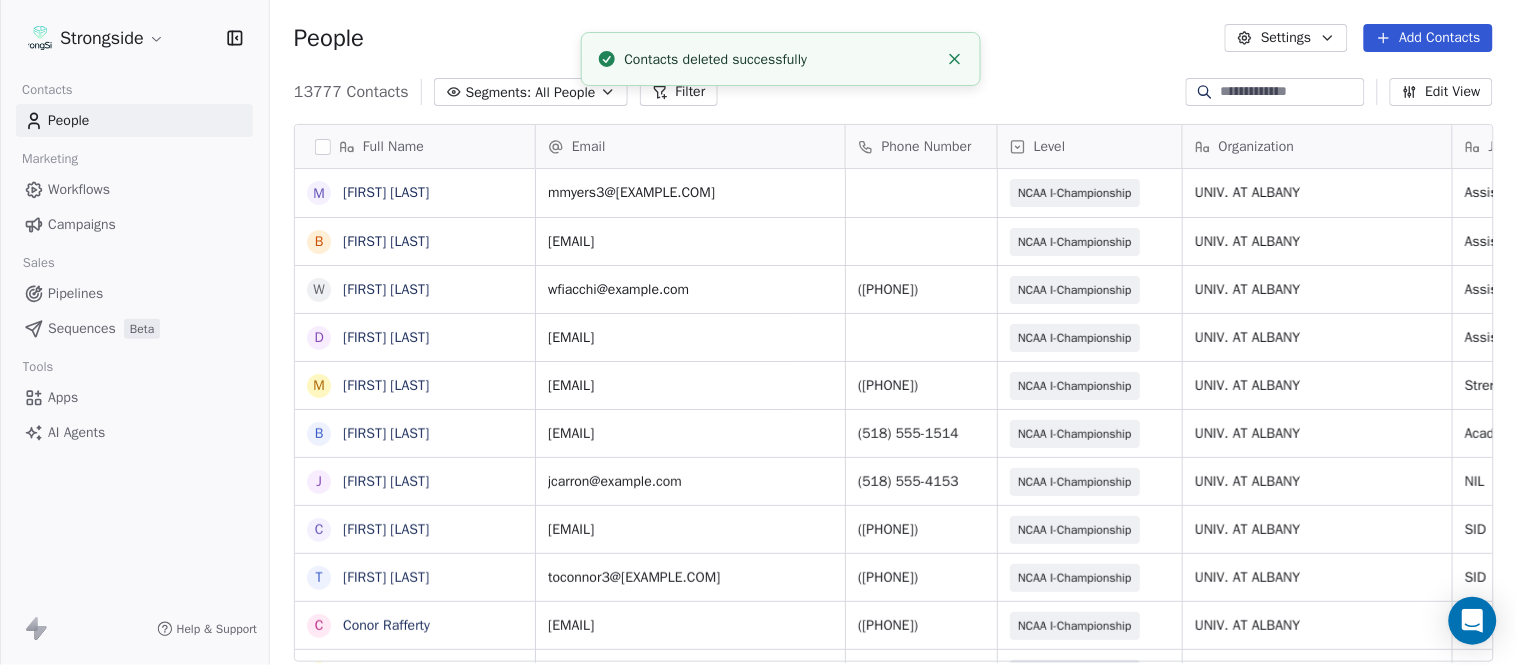 scroll, scrollTop: 17, scrollLeft: 17, axis: both 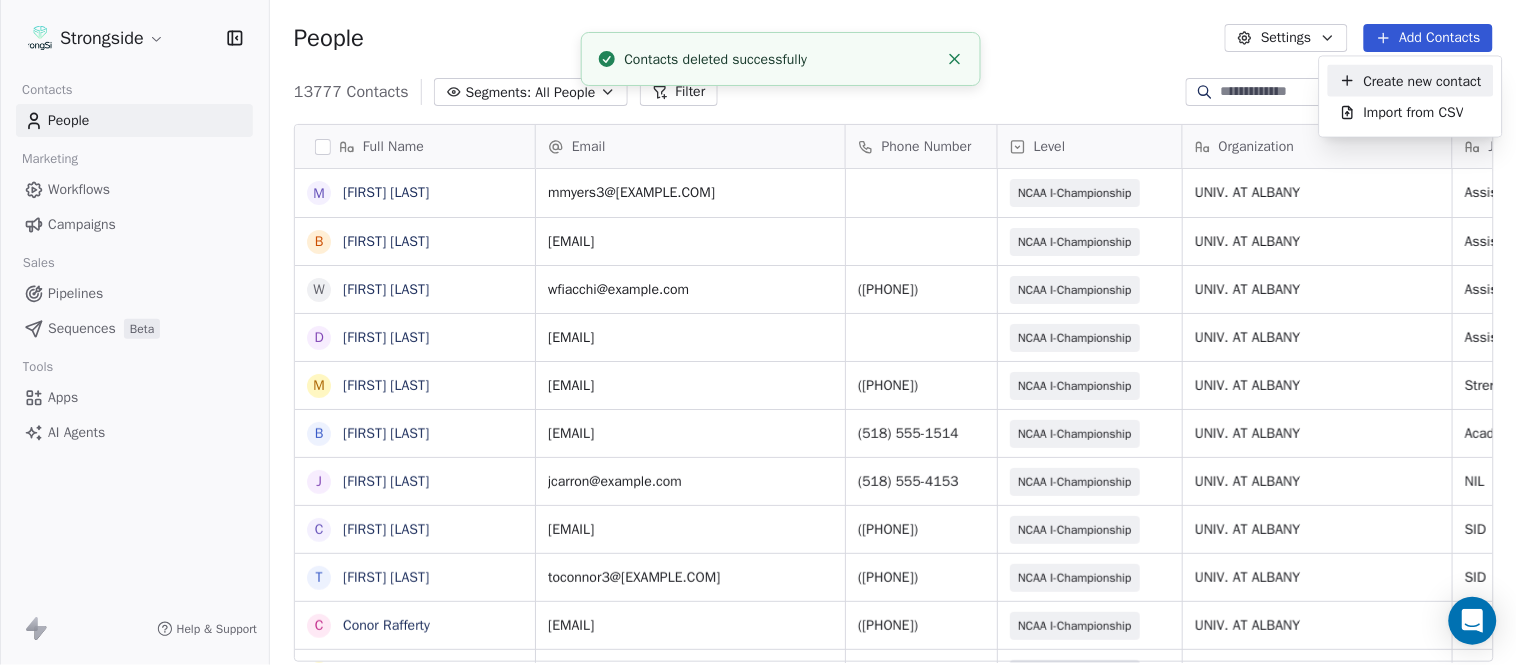 click on "Create new contact" at bounding box center (1423, 80) 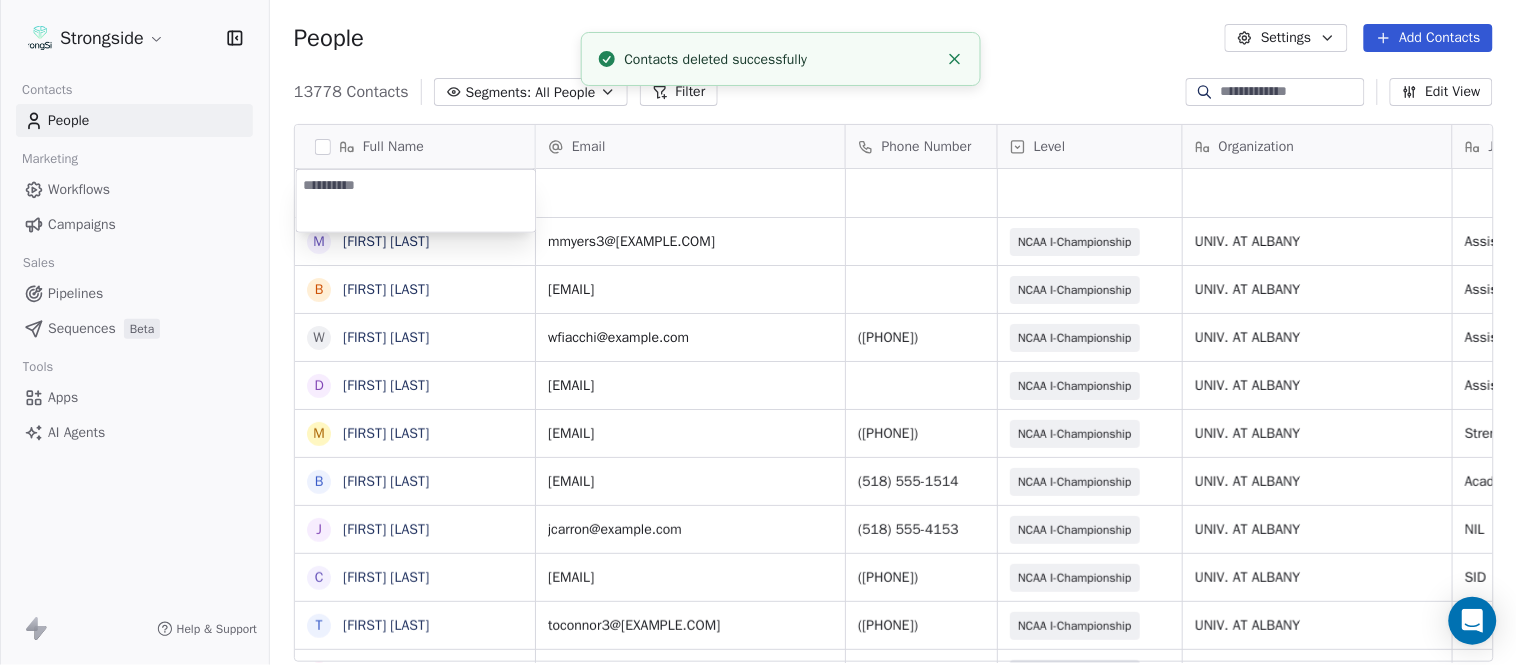 type on "**********" 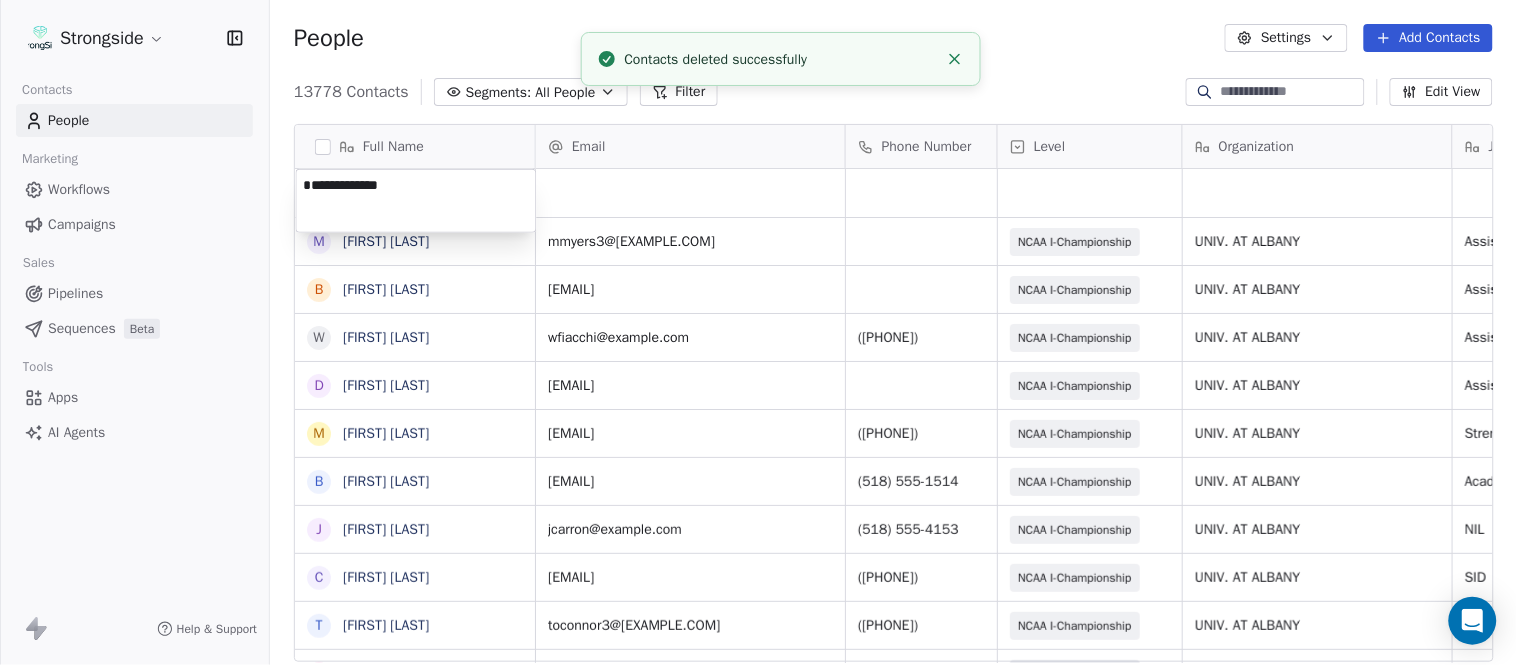 click on "Strongside Contacts People Marketing Workflows Campaigns Sales Pipelines Sequences Beta Tools Apps AI Agents Help & Support People Settings  Add Contacts 13778 Contacts Segments: All People Filter  Edit View Tag Add to Sequence Export Full Name M Mikal Myers B Bill Nesselt W Will Fiacchi D Dave Bucar M Matthew Barber B Bryan Mannarino J Jennifer Carron C Casey Mae Filiaci T Taylor OConnor C Conor Rafferty J Jay Geiger J Jared Ambrose M Maryfrancis Keegan M Mark Benson B Brendan Smith C Chris Calabrese V Vic Cegles J Jon Simmons J Jordan Orlovsky G Griffith Hunter A Adam Lovan S Sean Hammonds C Chris Bache K Kevin Elliott A Anthony Davis II S Steve Martino S Scott Lewis Z Zuril Hendrick S Sean Kennedy E Elizabeth Zanolli Email Phone Number Level Organization Job Title Tags Created Date BST Status Aug 09, 2025 12:42 AM mmyers3@albany.edu NCAA I-Championship UNIV. AT ALBANY Assistant Coach Aug 09, 2025 12:41 AM wnesselt@albany.edu NCAA I-Championship UNIV. AT ALBANY Assistant Coach Aug 09, 2025 12:33 AM NIL" at bounding box center (758, 332) 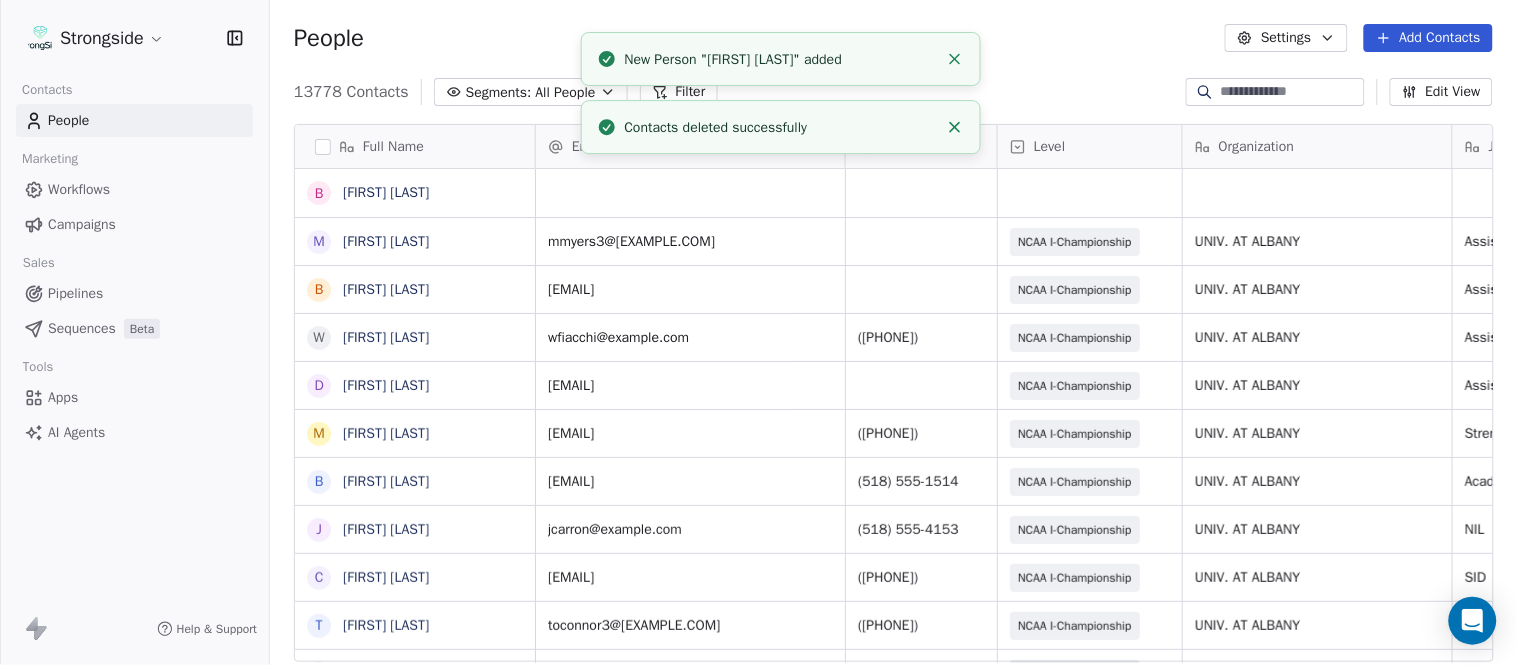 click at bounding box center [955, 59] 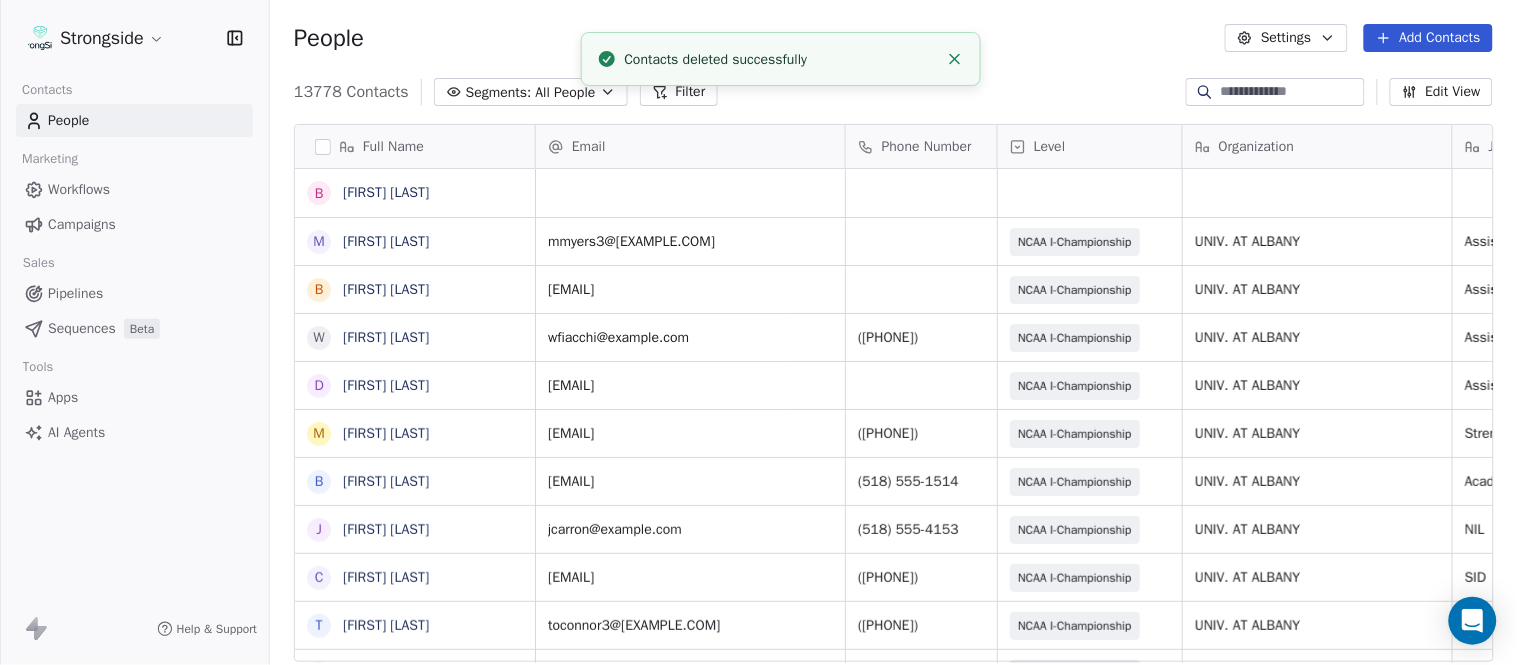 click 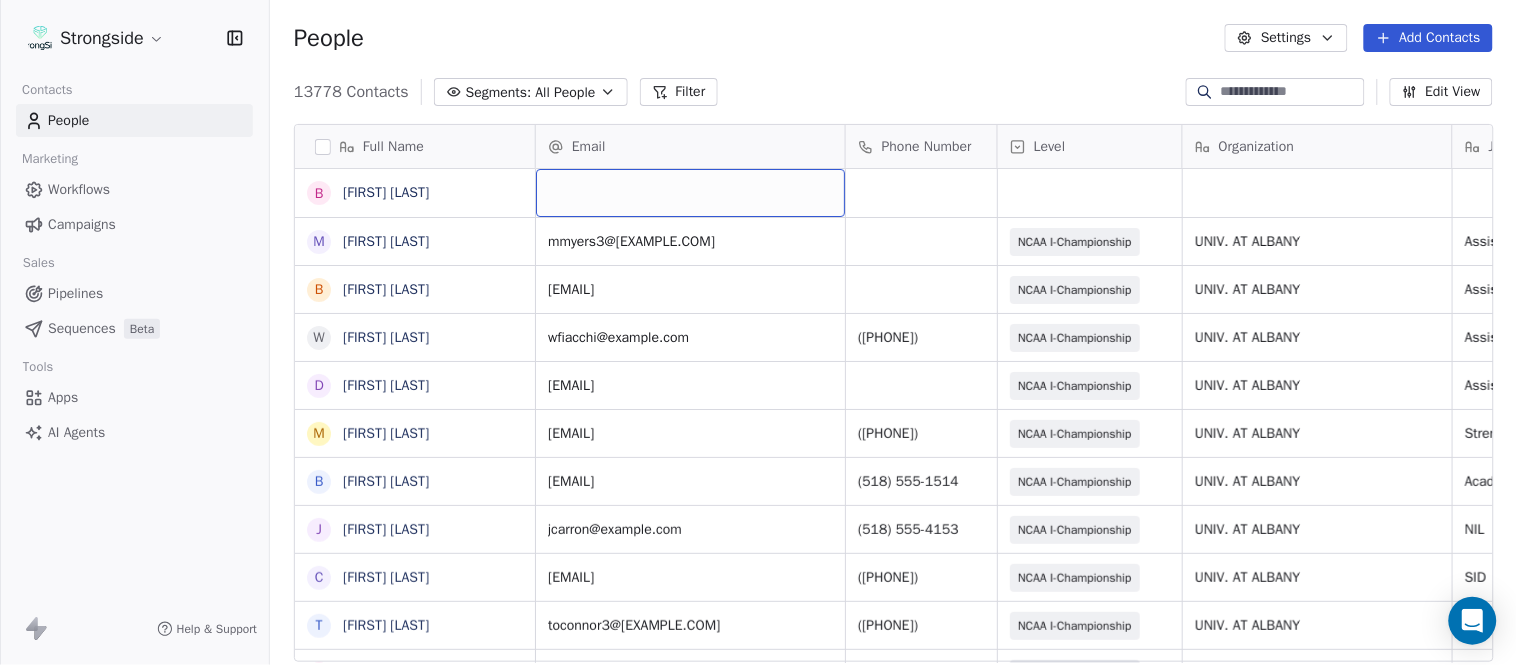 click at bounding box center [690, 193] 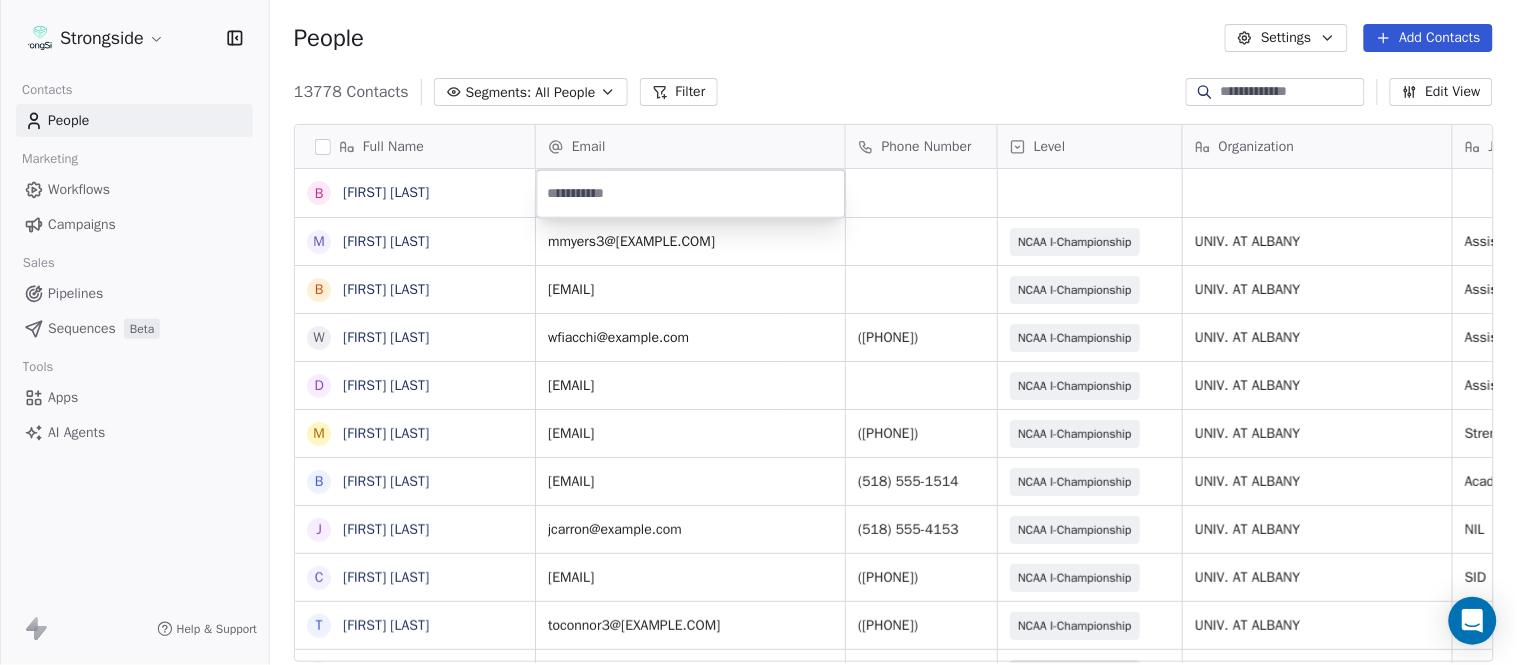 type on "**********" 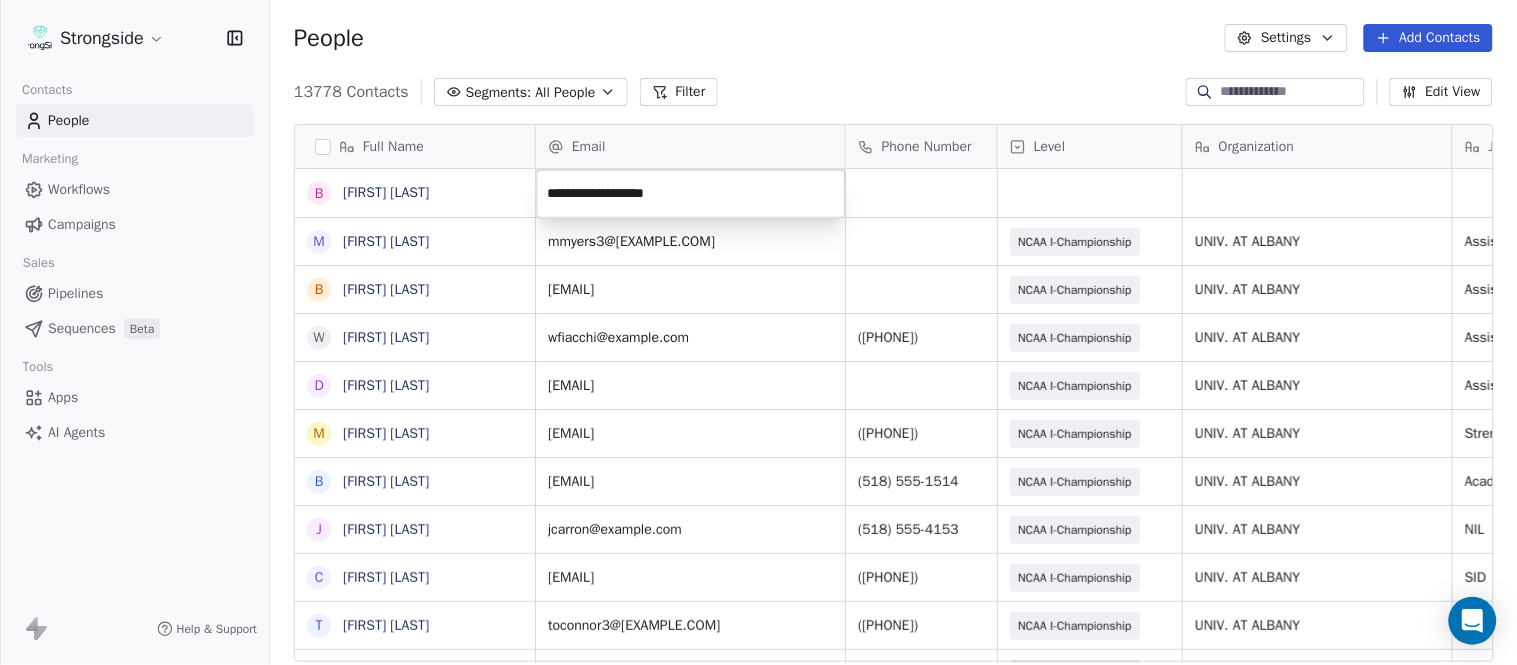 click on "Strongside Contacts People Marketing Workflows Campaigns Sales Pipelines Sequences Beta Tools Apps AI Agents Help & Support People Settings  Add Contacts 13778 Contacts Segments: All People Filter  Edit View Tag Add to Sequence Export Full Name B Brendan Smith M Mikal Myers B Bill Nesselt W Will Fiacchi D Dave Bucar M Matthew Barber B Bryan Mannarino J Jennifer Carron C Casey Mae Filiaci T Taylor OConnor C Conor Rafferty J Jay Geiger J Jared Ambrose M Maryfrancis Keegan M Mark Benson B Brendan Smith C Chris Calabrese V Vic Cegles J Jon Simmons J Jordan Orlovsky G Griffith Hunter A Adam Lovan S Sean Hammonds C Chris Bache K Kevin Elliott A Anthony Davis II S Steve Martino S Scott Lewis Z Zuril Hendrick S Sean Kennedy E Elizabeth Zanolli Email Phone Number Level Organization Job Title Tags Created Date BST Status Aug 09, 2025 12:43 AM mmyers3@albany.edu NCAA I-Championship UNIV. AT ALBANY Assistant Coach Aug 09, 2025 12:41 AM wnesselt@albany.edu NCAA I-Championship UNIV. AT ALBANY Assistant Coach NIL SID SID" at bounding box center [758, 332] 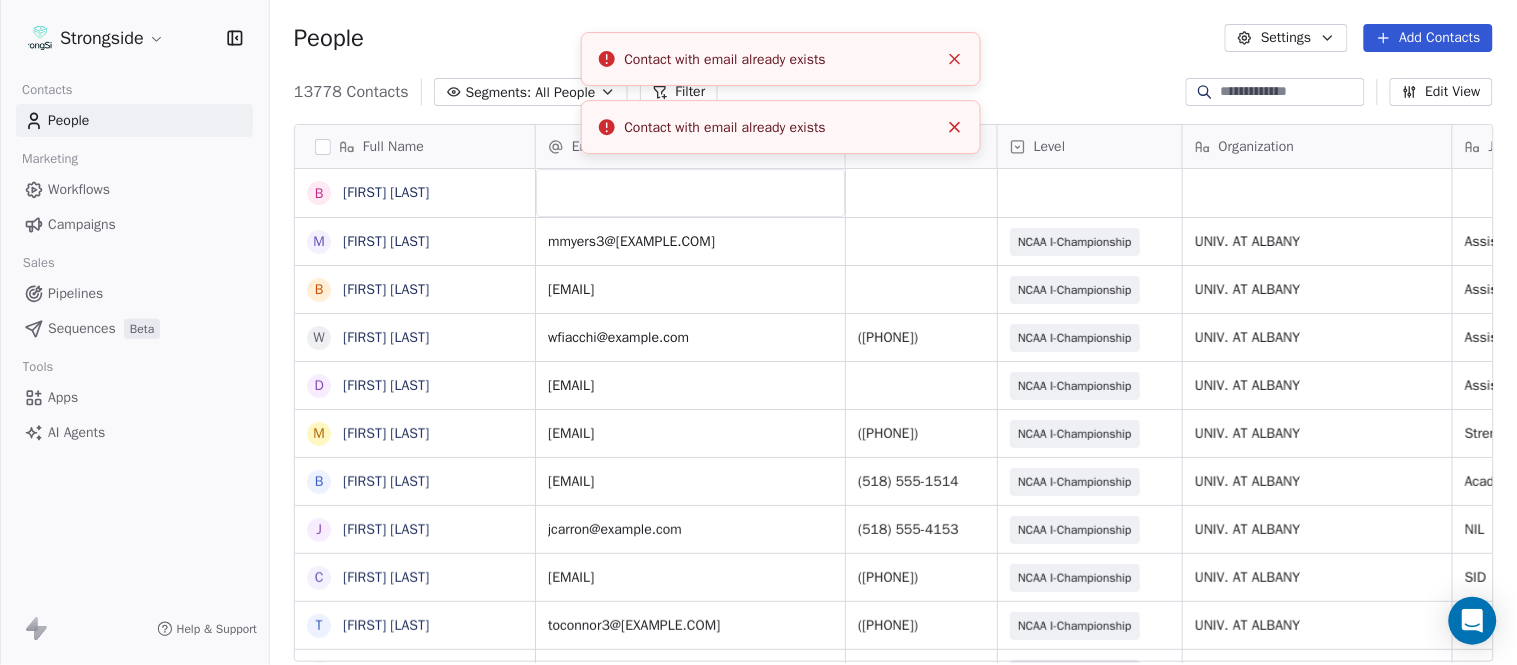 click 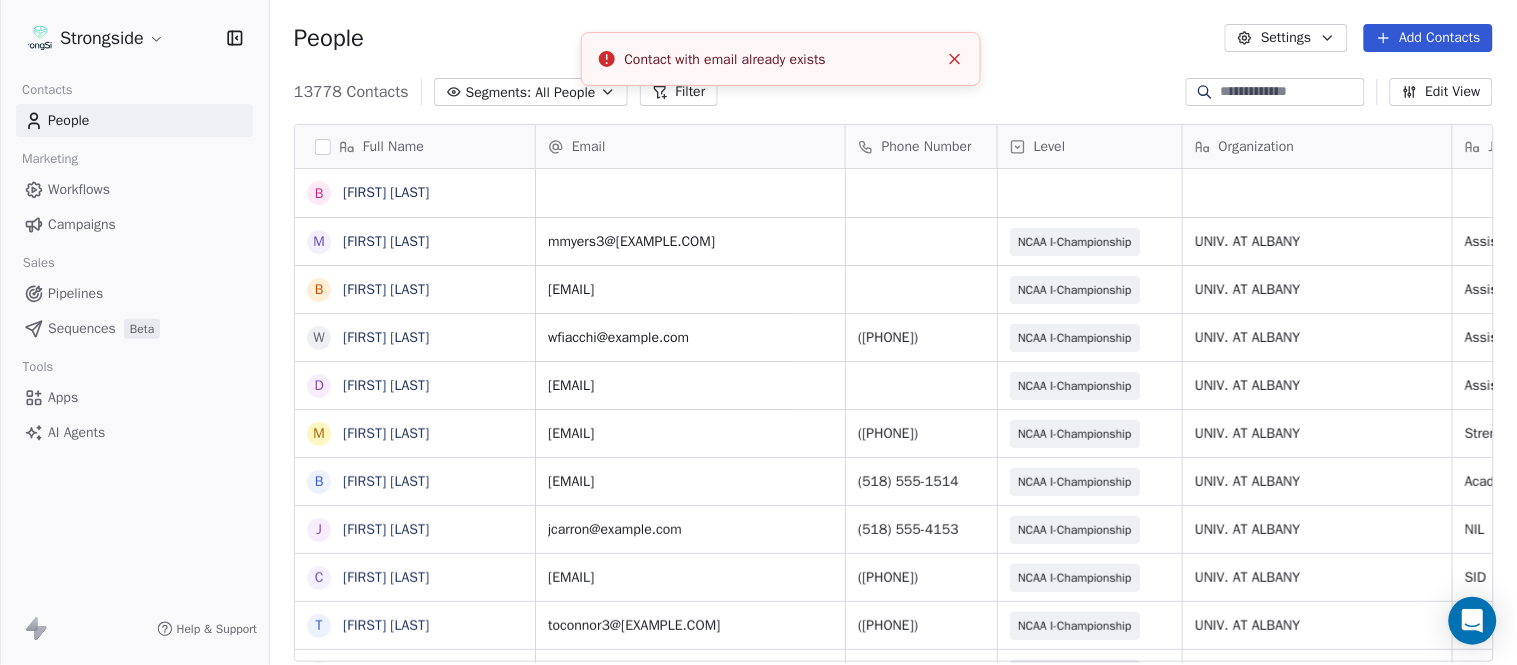 click 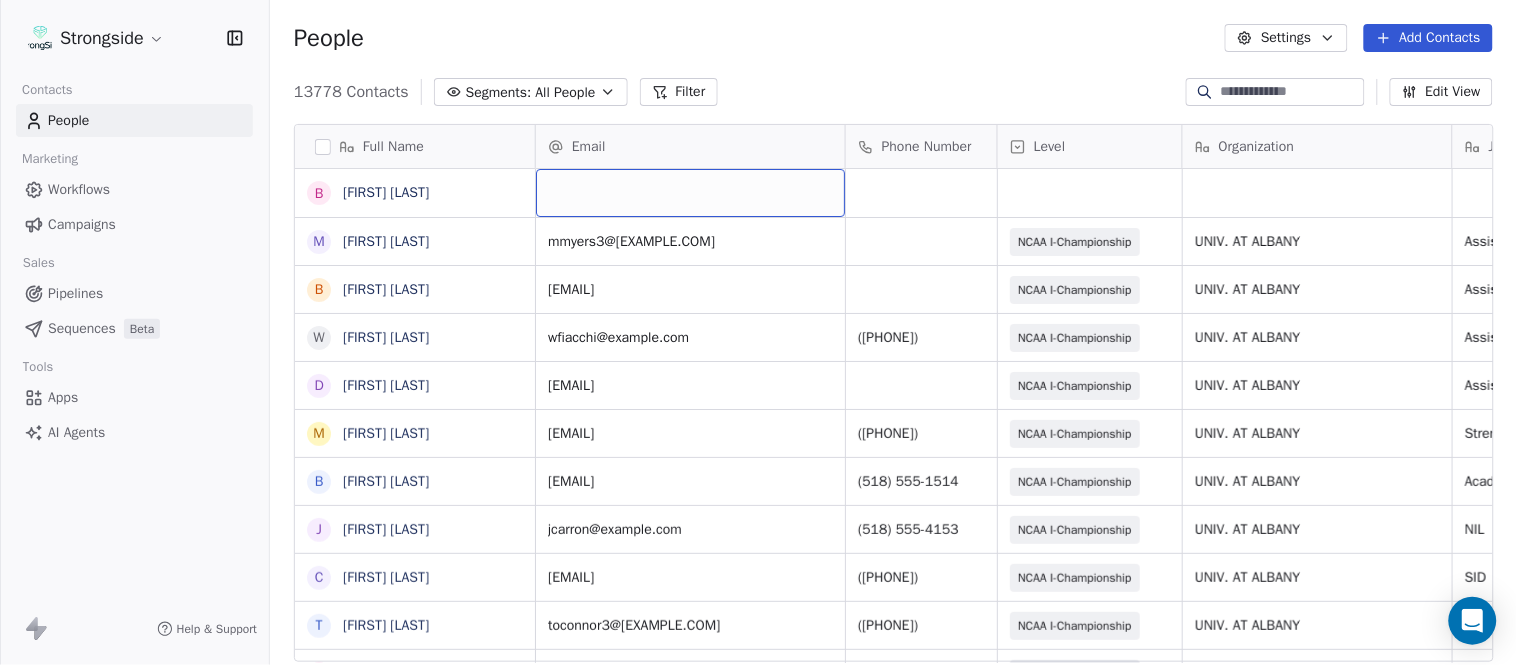 click at bounding box center (690, 193) 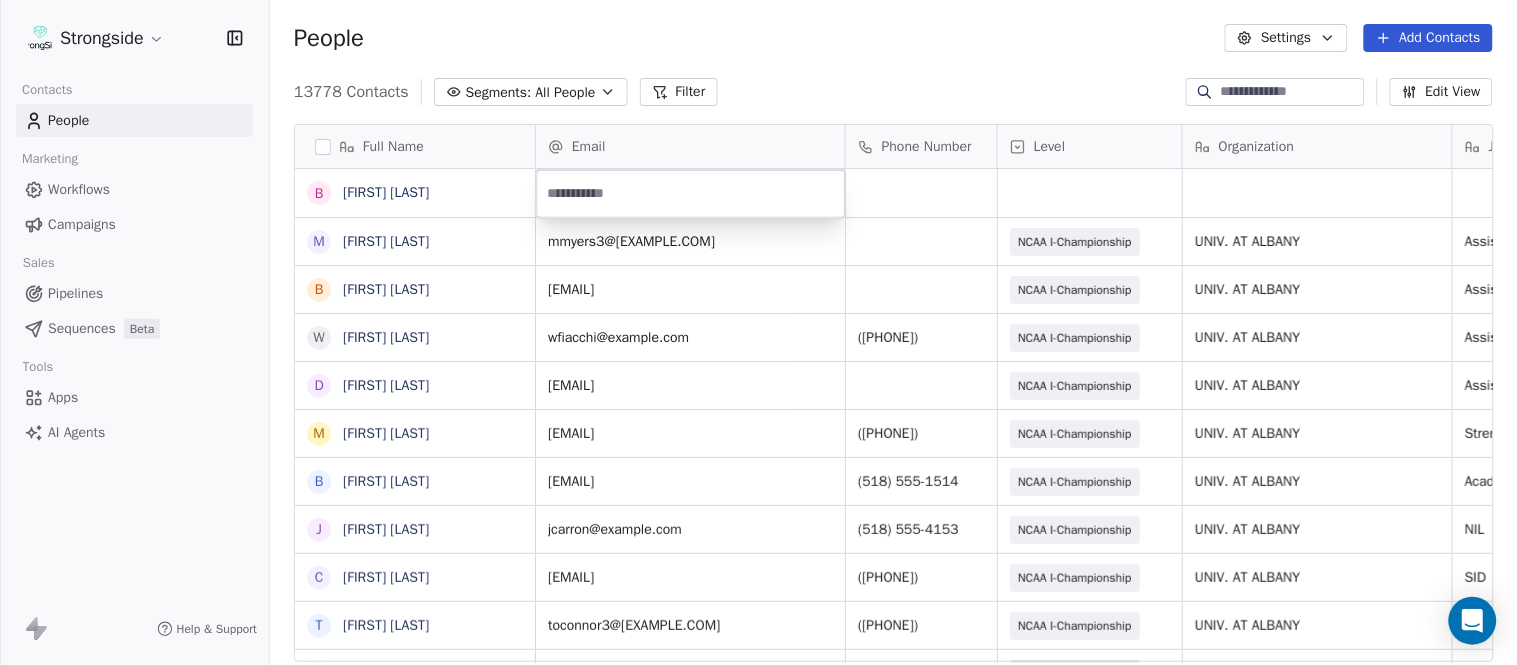 type on "**********" 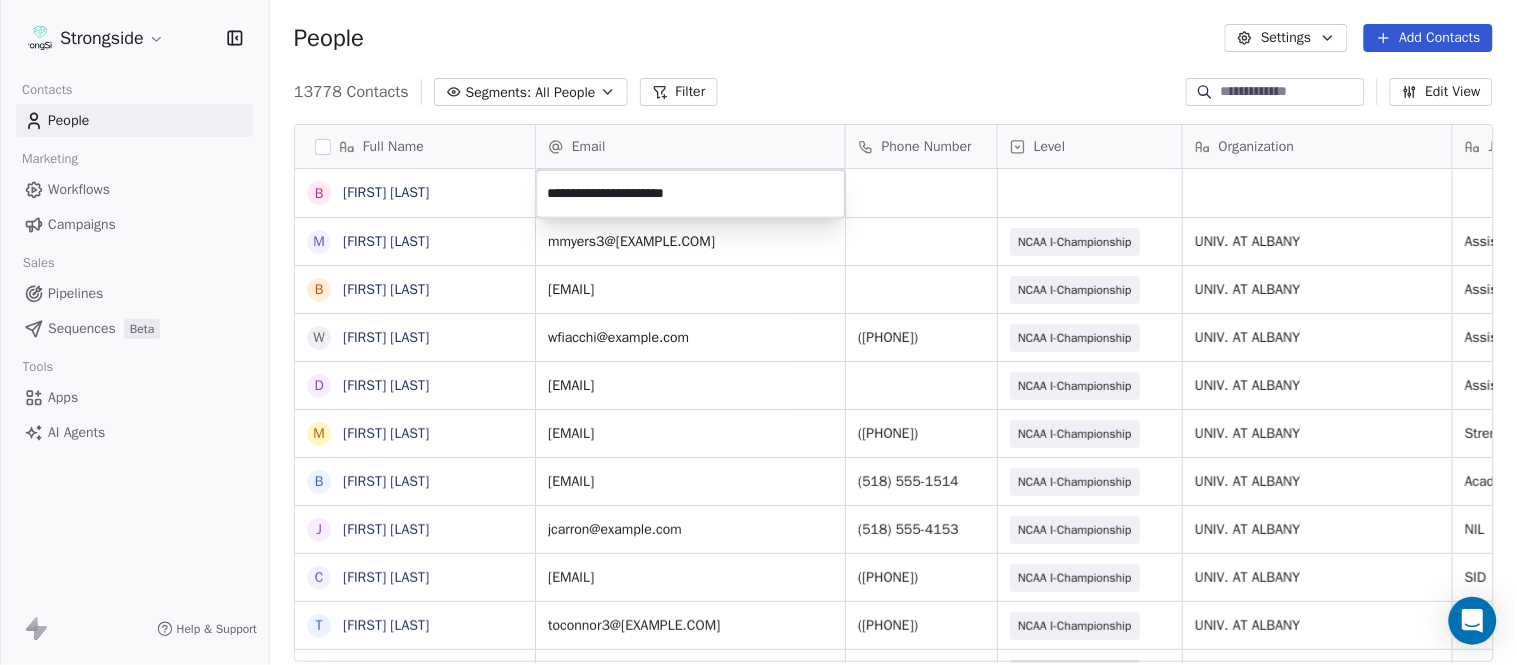 click on "Strongside Contacts People Marketing Workflows Campaigns Sales Pipelines Sequences Beta Tools Apps AI Agents Help & Support People Settings  Add Contacts 13778 Contacts Segments: All People Filter  Edit View Tag Add to Sequence Export Full Name B Brendan Smith M Mikal Myers B Bill Nesselt W Will Fiacchi D Dave Bucar M Matthew Barber B Bryan Mannarino J Jennifer Carron C Casey Mae Filiaci T Taylor OConnor C Conor Rafferty J Jay Geiger J Jared Ambrose M Maryfrancis Keegan M Mark Benson B Brendan Smith C Chris Calabrese V Vic Cegles J Jon Simmons J Jordan Orlovsky G Griffith Hunter A Adam Lovan S Sean Hammonds C Chris Bache K Kevin Elliott A Anthony Davis II S Steve Martino S Scott Lewis Z Zuril Hendrick S Sean Kennedy E Elizabeth Zanolli Email Phone Number Level Organization Job Title Tags Created Date BST Status Aug 09, 2025 12:43 AM mmyers3@albany.edu NCAA I-Championship UNIV. AT ALBANY Assistant Coach Aug 09, 2025 12:41 AM wnesselt@albany.edu NCAA I-Championship UNIV. AT ALBANY Assistant Coach NIL SID SID" at bounding box center [758, 332] 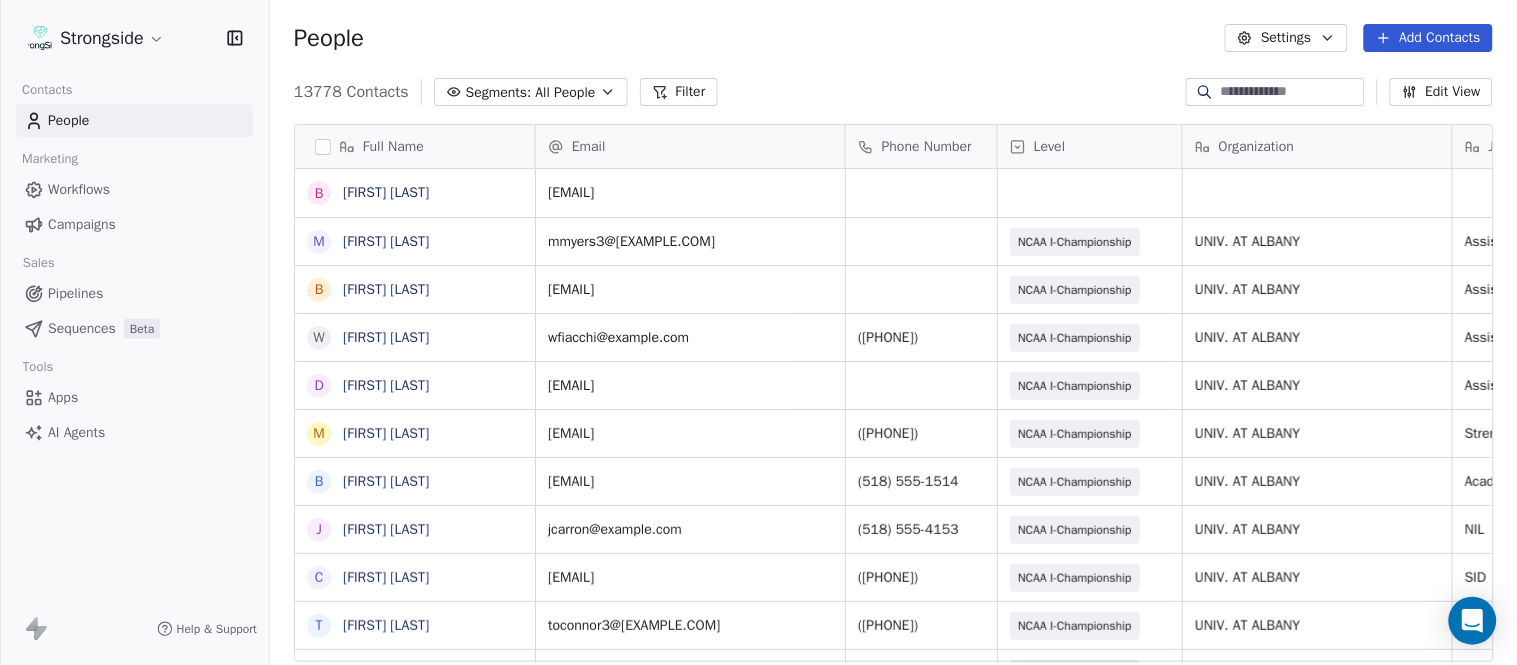 click on "People Settings  Add Contacts" at bounding box center [893, 38] 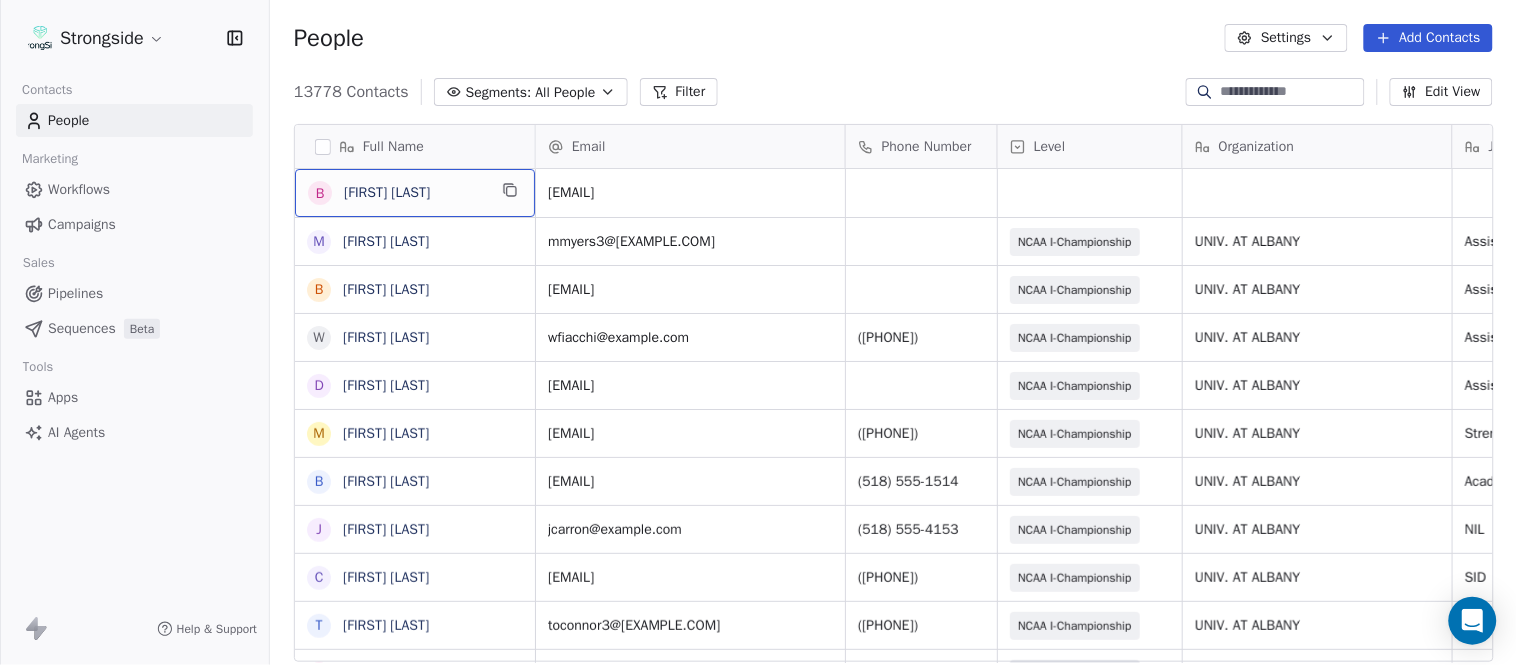 click on "[FIRST] [LAST]" at bounding box center [415, 193] 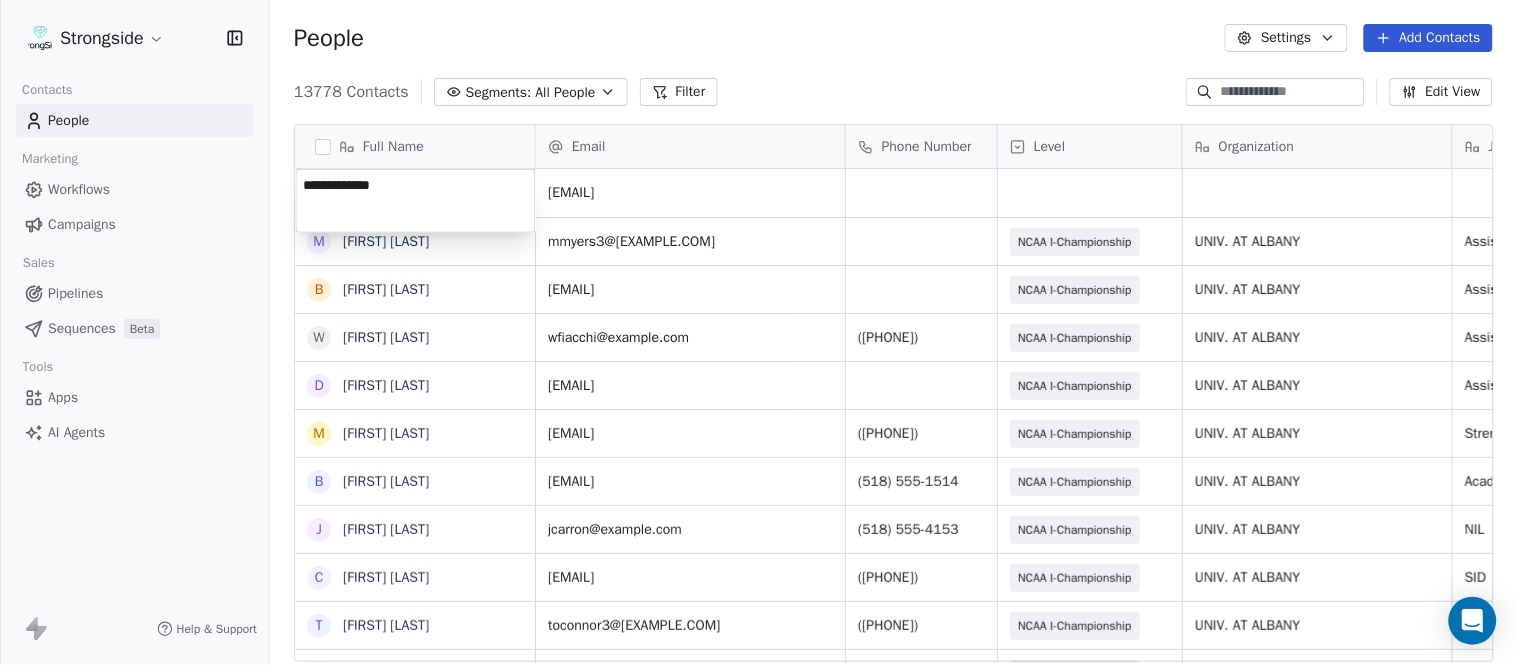 click on "**********" at bounding box center [416, 201] 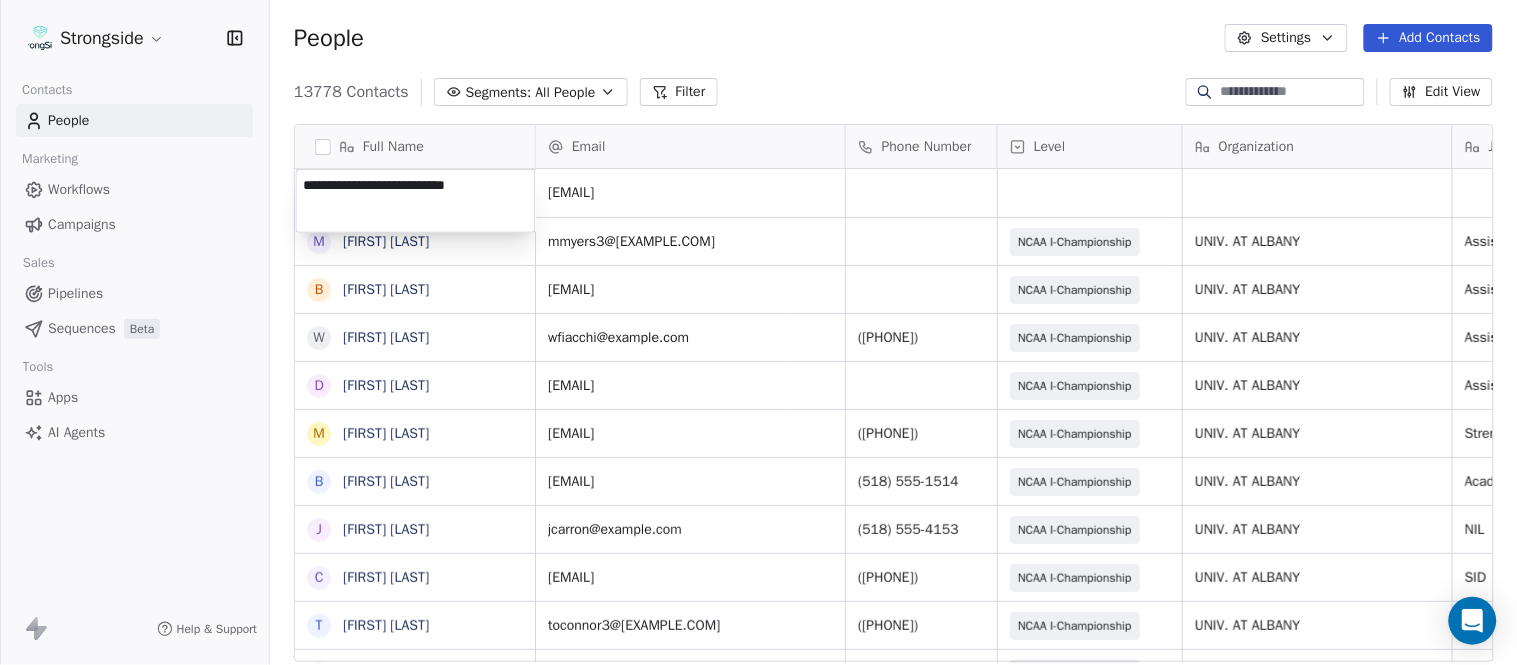 click on "**********" at bounding box center [416, 201] 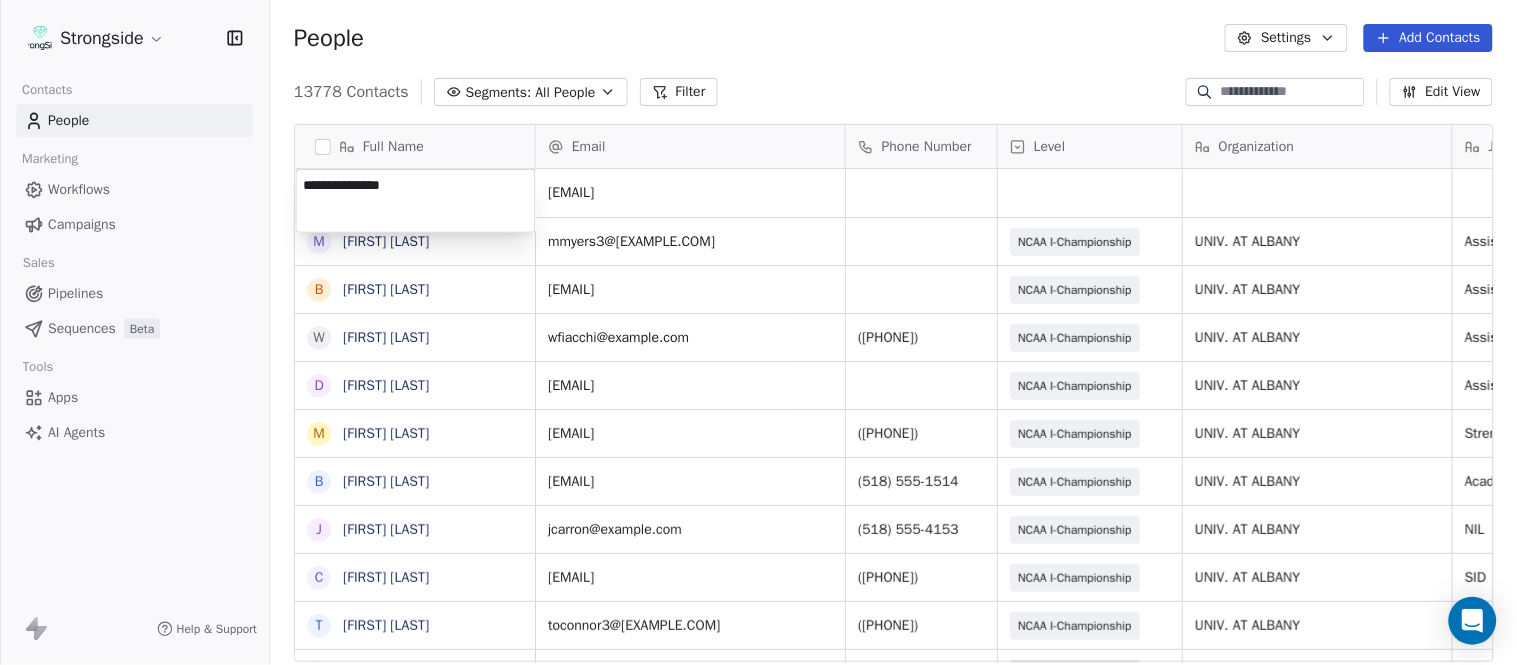 click on "Strongside Contacts People Marketing Workflows Campaigns Sales Pipelines Sequences Beta Tools Apps AI Agents Help & Support People Settings  Add Contacts 13778 Contacts Segments: All People Filter  Edit View Tag Add to Sequence Export Full Name B Brendan Smith M Mikal Myers B Bill Nesselt W Will Fiacchi D Dave Bucar M Matthew Barber B Bryan Mannarino J Jennifer Carron C Casey Mae Filiaci T Taylor OConnor C Conor Rafferty J Jay Geiger J Jared Ambrose M Maryfrancis Keegan M Mark Benson B Brendan Smith C Chris Calabrese V Vic Cegles J Jon Simmons J Jordan Orlovsky G Griffith Hunter A Adam Lovan S Sean Hammonds C Chris Bache K Kevin Elliott A Anthony Davis II S Steve Martino S Scott Lewis Z Zuril Hendrick S Sean Kennedy E Elizabeth Zanolli Email Phone Number Level Organization Job Title Tags Created Date BST Status mlivingston5@albany.edu Aug 09, 2025 12:43 AM mmyers3@albany.edu NCAA I-Championship UNIV. AT ALBANY Assistant Coach Aug 09, 2025 12:41 AM wnesselt@albany.edu NCAA I-Championship UNIV. AT ALBANY NIL" at bounding box center [758, 332] 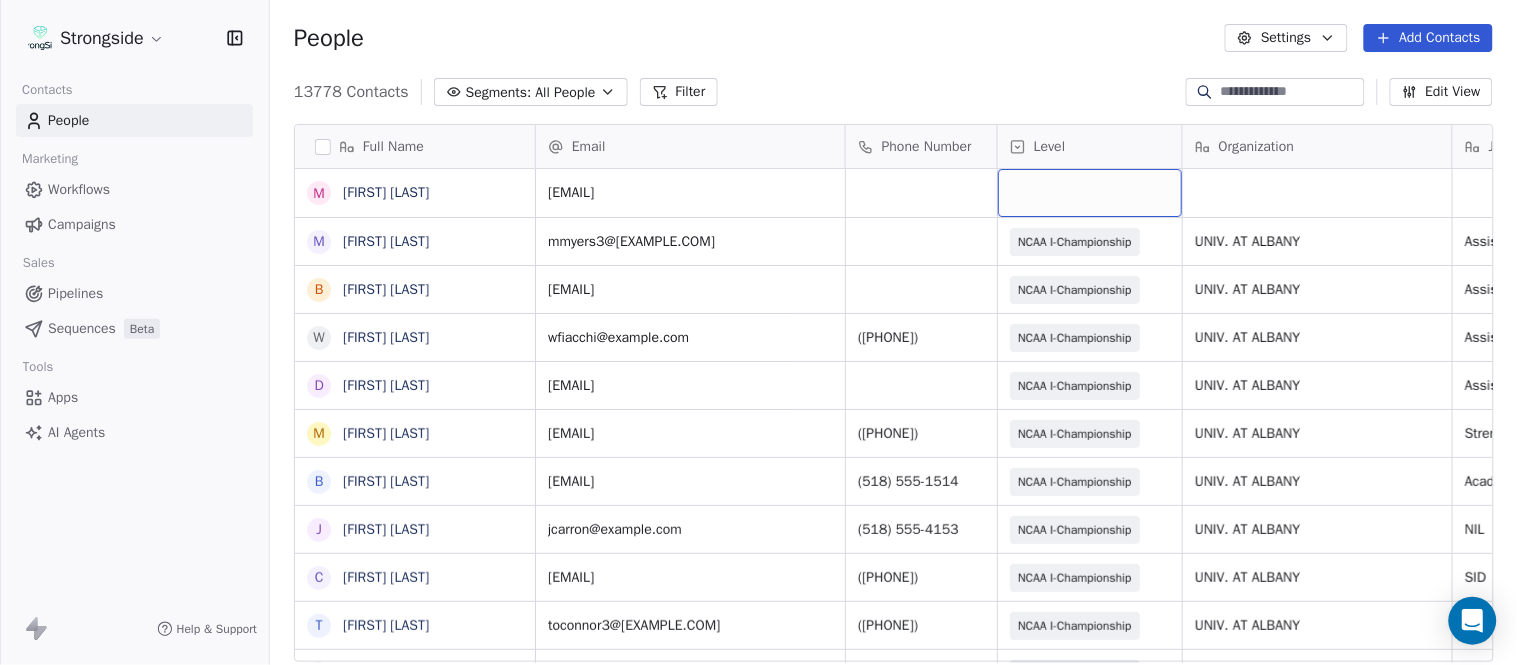 click at bounding box center [1090, 193] 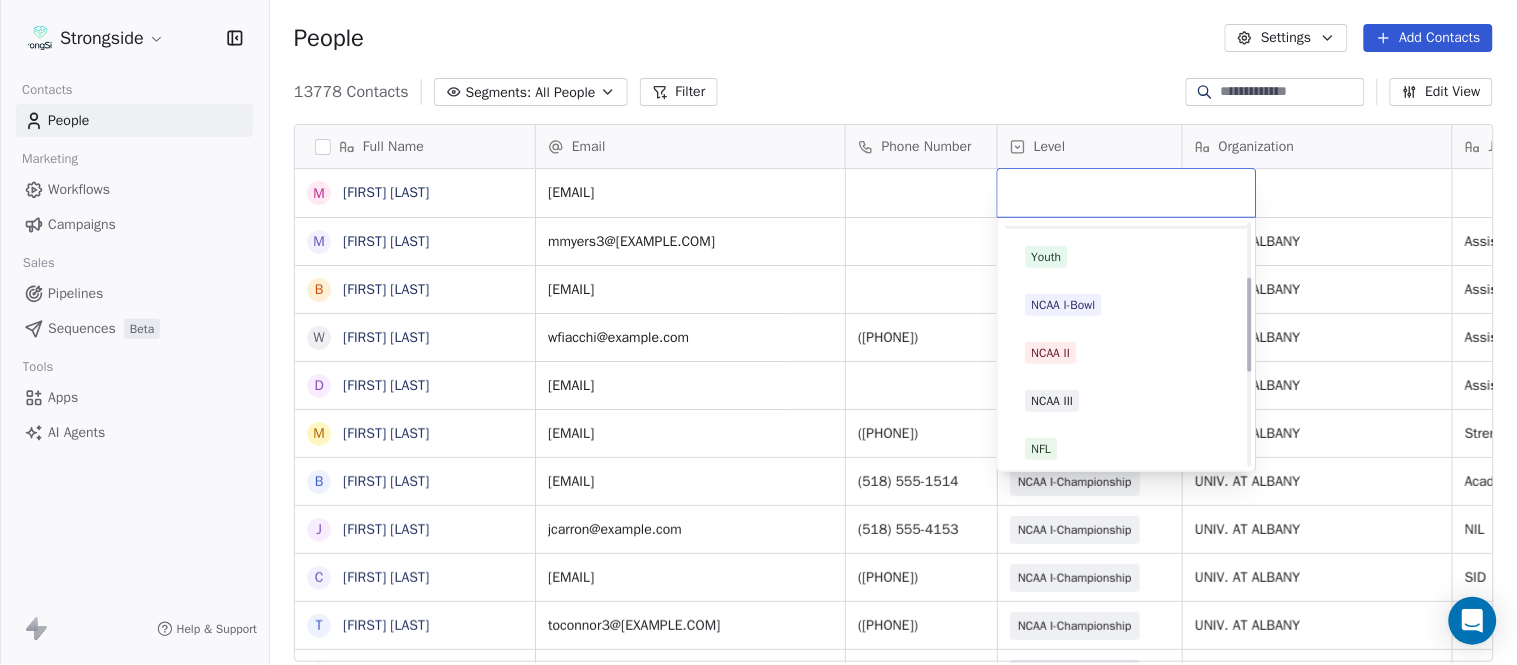 scroll, scrollTop: 378, scrollLeft: 0, axis: vertical 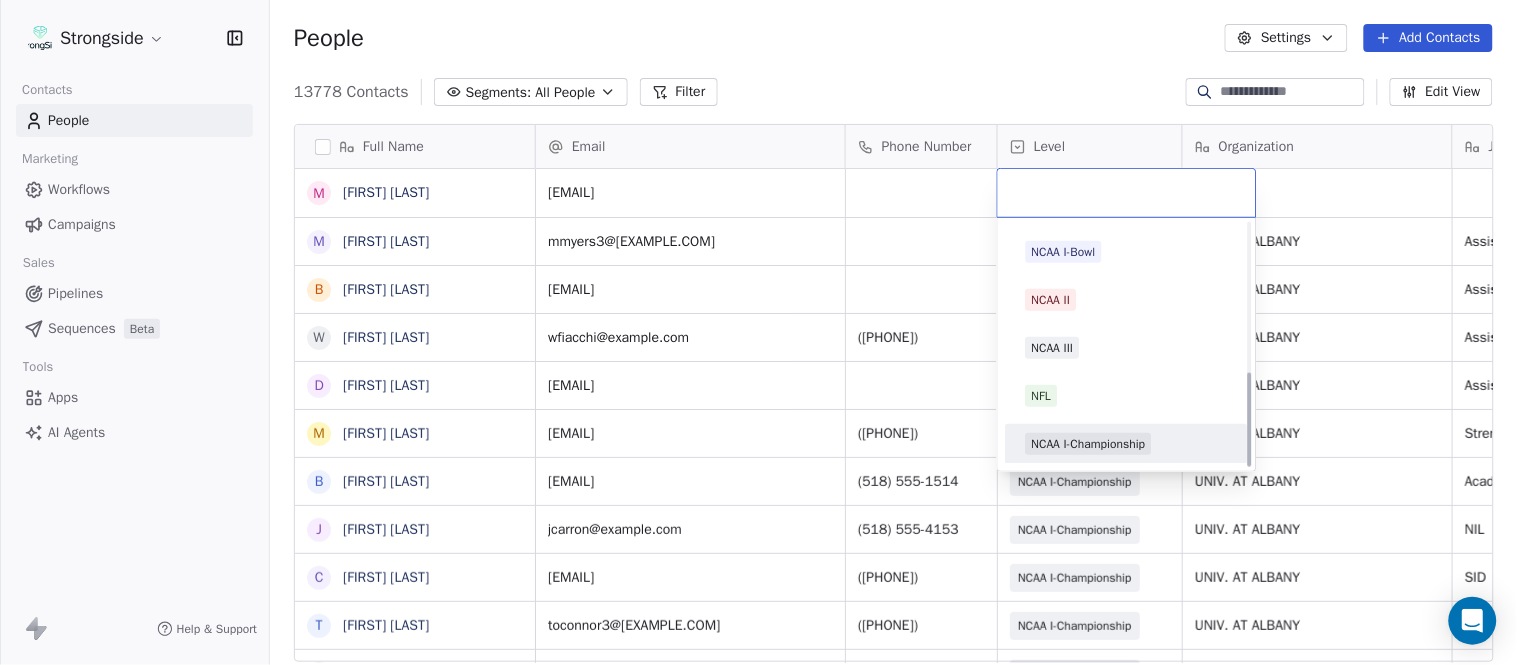 click on "NCAA I-Championship" at bounding box center [1089, 444] 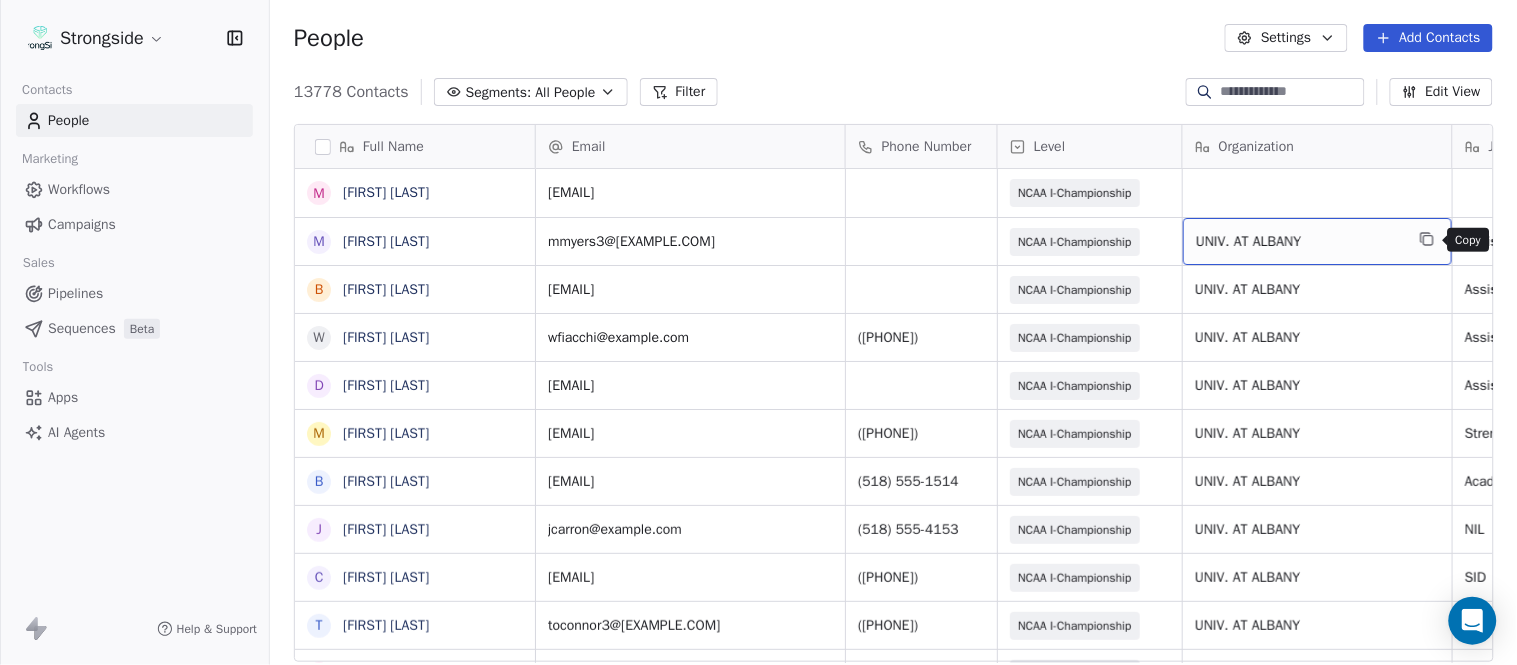 click 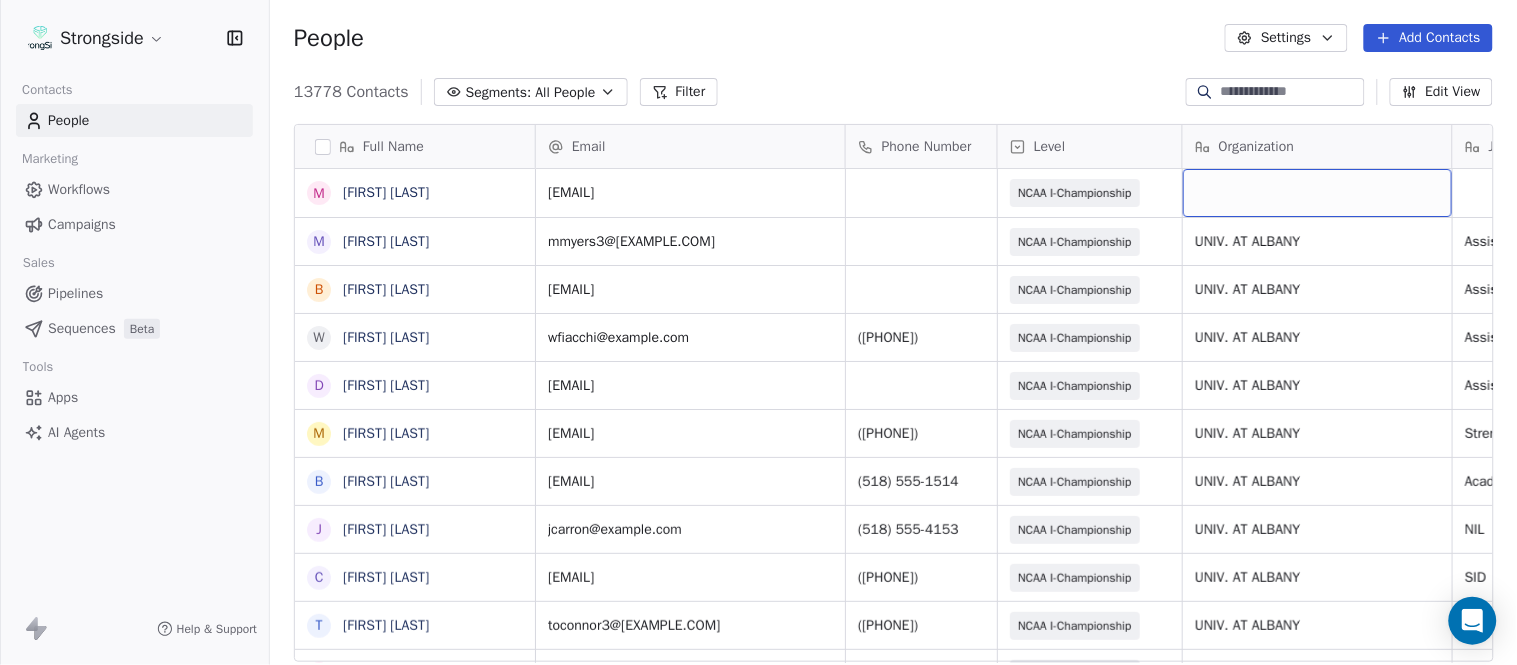 click at bounding box center (1317, 193) 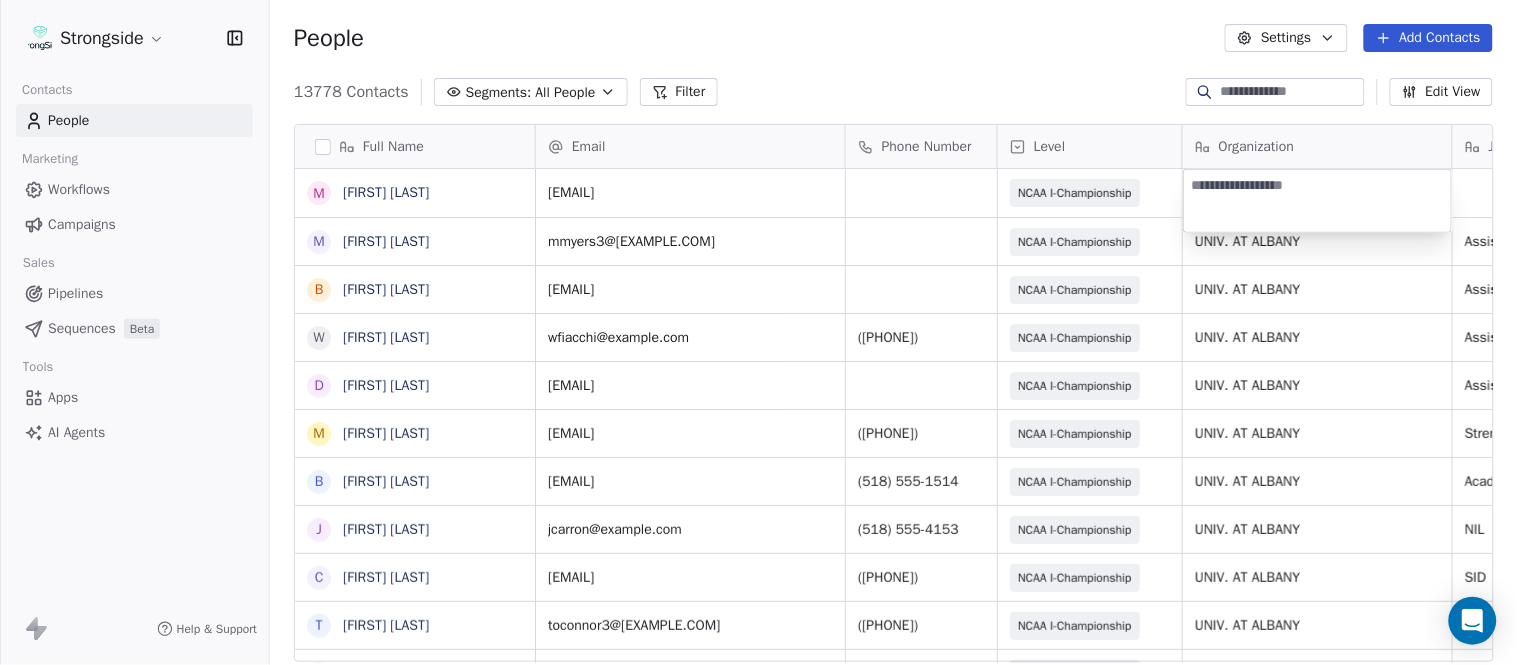 type on "**********" 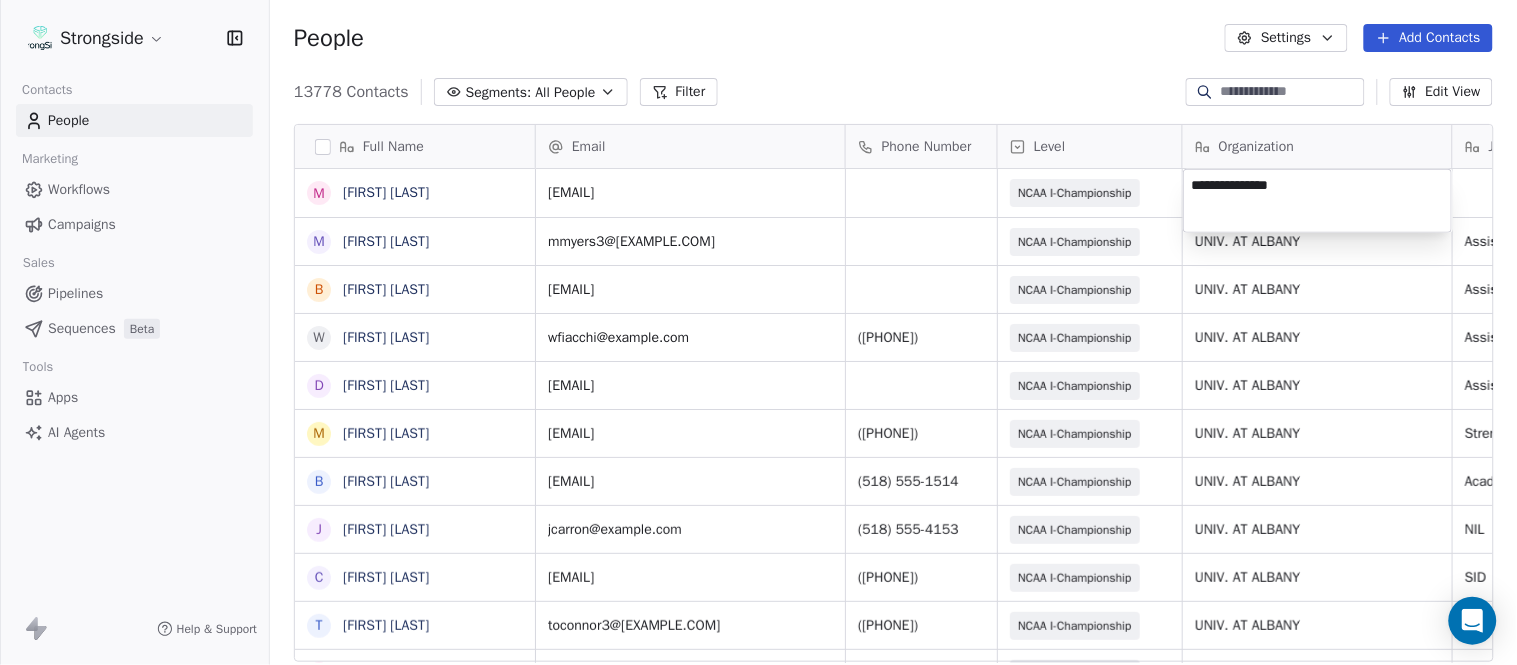 click on "Strongside Contacts People Marketing Workflows Campaigns Sales Pipelines Sequences Beta Tools Apps AI Agents Help & Support People Settings  Add Contacts 13778 Contacts Segments: All People Filter  Edit View Tag Add to Sequence Export Full Name M Mike Livingston M Mikal Myers B Bill Nesselt W Will Fiacchi D Dave Bucar M Matthew Barber B Bryan Mannarino J Jennifer Carron C Casey Mae Filiaci T Taylor OConnor C Conor Rafferty J Jay Geiger J Jared Ambrose M Maryfrancis Keegan M Mark Benson B Brendan Smith C Chris Calabrese V Vic Cegles J Jon Simmons J Jordan Orlovsky G Griffith Hunter A Adam Lovan S Sean Hammonds C Chris Bache K Kevin Elliott A Anthony Davis II S Steve Martino S Scott Lewis Z Zuril Hendrick S Sean Kennedy E Elizabeth Zanolli Email Phone Number Level Organization Job Title Tags Created Date BST Status mlivingston5@albany.edu NCAA I-Championship Aug 09, 2025 12:43 AM mmyers3@albany.edu NCAA I-Championship UNIV. AT ALBANY Assistant Coach Aug 09, 2025 12:41 AM wnesselt@albany.edu UNIV. AT ALBANY" at bounding box center [758, 332] 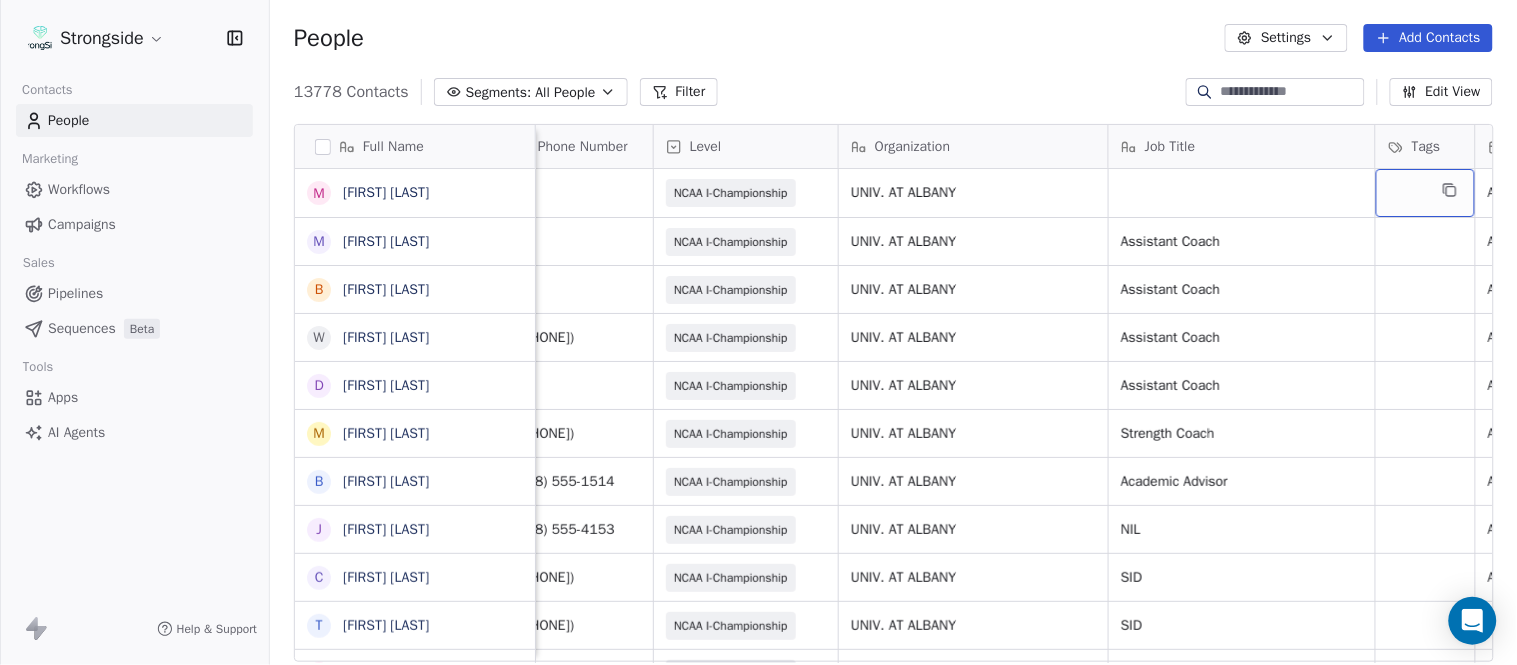 scroll, scrollTop: 0, scrollLeft: 528, axis: horizontal 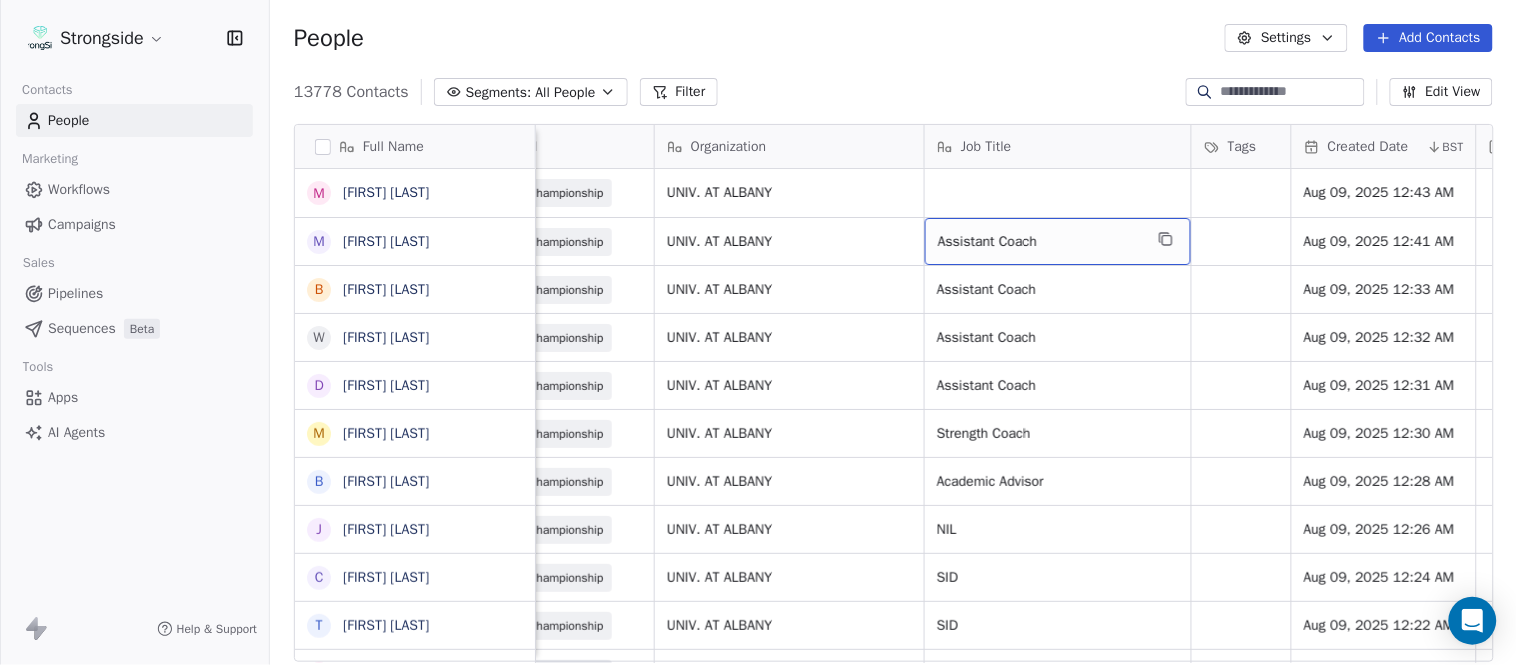 drag, startPoint x: 1061, startPoint y: 250, endPoint x: 1133, endPoint y: 236, distance: 73.34848 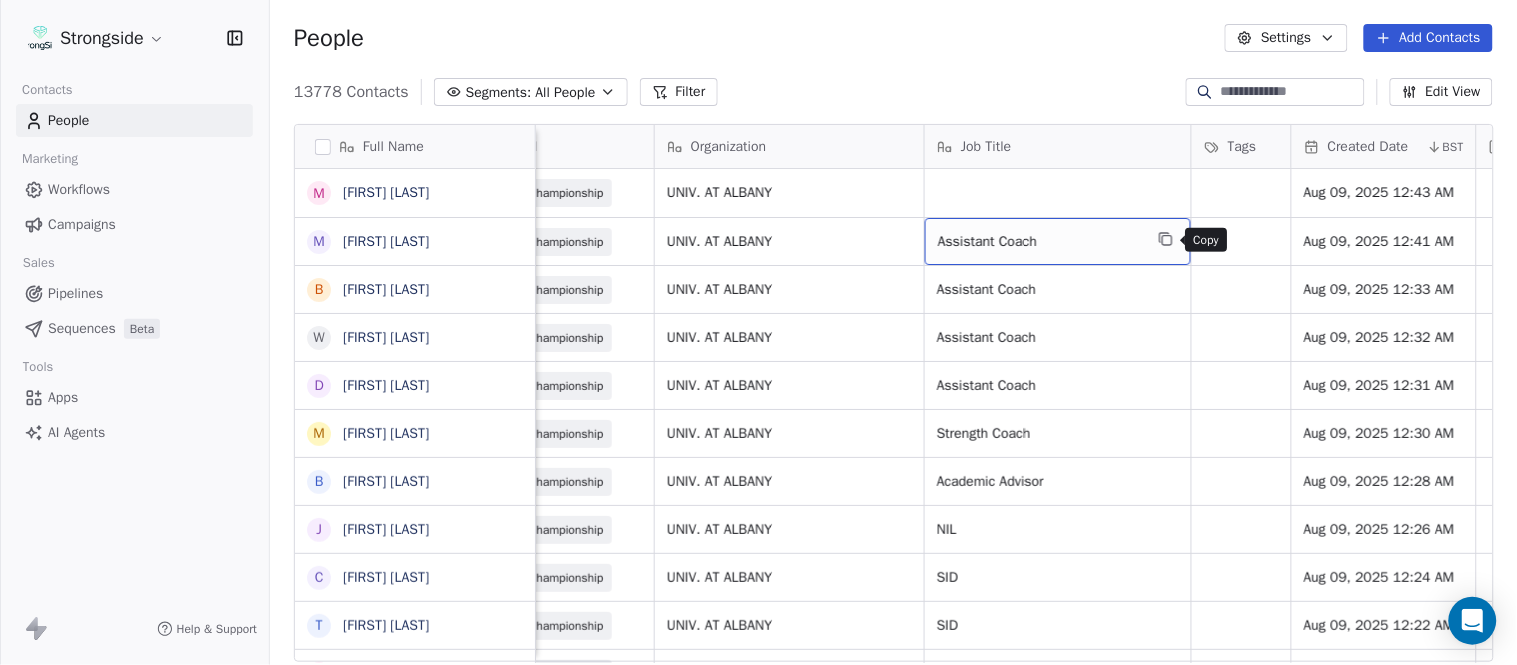 click 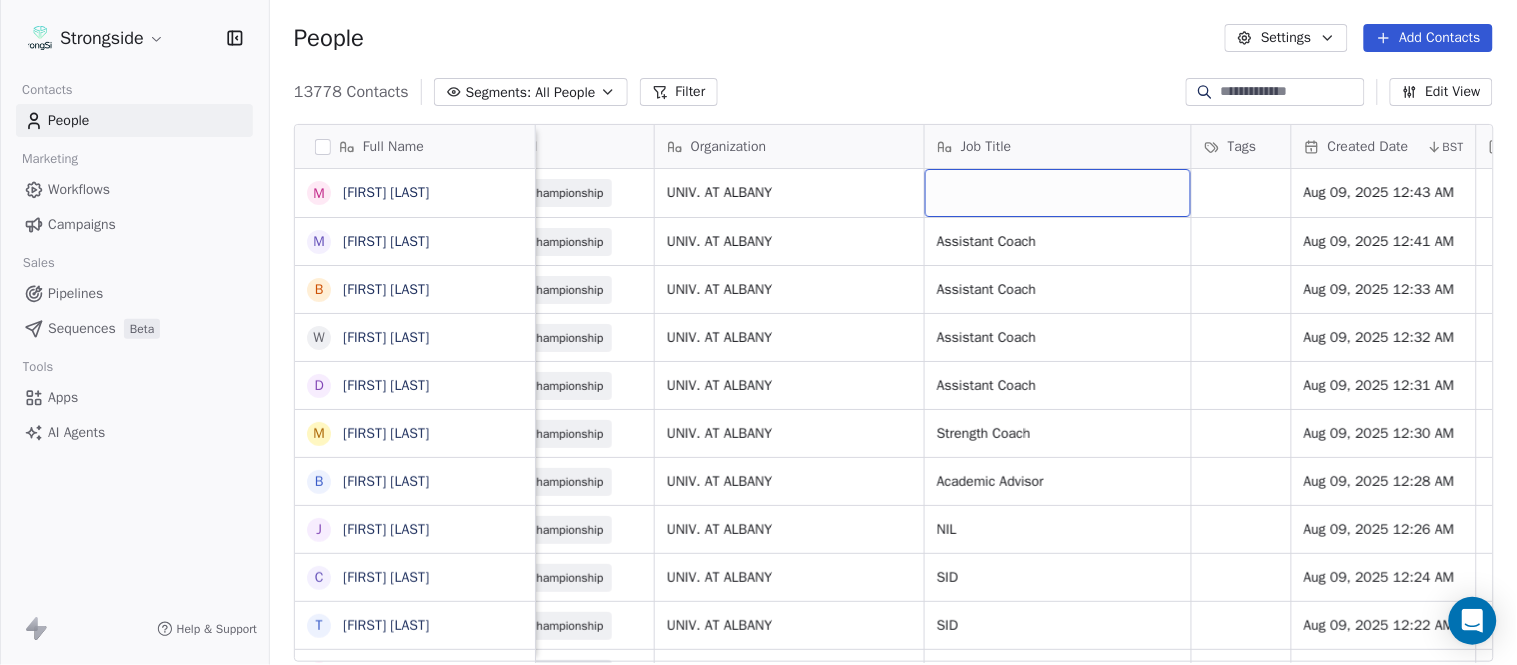 click at bounding box center (1058, 193) 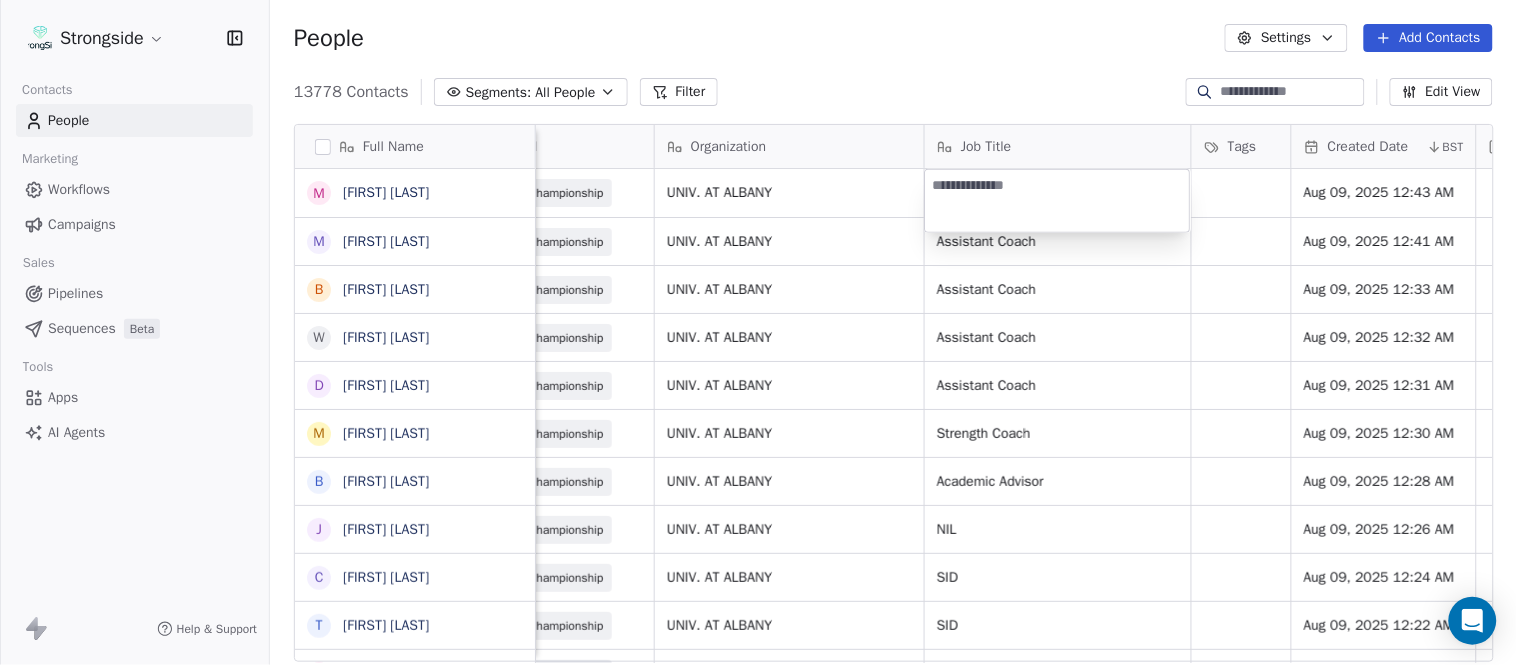 type on "**********" 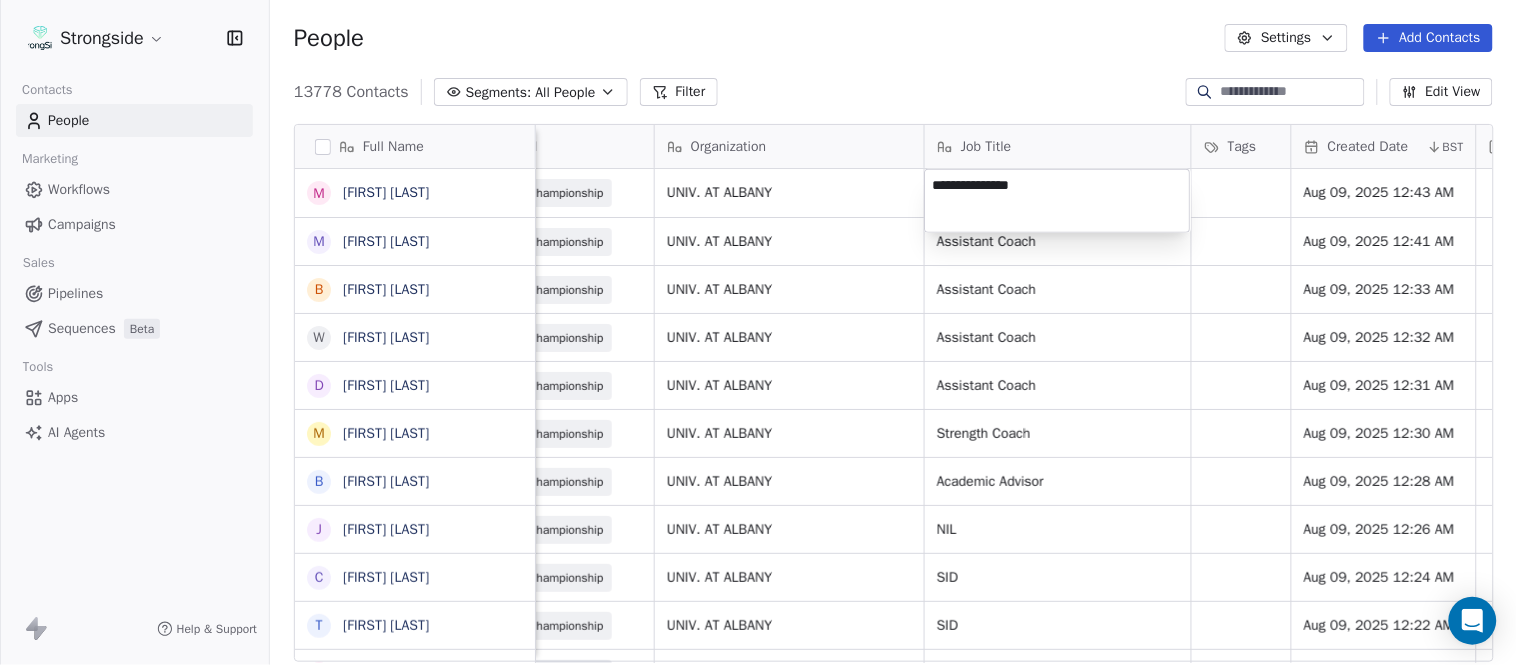 click on "Strongside Contacts People Marketing Workflows Campaigns Sales Pipelines Sequences Beta Tools Apps AI Agents Help & Support People Settings  Add Contacts 13778 Contacts Segments: All People Filter  Edit View Tag Add to Sequence Export Full Name M Mike Livingston M Mikal Myers B Bill Nesselt W Will Fiacchi D Dave Bucar M Matthew Barber B Bryan Mannarino J Jennifer Carron C Casey Mae Filiaci T Taylor OConnor C Conor Rafferty J Jay Geiger J Jared Ambrose M Maryfrancis Keegan M Mark Benson B Brendan Smith C Chris Calabrese V Vic Cegles J Jon Simmons J Jordan Orlovsky G Griffith Hunter A Adam Lovan S Sean Hammonds C Chris Bache K Kevin Elliott A Anthony Davis II S Steve Martino S Scott Lewis Z Zuril Hendrick S Sean Kennedy E Elizabeth Zanolli Email Phone Number Level Organization Job Title Tags Created Date BST Status Priority Emails Auto Clicked Last Activity Date BST mlivingston5@albany.edu NCAA I-Championship UNIV. AT ALBANY Aug 09, 2025 12:43 AM mmyers3@albany.edu NCAA I-Championship UNIV. AT ALBANY NIL SID" at bounding box center [758, 332] 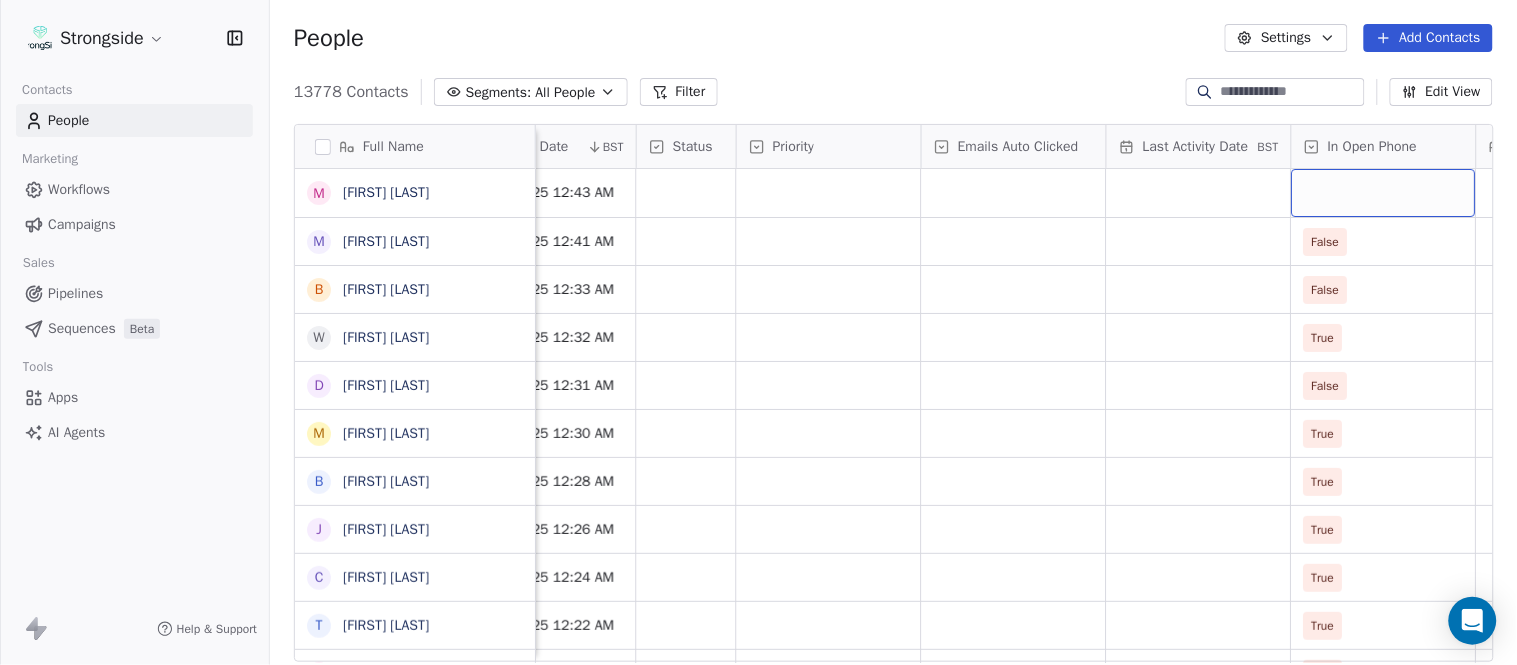 scroll, scrollTop: 0, scrollLeft: 1554, axis: horizontal 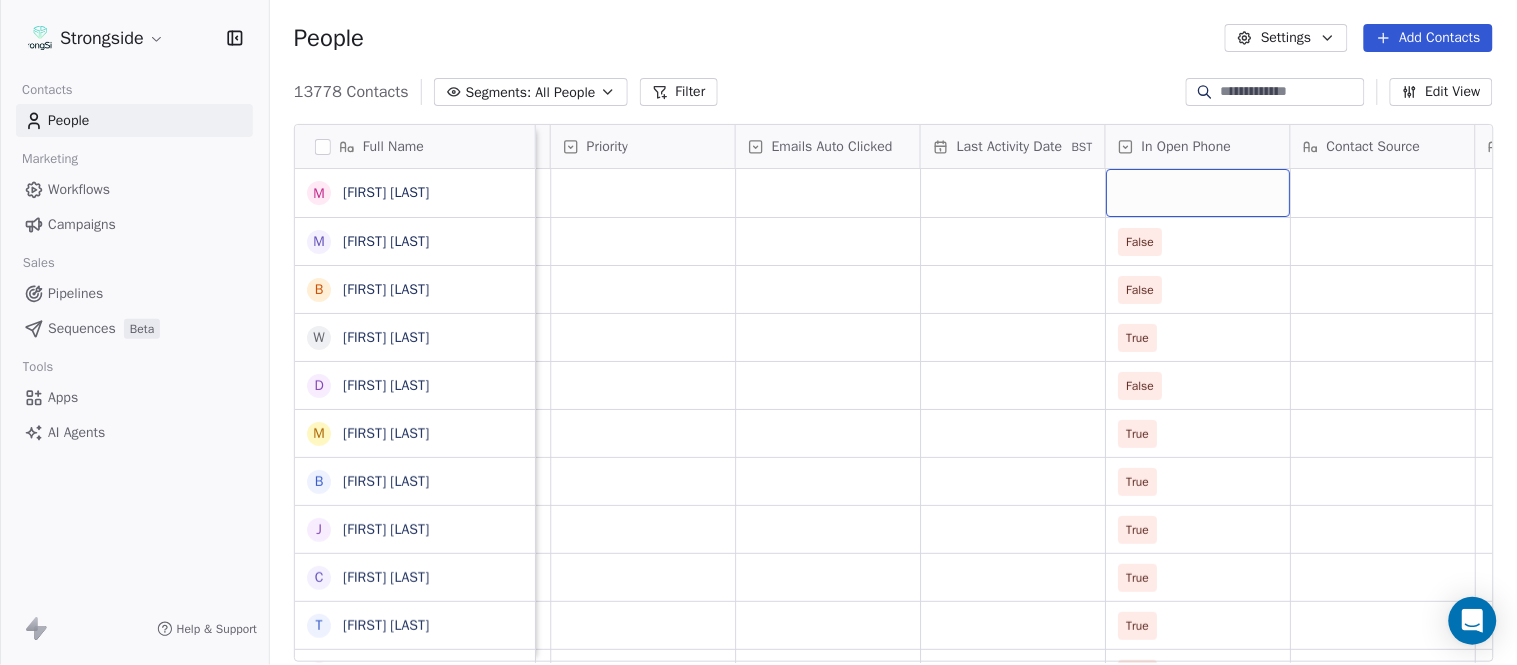 click at bounding box center [1198, 193] 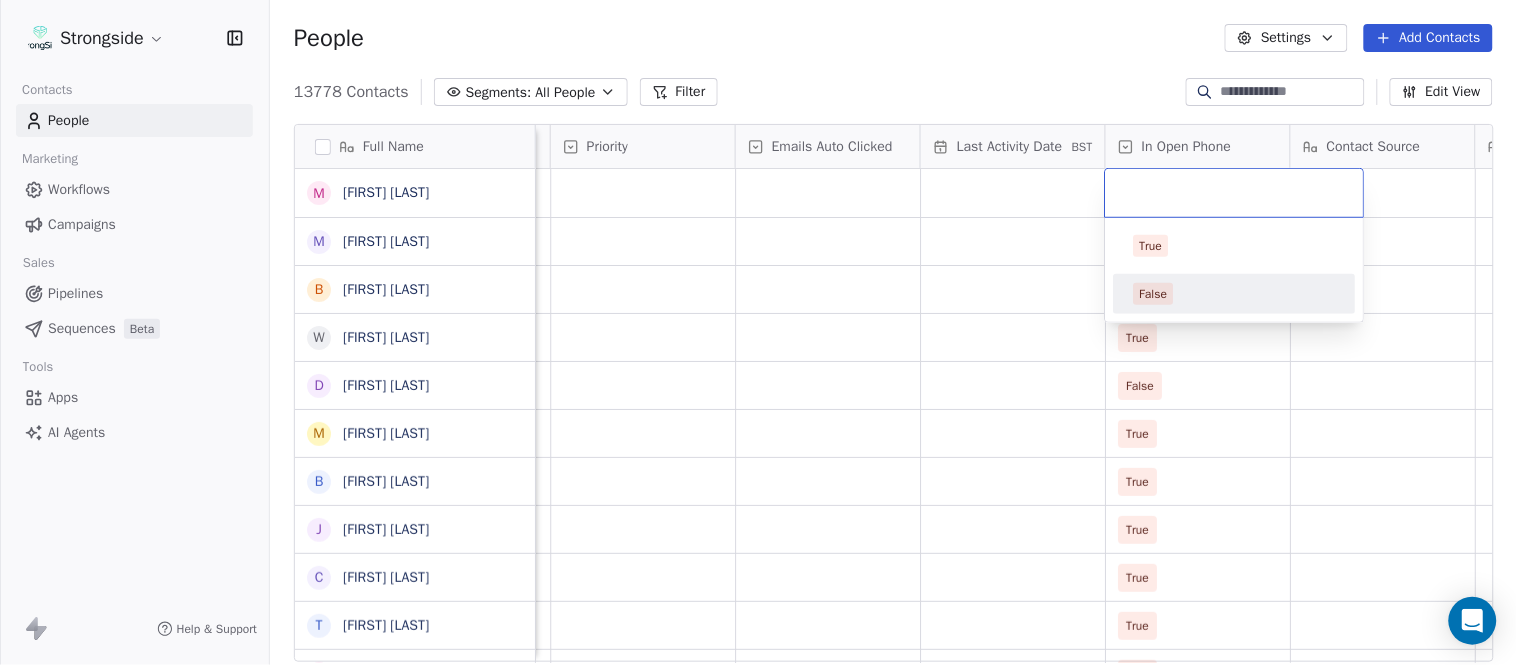 click on "False" at bounding box center (1235, 294) 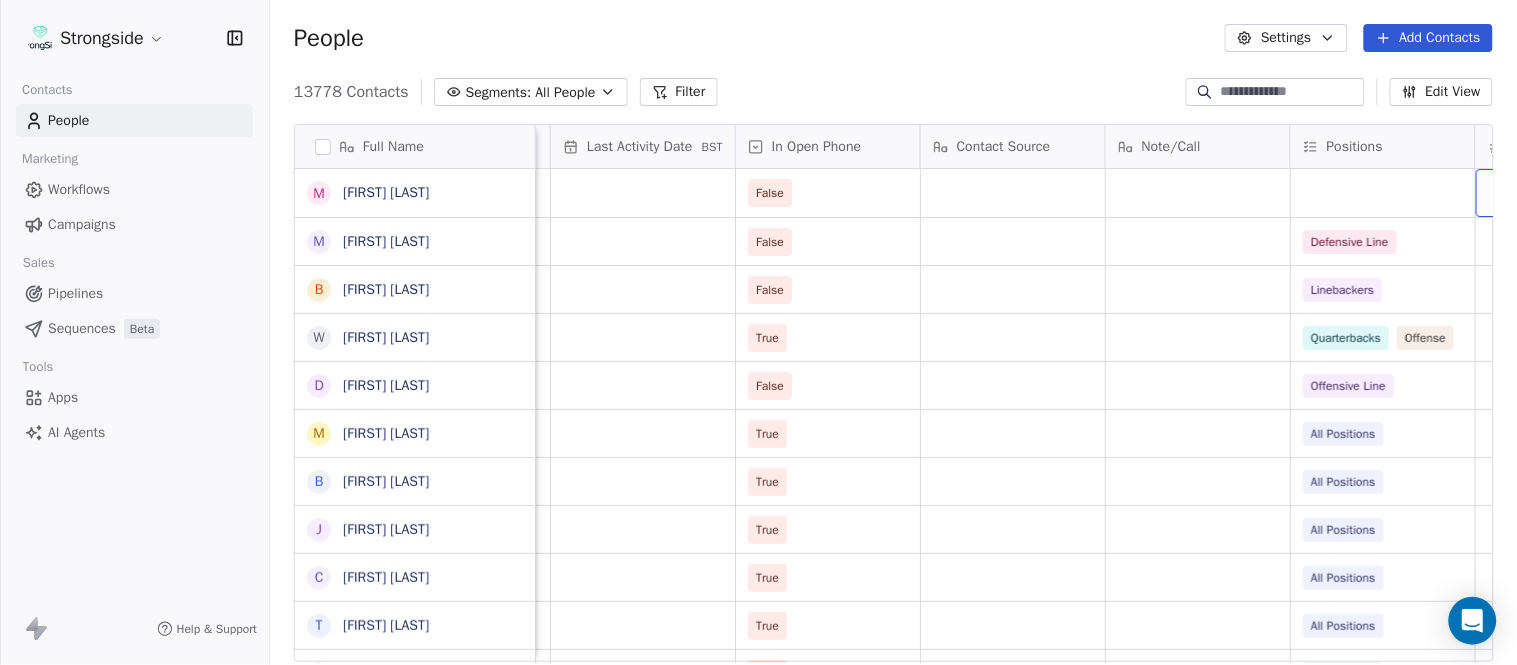 scroll, scrollTop: 0, scrollLeft: 2108, axis: horizontal 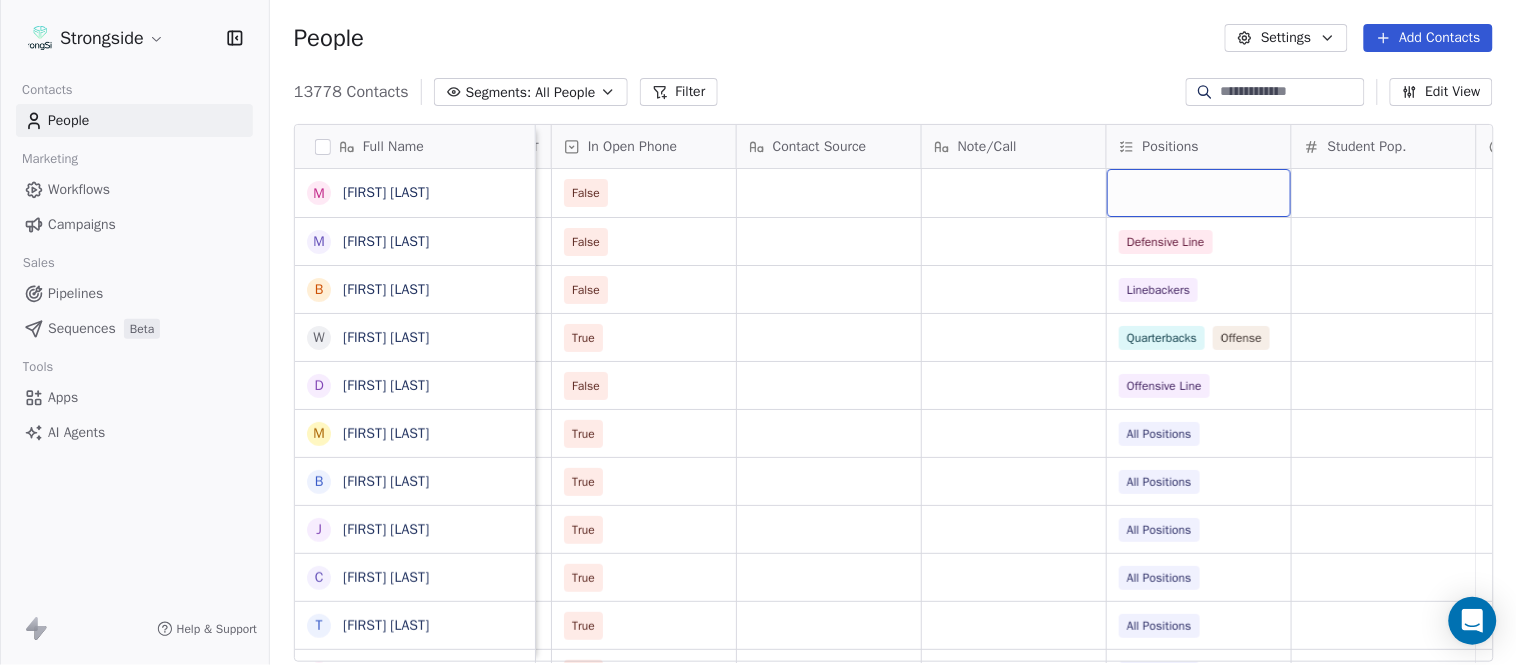 click at bounding box center [1199, 193] 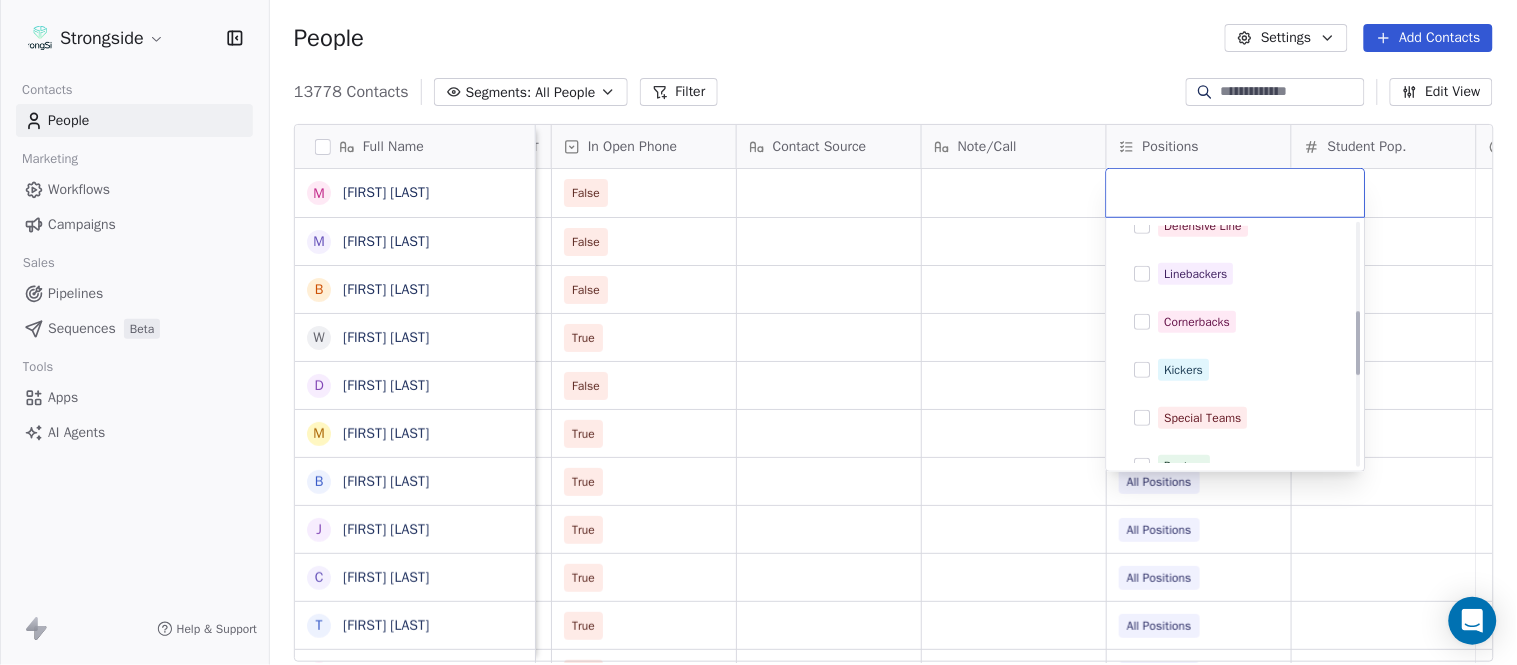 scroll, scrollTop: 333, scrollLeft: 0, axis: vertical 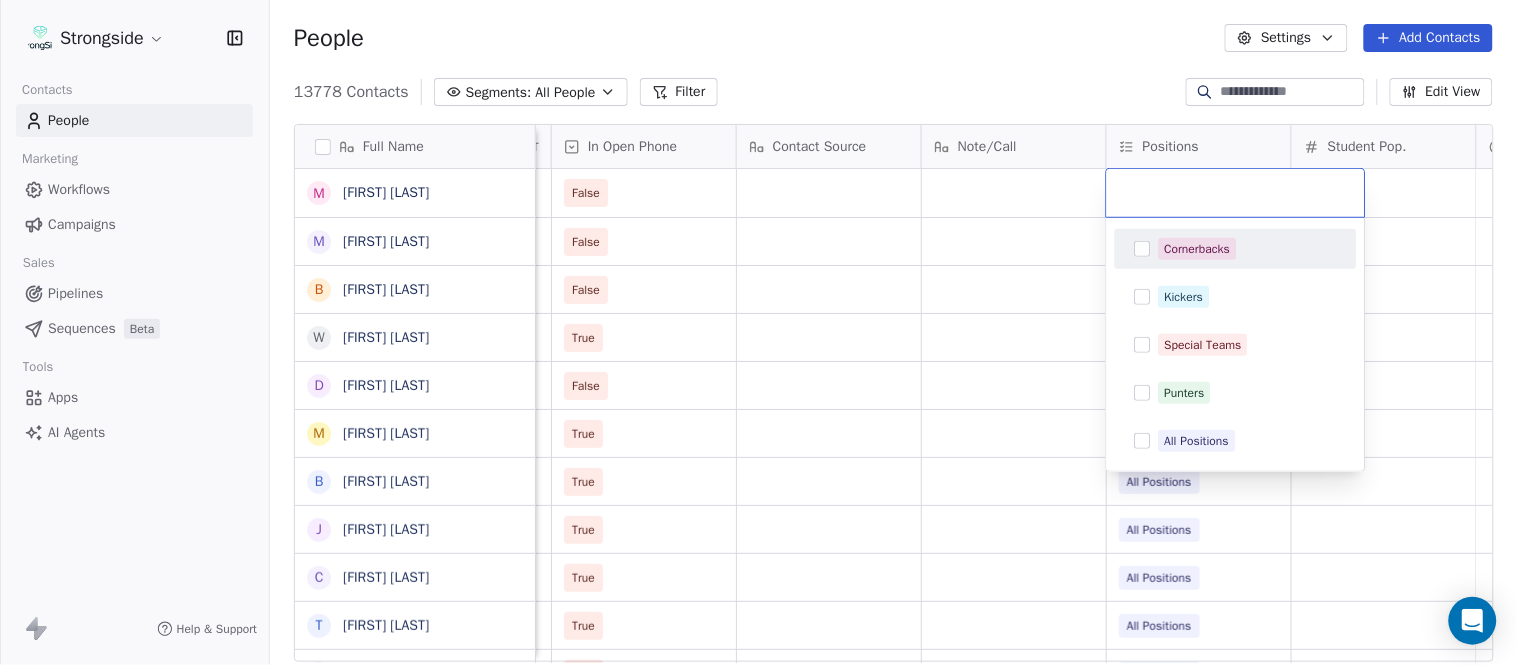 click on "Cornerbacks" at bounding box center [1198, 249] 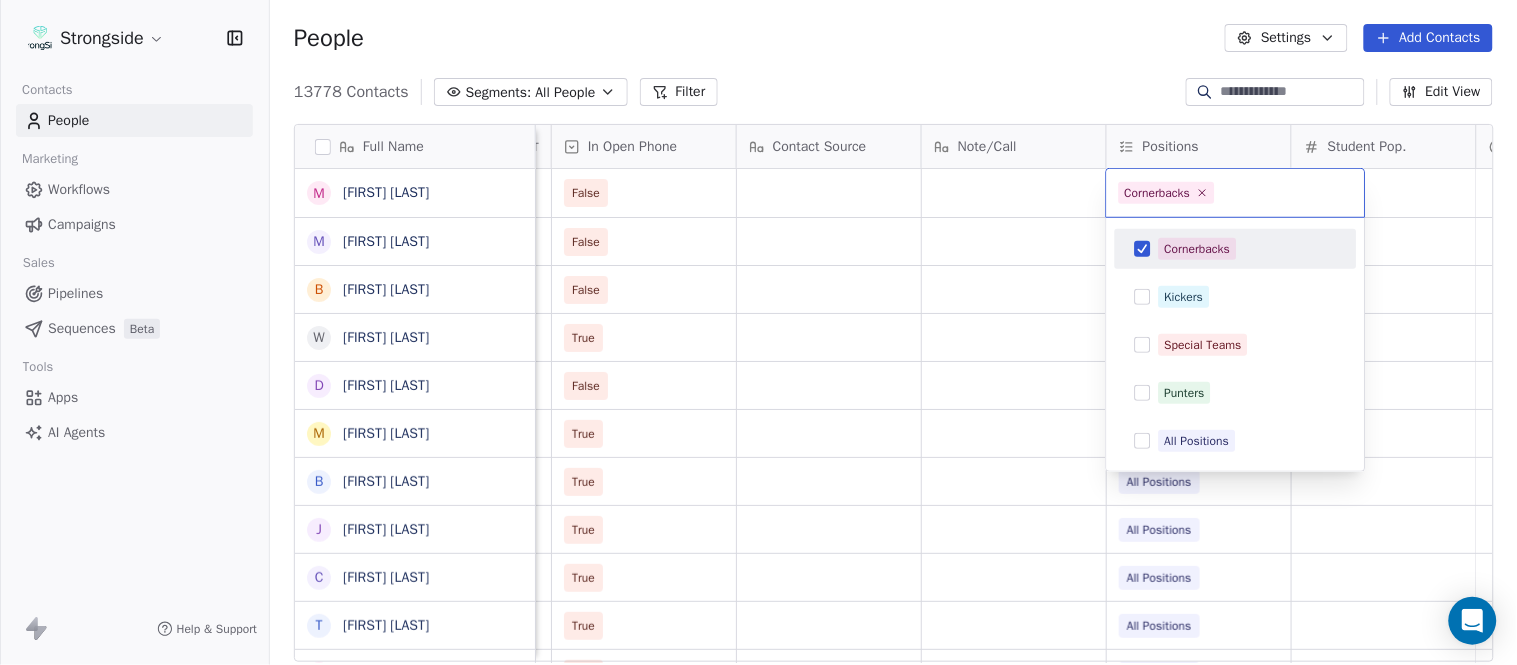 click on "Strongside Contacts People Marketing Workflows Campaigns Sales Pipelines Sequences Beta Tools Apps AI Agents Help & Support People Settings  Add Contacts 13778 Contacts Segments: All People Filter  Edit View Tag Add to Sequence Export Full Name M Mike Livingston M Mikal Myers B Bill Nesselt W Will Fiacchi D Dave Bucar M Matthew Barber B Bryan Mannarino J Jennifer Carron C Casey Mae Filiaci T Taylor OConnor C Conor Rafferty J Jay Geiger J Jared Ambrose M Maryfrancis Keegan M Mark Benson B Brendan Smith C Chris Calabrese V Vic Cegles J Jon Simmons J Jordan Orlovsky G Griffith Hunter A Adam Lovan S Sean Hammonds C Chris Bache K Kevin Elliott A Anthony Davis II S Steve Martino S Scott Lewis Z Zuril Hendrick S Sean Kennedy E Elizabeth Zanolli Status Priority Emails Auto Clicked Last Activity Date BST In Open Phone Contact Source Note/Call Positions Student Pop. Lead Account   False   False Defensive Line   False Linebackers   True Quarterbacks Offense   False Offensive Line   True All Positions   True   True" at bounding box center (758, 332) 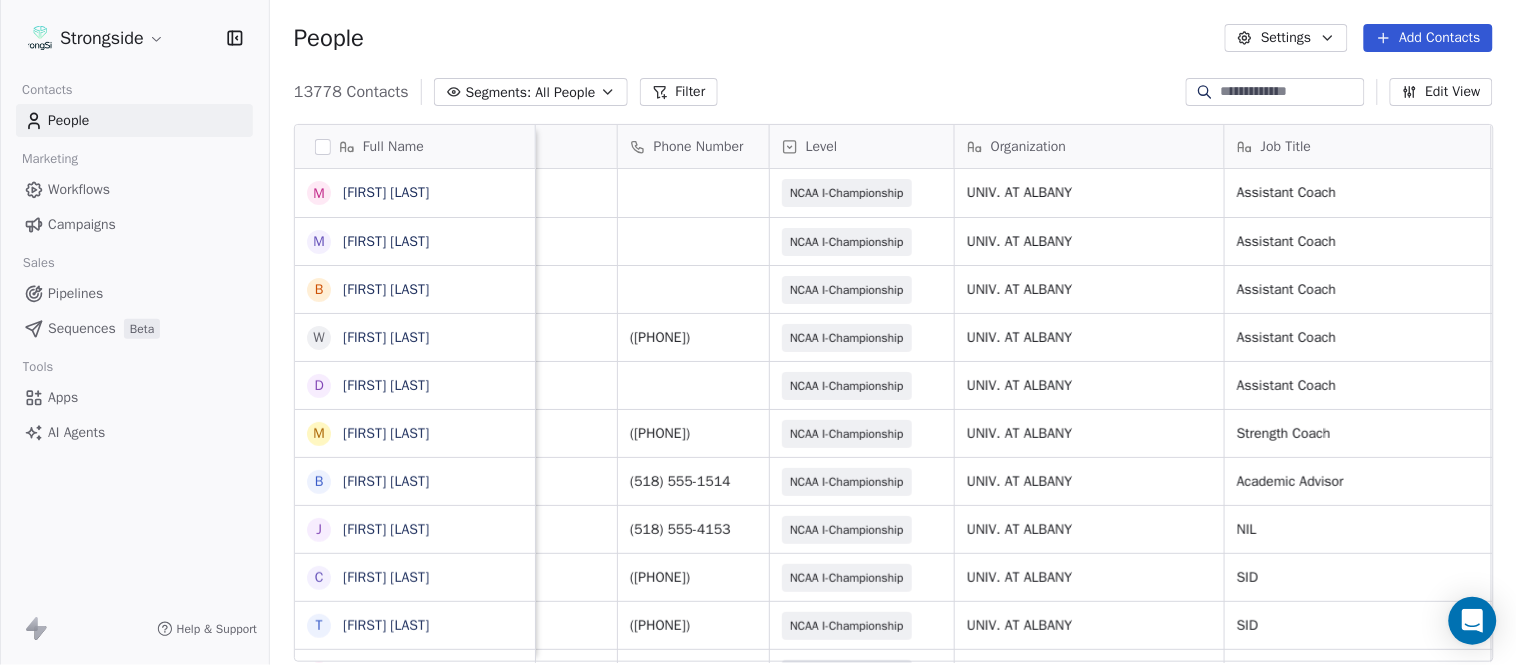 scroll, scrollTop: 0, scrollLeft: 0, axis: both 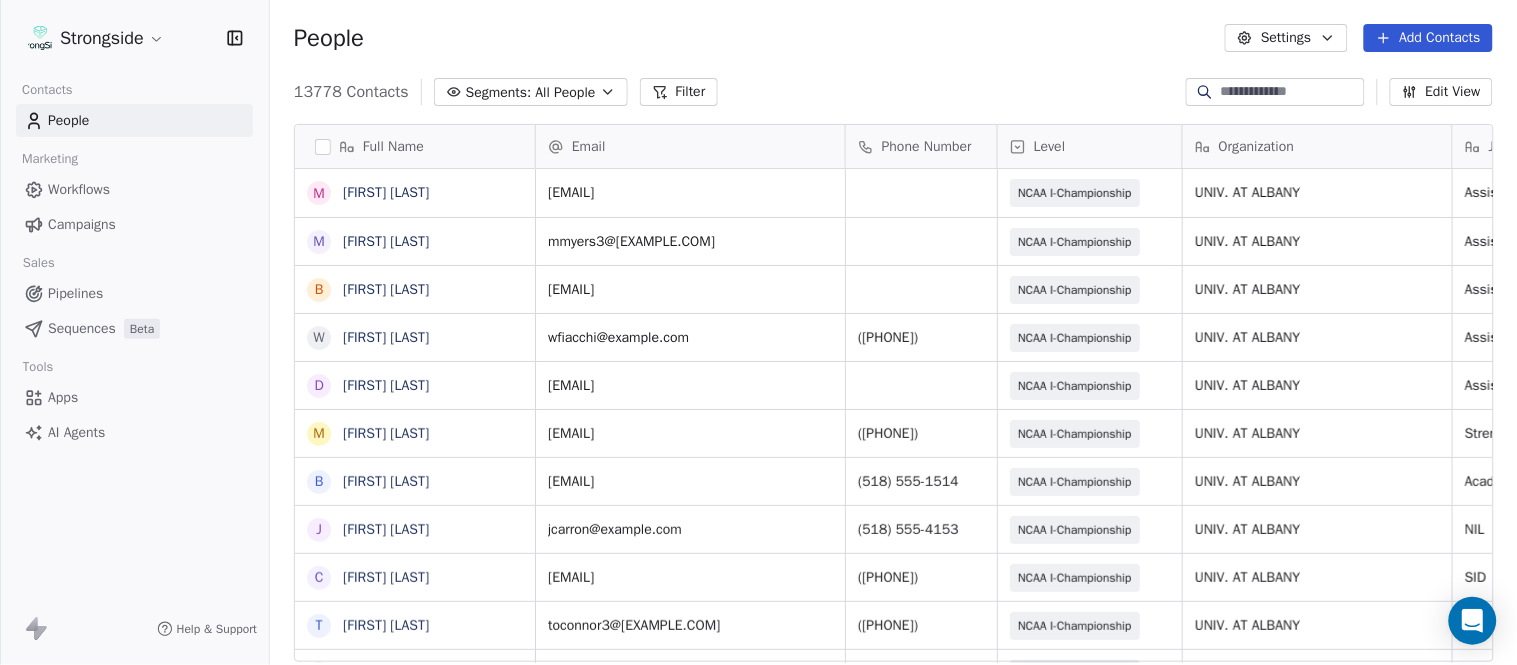 click on "Add Contacts" at bounding box center (1428, 38) 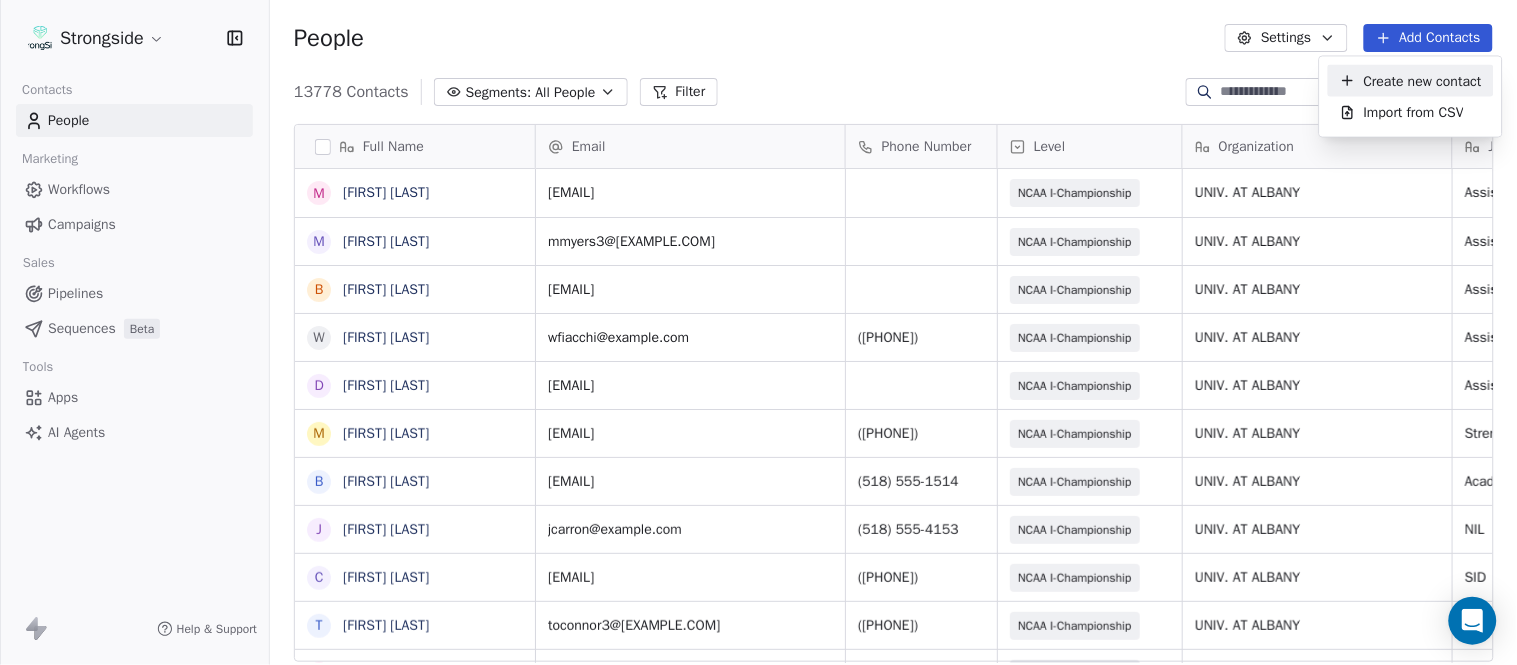 click on "Create new contact Import from CSV" at bounding box center [1411, 97] 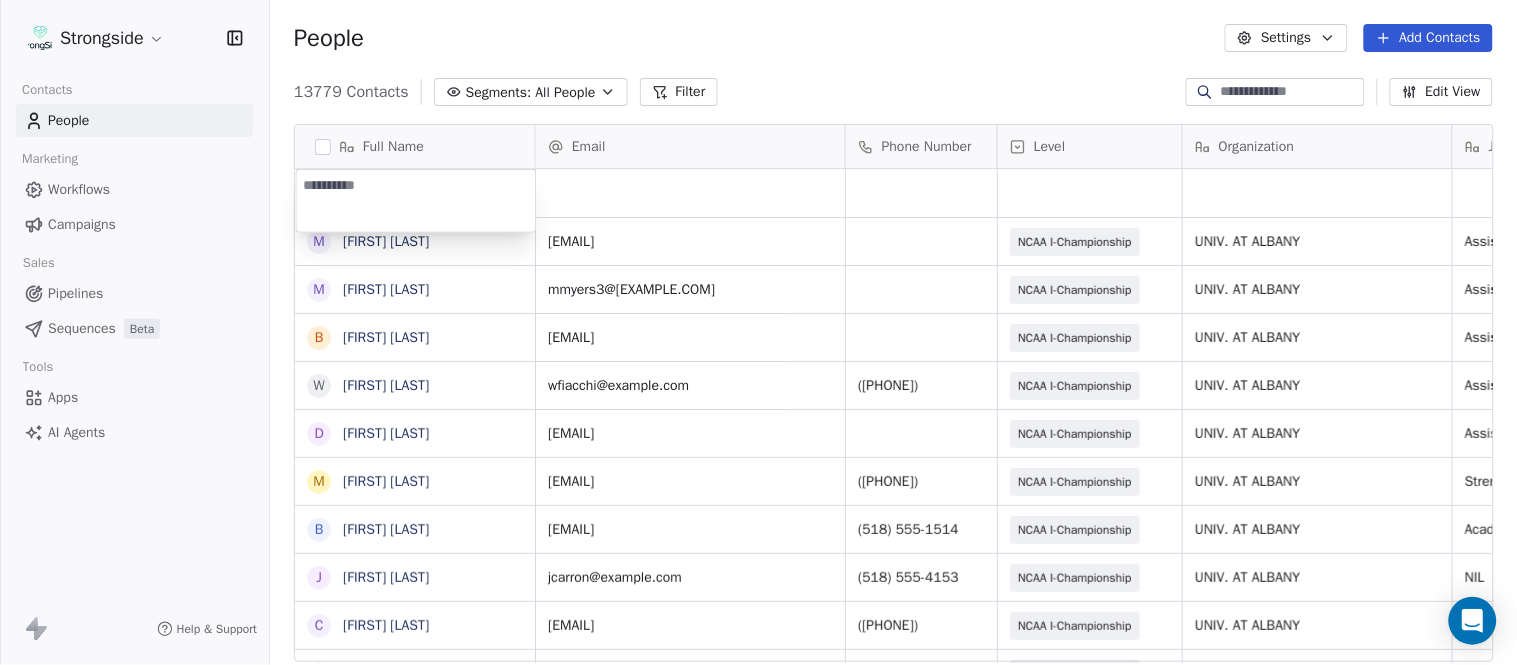 type on "**********" 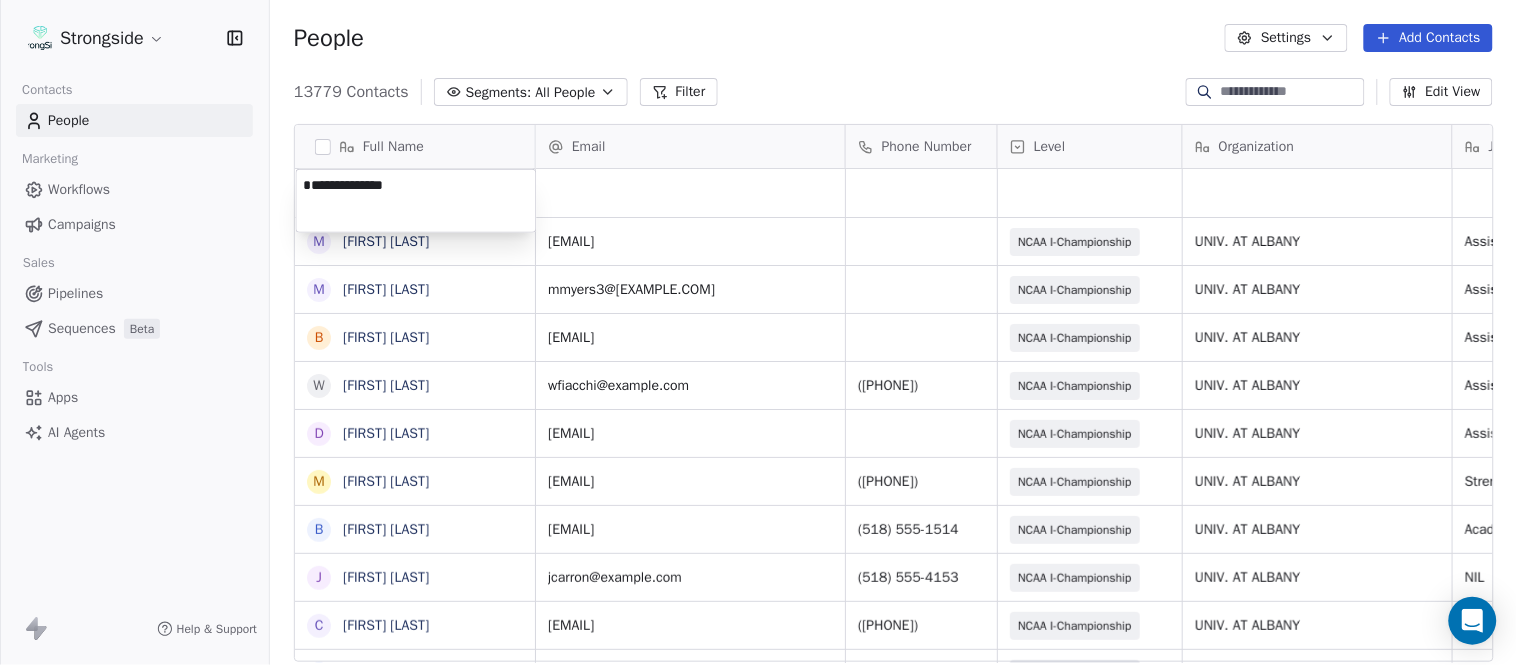 click on "Strongside Contacts People Marketing Workflows Campaigns Sales Pipelines Sequences Beta Tools Apps AI Agents Help & Support People Settings  Add Contacts 13779 Contacts Segments: All People Filter  Edit View Tag Add to Sequence Export Full Name M Mike Livingston M Mikal Myers B Bill Nesselt W Will Fiacchi D Dave Bucar M Matthew Barber B Bryan Mannarino J Jennifer Carron C Casey Mae Filiaci T Taylor OConnor C Conor Rafferty J Jay Geiger J Jared Ambrose M Maryfrancis Keegan M Mark Benson B Brendan Smith C Chris Calabrese V Vic Cegles J Jon Simmons J Jordan Orlovsky G Griffith Hunter A Adam Lovan S Sean Hammonds C Chris Bache K Kevin Elliott A Anthony Davis II S Steve Martino S Scott Lewis Z Zuril Hendrick S Sean Kennedy Email Phone Number Level Organization Job Title Tags Created Date BST Status Aug 09, 2025 12:44 AM mlivingston5@albany.edu NCAA I-Championship UNIV. AT ALBANY Assistant Coach Aug 09, 2025 12:43 AM mmyers3@albany.edu NCAA I-Championship UNIV. AT ALBANY Assistant Coach Aug 09, 2025 12:41 AM NIL" at bounding box center [758, 332] 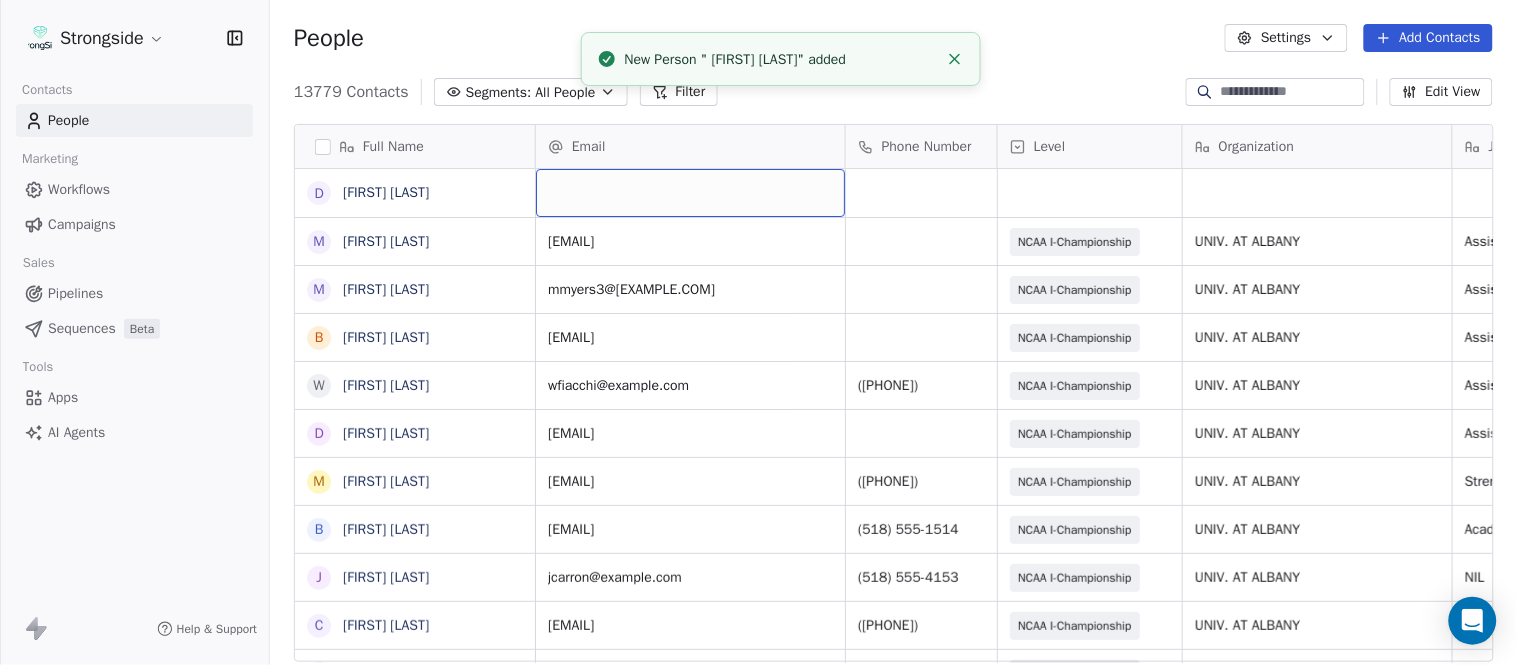 click at bounding box center [690, 193] 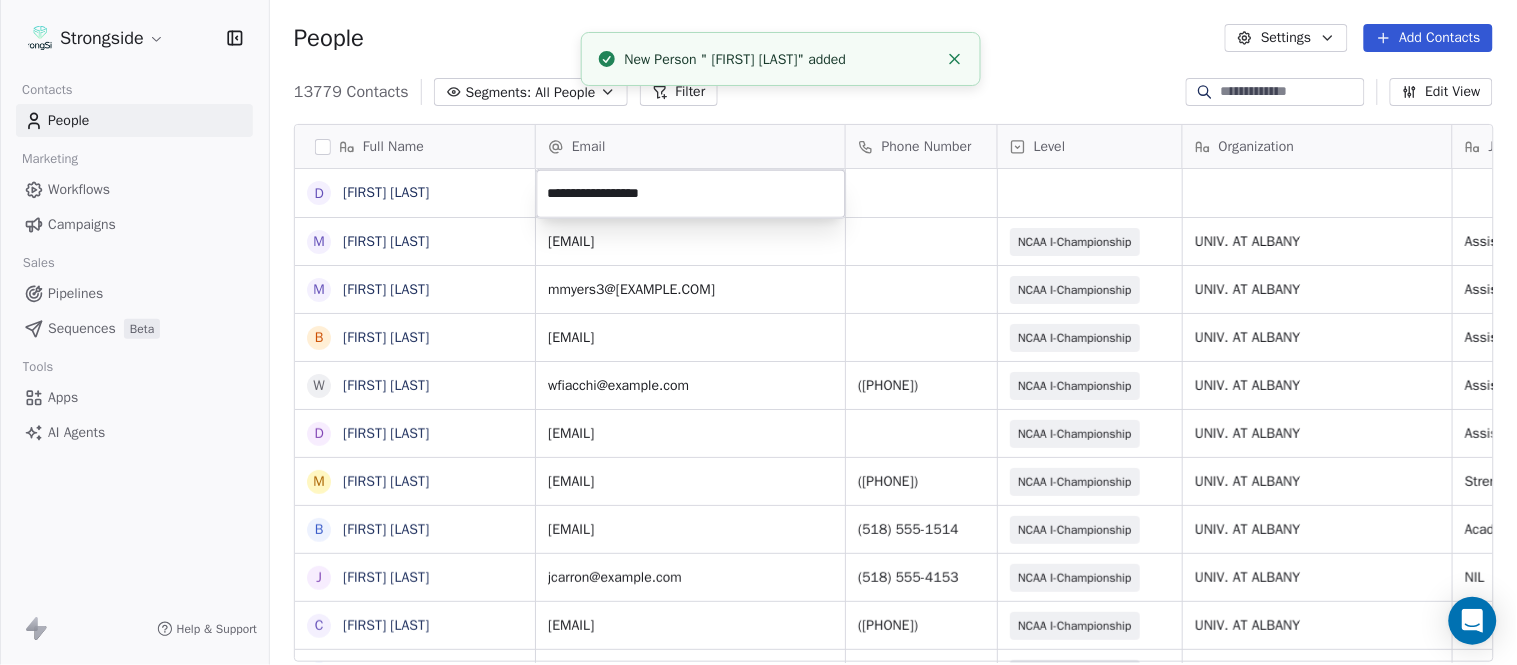 click 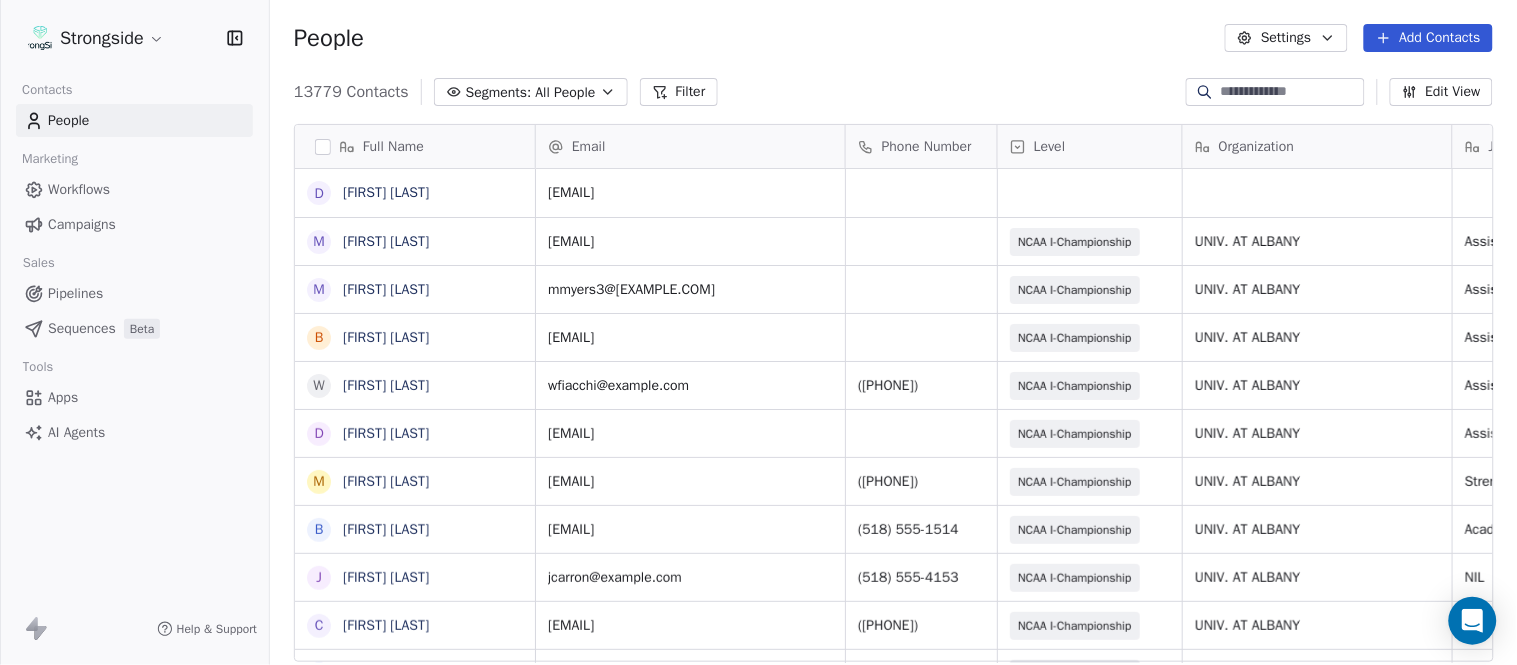 click on "People Settings  Add Contacts" at bounding box center [893, 38] 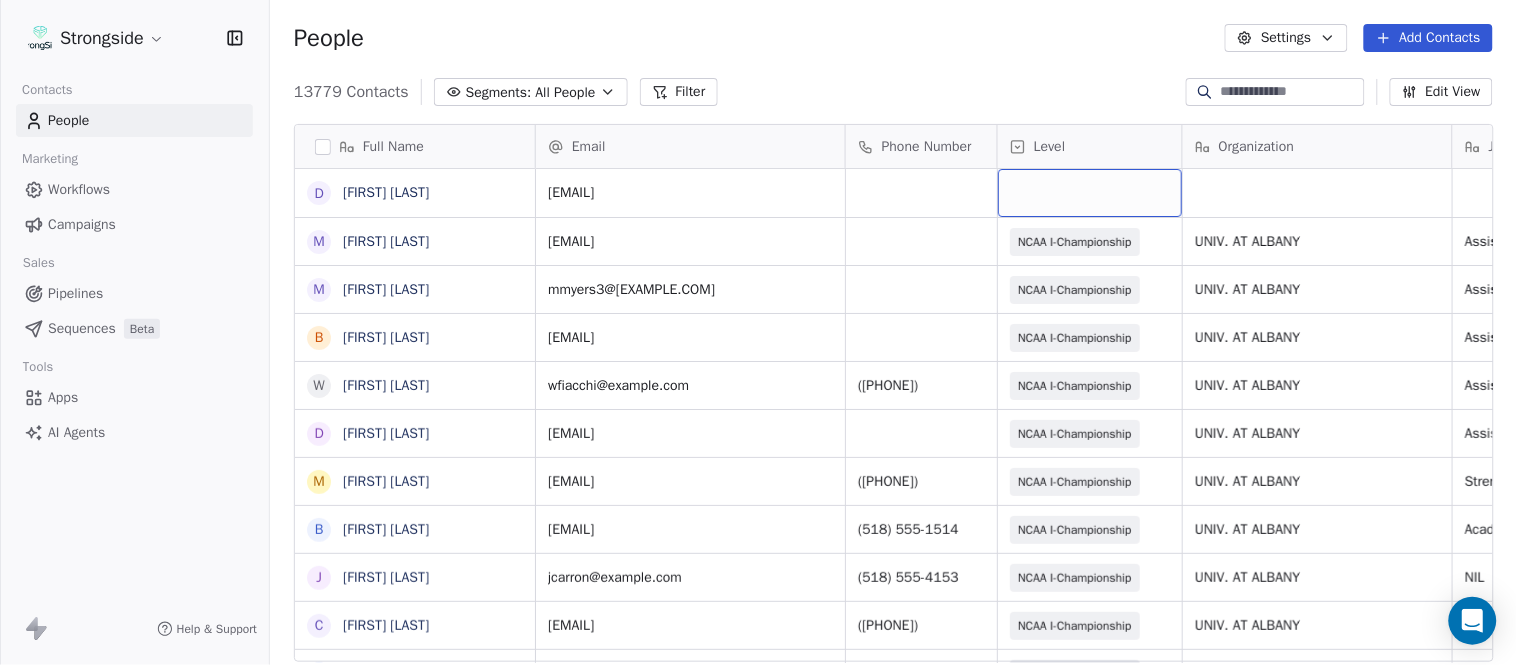 click at bounding box center [1090, 193] 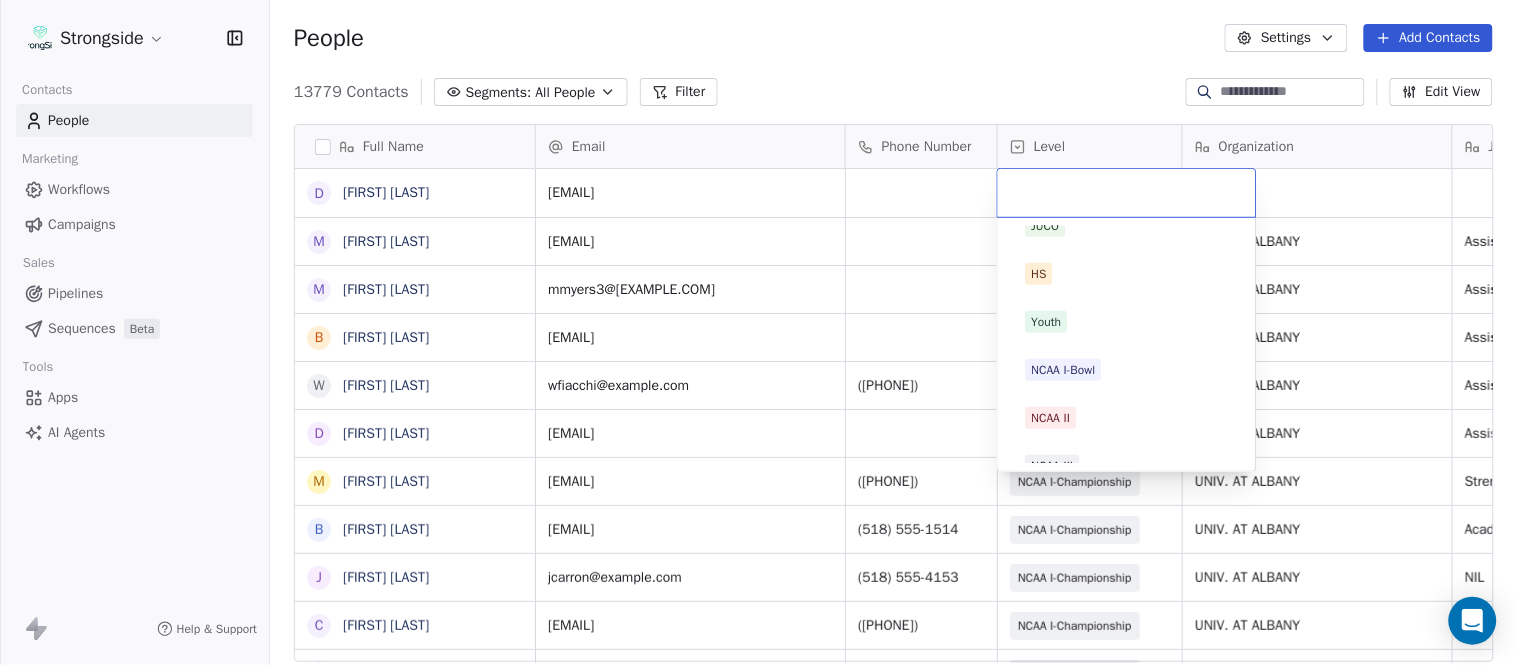 scroll, scrollTop: 378, scrollLeft: 0, axis: vertical 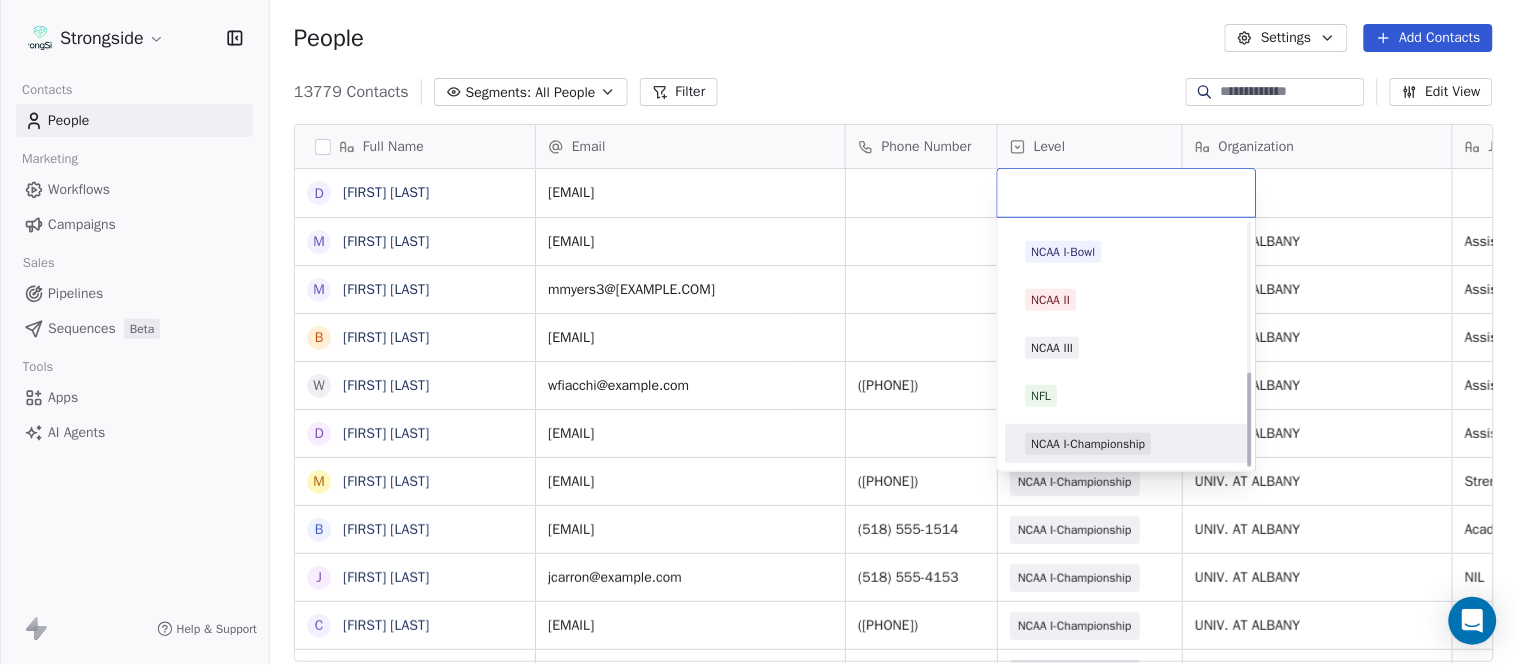 click on "NCAA I-Championship" at bounding box center (1089, 444) 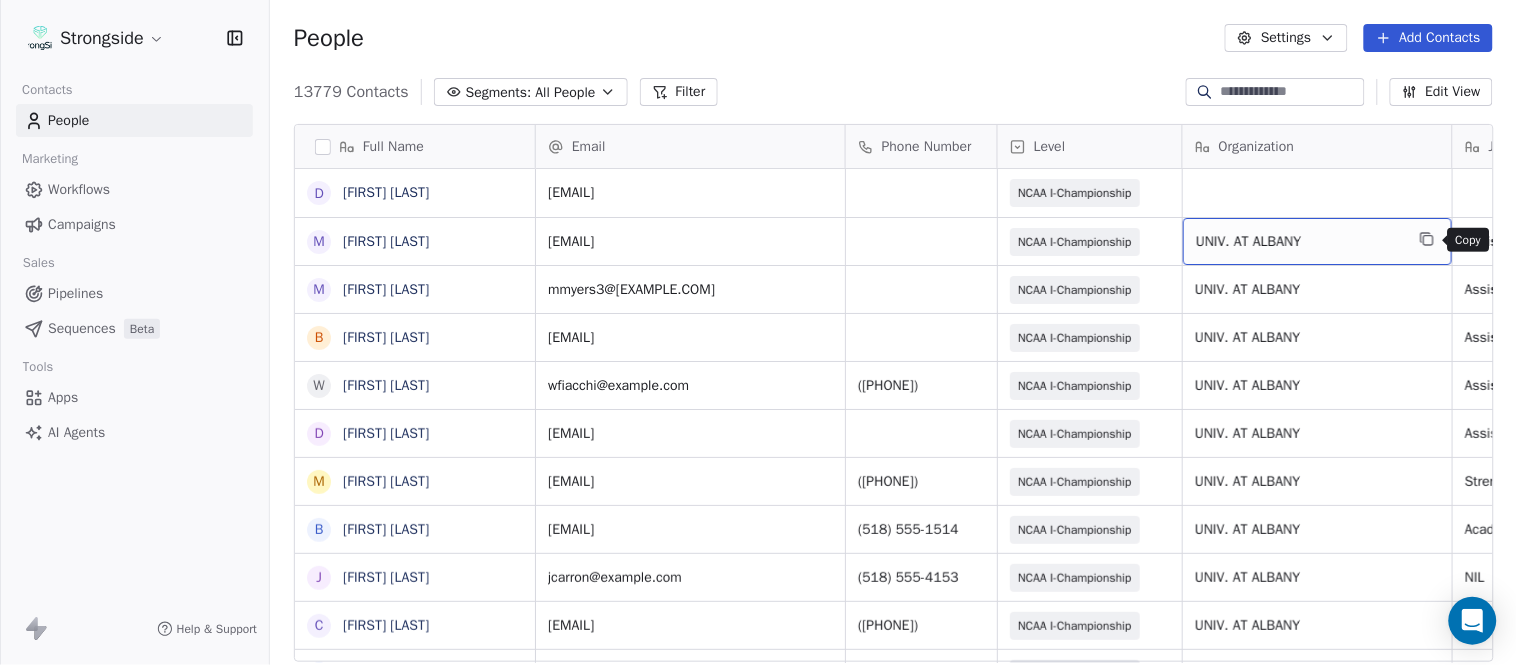 click 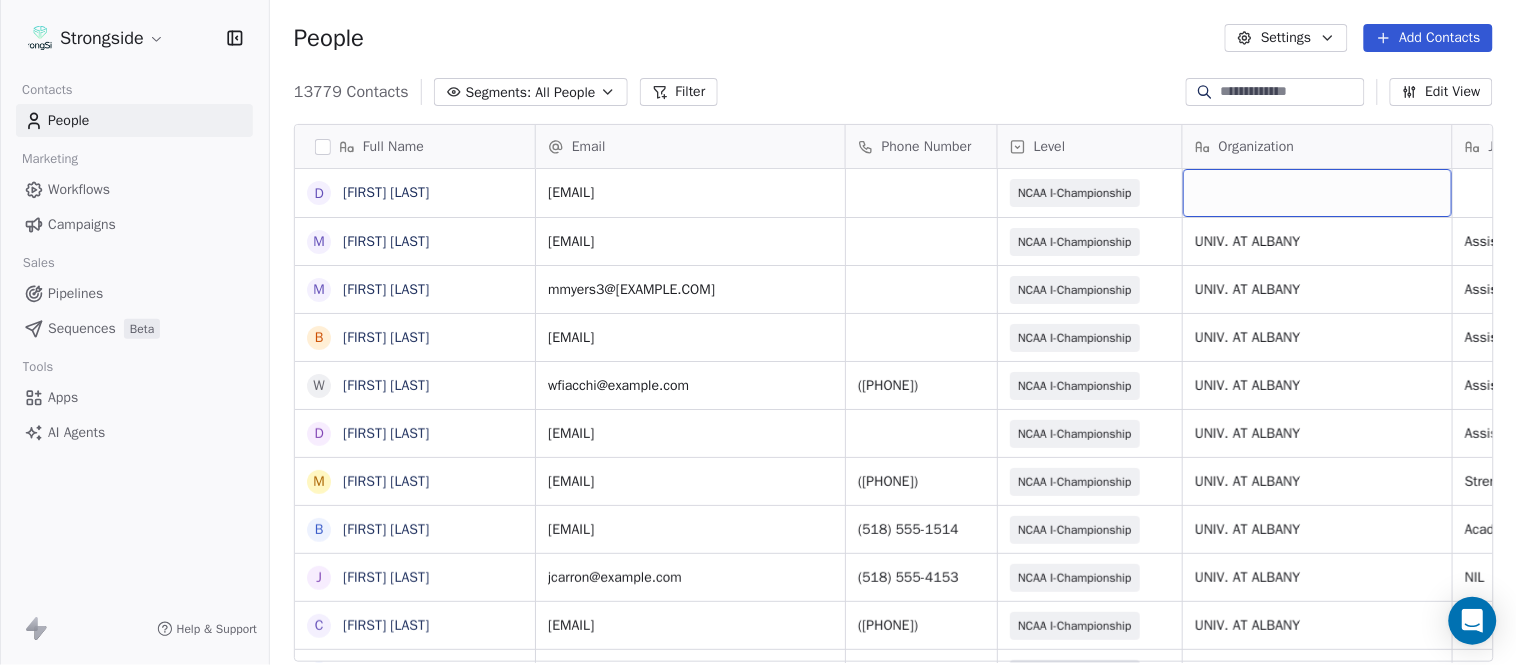 click at bounding box center (1317, 193) 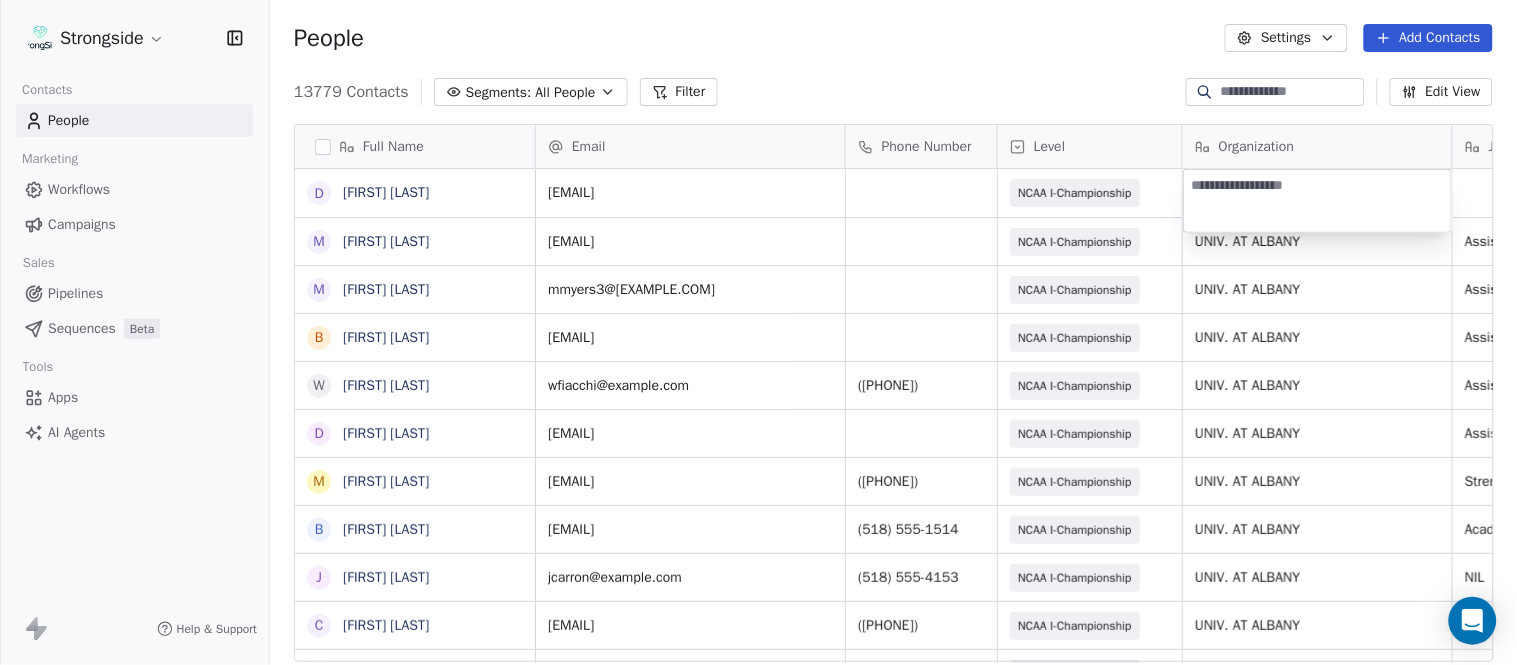 type on "**********" 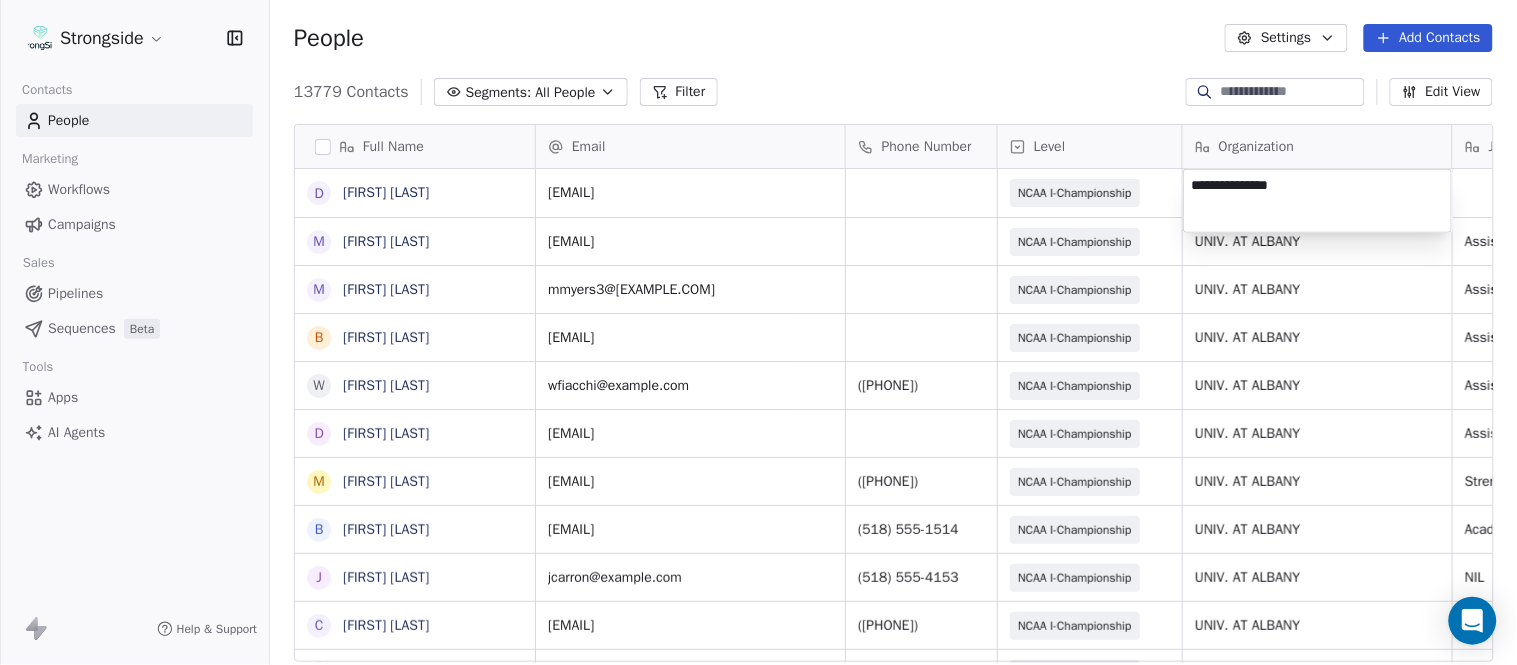 click on "Strongside Contacts People Marketing Workflows Campaigns Sales Pipelines Sequences Beta Tools Apps AI Agents Help & Support People Settings  Add Contacts 13779 Contacts Segments: All People Filter  Edit View Tag Add to Sequence Export Full Name D Diamond Weaver M Mike Livingston M Mikal Myers B Bill Nesselt W Will Fiacchi D Dave Bucar M Matthew Barber B Bryan Mannarino J Jennifer Carron C Casey Mae Filiaci T Taylor OConnor C Conor Rafferty J Jay Geiger J Jared Ambrose M Maryfrancis Keegan M Mark Benson B Brendan Smith C Chris Calabrese V Vic Cegles J Jon Simmons J Jordan Orlovsky G Griffith Hunter A Adam Lovan S Sean Hammonds C Chris Bache K Kevin Elliott A Anthony Davis II S Steve Martino S Scott Lewis Z Zuril Hendrick S Sean Kennedy Email Phone Number Level Organization Job Title Tags Created Date BST Status dweaver@albany.edu NCAA I-Championship Aug 09, 2025 12:44 AM mlivingston5@albany.edu NCAA I-Championship UNIV. AT ALBANY Assistant Coach Aug 09, 2025 12:43 AM mmyers3@albany.edu NCAA I-Championship" at bounding box center (758, 332) 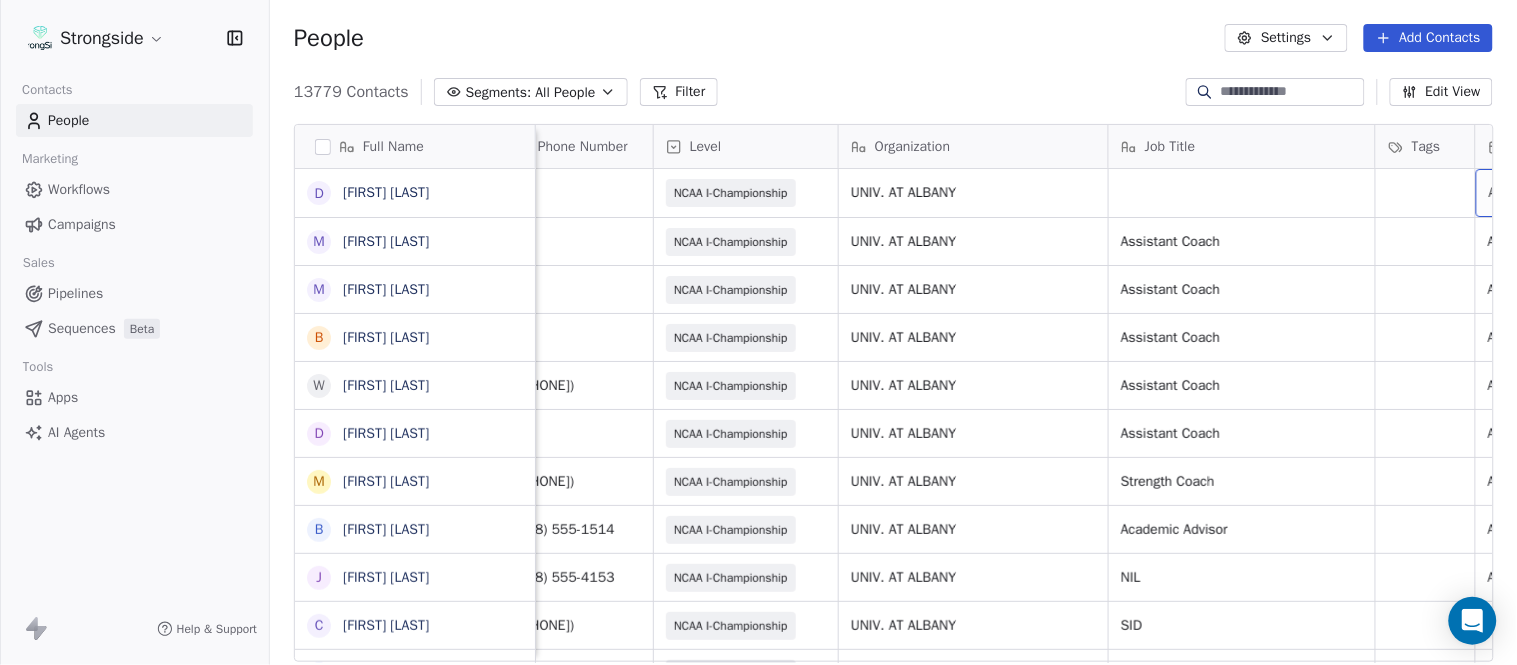 scroll, scrollTop: 0, scrollLeft: 528, axis: horizontal 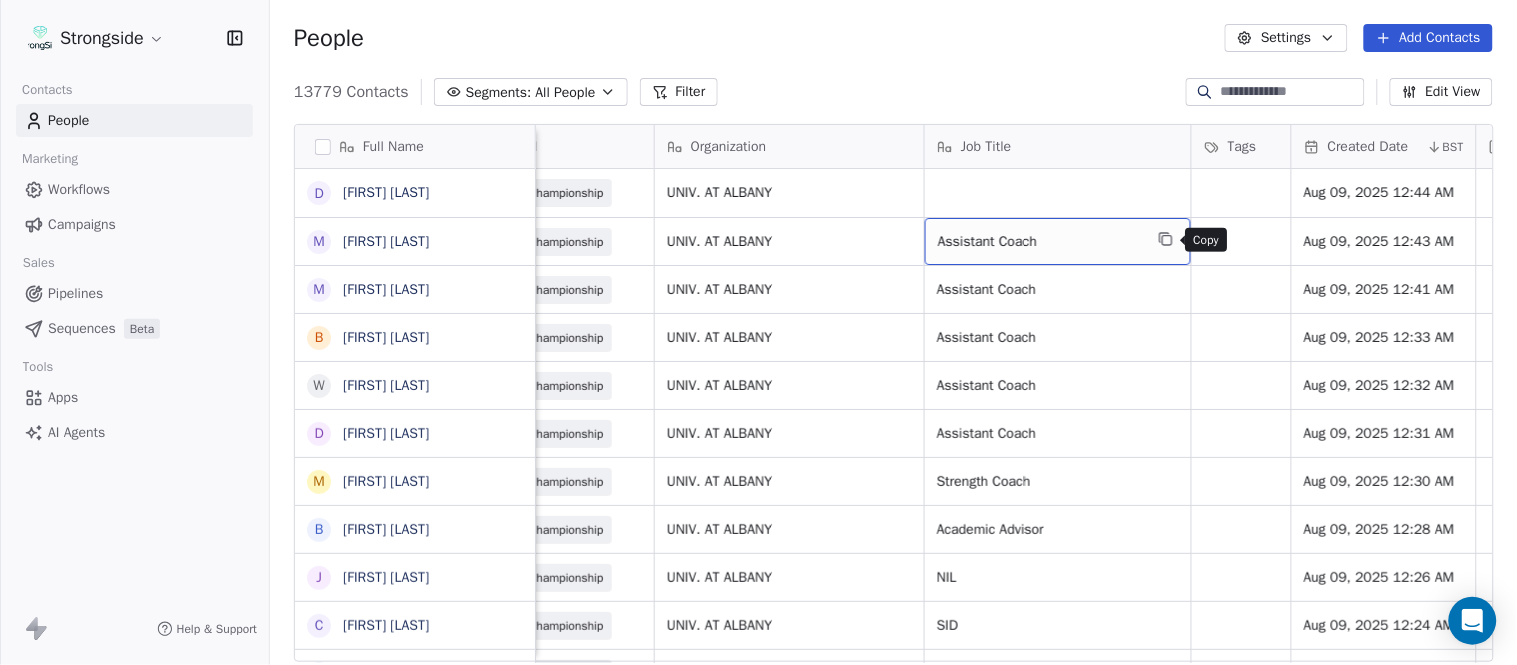 click 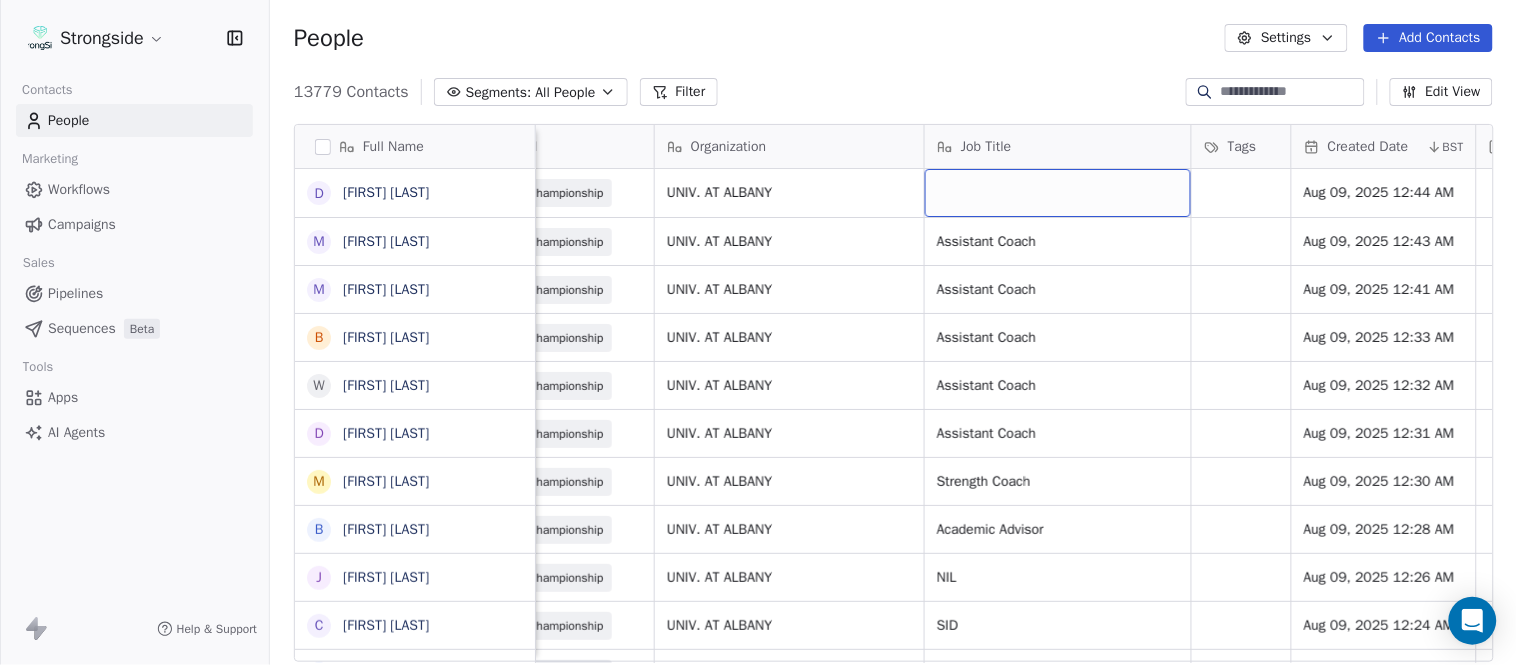 click at bounding box center (1058, 193) 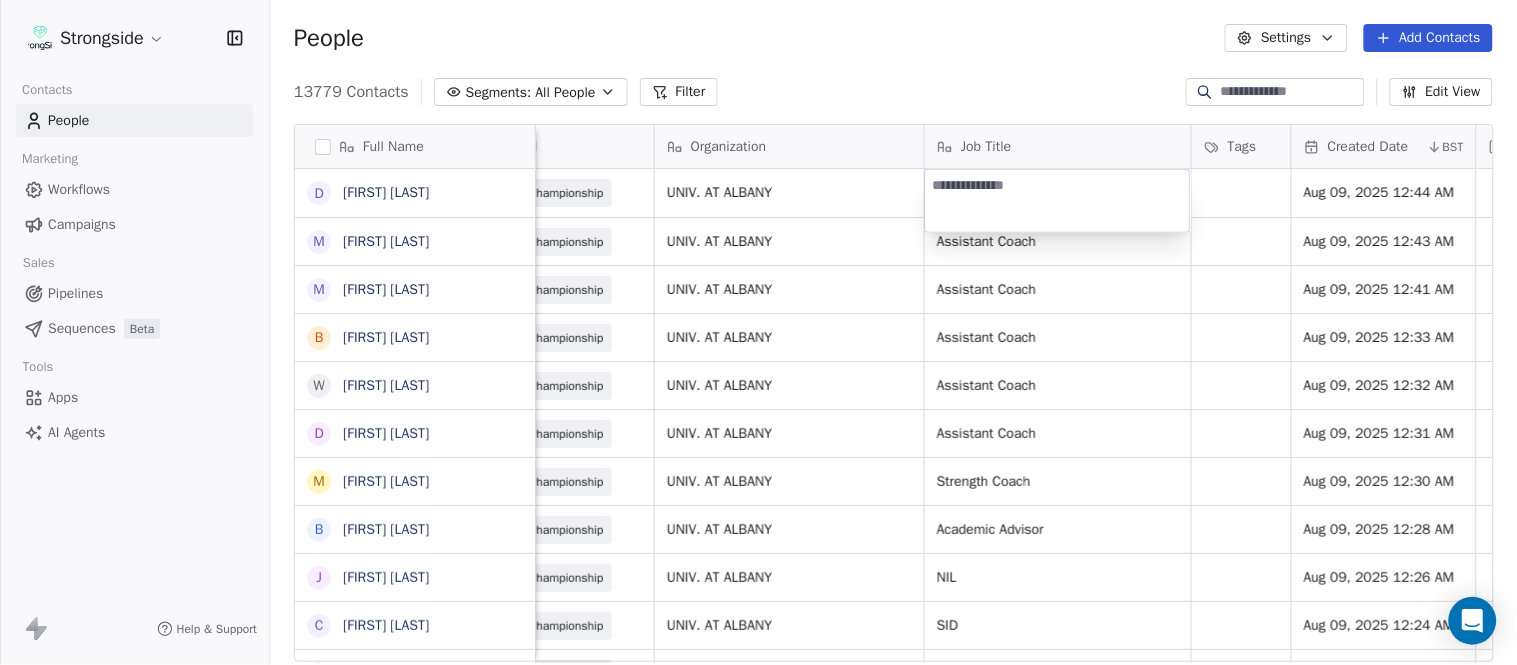 type on "**********" 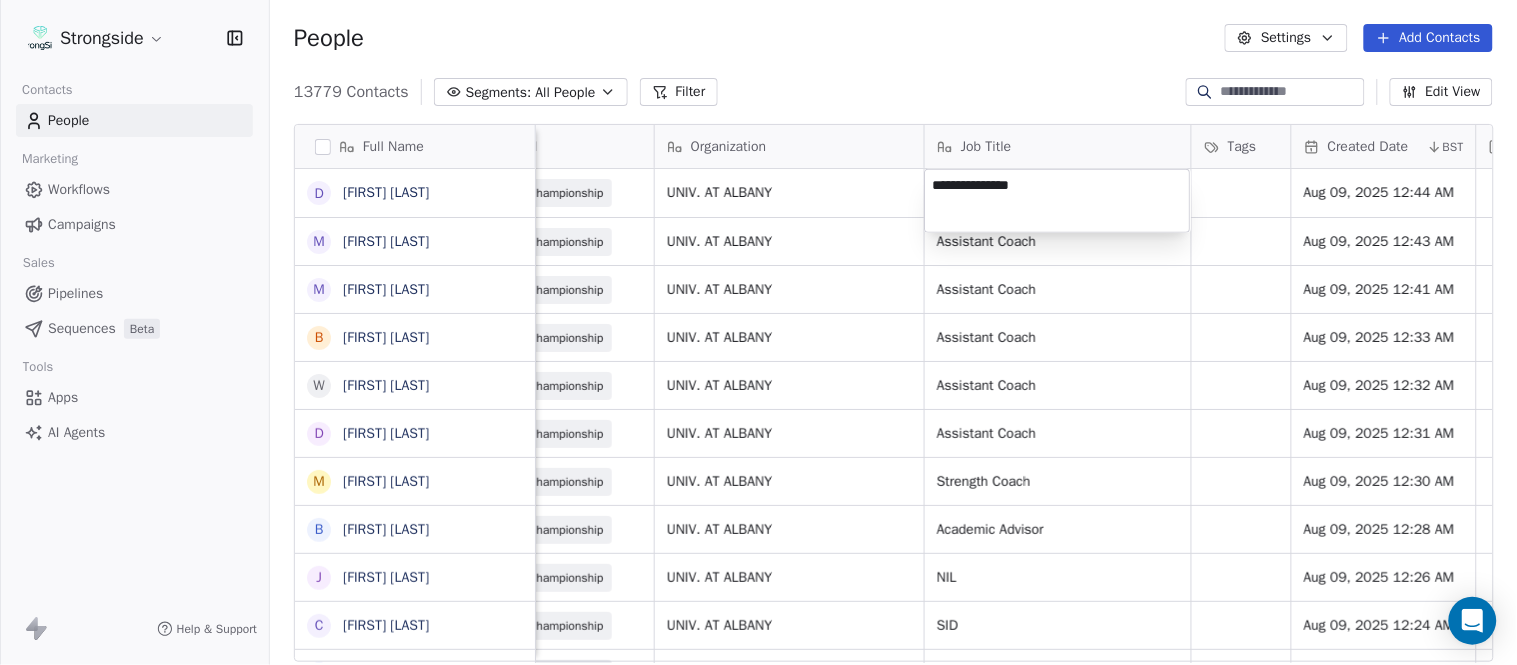 click on "Strongside Contacts People Marketing Workflows Campaigns Sales Pipelines Sequences Beta Tools Apps AI Agents Help & Support People Settings  Add Contacts 13779 Contacts Segments: All People Filter  Edit View Tag Add to Sequence Export Full Name D Diamond Weaver M Mike Livingston M Mikal Myers B Bill Nesselt W Will Fiacchi D Dave Bucar M Matthew Barber B Bryan Mannarino J Jennifer Carron C Casey Mae Filiaci T Taylor OConnor C Conor Rafferty J Jay Geiger J Jared Ambrose M Maryfrancis Keegan M Mark Benson B Brendan Smith C Chris Calabrese V Vic Cegles J Jon Simmons J Jordan Orlovsky G Griffith Hunter A Adam Lovan S Sean Hammonds C Chris Bache K Kevin Elliott A Anthony Davis II S Steve Martino S Scott Lewis Z Zuril Hendrick S Sean Kennedy Email Phone Number Level Organization Job Title Tags Created Date BST Status Priority Emails Auto Clicked Last Activity Date BST dweaver@albany.edu NCAA I-Championship UNIV. AT ALBANY Aug 09, 2025 12:44 AM mlivingston5@albany.edu NCAA I-Championship UNIV. AT ALBANY NIL SID SID" at bounding box center [758, 332] 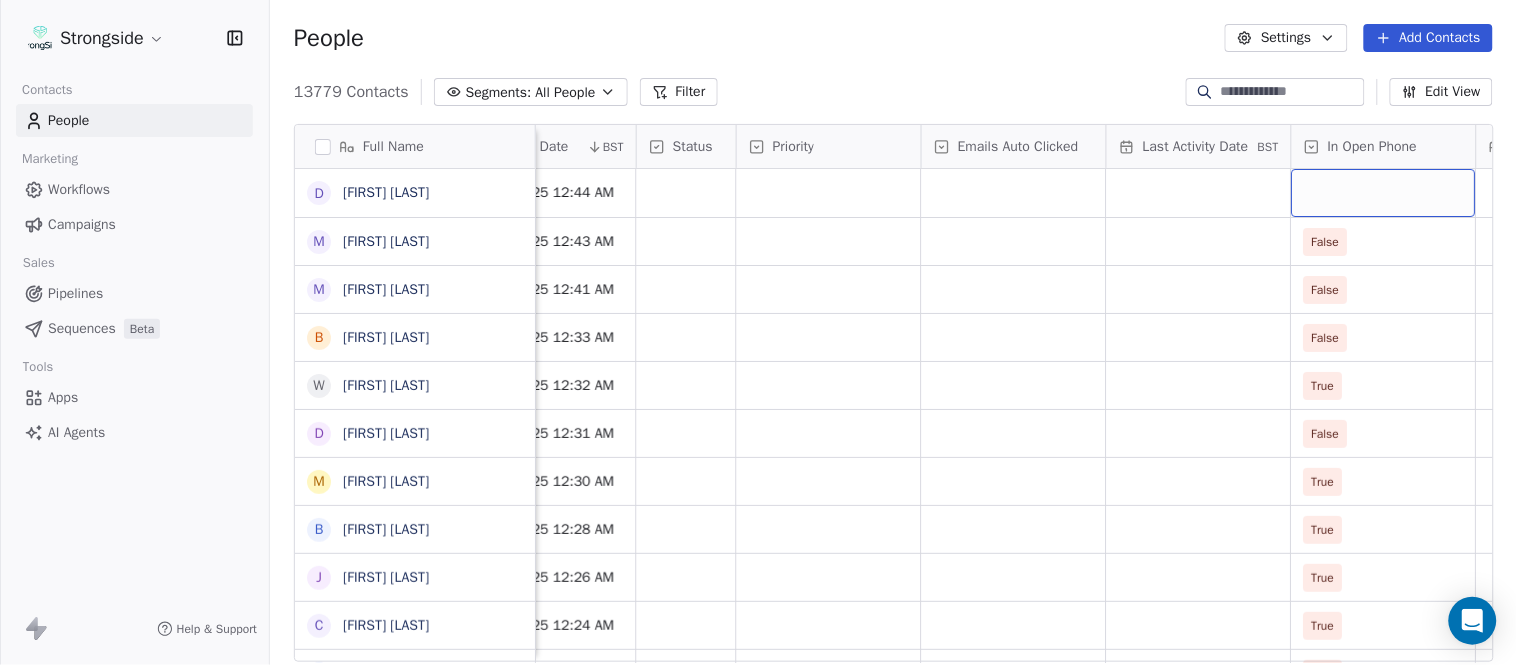 scroll, scrollTop: 0, scrollLeft: 1554, axis: horizontal 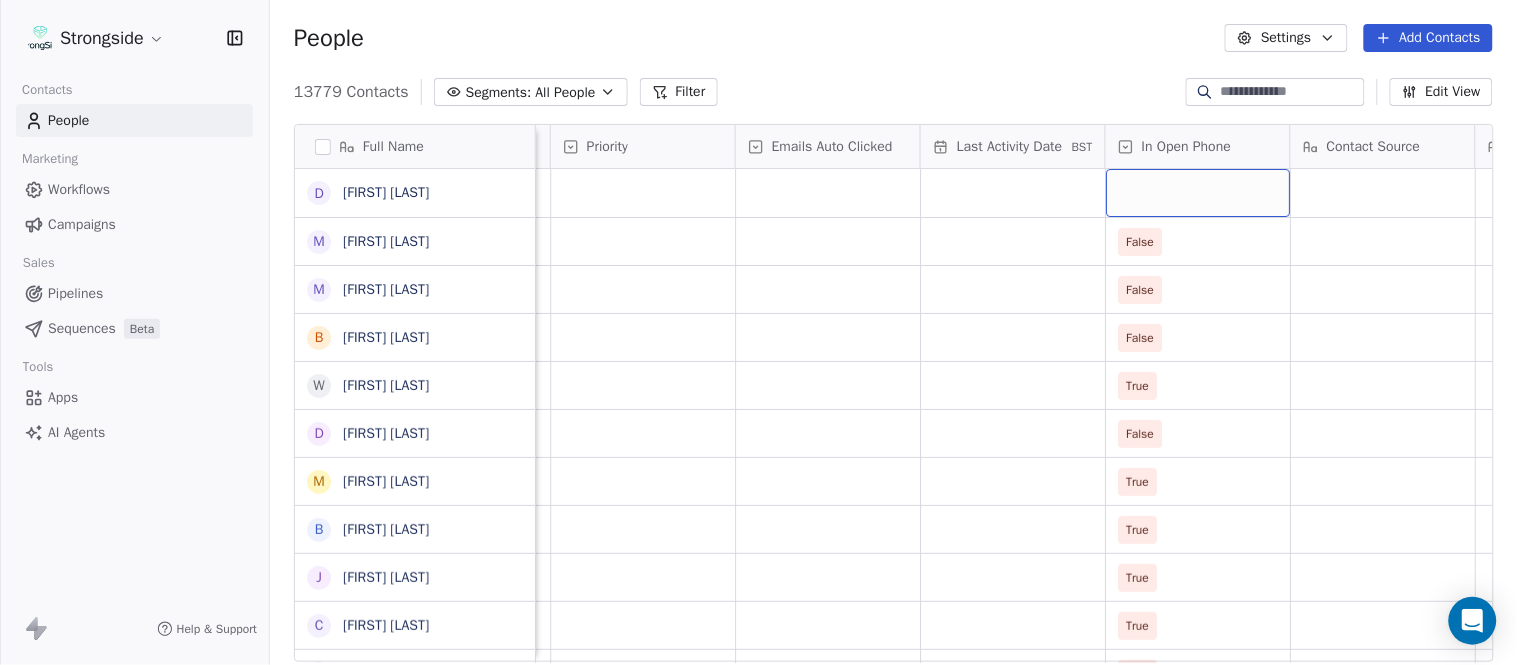 click at bounding box center [1198, 193] 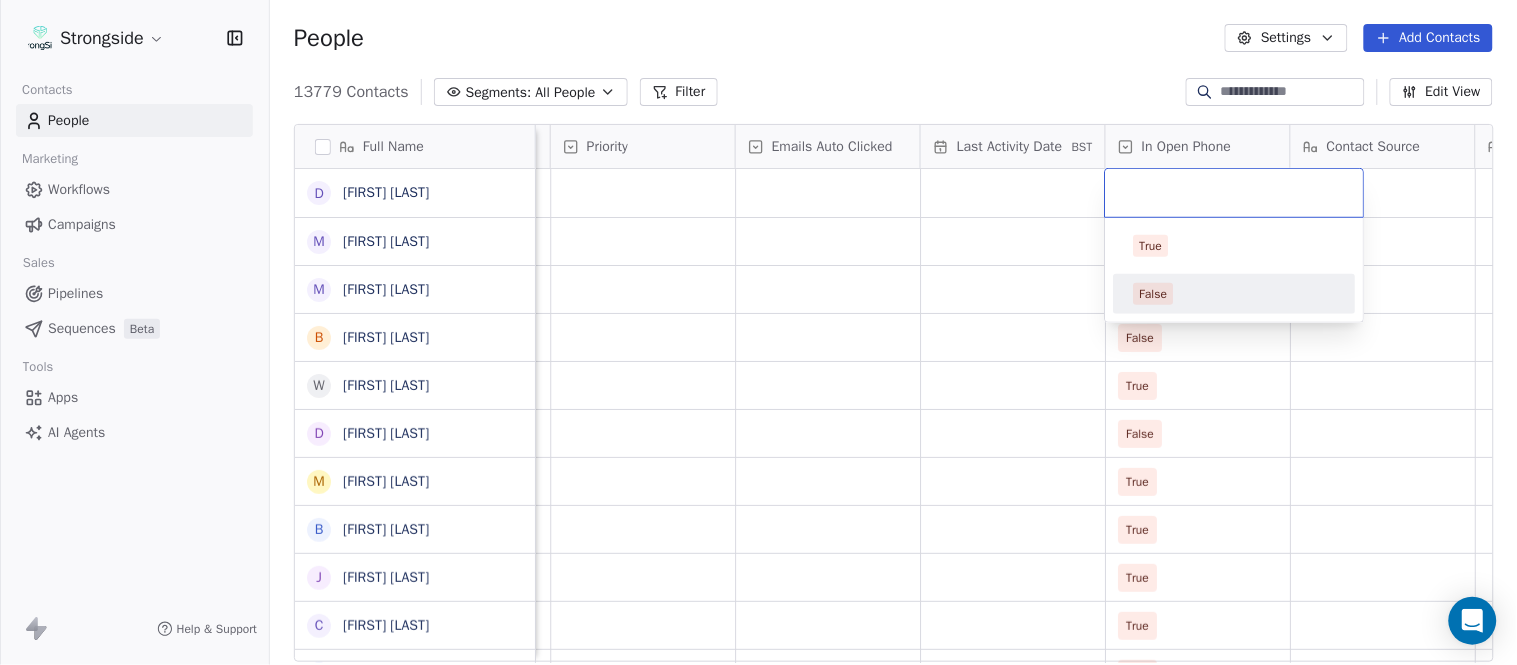 click on "False" at bounding box center (1235, 294) 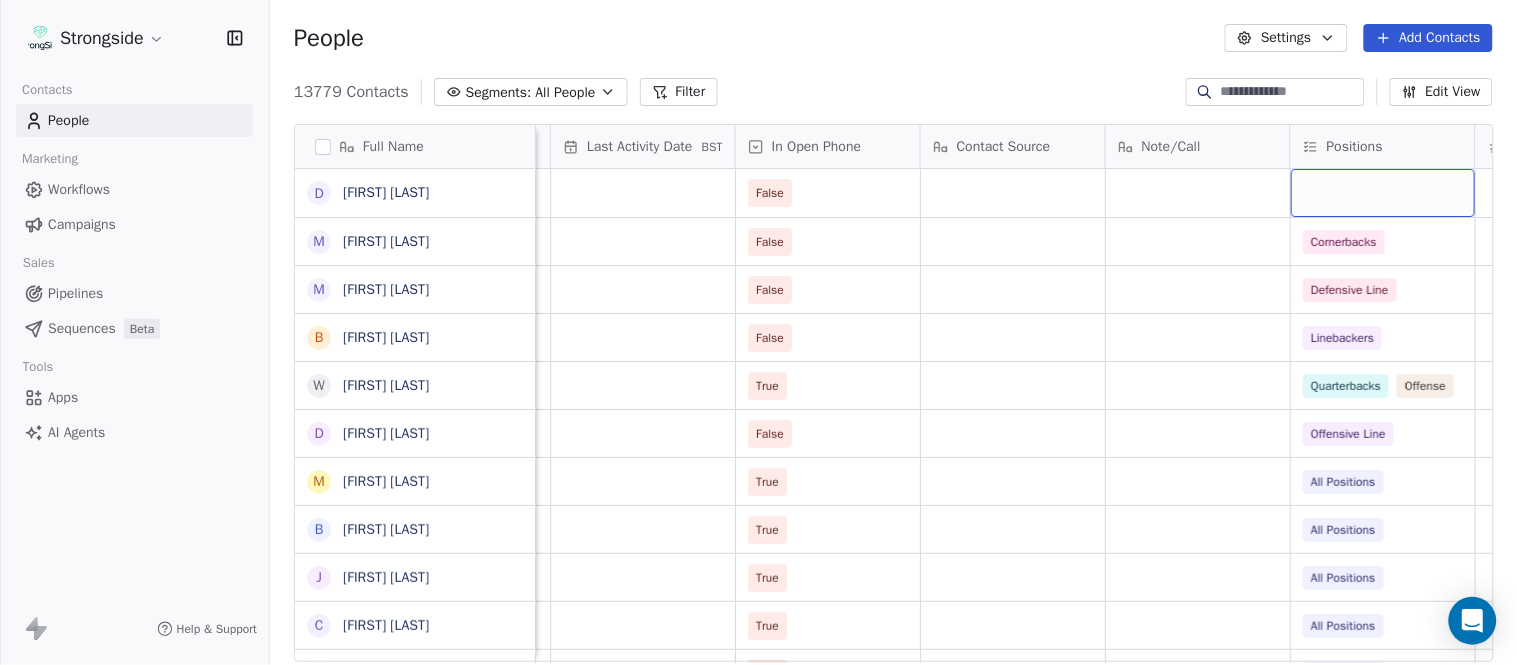 scroll, scrollTop: 0, scrollLeft: 2108, axis: horizontal 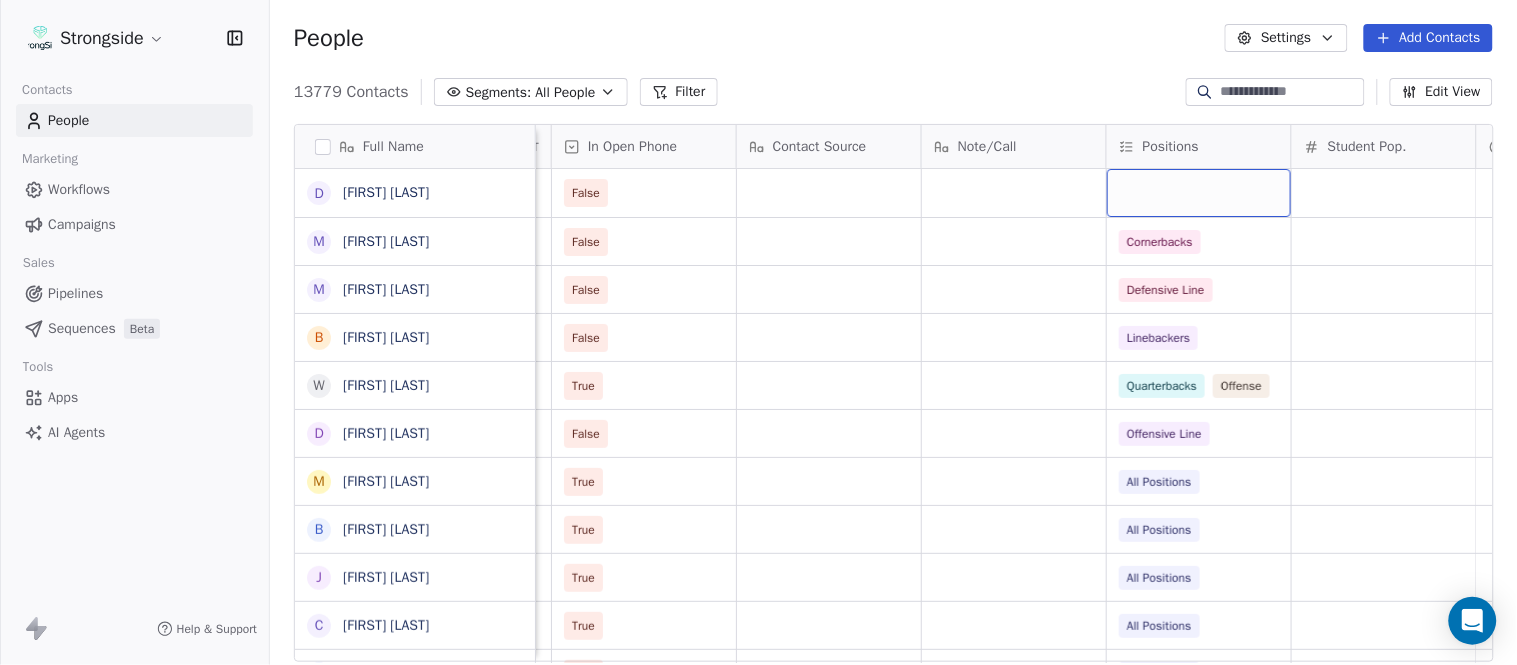 click at bounding box center (1199, 193) 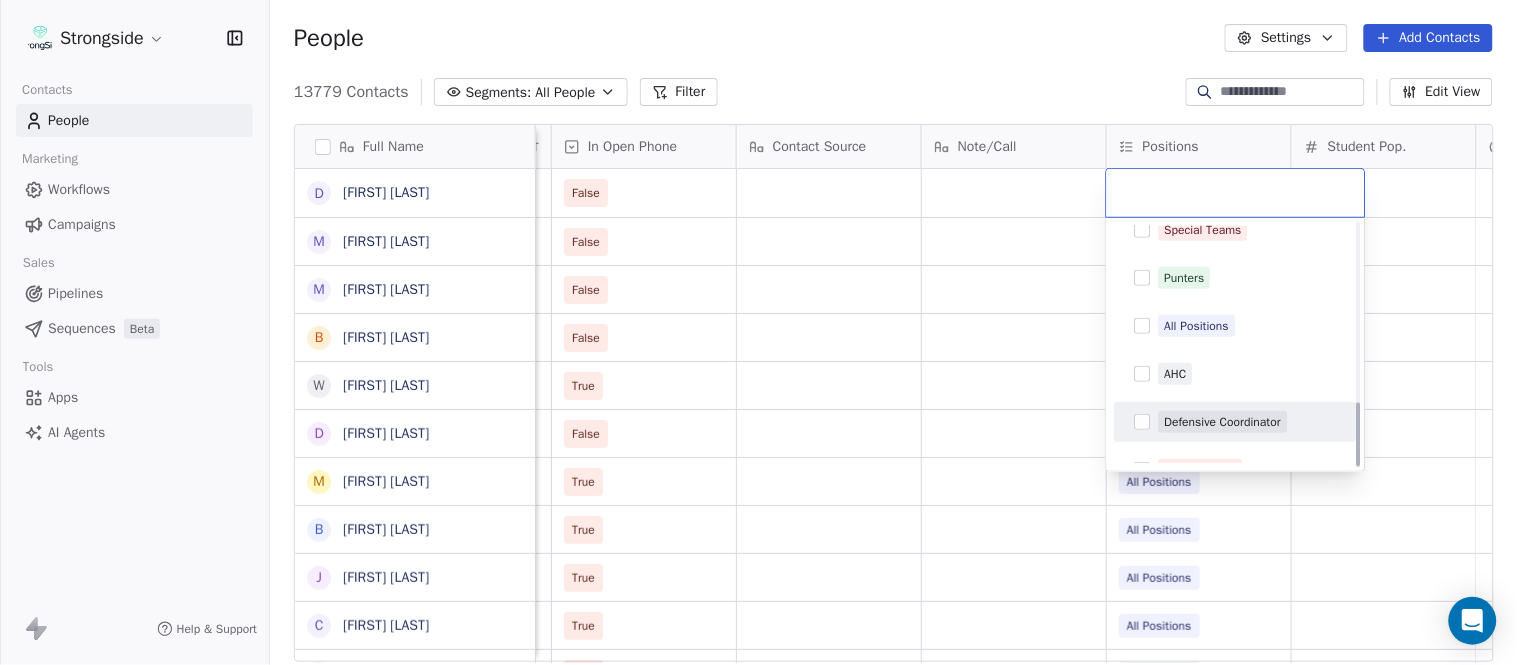 scroll, scrollTop: 666, scrollLeft: 0, axis: vertical 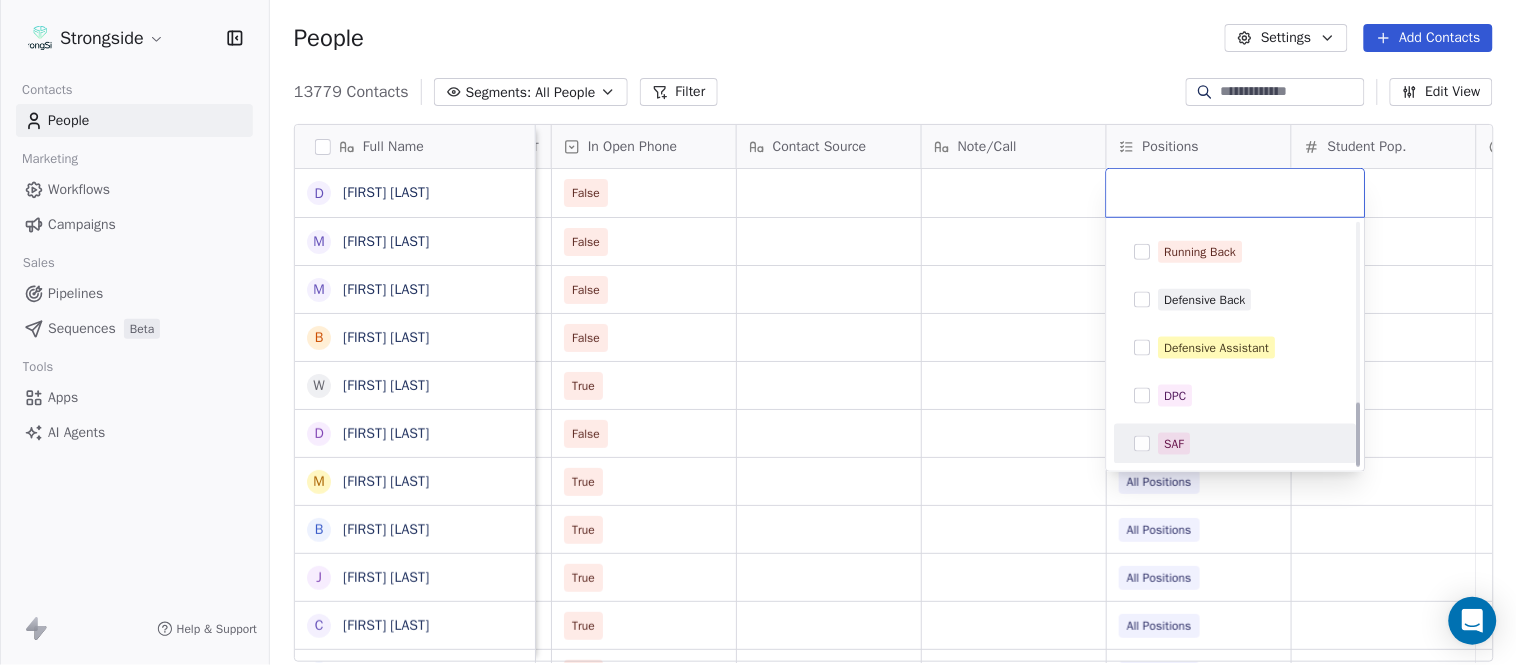 click on "SAF" at bounding box center (1236, 444) 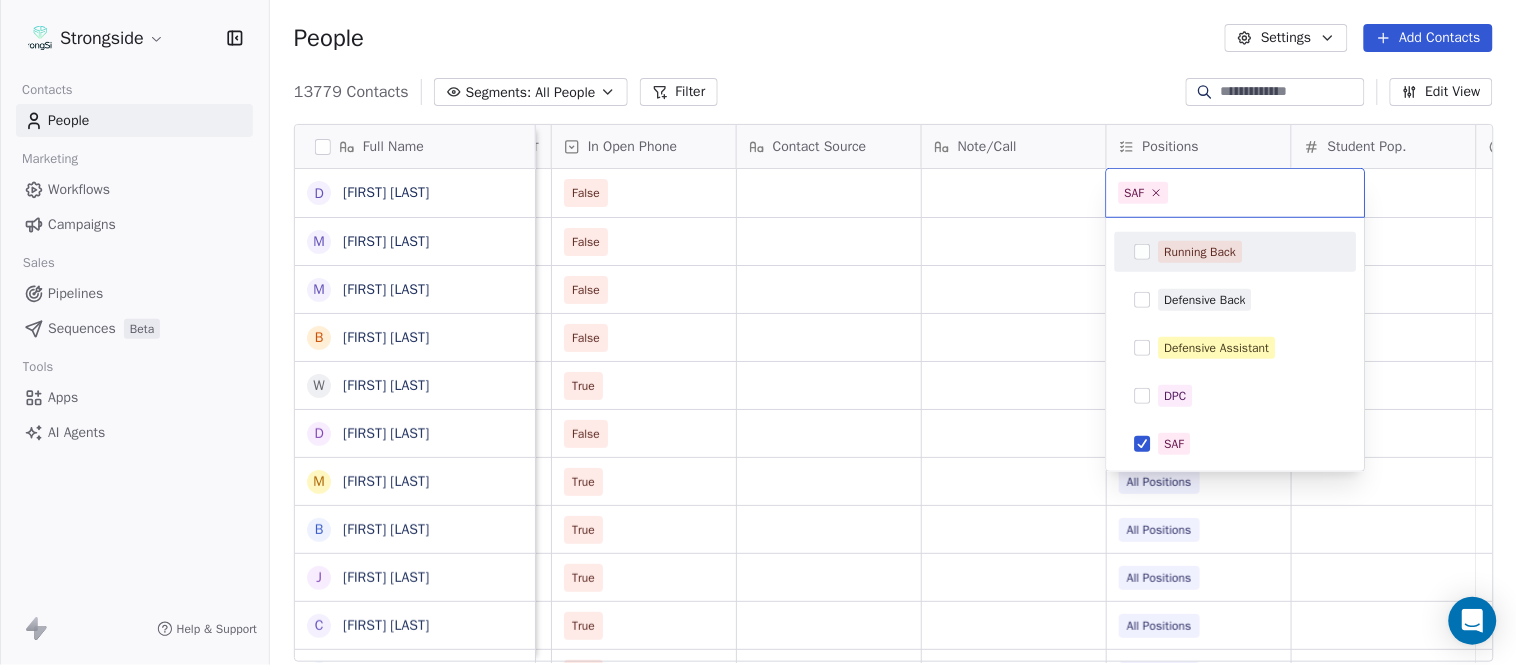click on "Strongside Contacts People Marketing Workflows Campaigns Sales Pipelines Sequences Beta Tools Apps AI Agents Help & Support People Settings  Add Contacts 13779 Contacts Segments: All People Filter  Edit View Tag Add to Sequence Export Full Name D Diamond Weaver M Mike Livingston M Mikal Myers B Bill Nesselt W Will Fiacchi D Dave Bucar M Matthew Barber B Bryan Mannarino J Jennifer Carron C Casey Mae Filiaci T Taylor OConnor C Conor Rafferty J Jay Geiger J Jared Ambrose M Maryfrancis Keegan M Mark Benson B Brendan Smith C Chris Calabrese V Vic Cegles J Jon Simmons J Jordan Orlovsky G Griffith Hunter A Adam Lovan S Sean Hammonds C Chris Bache K Kevin Elliott A Anthony Davis II S Steve Martino S Scott Lewis Z Zuril Hendrick S Sean Kennedy Status Priority Emails Auto Clicked Last Activity Date BST In Open Phone Contact Source Note/Call Positions Student Pop. Lead Account   False   False Cornerbacks   False Defensive Line   False Linebackers   True Quarterbacks Offense   False Offensive Line   True All Positions" at bounding box center [758, 332] 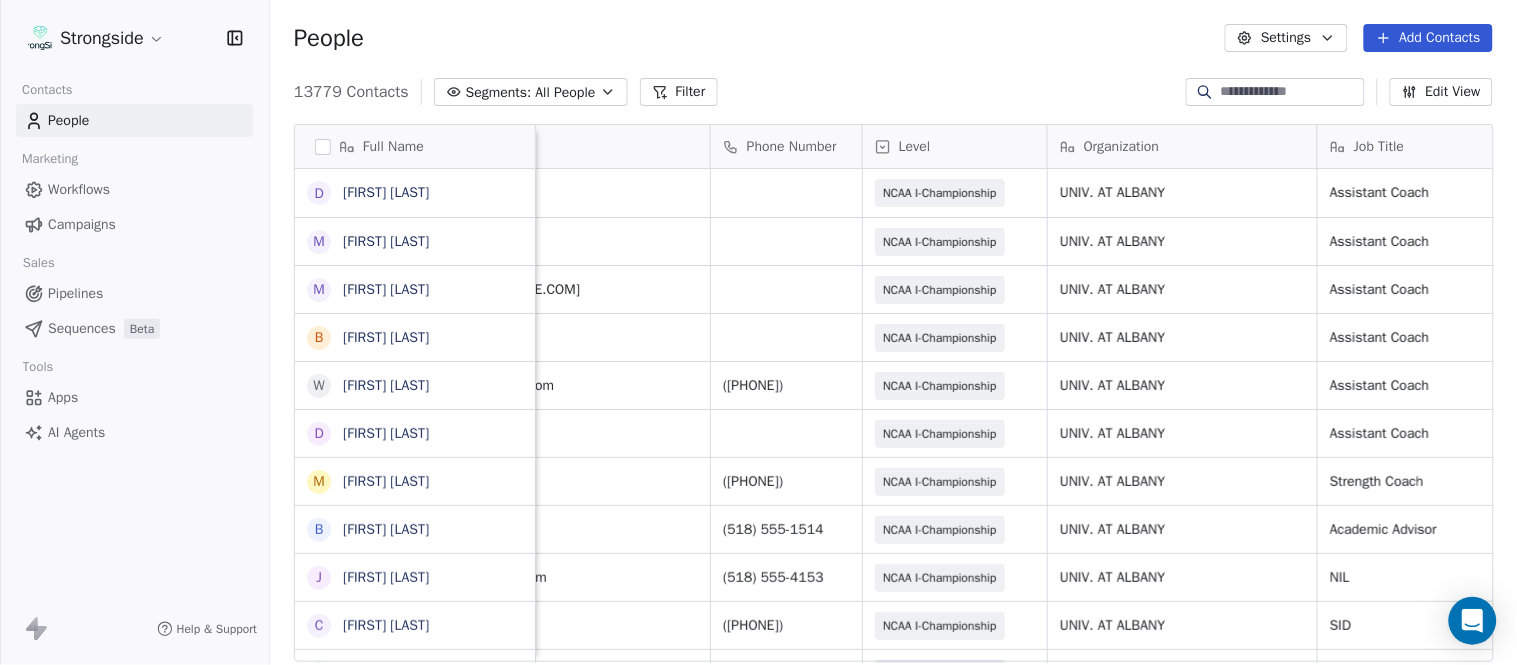 scroll, scrollTop: 0, scrollLeft: 0, axis: both 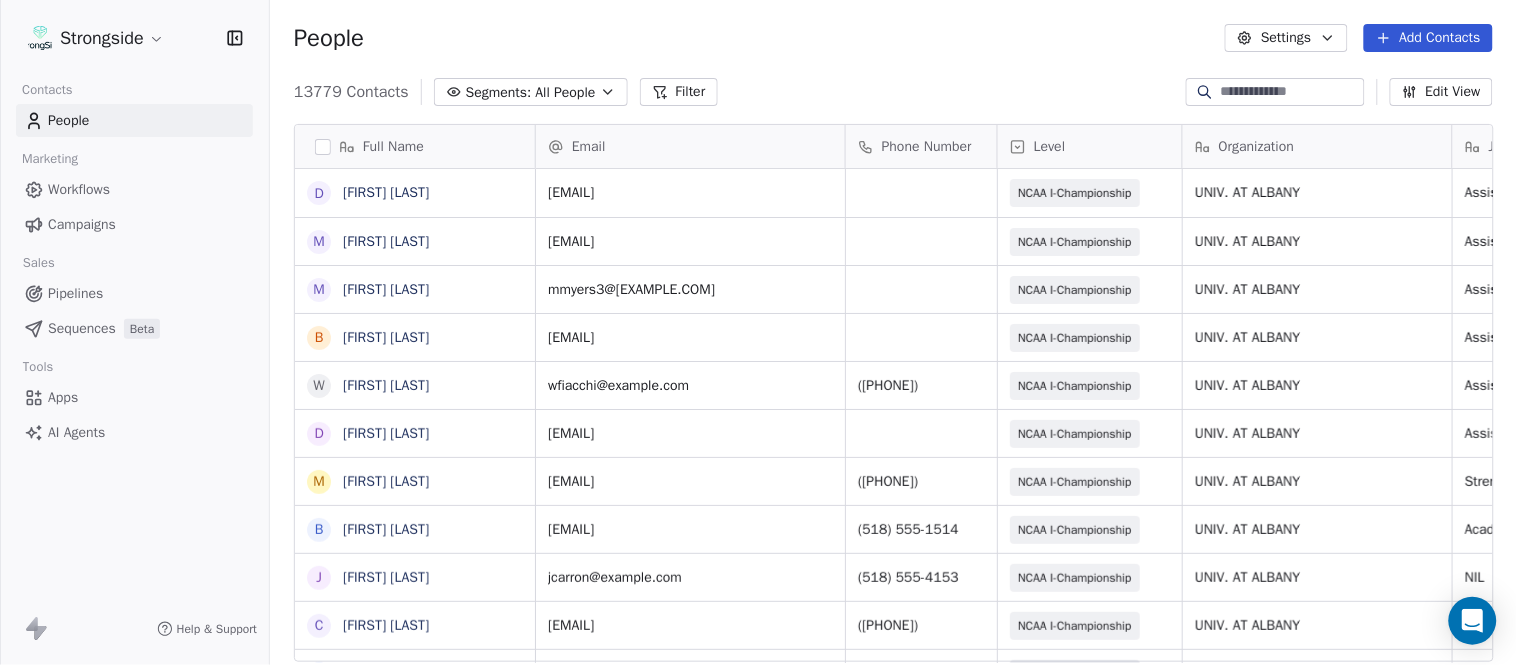 click on "Add Contacts" at bounding box center [1428, 38] 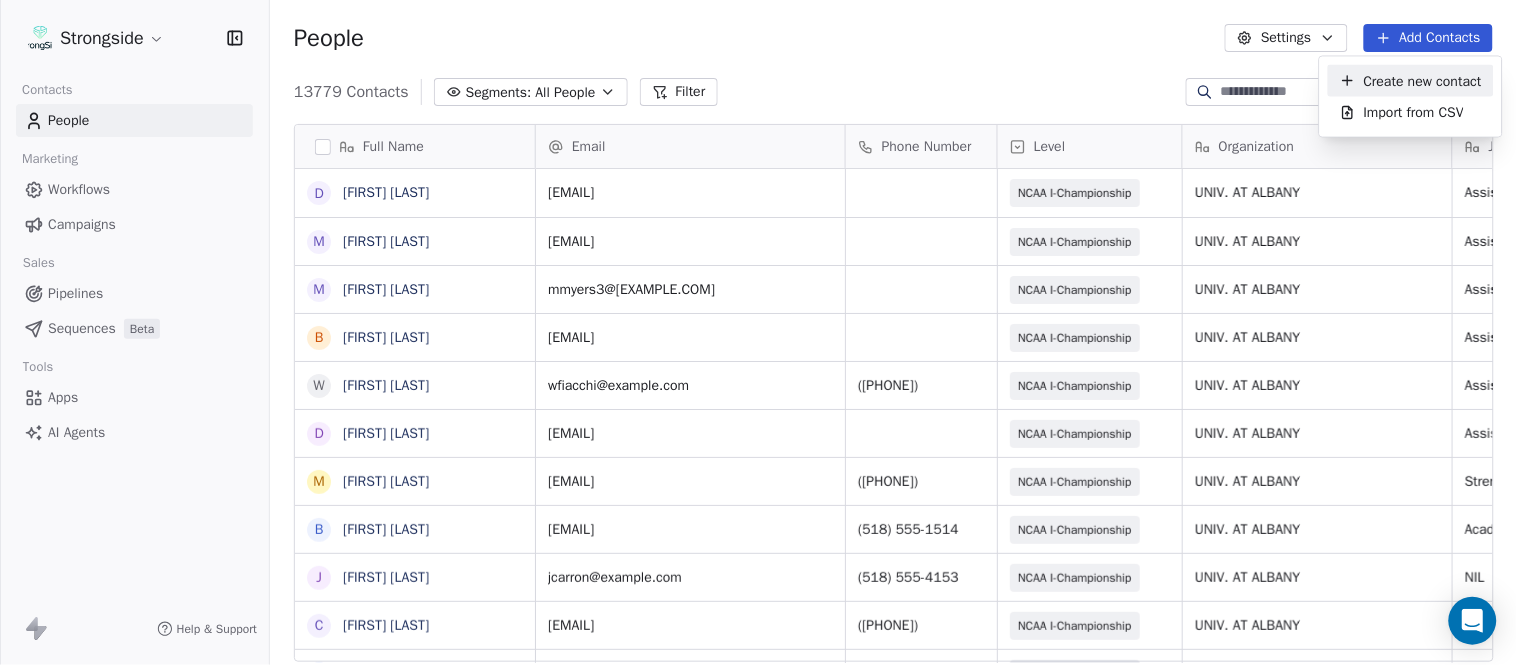 click on "Create new contact" at bounding box center [1423, 80] 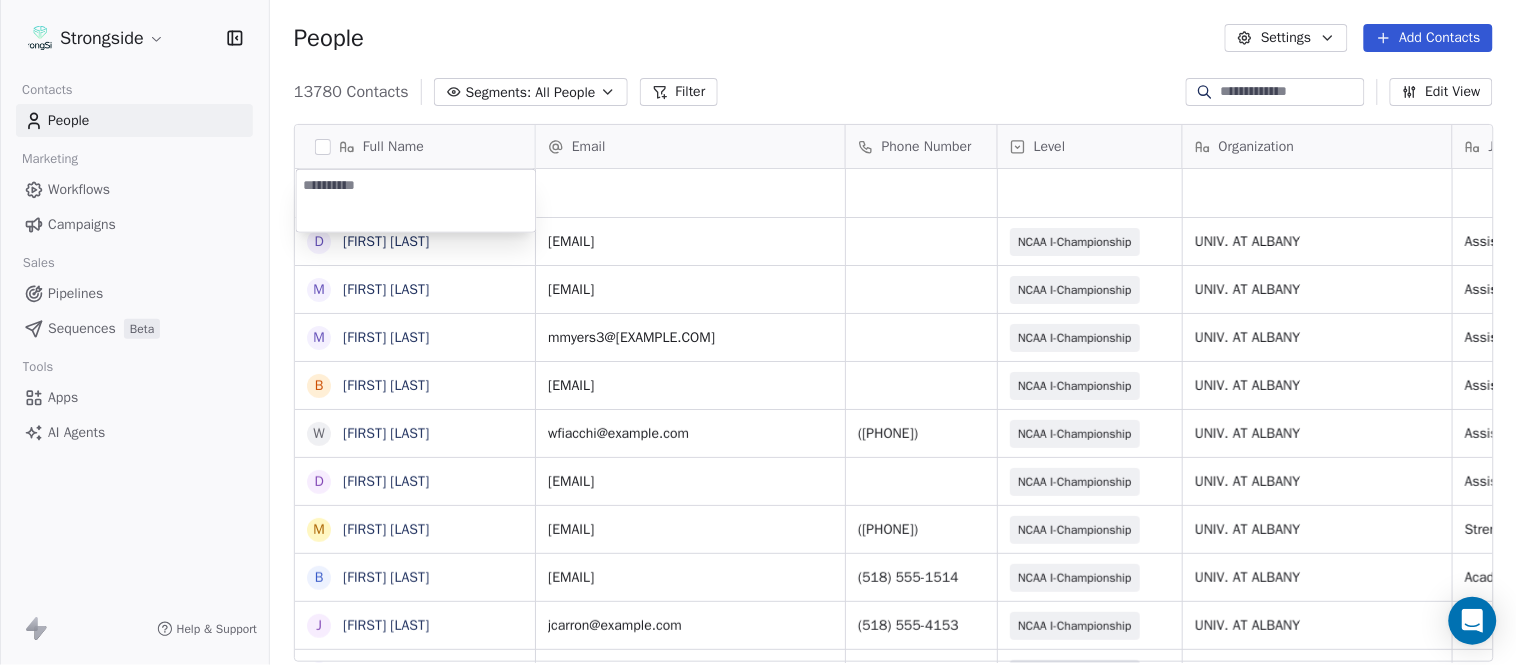 type on "**********" 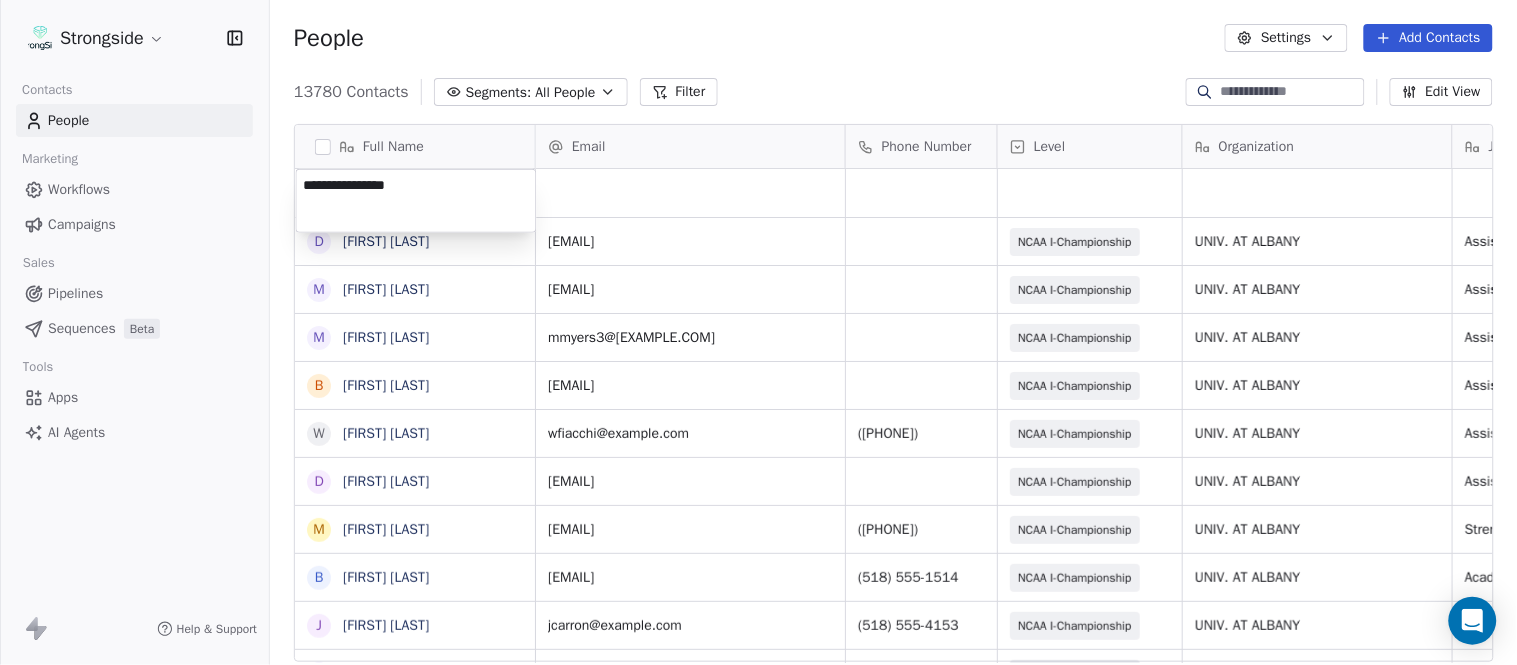 click on "Strongside Contacts People Marketing Workflows Campaigns Sales Pipelines Sequences Beta Tools Apps AI Agents Help & Support People Settings  Add Contacts 13780 Contacts Segments: All People Filter  Edit View Tag Add to Sequence Export Full Name D Diamond Weaver M Mike Livingston M Mikal Myers B Bill Nesselt W Will Fiacchi D Dave Bucar M Matthew Barber B Bryan Mannarino J Jennifer Carron C Casey Mae Filiaci T Taylor OConnor C Conor Rafferty J Jay Geiger J Jared Ambrose M Maryfrancis Keegan M Mark Benson B Brendan Smith C Chris Calabrese V Vic Cegles J Jon Simmons J Jordan Orlovsky G Griffith Hunter A Adam Lovan S Sean Hammonds C Chris Bache K Kevin Elliott A Anthony Davis II S Steve Martino S Scott Lewis Z Zuril Hendrick Email Phone Number Level Organization Job Title Tags Created Date BST Status Aug 09, 2025 12:44 AM dweaver@albany.edu NCAA I-Championship UNIV. AT ALBANY Assistant Coach Aug 09, 2025 12:44 AM mlivingston5@albany.edu NCAA I-Championship UNIV. AT ALBANY Assistant Coach Aug 09, 2025 12:43 AM" at bounding box center [758, 332] 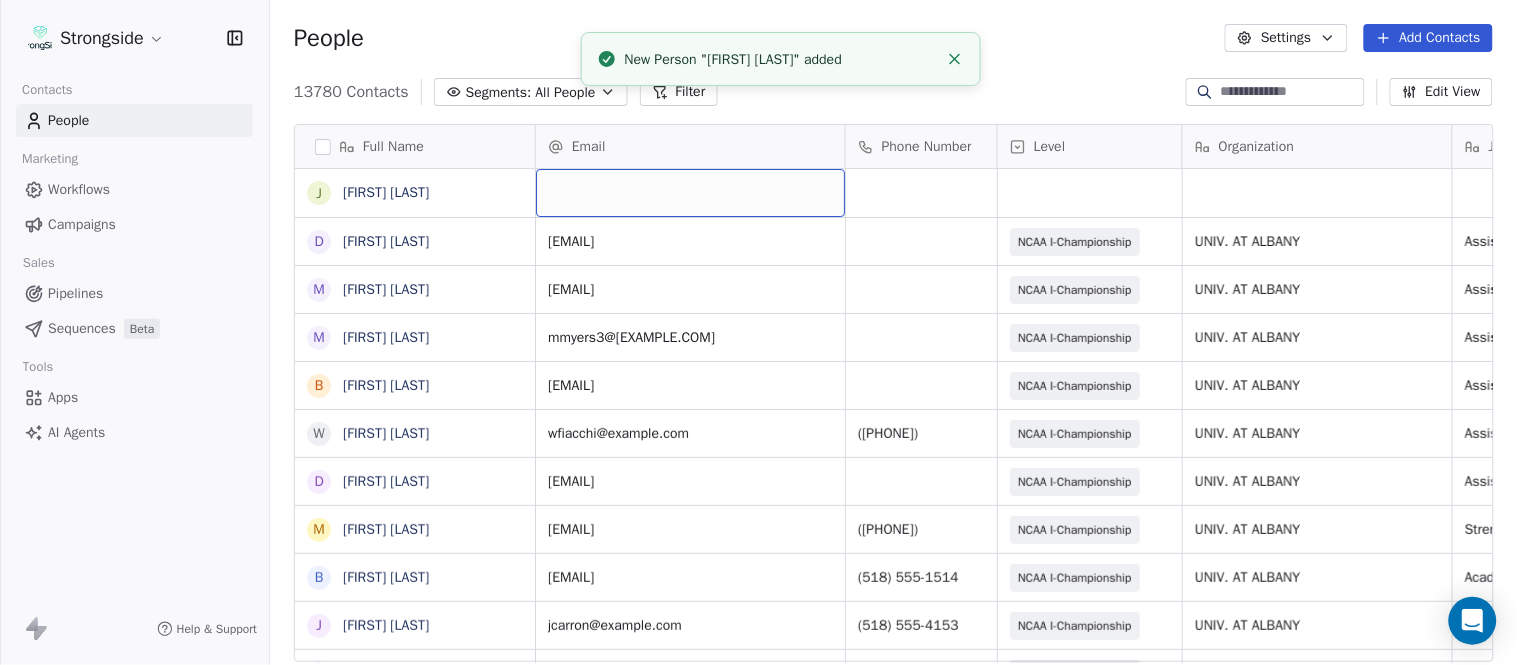 click at bounding box center (690, 193) 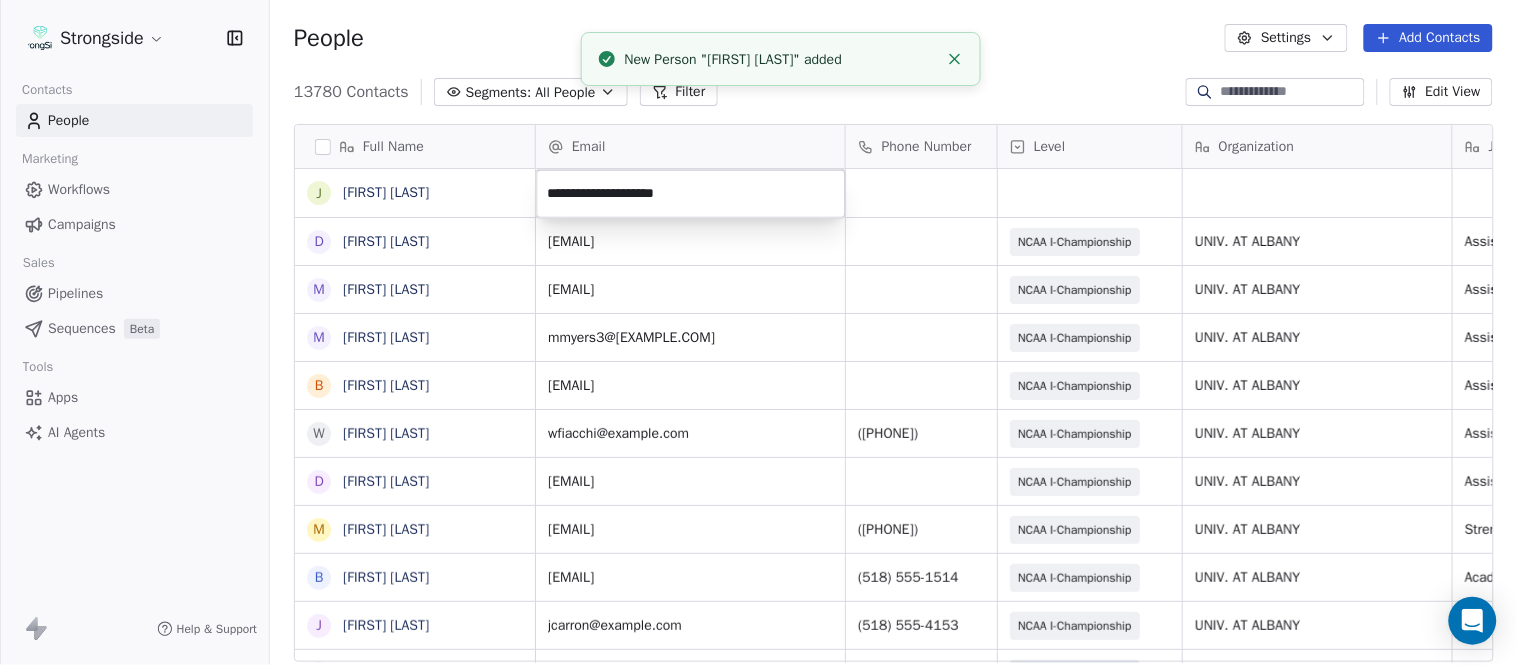 click on "Strongside Contacts People Marketing Workflows Campaigns Sales Pipelines Sequences Beta Tools Apps AI Agents Help & Support People Settings  Add Contacts 13780 Contacts Segments: All People Filter  Edit View Tag Add to Sequence Export Full Name J Jourdan Townsend D Diamond Weaver M Mike Livingston M Mikal Myers B Bill Nesselt W Will Fiacchi D Dave Bucar M Matthew Barber B Bryan Mannarino J Jennifer Carron C Casey Mae Filiaci T Taylor OConnor C Conor Rafferty J Jay Geiger J Jared Ambrose M Maryfrancis Keegan M Mark Benson B Brendan Smith C Chris Calabrese V Vic Cegles J Jon Simmons J Jordan Orlovsky G Griffith Hunter A Adam Lovan S Sean Hammonds C Chris Bache K Kevin Elliott A Anthony Davis II S Steve Martino S Scott Lewis Z Zuril Hendrick Email Phone Number Level Organization Job Title Tags Created Date BST Status Aug 09, 2025 12:44 AM dweaver@albany.edu NCAA I-Championship UNIV. AT ALBANY Assistant Coach Aug 09, 2025 12:44 AM mlivingston5@albany.edu NCAA I-Championship UNIV. AT ALBANY Assistant Coach NIL" at bounding box center (758, 332) 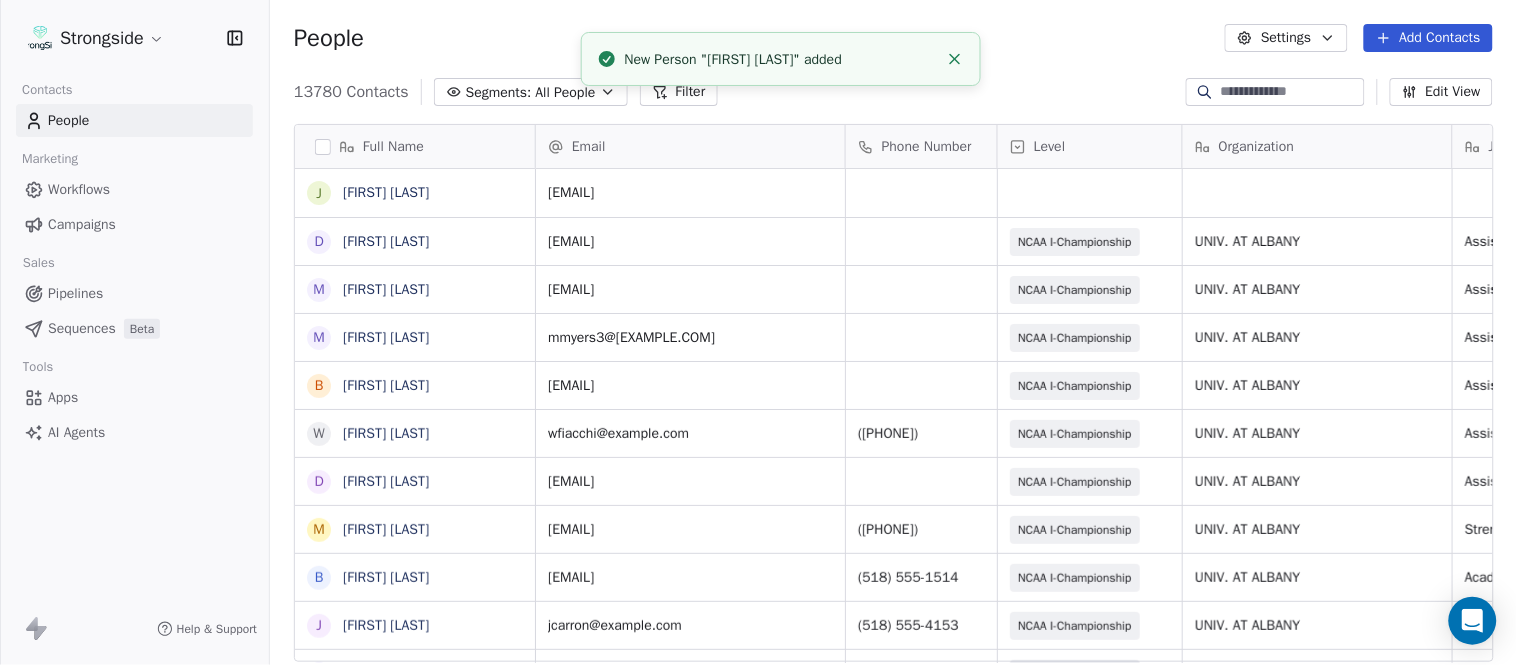 click 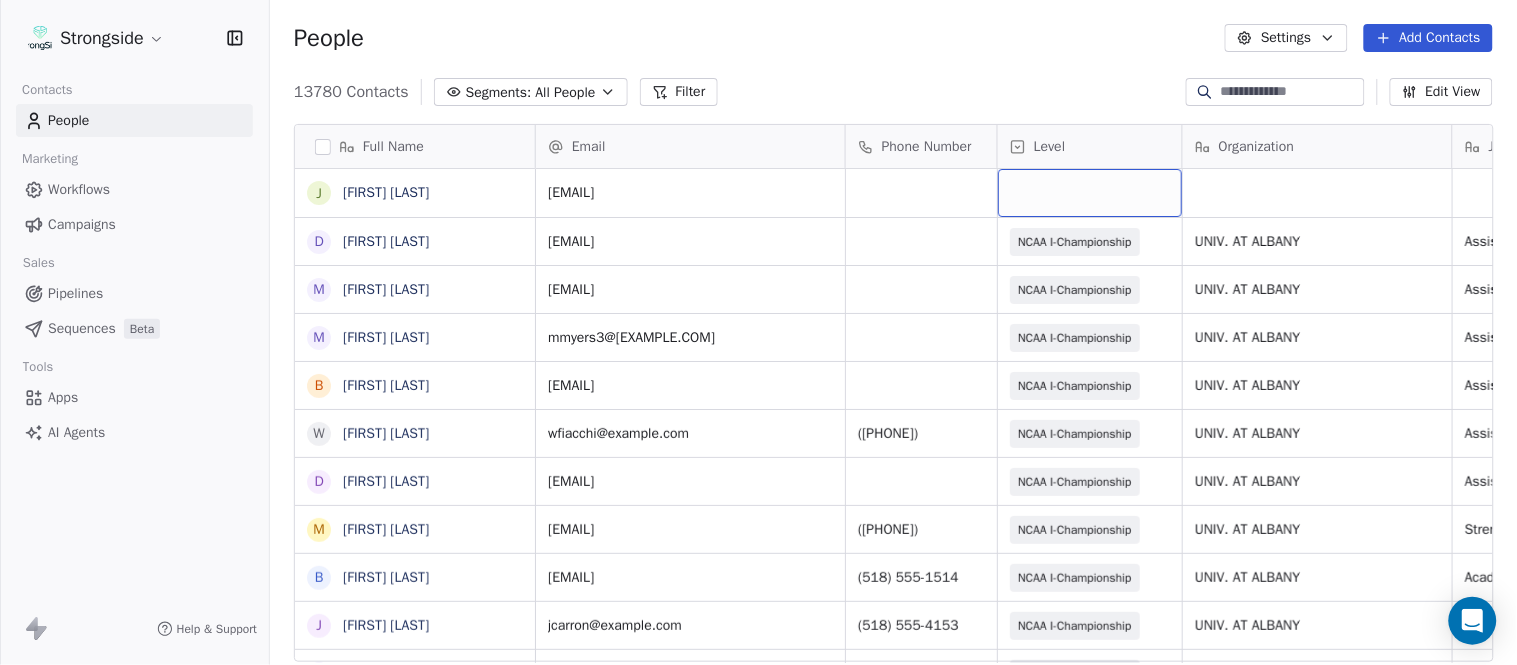 click at bounding box center (1090, 193) 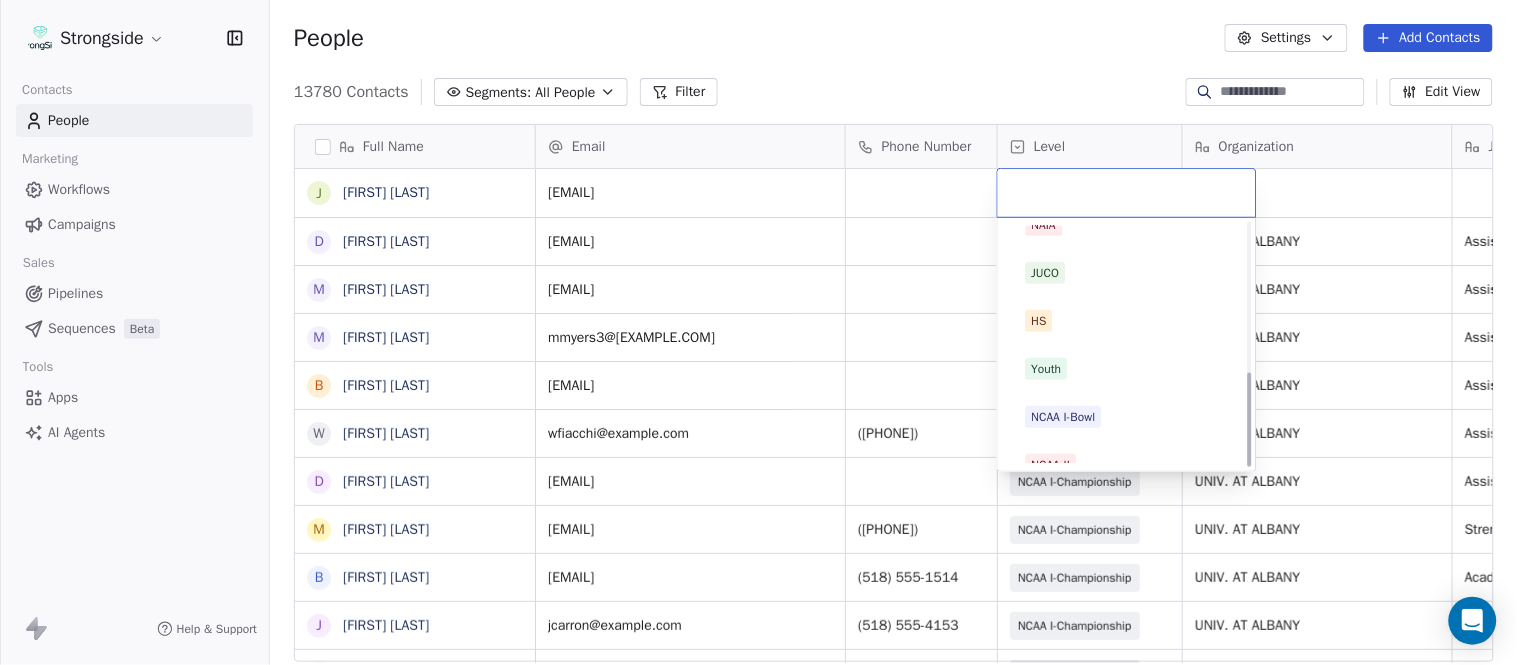 scroll, scrollTop: 378, scrollLeft: 0, axis: vertical 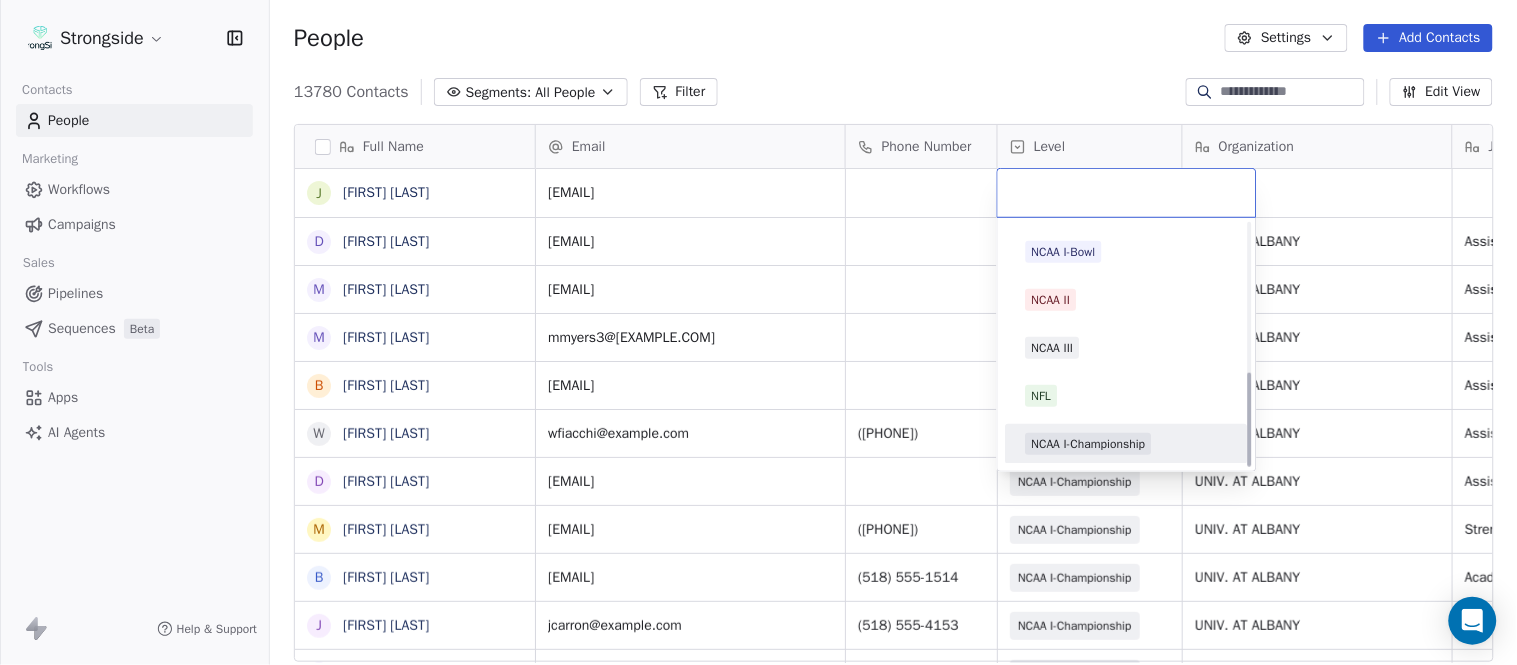 click on "NCAA I-Championship" at bounding box center [1089, 444] 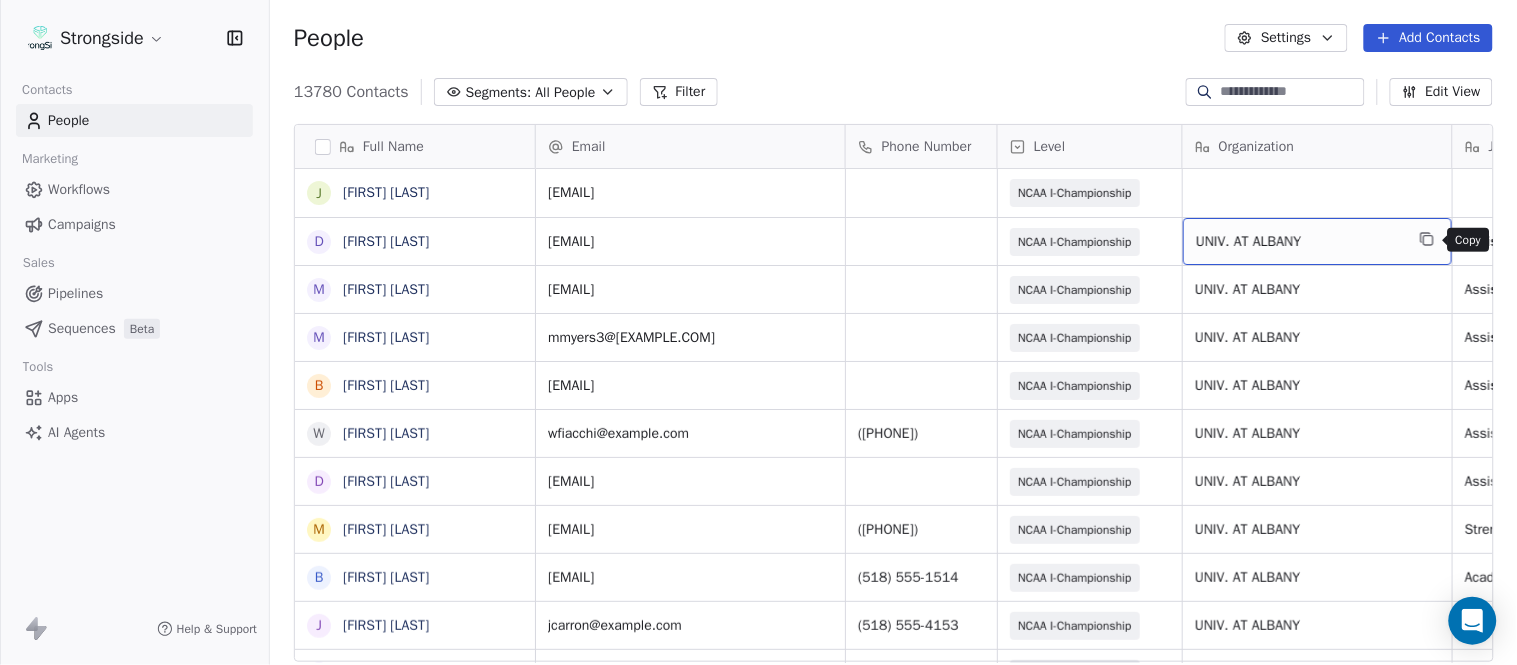 click 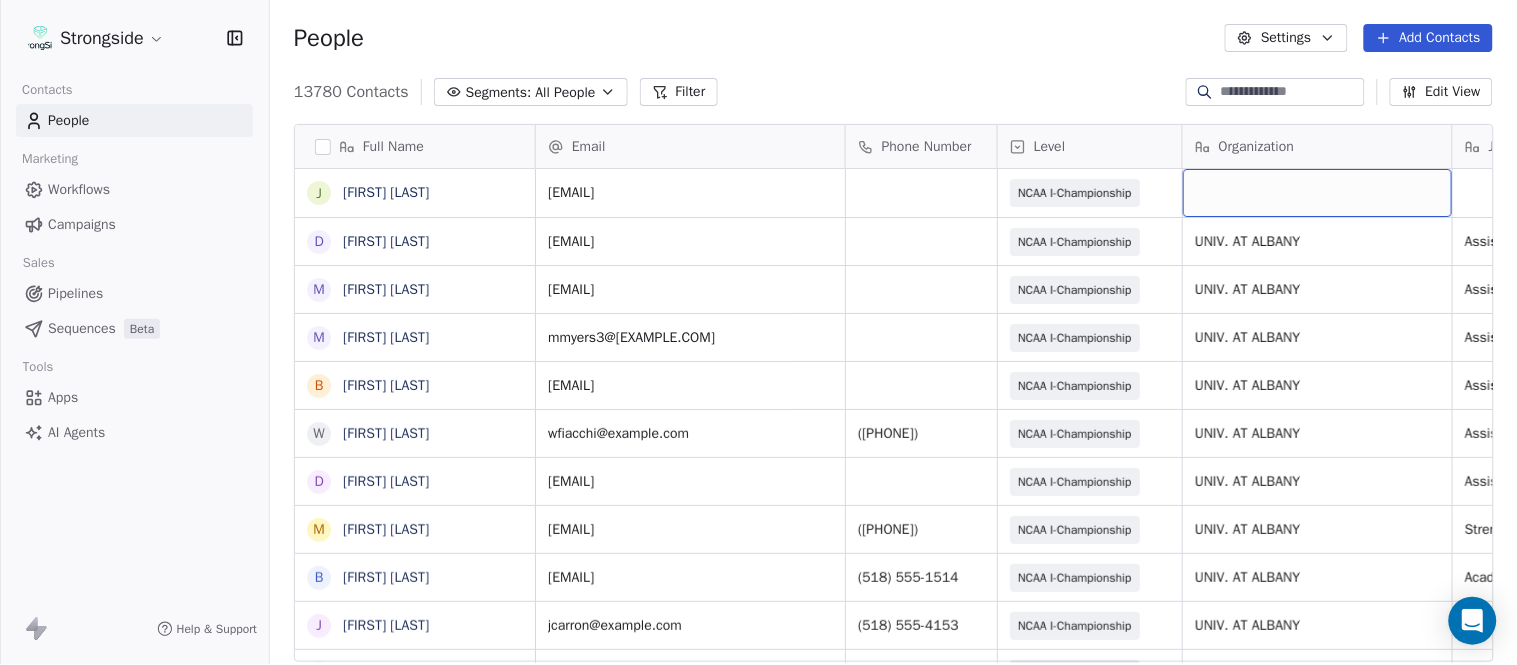 click at bounding box center (1317, 193) 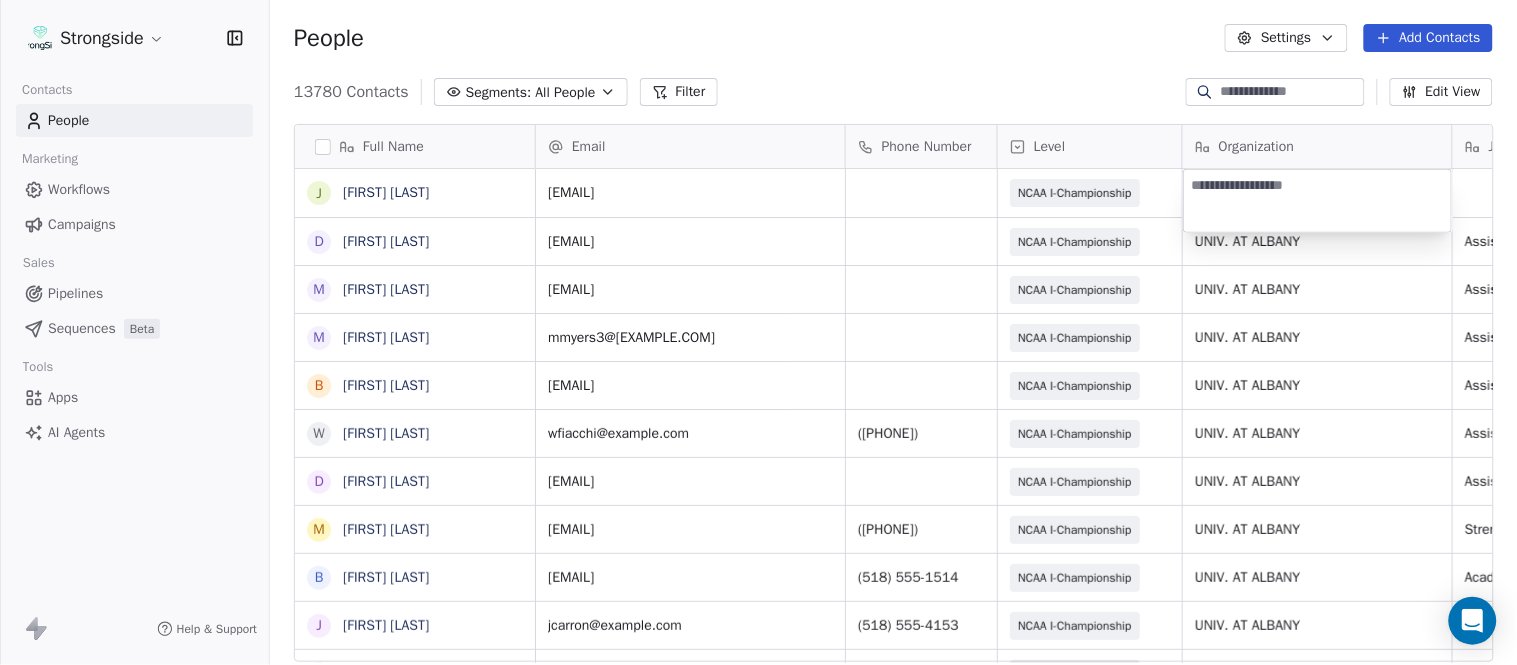 type on "**********" 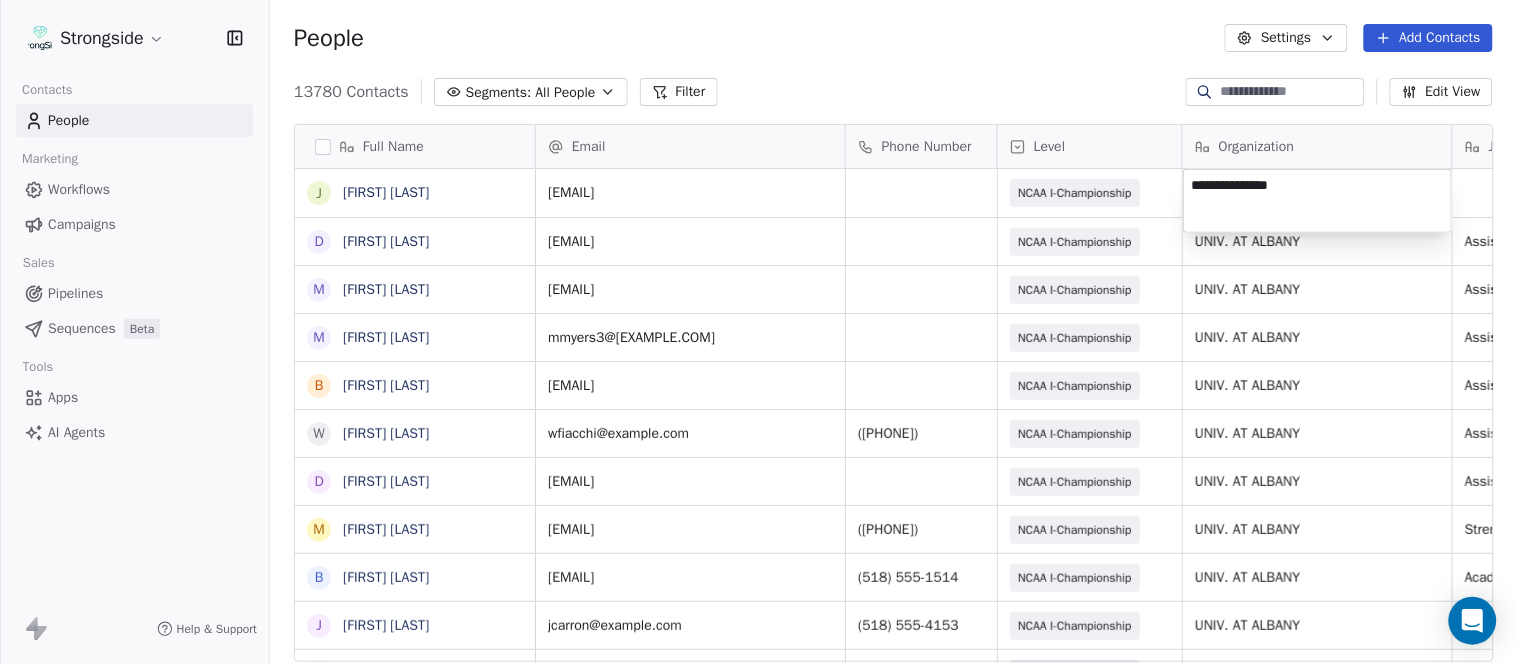 click on "Strongside Contacts People Marketing Workflows Campaigns Sales Pipelines Sequences Beta Tools Apps AI Agents Help & Support People Settings  Add Contacts 13780 Contacts Segments: All People Filter  Edit View Tag Add to Sequence Export Full Name J Jourdan Townsend D Diamond Weaver M Mike Livingston M Mikal Myers B Bill Nesselt W Will Fiacchi D Dave Bucar M Matthew Barber B Bryan Mannarino J Jennifer Carron C Casey Mae Filiaci T Taylor OConnor C Conor Rafferty J Jay Geiger J Jared Ambrose M Maryfrancis Keegan M Mark Benson B Brendan Smith C Chris Calabrese V Vic Cegles J Jon Simmons J Jordan Orlovsky G Griffith Hunter A Adam Lovan S Sean Hammonds C Chris Bache K Kevin Elliott A Anthony Davis II S Steve Martino S Scott Lewis Z Zuril Hendrick Email Phone Number Level Organization Job Title Tags Created Date BST Status jatownsend@albany.edu NCAA I-Championship Aug 09, 2025 12:44 AM dweaver@albany.edu NCAA I-Championship UNIV. AT ALBANY Assistant Coach Aug 09, 2025 12:44 AM mlivingston5@albany.edu UNIV. AT ALBANY" at bounding box center (758, 332) 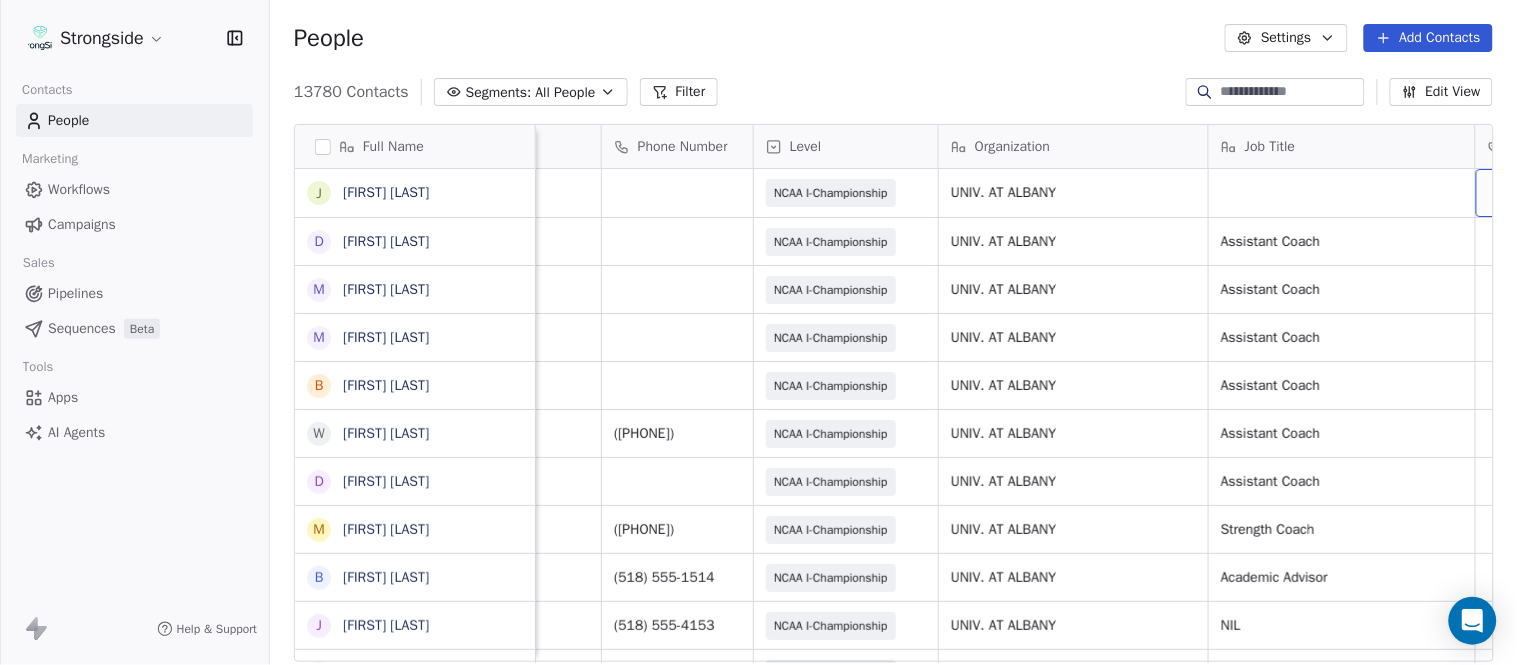 scroll, scrollTop: 0, scrollLeft: 528, axis: horizontal 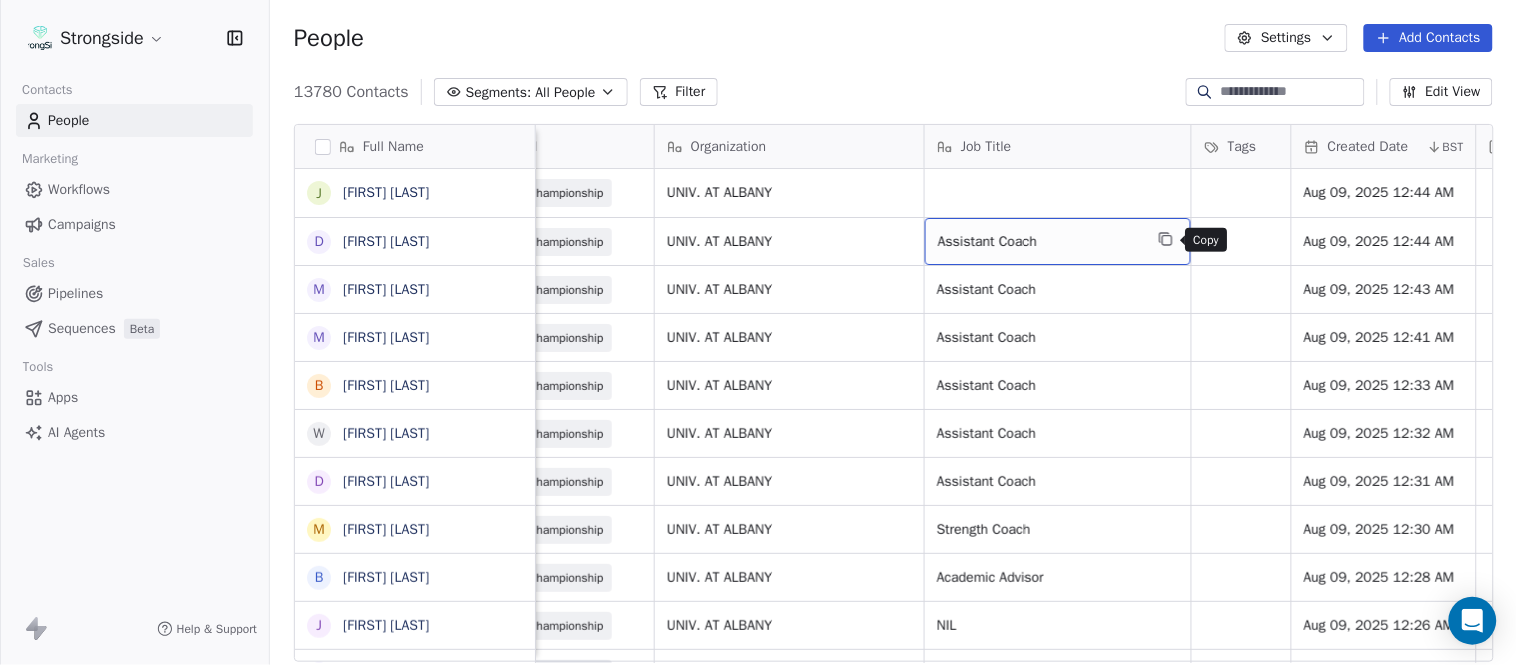 click at bounding box center [1166, 239] 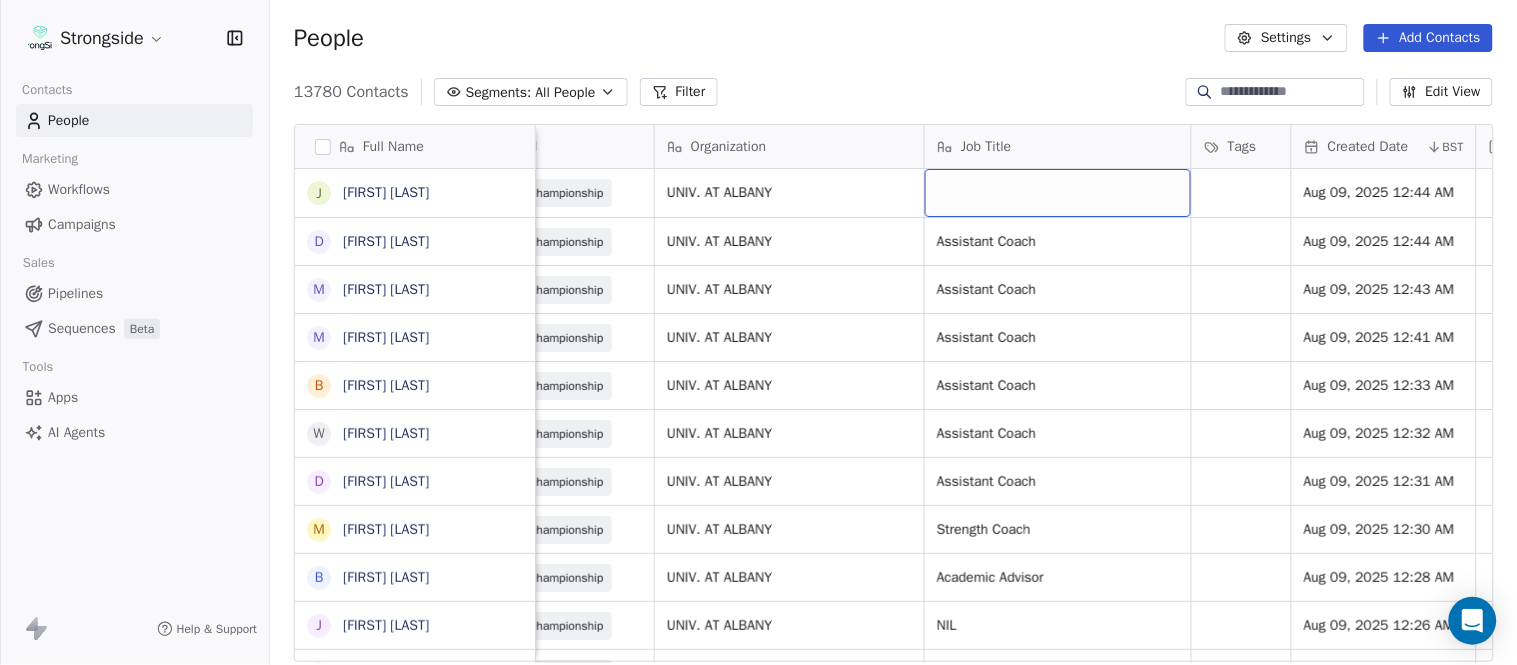 click at bounding box center (1058, 193) 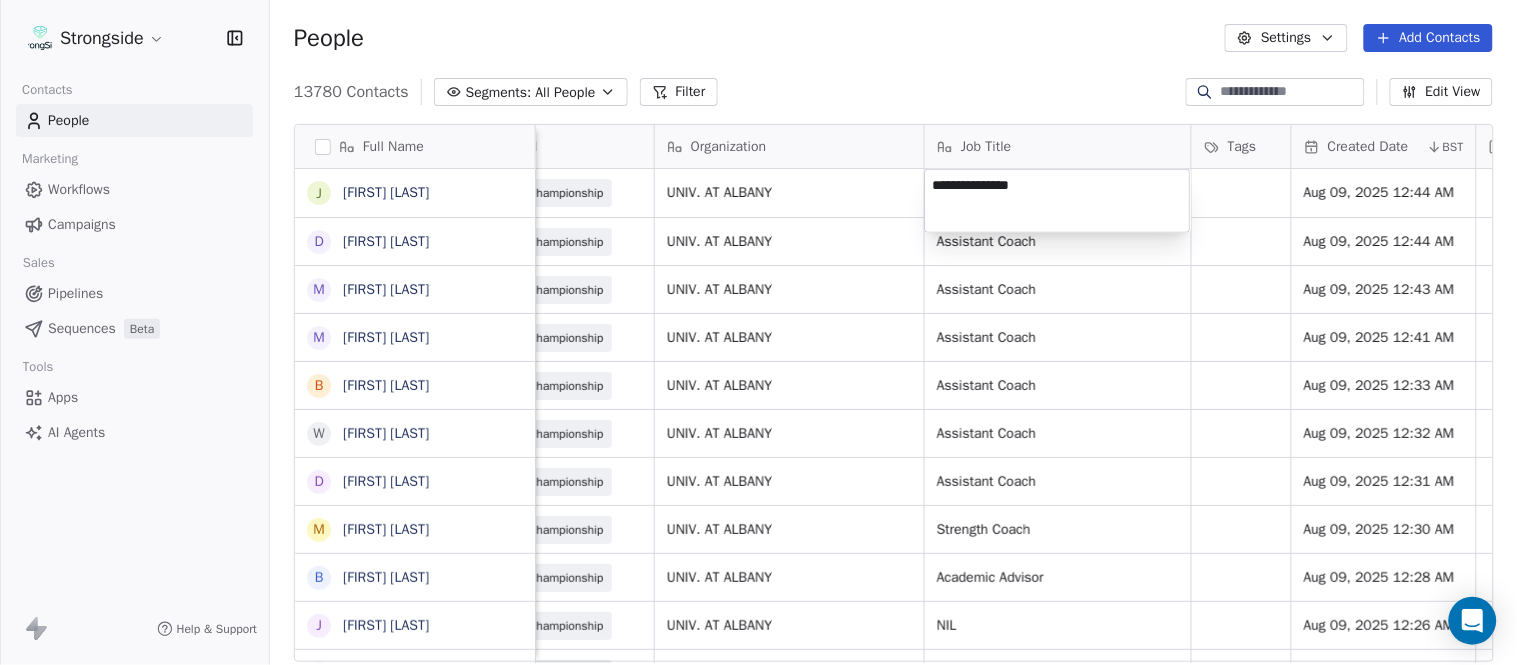 click on "Strongside Contacts People Marketing Workflows Campaigns Sales Pipelines Sequences Beta Tools Apps AI Agents Help & Support People Settings  Add Contacts 13780 Contacts Segments: All People Filter  Edit View Tag Add to Sequence Export Full Name J Jourdan Townsend D Diamond Weaver M Mike Livingston M Mikal Myers B Bill Nesselt W Will Fiacchi D Dave Bucar M Matthew Barber B Bryan Mannarino J Jennifer Carron C Casey Mae Filiaci T Taylor OConnor C Conor Rafferty J Jay Geiger J Jared Ambrose M Maryfrancis Keegan M Mark Benson B Brendan Smith C Chris Calabrese V Vic Cegles J Jon Simmons J Jordan Orlovsky G Griffith Hunter A Adam Lovan S Sean Hammonds C Chris Bache K Kevin Elliott A Anthony Davis II S Steve Martino S Scott Lewis Z Zuril Hendrick Email Phone Number Level Organization Job Title Tags Created Date BST Status Priority Emails Auto Clicked Last Activity Date BST jatownsend@albany.edu NCAA I-Championship UNIV. AT ALBANY Aug 09, 2025 12:44 AM dweaver@albany.edu NCAA I-Championship UNIV. AT ALBANY NIL SID" at bounding box center [758, 332] 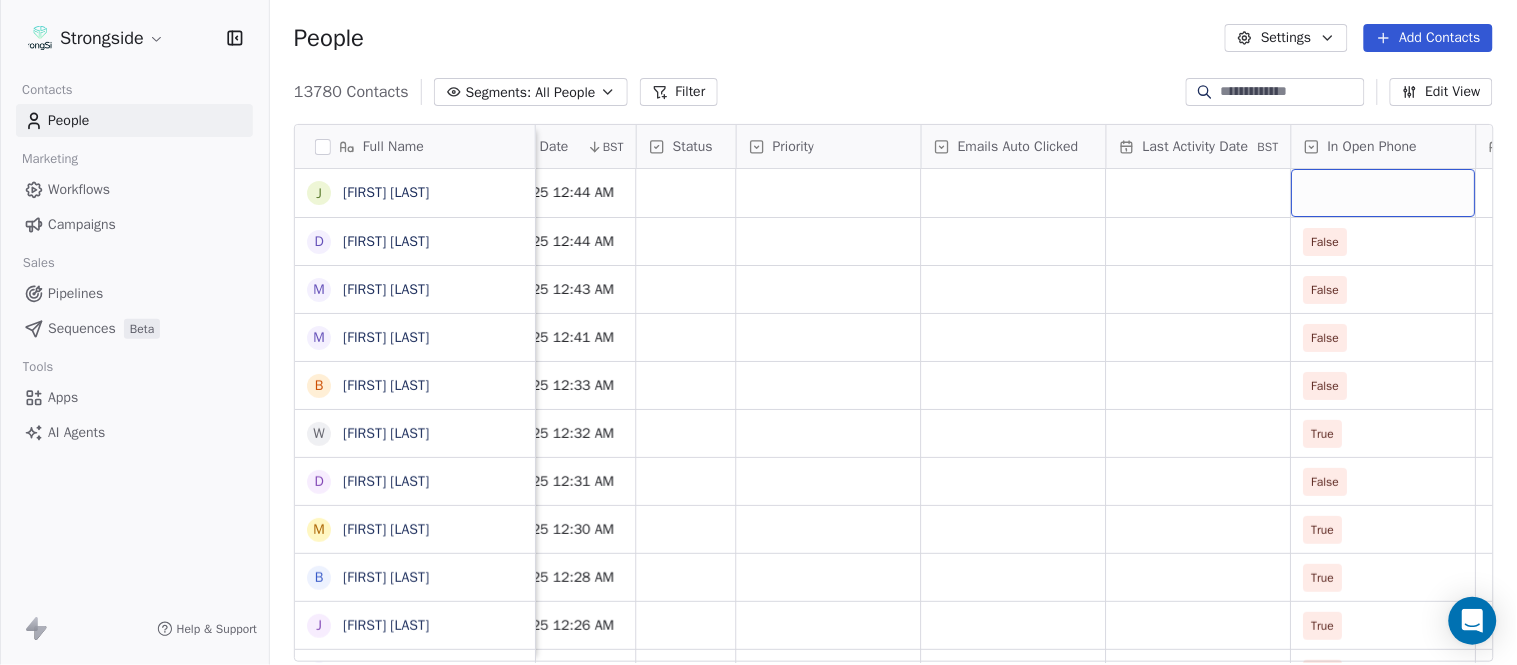 scroll, scrollTop: 0, scrollLeft: 1554, axis: horizontal 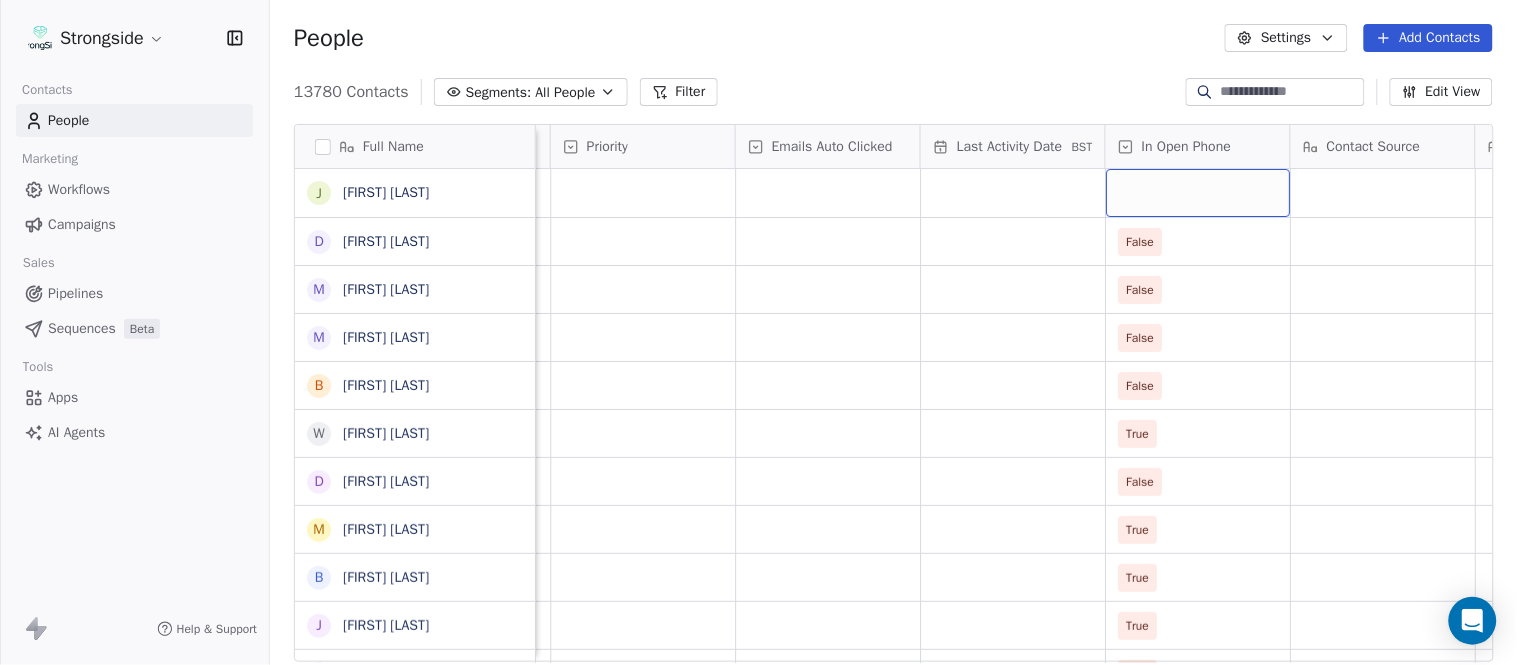 click at bounding box center (1198, 193) 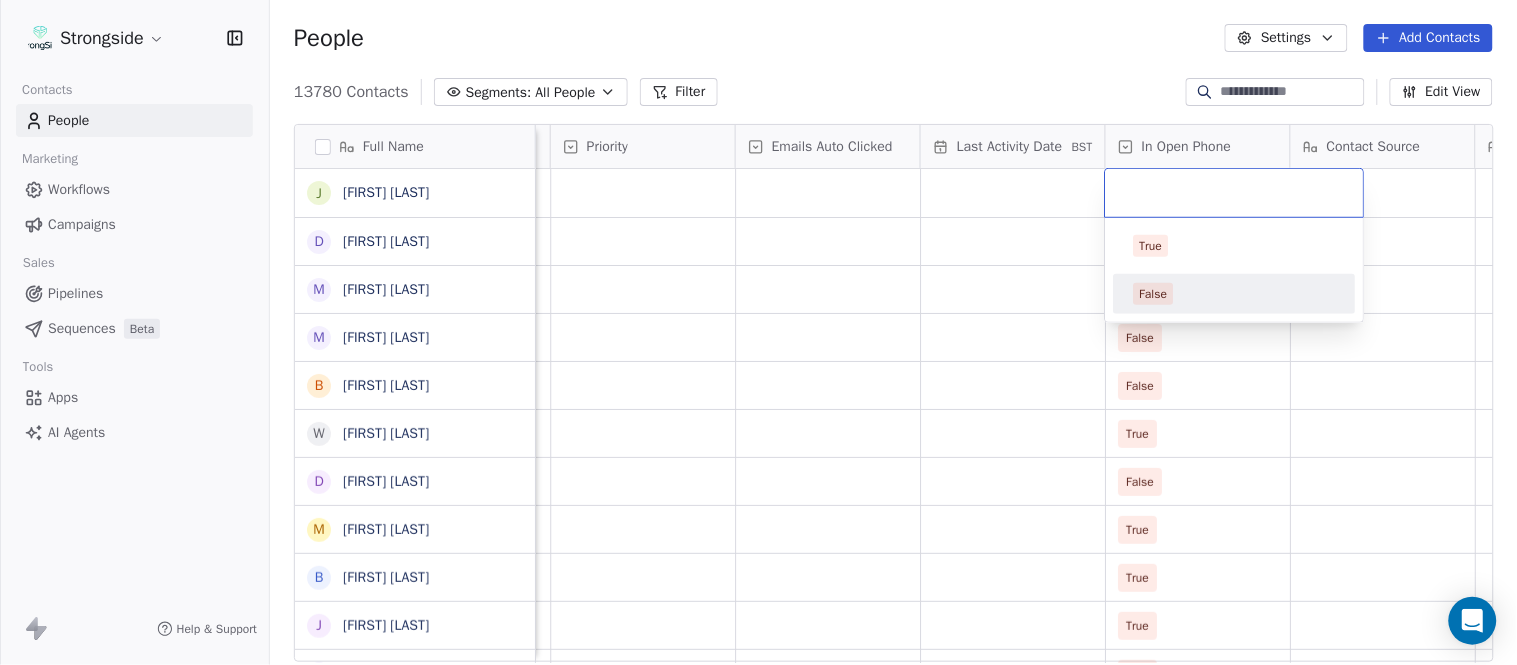 click on "False" at bounding box center [1235, 294] 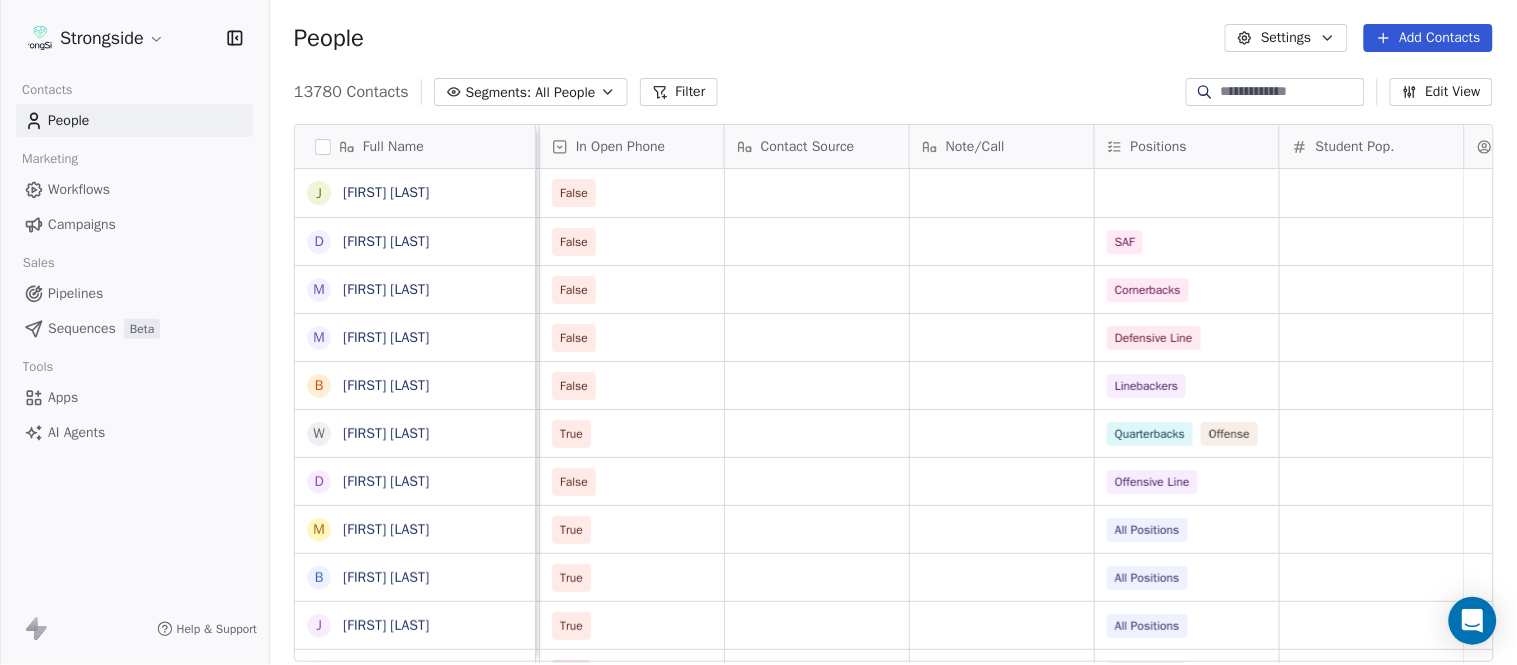 scroll, scrollTop: 0, scrollLeft: 2132, axis: horizontal 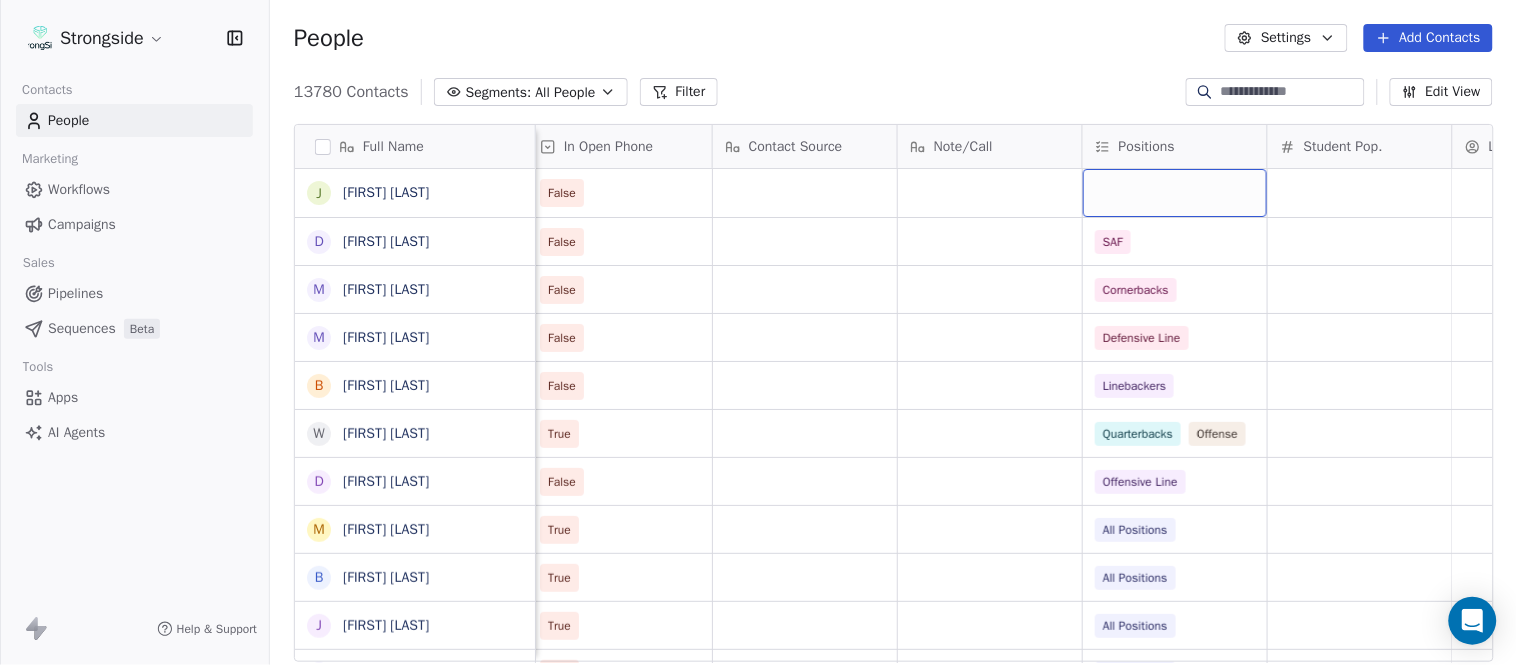 click at bounding box center [1175, 193] 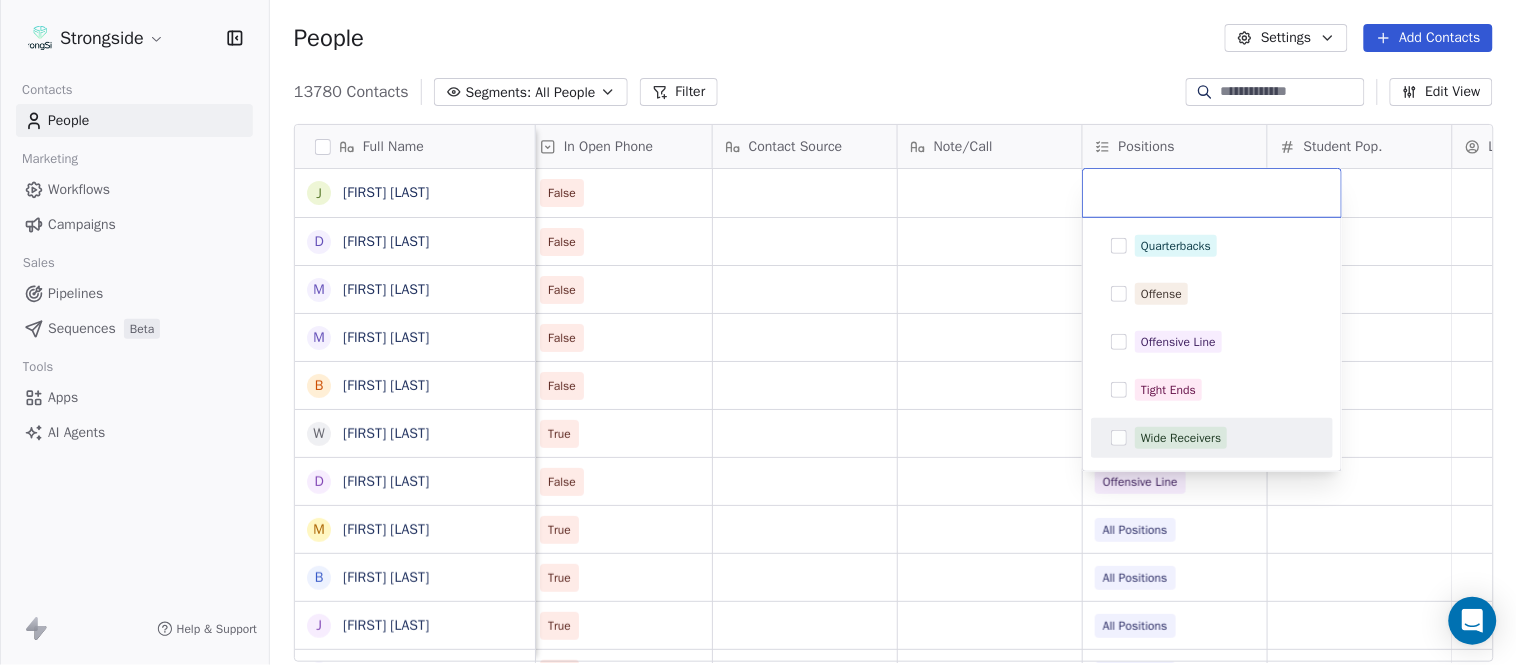 click on "Wide Receivers" at bounding box center (1224, 438) 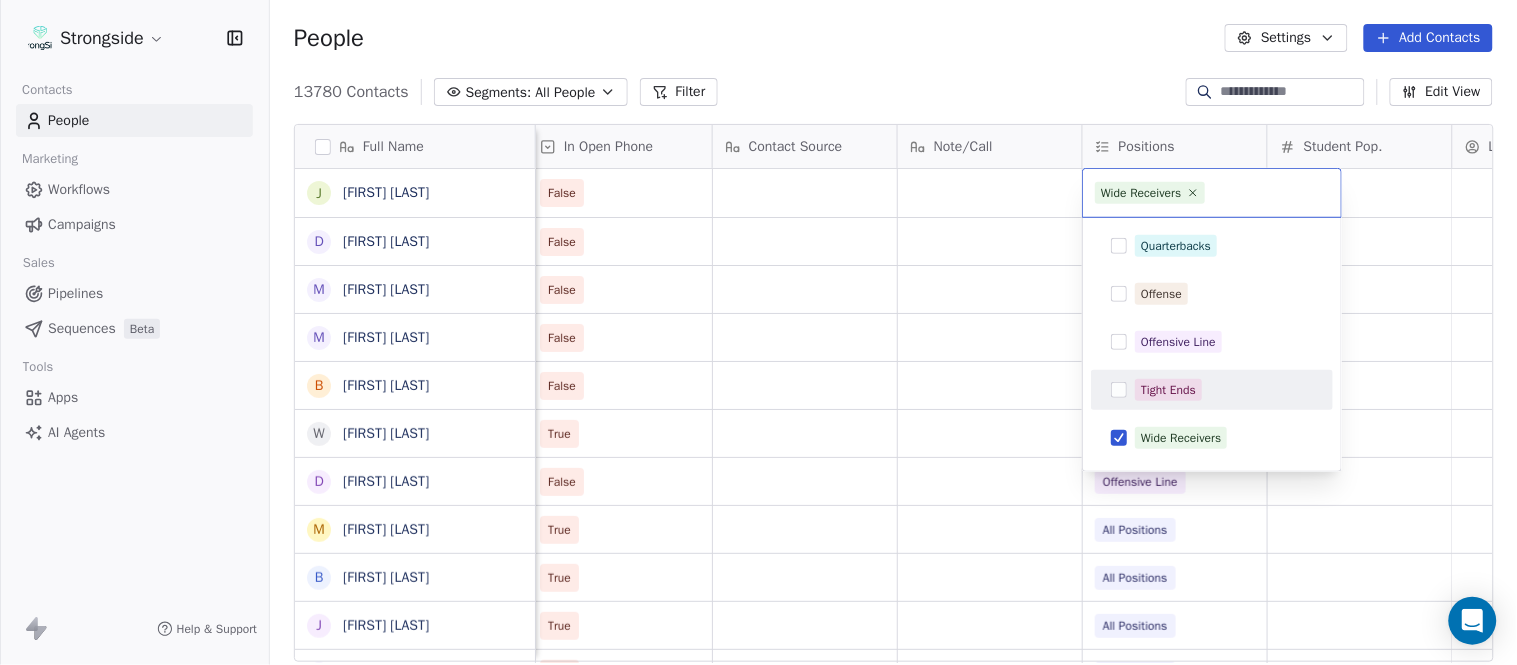 click on "Strongside Contacts People Marketing Workflows Campaigns Sales Pipelines Sequences Beta Tools Apps AI Agents Help & Support People Settings  Add Contacts 13780 Contacts Segments: All People Filter  Edit View Tag Add to Sequence Export Full Name J Jourdan Townsend D Diamond Weaver M Mike Livingston M Mikal Myers B Bill Nesselt W Will Fiacchi D Dave Bucar M Matthew Barber B Bryan Mannarino J Jennifer Carron C Casey Mae Filiaci T Taylor OConnor C Conor Rafferty J Jay Geiger J Jared Ambrose M Maryfrancis Keegan M Mark Benson B Brendan Smith C Chris Calabrese V Vic Cegles J Jon Simmons J Jordan Orlovsky G Griffith Hunter A Adam Lovan S Sean Hammonds C Chris Bache K Kevin Elliott A Anthony Davis II S Steve Martino S Scott Lewis Z Zuril Hendrick Priority Emails Auto Clicked Last Activity Date BST In Open Phone Contact Source Note/Call Positions Student Pop. Lead Account   False   False SAF   False Cornerbacks   False Defensive Line   False Linebackers   True Quarterbacks Offense   False Offensive Line   True" at bounding box center (758, 332) 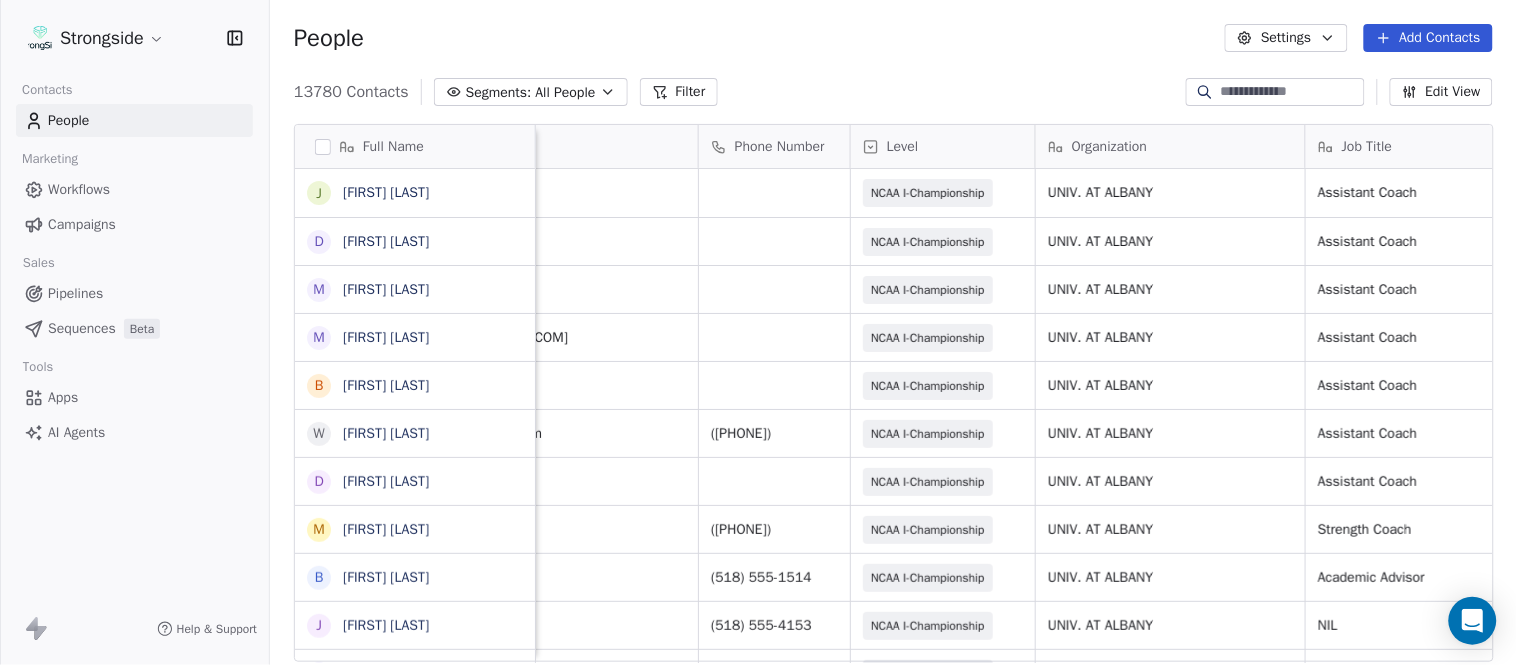 scroll, scrollTop: 0, scrollLeft: 0, axis: both 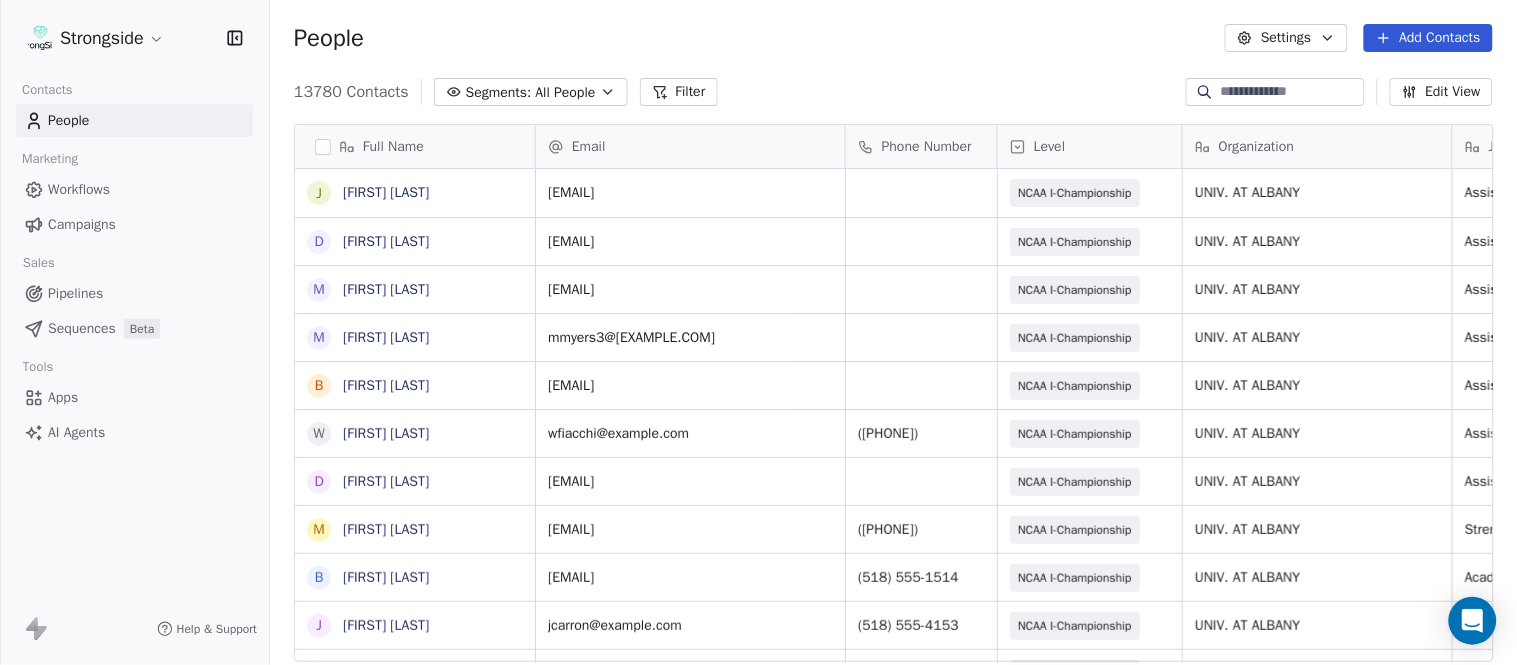 click on "Add Contacts" at bounding box center (1428, 38) 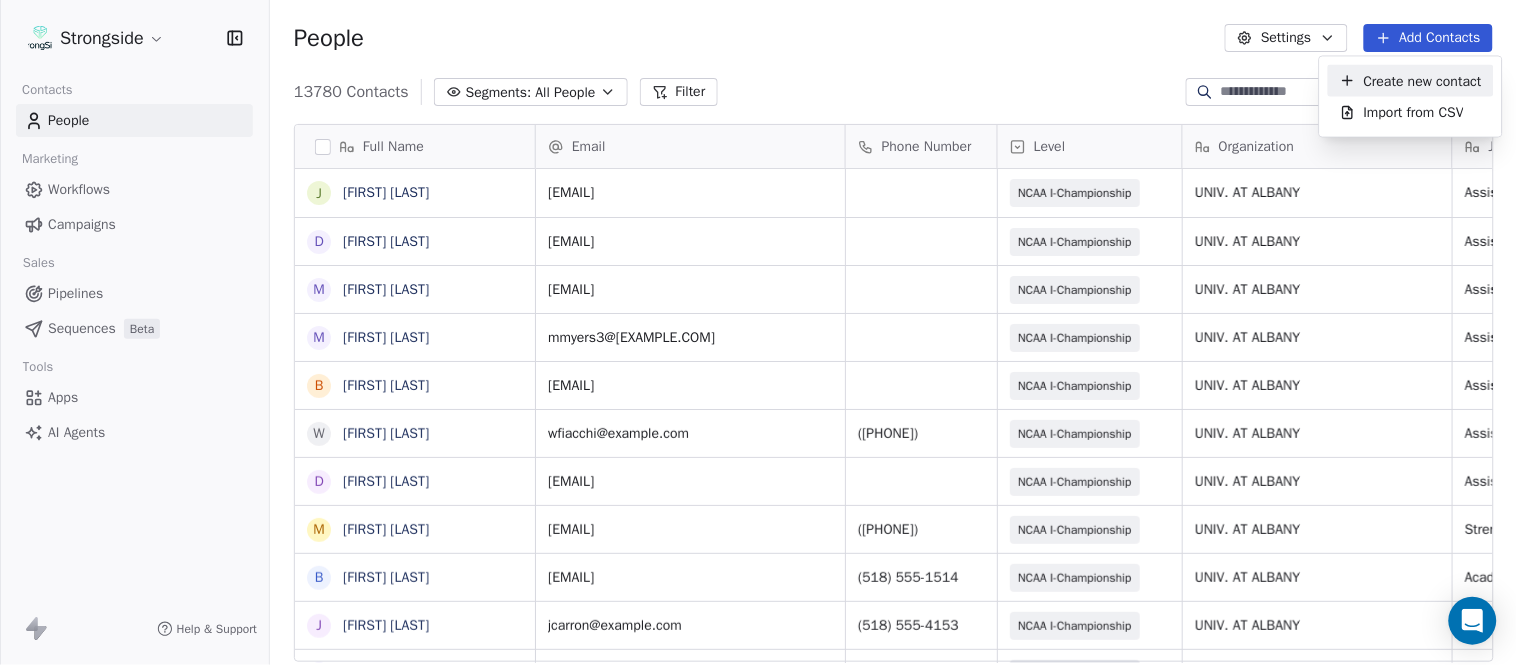 click on "Create new contact" at bounding box center [1423, 80] 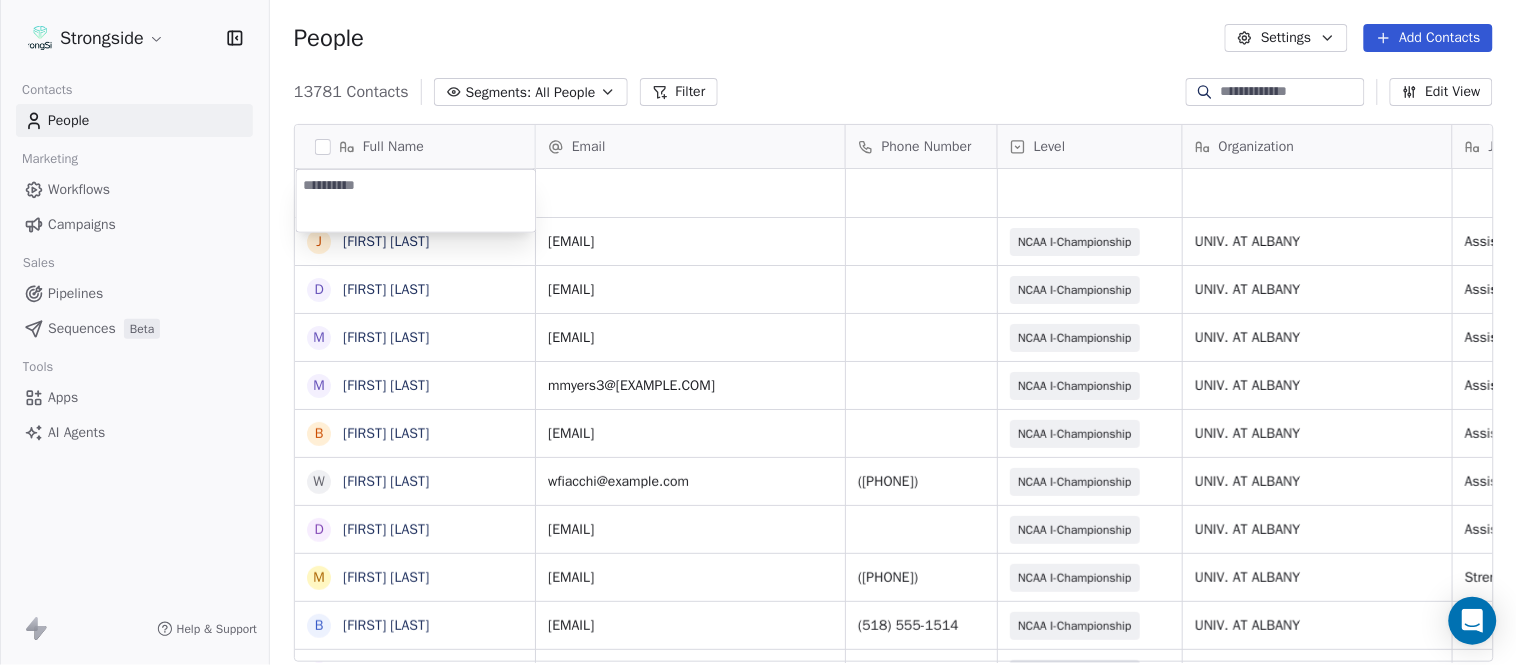 type on "**********" 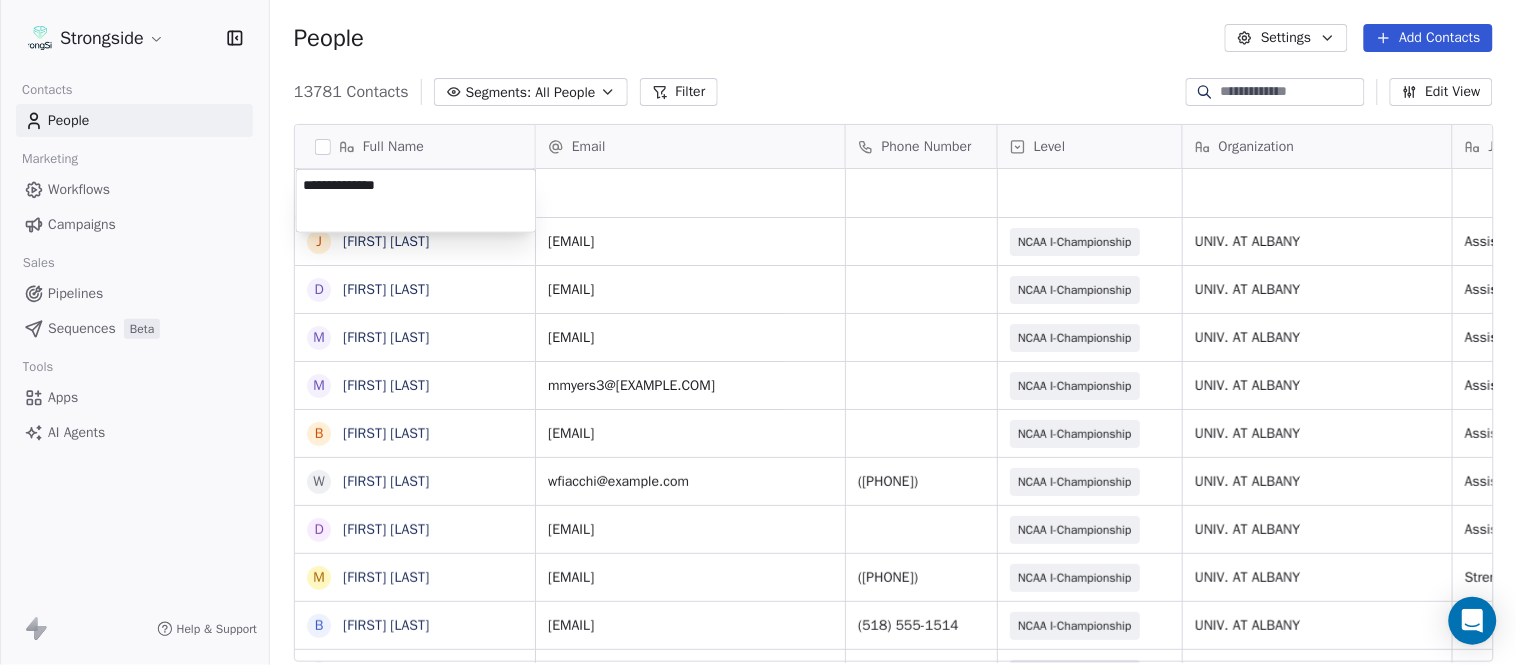 click on "Strongside Contacts People Marketing Workflows Campaigns Sales Pipelines Sequences Beta Tools Apps AI Agents Help & Support People Settings  Add Contacts 13781 Contacts Segments: All People Filter  Edit View Tag Add to Sequence Export Full Name J Jourdan Townsend D Diamond Weaver M Mike Livingston M Mikal Myers B Bill Nesselt W Will Fiacchi D Dave Bucar M Matthew Barber B Bryan Mannarino J Jennifer Carron C Casey Mae Filiaci T Taylor OConnor C Conor Rafferty J Jay Geiger J Jared Ambrose M Maryfrancis Keegan M Mark Benson B Brendan Smith C Chris Calabrese V Vic Cegles J Jon Simmons J Jordan Orlovsky G Griffith Hunter A Adam Lovan S Sean Hammonds C Chris Bache K Kevin Elliott A Anthony Davis II S Steve Martino S Scott Lewis Email Phone Number Level Organization Job Title Tags Created Date BST Status Aug 09, 2025 12:45 AM jatownsend@albany.edu NCAA I-Championship UNIV. AT ALBANY Assistant Coach Aug 09, 2025 12:44 AM dweaver@albany.edu NCAA I-Championship UNIV. AT ALBANY Assistant Coach Aug 09, 2025 12:44 AM" at bounding box center [758, 332] 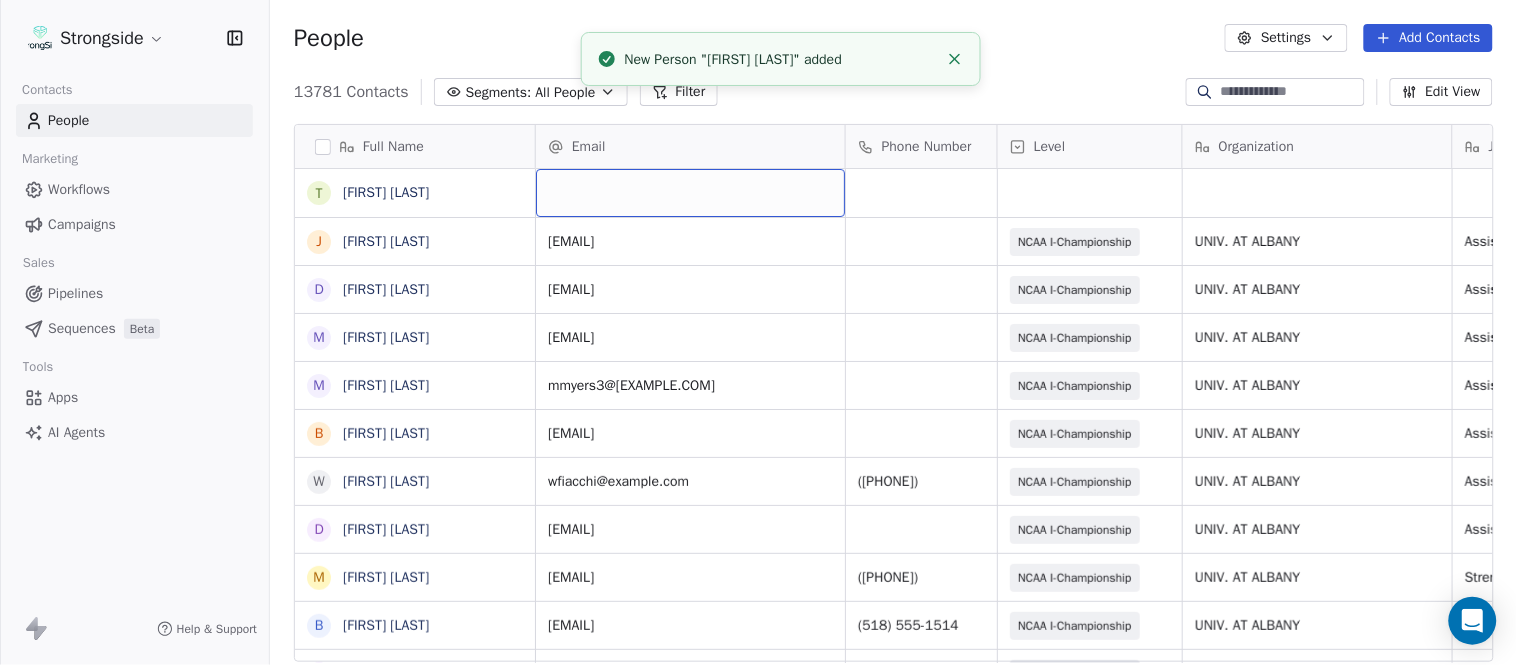 click at bounding box center (690, 193) 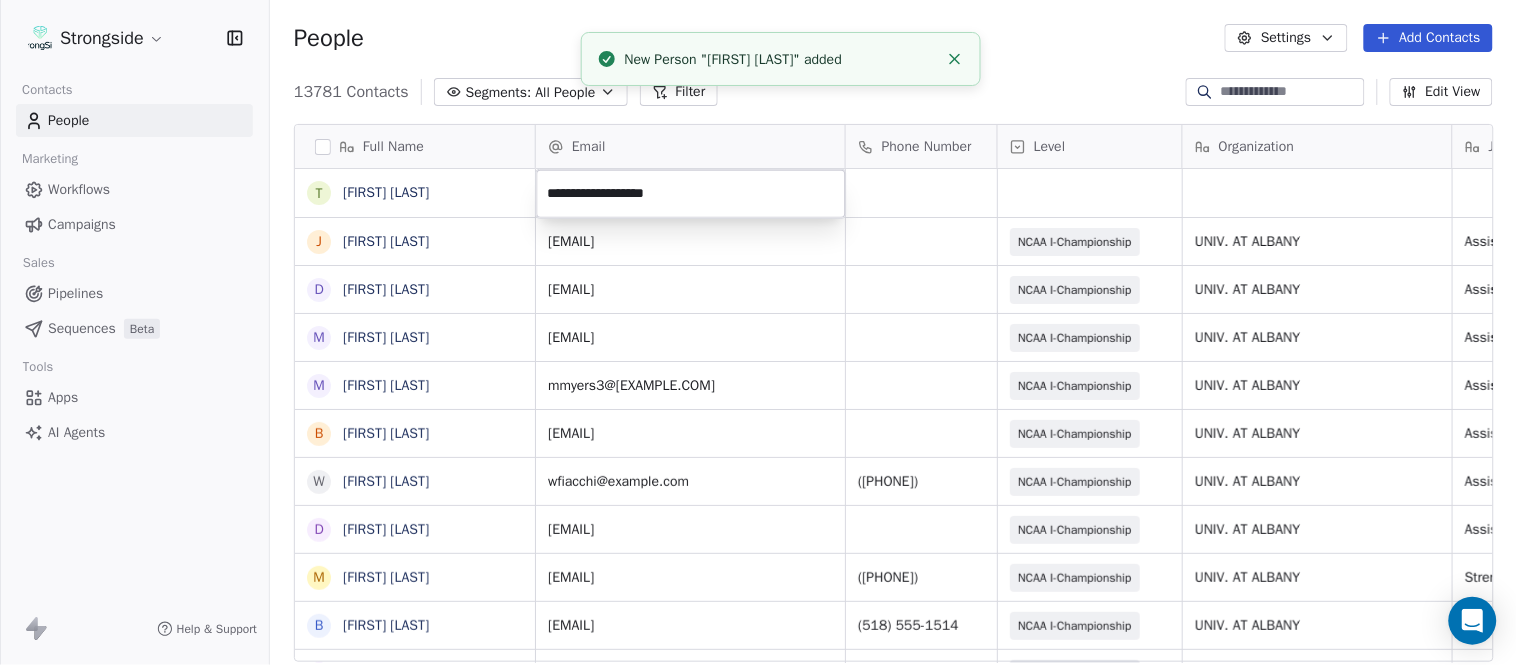 click on "Strongside Contacts People Marketing Workflows Campaigns Sales Pipelines Sequences Beta Tools Apps AI Agents Help & Support People Settings  Add Contacts 13781 Contacts Segments: All People Filter  Edit View Tag Add to Sequence Export Full Name T Triston Loomis J Jourdan Townsend D Diamond Weaver M Mike Livingston M Mikal Myers B Bill Nesselt W Will Fiacchi D Dave Bucar M Matthew Barber B Bryan Mannarino J Jennifer Carron C Casey Mae Filiaci T Taylor OConnor C Conor Rafferty J Jay Geiger J Jared Ambrose M Maryfrancis Keegan M Mark Benson B Brendan Smith C Chris Calabrese V Vic Cegles J Jon Simmons J Jordan Orlovsky G Griffith Hunter A Adam Lovan S Sean Hammonds C Chris Bache K Kevin Elliott A Anthony Davis II S Steve Martino S Scott Lewis Email Phone Number Level Organization Job Title Tags Created Date BST Status Aug 09, 2025 12:45 AM jatownsend@albany.edu NCAA I-Championship UNIV. AT ALBANY Assistant Coach Aug 09, 2025 12:44 AM dweaver@albany.edu NCAA I-Championship UNIV. AT ALBANY Assistant Coach NIL SID" at bounding box center [758, 332] 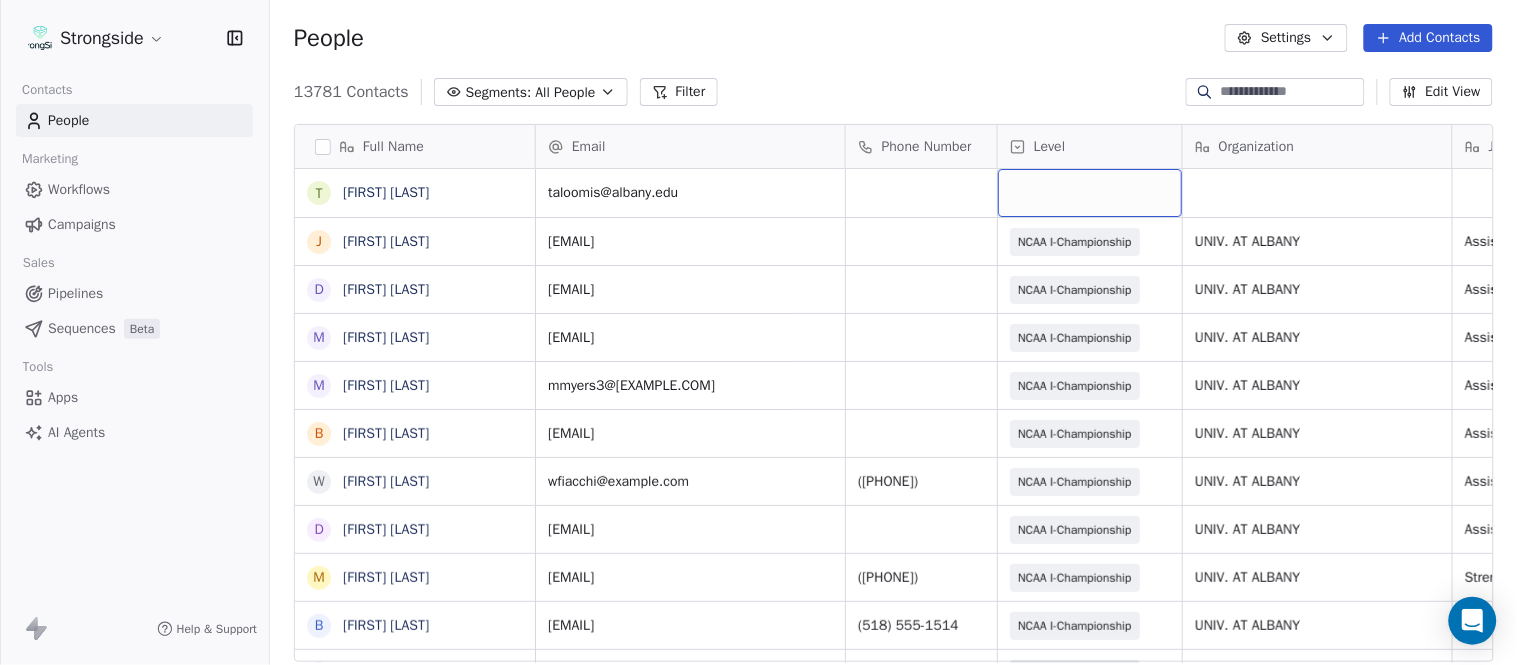 click at bounding box center (1090, 193) 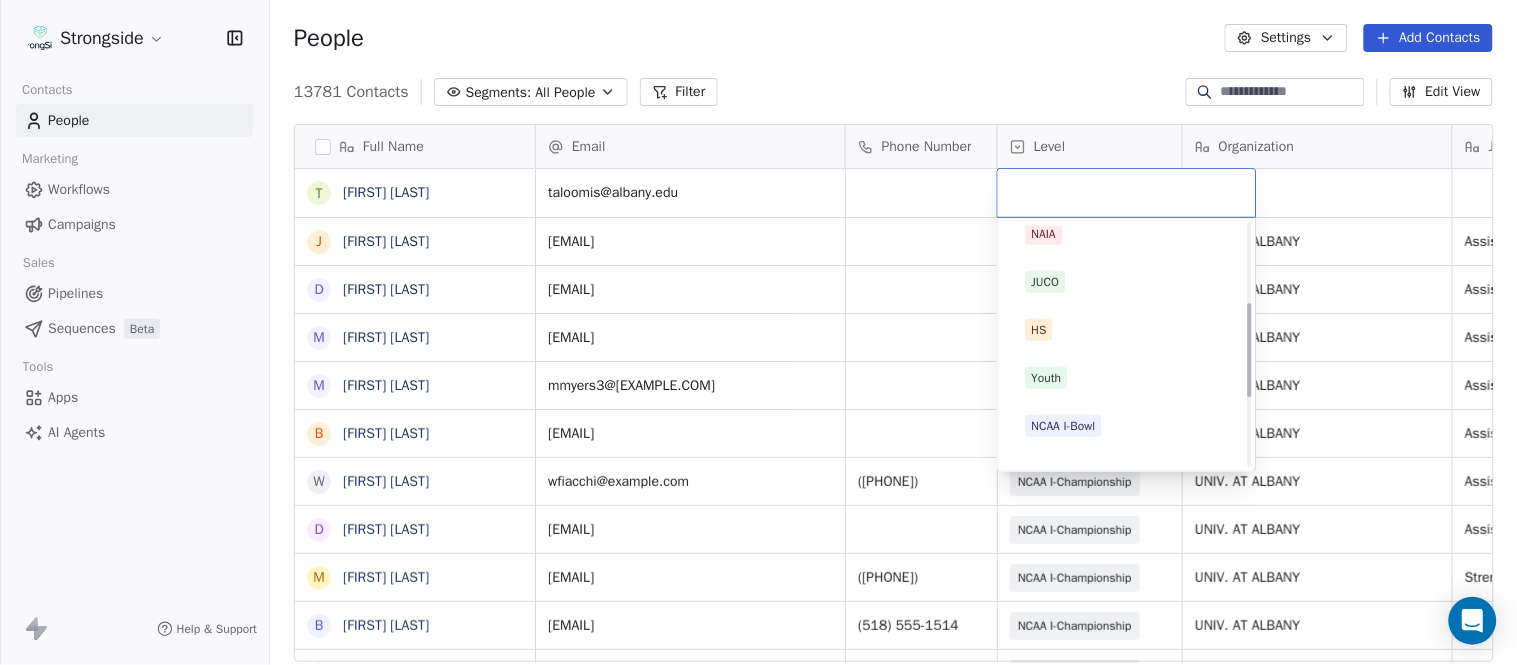 scroll, scrollTop: 378, scrollLeft: 0, axis: vertical 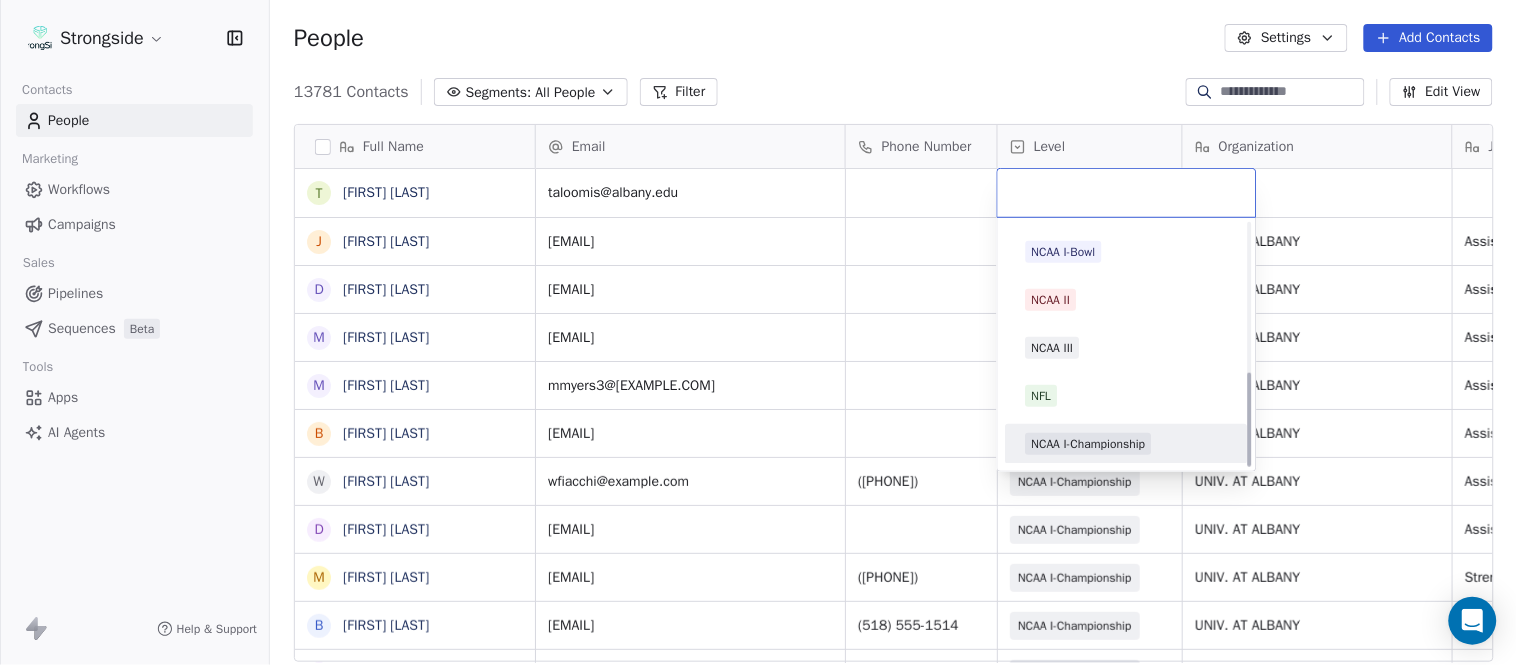 click on "NCAA I-Championship" at bounding box center [1089, 444] 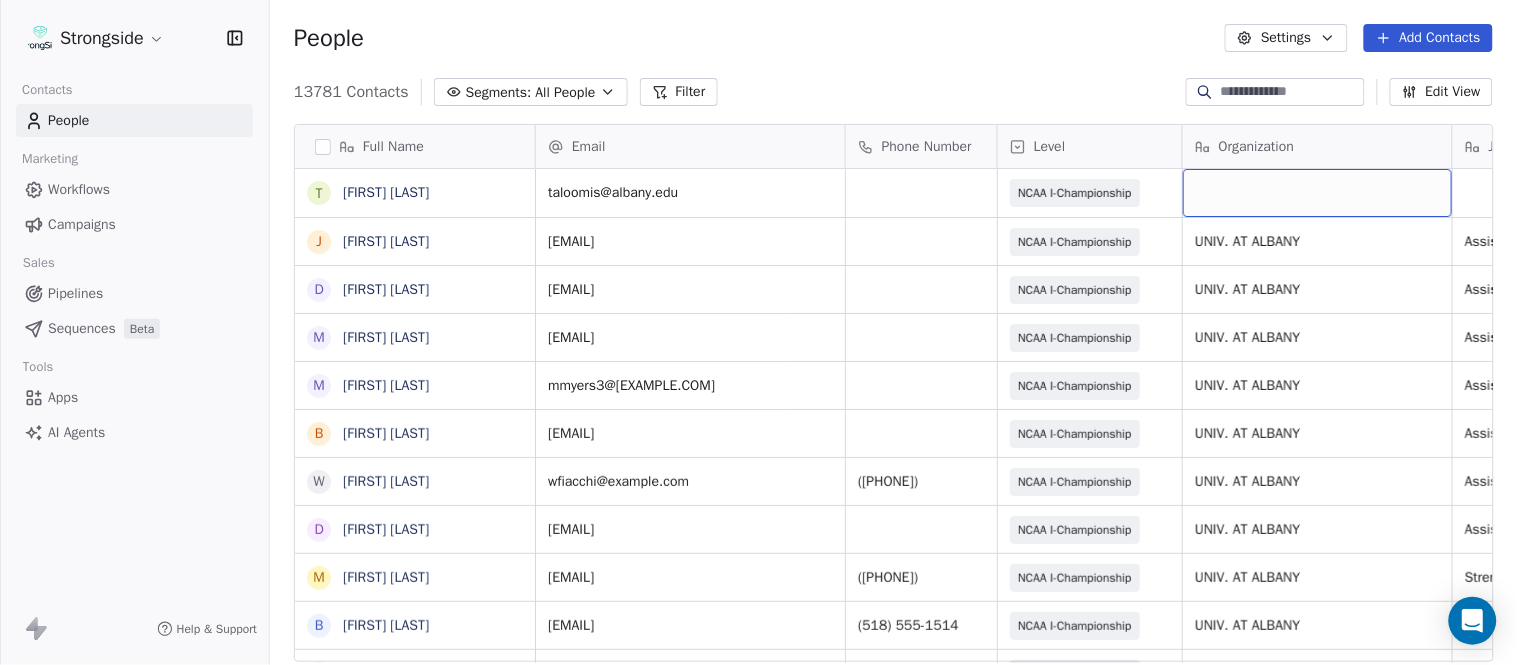 click at bounding box center [1317, 193] 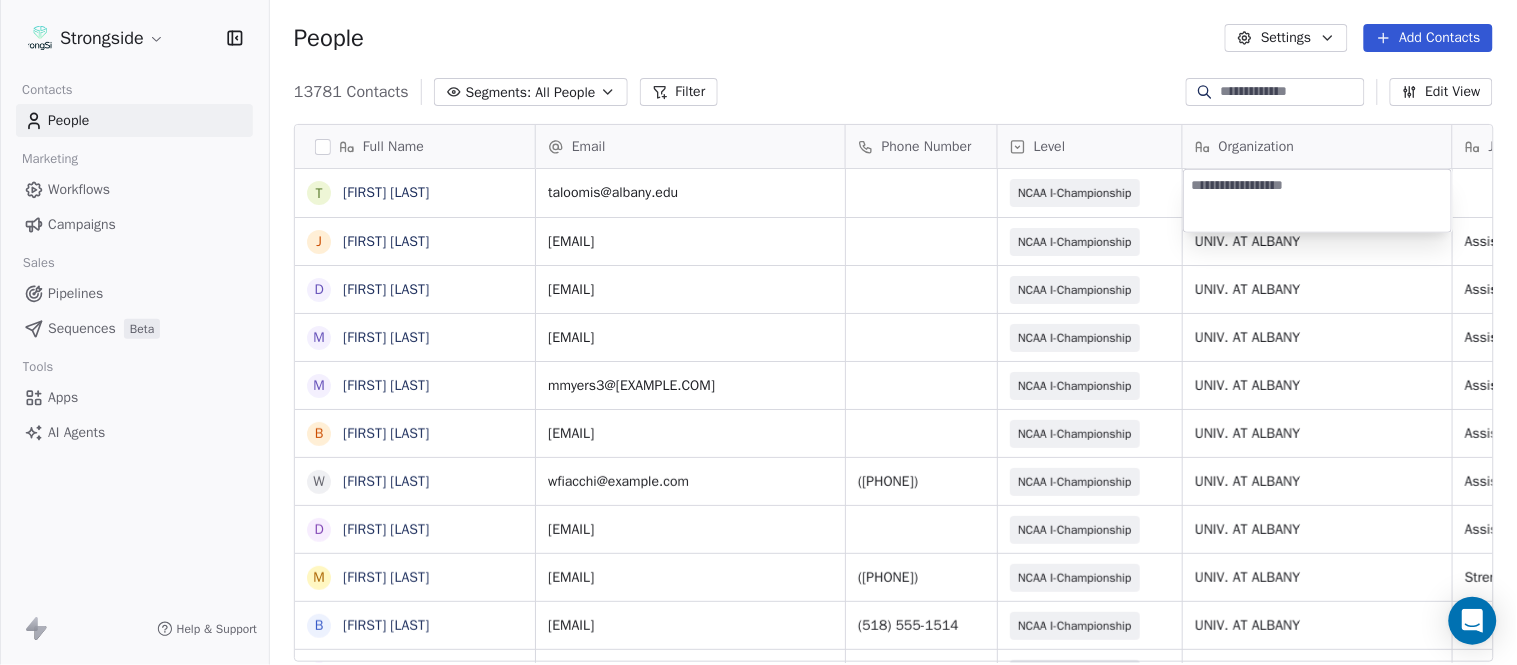 click on "Strongside Contacts People Marketing Workflows Campaigns Sales Pipelines Sequences Beta Tools Apps AI Agents Help & Support People Settings  Add Contacts 13781 Contacts Segments: All People Filter  Edit View Tag Add to Sequence Export Full Name T Triston Loomis J Jourdan Townsend D Diamond Weaver M Mike Livingston M Mikal Myers B Bill Nesselt W Will Fiacchi D Dave Bucar M Matthew Barber B Bryan Mannarino J Jennifer Carron C Casey Mae Filiaci T Taylor OConnor C Conor Rafferty J Jay Geiger J Jared Ambrose M Maryfrancis Keegan M Mark Benson B Brendan Smith C Chris Calabrese V Vic Cegles J Jon Simmons J Jordan Orlovsky G Griffith Hunter A Adam Lovan S Sean Hammonds C Chris Bache K Kevin Elliott A Anthony Davis II S Steve Martino S Scott Lewis Email Phone Number Level Organization Job Title Tags Created Date BST Status taloomis@albany.edu NCAA I-Championship Aug 09, 2025 12:45 AM jatownsend@albany.edu NCAA I-Championship UNIV. AT ALBANY Assistant Coach Aug 09, 2025 12:44 AM dweaver@albany.edu NCAA I-Championship" at bounding box center (758, 332) 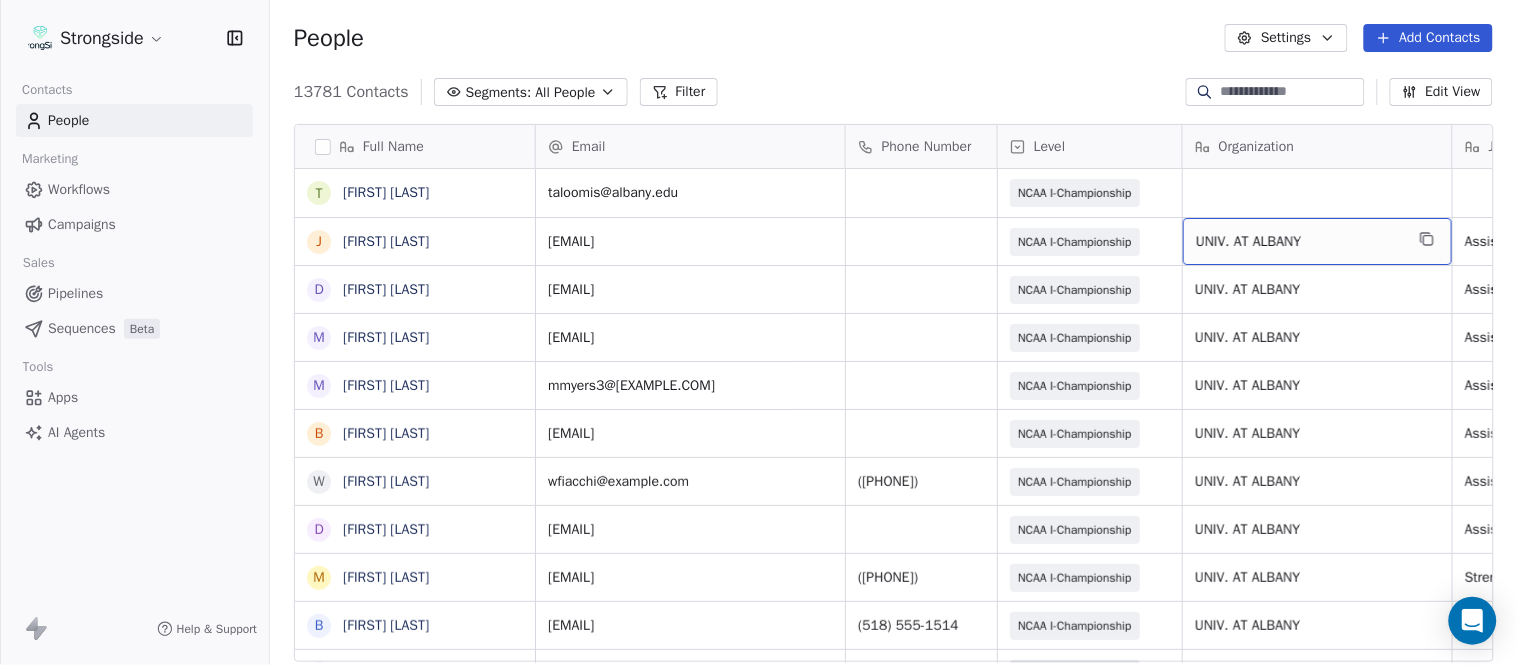 click on "UNIV. AT ALBANY" at bounding box center (1317, 241) 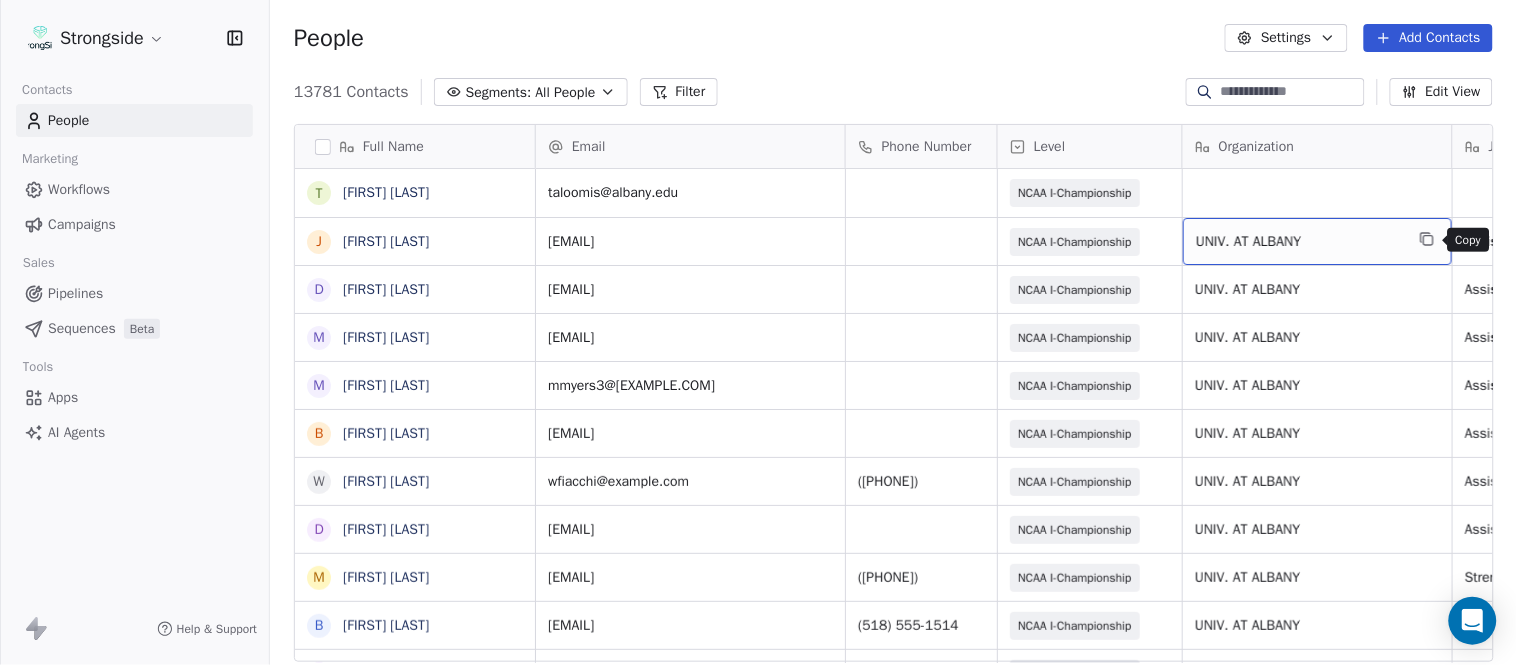 click 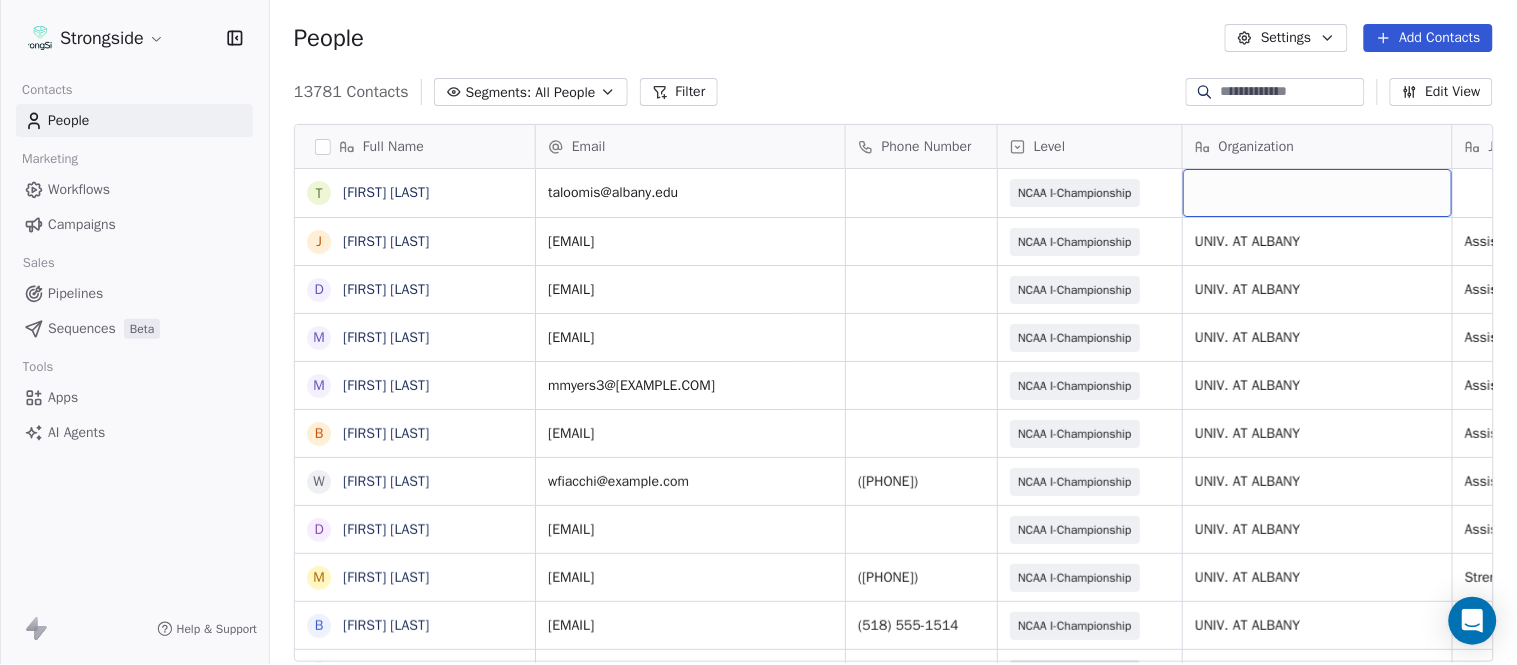 click at bounding box center [1317, 193] 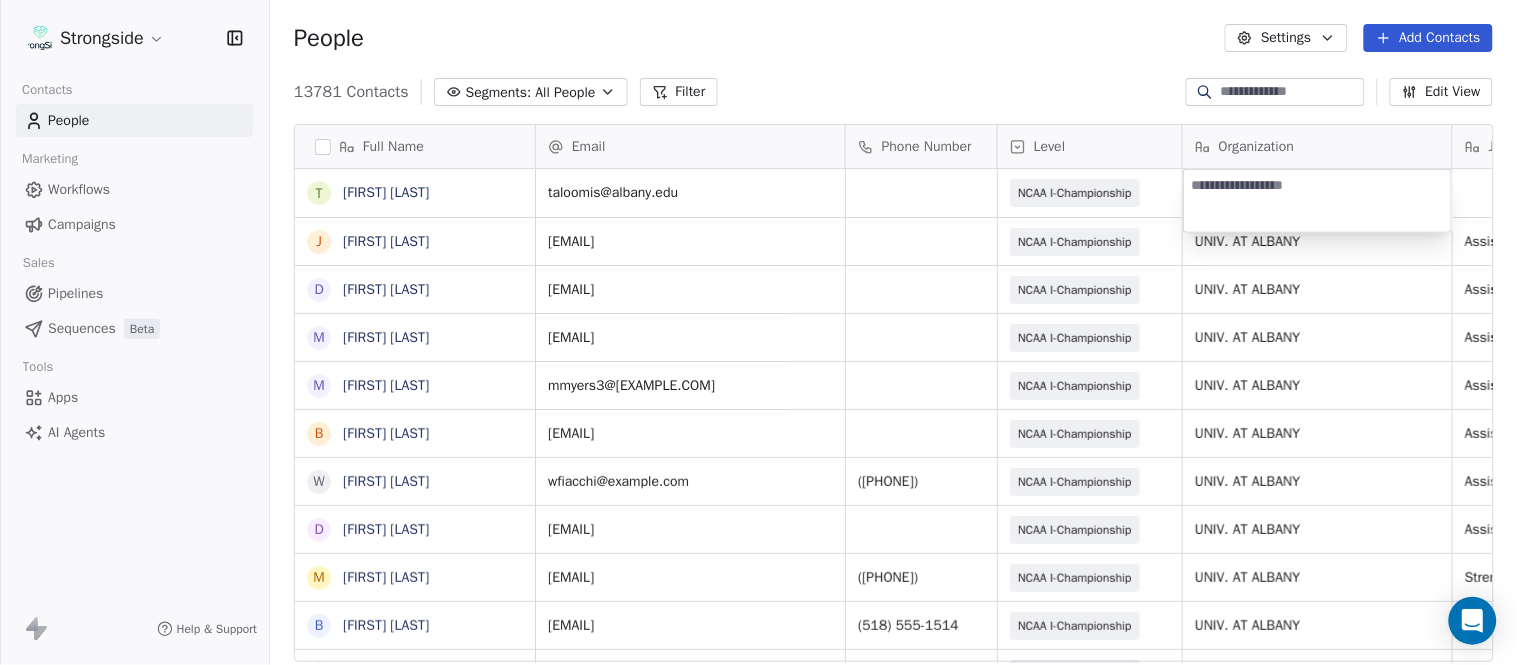 type on "**********" 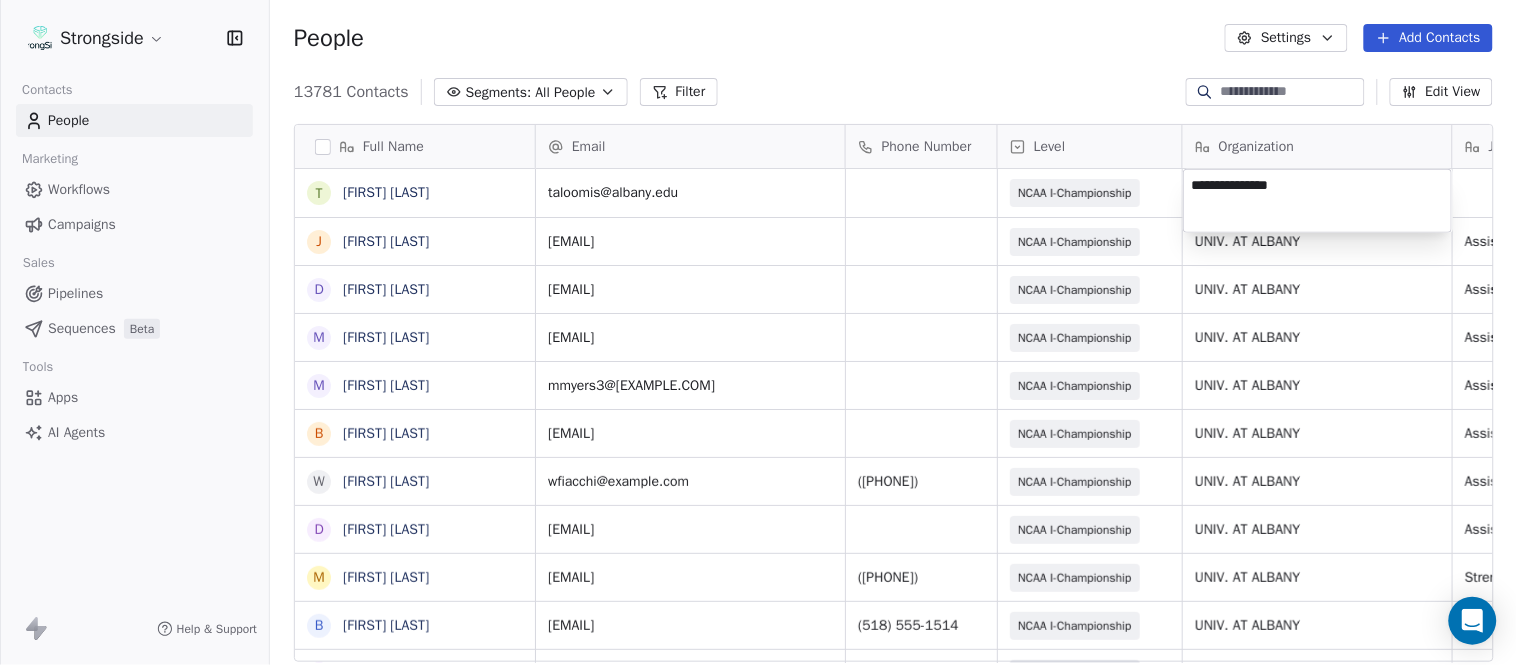 click on "Strongside Contacts People Marketing Workflows Campaigns Sales Pipelines Sequences Beta Tools Apps AI Agents Help & Support People Settings  Add Contacts 13781 Contacts Segments: All People Filter  Edit View Tag Add to Sequence Export Full Name T Triston Loomis J Jourdan Townsend D Diamond Weaver M Mike Livingston M Mikal Myers B Bill Nesselt W Will Fiacchi D Dave Bucar M Matthew Barber B Bryan Mannarino J Jennifer Carron C Casey Mae Filiaci T Taylor OConnor C Conor Rafferty J Jay Geiger J Jared Ambrose M Maryfrancis Keegan M Mark Benson B Brendan Smith C Chris Calabrese V Vic Cegles J Jon Simmons J Jordan Orlovsky G Griffith Hunter A Adam Lovan S Sean Hammonds C Chris Bache K Kevin Elliott A Anthony Davis II S Steve Martino S Scott Lewis Email Phone Number Level Organization Job Title Tags Created Date BST Status taloomis@albany.edu NCAA I-Championship Aug 09, 2025 12:45 AM jatownsend@albany.edu NCAA I-Championship UNIV. AT ALBANY Assistant Coach Aug 09, 2025 12:44 AM dweaver@albany.edu NCAA I-Championship" at bounding box center [758, 332] 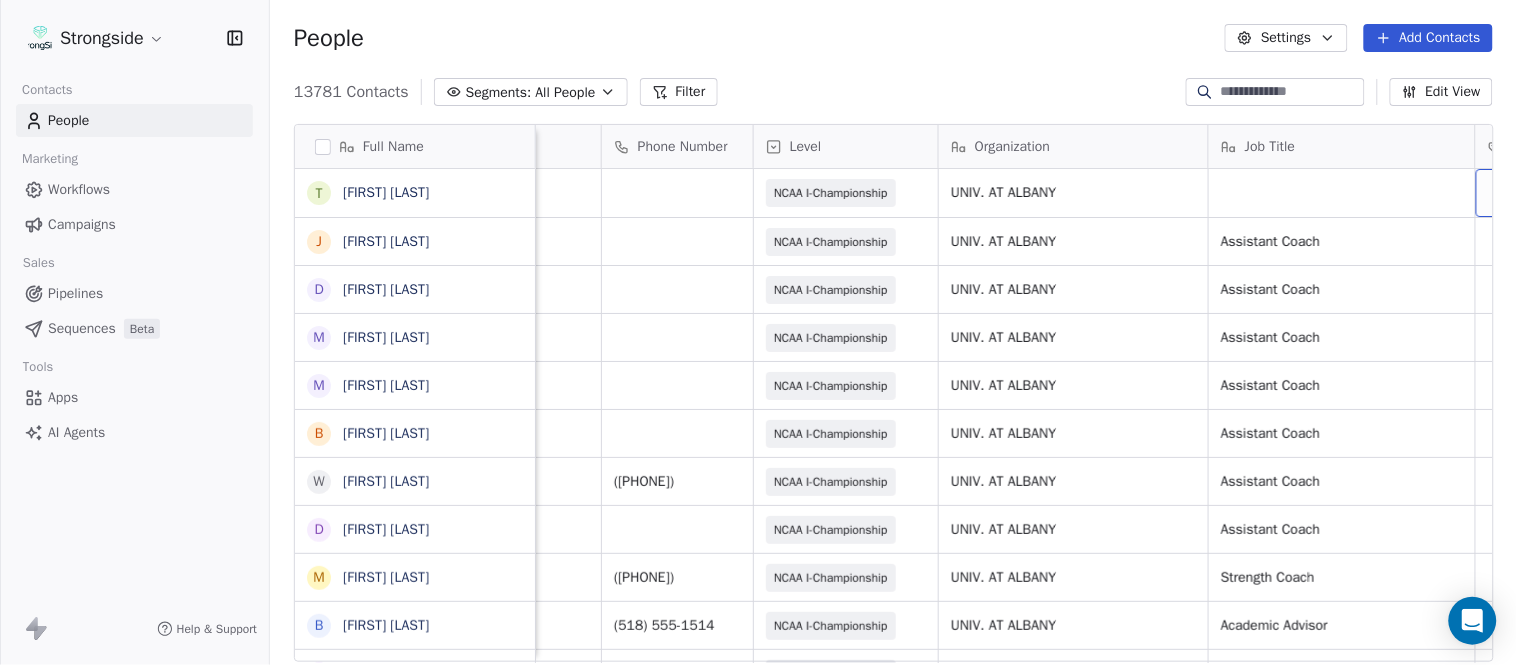 scroll, scrollTop: 0, scrollLeft: 344, axis: horizontal 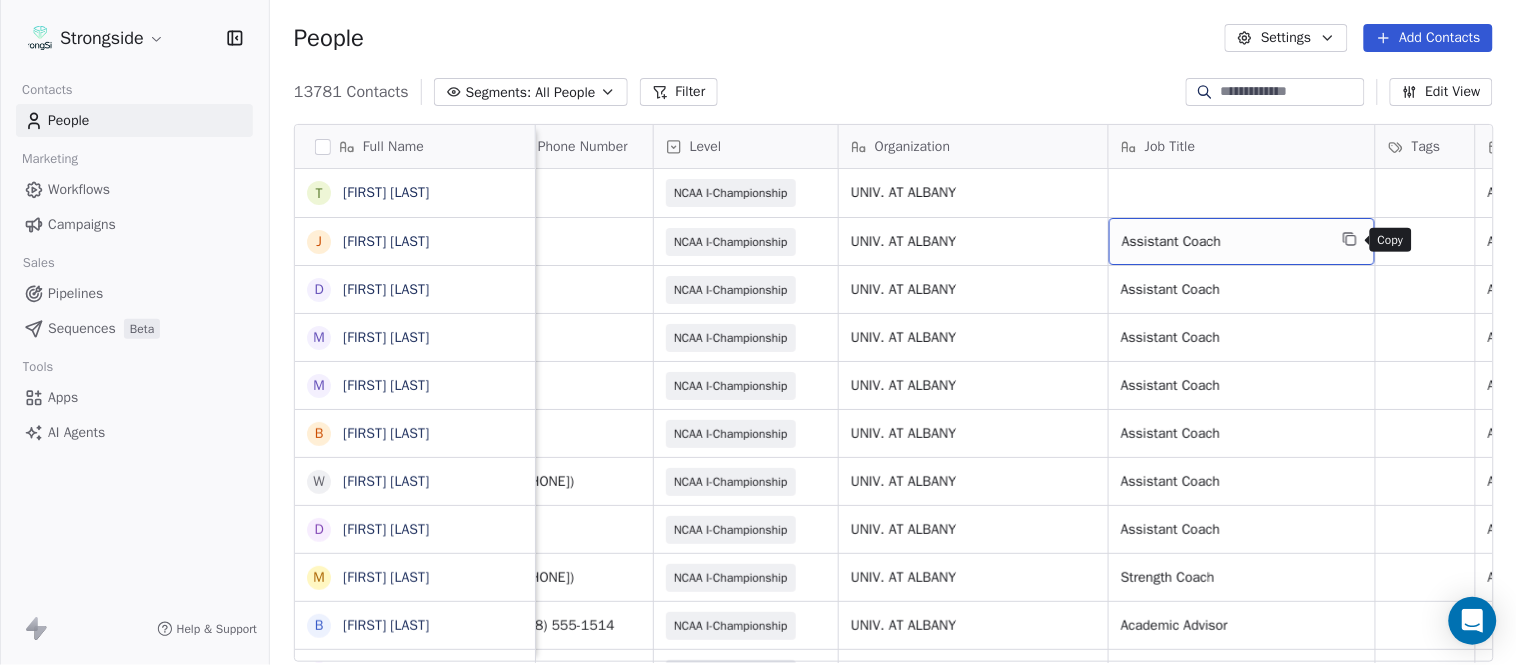 click 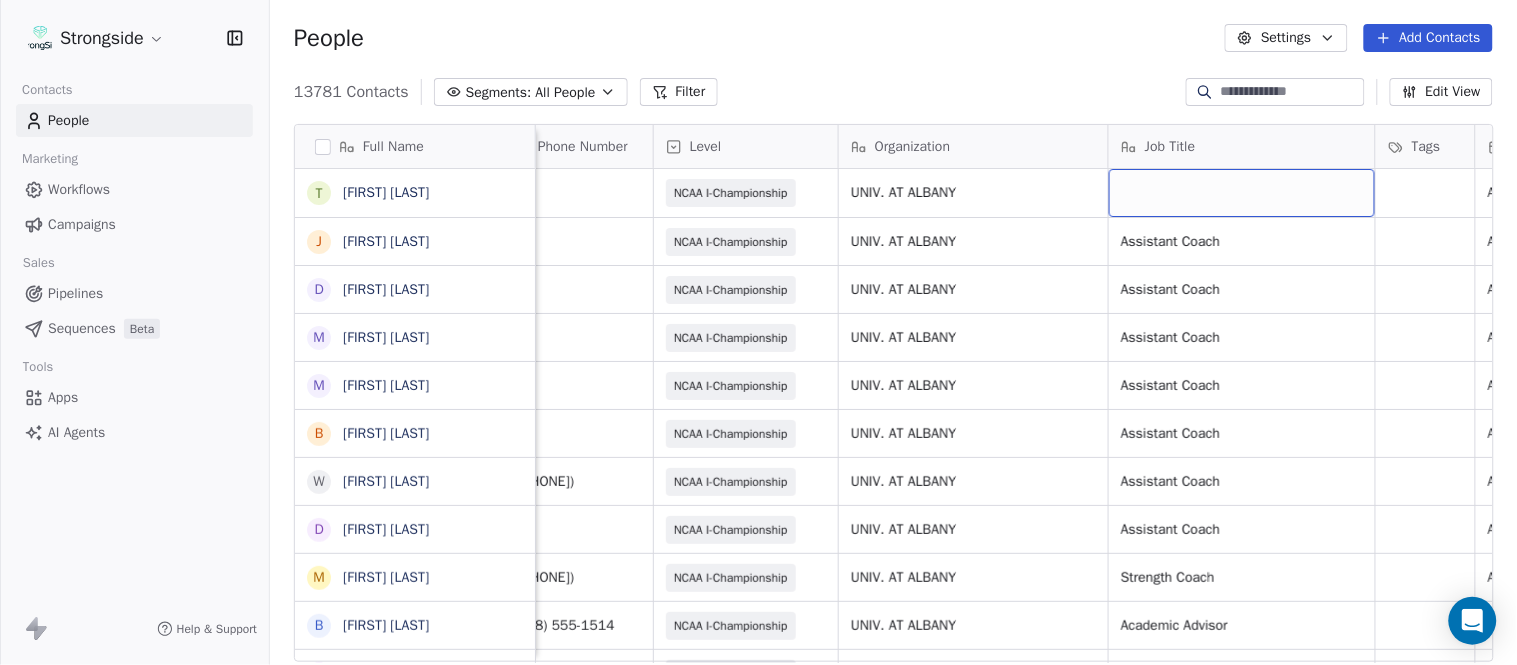 click at bounding box center (1242, 193) 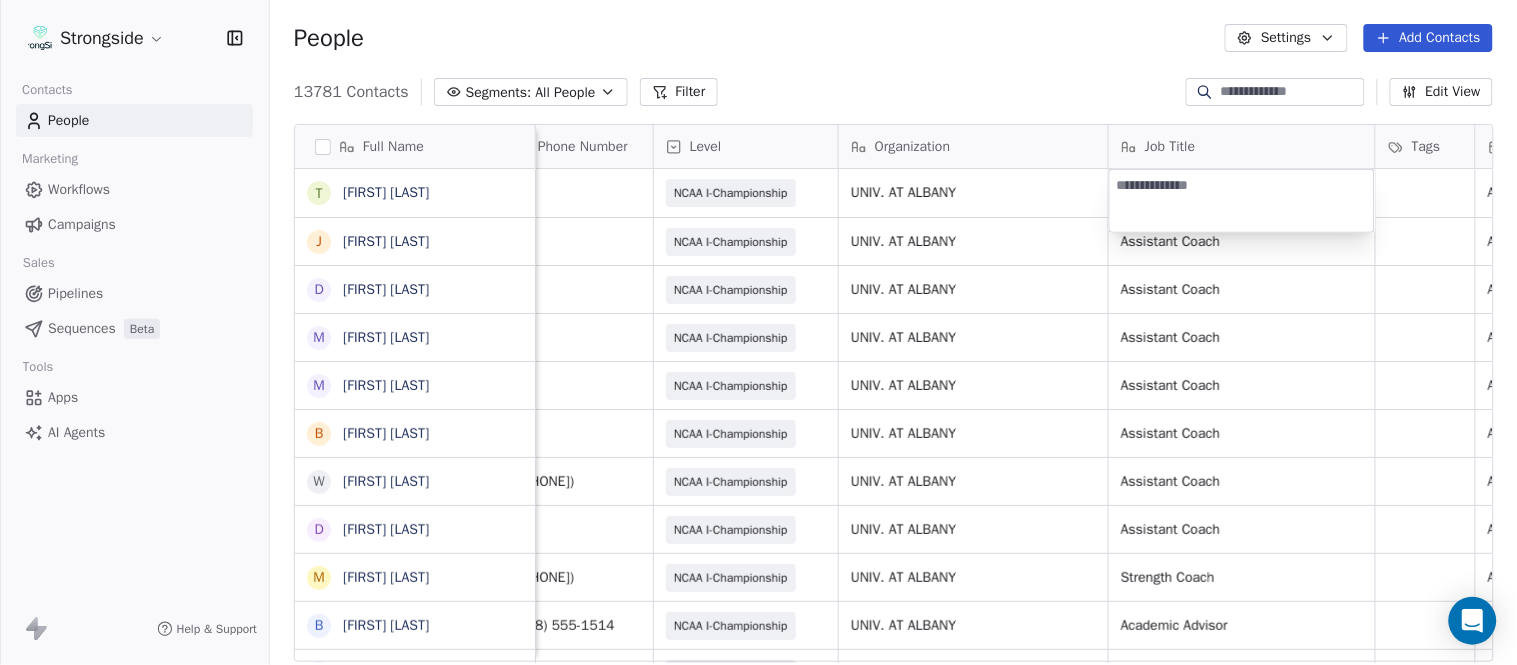 type on "**********" 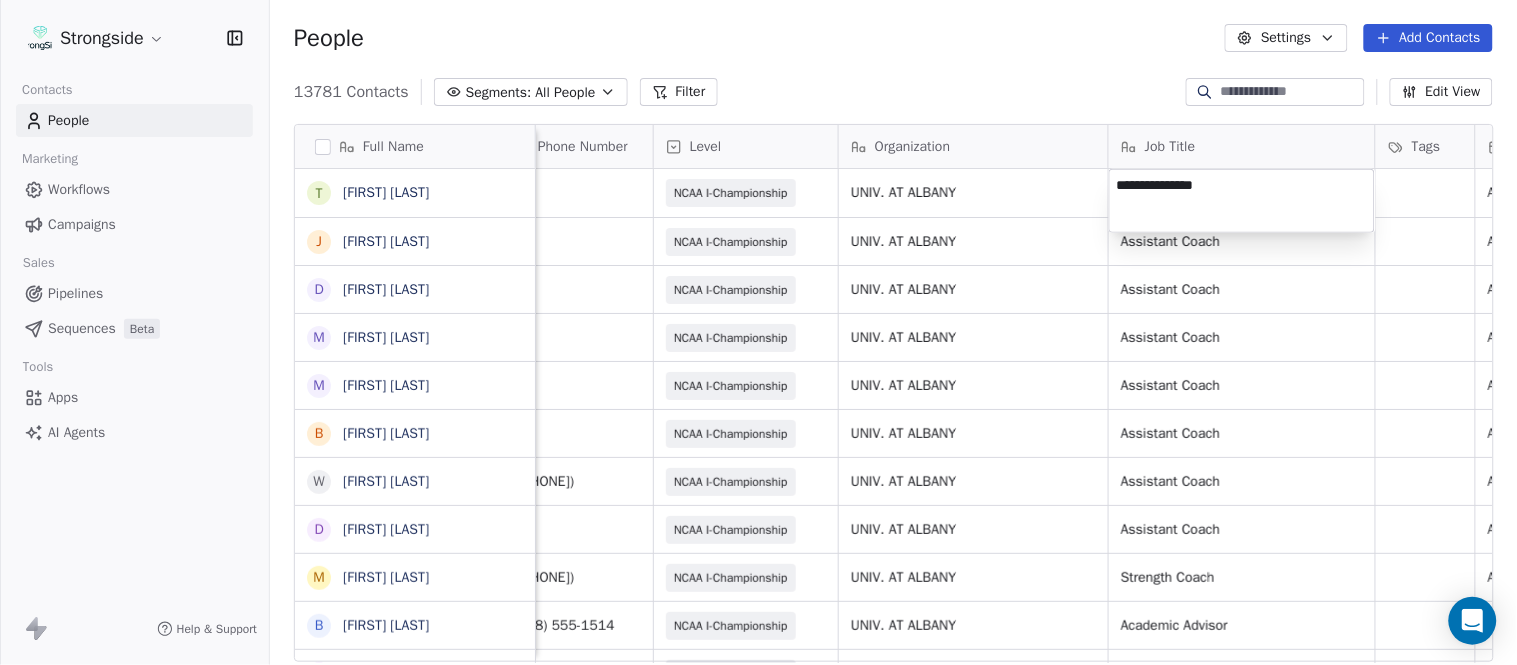 click on "Strongside Contacts People Marketing Workflows Campaigns Sales Pipelines Sequences Beta Tools Apps AI Agents Help & Support People Settings  Add Contacts 13781 Contacts Segments: All People Filter  Edit View Tag Add to Sequence Export Full Name T Triston Loomis J Jourdan Townsend D Diamond Weaver M Mike Livingston M Mikal Myers B Bill Nesselt W Will Fiacchi D Dave Bucar M Matthew Barber B Bryan Mannarino J Jennifer Carron C Casey Mae Filiaci T Taylor OConnor C Conor Rafferty J Jay Geiger J Jared Ambrose M Maryfrancis Keegan M Mark Benson B Brendan Smith C Chris Calabrese V Vic Cegles J Jon Simmons J Jordan Orlovsky G Griffith Hunter A Adam Lovan S Sean Hammonds C Chris Bache K Kevin Elliott A Anthony Davis II S Steve Martino S Scott Lewis Email Phone Number Level Organization Job Title Tags Created Date BST Status Priority Emails Auto Clicked taloomis@albany.edu NCAA I-Championship UNIV. AT ALBANY Aug 09, 2025 12:45 AM jatownsend@albany.edu NCAA I-Championship UNIV. AT ALBANY Assistant Coach UNIV. AT ALBANY" at bounding box center [758, 332] 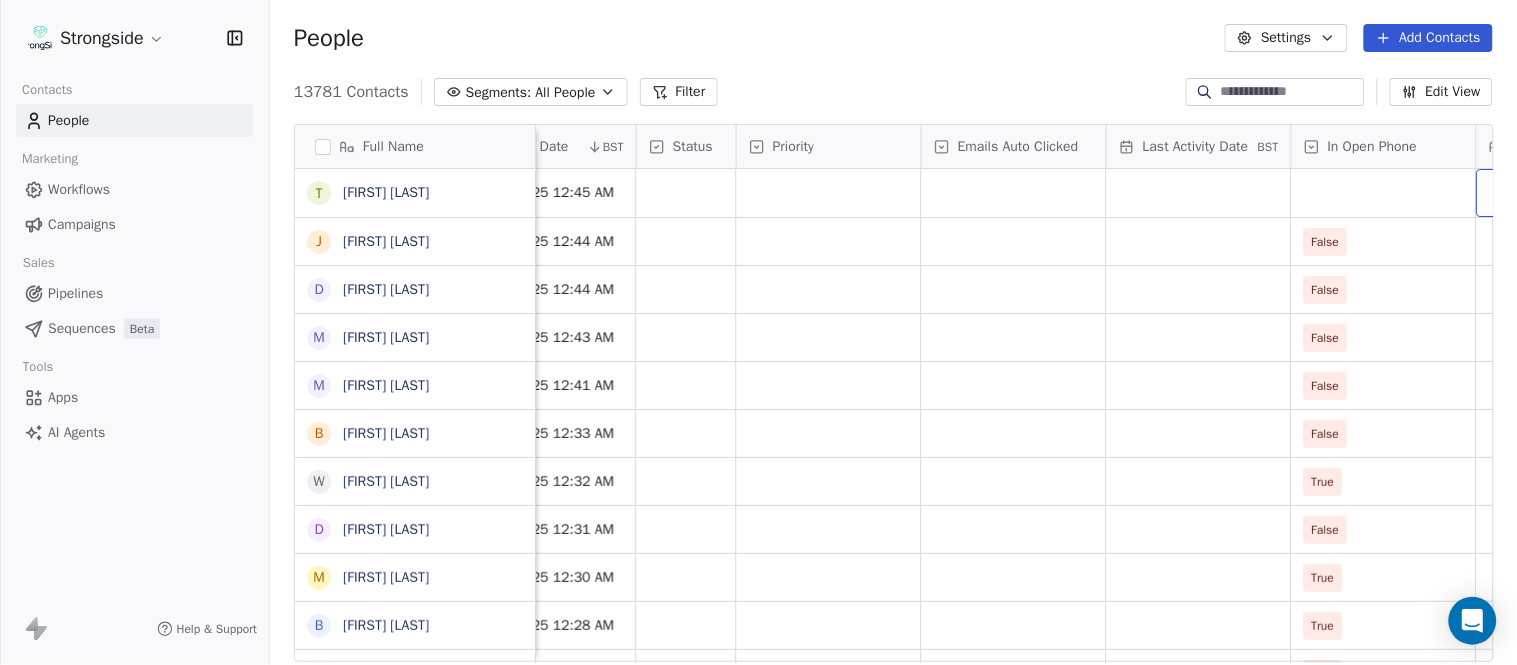 scroll, scrollTop: 0, scrollLeft: 1554, axis: horizontal 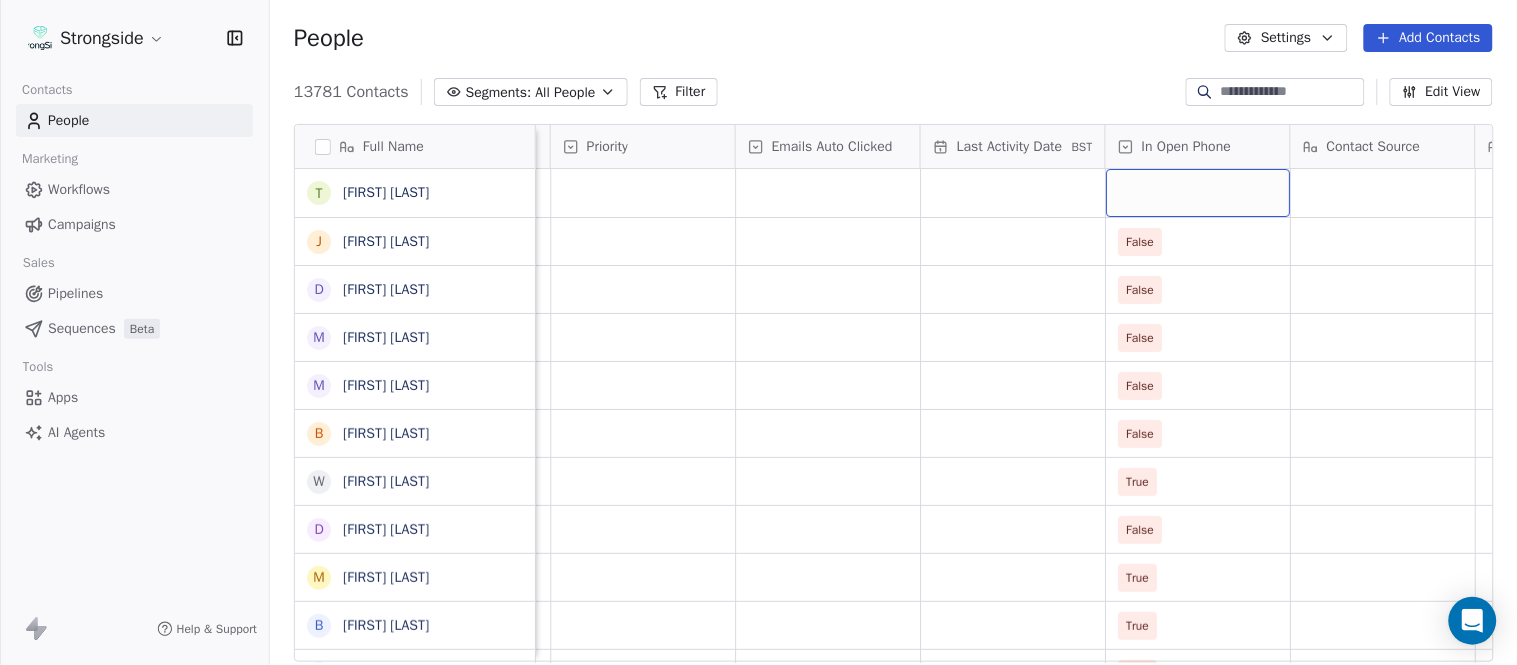click at bounding box center [1198, 193] 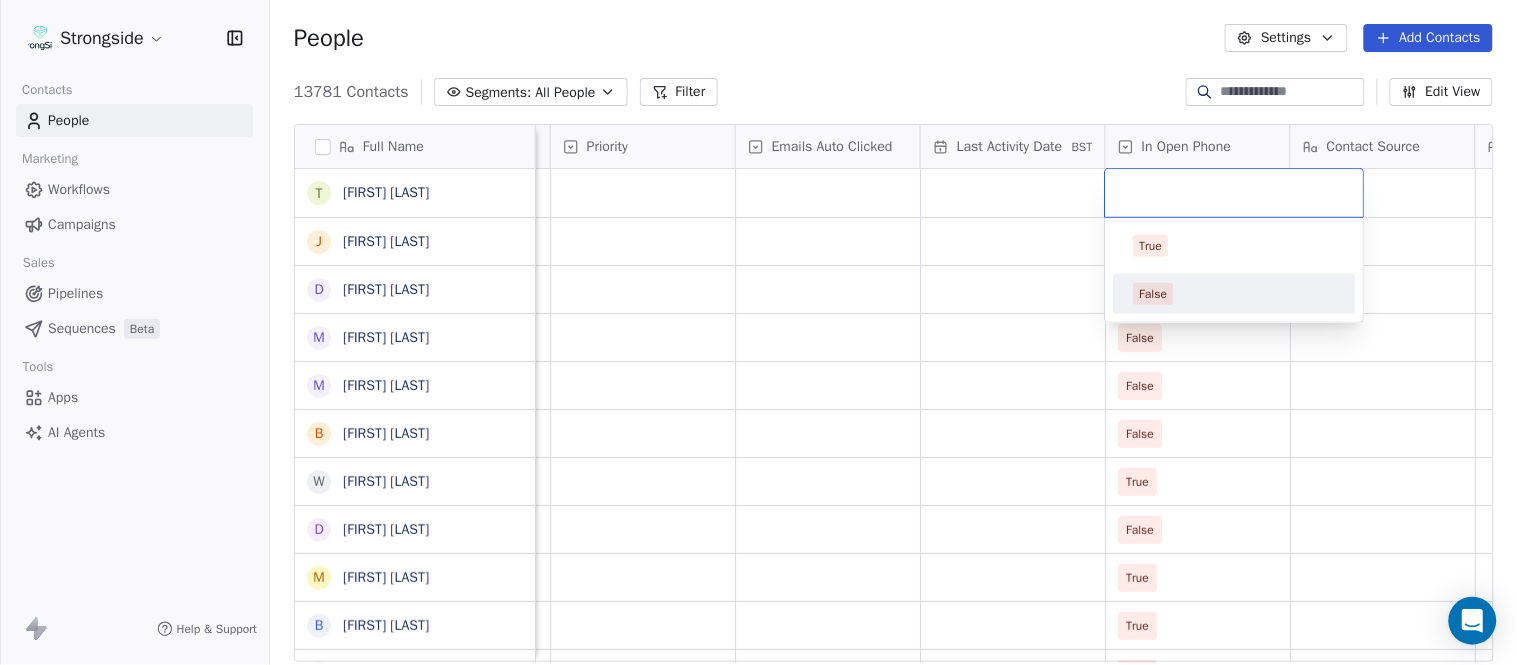 click on "False" at bounding box center [1235, 294] 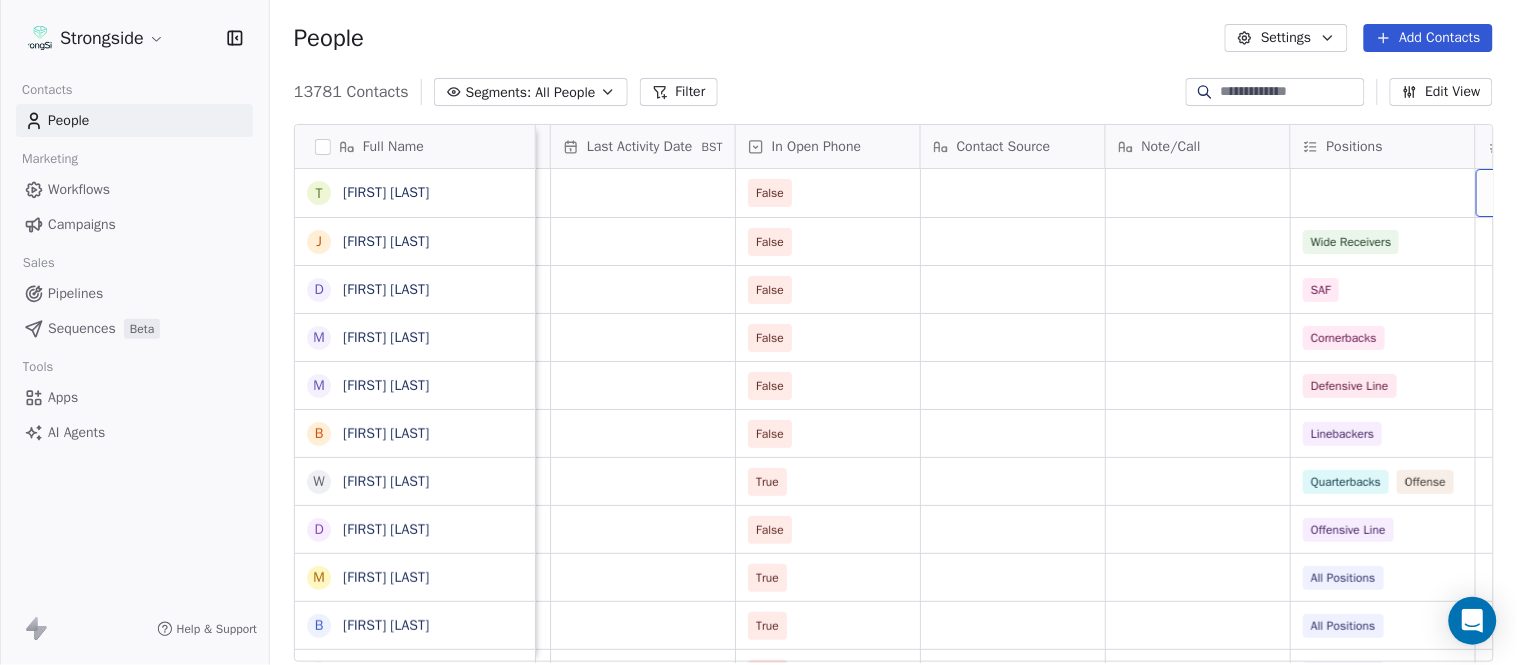 scroll, scrollTop: 0, scrollLeft: 2108, axis: horizontal 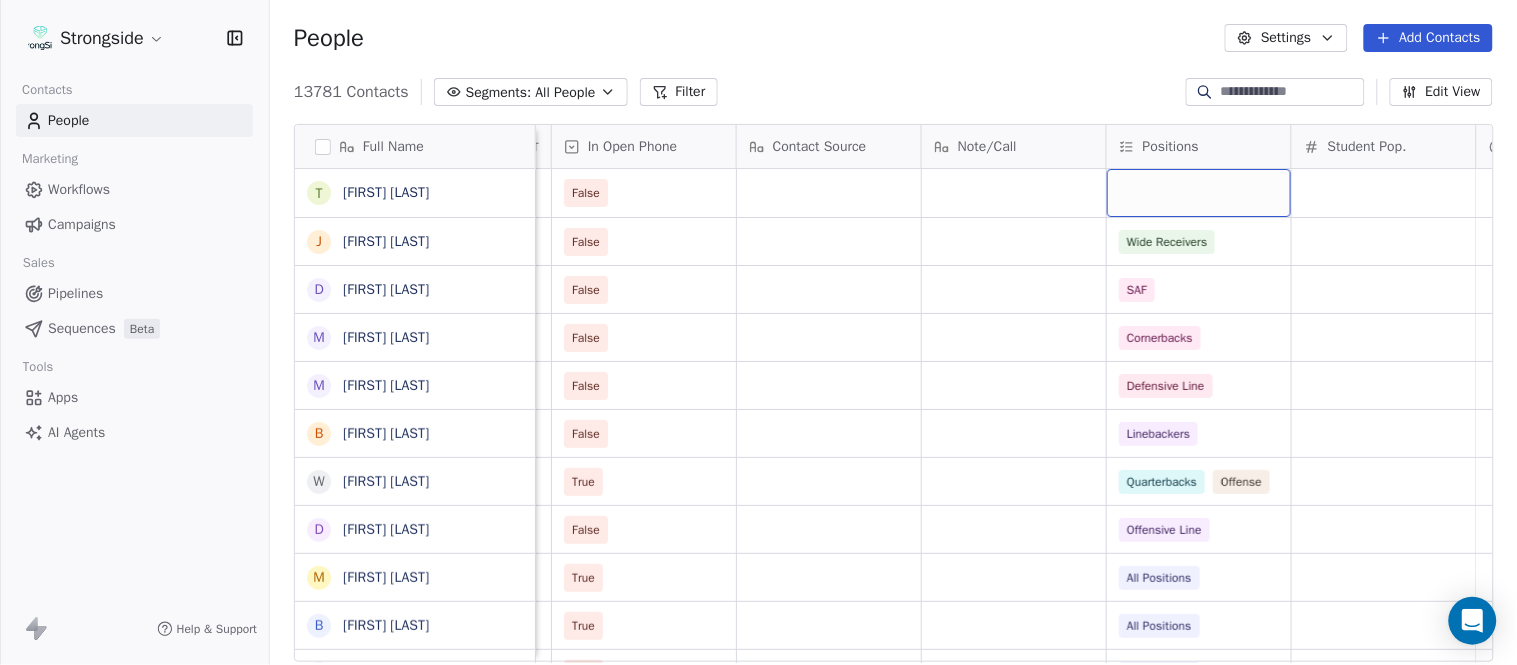 click at bounding box center [1199, 193] 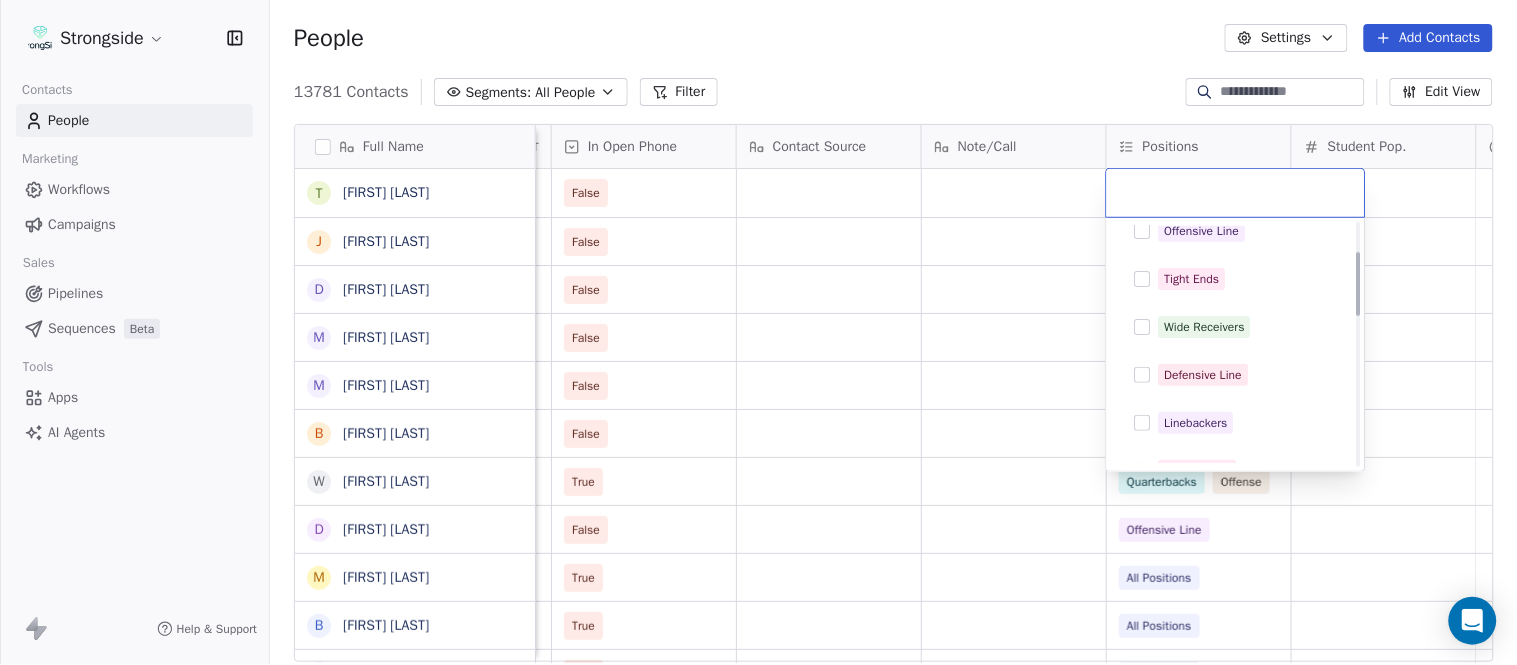 scroll, scrollTop: 0, scrollLeft: 0, axis: both 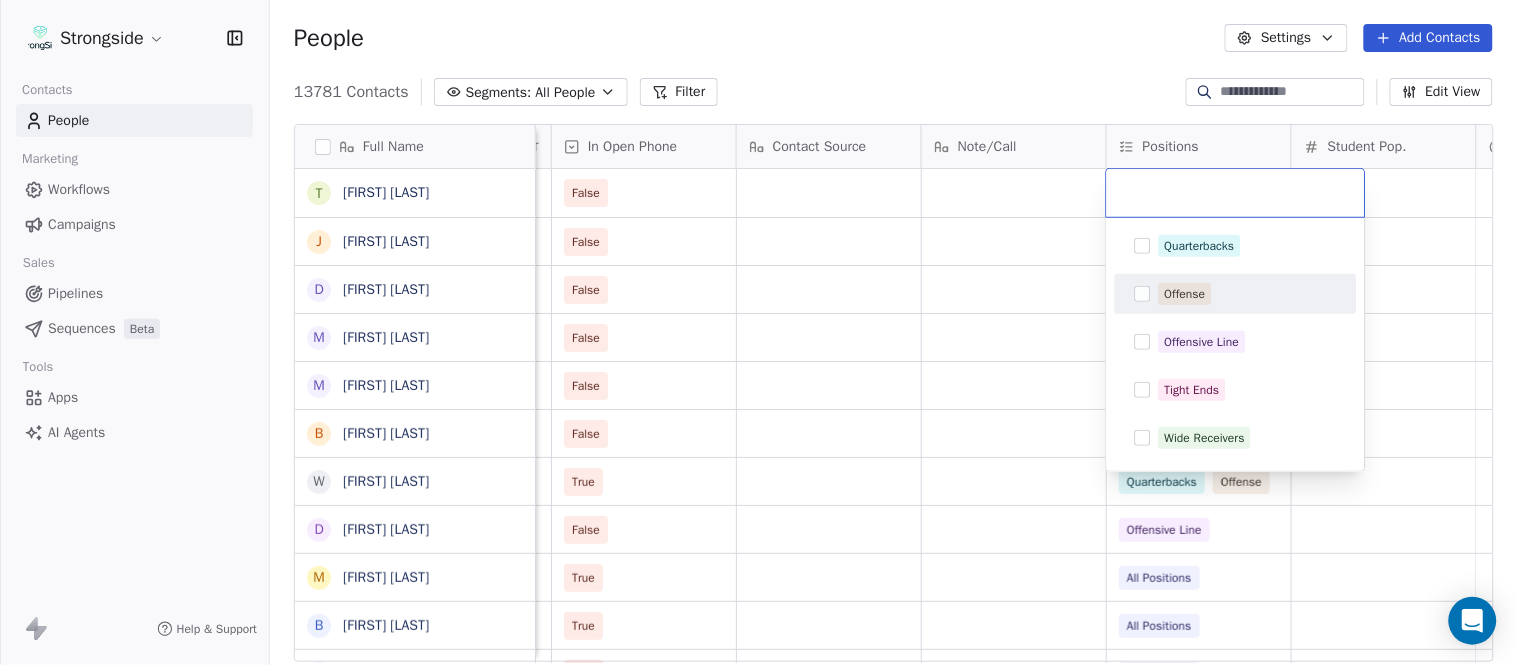 click on "Offense" at bounding box center (1248, 294) 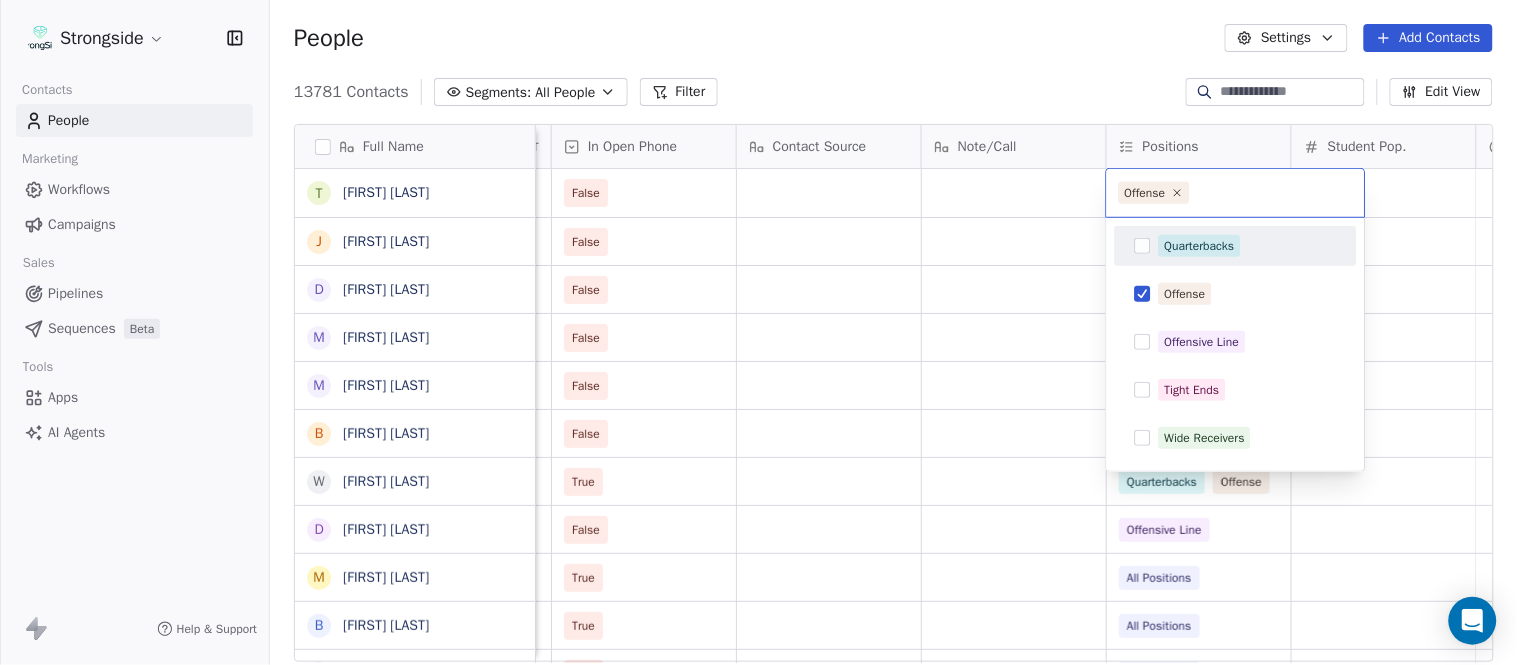 click on "Strongside Contacts People Marketing Workflows Campaigns Sales Pipelines Sequences Beta Tools Apps AI Agents Help & Support People Settings  Add Contacts 13781 Contacts Segments: All People Filter  Edit View Tag Add to Sequence Export Full Name T Triston Loomis J Jourdan Townsend D Diamond Weaver M Mike Livingston M Mikal Myers B Bill Nesselt W Will Fiacchi D Dave Bucar M Matthew Barber B Bryan Mannarino J Jennifer Carron C Casey Mae Filiaci T Taylor OConnor C Conor Rafferty J Jay Geiger J Jared Ambrose M Maryfrancis Keegan M Mark Benson B Brendan Smith C Chris Calabrese V Vic Cegles J Jon Simmons J Jordan Orlovsky G Griffith Hunter A Adam Lovan S Sean Hammonds C Chris Bache K Kevin Elliott A Anthony Davis II S Steve Martino S Scott Lewis Status Priority Emails Auto Clicked Last Activity Date BST In Open Phone Contact Source Note/Call Positions Student Pop. Lead Account   False   False Wide Receivers   False SAF   False Cornerbacks   False Defensive Line   False Linebackers   True Quarterbacks Offense" at bounding box center [758, 332] 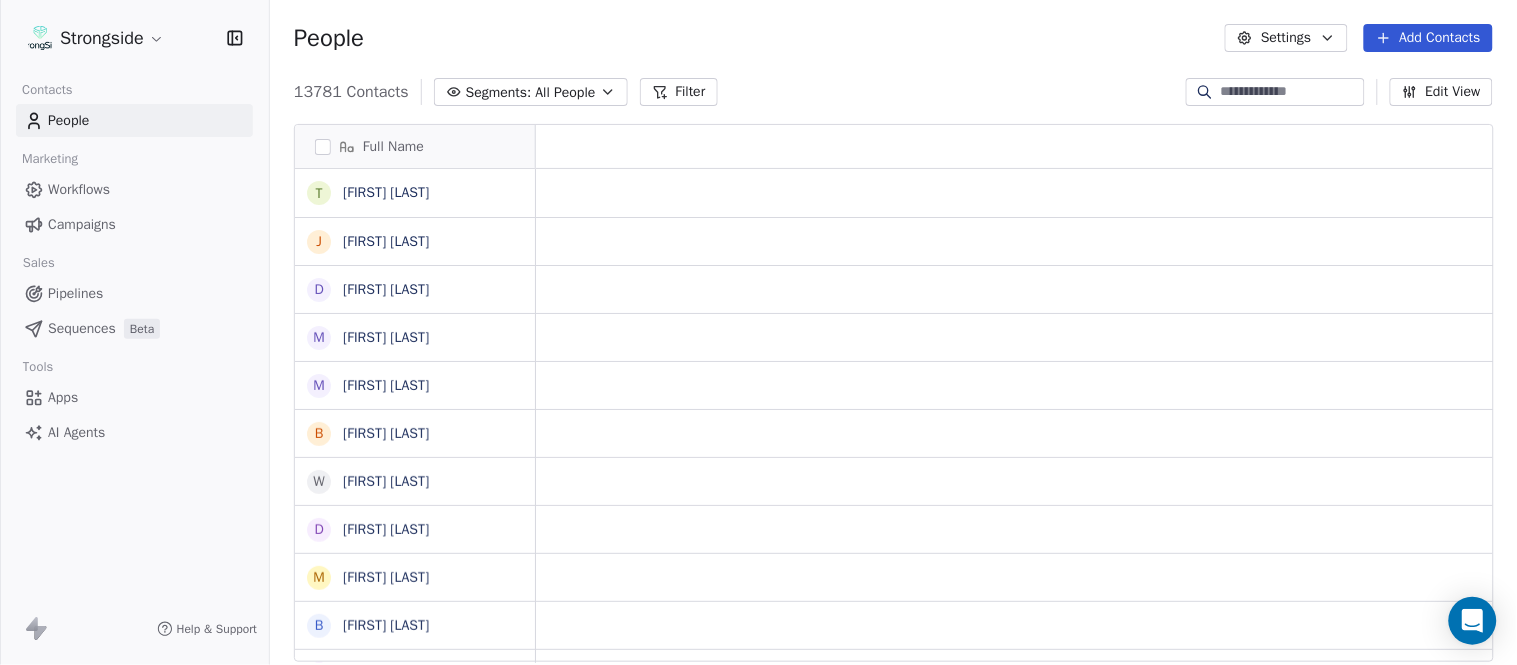 scroll, scrollTop: 0, scrollLeft: 0, axis: both 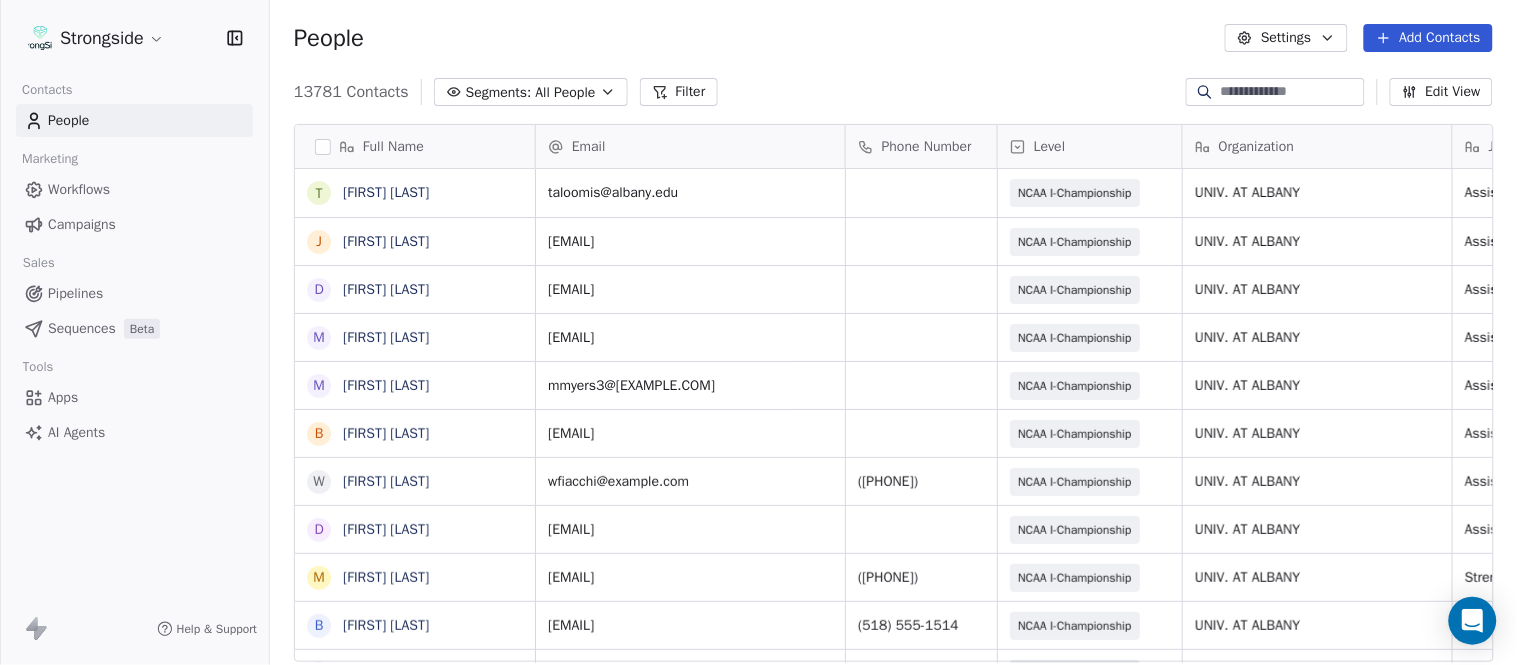 click on "Add Contacts" at bounding box center [1428, 38] 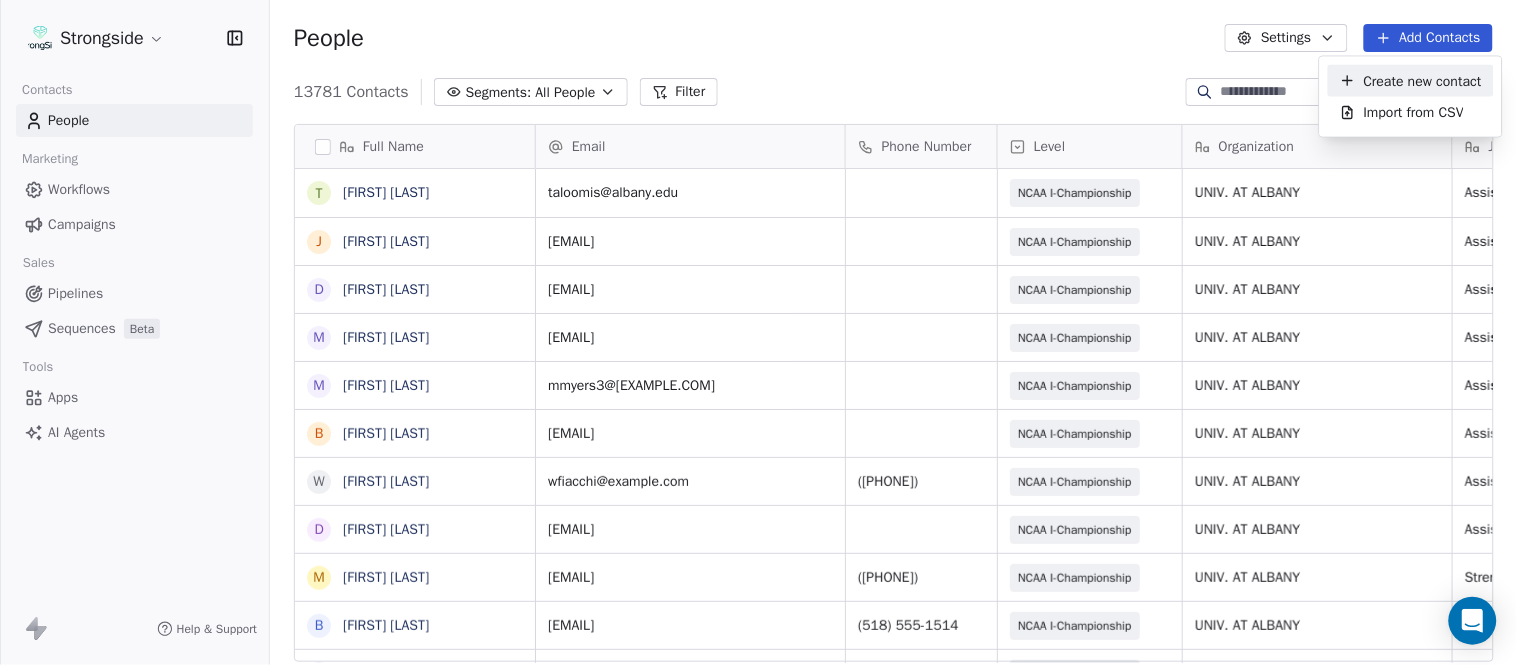 click on "Create new contact" at bounding box center [1423, 80] 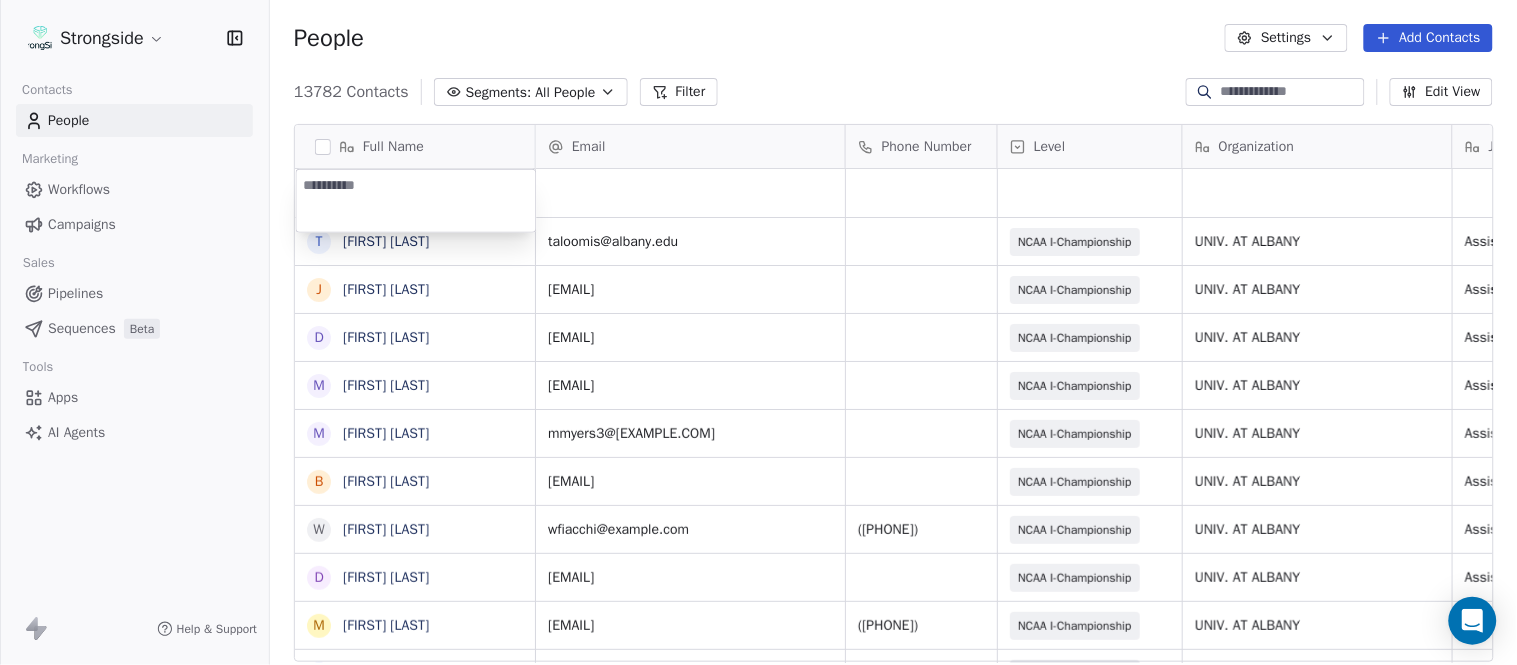 type on "**********" 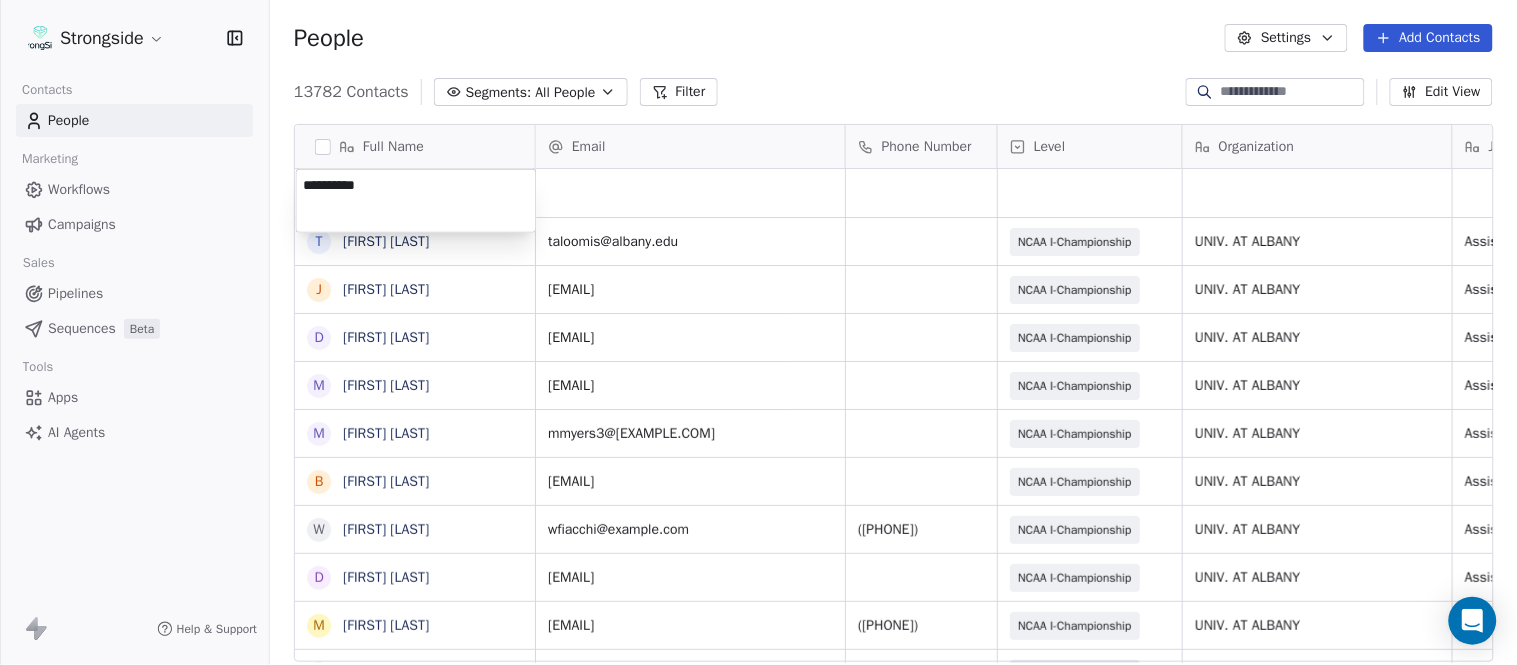 click on "Strongside Contacts People Marketing Workflows Campaigns Sales Pipelines Sequences Beta Tools Apps AI Agents Help & Support People Settings  Add Contacts 13782 Contacts Segments: All People Filter  Edit View Tag Add to Sequence Export Full Name T Triston Loomis J Jourdan Townsend D Diamond Weaver M Mike Livingston M Mikal Myers B Bill Nesselt W Will Fiacchi D Dave Bucar M Matthew Barber B Bryan Mannarino J Jennifer Carron C Casey Mae Filiaci T Taylor OConnor C Conor Rafferty J Jay Geiger J Jared Ambrose M Maryfrancis Keegan M Mark Benson B Brendan Smith C Chris Calabrese V Vic Cegles J Jon Simmons J Jordan Orlovsky G Griffith Hunter A Adam Lovan S Sean Hammonds C Chris Bache K Kevin Elliott A Anthony Davis II S Steve Martino Email Phone Number Level Organization Job Title Tags Created Date BST Status Aug 09, 2025 12:47 AM taloomis@albany.edu NCAA I-Championship UNIV. AT ALBANY Assistant Coach Aug 09, 2025 12:45 AM jatownsend@albany.edu NCAA I-Championship UNIV. AT ALBANY Assistant Coach dweaver@albany.edu" at bounding box center (758, 332) 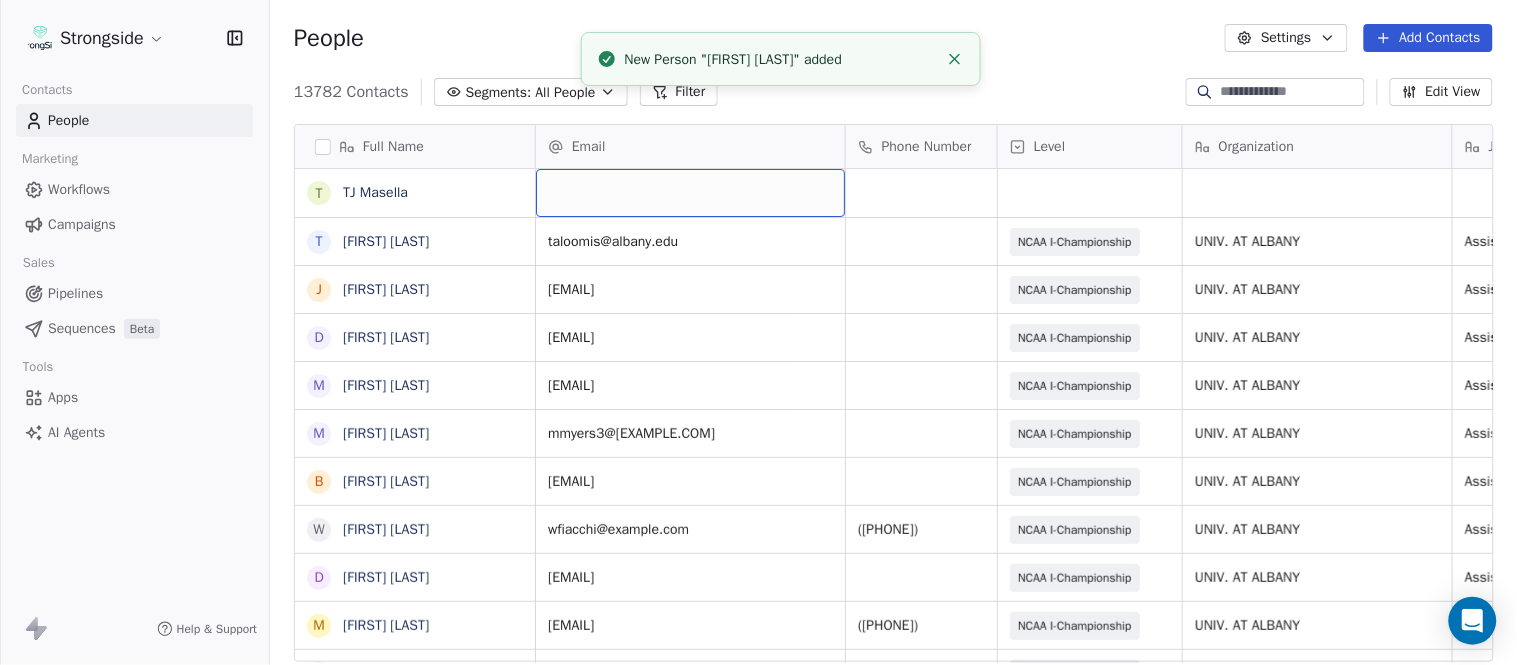 click at bounding box center [690, 193] 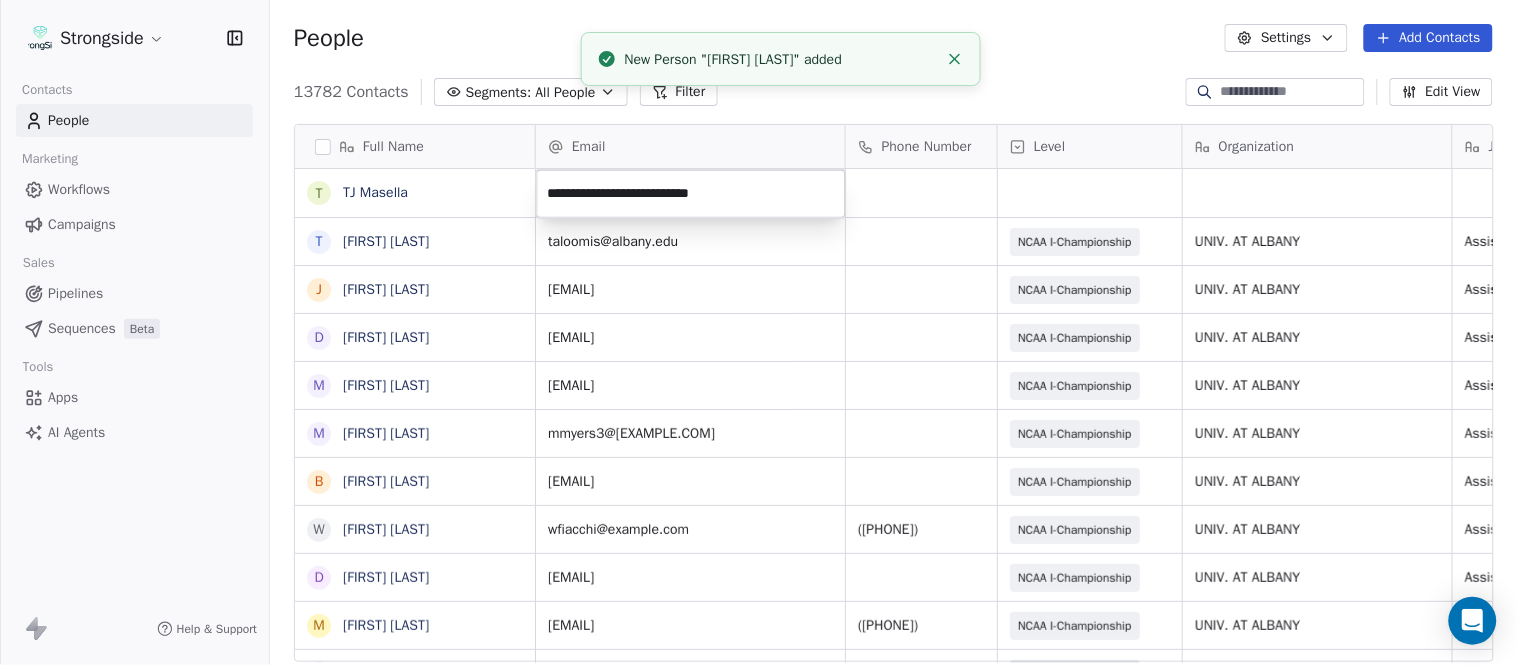 click on "Strongside Contacts People Marketing Workflows Campaigns Sales Pipelines Sequences Beta Tools Apps AI Agents Help & Support People Settings  Add Contacts 13782 Contacts Segments: All People Filter  Edit View Tag Add to Sequence Export Full Name T TJ Masella T Triston Loomis J Jourdan Townsend D Diamond Weaver M Mike Livingston M Mikal Myers B Bill Nesselt W Will Fiacchi D Dave Bucar M Matthew Barber B Bryan Mannarino J Jennifer Carron C Casey Mae Filiaci T Taylor OConnor C Conor Rafferty J Jay Geiger J Jared Ambrose M Maryfrancis Keegan M Mark Benson B Brendan Smith C Chris Calabrese V Vic Cegles J Jon Simmons J Jordan Orlovsky G Griffith Hunter A Adam Lovan S Sean Hammonds C Chris Bache K Kevin Elliott A Anthony Davis II S Steve Martino Email Phone Number Level Organization Job Title Tags Created Date BST Status Aug 09, 2025 12:47 AM taloomis@albany.edu NCAA I-Championship UNIV. AT ALBANY Assistant Coach Aug 09, 2025 12:45 AM jatownsend@albany.edu NCAA I-Championship UNIV. AT ALBANY Assistant Coach NIL SID" at bounding box center (758, 332) 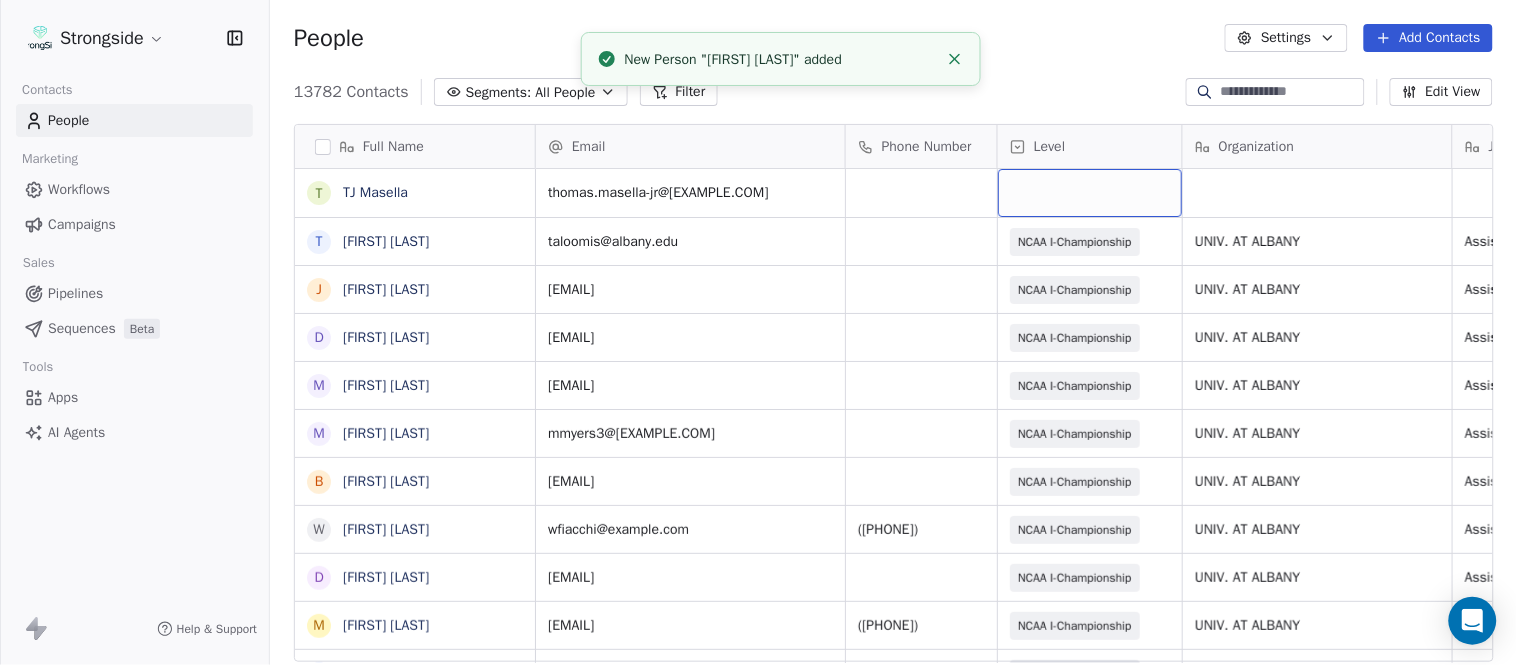 click at bounding box center [1090, 193] 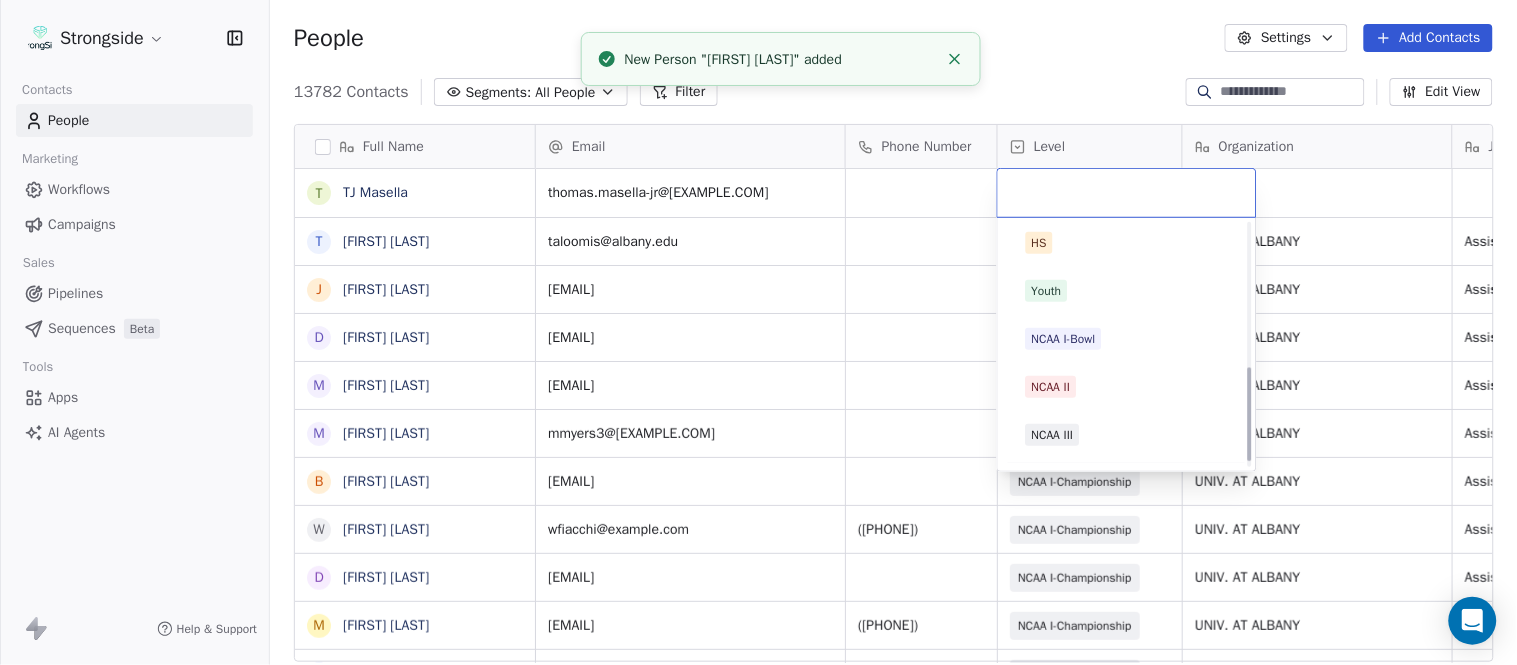 scroll, scrollTop: 378, scrollLeft: 0, axis: vertical 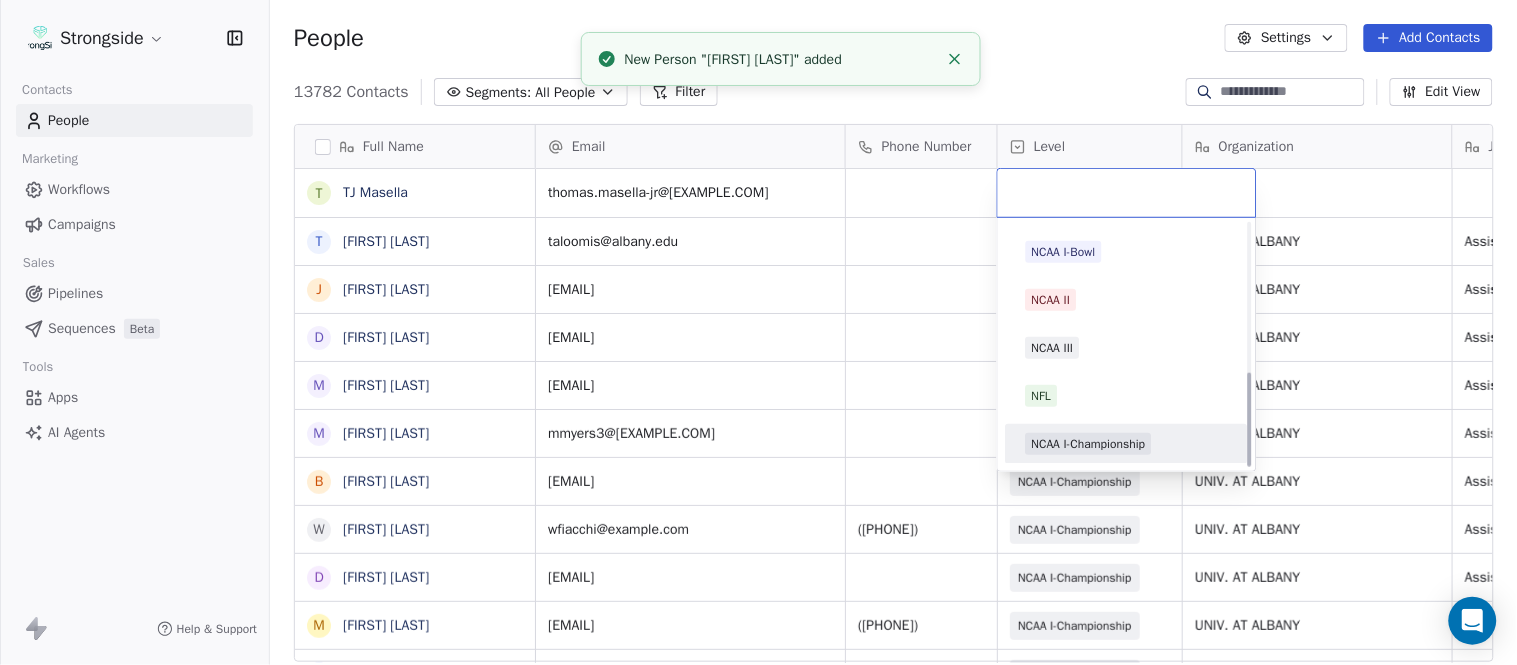 click on "NCAA I-Championship" at bounding box center (1089, 444) 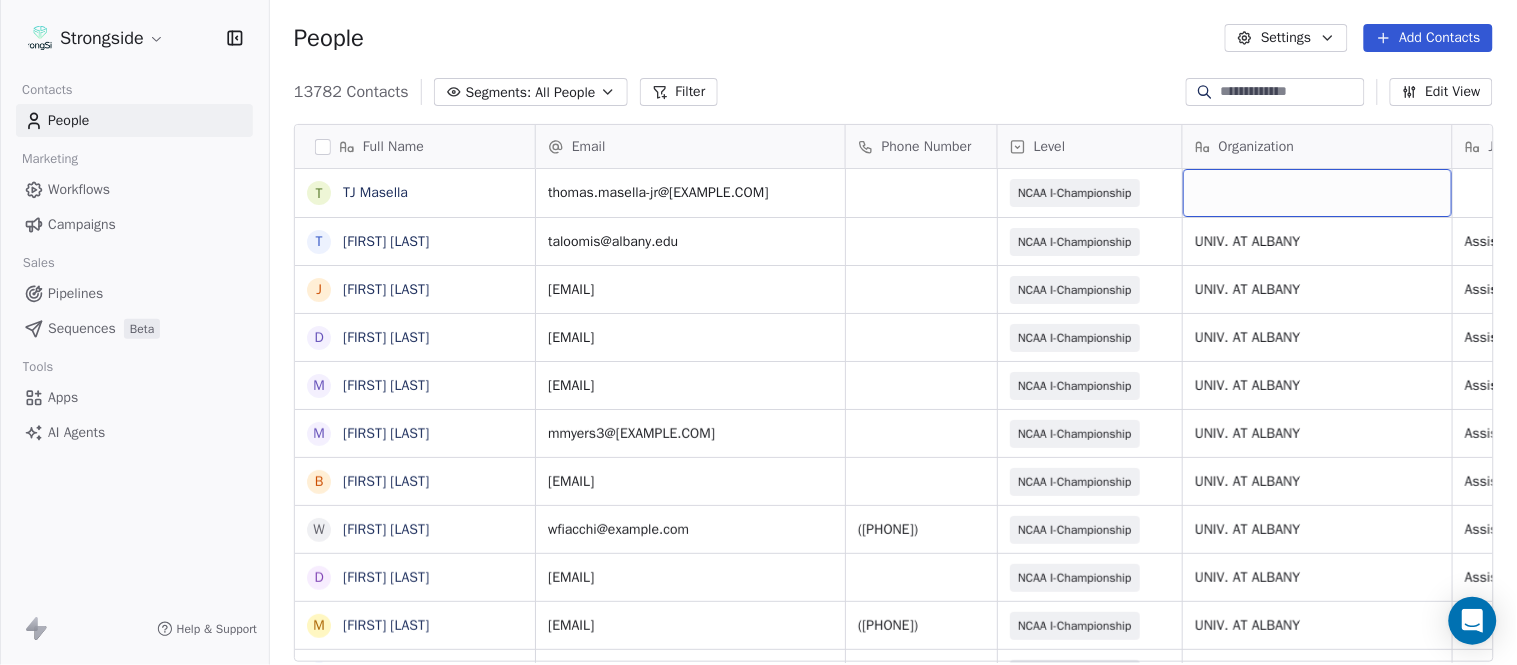 click at bounding box center (1317, 193) 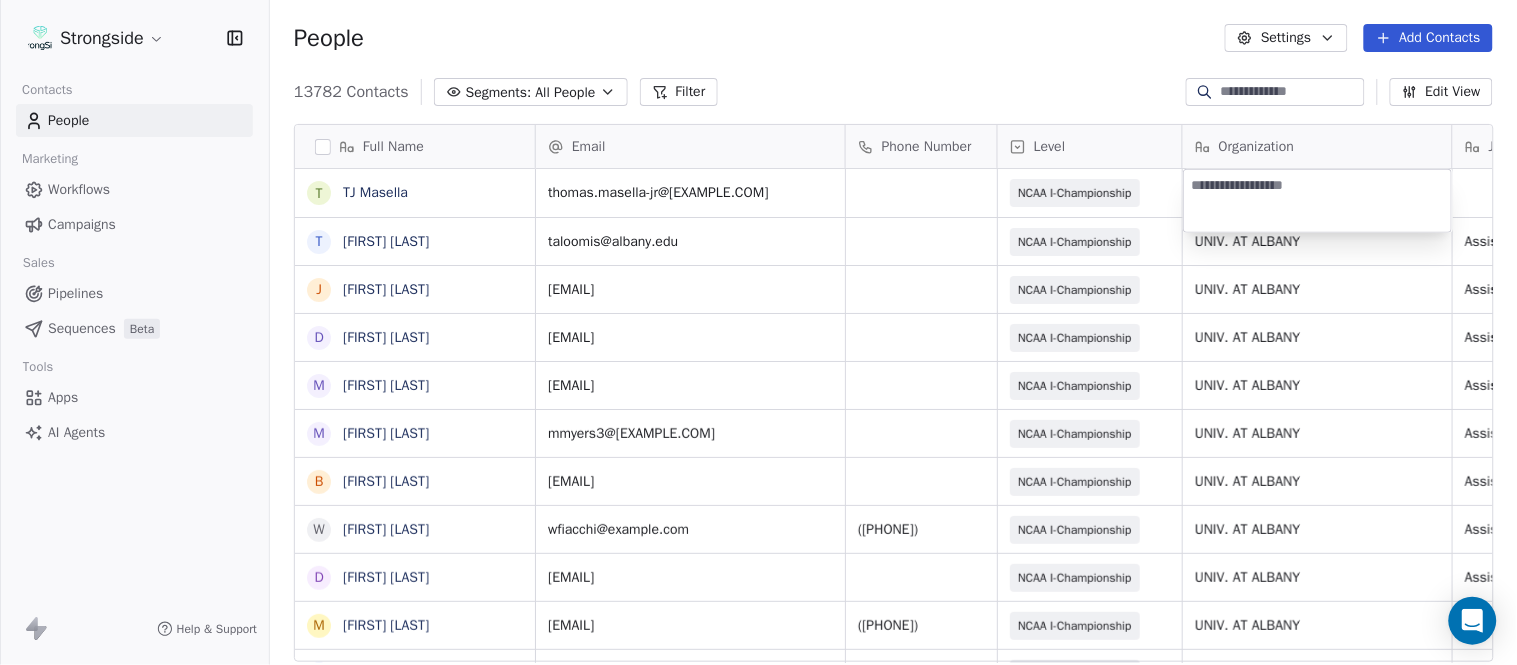 click on "Strongside Contacts People Marketing Workflows Campaigns Sales Pipelines Sequences Beta Tools Apps AI Agents Help & Support People Settings  Add Contacts 13782 Contacts Segments: All People Filter  Edit View Tag Add to Sequence Export Full Name T TJ Masella T Triston Loomis J Jourdan Townsend D Diamond Weaver M Mike Livingston M Mikal Myers B Bill Nesselt W Will Fiacchi D Dave Bucar M Matthew Barber B Bryan Mannarino J Jennifer Carron C Casey Mae Filiaci T Taylor OConnor C Conor Rafferty J Jay Geiger J Jared Ambrose M Maryfrancis Keegan M Mark Benson B Brendan Smith C Chris Calabrese V Vic Cegles J Jon Simmons J Jordan Orlovsky G Griffith Hunter A Adam Lovan S Sean Hammonds C Chris Bache K Kevin Elliott A Anthony Davis II S Steve Martino Email Phone Number Level Organization Job Title Tags Created Date BST Status thomas.masella-jr@wagner.edu NCAA I-Championship Aug 09, 2025 12:47 AM taloomis@albany.edu NCAA I-Championship UNIV. AT ALBANY Assistant Coach Aug 09, 2025 12:45 AM jatownsend@albany.edu NIL SID" at bounding box center (758, 332) 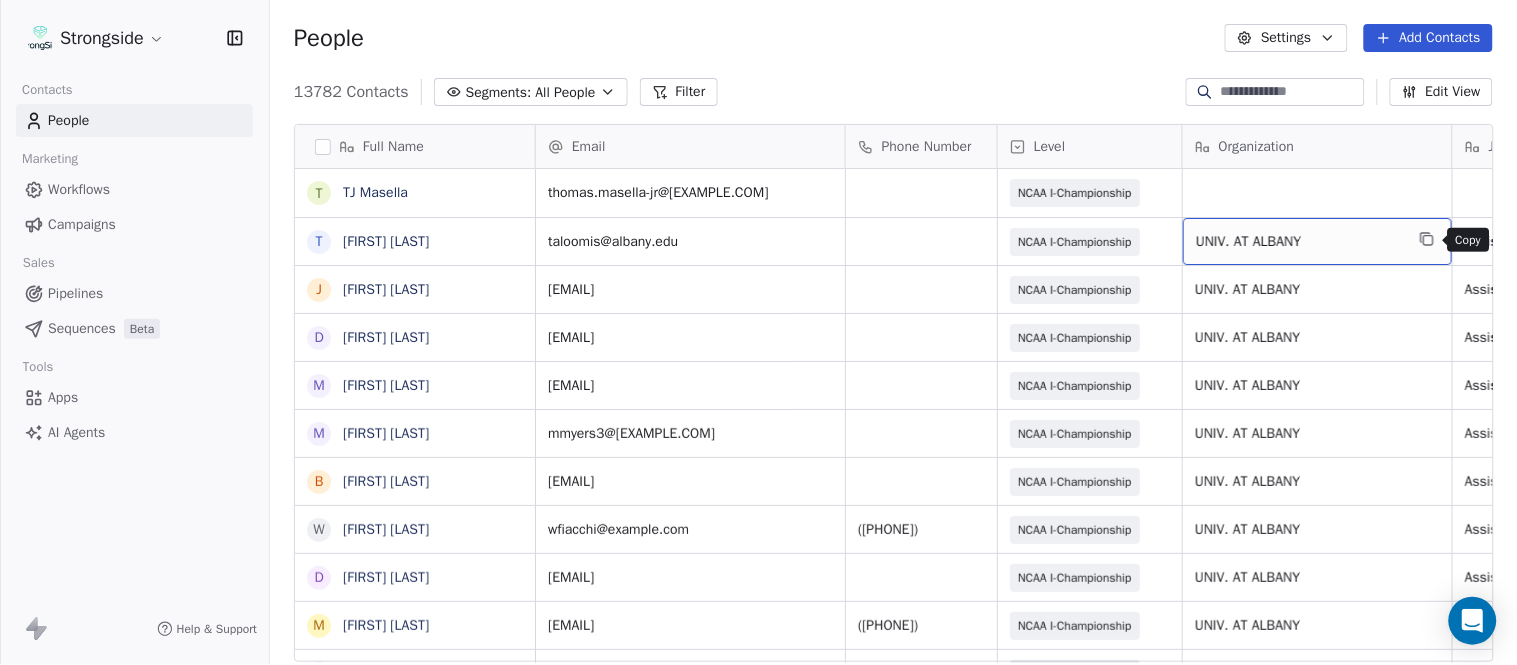 drag, startPoint x: 1424, startPoint y: 234, endPoint x: 1331, endPoint y: 208, distance: 96.56604 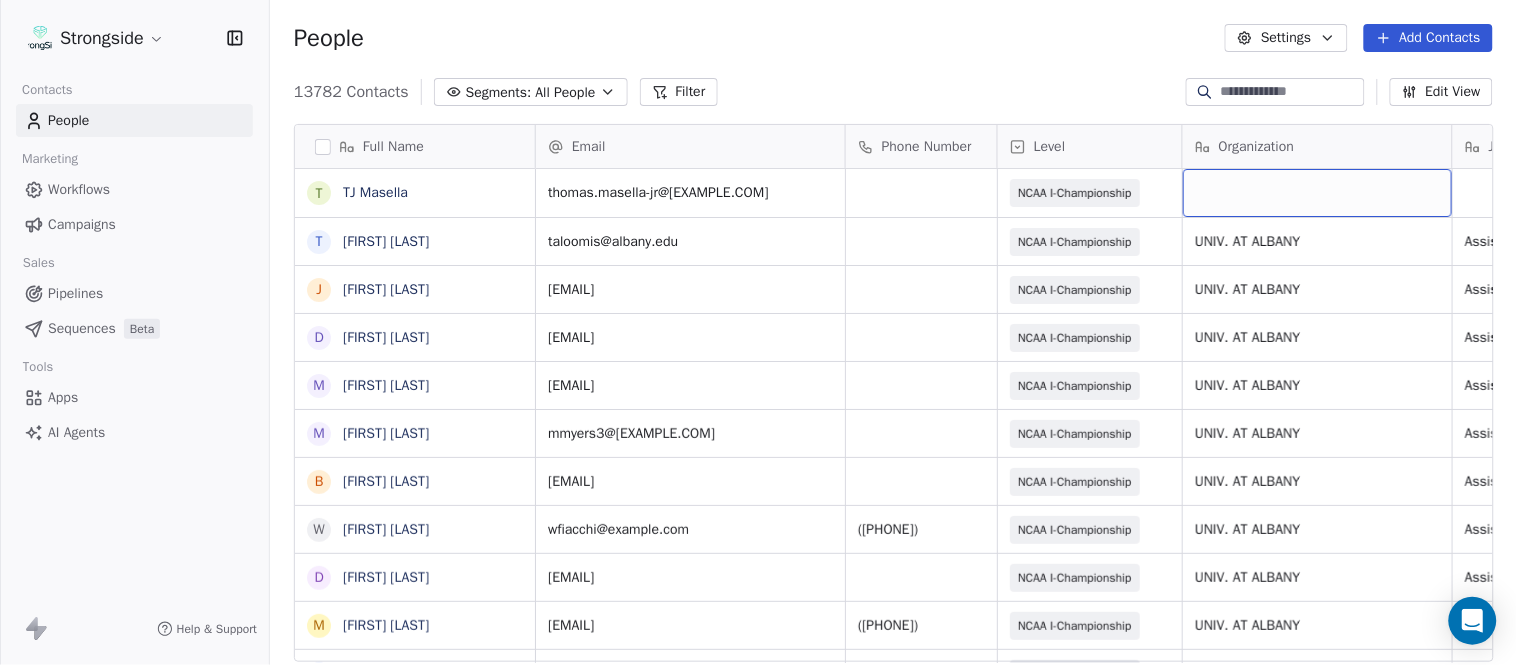 click at bounding box center (1317, 193) 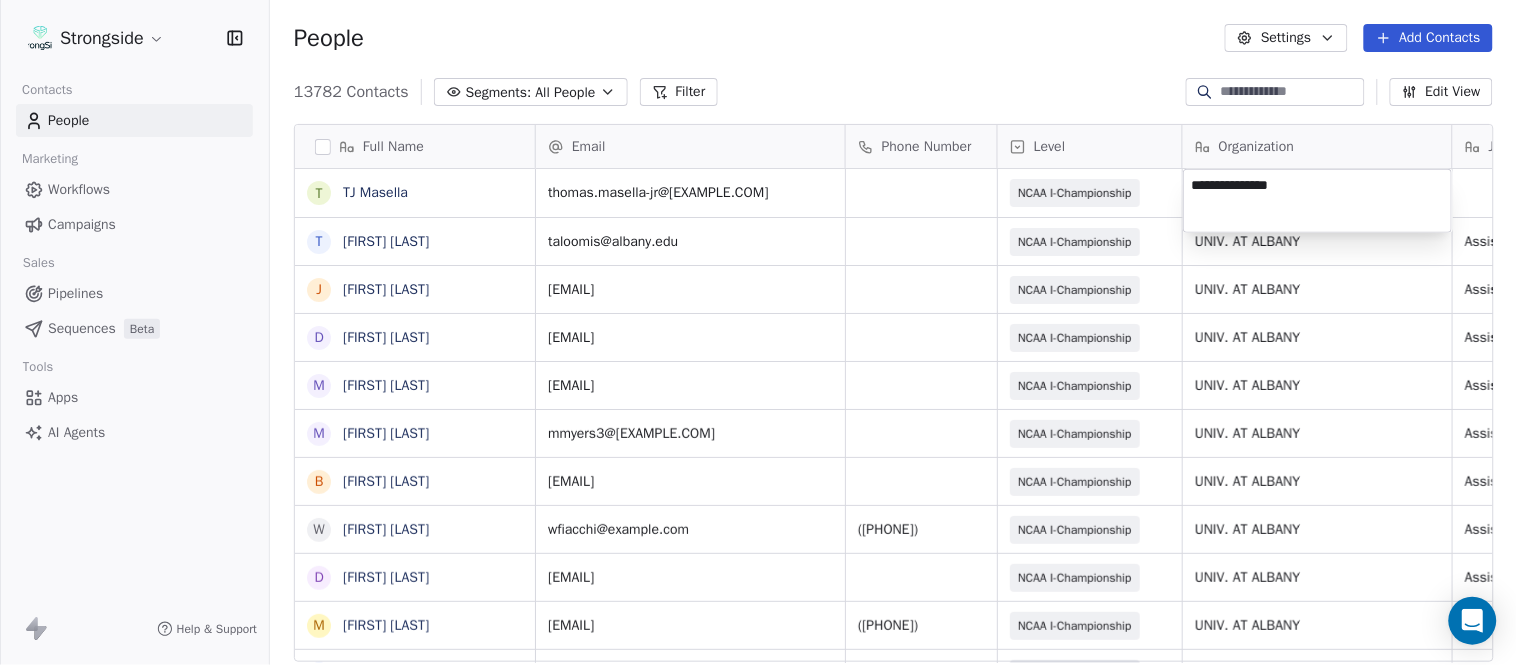 click on "Strongside Contacts People Marketing Workflows Campaigns Sales Pipelines Sequences Beta Tools Apps AI Agents Help & Support People Settings  Add Contacts 13782 Contacts Segments: All People Filter  Edit View Tag Add to Sequence Export Full Name T TJ Masella T Triston Loomis J Jourdan Townsend D Diamond Weaver M Mike Livingston M Mikal Myers B Bill Nesselt W Will Fiacchi D Dave Bucar M Matthew Barber B Bryan Mannarino J Jennifer Carron C Casey Mae Filiaci T Taylor OConnor C Conor Rafferty J Jay Geiger J Jared Ambrose M Maryfrancis Keegan M Mark Benson B Brendan Smith C Chris Calabrese V Vic Cegles J Jon Simmons J Jordan Orlovsky G Griffith Hunter A Adam Lovan S Sean Hammonds C Chris Bache K Kevin Elliott A Anthony Davis II S Steve Martino Email Phone Number Level Organization Job Title Tags Created Date BST Status thomas.masella-jr@wagner.edu NCAA I-Championship Aug 09, 2025 12:47 AM taloomis@albany.edu NCAA I-Championship UNIV. AT ALBANY Assistant Coach Aug 09, 2025 12:45 AM jatownsend@albany.edu NIL SID" at bounding box center (758, 332) 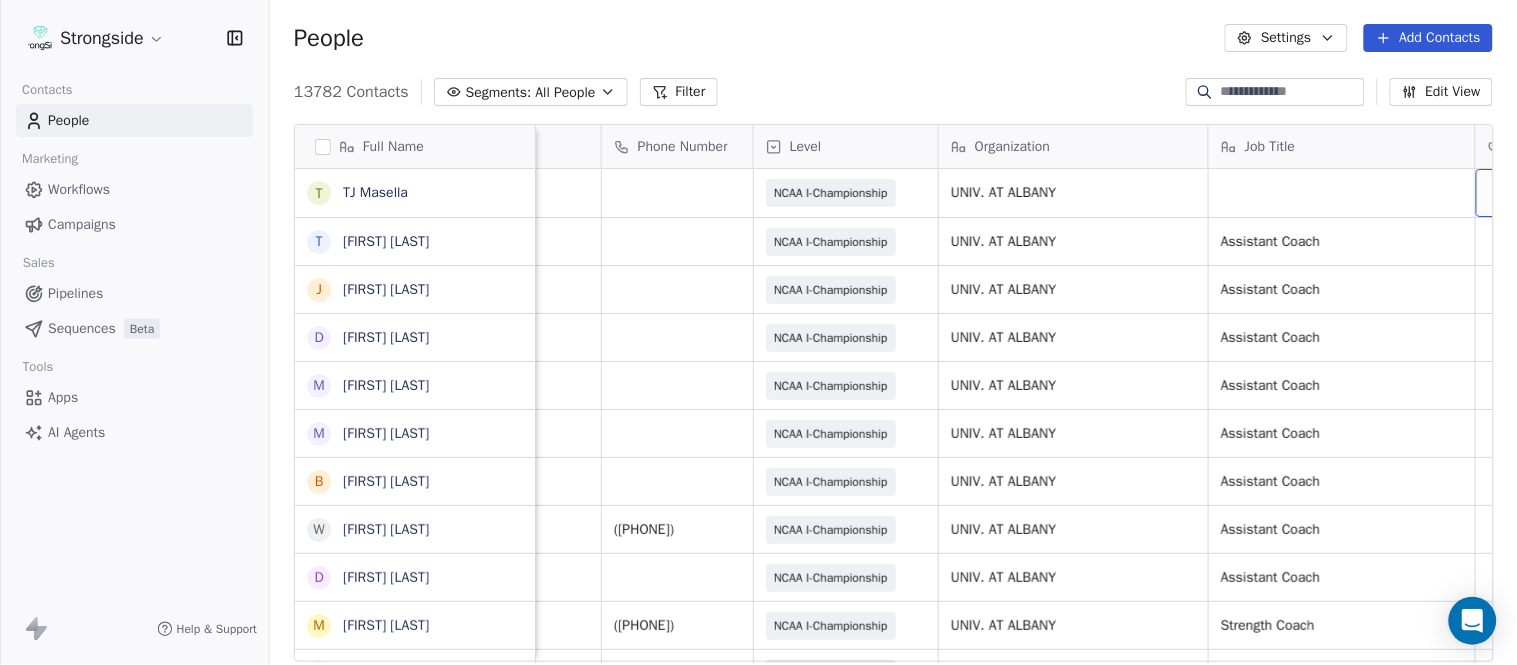 scroll, scrollTop: 0, scrollLeft: 344, axis: horizontal 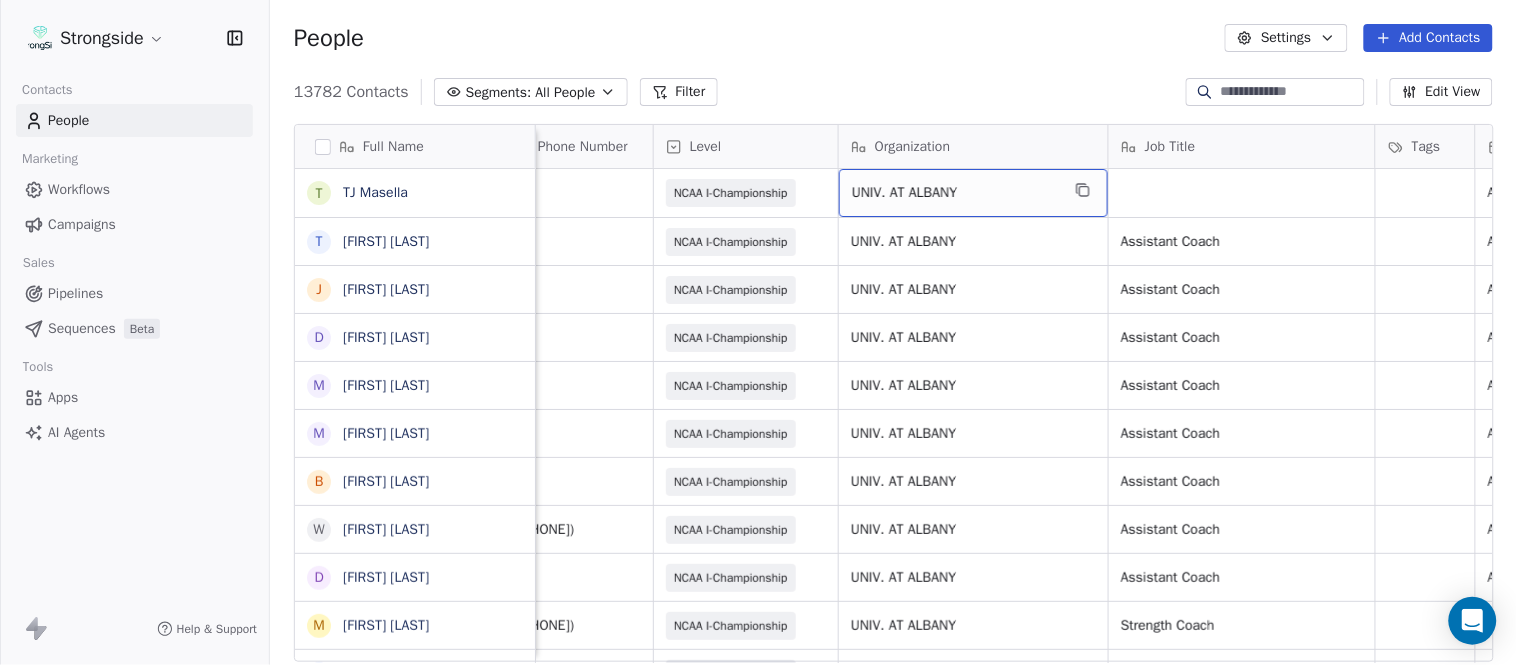 click on "UNIV. AT ALBANY" at bounding box center (973, 193) 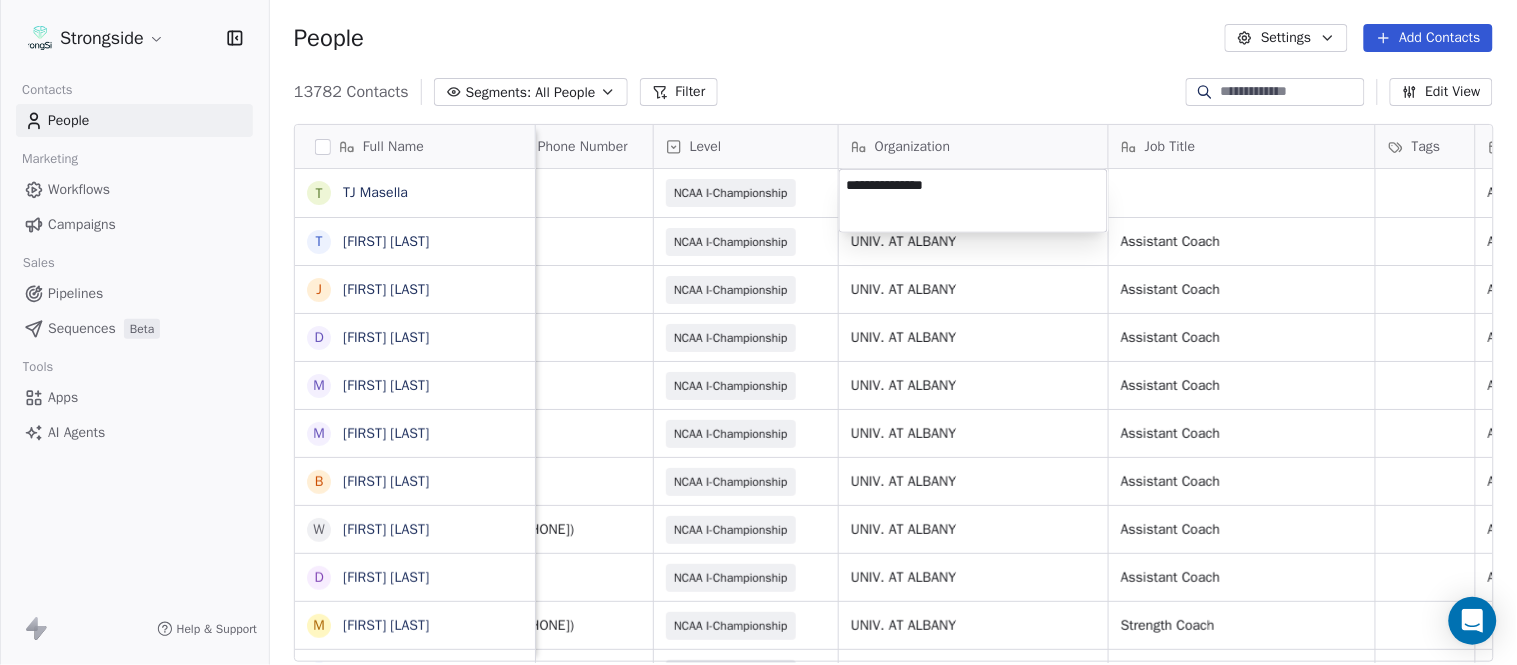 type on "**********" 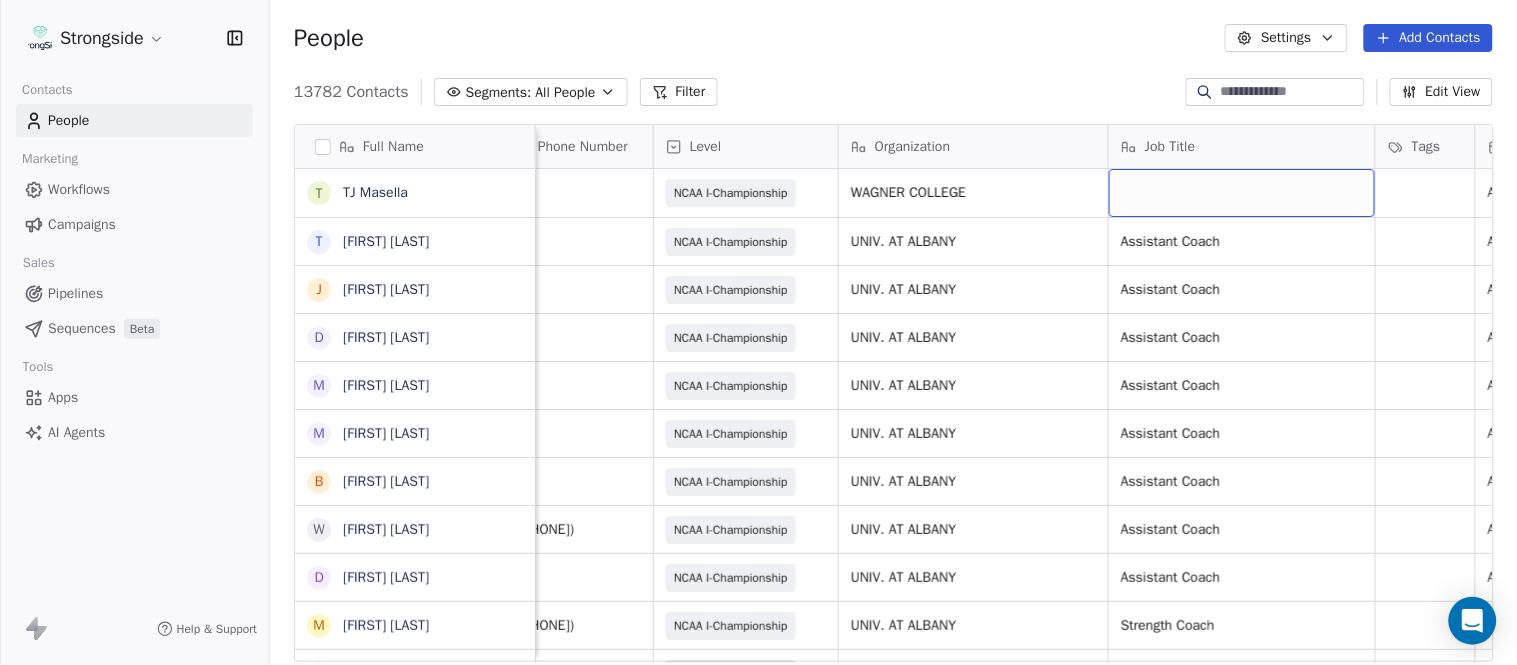 click at bounding box center [1242, 193] 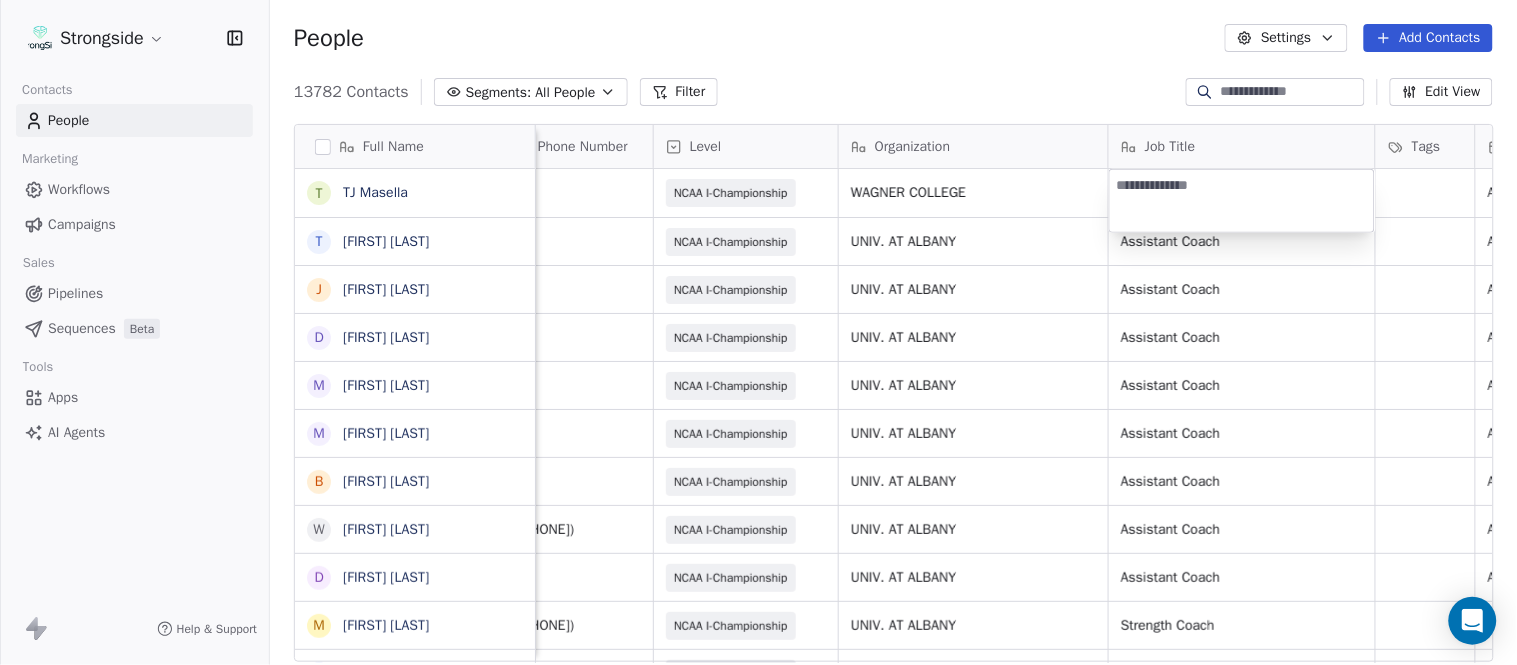 type on "**********" 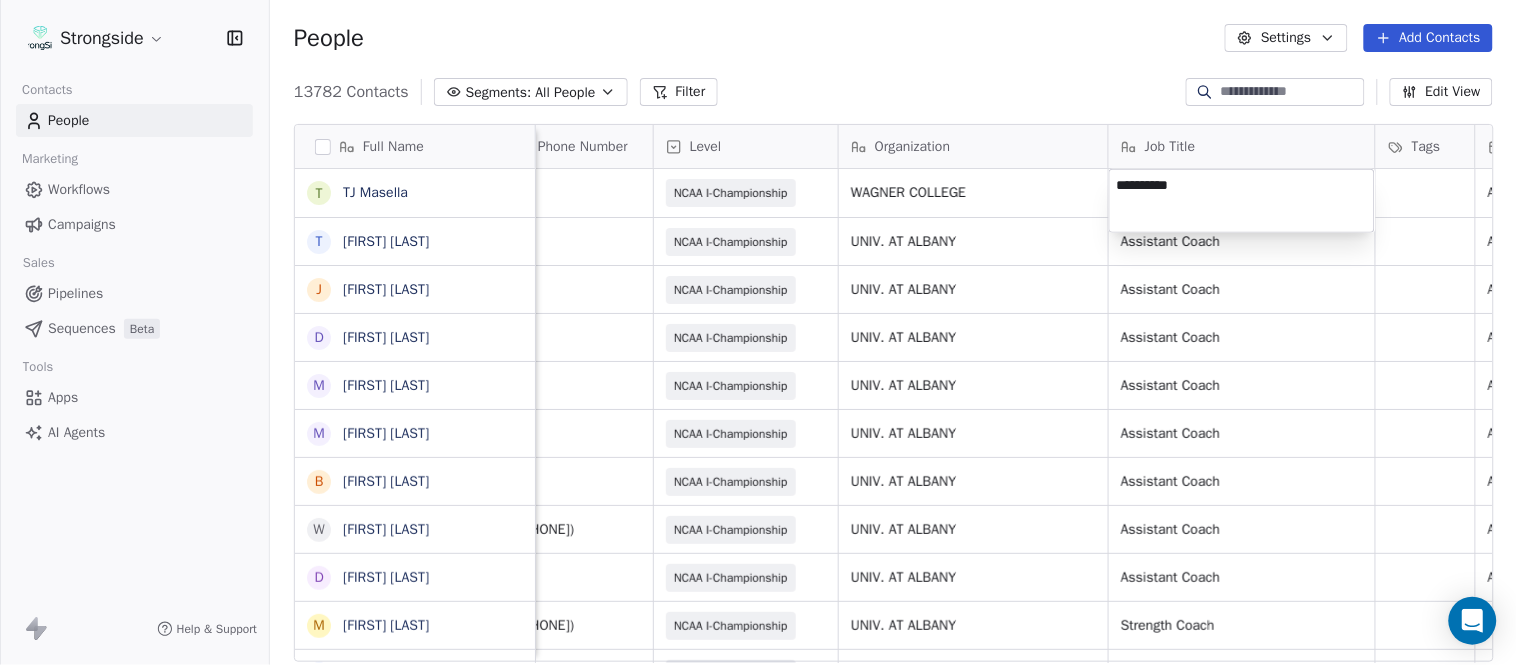 click on "Strongside Contacts People Marketing Workflows Campaigns Sales Pipelines Sequences Beta Tools Apps AI Agents Help & Support People Settings  Add Contacts 13782 Contacts Segments: All People Filter  Edit View Tag Add to Sequence Export Full Name T TJ Masella T Triston Loomis J Jourdan Townsend D Diamond Weaver M Mike Livingston M Mikal Myers B Bill Nesselt W Will Fiacchi D Dave Bucar M Matthew Barber B Bryan Mannarino J Jennifer Carron C Casey Mae Filiaci T Taylor OConnor C Conor Rafferty J Jay Geiger J Jared Ambrose M Maryfrancis Keegan M Mark Benson B Brendan Smith C Chris Calabrese V Vic Cegles J Jon Simmons J Jordan Orlovsky G Griffith Hunter A Adam Lovan S Sean Hammonds C Chris Bache K Kevin Elliott A Anthony Davis II S Steve Martino Email Phone Number Level Organization Job Title Tags Created Date BST Status Priority Emails Auto Clicked thomas.masella-jr@wagner.edu NCAA I-Championship WAGNER COLLEGE Aug 09, 2025 12:47 AM taloomis@albany.edu NCAA I-Championship UNIV. AT ALBANY Assistant Coach NIL SID" at bounding box center (758, 332) 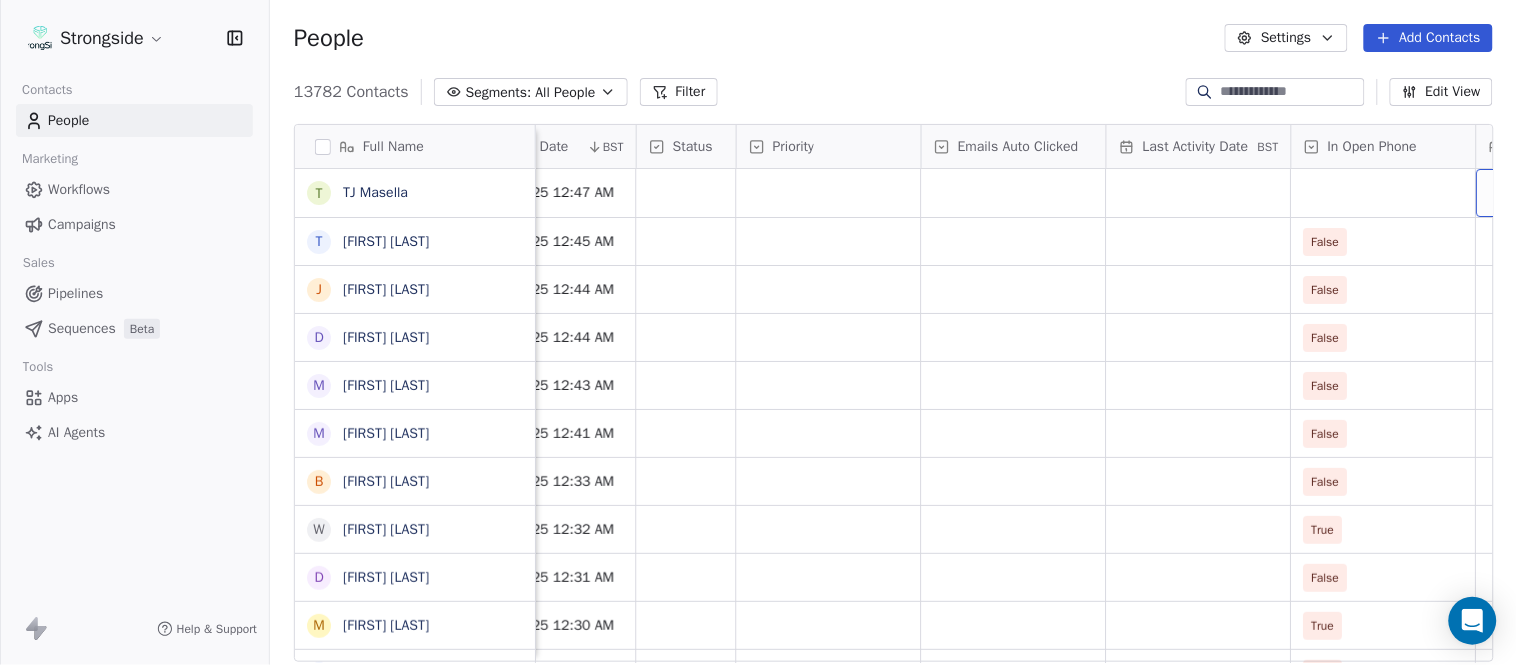scroll, scrollTop: 0, scrollLeft: 1554, axis: horizontal 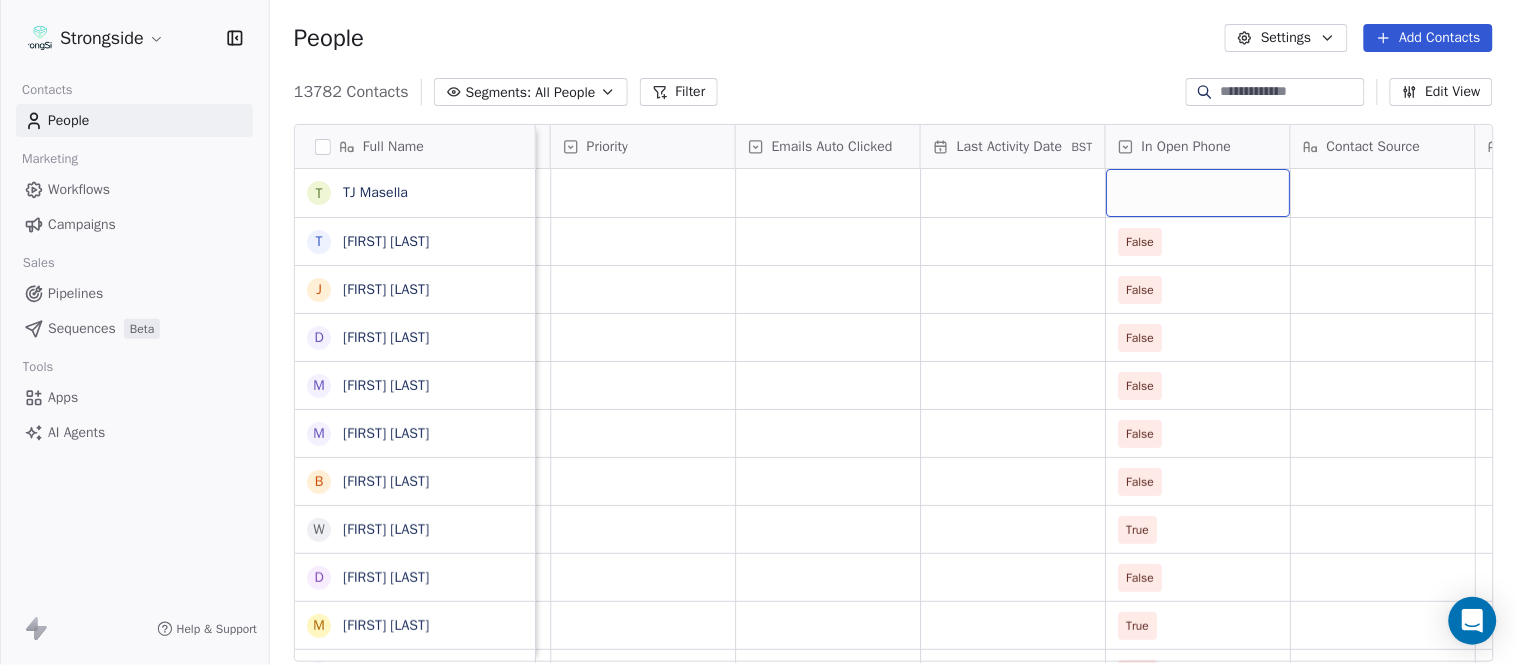 click at bounding box center [1198, 193] 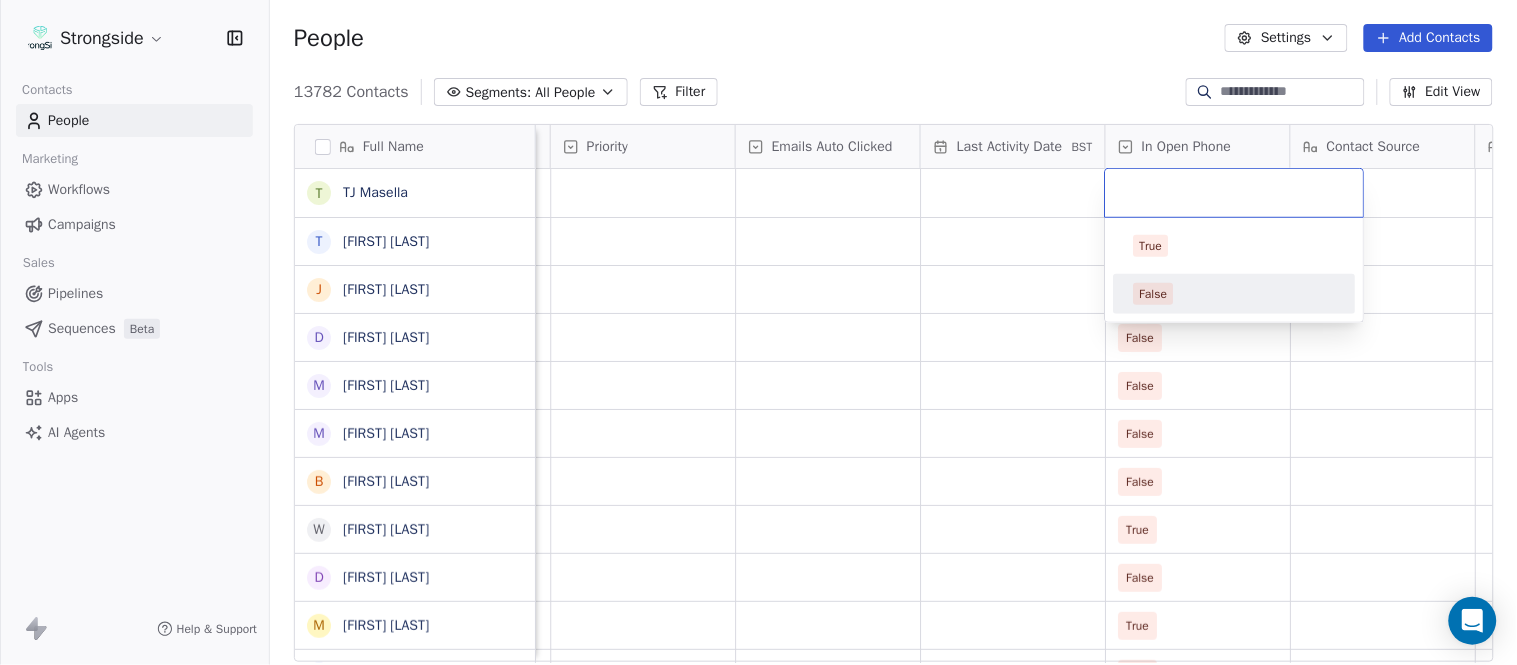 click on "False" at bounding box center [1235, 294] 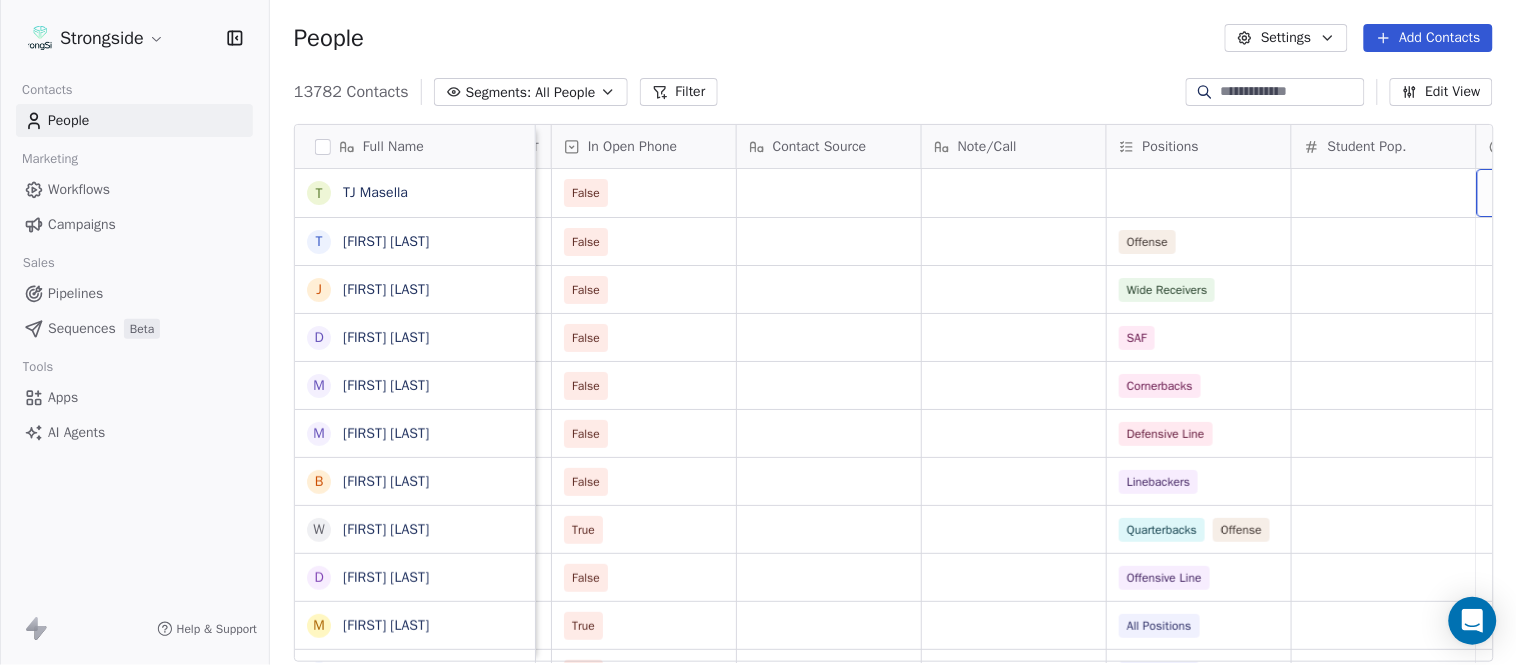 scroll, scrollTop: 0, scrollLeft: 2294, axis: horizontal 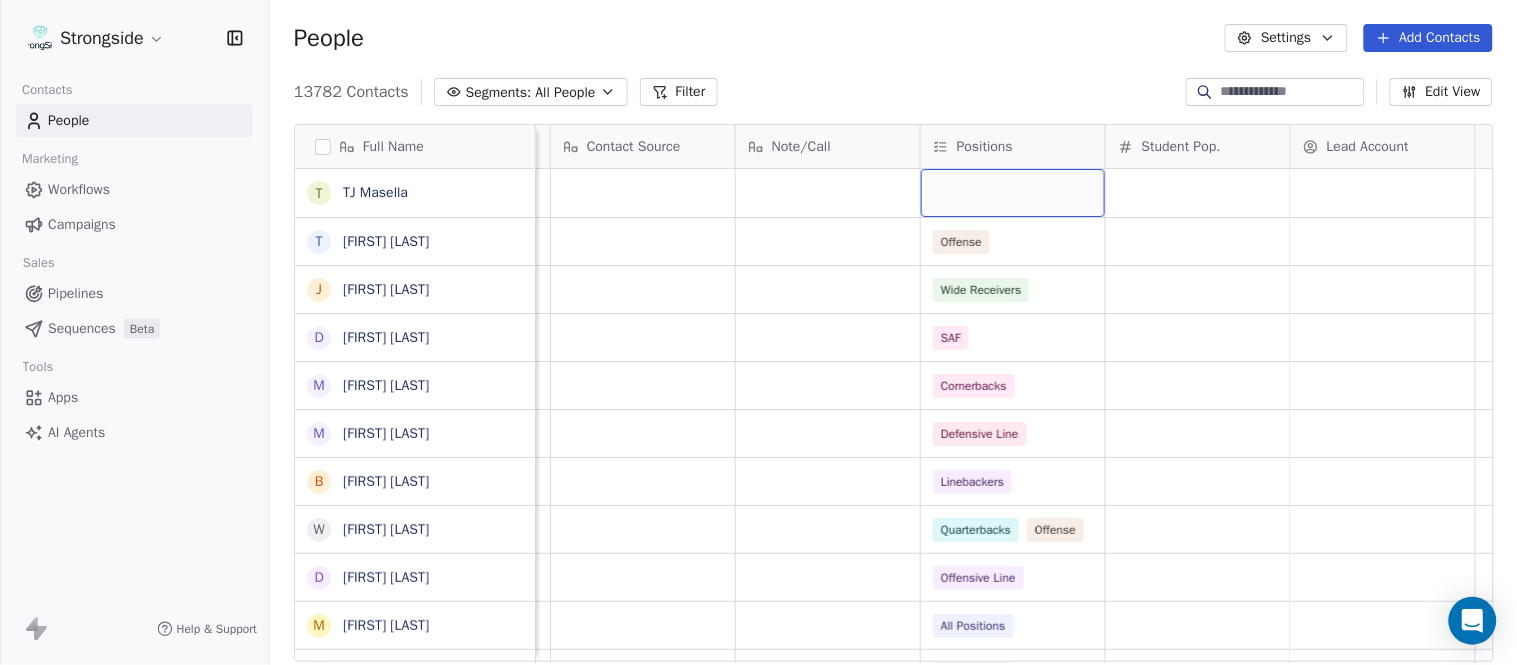 click at bounding box center [1013, 193] 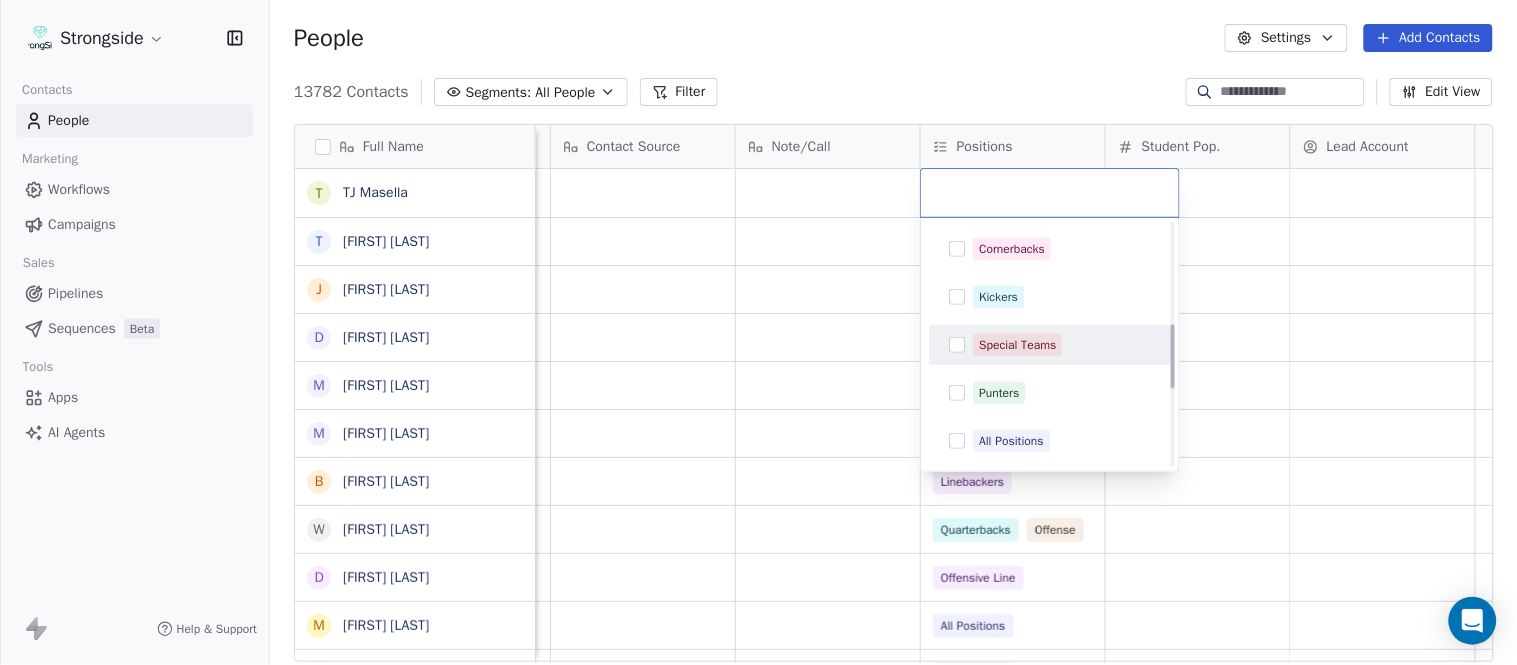 scroll, scrollTop: 444, scrollLeft: 0, axis: vertical 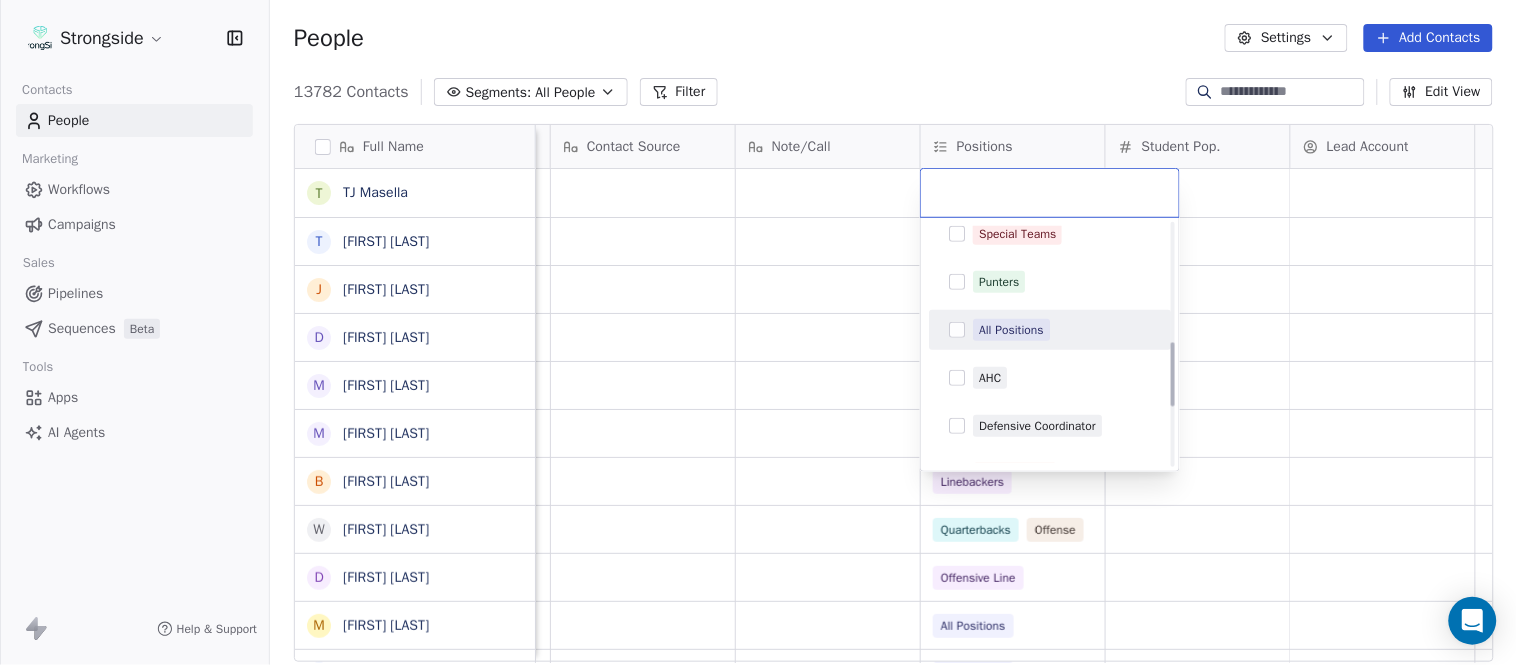 click on "All Positions" at bounding box center (1011, 330) 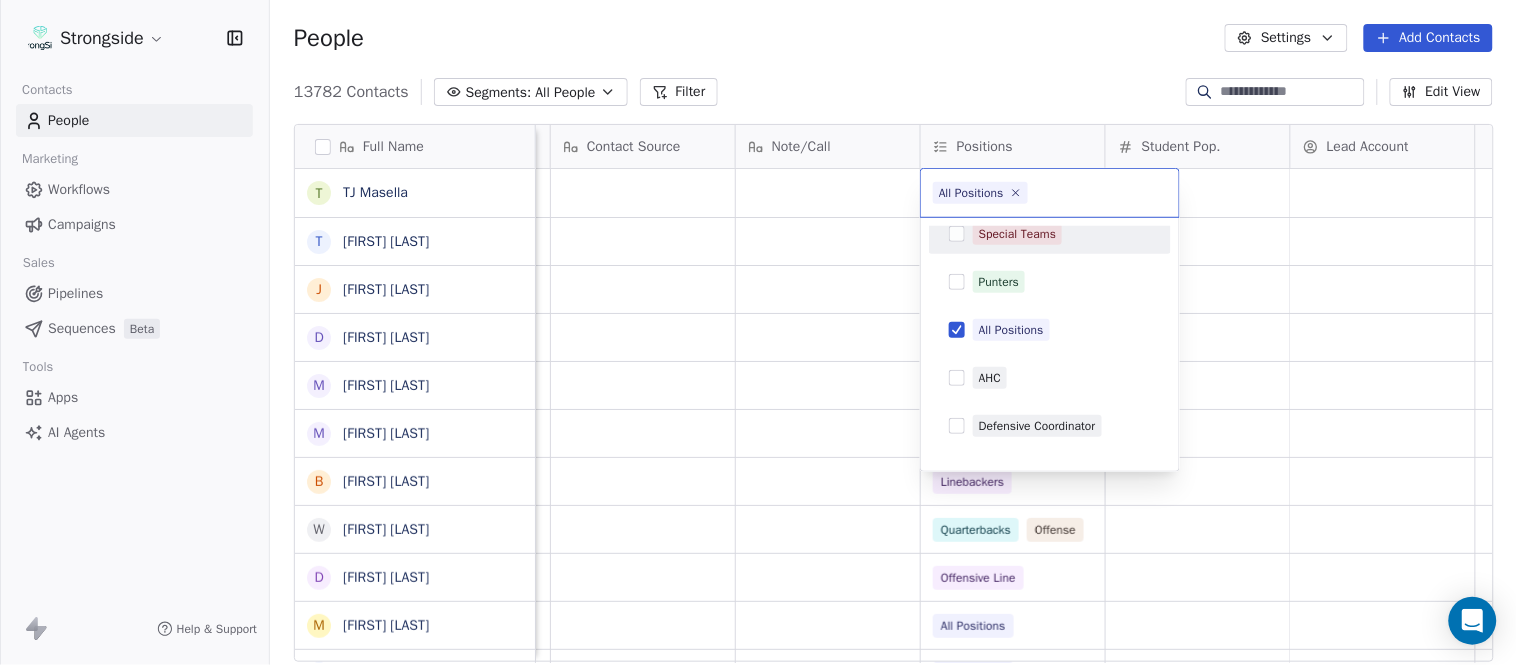 click on "Strongside Contacts People Marketing Workflows Campaigns Sales Pipelines Sequences Beta Tools Apps AI Agents Help & Support People Settings  Add Contacts 13782 Contacts Segments: All People Filter  Edit View Tag Add to Sequence Export Full Name T TJ Masella T Triston Loomis J Jourdan Townsend D Diamond Weaver M Mike Livingston M Mikal Myers B Bill Nesselt W Will Fiacchi D Dave Bucar M Matthew Barber B Bryan Mannarino J Jennifer Carron C Casey Mae Filiaci T Taylor OConnor C Conor Rafferty J Jay Geiger J Jared Ambrose M Maryfrancis Keegan M Mark Benson B Brendan Smith C Chris Calabrese V Vic Cegles J Jon Simmons J Jordan Orlovsky G Griffith Hunter A Adam Lovan S Sean Hammonds C Chris Bache K Kevin Elliott A Anthony Davis II S Steve Martino Priority Emails Auto Clicked Last Activity Date BST In Open Phone Contact Source Note/Call Positions Student Pop. Lead Account   False   False Offense   False Wide Receivers   False SAF   False Cornerbacks   False Defensive Line   False Linebackers   True Quarterbacks" at bounding box center [758, 332] 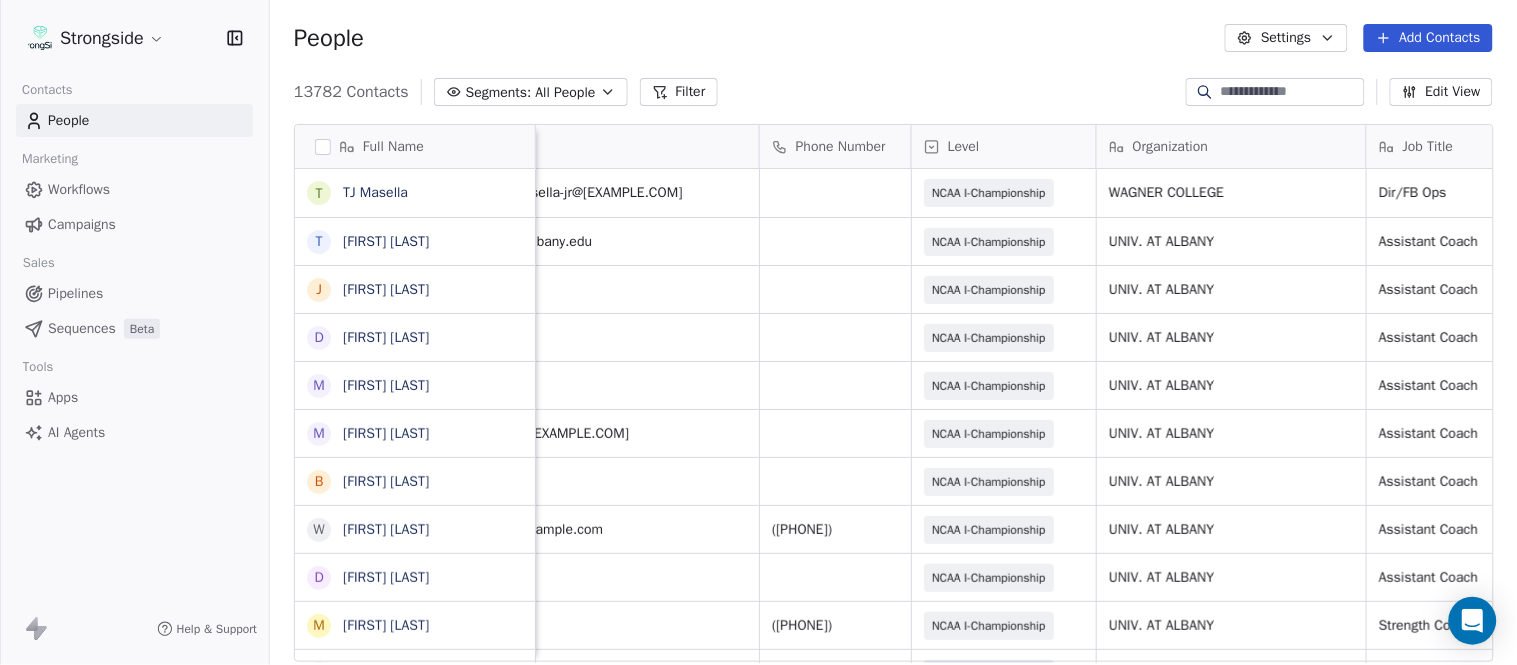 scroll, scrollTop: 0, scrollLeft: 0, axis: both 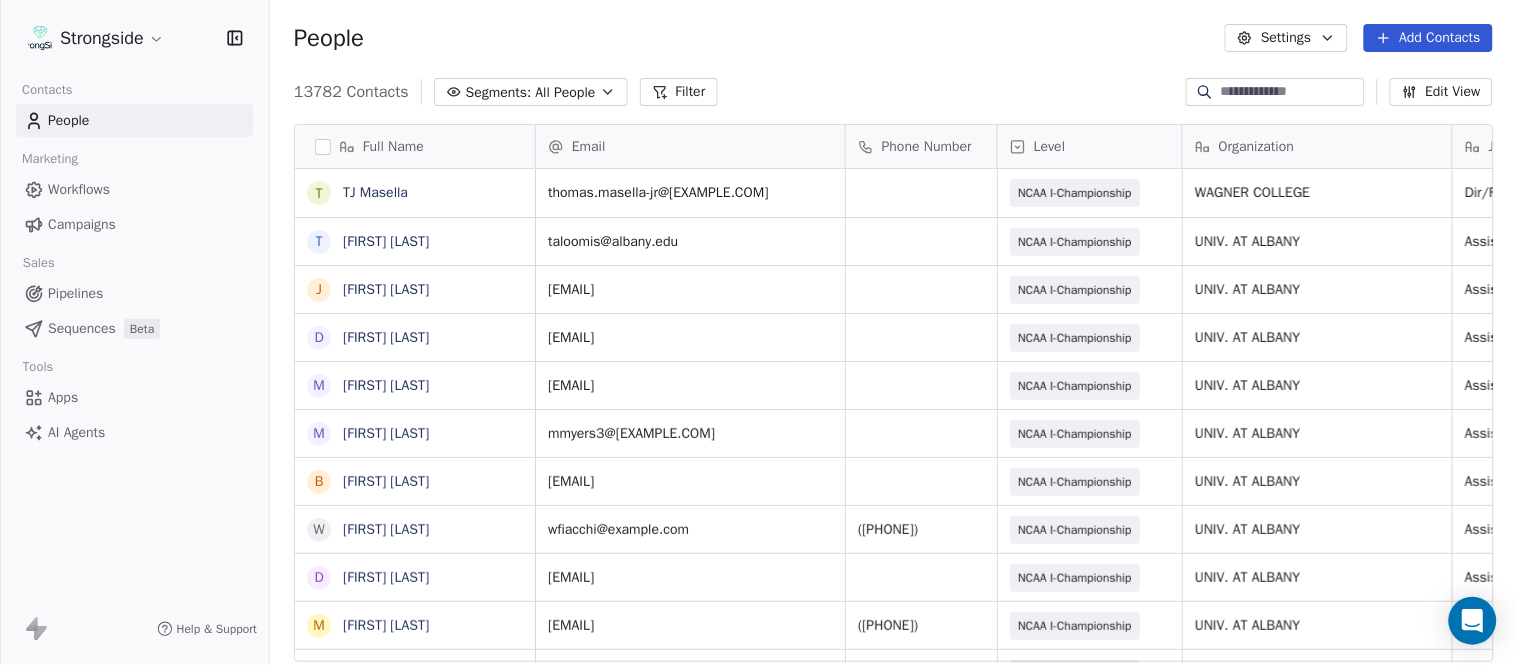 click on "Add Contacts" at bounding box center (1428, 38) 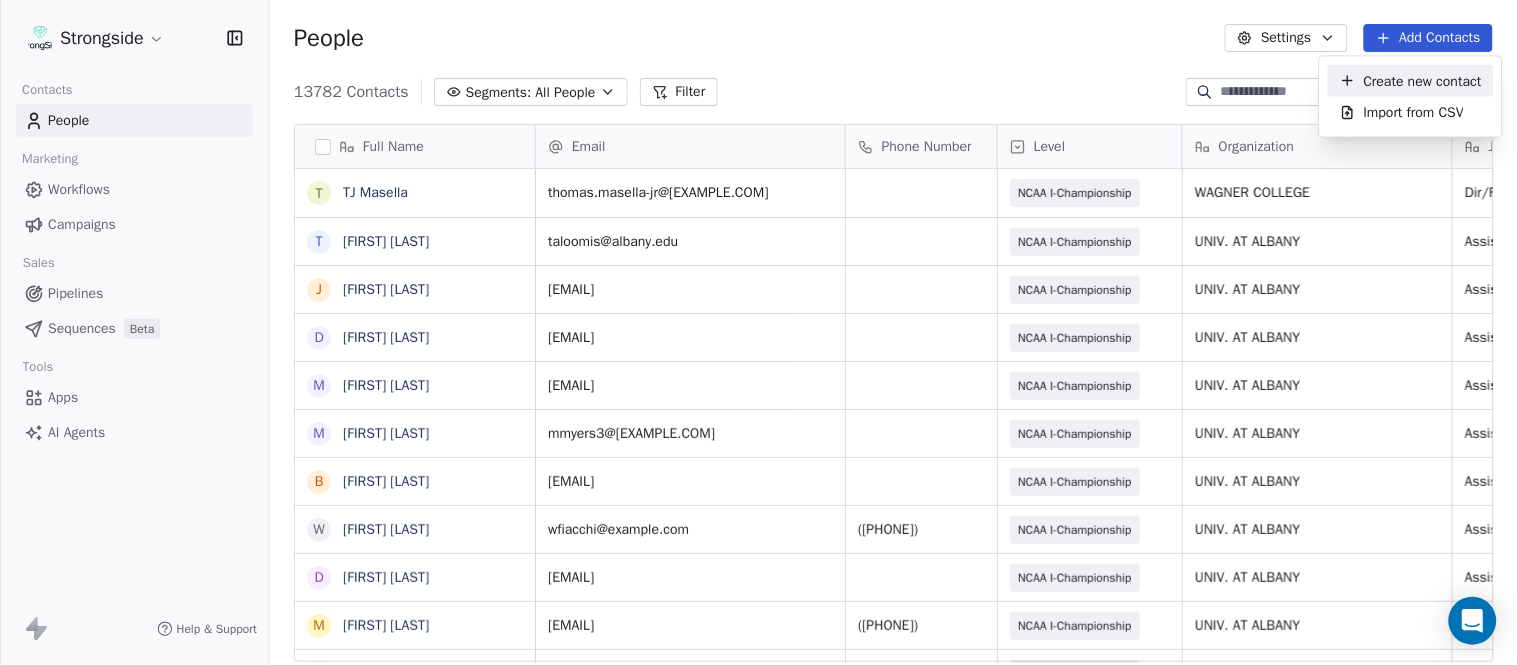 click on "Create new contact" at bounding box center [1411, 81] 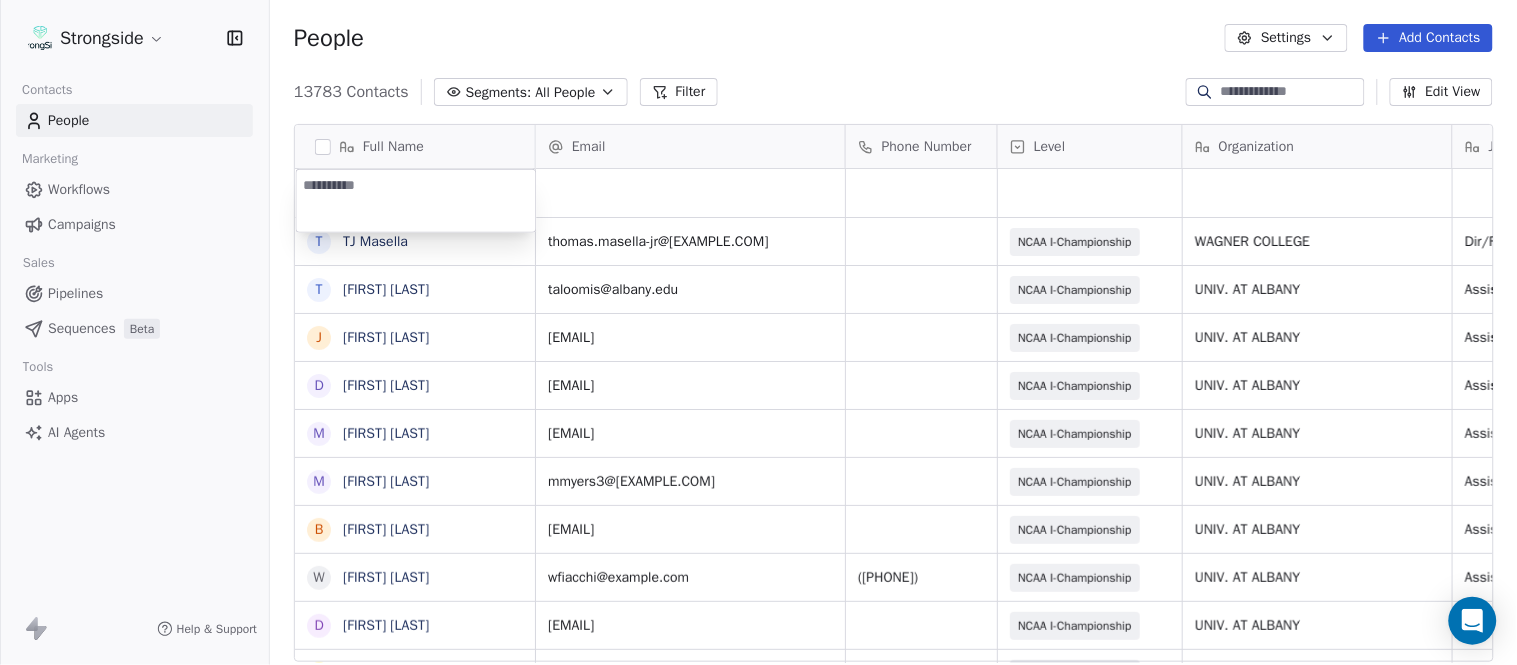 type on "**********" 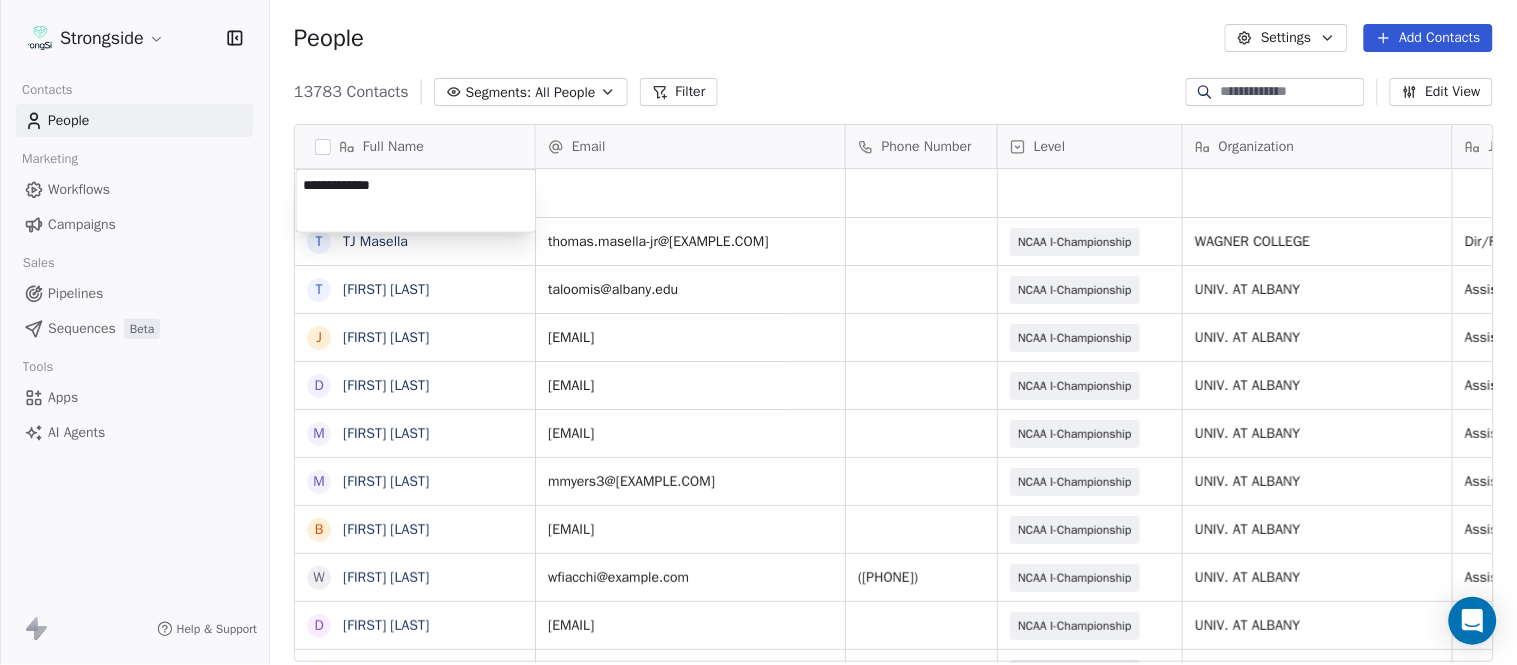 click on "Strongside Contacts People Marketing Workflows Campaigns Sales Pipelines Sequences Beta Tools Apps AI Agents Help & Support People Settings  Add Contacts 13783 Contacts Segments: All People Filter  Edit View Tag Add to Sequence Export Full Name T TJ Masella T Triston Loomis J Jourdan Townsend D Diamond Weaver M Mike Livingston M Mikal Myers B Bill Nesselt W Will Fiacchi D Dave Bucar M Matthew Barber B Bryan Mannarino J Jennifer Carron C Casey Mae Filiaci T Taylor OConnor C Conor Rafferty J Jay Geiger J Jared Ambrose M Maryfrancis Keegan M Mark Benson B Brendan Smith C Chris Calabrese V Vic Cegles J Jon Simmons J Jordan Orlovsky G Griffith Hunter A Adam Lovan S Sean Hammonds C Chris Bache K Kevin Elliott A Anthony Davis II Email Phone Number Level Organization Job Title Tags Created Date BST Status Aug 09, 2025 12:48 AM thomas.masella-jr@wagner.edu NCAA I-Championship WAGNER COLLEGE Dir/FB Ops Aug 09, 2025 12:47 AM taloomis@albany.edu NCAA I-Championship UNIV. AT ALBANY Assistant Coach Aug 09, 2025 12:45 AM" at bounding box center (758, 332) 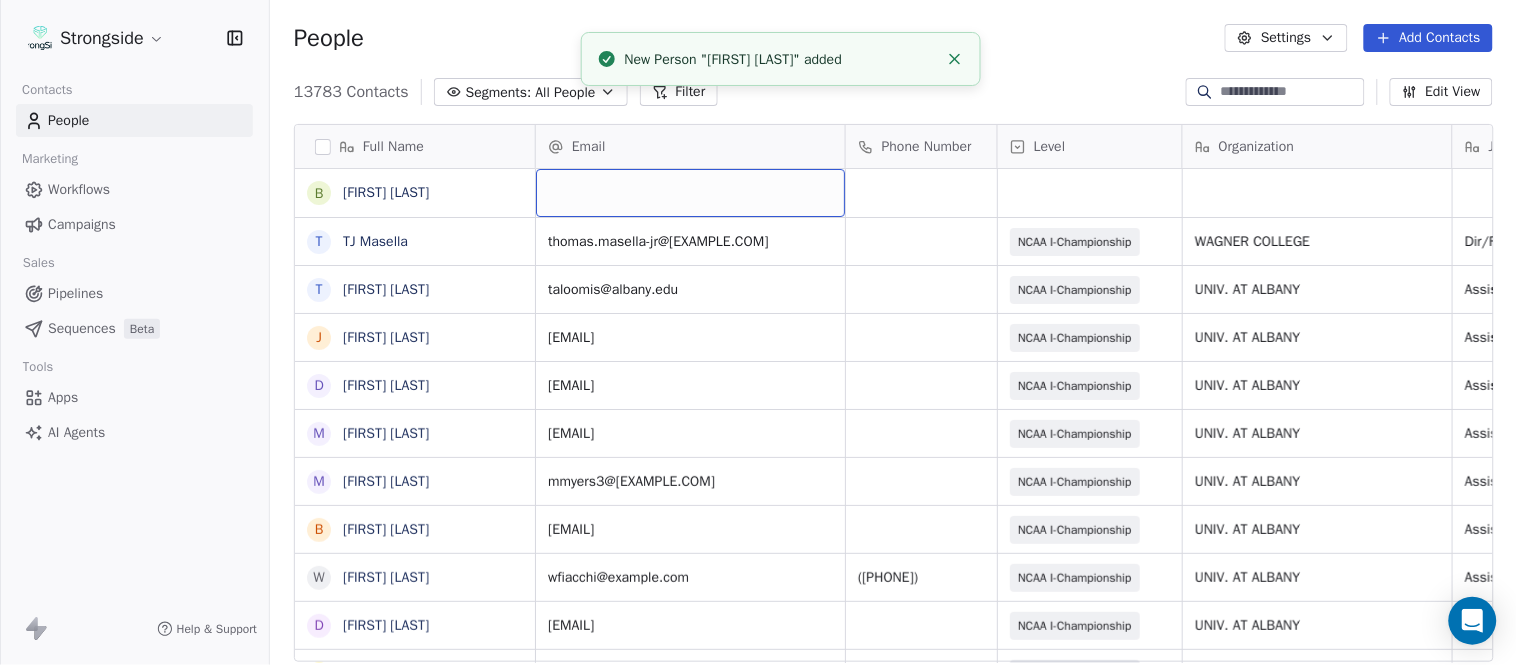 click at bounding box center (690, 193) 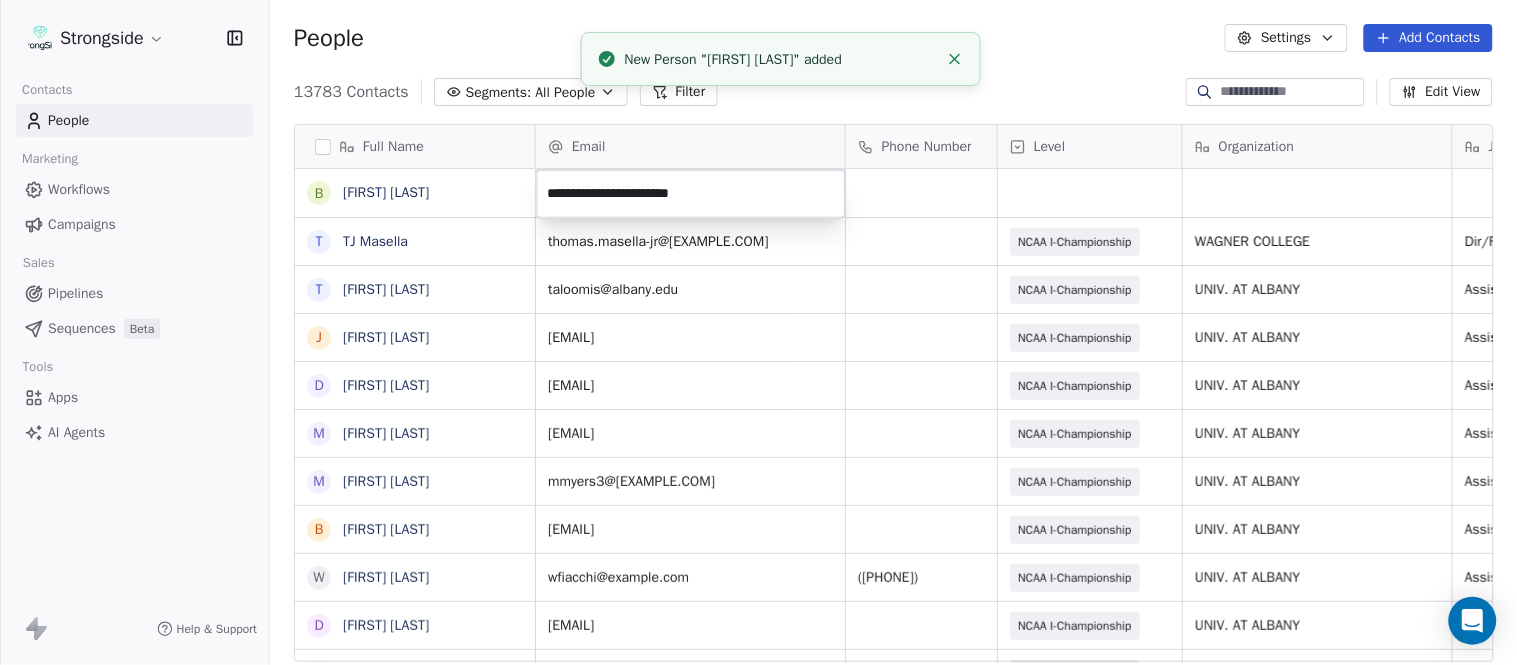 click on "Strongside Contacts People Marketing Workflows Campaigns Sales Pipelines Sequences Beta Tools Apps AI Agents Help & Support People Settings  Add Contacts 13783 Contacts Segments: All People Filter  Edit View Tag Add to Sequence Export Full Name B Brendan Fahey T TJ Masella T Triston Loomis J Jourdan Townsend D Diamond Weaver M Mike Livingston M Mikal Myers B Bill Nesselt W Will Fiacchi D Dave Bucar M Matthew Barber B Bryan Mannarino J Jennifer Carron C Casey Mae Filiaci T Taylor OConnor C Conor Rafferty J Jay Geiger J Jared Ambrose M Maryfrancis Keegan M Mark Benson B Brendan Smith C Chris Calabrese V Vic Cegles J Jon Simmons J Jordan Orlovsky G Griffith Hunter A Adam Lovan S Sean Hammonds C Chris Bache K Kevin Elliott A Anthony Davis II Email Phone Number Level Organization Job Title Tags Created Date BST Status Aug 09, 2025 12:48 AM thomas.masella-jr@wagner.edu NCAA I-Championship WAGNER COLLEGE Dir/FB Ops Aug 09, 2025 12:47 AM taloomis@albany.edu NCAA I-Championship UNIV. AT ALBANY Assistant Coach NIL" at bounding box center [758, 332] 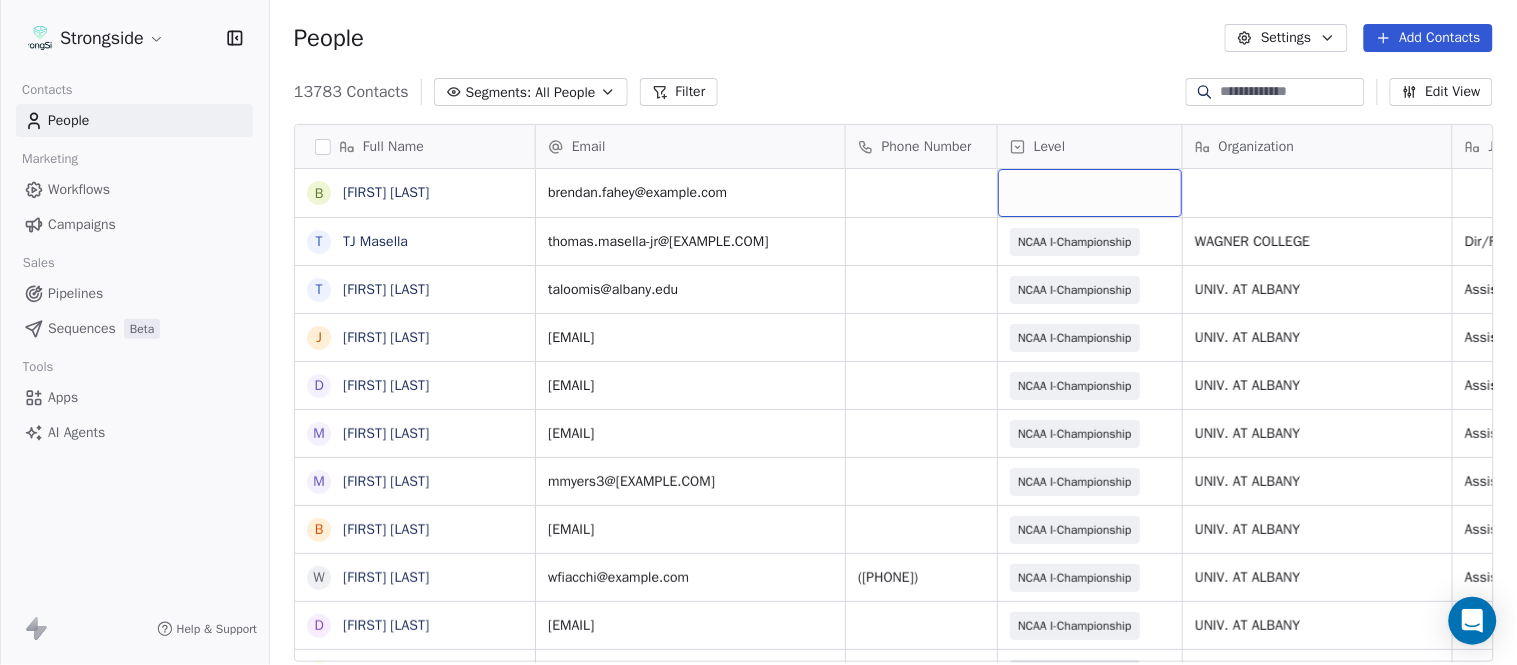 click at bounding box center (1090, 193) 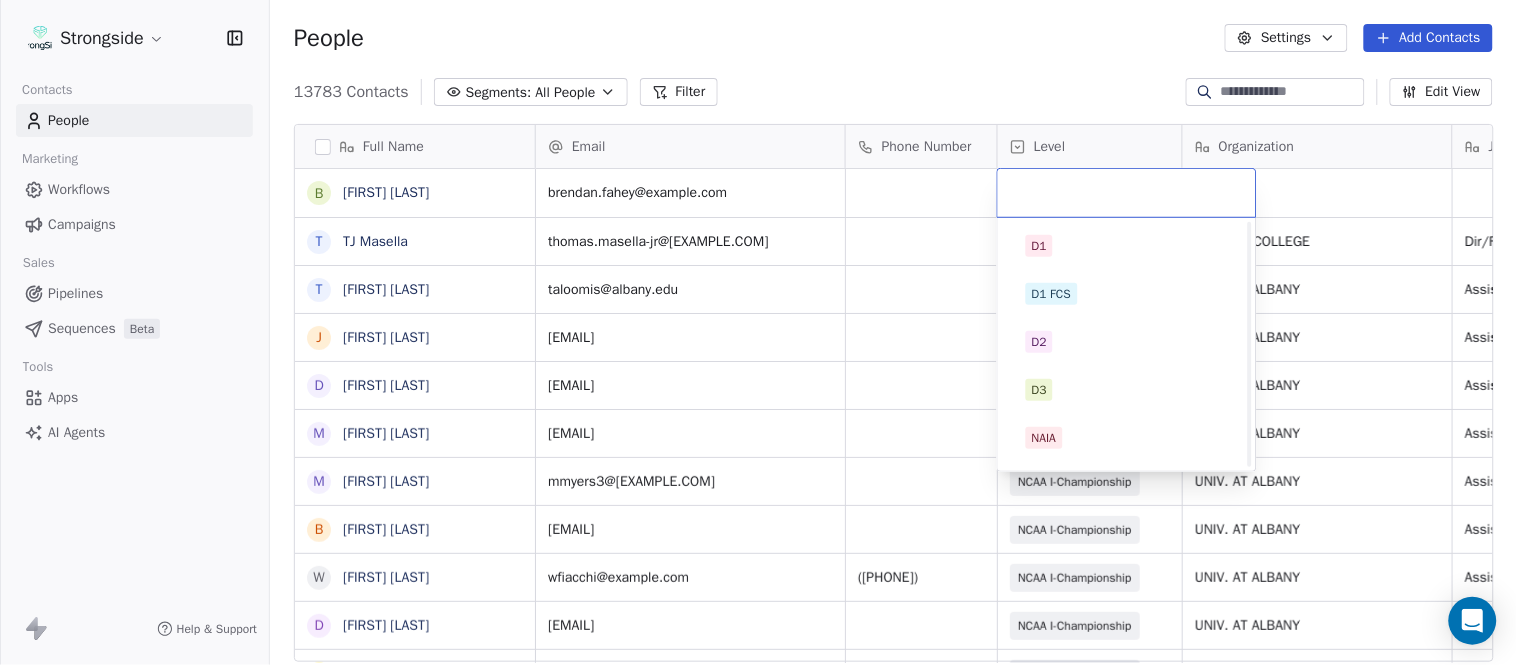 scroll, scrollTop: 378, scrollLeft: 0, axis: vertical 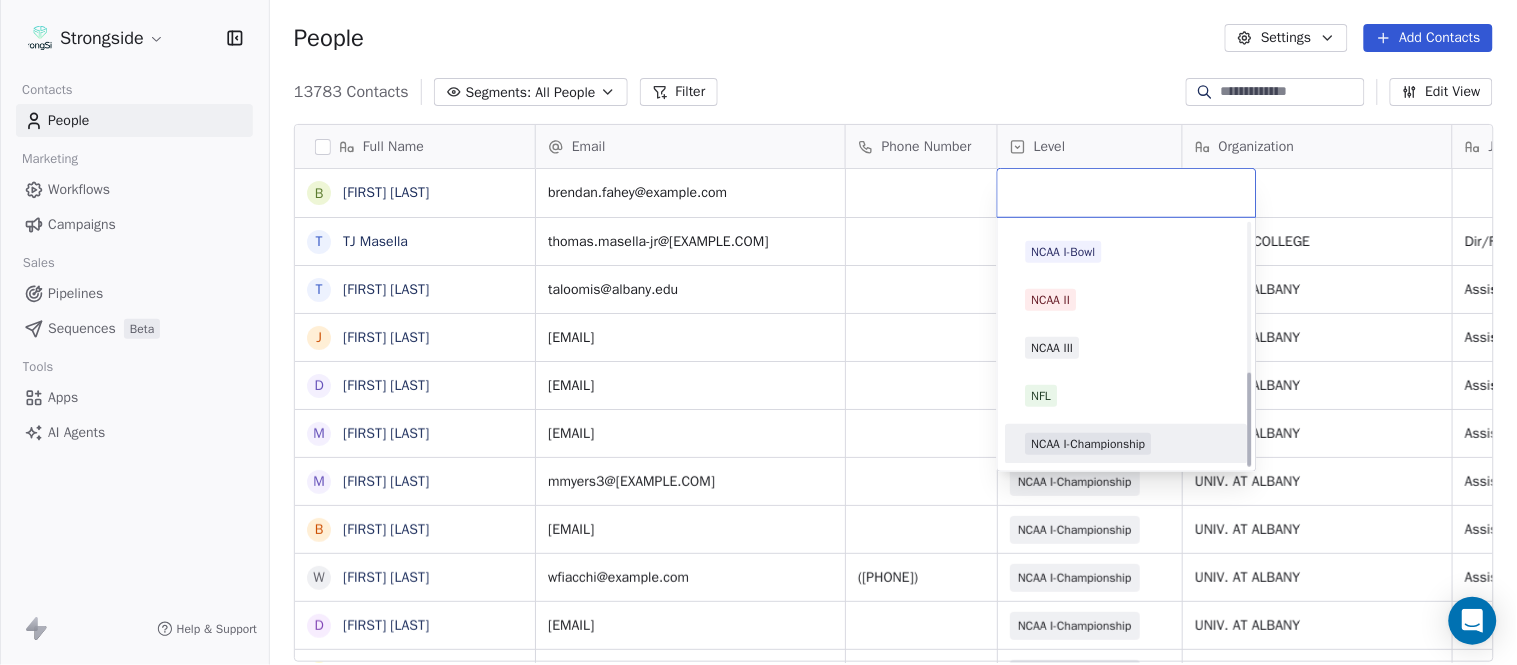 click on "NCAA I-Championship" at bounding box center (1089, 444) 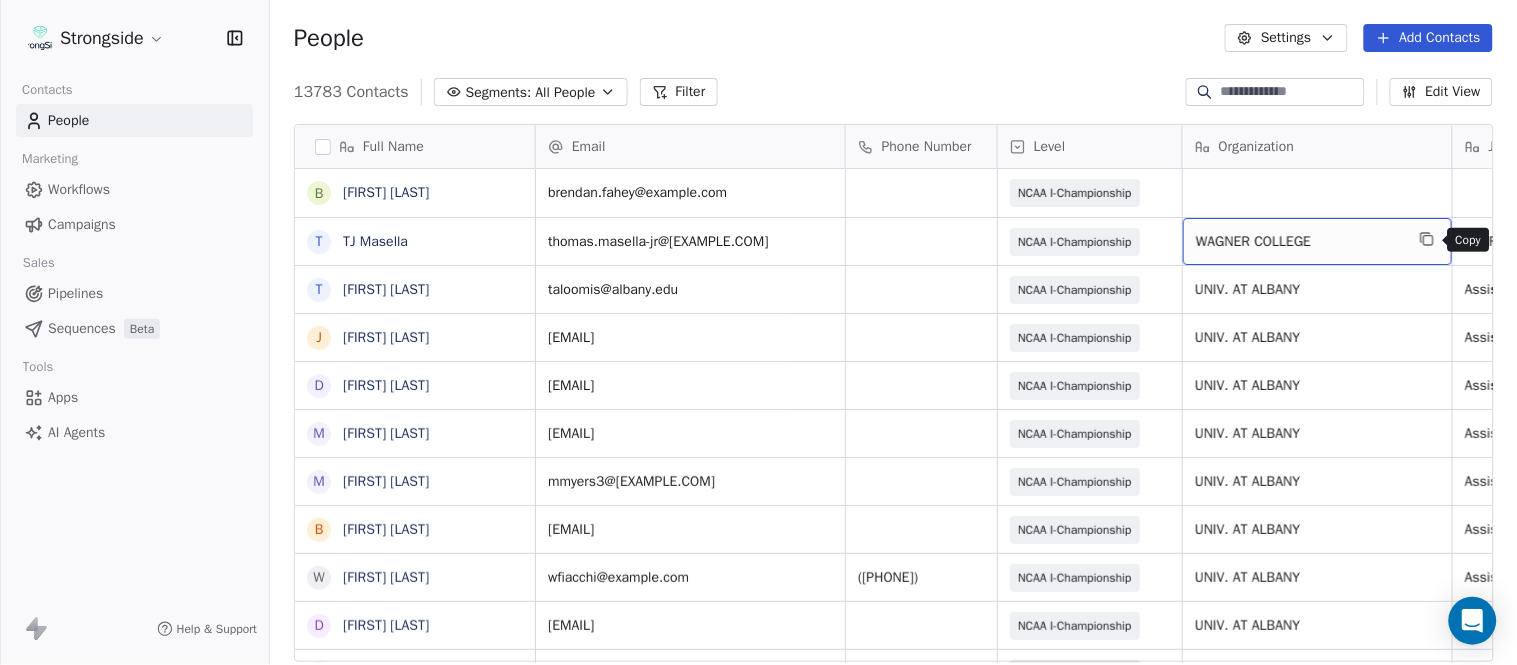 click 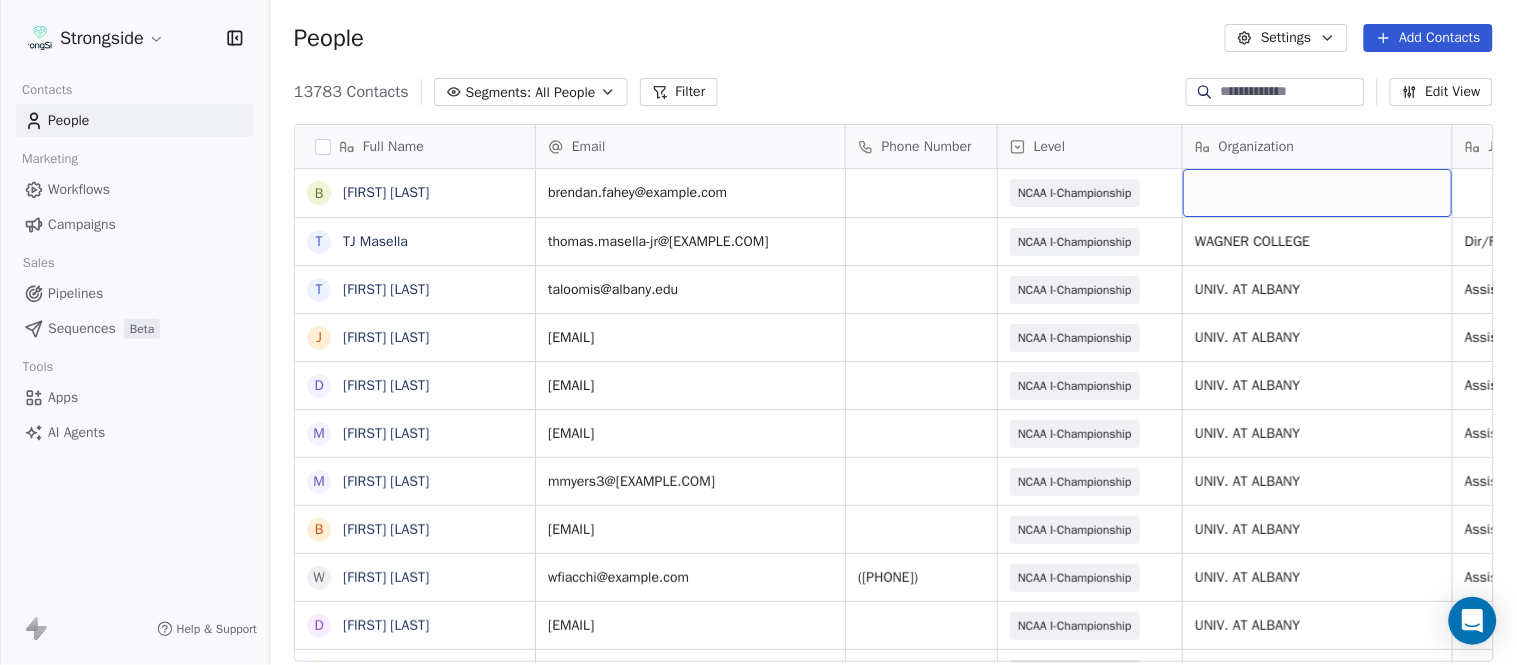 click at bounding box center [1317, 193] 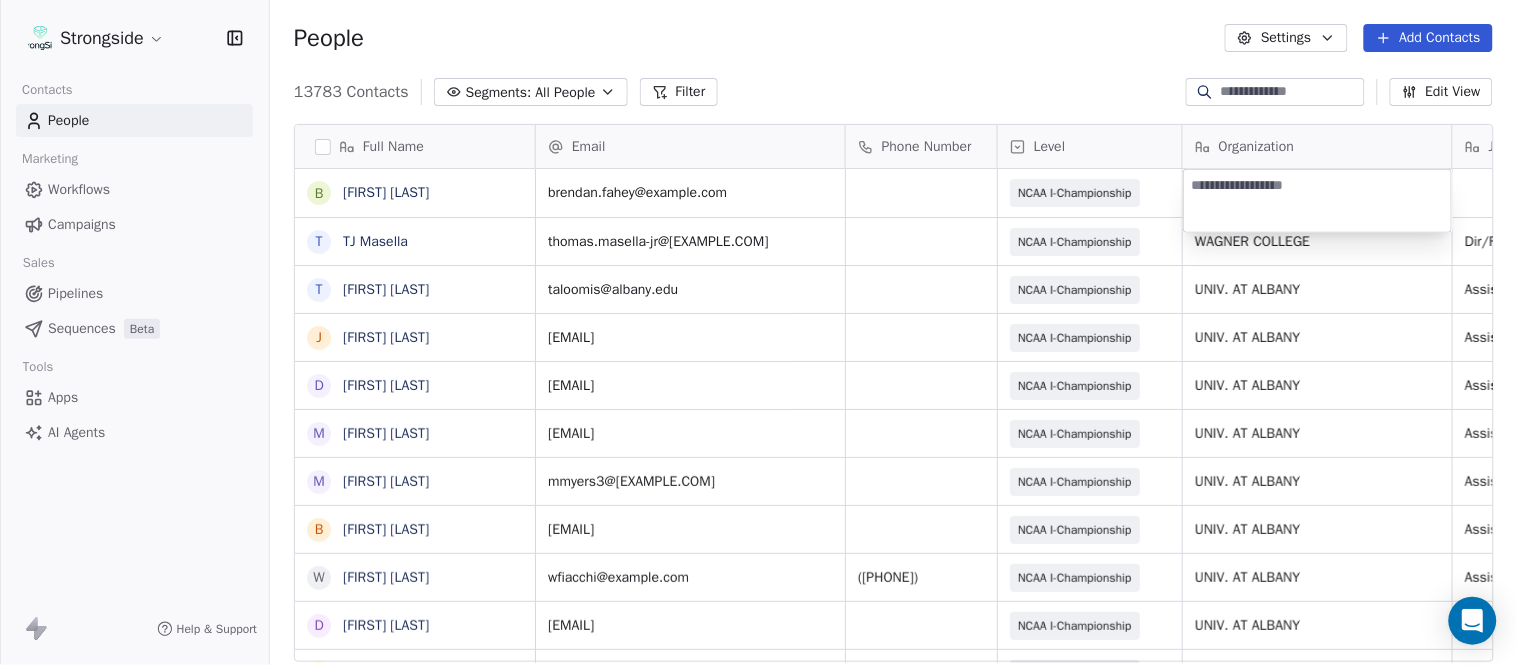 type on "**********" 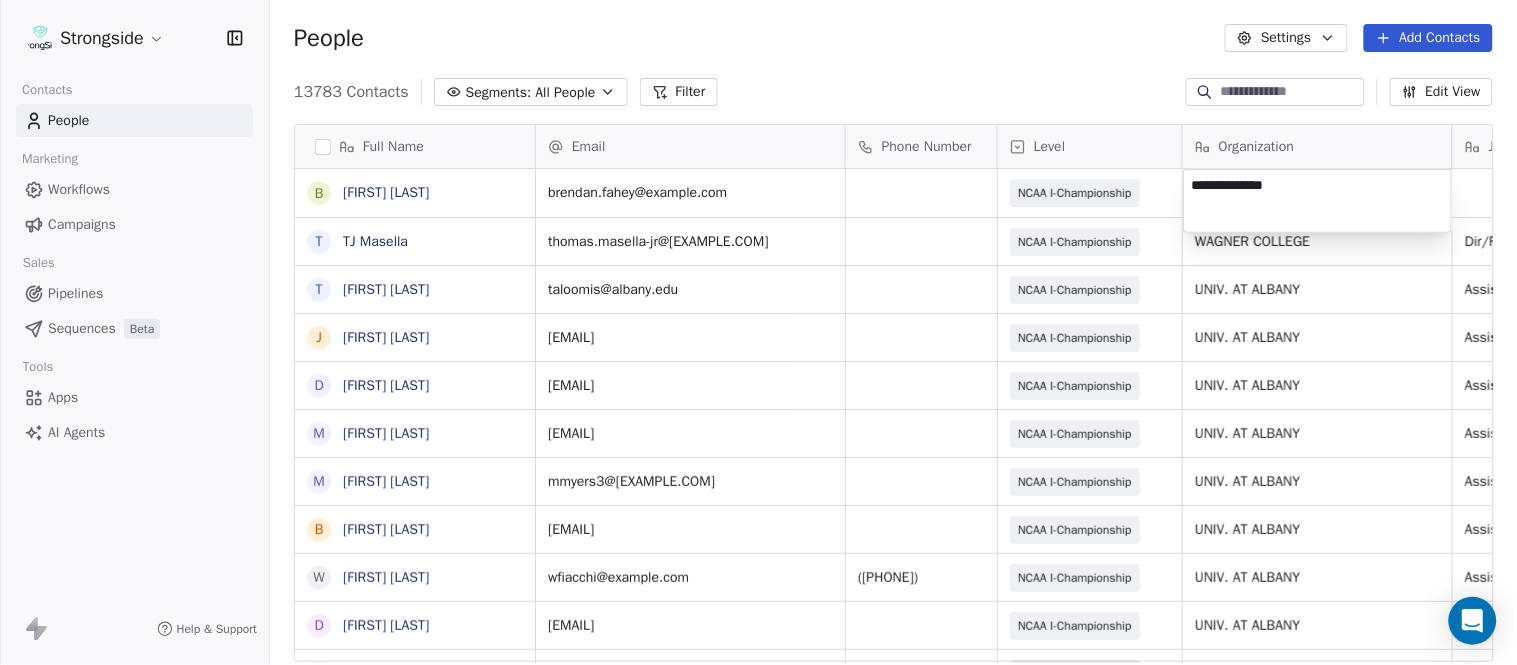 click on "Strongside Contacts People Marketing Workflows Campaigns Sales Pipelines Sequences Beta Tools Apps AI Agents Help & Support People Settings  Add Contacts 13783 Contacts Segments: All People Filter  Edit View Tag Add to Sequence Export Full Name B Brendan Fahey T TJ Masella T Triston Loomis J Jourdan Townsend D Diamond Weaver M Mike Livingston M Mikal Myers B Bill Nesselt W Will Fiacchi D Dave Bucar M Matthew Barber B Bryan Mannarino J Jennifer Carron C Casey Mae Filiaci T Taylor OConnor C Conor Rafferty J Jay Geiger J Jared Ambrose M Maryfrancis Keegan M Mark Benson B Brendan Smith C Chris Calabrese V Vic Cegles J Jon Simmons J Jordan Orlovsky G Griffith Hunter A Adam Lovan S Sean Hammonds C Chris Bache K Kevin Elliott A Anthony Davis II Email Phone Number Level Organization Job Title Tags Created Date BST Status brendan.fahey@wagner.edu NCAA I-Championship Aug 09, 2025 12:48 AM thomas.masella-jr@wagner.edu NCAA I-Championship WAGNER COLLEGE Dir/FB Ops Aug 09, 2025 12:47 AM taloomis@albany.edu NIL SID SID" at bounding box center (758, 332) 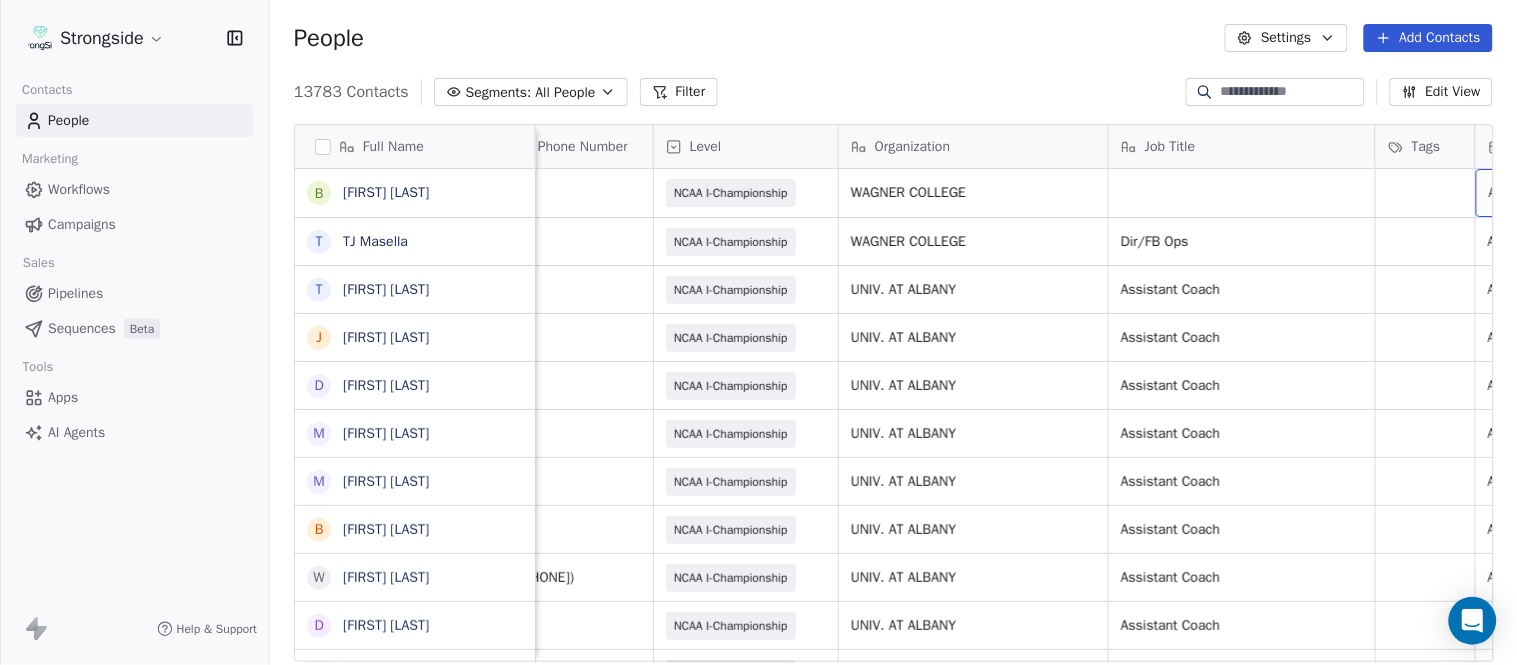 scroll, scrollTop: 0, scrollLeft: 528, axis: horizontal 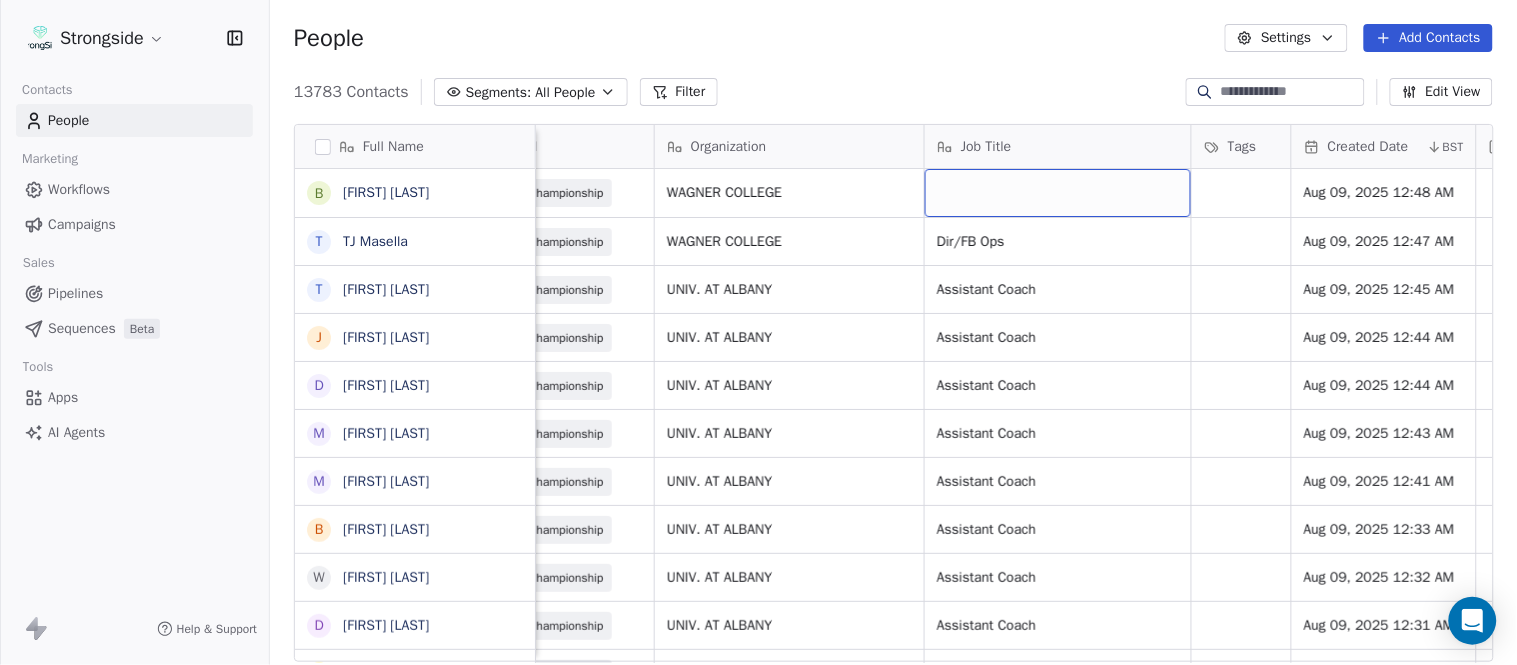 click at bounding box center [1058, 193] 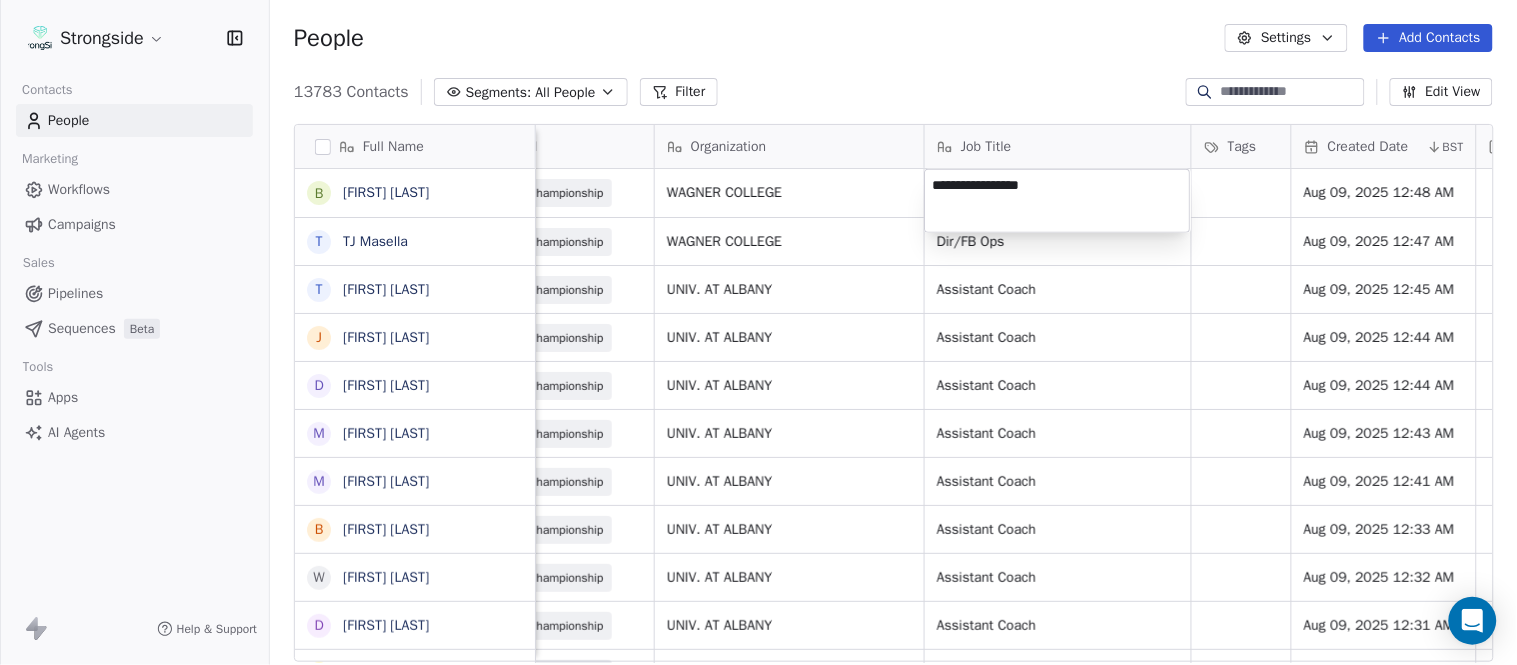 click on "Strongside Contacts People Marketing Workflows Campaigns Sales Pipelines Sequences Beta Tools Apps AI Agents Help & Support People Settings  Add Contacts 13783 Contacts Segments: All People Filter  Edit View Tag Add to Sequence Export Full Name B Brendan Fahey T TJ Masella T Triston Loomis J Jourdan Townsend D Diamond Weaver M Mike Livingston M Mikal Myers B Bill Nesselt W Will Fiacchi D Dave Bucar M Matthew Barber B Bryan Mannarino J Jennifer Carron C Casey Mae Filiaci T Taylor OConnor C Conor Rafferty J Jay Geiger J Jared Ambrose M Maryfrancis Keegan M Mark Benson B Brendan Smith C Chris Calabrese V Vic Cegles J Jon Simmons J Jordan Orlovsky G Griffith Hunter A Adam Lovan S Sean Hammonds C Chris Bache K Kevin Elliott A Anthony Davis II Email Phone Number Level Organization Job Title Tags Created Date BST Status Priority Emails Auto Clicked Last Activity Date BST brendan.fahey@wagner.edu NCAA I-Championship WAGNER COLLEGE Aug 09, 2025 12:48 AM thomas.masella-jr@wagner.edu NCAA I-Championship WAGNER COLLEGE" at bounding box center (758, 332) 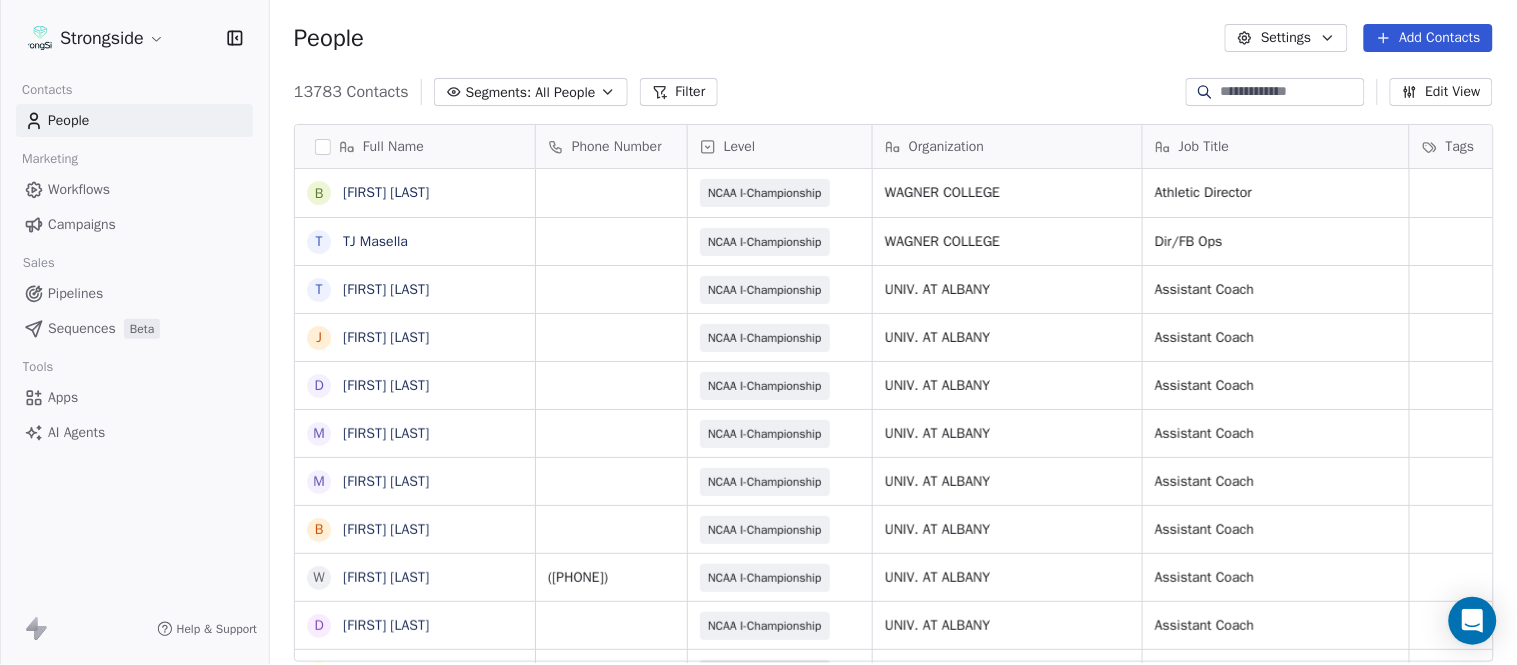 scroll, scrollTop: 0, scrollLeft: 0, axis: both 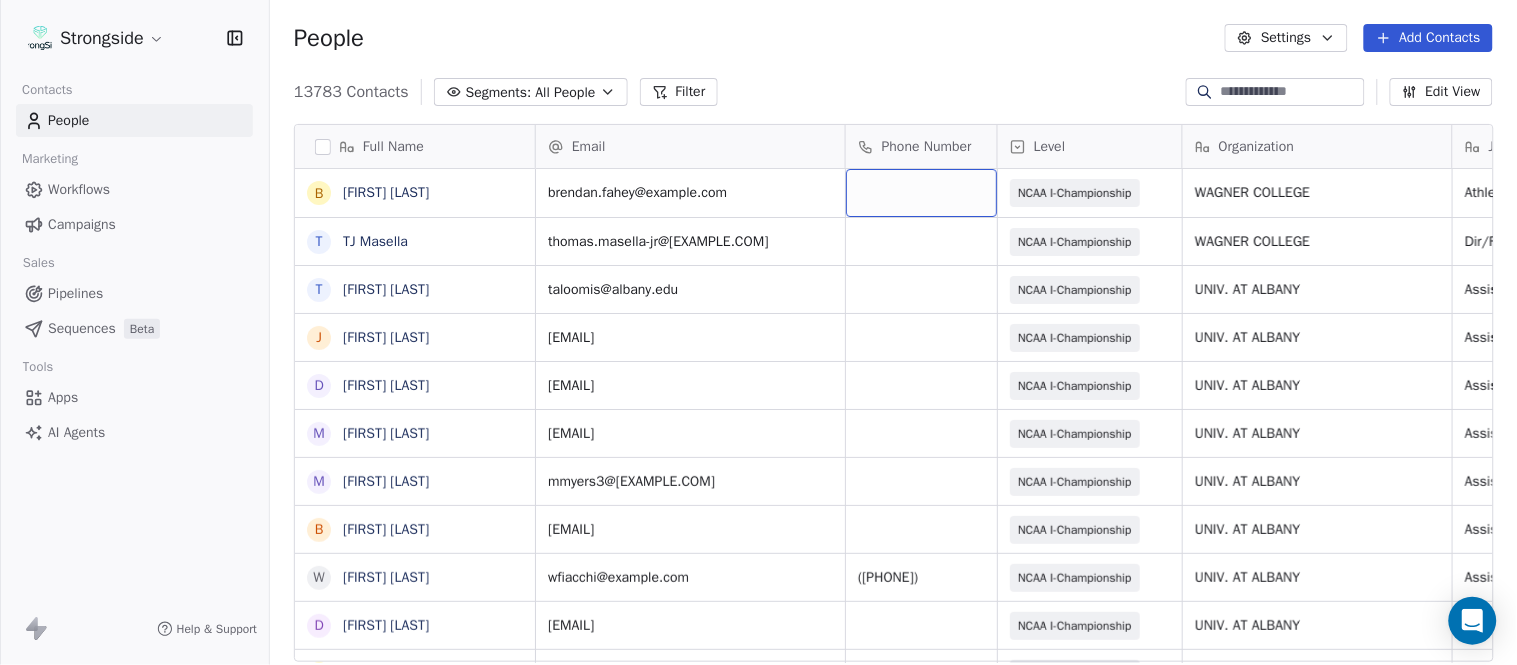 click at bounding box center [921, 193] 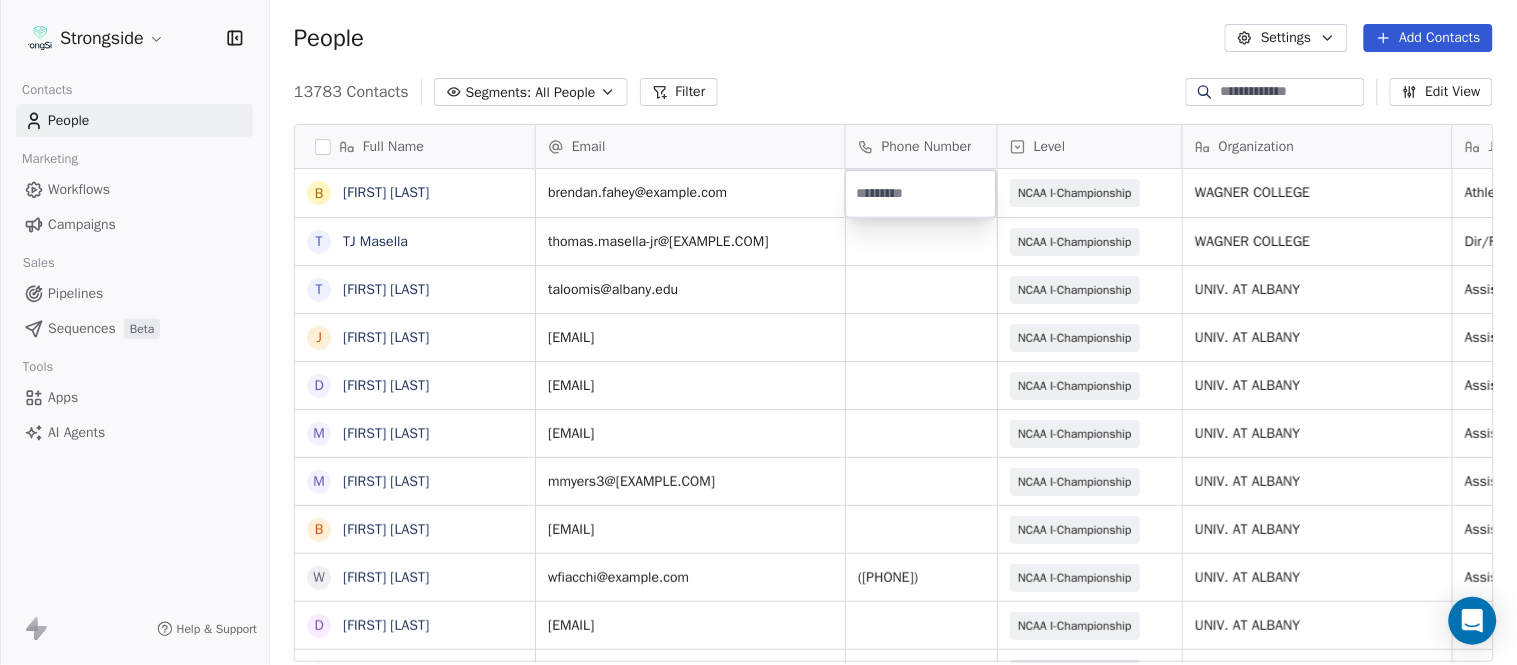 type on "**********" 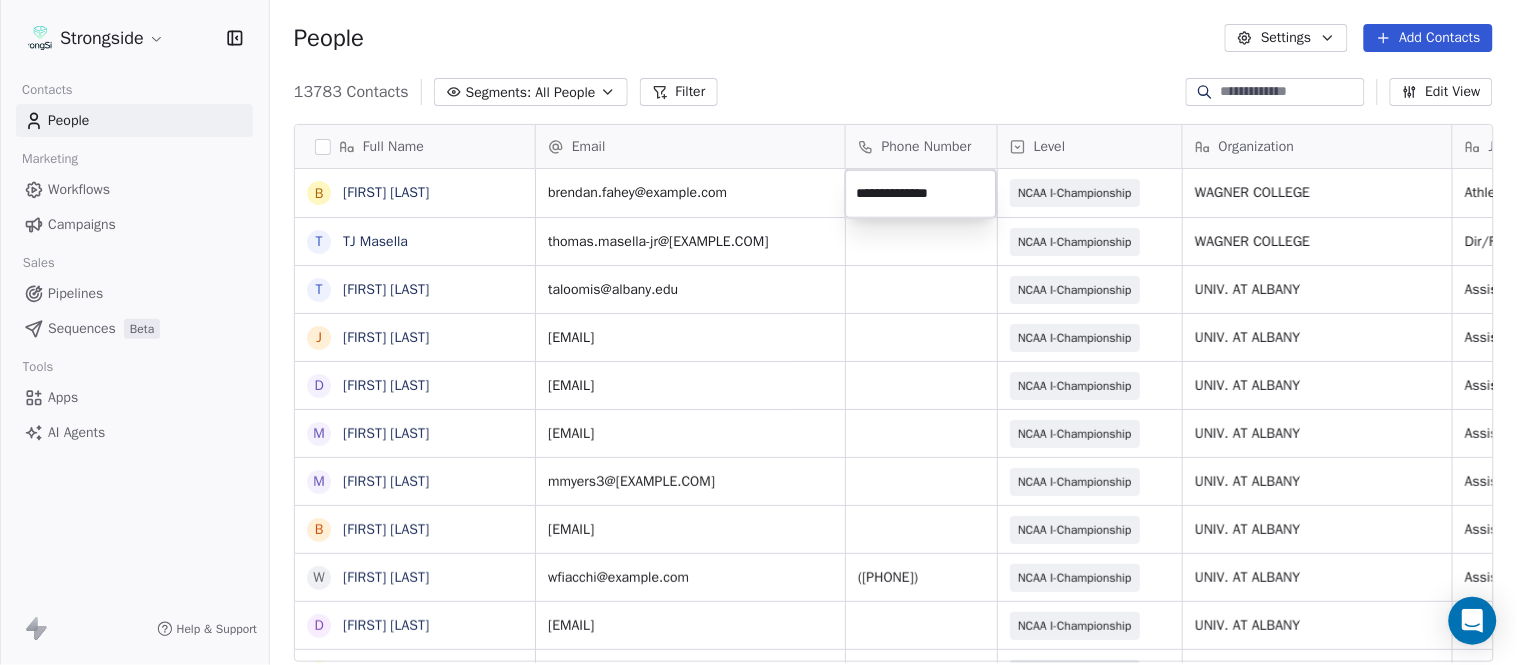 click on "Strongside Contacts People Marketing Workflows Campaigns Sales Pipelines Sequences Beta Tools Apps AI Agents Help & Support People Settings  Add Contacts 13783 Contacts Segments: All People Filter  Edit View Tag Add to Sequence Export Full Name B Brendan Fahey T TJ Masella T Triston Loomis J Jourdan Townsend D Diamond Weaver M Mike Livingston M Mikal Myers B Bill Nesselt W Will Fiacchi D Dave Bucar M Matthew Barber B Bryan Mannarino J Jennifer Carron C Casey Mae Filiaci T Taylor OConnor C Conor Rafferty J Jay Geiger J Jared Ambrose M Maryfrancis Keegan M Mark Benson B Brendan Smith C Chris Calabrese V Vic Cegles J Jon Simmons J Jordan Orlovsky G Griffith Hunter A Adam Lovan S Sean Hammonds C Chris Bache K Kevin Elliott A Anthony Davis II Email Phone Number Level Organization Job Title Tags Created Date BST Status brendan.fahey@wagner.edu NCAA I-Championship WAGNER COLLEGE Athletic Director Aug 09, 2025 12:48 AM thomas.masella-jr@wagner.edu NCAA I-Championship WAGNER COLLEGE Dir/FB Ops Aug 09, 2025 12:47 AM" at bounding box center [758, 332] 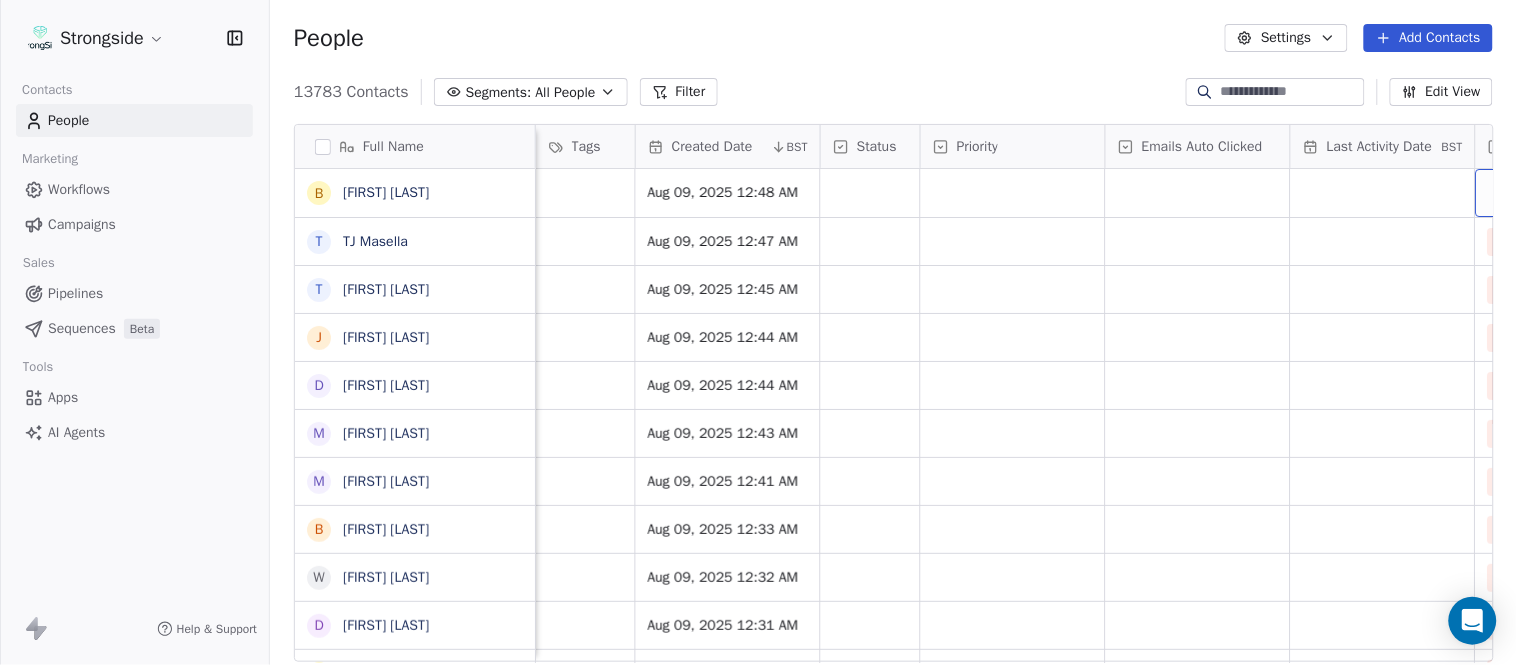 scroll, scrollTop: 0, scrollLeft: 1368, axis: horizontal 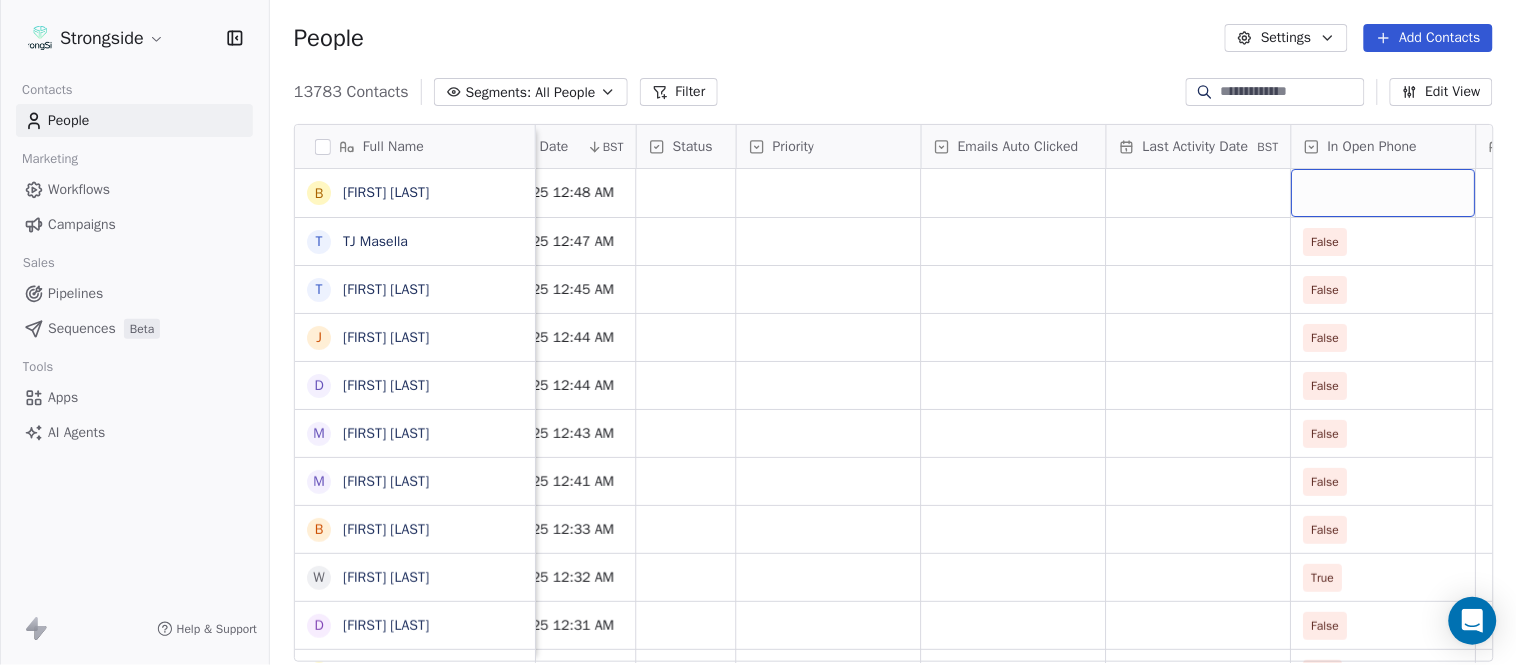 click at bounding box center [1384, 193] 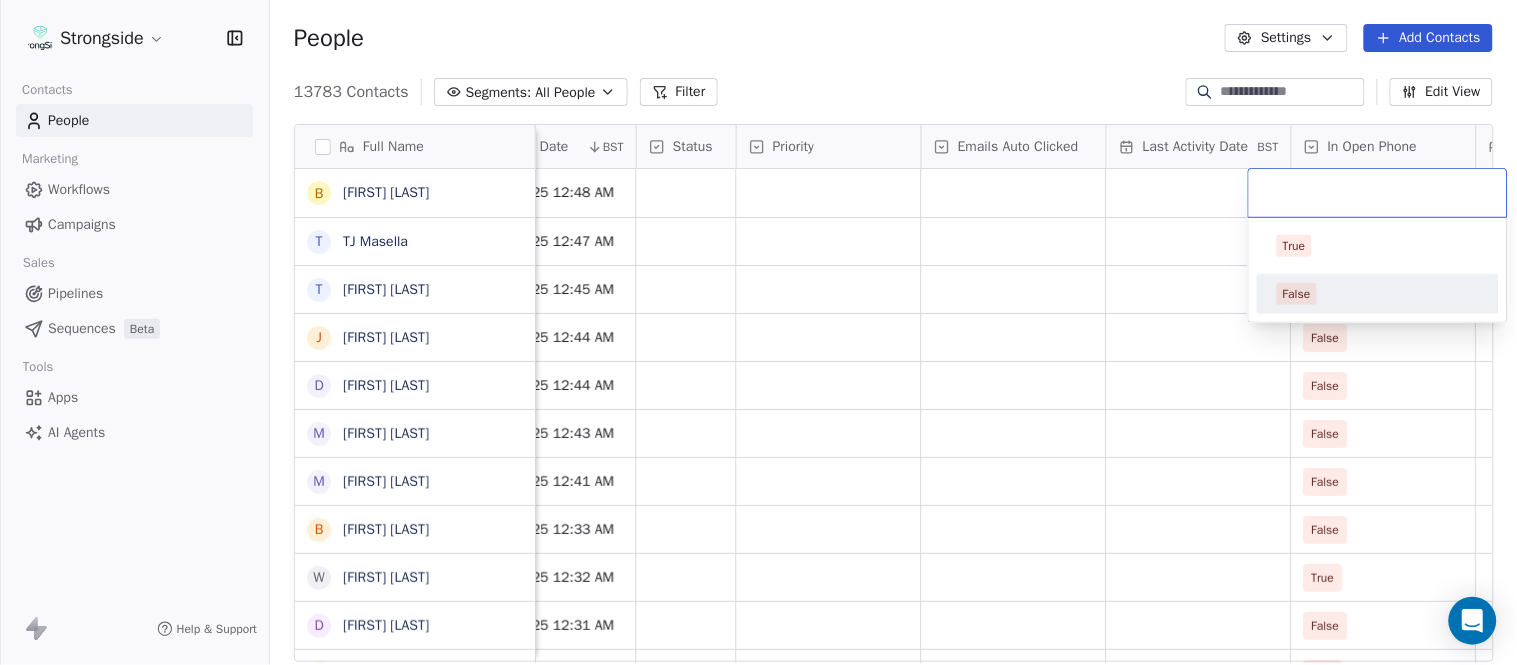 click on "False" at bounding box center (1378, 294) 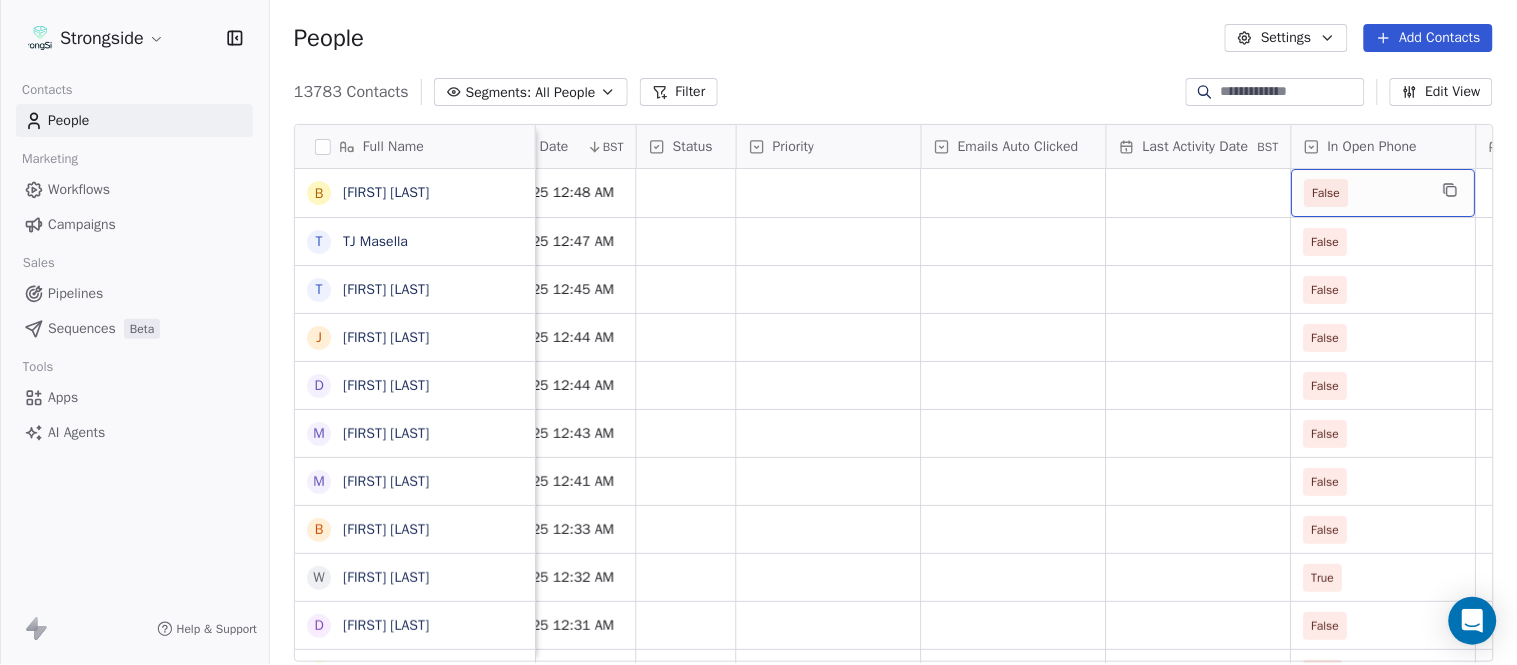 click on "False" at bounding box center [1366, 193] 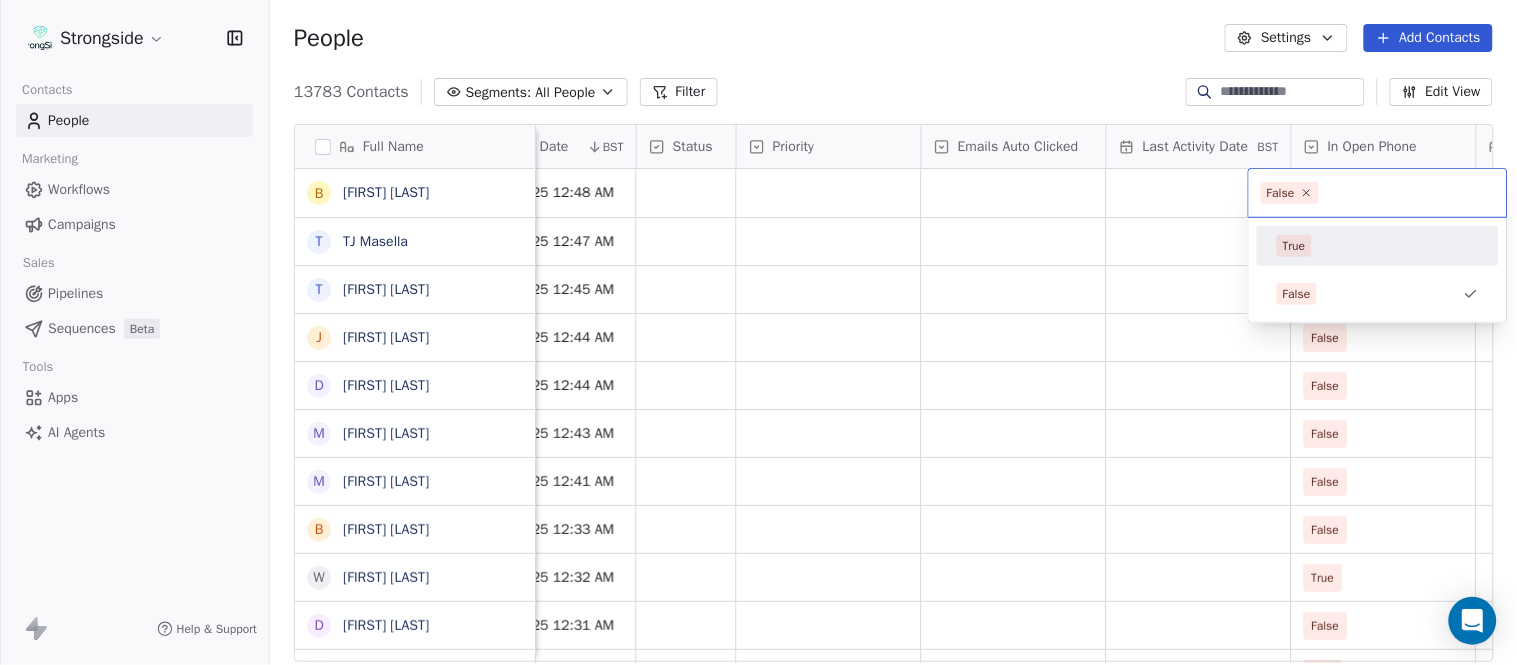 click on "True" at bounding box center (1378, 246) 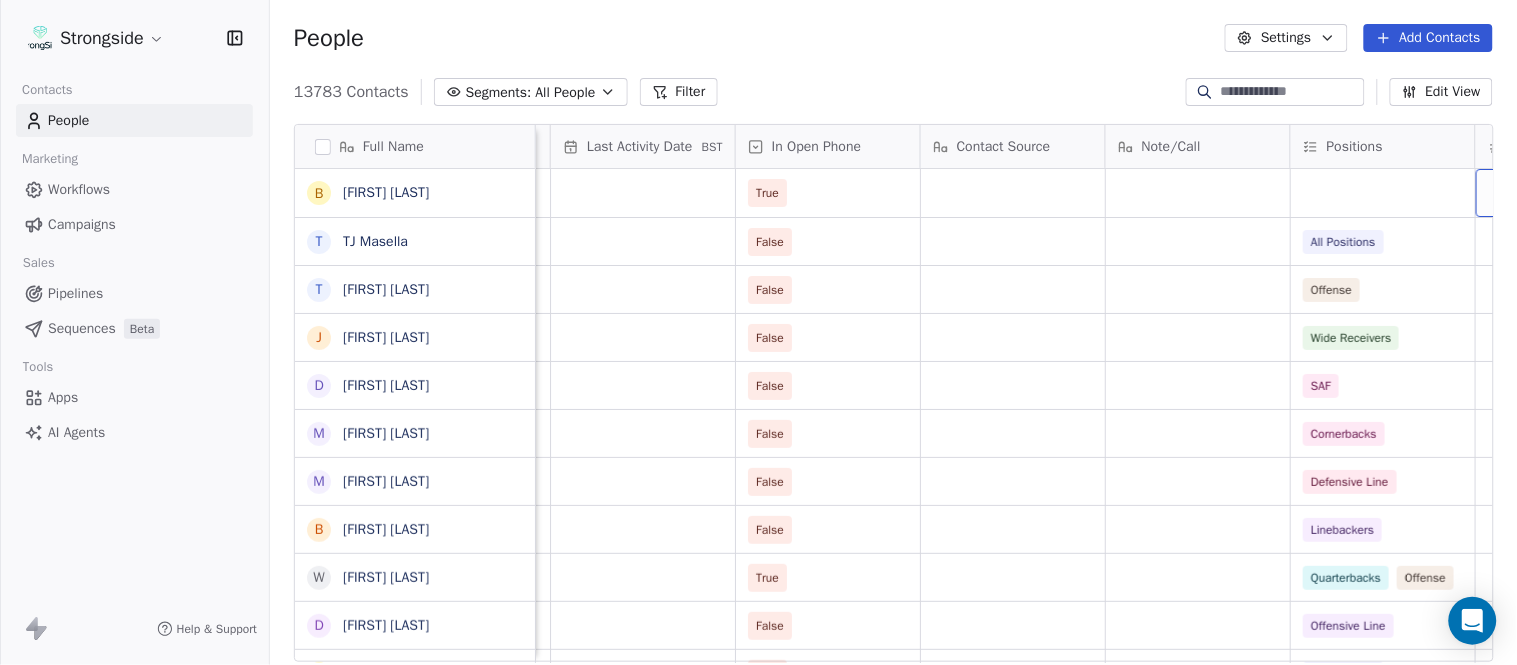scroll, scrollTop: 0, scrollLeft: 2108, axis: horizontal 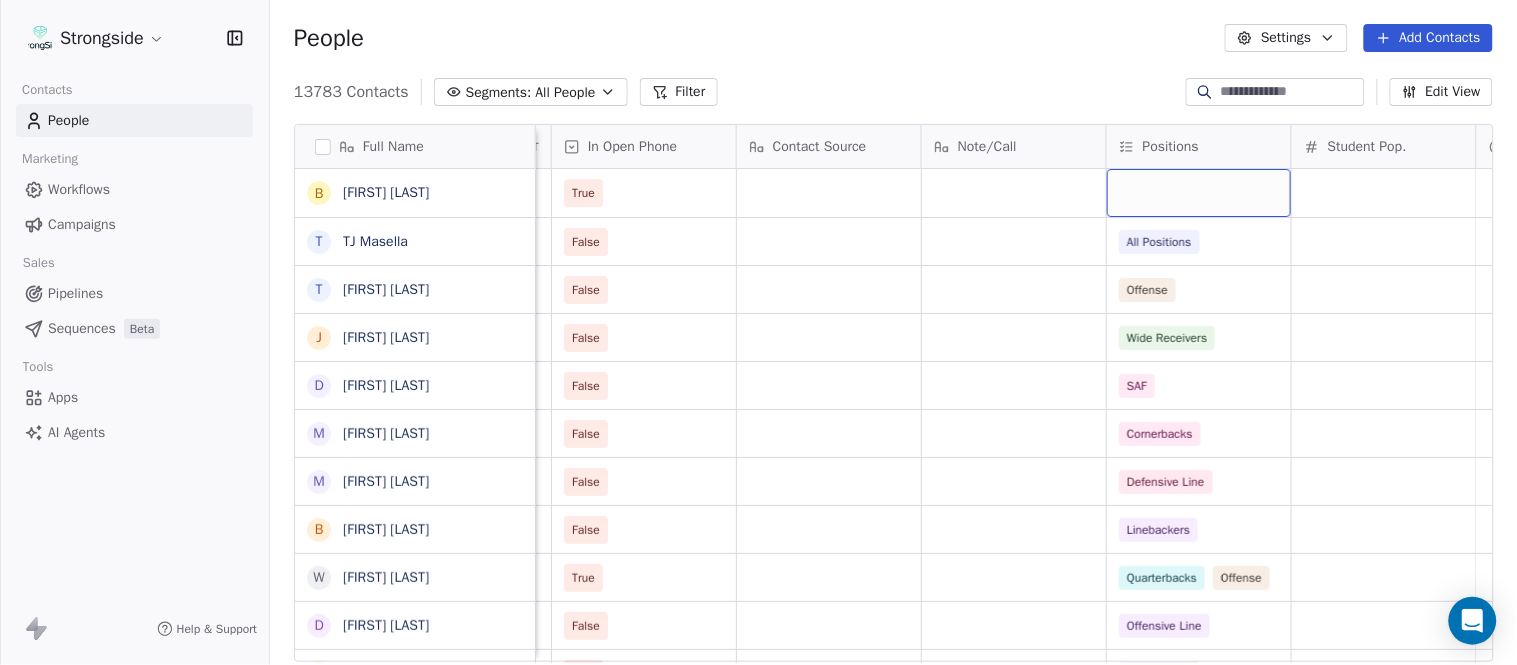 click at bounding box center [1199, 193] 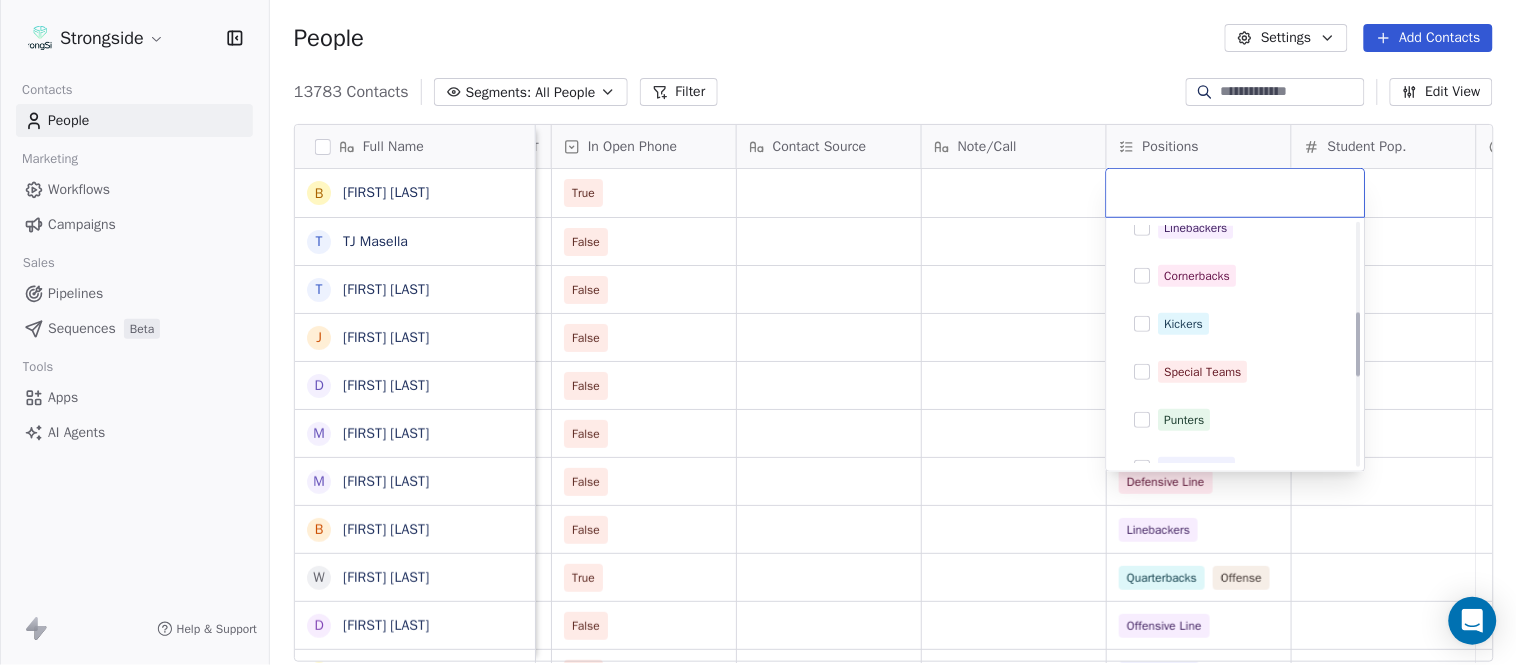 scroll, scrollTop: 333, scrollLeft: 0, axis: vertical 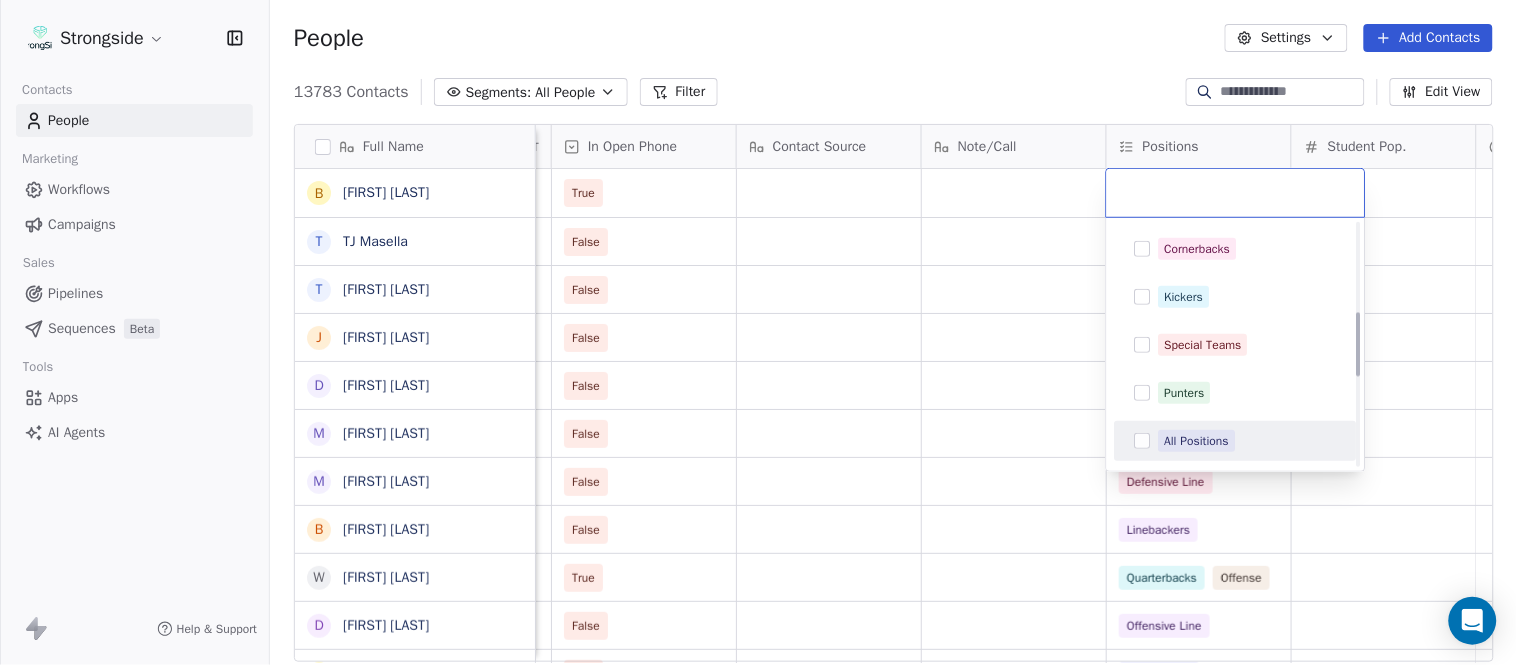 click on "All Positions" at bounding box center (1236, 441) 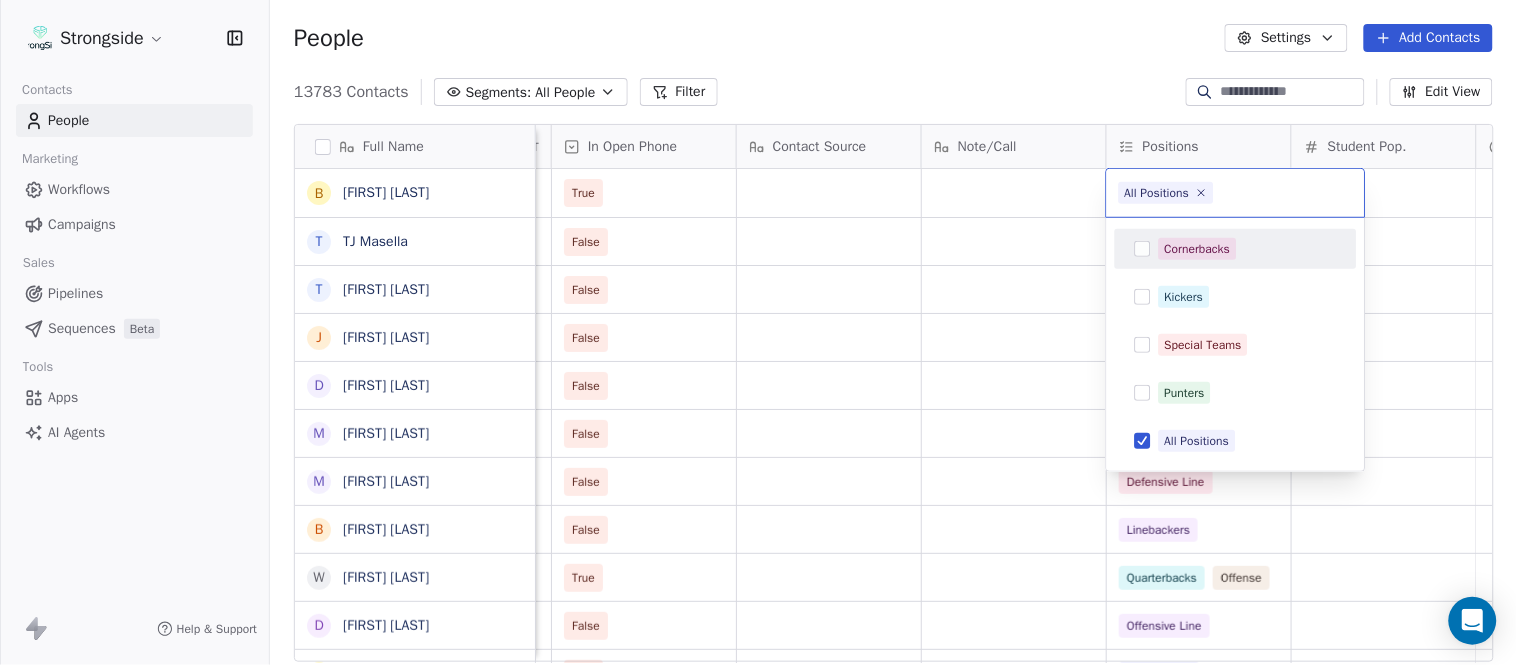 click on "Strongside Contacts People Marketing Workflows Campaigns Sales Pipelines Sequences Beta Tools Apps AI Agents Help & Support People Settings  Add Contacts 13783 Contacts Segments: All People Filter  Edit View Tag Add to Sequence Export Full Name B Brendan Fahey T TJ Masella T Triston Loomis J Jourdan Townsend D Diamond Weaver M Mike Livingston M Mikal Myers B Bill Nesselt W Will Fiacchi D Dave Bucar M Matthew Barber B Bryan Mannarino J Jennifer Carron C Casey Mae Filiaci T Taylor OConnor C Conor Rafferty J Jay Geiger J Jared Ambrose M Maryfrancis Keegan M Mark Benson B Brendan Smith C Chris Calabrese V Vic Cegles J Jon Simmons J Jordan Orlovsky G Griffith Hunter A Adam Lovan S Sean Hammonds C Chris Bache K Kevin Elliott A Anthony Davis II Status Priority Emails Auto Clicked Last Activity Date BST In Open Phone Contact Source Note/Call Positions Student Pop. Lead Account   True   False All Positions   False Offense   False Wide Receivers   False SAF   False Cornerbacks   False Defensive Line   False   True" at bounding box center [758, 332] 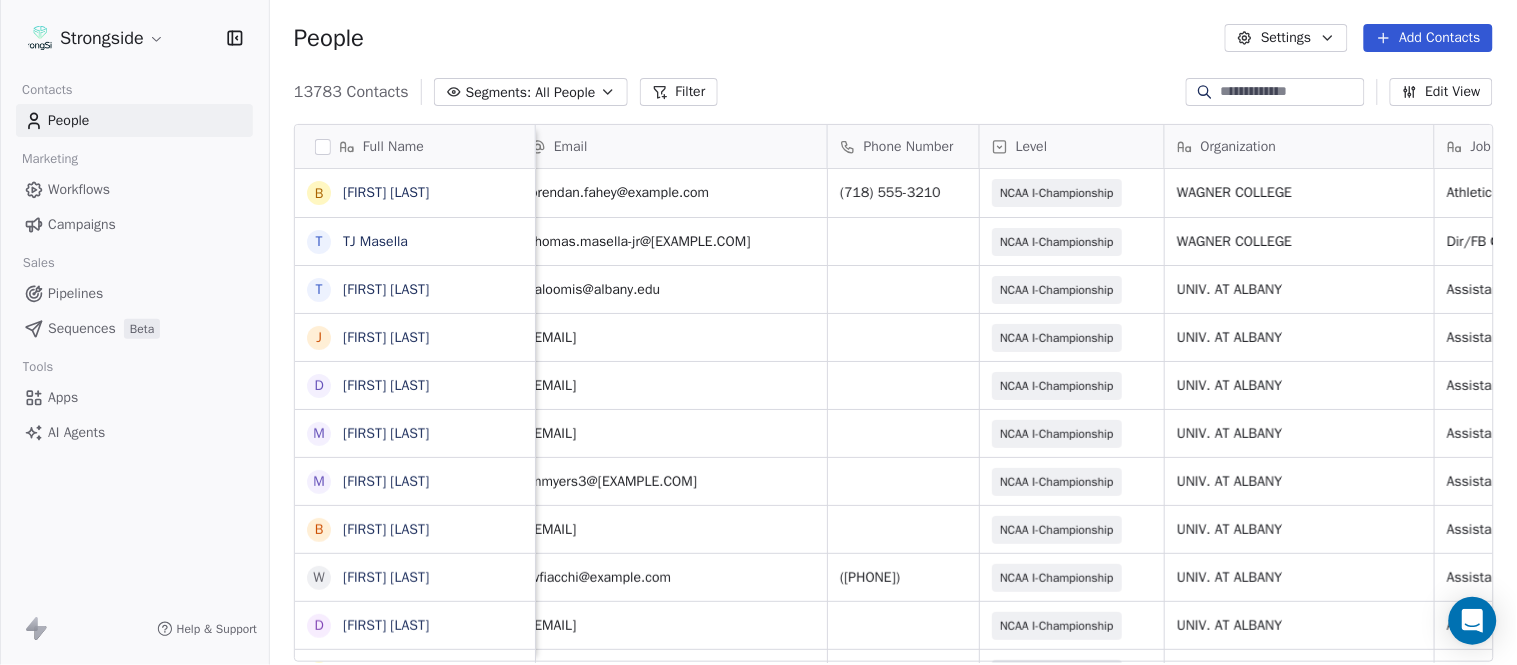 scroll, scrollTop: 0, scrollLeft: 0, axis: both 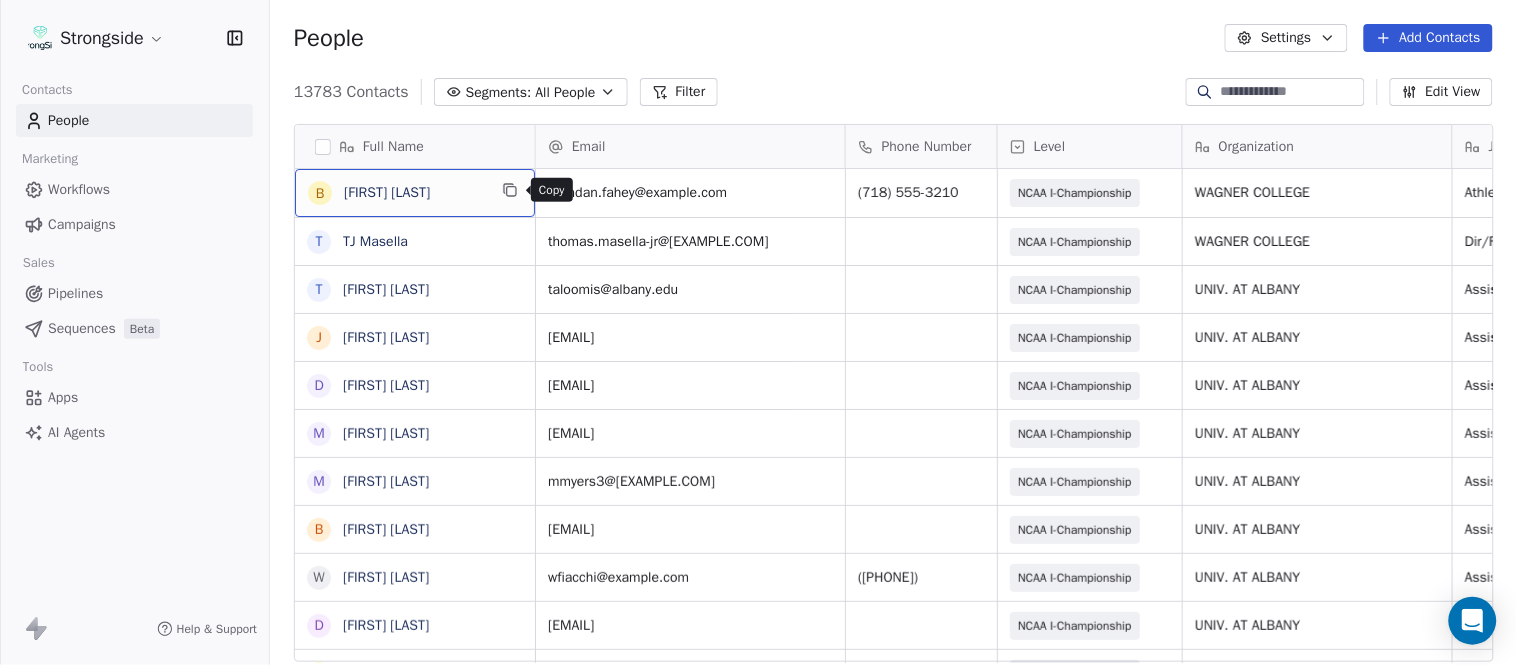 click 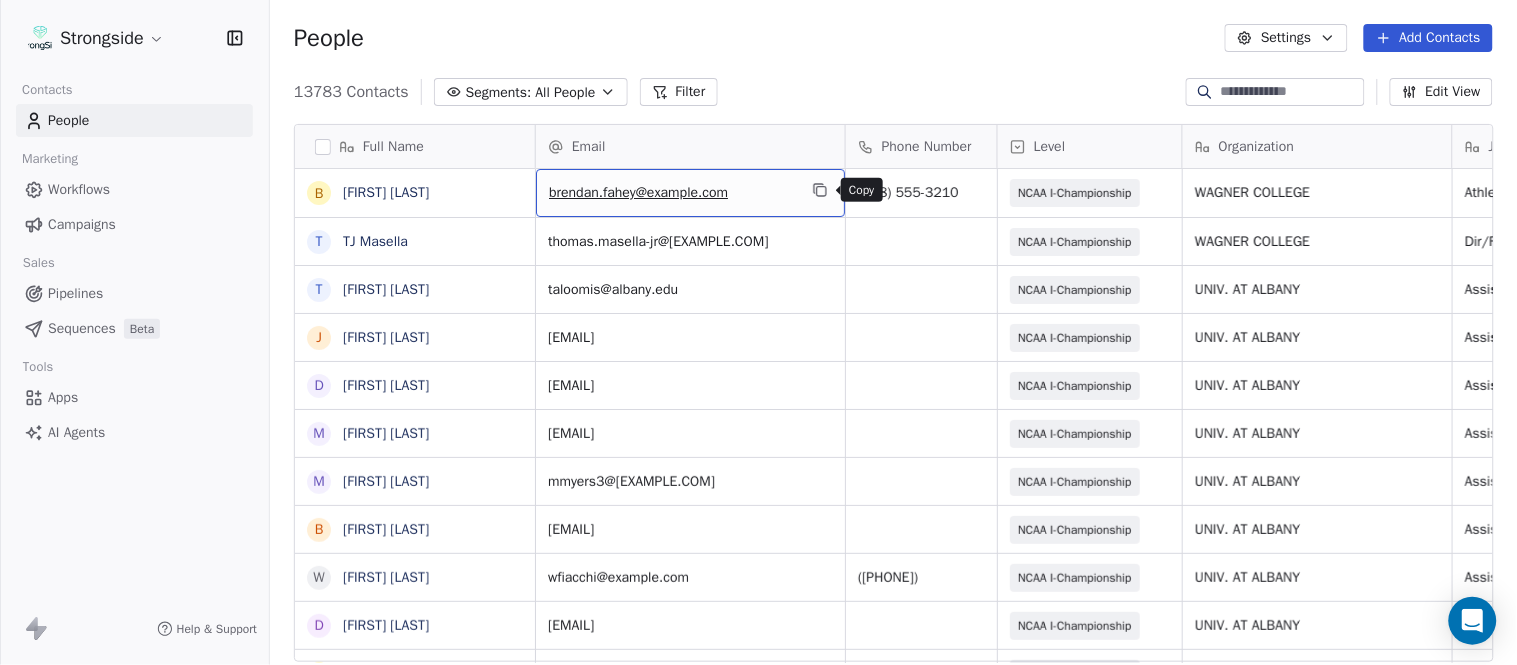 click 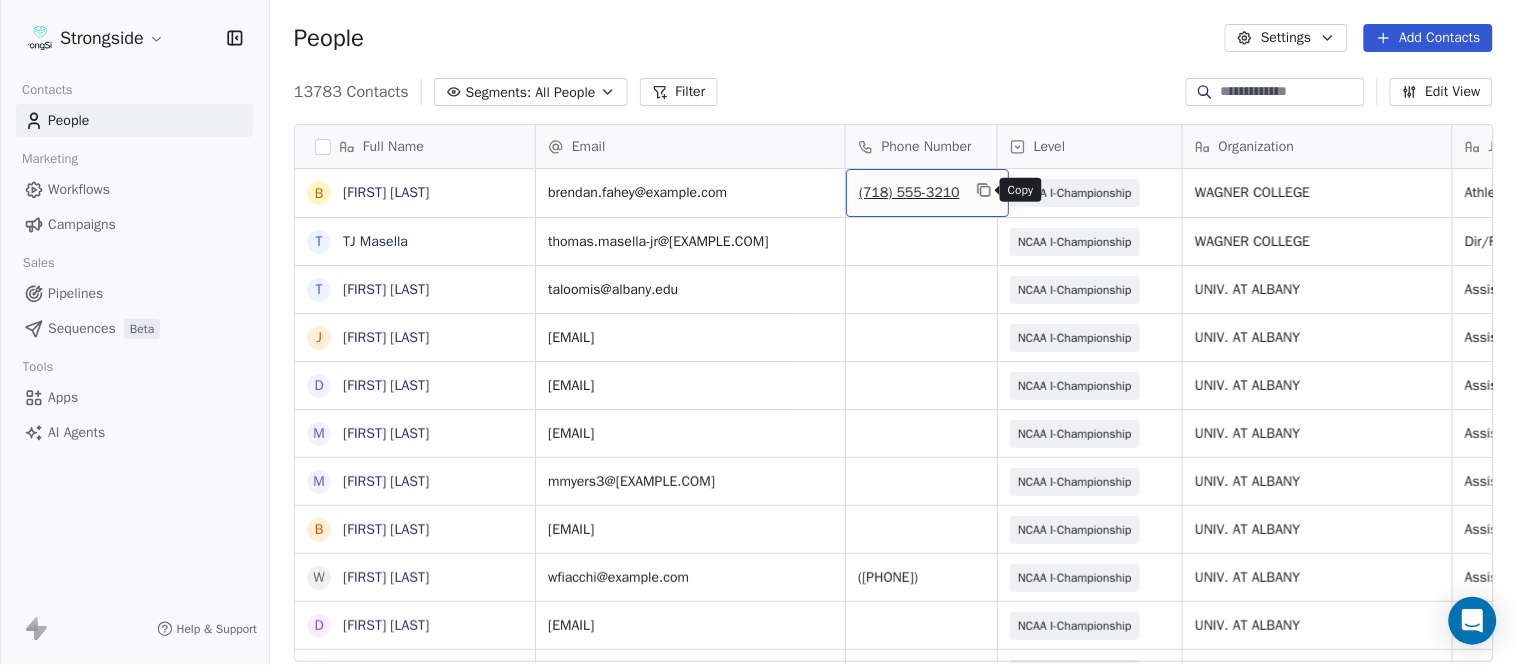 click 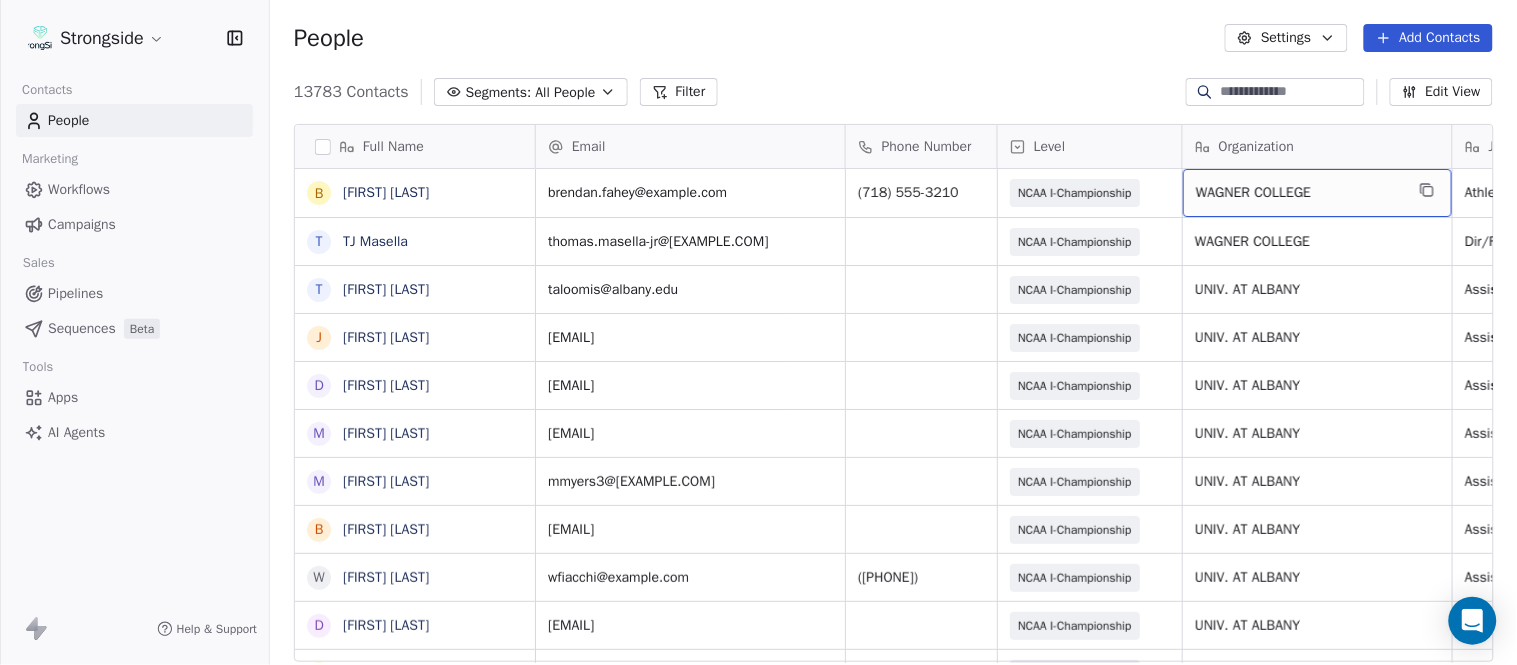 click on "WAGNER COLLEGE" at bounding box center (1317, 193) 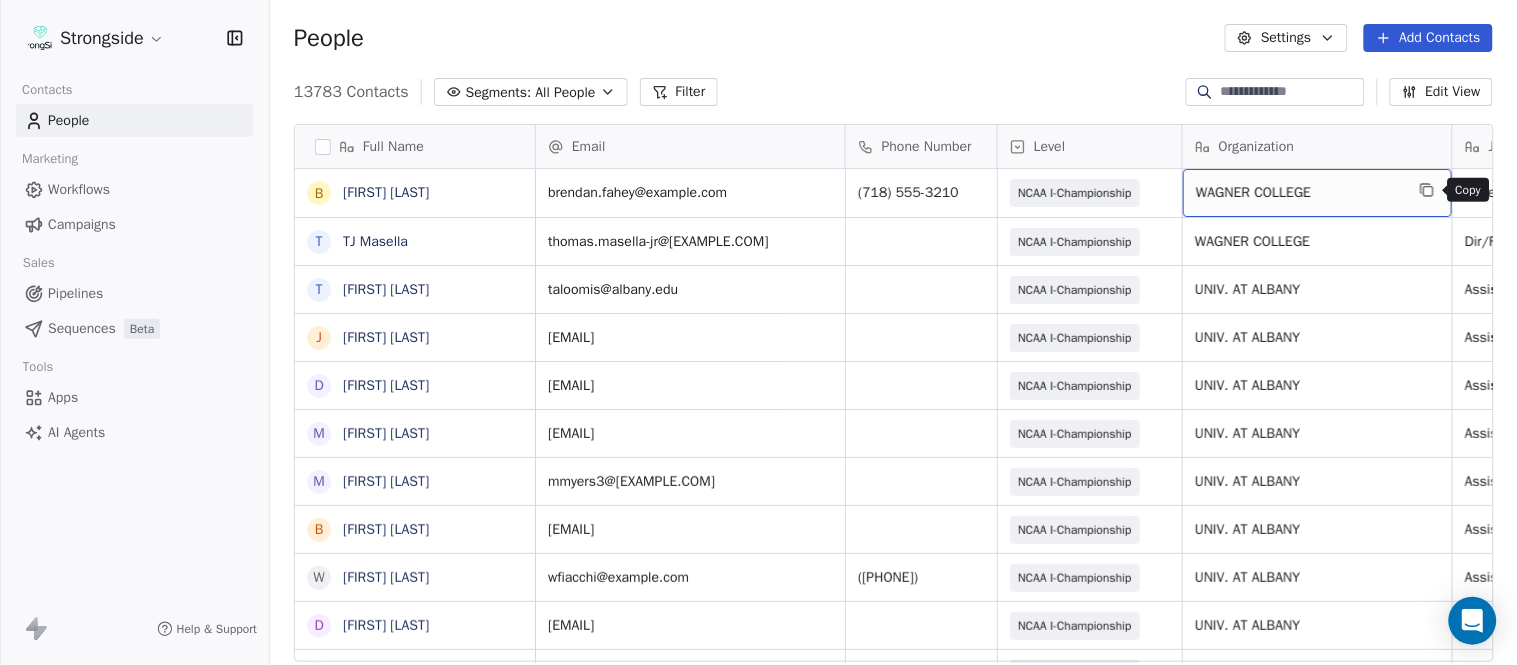 click 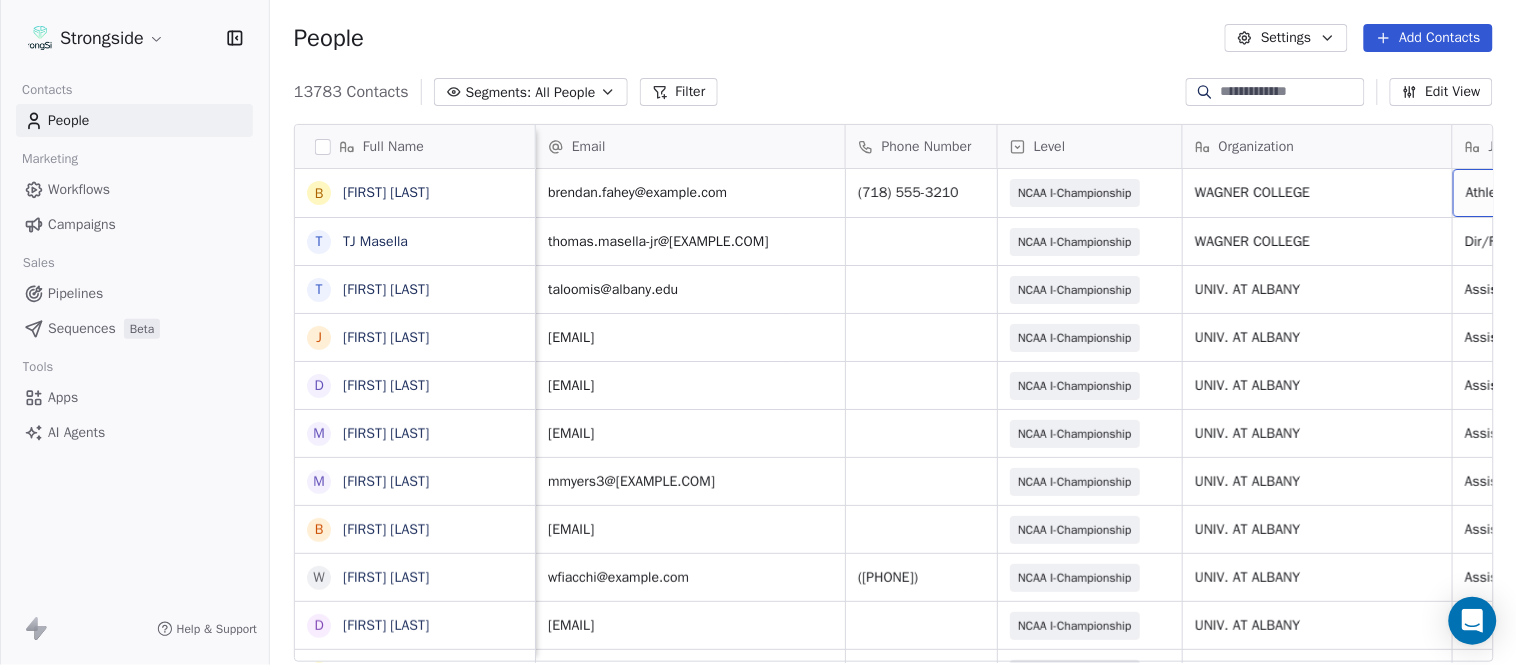 scroll, scrollTop: 0, scrollLeft: 244, axis: horizontal 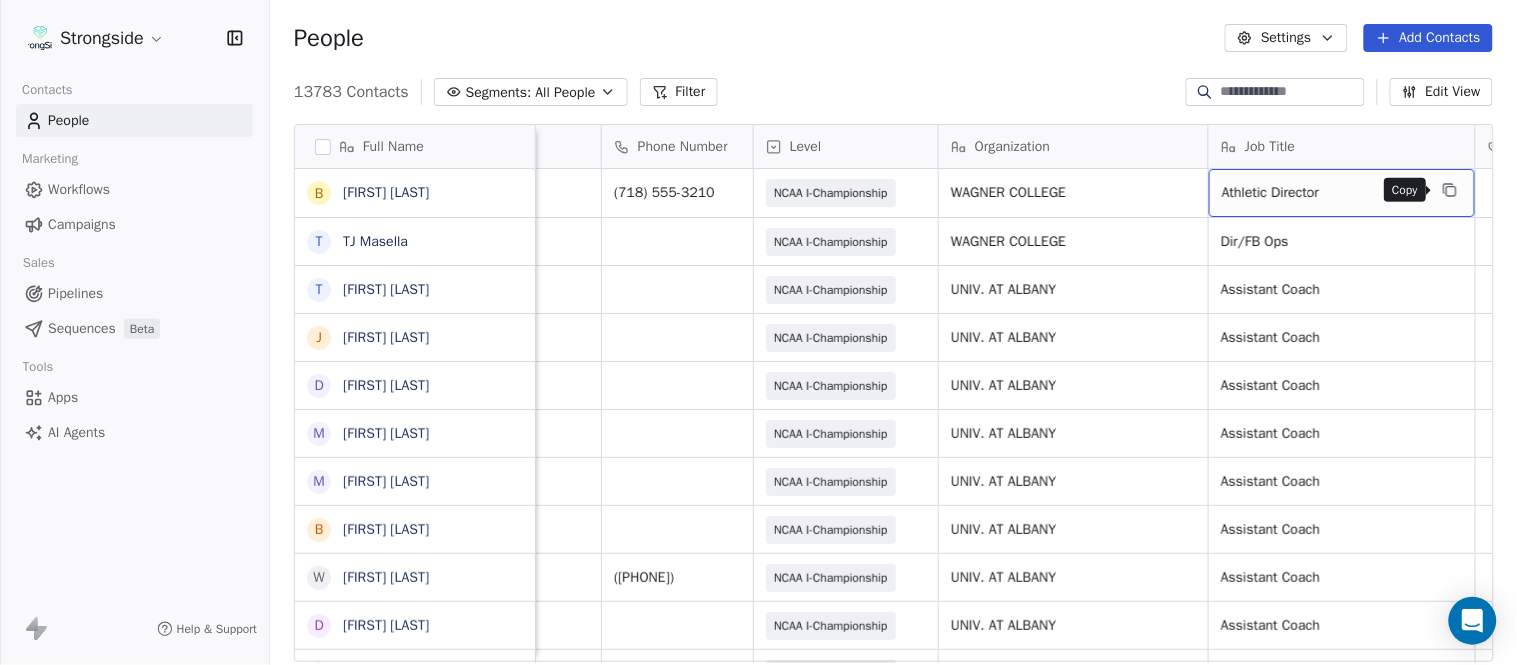 click at bounding box center [1450, 190] 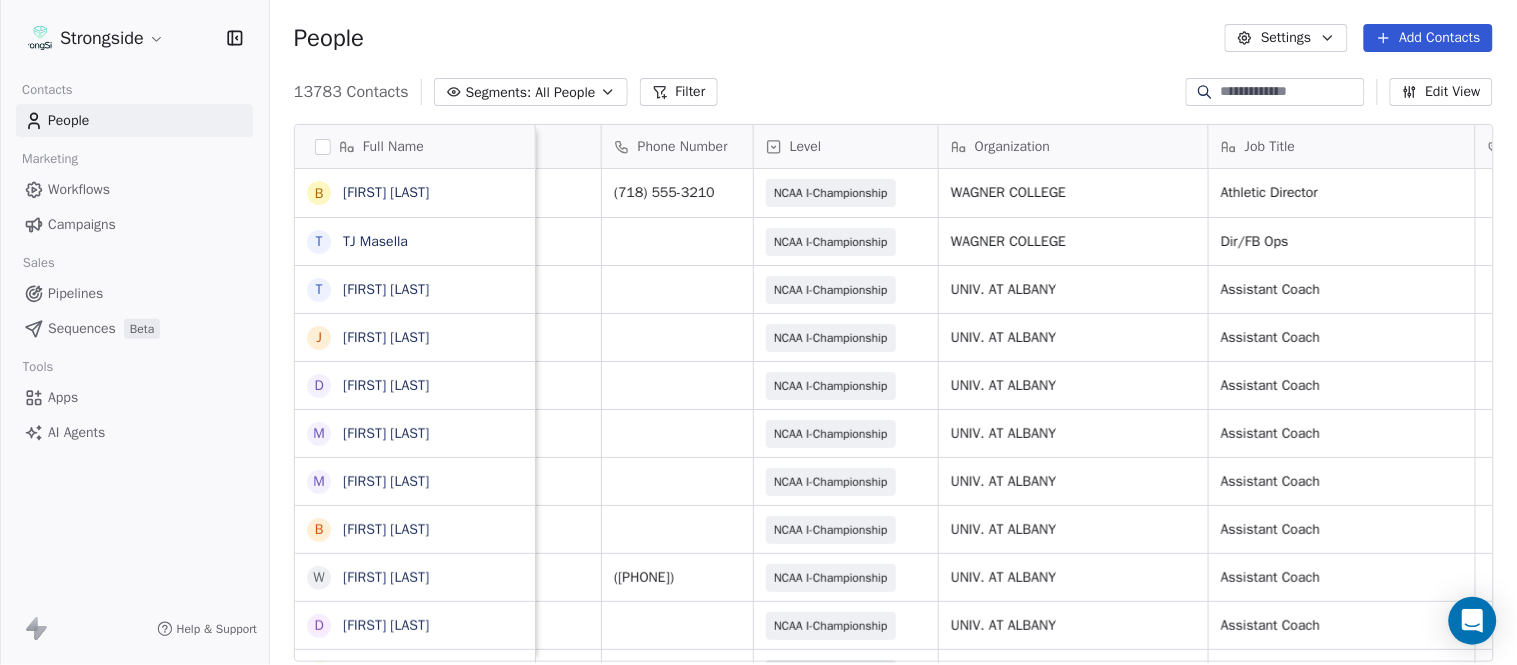 scroll, scrollTop: 0, scrollLeft: 30, axis: horizontal 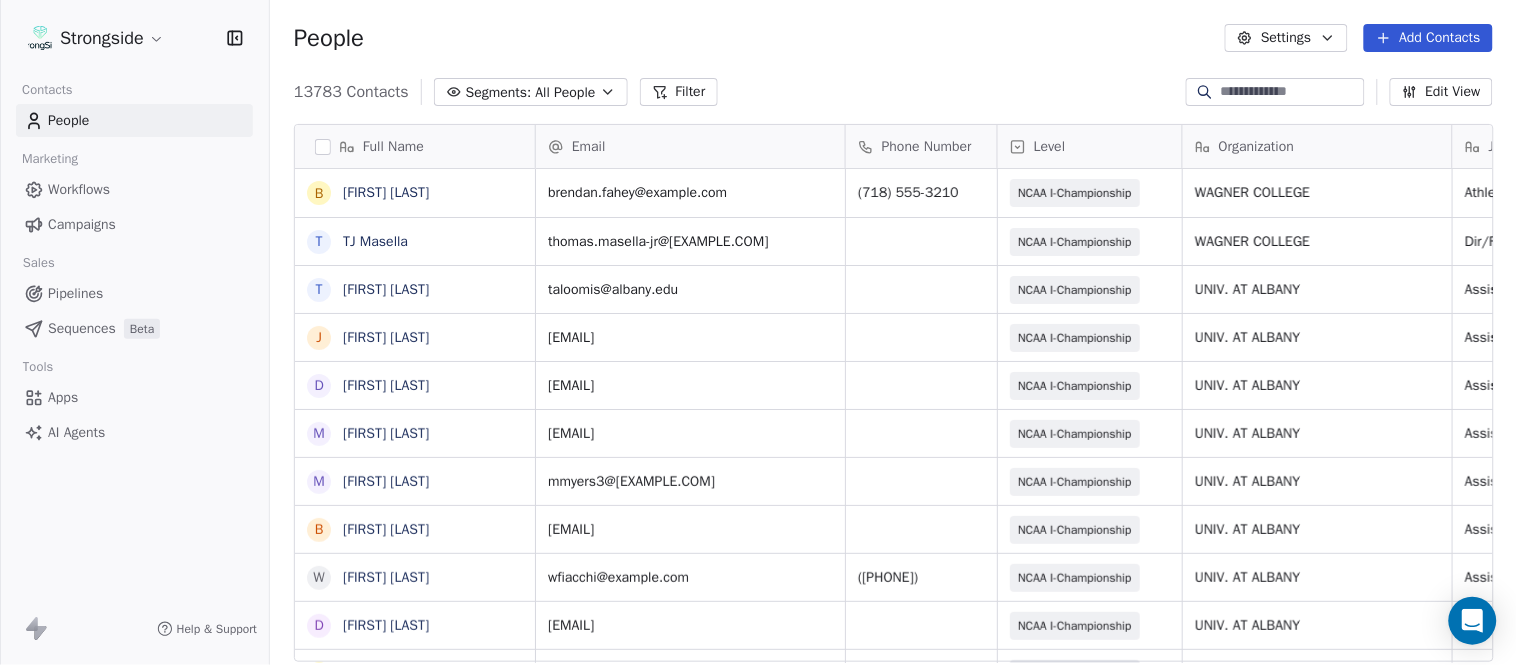 click on "Add Contacts" at bounding box center [1428, 38] 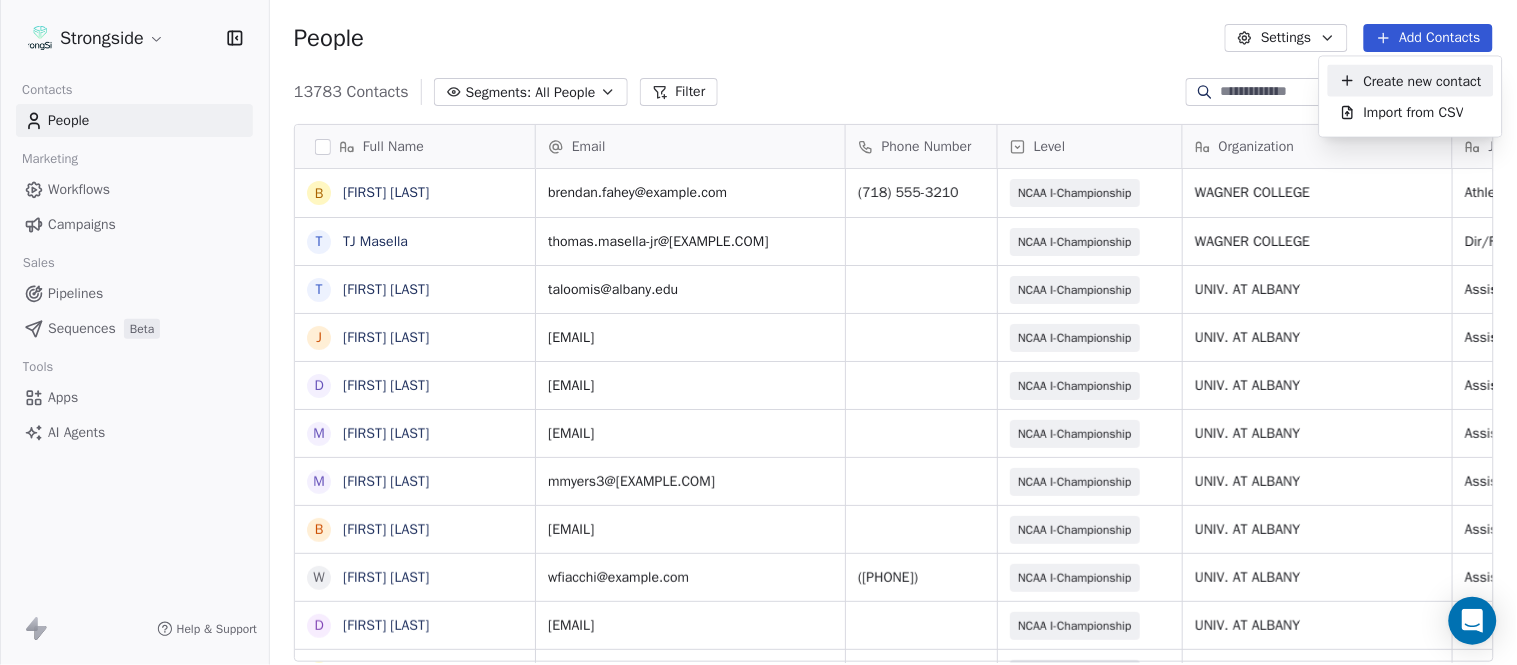 click on "Create new contact" at bounding box center (1423, 80) 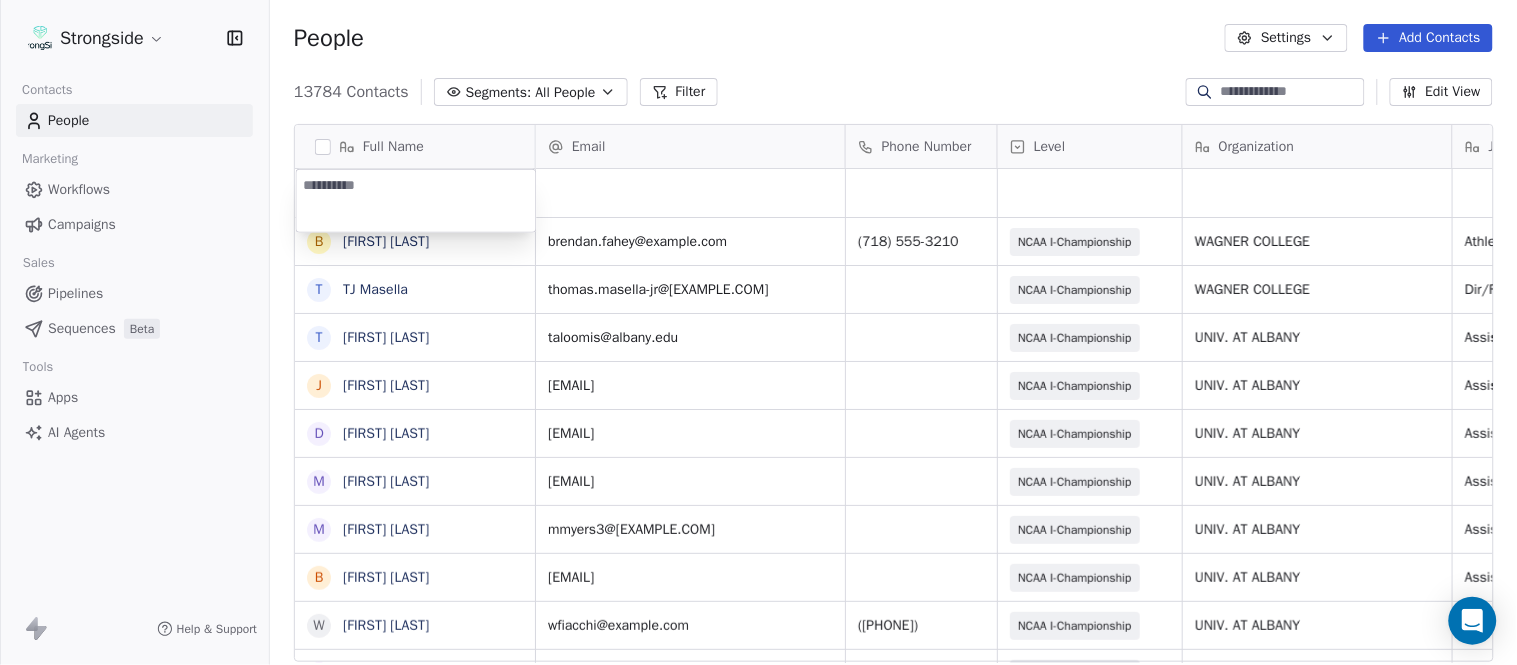 type on "**********" 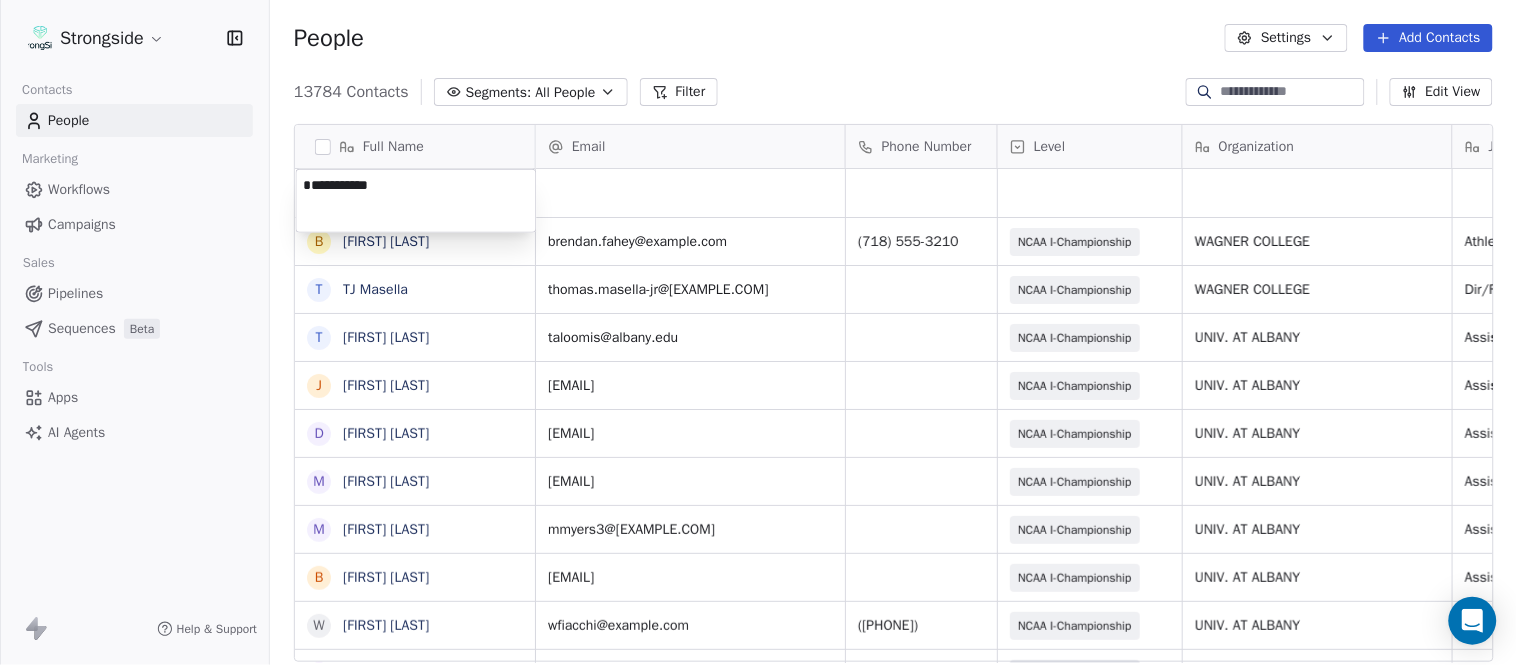 click on "Strongside Contacts People Marketing Workflows Campaigns Sales Pipelines Sequences Beta Tools Apps AI Agents Help & Support People Settings  Add Contacts 13784 Contacts Segments: All People Filter  Edit View Tag Add to Sequence Export Full Name B Brendan Fahey T TJ Masella T Triston Loomis J Jourdan Townsend D Diamond Weaver M Mike Livingston M Mikal Myers B Bill Nesselt W Will Fiacchi D Dave Bucar M Matthew Barber B Bryan Mannarino J Jennifer Carron C Casey Mae Filiaci T Taylor OConnor C Conor Rafferty J Jay Geiger J Jared Ambrose M Maryfrancis Keegan M Mark Benson B Brendan Smith C Chris Calabrese V Vic Cegles J Jon Simmons J Jordan Orlovsky G Griffith Hunter A Adam Lovan S Sean Hammonds C Chris Bache K Kevin Elliott Email Phone Number Level Organization Job Title Tags Created Date BST Status Aug 09, 2025 12:54 AM brendan.fahey@wagner.edu (718) 390-3210 NCAA I-Championship WAGNER COLLEGE Athletic Director Aug 09, 2025 12:48 AM thomas.masella-jr@wagner.edu NCAA I-Championship WAGNER COLLEGE Dir/FB Ops NIL" at bounding box center (758, 332) 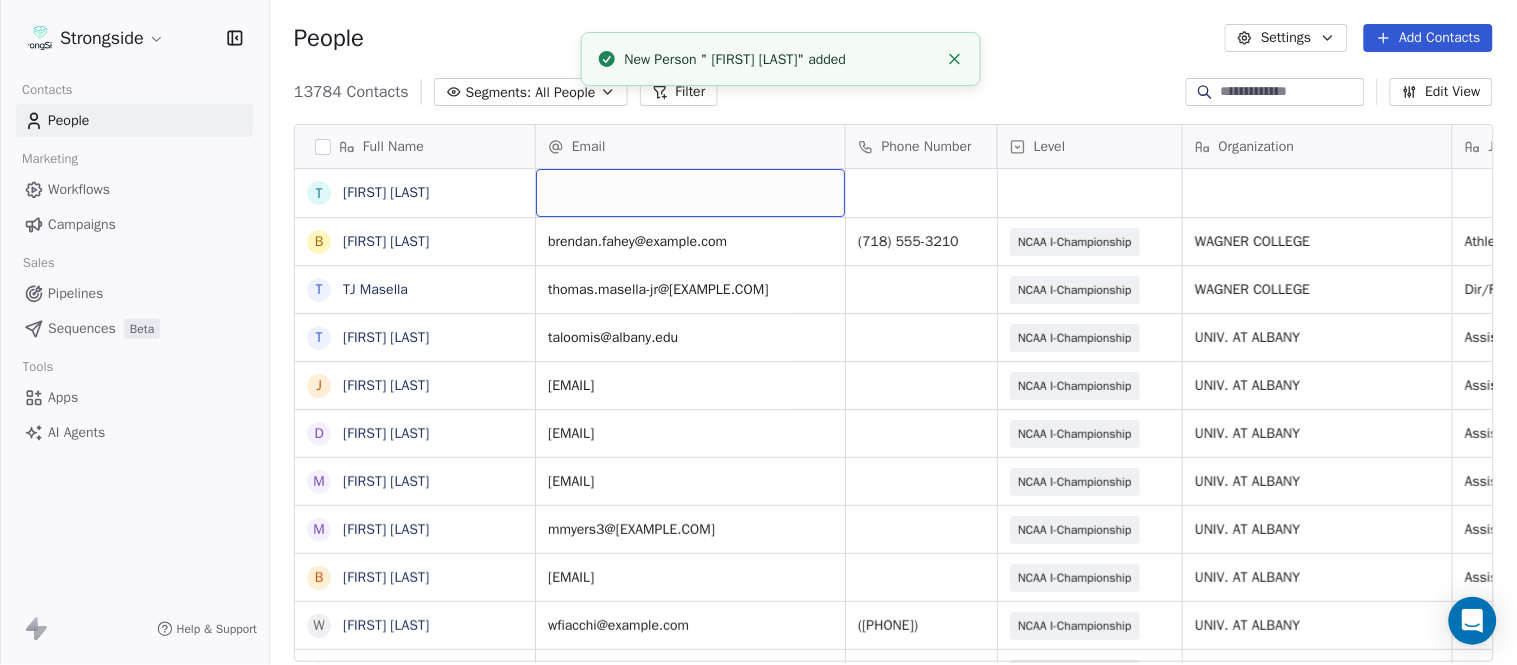 click at bounding box center (690, 193) 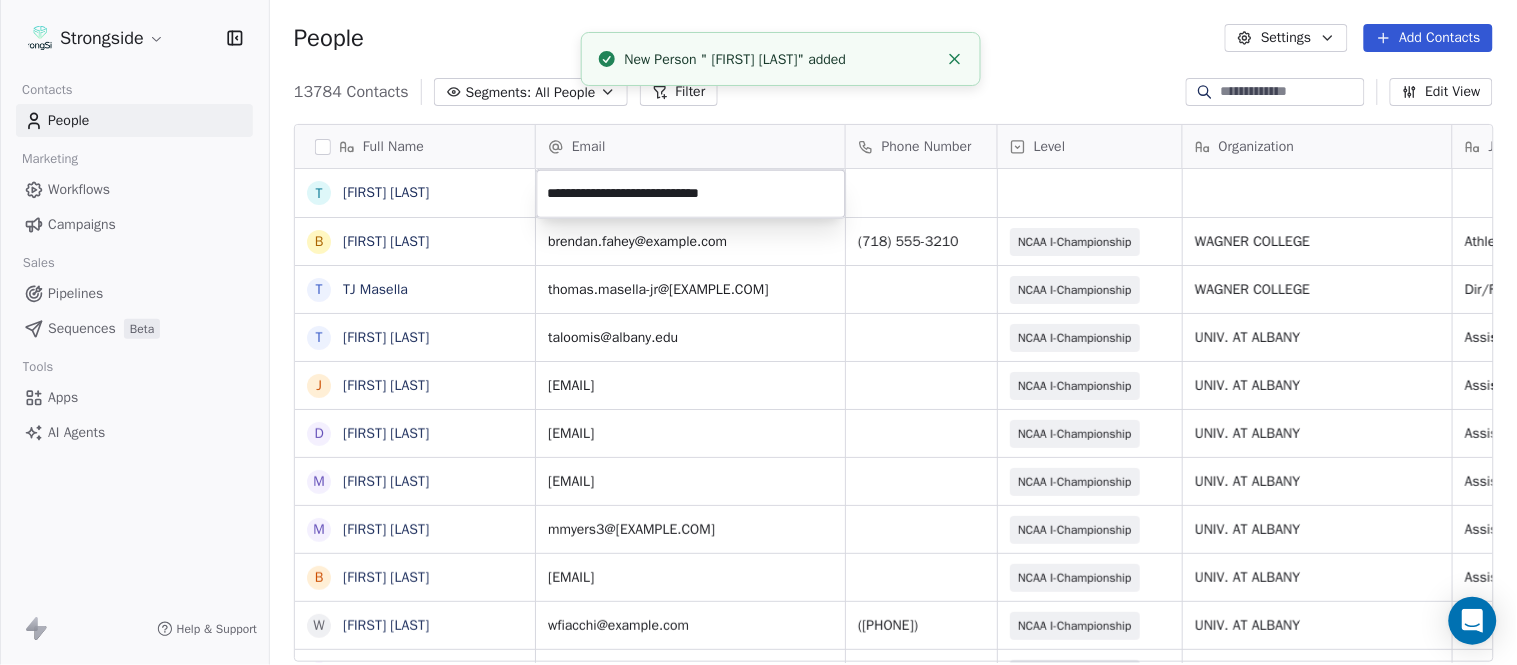 click on "Strongside Contacts People Marketing Workflows Campaigns Sales Pipelines Sequences Beta Tools Apps AI Agents Help & Support People Settings  Add Contacts 13784 Contacts Segments: All People Filter  Edit View Tag Add to Sequence Export Full Name T Tom Masella B Brendan Fahey T TJ Masella T Triston Loomis J Jourdan Townsend D Diamond Weaver M Mike Livingston M Mikal Myers B Bill Nesselt W Will Fiacchi D Dave Bucar M Matthew Barber B Bryan Mannarino J Jennifer Carron C Casey Mae Filiaci T Taylor OConnor C Conor Rafferty J Jay Geiger J Jared Ambrose M Maryfrancis Keegan M Mark Benson B Brendan Smith C Chris Calabrese V Vic Cegles J Jon Simmons J Jordan Orlovsky G Griffith Hunter A Adam Lovan S Sean Hammonds C Chris Bache K Kevin Elliott Email Phone Number Level Organization Job Title Tags Created Date BST Status Aug 09, 2025 12:54 AM brendan.fahey@wagner.edu (718) 390-3210 NCAA I-Championship WAGNER COLLEGE Athletic Director Aug 09, 2025 12:48 AM thomas.masella-jr@wagner.edu NCAA I-Championship WAGNER COLLEGE" at bounding box center [758, 332] 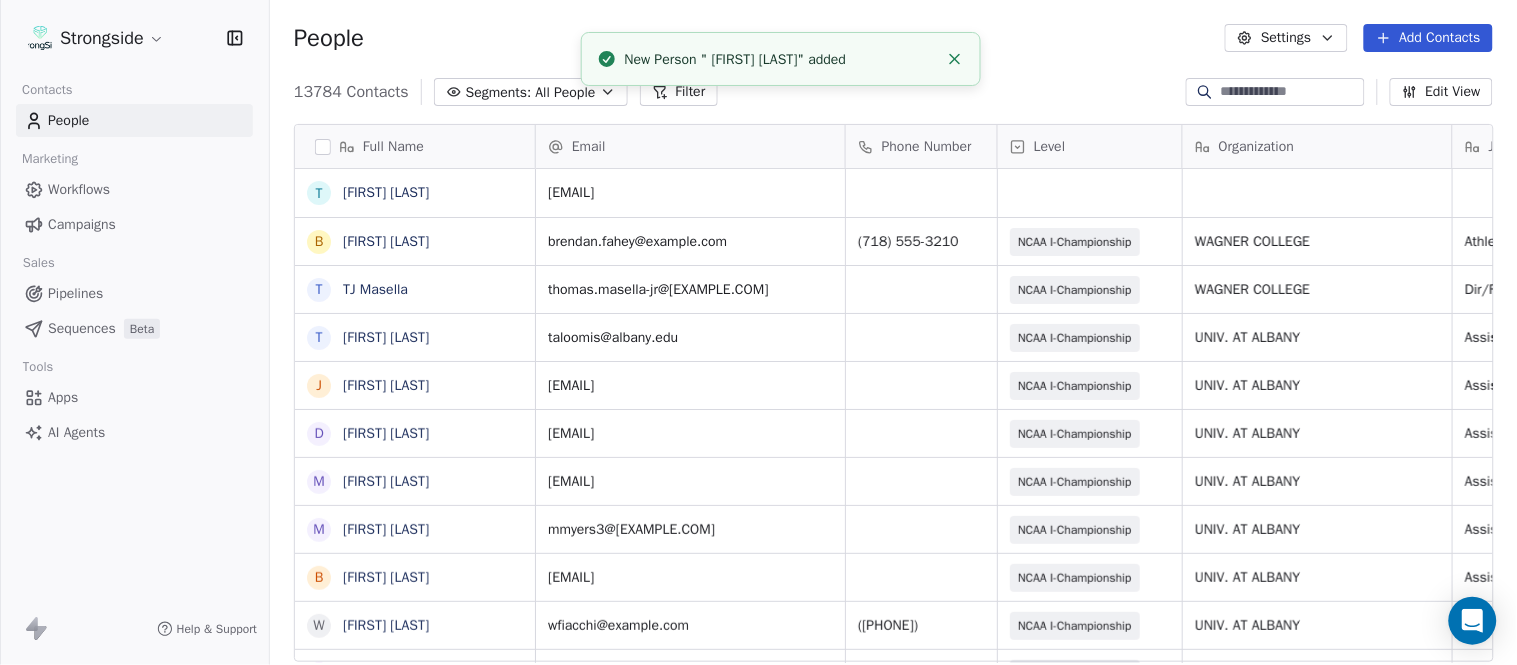 click at bounding box center (955, 59) 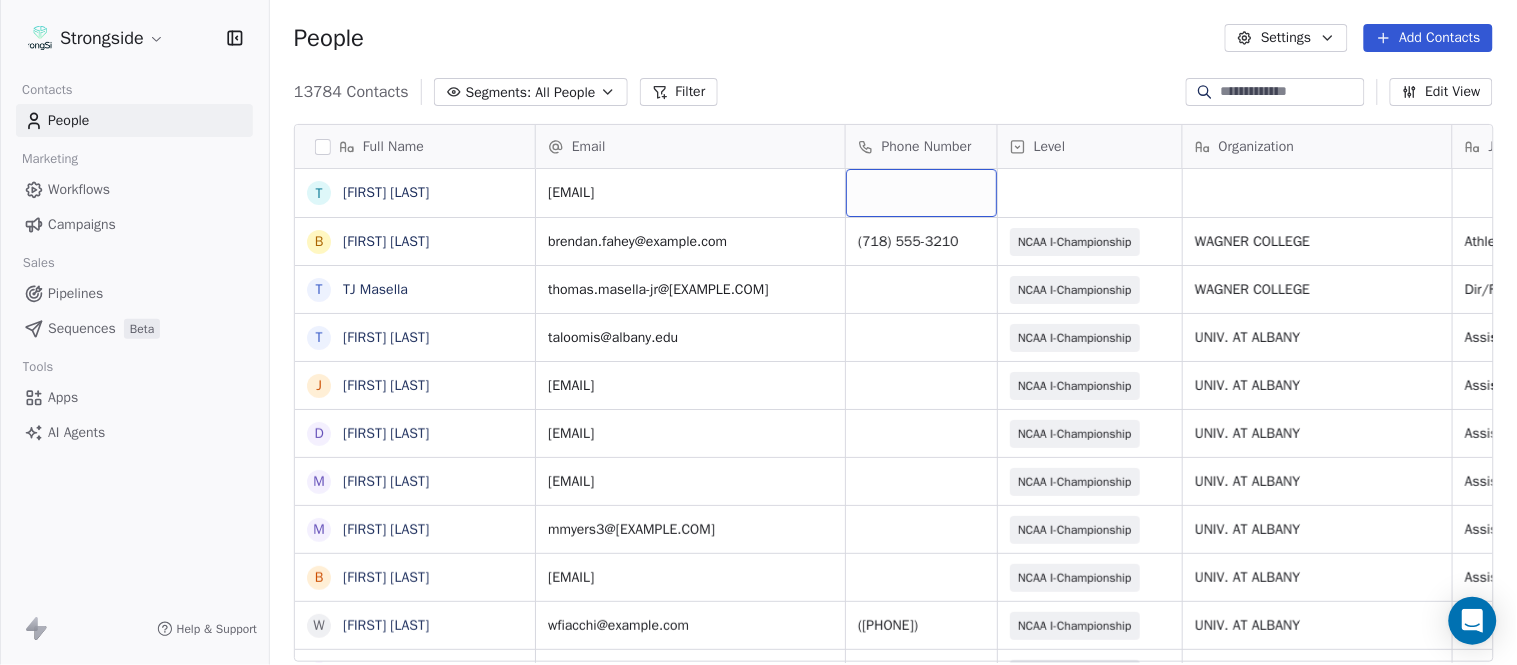 click at bounding box center [921, 193] 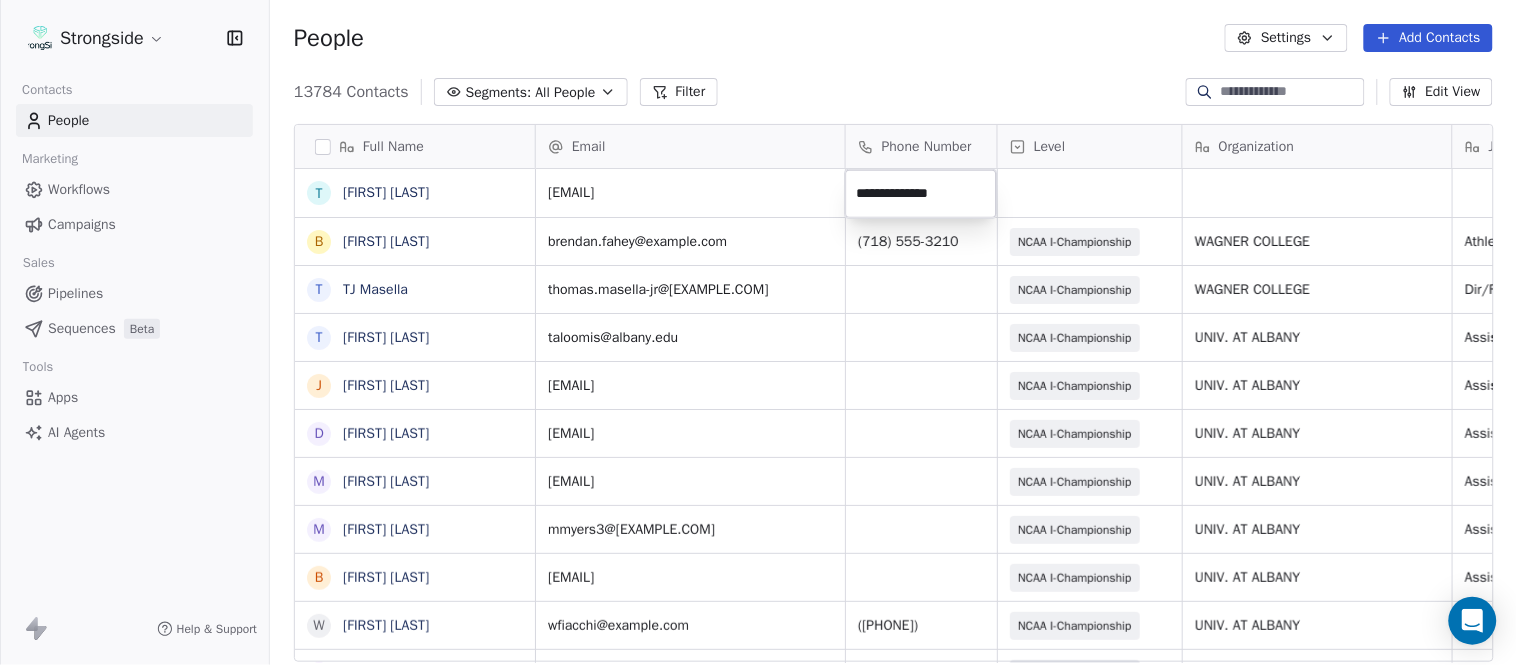 click on "Strongside Contacts People Marketing Workflows Campaigns Sales Pipelines Sequences Beta Tools Apps AI Agents Help & Support People Settings  Add Contacts 13784 Contacts Segments: All People Filter  Edit View Tag Add to Sequence Export Full Name T Tom Masella B Brendan Fahey T TJ Masella T Triston Loomis J Jourdan Townsend D Diamond Weaver M Mike Livingston M Mikal Myers B Bill Nesselt W Will Fiacchi D Dave Bucar M Matthew Barber B Bryan Mannarino J Jennifer Carron C Casey Mae Filiaci T Taylor OConnor C Conor Rafferty J Jay Geiger J Jared Ambrose M Maryfrancis Keegan M Mark Benson B Brendan Smith C Chris Calabrese V Vic Cegles J Jon Simmons J Jordan Orlovsky G Griffith Hunter A Adam Lovan S Sean Hammonds C Chris Bache K Kevin Elliott Email Phone Number Level Organization Job Title Tags Created Date BST Status football.recruiting@wagner.edu Aug 09, 2025 12:54 AM brendan.fahey@wagner.edu (718) 390-3210 NCAA I-Championship WAGNER COLLEGE Athletic Director Aug 09, 2025 12:48 AM thomas.masella-jr@wagner.edu NIL" at bounding box center [758, 332] 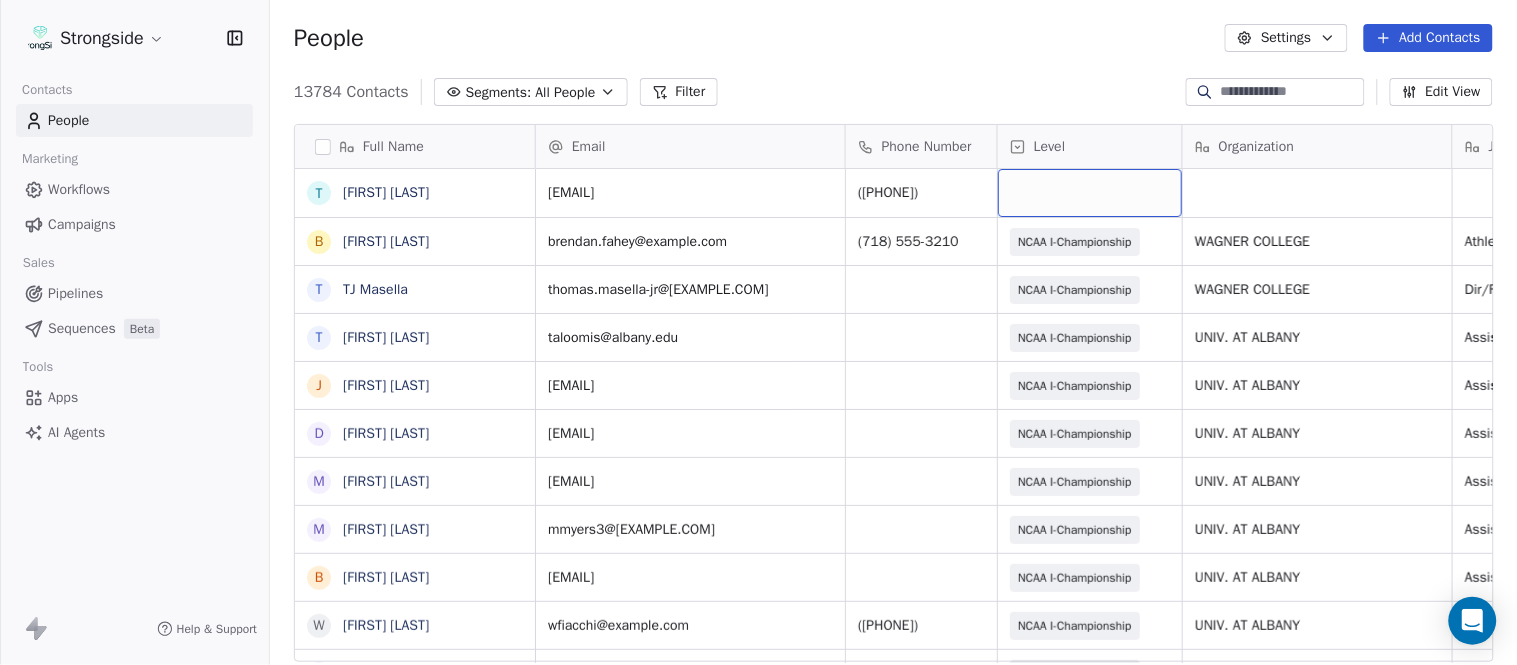 click at bounding box center [1090, 193] 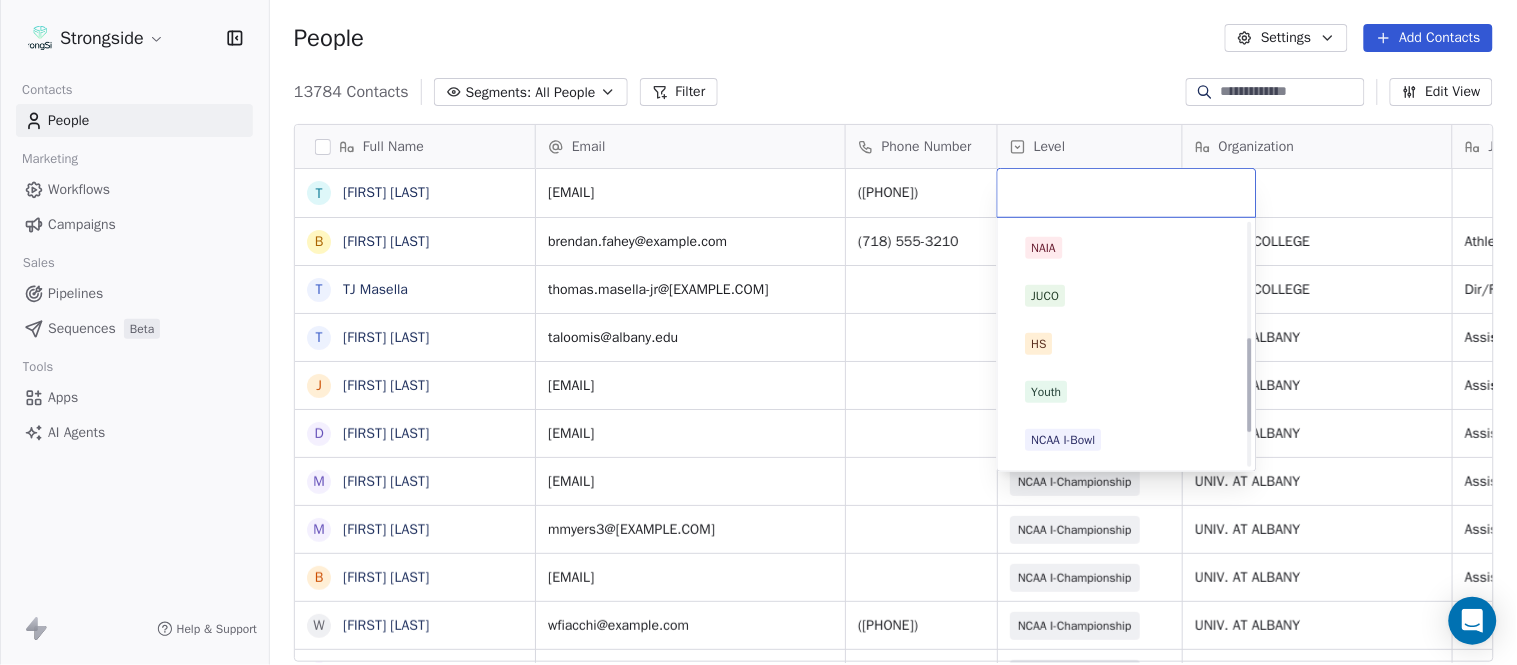 scroll, scrollTop: 378, scrollLeft: 0, axis: vertical 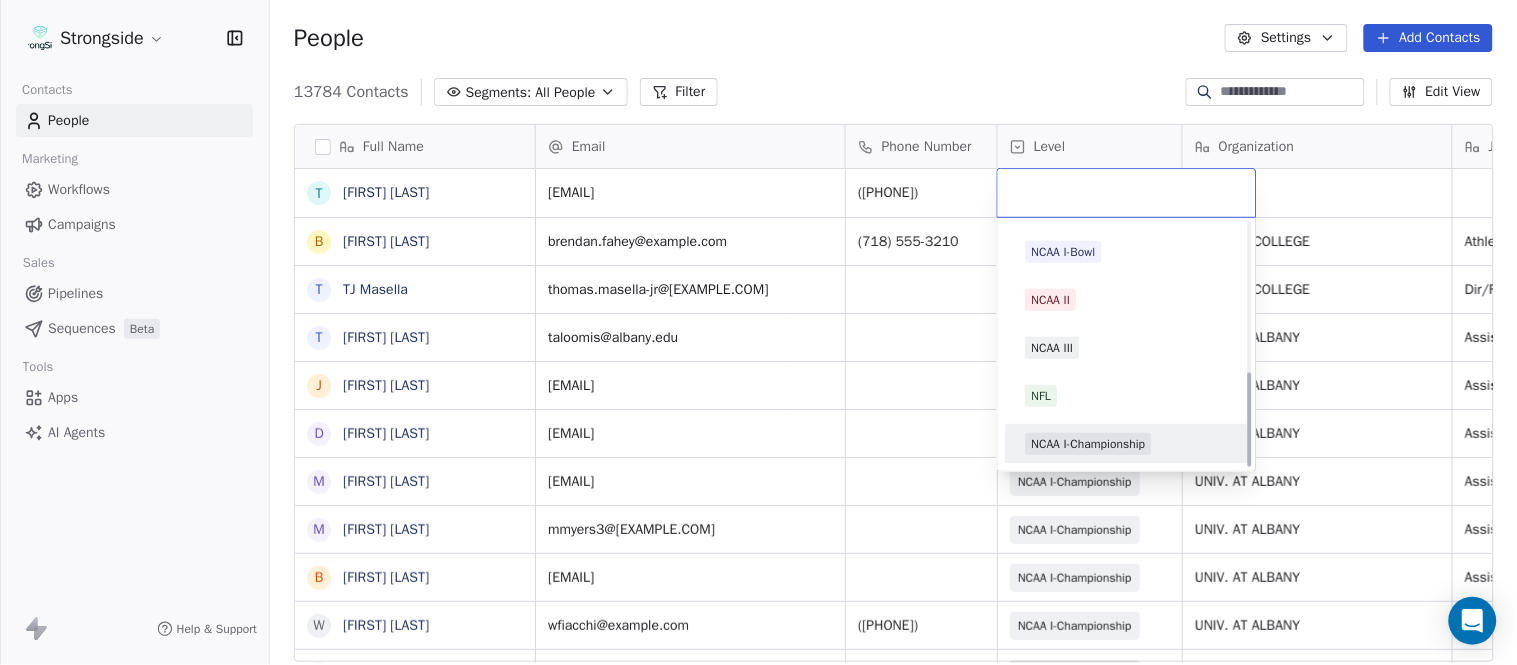click on "NCAA I-Championship" at bounding box center [1089, 444] 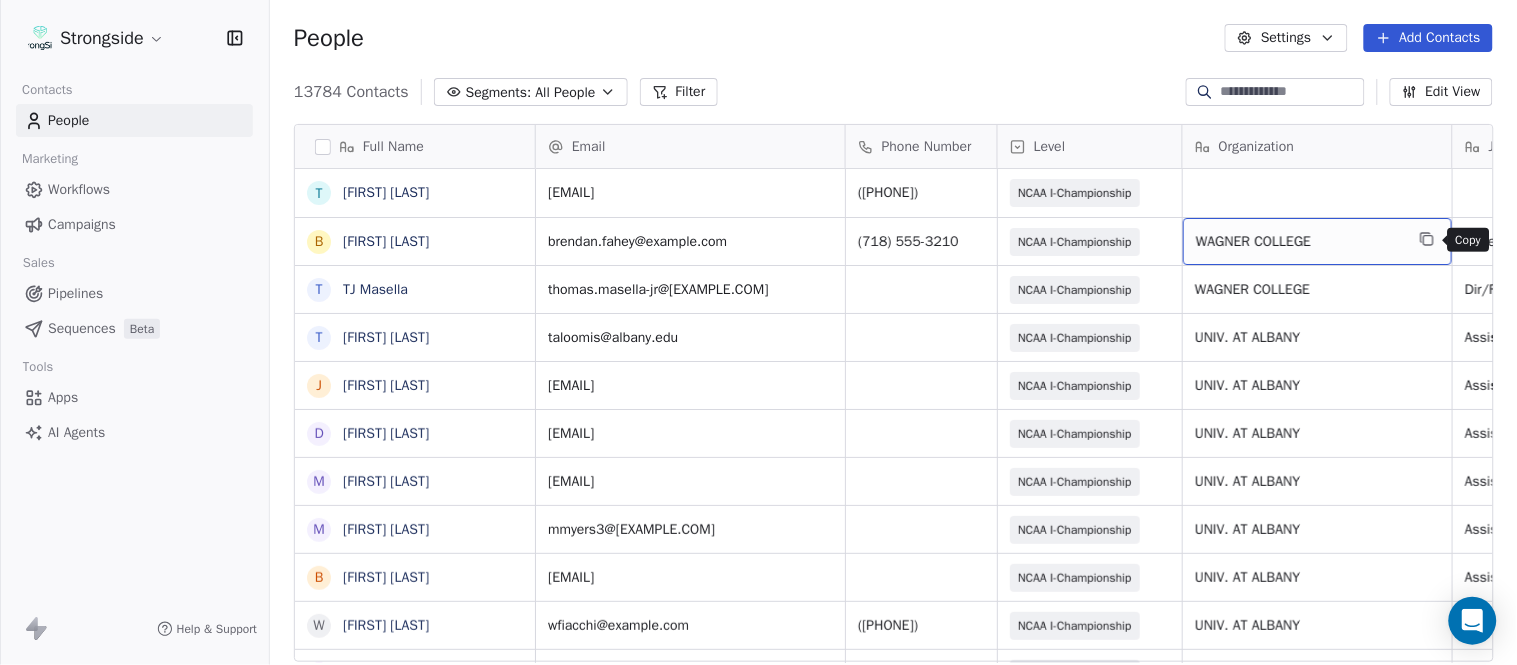 click 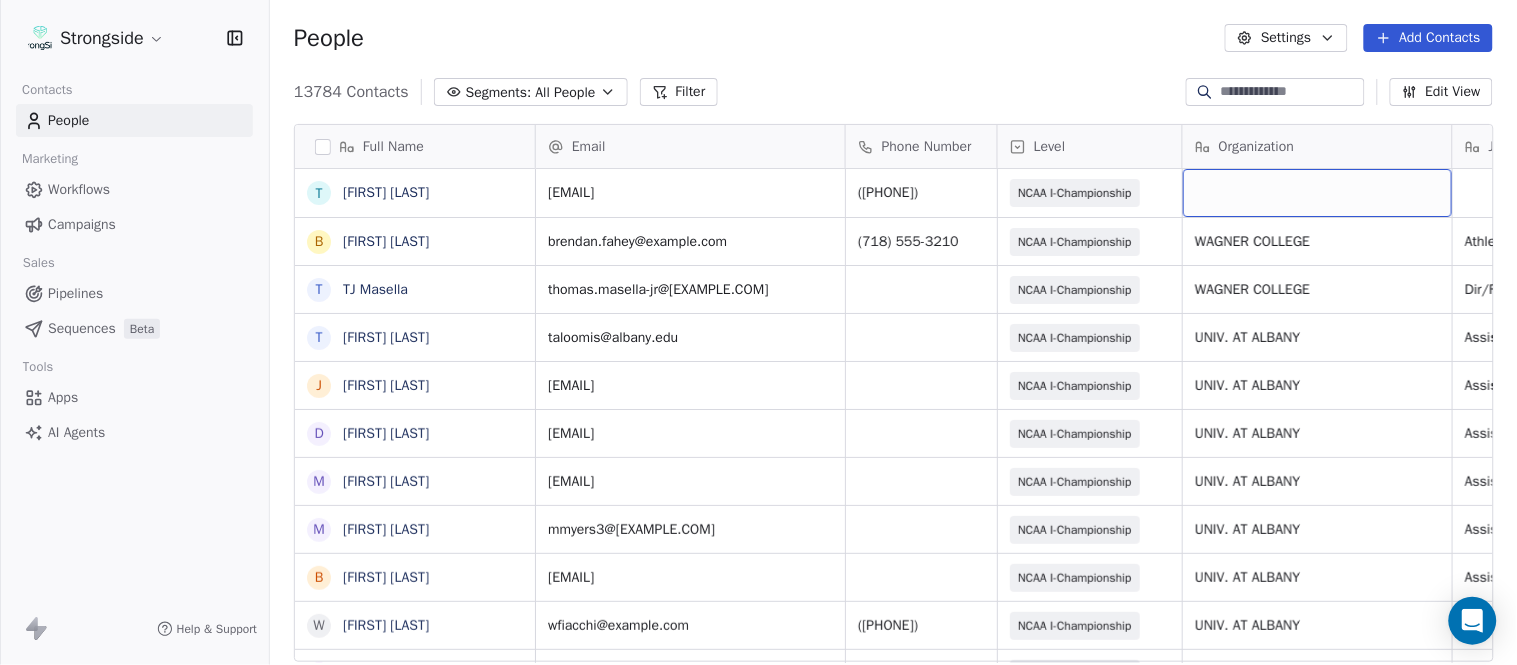 click at bounding box center [1317, 193] 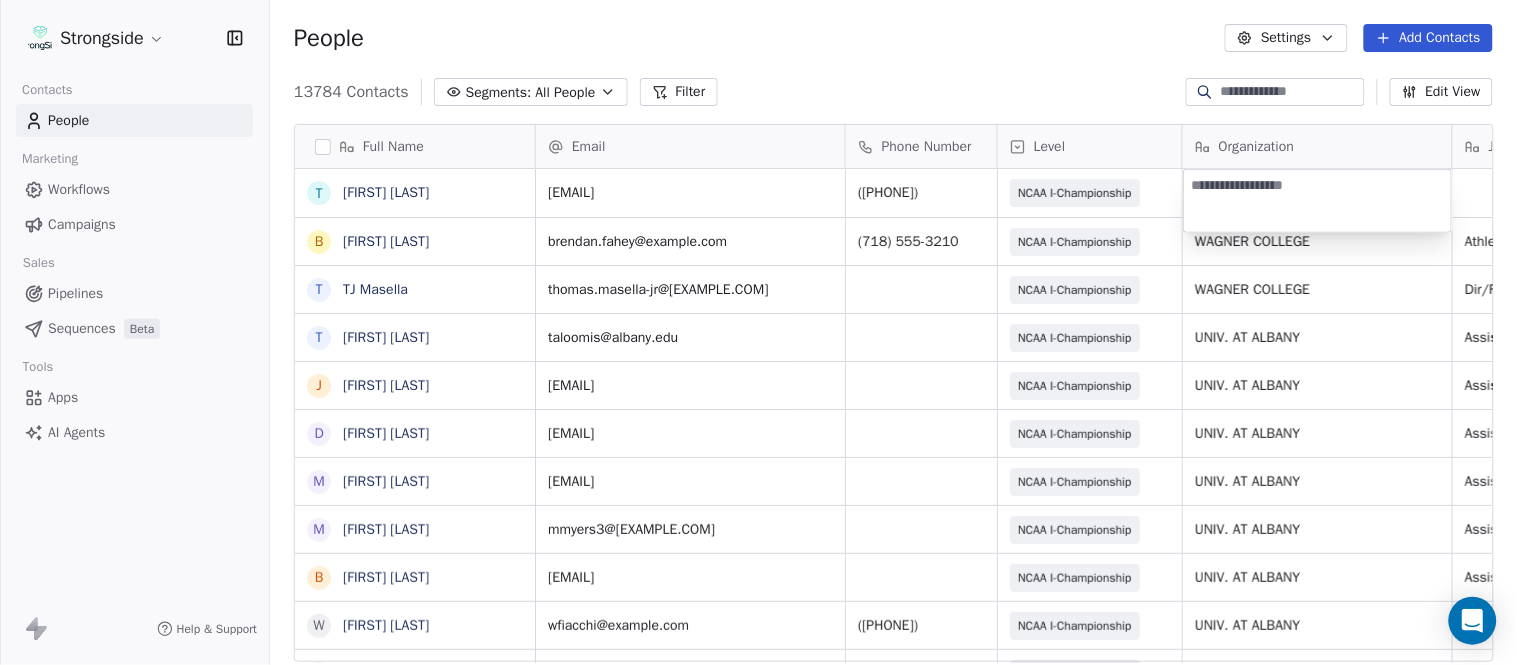 type on "**********" 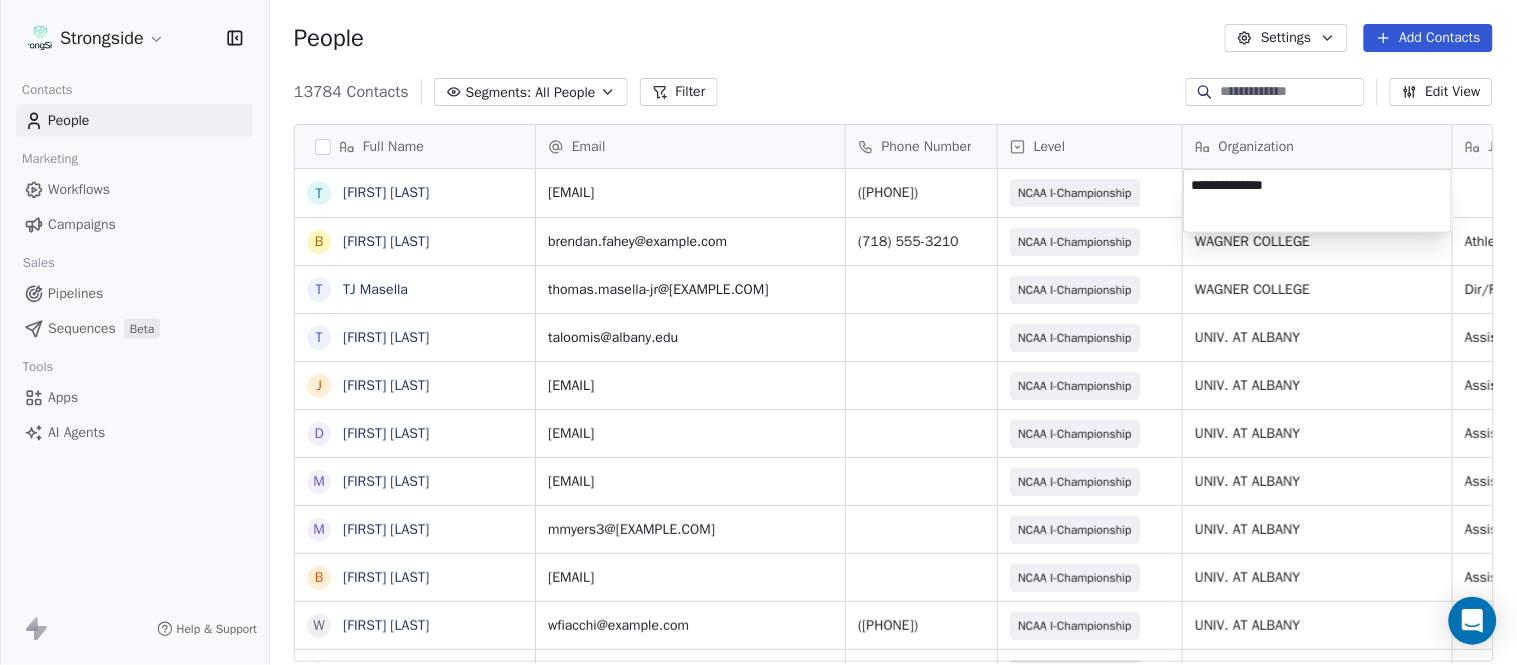 click on "Strongside Contacts People Marketing Workflows Campaigns Sales Pipelines Sequences Beta Tools Apps AI Agents Help & Support People Settings  Add Contacts 13784 Contacts Segments: All People Filter  Edit View Tag Add to Sequence Export Full Name T Tom Masella B Brendan Fahey T TJ Masella T Triston Loomis J Jourdan Townsend D Diamond Weaver M Mike Livingston M Mikal Myers B Bill Nesselt W Will Fiacchi D Dave Bucar M Matthew Barber B Bryan Mannarino J Jennifer Carron C Casey Mae Filiaci T Taylor OConnor C Conor Rafferty J Jay Geiger J Jared Ambrose M Maryfrancis Keegan M Mark Benson B Brendan Smith C Chris Calabrese V Vic Cegles J Jon Simmons J Jordan Orlovsky G Griffith Hunter A Adam Lovan S Sean Hammonds C Chris Bache K Kevin Elliott Email Phone Number Level Organization Job Title Tags Created Date BST Status football.recruiting@wagner.edu (718) 390-3171 NCAA I-Championship Aug 09, 2025 12:54 AM brendan.fahey@wagner.edu (718) 390-3210 NCAA I-Championship WAGNER COLLEGE Athletic Director Aug 09, 2025 12:48 AM" at bounding box center [758, 332] 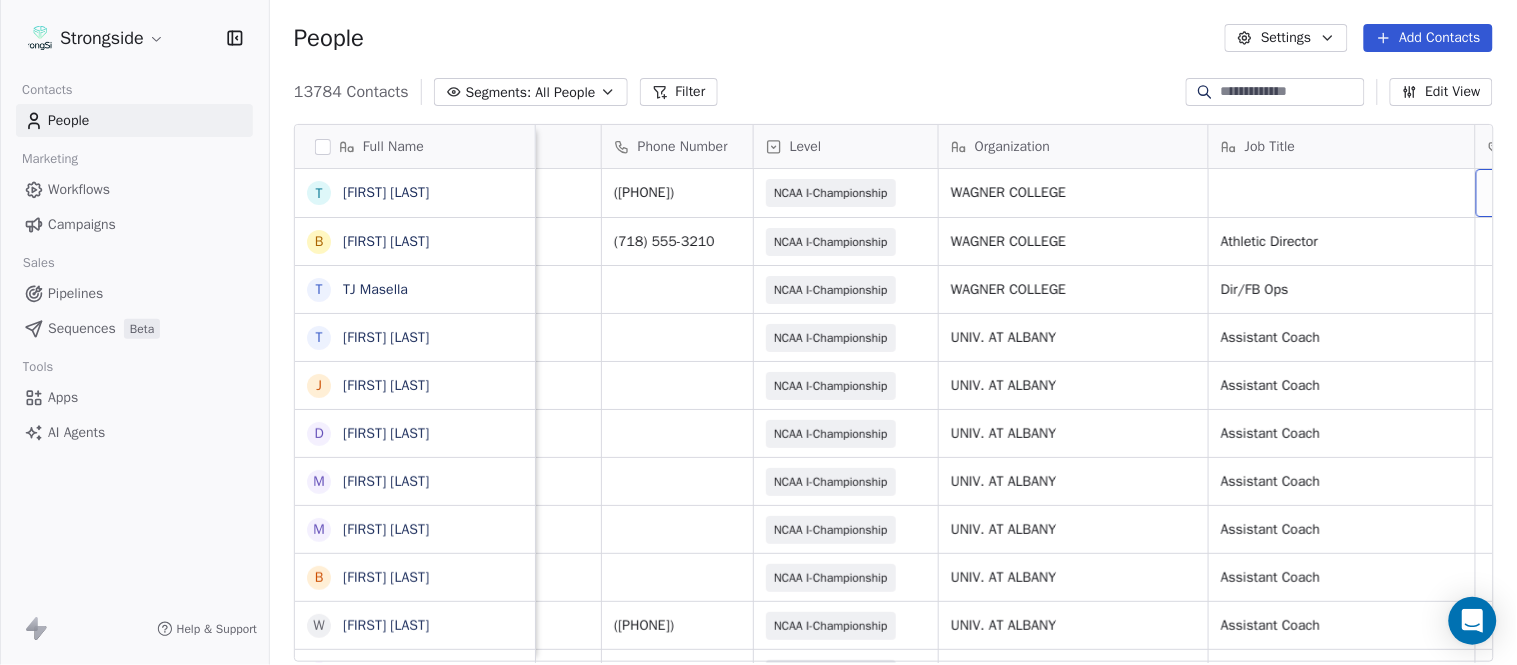scroll, scrollTop: 0, scrollLeft: 528, axis: horizontal 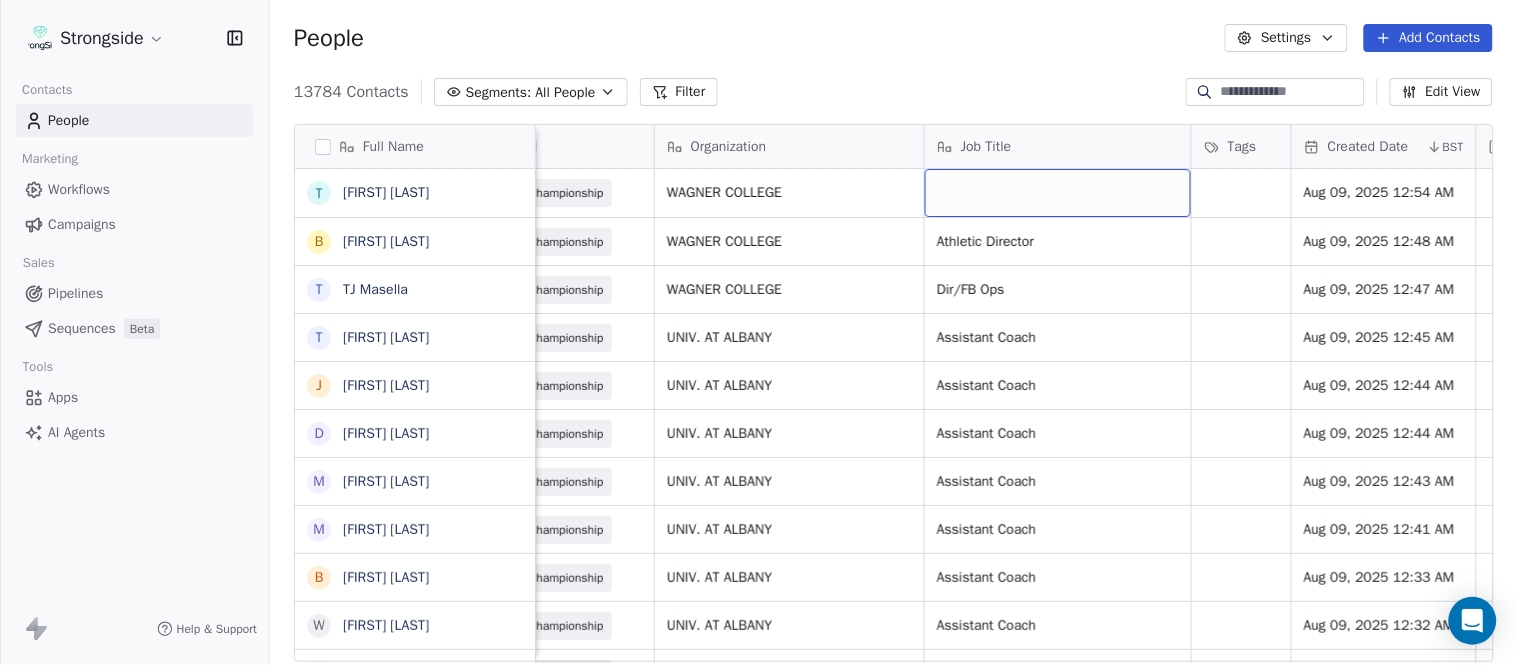 click at bounding box center (1058, 193) 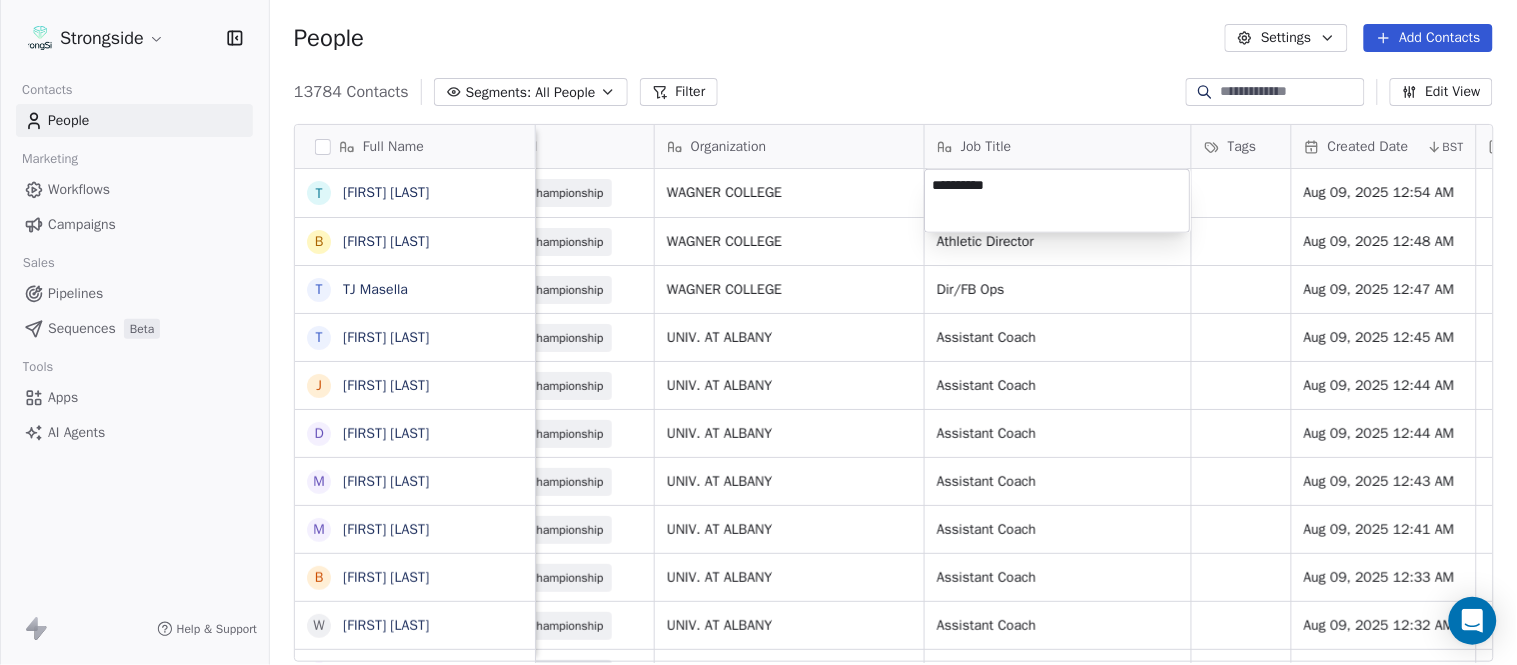 click on "Strongside Contacts People Marketing Workflows Campaigns Sales Pipelines Sequences Beta Tools Apps AI Agents Help & Support People Settings  Add Contacts 13784 Contacts Segments: All People Filter  Edit View Tag Add to Sequence Export Full Name T Tom Masella B Brendan Fahey T TJ Masella T Triston Loomis J Jourdan Townsend D Diamond Weaver M Mike Livingston M Mikal Myers B Bill Nesselt W Will Fiacchi D Dave Bucar M Matthew Barber B Bryan Mannarino J Jennifer Carron C Casey Mae Filiaci T Taylor OConnor C Conor Rafferty J Jay Geiger J Jared Ambrose M Maryfrancis Keegan M Mark Benson B Brendan Smith C Chris Calabrese V Vic Cegles J Jon Simmons J Jordan Orlovsky G Griffith Hunter A Adam Lovan S Sean Hammonds C Chris Bache K Kevin Elliott Email Phone Number Level Organization Job Title Tags Created Date BST Status Priority Emails Auto Clicked Last Activity Date BST football.recruiting@wagner.edu (718) 390-3171 NCAA I-Championship WAGNER COLLEGE Aug 09, 2025 12:54 AM brendan.fahey@wagner.edu (718) 390-3210 NIL SID" at bounding box center (758, 332) 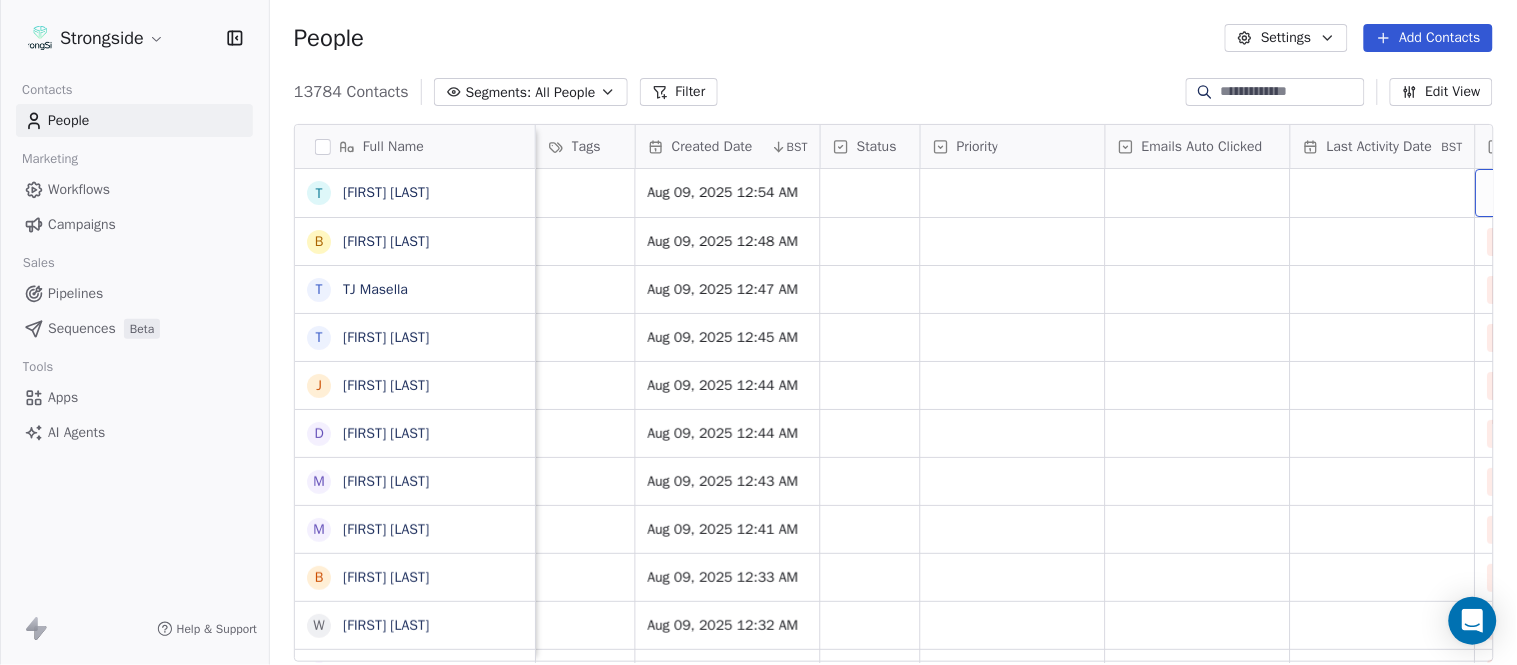 scroll, scrollTop: 0, scrollLeft: 1368, axis: horizontal 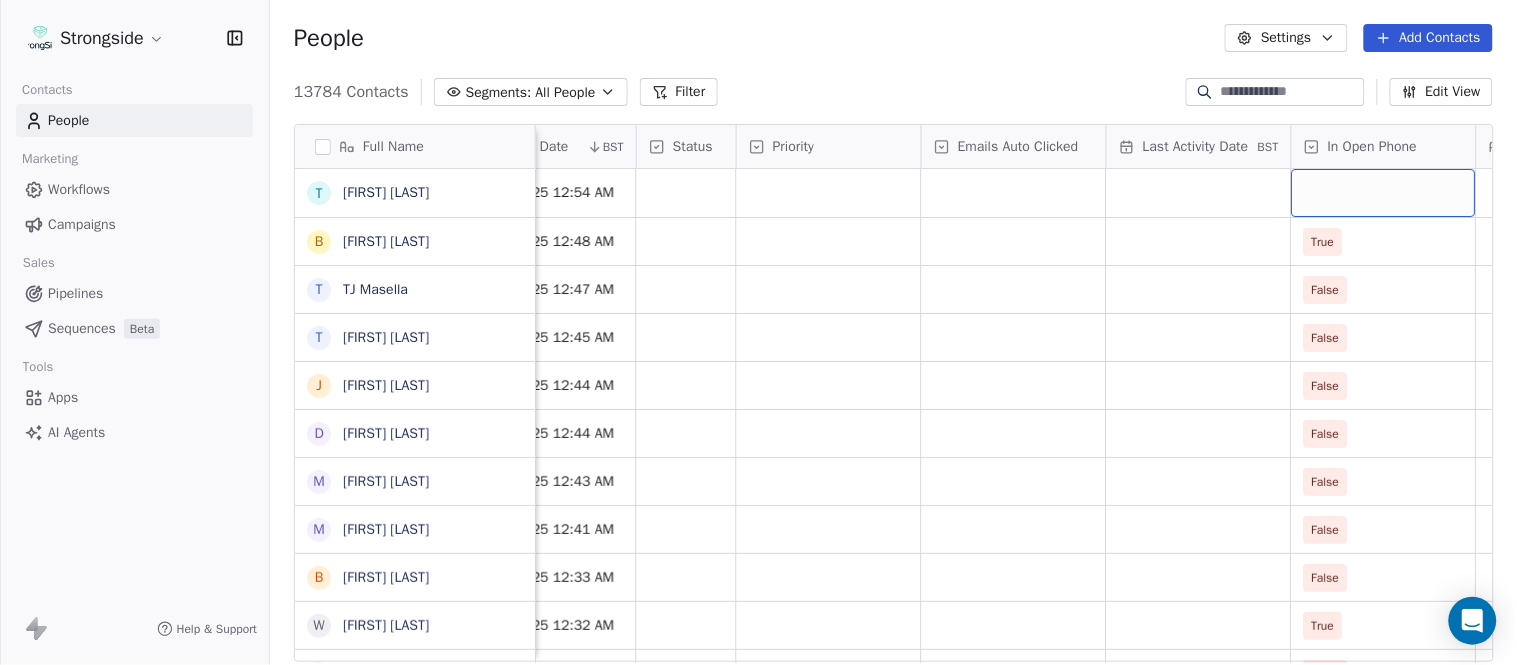 click at bounding box center [1384, 193] 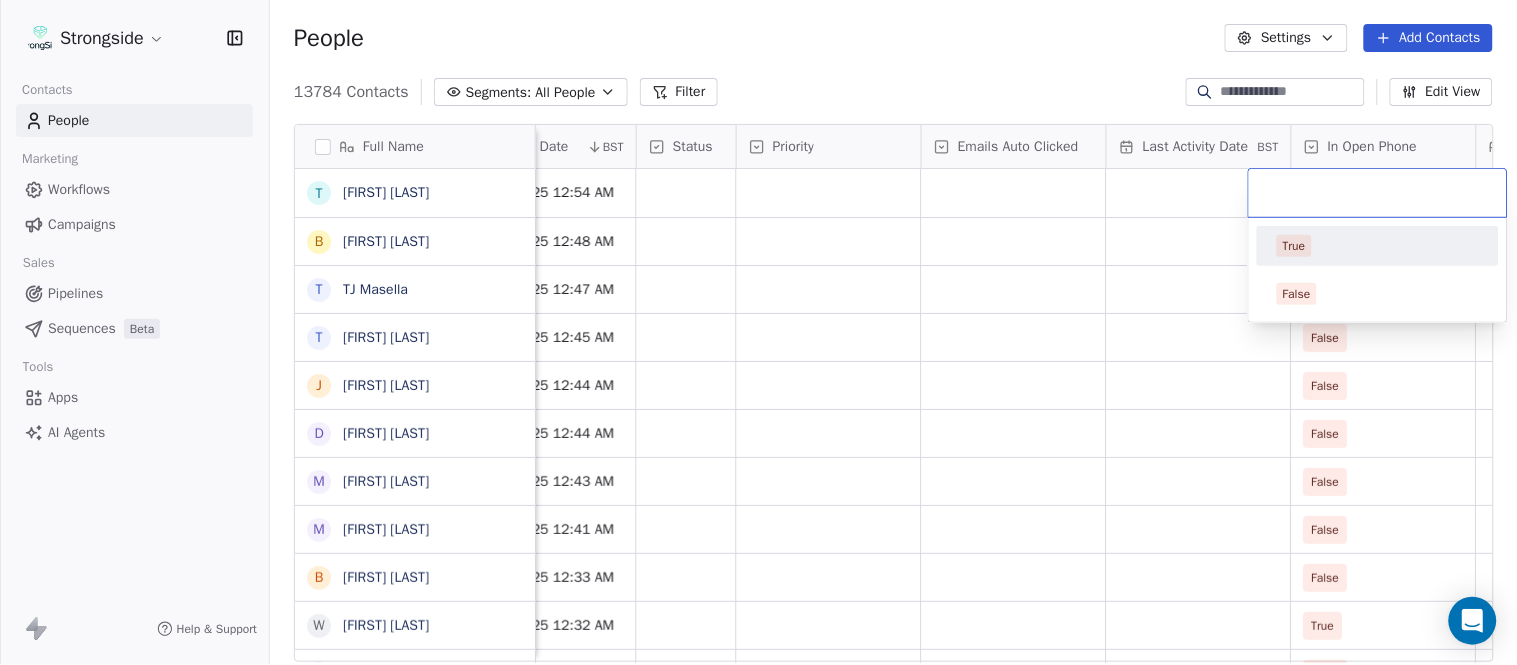click on "True" at bounding box center (1378, 246) 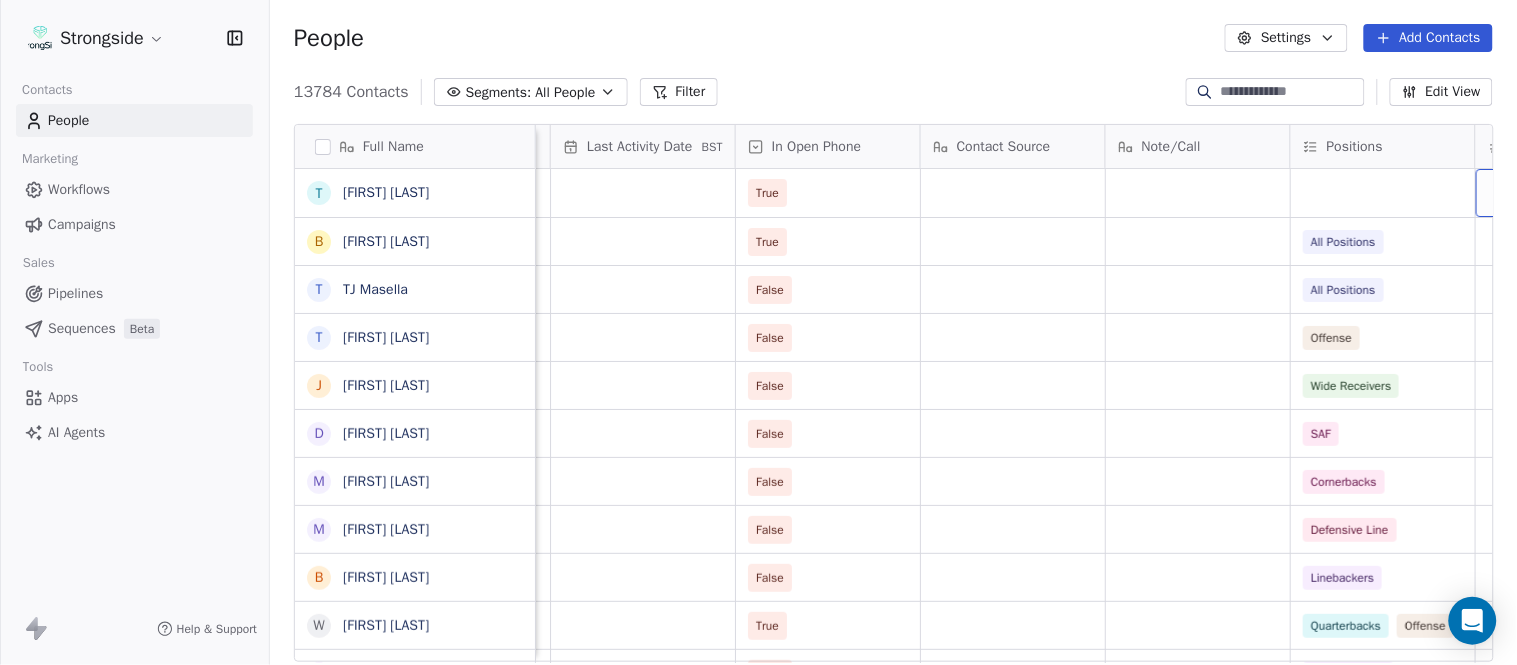 scroll, scrollTop: 0, scrollLeft: 2108, axis: horizontal 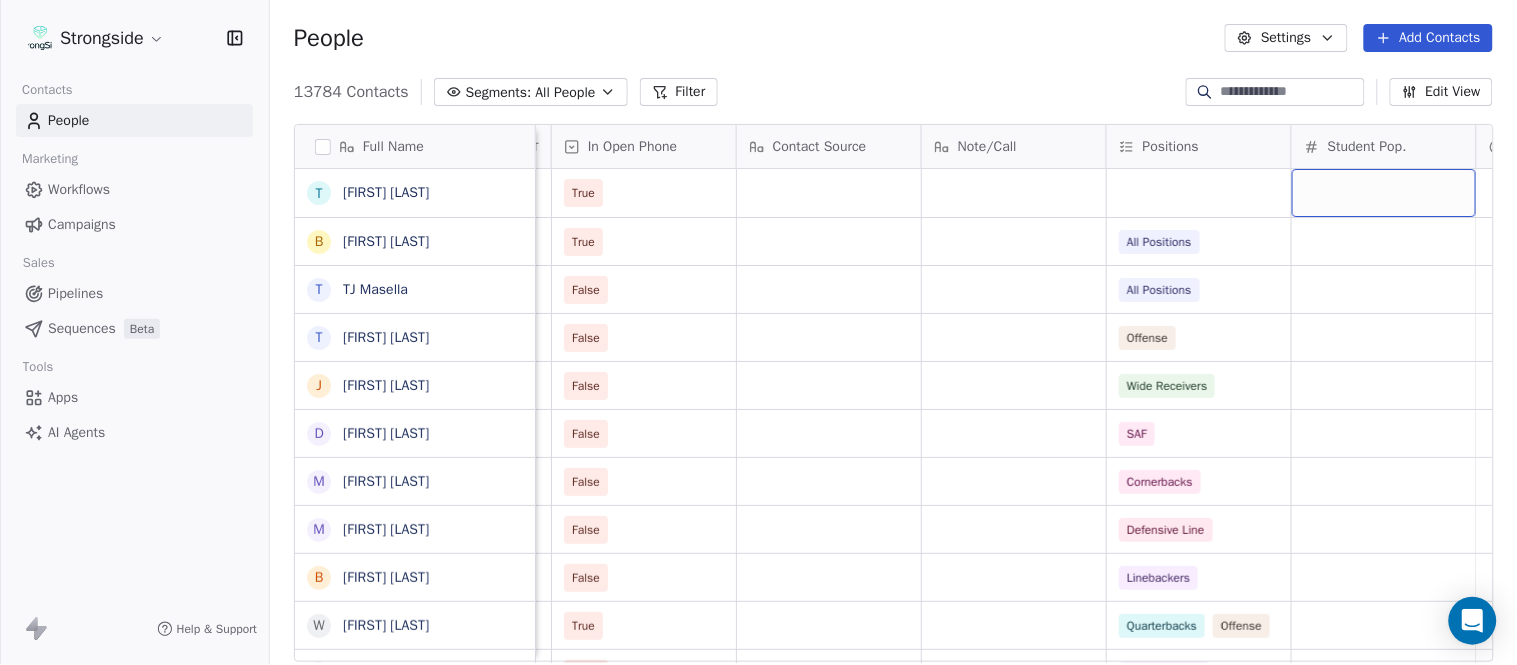 click on "True All Positions" at bounding box center (69, 241) 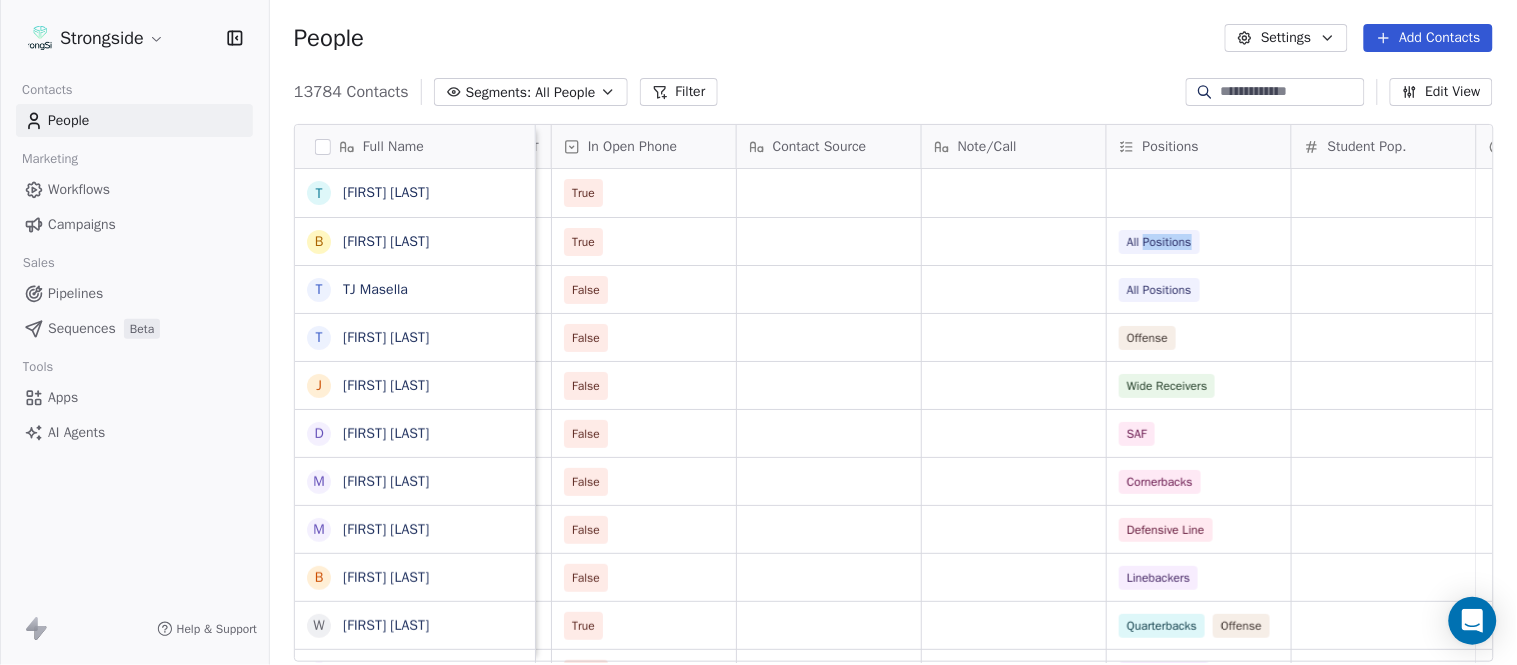 click on "True All Positions" at bounding box center [69, 241] 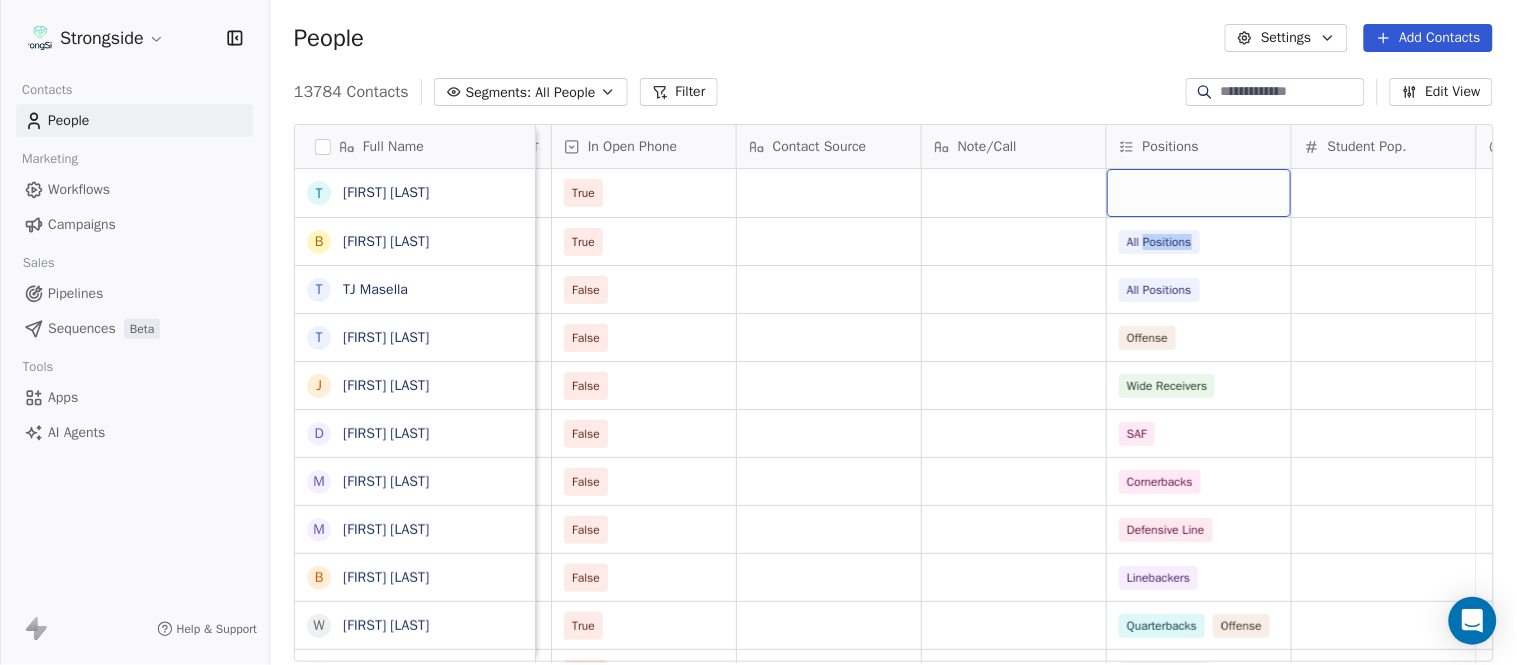 click at bounding box center [1199, 193] 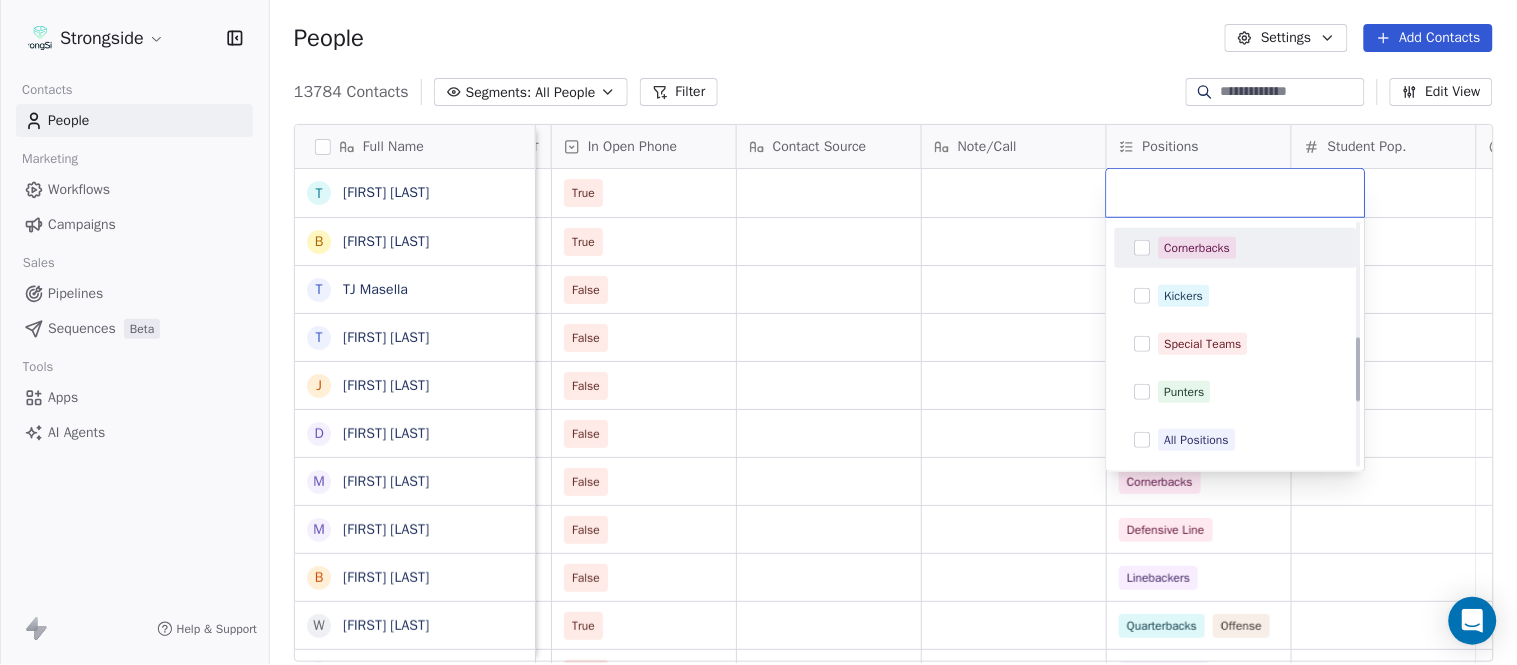 scroll, scrollTop: 444, scrollLeft: 0, axis: vertical 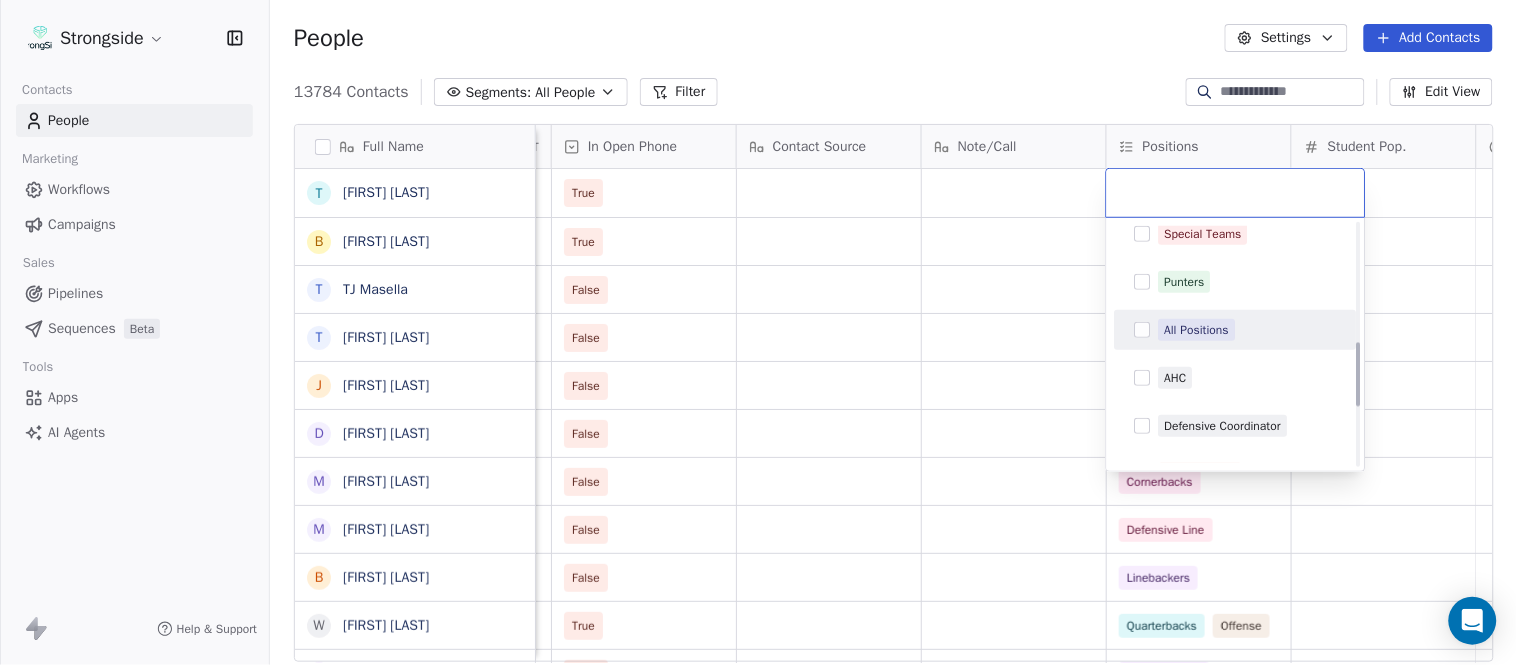 click on "All Positions" at bounding box center (1197, 330) 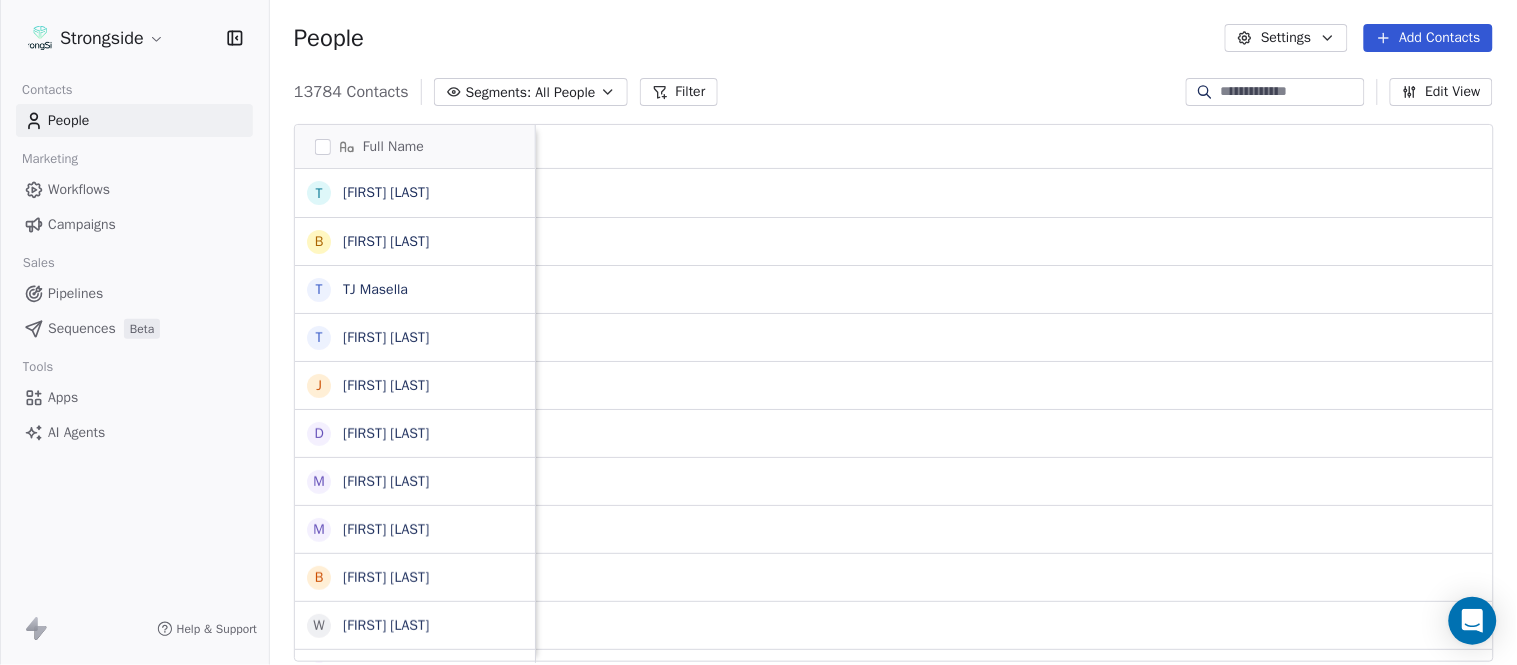 scroll, scrollTop: 0, scrollLeft: 0, axis: both 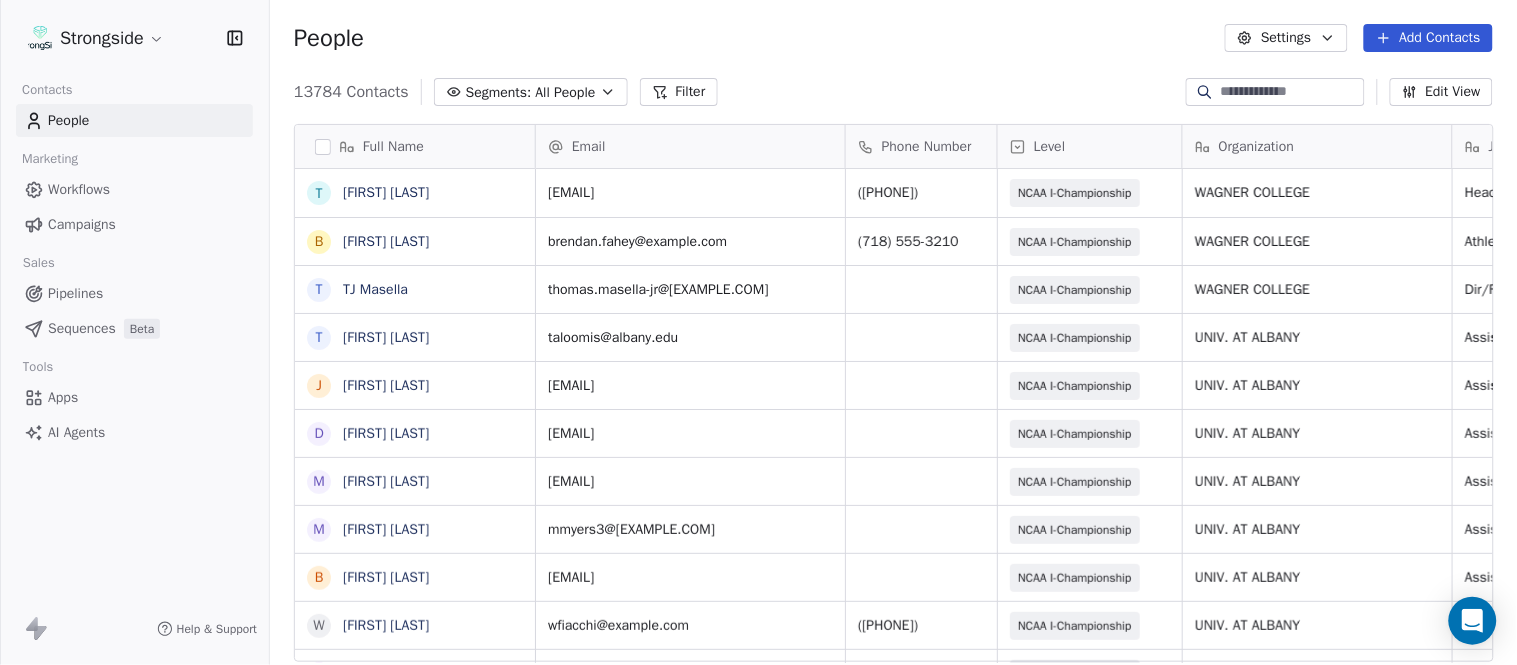 drag, startPoint x: 1205, startPoint y: 652, endPoint x: 557, endPoint y: 645, distance: 648.0378 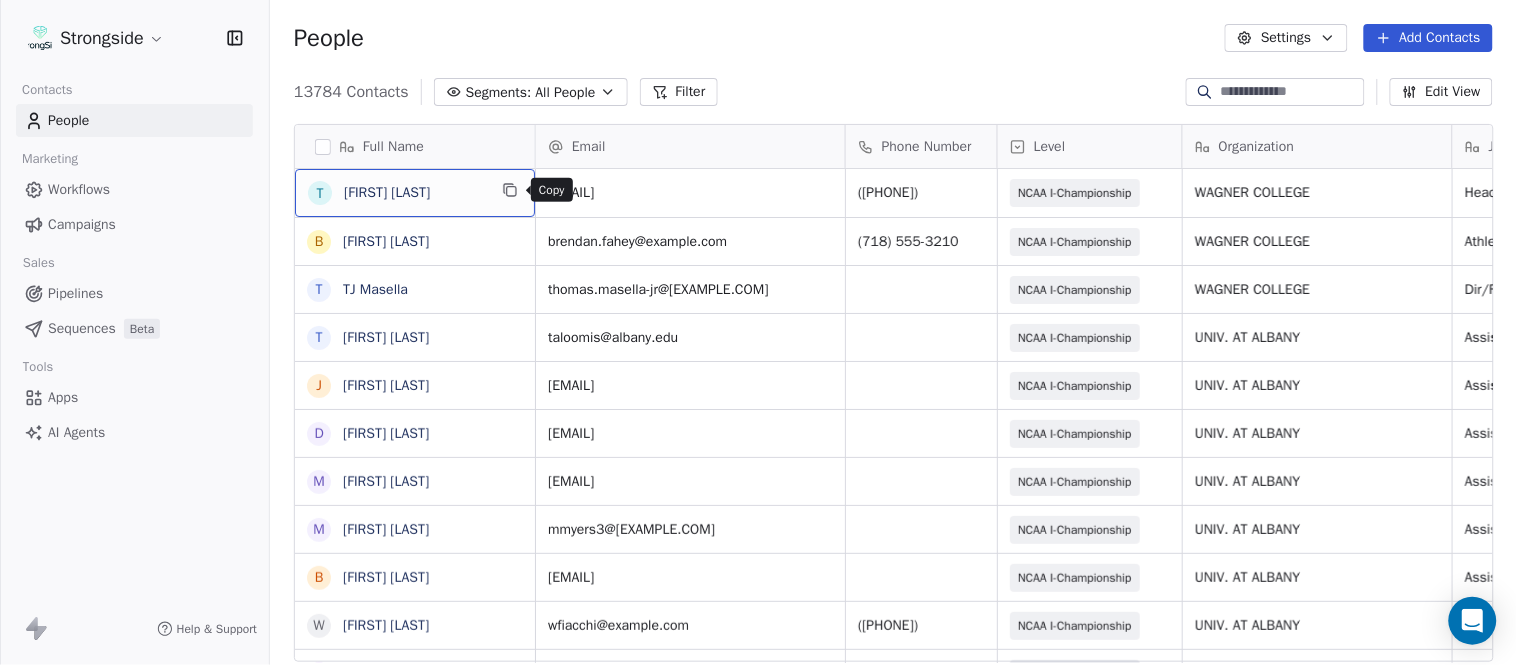 click 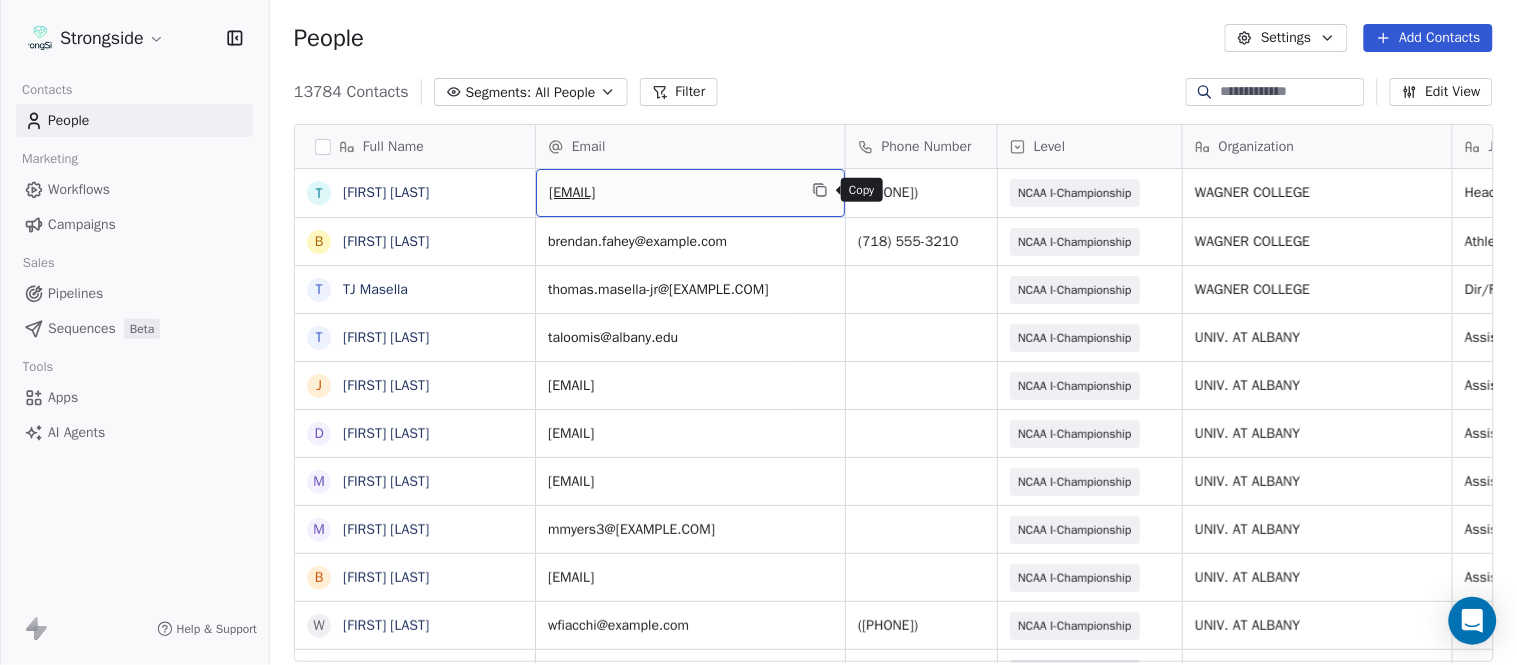 click 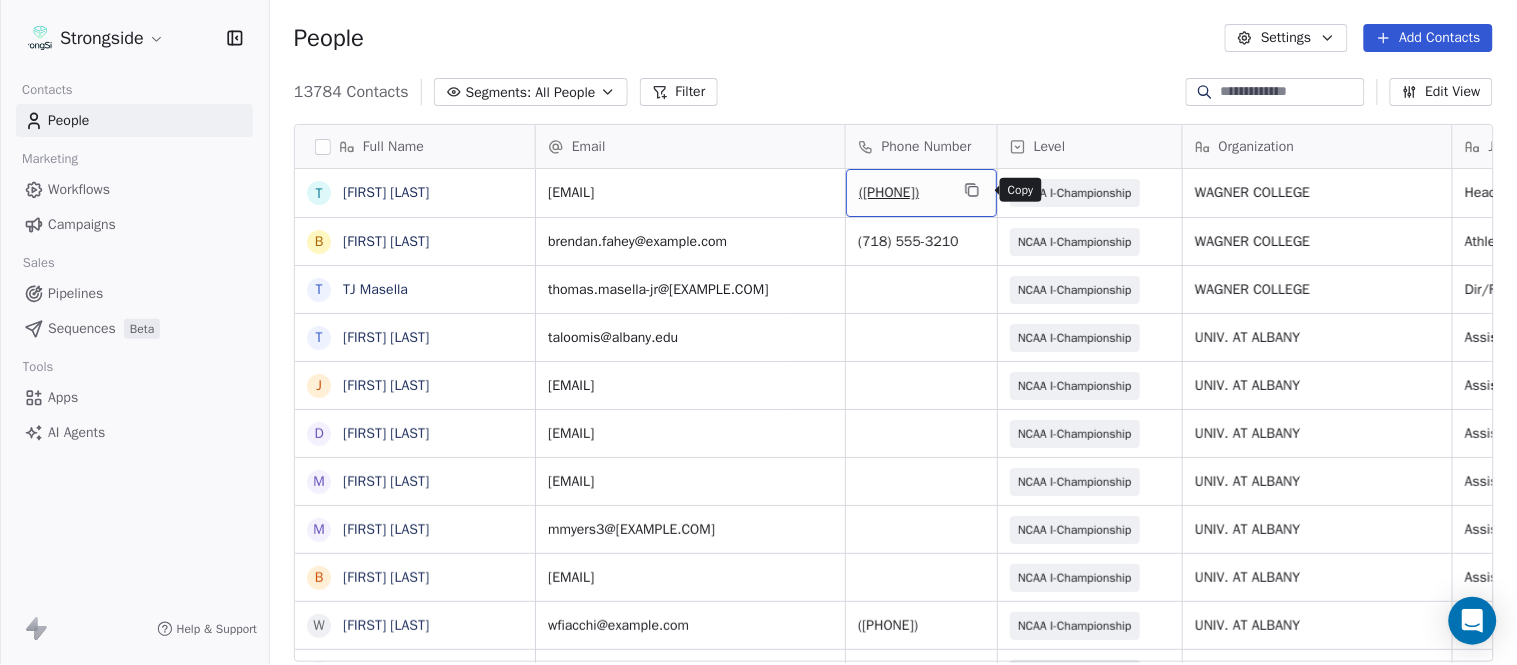 click 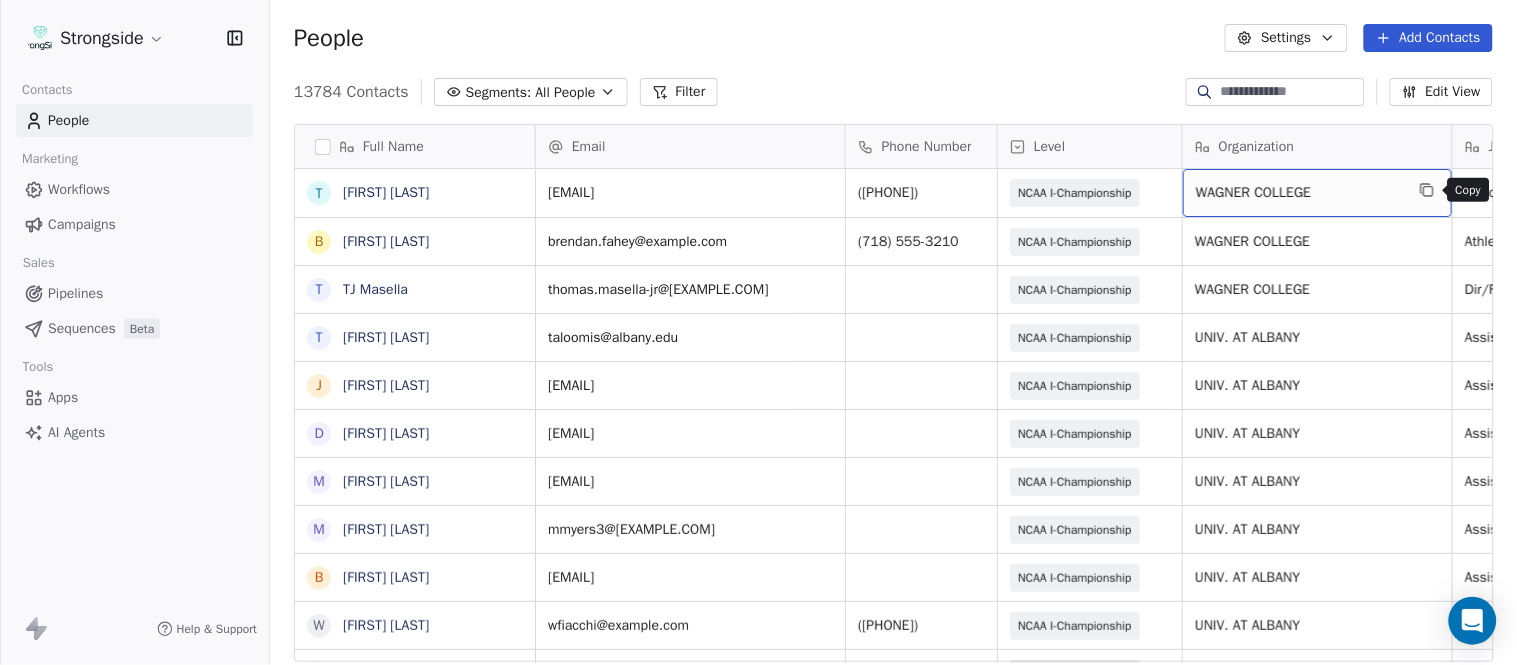 click 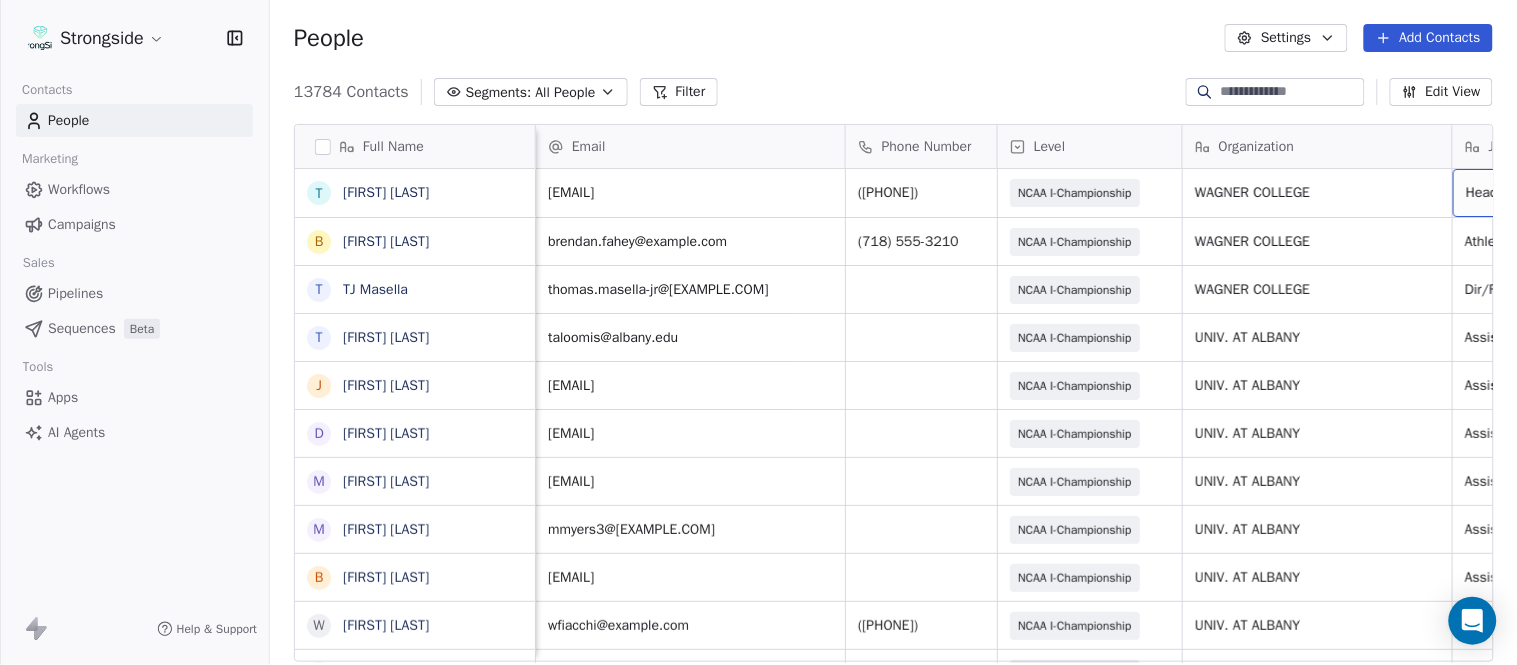 scroll, scrollTop: 0, scrollLeft: 244, axis: horizontal 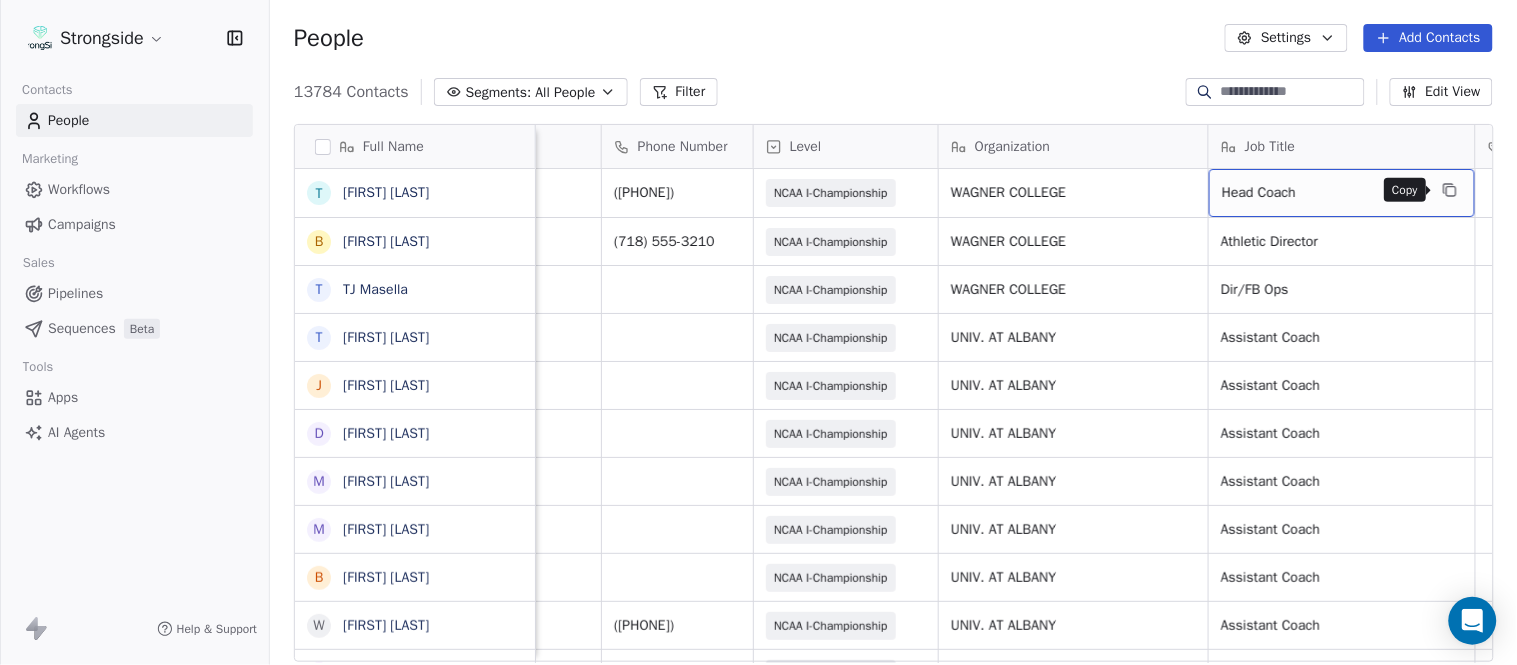 click 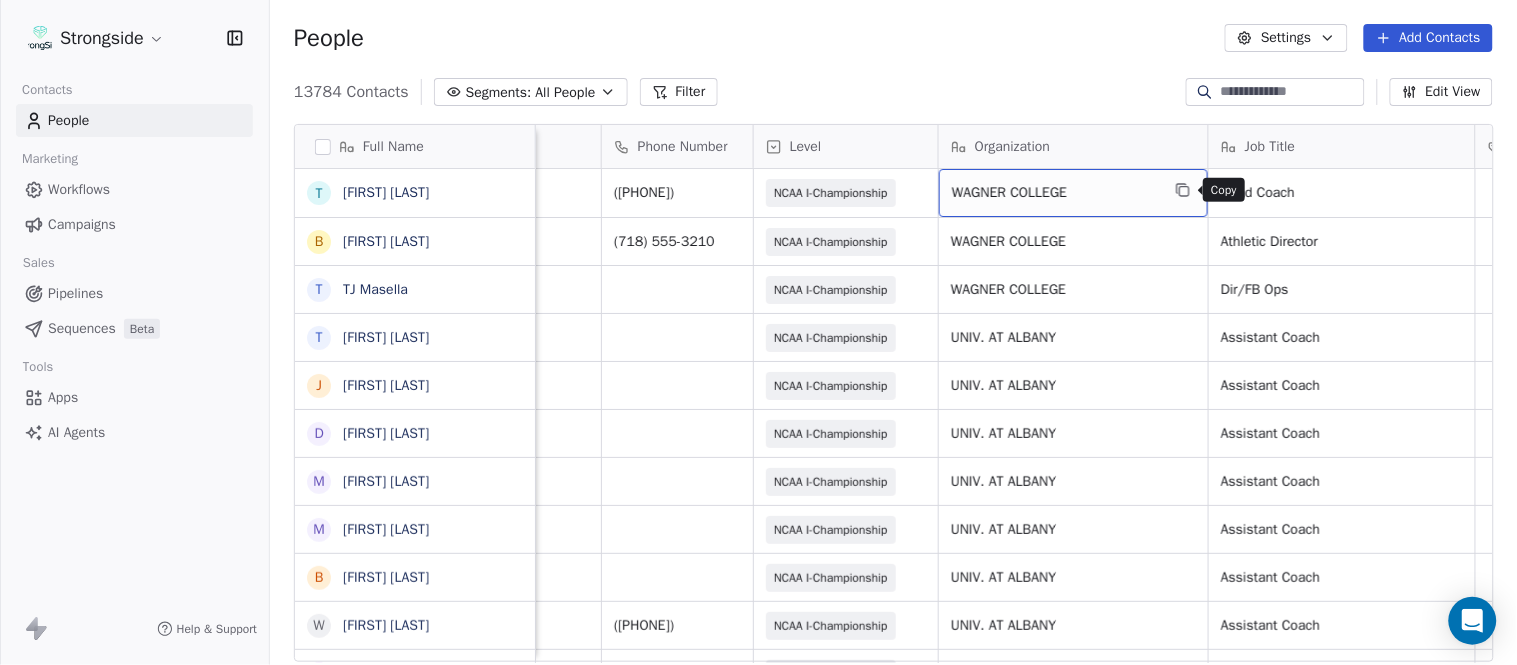 click 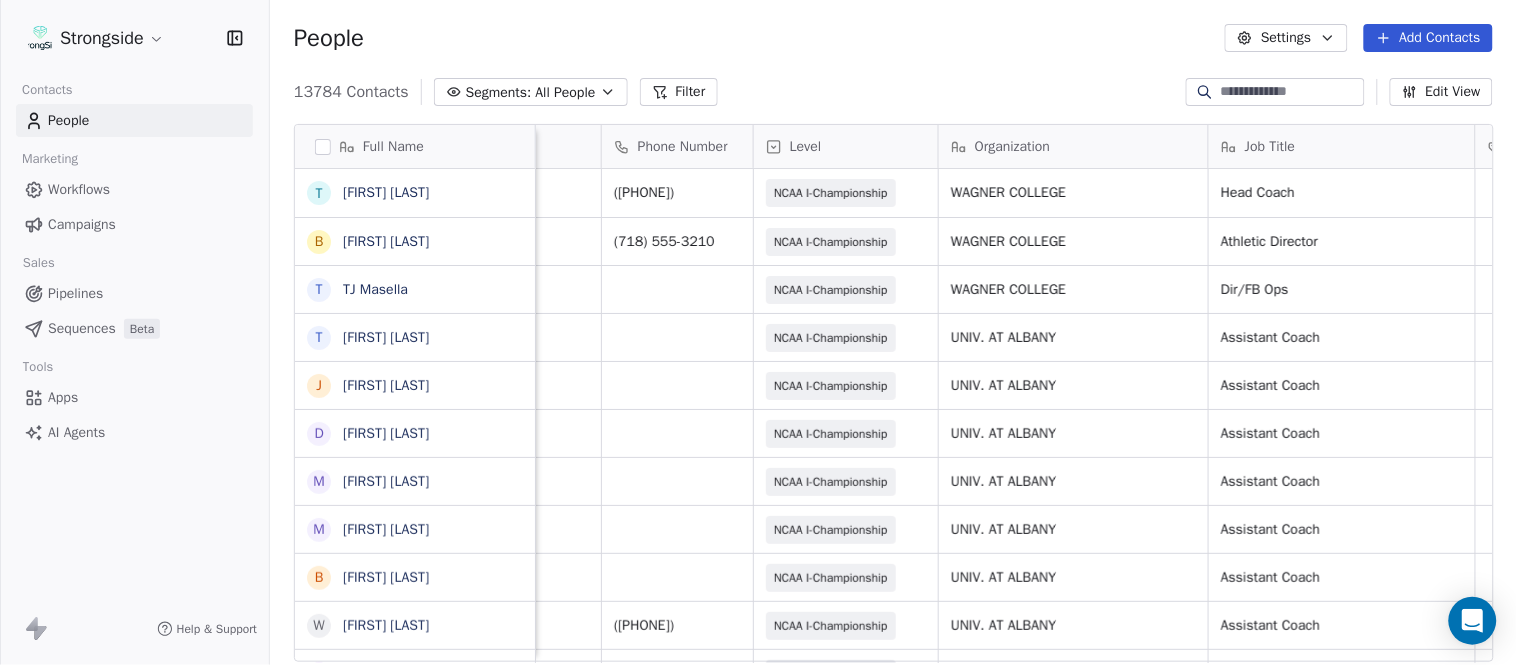 scroll, scrollTop: 0, scrollLeft: 0, axis: both 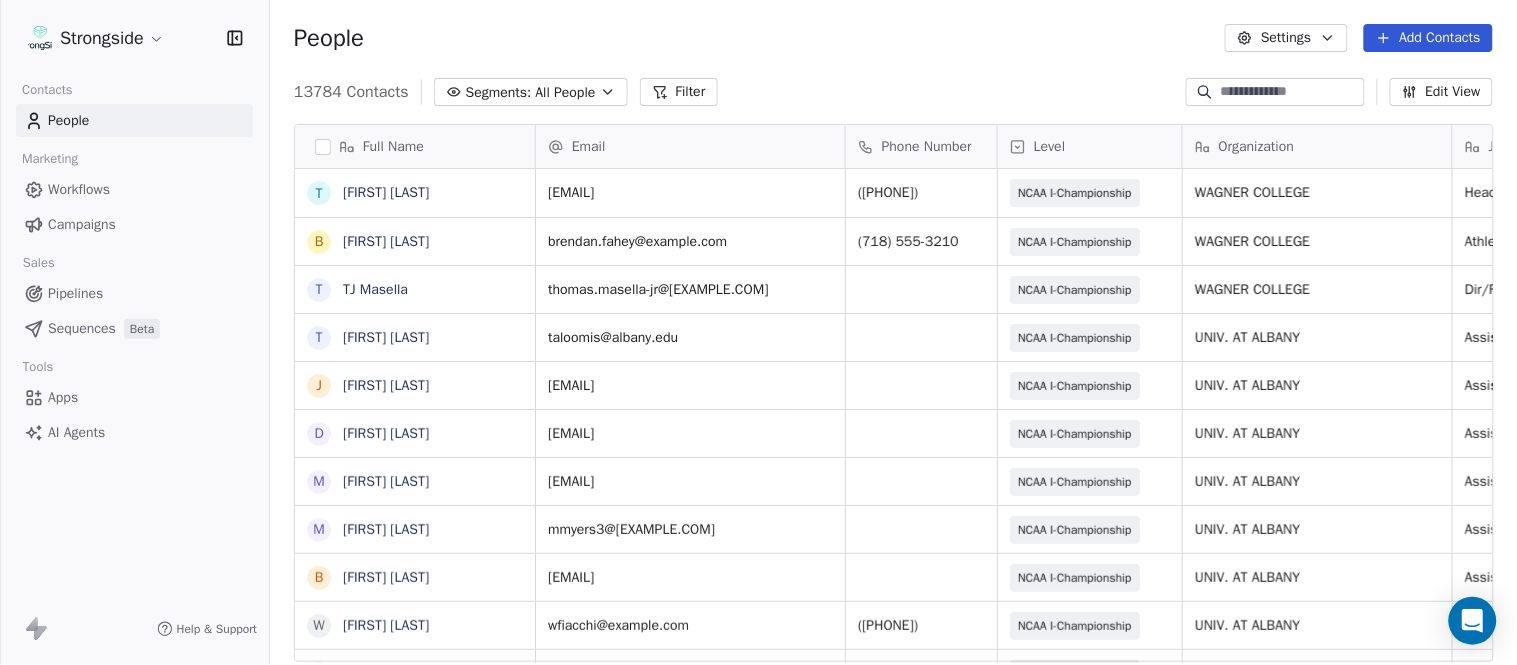 click on "Add Contacts" at bounding box center [1428, 38] 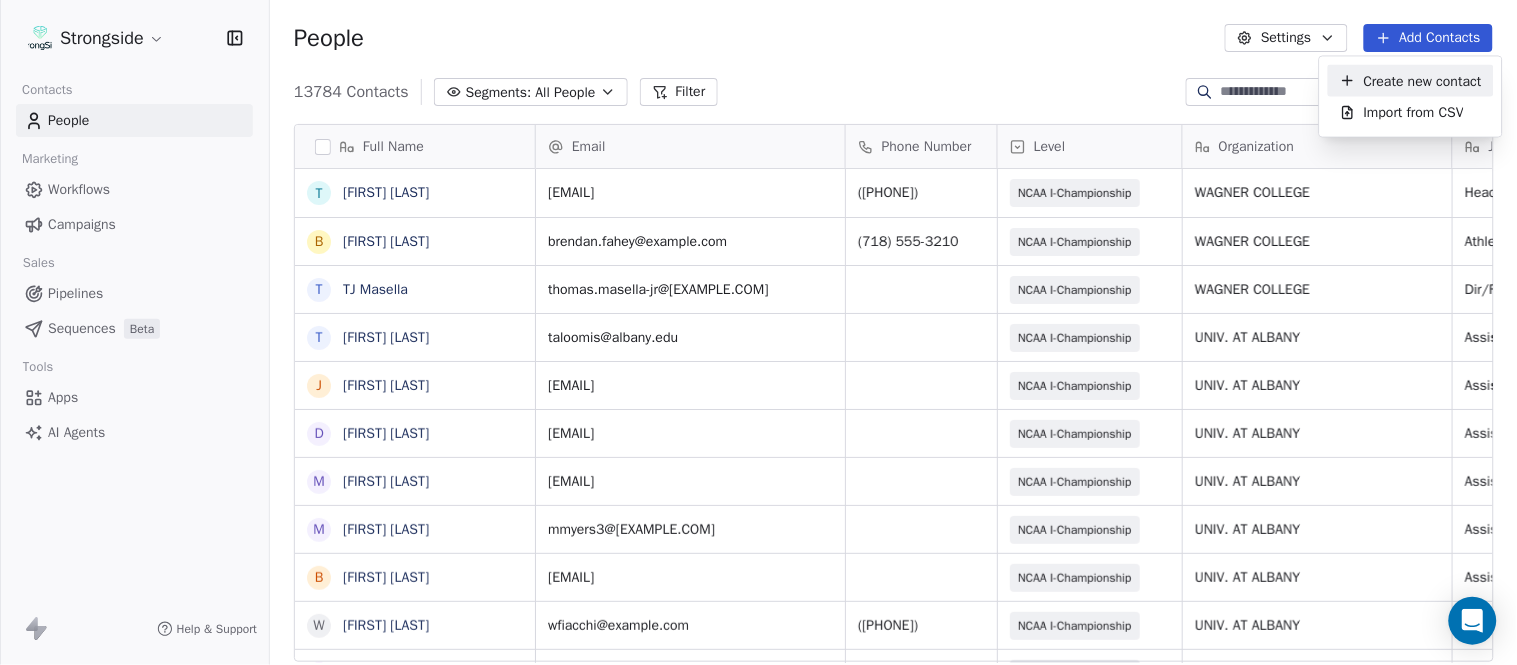 click on "Create new contact" at bounding box center [1423, 80] 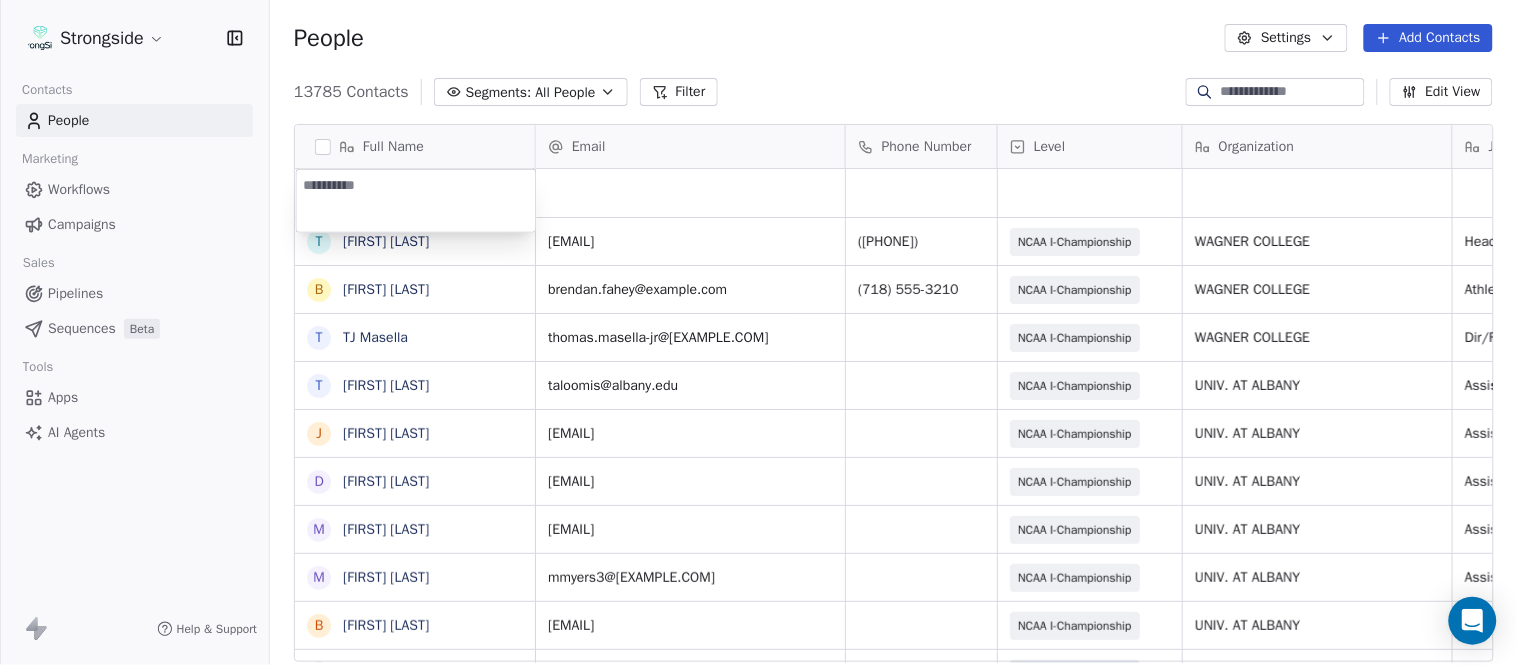 type on "**********" 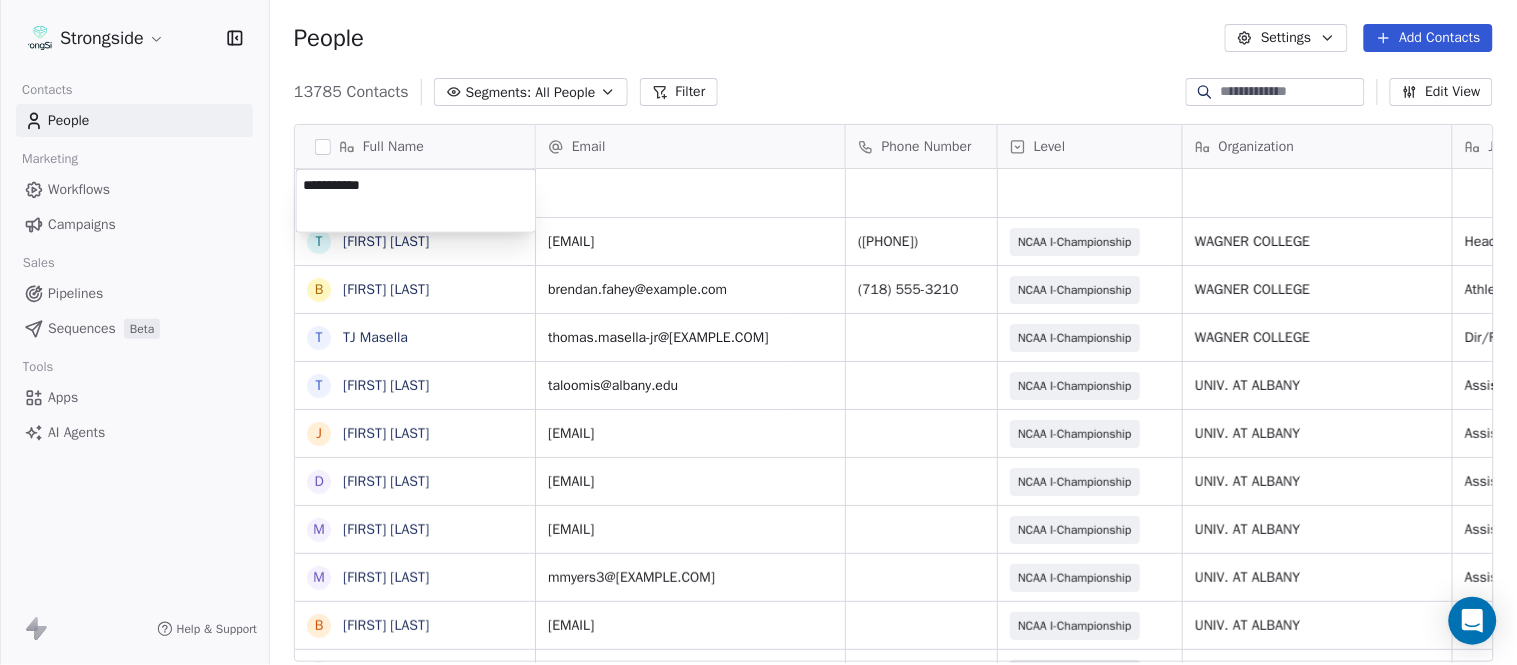 click on "Strongside Contacts People Marketing Workflows Campaigns Sales Pipelines Sequences Beta Tools Apps AI Agents Help & Support People Settings  Add Contacts 13785 Contacts Segments: All People Filter  Edit View Tag Add to Sequence Export Full Name T Tom Masella B Brendan Fahey T TJ Masella T Triston Loomis J Jourdan Townsend D Diamond Weaver M Mike Livingston M Mikal Myers B Bill Nesselt W Will Fiacchi D Dave Bucar M Matthew Barber B Bryan Mannarino J Jennifer Carron C Casey Mae Filiaci T Taylor OConnor C Conor Rafferty J Jay Geiger J Jared Ambrose M Maryfrancis Keegan M Mark Benson B Brendan Smith C Chris Calabrese V Vic Cegles J Jon Simmons J Jordan Orlovsky G Griffith Hunter A Adam Lovan S Sean Hammonds C Chris Bache Email Phone Number Level Organization Job Title Tags Created Date BST Status Aug 09, 2025 12:55 AM football.recruiting@wagner.edu (718) 390-3171 NCAA I-Championship WAGNER COLLEGE Head Coach Aug 09, 2025 12:54 AM brendan.fahey@wagner.edu (718) 390-3210 NCAA I-Championship WAGNER COLLEGE NIL SID" at bounding box center (758, 332) 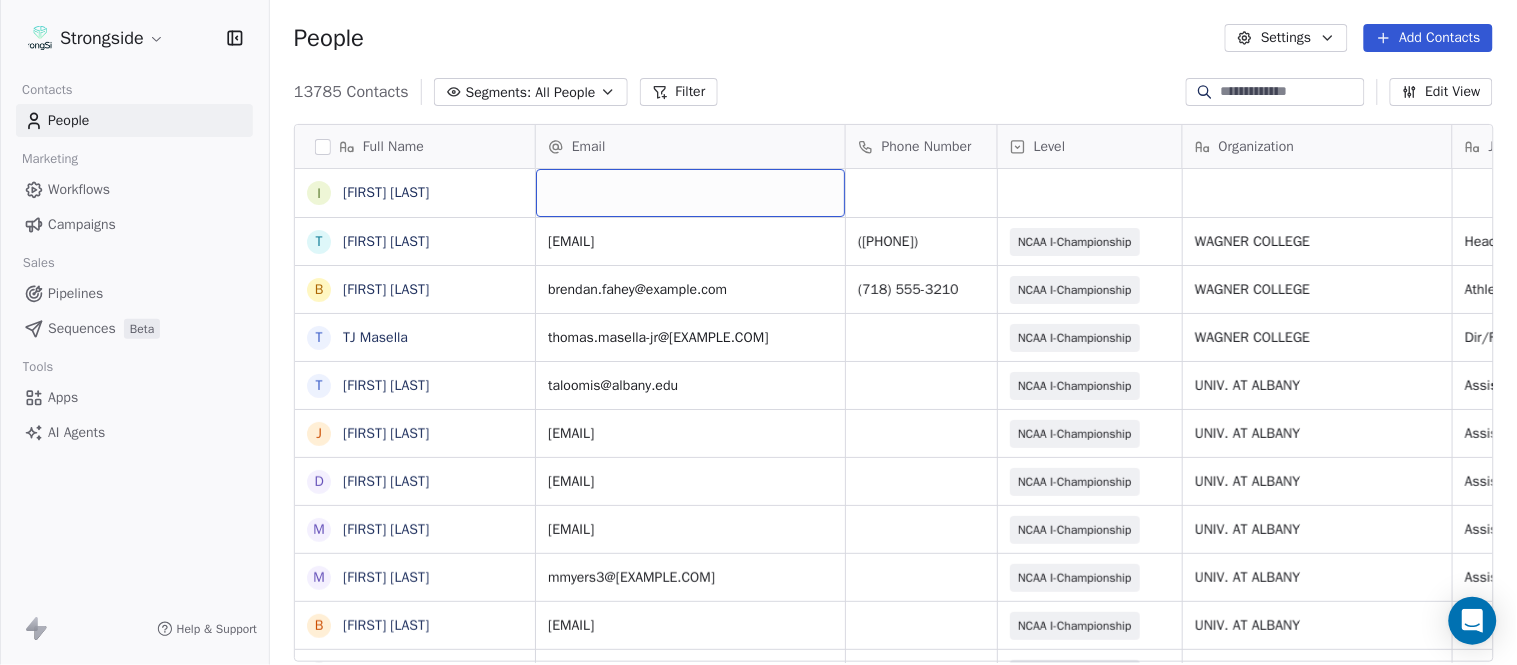 click at bounding box center [690, 193] 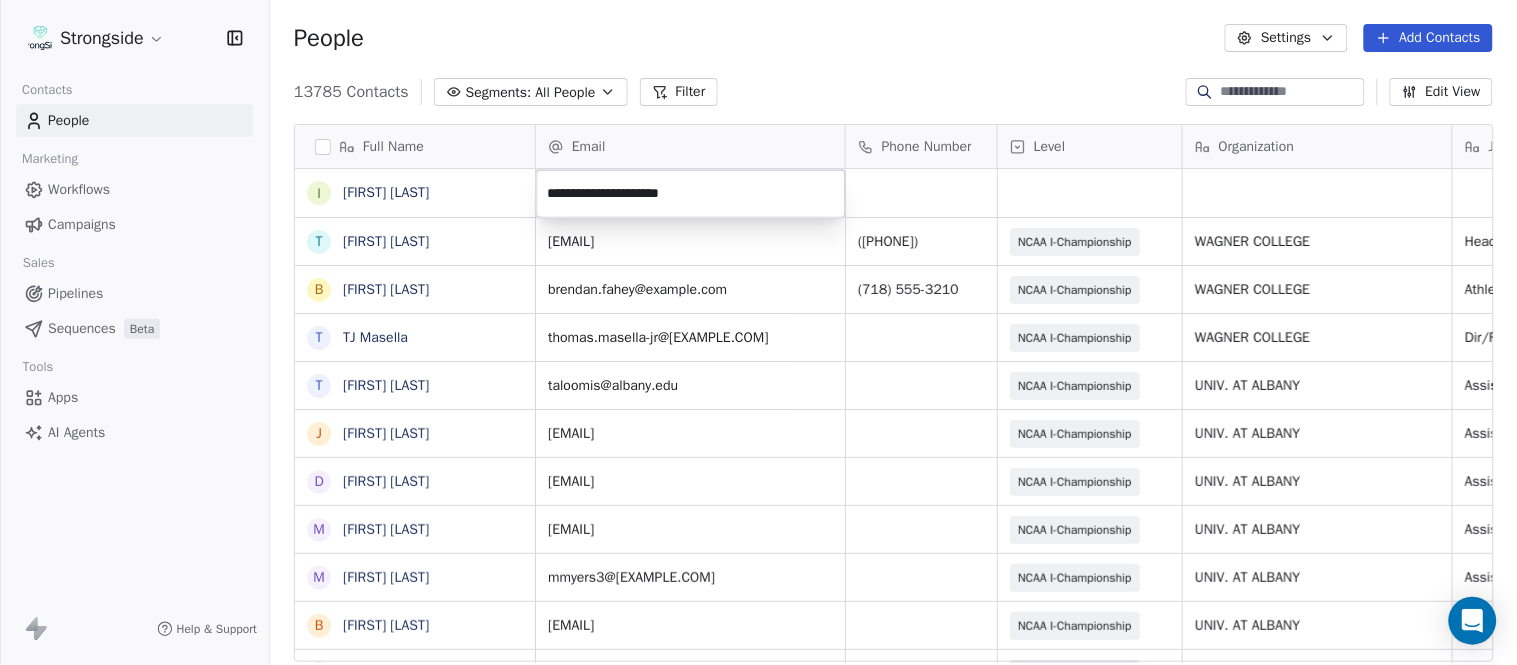 click on "Strongside Contacts People Marketing Workflows Campaigns Sales Pipelines Sequences Beta Tools Apps AI Agents Help & Support People Settings  Add Contacts 13785 Contacts Segments: All People Filter  Edit View Tag Add to Sequence Export Full Name I Ilan Flores T Tom Masella B Brendan Fahey T TJ Masella T Triston Loomis J Jourdan Townsend D Diamond Weaver M Mike Livingston M Mikal Myers B Bill Nesselt W Will Fiacchi D Dave Bucar M Matthew Barber B Bryan Mannarino J Jennifer Carron C Casey Mae Filiaci T Taylor OConnor C Conor Rafferty J Jay Geiger J Jared Ambrose M Maryfrancis Keegan M Mark Benson B Brendan Smith C Chris Calabrese V Vic Cegles J Jon Simmons J Jordan Orlovsky G Griffith Hunter A Adam Lovan S Sean Hammonds C Chris Bache Email Phone Number Level Organization Job Title Tags Created Date BST Status Aug 09, 2025 12:55 AM football.recruiting@wagner.edu (718) 390-3171 NCAA I-Championship WAGNER COLLEGE Head Coach Aug 09, 2025 12:54 AM brendan.fahey@wagner.edu (718) 390-3210 NCAA I-Championship NIL SID" at bounding box center [758, 332] 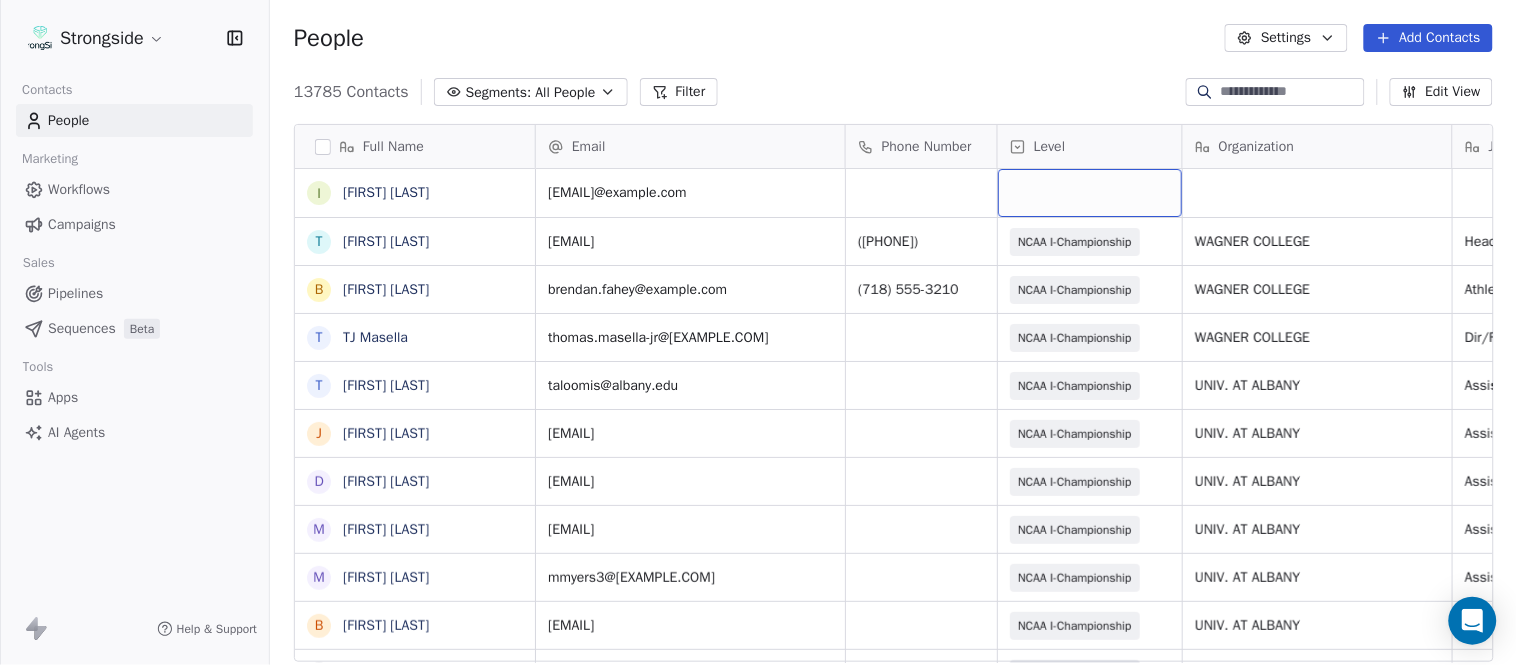 click at bounding box center [1090, 193] 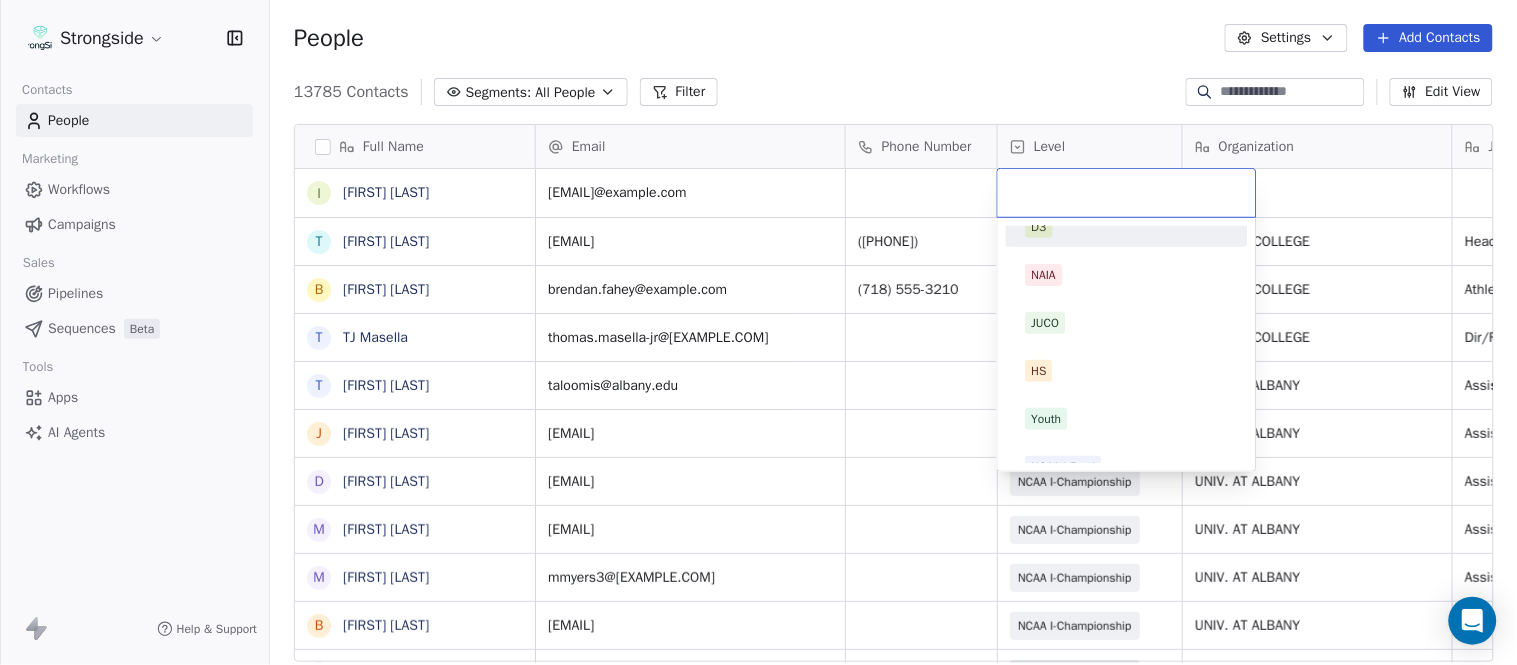 scroll, scrollTop: 378, scrollLeft: 0, axis: vertical 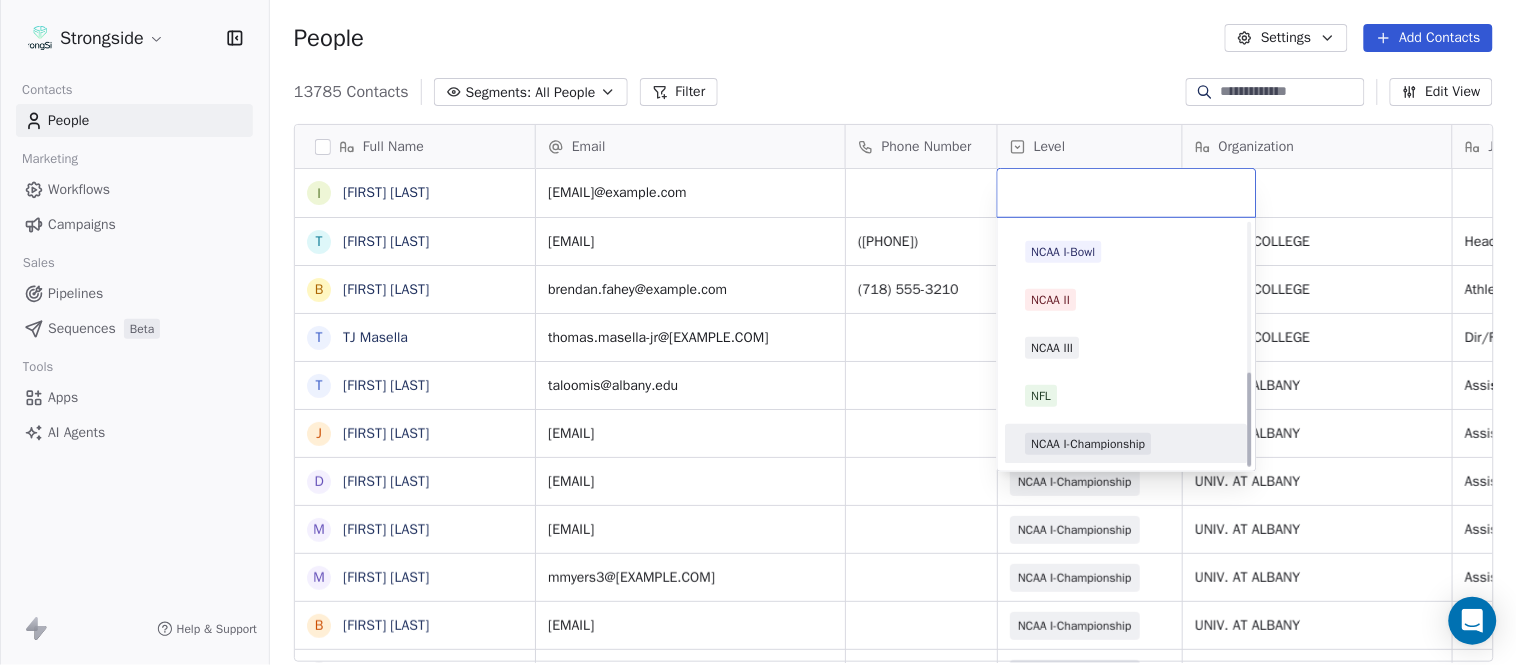 click on "NCAA I-Championship" at bounding box center (1089, 444) 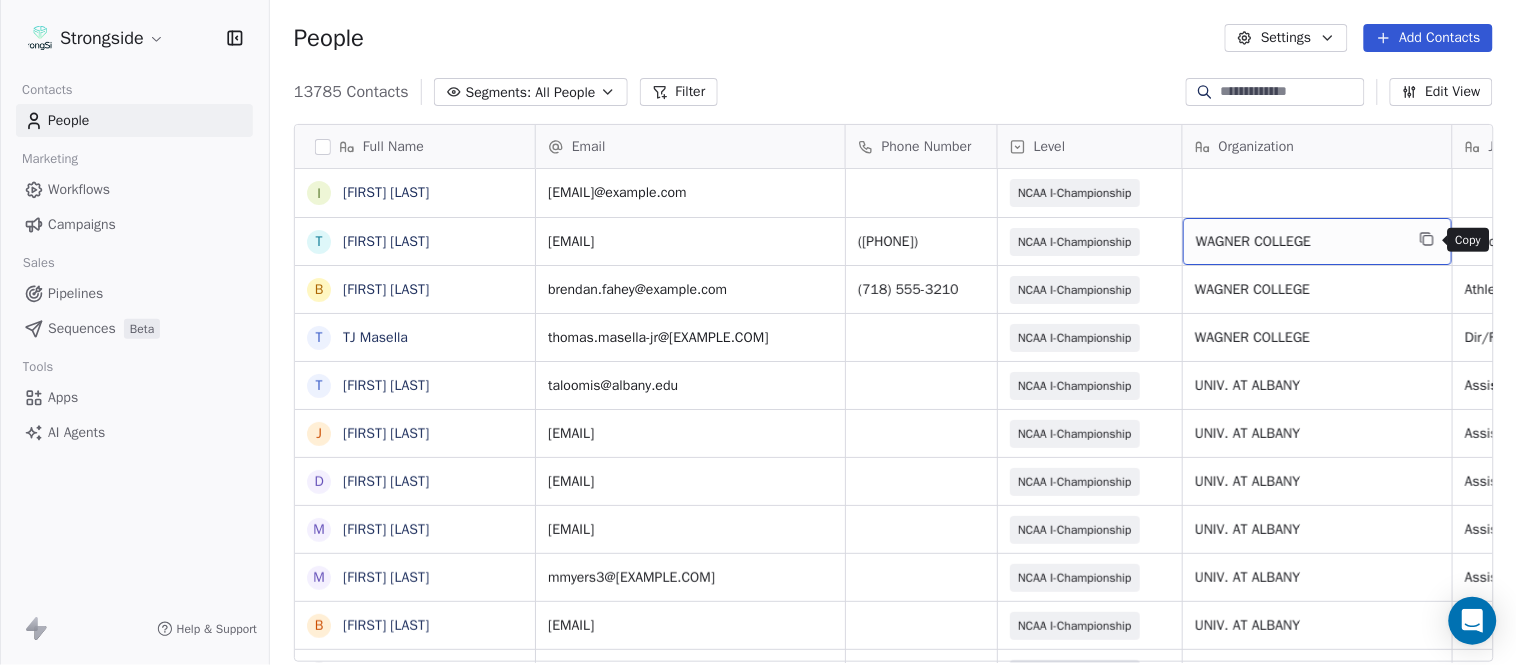 click 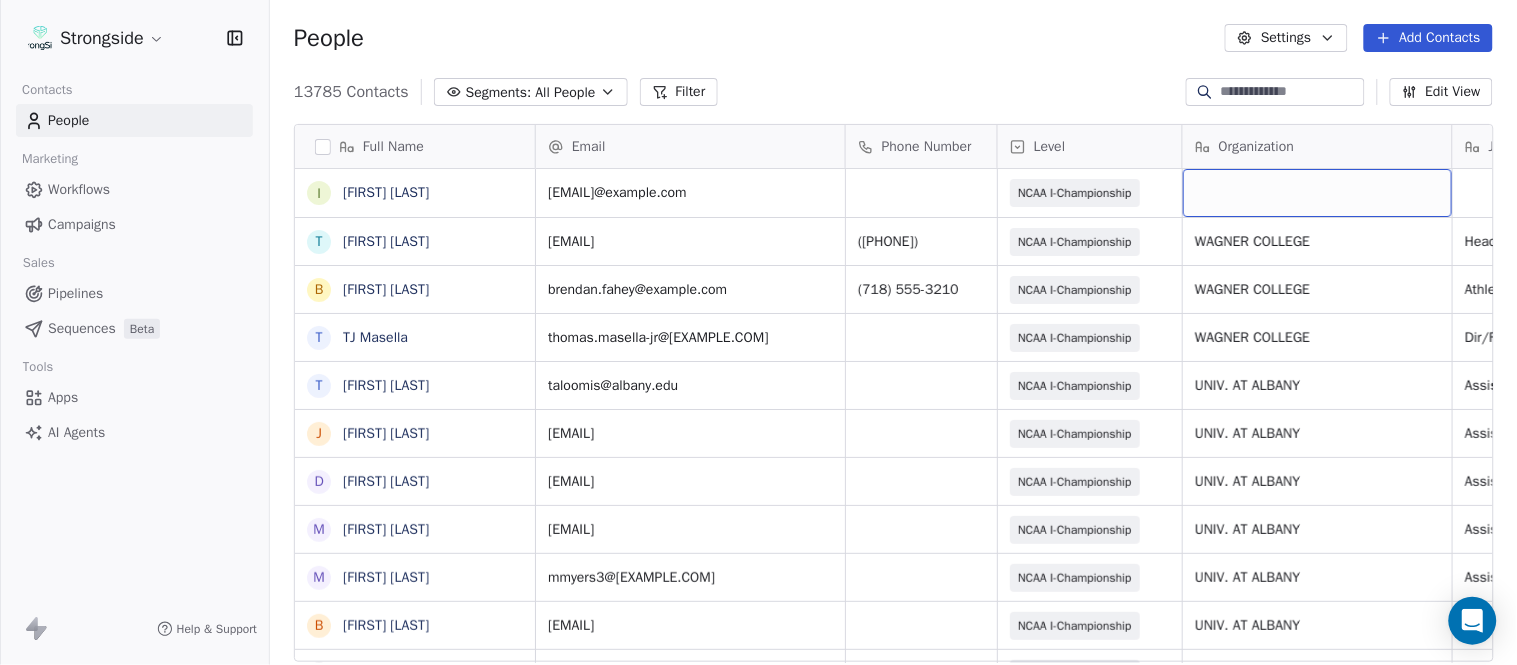 click at bounding box center [1317, 193] 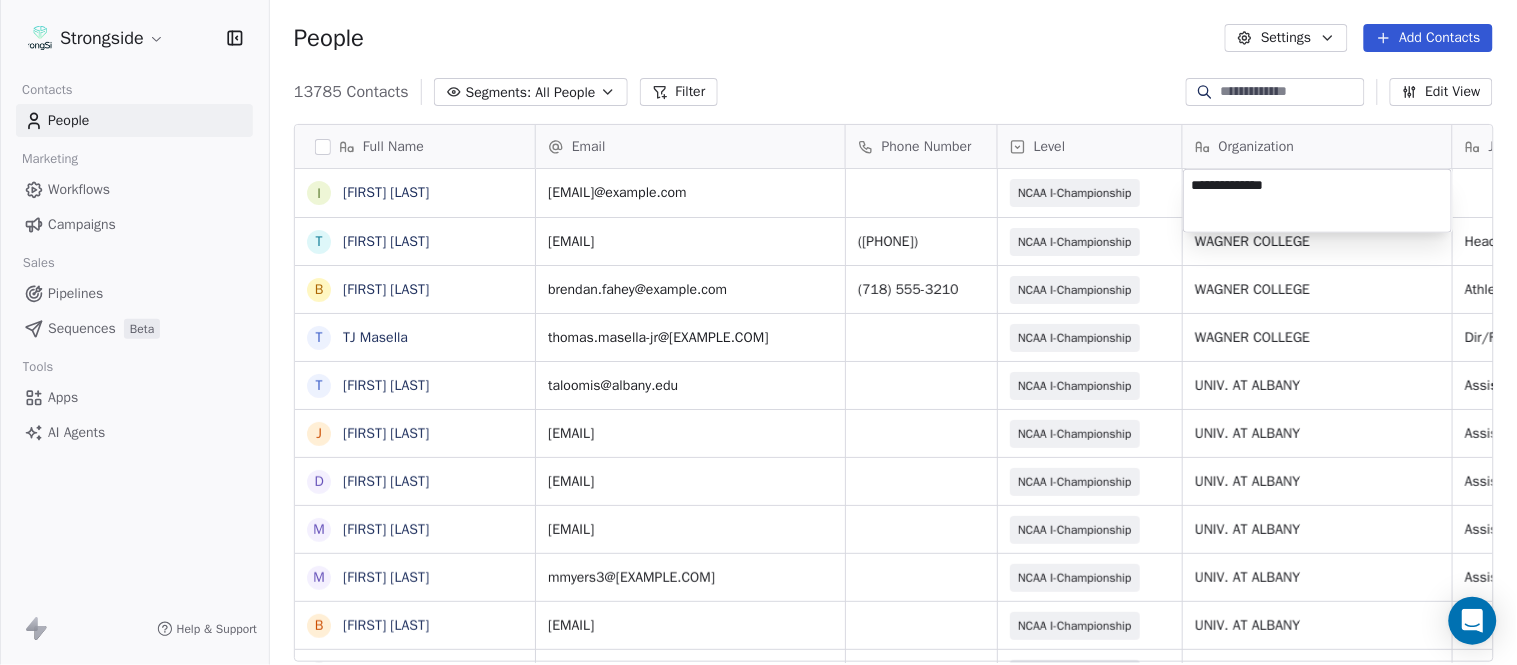 click on "Strongside Contacts People Marketing Workflows Campaigns Sales Pipelines Sequences Beta Tools Apps AI Agents Help & Support People Settings  Add Contacts 13785 Contacts Segments: All People Filter  Edit View Tag Add to Sequence Export Full Name I Ilan Flores T Tom Masella B Brendan Fahey T TJ Masella T Triston Loomis J Jourdan Townsend D Diamond Weaver M Mike Livingston M Mikal Myers B Bill Nesselt W Will Fiacchi D Dave Bucar M Matthew Barber B Bryan Mannarino J Jennifer Carron C Casey Mae Filiaci T Taylor OConnor C Conor Rafferty J Jay Geiger J Jared Ambrose M Maryfrancis Keegan M Mark Benson B Brendan Smith C Chris Calabrese V Vic Cegles J Jon Simmons J Jordan Orlovsky G Griffith Hunter A Adam Lovan S Sean Hammonds C Chris Bache Email Phone Number Level Organization Job Title Tags Created Date BST Status ilan.flores@wagner.edu NCAA I-Championship Aug 09, 2025 12:55 AM football.recruiting@wagner.edu (718) 390-3171 NCAA I-Championship WAGNER COLLEGE Head Coach Aug 09, 2025 12:54 AM brendan.fahey@wagner.edu" at bounding box center (758, 332) 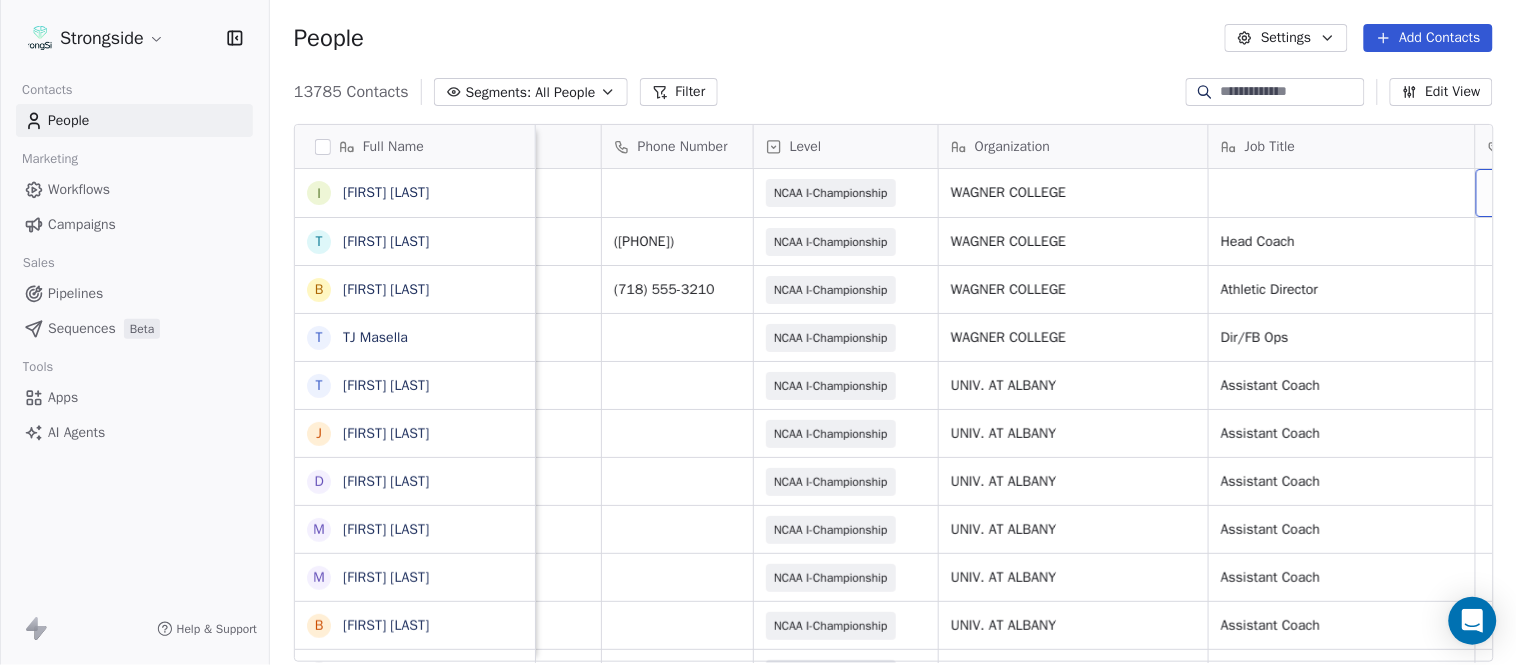 scroll, scrollTop: 0, scrollLeft: 344, axis: horizontal 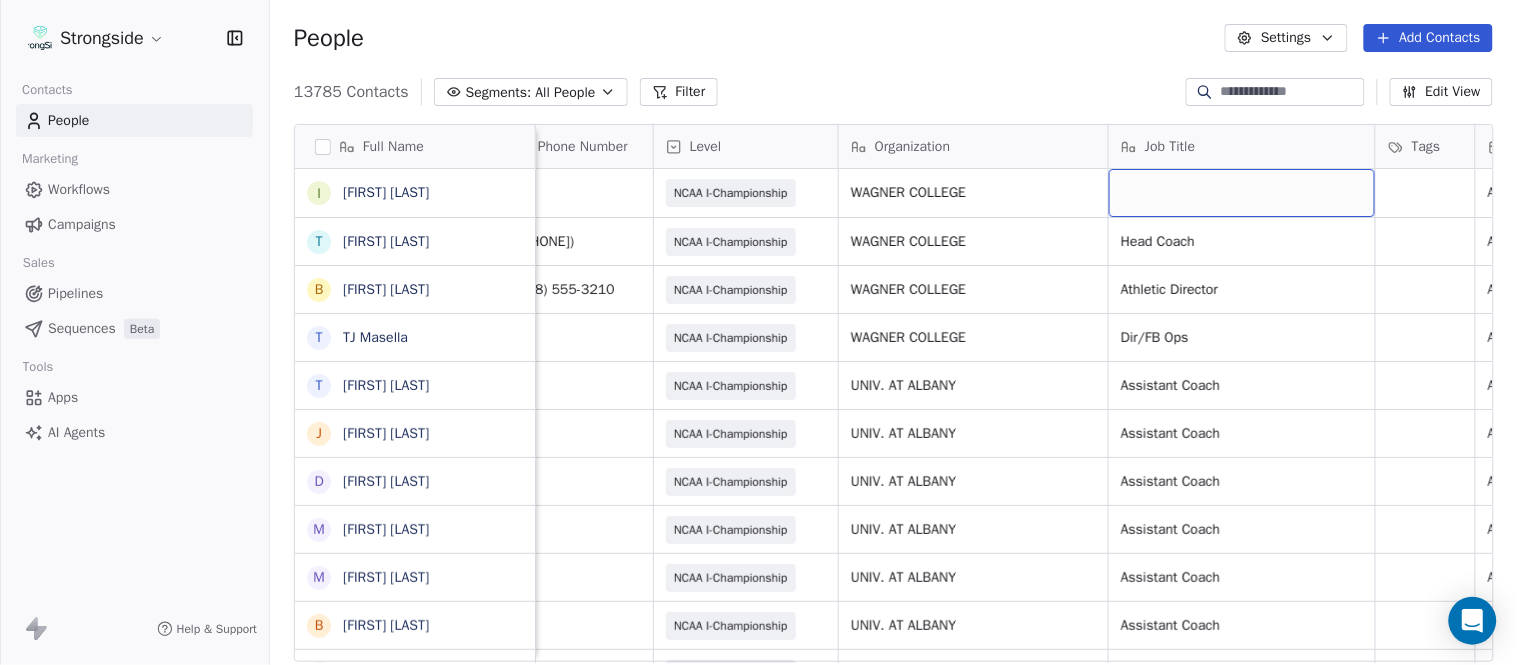 click at bounding box center [1242, 193] 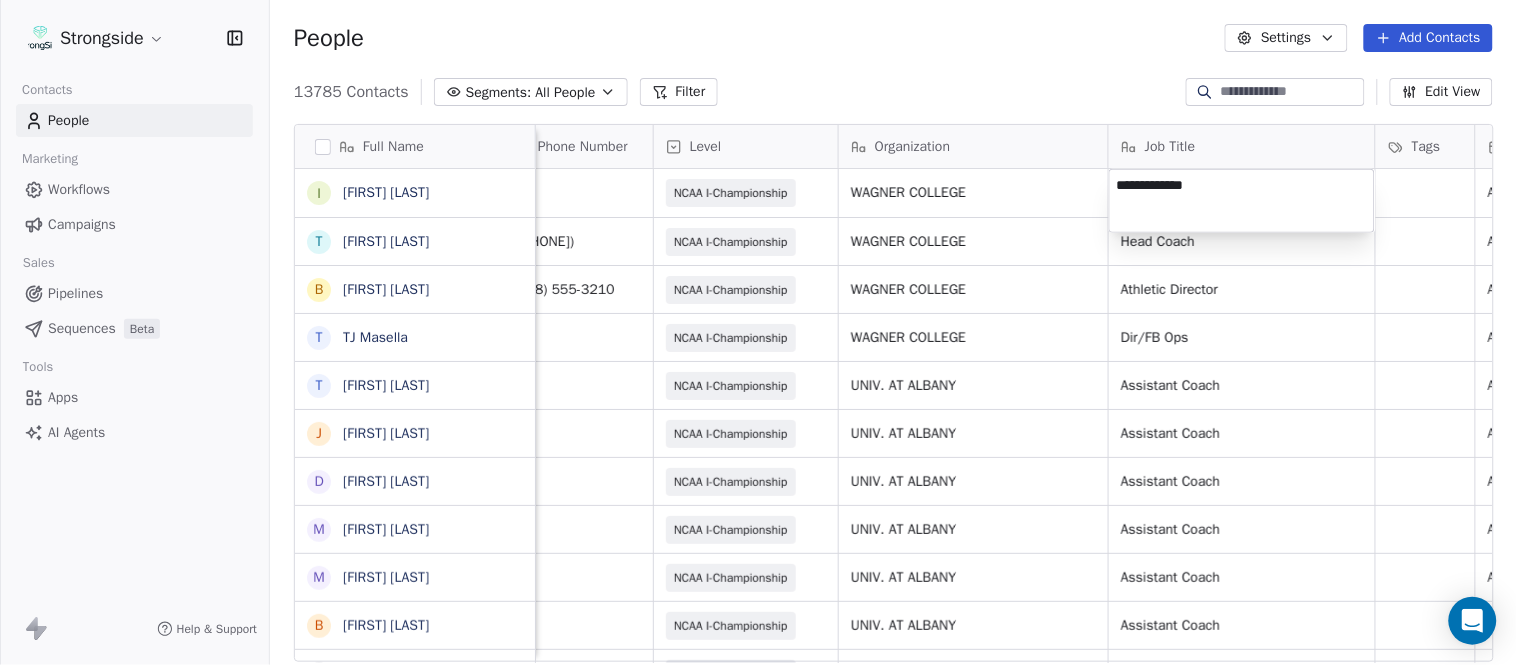 click on "Strongside Contacts People Marketing Workflows Campaigns Sales Pipelines Sequences Beta Tools Apps AI Agents Help & Support People Settings  Add Contacts 13785 Contacts Segments: All People Filter  Edit View Tag Add to Sequence Export Full Name I Ilan Flores T Tom Masella B Brendan Fahey T TJ Masella T Triston Loomis J Jourdan Townsend D Diamond Weaver M Mike Livingston M Mikal Myers B Bill Nesselt W Will Fiacchi D Dave Bucar M Matthew Barber B Bryan Mannarino J Jennifer Carron C Casey Mae Filiaci T Taylor OConnor C Conor Rafferty J Jay Geiger J Jared Ambrose M Maryfrancis Keegan M Mark Benson B Brendan Smith C Chris Calabrese V Vic Cegles J Jon Simmons J Jordan Orlovsky G Griffith Hunter A Adam Lovan S Sean Hammonds C Chris Bache Email Phone Number Level Organization Job Title Tags Created Date BST Status Priority Emails Auto Clicked ilan.flores@wagner.edu NCAA I-Championship WAGNER COLLEGE Aug 09, 2025 12:55 AM football.recruiting@wagner.edu (718) 390-3171 NCAA I-Championship WAGNER COLLEGE Head Coach NIL" at bounding box center (758, 332) 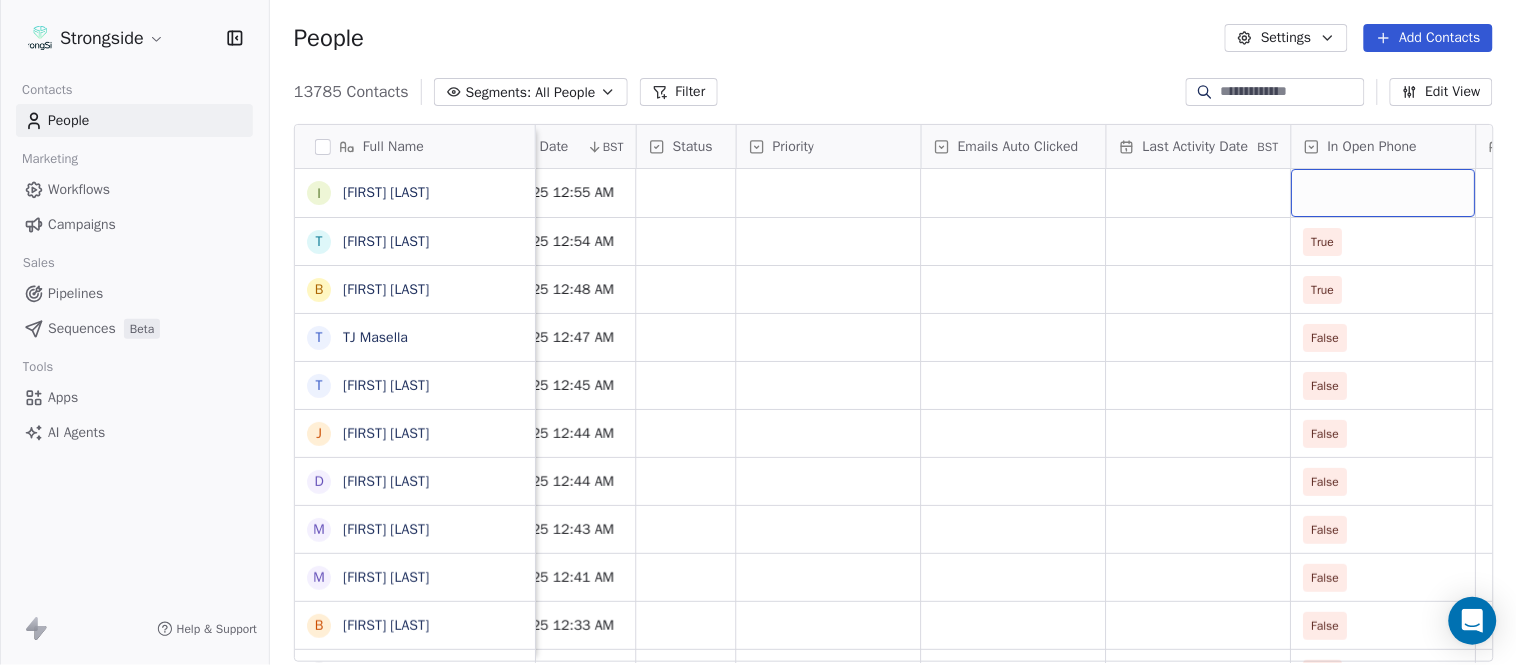 scroll, scrollTop: 0, scrollLeft: 1554, axis: horizontal 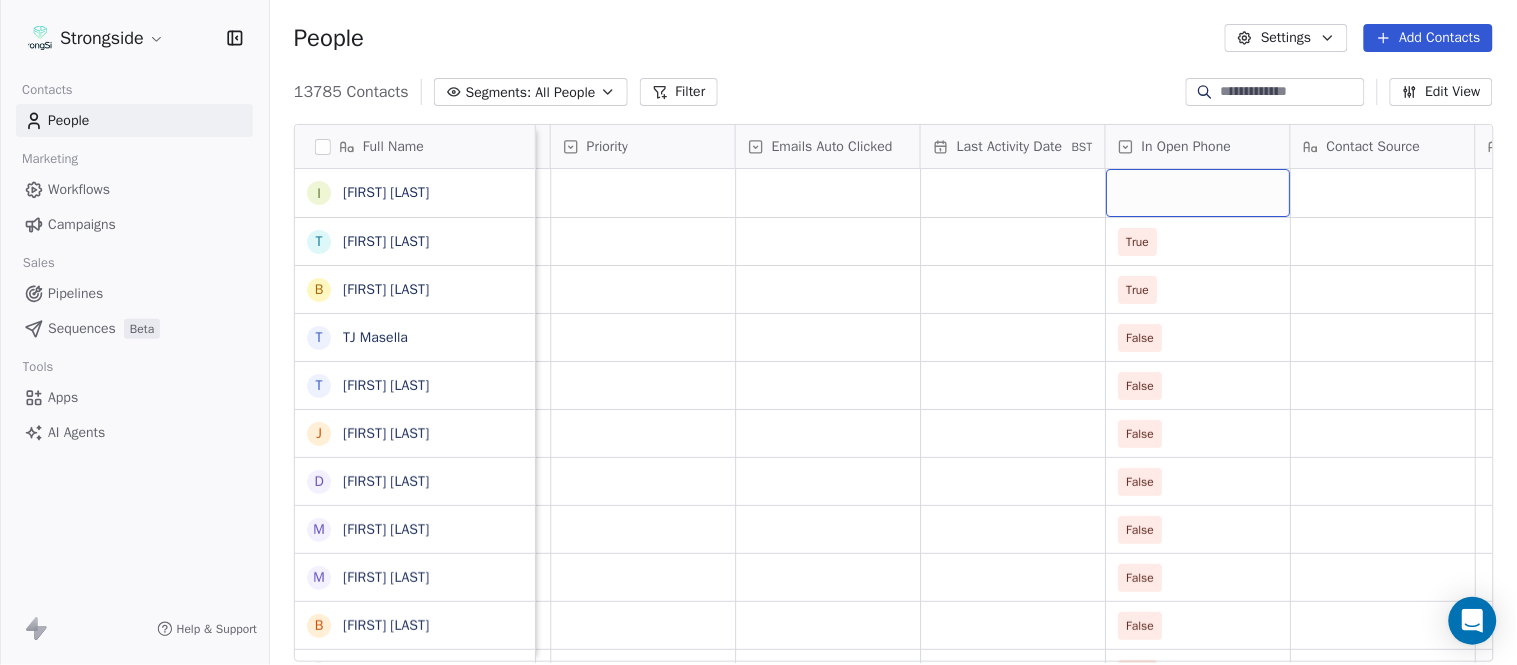 click at bounding box center (1198, 193) 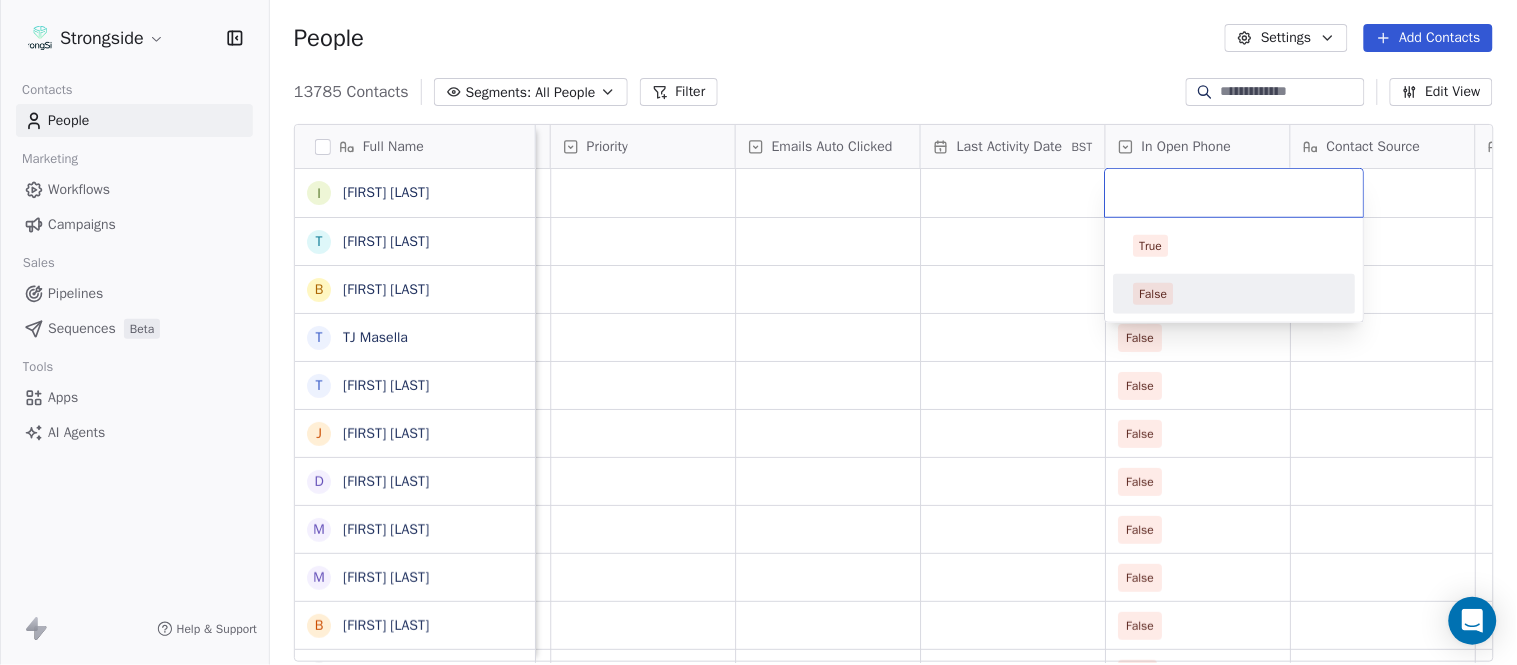 click on "False" at bounding box center [1154, 294] 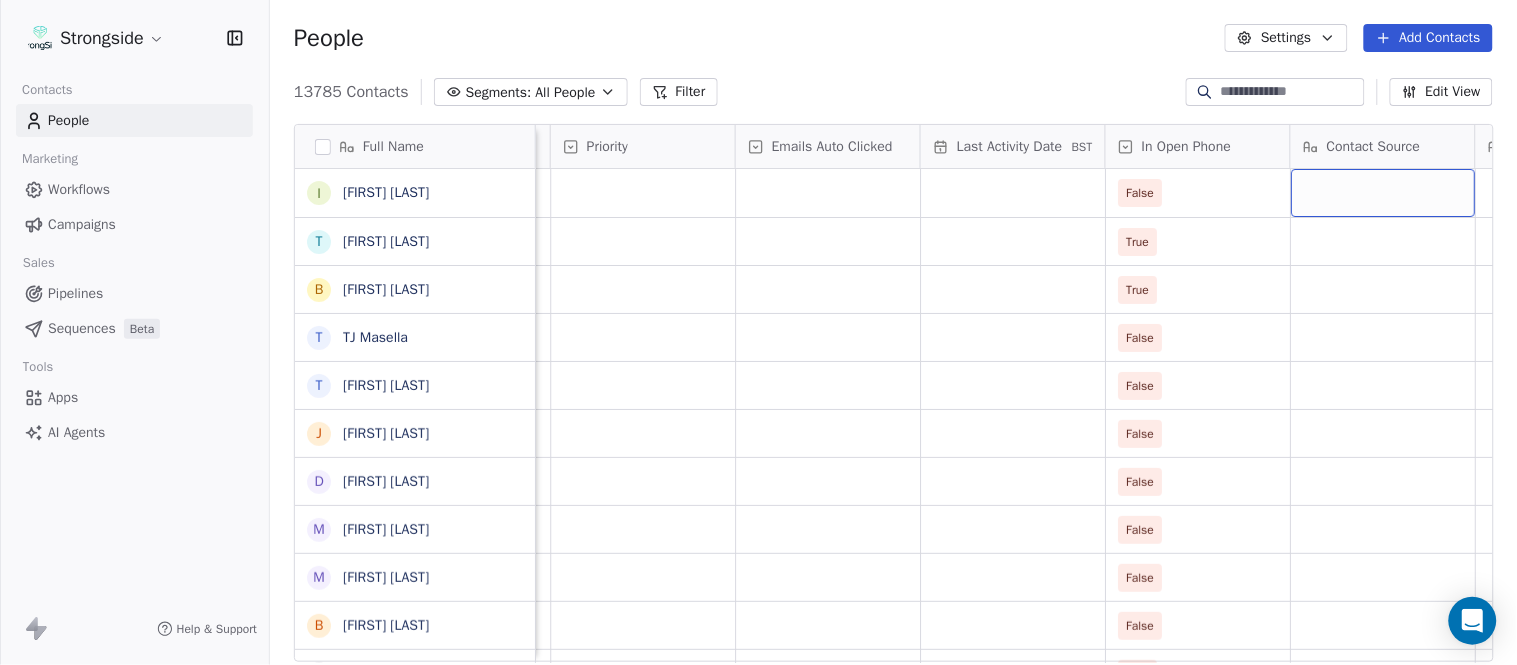 scroll, scrollTop: 0, scrollLeft: 1924, axis: horizontal 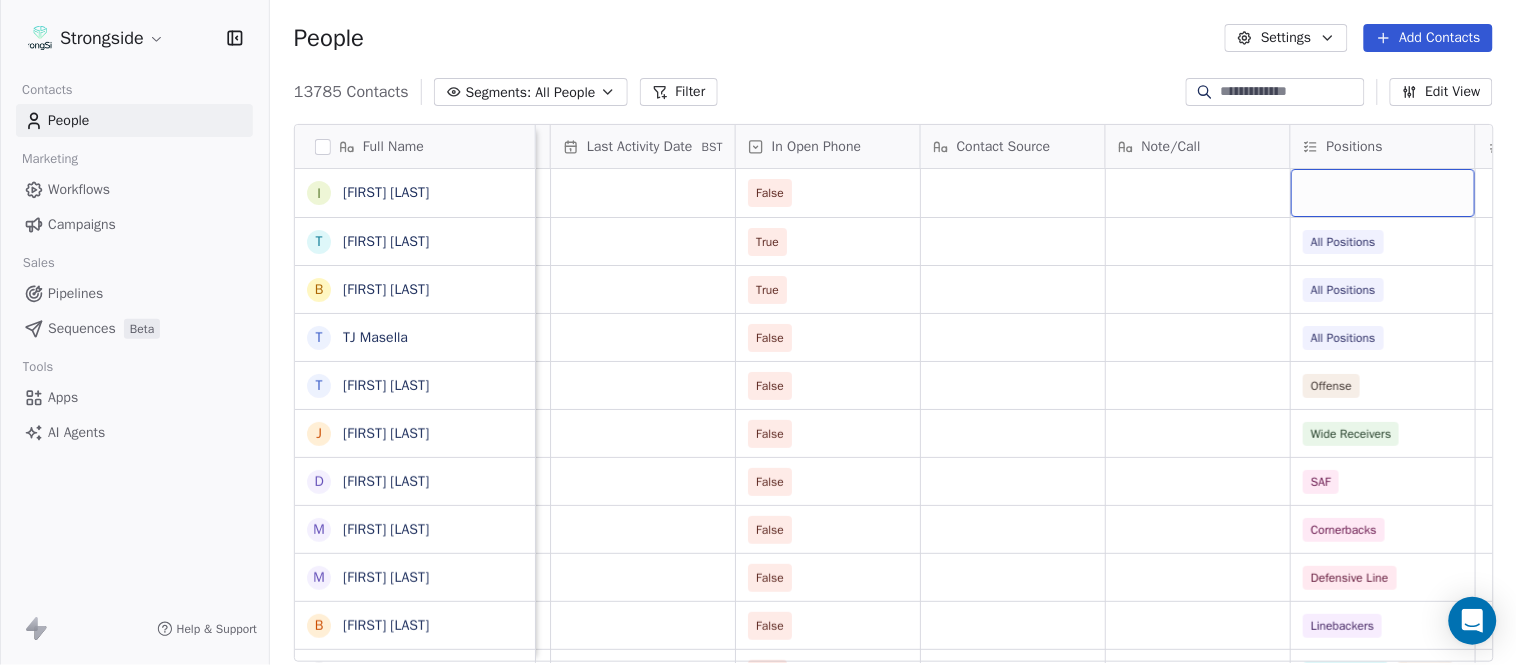click at bounding box center (1383, 193) 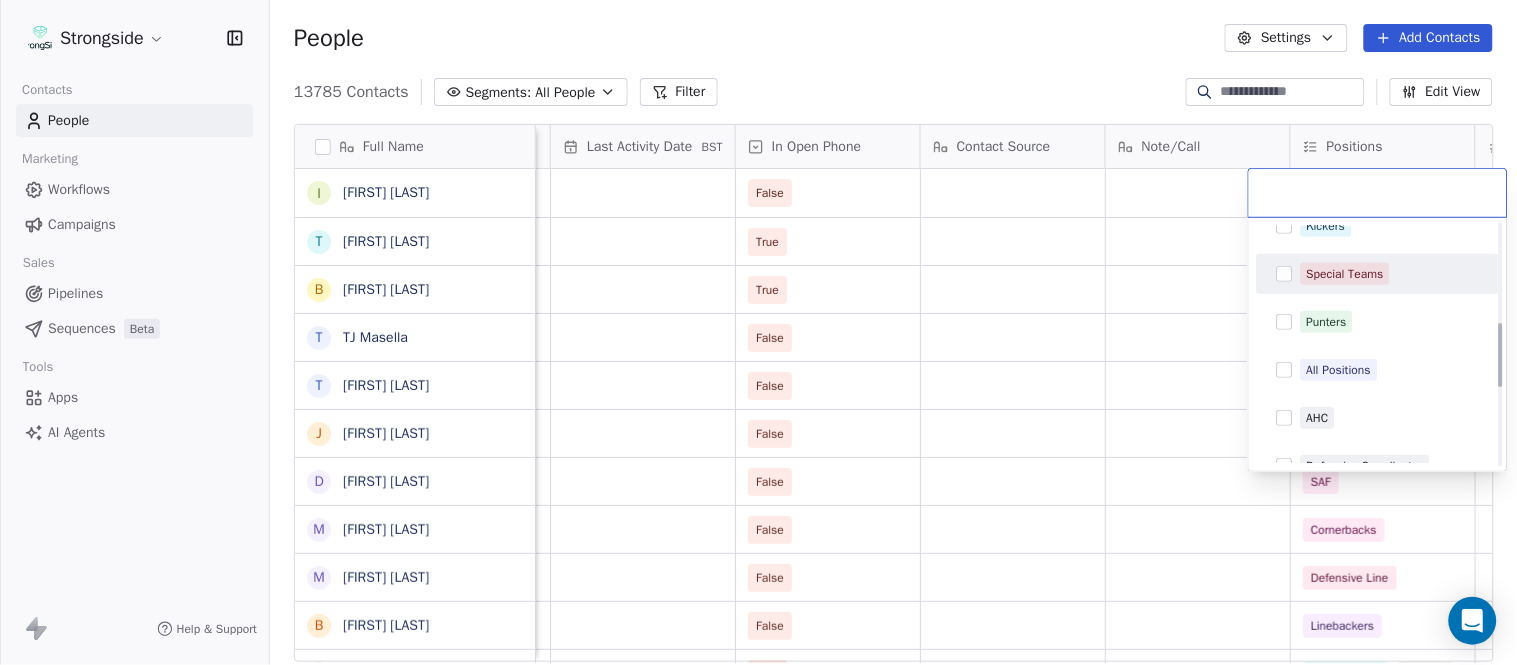 scroll, scrollTop: 444, scrollLeft: 0, axis: vertical 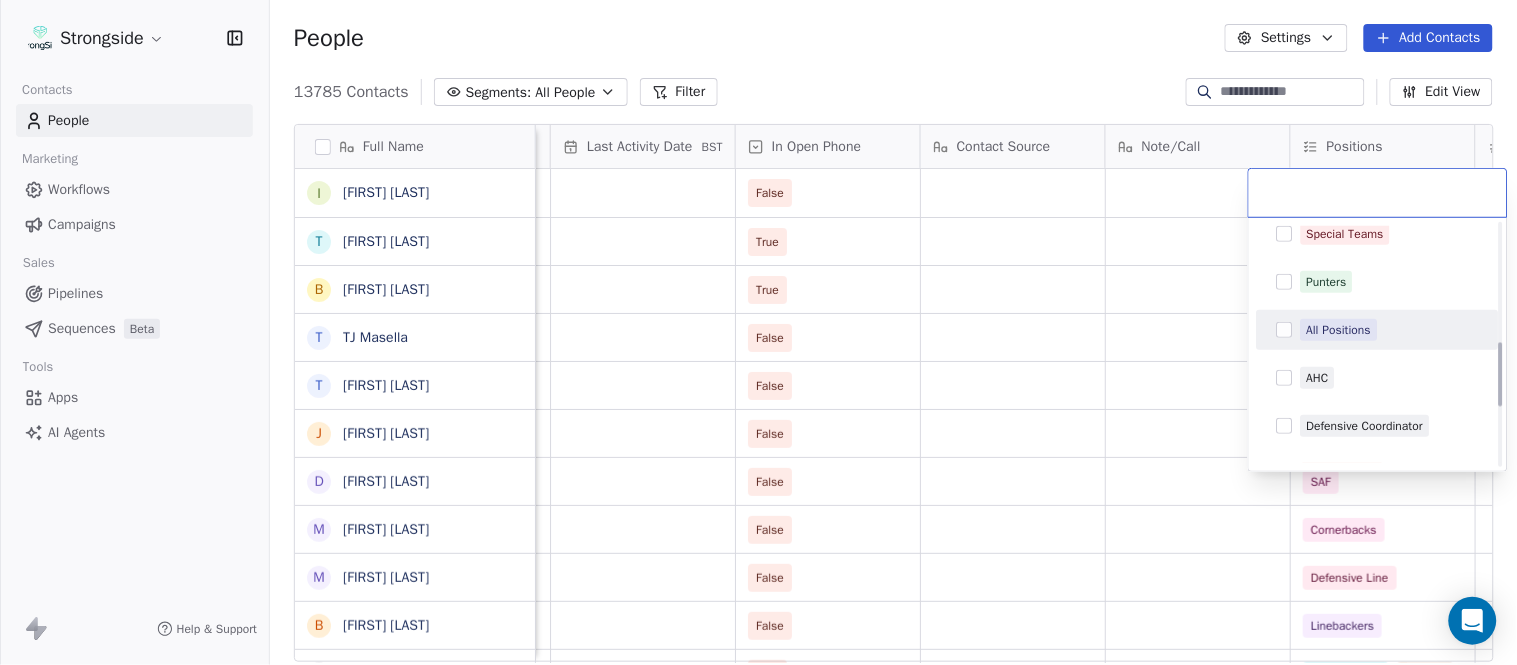 click on "All Positions" at bounding box center (1390, 330) 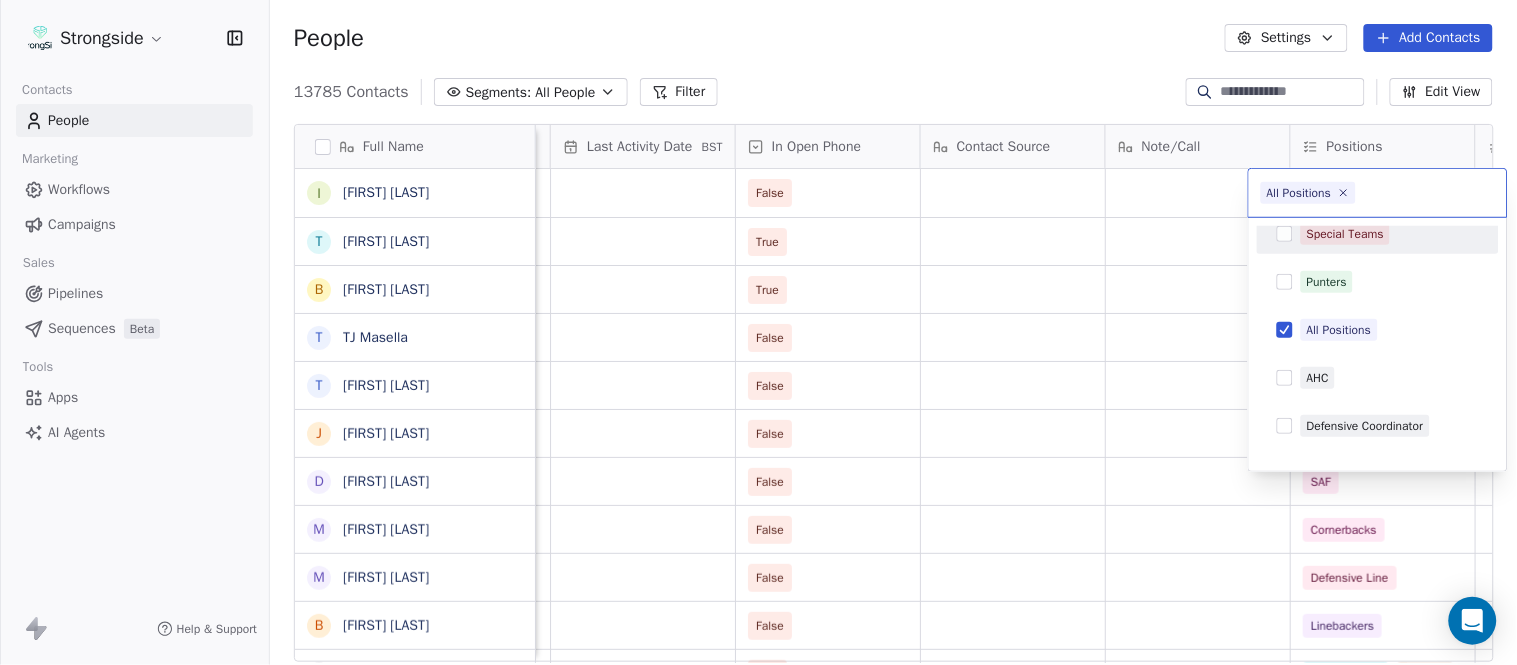 click on "Strongside Contacts People Marketing Workflows Campaigns Sales Pipelines Sequences Beta Tools Apps AI Agents Help & Support People Settings  Add Contacts 13785 Contacts Segments: All People Filter  Edit View Tag Add to Sequence Export Full Name I Ilan Flores T Tom Masella B Brendan Fahey T TJ Masella T Triston Loomis J Jourdan Townsend D Diamond Weaver M Mike Livingston M Mikal Myers B Bill Nesselt W Will Fiacchi D Dave Bucar M Matthew Barber B Bryan Mannarino J Jennifer Carron C Casey Mae Filiaci T Taylor OConnor C Conor Rafferty J Jay Geiger J Jared Ambrose M Maryfrancis Keegan M Mark Benson B Brendan Smith C Chris Calabrese V Vic Cegles J Jon Simmons J Jordan Orlovsky G Griffith Hunter A Adam Lovan S Sean Hammonds C Chris Bache Created Date BST Status Priority Emails Auto Clicked Last Activity Date BST In Open Phone Contact Source Note/Call Positions Student Pop. Lead Account   Aug 09, 2025 12:55 AM False   Aug 09, 2025 12:54 AM True All Positions   Aug 09, 2025 12:48 AM True All Positions   False" at bounding box center [758, 332] 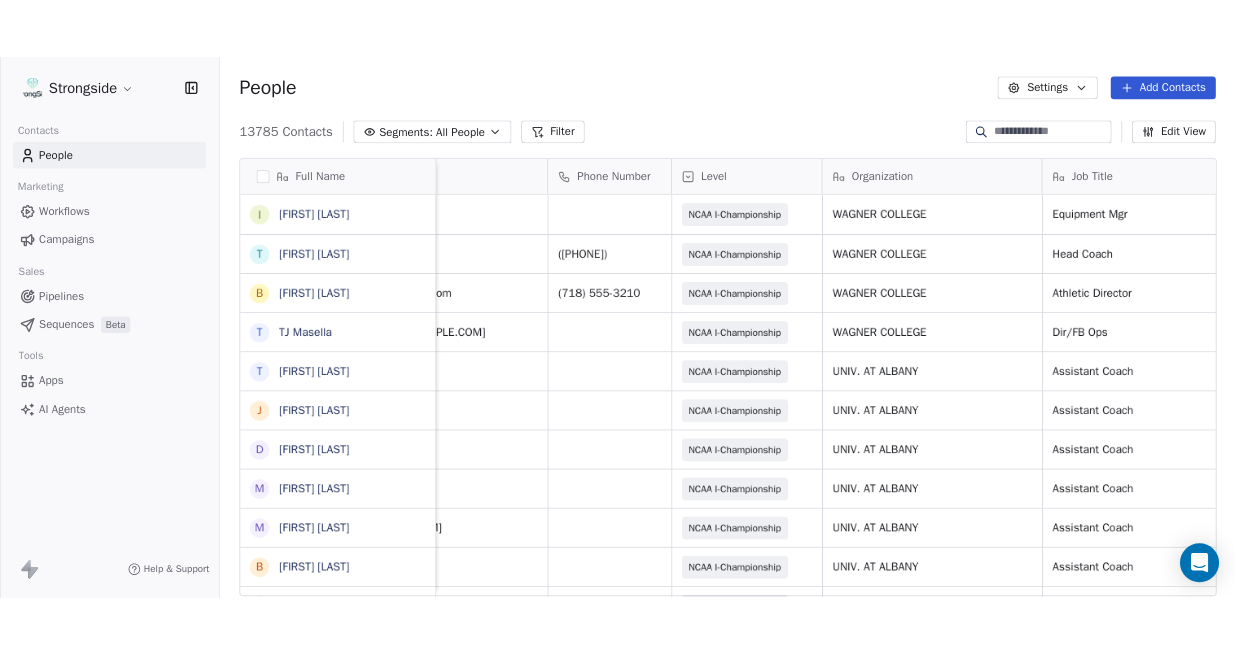 scroll, scrollTop: 0, scrollLeft: 0, axis: both 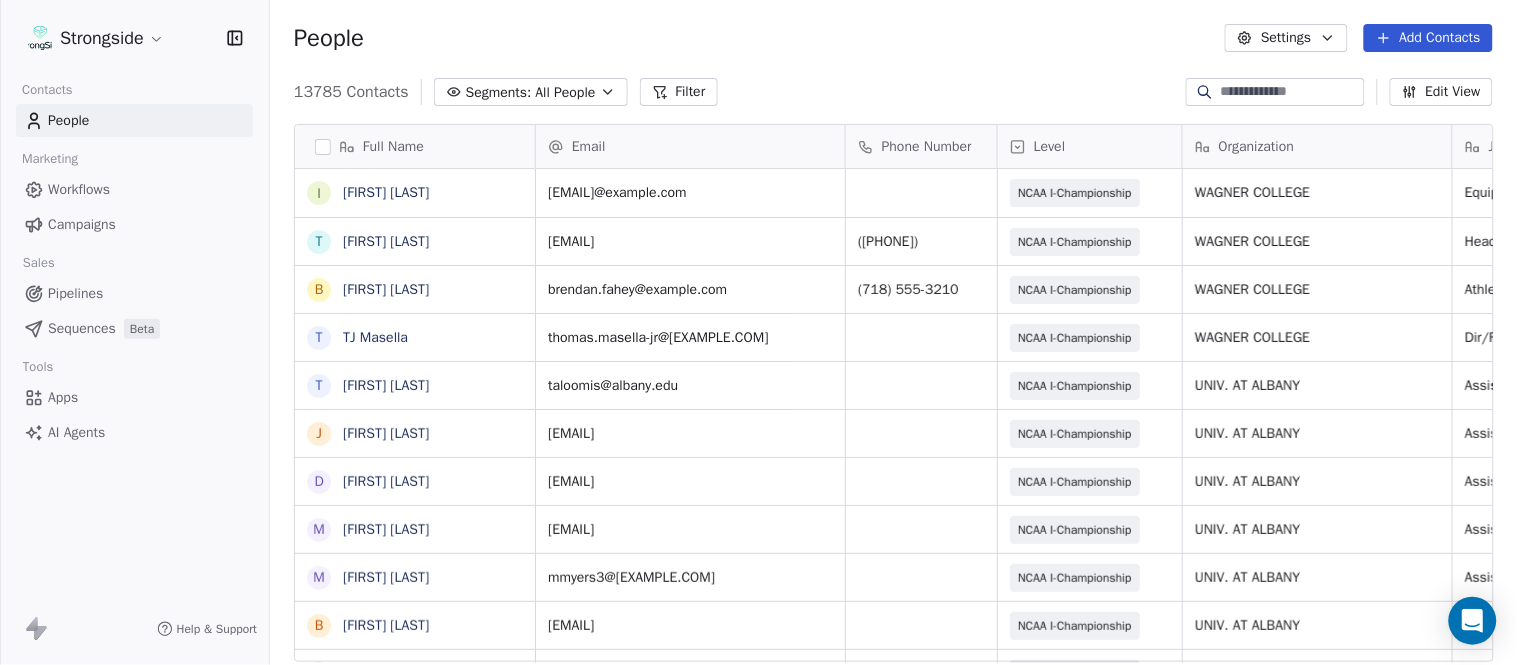 click on "Add Contacts" at bounding box center (1428, 38) 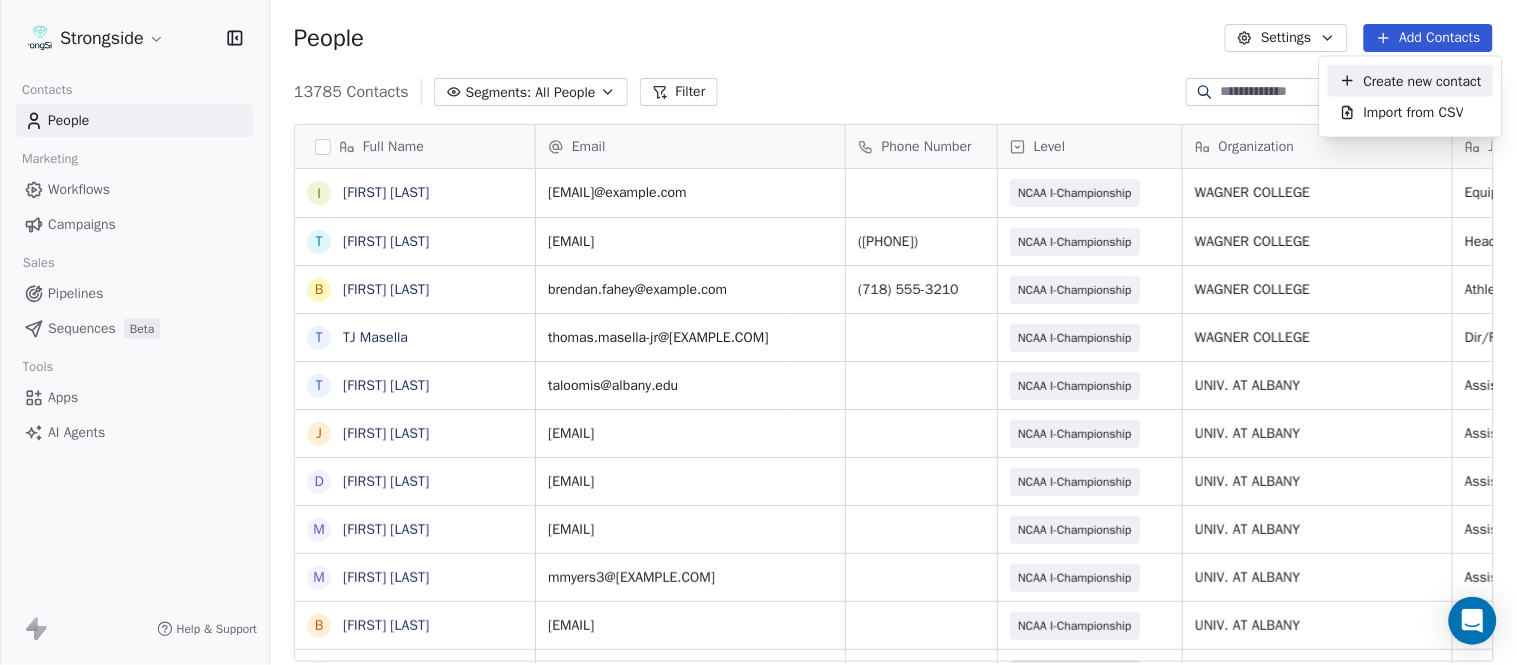 click on "Create new contact" at bounding box center [1423, 80] 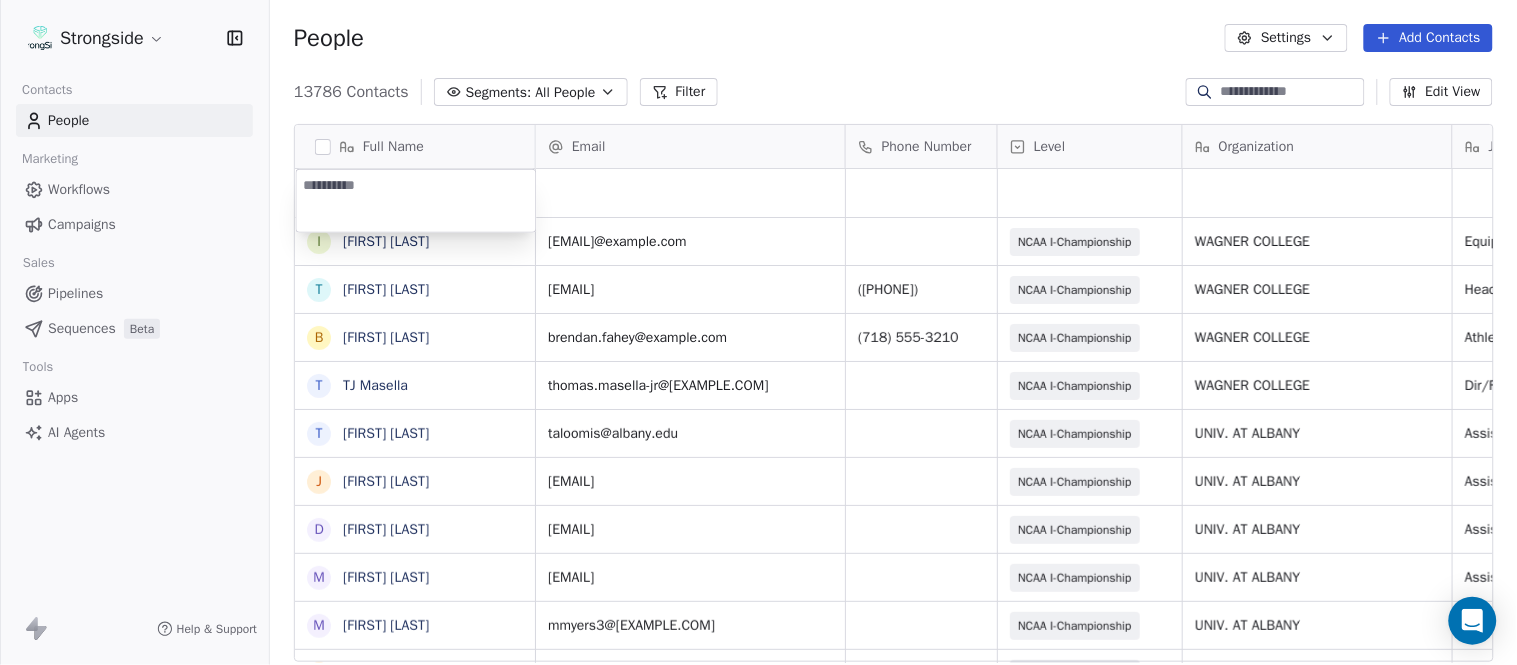 type on "**********" 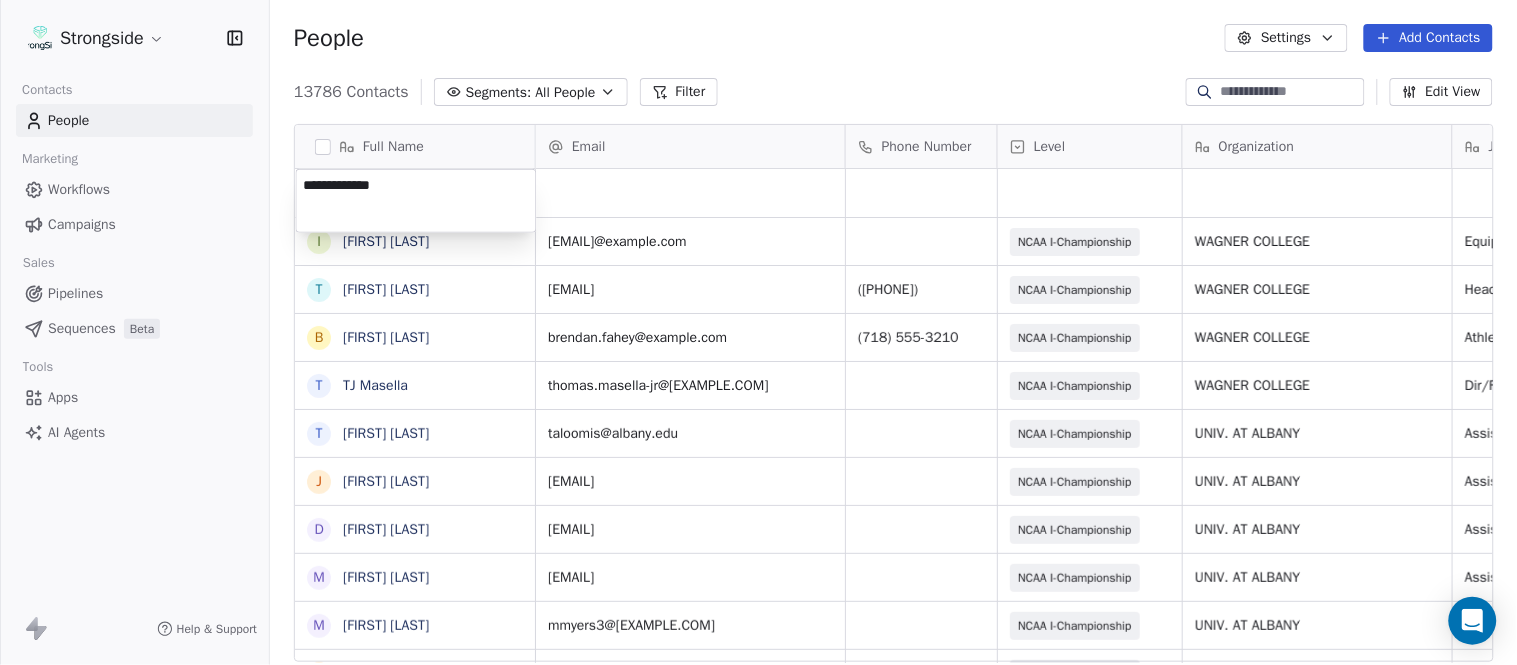 click on "Strongside Contacts People Marketing Workflows Campaigns Sales Pipelines Sequences Beta Tools Apps AI Agents Help & Support People Settings  Add Contacts 13786 Contacts Segments: All People Filter  Edit View Tag Add to Sequence Export Full Name I Ilan Flores T Tom Masella B Brendan Fahey T TJ Masella T Triston Loomis J Jourdan Townsend D Diamond Weaver M Mike Livingston M Mikal Myers B Bill Nesselt W Will Fiacchi D Dave Bucar M Matthew Barber B Bryan Mannarino J Jennifer Carron C Casey Mae Filiaci T Taylor OConnor C Conor Rafferty J Jay Geiger J Jared Ambrose M Maryfrancis Keegan M Mark Benson B Brendan Smith C Chris Calabrese V Vic Cegles J Jon Simmons J Jordan Orlovsky G Griffith Hunter A Adam Lovan S Sean Hammonds Email Phone Number Level Organization Job Title Tags Created Date BST Status Aug 09, 2025 01:00 AM ilan.flores@wagner.edu NCAA I-Championship WAGNER COLLEGE Equipment Mgr Aug 09, 2025 12:55 AM football.recruiting@wagner.edu (718) 390-3171 NCAA I-Championship WAGNER COLLEGE Head Coach Dir/FB Ops" at bounding box center [758, 332] 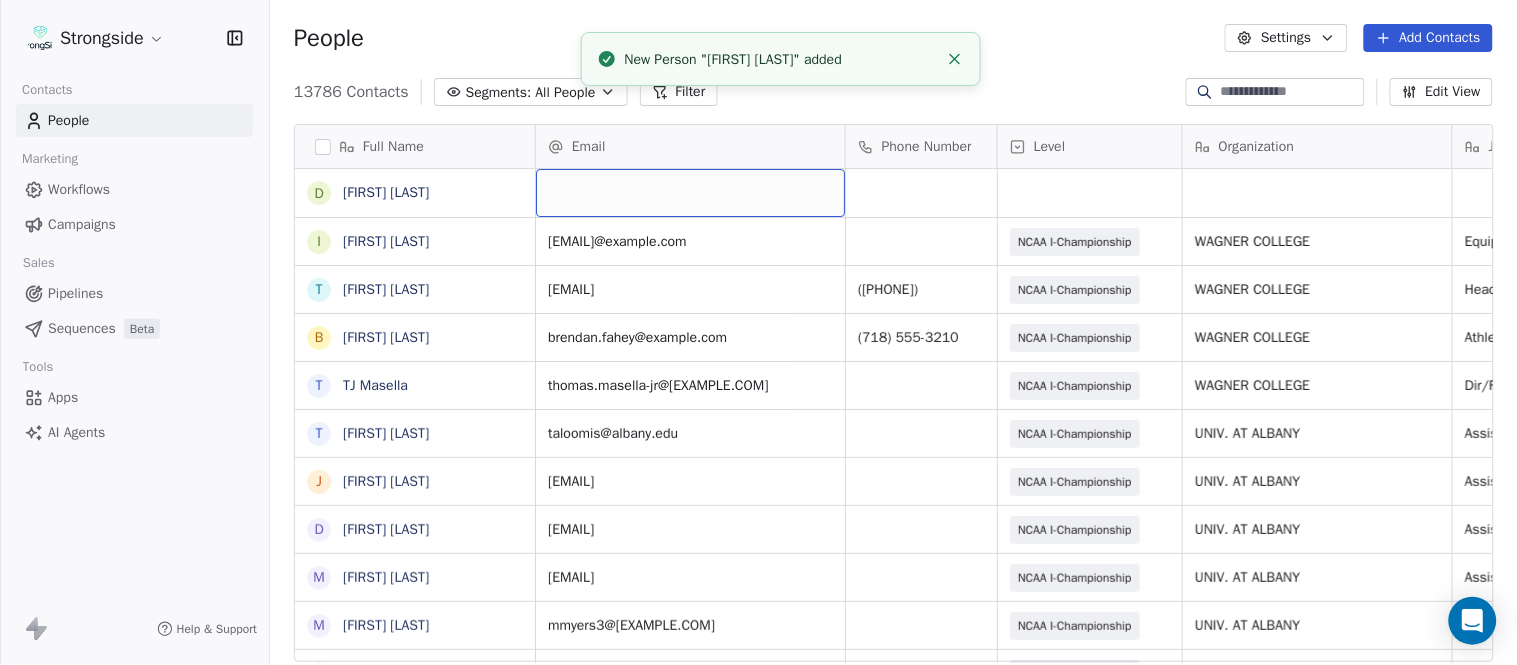 click at bounding box center (690, 193) 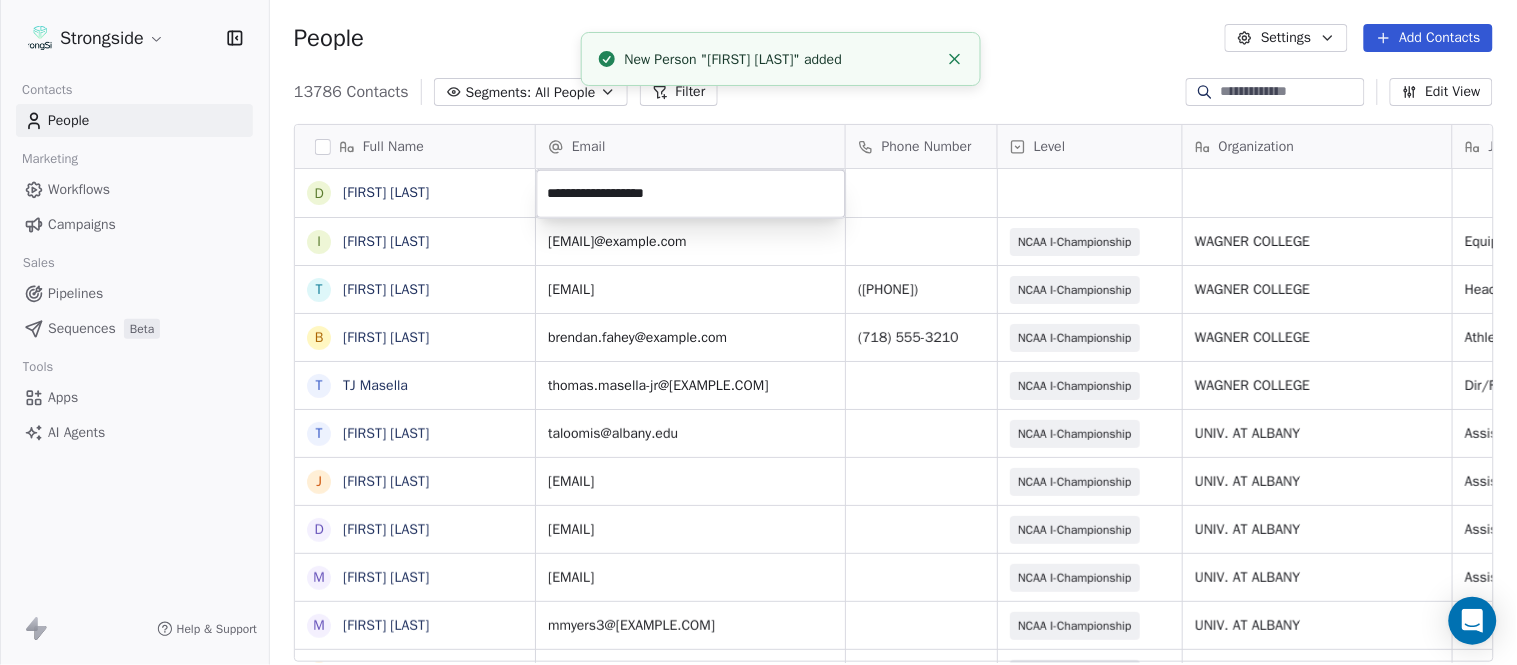 click on "Strongside Contacts People Marketing Workflows Campaigns Sales Pipelines Sequences Beta Tools Apps AI Agents Help & Support People Settings  Add Contacts 13786 Contacts Segments: All People Filter  Edit View Tag Add to Sequence Export Full Name D Dawson Hebert I Ilan Flores T Tom Masella B Brendan Fahey T TJ Masella T Triston Loomis J Jourdan Townsend D Diamond Weaver M Mike Livingston M Mikal Myers B Bill Nesselt W Will Fiacchi D Dave Bucar M Matthew Barber B Bryan Mannarino J Jennifer Carron C Casey Mae Filiaci T Taylor OConnor C Conor Rafferty J Jay Geiger J Jared Ambrose M Maryfrancis Keegan M Mark Benson B Brendan Smith C Chris Calabrese V Vic Cegles J Jon Simmons J Jordan Orlovsky G Griffith Hunter A Adam Lovan S Sean Hammonds Email Phone Number Level Organization Job Title Tags Created Date BST Status Aug 09, 2025 01:00 AM ilan.flores@wagner.edu NCAA I-Championship WAGNER COLLEGE Equipment Mgr Aug 09, 2025 12:55 AM football.recruiting@wagner.edu (718) 390-3171 NCAA I-Championship WAGNER COLLEGE NIL" at bounding box center [758, 332] 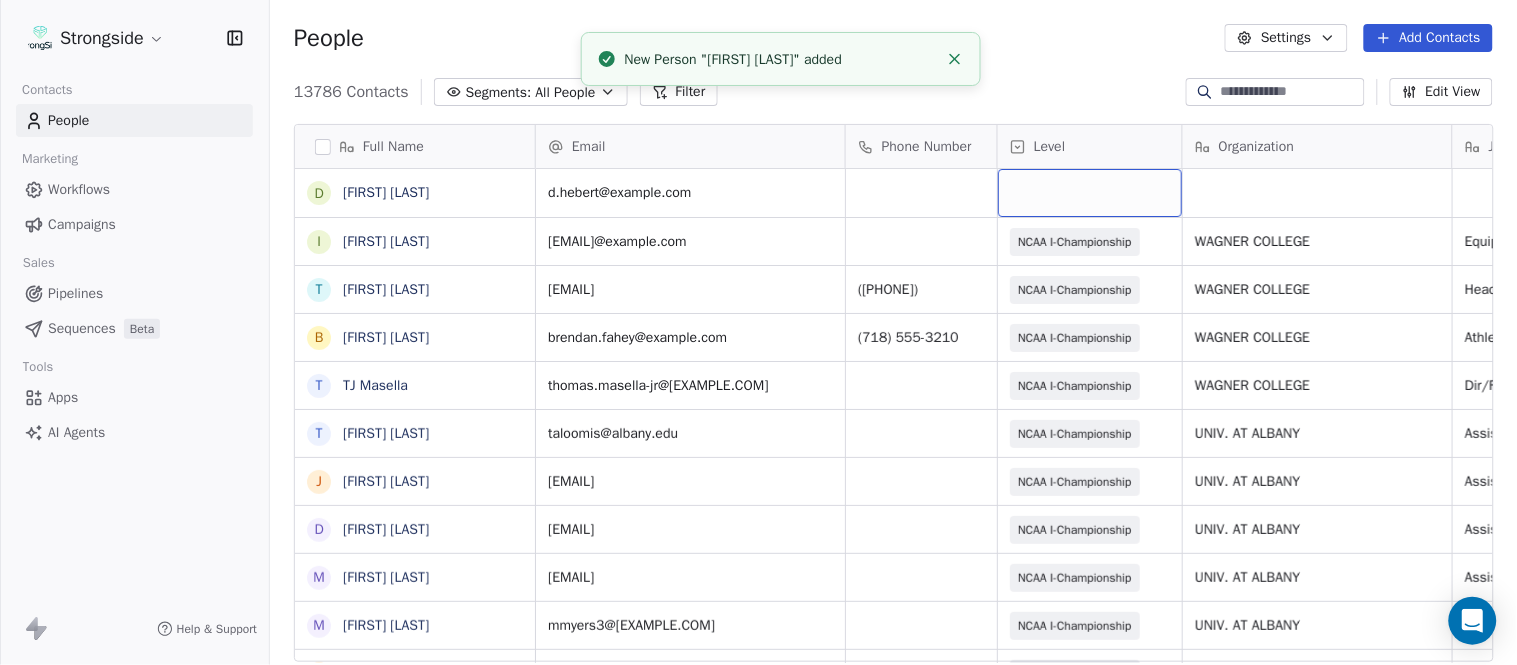 click at bounding box center [1090, 193] 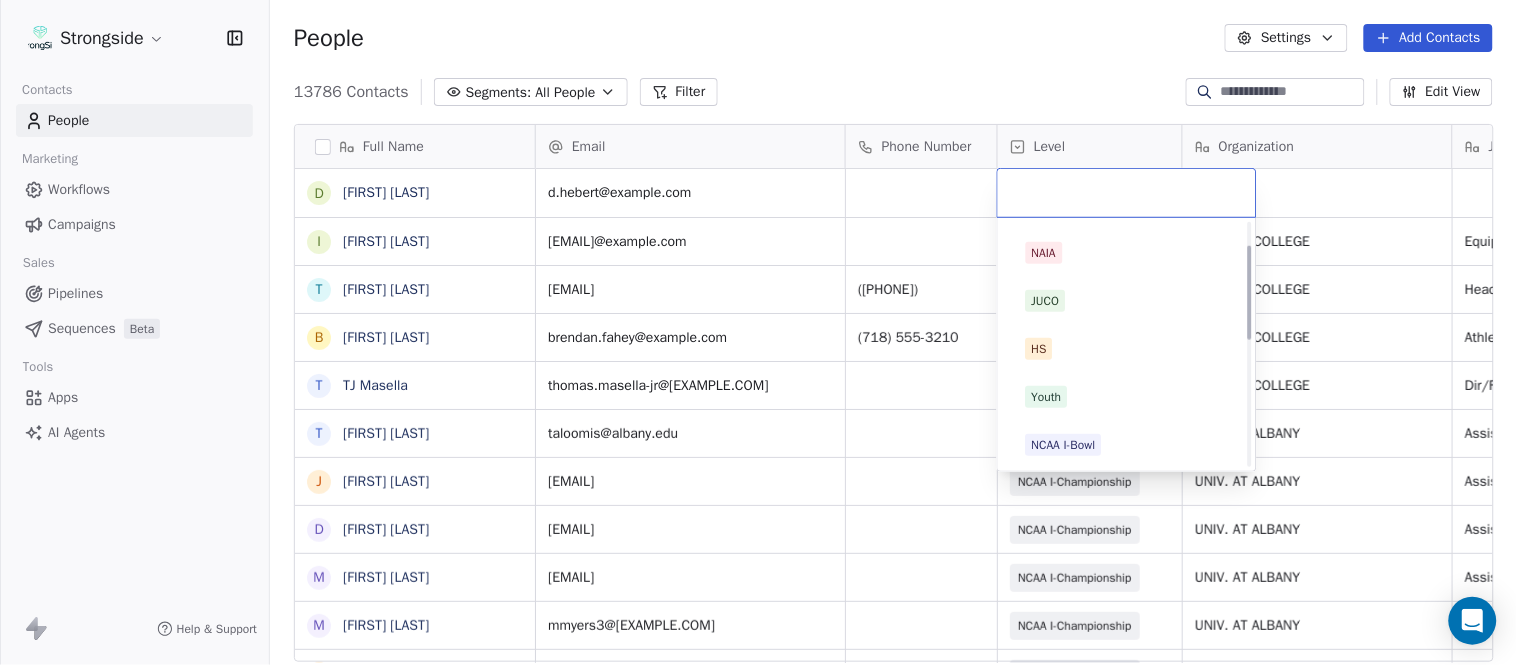 scroll, scrollTop: 378, scrollLeft: 0, axis: vertical 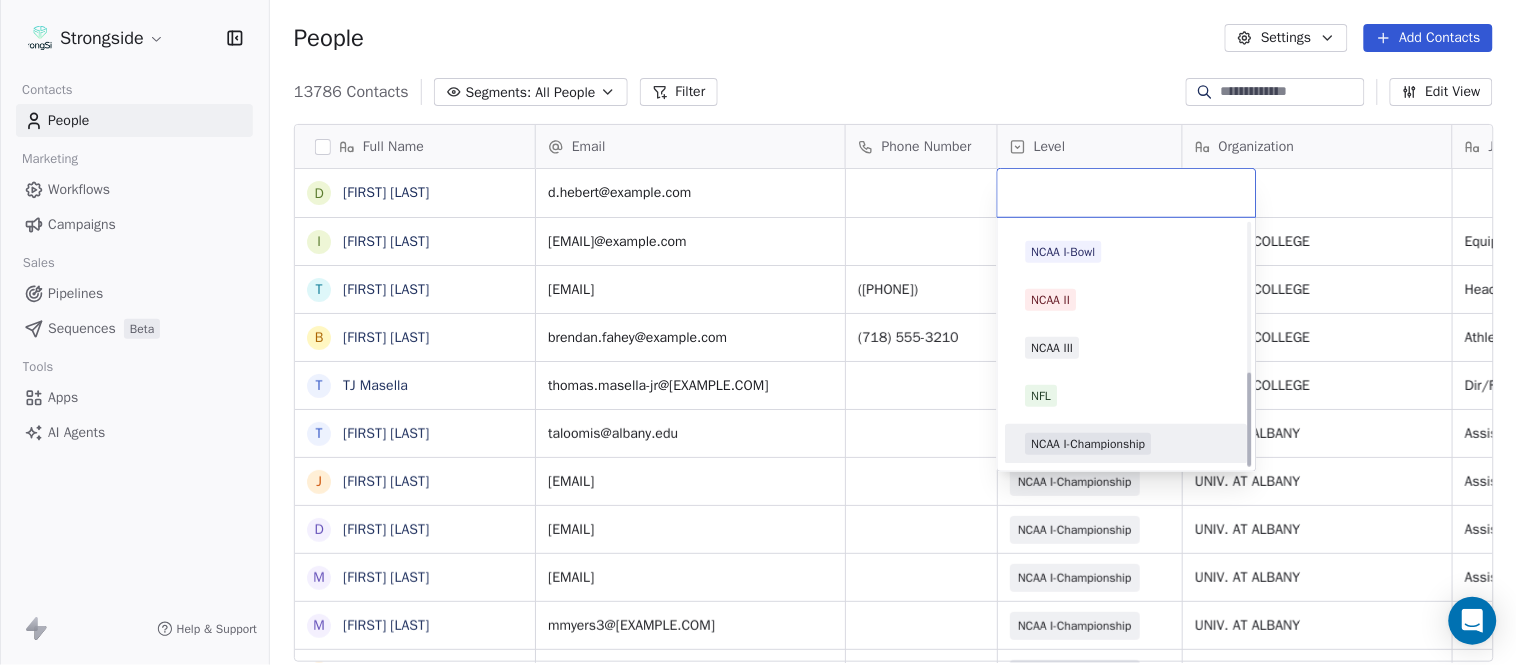 click on "NCAA I-Championship" at bounding box center (1089, 444) 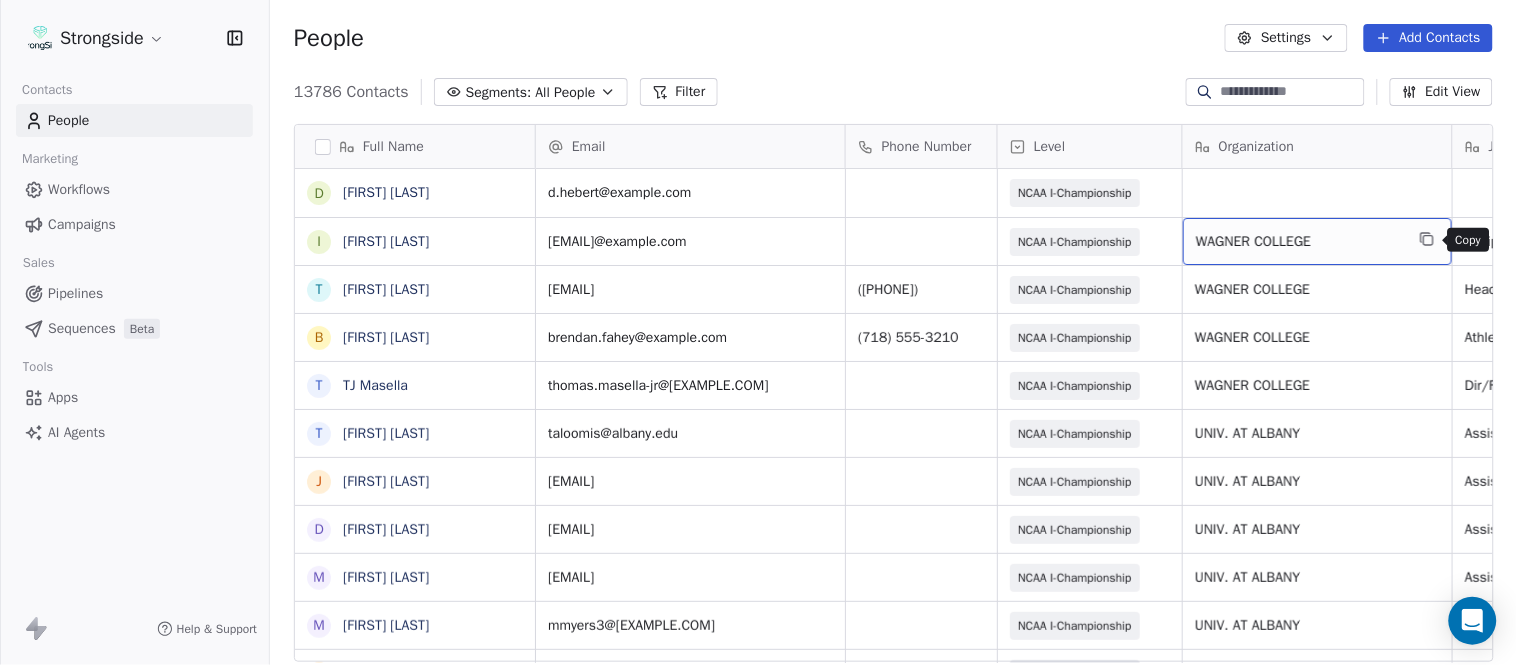 click 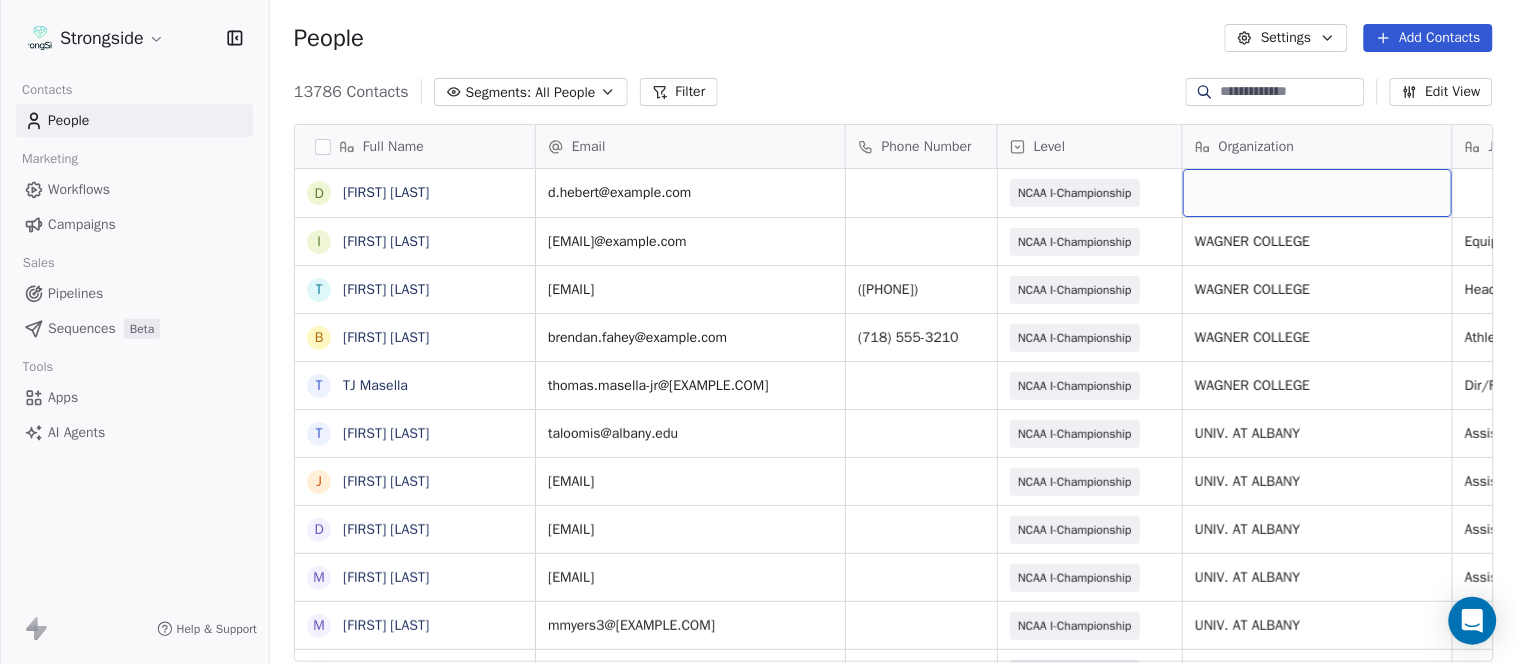 click at bounding box center [1317, 193] 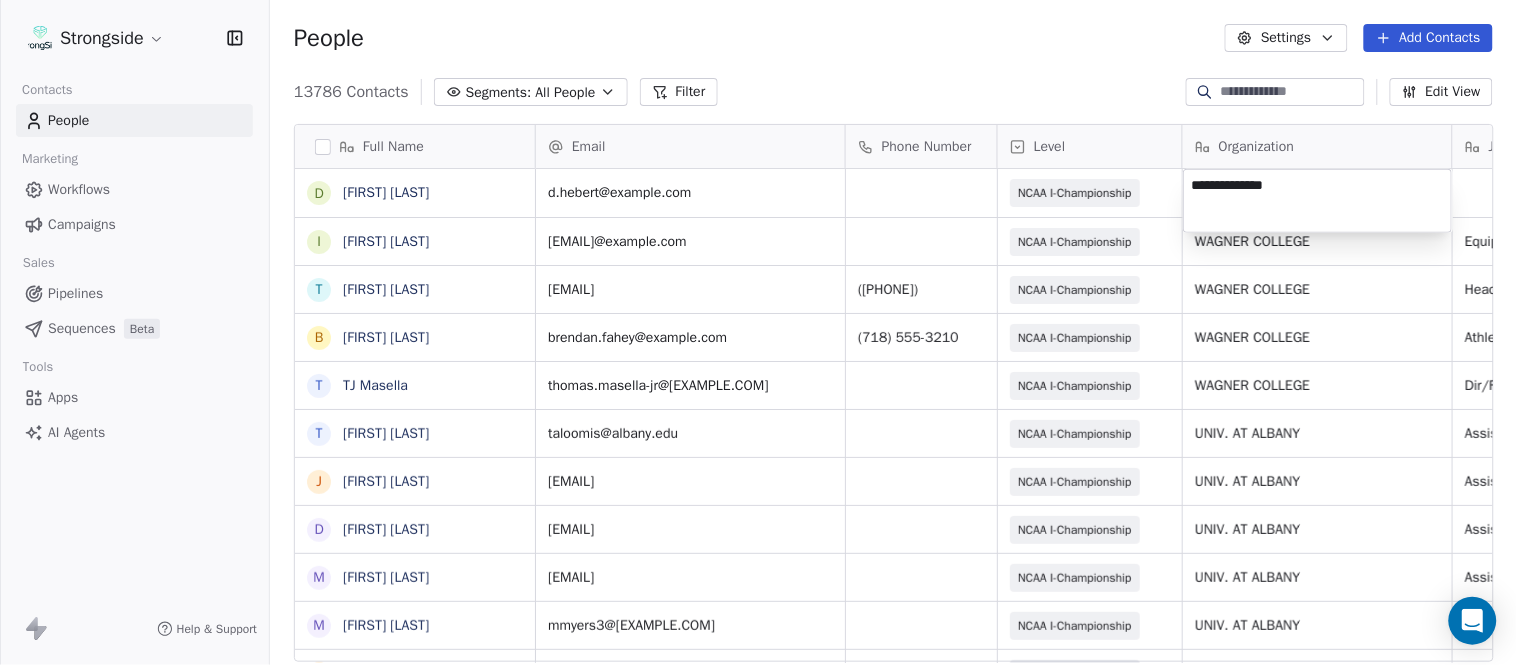 click on "Strongside Contacts People Marketing Workflows Campaigns Sales Pipelines Sequences Beta Tools Apps AI Agents Help & Support People Settings  Add Contacts 13786 Contacts Segments: All People Filter  Edit View Tag Add to Sequence Export Full Name D Dawson Hebert I Ilan Flores T Tom Masella B Brendan Fahey T TJ Masella T Triston Loomis J Jourdan Townsend D Diamond Weaver M Mike Livingston M Mikal Myers B Bill Nesselt W Will Fiacchi D Dave Bucar M Matthew Barber B Bryan Mannarino J Jennifer Carron C Casey Mae Filiaci T Taylor OConnor C Conor Rafferty J Jay Geiger J Jared Ambrose M Maryfrancis Keegan M Mark Benson B Brendan Smith C Chris Calabrese V Vic Cegles J Jon Simmons J Jordan Orlovsky G Griffith Hunter A Adam Lovan S Sean Hammonds Email Phone Number Level Organization Job Title Tags Created Date BST Status d.hebert@wagner.edu NCAA I-Championship Aug 09, 2025 01:00 AM ilan.flores@wagner.edu NCAA I-Championship WAGNER COLLEGE Equipment Mgr Aug 09, 2025 12:55 AM football.recruiting@wagner.edu (718) 390-3171" at bounding box center (758, 332) 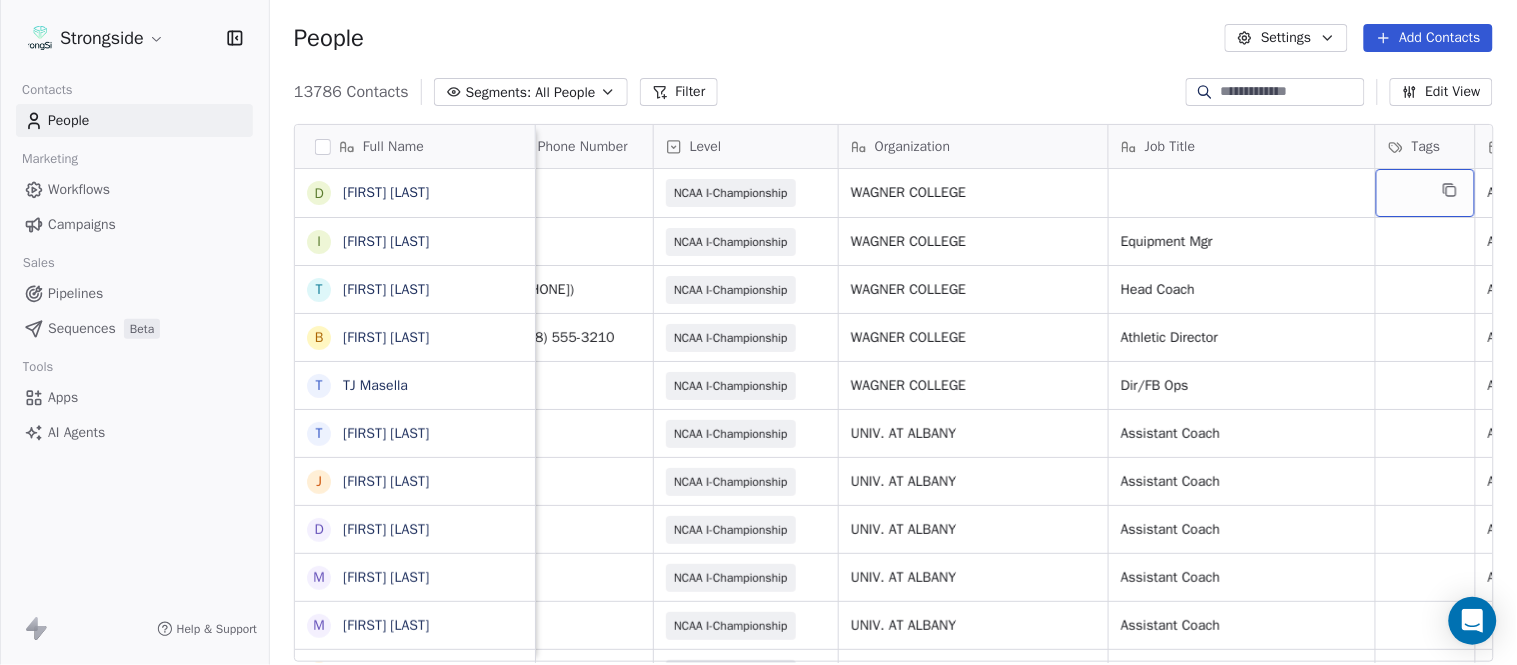 scroll, scrollTop: 0, scrollLeft: 528, axis: horizontal 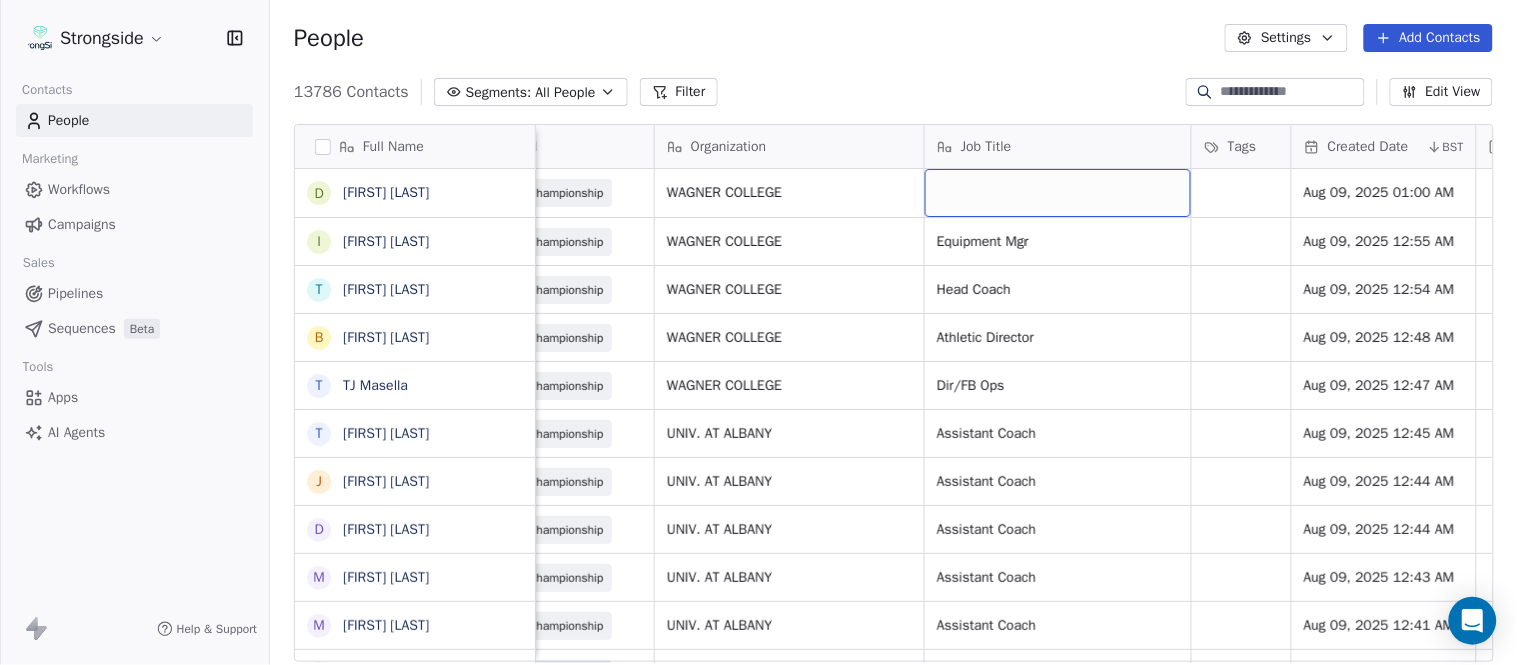 click at bounding box center (1058, 193) 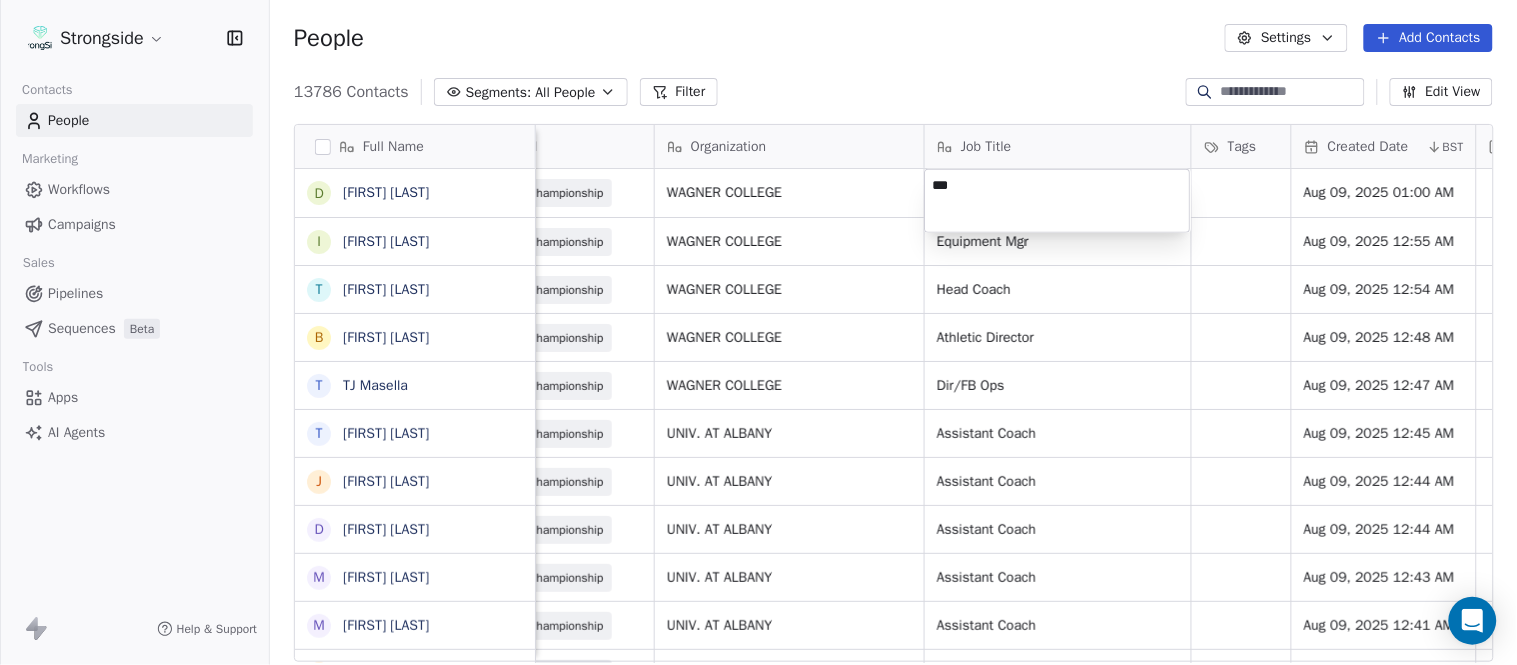 click on "Strongside Contacts People Marketing Workflows Campaigns Sales Pipelines Sequences Beta Tools Apps AI Agents Help & Support People Settings  Add Contacts 13786 Contacts Segments: All People Filter  Edit View Tag Add to Sequence Export Full Name D Dawson Hebert I Ilan Flores T Tom Masella B Brendan Fahey T TJ Masella T Triston Loomis J Jourdan Townsend D Diamond Weaver M Mike Livingston M Mikal Myers B Bill Nesselt W Will Fiacchi D Dave Bucar M Matthew Barber B Bryan Mannarino J Jennifer Carron C Casey Mae Filiaci T Taylor OConnor C Conor Rafferty J Jay Geiger J Jared Ambrose M Maryfrancis Keegan M Mark Benson B Brendan Smith C Chris Calabrese V Vic Cegles J Jon Simmons J Jordan Orlovsky G Griffith Hunter A Adam Lovan S Sean Hammonds Email Phone Number Level Organization Job Title Tags Created Date BST Status Priority Emails Auto Clicked Last Activity Date BST d.hebert@wagner.edu NCAA I-Championship WAGNER COLLEGE Aug 09, 2025 01:00 AM ilan.flores@wagner.edu NCAA I-Championship WAGNER COLLEGE Equipment Mgr" at bounding box center (758, 332) 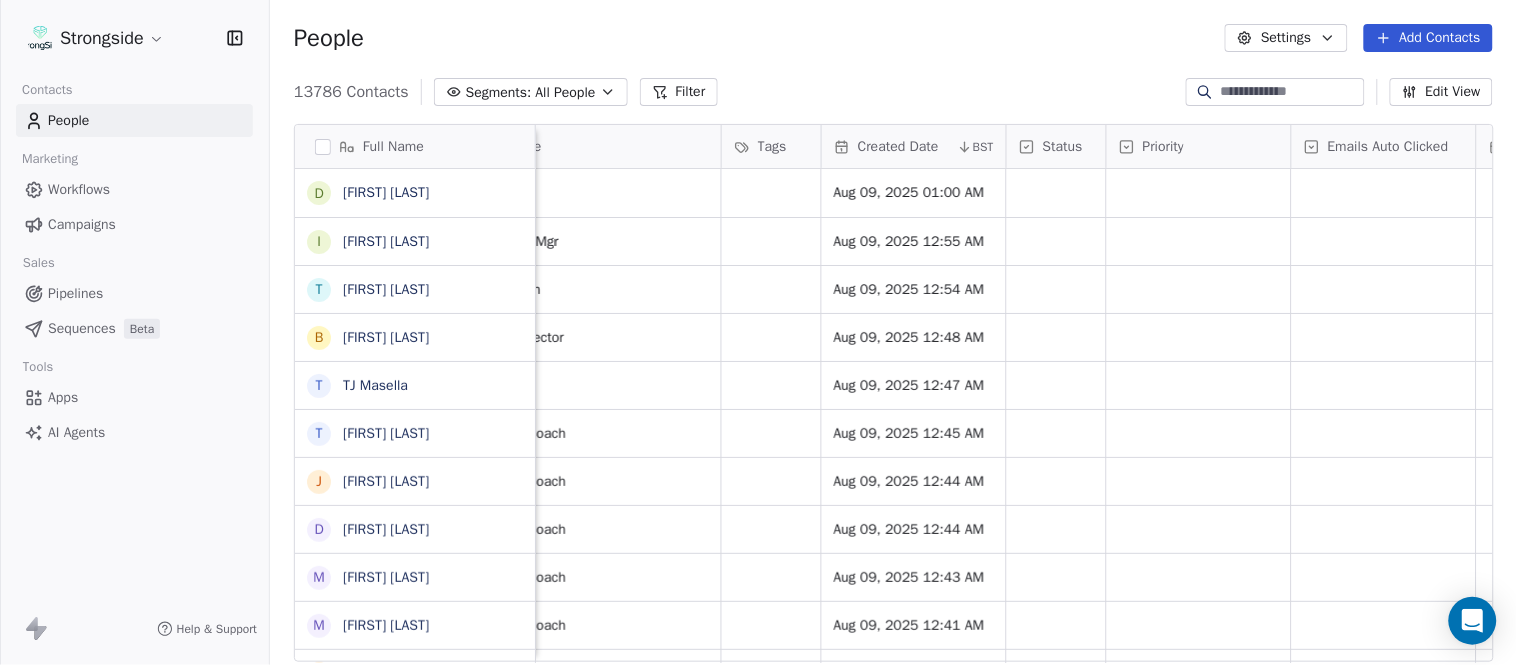 scroll, scrollTop: 0, scrollLeft: 1368, axis: horizontal 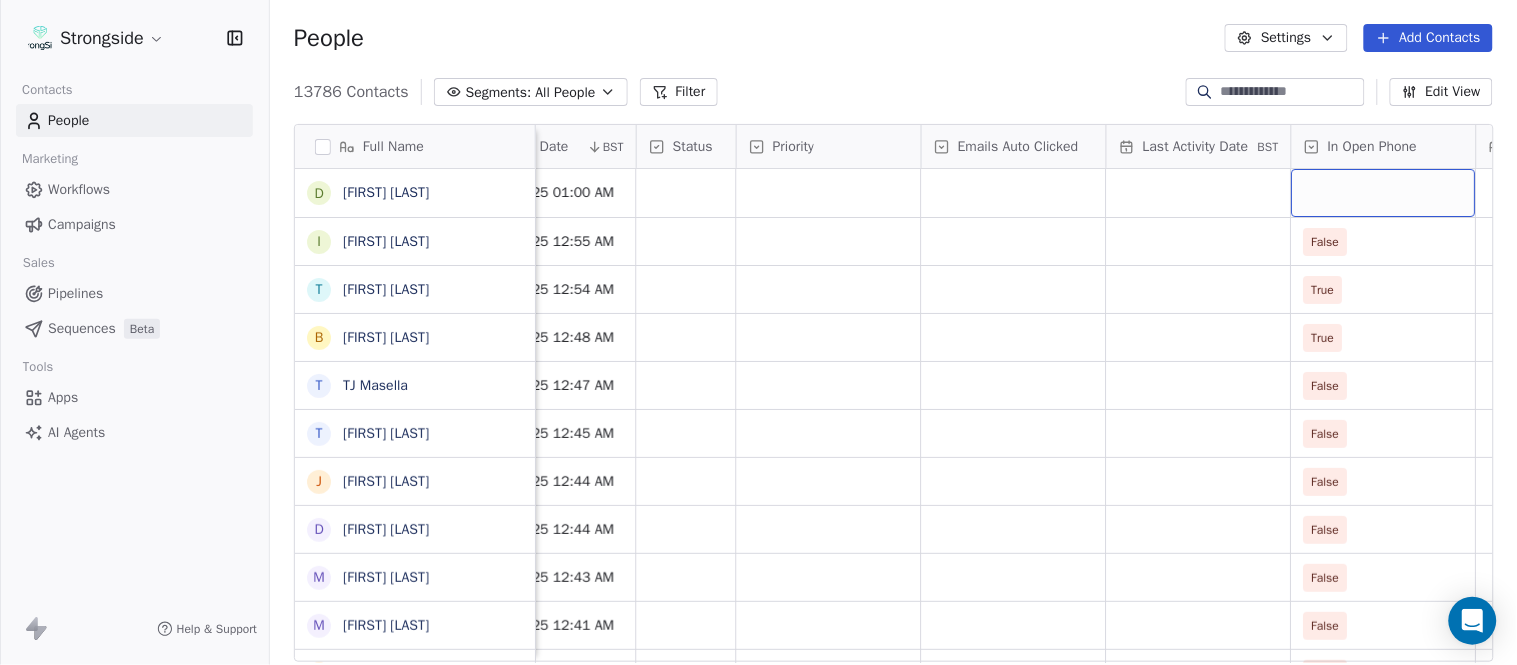 click at bounding box center (1384, 193) 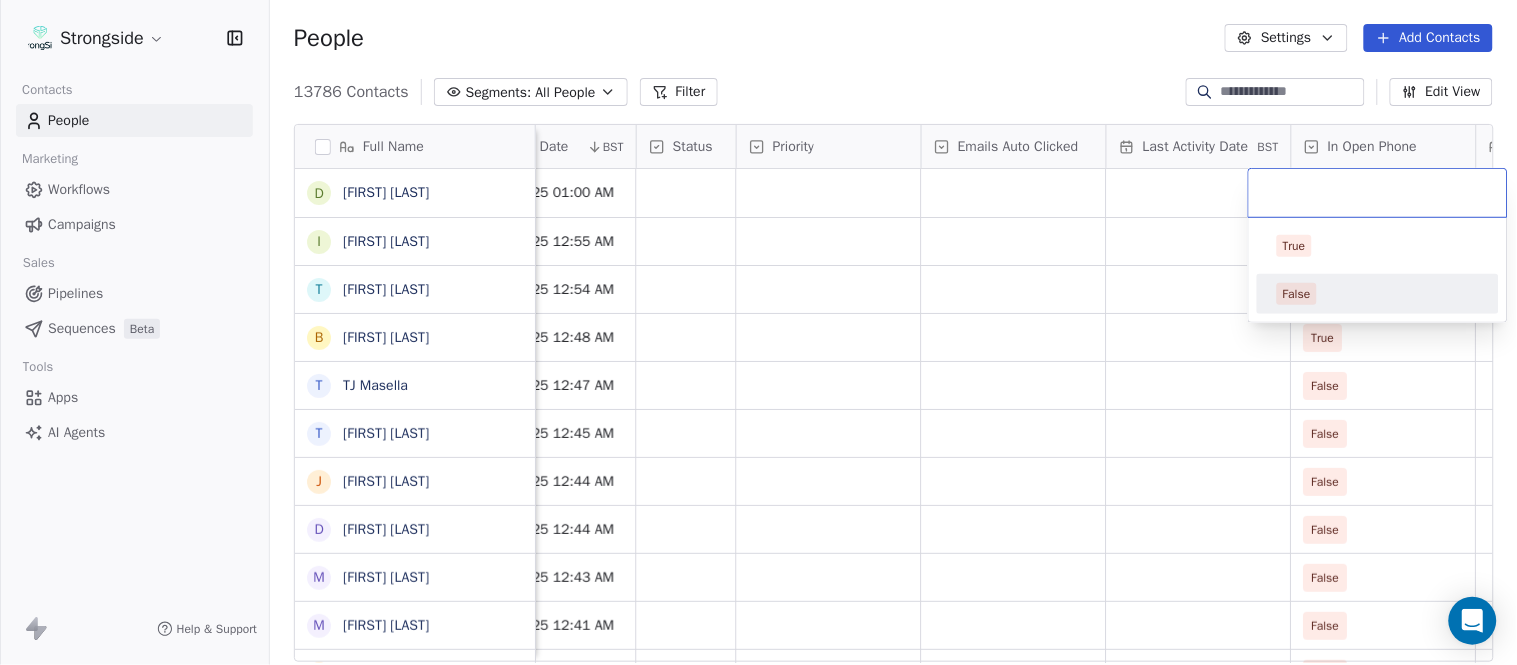 click on "False" at bounding box center [1378, 294] 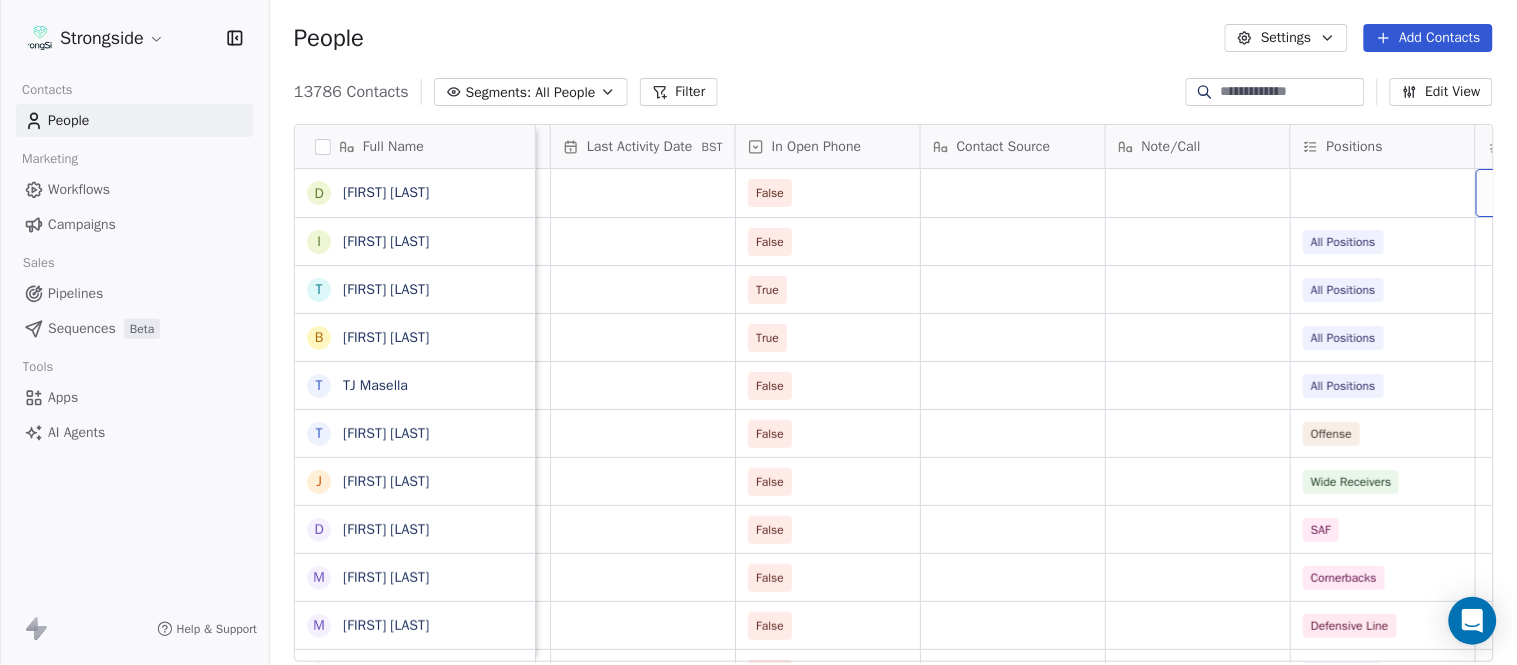 scroll, scrollTop: 0, scrollLeft: 2108, axis: horizontal 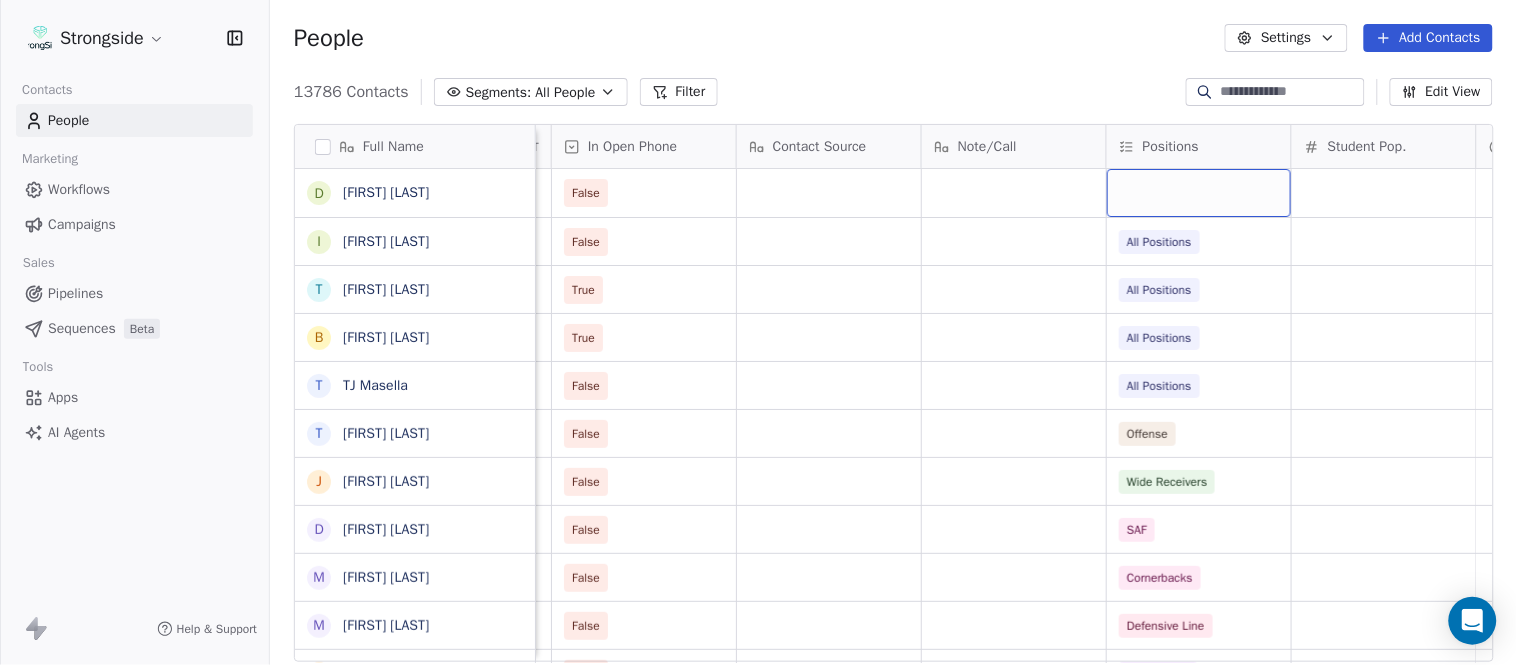 click at bounding box center [1199, 193] 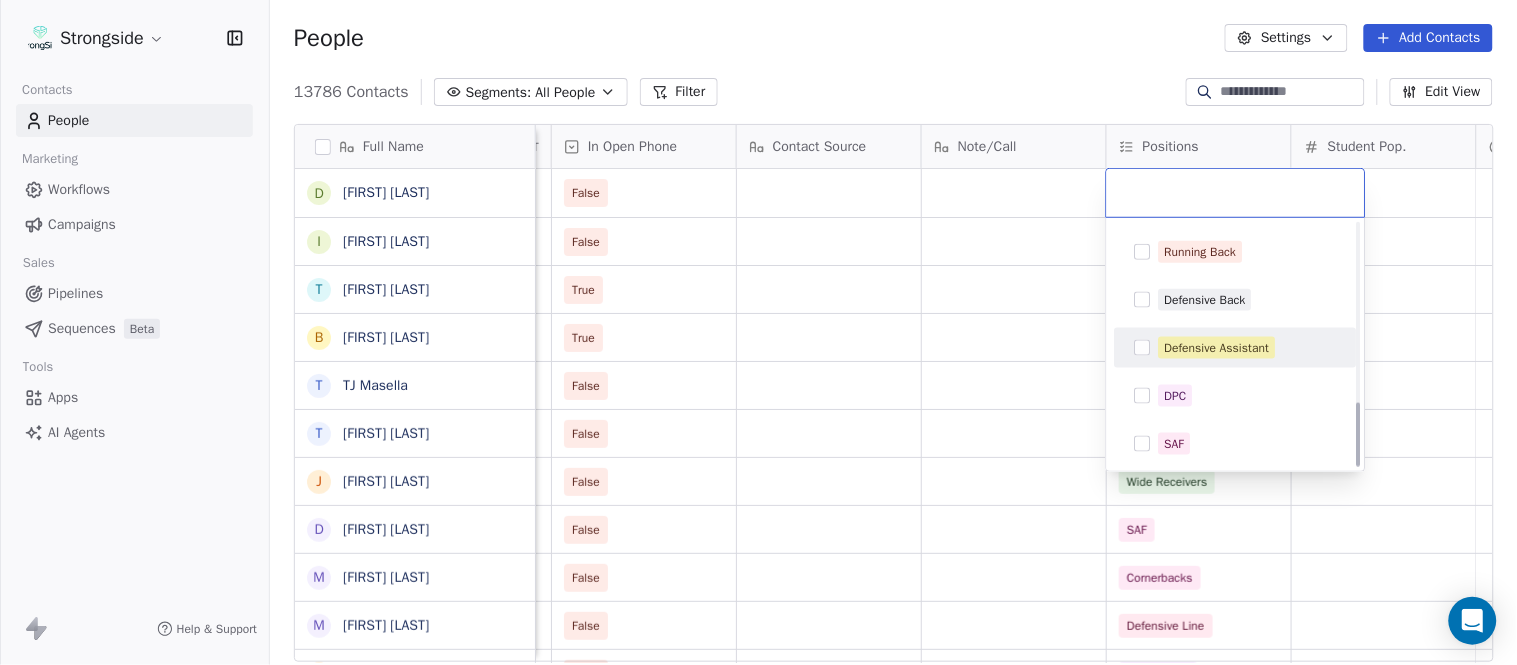 scroll, scrollTop: 444, scrollLeft: 0, axis: vertical 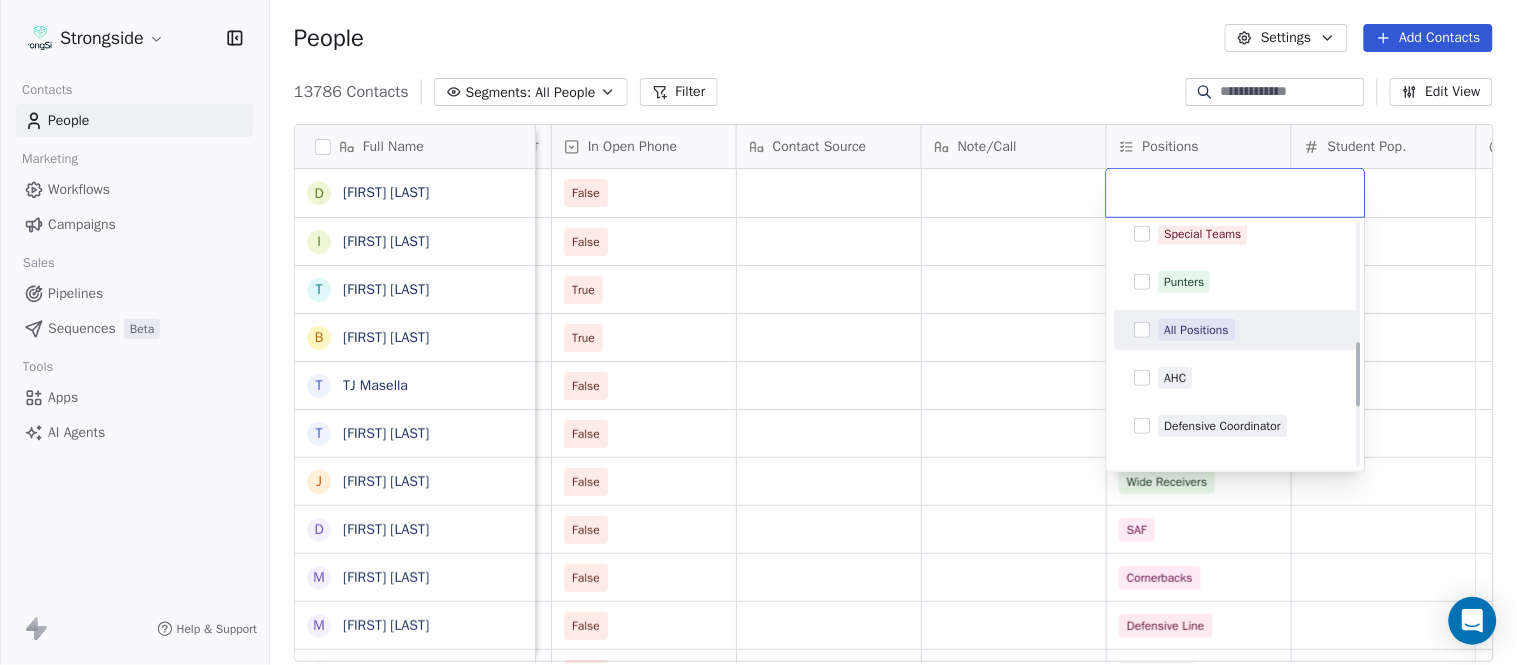click on "All Positions" at bounding box center [1197, 330] 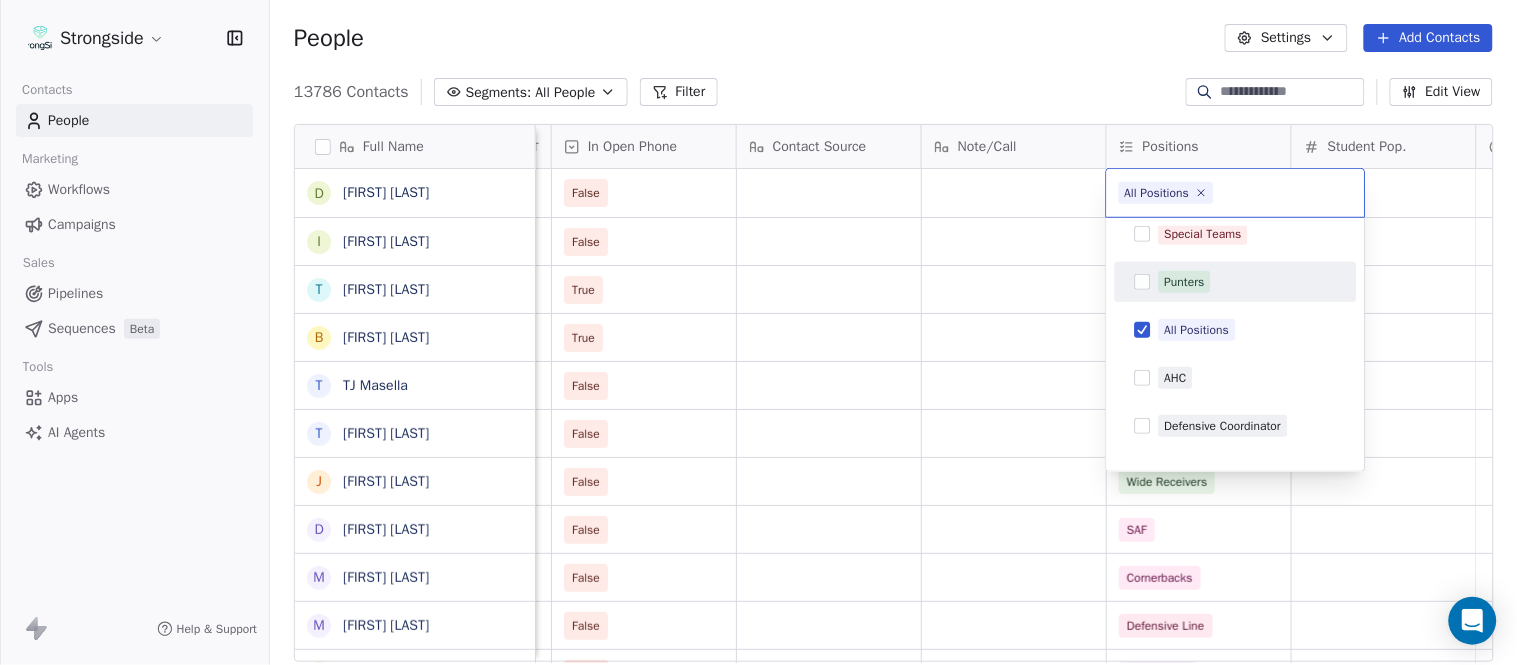 click on "Strongside Contacts People Marketing Workflows Campaigns Sales Pipelines Sequences Beta Tools Apps AI Agents Help & Support People Settings  Add Contacts 13786 Contacts Segments: All People Filter  Edit View Tag Add to Sequence Export Full Name D Dawson Hebert I Ilan Flores T Tom Masella B Brendan Fahey T TJ Masella T Triston Loomis J Jourdan Townsend D Diamond Weaver M Mike Livingston M Mikal Myers B Bill Nesselt W Will Fiacchi D Dave Bucar M Matthew Barber B Bryan Mannarino J Jennifer Carron C Casey Mae Filiaci T Taylor OConnor C Conor Rafferty J Jay Geiger J Jared Ambrose M Maryfrancis Keegan M Mark Benson B Brendan Smith C Chris Calabrese V Vic Cegles J Jon Simmons J Jordan Orlovsky G Griffith Hunter A Adam Lovan S Sean Hammonds Status Priority Emails Auto Clicked Last Activity Date BST In Open Phone Contact Source Note/Call Positions Student Pop. Lead Account   False   False All Positions   True All Positions   True All Positions   False All Positions   False Offense   False Wide Receivers   False SAF" at bounding box center (758, 332) 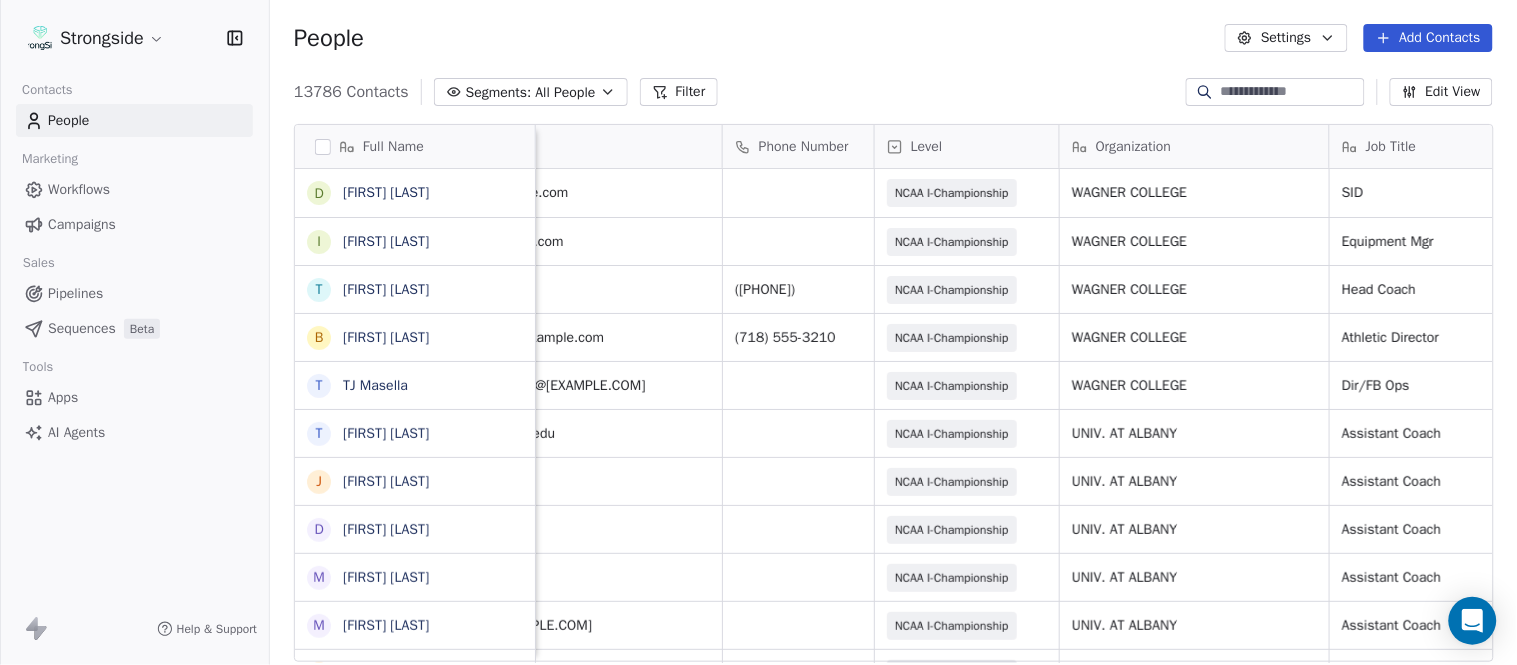 scroll, scrollTop: 0, scrollLeft: 0, axis: both 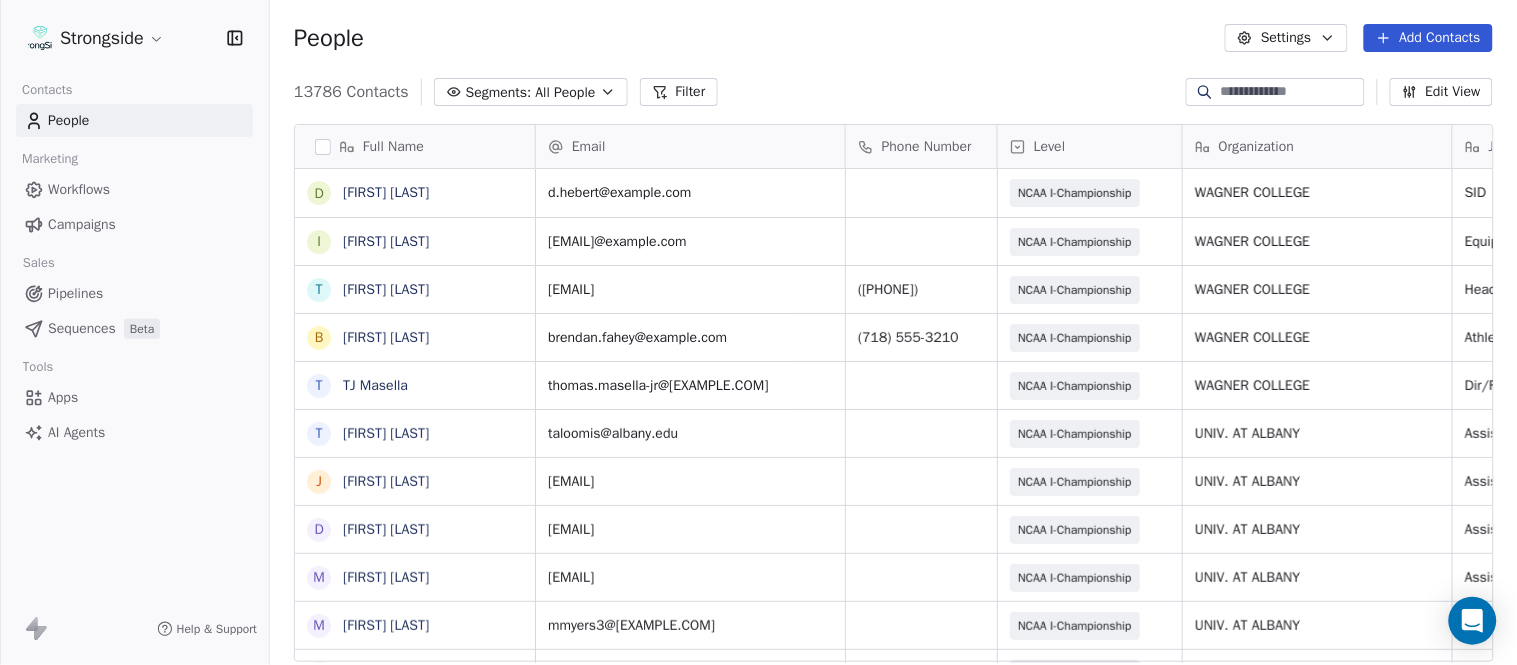click on "Add Contacts" at bounding box center (1428, 38) 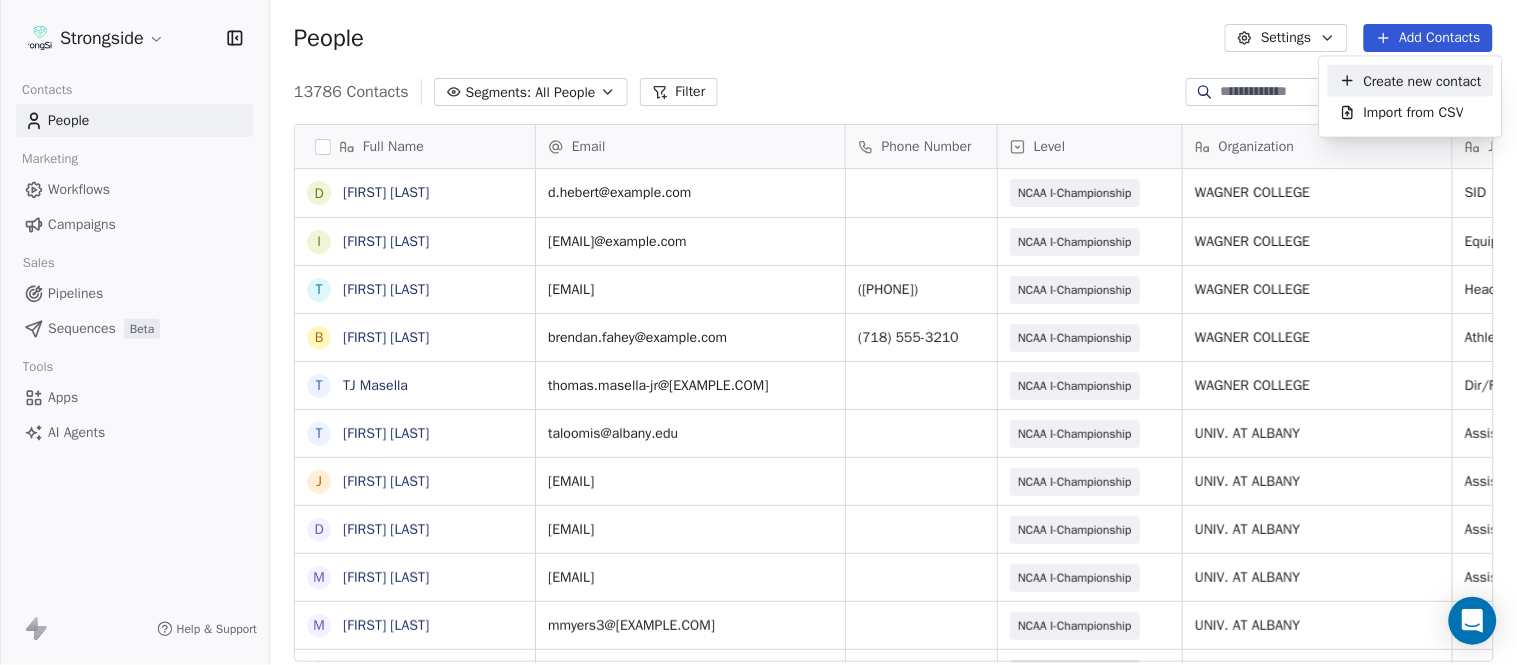 click on "Create new contact" at bounding box center (1411, 81) 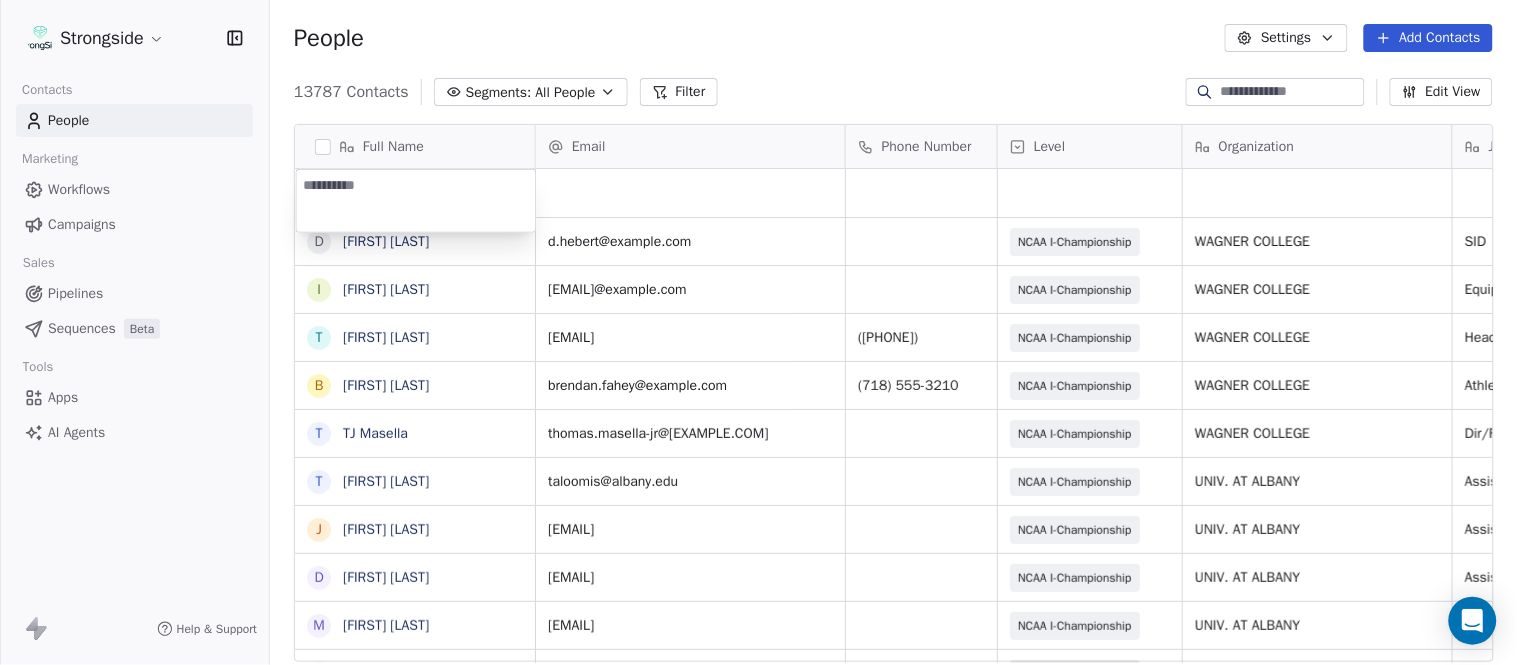 type on "*********" 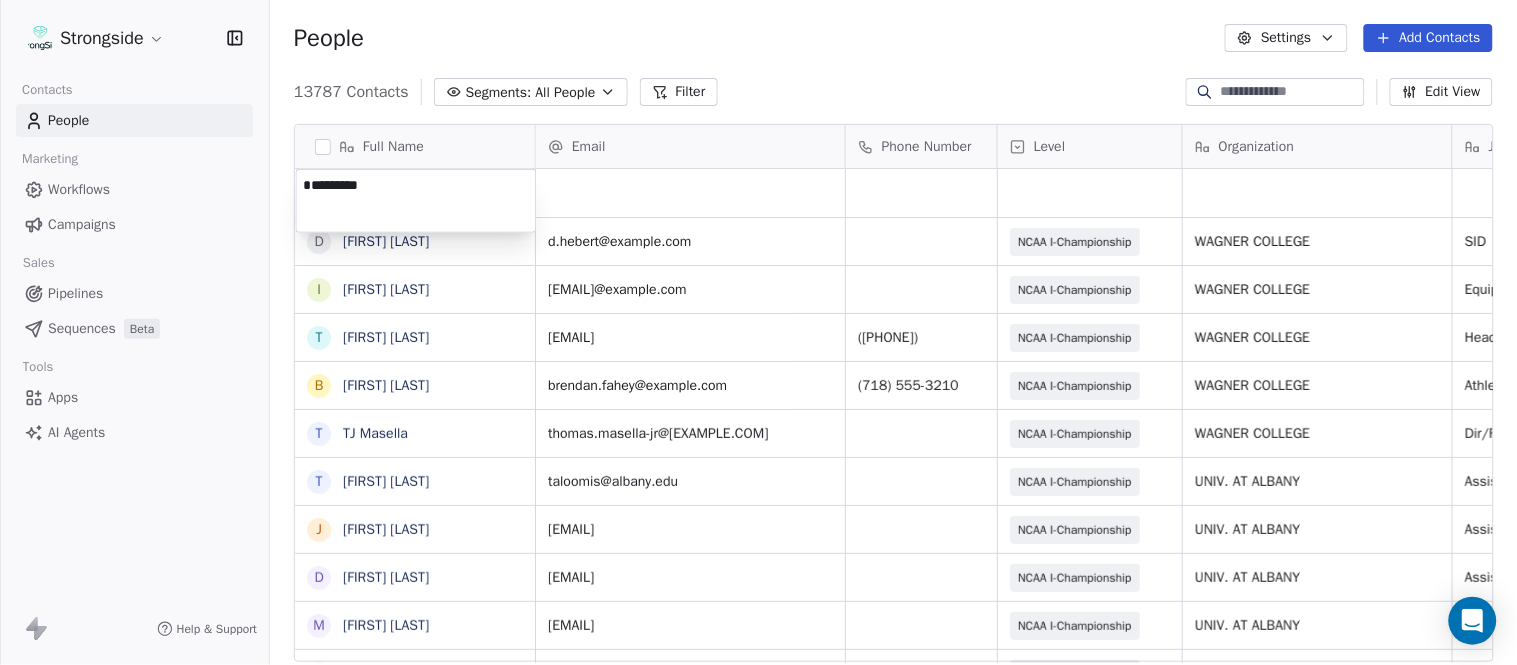click on "Strongside Contacts People Marketing Workflows Campaigns Sales Pipelines Sequences Beta Tools Apps AI Agents Help & Support People Settings  Add Contacts 13787 Contacts Segments: All People Filter  Edit View Tag Add to Sequence Export Full Name D Dawson Hebert I Ilan Flores T Tom Masella B Brendan Fahey T TJ Masella T Triston Loomis J Jourdan Townsend D Diamond Weaver M Mike Livingston M Mikal Myers B Bill Nesselt W Will Fiacchi D Dave Bucar M Matthew Barber B Bryan Mannarino J Jennifer Carron C Casey Mae Filiaci T Taylor OConnor C Conor Rafferty J Jay Geiger J Jared Ambrose M Maryfrancis Keegan M Mark Benson B Brendan Smith C Chris Calabrese V Vic Cegles J Jon Simmons J Jordan Orlovsky G Griffith Hunter A Adam Lovan Email Phone Number Level Organization Job Title Tags Created Date BST Status Aug 09, 2025 01:01 AM d.hebert@wagner.edu NCAA I-Championship WAGNER COLLEGE SID Aug 09, 2025 01:00 AM ilan.flores@wagner.edu NCAA I-Championship WAGNER COLLEGE Equipment Mgr Aug 09, 2025 12:55 AM (718) 390-3171 NIL" at bounding box center [758, 332] 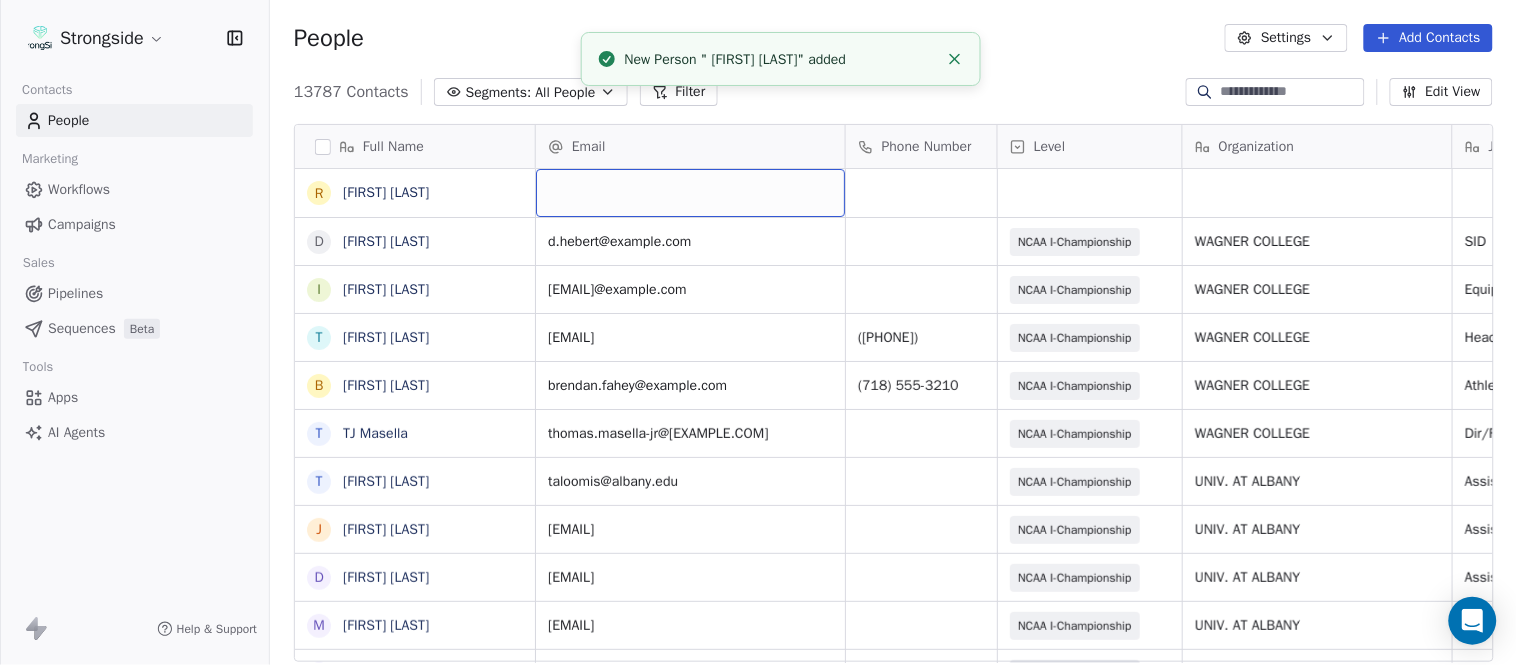click at bounding box center [690, 193] 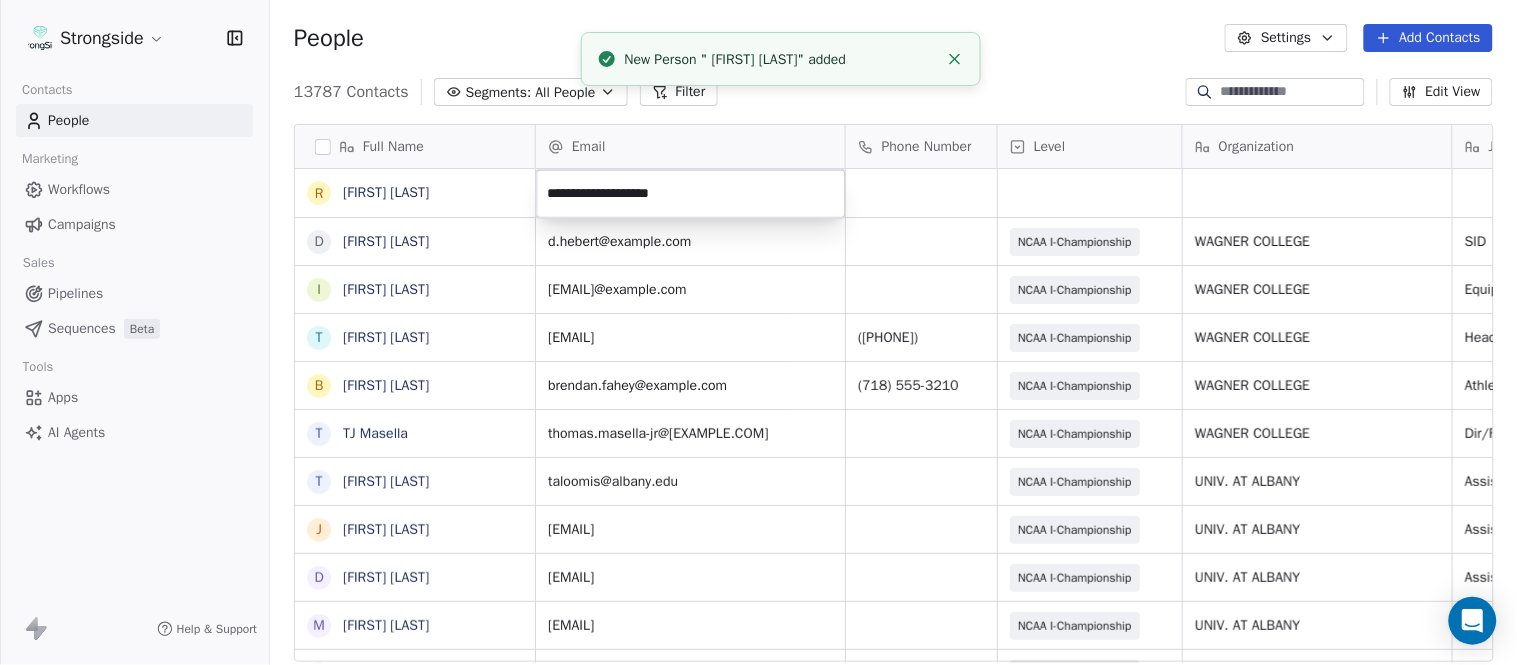 click on "Strongside Contacts People Marketing Workflows Campaigns Sales Pipelines Sequences Beta Tools Apps AI Agents Help & Support People Settings  Add Contacts 13787 Contacts Segments: All People Filter  Edit View Tag Add to Sequence Export Full Name R Ryan Rosa D Dawson Hebert I Ilan Flores T Tom Masella B Brendan Fahey T TJ Masella T Triston Loomis J Jourdan Townsend D Diamond Weaver M Mike Livingston M Mikal Myers B Bill Nesselt W Will Fiacchi D Dave Bucar M Matthew Barber B Bryan Mannarino J Jennifer Carron C Casey Mae Filiaci T Taylor OConnor C Conor Rafferty J Jay Geiger J Jared Ambrose M Maryfrancis Keegan M Mark Benson B Brendan Smith C Chris Calabrese V Vic Cegles J Jon Simmons J Jordan Orlovsky G Griffith Hunter A Adam Lovan Email Phone Number Level Organization Job Title Tags Created Date BST Status Aug 09, 2025 01:01 AM d.hebert@wagner.edu NCAA I-Championship WAGNER COLLEGE SID Aug 09, 2025 01:00 AM ilan.flores@wagner.edu NCAA I-Championship WAGNER COLLEGE Equipment Mgr Aug 09, 2025 12:55 AM NIL SID" at bounding box center (758, 332) 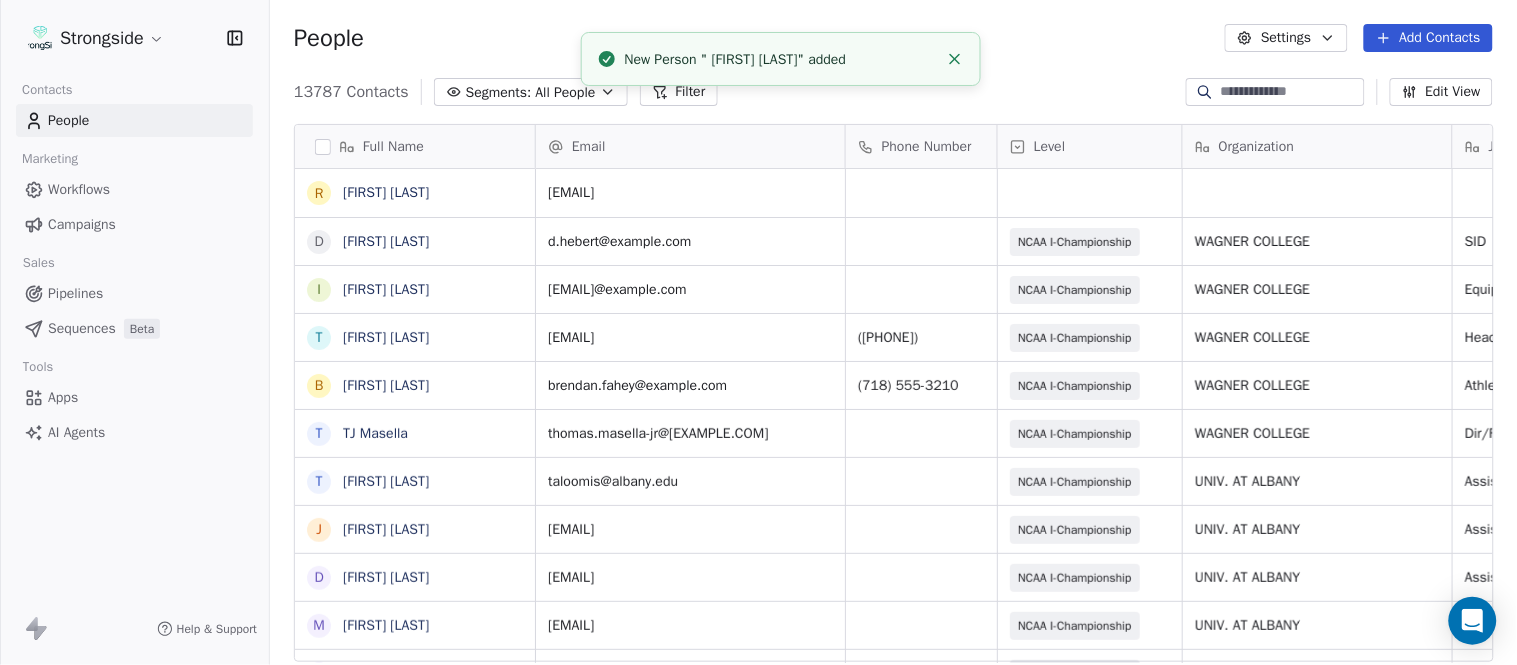 click 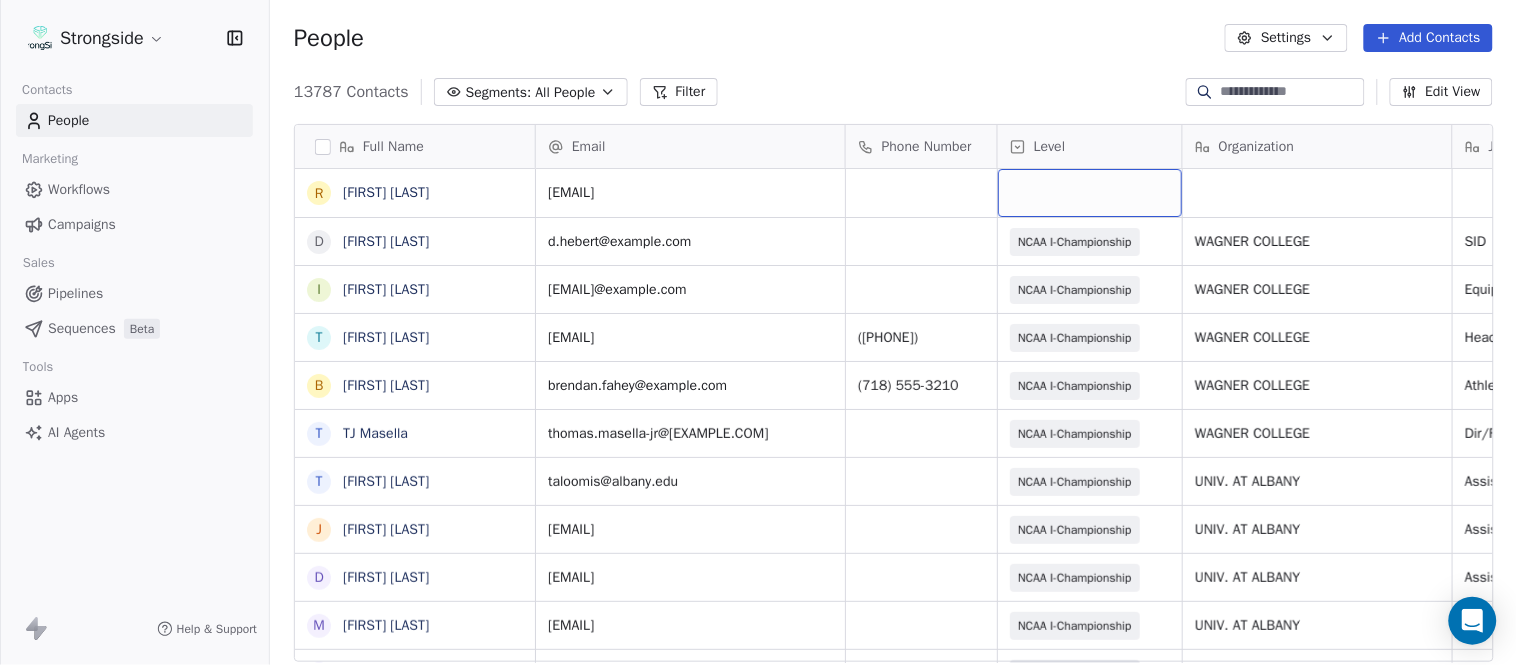 click at bounding box center [1090, 193] 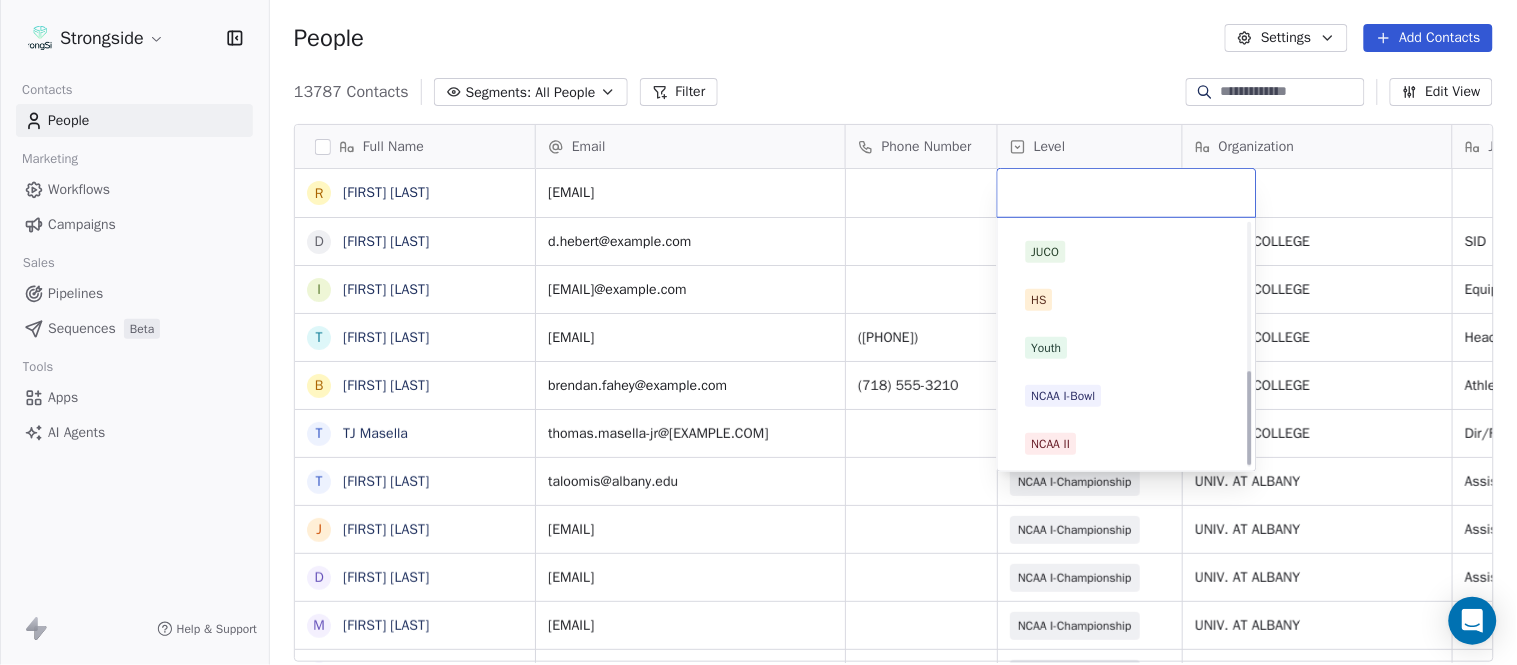 scroll, scrollTop: 378, scrollLeft: 0, axis: vertical 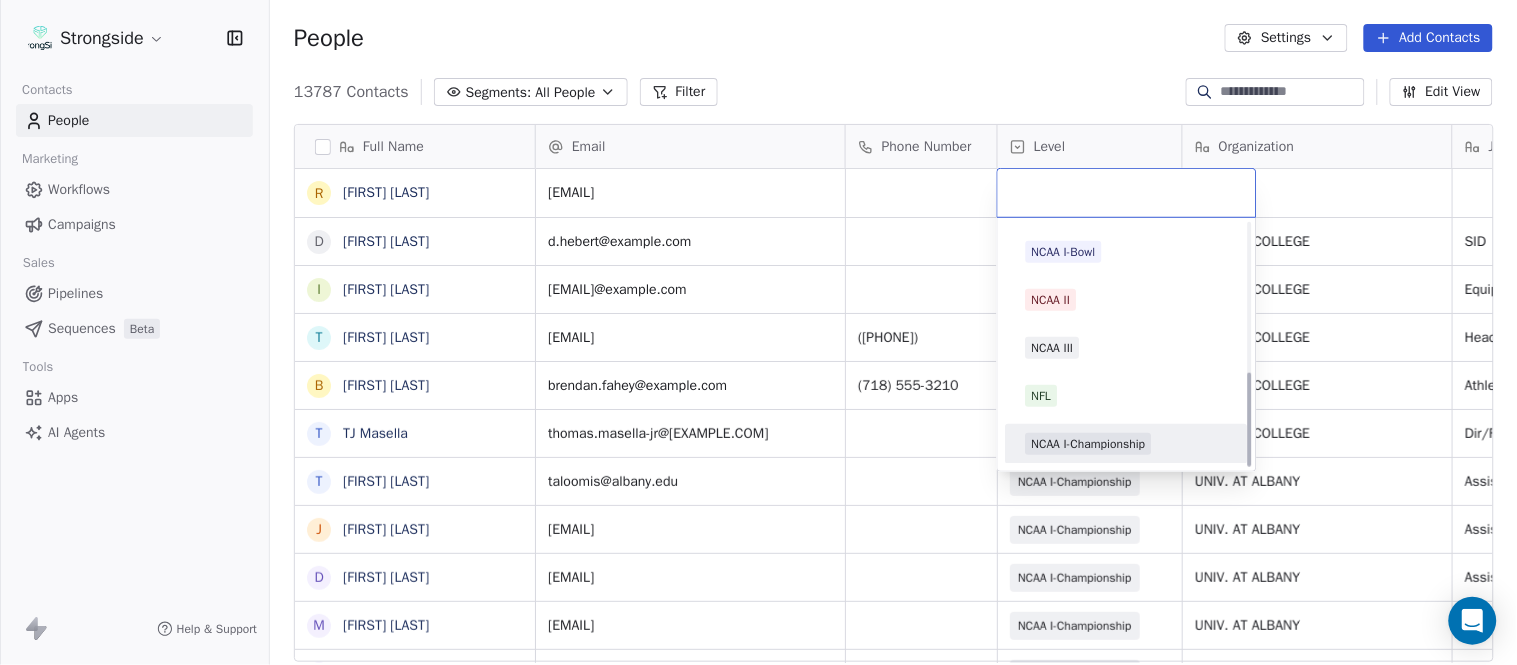 click on "NCAA I-Championship" at bounding box center (1089, 444) 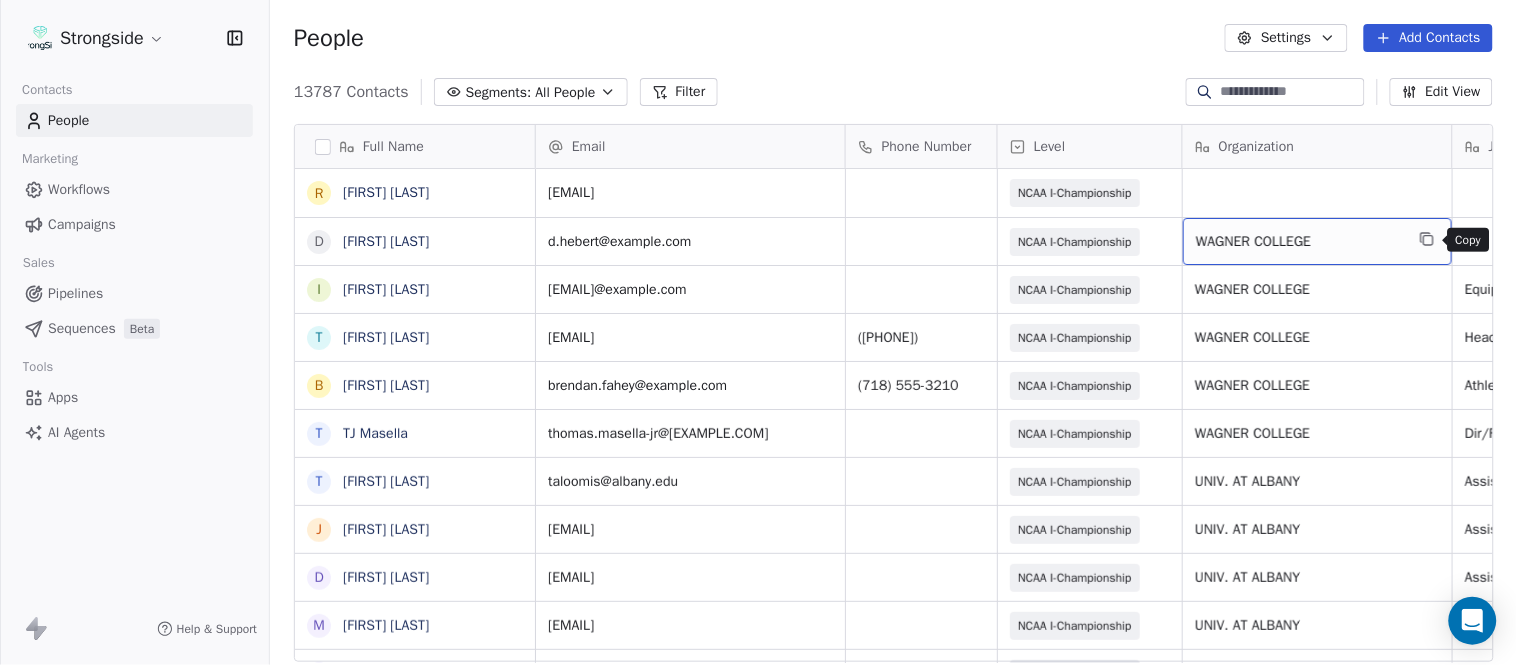 click at bounding box center [1427, 239] 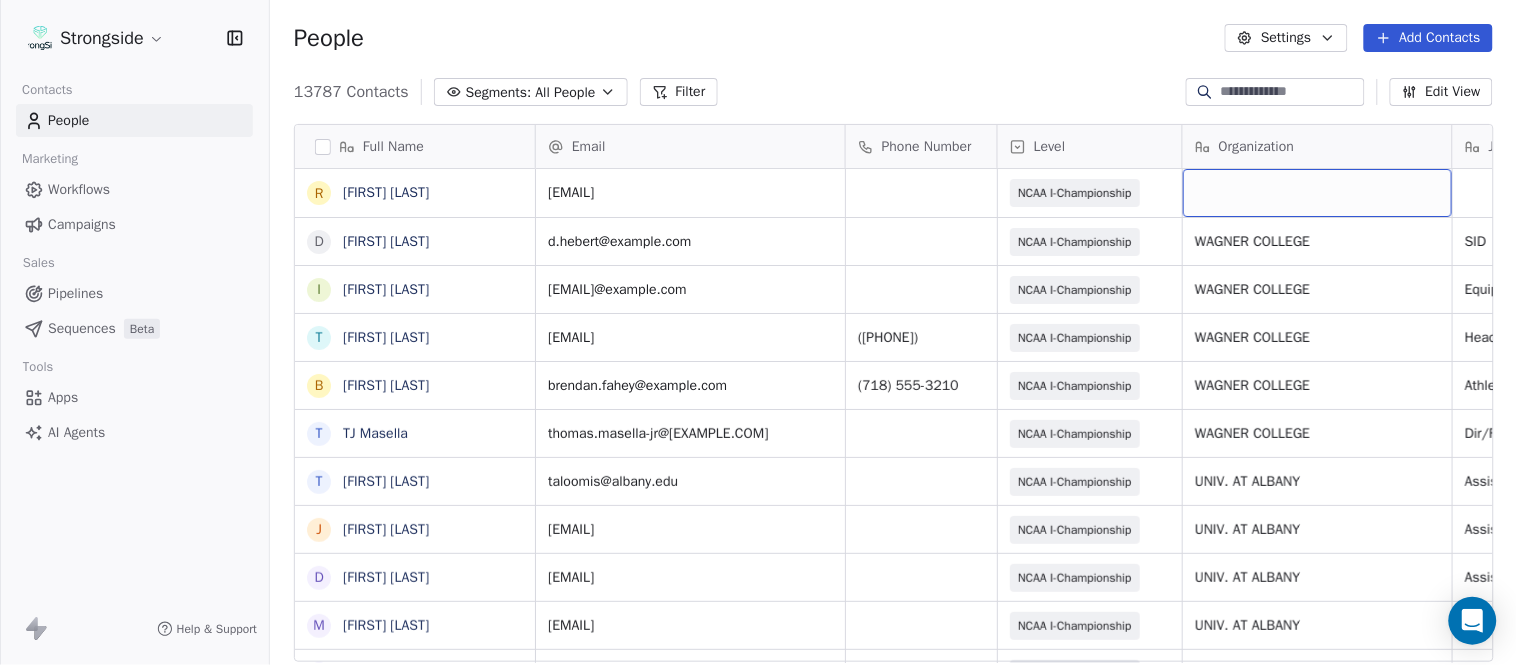 click at bounding box center (1317, 193) 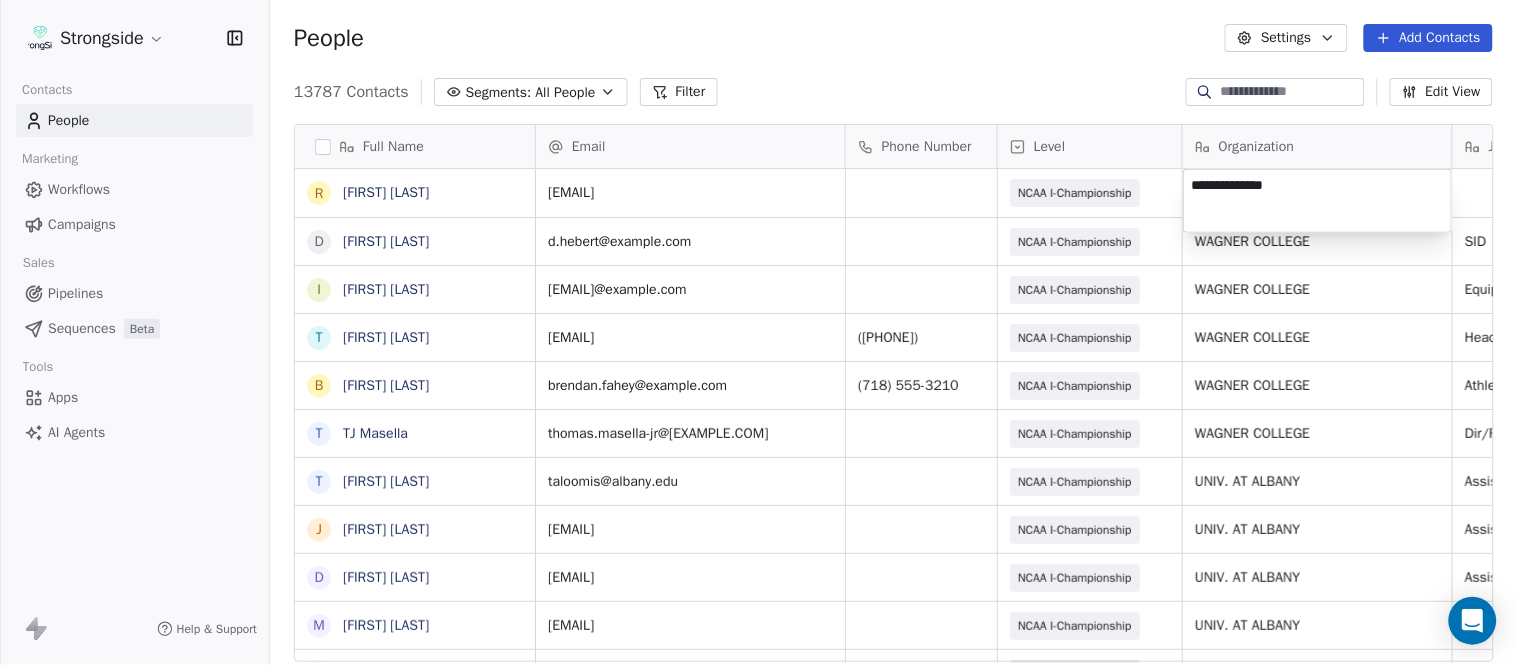 click on "Strongside Contacts People Marketing Workflows Campaigns Sales Pipelines Sequences Beta Tools Apps AI Agents Help & Support People Settings  Add Contacts 13787 Contacts Segments: All People Filter  Edit View Tag Add to Sequence Export Full Name R Ryan Rosa D Dawson Hebert I Ilan Flores T Tom Masella B Brendan Fahey T TJ Masella T Triston Loomis J Jourdan Townsend D Diamond Weaver M Mike Livingston M Mikal Myers B Bill Nesselt W Will Fiacchi D Dave Bucar M Matthew Barber B Bryan Mannarino J Jennifer Carron C Casey Mae Filiaci T Taylor OConnor C Conor Rafferty J Jay Geiger J Jared Ambrose M Maryfrancis Keegan M Mark Benson B Brendan Smith C Chris Calabrese V Vic Cegles J Jon Simmons J Jordan Orlovsky G Griffith Hunter A Adam Lovan Email Phone Number Level Organization Job Title Tags Created Date BST Status ryan.rosa@wagner.edu NCAA I-Championship Aug 09, 2025 01:01 AM d.hebert@wagner.edu NCAA I-Championship WAGNER COLLEGE SID Aug 09, 2025 01:00 AM ilan.flores@wagner.edu NCAA I-Championship WAGNER COLLEGE NIL" at bounding box center (758, 332) 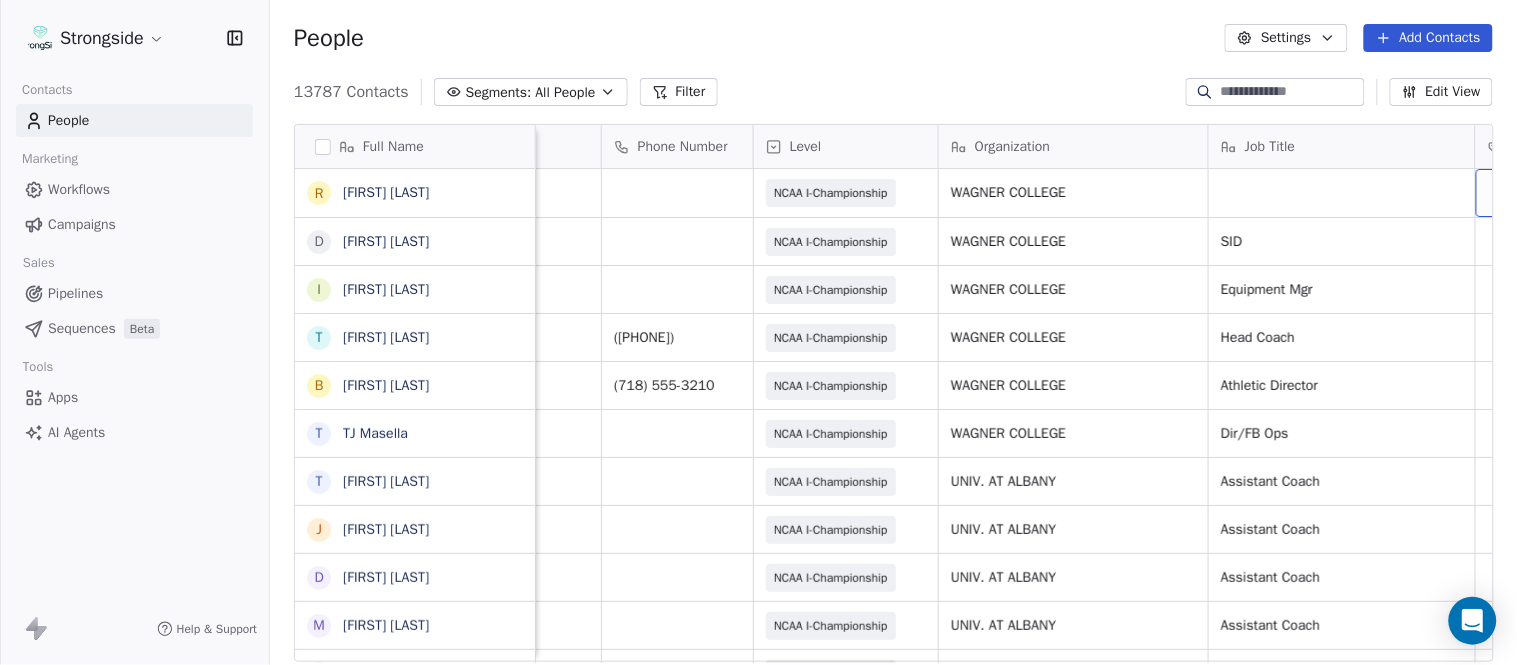 scroll, scrollTop: 0, scrollLeft: 344, axis: horizontal 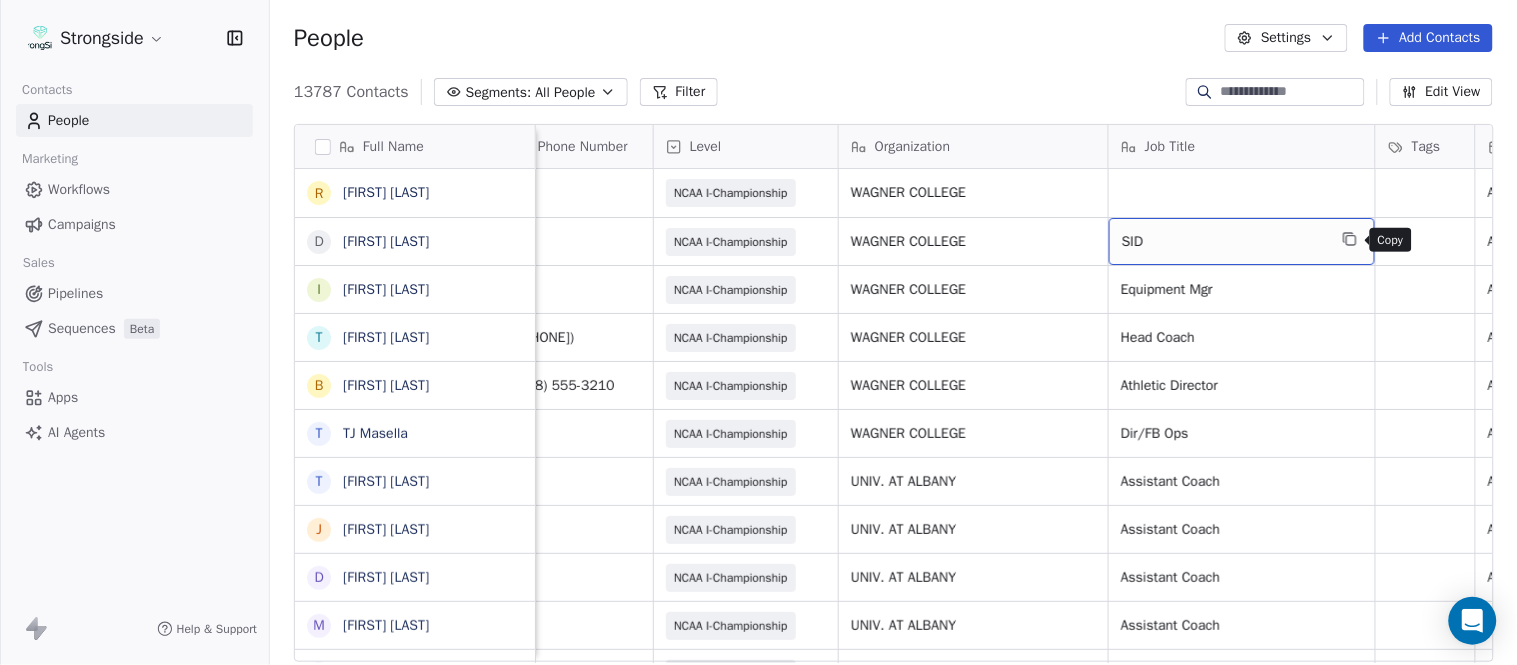 click 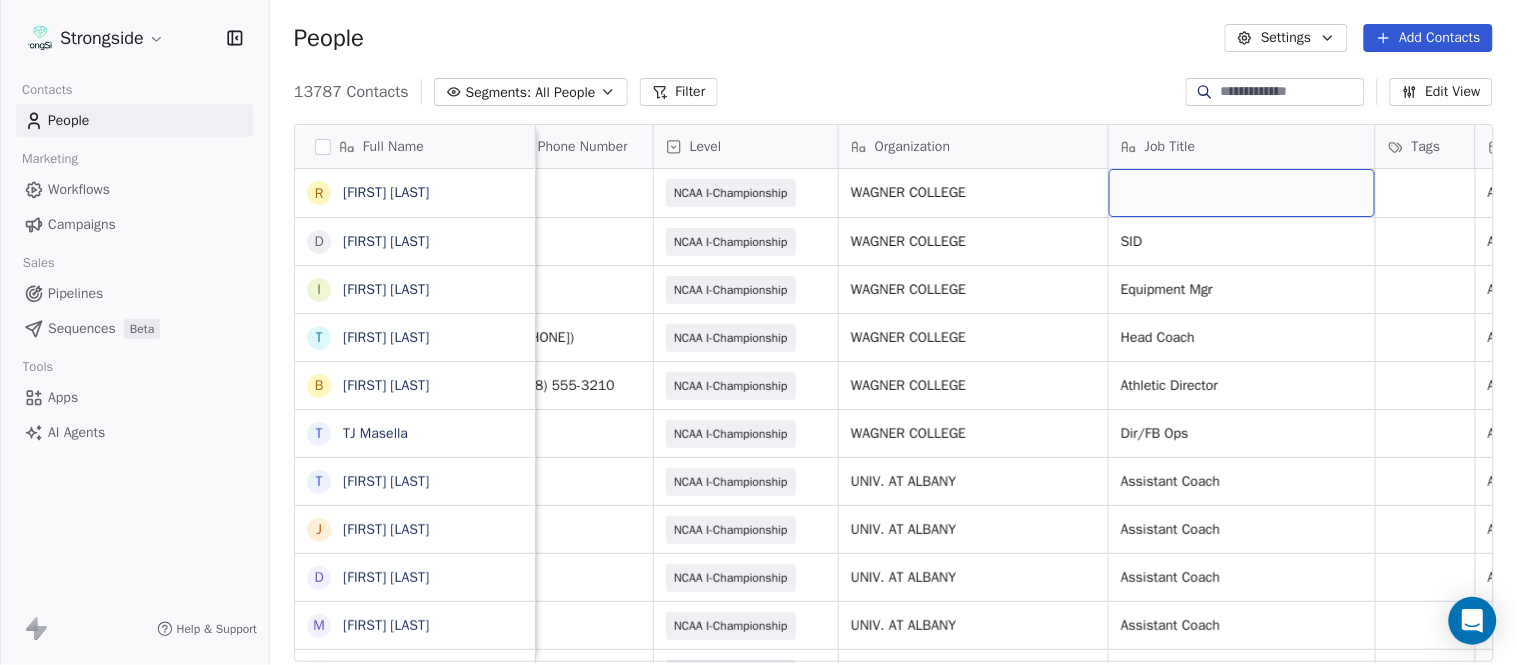 click at bounding box center (1242, 193) 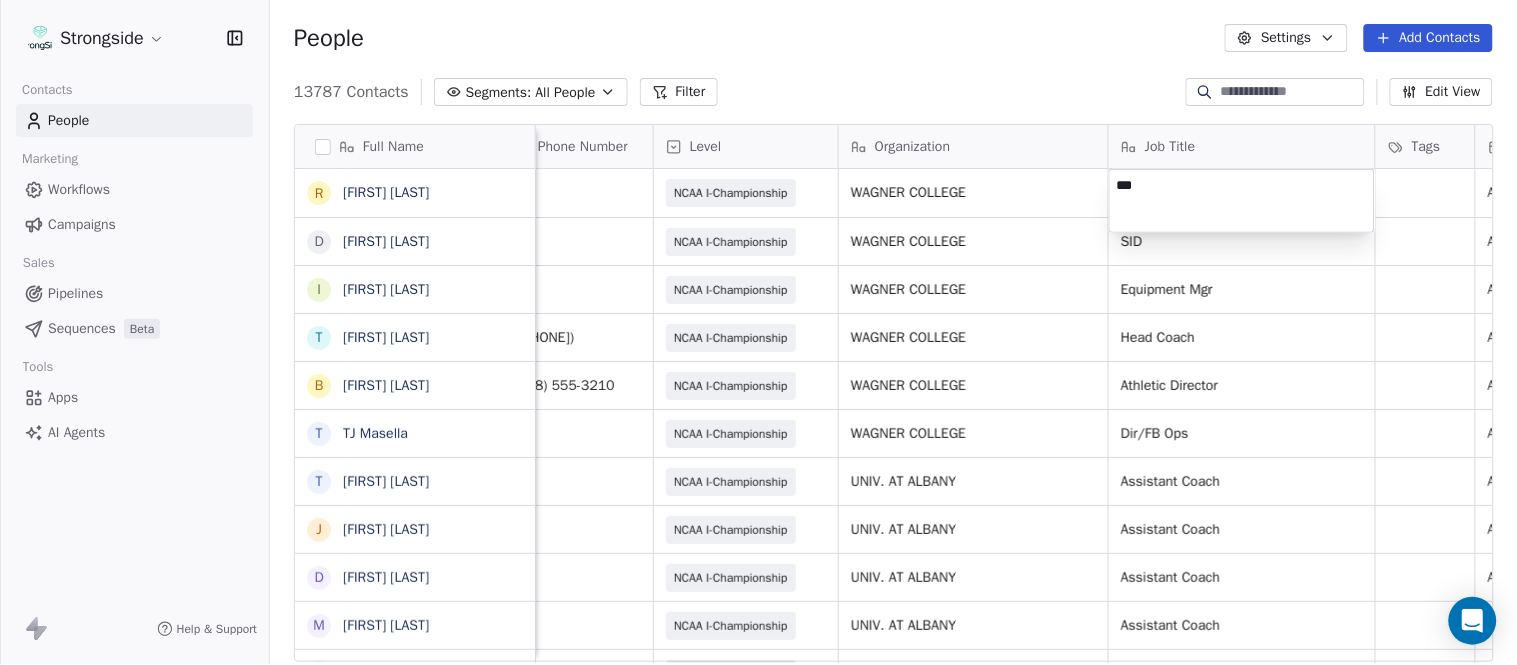click on "Strongside Contacts People Marketing Workflows Campaigns Sales Pipelines Sequences Beta Tools Apps AI Agents Help & Support People Settings  Add Contacts 13787 Contacts Segments: All People Filter  Edit View Tag Add to Sequence Export Full Name R Ryan Rosa D Dawson Hebert I Ilan Flores T Tom Masella B Brendan Fahey T TJ Masella T Triston Loomis J Jourdan Townsend D Diamond Weaver M Mike Livingston M Mikal Myers B Bill Nesselt W Will Fiacchi D Dave Bucar M Matthew Barber B Bryan Mannarino J Jennifer Carron C Casey Mae Filiaci T Taylor OConnor C Conor Rafferty J Jay Geiger J Jared Ambrose M Maryfrancis Keegan M Mark Benson B Brendan Smith C Chris Calabrese V Vic Cegles J Jon Simmons J Jordan Orlovsky G Griffith Hunter A Adam Lovan Email Phone Number Level Organization Job Title Tags Created Date BST Status Priority Emails Auto Clicked ryan.rosa@wagner.edu NCAA I-Championship WAGNER COLLEGE Aug 09, 2025 01:01 AM d.hebert@wagner.edu NCAA I-Championship WAGNER COLLEGE SID Aug 09, 2025 01:00 AM WAGNER COLLEGE NIL" at bounding box center (758, 332) 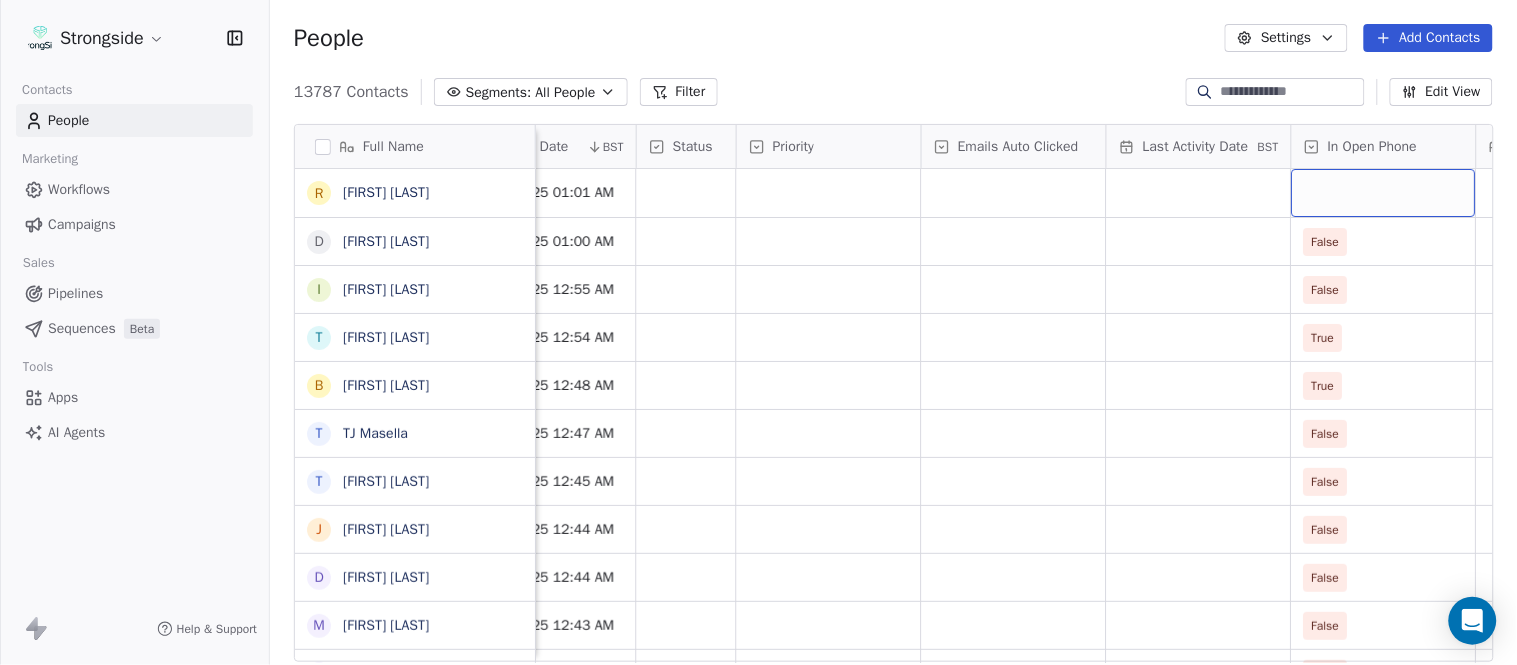 scroll, scrollTop: 0, scrollLeft: 1554, axis: horizontal 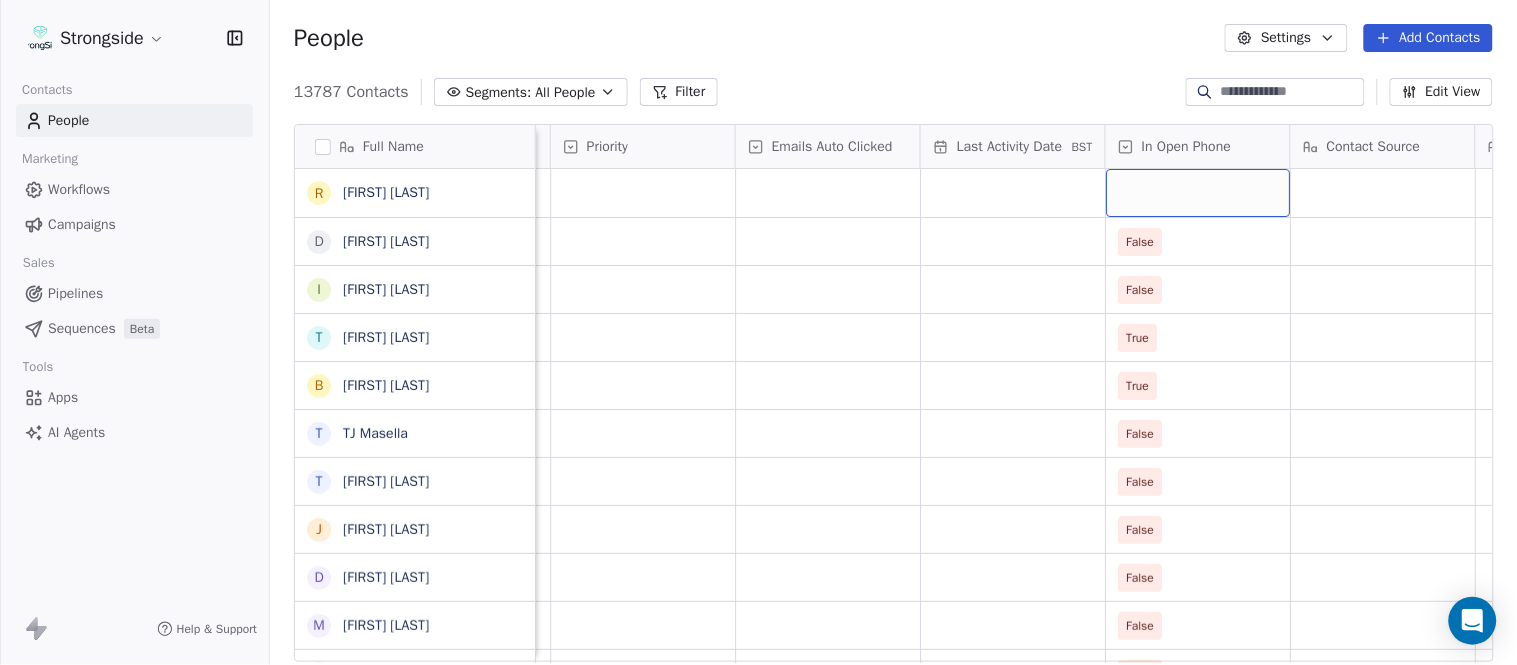 click at bounding box center (1198, 193) 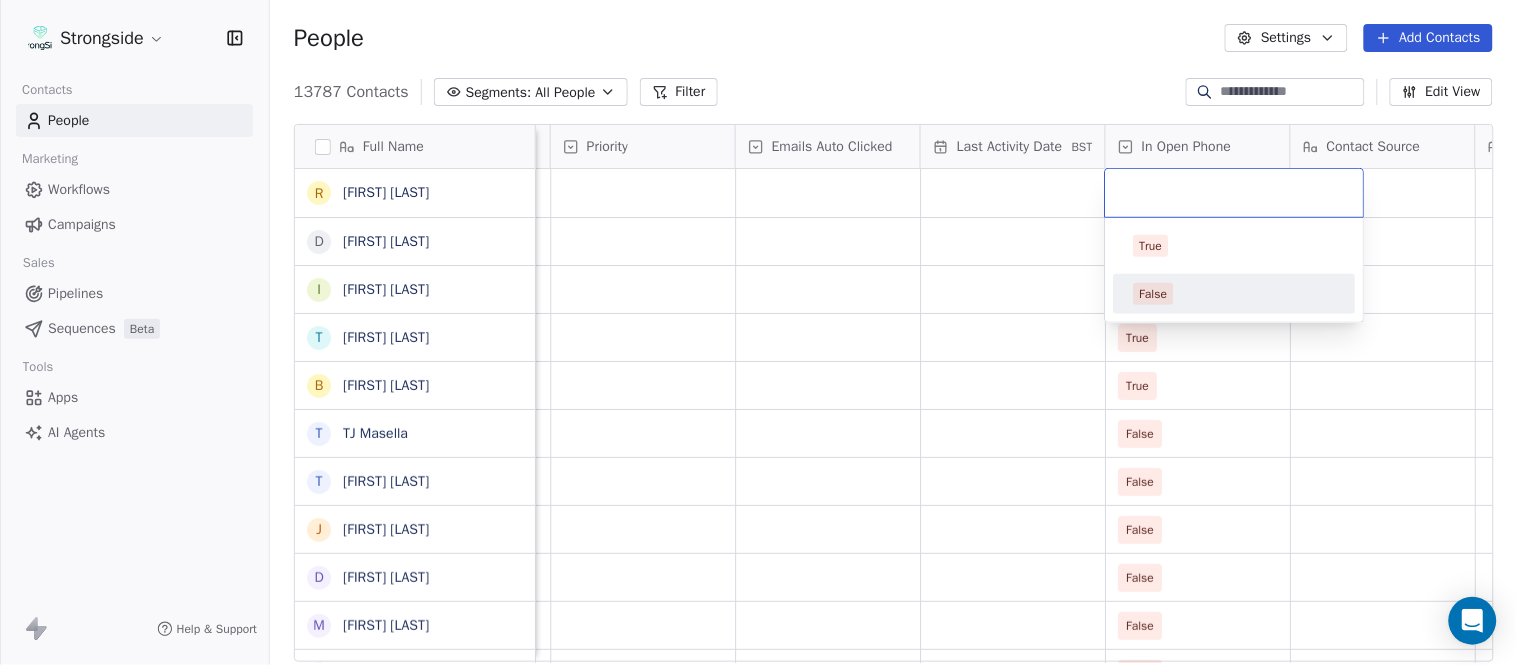 click on "False" at bounding box center (1235, 294) 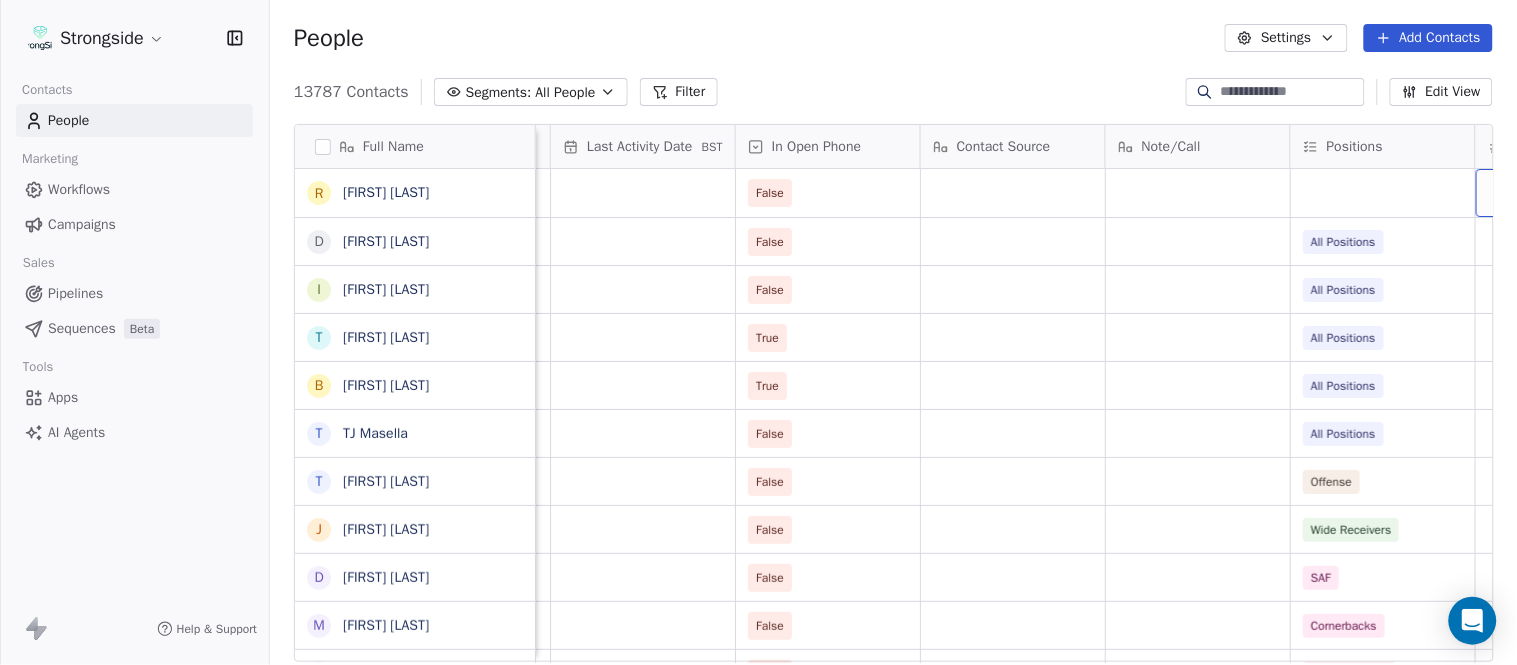 scroll, scrollTop: 0, scrollLeft: 2108, axis: horizontal 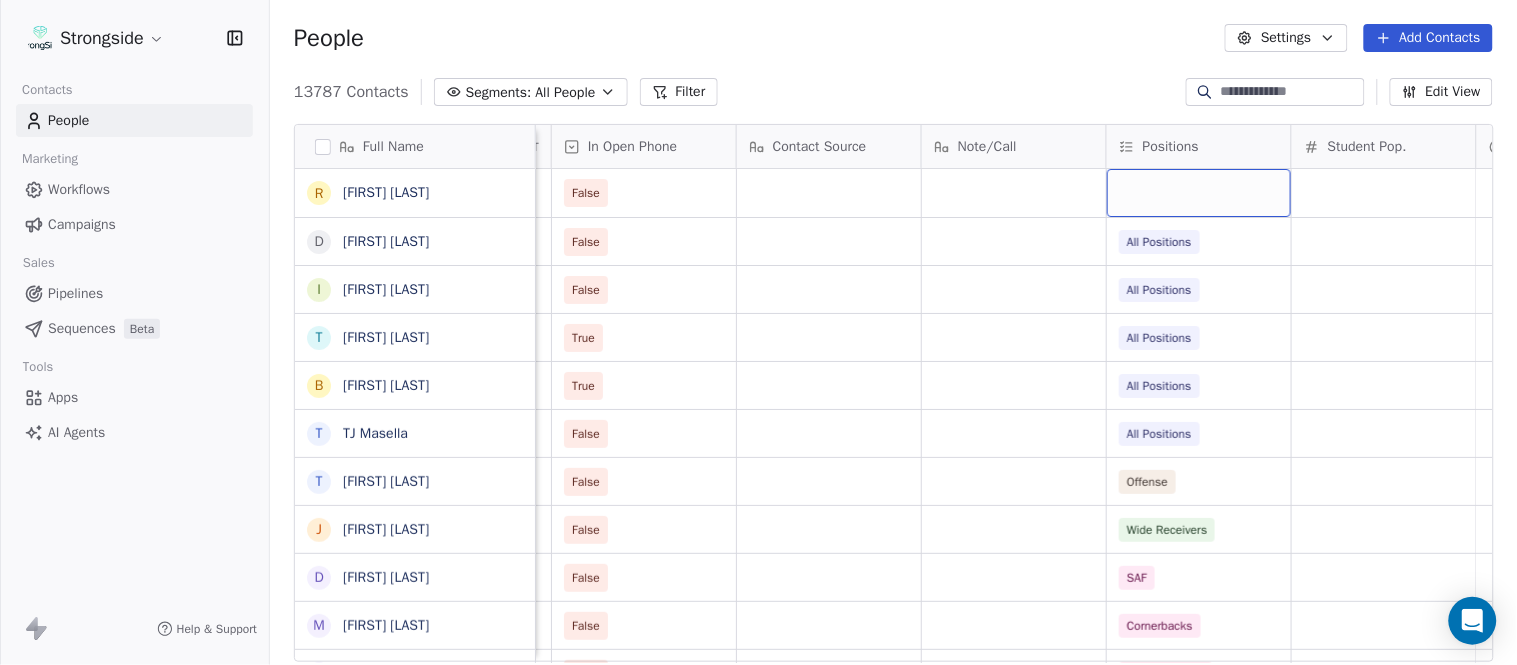 click at bounding box center [1199, 193] 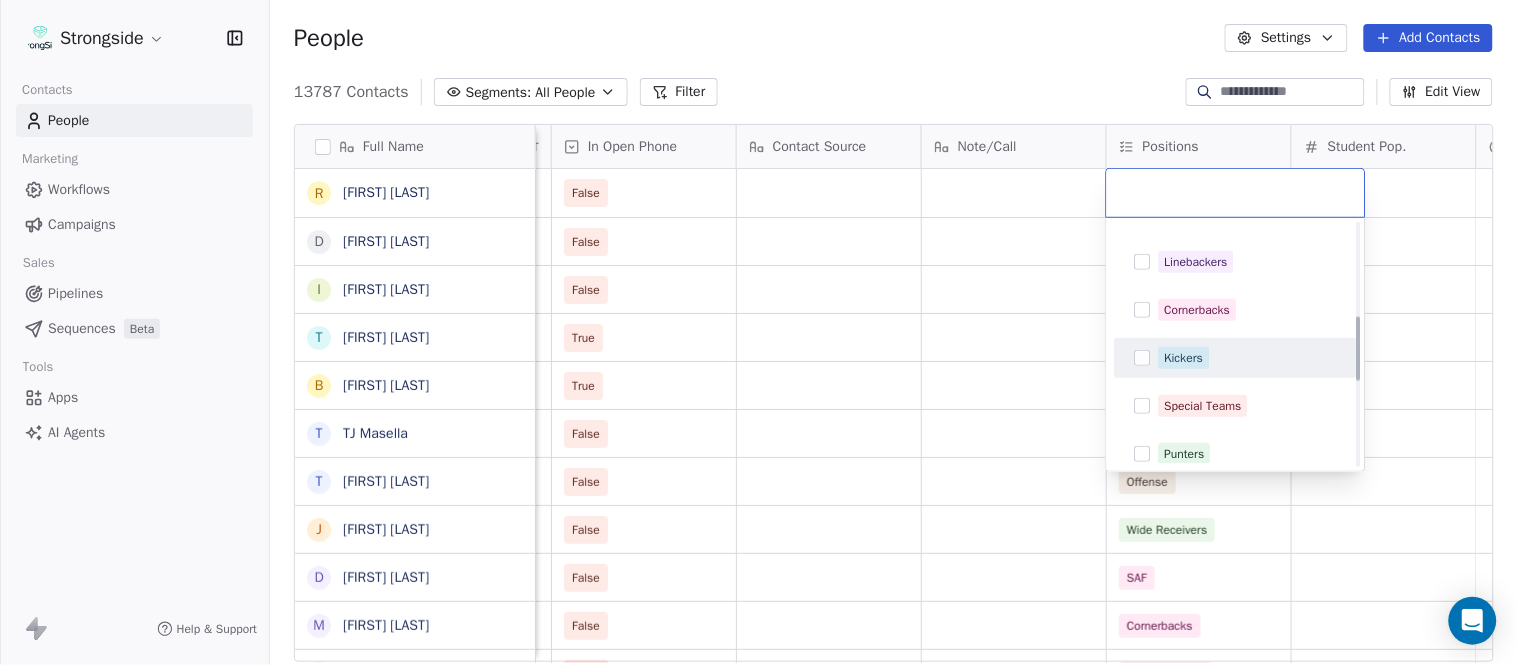 scroll, scrollTop: 444, scrollLeft: 0, axis: vertical 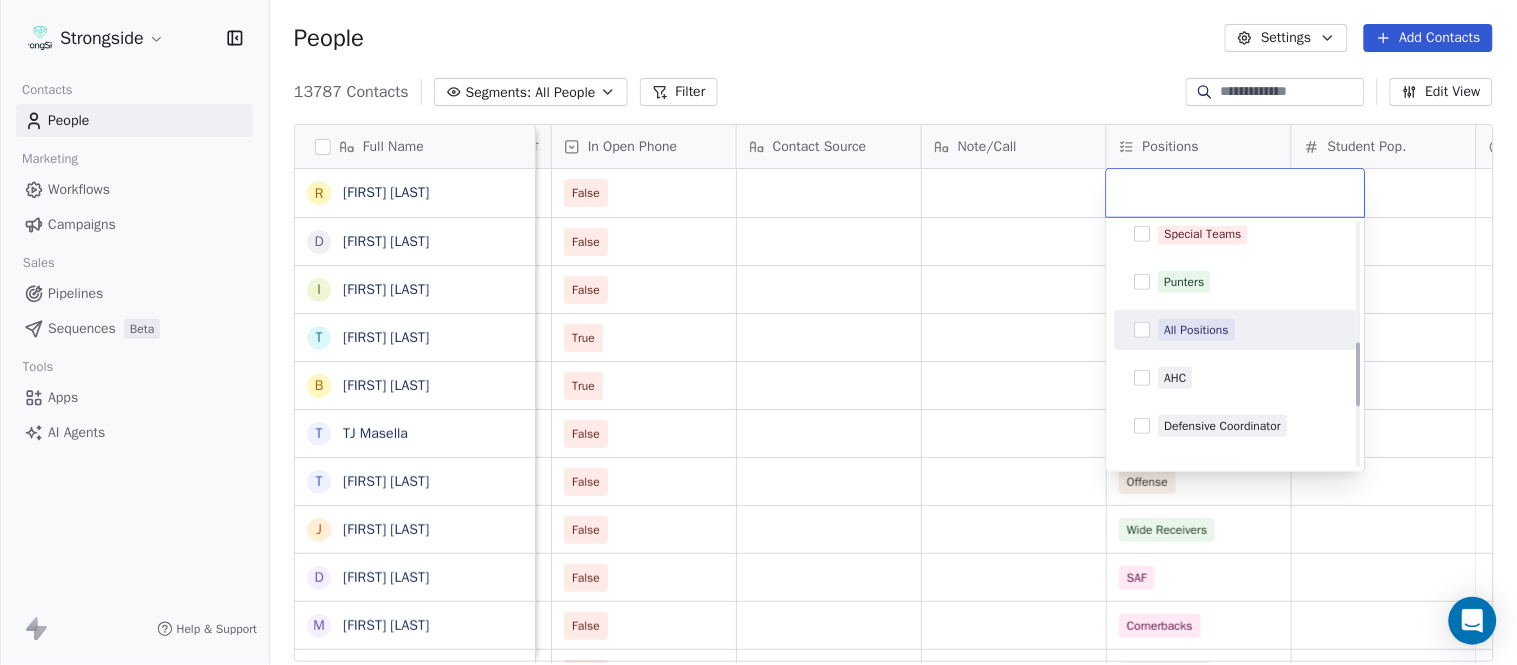 click on "All Positions" at bounding box center (1197, 330) 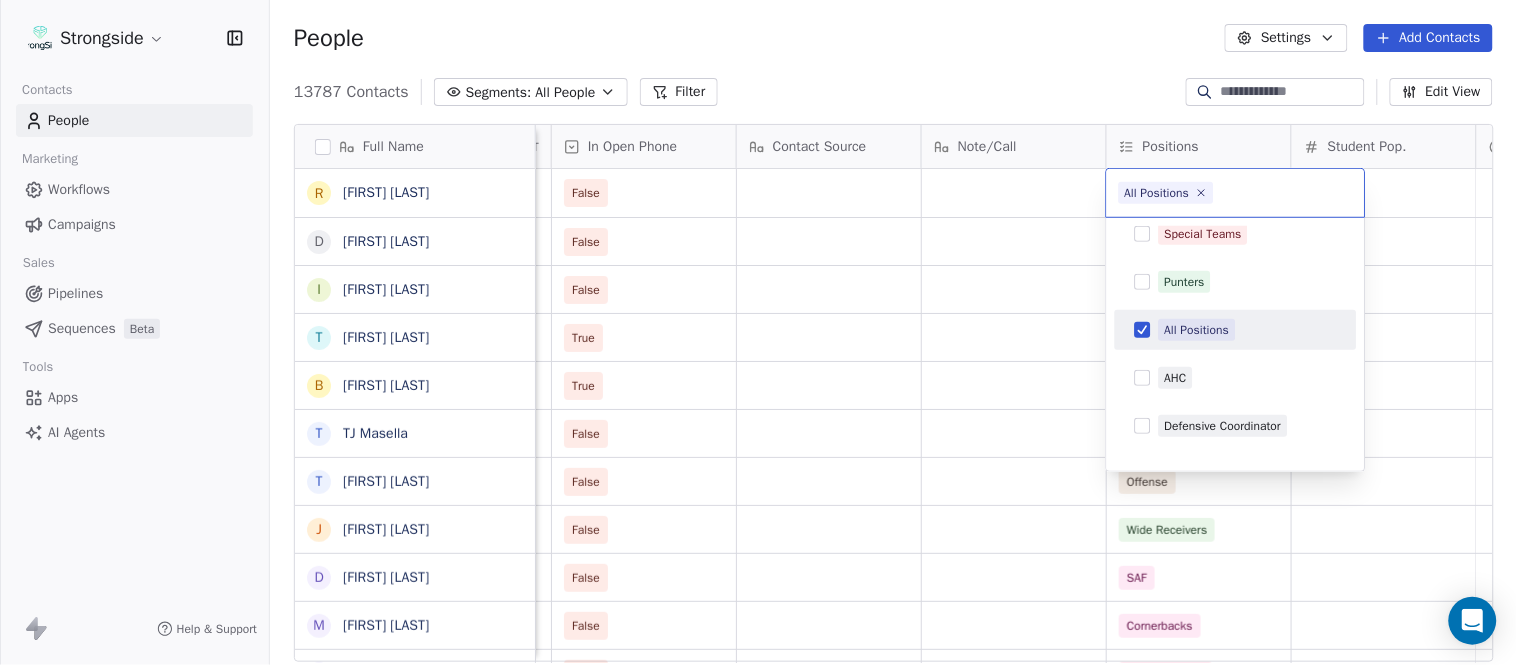 click on "Strongside Contacts People Marketing Workflows Campaigns Sales Pipelines Sequences Beta Tools Apps AI Agents Help & Support People Settings  Add Contacts 13787 Contacts Segments: All People Filter  Edit View Tag Add to Sequence Export Full Name R Ryan Rosa D Dawson Hebert I Ilan Flores T Tom Masella B Brendan Fahey T TJ Masella T Triston Loomis J Jourdan Townsend D Diamond Weaver M Mike Livingston M Mikal Myers B Bill Nesselt W Will Fiacchi D Dave Bucar M Matthew Barber B Bryan Mannarino J Jennifer Carron C Casey Mae Filiaci T Taylor OConnor C Conor Rafferty J Jay Geiger J Jared Ambrose M Maryfrancis Keegan M Mark Benson B Brendan Smith C Chris Calabrese V Vic Cegles J Jon Simmons J Jordan Orlovsky G Griffith Hunter A Adam Lovan Status Priority Emails Auto Clicked Last Activity Date BST In Open Phone Contact Source Note/Call Positions Student Pop. Lead Account   False   False All Positions   False All Positions   True All Positions   True All Positions   False All Positions   False Offense   False   False" at bounding box center [758, 332] 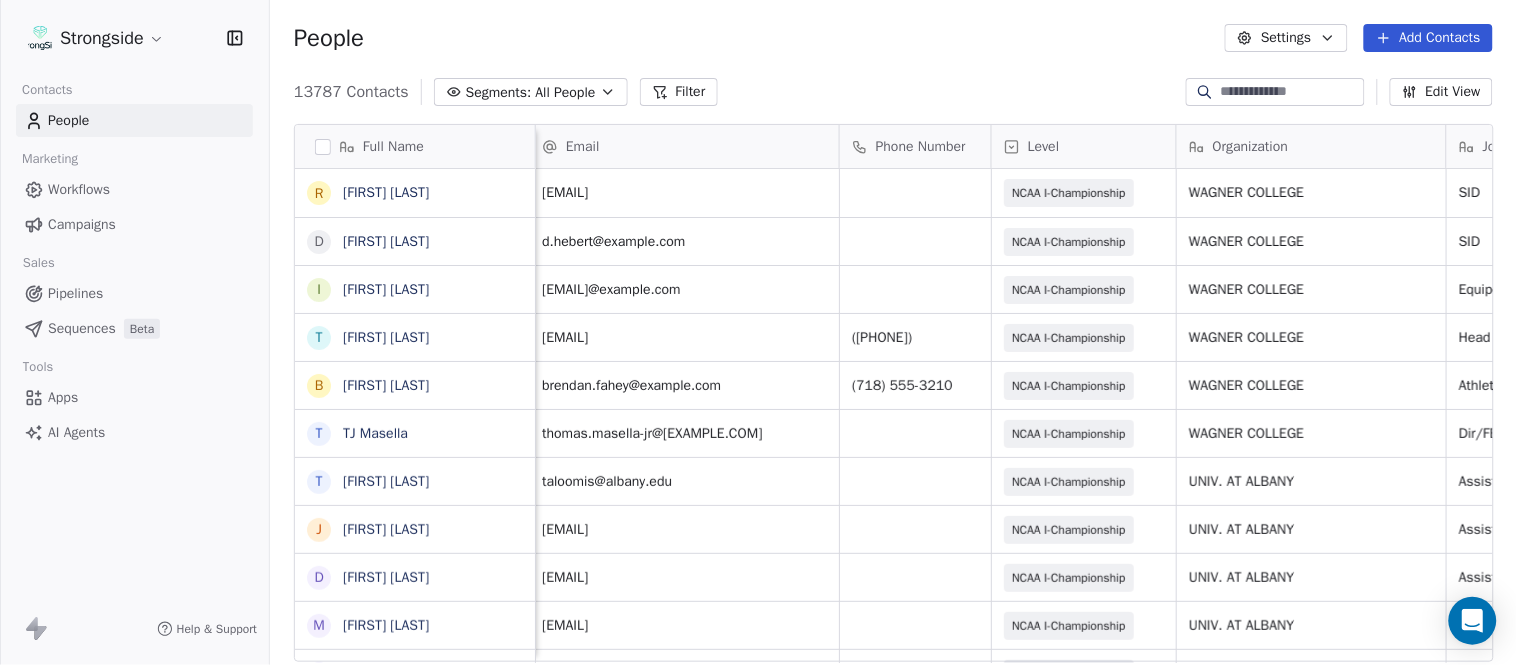 scroll, scrollTop: 0, scrollLeft: 0, axis: both 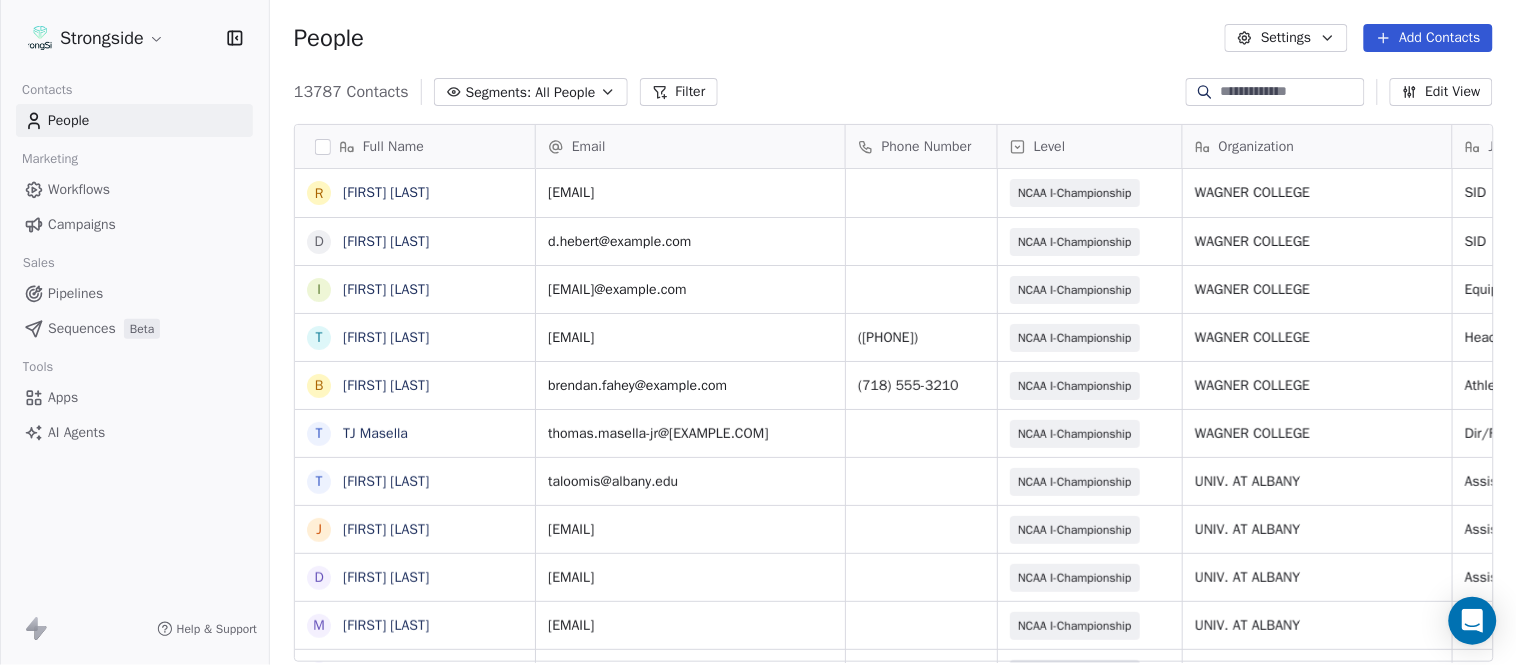 click on "Add Contacts" at bounding box center [1428, 38] 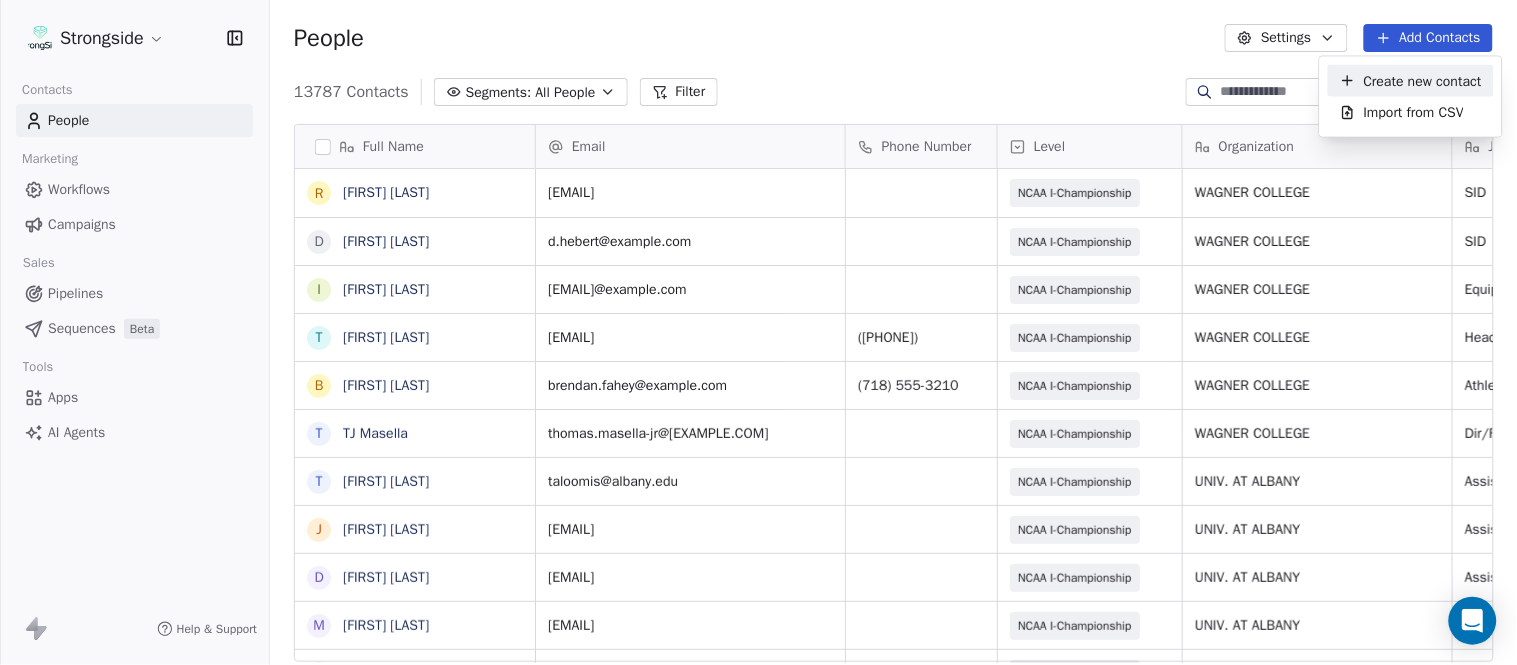 click on "Create new contact" at bounding box center [1423, 80] 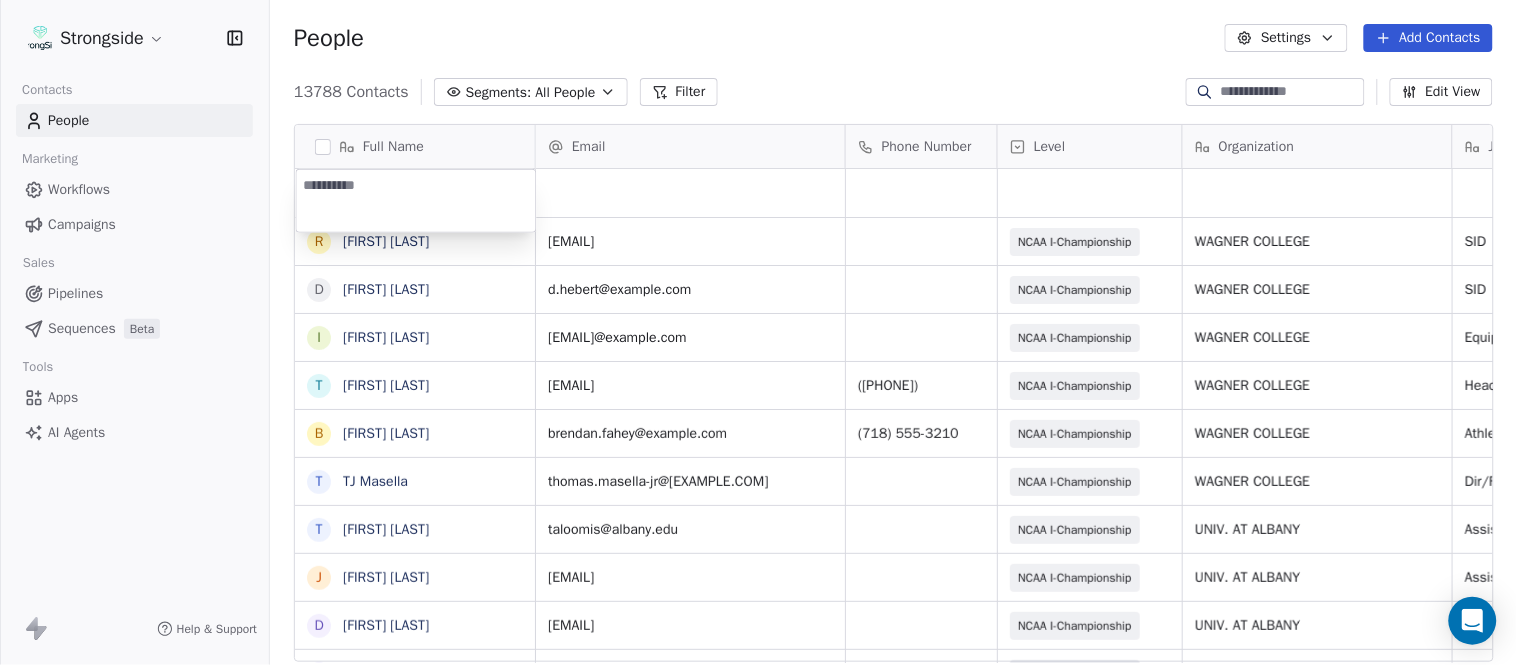 type on "**********" 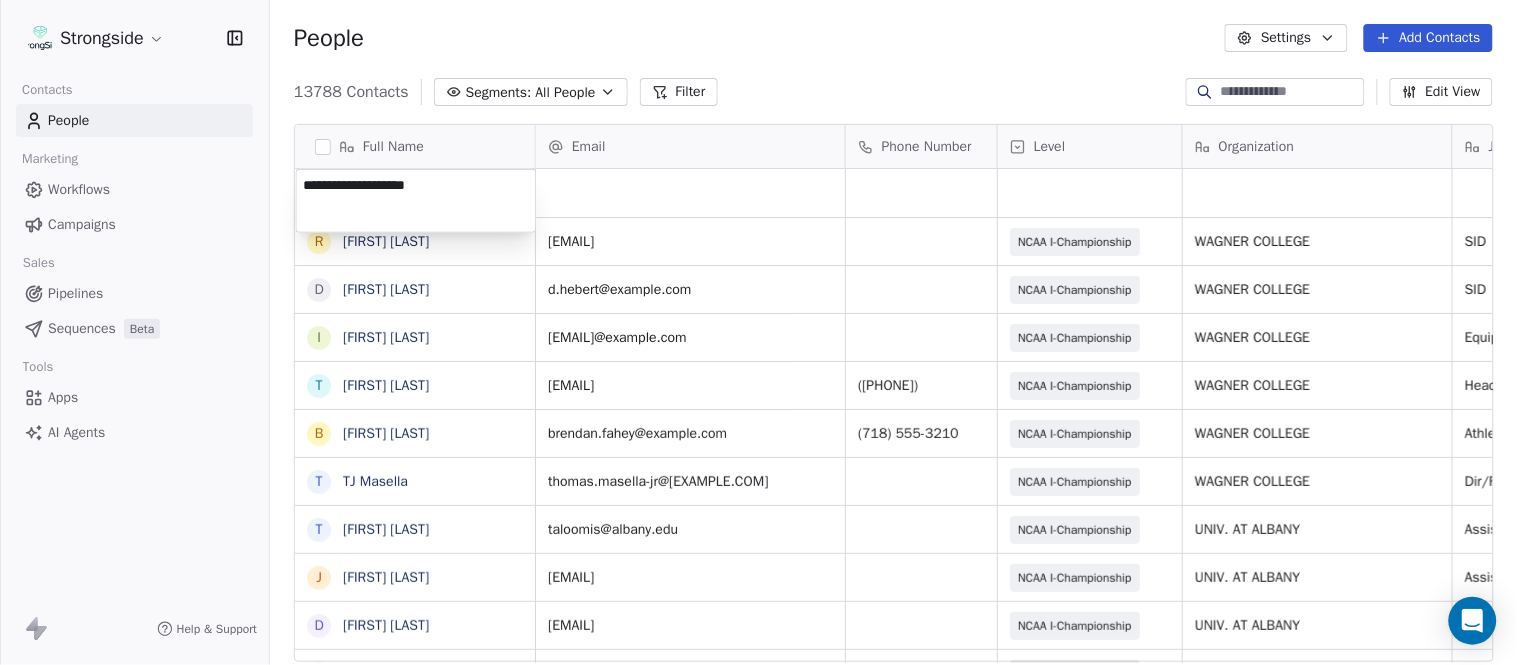 click on "Strongside Contacts People Marketing Workflows Campaigns Sales Pipelines Sequences Beta Tools Apps AI Agents Help & Support People Settings  Add Contacts 13788 Contacts Segments: All People Filter  Edit View Tag Add to Sequence Export Full Name R Ryan Rosa D Dawson Hebert I Ilan Flores T Tom Masella B Brendan Fahey T TJ Masella T Triston Loomis J Jourdan Townsend D Diamond Weaver M Mike Livingston M Mikal Myers B Bill Nesselt W Will Fiacchi D Dave Bucar M Matthew Barber B Bryan Mannarino J Jennifer Carron C Casey Mae Filiaci T Taylor OConnor C Conor Rafferty J Jay Geiger J Jared Ambrose M Maryfrancis Keegan M Mark Benson B Brendan Smith C Chris Calabrese V Vic Cegles J Jon Simmons J Jordan Orlovsky G Griffith Hunter Email Phone Number Level Organization Job Title Tags Created Date BST Status Aug 09, 2025 01:01 AM ryan.rosa@wagner.edu NCAA I-Championship WAGNER COLLEGE SID Aug 09, 2025 01:01 AM d.hebert@wagner.edu NCAA I-Championship WAGNER COLLEGE SID Aug 09, 2025 01:00 AM ilan.flores@wagner.edu Head Coach" at bounding box center (758, 332) 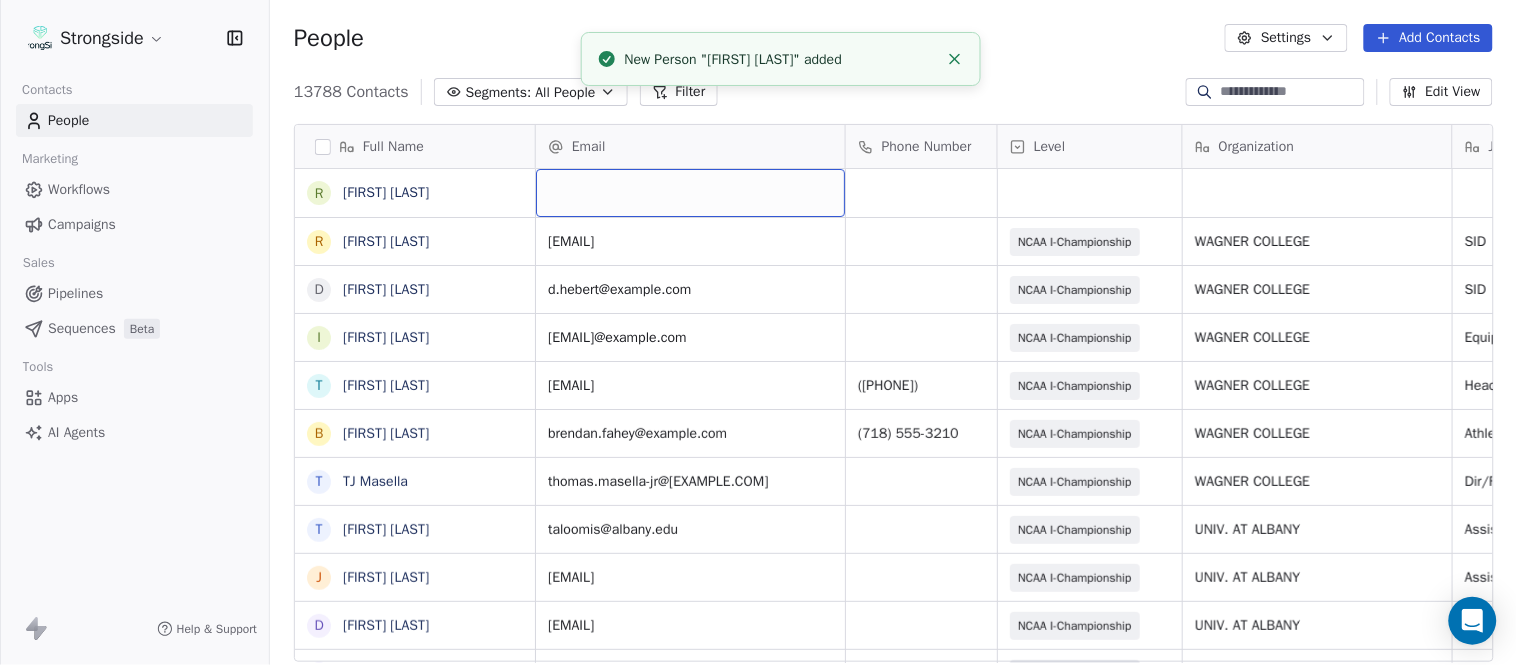 click at bounding box center (690, 193) 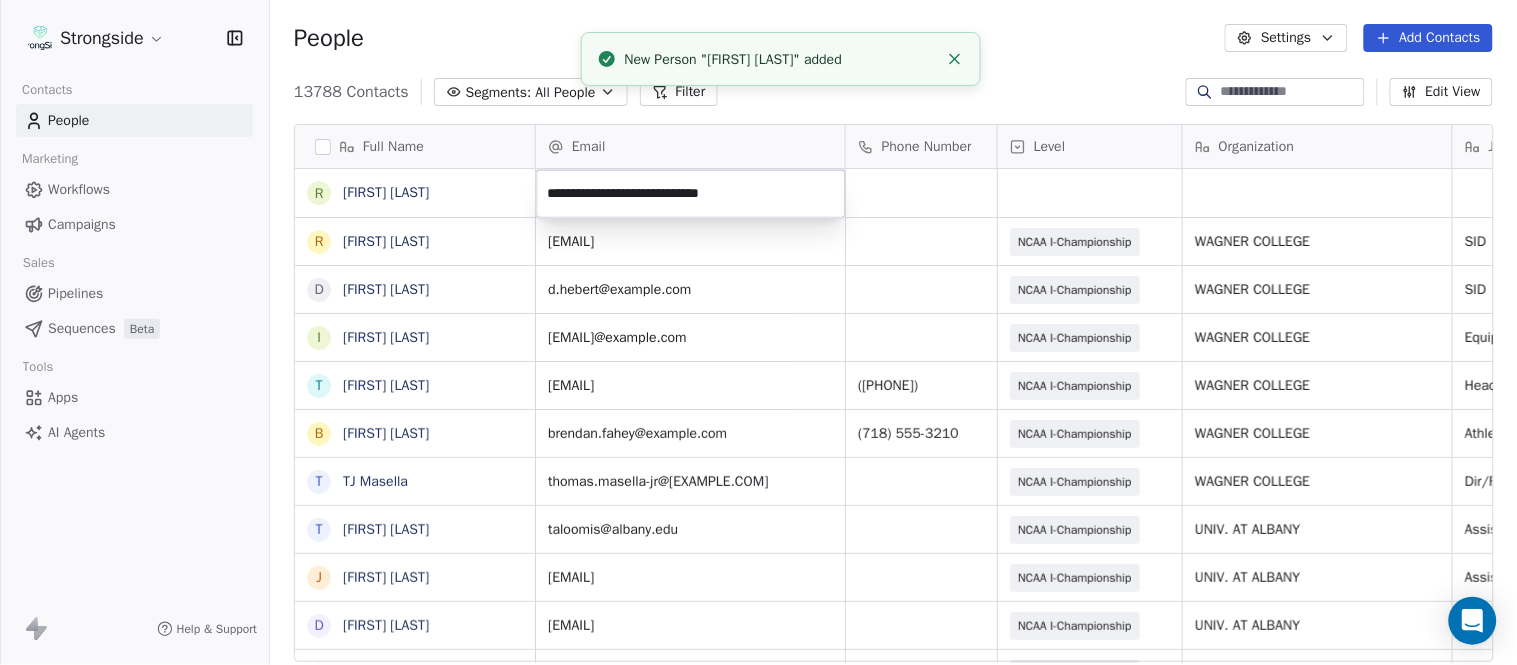 click on "Strongside Contacts People Marketing Workflows Campaigns Sales Pipelines Sequences Beta Tools Apps AI Agents Help & Support People Settings  Add Contacts 13788 Contacts Segments: All People Filter  Edit View Tag Add to Sequence Export Full Name R Rodrigo Soto Gongora R Ryan Rosa D Dawson Hebert I Ilan Flores T Tom Masella B Brendan Fahey T TJ Masella T Triston Loomis J Jourdan Townsend D Diamond Weaver M Mike Livingston M Mikal Myers B Bill Nesselt W Will Fiacchi D Dave Bucar M Matthew Barber B Bryan Mannarino J Jennifer Carron C Casey Mae Filiaci T Taylor OConnor C Conor Rafferty J Jay Geiger J Jared Ambrose M Maryfrancis Keegan M Mark Benson B Brendan Smith C Chris Calabrese V Vic Cegles J Jon Simmons J Jordan Orlovsky G Griffith Hunter Email Phone Number Level Organization Job Title Tags Created Date BST Status Aug 09, 2025 01:01 AM ryan.rosa@wagner.edu NCAA I-Championship WAGNER COLLEGE SID Aug 09, 2025 01:01 AM d.hebert@wagner.edu NCAA I-Championship WAGNER COLLEGE SID Aug 09, 2025 01:00 AM Head Coach" at bounding box center [758, 332] 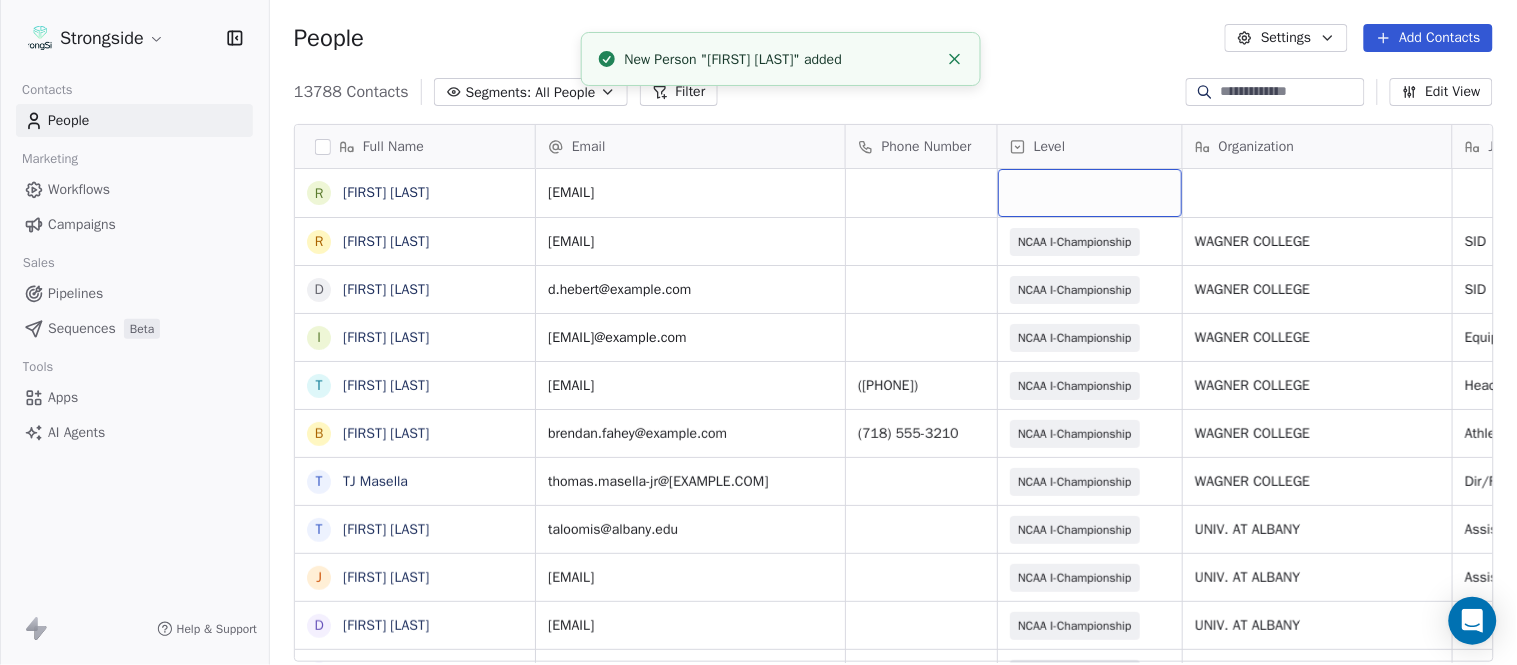 click at bounding box center (1090, 193) 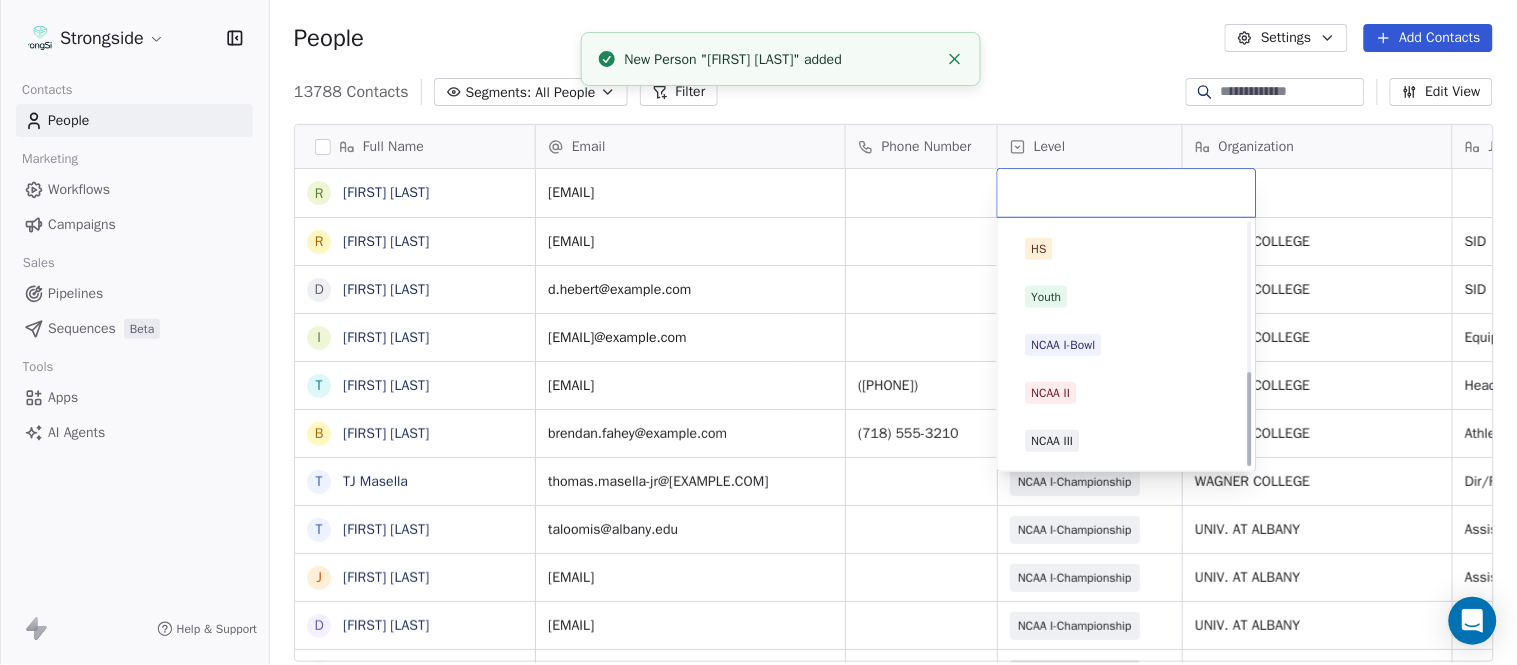 scroll, scrollTop: 378, scrollLeft: 0, axis: vertical 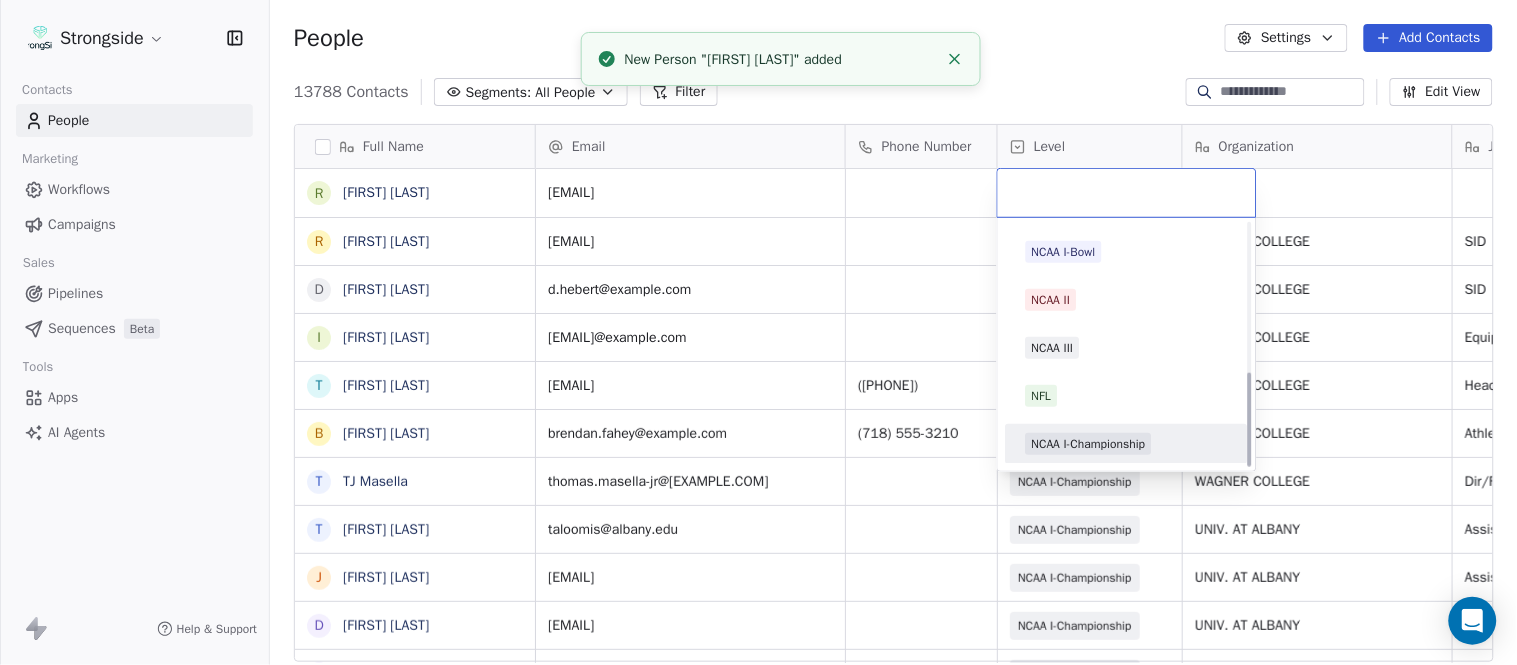 click on "NCAA I-Championship" at bounding box center [1127, 444] 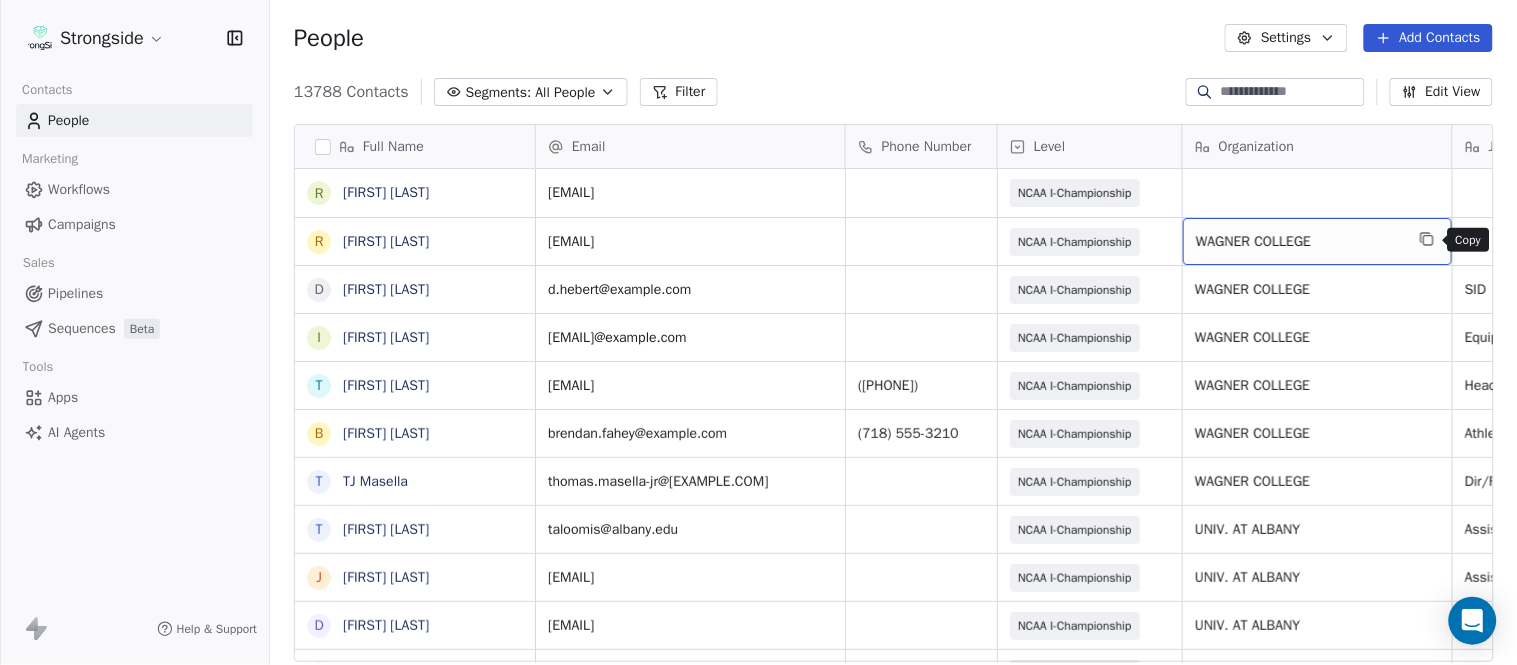 click 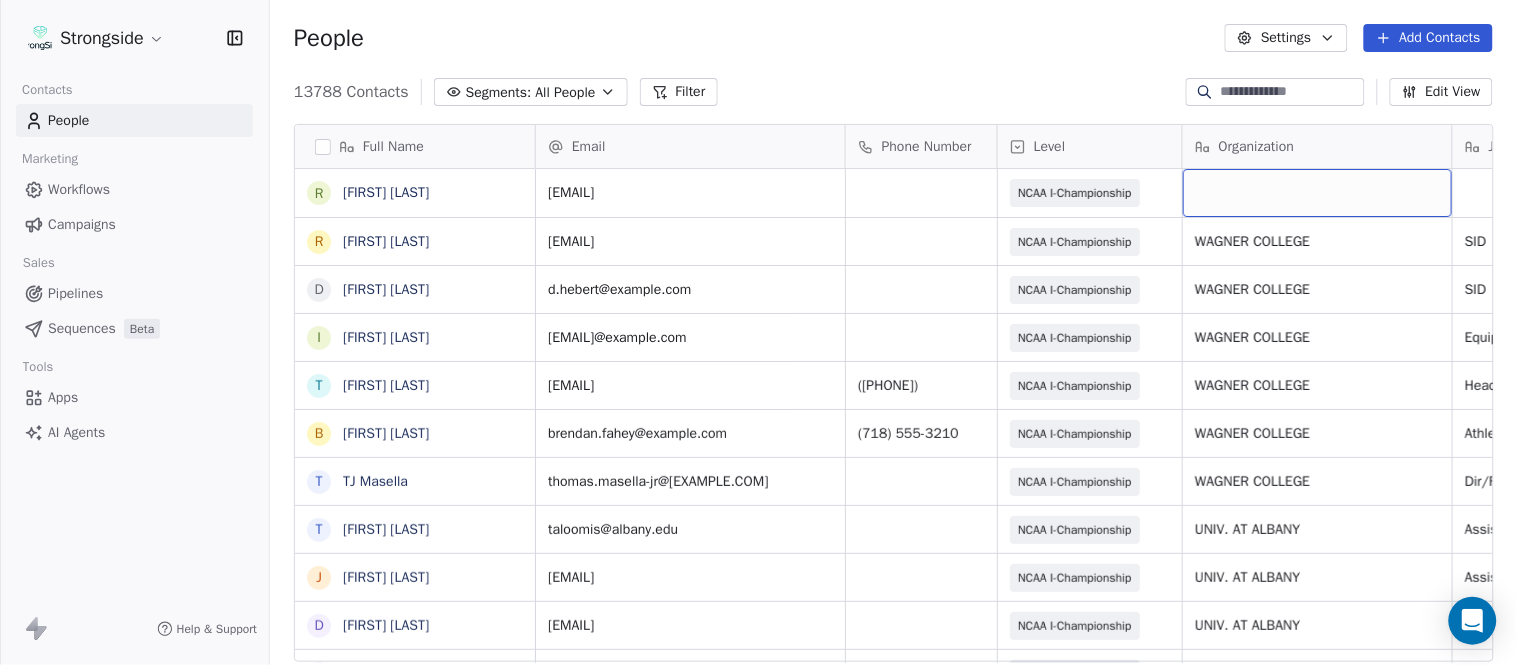 click at bounding box center [1317, 193] 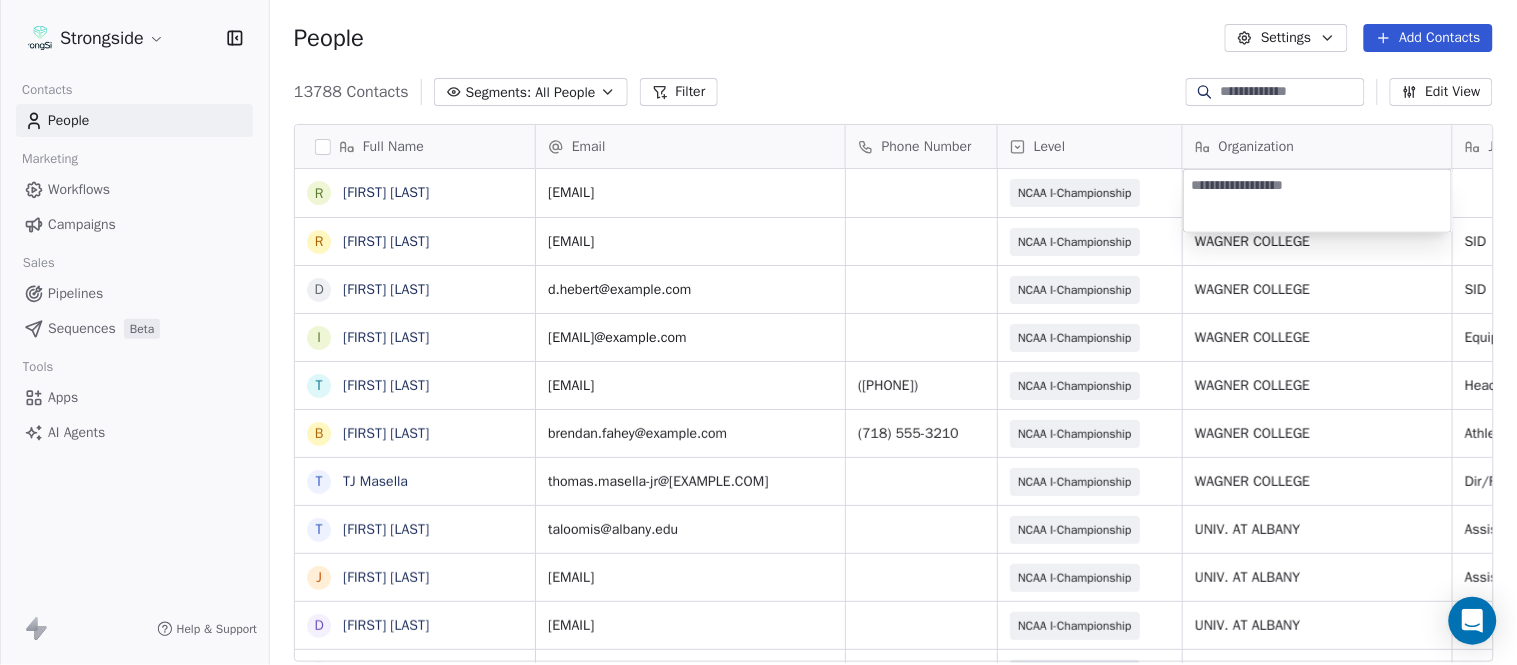 type on "**********" 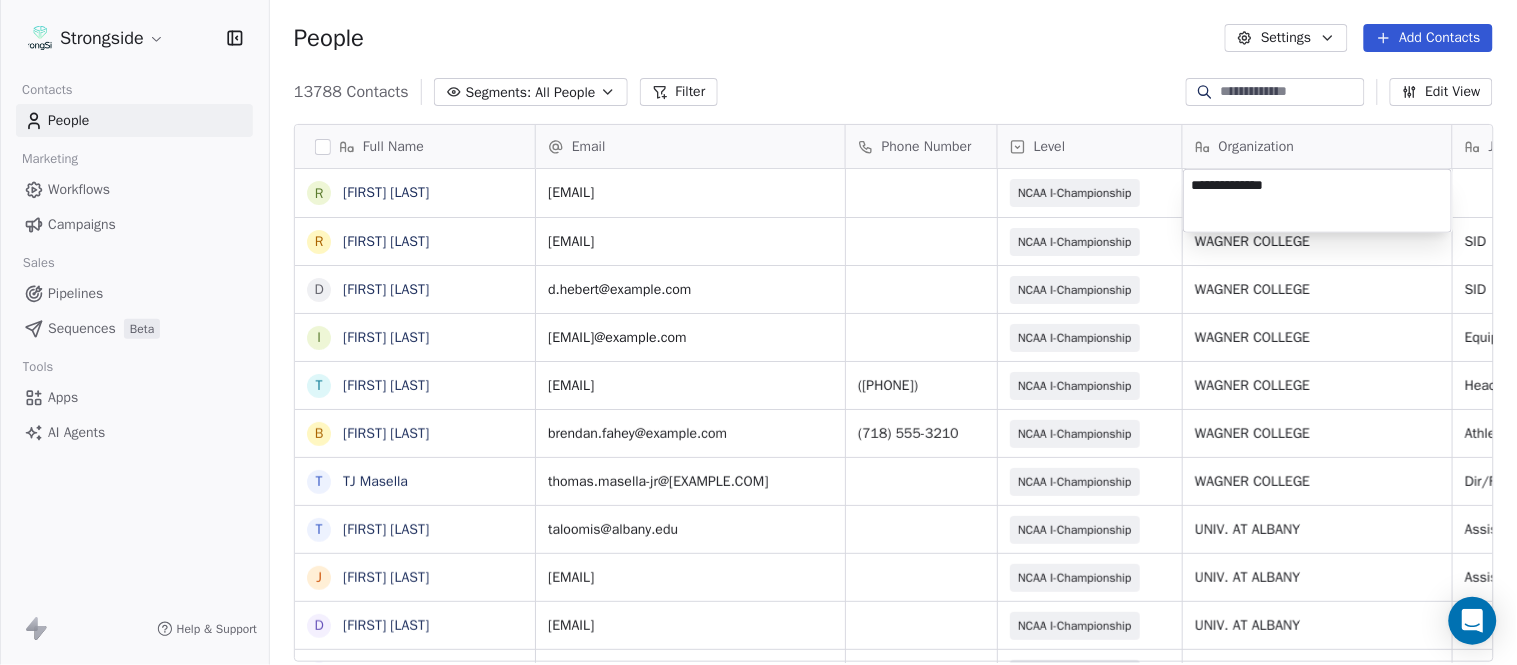 click on "Strongside Contacts People Marketing Workflows Campaigns Sales Pipelines Sequences Beta Tools Apps AI Agents Help & Support People Settings  Add Contacts 13788 Contacts Segments: All People Filter  Edit View Tag Add to Sequence Export Full Name R Rodrigo Soto Gongora R Ryan Rosa D Dawson Hebert I Ilan Flores T Tom Masella B Brendan Fahey T TJ Masella T Triston Loomis J Jourdan Townsend D Diamond Weaver M Mike Livingston M Mikal Myers B Bill Nesselt W Will Fiacchi D Dave Bucar M Matthew Barber B Bryan Mannarino J Jennifer Carron C Casey Mae Filiaci T Taylor OConnor C Conor Rafferty J Jay Geiger J Jared Ambrose M Maryfrancis Keegan M Mark Benson B Brendan Smith C Chris Calabrese V Vic Cegles J Jon Simmons J Jordan Orlovsky G Griffith Hunter Email Phone Number Level Organization Job Title Tags Created Date BST Status rodrigo.sotogongora@wagner.edu NCAA I-Championship Aug 09, 2025 01:01 AM ryan.rosa@wagner.edu NCAA I-Championship WAGNER COLLEGE SID Aug 09, 2025 01:01 AM d.hebert@wagner.edu NCAA I-Championship" at bounding box center [758, 332] 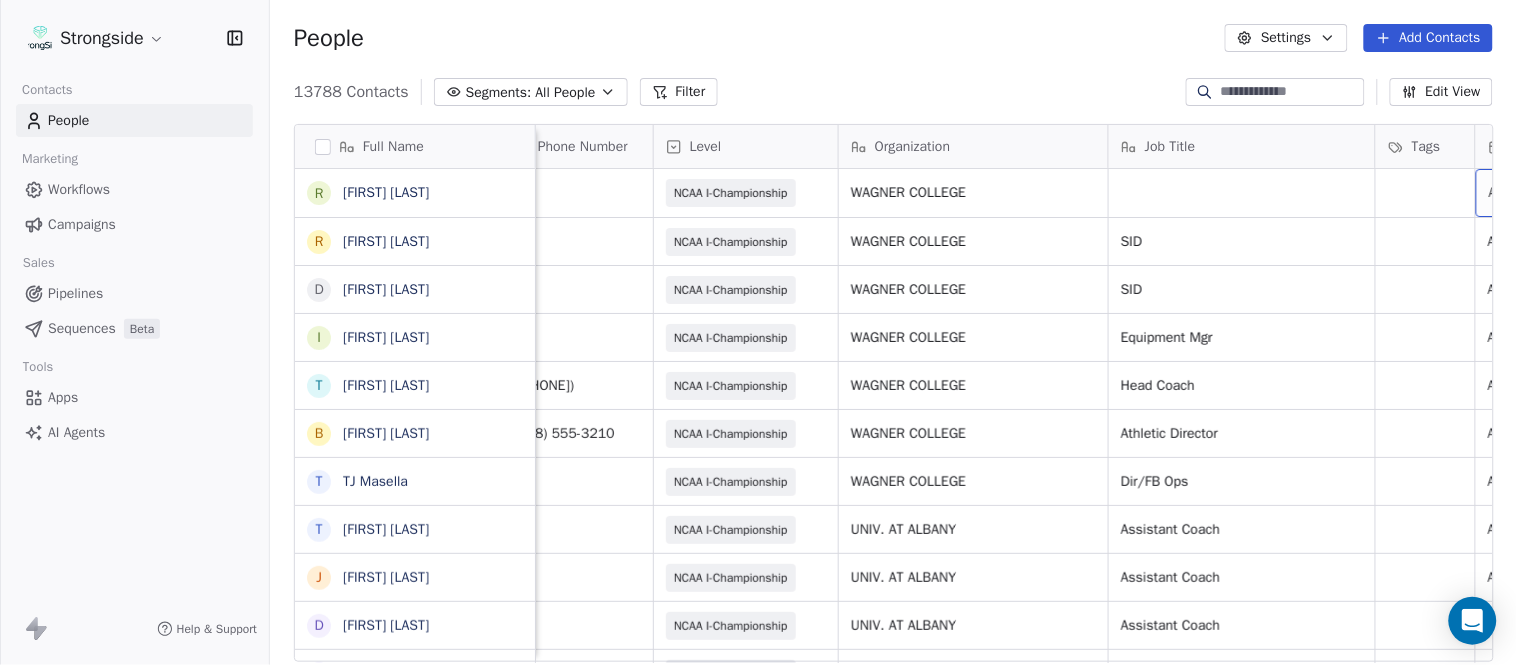 scroll, scrollTop: 0, scrollLeft: 528, axis: horizontal 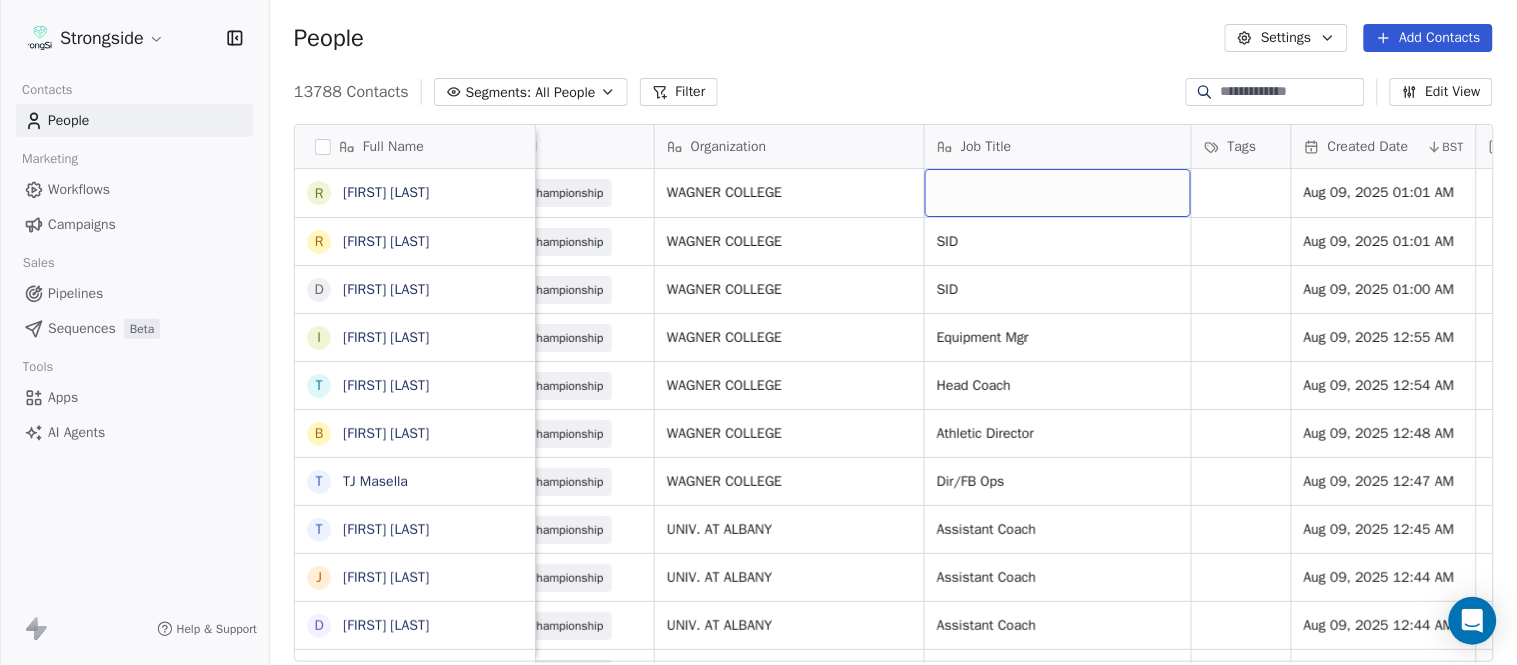 click at bounding box center [1058, 193] 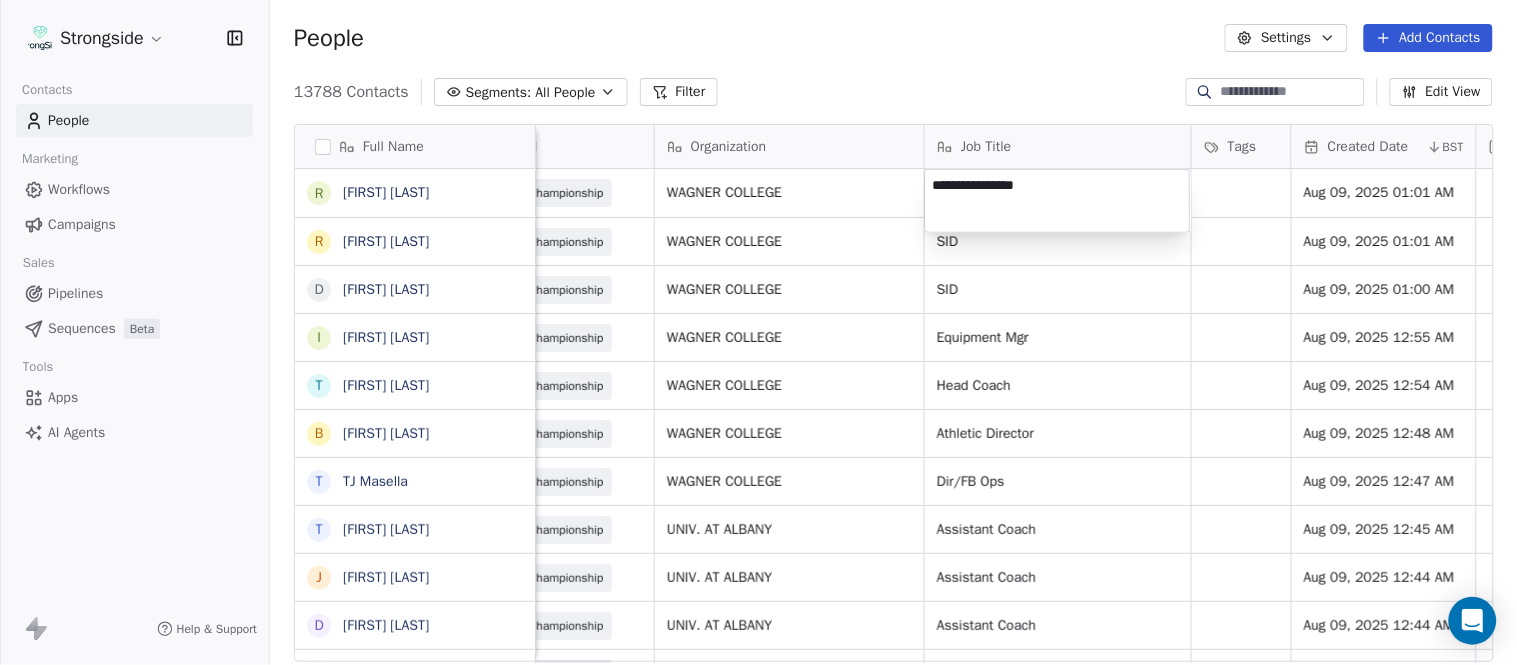 click on "Strongside Contacts People Marketing Workflows Campaigns Sales Pipelines Sequences Beta Tools Apps AI Agents Help & Support People Settings  Add Contacts 13788 Contacts Segments: All People Filter  Edit View Tag Add to Sequence Export Full Name R Rodrigo Soto Gongora R Ryan Rosa D Dawson Hebert I Ilan Flores T Tom Masella B Brendan Fahey T TJ Masella T Triston Loomis J Jourdan Townsend D Diamond Weaver M Mike Livingston M Mikal Myers B Bill Nesselt W Will Fiacchi D Dave Bucar M Matthew Barber B Bryan Mannarino J Jennifer Carron C Casey Mae Filiaci T Taylor OConnor C Conor Rafferty J Jay Geiger J Jared Ambrose M Maryfrancis Keegan M Mark Benson B Brendan Smith C Chris Calabrese V Vic Cegles J Jon Simmons J Jordan Orlovsky G Griffith Hunter Email Phone Number Level Organization Job Title Tags Created Date BST Status Priority Emails Auto Clicked Last Activity Date BST rodrigo.sotogongora@wagner.edu NCAA I-Championship WAGNER COLLEGE Aug 09, 2025 01:01 AM ryan.rosa@wagner.edu NCAA I-Championship WAGNER COLLEGE" at bounding box center [758, 332] 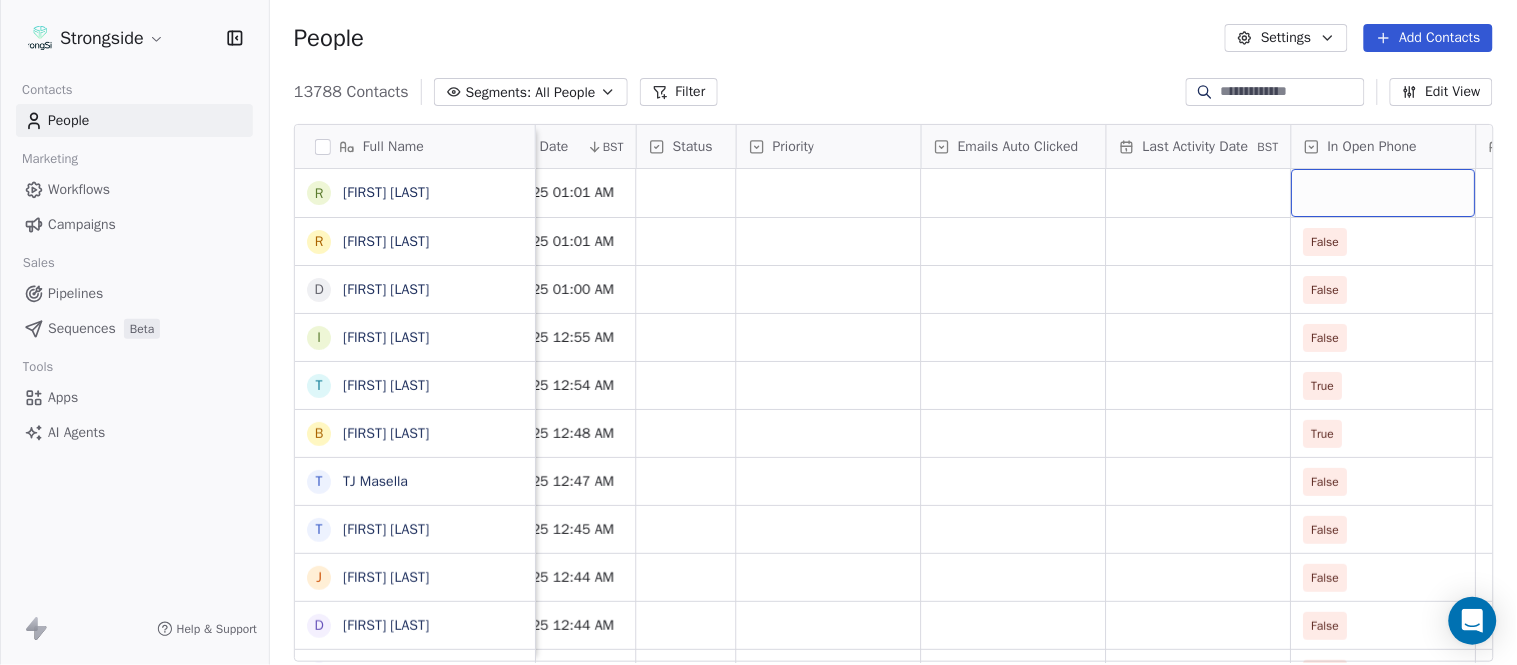 scroll, scrollTop: 0, scrollLeft: 1554, axis: horizontal 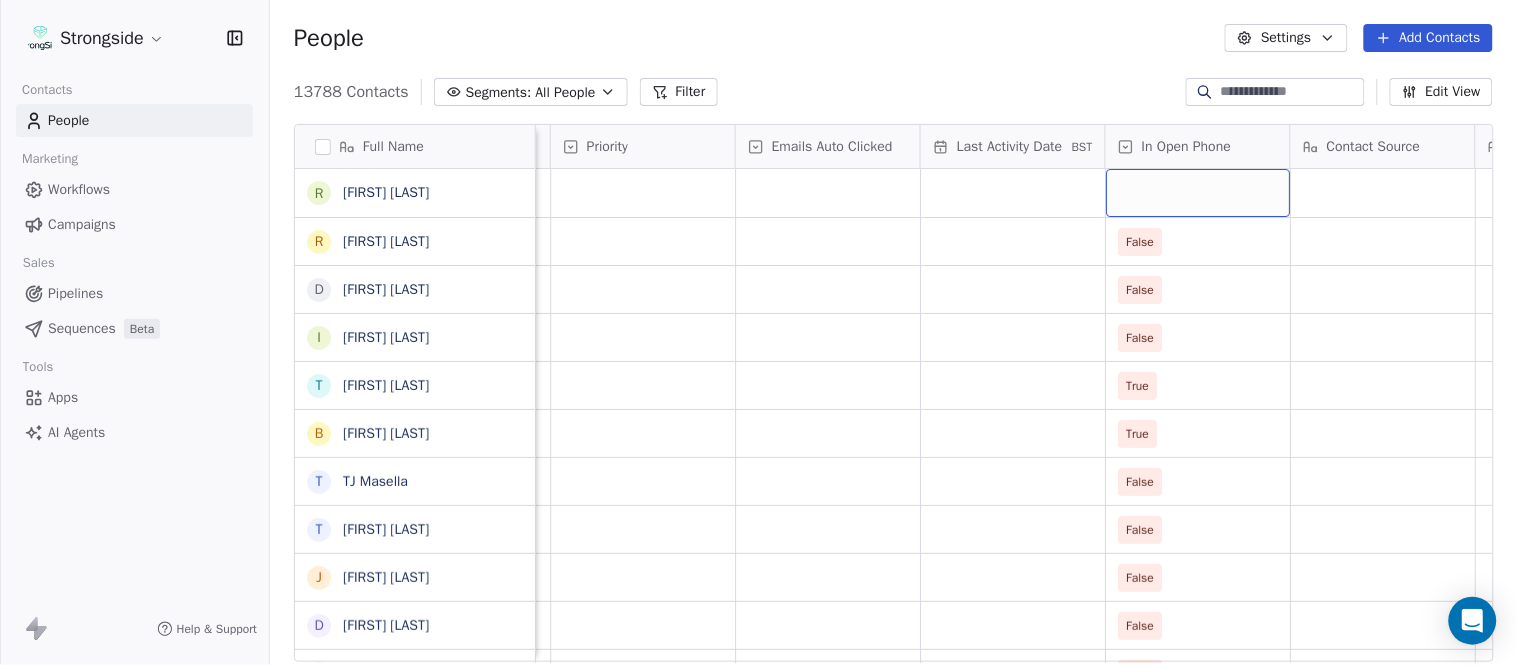 click at bounding box center [1198, 193] 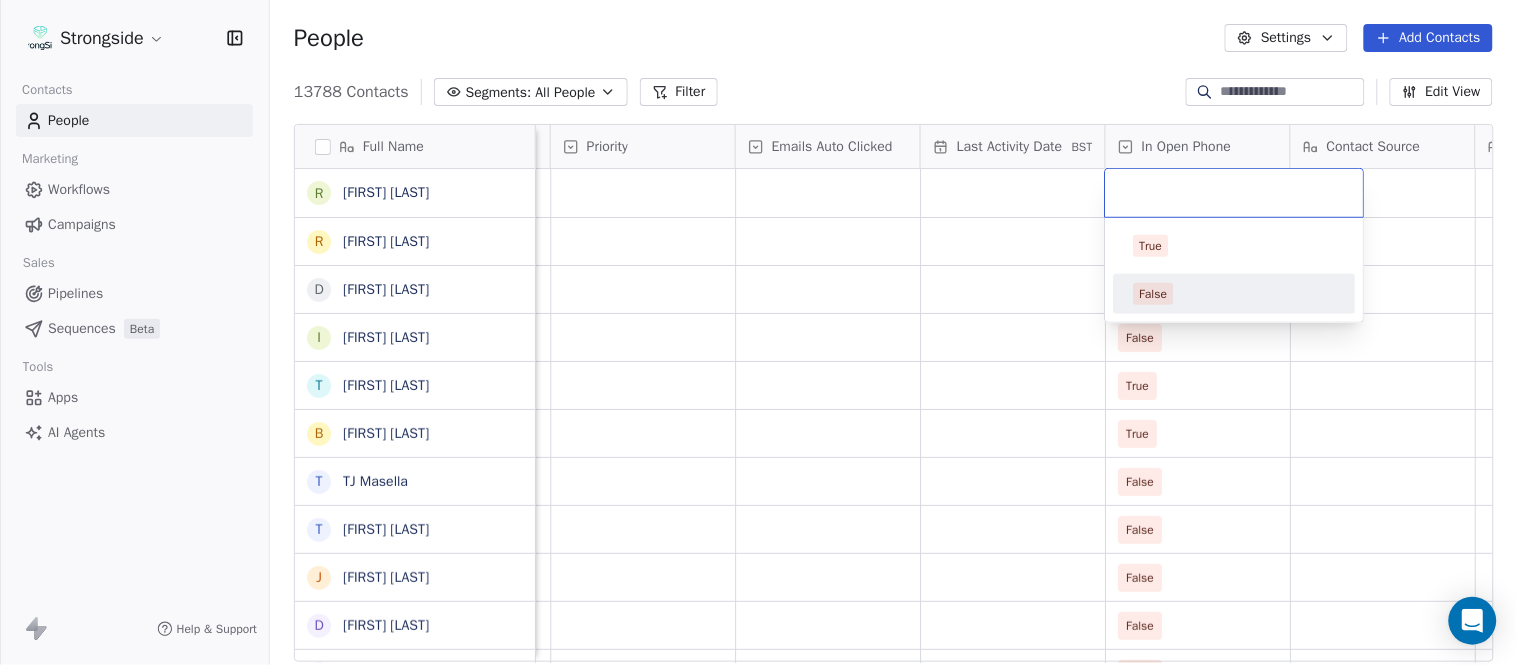 click on "False" at bounding box center (1235, 294) 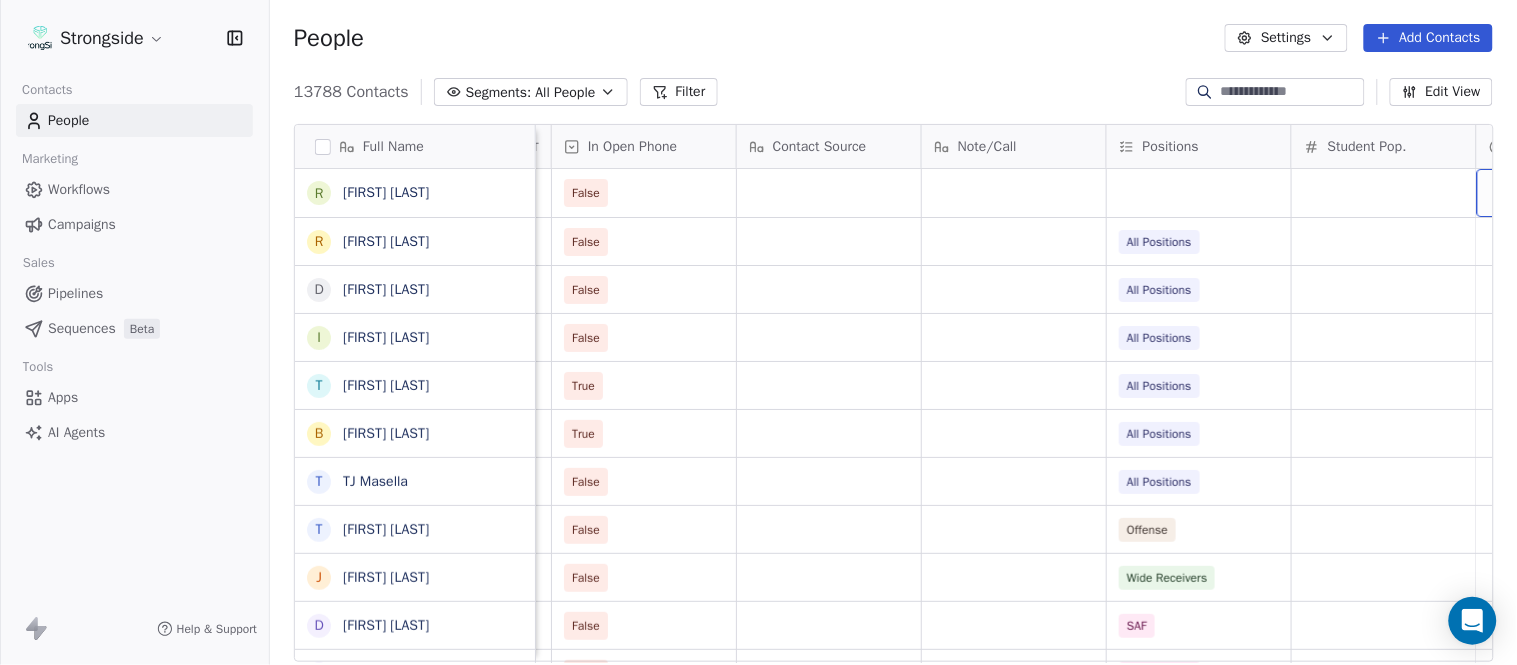 scroll, scrollTop: 0, scrollLeft: 2294, axis: horizontal 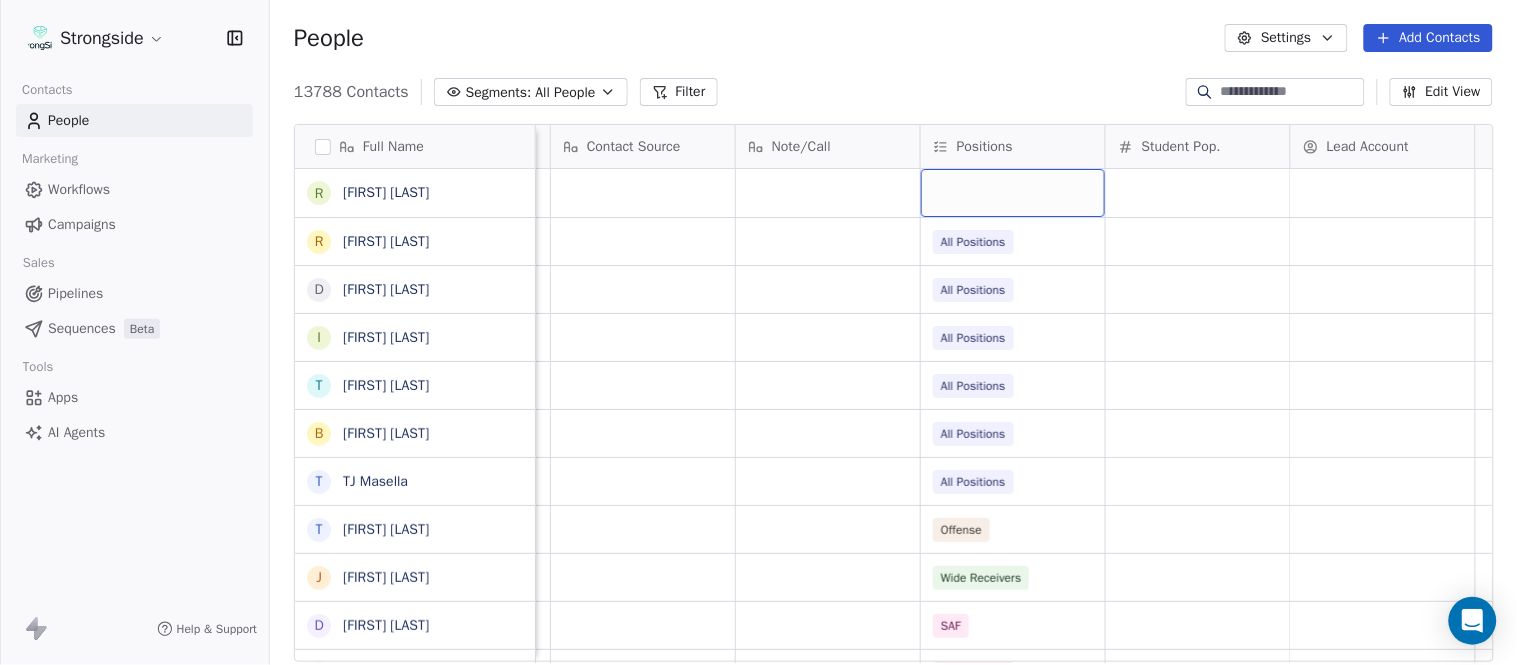 click at bounding box center [1013, 193] 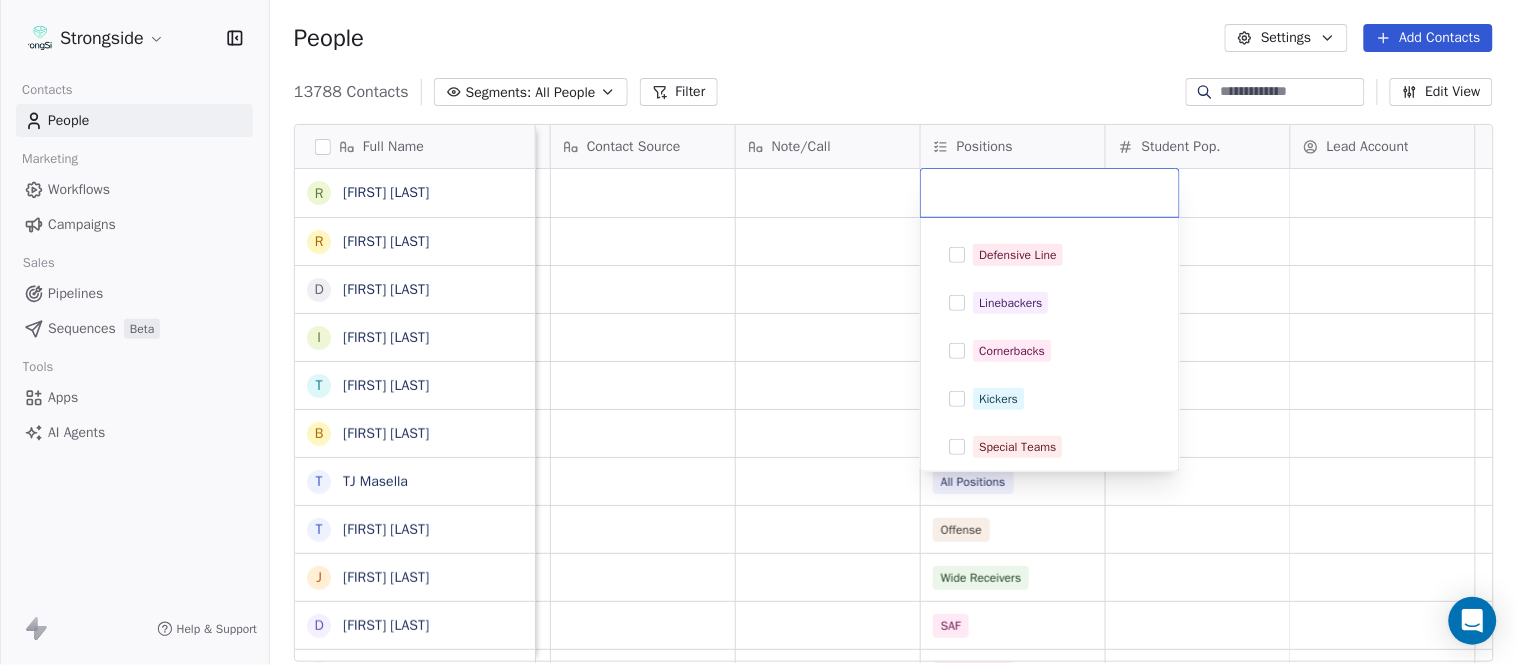 scroll, scrollTop: 444, scrollLeft: 0, axis: vertical 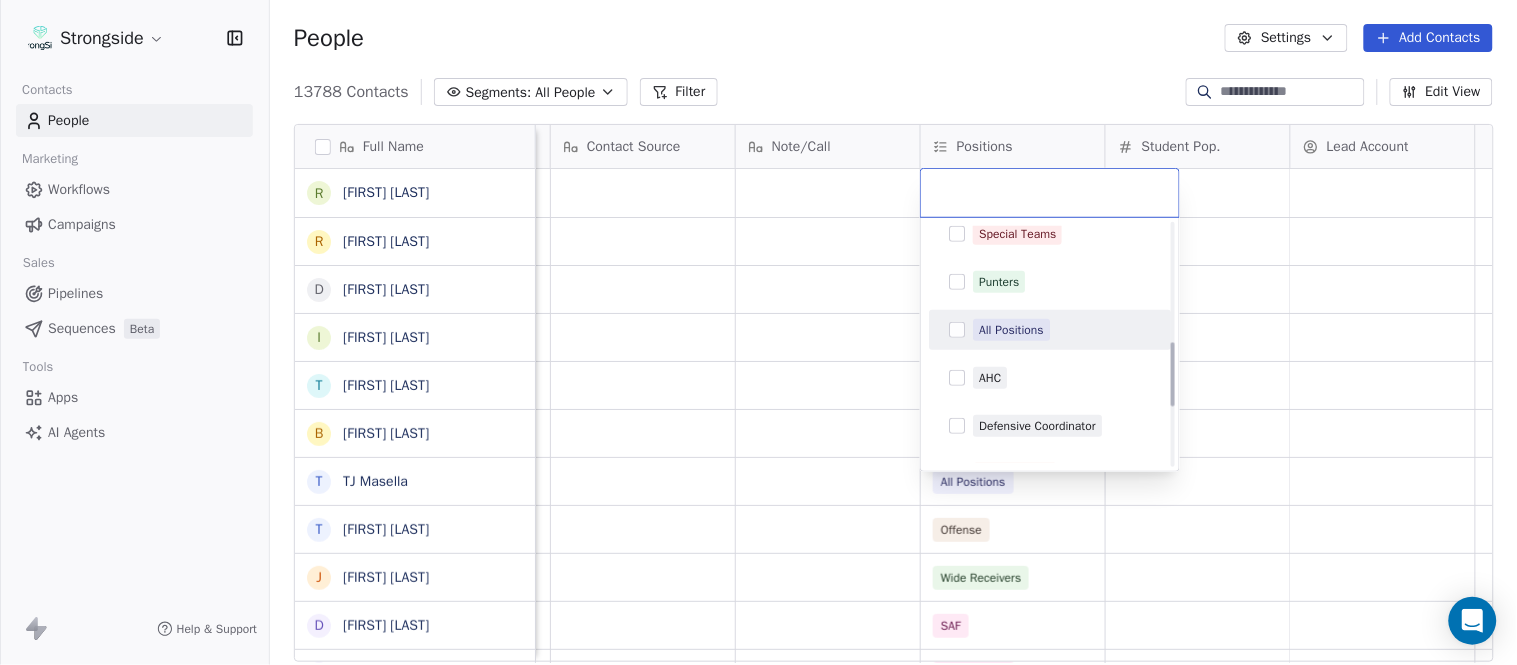 click on "All Positions" at bounding box center [1011, 330] 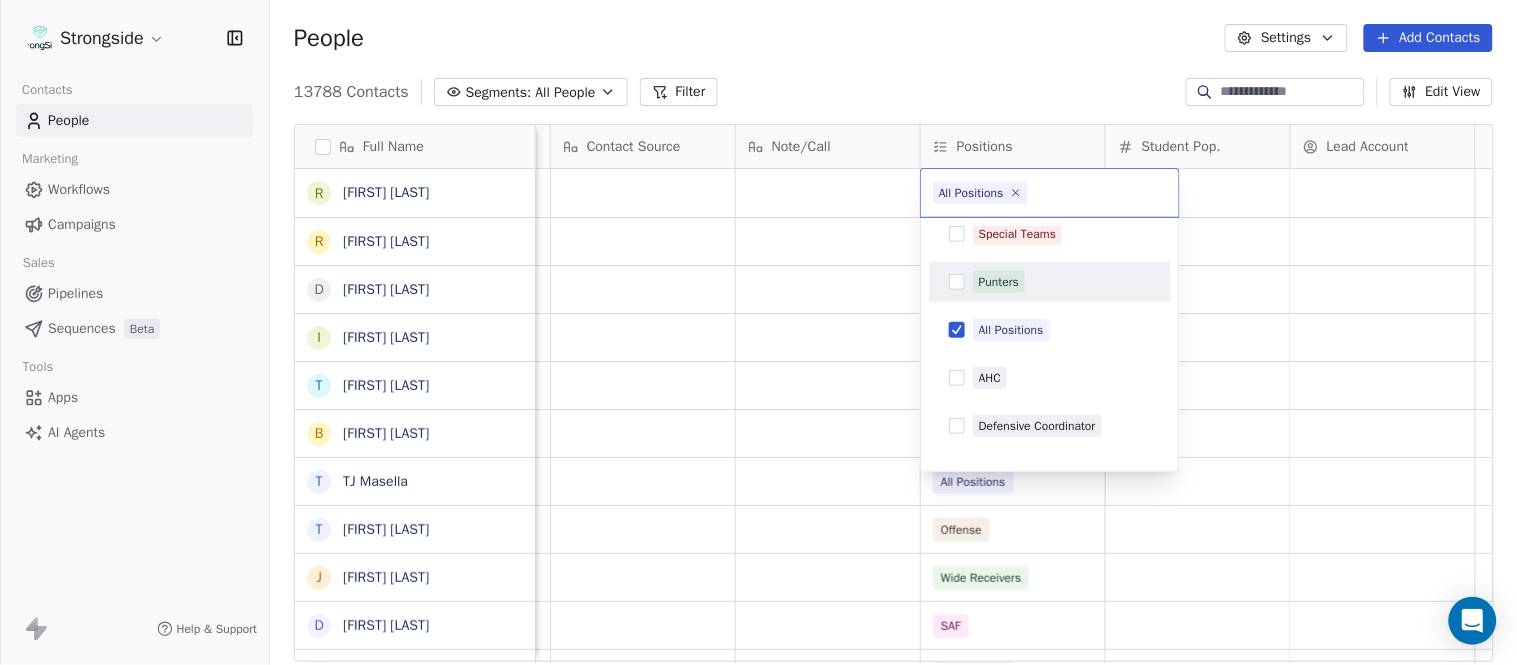 click on "Strongside Contacts People Marketing Workflows Campaigns Sales Pipelines Sequences Beta Tools Apps AI Agents Help & Support People Settings  Add Contacts 13788 Contacts Segments: All People Filter  Edit View Tag Add to Sequence Export Full Name R Rodrigo Soto Gongora R Ryan Rosa D Dawson Hebert I Ilan Flores T Tom Masella B Brendan Fahey T TJ Masella T Triston Loomis J Jourdan Townsend D Diamond Weaver M Mike Livingston M Mikal Myers B Bill Nesselt W Will Fiacchi D Dave Bucar M Matthew Barber B Bryan Mannarino J Jennifer Carron C Casey Mae Filiaci T Taylor OConnor C Conor Rafferty J Jay Geiger J Jared Ambrose M Maryfrancis Keegan M Mark Benson B Brendan Smith C Chris Calabrese V Vic Cegles J Jon Simmons J Jordan Orlovsky G Griffith Hunter Priority Emails Auto Clicked Last Activity Date BST In Open Phone Contact Source Note/Call Positions Student Pop. Lead Account   False   False All Positions   False All Positions   False All Positions   True All Positions   True All Positions   False All Positions   False" at bounding box center [758, 332] 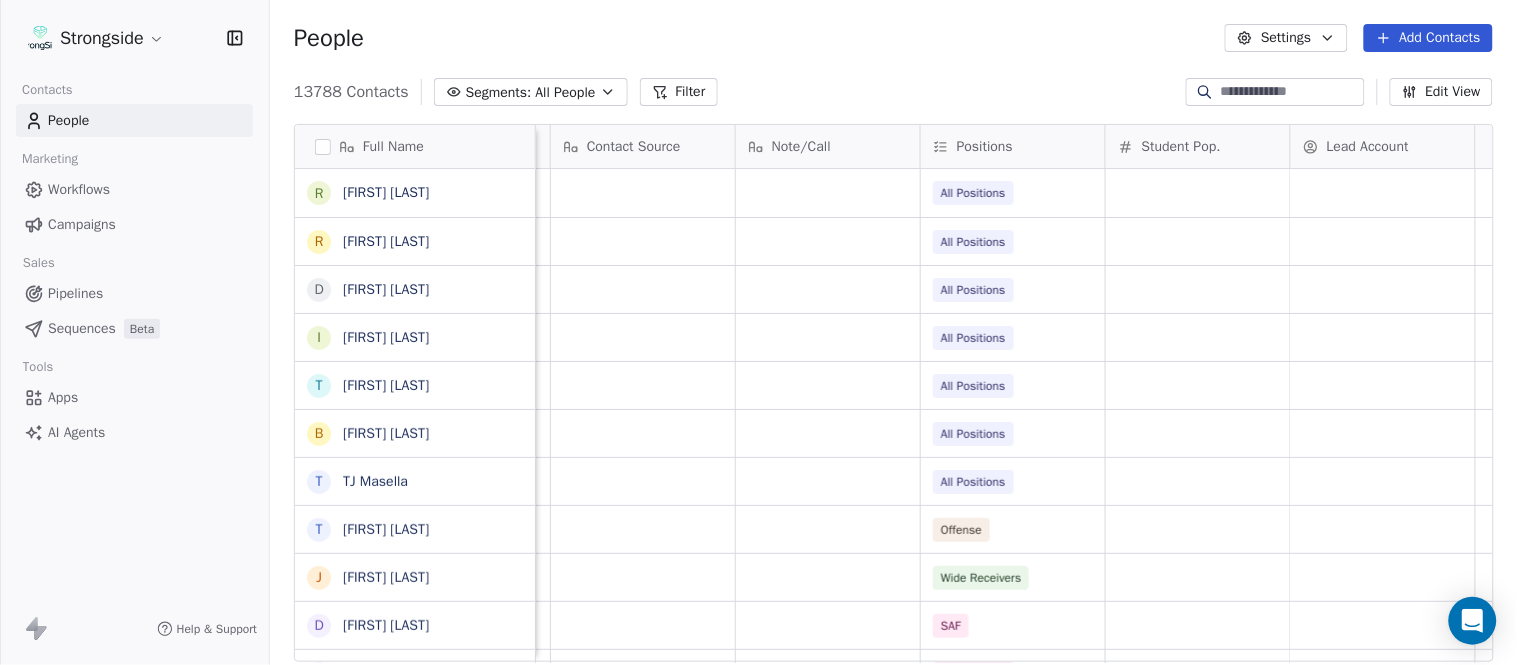 scroll, scrollTop: 0, scrollLeft: 0, axis: both 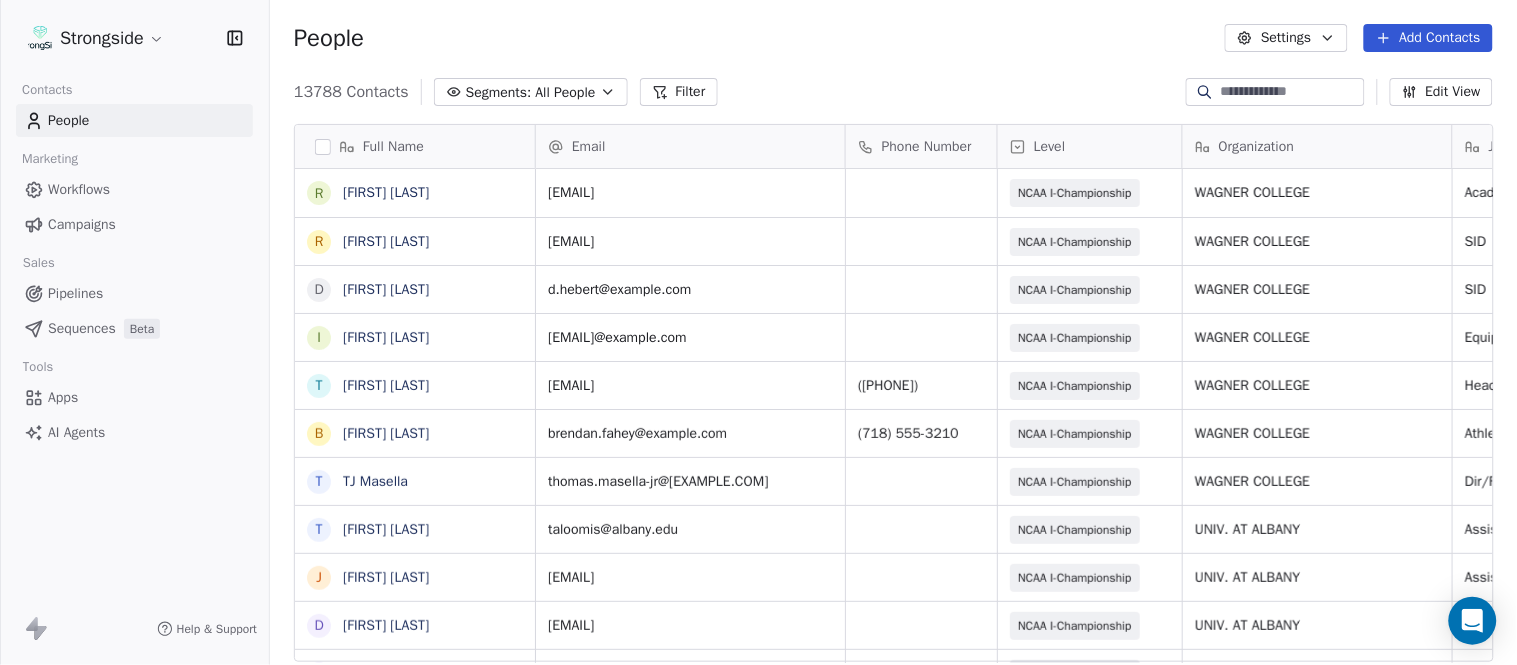 click on "Add Contacts" at bounding box center [1428, 38] 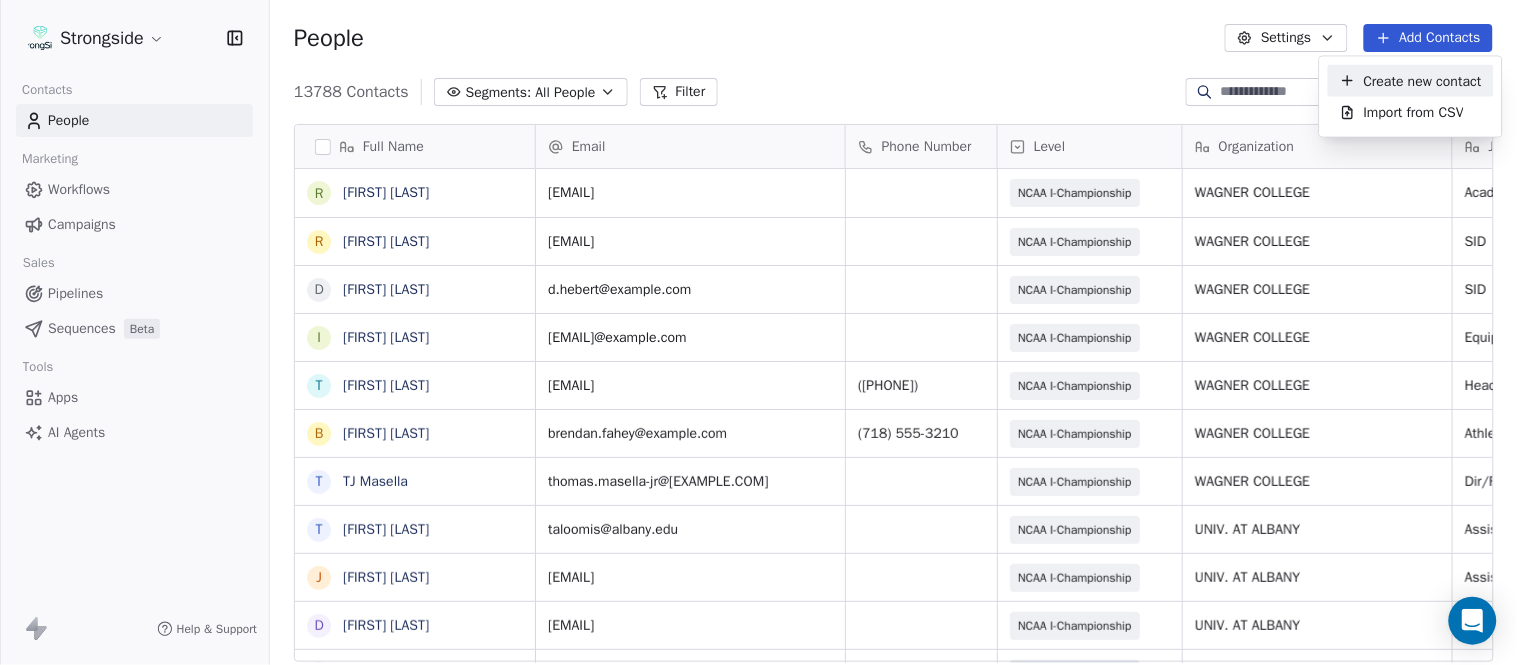 click on "Create new contact" at bounding box center [1423, 80] 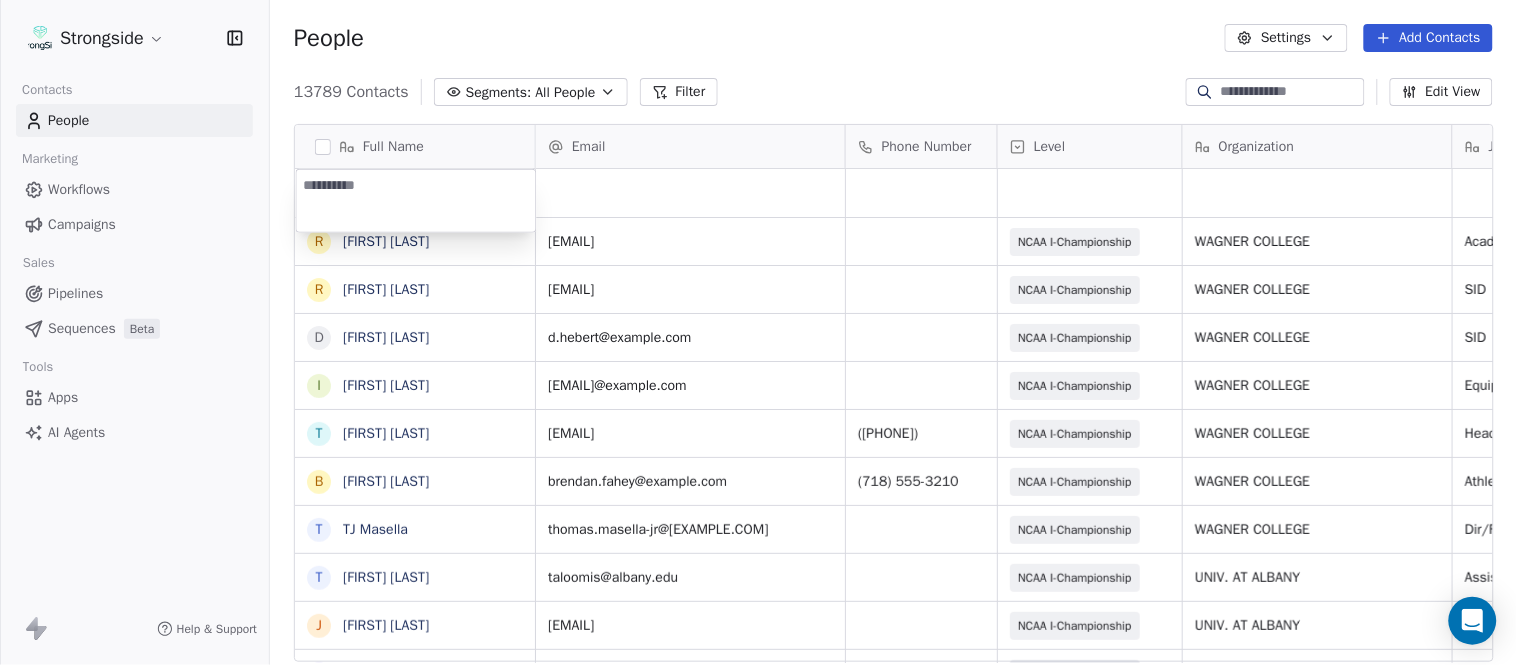 type on "**********" 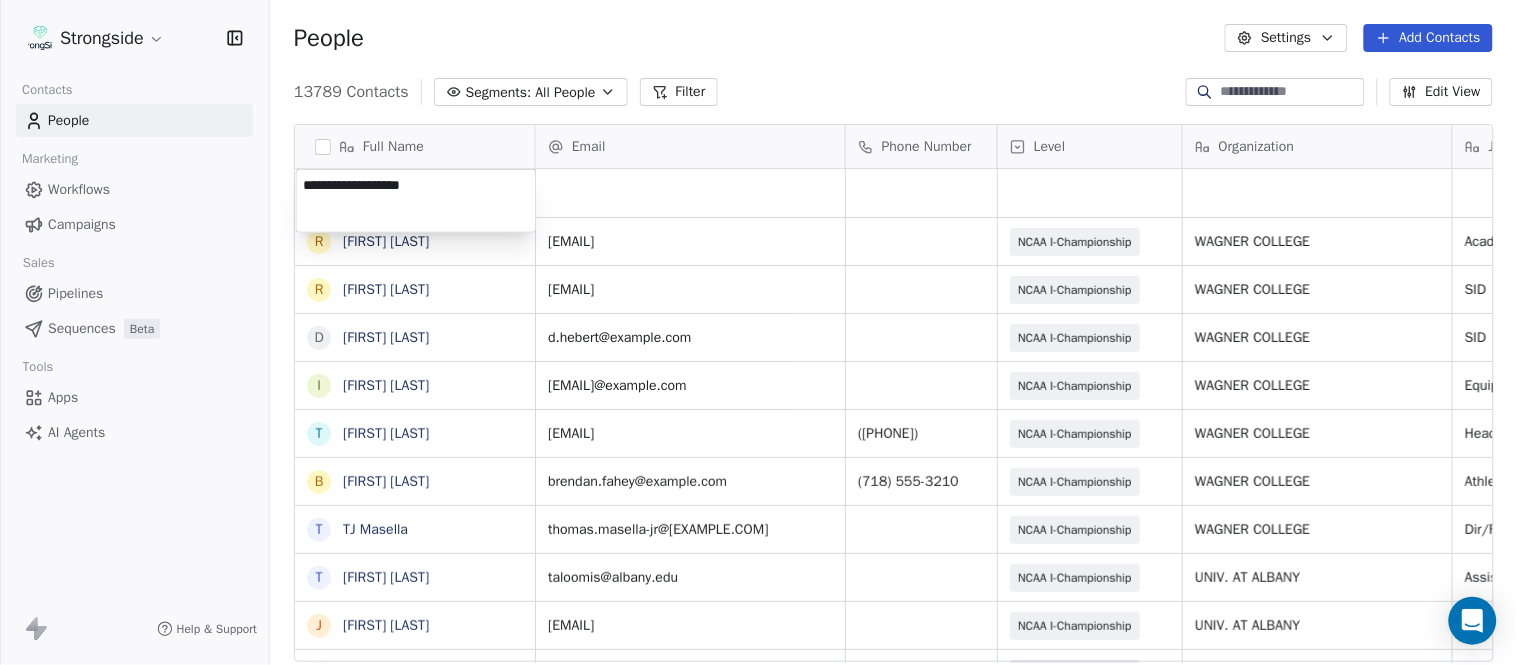 click on "Strongside Contacts People Marketing Workflows Campaigns Sales Pipelines Sequences Beta Tools Apps AI Agents Help & Support People Settings  Add Contacts 13789 Contacts Segments: All People Filter  Edit View Tag Add to Sequence Export Full Name R Rodrigo Soto Gongora R Ryan Rosa D Dawson Hebert I Ilan Flores T Tom Masella B Brendan Fahey T TJ Masella T Triston Loomis J Jourdan Townsend D Diamond Weaver M Mike Livingston M Mikal Myers B Bill Nesselt W Will Fiacchi D Dave Bucar M Matthew Barber B Bryan Mannarino J Jennifer Carron C Casey Mae Filiaci T Taylor OConnor C Conor Rafferty J Jay Geiger J Jared Ambrose M Maryfrancis Keegan M Mark Benson B Brendan Smith C Chris Calabrese V Vic Cegles J Jon Simmons J Jordan Orlovsky Email Phone Number Level Organization Job Title Tags Created Date BST Status Aug 09, 2025 01:02 AM rodrigo.sotogongora@wagner.edu NCAA I-Championship WAGNER COLLEGE Academic Advisor Aug 09, 2025 01:01 AM ryan.rosa@wagner.edu NCAA I-Championship WAGNER COLLEGE SID Aug 09, 2025 01:01 AM SID" at bounding box center [758, 332] 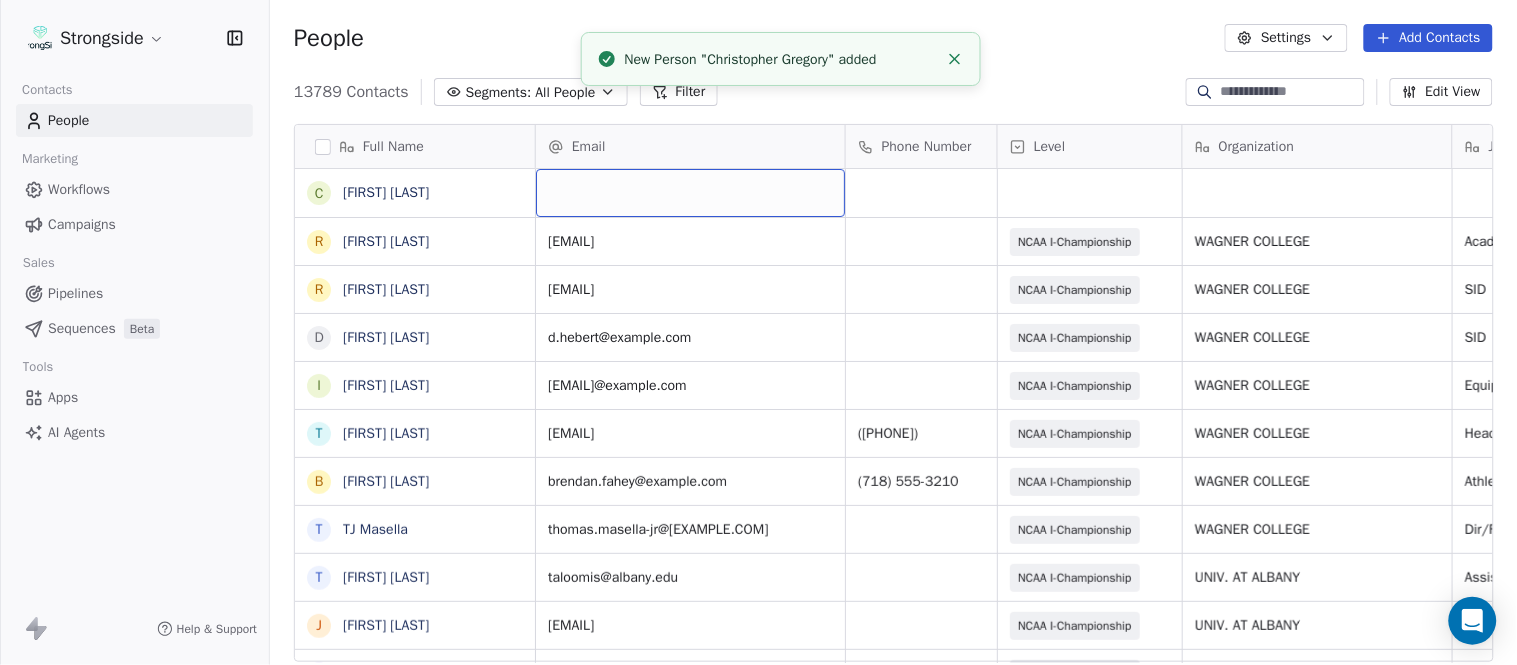 click at bounding box center [690, 193] 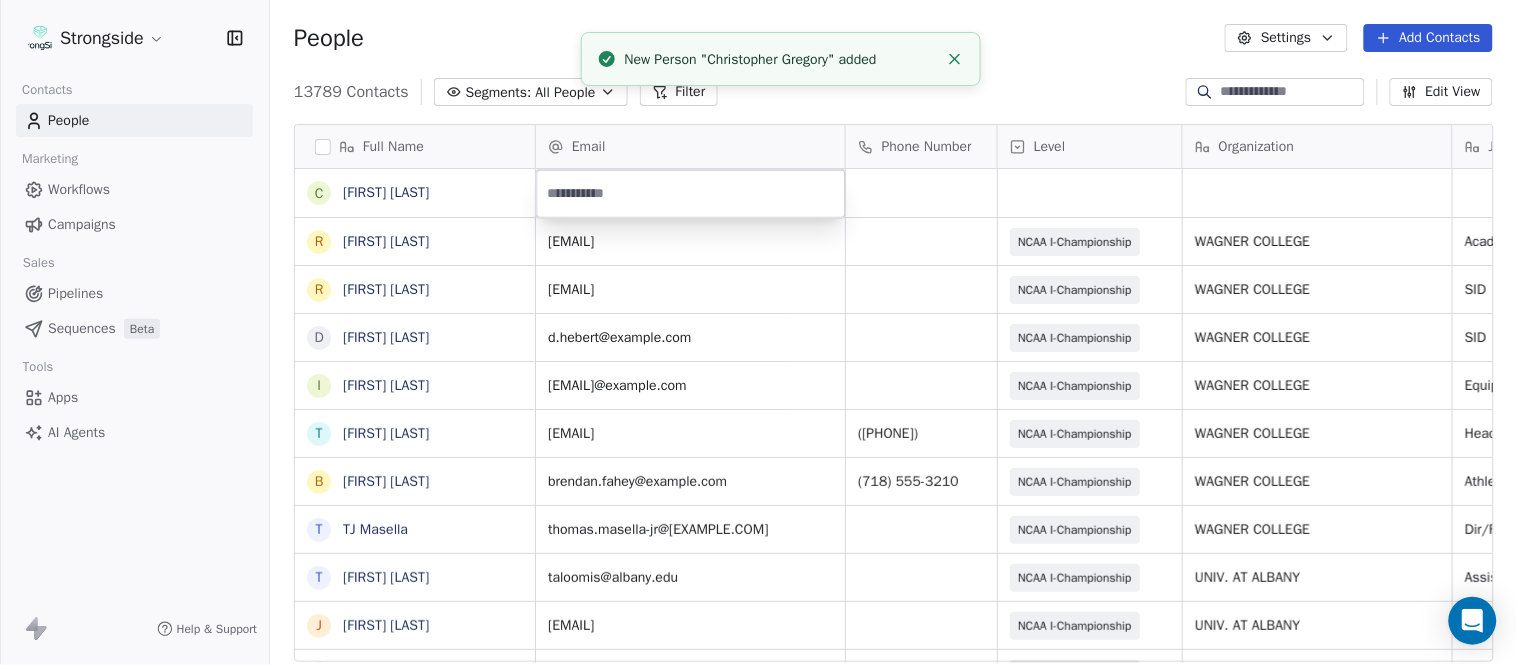 type on "**********" 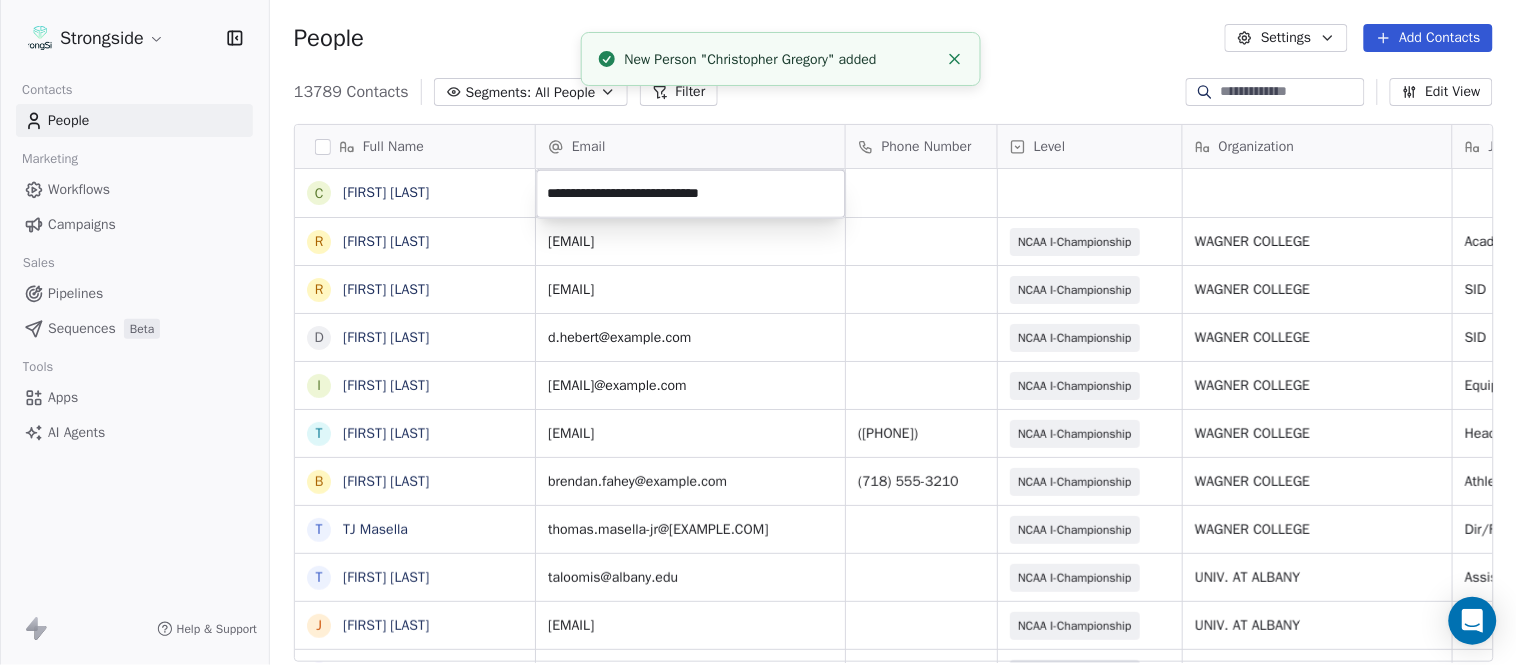 click on "Strongside Contacts People Marketing Workflows Campaigns Sales Pipelines Sequences Beta Tools Apps AI Agents Help & Support People Settings  Add Contacts 13789 Contacts Segments: All People Filter  Edit View Tag Add to Sequence Export Full Name C Christopher Gregory R Rodrigo Soto Gongora R Ryan Rosa D Dawson Hebert I Ilan Flores T Tom Masella B Brendan Fahey T TJ Masella T Triston Loomis J Jourdan Townsend D Diamond Weaver M Mike Livingston M Mikal Myers B Bill Nesselt W Will Fiacchi D Dave Bucar M Matthew Barber B Bryan Mannarino J Jennifer Carron C Casey Mae Filiaci T Taylor OConnor C Conor Rafferty J Jay Geiger J Jared Ambrose M Maryfrancis Keegan M Mark Benson B Brendan Smith C Chris Calabrese V Vic Cegles J Jon Simmons J Jordan Orlovsky Email Phone Number Level Organization Job Title Tags Created Date BST Status Aug 09, 2025 01:02 AM rodrigo.sotogongora@wagner.edu NCAA I-Championship WAGNER COLLEGE Academic Advisor Aug 09, 2025 01:01 AM ryan.rosa@wagner.edu NCAA I-Championship WAGNER COLLEGE SID SID" at bounding box center [758, 332] 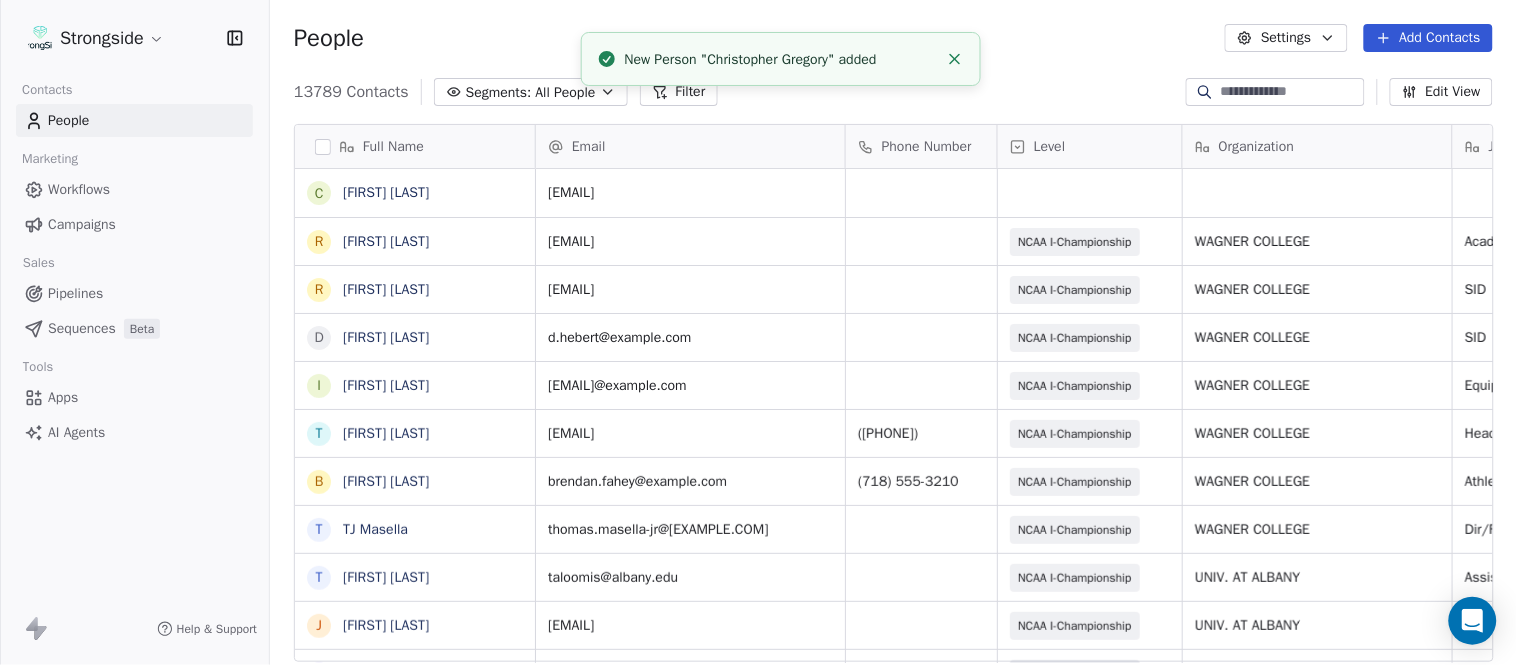 click 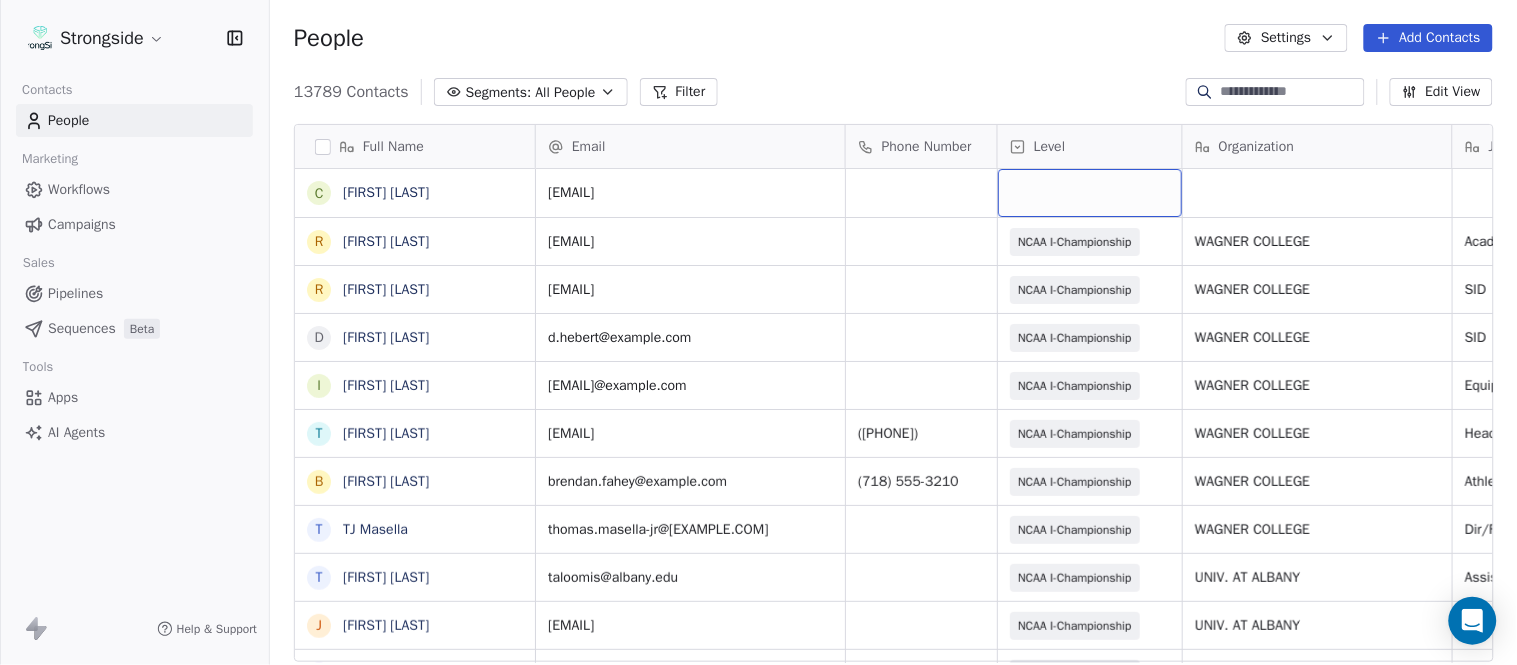 click at bounding box center [1090, 193] 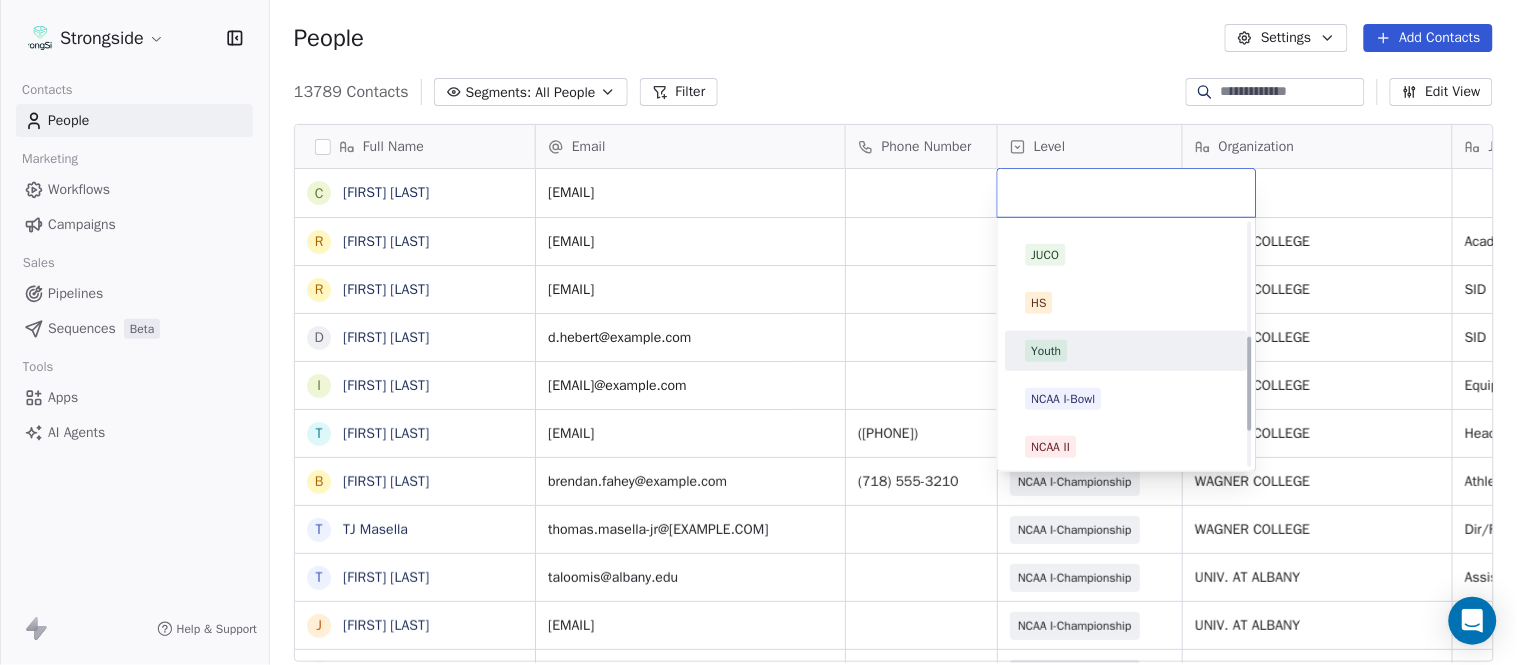 scroll, scrollTop: 378, scrollLeft: 0, axis: vertical 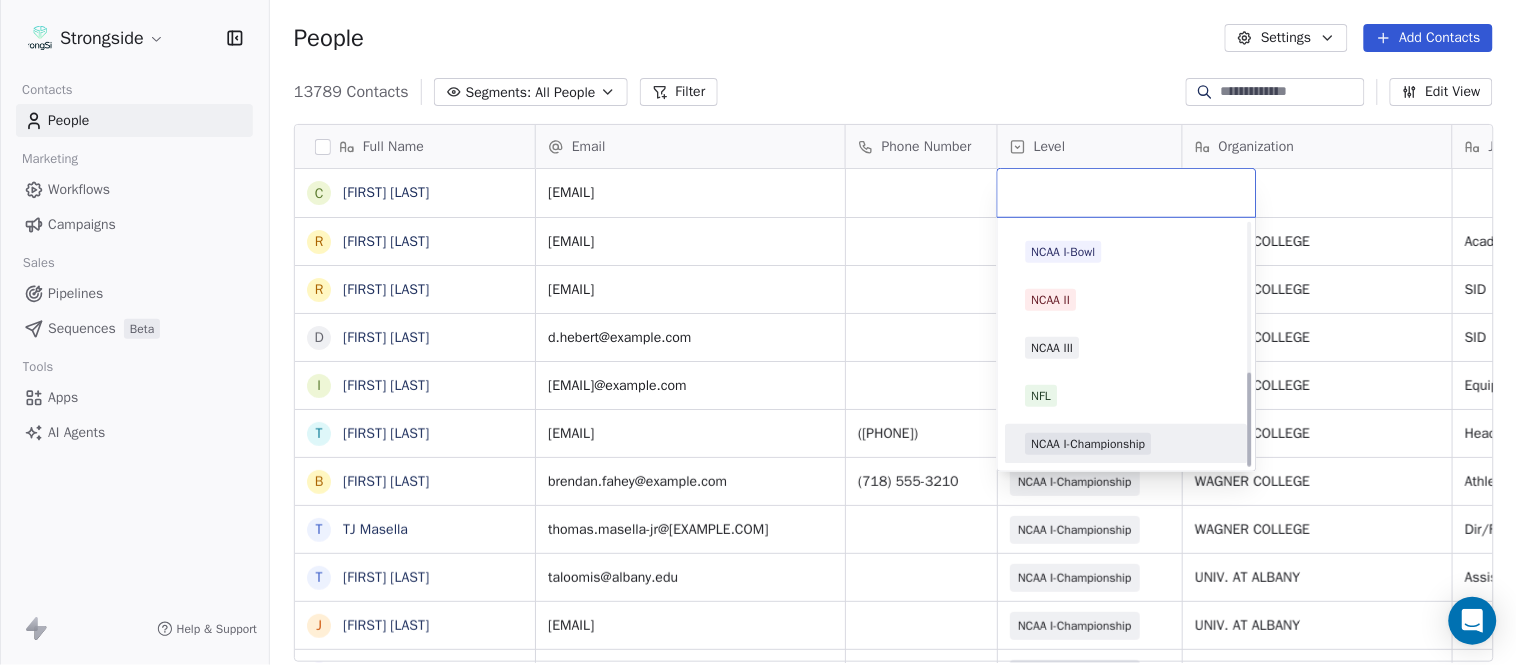 click on "NCAA I-Championship" at bounding box center [1089, 444] 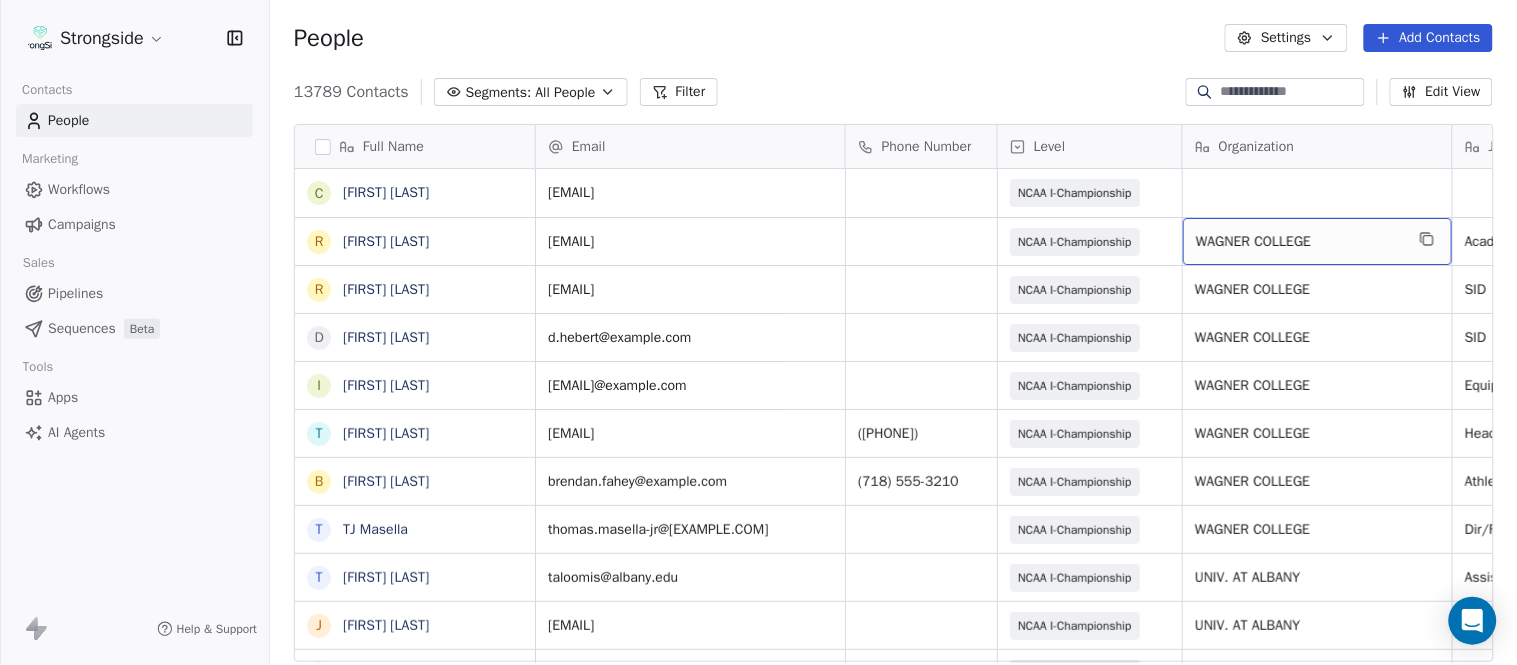 drag, startPoint x: 1384, startPoint y: 246, endPoint x: 1441, endPoint y: 242, distance: 57.14018 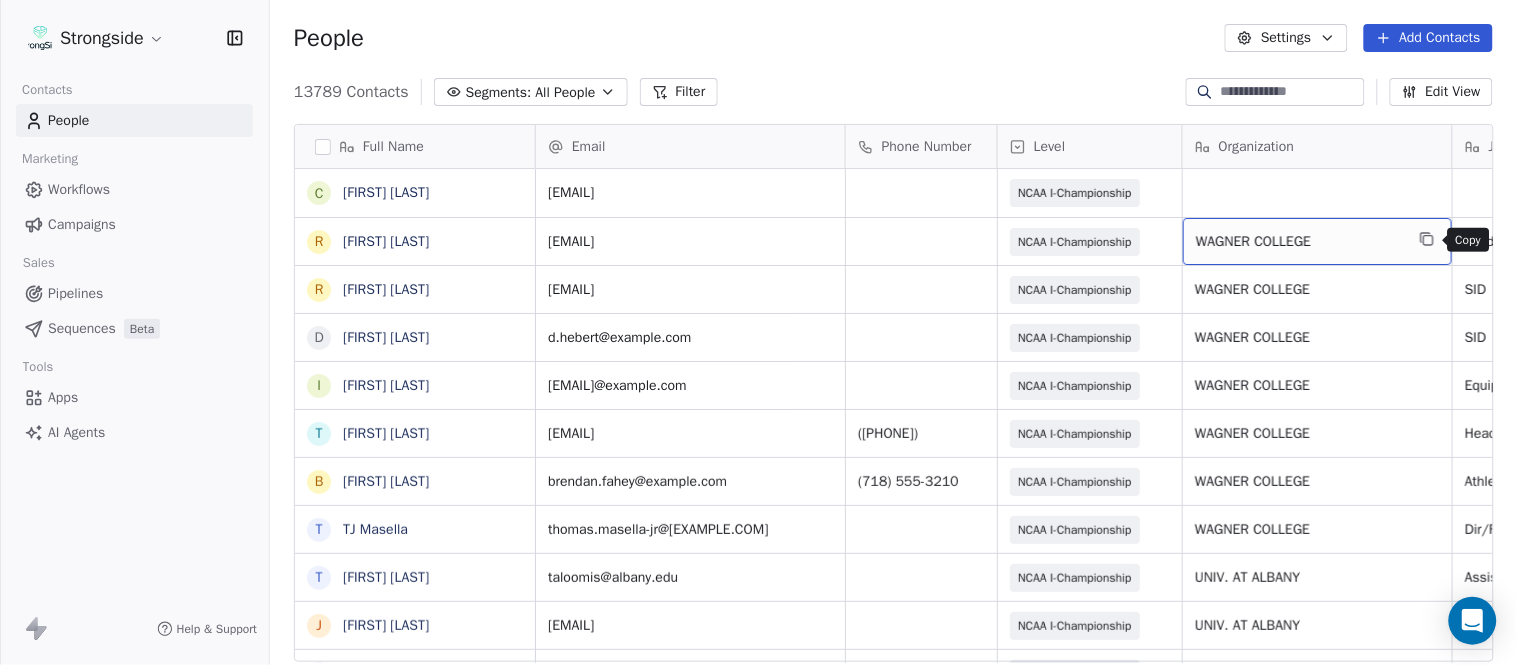 click 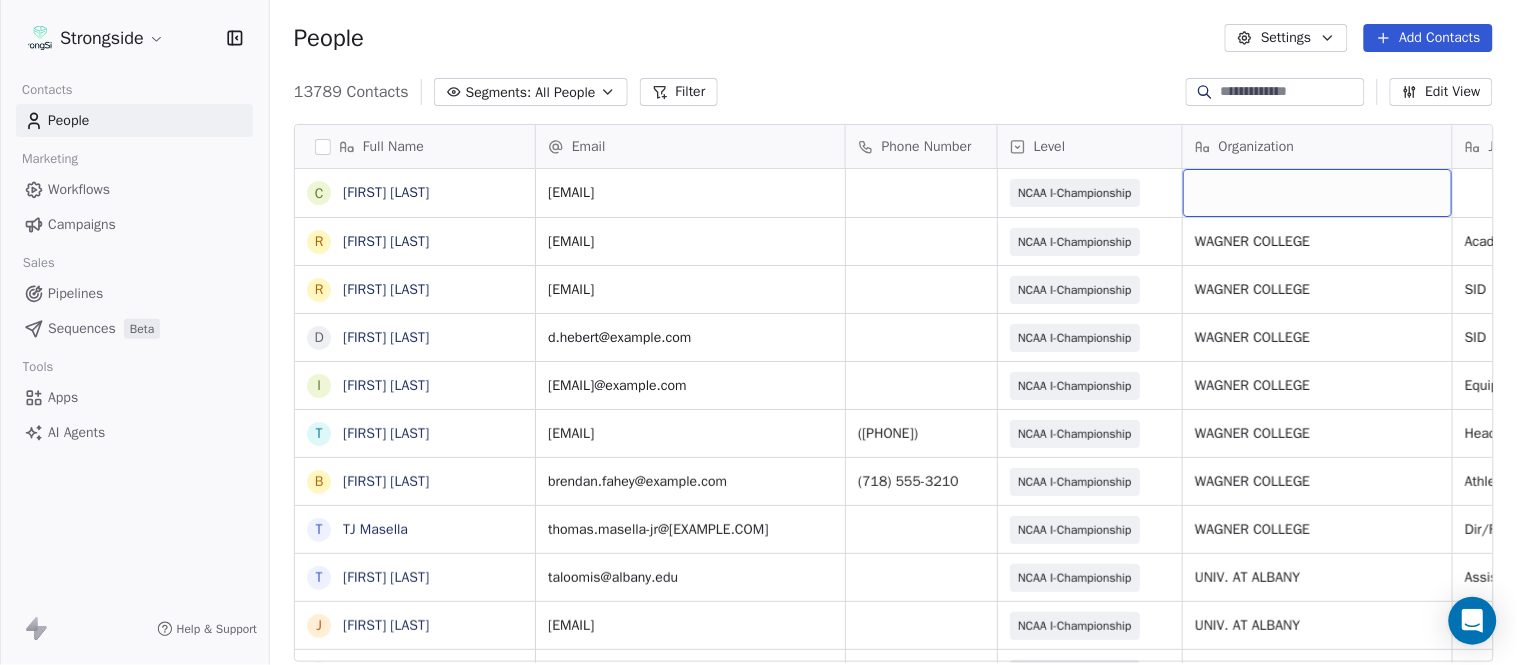 click at bounding box center (1317, 193) 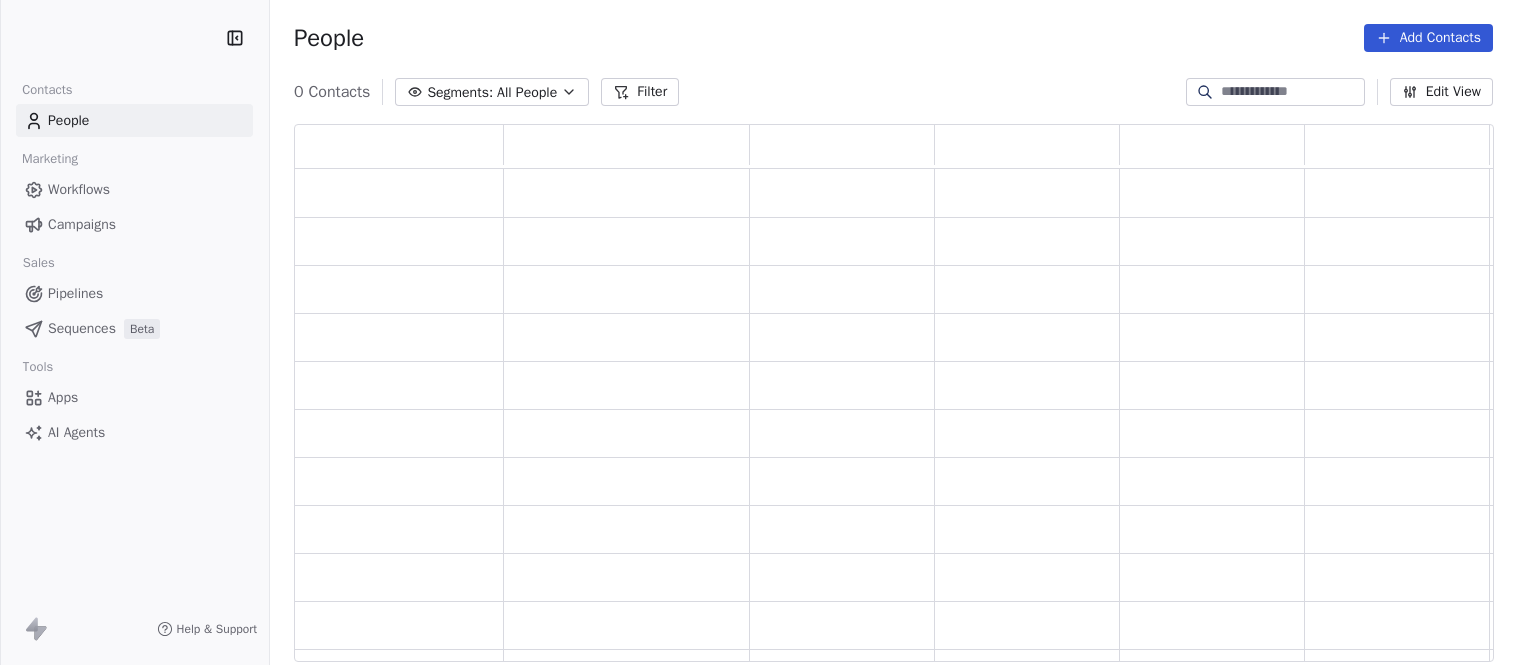scroll, scrollTop: 0, scrollLeft: 0, axis: both 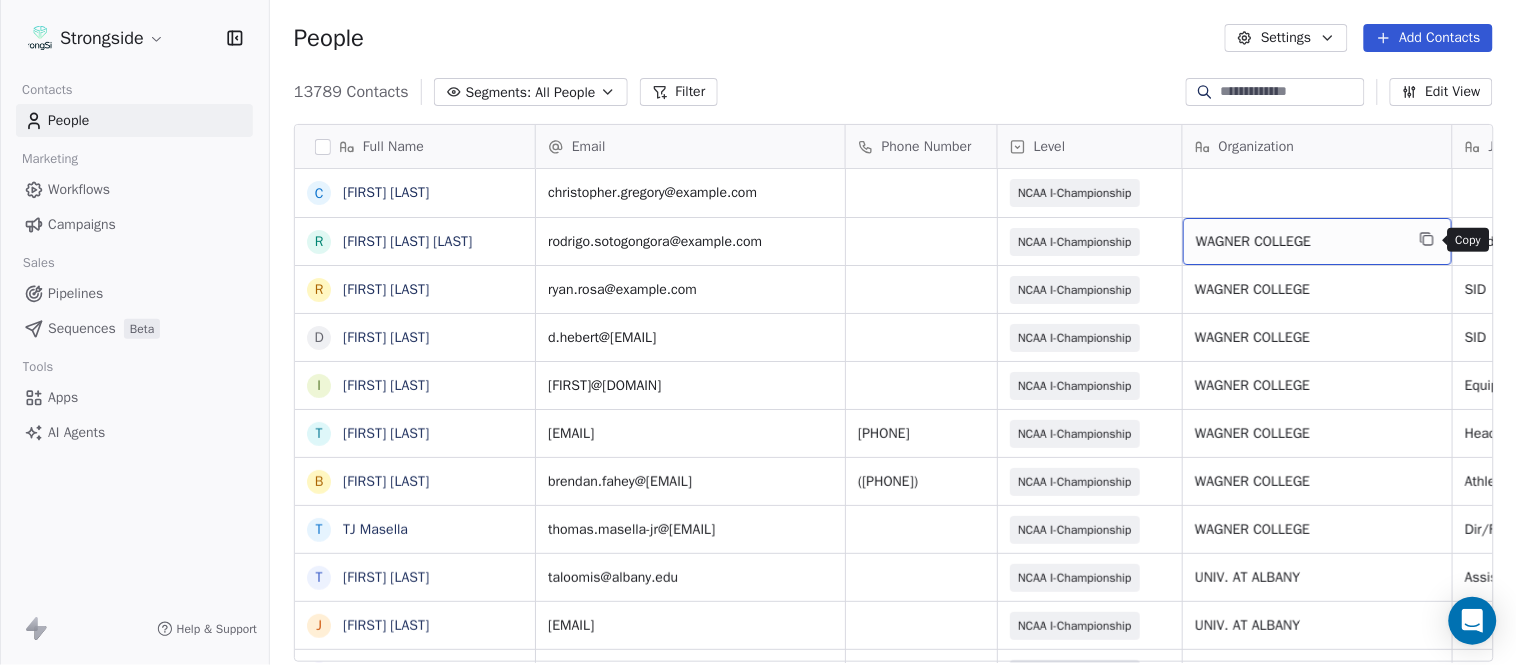 click 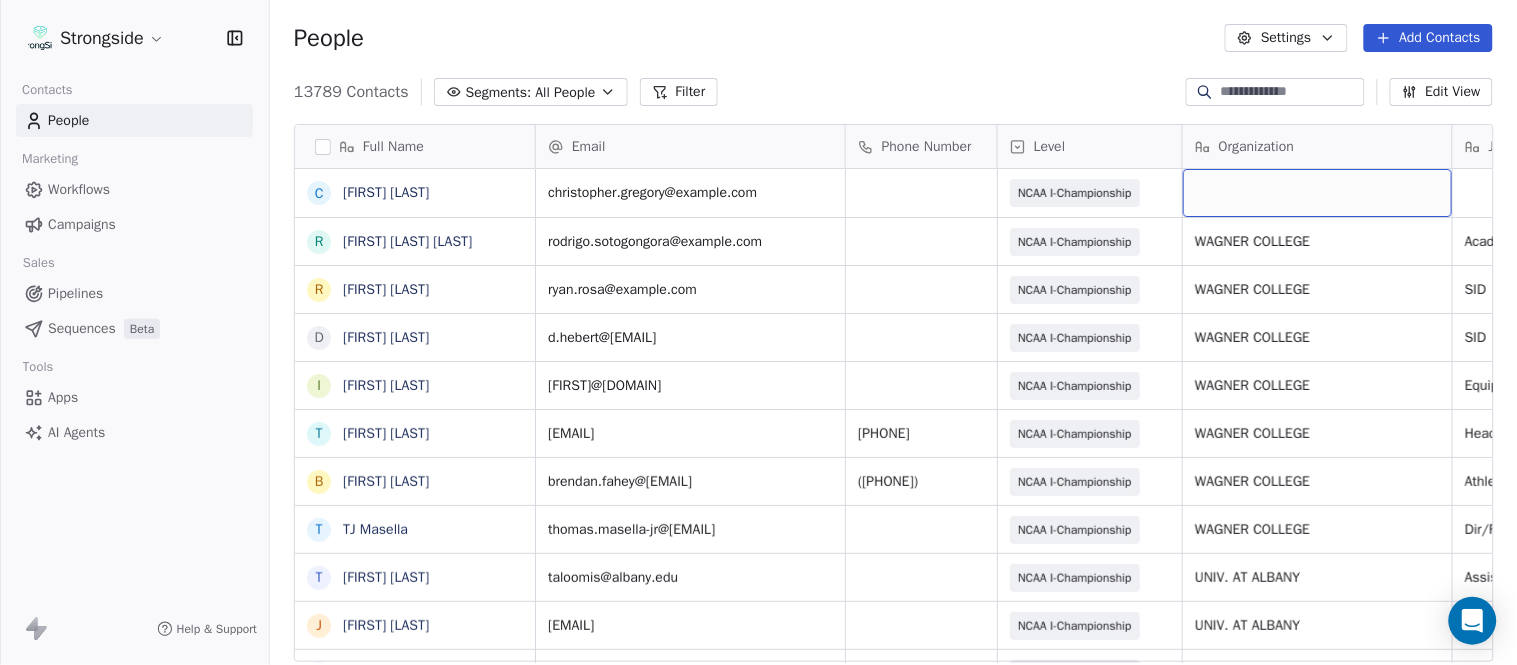 click at bounding box center (1317, 193) 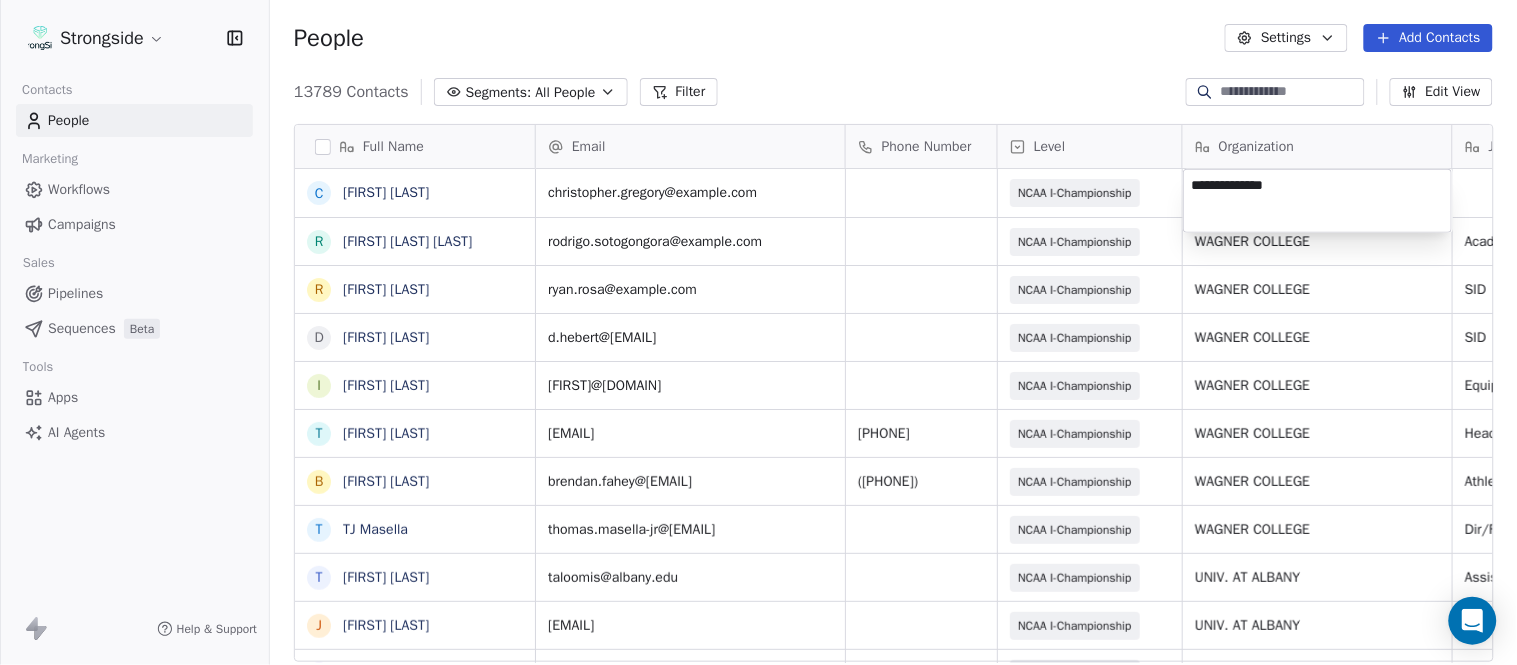 click on "Strongside Contacts People Marketing Workflows Campaigns Sales Pipelines Sequences Beta Tools Apps AI Agents Help & Support People Settings  Add Contacts 13789 Contacts Segments: All People Filter  Edit View Tag Add to Sequence Export Full Name C Christopher Gregory R Rodrigo Soto Gongora R Ryan Rosa D Dawson Hebert I Ilan Flores T Tom Masella B Brendan Fahey T TJ Masella T Triston Loomis J Jourdan Townsend D Diamond Weaver M Mike Livingston M Mikal Myers B Bill Nesselt W Will Fiacchi D Dave Bucar M Matthew Barber B Bryan Mannarino J Jennifer Carron C Casey Mae Filiaci T Taylor OConnor C Conor Rafferty J Jay Geiger J Jared Ambrose M Maryfrancis Keegan M Mark Benson B Brendan Smith C Chris Calabrese V Vic Cegles J Jon Simmons J Jordan Orlovsky Email Phone Number Level Organization Job Title Tags Created Date BST Status christopher.gregory@wagner.edu NCAA I-Championship Aug 09, 2025 01:02 AM rodrigo.sotogongora@wagner.edu NCAA I-Championship WAGNER COLLEGE Academic Advisor Aug 09, 2025 01:01 AM WAGNER COLLEGE" at bounding box center (758, 332) 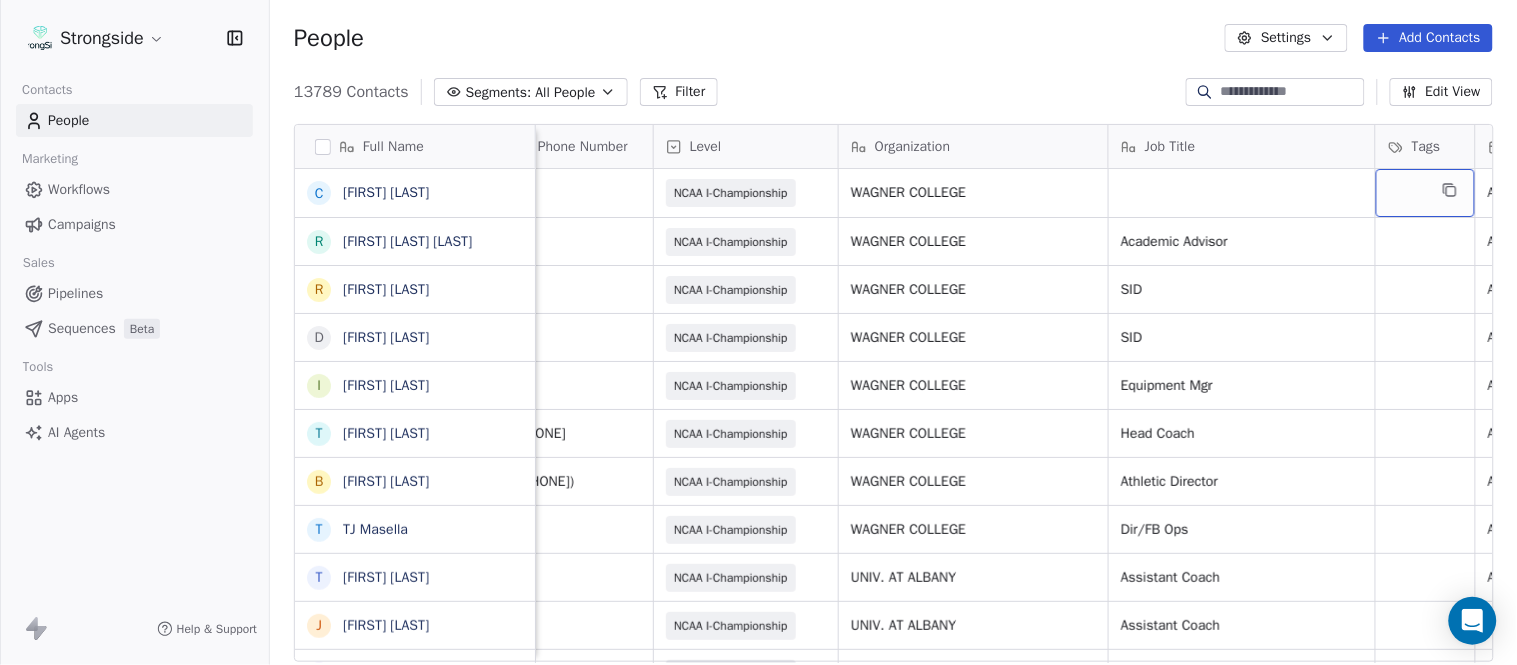 scroll, scrollTop: 0, scrollLeft: 528, axis: horizontal 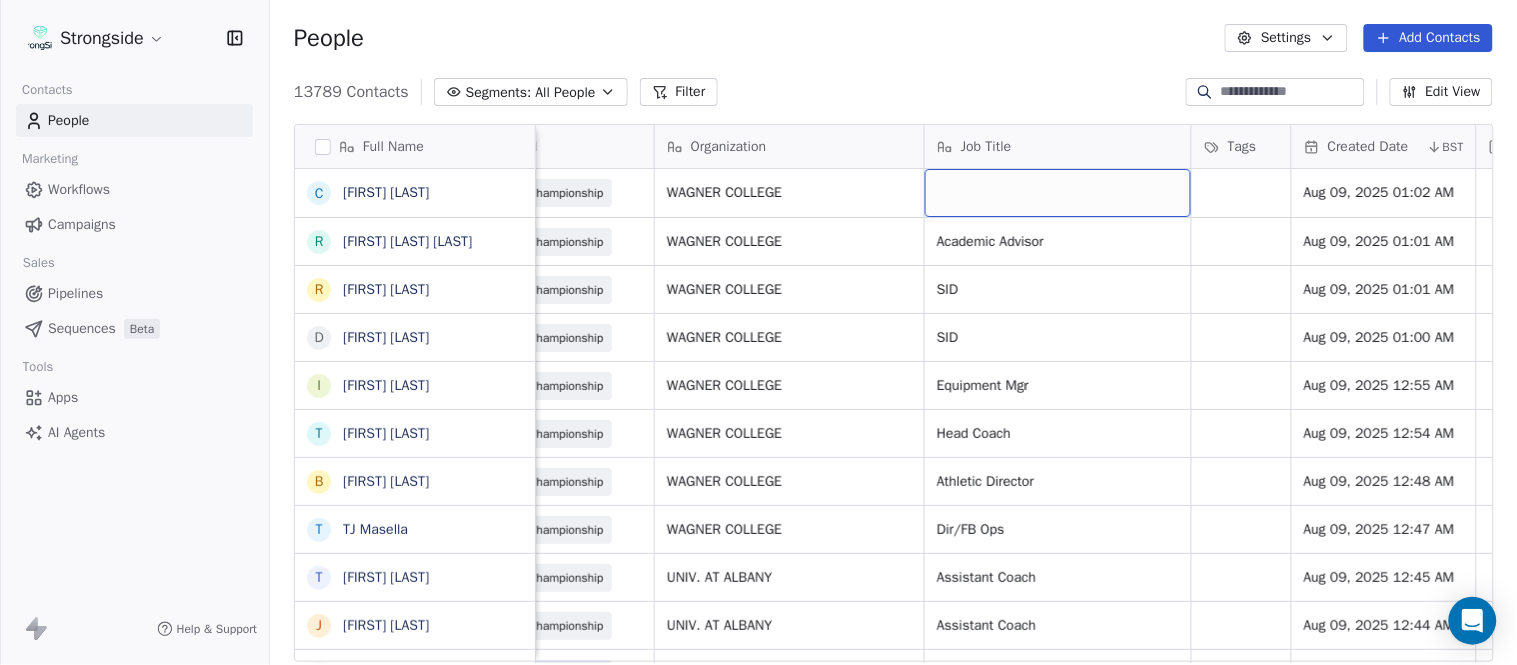 click at bounding box center (1058, 193) 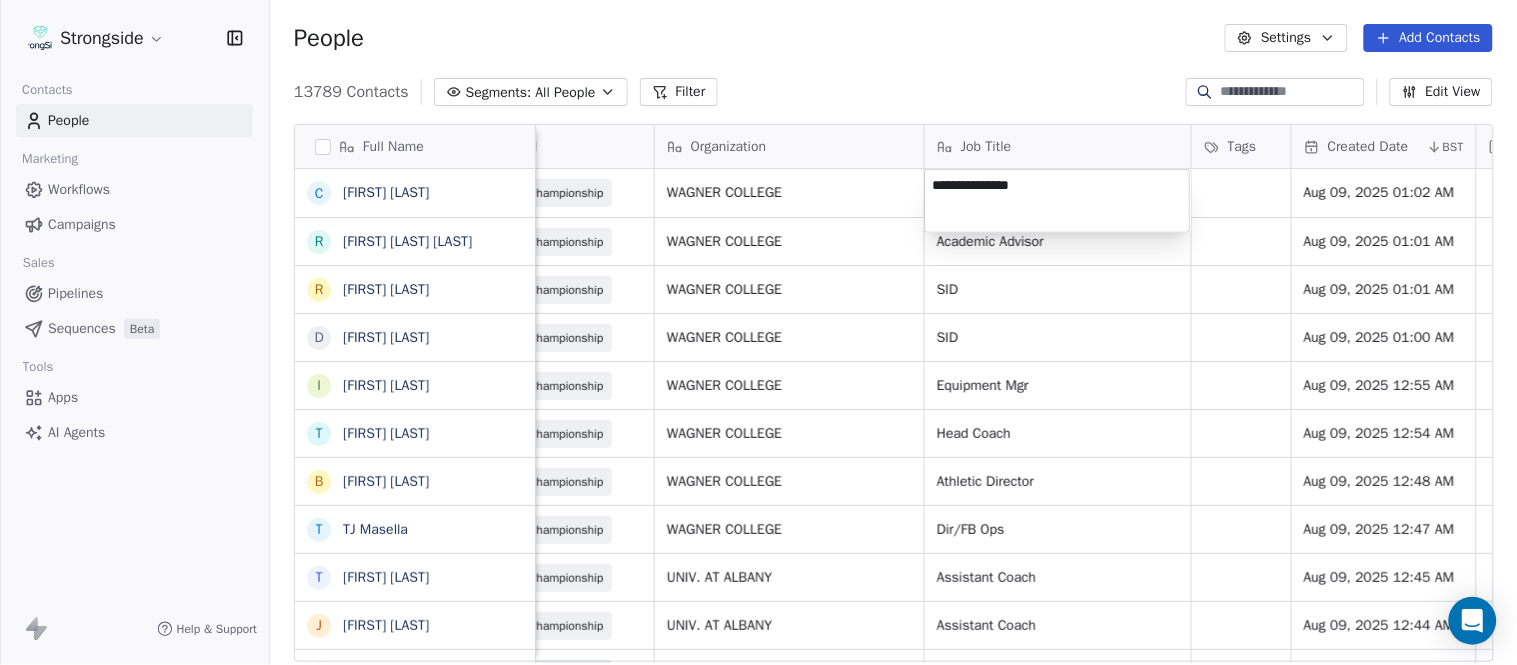 click on "Strongside Contacts People Marketing Workflows Campaigns Sales Pipelines Sequences Beta Tools Apps AI Agents Help & Support People Settings  Add Contacts 13789 Contacts Segments: All People Filter  Edit View Tag Add to Sequence Export Full Name C Christopher Gregory R Rodrigo Soto Gongora R Ryan Rosa D Dawson Hebert I Ilan Flores T Tom Masella B Brendan Fahey T TJ Masella T Triston Loomis J Jourdan Townsend D Diamond Weaver M Mike Livingston M Mikal Myers B Bill Nesselt W Will Fiacchi D Dave Bucar M Matthew Barber B Bryan Mannarino J Jennifer Carron C Casey Mae Filiaci T Taylor OConnor C Conor Rafferty J Jay Geiger J Jared Ambrose M Maryfrancis Keegan M Mark Benson B Brendan Smith C Chris Calabrese V Vic Cegles J Jon Simmons J Jordan Orlovsky Email Phone Number Level Organization Job Title Tags Created Date BST Status Priority Emails Auto Clicked Last Activity Date BST christopher.gregory@wagner.edu NCAA I-Championship WAGNER COLLEGE Aug 09, 2025 01:02 AM rodrigo.sotogongora@wagner.edu NCAA I-Championship" at bounding box center [758, 332] 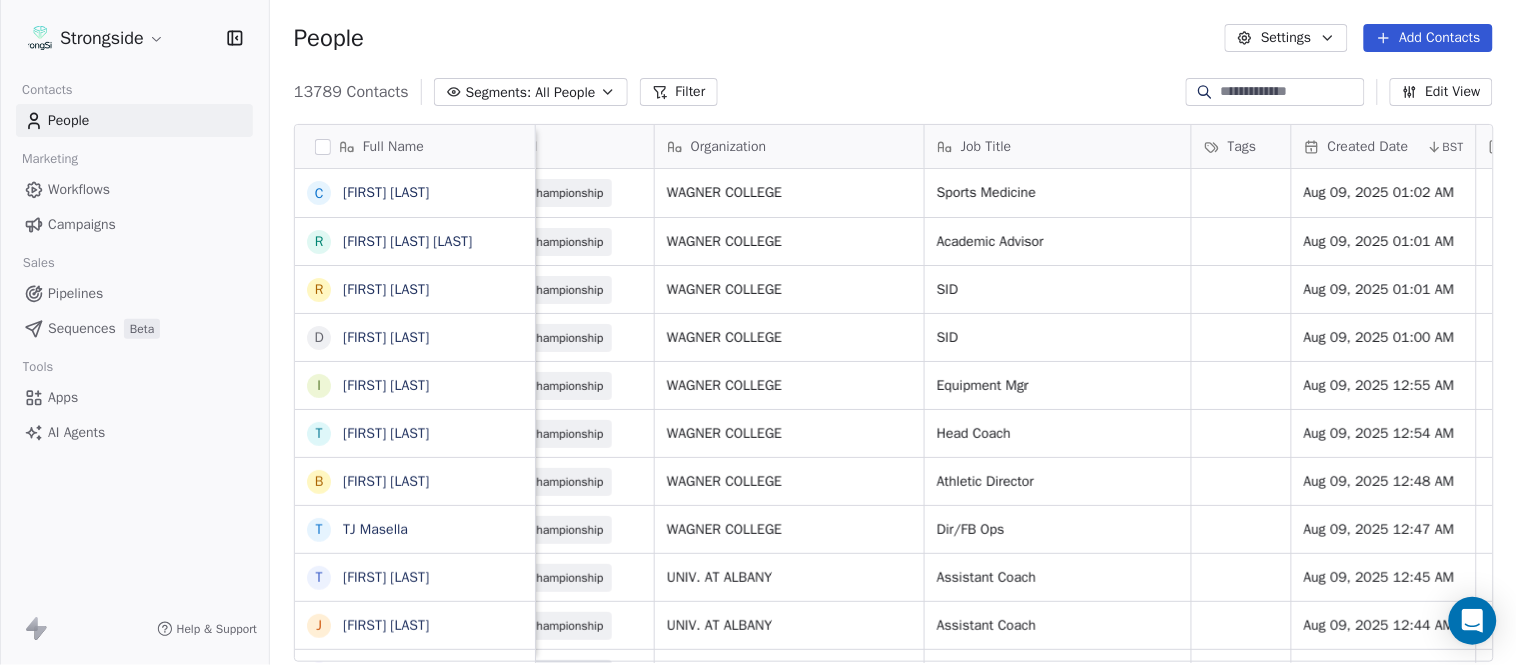 click on "Job Title" at bounding box center [1058, 146] 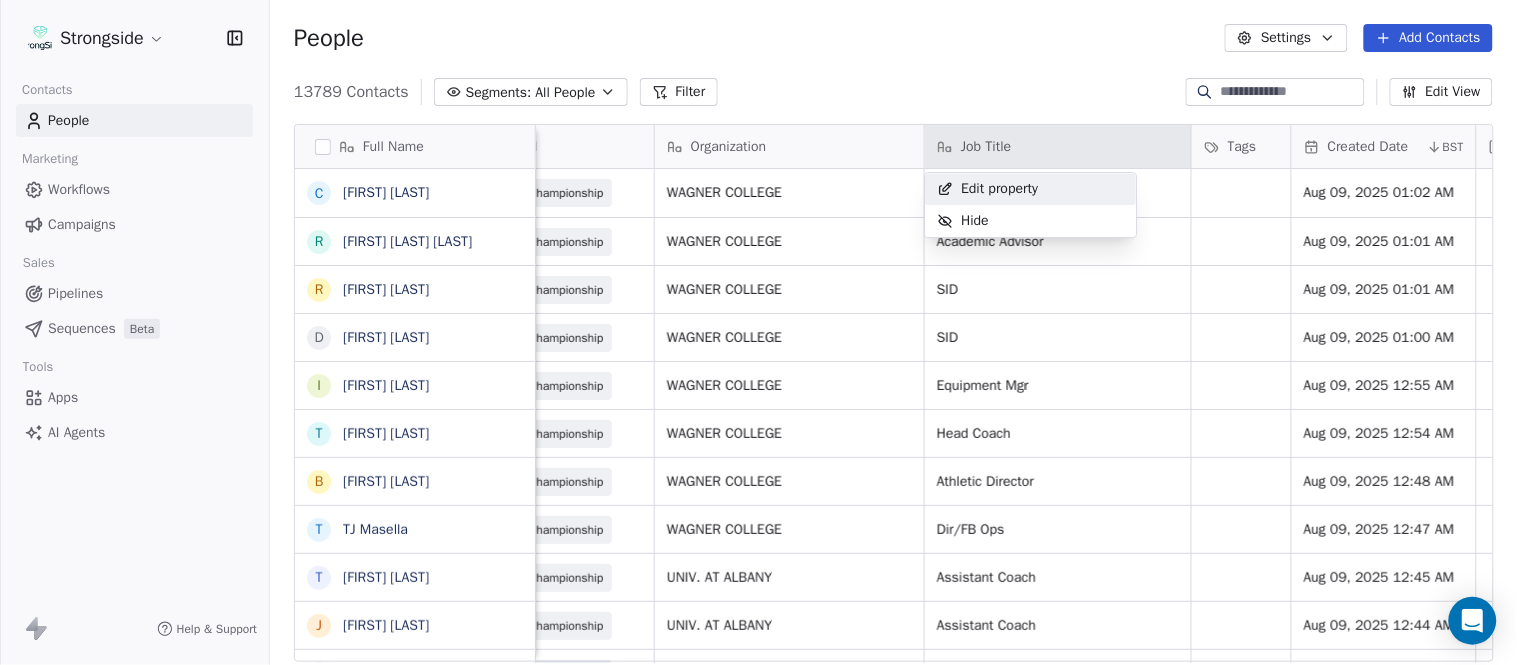 click on "Strongside Contacts People Marketing Workflows Campaigns Sales Pipelines Sequences Beta Tools Apps AI Agents Help & Support People Settings  Add Contacts 13789 Contacts Segments: All People Filter  Edit View Tag Add to Sequence Export Full Name C Christopher Gregory R Rodrigo Soto Gongora R Ryan Rosa D Dawson Hebert I Ilan Flores T Tom Masella B Brendan Fahey T TJ Masella T Triston Loomis J Jourdan Townsend D Diamond Weaver M Mike Livingston M Mikal Myers B Bill Nesselt W Will Fiacchi D Dave Bucar M Matthew Barber B Bryan Mannarino J Jennifer Carron C Casey Mae Filiaci T Taylor OConnor C Conor Rafferty J Jay Geiger J Jared Ambrose M Maryfrancis Keegan M Mark Benson B Brendan Smith C Chris Calabrese V Vic Cegles J Jon Simmons J Jordan Orlovsky Email Phone Number Level Organization Job Title Tags Created Date BST Status Priority Emails Auto Clicked Last Activity Date BST christopher.gregory@wagner.edu NCAA I-Championship WAGNER COLLEGE Sports Medicine Aug 09, 2025 01:02 AM rodrigo.sotogongora@wagner.edu SID" at bounding box center (758, 332) 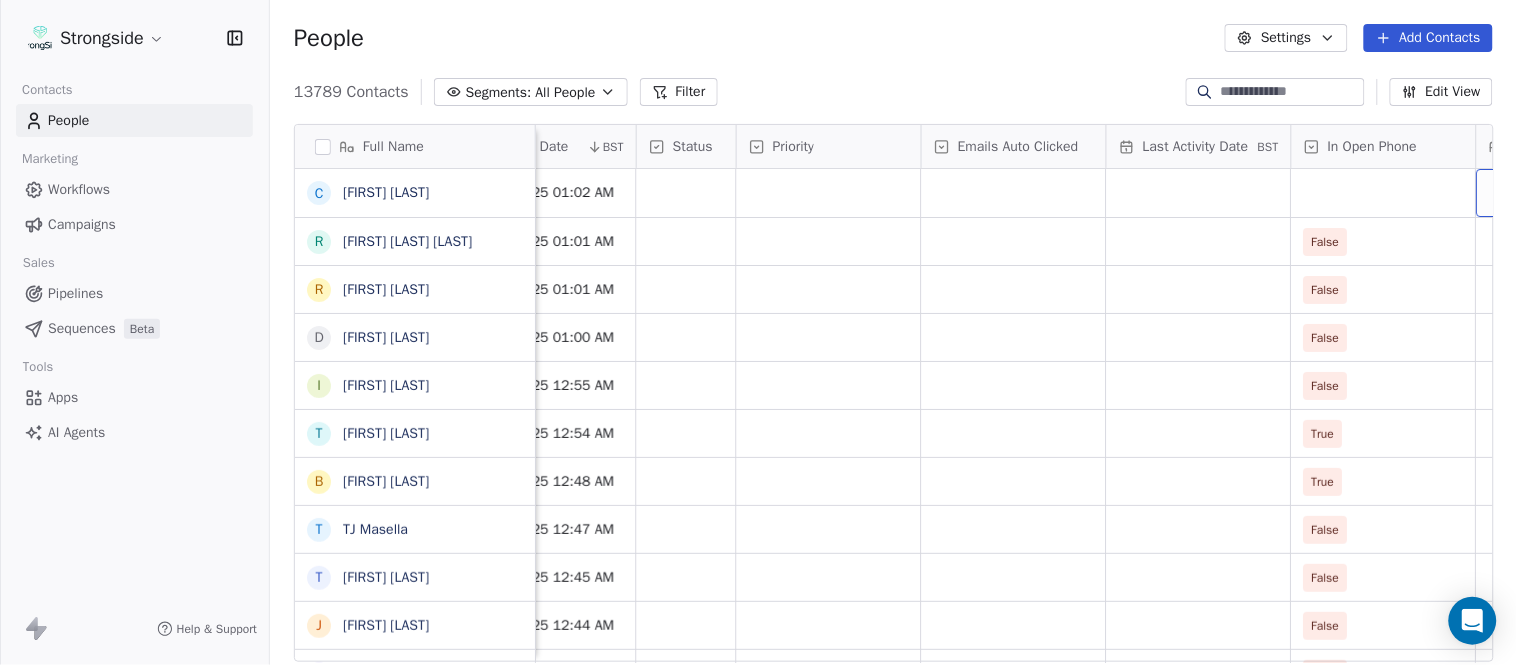 scroll, scrollTop: 0, scrollLeft: 1554, axis: horizontal 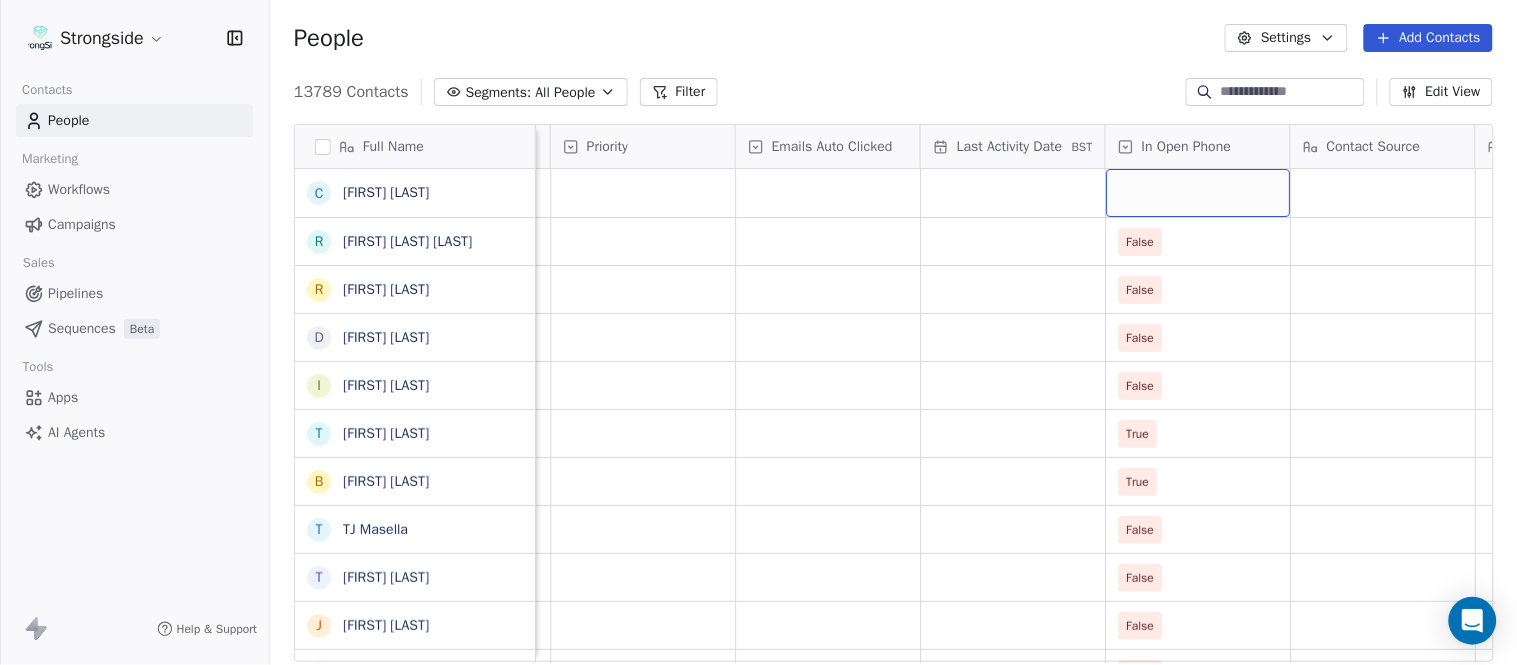 click at bounding box center [1198, 193] 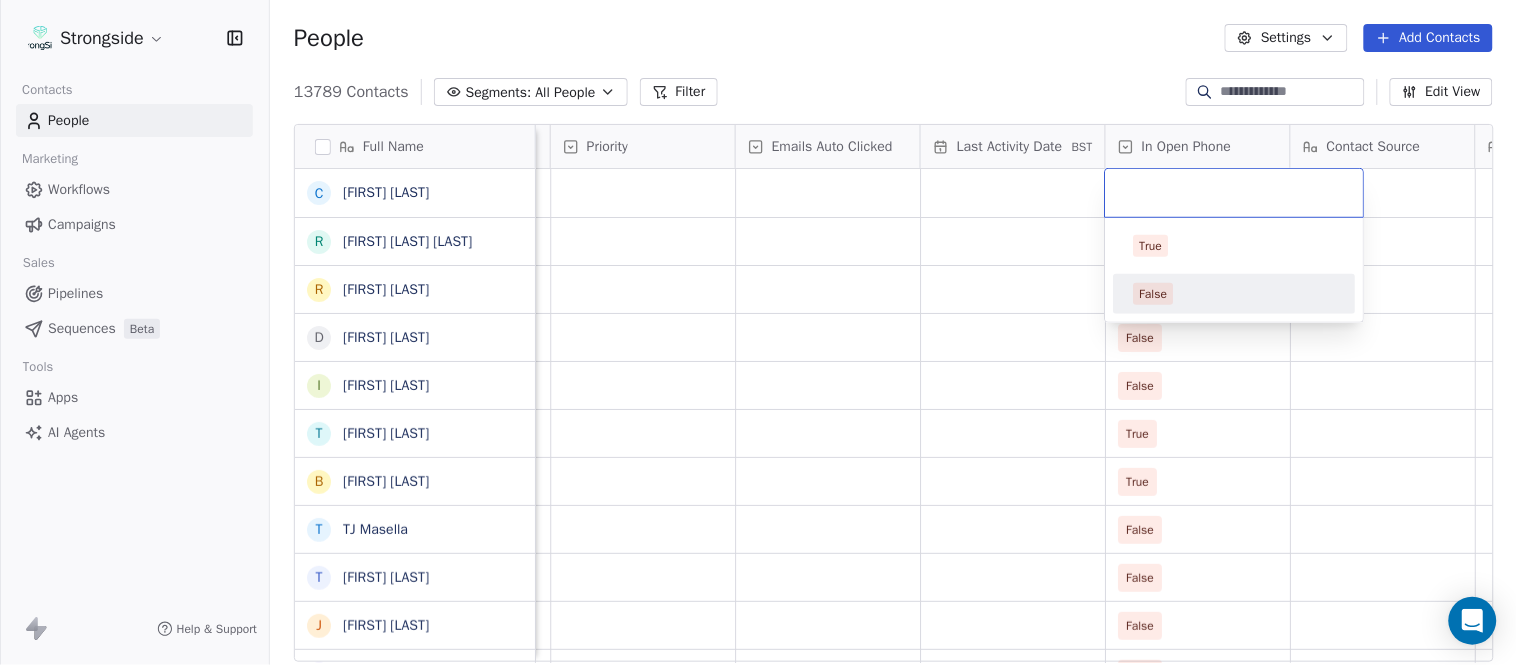 click on "False" at bounding box center [1235, 294] 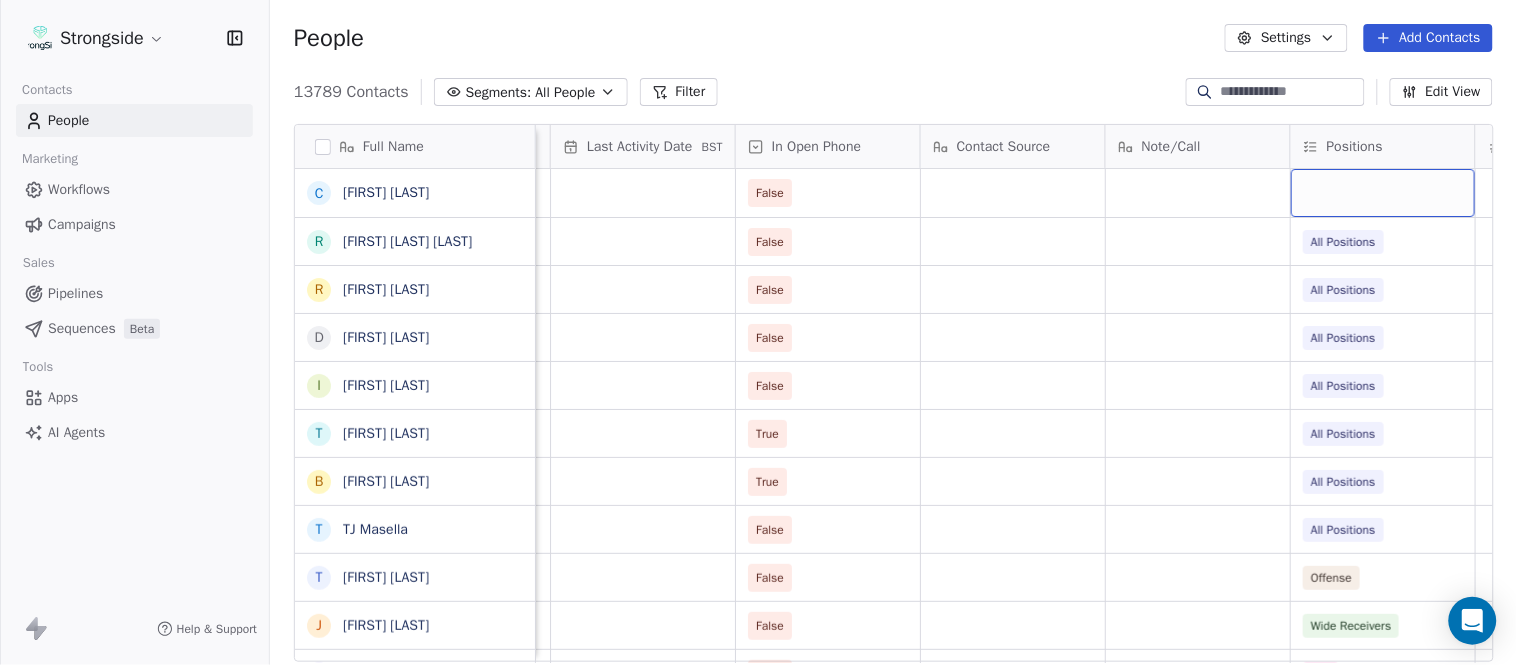 scroll, scrollTop: 0, scrollLeft: 2108, axis: horizontal 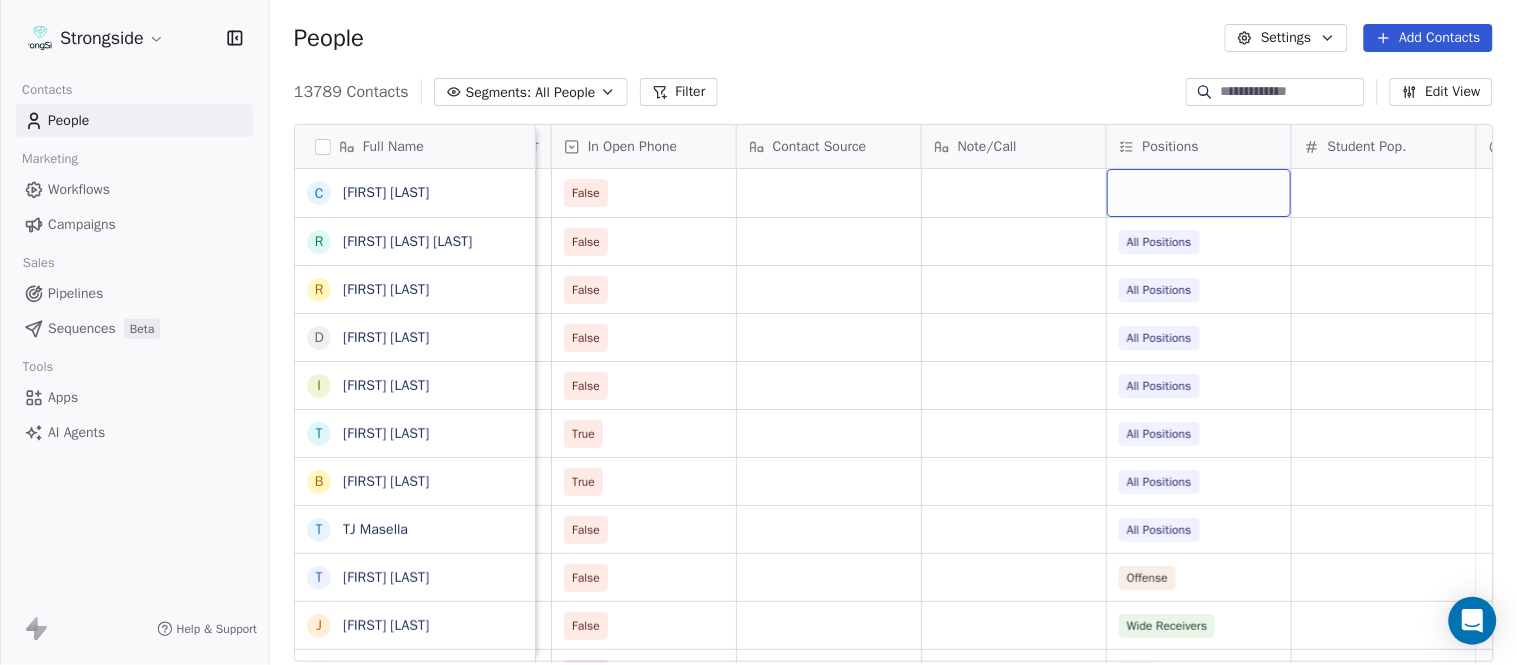 click at bounding box center (1199, 193) 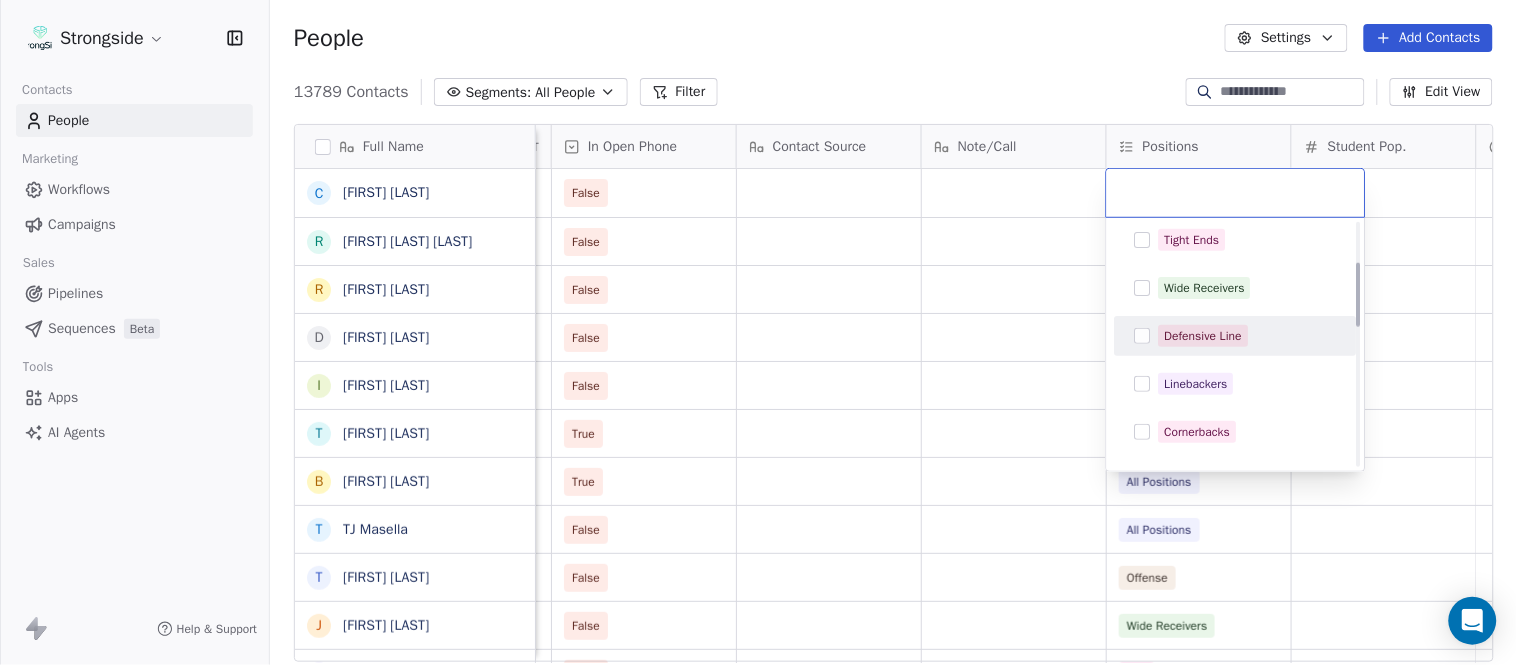 scroll, scrollTop: 444, scrollLeft: 0, axis: vertical 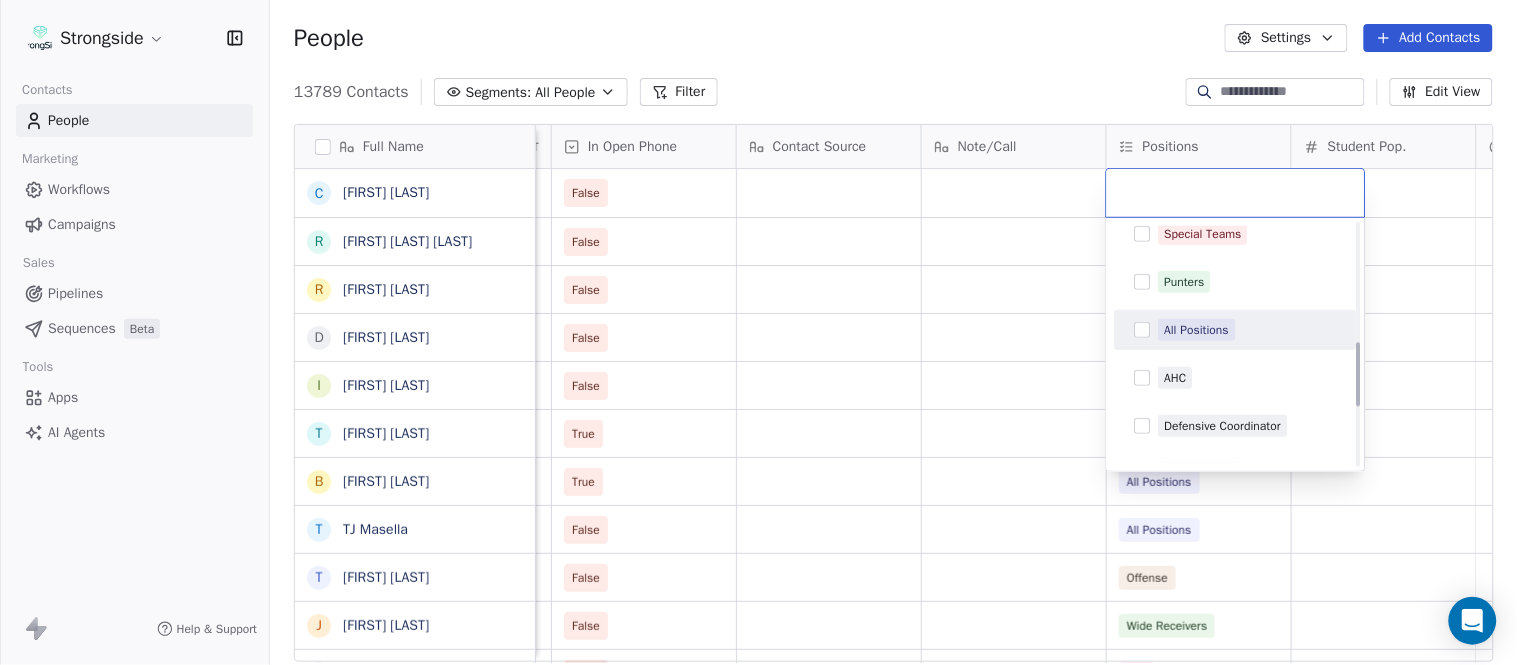 click on "All Positions" at bounding box center (1236, 330) 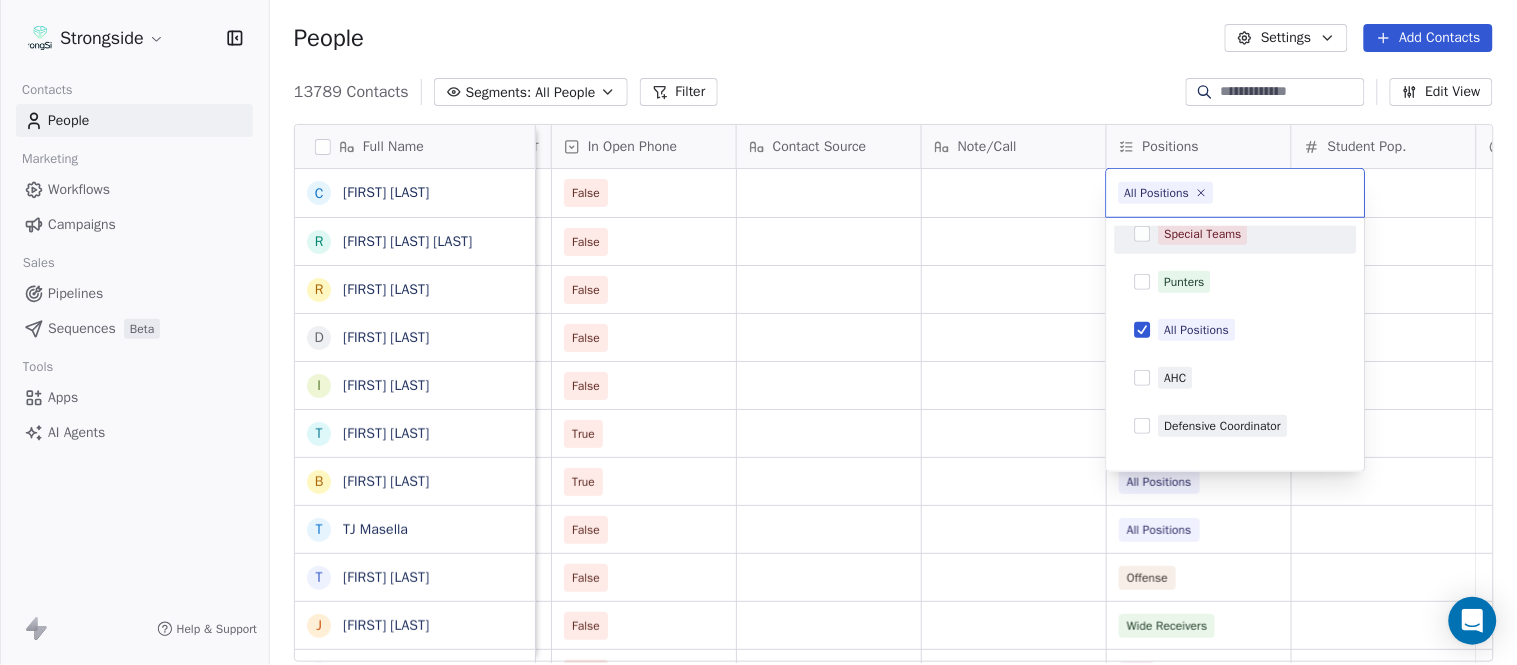 click on "Strongside Contacts People Marketing Workflows Campaigns Sales Pipelines Sequences Beta Tools Apps AI Agents Help & Support People Settings  Add Contacts 13789 Contacts Segments: All People Filter  Edit View Tag Add to Sequence Export Full Name C Christopher Gregory R Rodrigo Soto Gongora R Ryan Rosa D Dawson Hebert I Ilan Flores T Tom Masella B Brendan Fahey T TJ Masella T Triston Loomis J Jourdan Townsend D Diamond Weaver M Mike Livingston M Mikal Myers B Bill Nesselt W Will Fiacchi D Dave Bucar M Matthew Barber B Bryan Mannarino J Jennifer Carron C Casey Mae Filiaci T Taylor OConnor C Conor Rafferty J Jay Geiger J Jared Ambrose M Maryfrancis Keegan M Mark Benson B Brendan Smith C Chris Calabrese V Vic Cegles J Jon Simmons J Jordan Orlovsky Status Priority Emails Auto Clicked Last Activity Date BST In Open Phone Contact Source Note/Call Positions Student Pop. Lead Account   False   False All Positions   False All Positions   False All Positions   False All Positions   True All Positions   True   False" at bounding box center (758, 332) 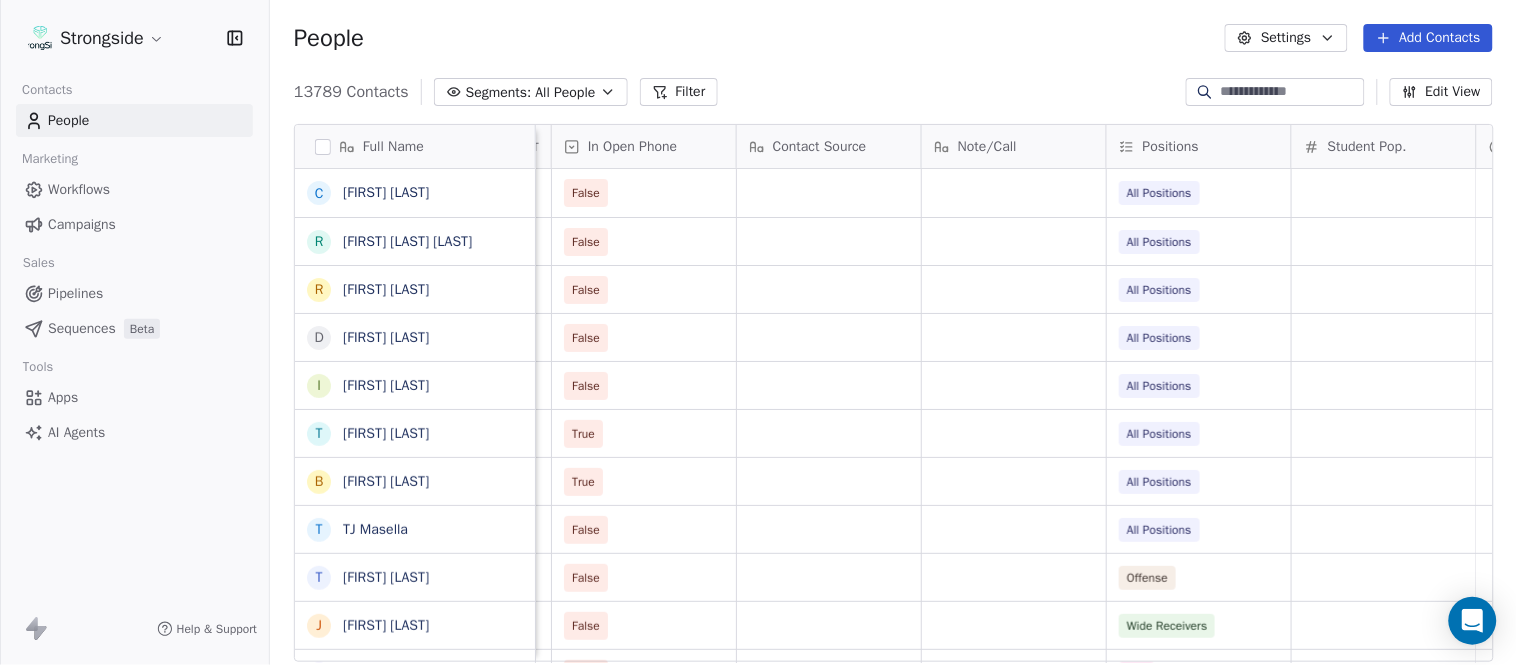 scroll, scrollTop: 0, scrollLeft: 0, axis: both 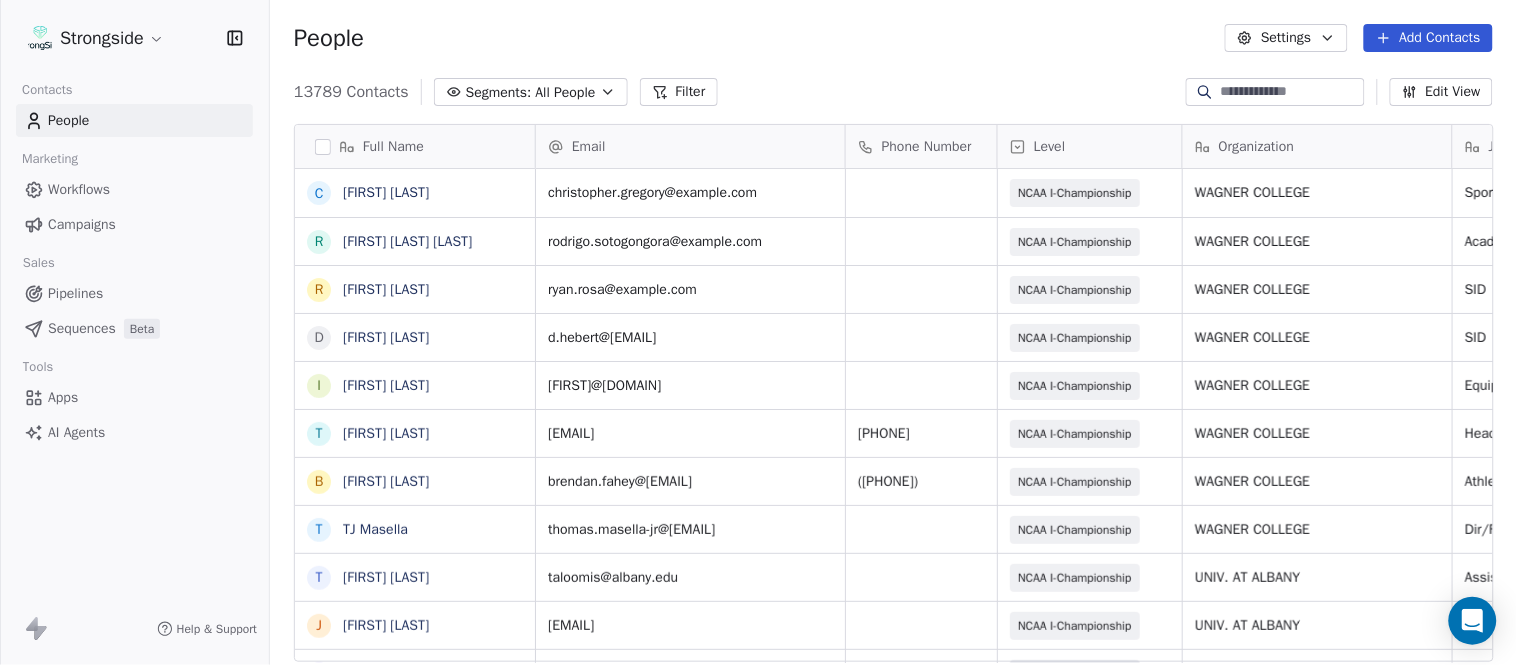 click on "Add Contacts" at bounding box center [1428, 38] 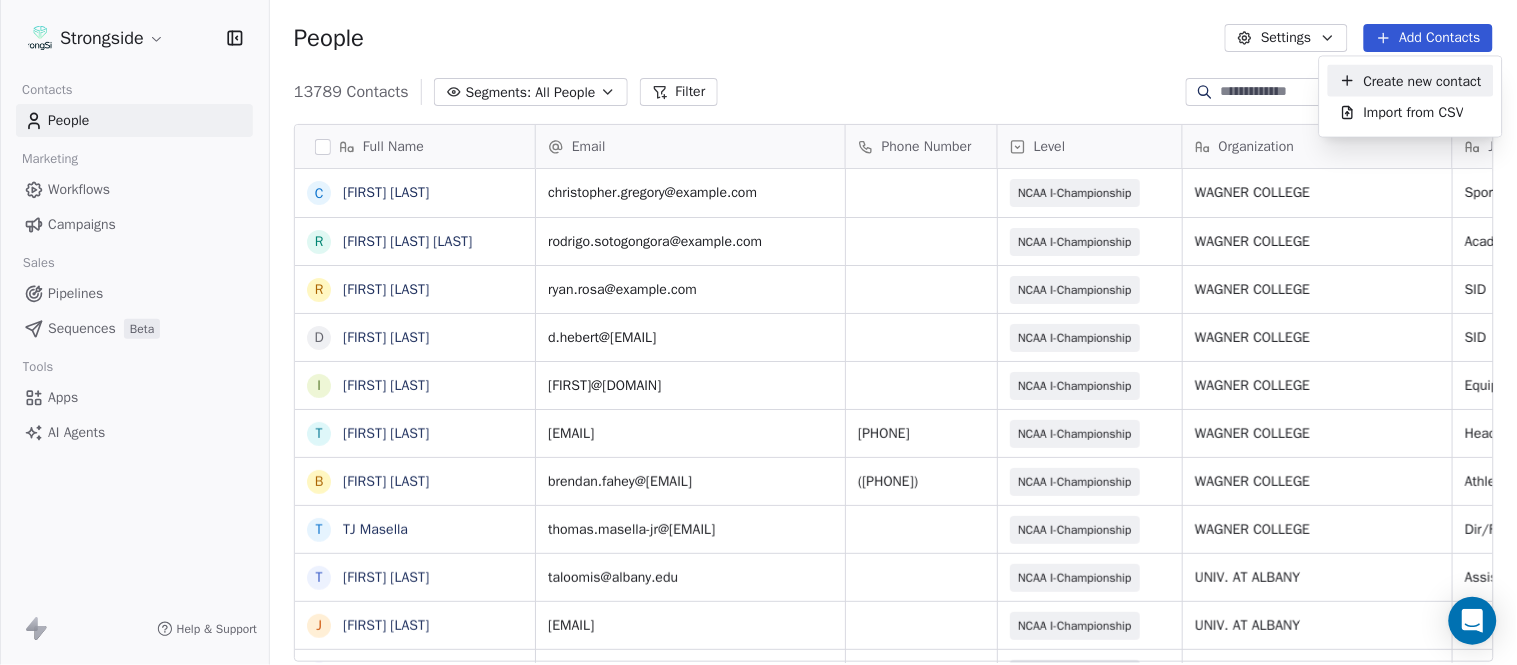 click on "Create new contact" at bounding box center (1423, 80) 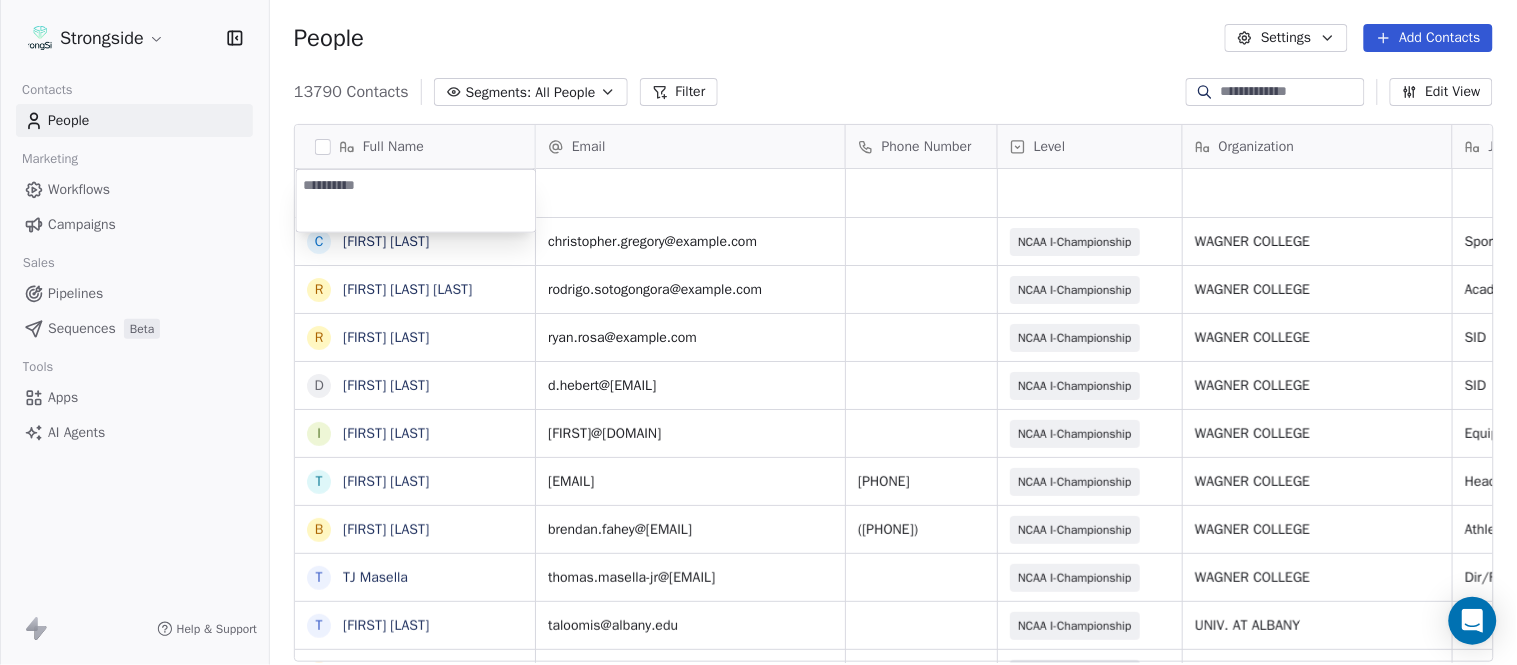 type on "**********" 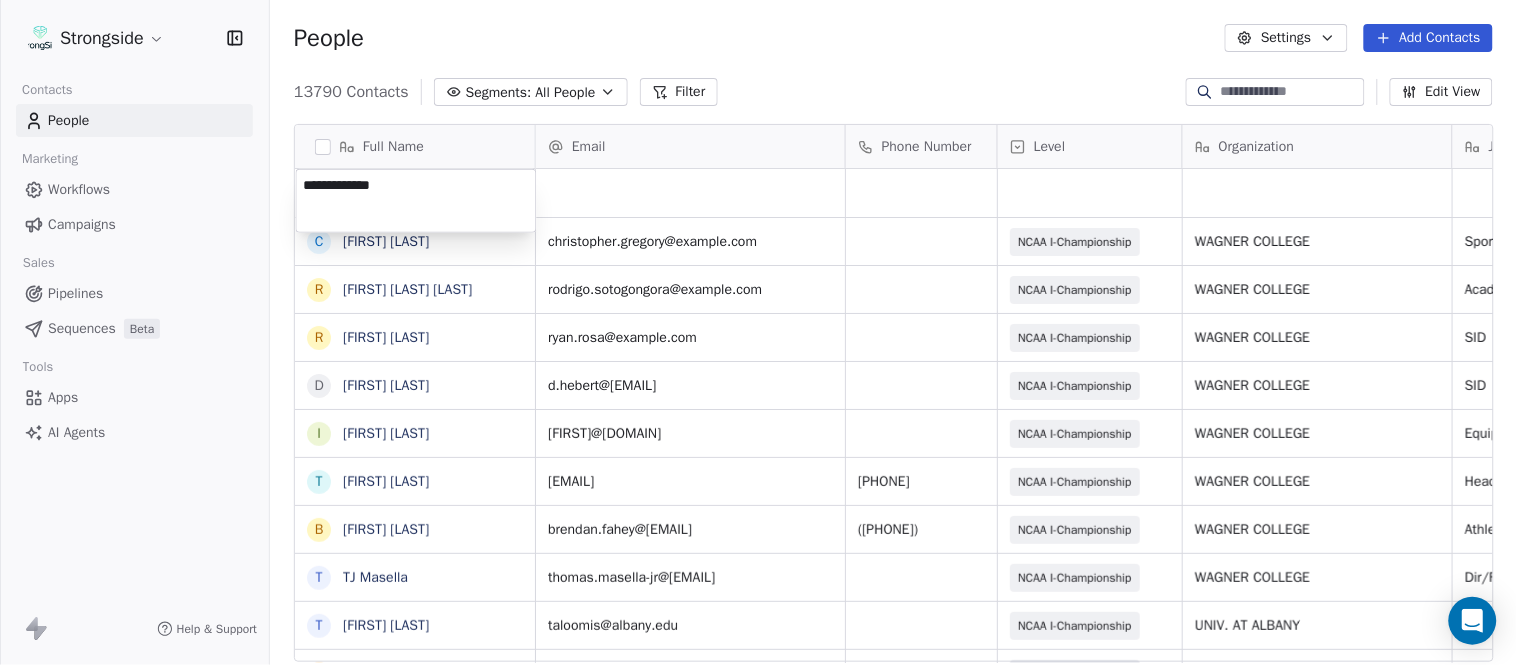 click on "Strongside Contacts People Marketing Workflows Campaigns Sales Pipelines Sequences Beta Tools Apps AI Agents Help & Support People Settings  Add Contacts 13790 Contacts Segments: All People Filter  Edit View Tag Add to Sequence Export Full Name C Christopher Gregory R Rodrigo Soto Gongora R Ryan Rosa D Dawson Hebert I Ilan Flores T Tom Masella B Brendan Fahey T TJ Masella T Triston Loomis J Jourdan Townsend D Diamond Weaver M Mike Livingston M Mikal Myers B Bill Nesselt W Will Fiacchi D Dave Bucar M Matthew Barber B Bryan Mannarino J Jennifer Carron C Casey Mae Filiaci T Taylor OConnor C Conor Rafferty J Jay Geiger J Jared Ambrose M Maryfrancis Keegan M Mark Benson B Brendan Smith C Chris Calabrese V Vic Cegles J Jon Simmons Email Phone Number Level Organization Job Title Tags Created Date BST Status Aug 09, 2025 01:04 AM christopher.gregory@wagner.edu NCAA I-Championship WAGNER COLLEGE Sports Medicine Aug 09, 2025 01:02 AM rodrigo.sotogongora@wagner.edu NCAA I-Championship WAGNER COLLEGE Academic Advisor" at bounding box center [758, 332] 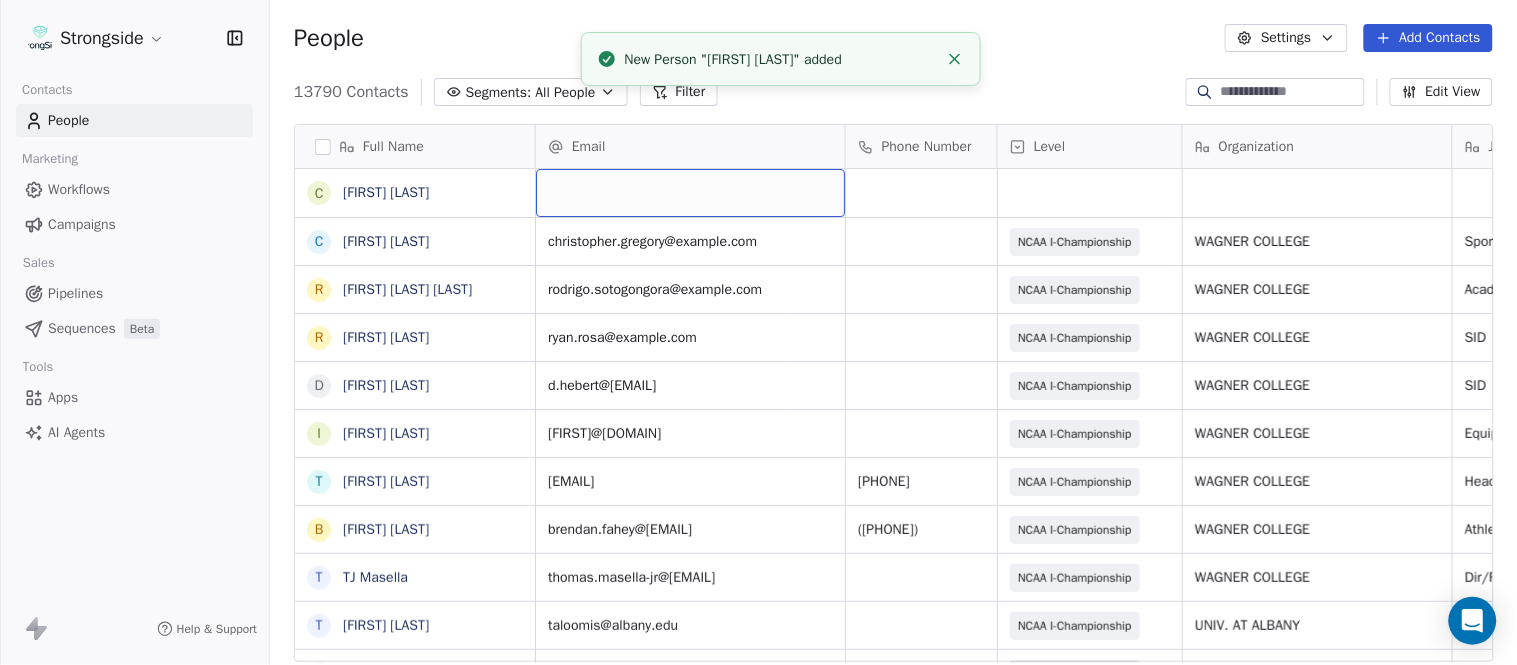 click at bounding box center [690, 193] 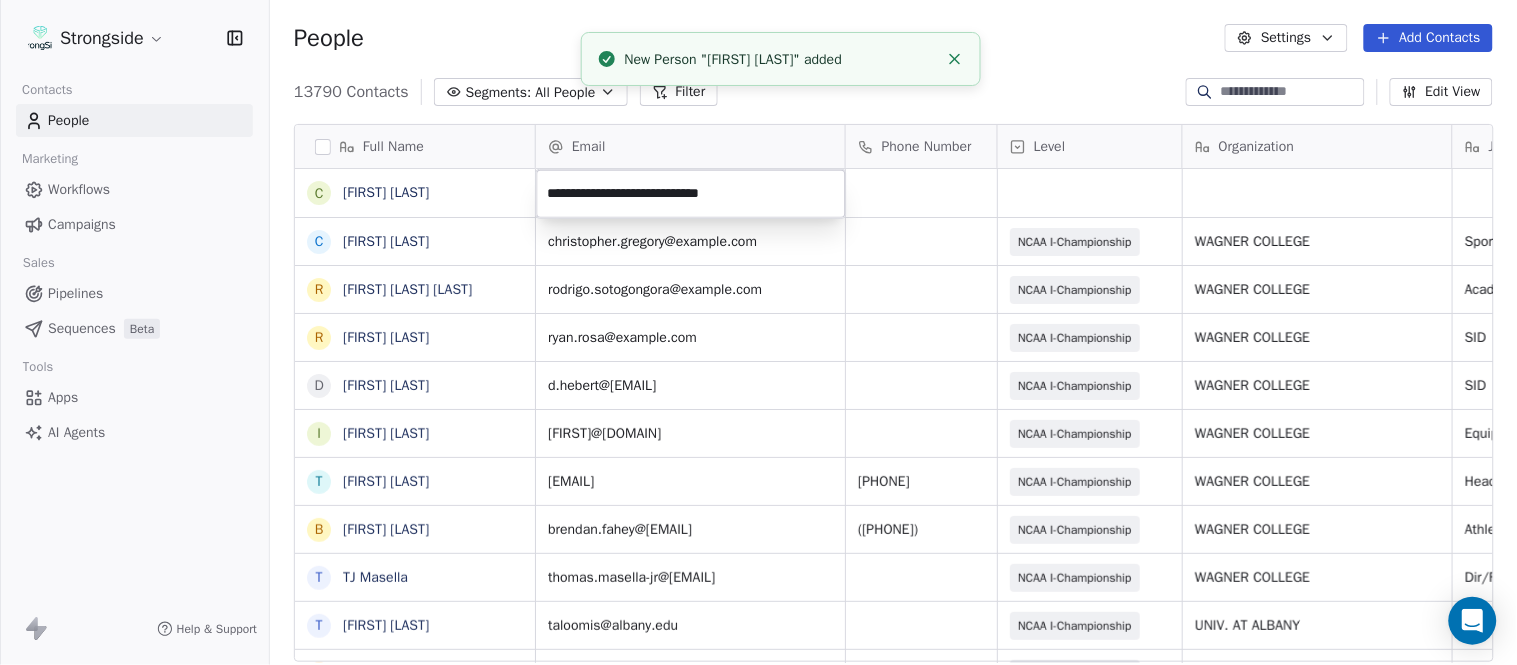 click on "Strongside Contacts People Marketing Workflows Campaigns Sales Pipelines Sequences Beta Tools Apps AI Agents Help & Support People Settings  Add Contacts 13790 Contacts Segments: All People Filter  Edit View Tag Add to Sequence Export Full Name C Chris Cordova C Christopher Gregory R Rodrigo Soto Gongora R Ryan Rosa D Dawson Hebert I Ilan Flores T Tom Masella B Brendan Fahey T TJ Masella T Triston Loomis J Jourdan Townsend D Diamond Weaver M Mike Livingston M Mikal Myers B Bill Nesselt W Will Fiacchi D Dave Bucar M Matthew Barber B Bryan Mannarino J Jennifer Carron C Casey Mae Filiaci T Taylor OConnor C Conor Rafferty J Jay Geiger J Jared Ambrose M Maryfrancis Keegan M Mark Benson B Brendan Smith C Chris Calabrese V Vic Cegles J Jon Simmons Email Phone Number Level Organization Job Title Tags Created Date BST Status Aug 09, 2025 01:04 AM christopher.gregory@wagner.edu NCAA I-Championship WAGNER COLLEGE Sports Medicine Aug 09, 2025 01:02 AM rodrigo.sotogongora@wagner.edu NCAA I-Championship WAGNER COLLEGE" at bounding box center [758, 332] 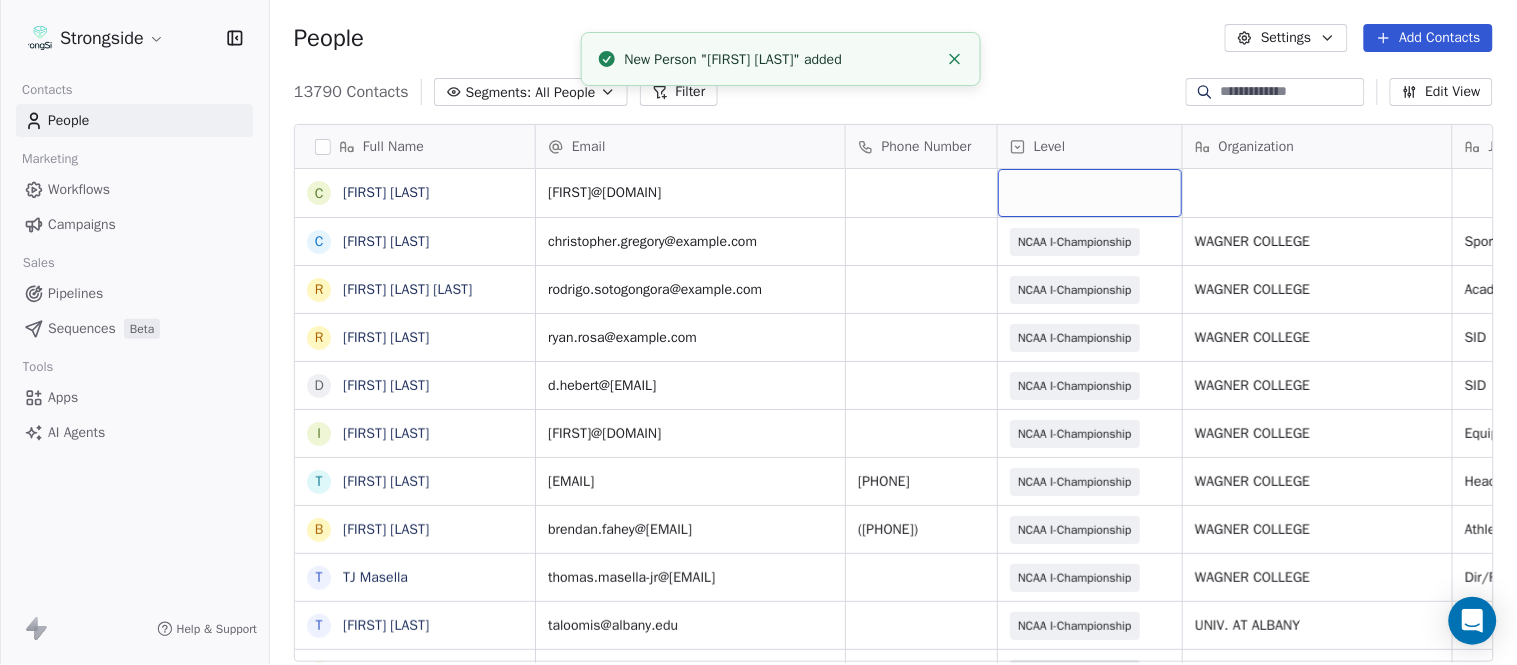 click at bounding box center (1090, 193) 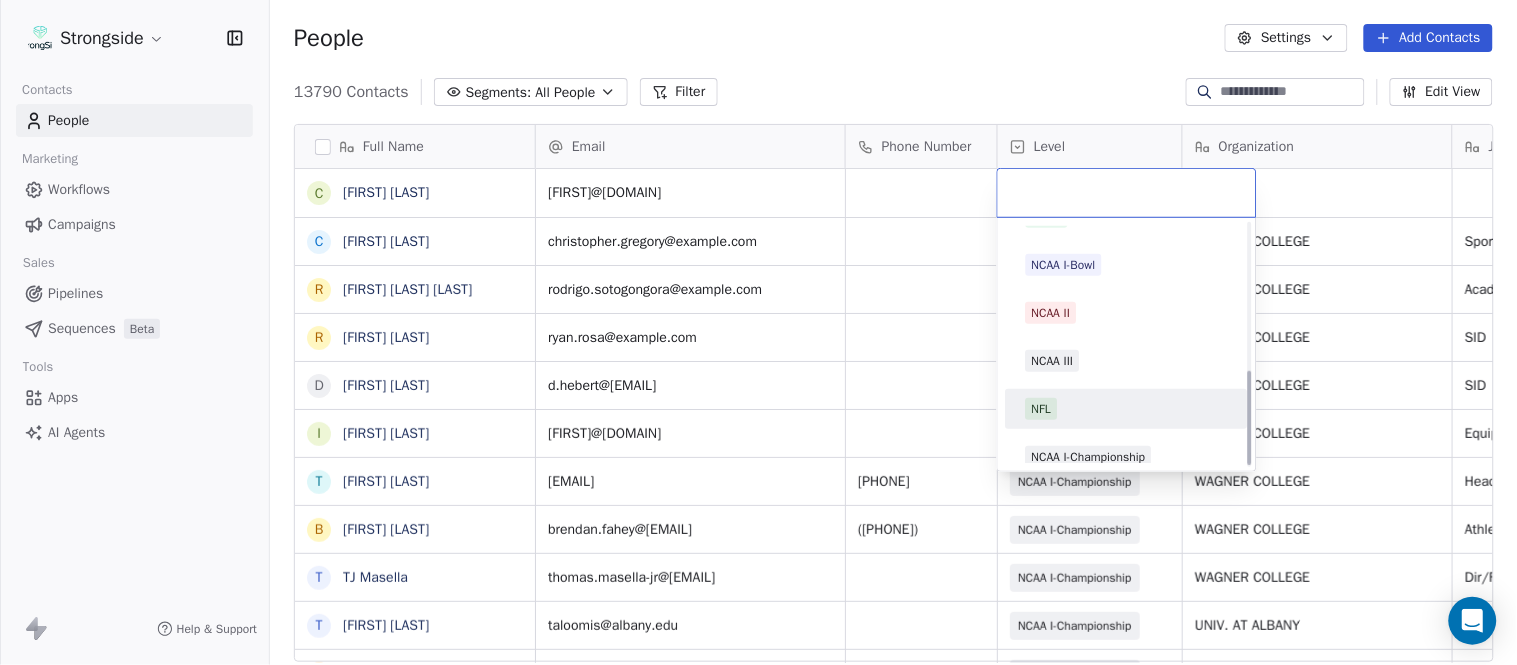 scroll, scrollTop: 378, scrollLeft: 0, axis: vertical 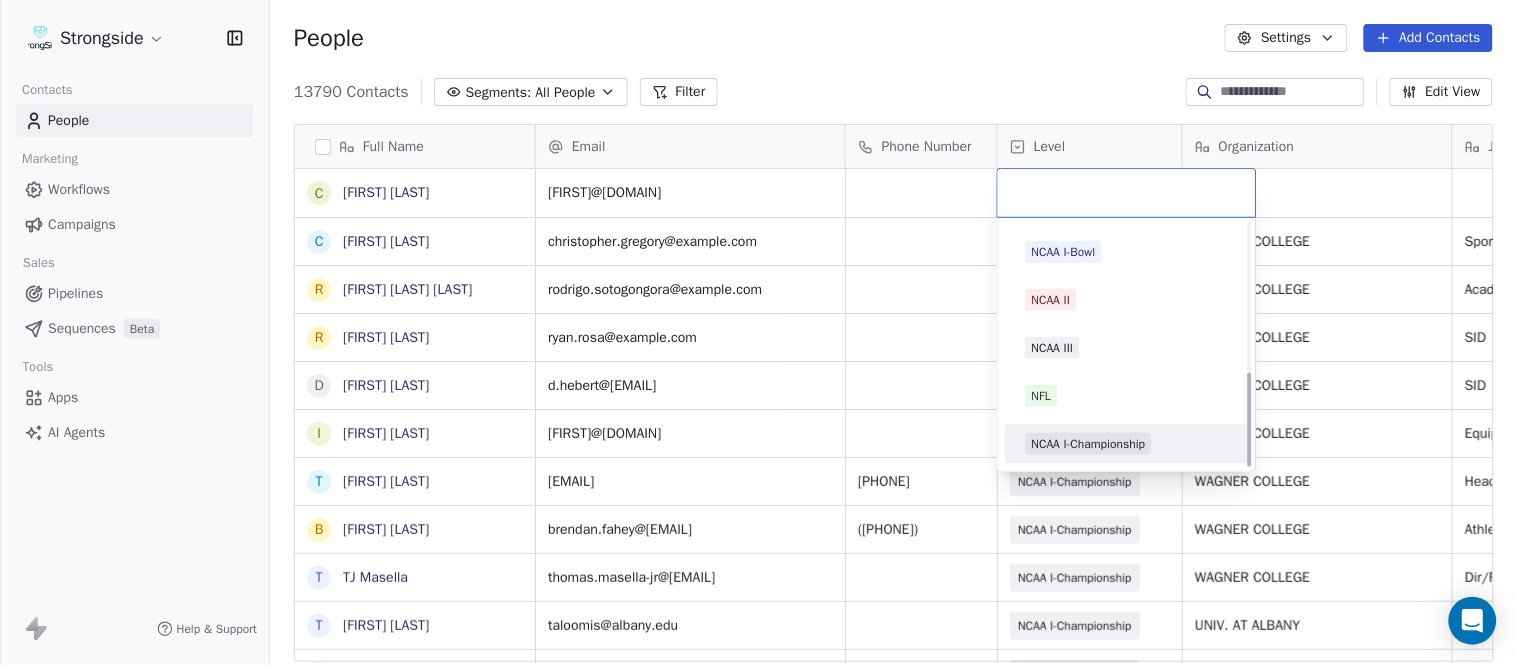 click on "NCAA I-Championship" at bounding box center [1089, 444] 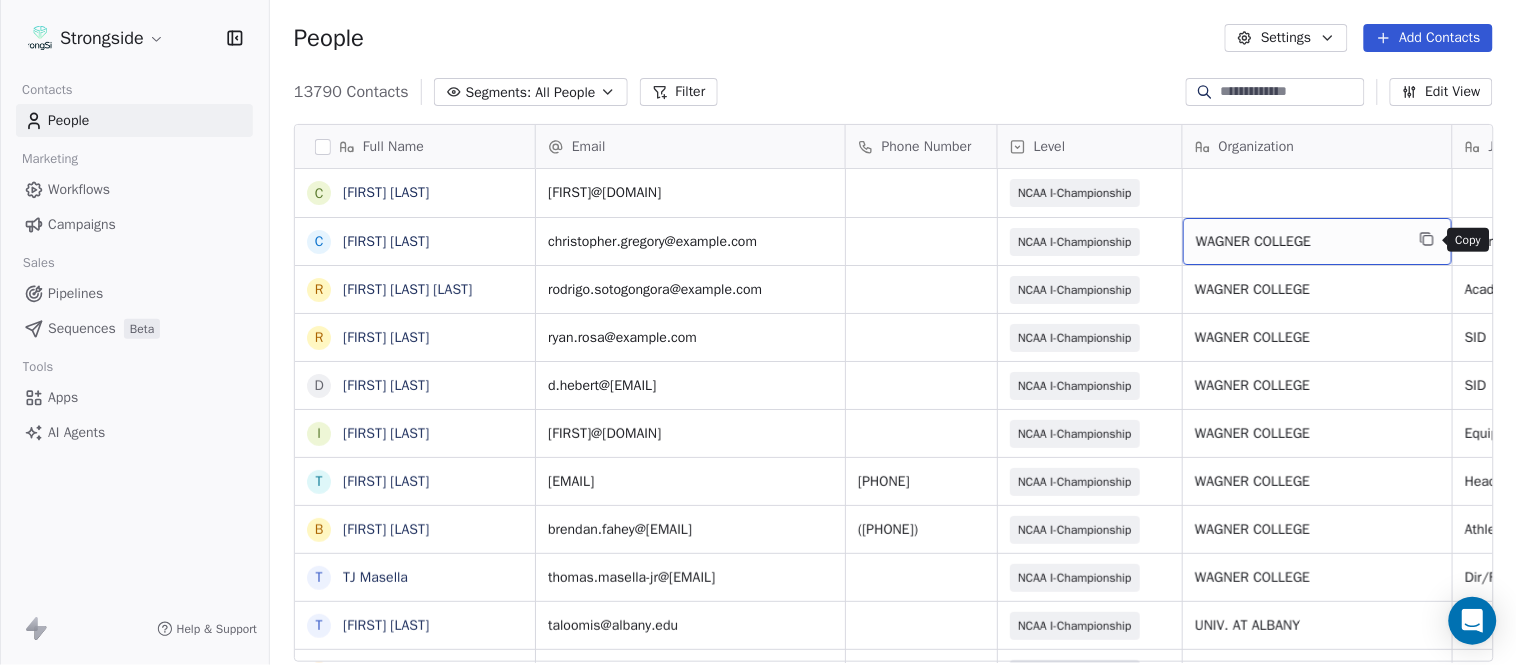 click 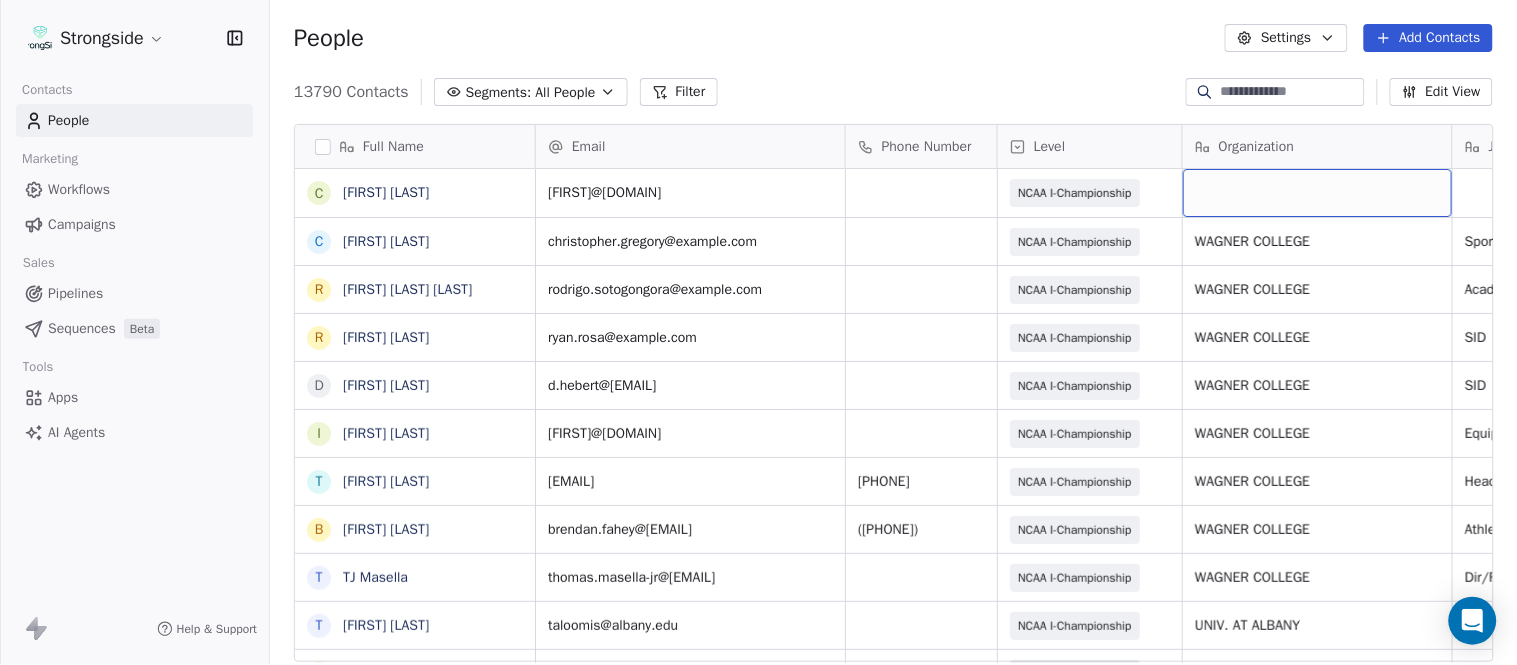 click at bounding box center (1317, 193) 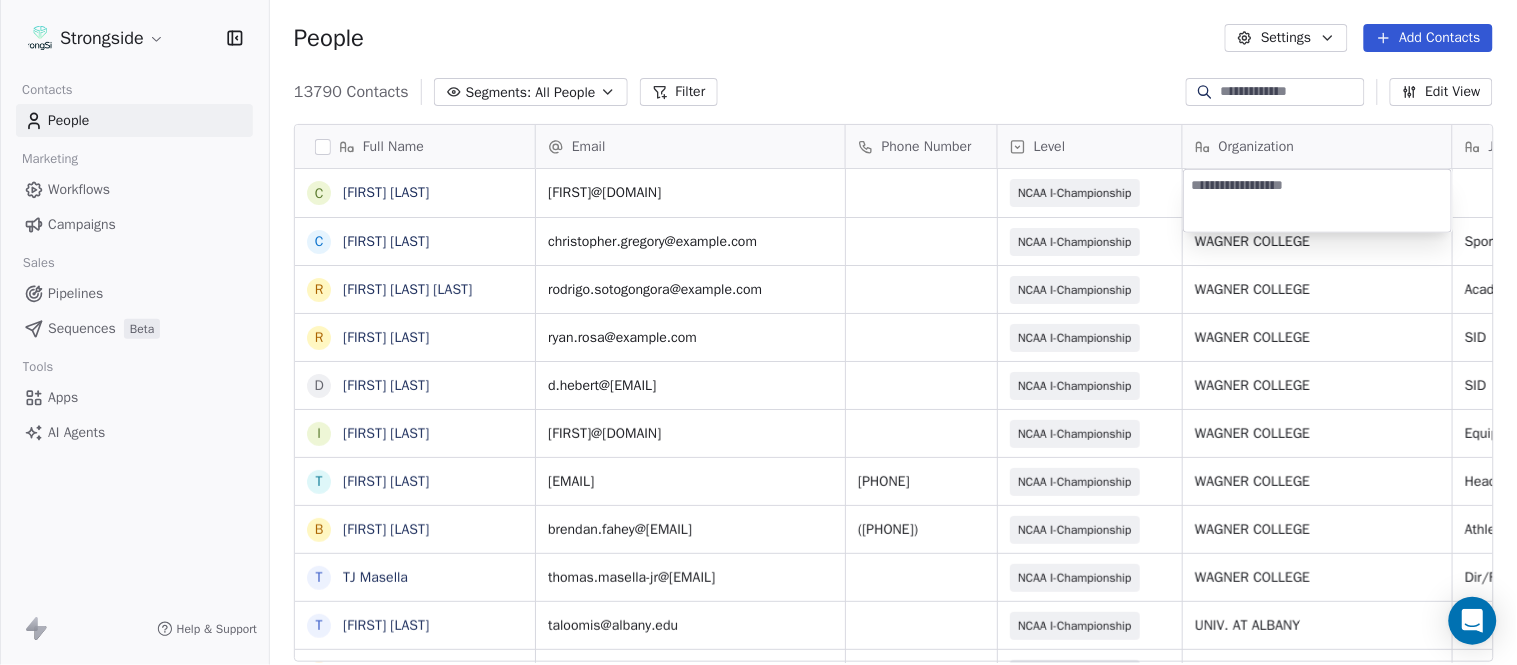 type on "**********" 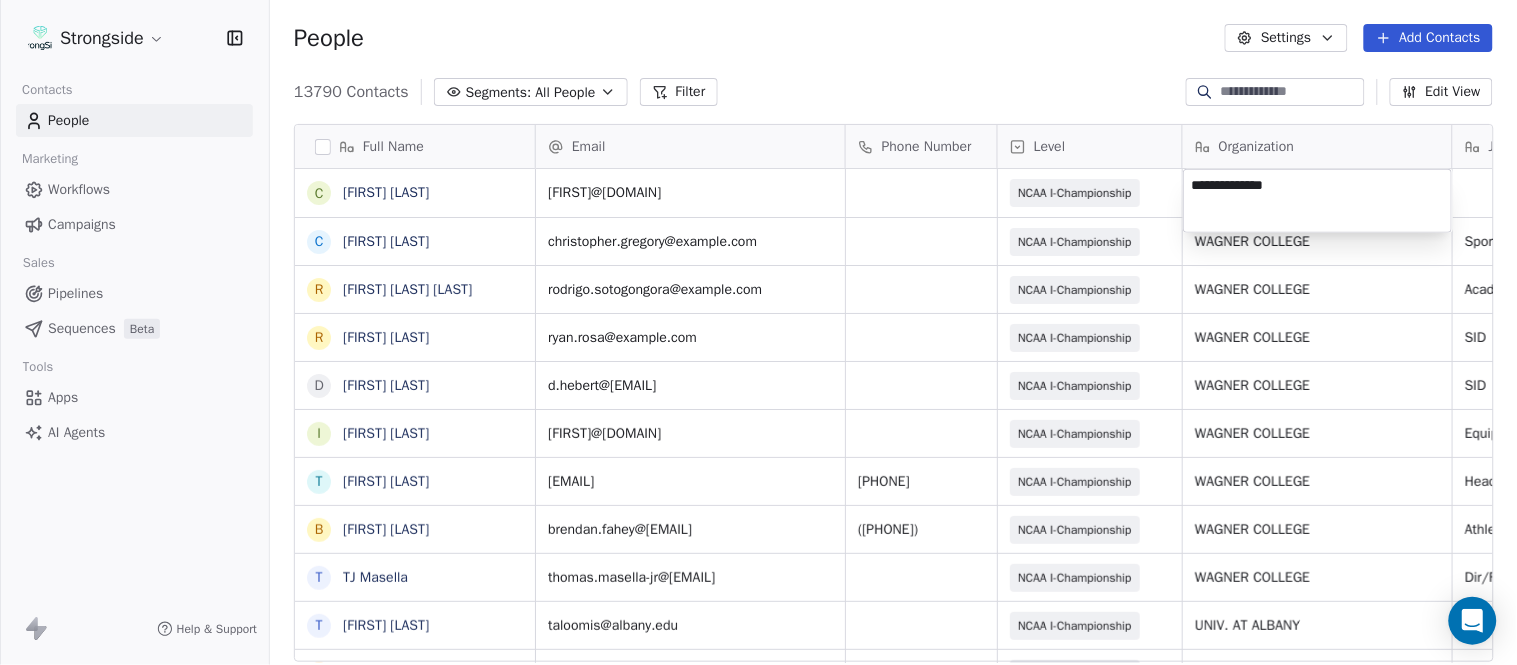 click on "Strongside Contacts People Marketing Workflows Campaigns Sales Pipelines Sequences Beta Tools Apps AI Agents Help & Support People Settings  Add Contacts 13790 Contacts Segments: All People Filter  Edit View Tag Add to Sequence Export Full Name C Chris Cordova C Christopher Gregory R Rodrigo Soto Gongora R Ryan Rosa D Dawson Hebert I Ilan Flores T Tom Masella B Brendan Fahey T TJ Masella T Triston Loomis J Jourdan Townsend D Diamond Weaver M Mike Livingston M Mikal Myers B Bill Nesselt W Will Fiacchi D Dave Bucar M Matthew Barber B Bryan Mannarino J Jennifer Carron C Casey Mae Filiaci T Taylor OConnor C Conor Rafferty J Jay Geiger J Jared Ambrose M Maryfrancis Keegan M Mark Benson B Brendan Smith C Chris Calabrese V Vic Cegles J Jon Simmons Email Phone Number Level Organization Job Title Tags Created Date BST Status christopher.cordova@wagner.edu NCAA I-Championship Aug 09, 2025 01:04 AM christopher.gregory@wagner.edu NCAA I-Championship WAGNER COLLEGE Sports Medicine Aug 09, 2025 01:02 AM WAGNER COLLEGE" at bounding box center (758, 332) 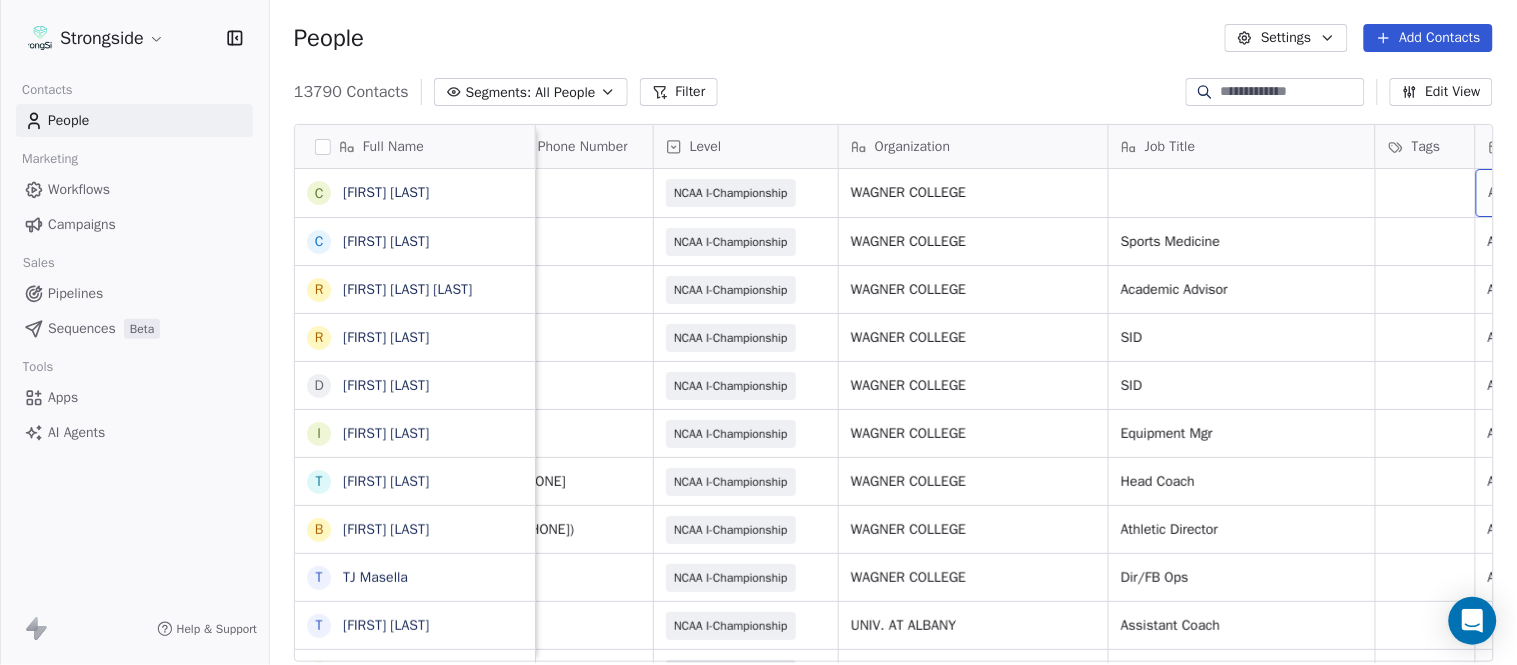scroll, scrollTop: 0, scrollLeft: 528, axis: horizontal 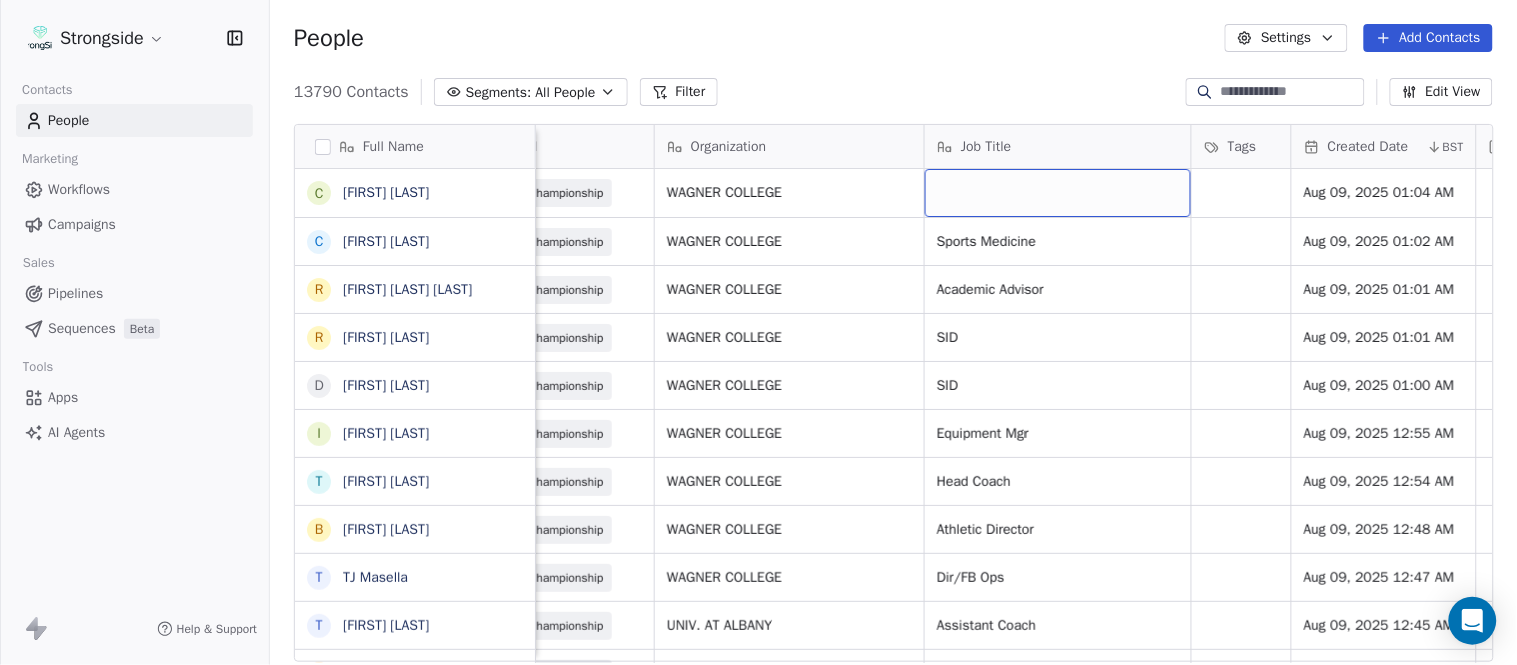click at bounding box center (1058, 193) 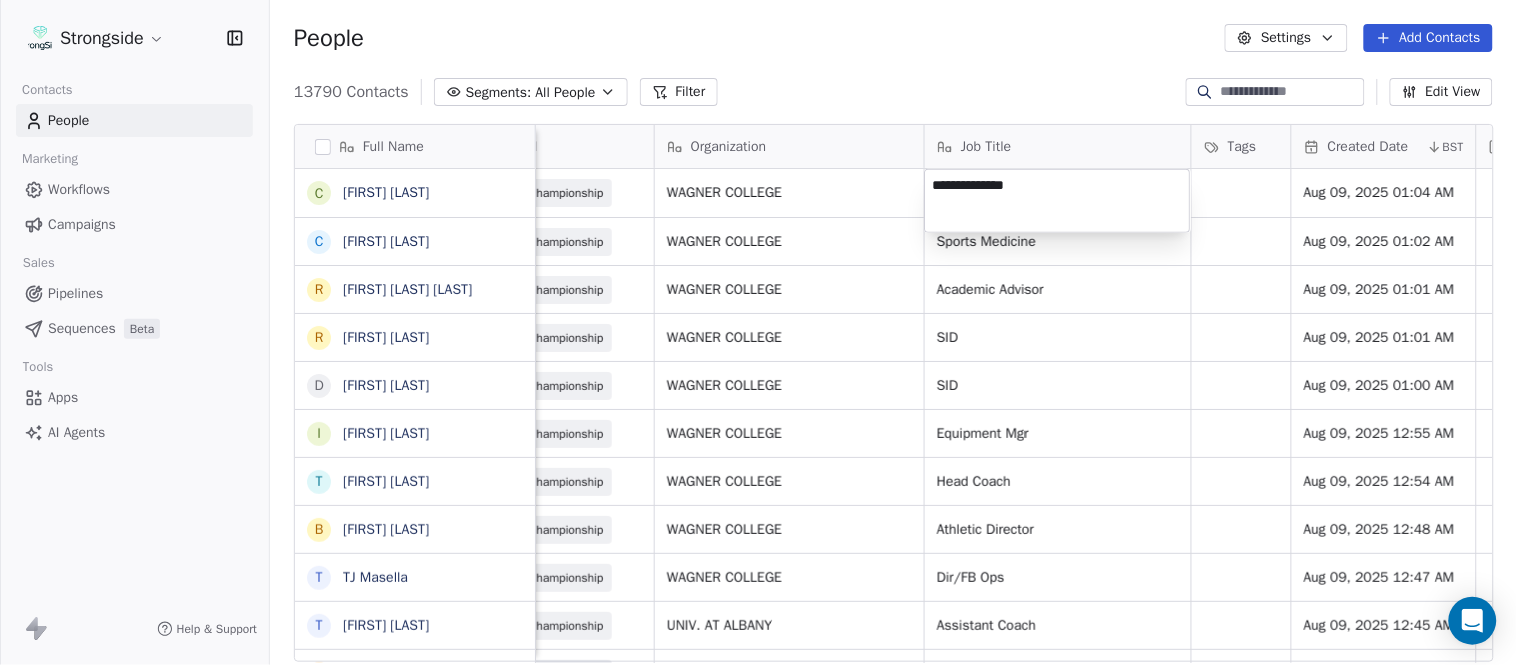 click on "Strongside Contacts People Marketing Workflows Campaigns Sales Pipelines Sequences Beta Tools Apps AI Agents Help & Support People Settings  Add Contacts 13790 Contacts Segments: All People Filter  Edit View Tag Add to Sequence Export Full Name C Chris Cordova C Christopher Gregory R Rodrigo Soto Gongora R Ryan Rosa D Dawson Hebert I Ilan Flores T Tom Masella B Brendan Fahey T TJ Masella T Triston Loomis J Jourdan Townsend D Diamond Weaver M Mike Livingston M Mikal Myers B Bill Nesselt W Will Fiacchi D Dave Bucar M Matthew Barber B Bryan Mannarino J Jennifer Carron C Casey Mae Filiaci T Taylor OConnor C Conor Rafferty J Jay Geiger J Jared Ambrose M Maryfrancis Keegan M Mark Benson B Brendan Smith C Chris Calabrese V Vic Cegles J Jon Simmons Email Phone Number Level Organization Job Title Tags Created Date BST Status Priority Emails Auto Clicked Last Activity Date BST christopher.cordova@wagner.edu NCAA I-Championship WAGNER COLLEGE Aug 09, 2025 01:04 AM christopher.gregory@wagner.edu NCAA I-Championship SID" at bounding box center (758, 332) 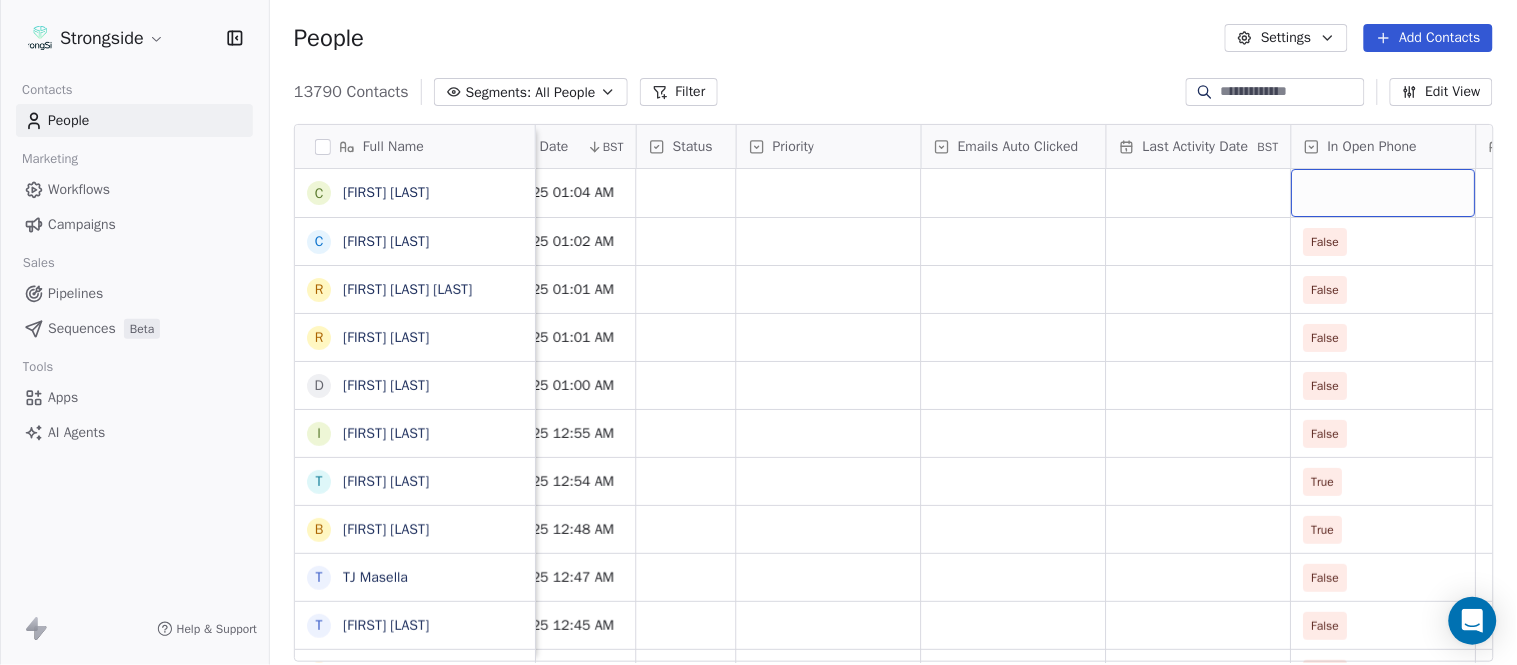scroll, scrollTop: 0, scrollLeft: 1554, axis: horizontal 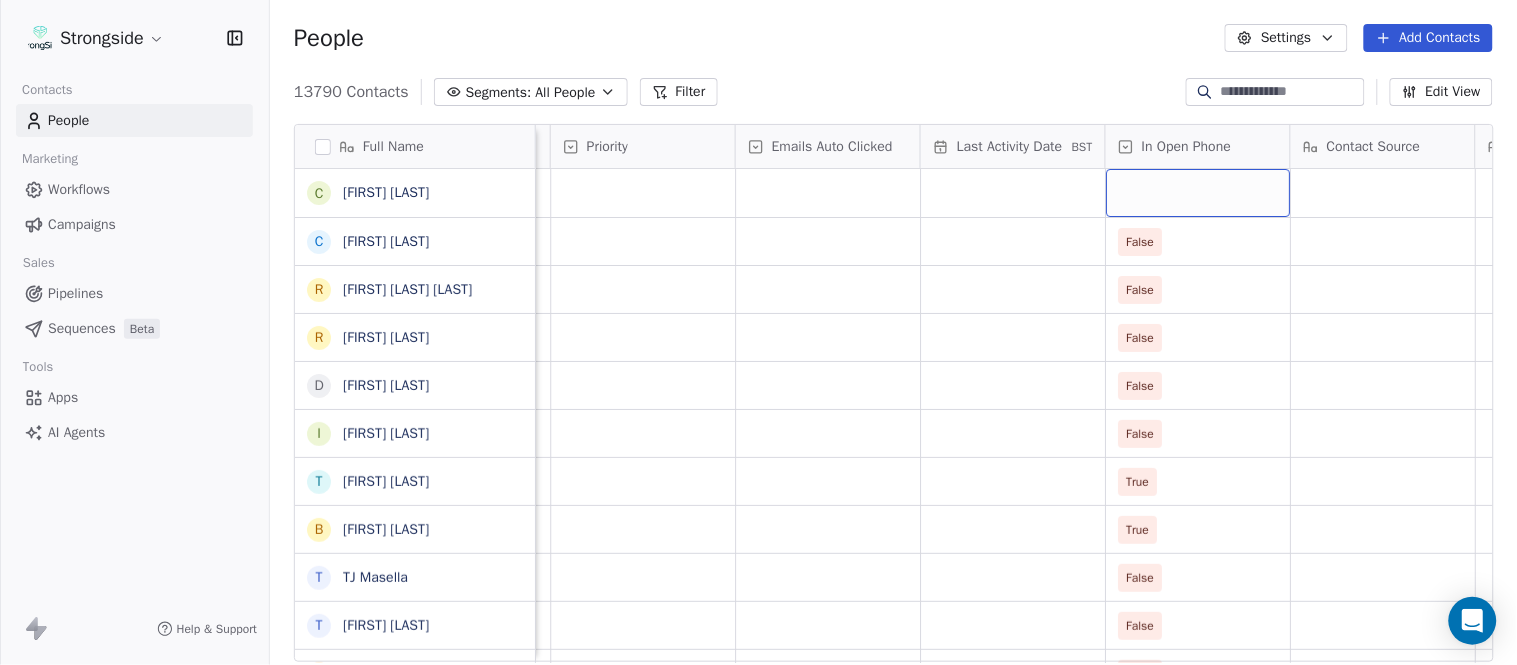 click at bounding box center [1198, 193] 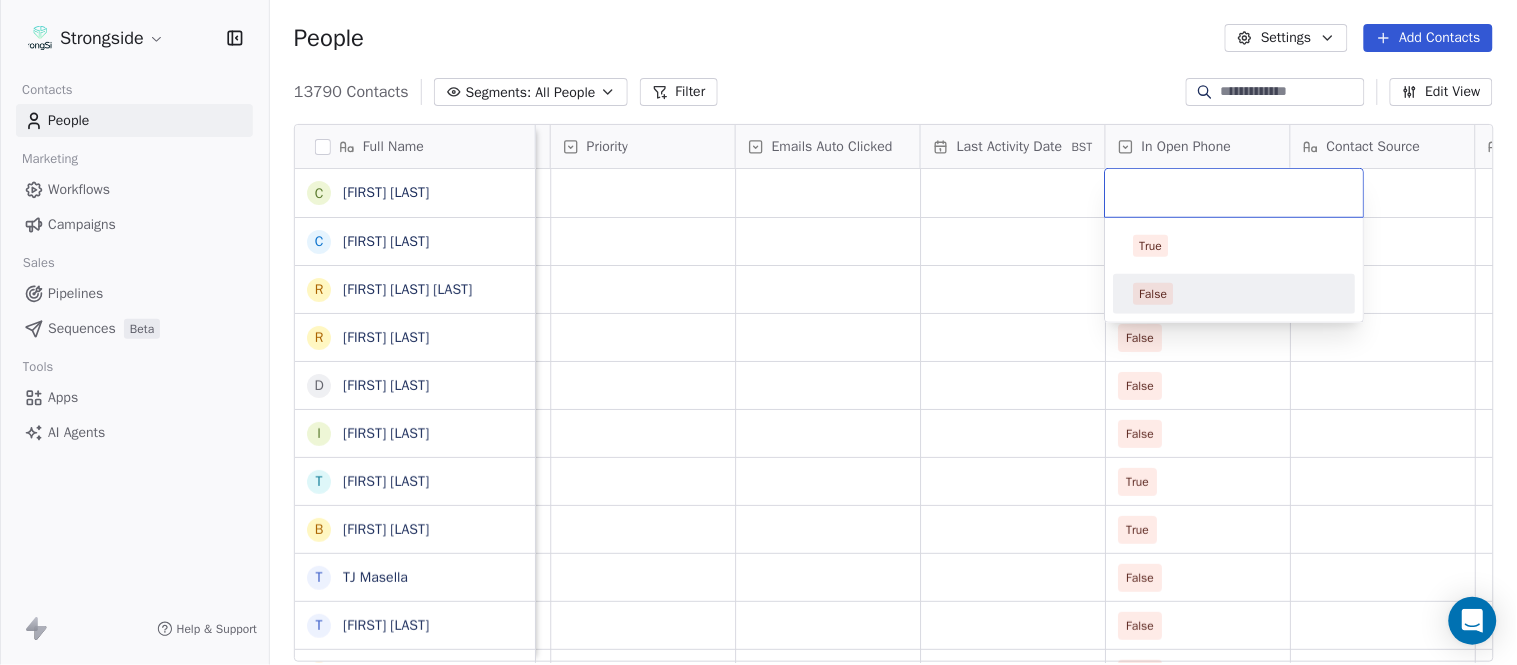 click on "False" at bounding box center (1235, 294) 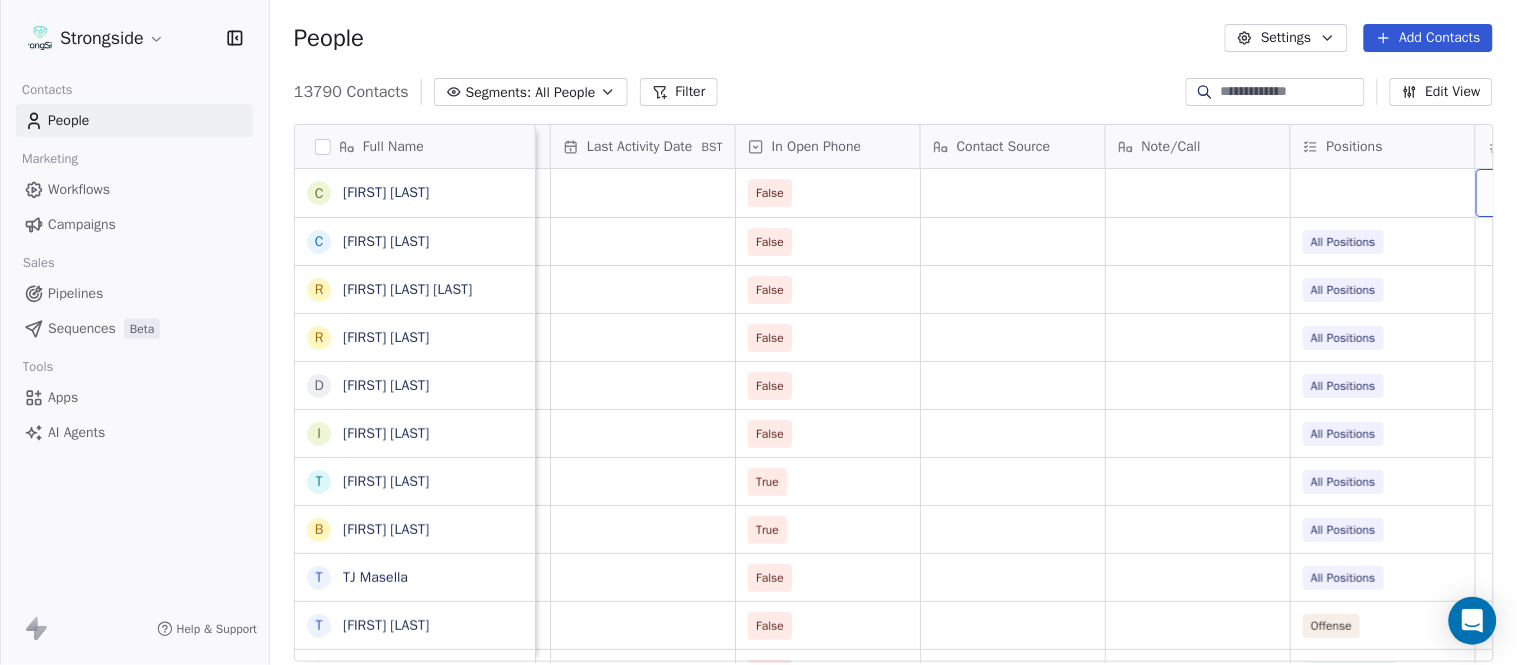scroll, scrollTop: 0, scrollLeft: 2294, axis: horizontal 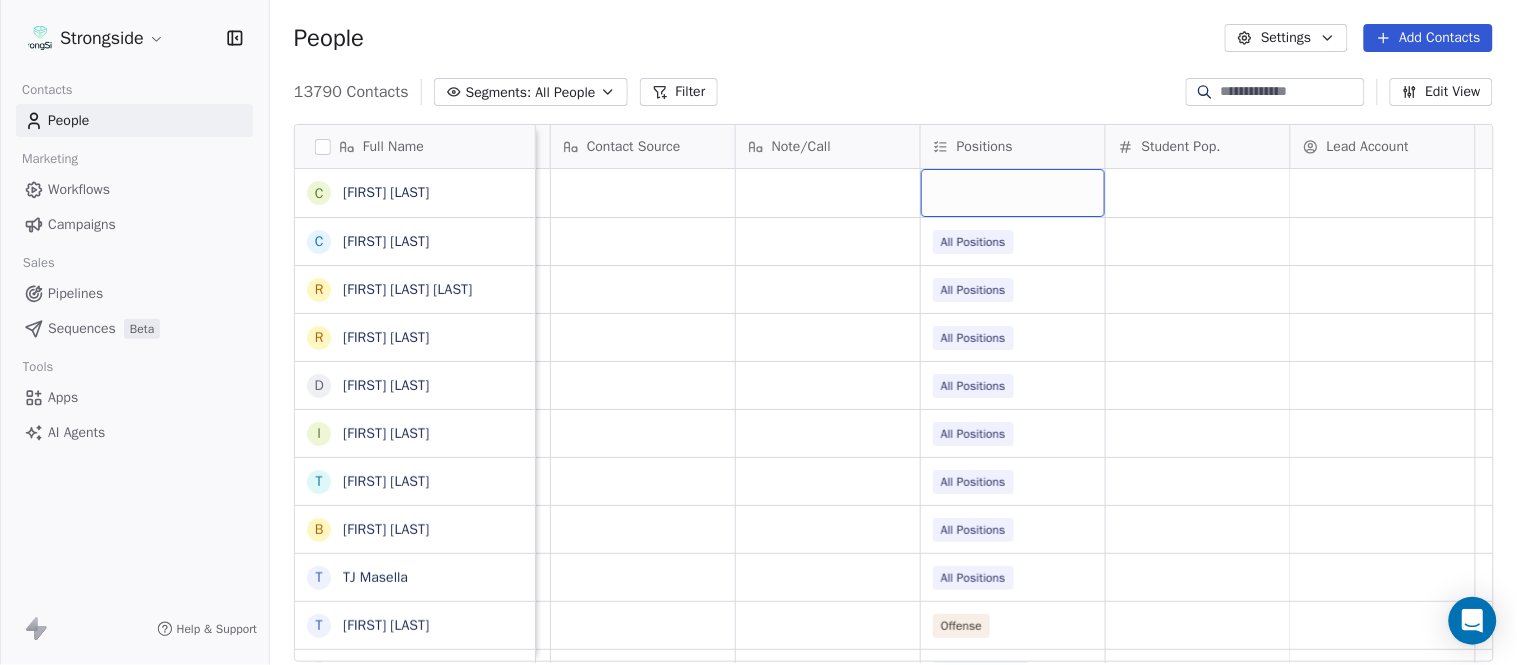click at bounding box center (1013, 193) 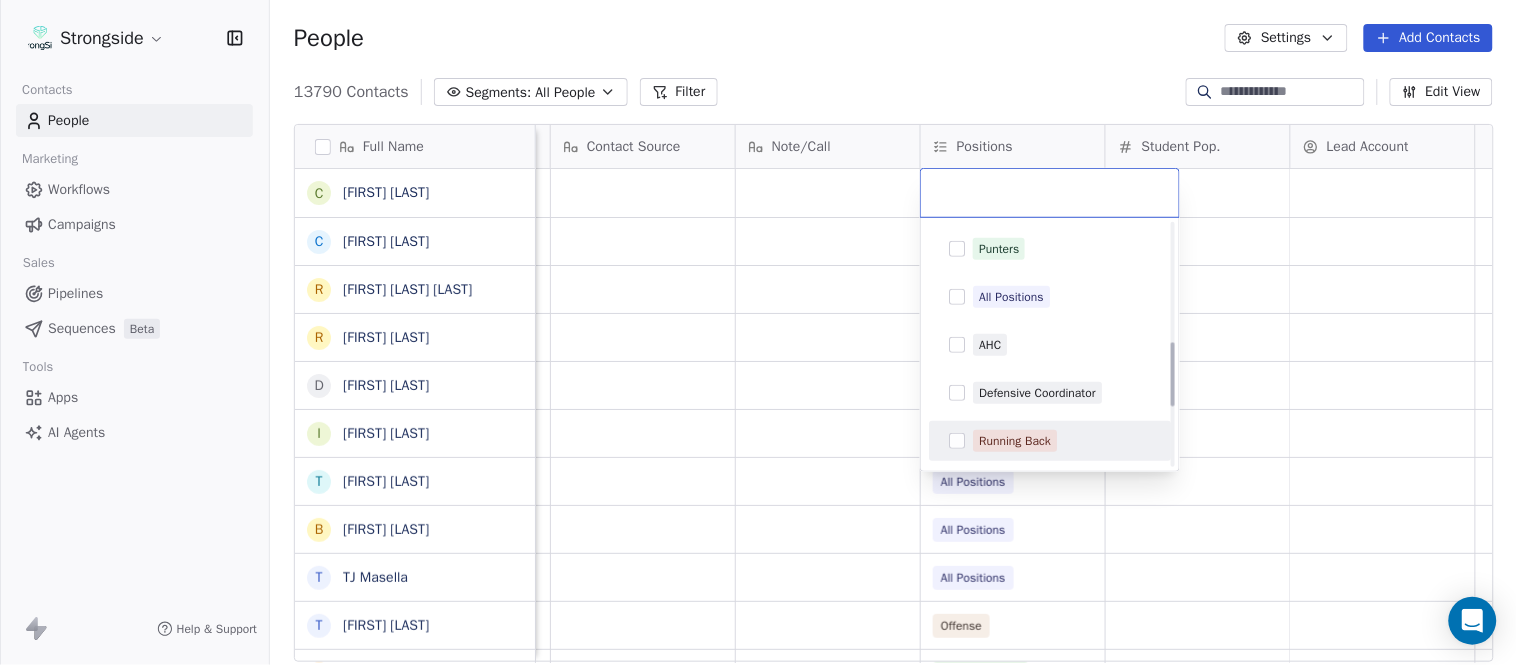 scroll, scrollTop: 444, scrollLeft: 0, axis: vertical 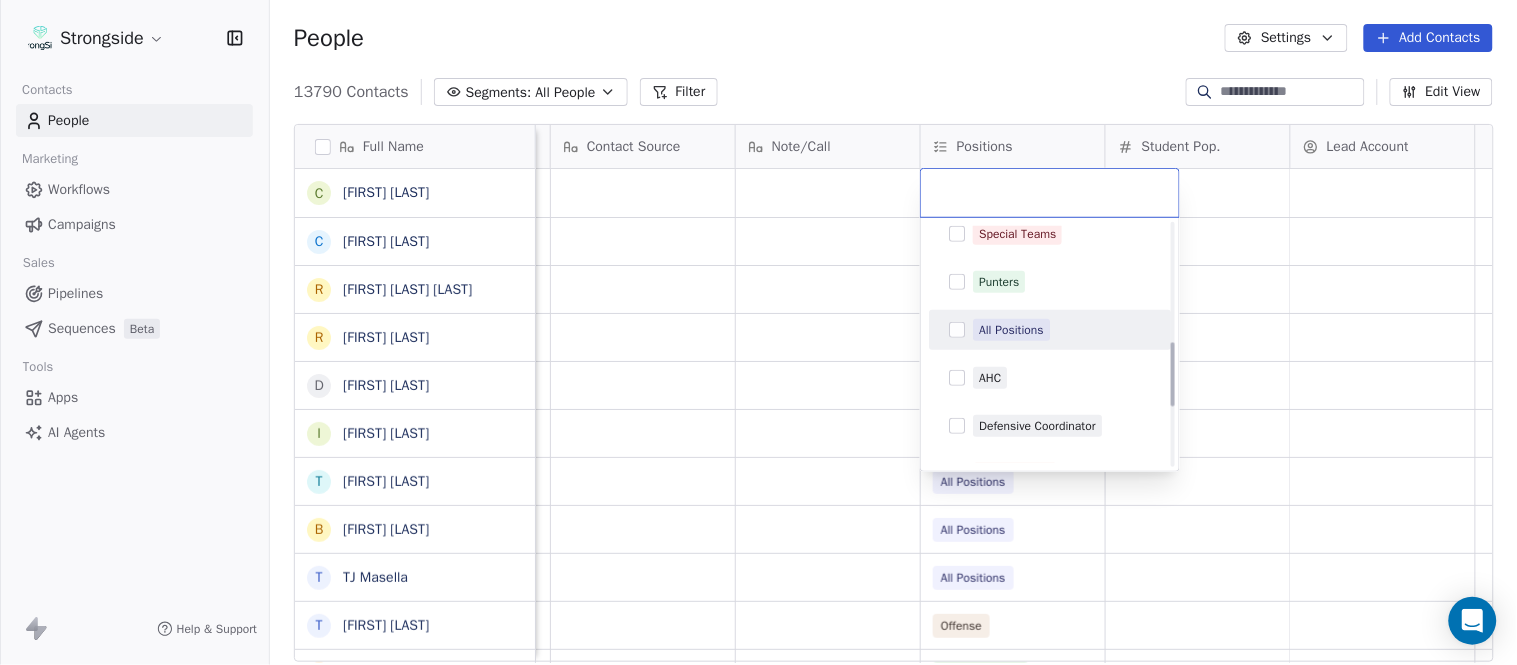 click on "All Positions" at bounding box center [1011, 330] 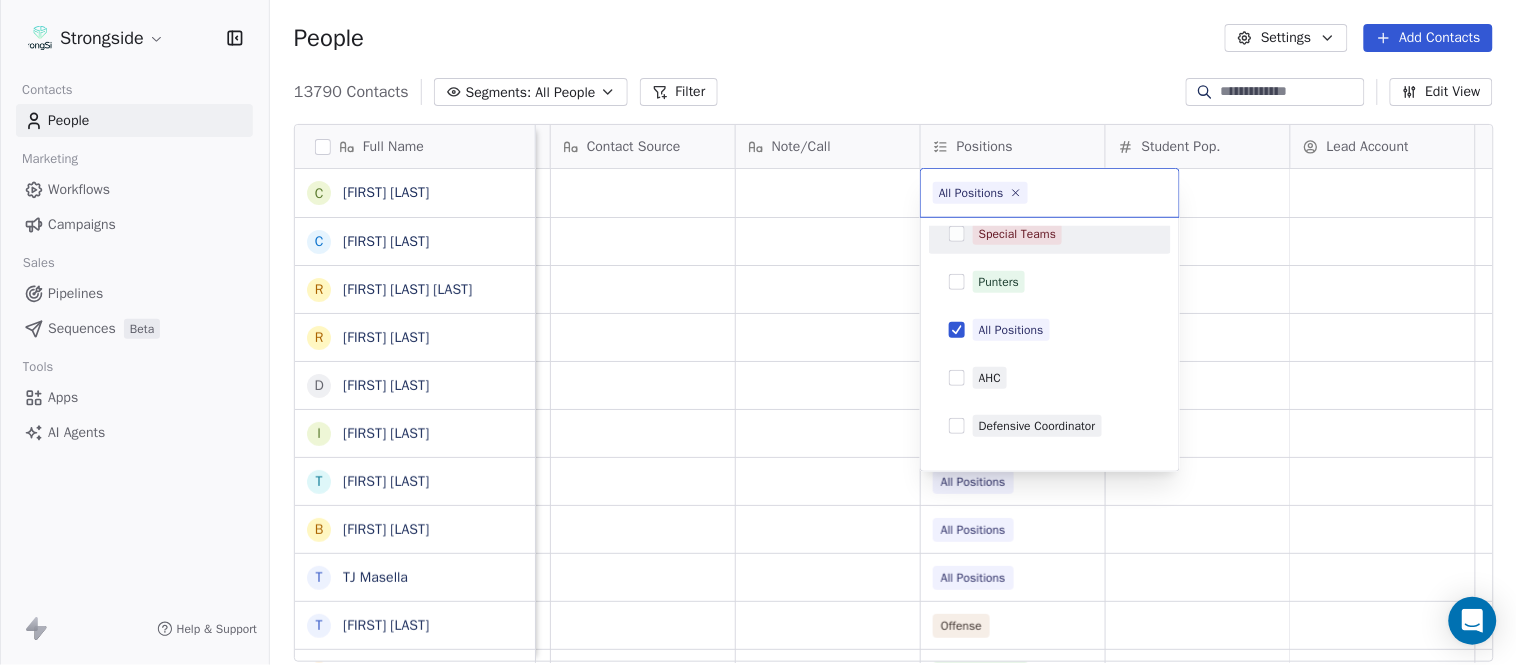 click on "Strongside Contacts People Marketing Workflows Campaigns Sales Pipelines Sequences Beta Tools Apps AI Agents Help & Support People Settings  Add Contacts 13790 Contacts Segments: All People Filter  Edit View Tag Add to Sequence Export Full Name C Chris Cordova C Christopher Gregory R Rodrigo Soto Gongora R Ryan Rosa D Dawson Hebert I Ilan Flores T Tom Masella B Brendan Fahey T TJ Masella T Triston Loomis J Jourdan Townsend D Diamond Weaver M Mike Livingston M Mikal Myers B Bill Nesselt W Will Fiacchi D Dave Bucar M Matthew Barber B Bryan Mannarino J Jennifer Carron C Casey Mae Filiaci T Taylor OConnor C Conor Rafferty J Jay Geiger J Jared Ambrose M Maryfrancis Keegan M Mark Benson B Brendan Smith C Chris Calabrese V Vic Cegles J Jon Simmons Priority Emails Auto Clicked Last Activity Date BST In Open Phone Contact Source Note/Call Positions Student Pop. Lead Account   False   False All Positions   False All Positions   False All Positions   False All Positions   False All Positions   True All Positions" at bounding box center (758, 332) 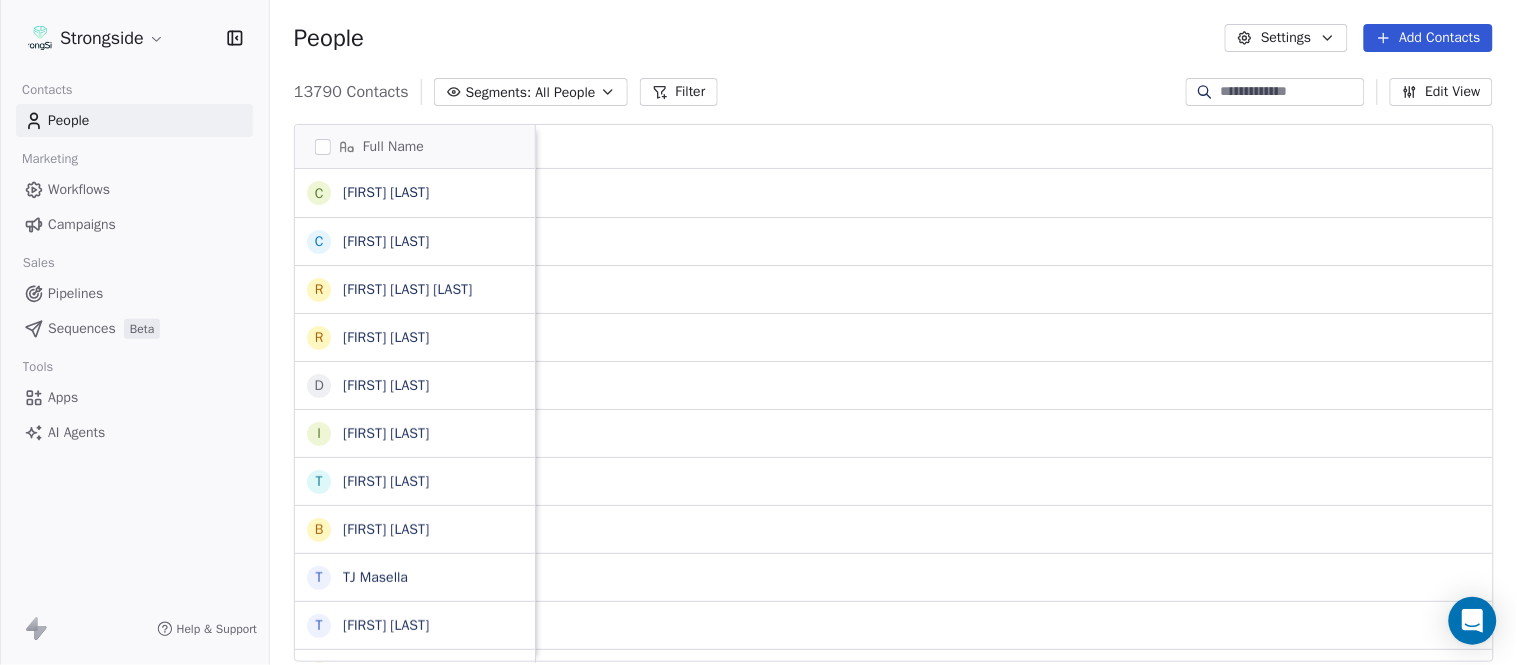 scroll, scrollTop: 0, scrollLeft: 0, axis: both 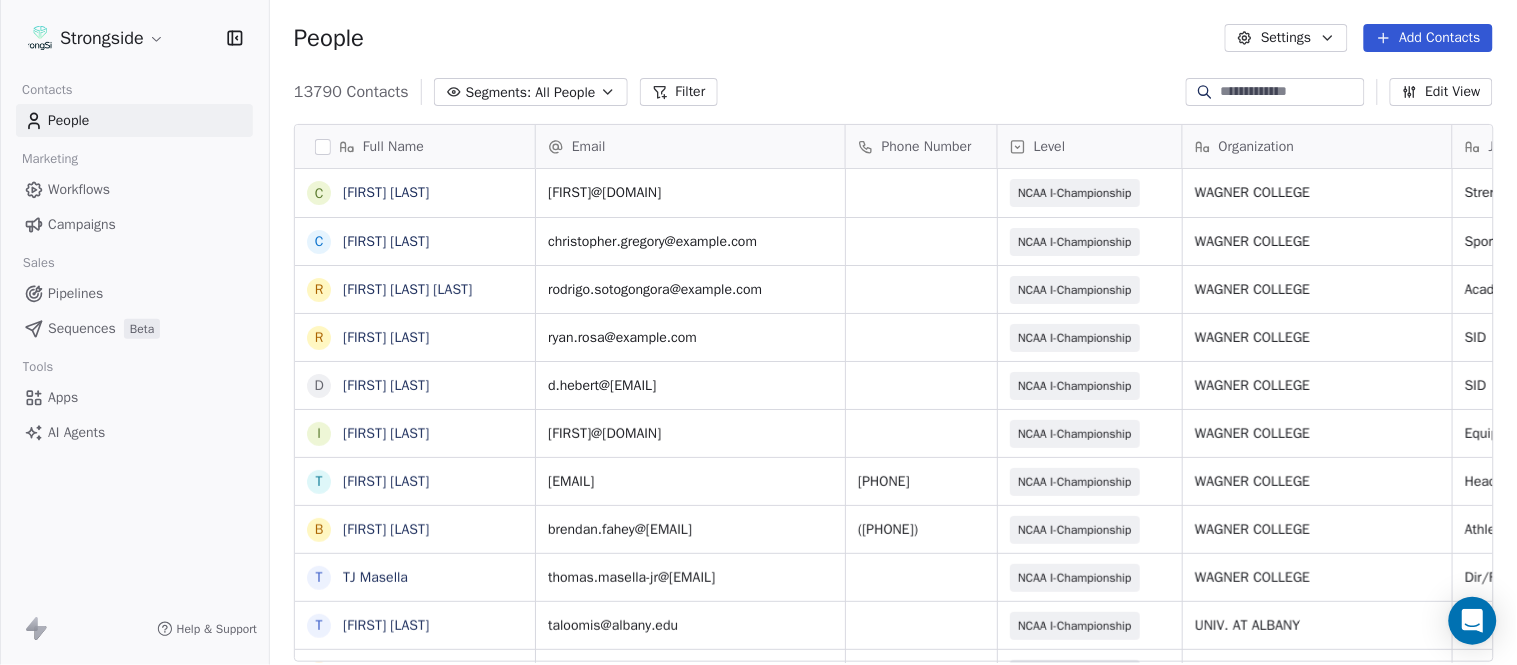 click on "Add Contacts" at bounding box center (1428, 38) 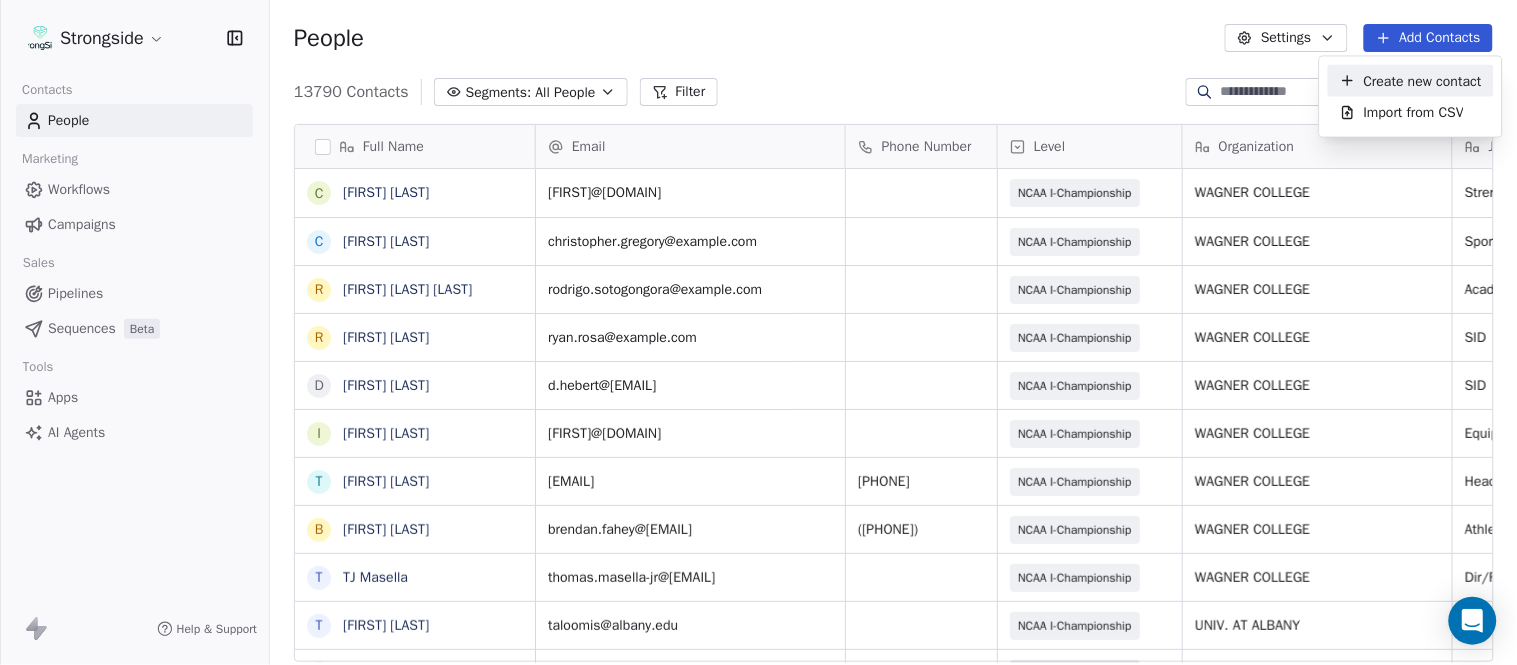 click on "Create new contact" at bounding box center (1411, 81) 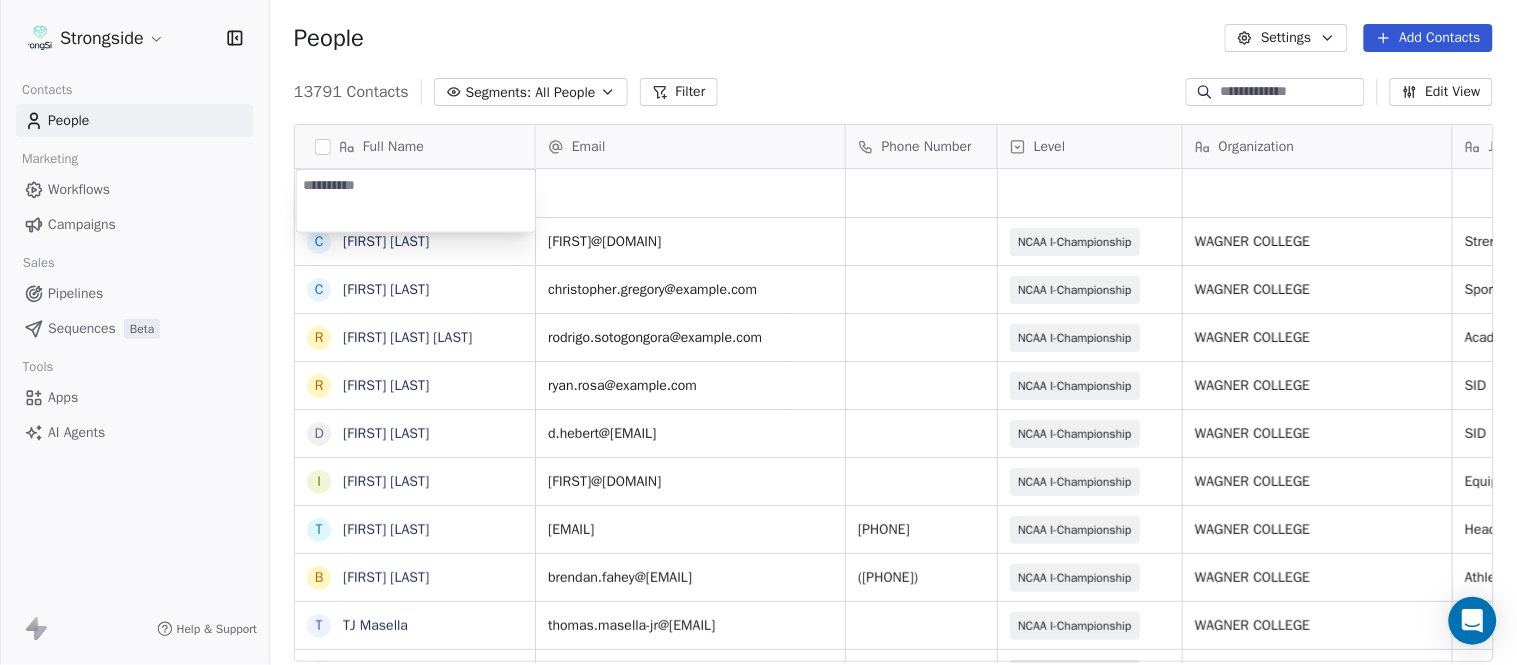 type on "**********" 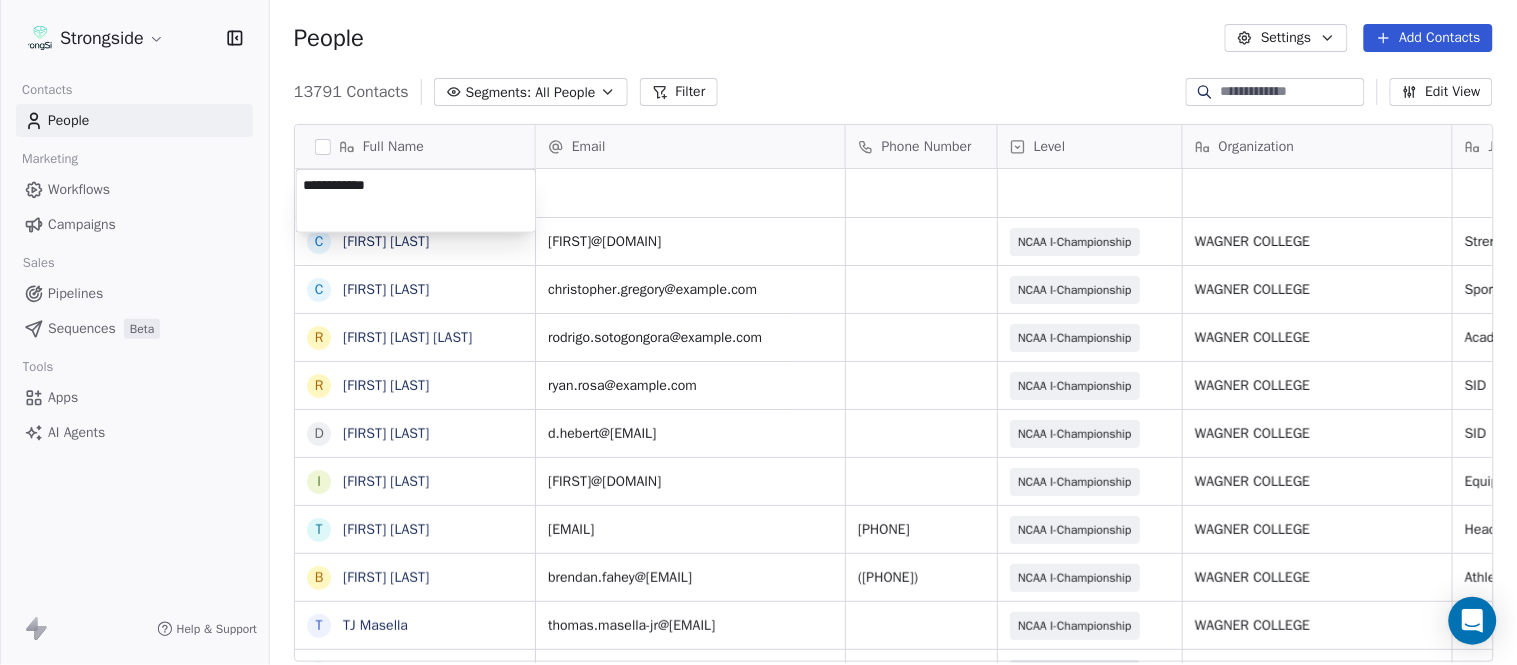 click on "Strongside Contacts People Marketing Workflows Campaigns Sales Pipelines Sequences Beta Tools Apps AI Agents Help & Support People Settings  Add Contacts 13791 Contacts Segments: All People Filter  Edit View Tag Add to Sequence Export Full Name C Chris Cordova C Christopher Gregory R Rodrigo Soto Gongora R Ryan Rosa D Dawson Hebert I Ilan Flores T Tom Masella B Brendan Fahey T TJ Masella T Triston Loomis J Jourdan Townsend D Diamond Weaver M Mike Livingston M Mikal Myers B Bill Nesselt W Will Fiacchi D Dave Bucar M Matthew Barber B Bryan Mannarino J Jennifer Carron C Casey Mae Filiaci T Taylor OConnor C Conor Rafferty J Jay Geiger J Jared Ambrose M Maryfrancis Keegan M Mark Benson B Brendan Smith C Chris Calabrese V Vic Cegles Email Phone Number Level Organization Job Title Tags Created Date BST Status Aug 09, 2025 01:04 AM christopher.cordova@wagner.edu NCAA I-Championship WAGNER COLLEGE Strength Coach Aug 09, 2025 01:04 AM christopher.gregory@wagner.edu NCAA I-Championship WAGNER COLLEGE Sports Medicine" at bounding box center [758, 332] 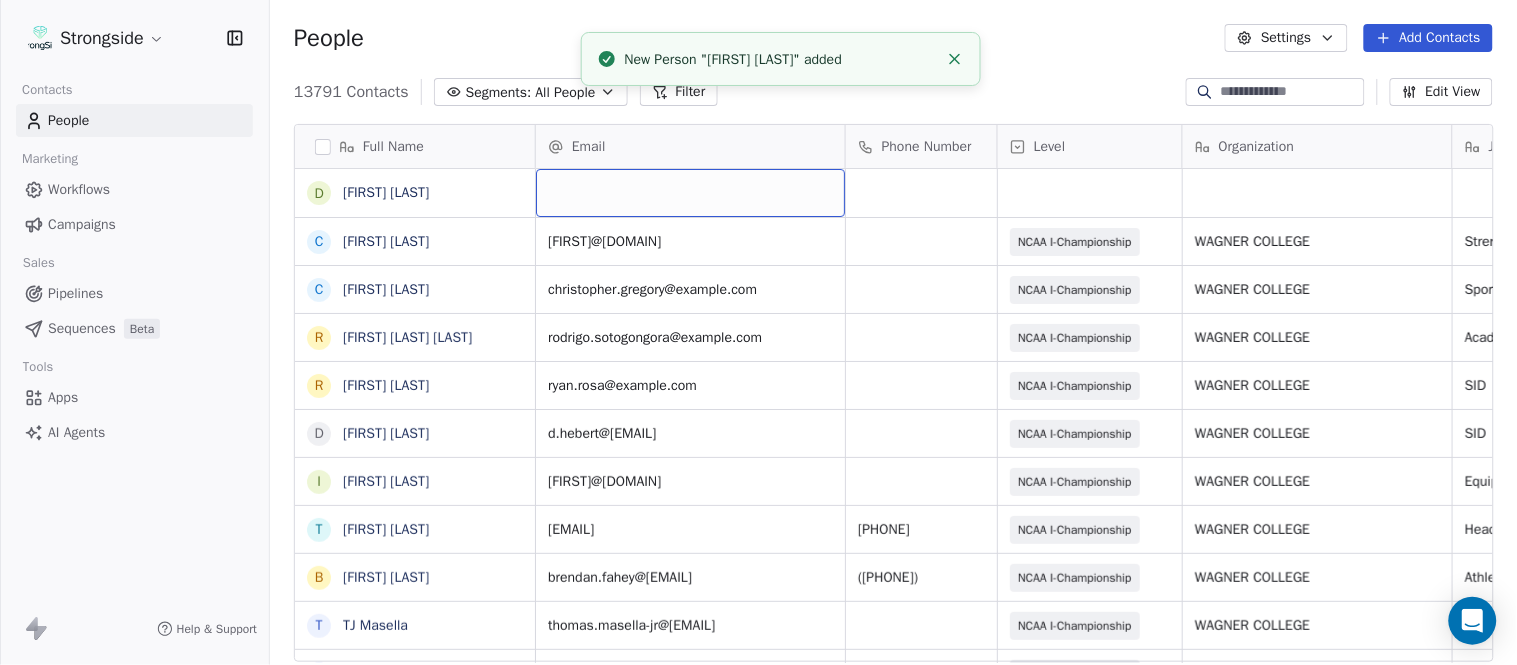 click at bounding box center [690, 193] 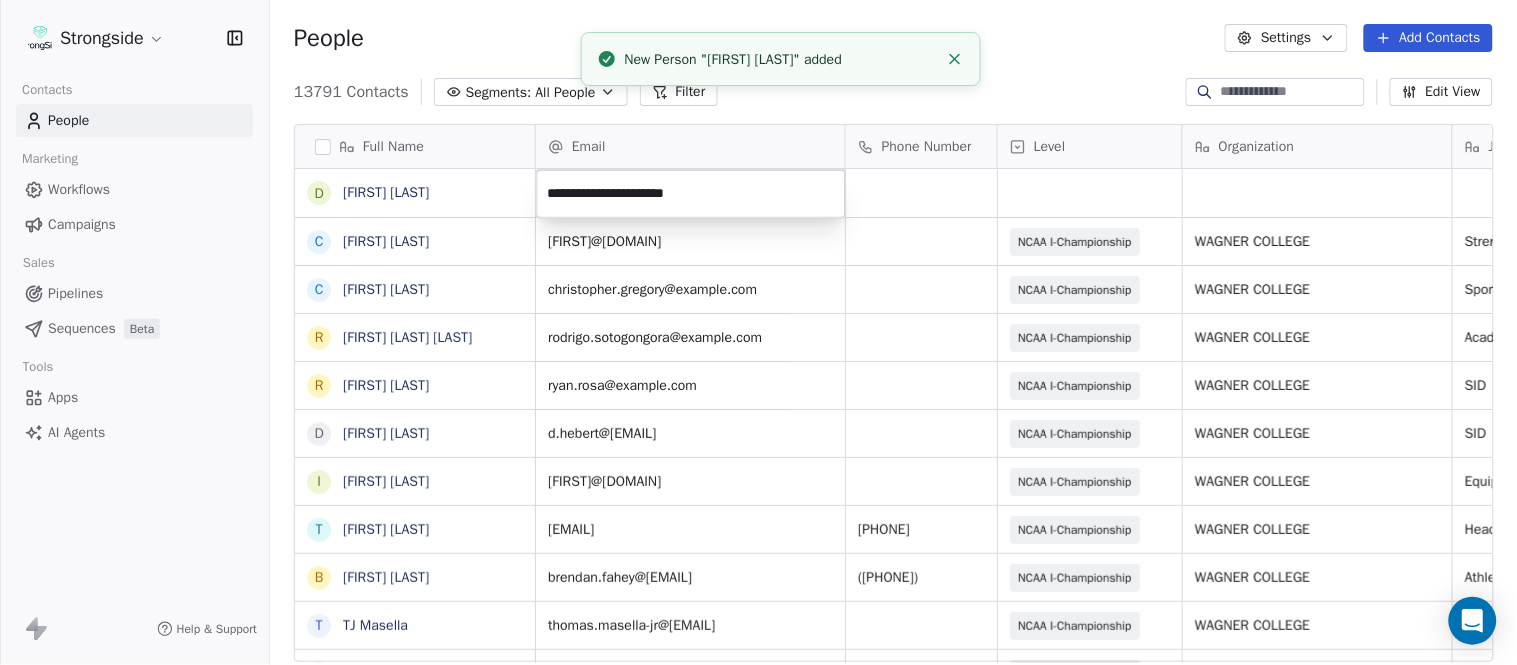 click on "Strongside Contacts People Marketing Workflows Campaigns Sales Pipelines Sequences Beta Tools Apps AI Agents Help & Support People Settings  Add Contacts 13791 Contacts Segments: All People Filter  Edit View Tag Add to Sequence Export Full Name D David Kaplan C Chris Cordova C Christopher Gregory R Rodrigo Soto Gongora R Ryan Rosa D Dawson Hebert I Ilan Flores T Tom Masella B Brendan Fahey T TJ Masella T Triston Loomis J Jourdan Townsend D Diamond Weaver M Mike Livingston M Mikal Myers B Bill Nesselt W Will Fiacchi D Dave Bucar M Matthew Barber B Bryan Mannarino J Jennifer Carron C Casey Mae Filiaci T Taylor OConnor C Conor Rafferty J Jay Geiger J Jared Ambrose M Maryfrancis Keegan M Mark Benson B Brendan Smith C Chris Calabrese V Vic Cegles Email Phone Number Level Organization Job Title Tags Created Date BST Status Aug 09, 2025 01:04 AM christopher.cordova@wagner.edu NCAA I-Championship WAGNER COLLEGE Strength Coach Aug 09, 2025 01:04 AM christopher.gregory@wagner.edu NCAA I-Championship WAGNER COLLEGE" at bounding box center [758, 332] 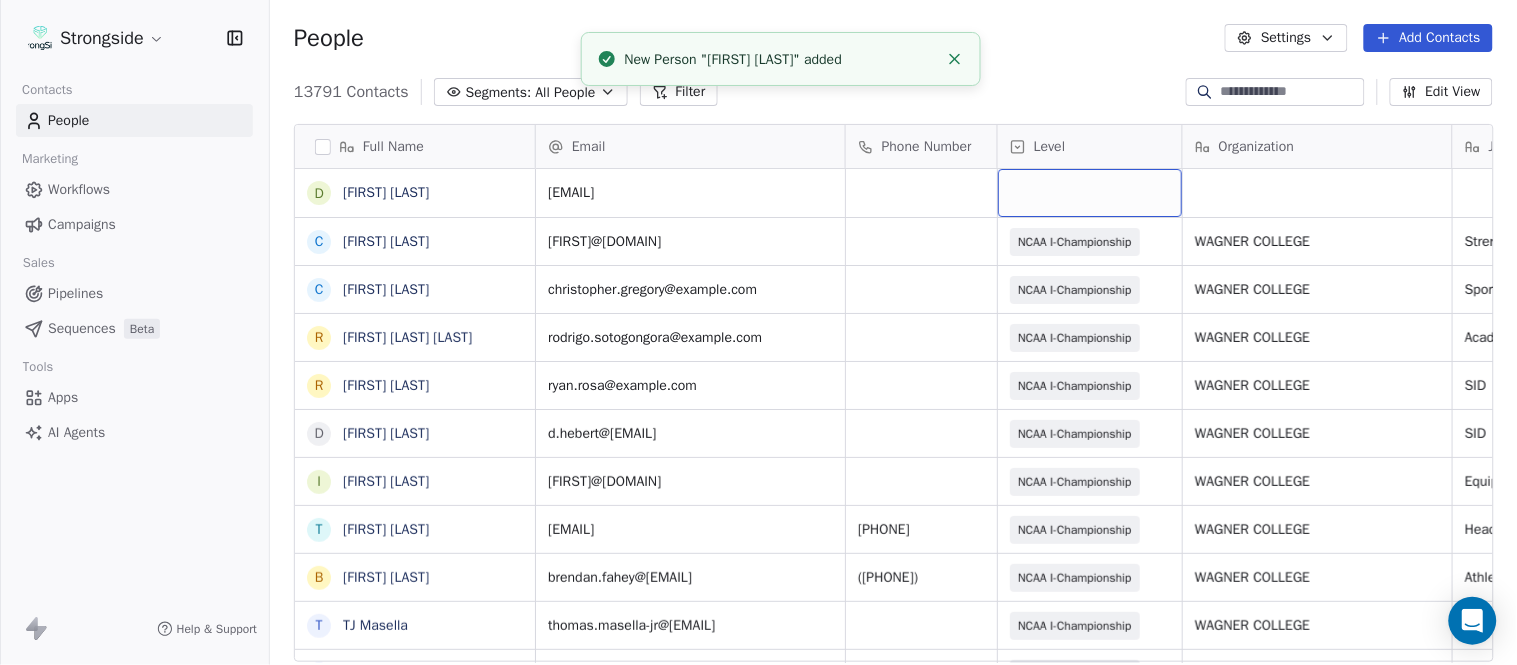 click at bounding box center [1090, 193] 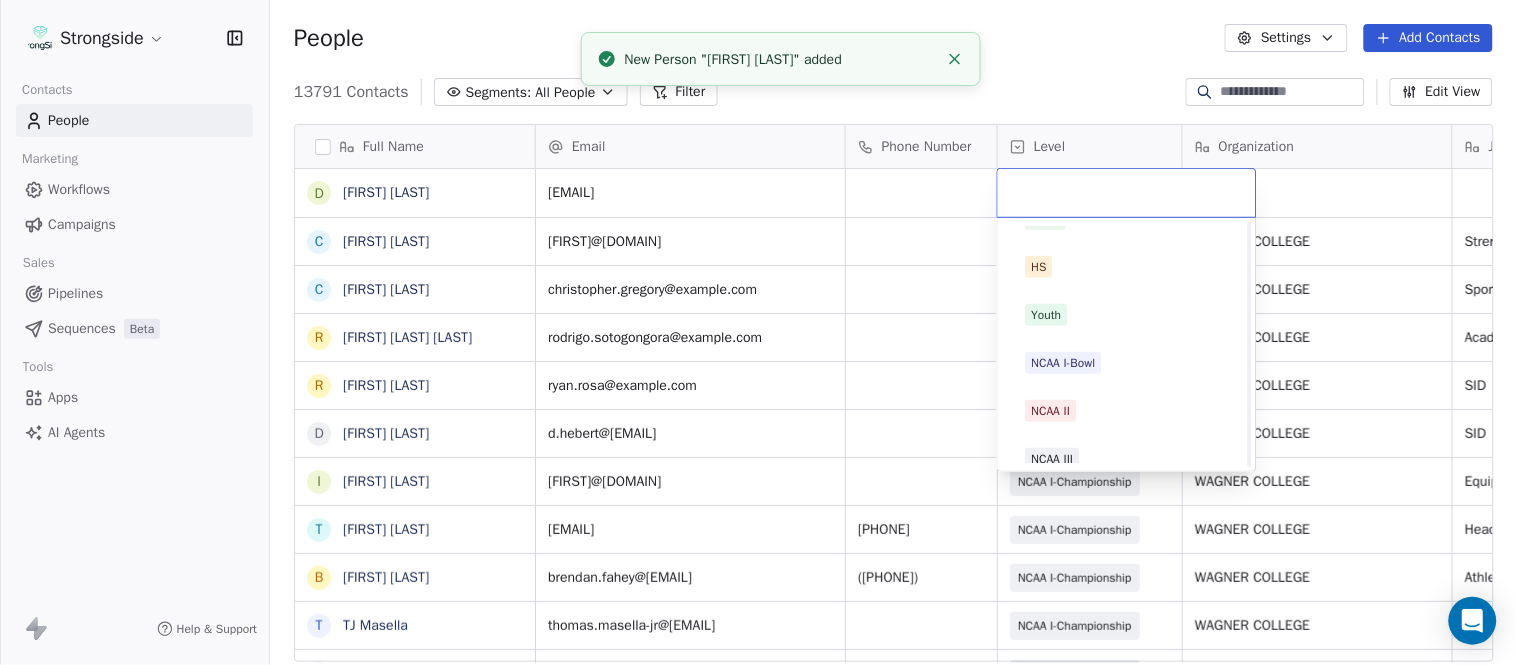 scroll, scrollTop: 378, scrollLeft: 0, axis: vertical 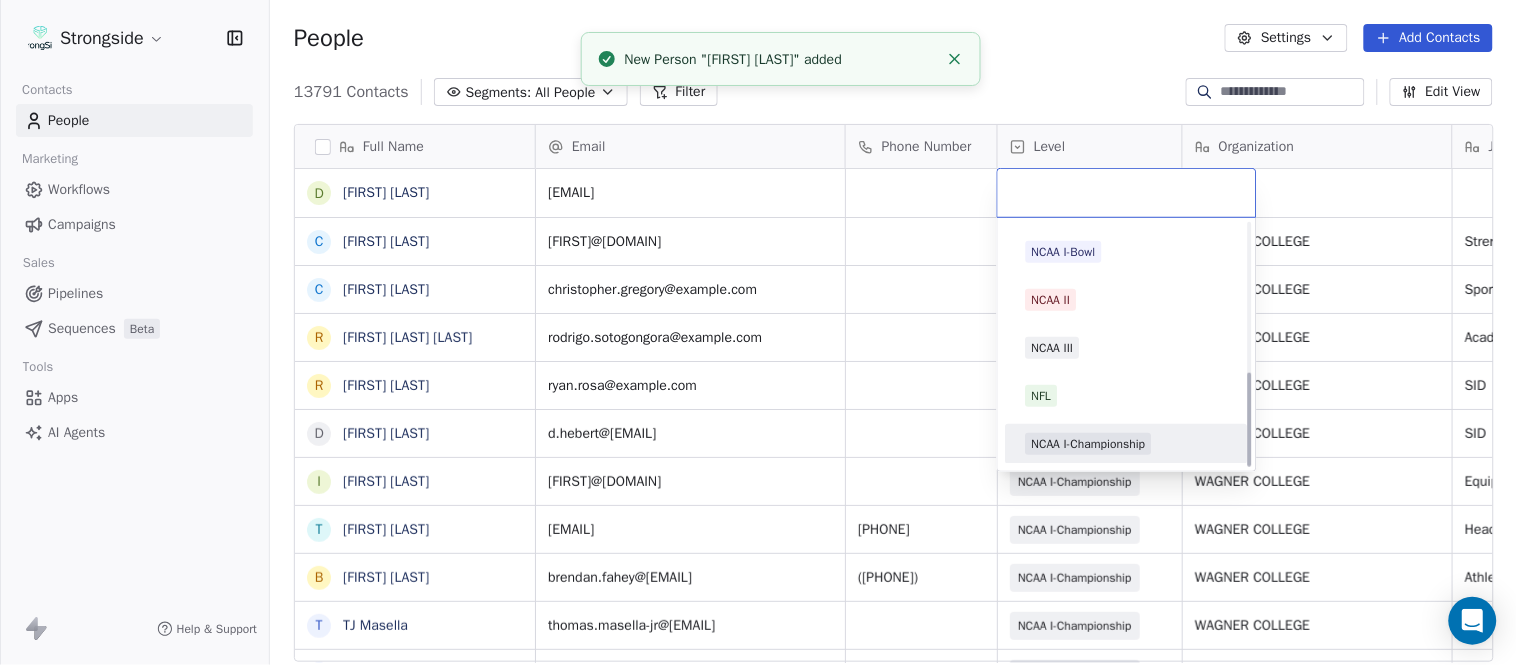 click on "NCAA I-Championship" at bounding box center [1127, 444] 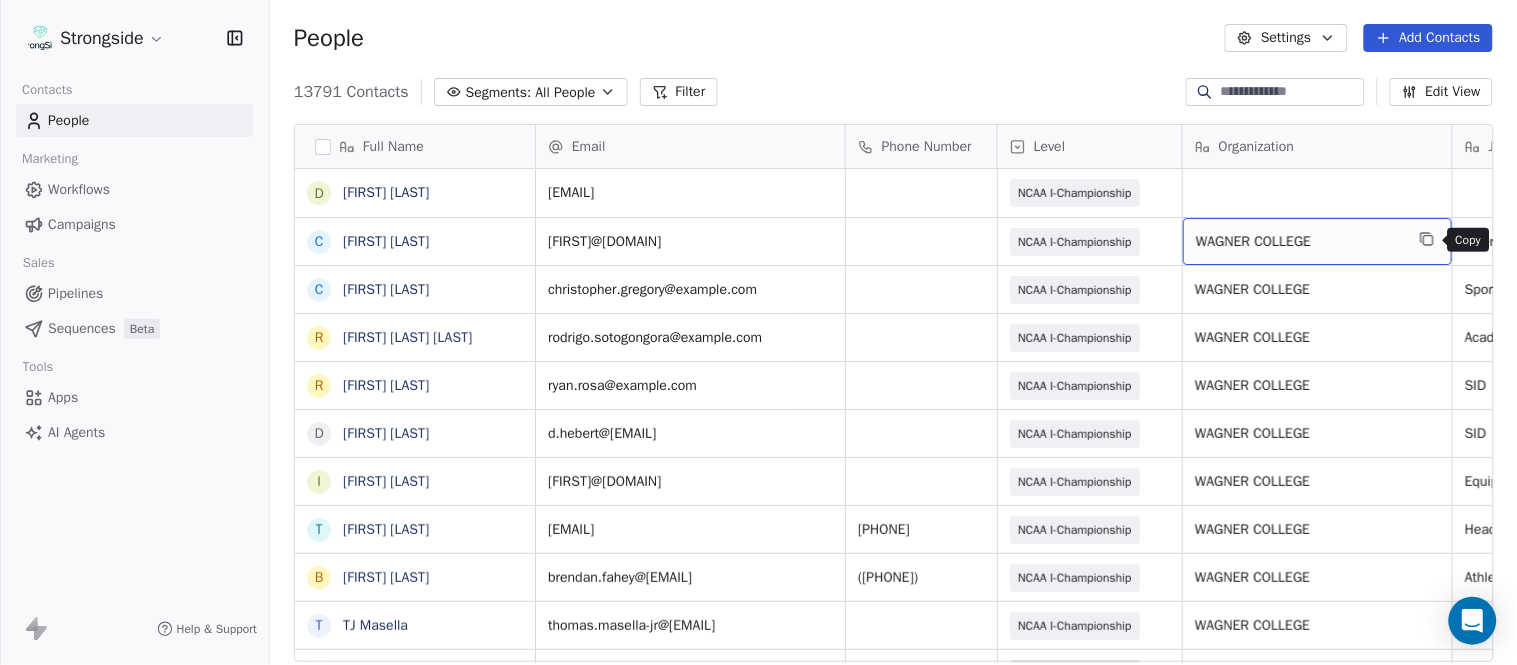 click at bounding box center [1427, 239] 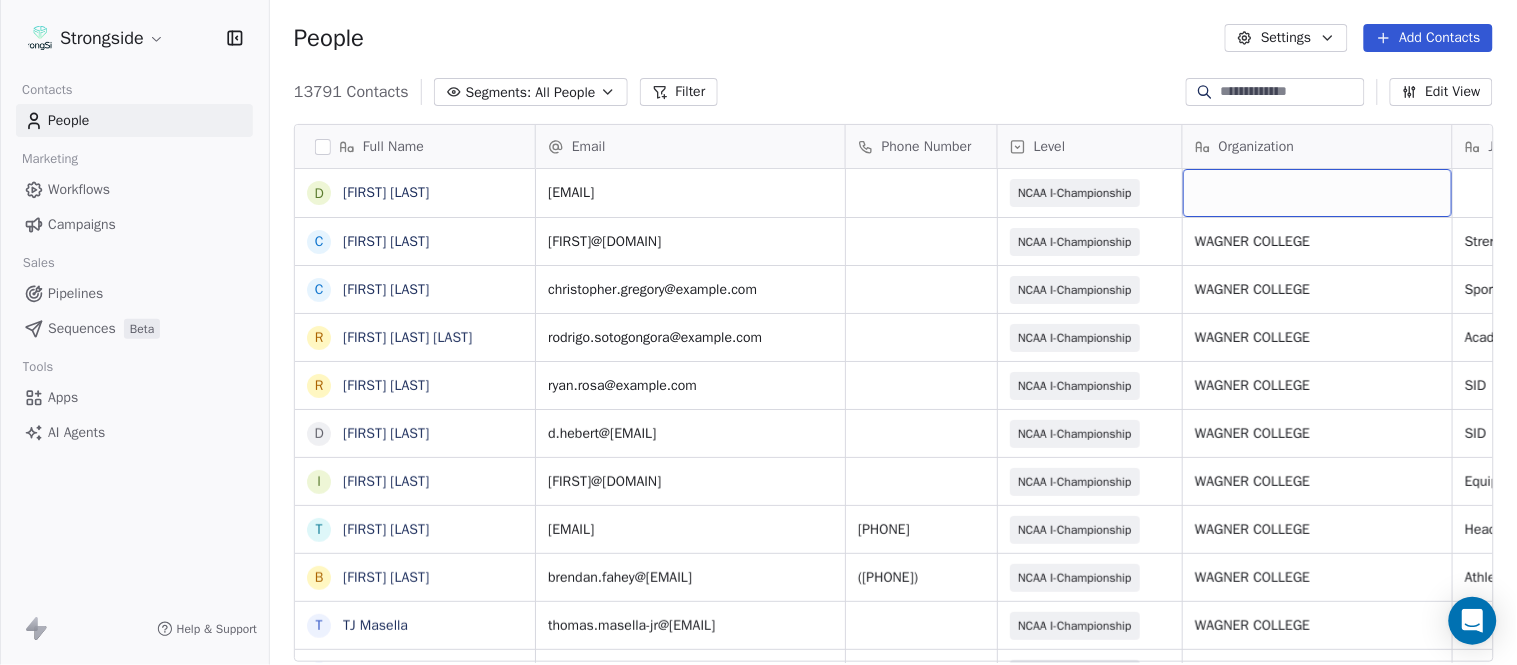 click at bounding box center (1317, 193) 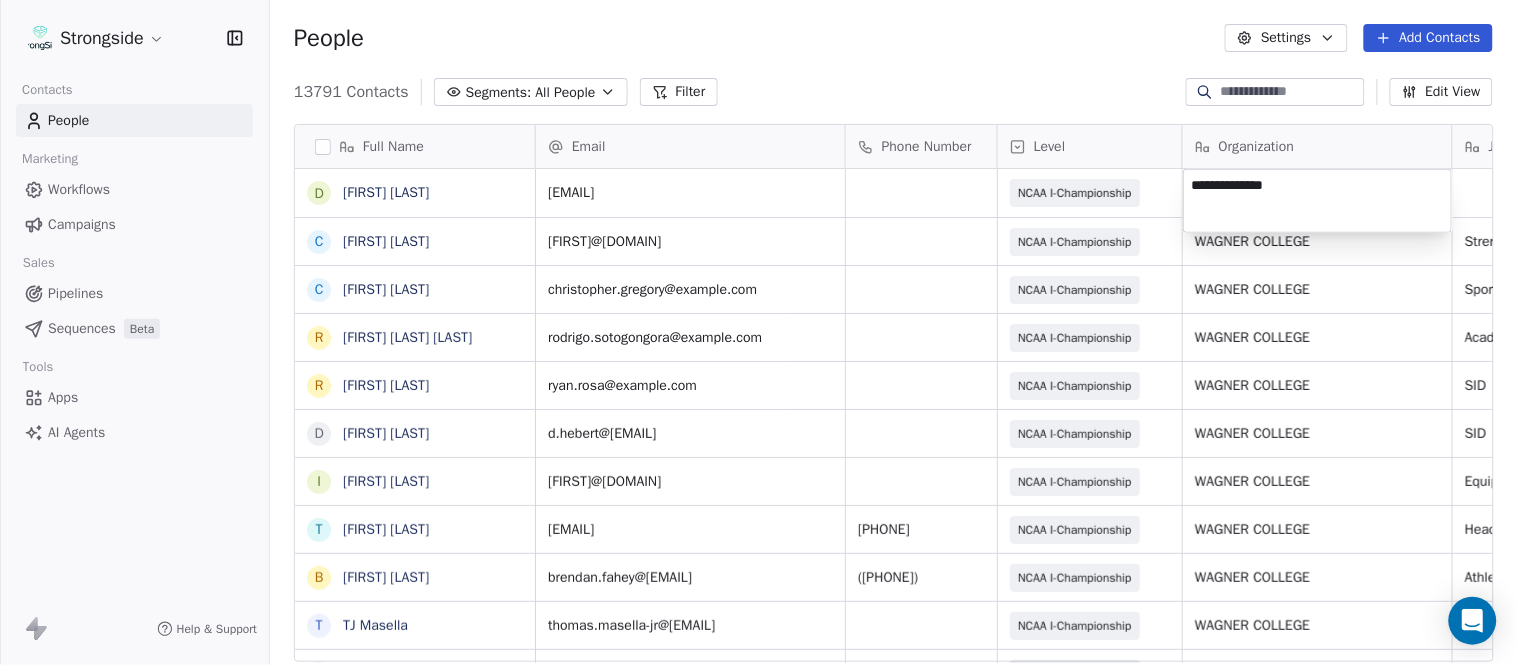 click on "Strongside Contacts People Marketing Workflows Campaigns Sales Pipelines Sequences Beta Tools Apps AI Agents Help & Support People Settings  Add Contacts 13791 Contacts Segments: All People Filter  Edit View Tag Add to Sequence Export Full Name D David Kaplan C Chris Cordova C Christopher Gregory R Rodrigo Soto Gongora R Ryan Rosa D Dawson Hebert I Ilan Flores T Tom Masella B Brendan Fahey T TJ Masella T Triston Loomis J Jourdan Townsend D Diamond Weaver M Mike Livingston M Mikal Myers B Bill Nesselt W Will Fiacchi D Dave Bucar M Matthew Barber B Bryan Mannarino J Jennifer Carron C Casey Mae Filiaci T Taylor OConnor C Conor Rafferty J Jay Geiger J Jared Ambrose M Maryfrancis Keegan M Mark Benson B Brendan Smith C Chris Calabrese V Vic Cegles Email Phone Number Level Organization Job Title Tags Created Date BST Status david.kaplan@wagner.edu NCAA I-Championship Aug 09, 2025 01:04 AM christopher.cordova@wagner.edu NCAA I-Championship WAGNER COLLEGE Strength Coach Aug 09, 2025 01:04 AM NCAA I-Championship SID" at bounding box center (758, 332) 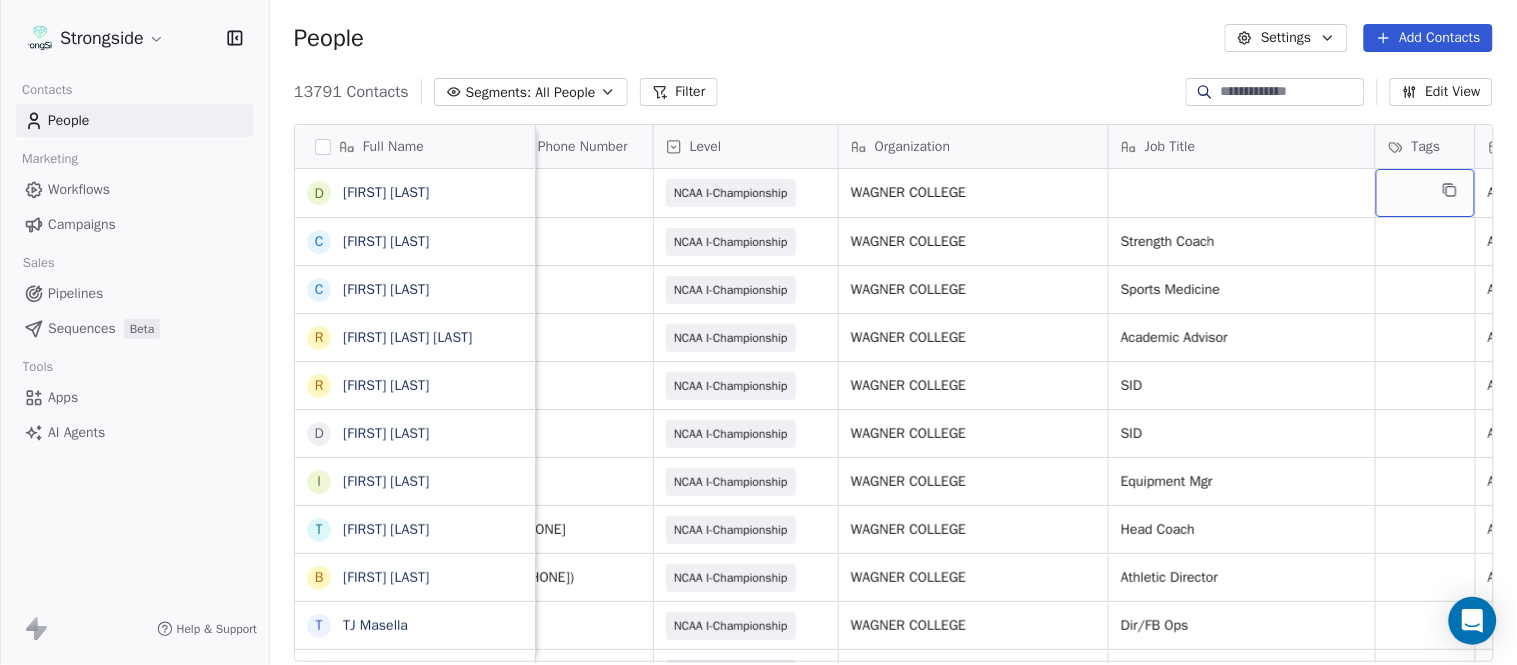scroll, scrollTop: 0, scrollLeft: 528, axis: horizontal 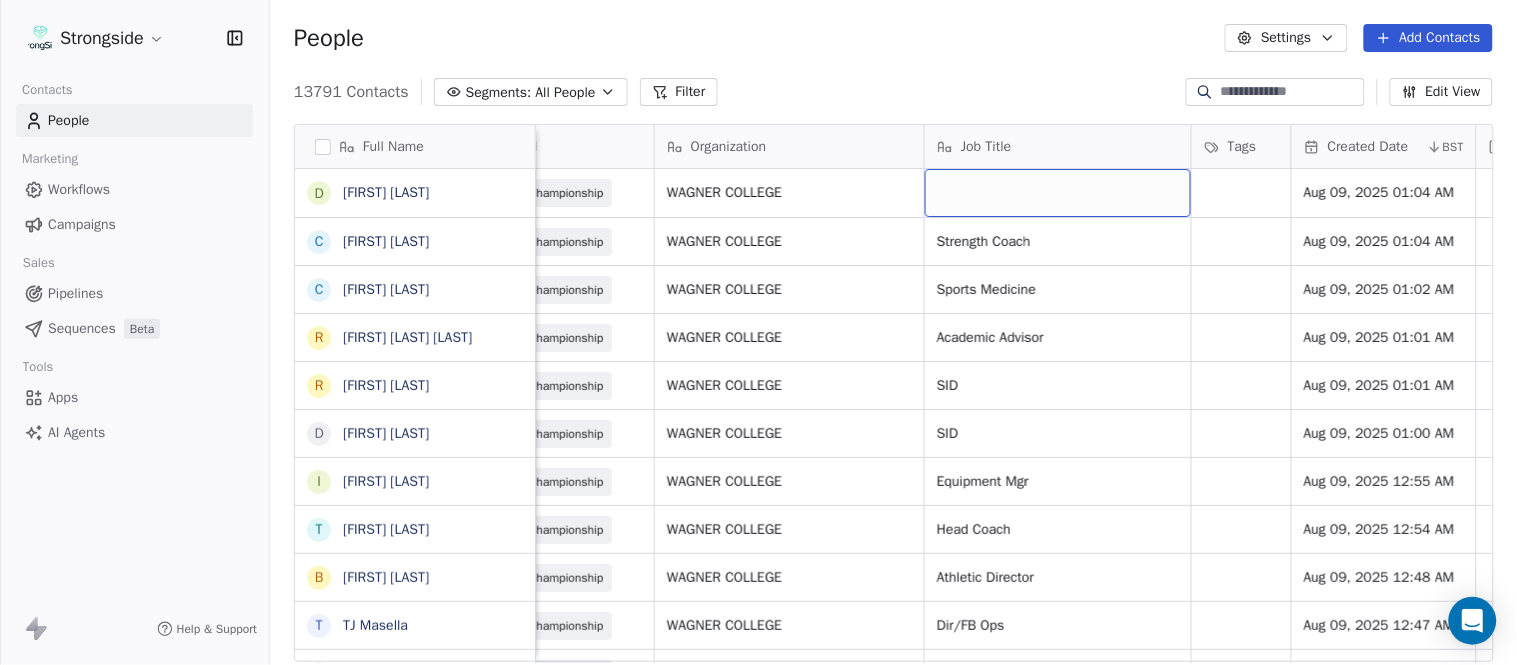 click at bounding box center [1058, 193] 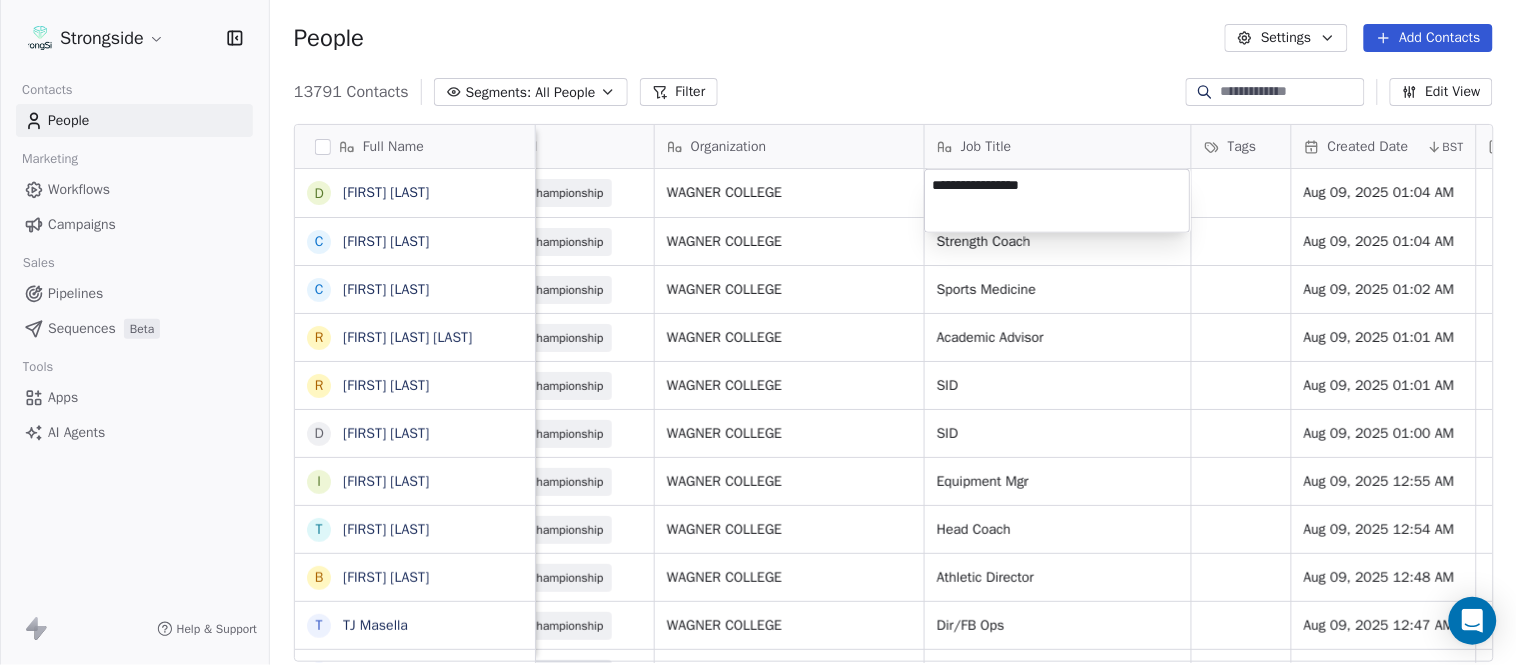 click on "Strongside Contacts People Marketing Workflows Campaigns Sales Pipelines Sequences Beta Tools Apps AI Agents Help & Support People Settings  Add Contacts 13791 Contacts Segments: All People Filter  Edit View Tag Add to Sequence Export Full Name D David Kaplan C Chris Cordova C Christopher Gregory R Rodrigo Soto Gongora R Ryan Rosa D Dawson Hebert I Ilan Flores T Tom Masella B Brendan Fahey T TJ Masella T Triston Loomis J Jourdan Townsend D Diamond Weaver M Mike Livingston M Mikal Myers B Bill Nesselt W Will Fiacchi D Dave Bucar M Matthew Barber B Bryan Mannarino J Jennifer Carron C Casey Mae Filiaci T Taylor OConnor C Conor Rafferty J Jay Geiger J Jared Ambrose M Maryfrancis Keegan M Mark Benson B Brendan Smith C Chris Calabrese V Vic Cegles Email Phone Number Level Organization Job Title Tags Created Date BST Status Priority Emails Auto Clicked Last Activity Date BST david.kaplan@wagner.edu NCAA I-Championship WAGNER COLLEGE Aug 09, 2025 01:04 AM christopher.cordova@wagner.edu NCAA I-Championship SID SID" at bounding box center [758, 332] 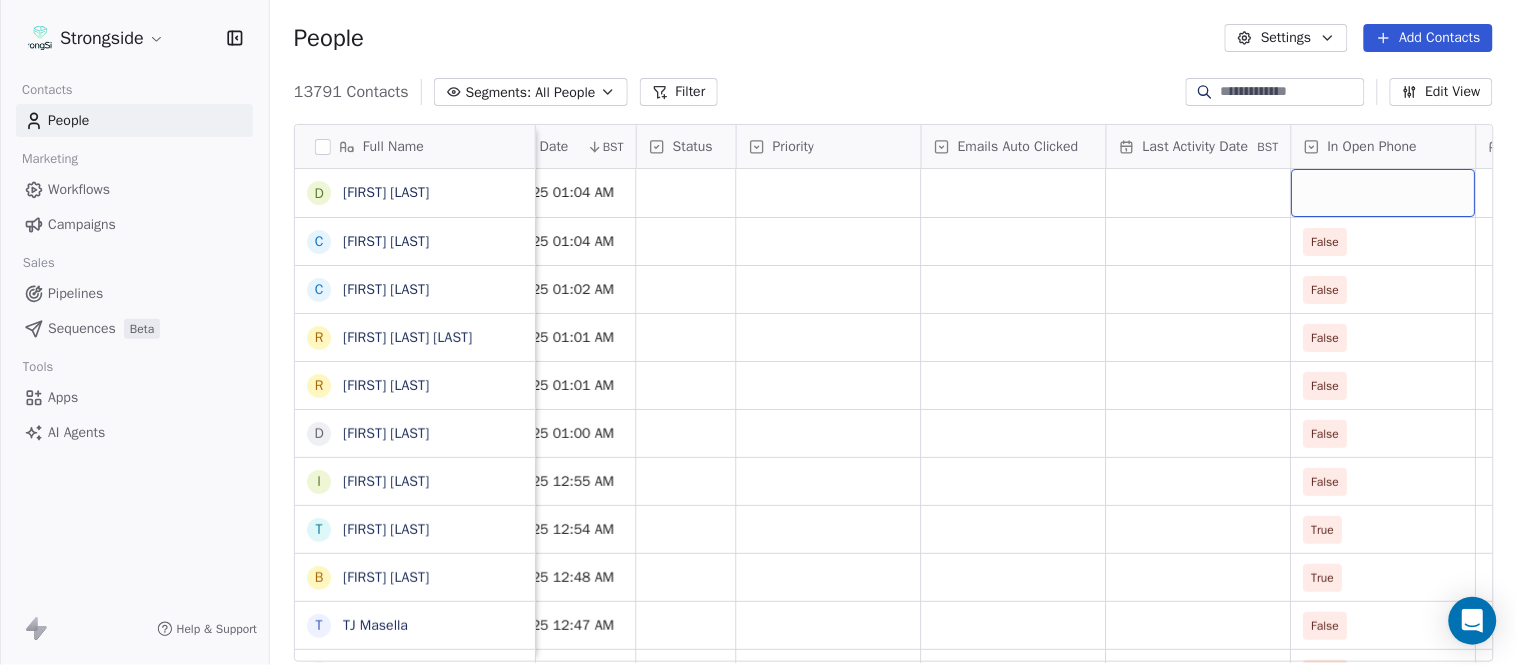 scroll, scrollTop: 0, scrollLeft: 1554, axis: horizontal 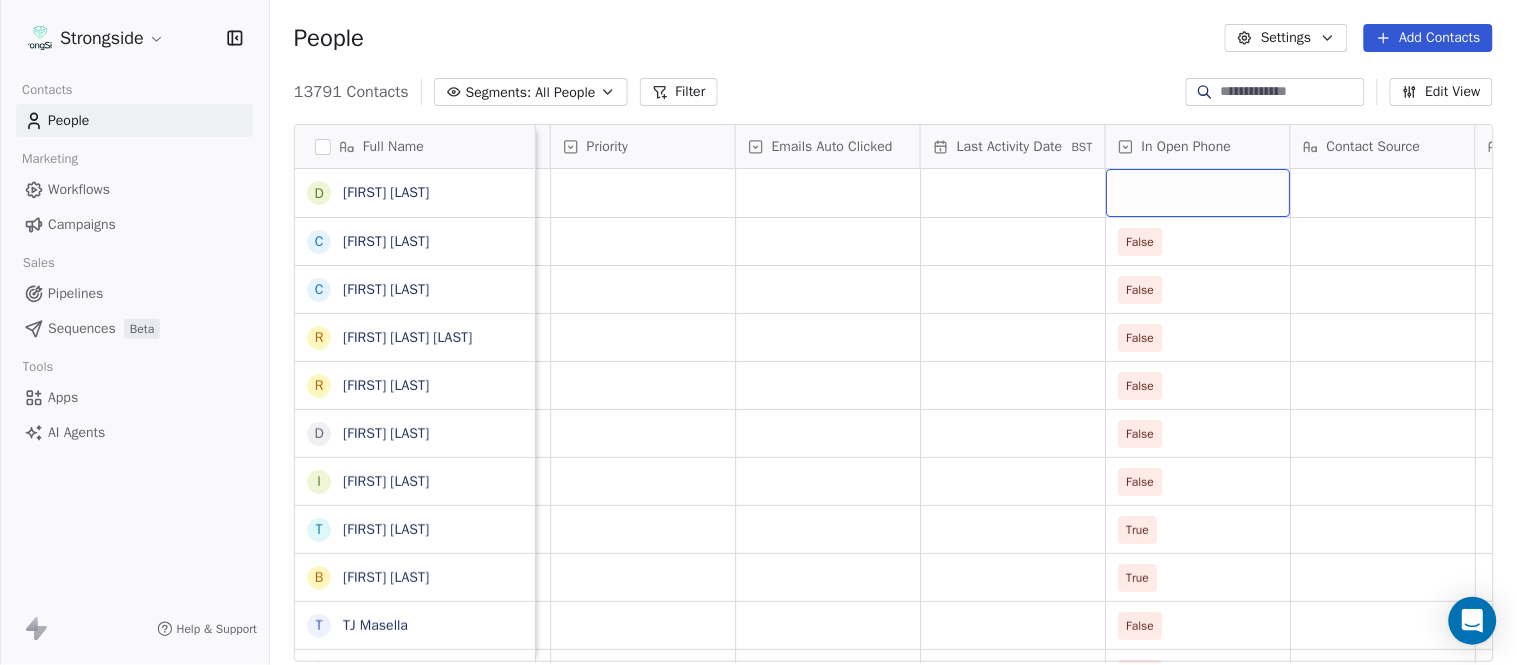 click at bounding box center (1198, 193) 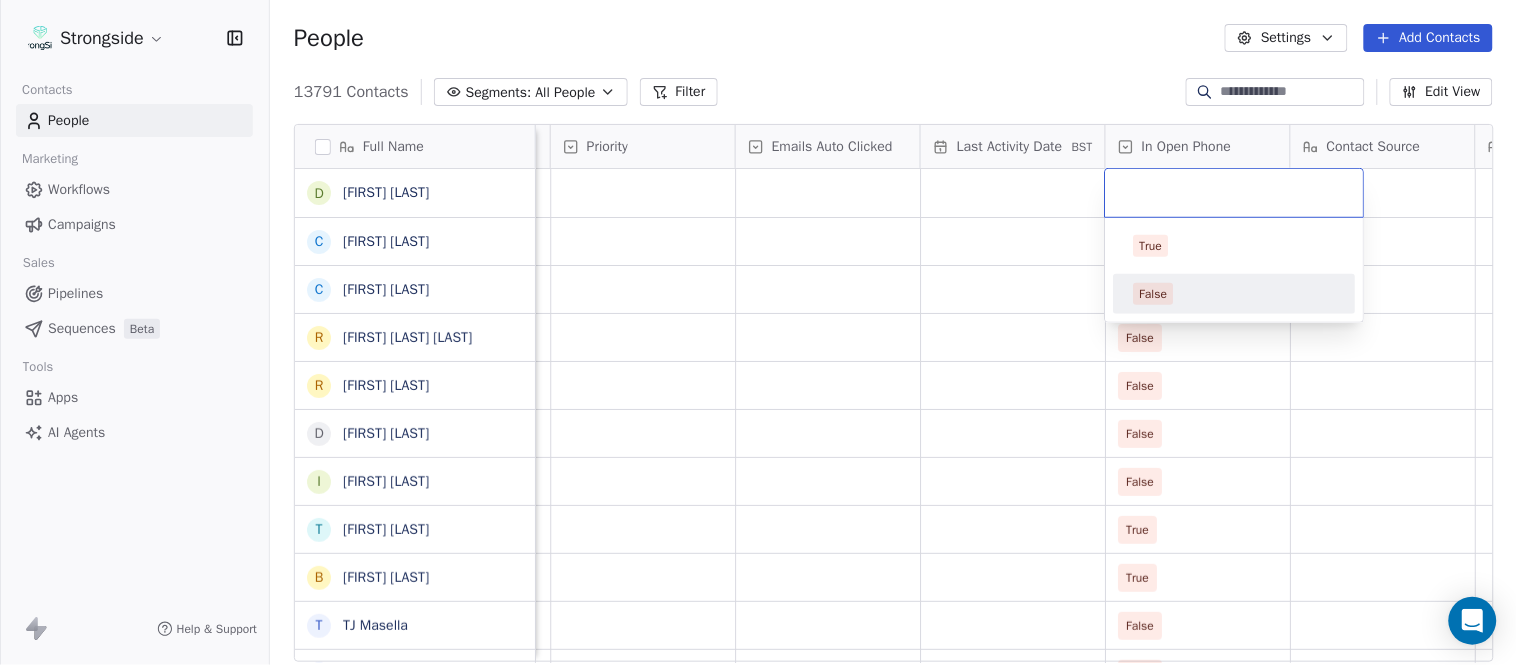 click on "False" at bounding box center [1235, 294] 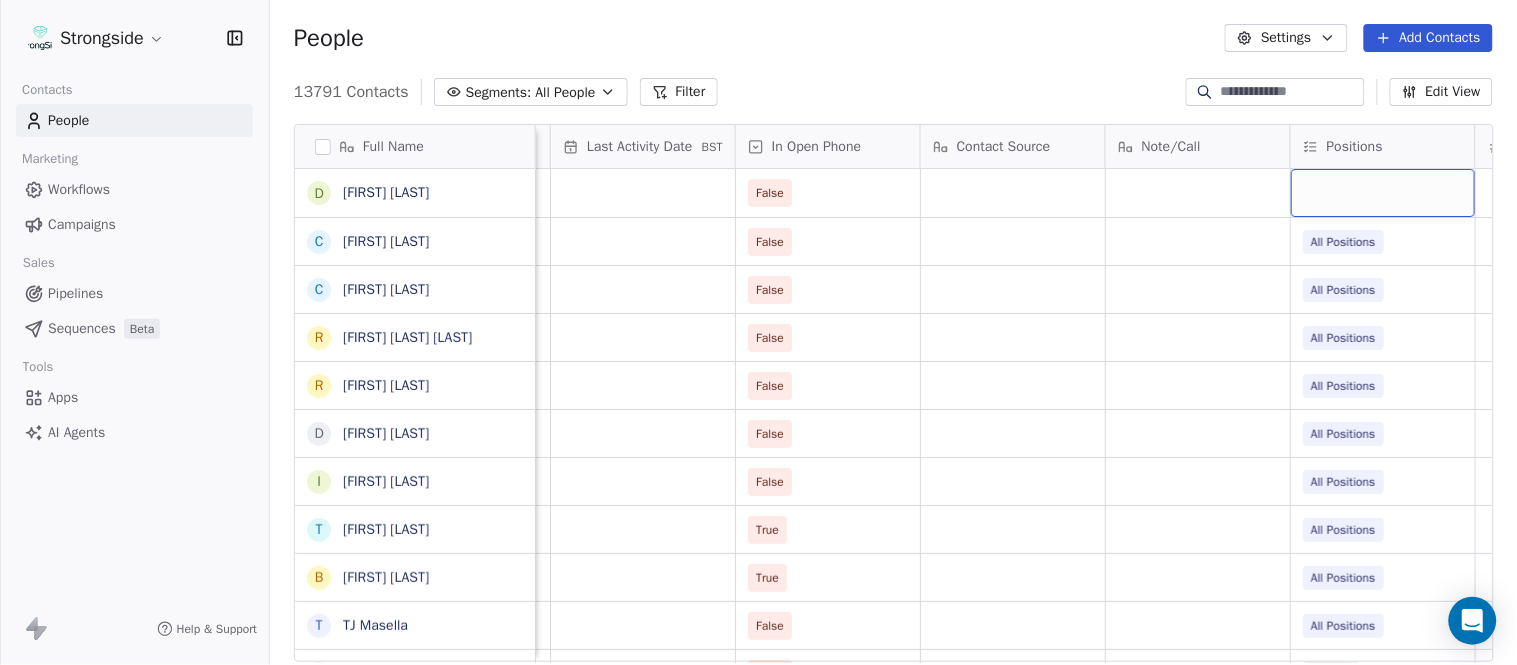 scroll, scrollTop: 0, scrollLeft: 2108, axis: horizontal 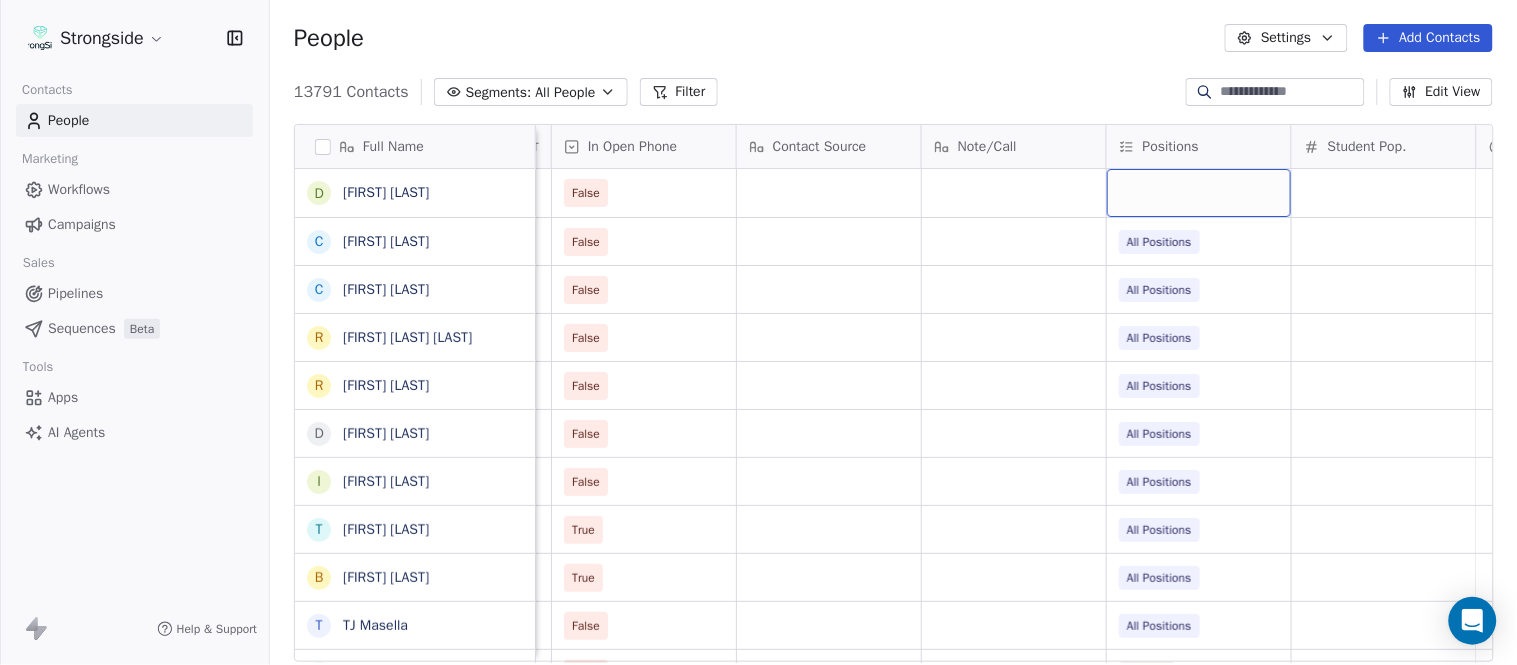 click at bounding box center [1199, 193] 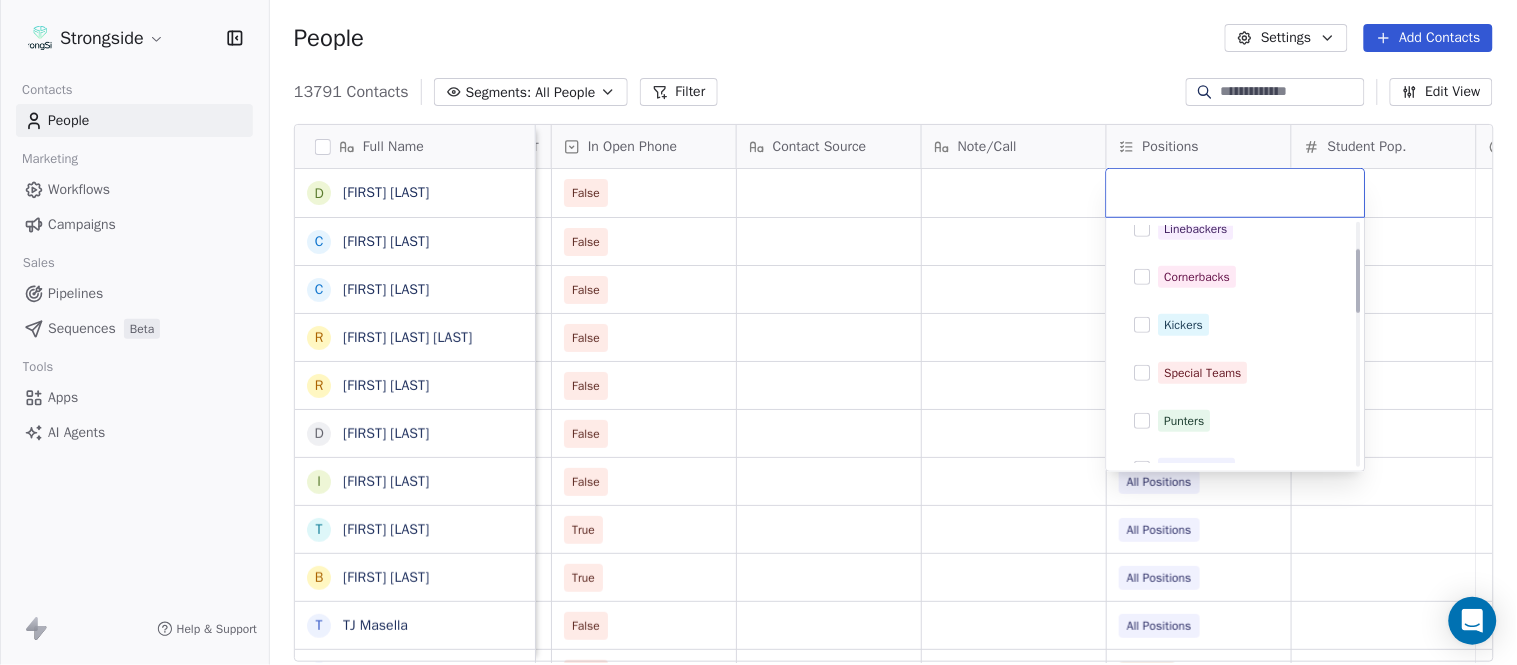 scroll, scrollTop: 333, scrollLeft: 0, axis: vertical 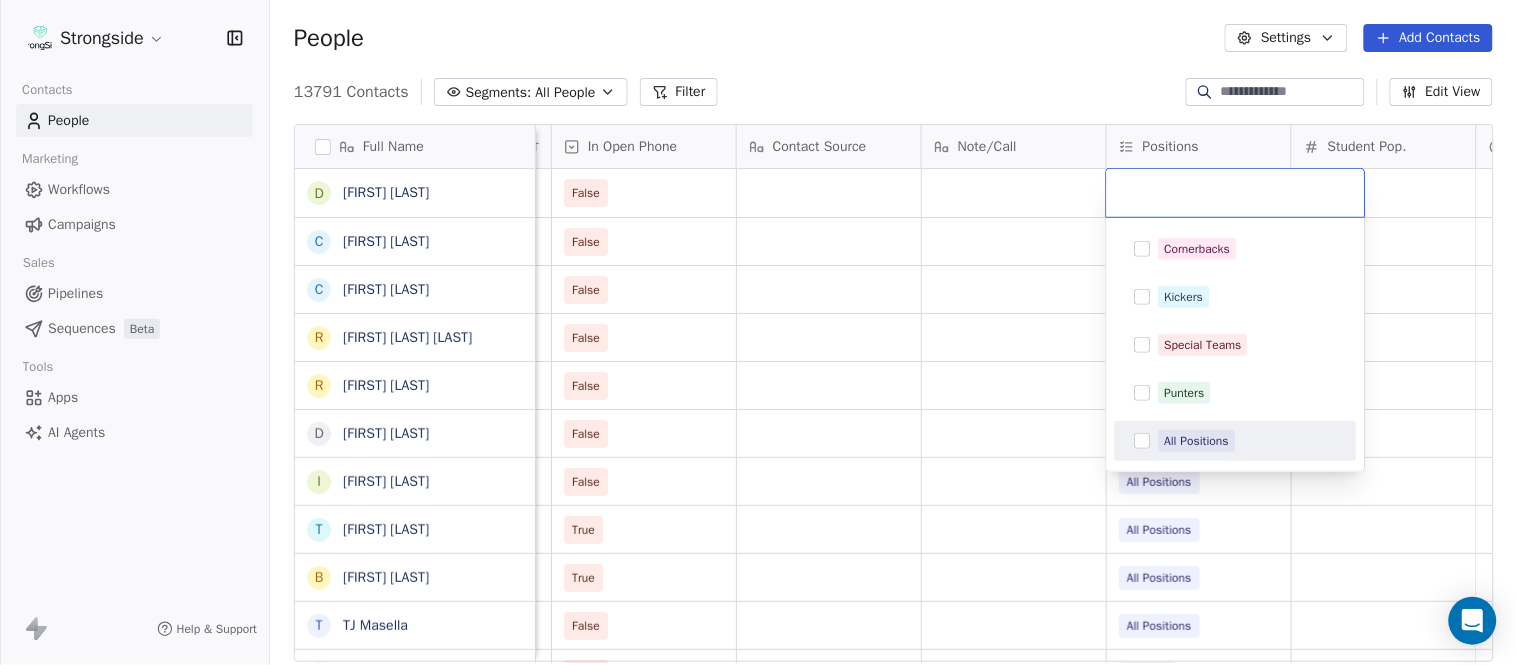 click on "All Positions" at bounding box center [1248, 441] 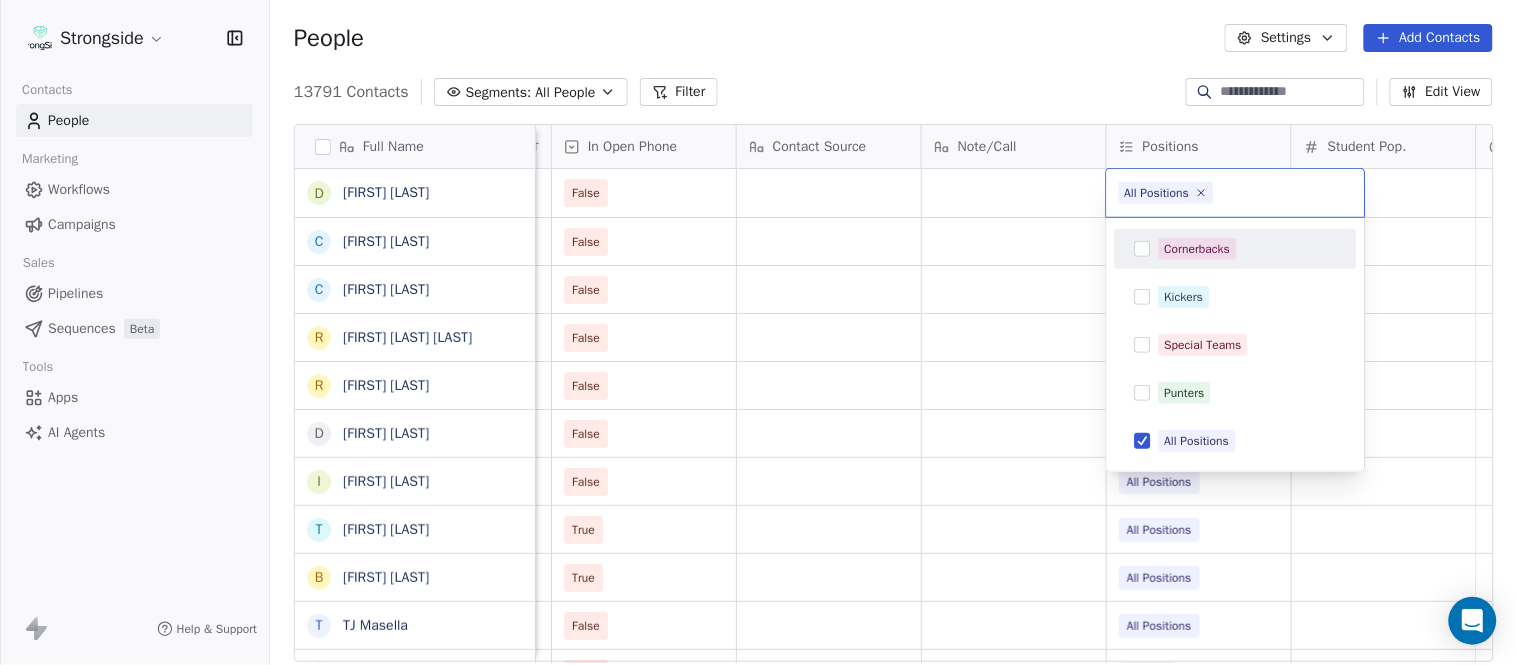 click on "Strongside Contacts People Marketing Workflows Campaigns Sales Pipelines Sequences Beta Tools Apps AI Agents Help & Support People Settings  Add Contacts 13791 Contacts Segments: All People Filter  Edit View Tag Add to Sequence Export Full Name D David Kaplan C Chris Cordova C Christopher Gregory R Rodrigo Soto Gongora R Ryan Rosa D Dawson Hebert I Ilan Flores T Tom Masella B Brendan Fahey T TJ Masella T Triston Loomis J Jourdan Townsend D Diamond Weaver M Mike Livingston M Mikal Myers B Bill Nesselt W Will Fiacchi D Dave Bucar M Matthew Barber B Bryan Mannarino J Jennifer Carron C Casey Mae Filiaci T Taylor OConnor C Conor Rafferty J Jay Geiger J Jared Ambrose M Maryfrancis Keegan M Mark Benson B Brendan Smith C Chris Calabrese V Vic Cegles Status Priority Emails Auto Clicked Last Activity Date BST In Open Phone Contact Source Note/Call Positions Student Pop. Lead Account   False   False All Positions   False All Positions   False All Positions   False All Positions   False All Positions   False   True" at bounding box center (758, 332) 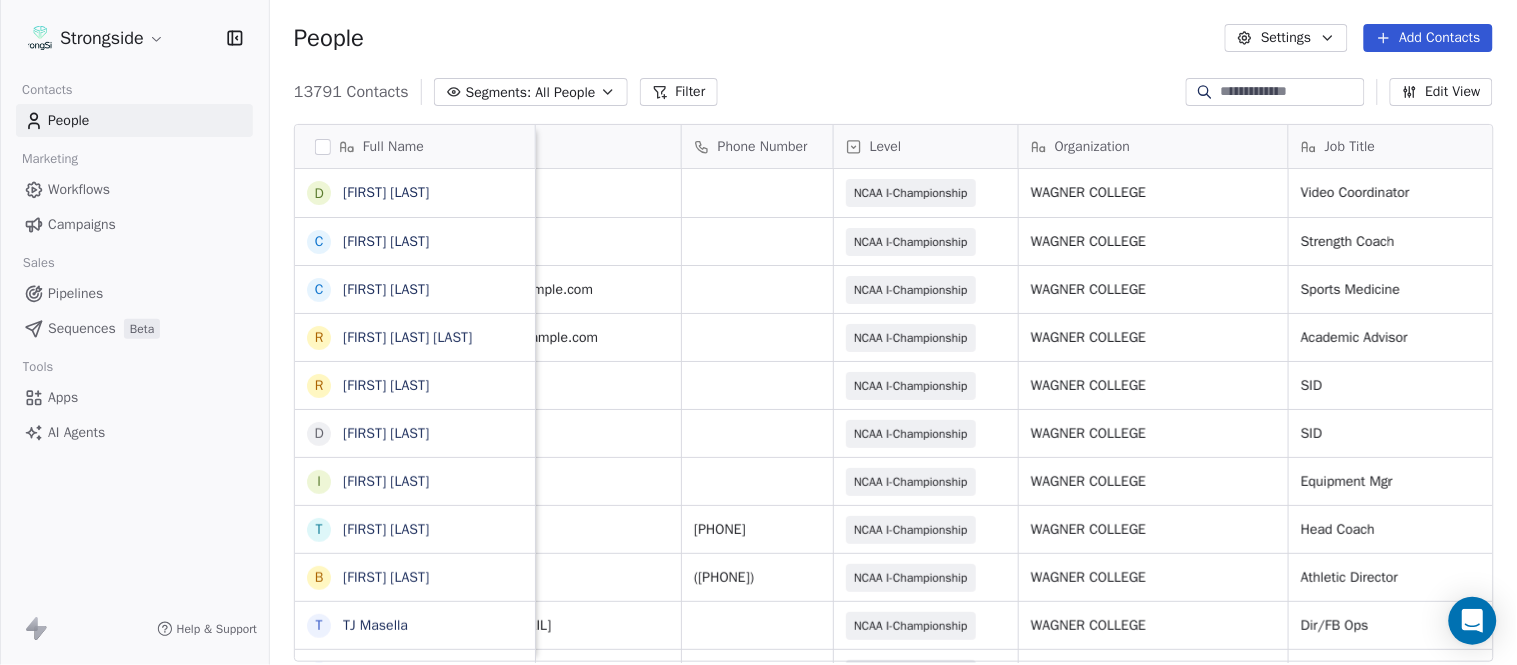 scroll, scrollTop: 0, scrollLeft: 0, axis: both 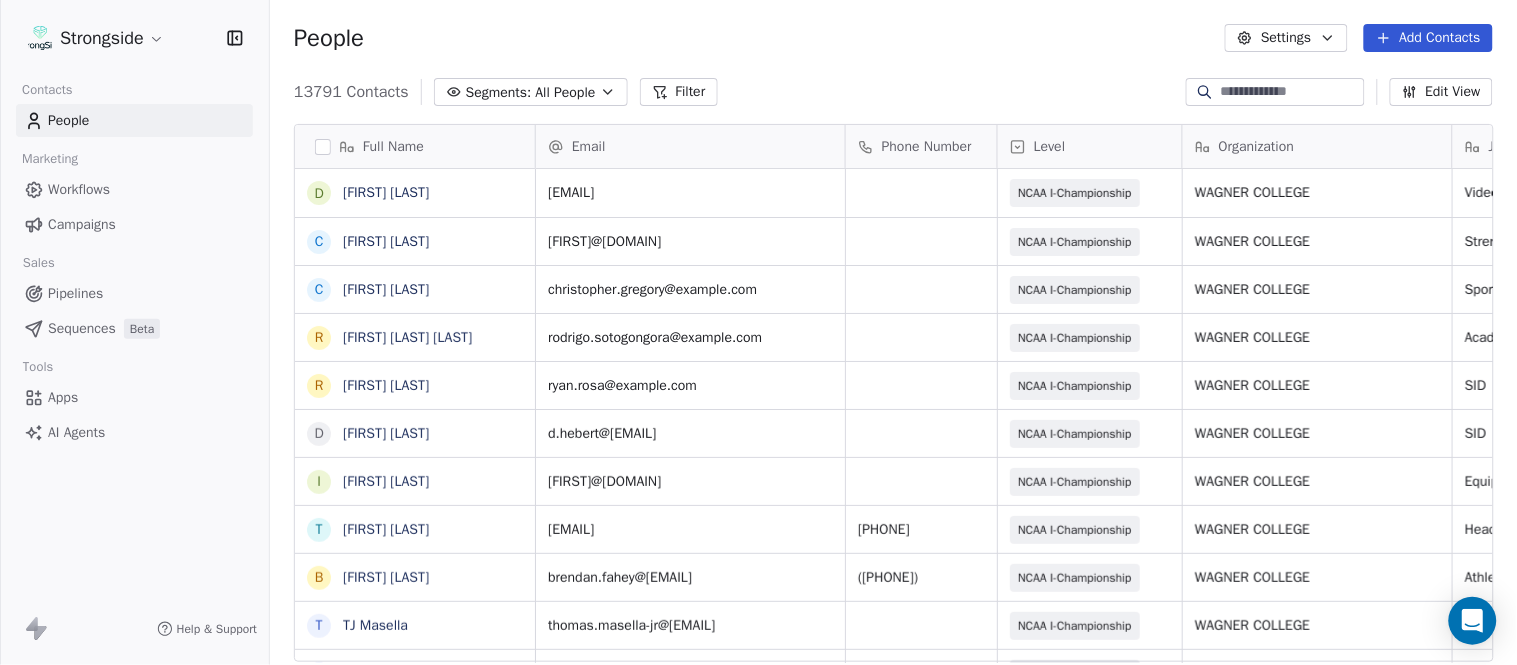 click on "Add Contacts" at bounding box center (1428, 38) 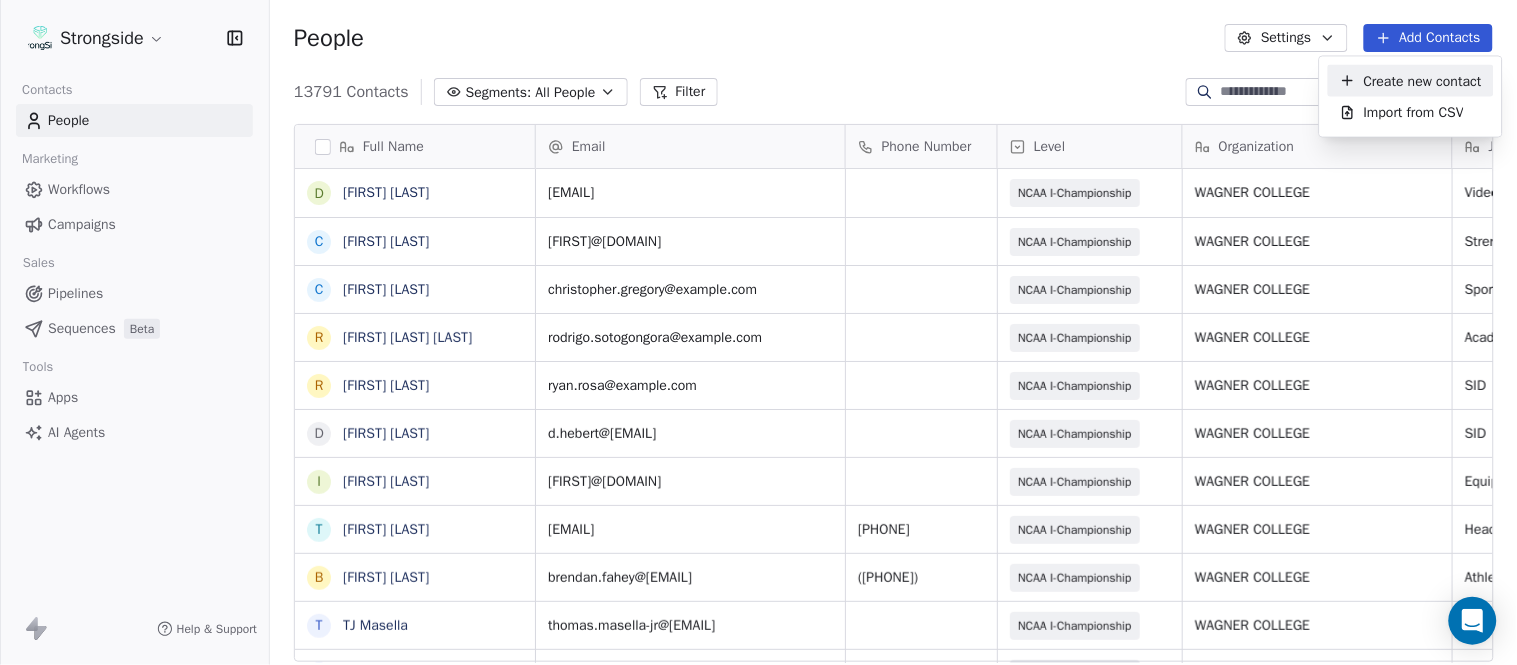 click on "Create new contact" at bounding box center (1423, 80) 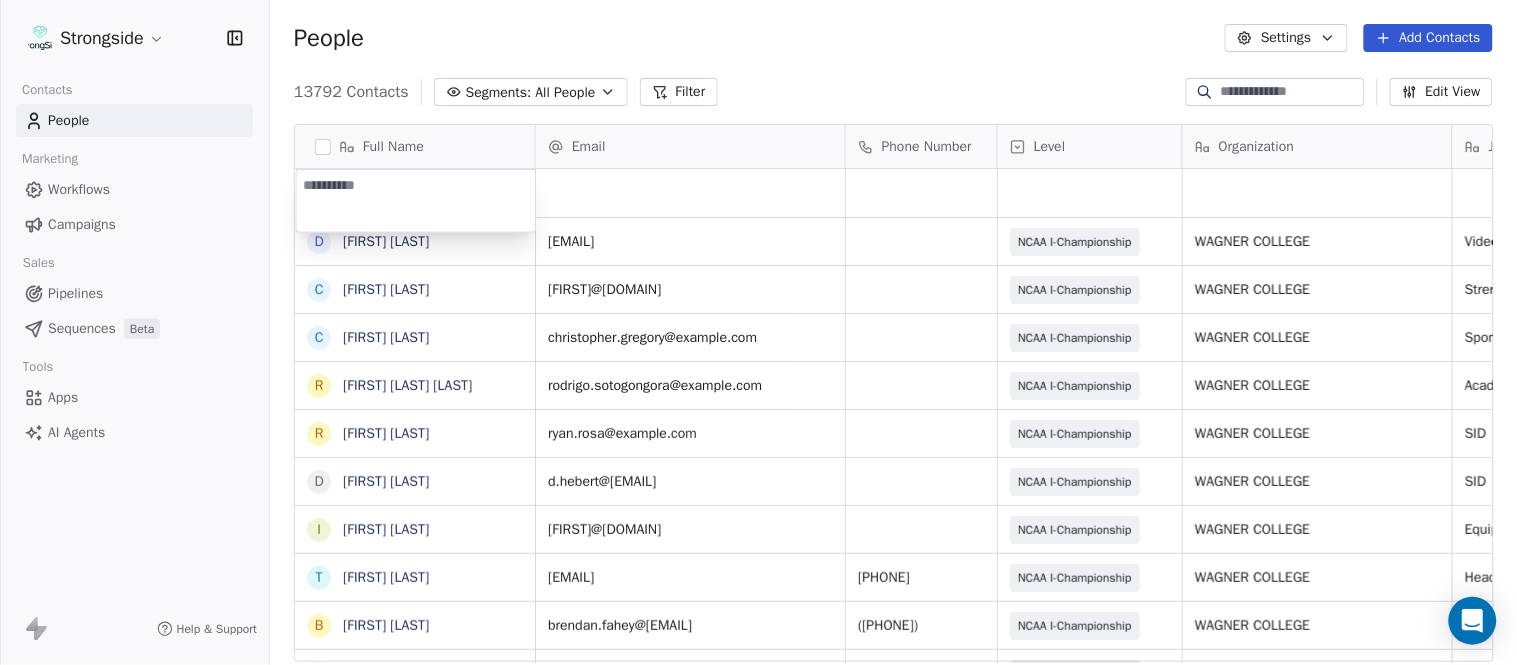 type on "**********" 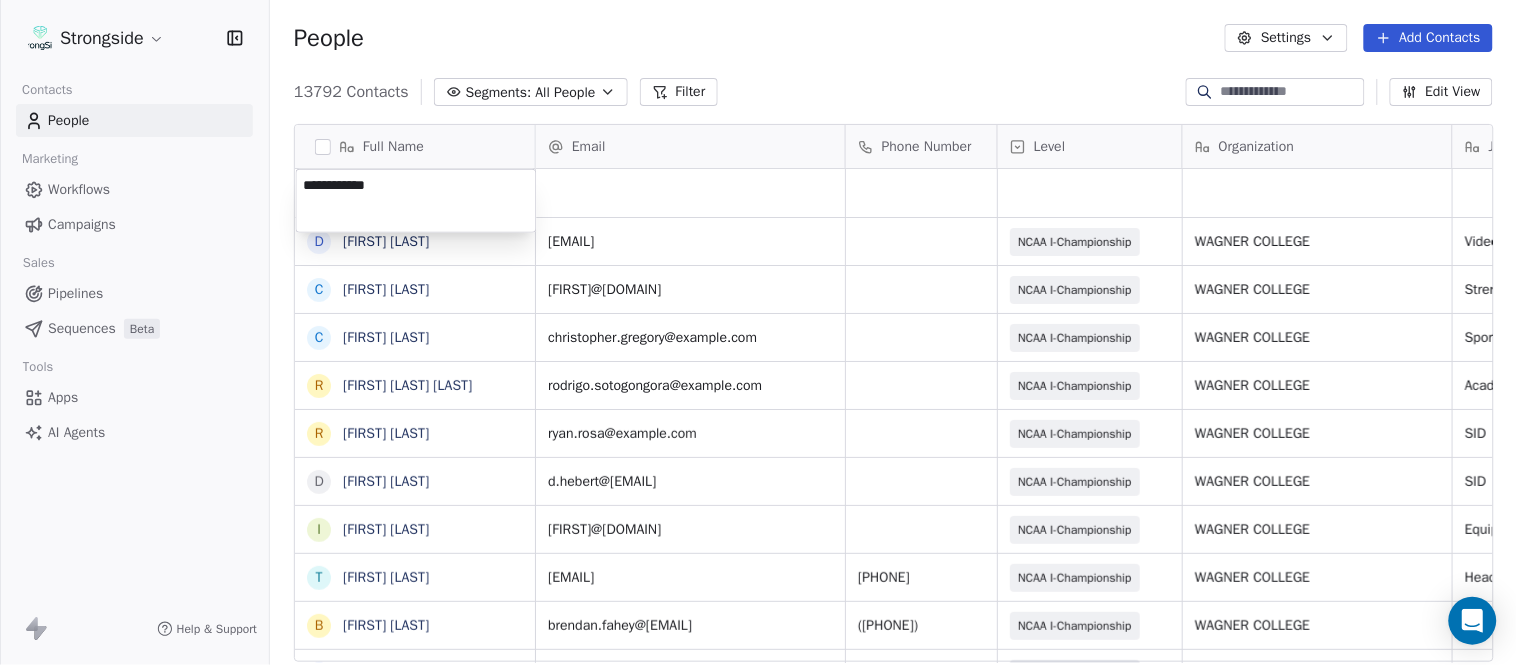 click on "Strongside Contacts People Marketing Workflows Campaigns Sales Pipelines Sequences Beta Tools Apps AI Agents Help & Support People Settings  Add Contacts 13792 Contacts Segments: All People Filter  Edit View Tag Add to Sequence Export Full Name D David Kaplan C Chris Cordova C Christopher Gregory R Rodrigo Soto Gongora R Ryan Rosa D Dawson Hebert I Ilan Flores T Tom Masella B Brendan Fahey T TJ Masella T Triston Loomis J Jourdan Townsend D Diamond Weaver M Mike Livingston M Mikal Myers B Bill Nesselt W Will Fiacchi D Dave Bucar M Matthew Barber B Bryan Mannarino J Jennifer Carron C Casey Mae Filiaci T Taylor OConnor C Conor Rafferty J Jay Geiger J Jared Ambrose M Maryfrancis Keegan M Mark Benson B Brendan Smith C Chris Calabrese Email Phone Number Level Organization Job Title Tags Created Date BST Status Aug 09, 2025 01:05 AM david.kaplan@wagner.edu NCAA I-Championship WAGNER COLLEGE Video Coordinator Aug 09, 2025 01:04 AM christopher.cordova@wagner.edu NCAA I-Championship WAGNER COLLEGE Strength Coach SID" at bounding box center (758, 332) 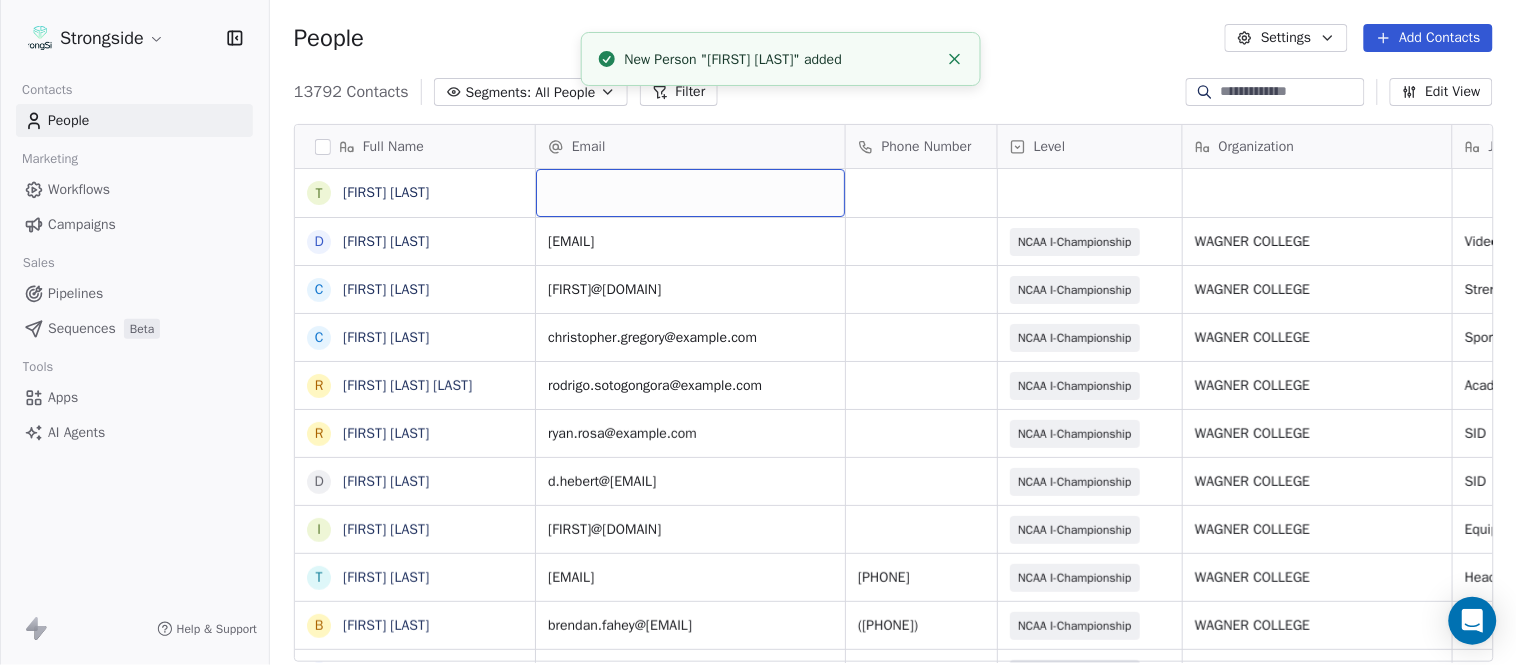 click at bounding box center [690, 193] 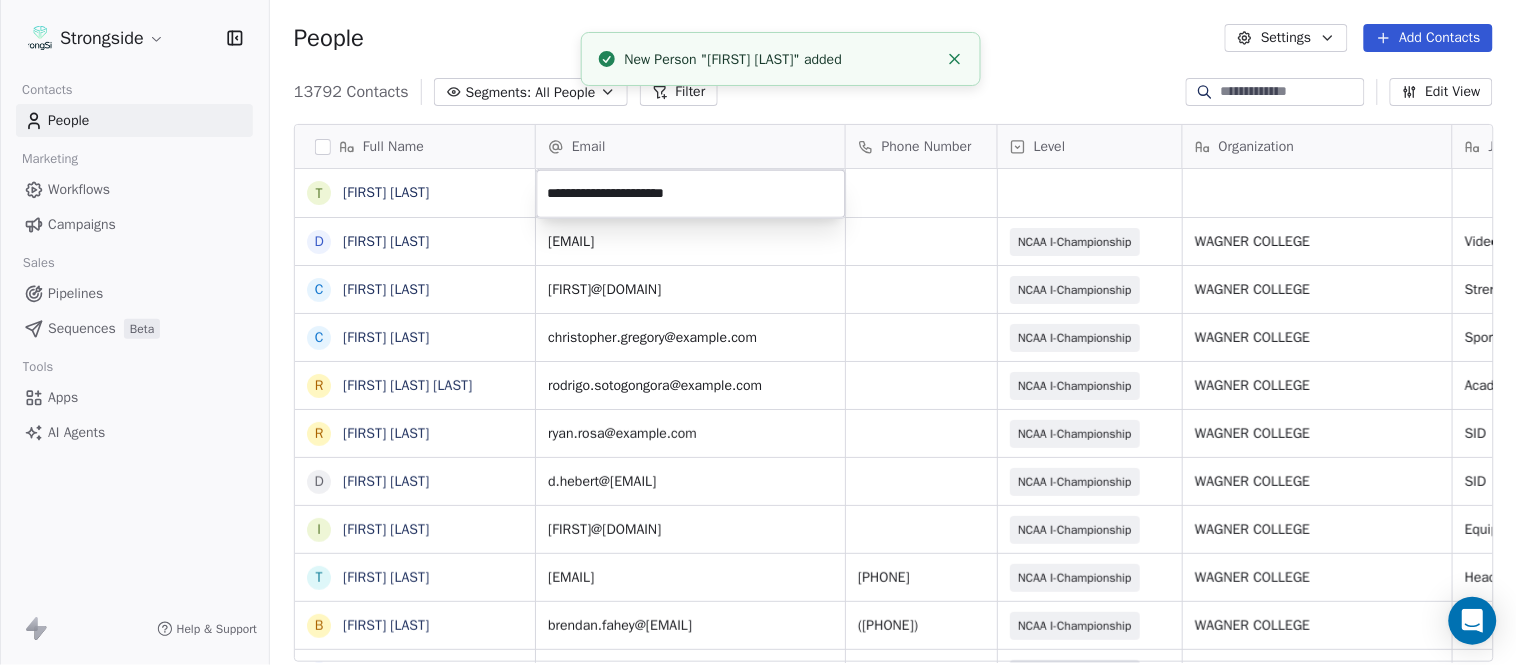 click on "Strongside Contacts People Marketing Workflows Campaigns Sales Pipelines Sequences Beta Tools Apps AI Agents Help & Support People Settings  Add Contacts 13792 Contacts Segments: All People Filter  Edit View Tag Add to Sequence Export Full Name T Terence Sino D David Kaplan C Chris Cordova C Christopher Gregory R Rodrigo Soto Gongora R Ryan Rosa D Dawson Hebert I Ilan Flores T Tom Masella B Brendan Fahey T TJ Masella T Triston Loomis J Jourdan Townsend D Diamond Weaver M Mike Livingston M Mikal Myers B Bill Nesselt W Will Fiacchi D Dave Bucar M Matthew Barber B Bryan Mannarino J Jennifer Carron C Casey Mae Filiaci T Taylor OConnor C Conor Rafferty J Jay Geiger J Jared Ambrose M Maryfrancis Keegan M Mark Benson B Brendan Smith C Chris Calabrese Email Phone Number Level Organization Job Title Tags Created Date BST Status Aug 09, 2025 01:05 AM david.kaplan@wagner.edu NCAA I-Championship WAGNER COLLEGE Video Coordinator Aug 09, 2025 01:04 AM christopher.cordova@wagner.edu NCAA I-Championship WAGNER COLLEGE SID" at bounding box center (758, 332) 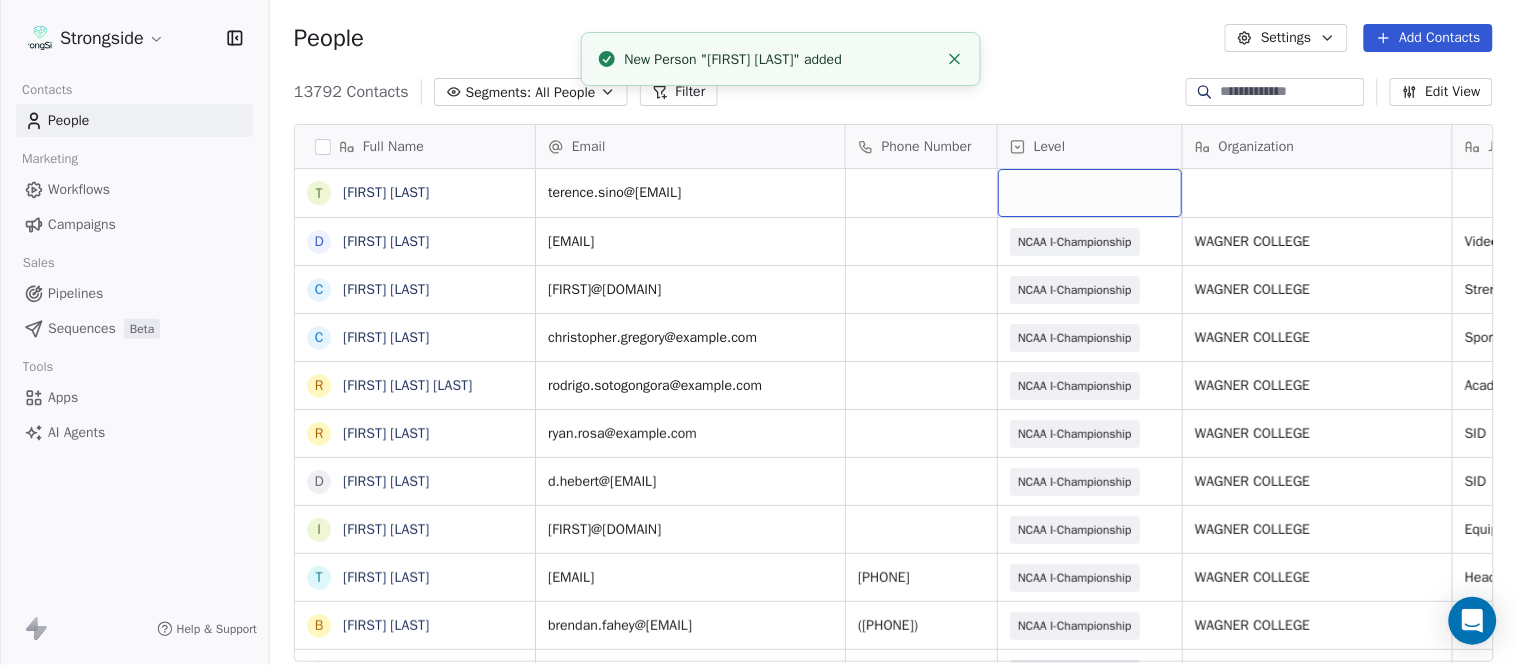 click at bounding box center [1090, 193] 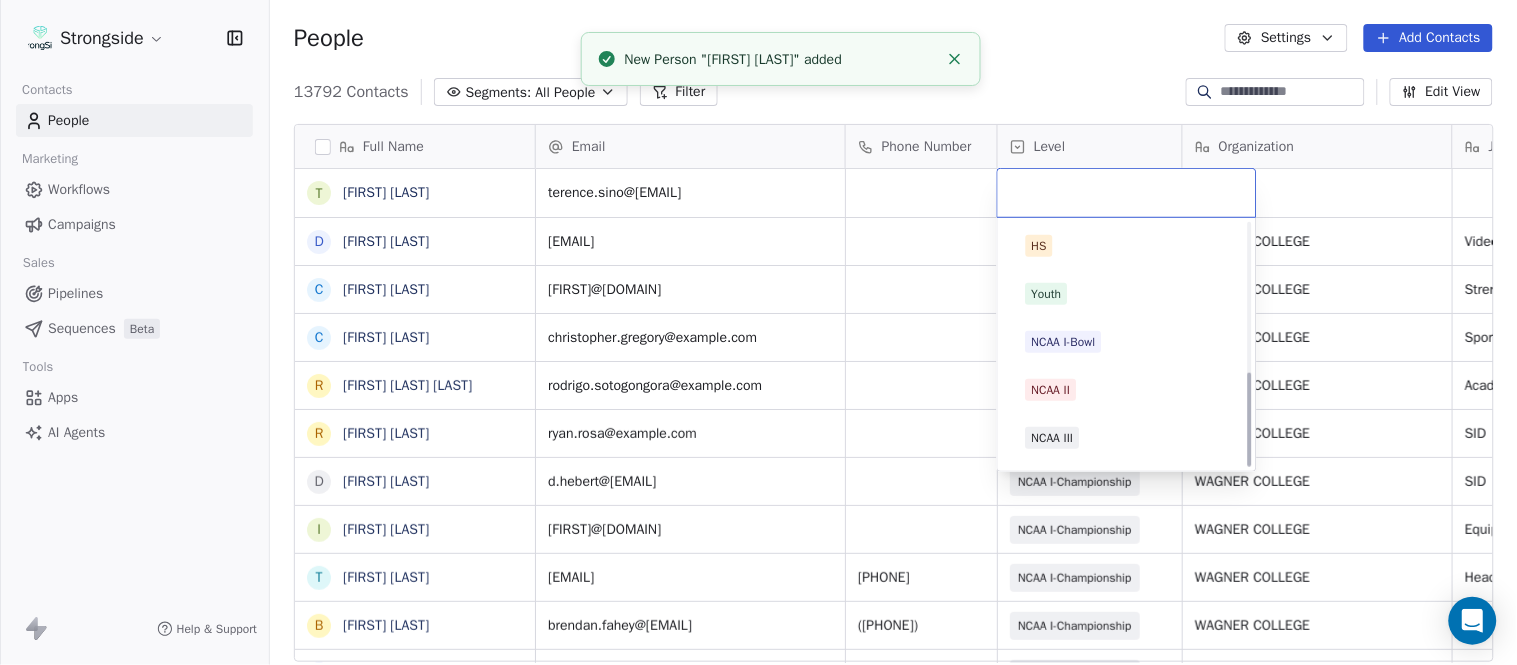 scroll, scrollTop: 378, scrollLeft: 0, axis: vertical 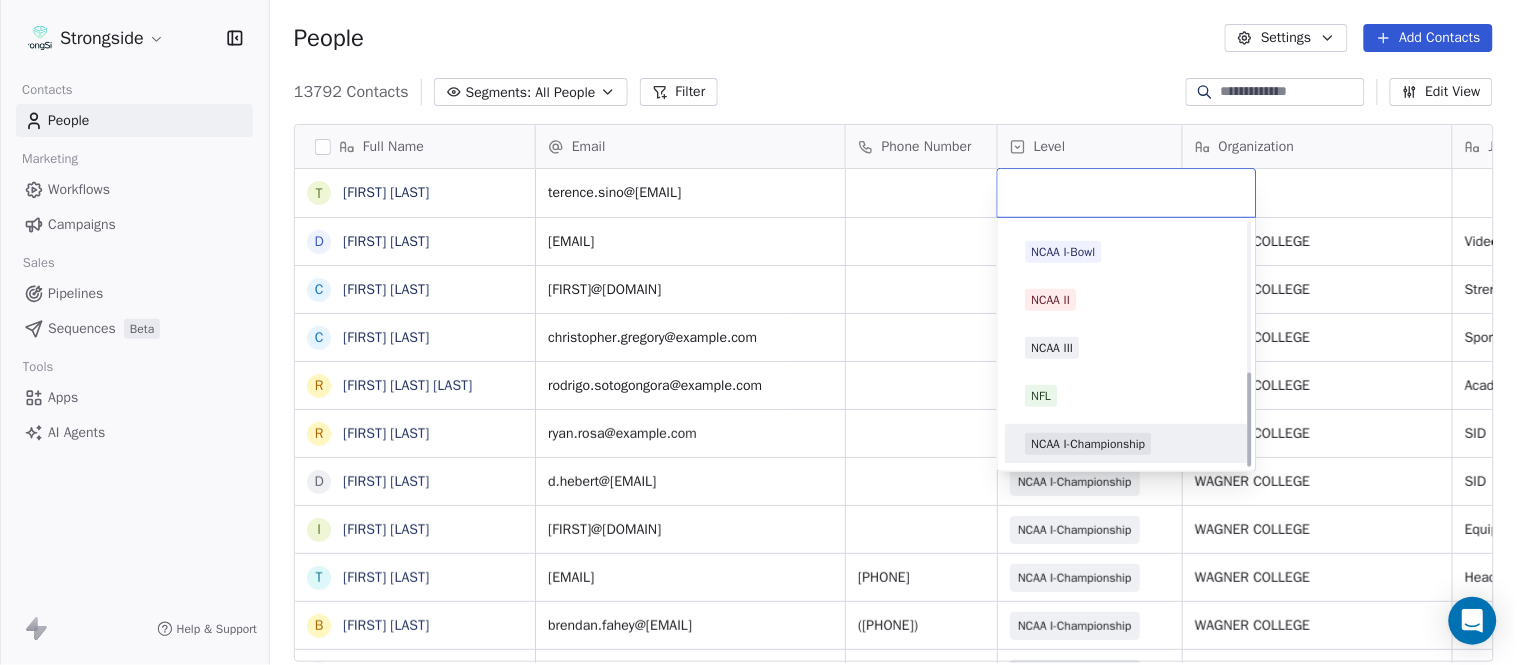 click on "NCAA I-Championship" at bounding box center [1089, 444] 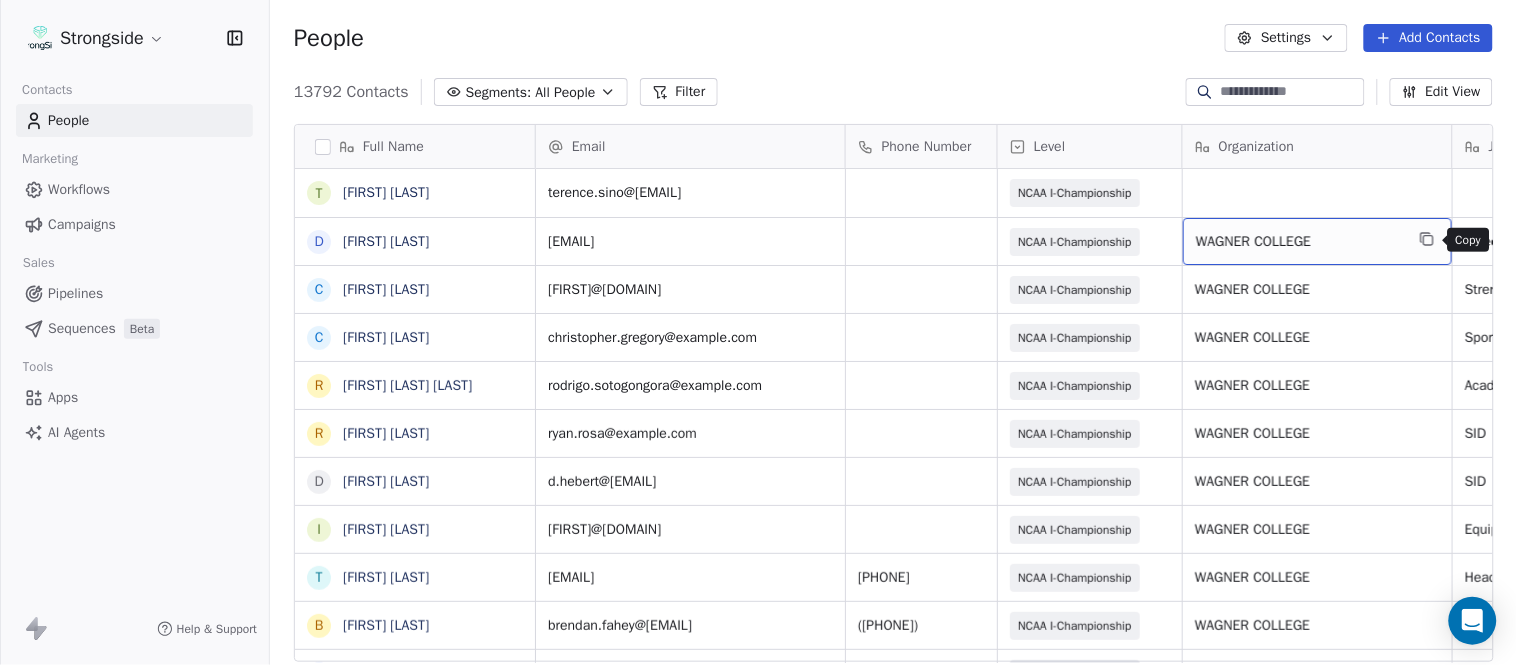click 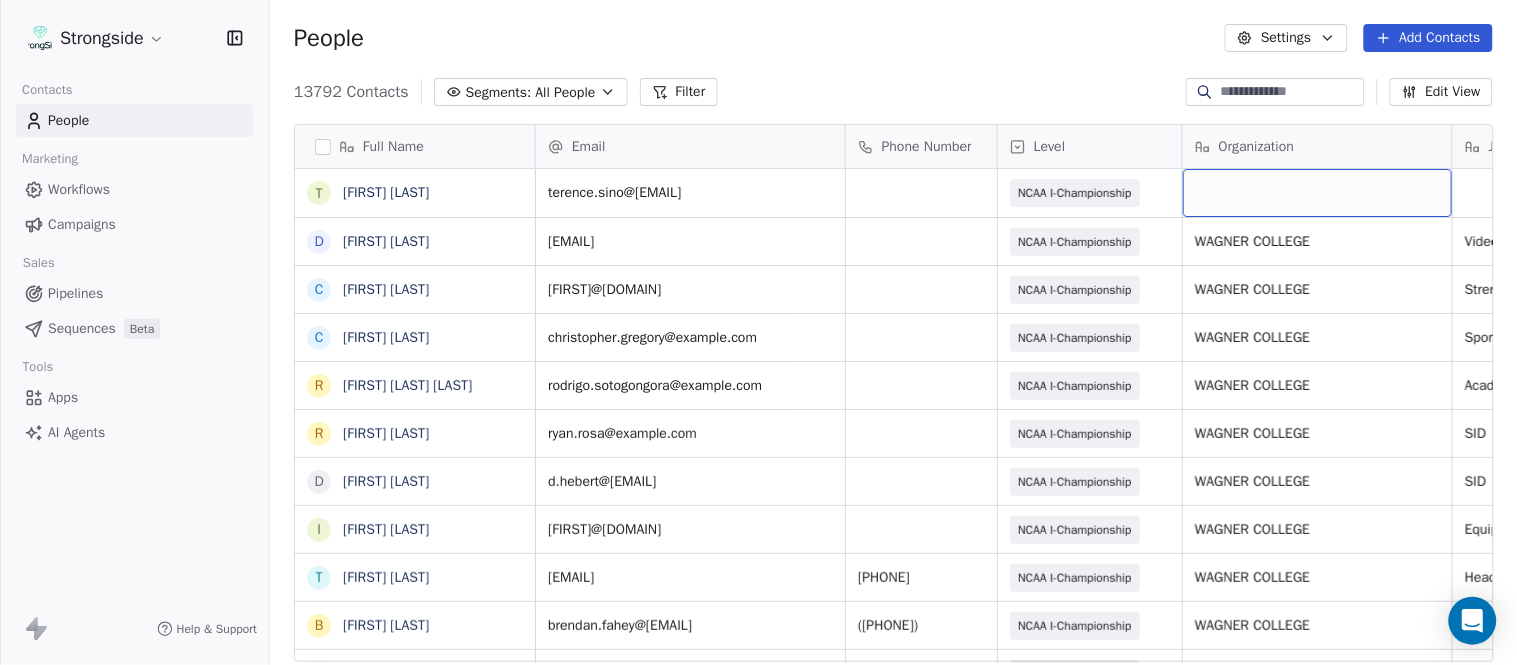 click at bounding box center [1317, 193] 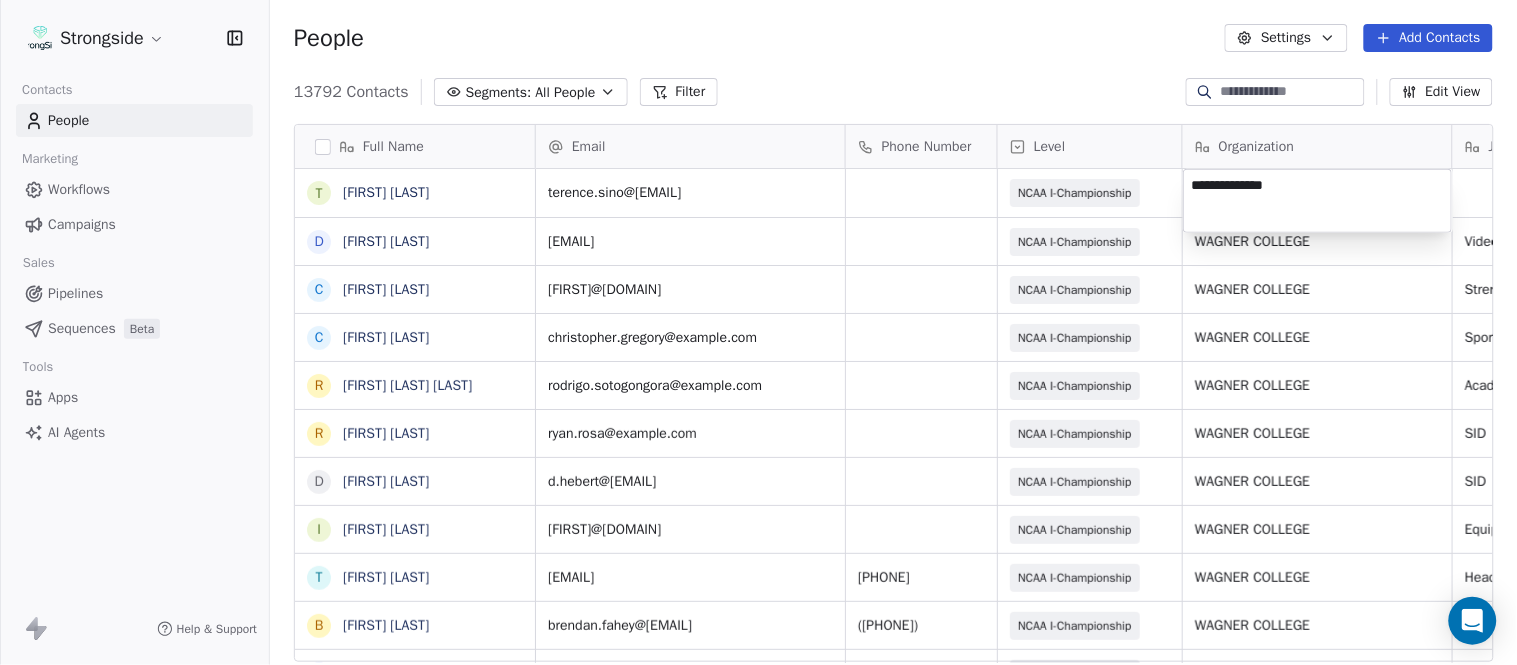 click on "Strongside Contacts People Marketing Workflows Campaigns Sales Pipelines Sequences Beta Tools Apps AI Agents Help & Support People Settings  Add Contacts 13792 Contacts Segments: All People Filter  Edit View Tag Add to Sequence Export Full Name T Terence Sino D David Kaplan C Chris Cordova C Christopher Gregory R Rodrigo Soto Gongora R Ryan Rosa D Dawson Hebert I Ilan Flores T Tom Masella B Brendan Fahey T TJ Masella T Triston Loomis J Jourdan Townsend D Diamond Weaver M Mike Livingston M Mikal Myers B Bill Nesselt W Will Fiacchi D Dave Bucar M Matthew Barber B Bryan Mannarino J Jennifer Carron C Casey Mae Filiaci T Taylor OConnor C Conor Rafferty J Jay Geiger J Jared Ambrose M Maryfrancis Keegan M Mark Benson B Brendan Smith C Chris Calabrese Email Phone Number Level Organization Job Title Tags Created Date BST Status terence.sino@wagner.edu NCAA I-Championship Aug 09, 2025 01:05 AM david.kaplan@wagner.edu NCAA I-Championship WAGNER COLLEGE Video Coordinator Aug 09, 2025 01:04 AM NCAA I-Championship SID" at bounding box center (758, 332) 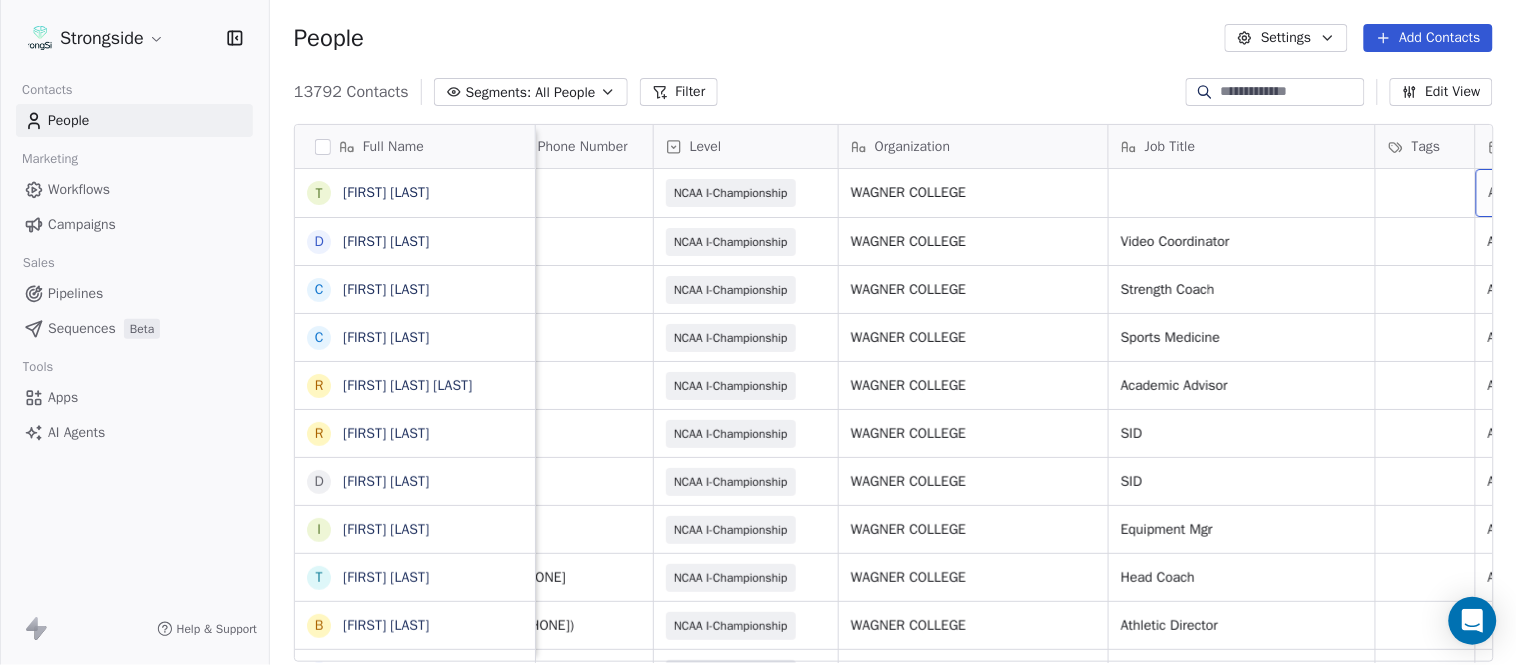 scroll, scrollTop: 0, scrollLeft: 528, axis: horizontal 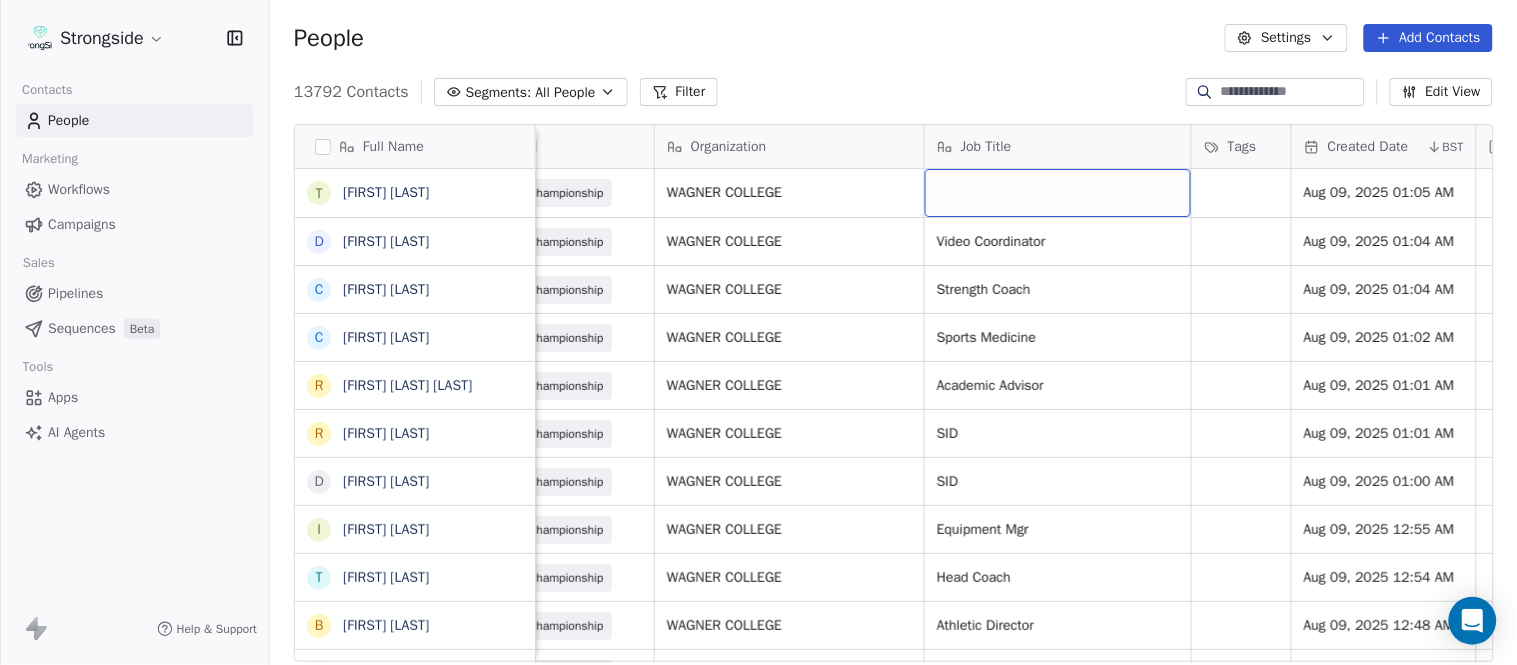 click at bounding box center (1058, 193) 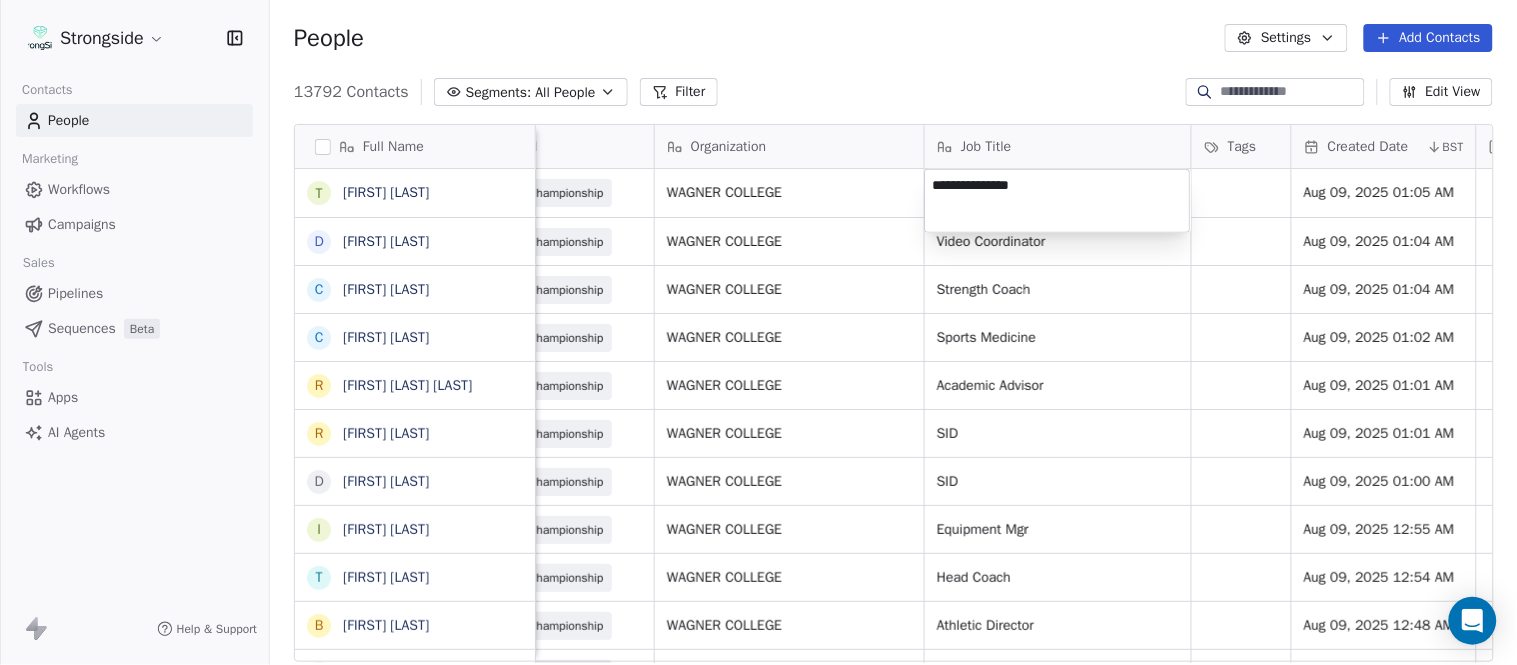 click on "Strongside Contacts People Marketing Workflows Campaigns Sales Pipelines Sequences Beta Tools Apps AI Agents Help & Support People Settings  Add Contacts 13792 Contacts Segments: All People Filter  Edit View Tag Add to Sequence Export Full Name T Terence Sino D David Kaplan C Chris Cordova C Christopher Gregory R Rodrigo Soto Gongora R Ryan Rosa D Dawson Hebert I Ilan Flores T Tom Masella B Brendan Fahey T TJ Masella T Triston Loomis J Jourdan Townsend D Diamond Weaver M Mike Livingston M Mikal Myers B Bill Nesselt W Will Fiacchi D Dave Bucar M Matthew Barber B Bryan Mannarino J Jennifer Carron C Casey Mae Filiaci T Taylor OConnor C Conor Rafferty J Jay Geiger J Jared Ambrose M Maryfrancis Keegan M Mark Benson B Brendan Smith C Chris Calabrese Email Phone Number Level Organization Job Title Tags Created Date BST Status Priority Emails Auto Clicked Last Activity Date BST terence.sino@wagner.edu NCAA I-Championship WAGNER COLLEGE Aug 09, 2025 01:05 AM david.kaplan@wagner.edu NCAA I-Championship WAGNER COLLEGE" at bounding box center [758, 332] 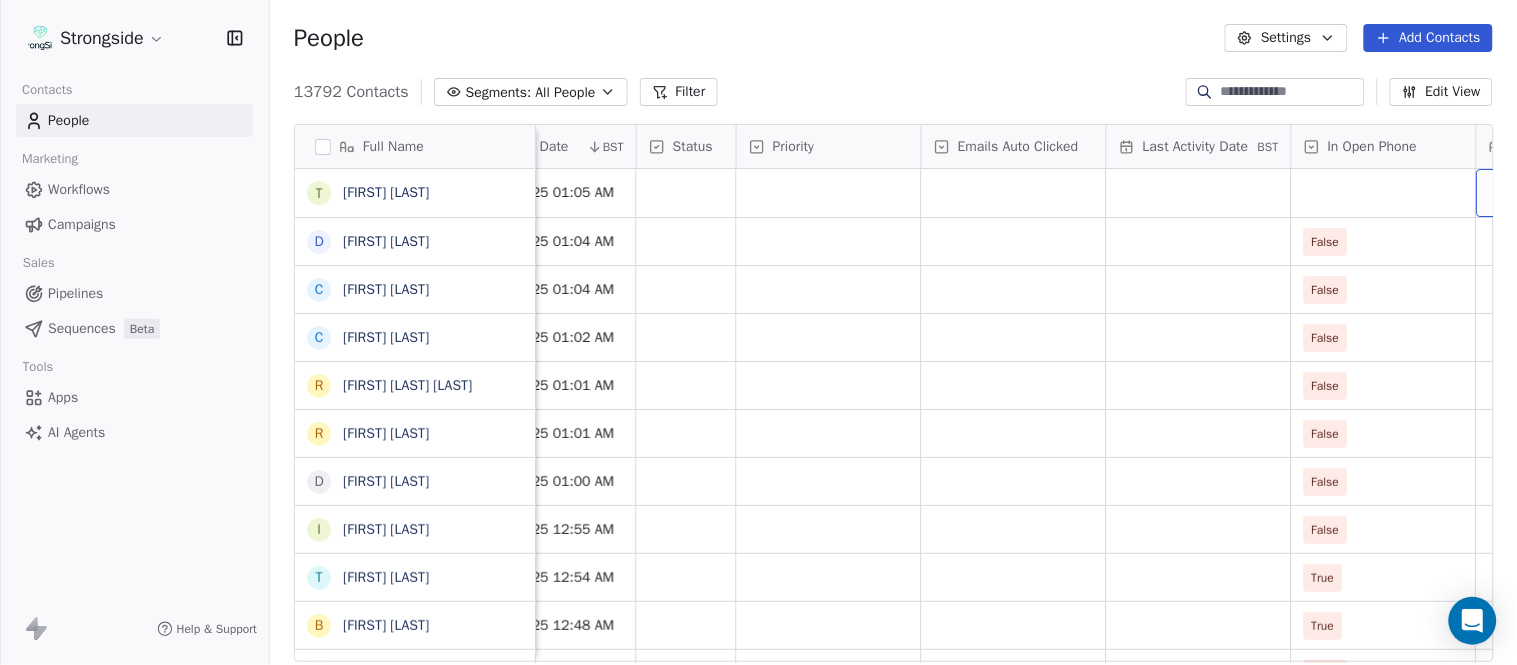 scroll, scrollTop: 0, scrollLeft: 1554, axis: horizontal 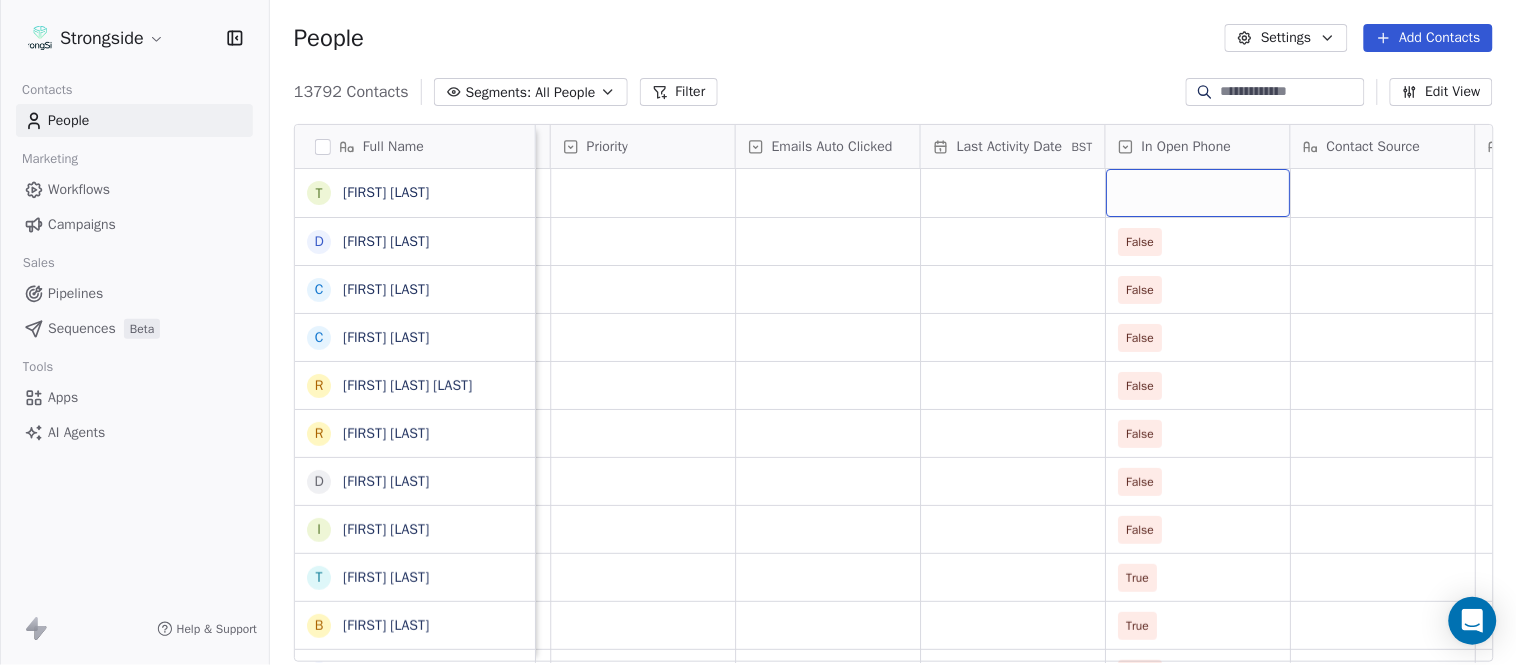click at bounding box center (1198, 193) 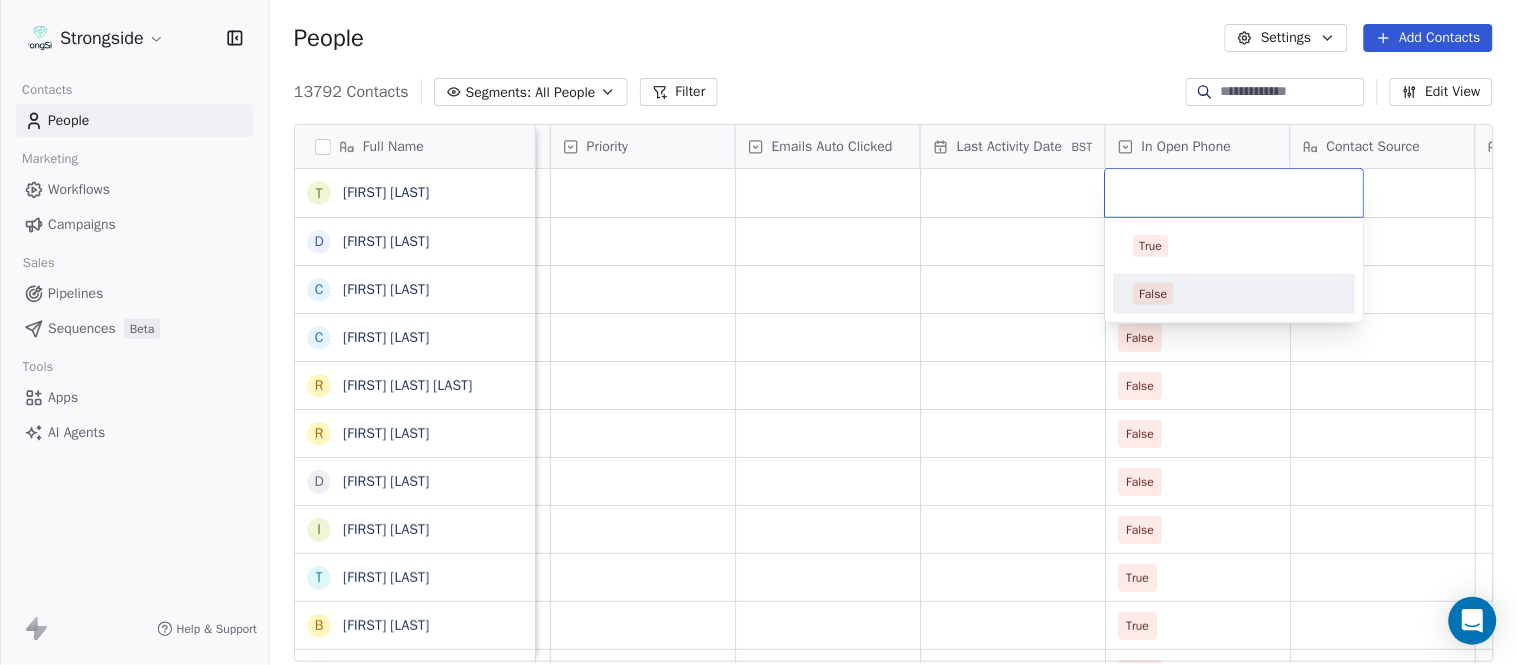 click on "False" at bounding box center (1154, 294) 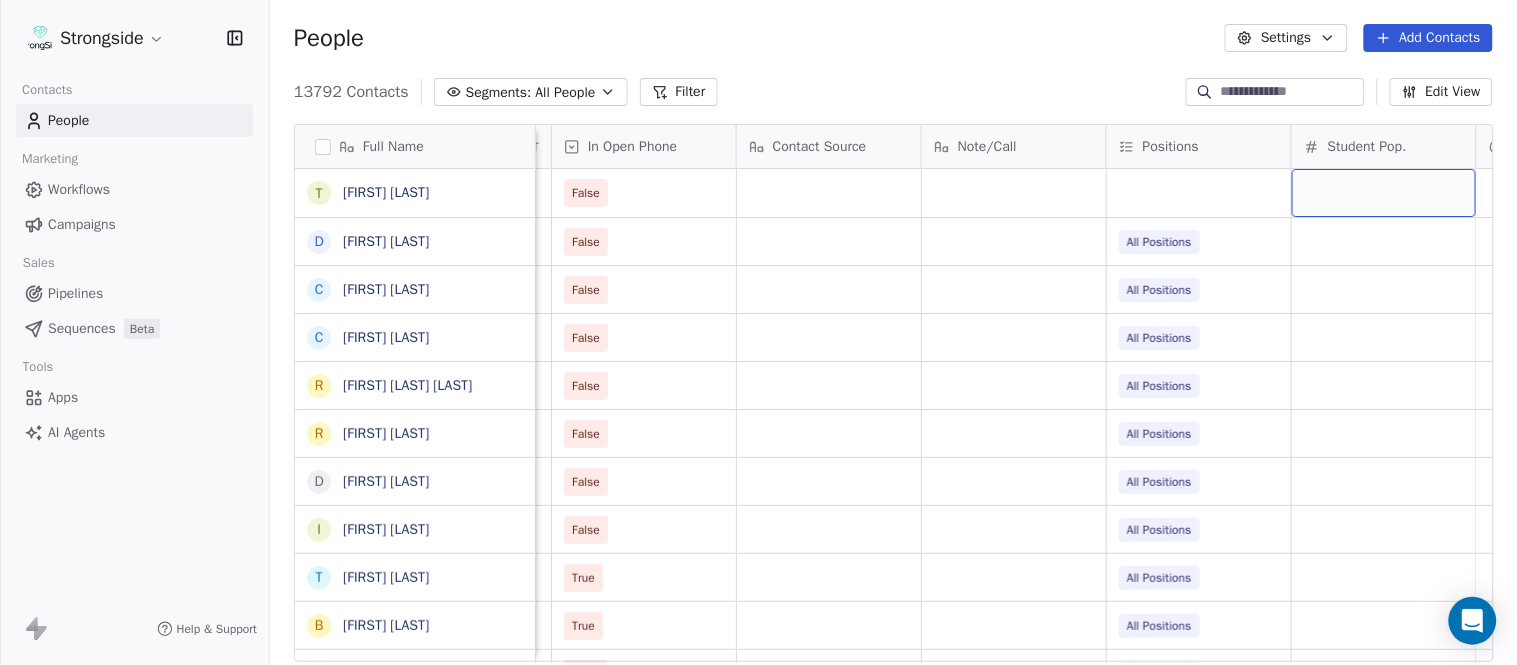 scroll, scrollTop: 0, scrollLeft: 2294, axis: horizontal 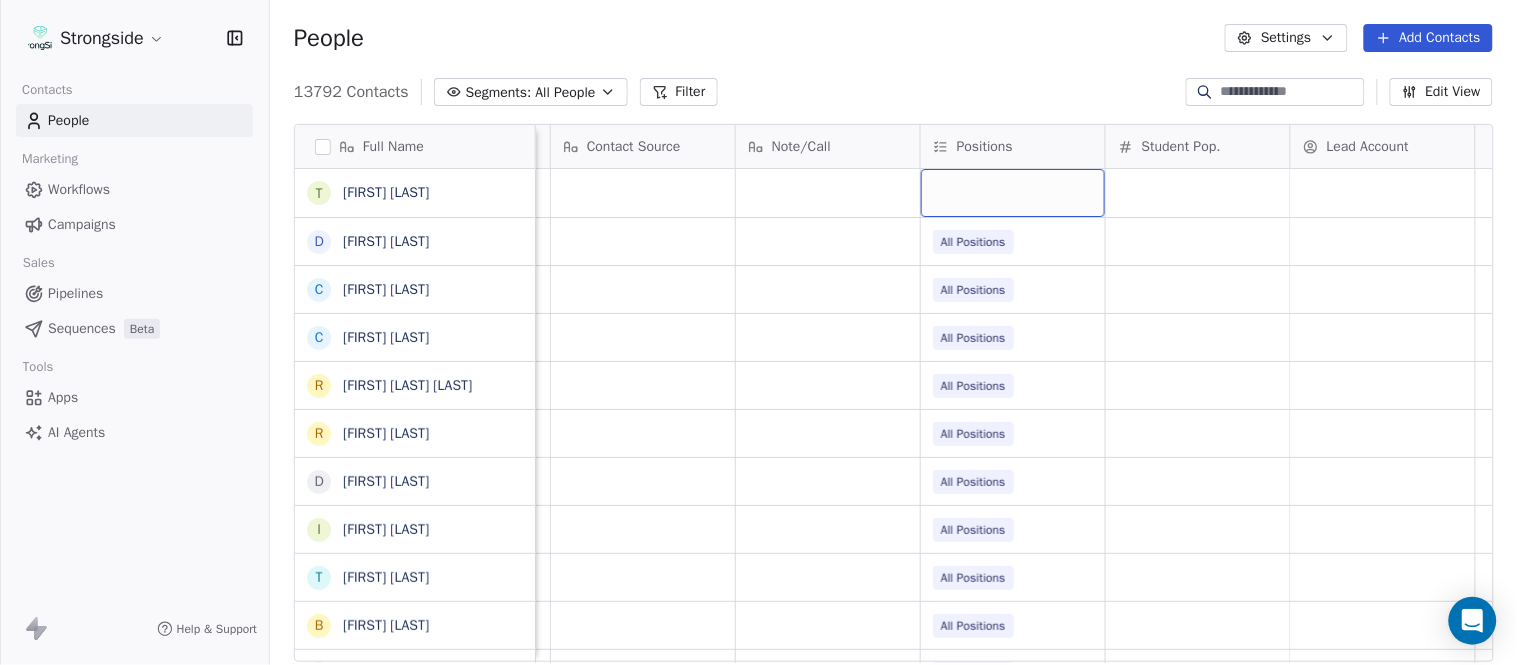 click at bounding box center [1013, 193] 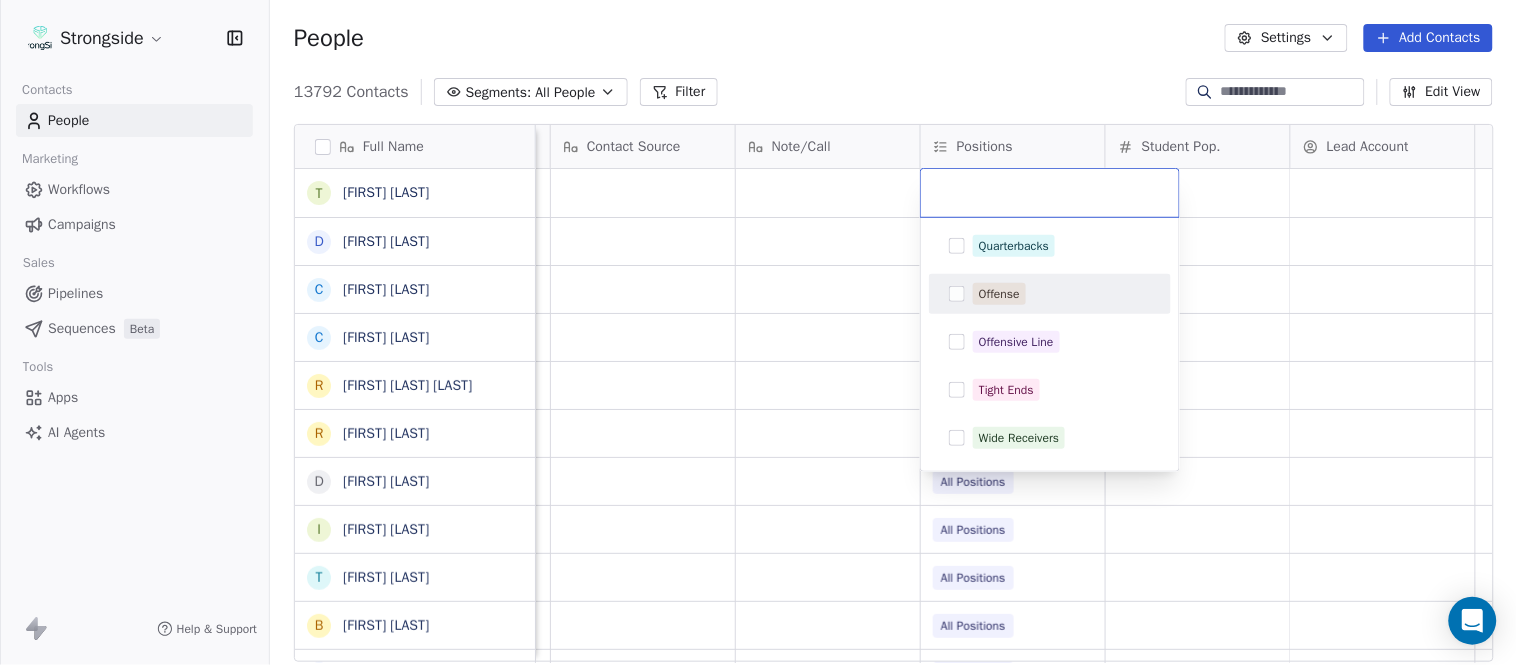 click on "Offense" at bounding box center [999, 294] 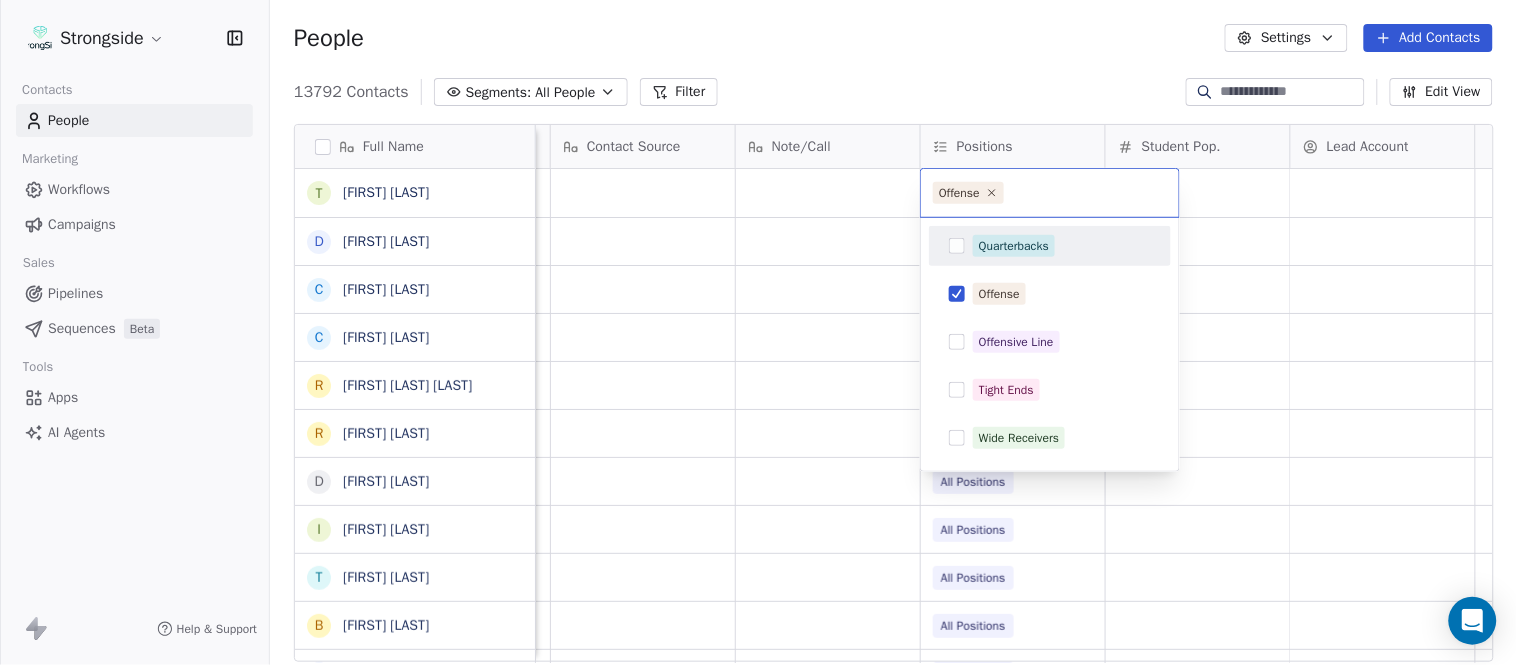 click on "Strongside Contacts People Marketing Workflows Campaigns Sales Pipelines Sequences Beta Tools Apps AI Agents Help & Support People Settings  Add Contacts 13792 Contacts Segments: All People Filter  Edit View Tag Add to Sequence Export Full Name T Terence Sino D David Kaplan C Chris Cordova C Christopher Gregory R Rodrigo Soto Gongora R Ryan Rosa D Dawson Hebert I Ilan Flores T Tom Masella B Brendan Fahey T TJ Masella T Triston Loomis J Jourdan Townsend D Diamond Weaver M Mike Livingston M Mikal Myers B Bill Nesselt W Will Fiacchi D Dave Bucar M Matthew Barber B Bryan Mannarino J Jennifer Carron C Casey Mae Filiaci T Taylor OConnor C Conor Rafferty J Jay Geiger J Jared Ambrose M Maryfrancis Keegan M Mark Benson B Brendan Smith C Chris Calabrese Priority Emails Auto Clicked Last Activity Date BST In Open Phone Contact Source Note/Call Positions Student Pop. Lead Account   False   False All Positions   False All Positions   False All Positions   False All Positions   False All Positions   False All Positions" at bounding box center [758, 332] 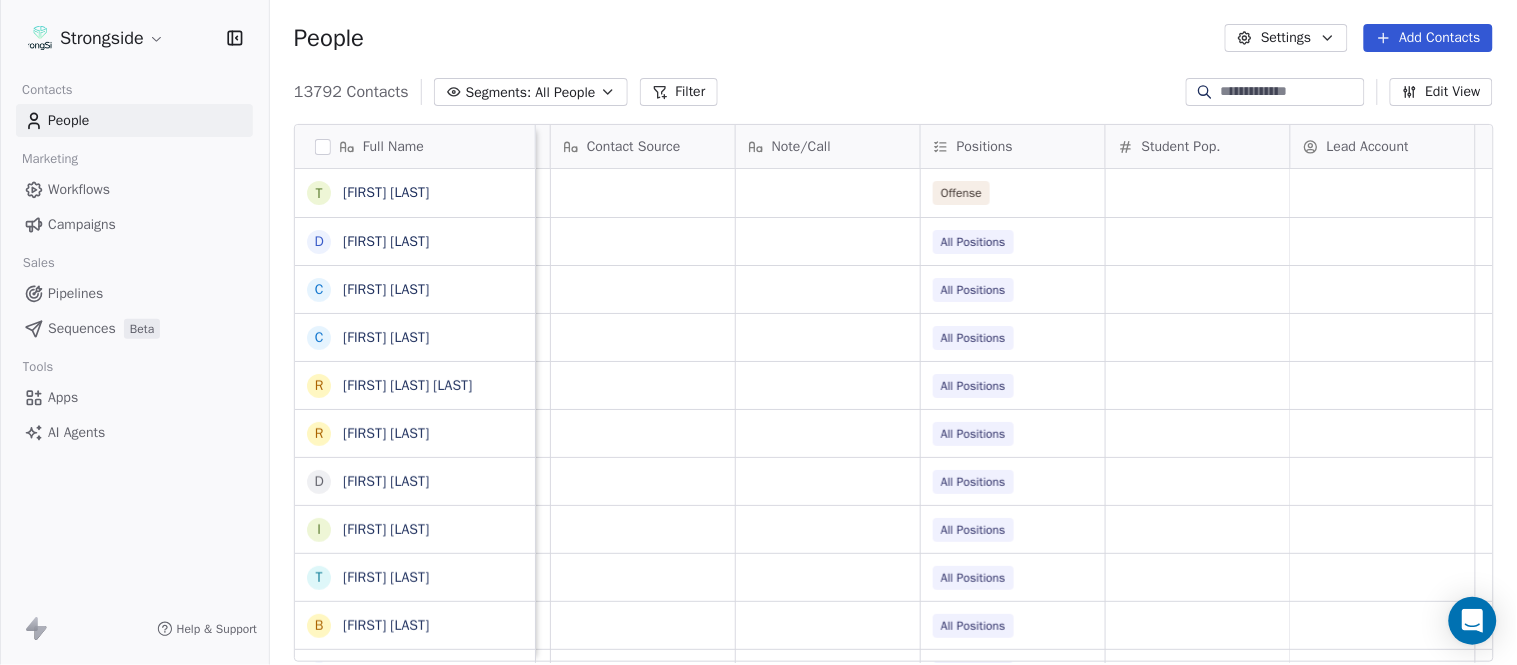 click on "Add Contacts" at bounding box center [1428, 38] 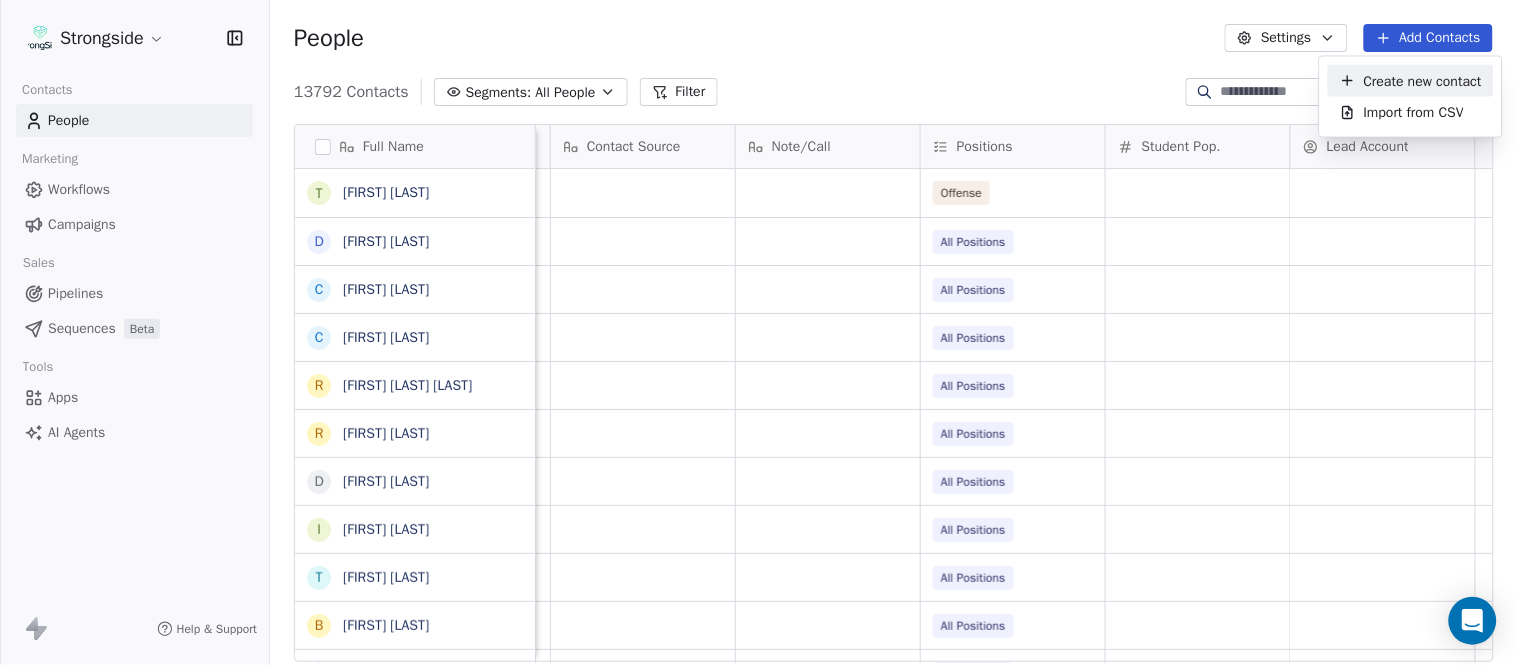 click on "Create new contact" at bounding box center (1411, 81) 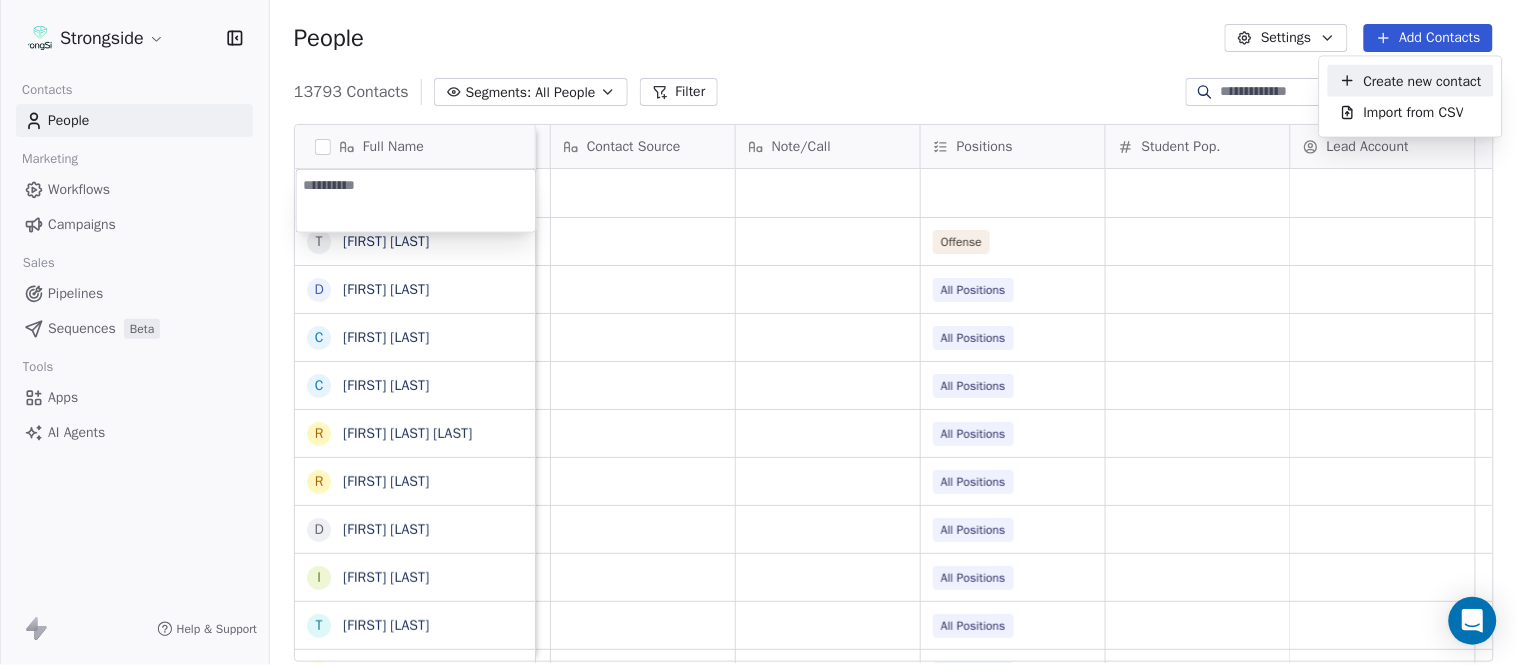 type on "**********" 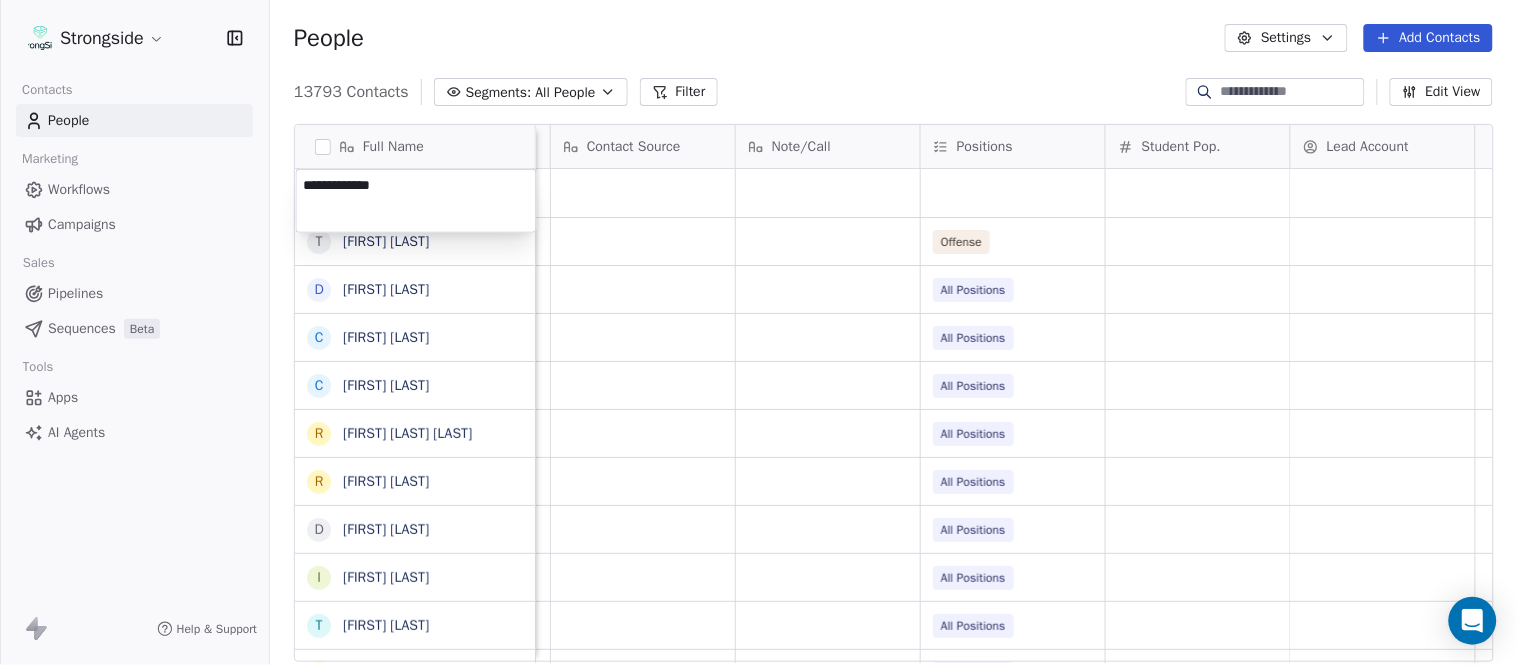 click on "Strongside Contacts People Marketing Workflows Campaigns Sales Pipelines Sequences Beta Tools Apps AI Agents Help & Support People Settings  Add Contacts 13793 Contacts Segments: All People Filter  Edit View Tag Add to Sequence Export Full Name T Terence Sino D David Kaplan C Chris Cordova C Christopher Gregory R Rodrigo Soto Gongora R Ryan Rosa D Dawson Hebert I Ilan Flores T Tom Masella B Brendan Fahey T TJ Masella T Triston Loomis J Jourdan Townsend D Diamond Weaver M Mike Livingston M Mikal Myers B Bill Nesselt W Will Fiacchi D Dave Bucar M Matthew Barber B Bryan Mannarino J Jennifer Carron C Casey Mae Filiaci T Taylor OConnor C Conor Rafferty J Jay Geiger J Jared Ambrose M Maryfrancis Keegan M Mark Benson B Brendan Smith Priority Emails Auto Clicked Last Activity Date BST In Open Phone Contact Source Note/Call Positions Student Pop. Lead Account     False Offense   False All Positions   False All Positions   False All Positions   False All Positions   False All Positions   False All Positions   False" at bounding box center [758, 332] 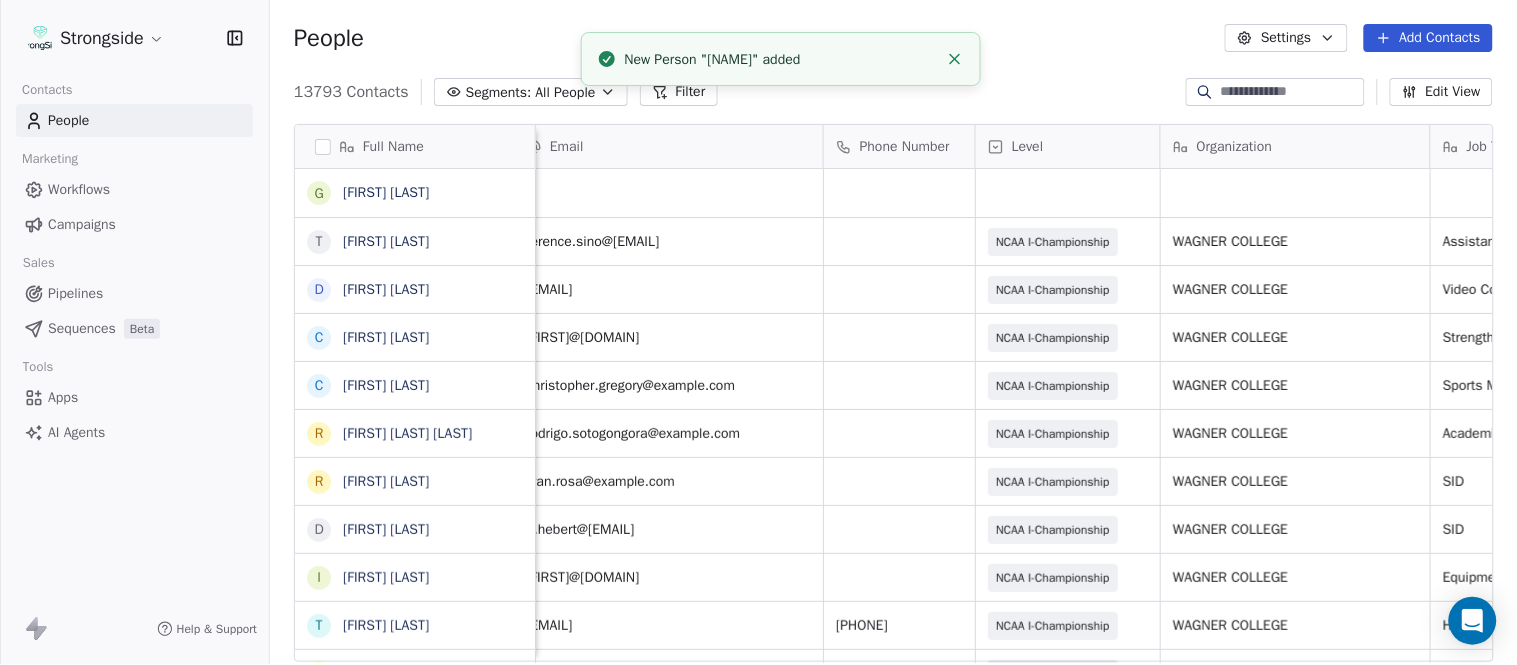 scroll, scrollTop: 0, scrollLeft: 0, axis: both 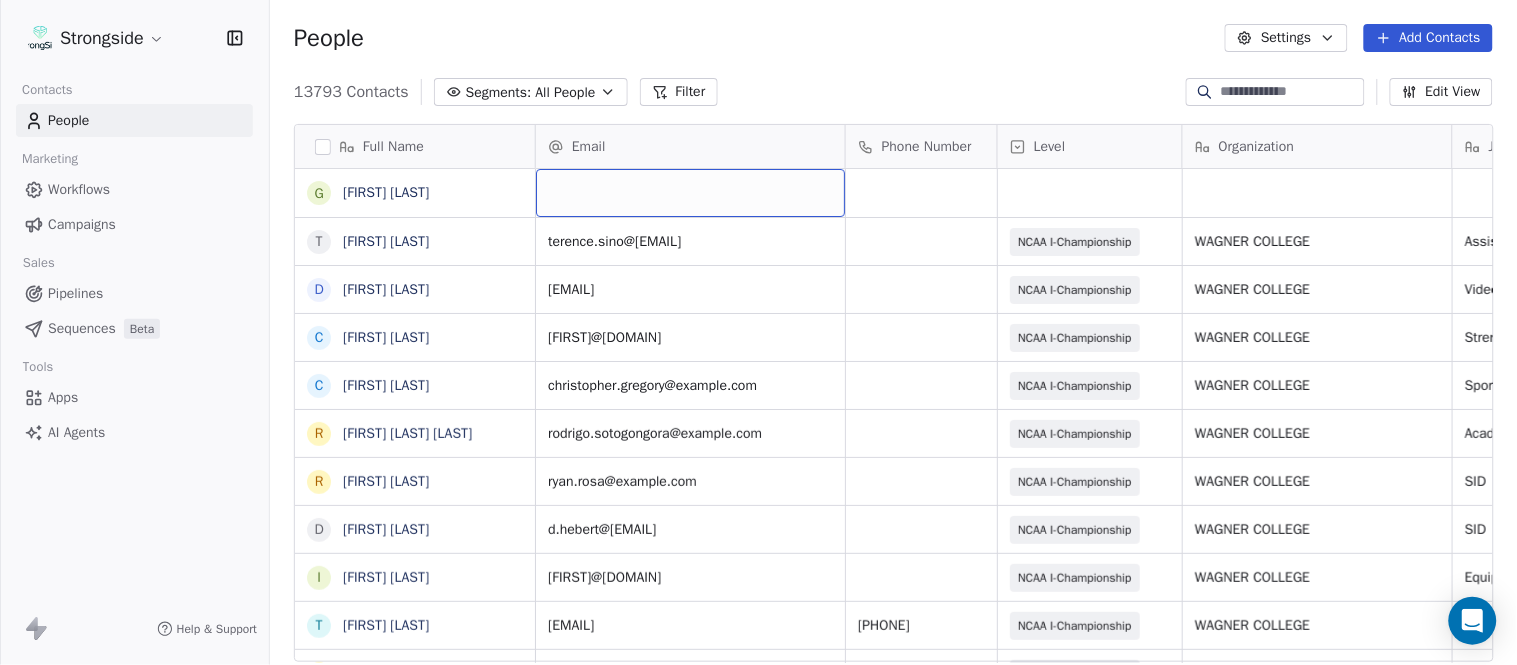 click at bounding box center [690, 193] 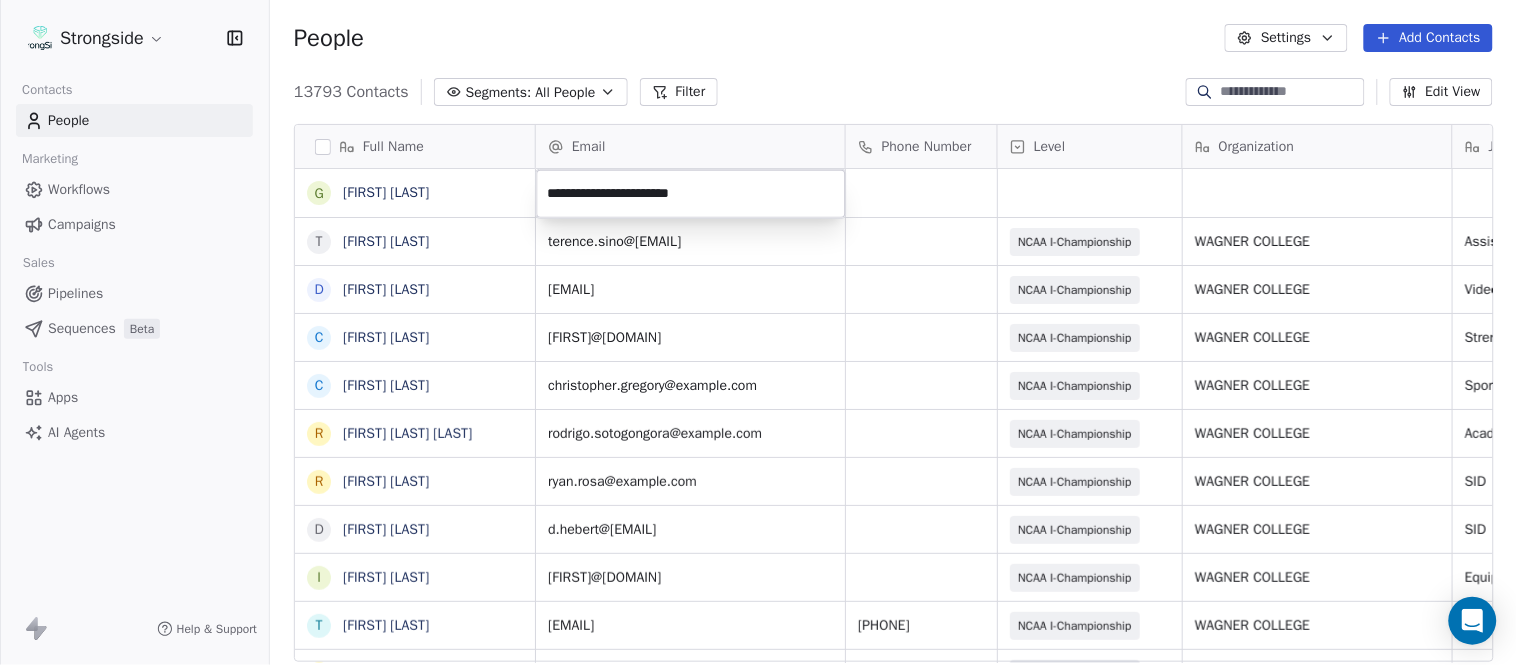 click on "Strongside Contacts People Marketing Workflows Campaigns Sales Pipelines Sequences Beta Tools Apps AI Agents Help & Support People Settings  Add Contacts 13793 Contacts Segments: All People Filter  Edit View Tag Add to Sequence Export Full Name G George Gaspar T Terence Sino D David Kaplan C Chris Cordova C Christopher Gregory R Rodrigo Soto Gongora R Ryan Rosa D Dawson Hebert I Ilan Flores T Tom Masella B Brendan Fahey T TJ Masella T Triston Loomis J Jourdan Townsend D Diamond Weaver M Mike Livingston M Mikal Myers B Bill Nesselt W Will Fiacchi D Dave Bucar M Matthew Barber B Bryan Mannarino J Jennifer Carron C Casey Mae Filiaci T Taylor OConnor C Conor Rafferty J Jay Geiger J Jared Ambrose M Maryfrancis Keegan M Mark Benson B Brendan Smith Email Phone Number Level Organization Job Title Tags Created Date BST Status Aug 09, 2025 01:06 AM terence.sino@wagner.edu NCAA I-Championship WAGNER COLLEGE Assistant Coach Aug 09, 2025 01:05 AM david.kaplan@wagner.edu NCAA I-Championship WAGNER COLLEGE WAGNER COLLEGE" at bounding box center (758, 332) 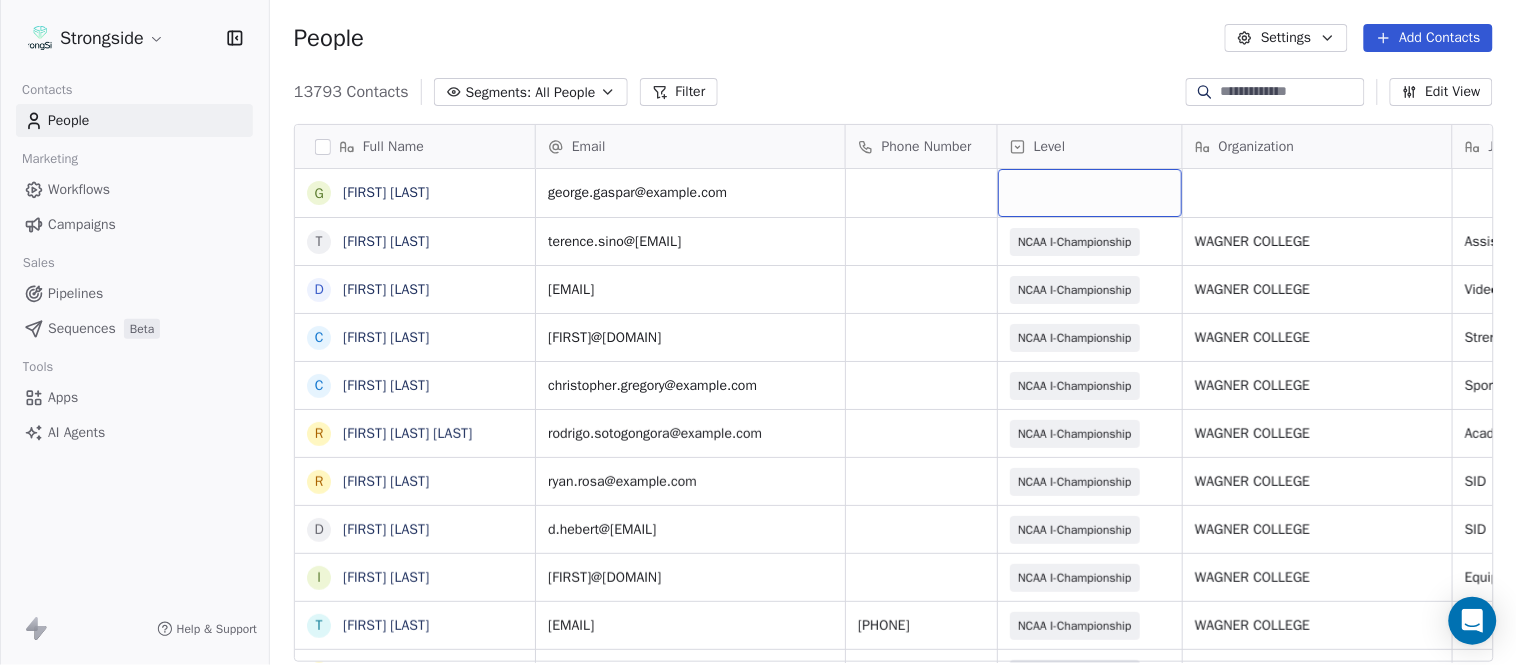 click at bounding box center [1090, 193] 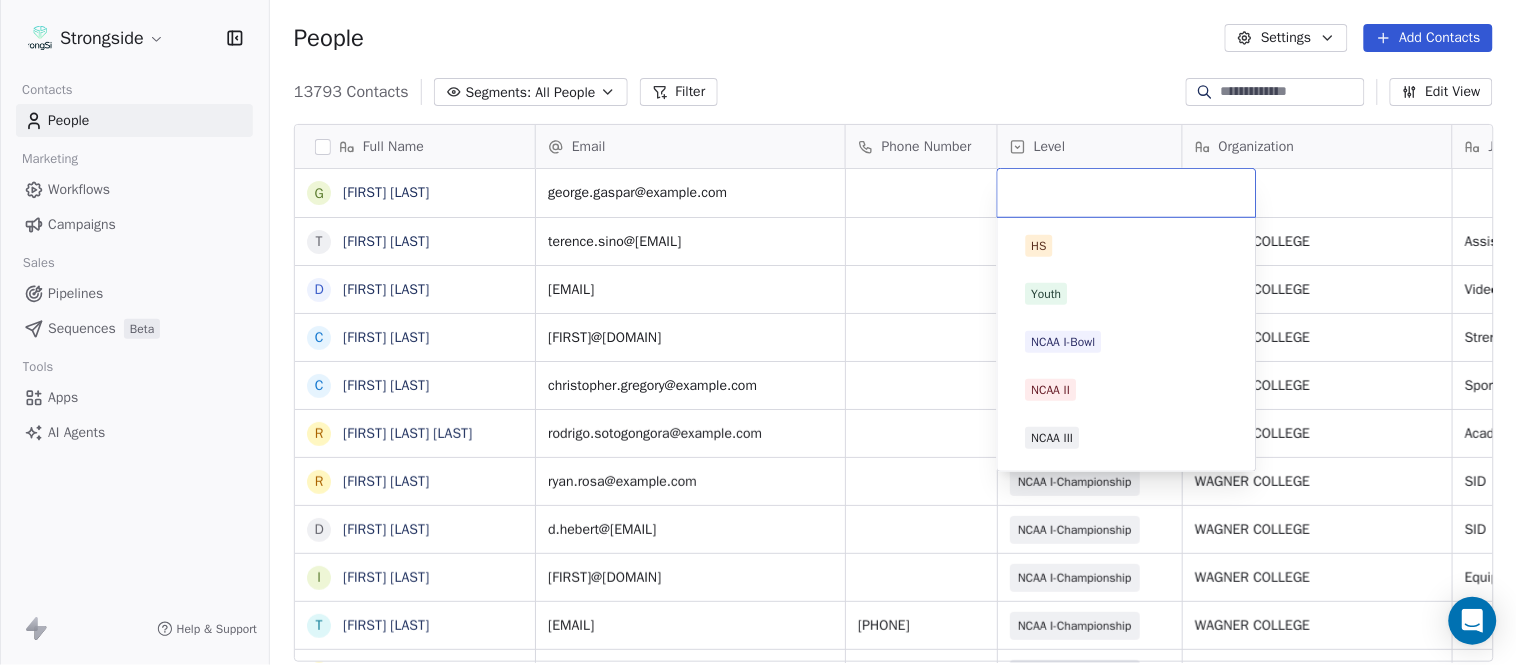 scroll, scrollTop: 378, scrollLeft: 0, axis: vertical 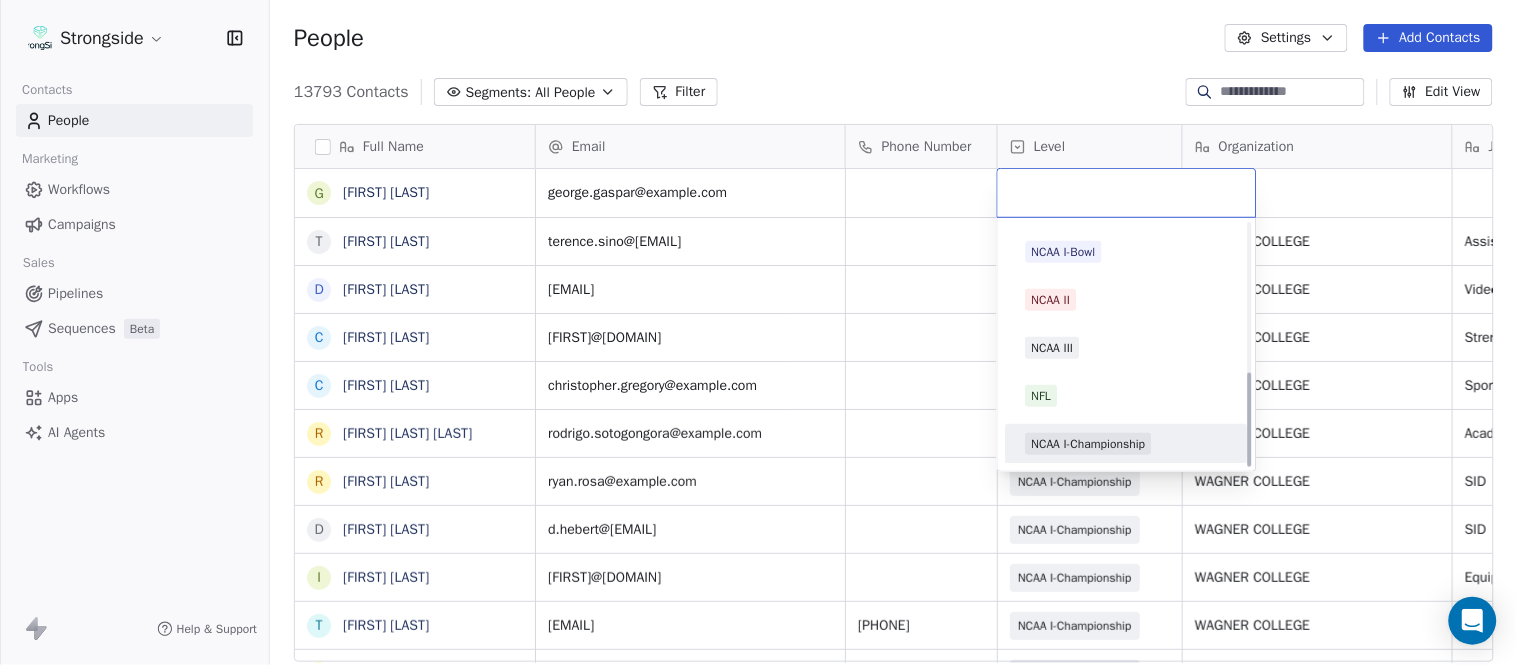 click on "NCAA I-Championship" at bounding box center [1089, 444] 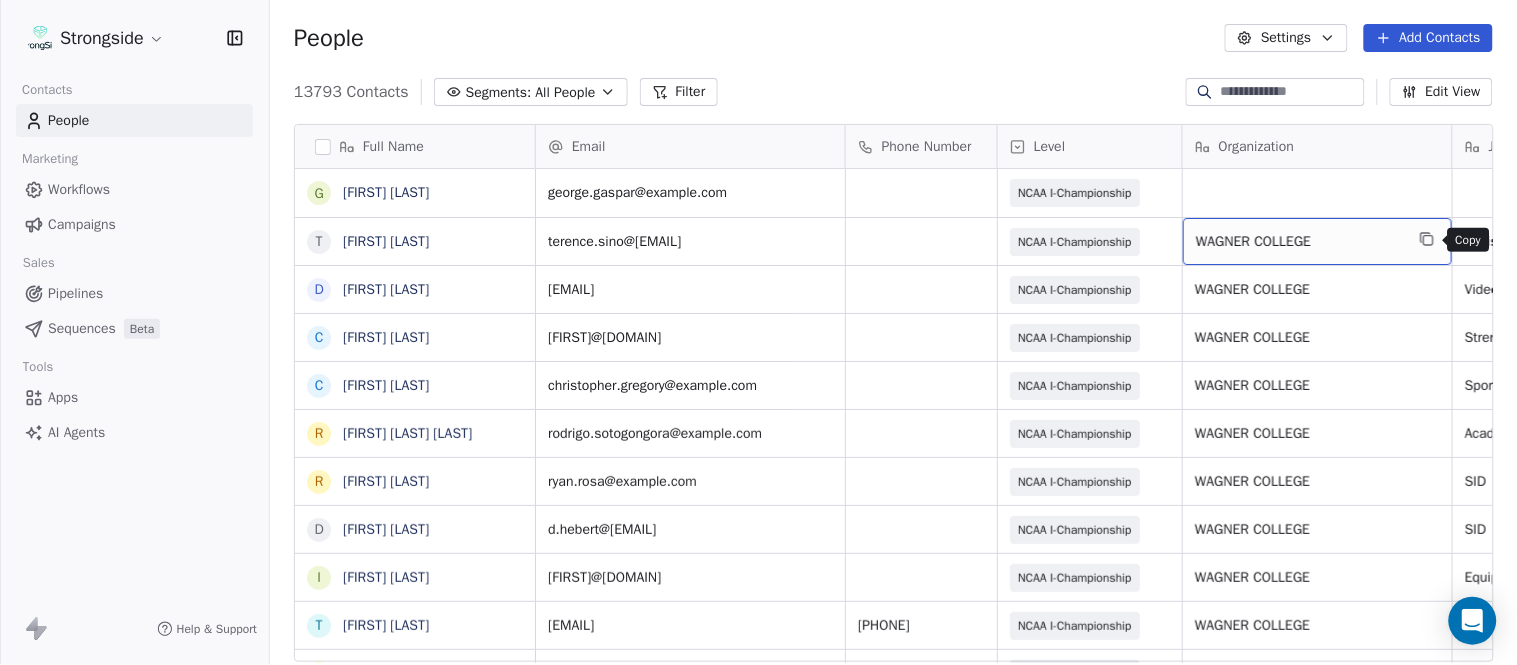 click at bounding box center [1427, 239] 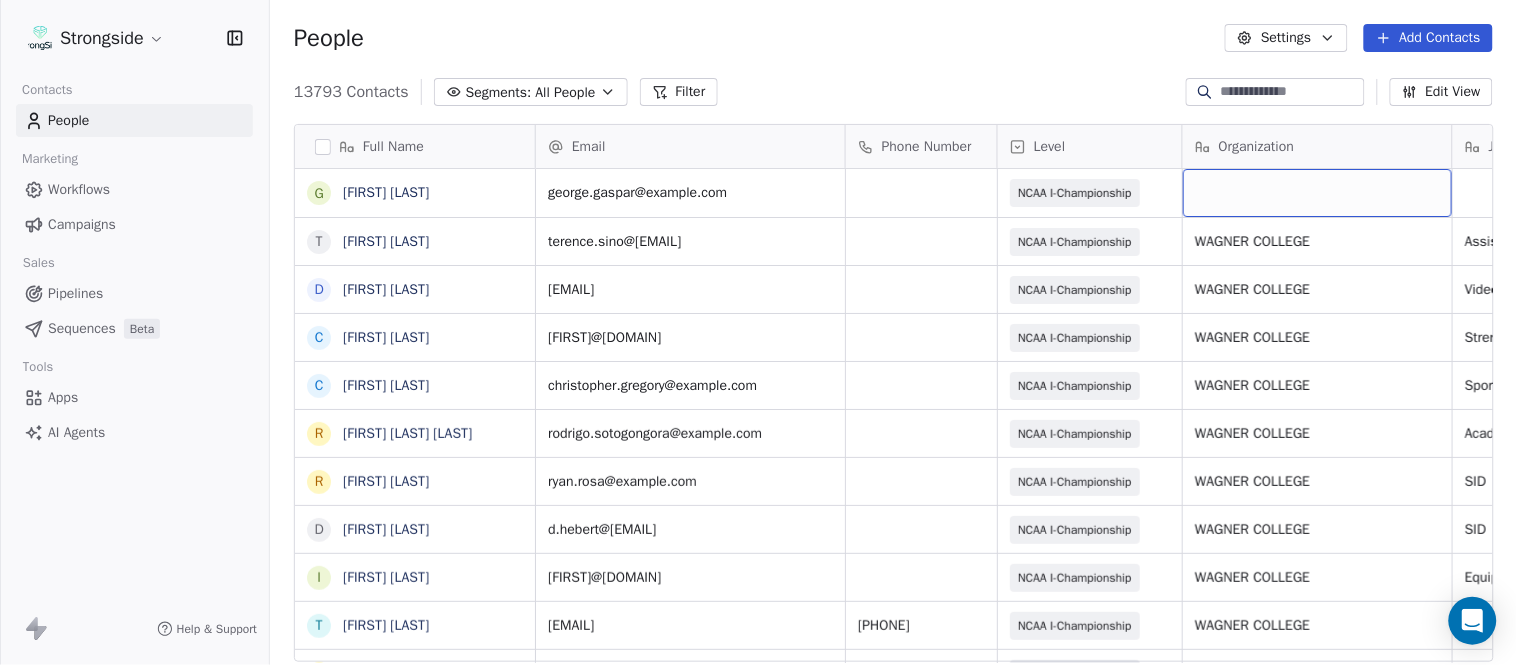 click at bounding box center (1317, 193) 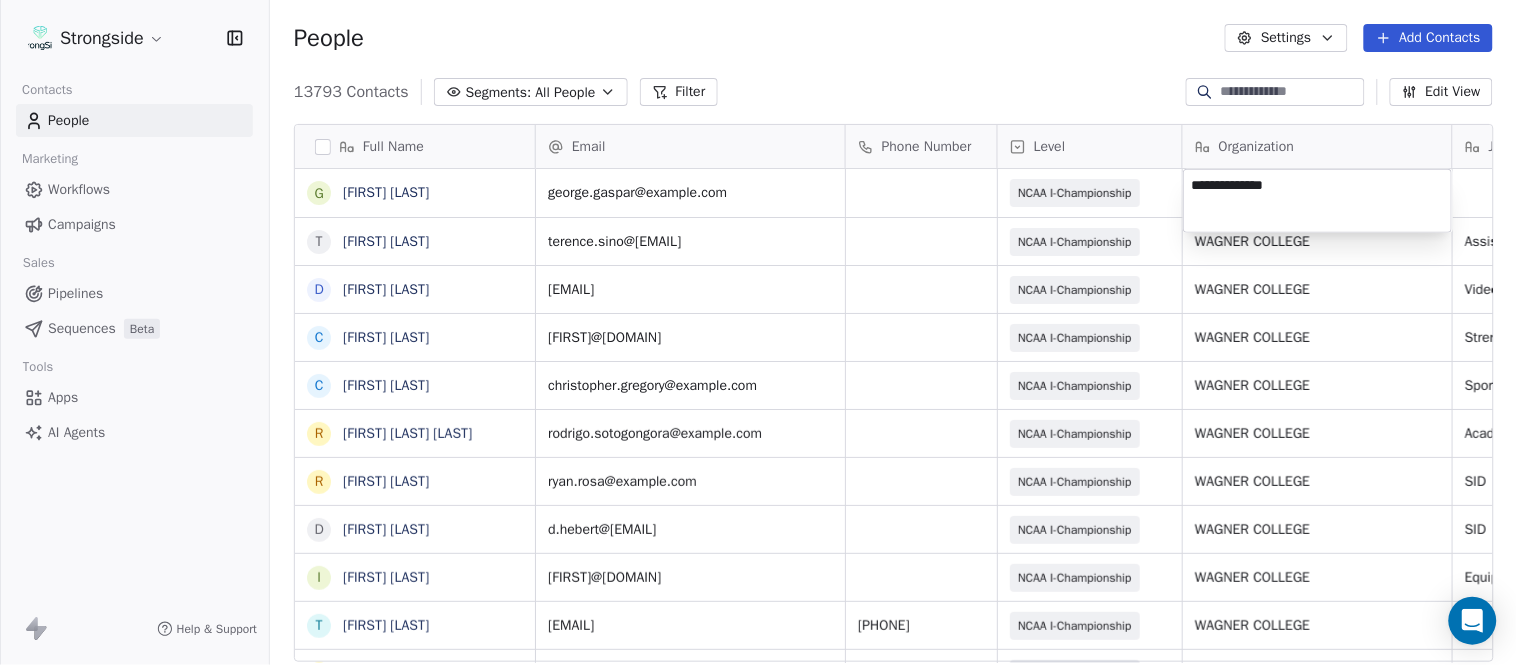 click on "Strongside Contacts People Marketing Workflows Campaigns Sales Pipelines Sequences Beta Tools Apps AI Agents Help & Support People Settings  Add Contacts 13793 Contacts Segments: All People Filter  Edit View Tag Add to Sequence Export Full Name G George Gaspar T Terence Sino D David Kaplan C Chris Cordova C Christopher Gregory R Rodrigo Soto Gongora R Ryan Rosa D Dawson Hebert I Ilan Flores T Tom Masella B Brendan Fahey T TJ Masella T Triston Loomis J Jourdan Townsend D Diamond Weaver M Mike Livingston M Mikal Myers B Bill Nesselt W Will Fiacchi D Dave Bucar M Matthew Barber B Bryan Mannarino J Jennifer Carron C Casey Mae Filiaci T Taylor OConnor C Conor Rafferty J Jay Geiger J Jared Ambrose M Maryfrancis Keegan M Mark Benson B Brendan Smith Email Phone Number Level Organization Job Title Tags Created Date BST Status george.gaspar@wagner.edu NCAA I-Championship Aug 09, 2025 01:06 AM terence.sino@wagner.edu NCAA I-Championship WAGNER COLLEGE Assistant Coach Aug 09, 2025 01:05 AM david.kaplan@wagner.edu SID" at bounding box center [758, 332] 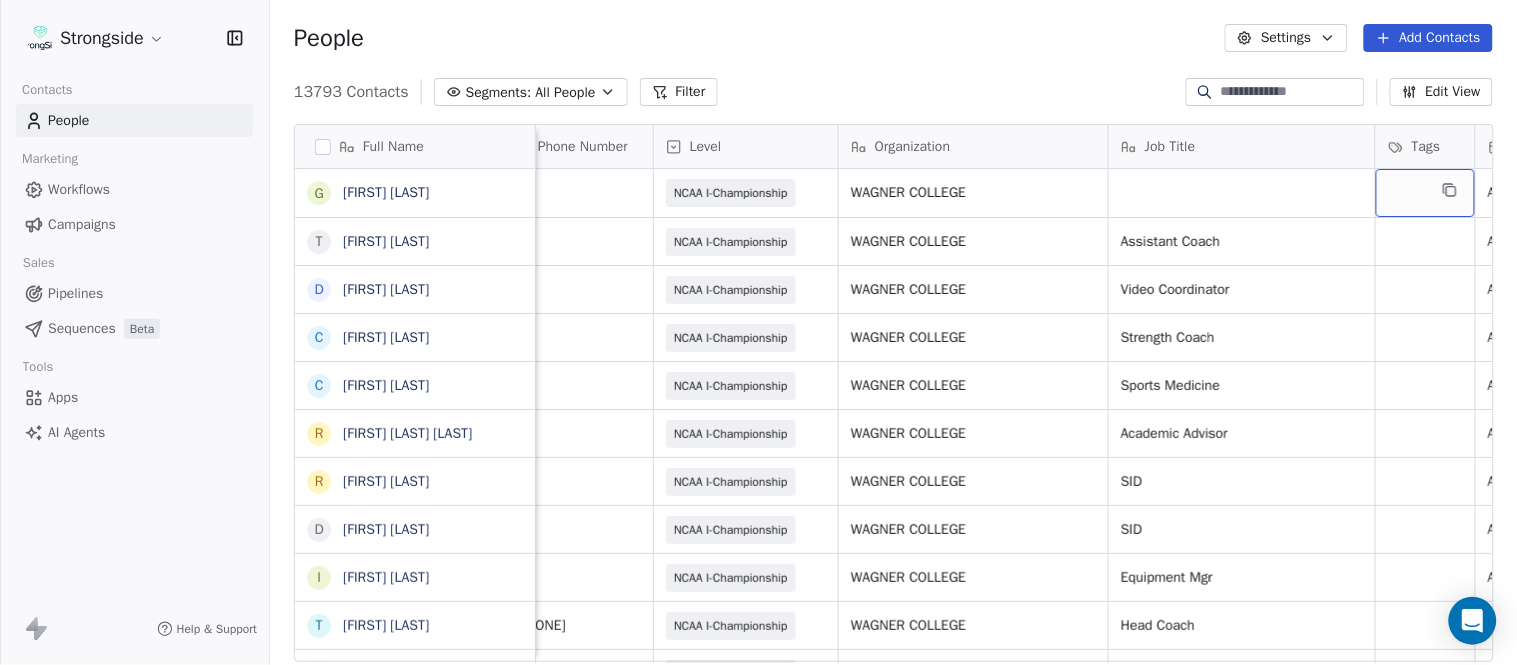 scroll, scrollTop: 0, scrollLeft: 528, axis: horizontal 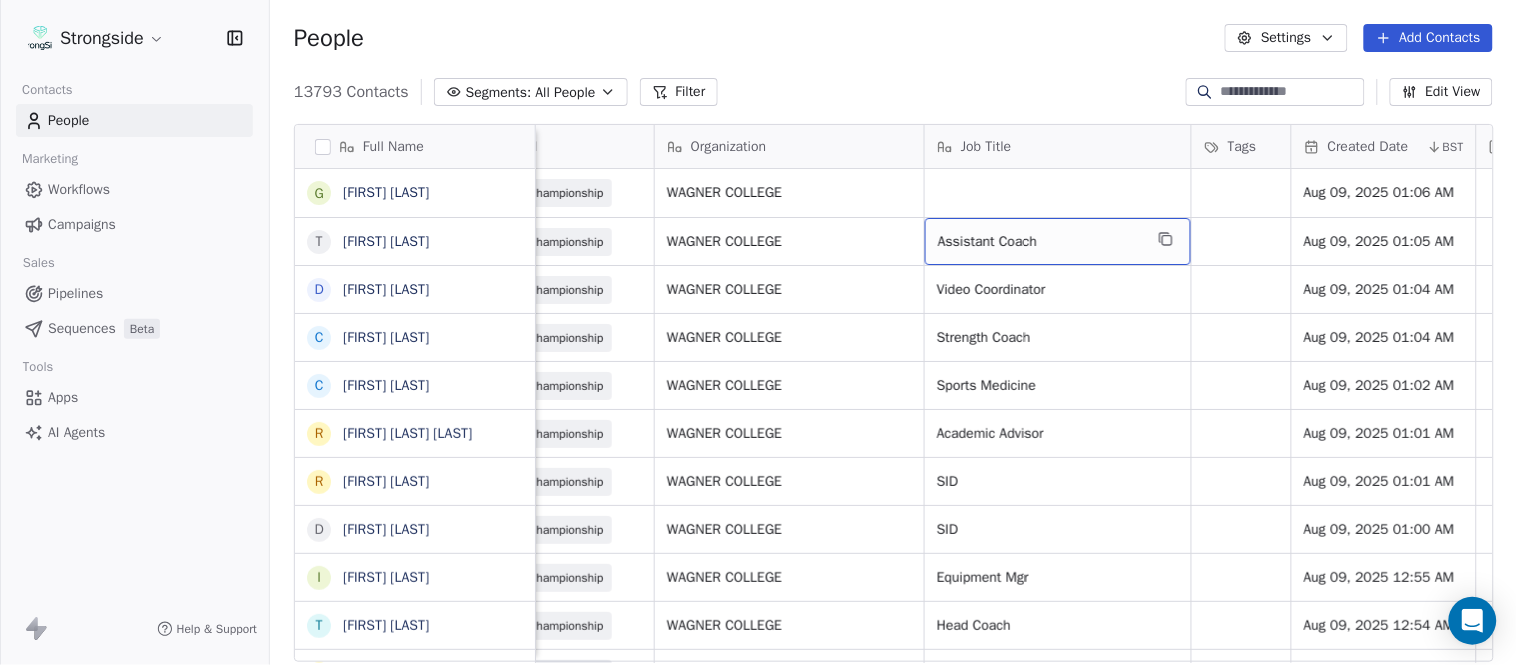 click 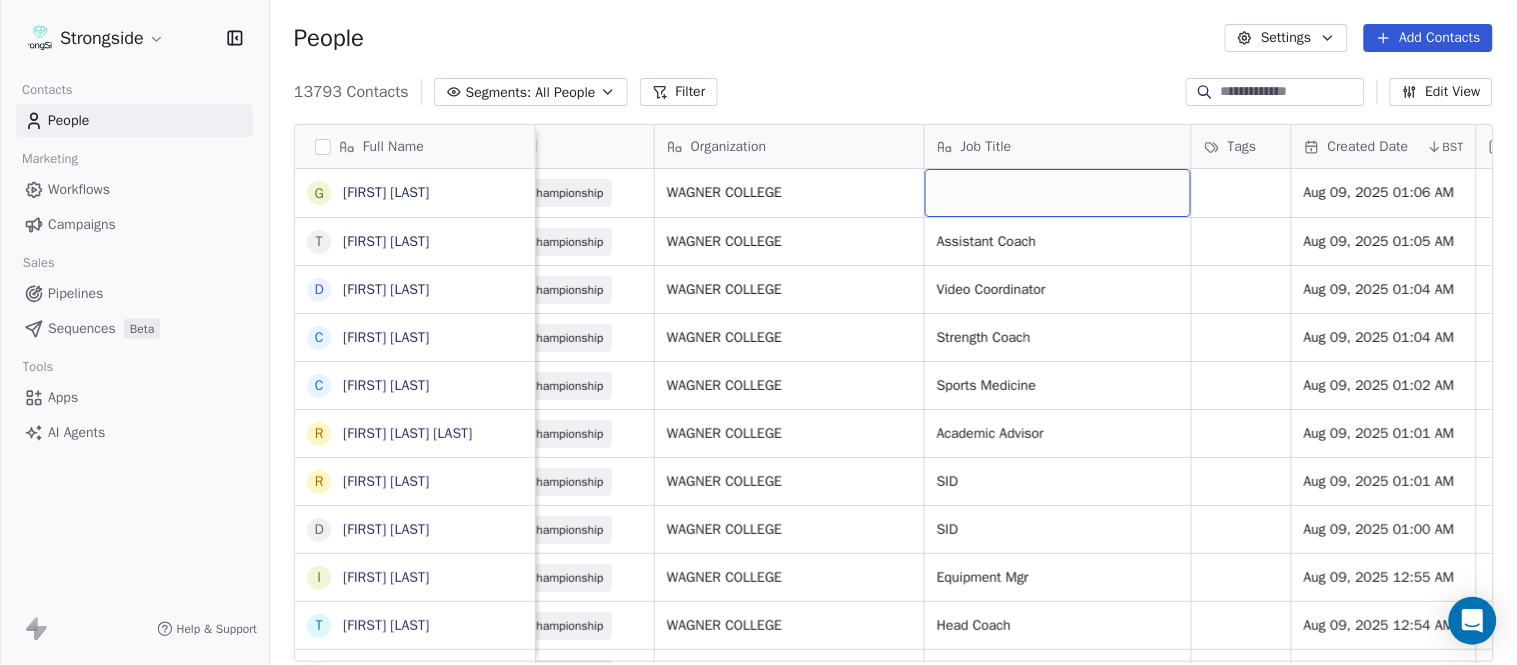 click at bounding box center (1058, 193) 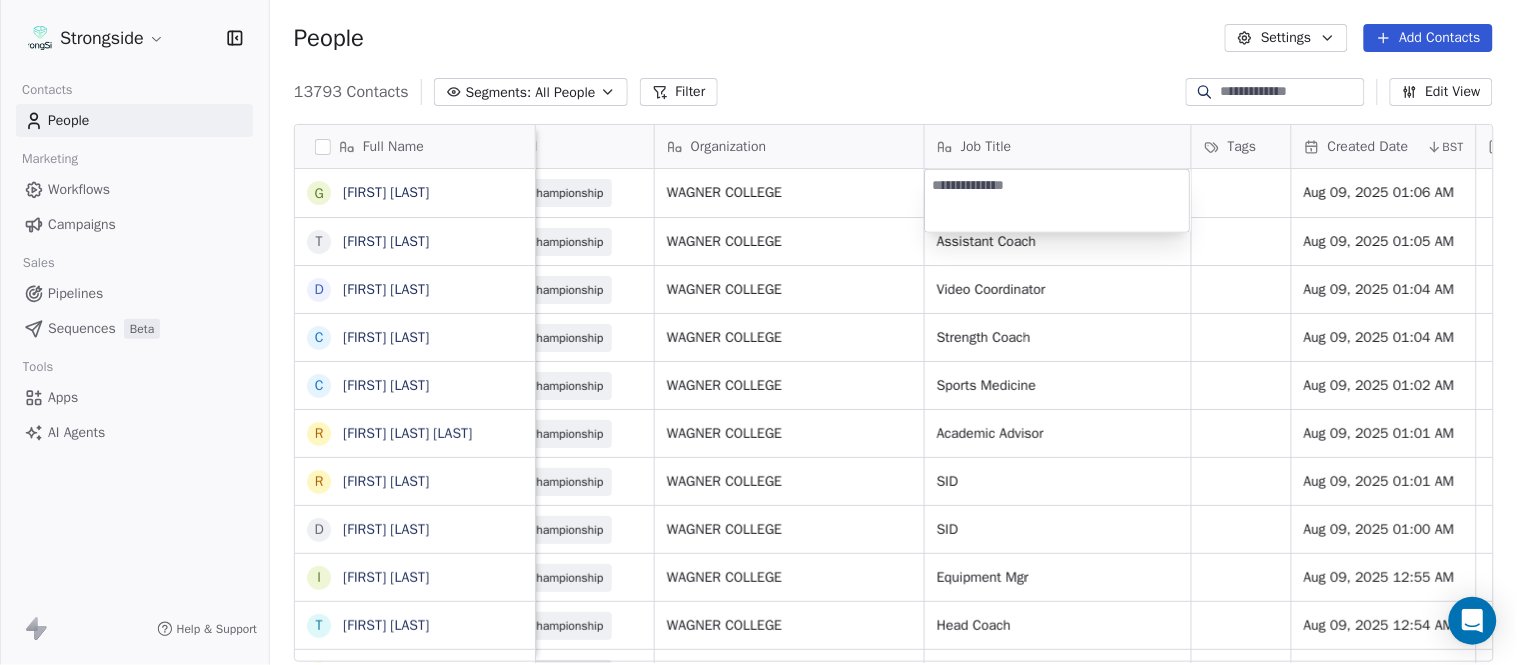 type on "**********" 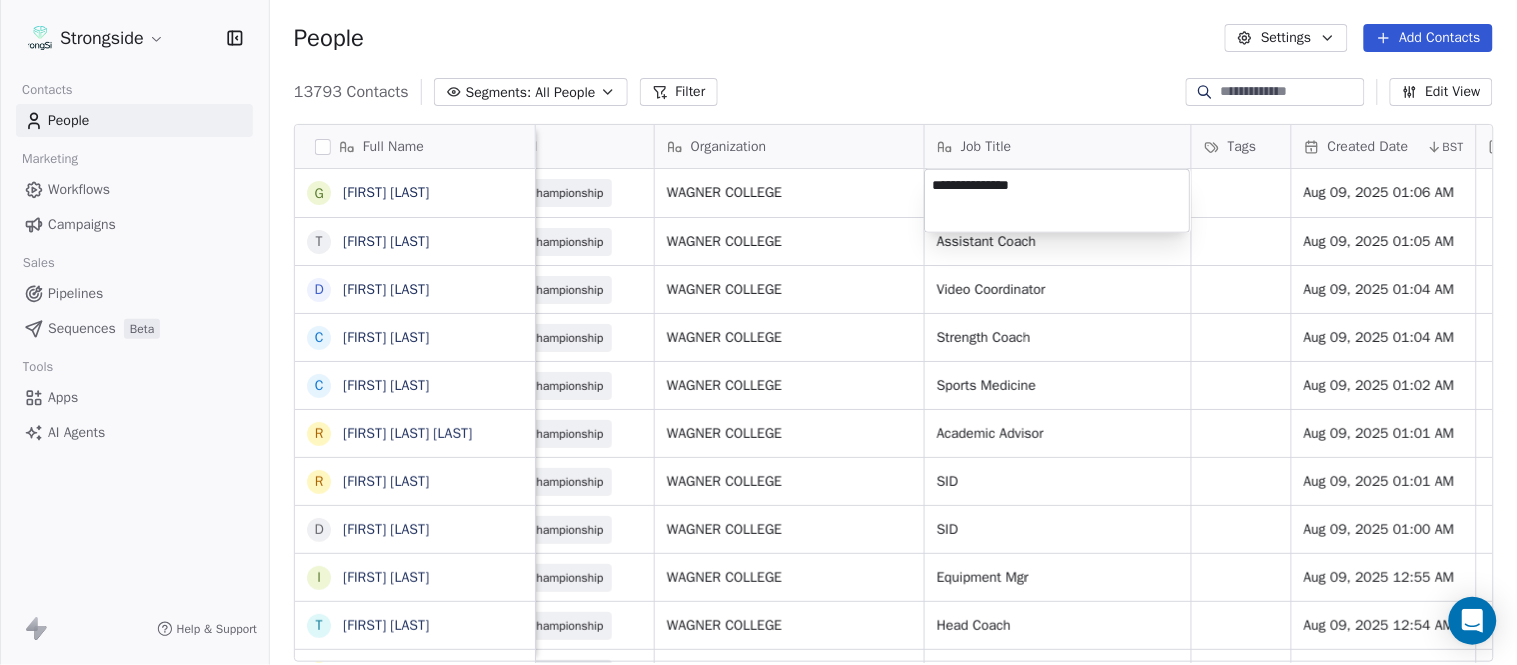 click on "Strongside Contacts People Marketing Workflows Campaigns Sales Pipelines Sequences Beta Tools Apps AI Agents Help & Support People Settings  Add Contacts 13793 Contacts Segments: All People Filter  Edit View Tag Add to Sequence Export Full Name G George Gaspar T Terence Sino D David Kaplan C Chris Cordova C Christopher Gregory R Rodrigo Soto Gongora R Ryan Rosa D Dawson Hebert I Ilan Flores T Tom Masella B Brendan Fahey T TJ Masella T Triston Loomis J Jourdan Townsend D Diamond Weaver M Mike Livingston M Mikal Myers B Bill Nesselt W Will Fiacchi D Dave Bucar M Matthew Barber B Bryan Mannarino J Jennifer Carron C Casey Mae Filiaci T Taylor OConnor C Conor Rafferty J Jay Geiger J Jared Ambrose M Maryfrancis Keegan M Mark Benson B Brendan Smith Email Phone Number Level Organization Job Title Tags Created Date BST Status Priority Emails Auto Clicked Last Activity Date BST george.gaspar@wagner.edu NCAA I-Championship WAGNER COLLEGE Aug 09, 2025 01:06 AM terence.sino@wagner.edu NCAA I-Championship WAGNER COLLEGE" at bounding box center (758, 332) 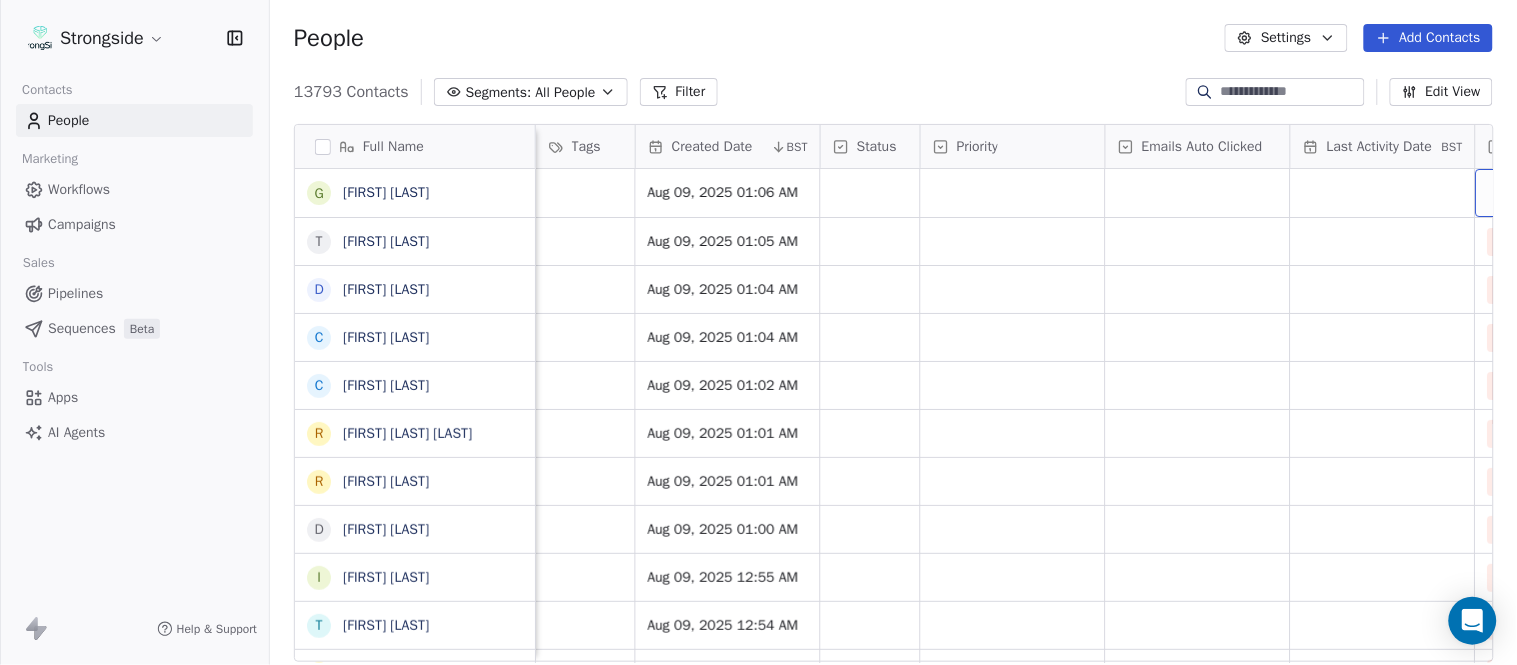 scroll, scrollTop: 0, scrollLeft: 1554, axis: horizontal 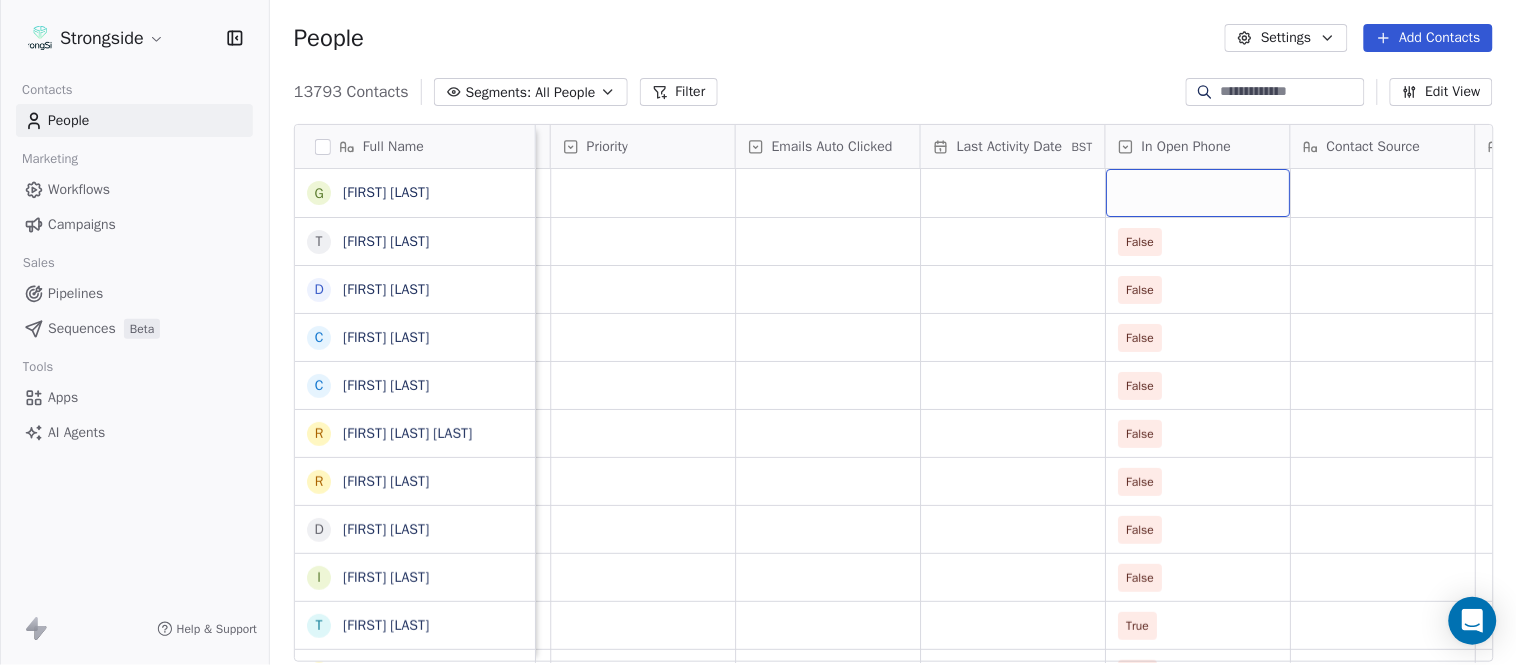 click at bounding box center [1198, 193] 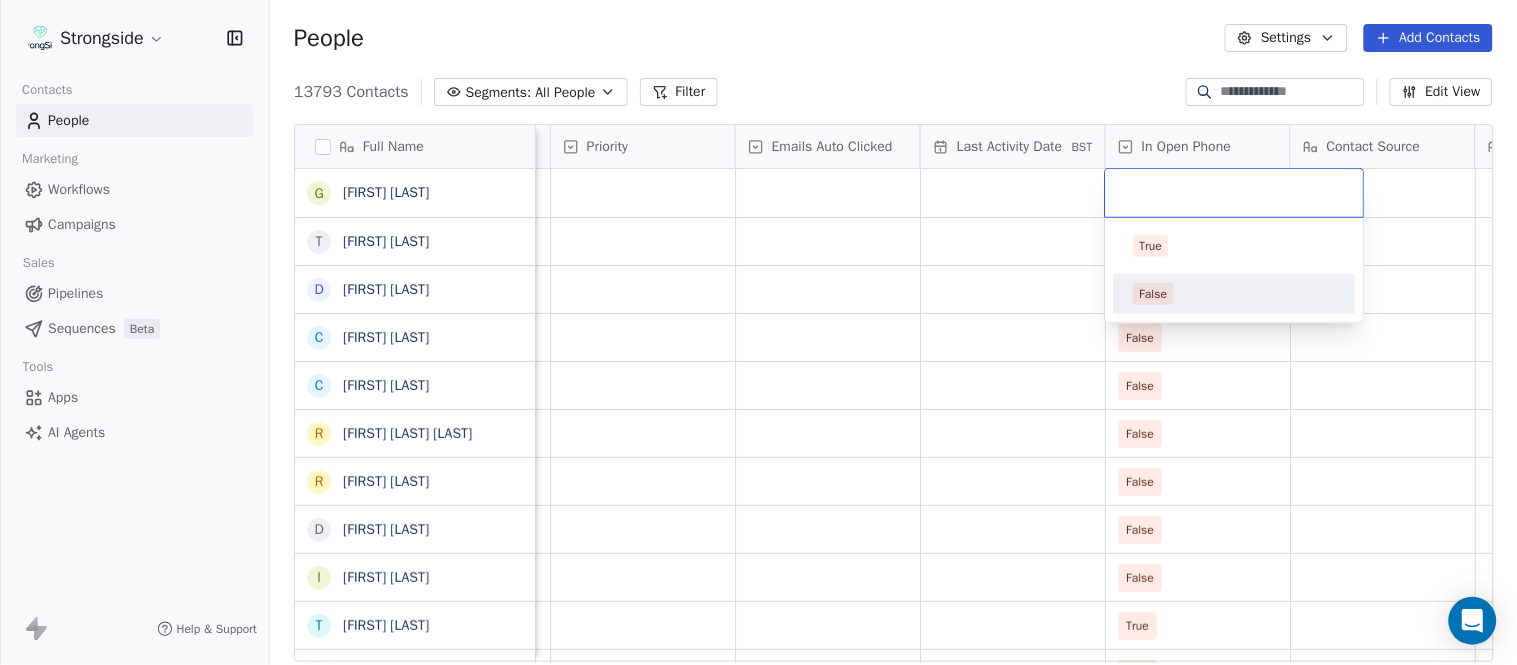 click on "False" at bounding box center [1235, 294] 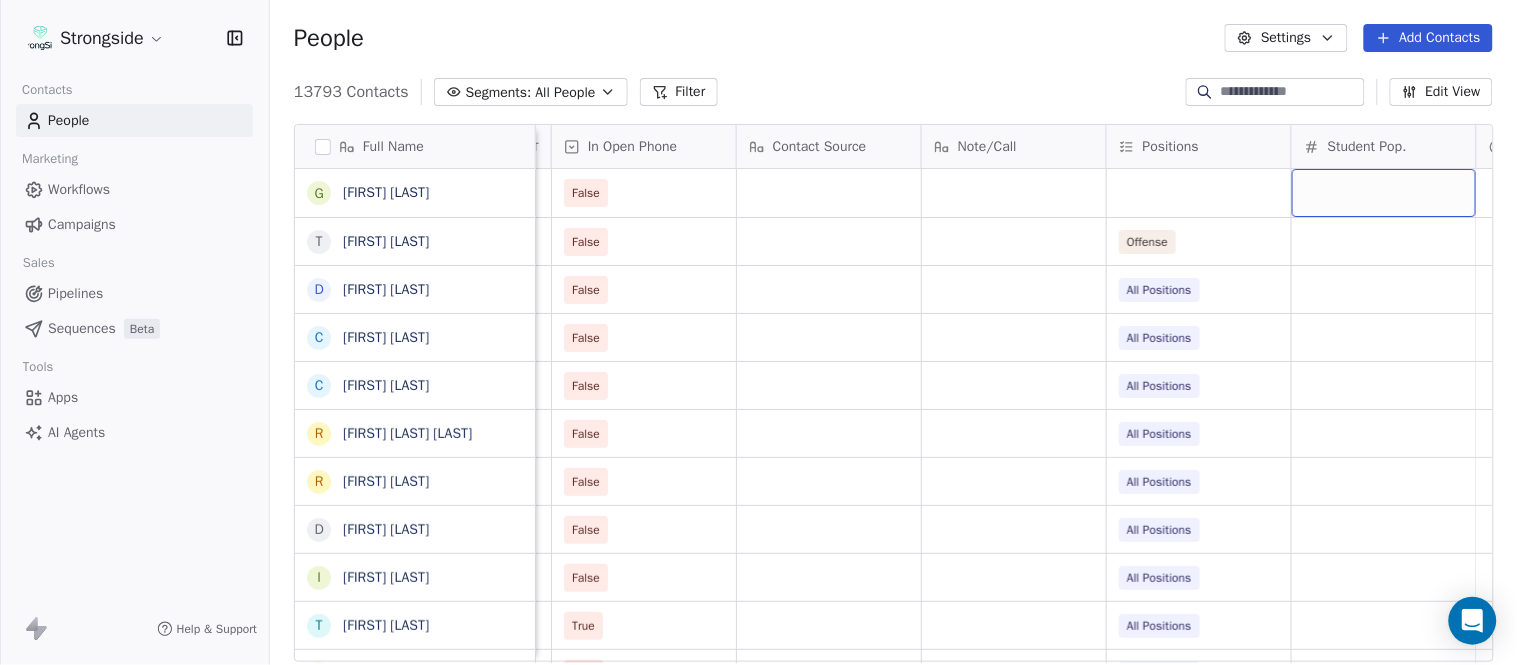 scroll, scrollTop: 0, scrollLeft: 2294, axis: horizontal 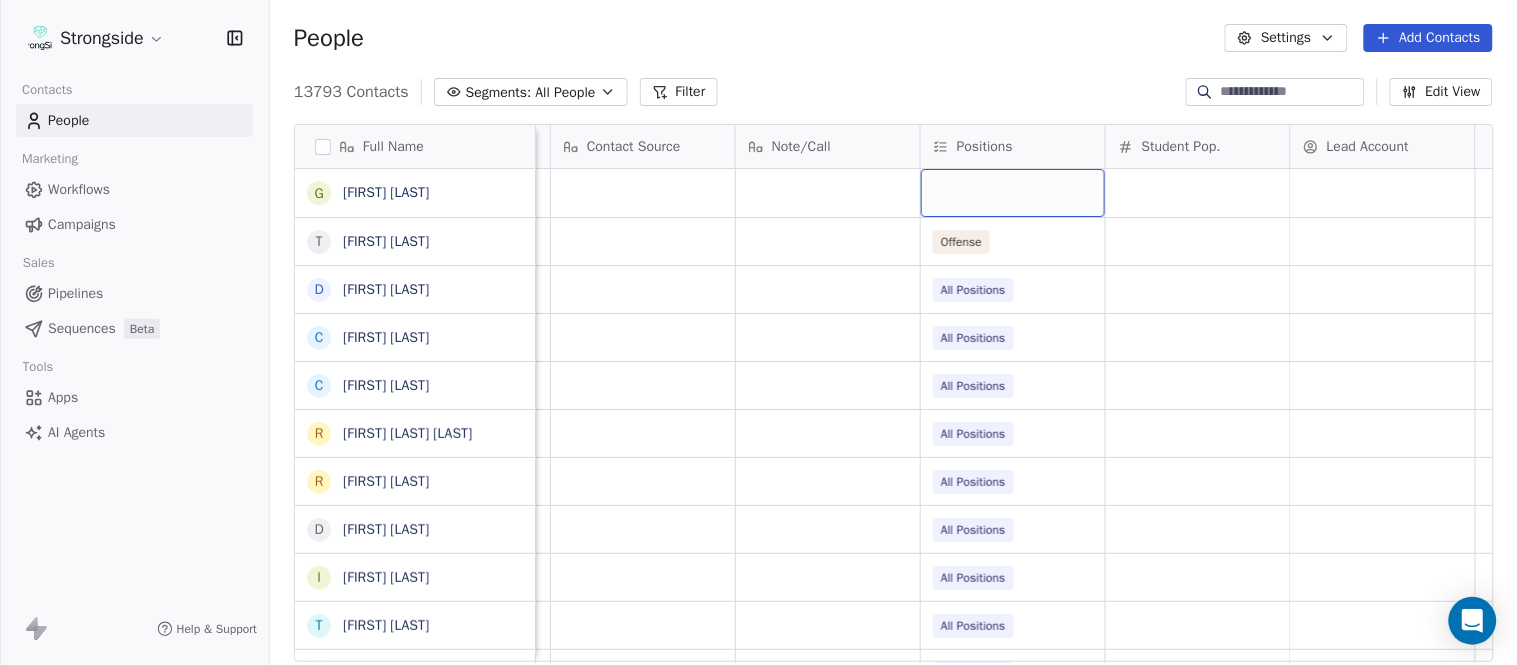 click at bounding box center [1013, 193] 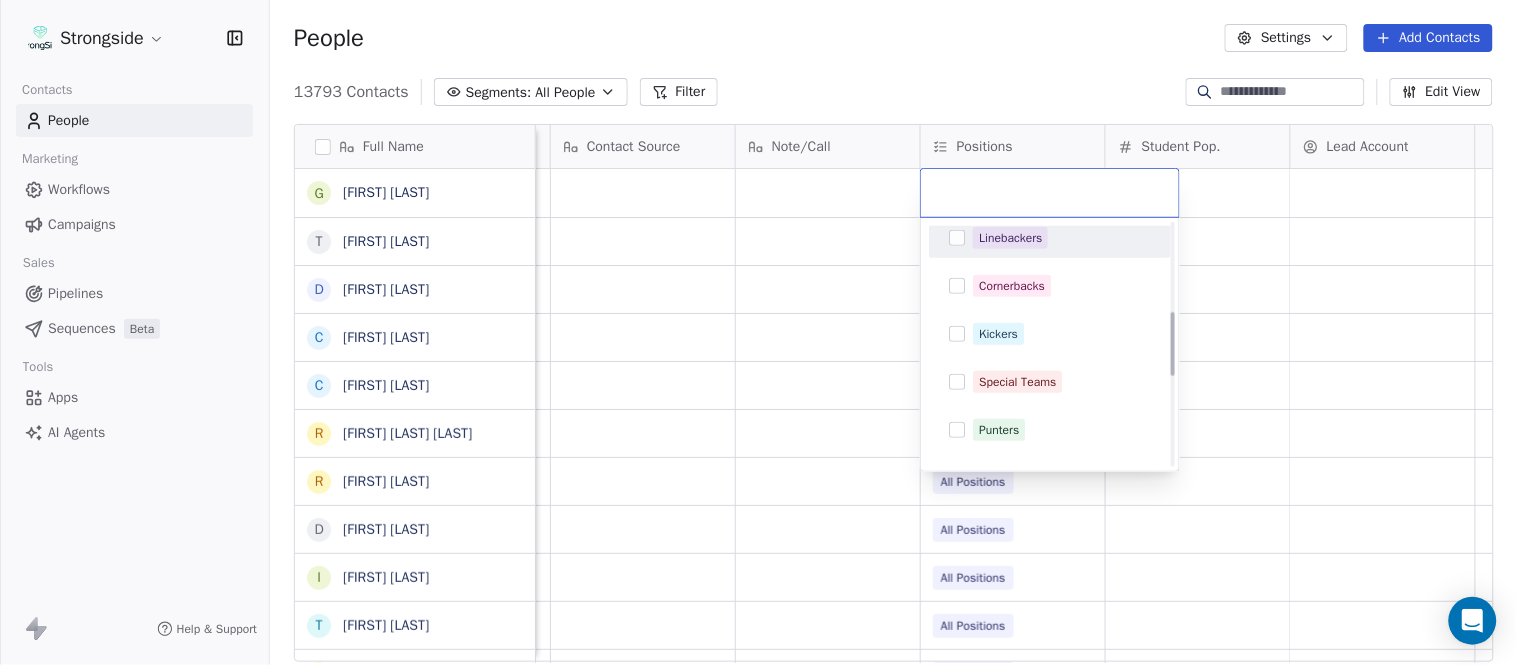 scroll, scrollTop: 333, scrollLeft: 0, axis: vertical 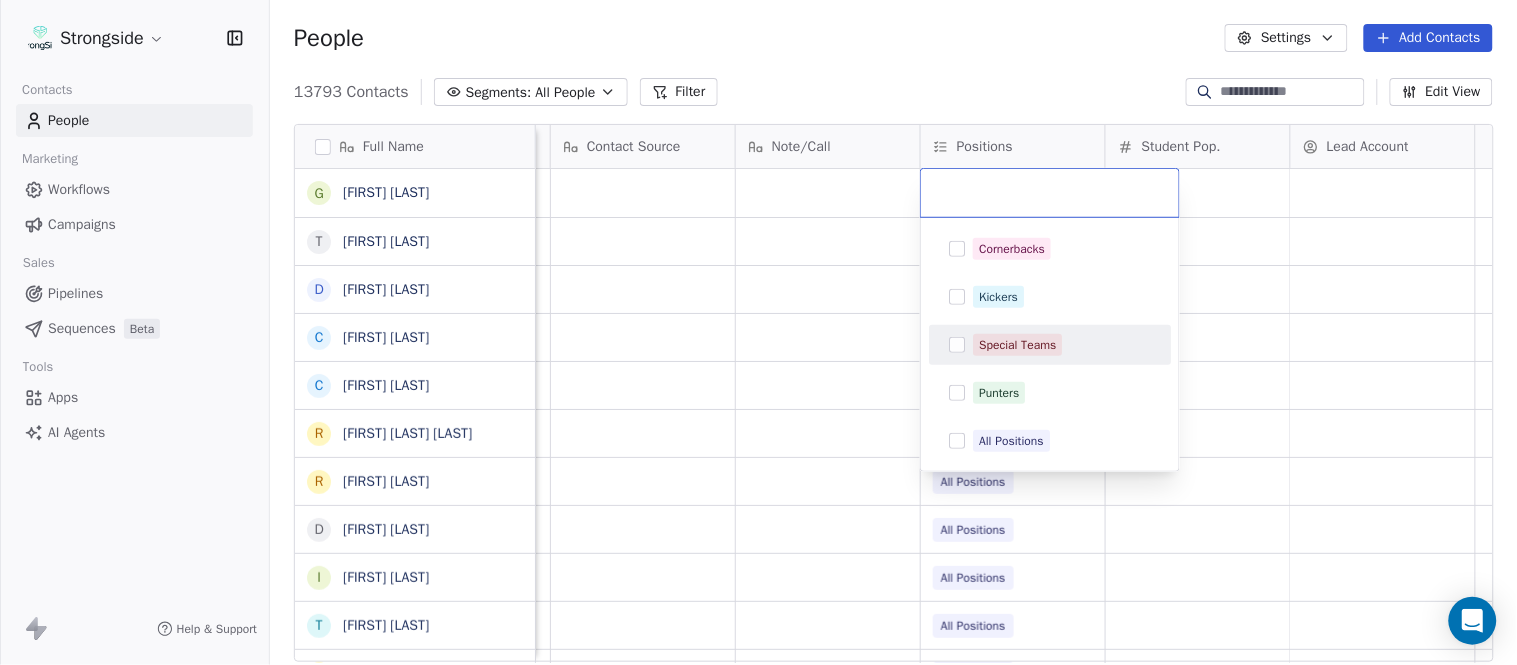 click on "Special Teams" at bounding box center (1017, 345) 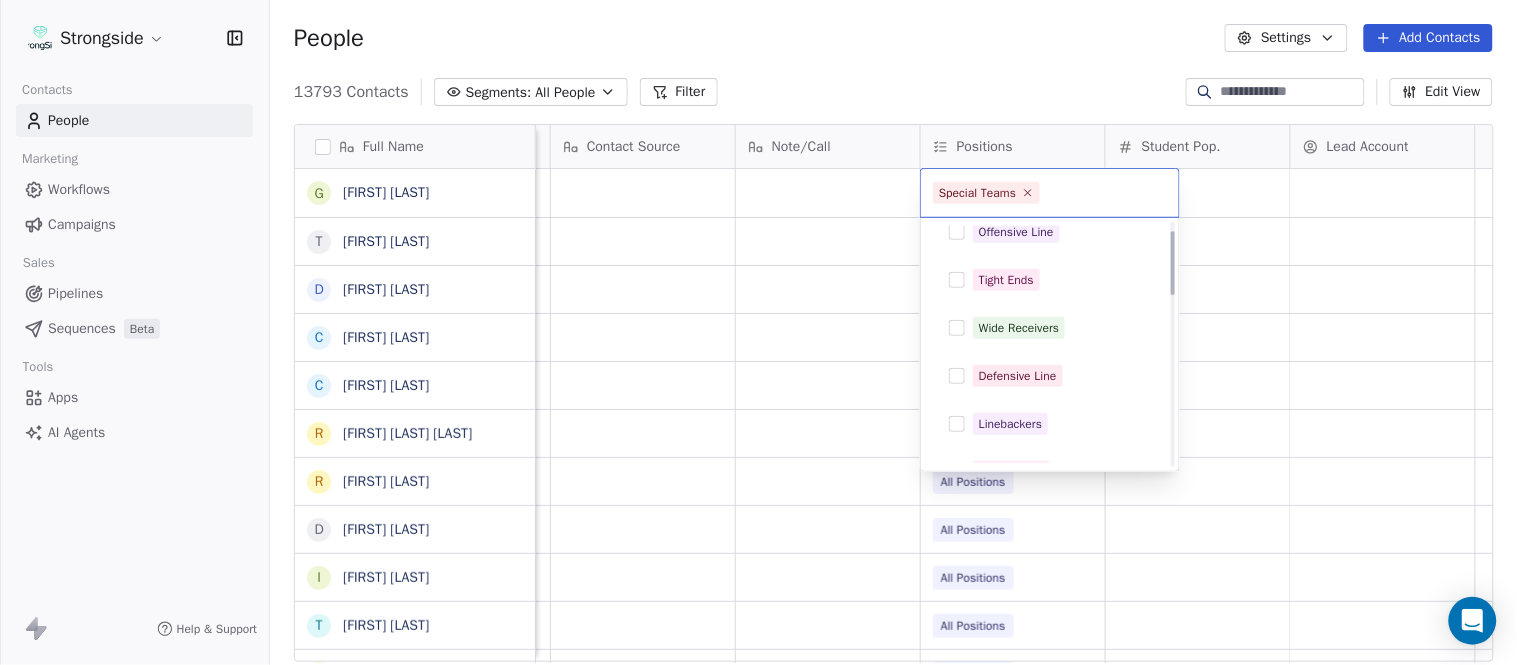 scroll, scrollTop: 0, scrollLeft: 0, axis: both 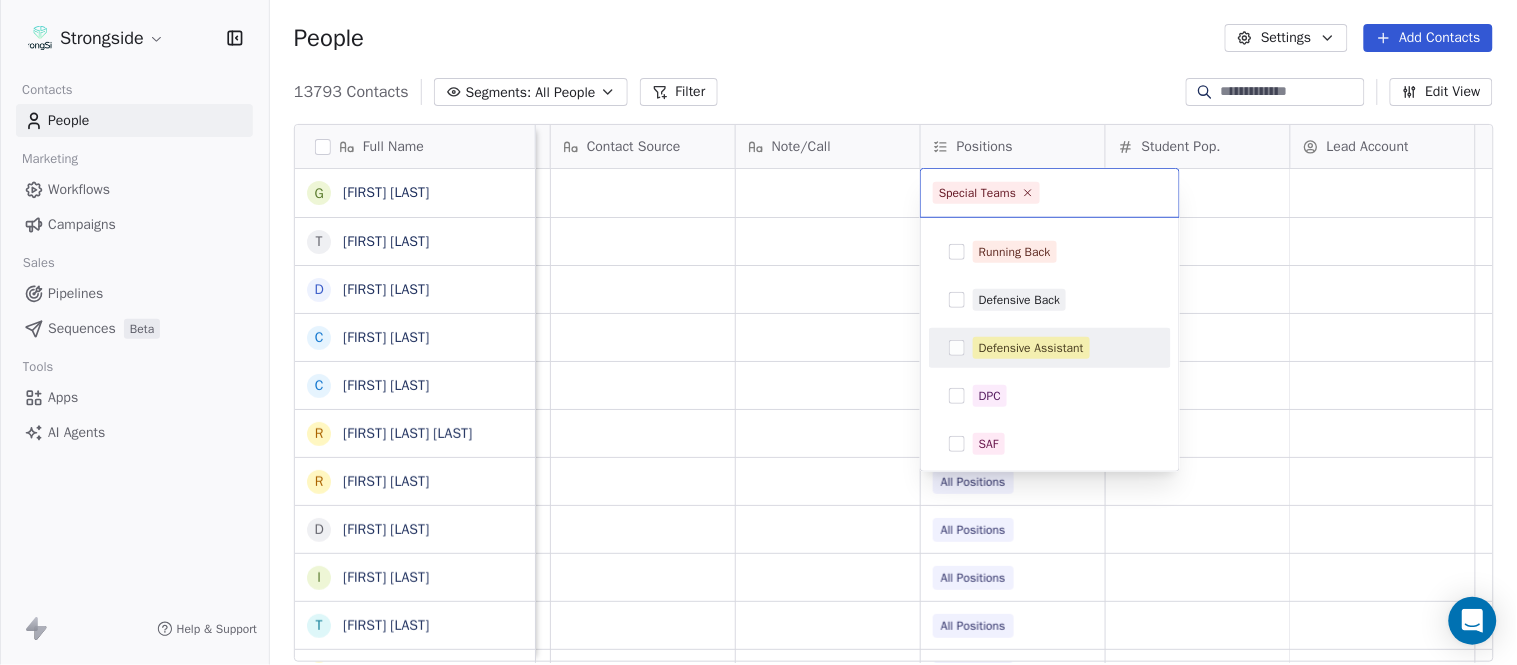 click on "Defensive Assistant" at bounding box center [1031, 348] 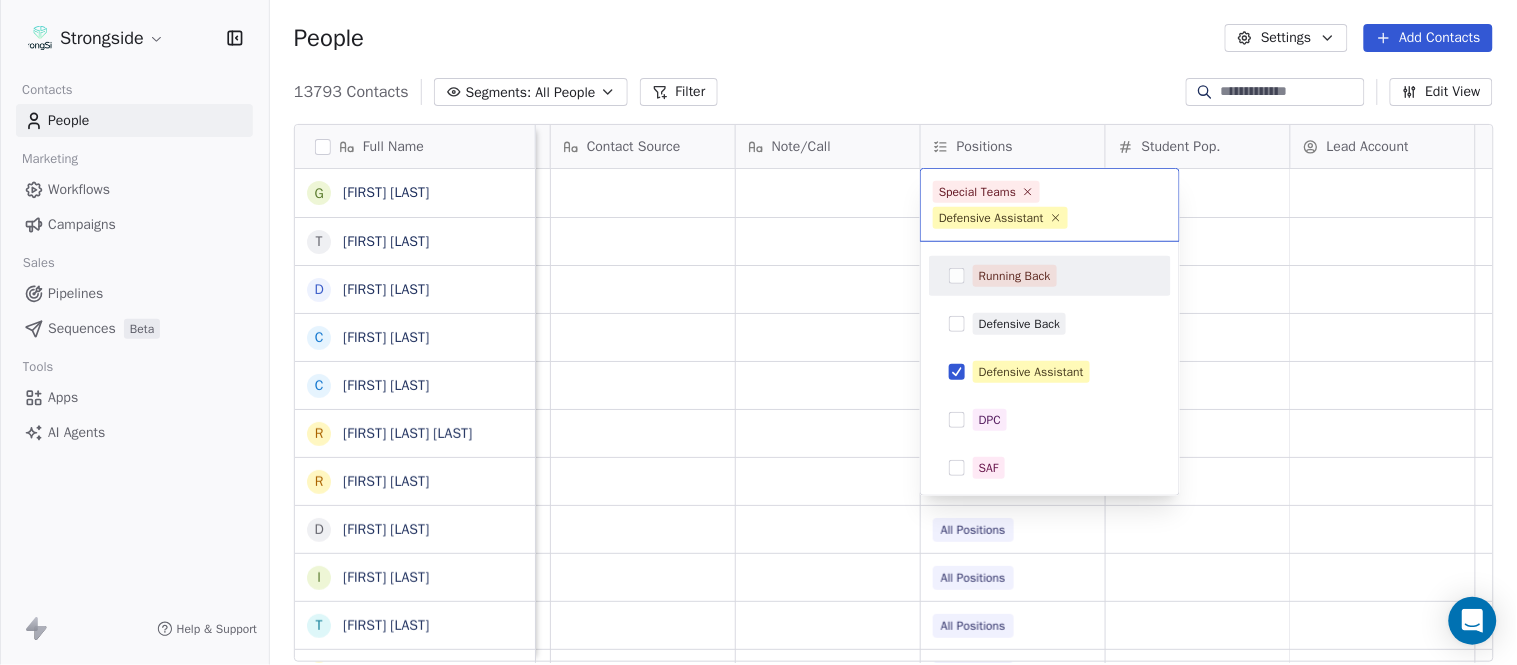 click on "Strongside Contacts People Marketing Workflows Campaigns Sales Pipelines Sequences Beta Tools Apps AI Agents Help & Support People Settings  Add Contacts 13793 Contacts Segments: All People Filter  Edit View Tag Add to Sequence Export Full Name G George Gaspar T Terence Sino D David Kaplan C Chris Cordova C Christopher Gregory R Rodrigo Soto Gongora R Ryan Rosa D Dawson Hebert I Ilan Flores T Tom Masella B Brendan Fahey T TJ Masella T Triston Loomis J Jourdan Townsend D Diamond Weaver M Mike Livingston M Mikal Myers B Bill Nesselt W Will Fiacchi D Dave Bucar M Matthew Barber B Bryan Mannarino J Jennifer Carron C Casey Mae Filiaci T Taylor OConnor C Conor Rafferty J Jay Geiger J Jared Ambrose M Maryfrancis Keegan M Mark Benson B Brendan Smith Priority Emails Auto Clicked Last Activity Date BST In Open Phone Contact Source Note/Call Positions Student Pop. Lead Account   False   False Offense   False All Positions   False All Positions   False All Positions   False All Positions   False All Positions   False" at bounding box center (758, 332) 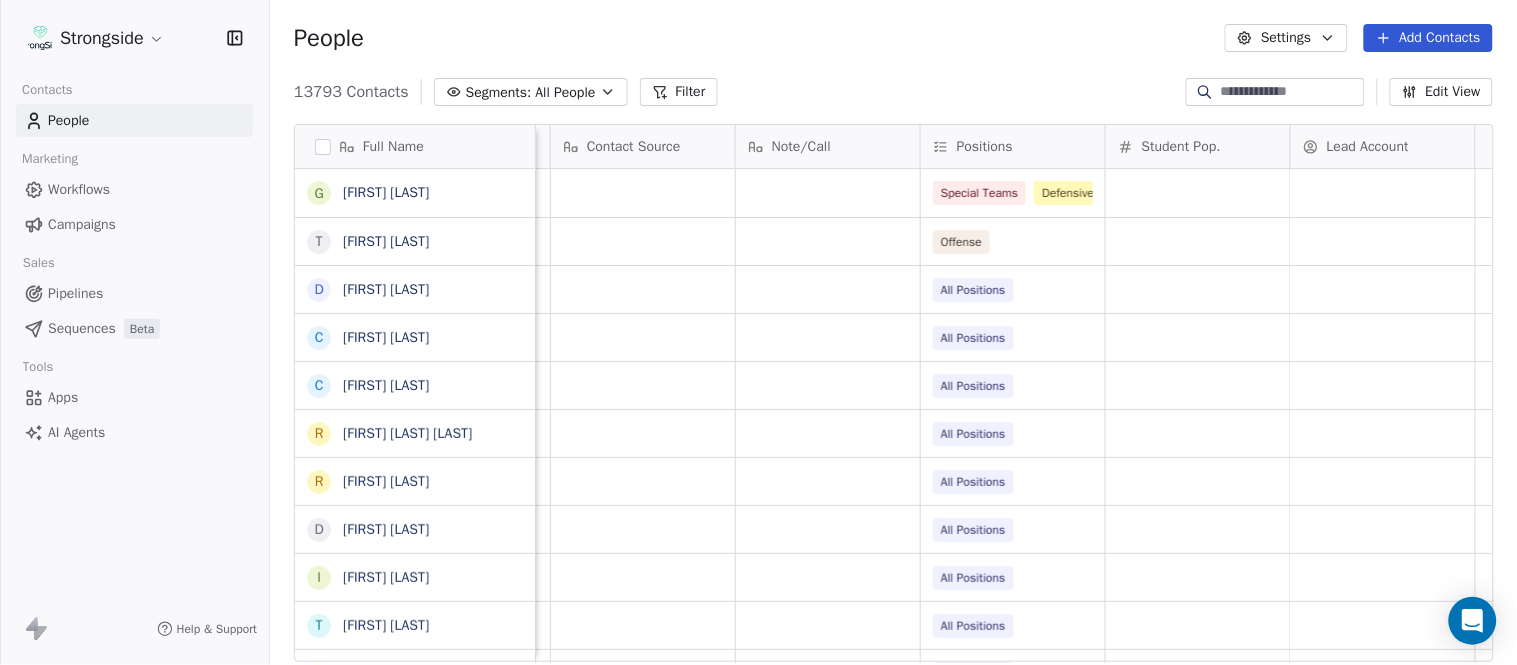 click on "Add Contacts" at bounding box center [1428, 38] 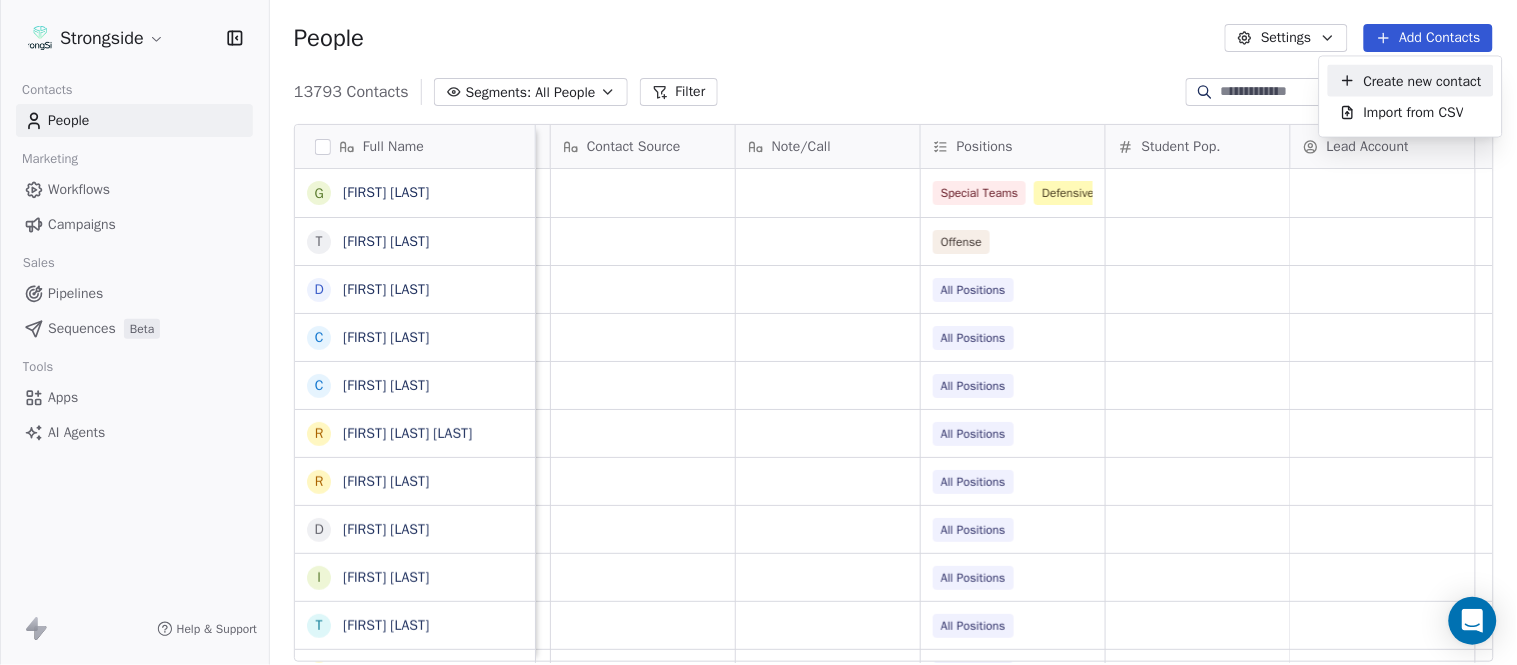 click on "Create new contact" at bounding box center [1411, 81] 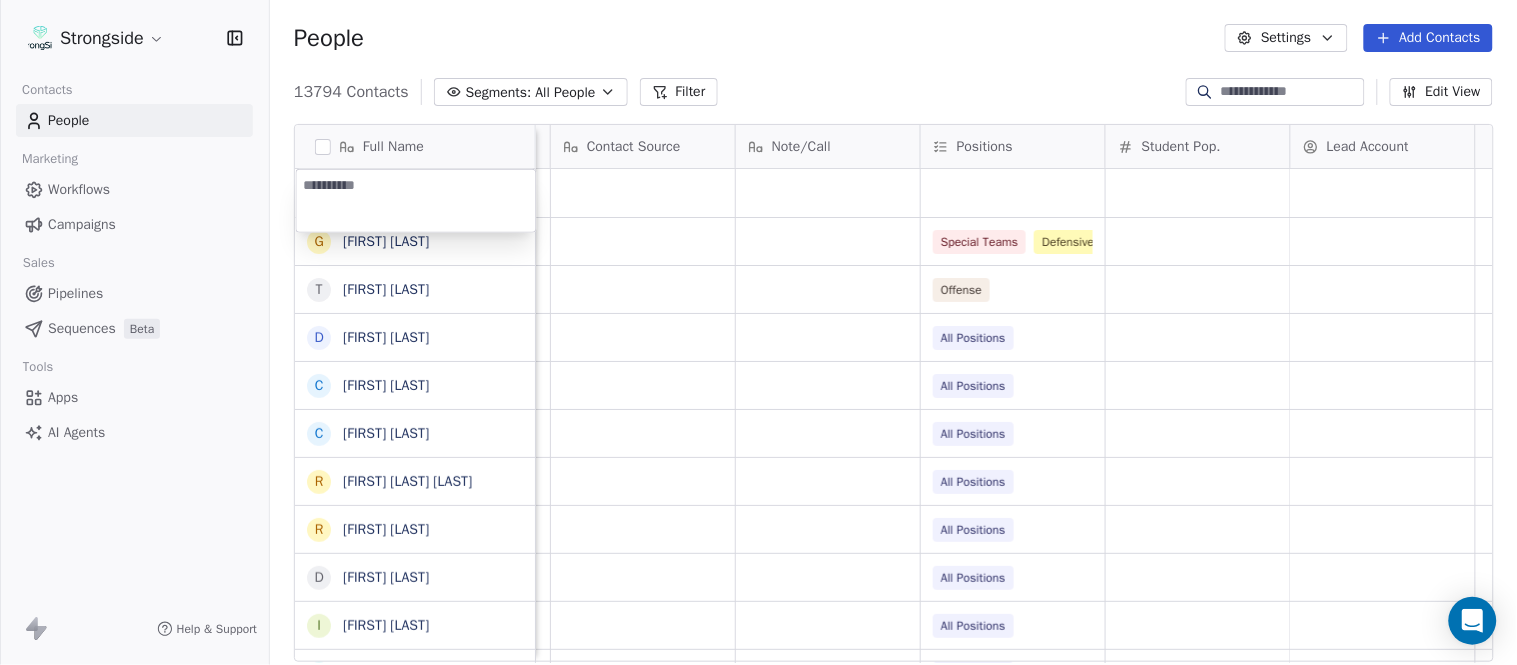 type on "**********" 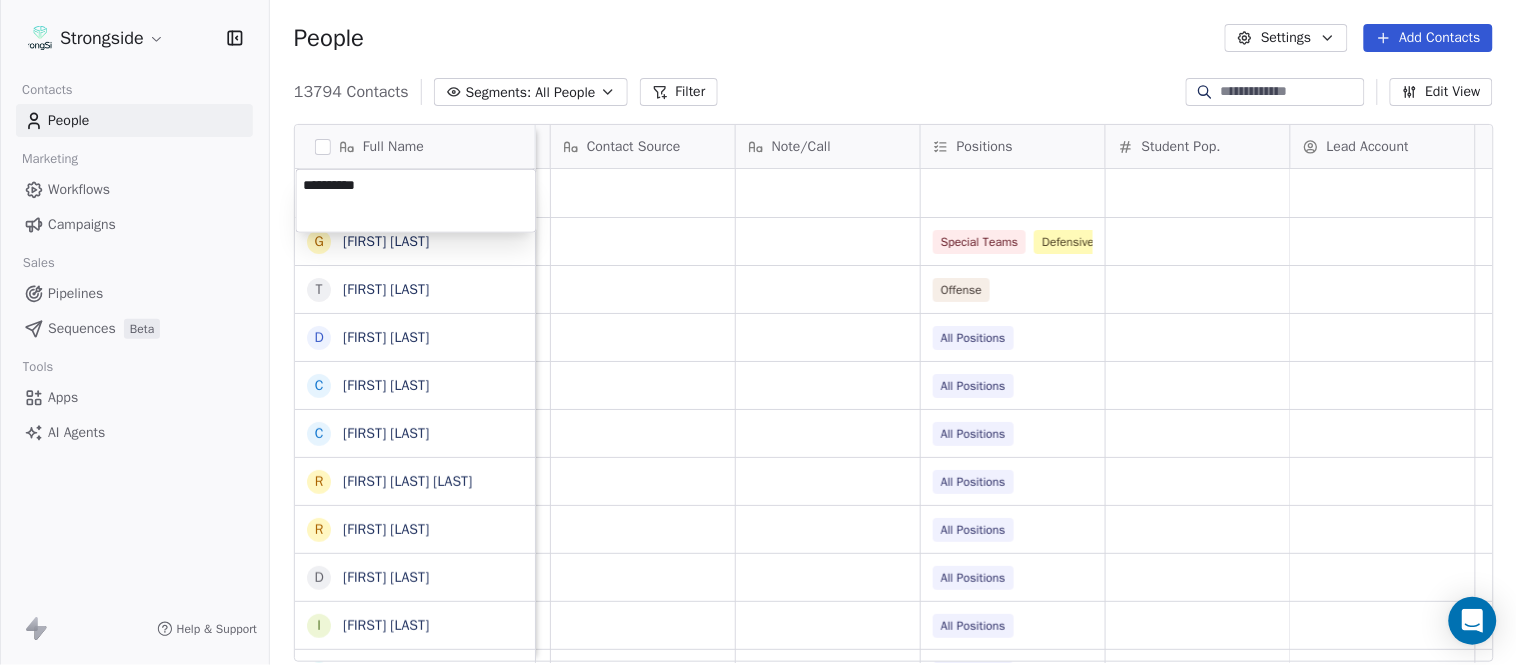 click on "Strongside Contacts People Marketing Workflows Campaigns Sales Pipelines Sequences Beta Tools Apps AI Agents Help & Support People Settings  Add Contacts 13794 Contacts Segments: All People Filter  Edit View Tag Add to Sequence Export Full Name G George Gaspar T Terence Sino D David Kaplan C Chris Cordova C Christopher Gregory R Rodrigo Soto Gongora R Ryan Rosa D Dawson Hebert I Ilan Flores T Tom Masella B Brendan Fahey T TJ Masella T Triston Loomis J Jourdan Townsend D Diamond Weaver M Mike Livingston M Mikal Myers B Bill Nesselt W Will Fiacchi D Dave Bucar M Matthew Barber B Bryan Mannarino J Jennifer Carron C Casey Mae Filiaci T Taylor OConnor C Conor Rafferty J Jay Geiger J Jared Ambrose M Maryfrancis Keegan M Mark Benson Priority Emails Auto Clicked Last Activity Date BST In Open Phone Contact Source Note/Call Positions Student Pop. Lead Account     False Special Teams Defensive Assistant   False Offense   False All Positions   False All Positions   False All Positions   False All Positions   False" at bounding box center [758, 332] 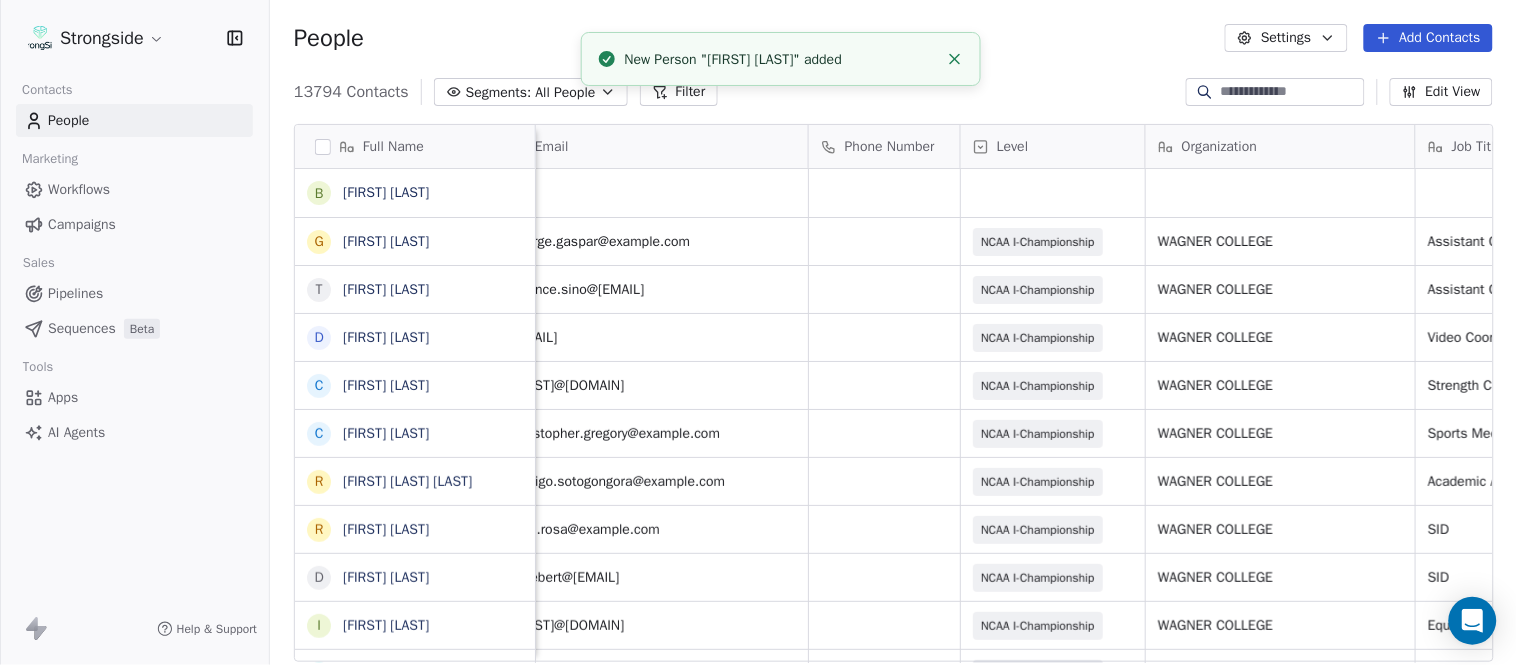 scroll, scrollTop: 0, scrollLeft: 0, axis: both 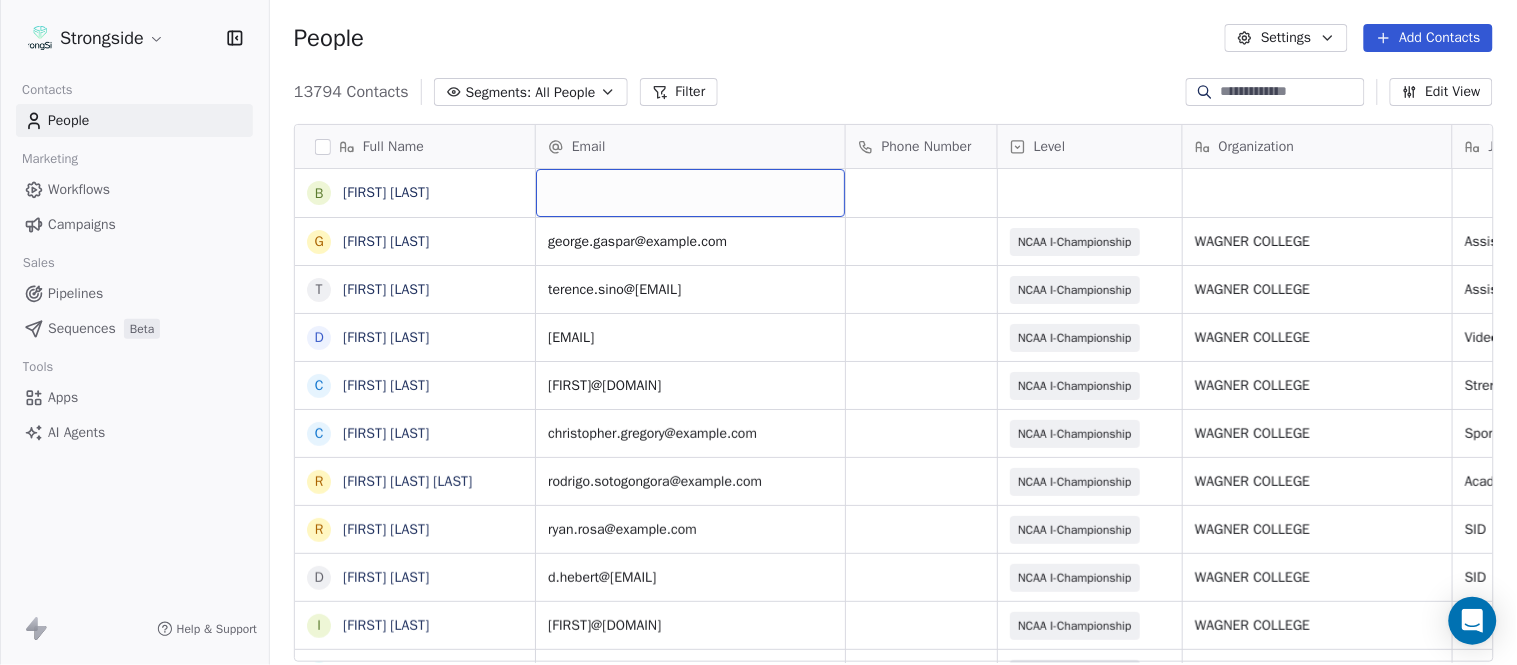 click at bounding box center (690, 193) 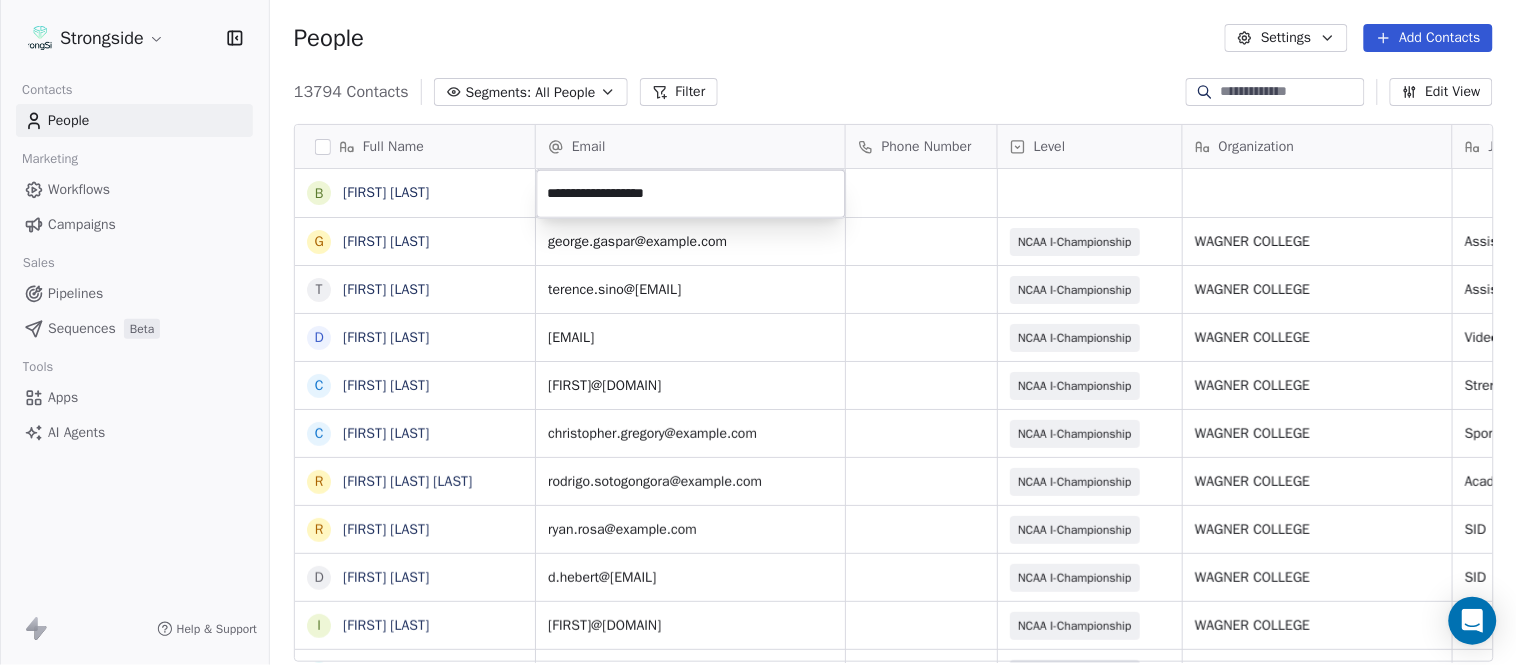 click on "Strongside Contacts People Marketing Workflows Campaigns Sales Pipelines Sequences Beta Tools Apps AI Agents Help & Support People Settings  Add Contacts 13794 Contacts Segments: All People Filter  Edit View Tag Add to Sequence Export Full Name B BJ Buickle G George Gaspar T Terence Sino D David Kaplan C Chris Cordova C Christopher Gregory R Rodrigo Soto Gongora R Ryan Rosa D Dawson Hebert I Ilan Flores T Tom Masella B Brendan Fahey T TJ Masella T Triston Loomis J Jourdan Townsend D Diamond Weaver M Mike Livingston M Mikal Myers B Bill Nesselt W Will Fiacchi D Dave Bucar M Matthew Barber B Bryan Mannarino J Jennifer Carron C Casey Mae Filiaci T Taylor OConnor C Conor Rafferty J Jay Geiger J Jared Ambrose M Maryfrancis Keegan M Mark Benson Email Phone Number Level Organization Job Title Tags Created Date BST Status Aug 09, 2025 01:07 AM george.gaspar@wagner.edu NCAA I-Championship WAGNER COLLEGE Assistant Coach Aug 09, 2025 01:06 AM terence.sino@wagner.edu NCAA I-Championship WAGNER COLLEGE Assistant Coach" at bounding box center (758, 332) 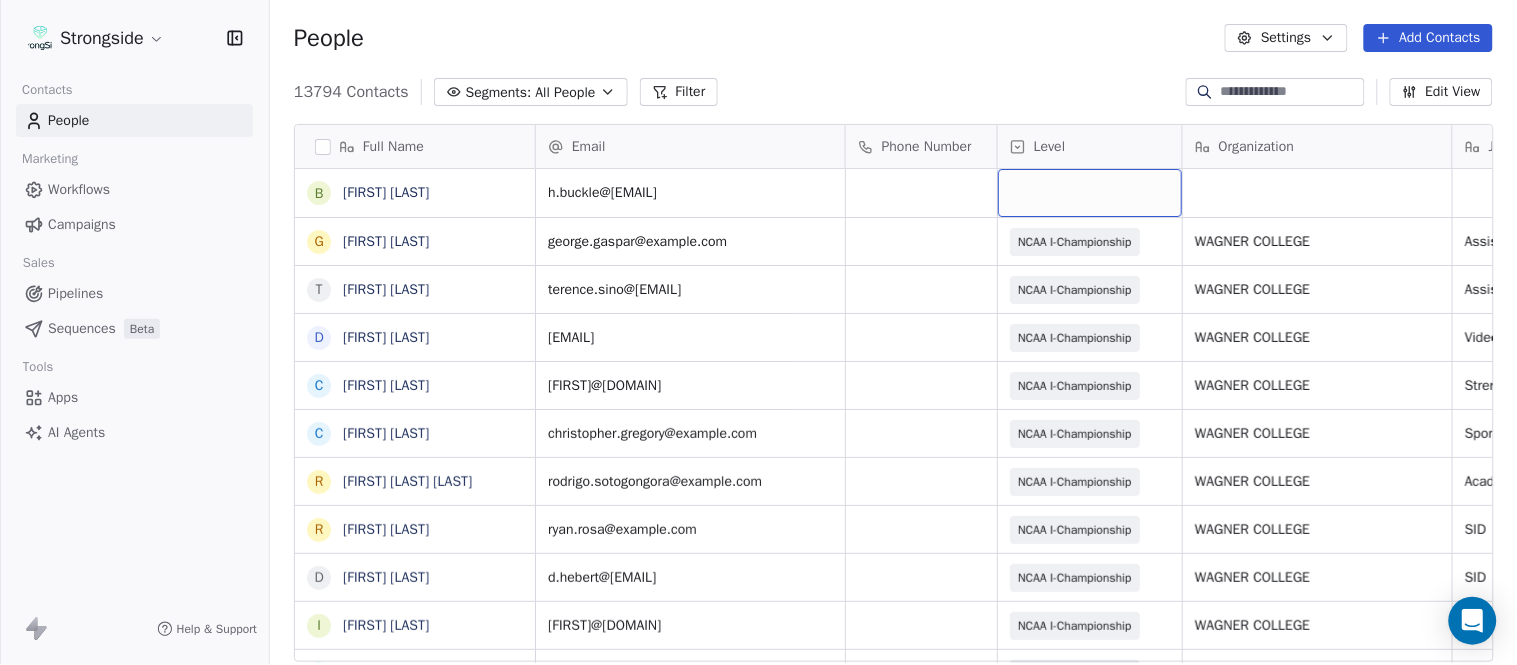 click at bounding box center [1090, 193] 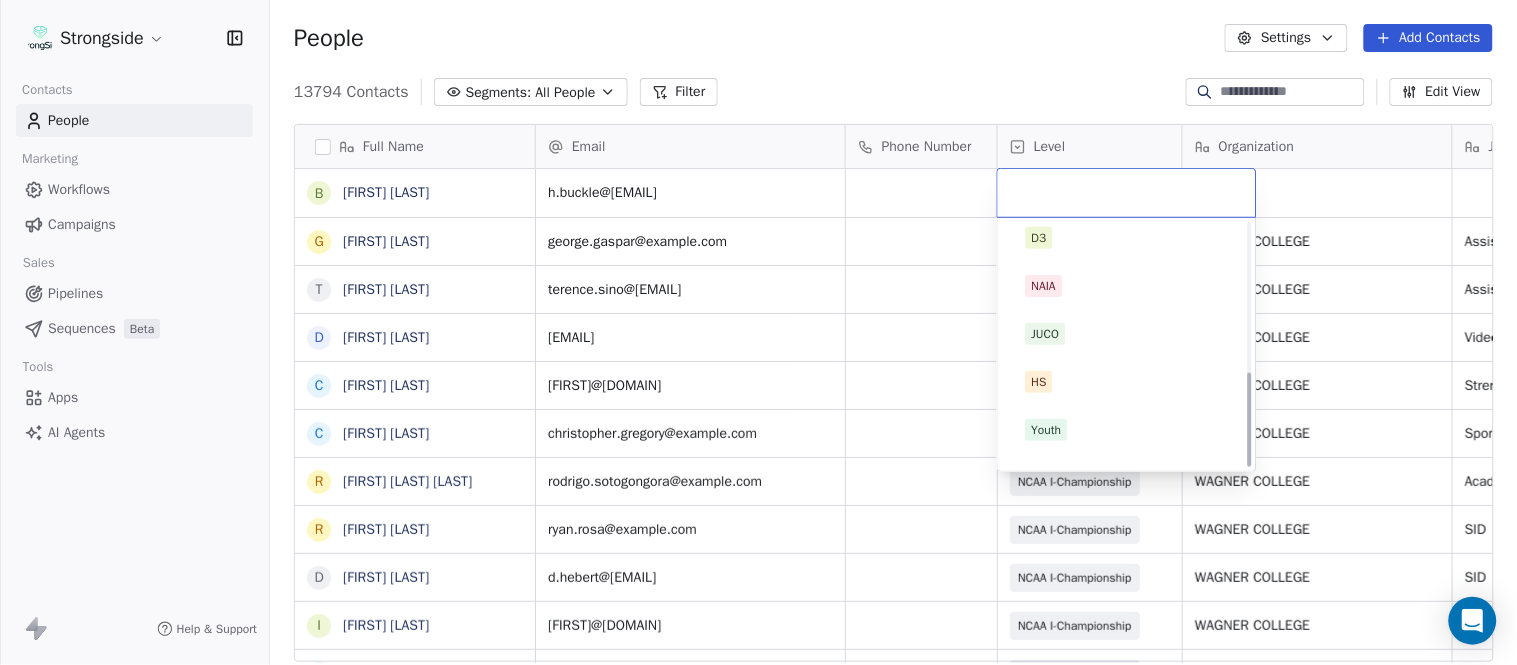 scroll, scrollTop: 378, scrollLeft: 0, axis: vertical 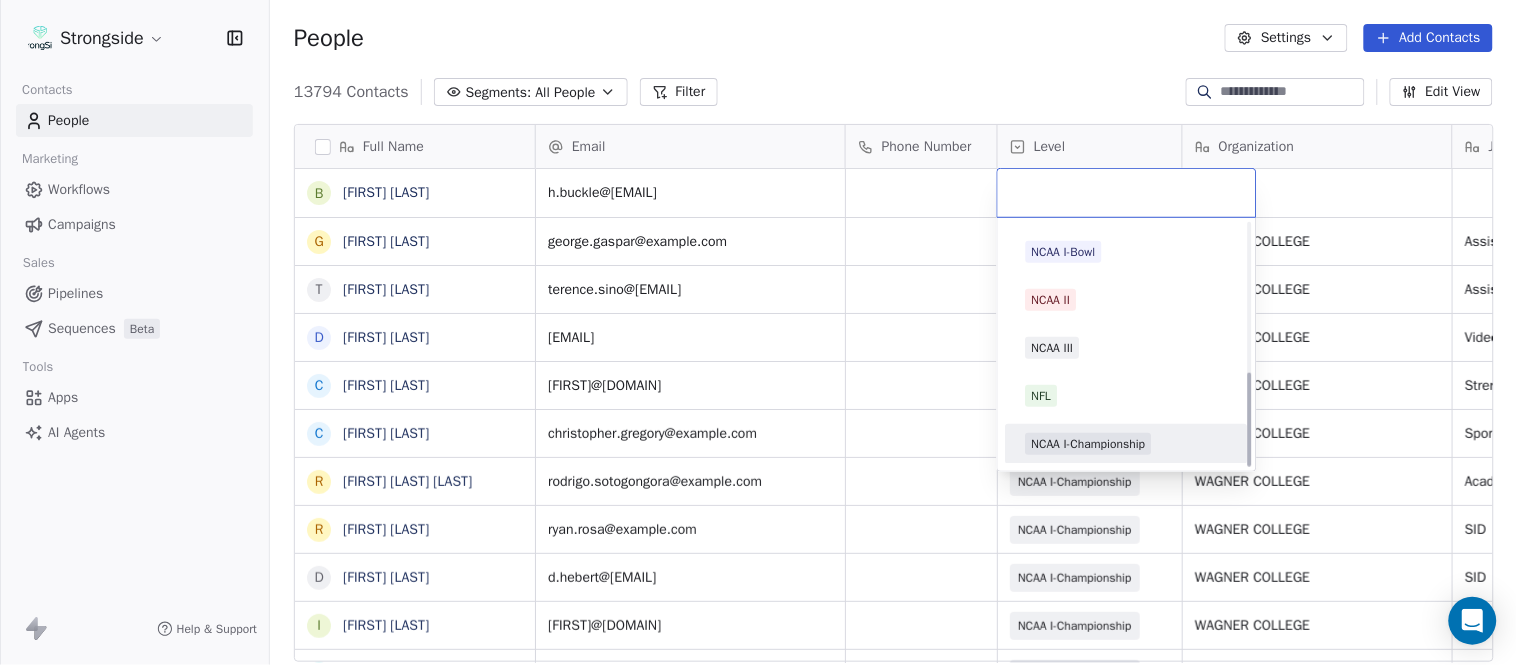 click on "NCAA I-Championship" at bounding box center [1127, 444] 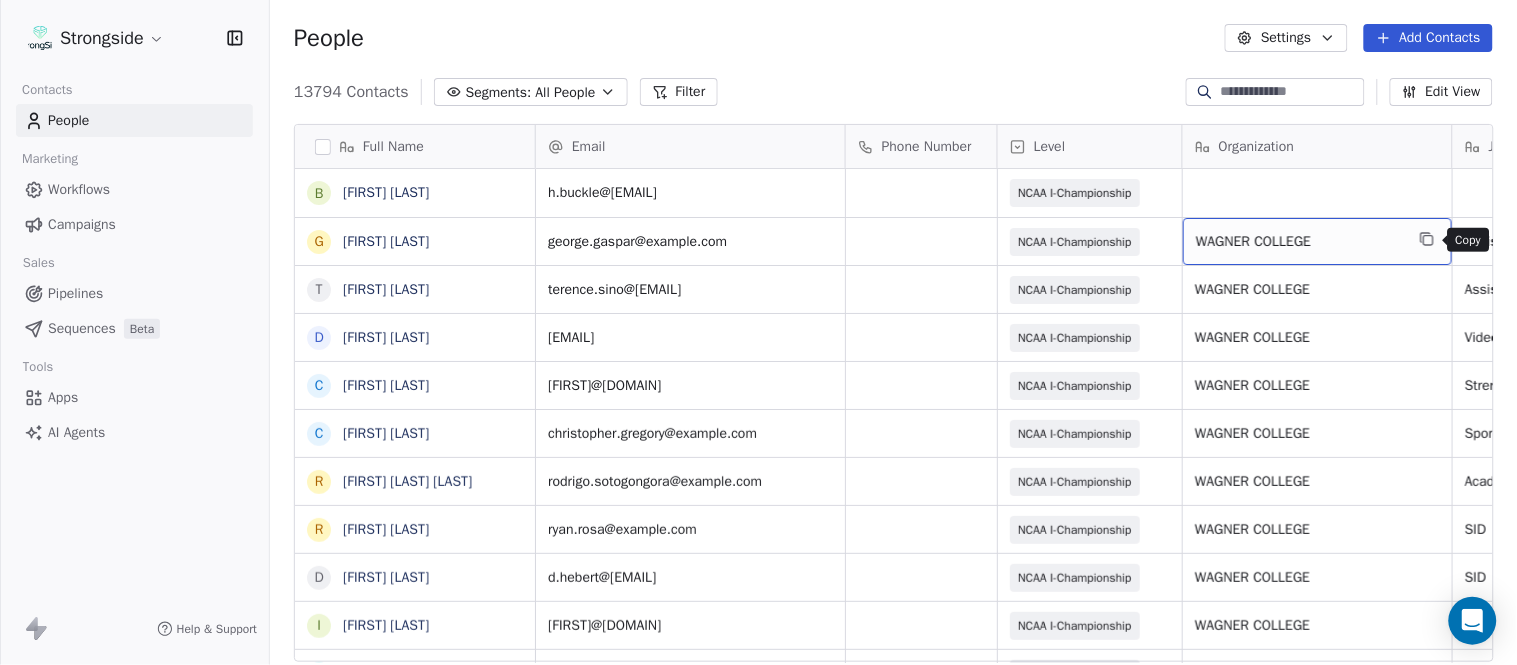 click at bounding box center [1427, 239] 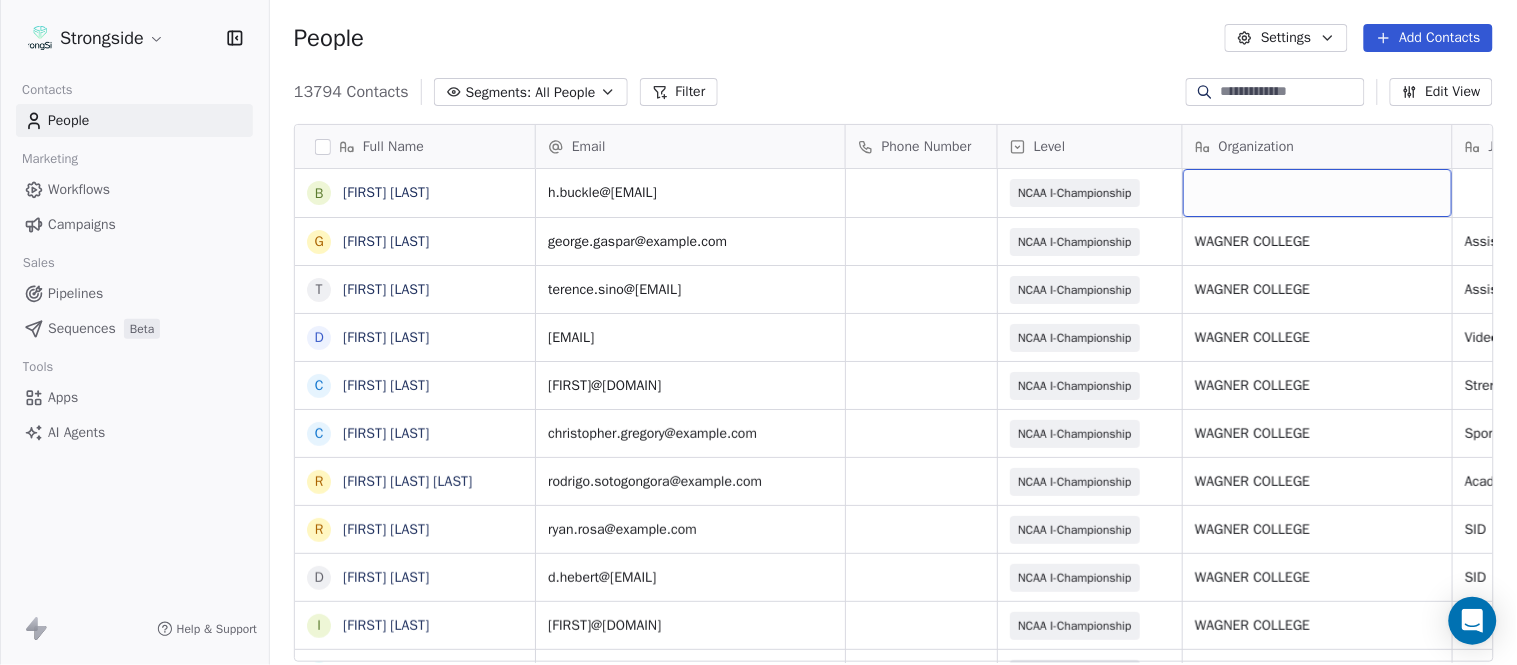 click at bounding box center (1317, 193) 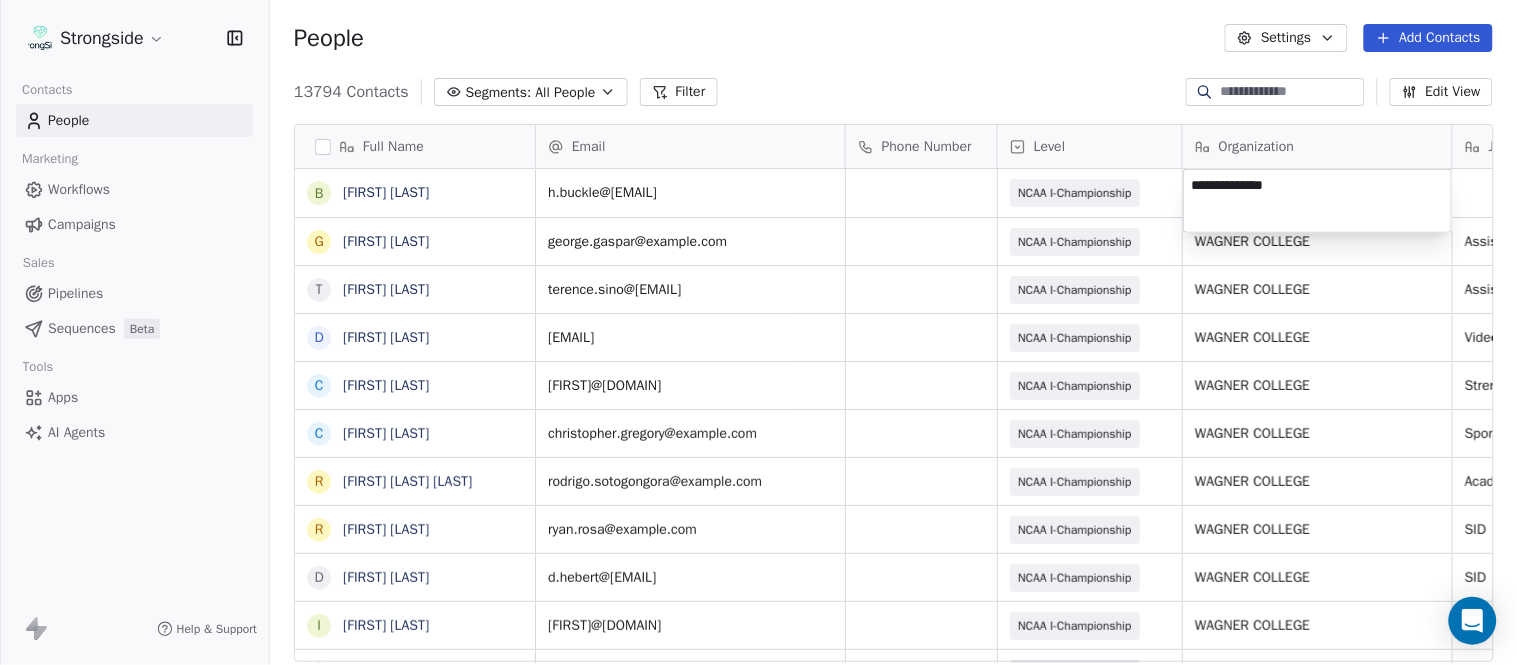 click on "Strongside Contacts People Marketing Workflows Campaigns Sales Pipelines Sequences Beta Tools Apps AI Agents Help & Support People Settings  Add Contacts 13794 Contacts Segments: All People Filter  Edit View Tag Add to Sequence Export Full Name B BJ Buickle G George Gaspar T Terence Sino D David Kaplan C Chris Cordova C Christopher Gregory R Rodrigo Soto Gongora R Ryan Rosa D Dawson Hebert I Ilan Flores T Tom Masella B Brendan Fahey T TJ Masella T Triston Loomis J Jourdan Townsend D Diamond Weaver M Mike Livingston M Mikal Myers B Bill Nesselt W Will Fiacchi D Dave Bucar M Matthew Barber B Bryan Mannarino J Jennifer Carron C Casey Mae Filiaci T Taylor OConnor C Conor Rafferty J Jay Geiger J Jared Ambrose M Maryfrancis Keegan M Mark Benson Email Phone Number Level Organization Job Title Tags Created Date BST Status h.buckle@wagner.edu NCAA I-Championship Aug 09, 2025 01:07 AM george.gaspar@wagner.edu NCAA I-Championship WAGNER COLLEGE Assistant Coach Aug 09, 2025 01:06 AM terence.sino@wagner.edu SID SID NIL" at bounding box center [758, 332] 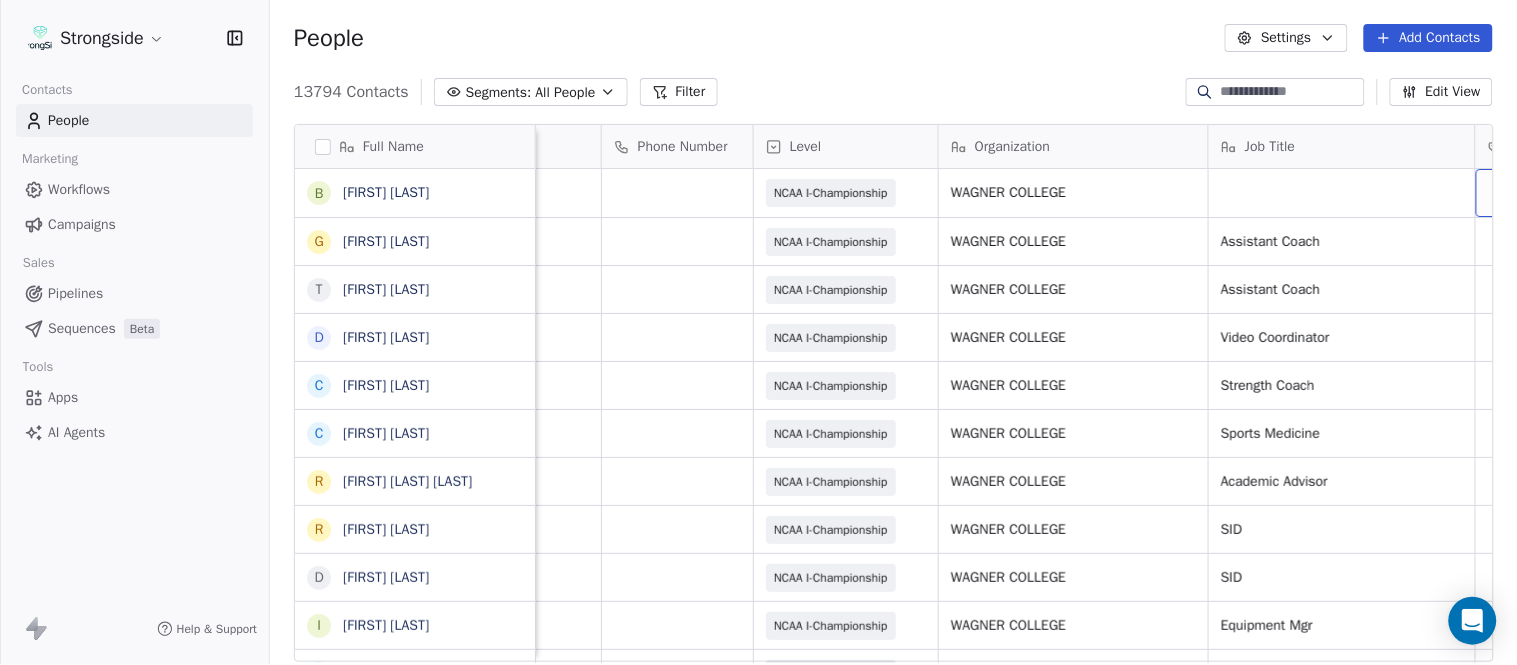 scroll, scrollTop: 0, scrollLeft: 344, axis: horizontal 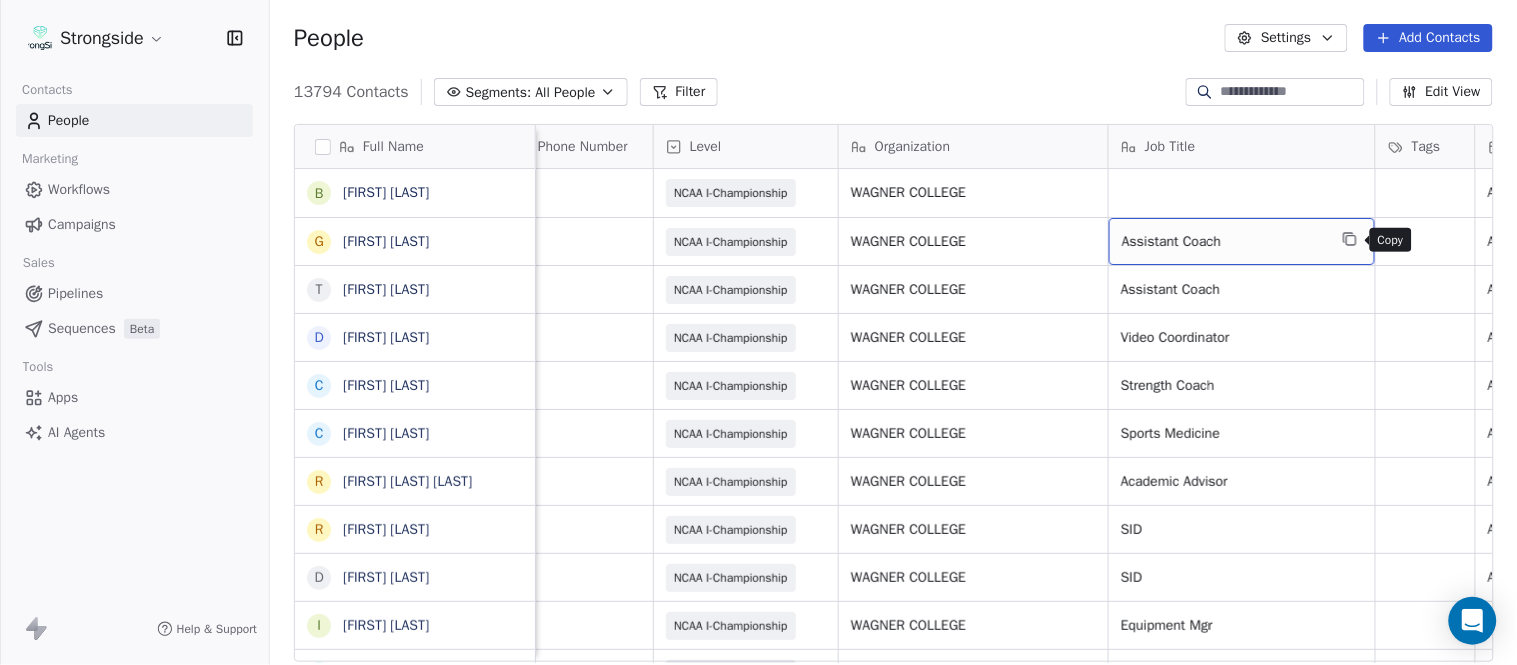 click 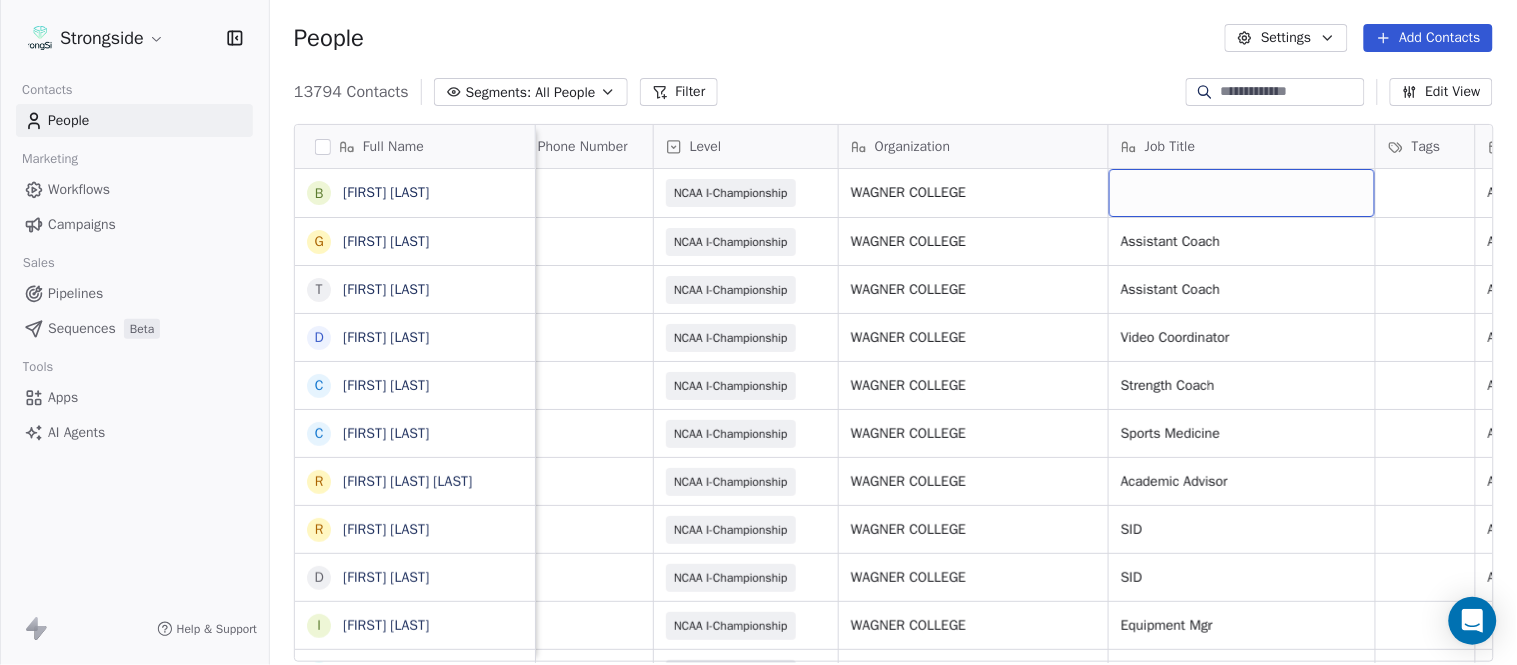 click at bounding box center (1242, 193) 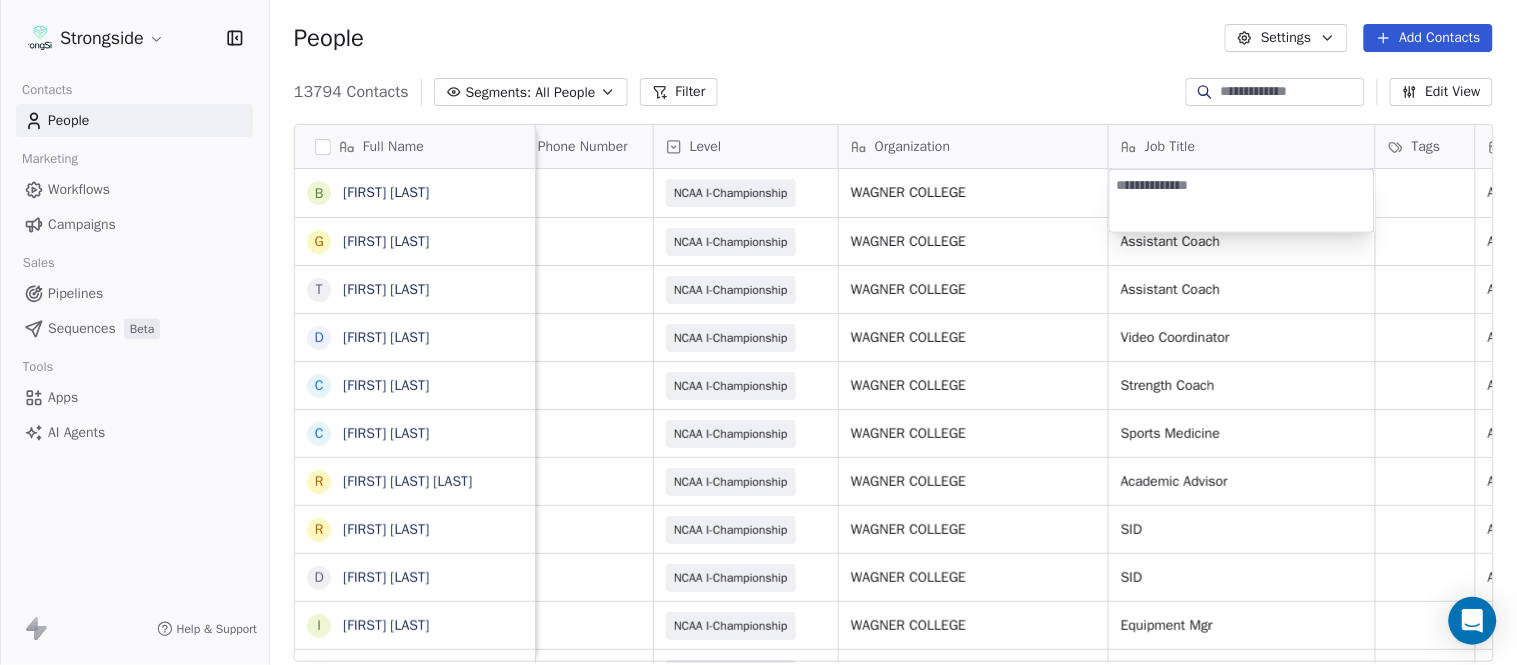 type on "**********" 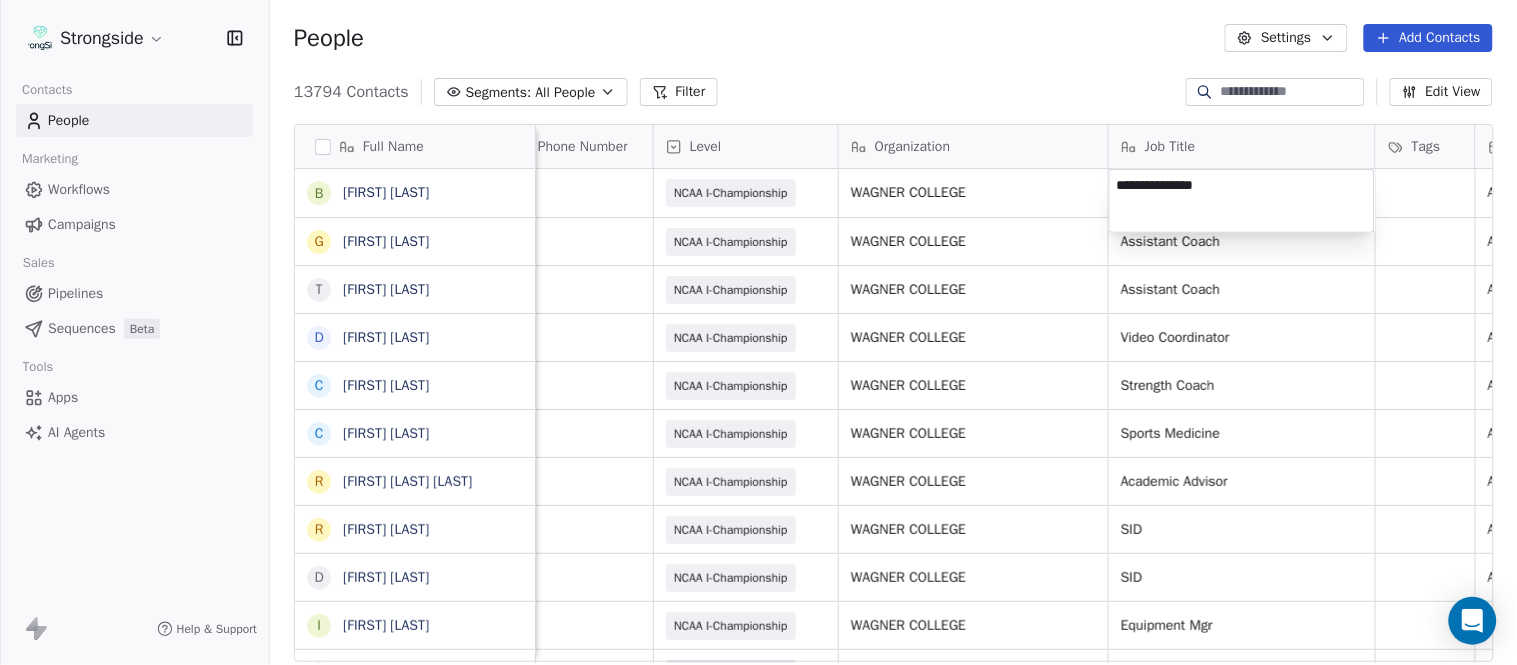 click on "Strongside Contacts People Marketing Workflows Campaigns Sales Pipelines Sequences Beta Tools Apps AI Agents Help & Support People Settings  Add Contacts 13794 Contacts Segments: All People Filter  Edit View Tag Add to Sequence Export Full Name B BJ Buickle G George Gaspar T Terence Sino D David Kaplan C Chris Cordova C Christopher Gregory R Rodrigo Soto Gongora R Ryan Rosa D Dawson Hebert I Ilan Flores T Tom Masella B Brendan Fahey T TJ Masella T Triston Loomis J Jourdan Townsend D Diamond Weaver M Mike Livingston M Mikal Myers B Bill Nesselt W Will Fiacchi D Dave Bucar M Matthew Barber B Bryan Mannarino J Jennifer Carron C Casey Mae Filiaci T Taylor OConnor C Conor Rafferty J Jay Geiger J Jared Ambrose M Maryfrancis Keegan M Mark Benson Email Phone Number Level Organization Job Title Tags Created Date BST Status Priority Emails Auto Clicked h.buckle@wagner.edu NCAA I-Championship WAGNER COLLEGE Aug 09, 2025 01:07 AM george.gaspar@wagner.edu NCAA I-Championship WAGNER COLLEGE Assistant Coach WAGNER COLLEGE" at bounding box center (758, 332) 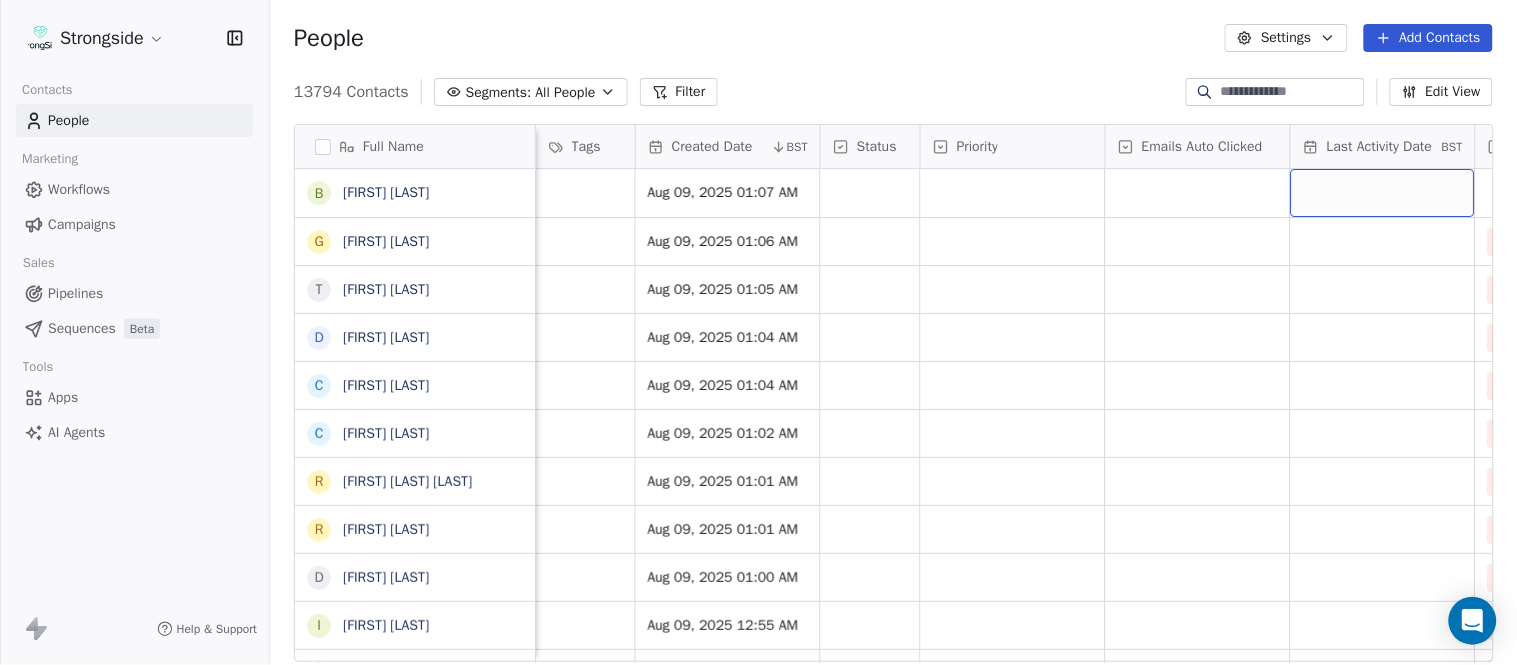 scroll, scrollTop: 0, scrollLeft: 1368, axis: horizontal 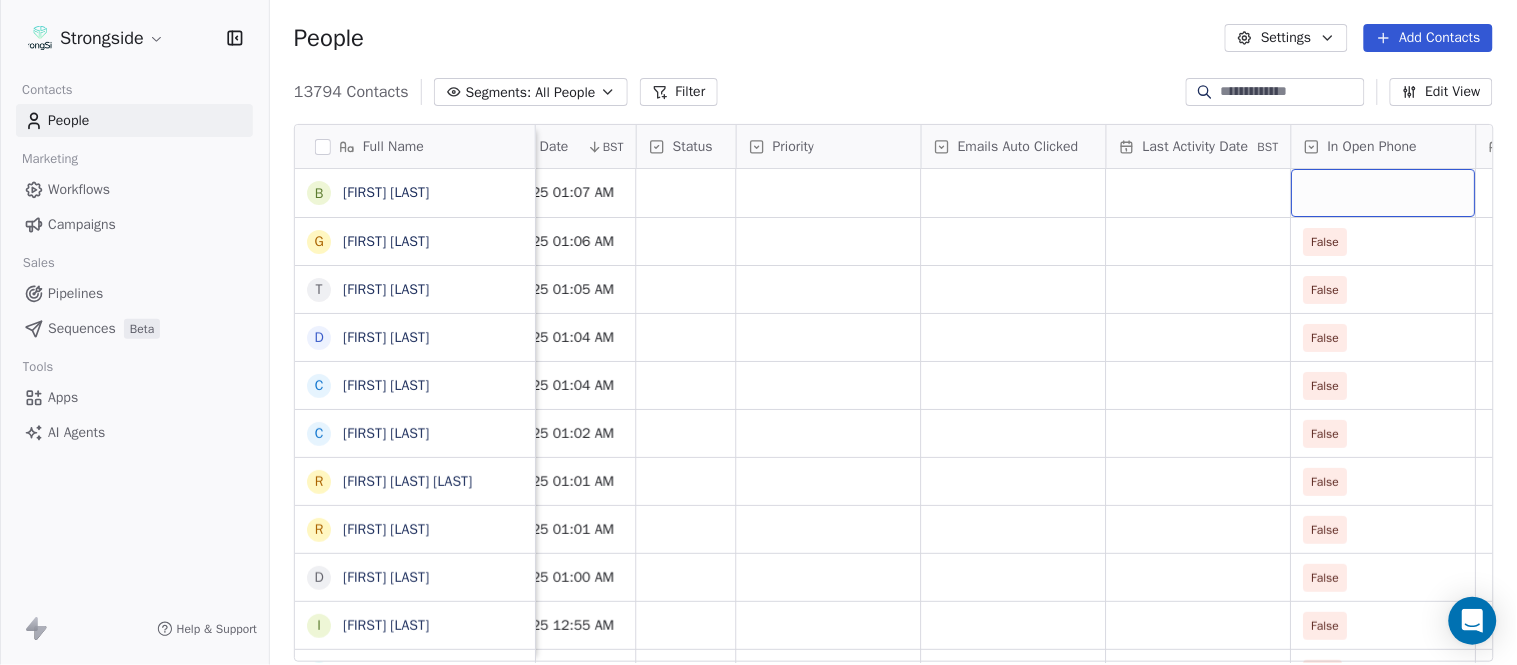 click at bounding box center [1384, 193] 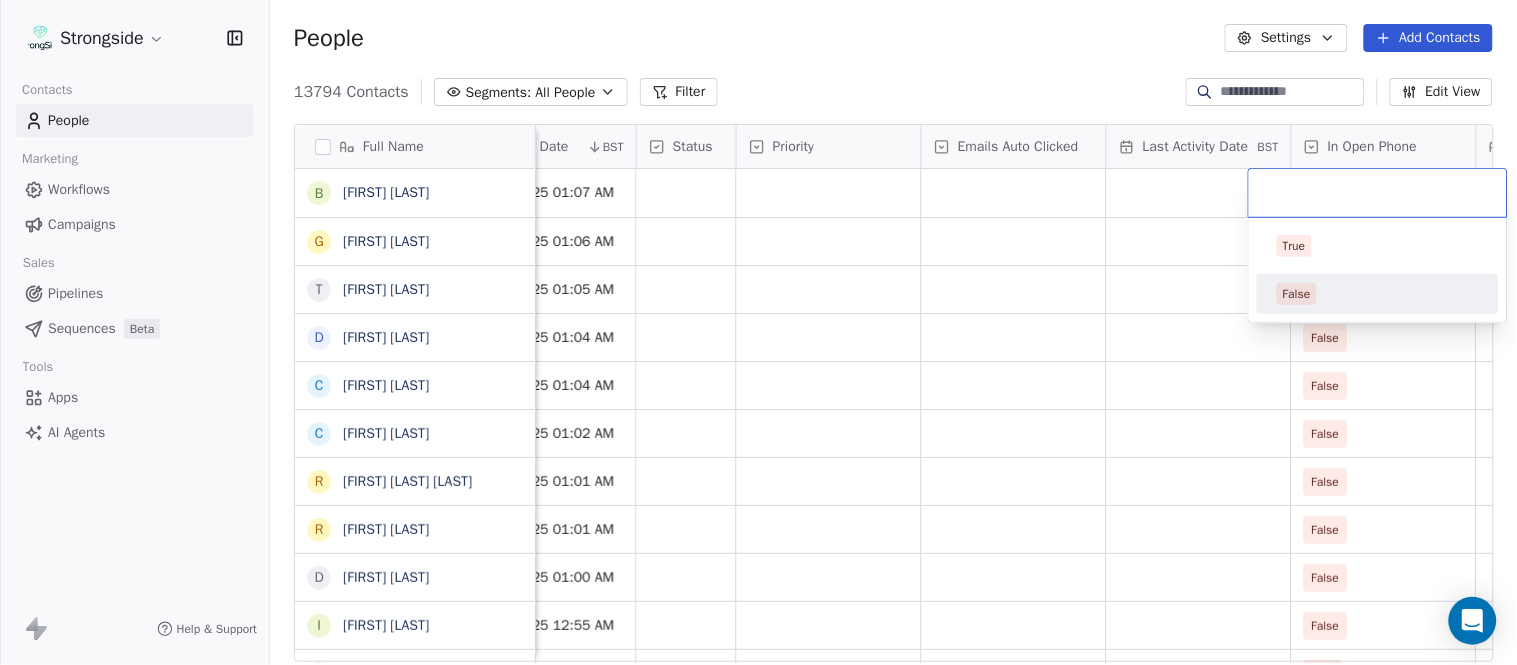 click on "False" at bounding box center (1378, 294) 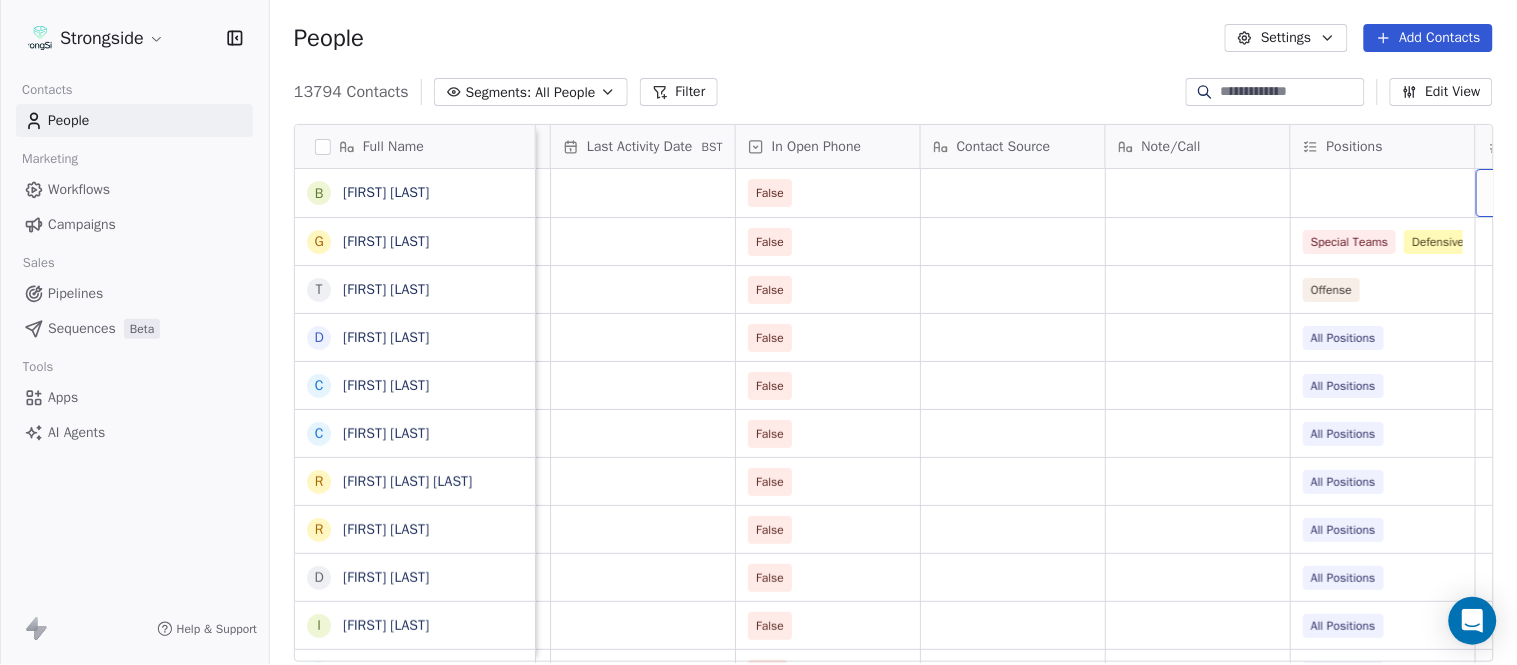 scroll, scrollTop: 0, scrollLeft: 2108, axis: horizontal 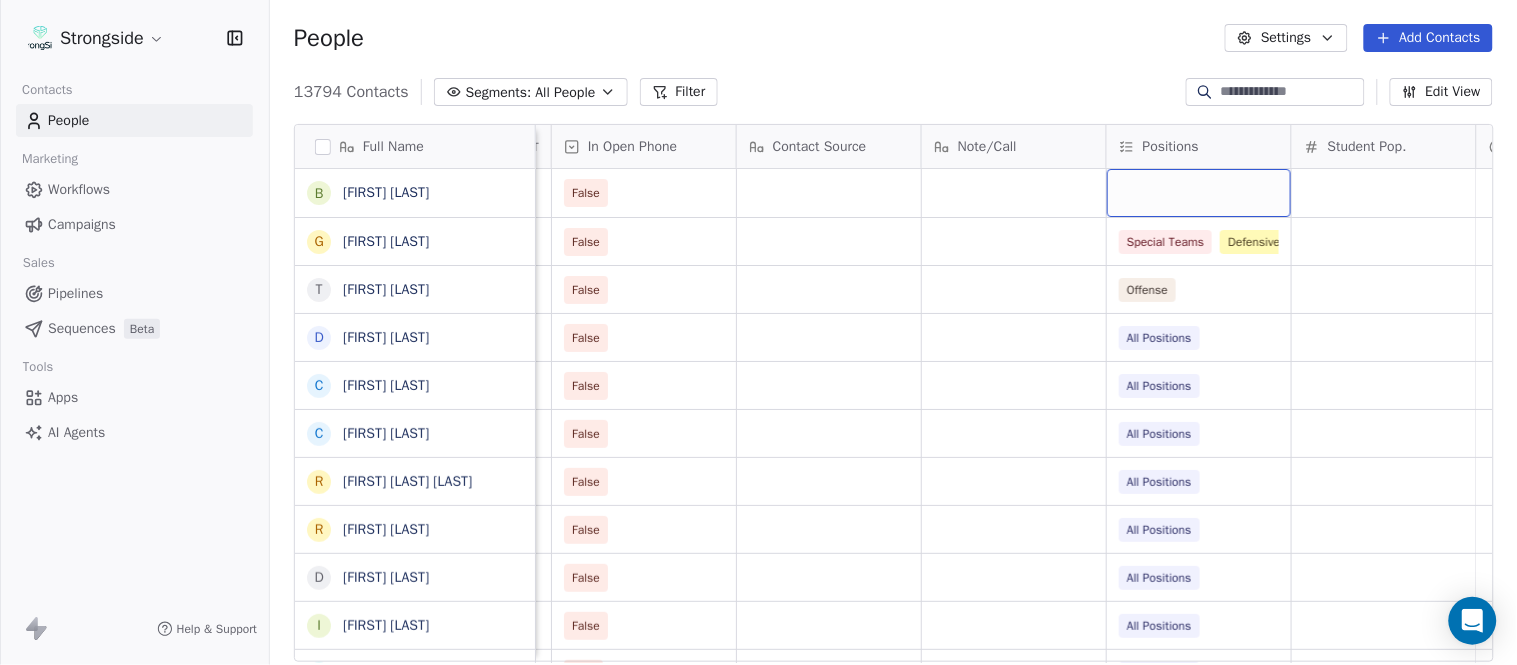 click at bounding box center [1199, 193] 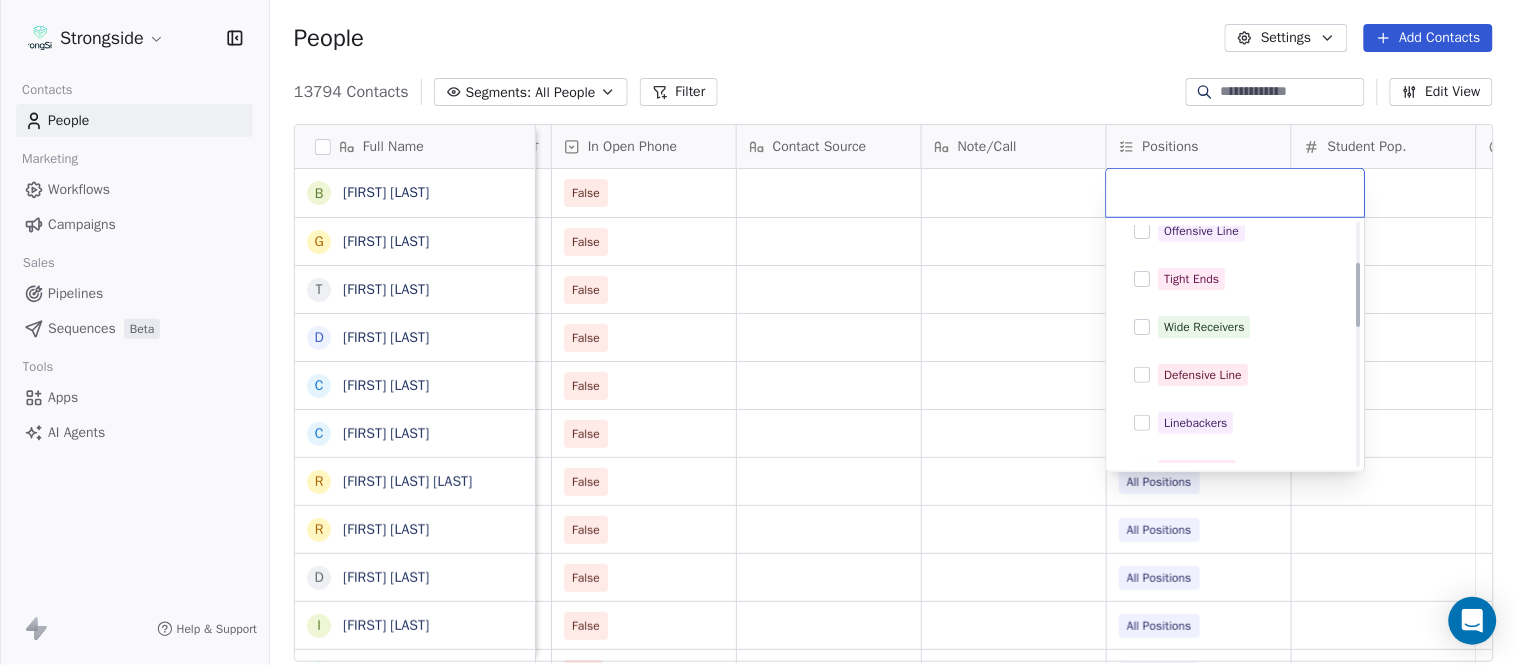 scroll, scrollTop: 222, scrollLeft: 0, axis: vertical 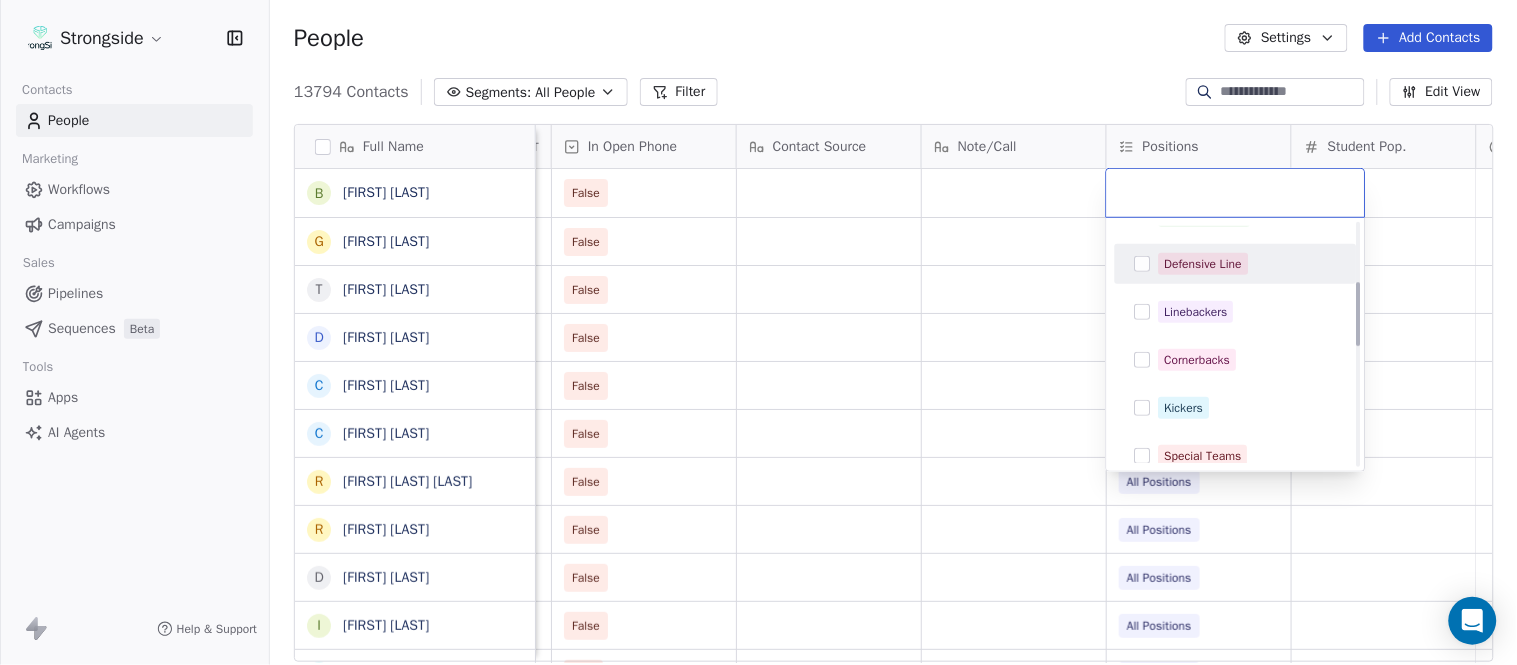 click on "Defensive Line" at bounding box center (1248, 264) 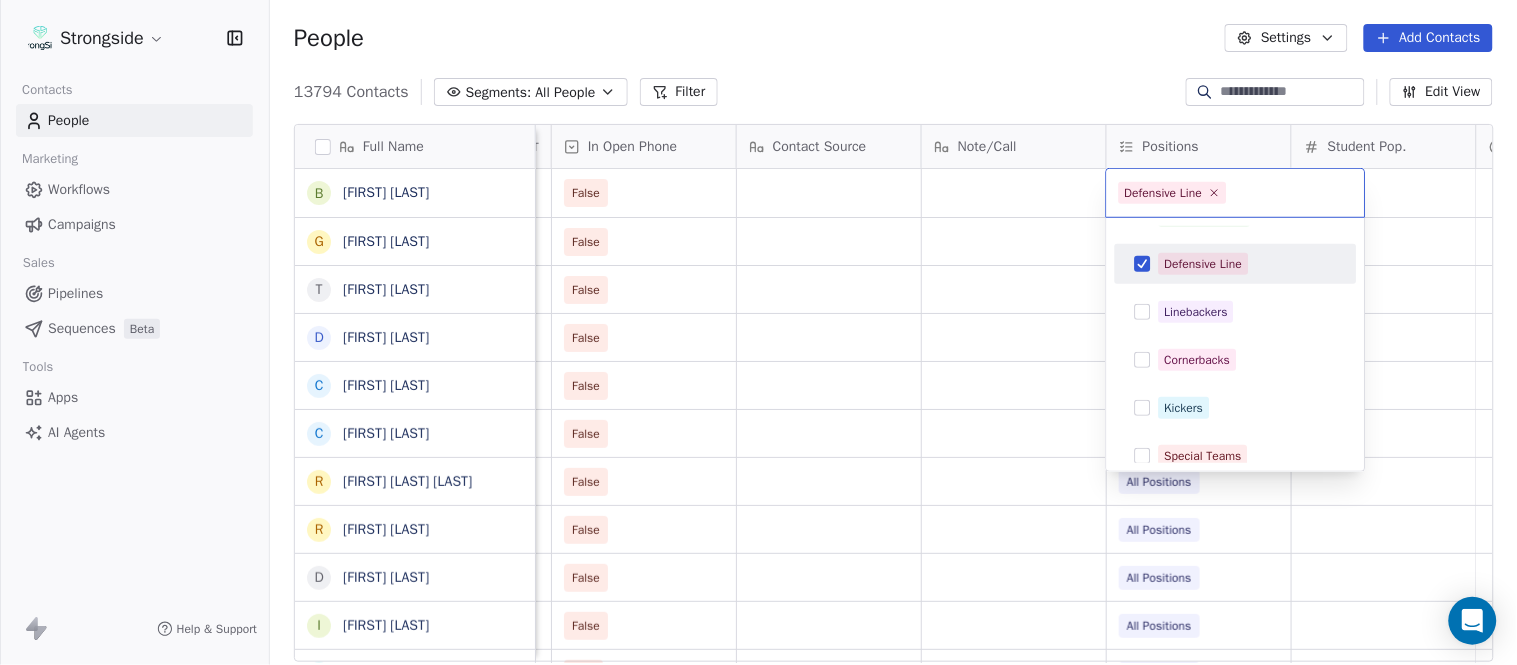 click on "Strongside Contacts People Marketing Workflows Campaigns Sales Pipelines Sequences Beta Tools Apps AI Agents Help & Support People Settings  Add Contacts 13794 Contacts Segments: All People Filter  Edit View Tag Add to Sequence Export Full Name B BJ Buickle G George Gaspar T Terence Sino D David Kaplan C Chris Cordova C Christopher Gregory R Rodrigo Soto Gongora R Ryan Rosa D Dawson Hebert I Ilan Flores T Tom Masella B Brendan Fahey T TJ Masella T Triston Loomis J Jourdan Townsend D Diamond Weaver M Mike Livingston M Mikal Myers B Bill Nesselt W Will Fiacchi D Dave Bucar M Matthew Barber B Bryan Mannarino J Jennifer Carron C Casey Mae Filiaci T Taylor OConnor C Conor Rafferty J Jay Geiger J Jared Ambrose M Maryfrancis Keegan M Mark Benson Status Priority Emails Auto Clicked Last Activity Date BST In Open Phone Contact Source Note/Call Positions Student Pop. Lead Account   False   False Special Teams Defensive Assistant   False Offense   False All Positions   False All Positions   False All Positions   False" at bounding box center [758, 332] 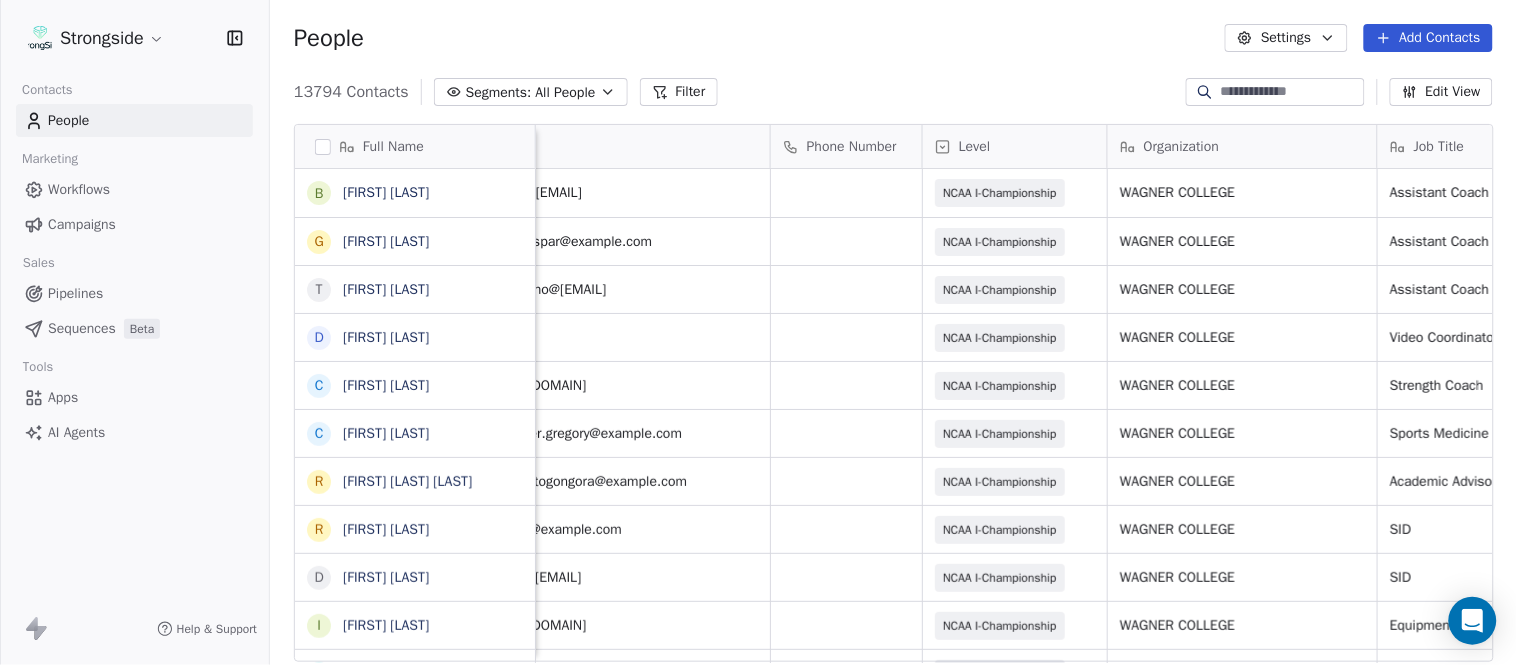 scroll, scrollTop: 0, scrollLeft: 0, axis: both 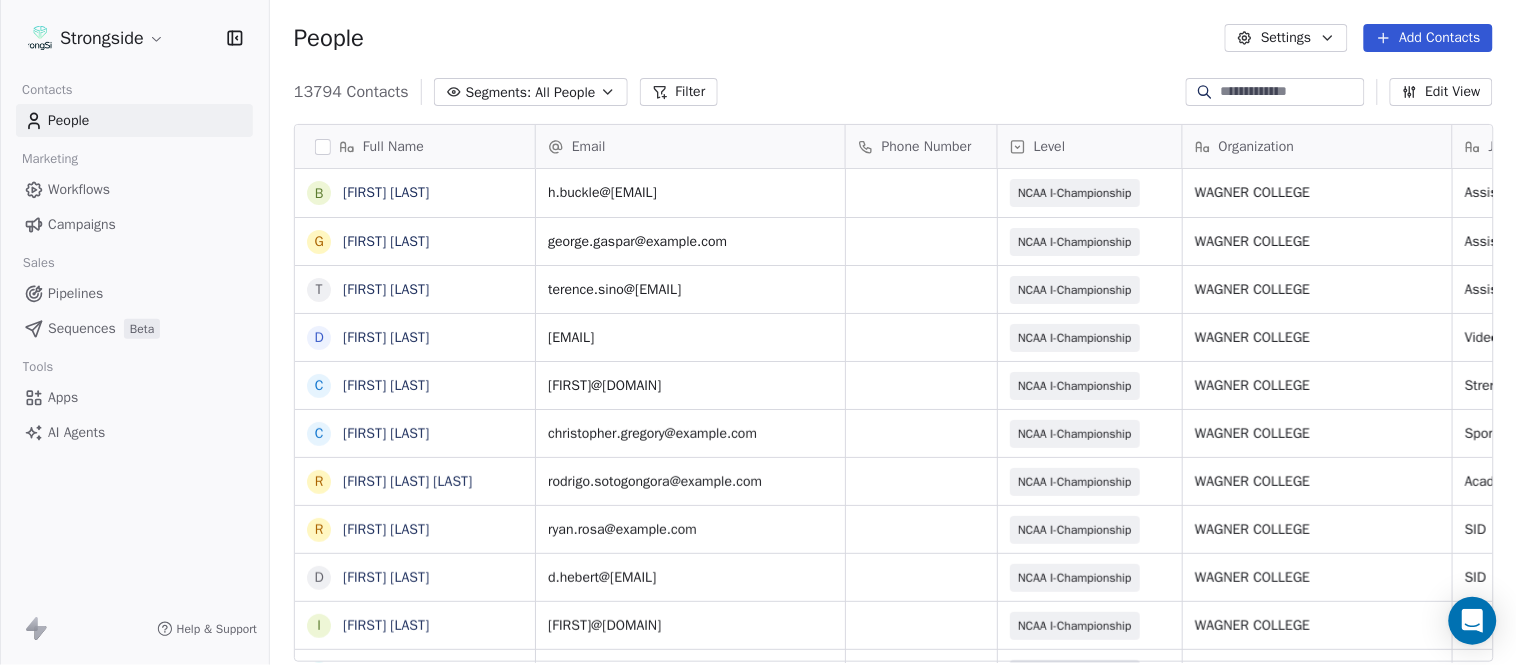 click on "Add Contacts" at bounding box center [1428, 38] 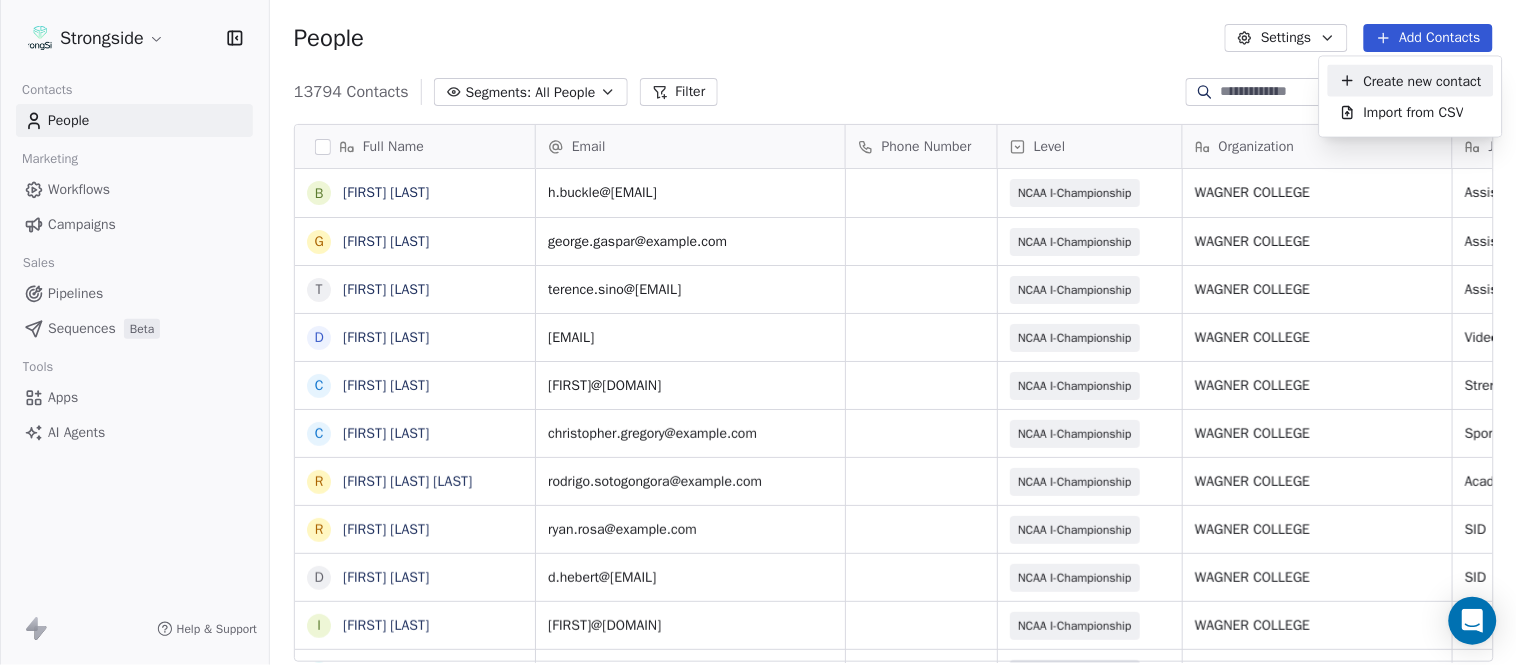 click on "Create new contact" at bounding box center [1423, 80] 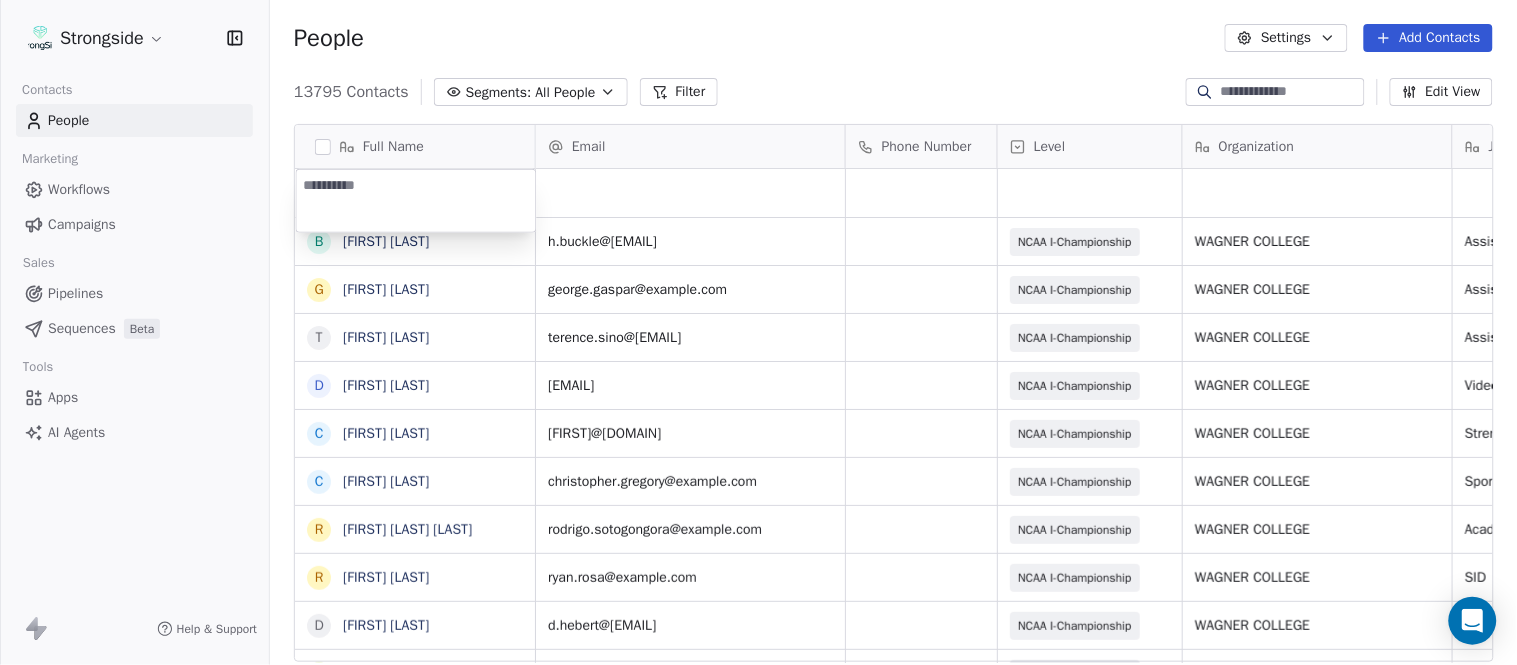 type on "**********" 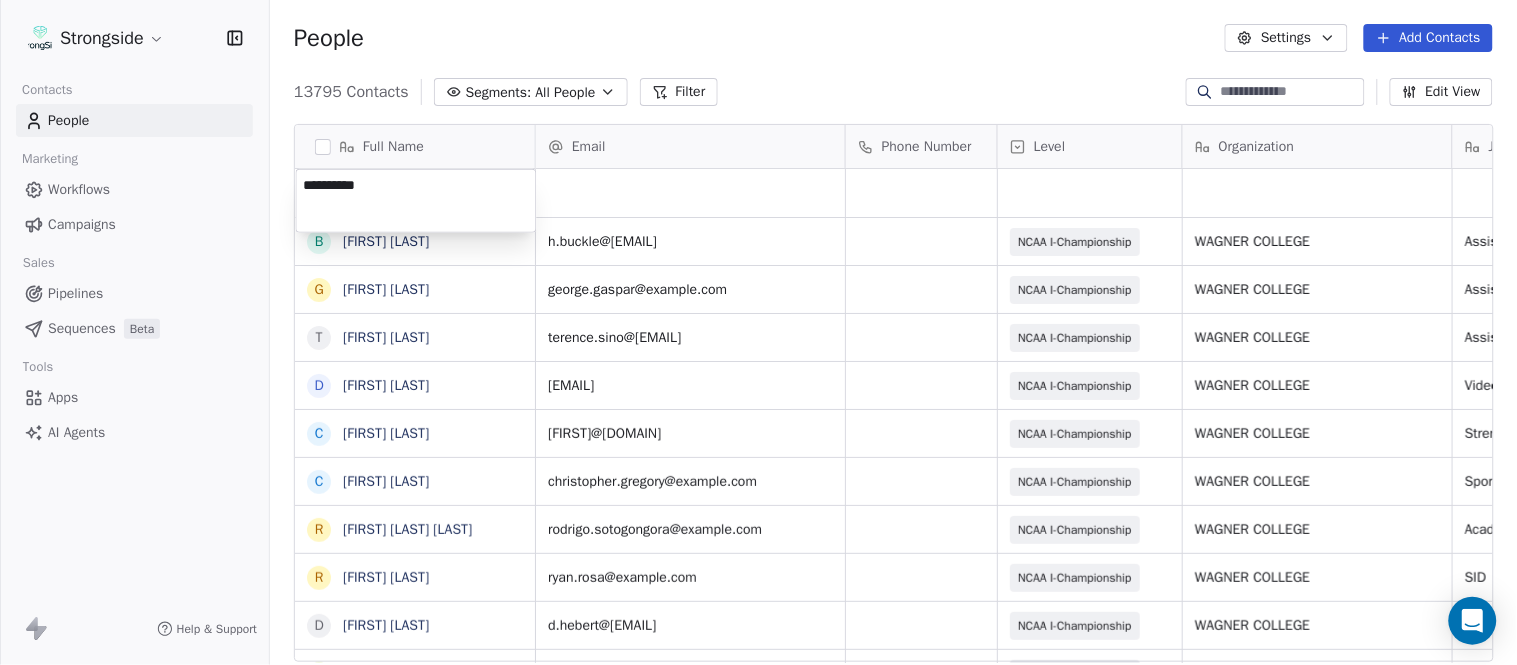 click on "Strongside Contacts People Marketing Workflows Campaigns Sales Pipelines Sequences Beta Tools Apps AI Agents Help & Support People Settings  Add Contacts 13795 Contacts Segments: All People Filter  Edit View Tag Add to Sequence Export Full Name B BJ Buickle G George Gaspar T Terence Sino D David Kaplan C Chris Cordova C Christopher Gregory R Rodrigo Soto Gongora R Ryan Rosa D Dawson Hebert I Ilan Flores T Tom Masella B Brendan Fahey T TJ Masella T Triston Loomis J Jourdan Townsend D Diamond Weaver M Mike Livingston M Mikal Myers B Bill Nesselt W Will Fiacchi D Dave Bucar M Matthew Barber B Bryan Mannarino J Jennifer Carron C Casey Mae Filiaci T Taylor OConnor C Conor Rafferty J Jay Geiger J Jared Ambrose M Maryfrancis Keegan Email Phone Number Level Organization Job Title Tags Created Date BST Status Aug 09, 2025 01:08 AM h.buckle@wagner.edu NCAA I-Championship WAGNER COLLEGE Assistant Coach Aug 09, 2025 01:07 AM george.gaspar@wagner.edu NCAA I-Championship WAGNER COLLEGE Assistant Coach NCAA I-Championship" at bounding box center [758, 332] 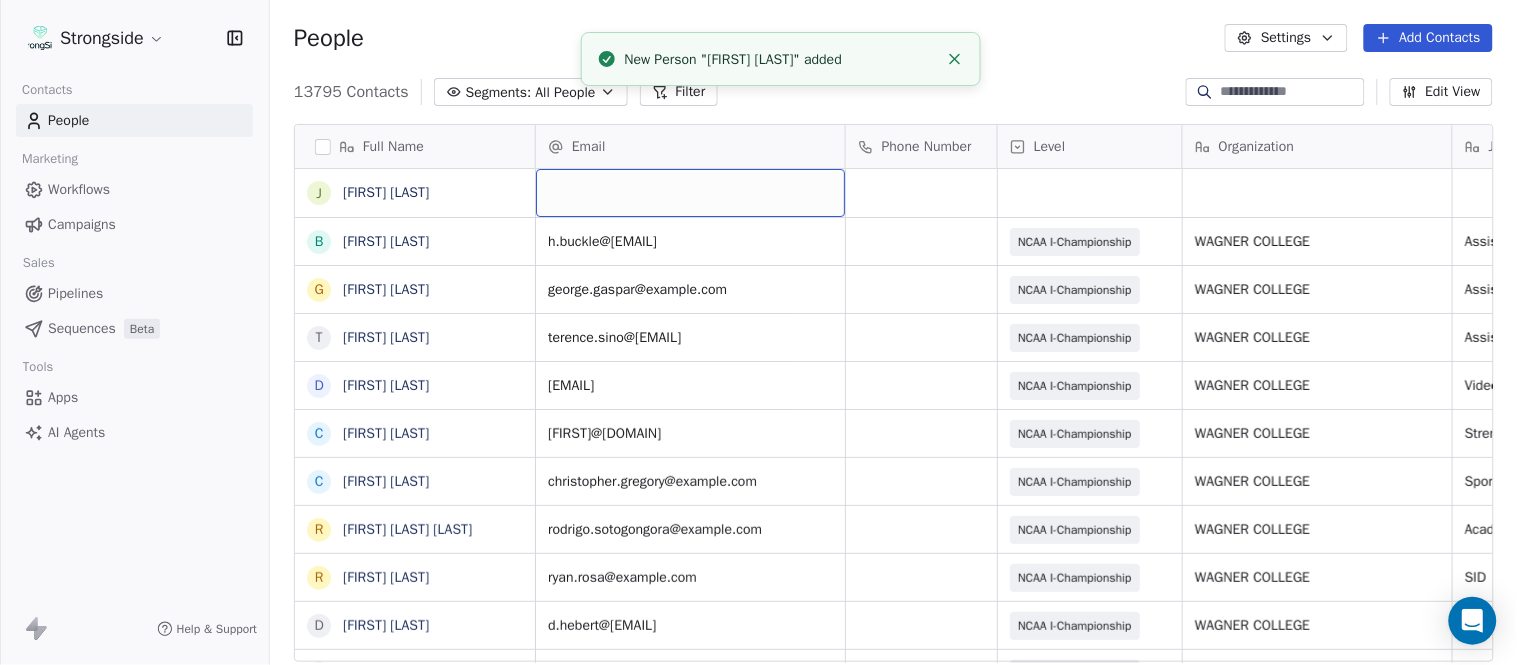 click at bounding box center [690, 193] 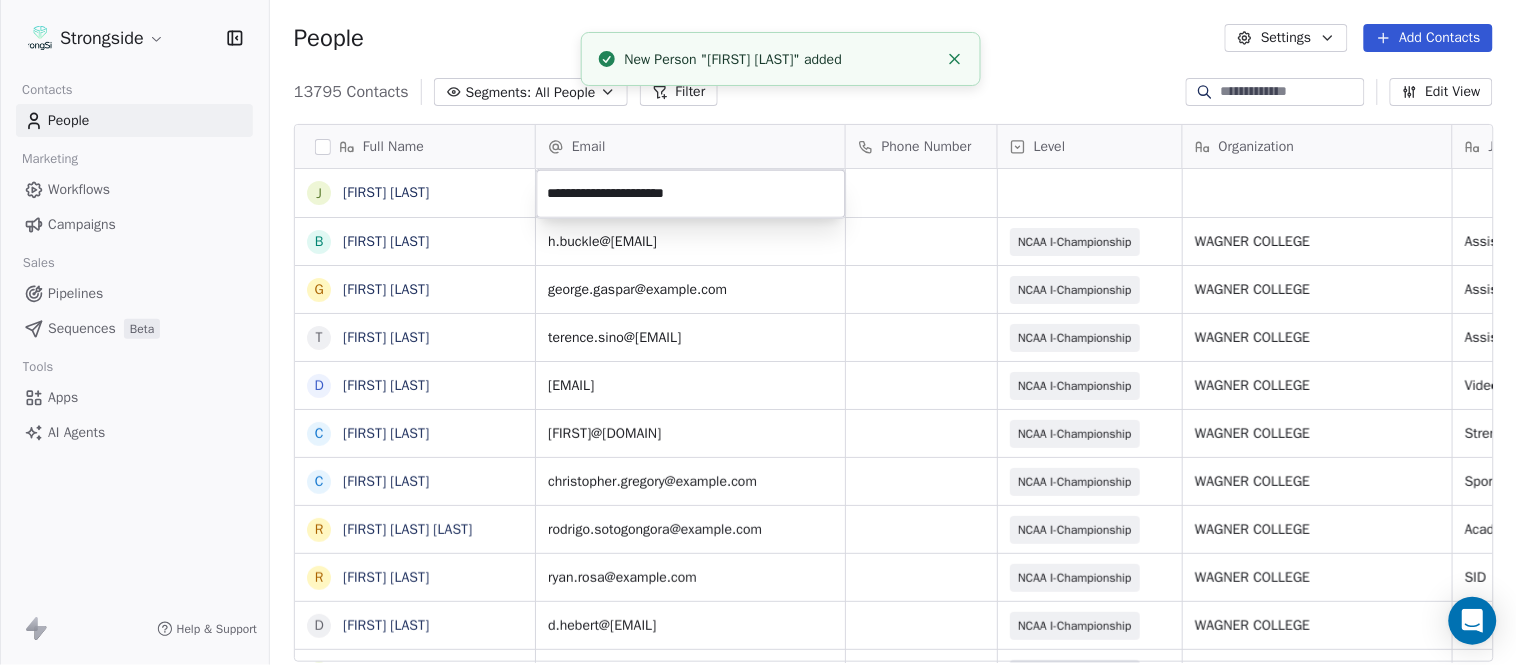 click on "Strongside Contacts People Marketing Workflows Campaigns Sales Pipelines Sequences Beta Tools Apps AI Agents Help & Support People Settings  Add Contacts 13795 Contacts Segments: All People Filter  Edit View Tag Add to Sequence Export Full Name J Jim Munson B BJ Buickle G George Gaspar T Terence Sino D David Kaplan C Chris Cordova C Christopher Gregory R Rodrigo Soto Gongora R Ryan Rosa D Dawson Hebert I Ilan Flores T Tom Masella B Brendan Fahey T TJ Masella T Triston Loomis J Jourdan Townsend D Diamond Weaver M Mike Livingston M Mikal Myers B Bill Nesselt W Will Fiacchi D Dave Bucar M Matthew Barber B Bryan Mannarino J Jennifer Carron C Casey Mae Filiaci T Taylor OConnor C Conor Rafferty J Jay Geiger J Jared Ambrose M Maryfrancis Keegan Email Phone Number Level Organization Job Title Tags Created Date BST Status Aug 09, 2025 01:08 AM h.buckle@wagner.edu NCAA I-Championship WAGNER COLLEGE Assistant Coach Aug 09, 2025 01:07 AM george.gaspar@wagner.edu NCAA I-Championship WAGNER COLLEGE Assistant Coach SID" at bounding box center (758, 332) 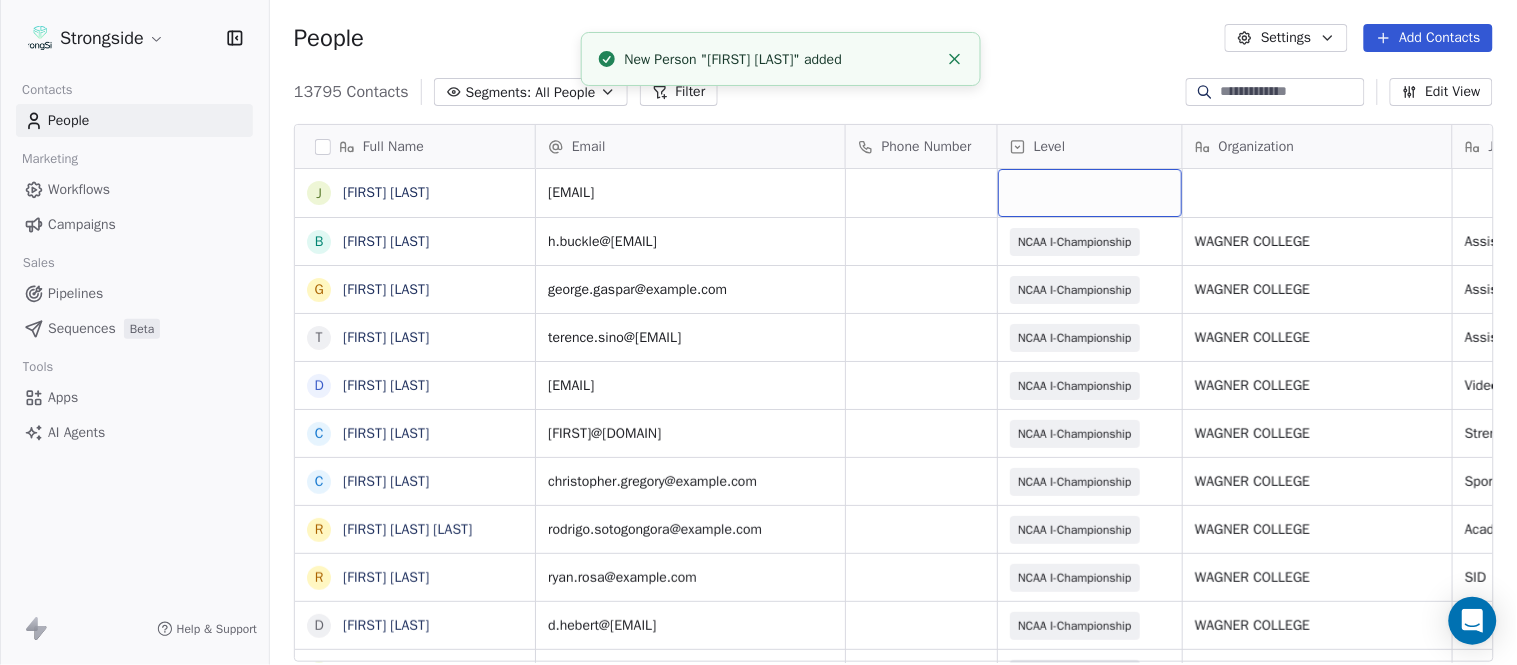 click at bounding box center (1090, 193) 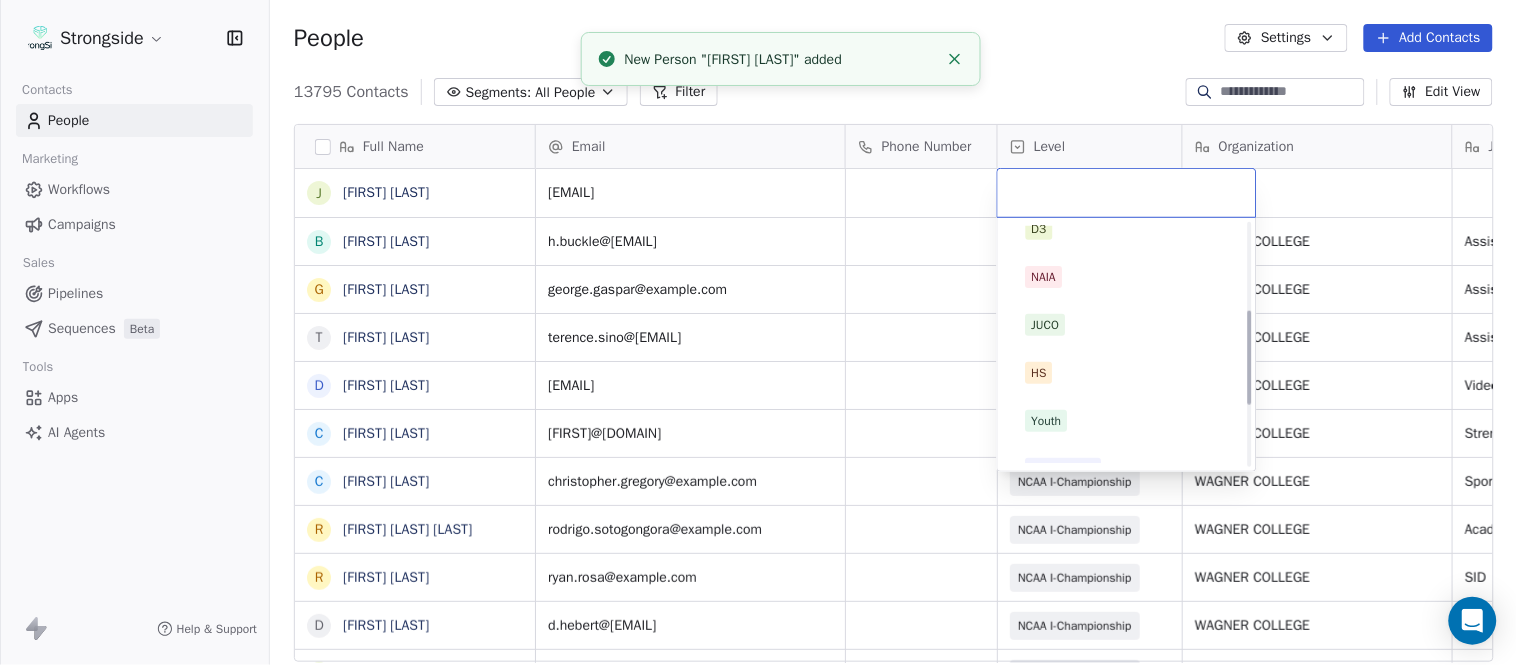 scroll, scrollTop: 378, scrollLeft: 0, axis: vertical 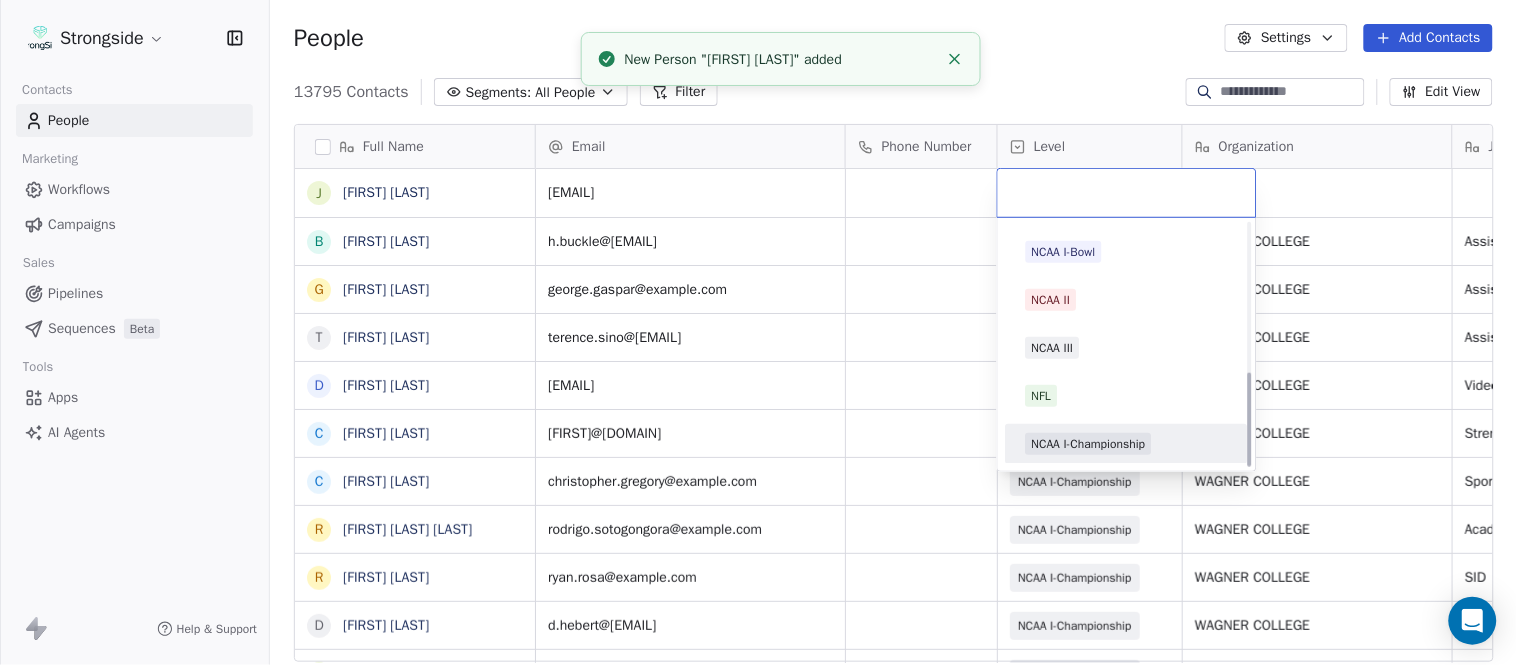 click on "NCAA I-Championship" at bounding box center [1089, 444] 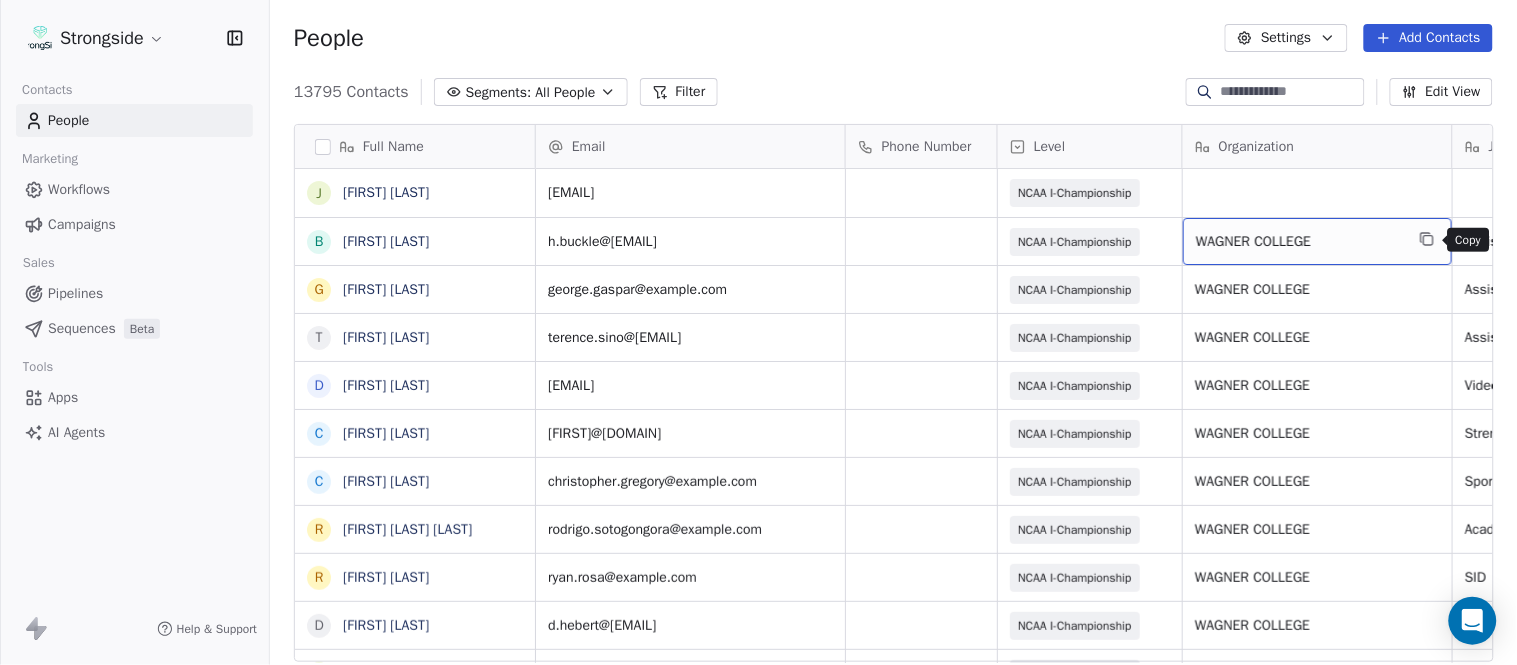 click 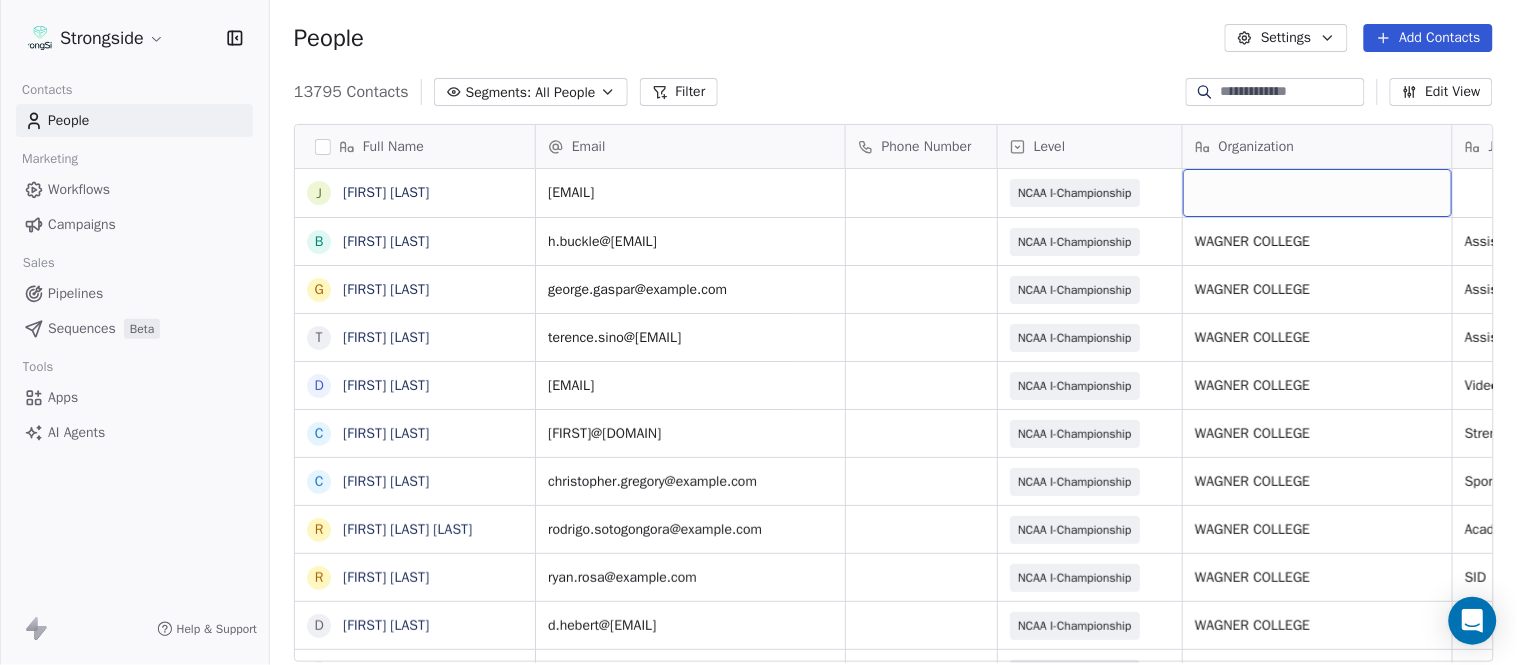 click at bounding box center [1317, 193] 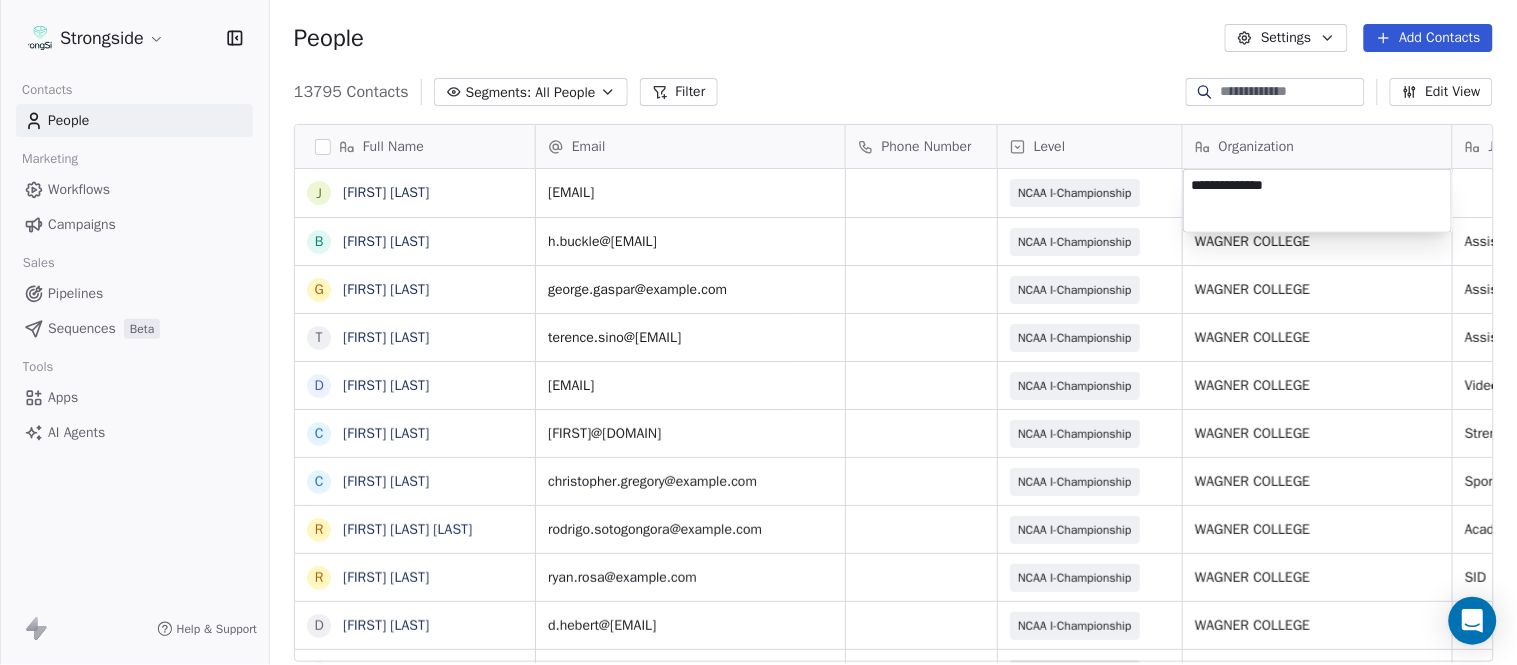click on "Strongside Contacts People Marketing Workflows Campaigns Sales Pipelines Sequences Beta Tools Apps AI Agents Help & Support People Settings  Add Contacts 13795 Contacts Segments: All People Filter  Edit View Tag Add to Sequence Export Full Name J Jim Munson B BJ Buickle G George Gaspar T Terence Sino D David Kaplan C Chris Cordova C Christopher Gregory R Rodrigo Soto Gongora R Ryan Rosa D Dawson Hebert I Ilan Flores T Tom Masella B Brendan Fahey T TJ Masella T Triston Loomis J Jourdan Townsend D Diamond Weaver M Mike Livingston M Mikal Myers B Bill Nesselt W Will Fiacchi D Dave Bucar M Matthew Barber B Bryan Mannarino J Jennifer Carron C Casey Mae Filiaci T Taylor OConnor C Conor Rafferty J Jay Geiger J Jared Ambrose M Maryfrancis Keegan Email Phone Number Level Organization Job Title Tags Created Date BST Status james.munson@wagner.edu NCAA I-Championship Aug 09, 2025 01:08 AM h.buckle@wagner.edu NCAA I-Championship WAGNER COLLEGE Assistant Coach Aug 09, 2025 01:07 AM george.gaspar@wagner.edu SID SID NIL" at bounding box center (758, 332) 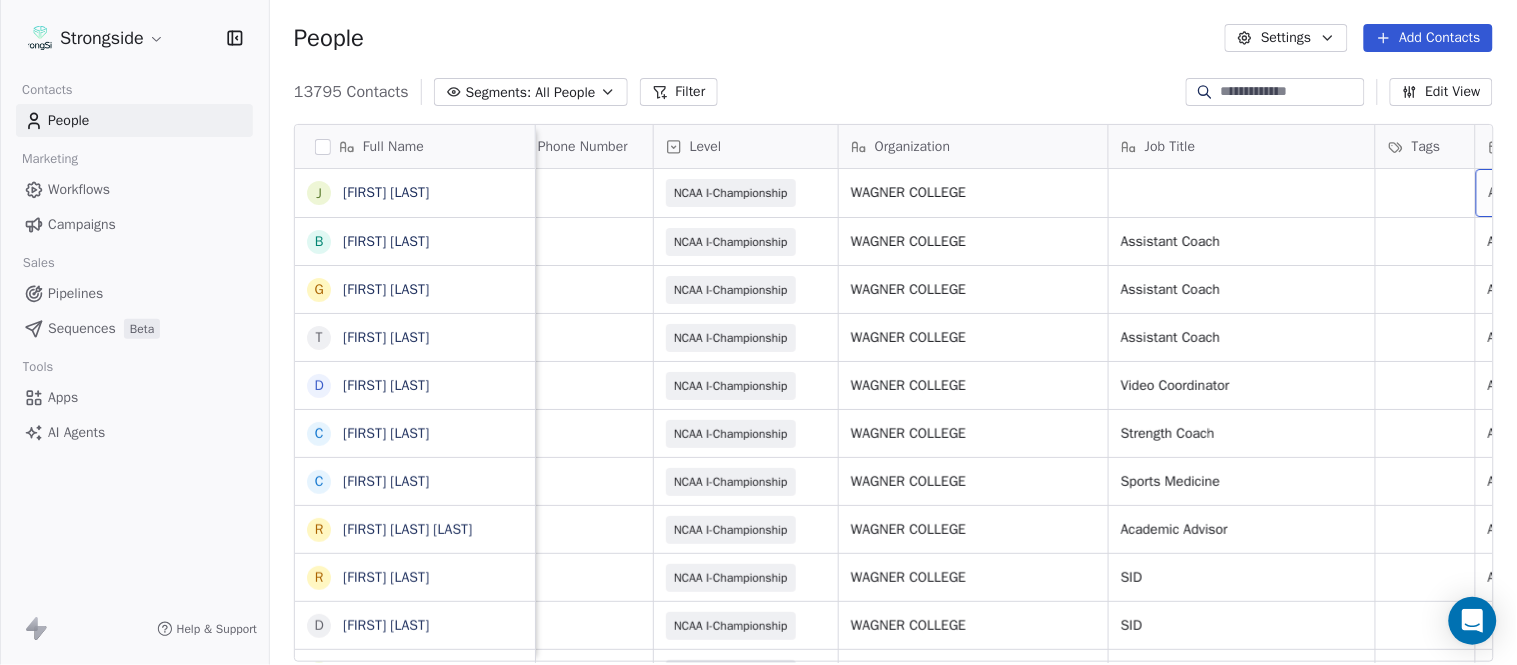 scroll, scrollTop: 0, scrollLeft: 528, axis: horizontal 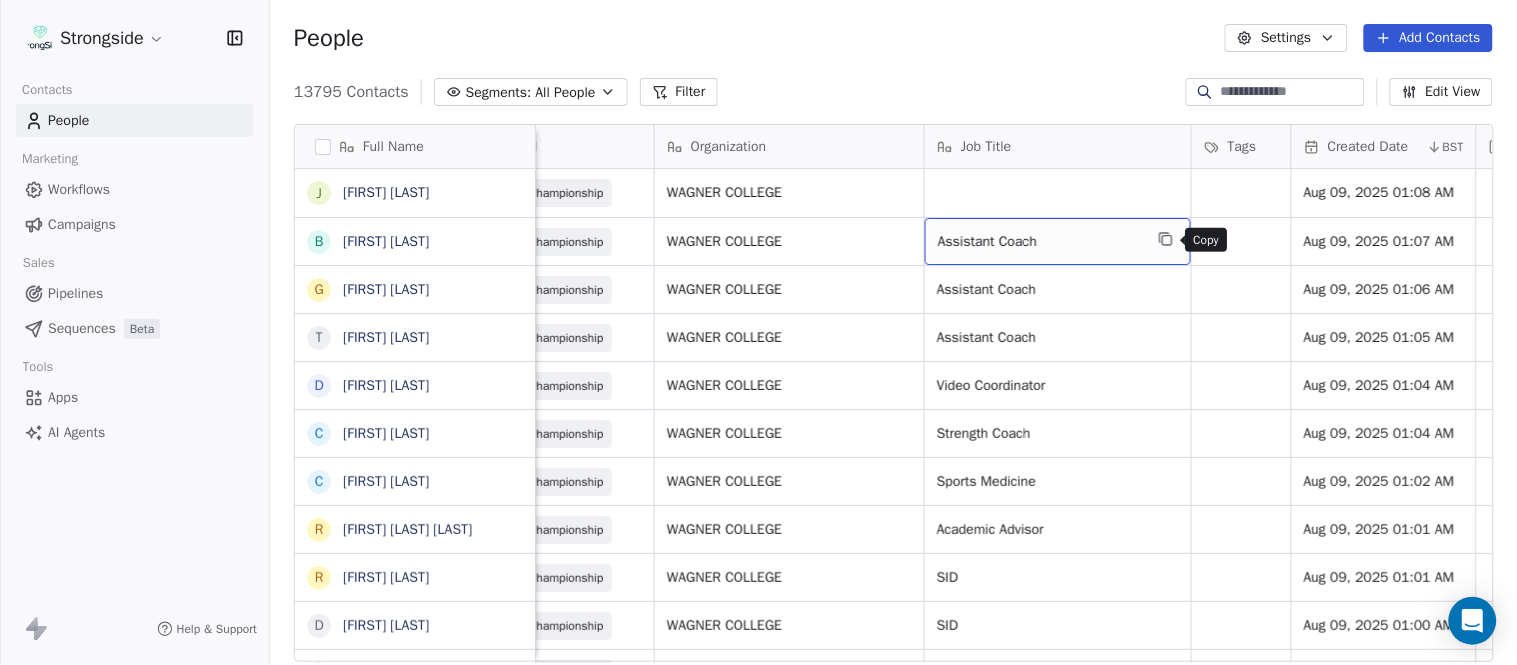 click 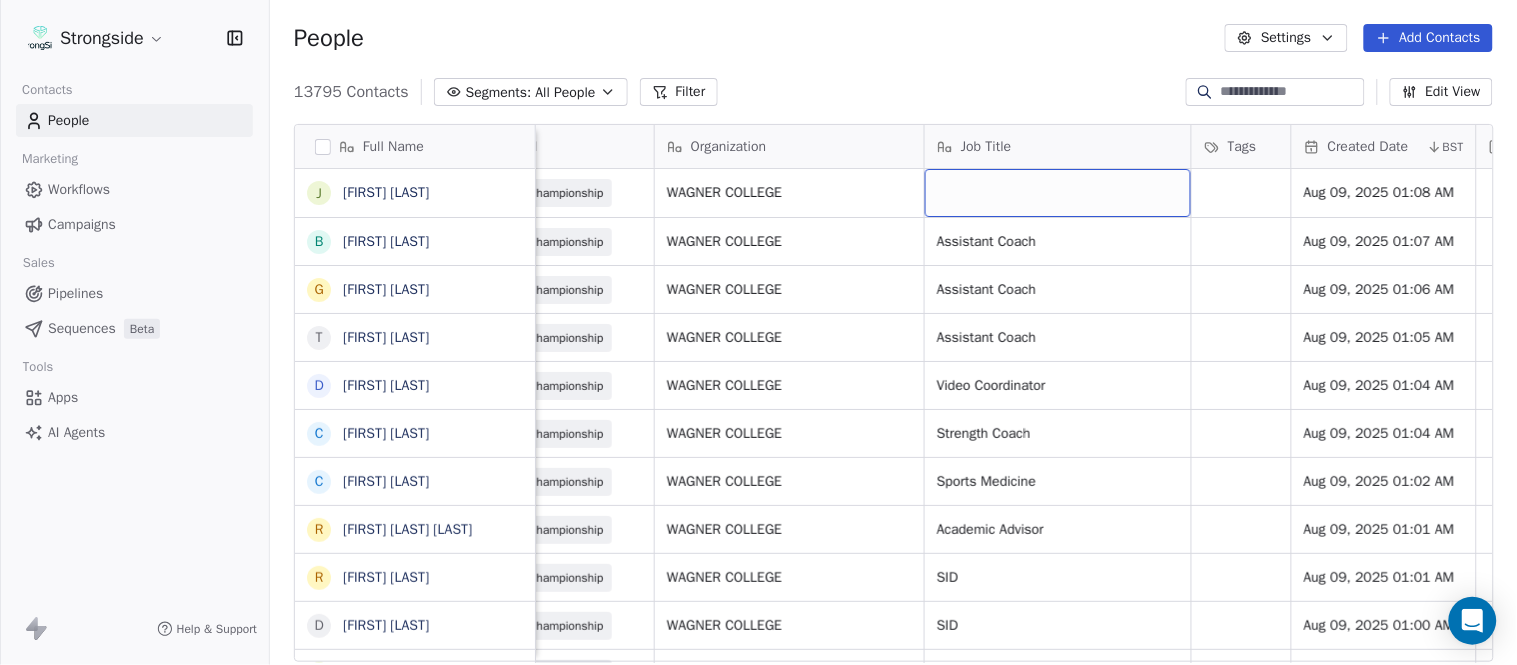 click at bounding box center (1058, 193) 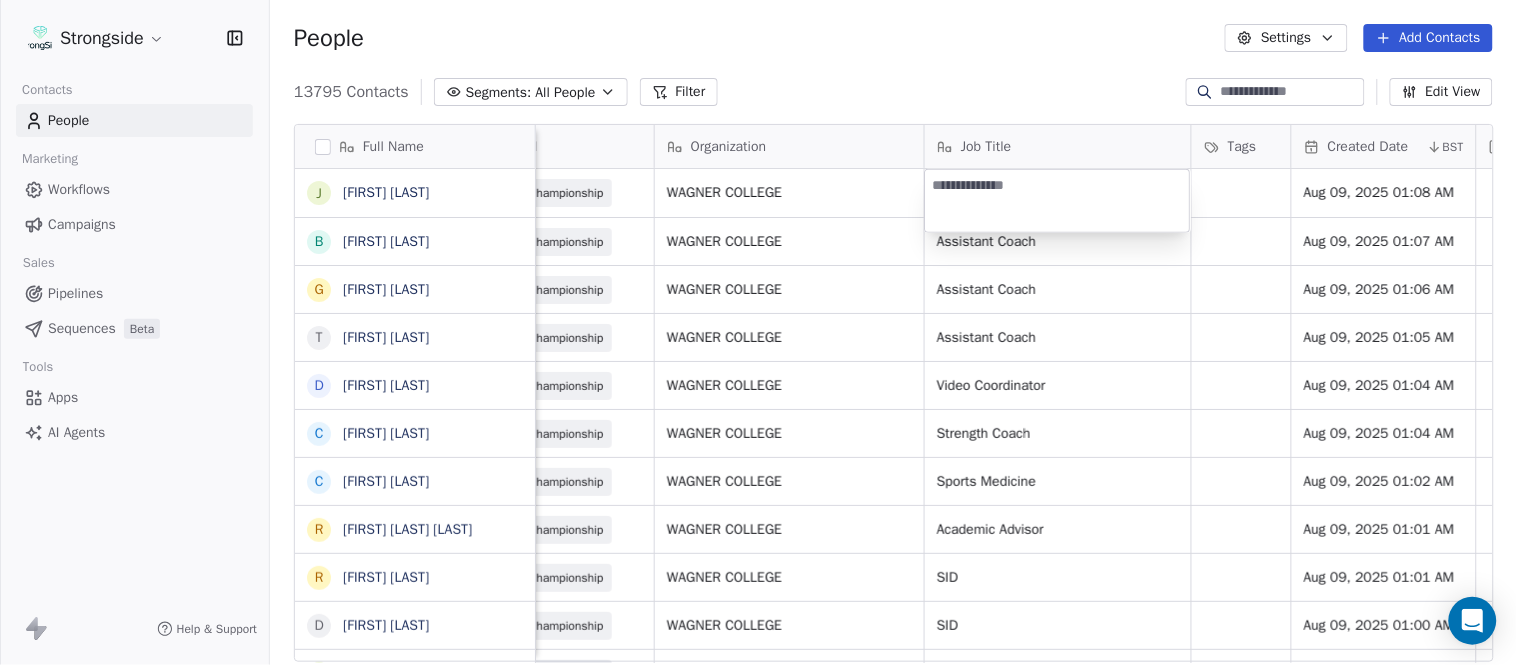 type on "**********" 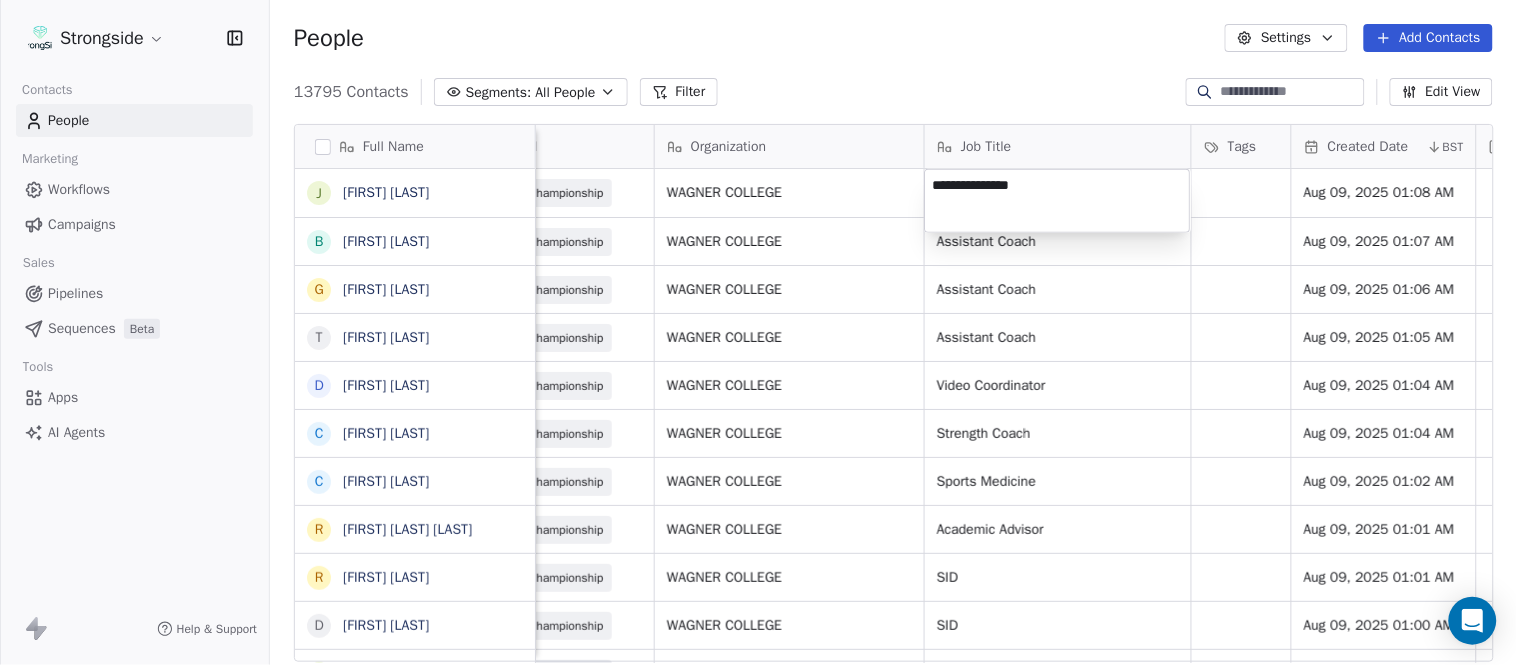 click on "Strongside Contacts People Marketing Workflows Campaigns Sales Pipelines Sequences Beta Tools Apps AI Agents Help & Support People Settings  Add Contacts 13795 Contacts Segments: All People Filter  Edit View Tag Add to Sequence Export Full Name J Jim Munson B BJ Buickle G George Gaspar T Terence Sino D David Kaplan C Chris Cordova C Christopher Gregory R Rodrigo Soto Gongora R Ryan Rosa D Dawson Hebert I Ilan Flores T Tom Masella B Brendan Fahey T TJ Masella T Triston Loomis J Jourdan Townsend D Diamond Weaver M Mike Livingston M Mikal Myers B Bill Nesselt W Will Fiacchi D Dave Bucar M Matthew Barber B Bryan Mannarino J Jennifer Carron C Casey Mae Filiaci T Taylor OConnor C Conor Rafferty J Jay Geiger J Jared Ambrose M Maryfrancis Keegan Email Phone Number Level Organization Job Title Tags Created Date BST Status Priority Emails Auto Clicked Last Activity Date BST james.munson@wagner.edu NCAA I-Championship WAGNER COLLEGE Aug 09, 2025 01:08 AM h.buckle@wagner.edu NCAA I-Championship WAGNER COLLEGE SID SID" at bounding box center (758, 332) 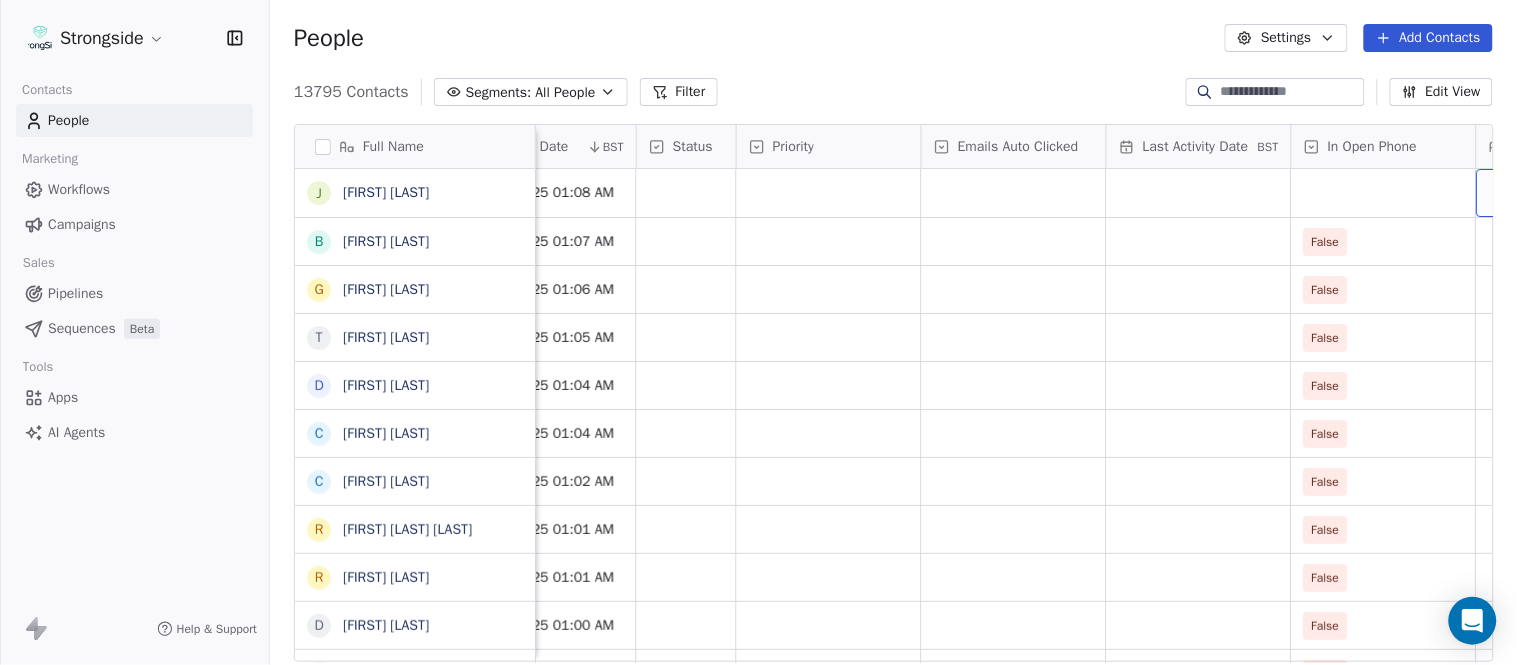 scroll, scrollTop: 0, scrollLeft: 1554, axis: horizontal 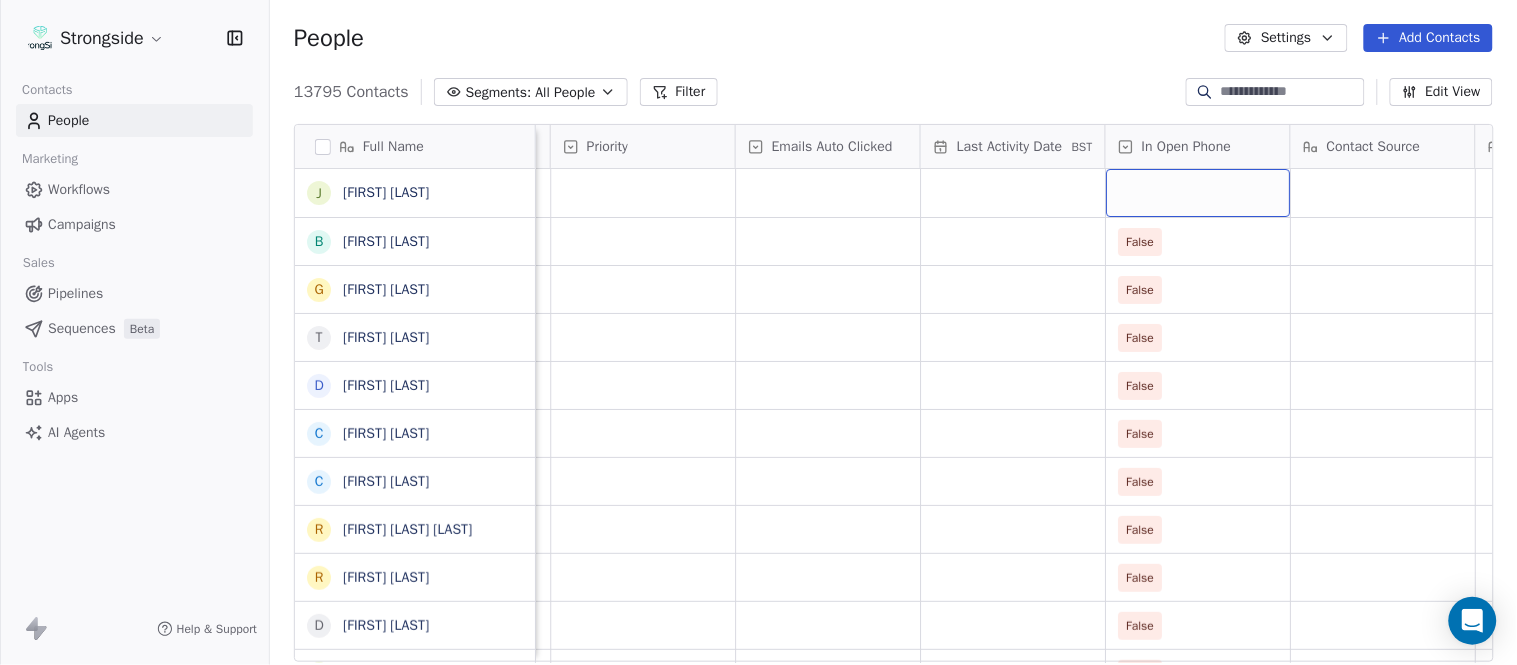click at bounding box center (1198, 193) 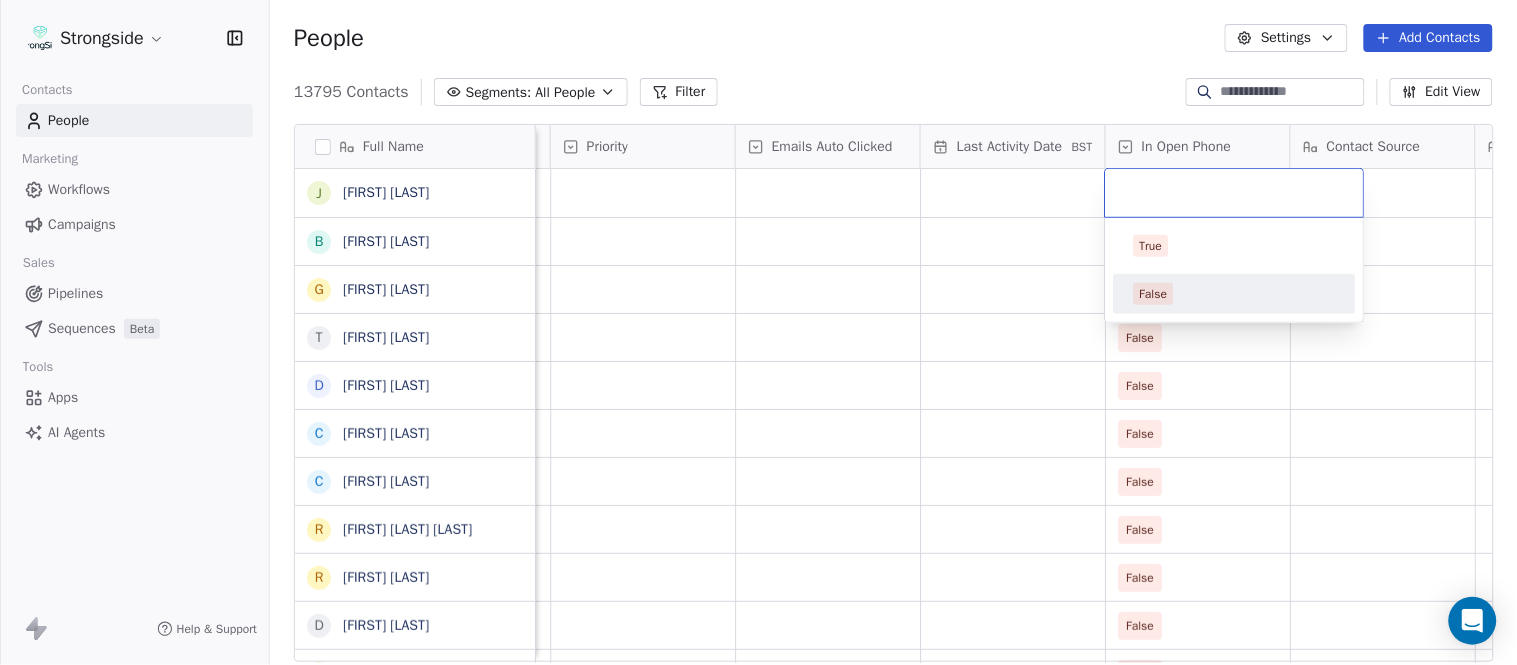 drag, startPoint x: 1157, startPoint y: 243, endPoint x: 1185, endPoint y: 280, distance: 46.400433 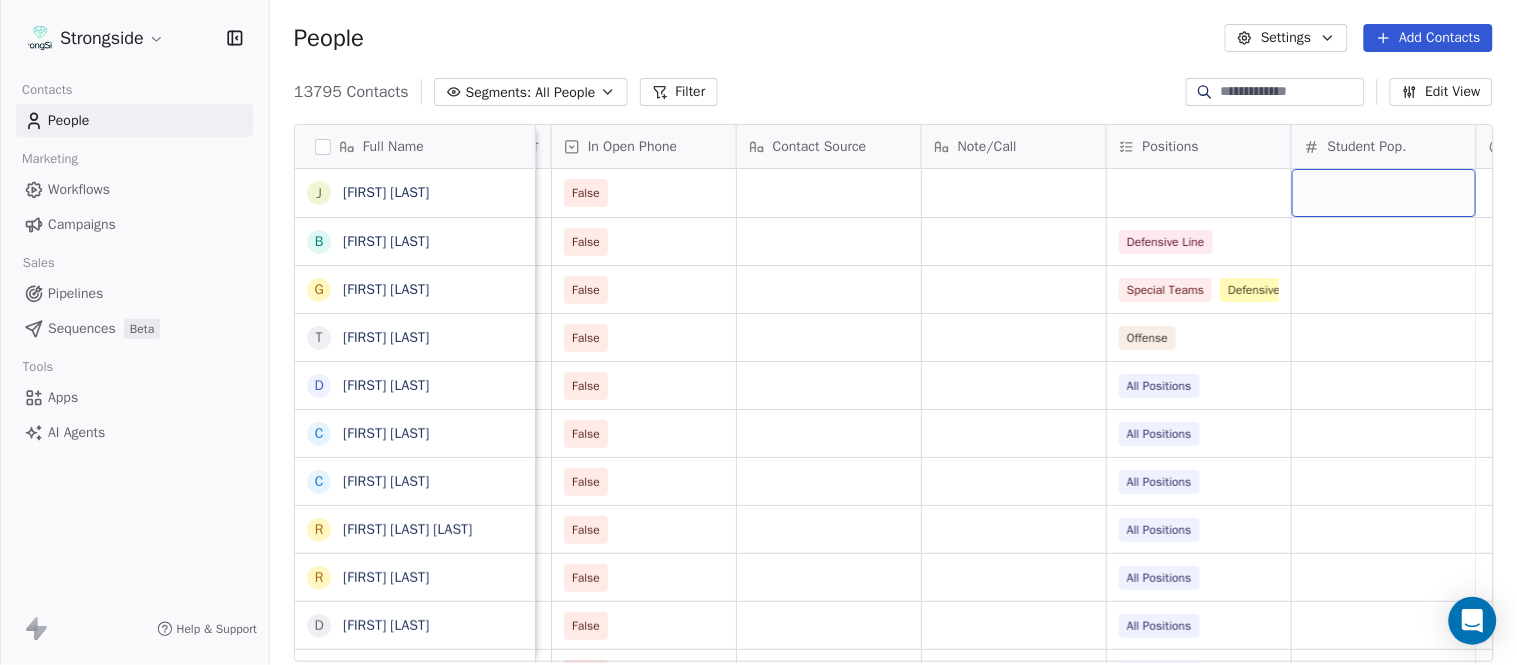 scroll, scrollTop: 0, scrollLeft: 2294, axis: horizontal 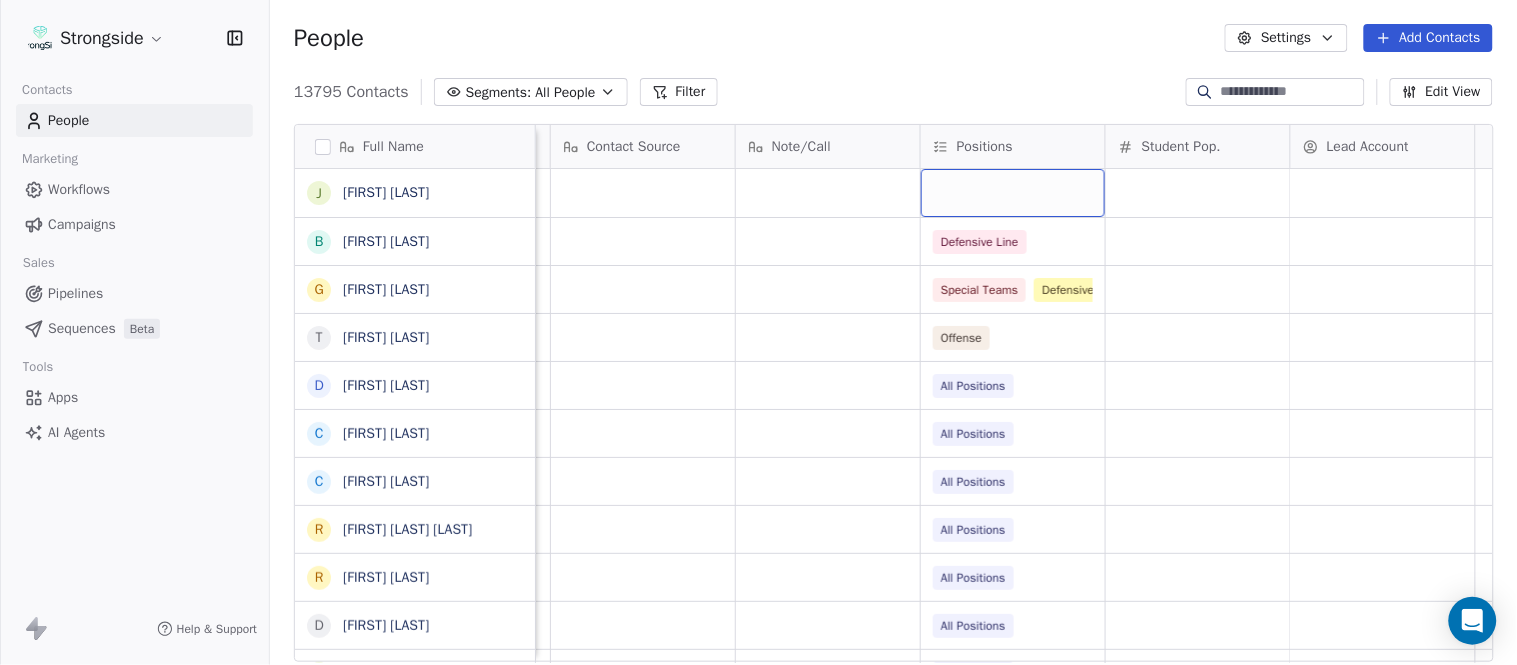 click at bounding box center (1013, 193) 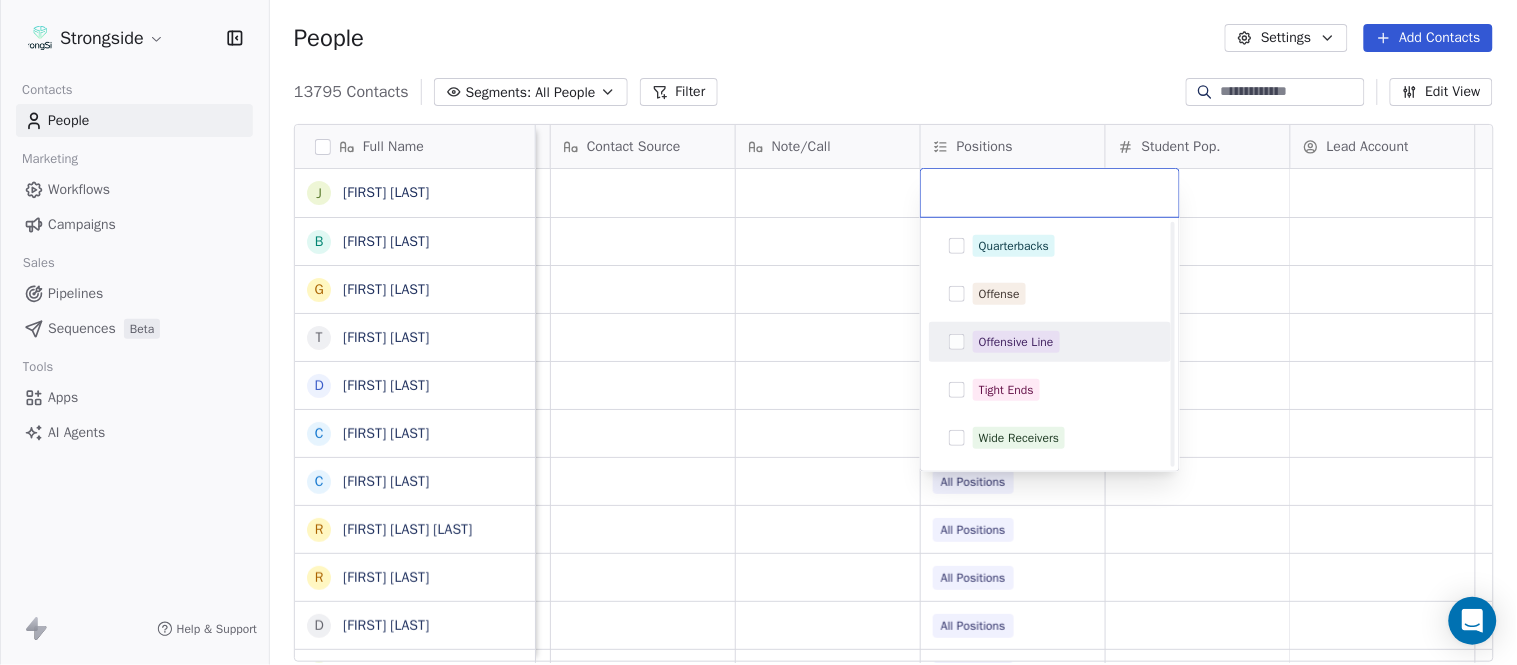 scroll, scrollTop: 111, scrollLeft: 0, axis: vertical 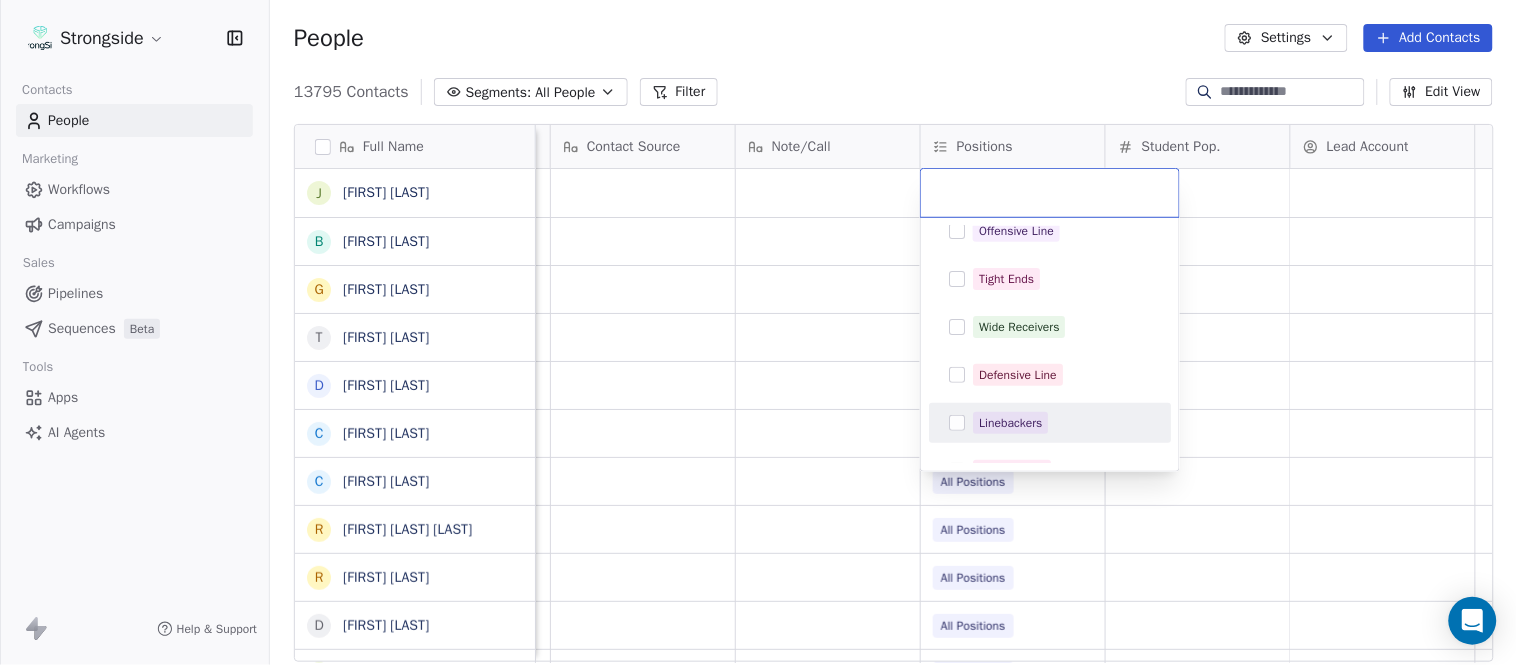 click on "Linebackers" at bounding box center (1062, 423) 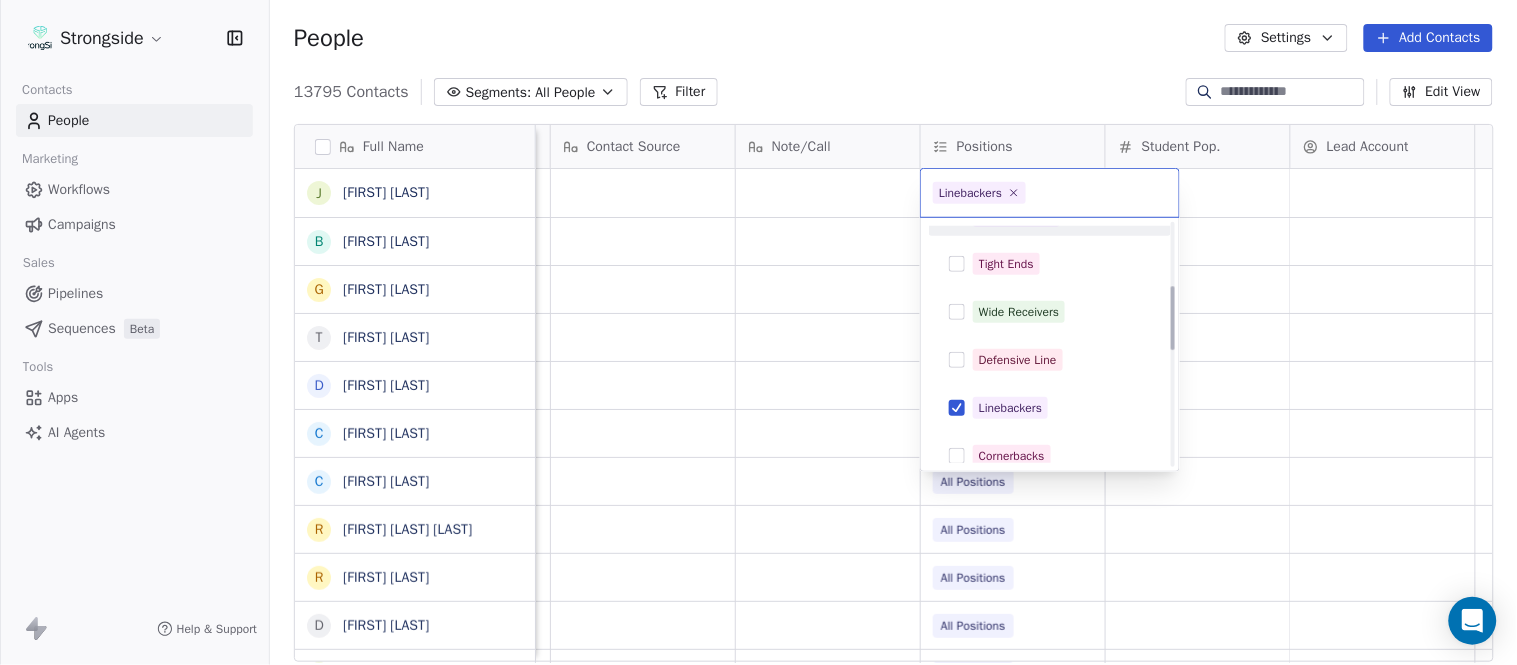 scroll, scrollTop: 111, scrollLeft: 0, axis: vertical 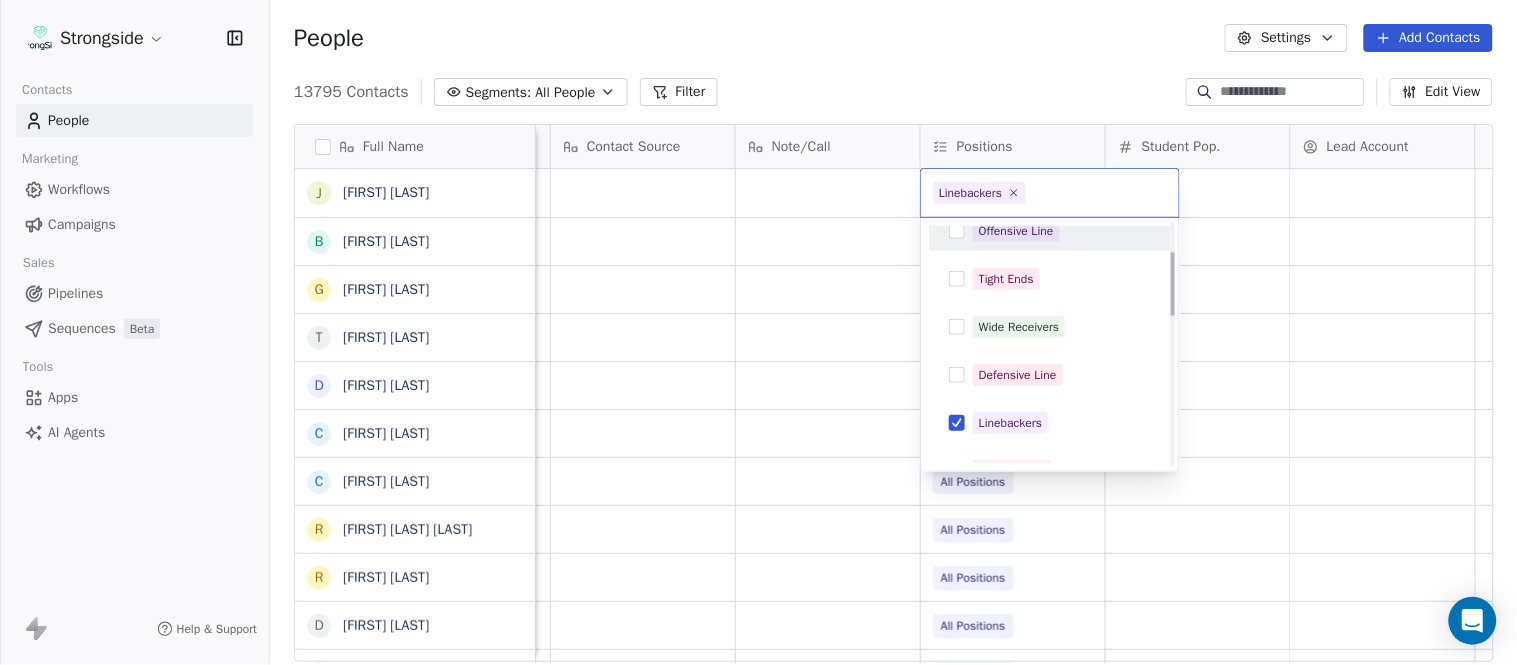 click on "Strongside Contacts People Marketing Workflows Campaigns Sales Pipelines Sequences Beta Tools Apps AI Agents Help & Support People Settings  Add Contacts 13795 Contacts Segments: All People Filter  Edit View Tag Add to Sequence Export Full Name J Jim Munson B BJ Buickle G George Gaspar T Terence Sino D David Kaplan C Chris Cordova C Christopher Gregory R Rodrigo Soto Gongora R Ryan Rosa D Dawson Hebert I Ilan Flores T Tom Masella B Brendan Fahey T TJ Masella T Triston Loomis J Jourdan Townsend D Diamond Weaver M Mike Livingston M Mikal Myers B Bill Nesselt W Will Fiacchi D Dave Bucar M Matthew Barber B Bryan Mannarino J Jennifer Carron C Casey Mae Filiaci T Taylor OConnor C Conor Rafferty J Jay Geiger J Jared Ambrose M Maryfrancis Keegan Priority Emails Auto Clicked Last Activity Date BST In Open Phone Contact Source Note/Call Positions Student Pop. Lead Account   False   False Defensive Line   False Special Teams Defensive Assistant   False Offense   False All Positions   False All Positions   False" at bounding box center (758, 332) 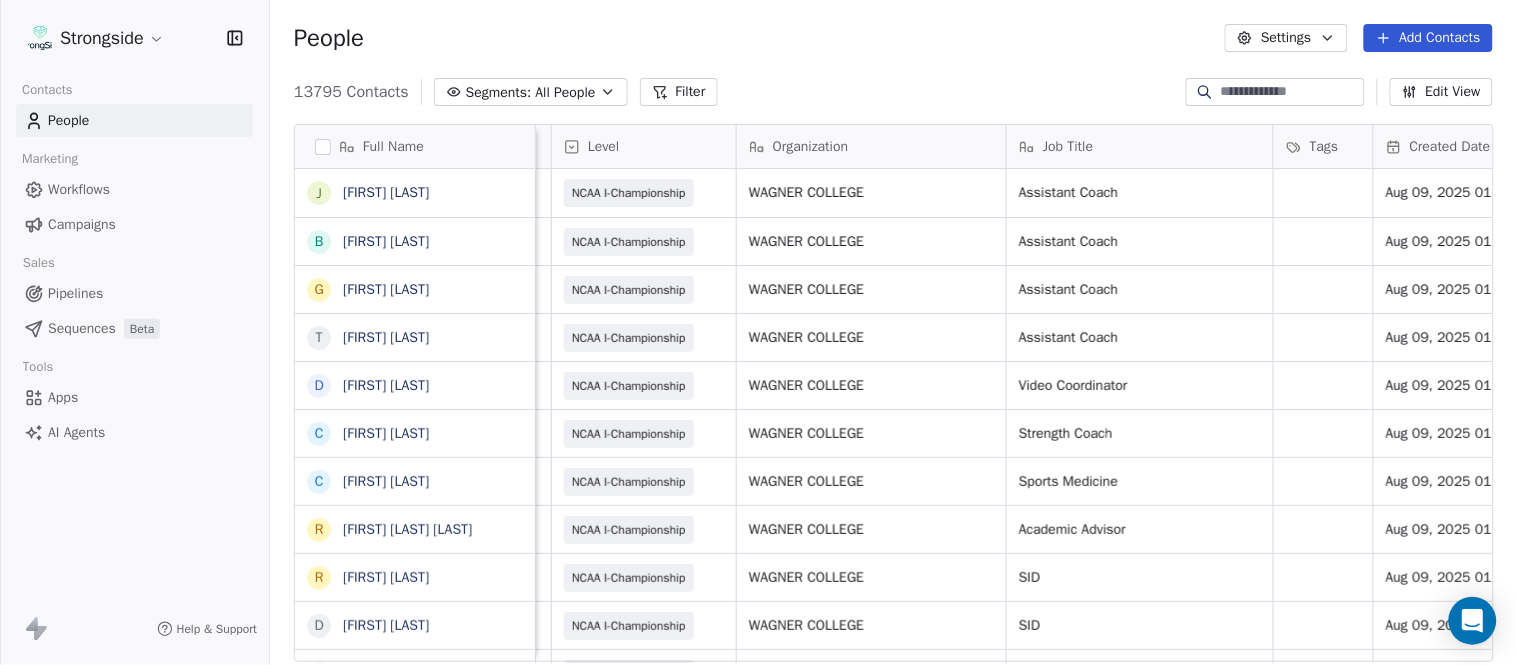 scroll, scrollTop: 0, scrollLeft: 0, axis: both 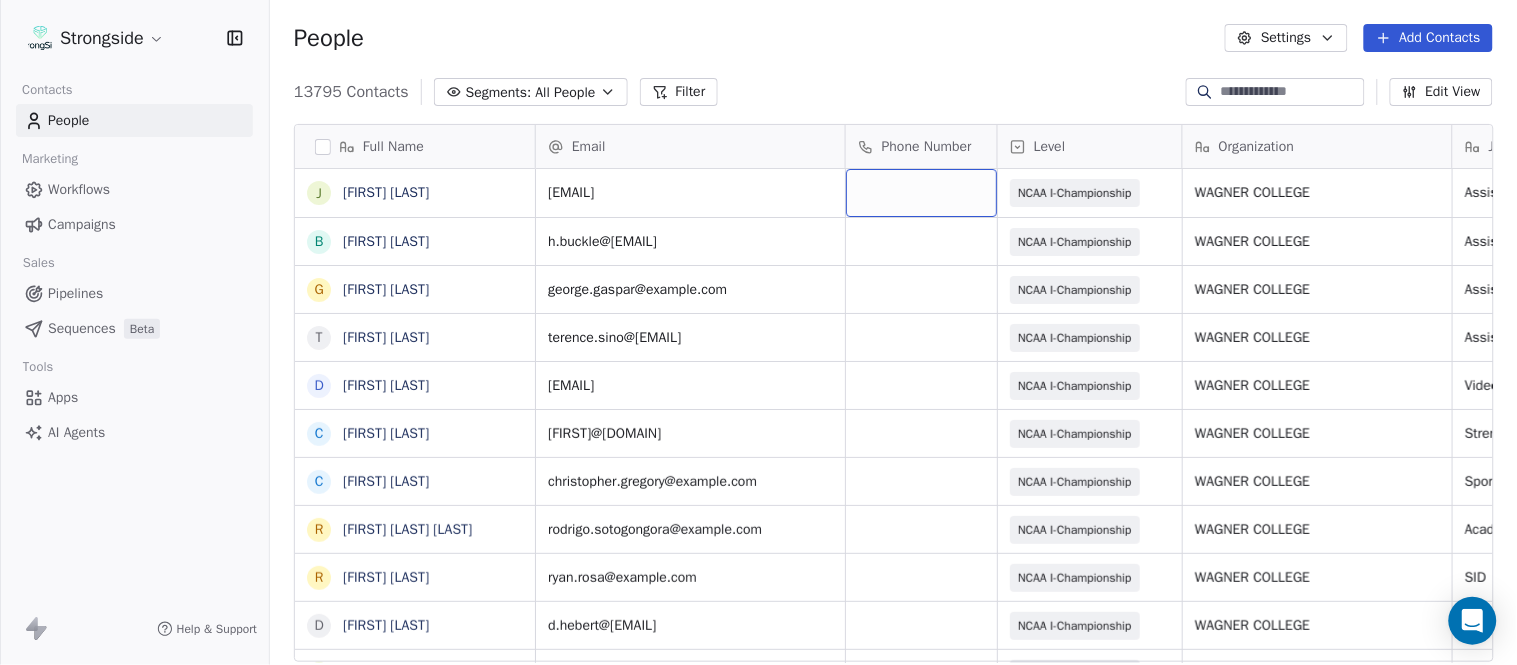 click at bounding box center [921, 193] 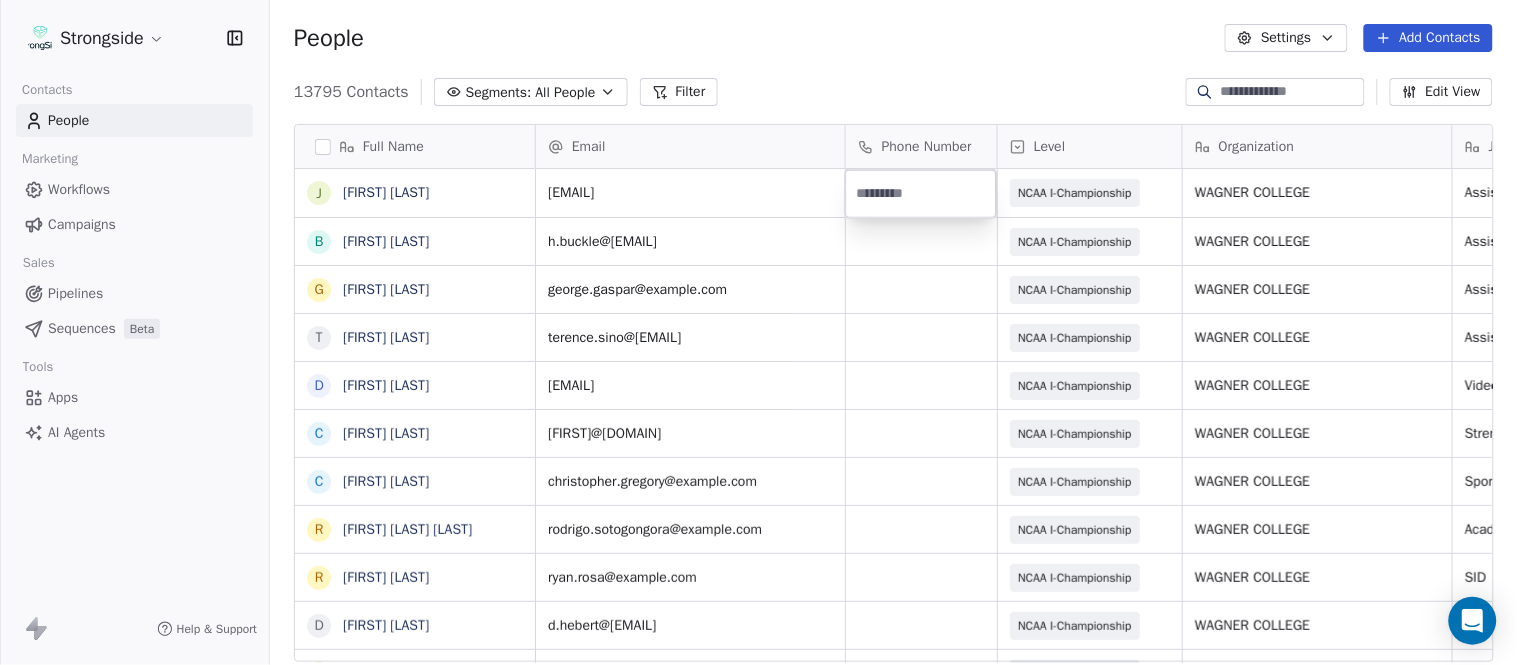 type on "**********" 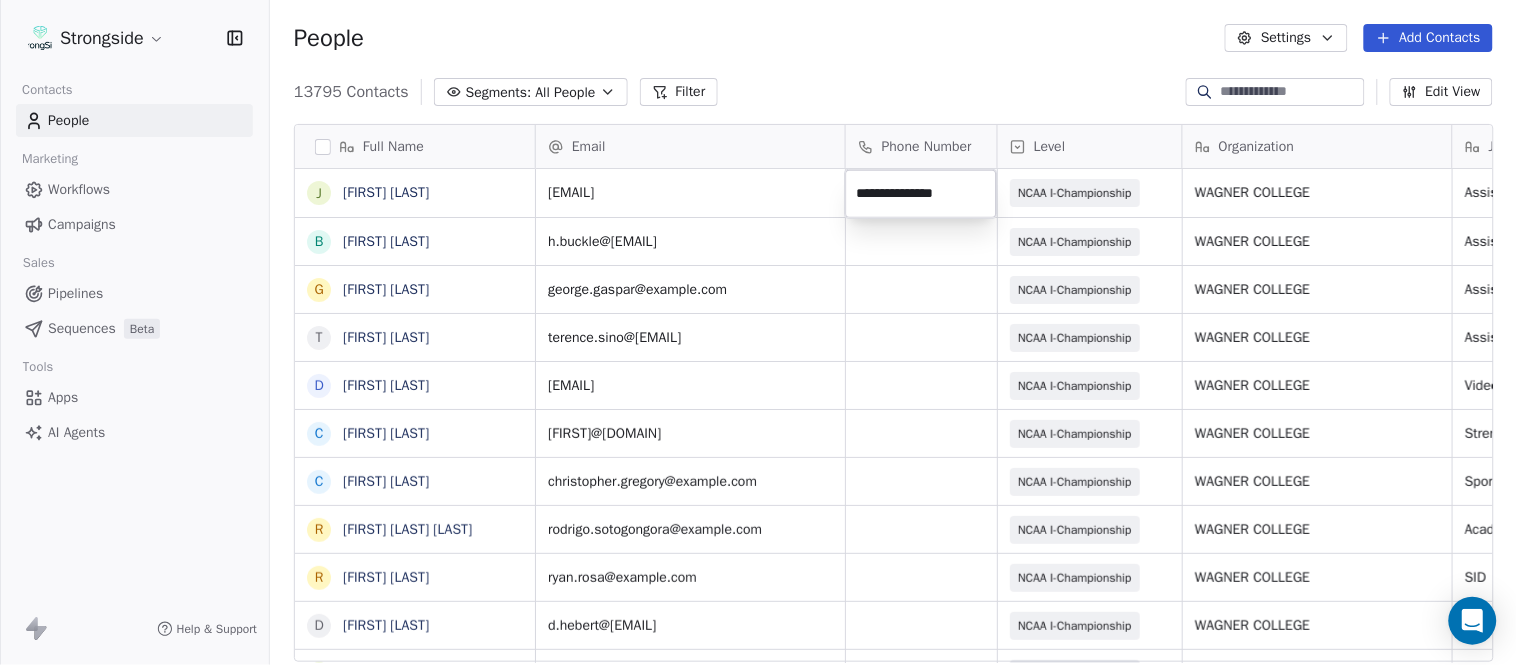 click on "Strongside Contacts People Marketing Workflows Campaigns Sales Pipelines Sequences Beta Tools Apps AI Agents Help & Support People Settings  Add Contacts 13795 Contacts Segments: All People Filter  Edit View Tag Add to Sequence Export Full Name J Jim Munson B BJ Buickle G George Gaspar T Terence Sino D David Kaplan C Chris Cordova C Christopher Gregory R Rodrigo Soto Gongora R Ryan Rosa D Dawson Hebert I Ilan Flores T Tom Masella B Brendan Fahey T TJ Masella T Triston Loomis J Jourdan Townsend D Diamond Weaver M Mike Livingston M Mikal Myers B Bill Nesselt W Will Fiacchi D Dave Bucar M Matthew Barber B Bryan Mannarino J Jennifer Carron C Casey Mae Filiaci T Taylor OConnor C Conor Rafferty J Jay Geiger J Jared Ambrose M Maryfrancis Keegan Email Phone Number Level Organization Job Title Tags Created Date BST Status james.munson@wagner.edu NCAA I-Championship WAGNER COLLEGE Assistant Coach Aug 09, 2025 01:08 AM h.buckle@wagner.edu NCAA I-Championship WAGNER COLLEGE Assistant Coach Aug 09, 2025 01:07 AM SID SID" at bounding box center (758, 332) 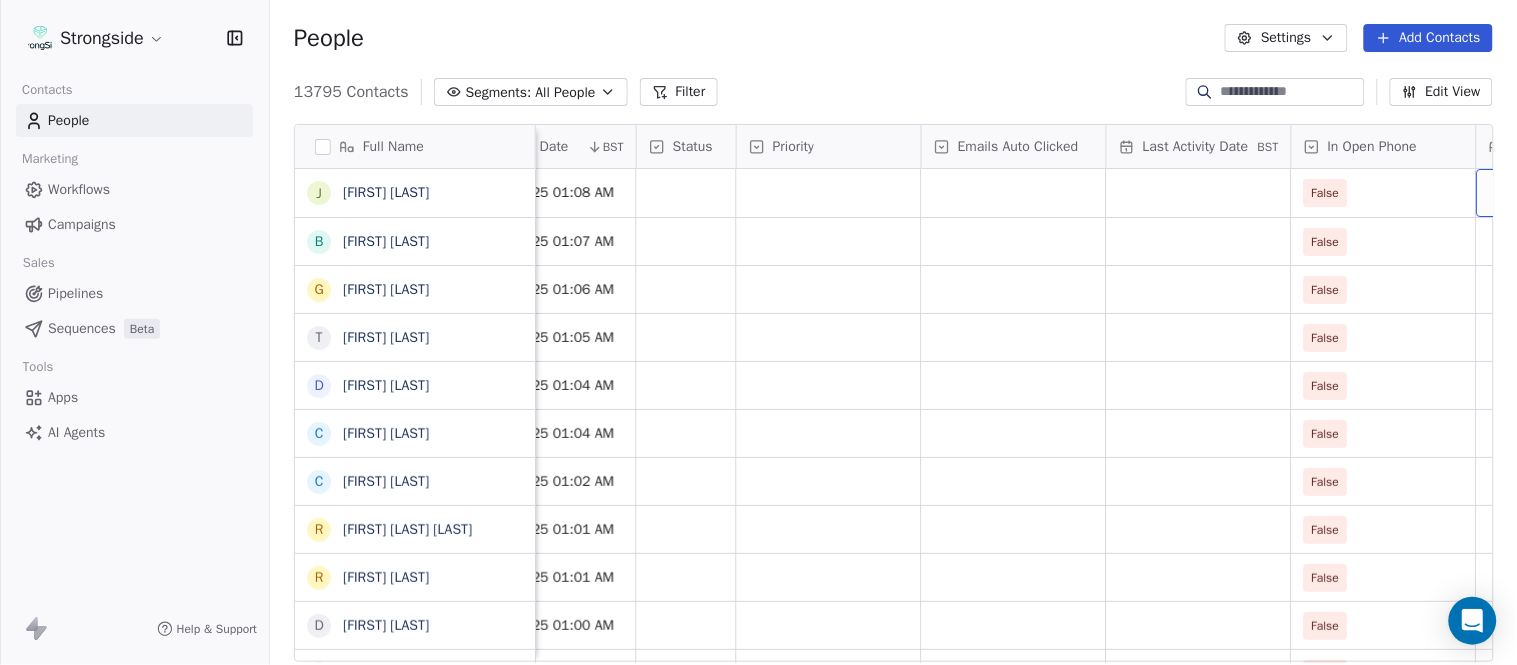 scroll, scrollTop: 0, scrollLeft: 1554, axis: horizontal 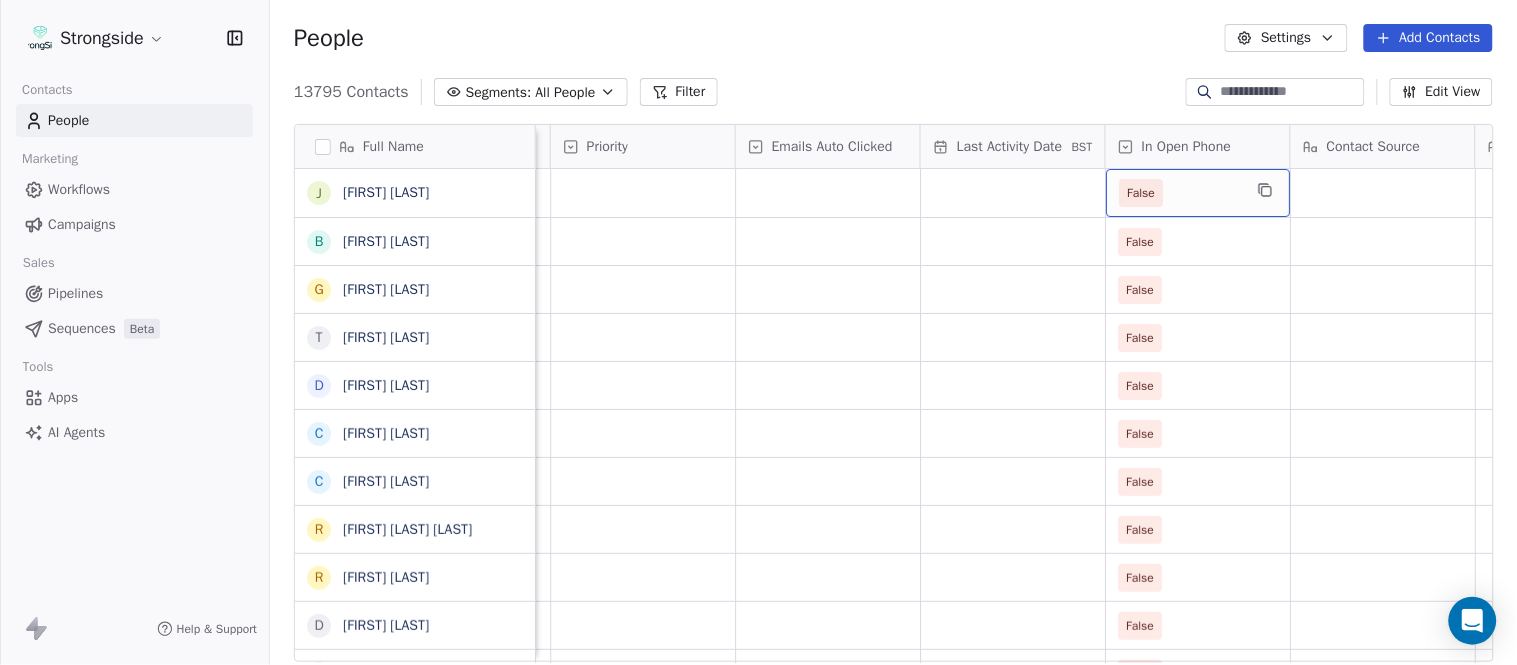 click on "False" at bounding box center (1180, 193) 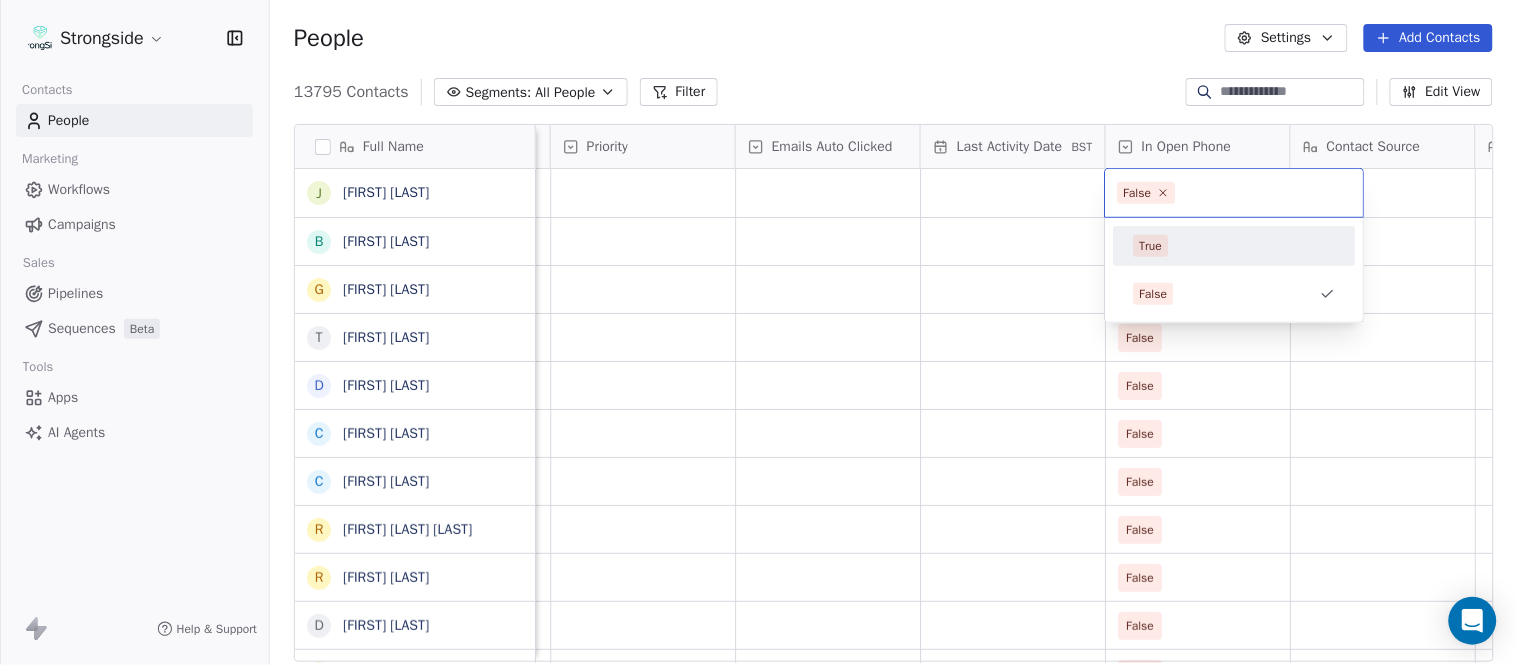click on "True" at bounding box center (1235, 246) 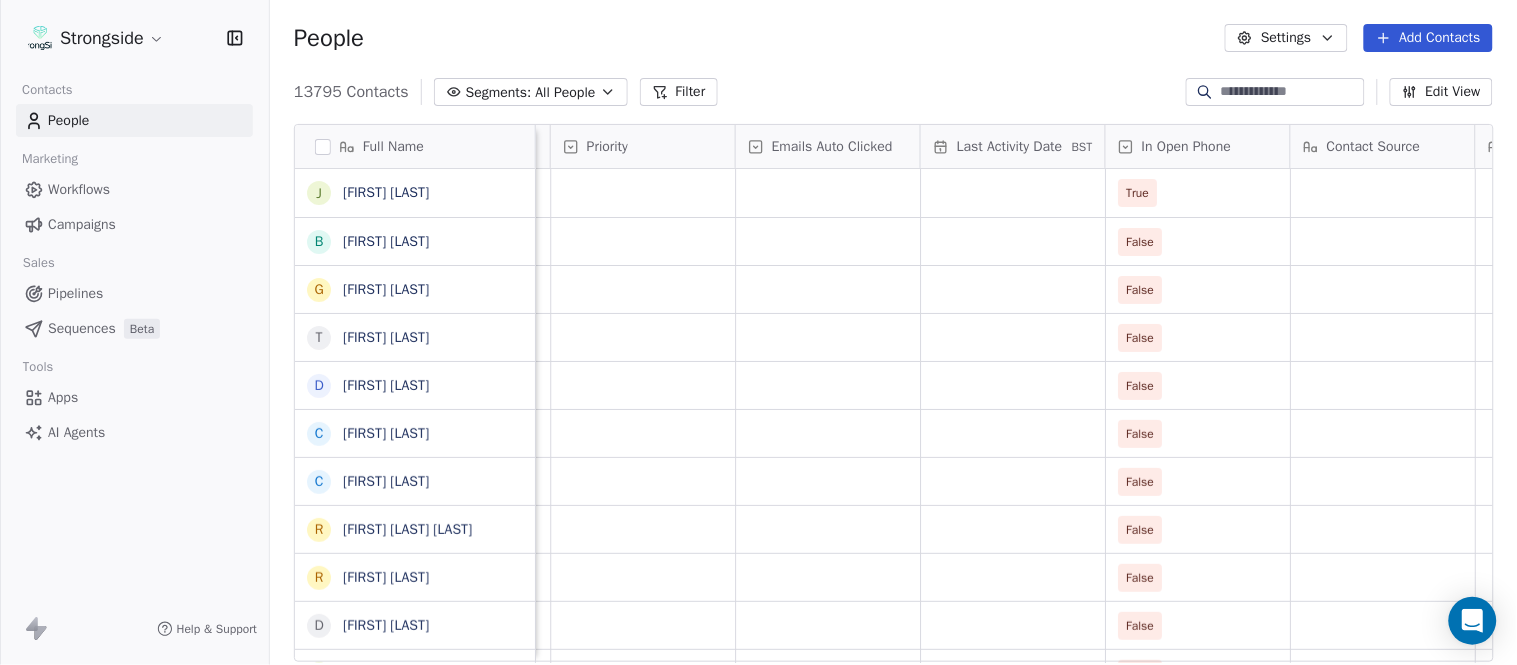 click on "13795 Contacts Segments: All People Filter  Edit View" at bounding box center (893, 92) 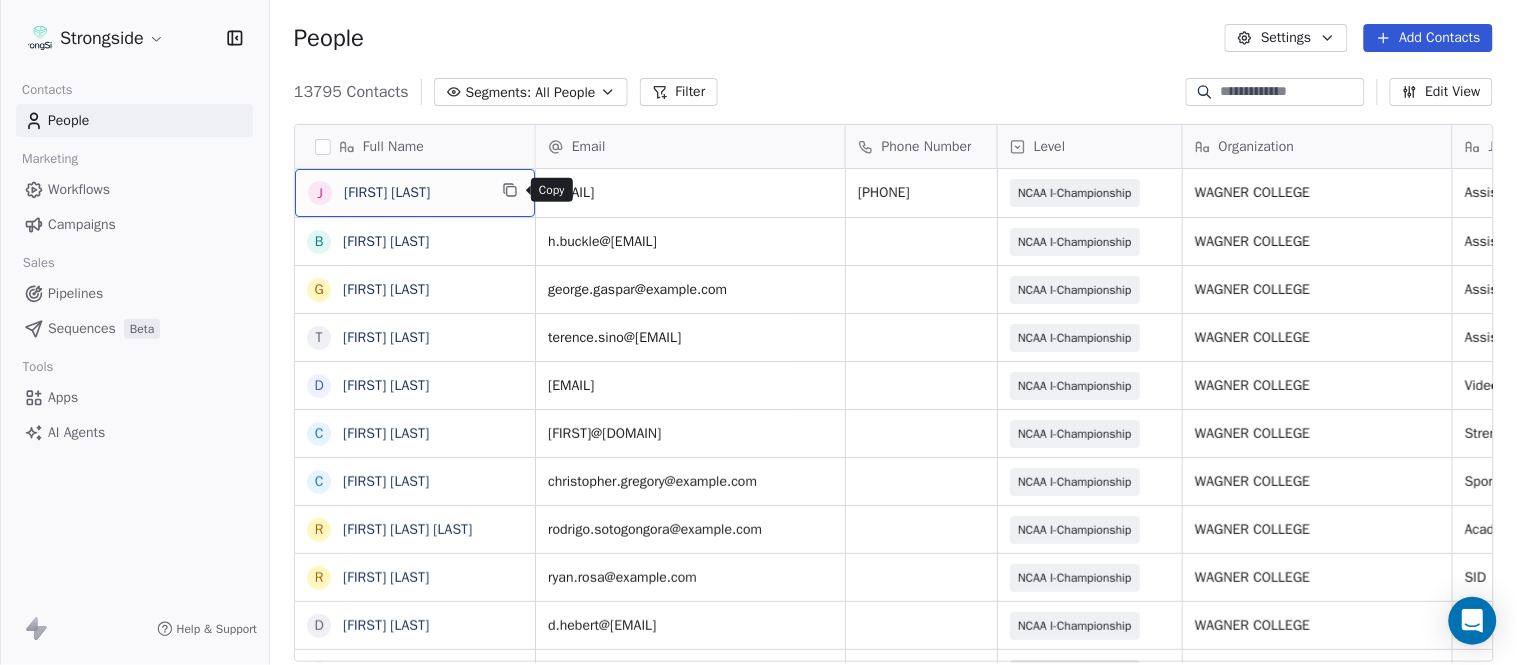 click 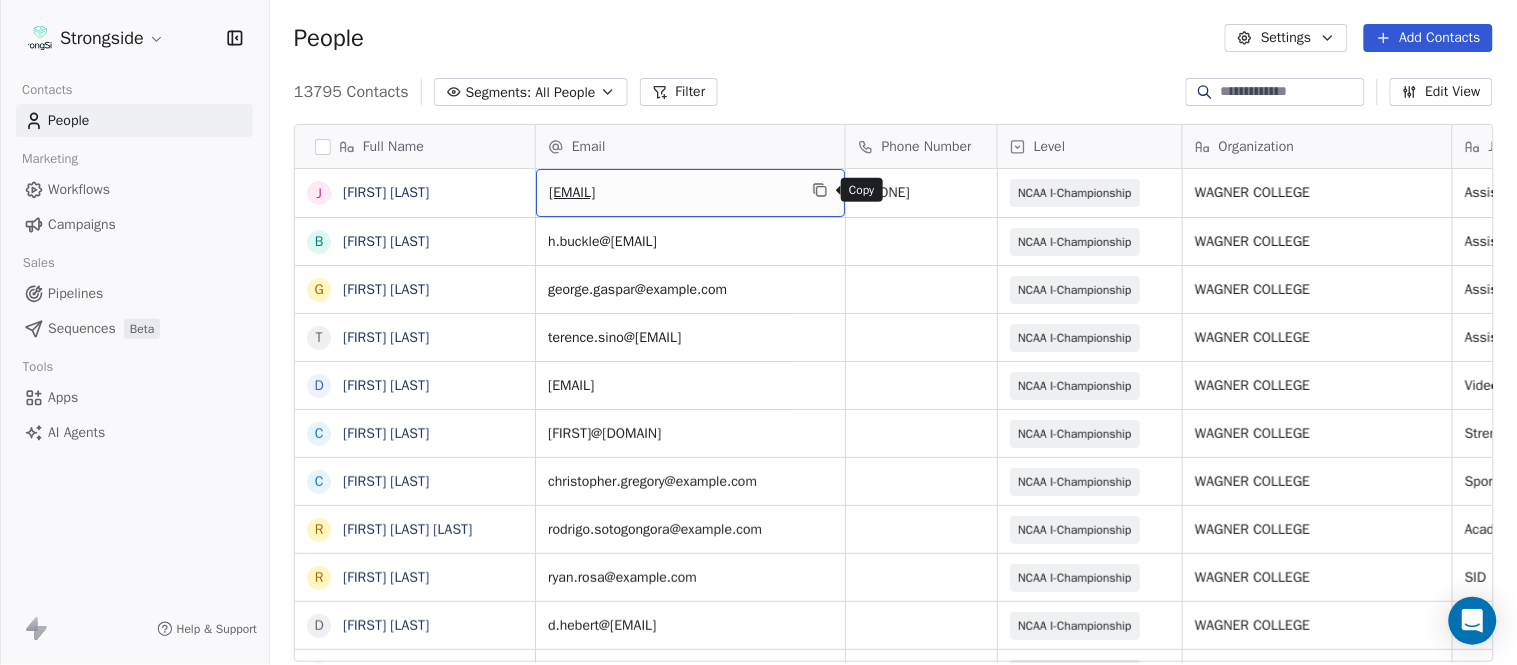 click at bounding box center (820, 190) 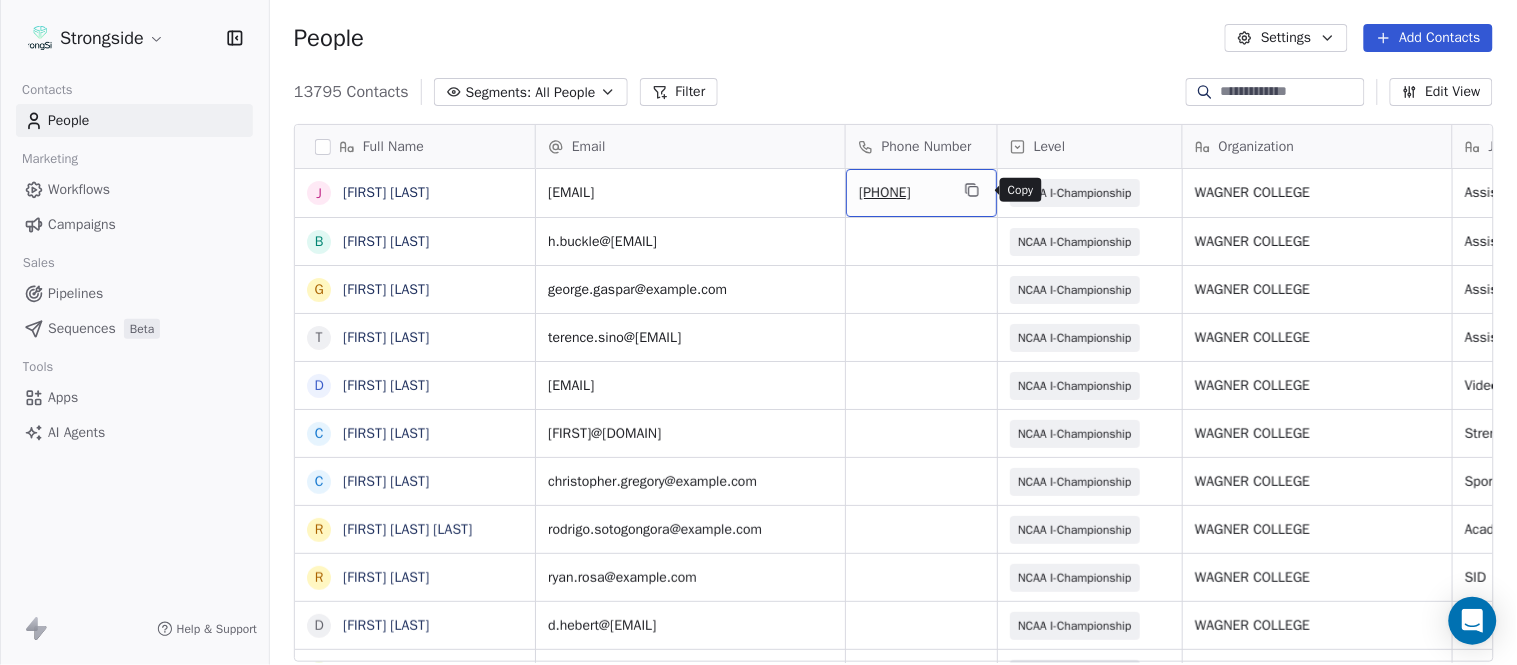 click 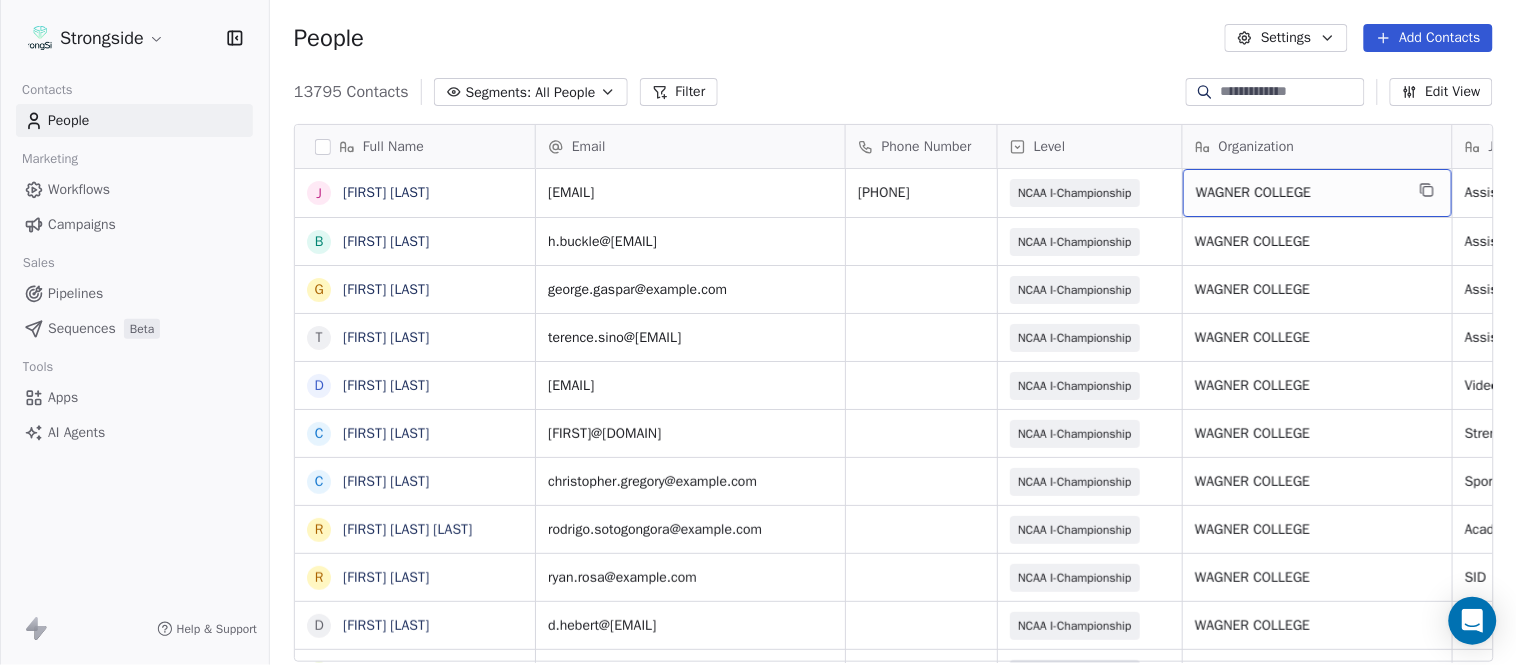 drag, startPoint x: 1411, startPoint y: 191, endPoint x: 1422, endPoint y: 186, distance: 12.083046 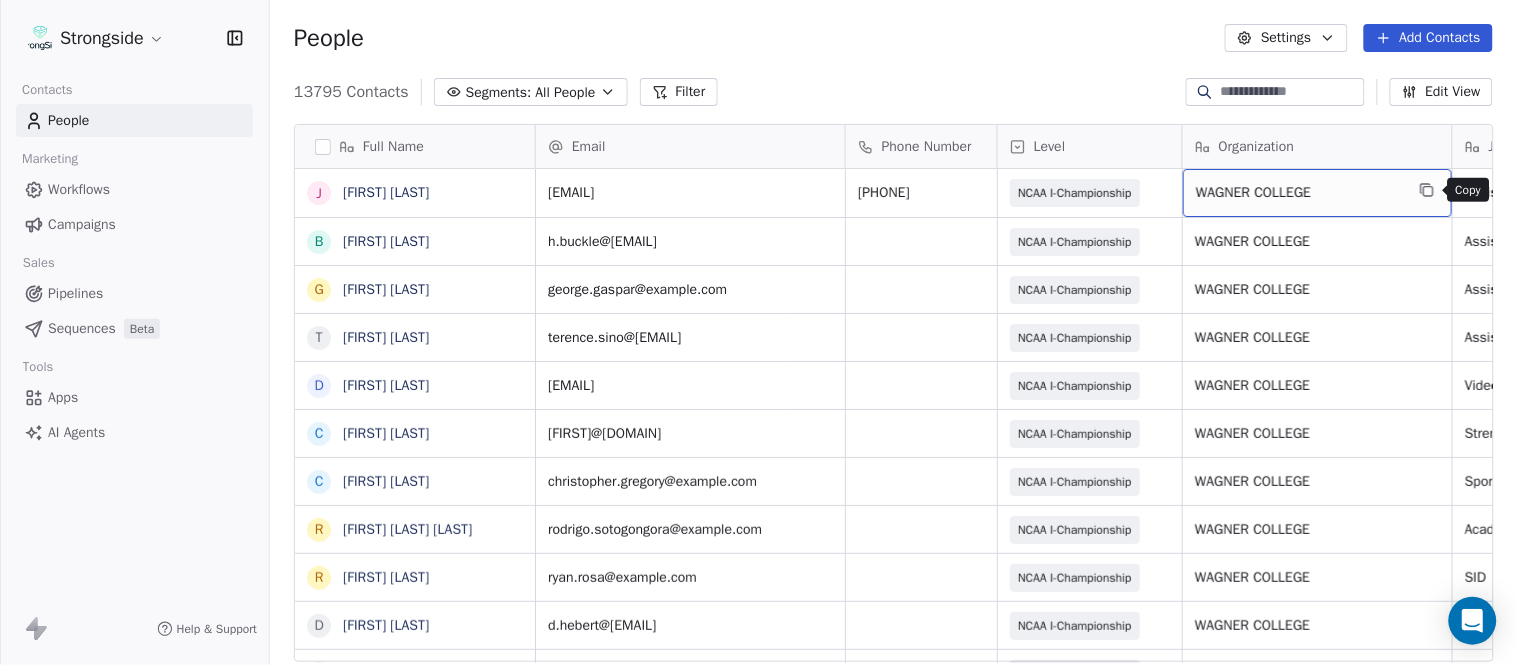 click 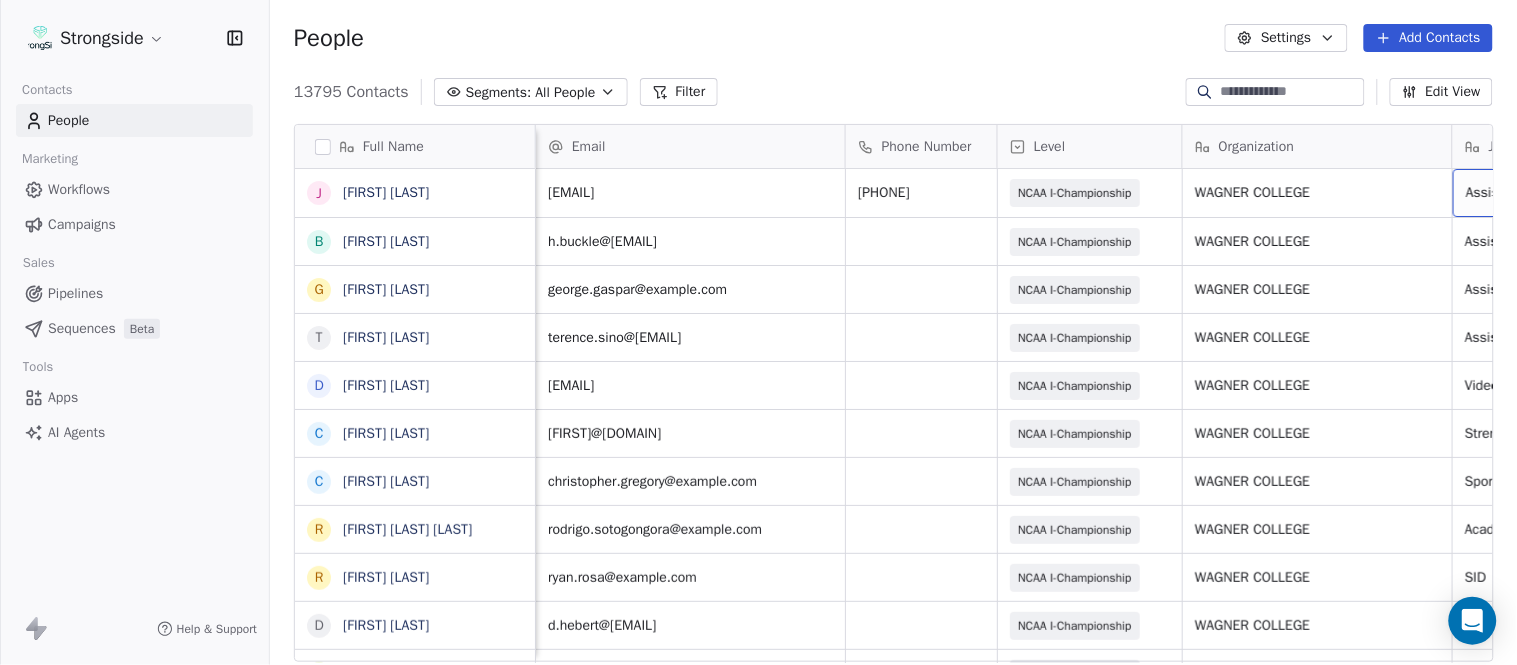 scroll, scrollTop: 0, scrollLeft: 244, axis: horizontal 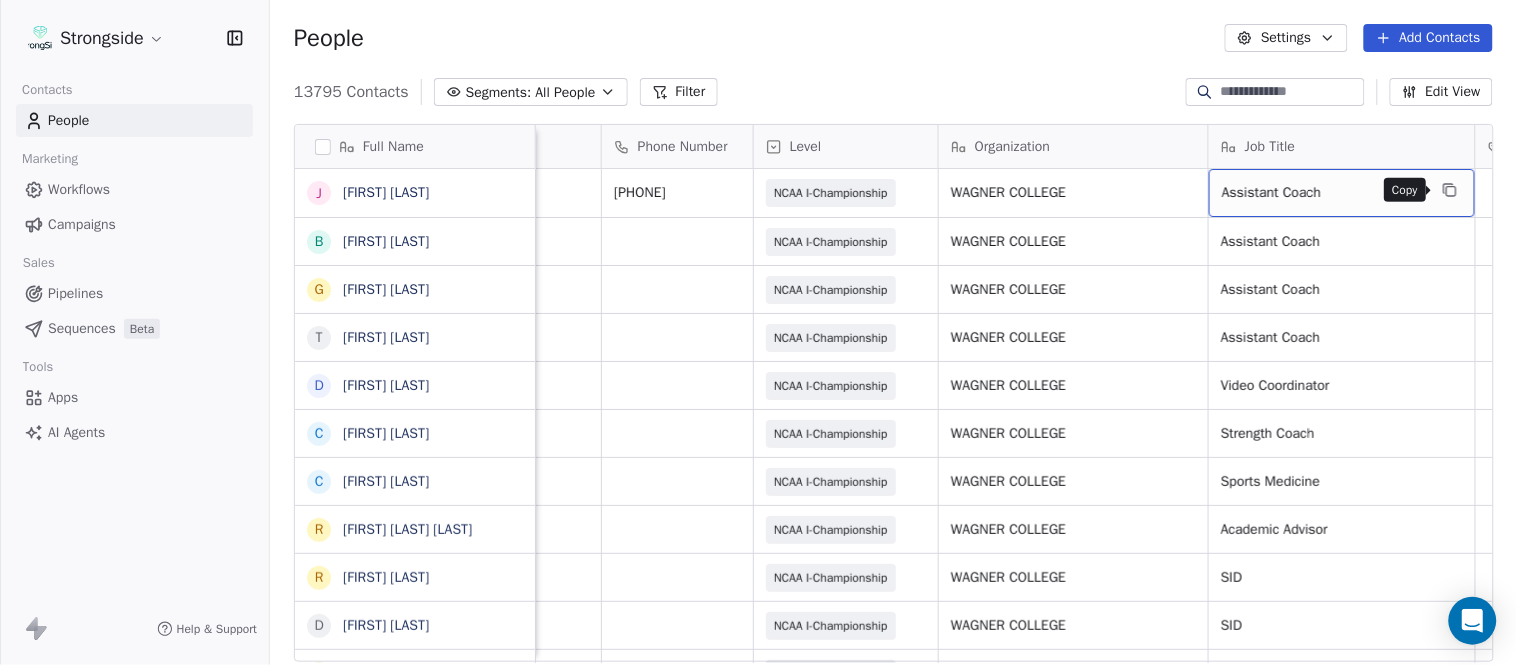 click 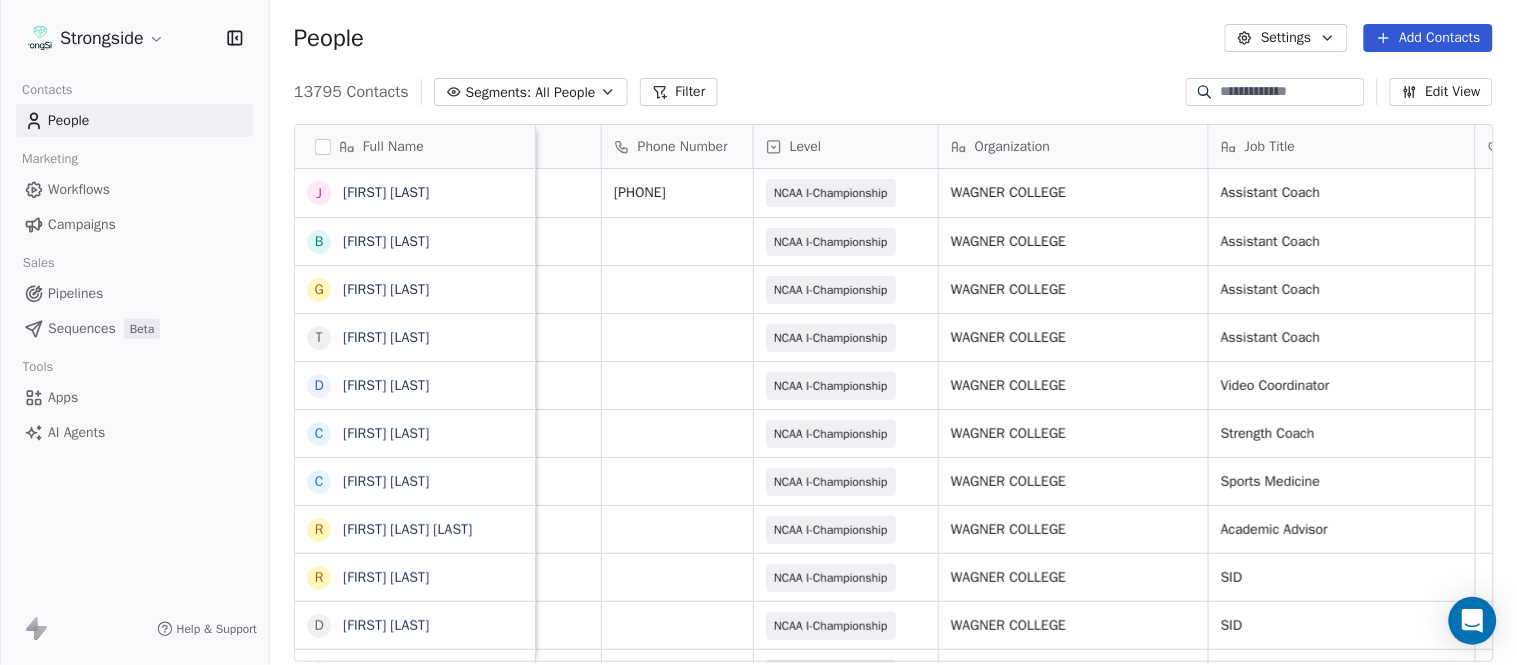 scroll, scrollTop: 0, scrollLeft: 0, axis: both 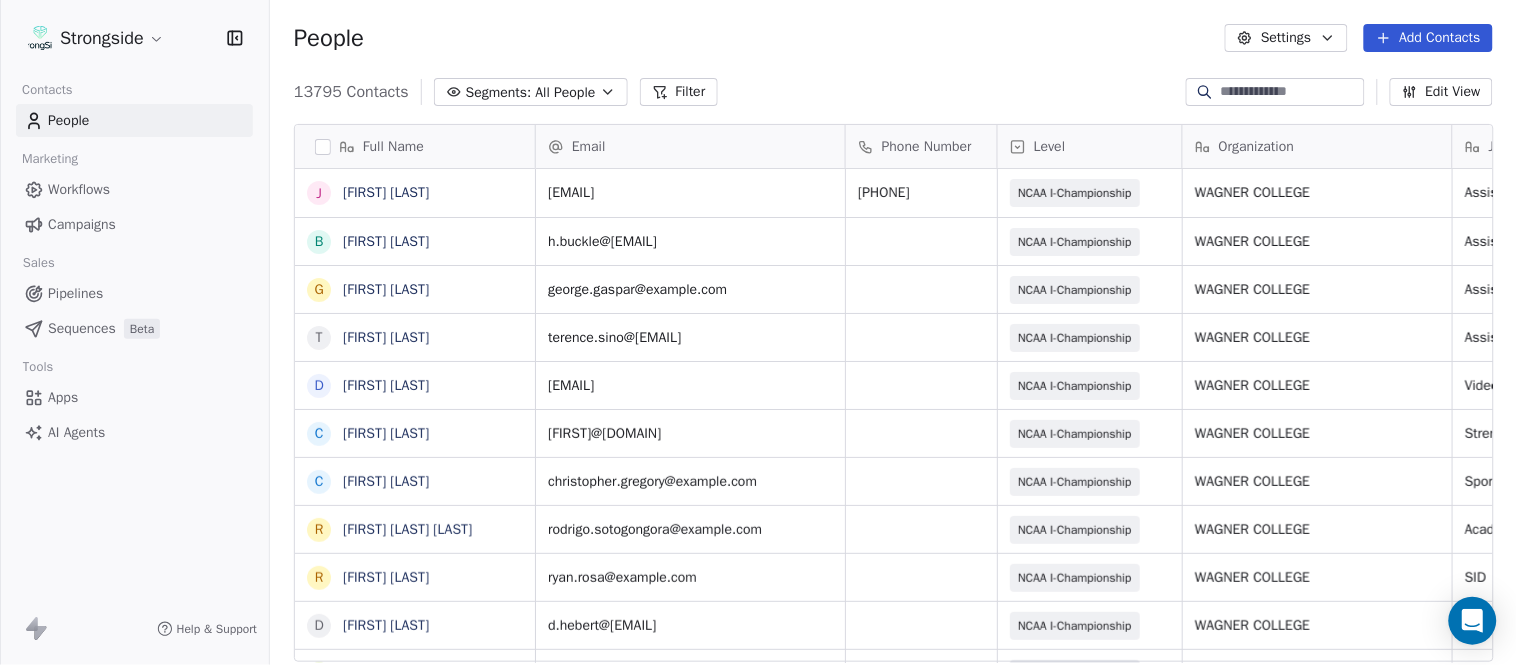 click on "Add Contacts" at bounding box center (1428, 38) 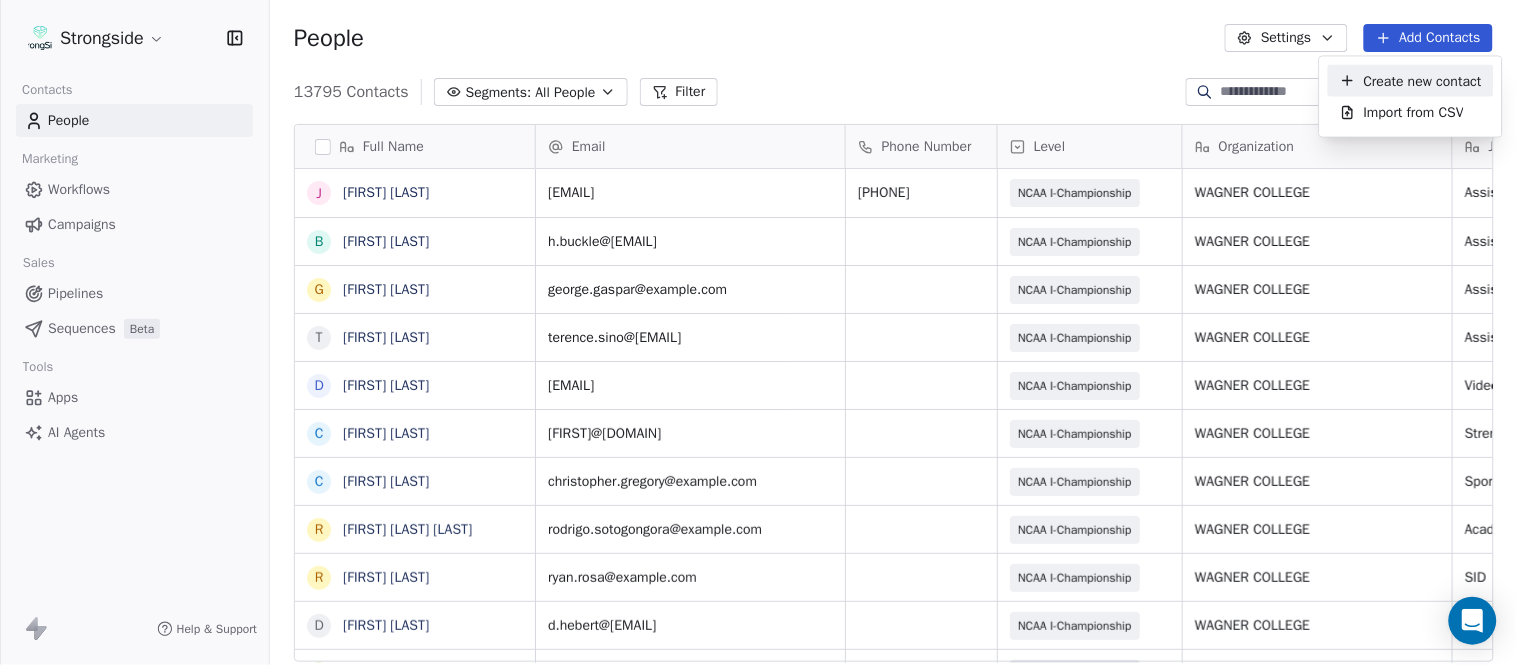 click on "Create new contact" at bounding box center (1423, 80) 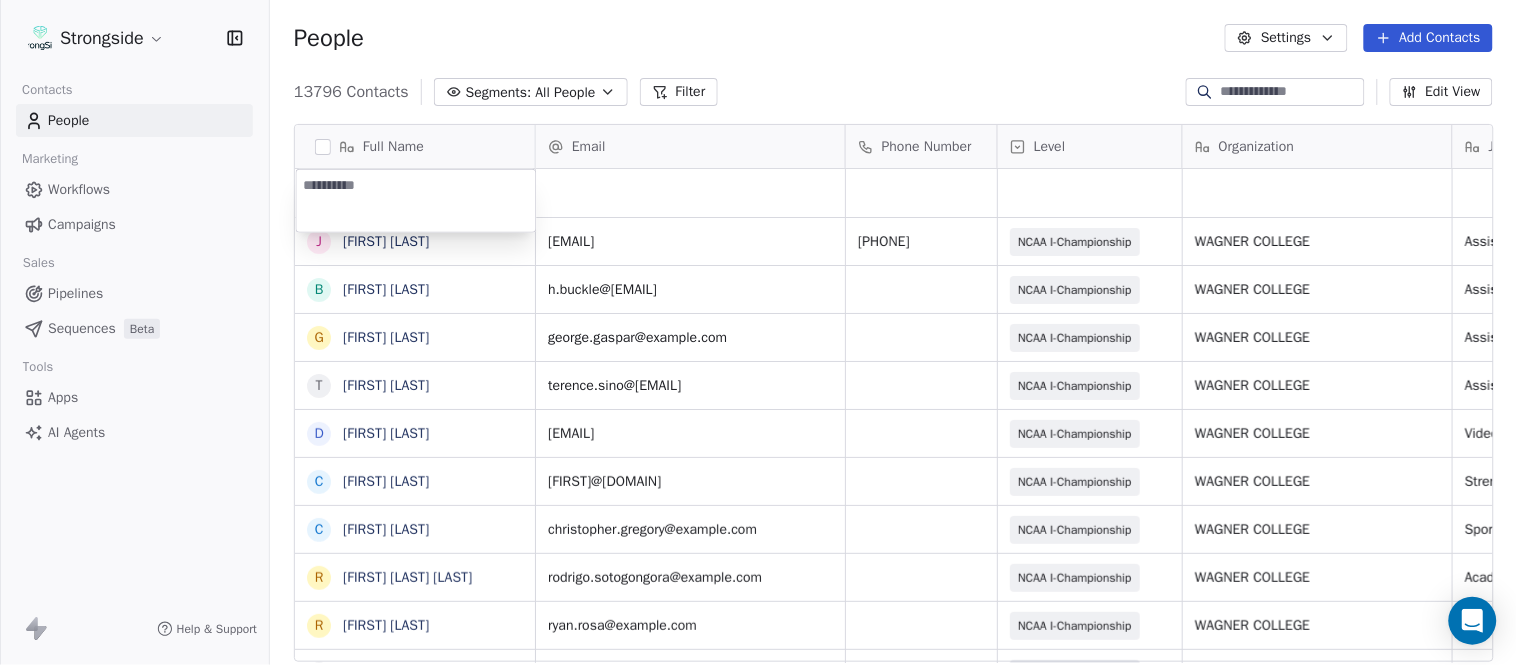 type on "**********" 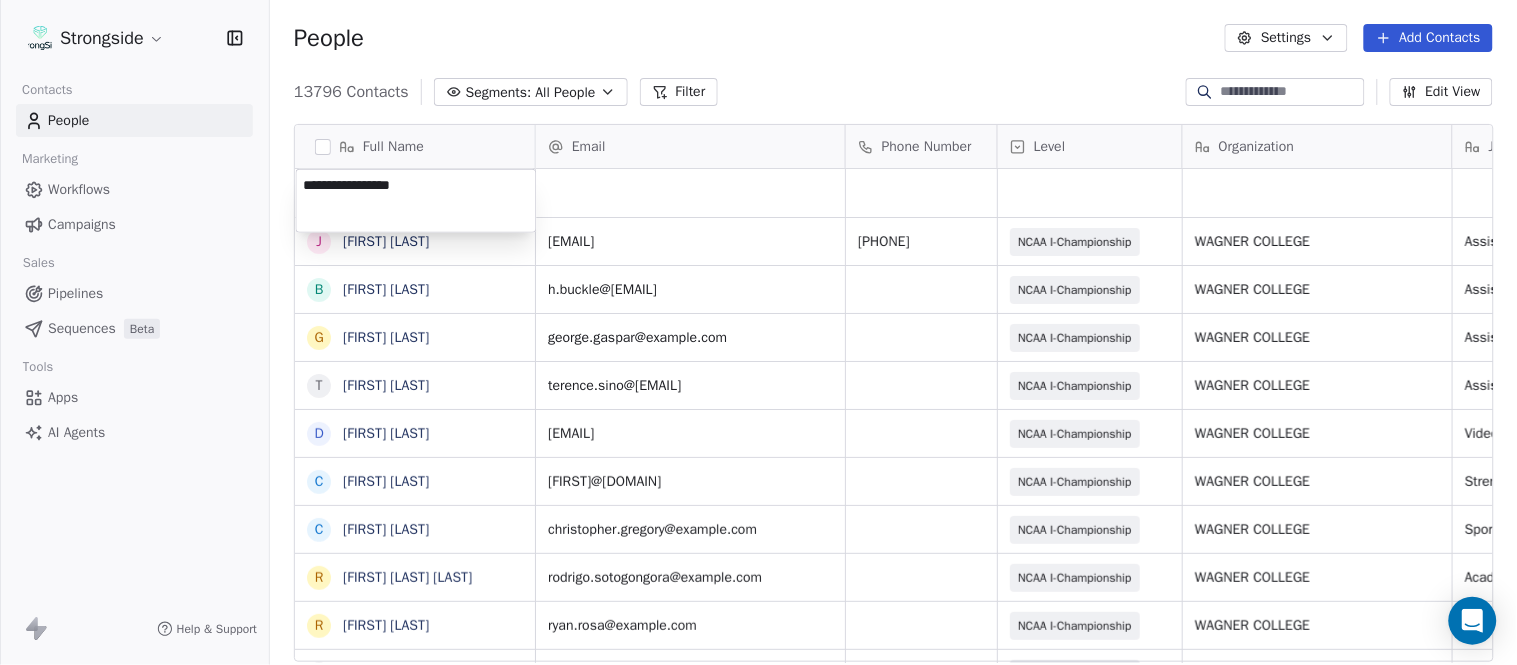 click on "Strongside Contacts People Marketing Workflows Campaigns Sales Pipelines Sequences Beta Tools Apps AI Agents Help & Support People Settings  Add Contacts 13796 Contacts Segments: All People Filter  Edit View Tag Add to Sequence Export Full Name J Jim Munson B BJ Buickle G George Gaspar T Terence Sino D David Kaplan C Chris Cordova C Christopher Gregory R Rodrigo Soto Gongora R Ryan Rosa D Dawson Hebert I Ilan Flores T Tom Masella B Brendan Fahey T TJ Masella T Triston Loomis J Jourdan Townsend D Diamond Weaver M Mike Livingston M Mikal Myers B Bill Nesselt W Will Fiacchi D Dave Bucar M Matthew Barber B Bryan Mannarino J Jennifer Carron C Casey Mae Filiaci T Taylor OConnor C Conor Rafferty J Jay Geiger J Jared Ambrose Email Phone Number Level Organization Job Title Tags Created Date BST Status Aug 09, 2025 01:10 AM james.munson@wagner.edu 	(718) 390-3460 NCAA I-Championship WAGNER COLLEGE Assistant Coach Aug 09, 2025 01:08 AM h.buckle@wagner.edu NCAA I-Championship WAGNER COLLEGE Assistant Coach SID SID NIL" at bounding box center [758, 332] 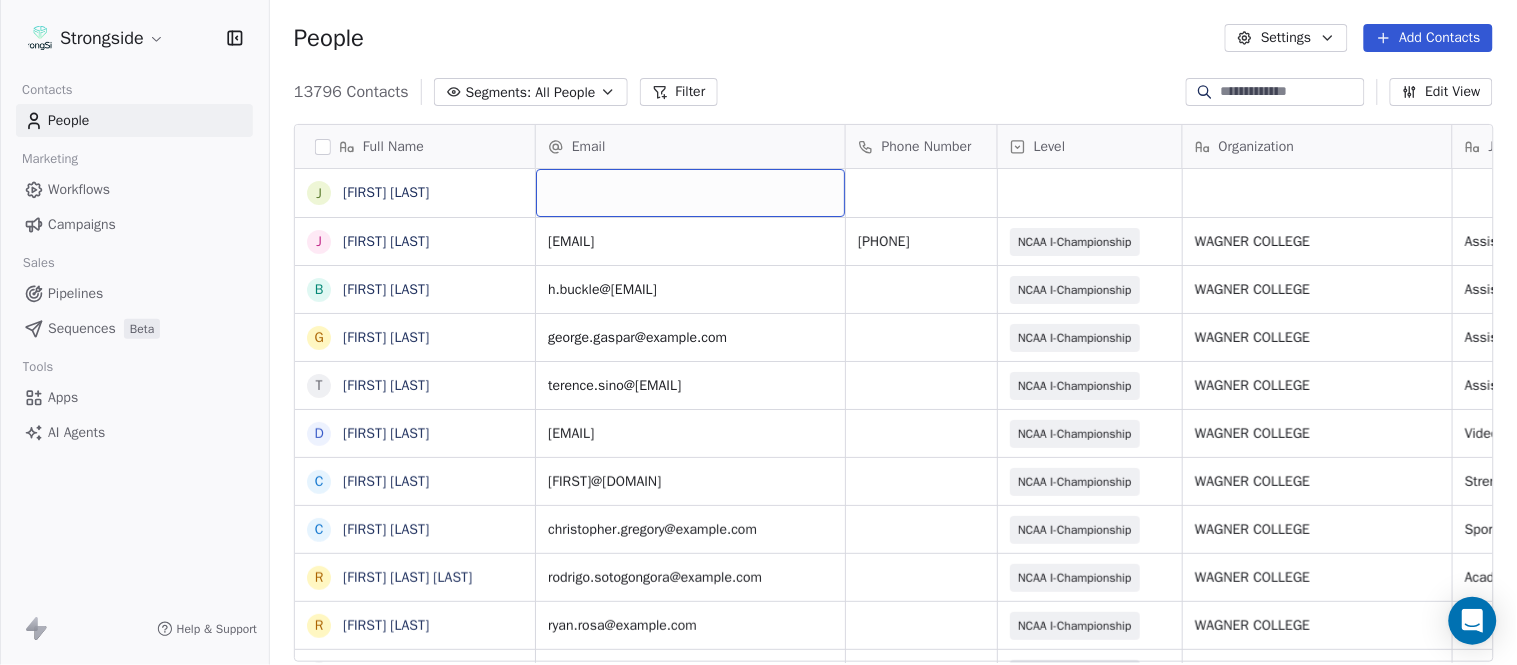 click at bounding box center [690, 193] 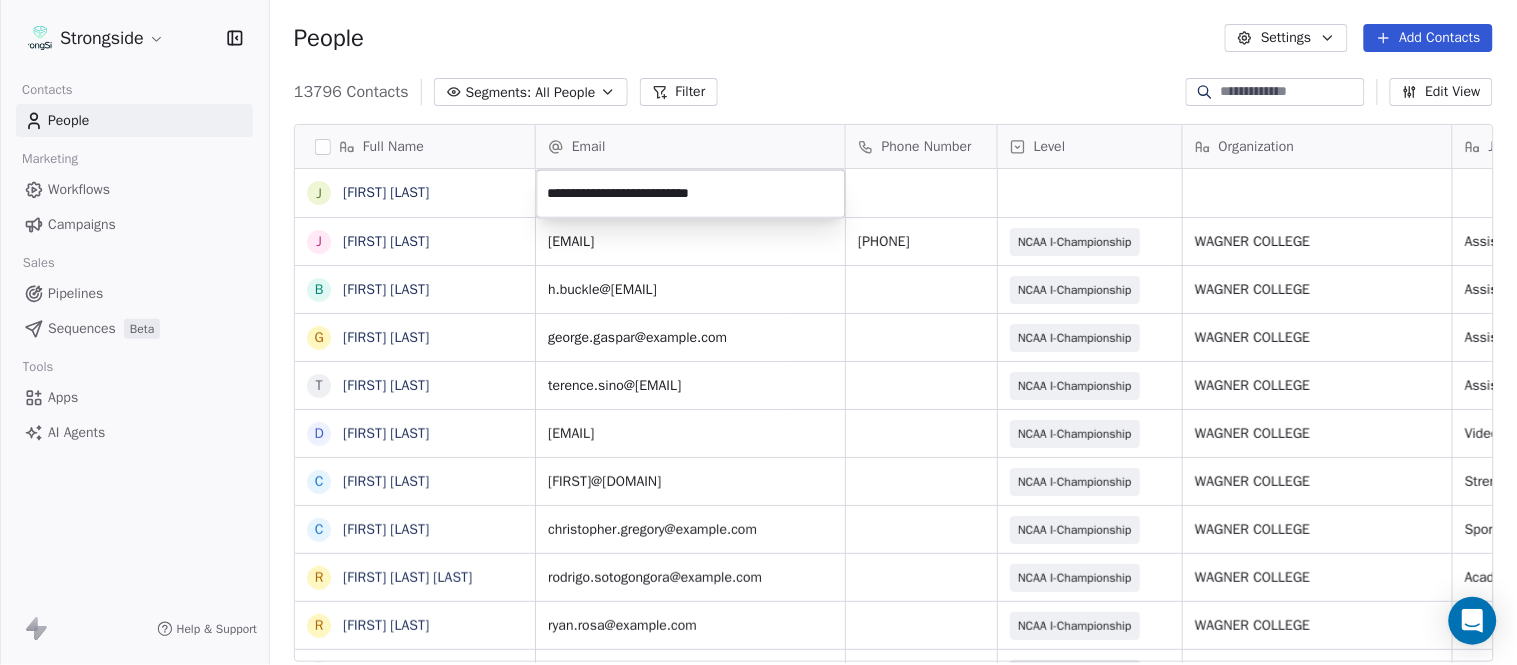 click on "Strongside Contacts People Marketing Workflows Campaigns Sales Pipelines Sequences Beta Tools Apps AI Agents Help & Support People Settings  Add Contacts 13796 Contacts Segments: All People Filter  Edit View Tag Add to Sequence Export Full Name J Joseph Czelusniak J Jim Munson B BJ Buickle G George Gaspar T Terence Sino D David Kaplan C Chris Cordova C Christopher Gregory R Rodrigo Soto Gongora R Ryan Rosa D Dawson Hebert I Ilan Flores T Tom Masella B Brendan Fahey T TJ Masella T Triston Loomis J Jourdan Townsend D Diamond Weaver M Mike Livingston M Mikal Myers B Bill Nesselt W Will Fiacchi D Dave Bucar M Matthew Barber B Bryan Mannarino J Jennifer Carron C Casey Mae Filiaci T Taylor OConnor C Conor Rafferty J Jay Geiger J Jared Ambrose Email Phone Number Level Organization Job Title Tags Created Date BST Status Aug 09, 2025 01:10 AM james.munson@wagner.edu 	(718) 390-3460 NCAA I-Championship WAGNER COLLEGE Assistant Coach Aug 09, 2025 01:08 AM h.buckle@wagner.edu NCAA I-Championship WAGNER COLLEGE SID SID" at bounding box center (758, 332) 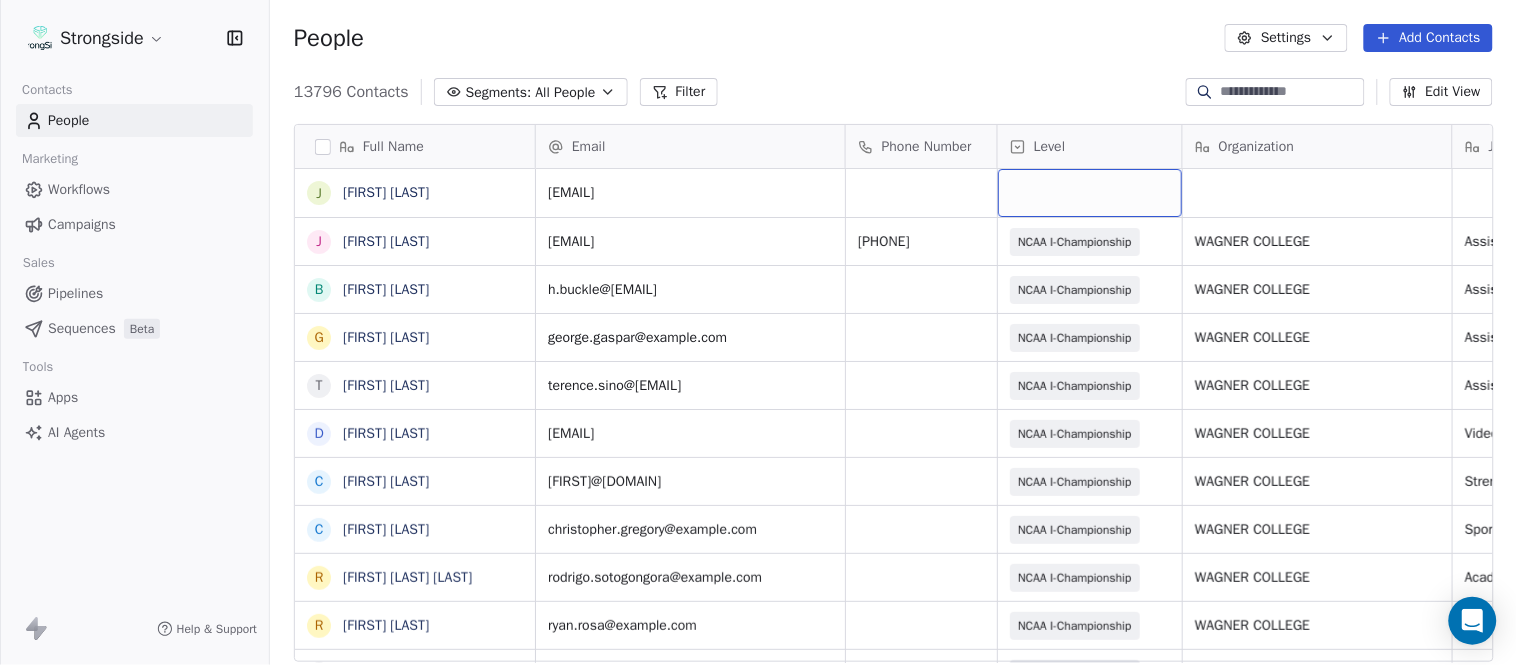 click at bounding box center [1090, 193] 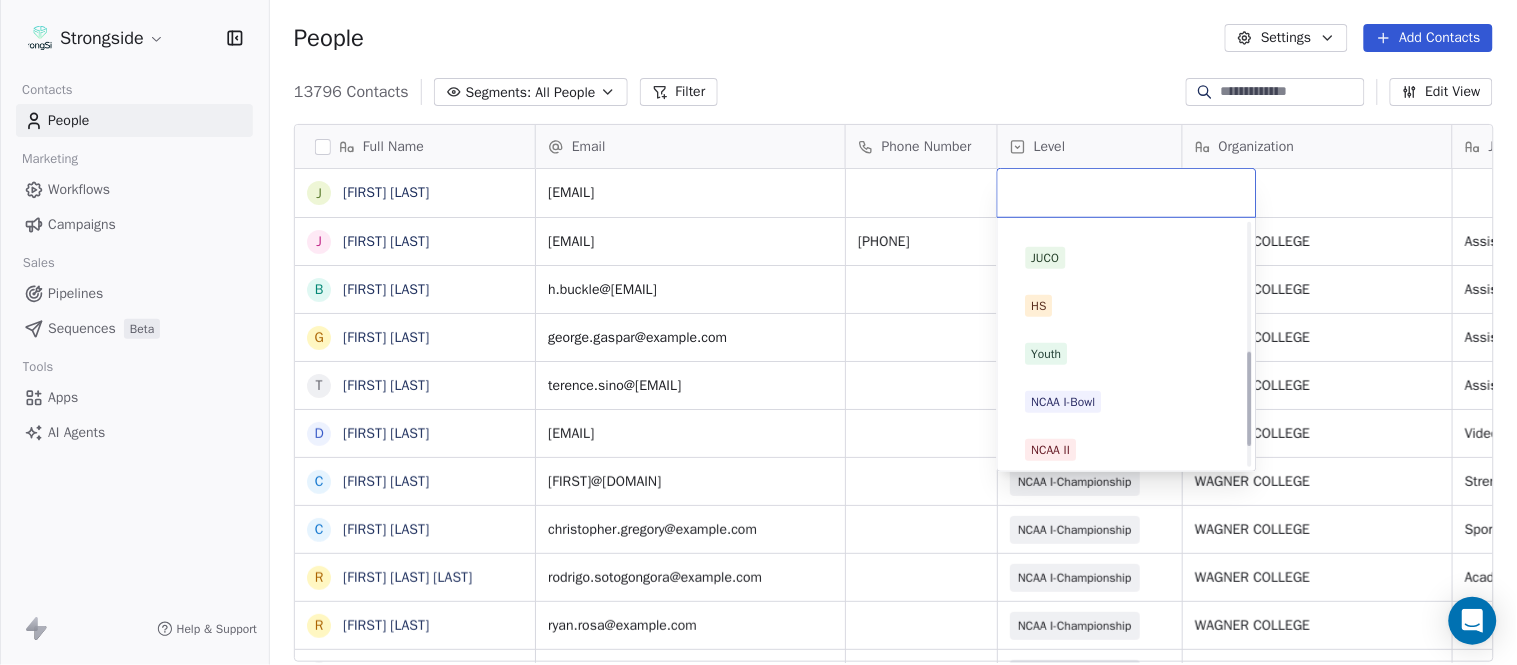scroll, scrollTop: 378, scrollLeft: 0, axis: vertical 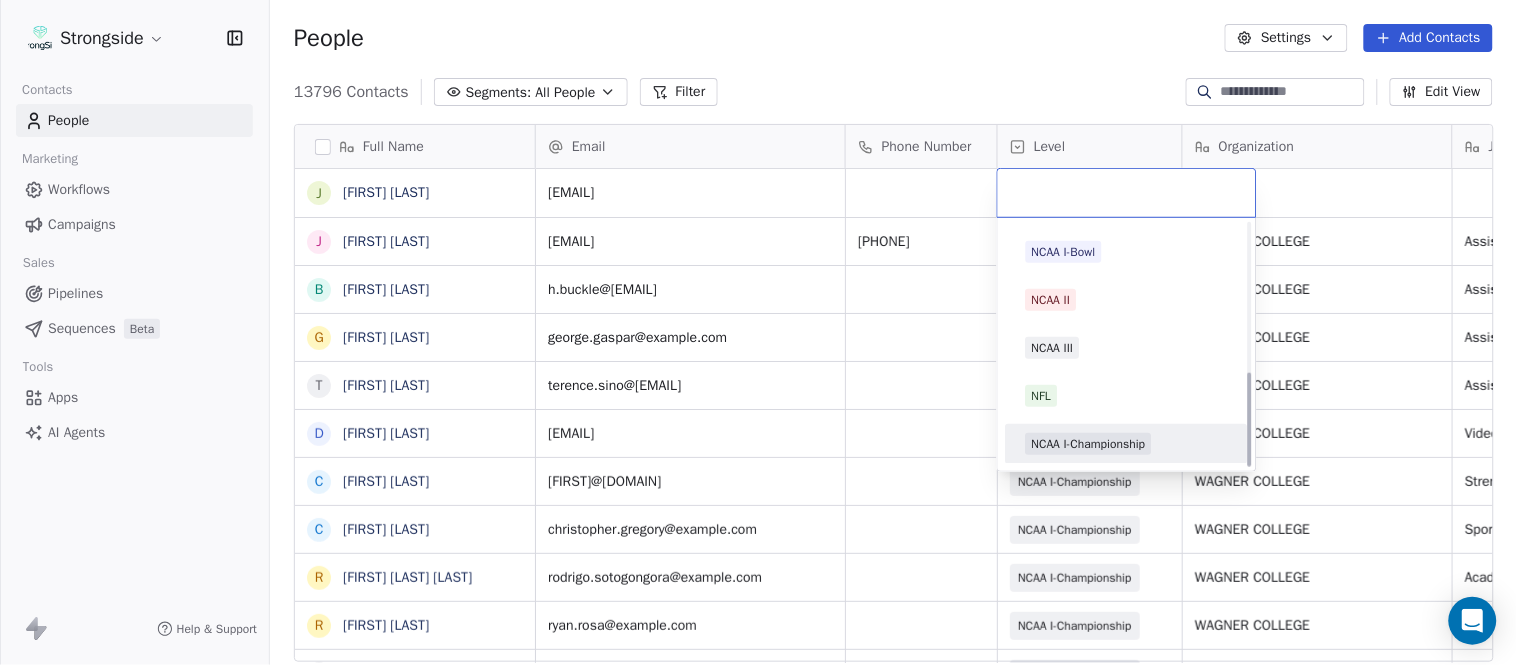 click on "NCAA I-Championship" at bounding box center (1089, 444) 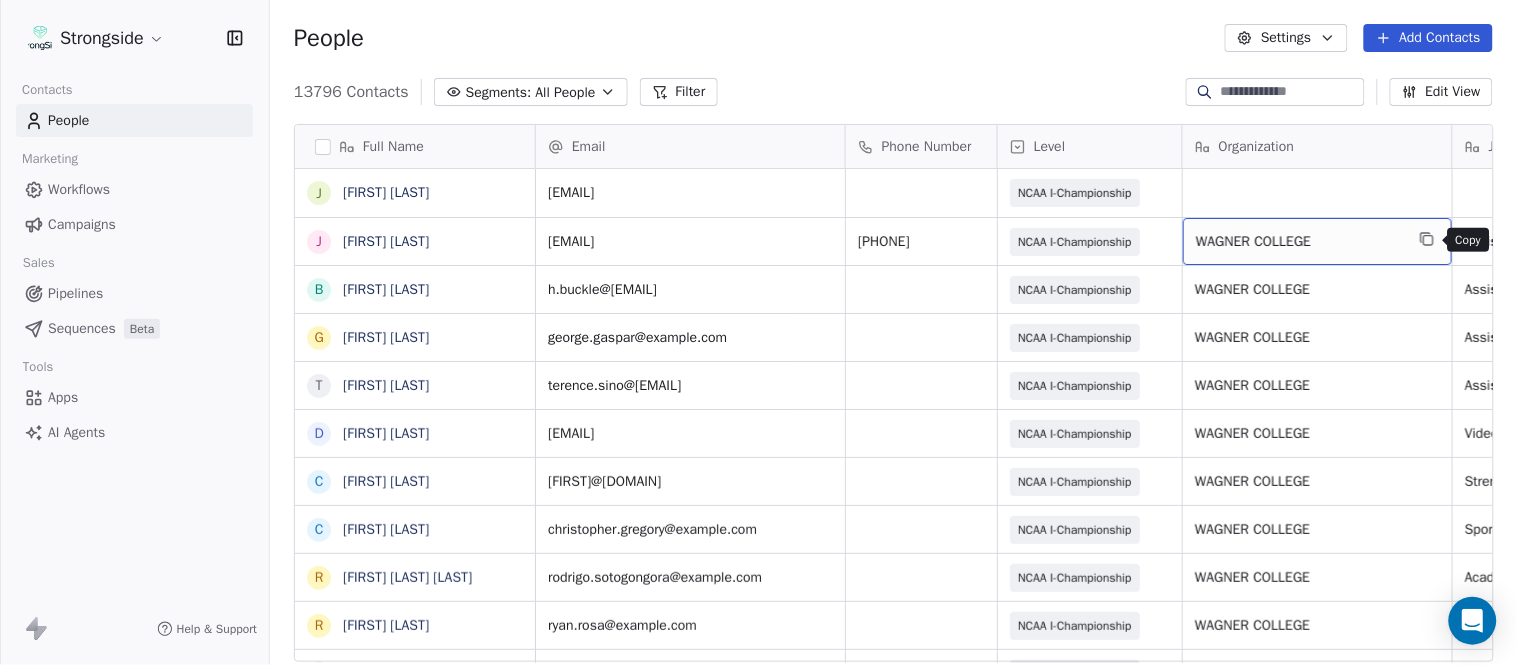 click 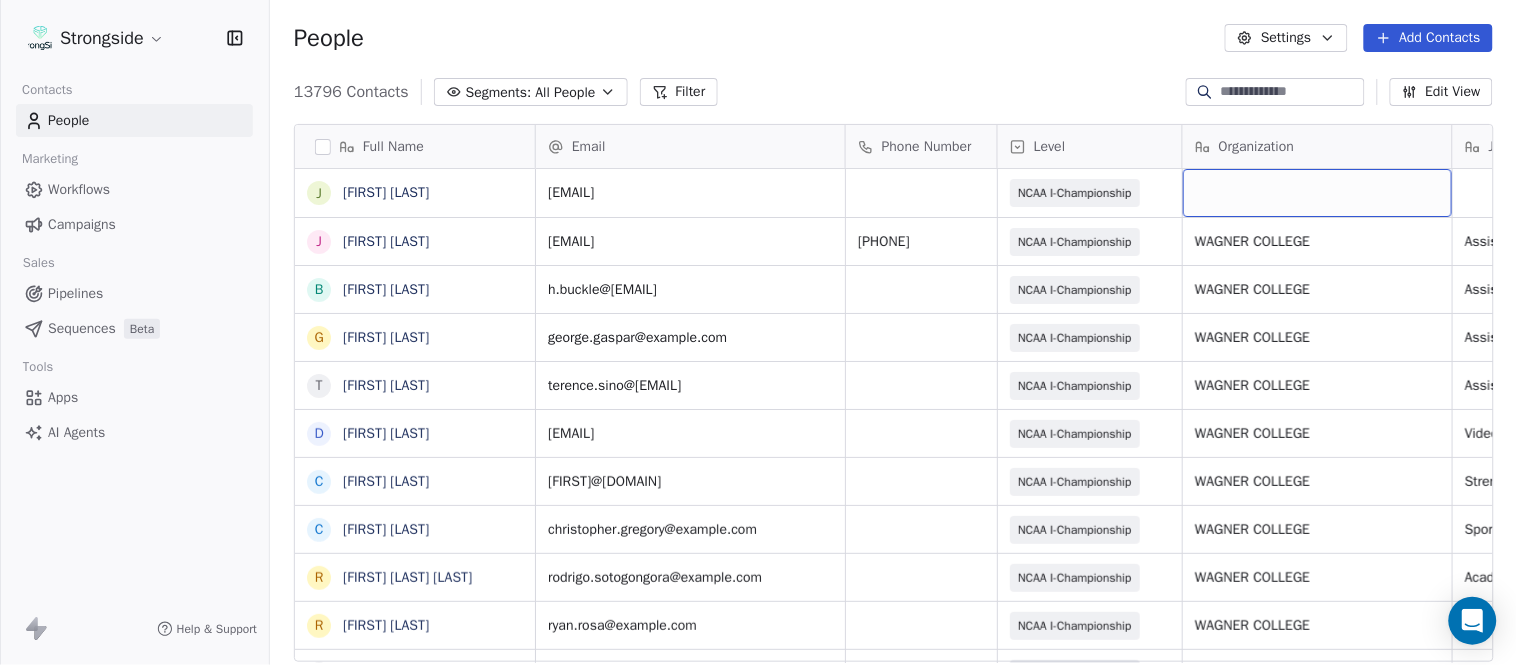 click at bounding box center [1317, 193] 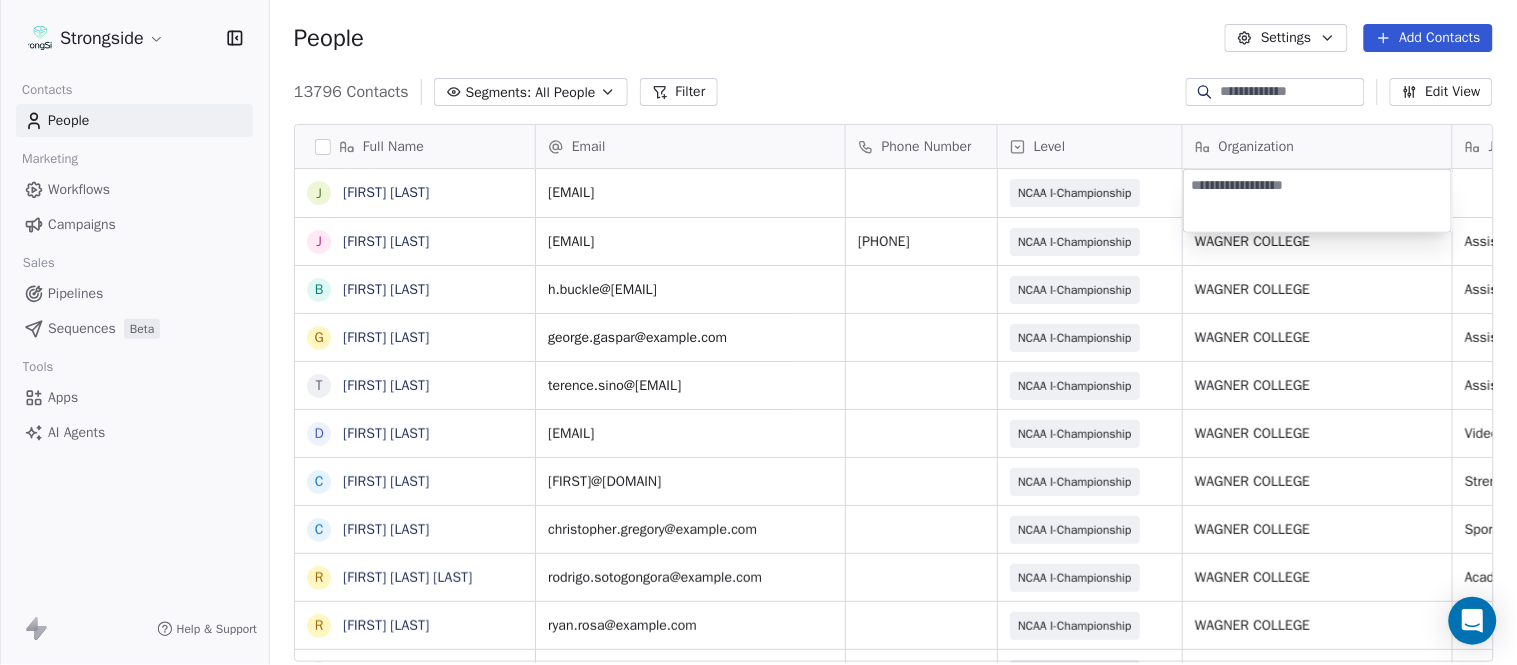 type on "**********" 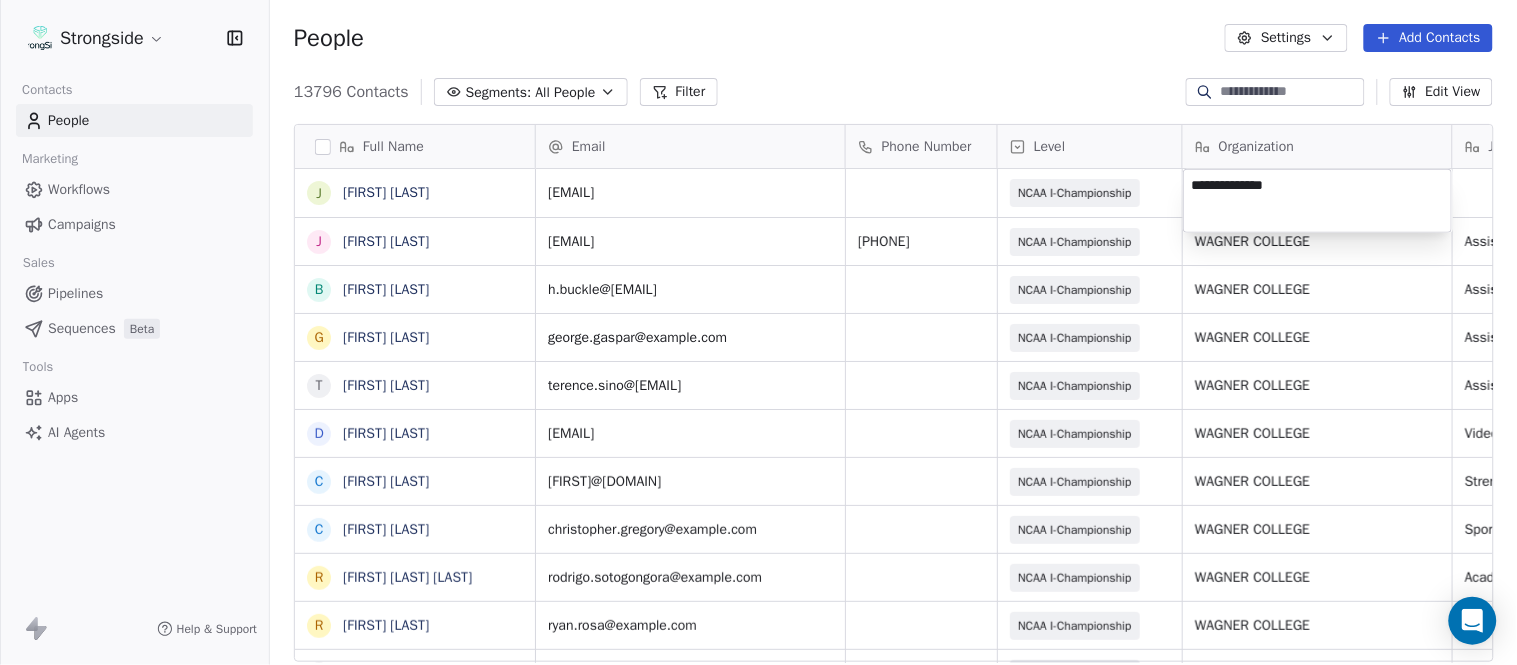 click on "Strongside Contacts People Marketing Workflows Campaigns Sales Pipelines Sequences Beta Tools Apps AI Agents Help & Support People Settings  Add Contacts 13796 Contacts Segments: All People Filter  Edit View Tag Add to Sequence Export Full Name J Joseph Czelusniak J Jim Munson B BJ Buickle G George Gaspar T Terence Sino D David Kaplan C Chris Cordova C Christopher Gregory R Rodrigo Soto Gongora R Ryan Rosa D Dawson Hebert I Ilan Flores T Tom Masella B Brendan Fahey T TJ Masella T Triston Loomis J Jourdan Townsend D Diamond Weaver M Mike Livingston M Mikal Myers B Bill Nesselt W Will Fiacchi D Dave Bucar M Matthew Barber B Bryan Mannarino J Jennifer Carron C Casey Mae Filiaci T Taylor OConnor C Conor Rafferty J Jay Geiger J Jared Ambrose Email Phone Number Level Organization Job Title Tags Created Date BST Status joseph.czelusniak@wagner.edu NCAA I-Championship Aug 09, 2025 01:10 AM james.munson@wagner.edu 	(718) 390-3460 NCAA I-Championship WAGNER COLLEGE Assistant Coach Aug 09, 2025 01:08 AM WAGNER COLLEGE" at bounding box center [758, 332] 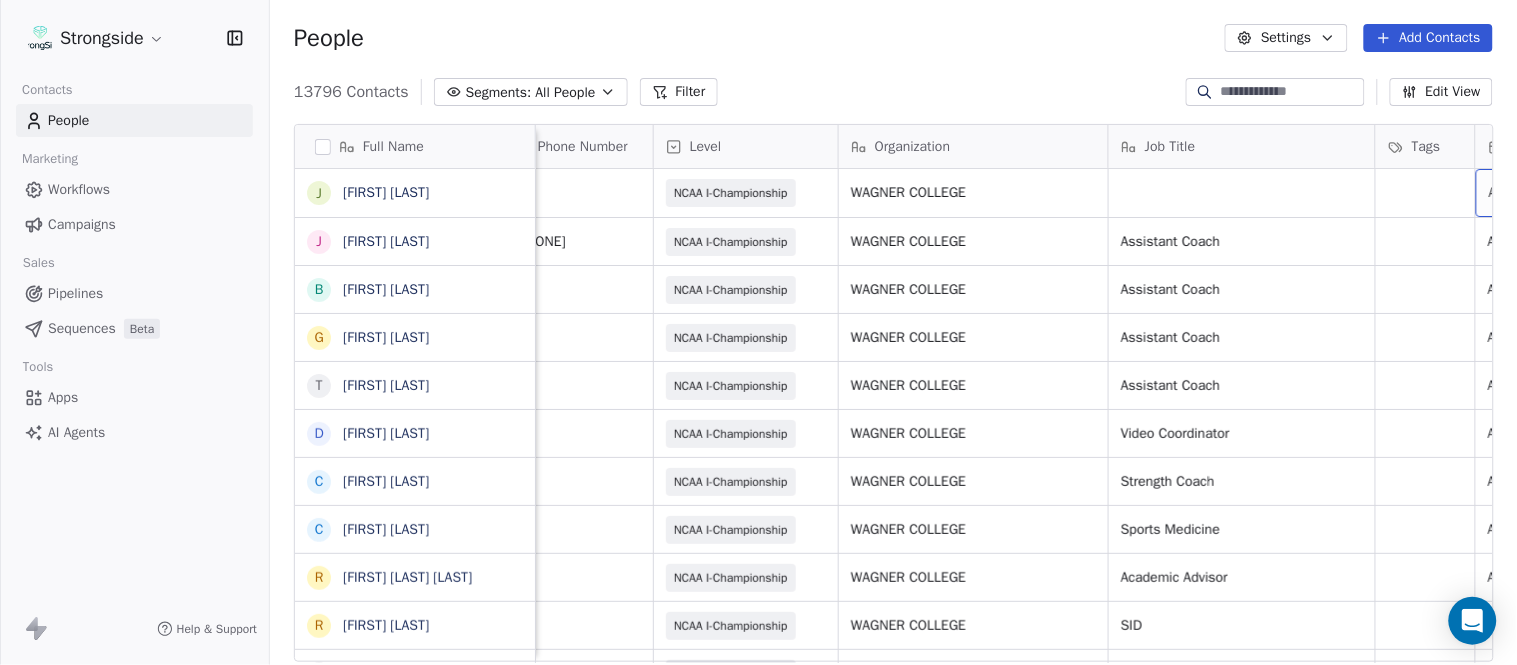 scroll, scrollTop: 0, scrollLeft: 528, axis: horizontal 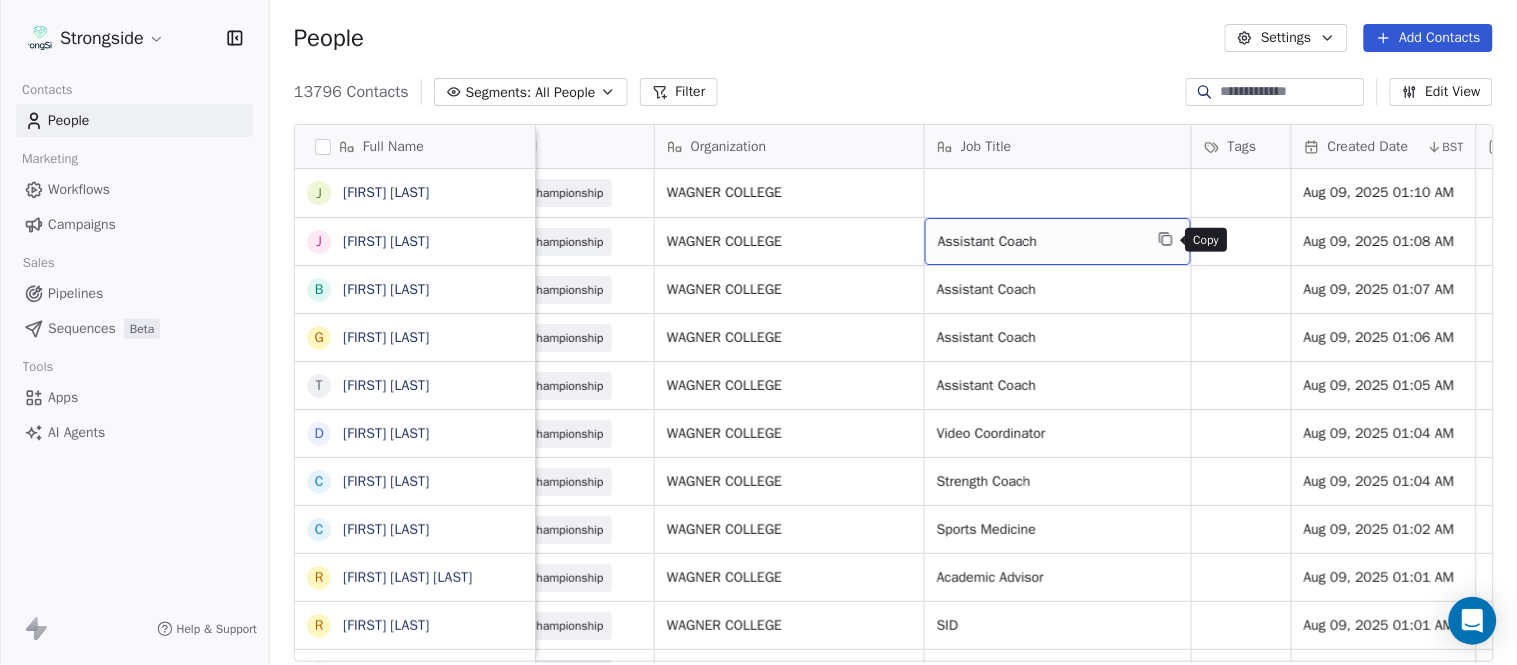 click at bounding box center (1166, 239) 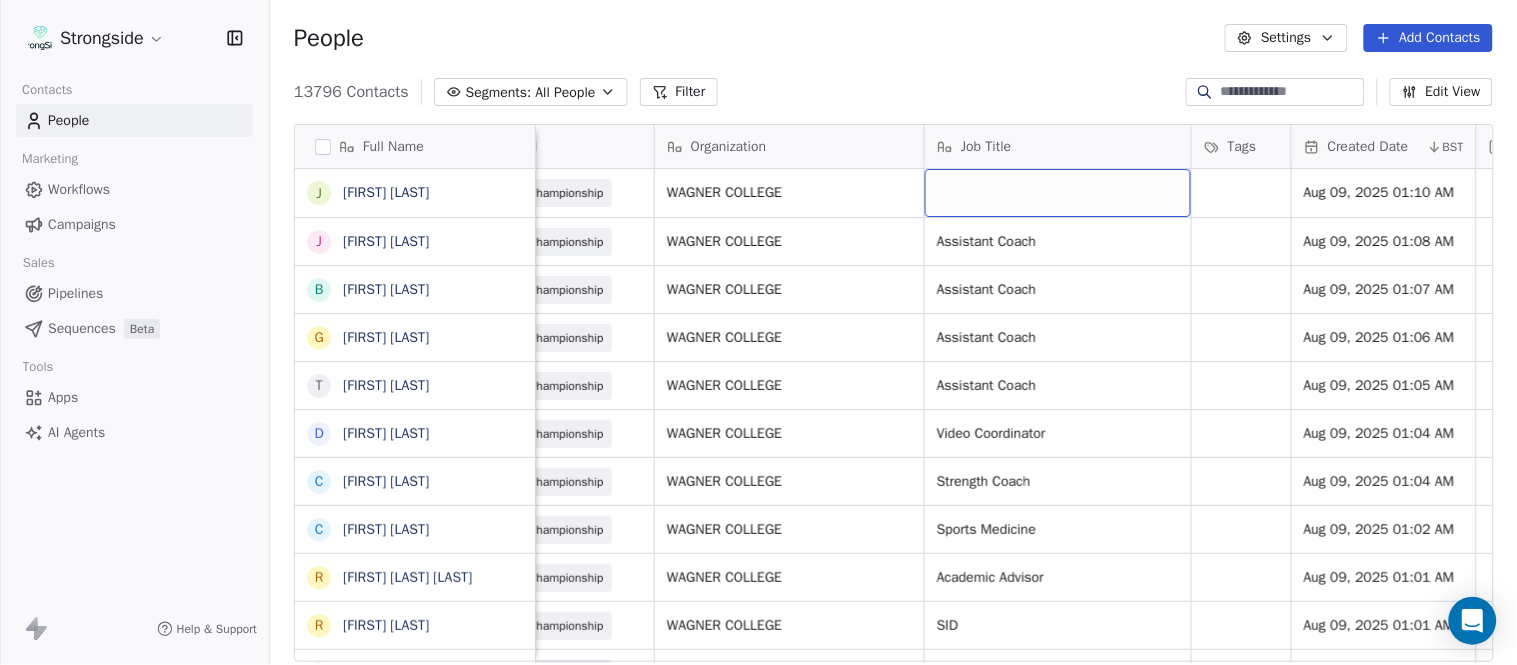 click at bounding box center [1058, 193] 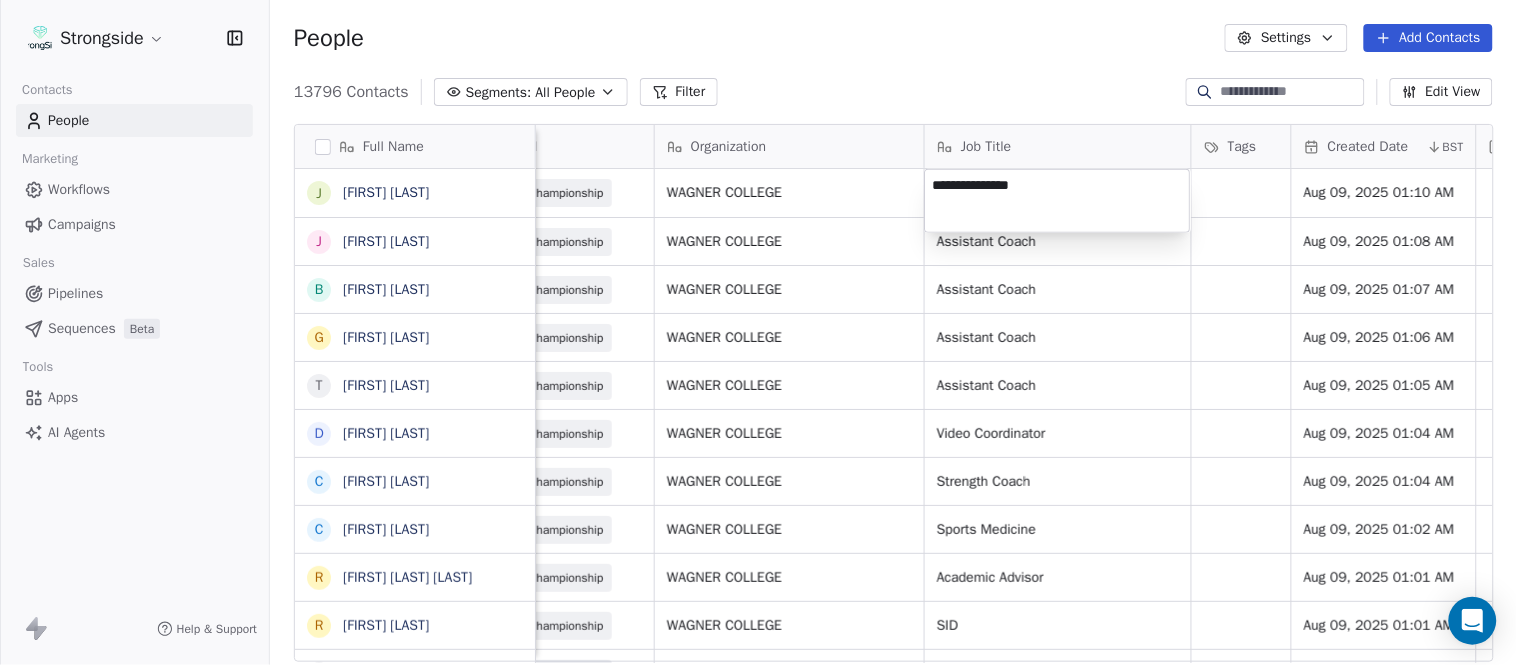 click on "Strongside Contacts People Marketing Workflows Campaigns Sales Pipelines Sequences Beta Tools Apps AI Agents Help & Support People Settings  Add Contacts 13796 Contacts Segments: All People Filter  Edit View Tag Add to Sequence Export Full Name J Joseph Czelusniak J Jim Munson B BJ Buickle G George Gaspar T Terence Sino D David Kaplan C Chris Cordova C Christopher Gregory R Rodrigo Soto Gongora R Ryan Rosa D Dawson Hebert I Ilan Flores T Tom Masella B Brendan Fahey T TJ Masella T Triston Loomis J Jourdan Townsend D Diamond Weaver M Mike Livingston M Mikal Myers B Bill Nesselt W Will Fiacchi D Dave Bucar M Matthew Barber B Bryan Mannarino J Jennifer Carron C Casey Mae Filiaci T Taylor OConnor C Conor Rafferty J Jay Geiger J Jared Ambrose Email Phone Number Level Organization Job Title Tags Created Date BST Status Priority Emails Auto Clicked Last Activity Date BST joseph.czelusniak@wagner.edu NCAA I-Championship WAGNER COLLEGE Aug 09, 2025 01:10 AM james.munson@wagner.edu 	(718) 390-3460 NCAA I-Championship" at bounding box center (758, 332) 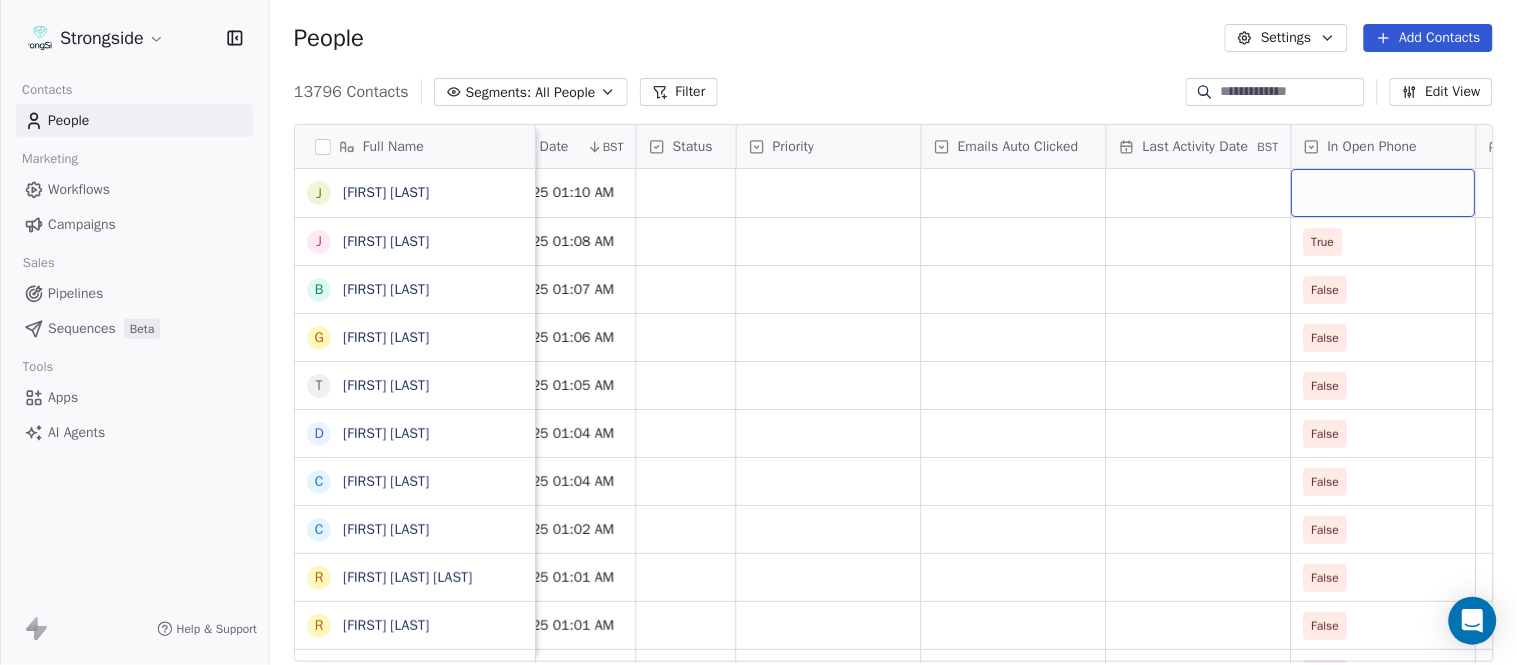 scroll, scrollTop: 0, scrollLeft: 1554, axis: horizontal 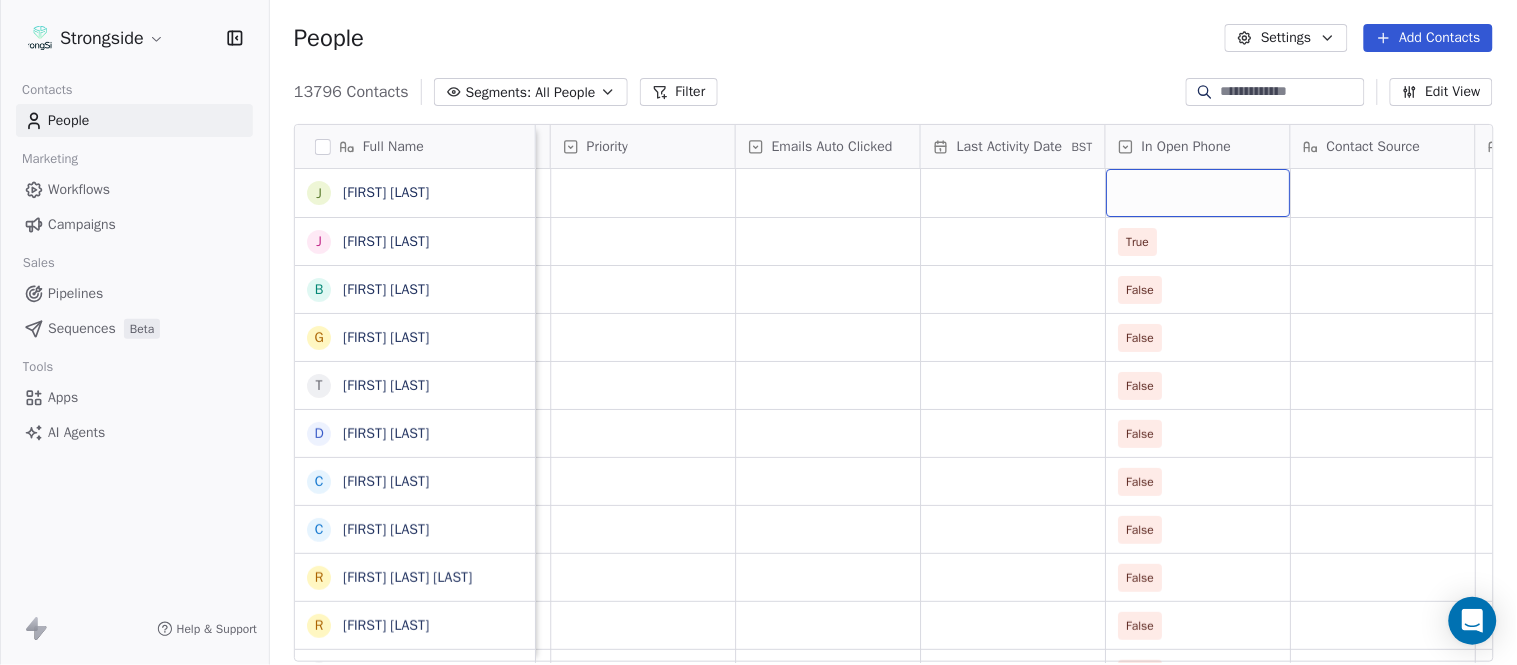 click at bounding box center (1198, 193) 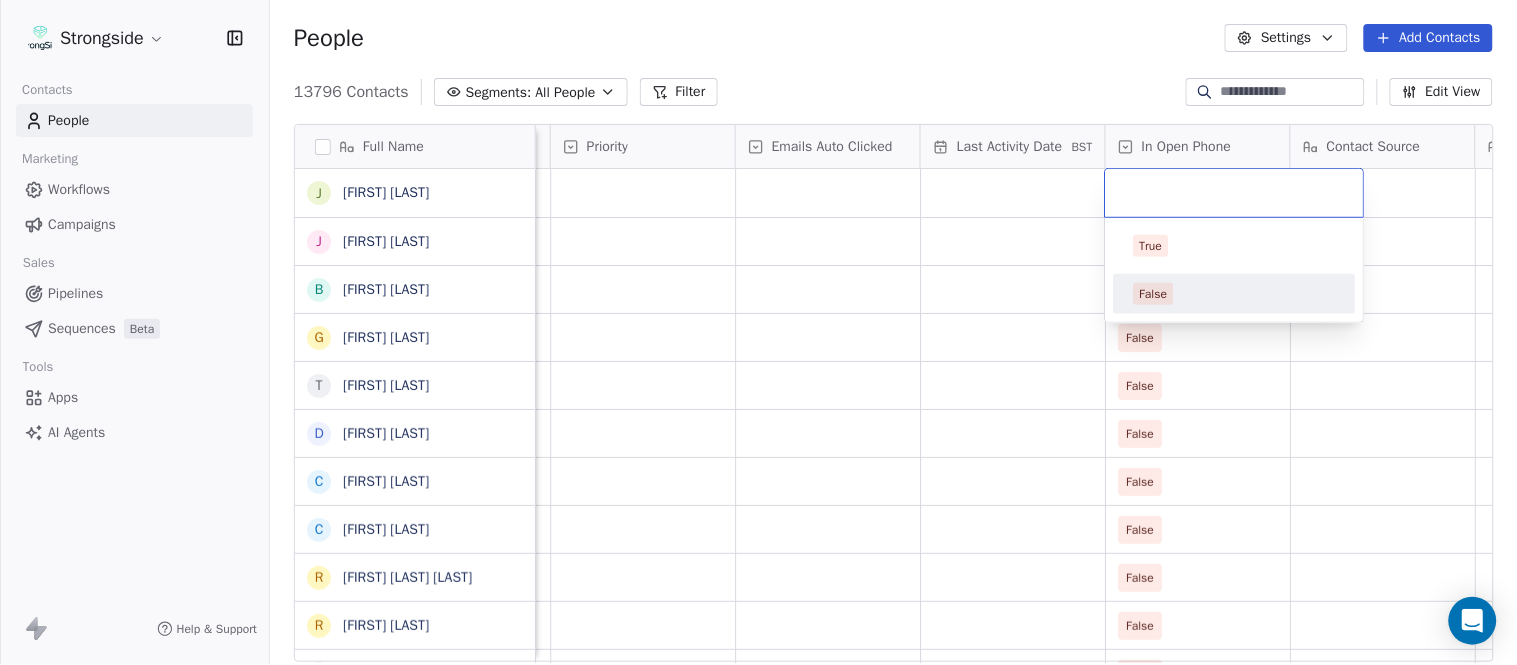 click on "False" at bounding box center (1235, 294) 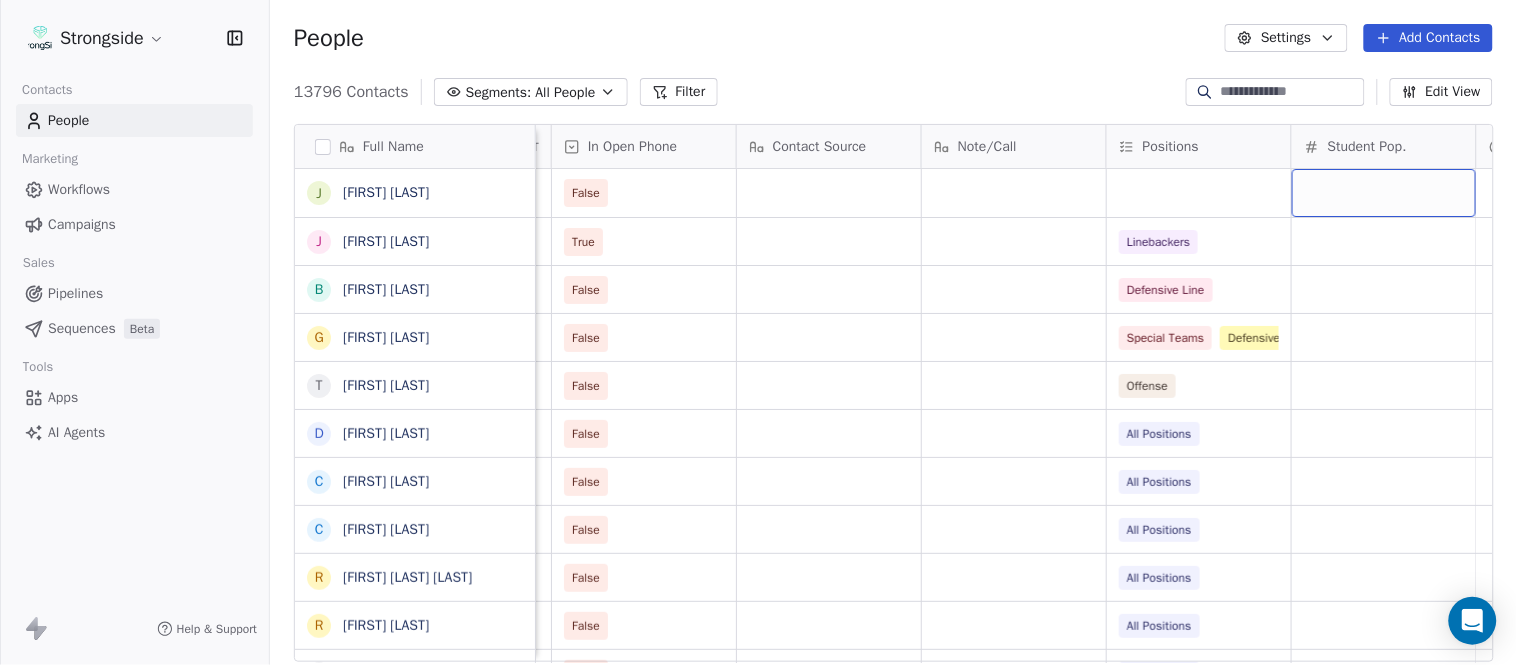 scroll, scrollTop: 0, scrollLeft: 2294, axis: horizontal 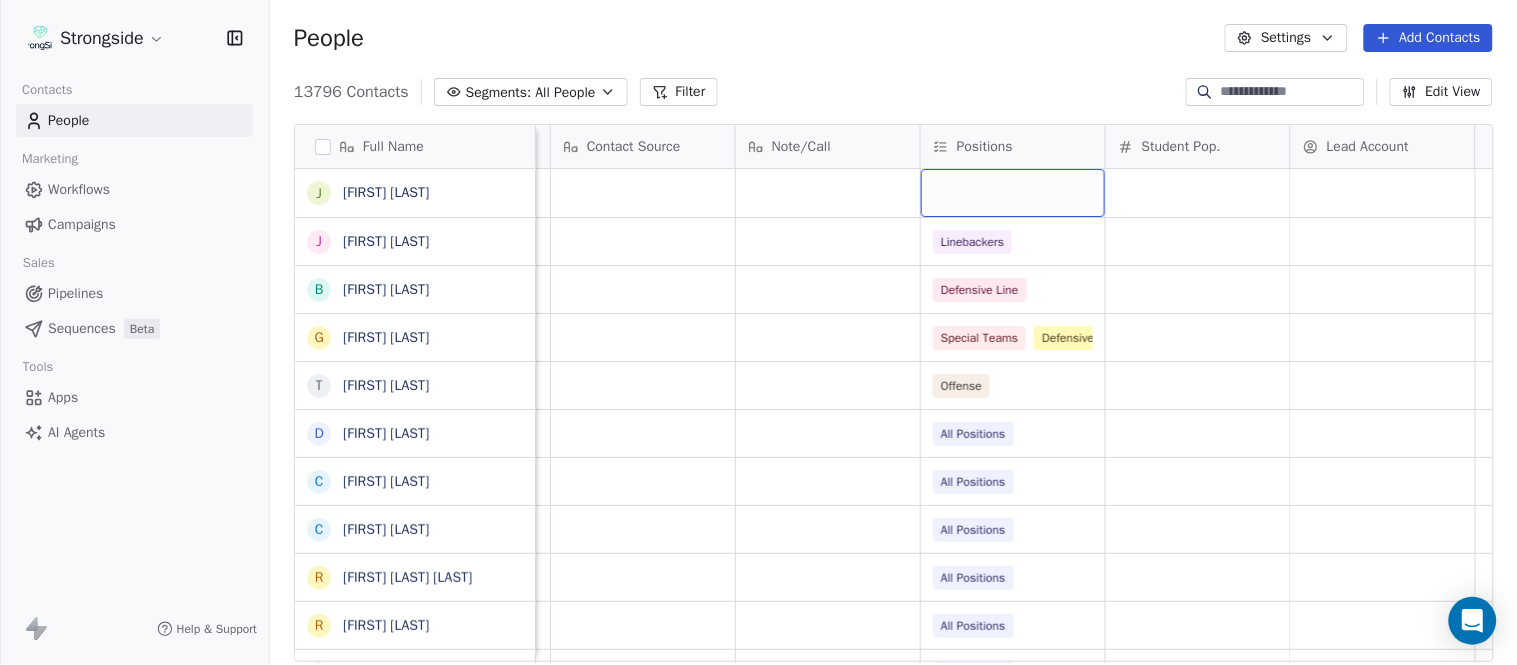 click at bounding box center [1013, 193] 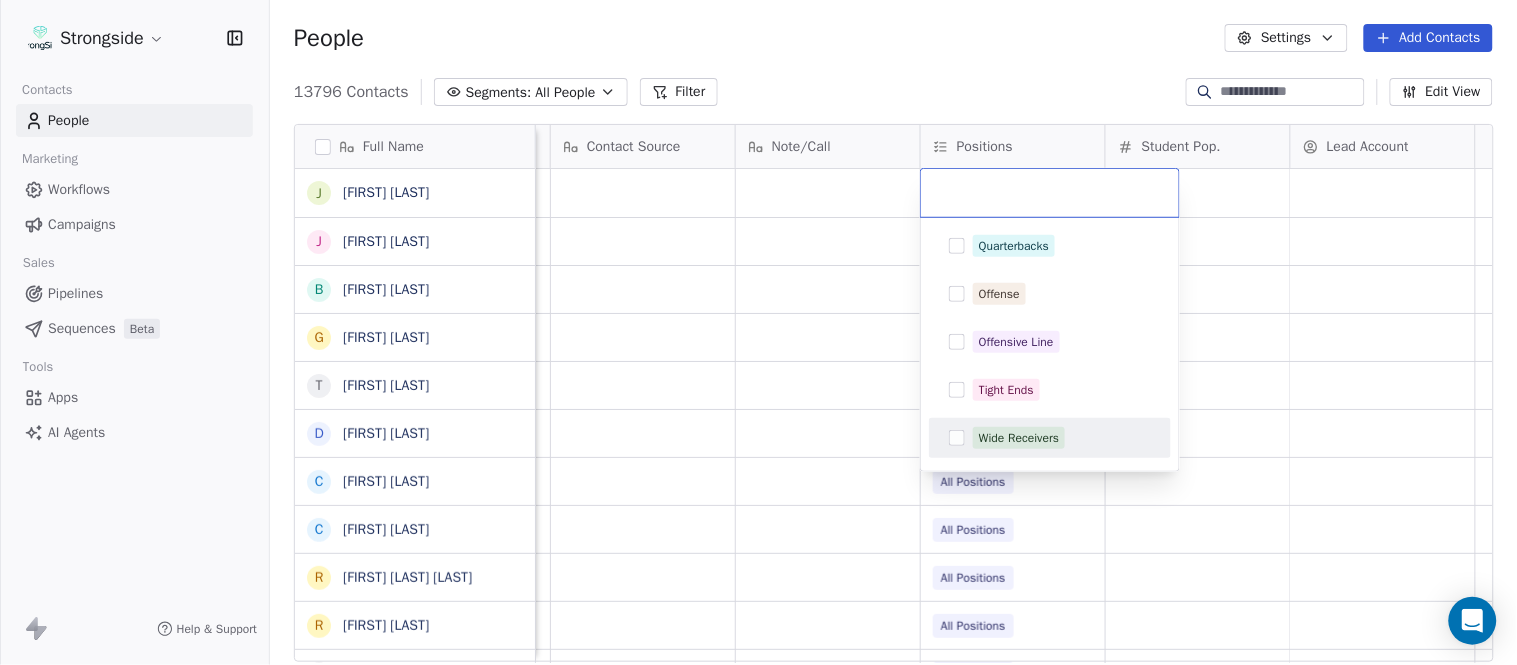 click on "Wide Receivers" at bounding box center [1019, 438] 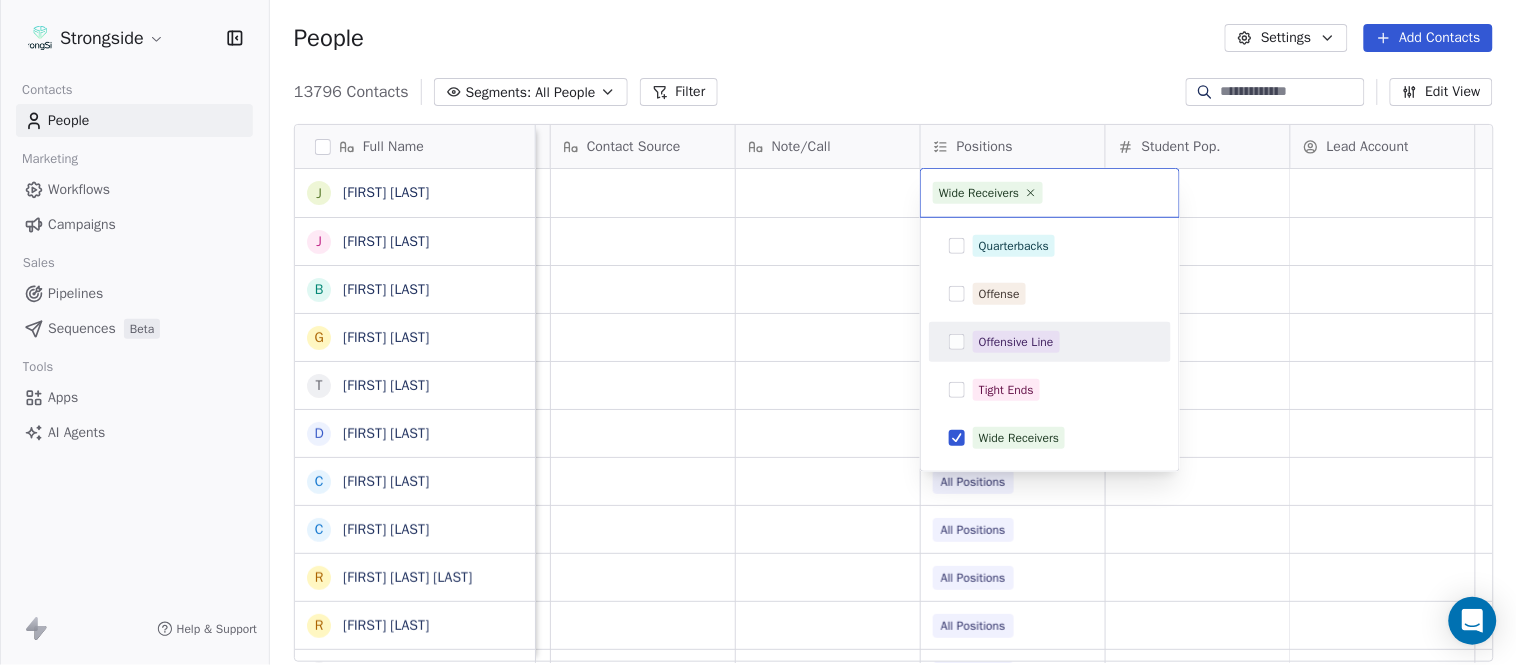 click on "Strongside Contacts People Marketing Workflows Campaigns Sales Pipelines Sequences Beta Tools Apps AI Agents Help & Support People Settings  Add Contacts 13796 Contacts Segments: All People Filter  Edit View Tag Add to Sequence Export Full Name J Joseph Czelusniak J Jim Munson B BJ Buickle G George Gaspar T Terence Sino D David Kaplan C Chris Cordova C Christopher Gregory R Rodrigo Soto Gongora R Ryan Rosa D Dawson Hebert I Ilan Flores T Tom Masella B Brendan Fahey T TJ Masella T Triston Loomis J Jourdan Townsend D Diamond Weaver M Mike Livingston M Mikal Myers B Bill Nesselt W Will Fiacchi D Dave Bucar M Matthew Barber B Bryan Mannarino J Jennifer Carron C Casey Mae Filiaci T Taylor OConnor C Conor Rafferty J Jay Geiger J Jared Ambrose Priority Emails Auto Clicked Last Activity Date BST In Open Phone Contact Source Note/Call Positions Student Pop. Lead Account   False   True Linebackers   False Defensive Line   False Special Teams Defensive Assistant   False Offense   False All Positions   False   False" at bounding box center (758, 332) 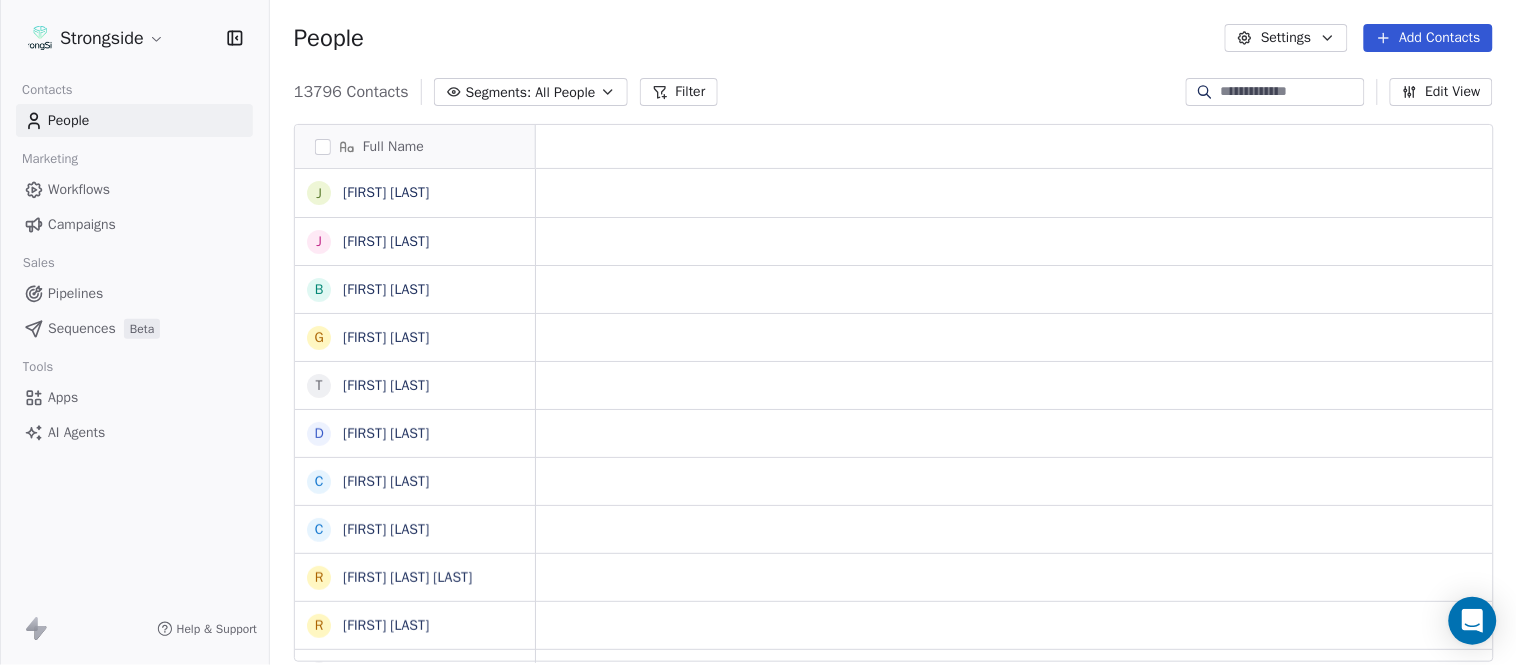 scroll, scrollTop: 0, scrollLeft: 0, axis: both 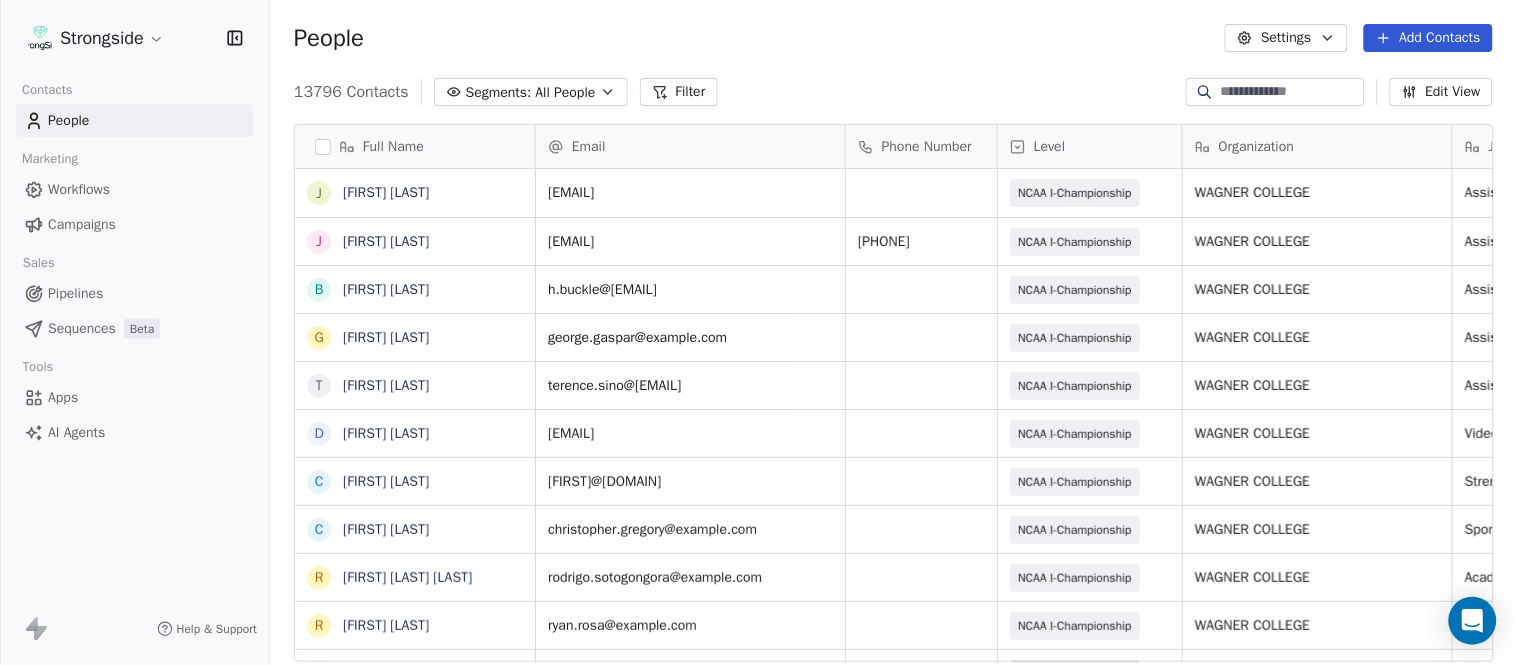 click on "Add Contacts" at bounding box center (1428, 38) 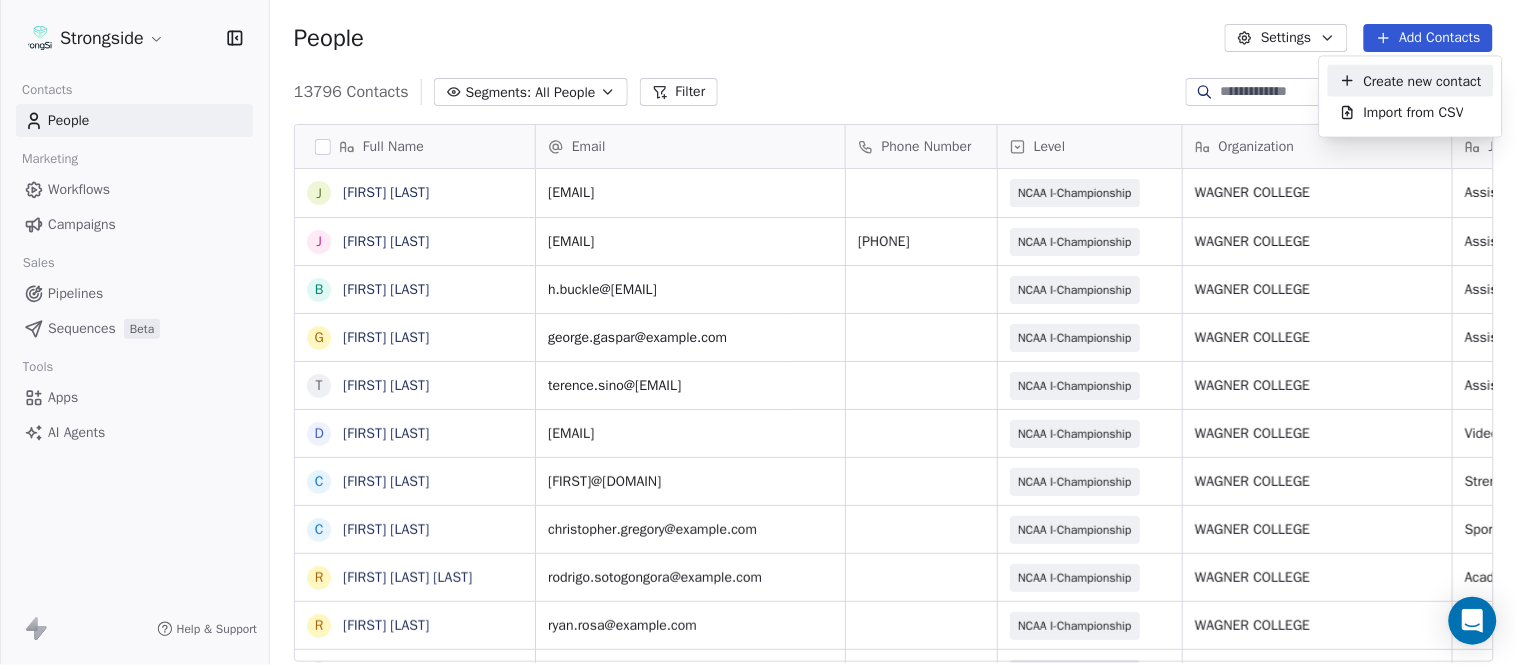 click on "Create new contact" at bounding box center (1423, 80) 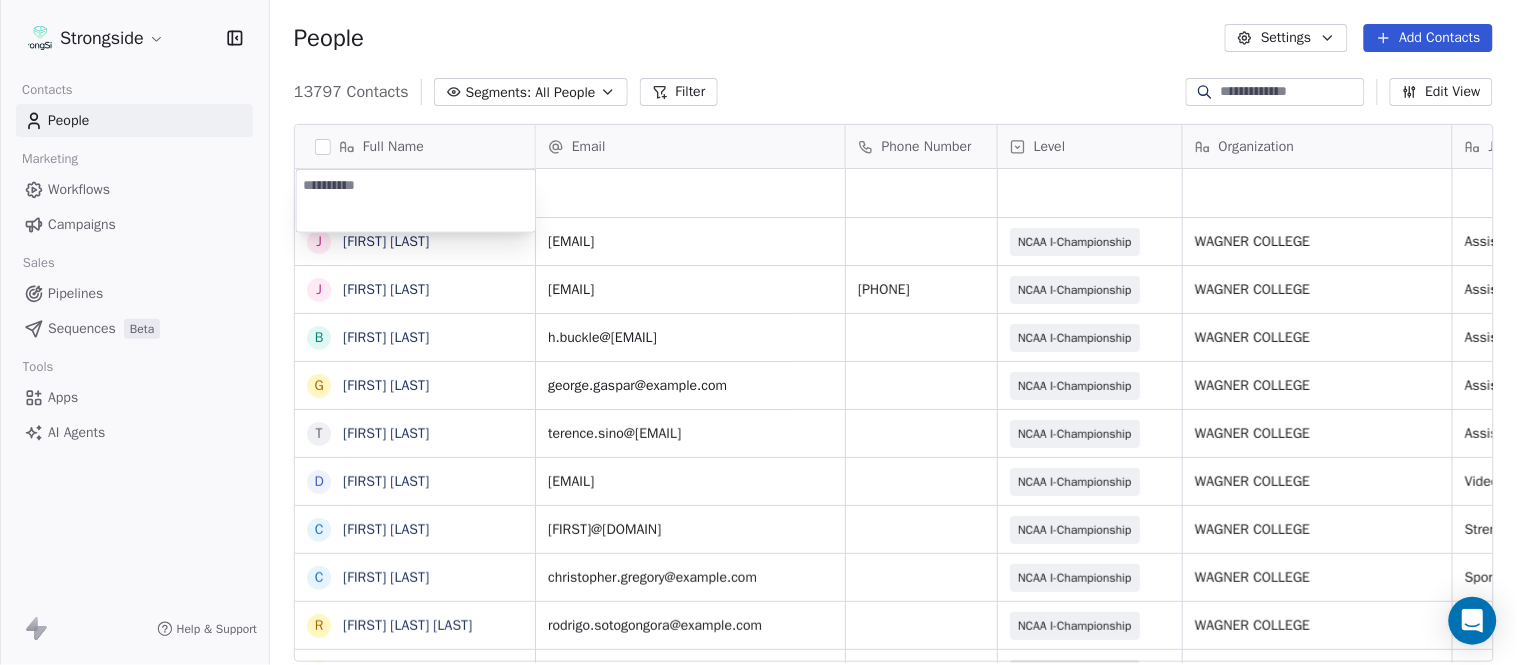 type on "**********" 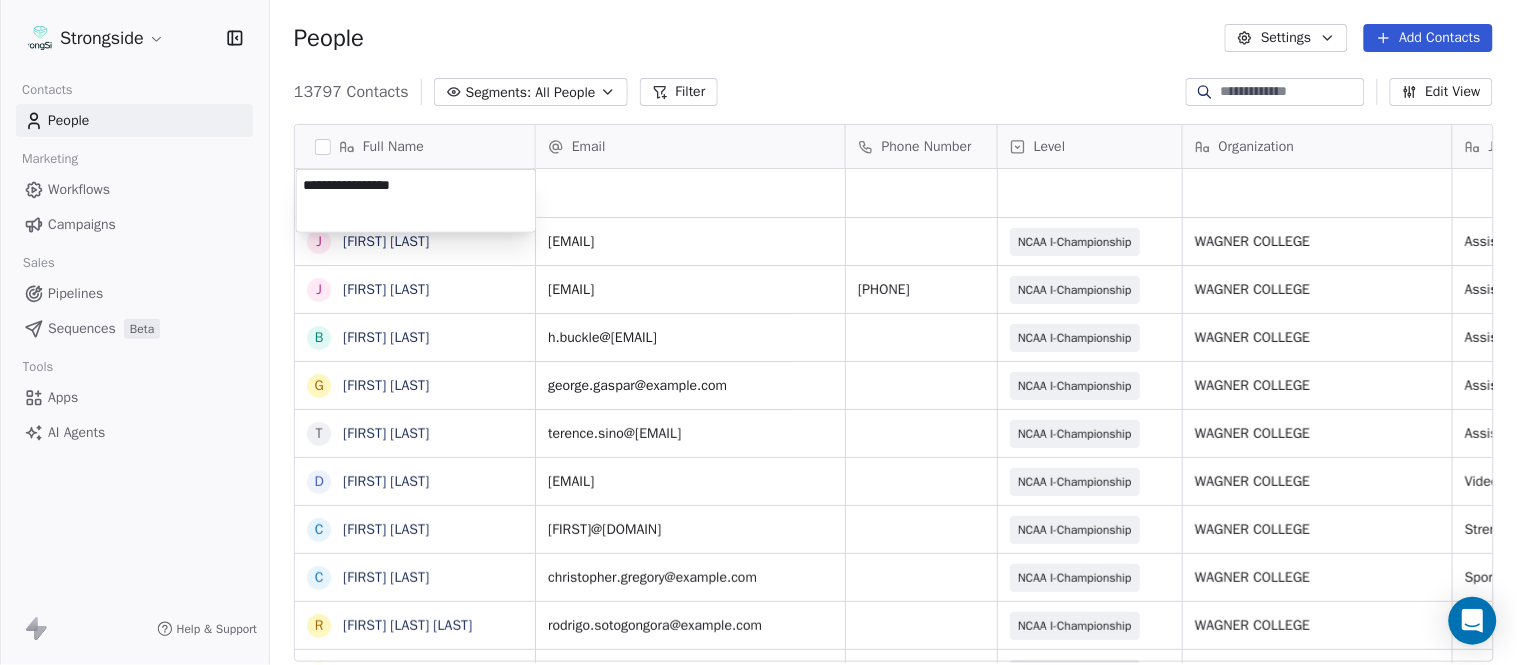 click on "Strongside Contacts People Marketing Workflows Campaigns Sales Pipelines Sequences Beta Tools Apps AI Agents Help & Support People Settings  Add Contacts 13797 Contacts Segments: All People Filter  Edit View Tag Add to Sequence Export Full Name J Joseph Czelusniak J Jim Munson B BJ Buickle G George Gaspar T Terence Sino D David Kaplan C Chris Cordova C Christopher Gregory R Rodrigo Soto Gongora R Ryan Rosa D Dawson Hebert I Ilan Flores T Tom Masella B Brendan Fahey T TJ Masella T Triston Loomis J Jourdan Townsend D Diamond Weaver M Mike Livingston M Mikal Myers B Bill Nesselt W Will Fiacchi D Dave Bucar M Matthew Barber B Bryan Mannarino J Jennifer Carron C Casey Mae Filiaci T Taylor OConnor C Conor Rafferty J Jay Geiger Email Phone Number Level Organization Job Title Tags Created Date BST Status Aug 09, 2025 01:11 AM joseph.czelusniak@wagner.edu NCAA I-Championship WAGNER COLLEGE Assistant Coach Aug 09, 2025 01:10 AM james.munson@wagner.edu 	(718) 390-3460 NCAA I-Championship WAGNER COLLEGE Assistant Coach" at bounding box center [758, 332] 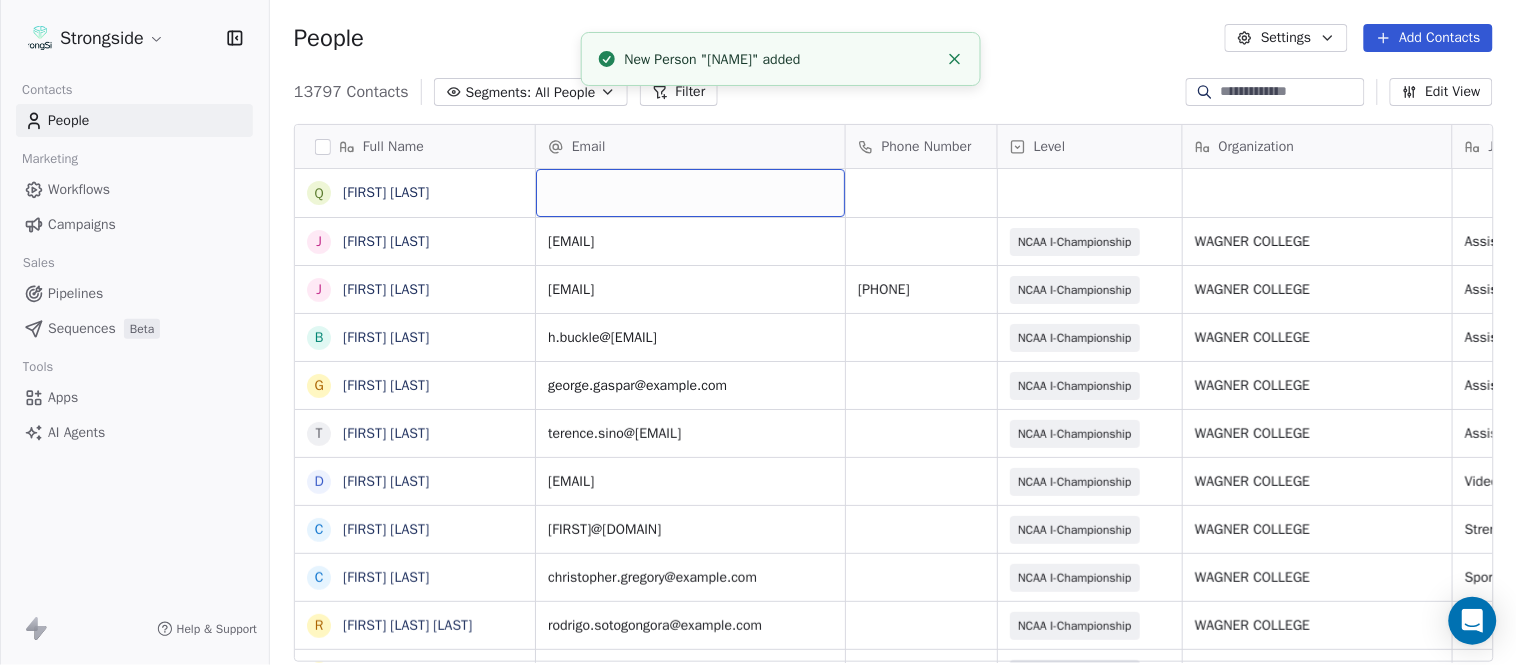 click at bounding box center [690, 193] 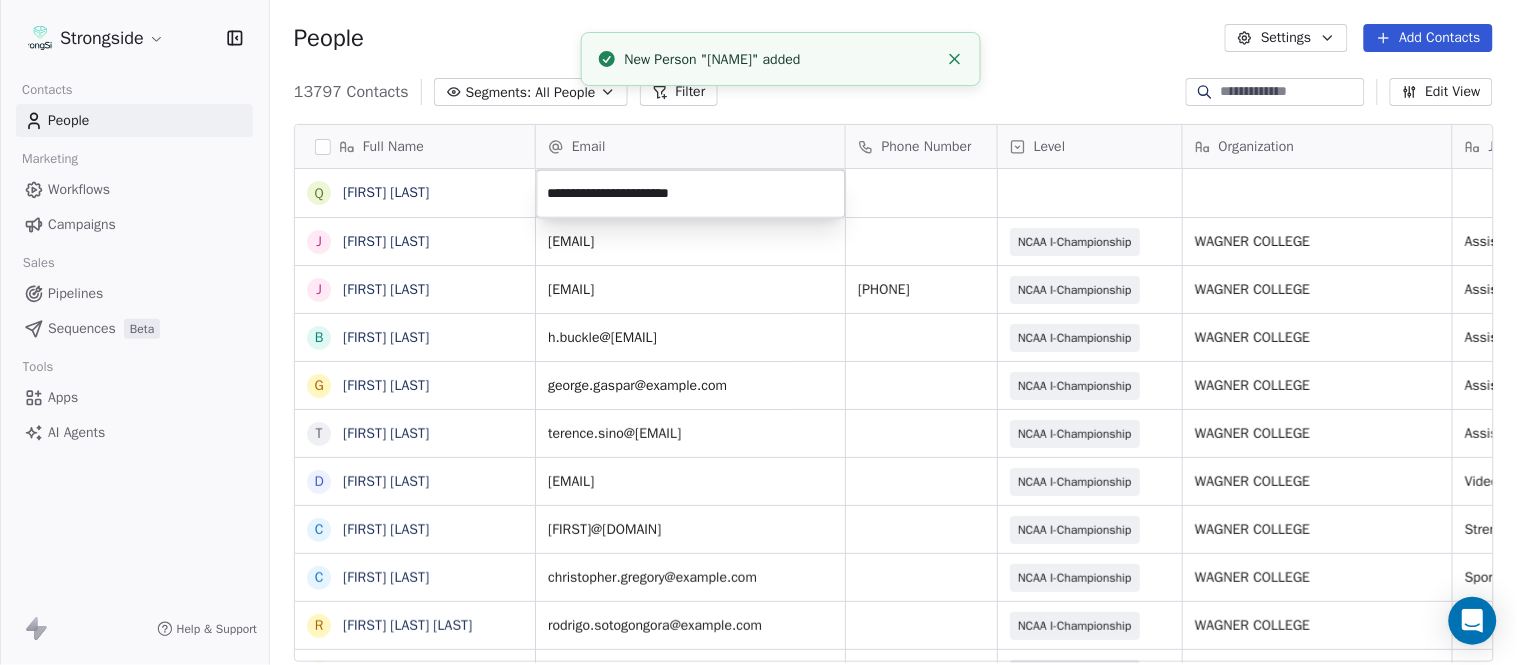 click on "Strongside Contacts People Marketing Workflows Campaigns Sales Pipelines Sequences Beta Tools Apps AI Agents Help & Support People Settings  Add Contacts 13797 Contacts Segments: All People Filter  Edit View Tag Add to Sequence Export Full Name Q Quincy Guy-Barnes J Joseph Czelusniak J Jim Munson B BJ Buickle G George Gaspar T Terence Sino D David Kaplan C Chris Cordova C Christopher Gregory R Rodrigo Soto Gongora R Ryan Rosa D Dawson Hebert I Ilan Flores T Tom Masella B Brendan Fahey T TJ Masella T Triston Loomis J Jourdan Townsend D Diamond Weaver M Mike Livingston M Mikal Myers B Bill Nesselt W Will Fiacchi D Dave Bucar M Matthew Barber B Bryan Mannarino J Jennifer Carron C Casey Mae Filiaci T Taylor OConnor C Conor Rafferty J Jay Geiger Email Phone Number Level Organization Job Title Tags Created Date BST Status Aug 09, 2025 01:11 AM joseph.czelusniak@wagner.edu NCAA I-Championship WAGNER COLLEGE Assistant Coach Aug 09, 2025 01:10 AM james.munson@wagner.edu 	(718) 390-3460 NCAA I-Championship SID SID" at bounding box center (758, 332) 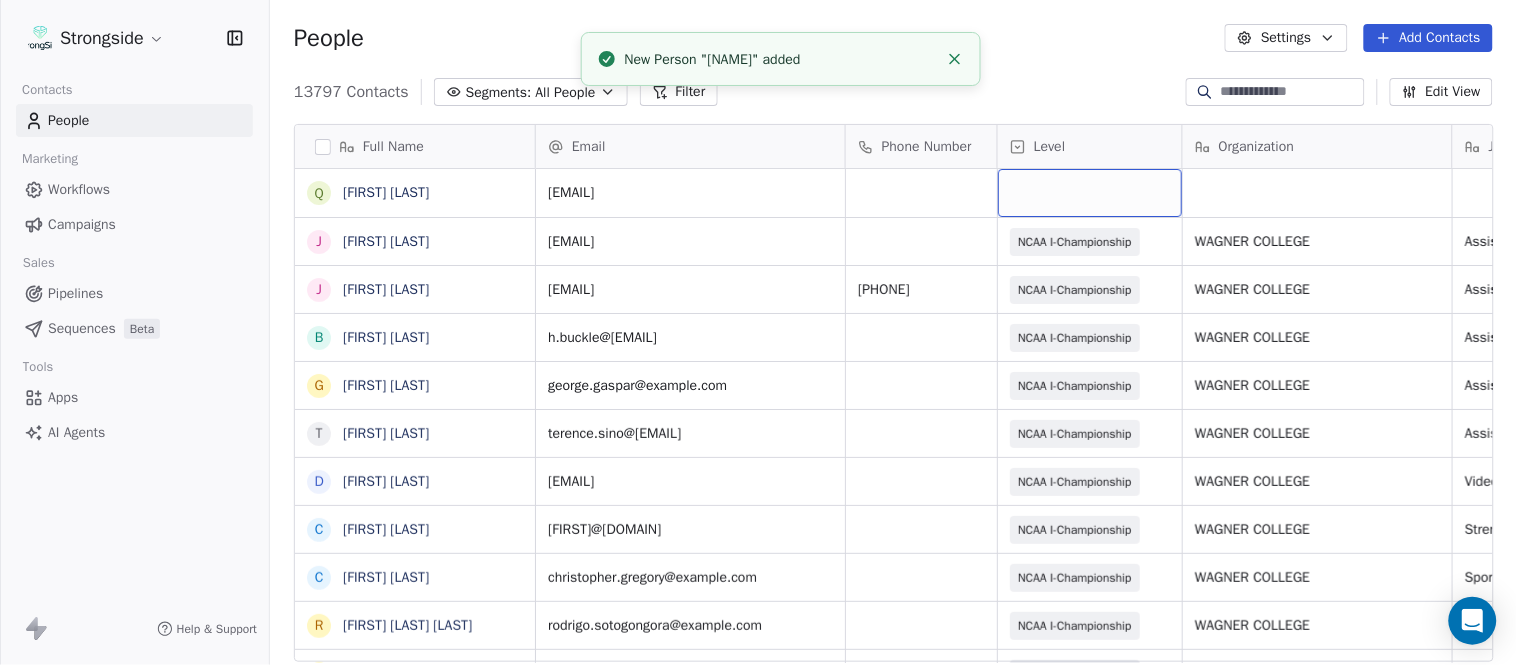 click at bounding box center (1090, 193) 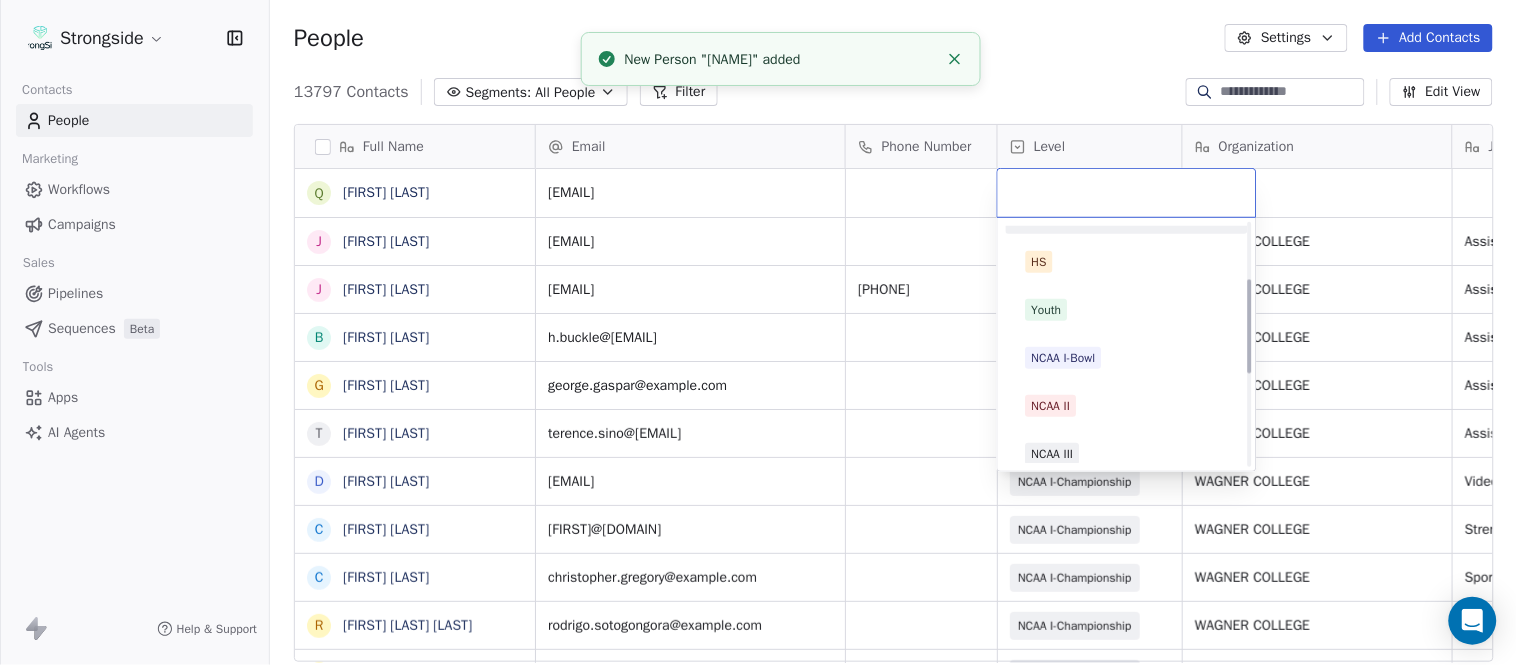 scroll, scrollTop: 378, scrollLeft: 0, axis: vertical 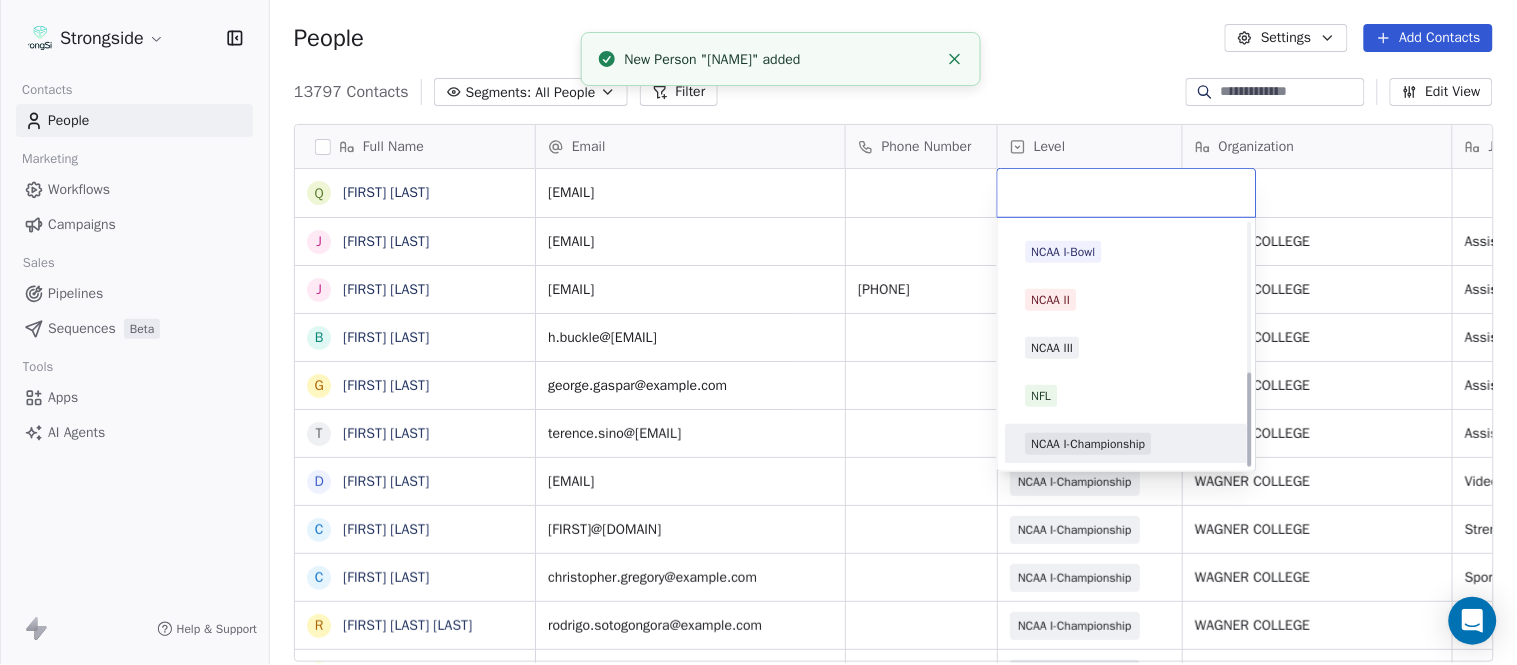 click on "NCAA I-Championship" at bounding box center (1127, 444) 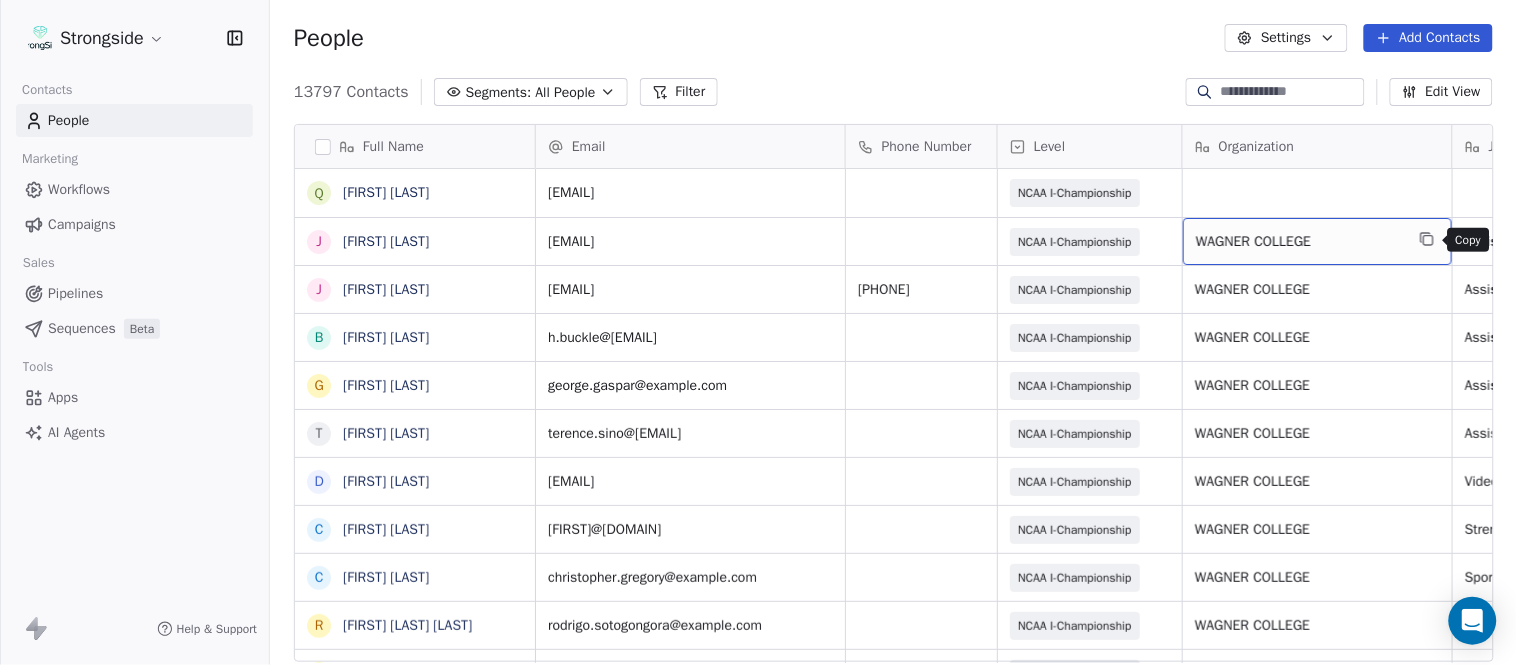 click 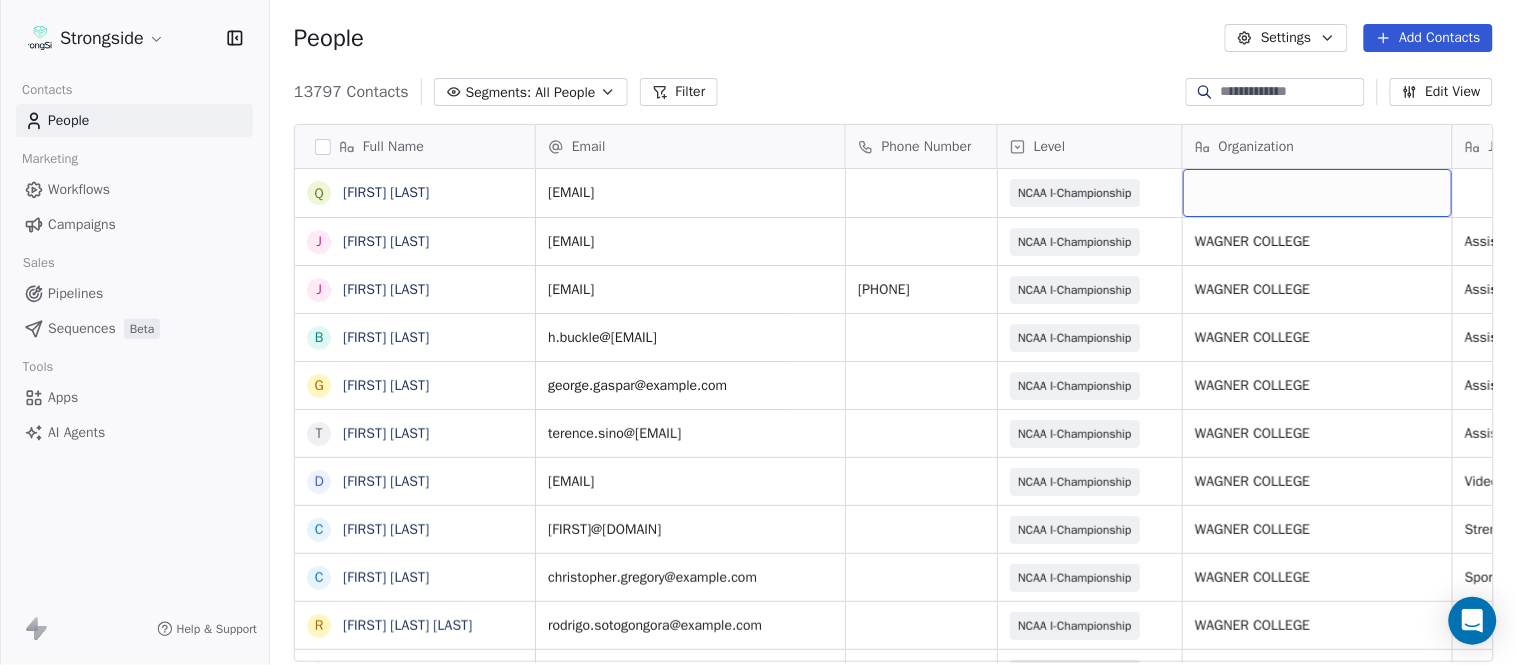 click at bounding box center [1317, 193] 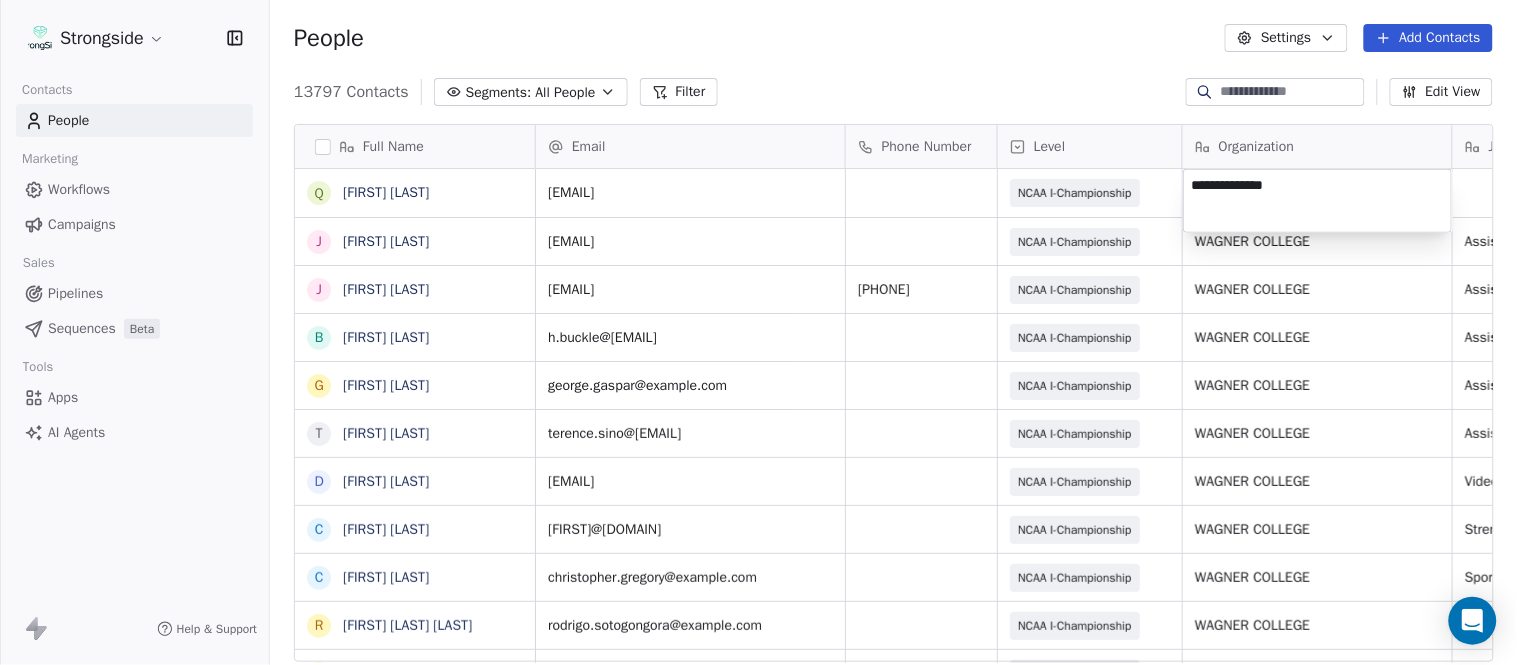click on "Strongside Contacts People Marketing Workflows Campaigns Sales Pipelines Sequences Beta Tools Apps AI Agents Help & Support People Settings  Add Contacts 13797 Contacts Segments: All People Filter  Edit View Tag Add to Sequence Export Full Name Q Quincy Guy-Barnes J Joseph Czelusniak J Jim Munson B BJ Buickle G George Gaspar T Terence Sino D David Kaplan C Chris Cordova C Christopher Gregory R Rodrigo Soto Gongora R Ryan Rosa D Dawson Hebert I Ilan Flores T Tom Masella B Brendan Fahey T TJ Masella T Triston Loomis J Jourdan Townsend D Diamond Weaver M Mike Livingston M Mikal Myers B Bill Nesselt W Will Fiacchi D Dave Bucar M Matthew Barber B Bryan Mannarino J Jennifer Carron C Casey Mae Filiaci T Taylor OConnor C Conor Rafferty J Jay Geiger Email Phone Number Level Organization Job Title Tags Created Date BST Status quincy.barnes@wagner.edu NCAA I-Championship Aug 09, 2025 01:11 AM joseph.czelusniak@wagner.edu NCAA I-Championship WAGNER COLLEGE Assistant Coach Aug 09, 2025 01:10 AM james.munson@wagner.edu" at bounding box center [758, 332] 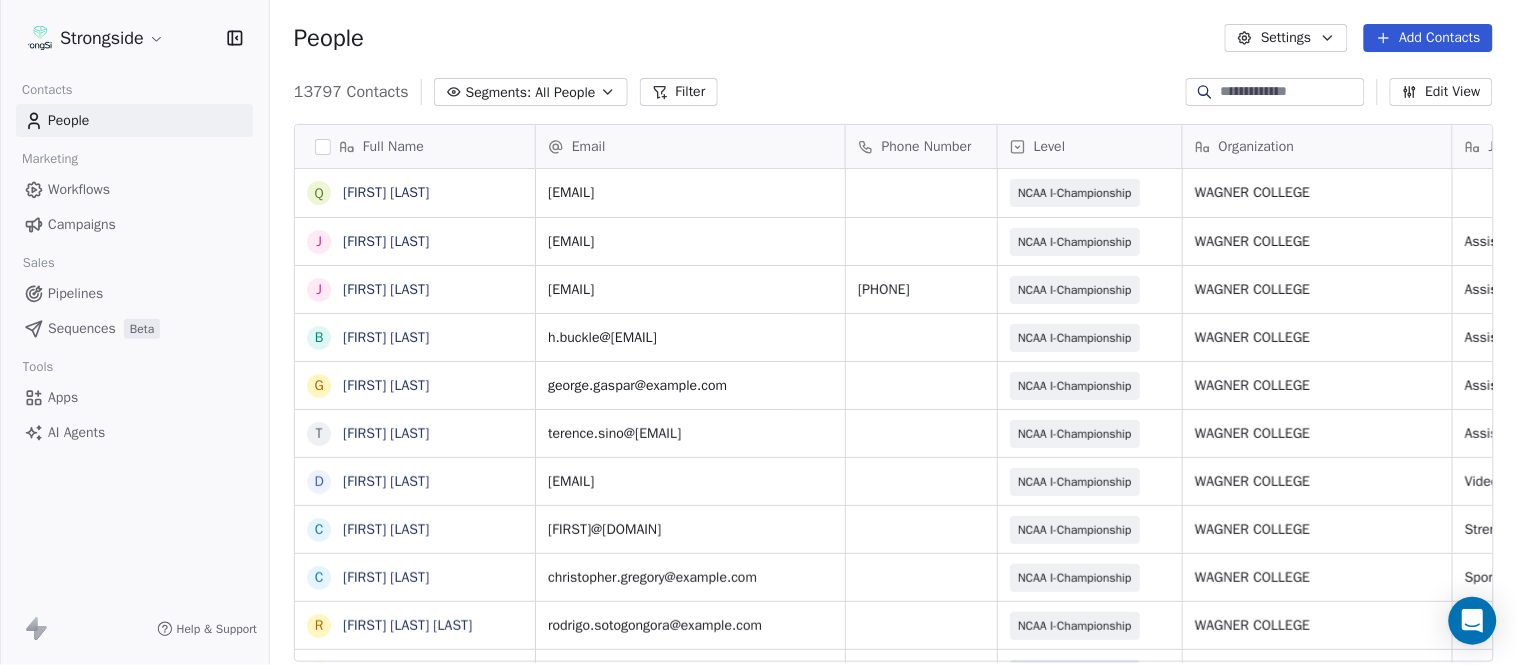 click on "Organization" at bounding box center (1317, 146) 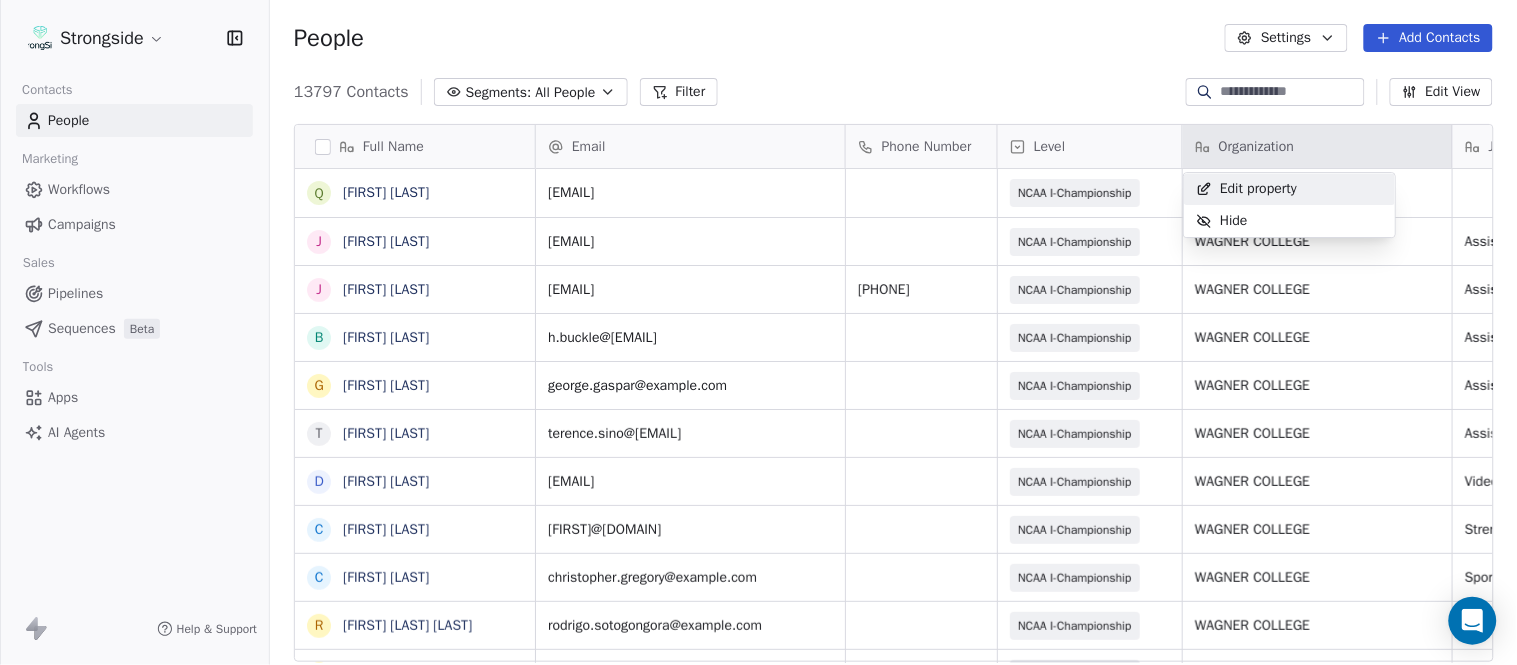 click on "Strongside Contacts People Marketing Workflows Campaigns Sales Pipelines Sequences Beta Tools Apps AI Agents Help & Support People Settings  Add Contacts 13797 Contacts Segments: All People Filter  Edit View Tag Add to Sequence Export Full Name Q Quincy Guy-Barnes J Joseph Czelusniak J Jim Munson B BJ Buickle G George Gaspar T Terence Sino D David Kaplan C Chris Cordova C Christopher Gregory R Rodrigo Soto Gongora R Ryan Rosa D Dawson Hebert I Ilan Flores T Tom Masella B Brendan Fahey T TJ Masella T Triston Loomis J Jourdan Townsend D Diamond Weaver M Mike Livingston M Mikal Myers B Bill Nesselt W Will Fiacchi D Dave Bucar M Matthew Barber B Bryan Mannarino J Jennifer Carron C Casey Mae Filiaci T Taylor OConnor C Conor Rafferty J Jay Geiger Email Phone Number Level Organization Job Title Tags Created Date BST Status quincy.barnes@wagner.edu NCAA I-Championship WAGNER COLLEGE Aug 09, 2025 01:11 AM joseph.czelusniak@wagner.edu NCAA I-Championship WAGNER COLLEGE Assistant Coach Aug 09, 2025 01:10 AM SID SID" at bounding box center [758, 332] 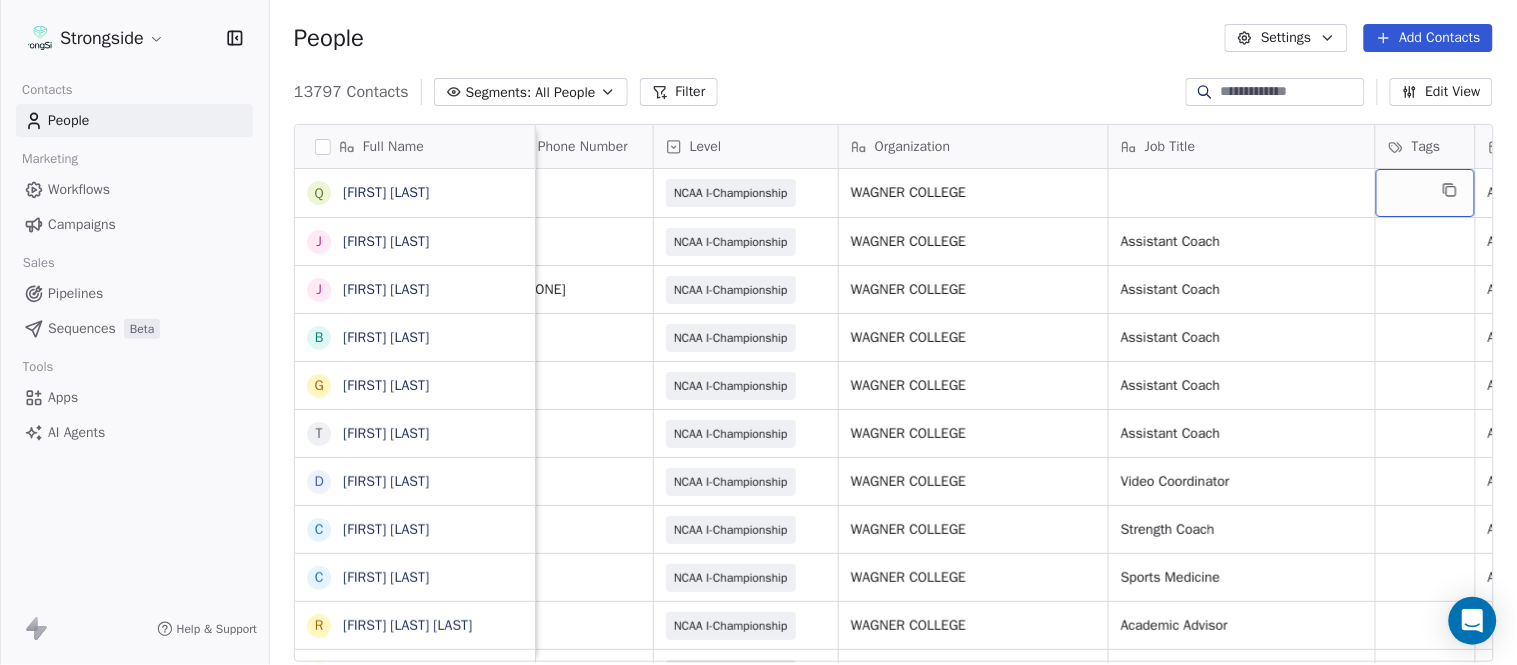 scroll, scrollTop: 0, scrollLeft: 528, axis: horizontal 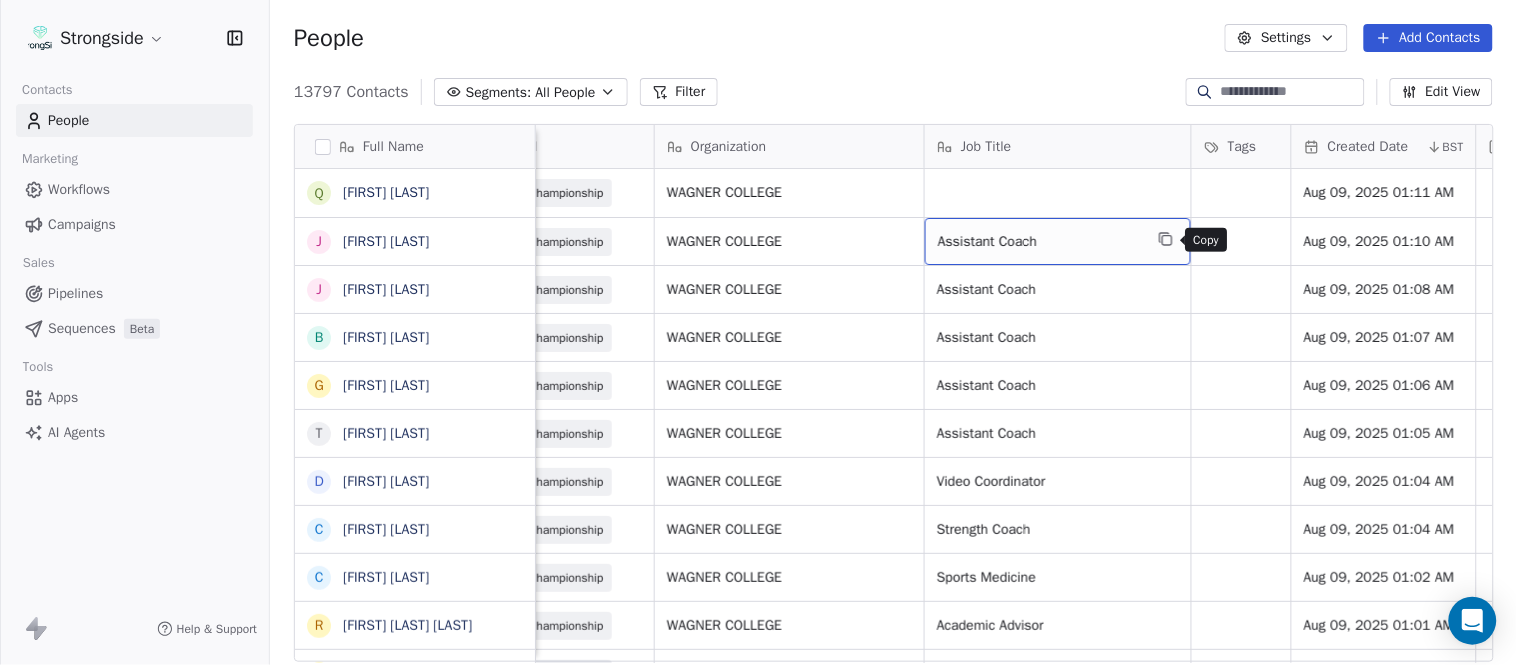 click 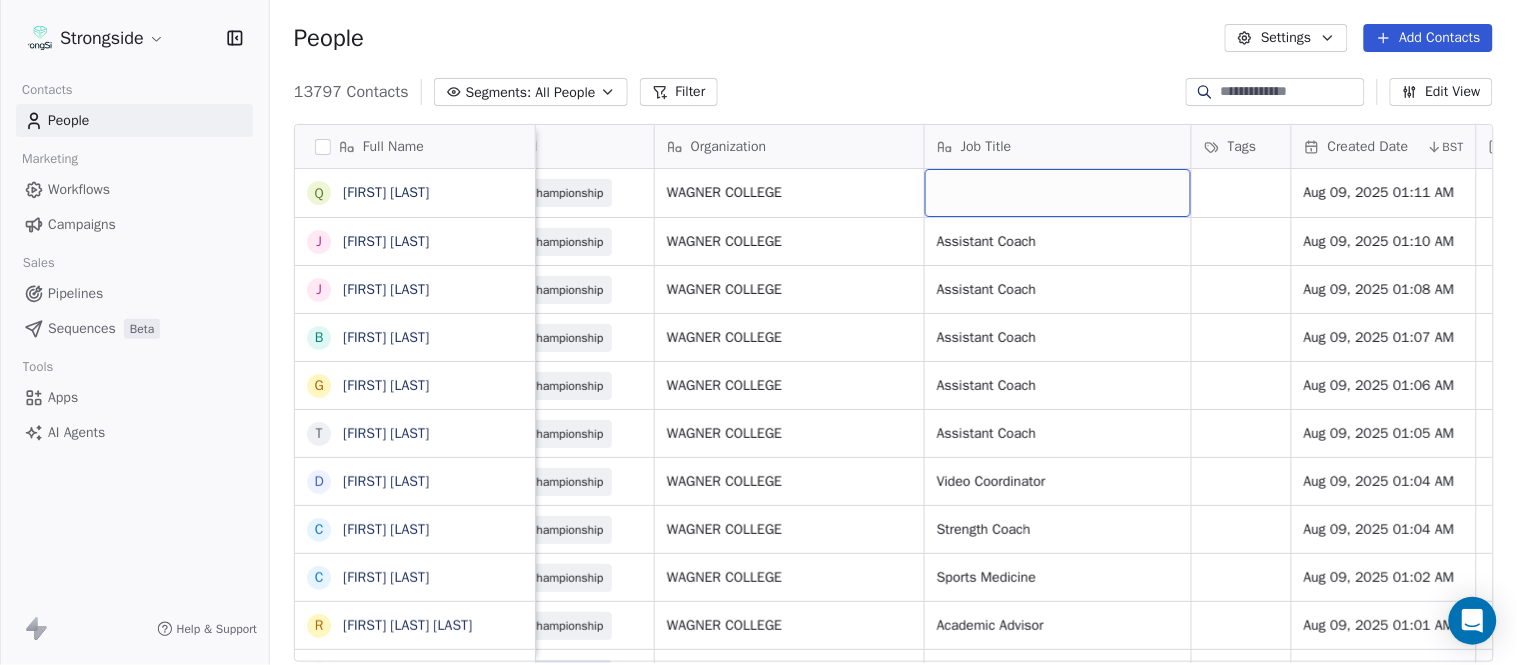 click at bounding box center (1058, 193) 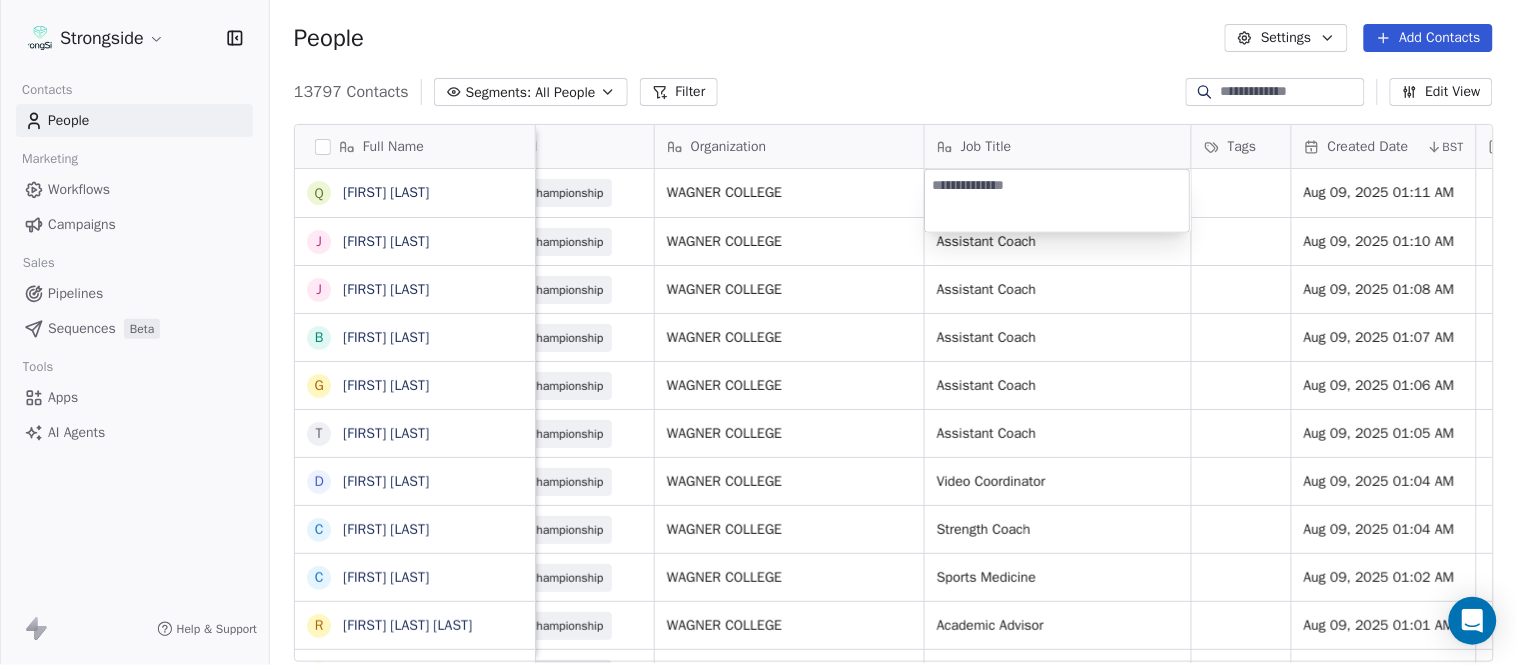 type on "**********" 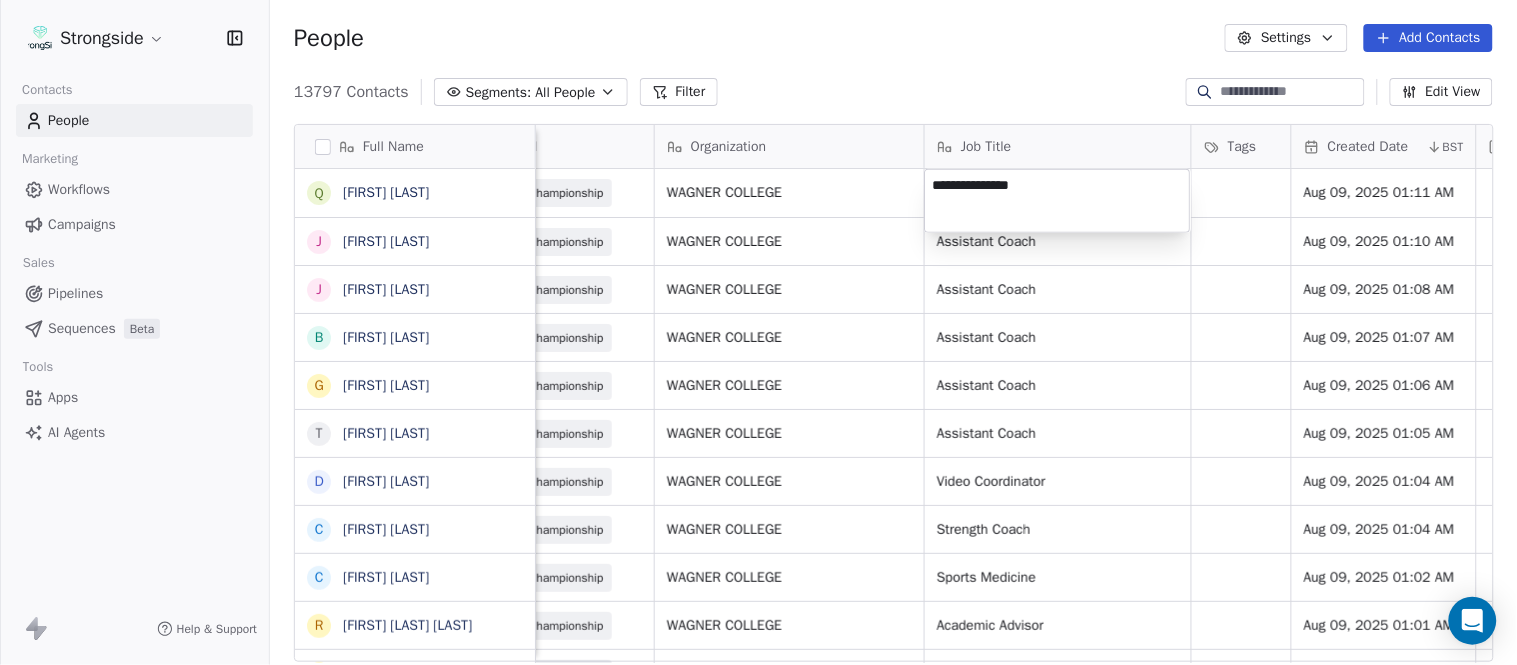 click on "Strongside Contacts People Marketing Workflows Campaigns Sales Pipelines Sequences Beta Tools Apps AI Agents Help & Support People Settings  Add Contacts 13797 Contacts Segments: All People Filter  Edit View Tag Add to Sequence Export Full Name Q Quincy Guy-Barnes J Joseph Czelusniak J Jim Munson B BJ Buickle G George Gaspar T Terence Sino D David Kaplan C Chris Cordova C Christopher Gregory R Rodrigo Soto Gongora R Ryan Rosa D Dawson Hebert I Ilan Flores T Tom Masella B Brendan Fahey T TJ Masella T Triston Loomis J Jourdan Townsend D Diamond Weaver M Mike Livingston M Mikal Myers B Bill Nesselt W Will Fiacchi D Dave Bucar M Matthew Barber B Bryan Mannarino J Jennifer Carron C Casey Mae Filiaci T Taylor OConnor C Conor Rafferty J Jay Geiger Email Phone Number Level Organization Job Title Tags Created Date BST Status Priority Emails Auto Clicked Last Activity Date BST quincy.barnes@wagner.edu NCAA I-Championship WAGNER COLLEGE Aug 09, 2025 01:11 AM joseph.czelusniak@wagner.edu NCAA I-Championship SID SID NIL" at bounding box center [758, 332] 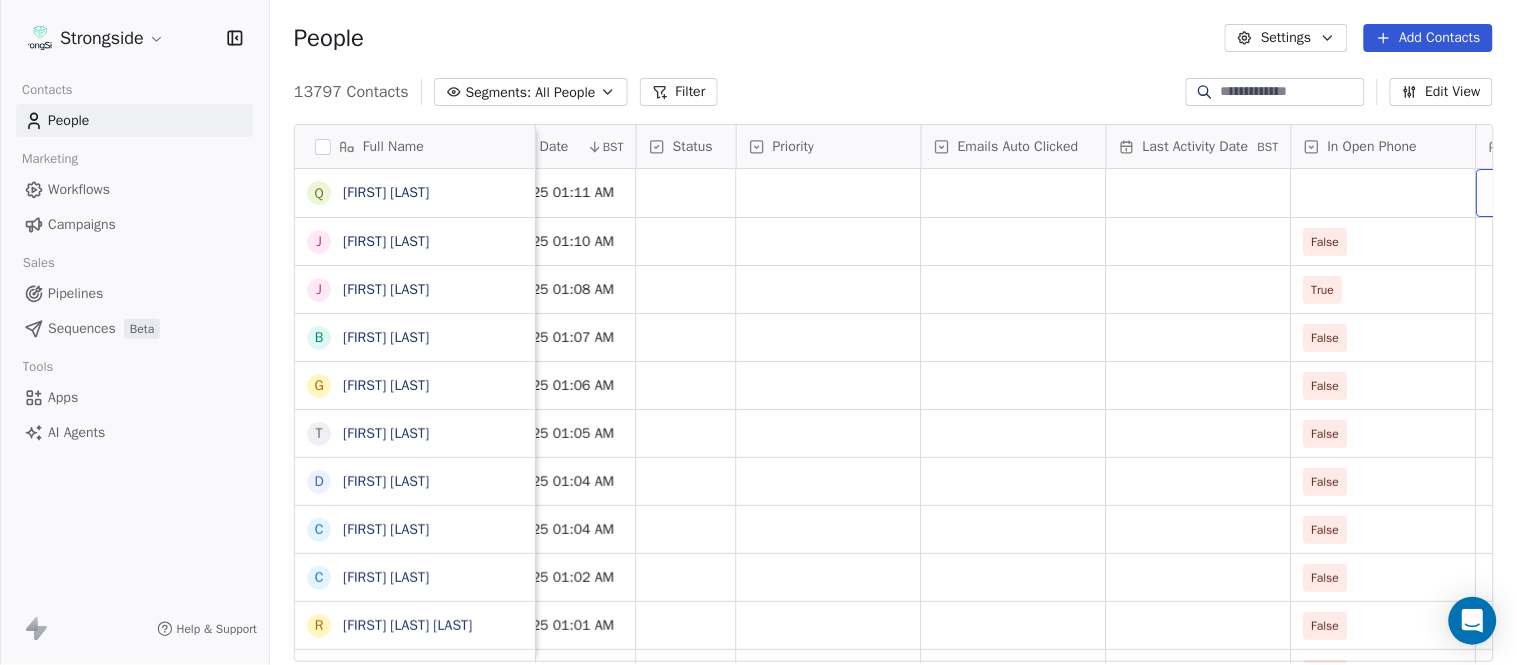 scroll, scrollTop: 0, scrollLeft: 1554, axis: horizontal 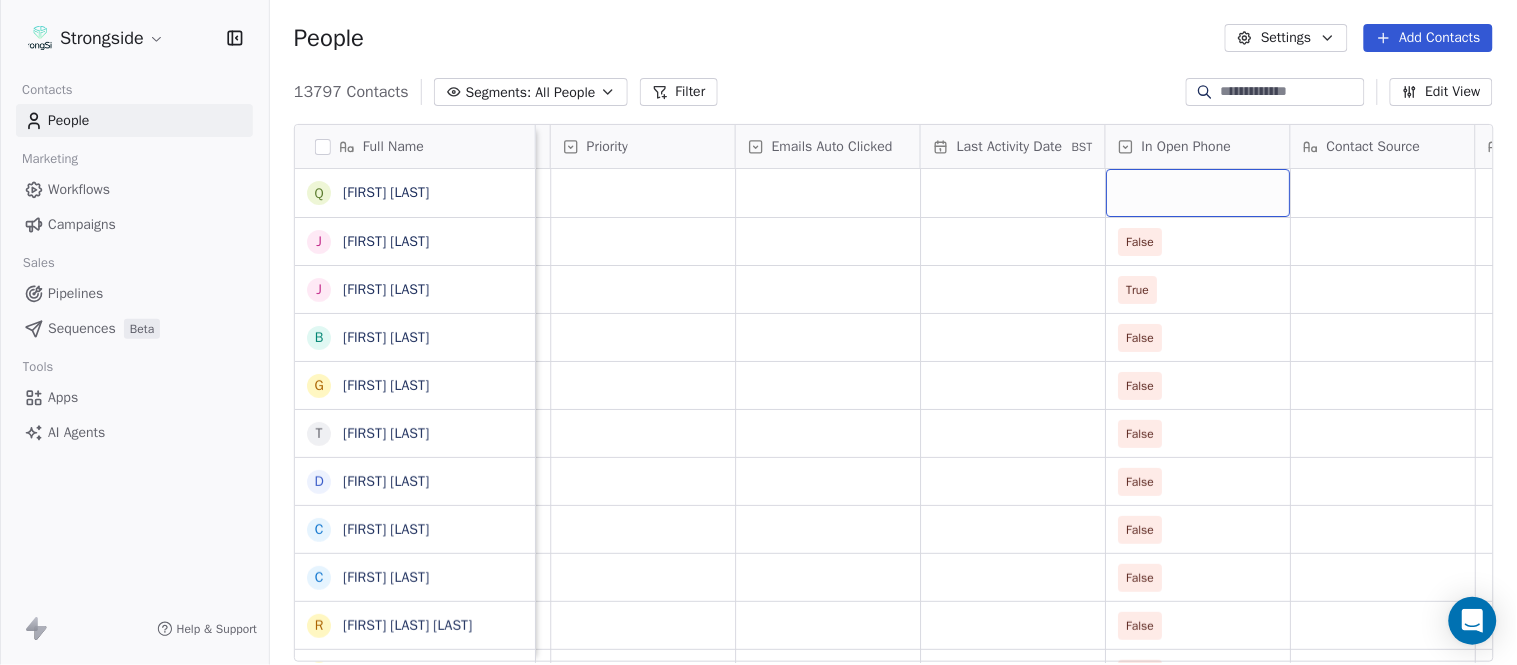 click at bounding box center (1198, 193) 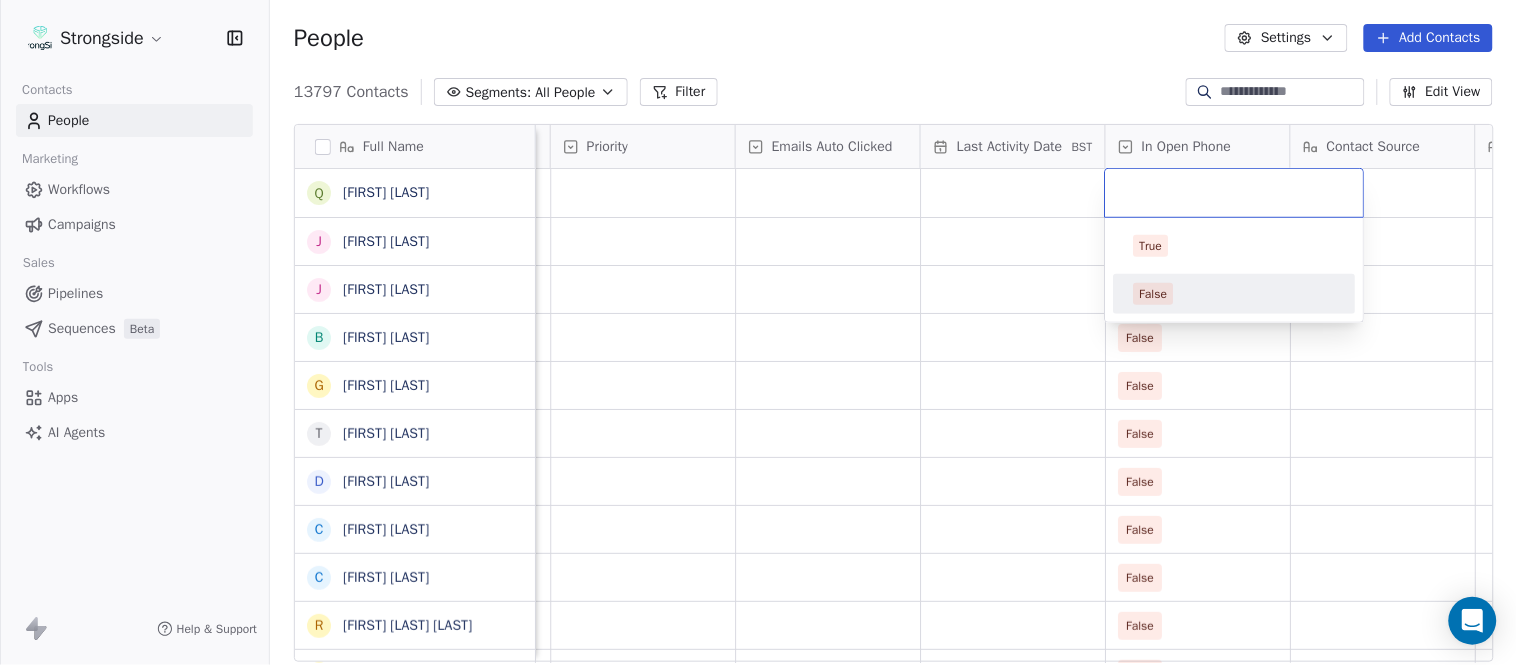 click on "False" at bounding box center (1235, 294) 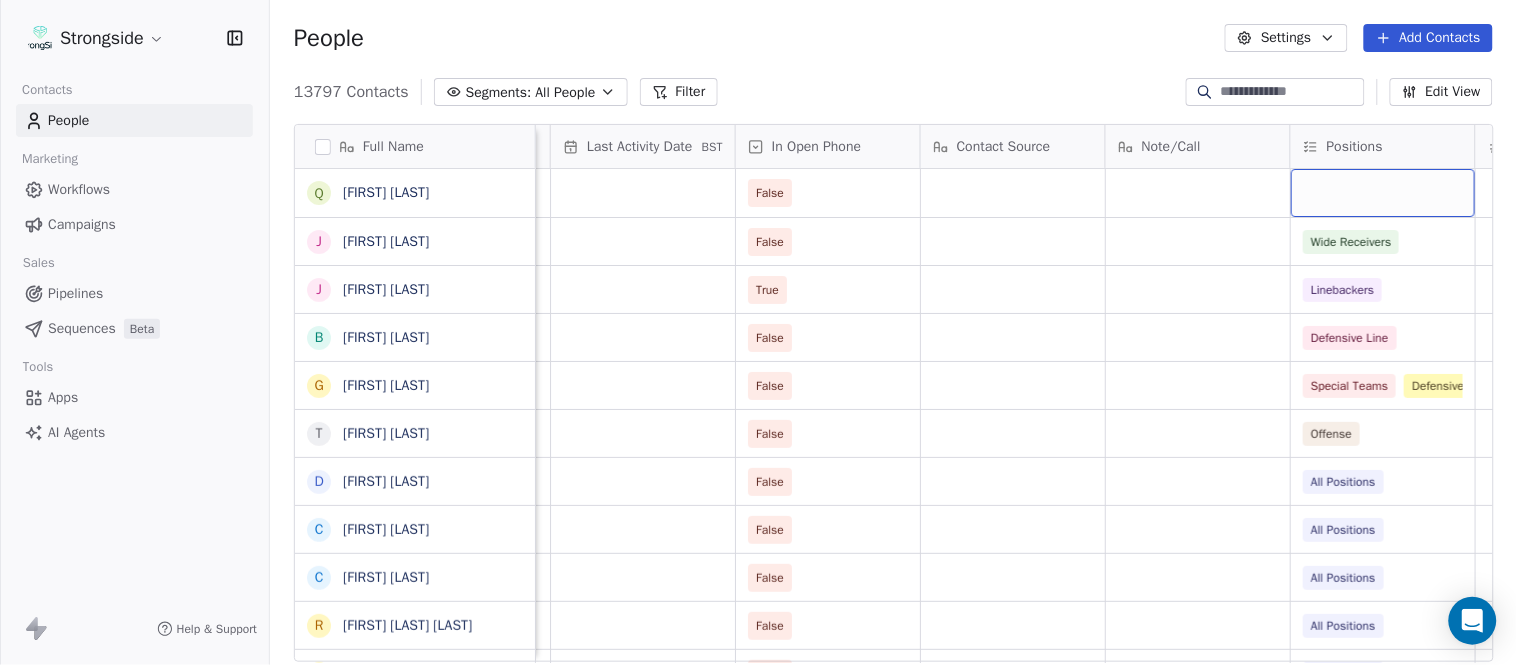 scroll, scrollTop: 0, scrollLeft: 2108, axis: horizontal 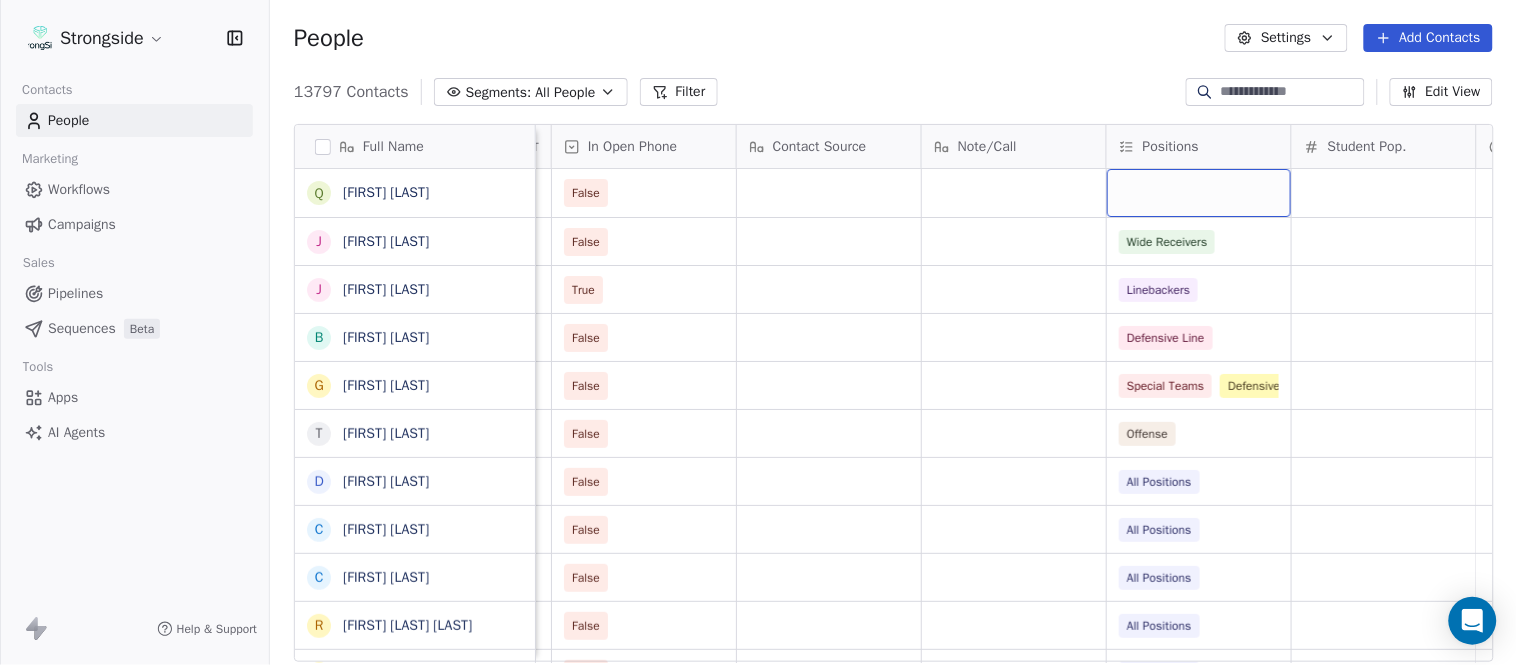 click at bounding box center [1199, 193] 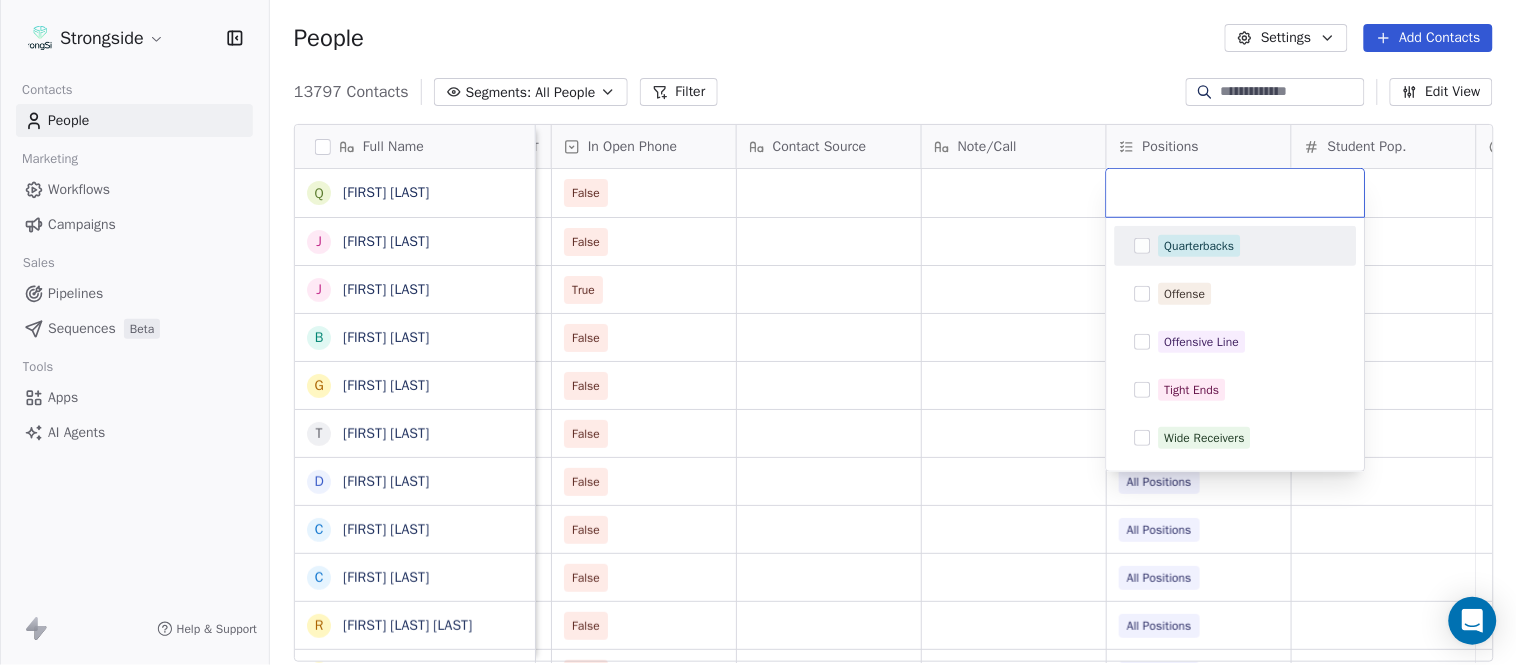 click on "Quarterbacks" at bounding box center (1200, 246) 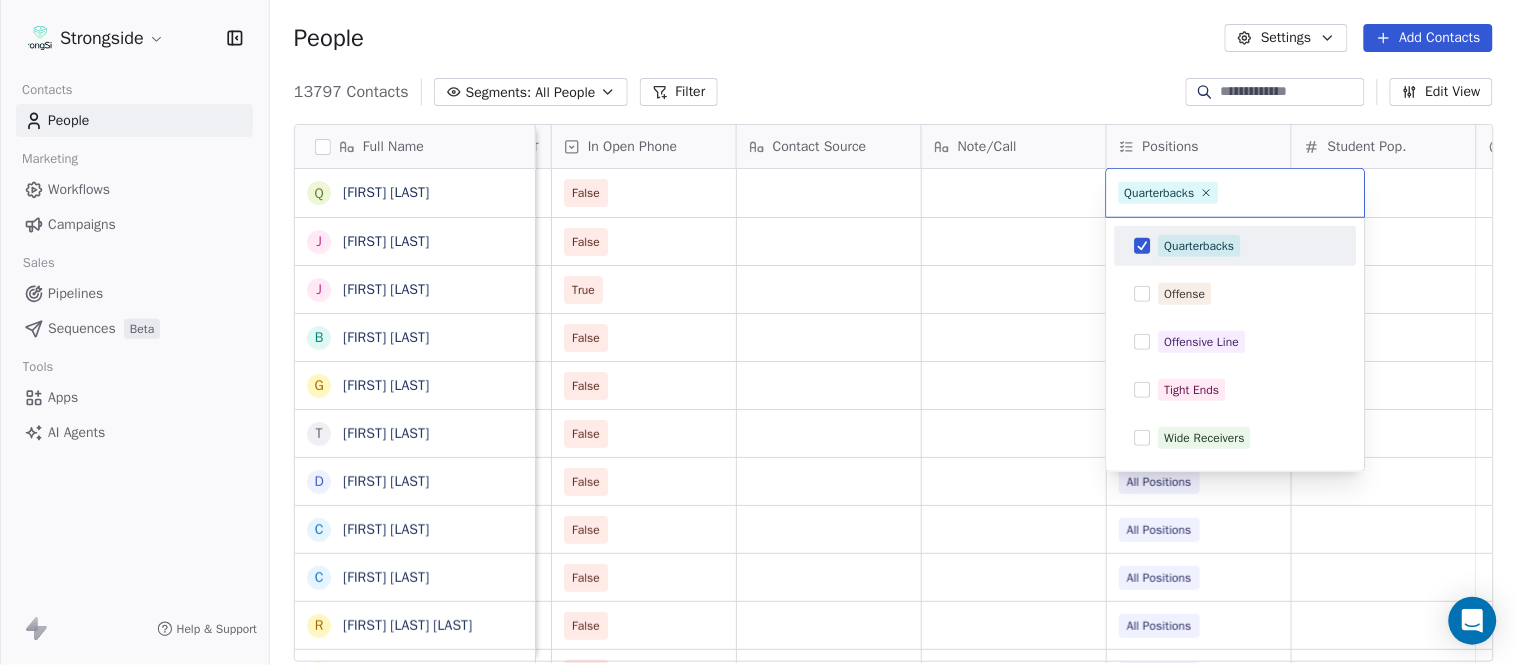 click on "Strongside Contacts People Marketing Workflows Campaigns Sales Pipelines Sequences Beta Tools Apps AI Agents Help & Support People Settings  Add Contacts 13797 Contacts Segments: All People Filter  Edit View Tag Add to Sequence Export Full Name Q Quincy Guy-Barnes J Joseph Czelusniak J Jim Munson B BJ Buickle G George Gaspar T Terence Sino D David Kaplan C Chris Cordova C Christopher Gregory R Rodrigo Soto Gongora R Ryan Rosa D Dawson Hebert I Ilan Flores T Tom Masella B Brendan Fahey T TJ Masella T Triston Loomis J Jourdan Townsend D Diamond Weaver M Mike Livingston M Mikal Myers B Bill Nesselt W Will Fiacchi D Dave Bucar M Matthew Barber B Bryan Mannarino J Jennifer Carron C Casey Mae Filiaci T Taylor OConnor C Conor Rafferty J Jay Geiger Status Priority Emails Auto Clicked Last Activity Date BST In Open Phone Contact Source Note/Call Positions Student Pop. Lead Account   False   False Wide Receivers   True Linebackers   False Defensive Line   False Special Teams Defensive Assistant   False Offense" at bounding box center (758, 332) 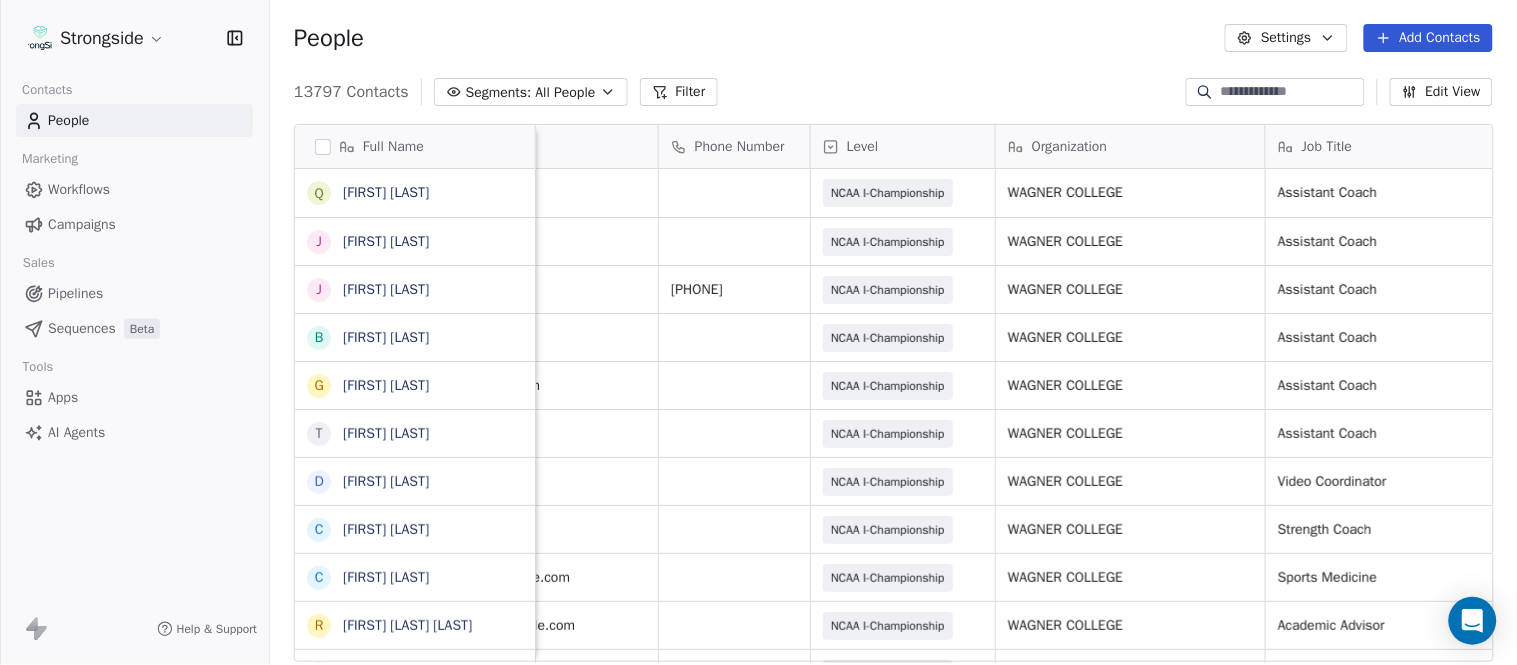 scroll, scrollTop: 0, scrollLeft: 0, axis: both 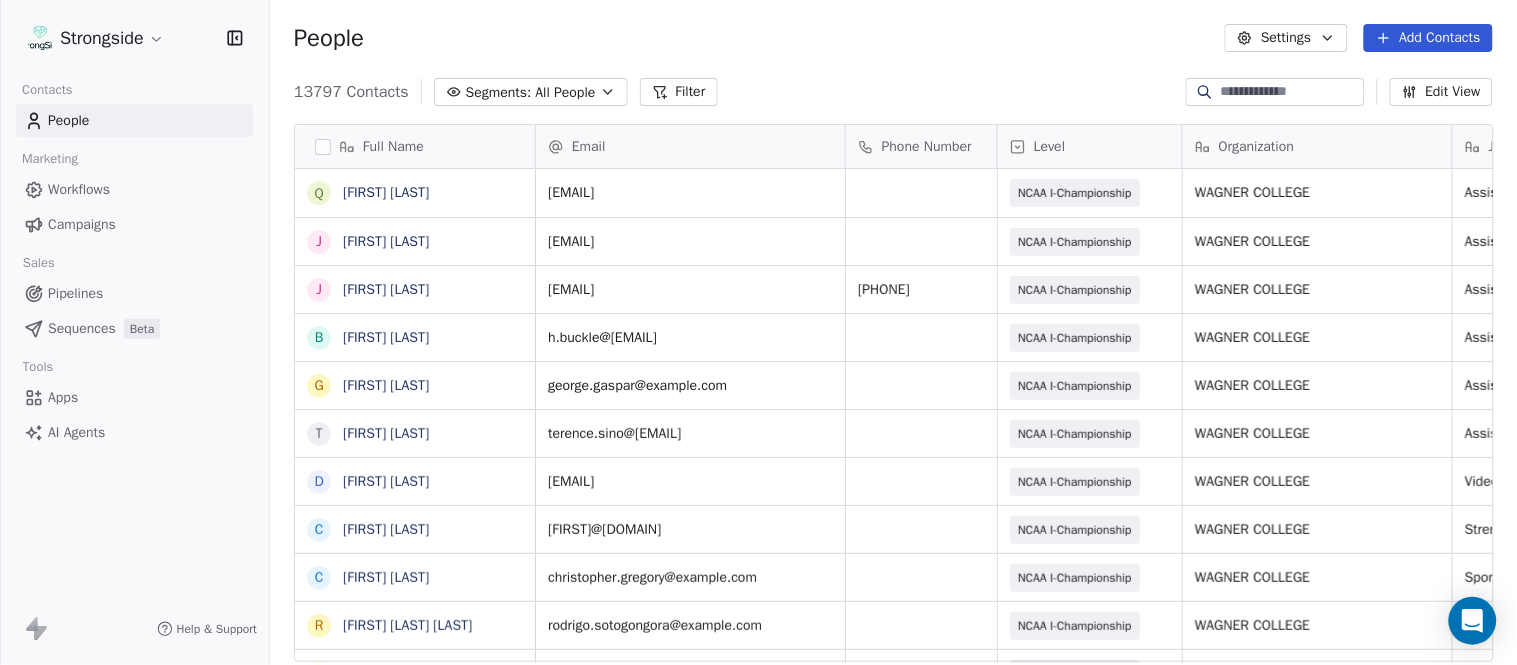 click on "Add Contacts" at bounding box center (1428, 38) 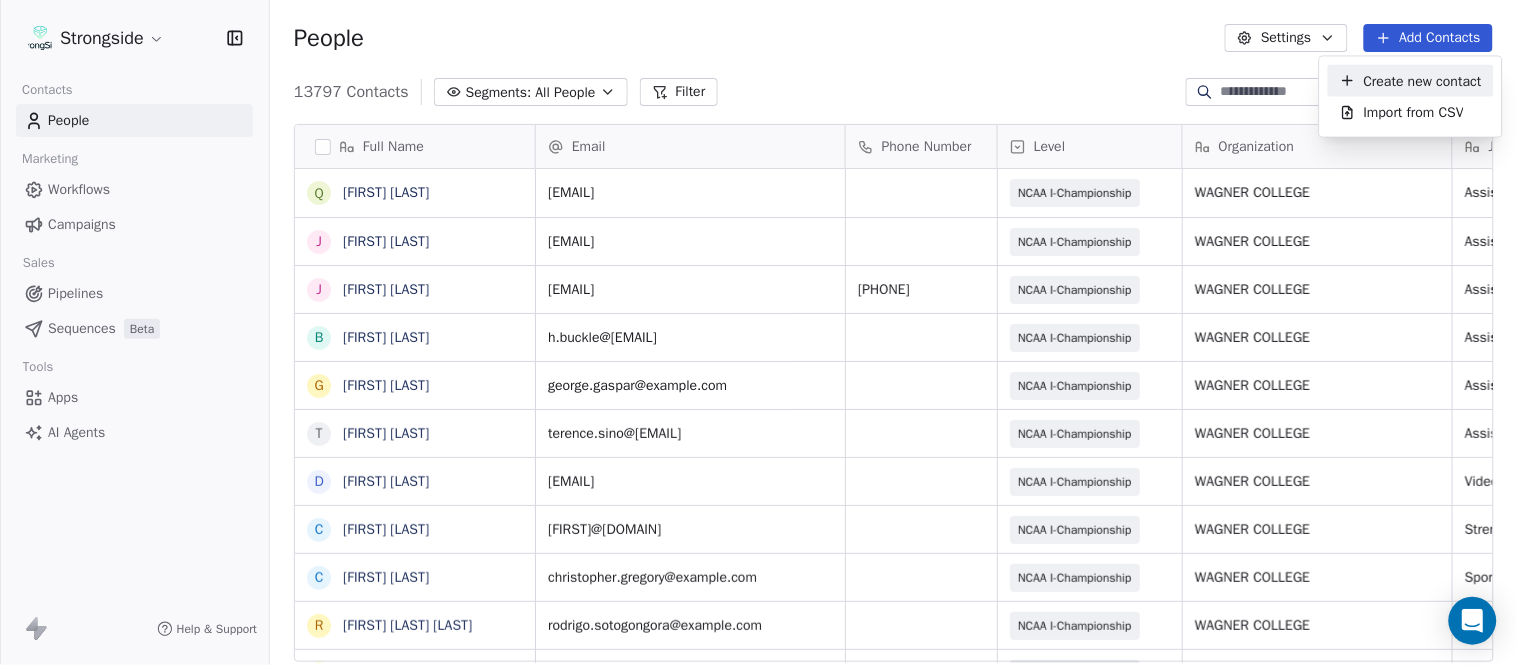 click on "Create new contact" at bounding box center [1423, 80] 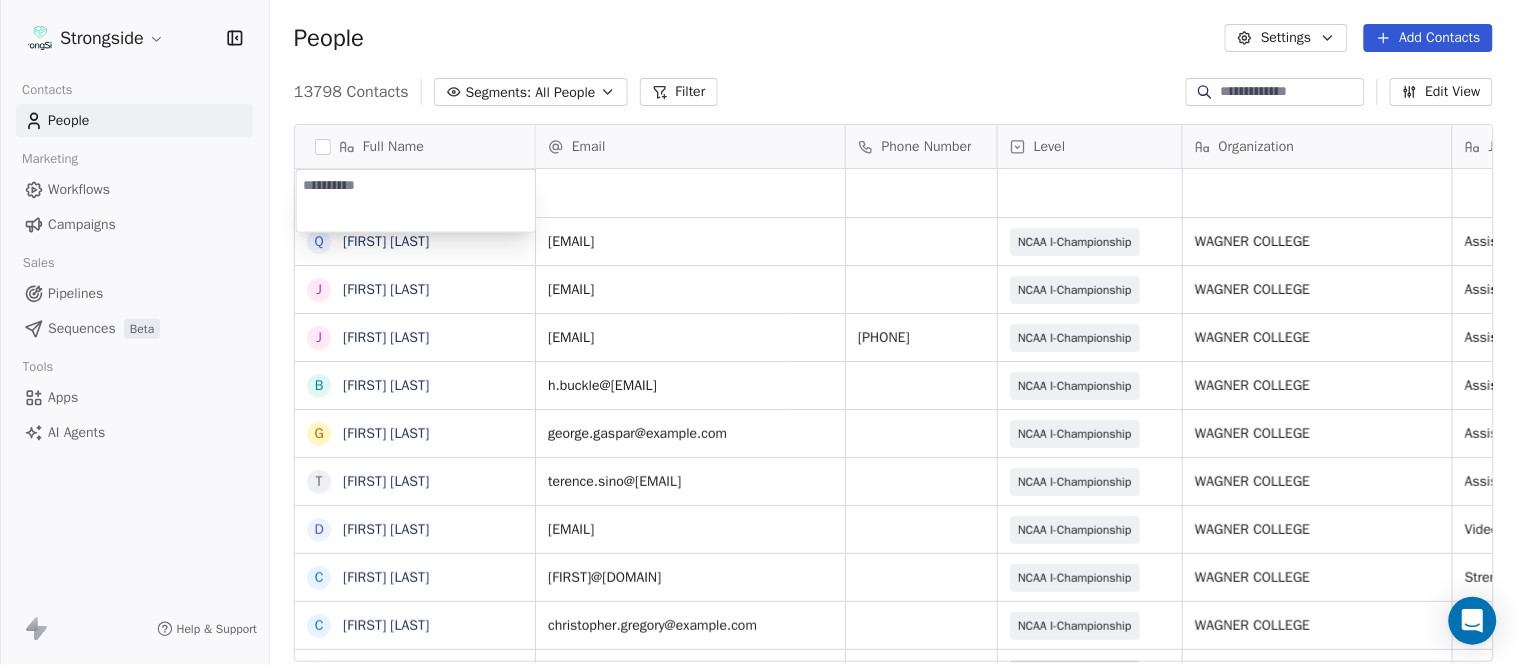 type on "**********" 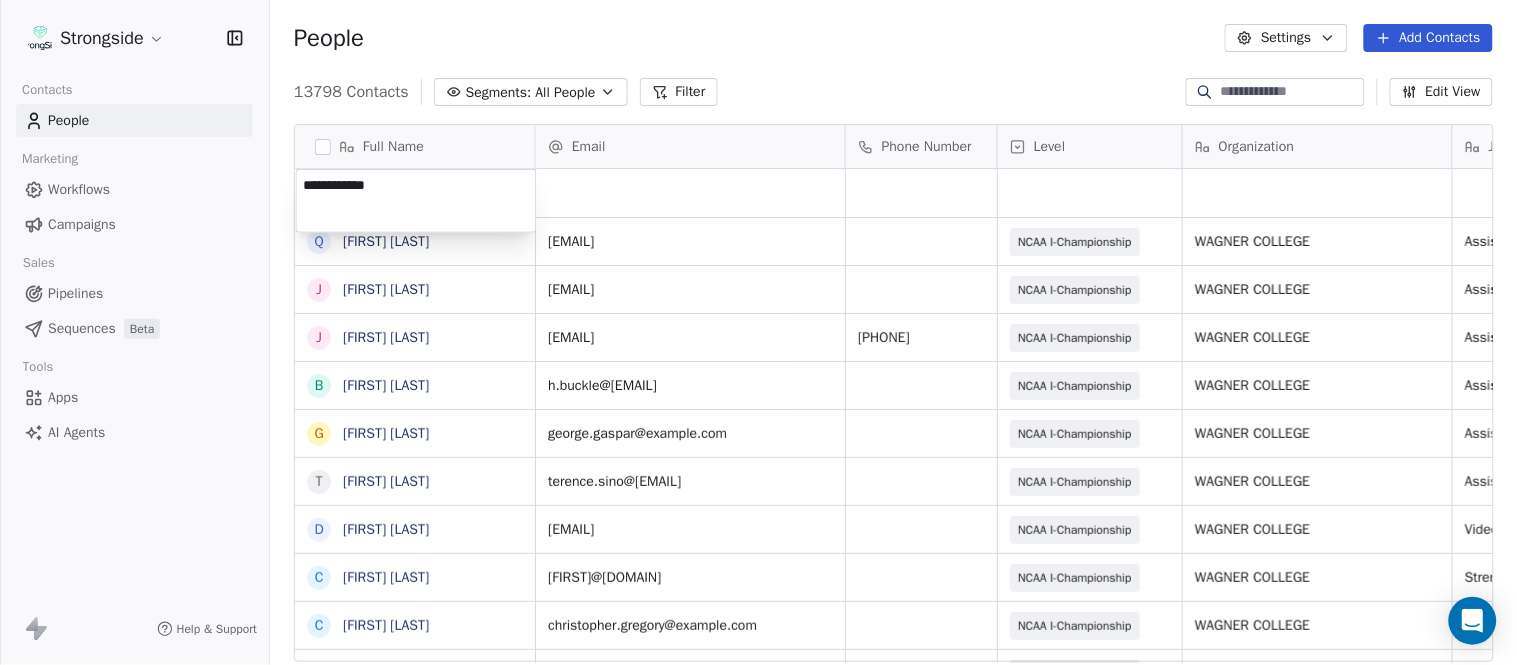 click on "Strongside Contacts People Marketing Workflows Campaigns Sales Pipelines Sequences Beta Tools Apps AI Agents Help & Support People Settings  Add Contacts 13798 Contacts Segments: All People Filter  Edit View Tag Add to Sequence Export Full Name Q Quincy Guy-Barnes J Joseph Czelusniak J Jim Munson B BJ Buickle G George Gaspar T Terence Sino D David Kaplan C Chris Cordova C Christopher Gregory R Rodrigo Soto Gongora R Ryan Rosa D Dawson Hebert I Ilan Flores T Tom Masella B Brendan Fahey T TJ Masella T Triston Loomis J Jourdan Townsend D Diamond Weaver M Mike Livingston M Mikal Myers B Bill Nesselt W Will Fiacchi D Dave Bucar M Matthew Barber B Bryan Mannarino J Jennifer Carron C Casey Mae Filiaci T Taylor OConnor C Conor Rafferty Email Phone Number Level Organization Job Title Tags Created Date BST Status Aug 09, 2025 01:11 AM quincy.barnes@wagner.edu NCAA I-Championship WAGNER COLLEGE Assistant Coach Aug 09, 2025 01:11 AM joseph.czelusniak@wagner.edu NCAA I-Championship WAGNER COLLEGE Assistant Coach SID SID" at bounding box center (758, 332) 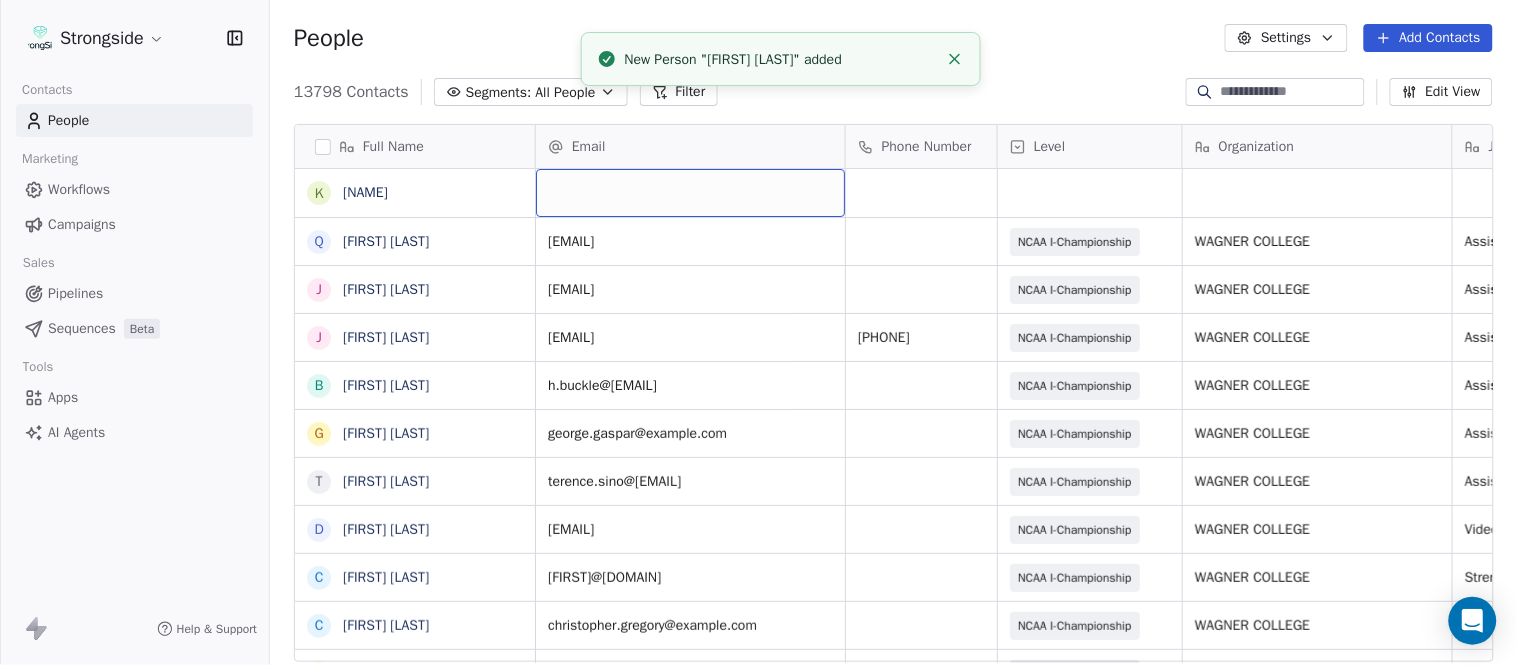 click at bounding box center (690, 193) 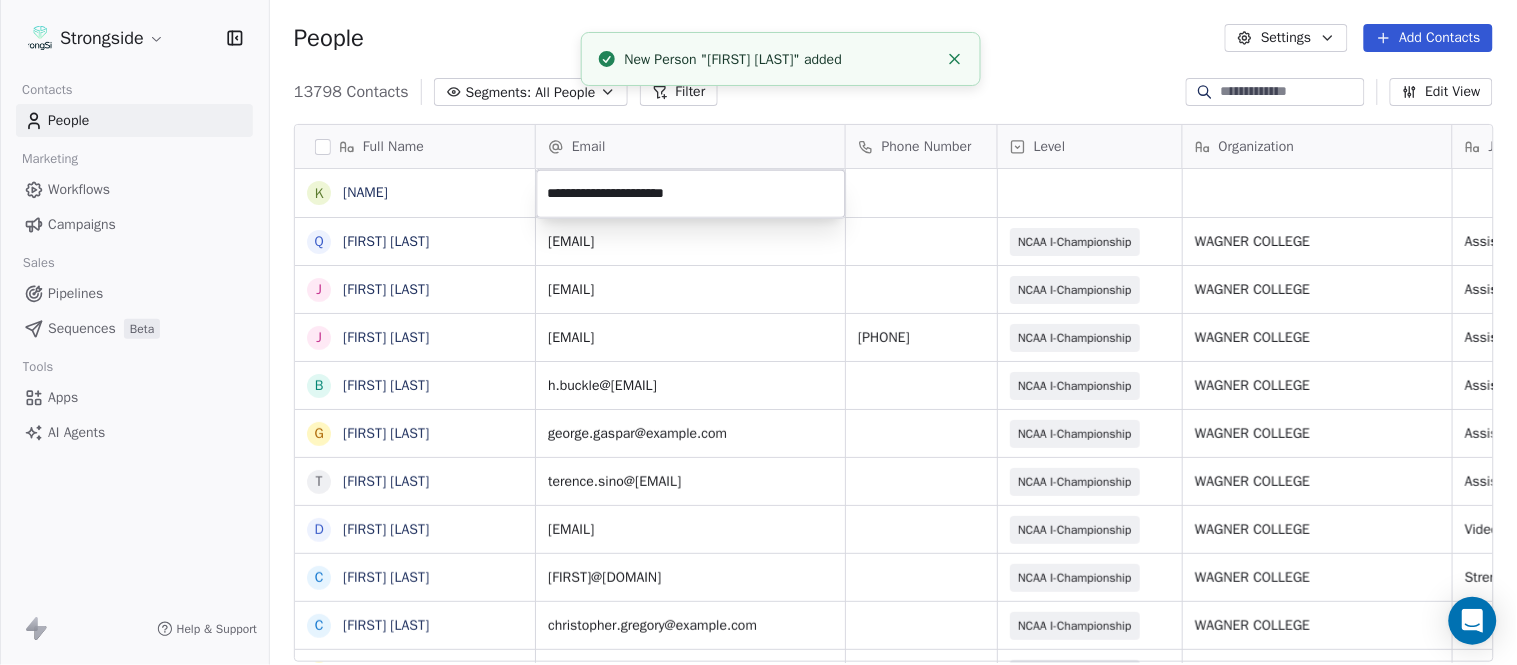 click on "Strongside Contacts People Marketing Workflows Campaigns Sales Pipelines Sequences Beta Tools Apps AI Agents Help & Support People Settings  Add Contacts 13798 Contacts Segments: All People Filter  Edit View Tag Add to Sequence Export Full Name K Kevin Singer Q Quincy Guy-Barnes J Joseph Czelusniak J Jim Munson B BJ Buickle G George Gaspar T Terence Sino D David Kaplan C Chris Cordova C Christopher Gregory R Rodrigo Soto Gongora R Ryan Rosa D Dawson Hebert I Ilan Flores T Tom Masella B Brendan Fahey T TJ Masella T Triston Loomis J Jourdan Townsend D Diamond Weaver M Mike Livingston M Mikal Myers B Bill Nesselt W Will Fiacchi D Dave Bucar M Matthew Barber B Bryan Mannarino J Jennifer Carron C Casey Mae Filiaci T Taylor OConnor C Conor Rafferty Email Phone Number Level Organization Job Title Tags Created Date BST Status Aug 09, 2025 01:11 AM quincy.barnes@wagner.edu NCAA I-Championship WAGNER COLLEGE Assistant Coach Aug 09, 2025 01:11 AM joseph.czelusniak@wagner.edu NCAA I-Championship WAGNER COLLEGE SID SID" at bounding box center (758, 332) 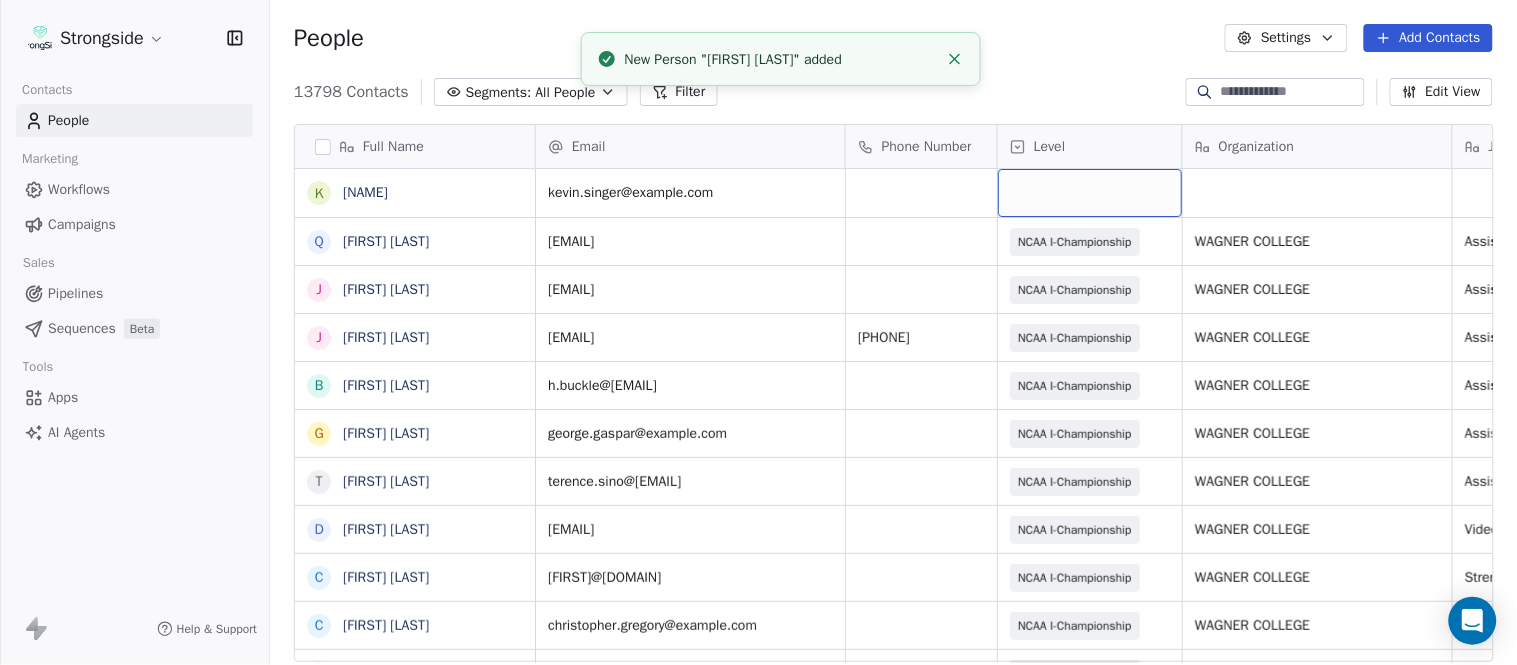 click at bounding box center (1090, 193) 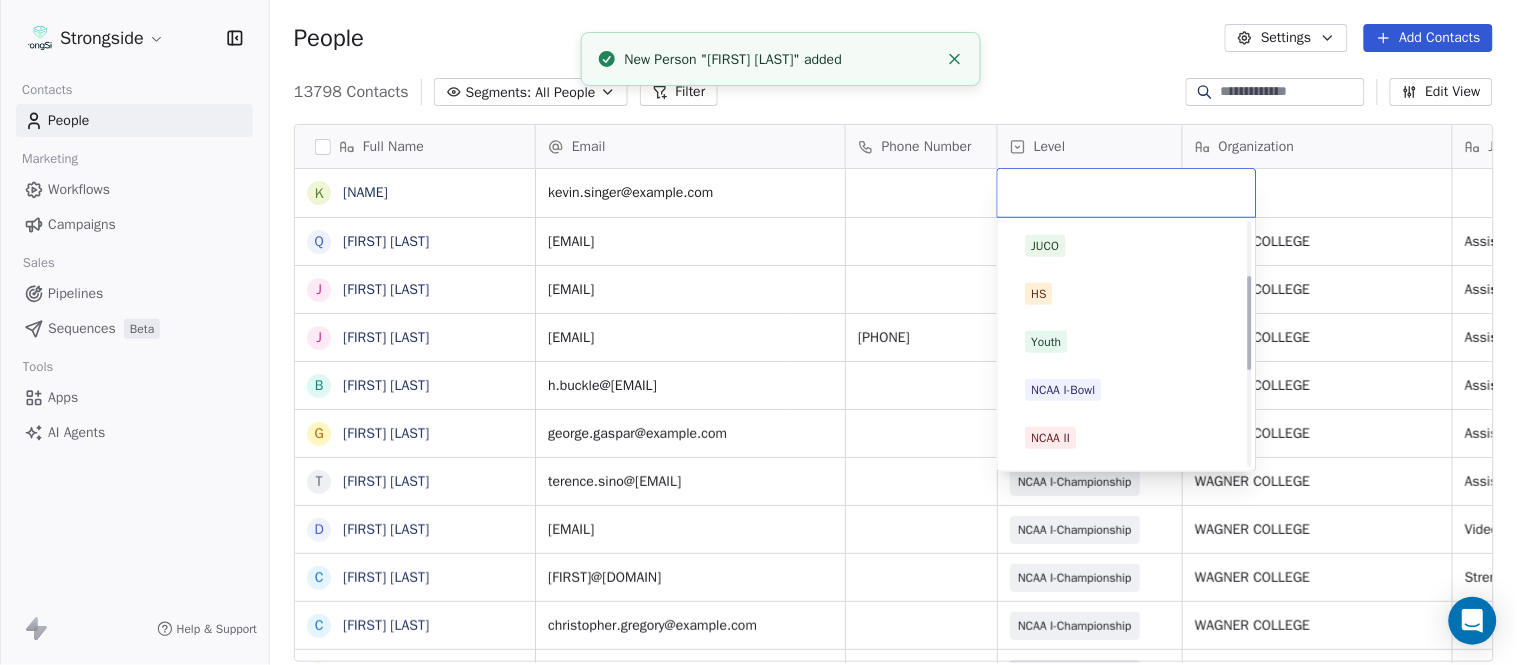 scroll, scrollTop: 378, scrollLeft: 0, axis: vertical 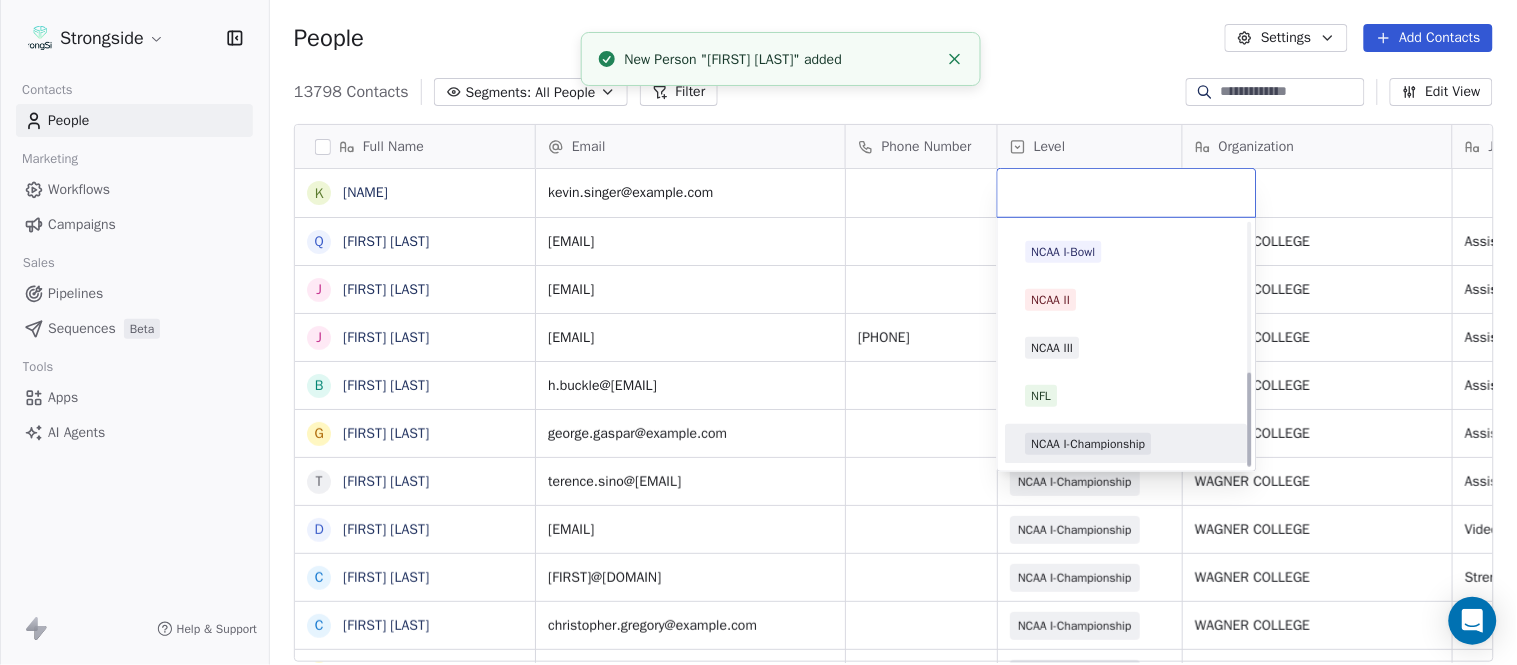 click on "NCAA I-Championship" at bounding box center [1089, 444] 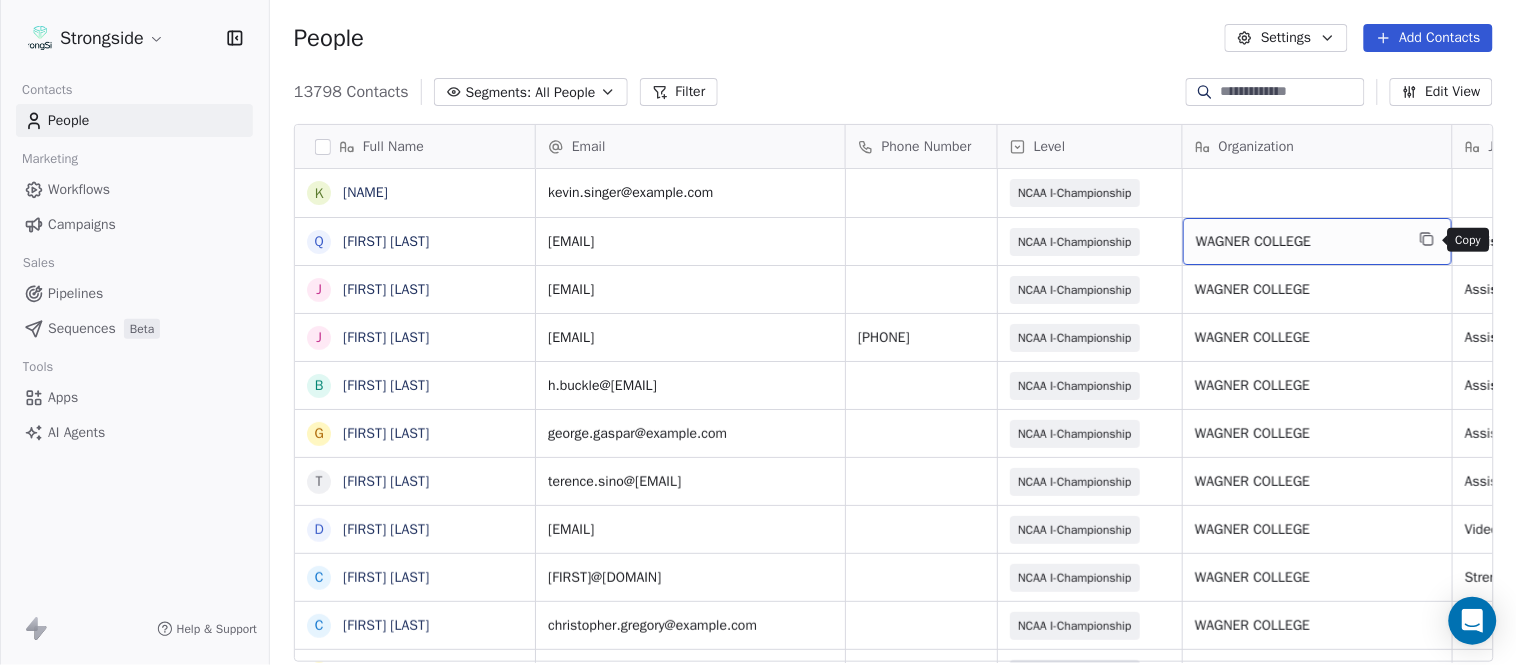 click 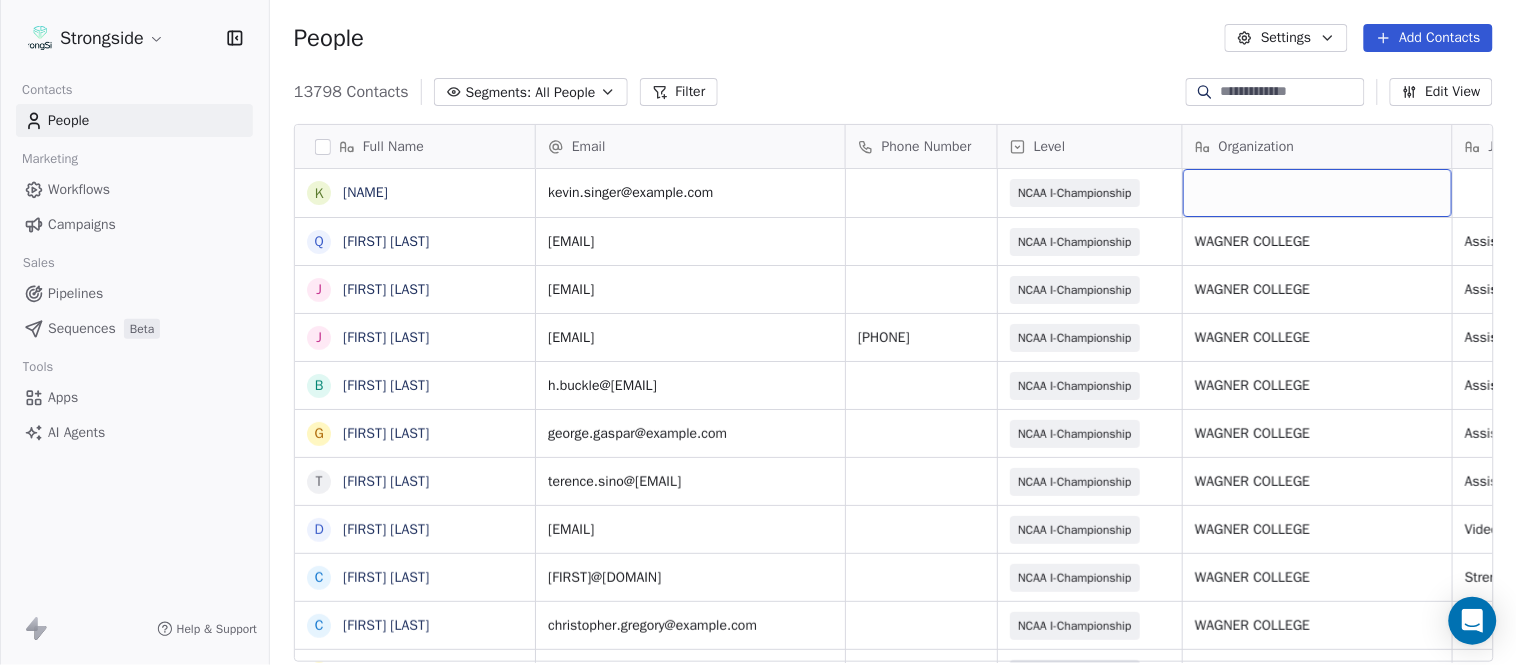 click at bounding box center (1317, 193) 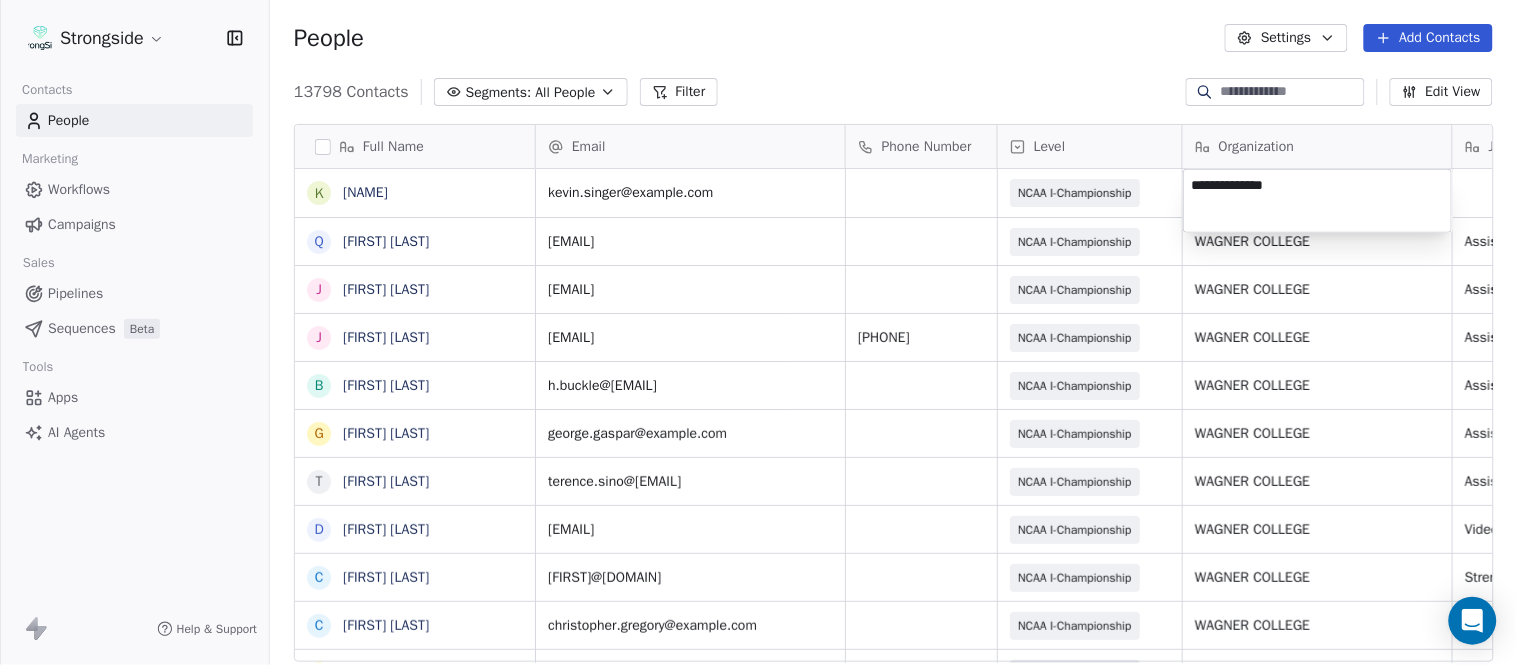 click on "Strongside Contacts People Marketing Workflows Campaigns Sales Pipelines Sequences Beta Tools Apps AI Agents Help & Support People Settings  Add Contacts 13798 Contacts Segments: All People Filter  Edit View Tag Add to Sequence Export Full Name K Kevin Singer Q Quincy Guy-Barnes J Joseph Czelusniak J Jim Munson B BJ Buickle G George Gaspar T Terence Sino D David Kaplan C Chris Cordova C Christopher Gregory R Rodrigo Soto Gongora R Ryan Rosa D Dawson Hebert I Ilan Flores T Tom Masella B Brendan Fahey T TJ Masella T Triston Loomis J Jourdan Townsend D Diamond Weaver M Mike Livingston M Mikal Myers B Bill Nesselt W Will Fiacchi D Dave Bucar M Matthew Barber B Bryan Mannarino J Jennifer Carron C Casey Mae Filiaci T Taylor OConnor C Conor Rafferty Email Phone Number Level Organization Job Title Tags Created Date BST Status kevin.singer@wagner.edu NCAA I-Championship Aug 09, 2025 01:11 AM quincy.barnes@wagner.edu NCAA I-Championship WAGNER COLLEGE Assistant Coach Aug 09, 2025 01:11 AM joseph.czelusniak@wagner.edu" at bounding box center (758, 332) 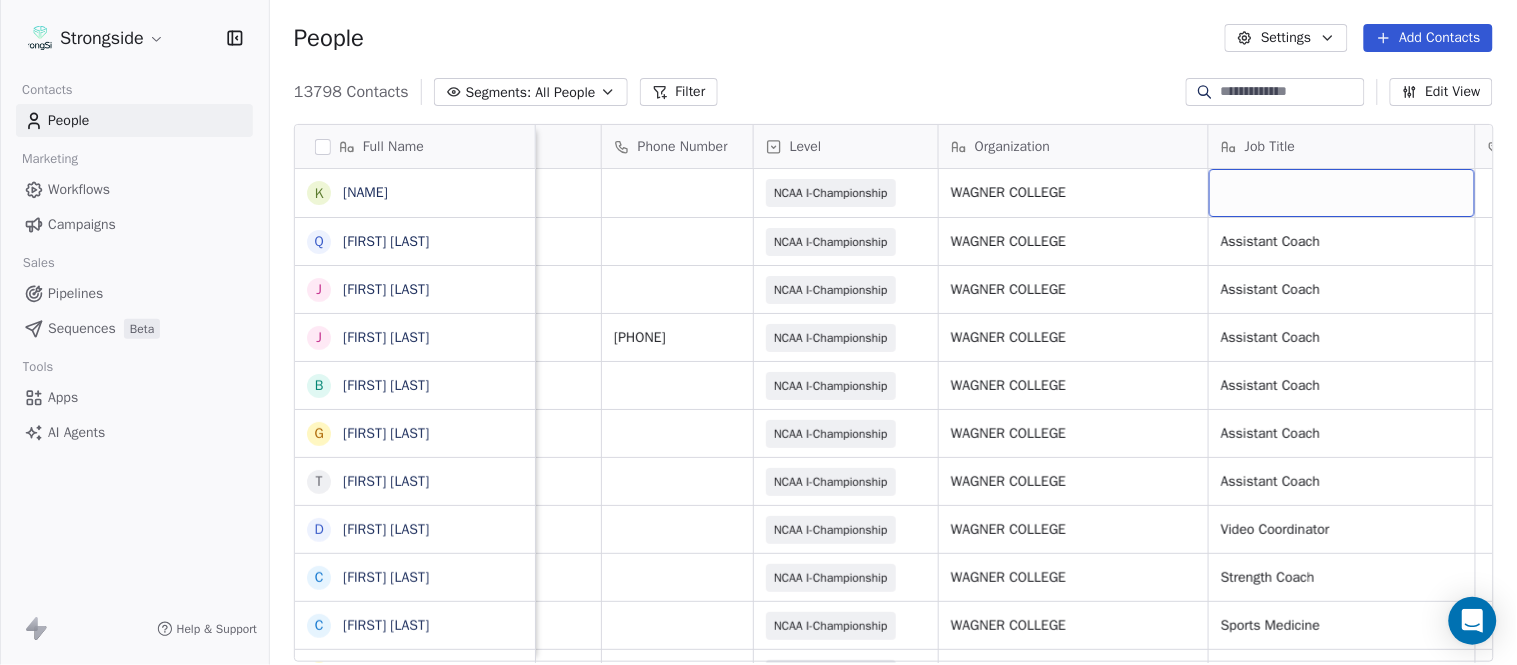 scroll, scrollTop: 0, scrollLeft: 344, axis: horizontal 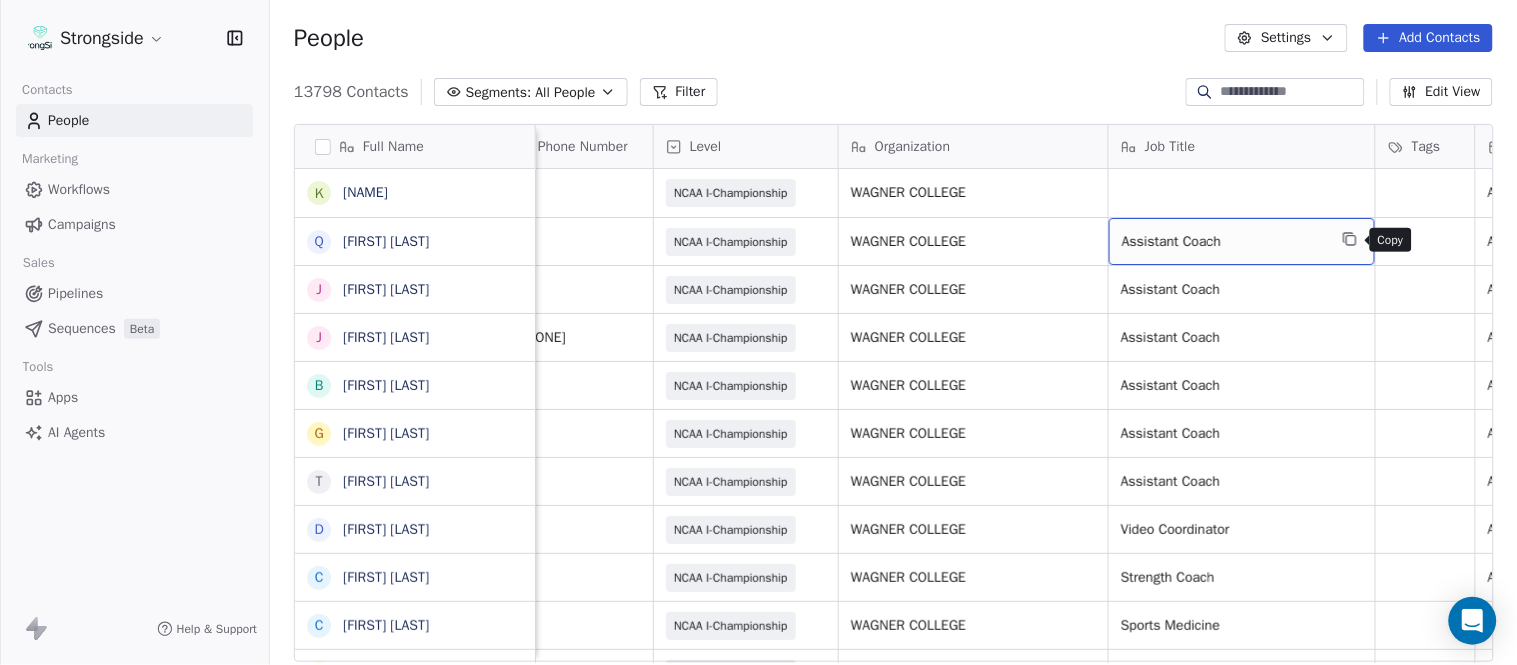 click 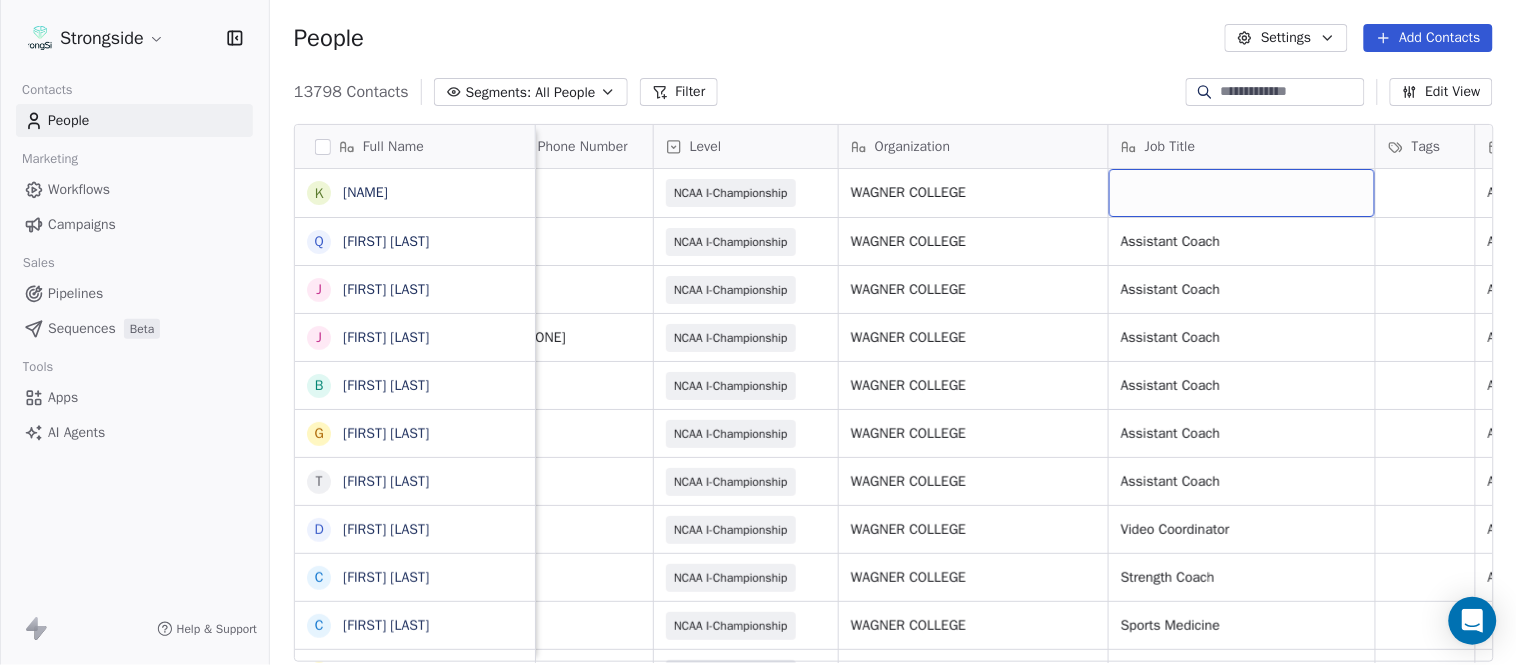 click at bounding box center [1242, 193] 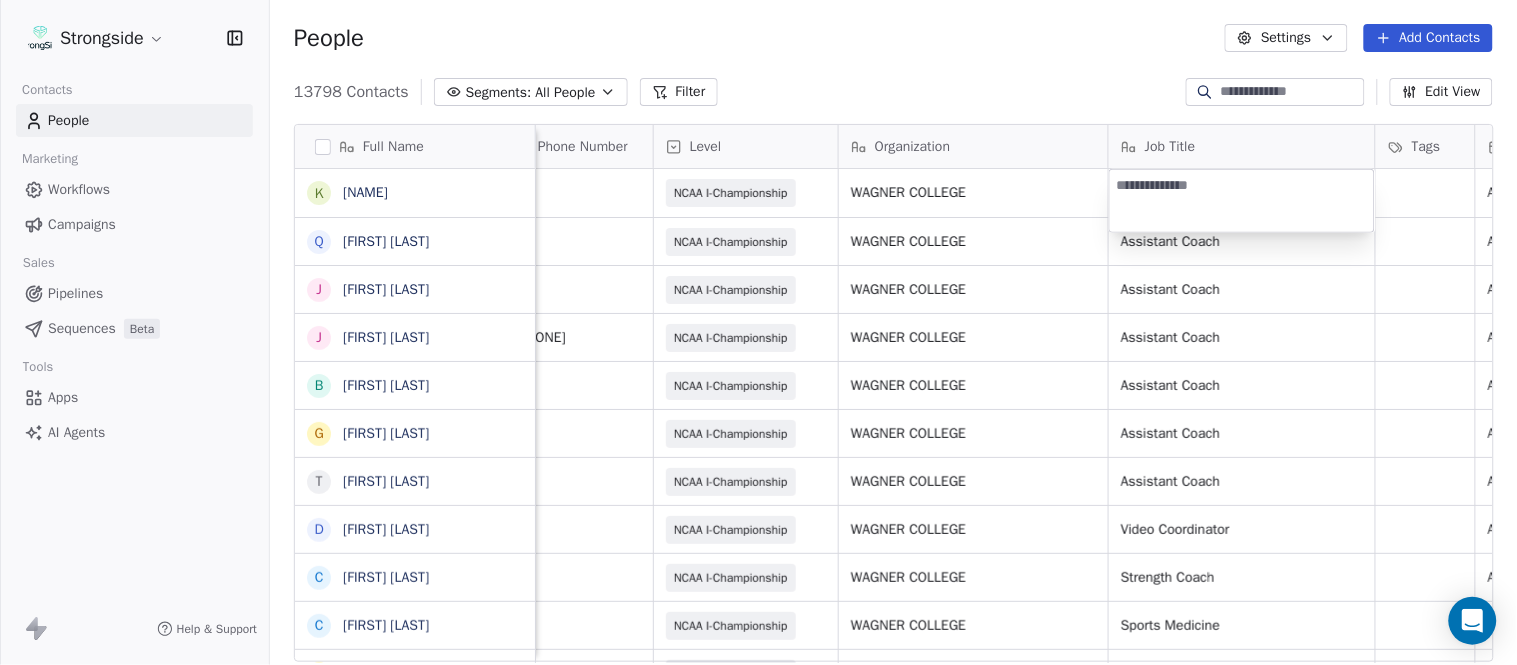 type on "**********" 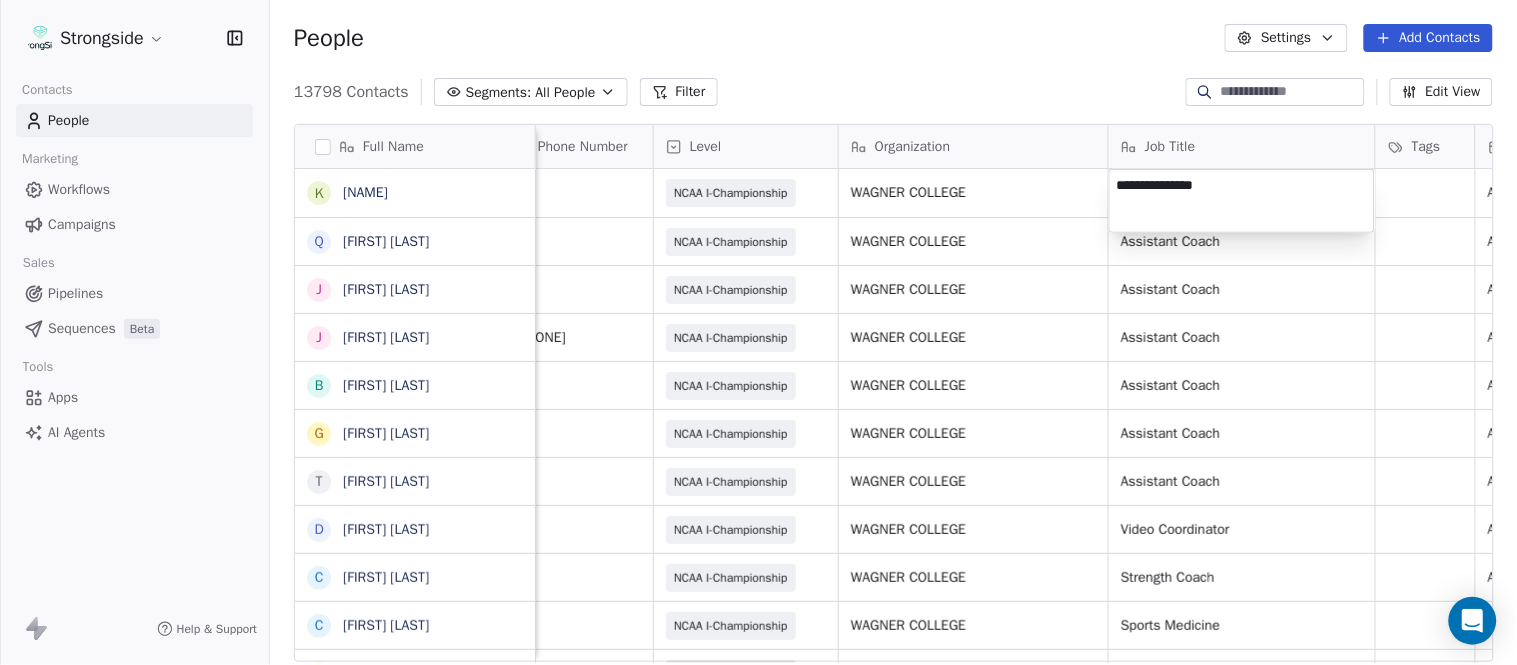 click on "Strongside Contacts People Marketing Workflows Campaigns Sales Pipelines Sequences Beta Tools Apps AI Agents Help & Support People Settings  Add Contacts 13798 Contacts Segments: All People Filter  Edit View Tag Add to Sequence Export Full Name K Kevin Singer Q Quincy Guy-Barnes J Joseph Czelusniak J Jim Munson B BJ Buickle G George Gaspar T Terence Sino D David Kaplan C Chris Cordova C Christopher Gregory R Rodrigo Soto Gongora R Ryan Rosa D Dawson Hebert I Ilan Flores T Tom Masella B Brendan Fahey T TJ Masella T Triston Loomis J Jourdan Townsend D Diamond Weaver M Mike Livingston M Mikal Myers B Bill Nesselt W Will Fiacchi D Dave Bucar M Matthew Barber B Bryan Mannarino J Jennifer Carron C Casey Mae Filiaci T Taylor OConnor C Conor Rafferty Email Phone Number Level Organization Job Title Tags Created Date BST Status Priority Emails Auto Clicked kevin.singer@wagner.edu NCAA I-Championship WAGNER COLLEGE Aug 09, 2025 01:11 AM quincy.barnes@wagner.edu NCAA I-Championship WAGNER COLLEGE Assistant Coach SID" at bounding box center [758, 332] 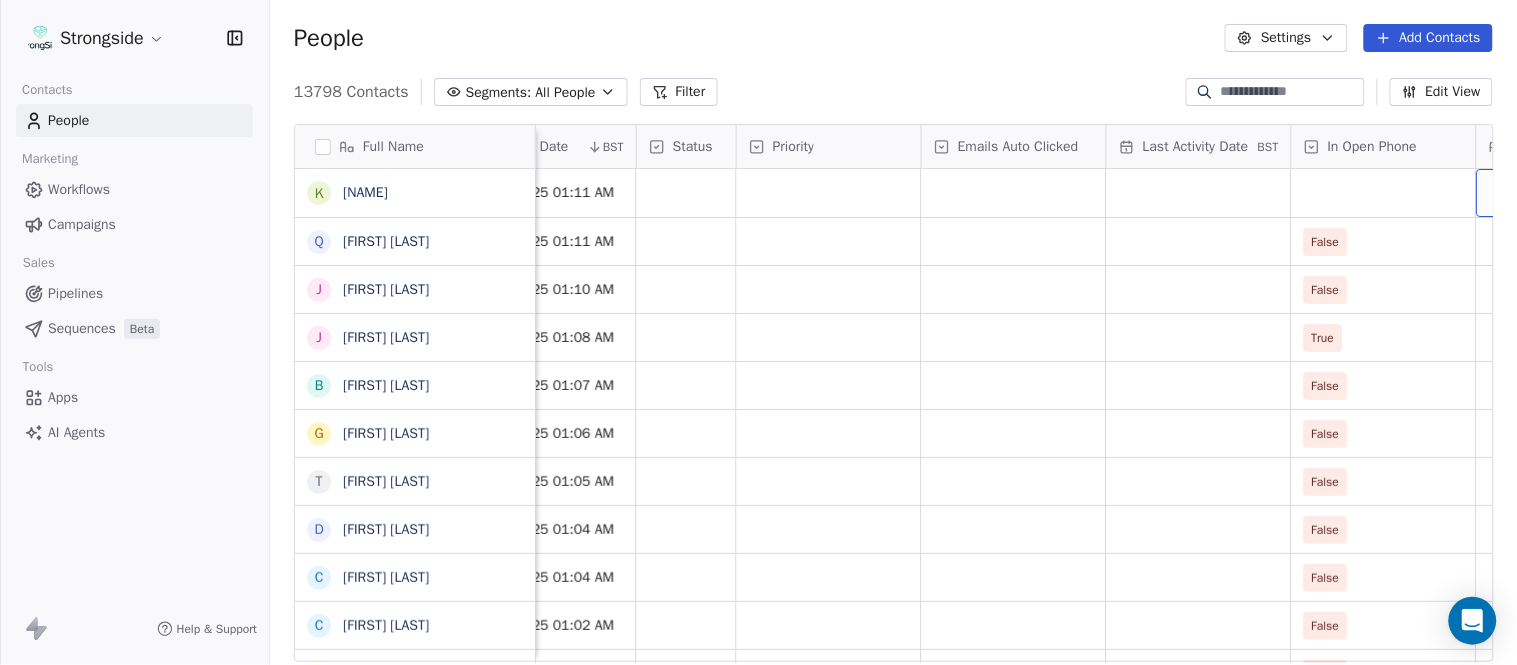 scroll, scrollTop: 0, scrollLeft: 1554, axis: horizontal 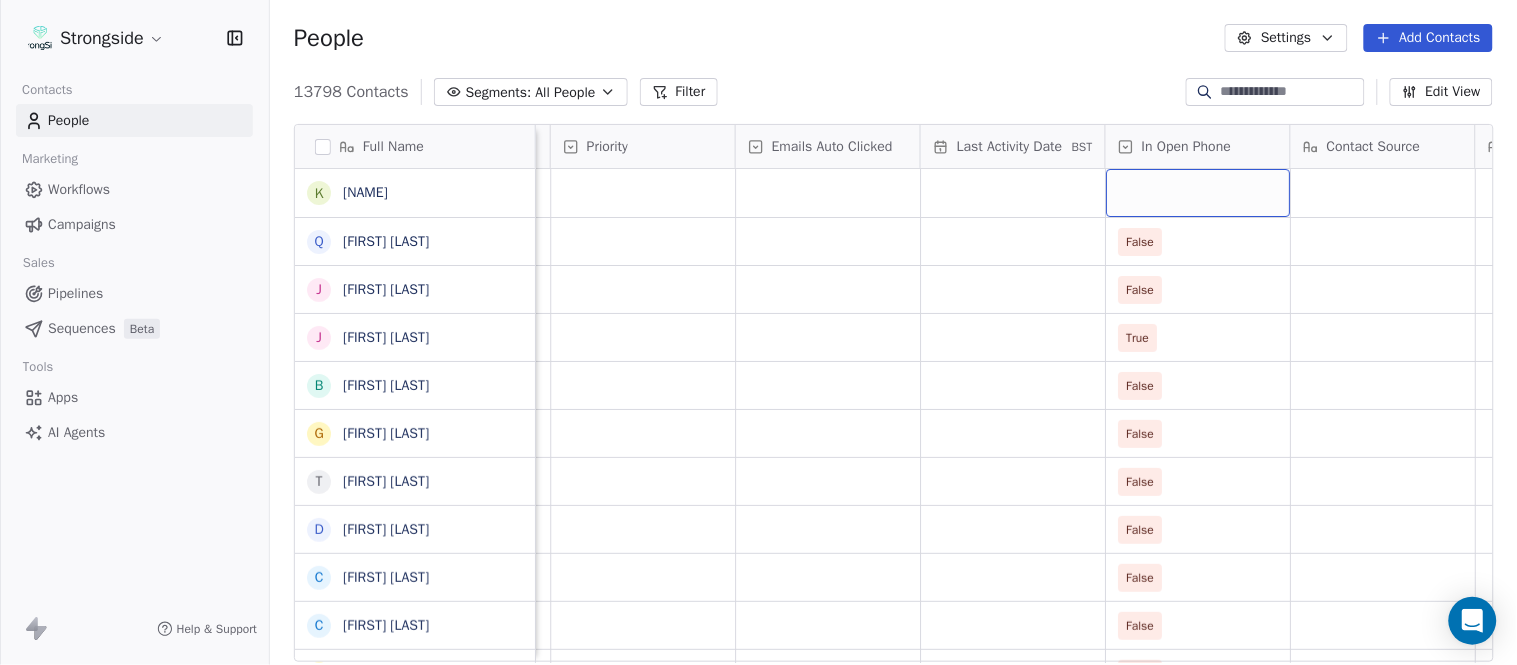 click at bounding box center [1198, 193] 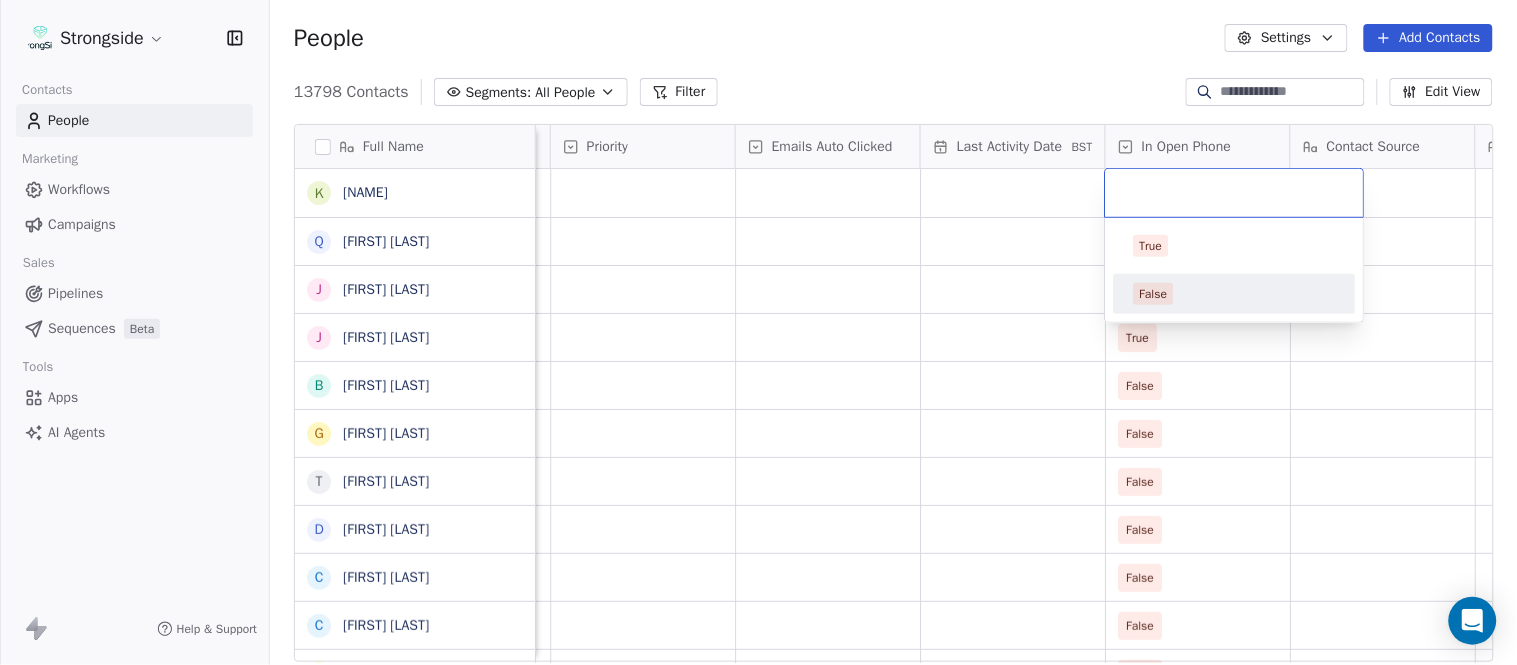 click on "False" at bounding box center [1235, 294] 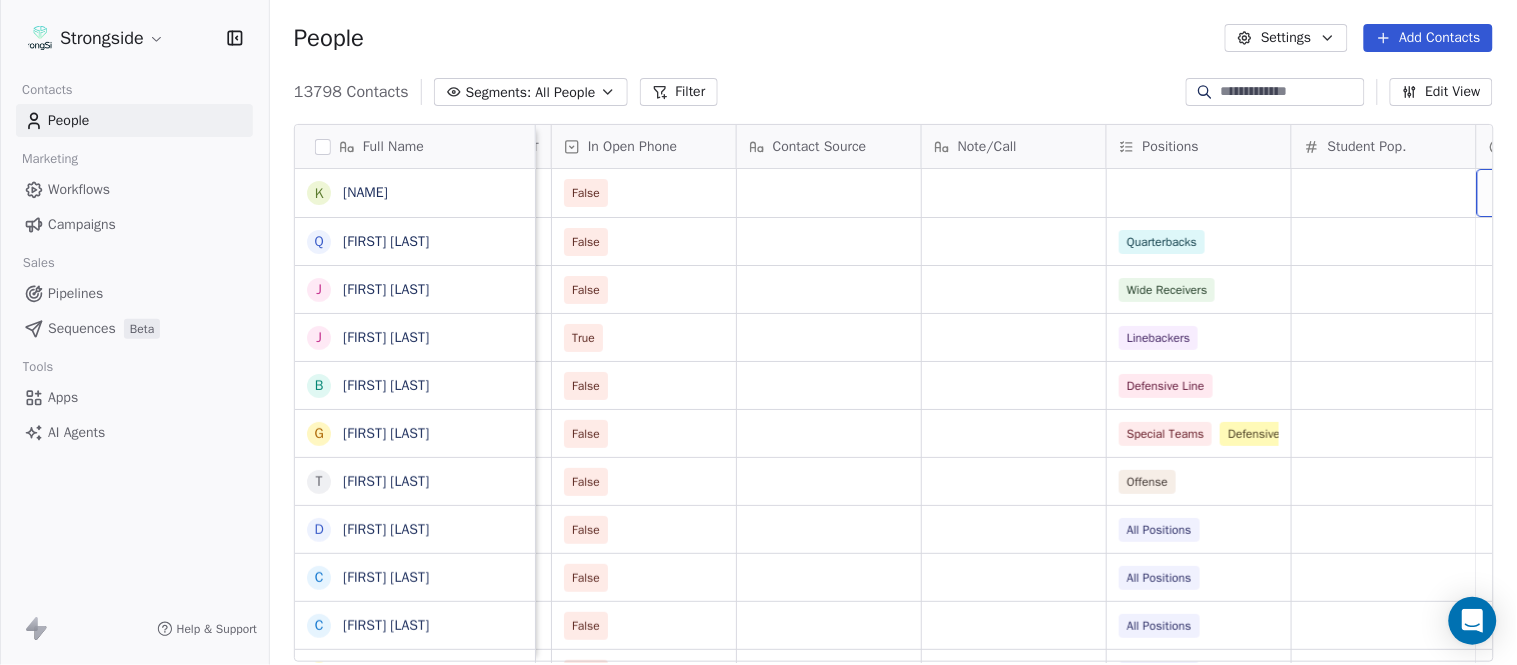 scroll, scrollTop: 0, scrollLeft: 2294, axis: horizontal 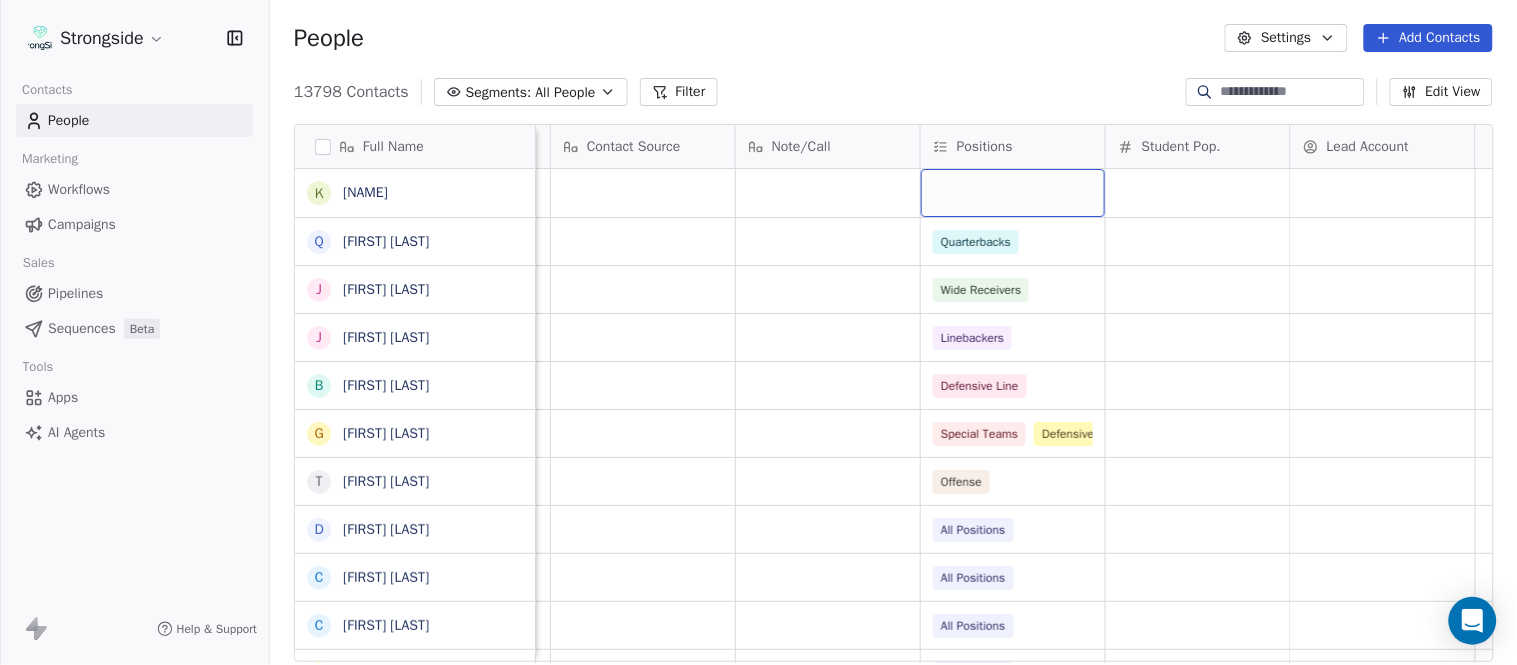 click at bounding box center (1013, 193) 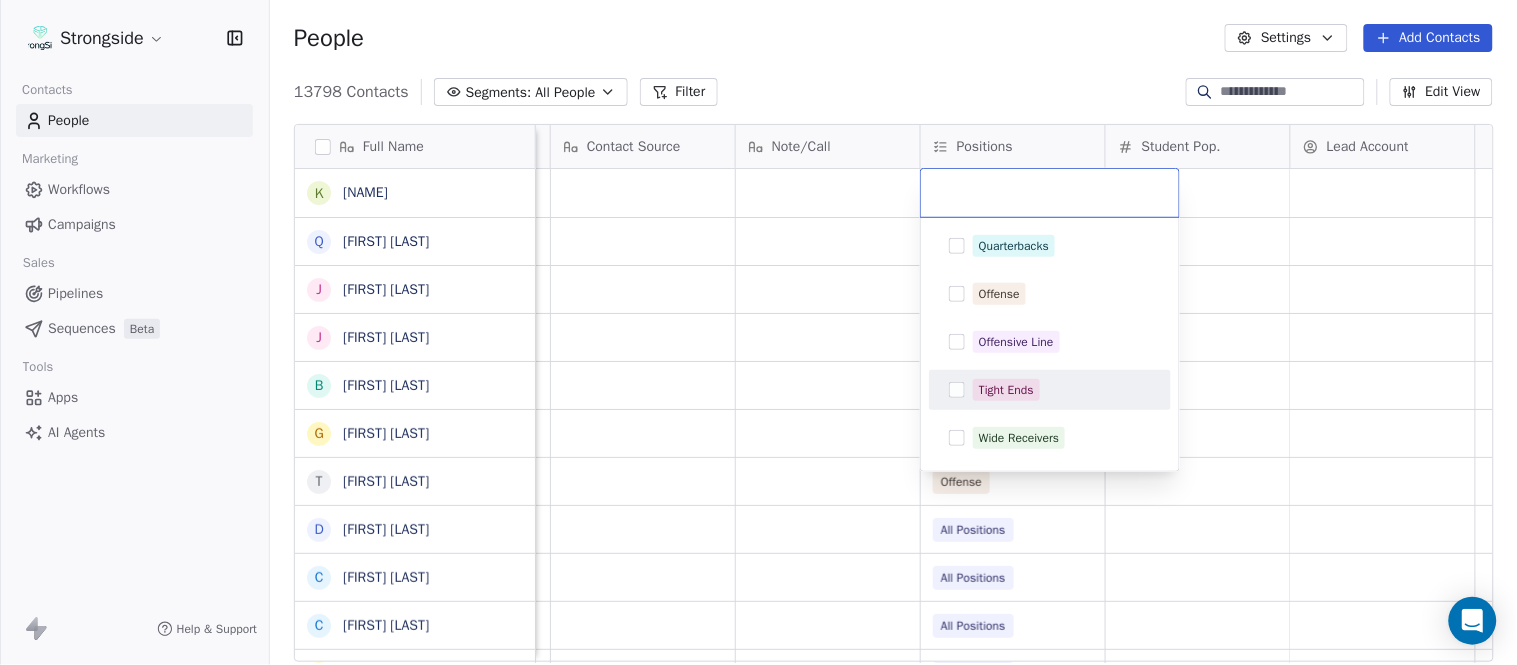 click on "Tight Ends" at bounding box center [1062, 390] 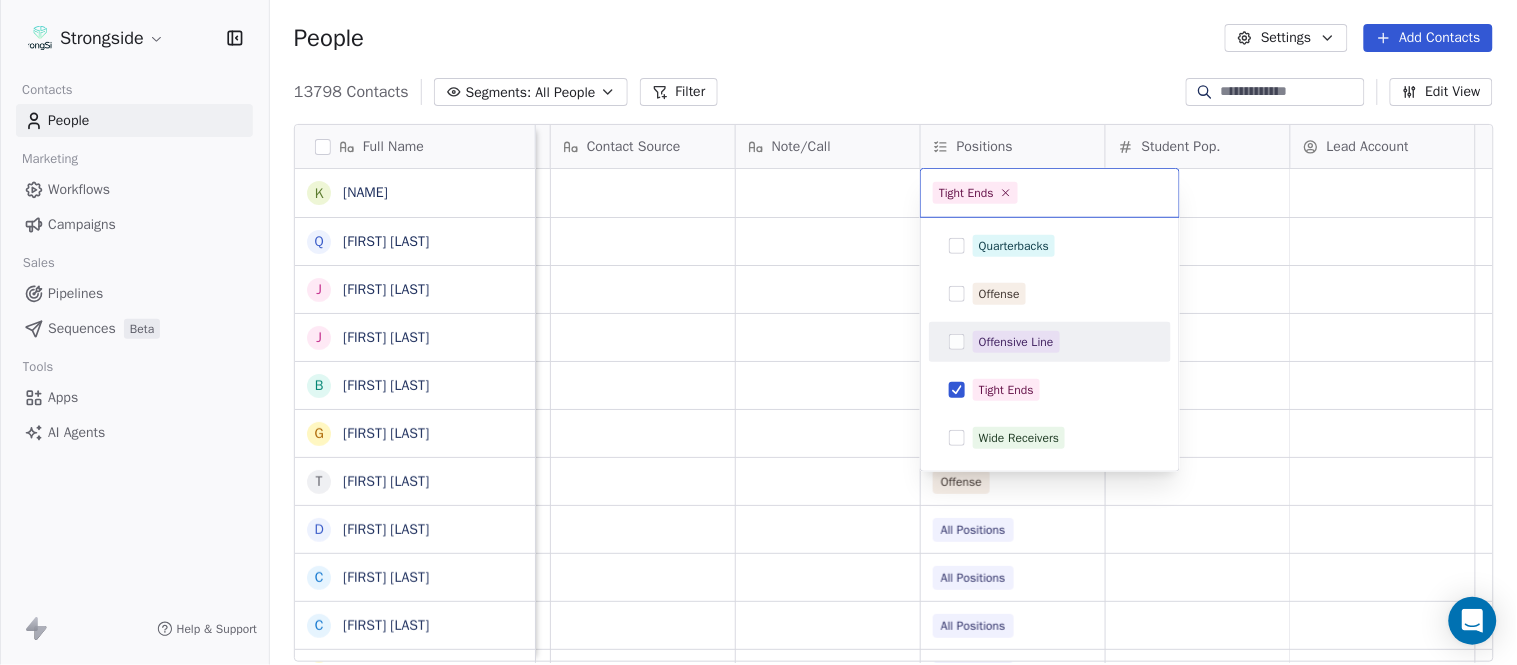 click on "Strongside Contacts People Marketing Workflows Campaigns Sales Pipelines Sequences Beta Tools Apps AI Agents Help & Support People Settings  Add Contacts 13798 Contacts Segments: All People Filter  Edit View Tag Add to Sequence Export Full Name K Kevin Singer Q Quincy Guy-Barnes J Joseph Czelusniak J Jim Munson B BJ Buickle G George Gaspar T Terence Sino D David Kaplan C Chris Cordova C Christopher Gregory R Rodrigo Soto Gongora R Ryan Rosa D Dawson Hebert I Ilan Flores T Tom Masella B Brendan Fahey T TJ Masella T Triston Loomis J Jourdan Townsend D Diamond Weaver M Mike Livingston M Mikal Myers B Bill Nesselt W Will Fiacchi D Dave Bucar M Matthew Barber B Bryan Mannarino J Jennifer Carron C Casey Mae Filiaci T Taylor OConnor C Conor Rafferty Priority Emails Auto Clicked Last Activity Date BST In Open Phone Contact Source Note/Call Positions Student Pop. Lead Account   False   False Quarterbacks   False Wide Receivers   True Linebackers   False Defensive Line   False Special Teams Defensive Assistant" at bounding box center (758, 332) 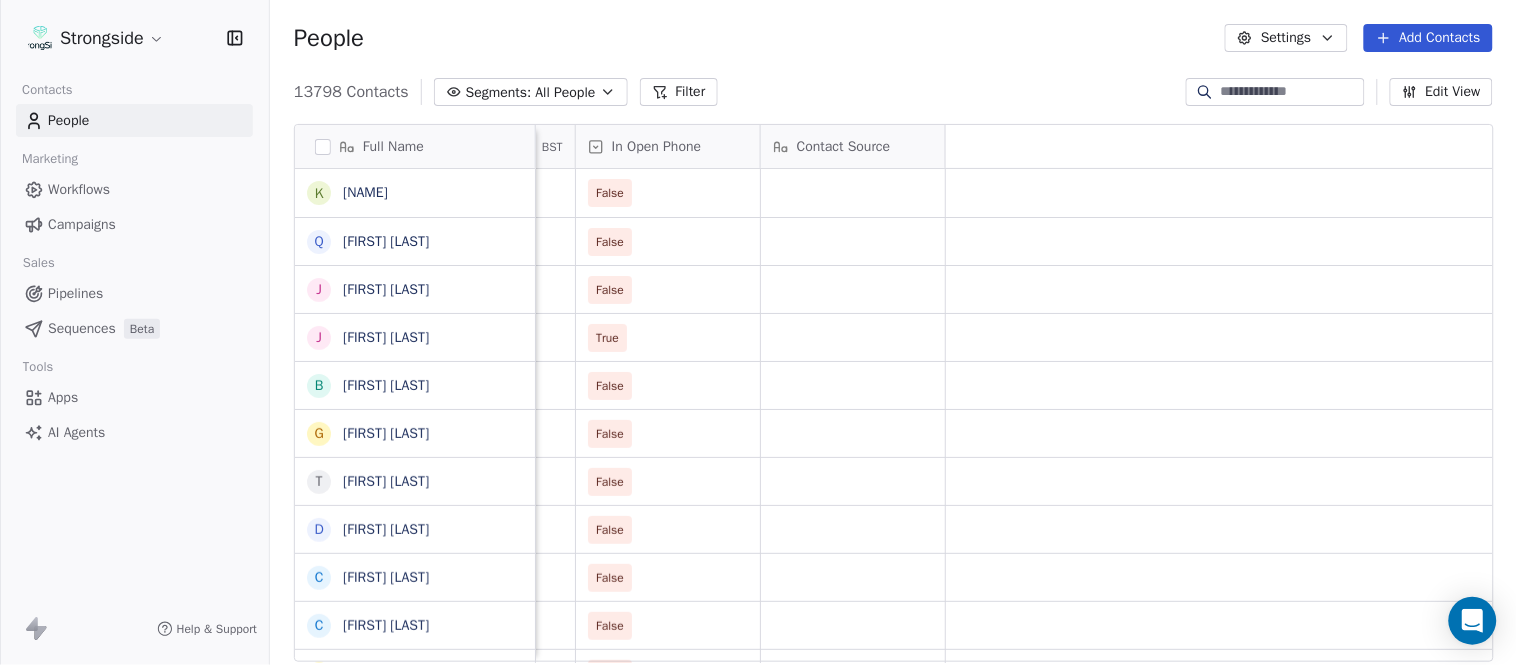 scroll, scrollTop: 0, scrollLeft: 0, axis: both 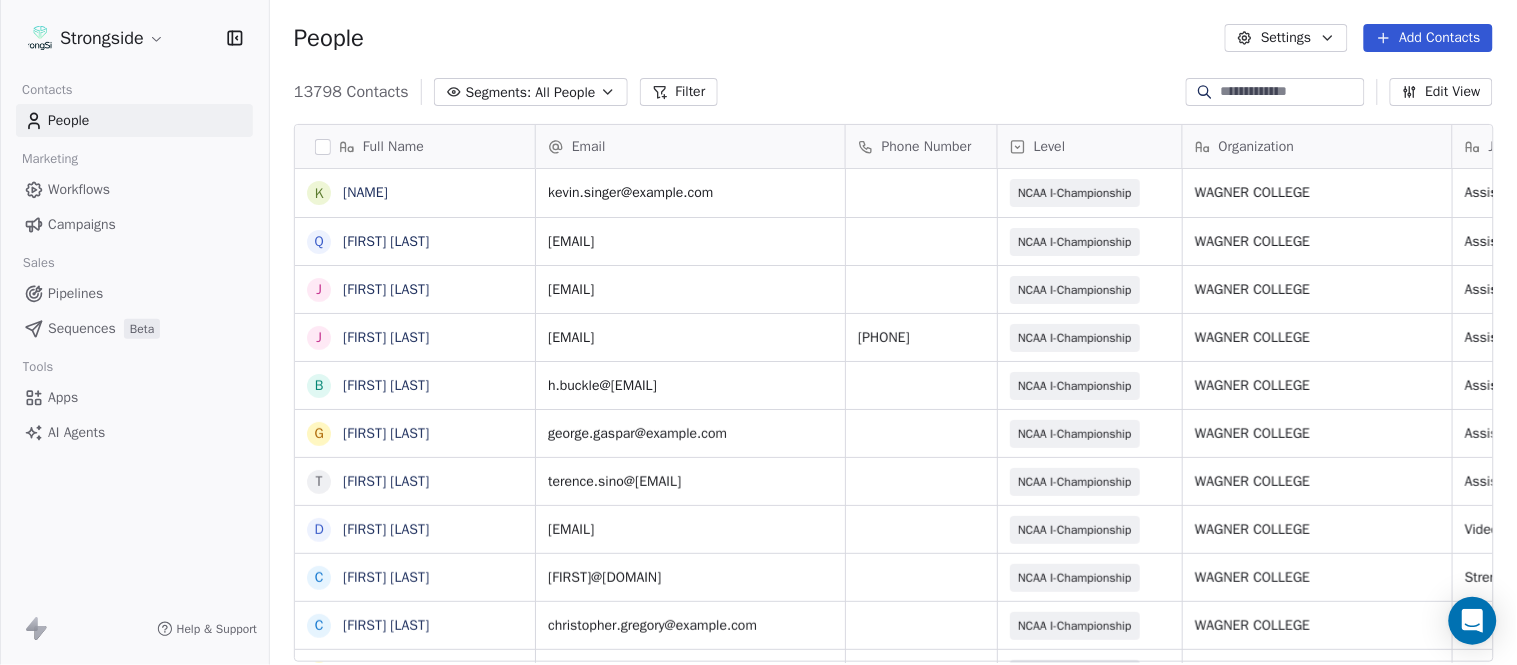 click on "Add Contacts" at bounding box center (1428, 38) 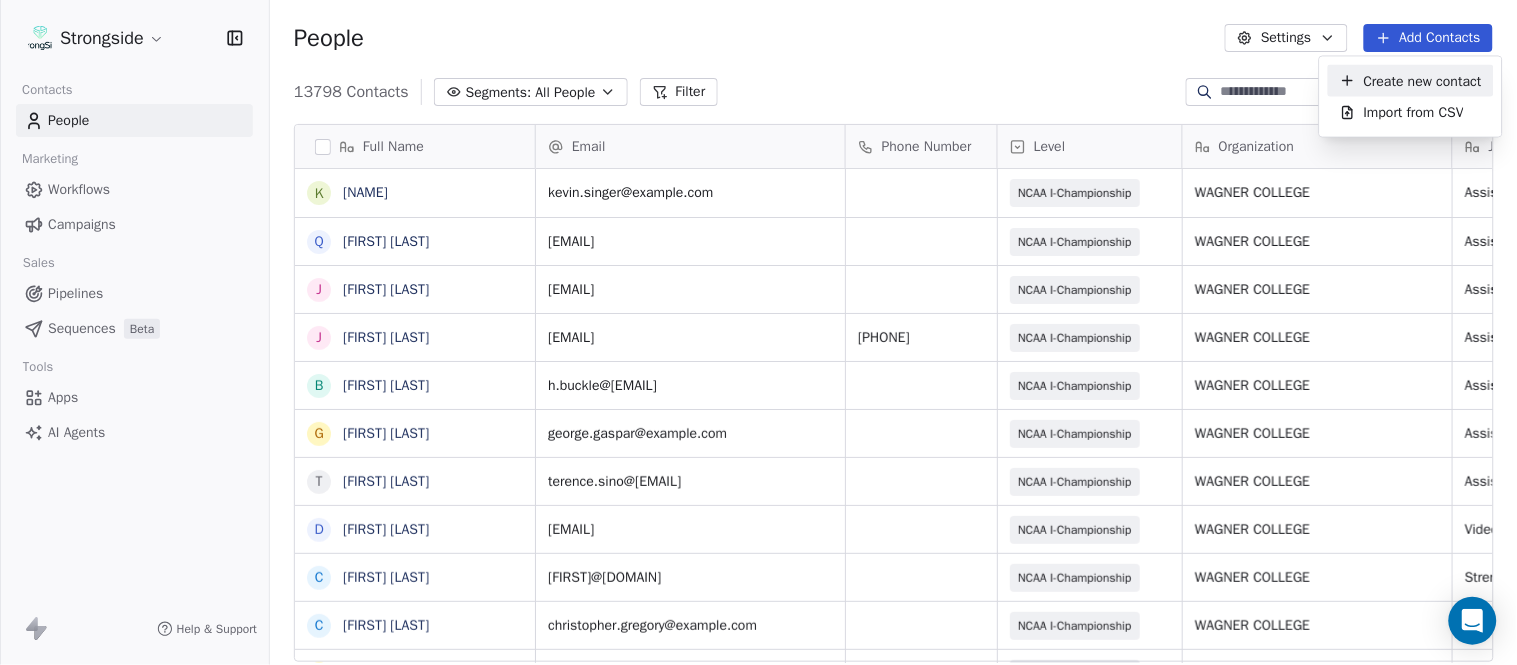 click on "Create new contact" at bounding box center [1423, 80] 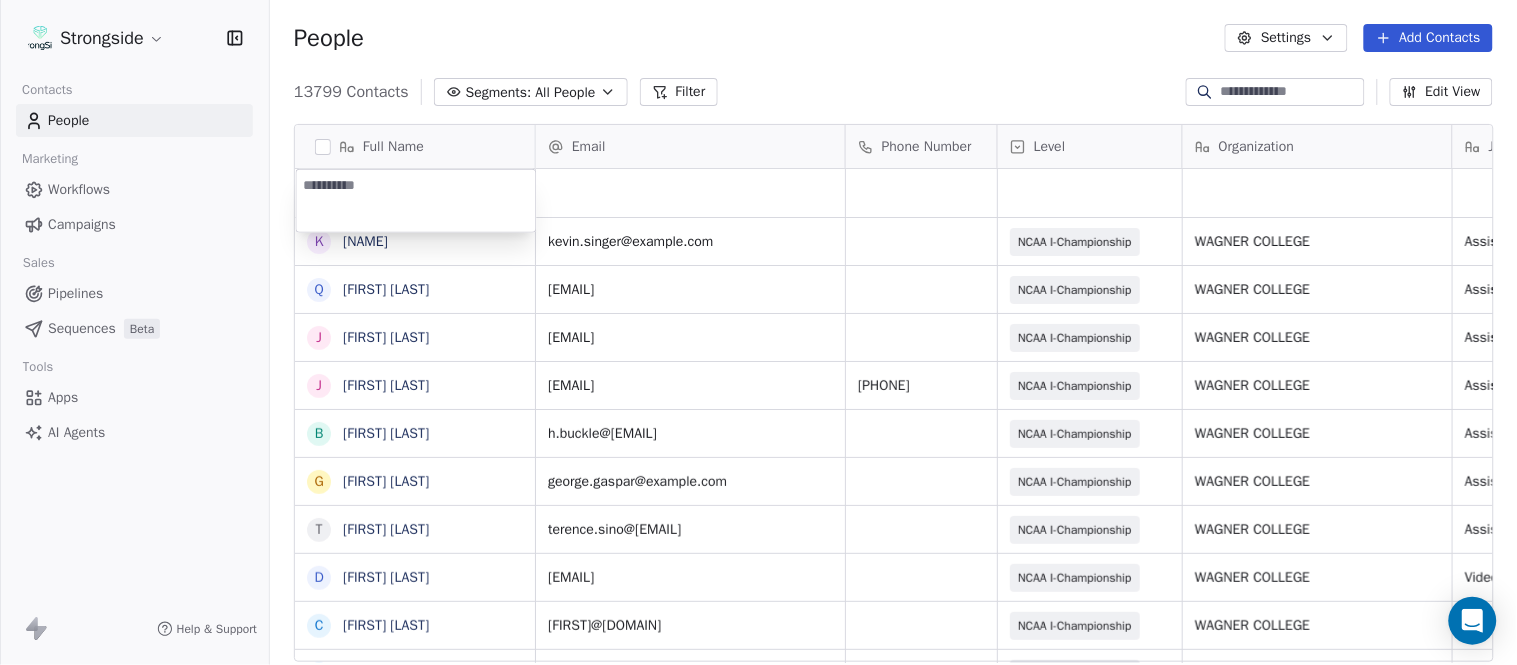 type on "**********" 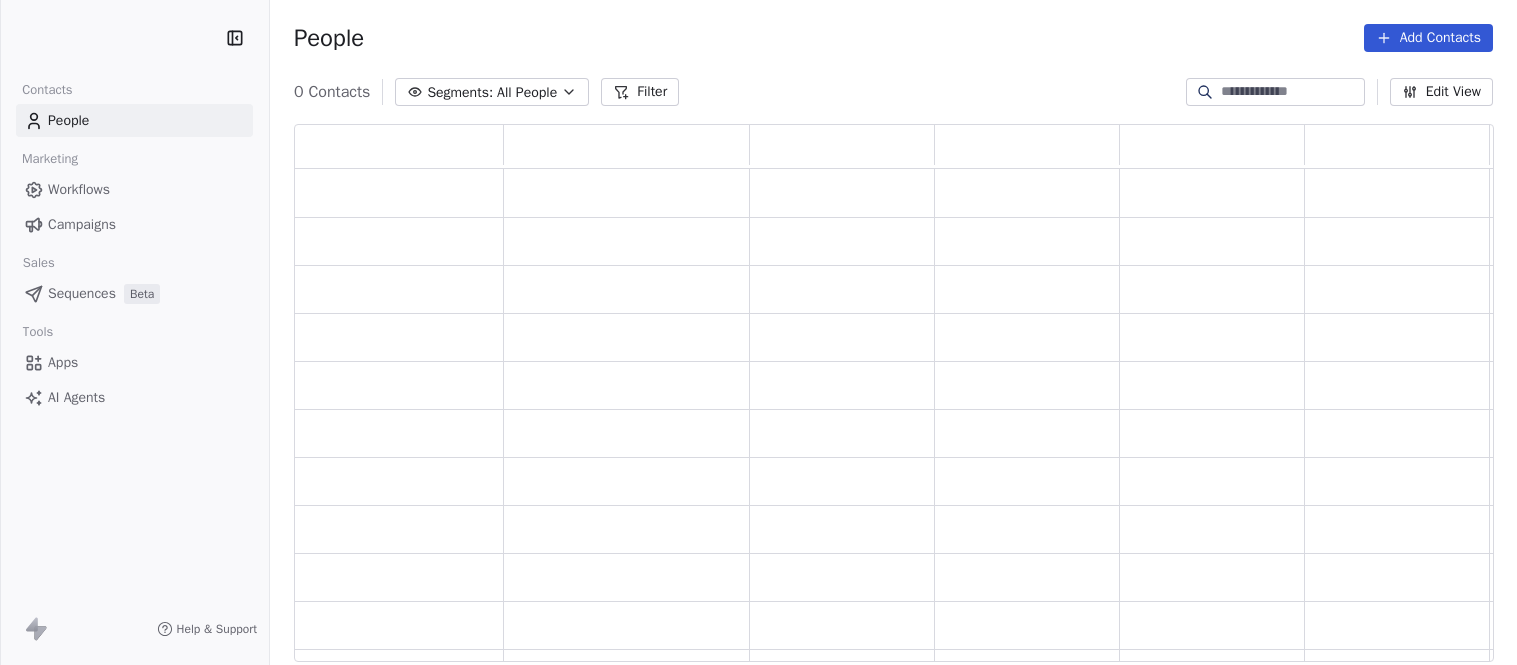 scroll, scrollTop: 0, scrollLeft: 0, axis: both 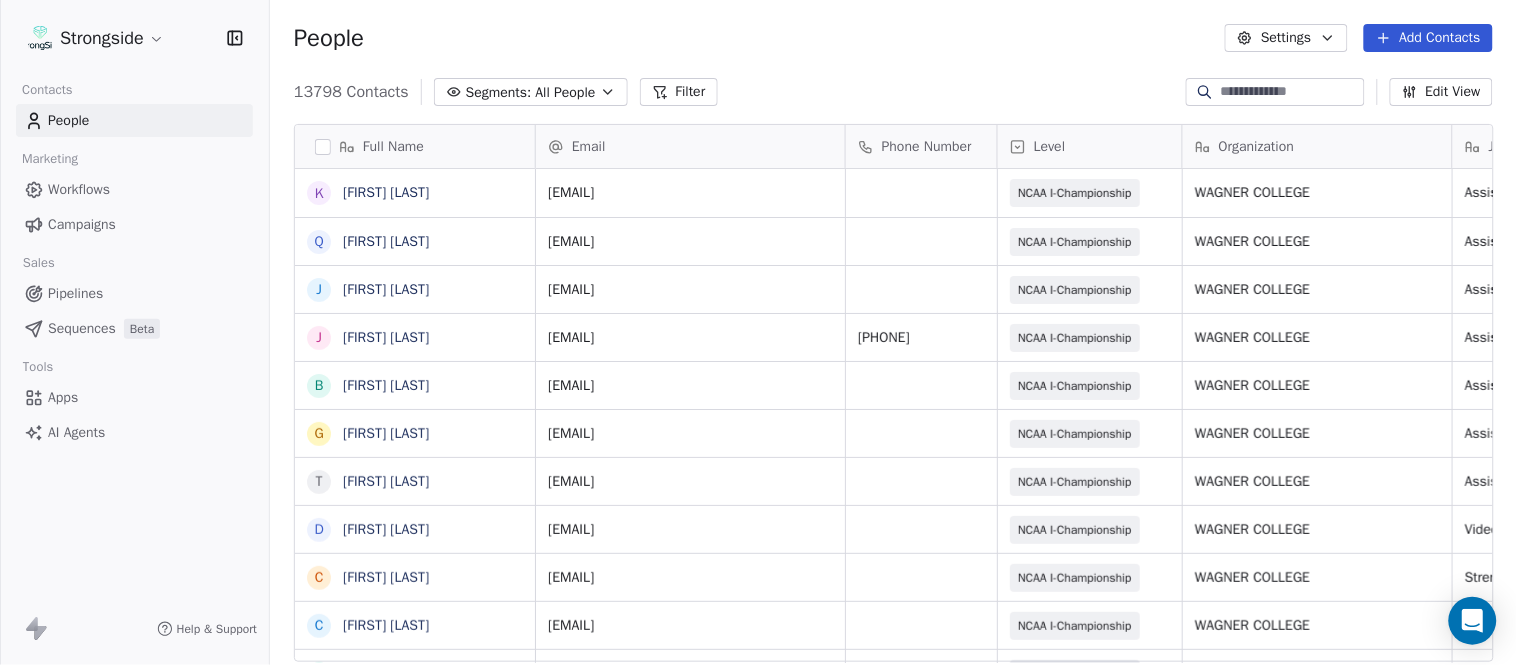 click on "Add Contacts" at bounding box center [1428, 38] 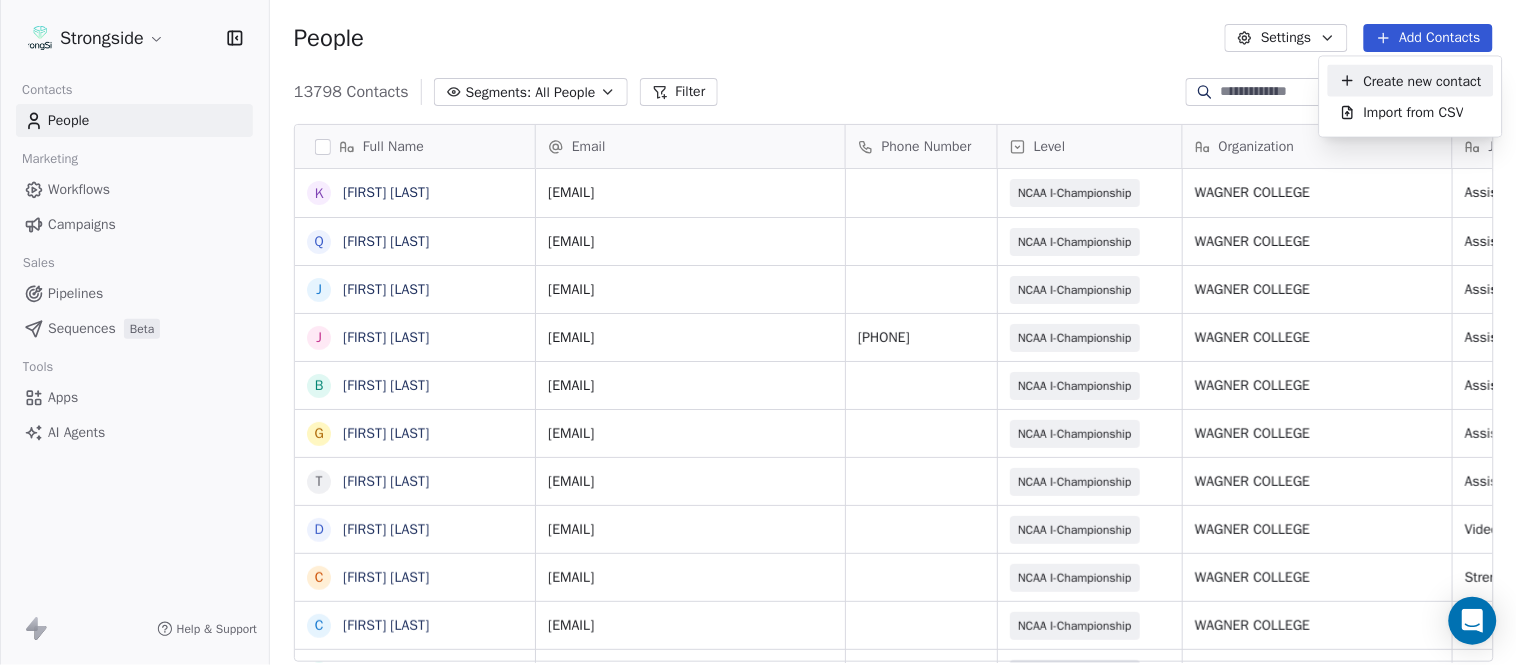 click on "Create new contact" at bounding box center [1423, 80] 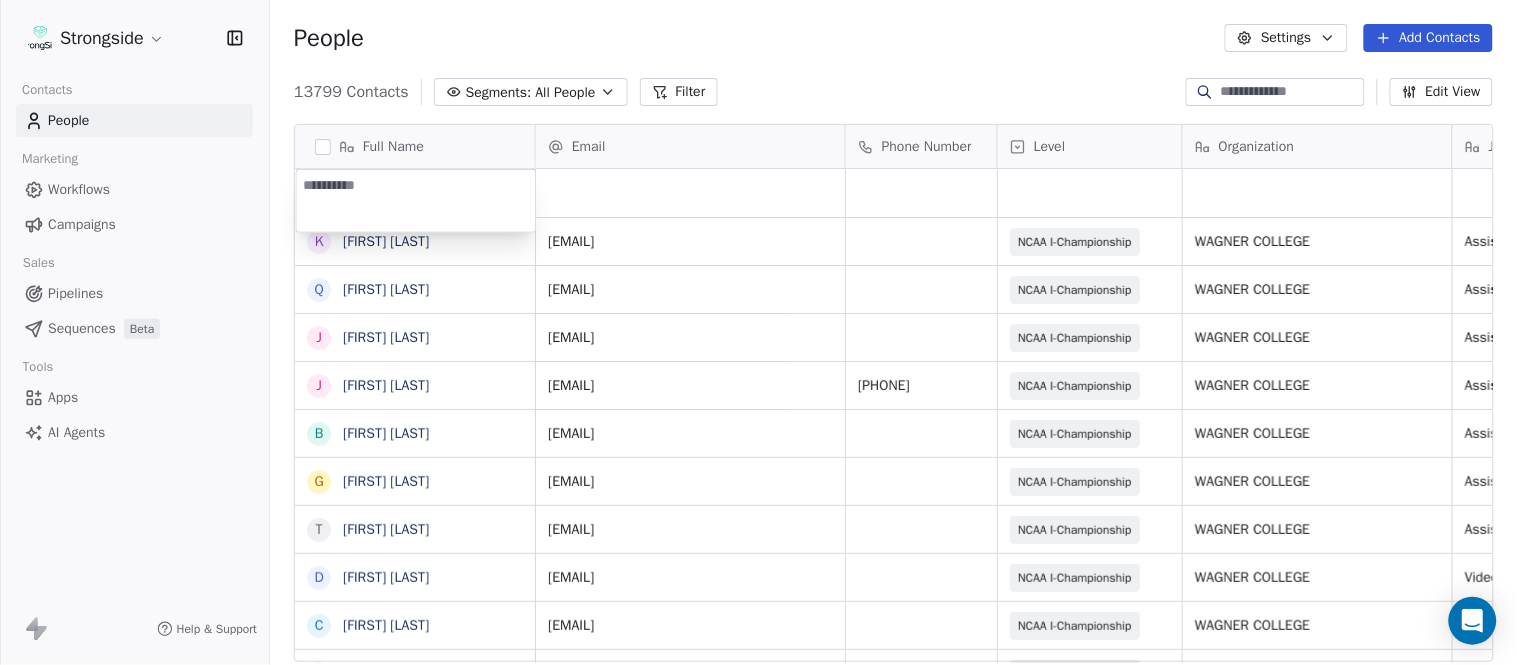 type on "**********" 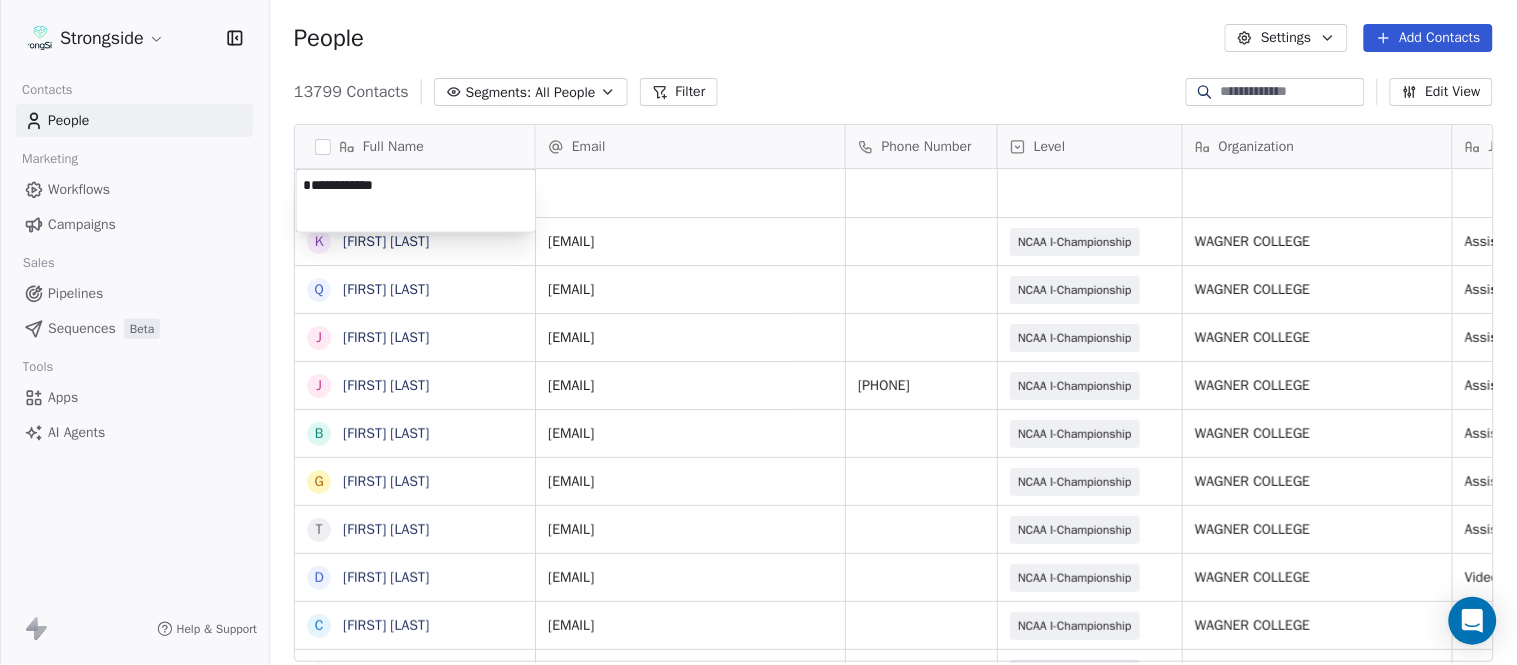 click on "Full Name K [FIRST] [LAST] Q [FIRST] [LAST] J [FIRST] [LAST] J [FIRST] [LAST] B [FIRST] [LAST] G [FIRST] [LAST] T [FIRST] [LAST] D [FIRST] [LAST] C [FIRST] [LAST] C [FIRST] [LAST] R [FIRST] [LAST] R [FIRST] [LAST] D [FIRST] [LAST] I [FIRST] [LAST] T [FIRST] [LAST] B [FIRST] [LAST] T [FIRST] [LAST] T [FIRST] [LAST] J [FIRST] [LAST] D [FIRST] [LAST] M [FIRST] [LAST] M [FIRST] [LAST] B [FIRST] [LAST] W [FIRST] [LAST] D [FIRST] [LAST] M [FIRST] [LAST] B [FIRST] [LAST] J [FIRST] [LAST] C [FIRST] [LAST] T [FIRST] [LAST] Email Phone Number Level Organization Job Title Tags Created Date BST Status Aug 09, 2025 01:13 AM kevin.singer@example.com NCAA I-Championship WAGNER COLLEGE Assistant Coach Aug 09, 2025 01:11 AM quincy.barnes@example.com NCAA I-Championship WAGNER COLLEGE Assistant Coach WAGNER COLLEGE" at bounding box center (758, 332) 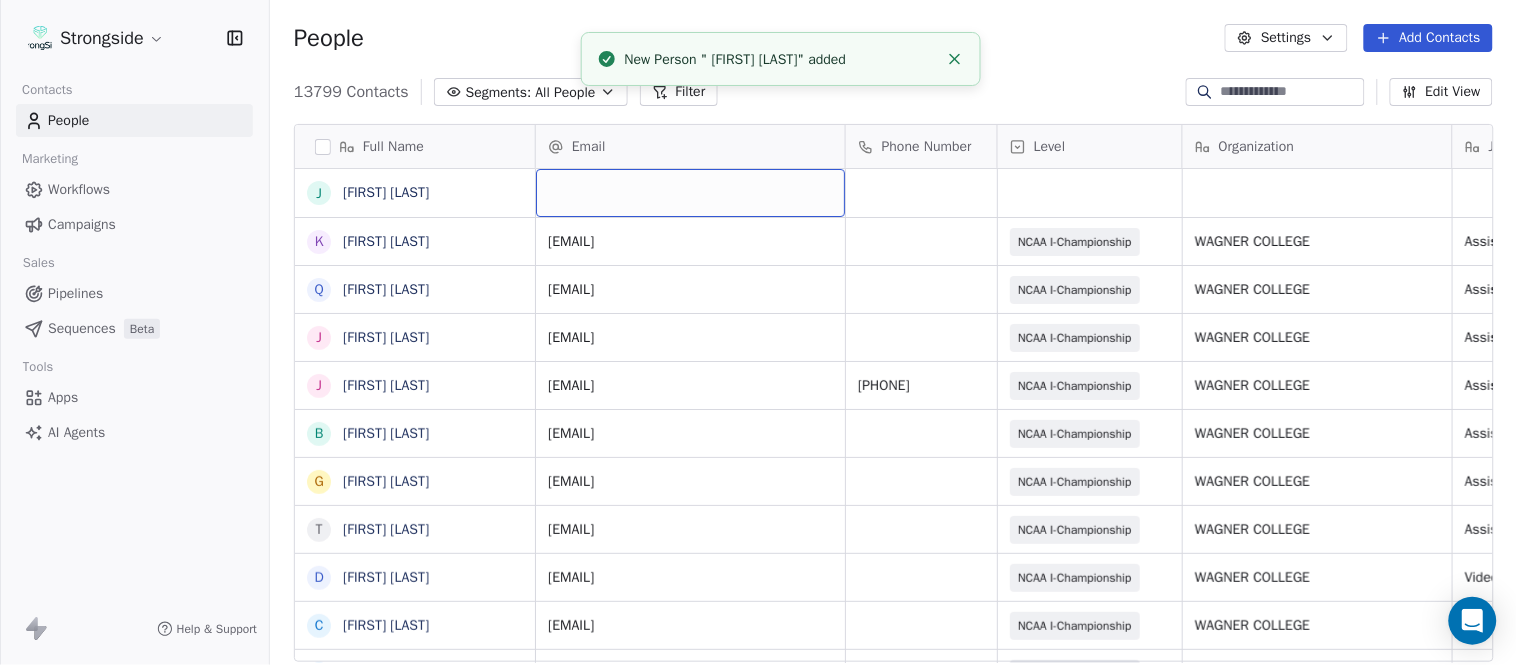 click at bounding box center [690, 193] 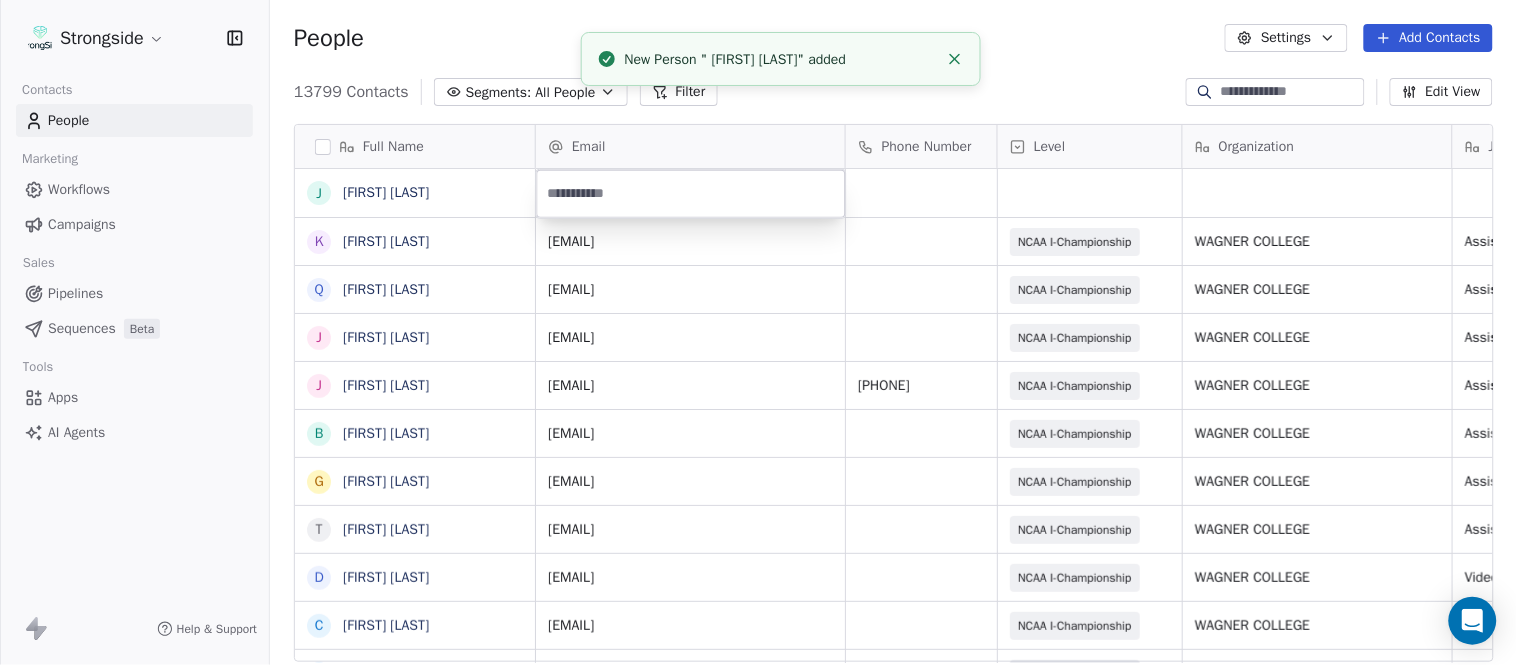 type on "**********" 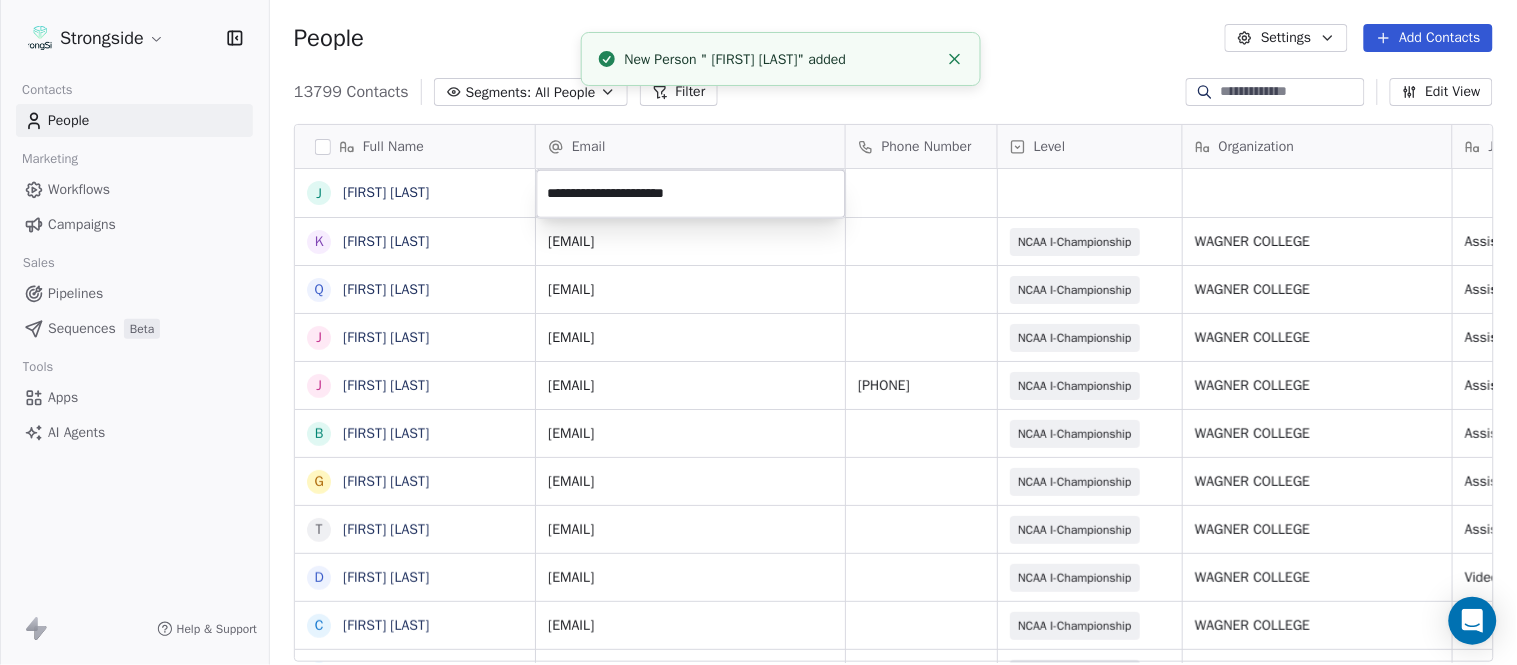 click on "Full Name J [FIRST] [LAST] K [FIRST] [LAST] Q [FIRST] [LAST] J [FIRST] [LAST] J [FIRST] [LAST] B [FIRST] [LAST] G [FIRST] [LAST] T [FIRST] [LAST] D [FIRST] [LAST] C [FIRST] [LAST] C [FIRST] [LAST] R [FIRST] [LAST] R [FIRST] [LAST] D [FIRST] [LAST] I [FIRST] [LAST] T [FIRST] [LAST] B [FIRST] [LAST] T [FIRST] [LAST] T [FIRST] [LAST] J [FIRST] [LAST] D [FIRST] [LAST] M [FIRST] [LAST] M [FIRST] [LAST] B [FIRST] [LAST] W [FIRST] [LAST] D [FIRST] [LAST] M [FIRST] [LAST] B [FIRST] [LAST] J [FIRST] [LAST] C [FIRST] [LAST] T [FIRST] [LAST] Email Phone Number Level Organization Job Title Tags Created Date BST Status Aug 09, 2025 01:13 AM kevin.singer@example.com NCAA I-Championship WAGNER COLLEGE Assistant Coach Aug 09, 2025 01:11 AM quincy.barnes@example.com NCAA I-Championship WAGNER COLLEGE Assistant Coach" at bounding box center (758, 332) 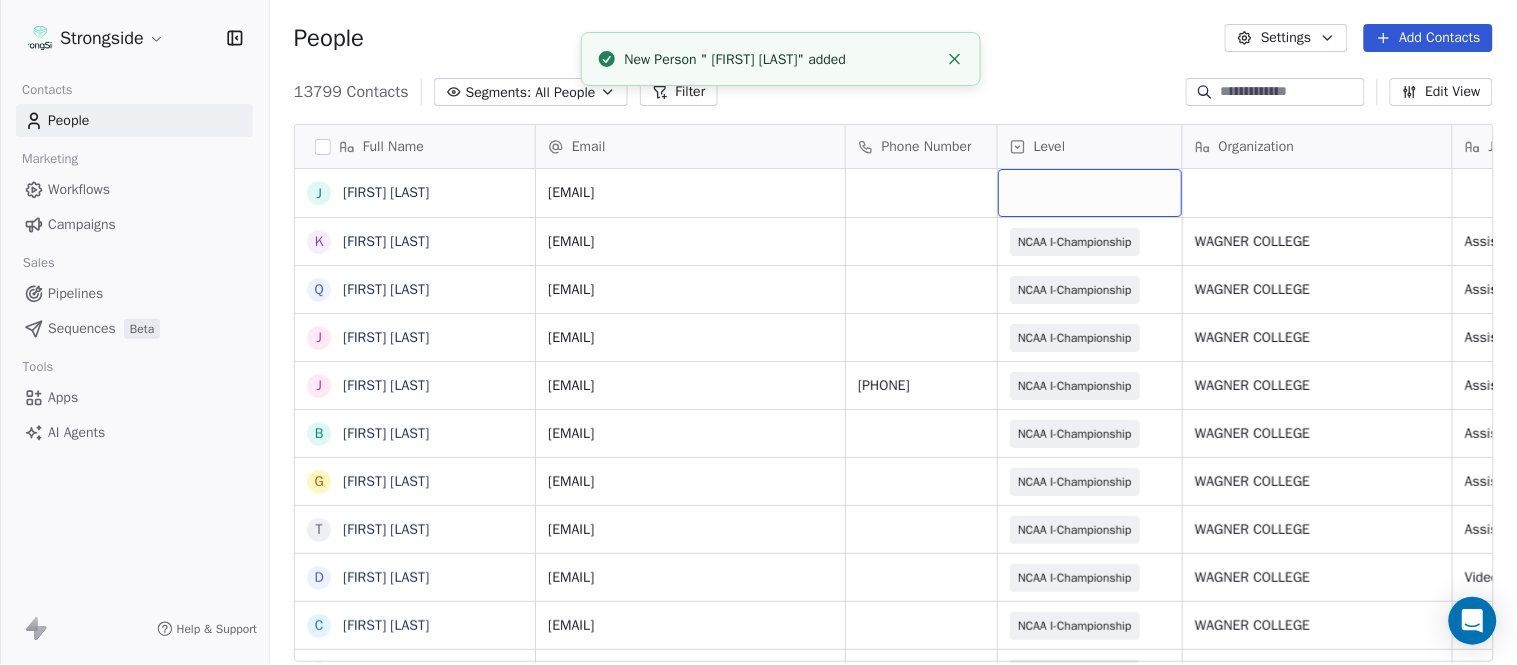 click at bounding box center [1090, 193] 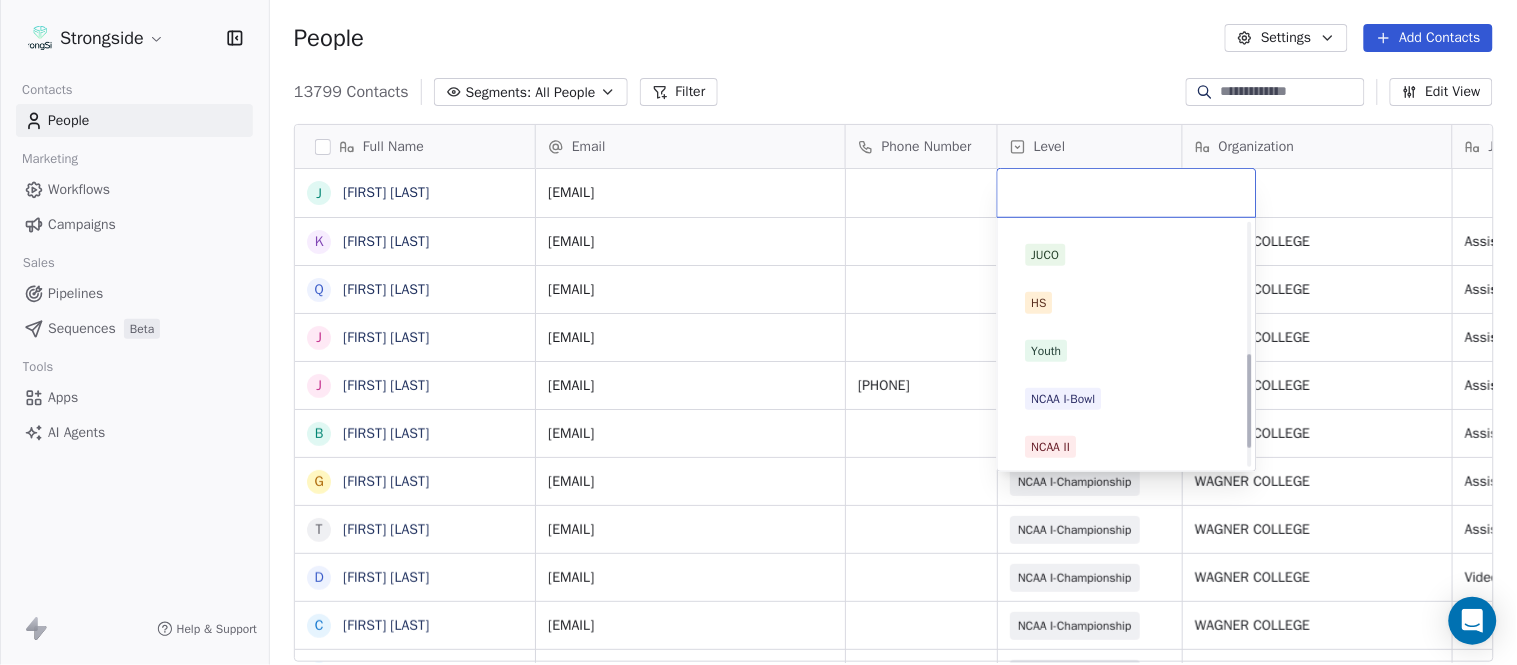 scroll, scrollTop: 378, scrollLeft: 0, axis: vertical 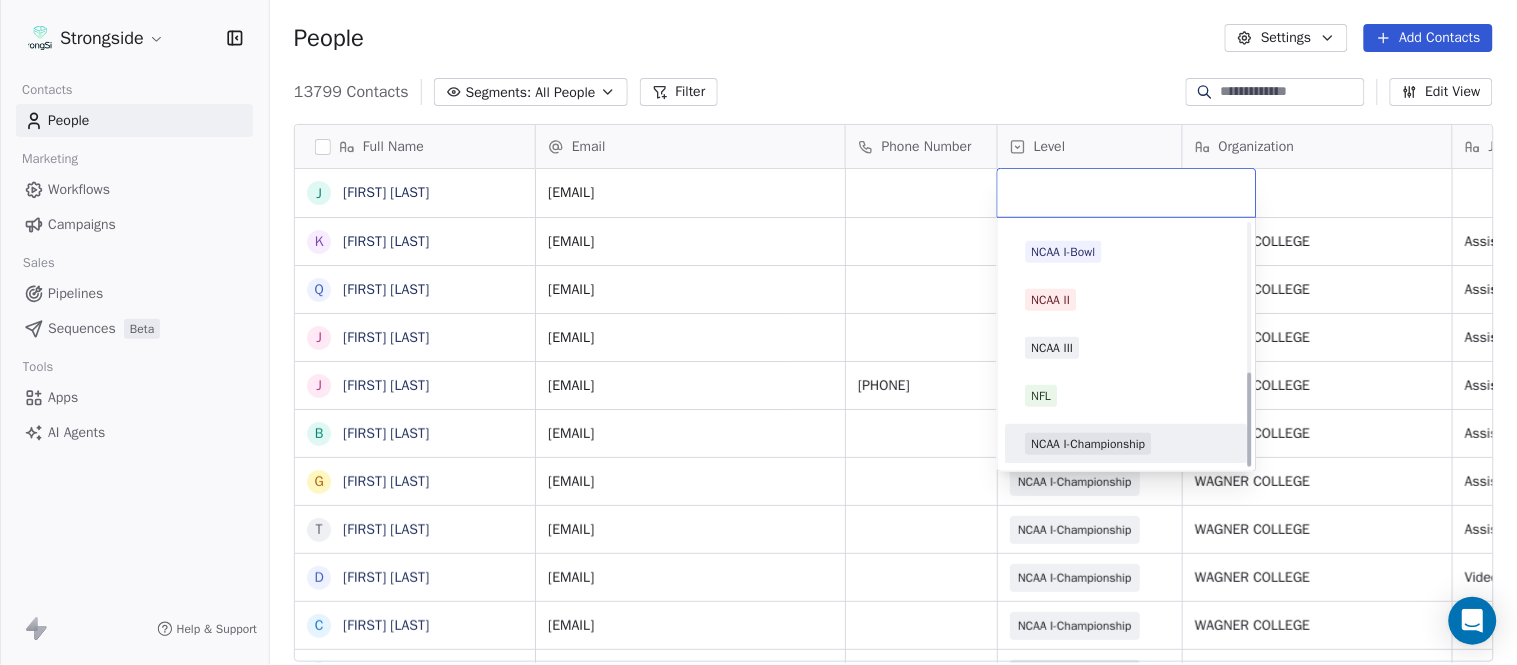 click on "NCAA I-Championship" at bounding box center [1089, 444] 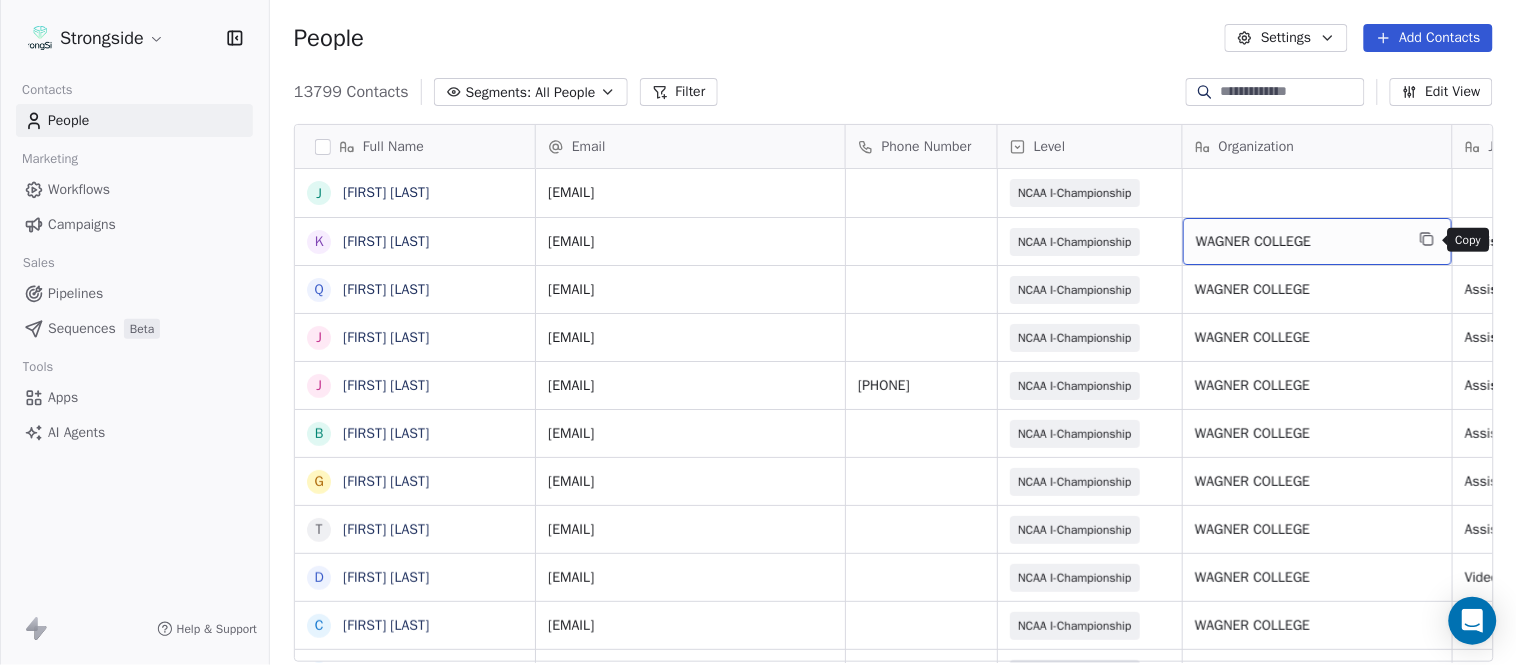 click at bounding box center (1427, 239) 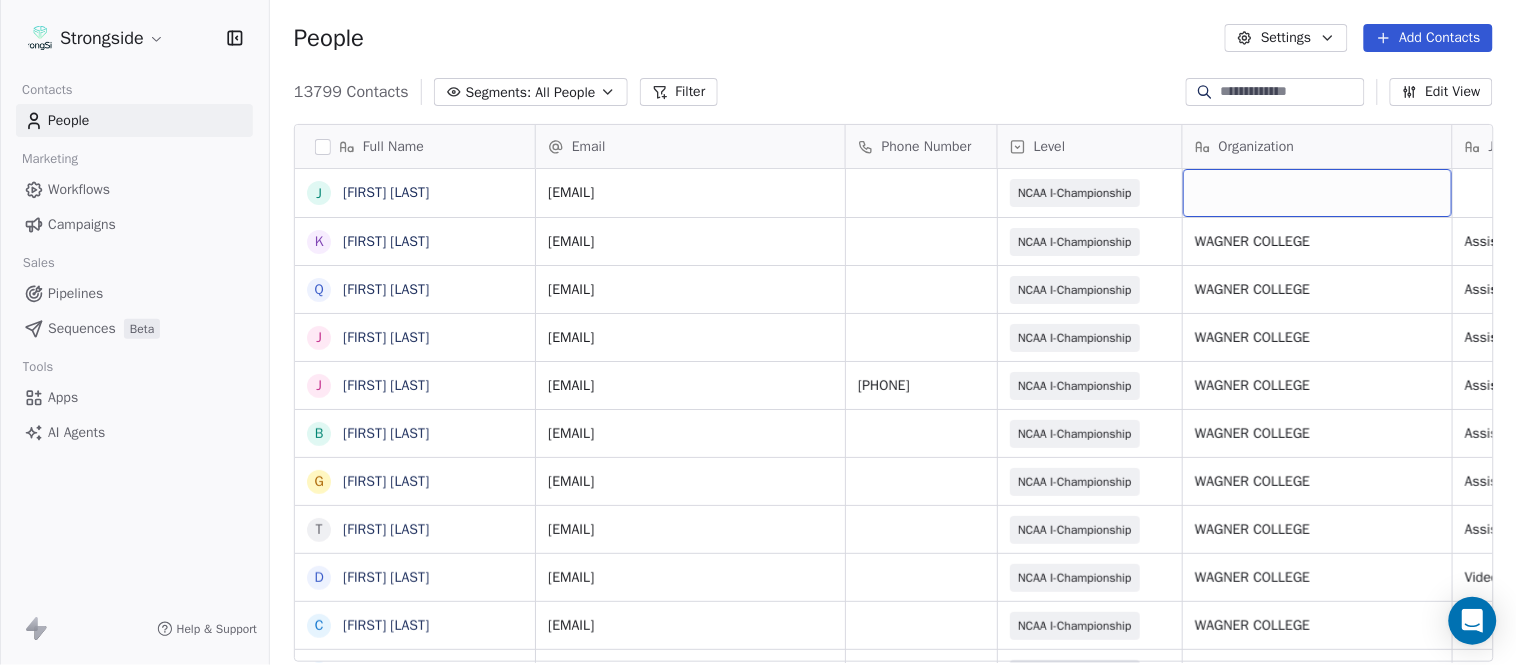 click at bounding box center (1317, 193) 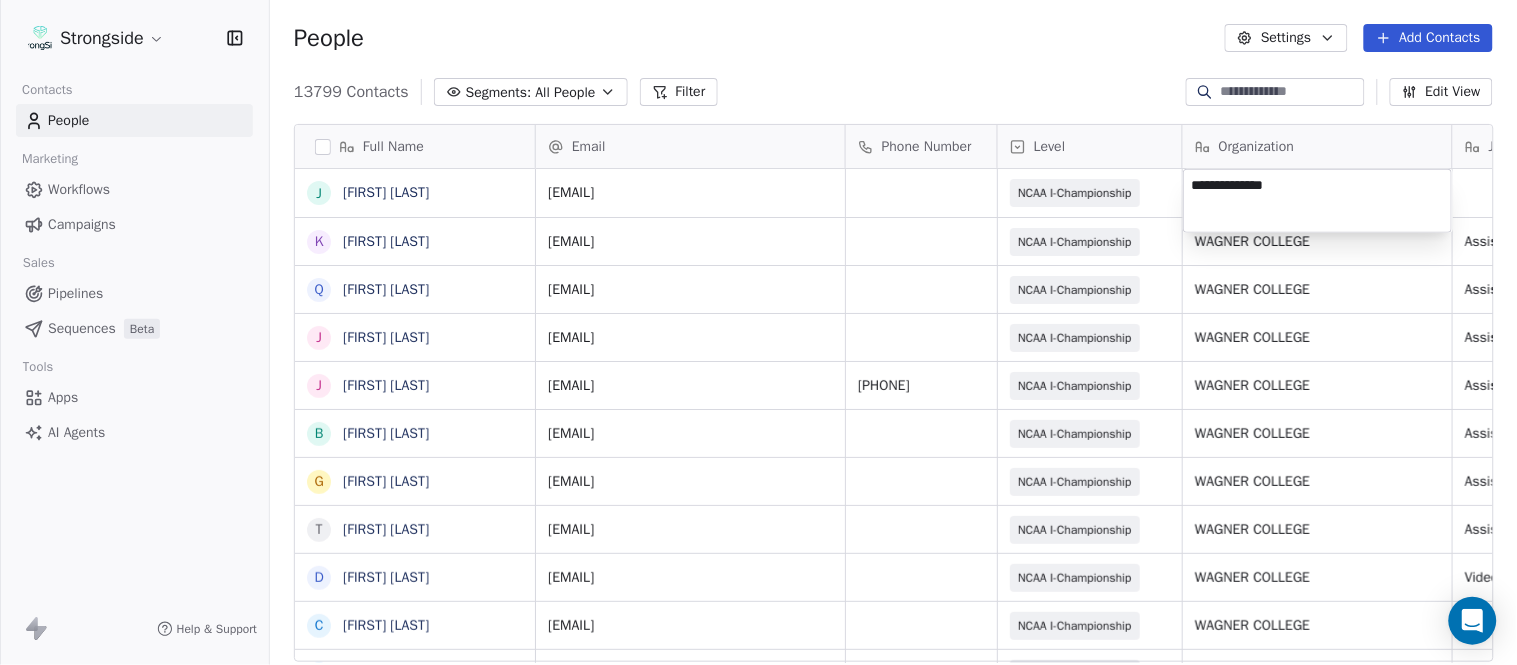 click on "Email Phone Number Level Organization Job Title Tags Created Date BST Status julian.ortiz@example.com NCAA I-Championship Aug 09, 2025 01:13 AM kevin.singer@example.com NCAA I-Championship WAGNER COLLEGE Assistant Coach Aug 09, 2025 01:11 AM quincy.barnes@example.com SID" at bounding box center (758, 332) 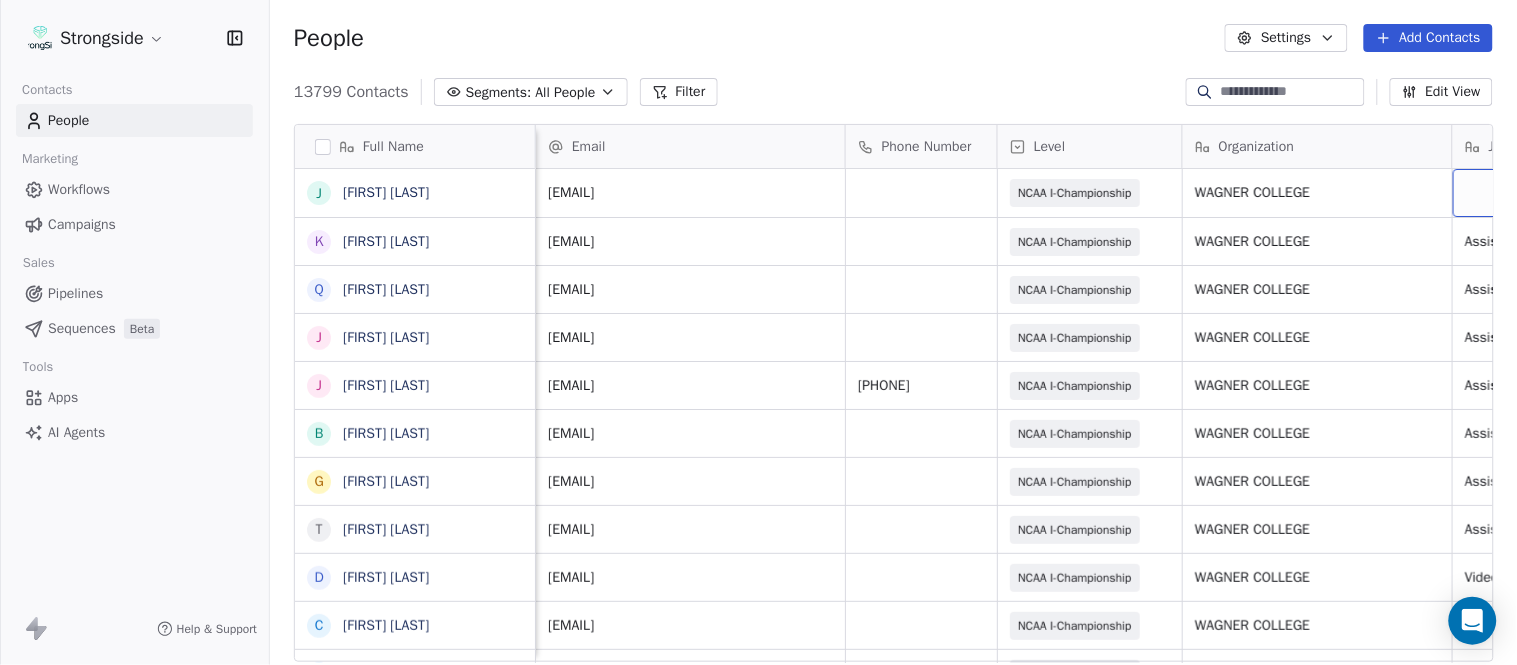 scroll, scrollTop: 0, scrollLeft: 244, axis: horizontal 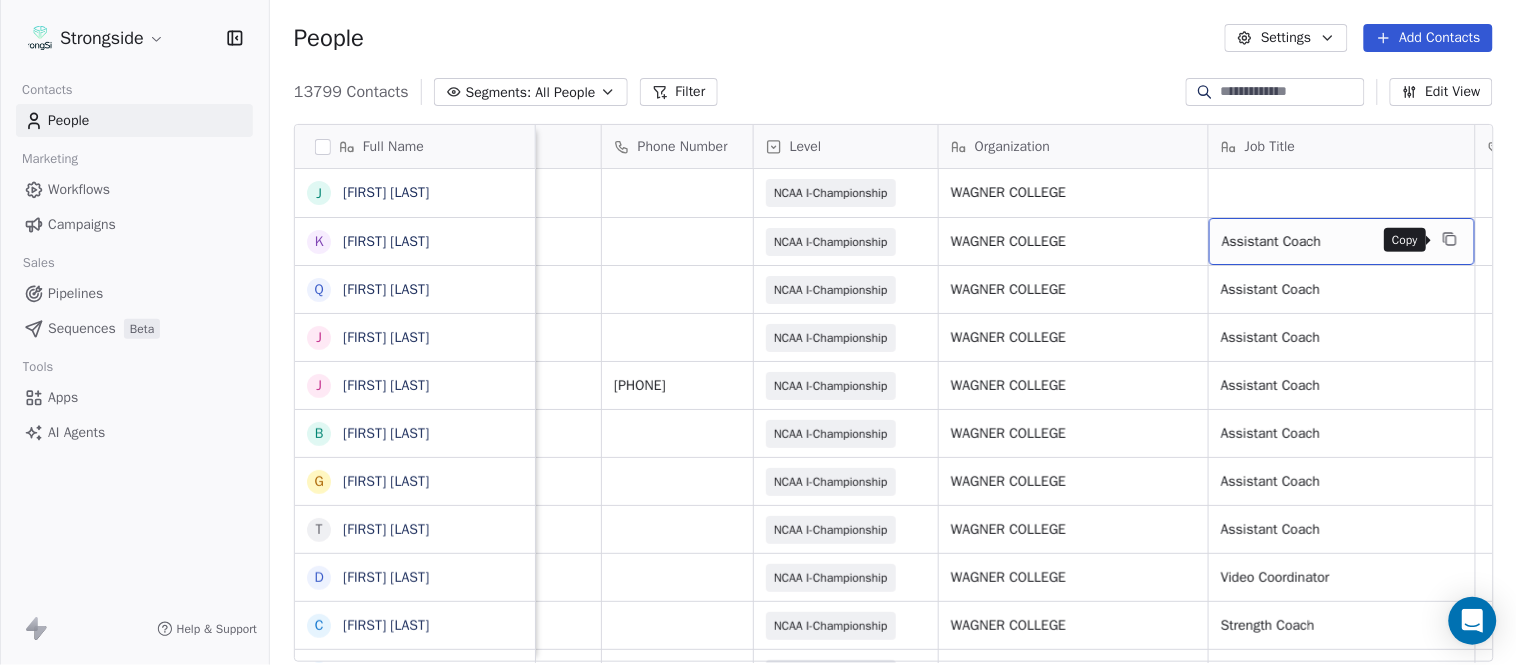 click 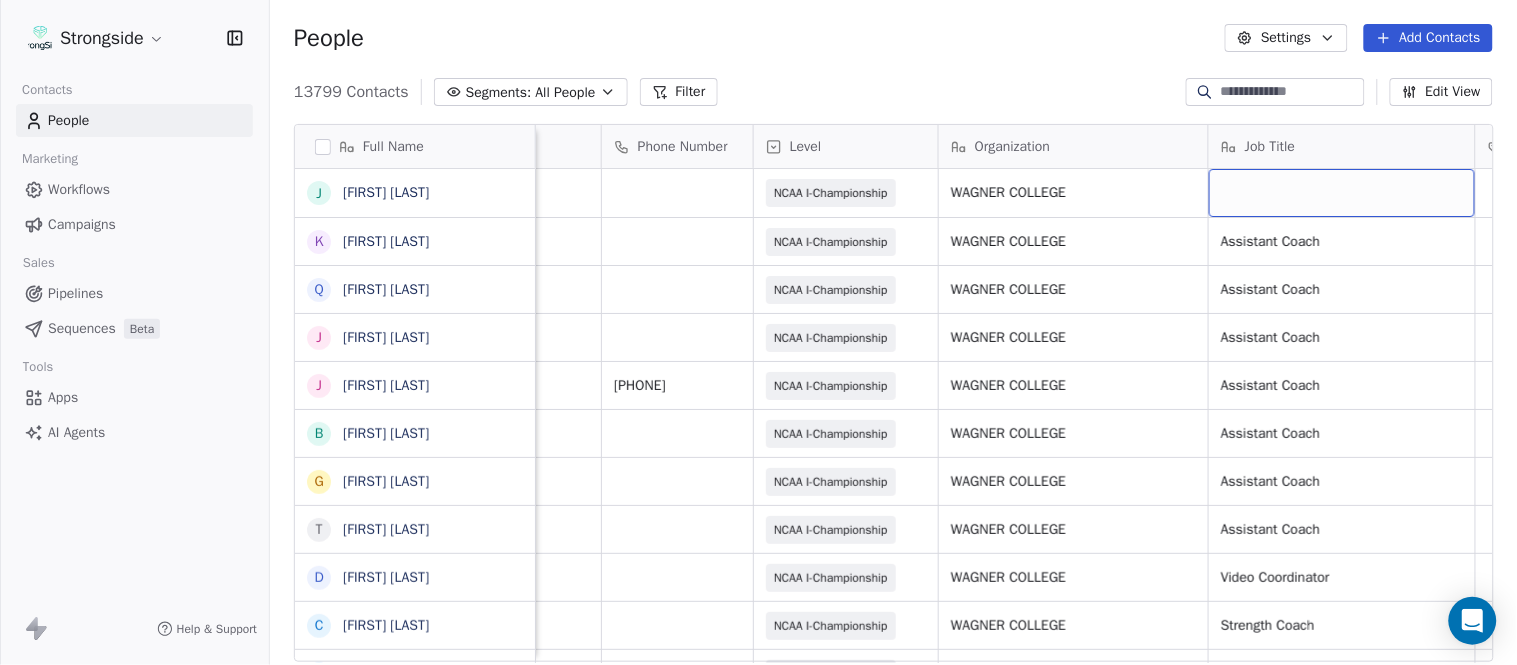 click at bounding box center [1342, 193] 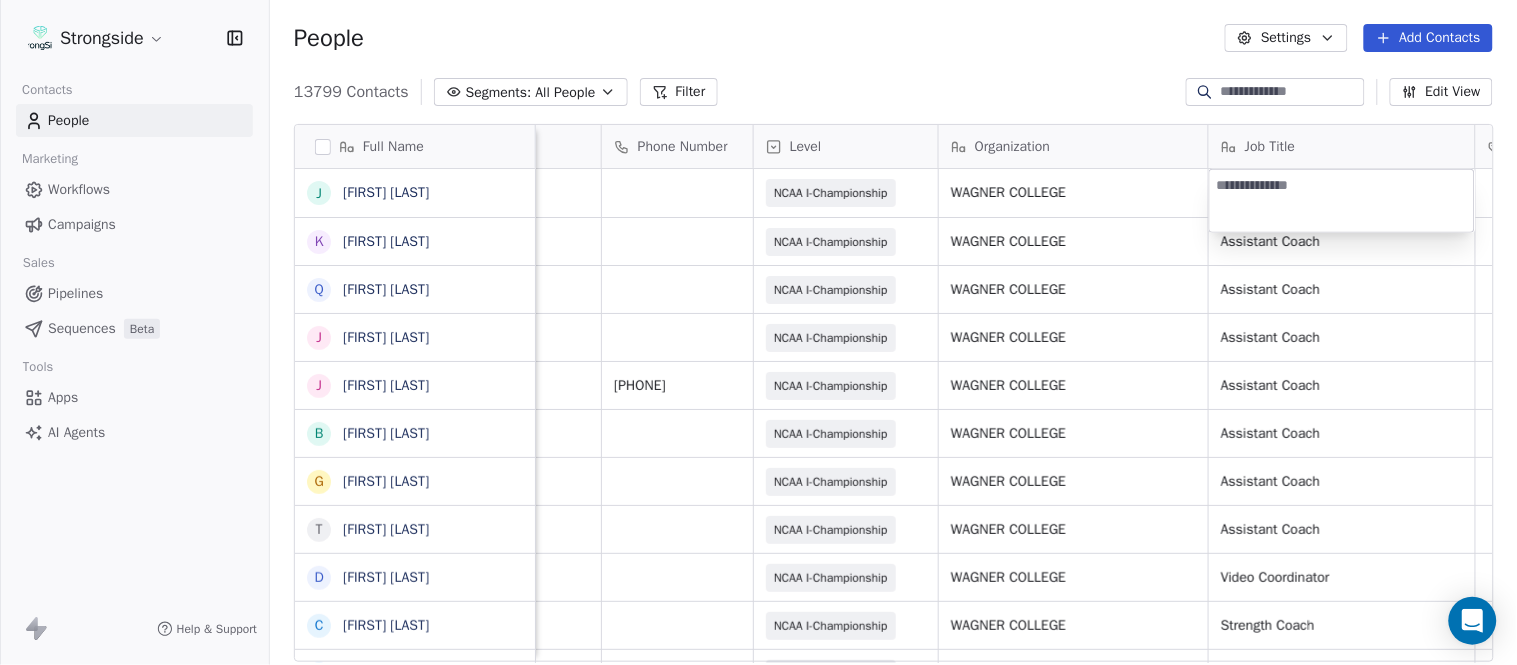 type on "**********" 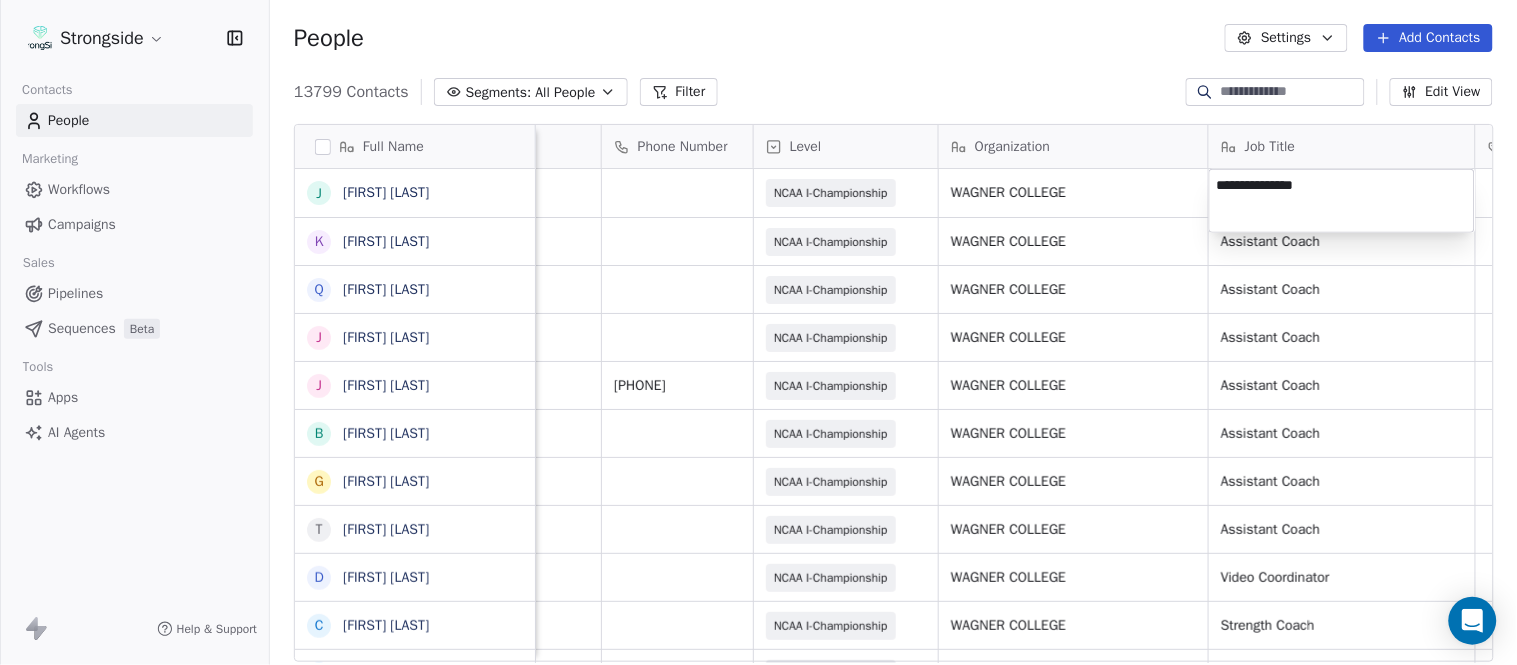 click on "Full Name J [FIRST] [LAST] K [FIRST] [LAST] Q [FIRST] [LAST] J [FIRST] [LAST] J [FIRST] [LAST] B [FIRST] [LAST] G [FIRST] [LAST] T [FIRST] [LAST] D [FIRST] [LAST] C [FIRST] [LAST] C [FIRST] [LAST] R [FIRST] [LAST] R [FIRST] [LAST] D [FIRST] [LAST] I [FIRST] [LAST] T [FIRST] [LAST] B [FIRST] [LAST] T [FIRST] [LAST] T [FIRST] [LAST] J [FIRST] [LAST] D [FIRST] [LAST] M [FIRST] [LAST] M [FIRST] [LAST] B [FIRST] [LAST] W [FIRST] [LAST] D [FIRST] [LAST] M [FIRST] [LAST] B [FIRST] [LAST] J [FIRST] [LAST] C [FIRST] [LAST] T [FIRST] [LAST] Email [EMAIL] Phone Number Level Organization Job Title Tags Created Date BST Status Priority julian.ortiz@example.com NCAA I-Championship WAGNER COLLEGE Aug 09, 2025 01:13 AM kevin.singer@example.com NCAA I-Championship WAGNER COLLEGE Assistant Coach Aug 09, 2025 01:11 AM SID SID" at bounding box center [758, 332] 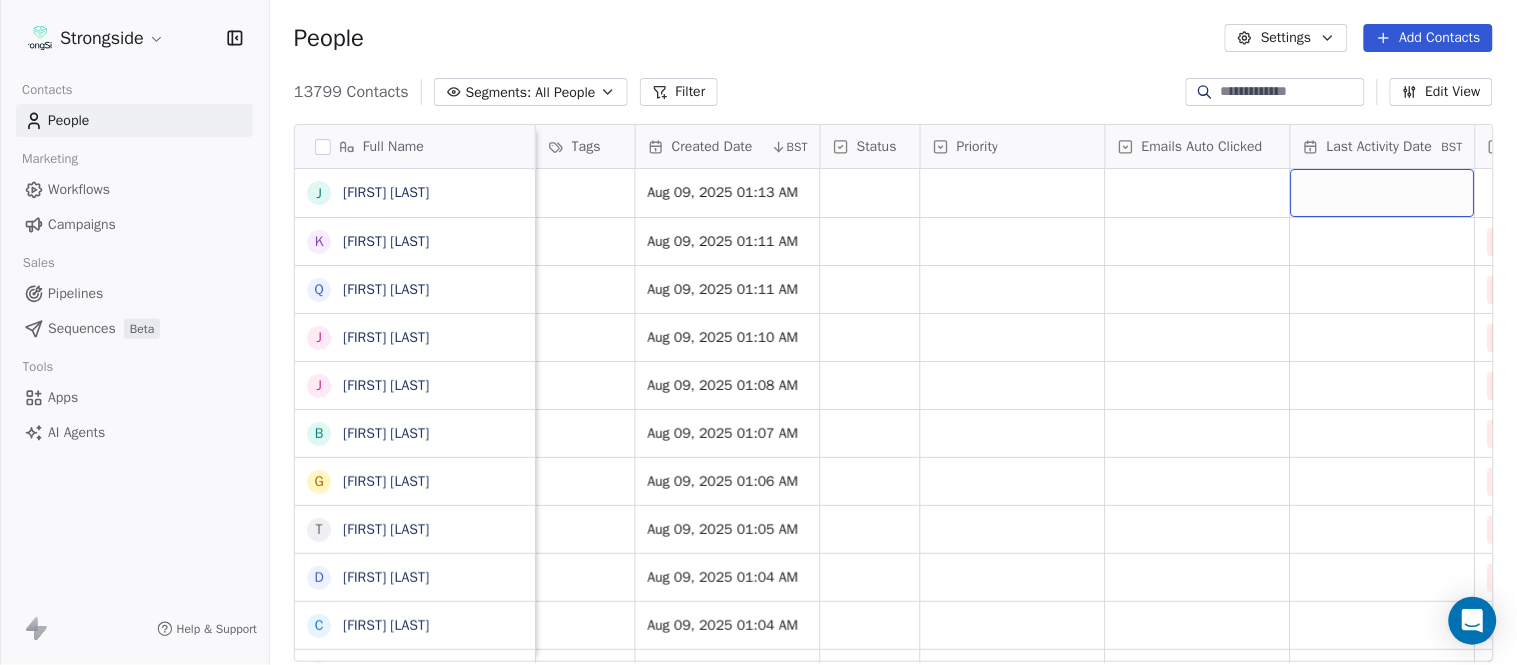 scroll, scrollTop: 0, scrollLeft: 1368, axis: horizontal 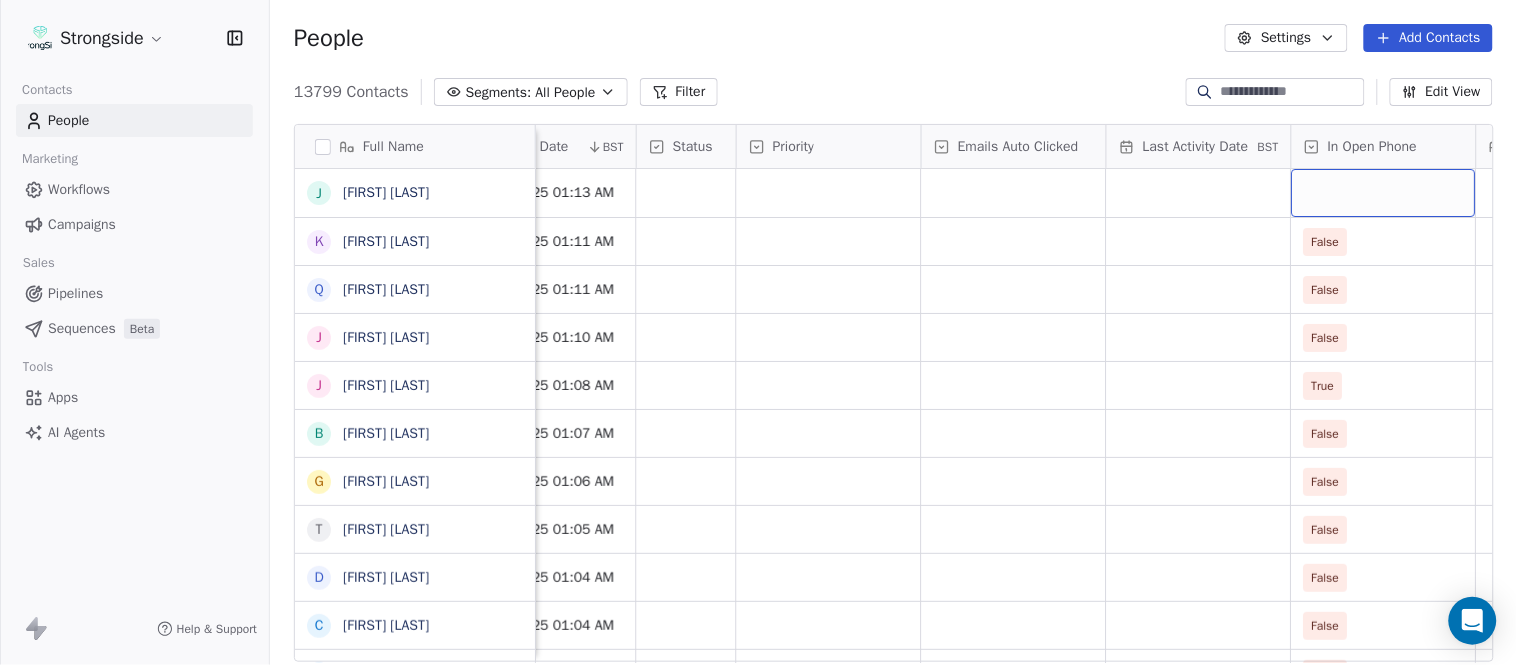 click at bounding box center (1384, 193) 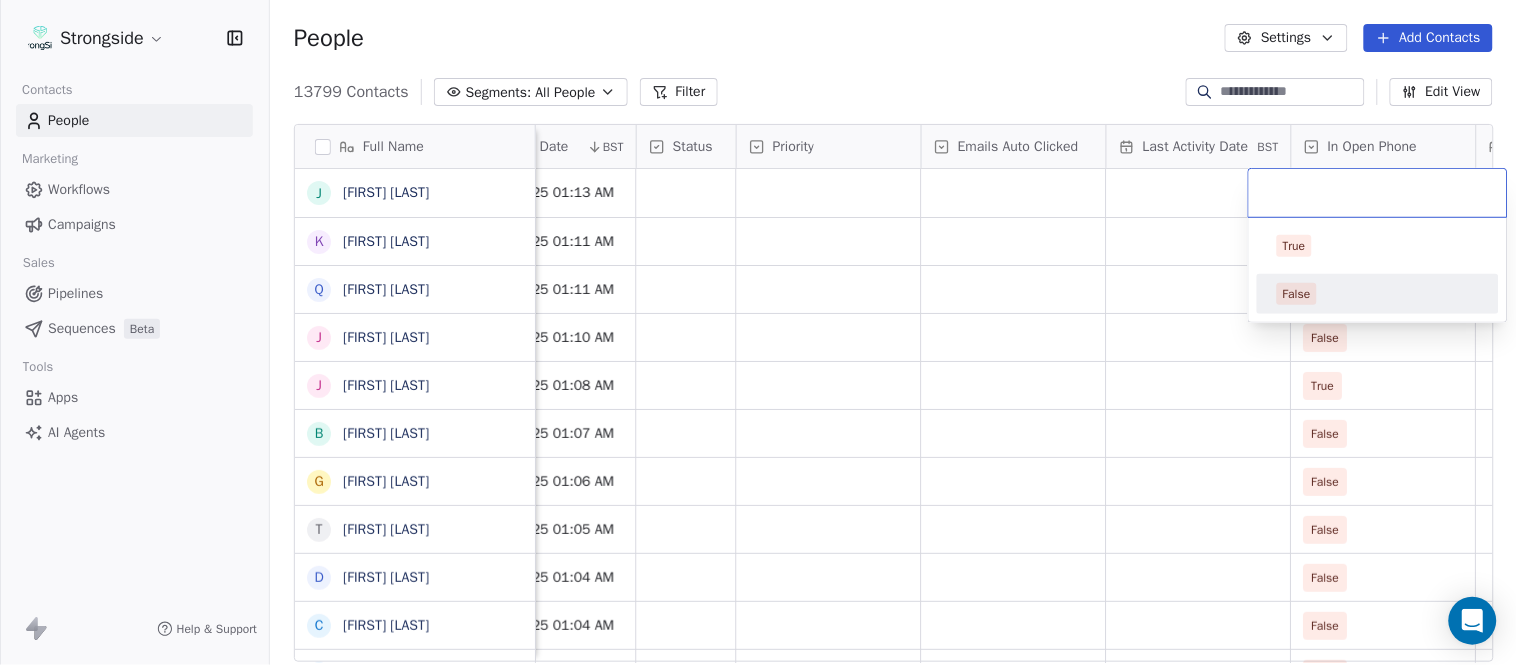 click on "False" at bounding box center (1378, 294) 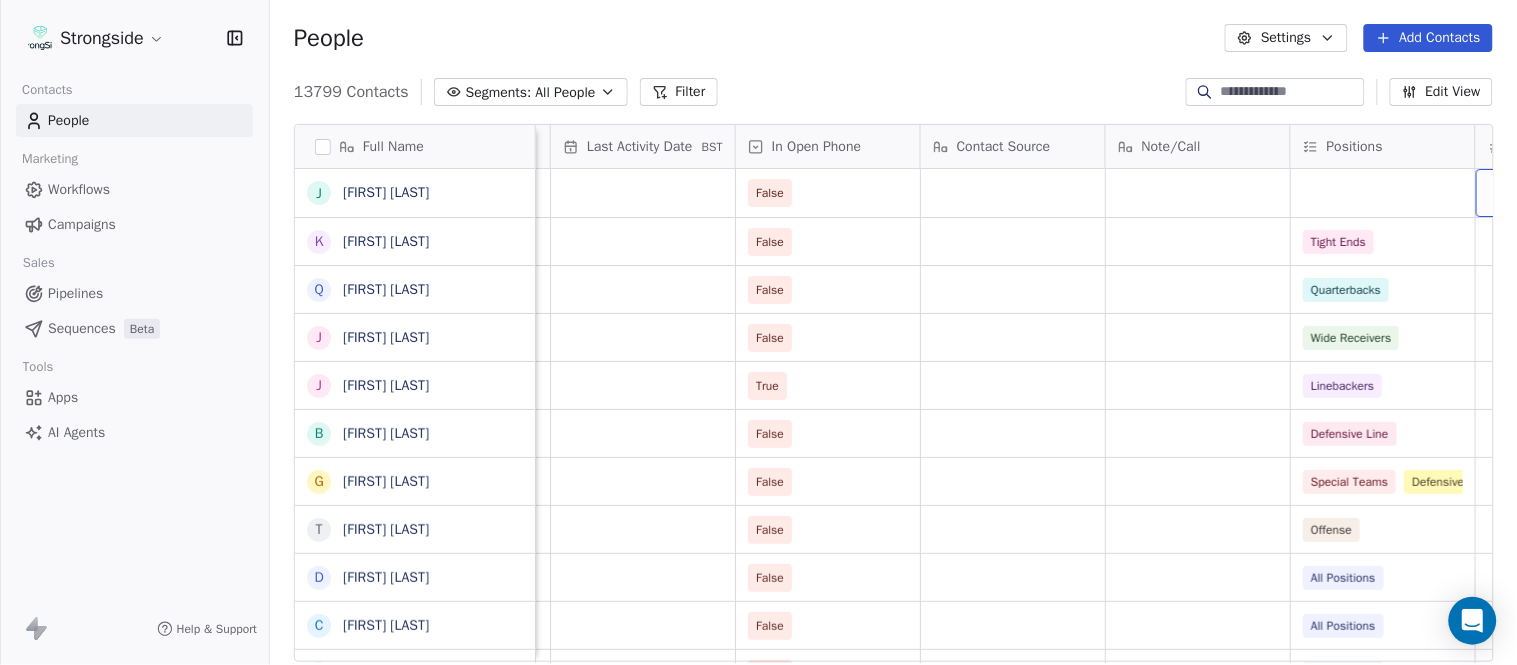 scroll, scrollTop: 0, scrollLeft: 2108, axis: horizontal 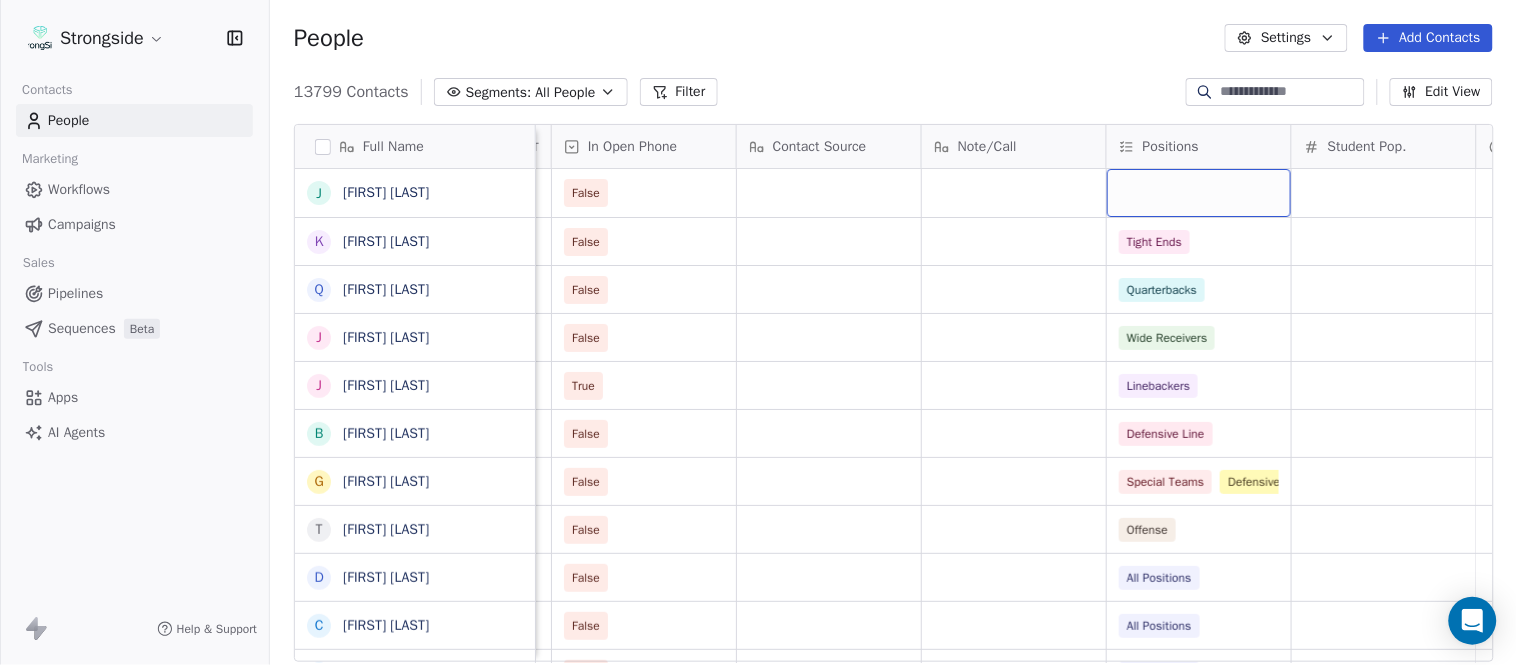 click at bounding box center [1199, 193] 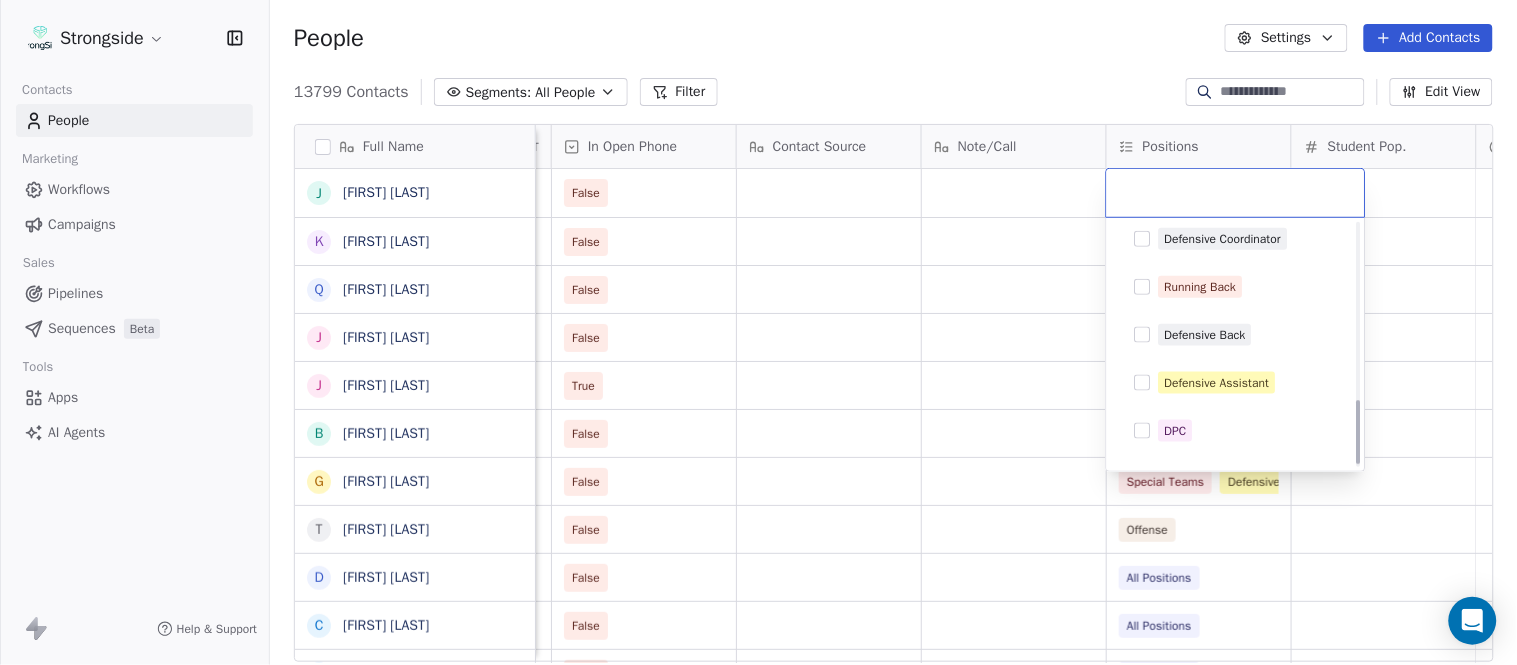 scroll, scrollTop: 666, scrollLeft: 0, axis: vertical 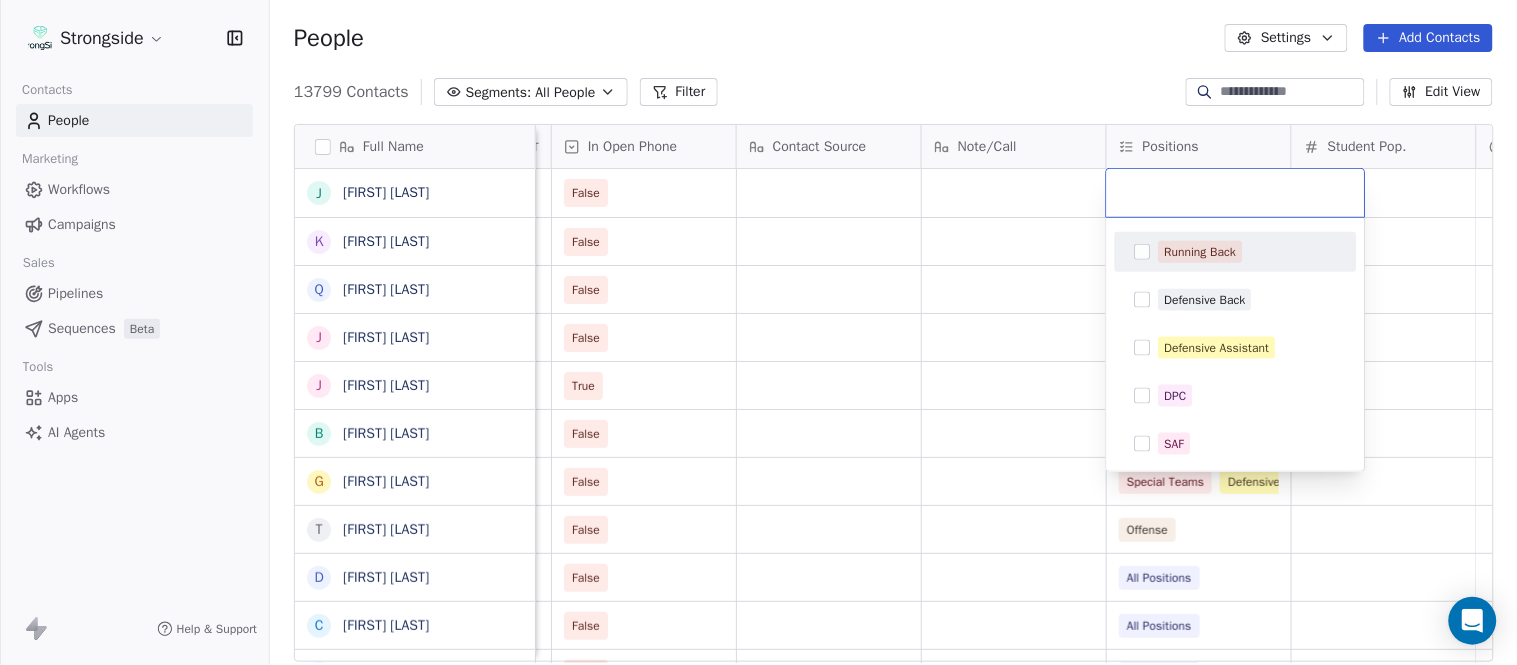 click on "Running Back" at bounding box center (1201, 252) 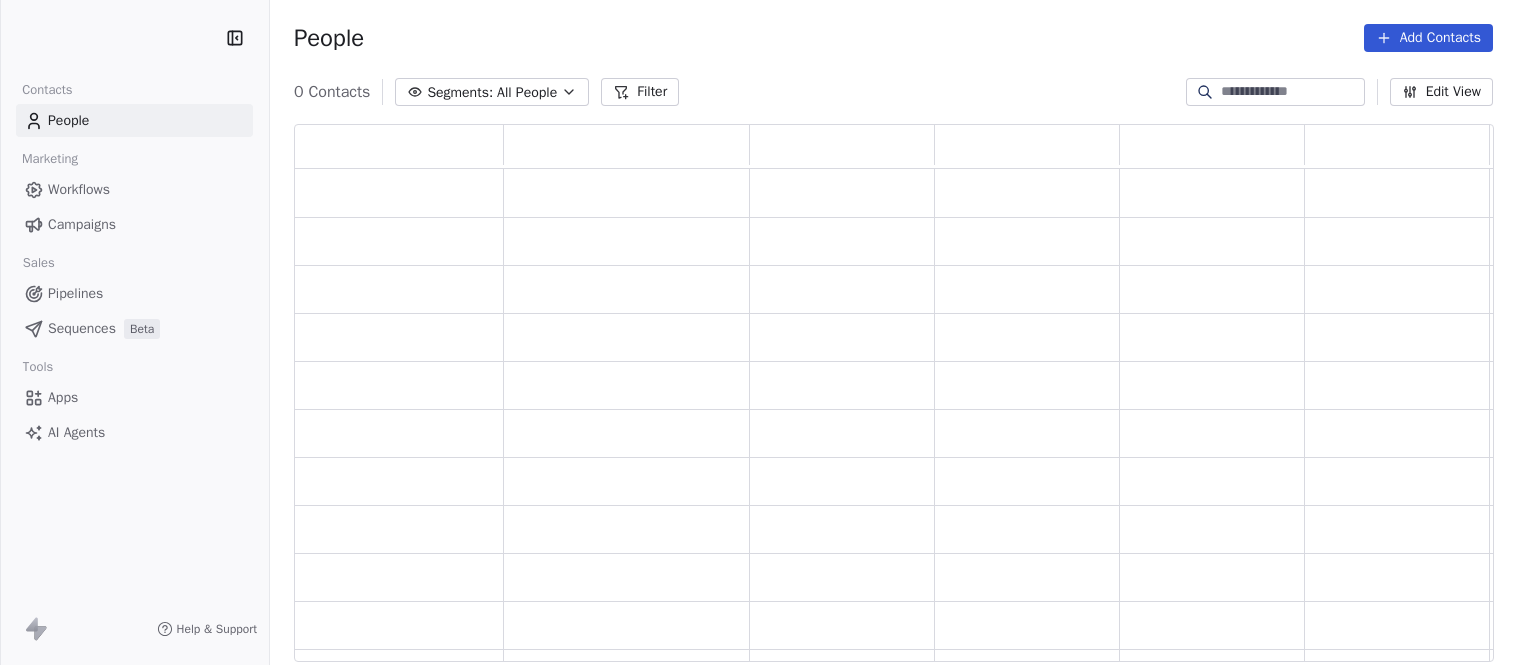 scroll, scrollTop: 0, scrollLeft: 0, axis: both 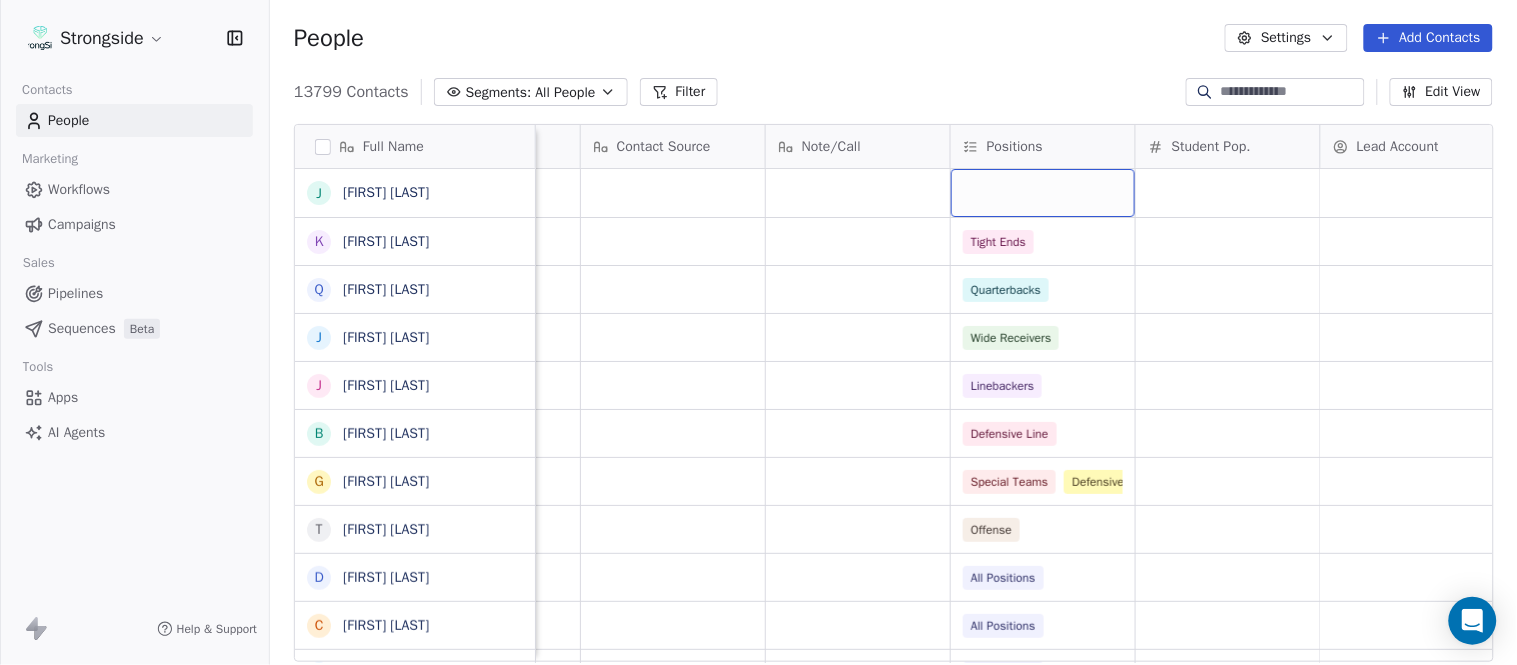 click at bounding box center (1043, 193) 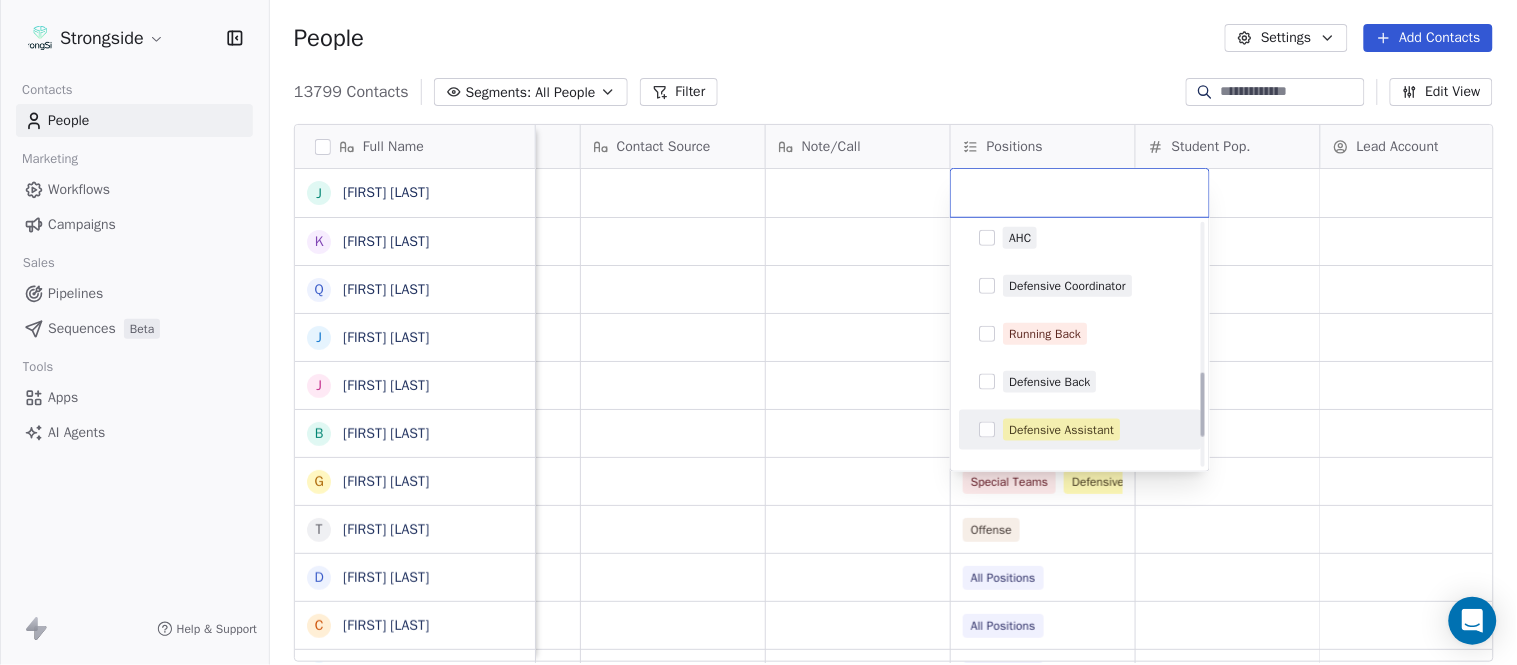 scroll, scrollTop: 555, scrollLeft: 0, axis: vertical 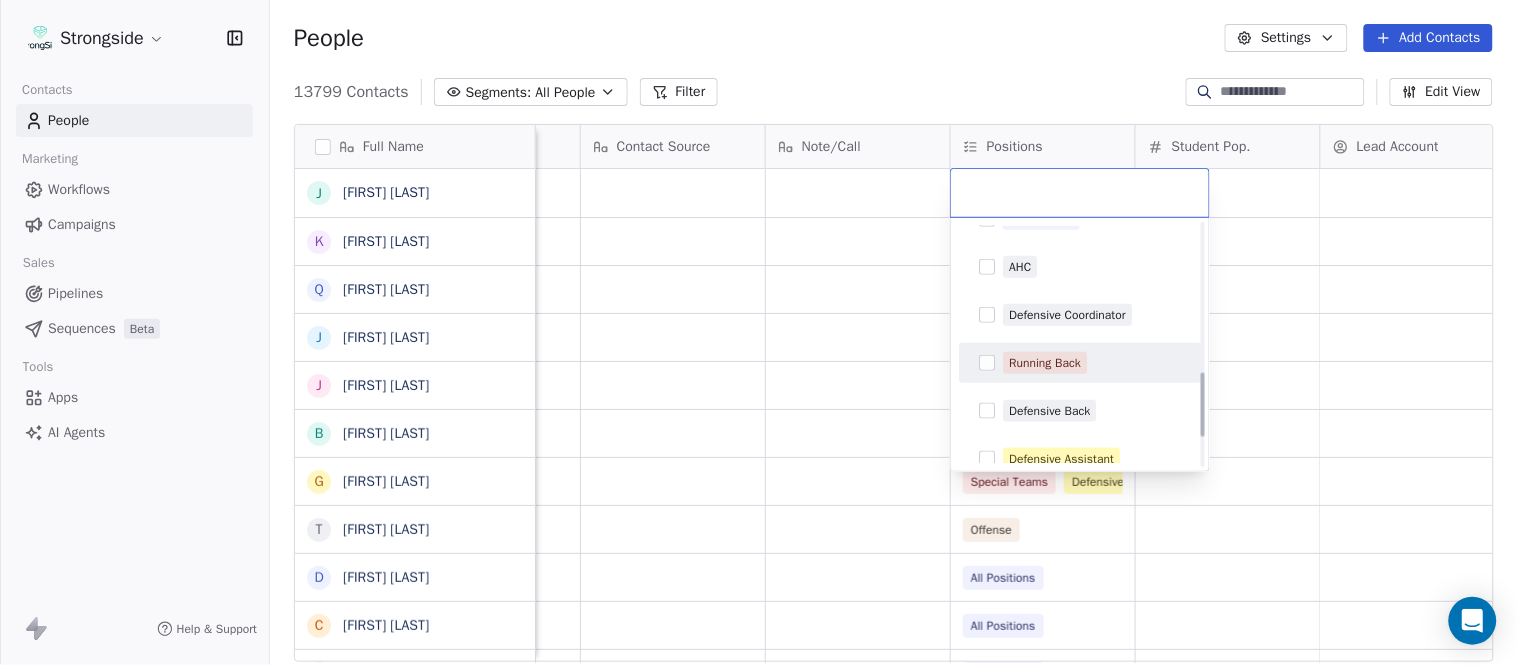 click on "Running Back" at bounding box center (1080, 363) 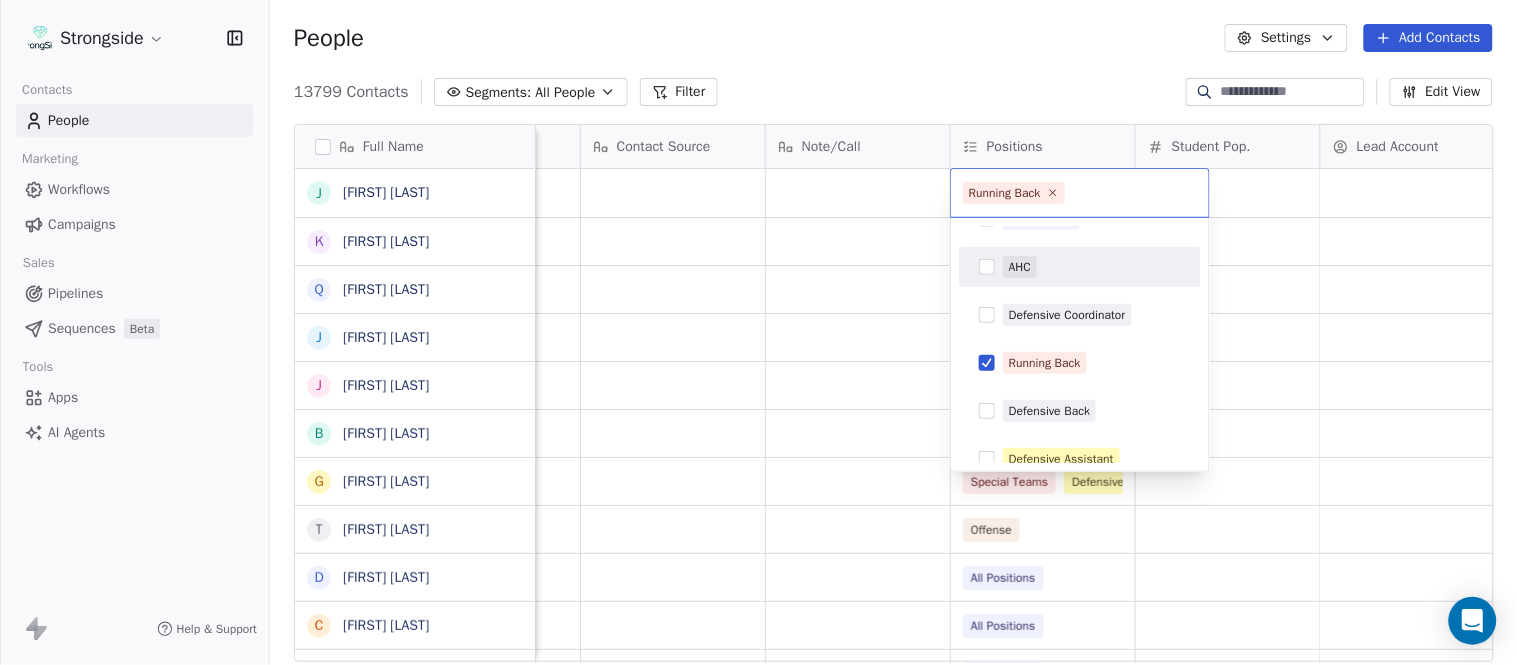 click on "Full Name J [FIRST] [LAST] K [FIRST] [LAST] Q [FIRST] [LAST] J [FIRST] [LAST] J [FIRST] [LAST] B [FIRST] [LAST] G [FIRST] [LAST] T [FIRST] [LAST] D [FIRST] [LAST] C [FIRST] [LAST] C [FIRST] [LAST] R [FIRST] [LAST] [FIRST] [LAST] R [FIRST] [LAST] D [FIRST] [LAST] I [FIRST] [LAST] T [FIRST] [LAST] B [FIRST] [LAST] T [FIRST] [LAST] T [FIRST] [LAST] J [FIRST] [LAST] D [FIRST] [LAST] M [FIRST] [LAST] M [FIRST] [LAST] B [FIRST] [LAST] W [FIRST] [LAST] D [FIRST] [LAST] M [FIRST] [LAST] B [FIRST] [LAST] J [FIRST] [LAST] C [FIRST] [LAST] T [FIRST] [LAST] Priority Emails Auto Clicked Last Activity Date BST In Open Phone Contact Source Note/Call Positions Student Pop. Lead Account   False   False Tight Ends   False Quarterbacks   False Wide Receivers   True Linebackers   False Defensive Line   False Special Teams   False" at bounding box center [758, 332] 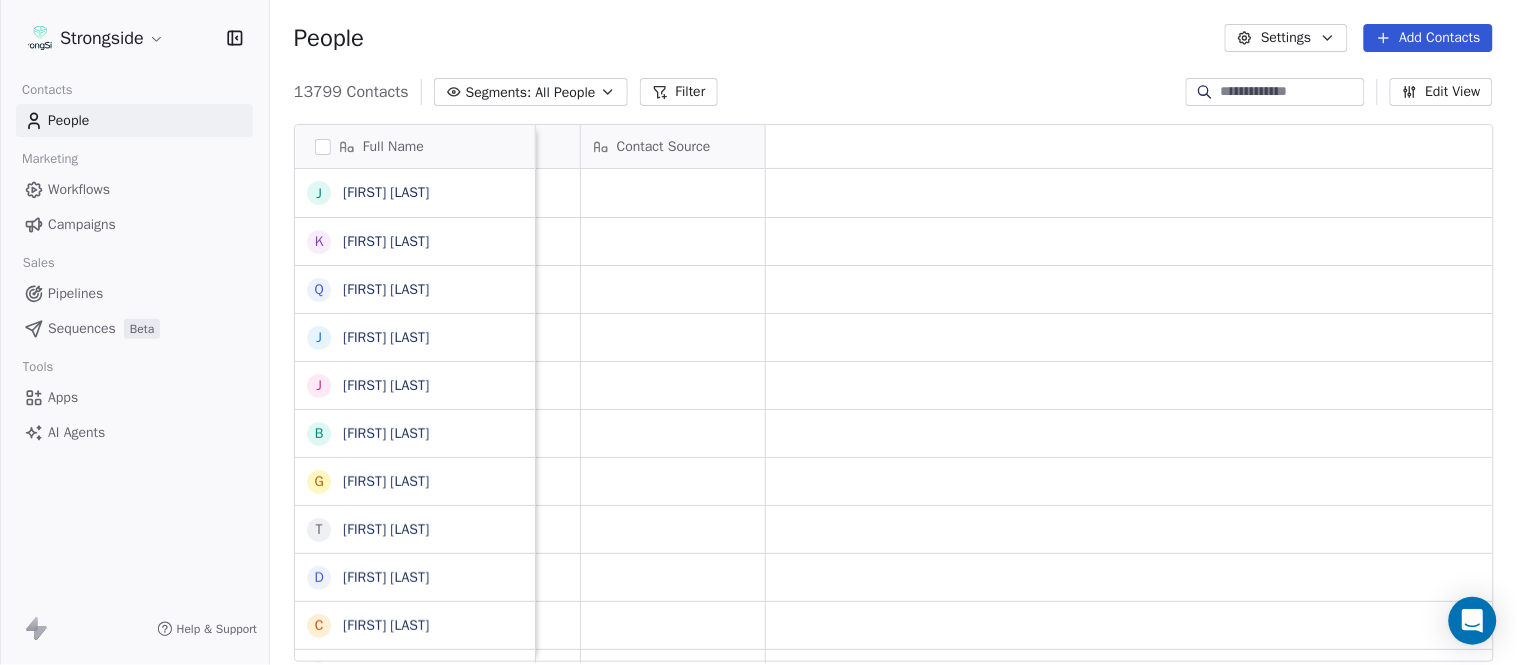 scroll, scrollTop: 0, scrollLeft: 0, axis: both 